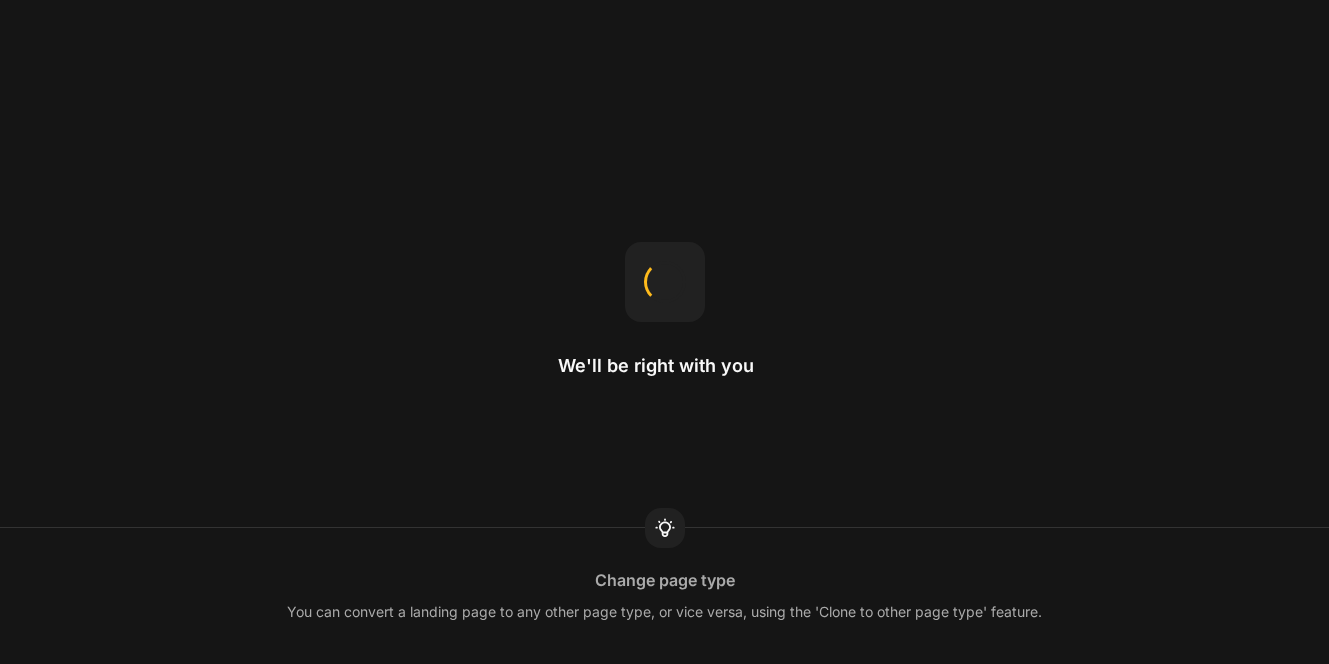 scroll, scrollTop: 0, scrollLeft: 0, axis: both 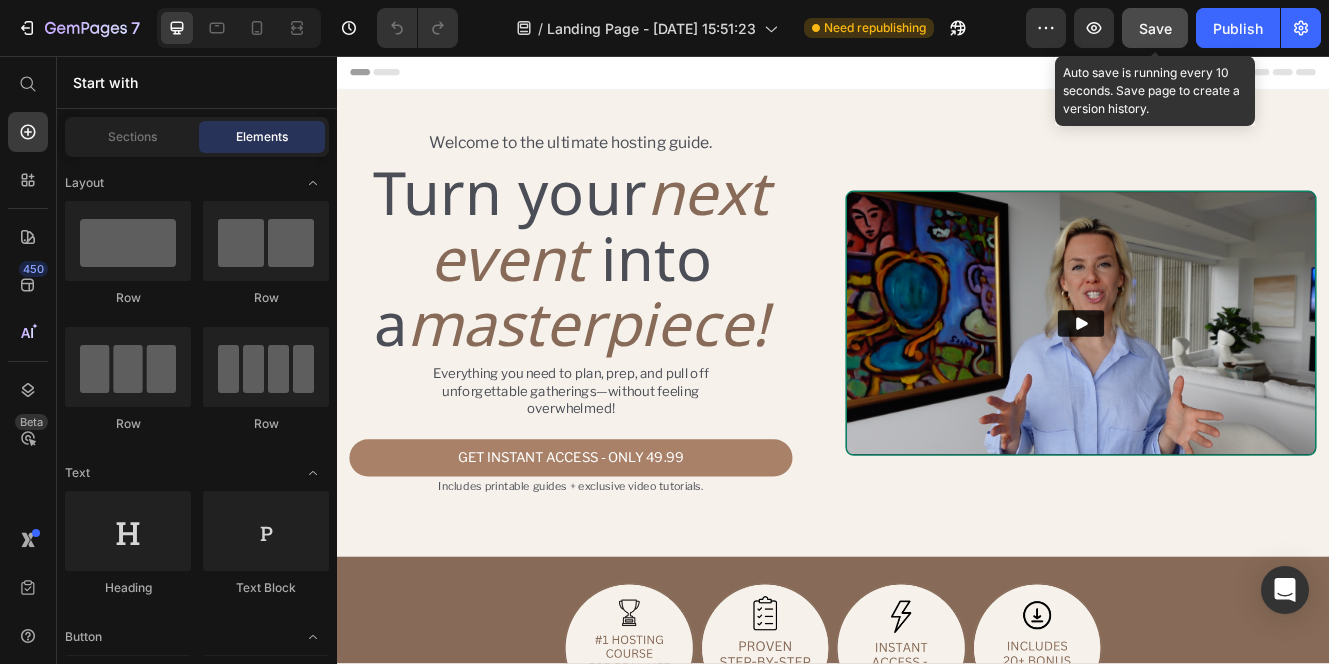click on "Save" at bounding box center (1155, 28) 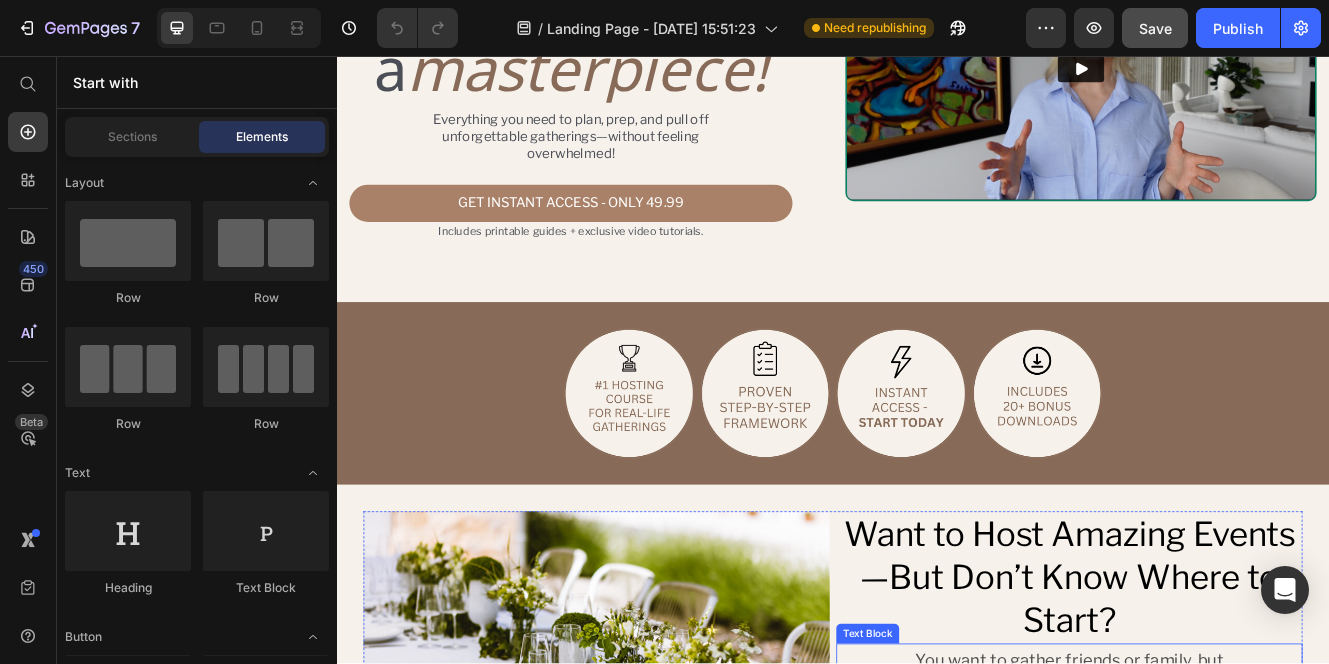 scroll, scrollTop: 275, scrollLeft: 0, axis: vertical 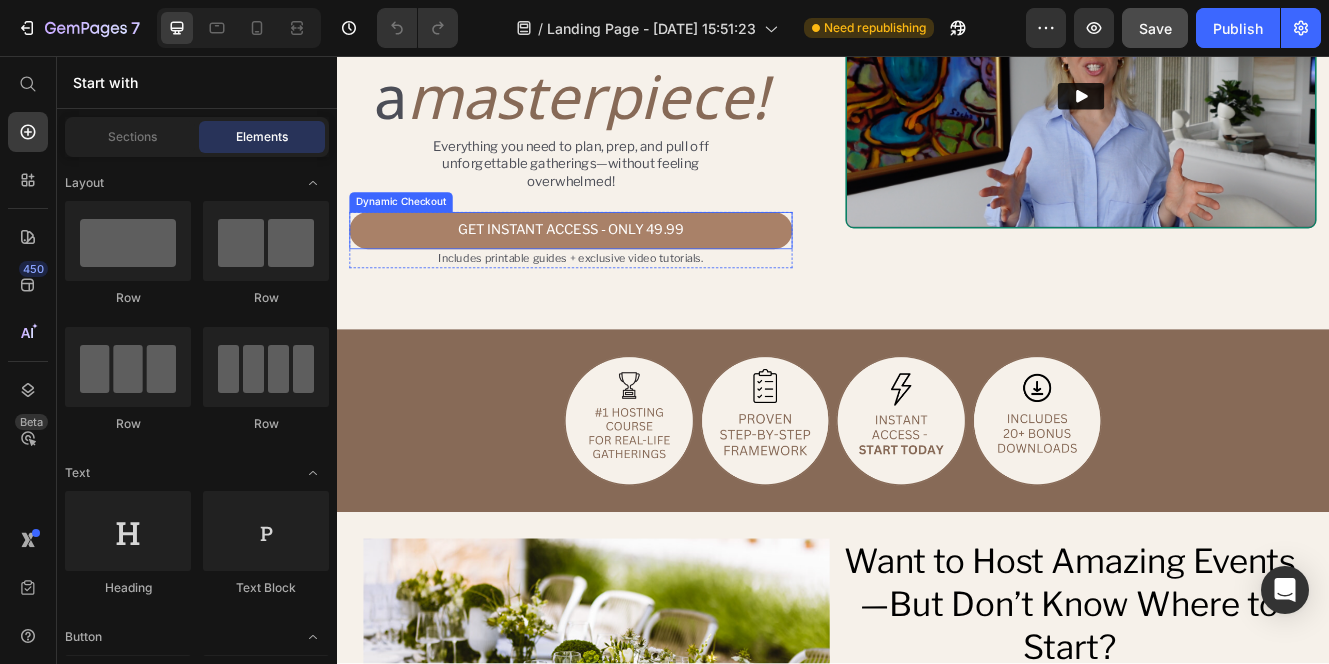 click on "Dynamic Checkout" at bounding box center (414, 233) 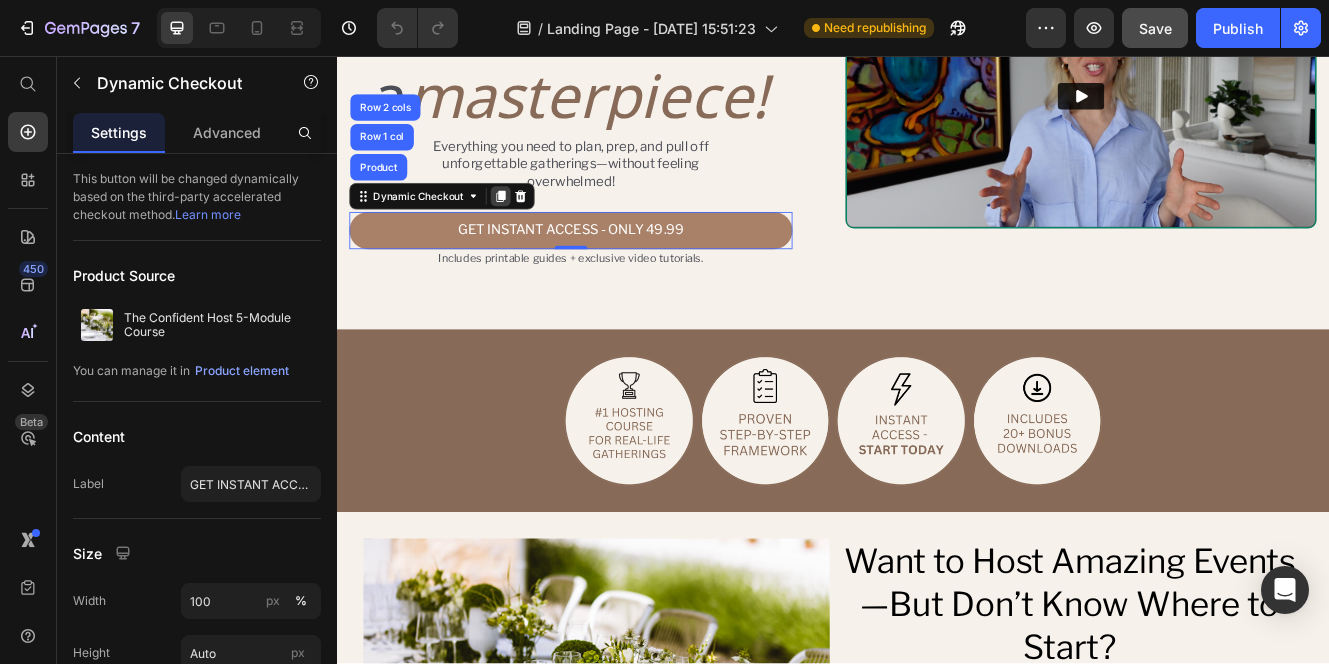 click 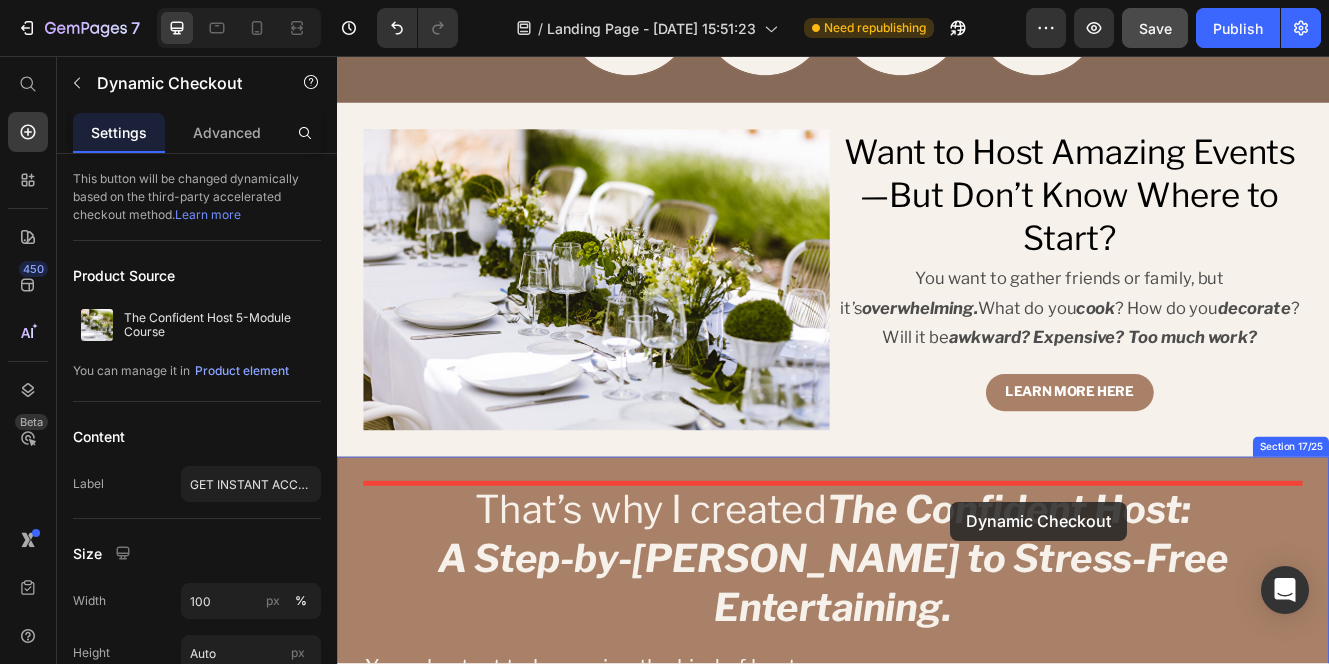 scroll, scrollTop: 848, scrollLeft: 0, axis: vertical 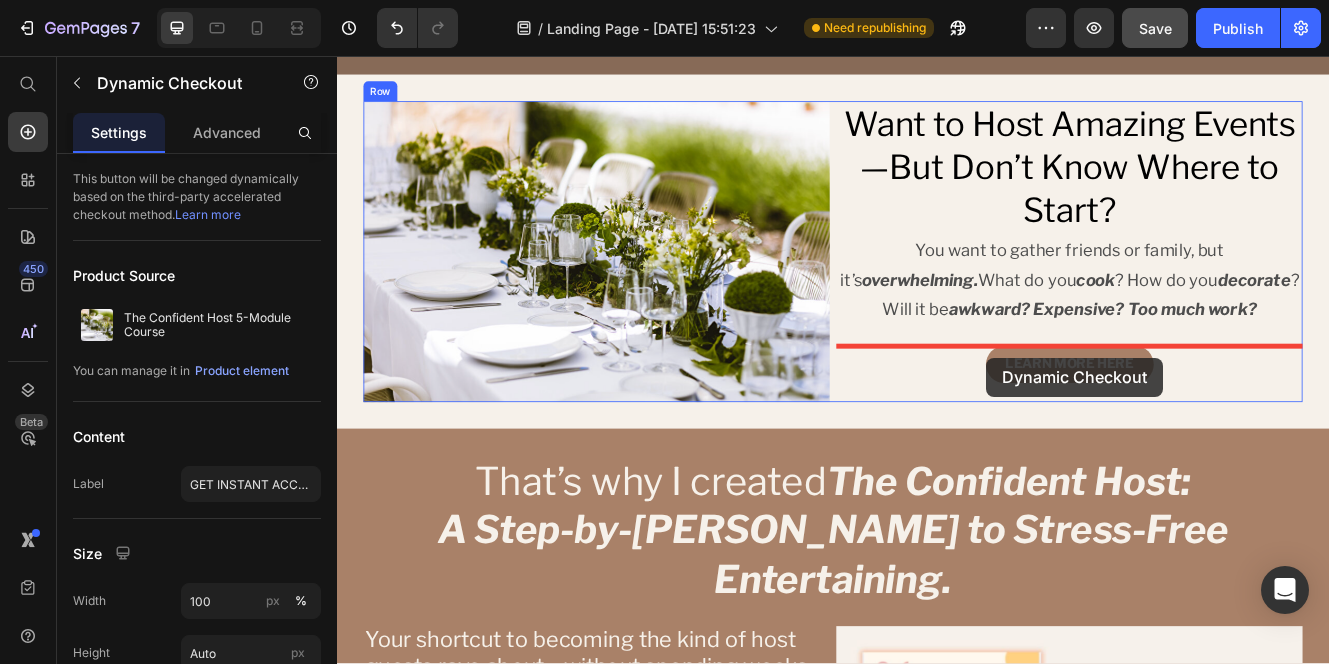 drag, startPoint x: 369, startPoint y: 270, endPoint x: 1122, endPoint y: 421, distance: 767.9909 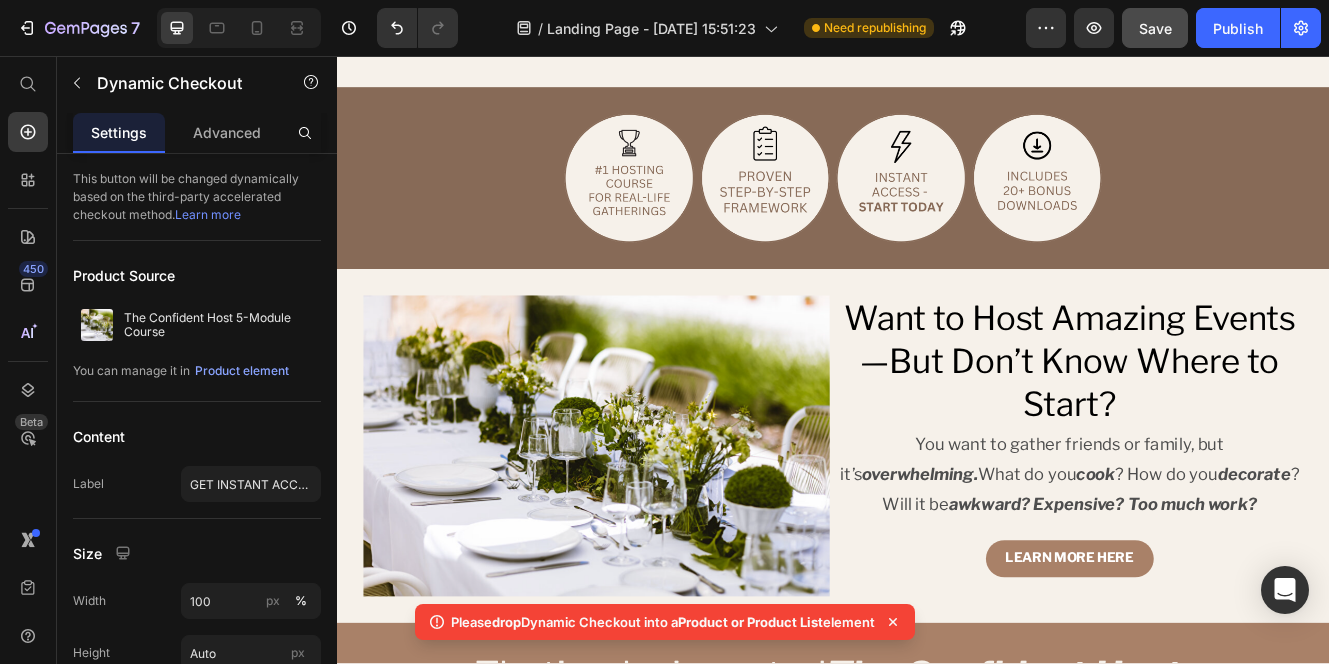 scroll, scrollTop: 0, scrollLeft: 0, axis: both 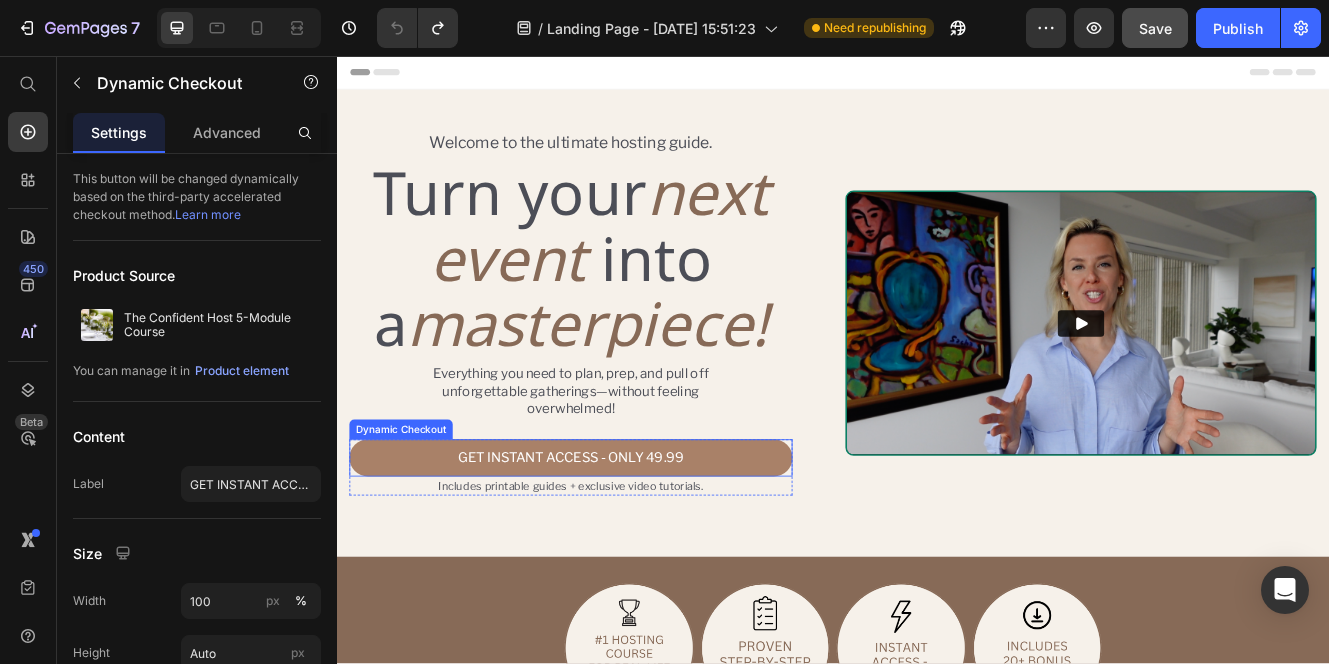 click on "GET INSTANT ACCESS - ONLY 49.99" at bounding box center (620, 542) 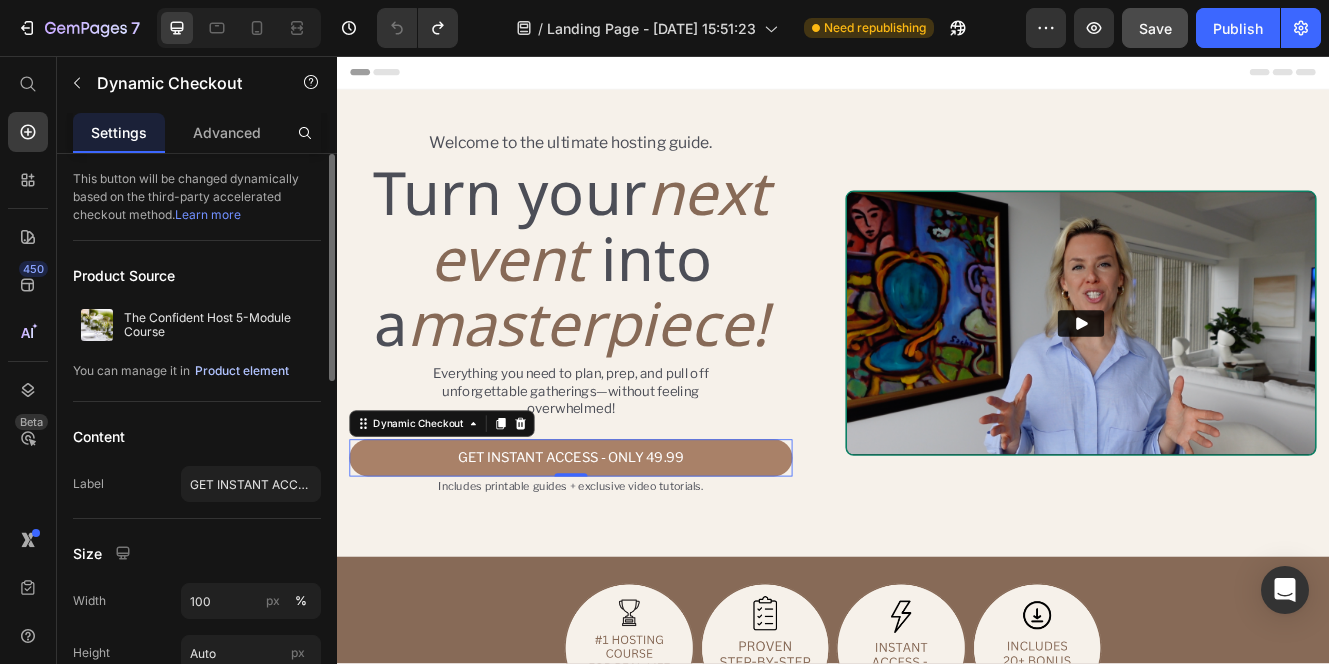click on "Product element" at bounding box center [242, 371] 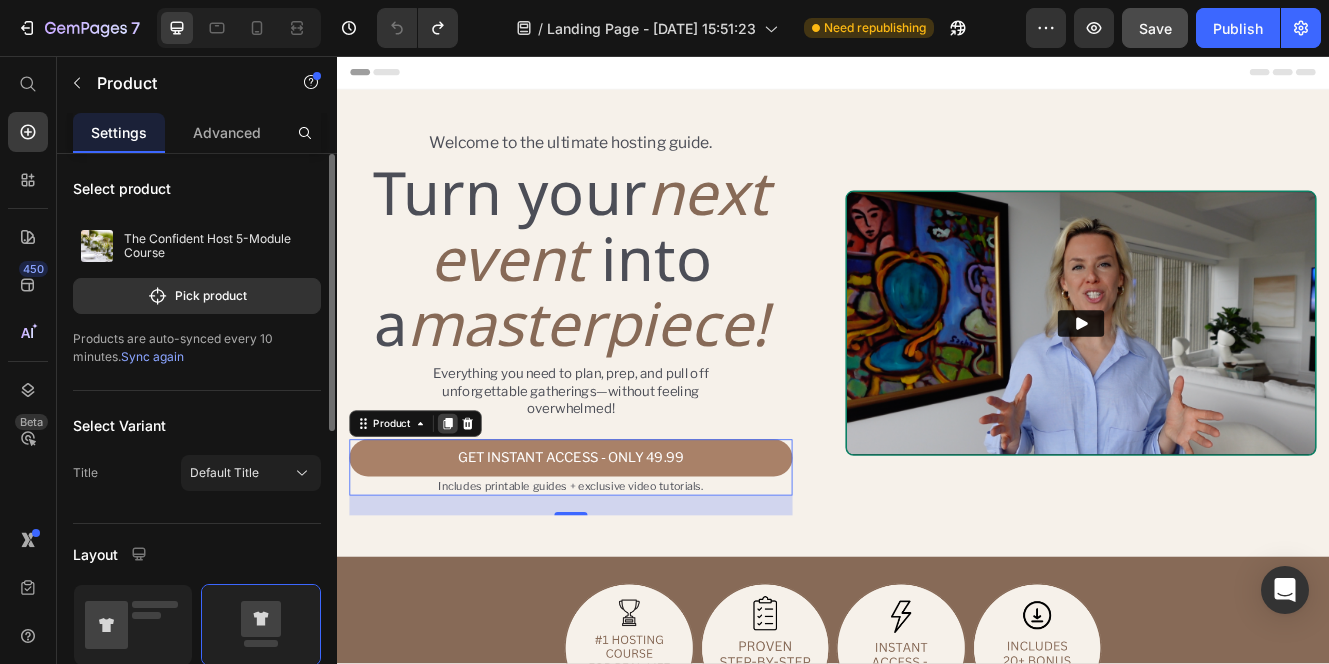 click 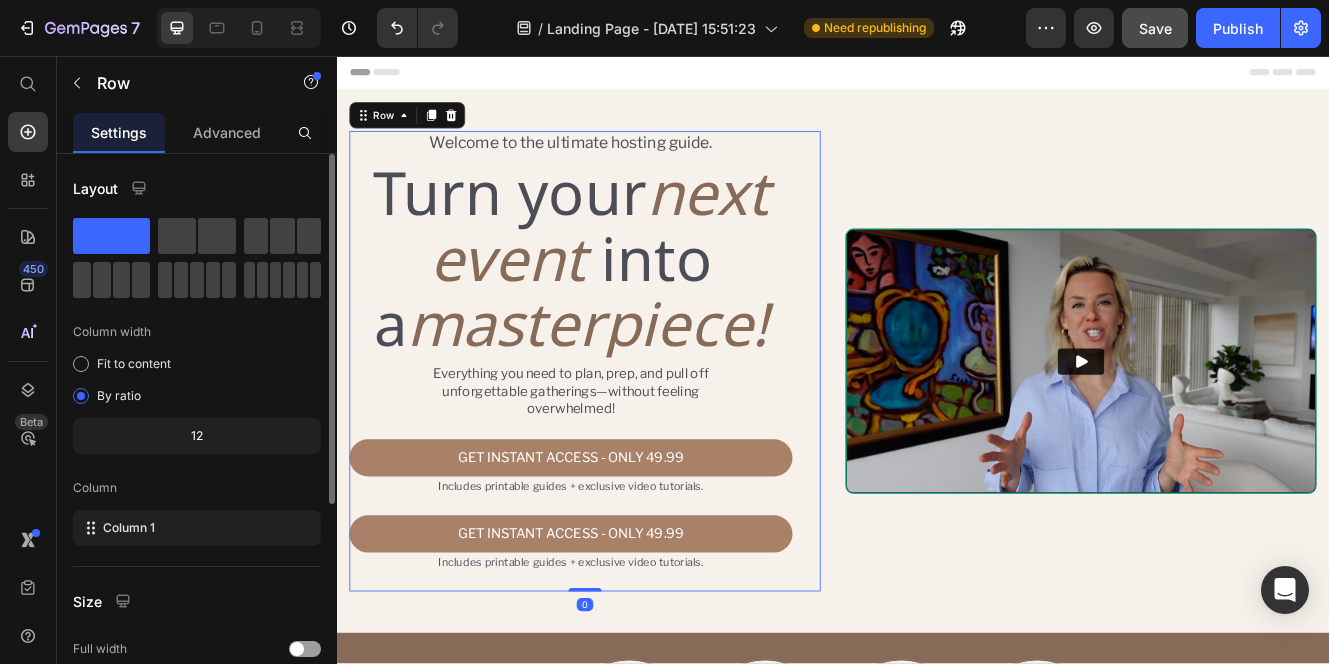 click on "Welcome to the ultimate hosting guide. Text Block Turn your  next event   into a  masterpiece! Heading Everything you need to plan, prep, and pull off unforgettable gatherings—without feeling overwhelmed! Text Block GET INSTANT ACCESS - ONLY 49.99 Dynamic Checkout Includes printable guides + exclusive video tutorials. Text Block Product GET INSTANT ACCESS - ONLY 49.99 Dynamic Checkout Includes printable guides + exclusive video tutorials. Text Block Product" at bounding box center [620, 425] 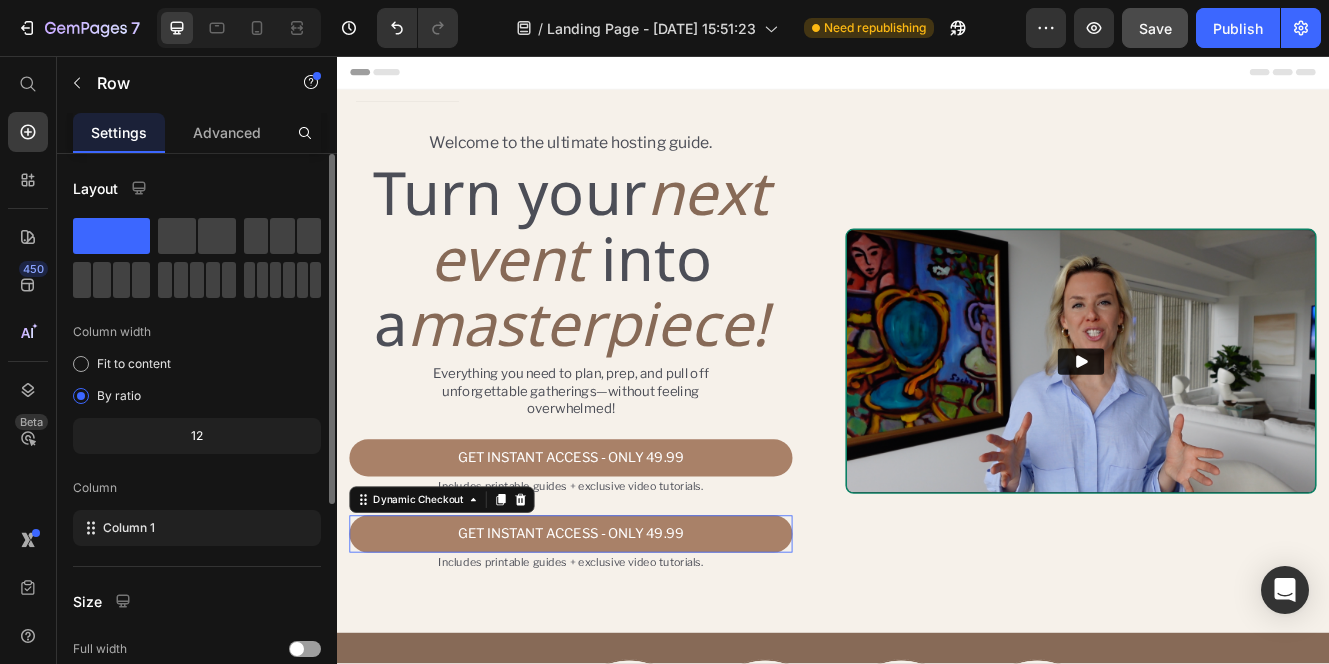 click on "GET INSTANT ACCESS - ONLY 49.99" at bounding box center [620, 634] 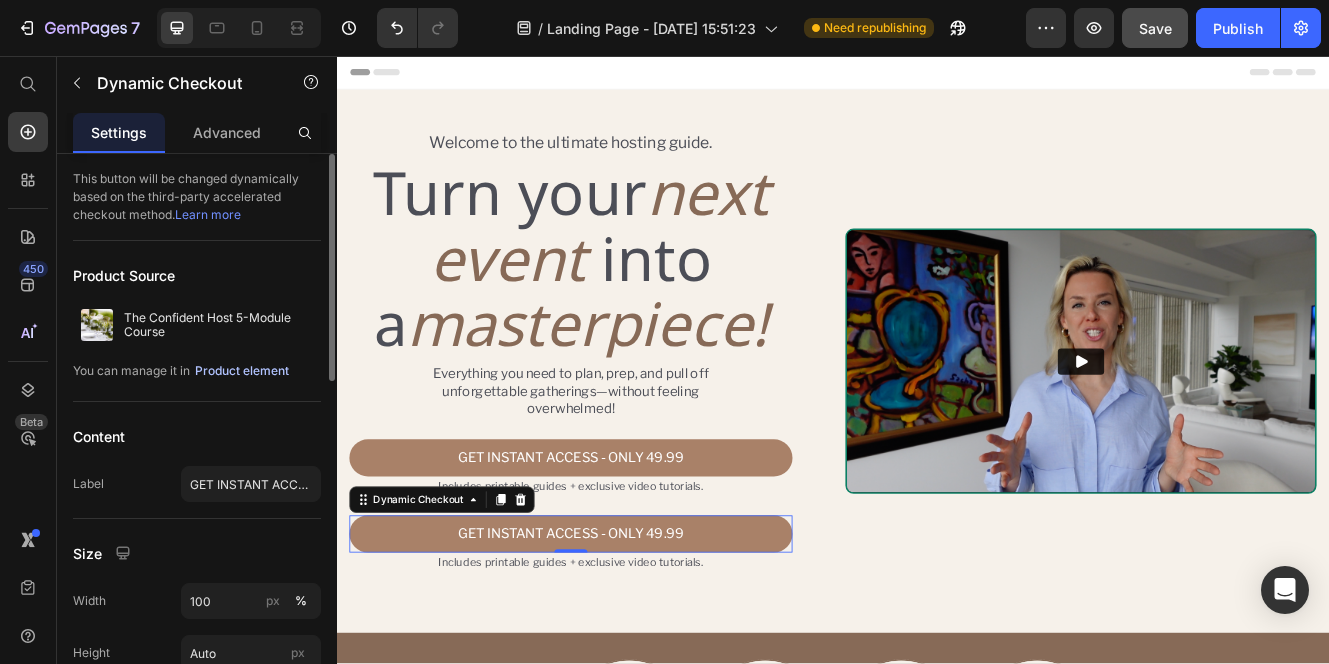 click on "Product element" at bounding box center [242, 371] 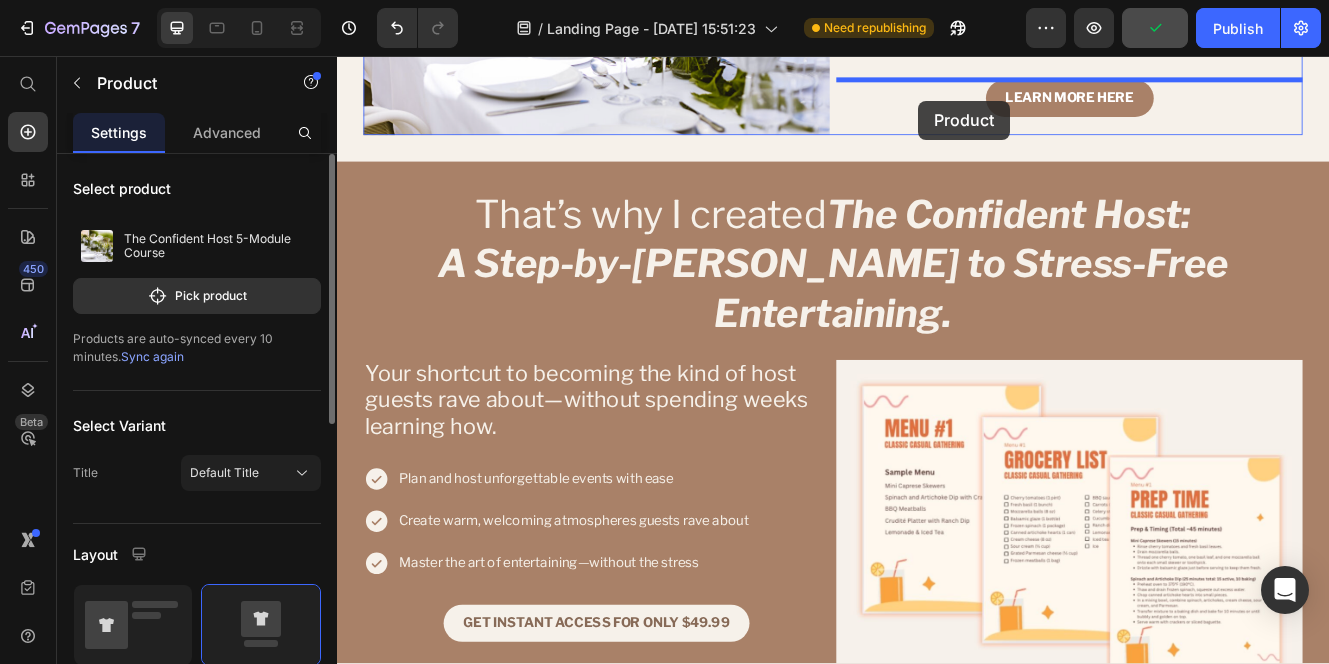 scroll, scrollTop: 1127, scrollLeft: 0, axis: vertical 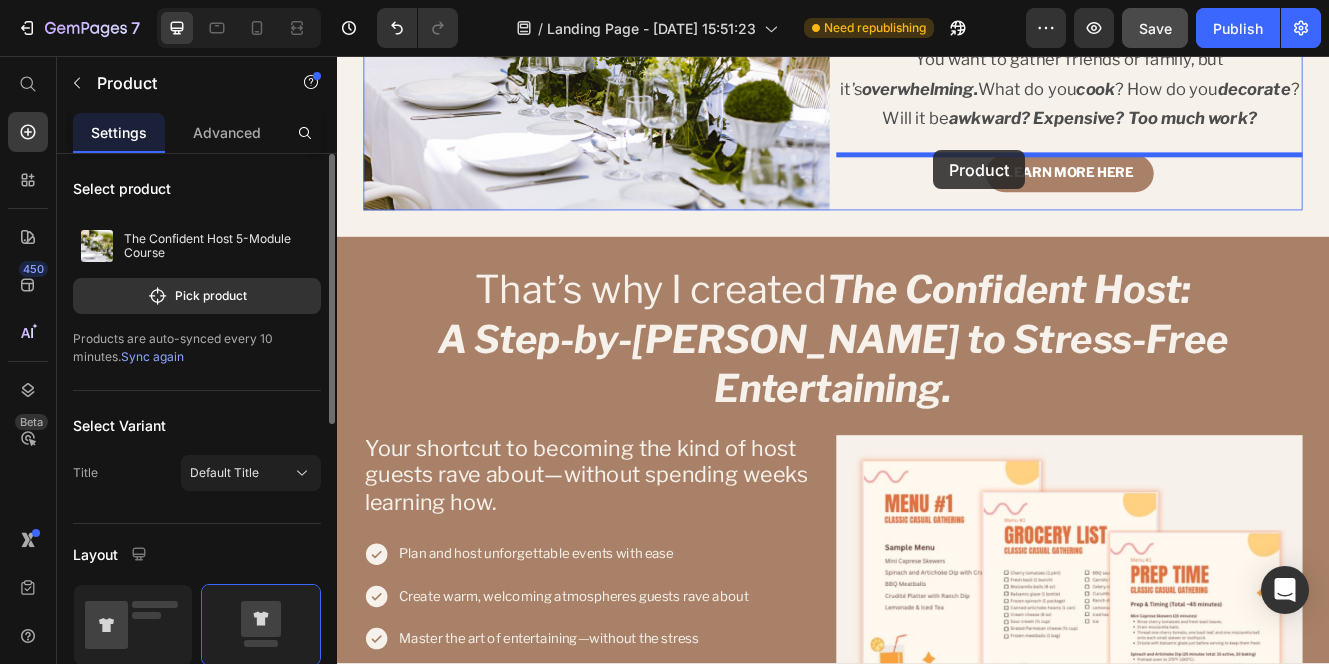 drag, startPoint x: 371, startPoint y: 599, endPoint x: 1057, endPoint y: 172, distance: 808.0377 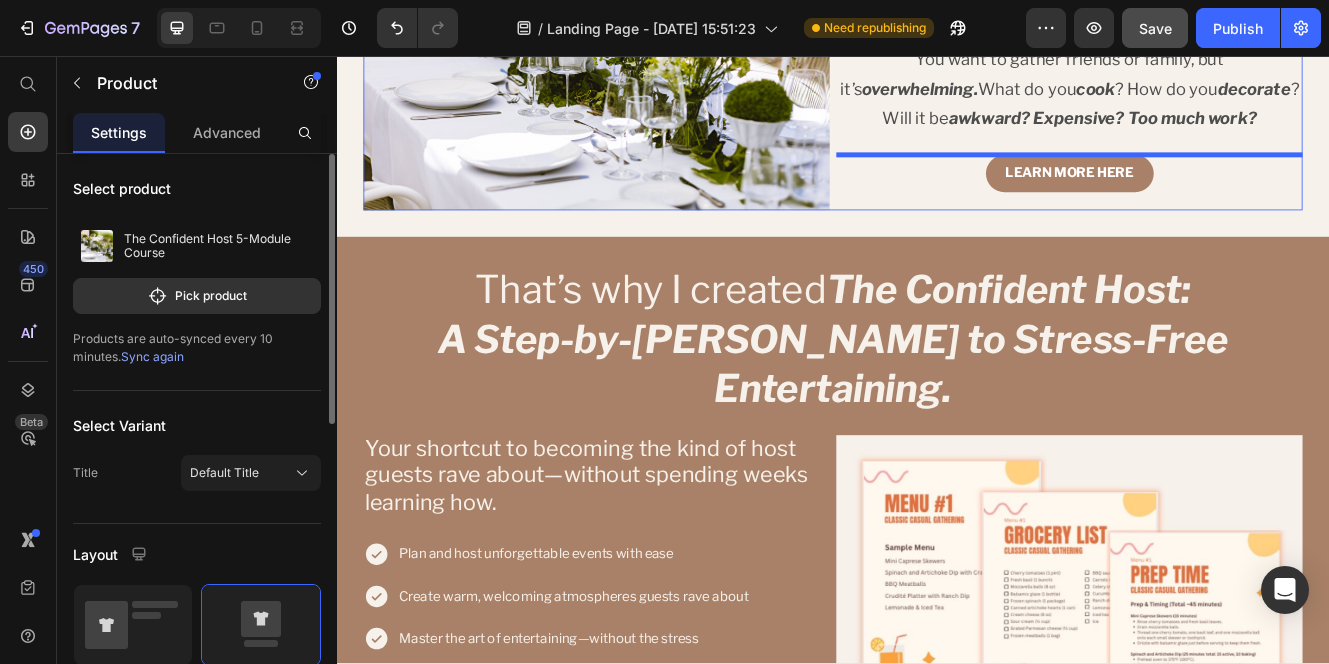 scroll, scrollTop: 1034, scrollLeft: 0, axis: vertical 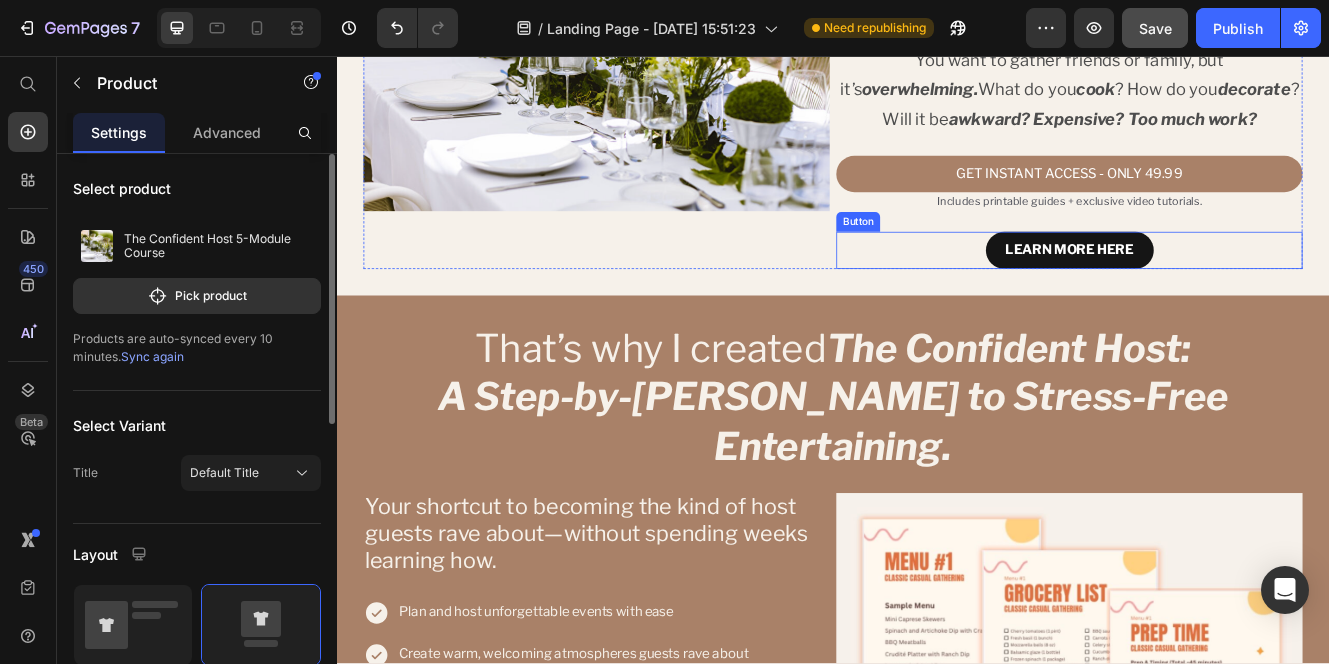 click on "LEARN MORE HERE" at bounding box center [1223, 291] 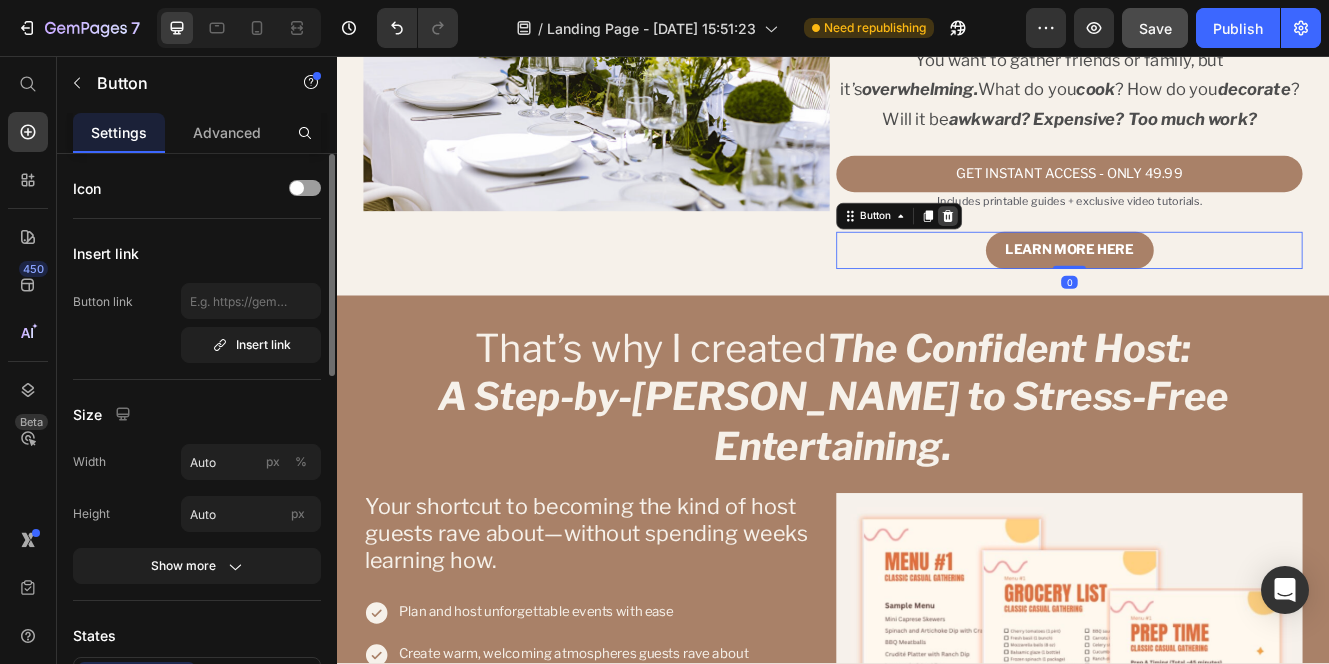 click 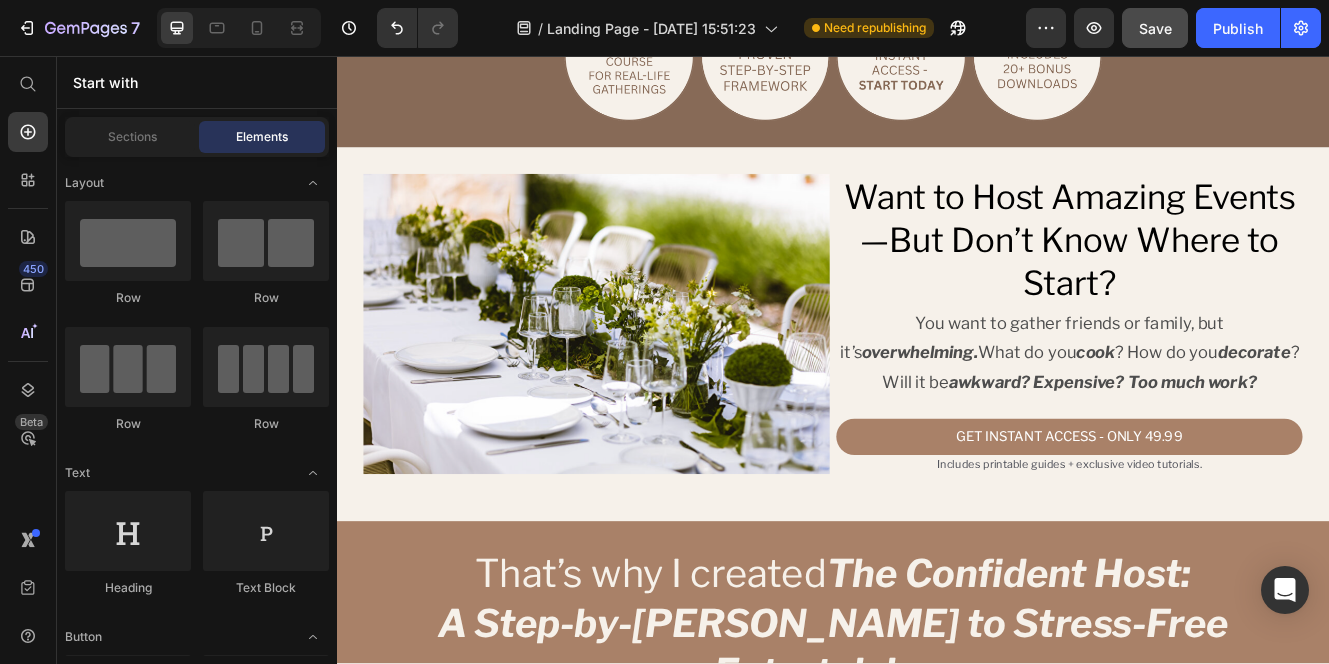 scroll, scrollTop: 719, scrollLeft: 0, axis: vertical 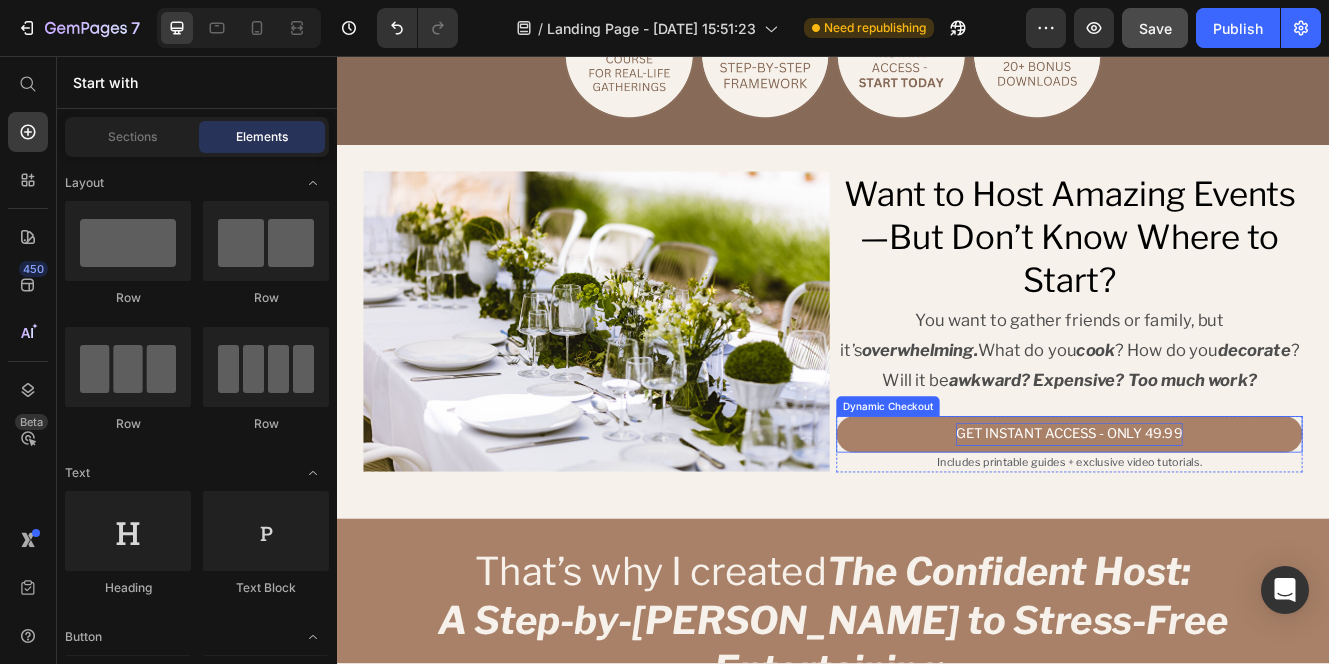 click on "GET INSTANT ACCESS - ONLY 49.99" at bounding box center [1223, 514] 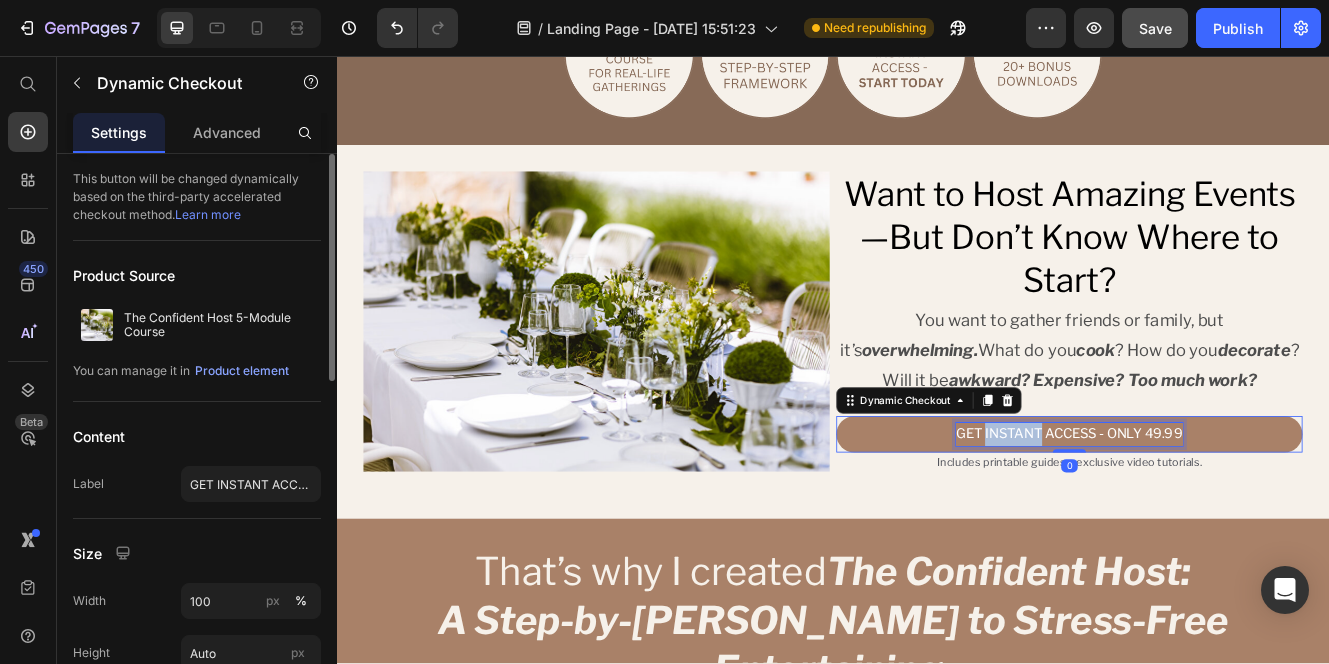 click on "GET INSTANT ACCESS - ONLY 49.99" at bounding box center [1223, 514] 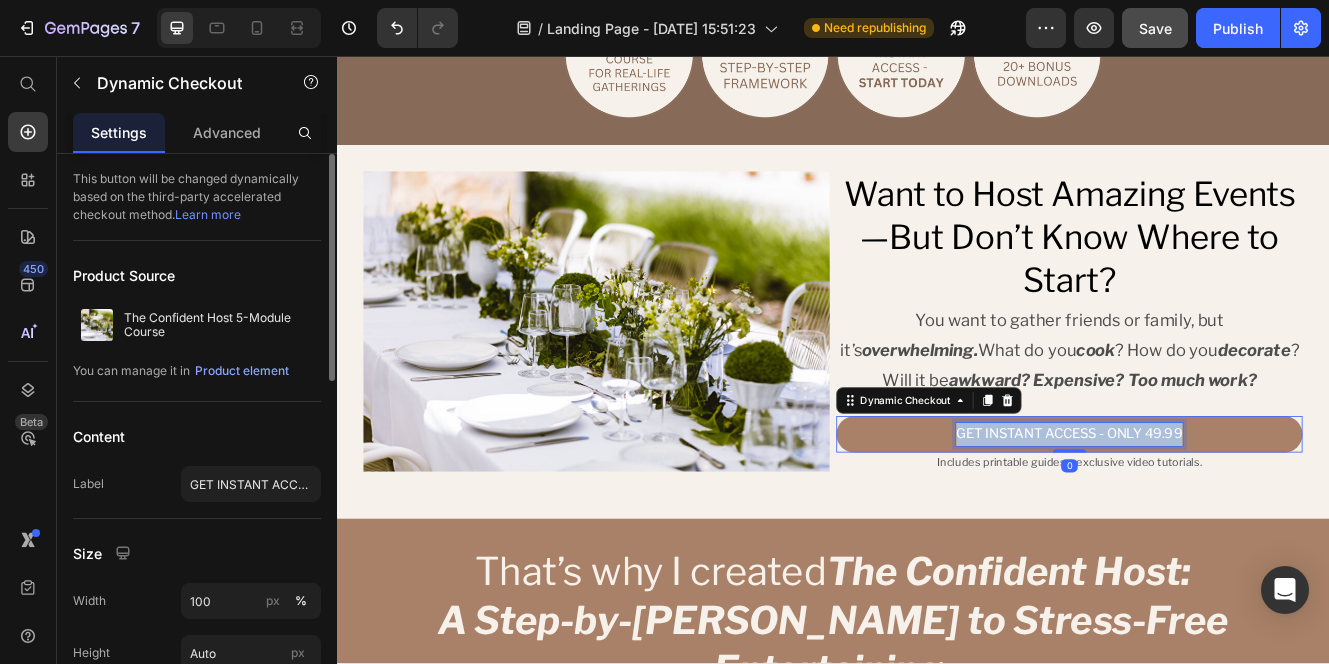 click on "GET INSTANT ACCESS - ONLY 49.99" at bounding box center (1223, 514) 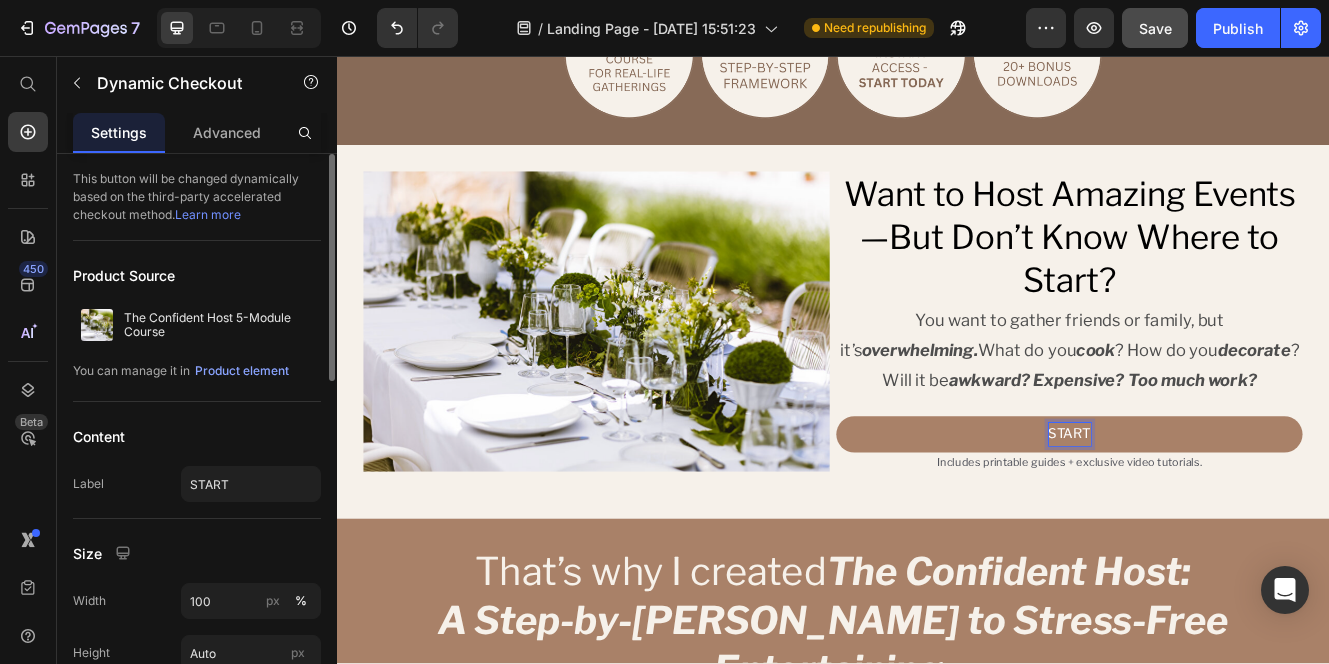click on "START" at bounding box center [1223, 514] 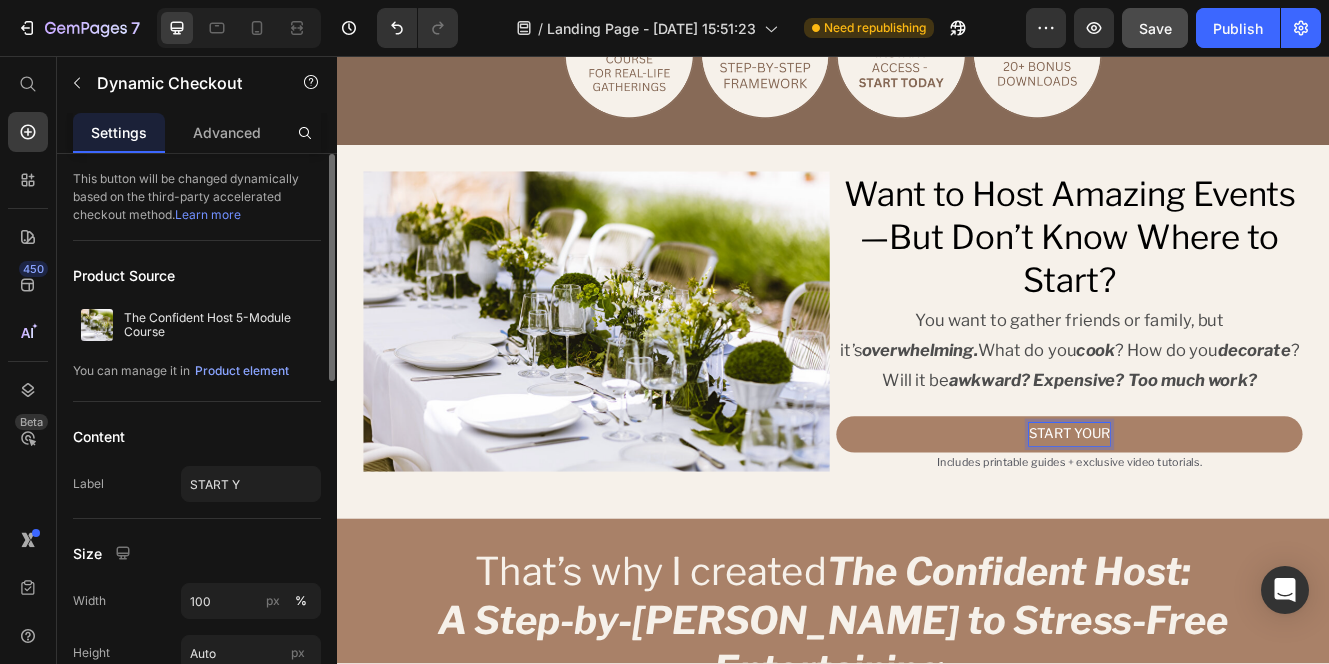 click on "START YOUR" at bounding box center (1223, 514) 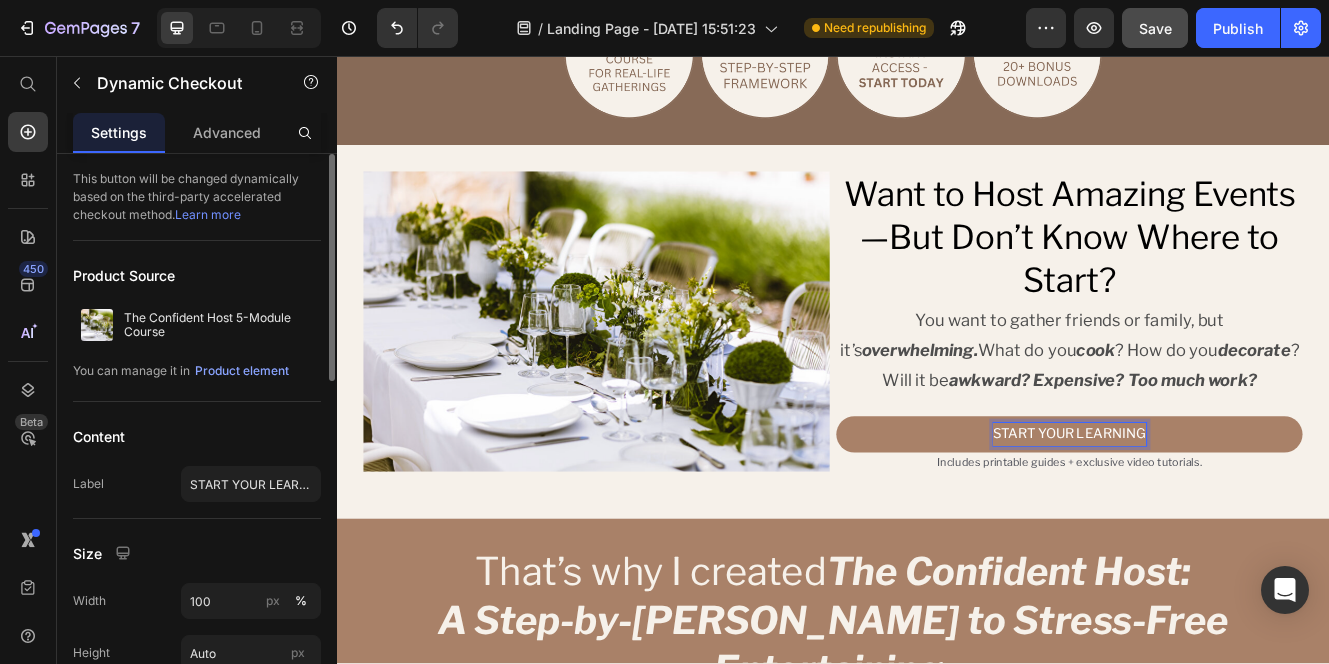 click on "START YOUR LEARNING" at bounding box center [1223, 514] 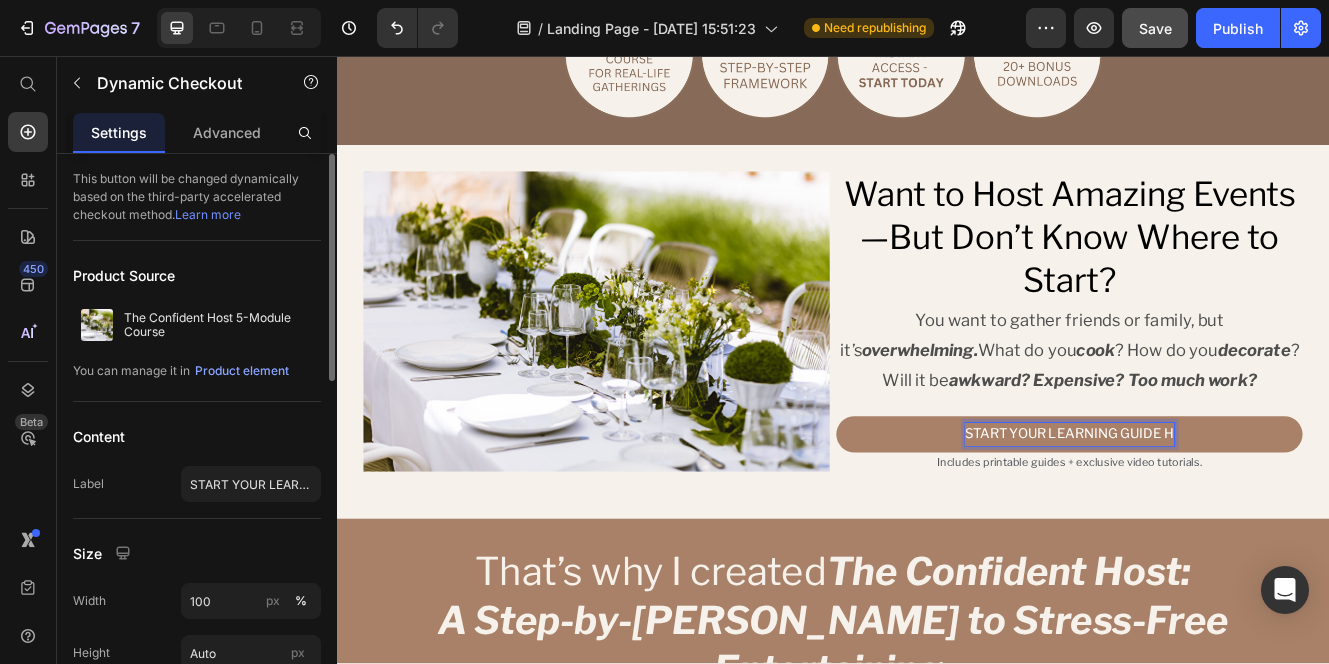 click on "START YOUR LEARNING GUIDE H" at bounding box center (1223, 514) 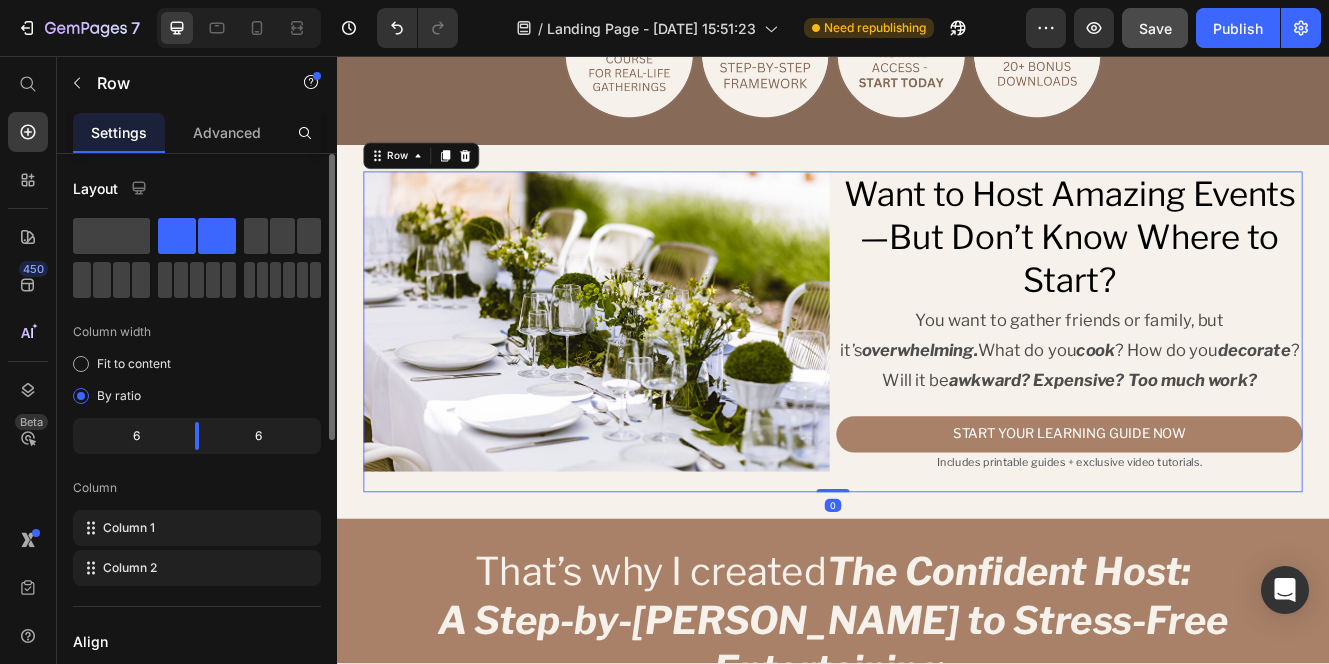 click on "Want to Host Amazing Events—But Don’t Know Where to Start? Heading You want to gather friends or family, but it’s  overwhelming.  What do you  cook ? How do you  decorate ? Will it be  awkward? Expensive? Too much work? Text Block START YOUR LEARNING GUIDE NOW Dynamic Checkout Includes printable guides + exclusive video tutorials. Text Block Product" at bounding box center [1223, 390] 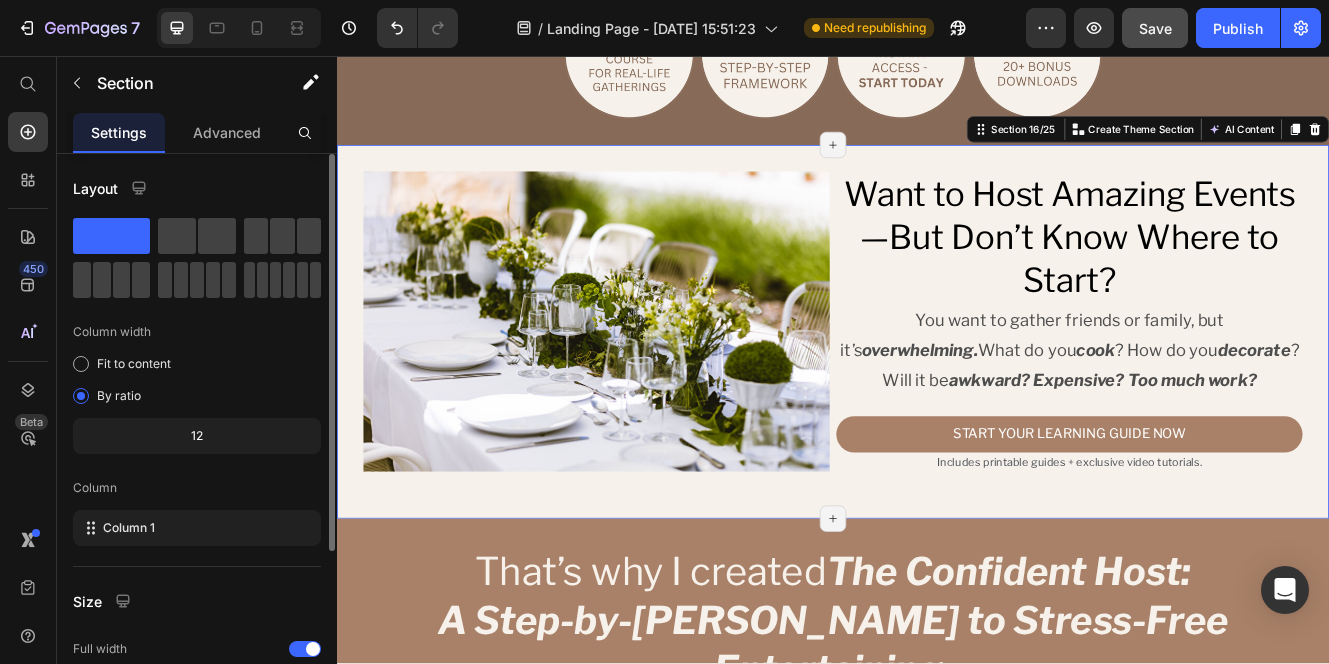 click on "Image Want to Host Amazing Events—But Don’t Know Where to Start? Heading You want to gather friends or family, but it’s  overwhelming.  What do you  cook ? How do you  decorate ? Will it be  awkward? Expensive? Too much work? Text Block START YOUR LEARNING GUIDE NOW Dynamic Checkout Includes printable guides + exclusive video tutorials. Text Block Product Row Section 16/25   You can create reusable sections Create Theme Section AI Content Write with GemAI What would you like to describe here? Tone and Voice Persuasive Product Getting products... Show more Generate Page has reached Shopify’s 25 section-limit Page has reached Shopify’s 25 section-limit Page has reached Shopify’s 25 section-limit" at bounding box center (937, 390) 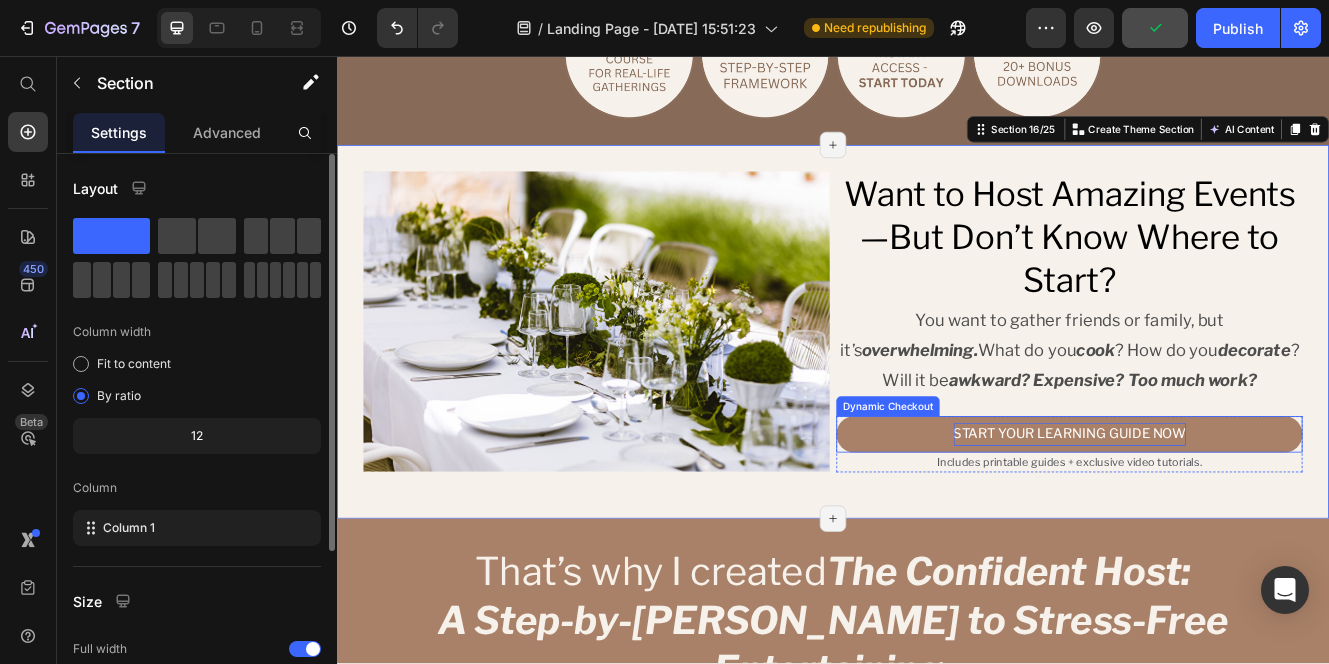 click on "START YOUR LEARNING GUIDE NOW" at bounding box center (1223, 514) 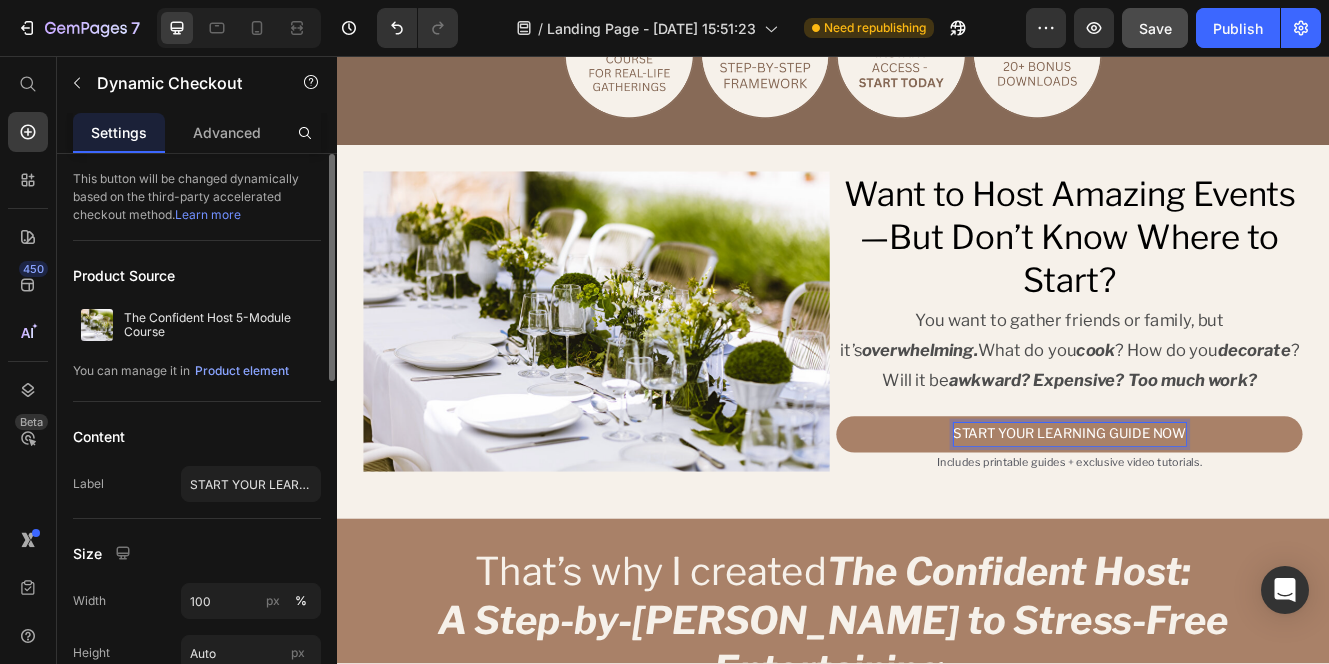 click on "START YOUR LEARNING GUIDE NOW" at bounding box center (1223, 514) 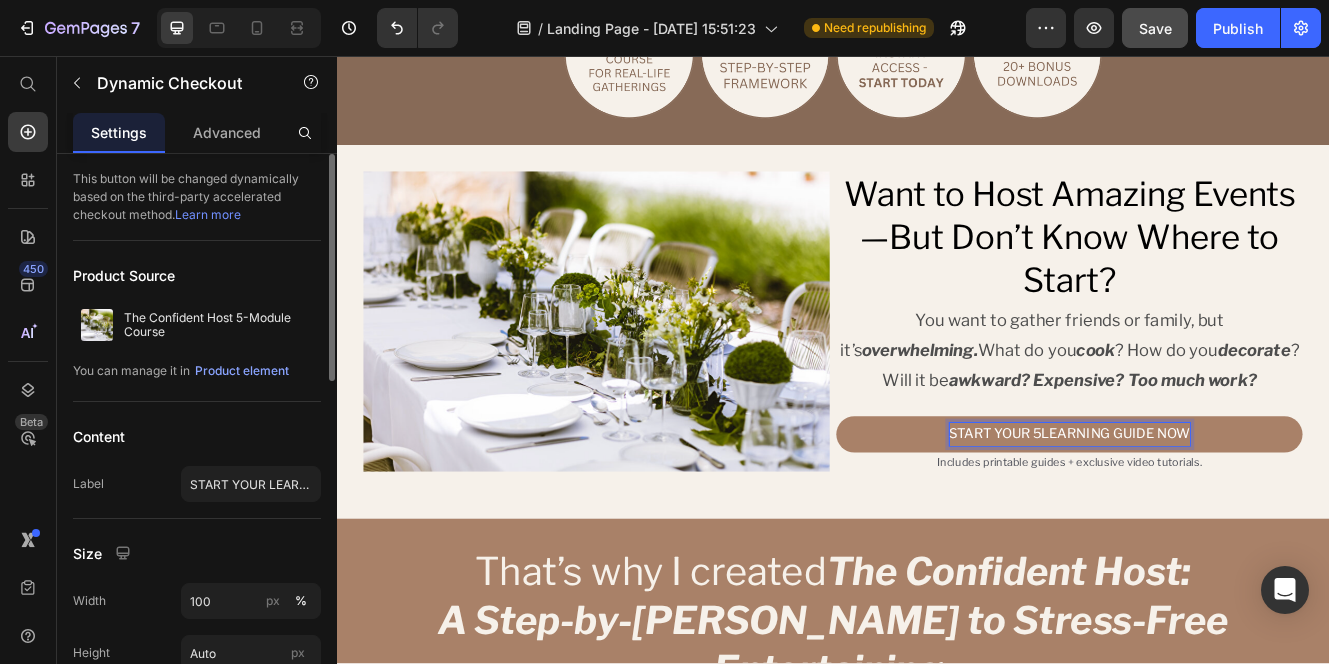 click on "START YOUR 5LEARNING GUIDE NOW" at bounding box center (1223, 514) 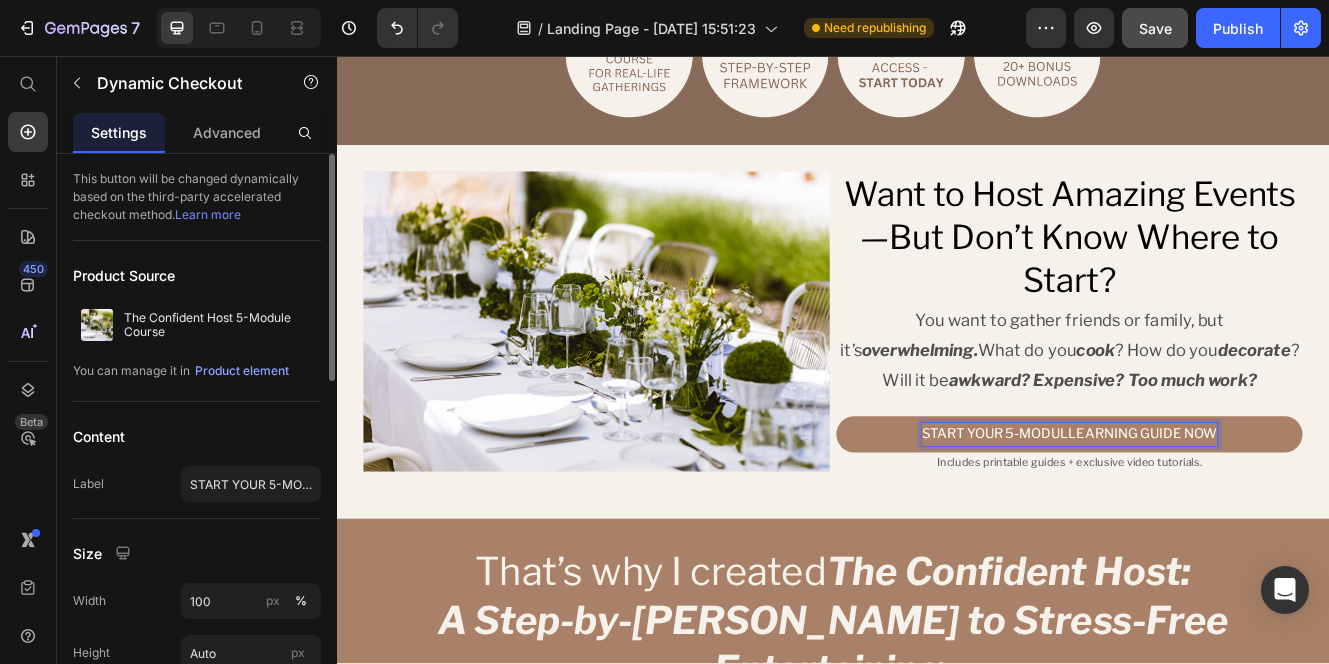 click on "START YOUR 5-MODULLEARNING GUIDE NOW" at bounding box center [1223, 514] 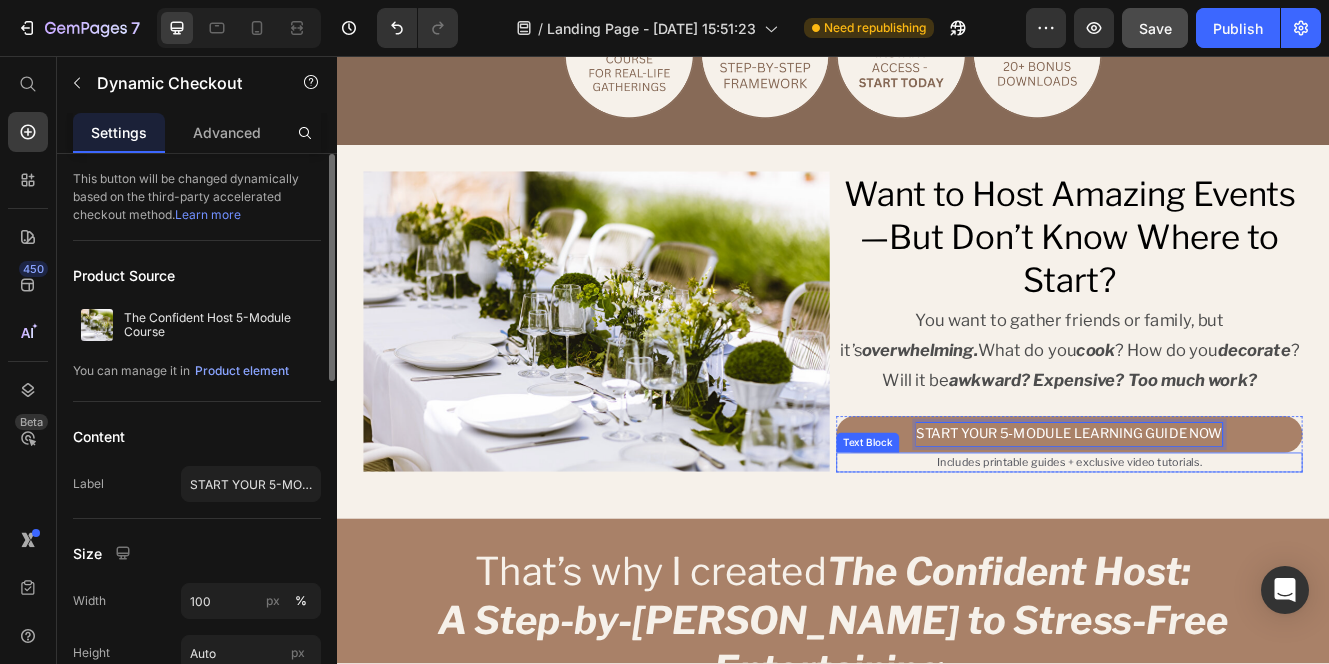 click on "Includes printable guides + exclusive video tutorials." at bounding box center (1223, 548) 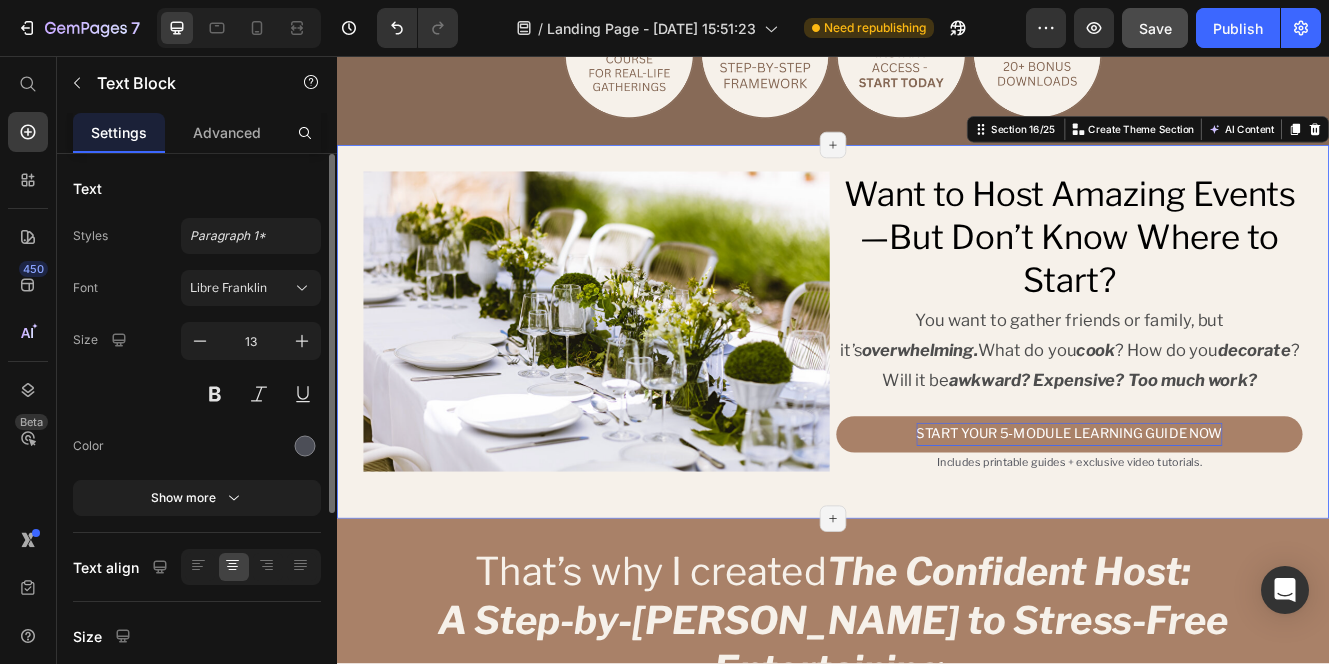 click on "Image Want to Host Amazing Events—But Don’t Know Where to Start? Heading You want to gather friends or family, but it’s  overwhelming.  What do you  cook ? How do you  decorate ? Will it be  awkward? Expensive? Too much work? Text Block START YOUR 5-MODULE LEARNING GUIDE NOW Dynamic Checkout Includes printable guides + exclusive video tutorials. Text Block Product Row Section 16/25   You can create reusable sections Create Theme Section AI Content Write with GemAI What would you like to describe here? Tone and Voice Persuasive Product Show more Generate Page has reached Shopify’s 25 section-limit Page has reached Shopify’s 25 section-limit Page has reached Shopify’s 25 section-limit" at bounding box center (937, 390) 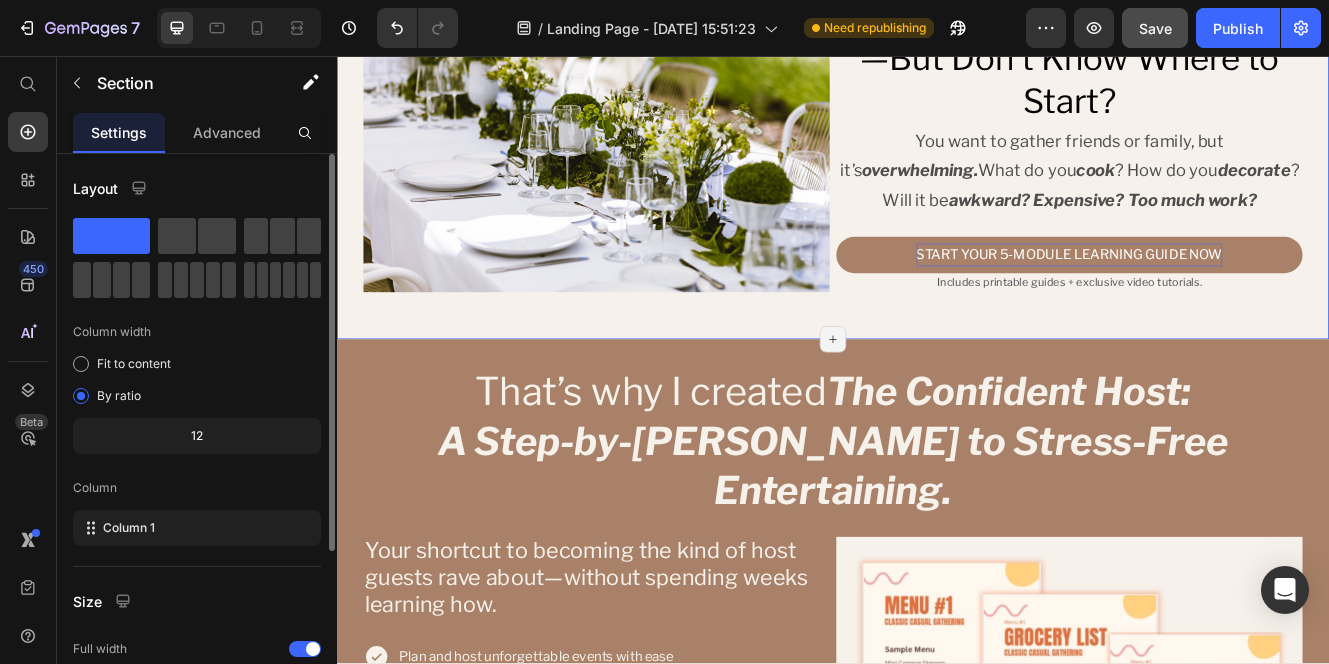 scroll, scrollTop: 794, scrollLeft: 0, axis: vertical 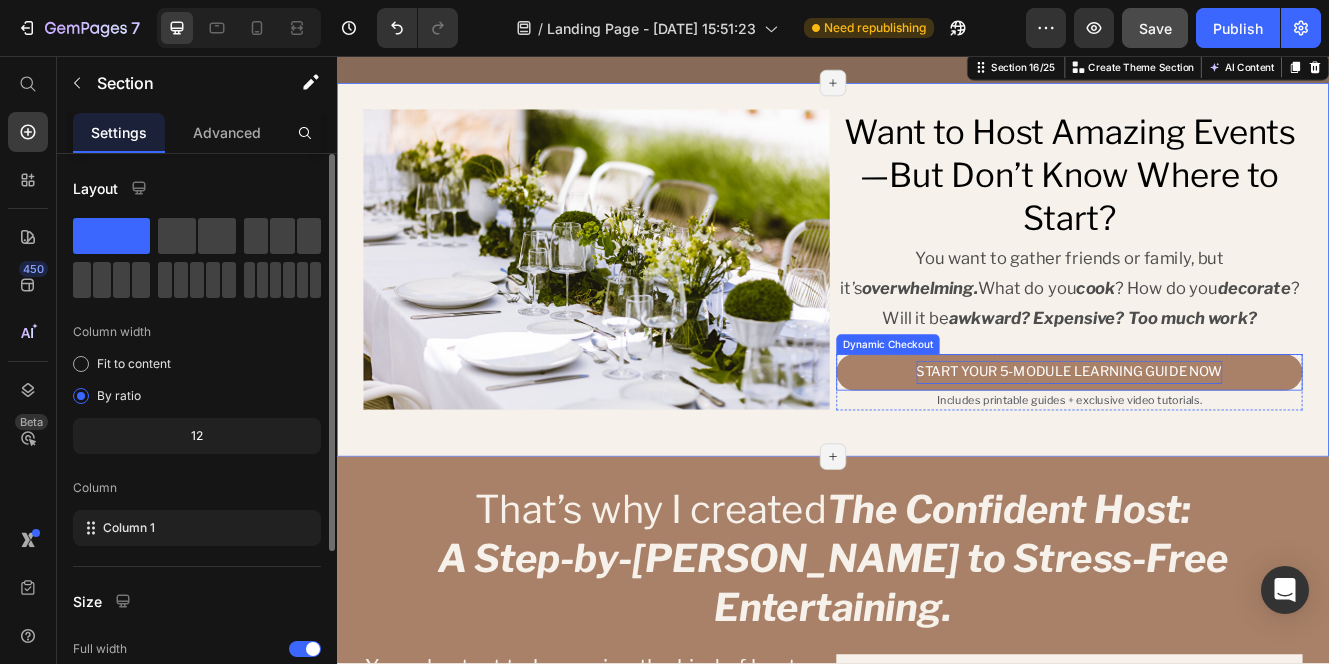 click on "START YOUR 5-MODULE LEARNING GUIDE NOW" at bounding box center (1223, 439) 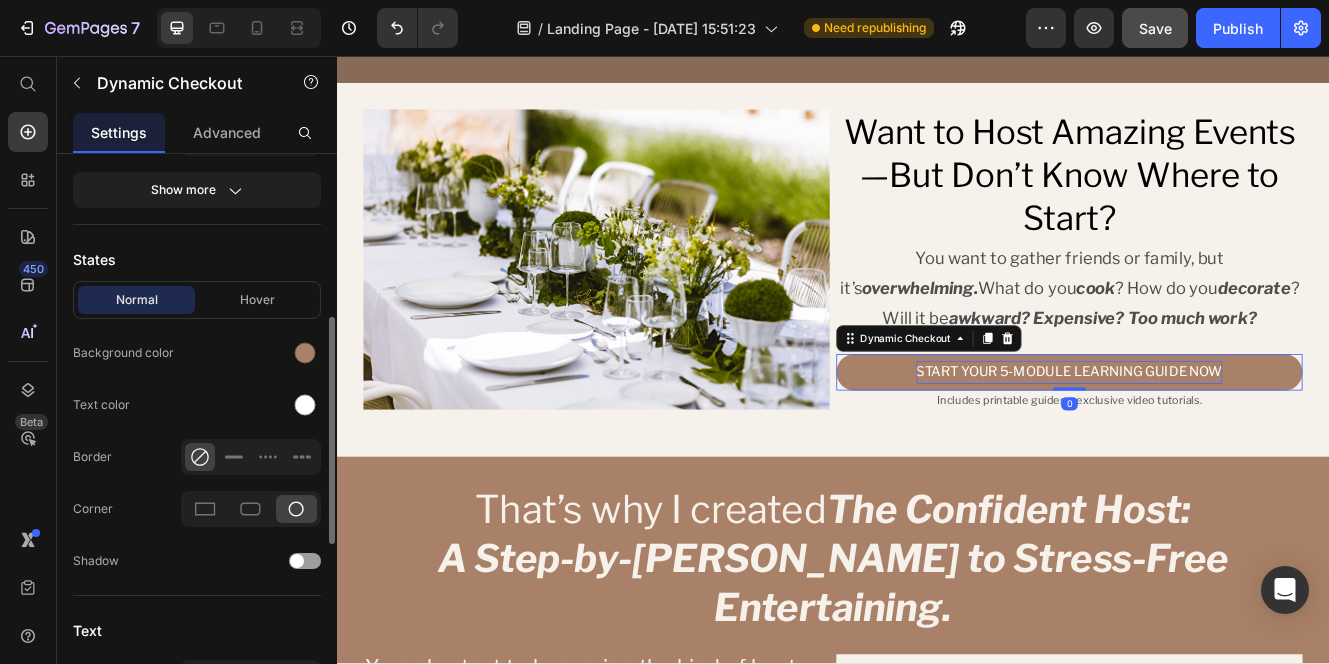 scroll, scrollTop: 532, scrollLeft: 0, axis: vertical 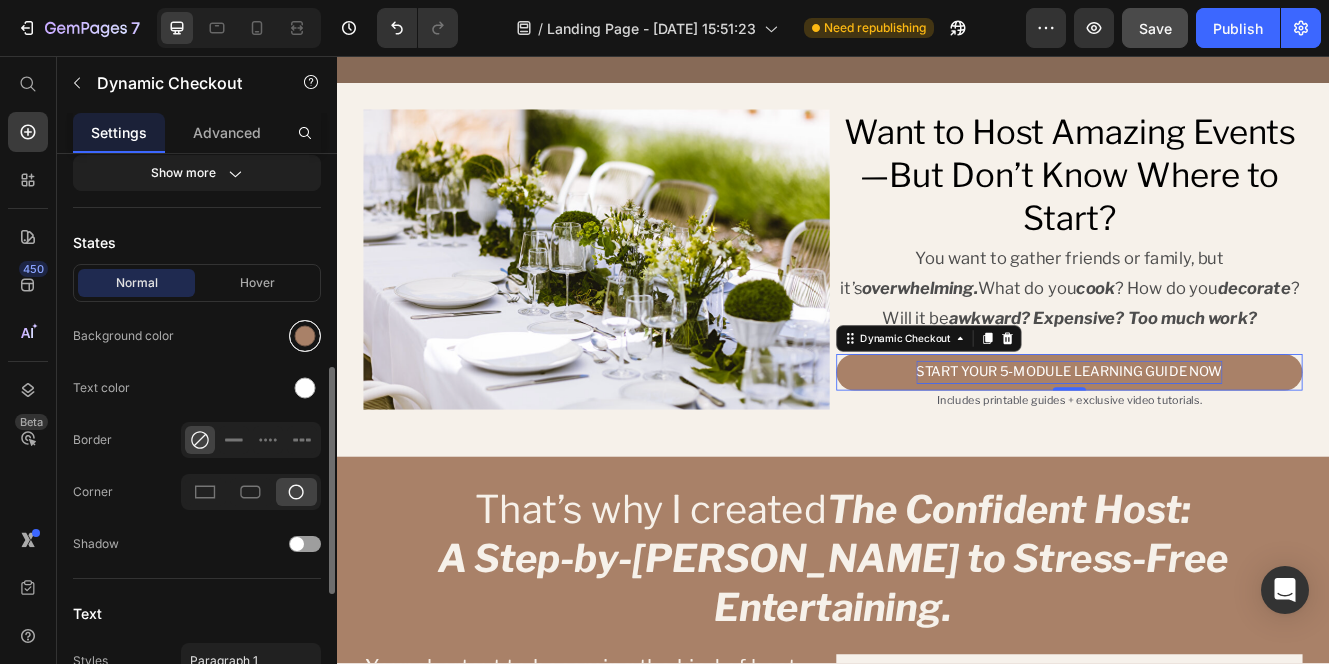 click at bounding box center [305, 336] 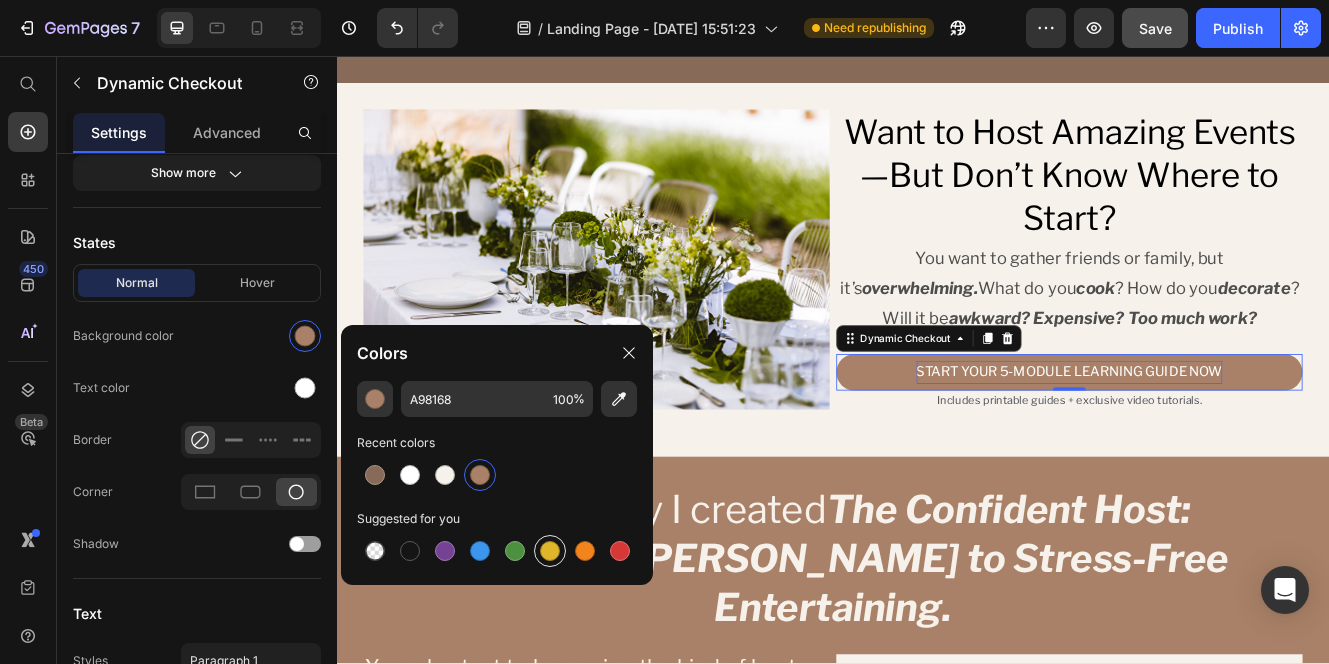 click at bounding box center (550, 551) 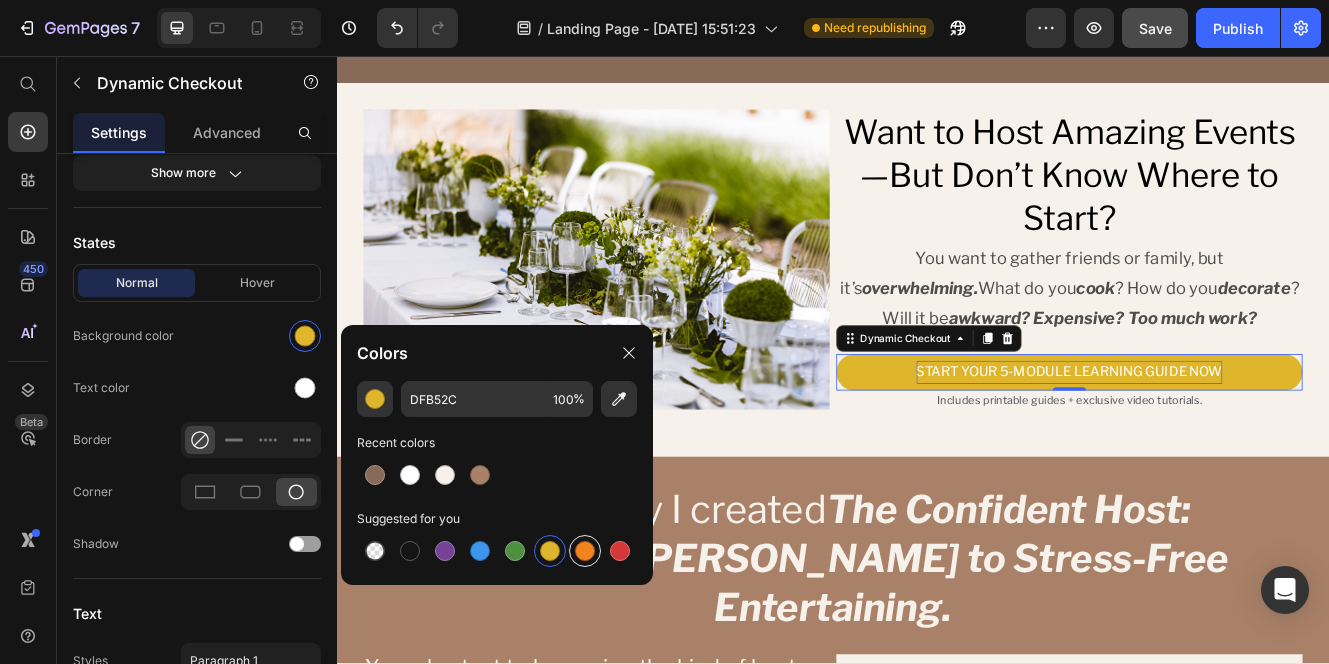 click at bounding box center (585, 551) 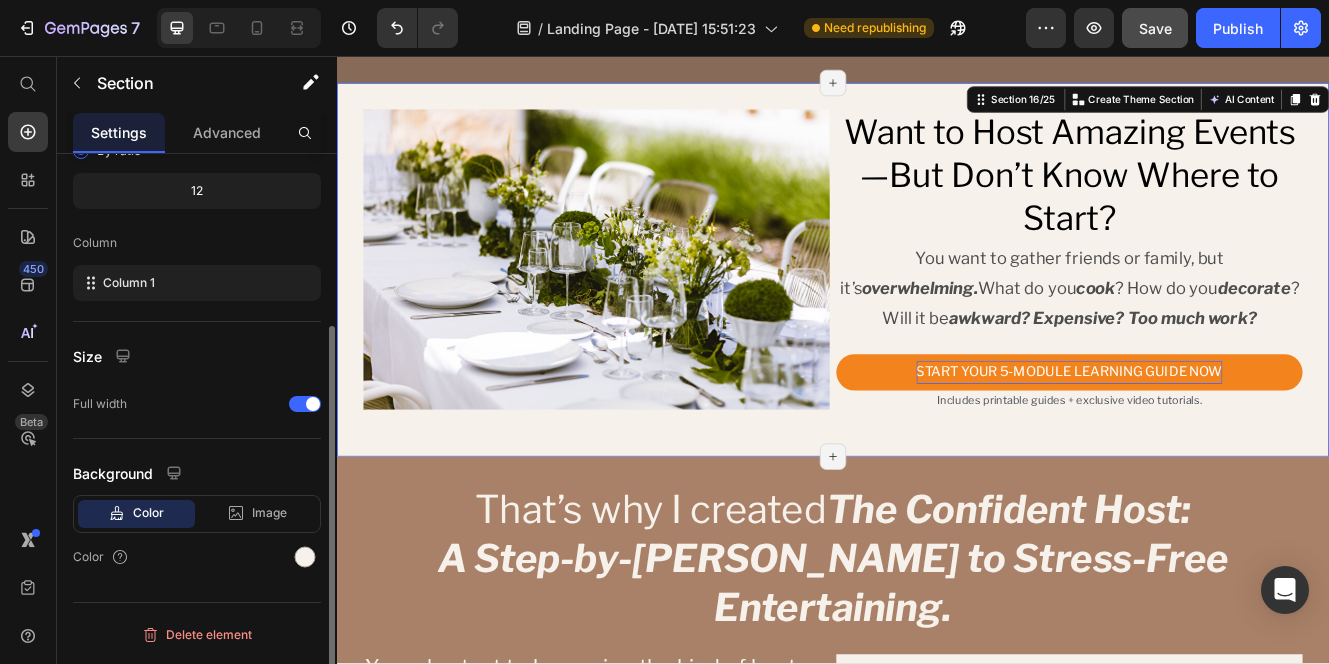 click on "Image Want to Host Amazing Events—But Don’t Know Where to Start? Heading You want to gather friends or family, but it’s  overwhelming.  What do you  cook ? How do you  decorate ? Will it be  awkward? Expensive? Too much work? Text Block START YOUR 5-MODULE LEARNING GUIDE NOW Dynamic Checkout Includes printable guides + exclusive video tutorials. Text Block Product Row Section 16/25   You can create reusable sections Create Theme Section AI Content Write with GemAI What would you like to describe here? Tone and Voice Persuasive Product Confident Host Show more Generate Page has reached Shopify’s 25 section-limit Page has reached Shopify’s 25 section-limit Page has reached Shopify’s 25 section-limit" at bounding box center [937, 315] 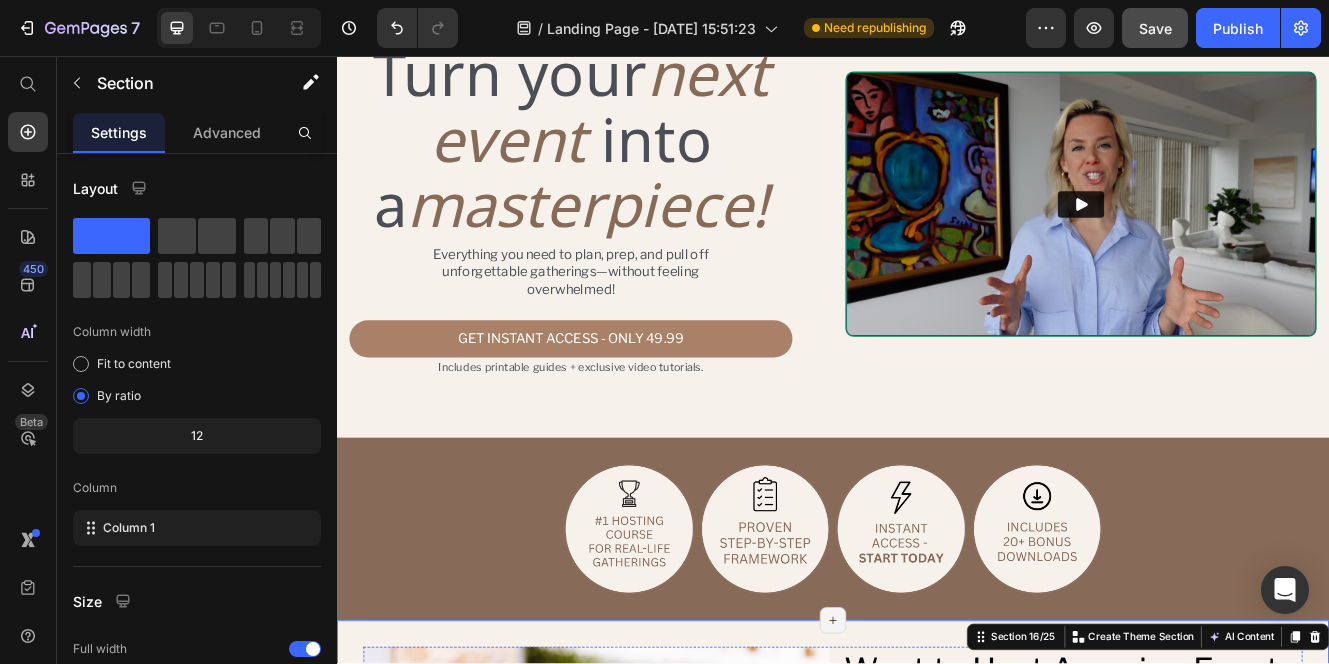 scroll, scrollTop: 0, scrollLeft: 0, axis: both 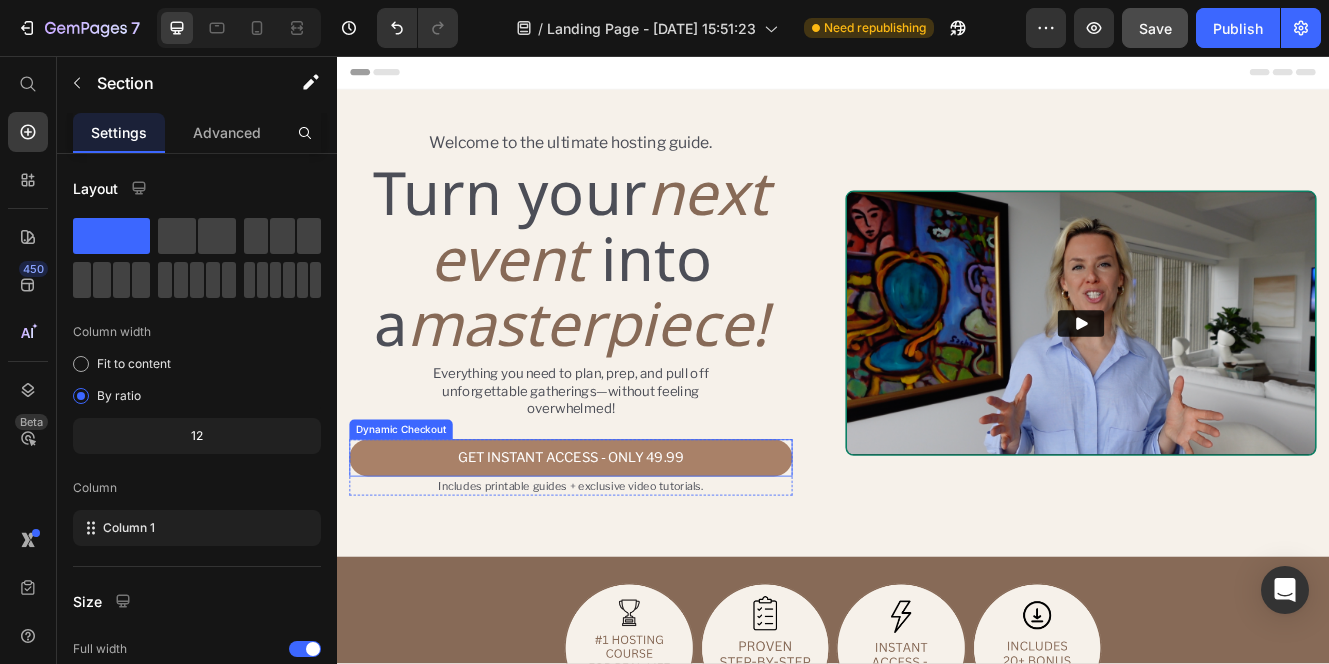 click on "GET INSTANT ACCESS - ONLY 49.99" at bounding box center (620, 542) 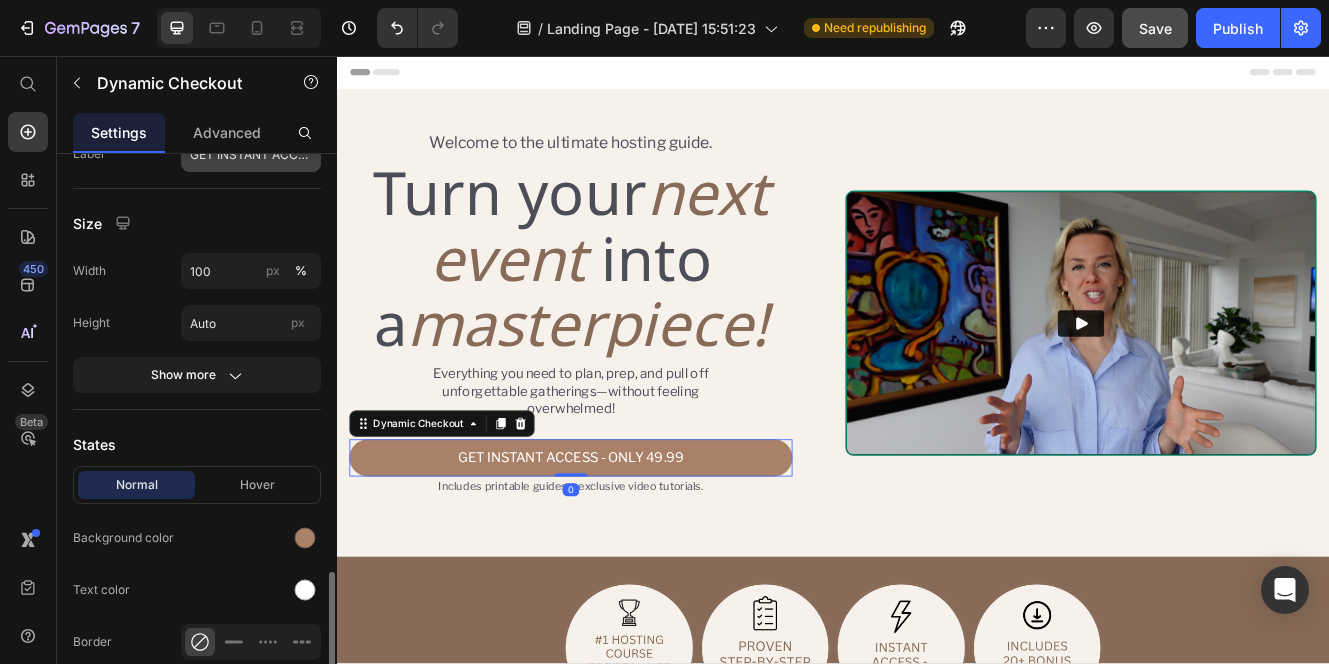 scroll, scrollTop: 567, scrollLeft: 0, axis: vertical 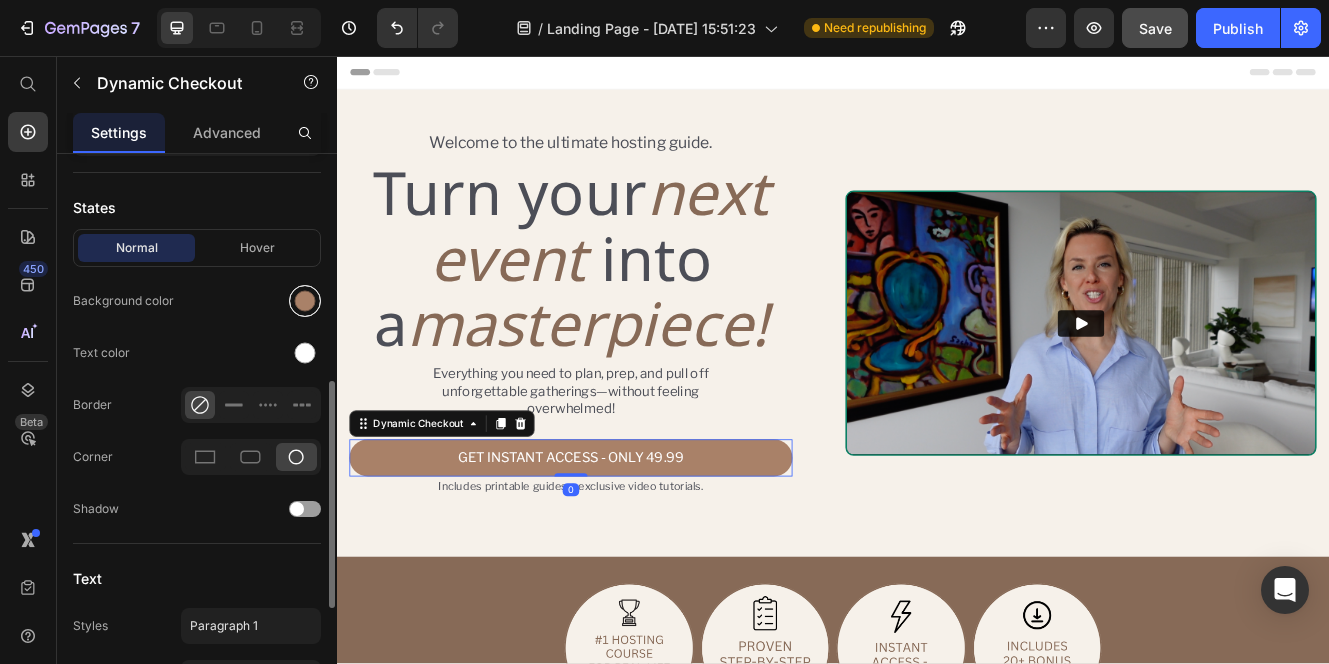 click at bounding box center [305, 301] 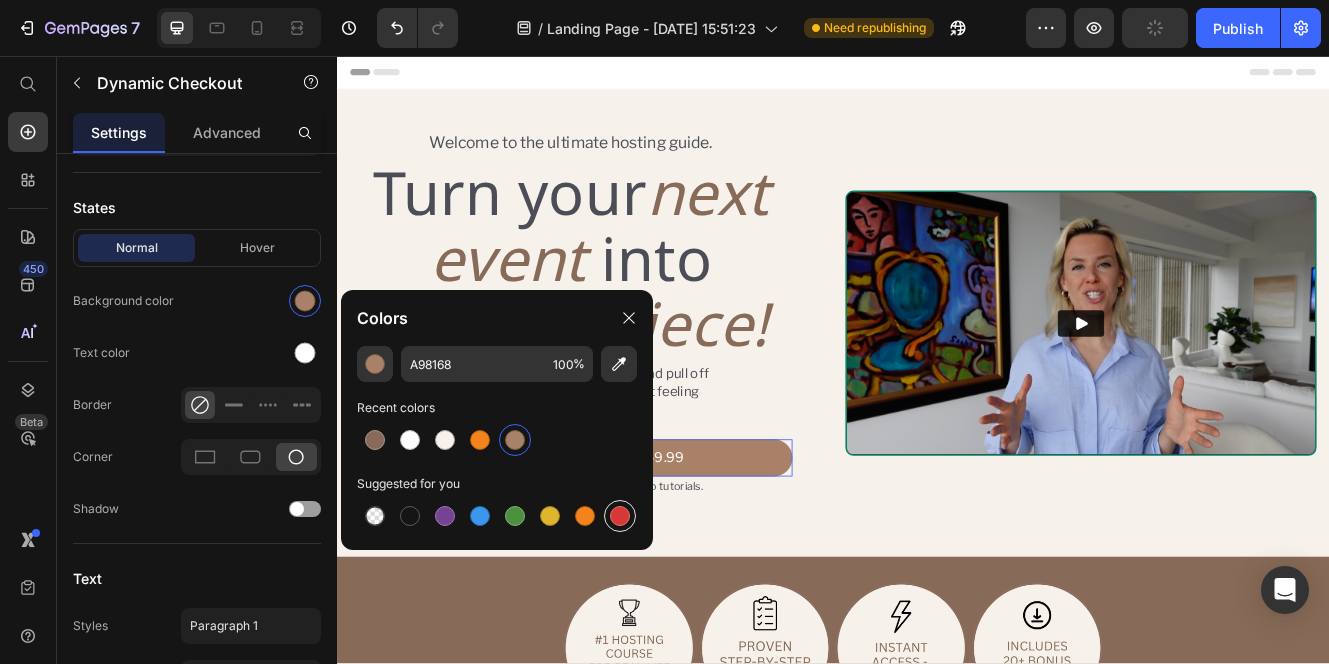 click at bounding box center [620, 516] 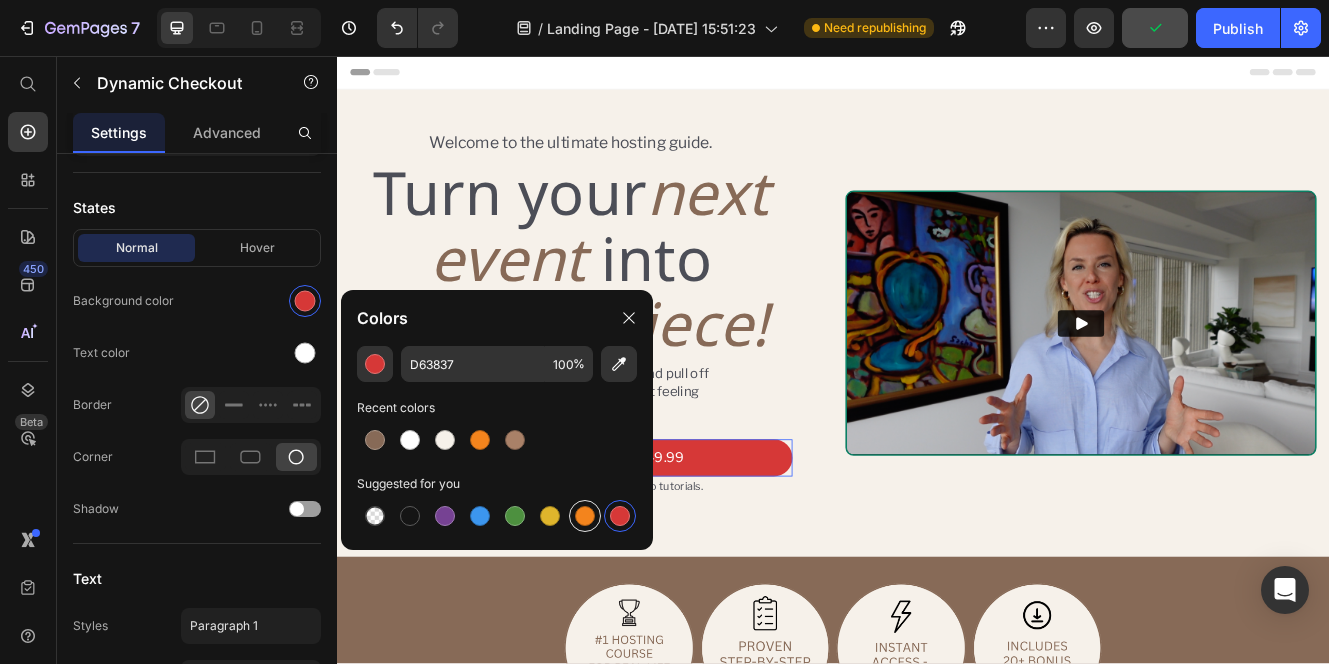 click at bounding box center [585, 516] 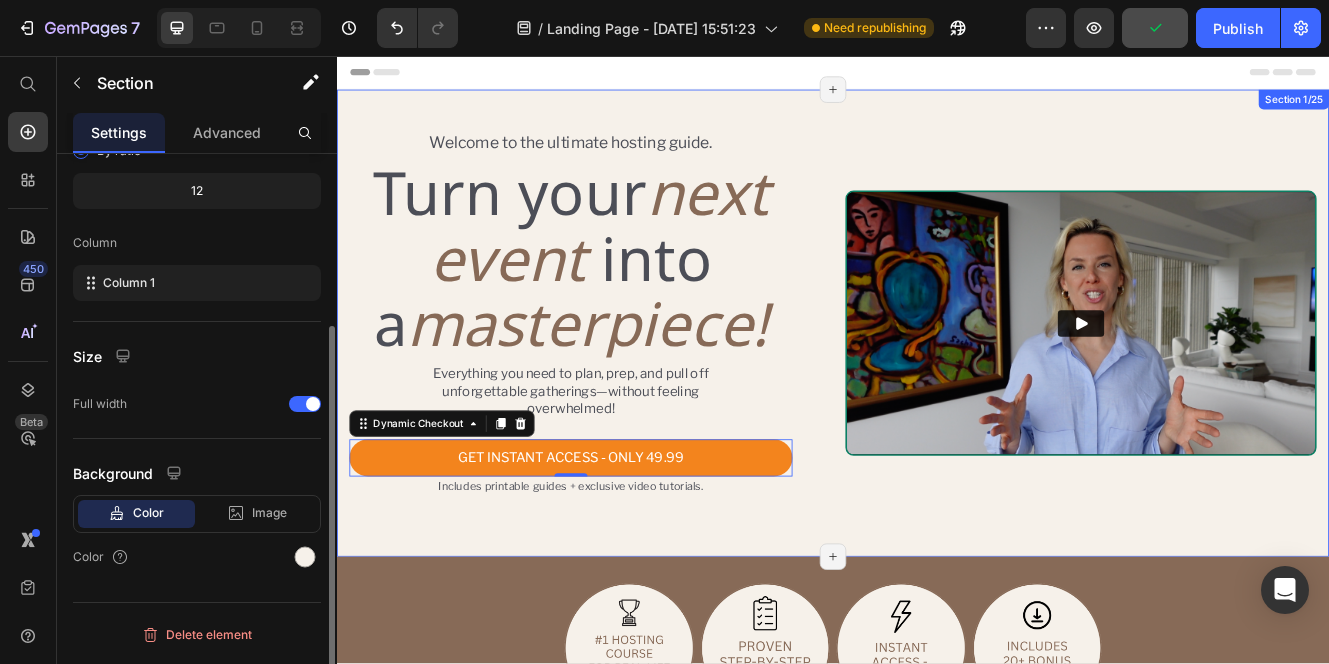 click on "Welcome to the ultimate hosting guide. Text Block Turn your  next event   into a  masterpiece! Heading Everything you need to plan, prep, and pull off unforgettable gatherings—without feeling overwhelmed! Text Block GET INSTANT ACCESS - ONLY 49.99 Dynamic Checkout   0 Includes printable guides + exclusive video tutorials. Text Block Product Row Video Row Section 1/25 Page has reached Shopify’s 25 section-limit Page has reached Shopify’s 25 section-limit" at bounding box center [937, 379] 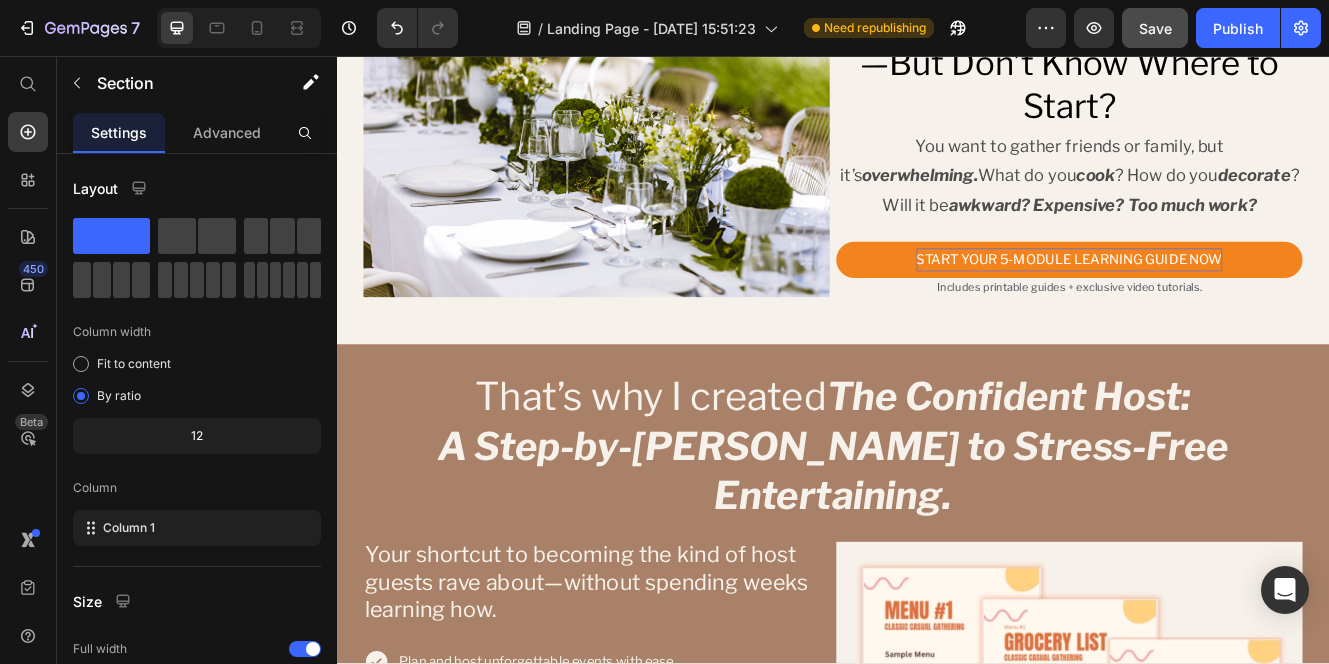 scroll, scrollTop: 968, scrollLeft: 0, axis: vertical 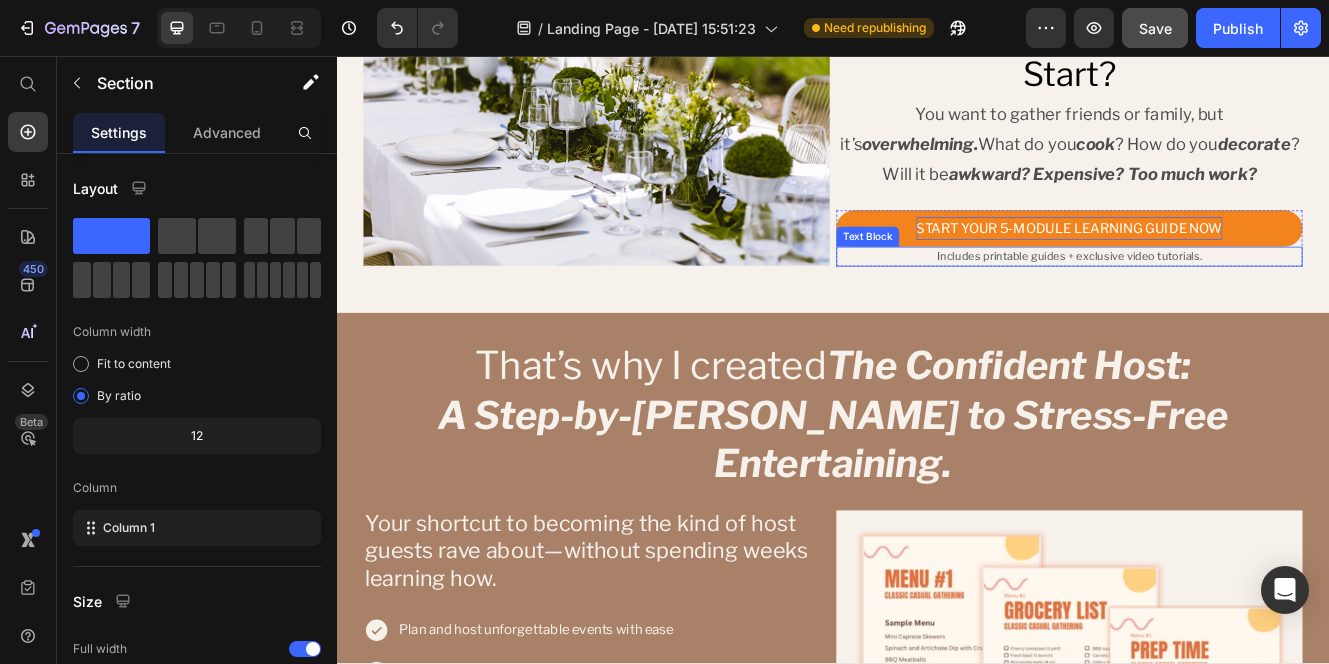 click on "Text Block" at bounding box center [979, 275] 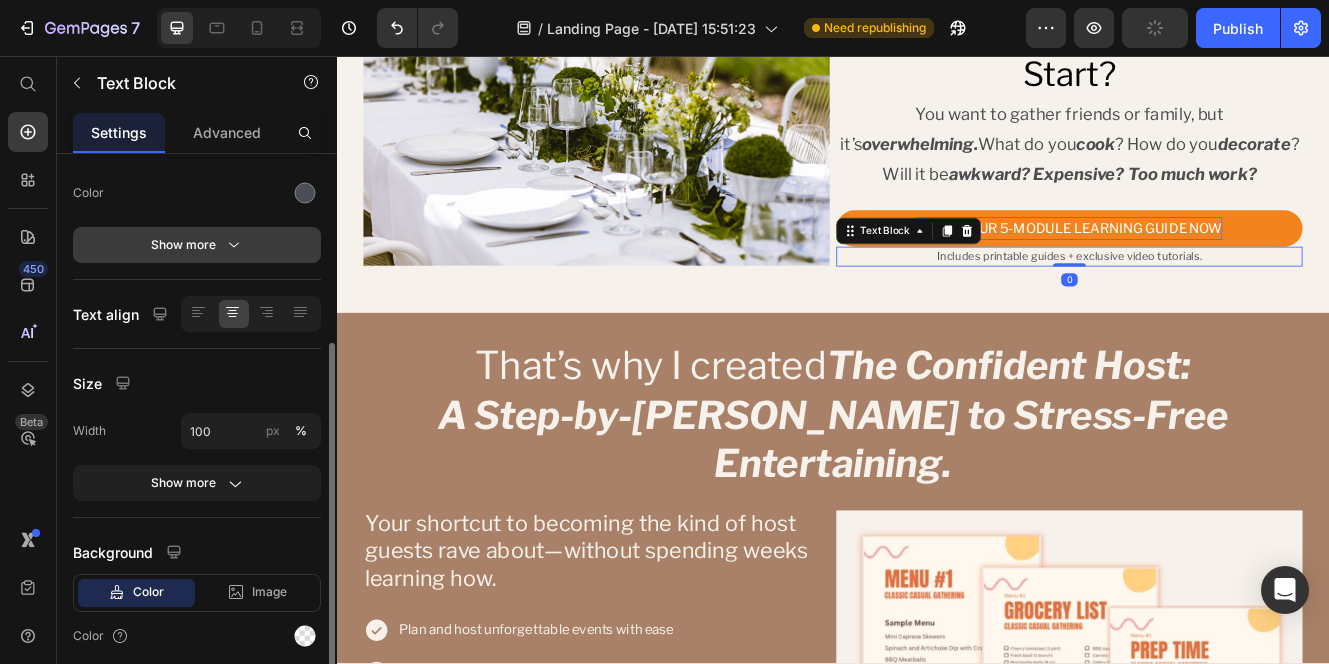 scroll, scrollTop: 328, scrollLeft: 0, axis: vertical 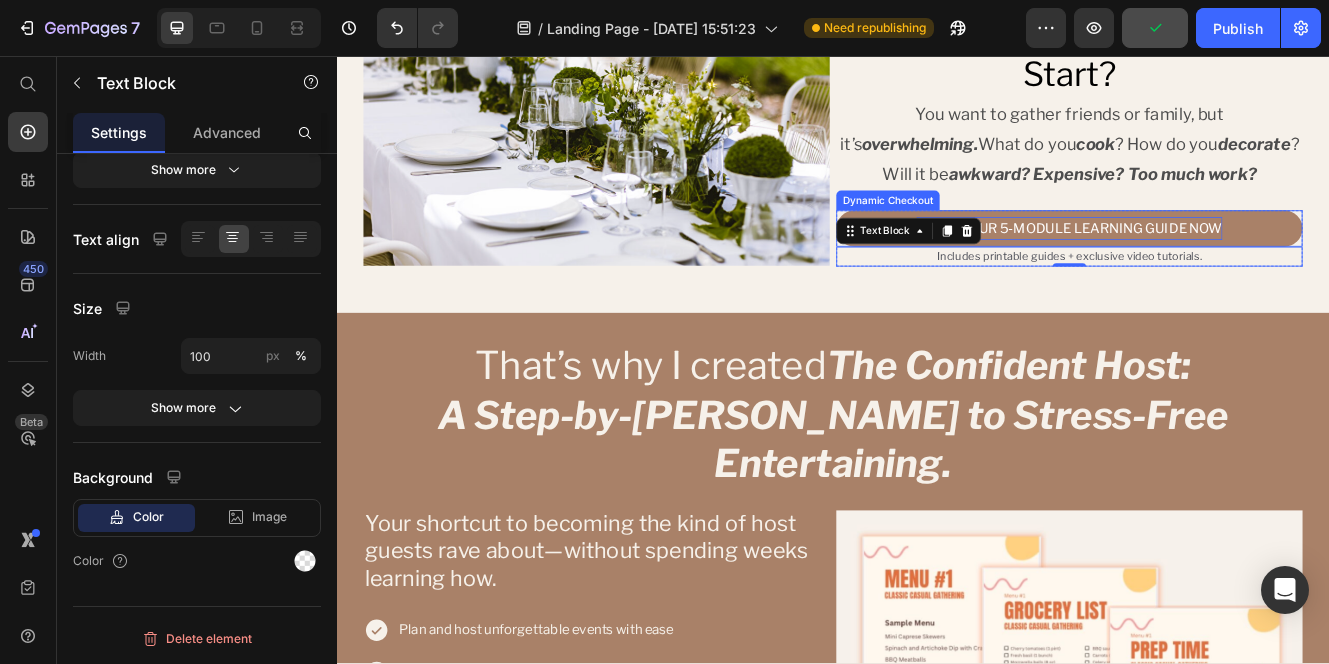 click on "START YOUR 5-MODULE LEARNING GUIDE NOW" at bounding box center [1223, 265] 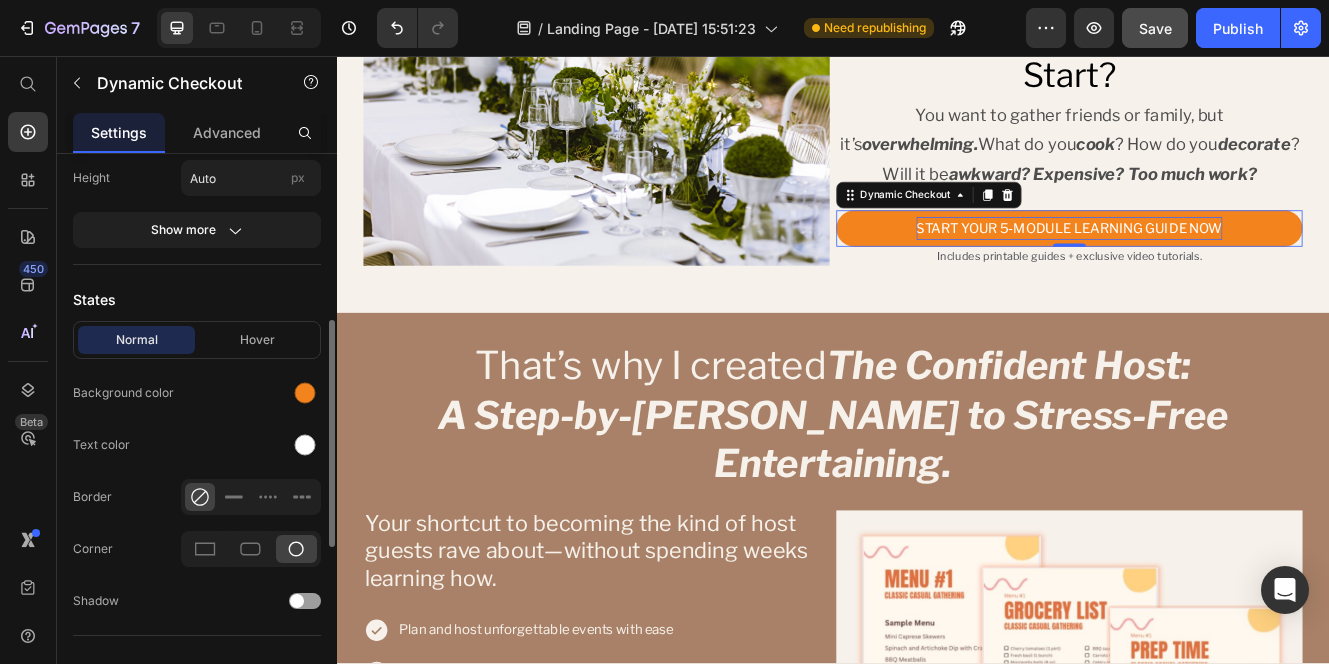 scroll, scrollTop: 458, scrollLeft: 0, axis: vertical 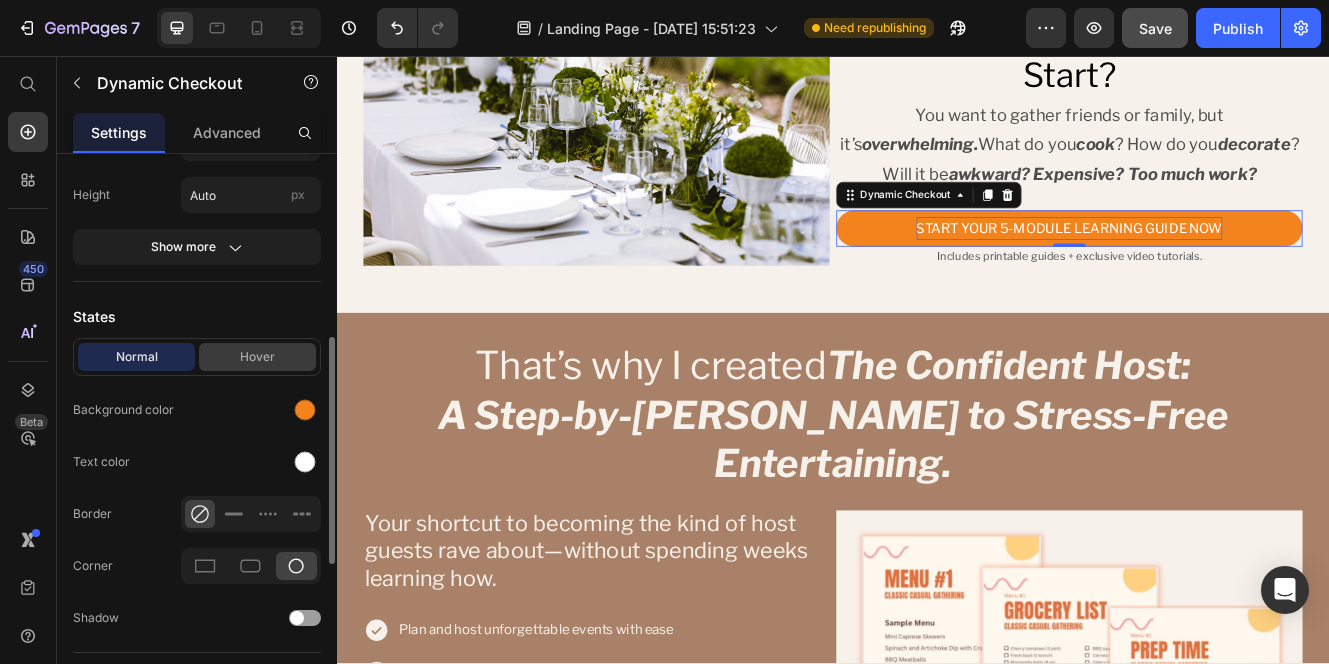 click on "Hover" at bounding box center [257, 357] 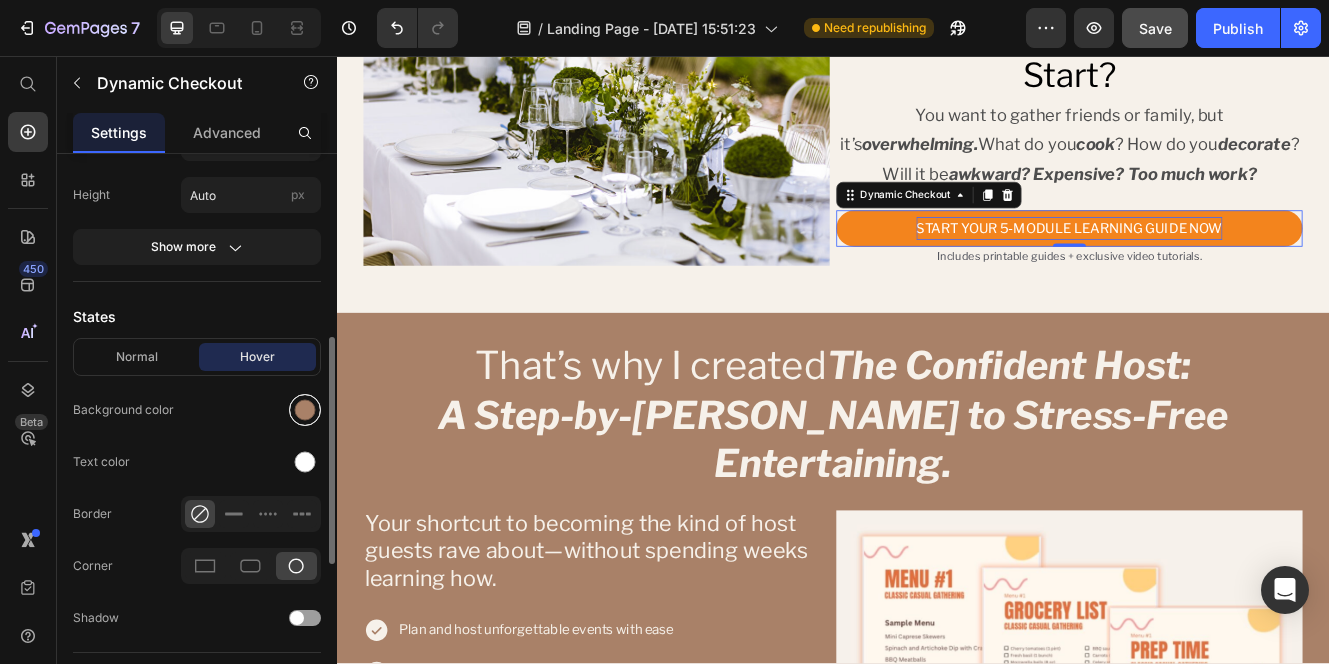click at bounding box center (305, 410) 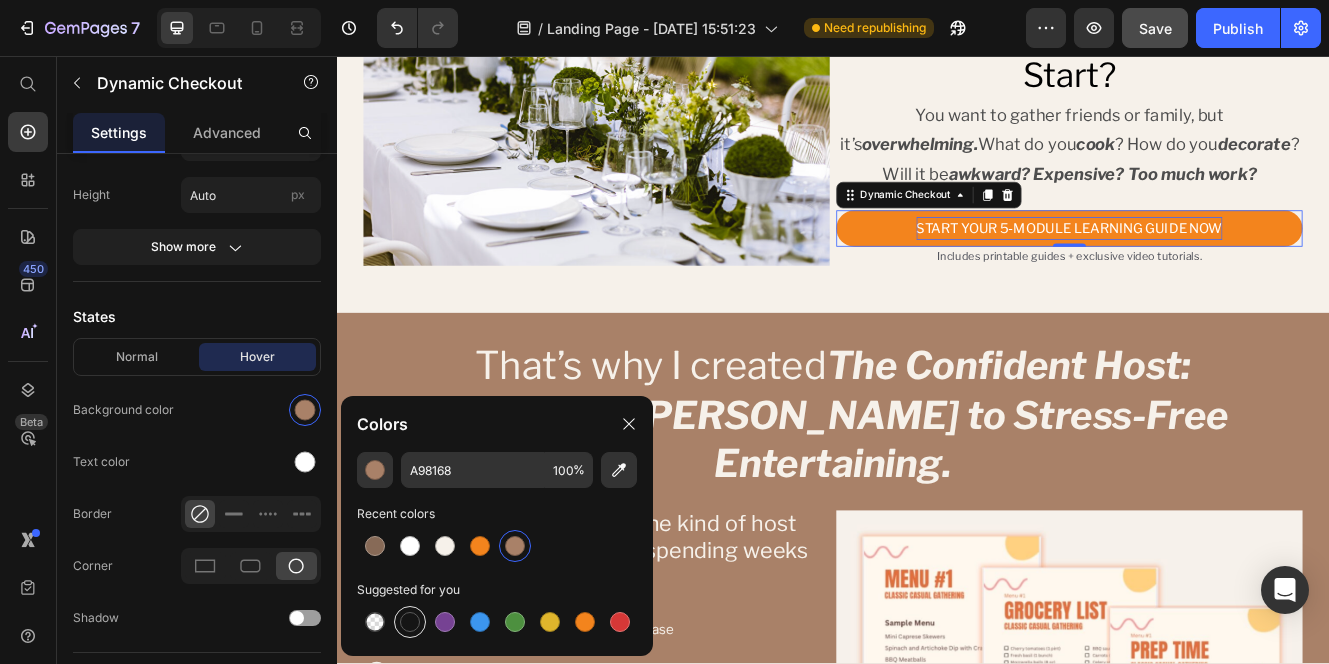 click at bounding box center (410, 622) 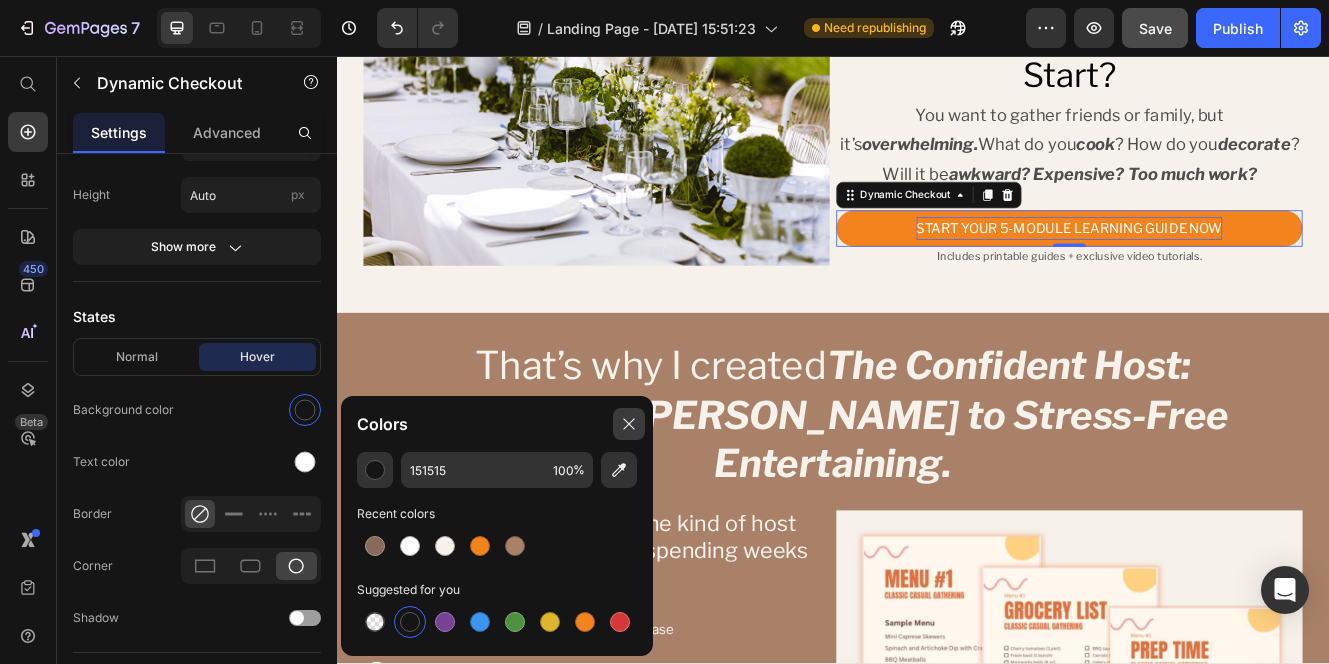 click 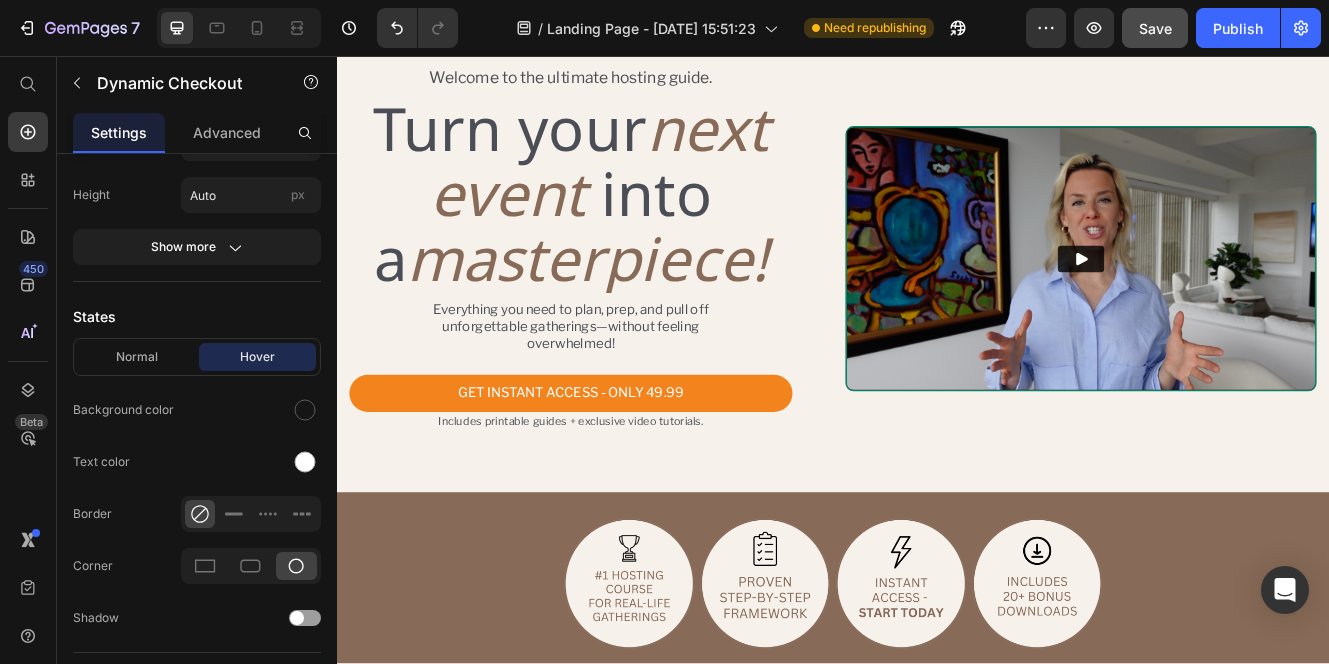 scroll, scrollTop: 0, scrollLeft: 0, axis: both 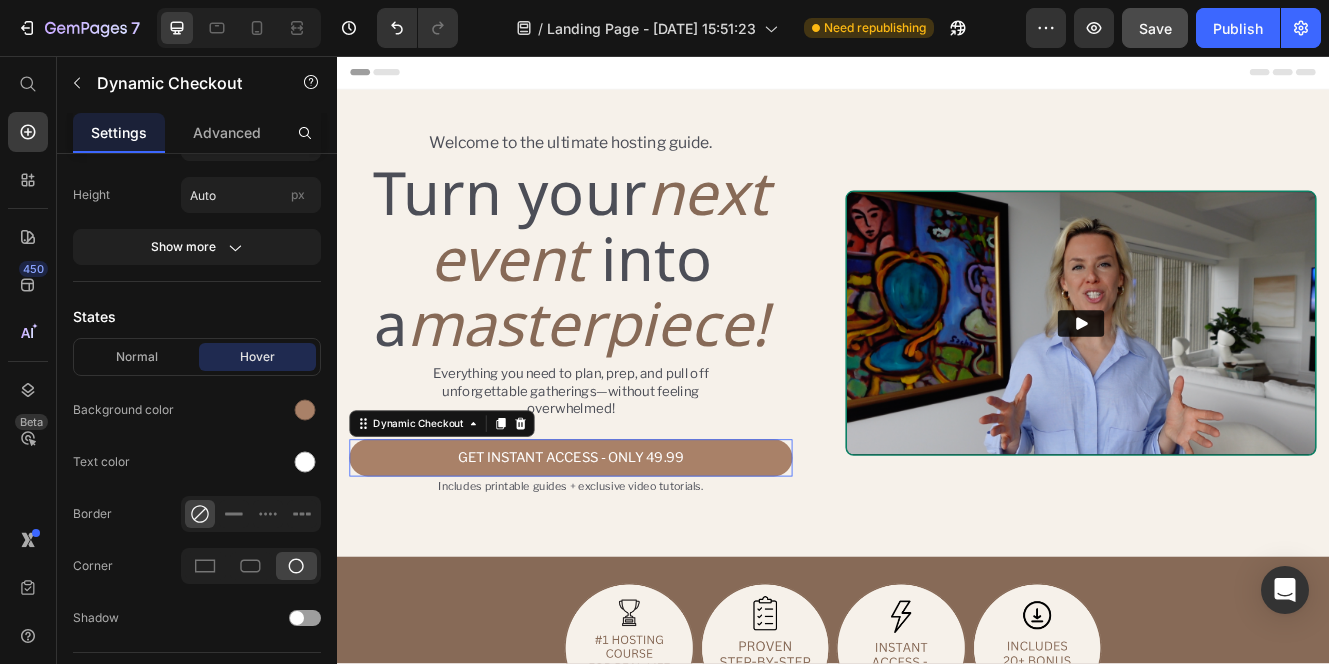 click on "GET INSTANT ACCESS - ONLY 49.99" at bounding box center (620, 542) 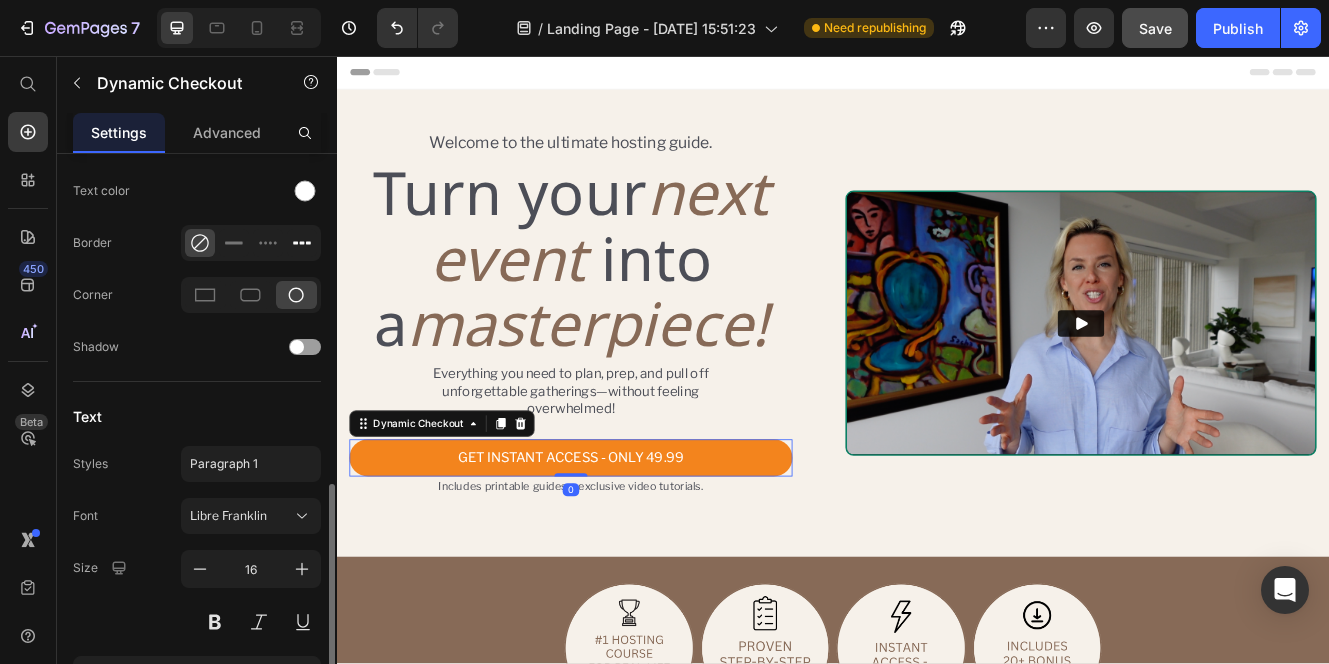 scroll, scrollTop: 848, scrollLeft: 0, axis: vertical 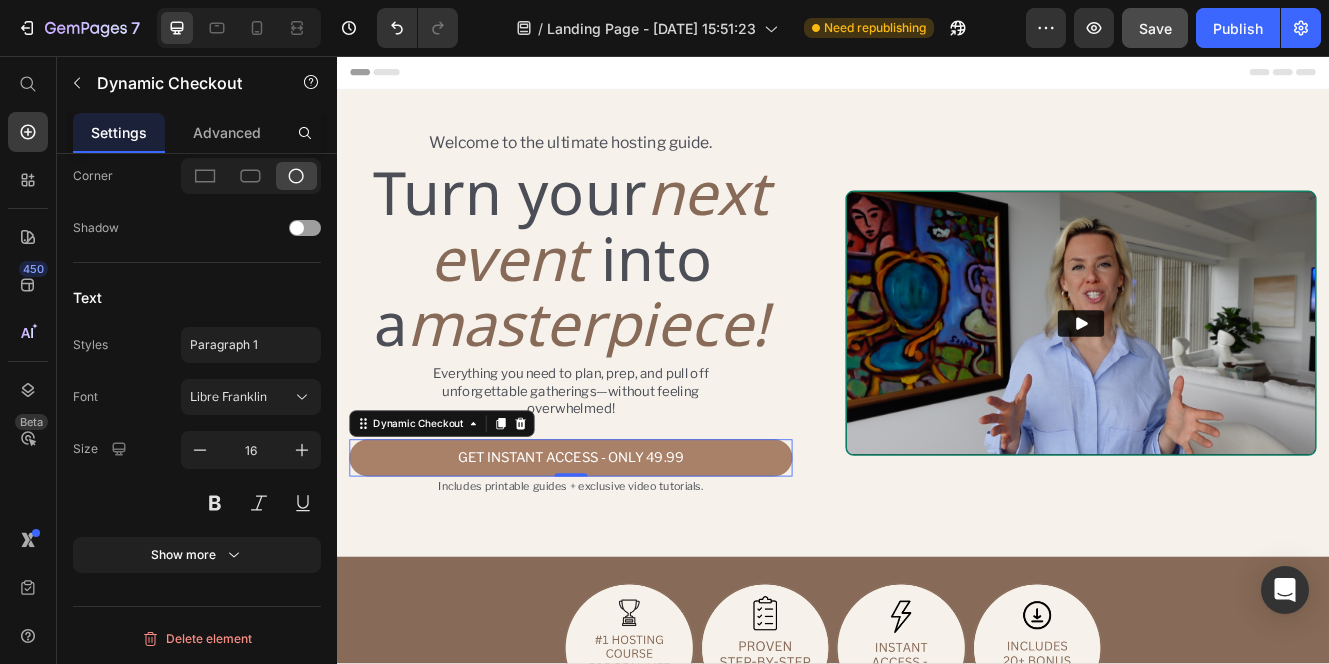 click on "GET INSTANT ACCESS - ONLY 49.99" at bounding box center [620, 542] 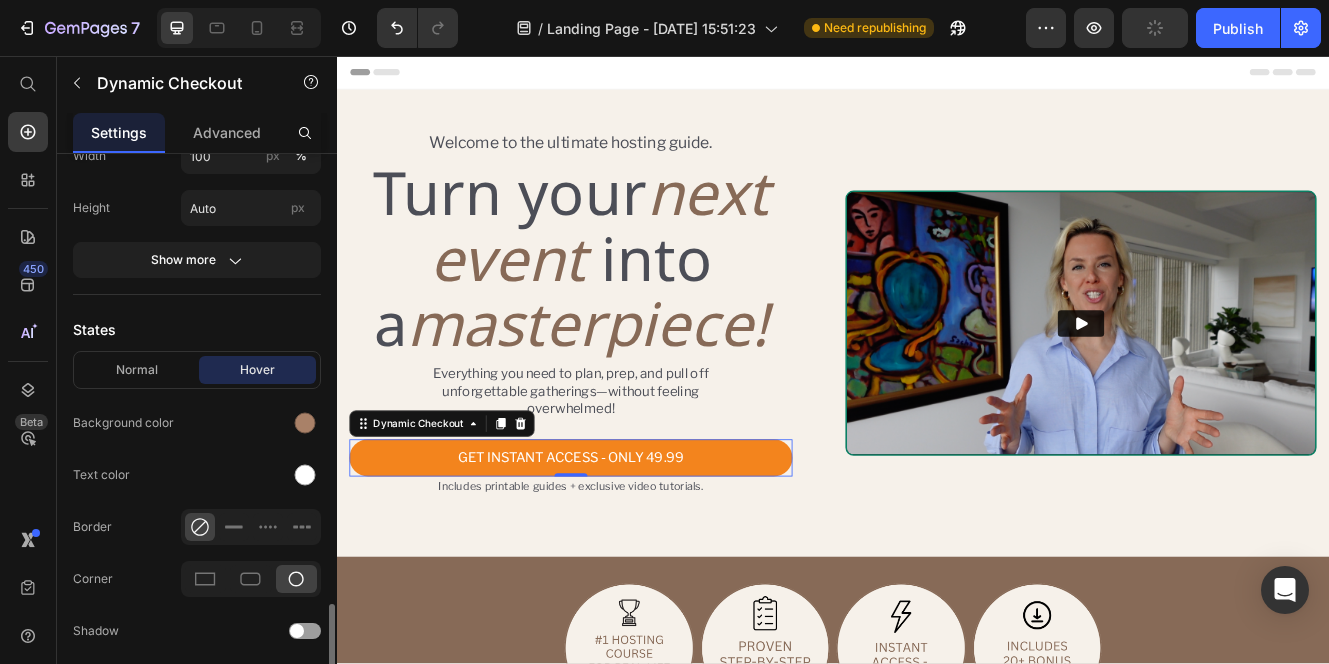 scroll, scrollTop: 646, scrollLeft: 0, axis: vertical 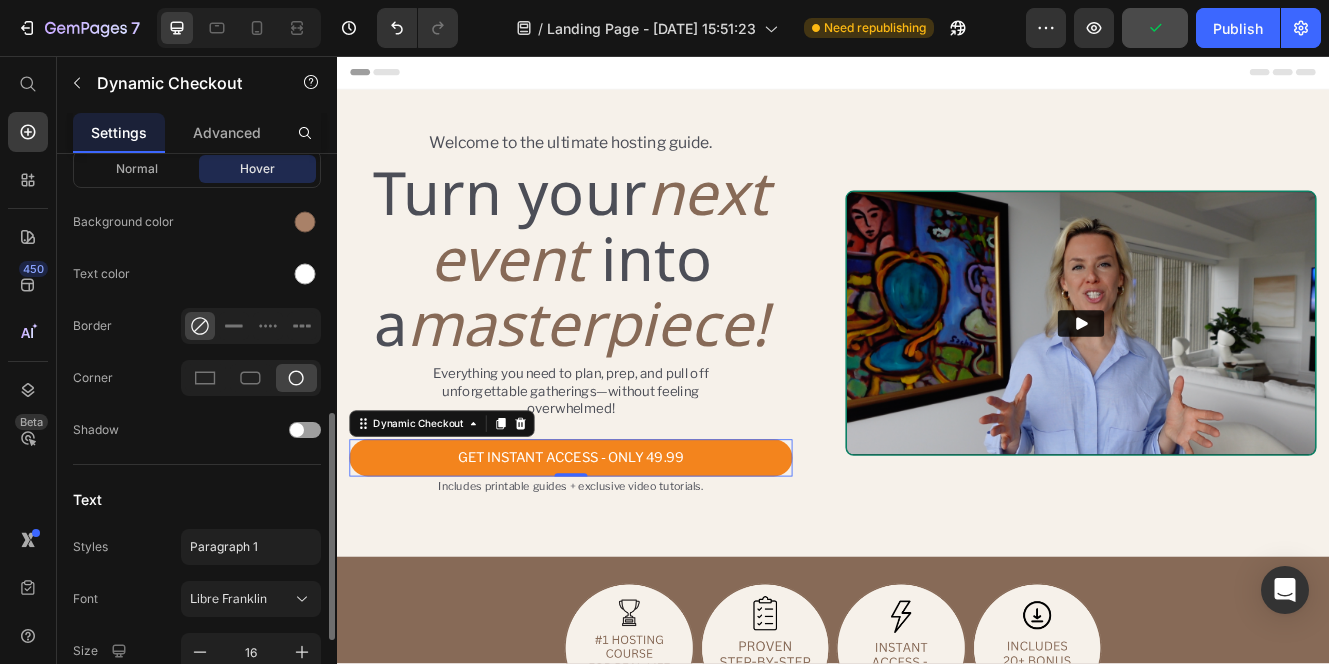 click on "Hover" at bounding box center [257, 169] 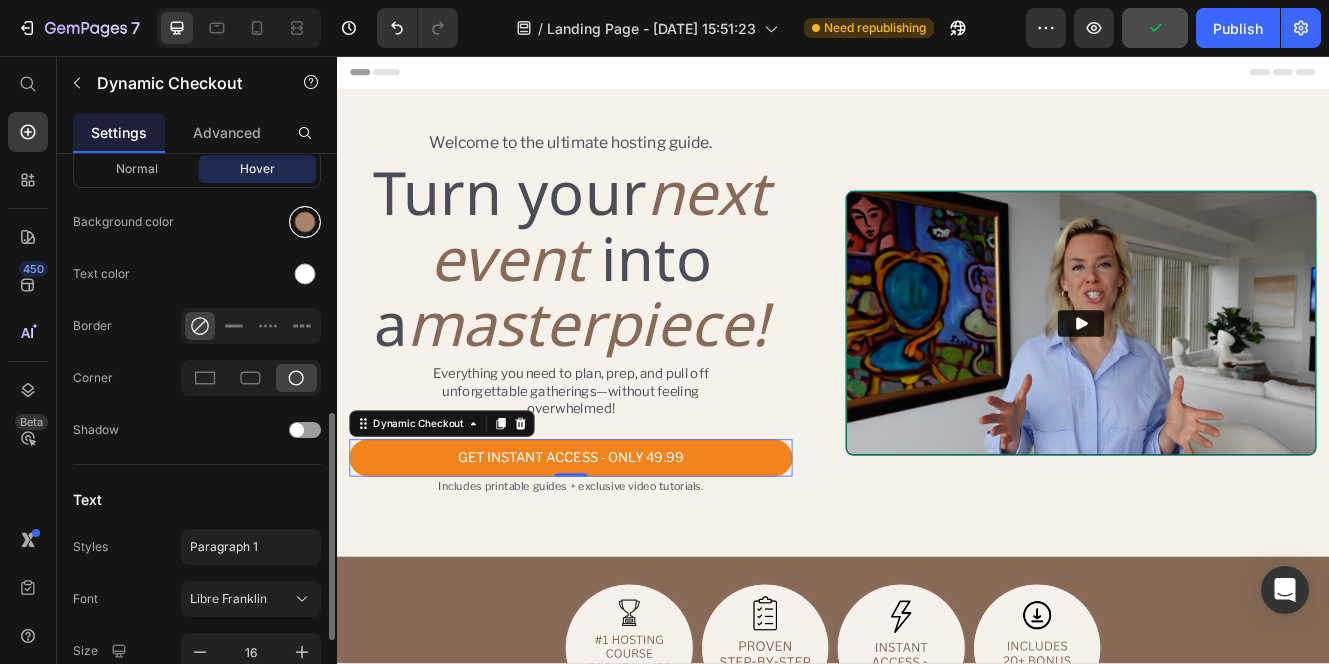 click at bounding box center [305, 222] 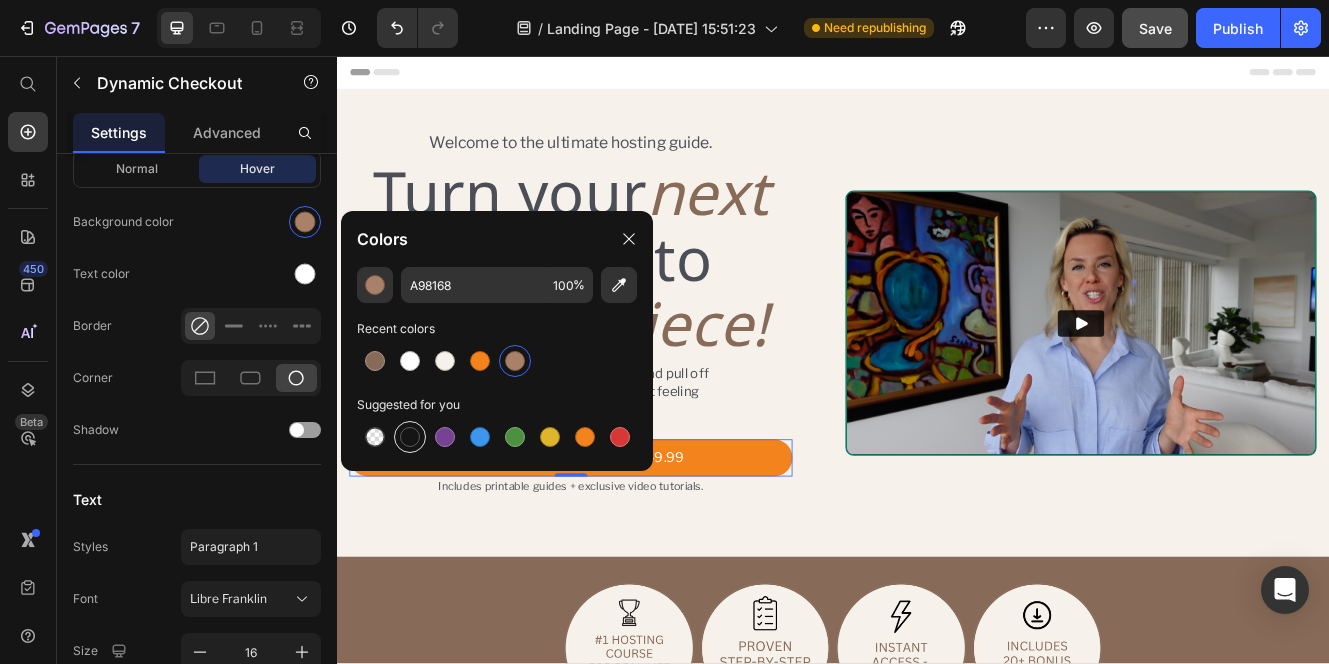 click at bounding box center [410, 437] 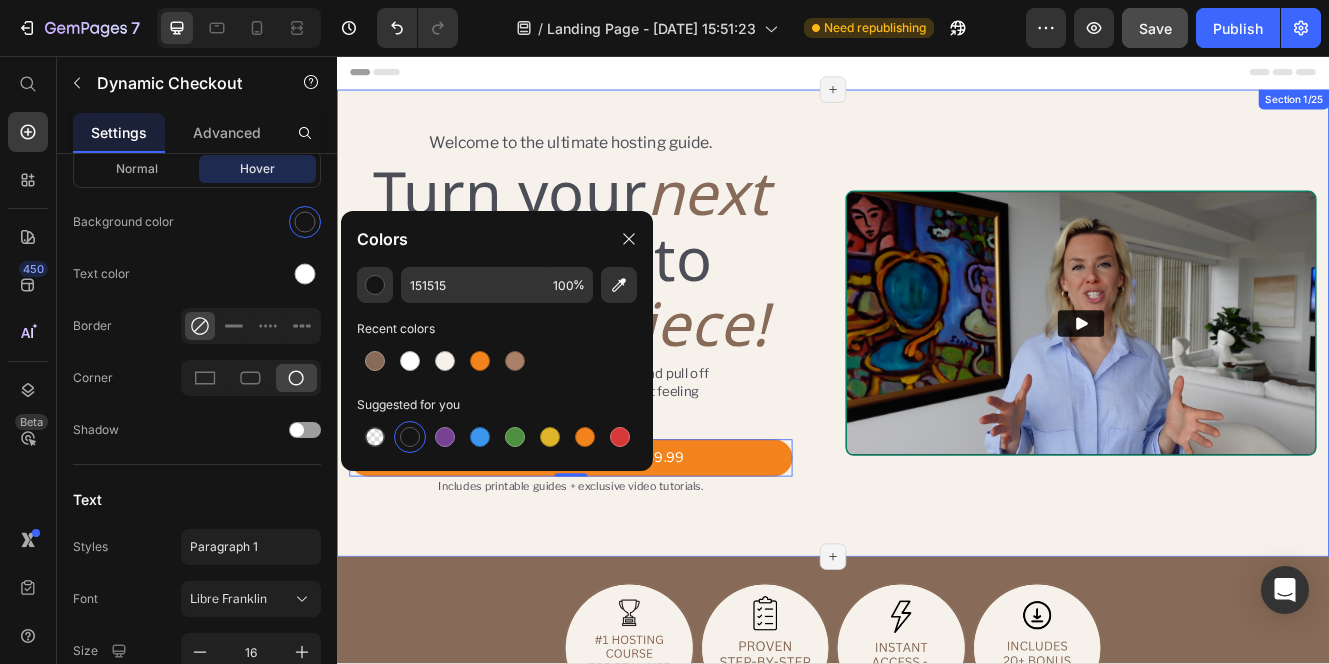 click on "Welcome to the ultimate hosting guide. Text Block Turn your  next event   into a  masterpiece! Heading Everything you need to plan, prep, and pull off unforgettable gatherings—without feeling overwhelmed! Text Block GET INSTANT ACCESS - ONLY 49.99 Dynamic Checkout   0 Includes printable guides + exclusive video tutorials. Text Block Product Row Video Row Section 1/25 Page has reached Shopify’s 25 section-limit Page has reached Shopify’s 25 section-limit" at bounding box center (937, 379) 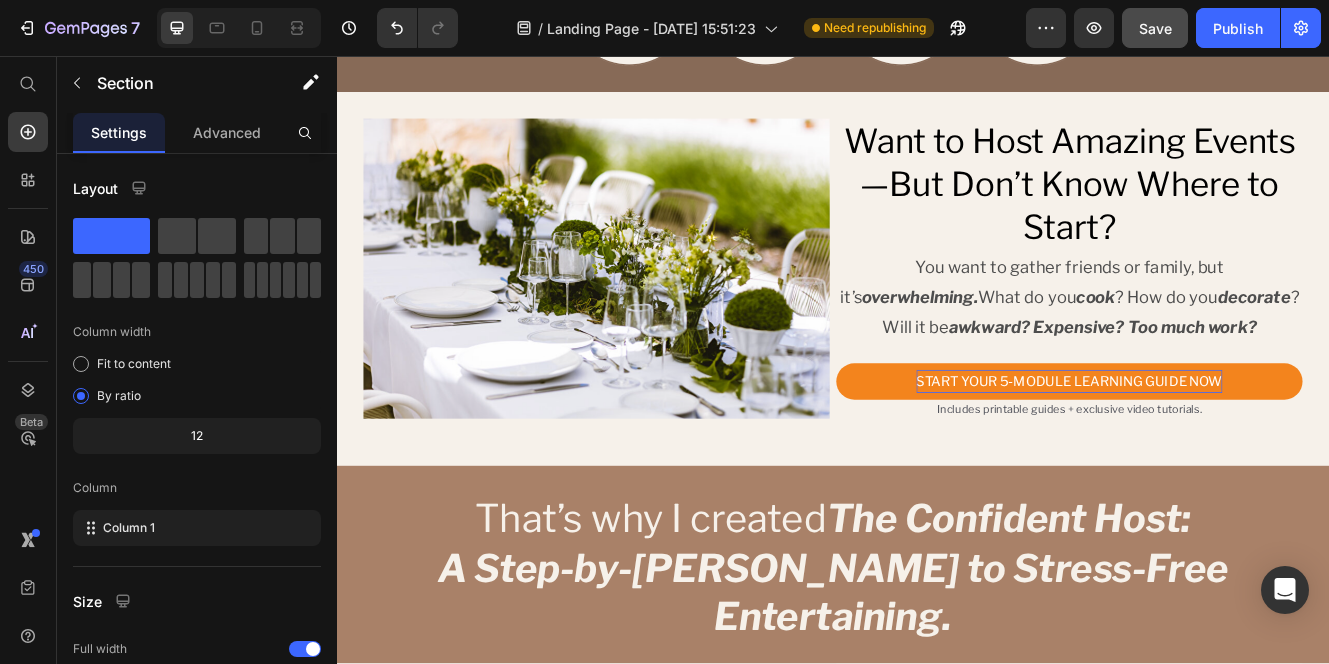 scroll, scrollTop: 785, scrollLeft: 0, axis: vertical 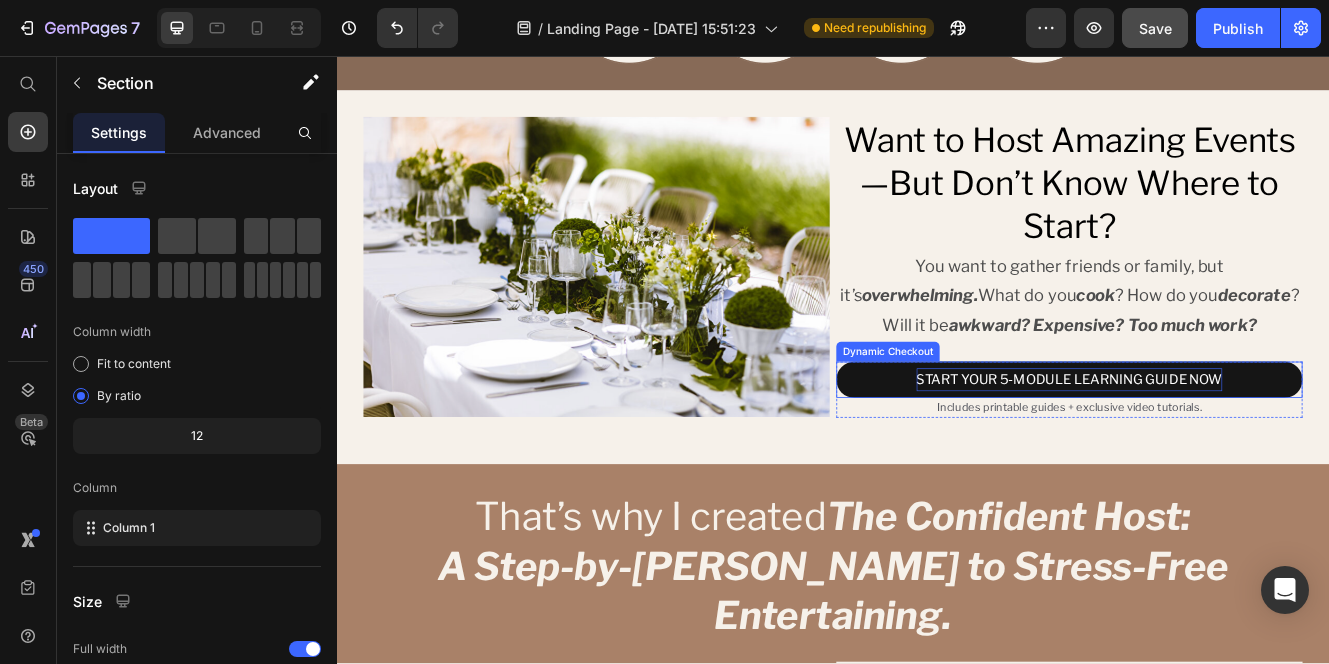click on "START YOUR 5-MODULE LEARNING GUIDE NOW" at bounding box center (1223, 448) 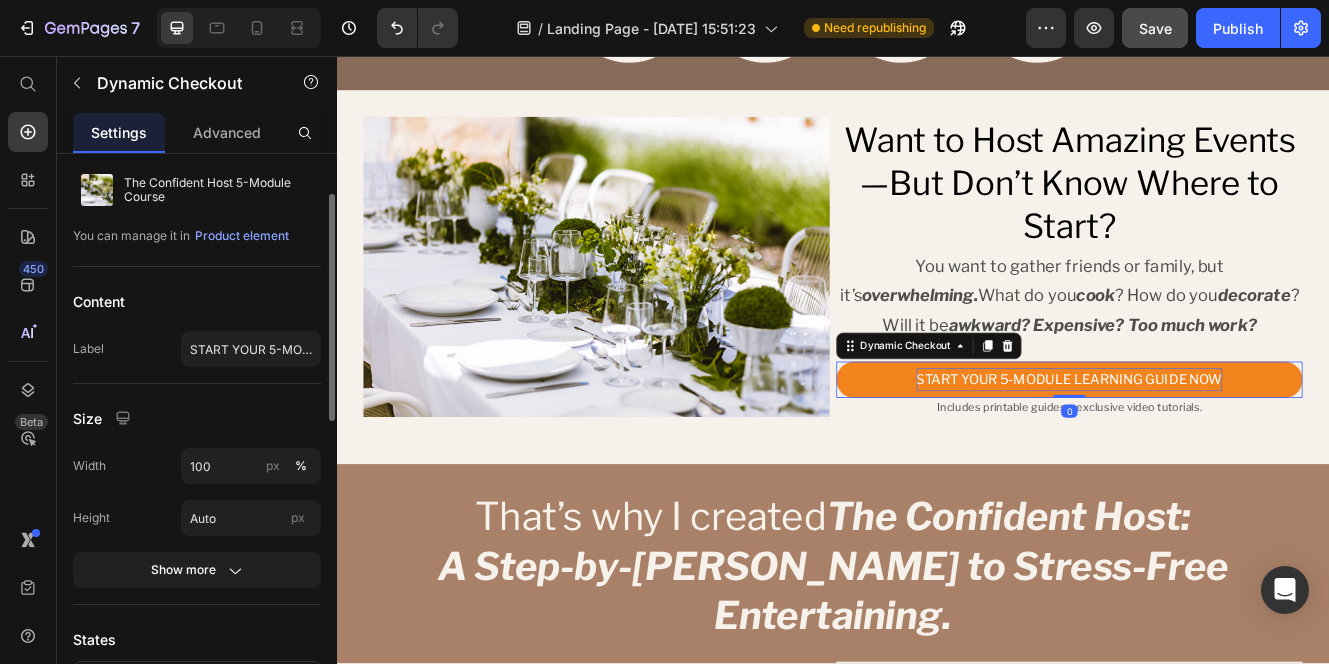 scroll, scrollTop: 136, scrollLeft: 0, axis: vertical 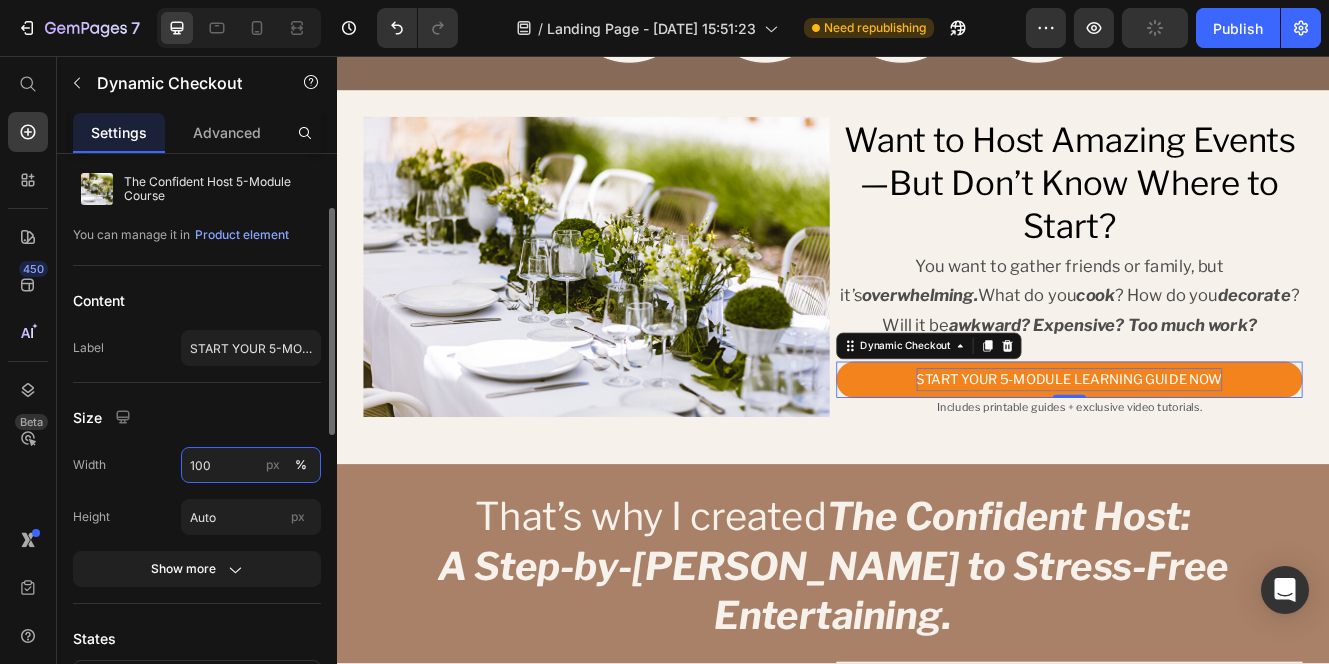click on "100" at bounding box center [251, 465] 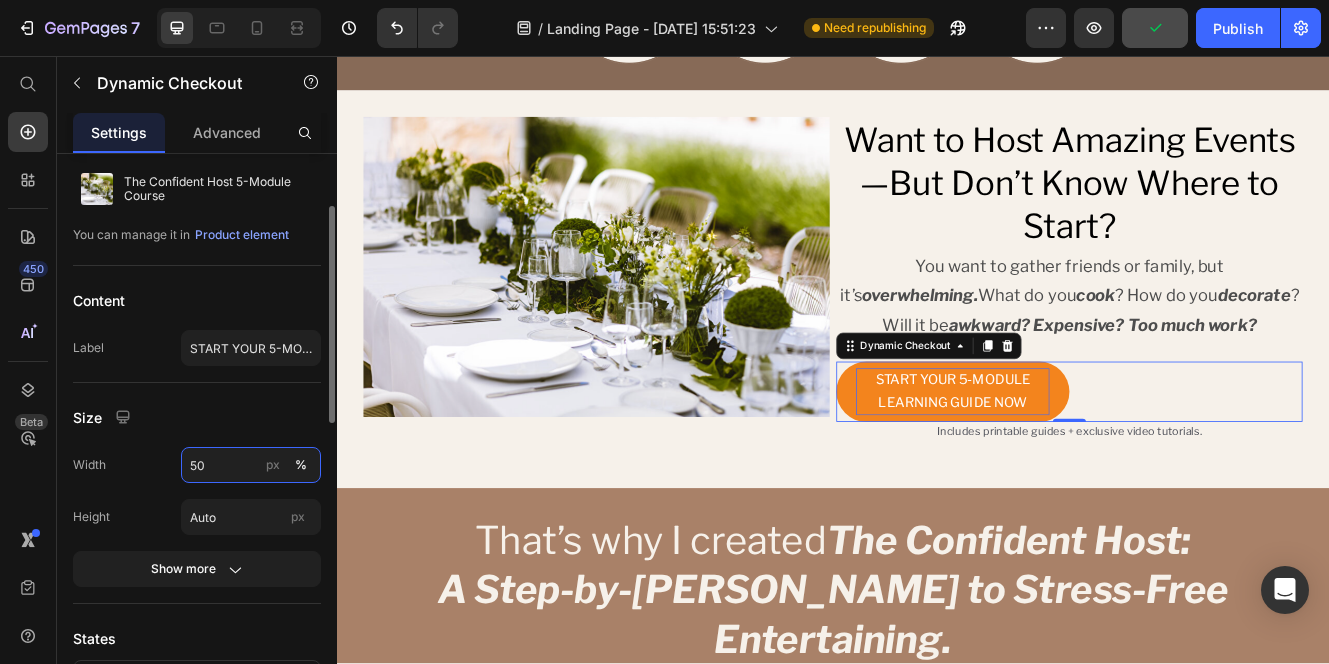 type on "5" 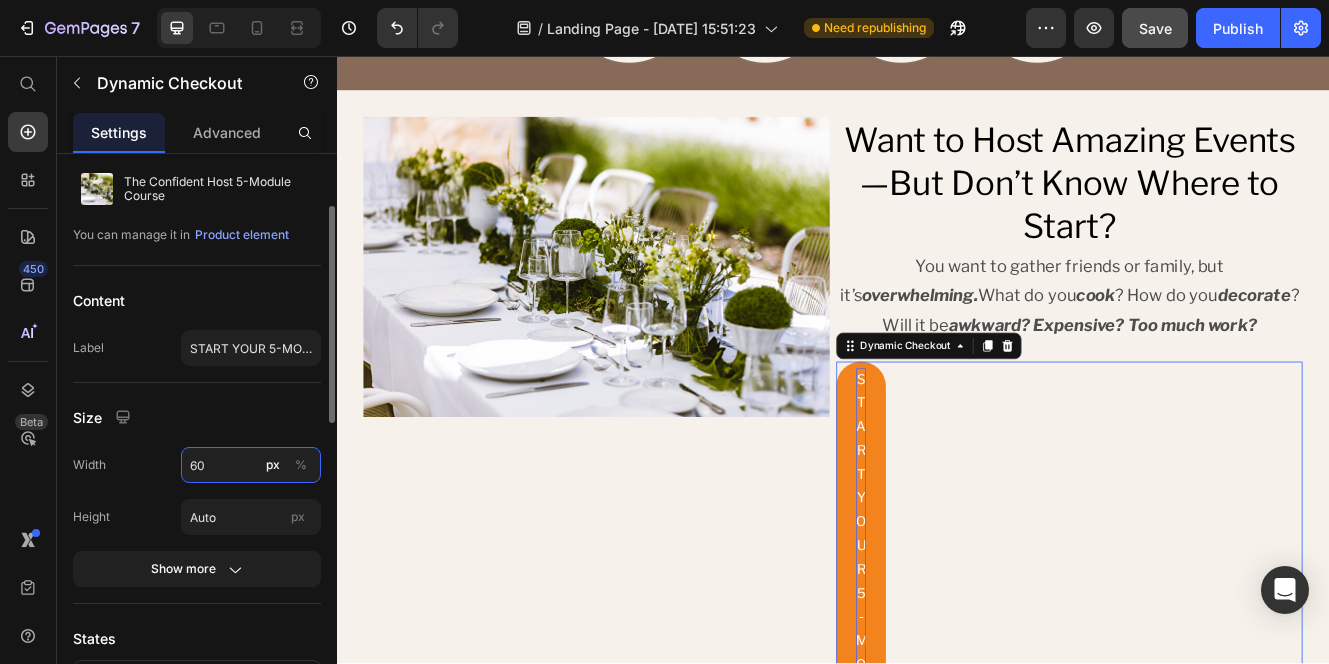 type on "6" 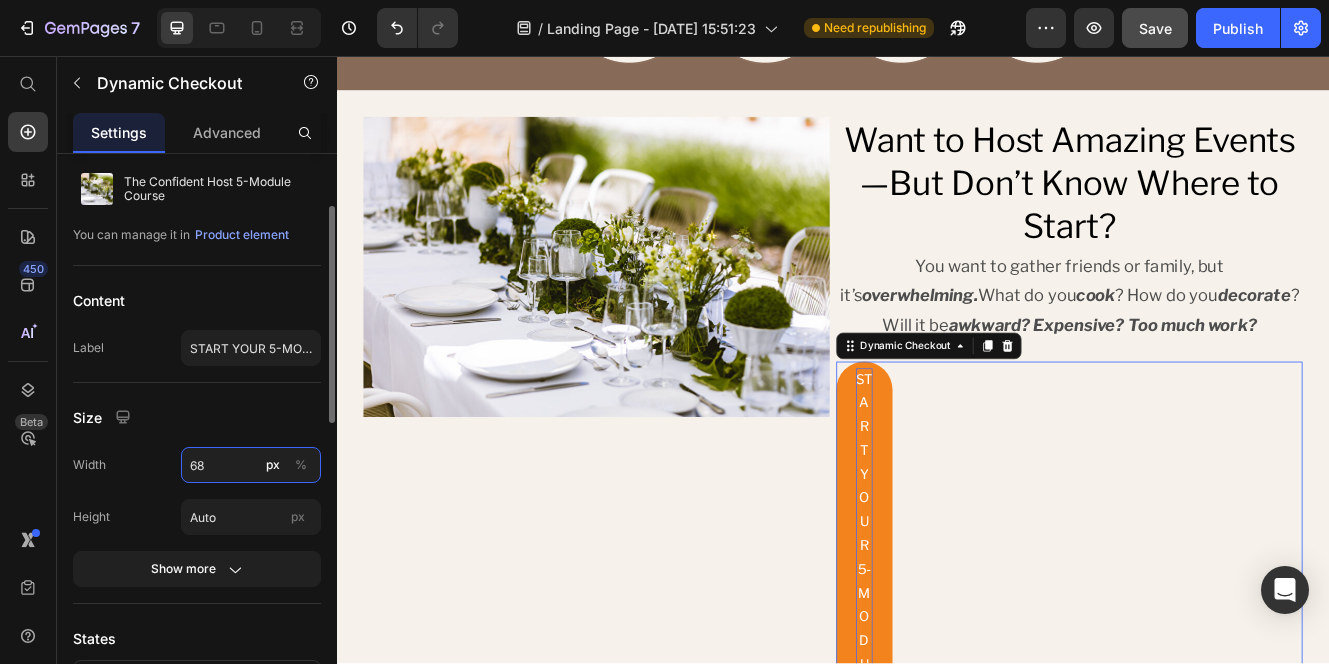 type on "6" 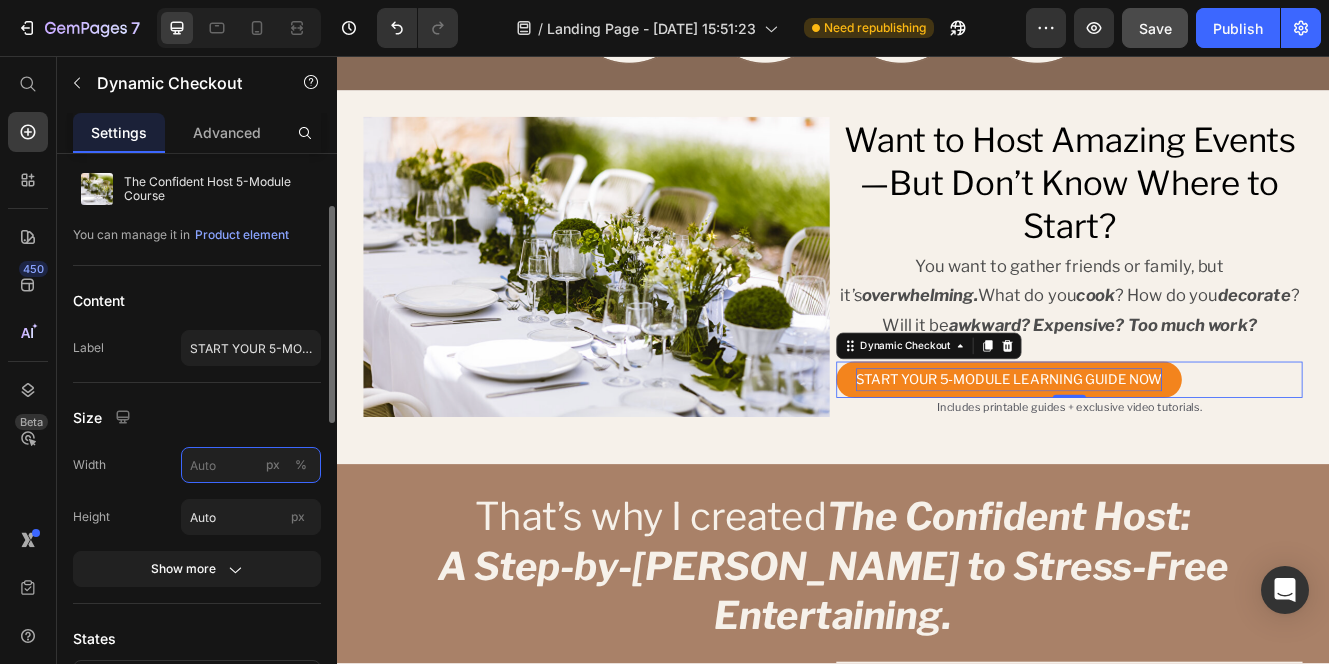 type on "0" 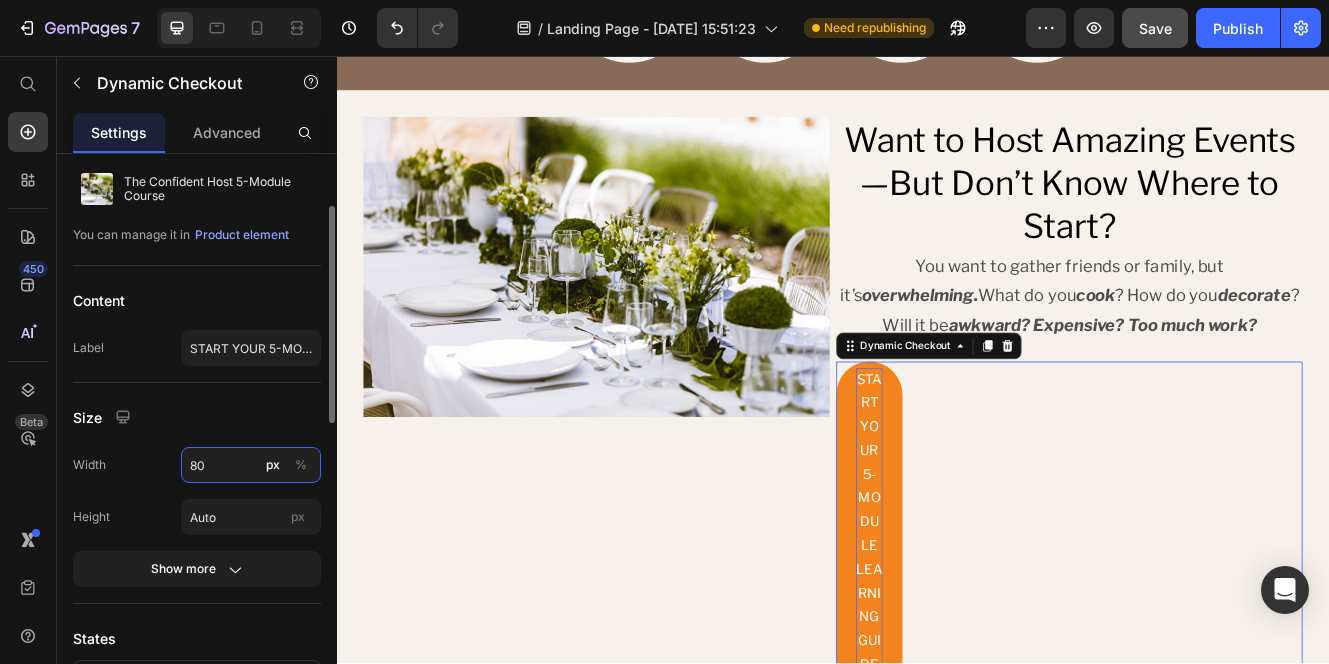 type on "80" 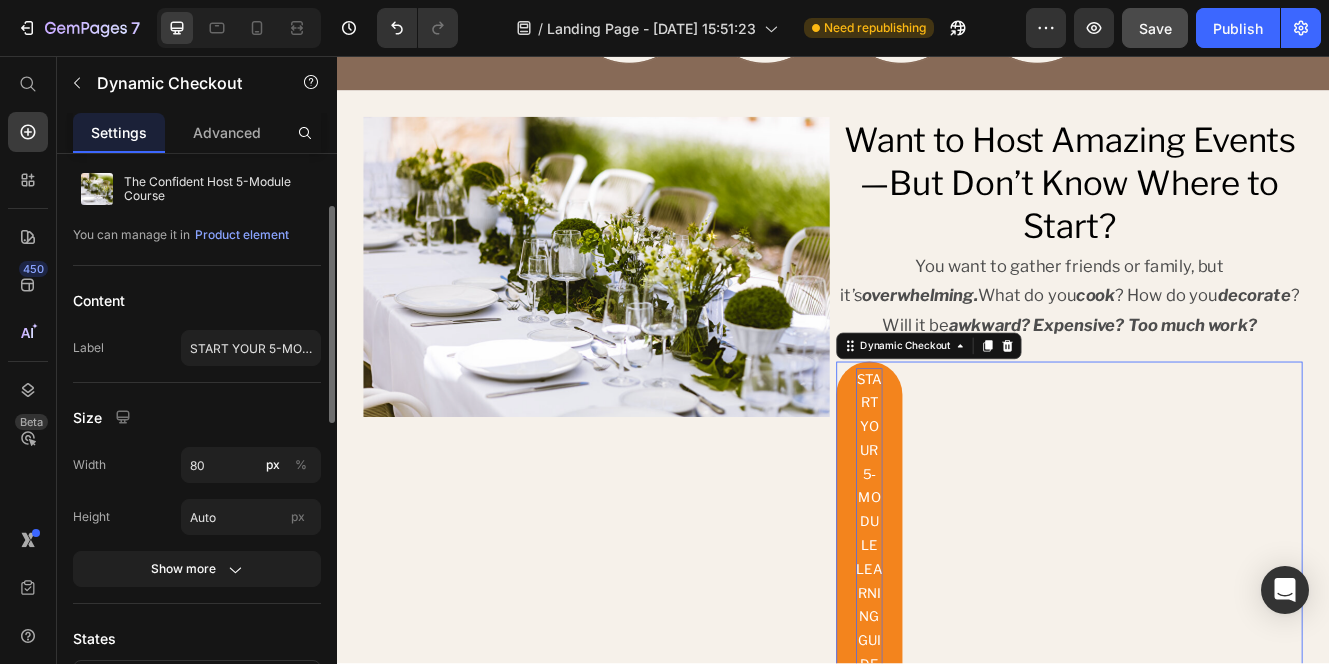 click on "Size" at bounding box center (197, 417) 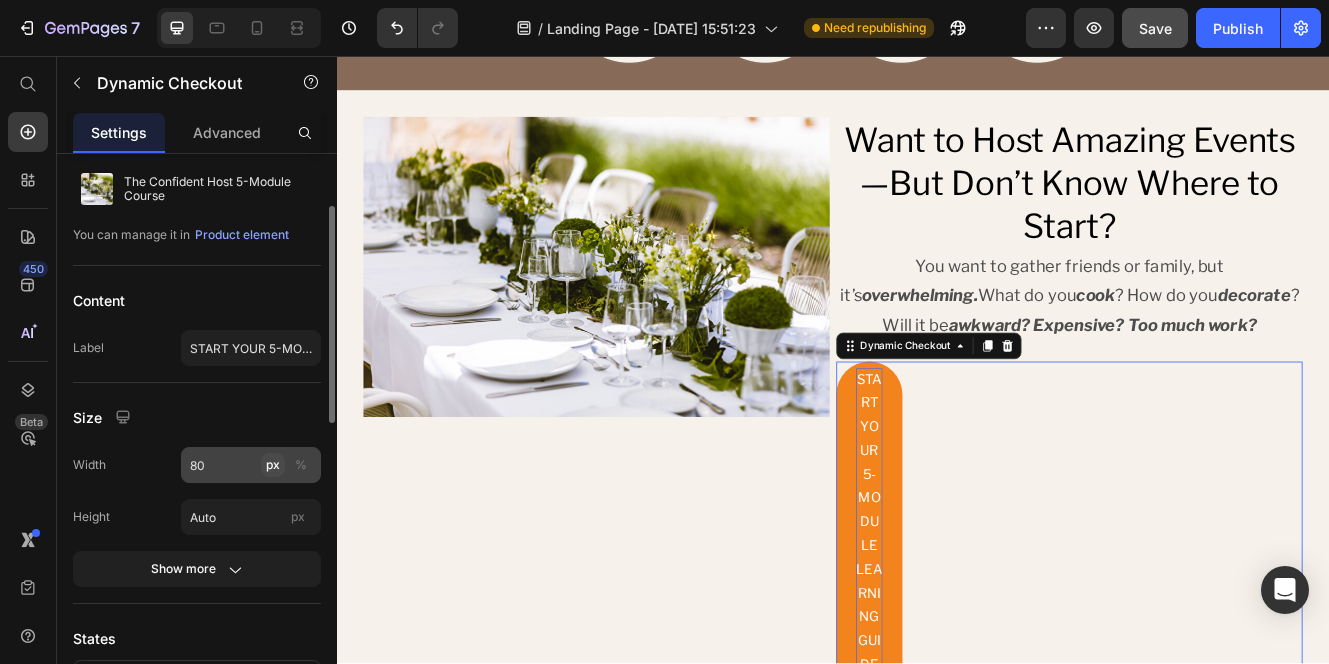 click on "px" at bounding box center (273, 465) 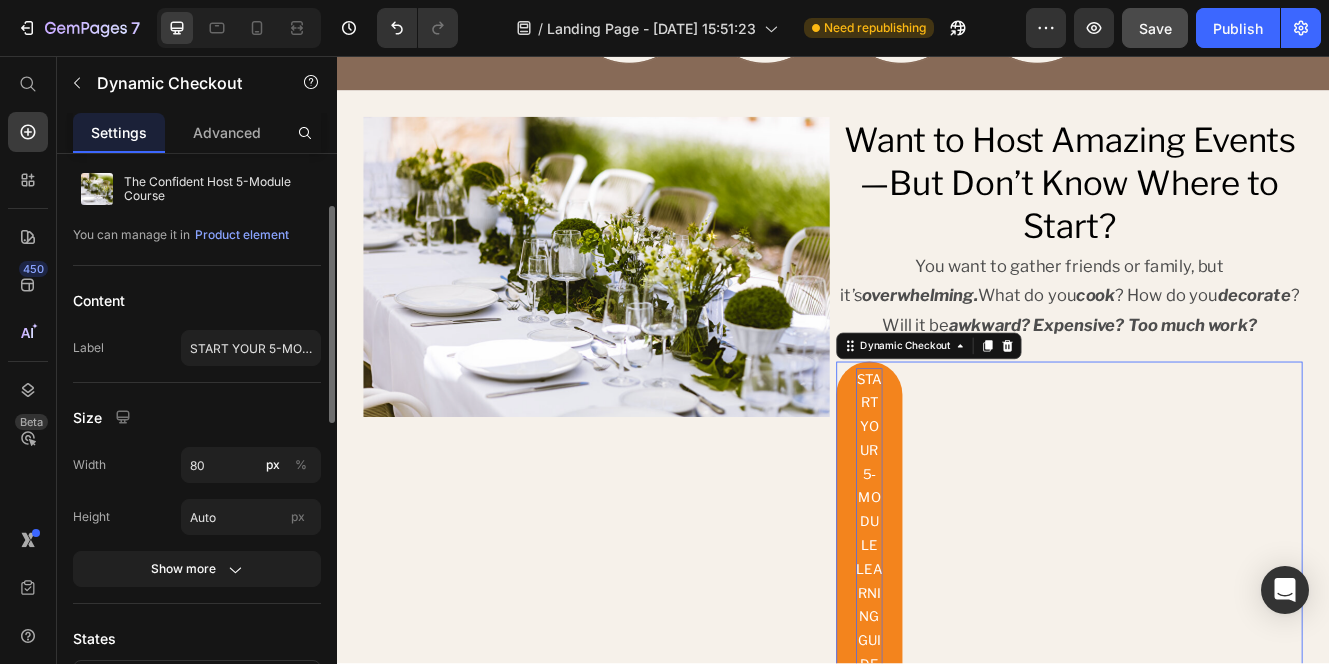 click on "Size" at bounding box center (197, 417) 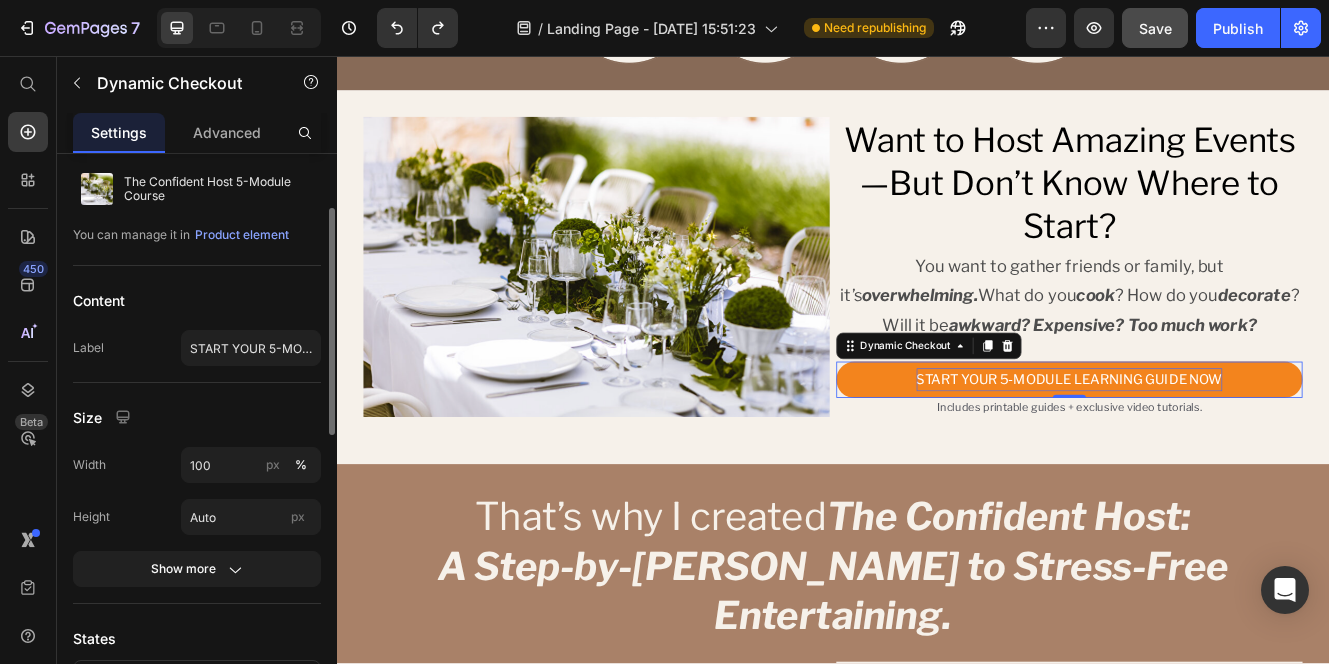 click on "Size Width 100 px % Height Auto px Show more" 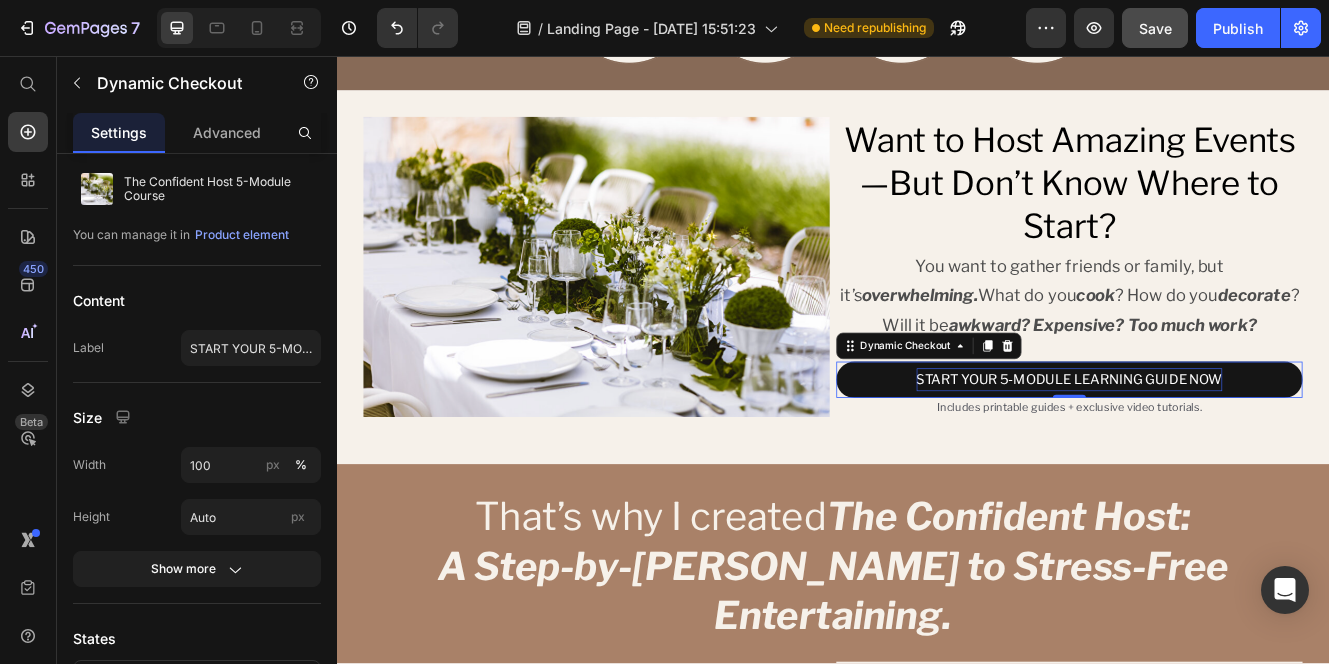 click on "START YOUR 5-MODULE LEARNING GUIDE NOW" at bounding box center (1223, 448) 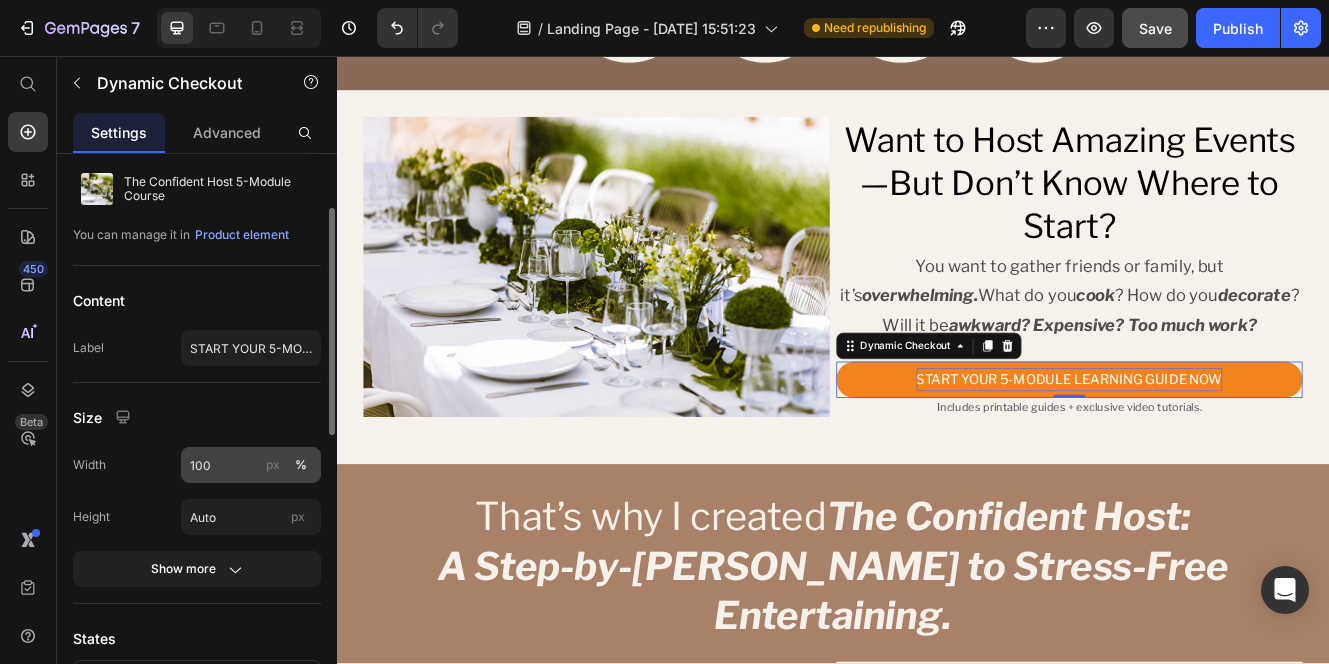 click on "px" at bounding box center (273, 465) 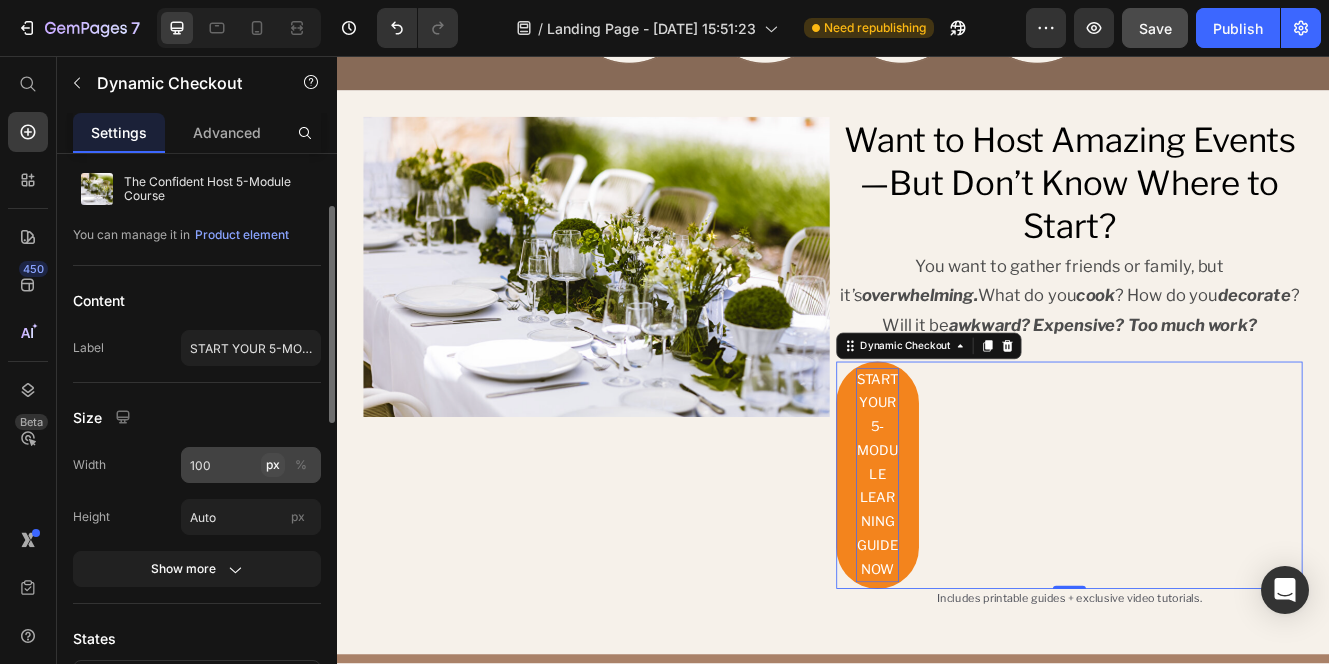 click on "px" 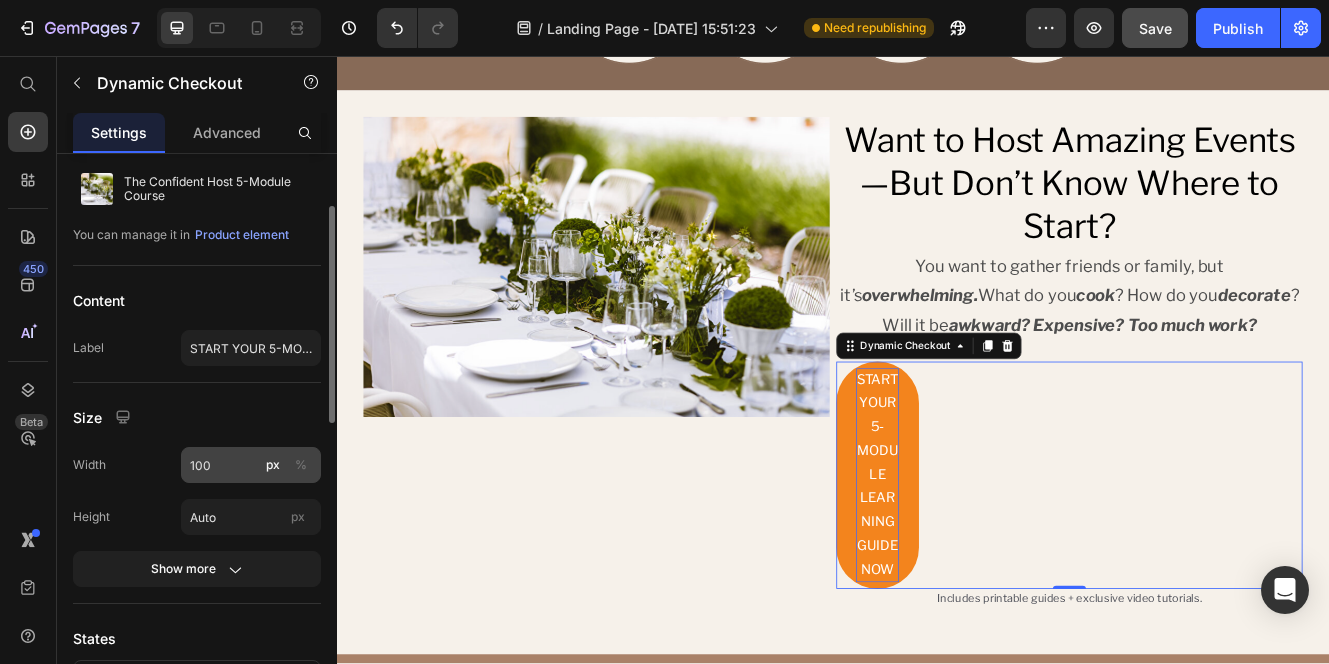 click on "%" at bounding box center (301, 465) 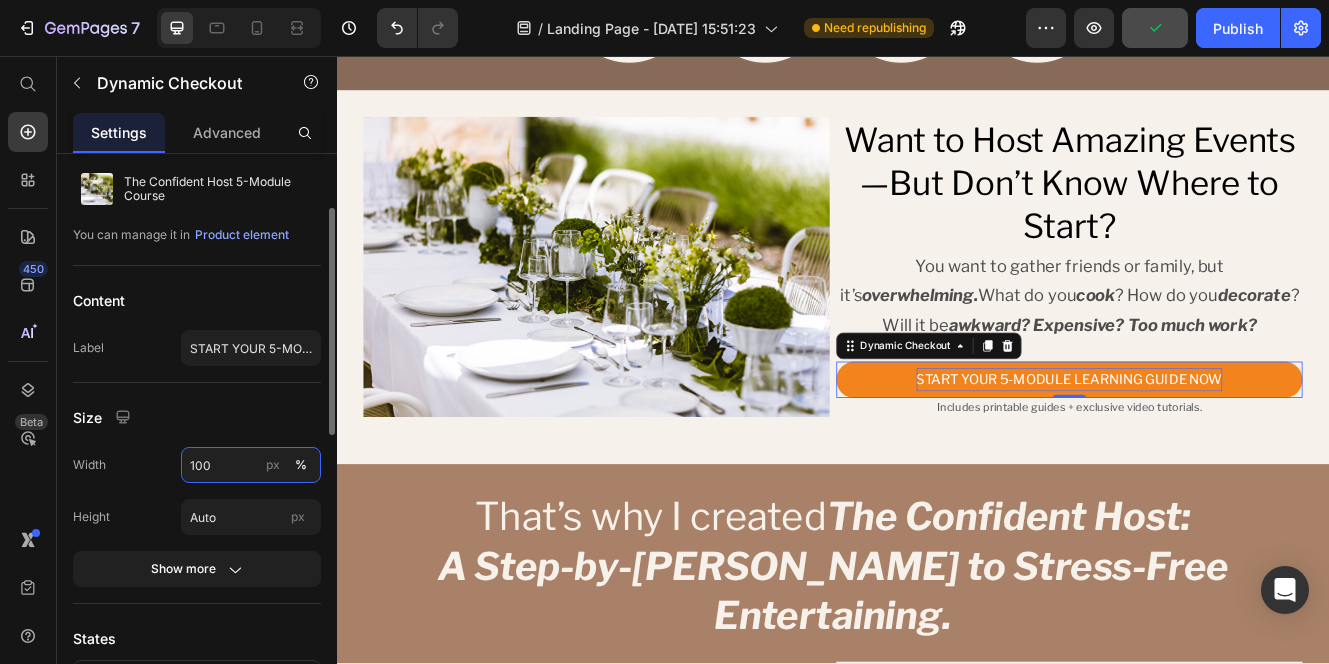 click on "100" at bounding box center (251, 465) 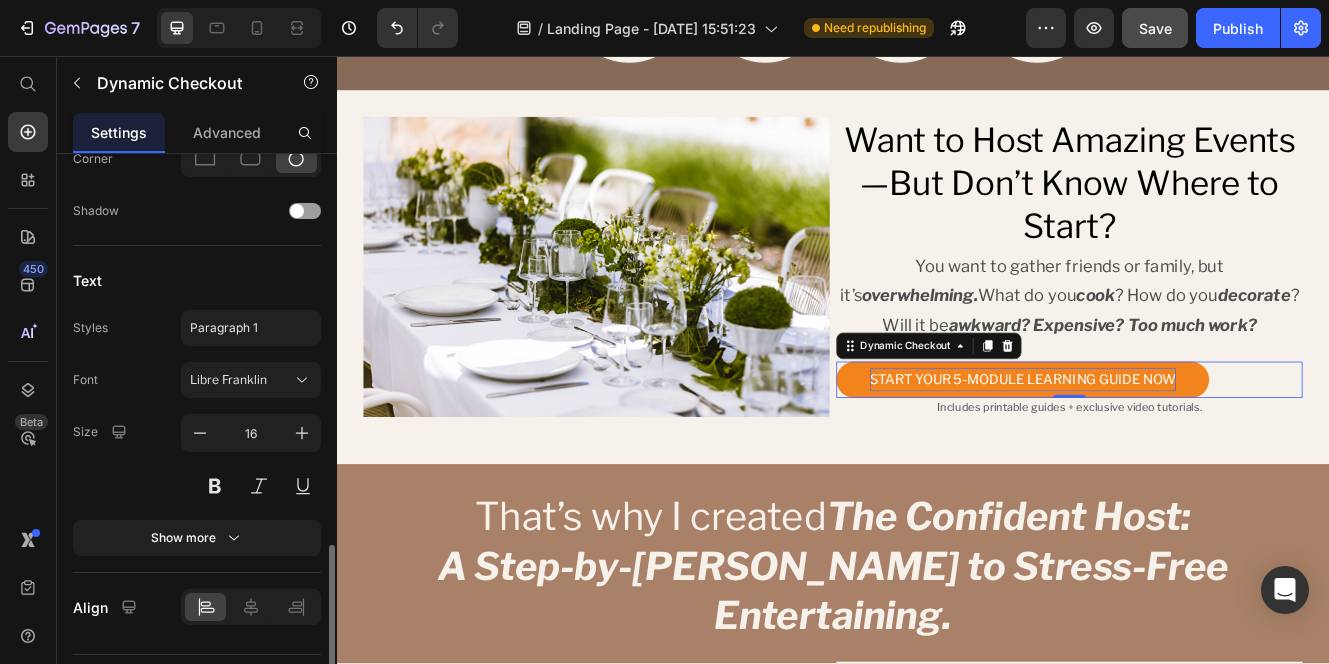scroll, scrollTop: 913, scrollLeft: 0, axis: vertical 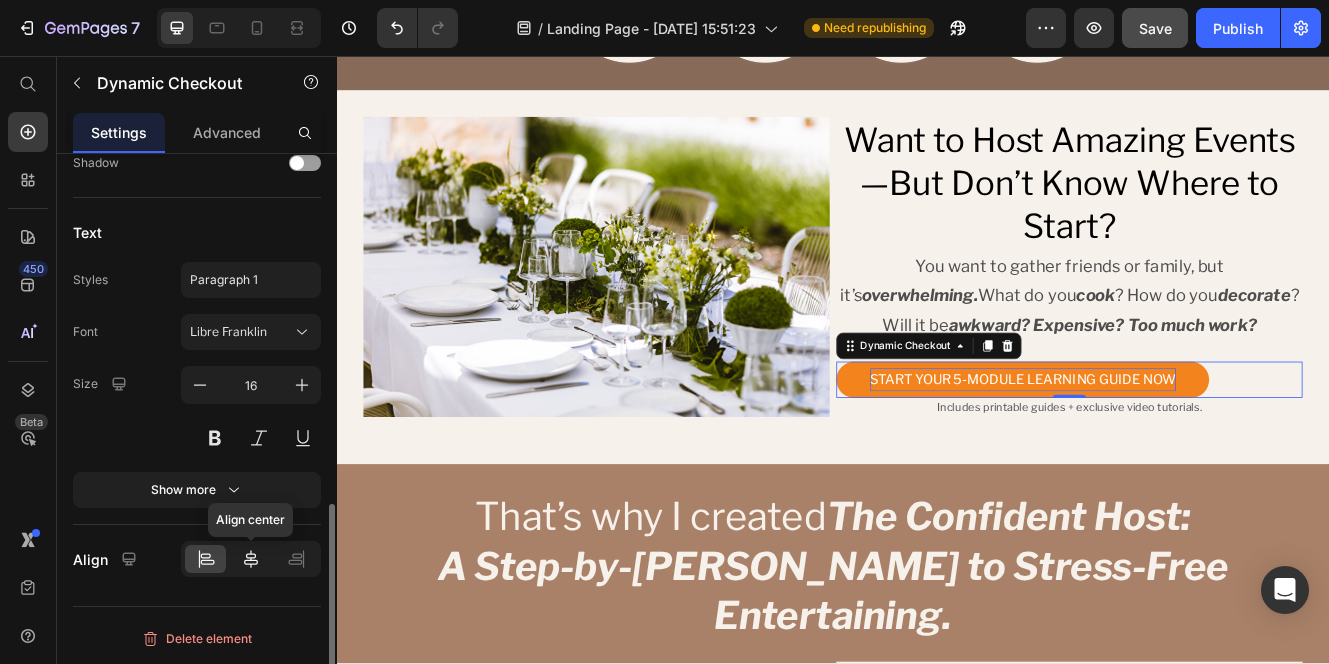 type on "80" 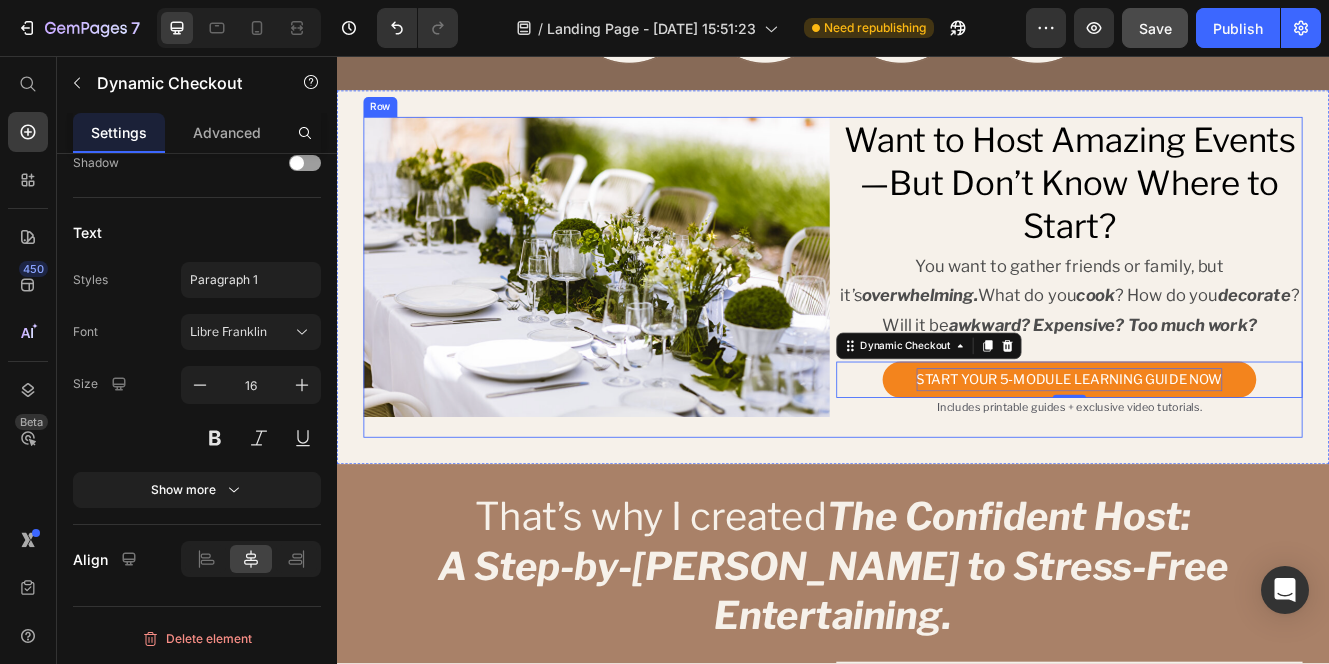 click on "Want to Host Amazing Events—But Don’t Know Where to Start? Heading You want to gather friends or family, but it’s  overwhelming.  What do you  cook ? How do you  decorate ? Will it be  awkward? Expensive? Too much work? Text Block START YOUR 5-MODULE LEARNING GUIDE NOW Dynamic Checkout   0 Includes printable guides + exclusive video tutorials. Text Block Product" at bounding box center (1223, 324) 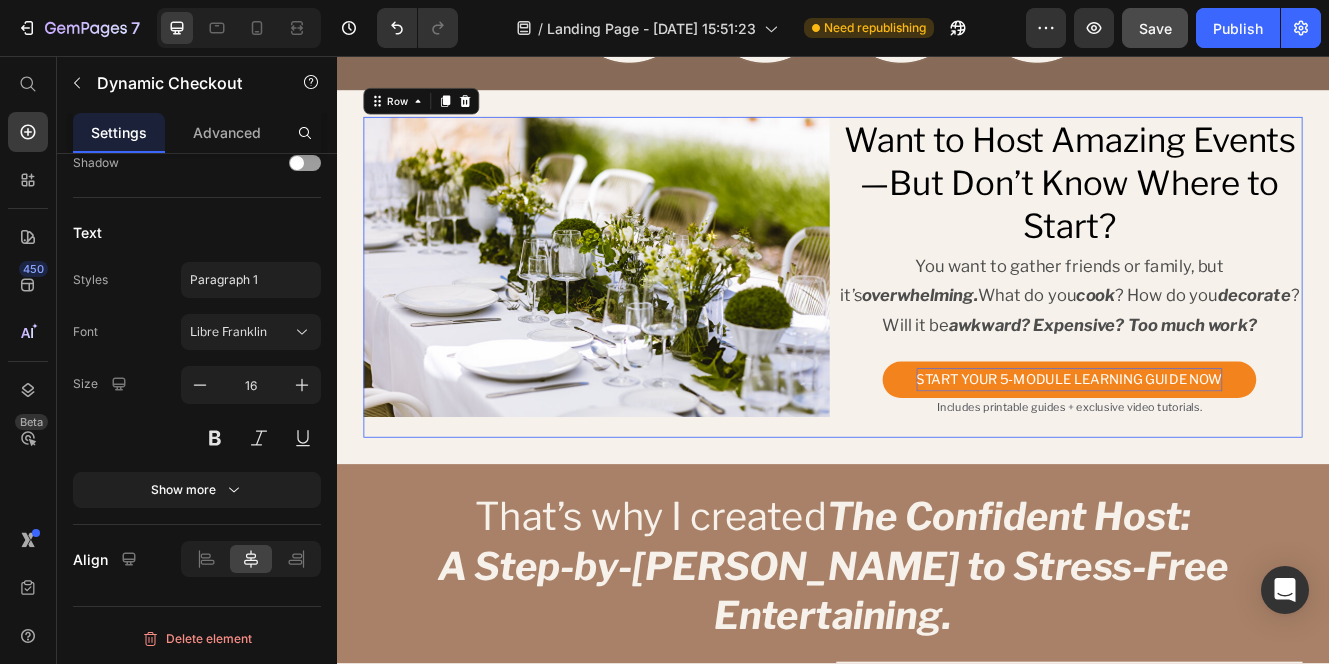 scroll, scrollTop: 0, scrollLeft: 0, axis: both 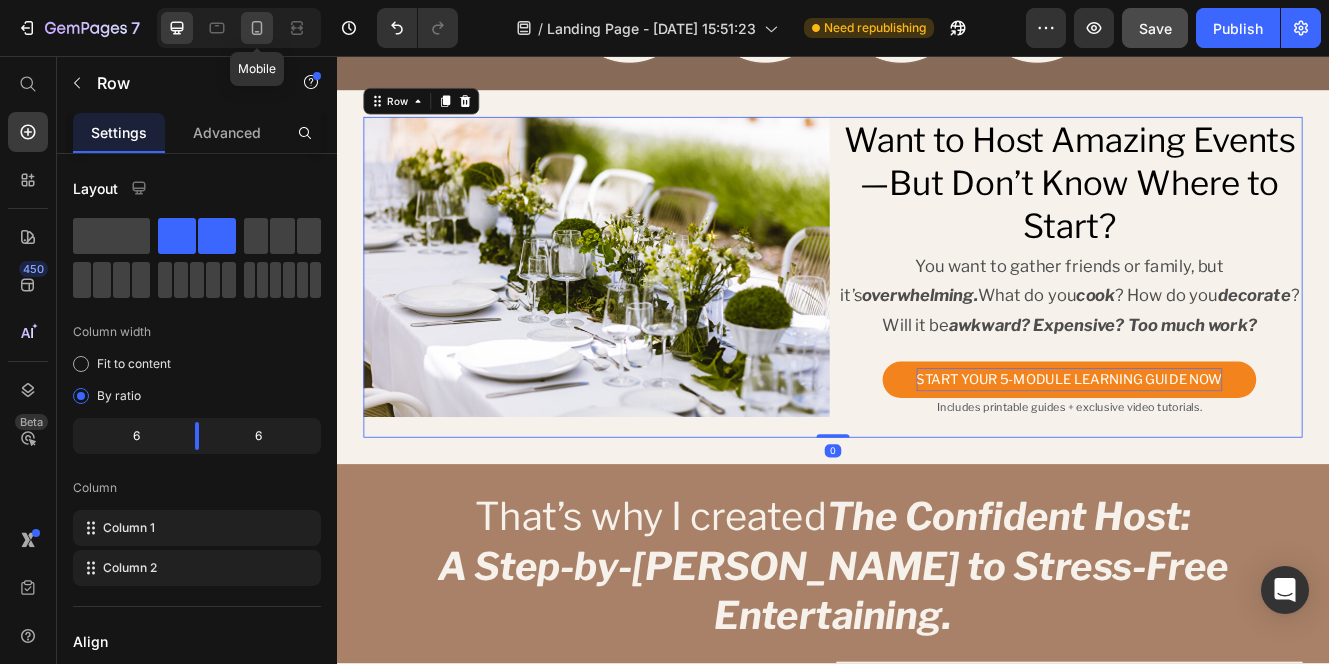 click 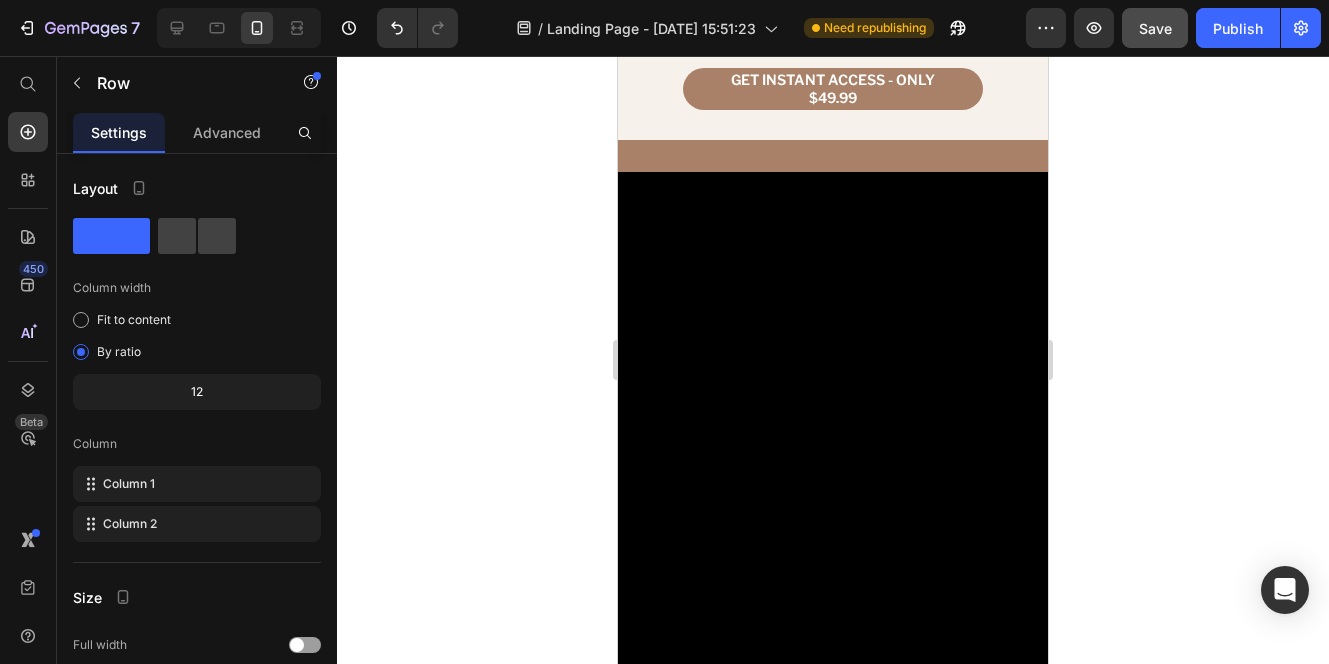 scroll, scrollTop: 1914, scrollLeft: 0, axis: vertical 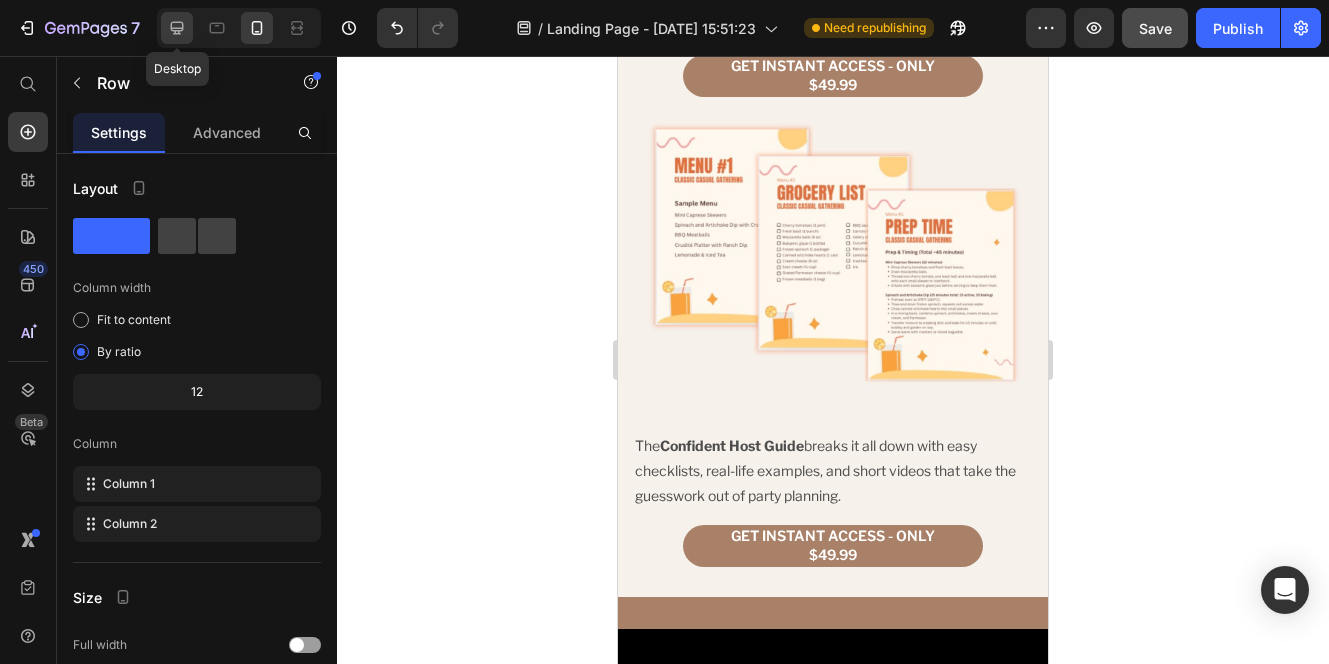click 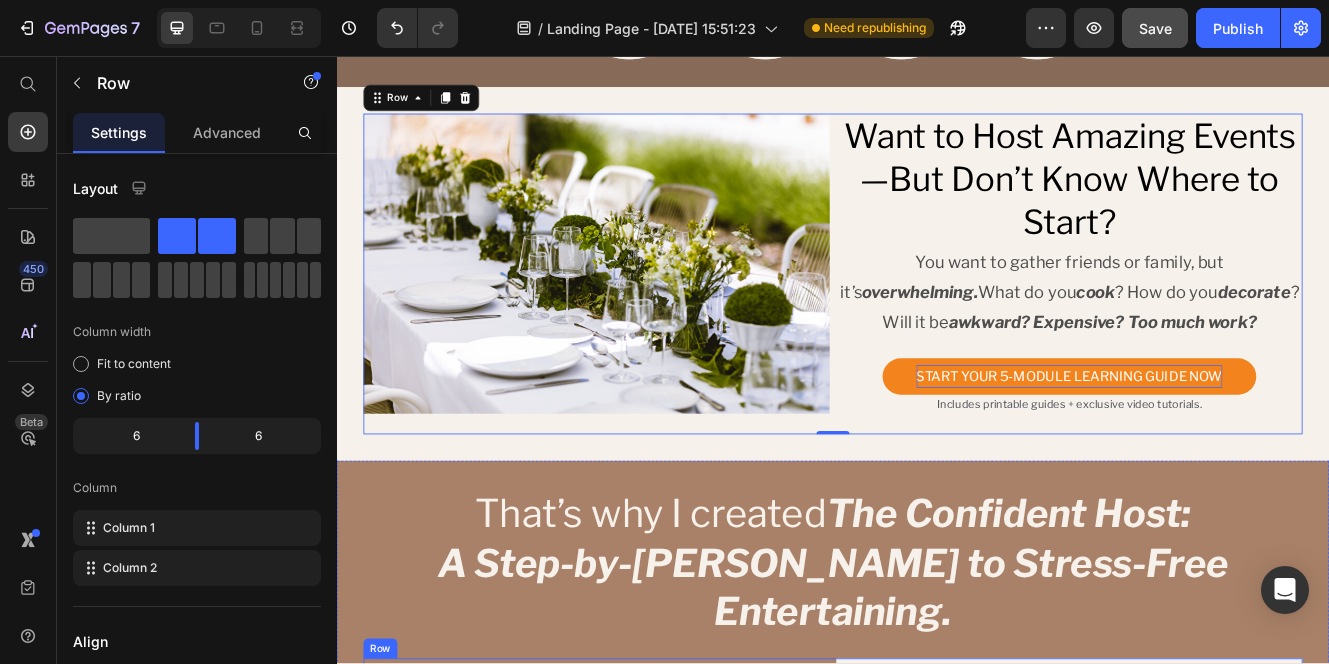 scroll, scrollTop: 734, scrollLeft: 0, axis: vertical 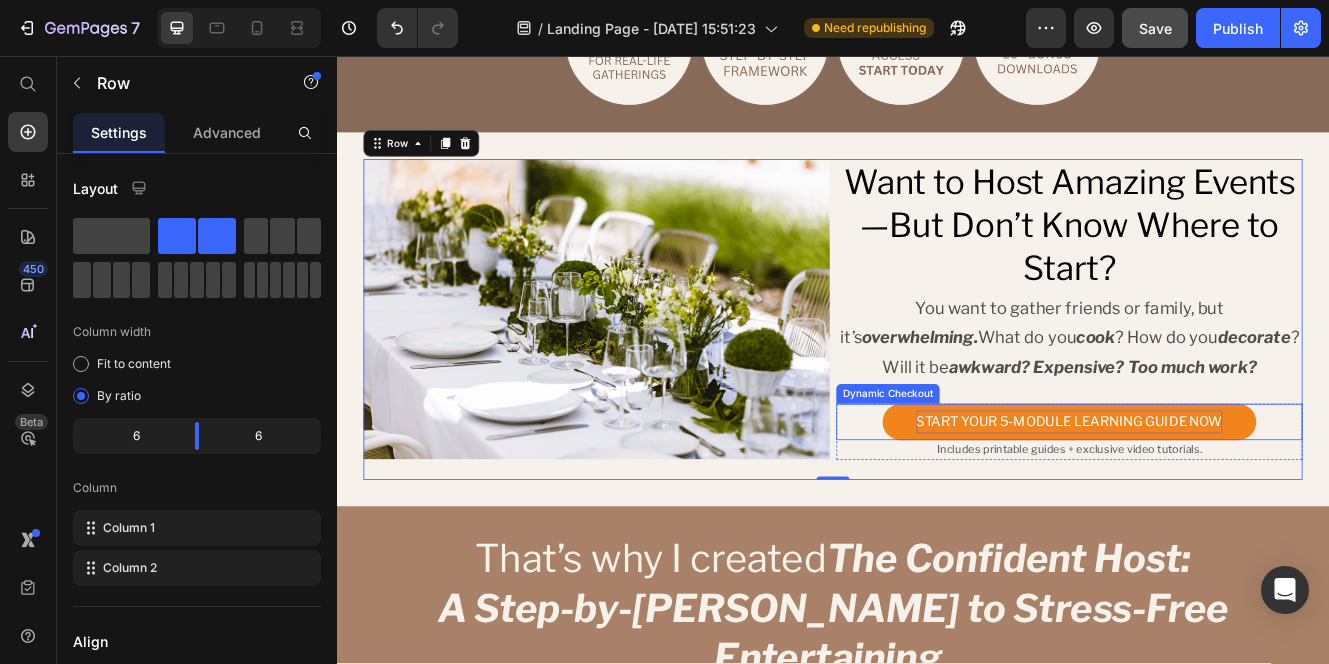 click on "START YOUR 5-MODULE LEARNING GUIDE NOW" at bounding box center (1223, 499) 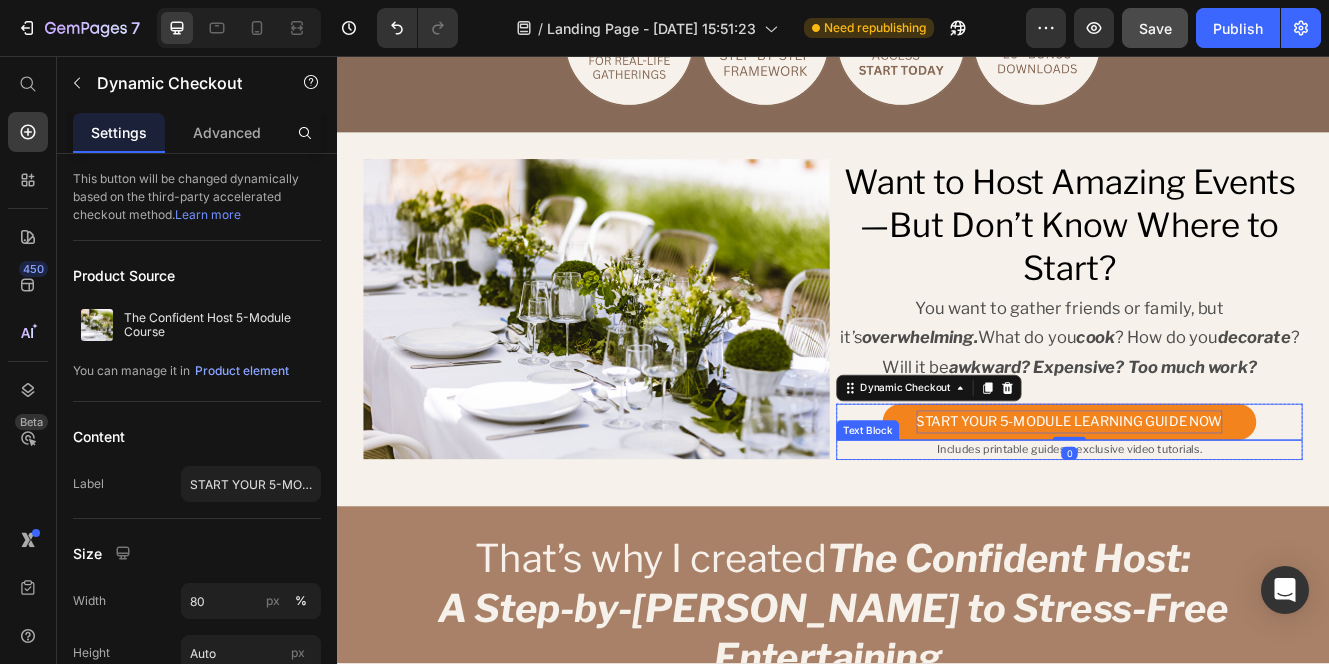 click on "Includes printable guides + exclusive video tutorials." at bounding box center [1223, 533] 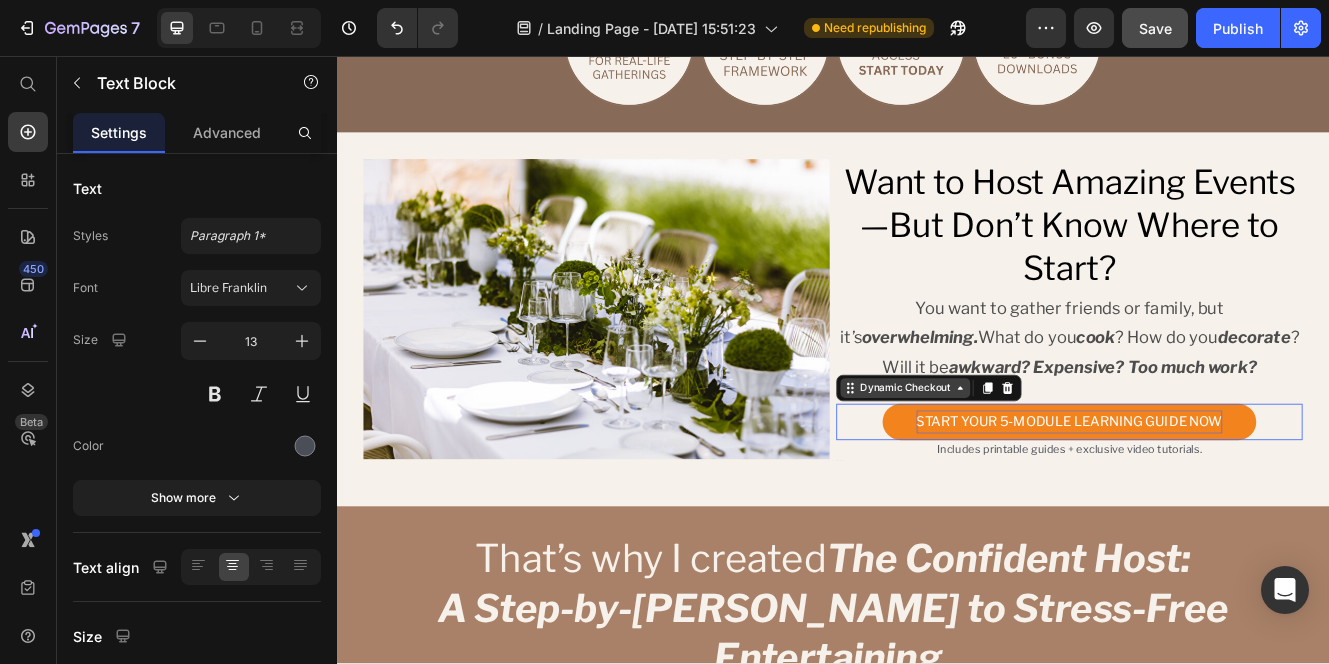 click on "Dynamic Checkout" at bounding box center (1024, 458) 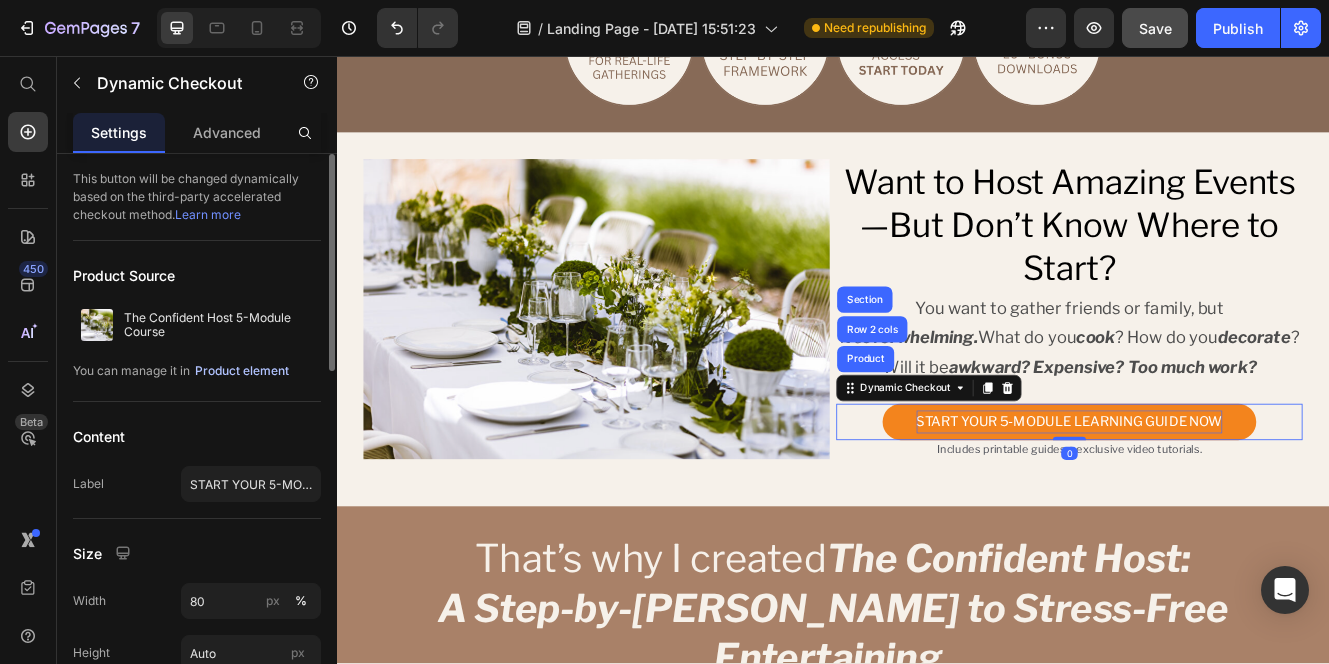 click on "Product element" at bounding box center (242, 371) 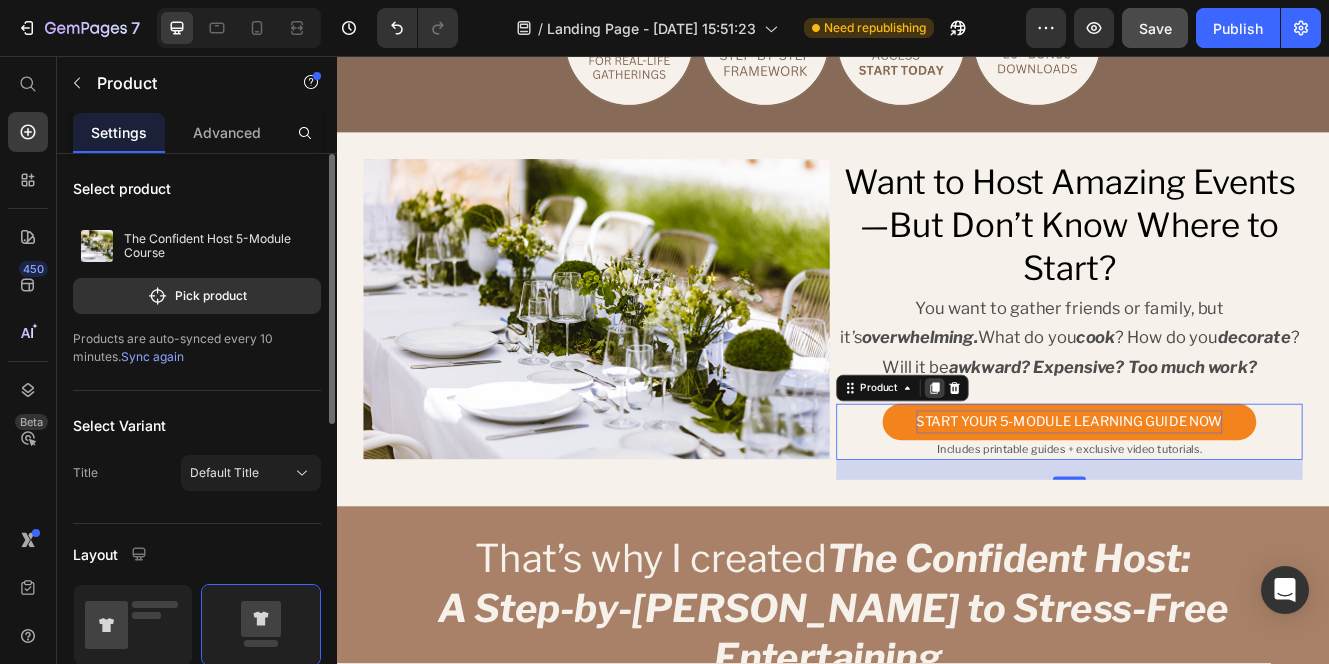 click 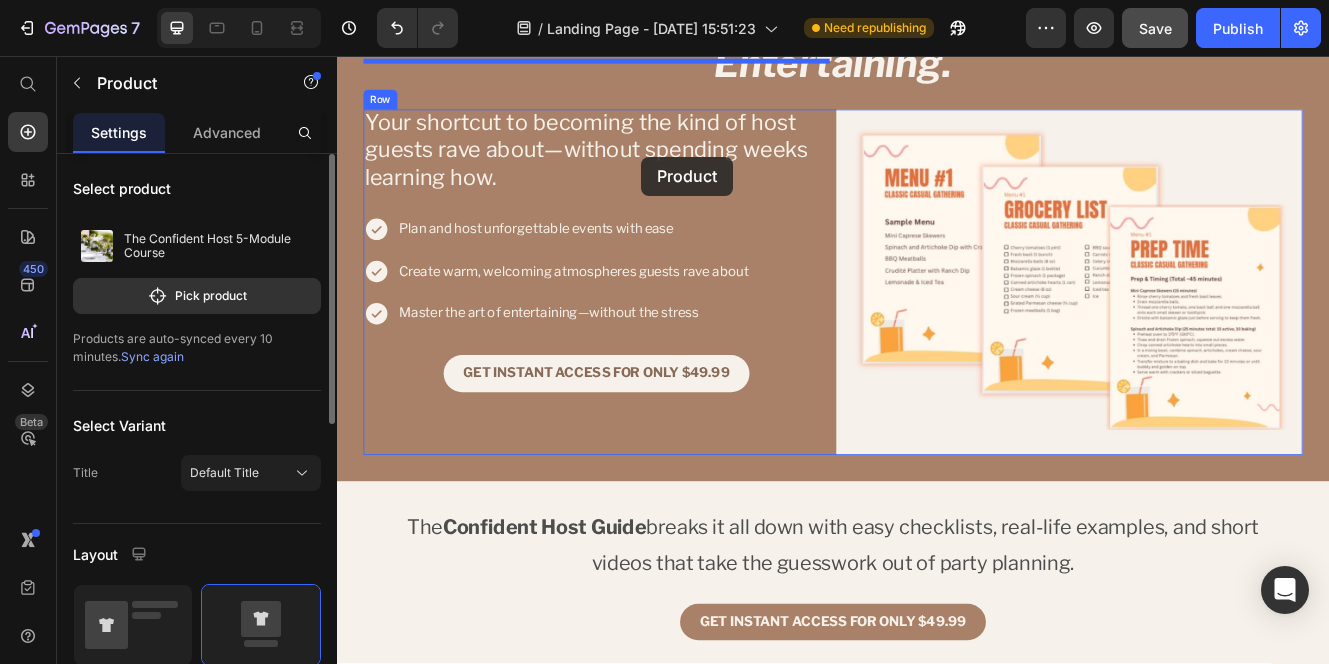 scroll, scrollTop: 1488, scrollLeft: 0, axis: vertical 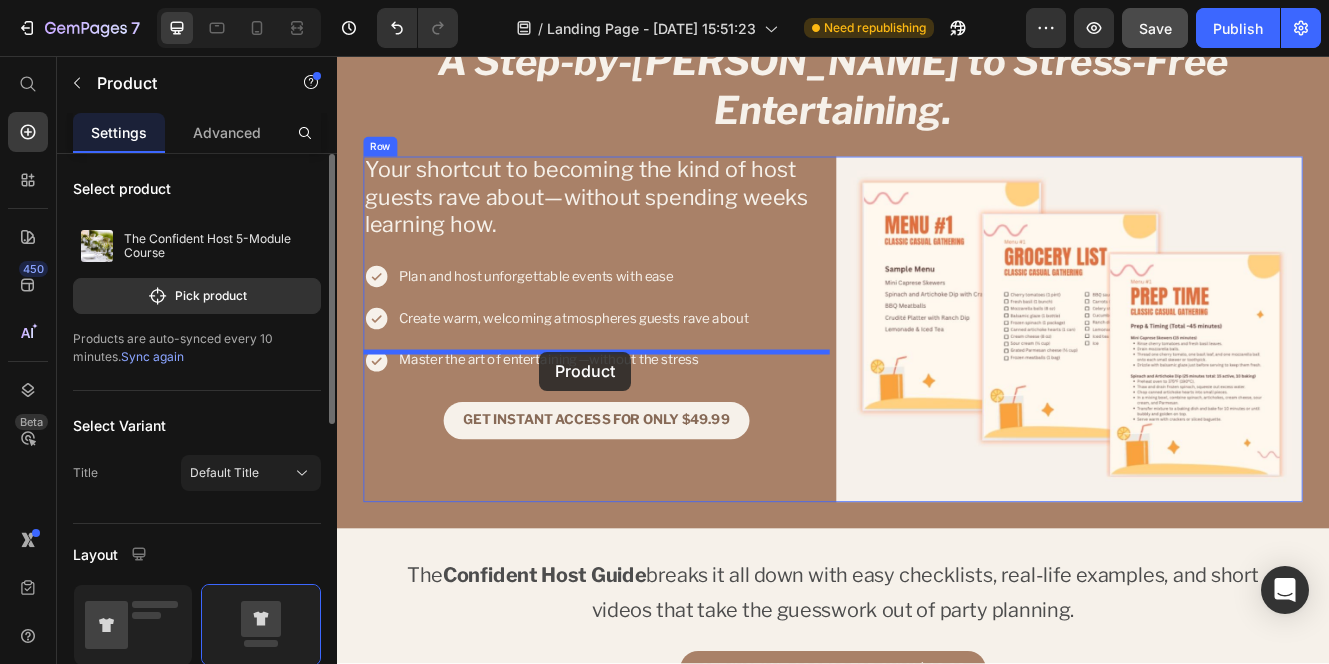 drag, startPoint x: 961, startPoint y: 552, endPoint x: 581, endPoint y: 414, distance: 404.28207 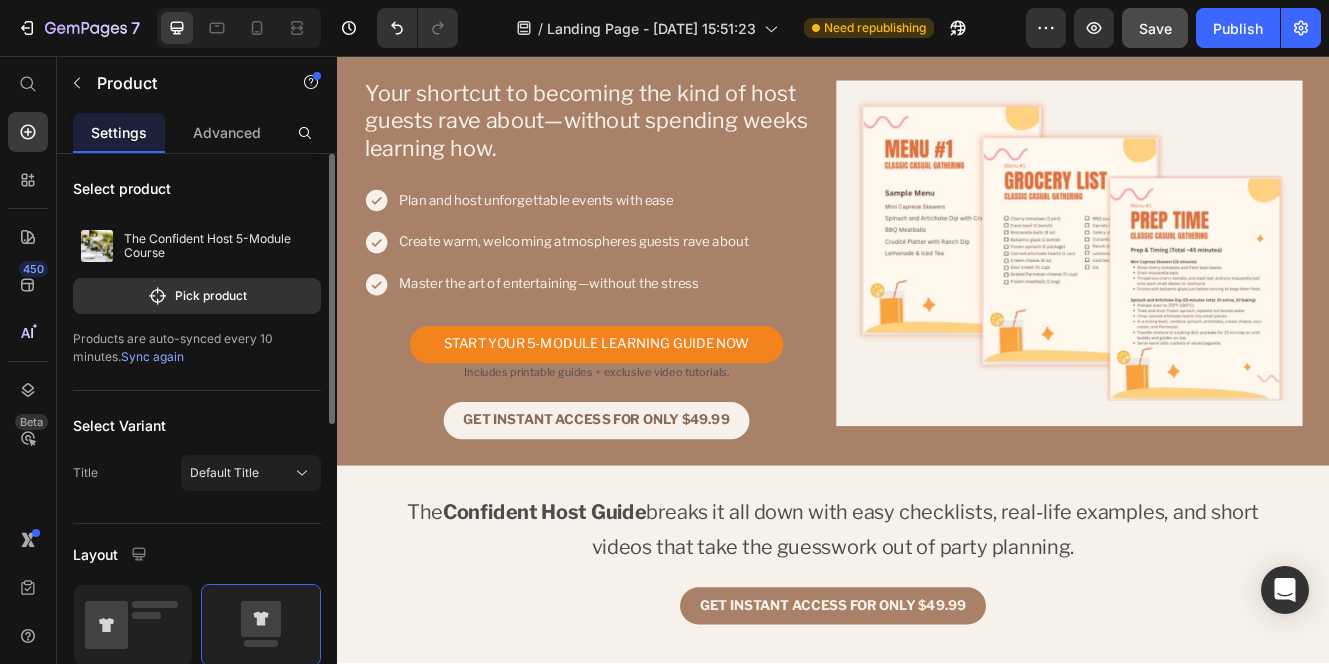 scroll, scrollTop: 1395, scrollLeft: 0, axis: vertical 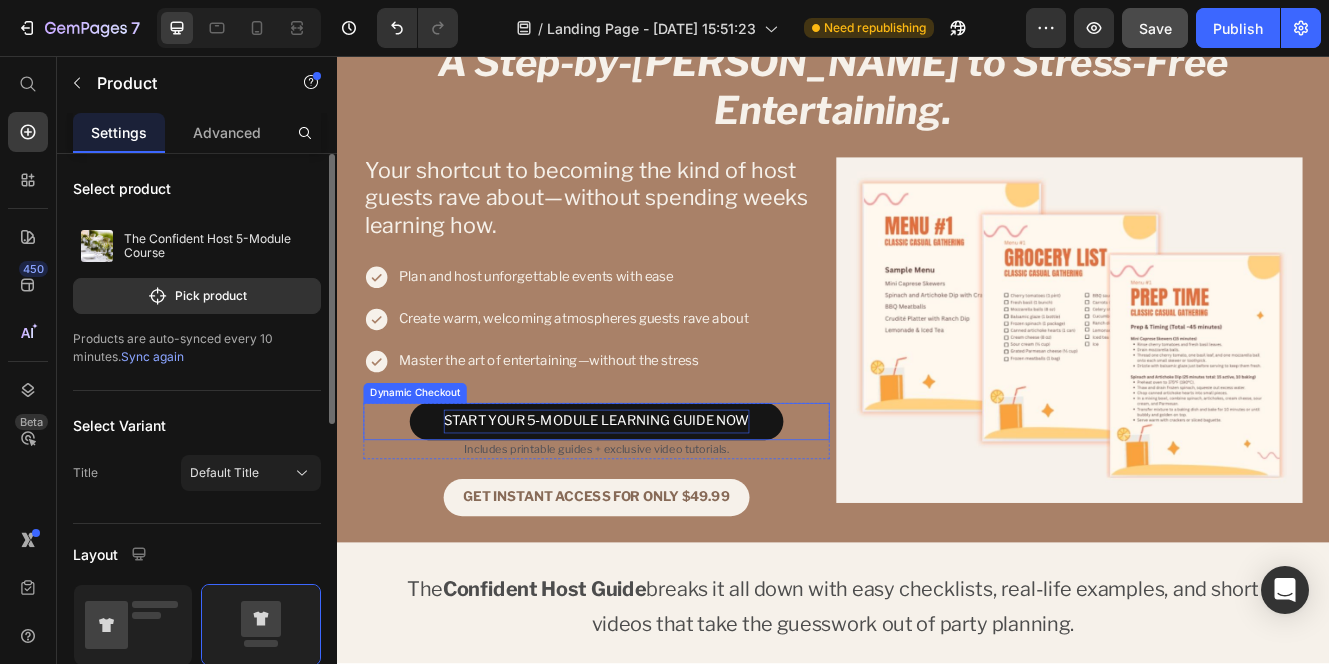 click on "START YOUR 5-MODULE LEARNING GUIDE NOW" at bounding box center (651, 498) 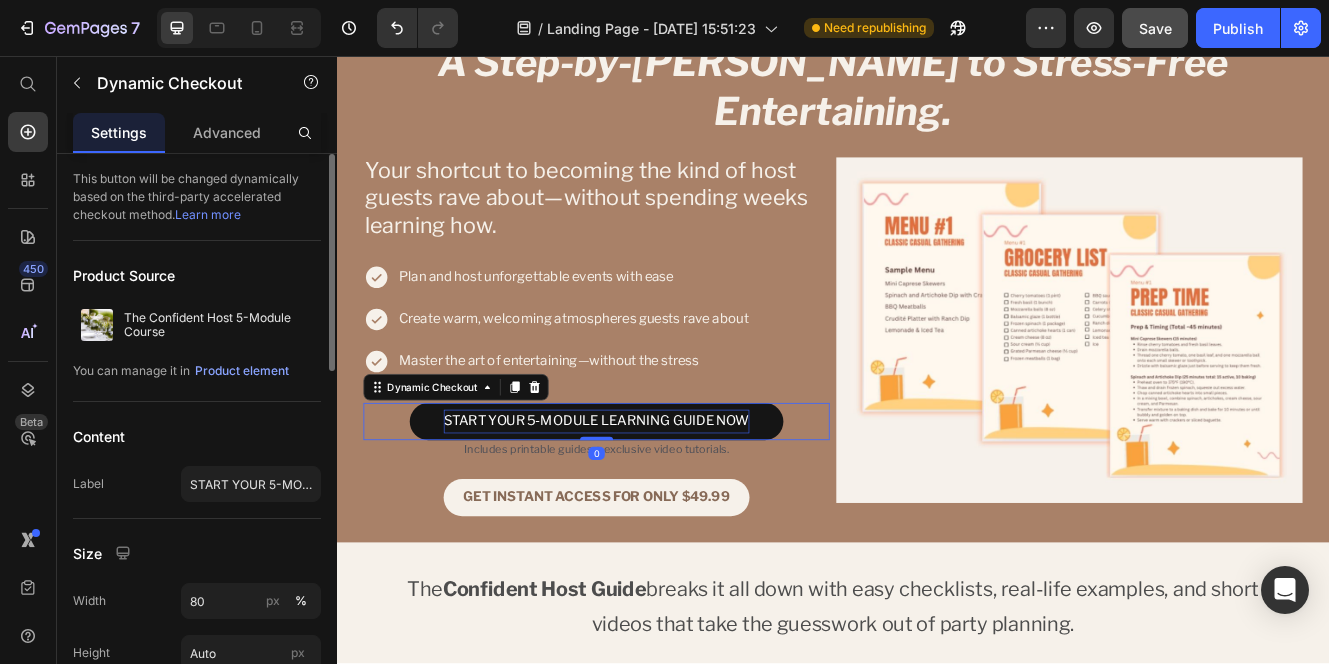 click on "START YOUR 5-MODULE LEARNING GUIDE NOW" at bounding box center (651, 498) 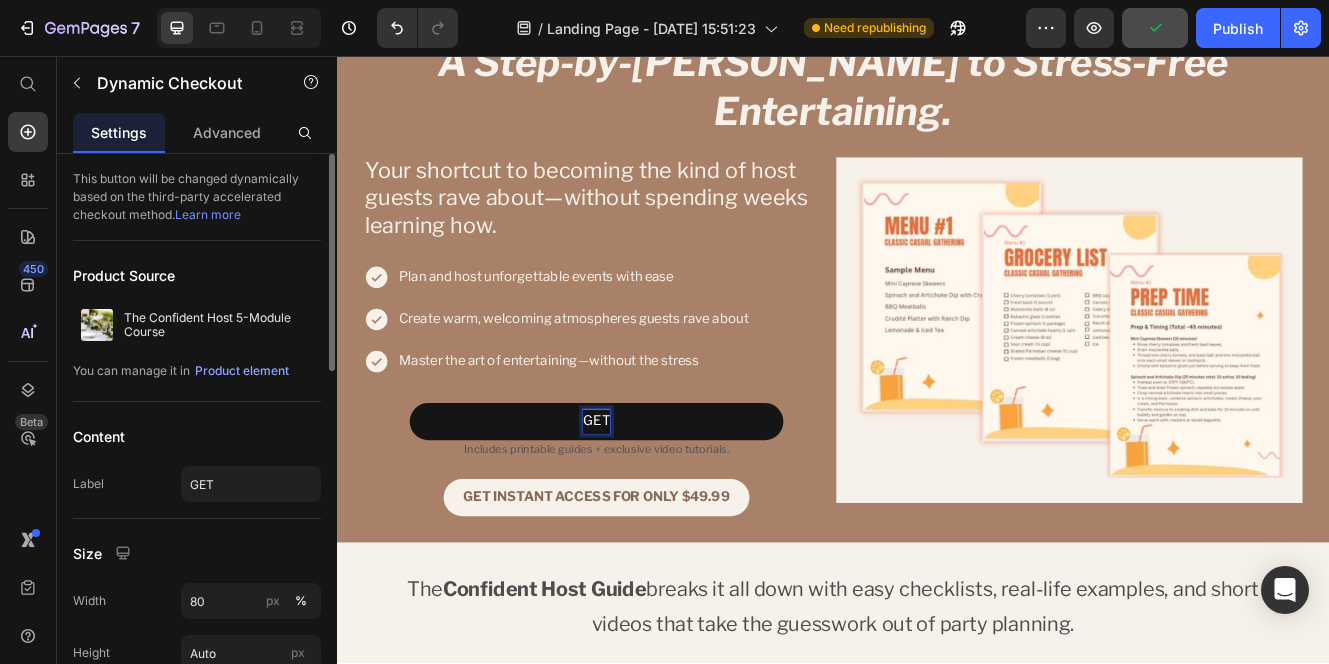 click on "GET" at bounding box center [650, 498] 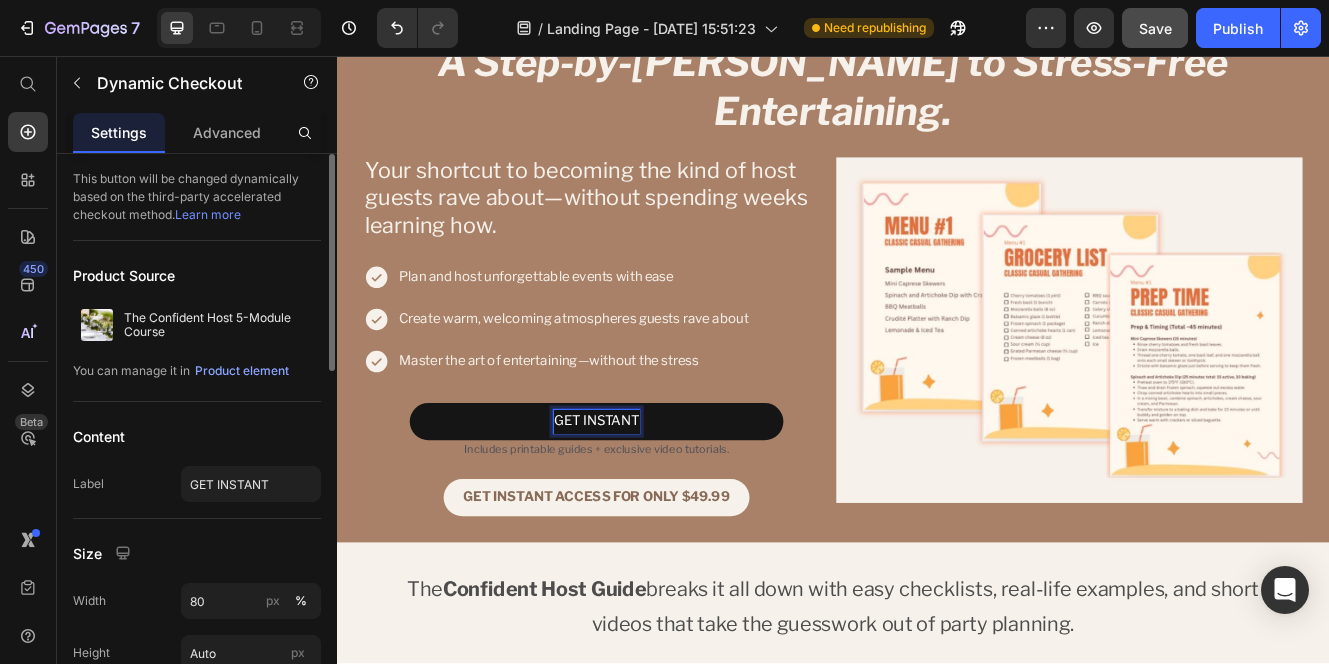 click on "GET INSTANT" at bounding box center (650, 498) 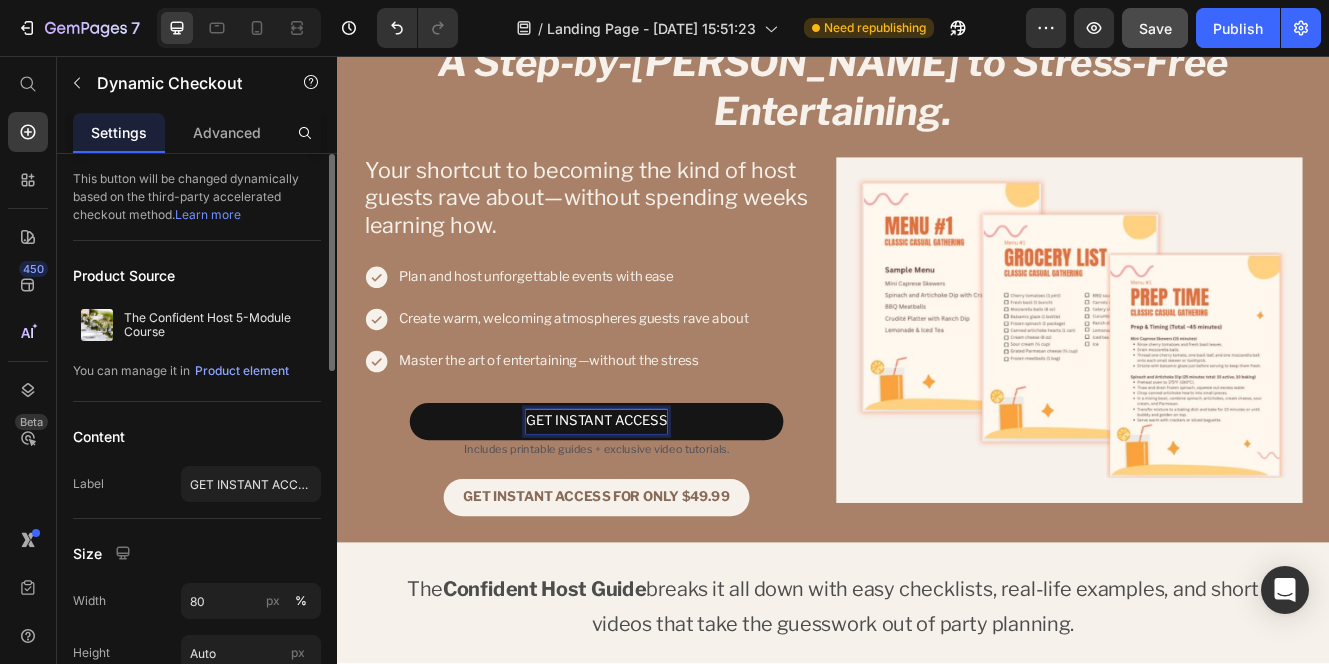 click on "GET INSTANT ACCESS" at bounding box center (650, 498) 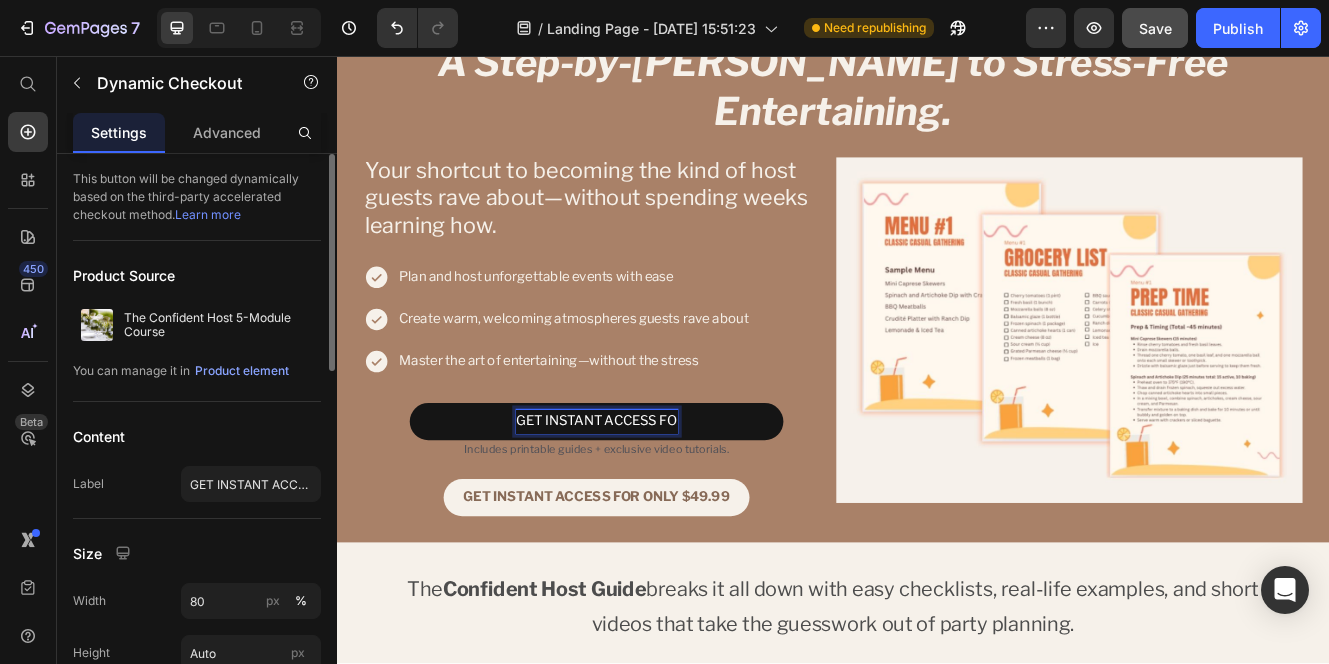 click on "GET INSTANT ACCESS FO" at bounding box center [650, 498] 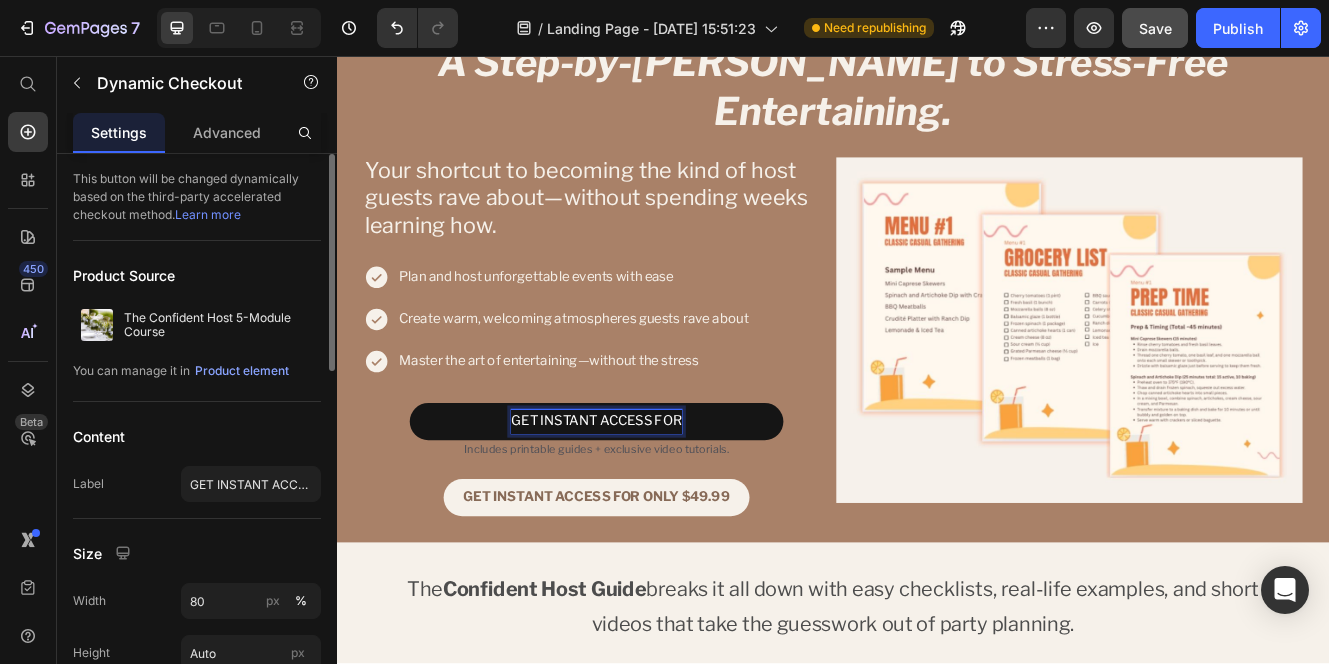 click on "GET INSTANT ACCESS FOR" at bounding box center [650, 498] 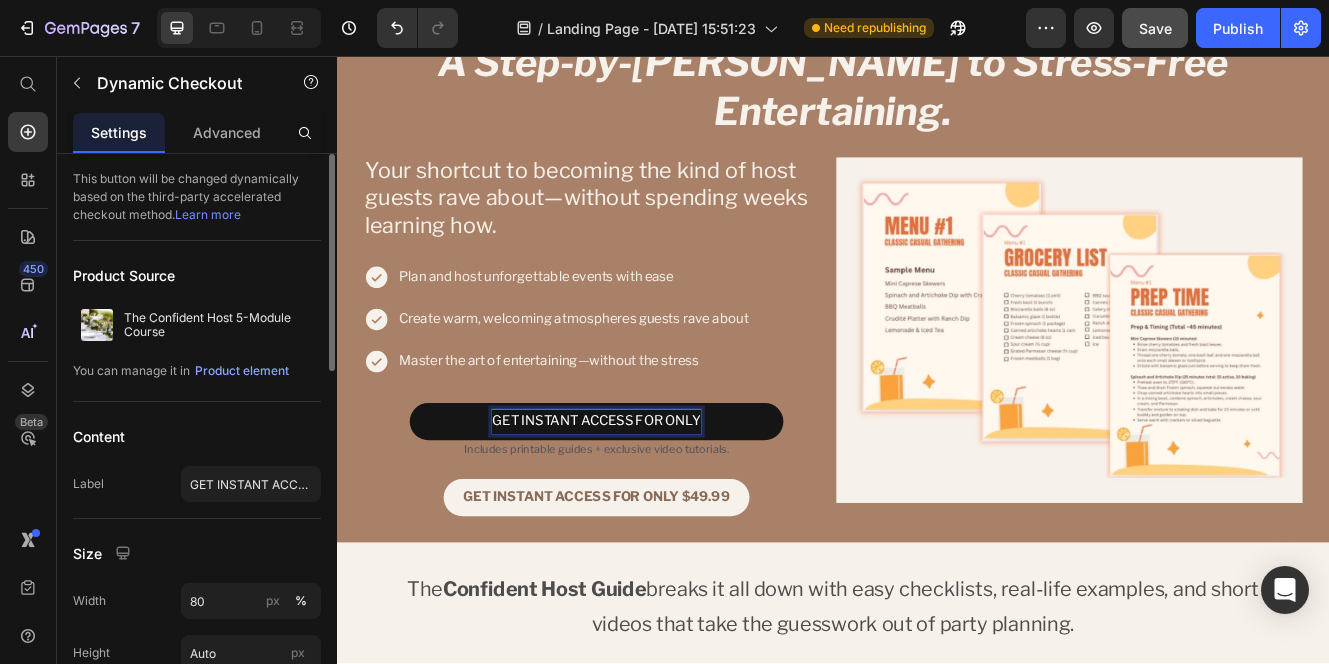 click on "GET INSTANT ACCESS FOR ONLY" at bounding box center (650, 498) 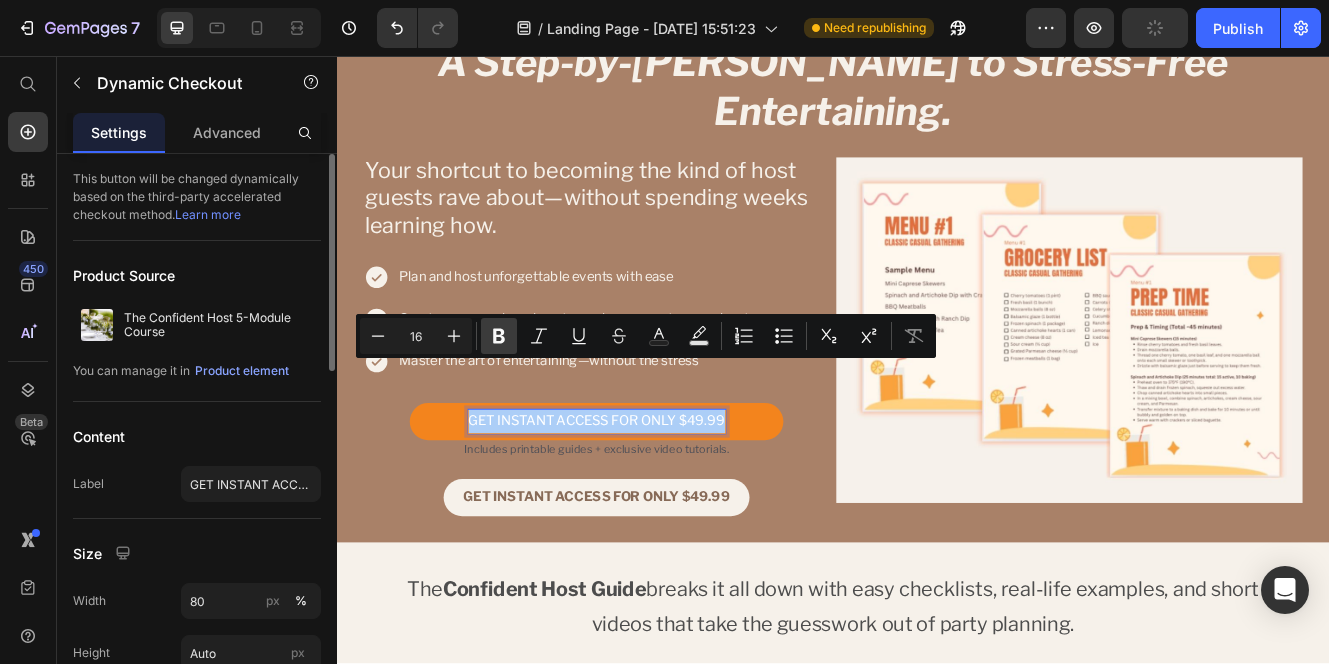 click 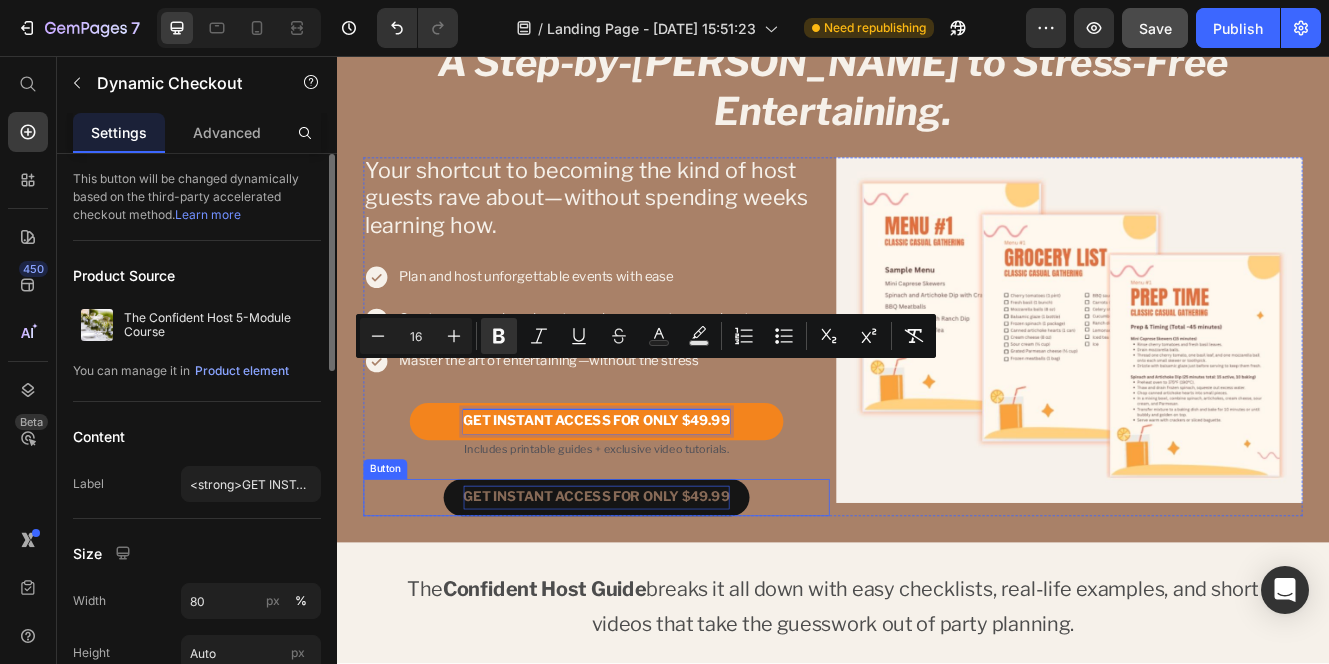 click on "GET INSTANT ACCESS FOR ONLY $49.99" at bounding box center (651, 589) 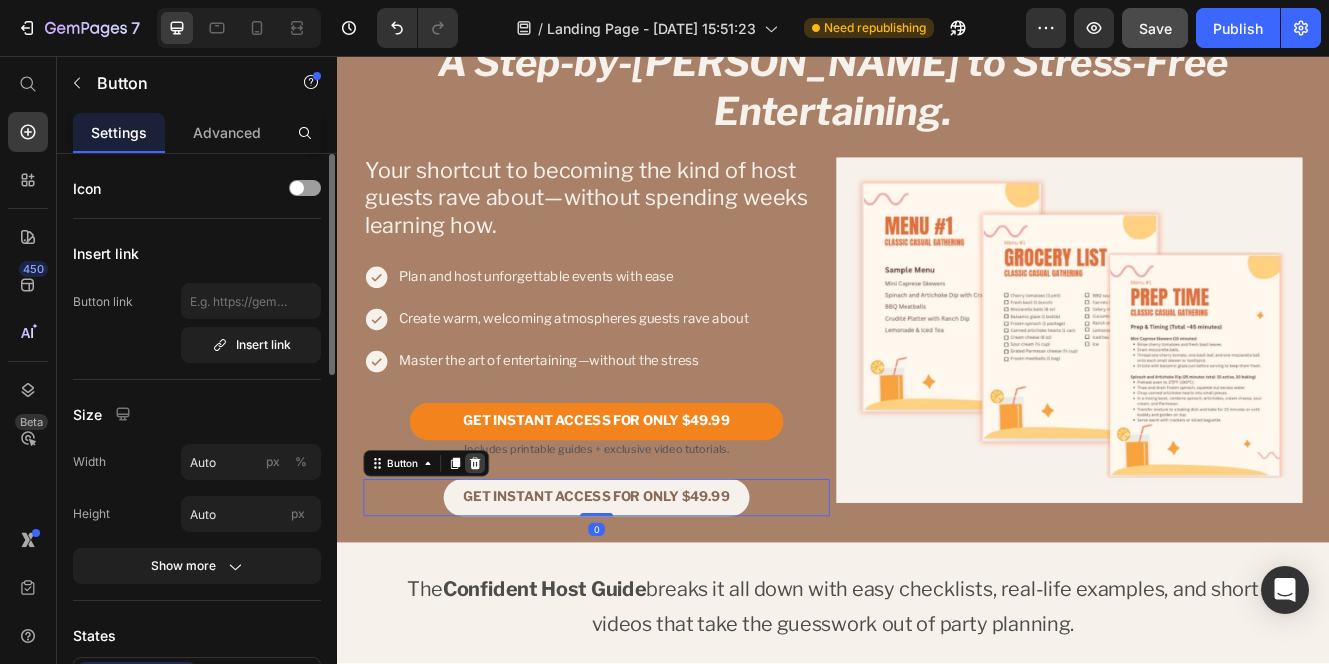 click 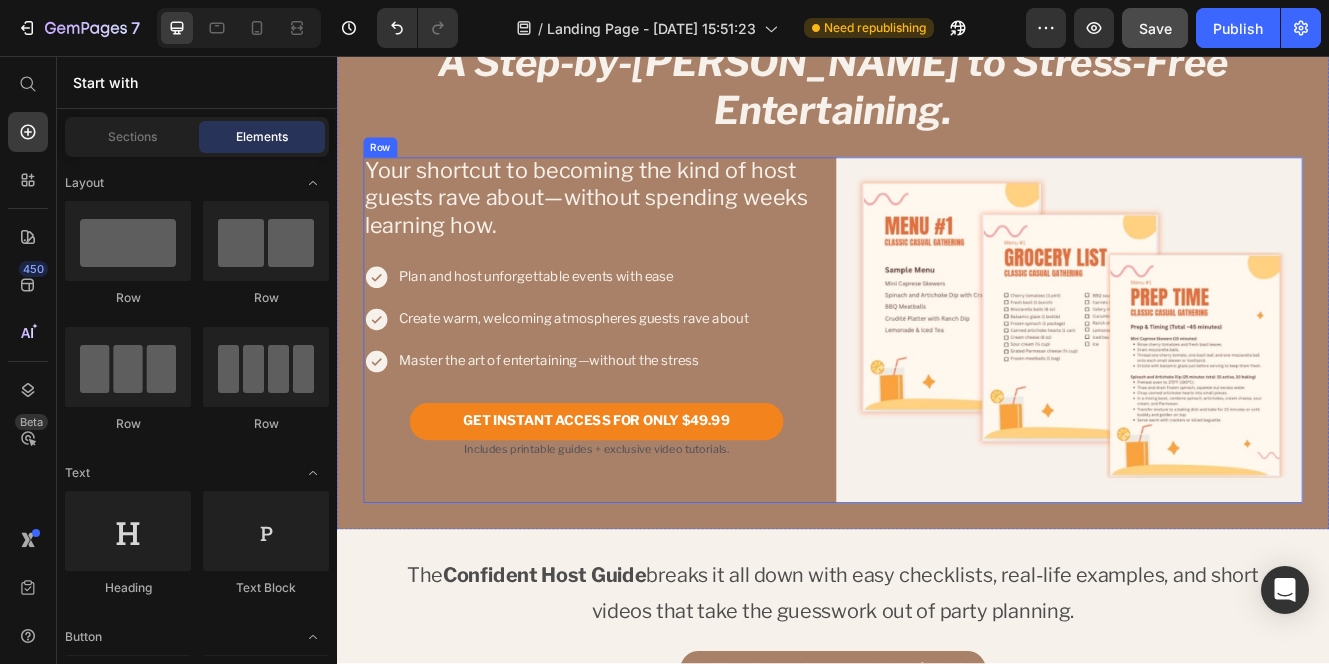 click on "Your shortcut to becoming the kind of host guests rave about—without spending weeks learning how. Text Block Plan and host unforgettable events with ease Create warm, welcoming atmospheres guests rave about Master the art of entertaining—without the stress Item List GET INSTANT ACCESS FOR ONLY $49.99 Dynamic Checkout Includes printable guides + exclusive video tutorials. Text Block Product" at bounding box center (651, 388) 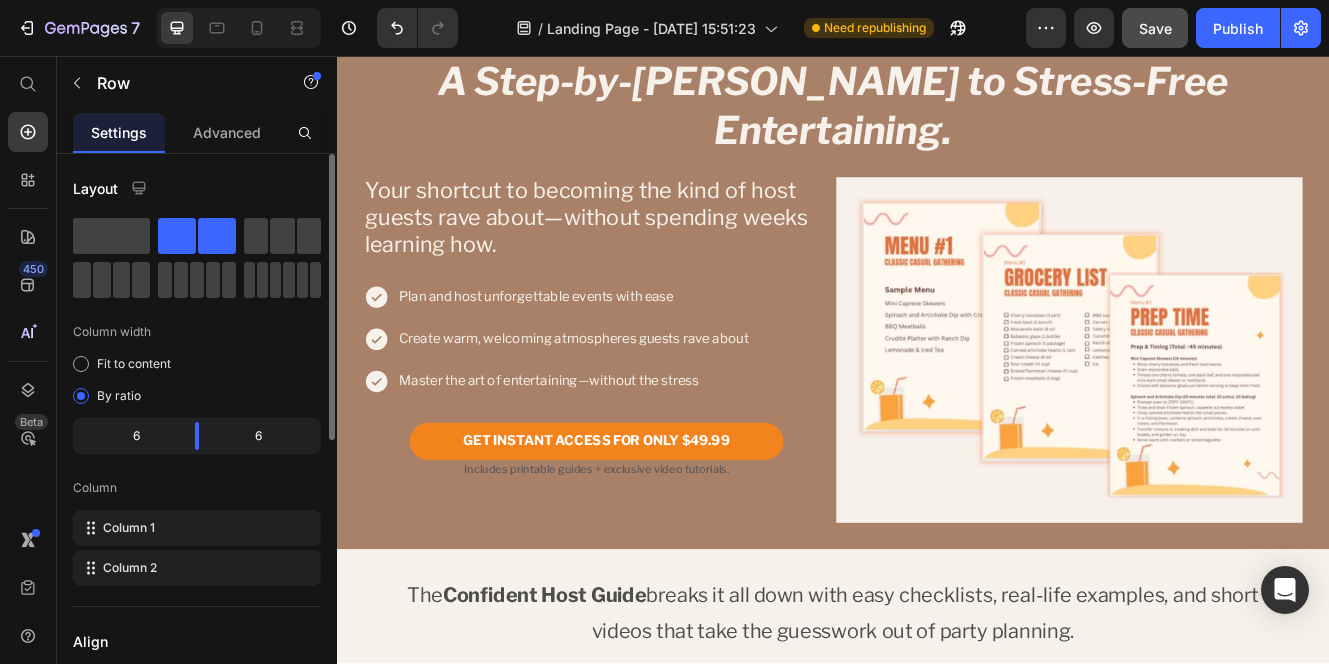 scroll, scrollTop: 1376, scrollLeft: 0, axis: vertical 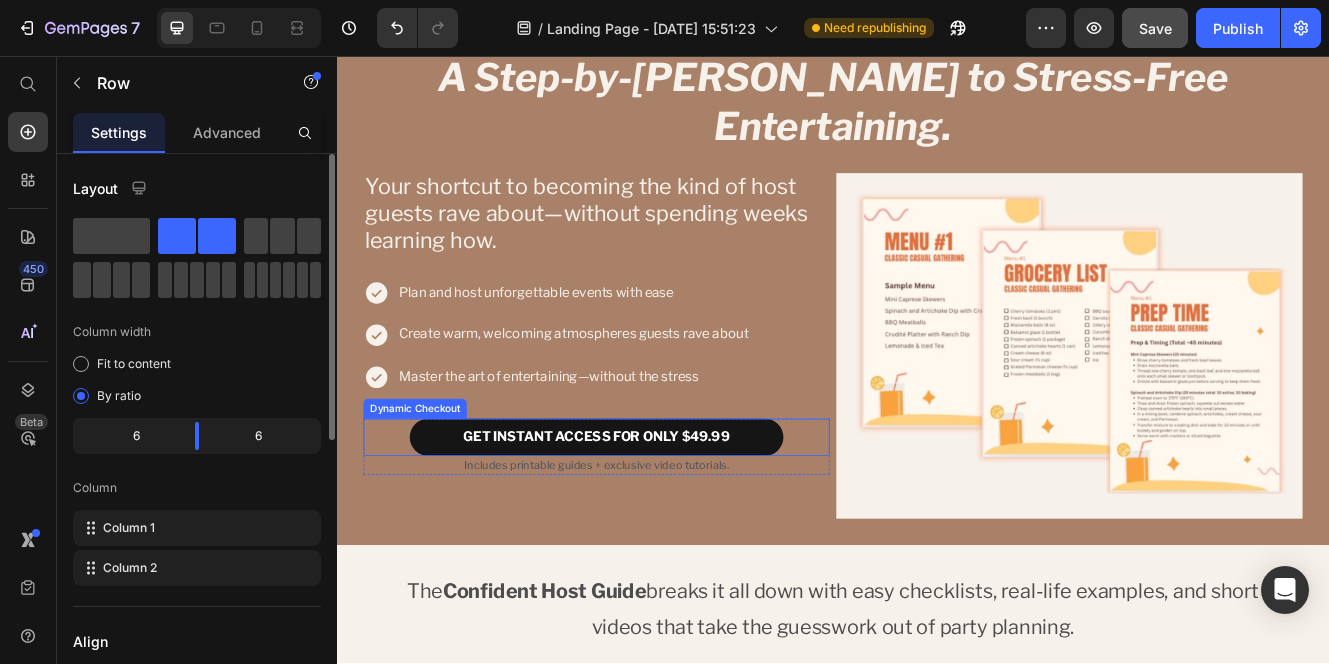 click on "GET INSTANT ACCESS FOR ONLY $49.99" at bounding box center (650, 517) 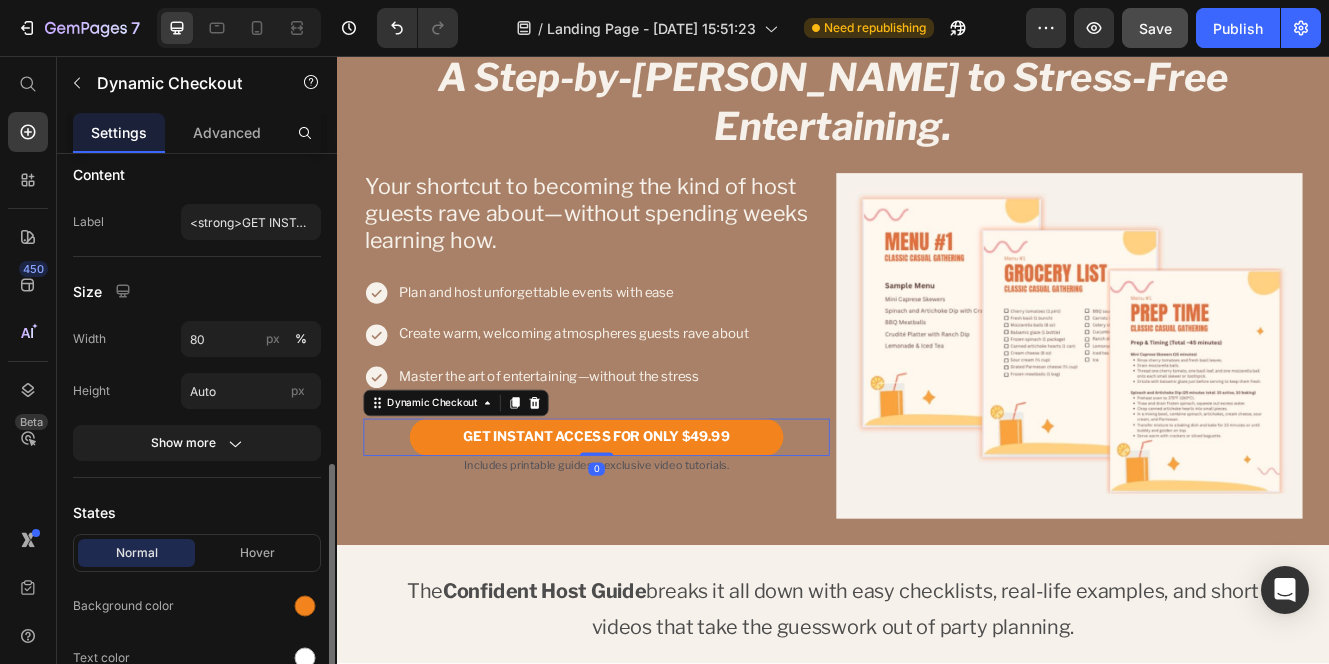 scroll, scrollTop: 516, scrollLeft: 0, axis: vertical 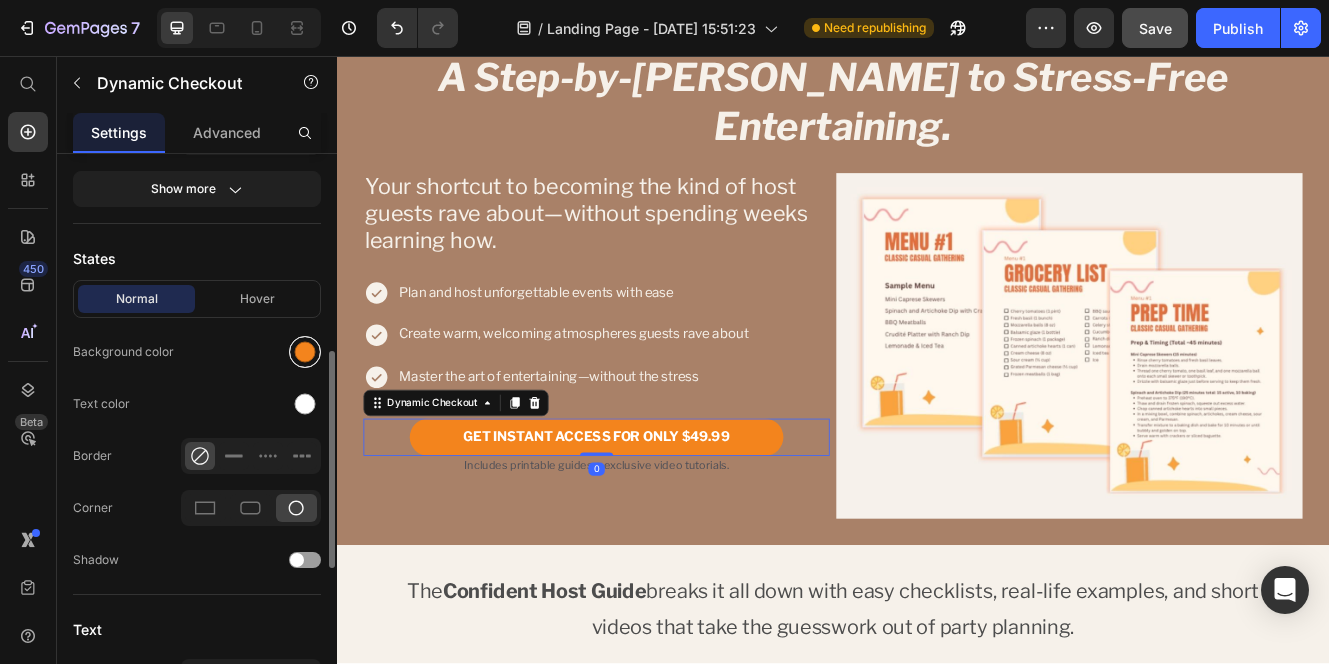 click at bounding box center (305, 352) 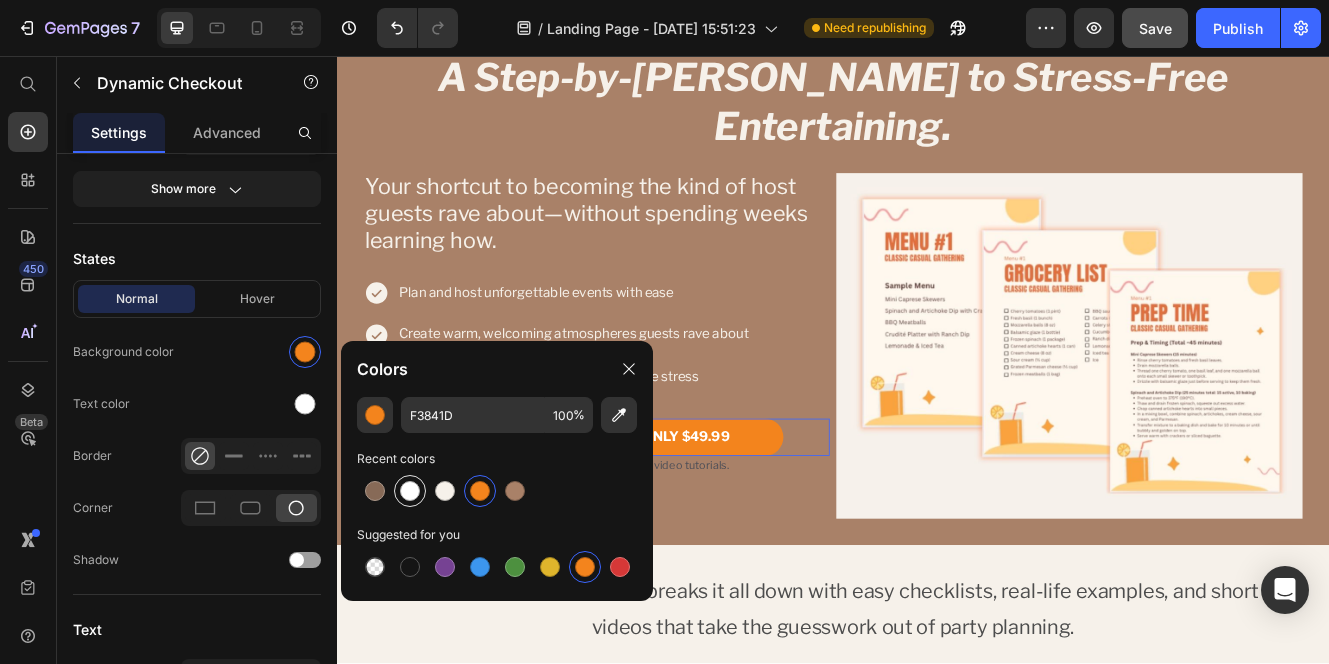 click at bounding box center [410, 491] 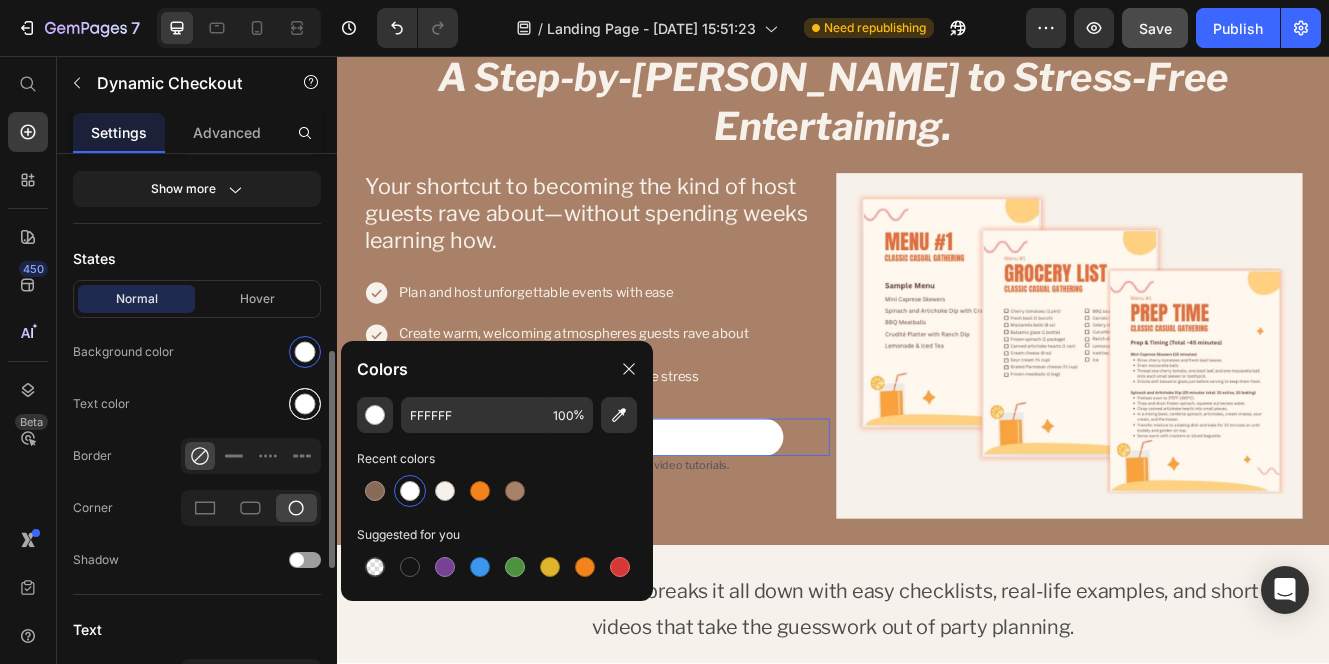 click at bounding box center (305, 404) 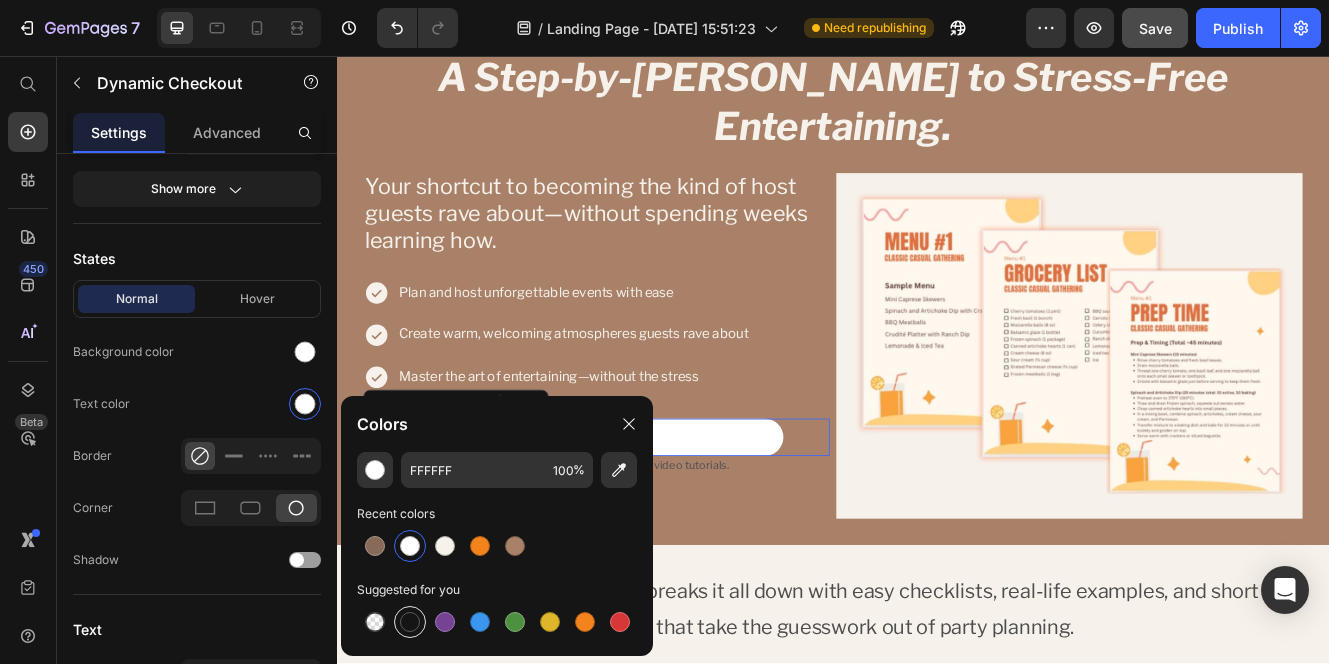 click at bounding box center (410, 622) 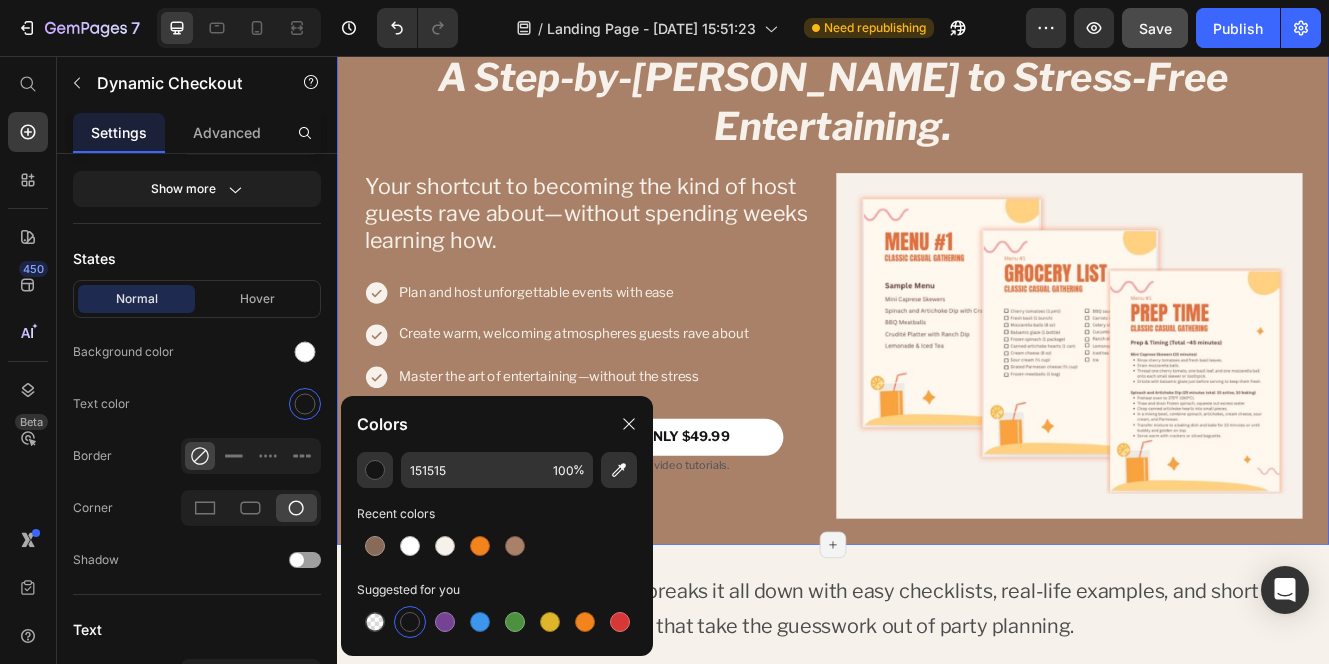 click on "That’s why I created  The Confident Host:  A Step-by-Step Guide to Stress-Free Entertaining. Heading Your shortcut to becoming the kind of host guests rave about—without spending weeks learning how. Text Block Plan and host unforgettable events with ease Create warm, welcoming atmospheres guests rave about Master the art of entertaining—without the stress Item List GET INSTANT ACCESS FOR ONLY $49.99 Dynamic Checkout Includes printable guides + exclusive video tutorials. Text Block Product Image Row Section 17/25   You can create reusable sections Create Theme Section AI Content Write with GemAI What would you like to describe here? Tone and Voice Persuasive Product Show more Generate Page has reached Shopify’s 25 section-limit Page has reached Shopify’s 25 section-limit Page has reached Shopify’s 25 section-limit" at bounding box center (937, 303) 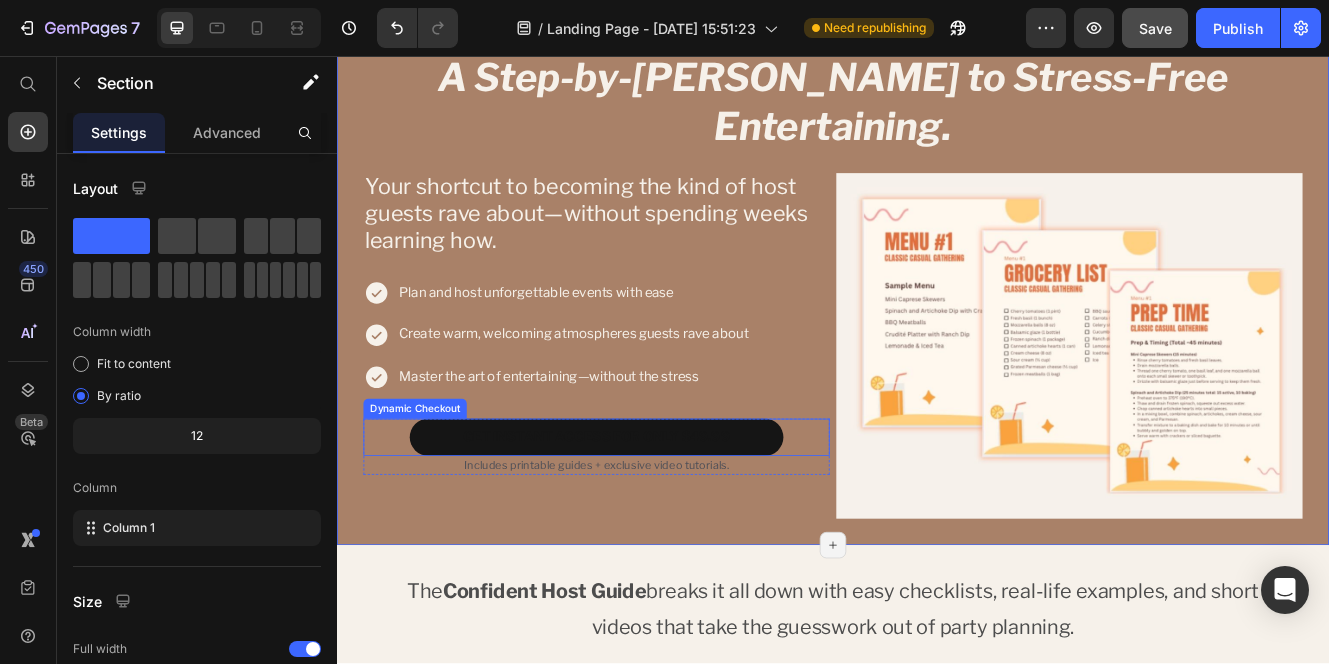 click on "GET INSTANT ACCESS FOR ONLY $49.99" at bounding box center [650, 517] 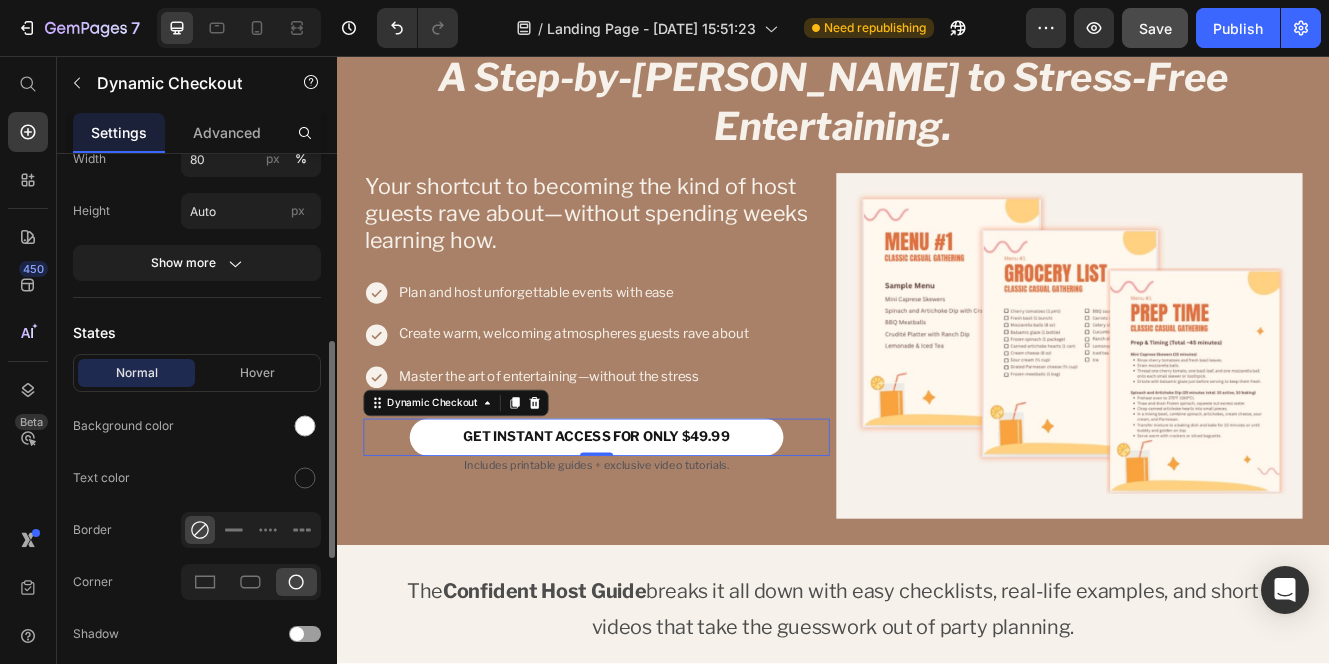 scroll, scrollTop: 455, scrollLeft: 0, axis: vertical 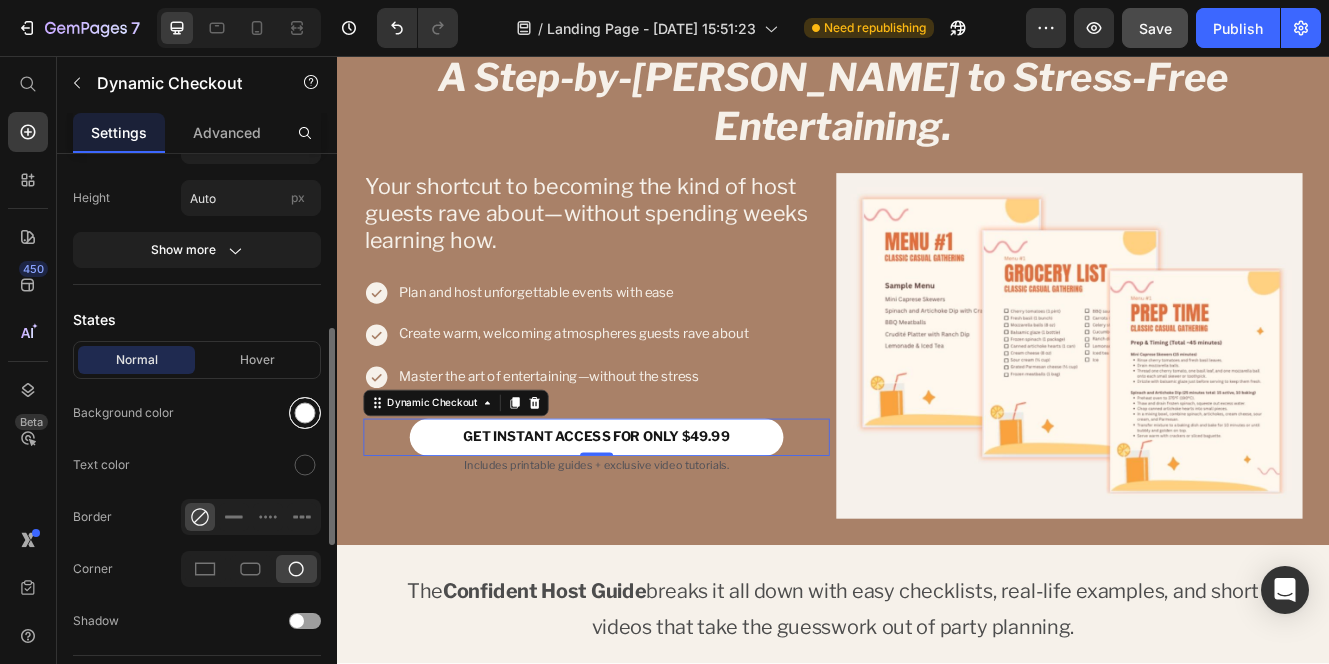 click at bounding box center [305, 413] 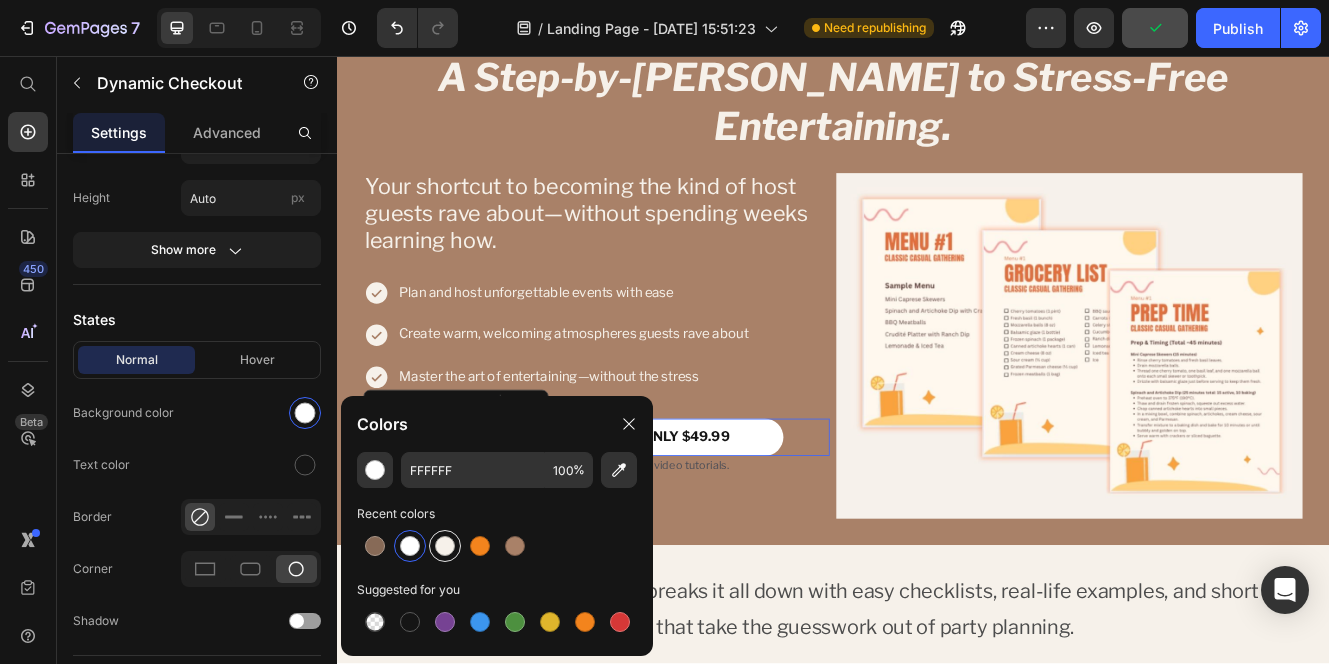 click at bounding box center (445, 546) 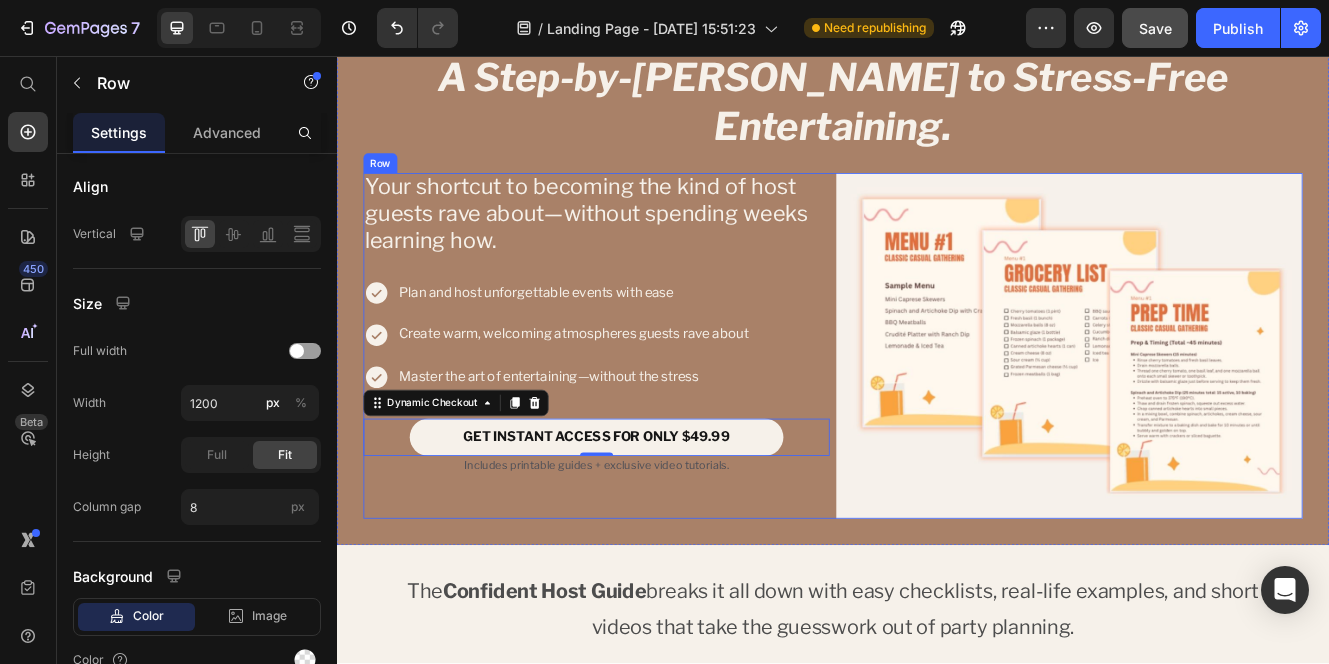 click on "Your shortcut to becoming the kind of host guests rave about—without spending weeks learning how. Text Block Plan and host unforgettable events with ease Create warm, welcoming atmospheres guests rave about Master the art of entertaining—without the stress Item List GET INSTANT ACCESS FOR ONLY $49.99 Dynamic Checkout   0 Includes printable guides + exclusive video tutorials. Text Block Product" at bounding box center (651, 407) 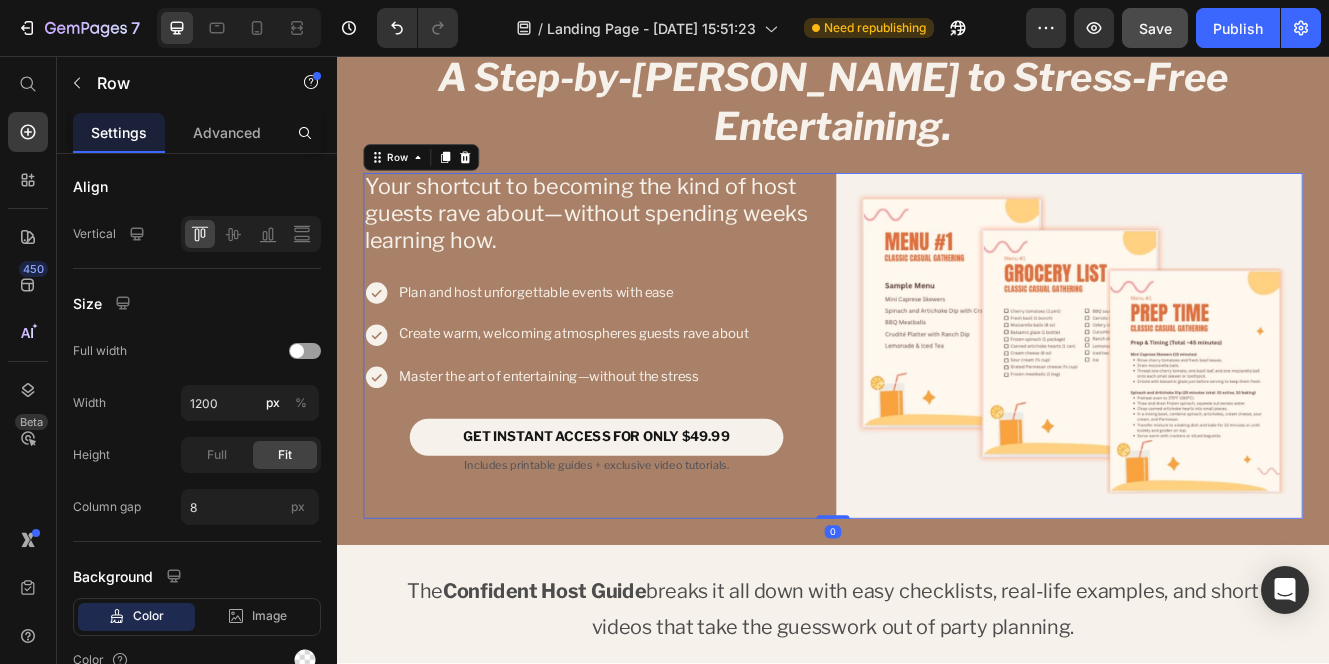 scroll, scrollTop: 0, scrollLeft: 0, axis: both 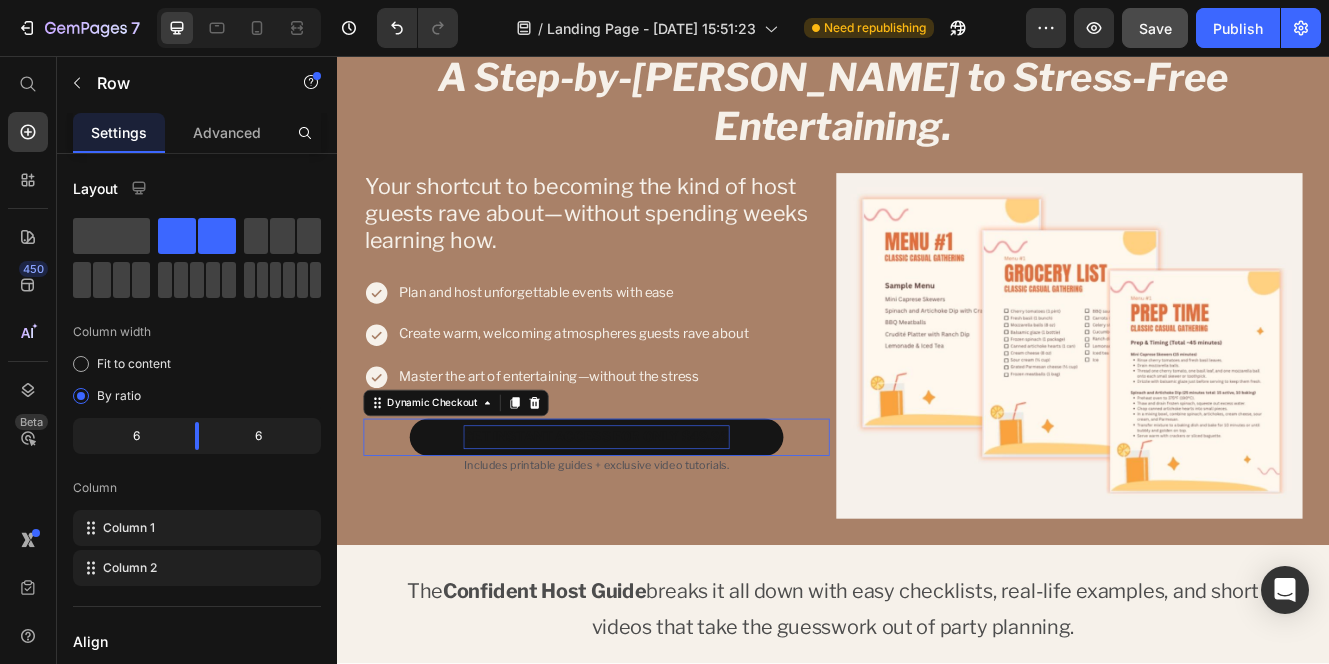 click on "GET INSTANT ACCESS FOR ONLY $49.99" at bounding box center [651, 517] 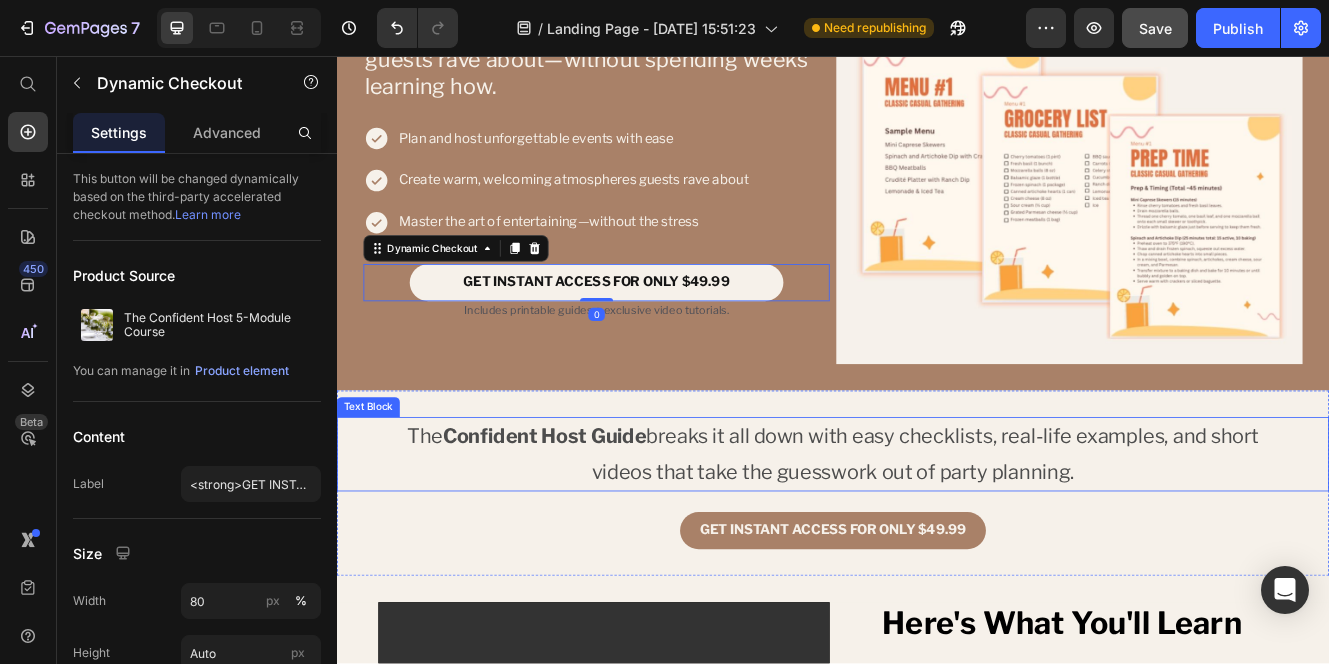 scroll, scrollTop: 1644, scrollLeft: 0, axis: vertical 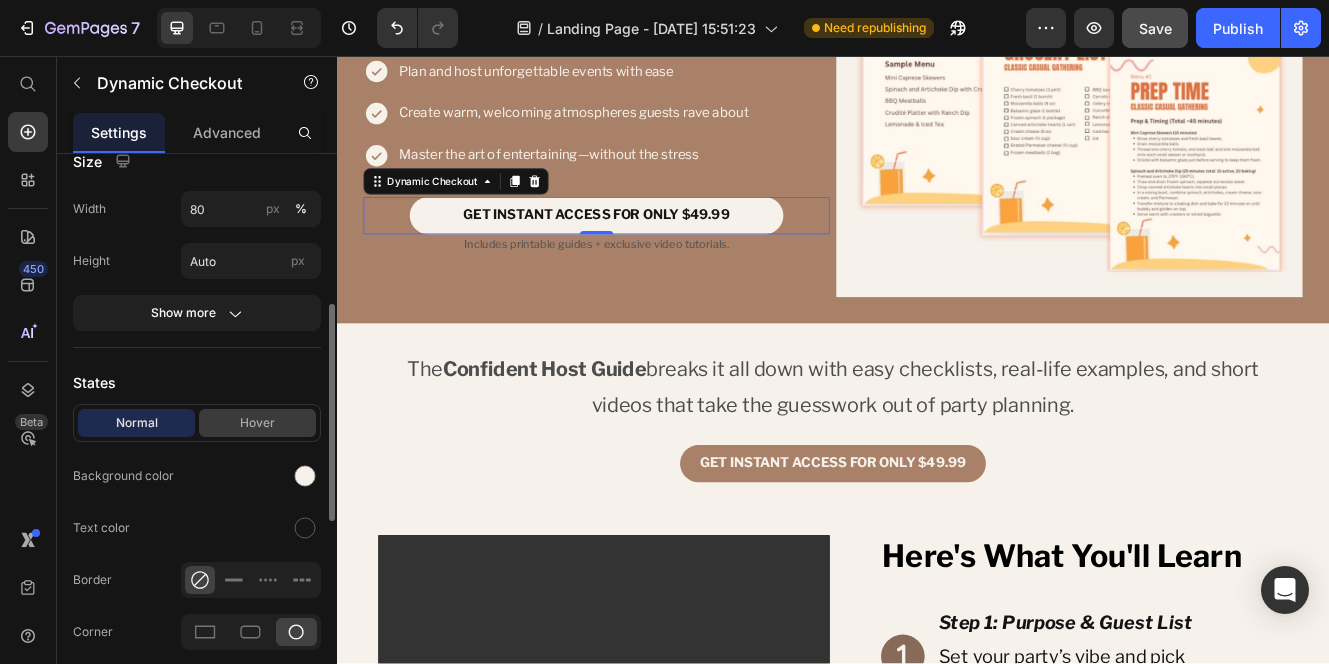 click on "Hover" at bounding box center [257, 423] 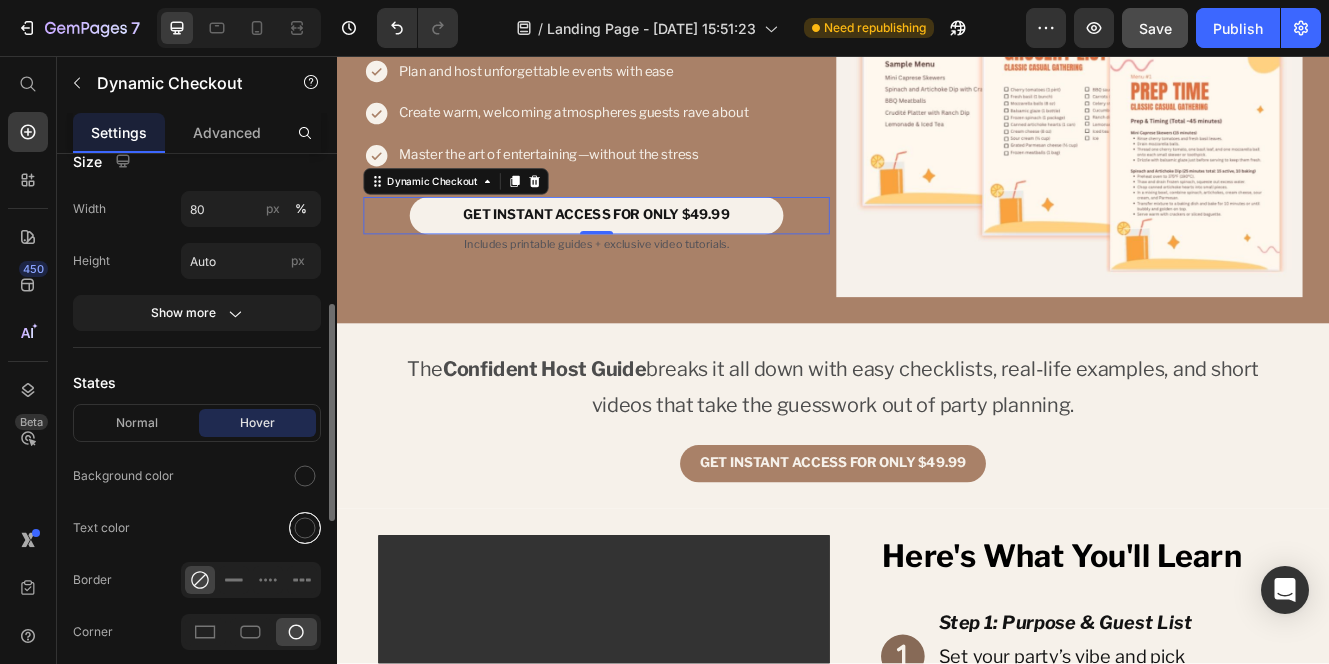 click at bounding box center [305, 528] 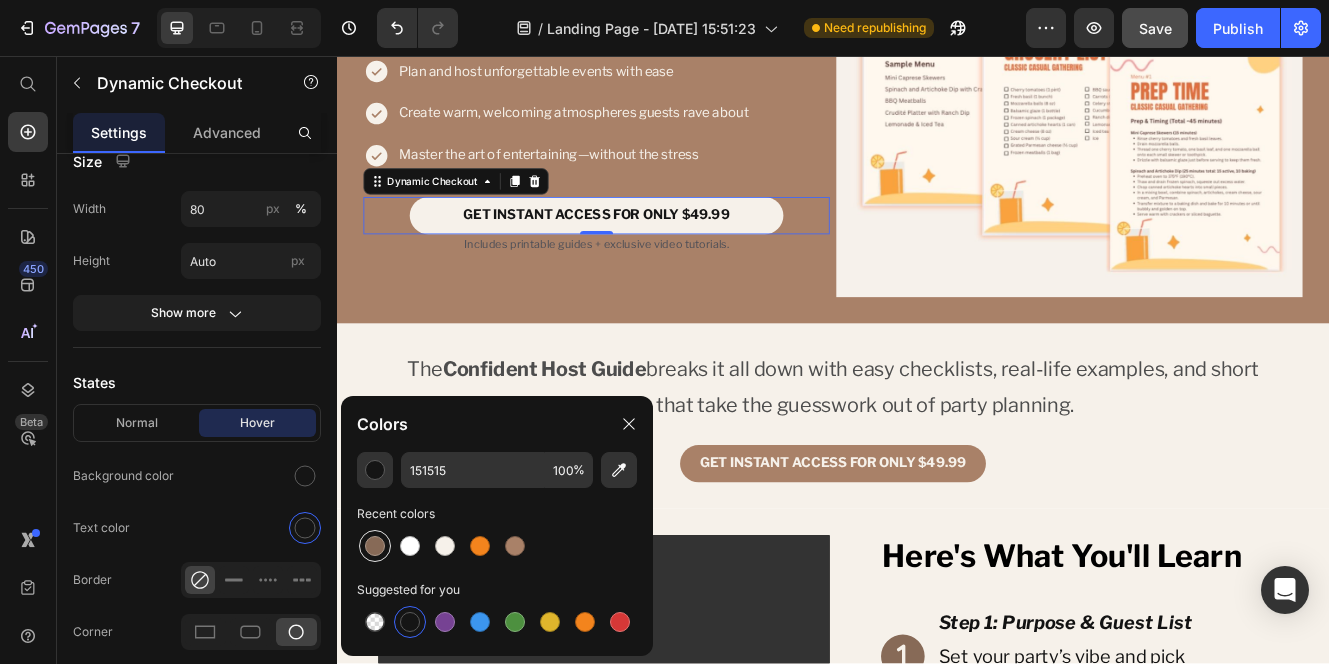 click at bounding box center [375, 546] 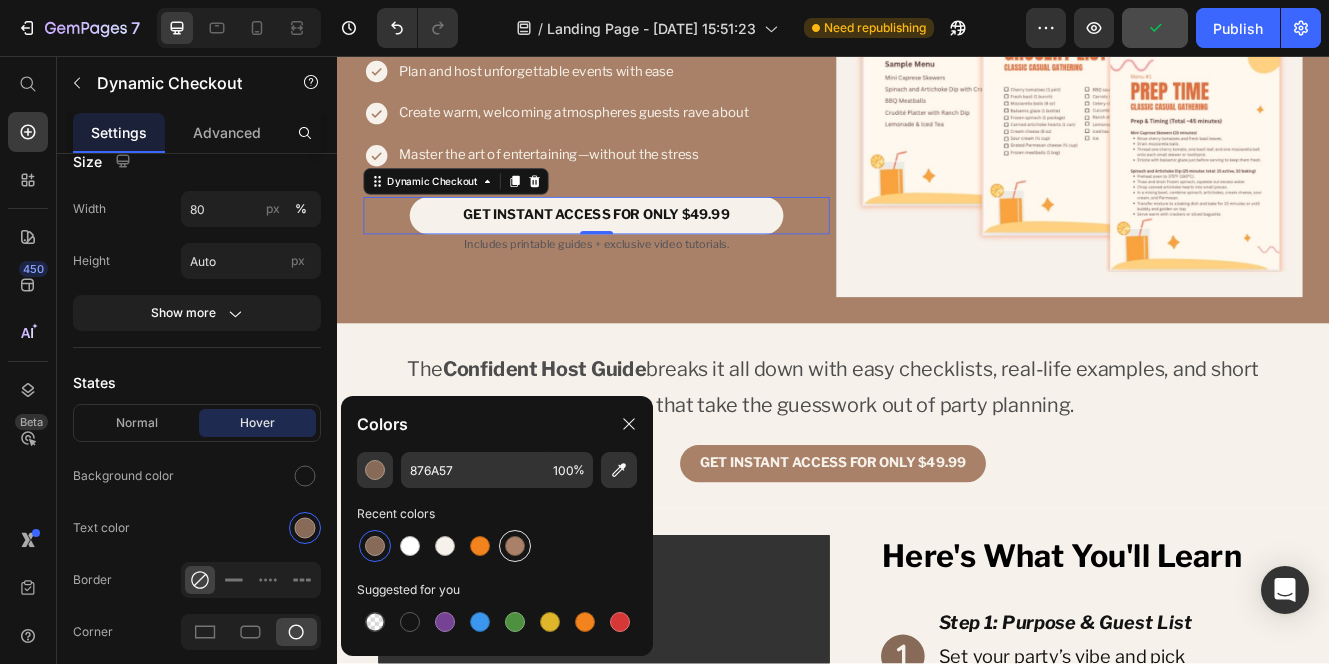 click at bounding box center (515, 546) 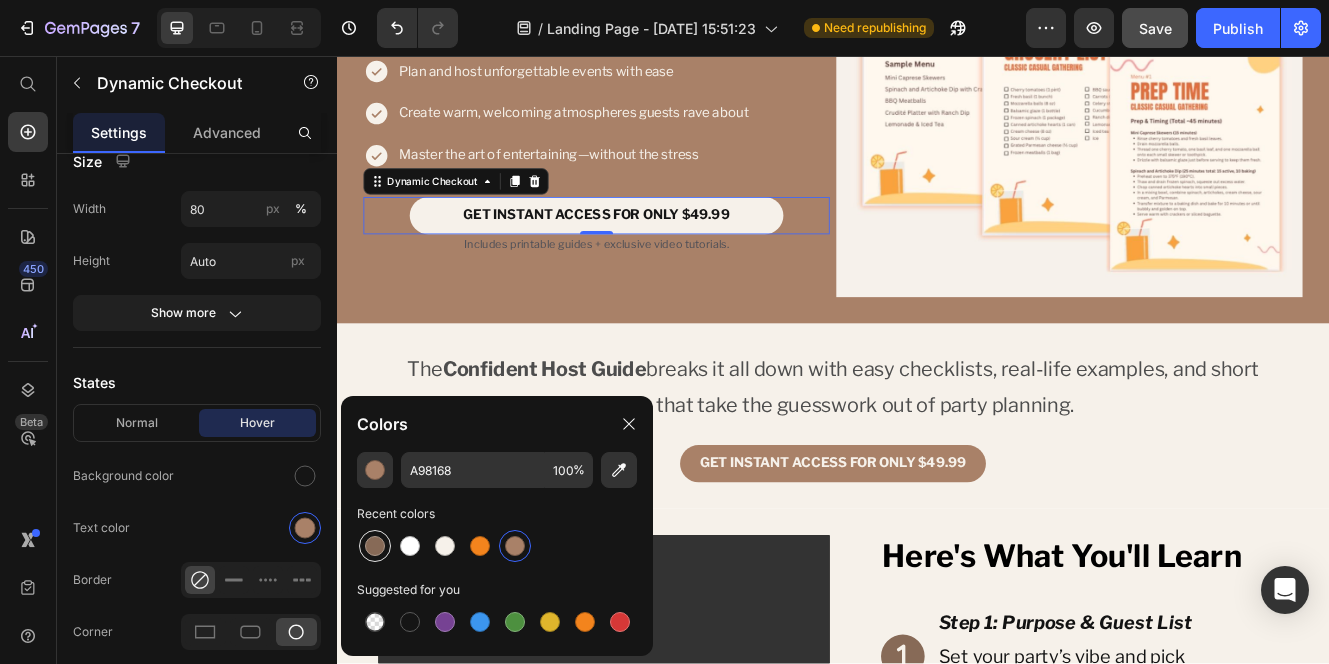 click at bounding box center (375, 546) 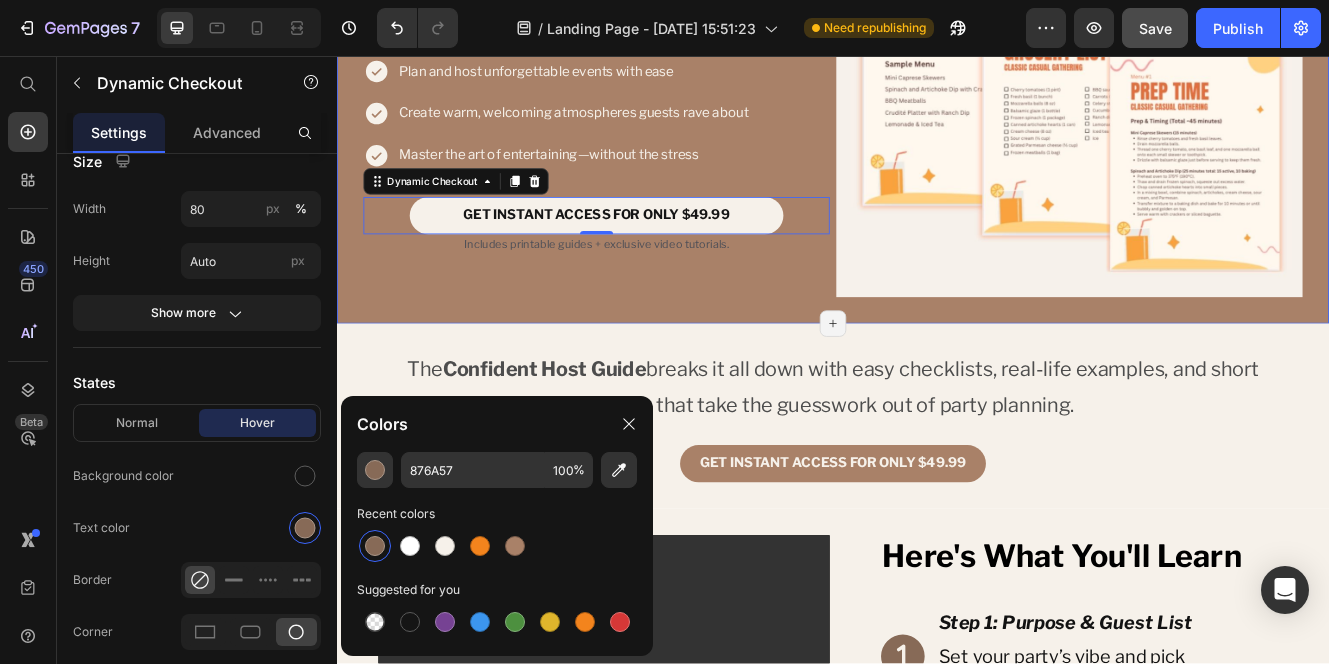 click on "That’s why I created  The Confident Host:  A Step-by-Step Guide to Stress-Free Entertaining. Heading Your shortcut to becoming the kind of host guests rave about—without spending weeks learning how. Text Block Plan and host unforgettable events with ease Create warm, welcoming atmospheres guests rave about Master the art of entertaining—without the stress Item List GET INSTANT ACCESS FOR ONLY $49.99 Dynamic Checkout   0 Includes printable guides + exclusive video tutorials. Text Block Product Image Row Section 17/25 Page has reached Shopify’s 25 section-limit Page has reached Shopify’s 25 section-limit" at bounding box center (937, 35) 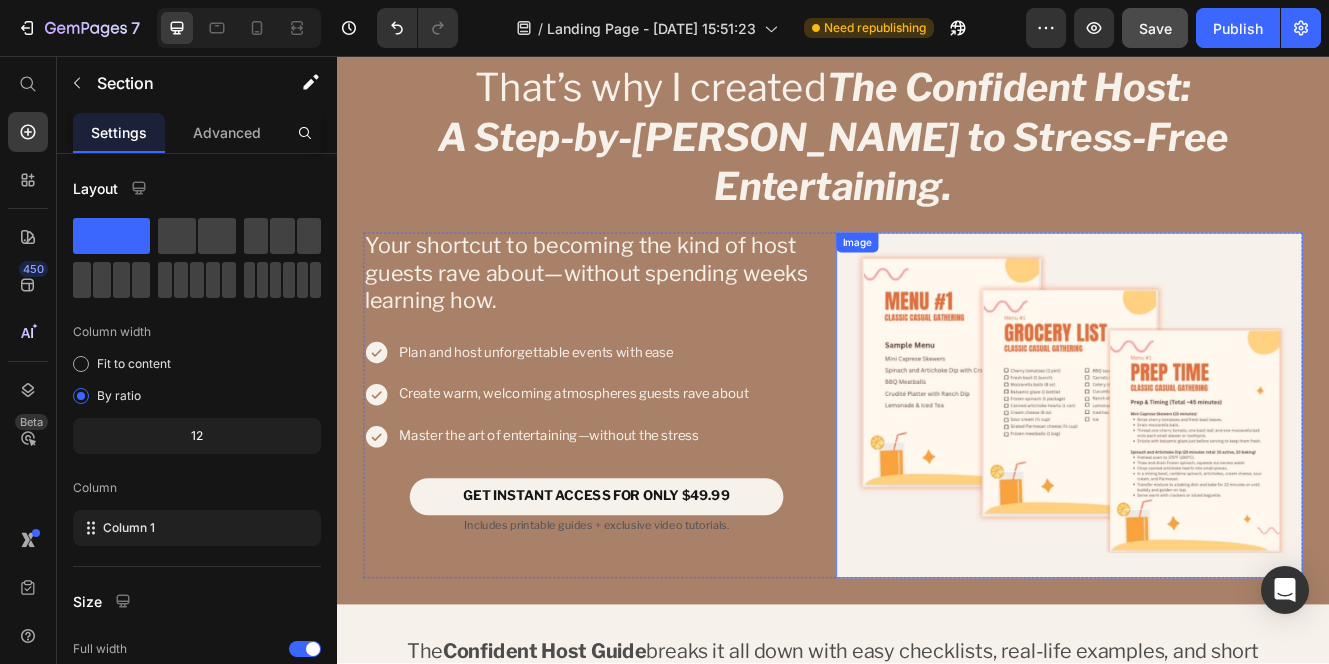 scroll, scrollTop: 927, scrollLeft: 0, axis: vertical 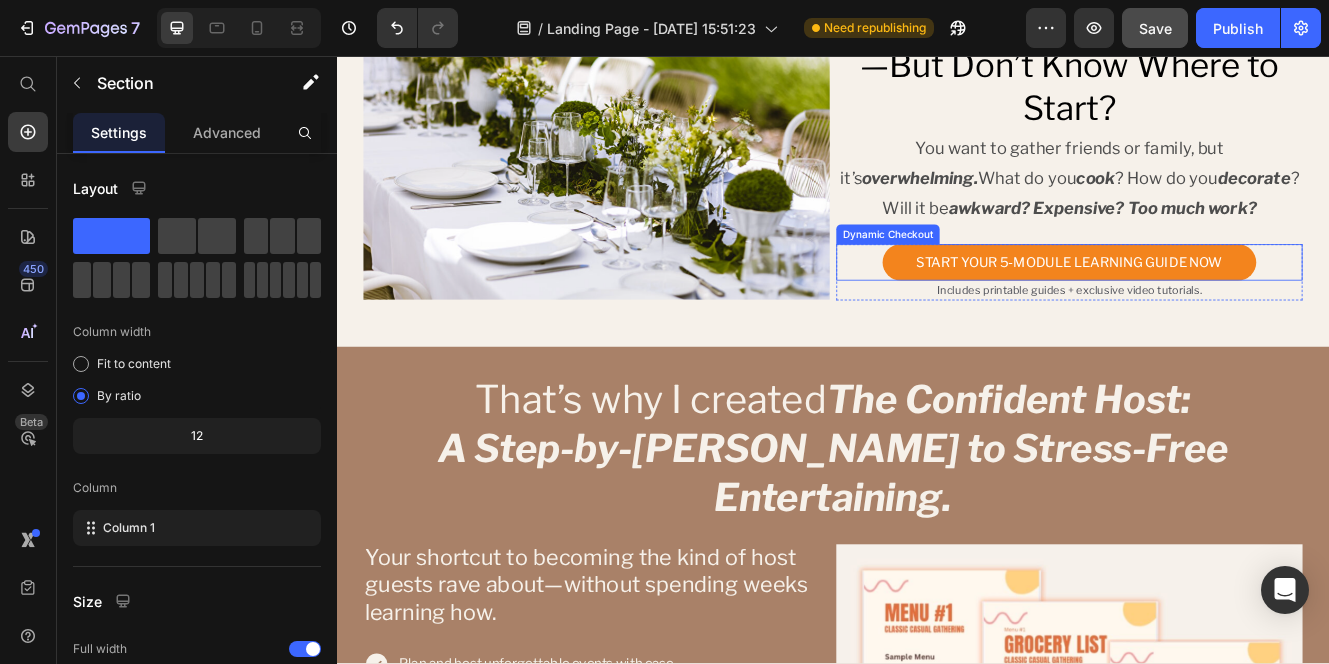 click on "Dynamic Checkout" at bounding box center [1003, 272] 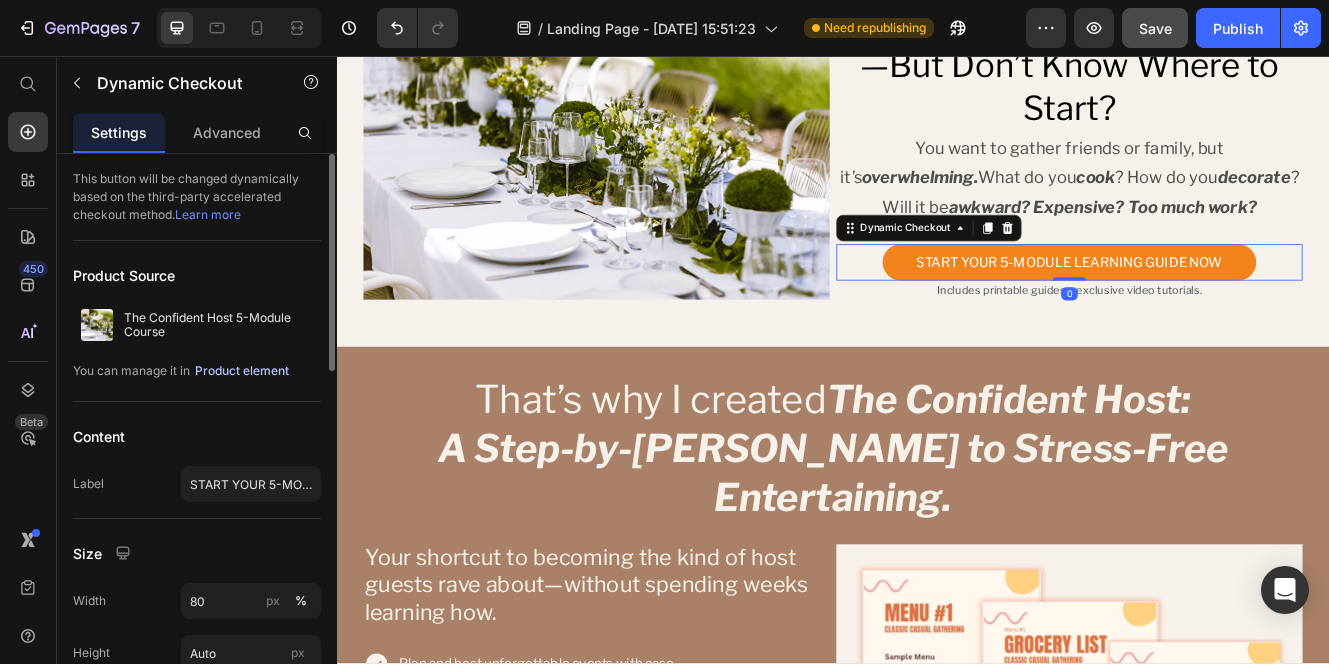 click on "Product element" at bounding box center [242, 371] 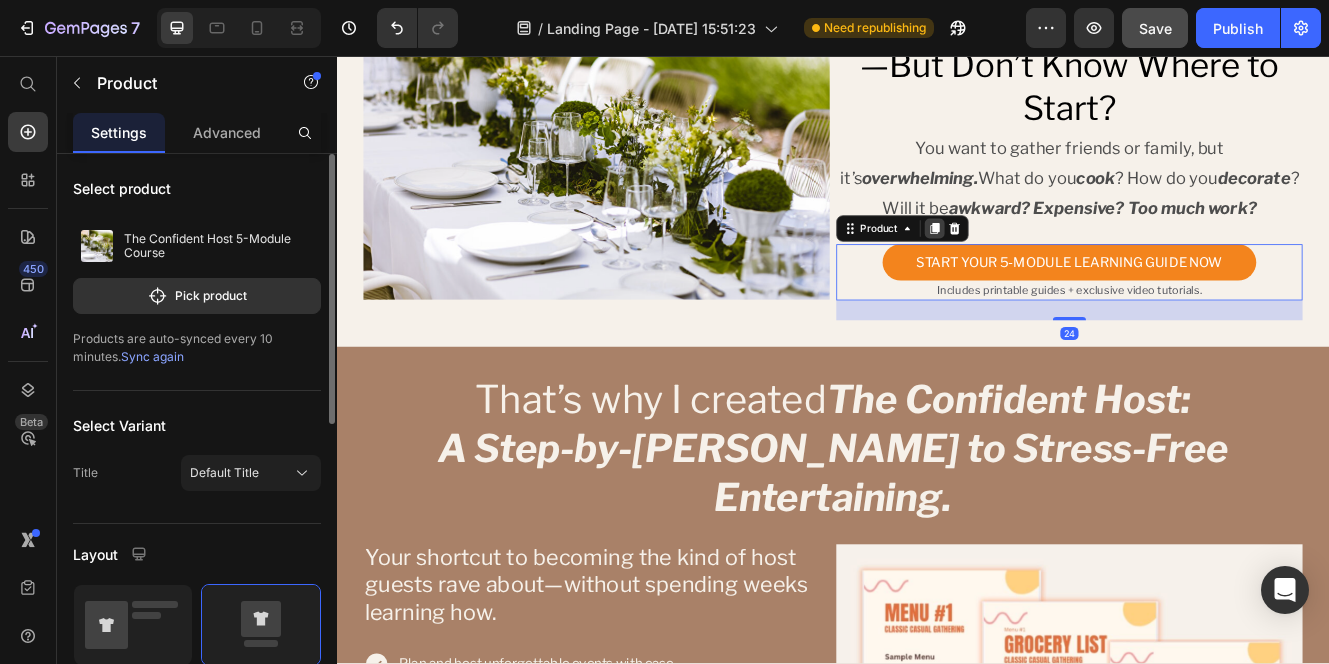 click 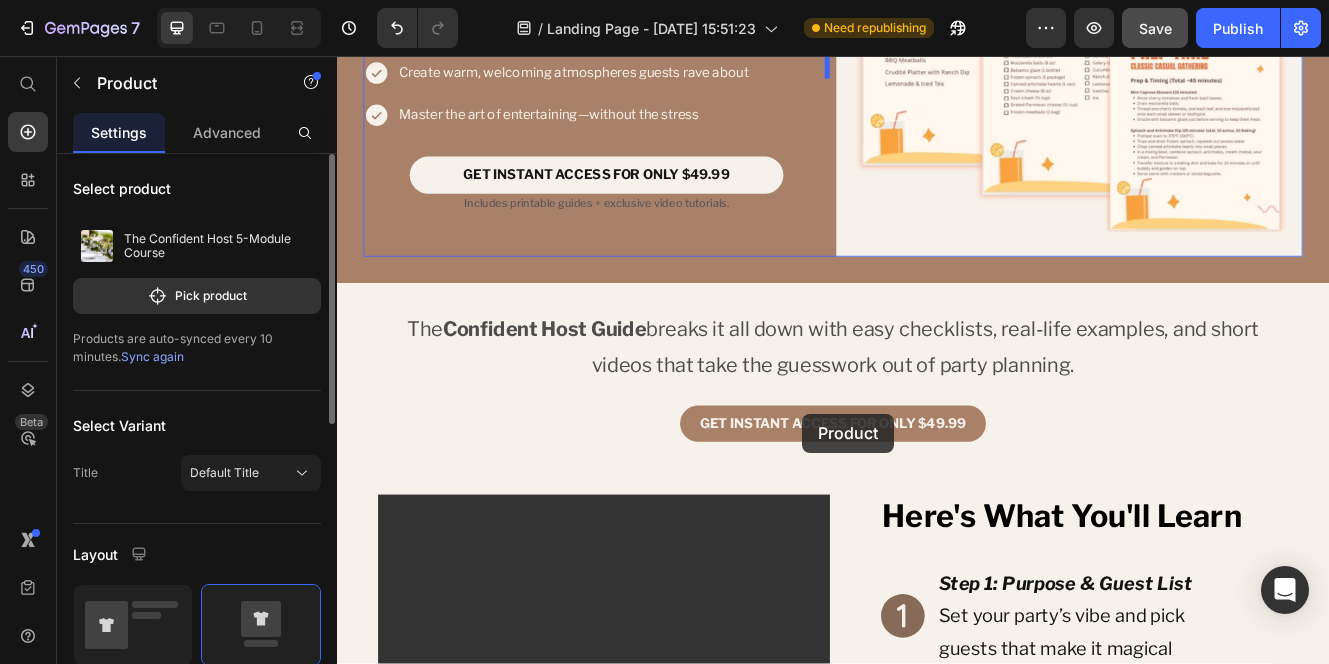 scroll, scrollTop: 1812, scrollLeft: 0, axis: vertical 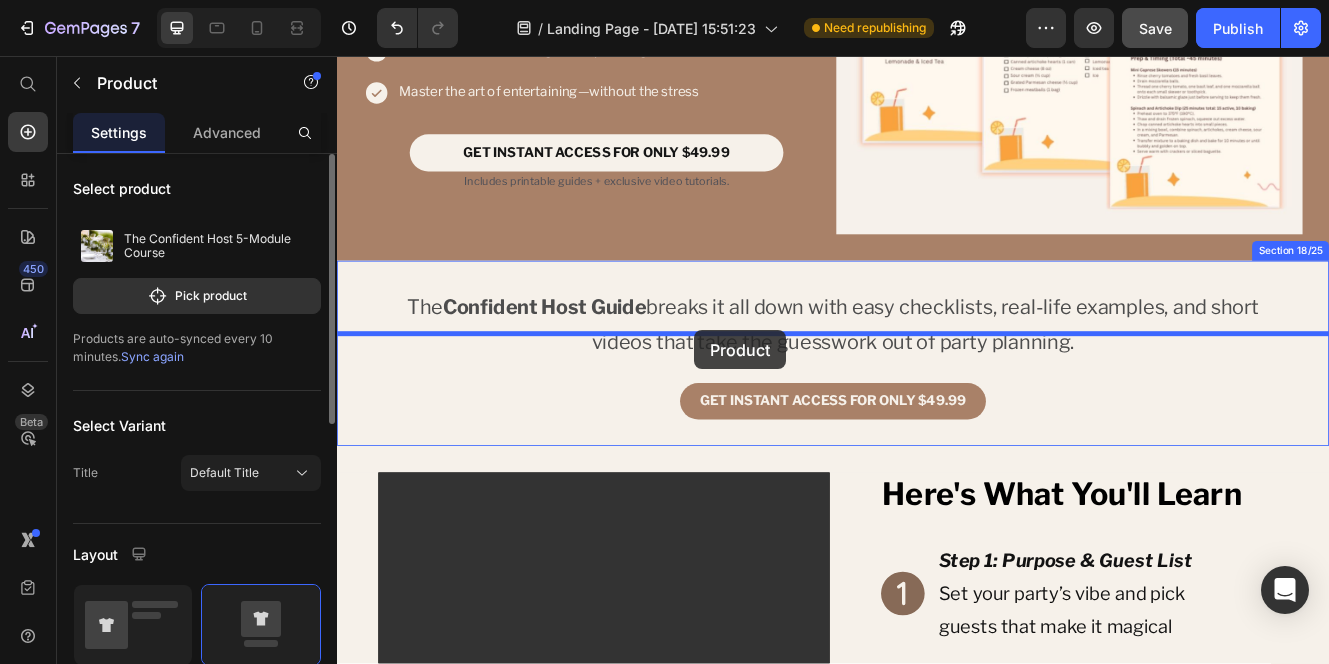 drag, startPoint x: 955, startPoint y: 350, endPoint x: 768, endPoint y: 391, distance: 191.4419 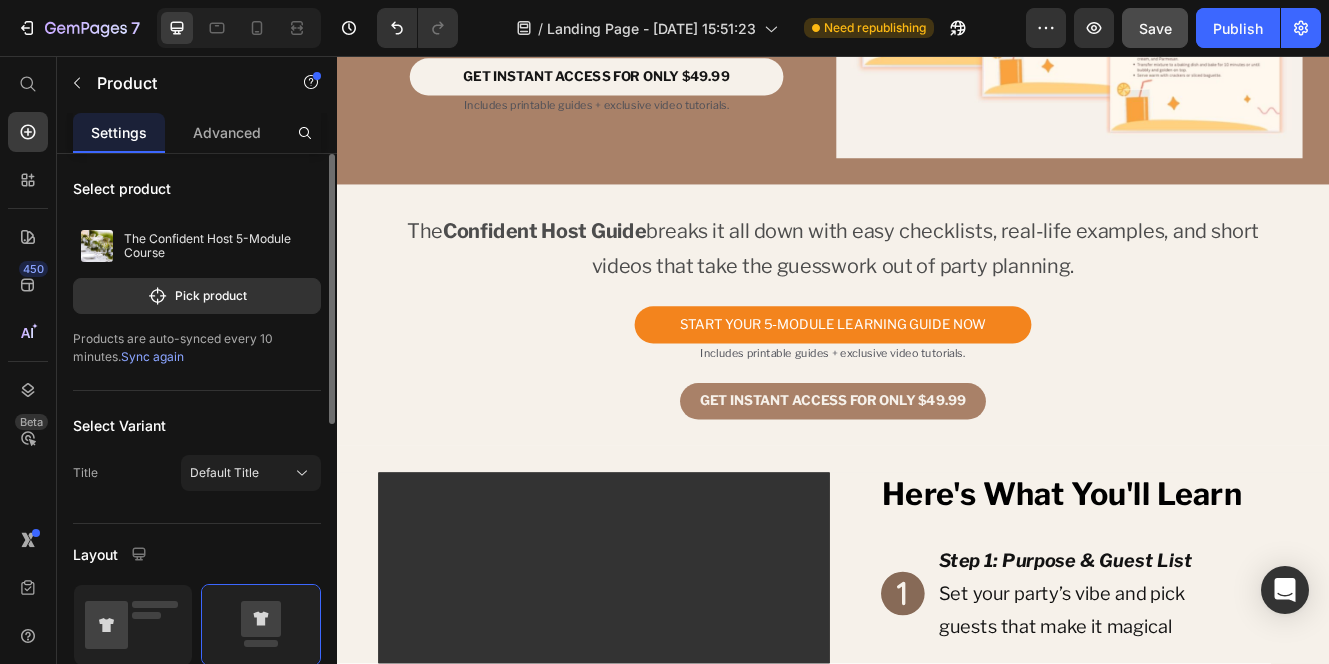 scroll, scrollTop: 1720, scrollLeft: 0, axis: vertical 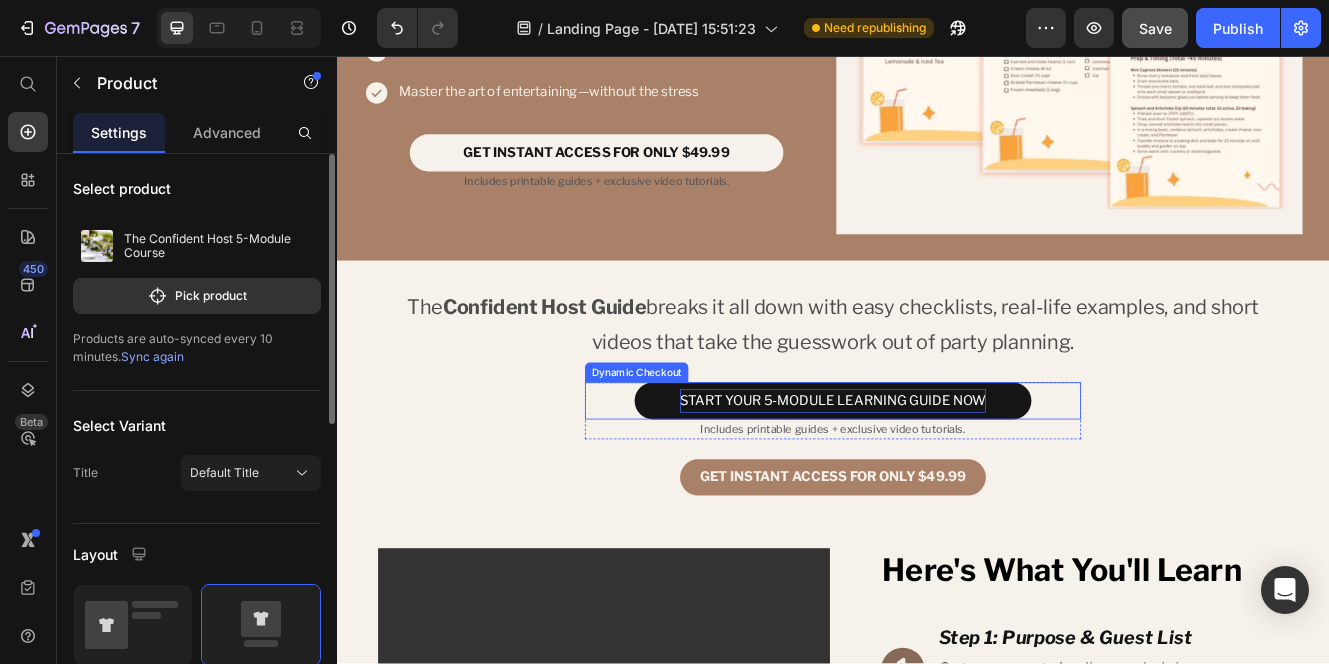 click on "START YOUR 5-MODULE LEARNING GUIDE NOW" at bounding box center [937, 473] 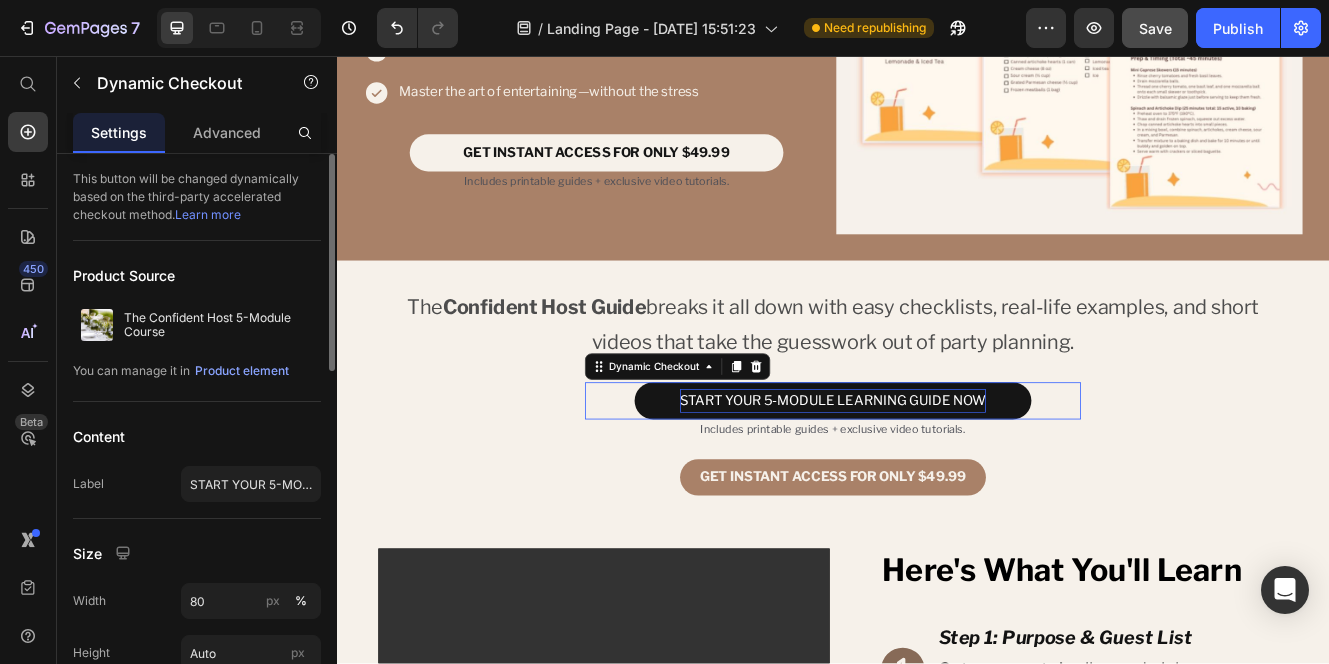click on "START YOUR 5-MODULE LEARNING GUIDE NOW" at bounding box center [937, 473] 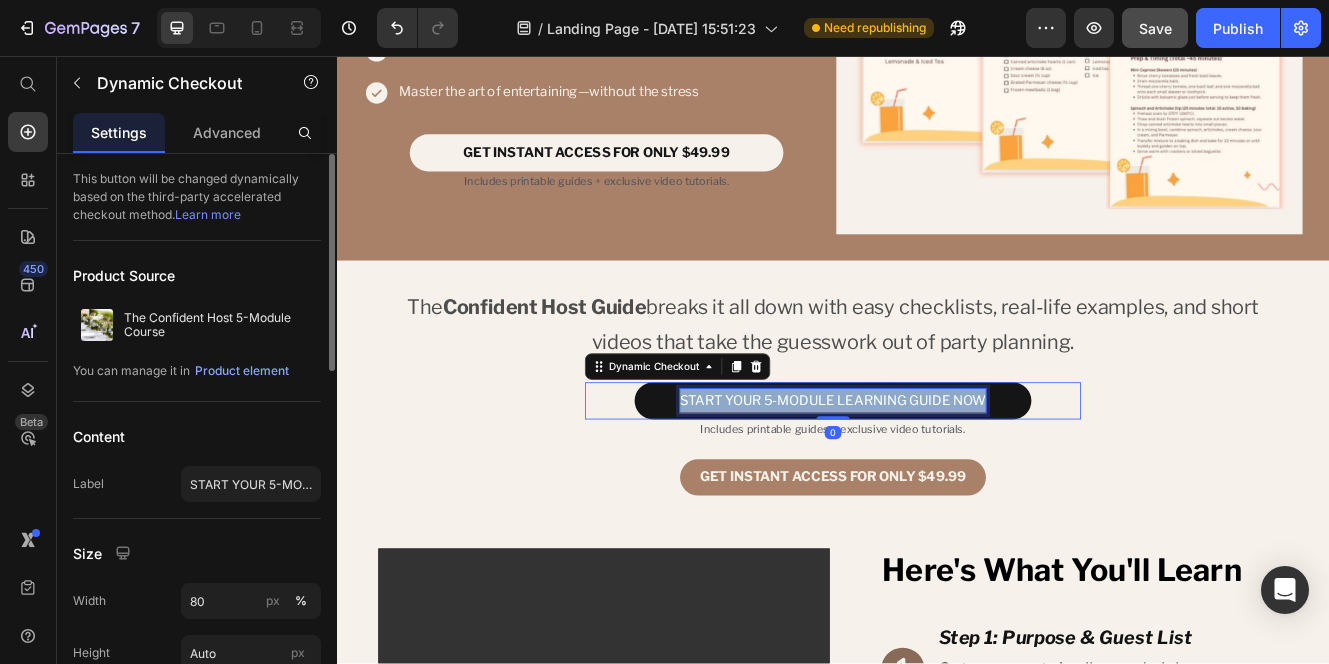 click on "START YOUR 5-MODULE LEARNING GUIDE NOW" at bounding box center (937, 473) 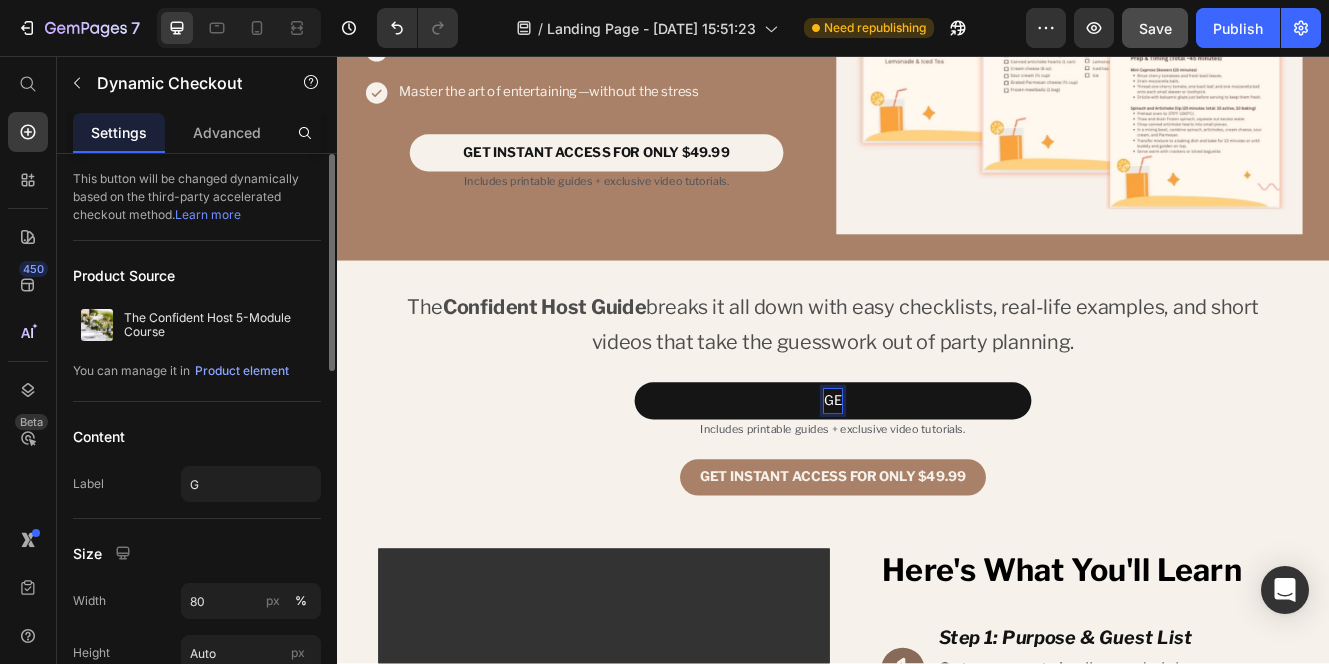 click on "GE" at bounding box center (937, 473) 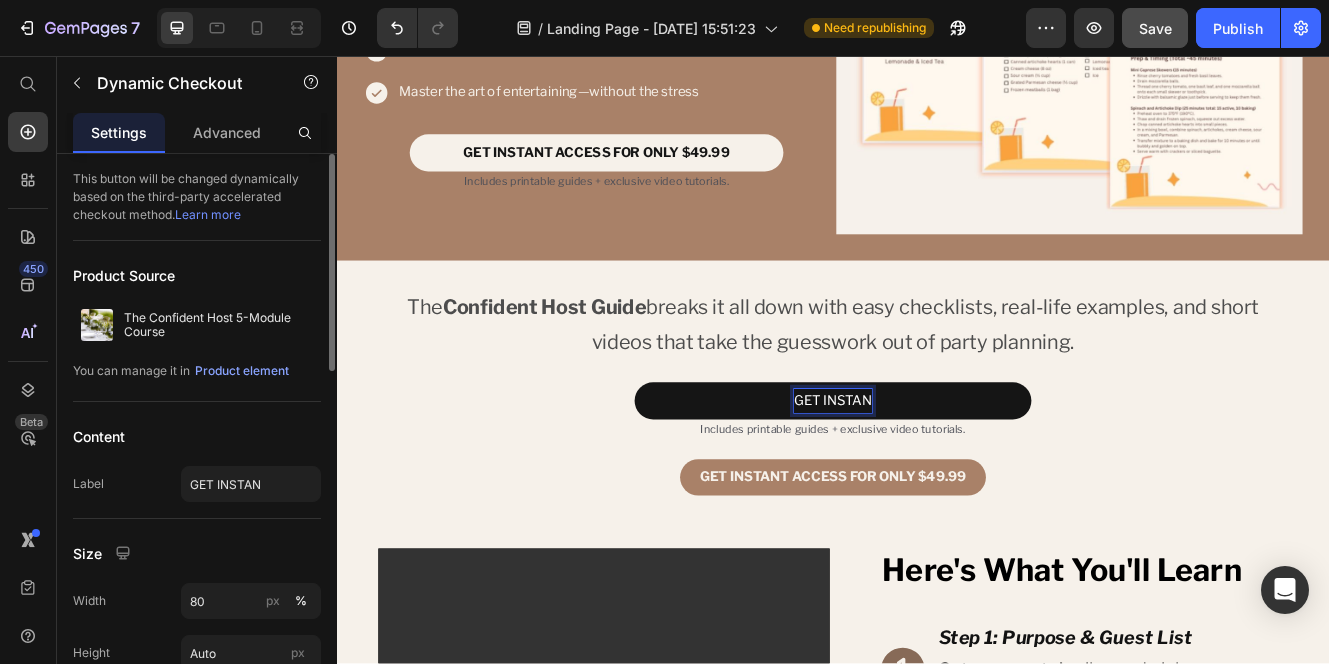 click on "GET INSTAN" at bounding box center [937, 473] 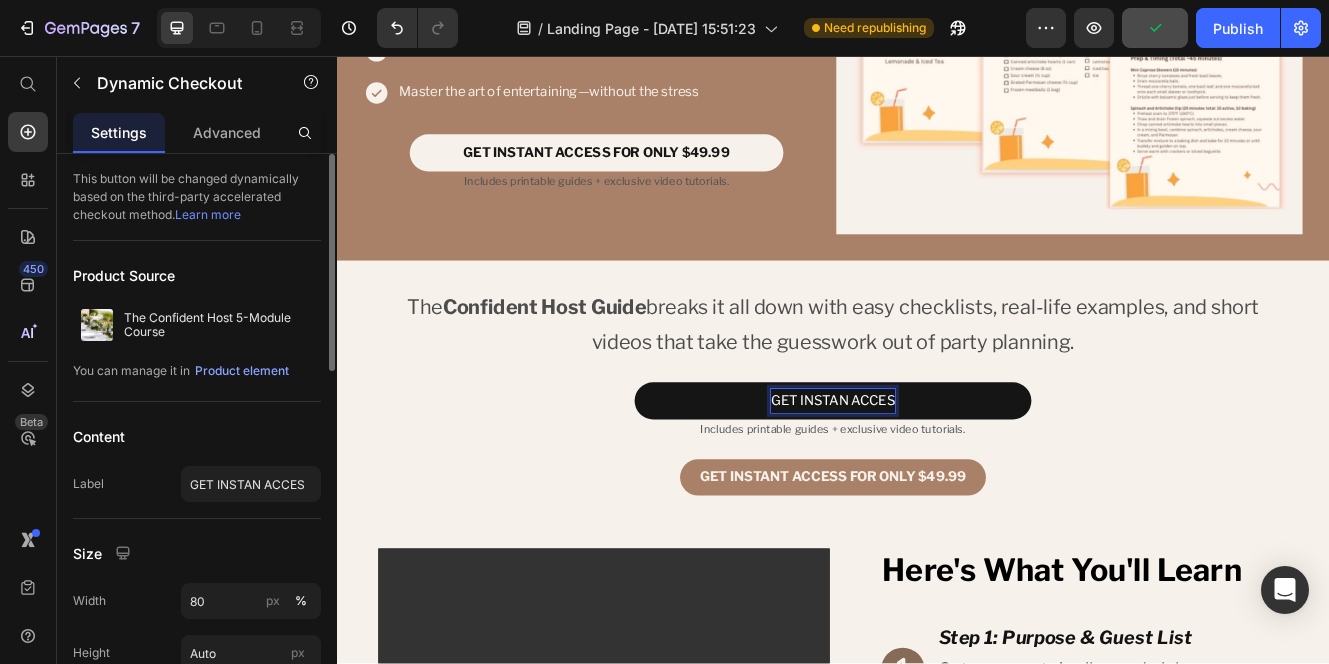 click on "GET INSTAN ACCES" at bounding box center [937, 473] 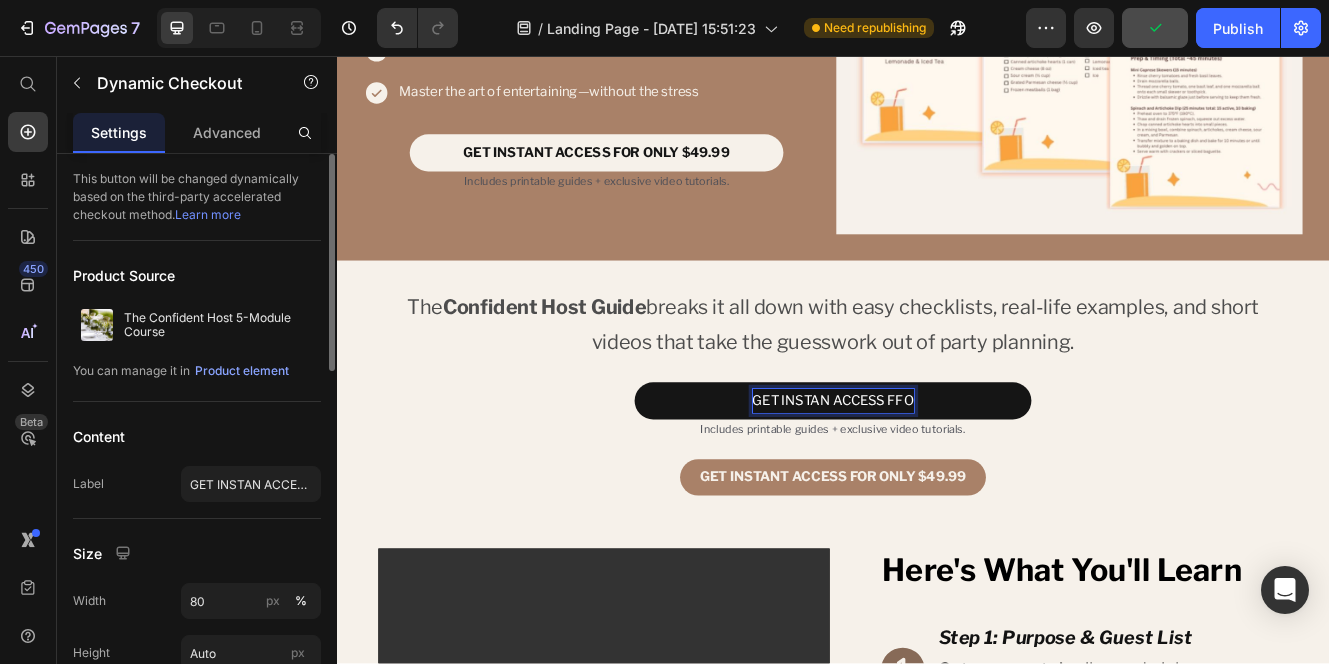 click on "GET INSTAN ACCESS FFO" at bounding box center (937, 473) 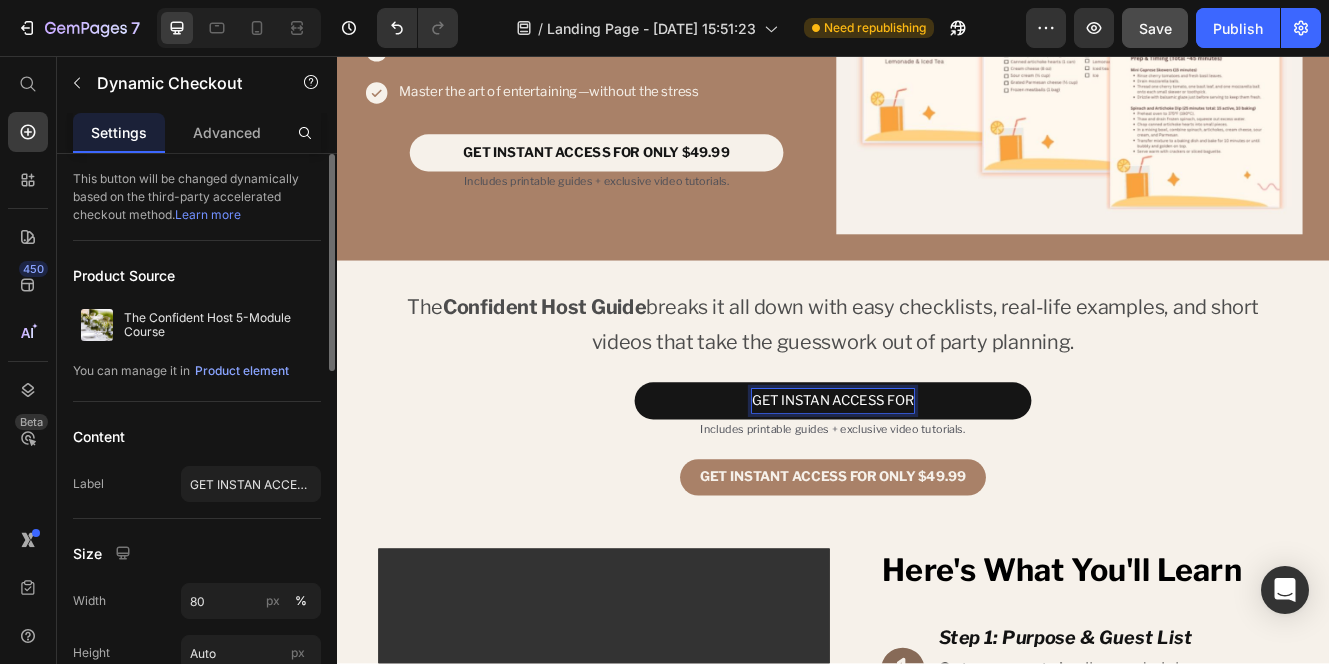 click on "GET INSTAN ACCESS FOR" at bounding box center (937, 473) 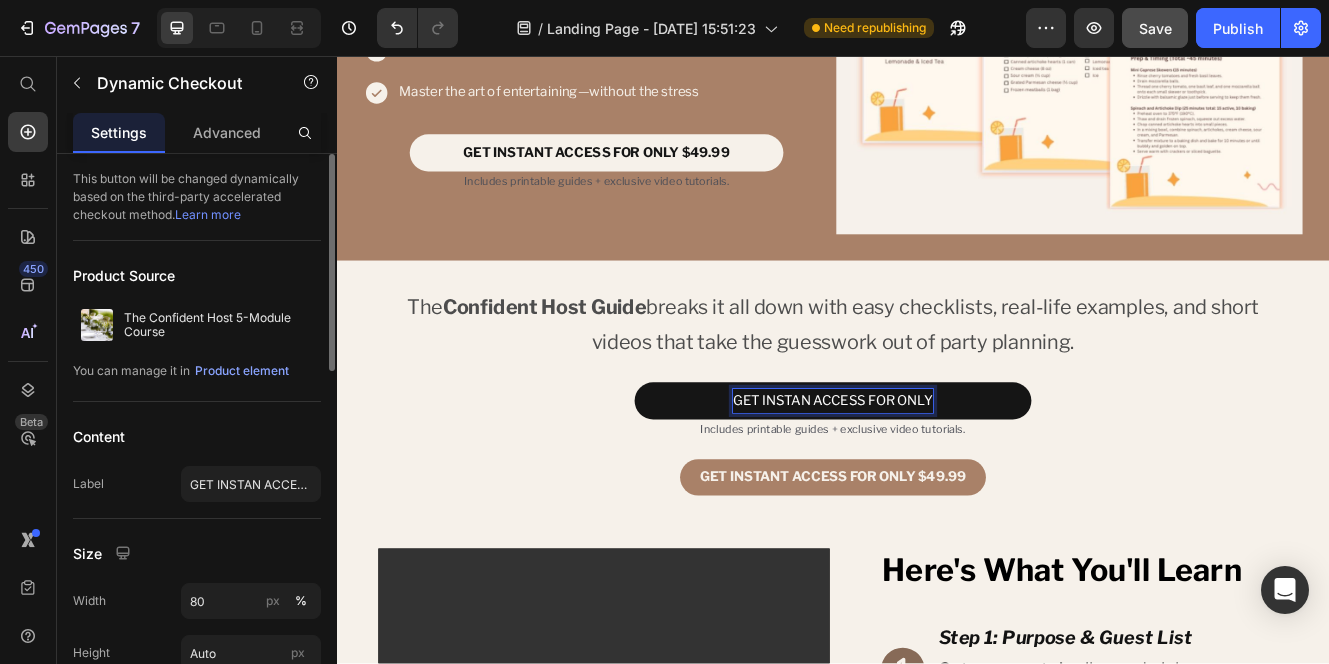 click on "GET INSTAN ACCESS FOR ONLY" at bounding box center [937, 473] 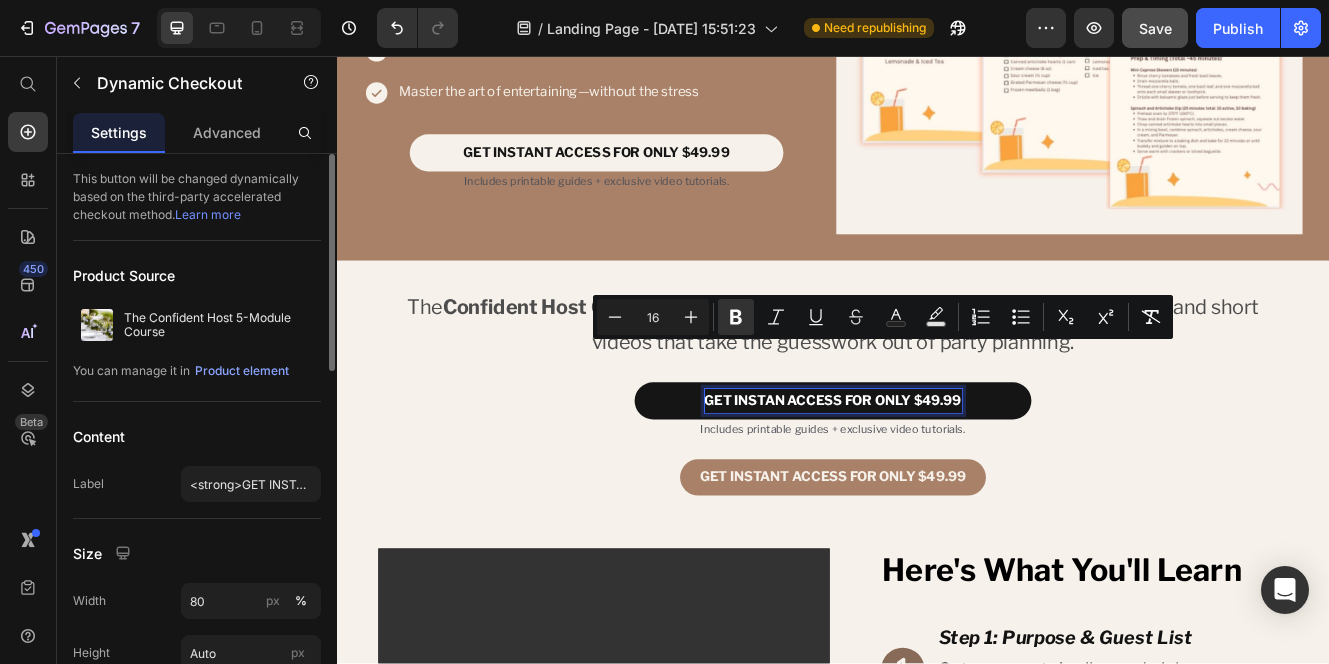 click on "GET INSTAN ACCESS FOR ONLY $49.99" at bounding box center (937, 472) 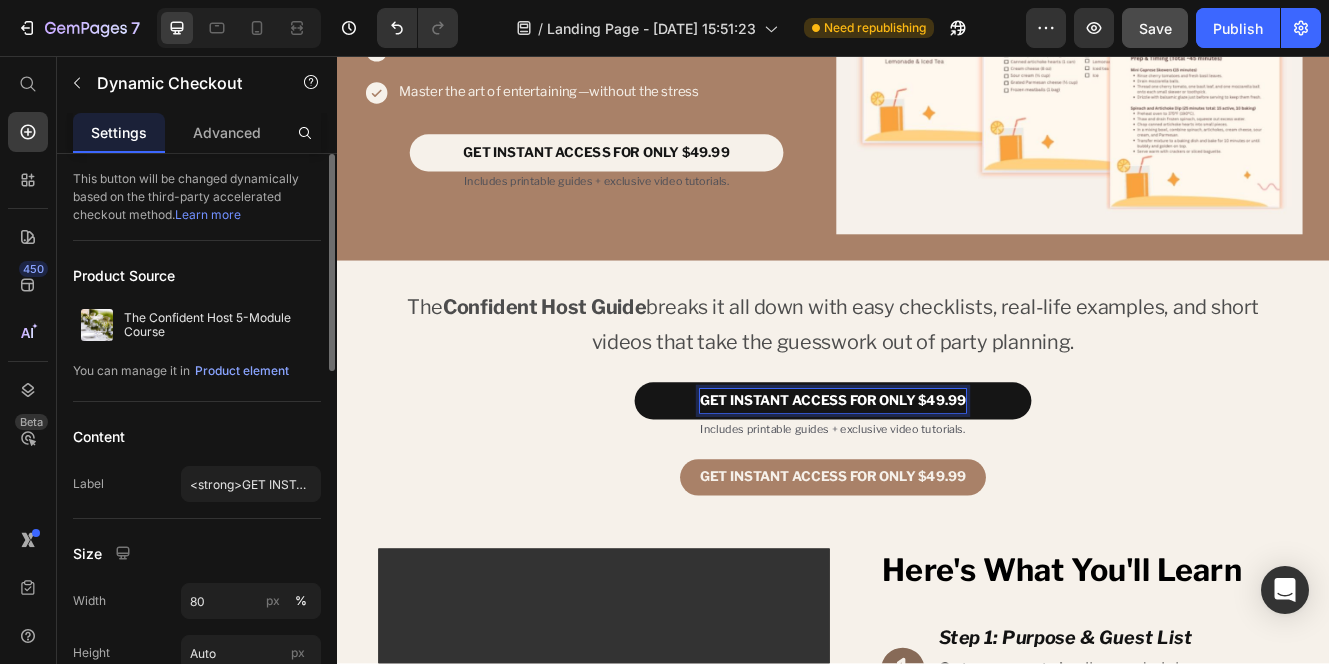 click on "GET INSTANT ACCESS FOR ONLY $49.99" at bounding box center (937, 473) 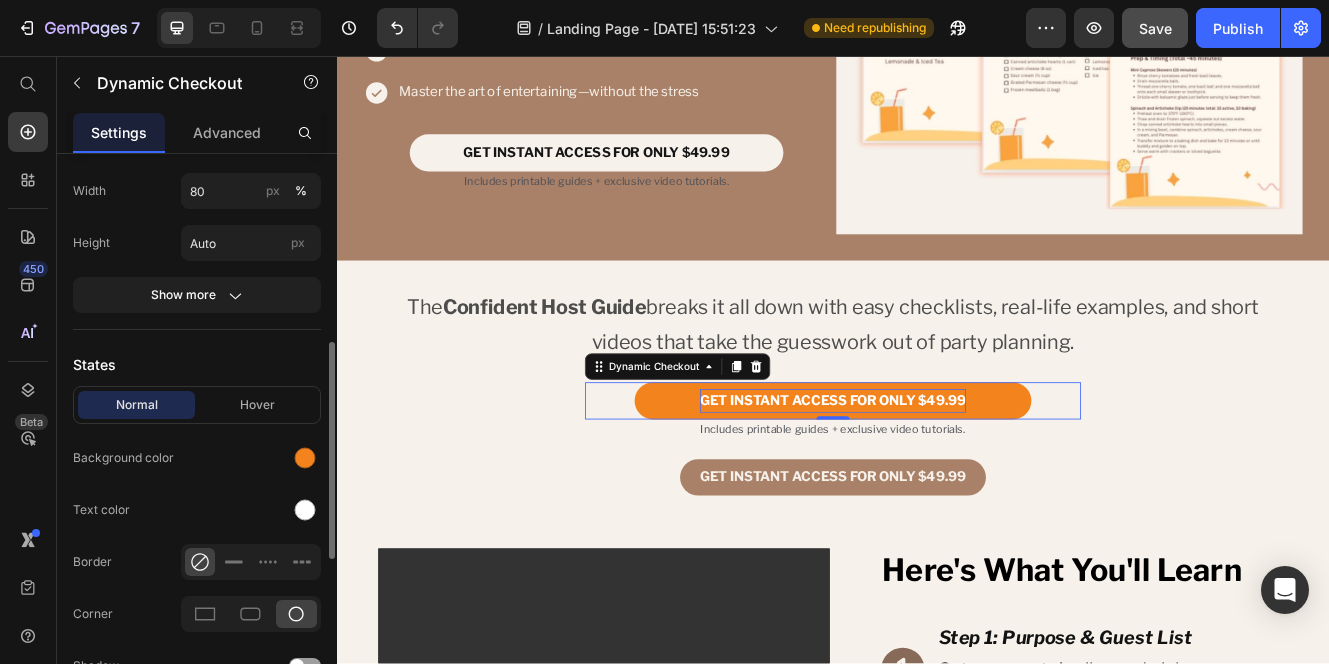 scroll, scrollTop: 445, scrollLeft: 0, axis: vertical 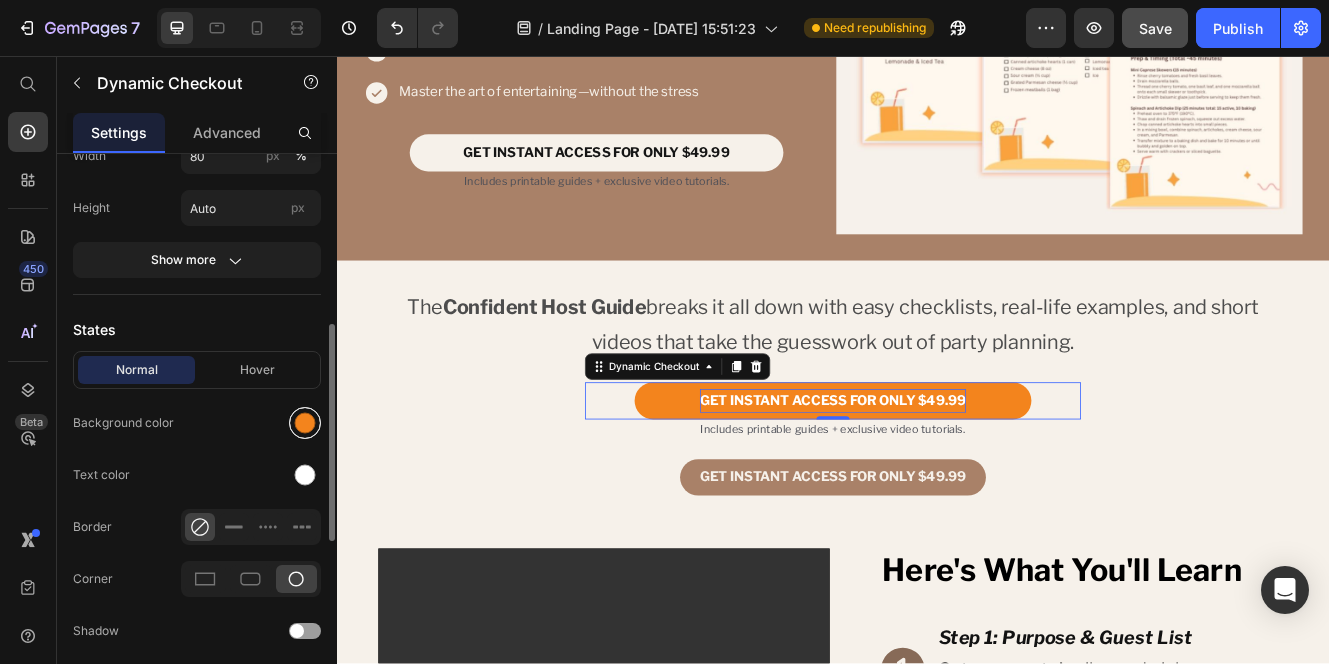 click at bounding box center [305, 423] 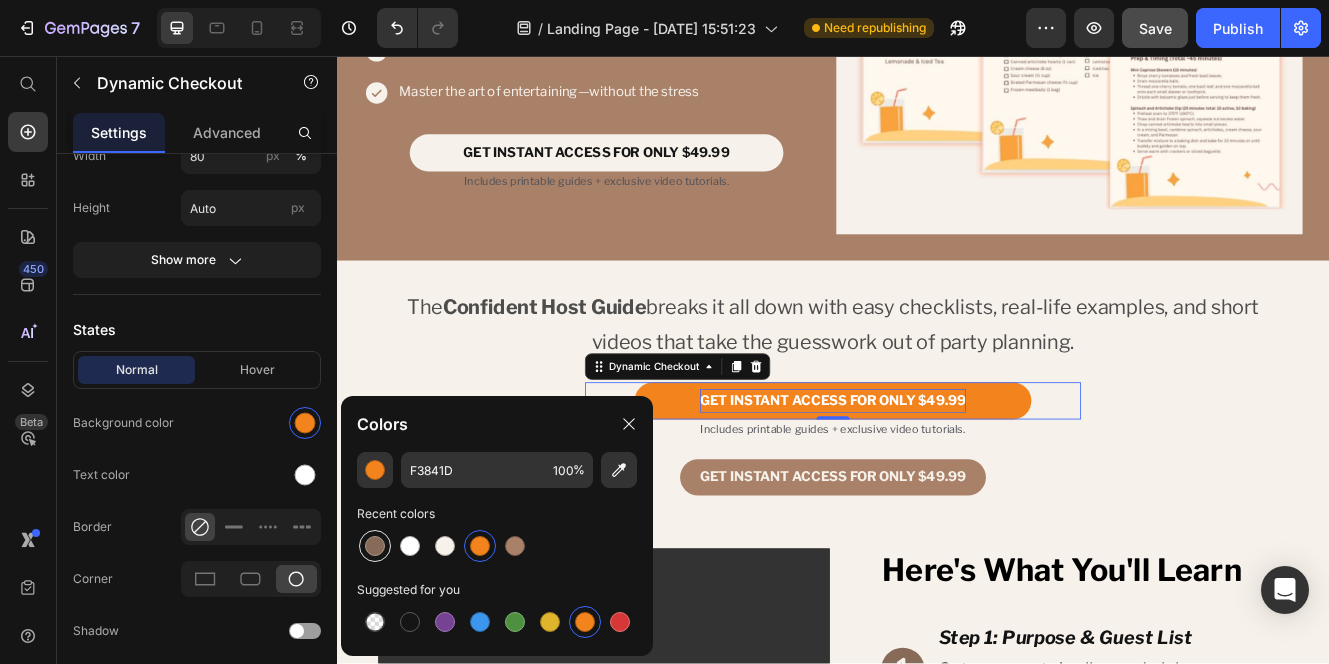 click at bounding box center (375, 546) 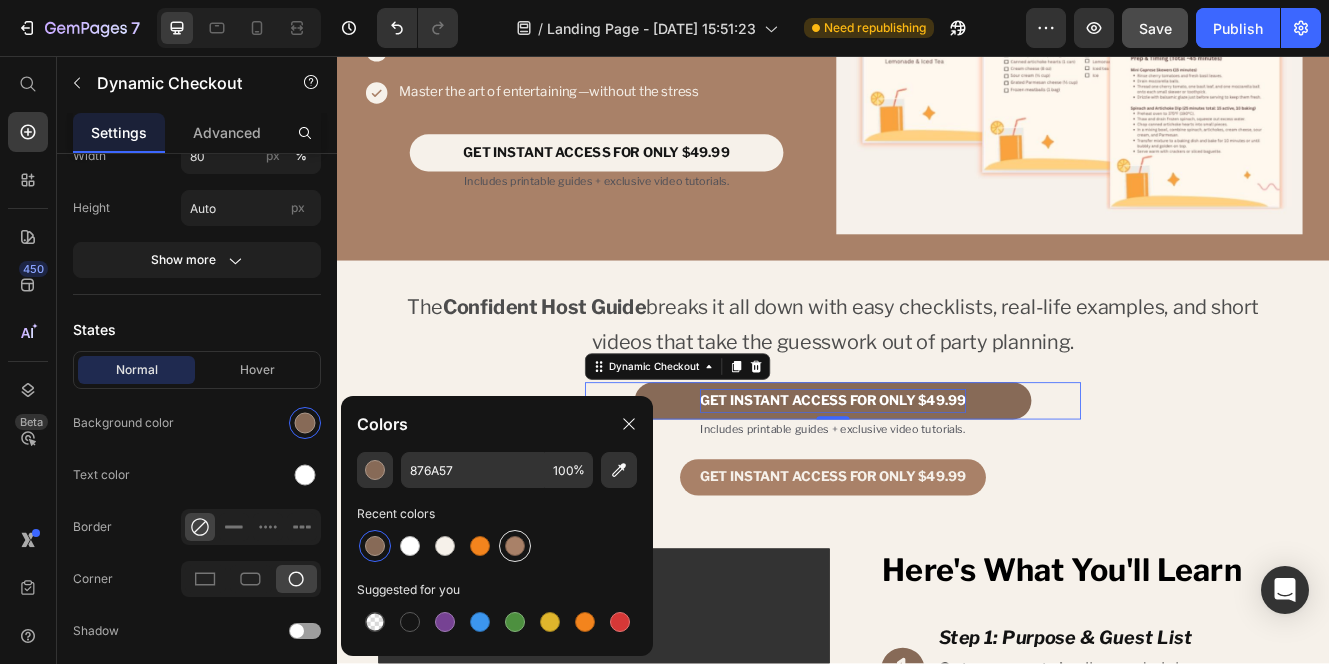 click at bounding box center [515, 546] 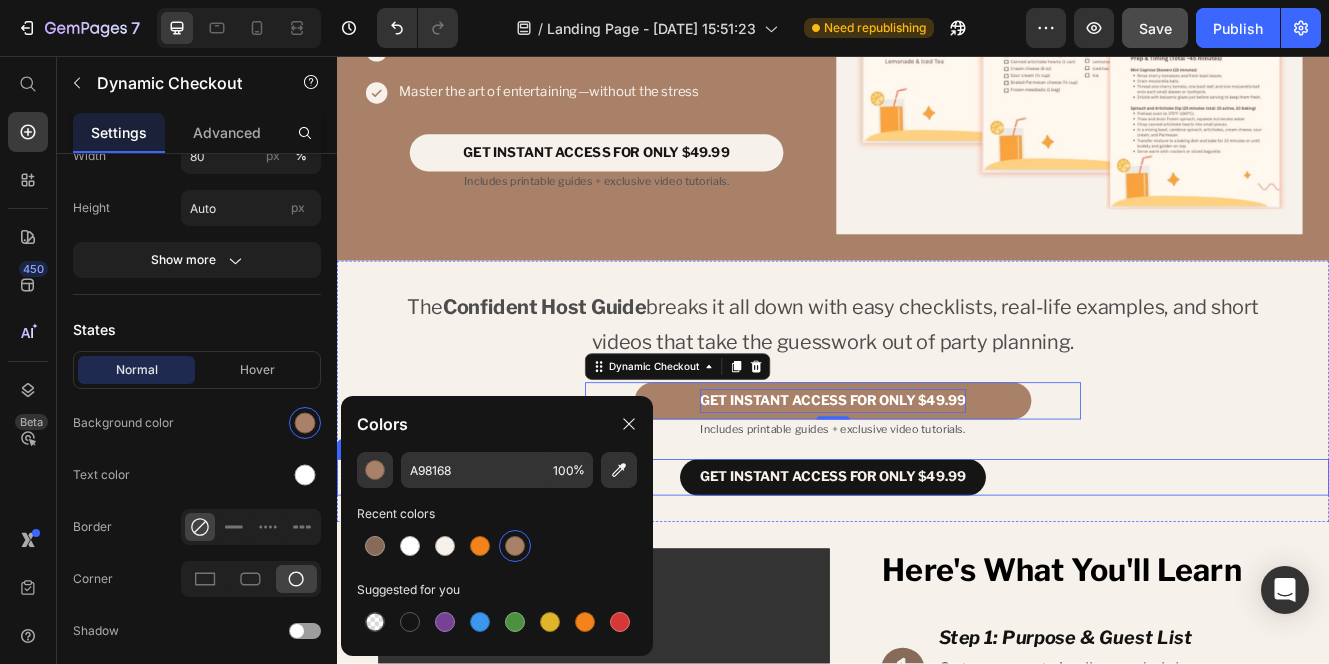 click on "GET INSTANT ACCESS FOR ONLY $49.99" at bounding box center [937, 566] 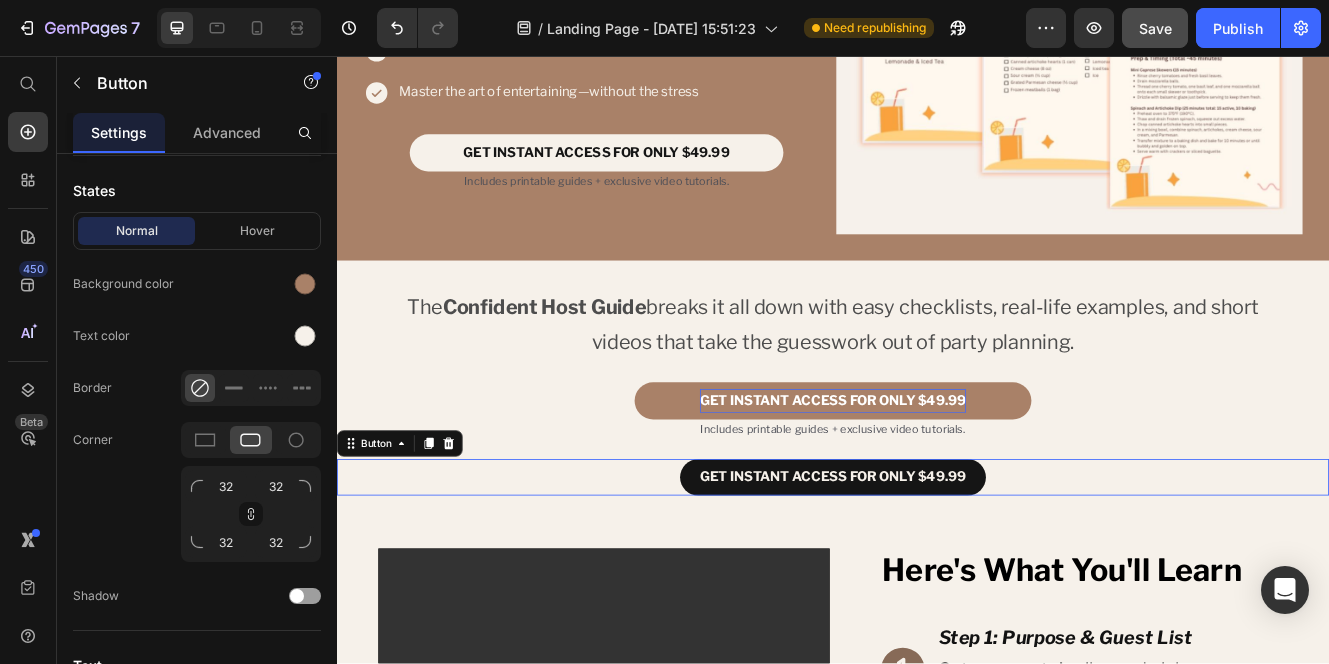 scroll, scrollTop: 0, scrollLeft: 0, axis: both 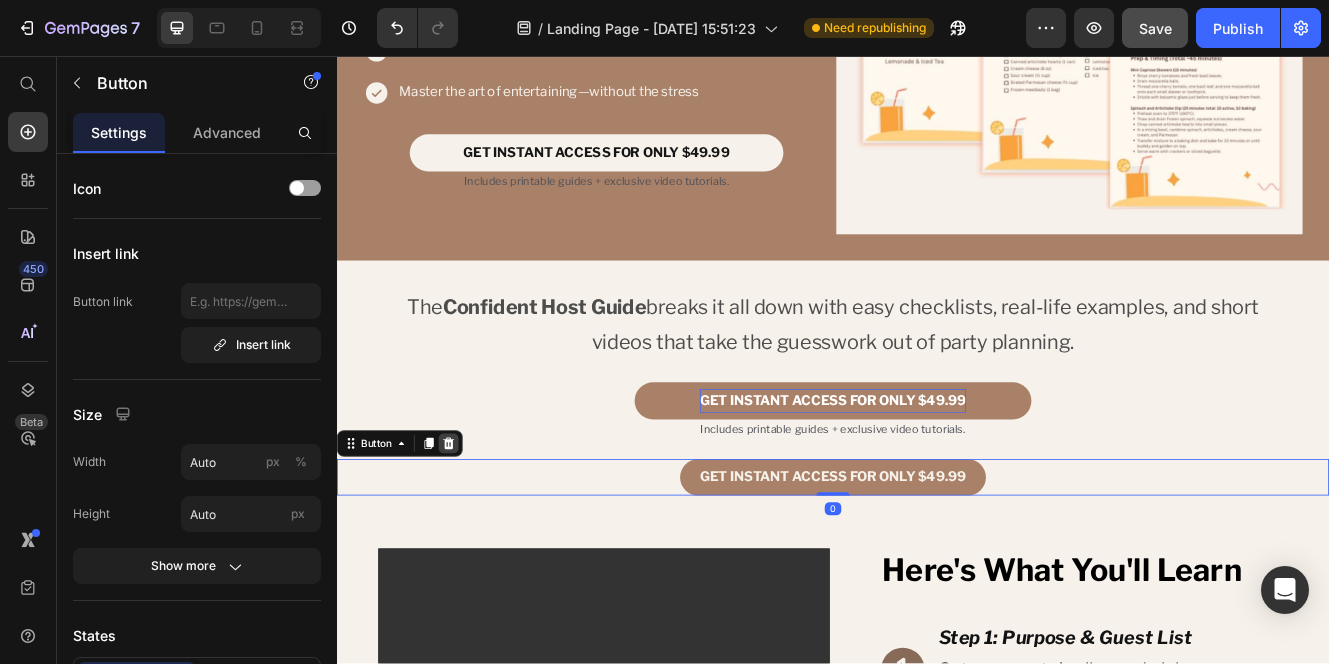 click 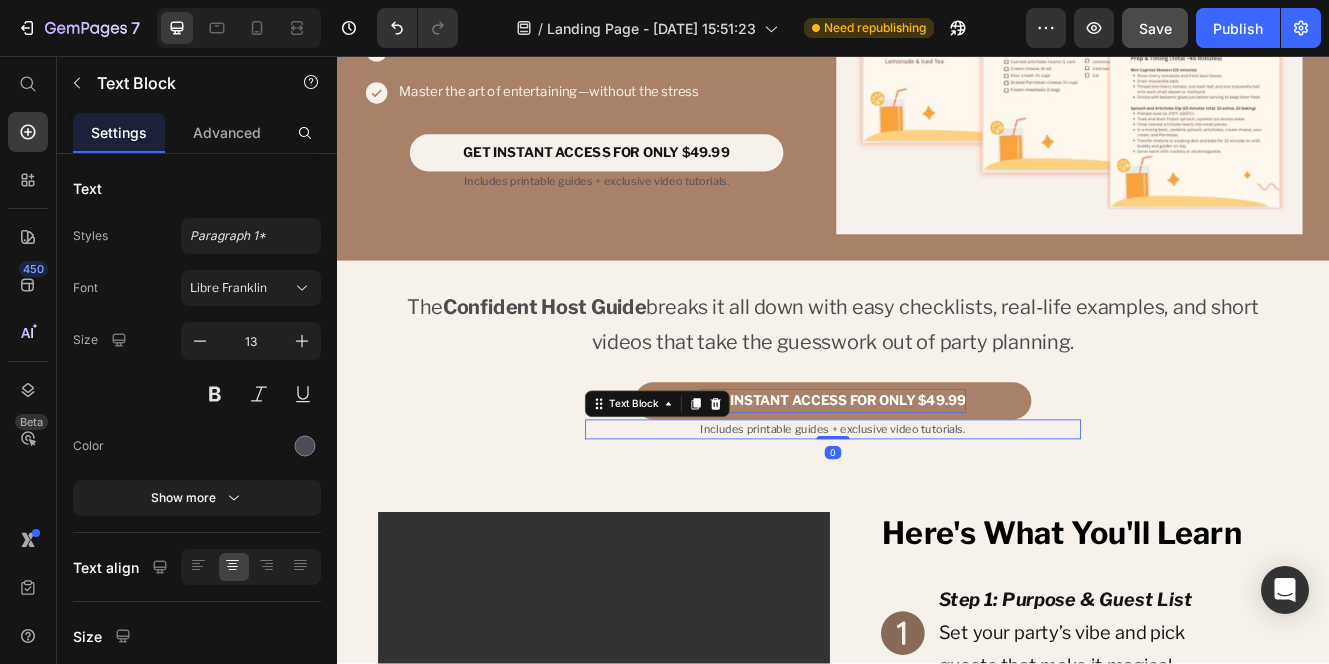 click on "Includes printable guides + exclusive video tutorials." at bounding box center (937, 508) 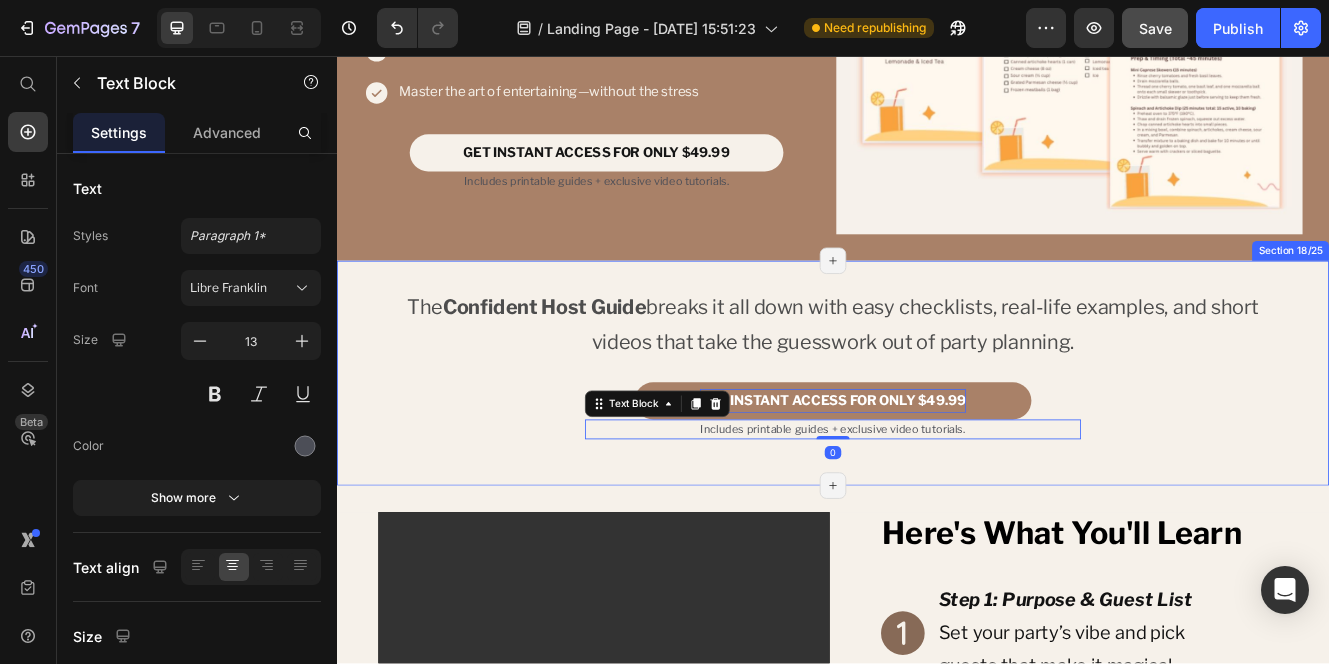 click on "The  Confident Host Guide  breaks it all down with easy checklists, real-life examples, and short videos that take the guesswork out of party planning. Text Block GET INSTANT ACCESS FOR ONLY $49.99 Dynamic Checkout Includes printable guides + exclusive video tutorials. Text Block   0 Product Section 18/25 Page has reached Shopify’s 25 section-limit Page has reached Shopify’s 25 section-limit" at bounding box center (937, 440) 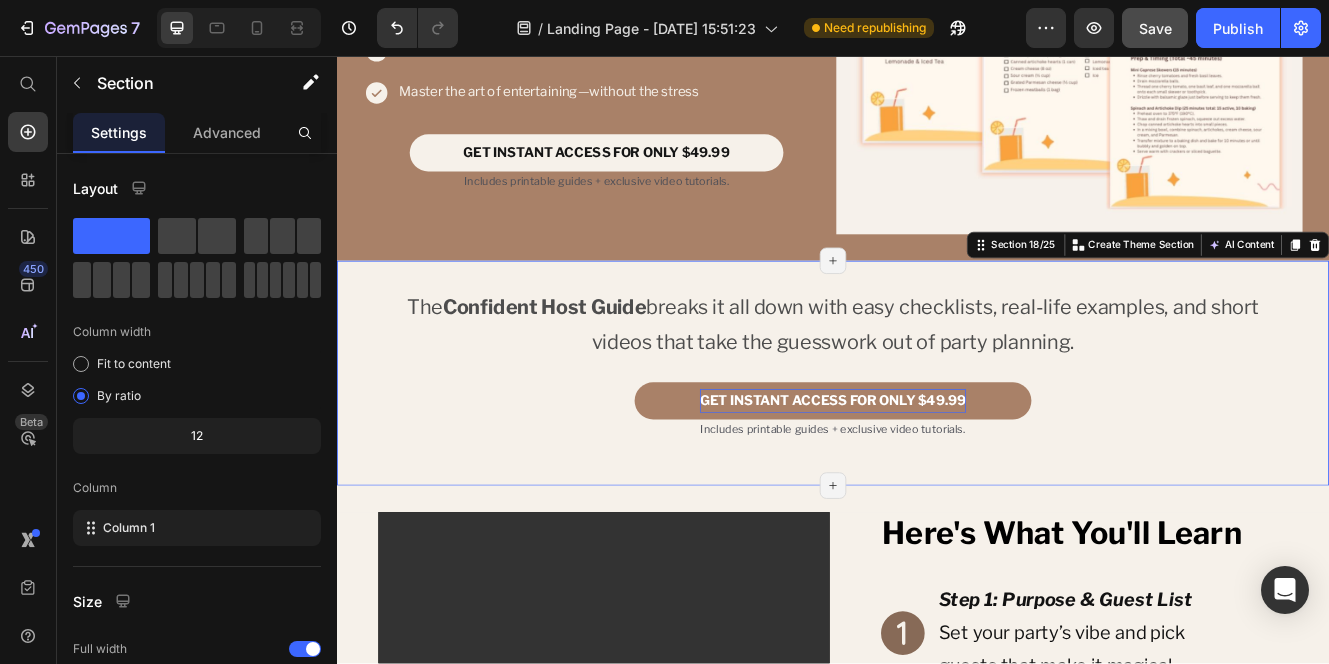 click on "The  Confident Host Guide  breaks it all down with easy checklists, real-life examples, and short videos that take the guesswork out of party planning. Text Block GET INSTANT ACCESS FOR ONLY $49.99 Dynamic Checkout Includes printable guides + exclusive video tutorials. Text Block Product" at bounding box center [937, 440] 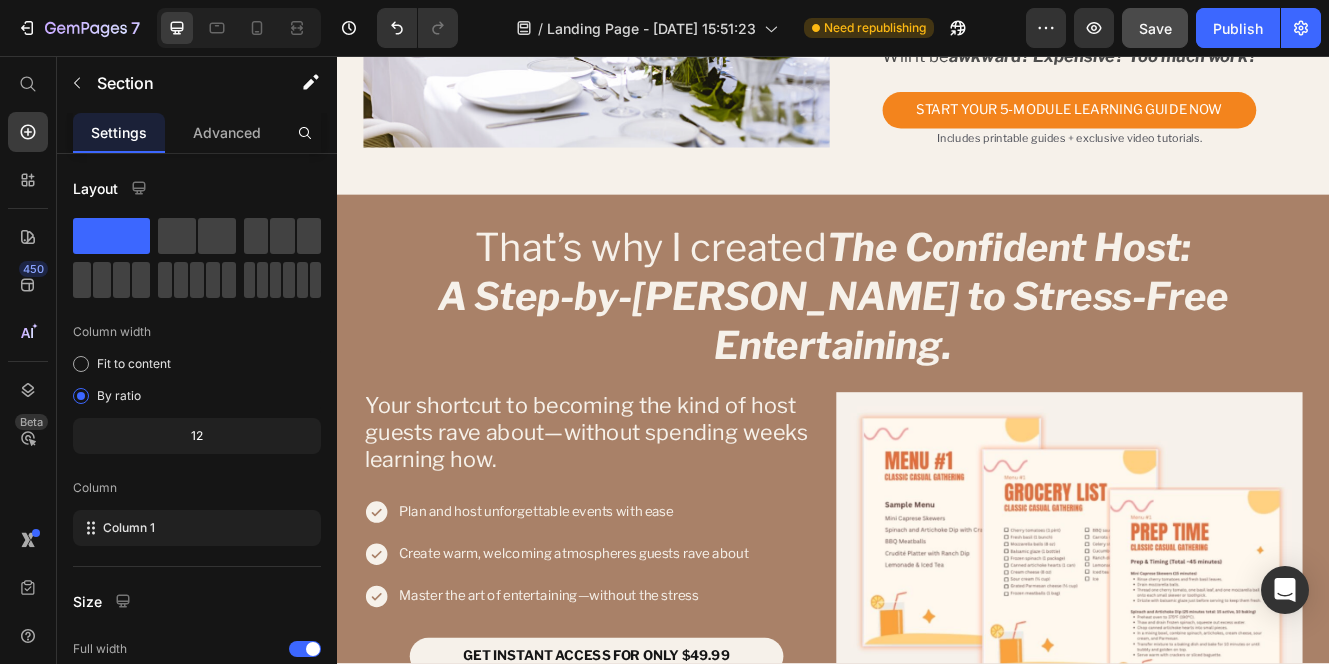 scroll, scrollTop: 749, scrollLeft: 0, axis: vertical 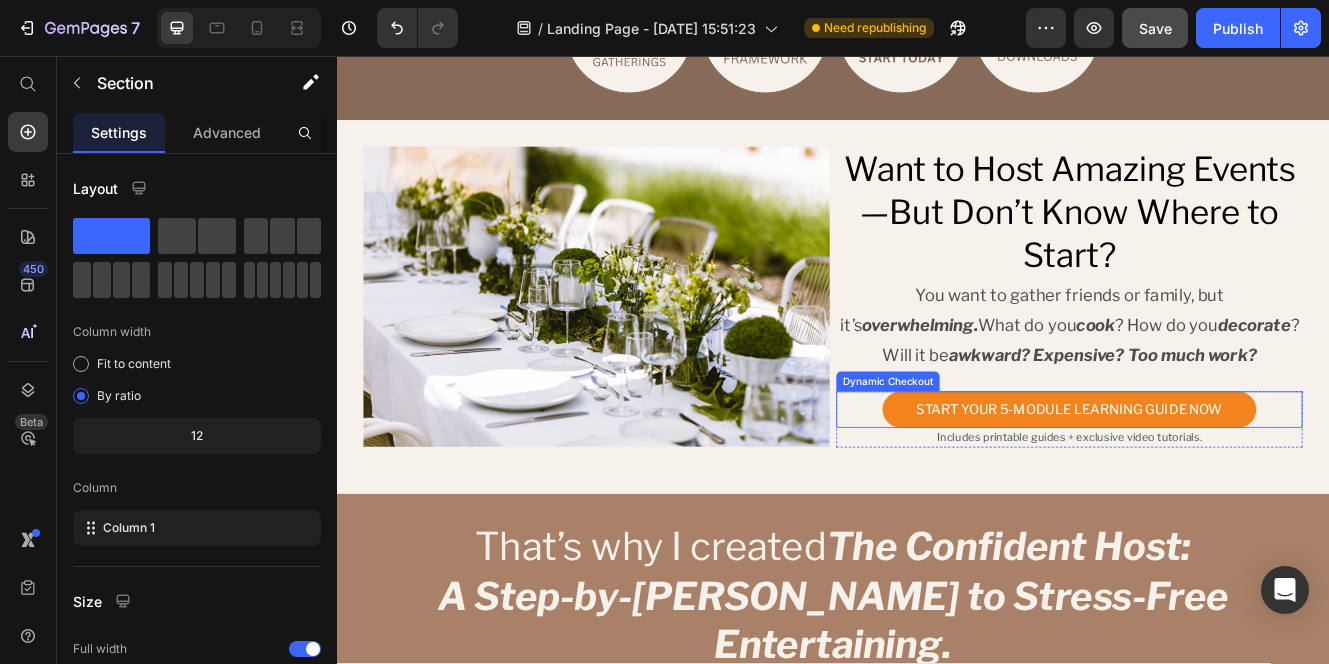 click on "Dynamic Checkout" at bounding box center (1003, 450) 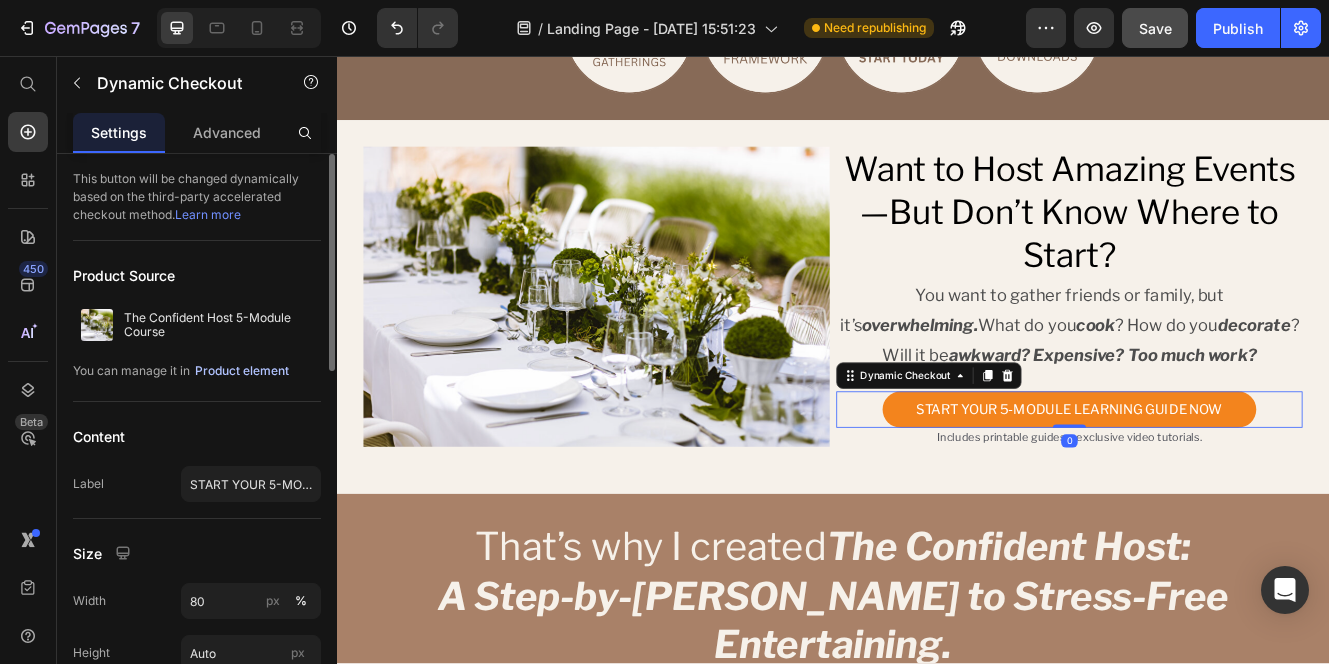 click on "Product element" at bounding box center [242, 371] 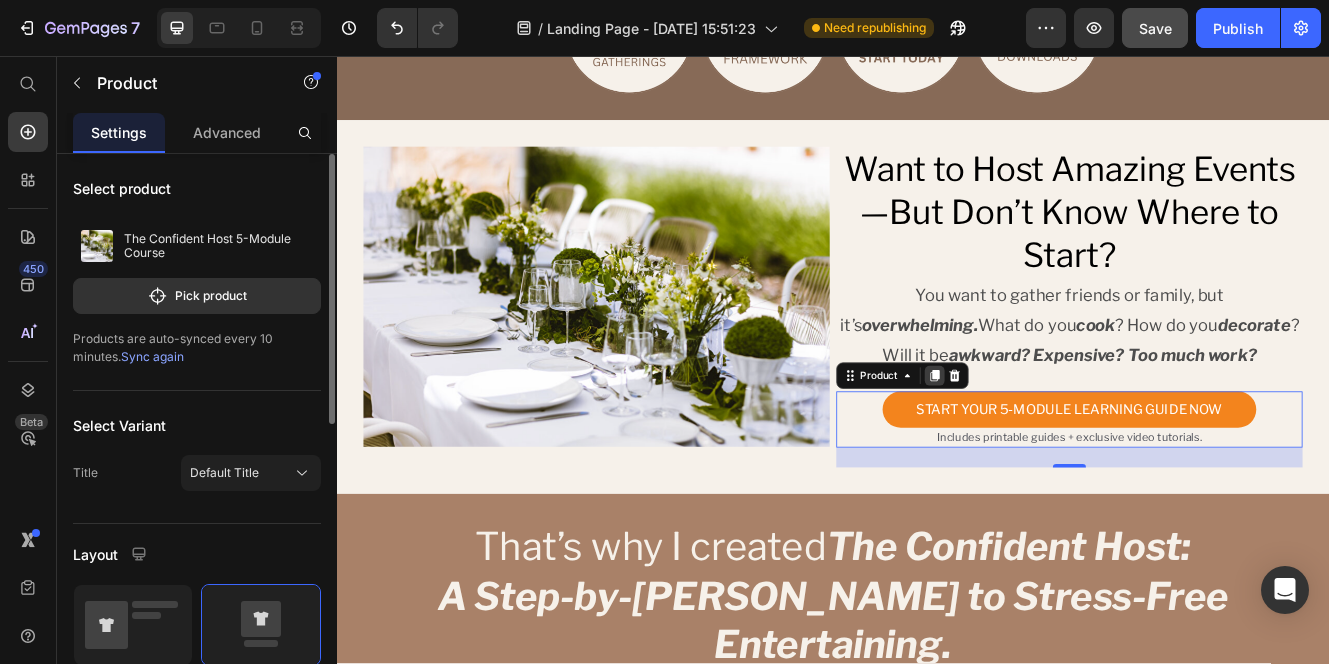 click 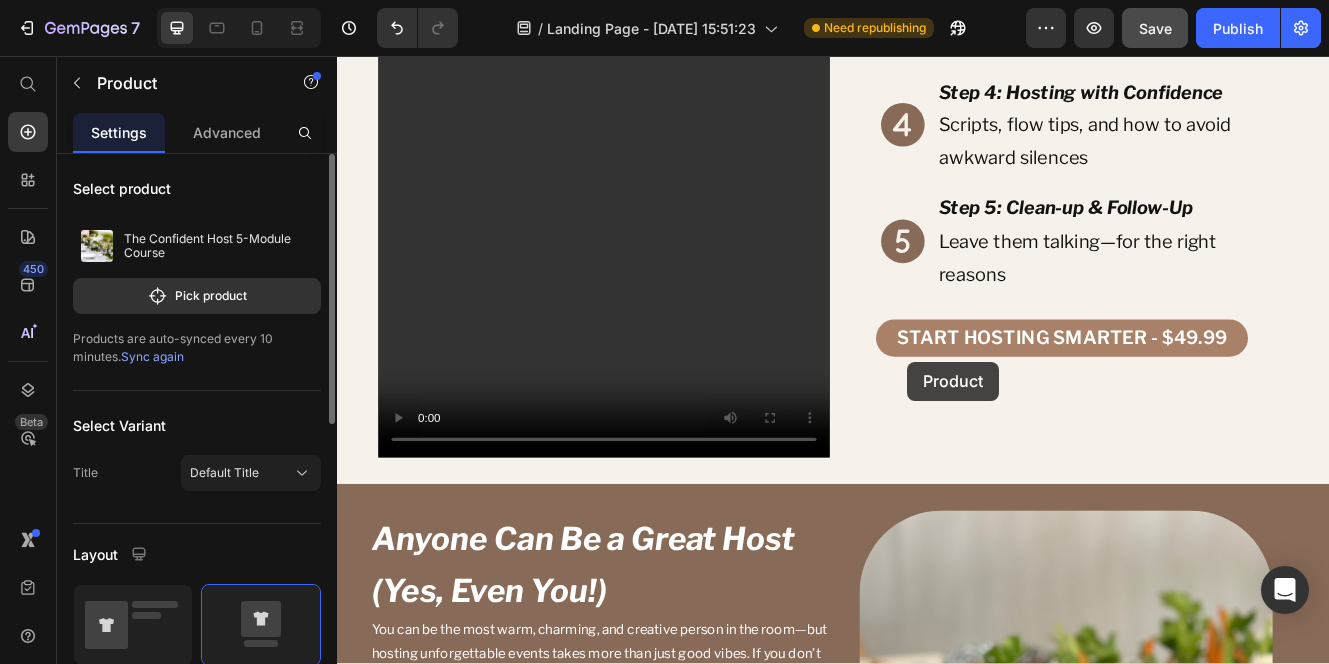 scroll, scrollTop: 2852, scrollLeft: 0, axis: vertical 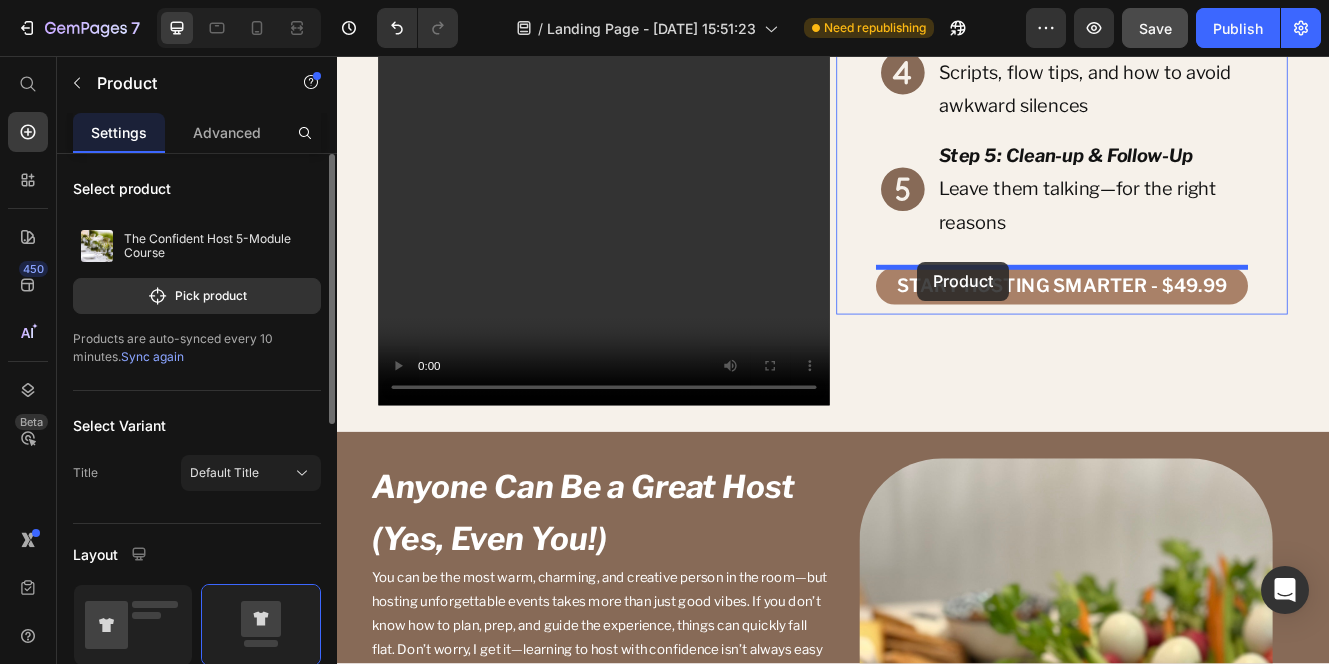 drag, startPoint x: 955, startPoint y: 535, endPoint x: 1039, endPoint y: 305, distance: 244.85915 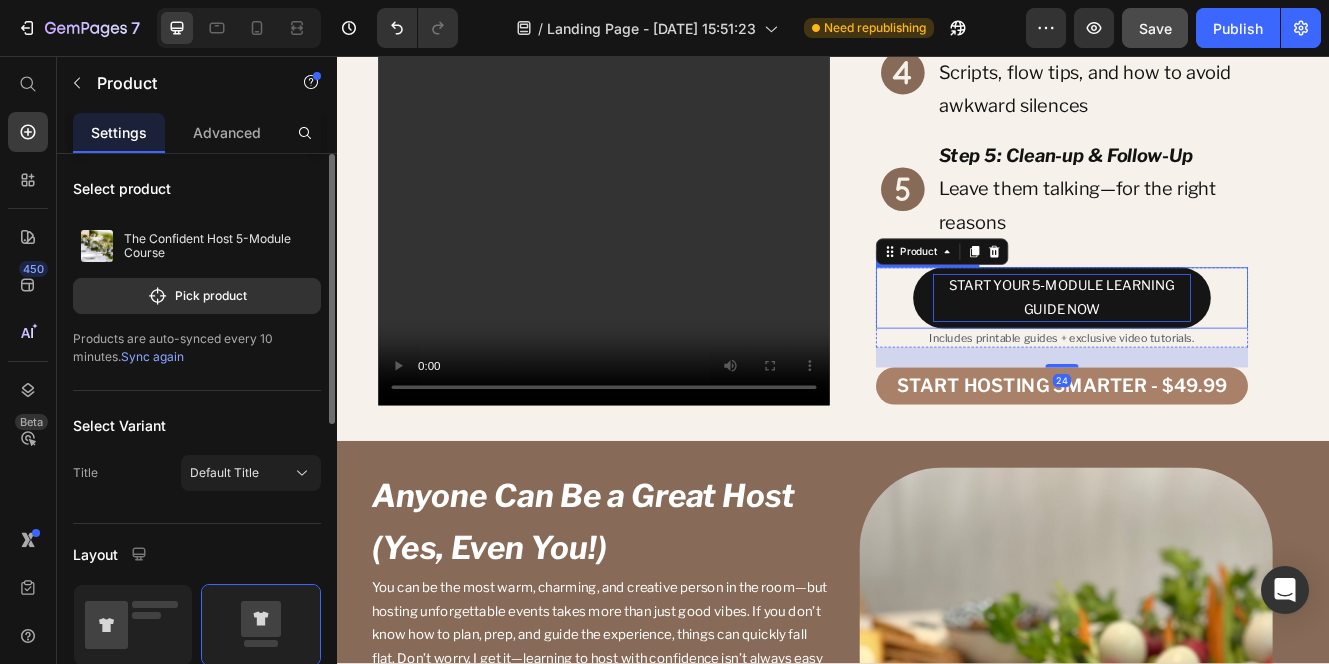 click on "START YOUR 5-MODULE LEARNING GUIDE NOW" at bounding box center [1214, 349] 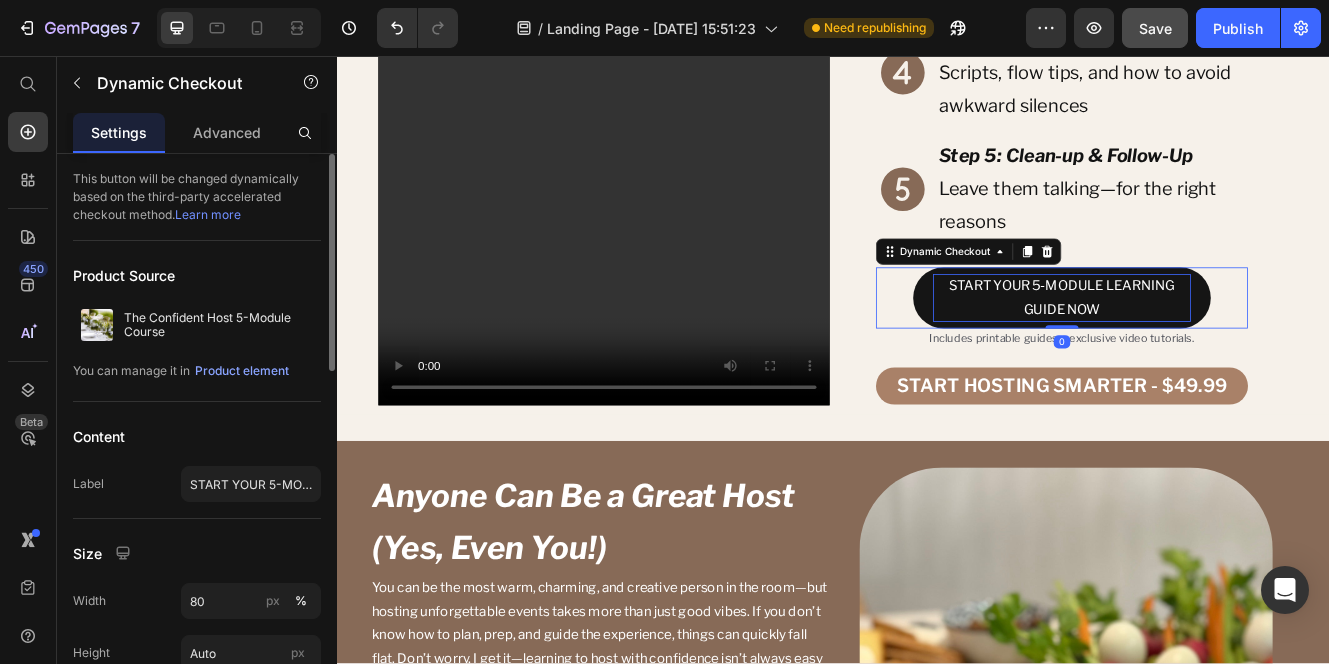 click on "START YOUR 5-MODULE LEARNING GUIDE NOW" at bounding box center [1214, 349] 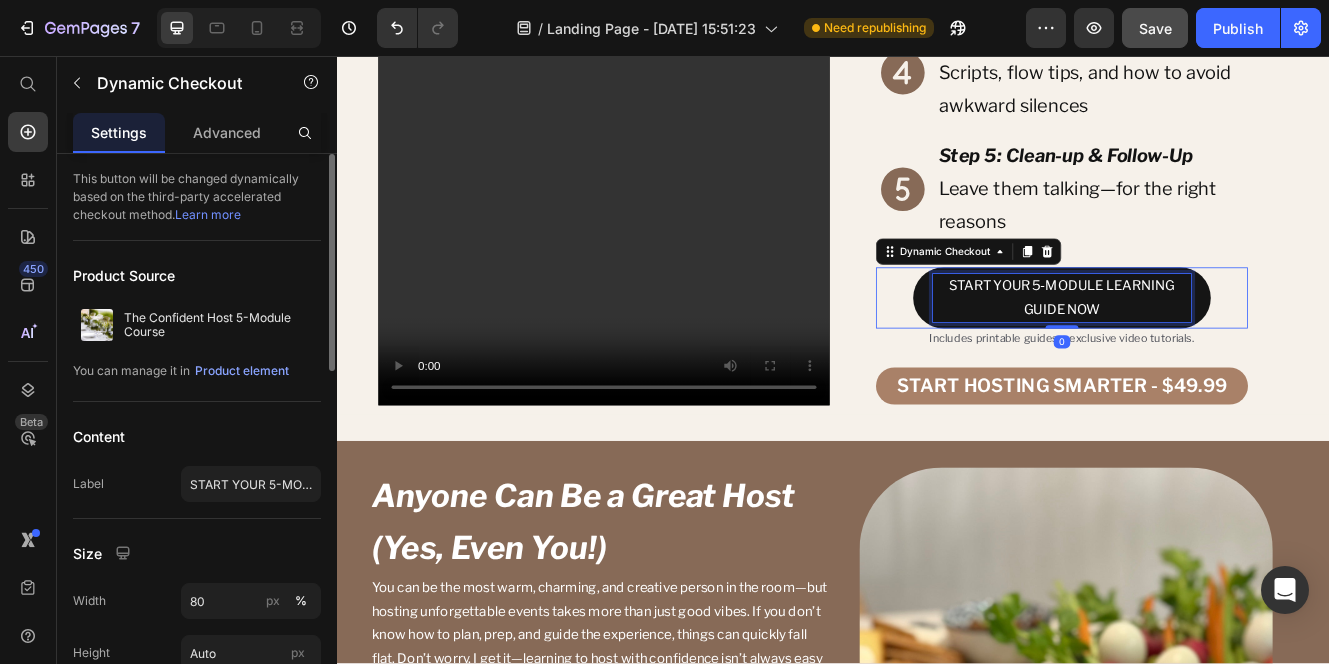 click on "START YOUR 5-MODULE LEARNING GUIDE NOW" at bounding box center [1214, 349] 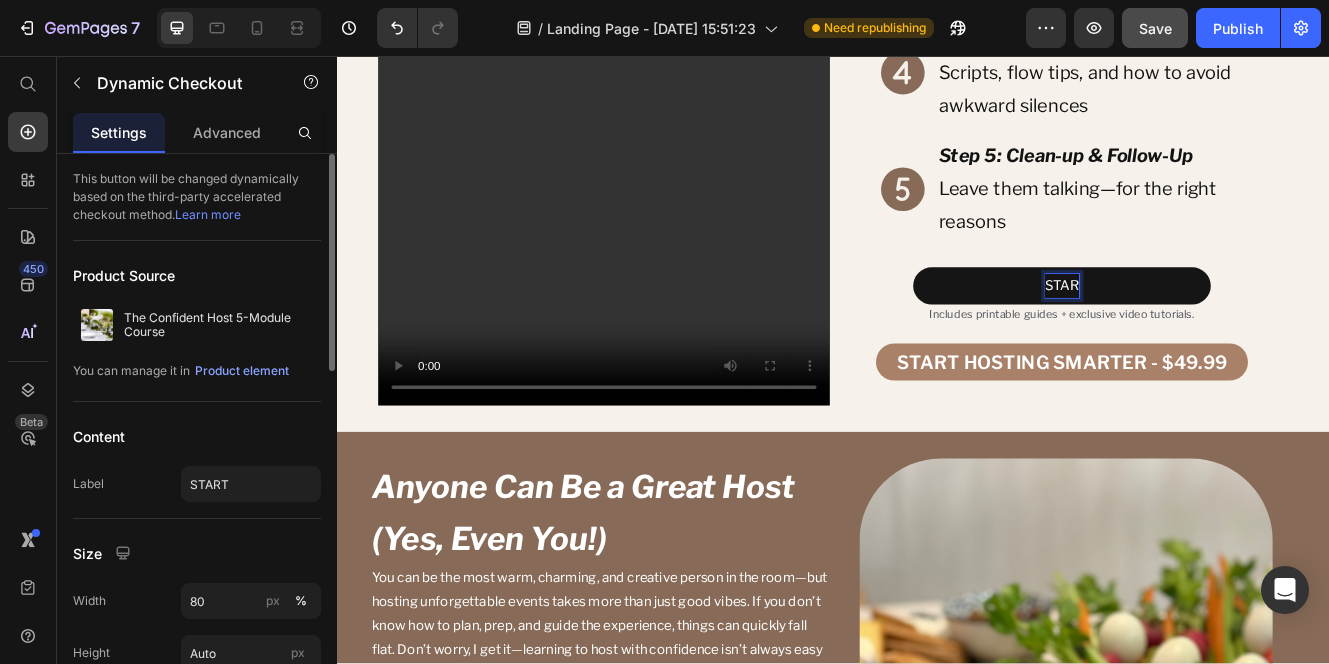 click on "STAR" at bounding box center (1214, 334) 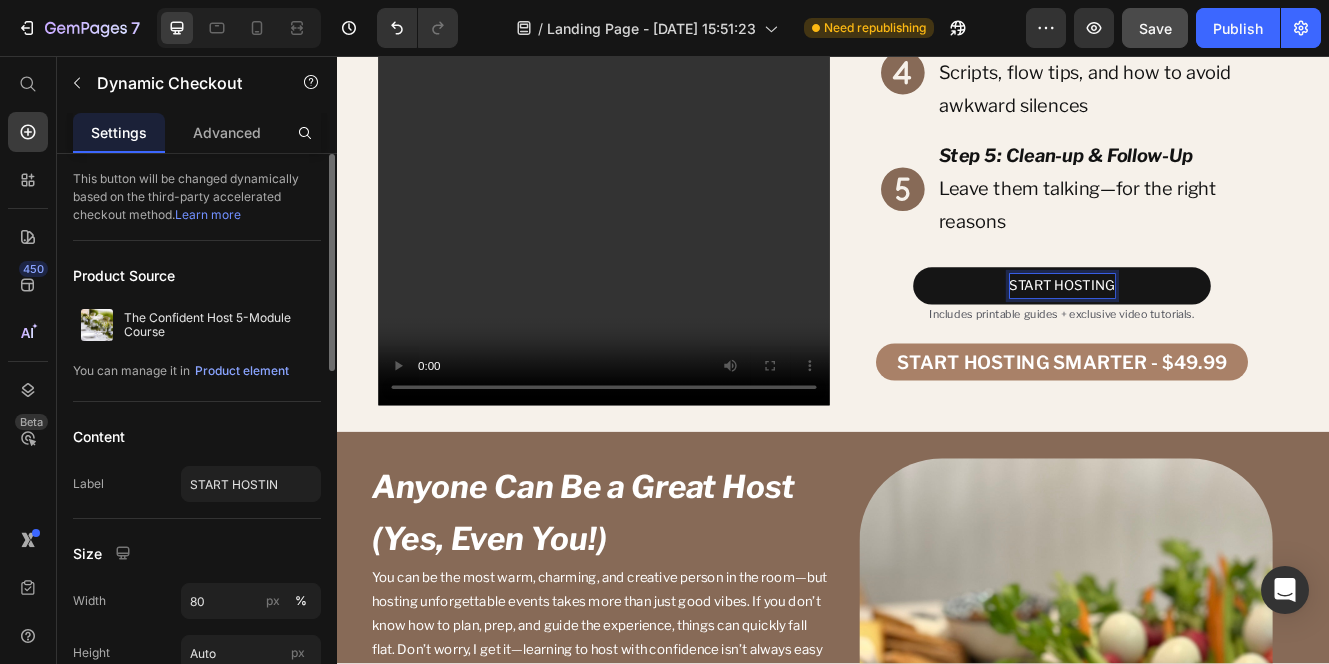 click on "START HOSTING" at bounding box center (1214, 334) 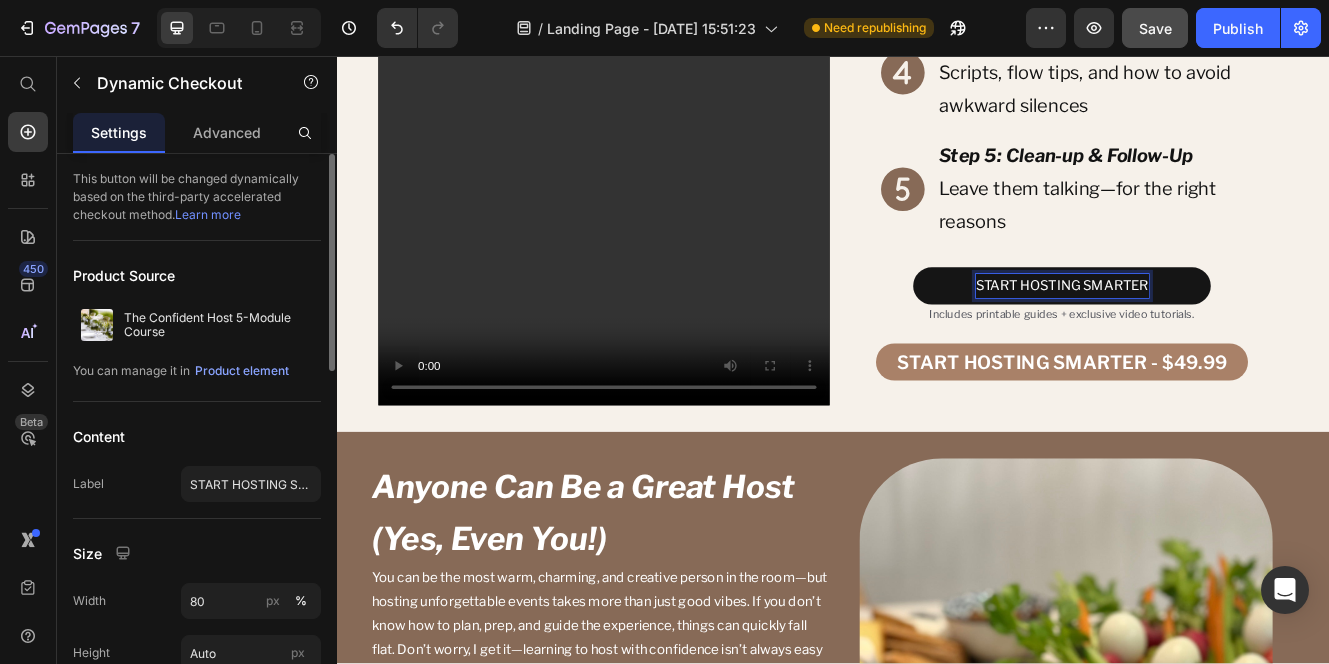 click on "START HOSTING SMARTER" at bounding box center [1214, 334] 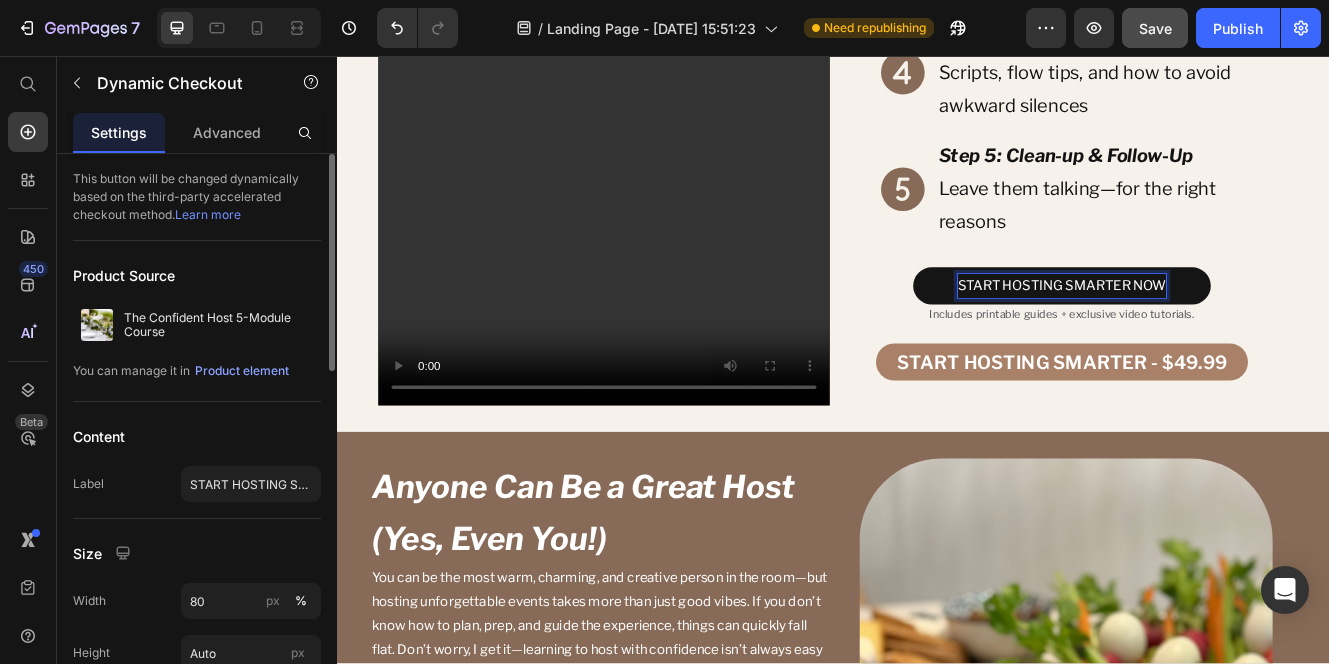 click on "START HOSTING SMARTER NOW" at bounding box center [1214, 334] 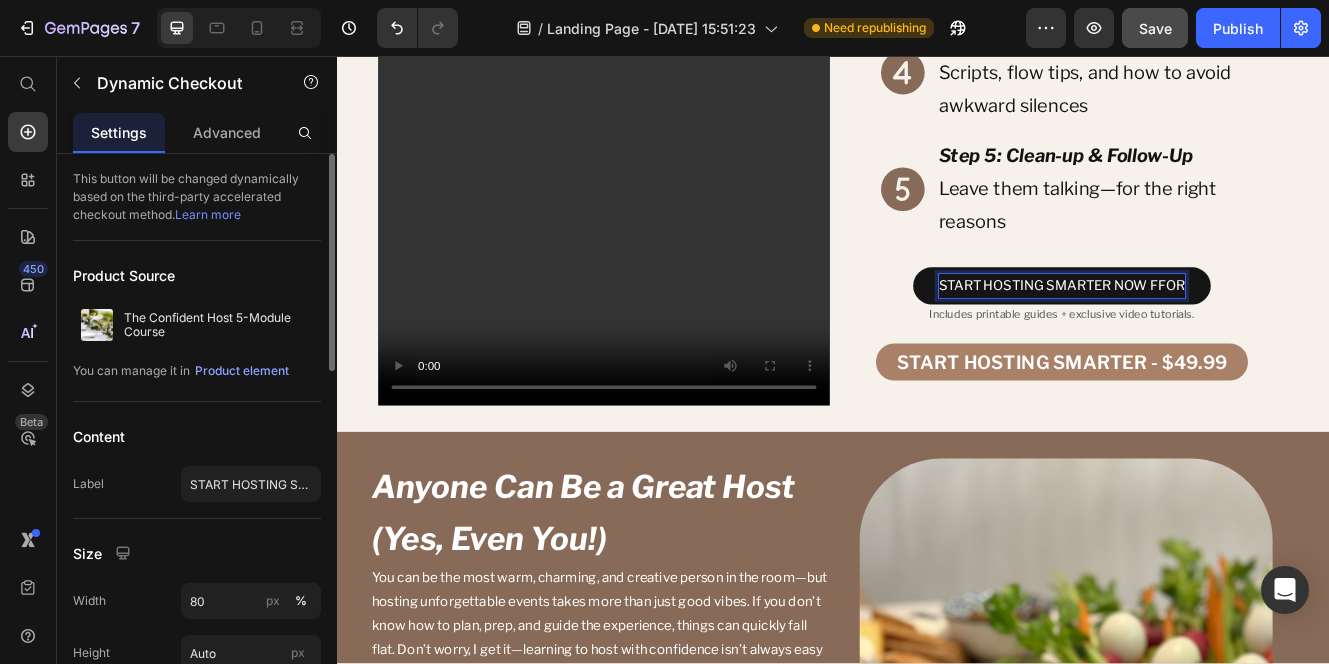 click on "START HOSTING SMARTER NOW FFOR" at bounding box center (1214, 334) 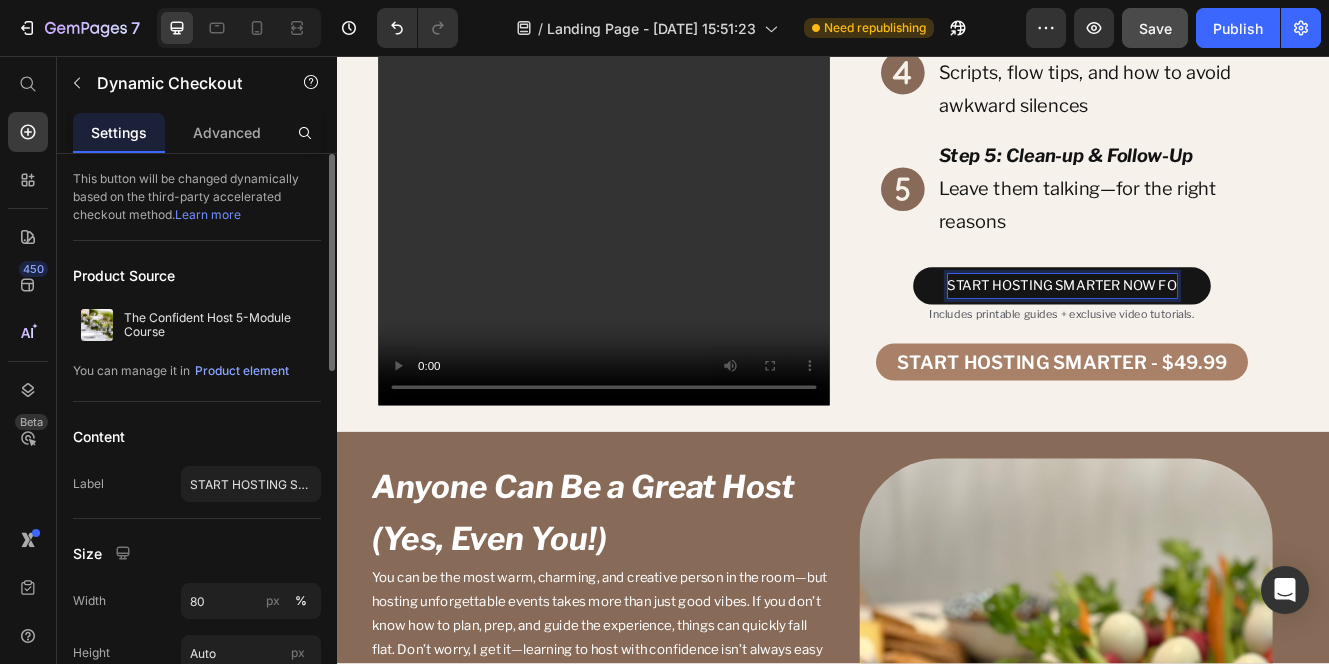 click on "START HOSTING SMARTER NOW FO" at bounding box center [1214, 334] 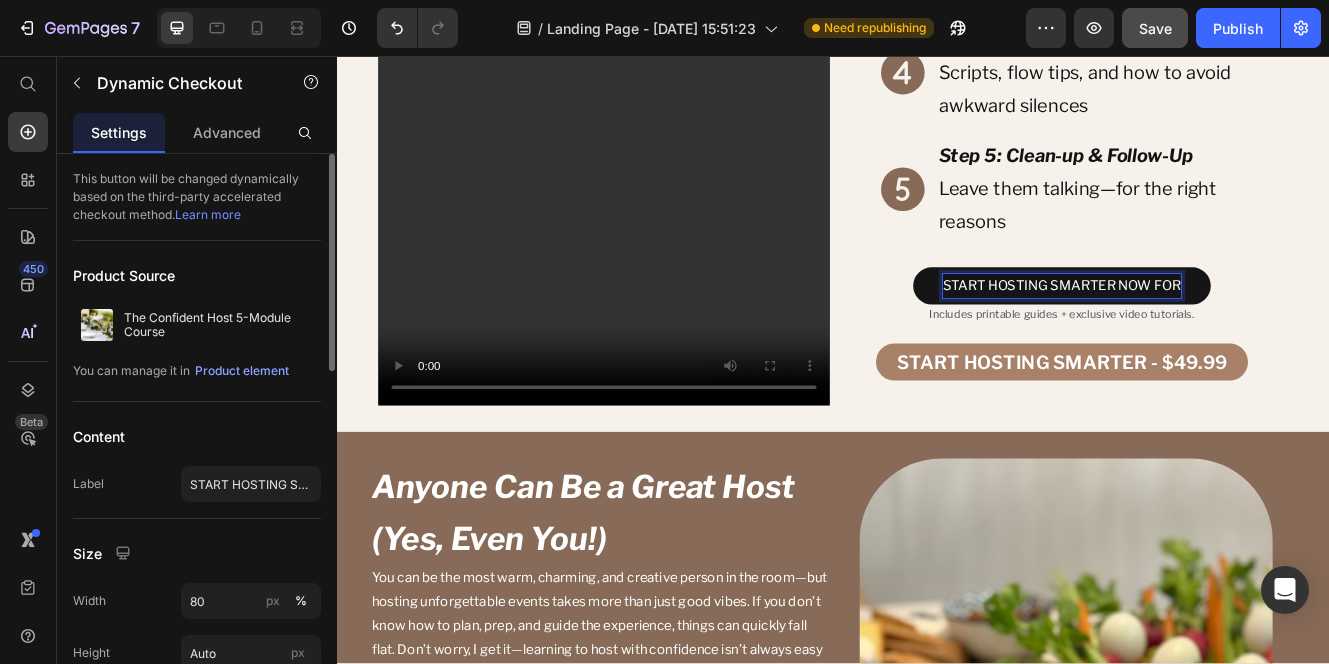 click on "START HOSTING SMARTER NOW FOR" at bounding box center [1214, 334] 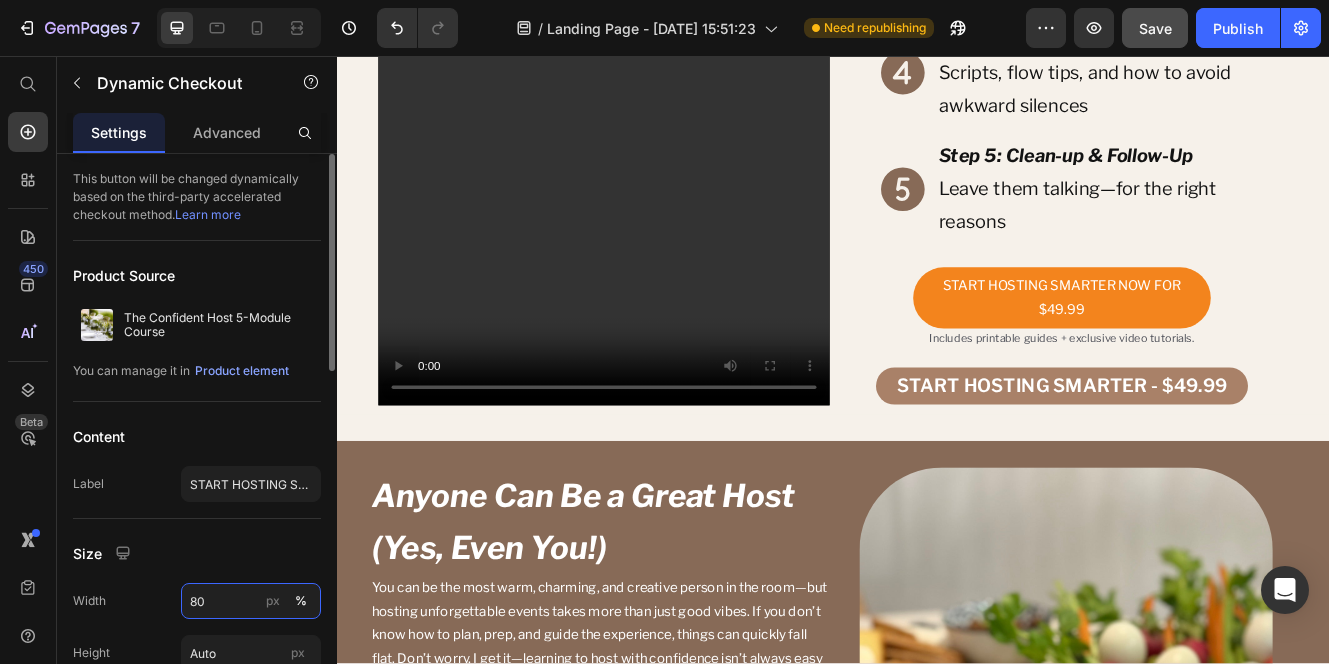 click on "80" at bounding box center (251, 601) 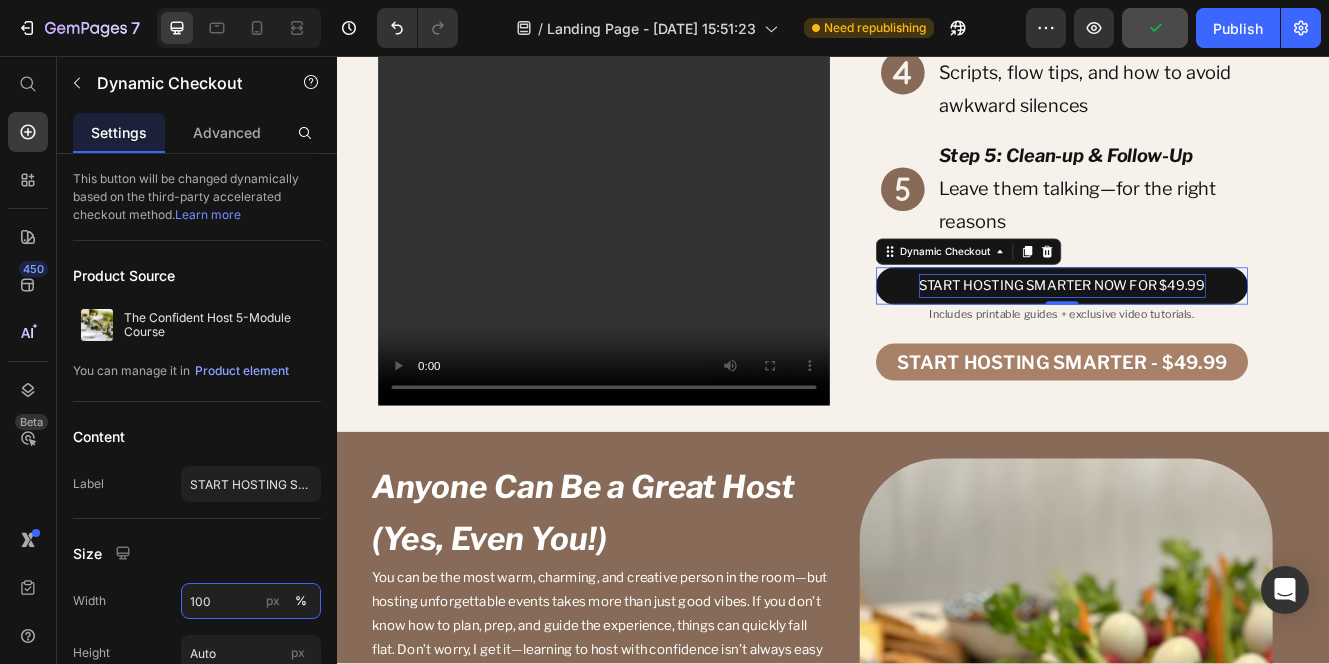 type on "100" 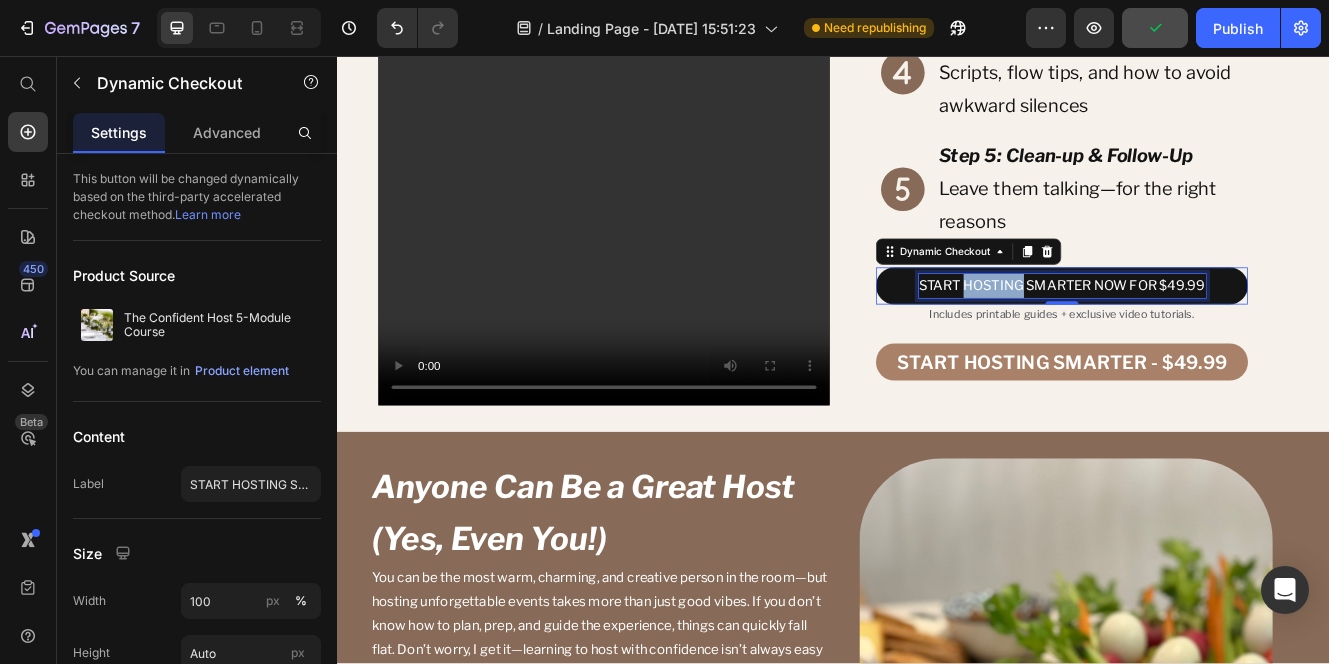 click on "START HOSTING SMARTER NOW FOR $49.99" at bounding box center [1214, 334] 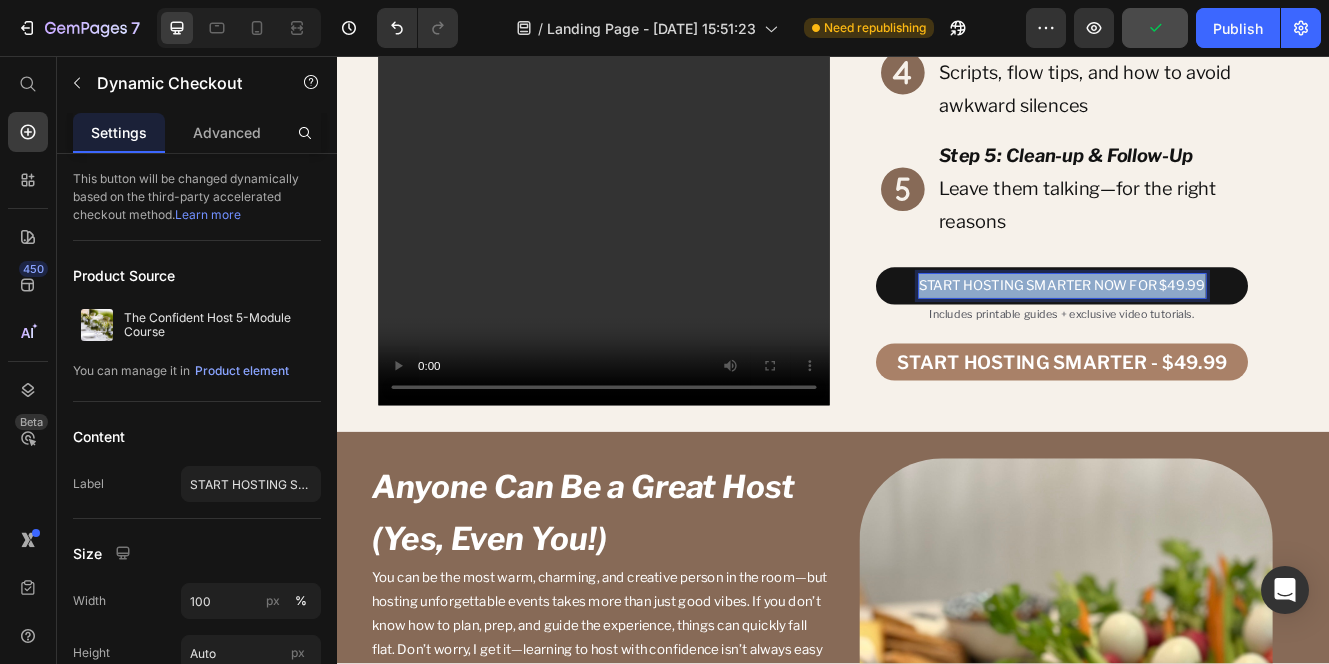 click on "START HOSTING SMARTER NOW FOR $49.99" at bounding box center [1214, 334] 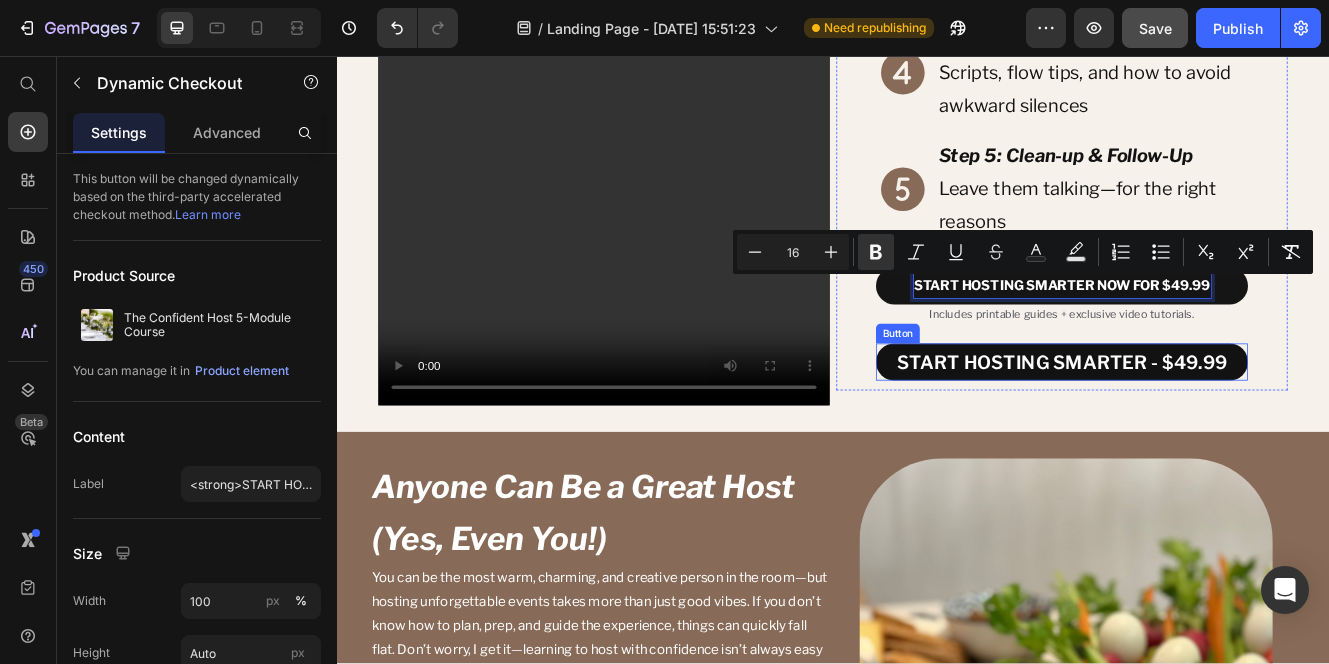 click on "START HOSTING SMARTER -   $49.99" at bounding box center (1214, 426) 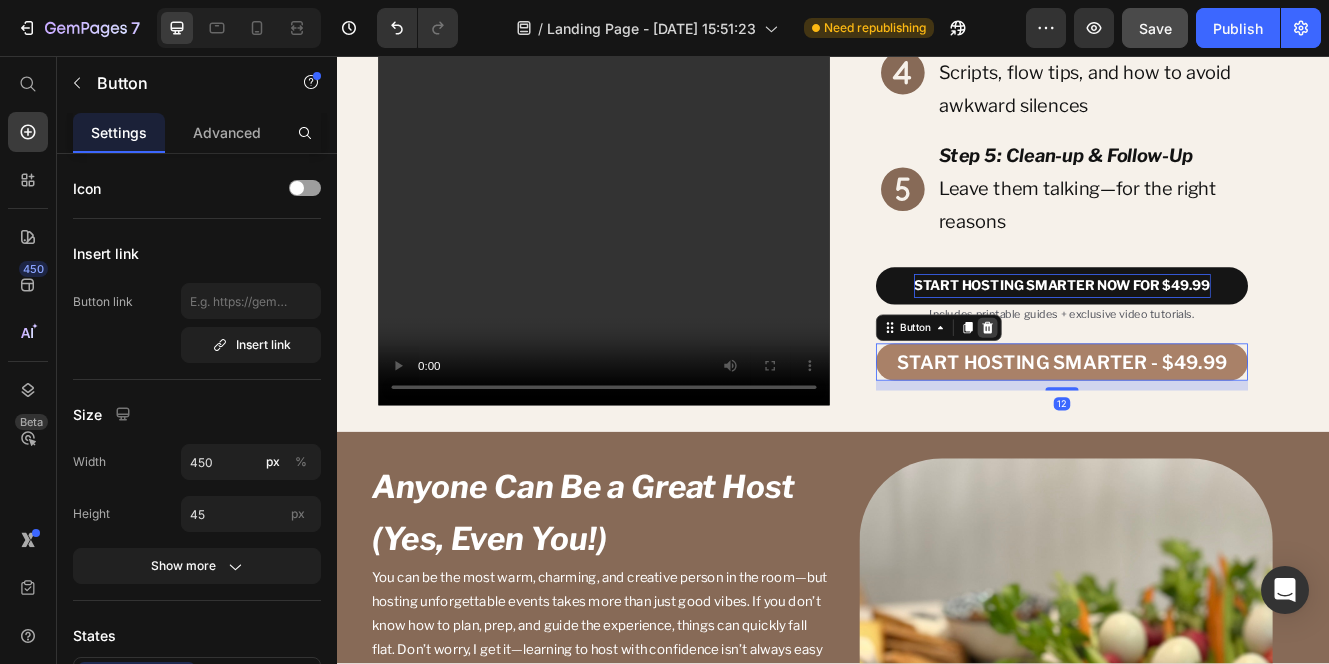 click at bounding box center (1124, 385) 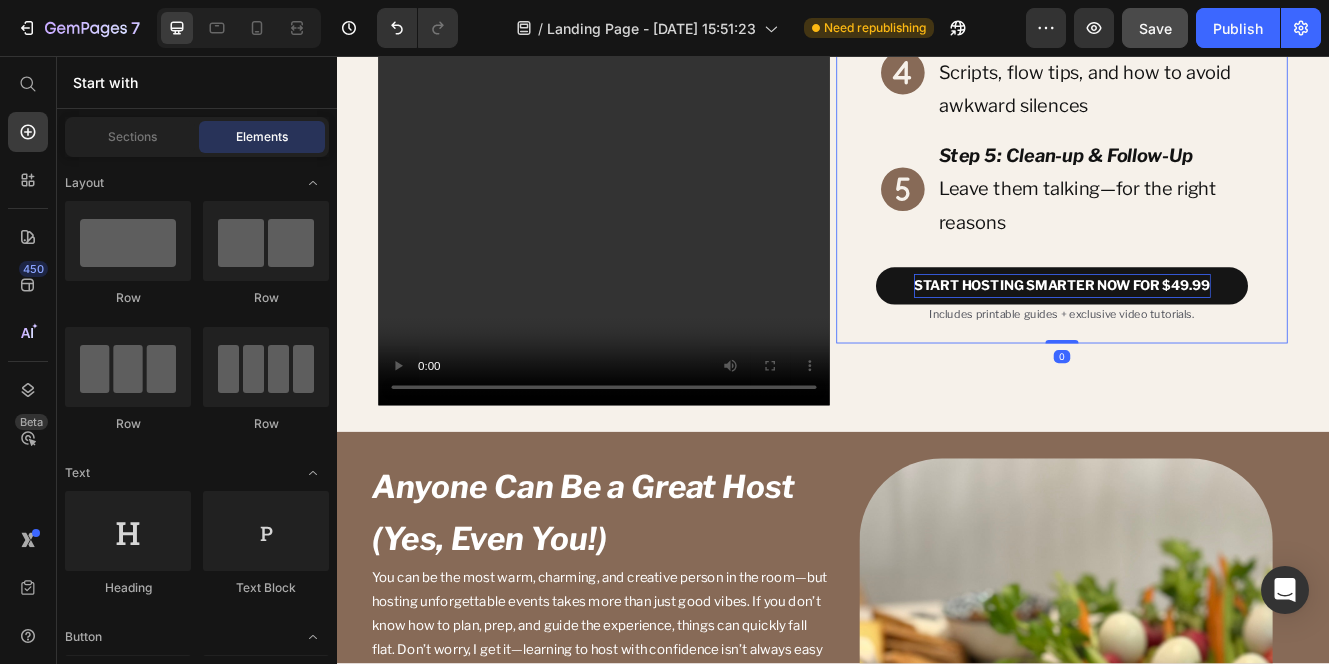 click on "Here's What You'll Learn Heading
Step 1: Purpose & Guest List Set your party’s vibe and pick guests that make it magical
Step 2: Menu & Prep Timeline Plan a stress-free menu with do-ahead tricks
Step 3: Decor & Ambience Affordable ways to "wow" your guests visually
Step 4: Hosting with Confidence Scripts, flow tips, and how to avoid awkward silences
Step 5: Clean-up & Follow-Up Leave them talking—for the right reasons Item List Row START HOSTING SMARTER NOW FOR $49.99 Dynamic Checkout Includes printable guides + exclusive video tutorials. Text Block Product" at bounding box center [1214, -44] 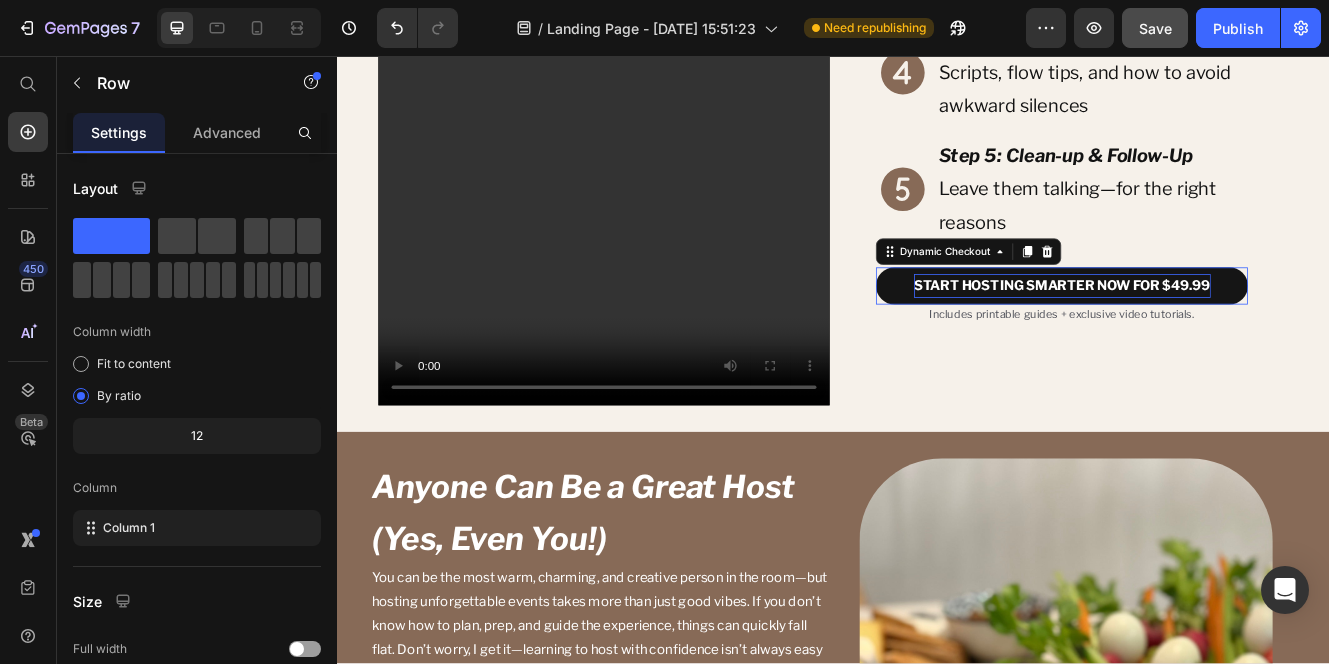click on "START HOSTING SMARTER NOW FOR $49.99" at bounding box center (1214, 334) 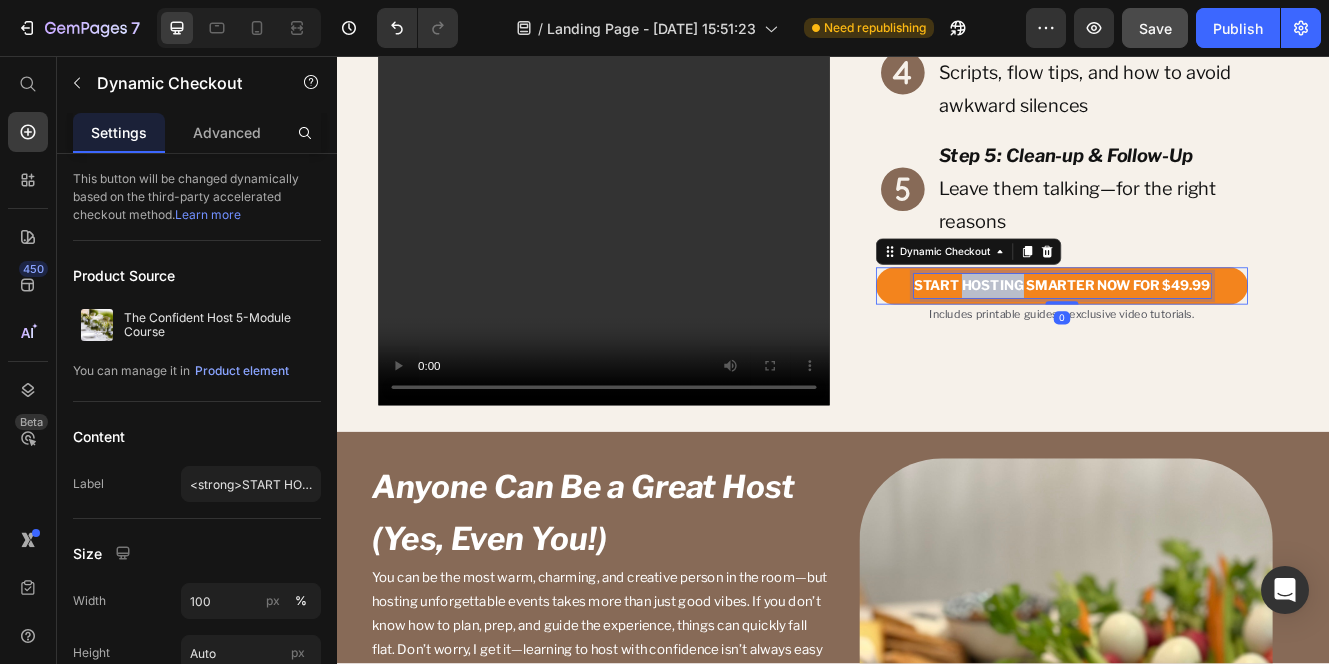 click on "START HOSTING SMARTER NOW FOR $49.99" at bounding box center [1214, 333] 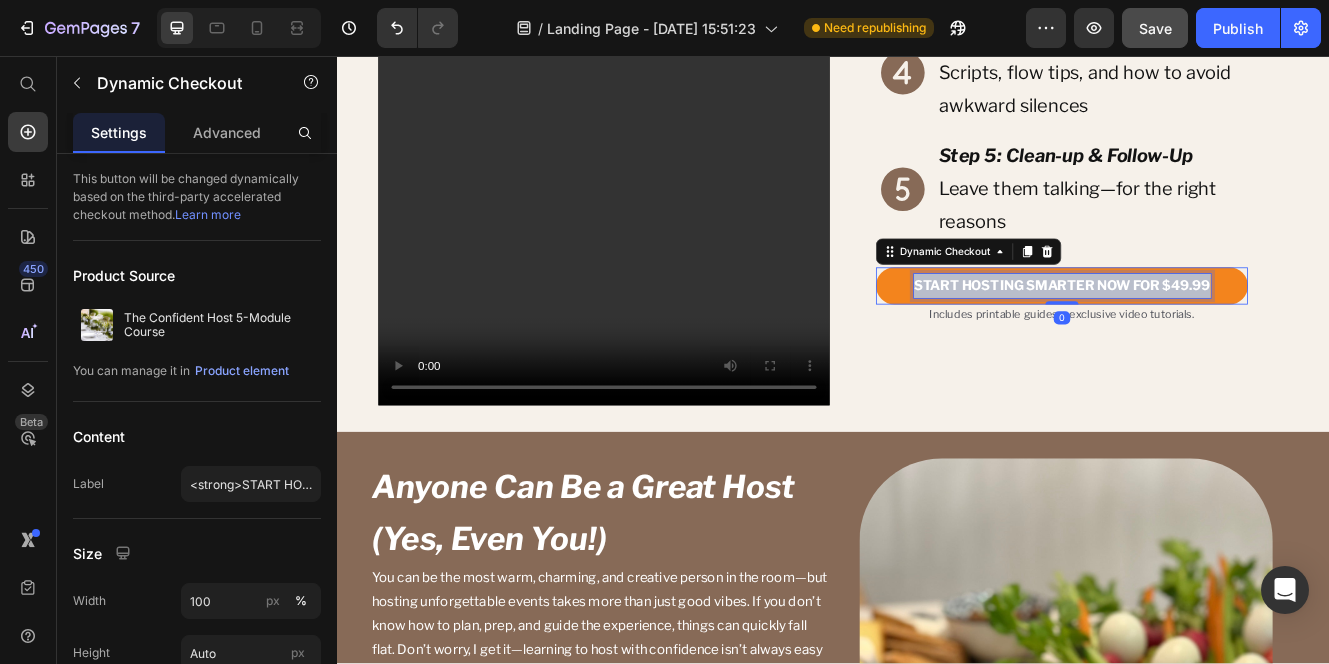 click on "START HOSTING SMARTER NOW FOR $49.99" at bounding box center [1214, 333] 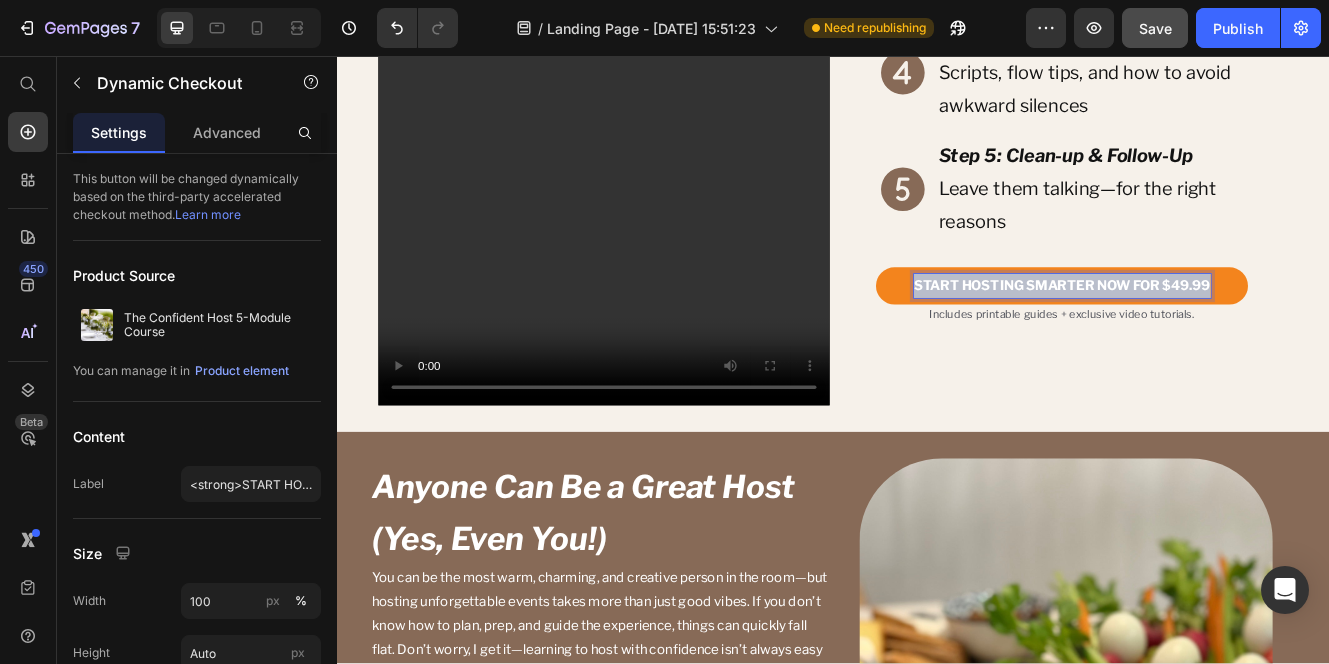 click on "START HOSTING SMARTER NOW FOR $49.99" at bounding box center [1214, 333] 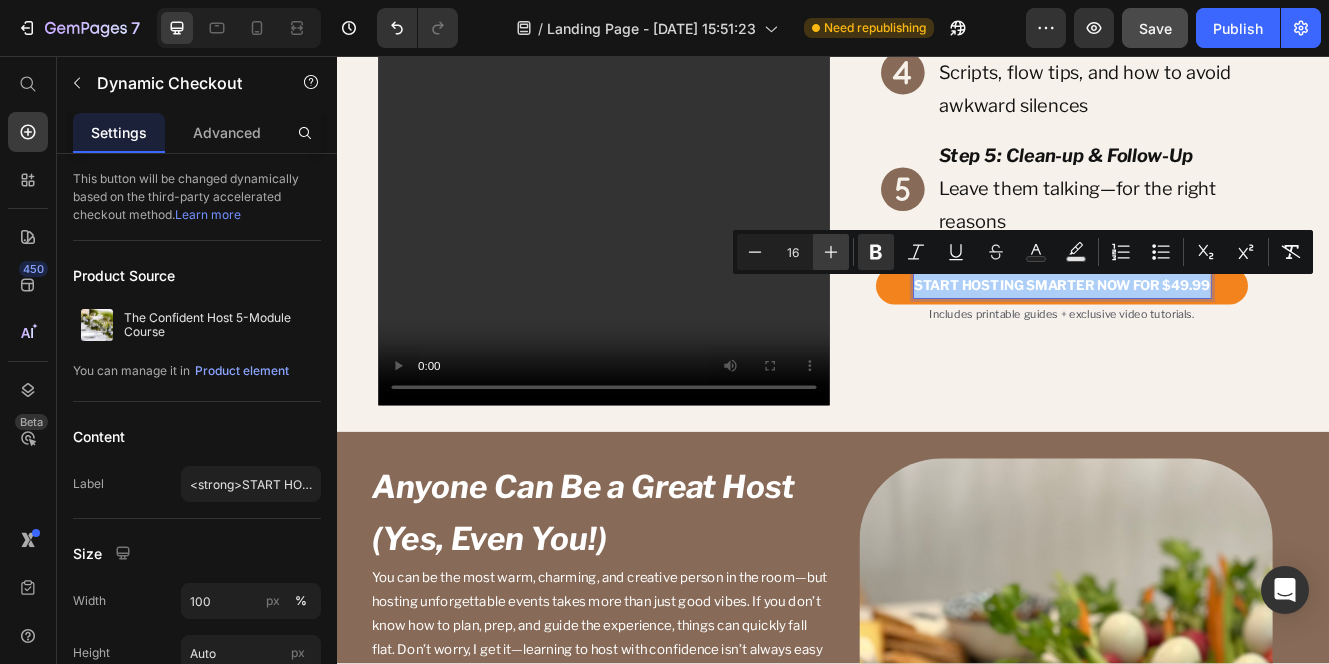 click 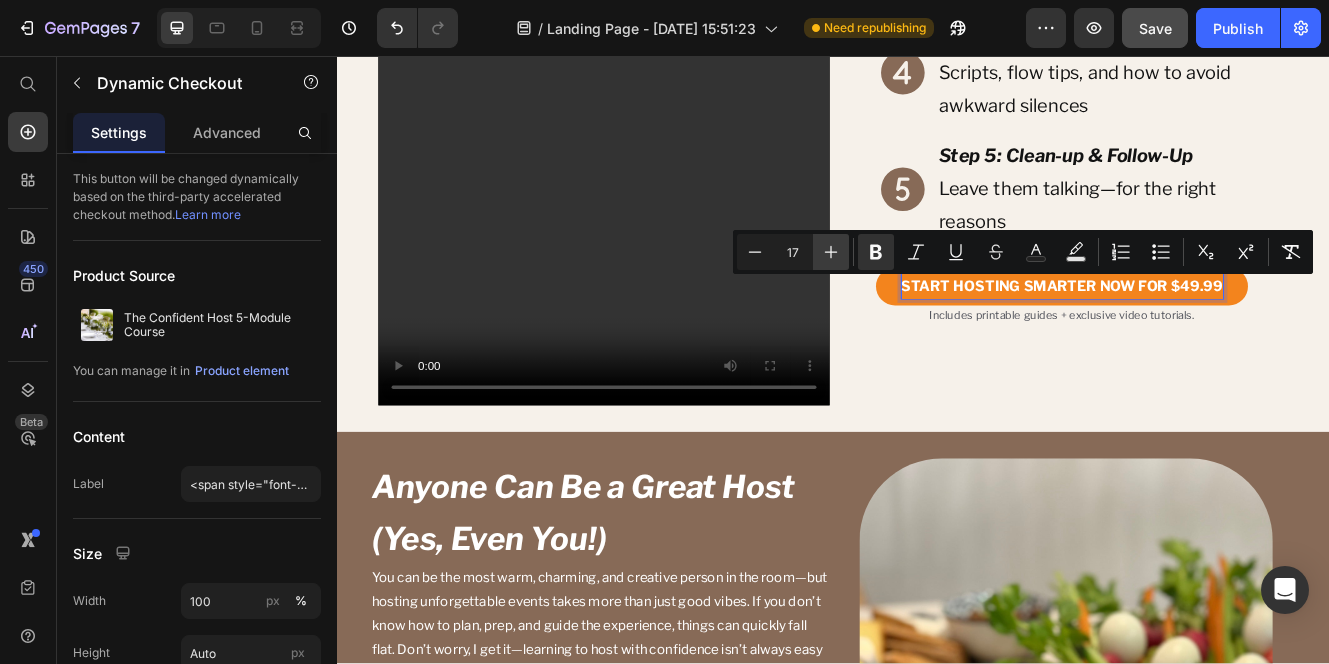 click 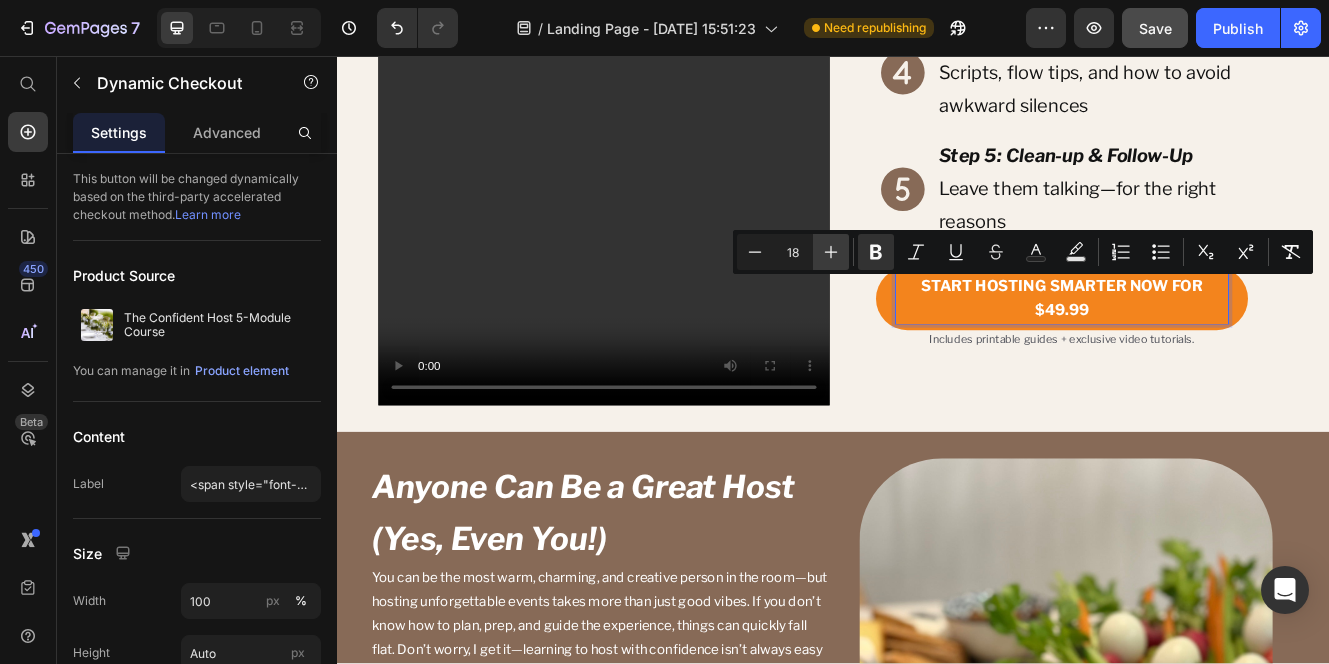 click 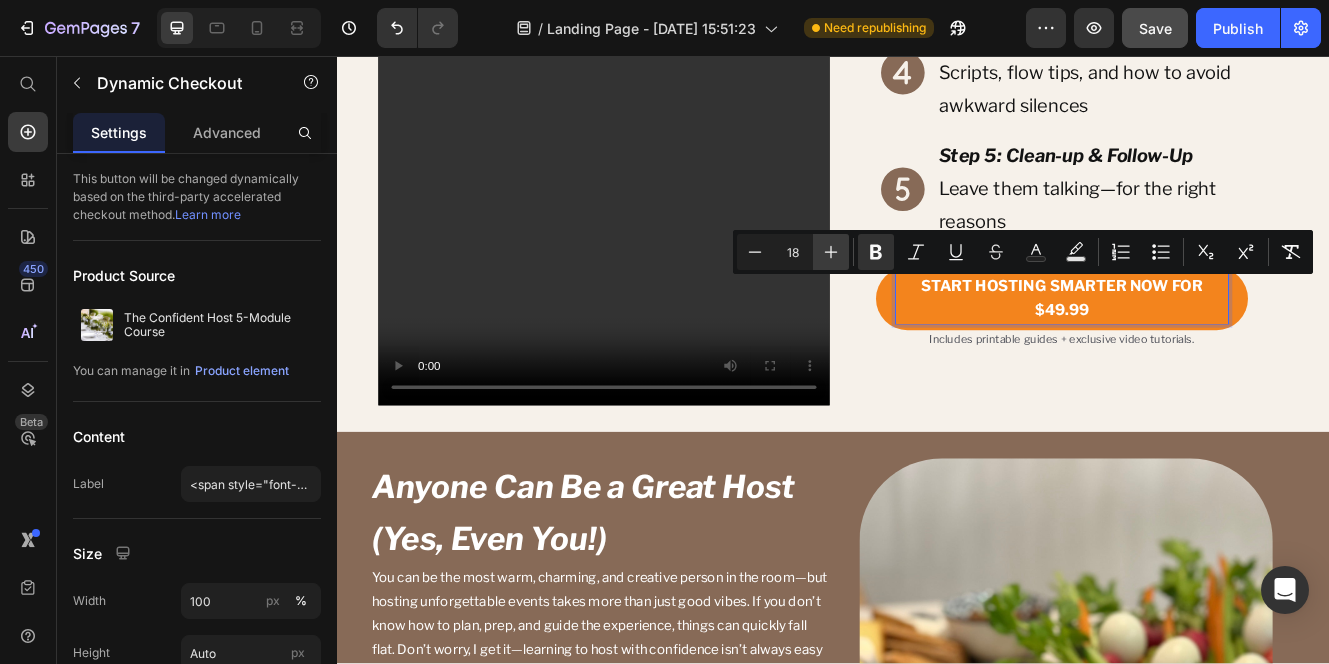 type on "19" 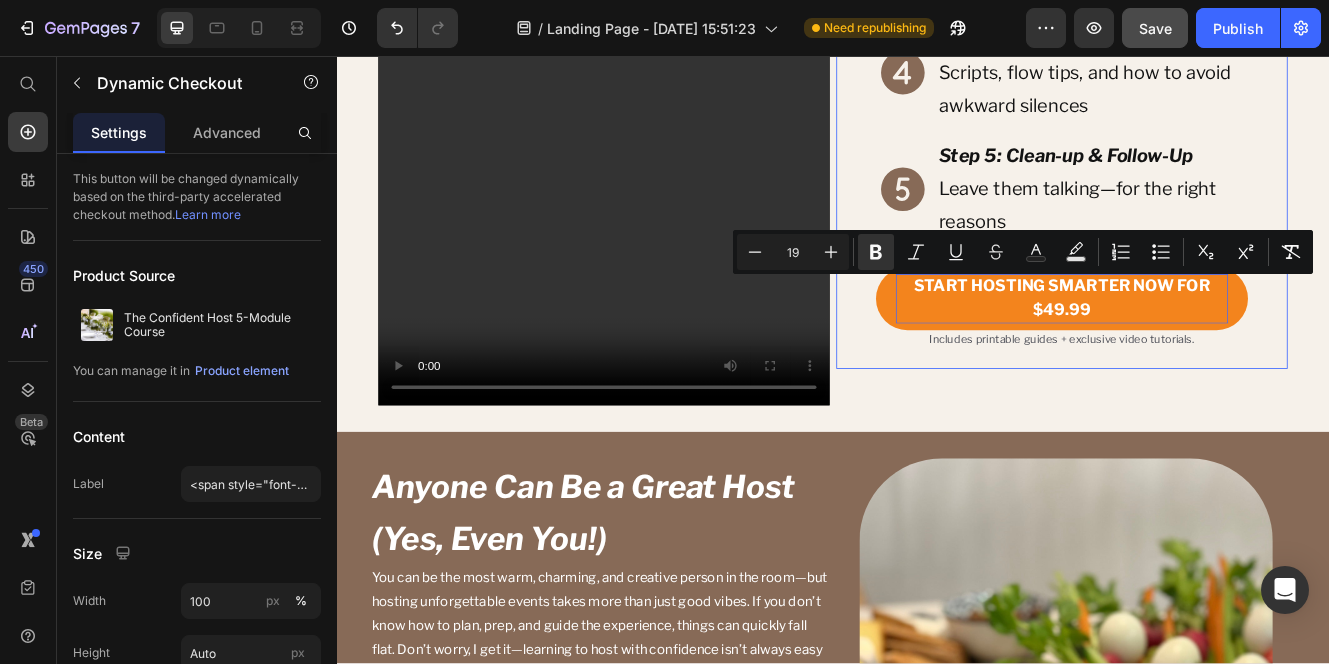 click on "Here's What You'll Learn Heading
Step 1: Purpose & Guest List Set your party’s vibe and pick guests that make it magical
Step 2: Menu & Prep Timeline Plan a stress-free menu with do-ahead tricks
Step 3: Decor & Ambience Affordable ways to "wow" your guests visually
Step 4: Hosting with Confidence Scripts, flow tips, and how to avoid awkward silences
Step 5: Clean-up & Follow-Up Leave them talking—for the right reasons Item List Row START HOSTING SMARTER NOW FOR $49.99 Dynamic Checkout Includes printable guides + exclusive video tutorials. Text Block Product Row   0" at bounding box center (1214, -29) 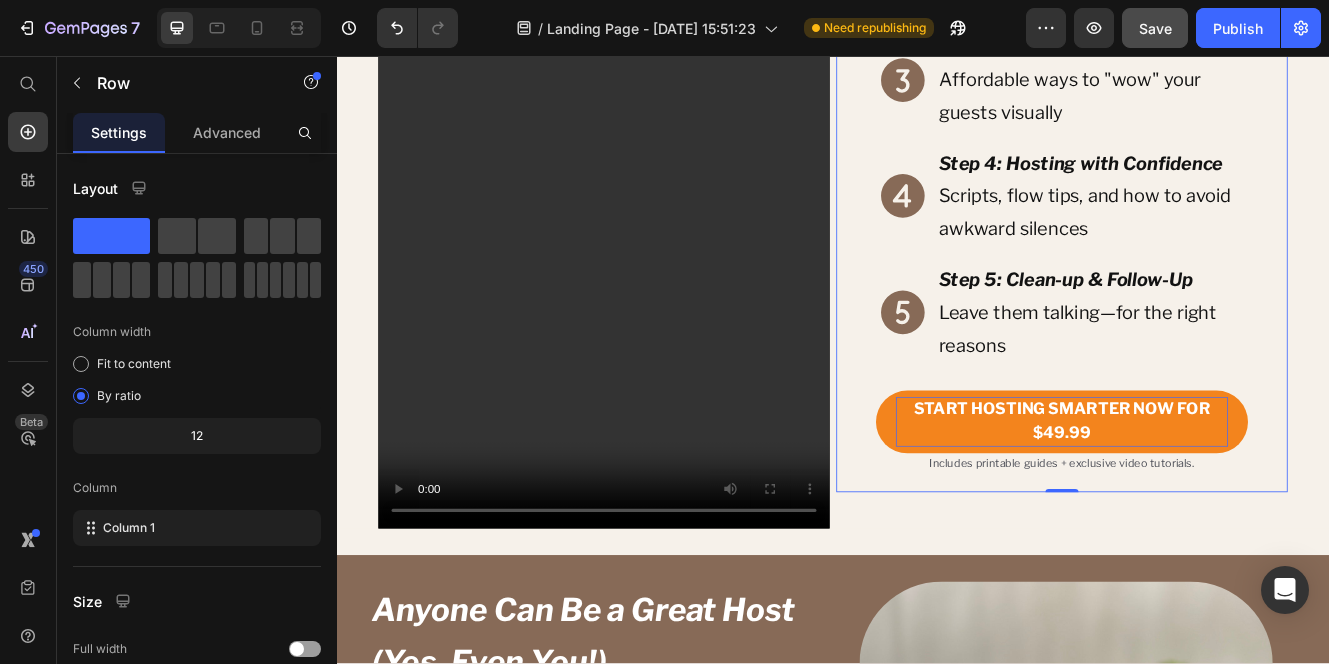 scroll, scrollTop: 2742, scrollLeft: 0, axis: vertical 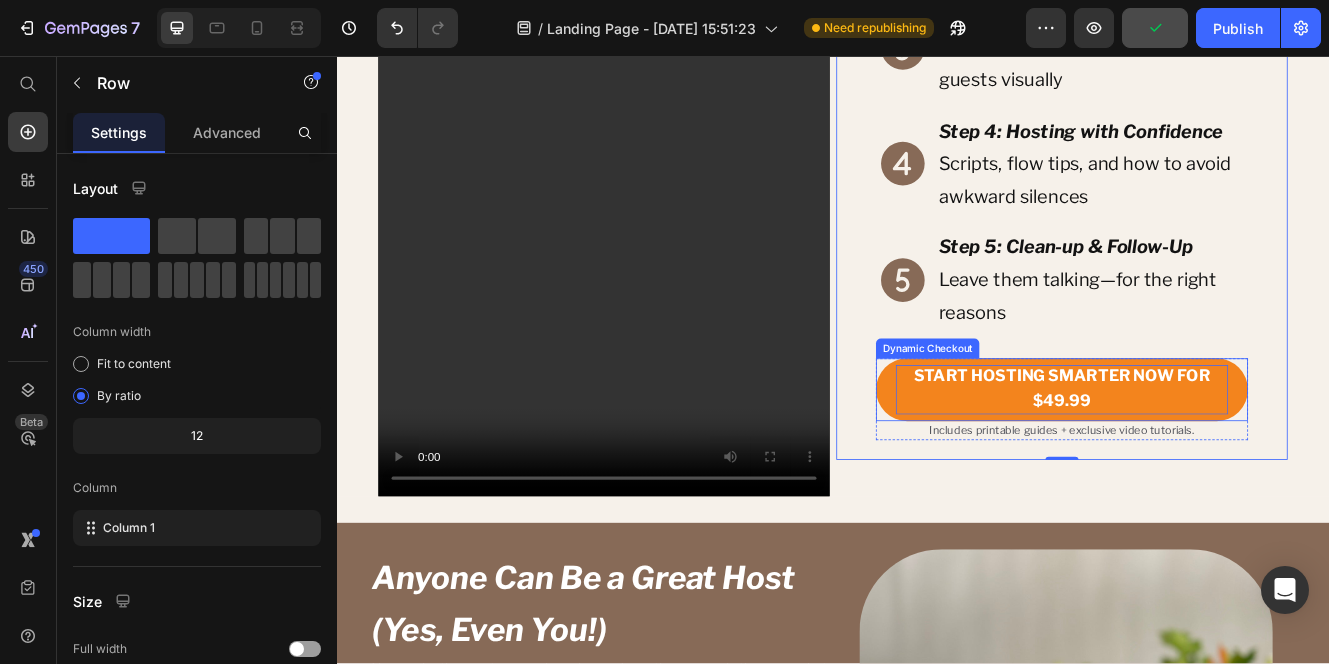 click on "START HOSTING SMARTER NOW FOR $49.99" at bounding box center [1214, 460] 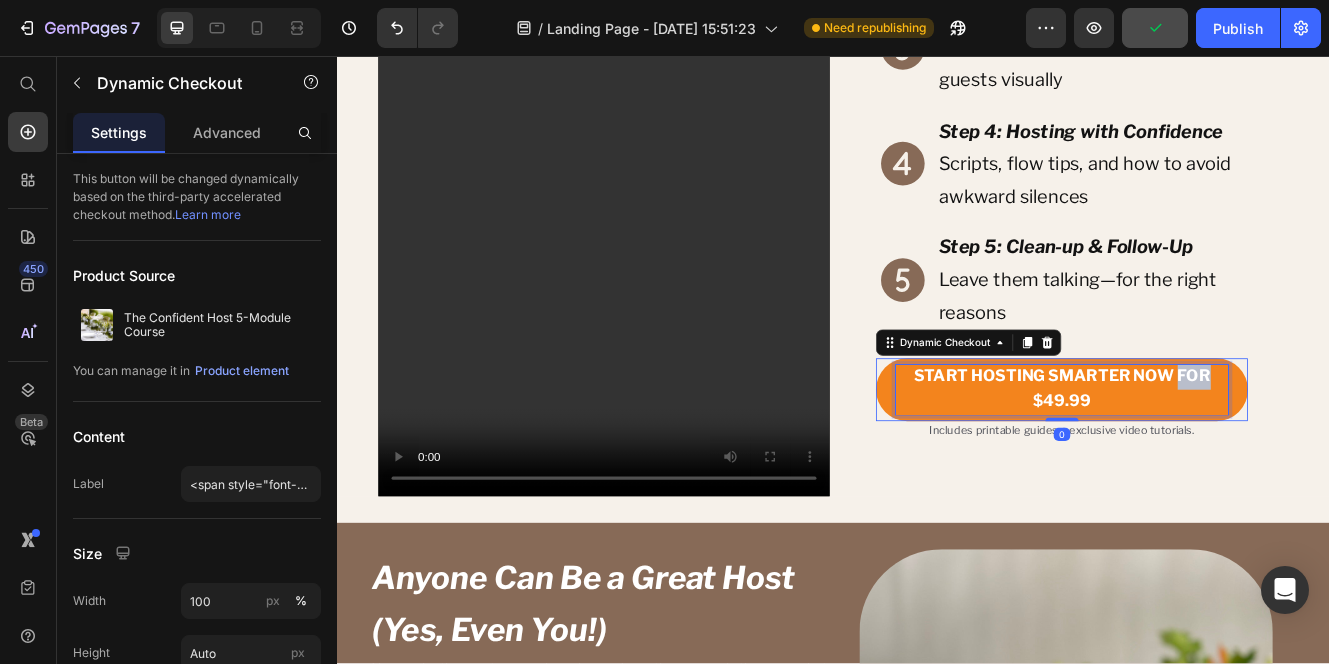 click on "START HOSTING SMARTER NOW FOR $49.99" at bounding box center (1214, 458) 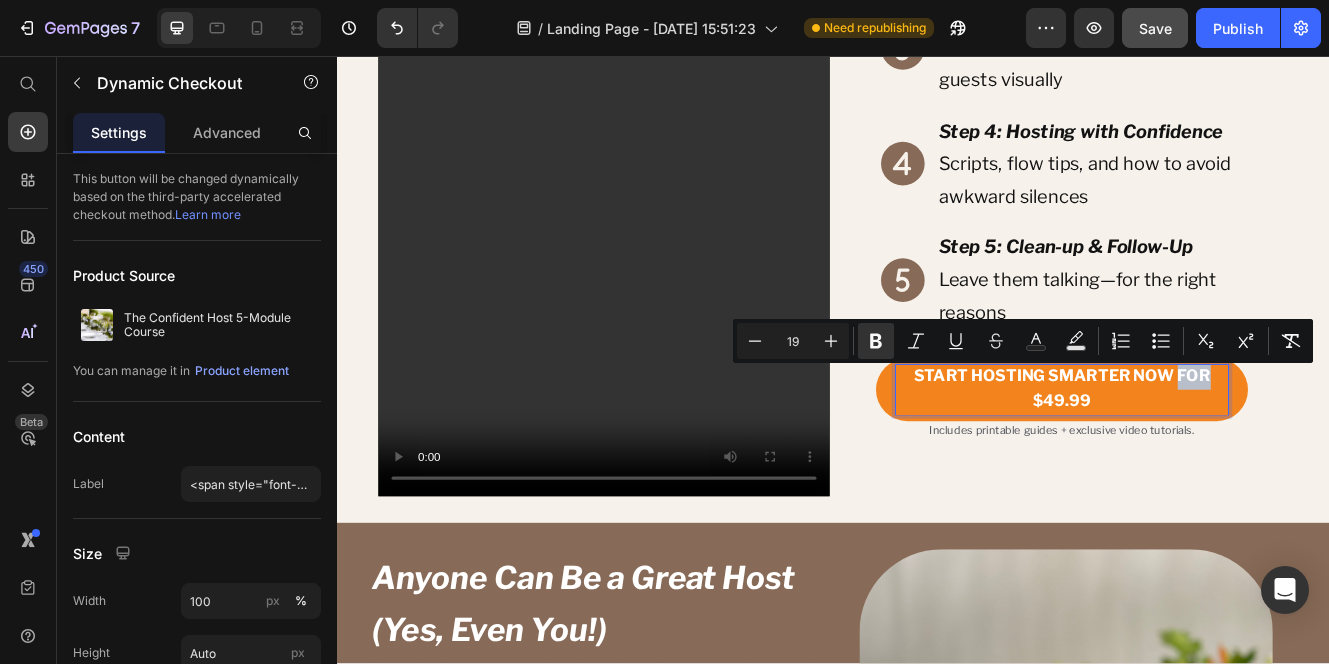 click on "START HOSTING SMARTER NOW FOR $49.99" at bounding box center (1214, 458) 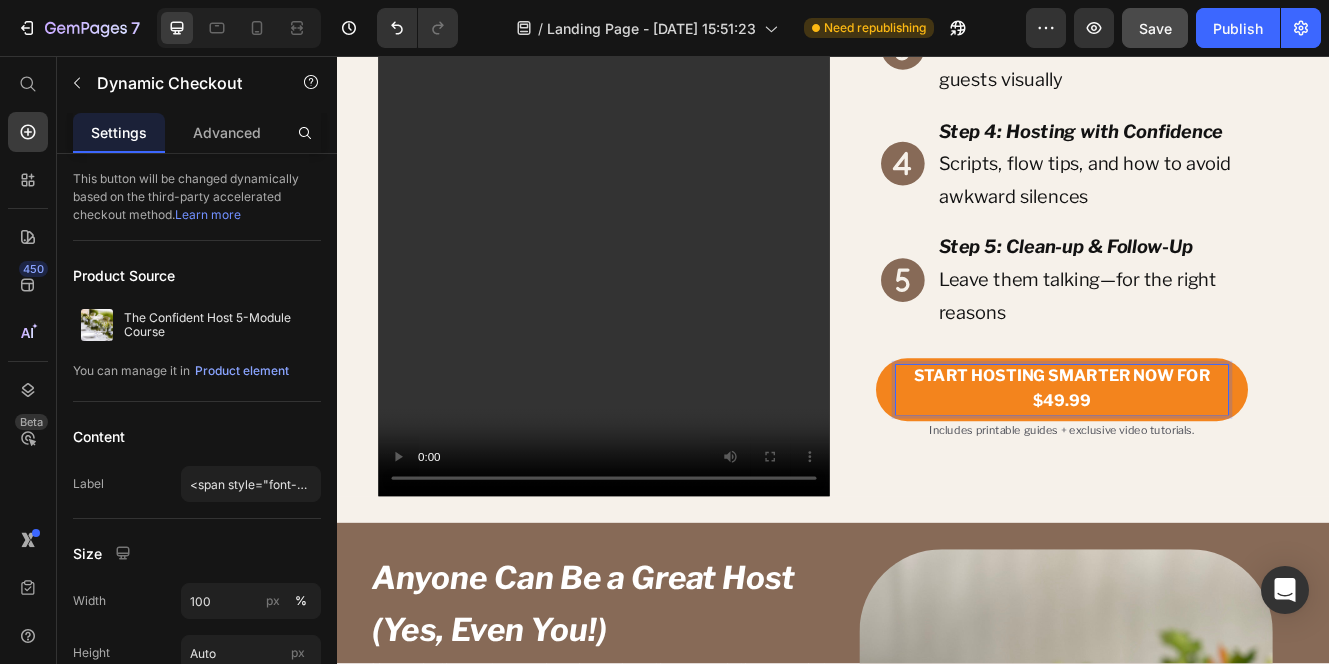 click on "START HOSTING SMARTER NOW FOR $49.99" at bounding box center (1214, 460) 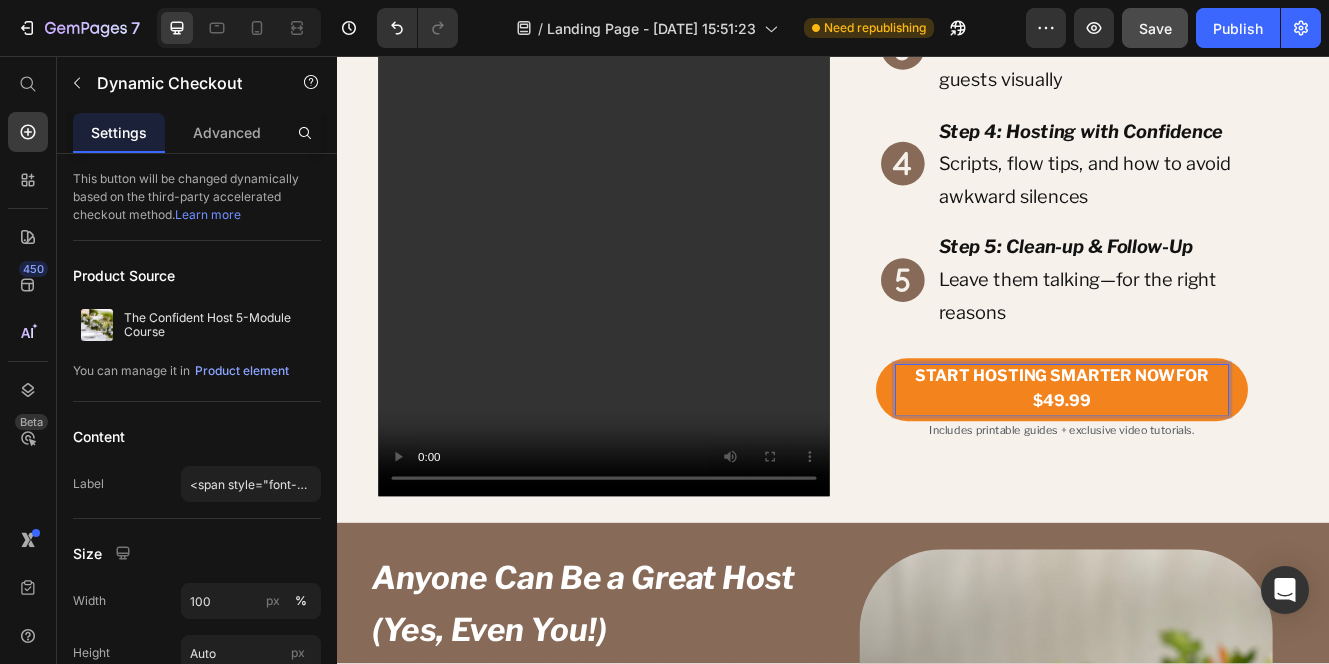 click on "START HOSTING SMARTER NOWFOR $49.99" at bounding box center [1214, 460] 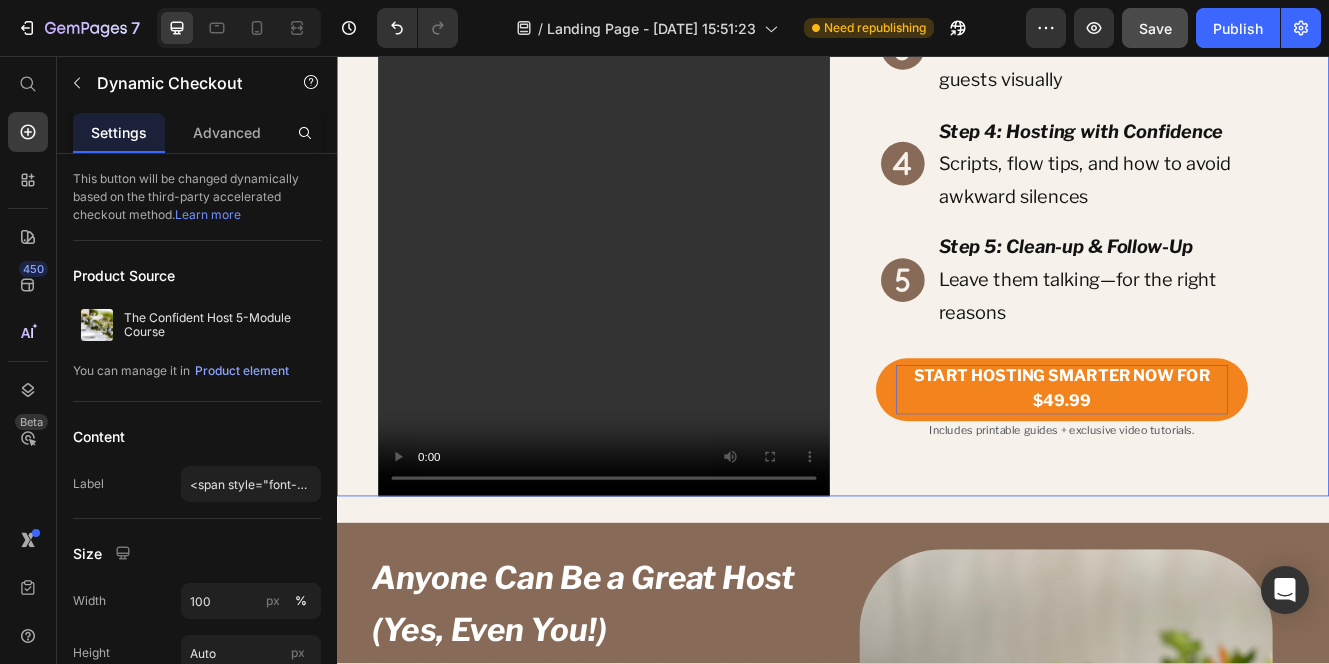 click on "Video Here's What You'll Learn Heading
Step 1: Purpose & Guest List Set your party’s vibe and pick guests that make it magical
Step 2: Menu & Prep Timeline Plan a stress-free menu with do-ahead tricks
Step 3: Decor & Ambience Affordable ways to "wow" your guests visually
Step 4: Hosting with Confidence Scripts, flow tips, and how to avoid awkward silences
Step 5: Clean-up & Follow-Up Leave them talking—for the right reasons Item List Row START HOSTING SMARTER NOW FOR $49.99 Dynamic Checkout Includes printable guides + exclusive video tutorials. Text Block Product Row Row   0" at bounding box center (937, 103) 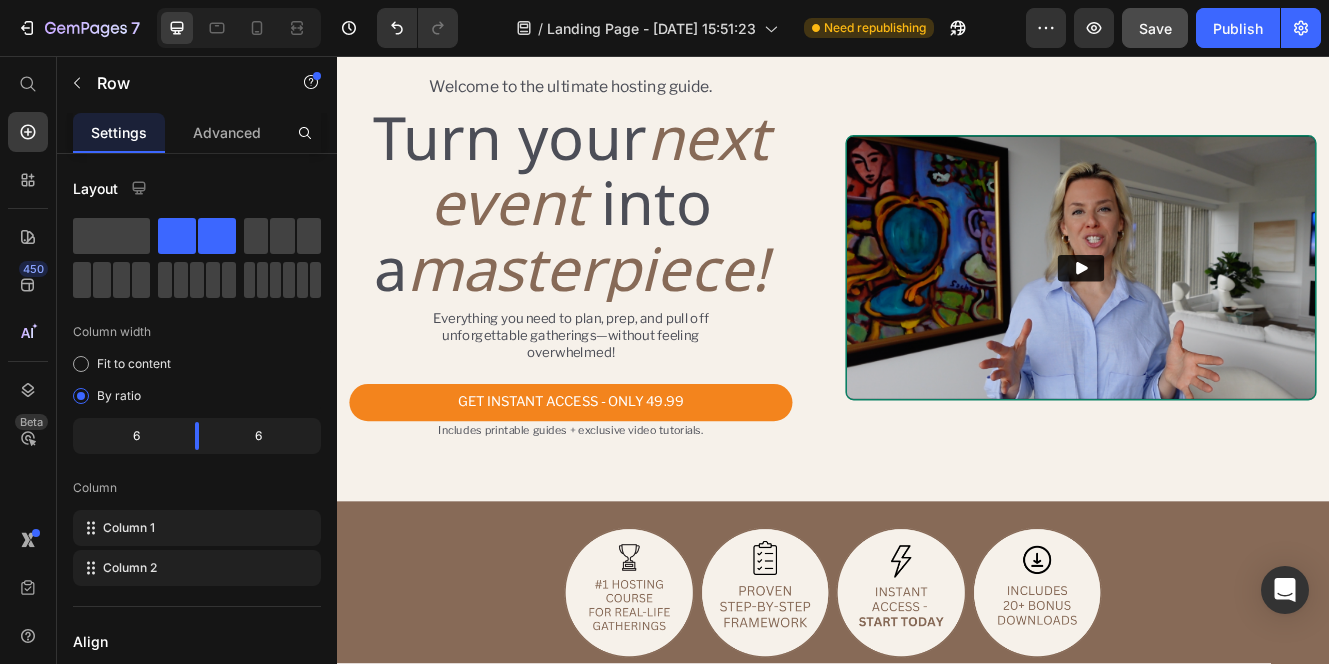 scroll, scrollTop: 29, scrollLeft: 0, axis: vertical 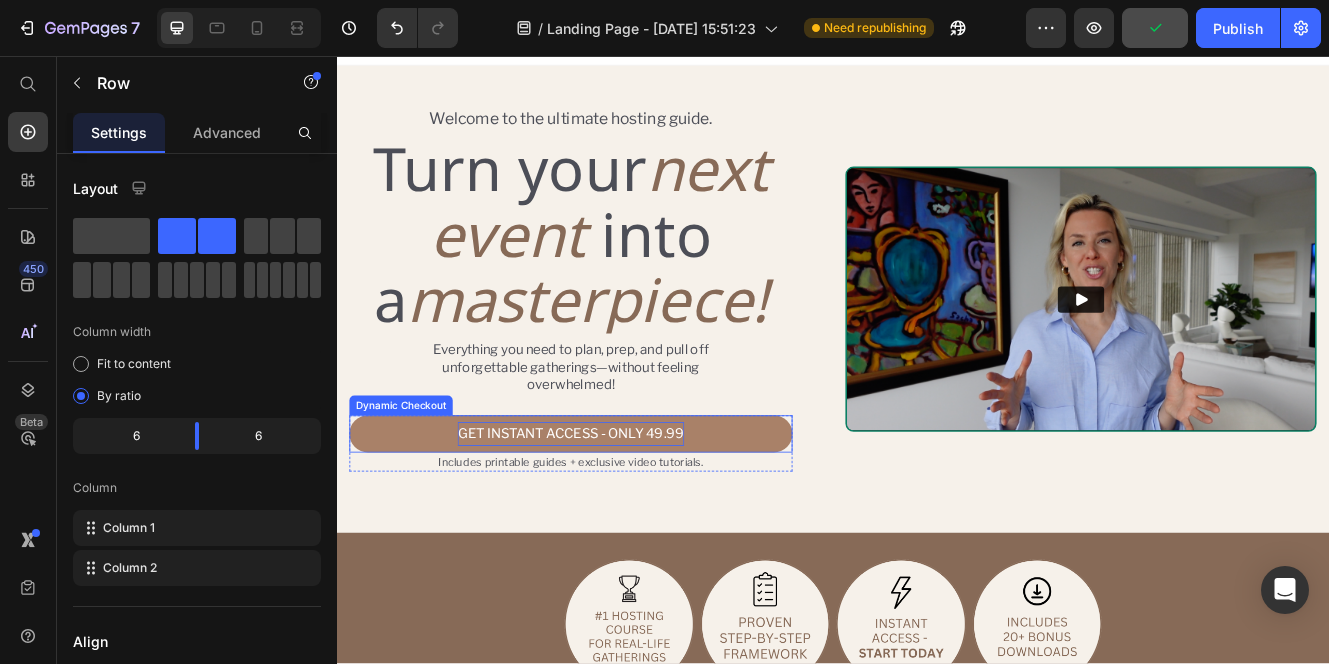 click on "GET INSTANT ACCESS - ONLY 49.99" at bounding box center [620, 513] 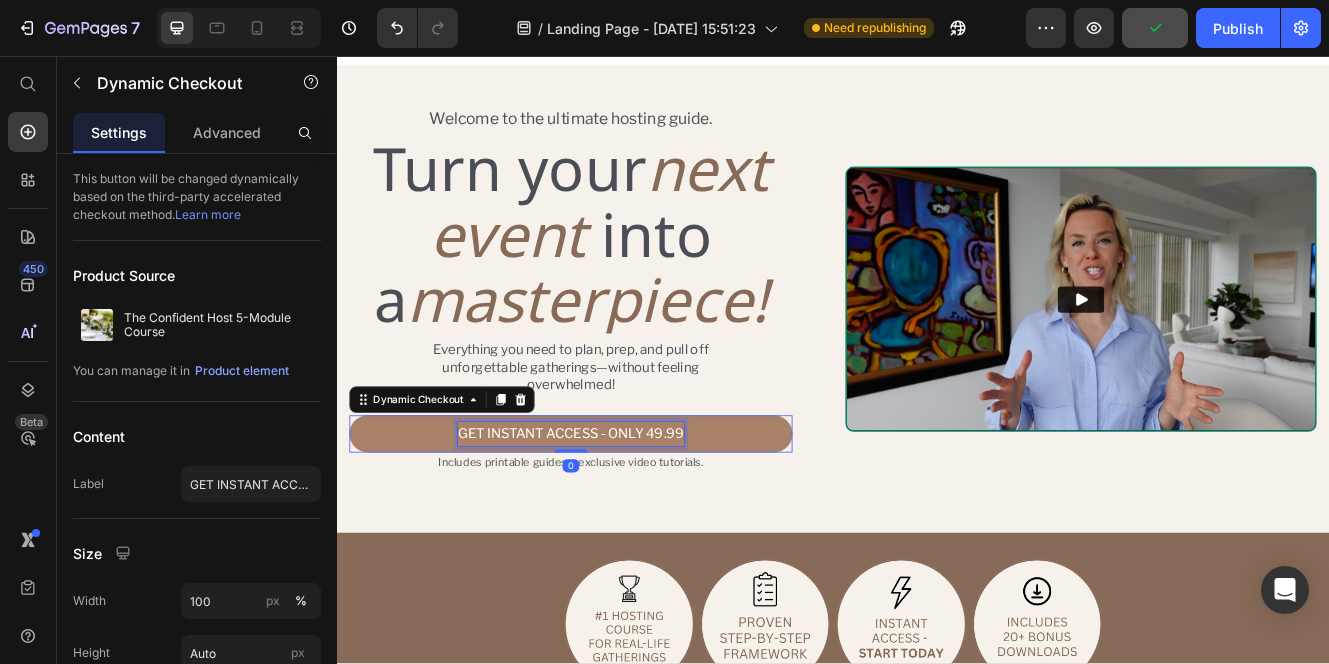 click on "GET INSTANT ACCESS - ONLY 49.99" at bounding box center (620, 513) 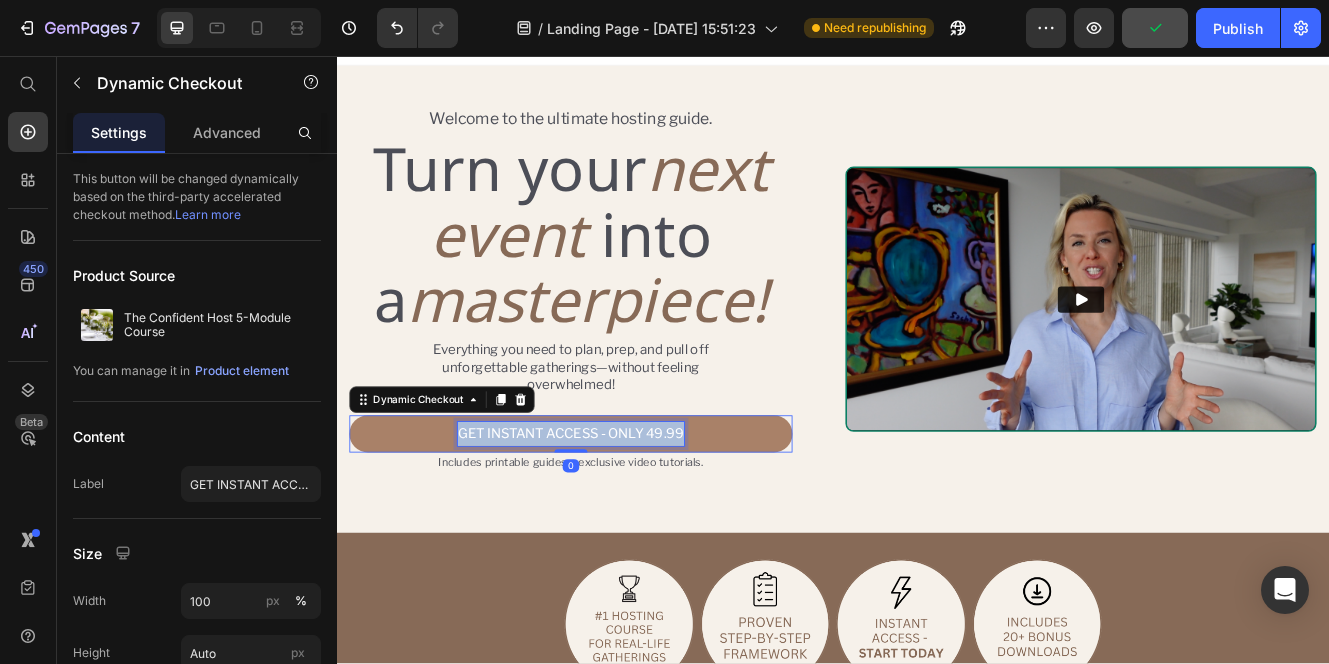 click on "GET INSTANT ACCESS - ONLY 49.99" at bounding box center [620, 513] 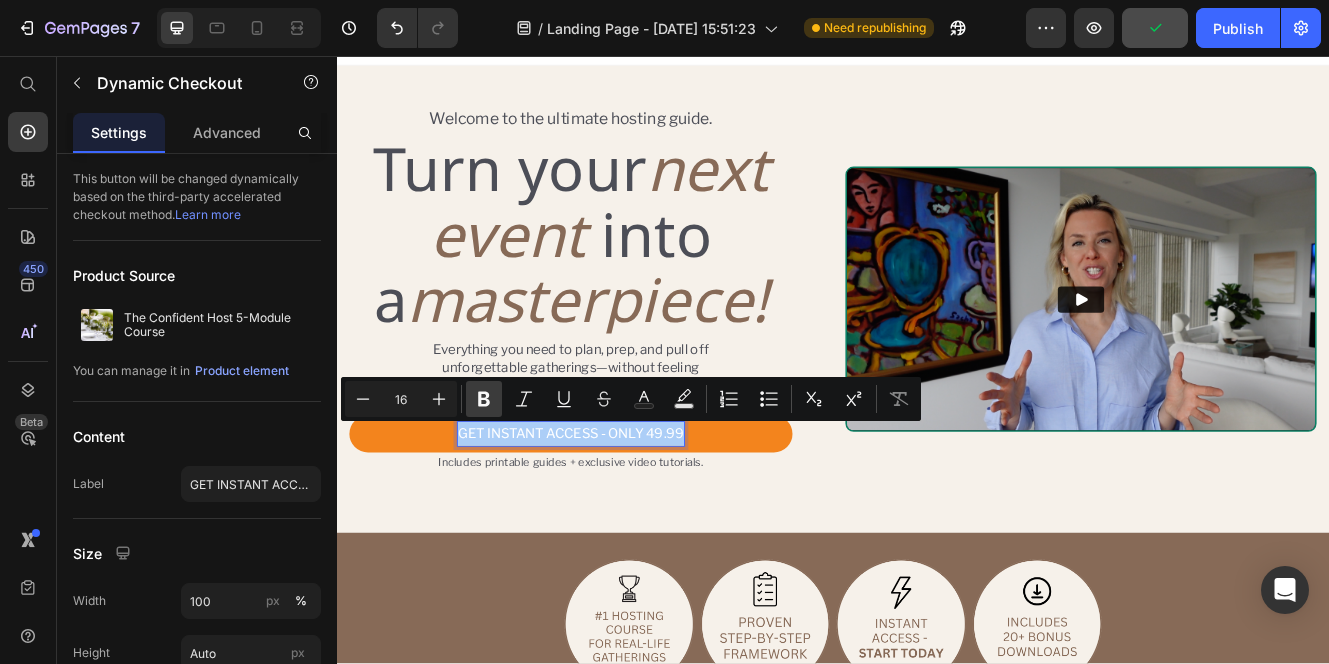 click 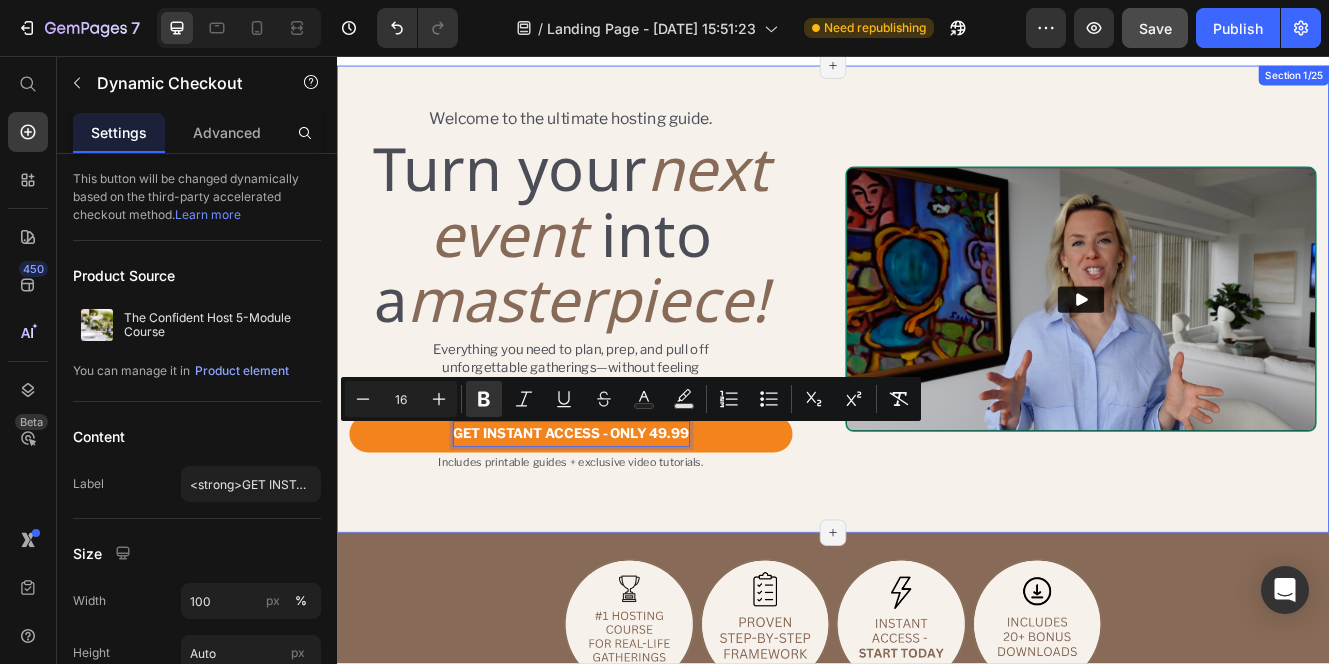 click on "Welcome to the ultimate hosting guide. Text Block Turn your  next event   into a  masterpiece! Heading Everything you need to plan, prep, and pull off unforgettable gatherings—without feeling overwhelmed! Text Block GET INSTANT ACCESS - ONLY 49.99 Dynamic Checkout   0 Includes printable guides + exclusive video tutorials. Text Block Product Row Video Row Section 1/25 Page has reached Shopify’s 25 section-limit Page has reached Shopify’s 25 section-limit" at bounding box center [937, 350] 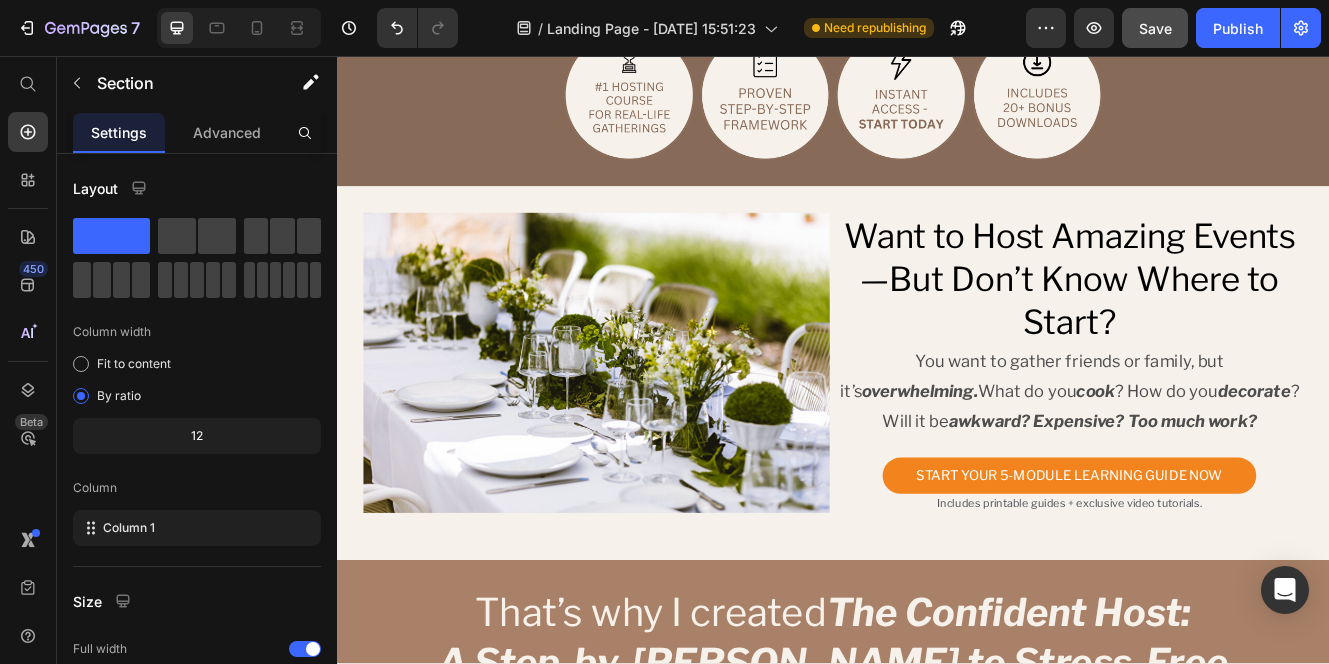 scroll, scrollTop: 757, scrollLeft: 0, axis: vertical 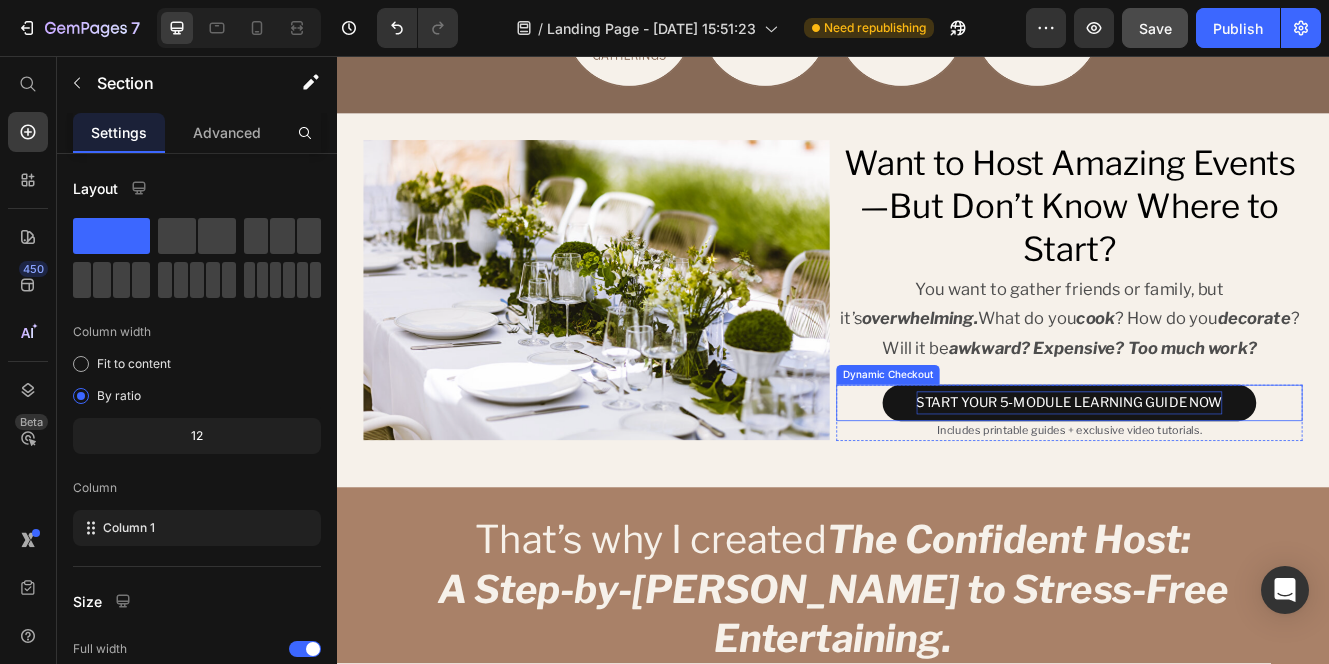 click on "START YOUR 5-MODULE LEARNING GUIDE NOW" at bounding box center (1223, 476) 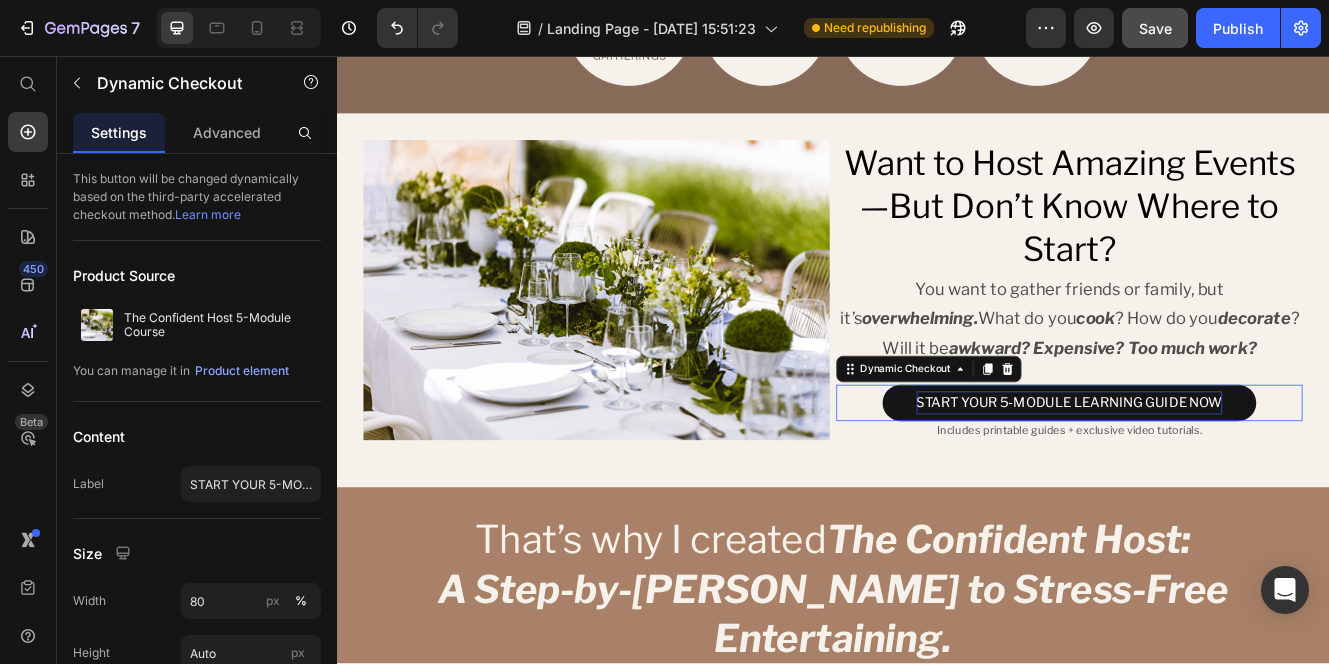 click on "START YOUR 5-MODULE LEARNING GUIDE NOW" at bounding box center [1223, 476] 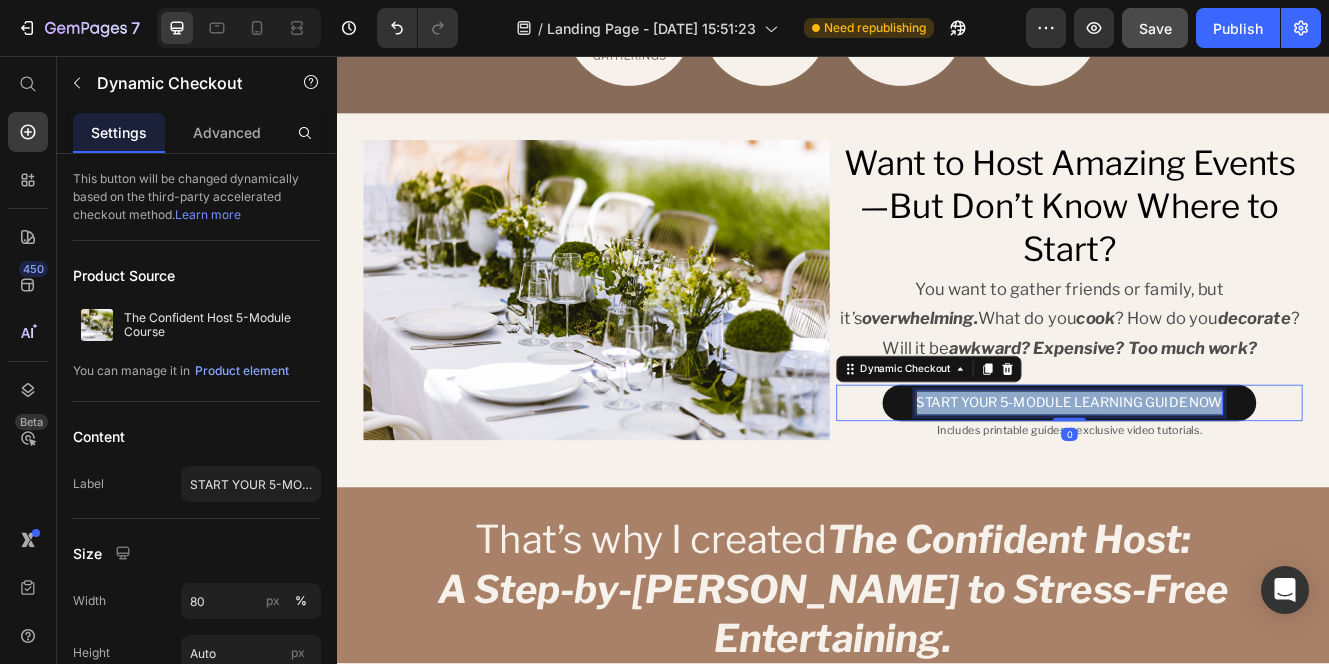click on "START YOUR 5-MODULE LEARNING GUIDE NOW" at bounding box center [1223, 476] 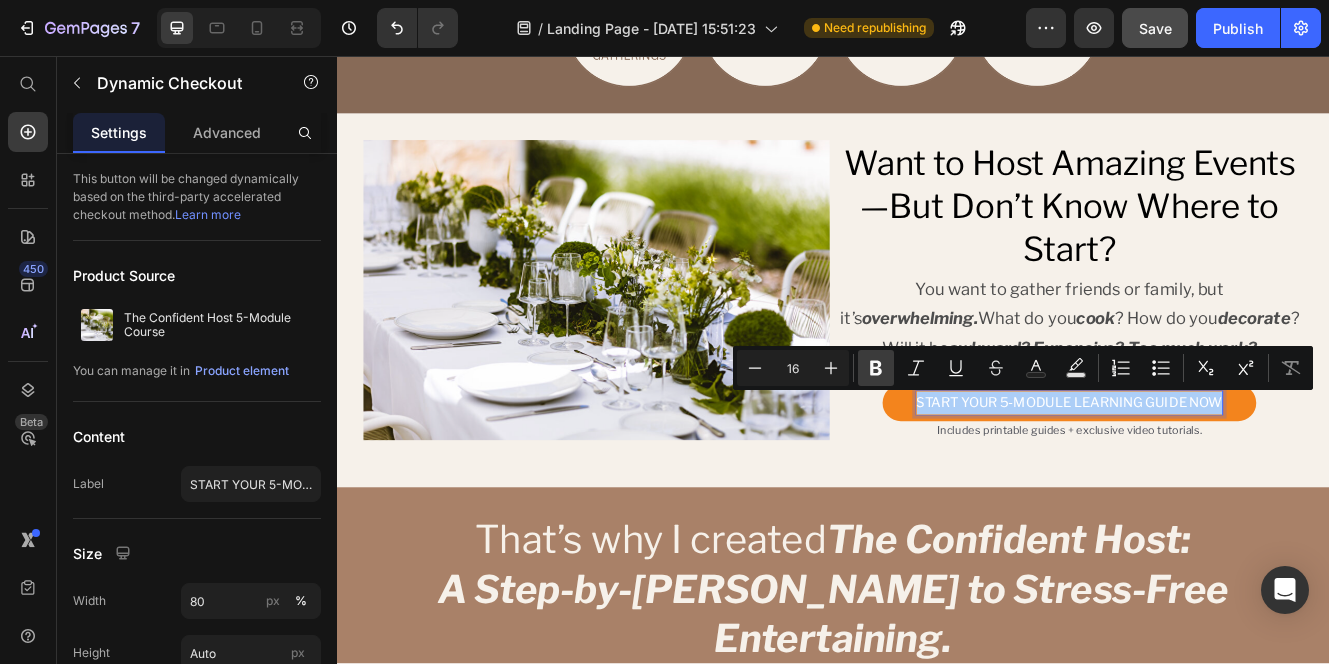 click 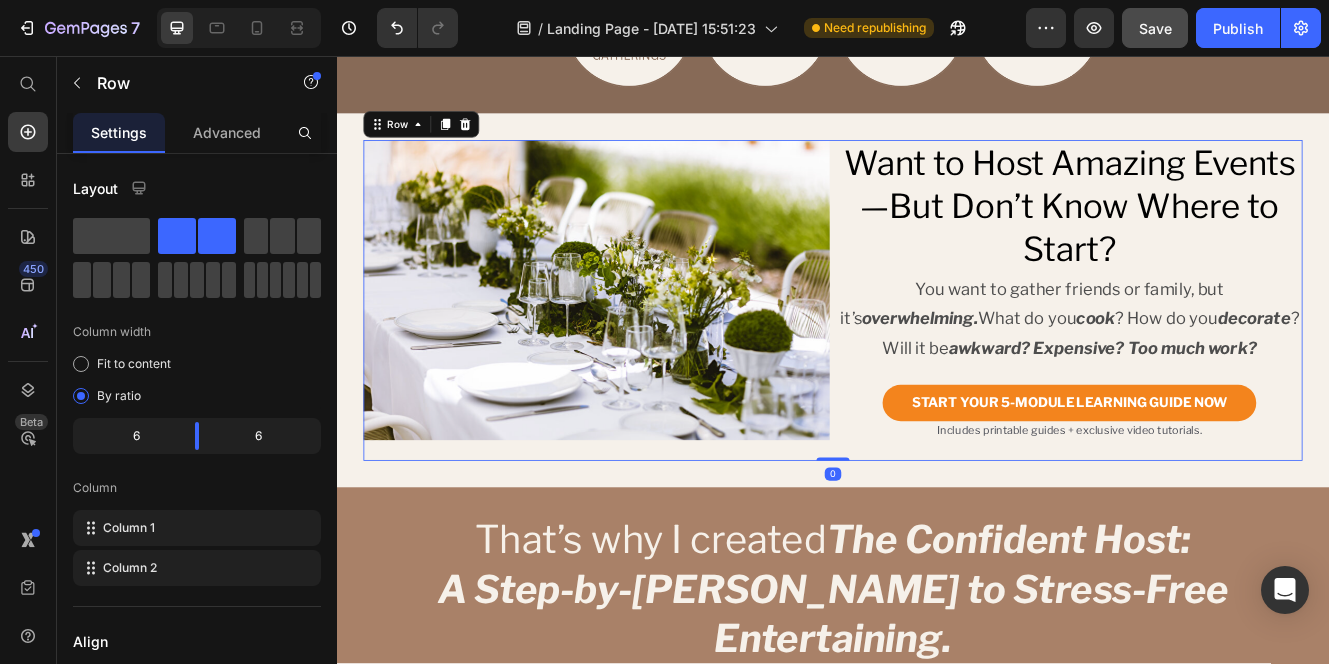 click on "Want to Host Amazing Events—But Don’t Know Where to Start? Heading You want to gather friends or family, but it’s  overwhelming.  What do you  cook ? How do you  decorate ? Will it be  awkward? Expensive? Too much work? Text Block START YOUR 5-MODULE LEARNING GUIDE NOW Dynamic Checkout Includes printable guides + exclusive video tutorials. Text Block Product" at bounding box center (1223, 352) 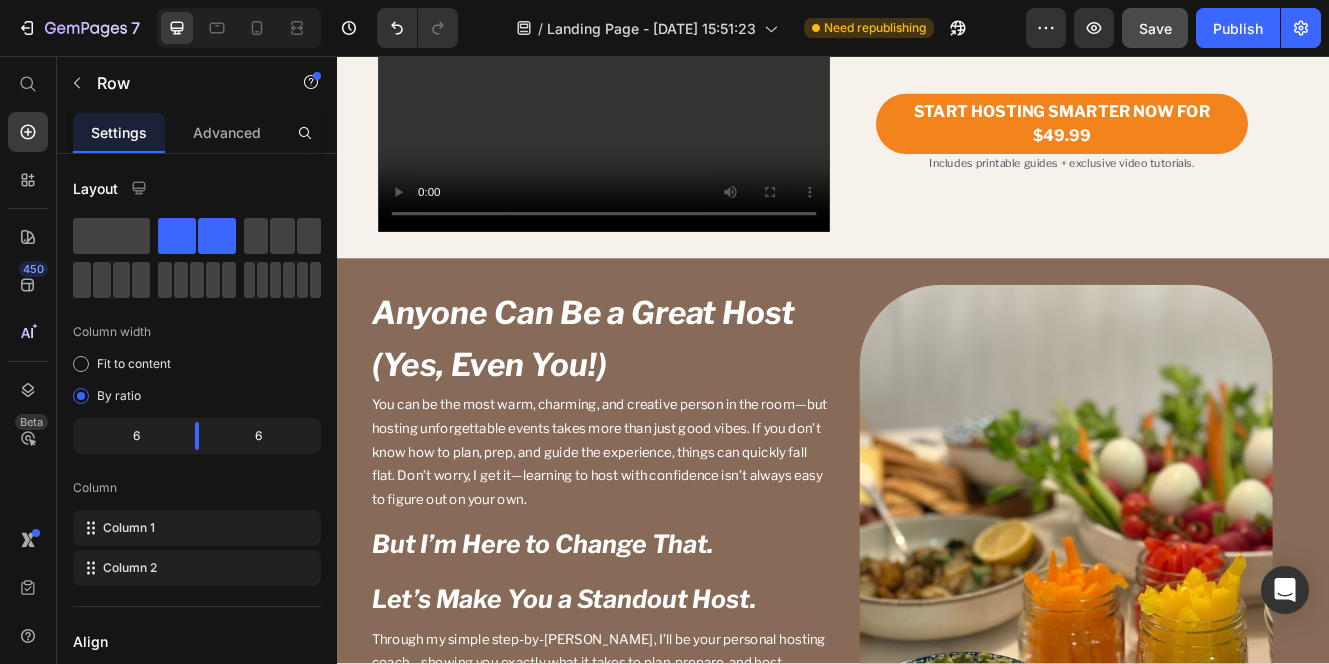 scroll, scrollTop: 2972, scrollLeft: 0, axis: vertical 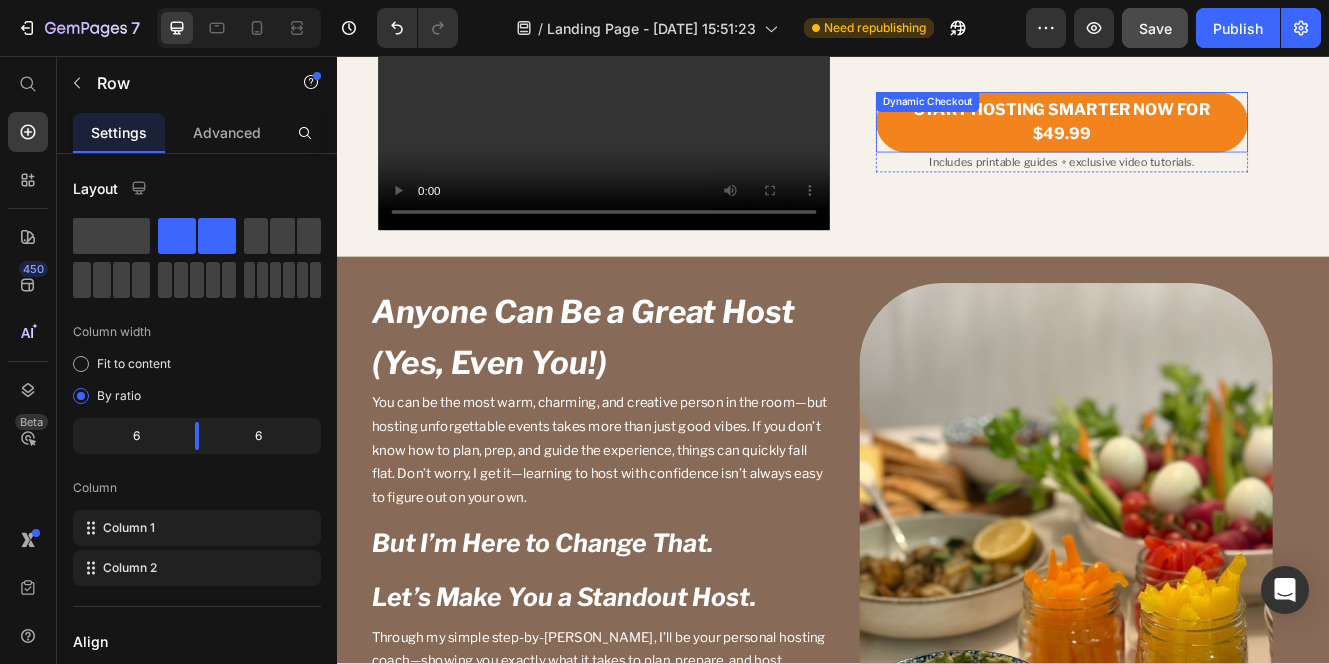 click on "Dynamic Checkout" at bounding box center [1051, 112] 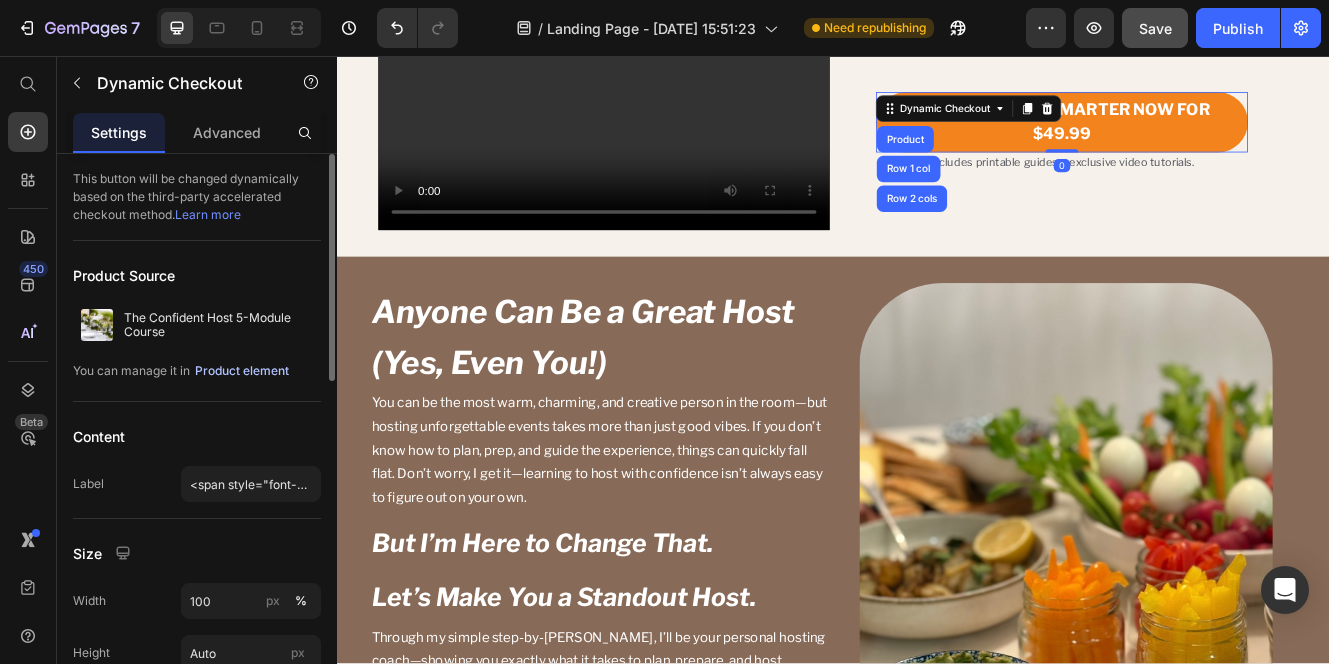 click on "Product element" at bounding box center (242, 371) 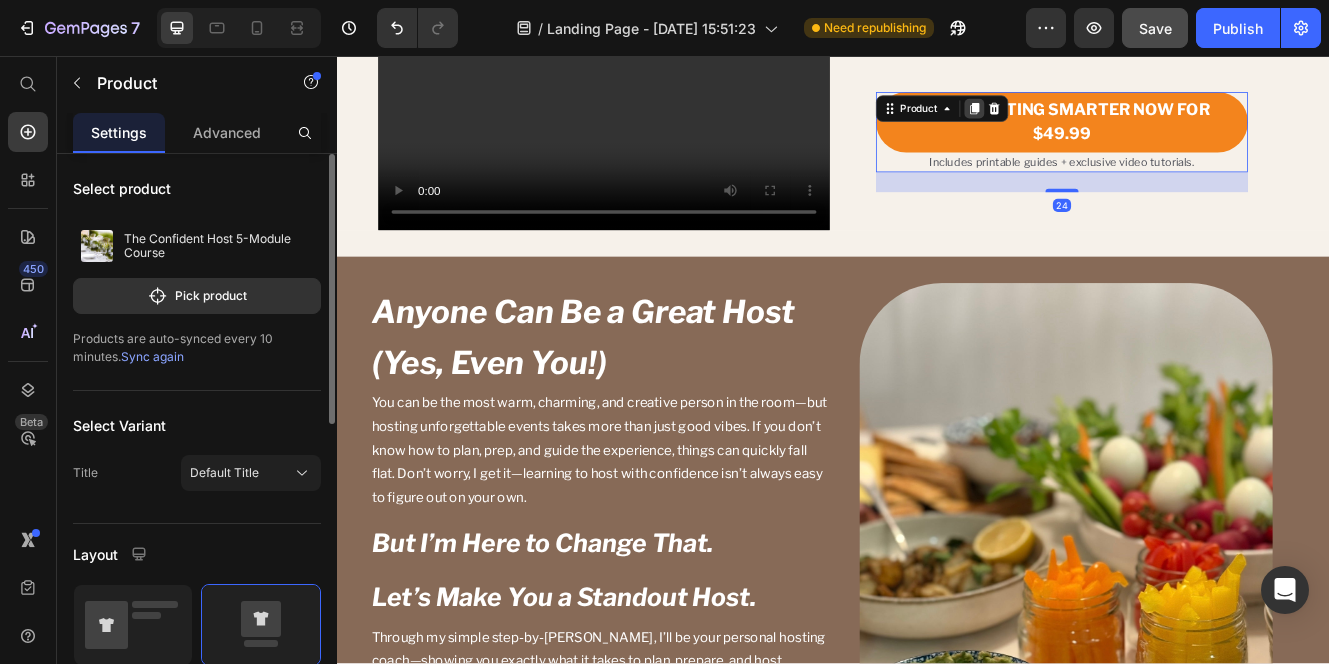 click 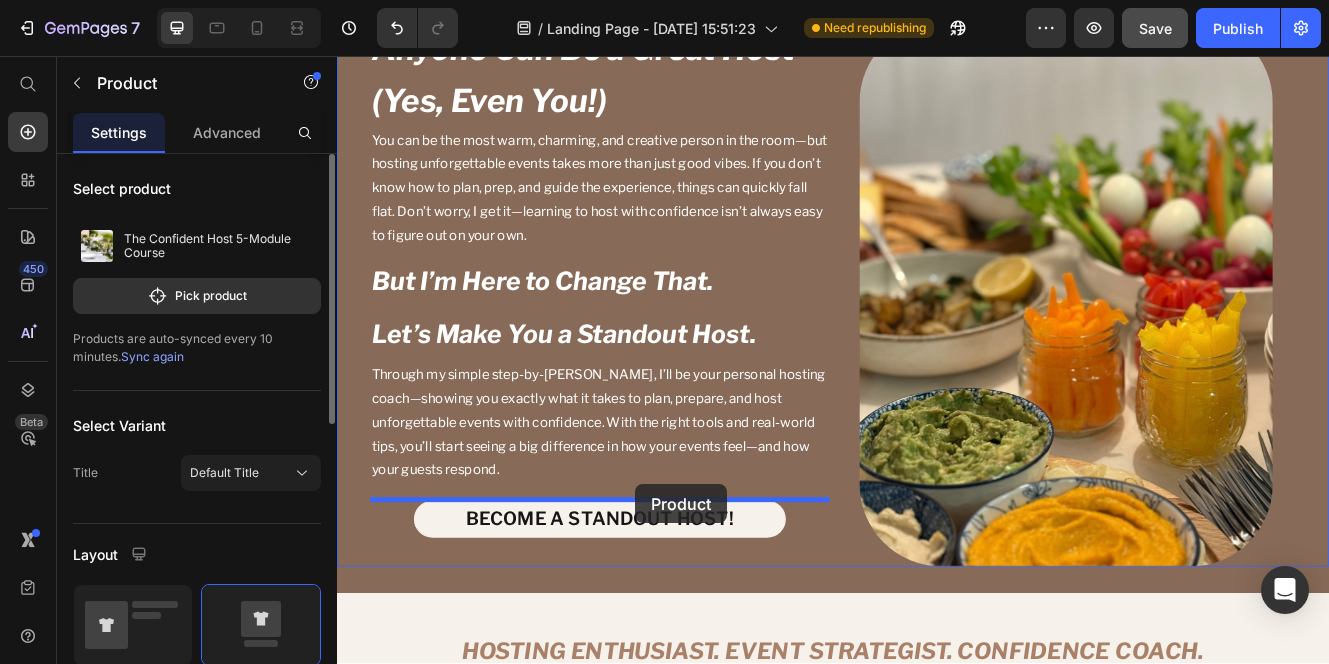 drag, startPoint x: 1000, startPoint y: 193, endPoint x: 698, endPoint y: 574, distance: 486.17383 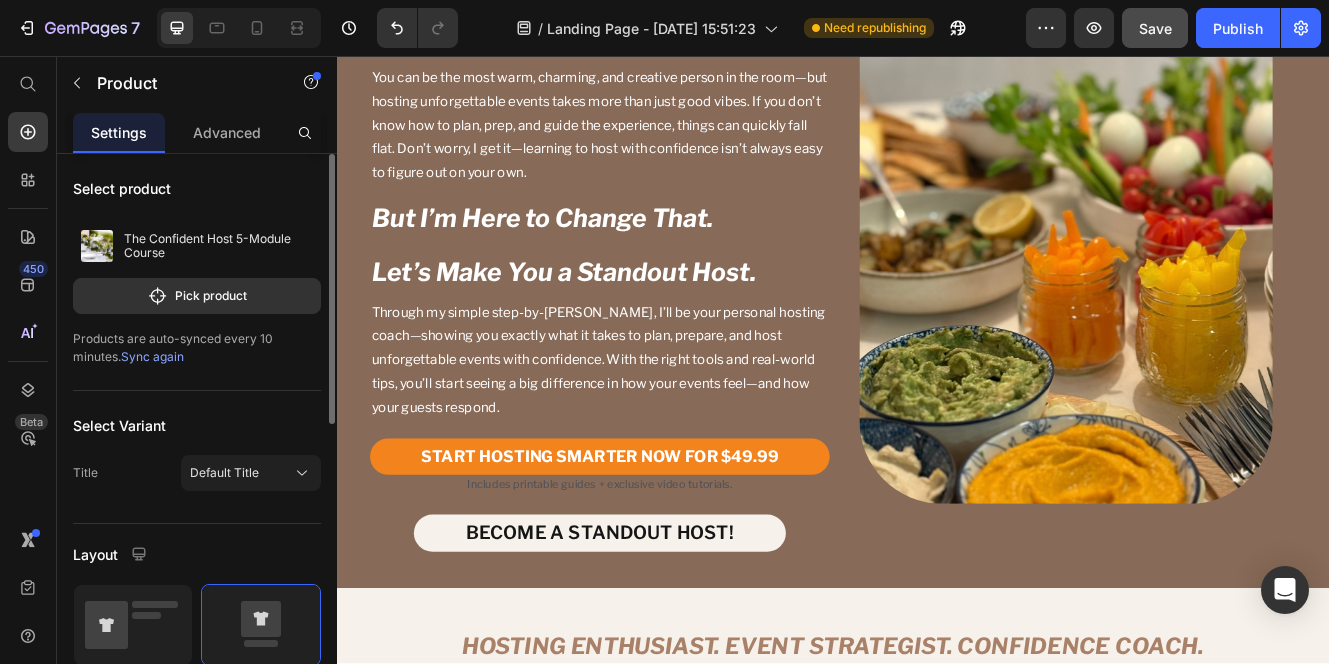 scroll, scrollTop: 3290, scrollLeft: 0, axis: vertical 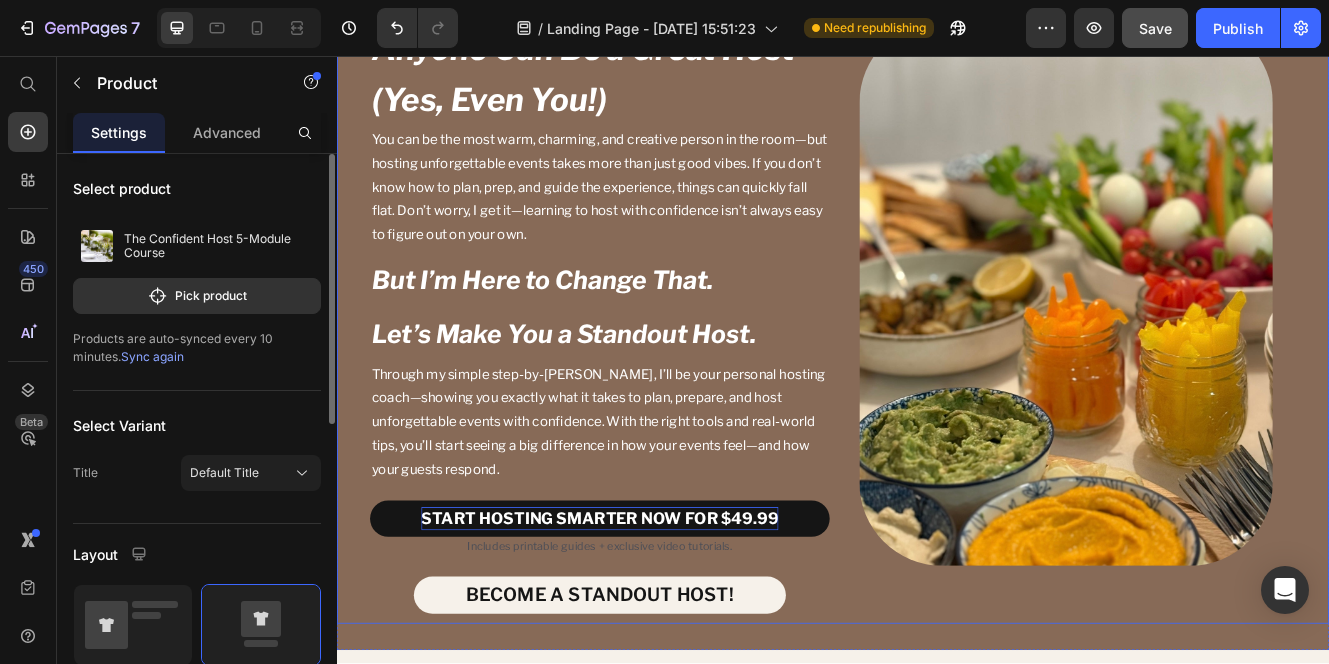 click on "START HOSTING SMARTER NOW FOR $49.99" at bounding box center (655, 615) 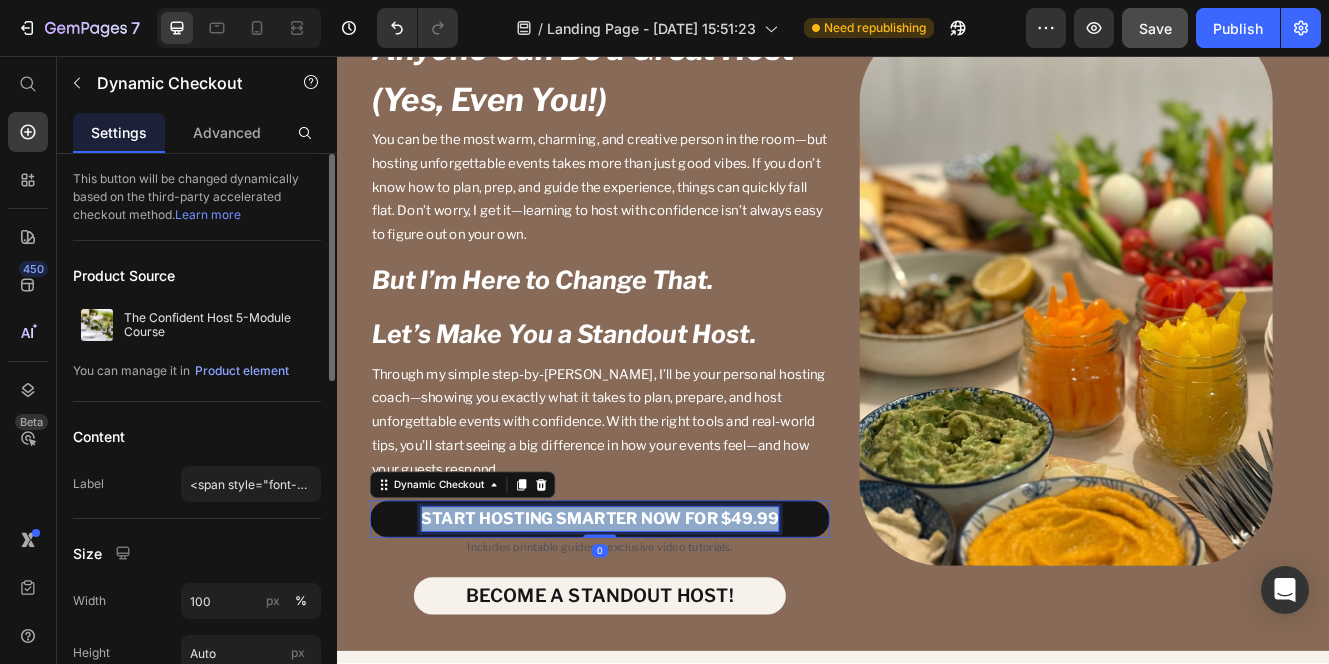 click on "START HOSTING SMARTER NOW FOR $49.99" at bounding box center [655, 615] 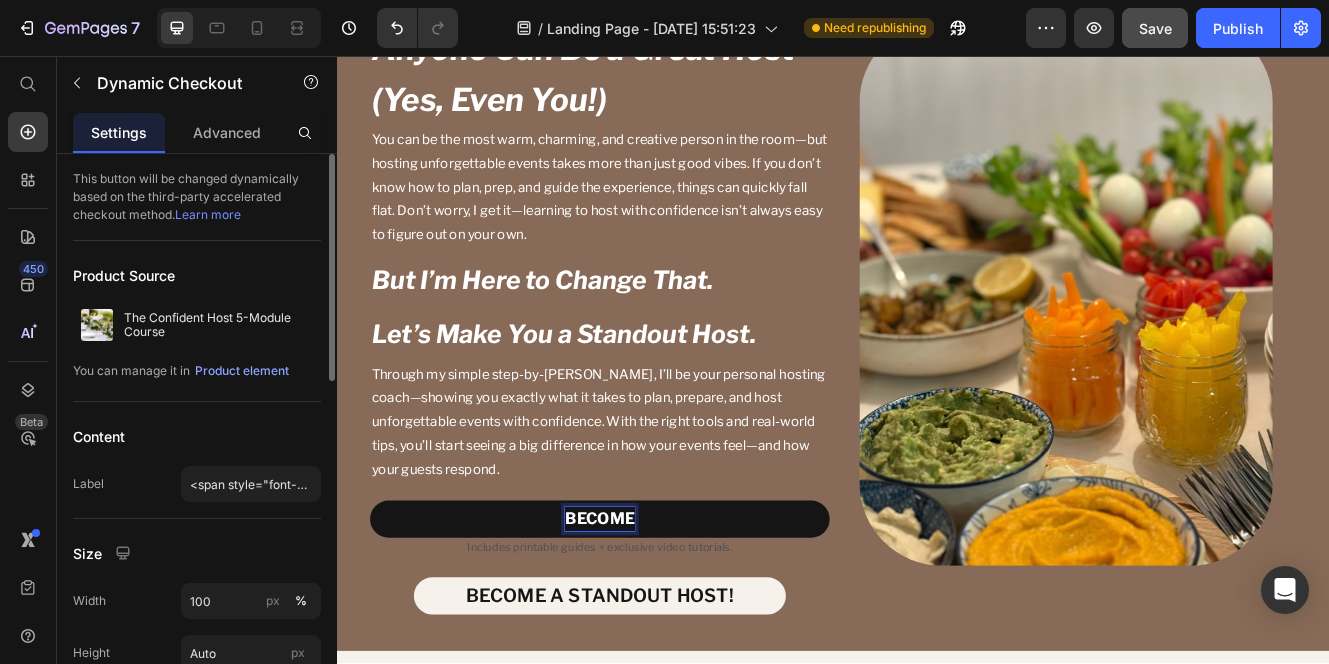 click on "BECOME" at bounding box center (655, 617) 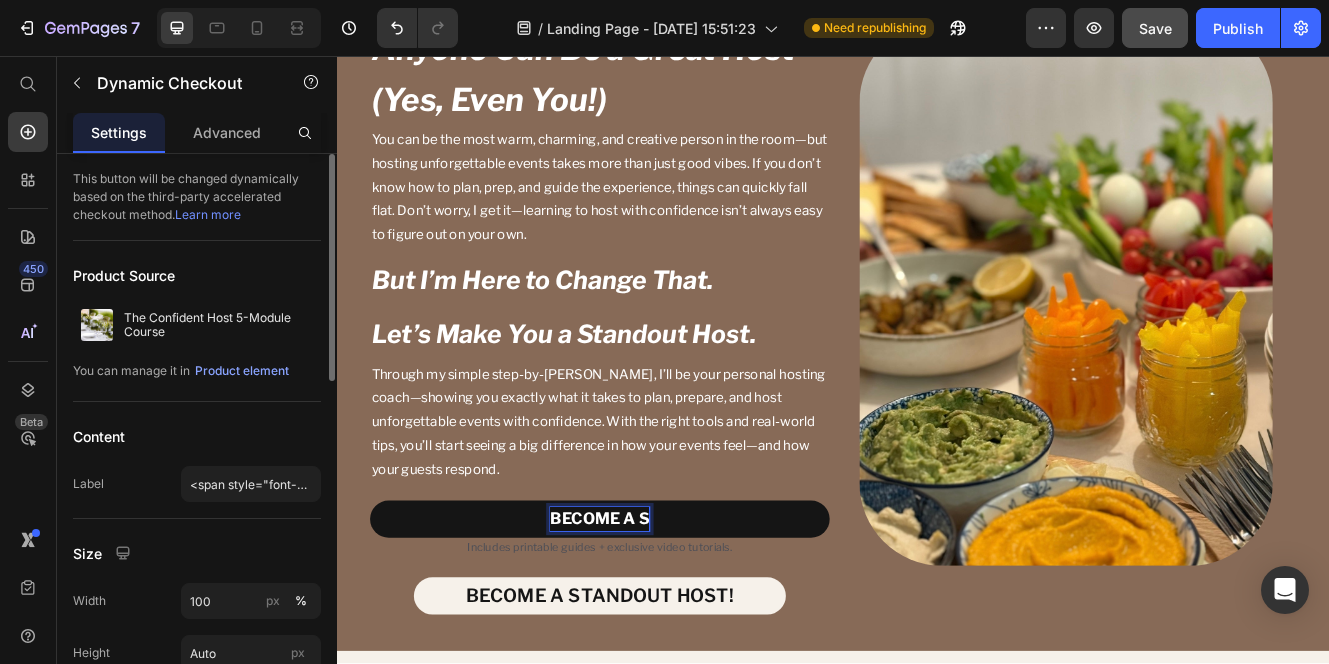 click on "BECOME A S" at bounding box center [655, 617] 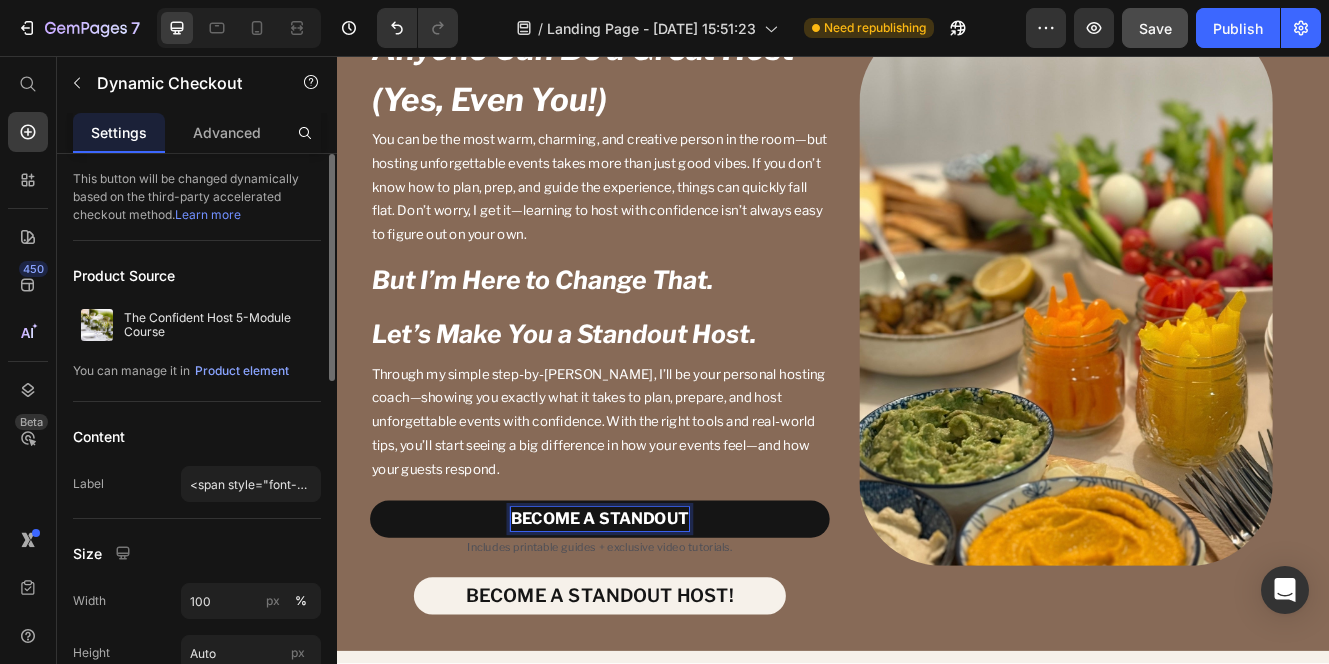 click on "BECOME A STANDOUT" at bounding box center (655, 617) 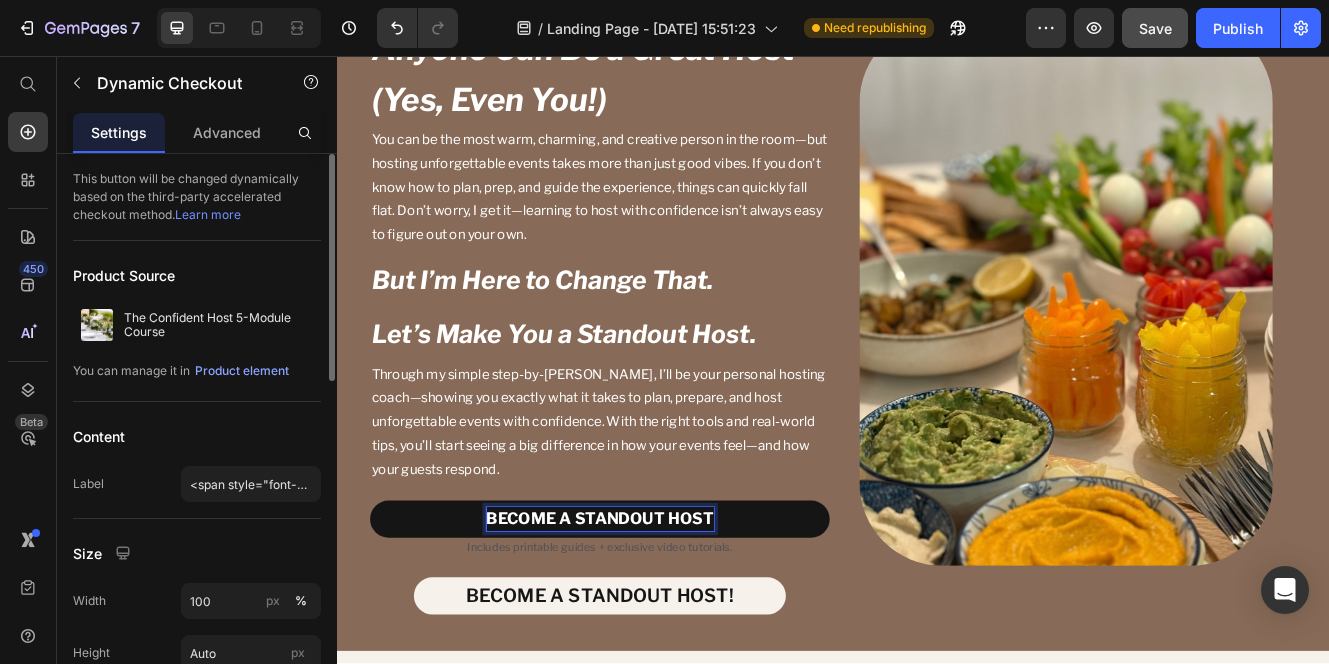 click on "BECOME A STANDOUT HOST" at bounding box center [655, 617] 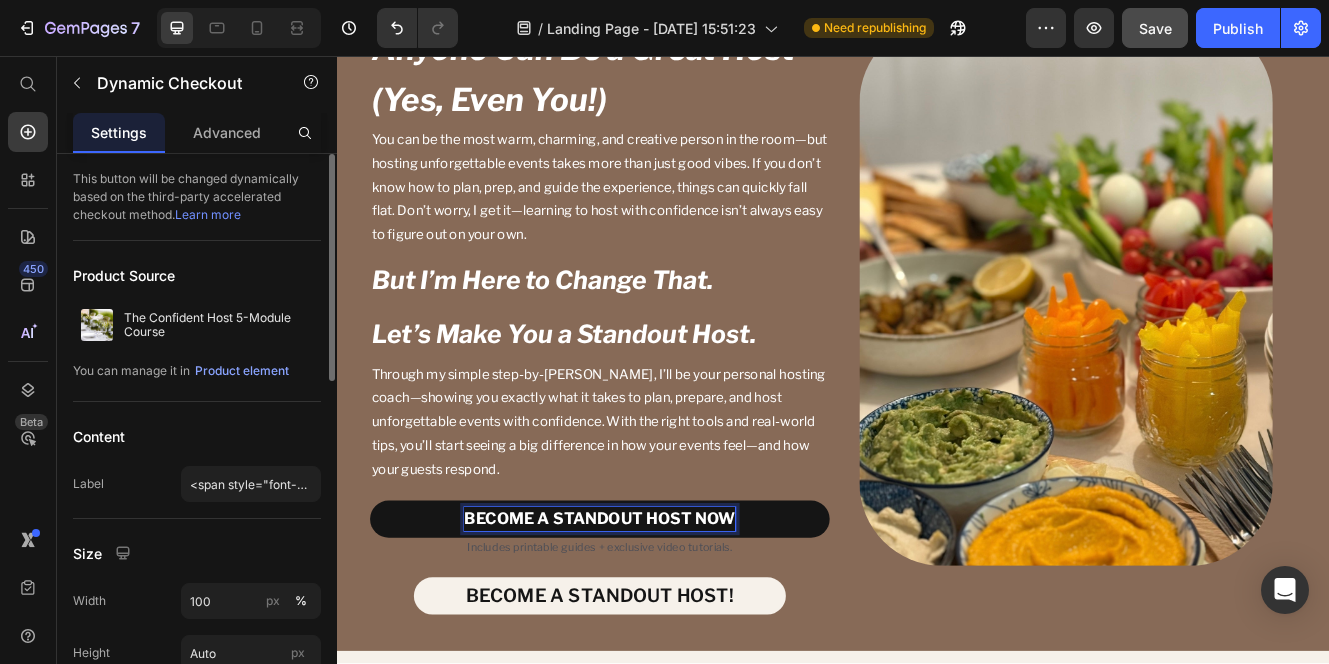 click on "BECOME A STANDOUT HOST NOW" at bounding box center [655, 617] 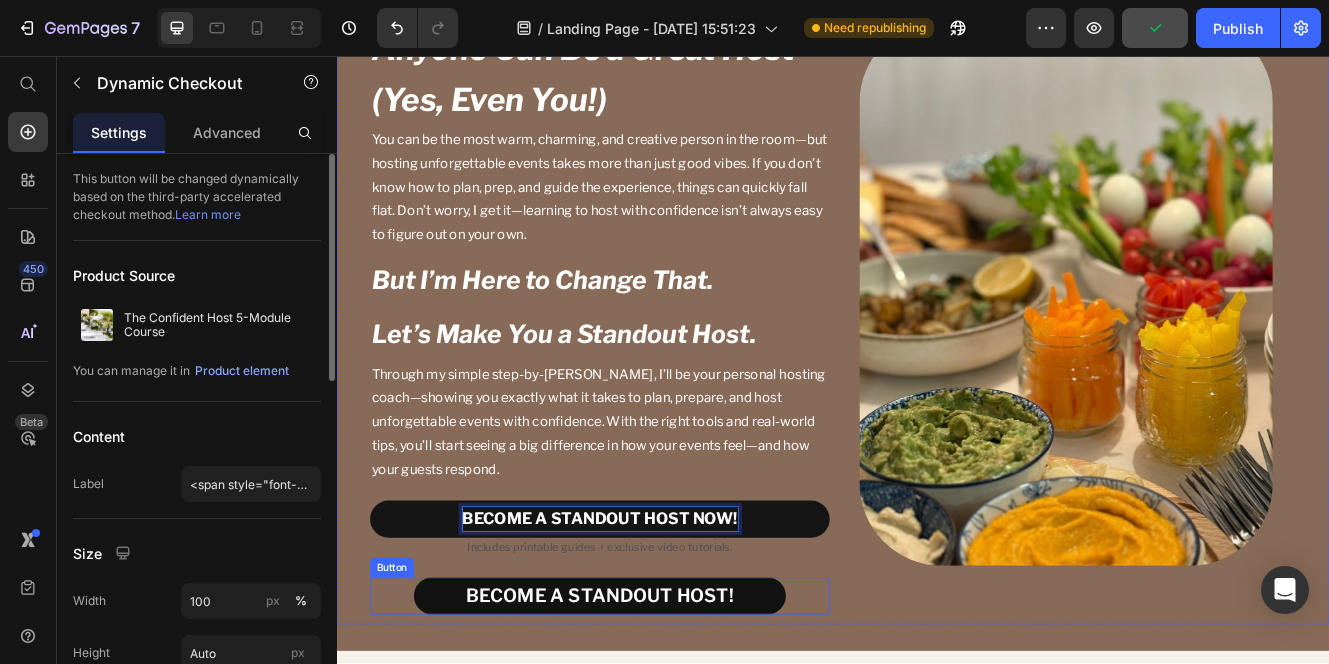 click on "BECOME A STANDOUT HOST!" at bounding box center (655, 709) 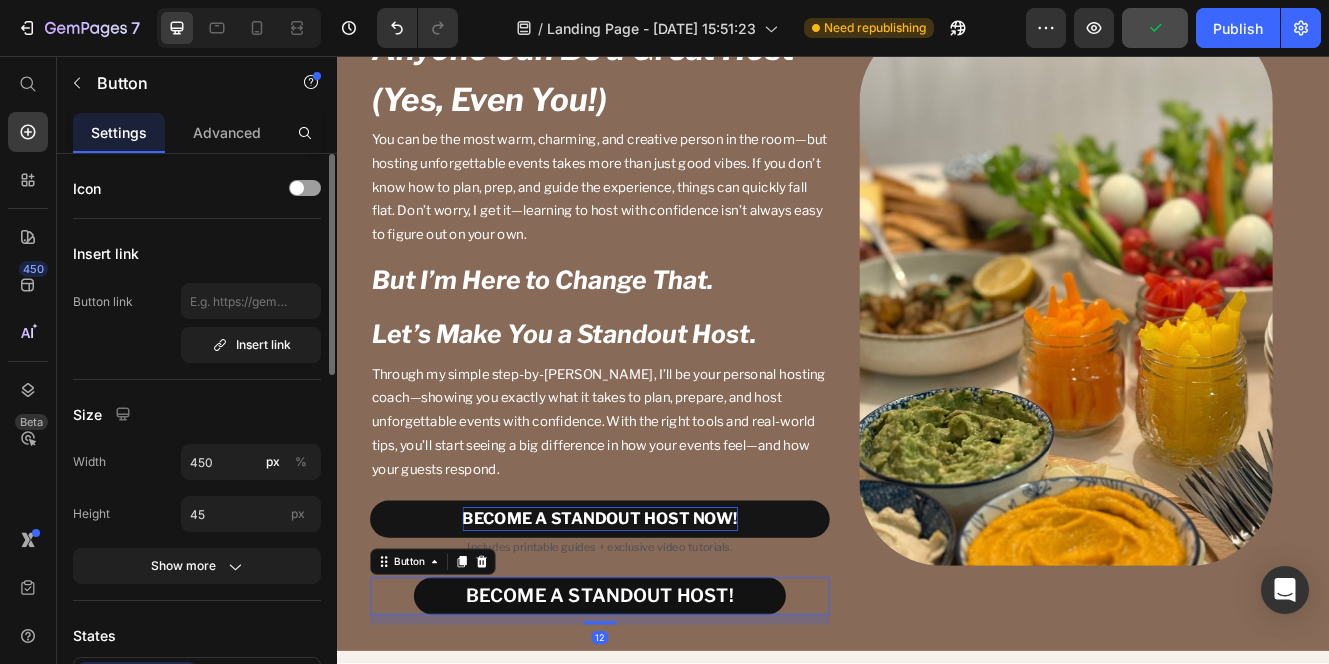 type 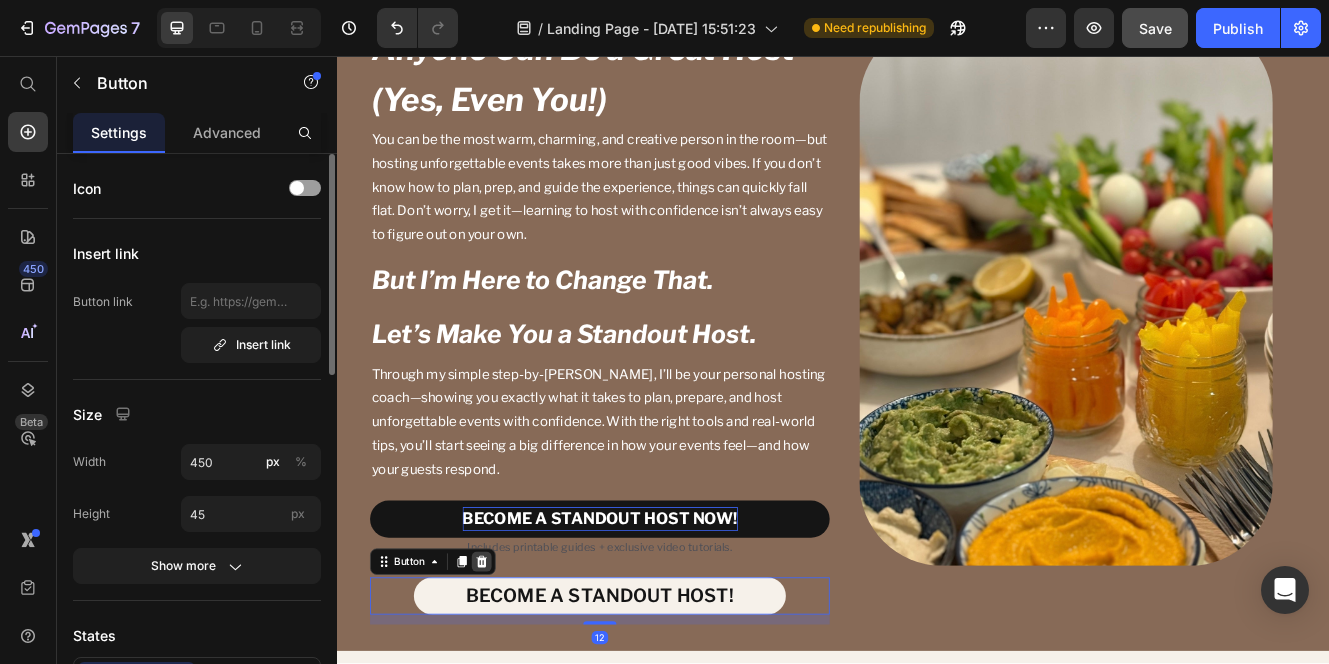 click 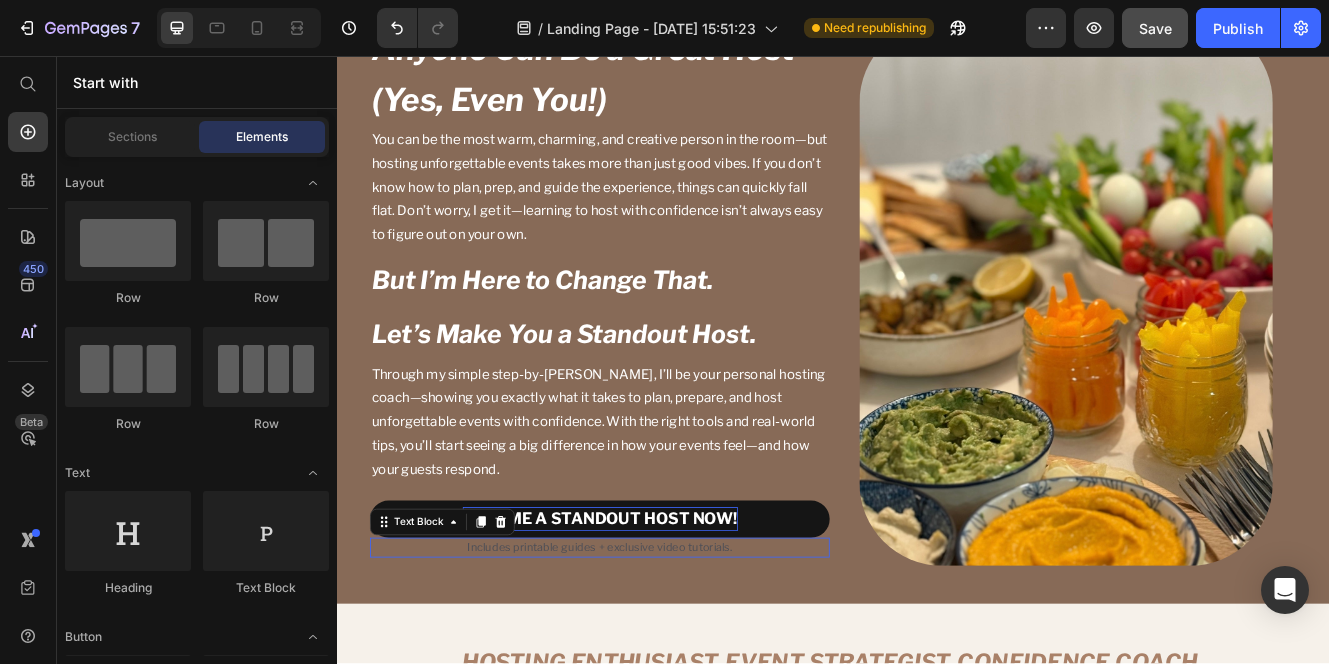 click on "Includes printable guides + exclusive video tutorials." at bounding box center [655, 651] 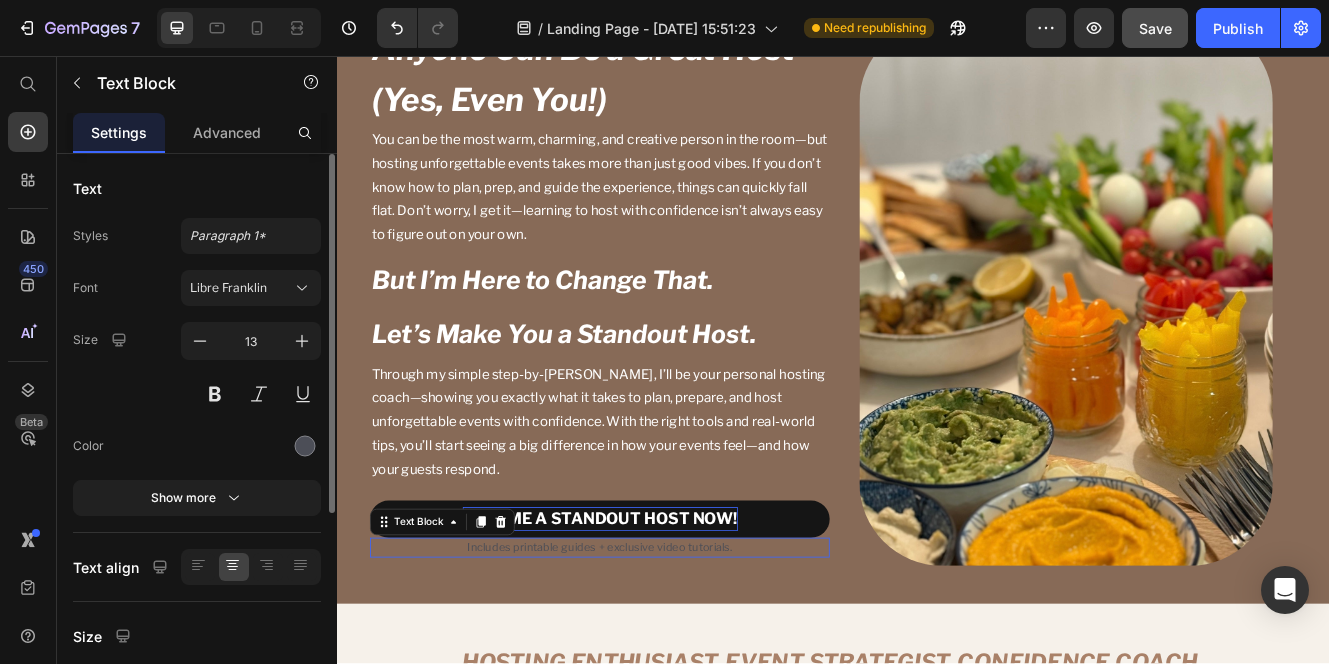click on "Includes printable guides + exclusive video tutorials." at bounding box center (655, 651) 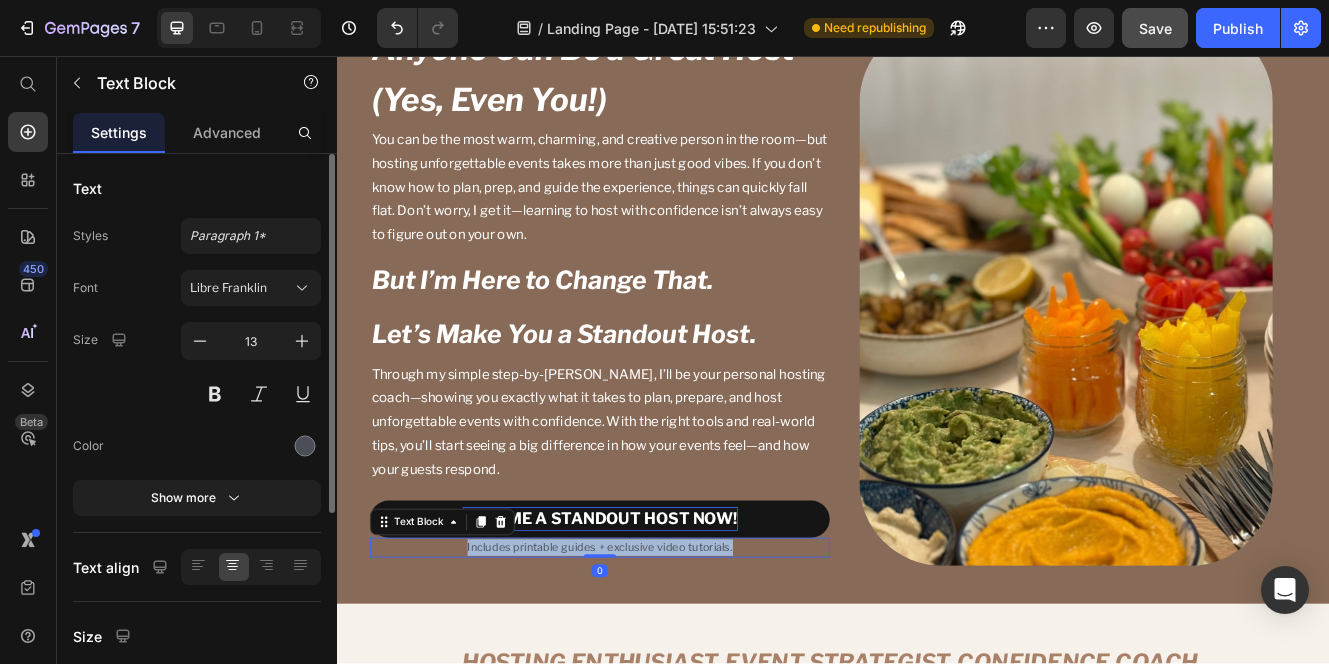 click on "Includes printable guides + exclusive video tutorials." at bounding box center (655, 651) 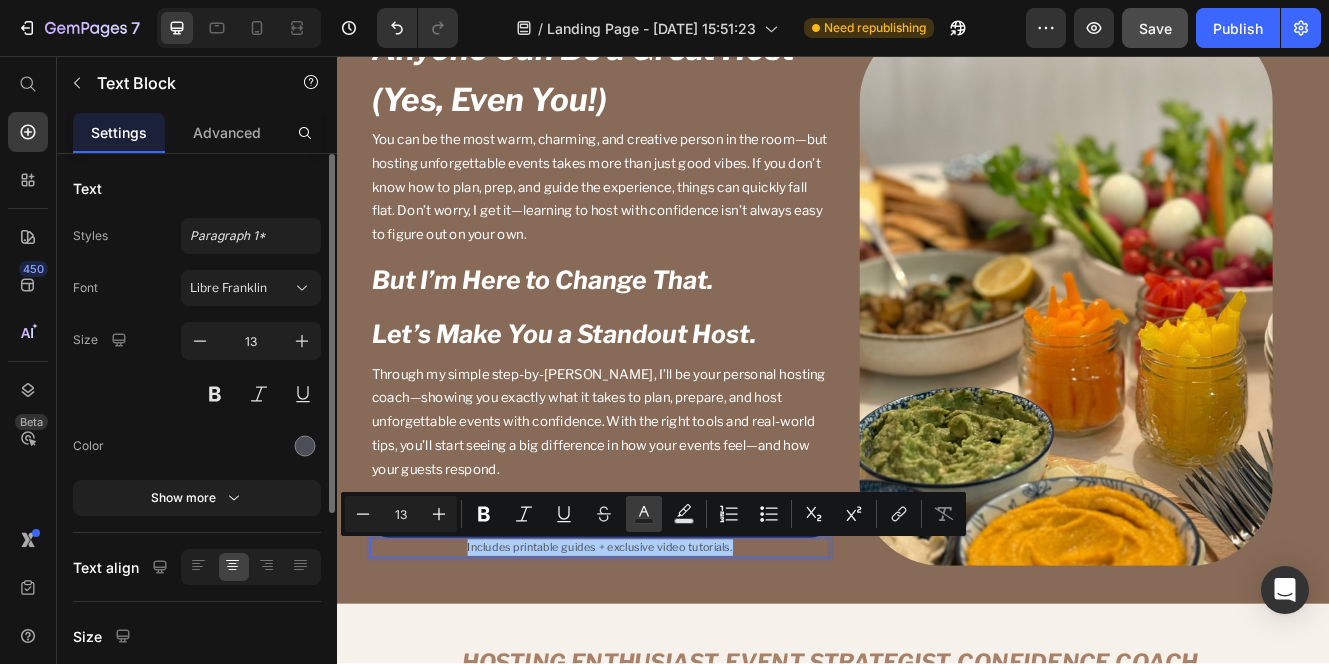 click 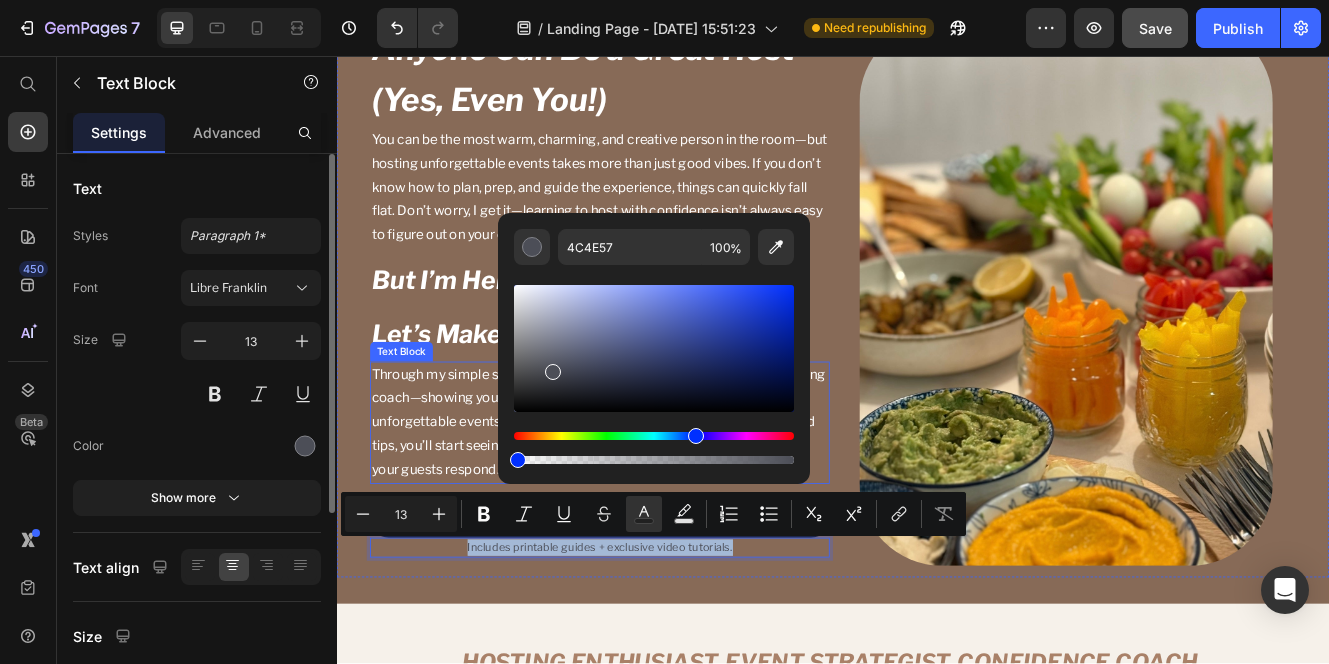 drag, startPoint x: 878, startPoint y: 512, endPoint x: 522, endPoint y: 540, distance: 357.09943 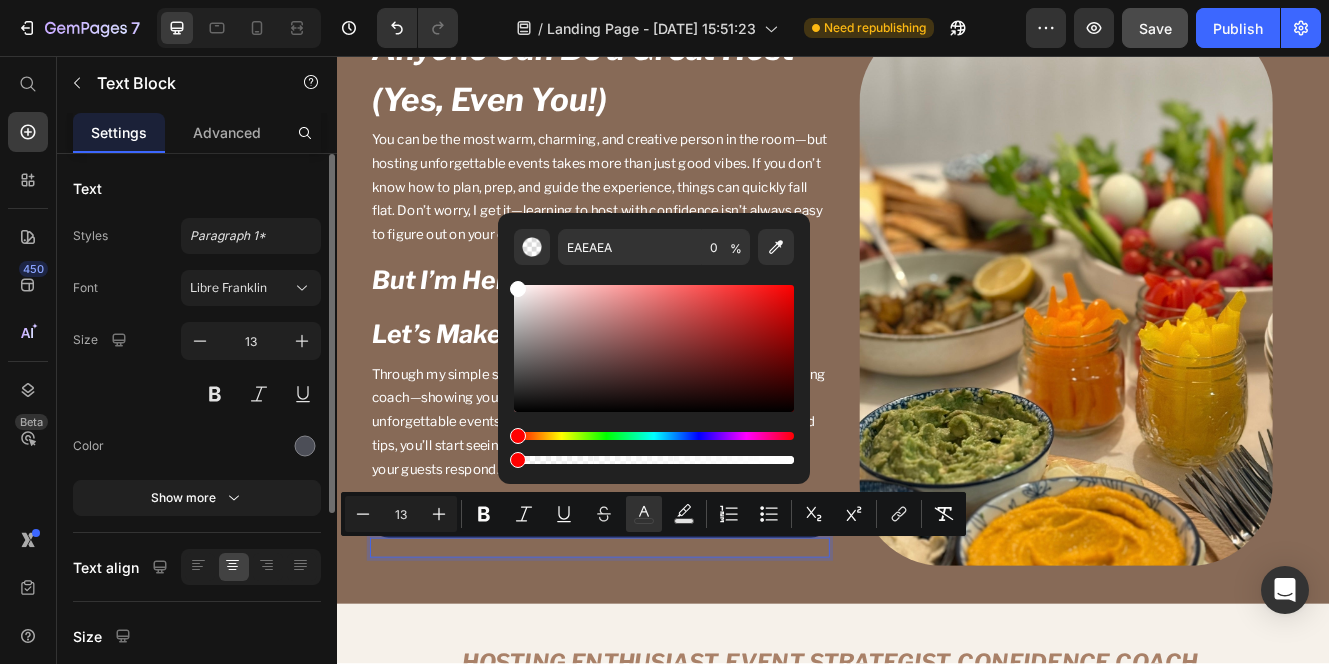 drag, startPoint x: 535, startPoint y: 332, endPoint x: 501, endPoint y: 228, distance: 109.41663 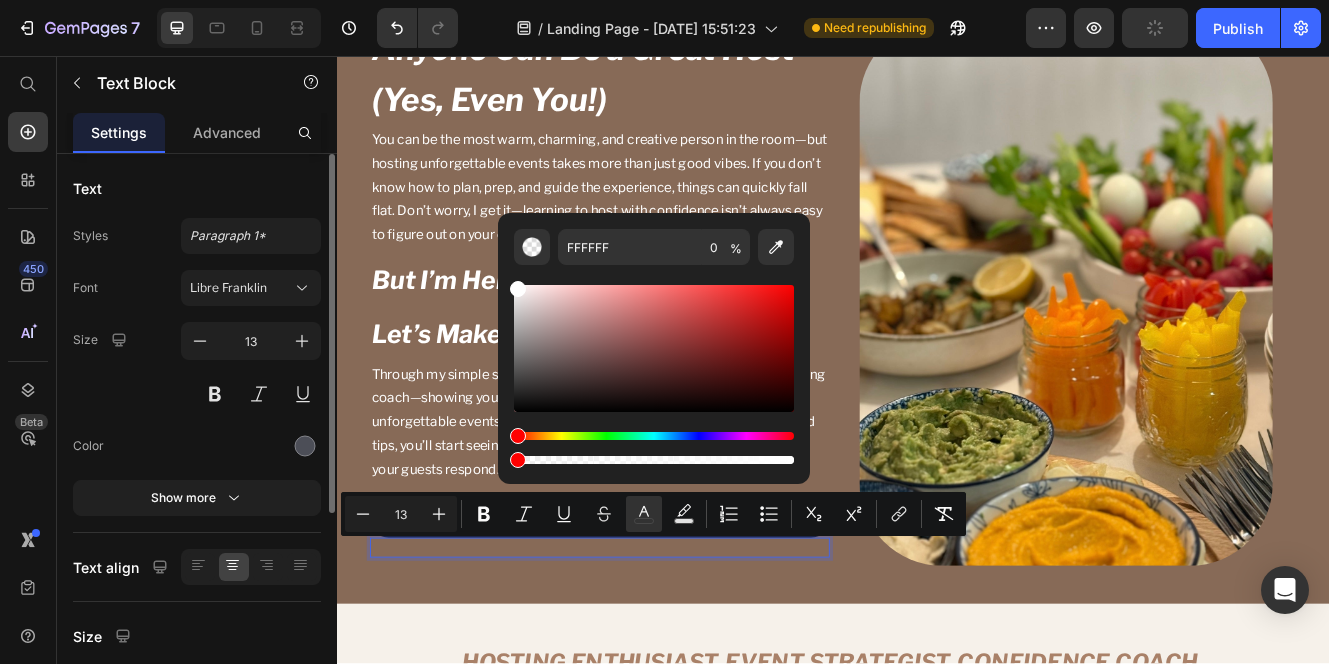 click on "But I’m Here to Change That.  Let’s Make You a Standout Host." at bounding box center [655, 358] 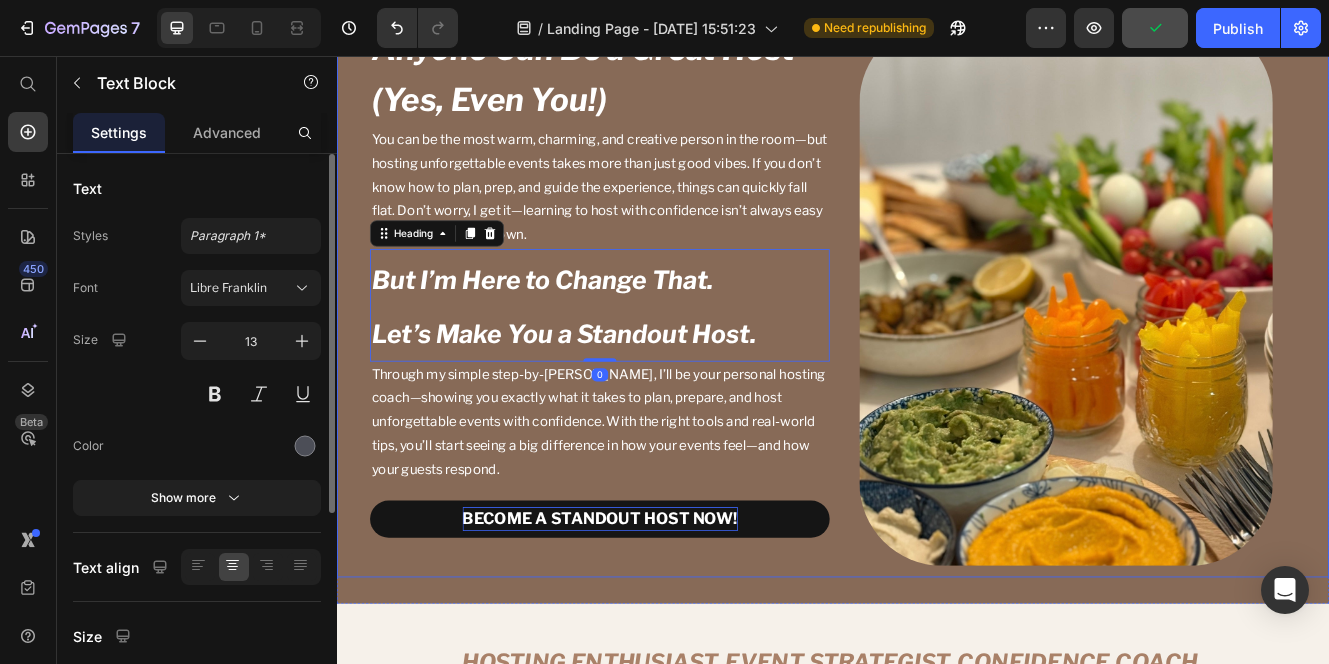 click on "Includes printable guides + exclusive video tutorials." at bounding box center [655, 651] 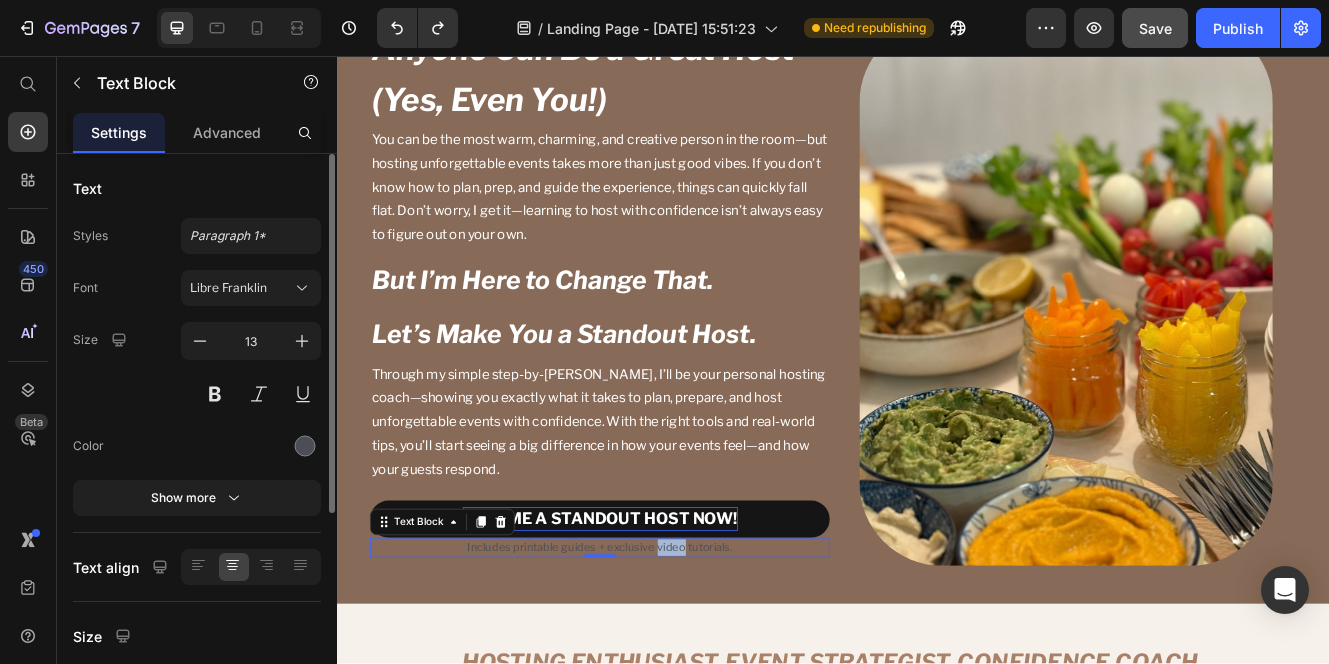 click on "Includes printable guides + exclusive video tutorials." at bounding box center (655, 651) 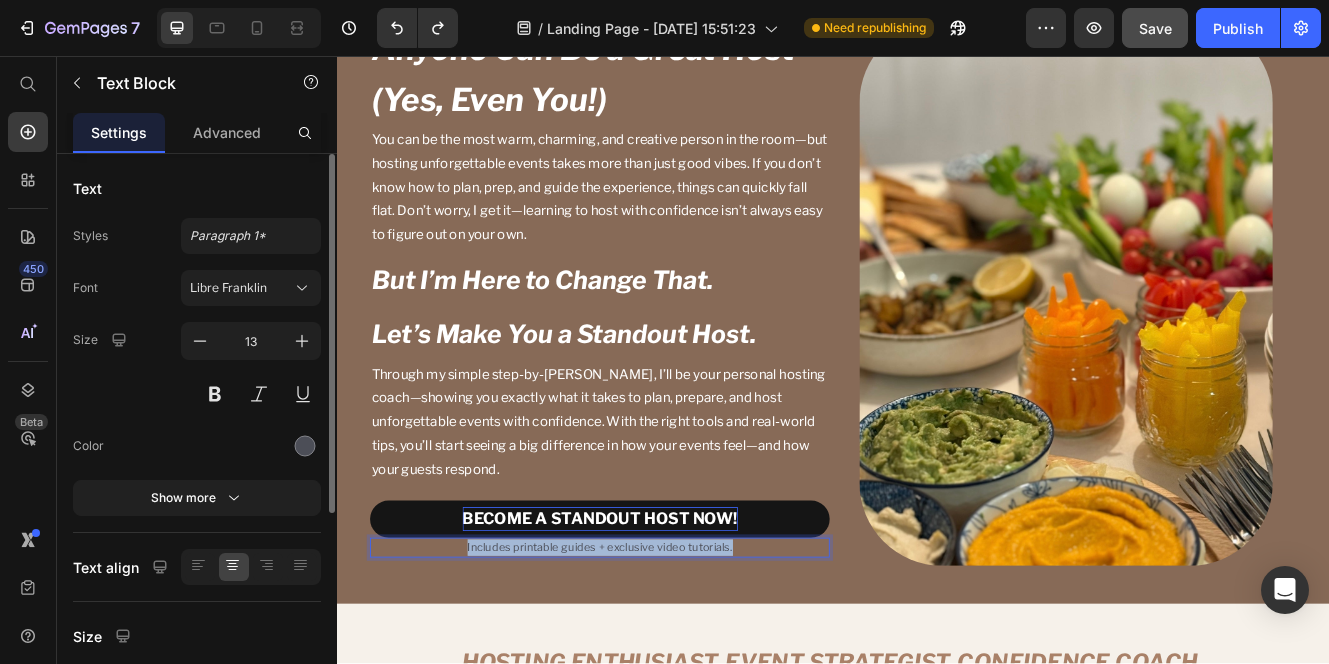 click on "Includes printable guides + exclusive video tutorials." at bounding box center [655, 651] 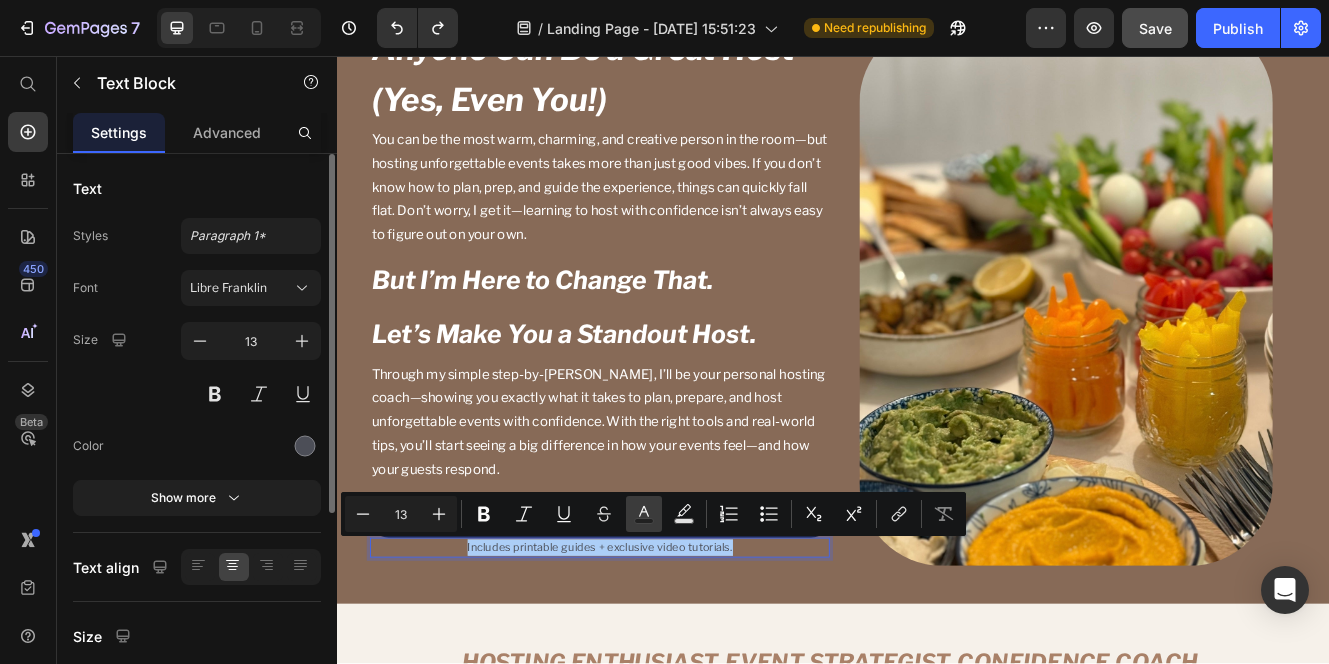 click 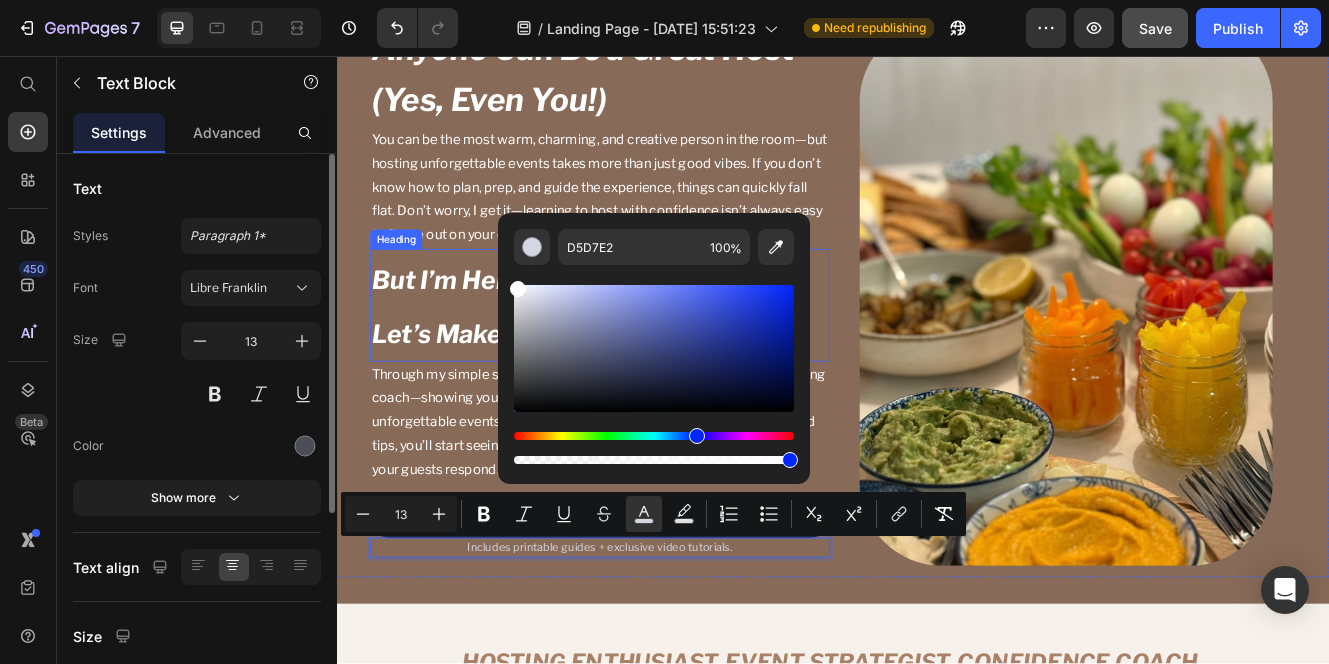 type on "FFFFFF" 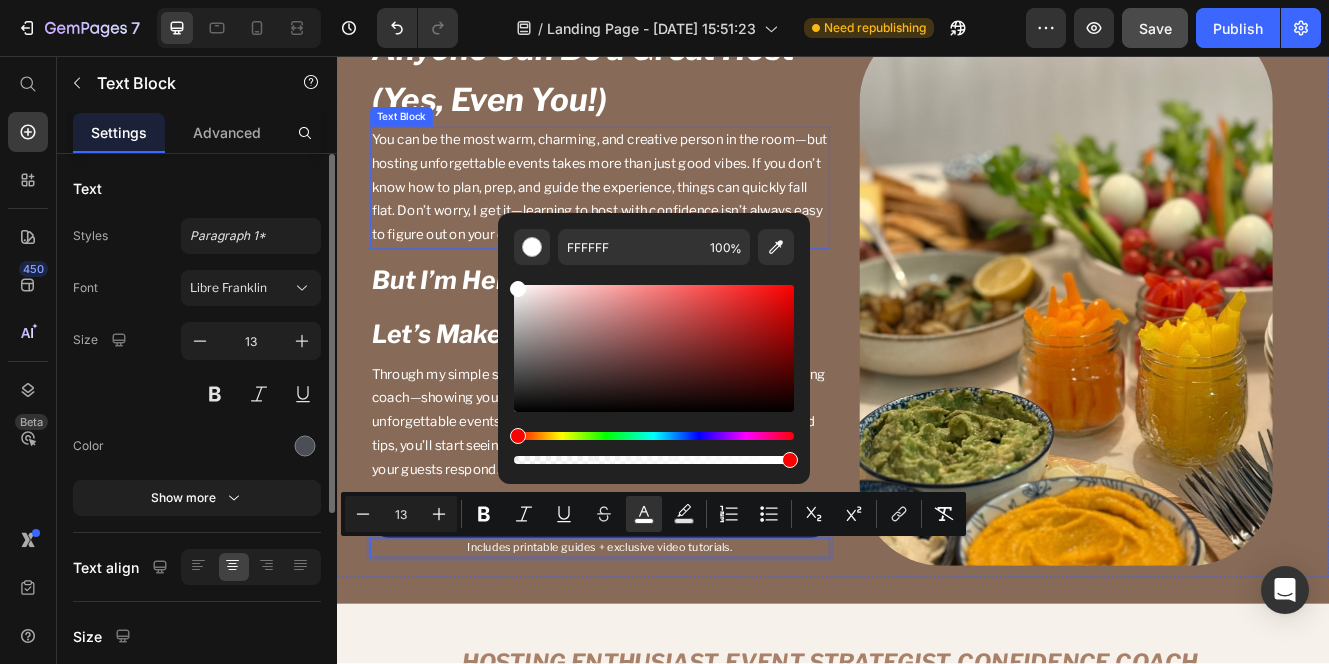 drag, startPoint x: 884, startPoint y: 373, endPoint x: 515, endPoint y: 283, distance: 379.81705 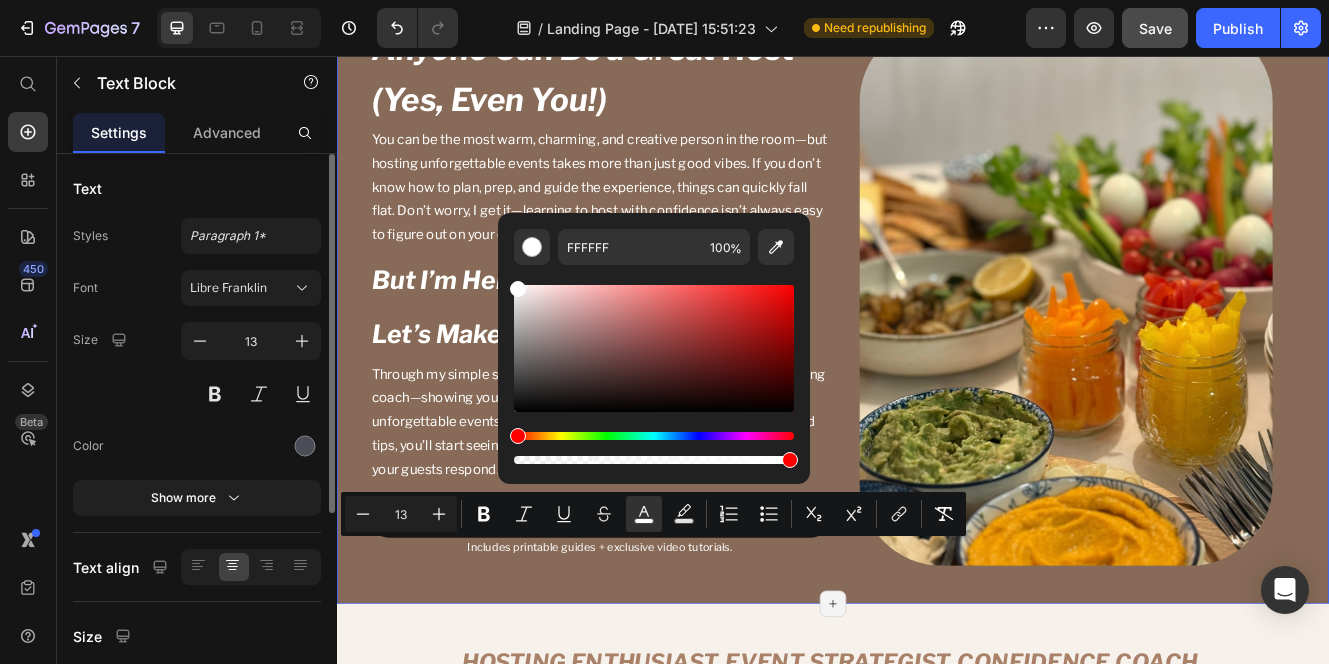click on "Anyone Can Be a Great Host  (Yes, Even You!) Heading You can be the most warm, charming, and creative person in the room—but hosting unforgettable events takes more than just good vibes. If you don’t know how to plan, prep, and guide the experience, things can quickly fall flat. Don’t worry, I get it—learning to host with confidence isn’t always easy to figure out on your own. Text Block But I’m Here to Change That.  Let’s Make You a Standout Host. Heading Through my simple step-by-step guide, I’ll be your personal hosting coach—showing you exactly what it takes to plan, prepare, and host unforgettable events with confidence. With the right tools and real-world tips, you’ll start seeing a big difference in how your events feel—and how your guests respond. Text Block BECOME A STANDOUT HOST NOW! Dynamic Checkout Includes printable guides + exclusive video tutorials. Text Block Product Image Row Section 20/25   You can create reusable sections Create Theme Section AI Content Persuasive" at bounding box center [937, 350] 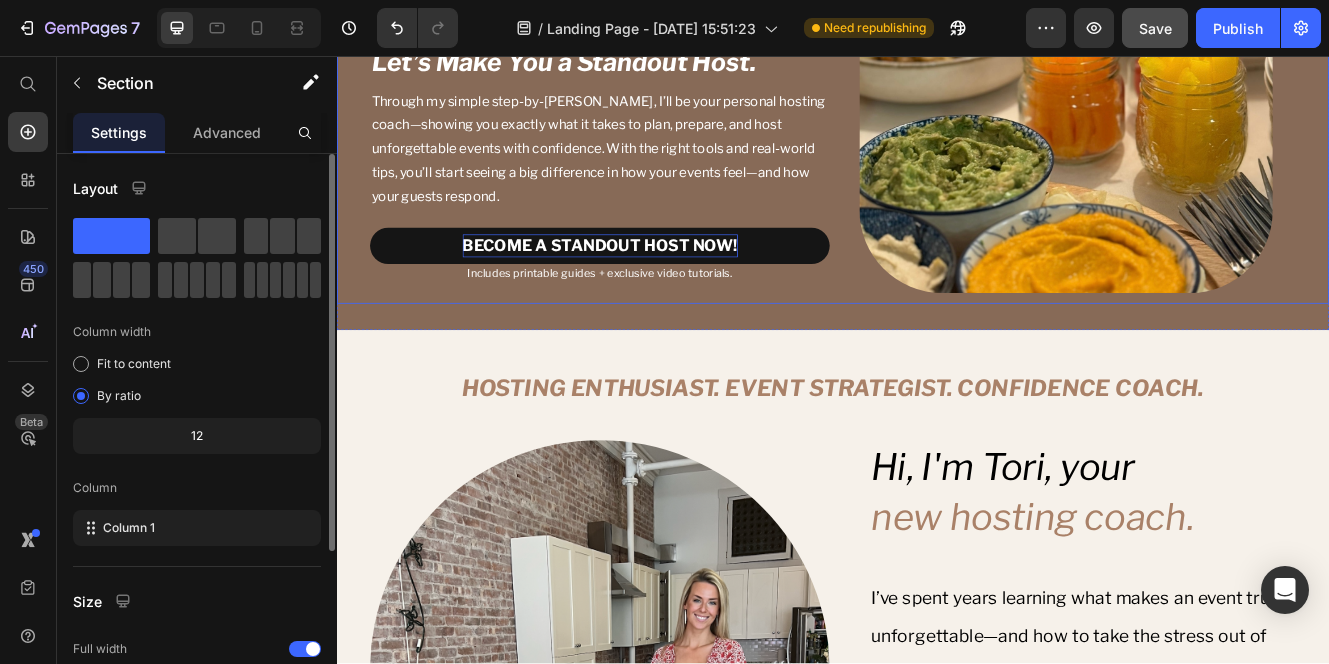 scroll, scrollTop: 3608, scrollLeft: 0, axis: vertical 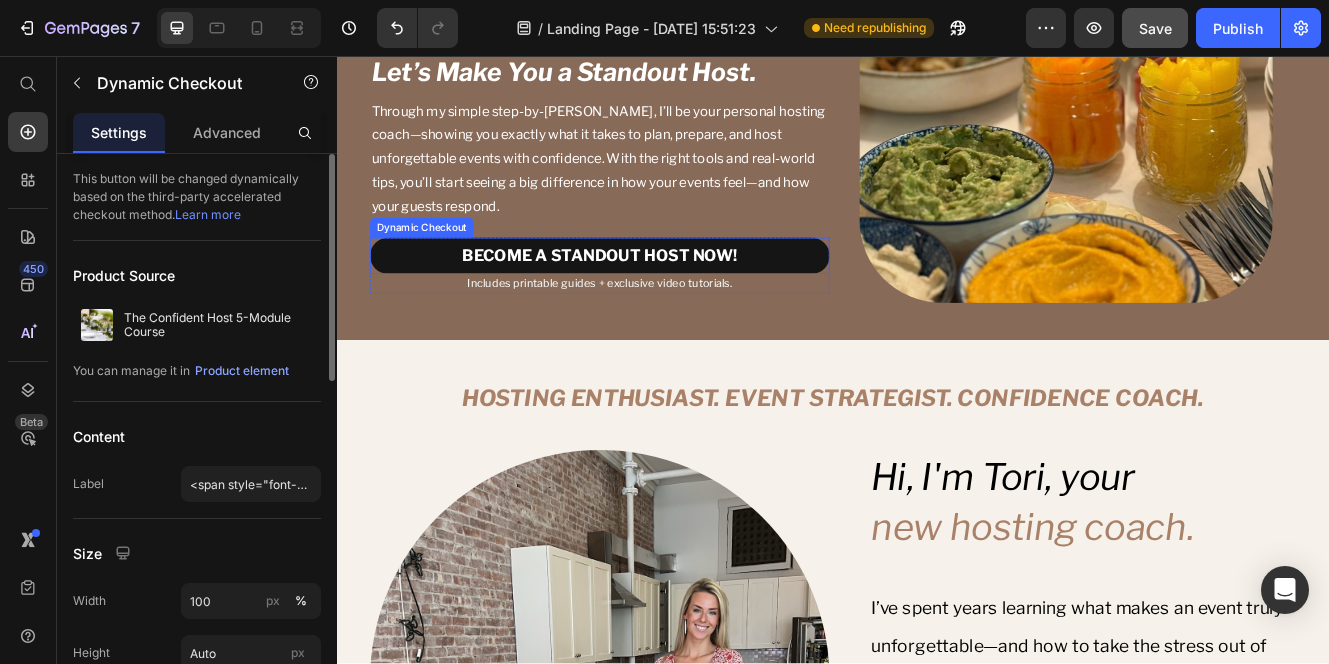 click on "BECOME A STANDOUT HOST NOW!" at bounding box center (655, 298) 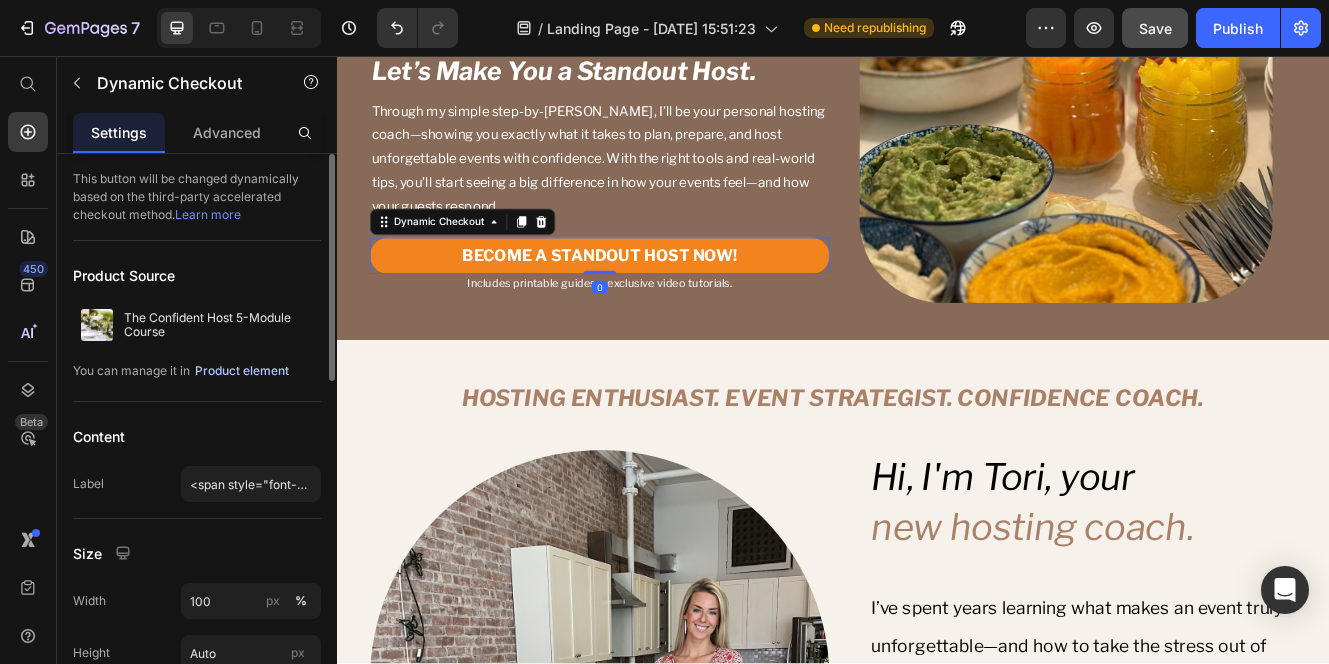 click on "Product element" at bounding box center [242, 371] 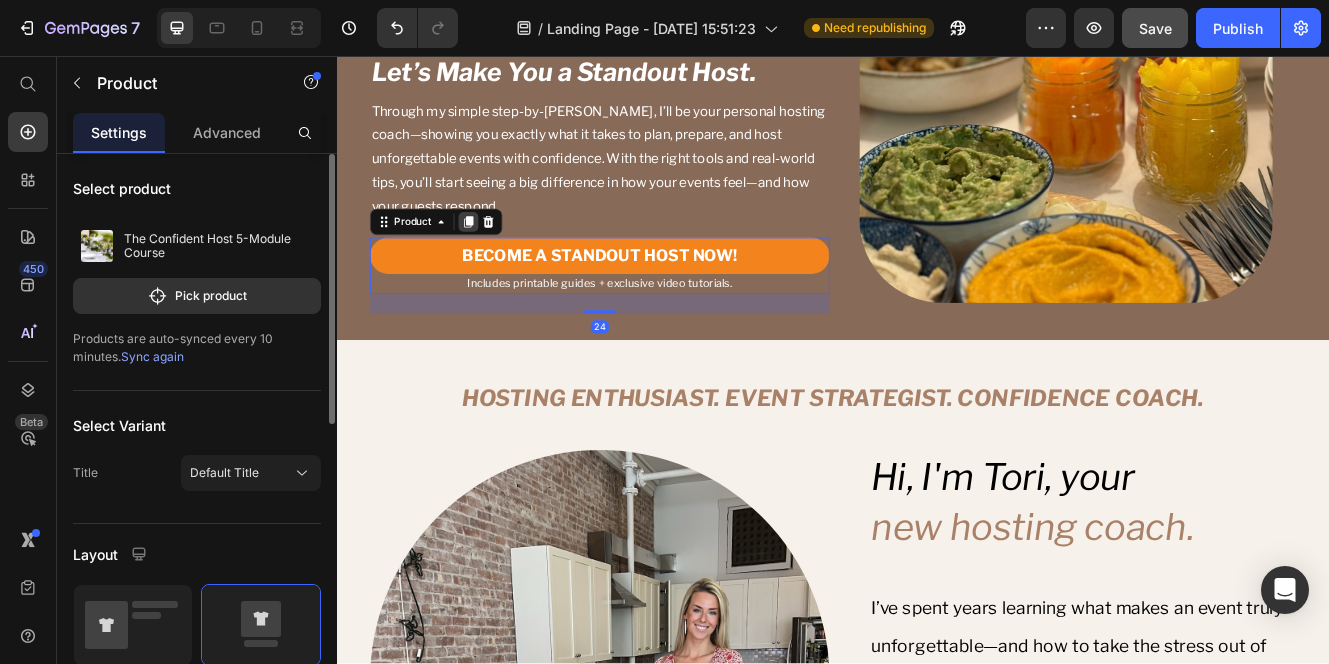 click 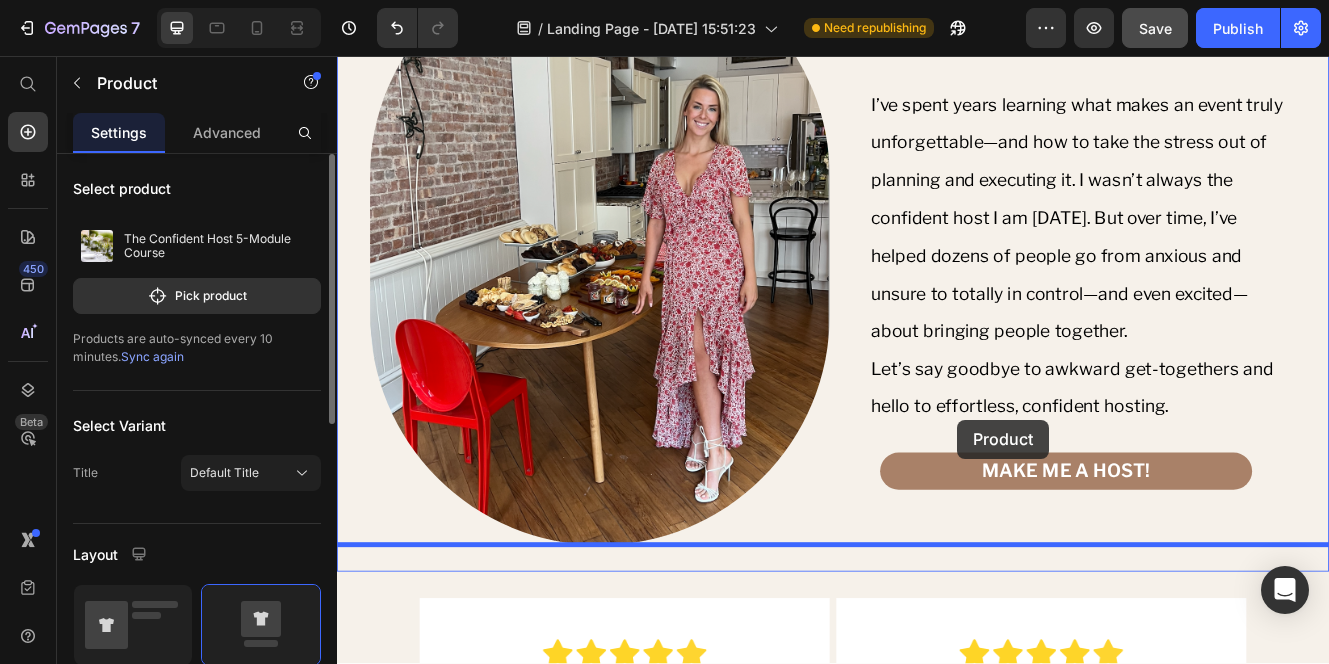 scroll, scrollTop: 4506, scrollLeft: 0, axis: vertical 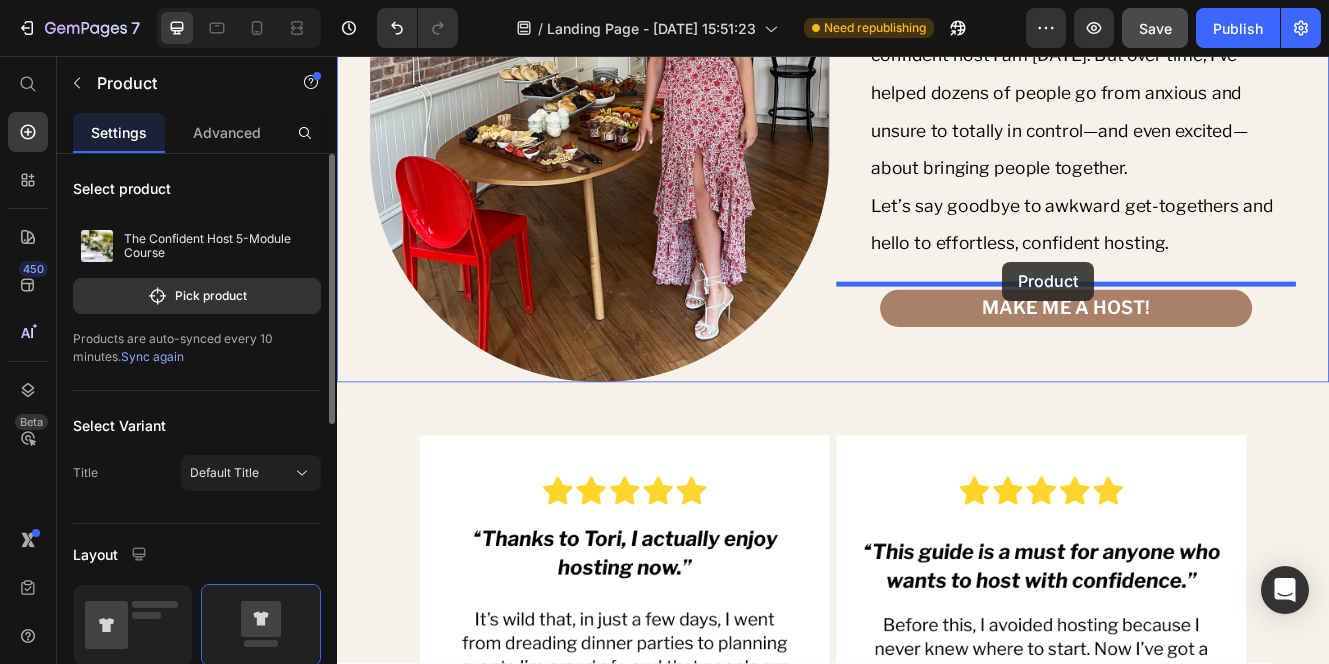 drag, startPoint x: 385, startPoint y: 355, endPoint x: 1142, endPoint y: 305, distance: 758.6495 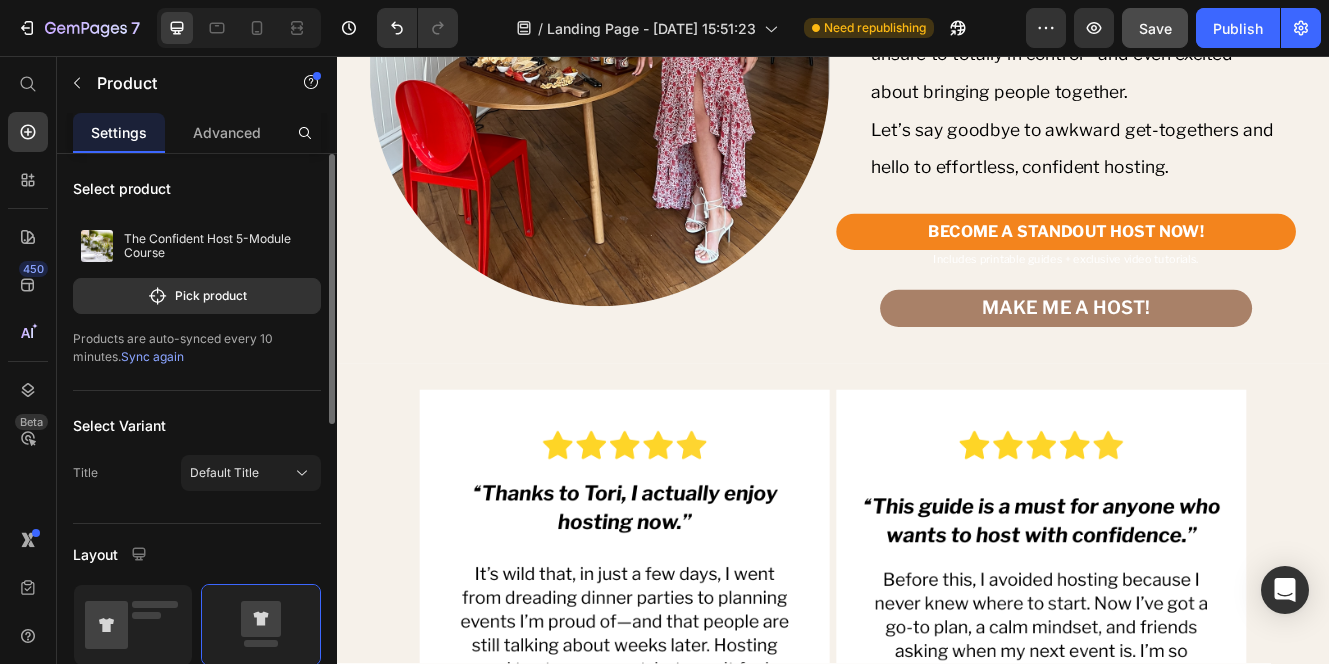 scroll, scrollTop: 4414, scrollLeft: 0, axis: vertical 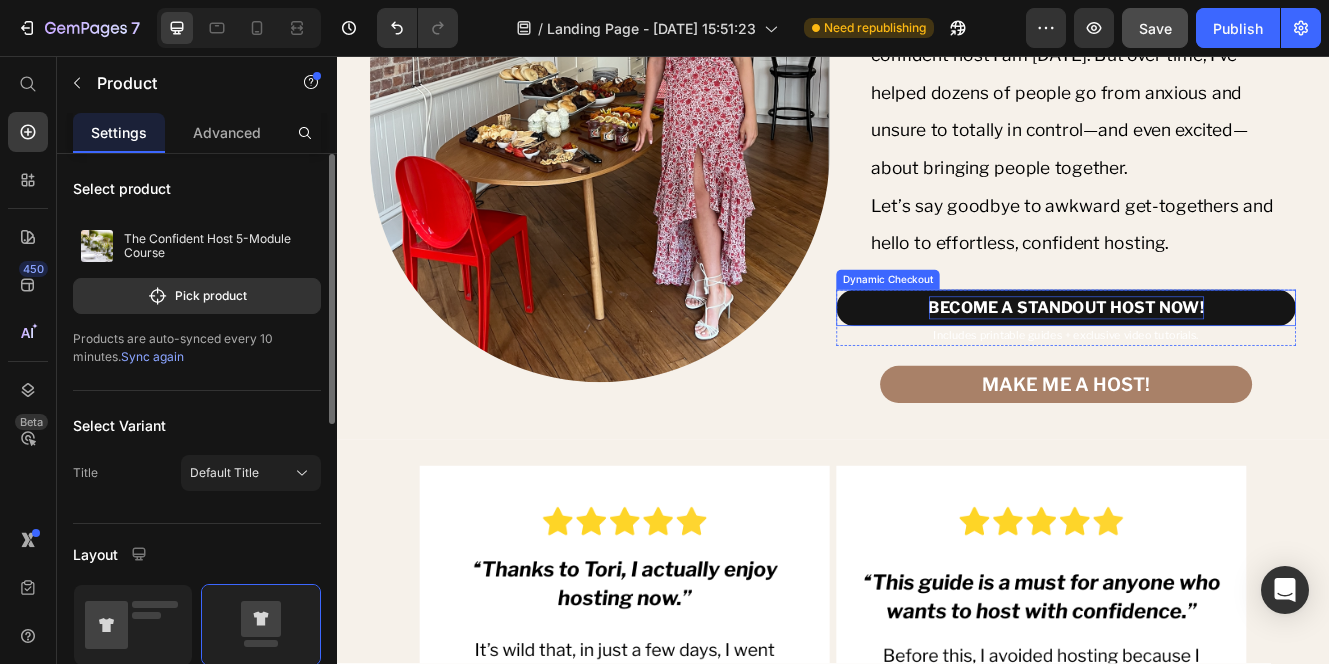 click on "BECOME A STANDOUT HOST NOW!" at bounding box center [1219, 360] 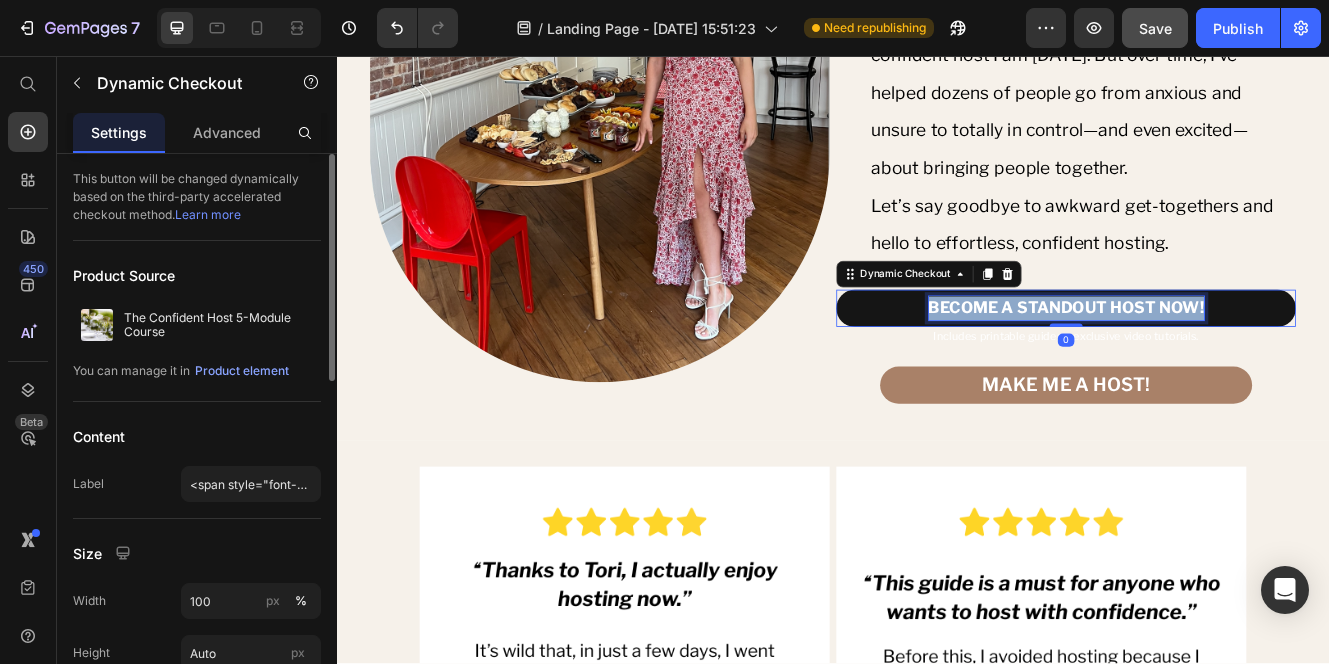 click on "BECOME A STANDOUT HOST NOW!" at bounding box center (1219, 360) 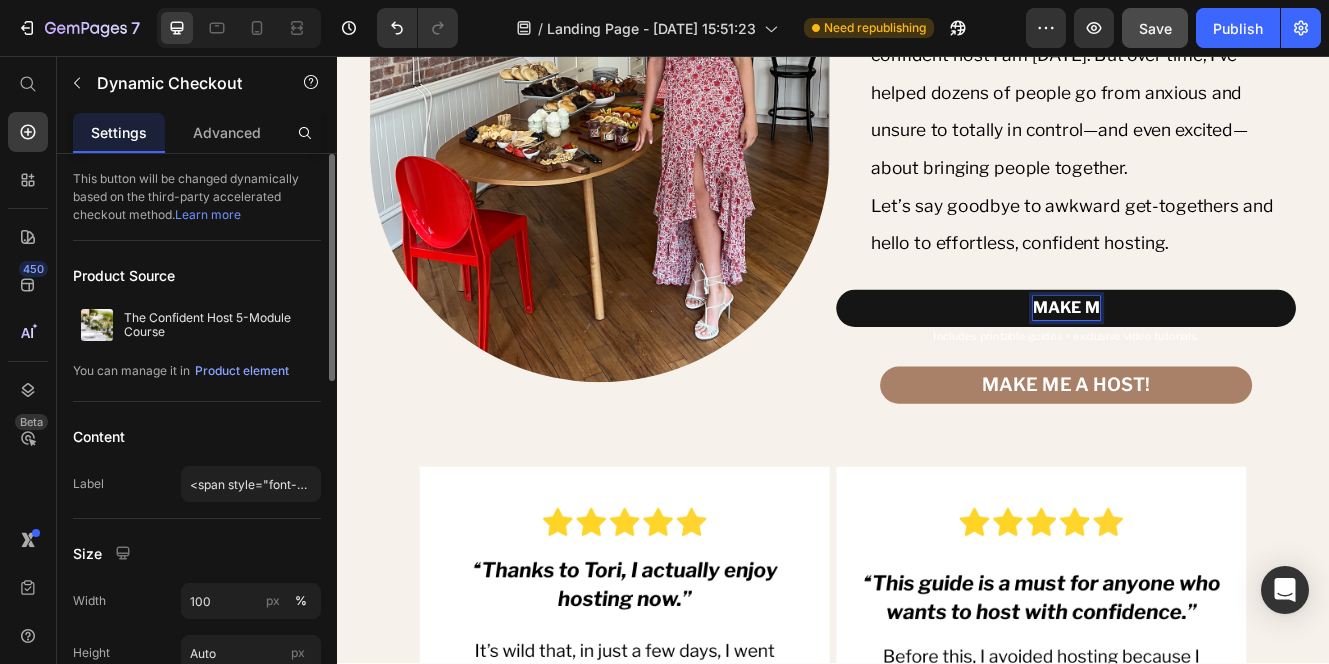 click on "MAKE M" at bounding box center (1219, 362) 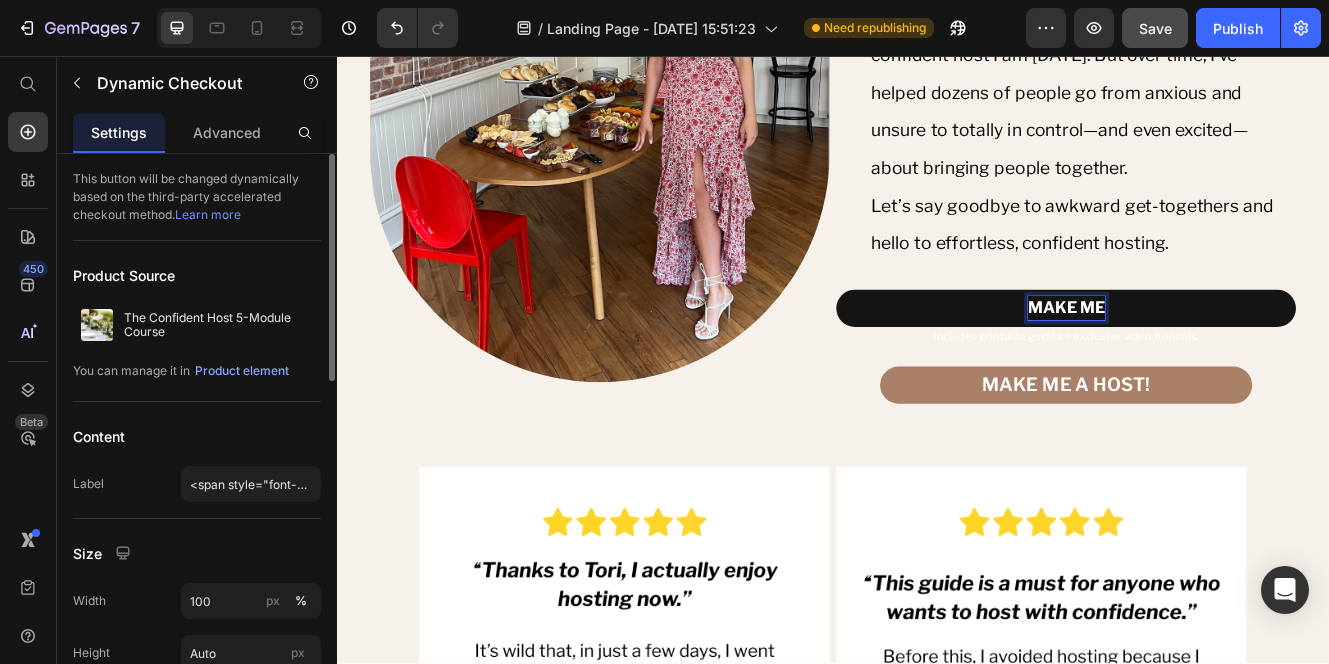 click on "MAKE ME" at bounding box center [1219, 362] 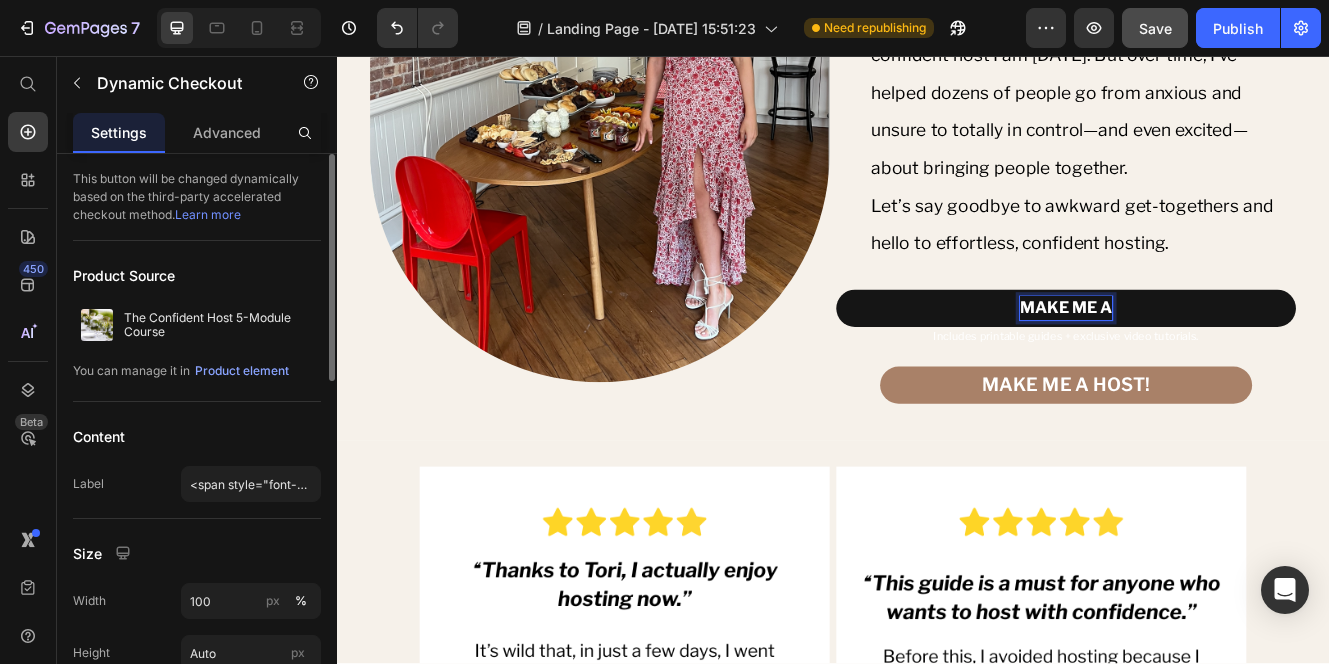 click on "MAKE ME A" at bounding box center (1219, 362) 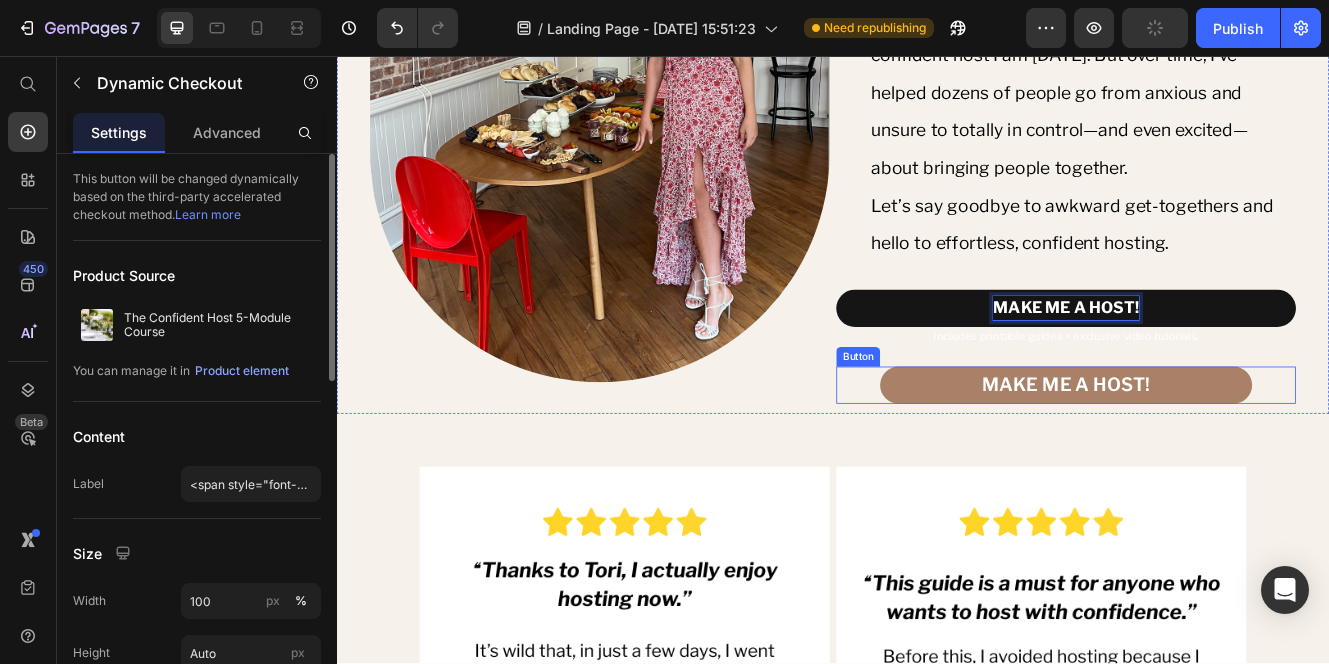 click on "Button" at bounding box center (967, 420) 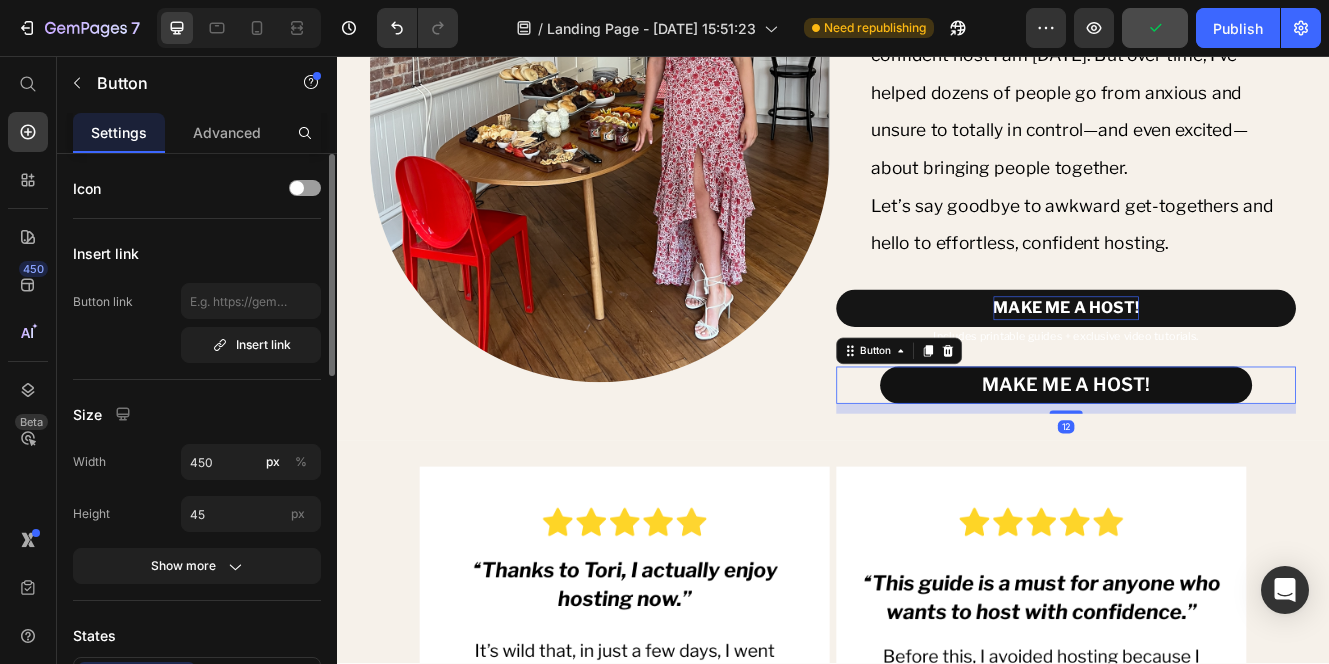 click on "MAKE ME A HOST!" at bounding box center (1219, 454) 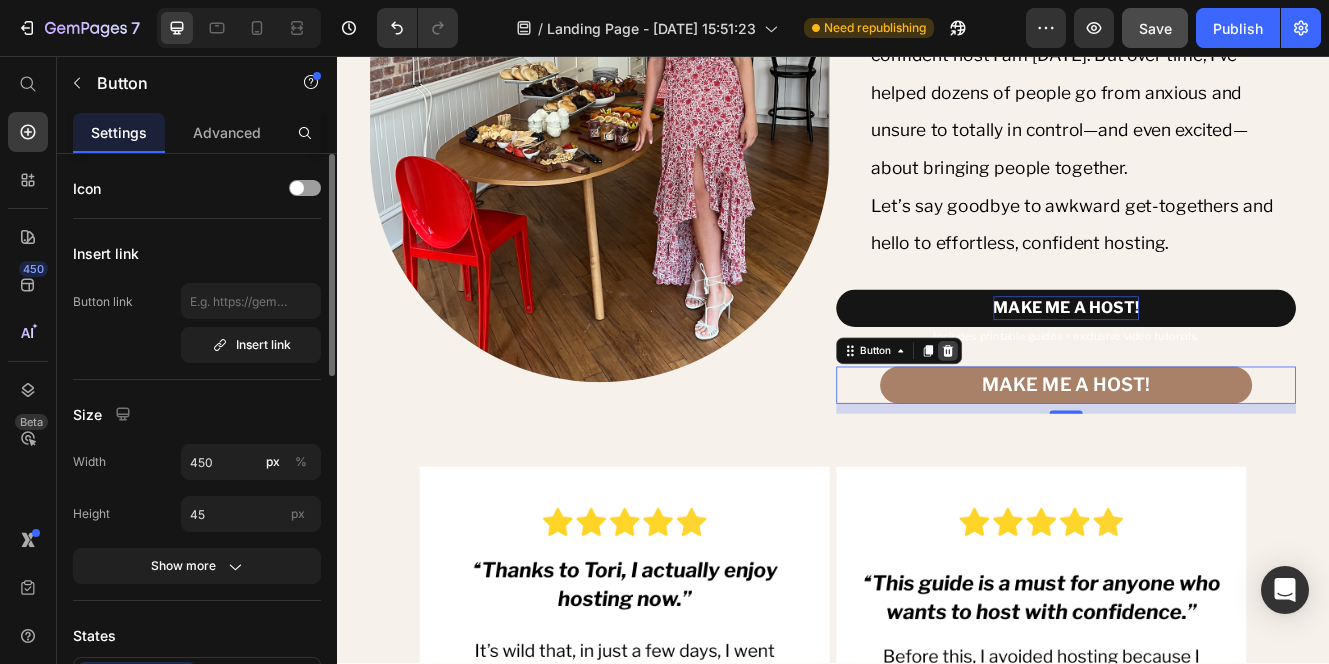 click 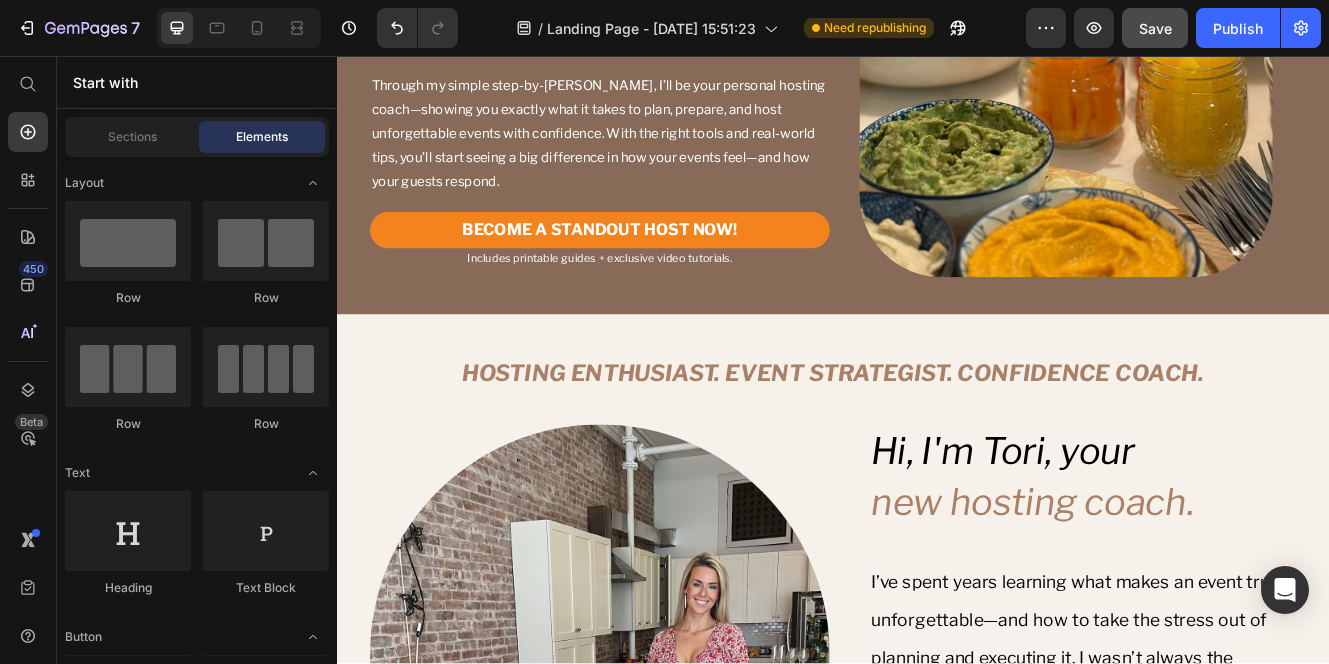 scroll, scrollTop: 4354, scrollLeft: 0, axis: vertical 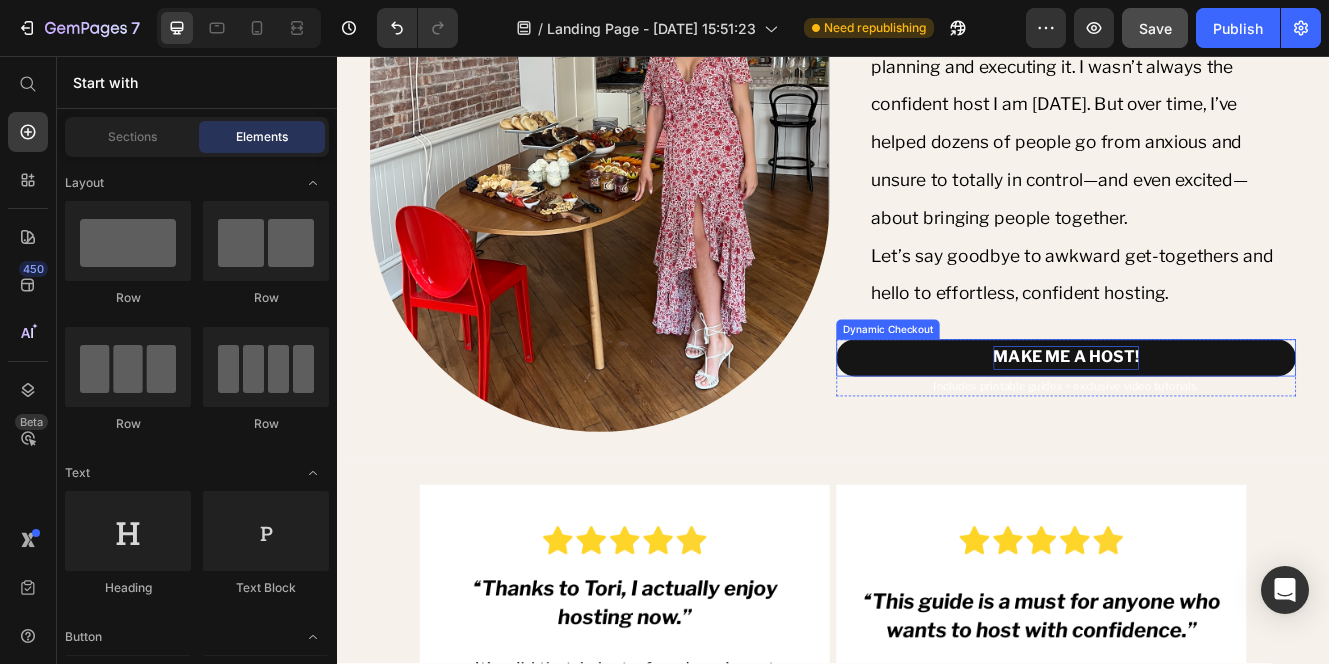 click on "MAKE ME A HOST!" at bounding box center [1219, 420] 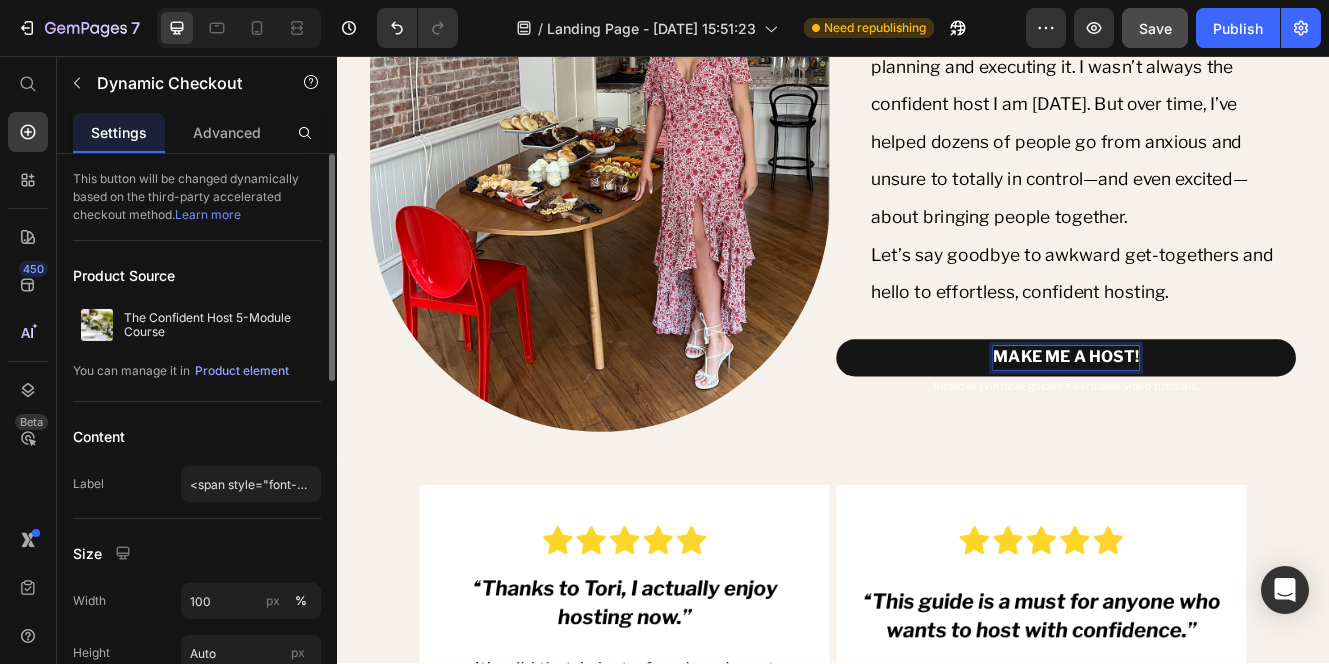 click on "MAKE ME A HOST!" at bounding box center (1219, 420) 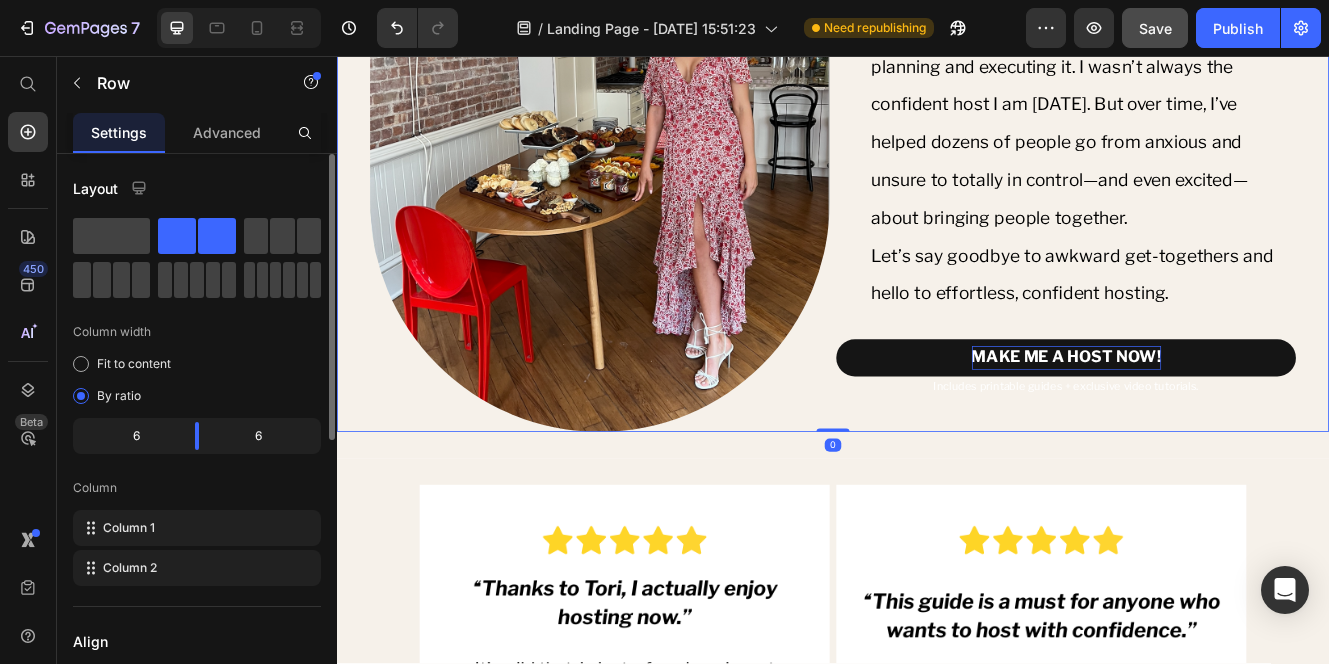 click on "Hi, I'm Tori, your   new hosting coach. Heading I’ve spent years learning what makes an event truly unforgettable—and how to take the stress out of planning and executing it. I wasn’t always the confident host I am today. But over time, I’ve helped dozens of people go from anxious and unsure to totally in control—and even excited—about bringing people together. Let’s say goodbye to awkward get-togethers and hello to effortless, confident hosting. Text Block MAKE ME A HOST NOW! Dynamic Checkout Includes printable guides + exclusive video tutorials. Text Block Product" at bounding box center [1219, 149] 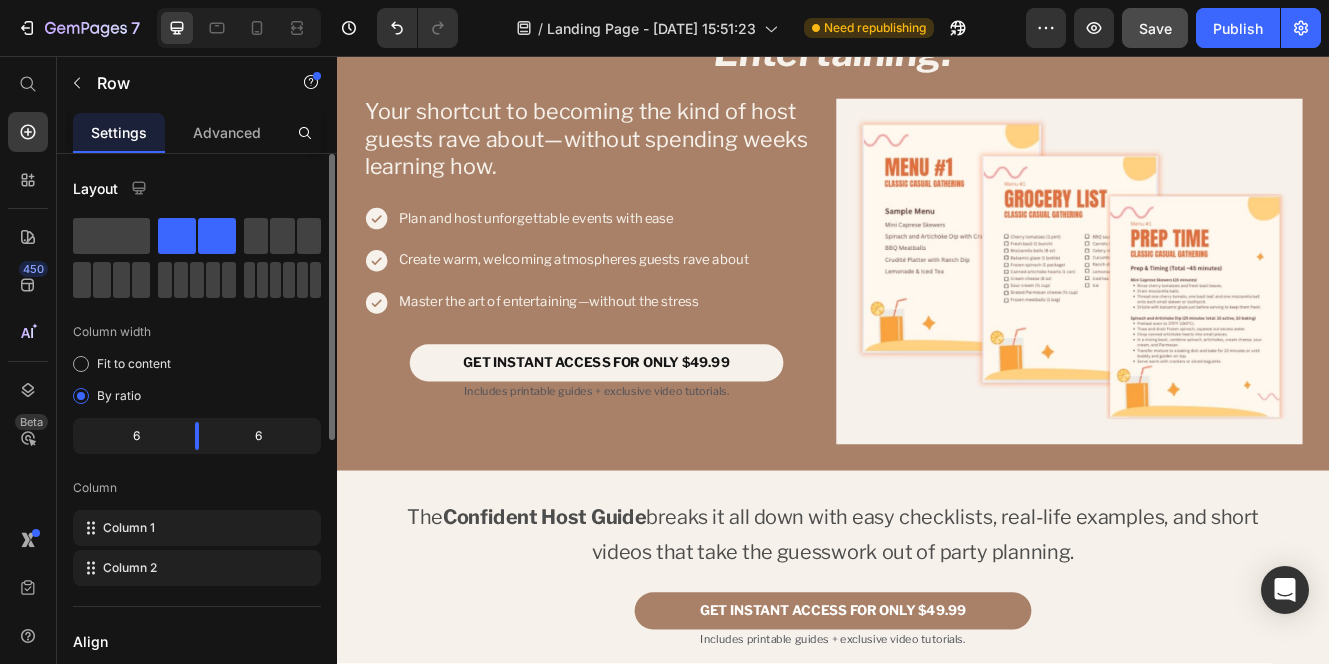 scroll, scrollTop: 1418, scrollLeft: 0, axis: vertical 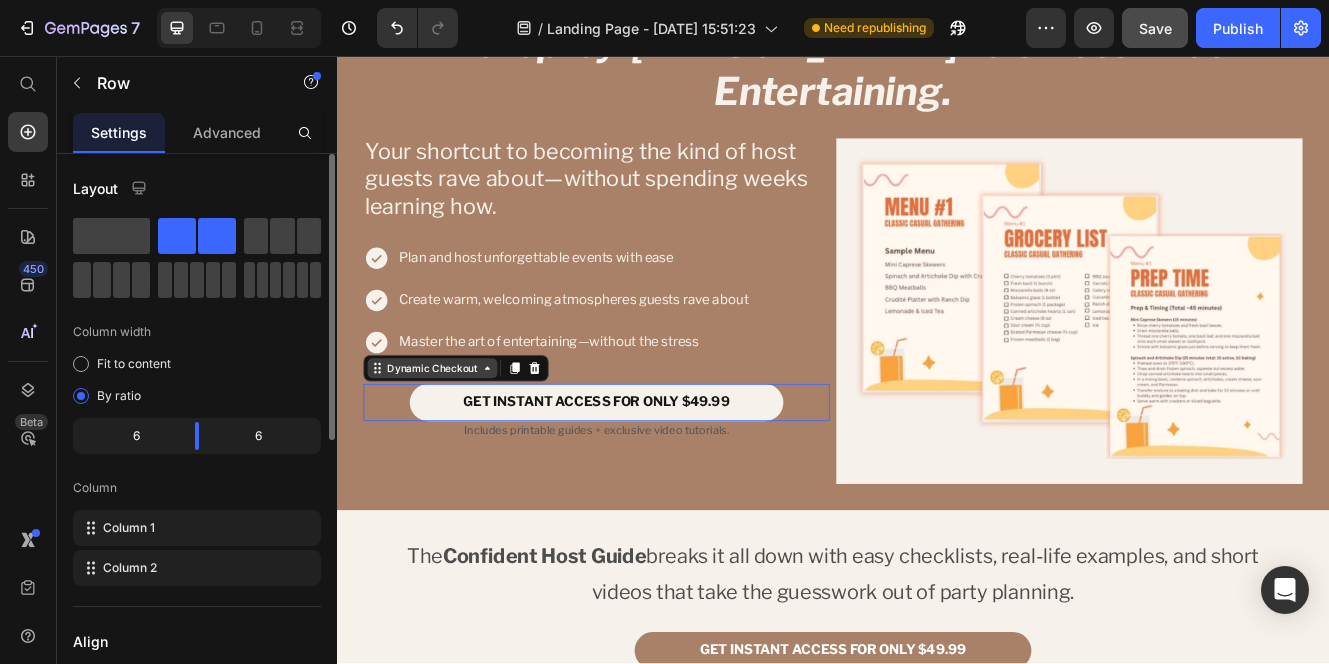 click on "Dynamic Checkout" at bounding box center [452, 434] 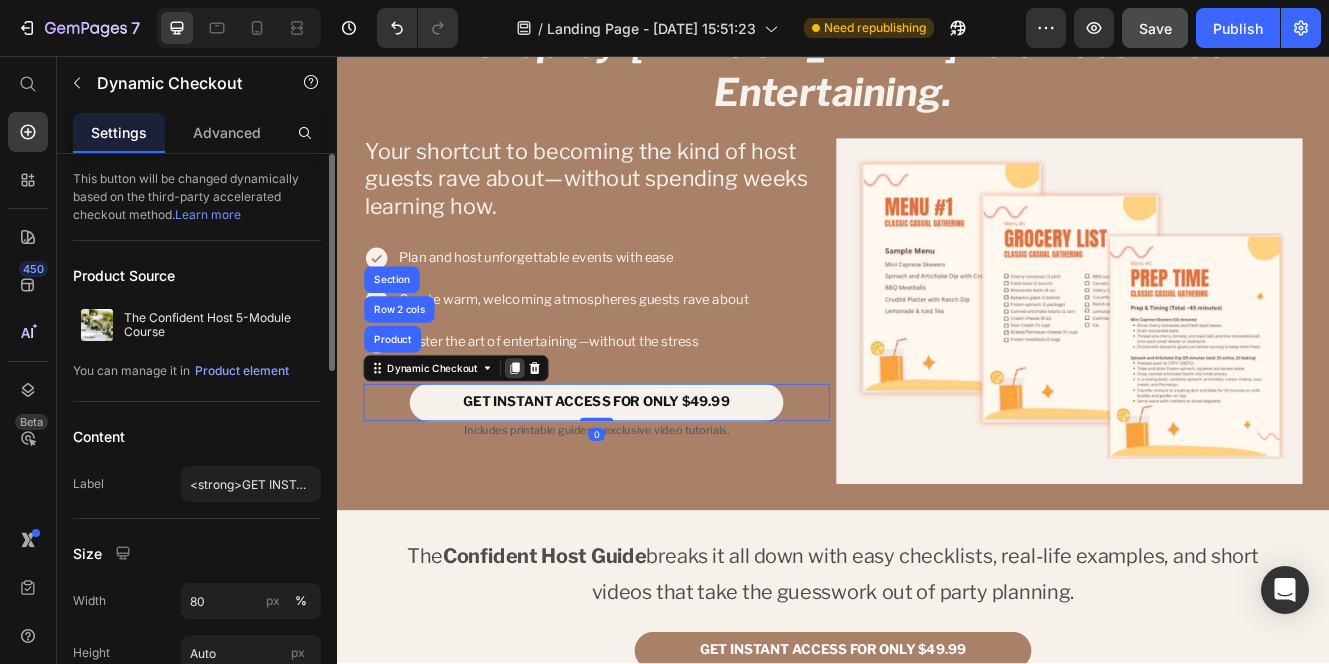 click 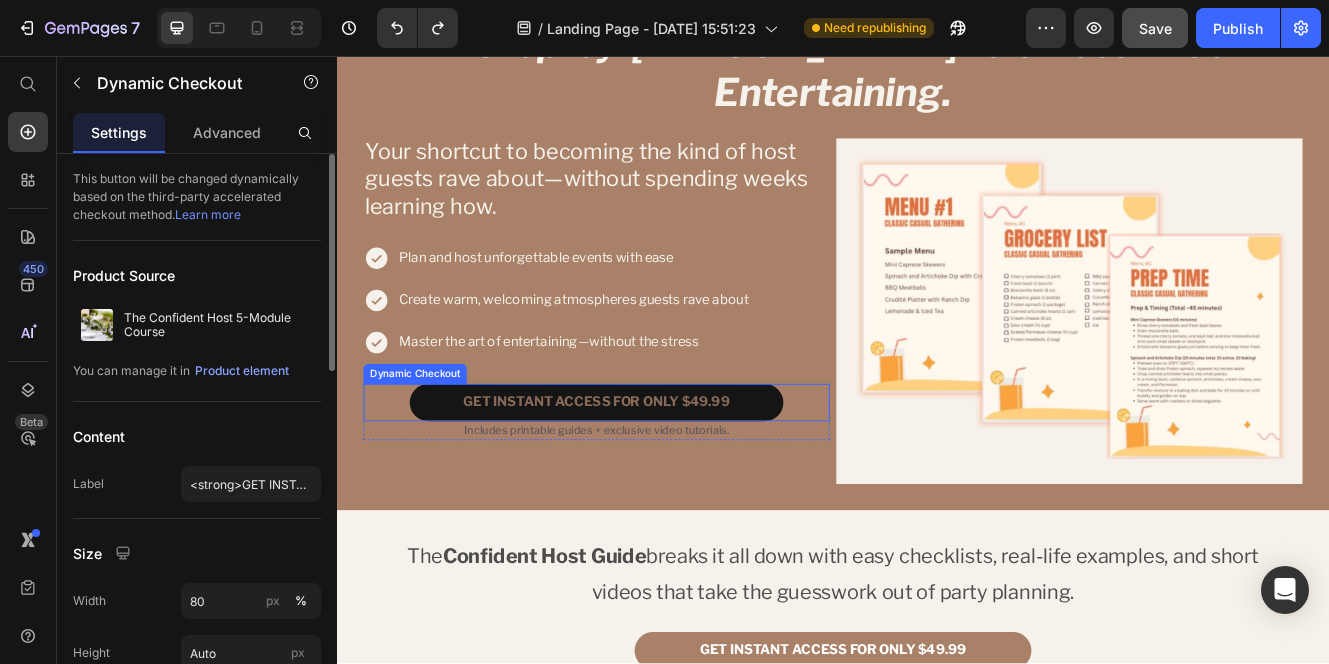 click on "GET INSTANT ACCESS FOR ONLY $49.99" at bounding box center (650, 475) 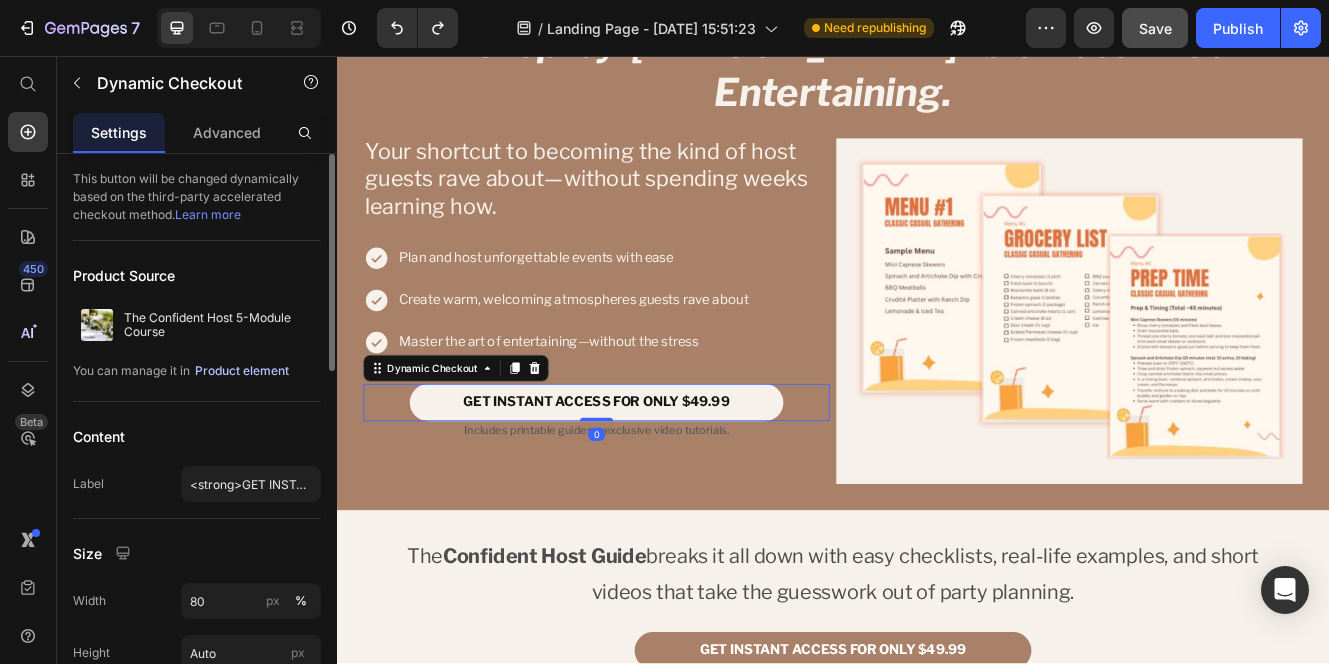 click on "Product element" at bounding box center [242, 371] 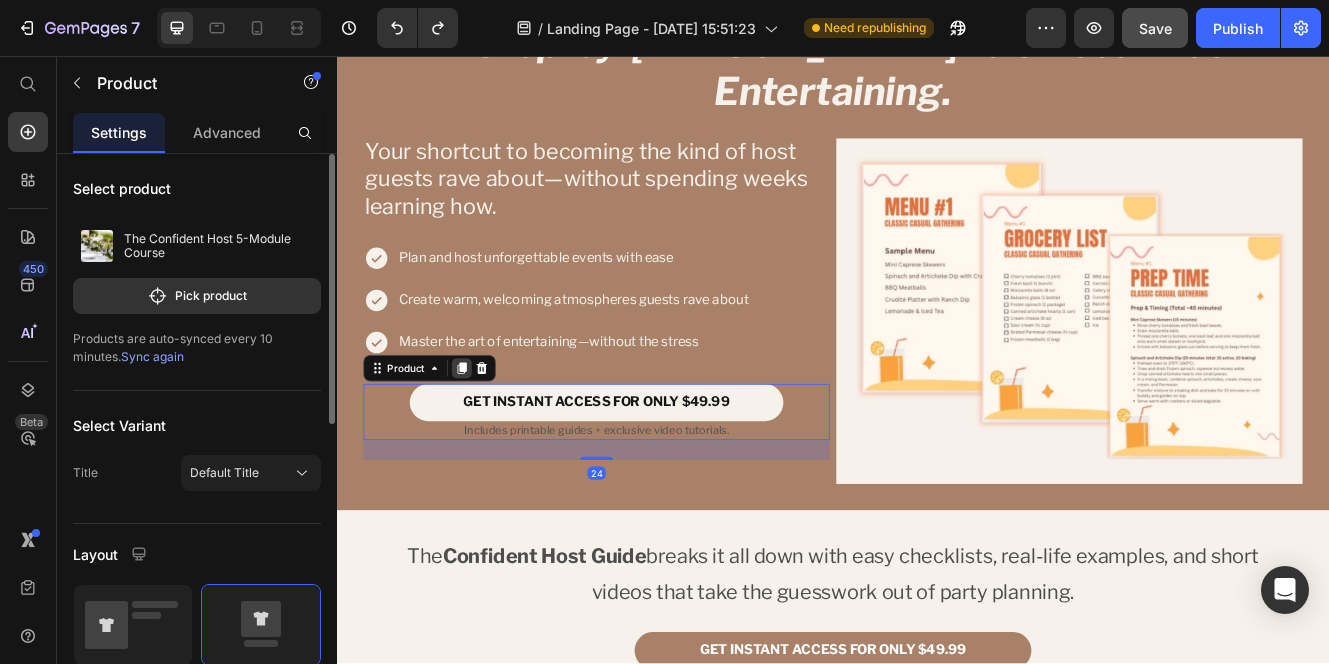 click 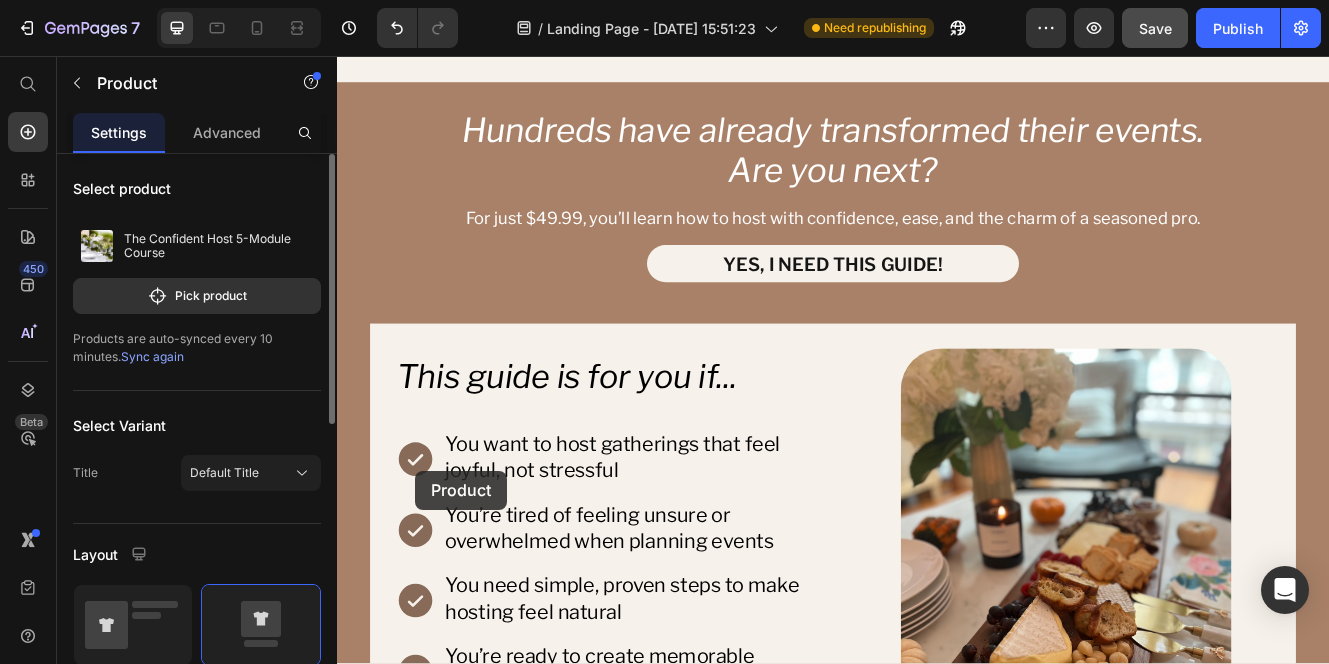 scroll, scrollTop: 5531, scrollLeft: 0, axis: vertical 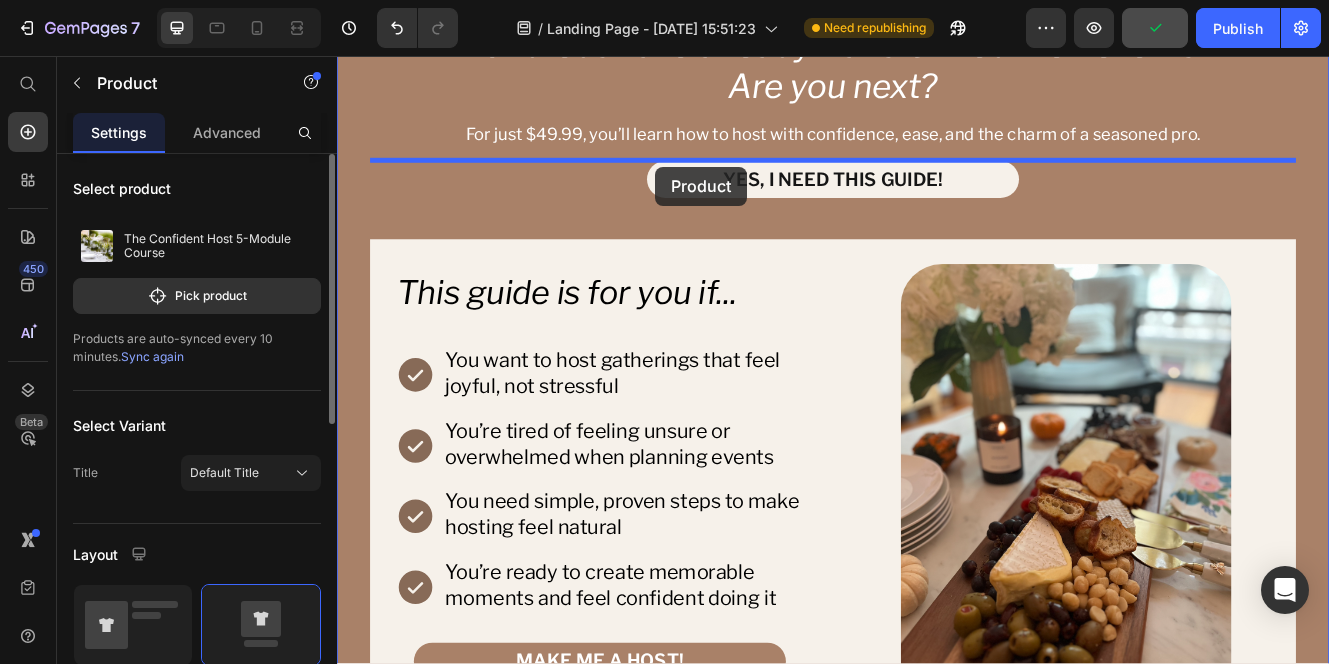 drag, startPoint x: 389, startPoint y: 463, endPoint x: 721, endPoint y: 188, distance: 431.10208 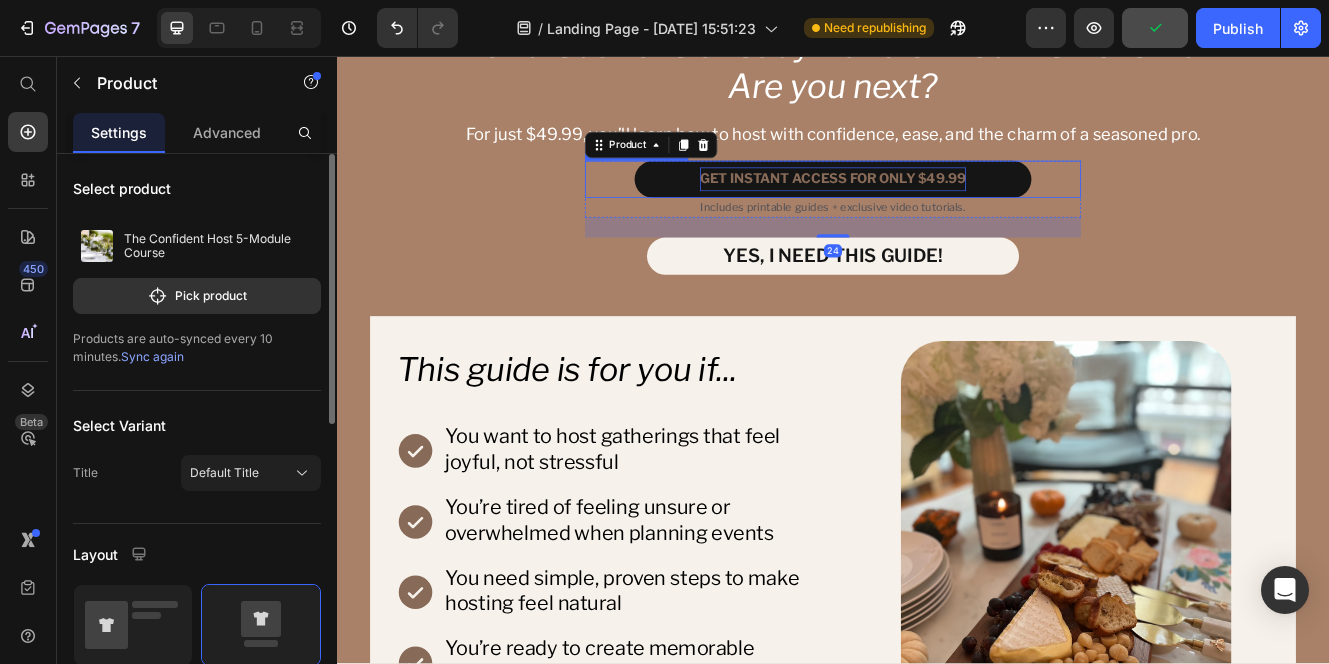 click on "GET INSTANT ACCESS FOR ONLY $49.99" at bounding box center (937, 205) 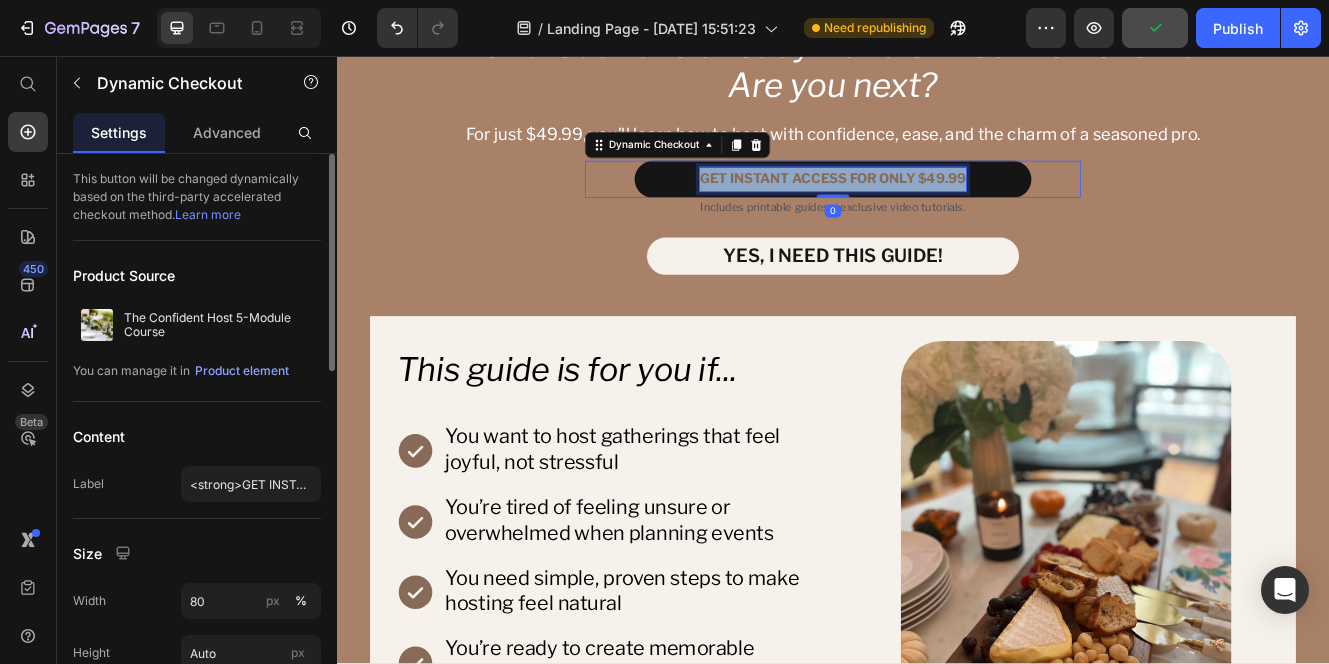 click on "GET INSTANT ACCESS FOR ONLY $49.99" at bounding box center [937, 204] 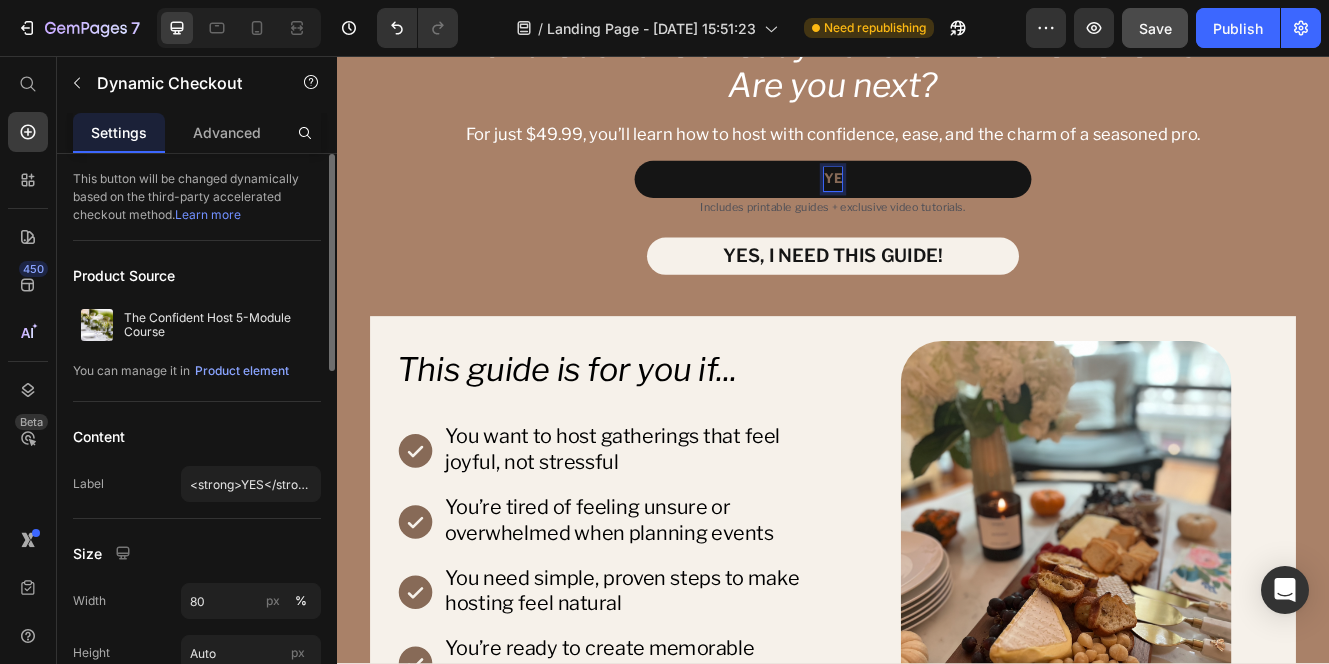 click on "YE" at bounding box center [937, 205] 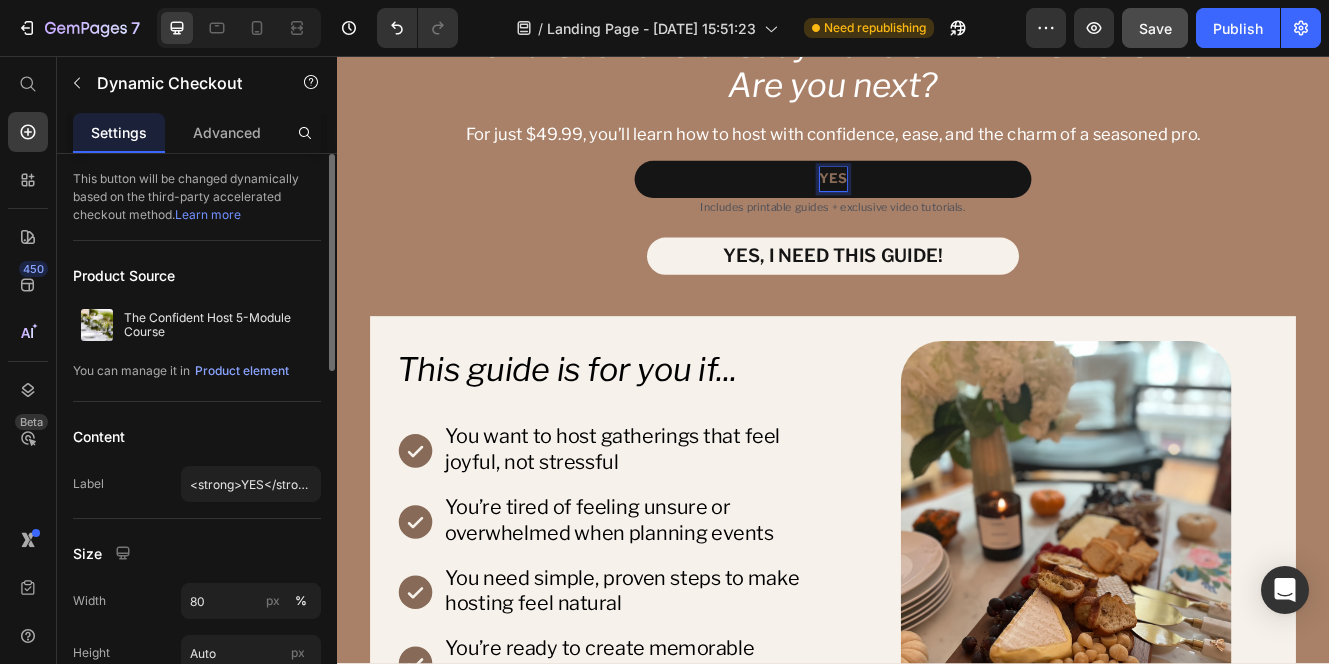 click on "YES" at bounding box center [937, 205] 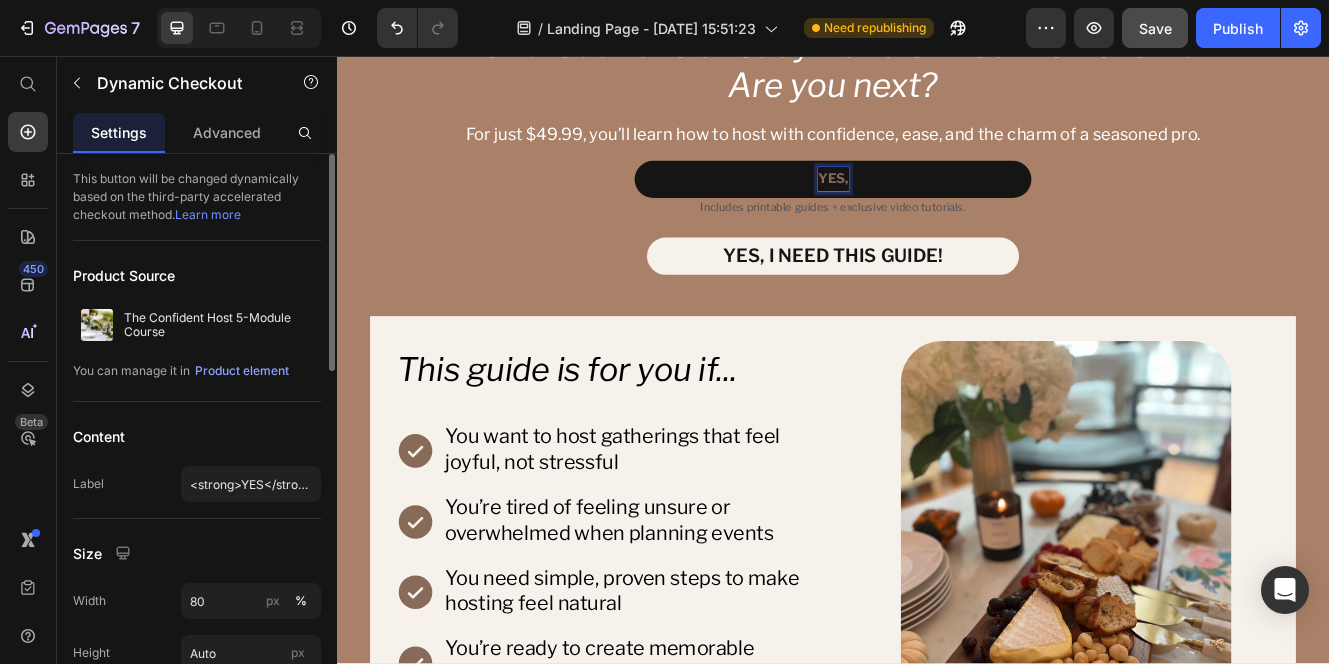click on "YES," at bounding box center (937, 205) 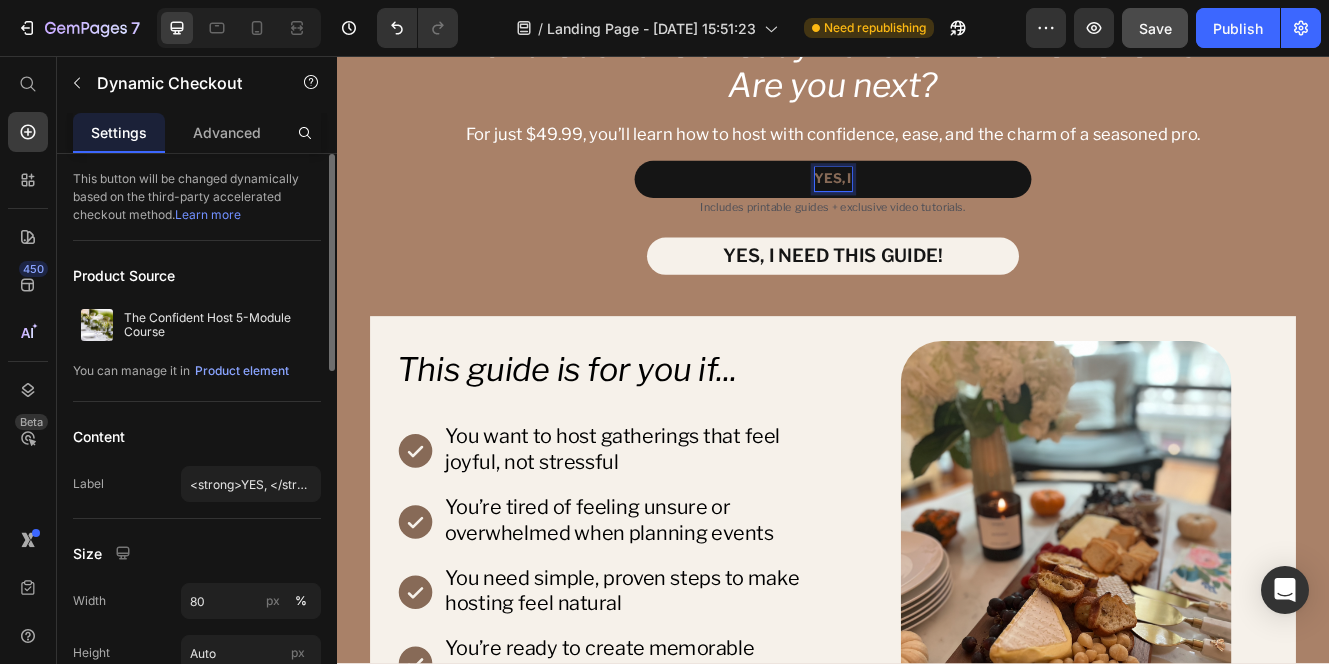 click on "YES, I" at bounding box center (937, 205) 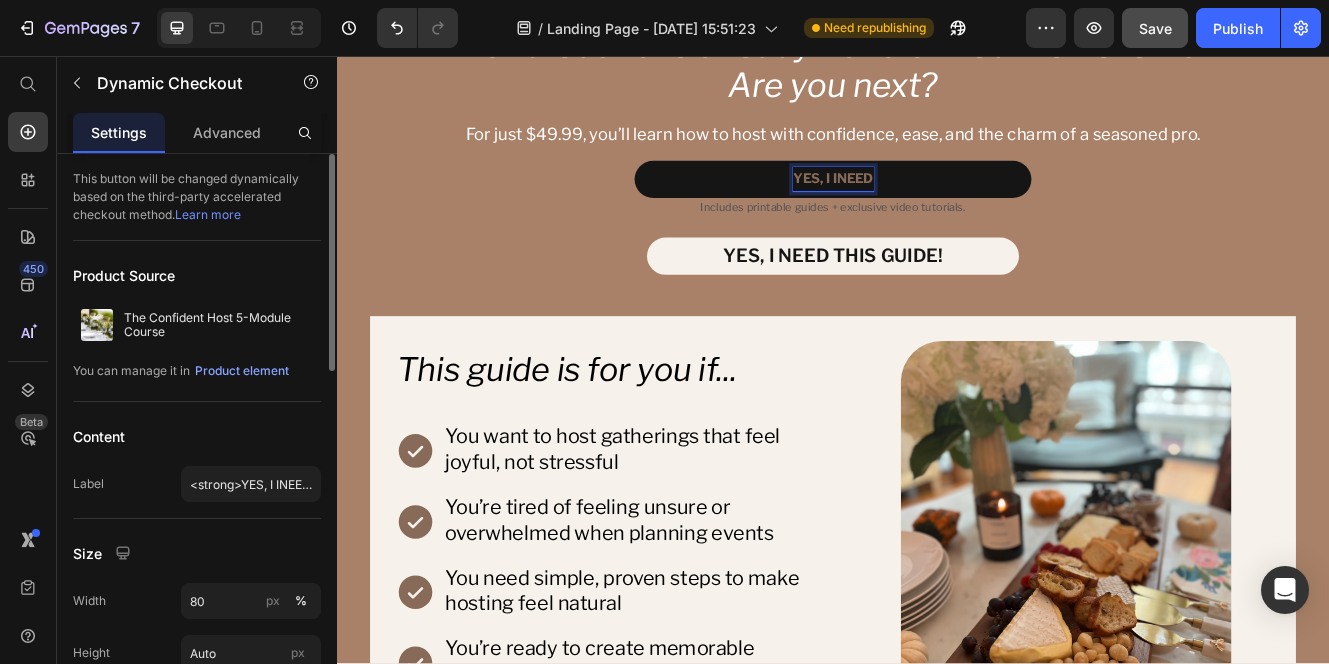 click on "YES, I INEED" at bounding box center (937, 205) 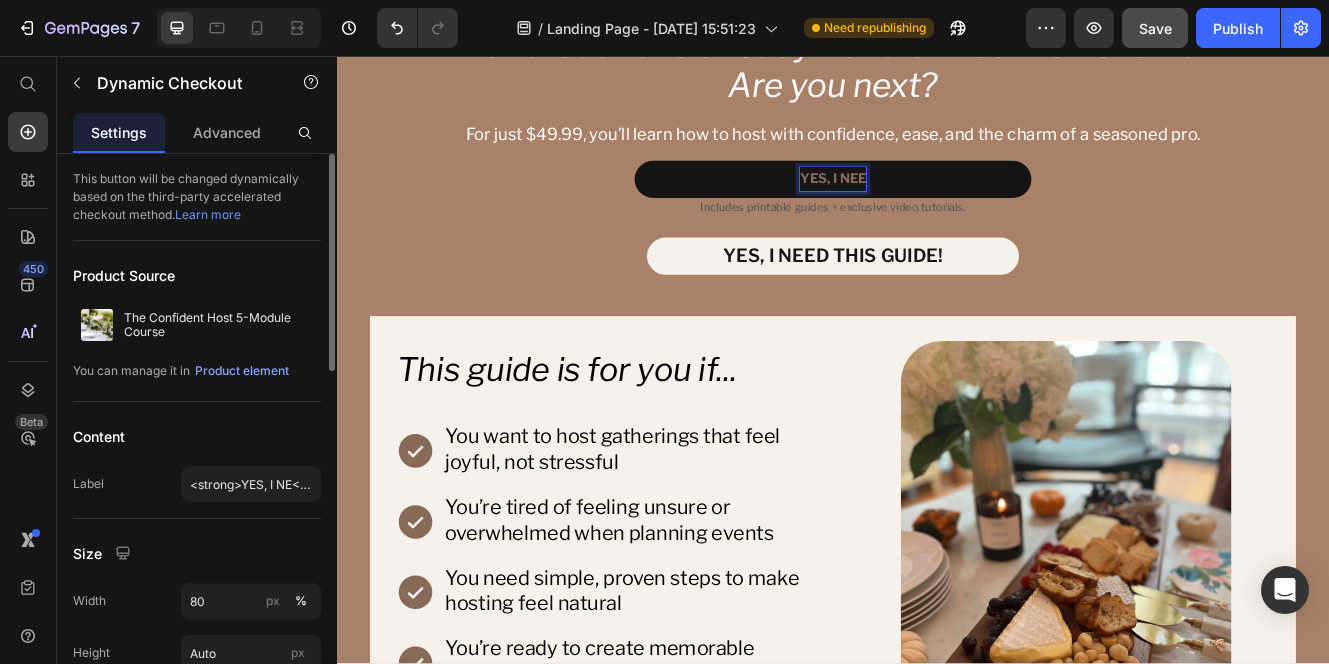 click on "YES, I NEE" at bounding box center [937, 205] 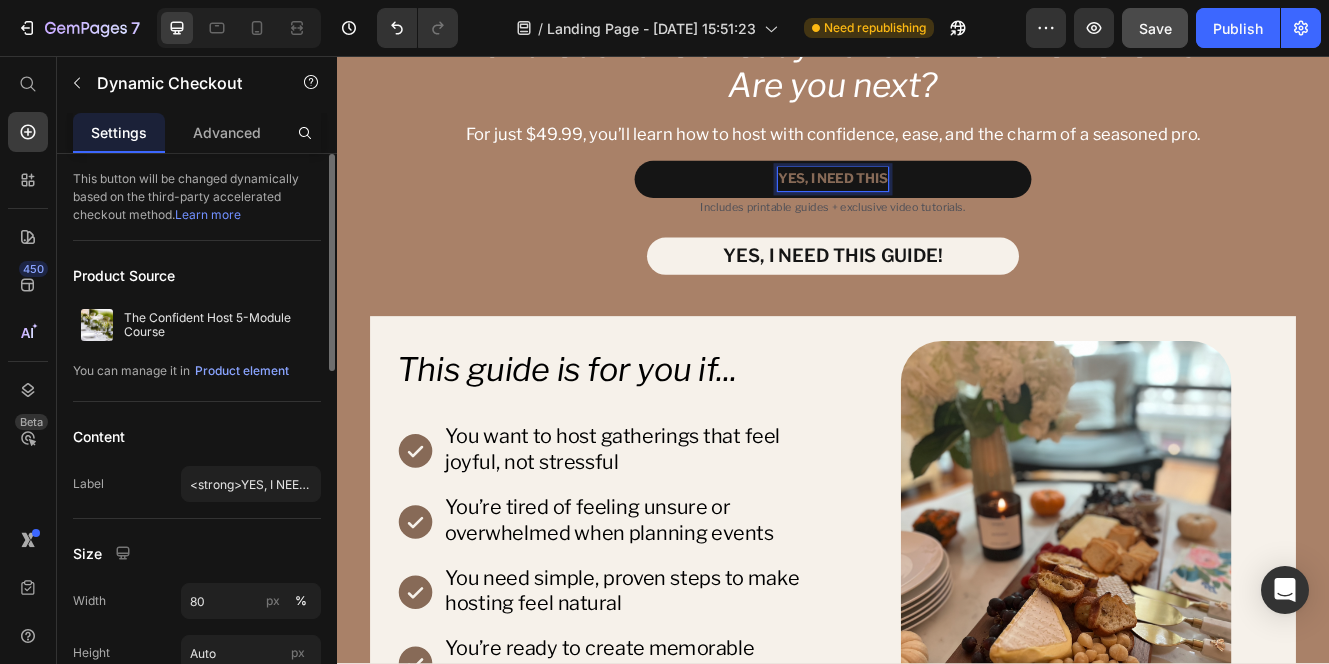 click on "YES, I NEED THIS" at bounding box center [937, 205] 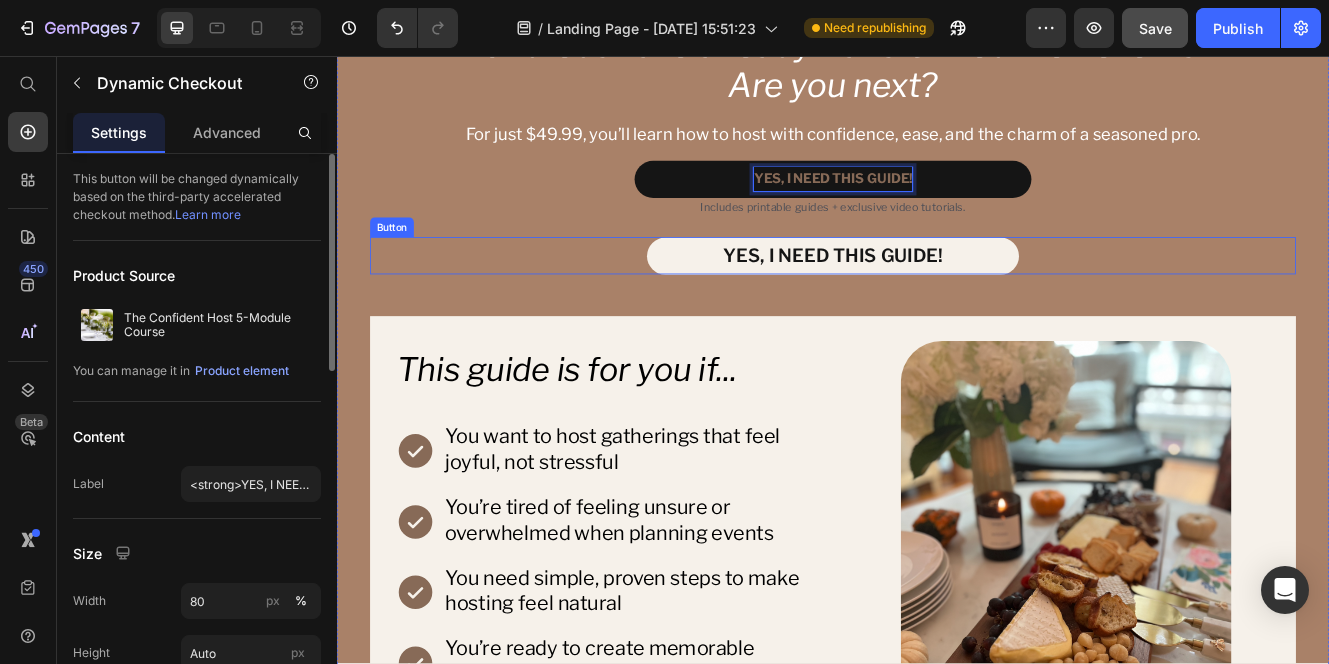 click on "Button" at bounding box center (403, 264) 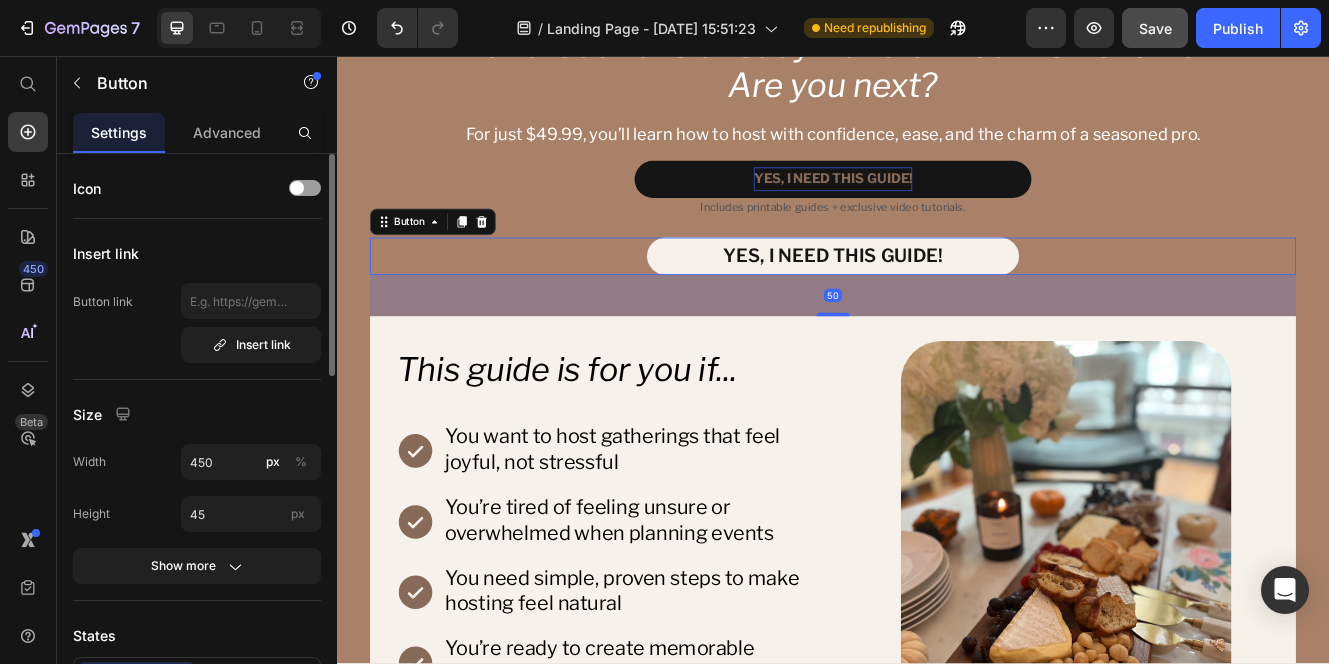 click on "YES, I NEED THIS GUIDE! Button   50" at bounding box center (937, 298) 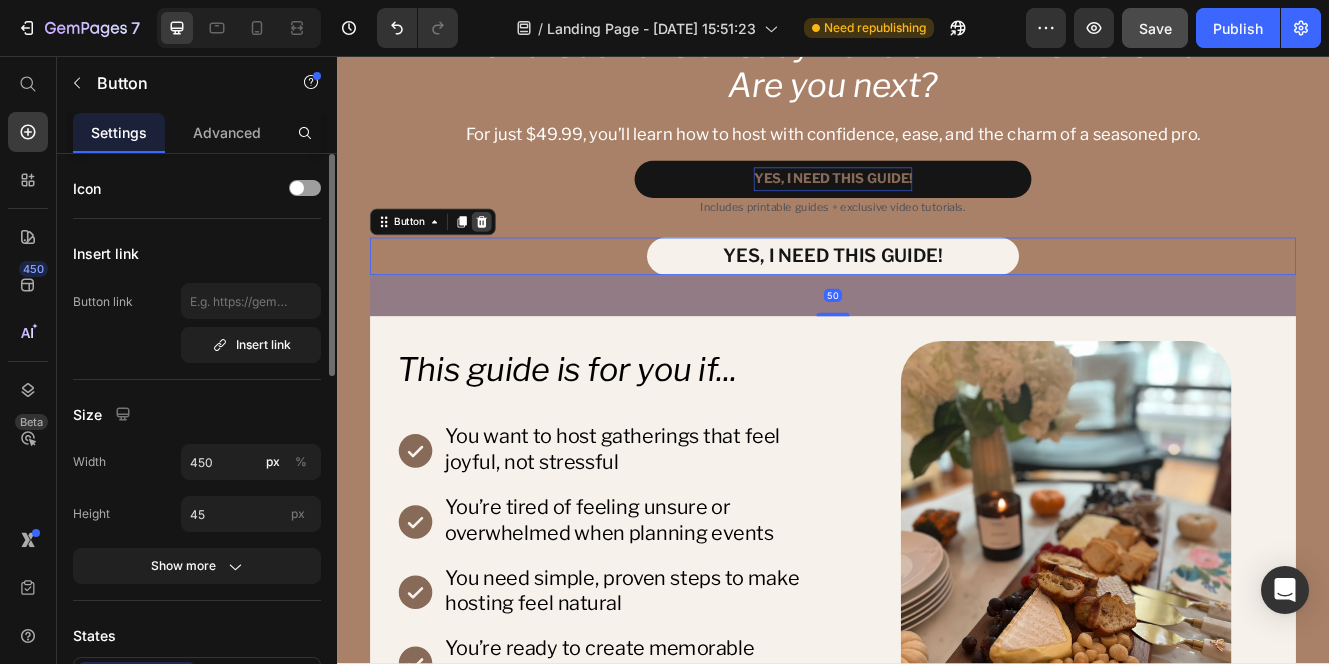 click 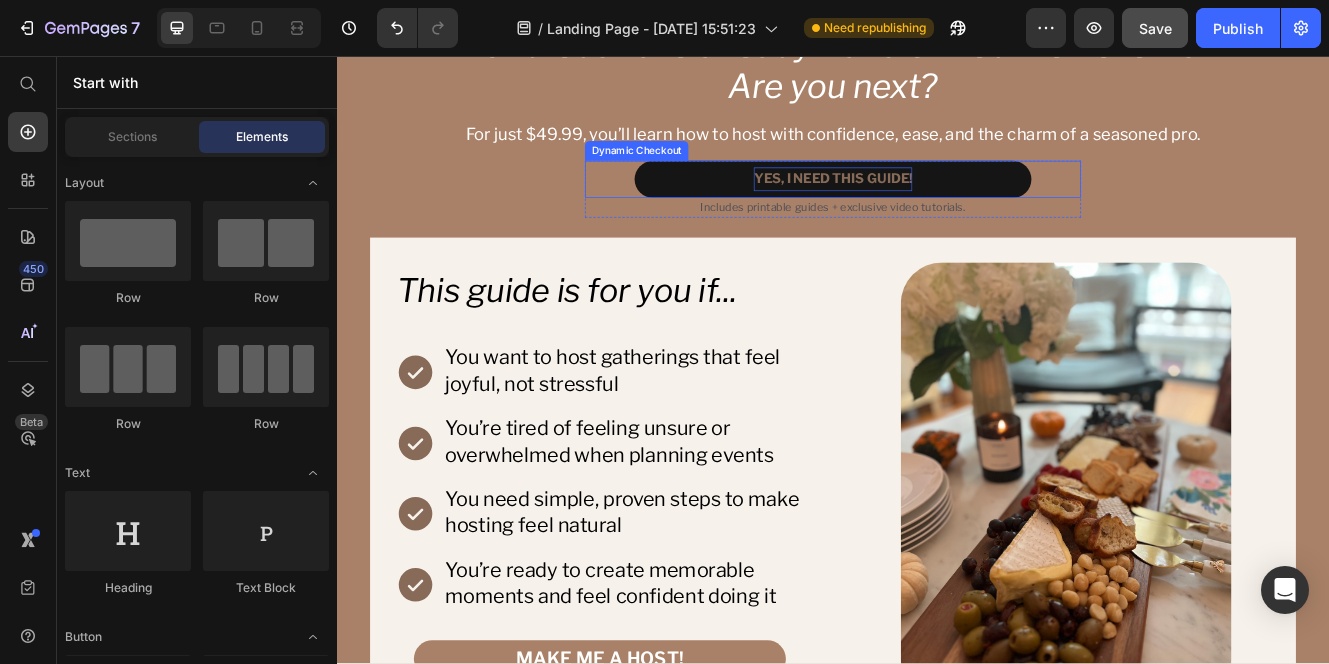 click on "YES, I NEED THIS GUIDE!" at bounding box center [937, 204] 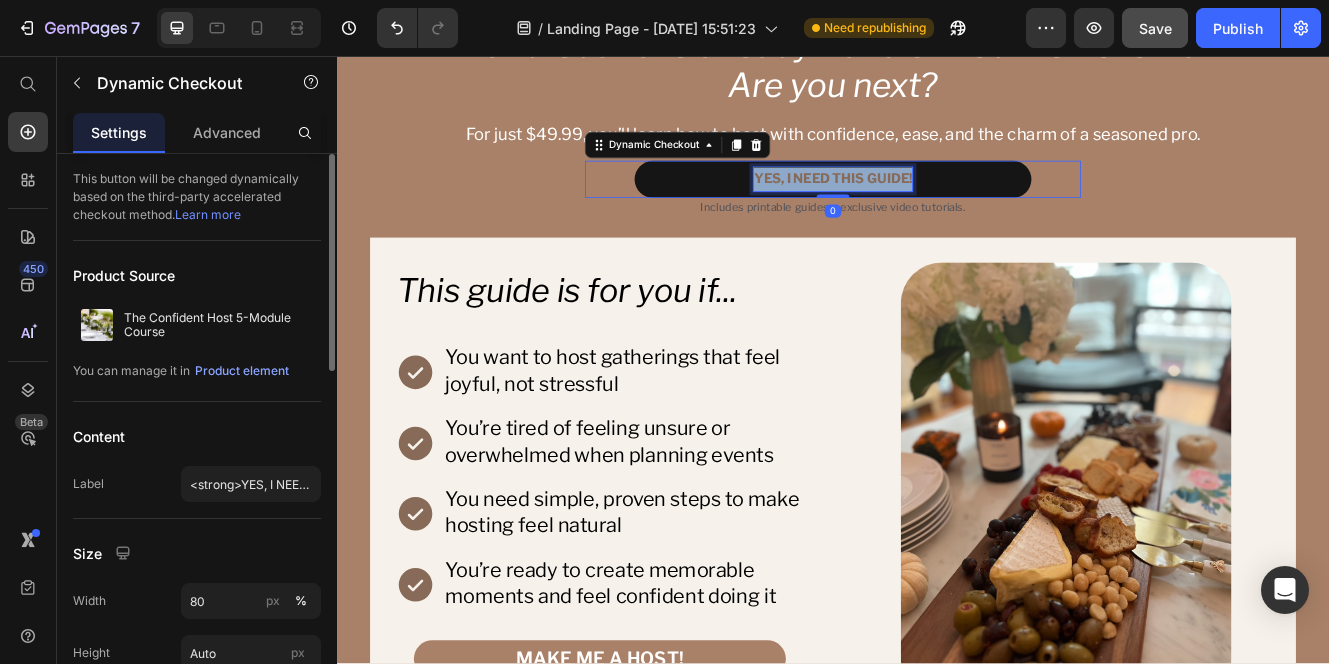 click on "YES, I NEED THIS GUIDE!" at bounding box center (937, 204) 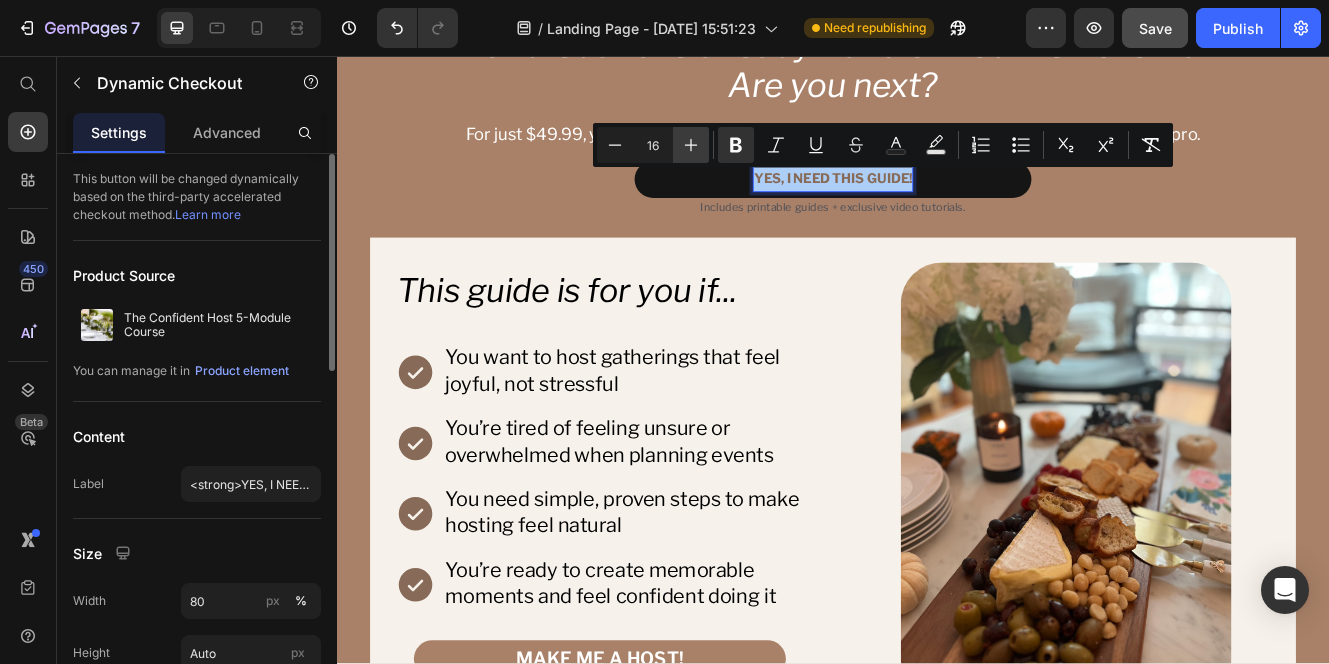 click 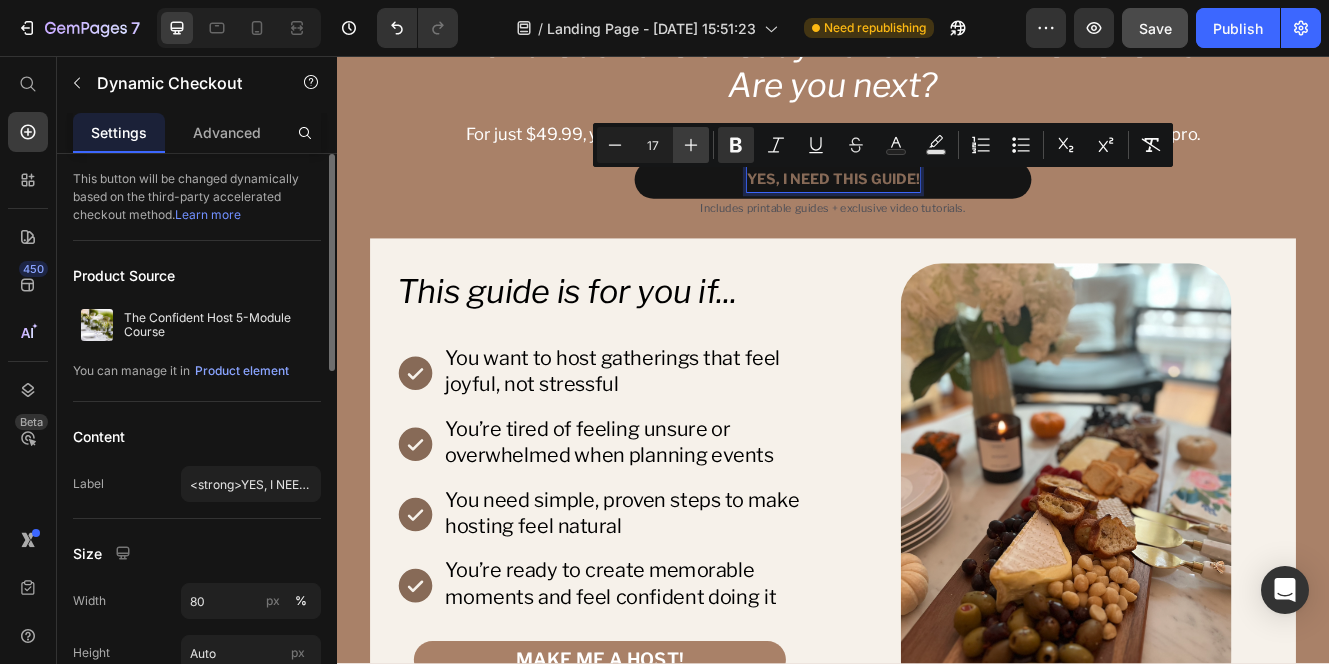 click 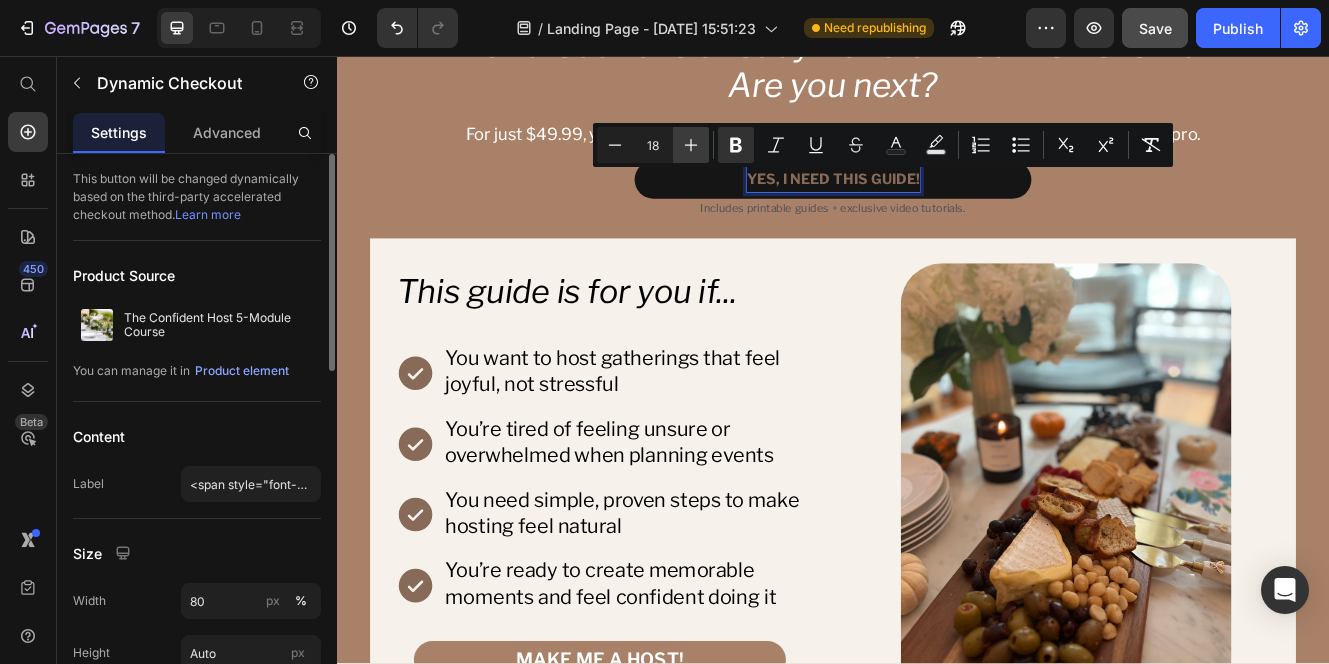 click 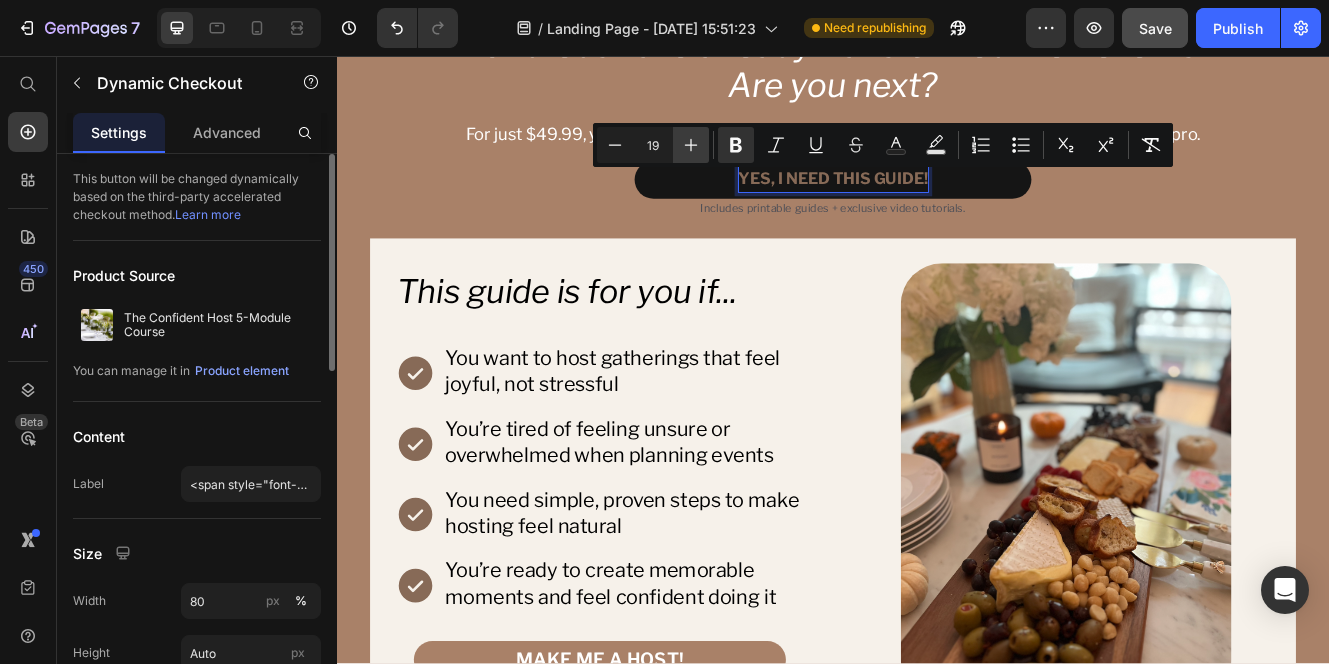 click 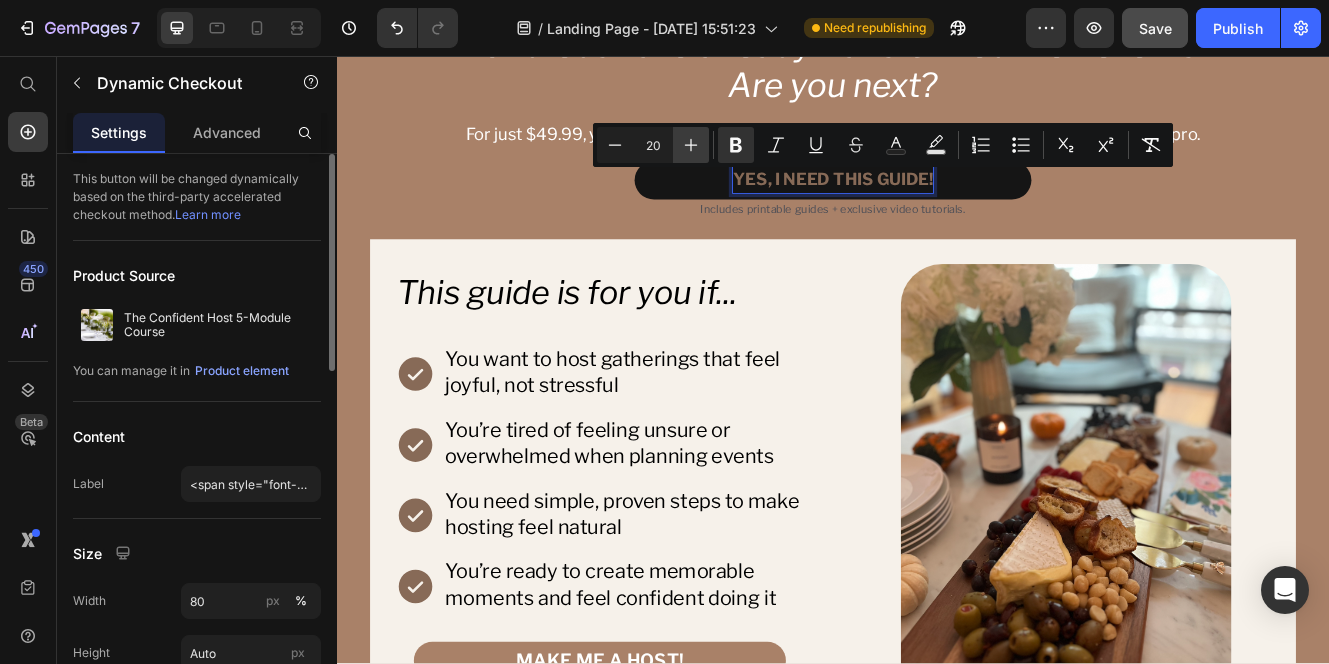 click 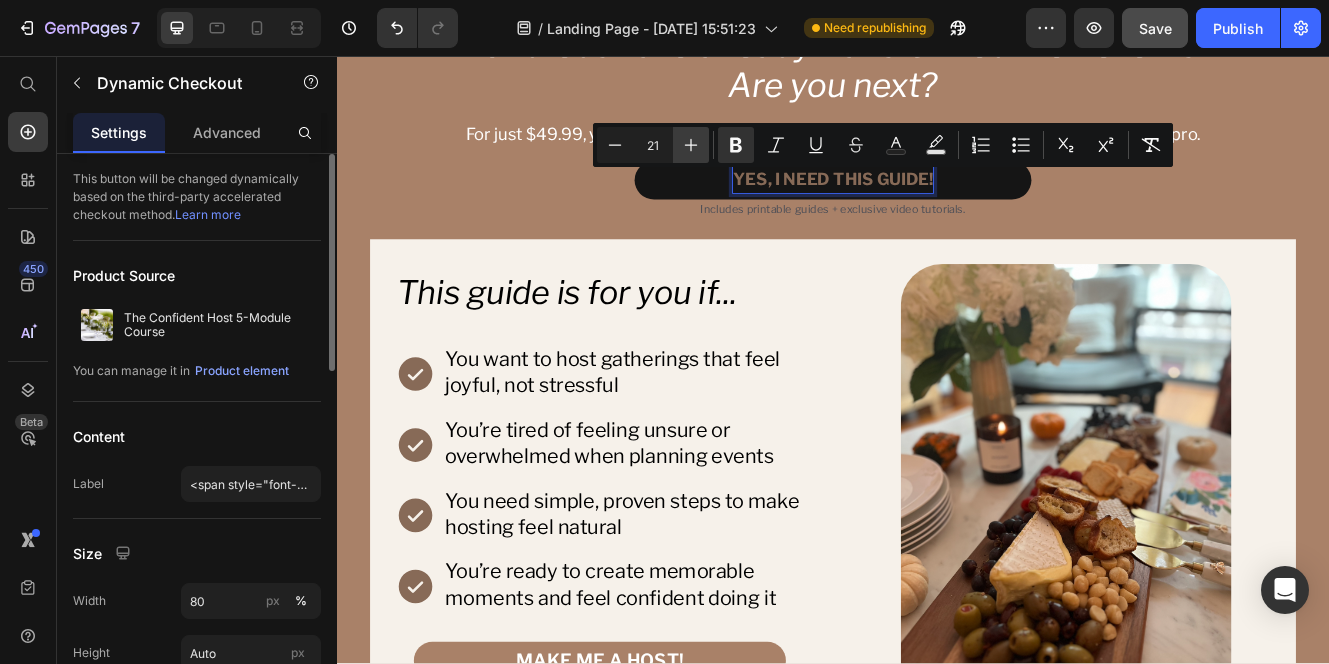 click 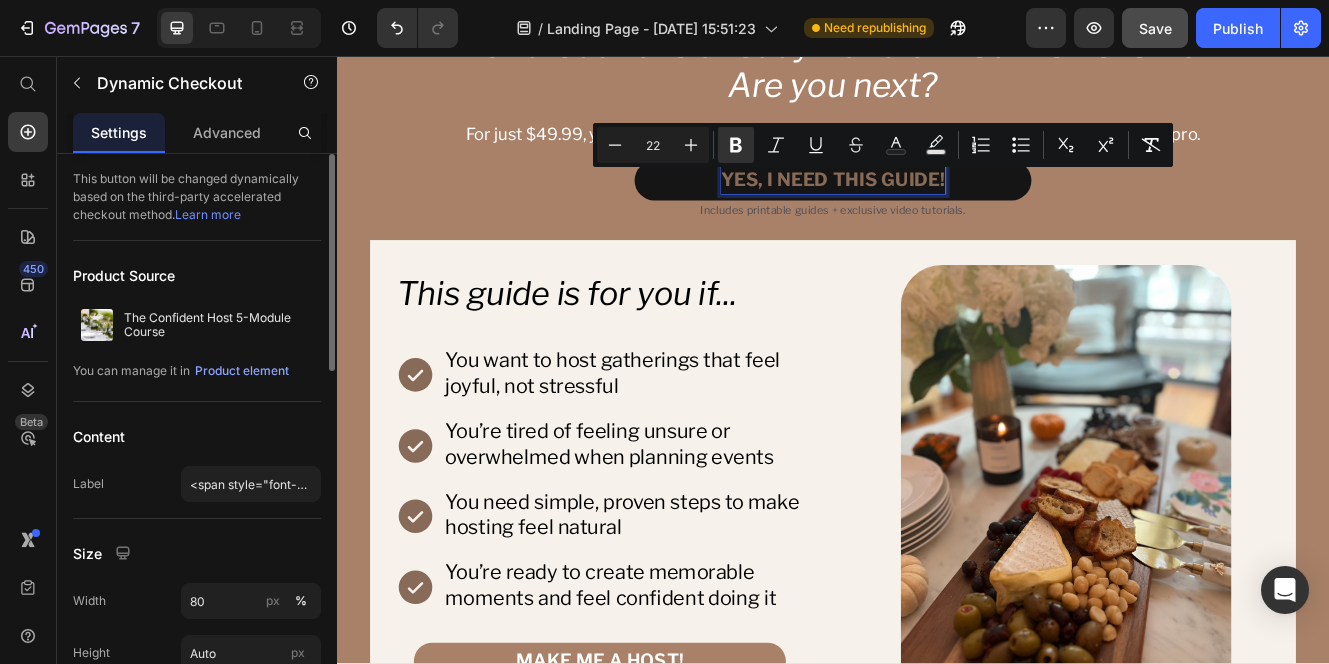 click on "YES, I NEED THIS GUIDE!" at bounding box center [937, 207] 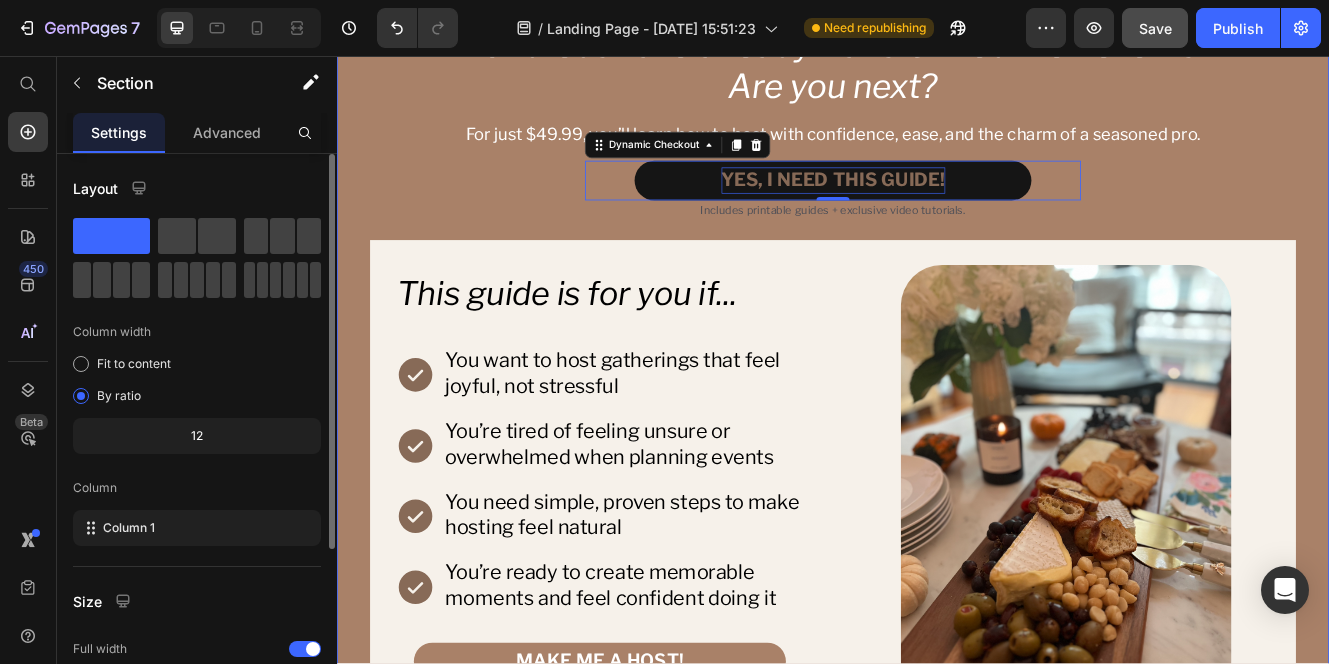 click on "Hundreds have already transformed their events. Are you next? Heading For just $49.99, you’ll learn how to host with confidence, ease, and the charm of a seasoned pro. Text Block YES, I NEED THIS GUIDE! Dynamic Checkout   0 Includes printable guides + exclusive video tutorials. Text Block Product This guide is for you if... Heading You want to host gatherings that feel joyful, not stressful You’re tired of feeling unsure or overwhelmed when planning events You need simple, proven steps to make hosting feel natural You’re ready to create memorable moments and feel confident doing it Item List MAKE ME A HOST! Button Image Row Row" at bounding box center [937, 443] 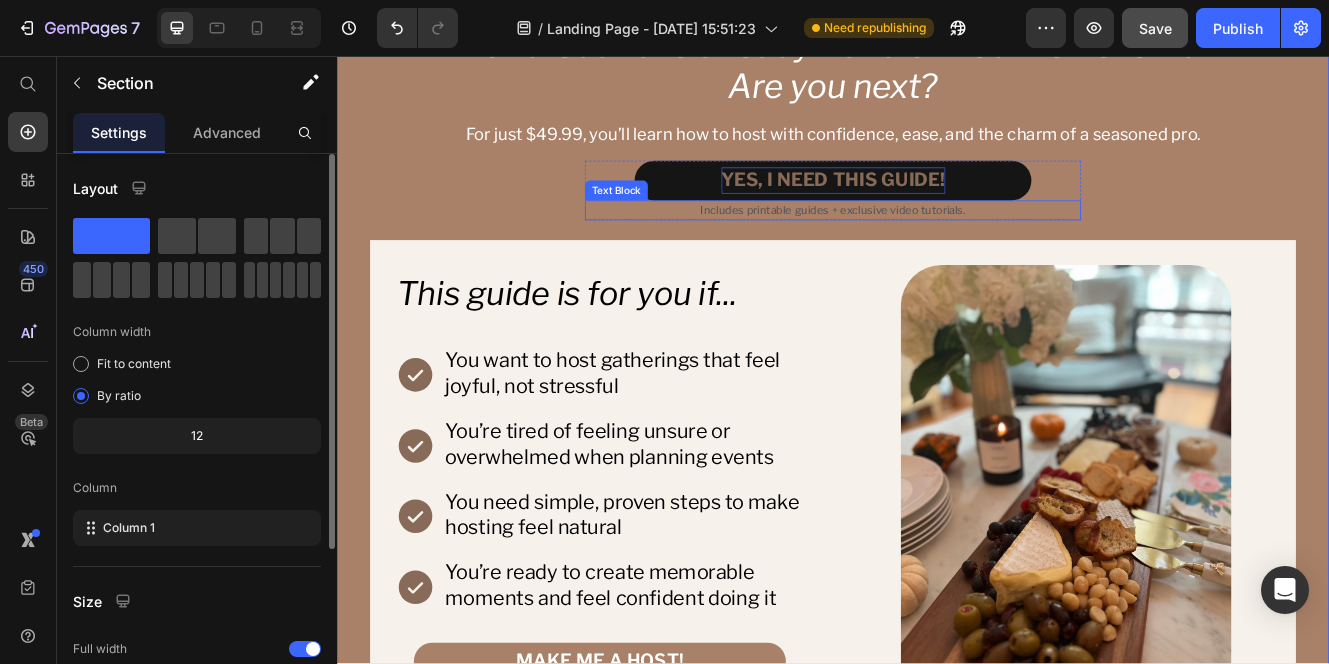 click on "Includes printable guides + exclusive video tutorials." at bounding box center (937, 243) 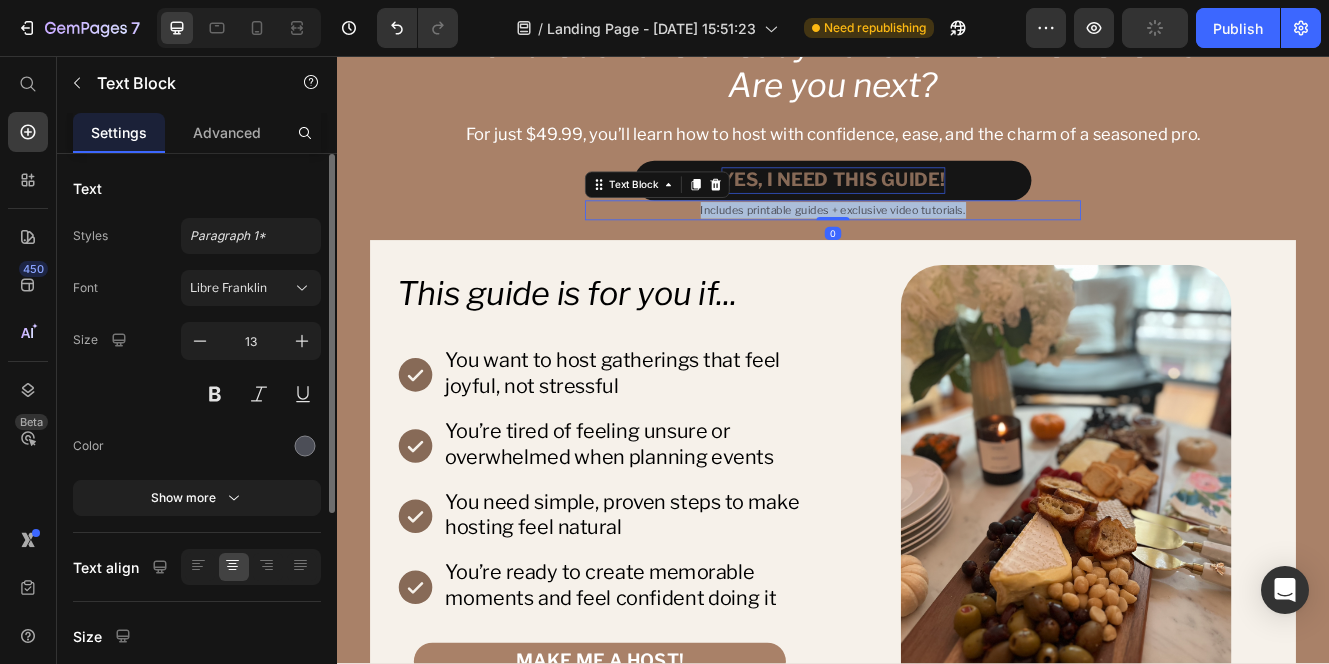 click on "Includes printable guides + exclusive video tutorials." at bounding box center (937, 243) 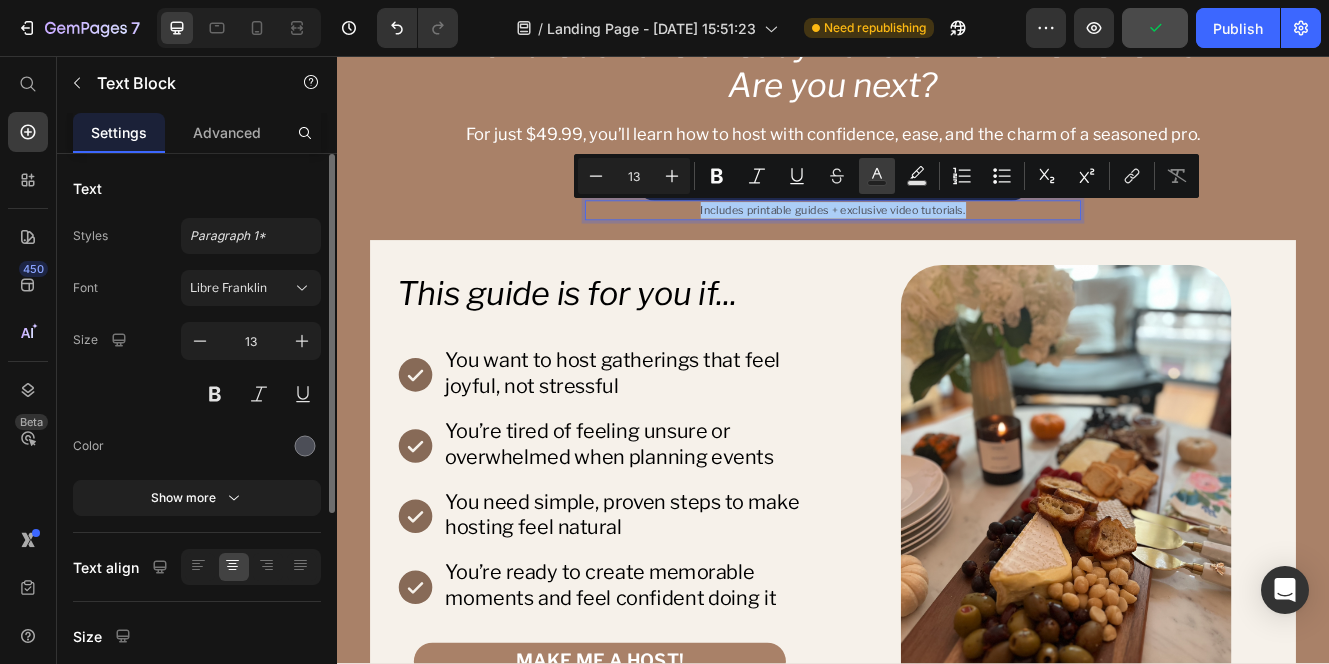 click 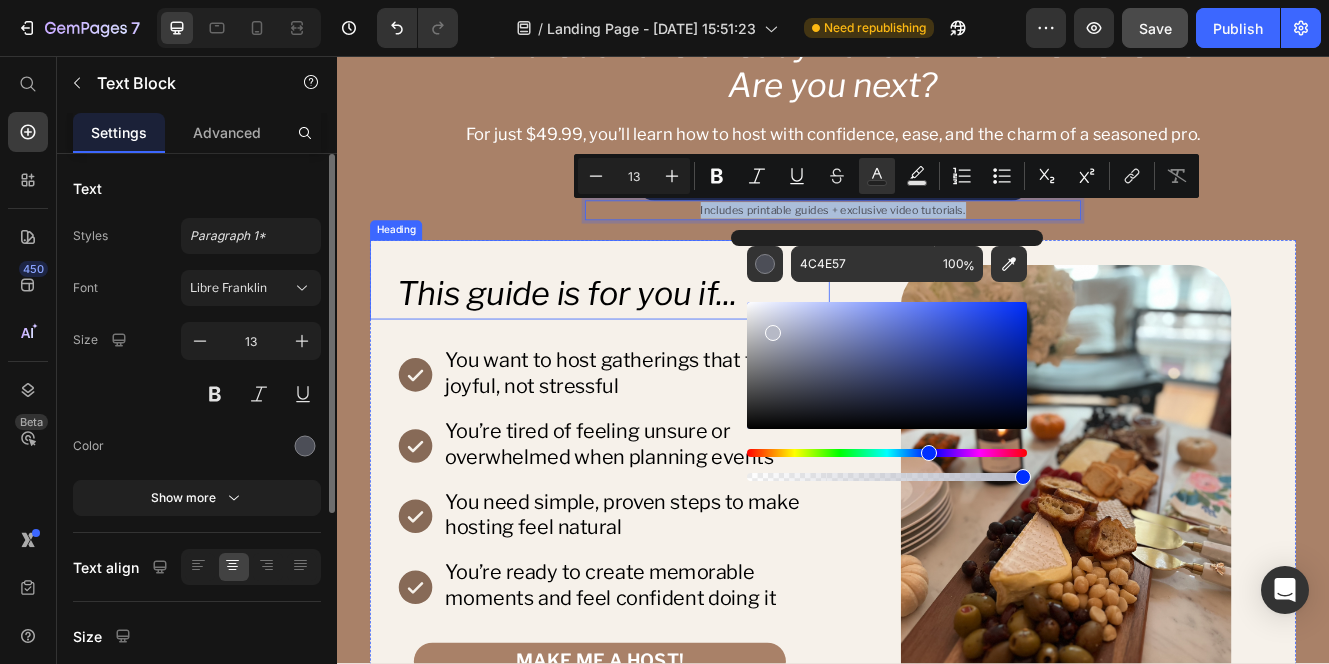 type on "EDEDED" 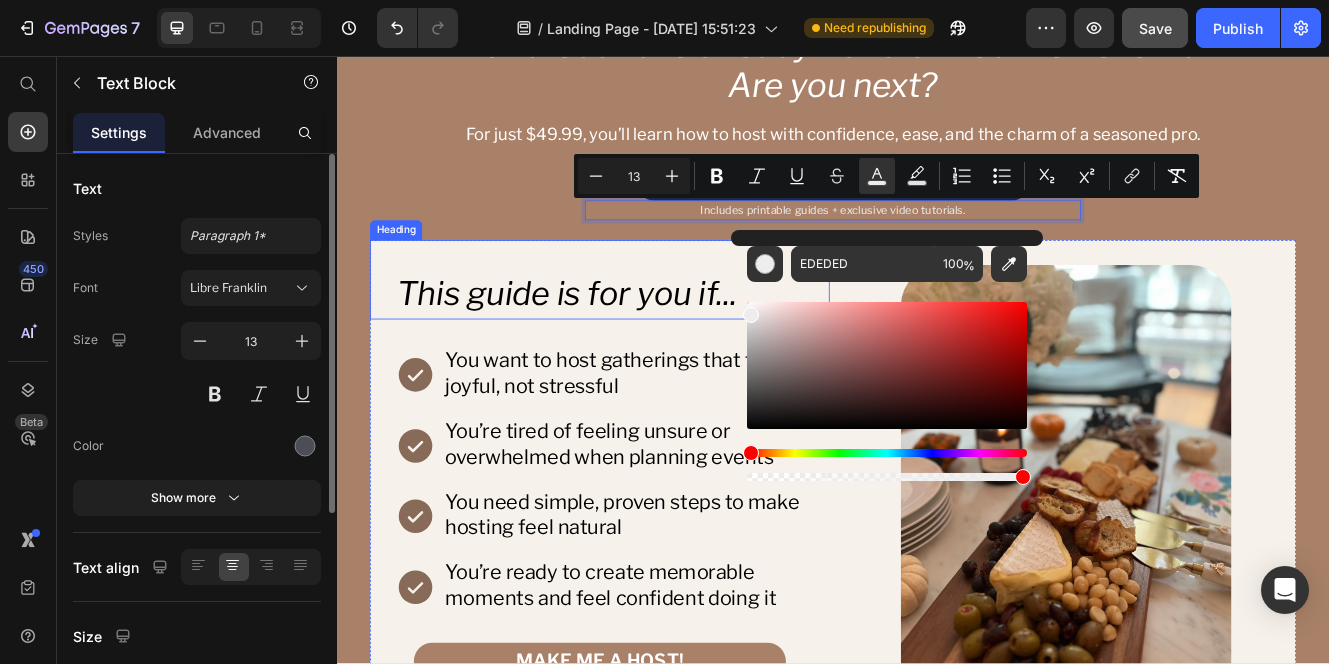 drag, startPoint x: 1118, startPoint y: 387, endPoint x: 768, endPoint y: 315, distance: 357.32898 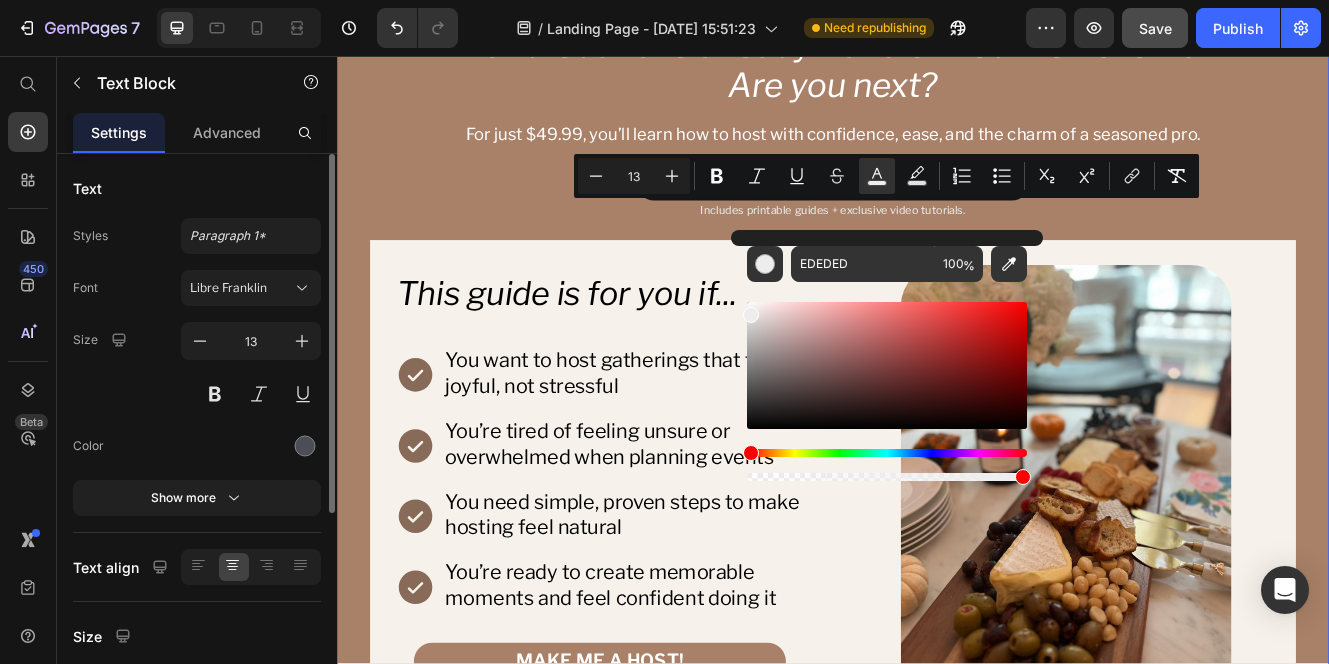 click on "Hundreds have already transformed their events. Are you next? Heading For just $49.99, you’ll learn how to host with confidence, ease, and the charm of a seasoned pro. Text Block YES, I NEED THIS GUIDE! Dynamic Checkout Includes printable guides + exclusive video tutorials. Text Block Product This guide is for you if... Heading You want to host gatherings that feel joyful, not stressful You’re tired of feeling unsure or overwhelmed when planning events You need simple, proven steps to make hosting feel natural You’re ready to create memorable moments and feel confident doing it Item List MAKE ME A HOST! Button Image Row Row" at bounding box center [937, 443] 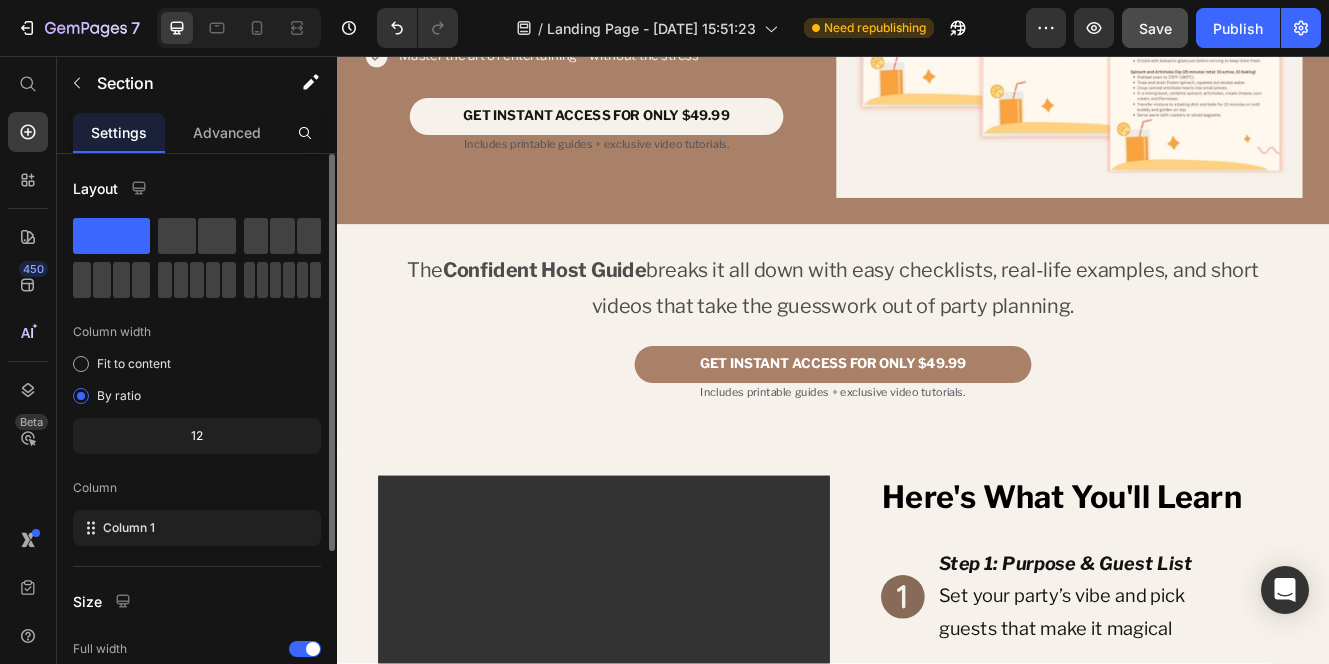 scroll, scrollTop: 1711, scrollLeft: 0, axis: vertical 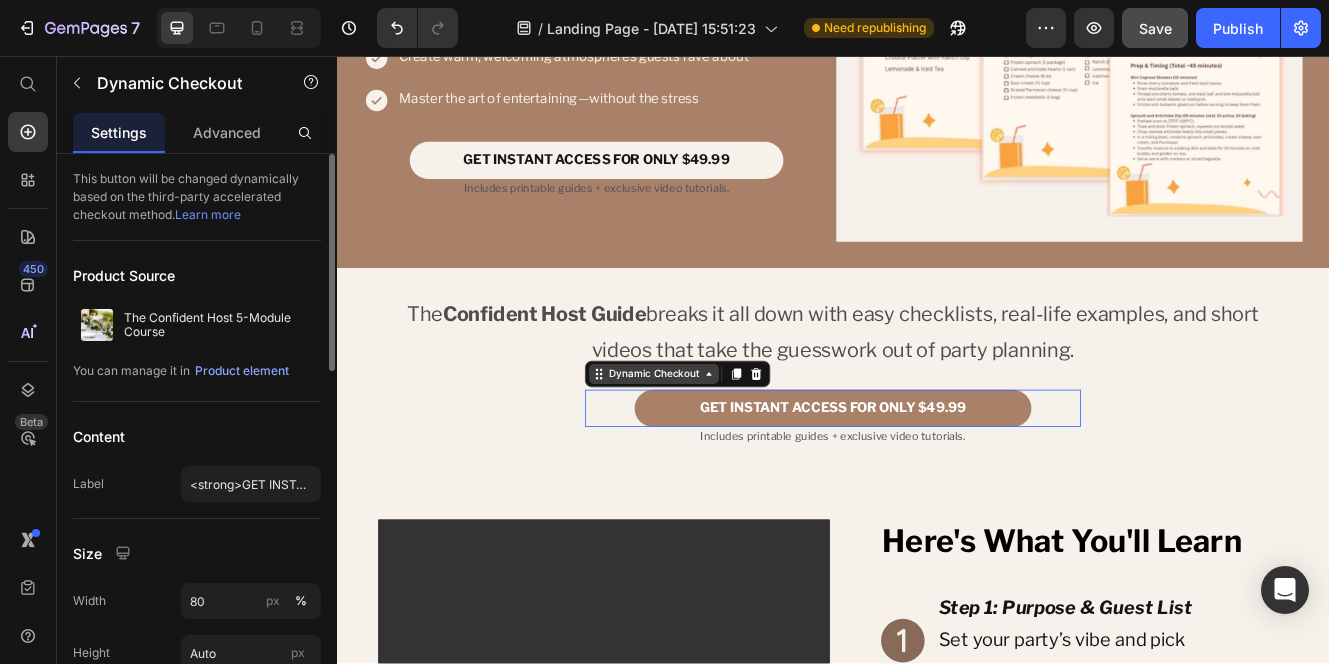 click on "Dynamic Checkout" at bounding box center (720, 441) 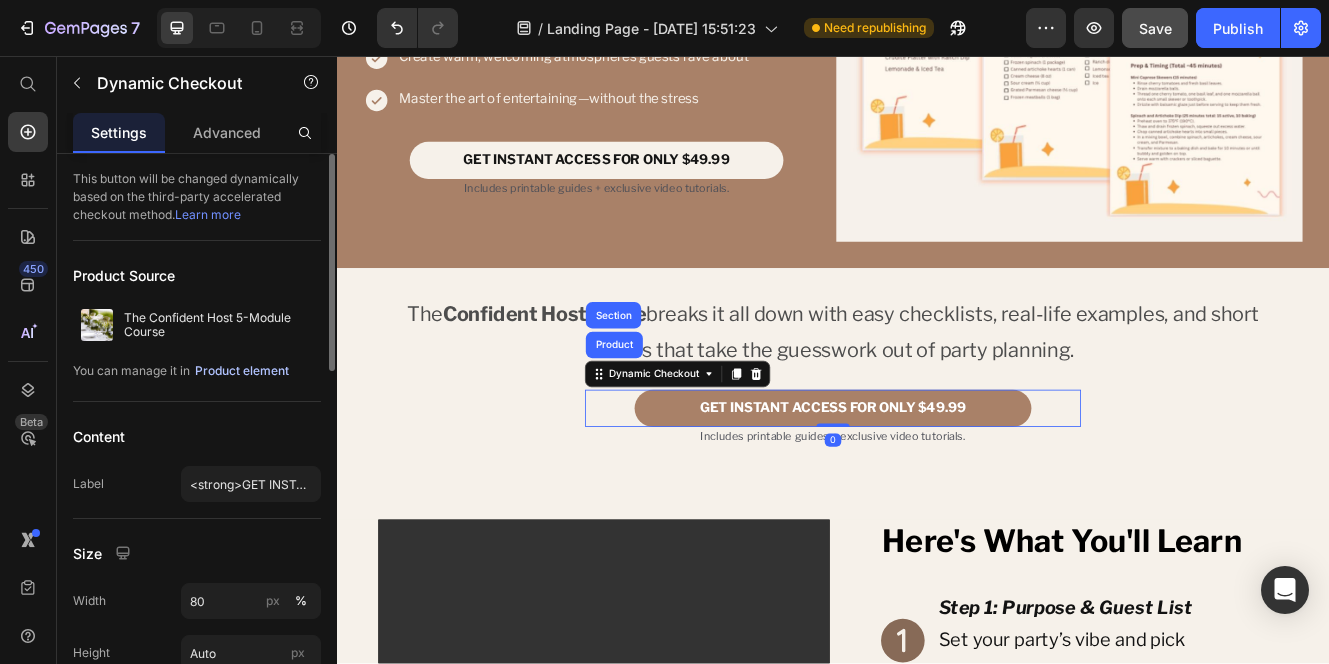 click on "Product element" at bounding box center [242, 371] 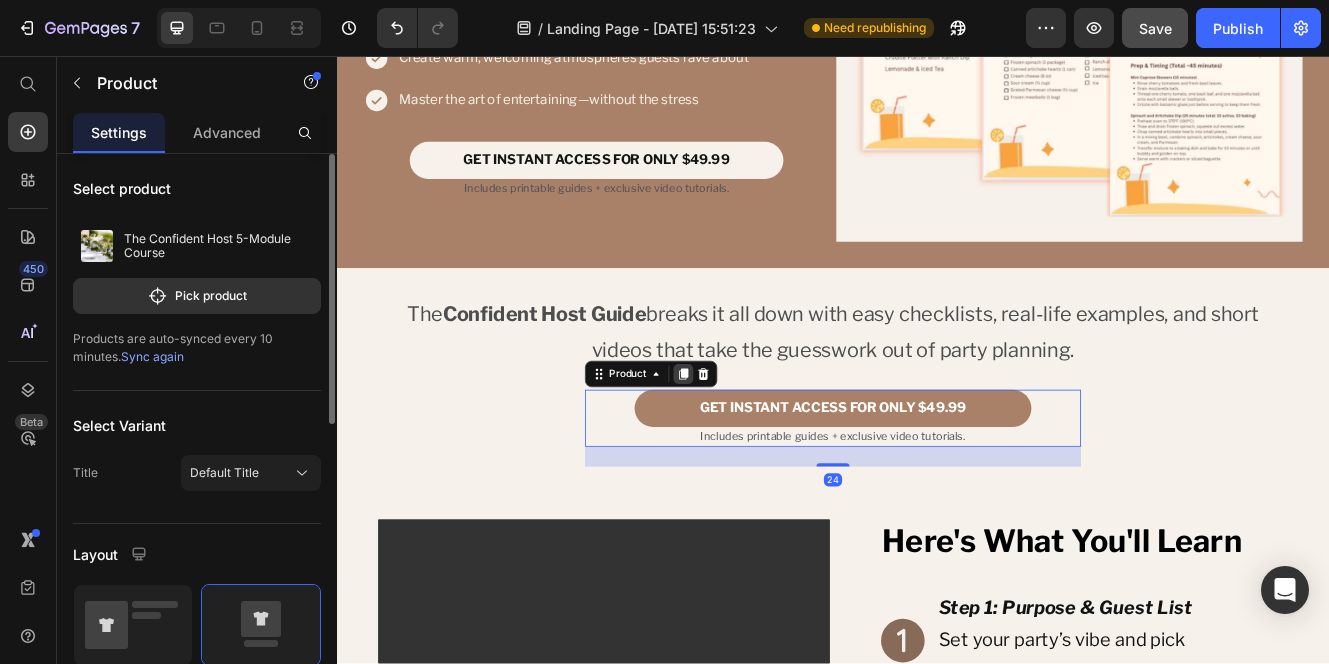 click 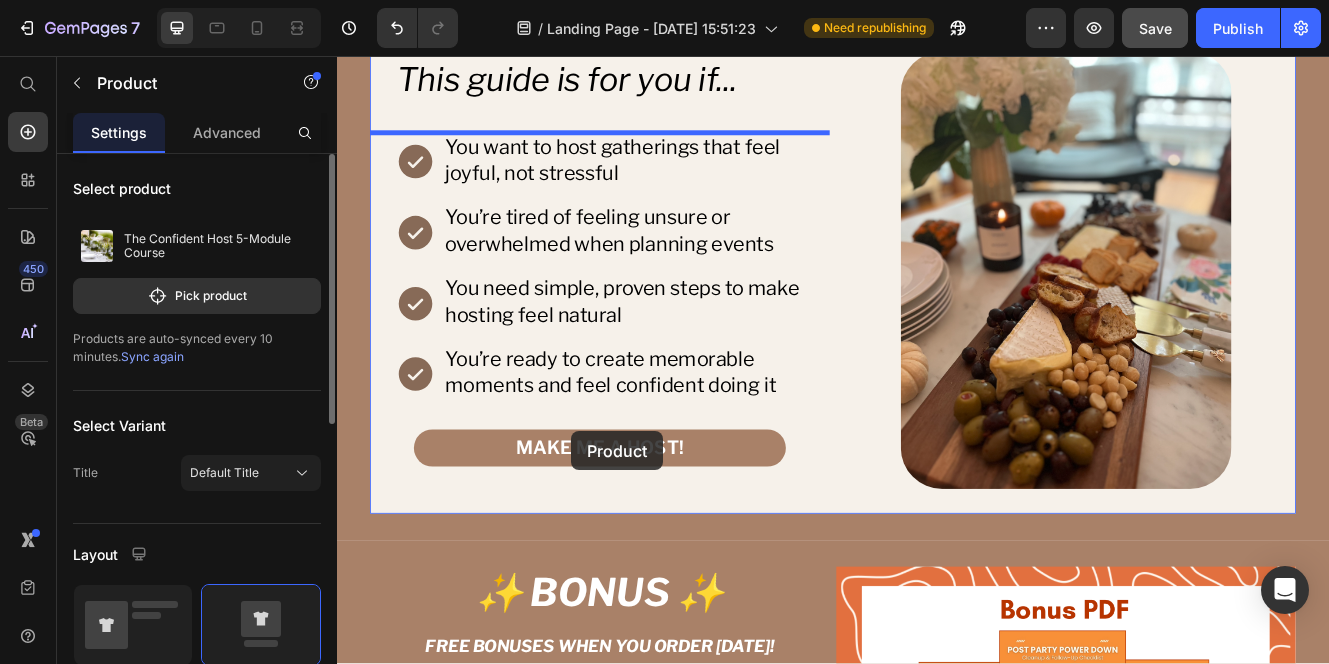 scroll, scrollTop: 5822, scrollLeft: 0, axis: vertical 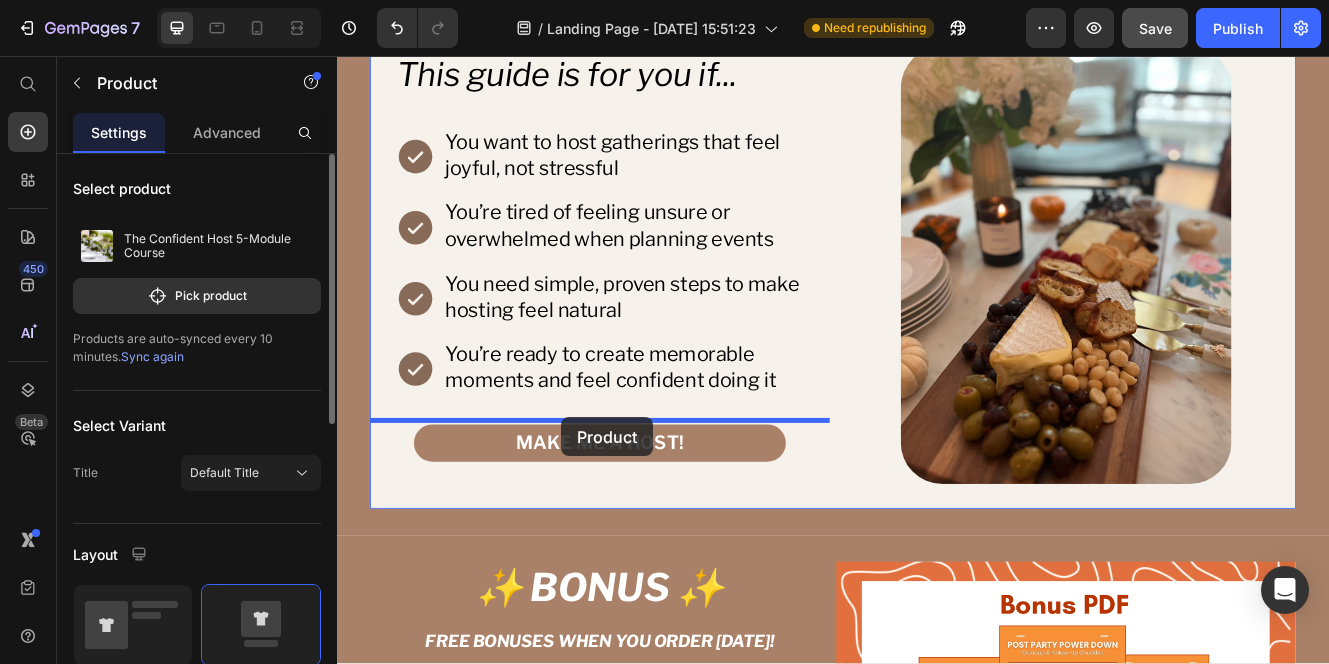 drag, startPoint x: 654, startPoint y: 468, endPoint x: 608, endPoint y: 493, distance: 52.35456 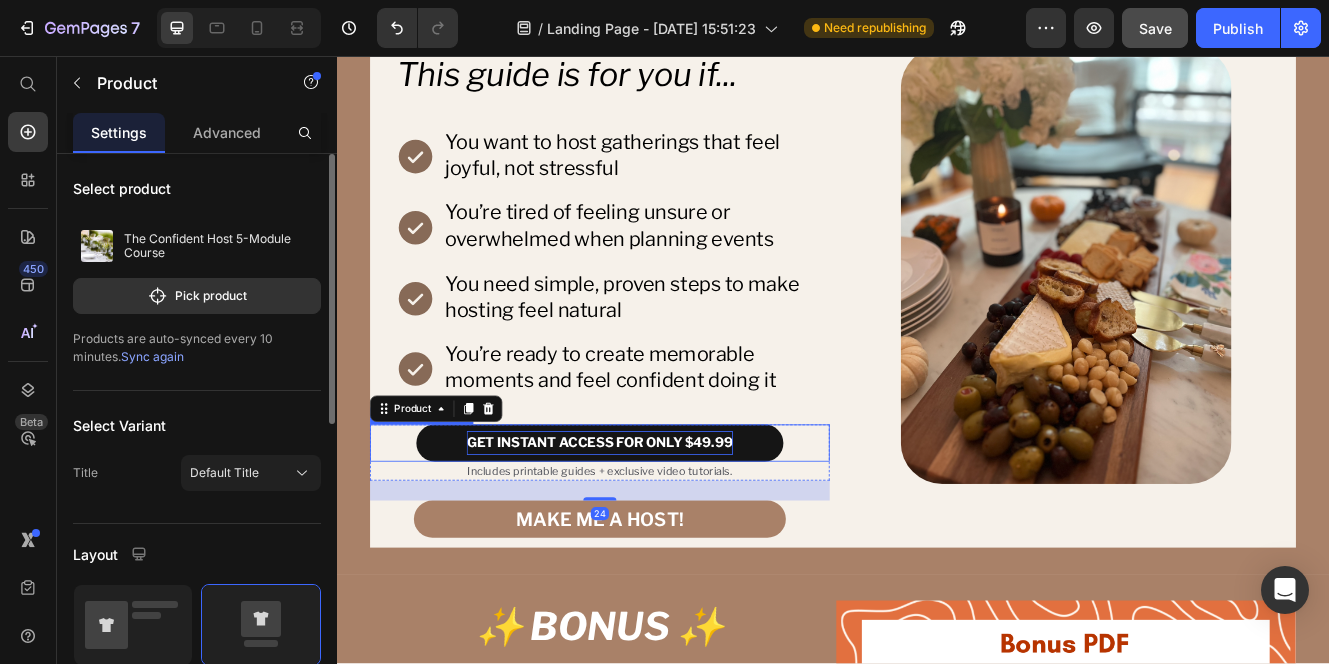 click on "GET INSTANT ACCESS FOR ONLY $49.99" at bounding box center (655, 524) 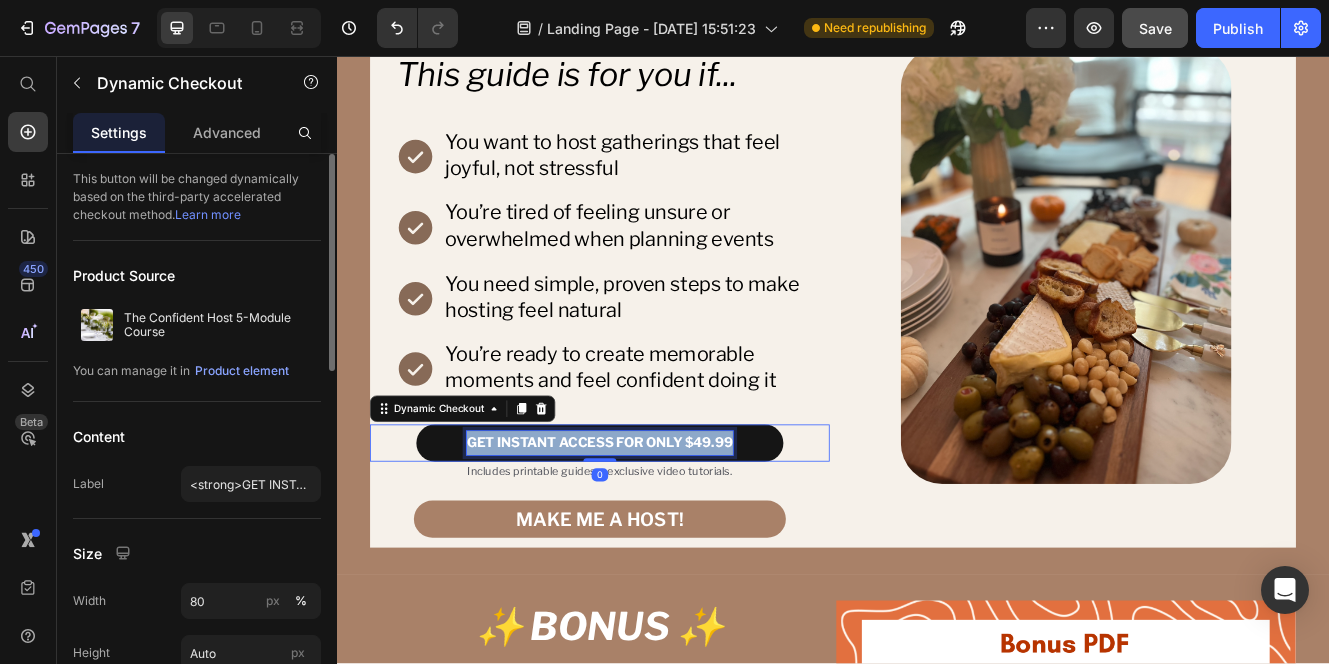 click on "GET INSTANT ACCESS FOR ONLY $49.99" at bounding box center [655, 523] 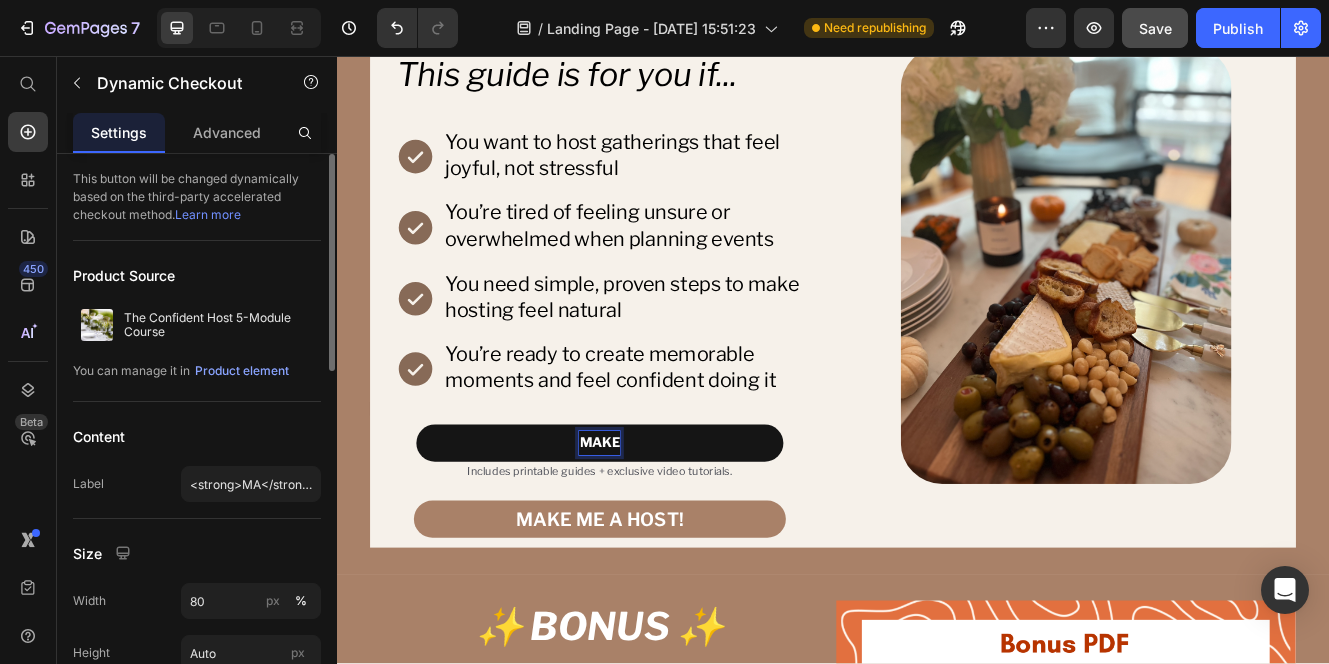click on "MAKE" at bounding box center (655, 524) 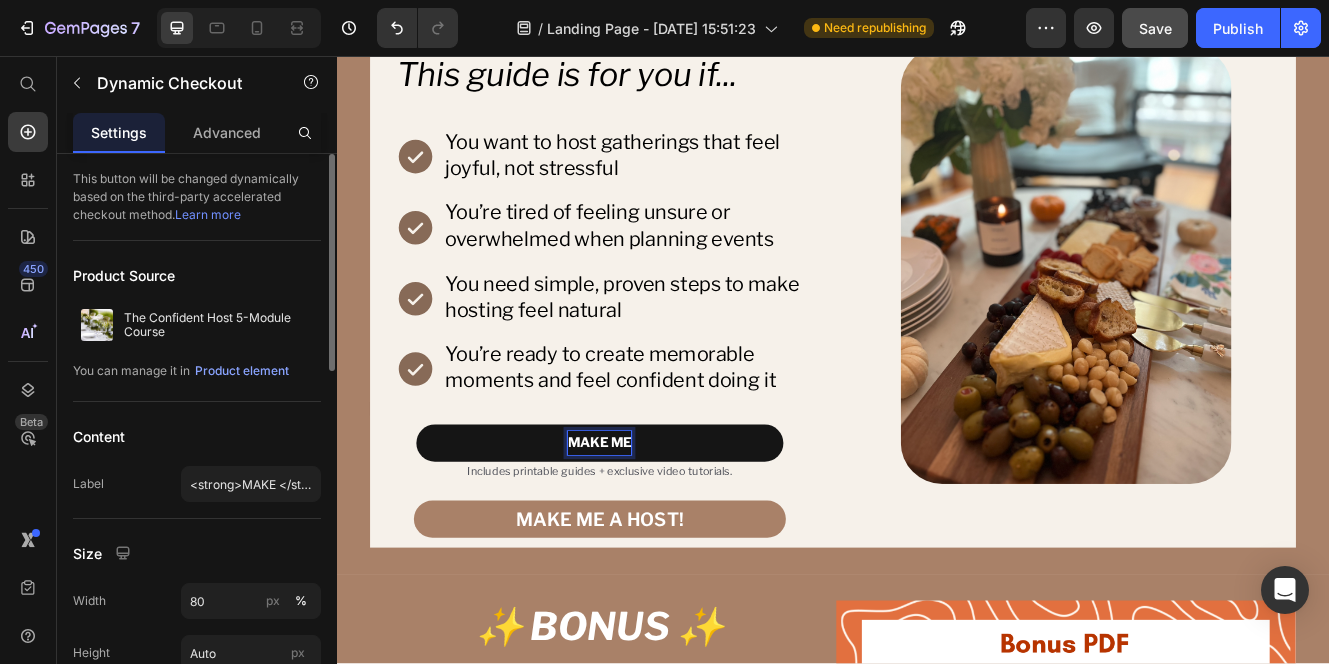 click on "MAKE ME" at bounding box center (655, 524) 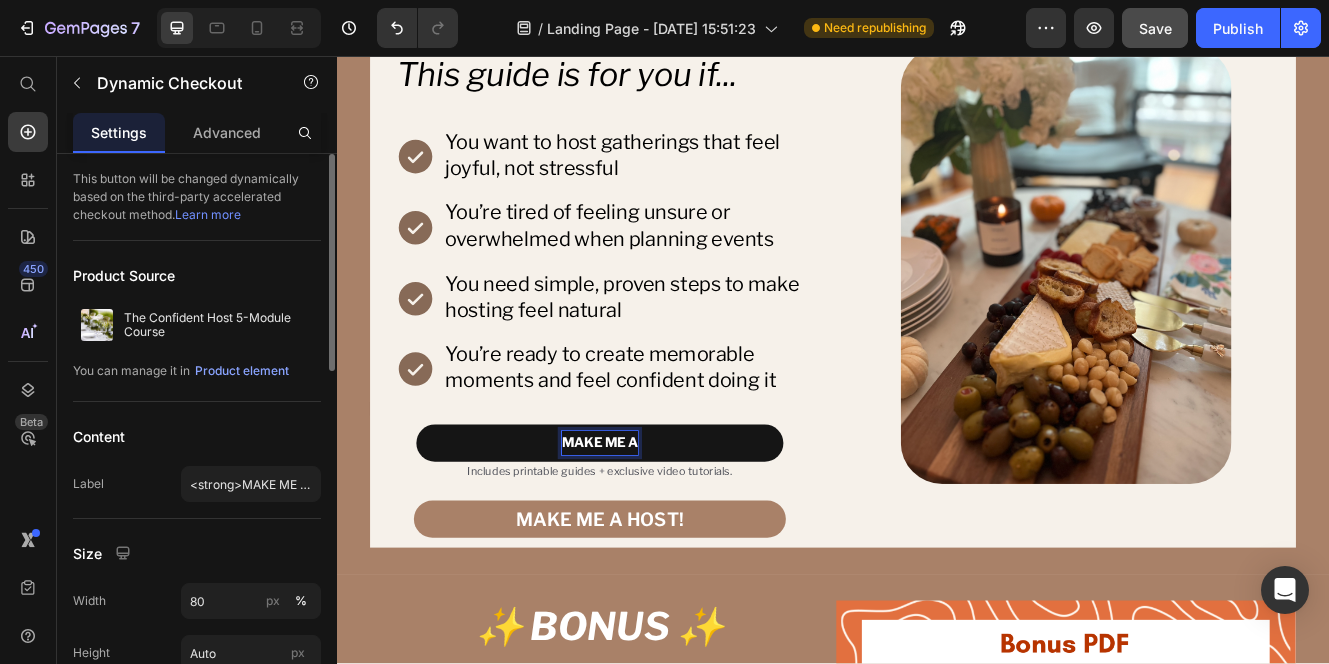 click on "MAKE ME A" at bounding box center (655, 524) 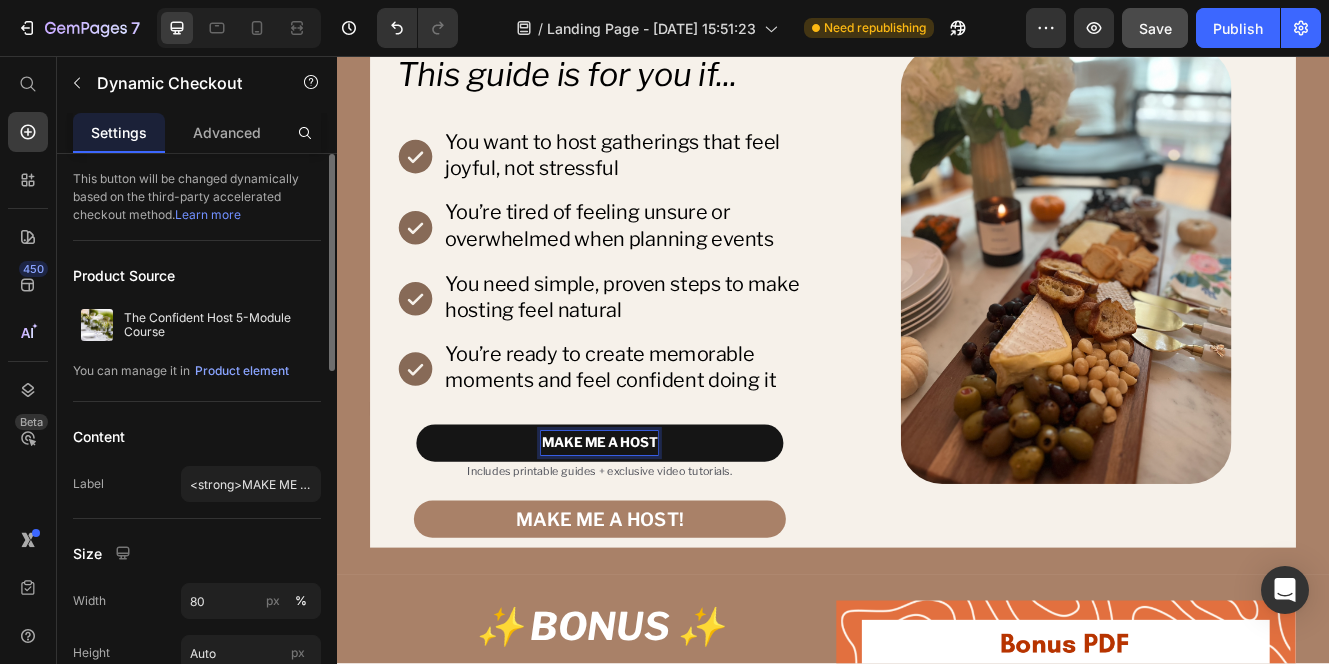 click on "MAKE ME A HOST" at bounding box center [655, 524] 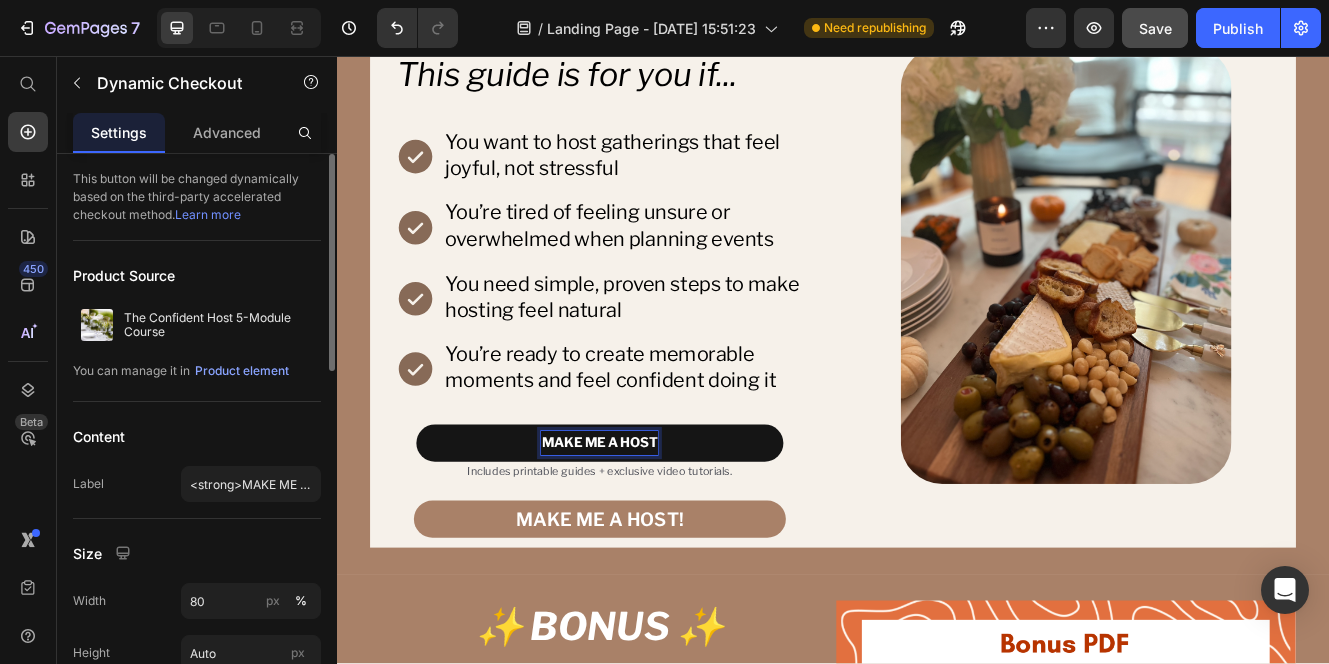 click on "MAKE ME A HOST" at bounding box center (655, 524) 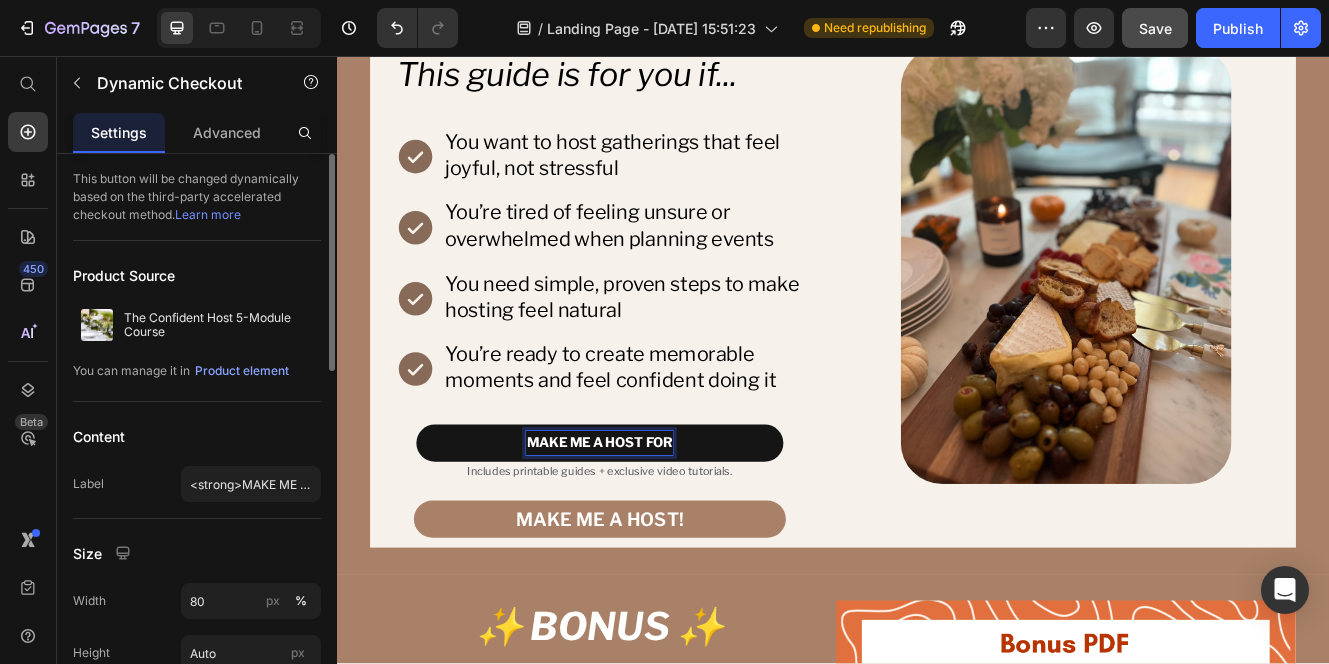 click on "MAKE ME A HOST FOR" at bounding box center (655, 524) 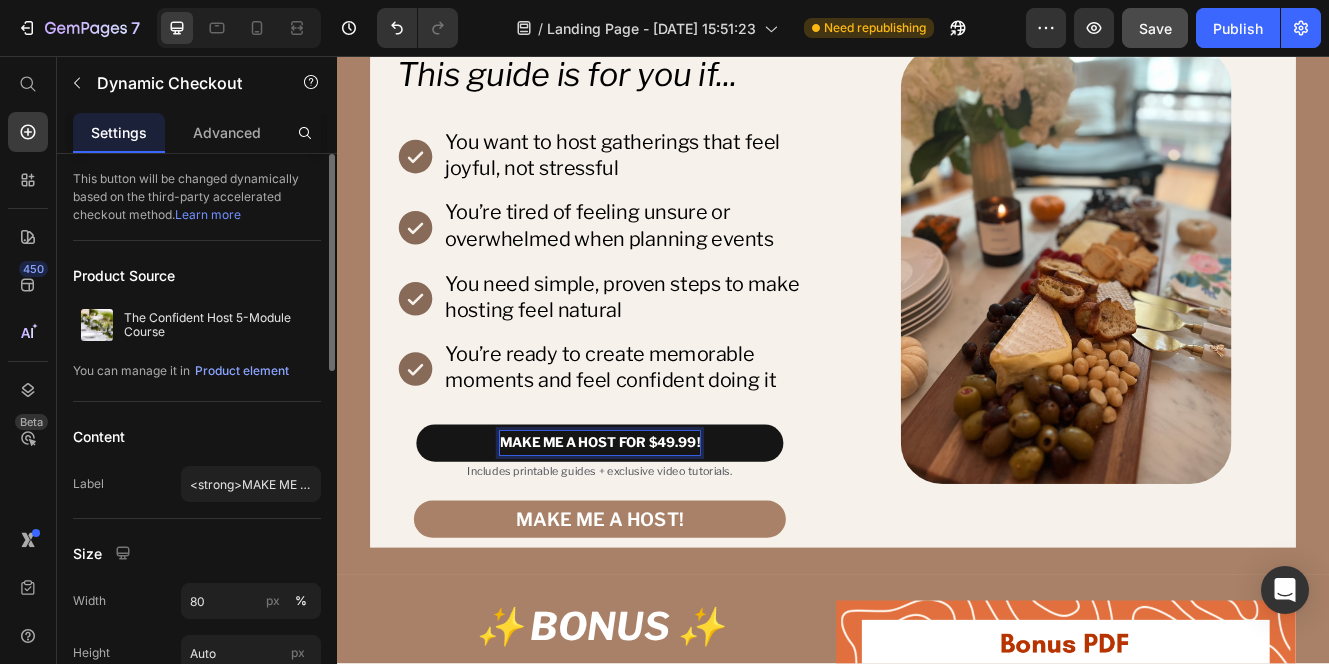 click on "MAKE ME A HOST FOR $49.99!" at bounding box center (655, 524) 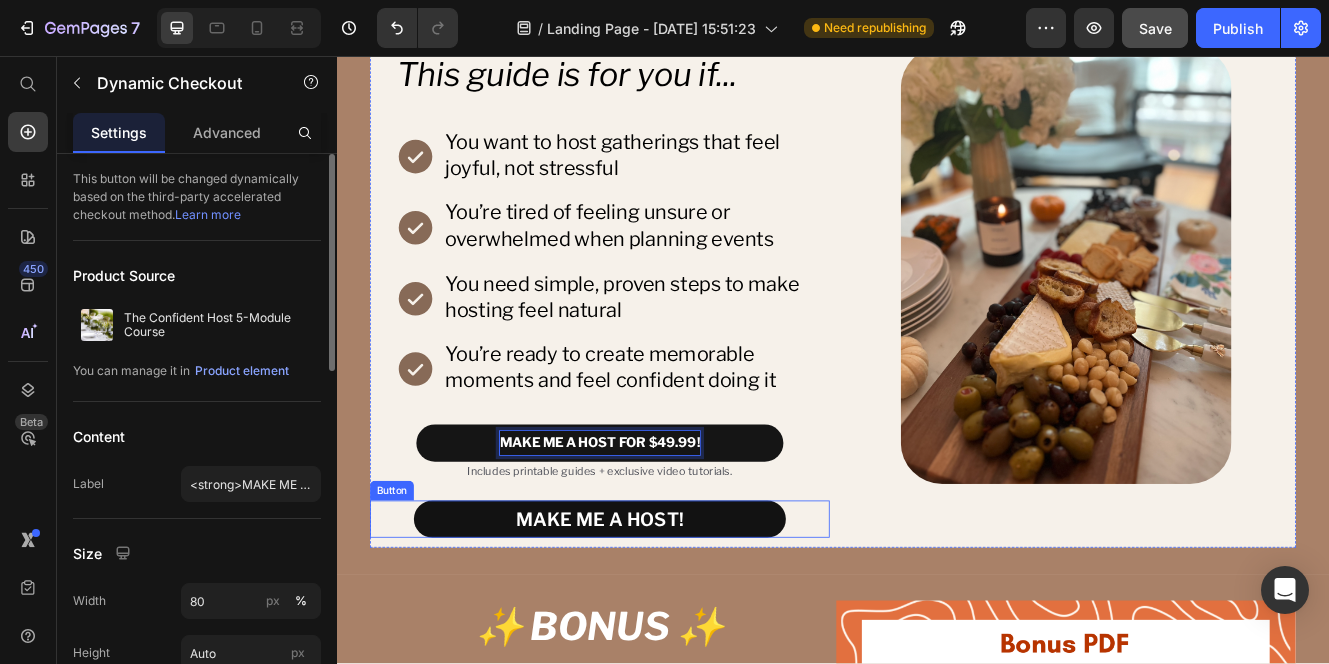 click on "MAKE ME A HOST!" at bounding box center (655, 616) 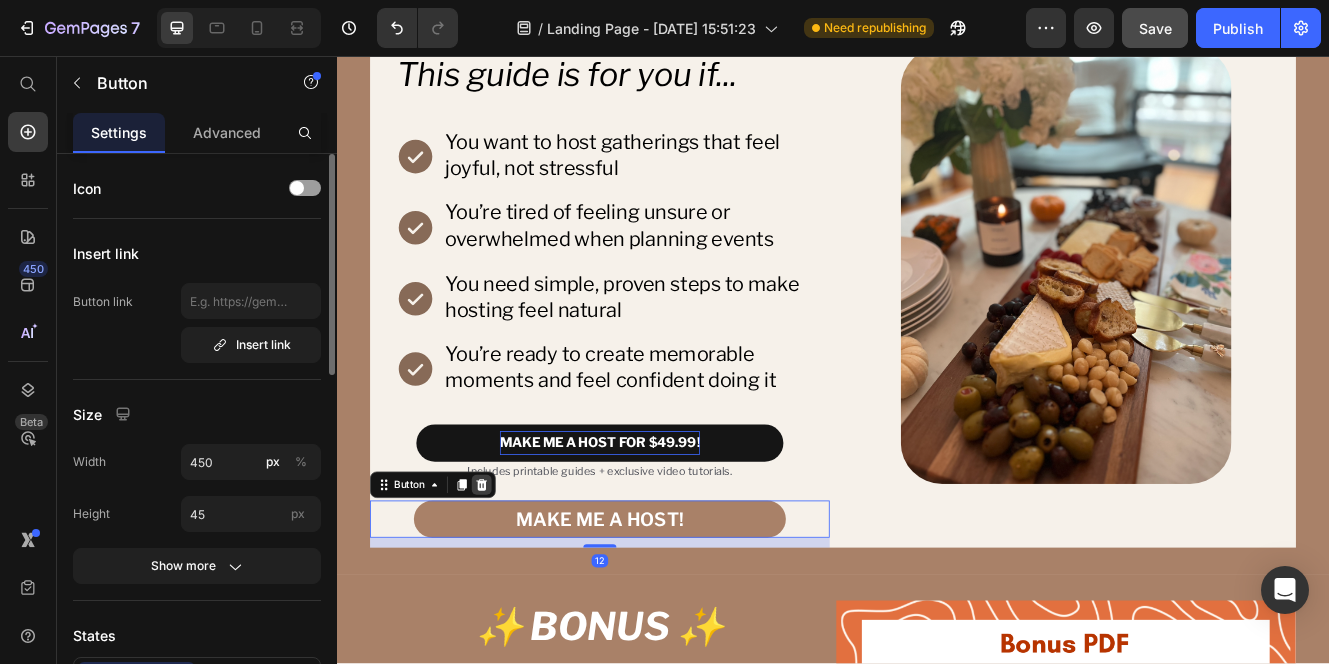 click 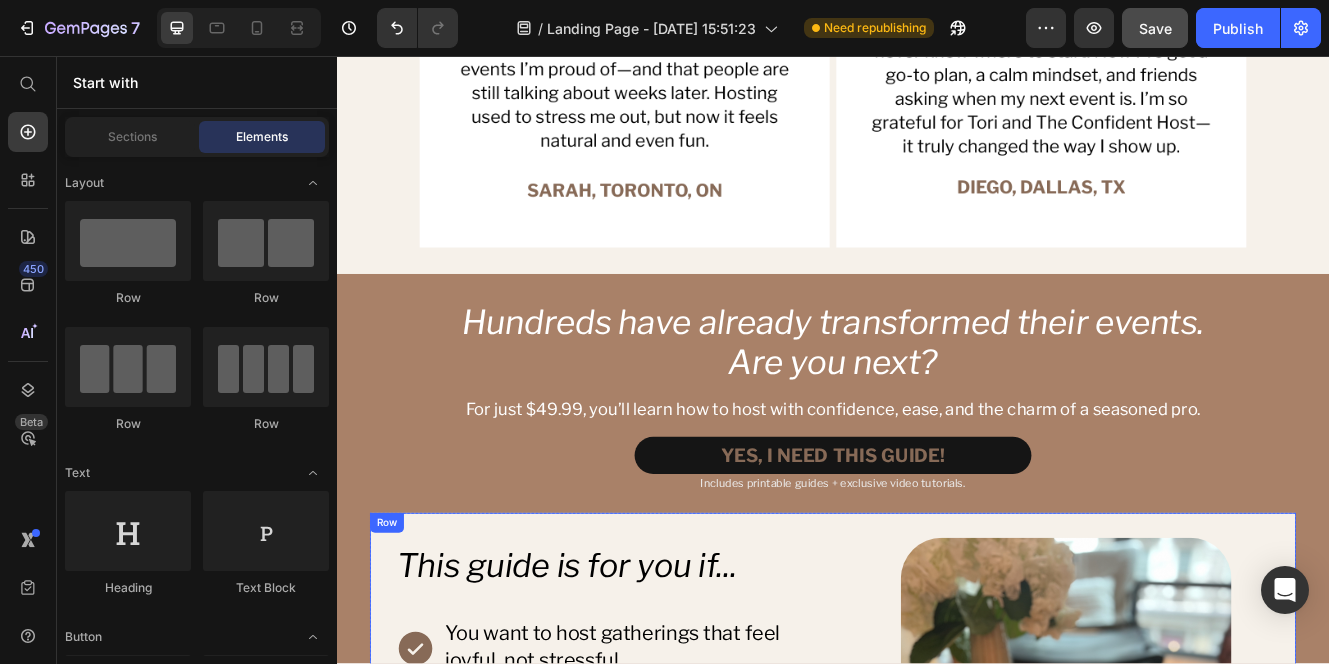 scroll, scrollTop: 5129, scrollLeft: 0, axis: vertical 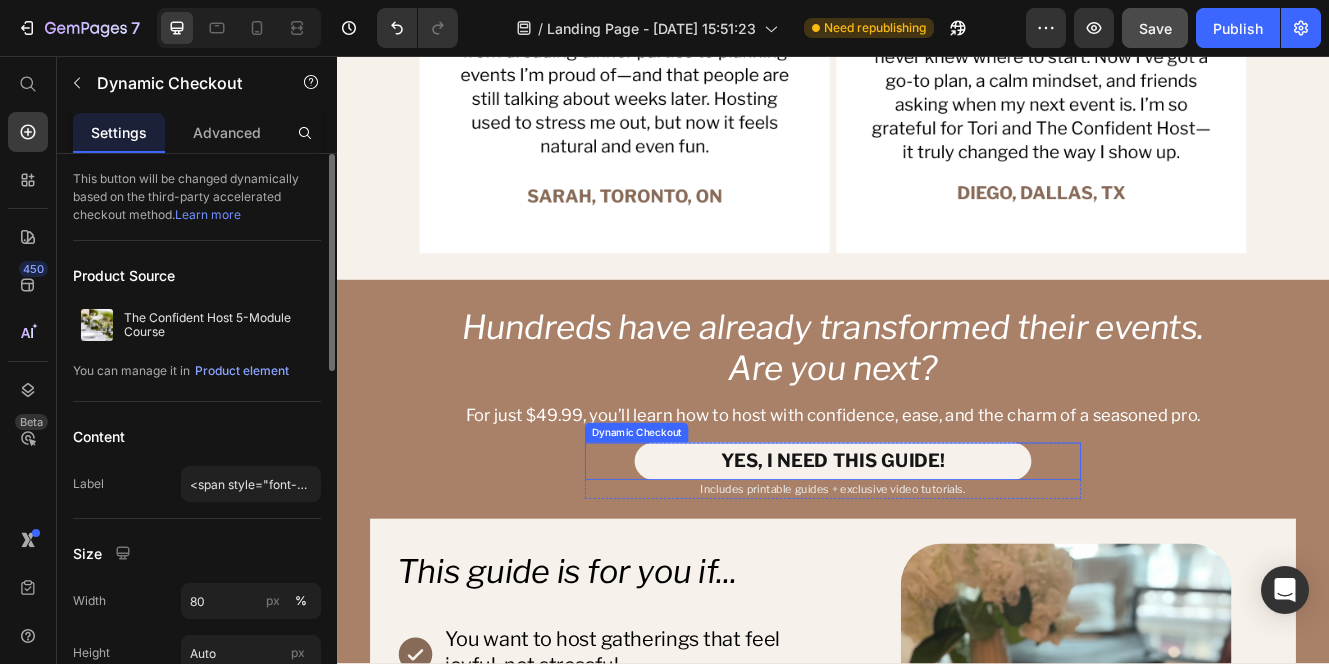 click on "Dynamic Checkout" at bounding box center (699, 512) 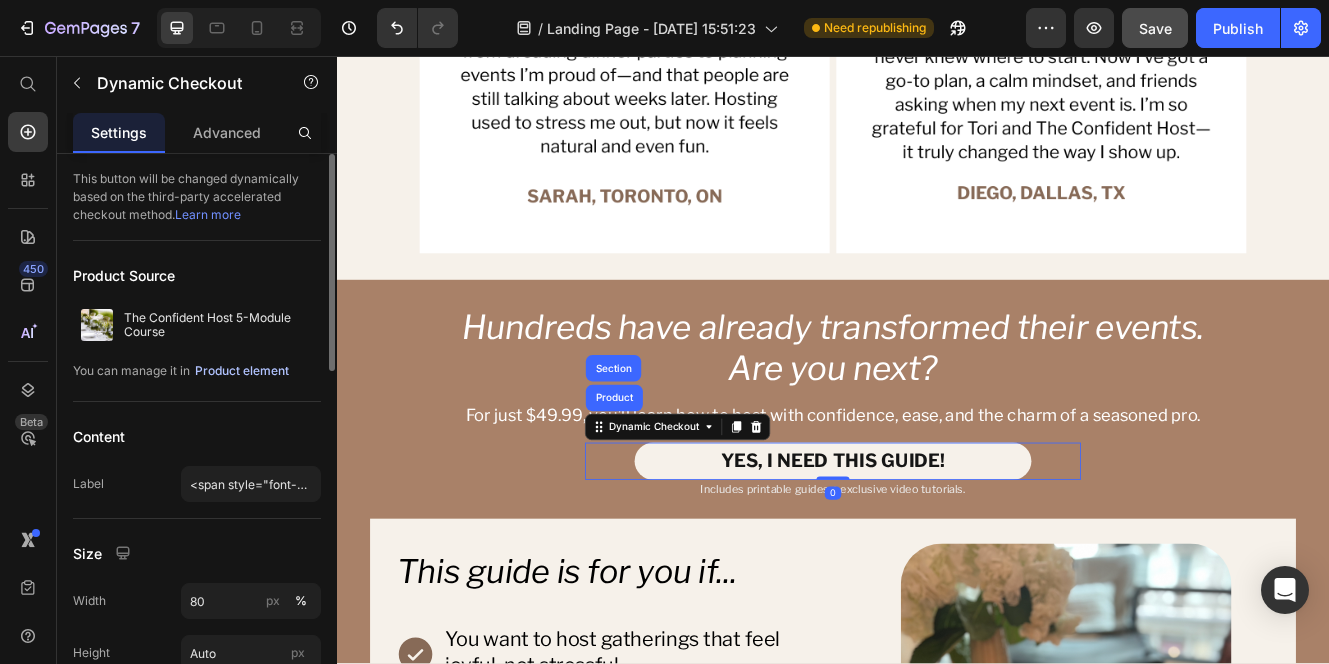 click on "Product element" at bounding box center (242, 371) 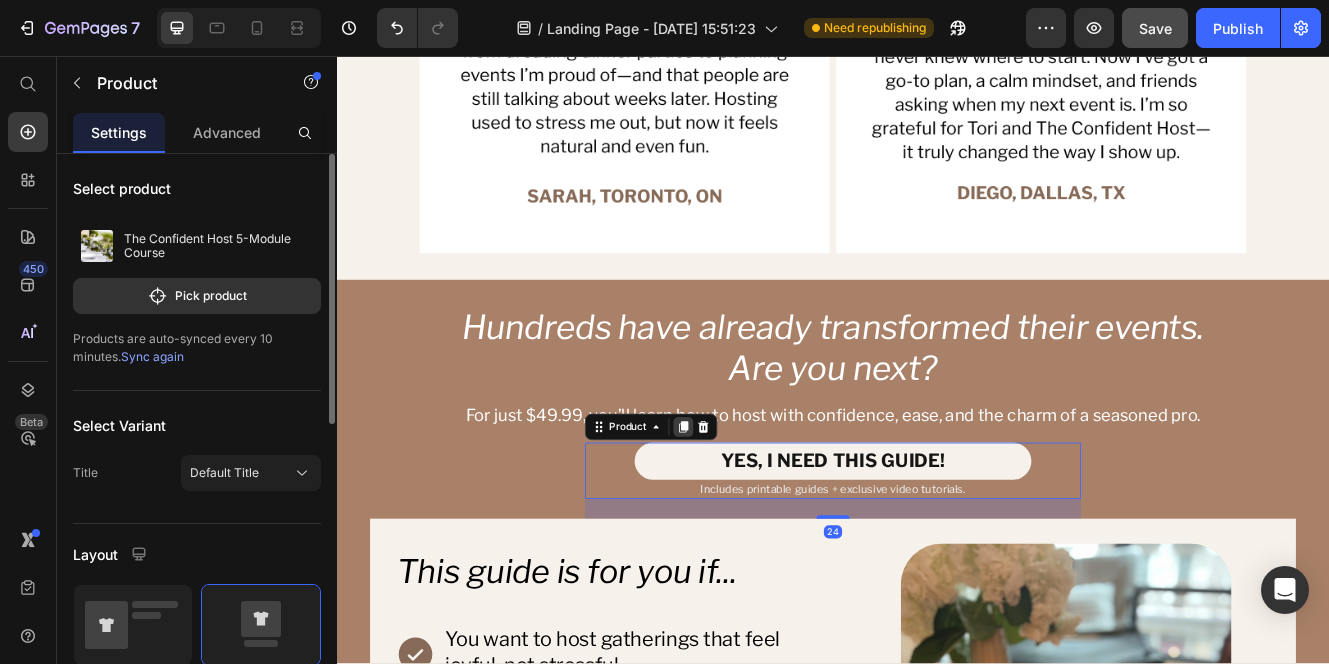 click 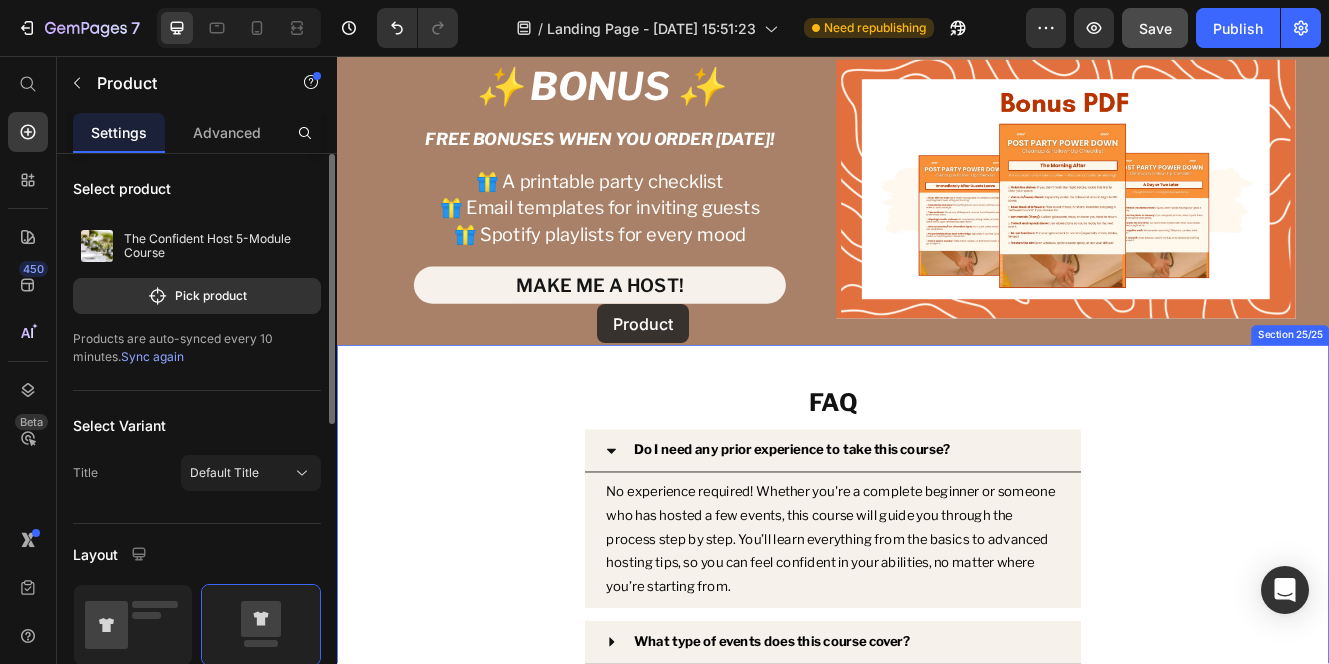 scroll, scrollTop: 6371, scrollLeft: 0, axis: vertical 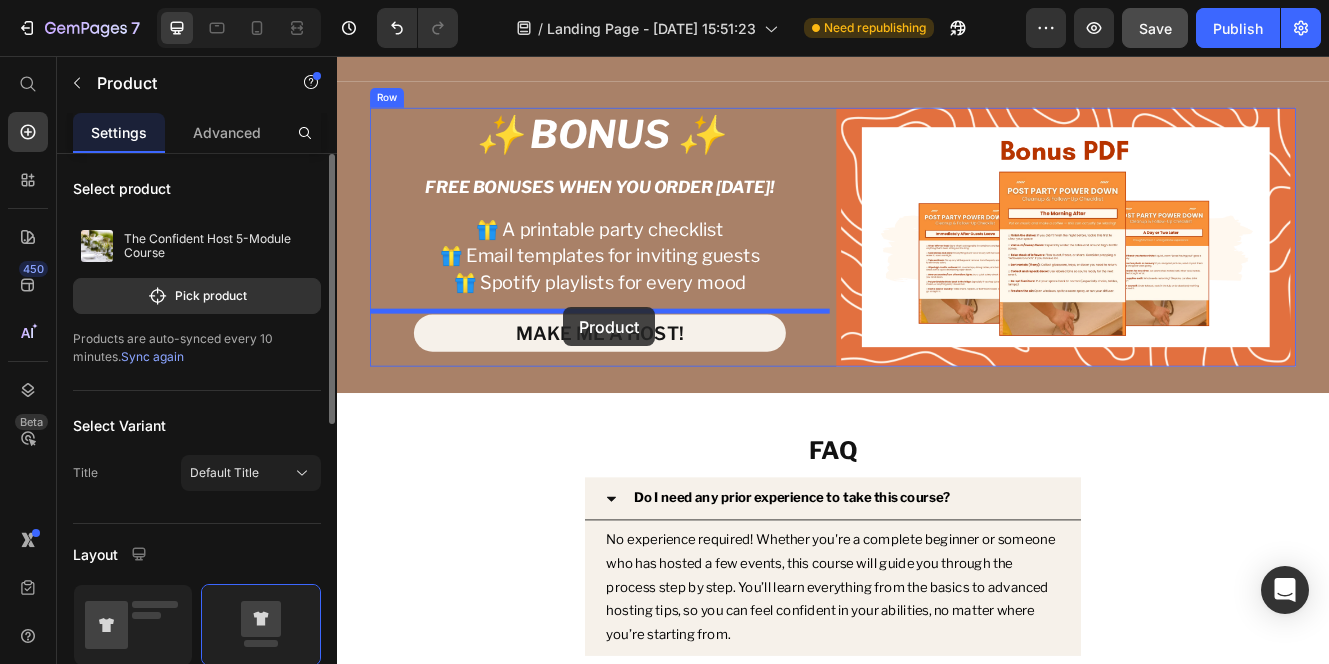 drag, startPoint x: 654, startPoint y: 607, endPoint x: 610, endPoint y: 360, distance: 250.88843 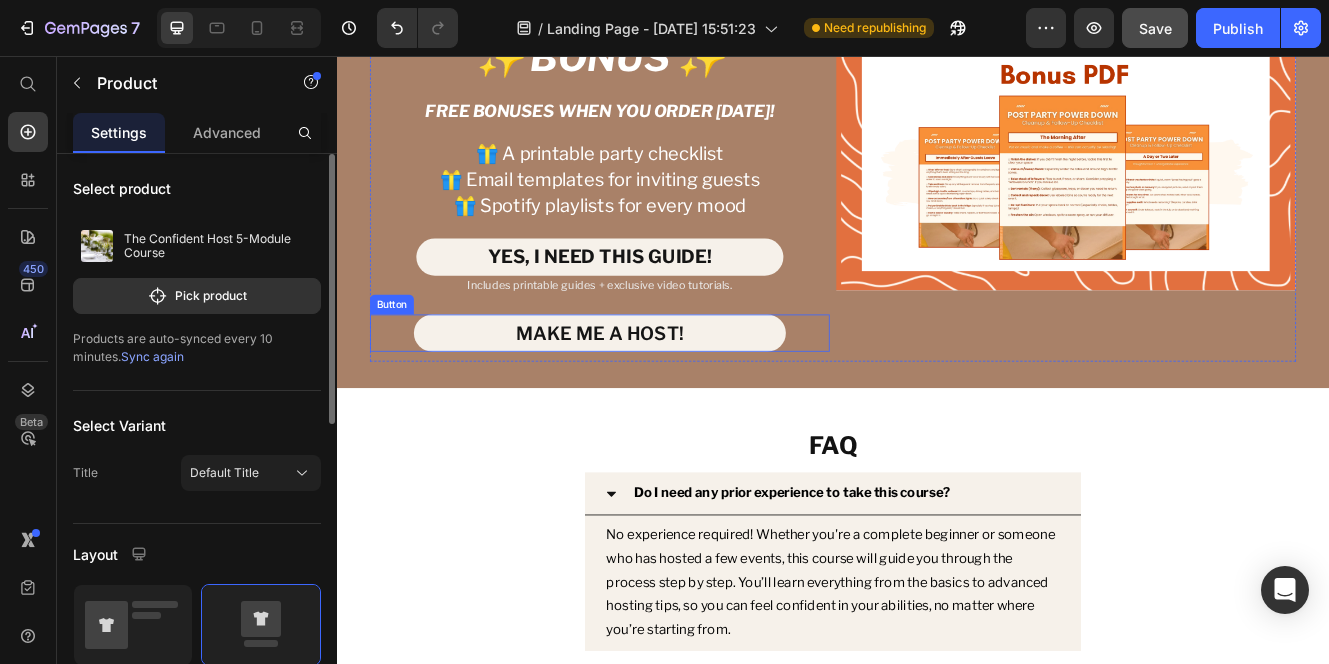 click on "Button" at bounding box center (403, 357) 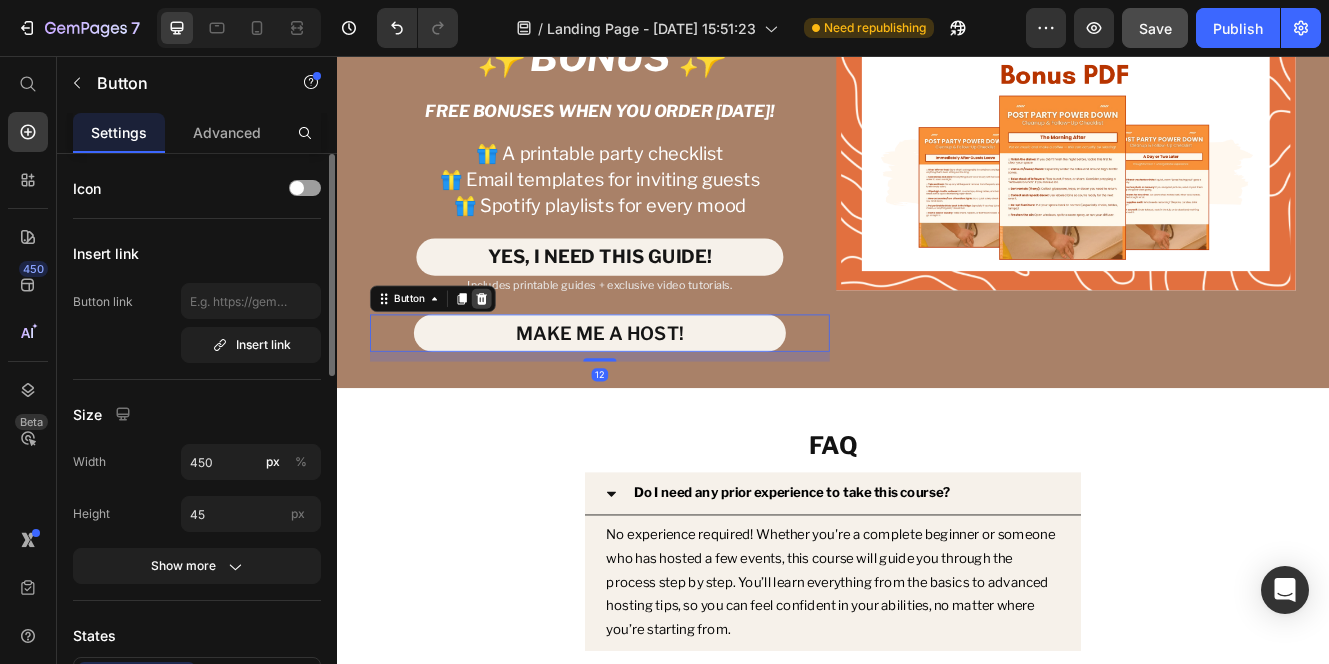 click 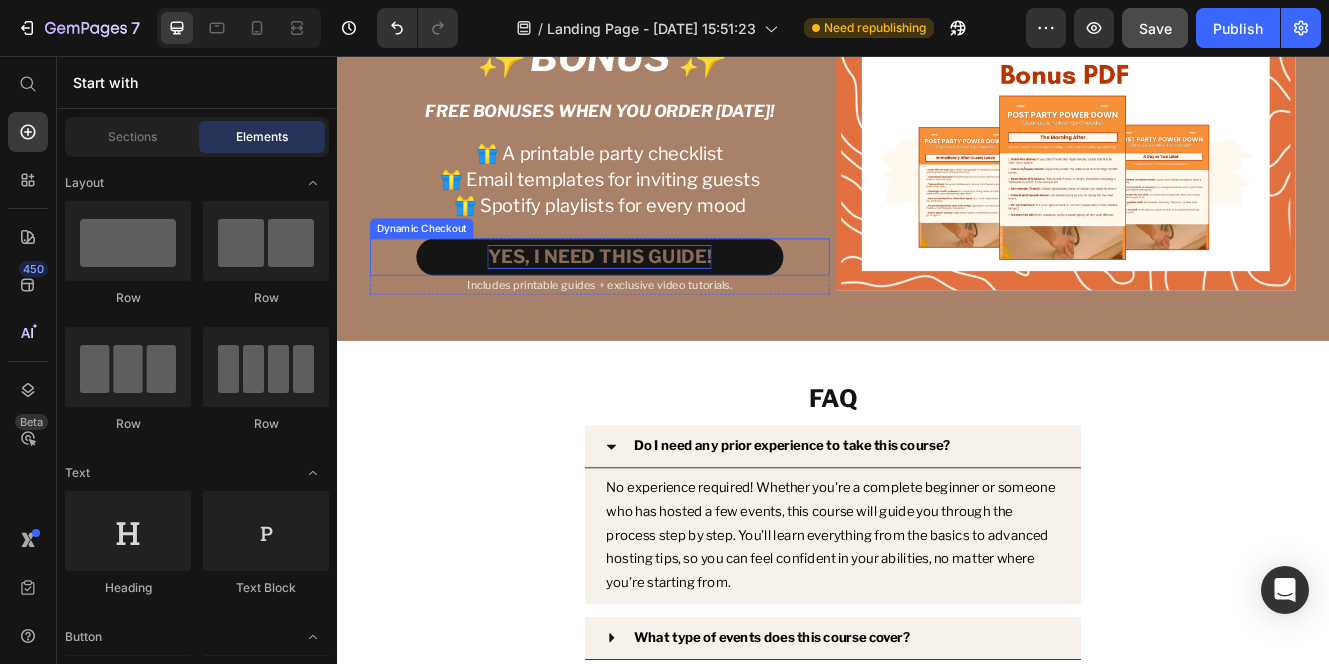 click on "YES, I NEED THIS GUIDE!" at bounding box center [654, 299] 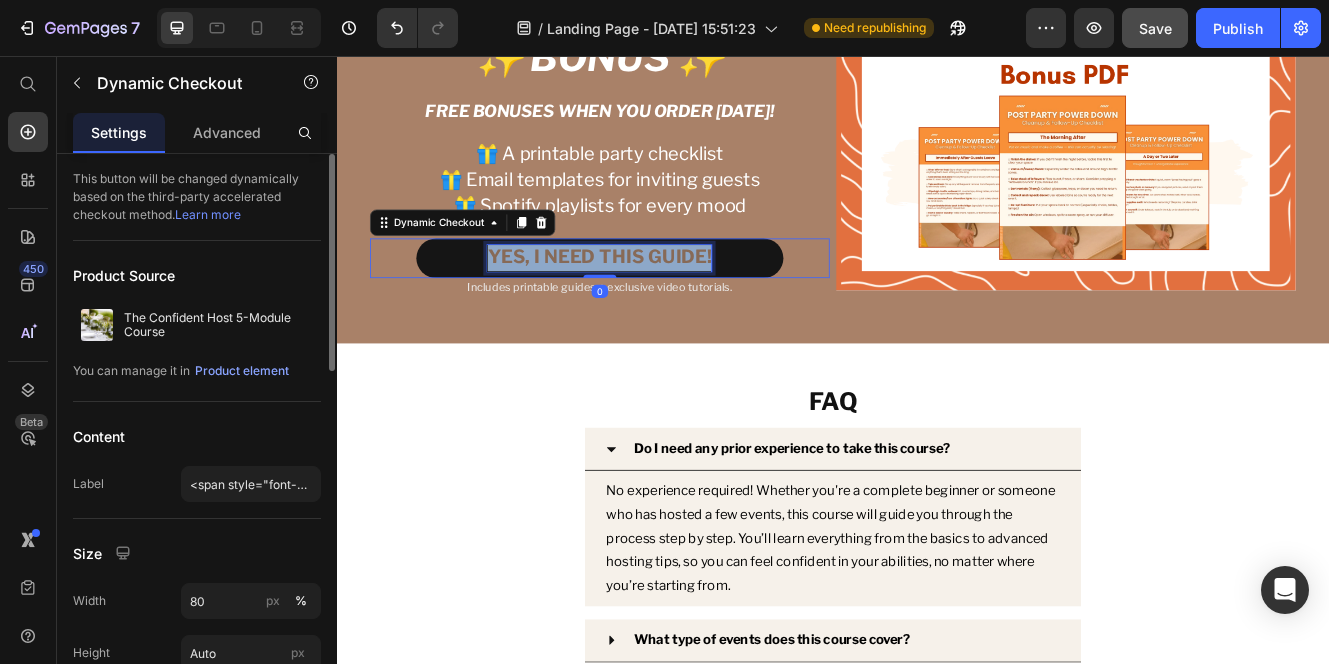 click on "YES, I NEED THIS GUIDE!" at bounding box center [654, 299] 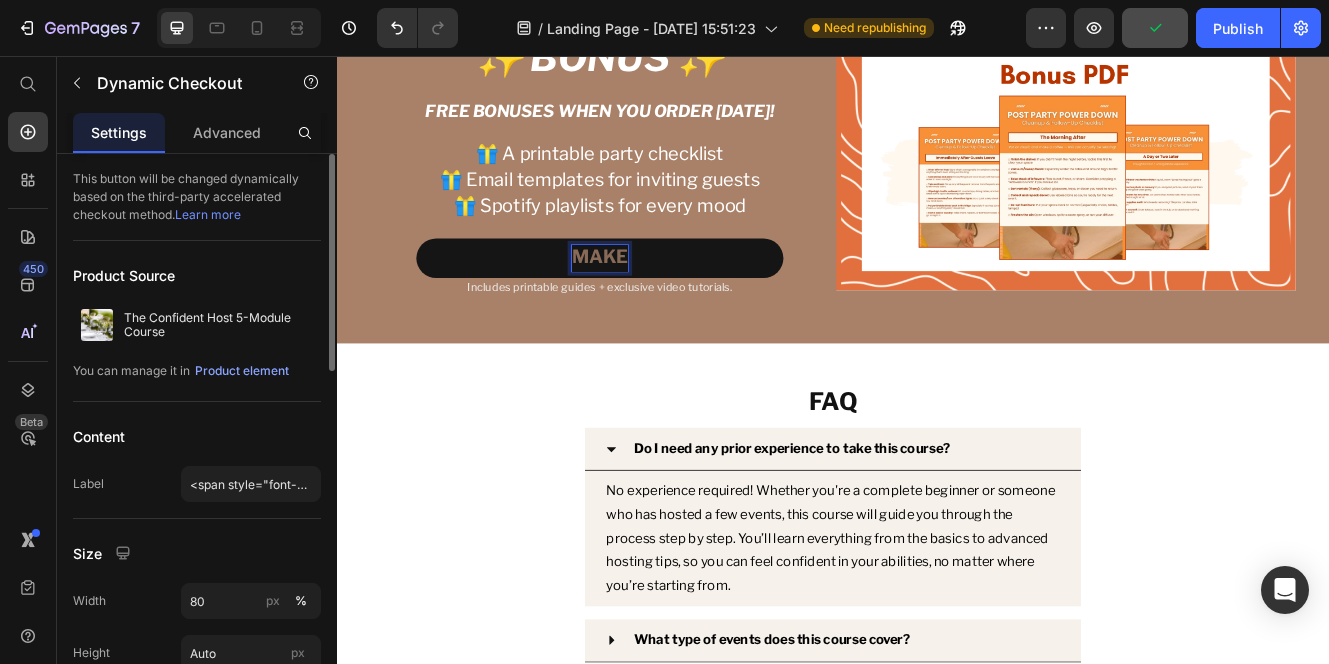 click on "MAKE" at bounding box center [655, 301] 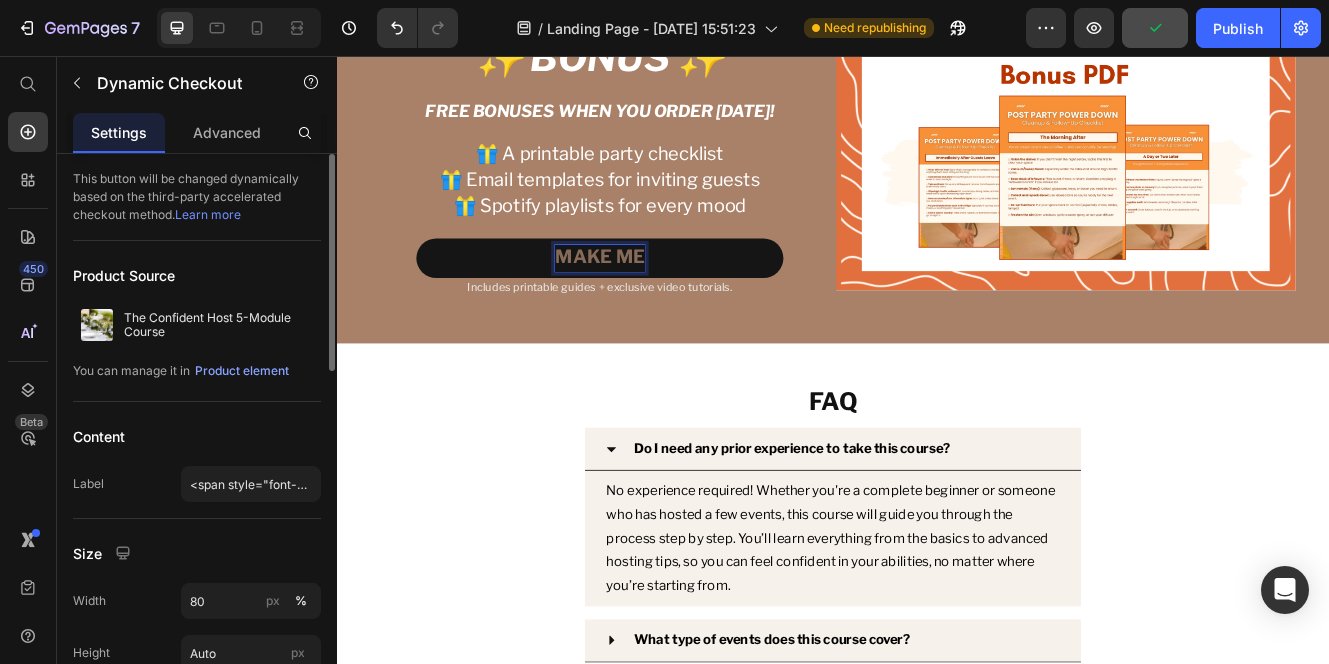 click on "MAKE ME" at bounding box center (655, 301) 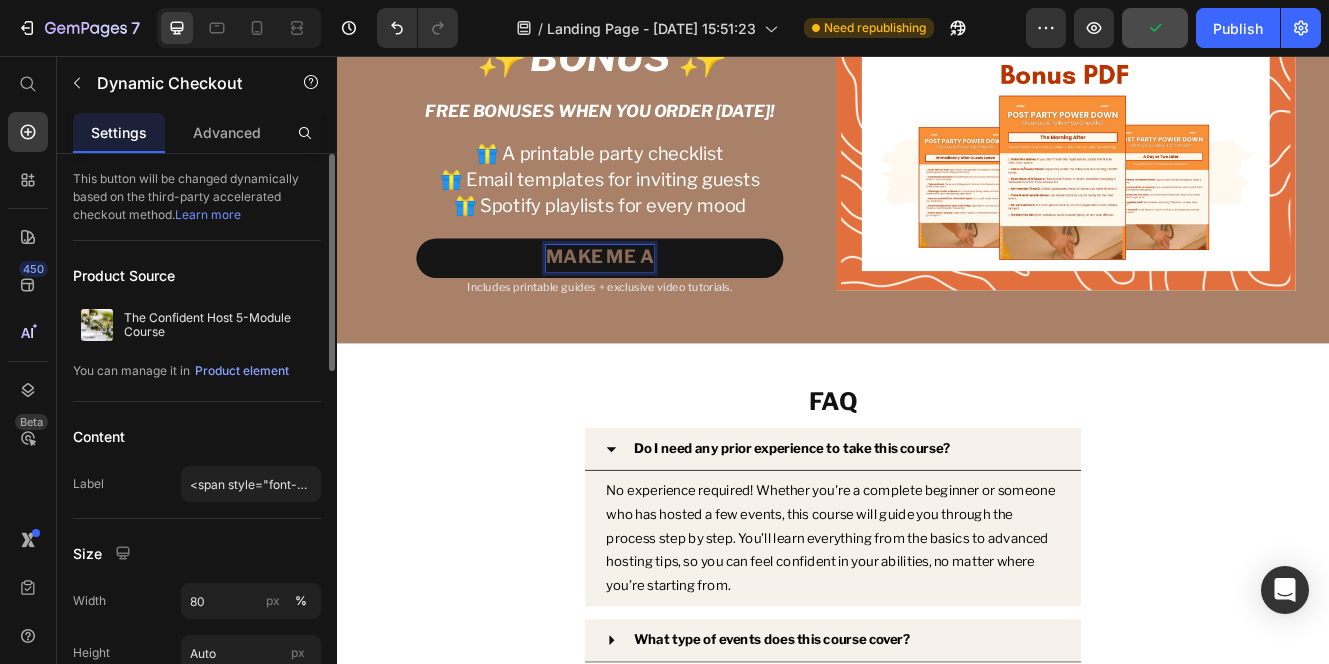 click on "MAKE ME A" at bounding box center [655, 301] 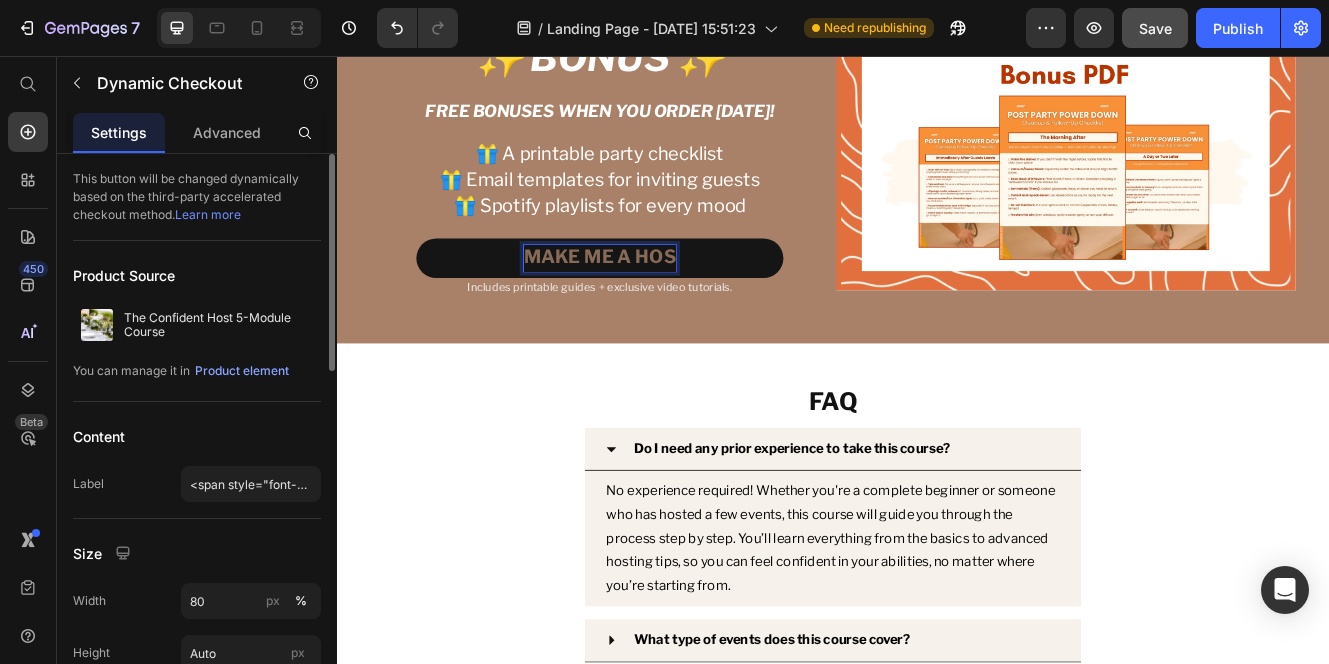 click on "MAKE ME A HOS" at bounding box center (655, 301) 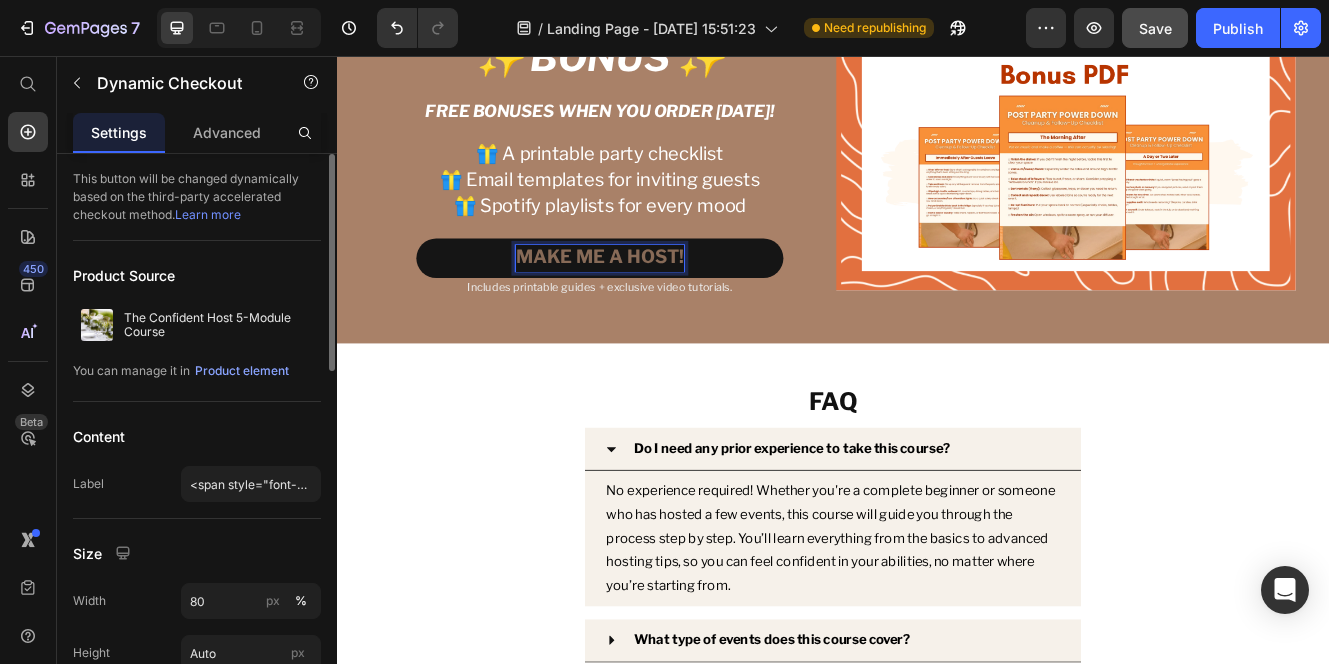 click on "MAKE ME A HOST!" at bounding box center [655, 301] 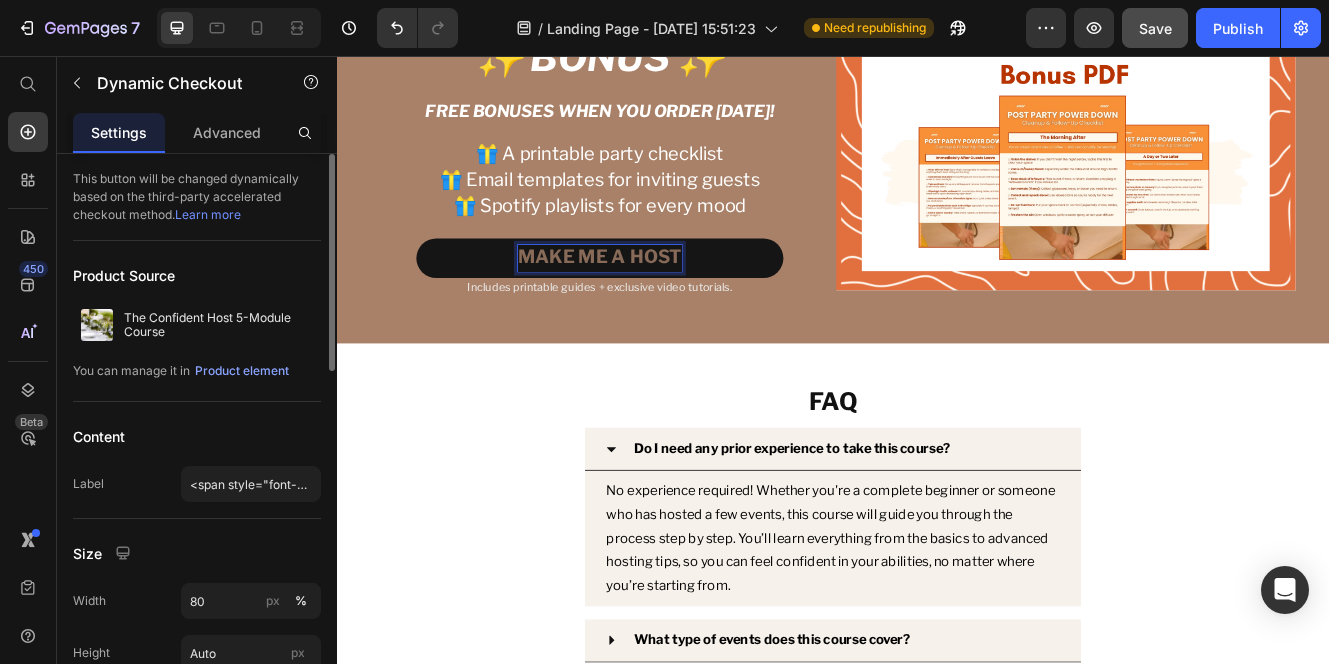 click on "MAKE ME A HOST" at bounding box center (655, 301) 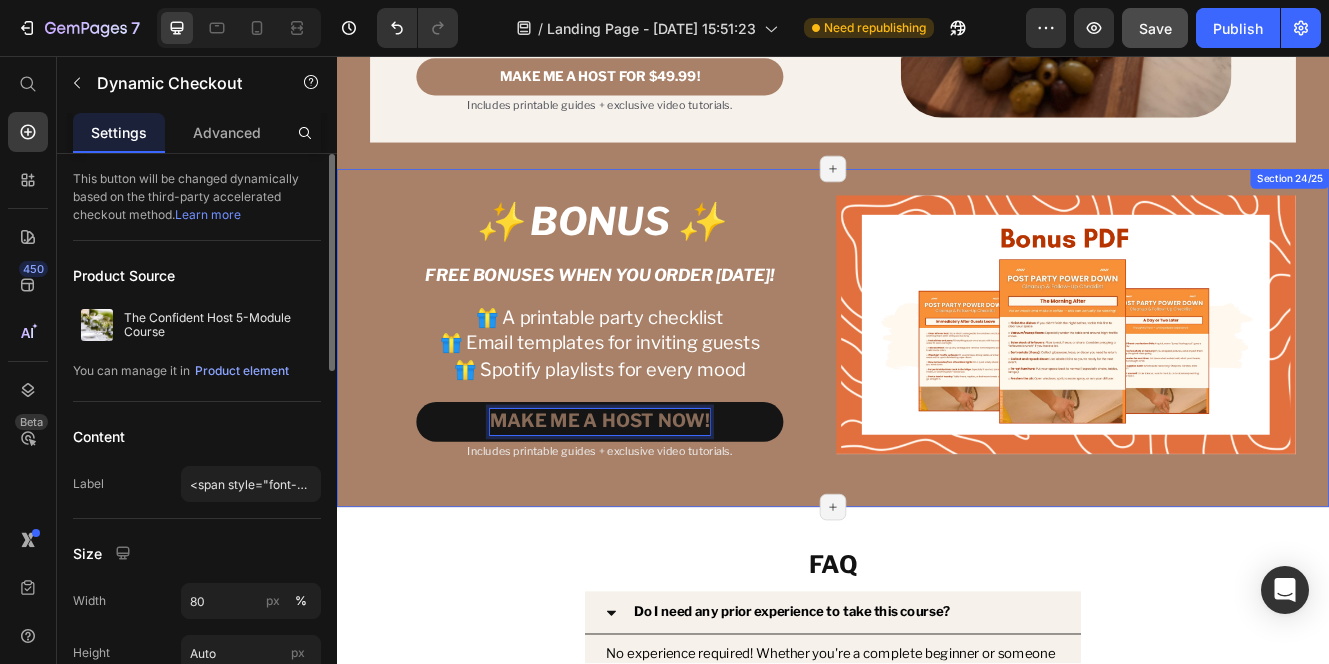 scroll, scrollTop: 6101, scrollLeft: 0, axis: vertical 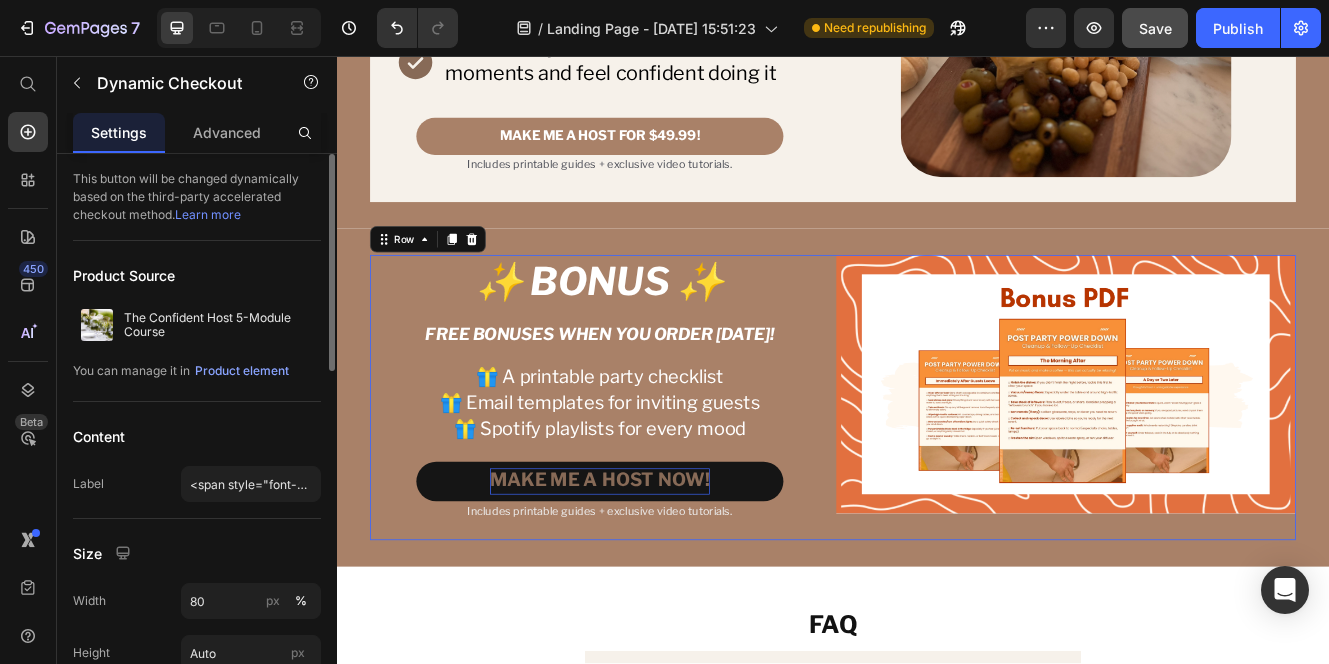click on "✨ BONUS ✨ Heading FREE BONUSES WHEN YOU ORDER TODAY! Text Block 🎁 A printable party checklist 🎁 Email templates for inviting guests 🎁 Spotify playlists for every mood Text Block MAKE ME A HOST NOW! Dynamic Checkout Includes printable guides + exclusive video tutorials. Text Block Product Image Row   0" at bounding box center (937, 469) 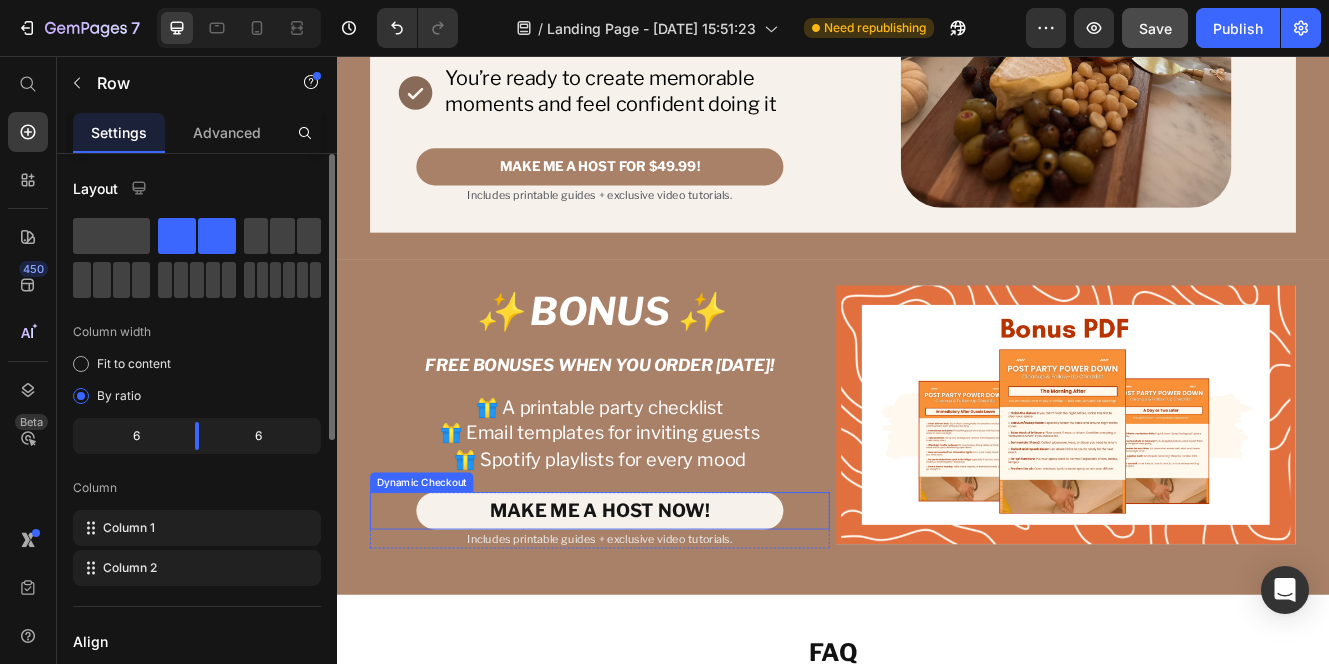 scroll, scrollTop: 6076, scrollLeft: 0, axis: vertical 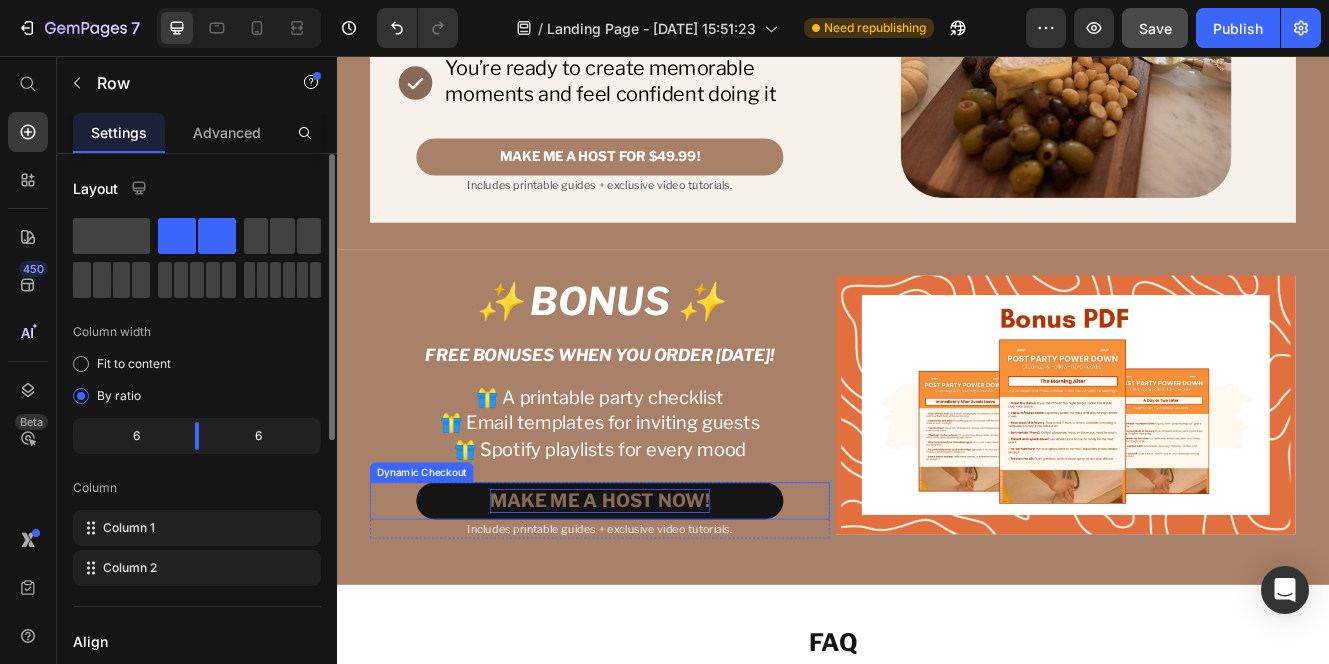 click on "MAKE ME A HOST NOW!" at bounding box center [655, 594] 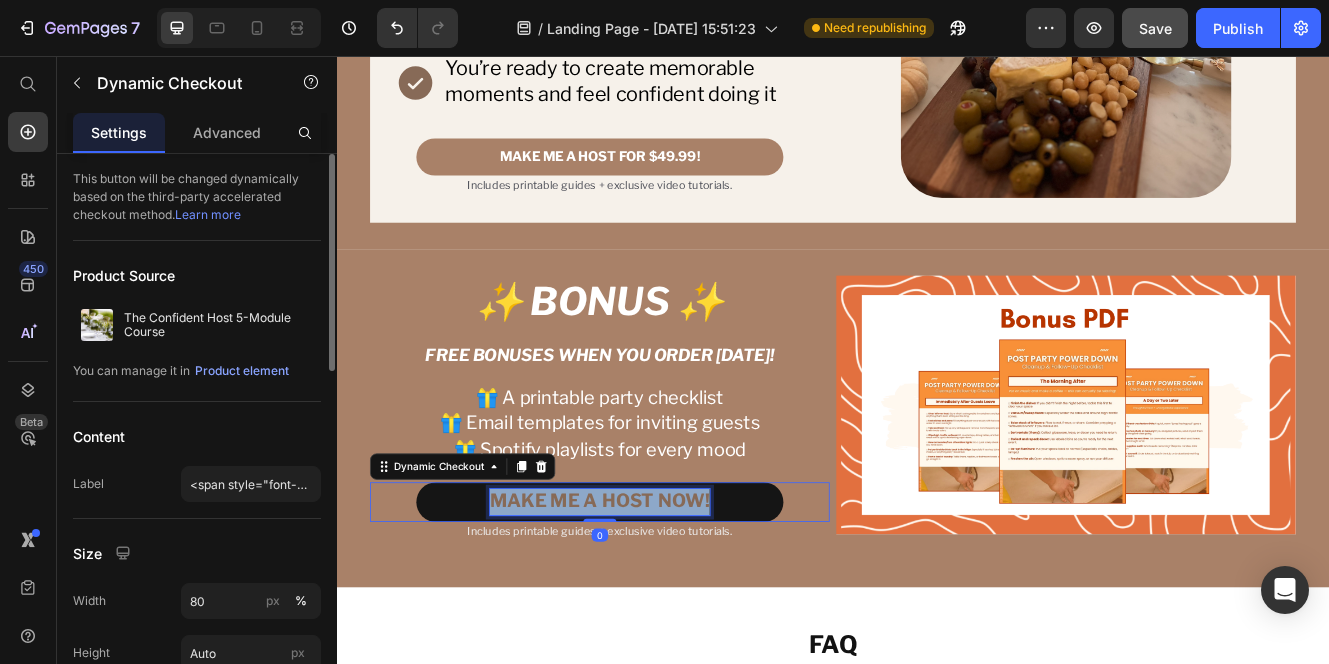 click on "MAKE ME A HOST NOW!" at bounding box center [655, 594] 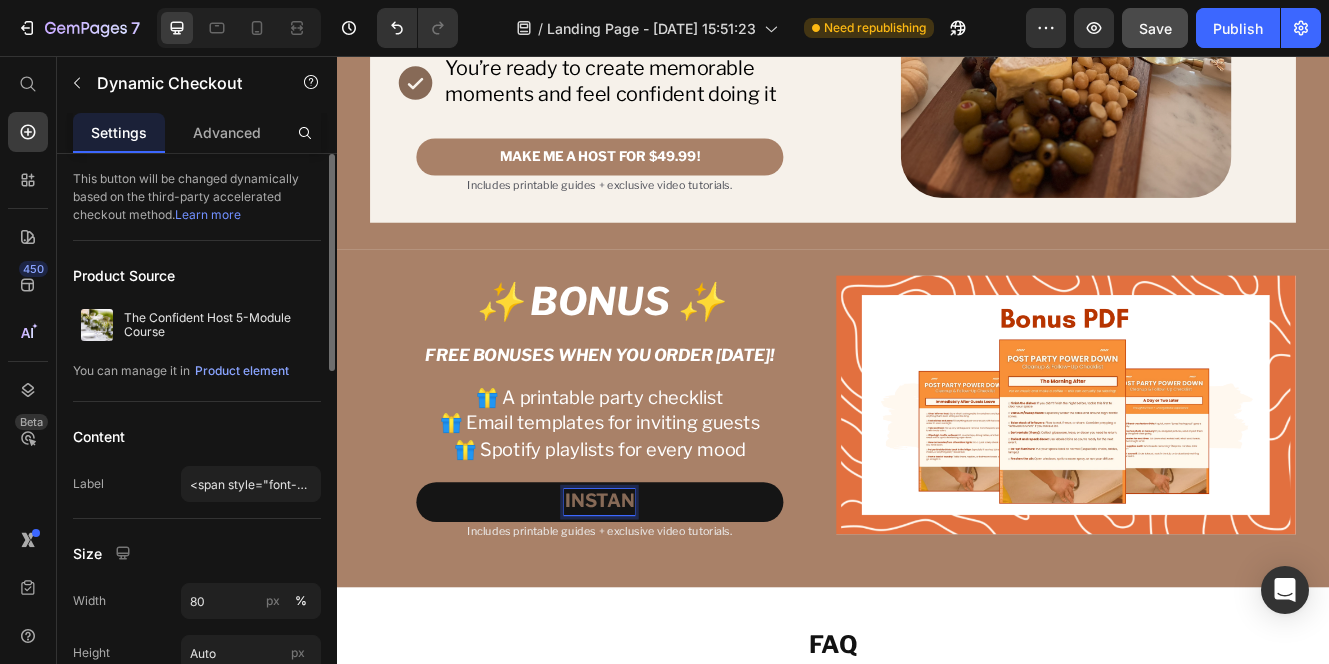 click on "INSTAN" at bounding box center (655, 596) 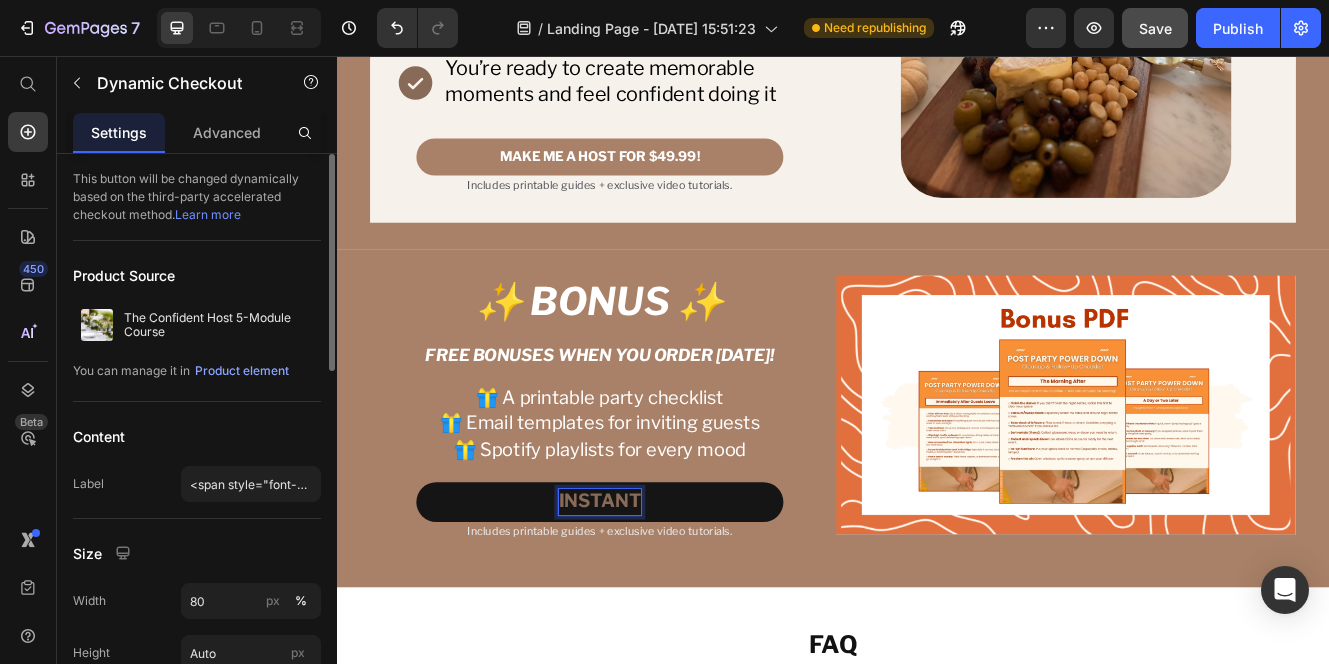 click on "INSTANT" at bounding box center [655, 596] 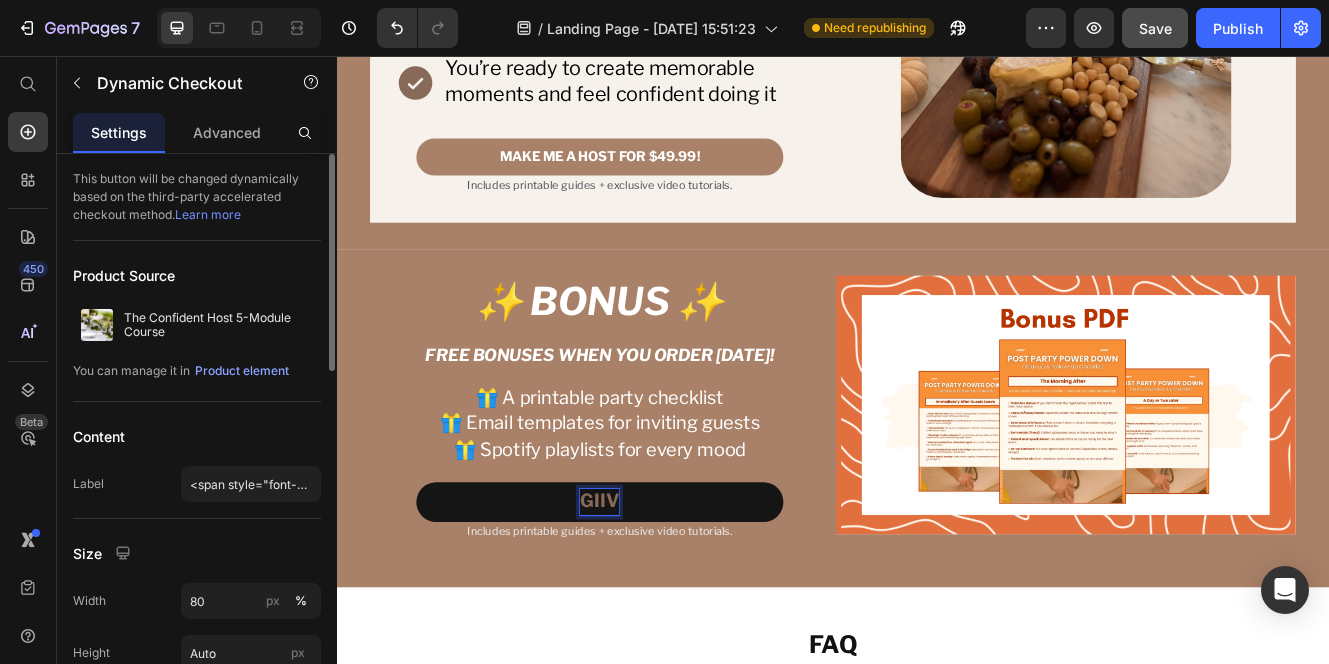 click on "GIIV" at bounding box center [655, 596] 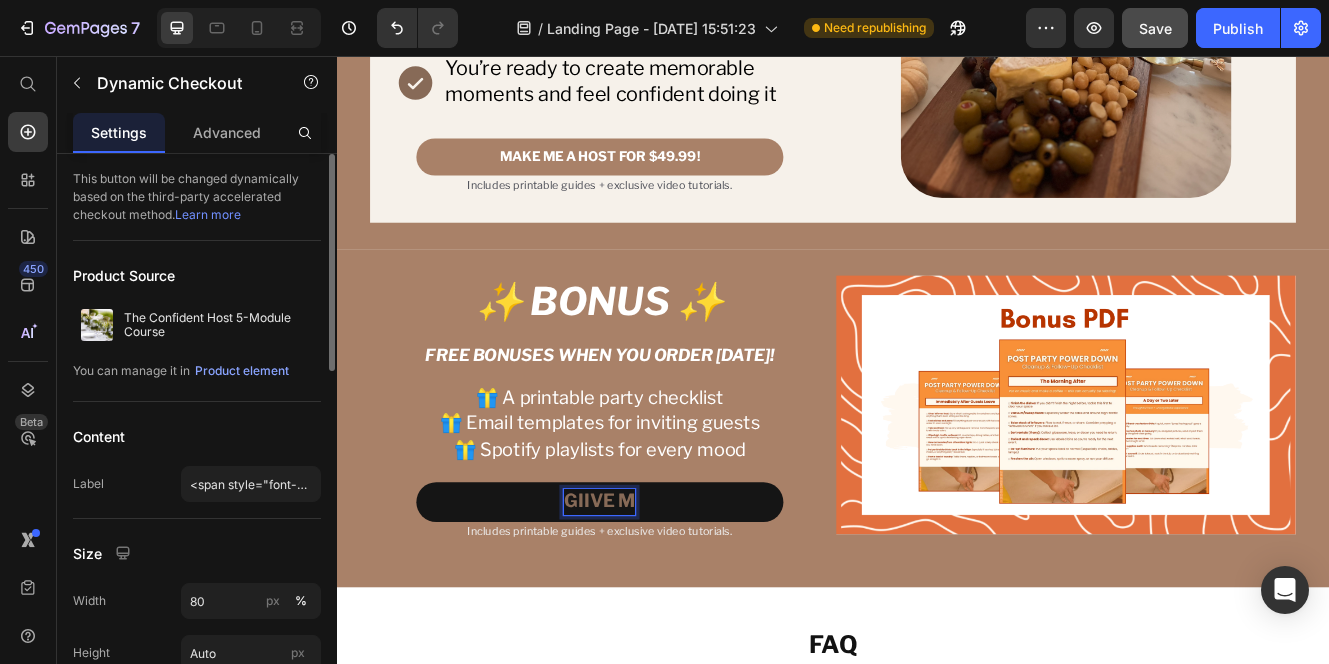click on "GIIVE M" at bounding box center (655, 596) 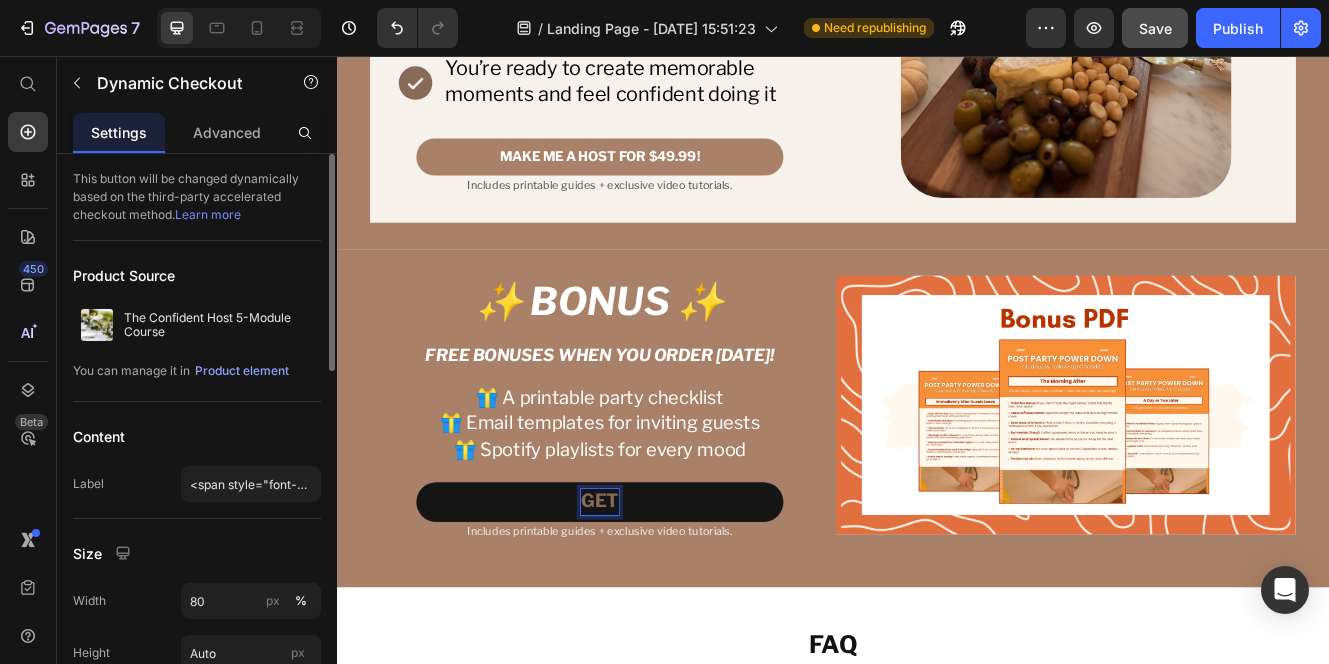 click on "GET" at bounding box center [655, 596] 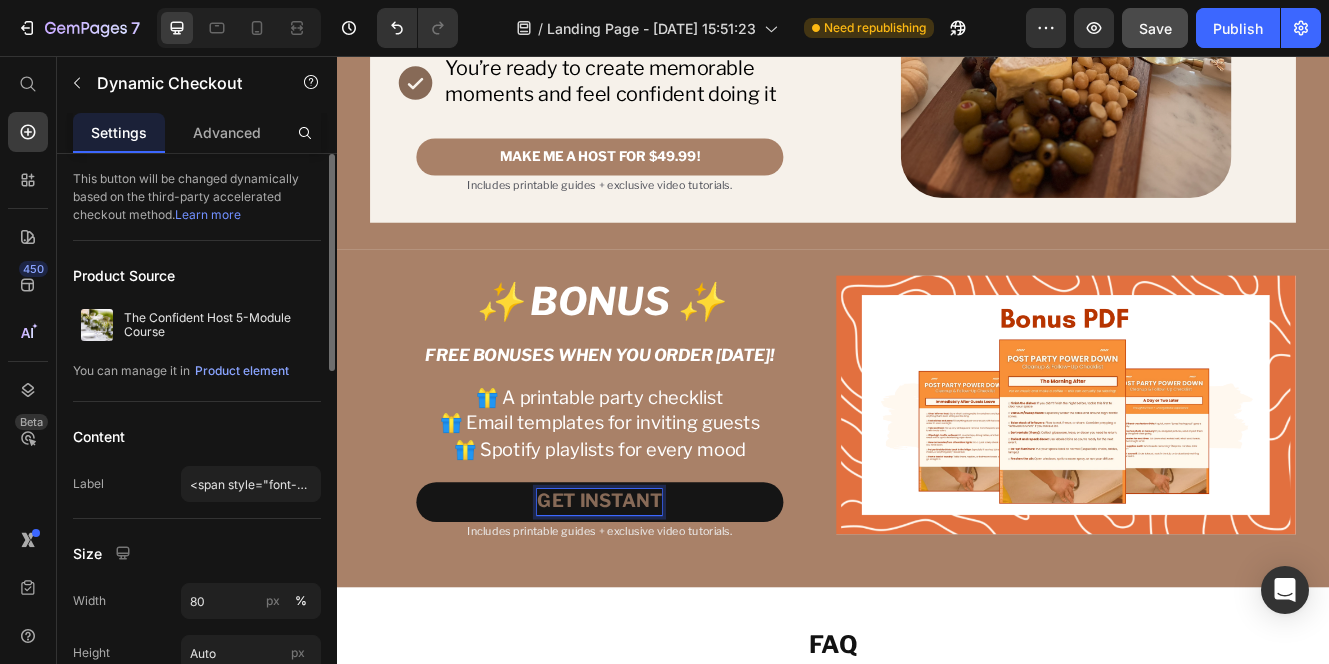click on "GET INSTANT" at bounding box center (655, 596) 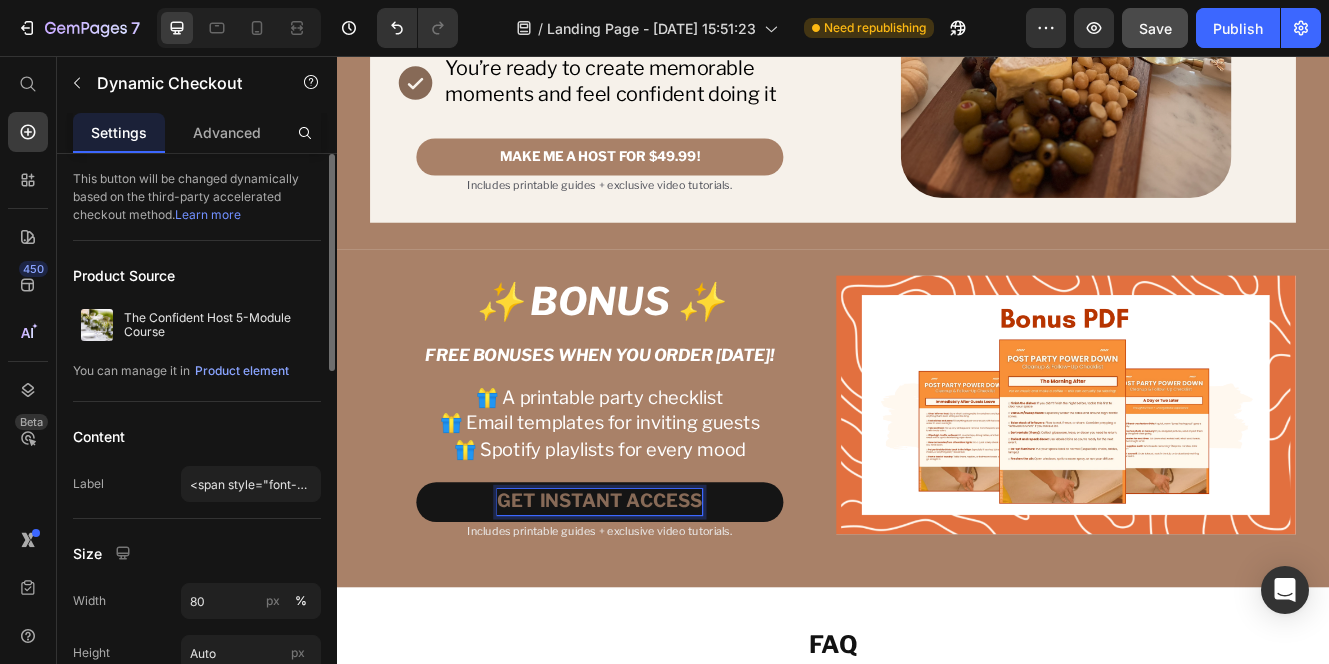 click on "GET INSTANT ACCESS" at bounding box center [655, 596] 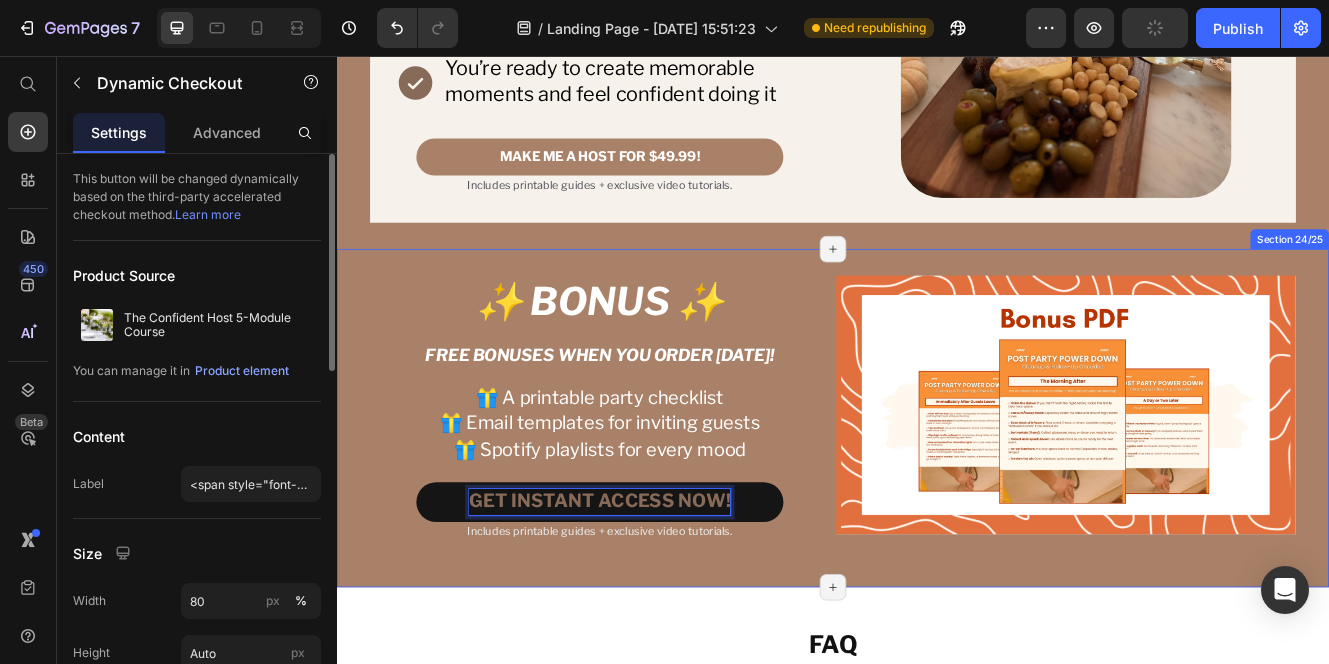 click on "✨ BONUS ✨ Heading FREE BONUSES WHEN YOU ORDER TODAY! Text Block 🎁 A printable party checklist 🎁 Email templates for inviting guests 🎁 Spotify playlists for every mood Text Block GET INSTANT ACCESS NOW! Dynamic Checkout   0 Includes printable guides + exclusive video tutorials. Text Block Product Image Row Section 24/25 Page has reached Shopify’s 25 section-limit Page has reached Shopify’s 25 section-limit" at bounding box center (937, 494) 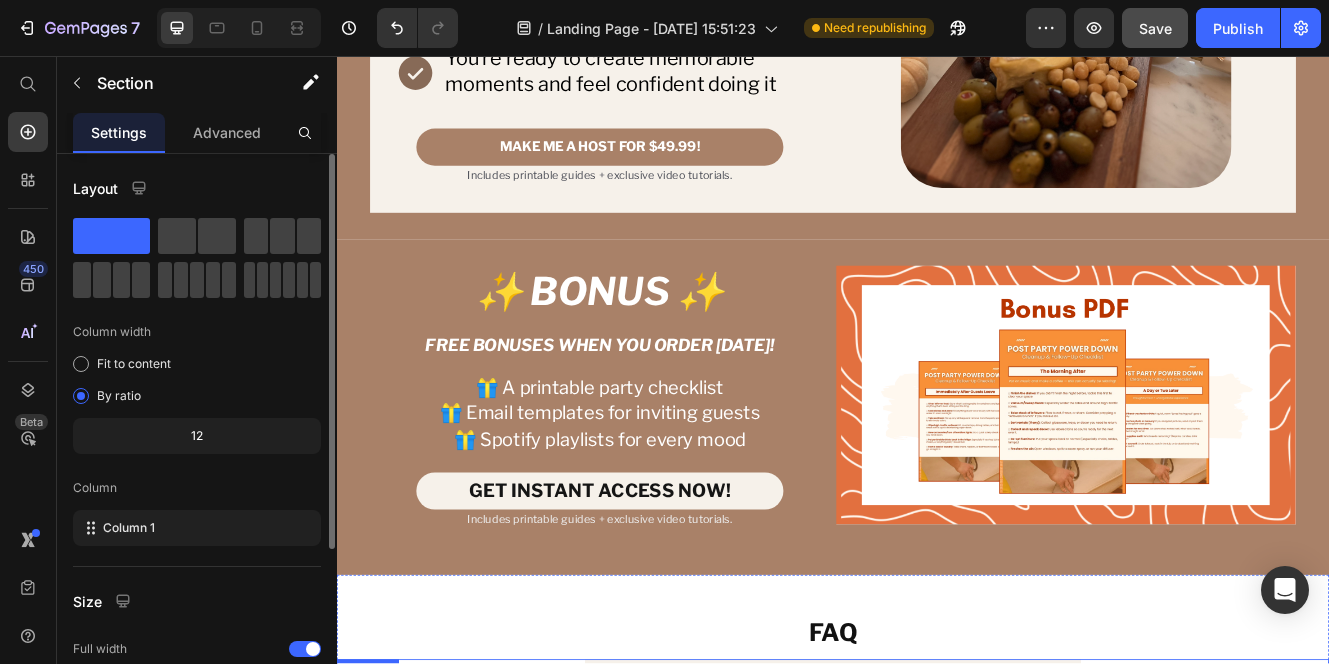 scroll, scrollTop: 6058, scrollLeft: 0, axis: vertical 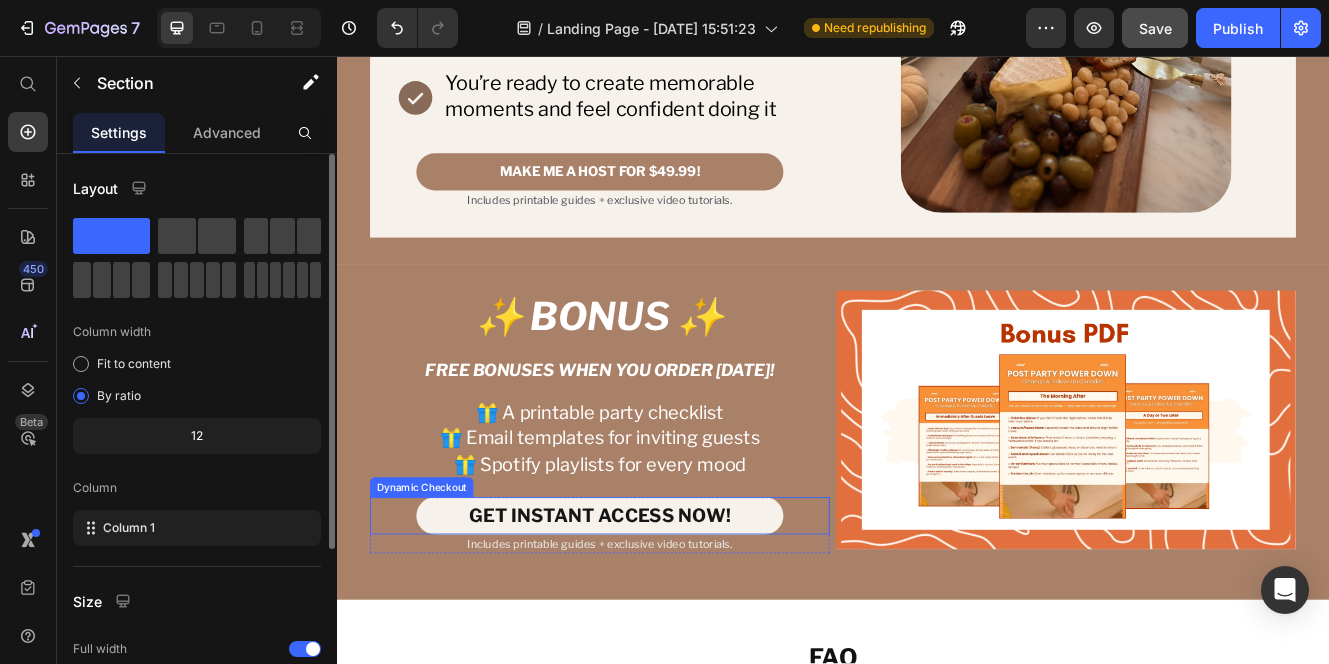 click on "Dynamic Checkout" at bounding box center (439, 578) 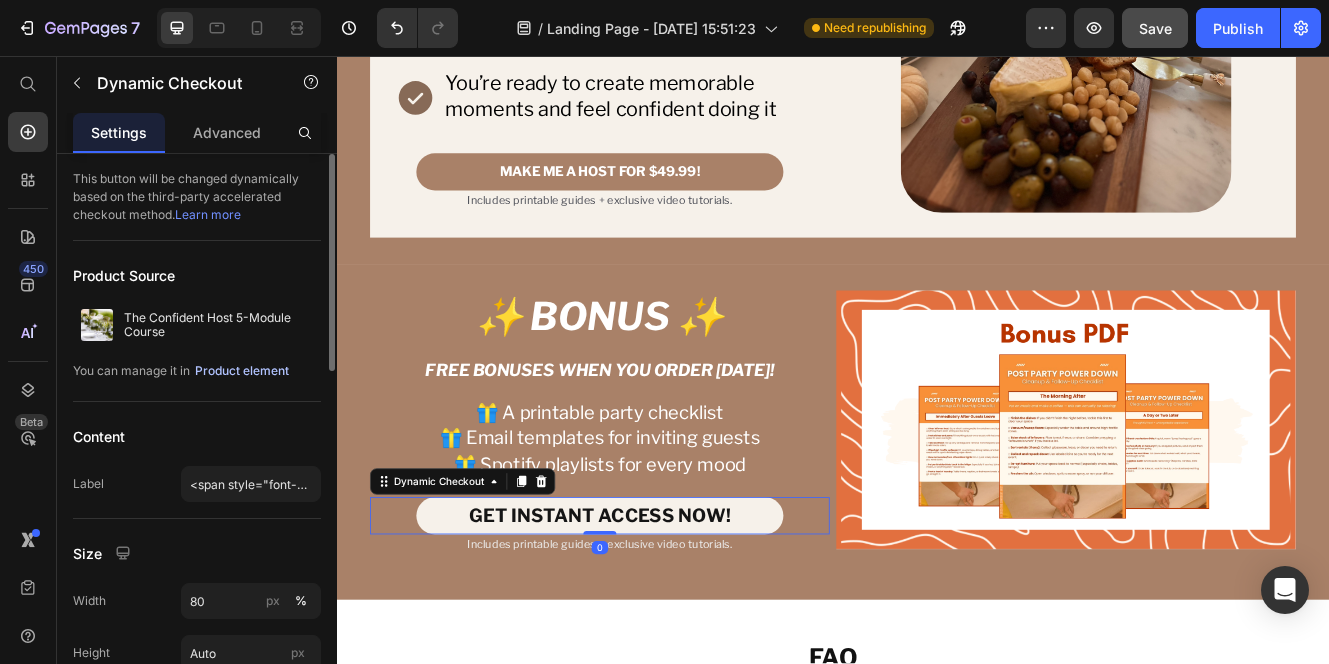 click on "Product element" at bounding box center [242, 371] 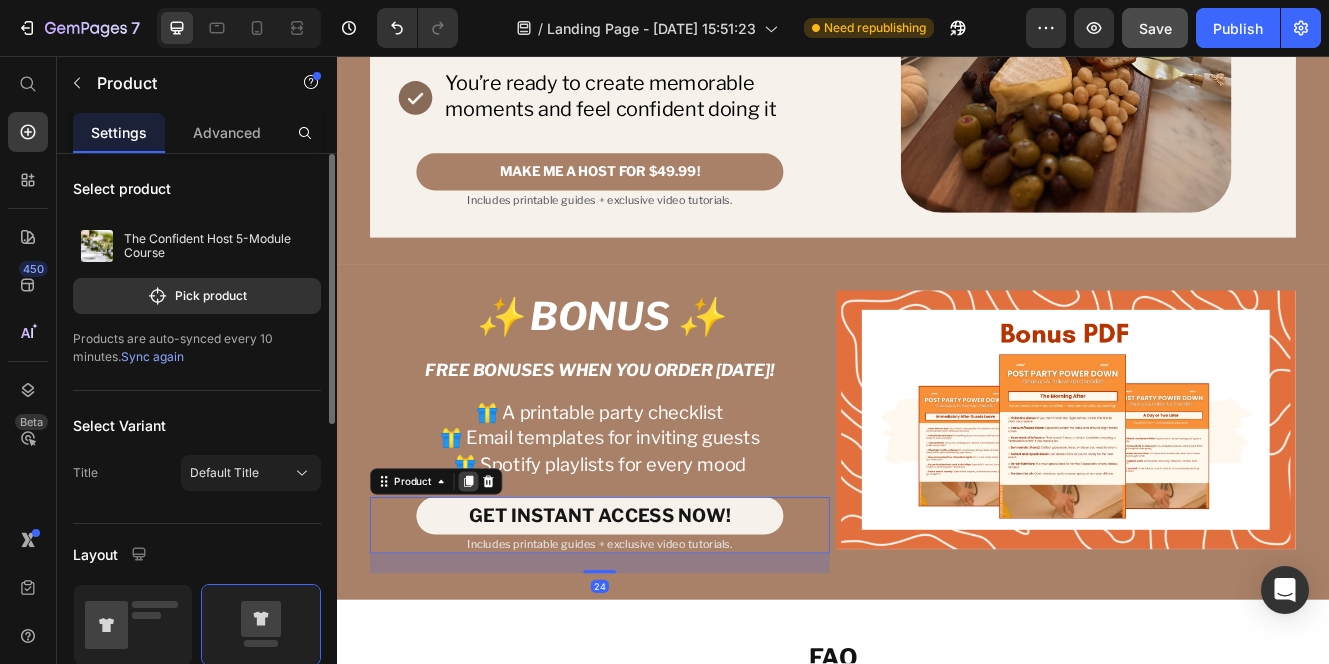 click 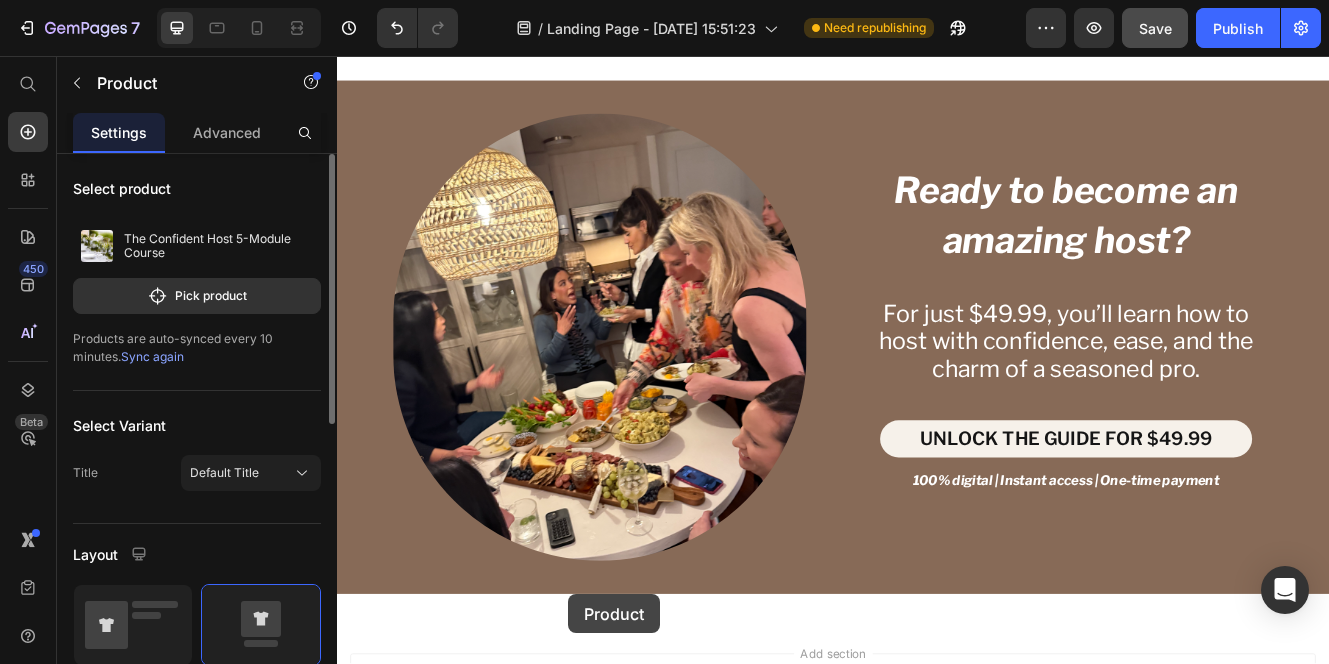 scroll, scrollTop: 7649, scrollLeft: 0, axis: vertical 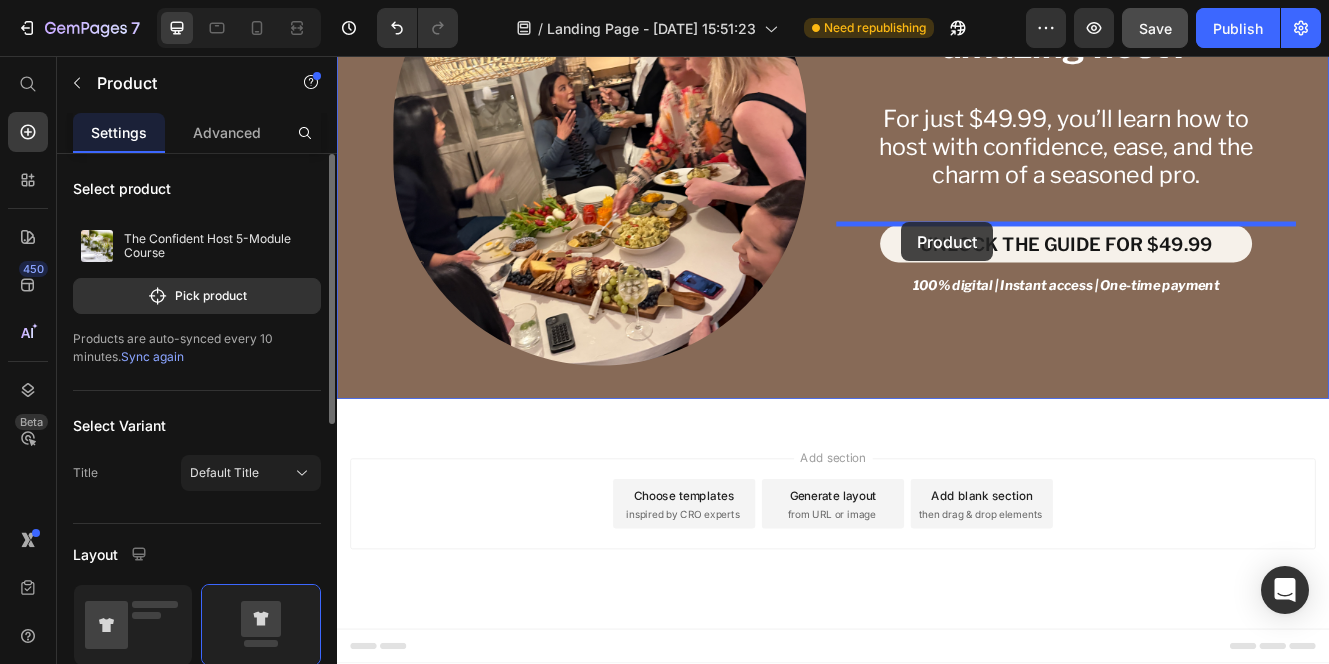 drag, startPoint x: 394, startPoint y: 660, endPoint x: 1019, endPoint y: 257, distance: 743.66254 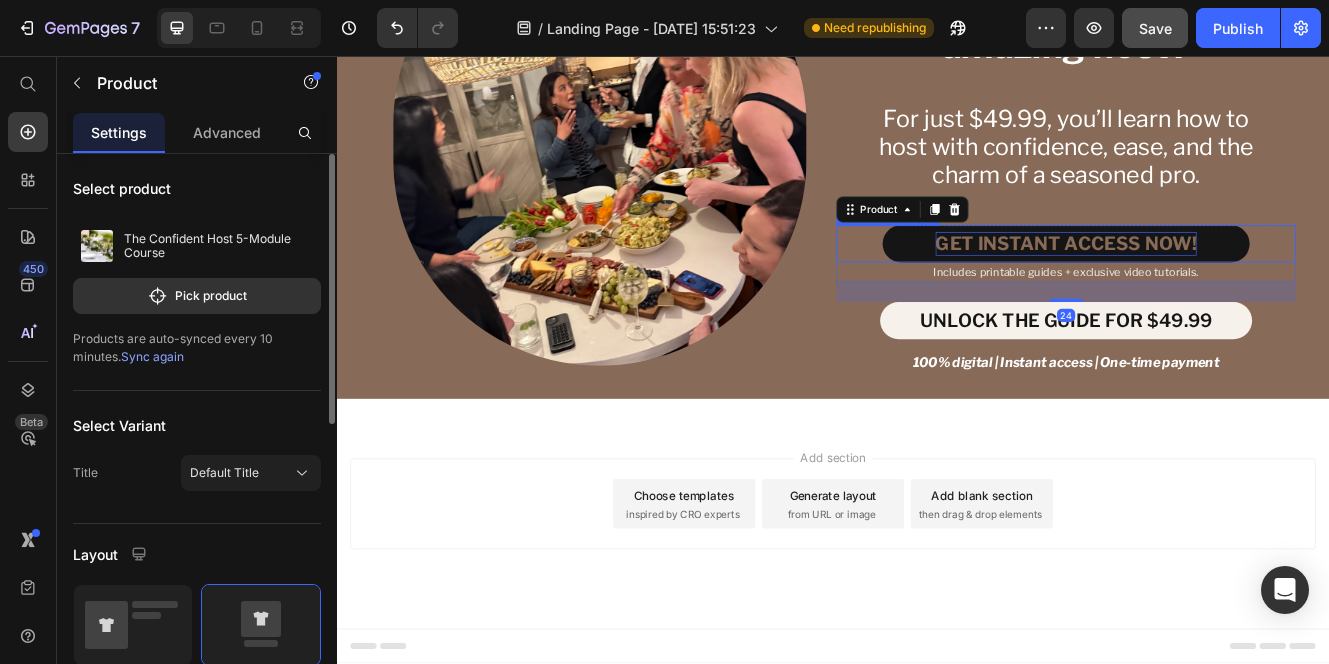 click on "GET INSTANT ACCESS NOW!" at bounding box center [1219, 283] 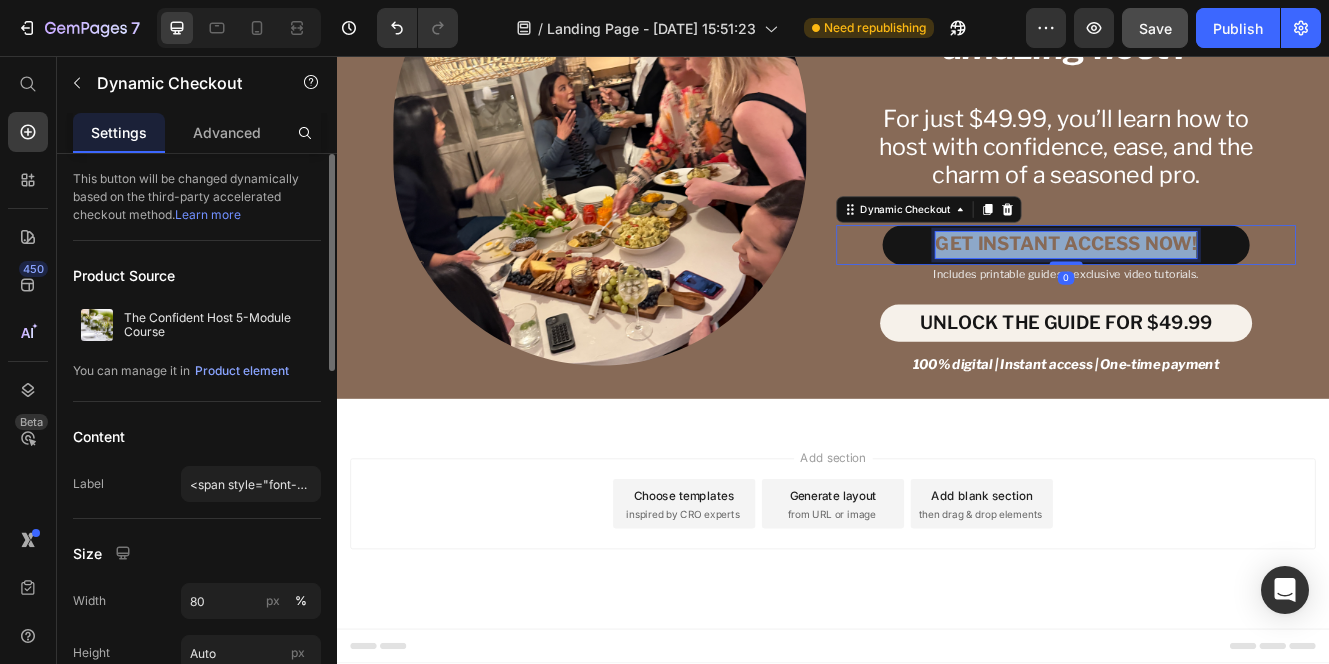 click on "GET INSTANT ACCESS NOW!" at bounding box center [1219, 283] 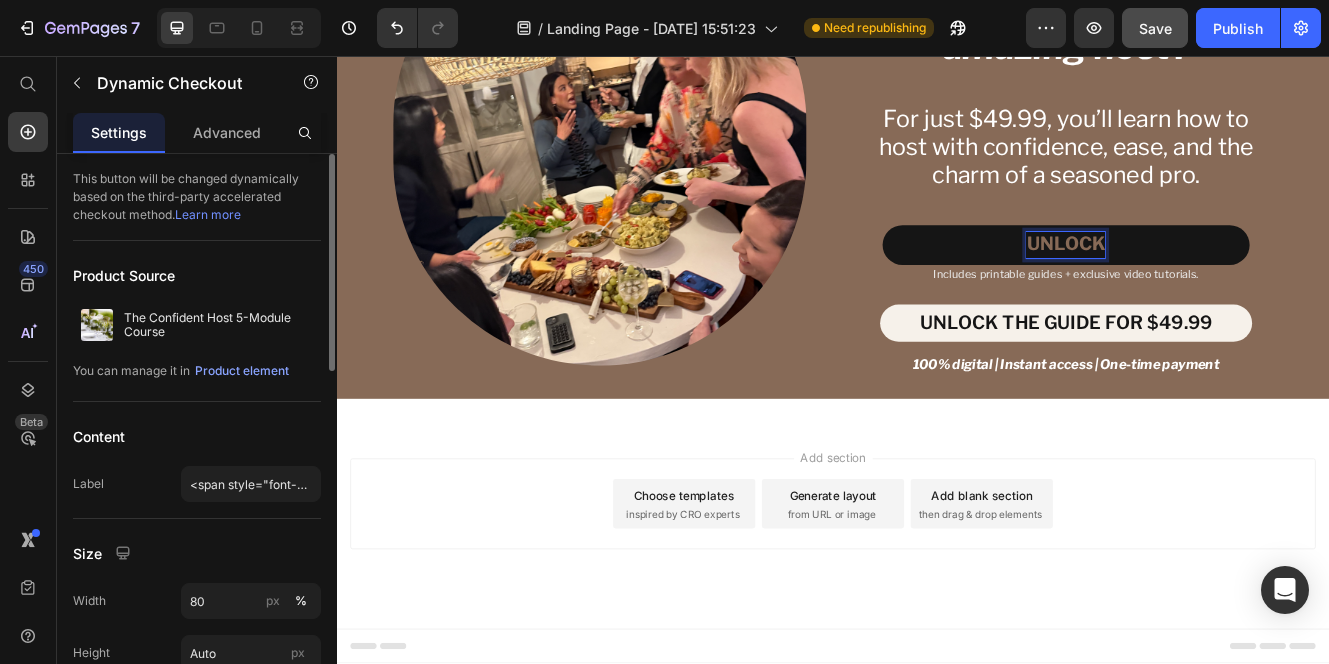 click on "UNLOCK" at bounding box center [1219, 285] 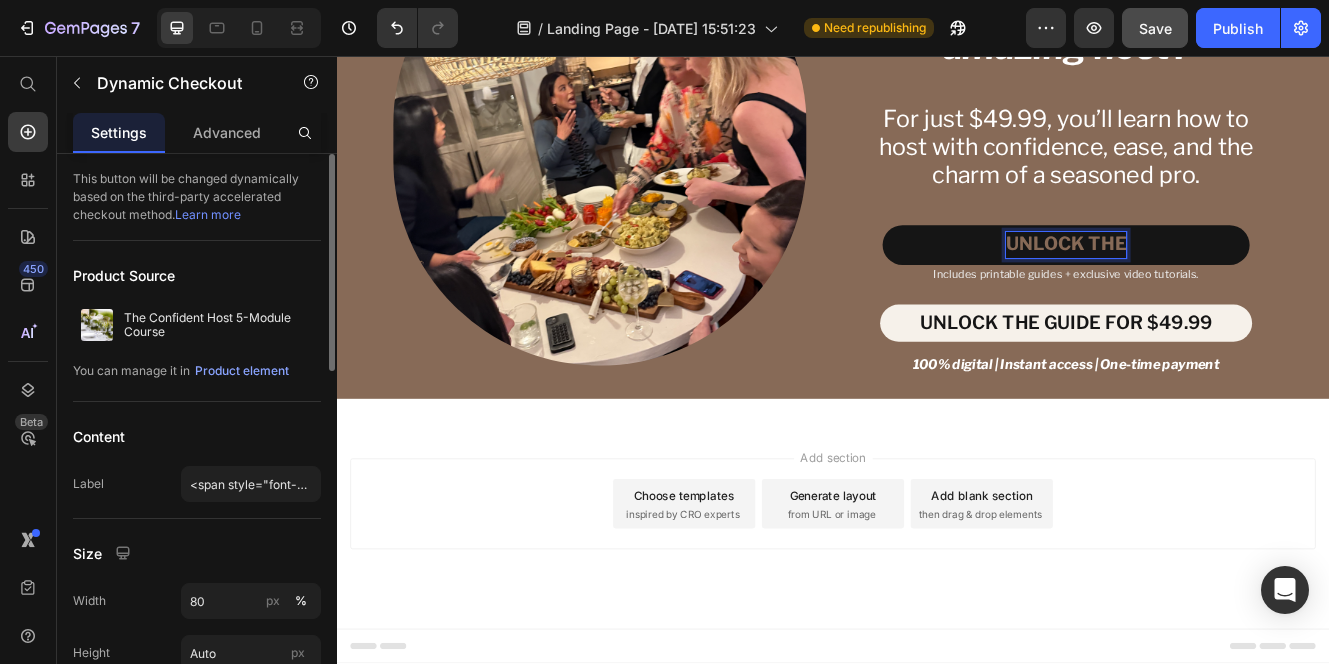 click on "UNLOCK THE" at bounding box center (1219, 285) 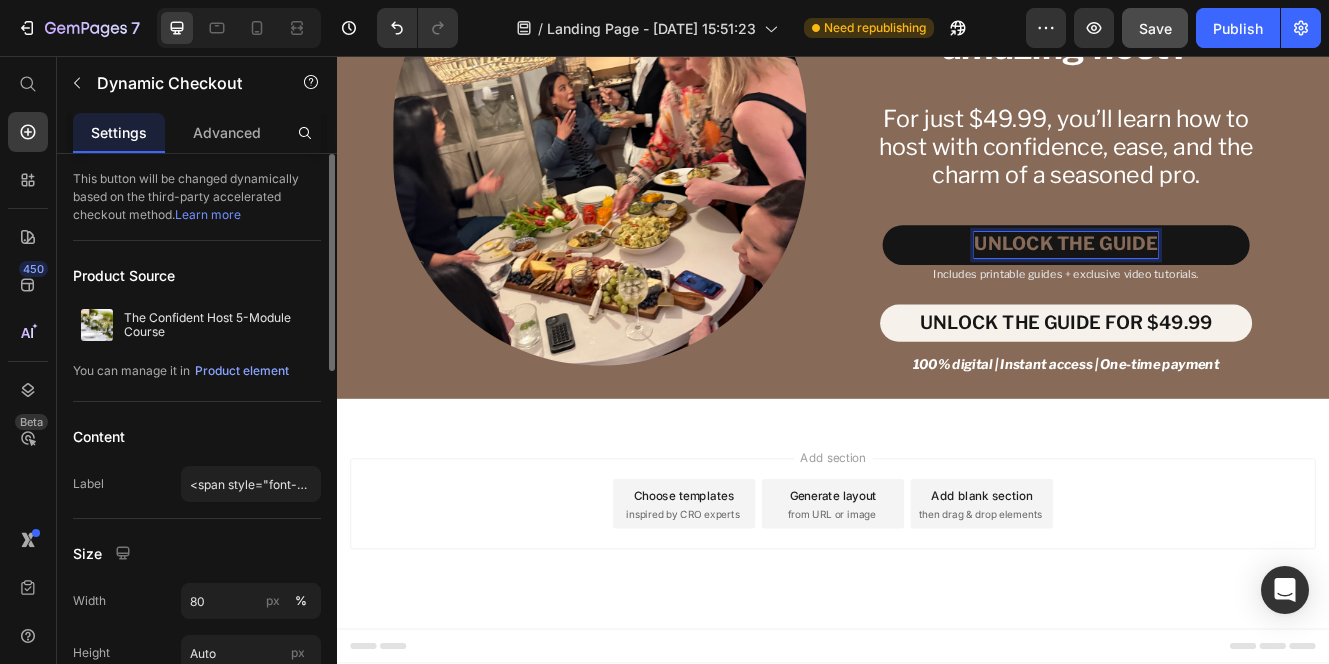 click on "UNLOCK THE GUIDE" at bounding box center (1219, 285) 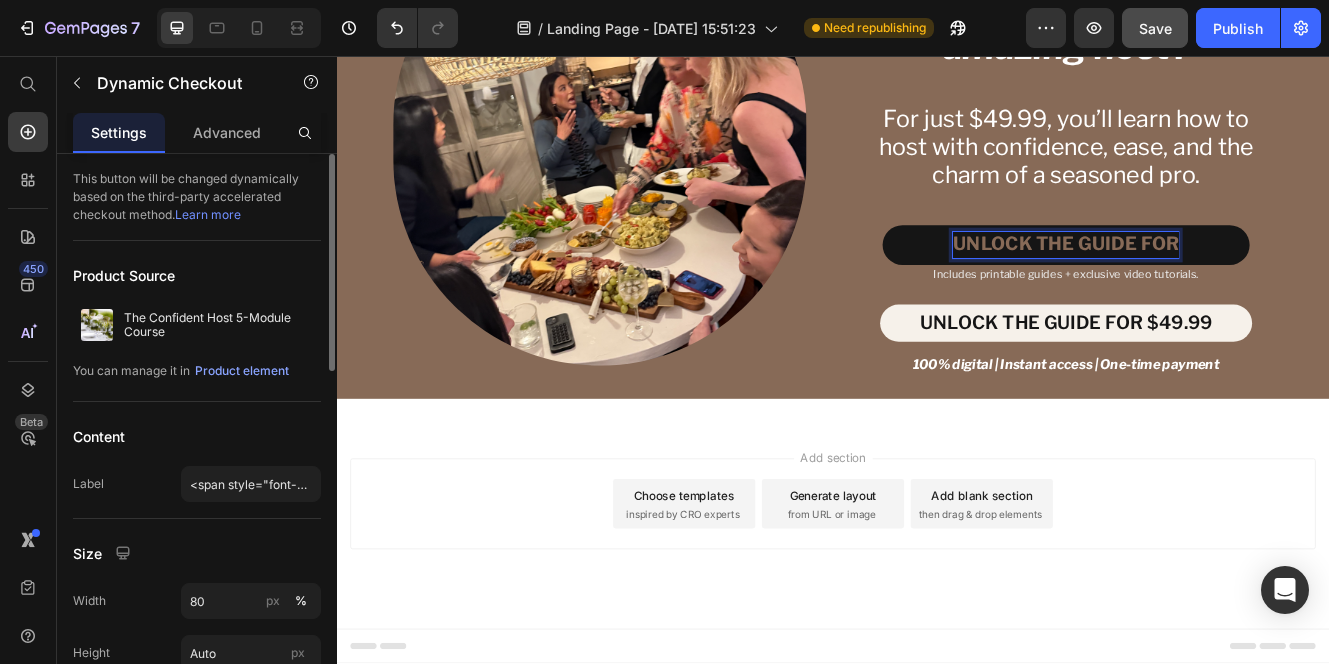click on "UNLOCK THE GUIDE FOR" at bounding box center (1219, 285) 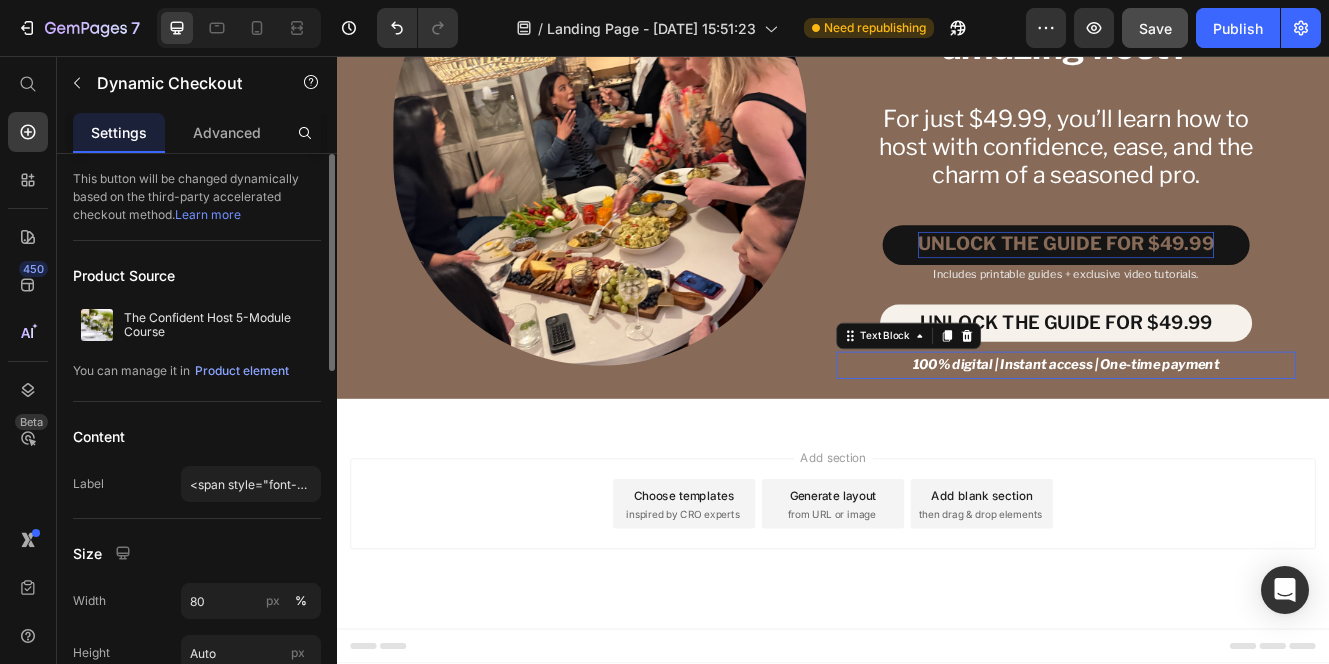 click on "100% digital | Instant access | One-time payment" at bounding box center (1219, 429) 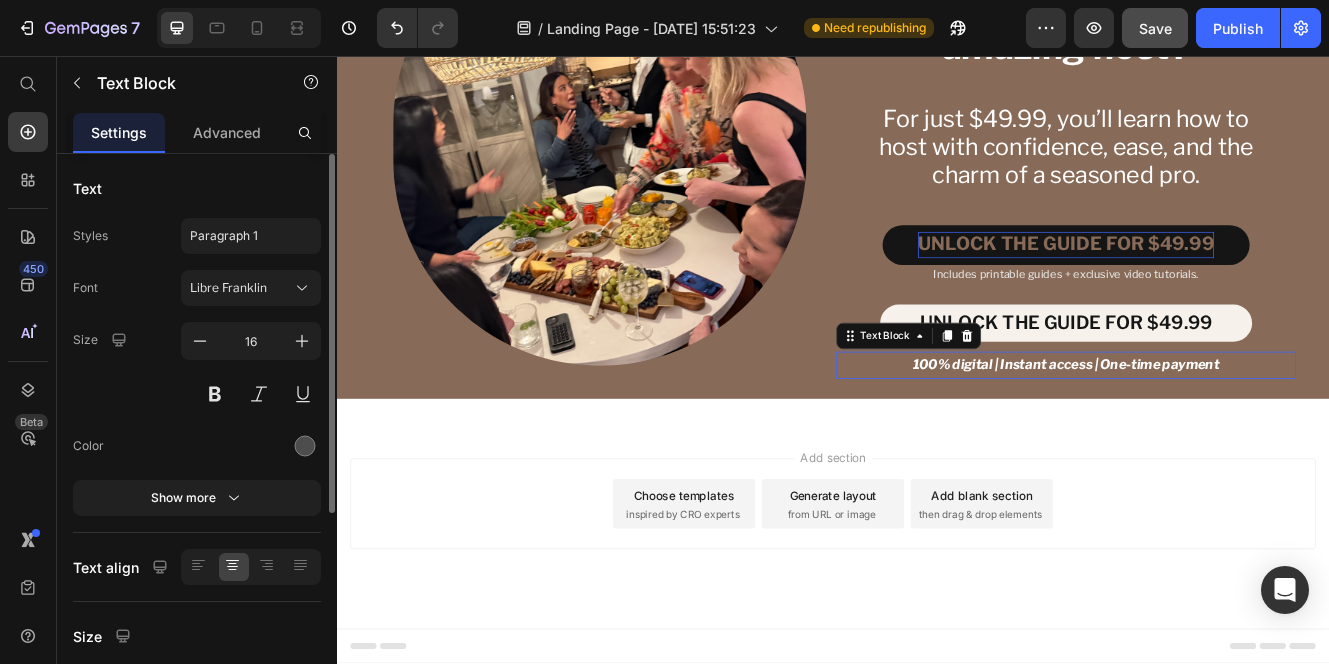 click on "100% digital | Instant access | One-time payment" at bounding box center (1219, 429) 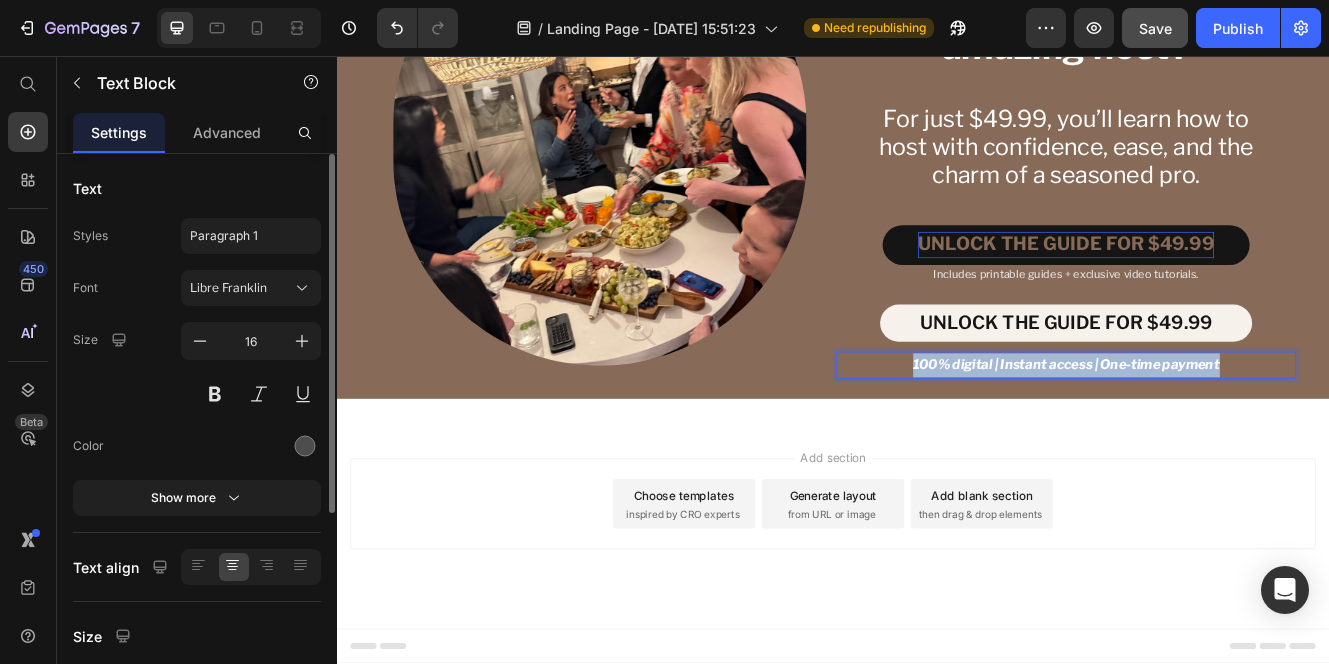 click on "100% digital | Instant access | One-time payment" at bounding box center (1219, 429) 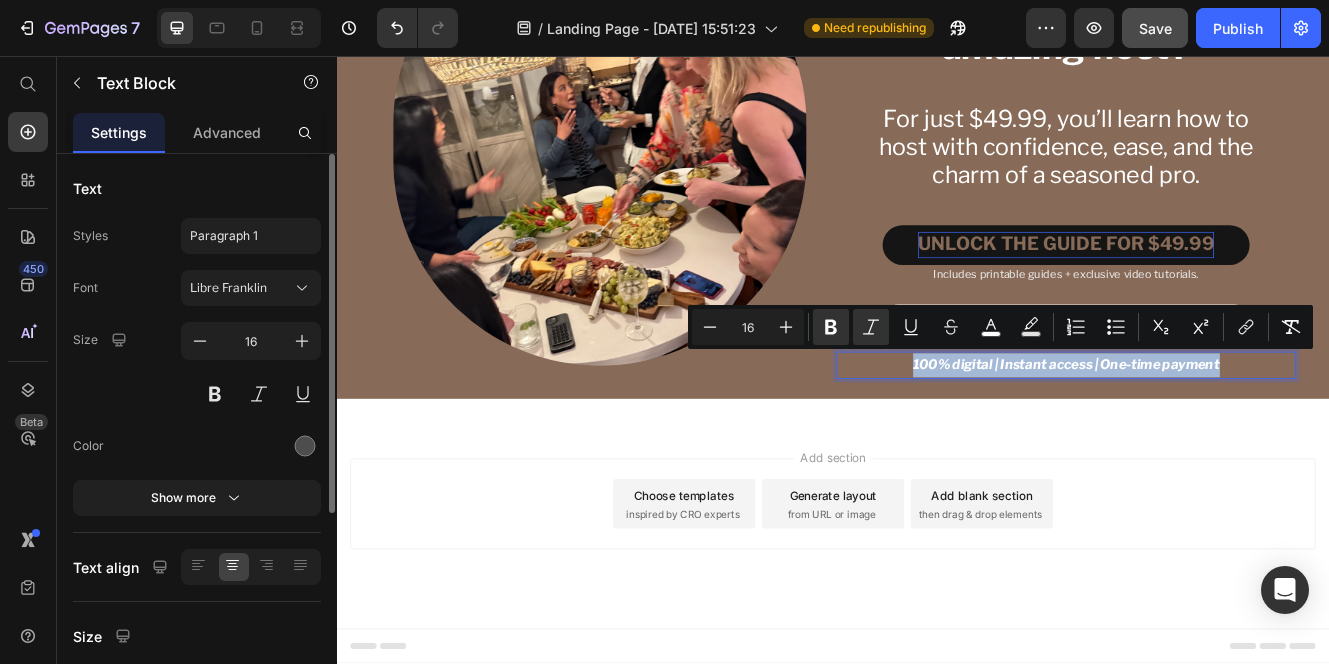 copy on "100% digital | Instant access | One-time payment" 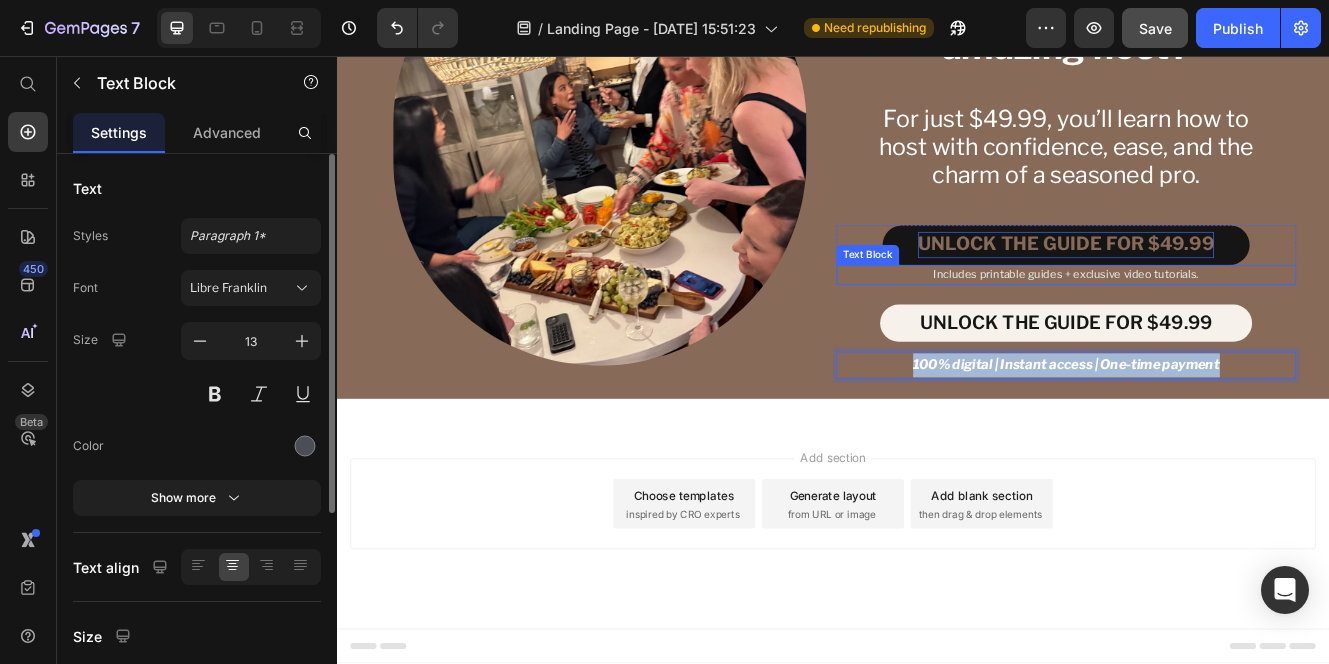 click on "Includes printable guides + exclusive video tutorials." at bounding box center [1219, 320] 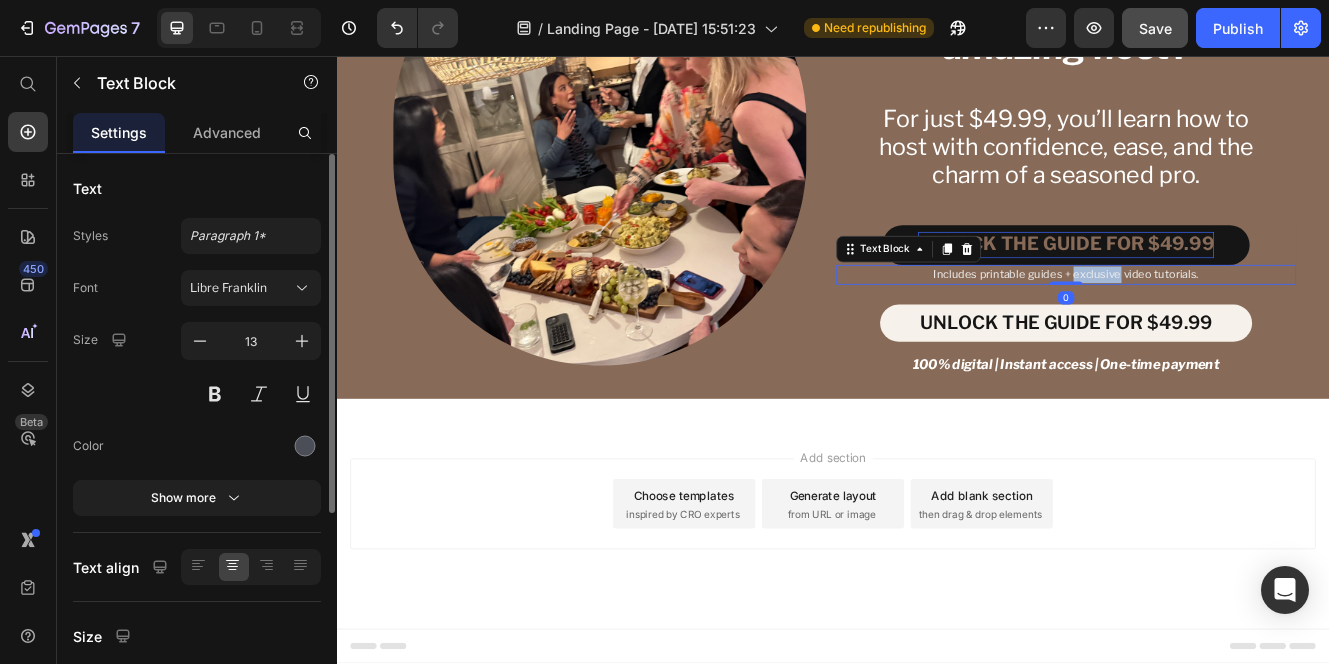 click on "Includes printable guides + exclusive video tutorials." at bounding box center (1219, 320) 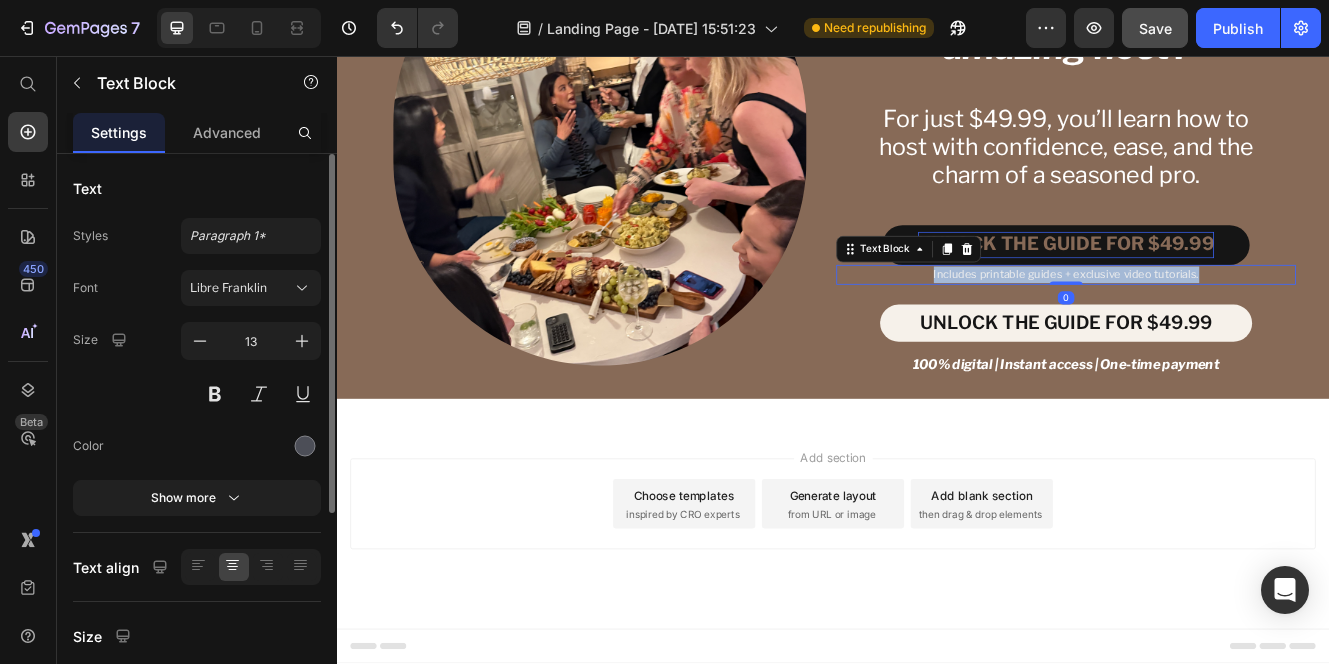 click on "Includes printable guides + exclusive video tutorials." at bounding box center (1219, 320) 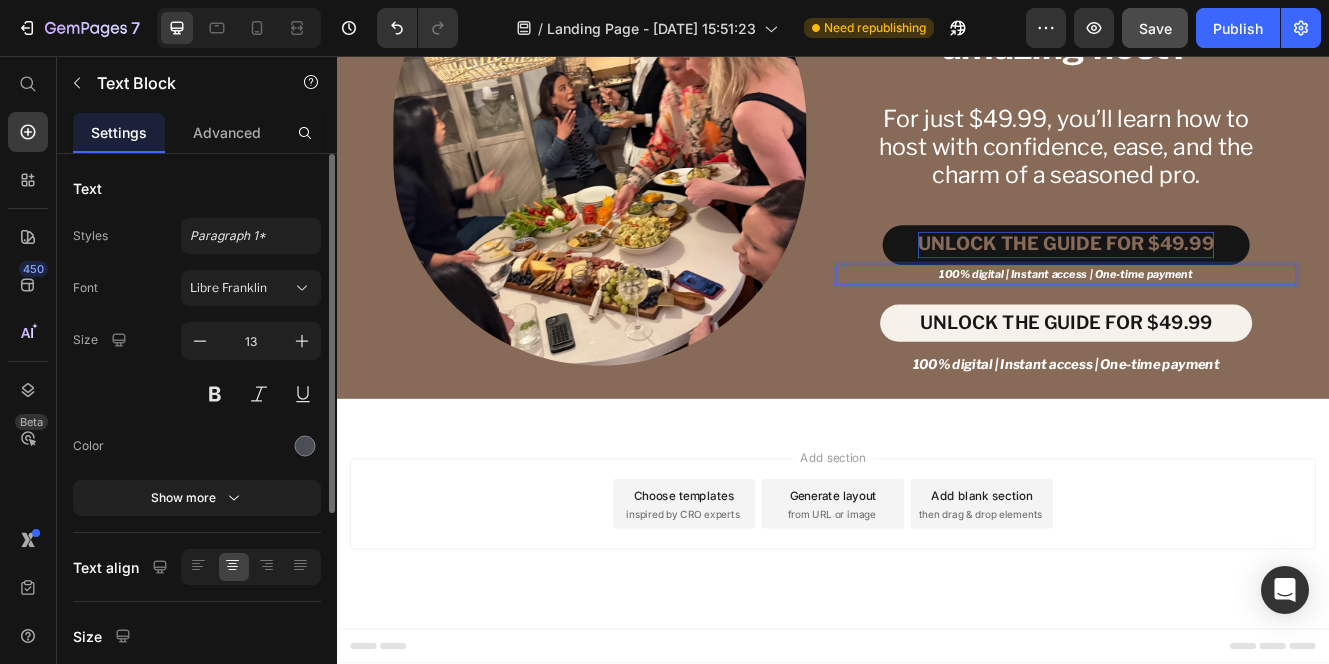 click on "100% digital | Instant access | One-time payment" at bounding box center (1219, 320) 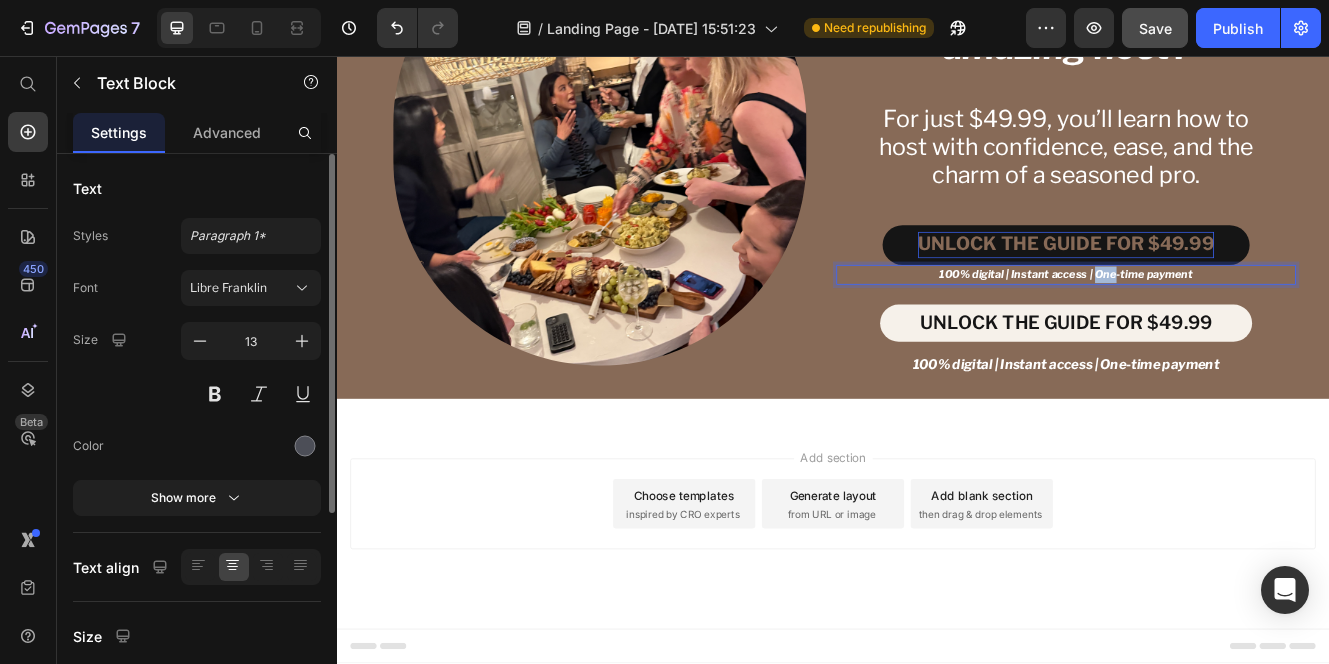 click on "100% digital | Instant access | One-time payment" at bounding box center [1219, 320] 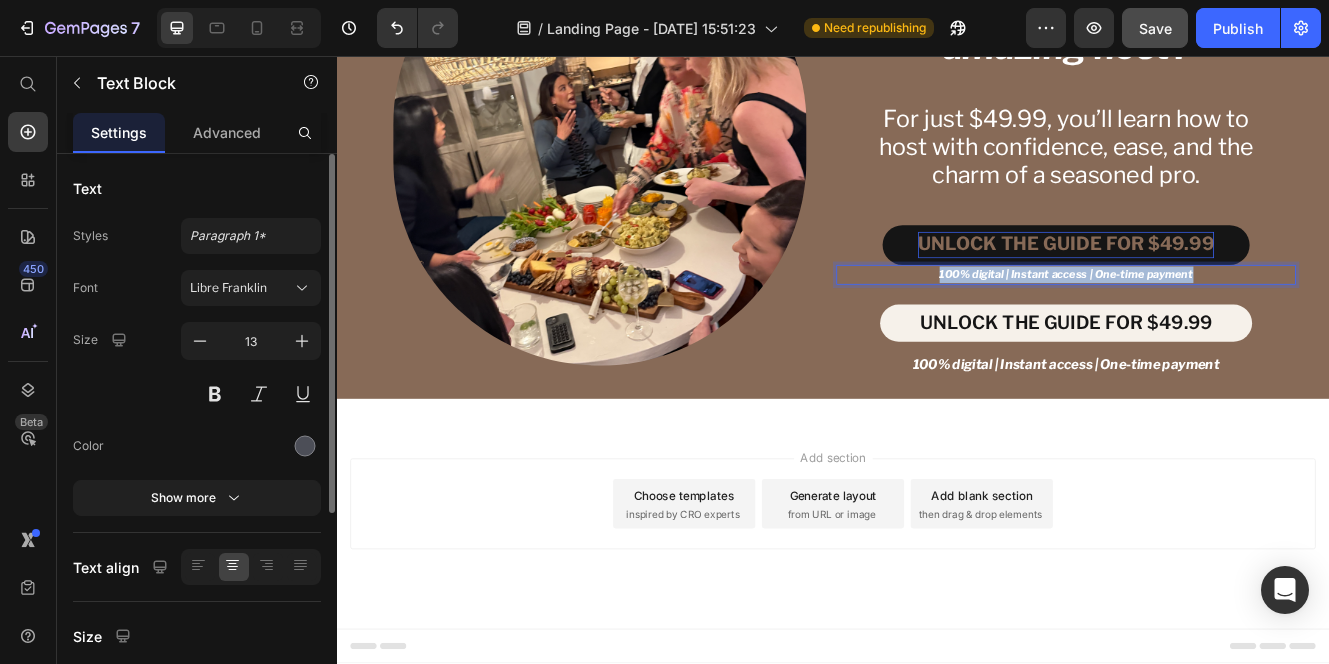 click on "100% digital | Instant access | One-time payment" at bounding box center [1219, 320] 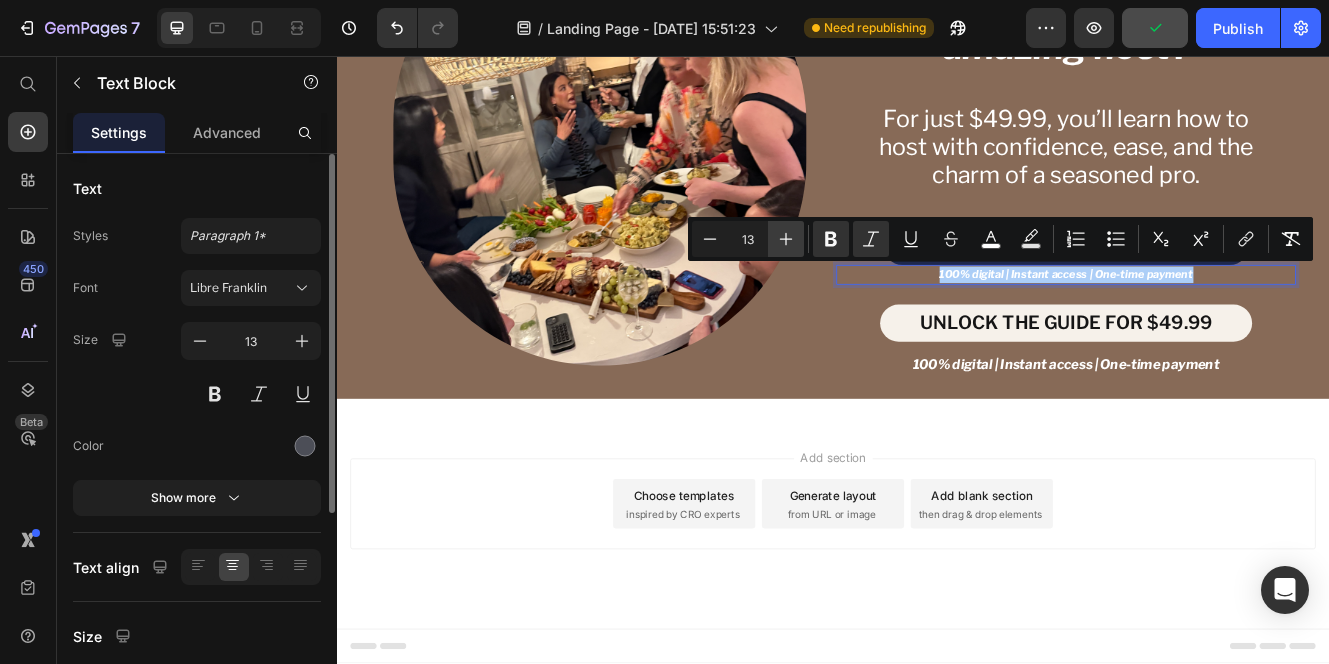 click 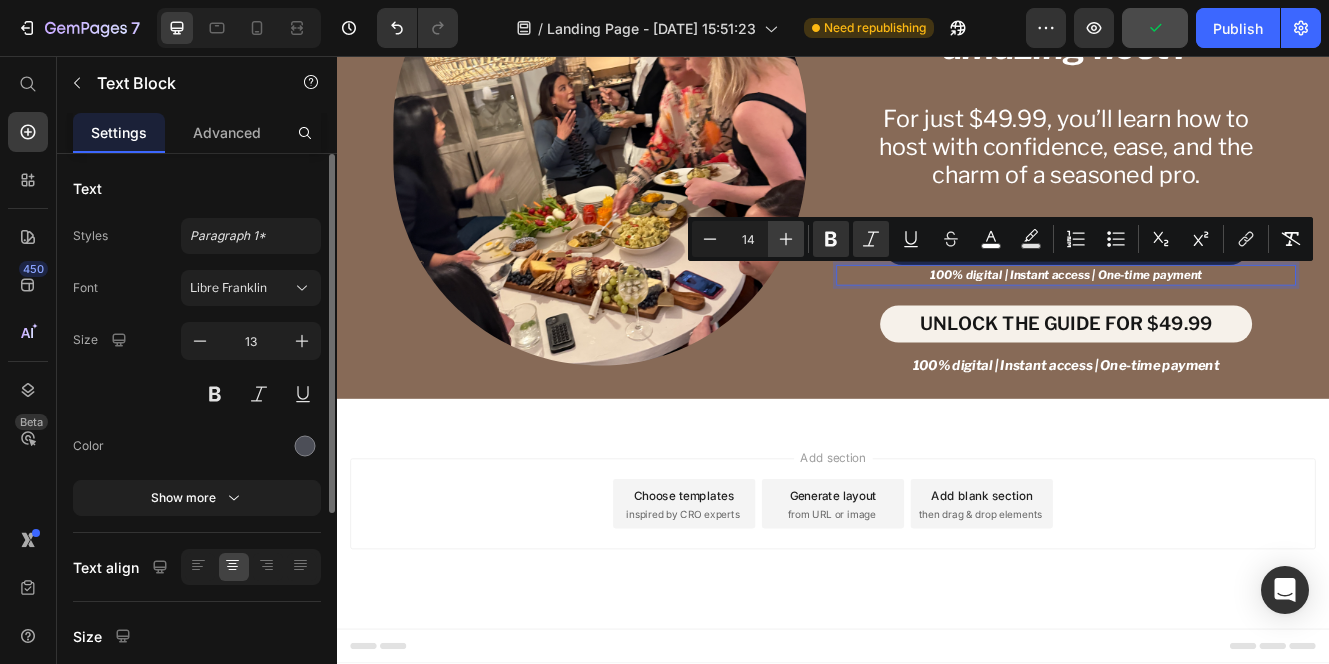 click 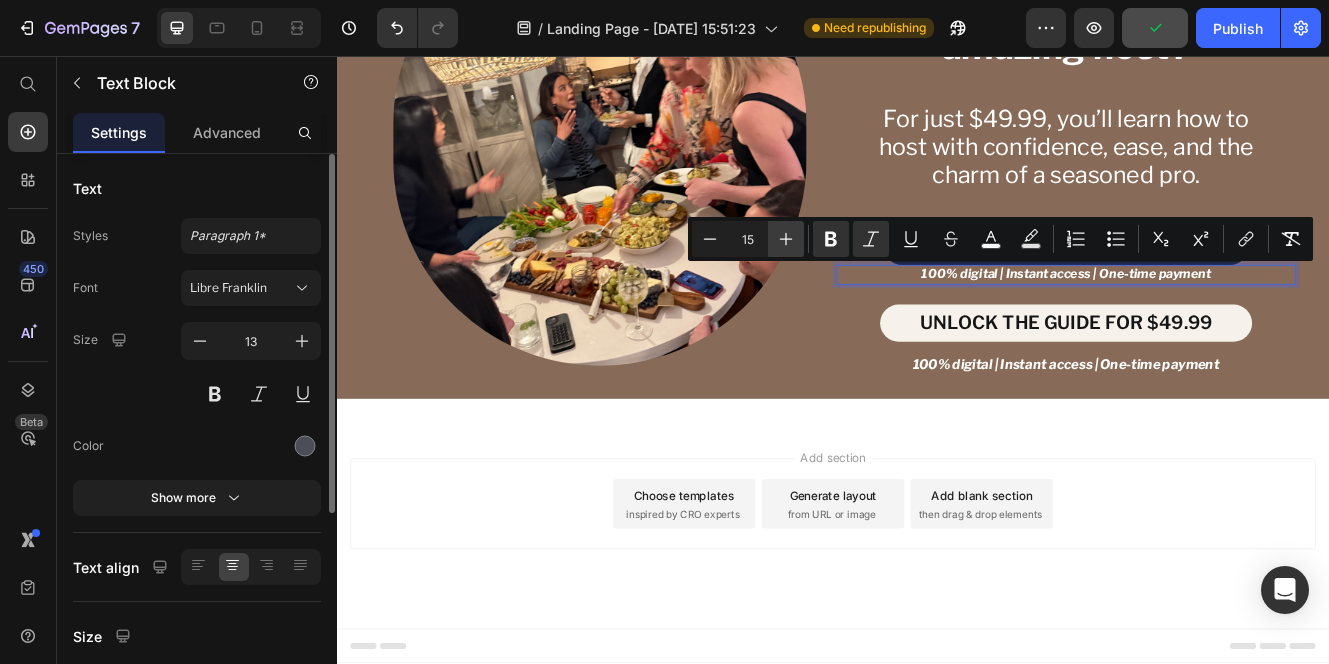 click 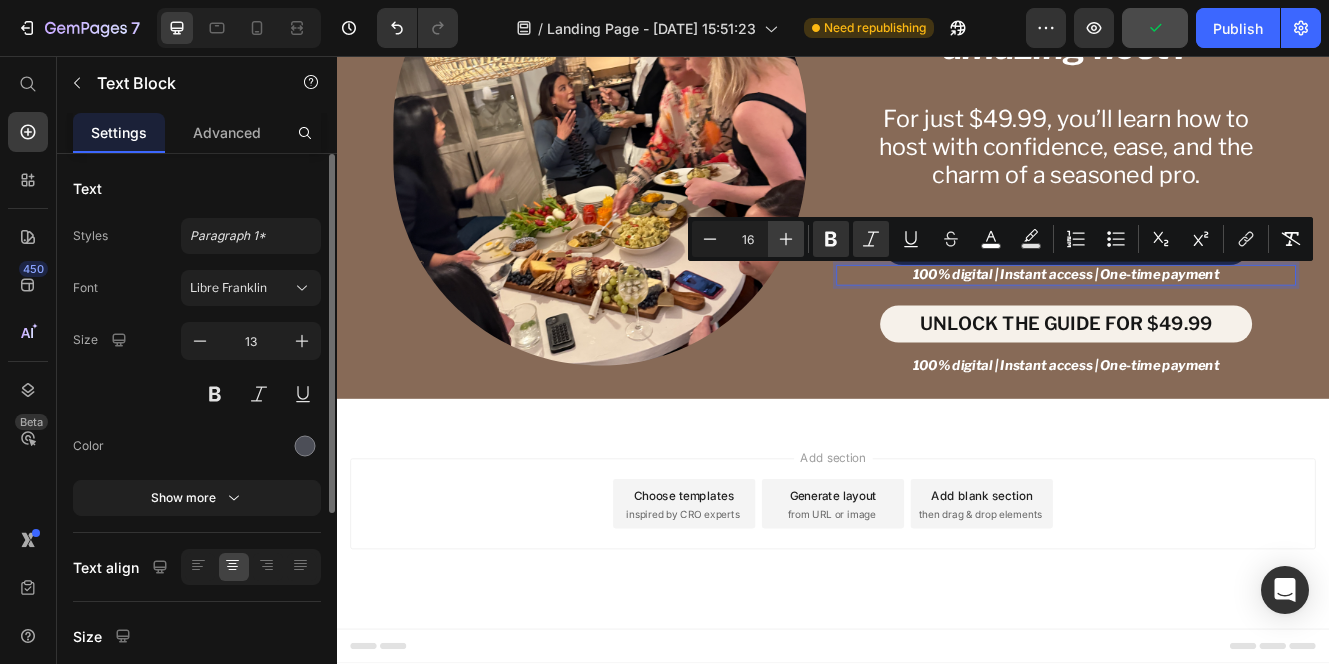 click 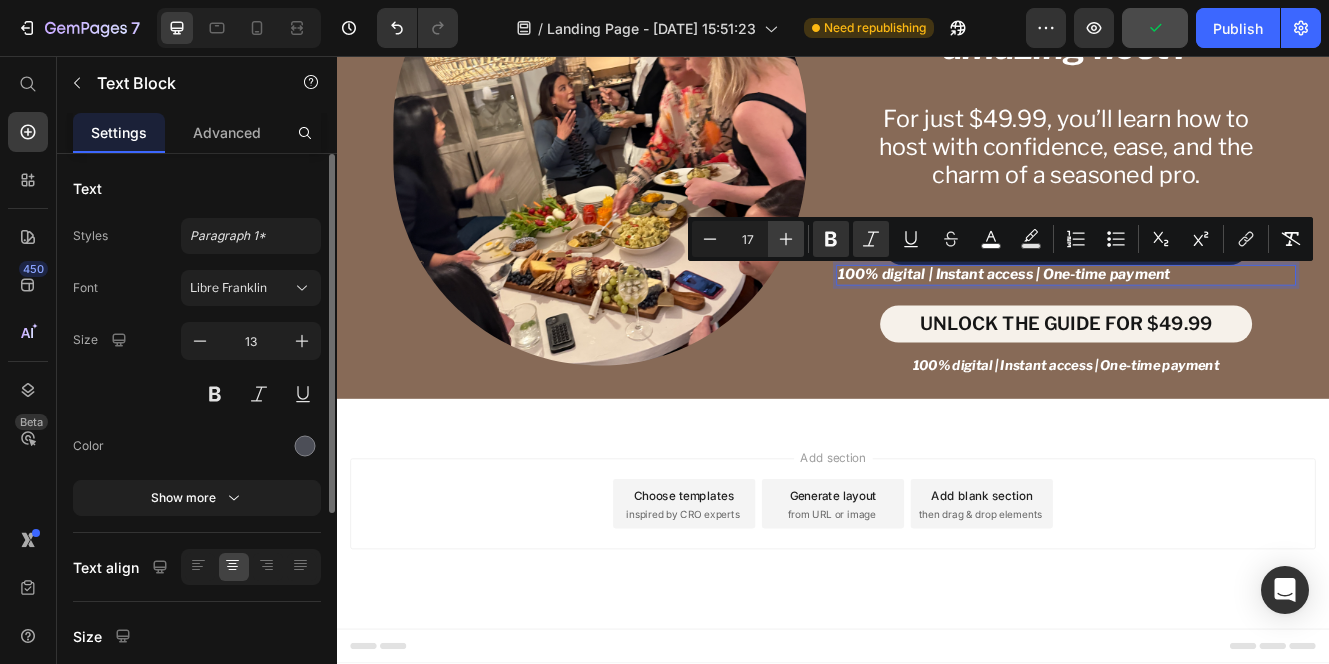 click 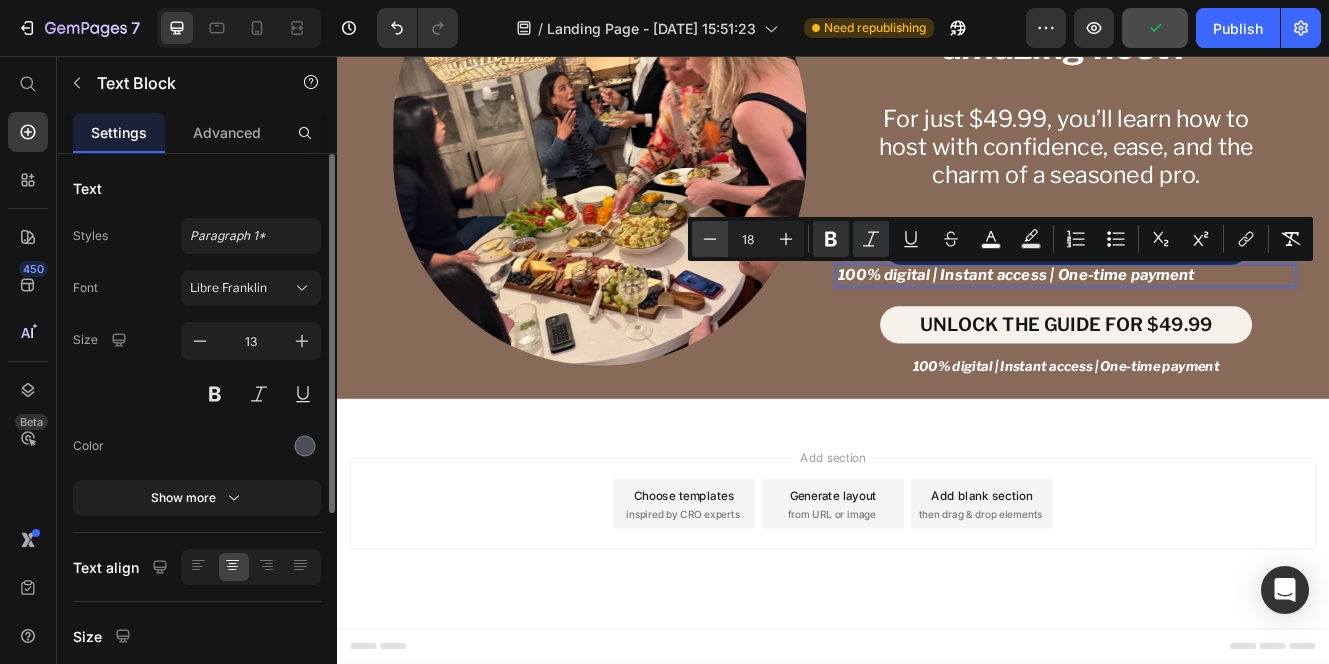 click 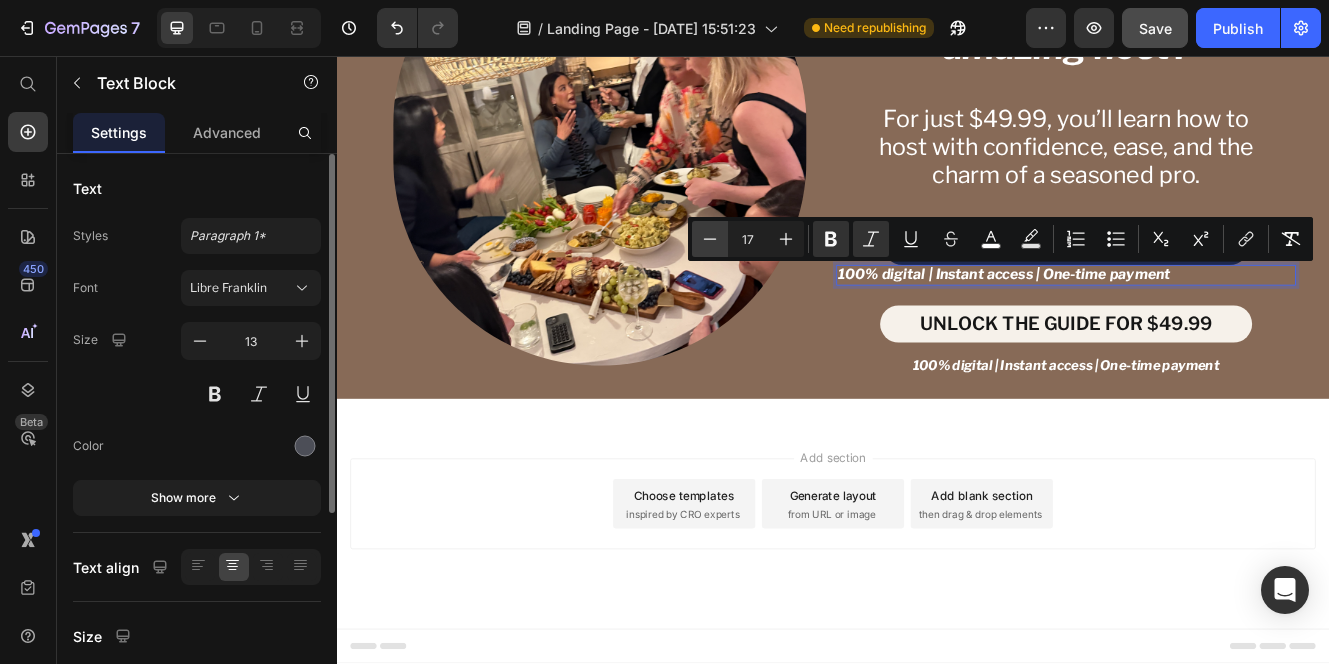 click 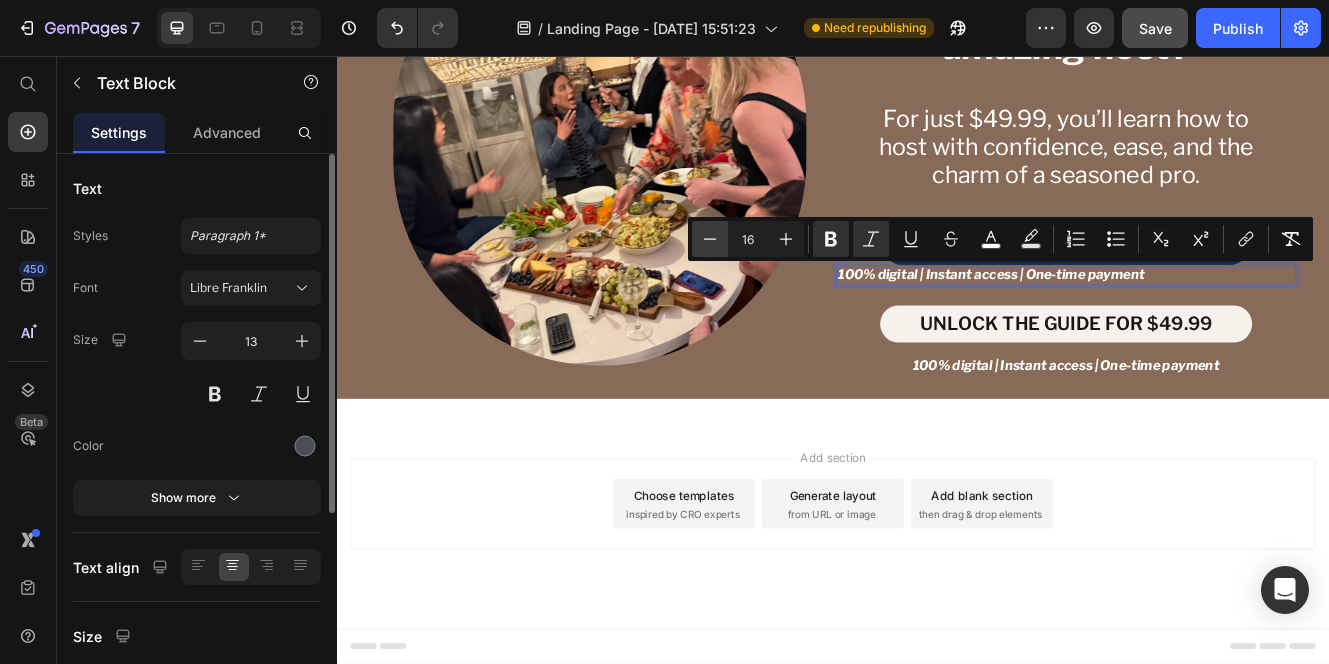 click 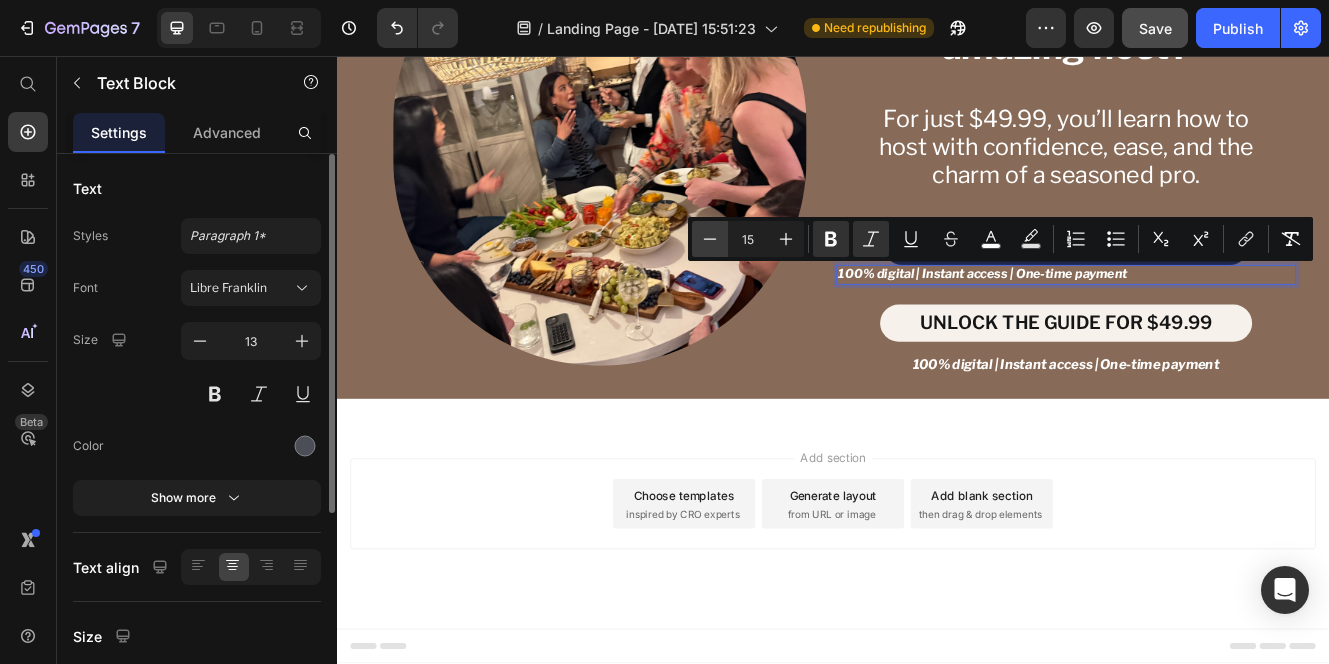 click 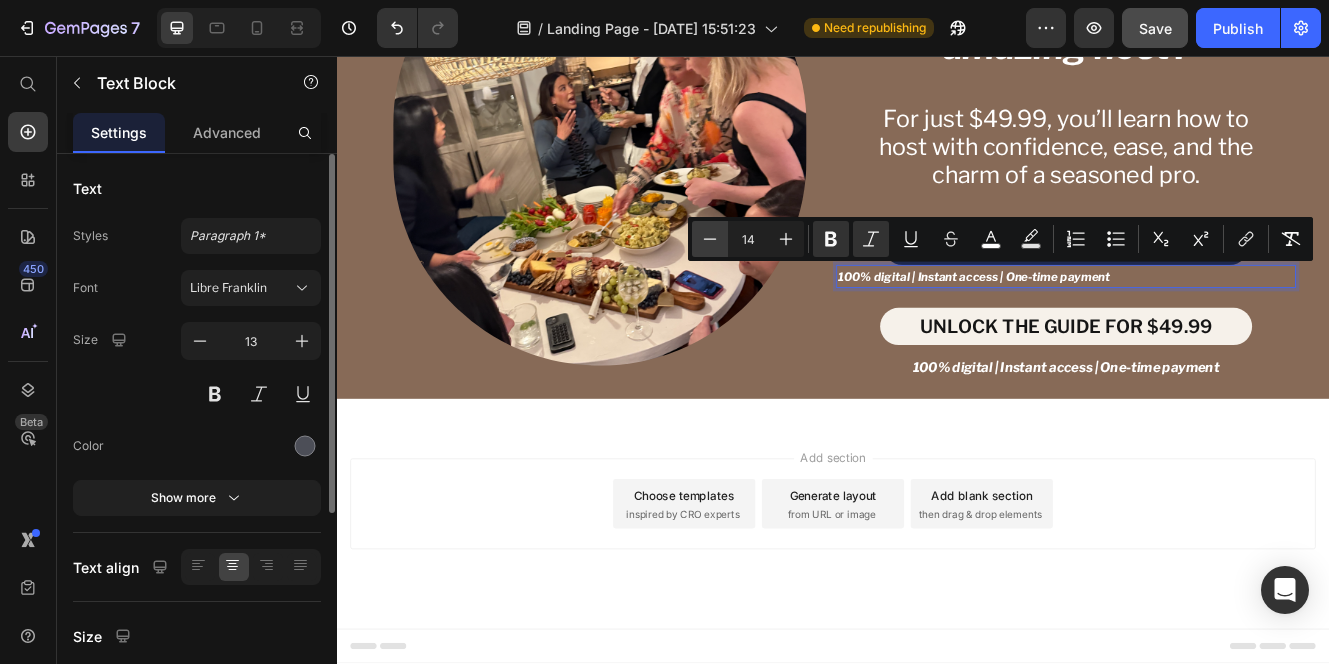 click 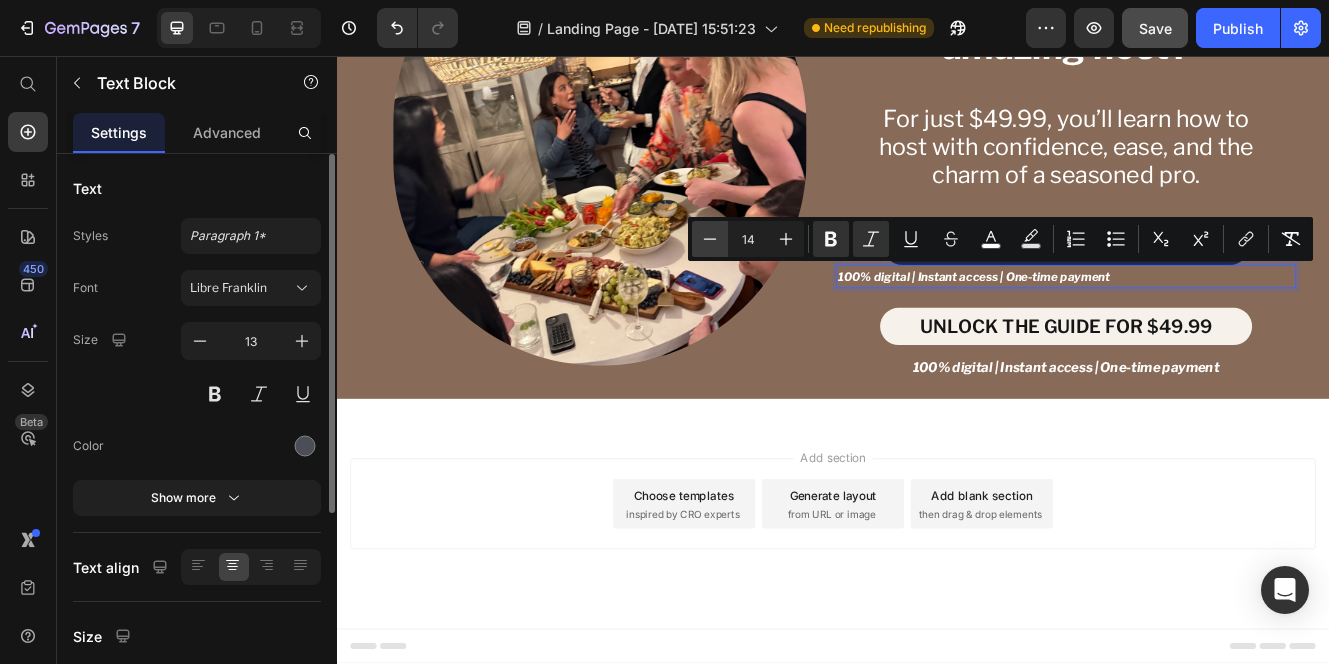 type on "13" 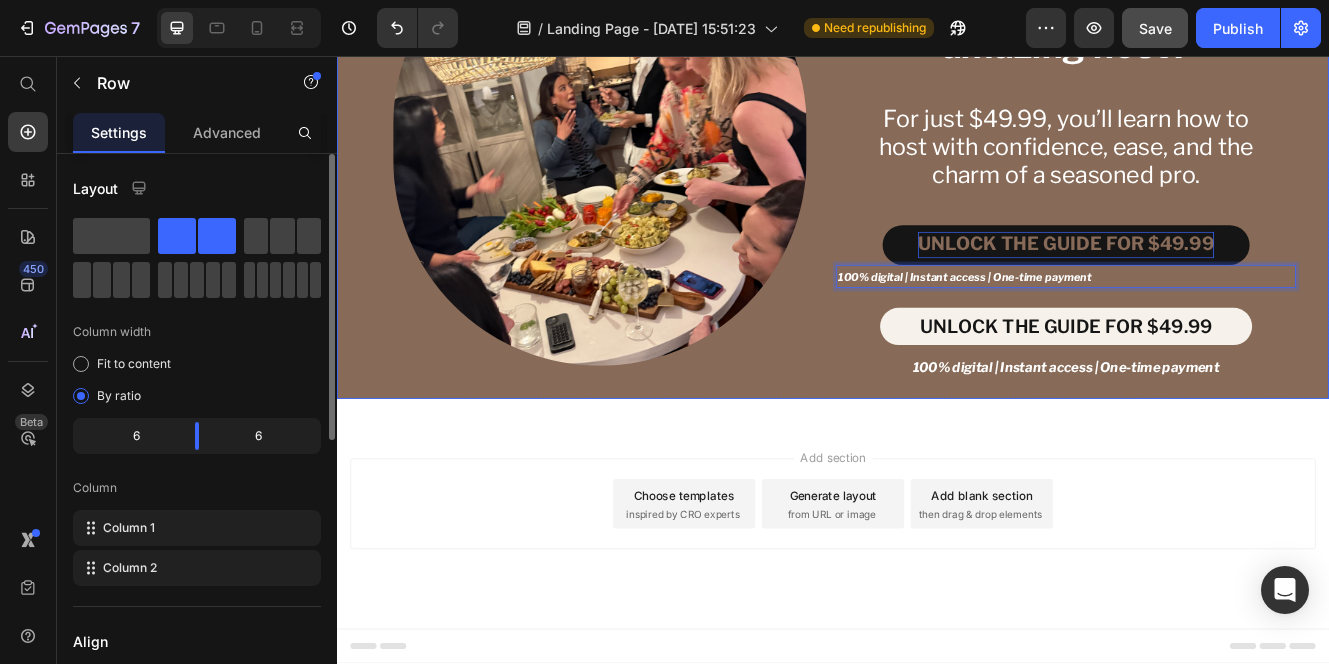 click on "Ready to become an amazing host? Heading For just $49.99, you’ll learn how to host with confidence, ease, and the charm of a seasoned pro. Text Block UNLOCK THE GUIDE FOR $49.99 Dynamic Checkout 100% digital | Instant access | One-time payment Text Block   0 Product UNLOCK THE GUIDE FOR $49.99 Button 100% digital | Instant access | One-time payment Text Block" at bounding box center [1219, 160] 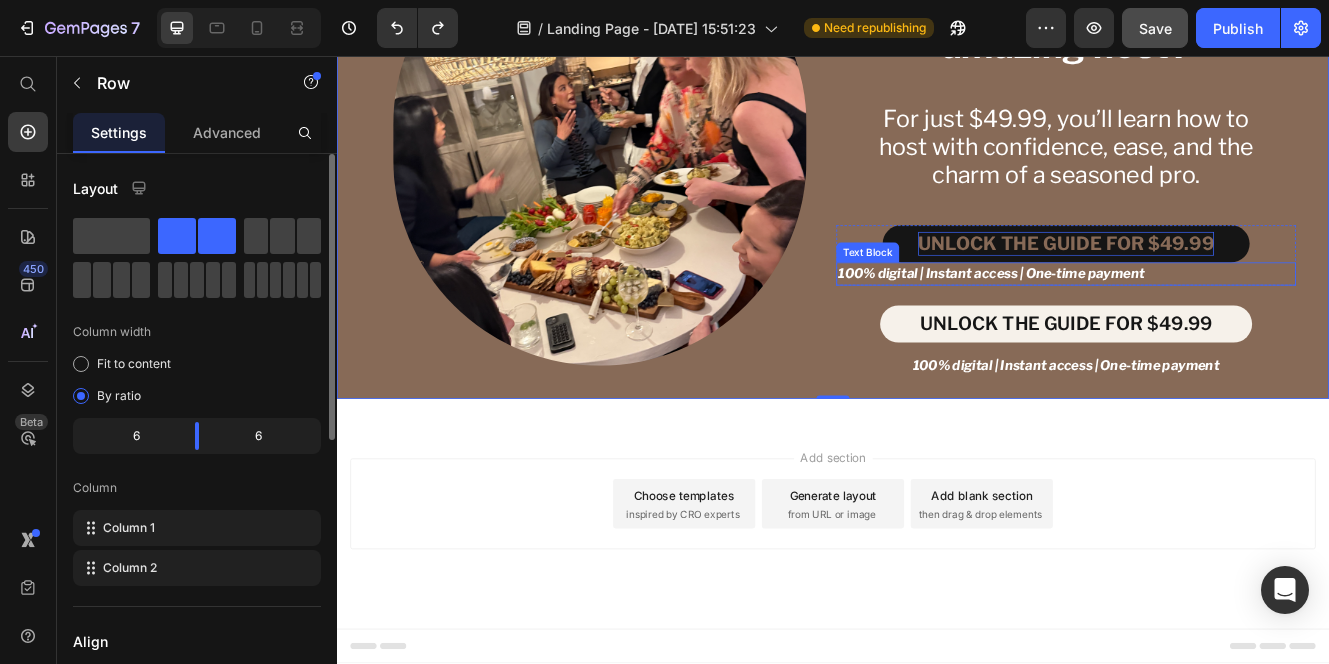 click on "100% digital | Instant access | One-time payment" at bounding box center [1128, 319] 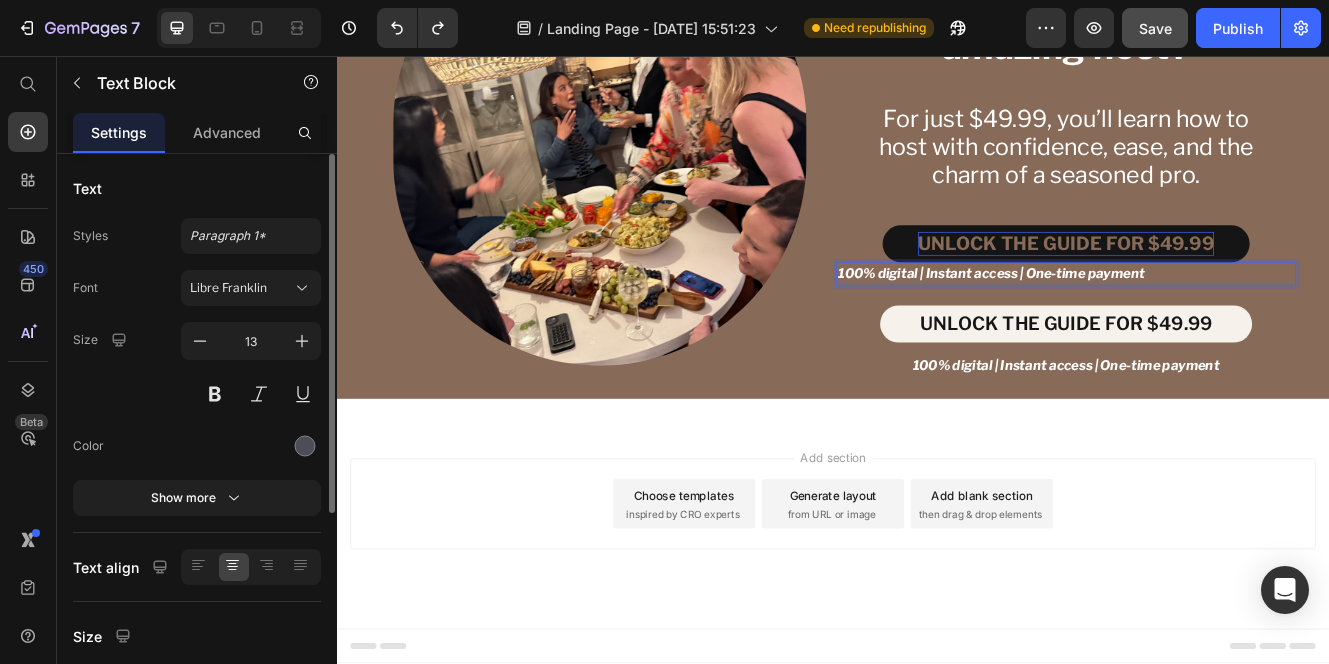 click on "100% digital | Instant access | One-time payment" at bounding box center (1128, 319) 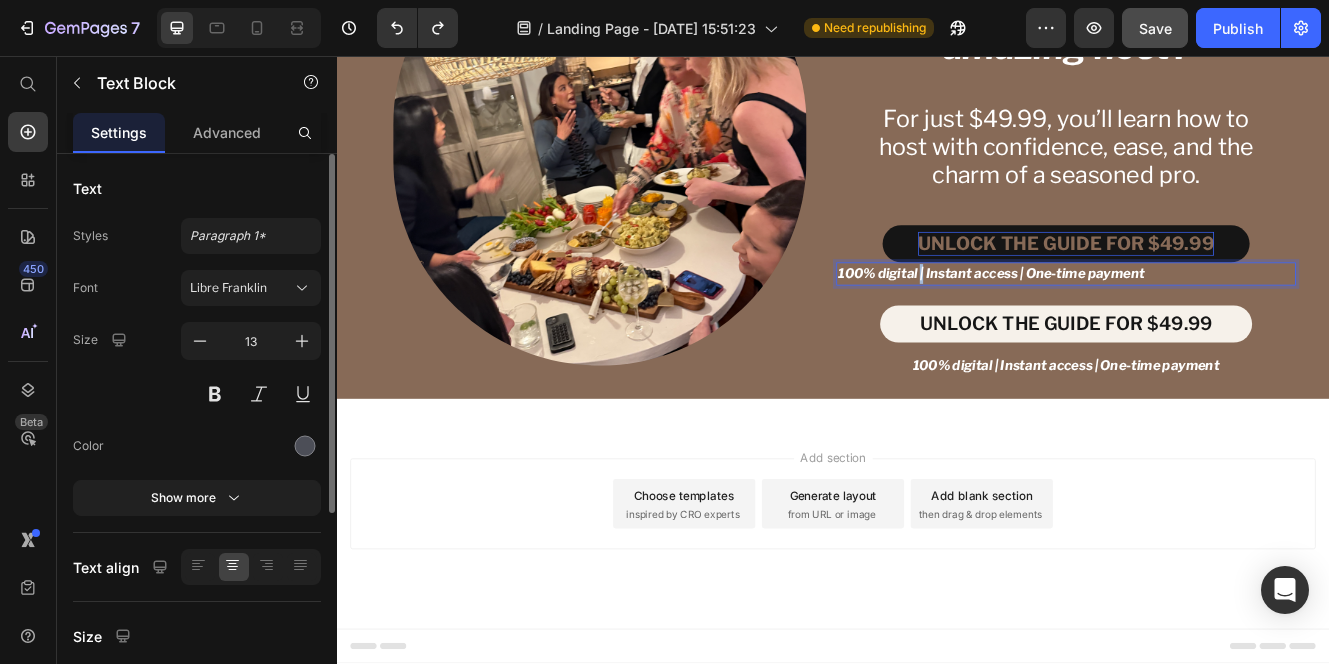 click on "100% digital | Instant access | One-time payment" at bounding box center [1128, 319] 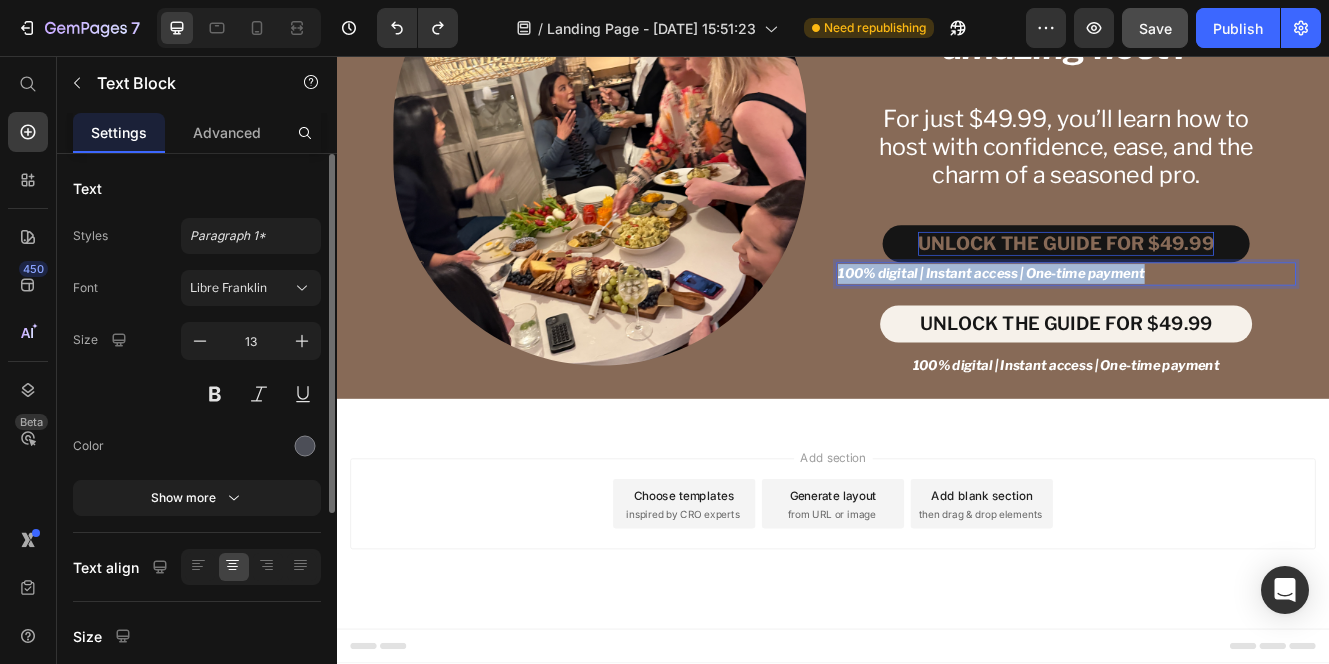 click on "100% digital | Instant access | One-time payment" at bounding box center [1128, 319] 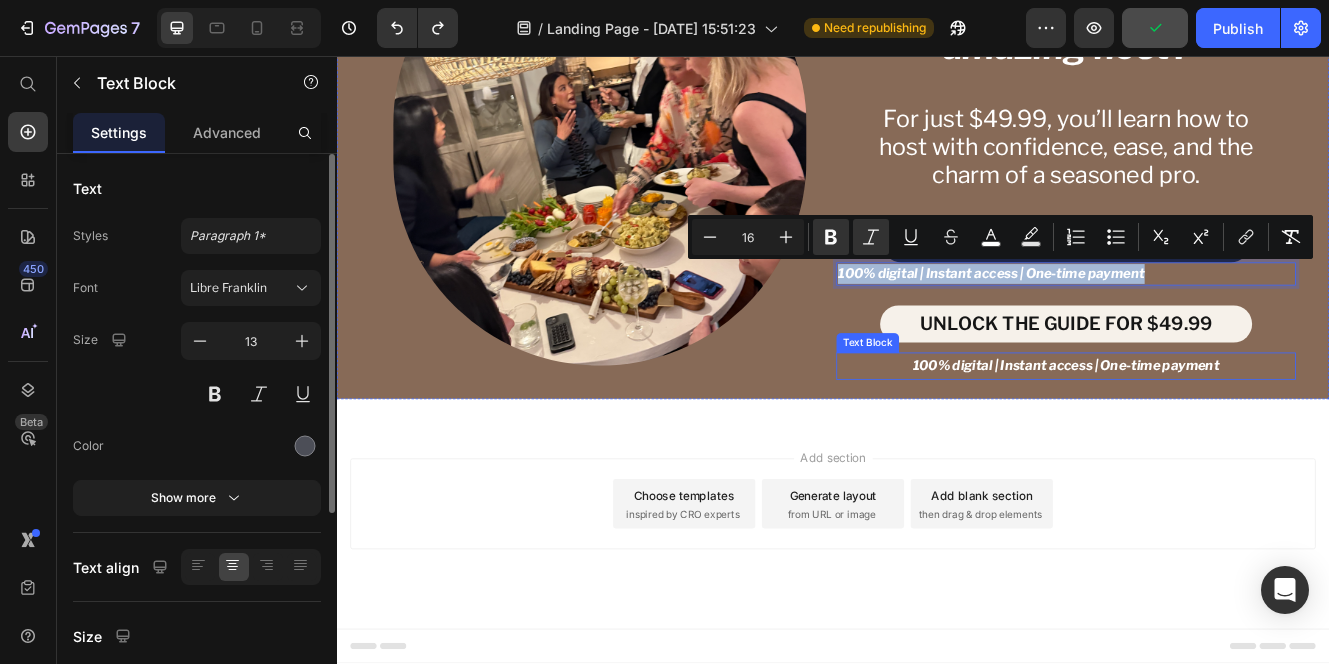 click on "100% digital | Instant access | One-time payment" at bounding box center (1219, 430) 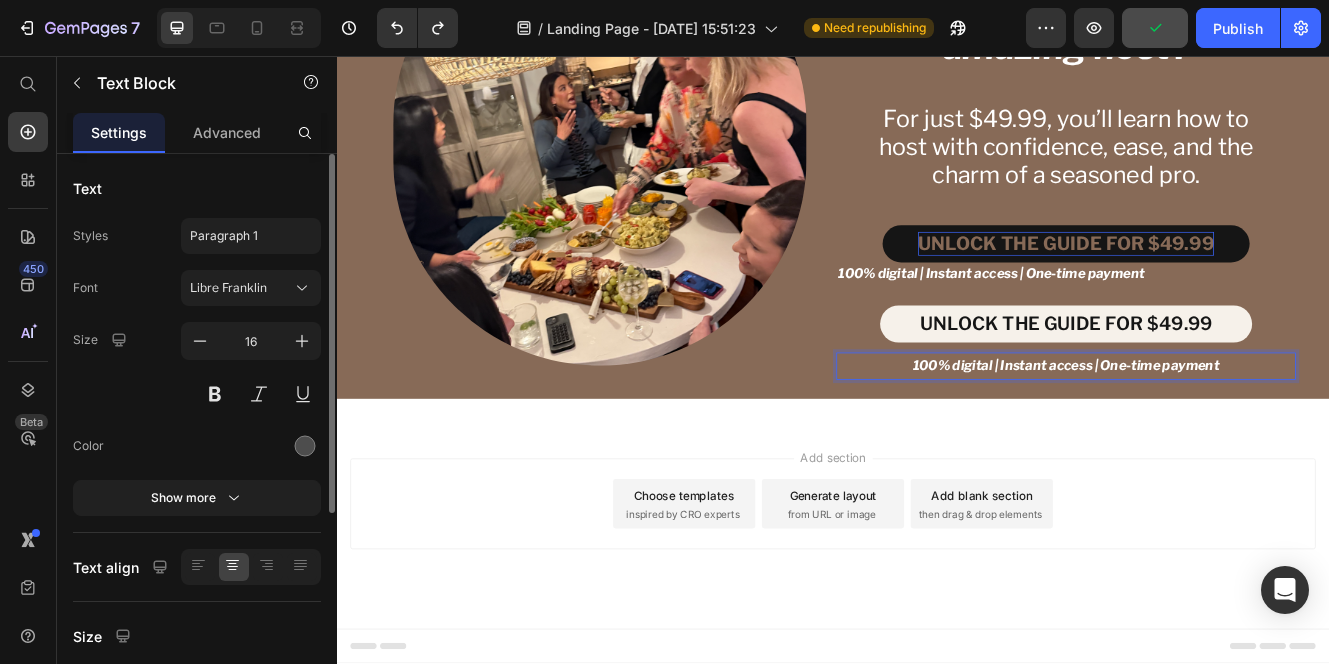 click on "100% digital | Instant access | One-time payment" at bounding box center [1219, 430] 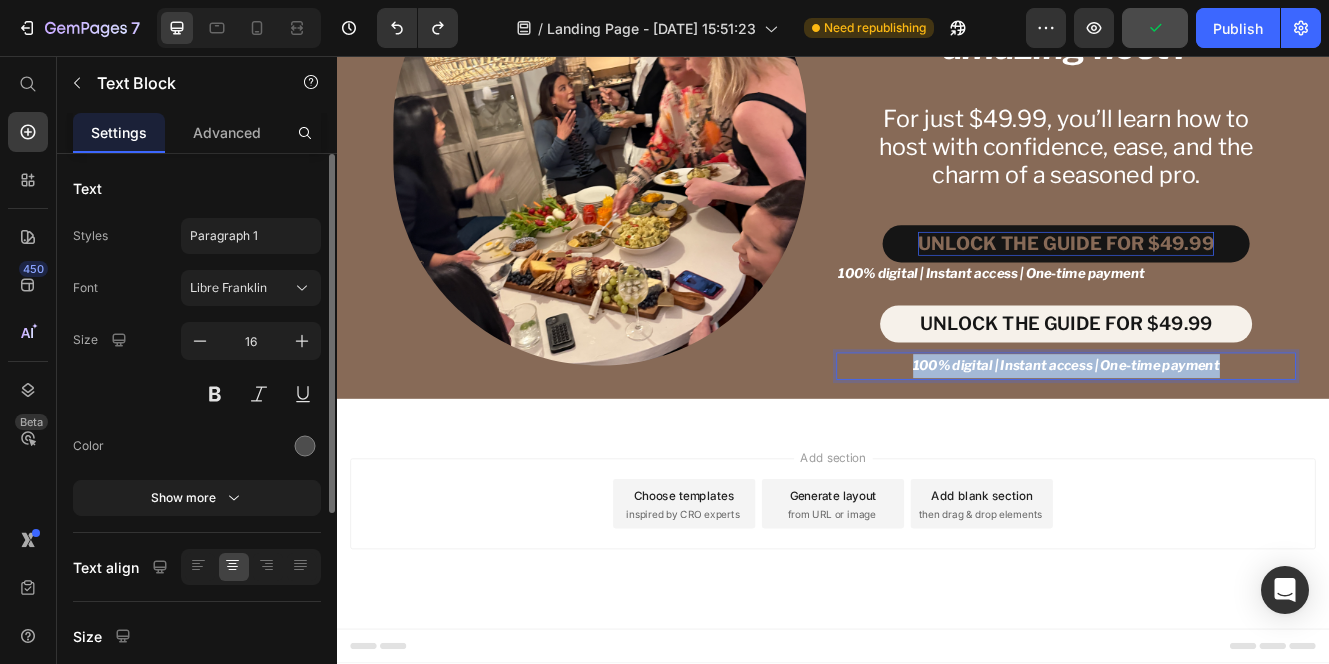click on "100% digital | Instant access | One-time payment" at bounding box center [1219, 430] 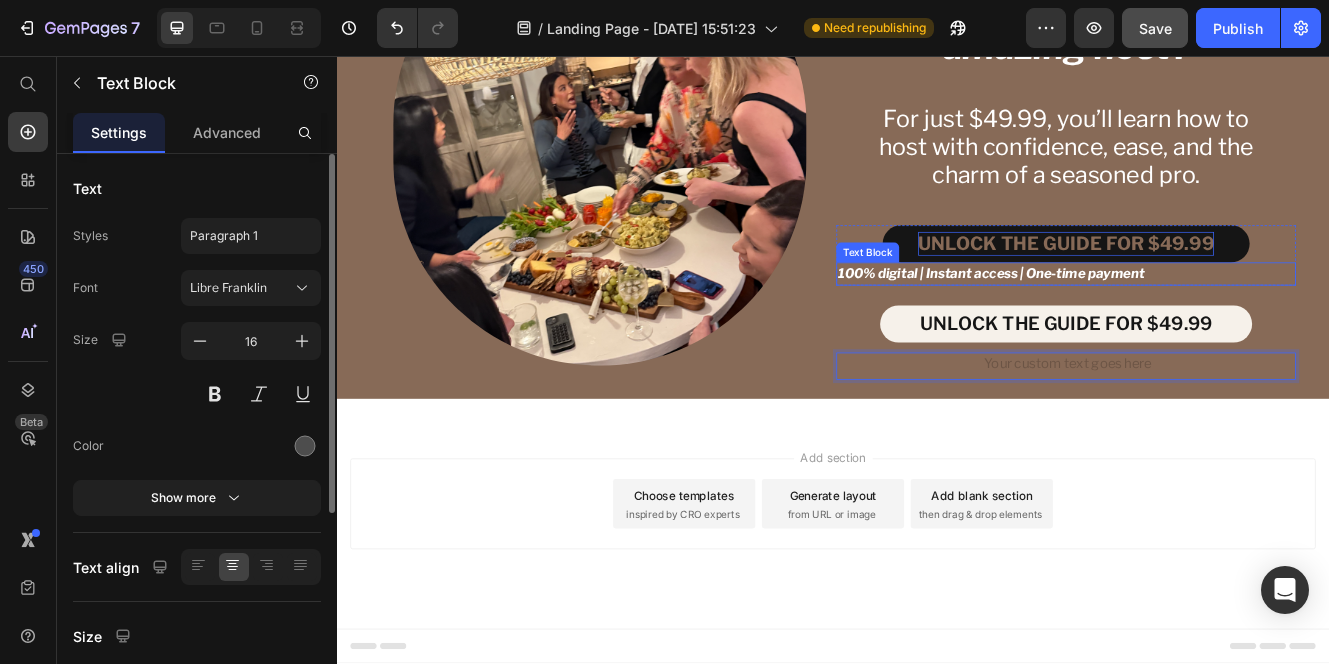 click on "100% digital | Instant access | One-time payment" at bounding box center [1128, 319] 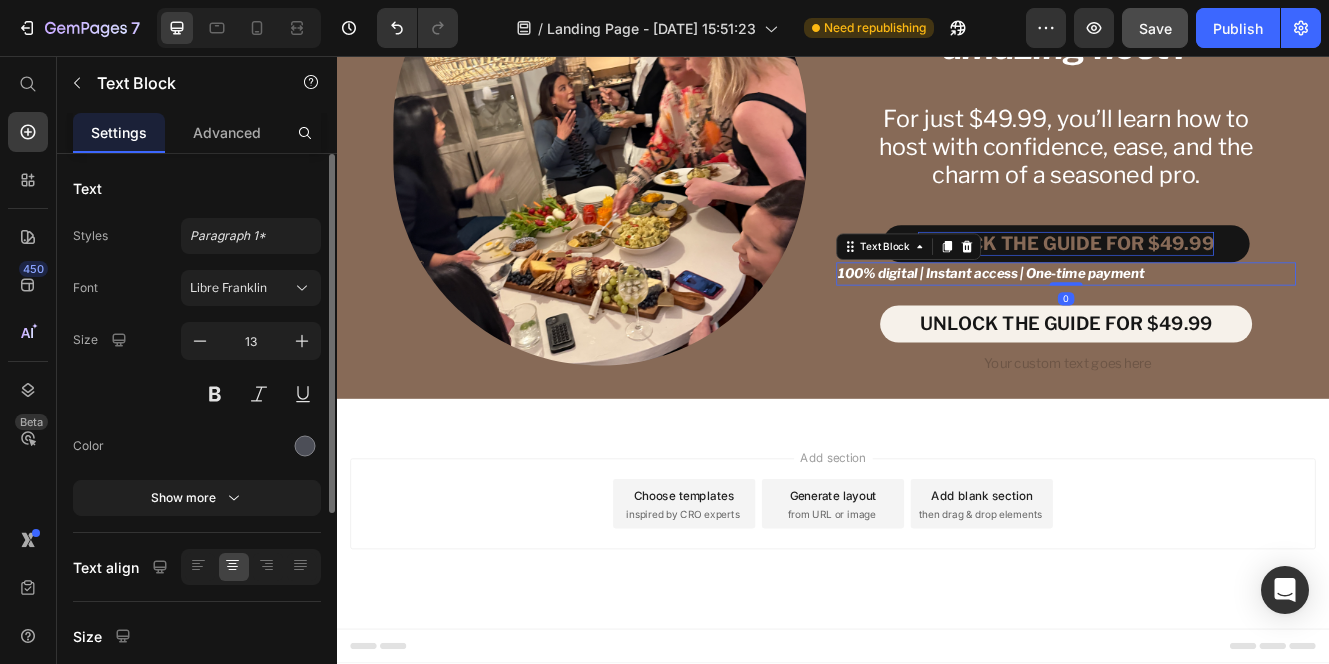 click on "100% digital | Instant access | One-time payment" at bounding box center (1128, 319) 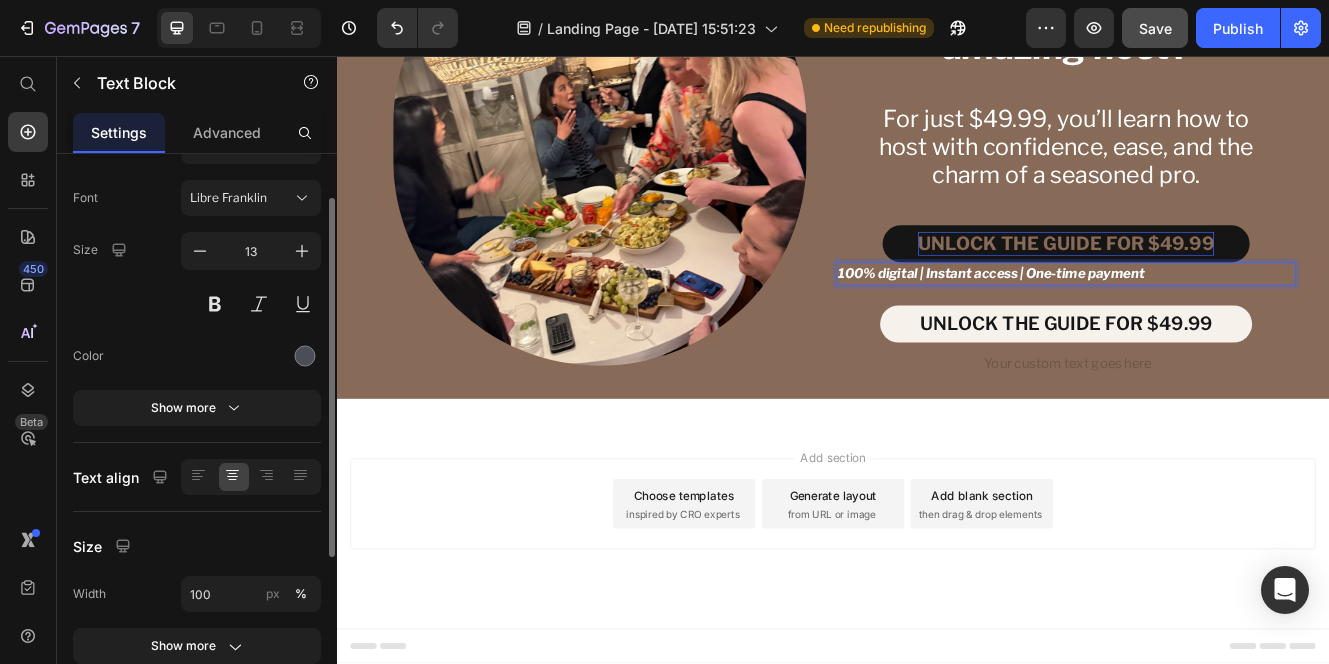 scroll, scrollTop: 119, scrollLeft: 0, axis: vertical 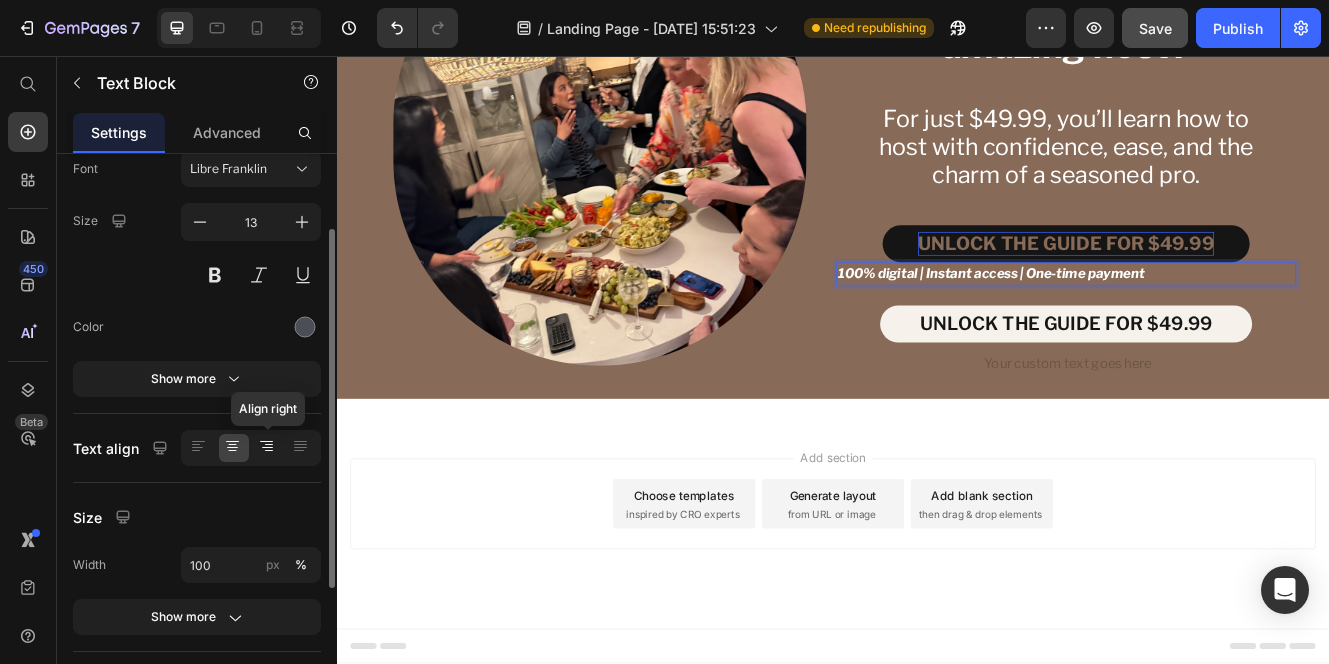 click 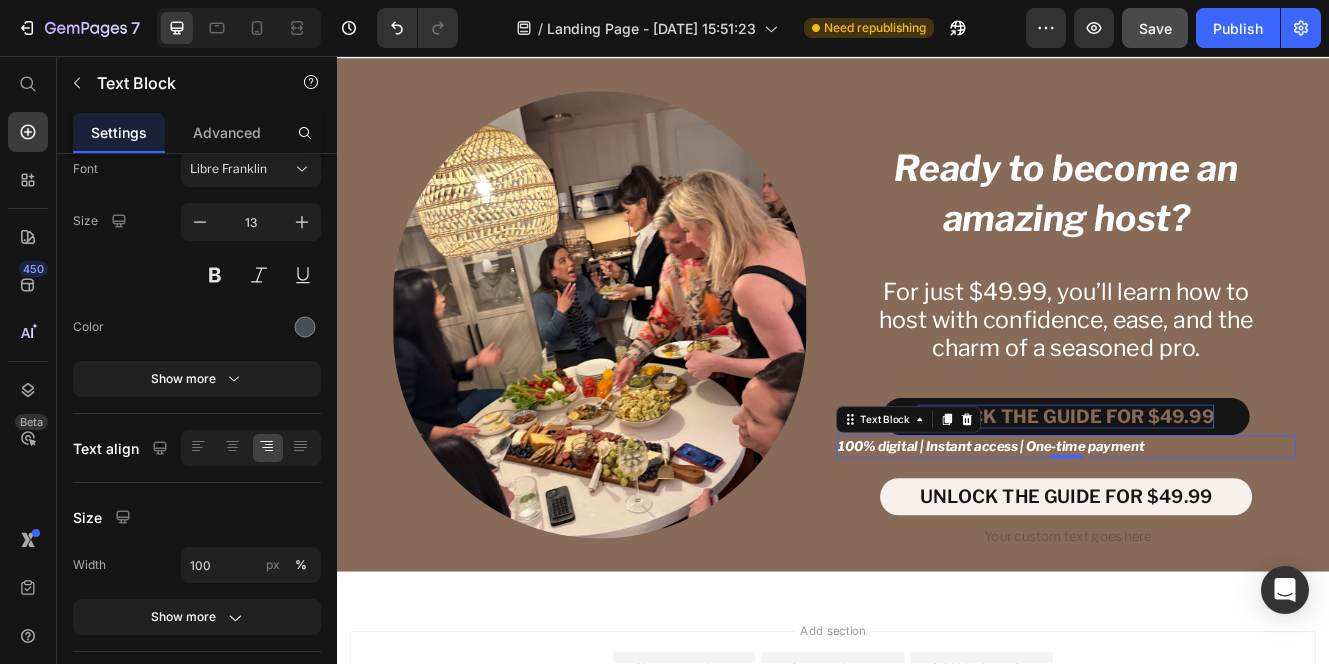 scroll, scrollTop: 7428, scrollLeft: 0, axis: vertical 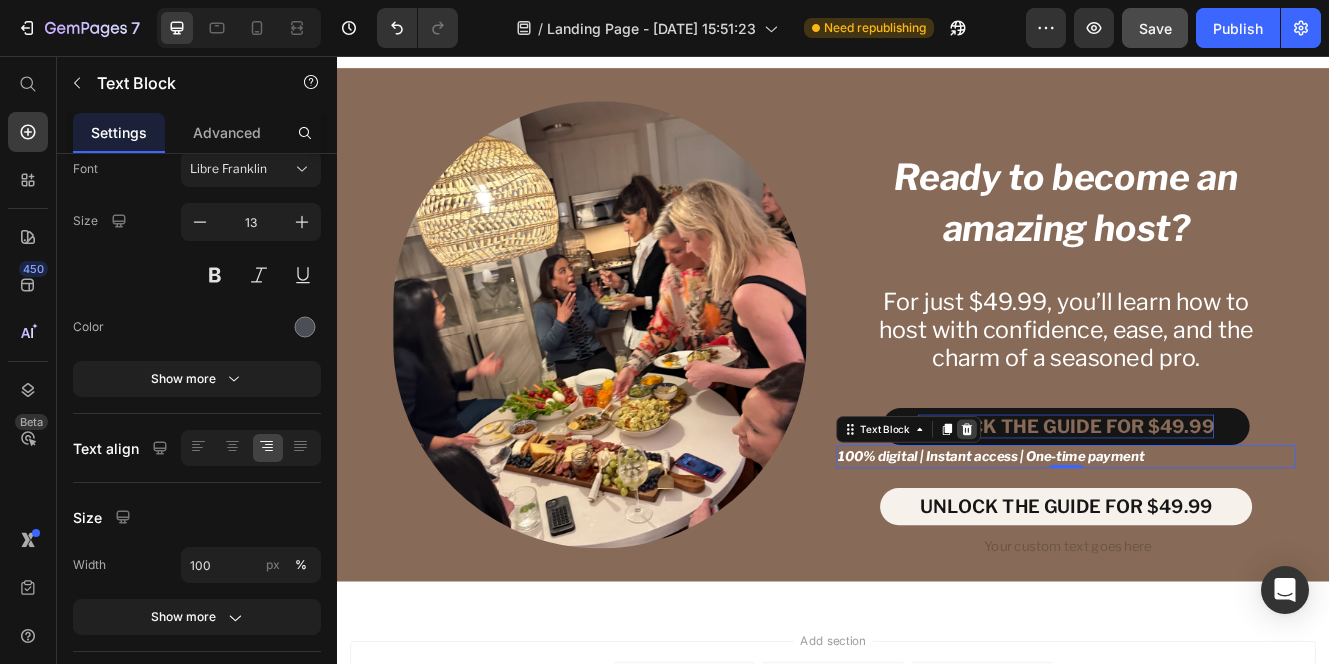 click at bounding box center [1099, 508] 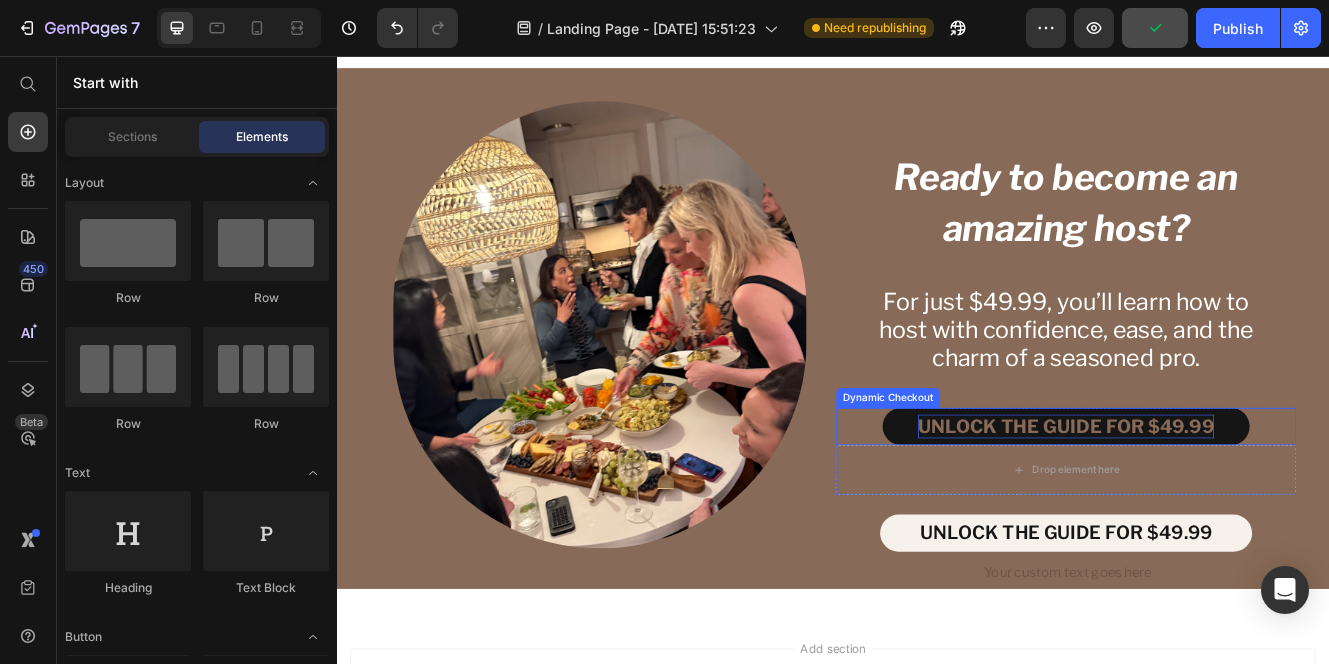 click on "UNLOCK THE GUIDE FOR $49.99" at bounding box center (1219, 504) 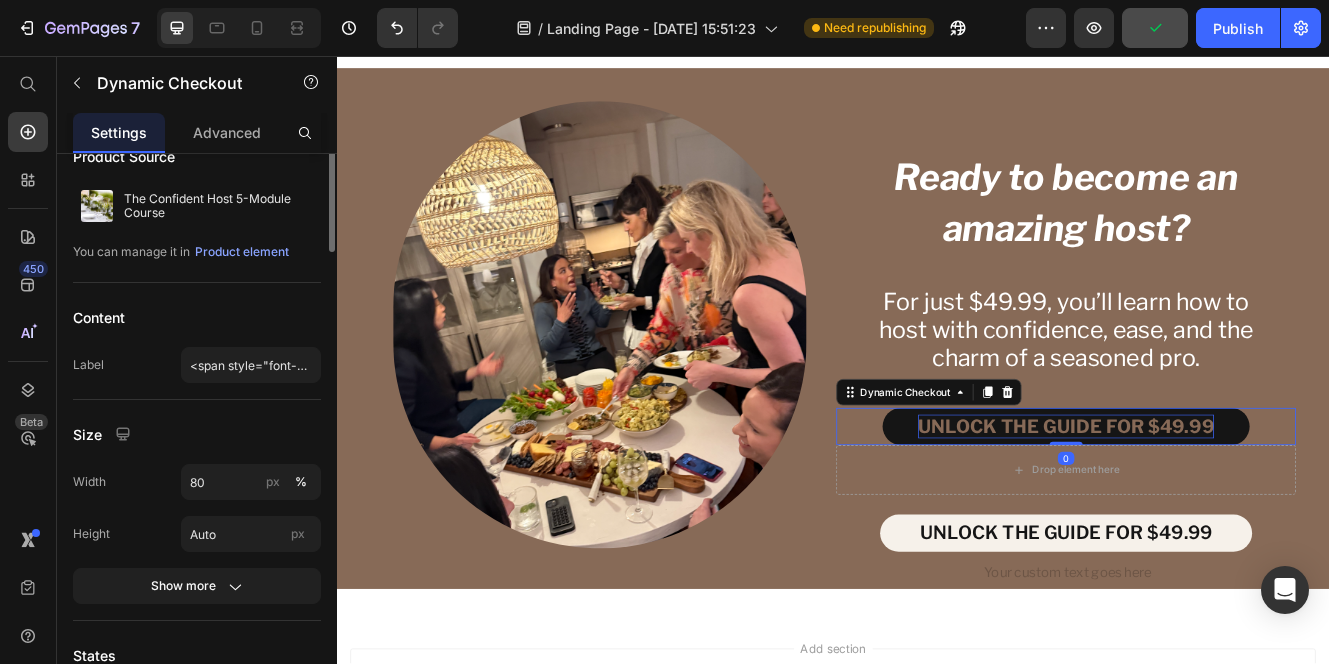 scroll, scrollTop: 0, scrollLeft: 0, axis: both 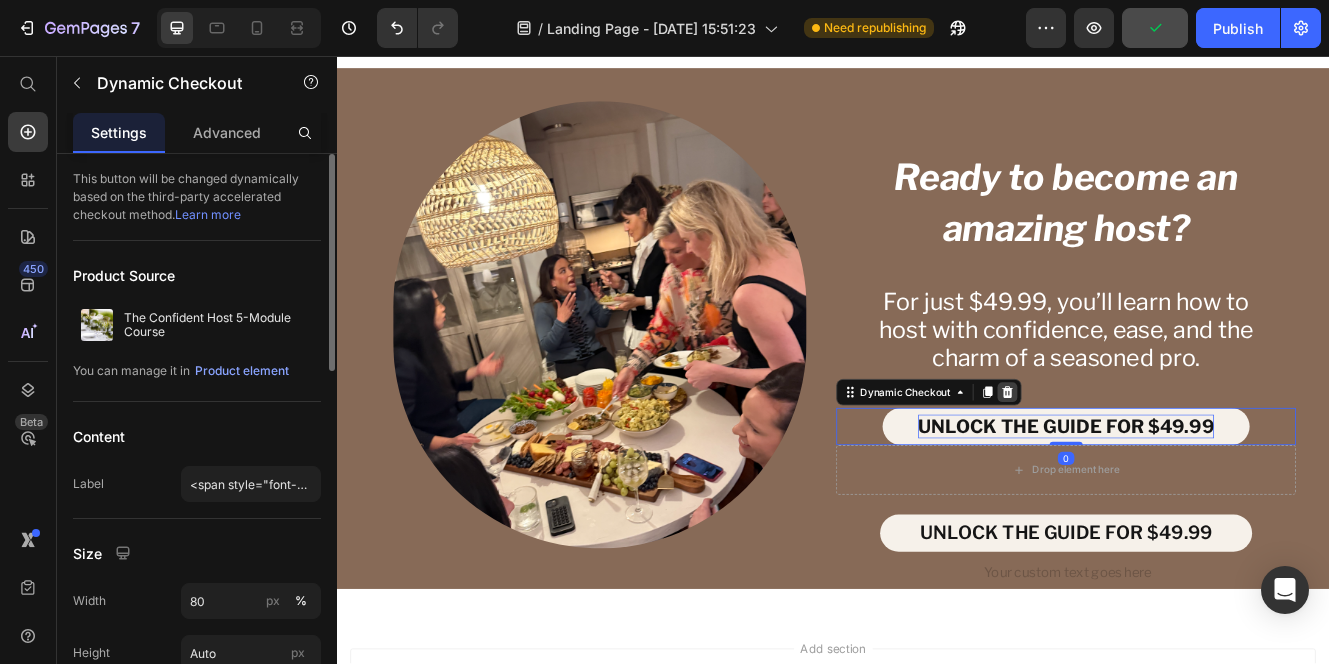 click 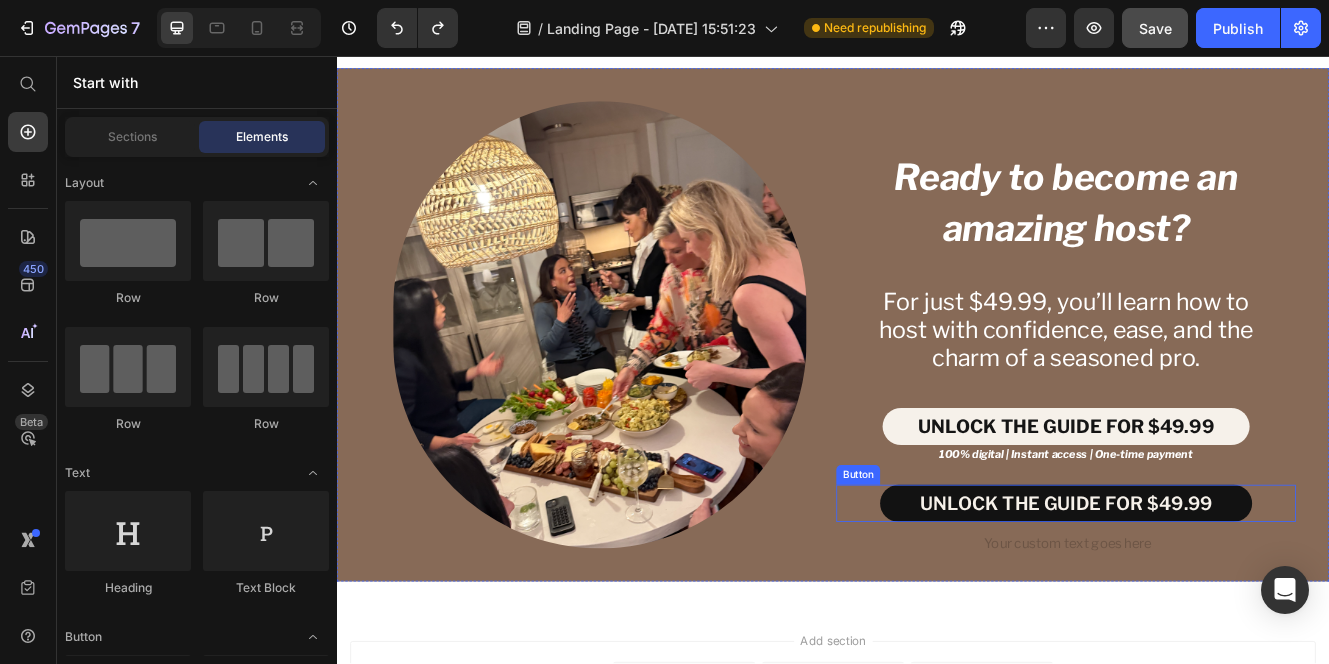 click on "UNLOCK THE GUIDE FOR $49.99" at bounding box center [1219, 597] 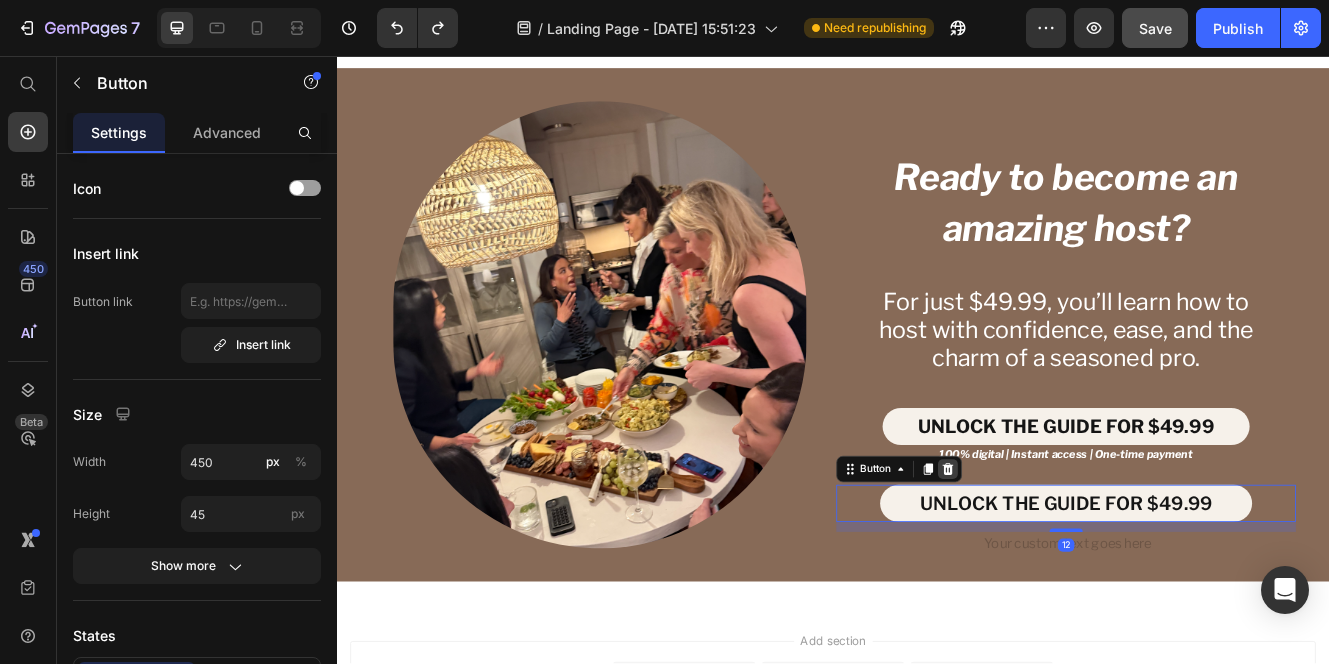 click 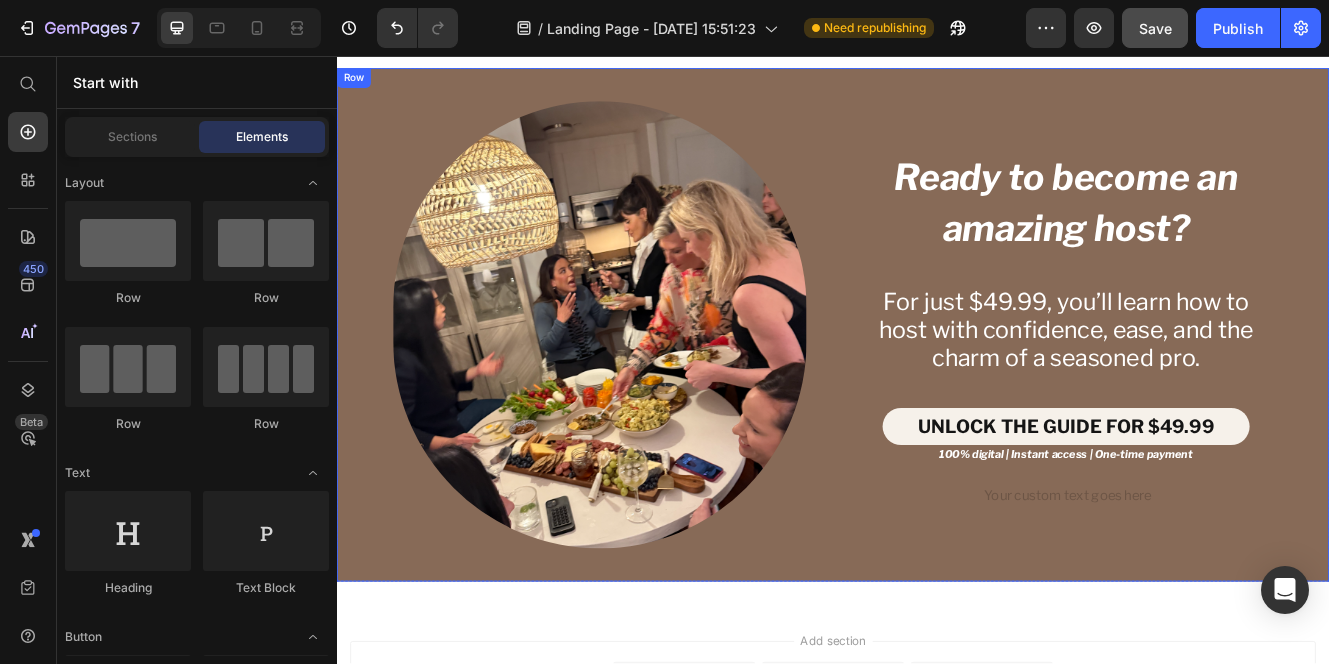 click at bounding box center [1219, 591] 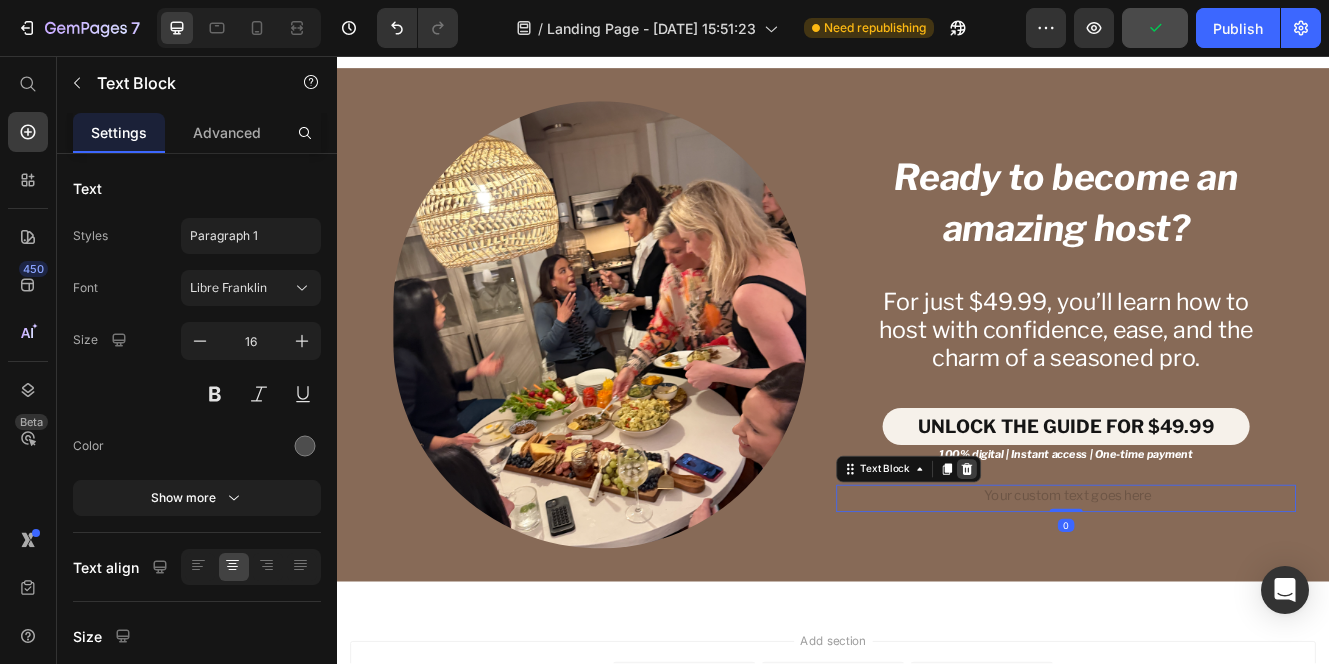 click 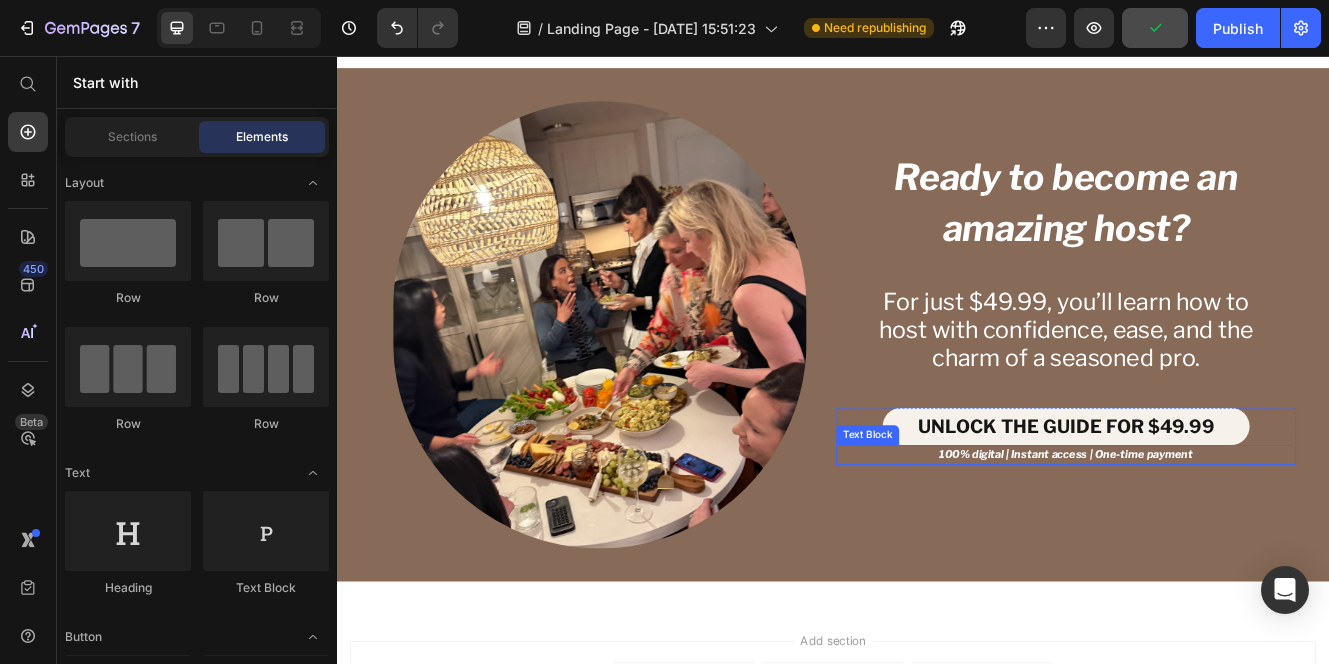 click on "100% digital | Instant access | One-time payment" at bounding box center [1219, 539] 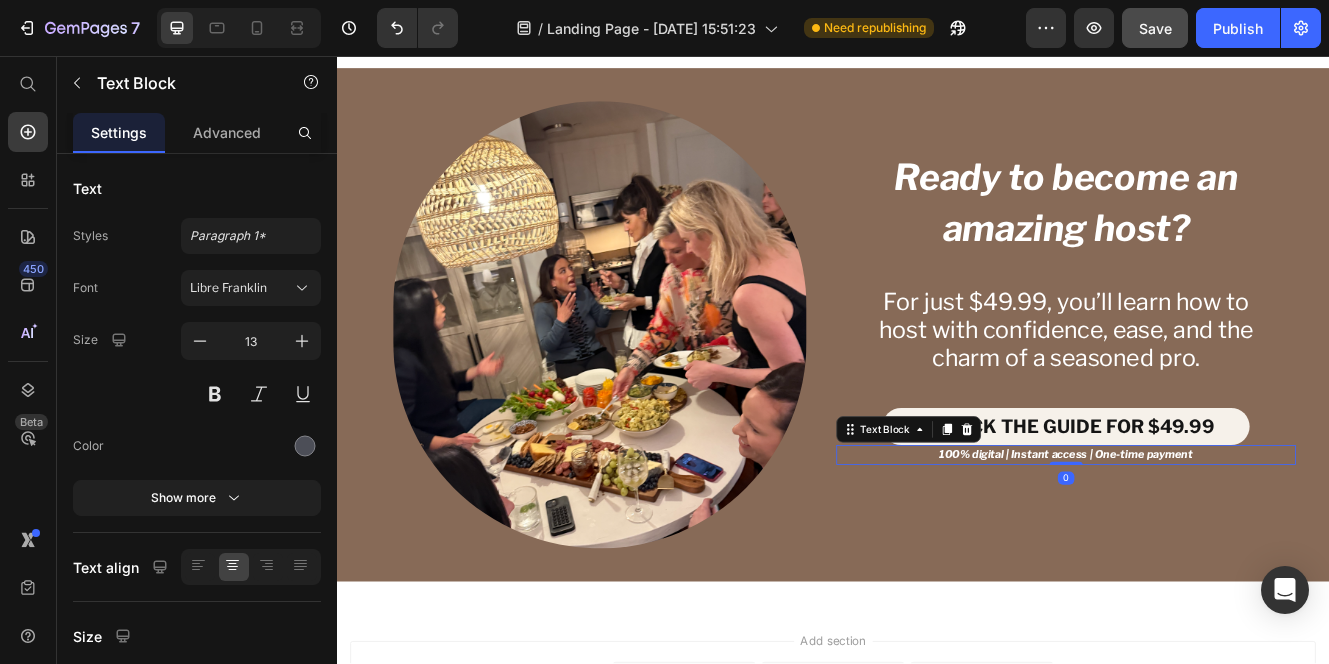 click on "100% digital | Instant access | One-time payment" at bounding box center [1219, 538] 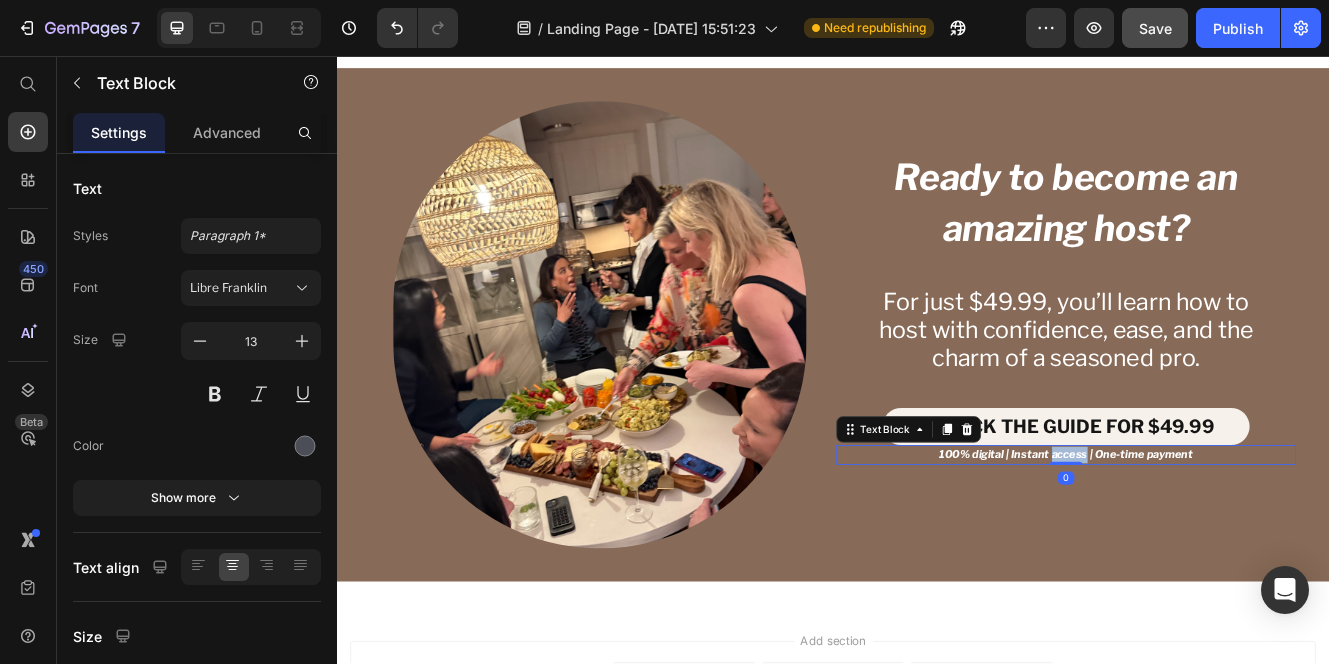click on "100% digital | Instant access | One-time payment" at bounding box center [1219, 538] 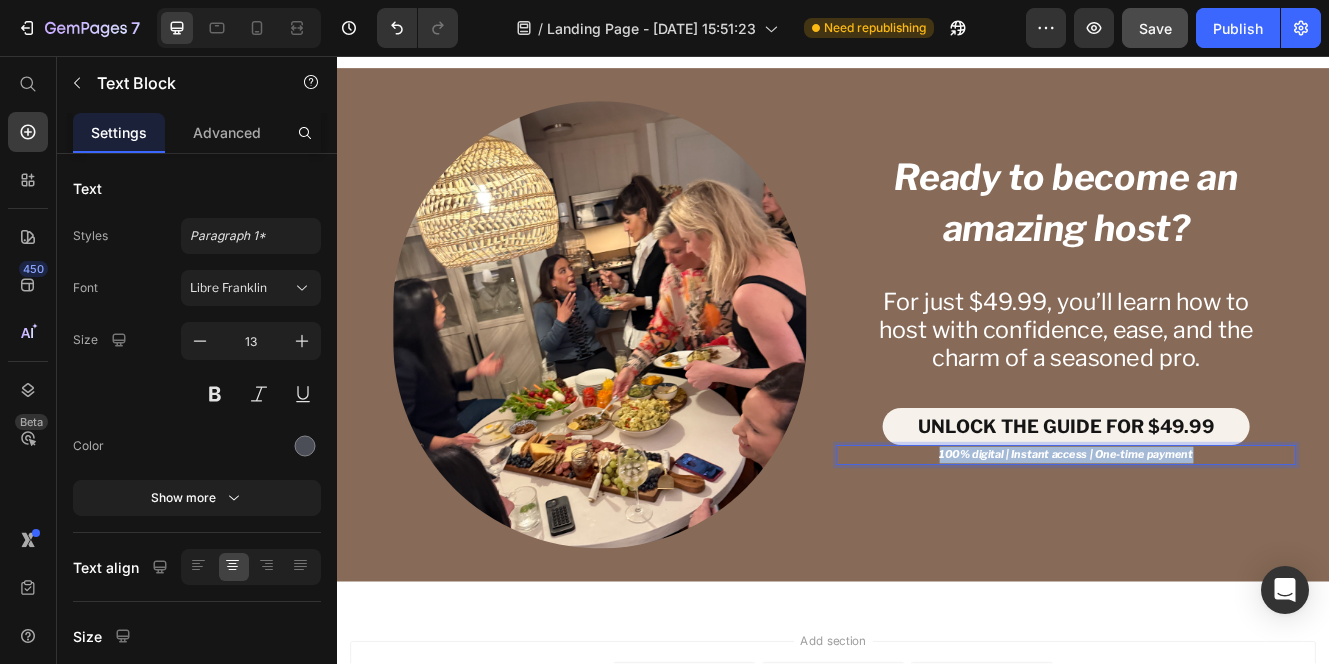 click on "100% digital | Instant access | One-time payment" at bounding box center (1219, 538) 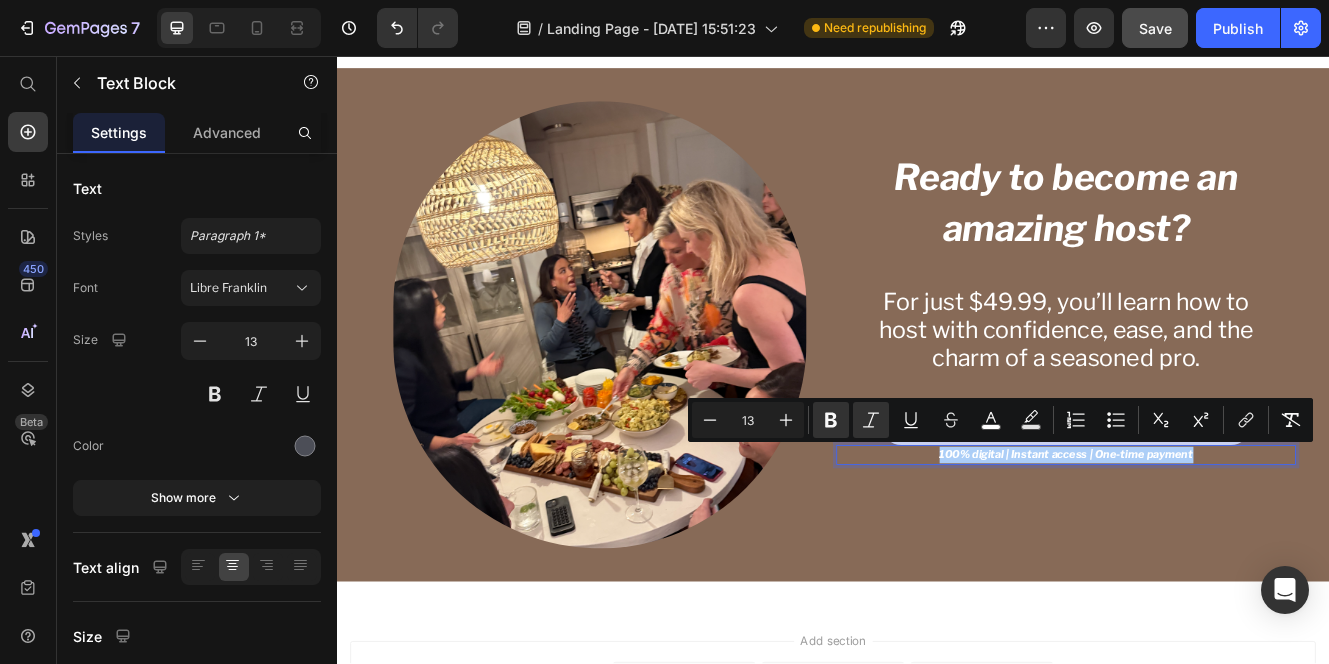 click on "13" at bounding box center [748, 420] 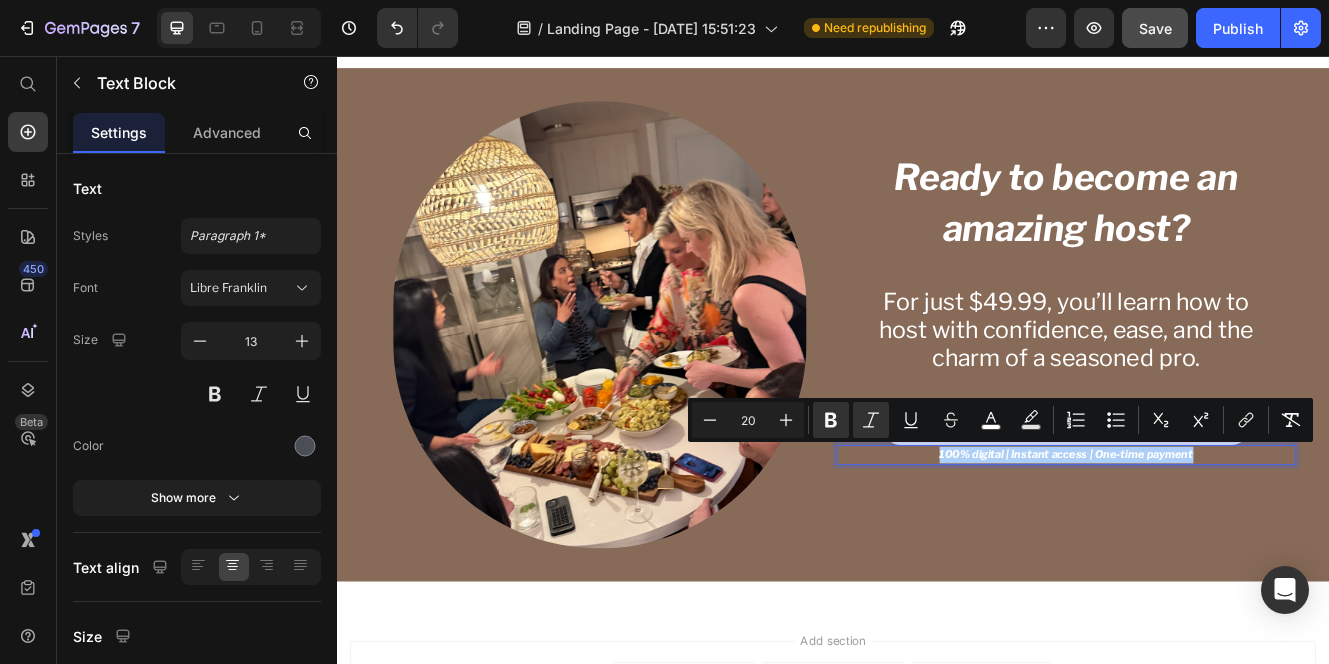 type on "20" 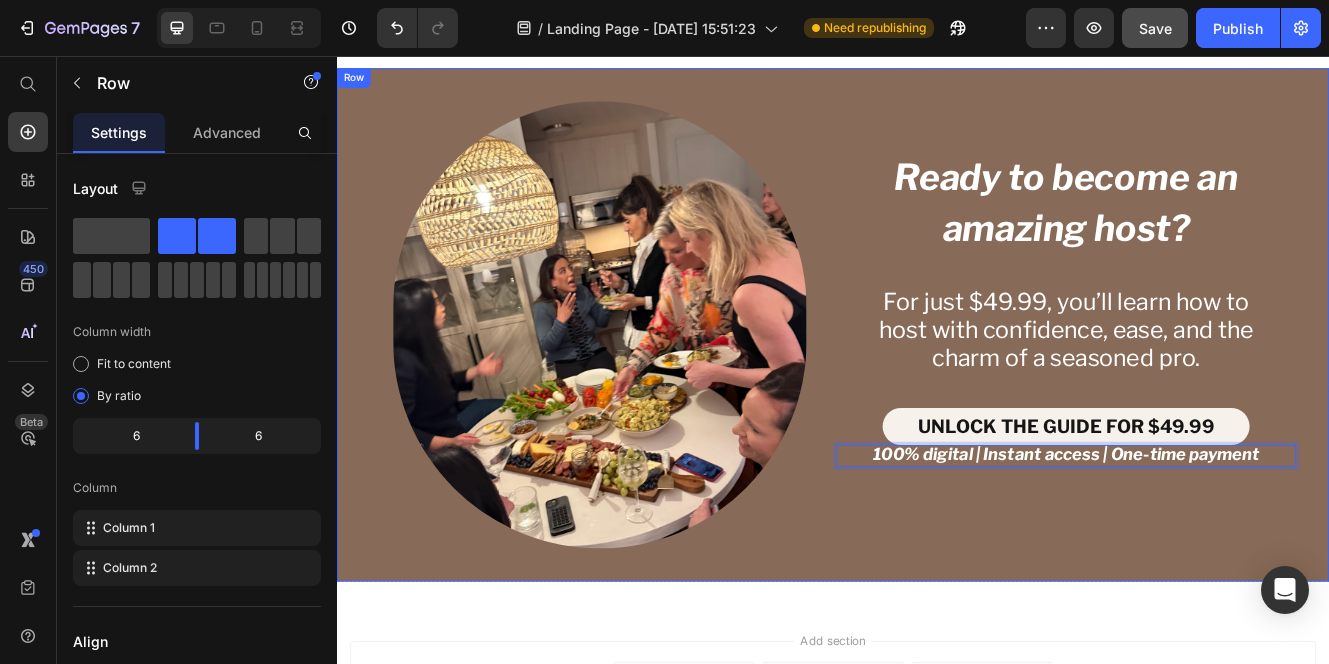 click on "Ready to become an amazing host? Heading For just $49.99, you’ll learn how to host with confidence, ease, and the charm of a seasoned pro. Text Block UNLOCK THE GUIDE FOR $49.99 Dynamic Checkout 100% digital | Instant access | One-time payment Text Block   0 Product" at bounding box center [1219, 381] 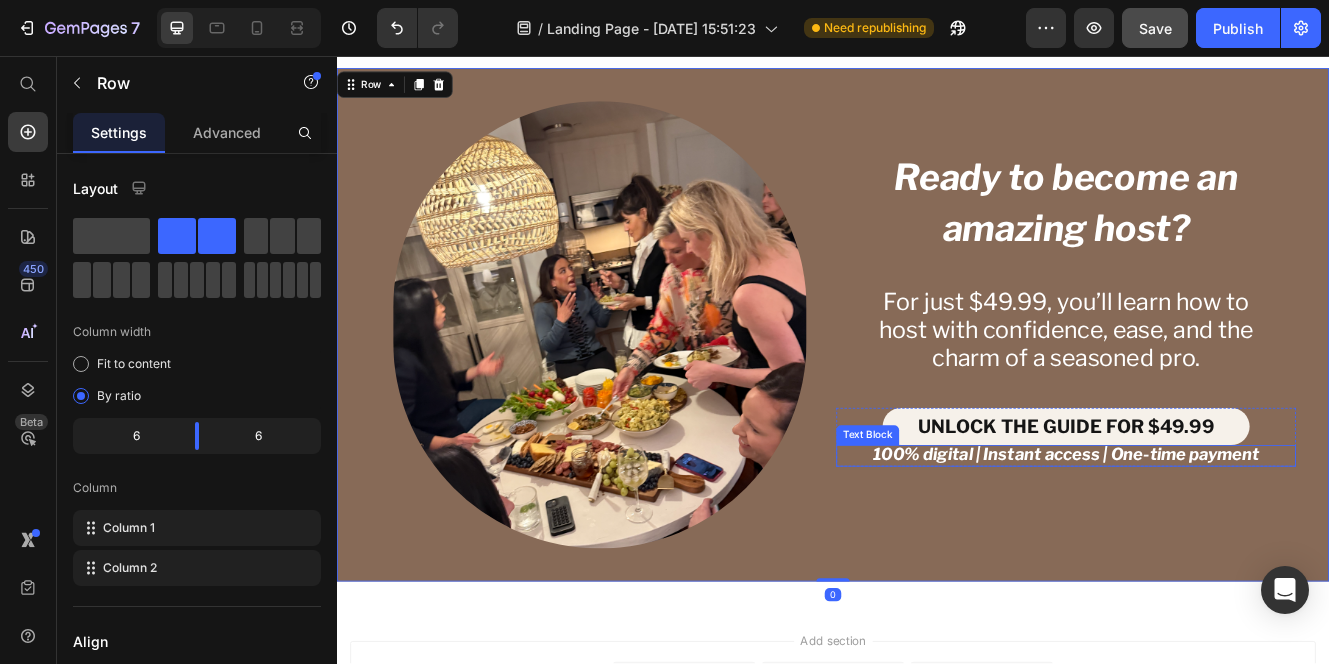 click on "100% digital | Instant access | One-time payment" at bounding box center (1219, 538) 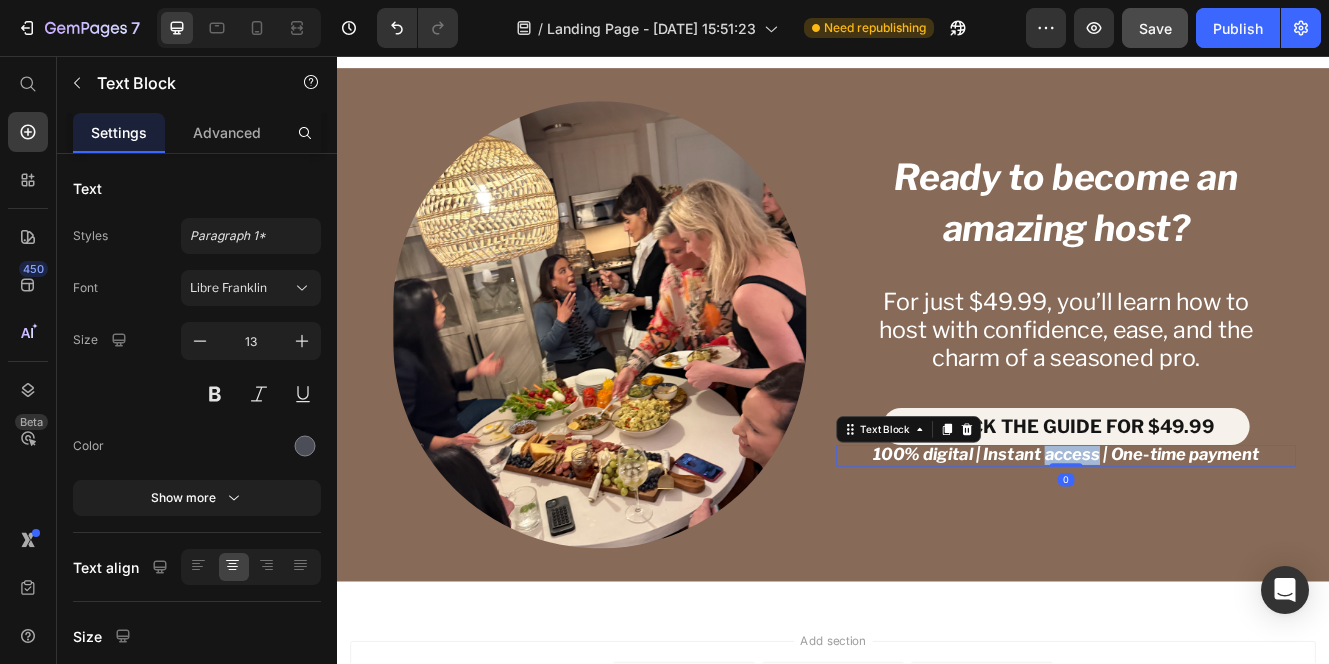 click on "100% digital | Instant access | One-time payment" at bounding box center [1219, 538] 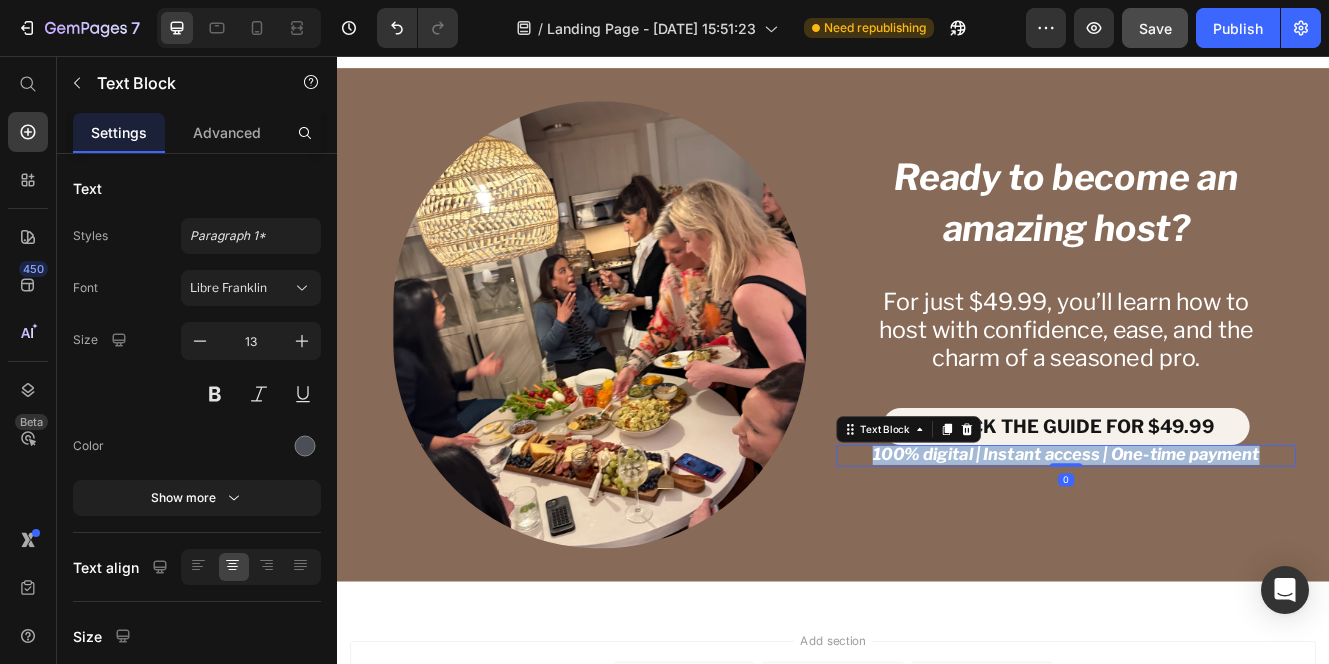 click on "100% digital | Instant access | One-time payment" at bounding box center (1219, 538) 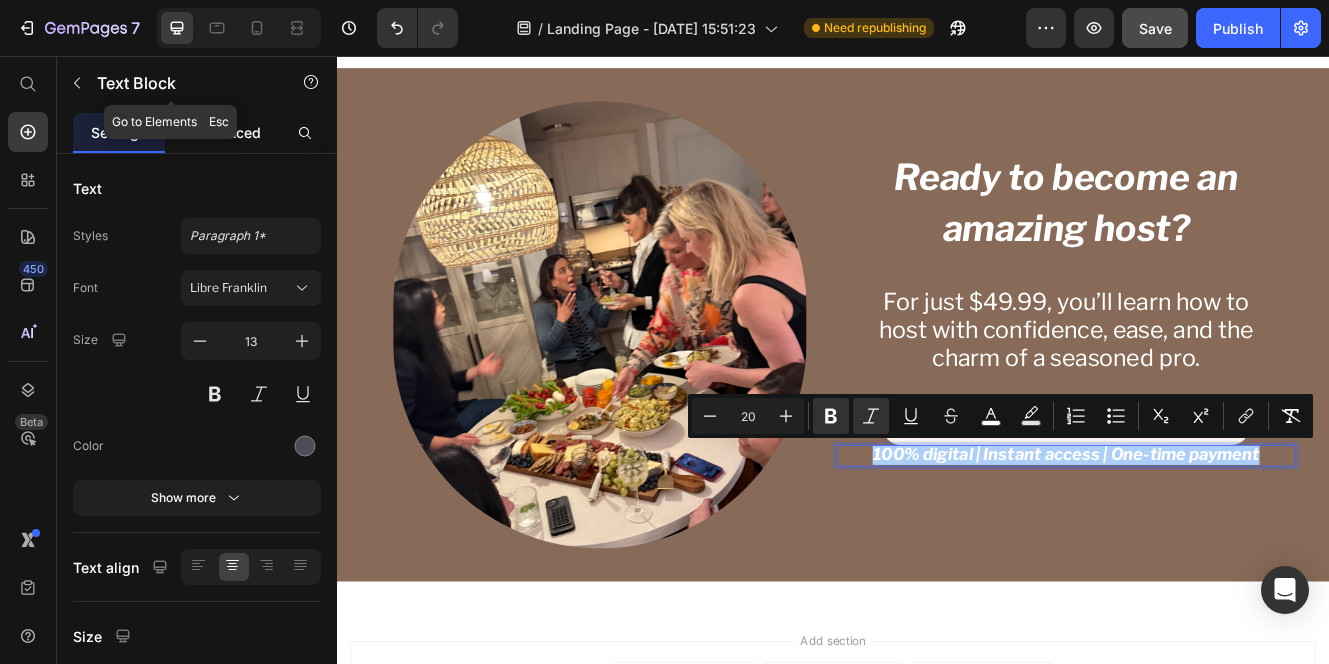 click on "Advanced" at bounding box center [227, 132] 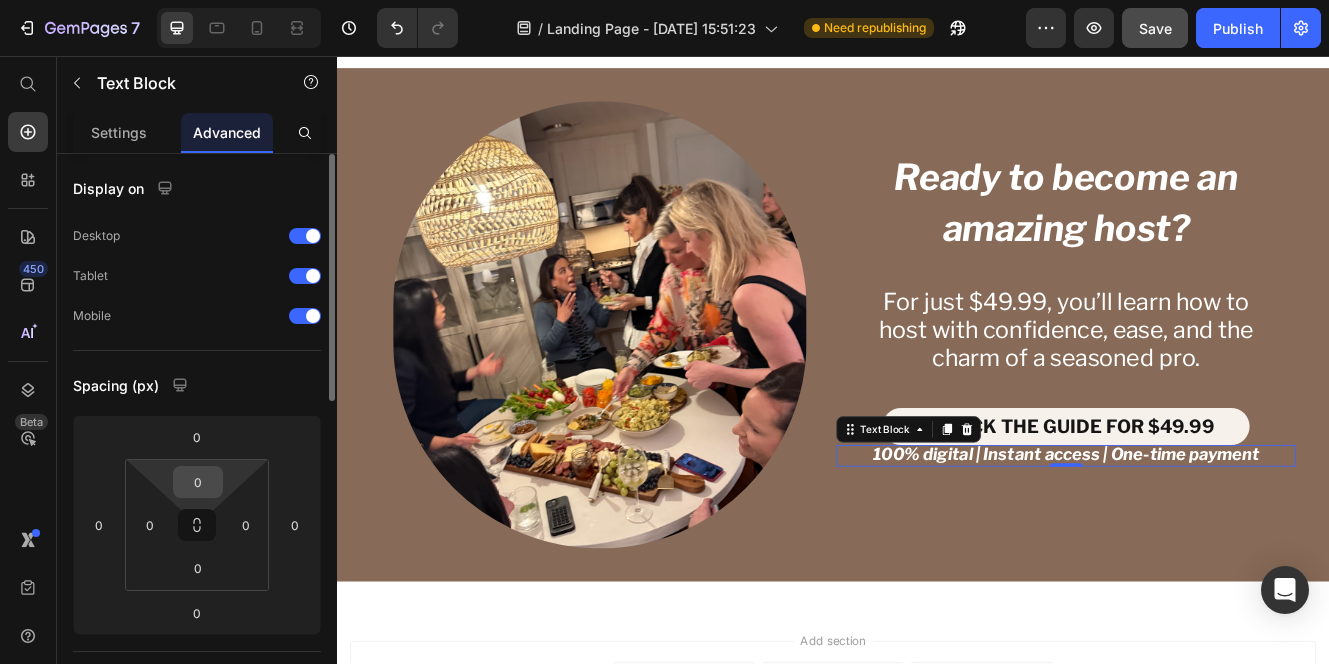 click on "0" at bounding box center [198, 482] 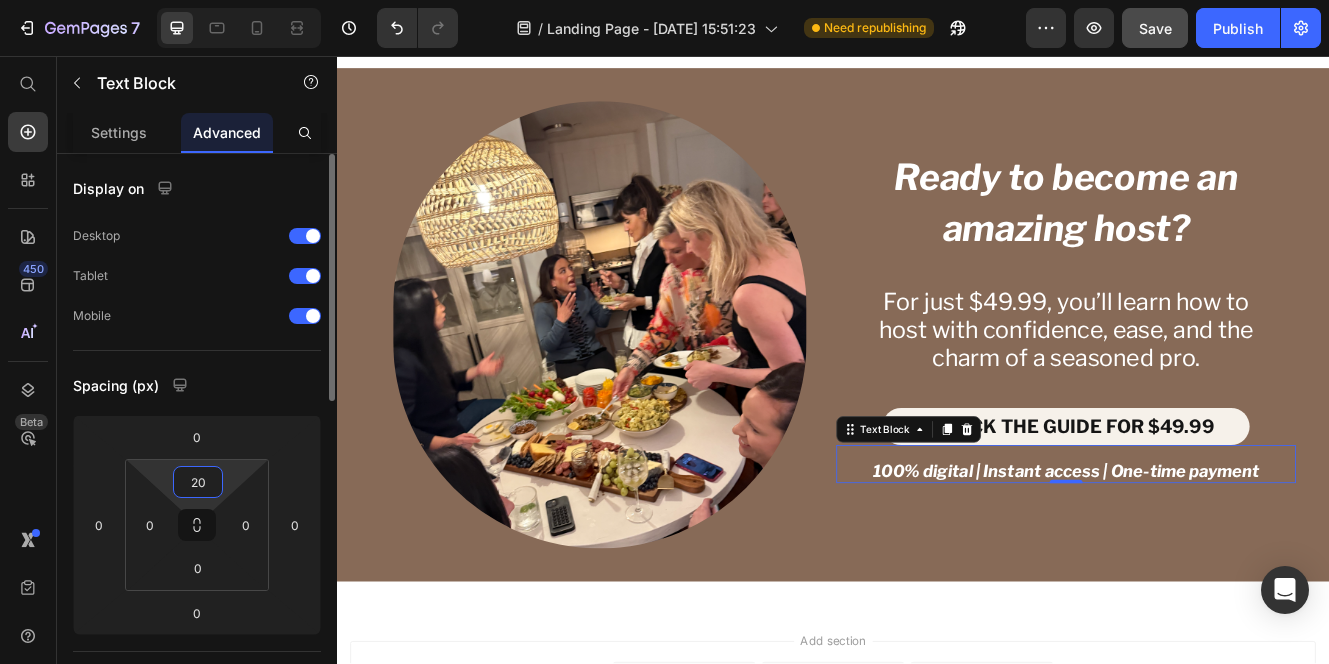 type on "2" 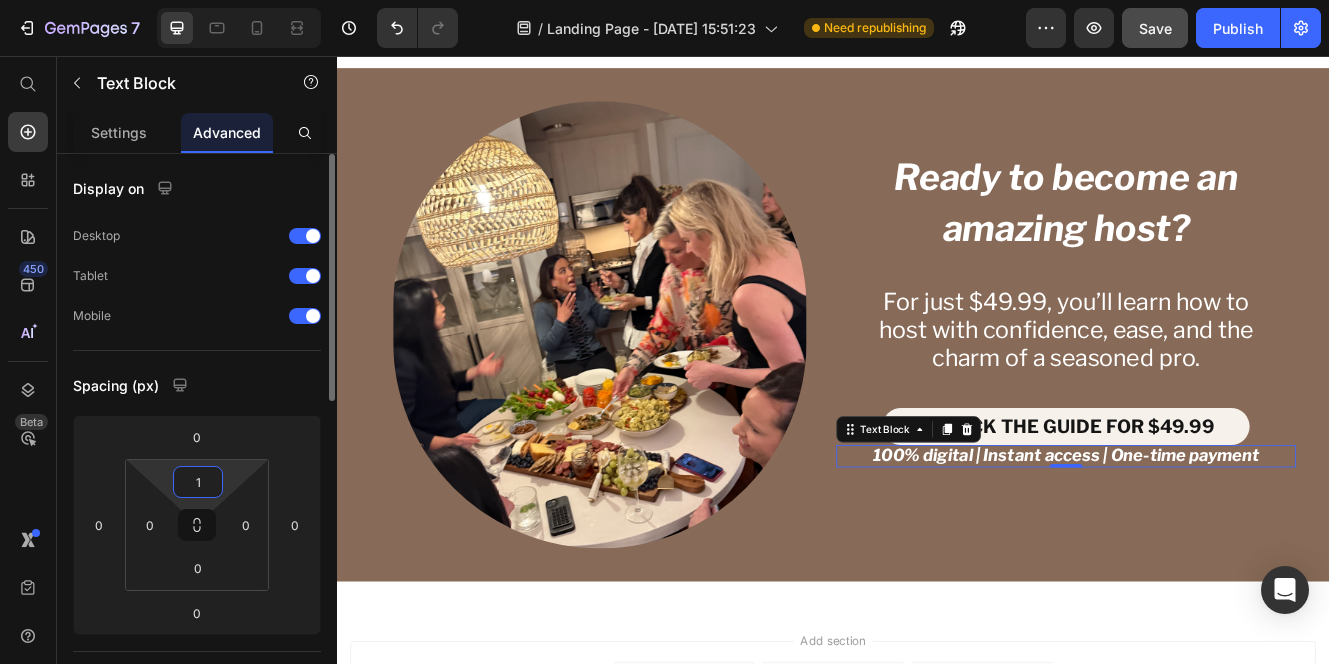 type on "15" 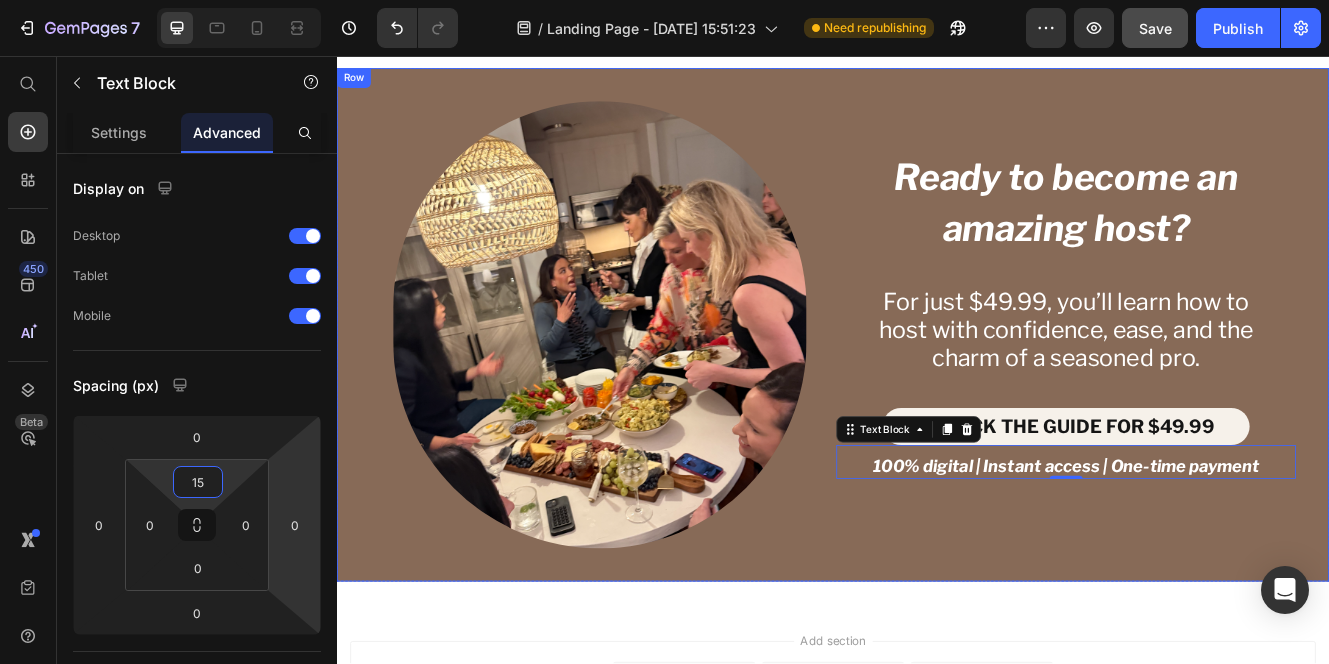 click on "Ready to become an amazing host? Heading For just $49.99, you’ll learn how to host with confidence, ease, and the charm of a seasoned pro. Text Block UNLOCK THE GUIDE FOR $49.99 Dynamic Checkout 100% digital | Instant access | One-time payment Text Block   0 Product" at bounding box center [1219, 381] 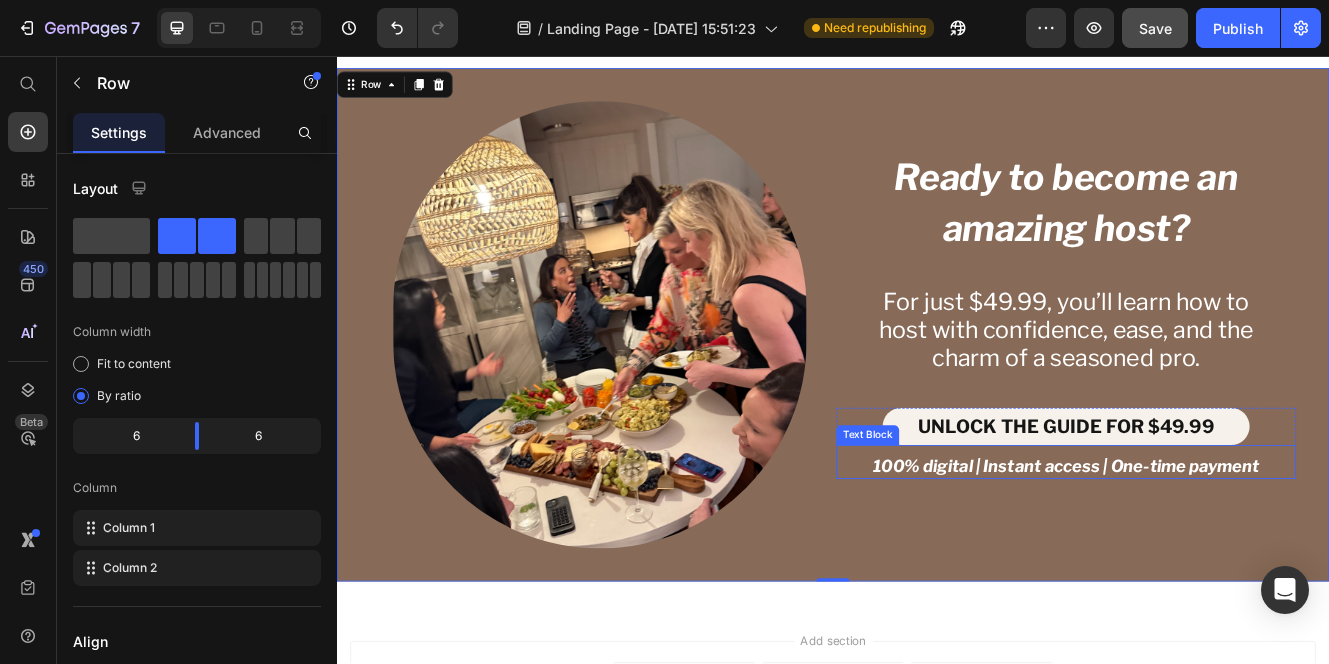 click on "100% digital | Instant access | One-time payment" at bounding box center (1219, 553) 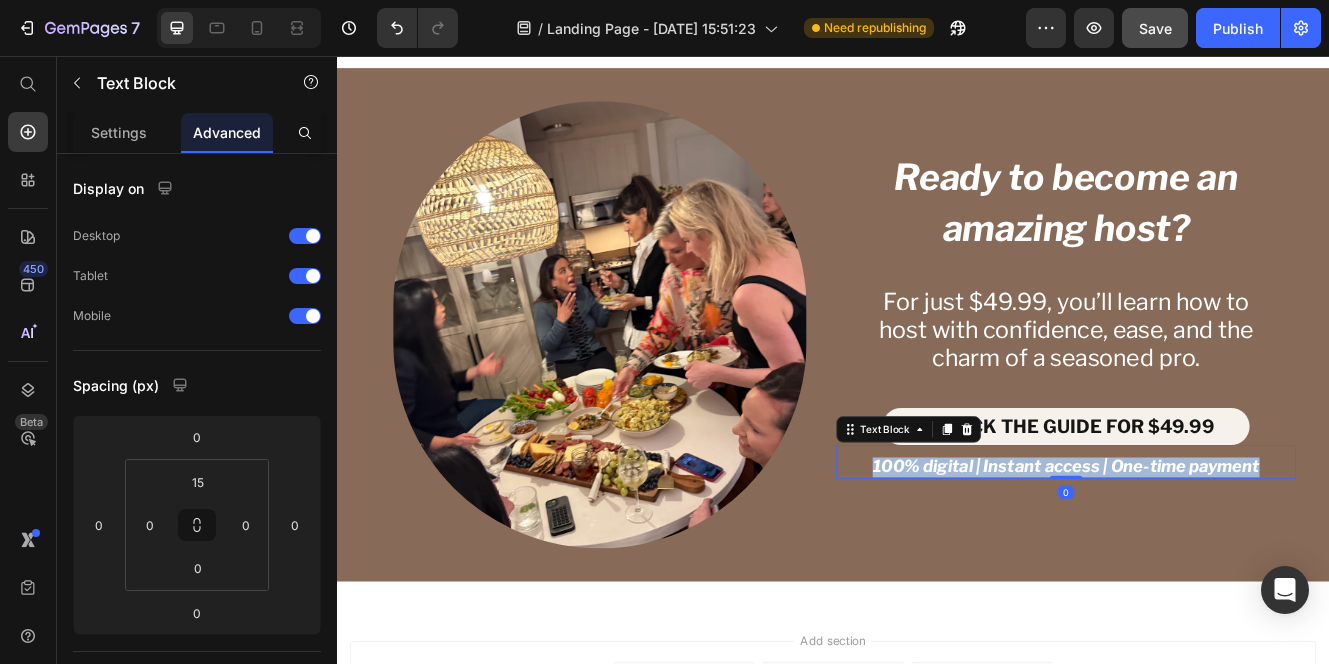 click on "100% digital | Instant access | One-time payment" at bounding box center [1219, 553] 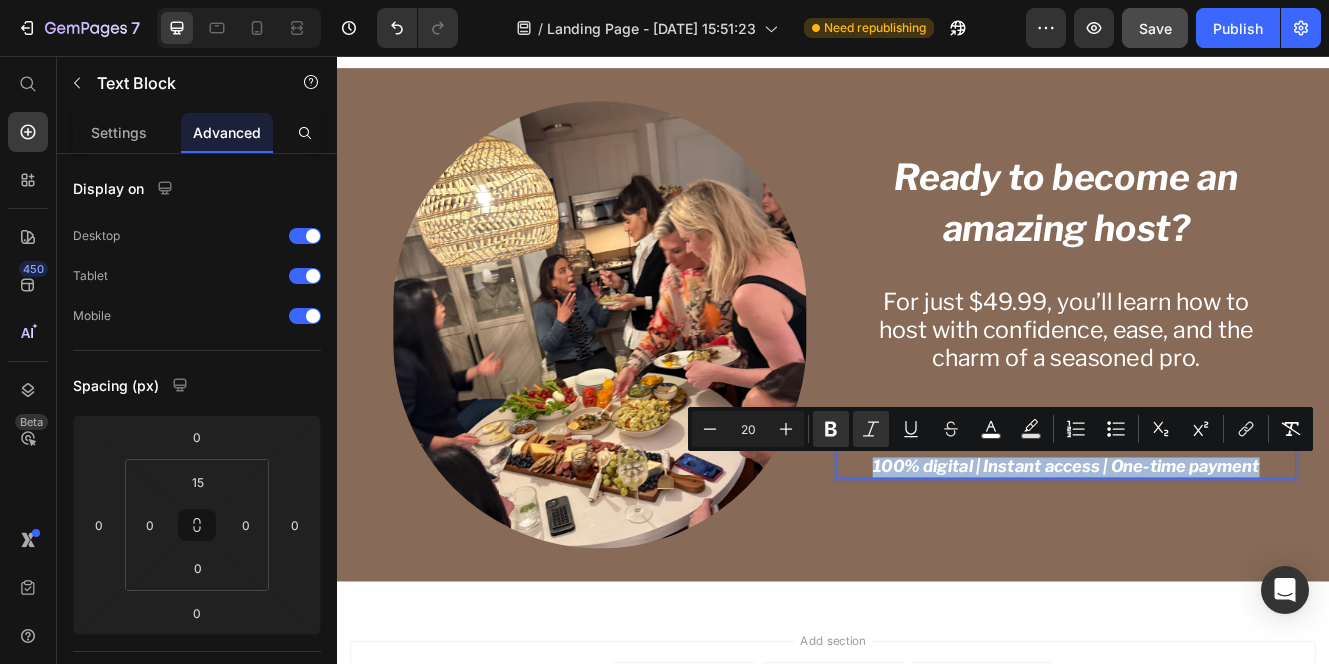 copy on "100% digital | Instant access | One-time payment" 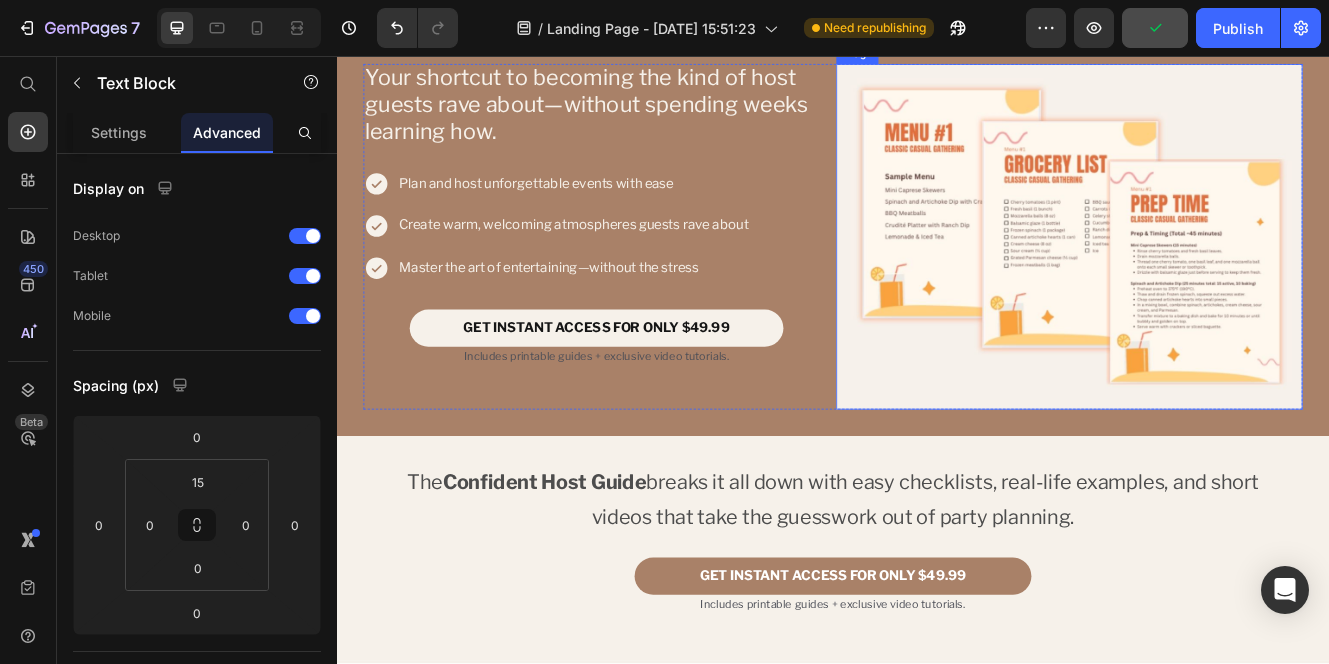 scroll, scrollTop: 1654, scrollLeft: 0, axis: vertical 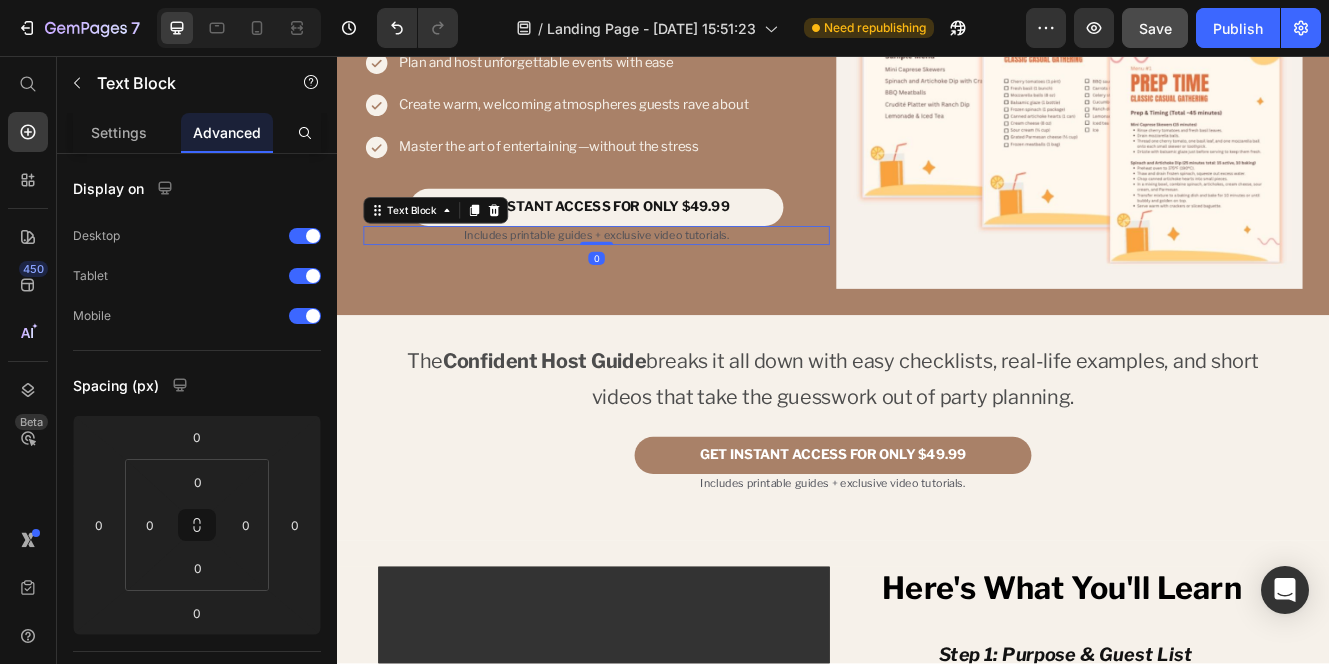 click on "Includes printable guides + exclusive video tutorials." at bounding box center [651, 274] 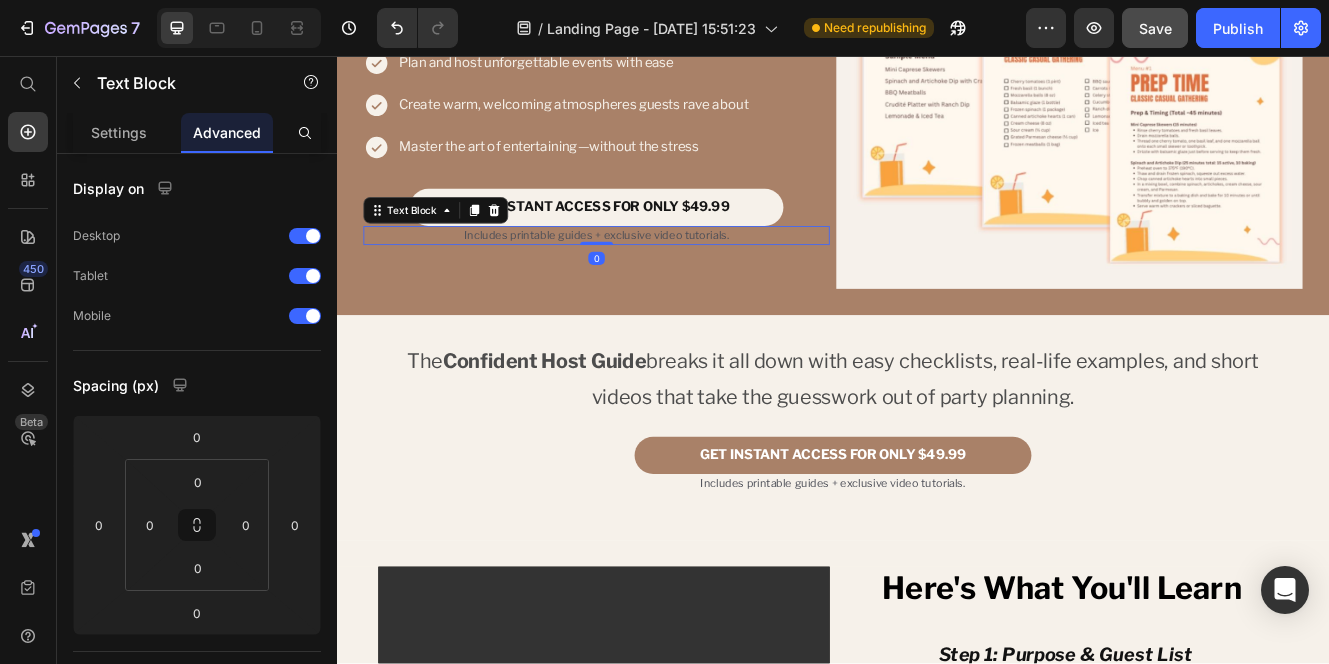 click on "Includes printable guides + exclusive video tutorials." at bounding box center (651, 274) 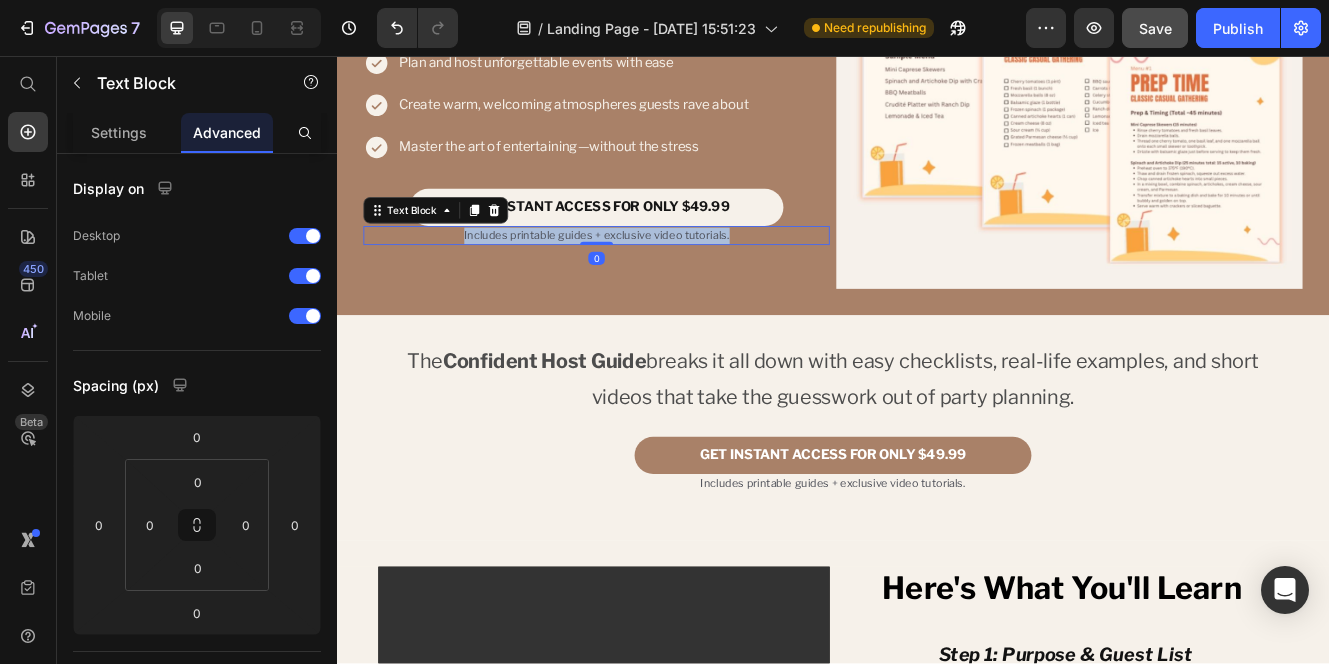 click on "Includes printable guides + exclusive video tutorials." at bounding box center [651, 274] 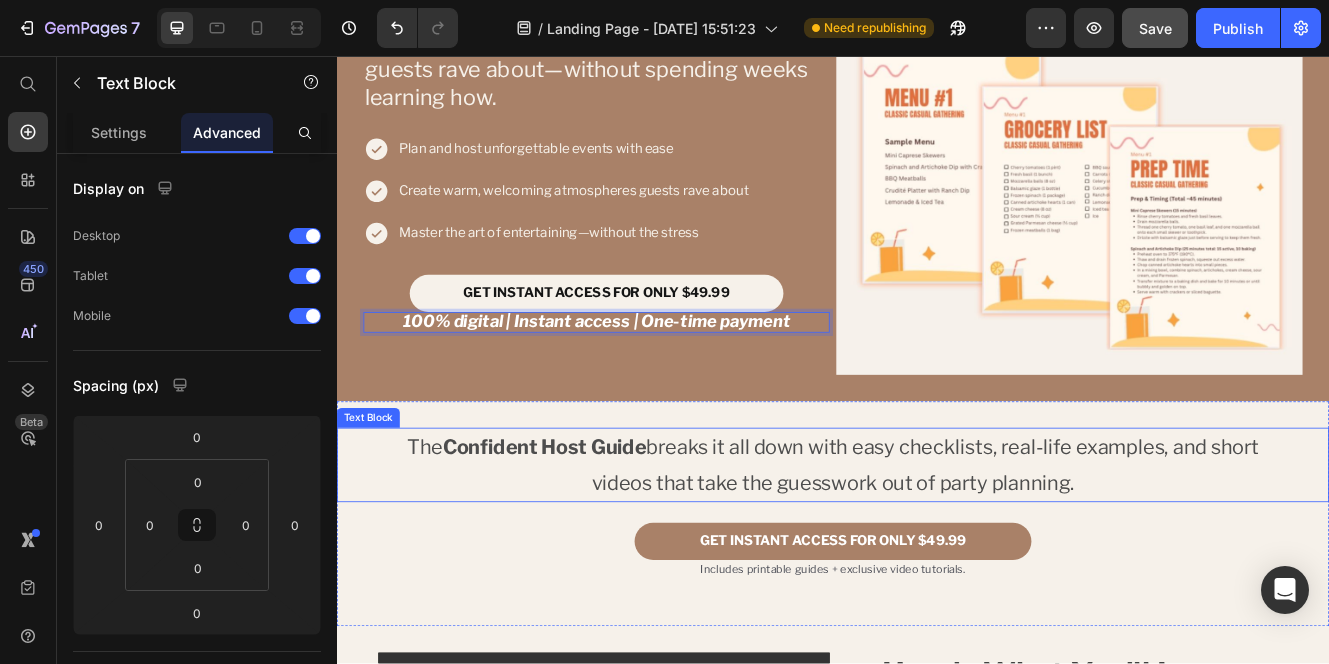 scroll, scrollTop: 1526, scrollLeft: 0, axis: vertical 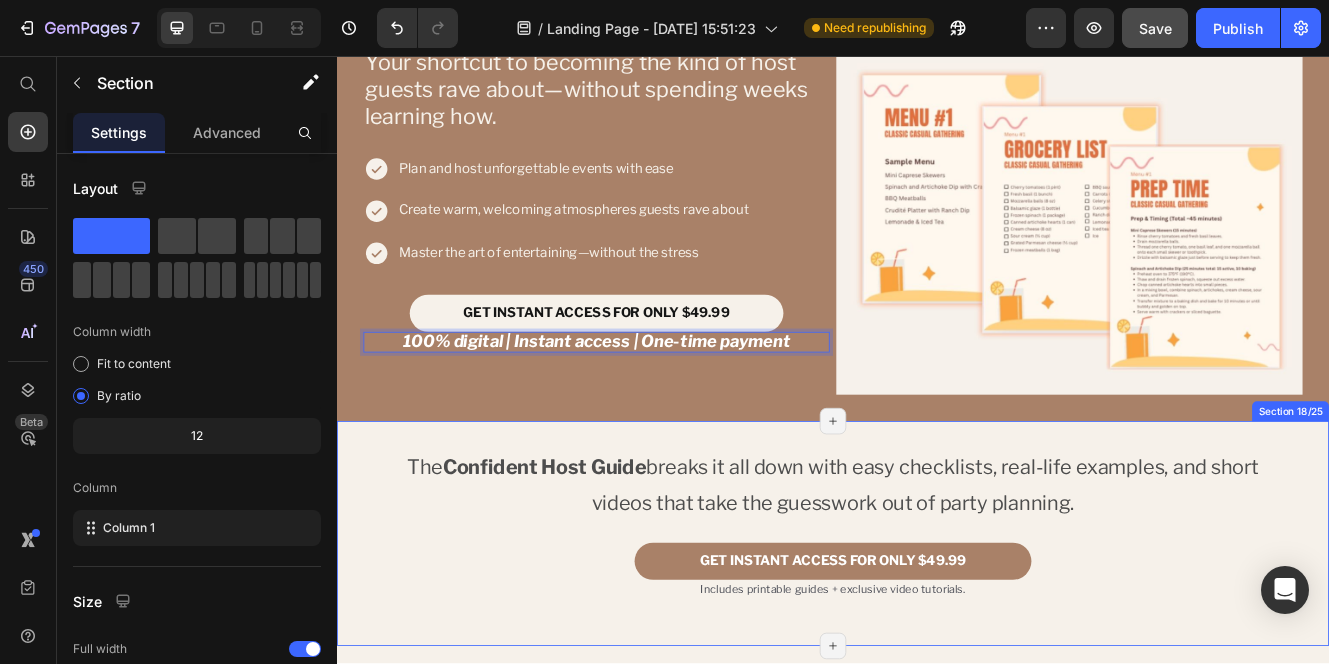 click on "The  Confident Host Guide  breaks it all down with easy checklists, real-life examples, and short videos that take the guesswork out of party planning. Text Block GET INSTANT ACCESS FOR ONLY $49.99 Dynamic Checkout Includes printable guides + exclusive video tutorials. Text Block Product" at bounding box center [937, 634] 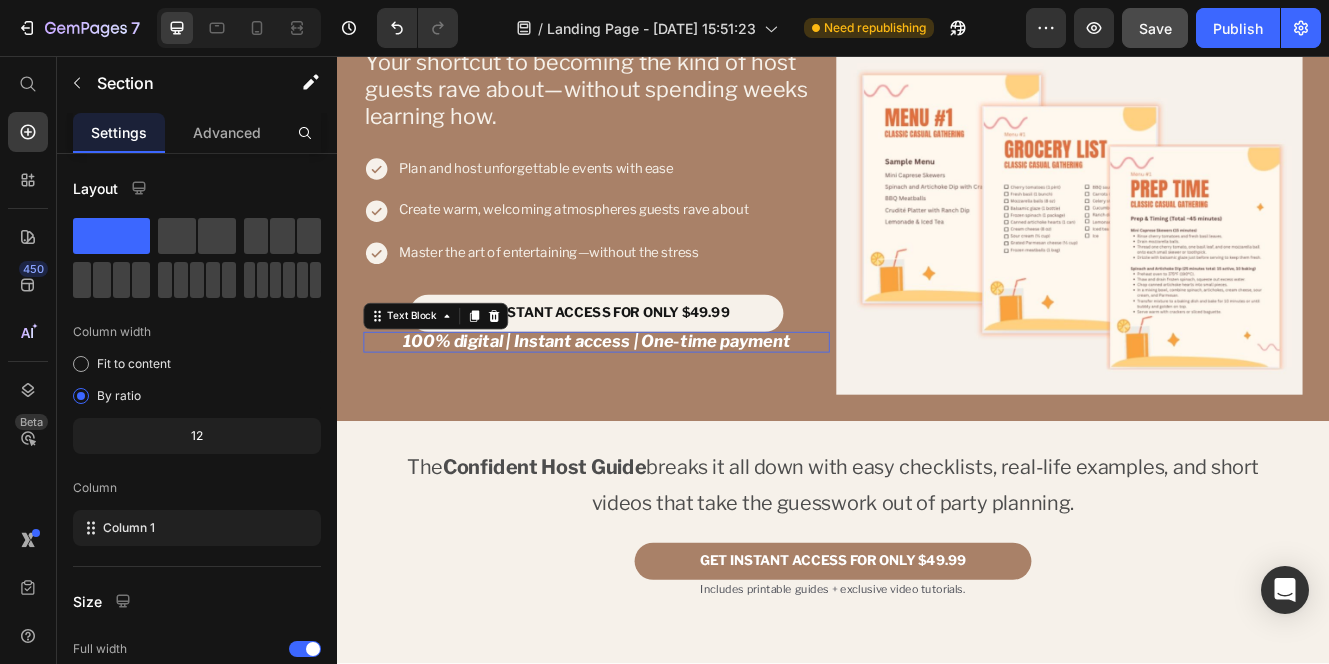 click on "100% digital | Instant access | One-time payment" at bounding box center (651, 401) 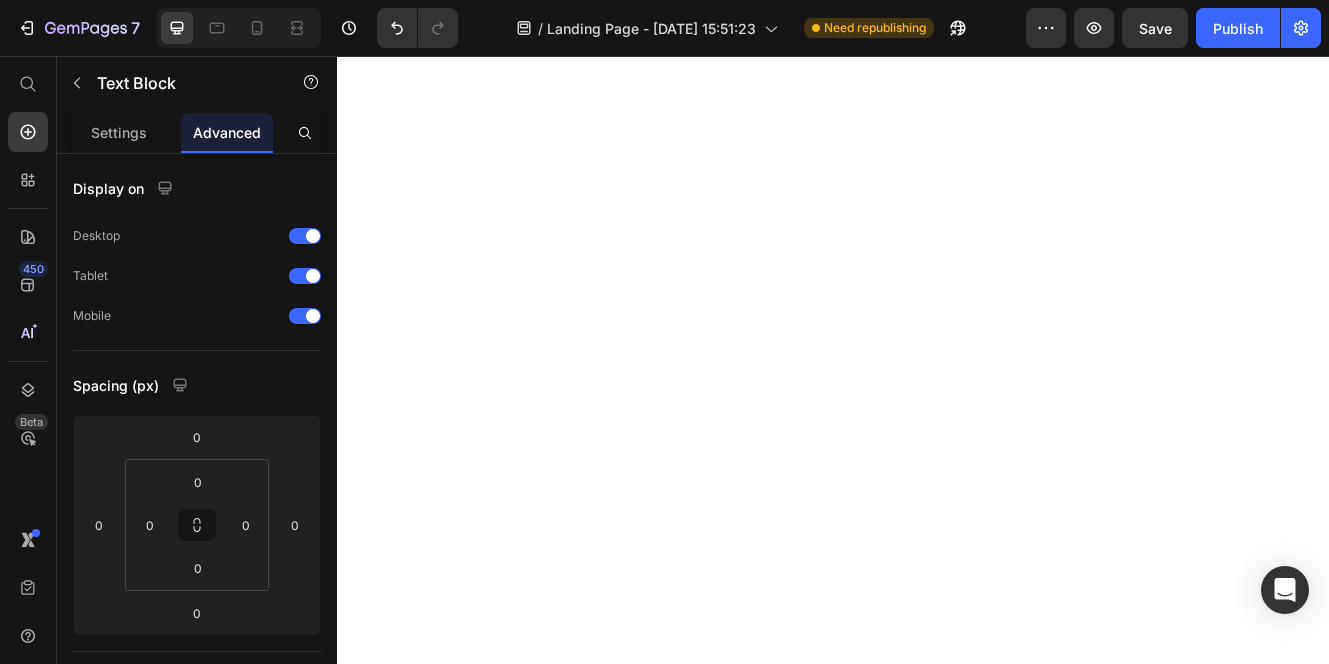 scroll, scrollTop: 0, scrollLeft: 0, axis: both 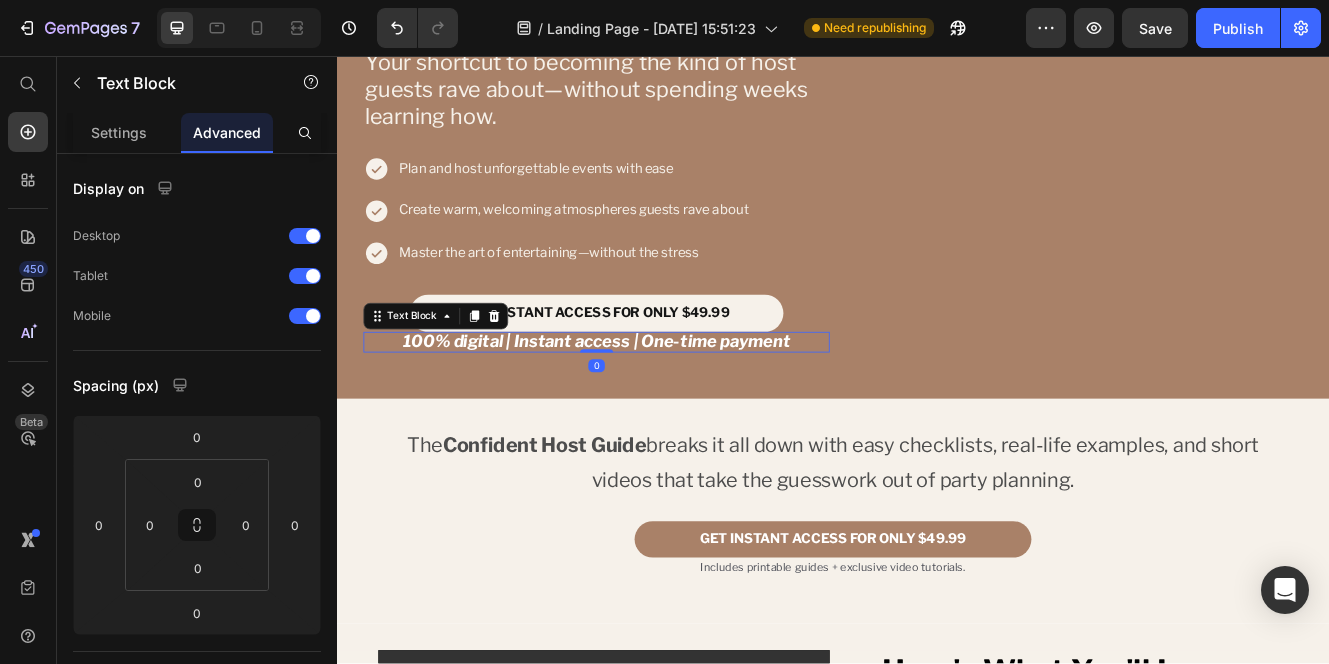 click on "100% digital | Instant access | One-time payment" at bounding box center [651, 401] 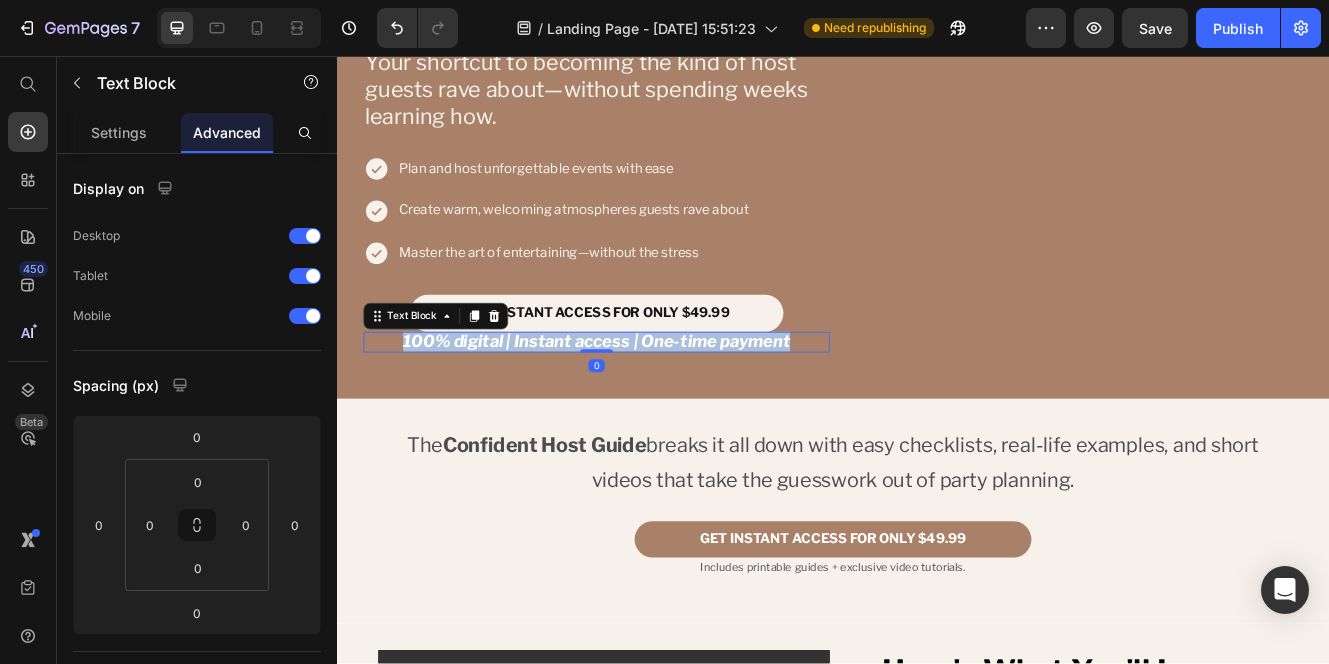 click on "100% digital | Instant access | One-time payment" at bounding box center (651, 401) 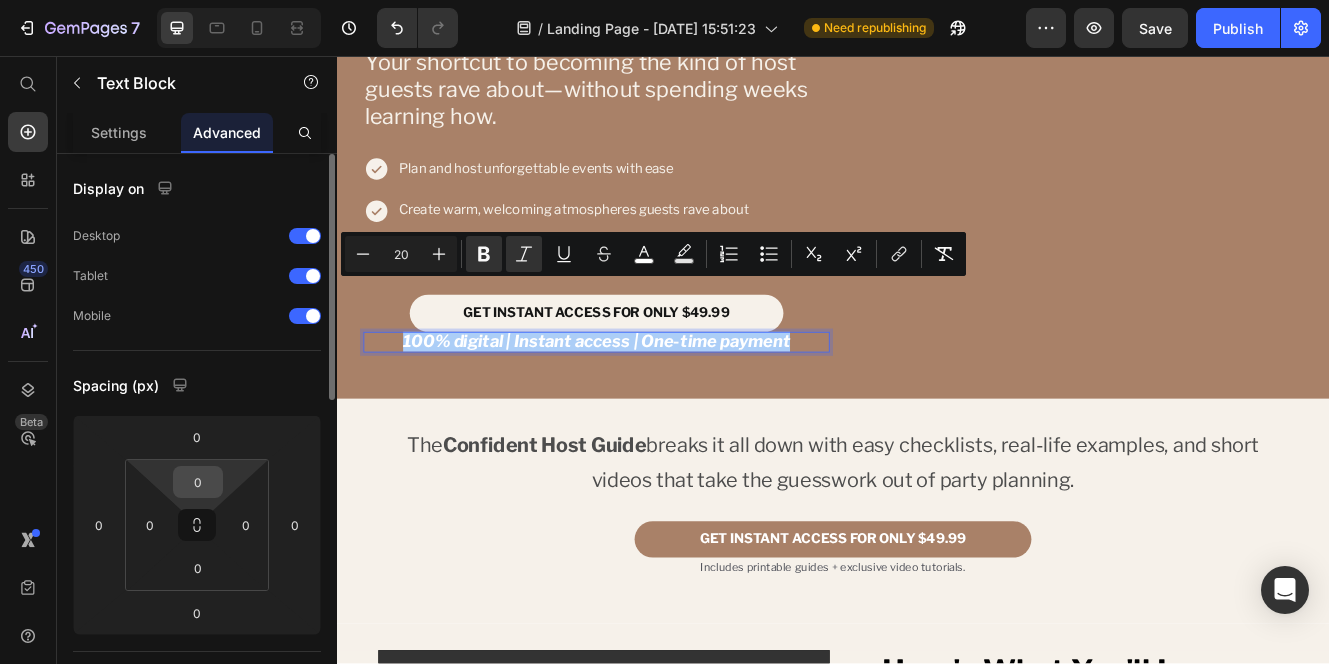 click on "0" at bounding box center [198, 482] 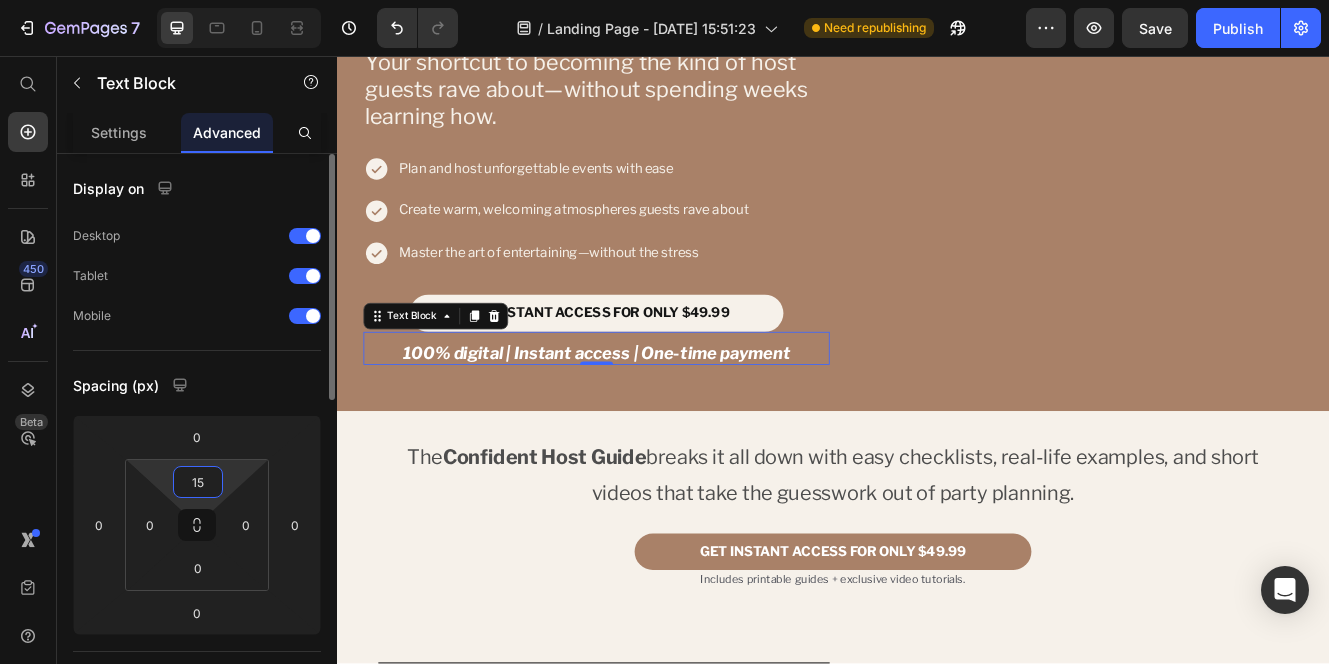type on "1" 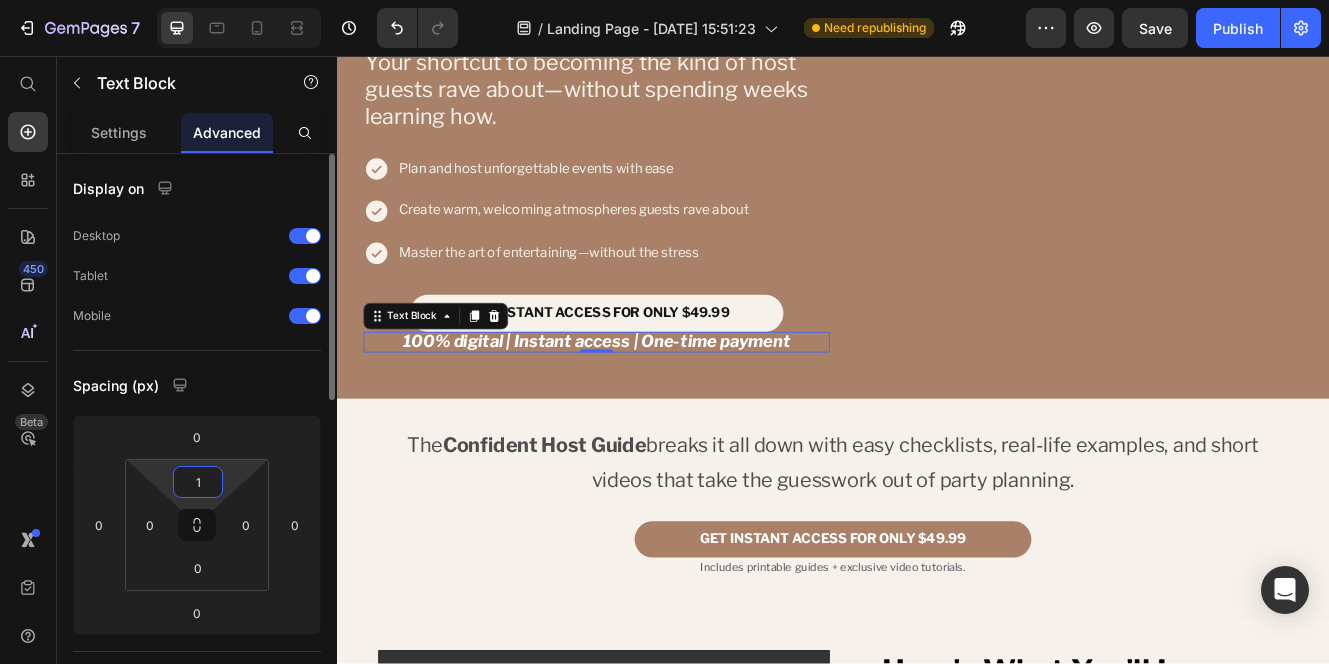 type on "10" 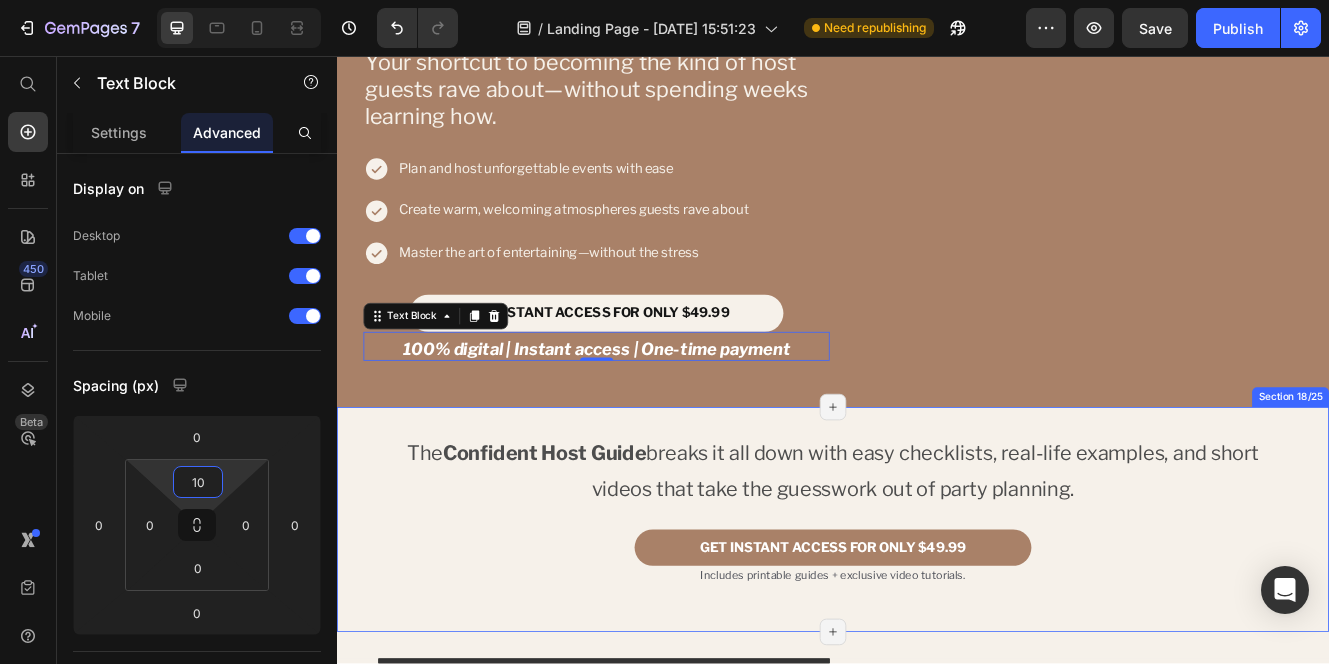 click on "The  Confident Host Guide  breaks it all down with easy checklists, real-life examples, and short videos that take the guesswork out of party planning. Text Block GET INSTANT ACCESS FOR ONLY $49.99 Dynamic Checkout Includes printable guides + exclusive video tutorials. Text Block Product" at bounding box center [937, 617] 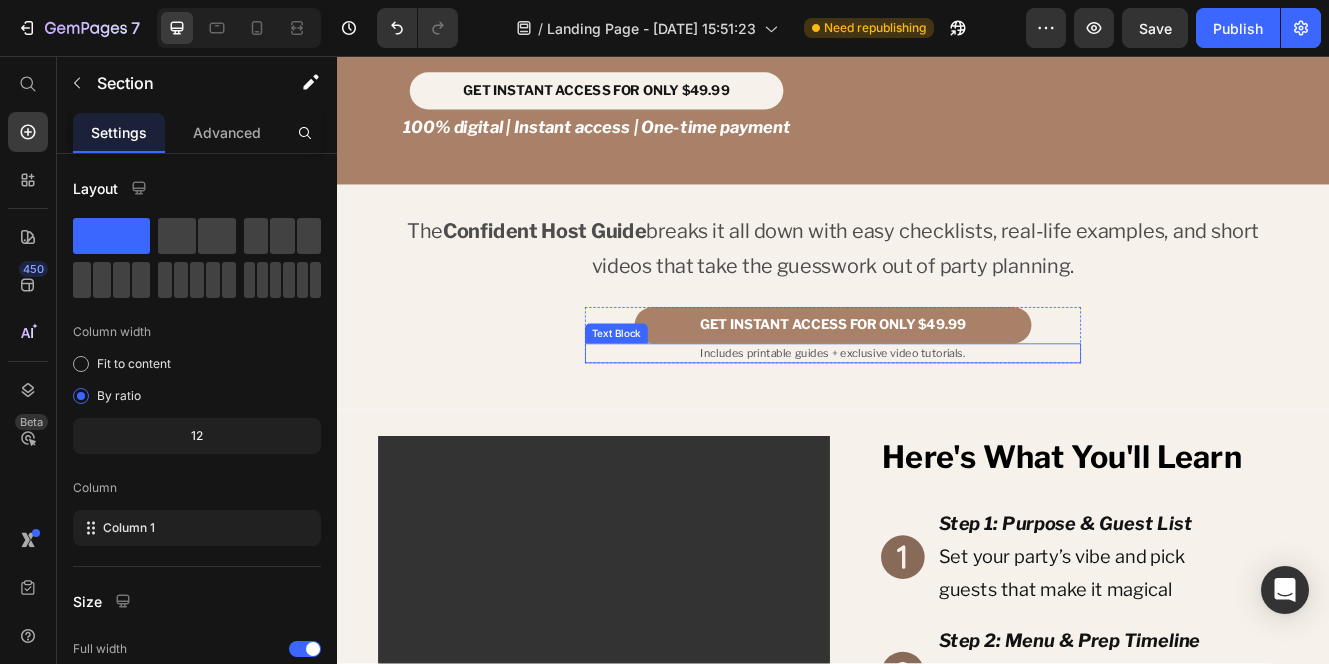 scroll, scrollTop: 1797, scrollLeft: 0, axis: vertical 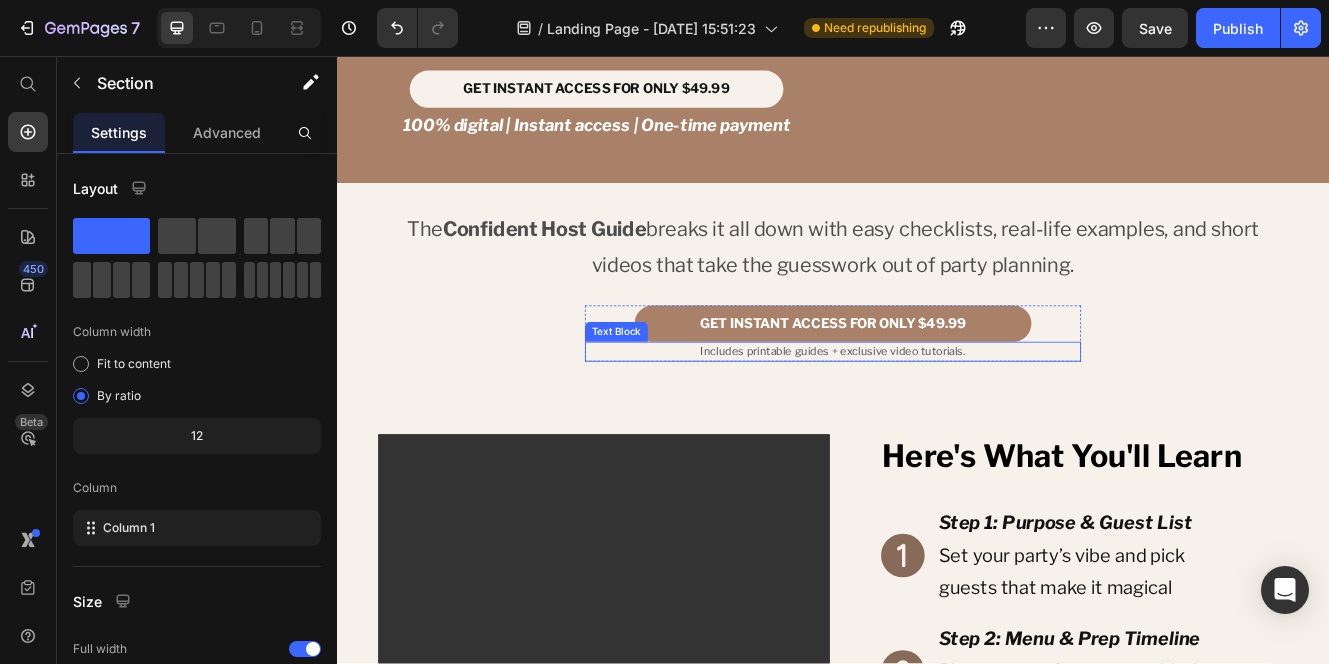 click on "Includes printable guides + exclusive video tutorials." at bounding box center [937, 414] 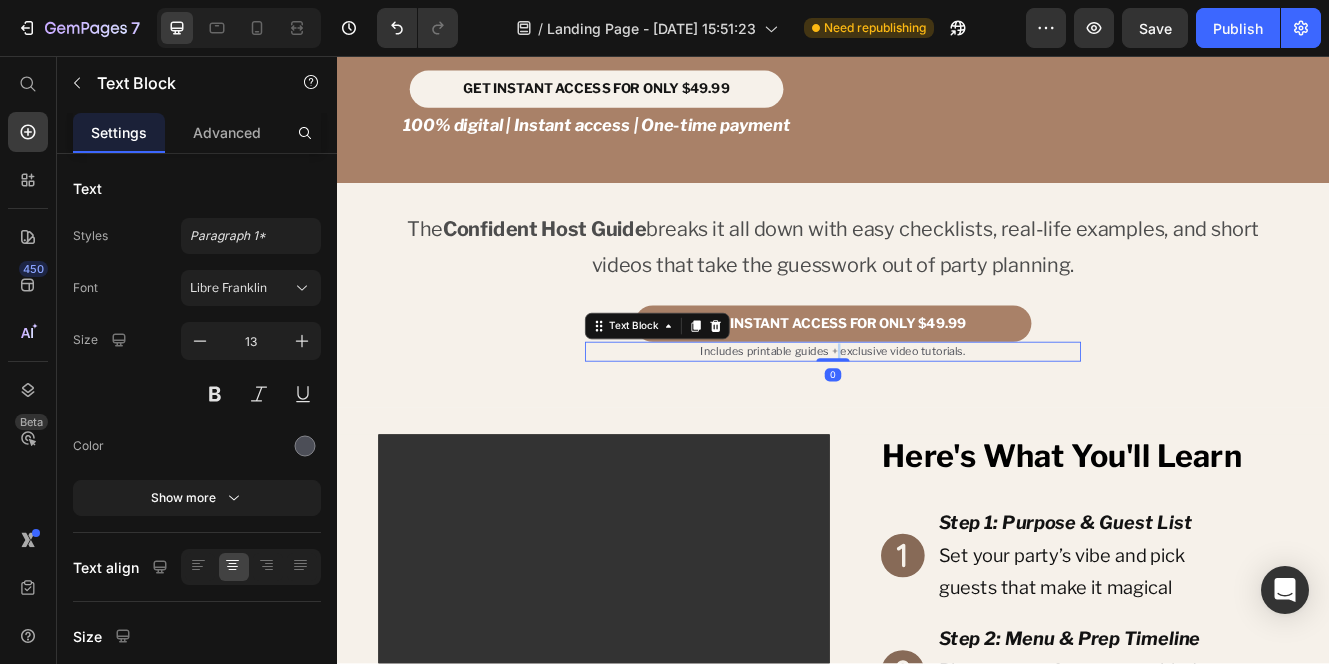 click on "Includes printable guides + exclusive video tutorials." at bounding box center (937, 414) 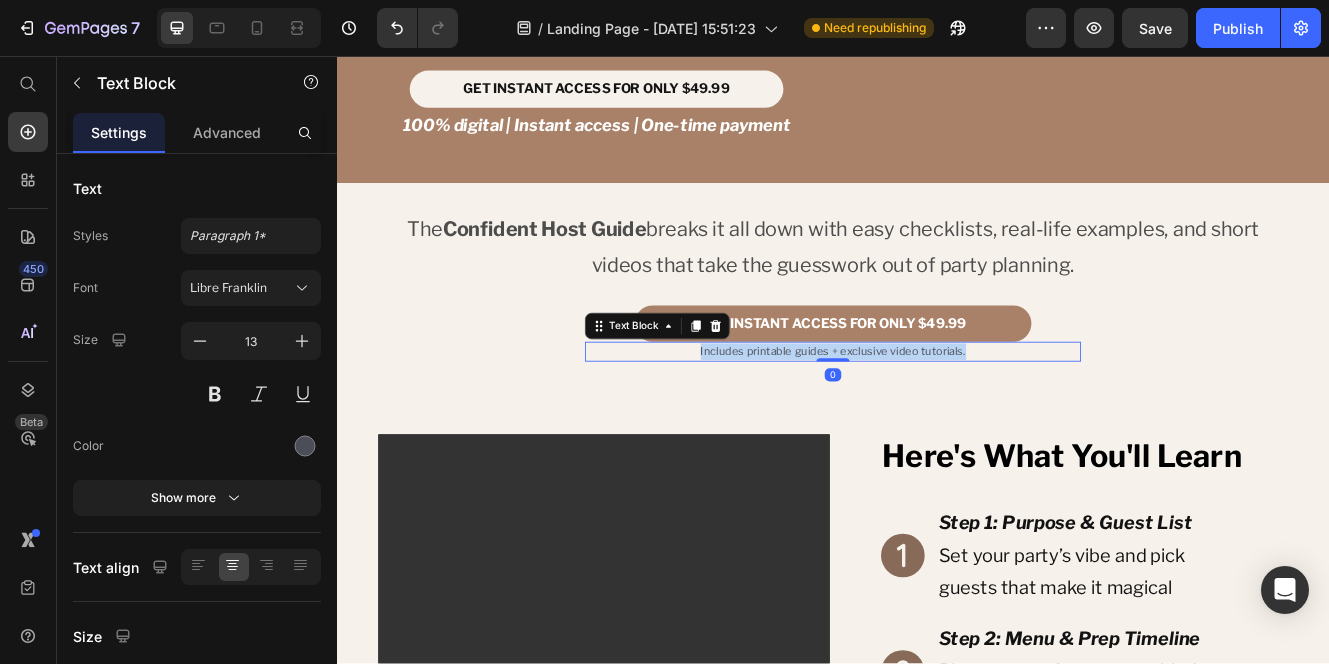 click on "Includes printable guides + exclusive video tutorials." at bounding box center [937, 414] 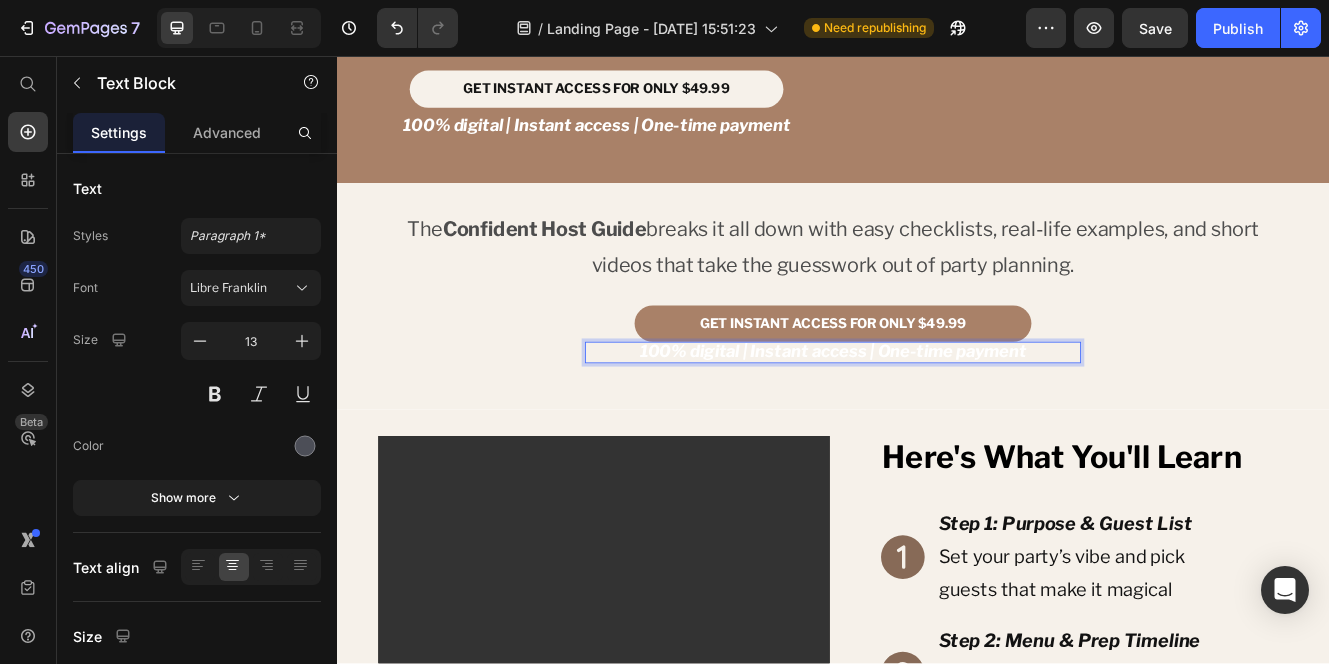 click on "100% digital | Instant access | One-time payment" at bounding box center (937, 413) 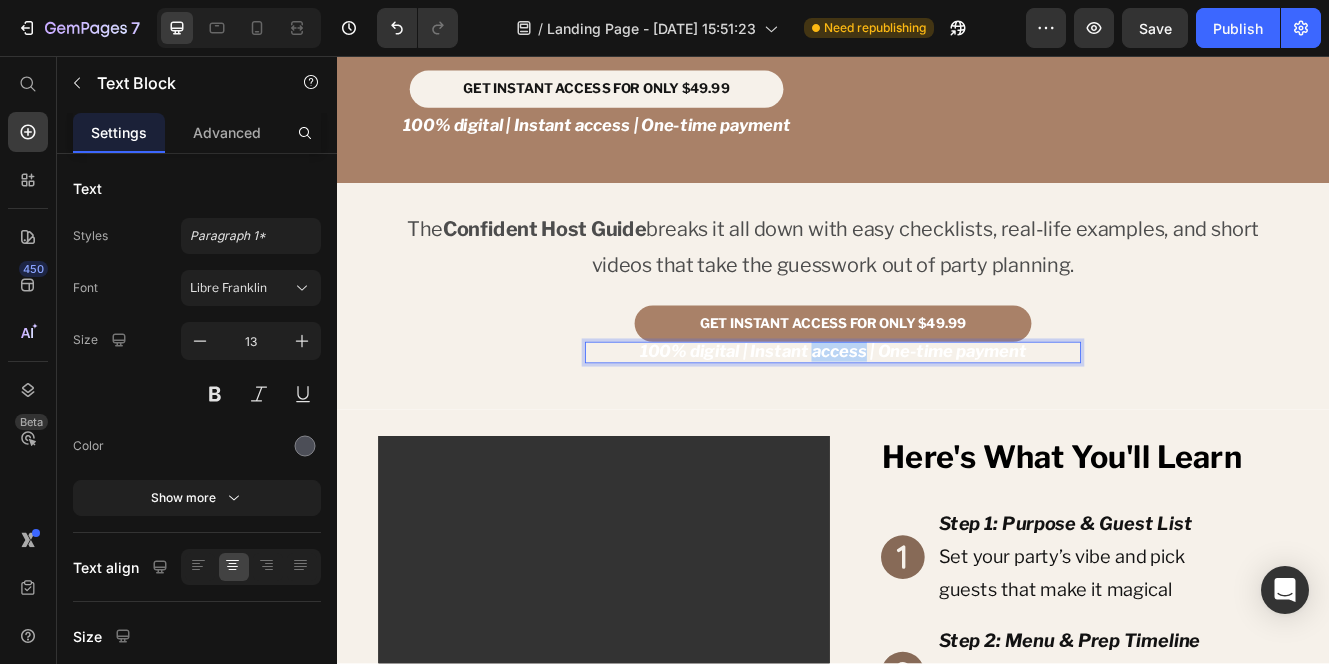 click on "100% digital | Instant access | One-time payment" at bounding box center (937, 413) 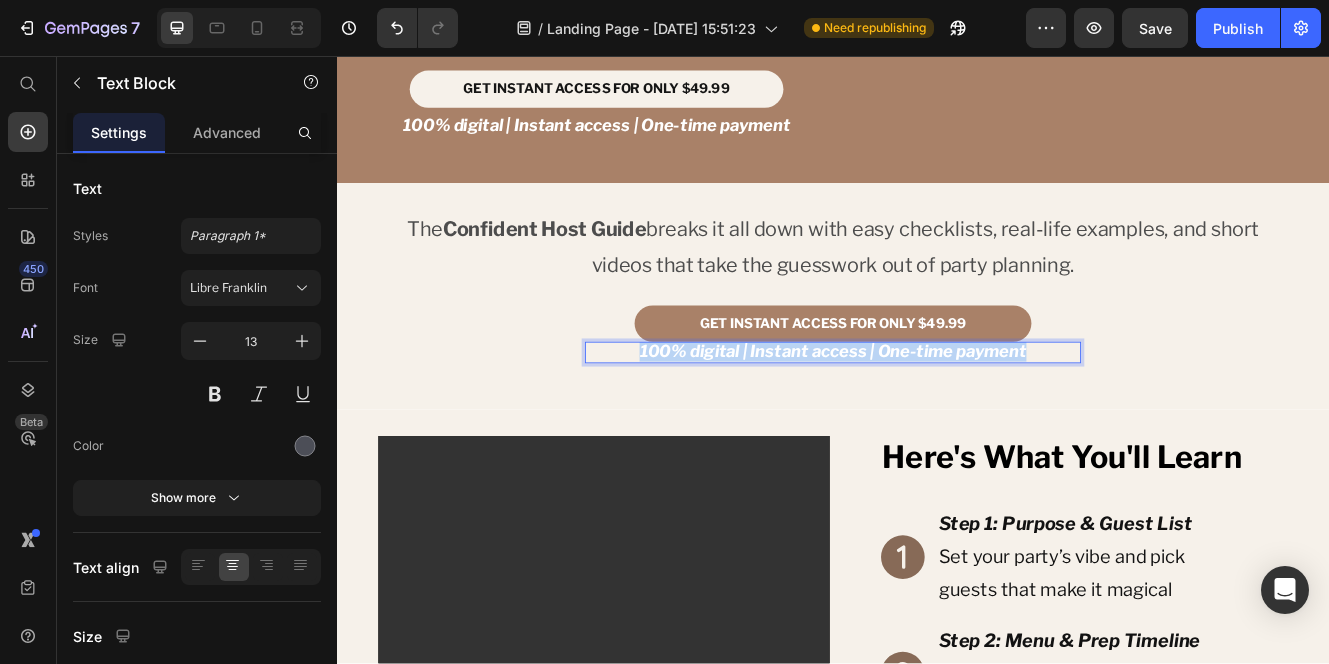 click on "100% digital | Instant access | One-time payment" at bounding box center (937, 413) 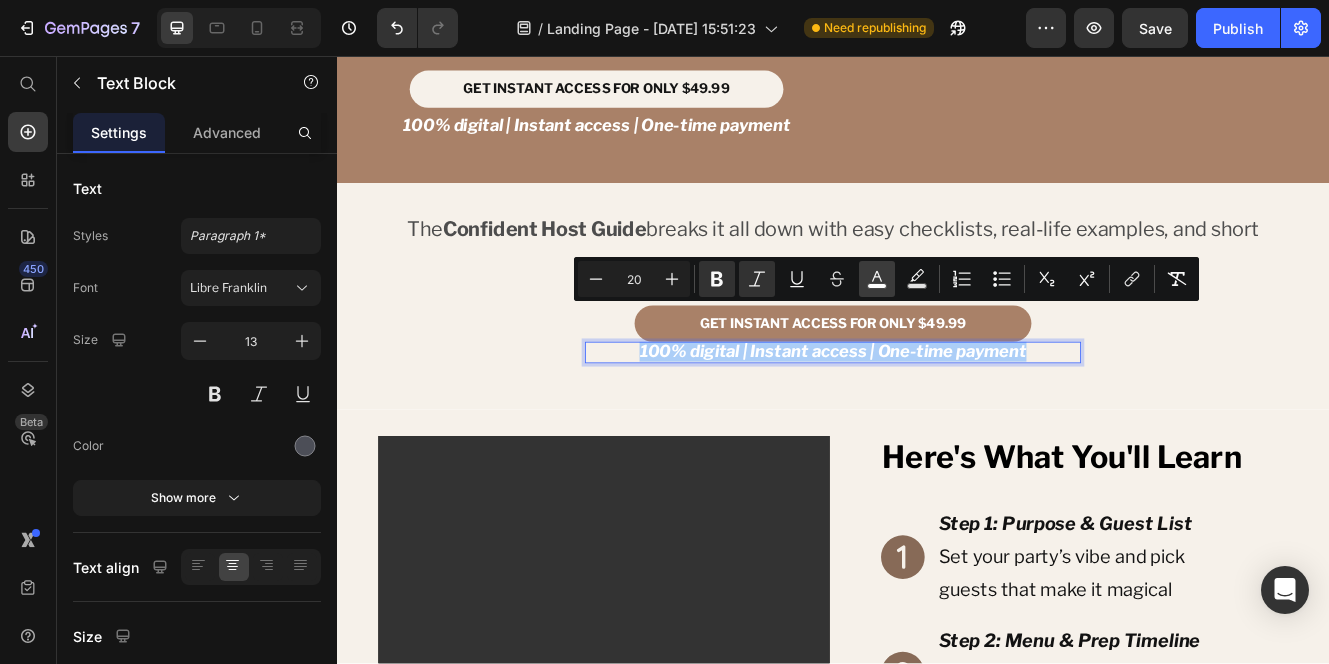 click on "color" at bounding box center [877, 279] 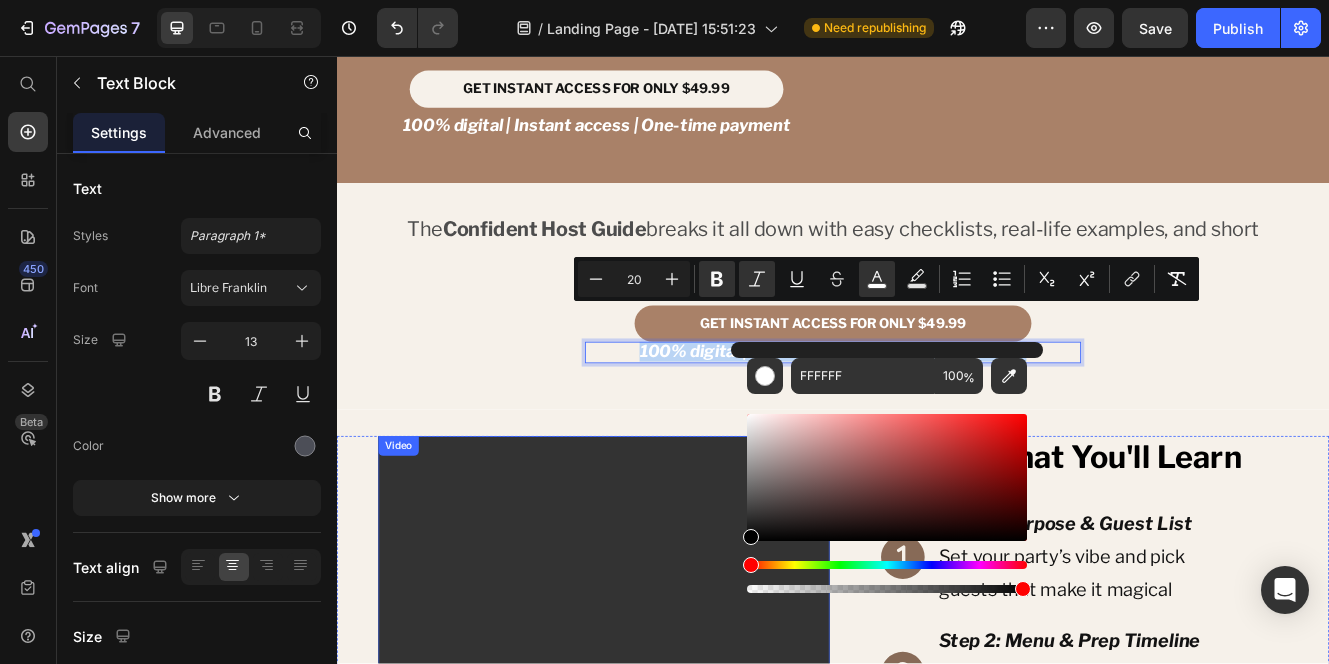 drag, startPoint x: 1166, startPoint y: 552, endPoint x: 787, endPoint y: 674, distance: 398.15198 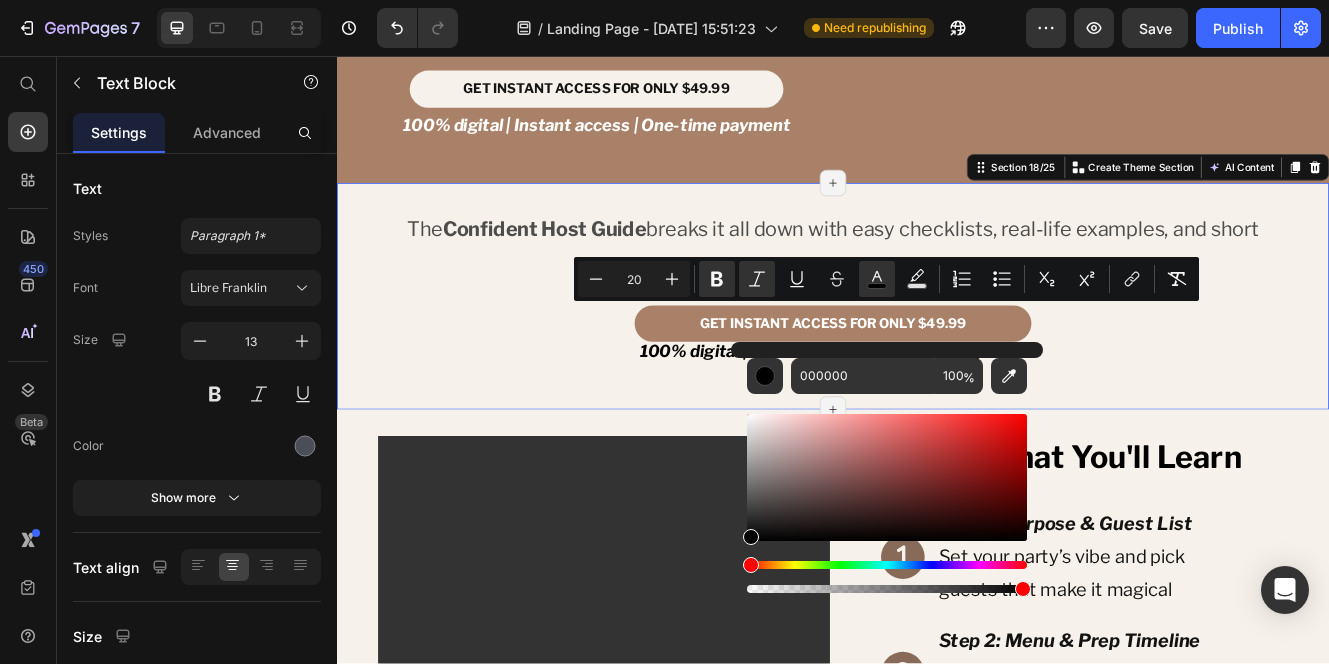 click on "The  Confident Host Guide  breaks it all down with easy checklists, real-life examples, and short videos that take the guesswork out of party planning. Text Block GET INSTANT ACCESS FOR ONLY $49.99 Dynamic Checkout 100% digital | Instant access | One-time payment Text Block Product" at bounding box center [937, 347] 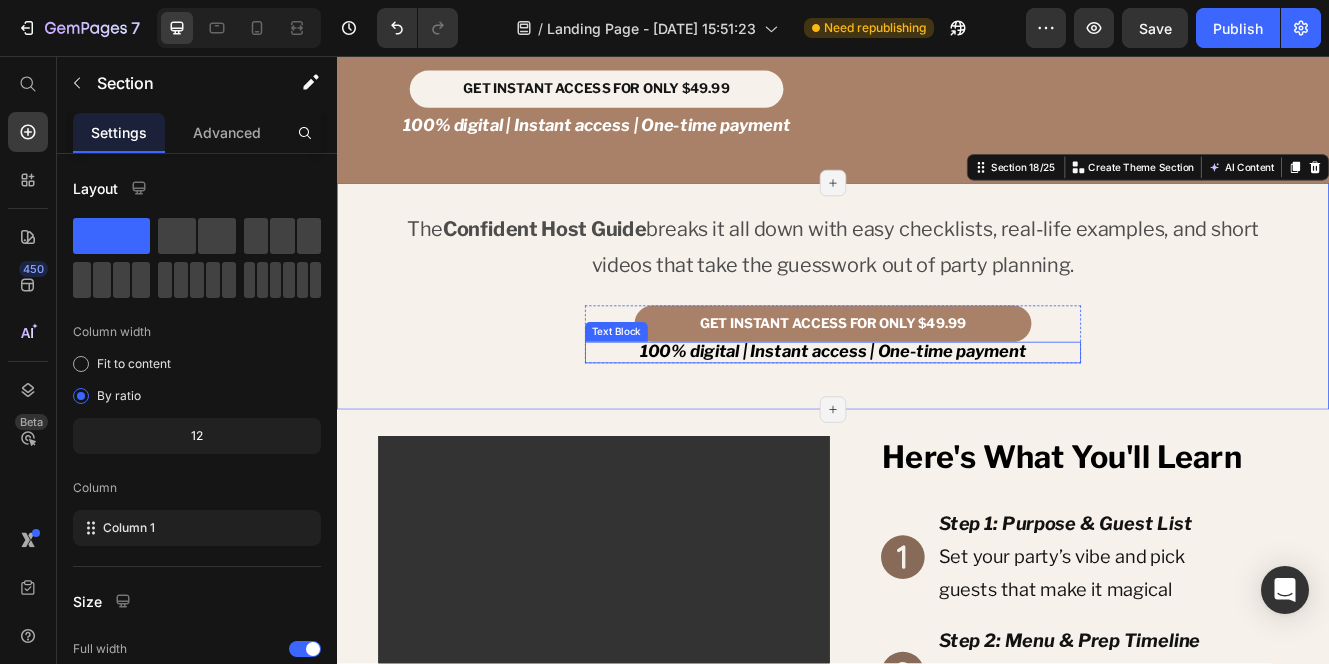 click on "100% digital | Instant access | One-time payment" at bounding box center (937, 413) 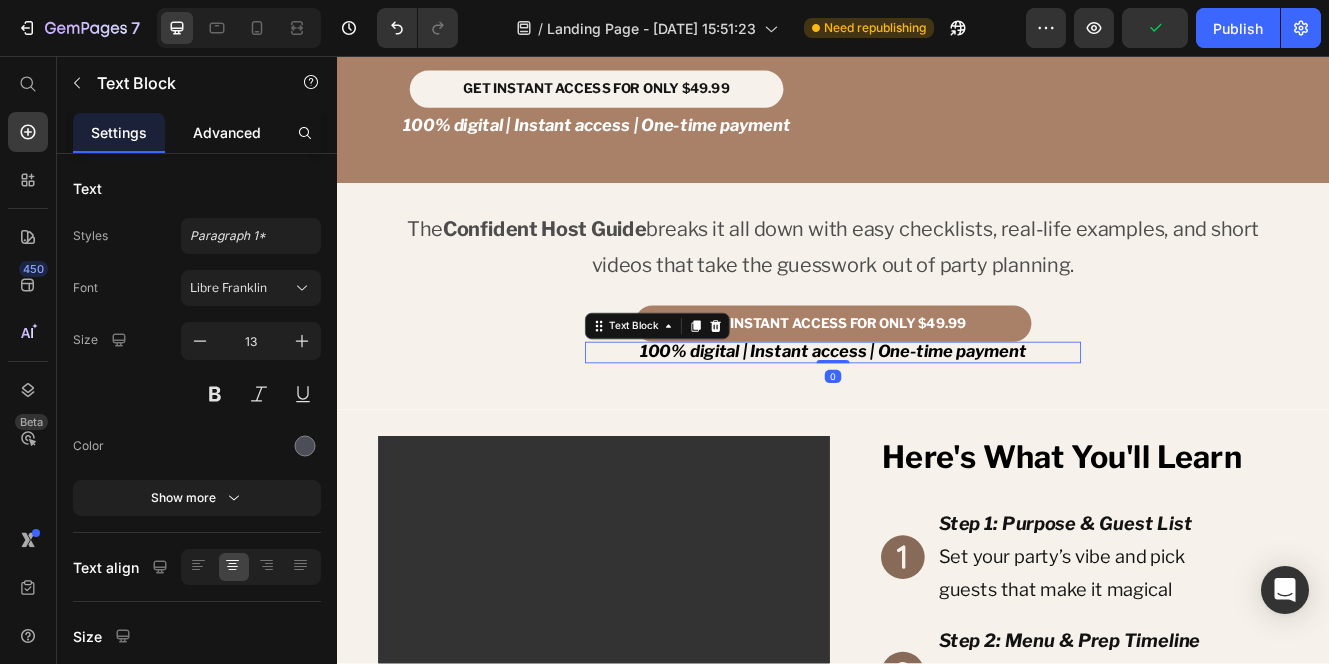 click on "Advanced" 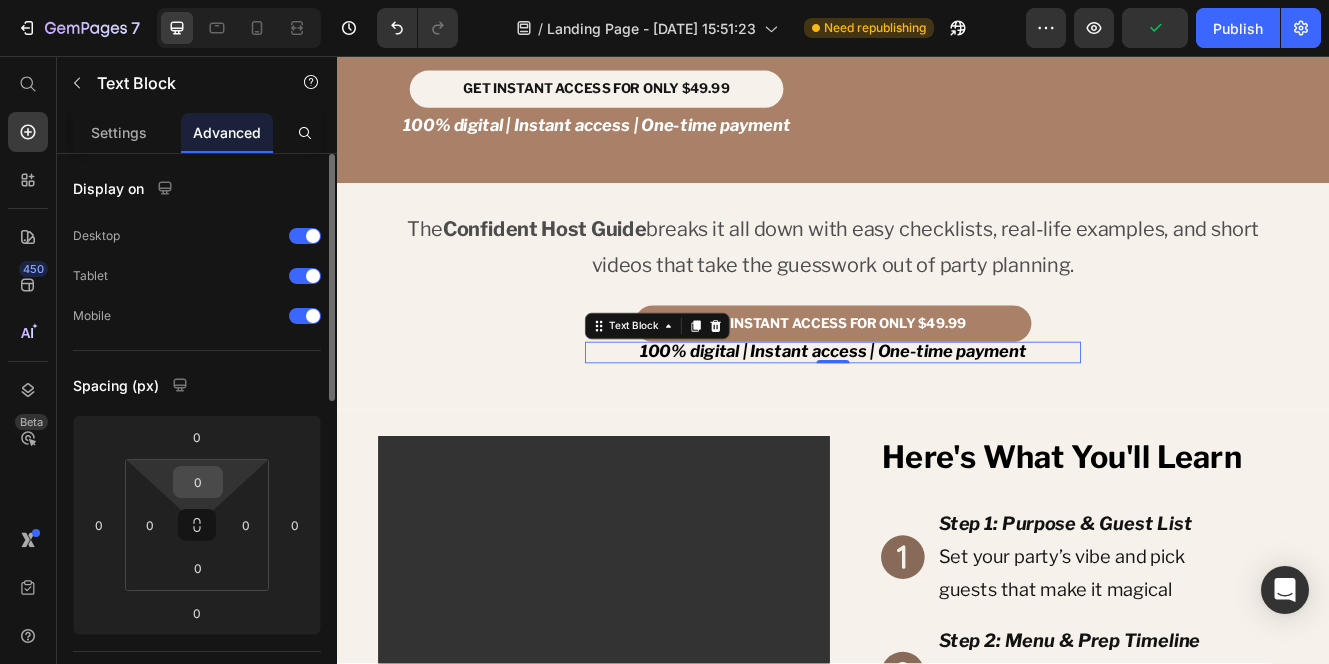 click on "0" at bounding box center (198, 482) 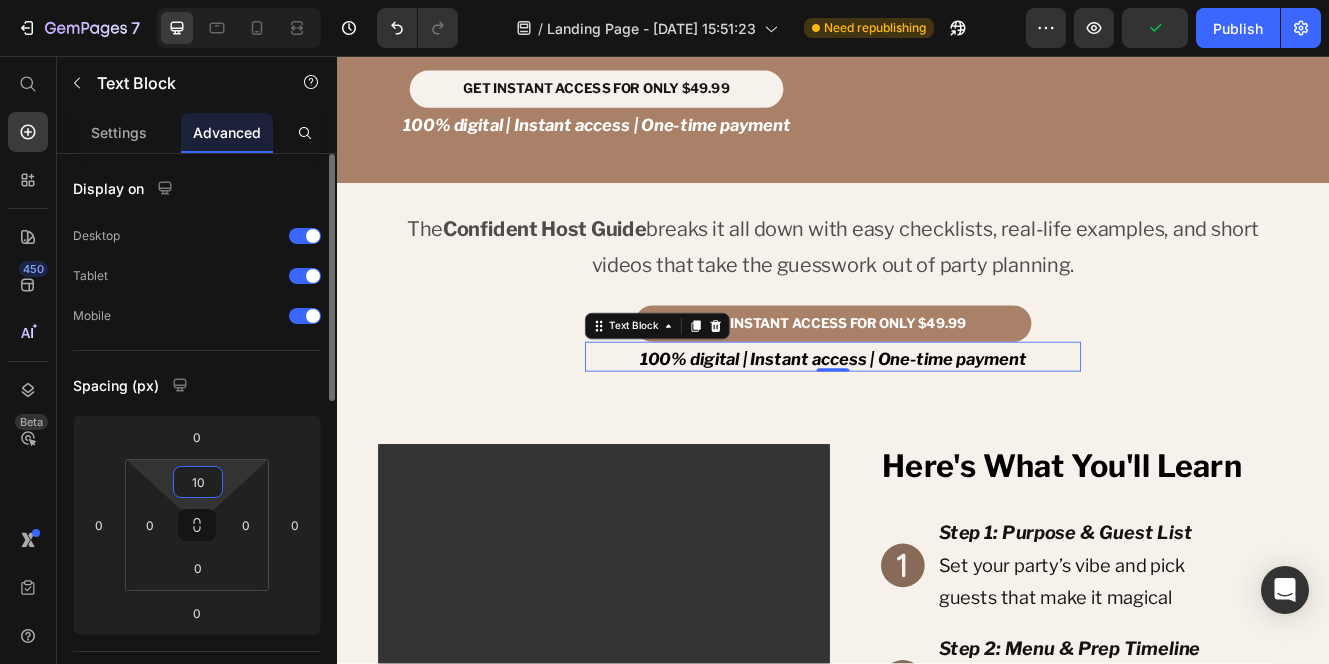 type on "10" 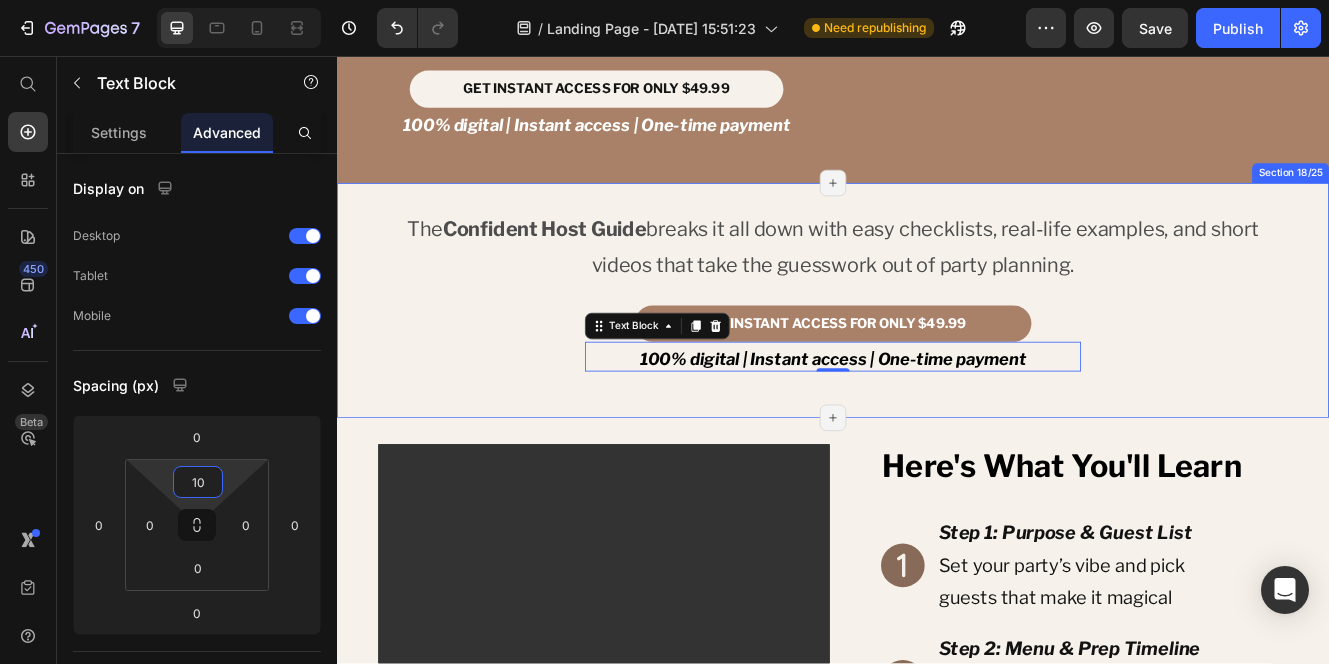 click on "The  Confident Host Guide  breaks it all down with easy checklists, real-life examples, and short videos that take the guesswork out of party planning. Text Block GET INSTANT ACCESS FOR ONLY $49.99 Dynamic Checkout 100% digital | Instant access | One-time payment Text Block   0 Product" at bounding box center [937, 352] 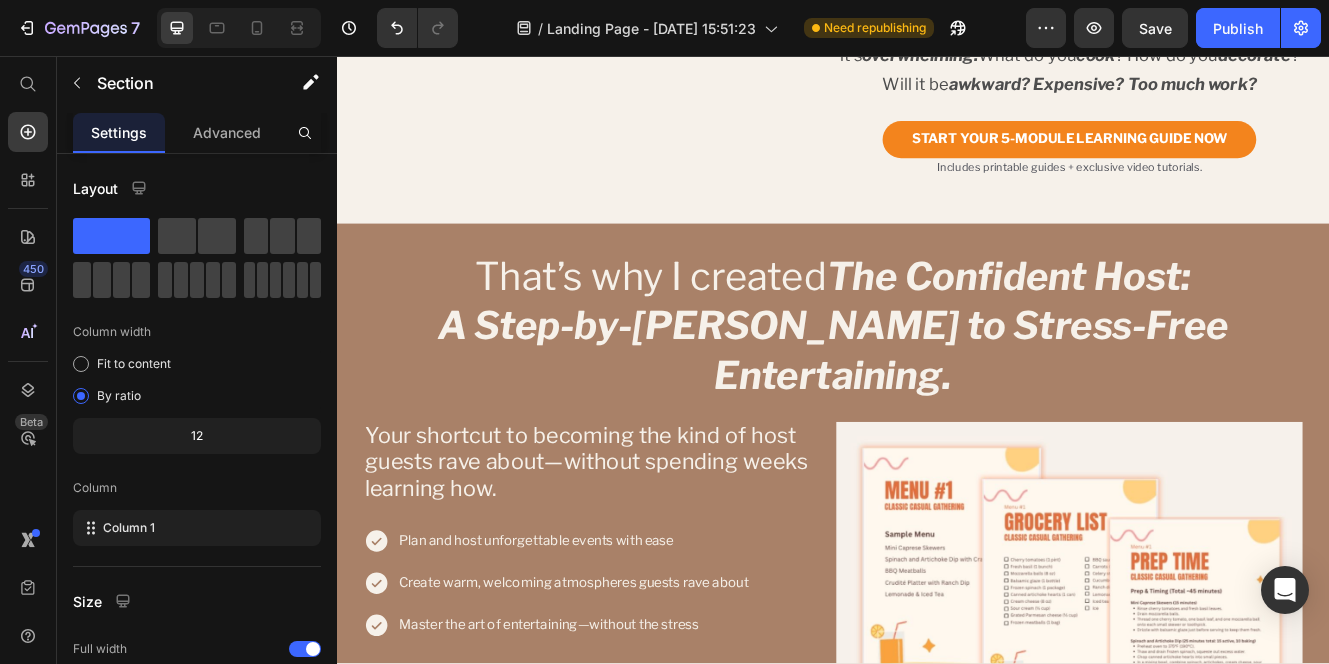 scroll, scrollTop: 0, scrollLeft: 0, axis: both 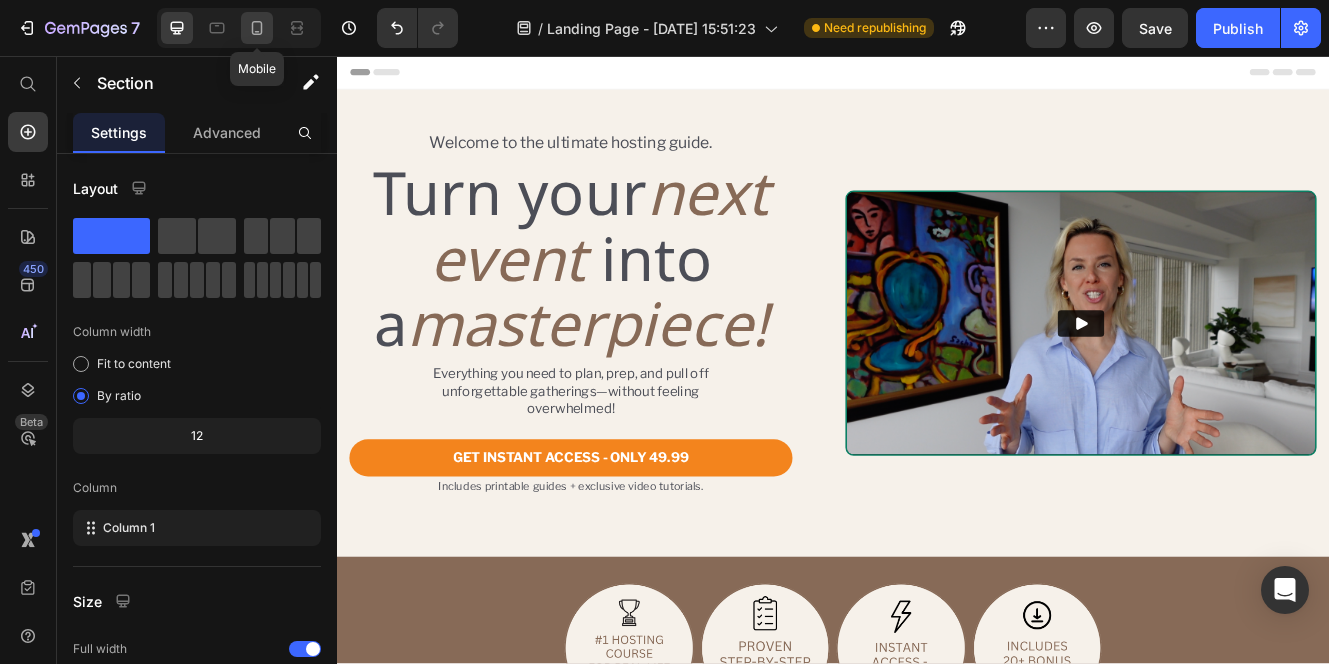 click 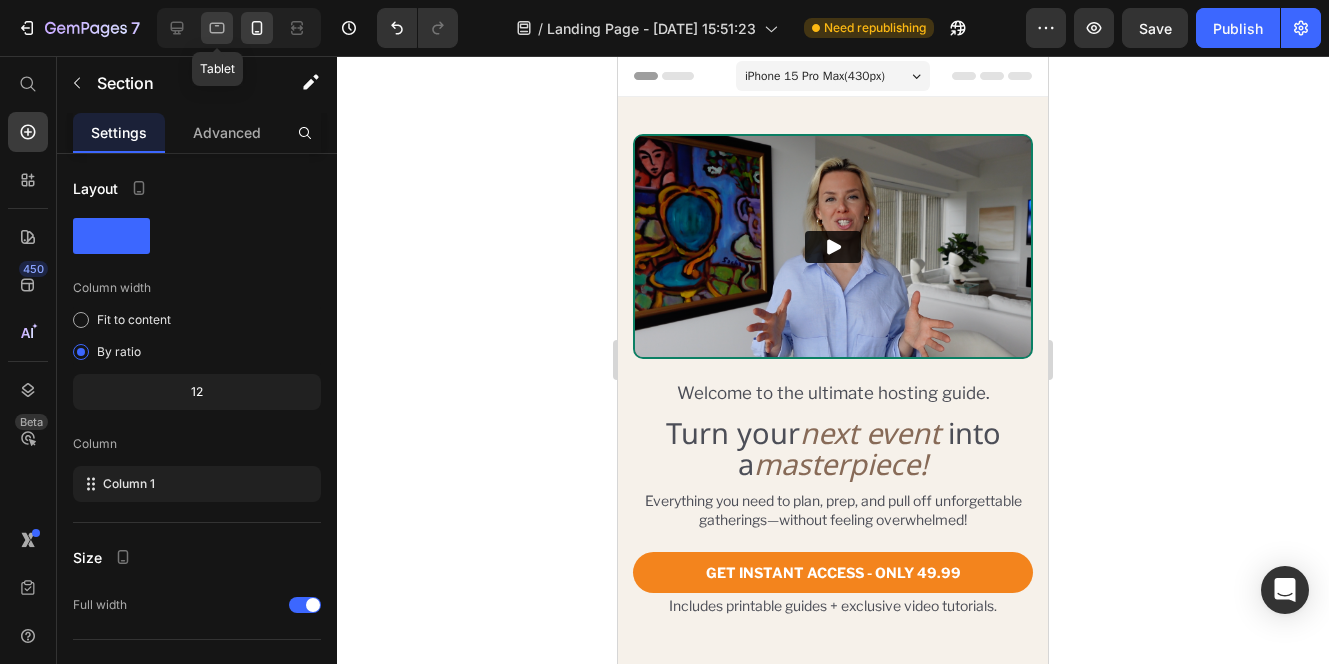click 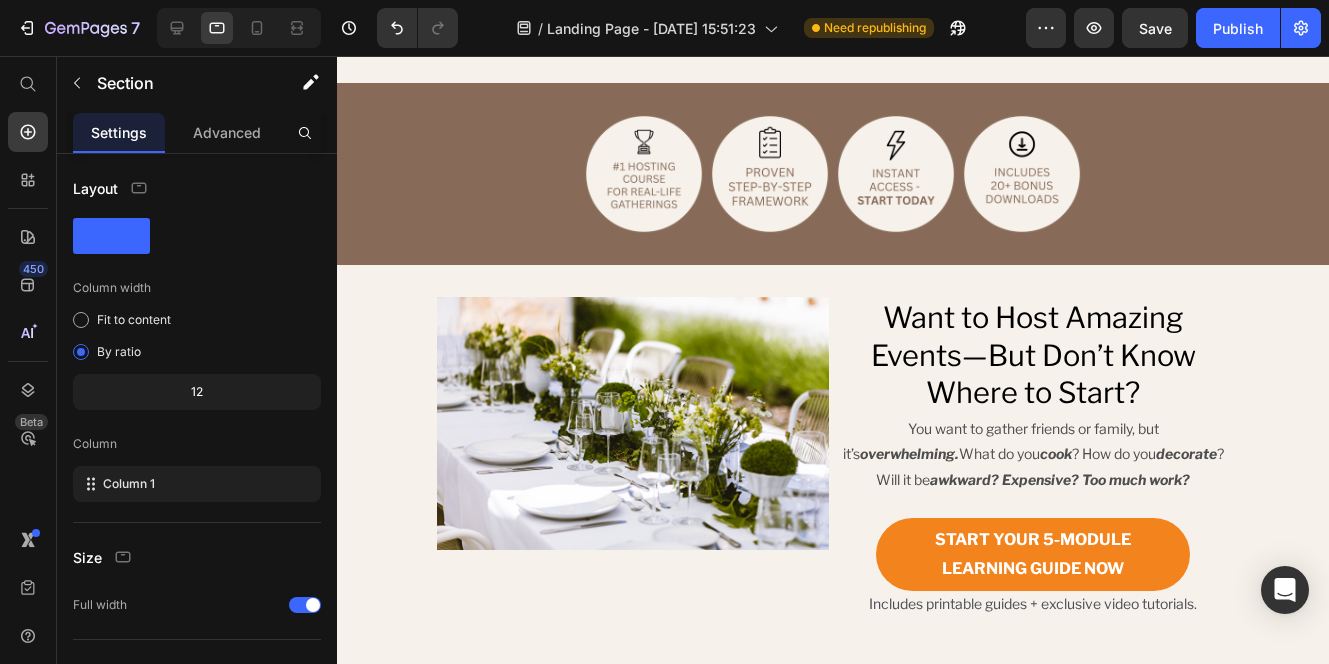 scroll, scrollTop: 0, scrollLeft: 0, axis: both 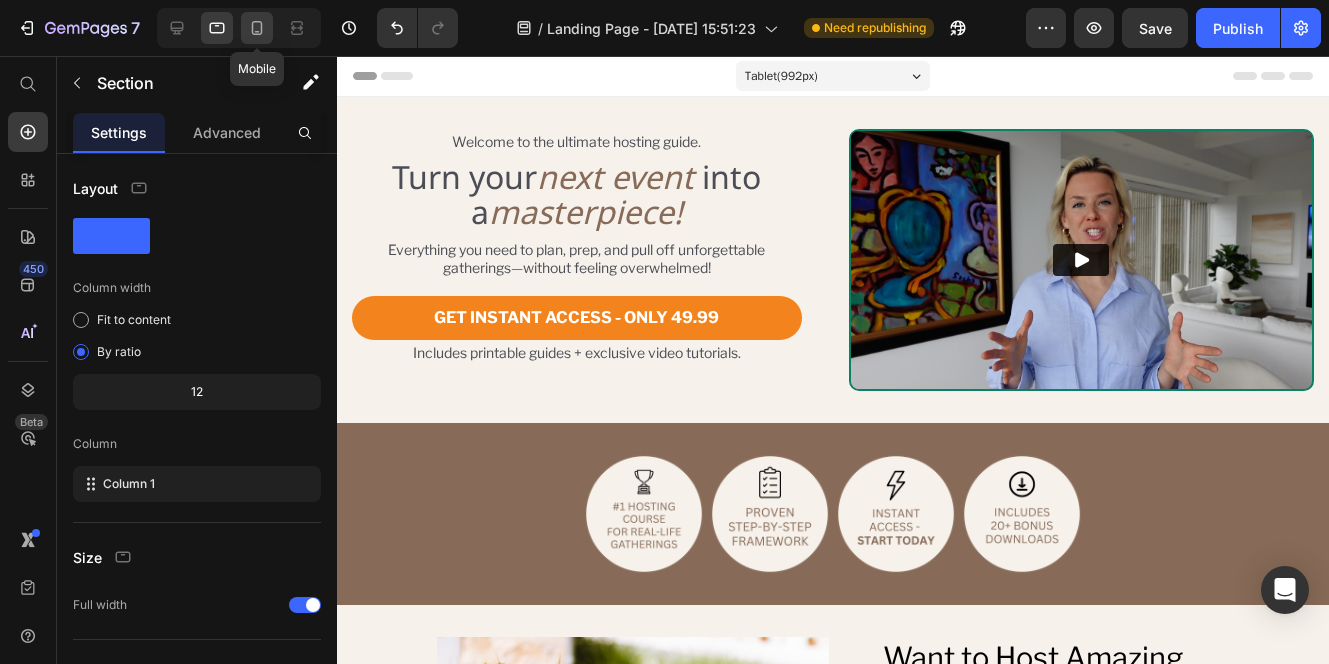 click 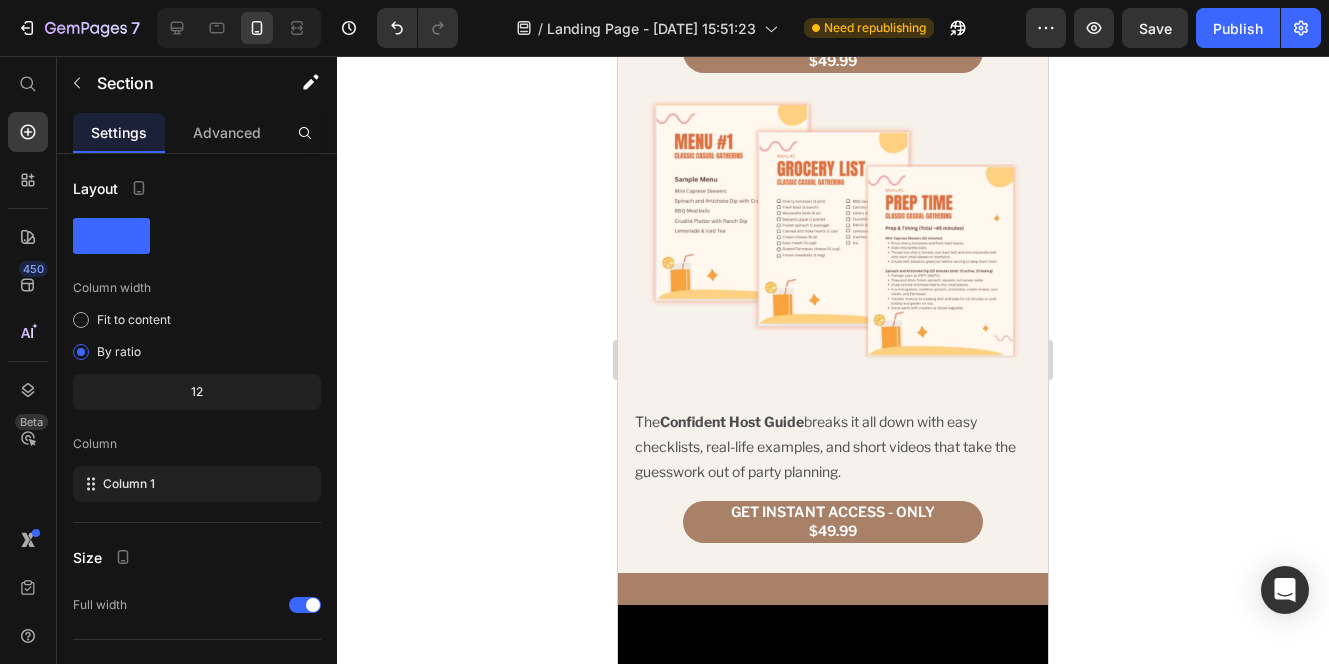 scroll, scrollTop: 1946, scrollLeft: 0, axis: vertical 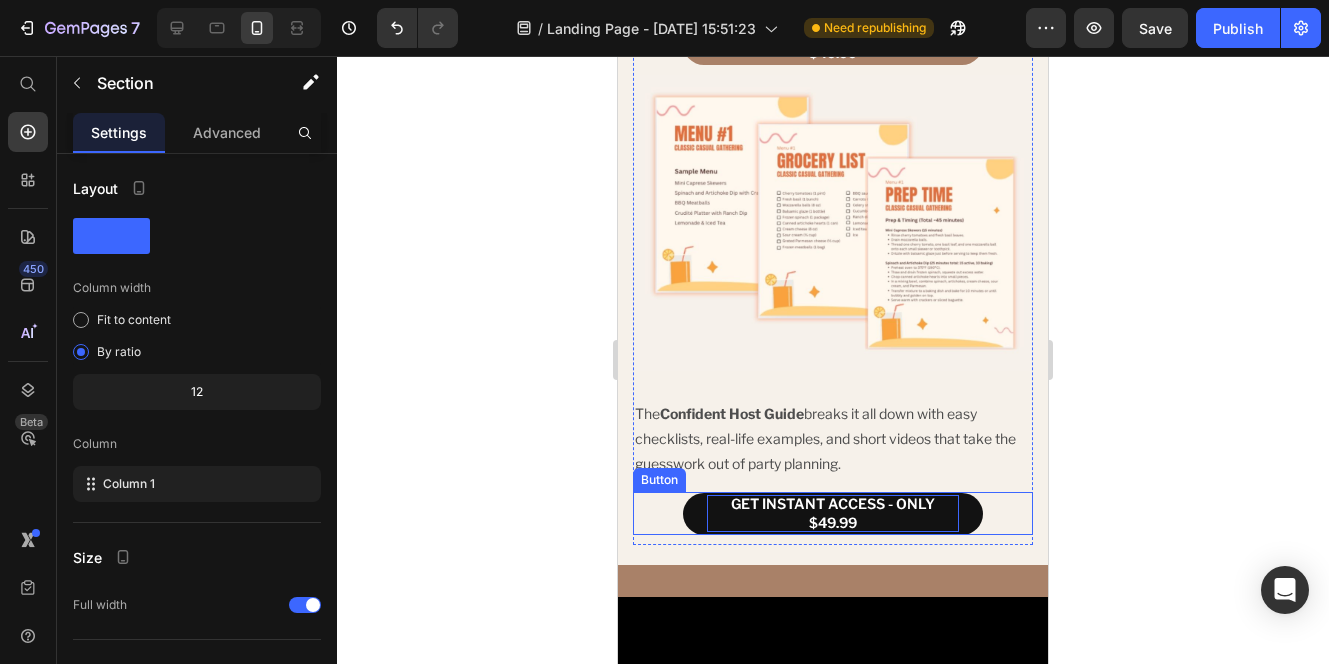 click on "GET INSTANT ACCESS - ONLY $49.99" at bounding box center [833, 513] 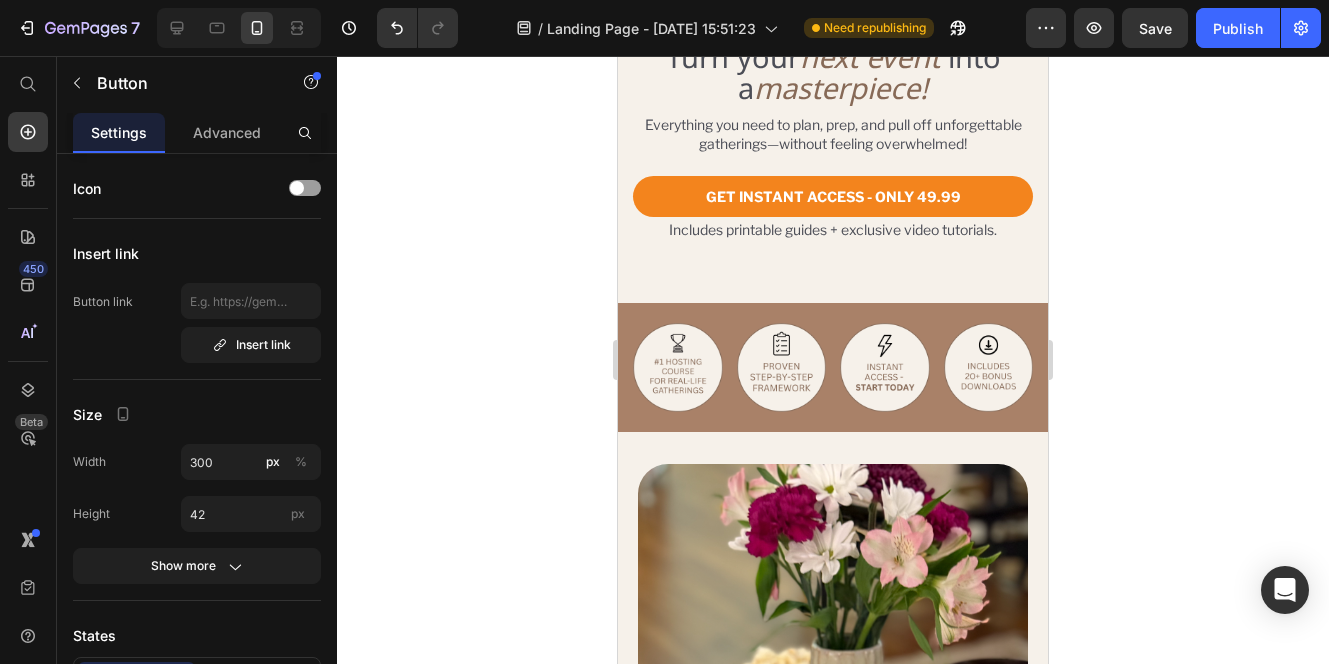 scroll, scrollTop: 271, scrollLeft: 0, axis: vertical 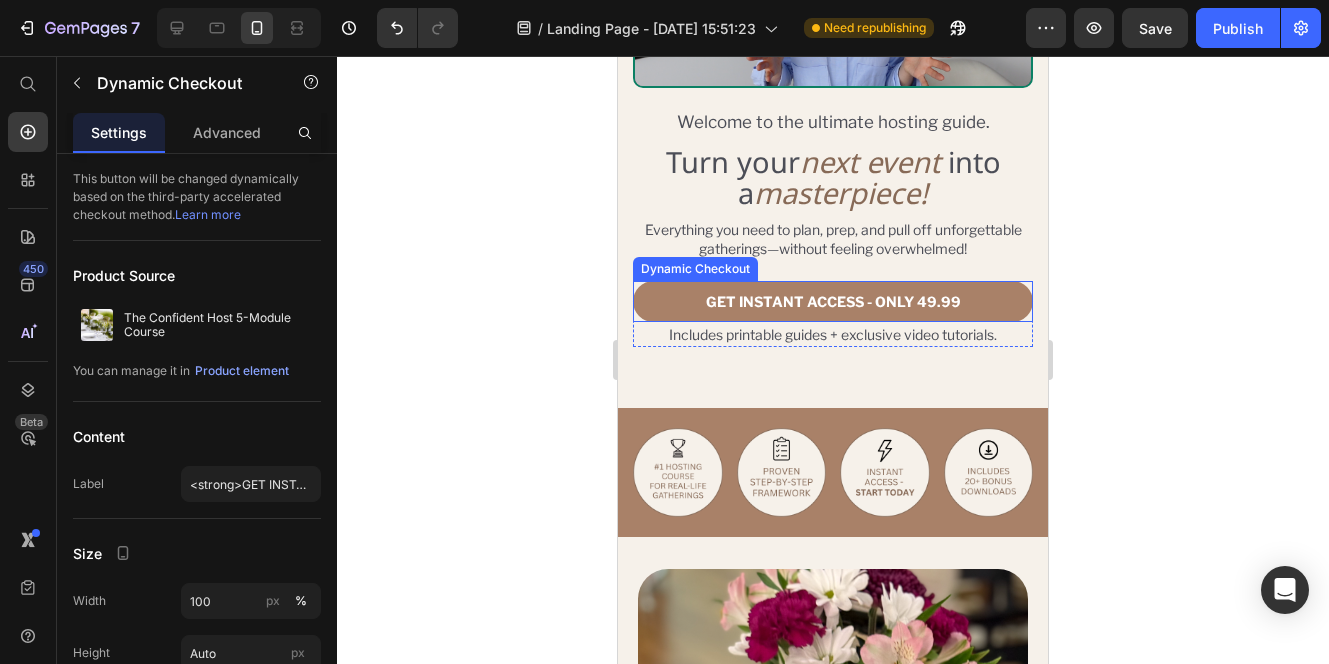 click on "GET INSTANT ACCESS - ONLY 49.99" at bounding box center [833, 301] 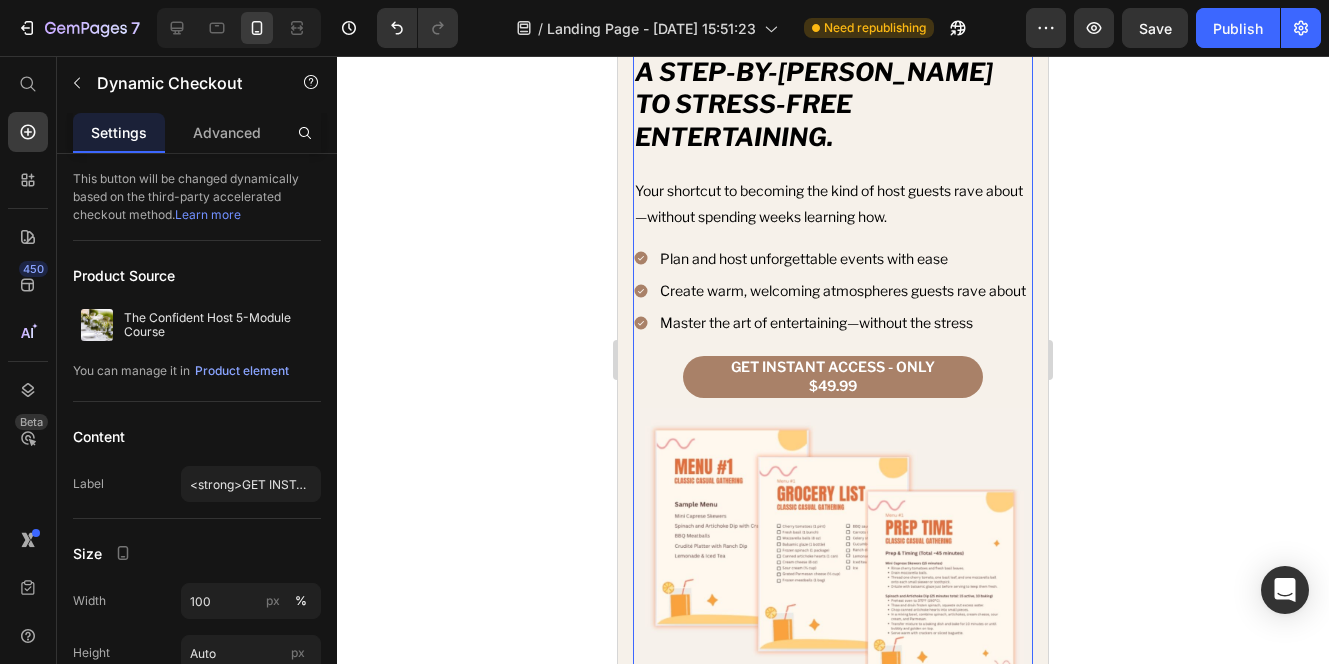 scroll, scrollTop: 1624, scrollLeft: 0, axis: vertical 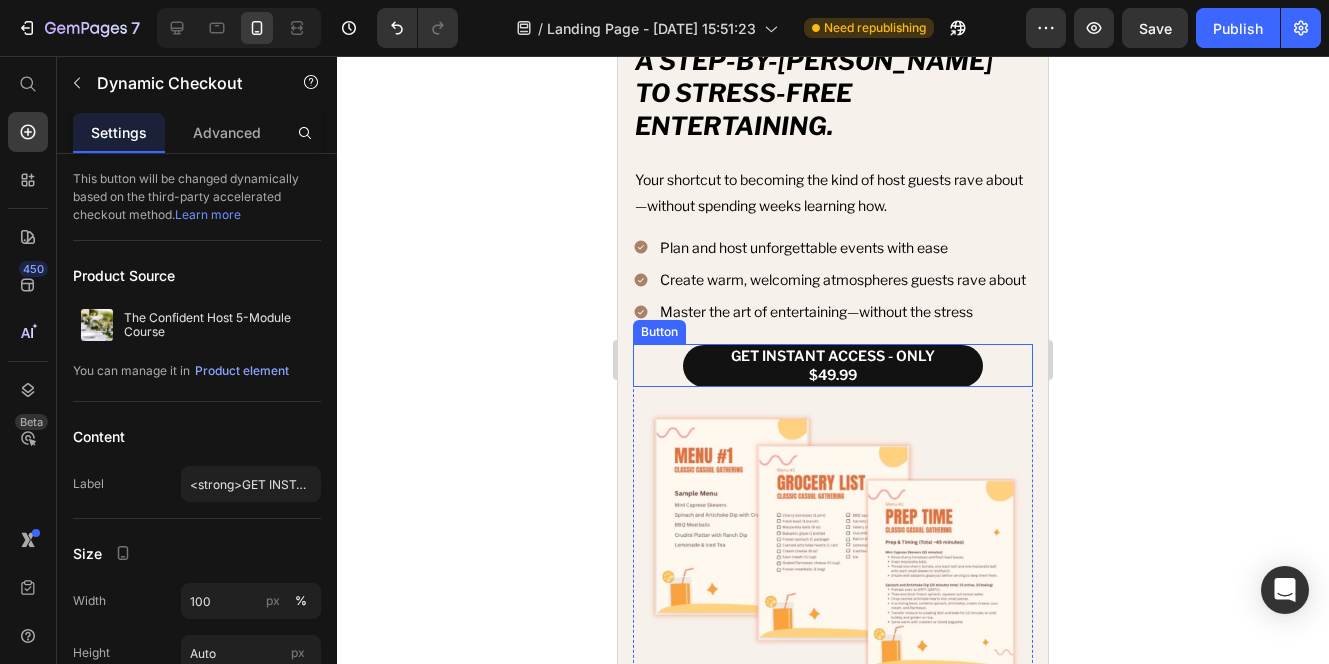 click on "GET INSTANT ACCESS - ONLY $49.99" at bounding box center (833, 366) 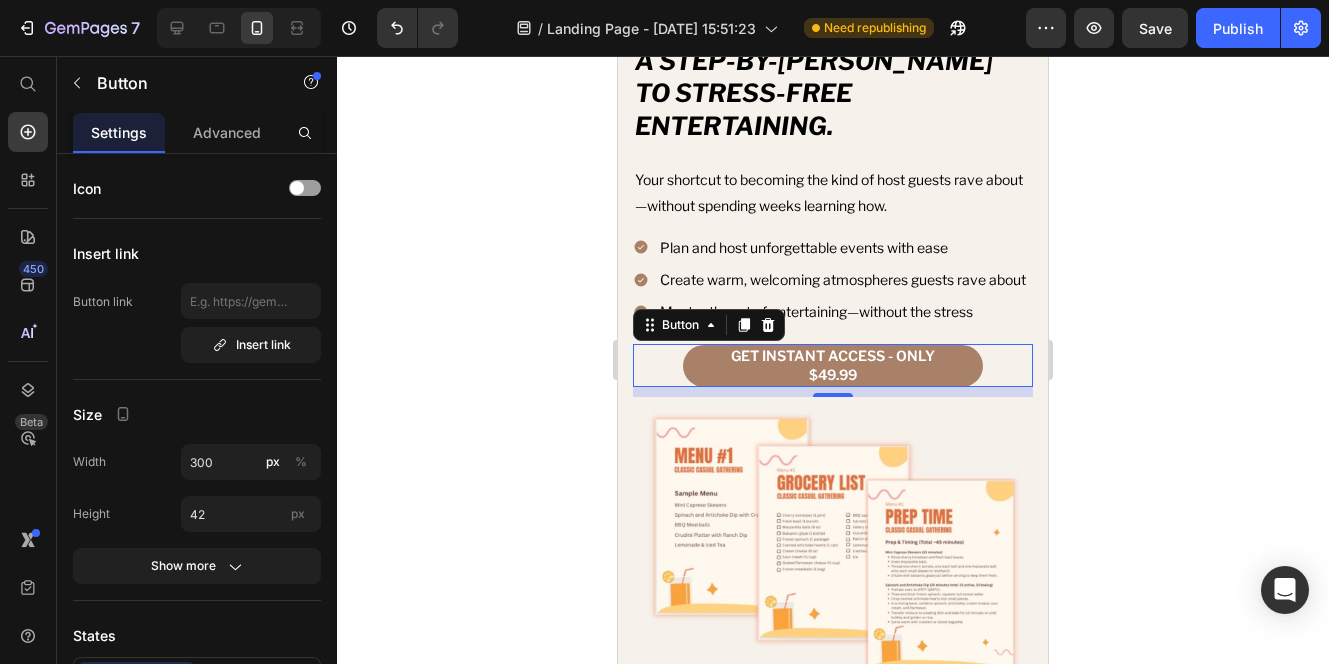 type 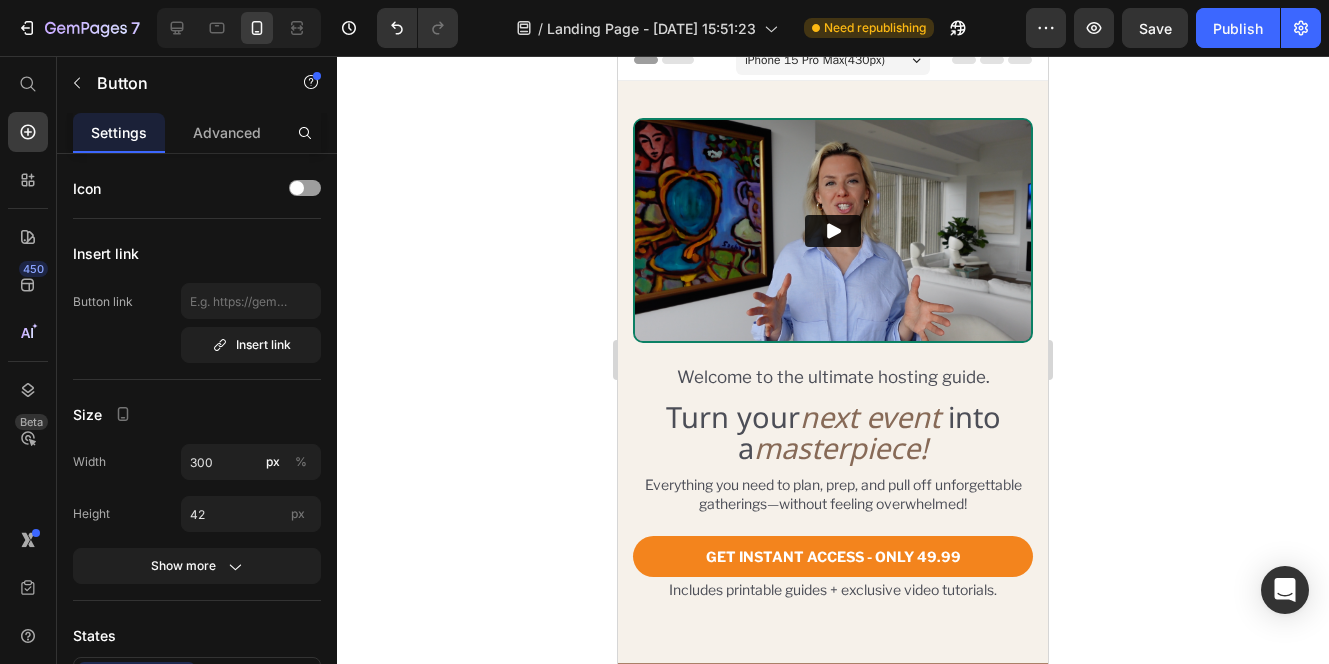 scroll, scrollTop: 0, scrollLeft: 0, axis: both 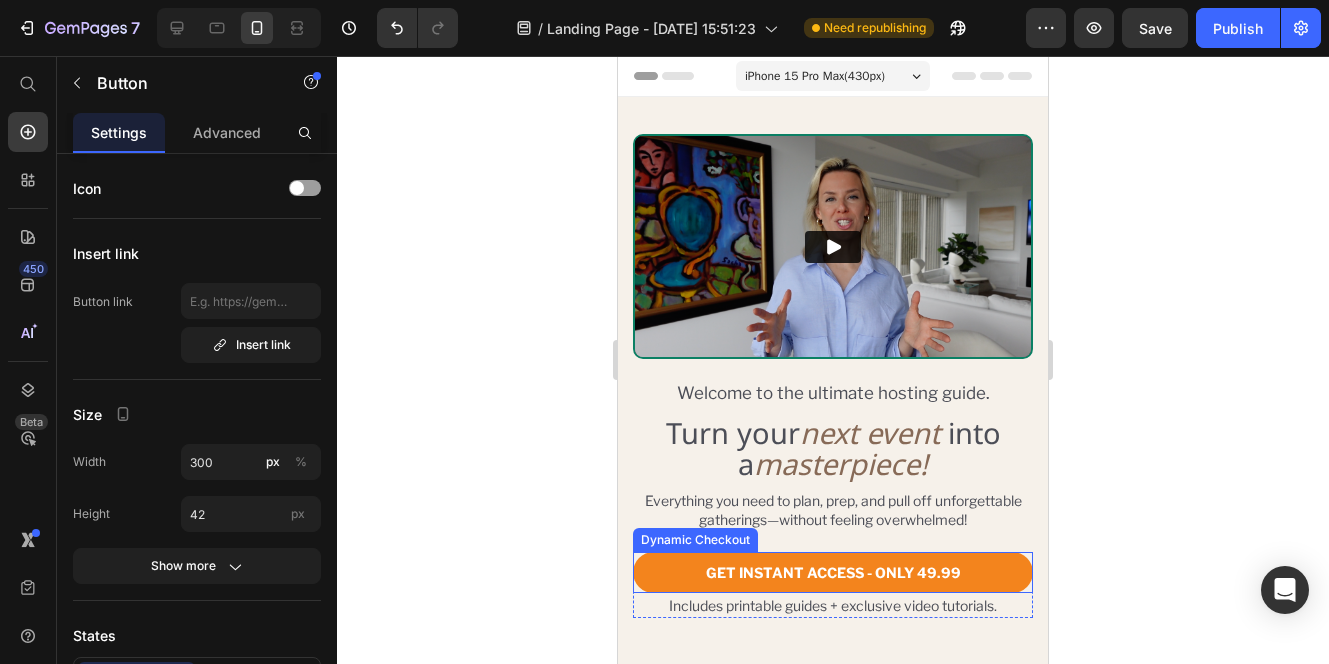 click on "Dynamic Checkout" at bounding box center [695, 540] 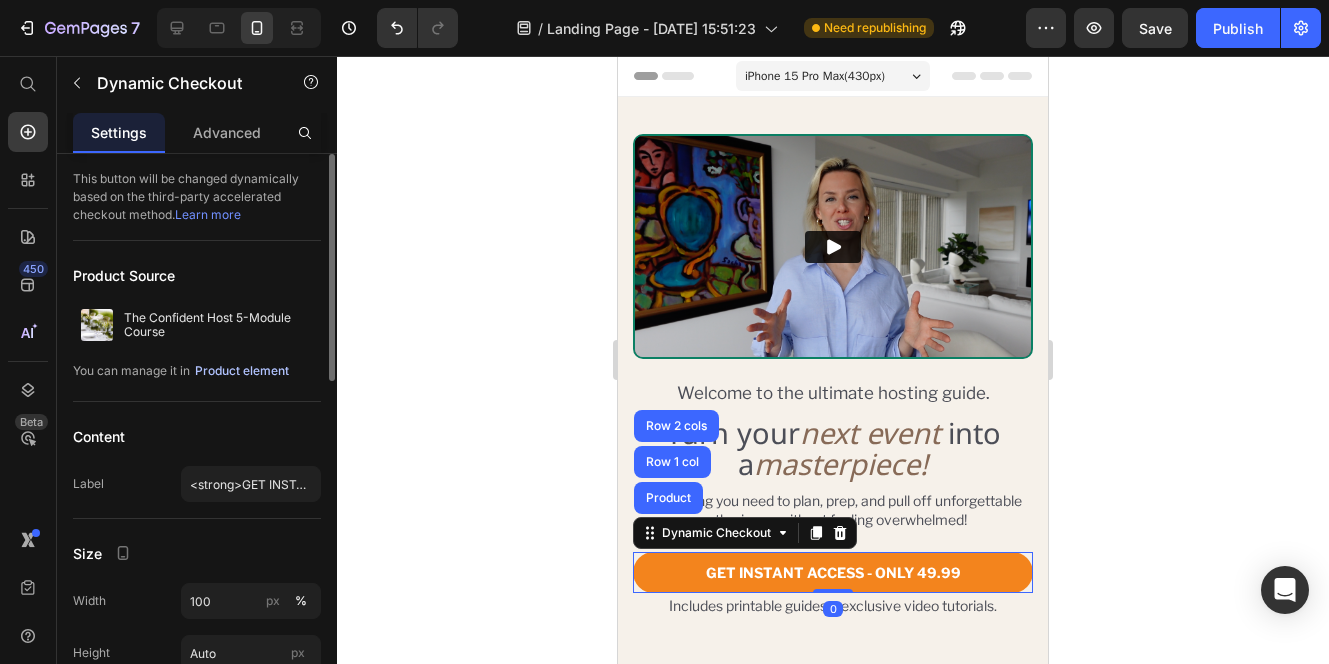 click on "Product element" at bounding box center [242, 371] 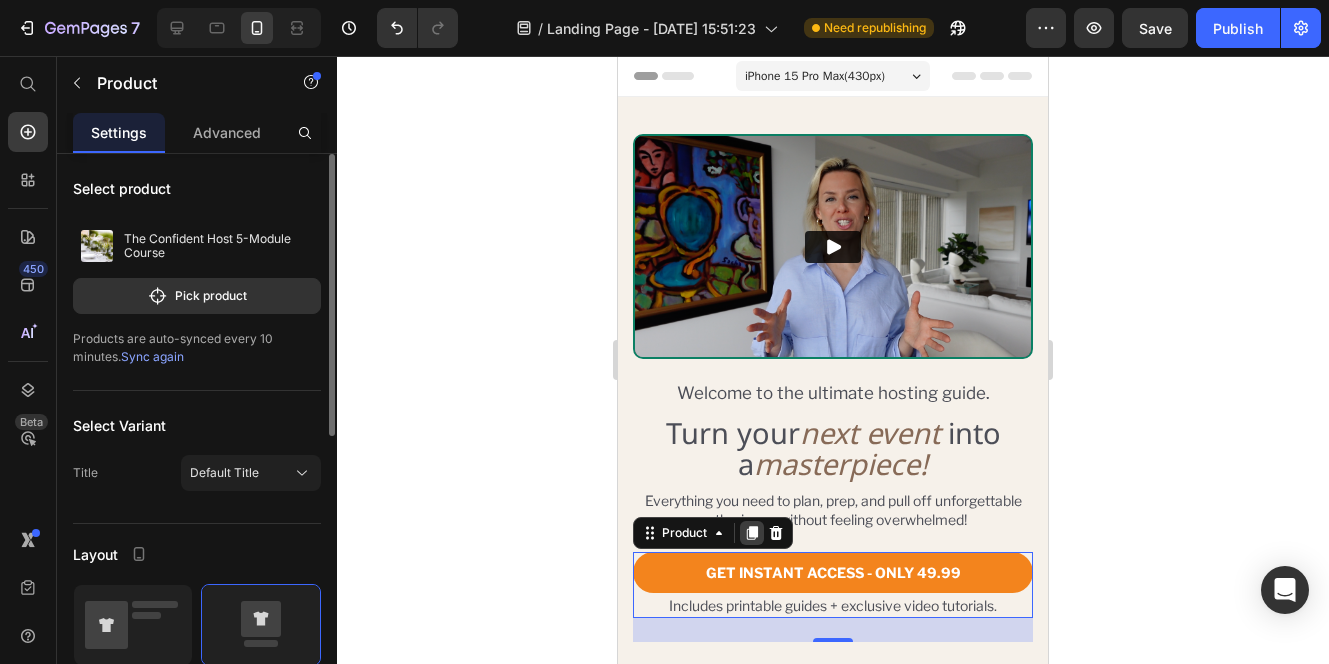 click 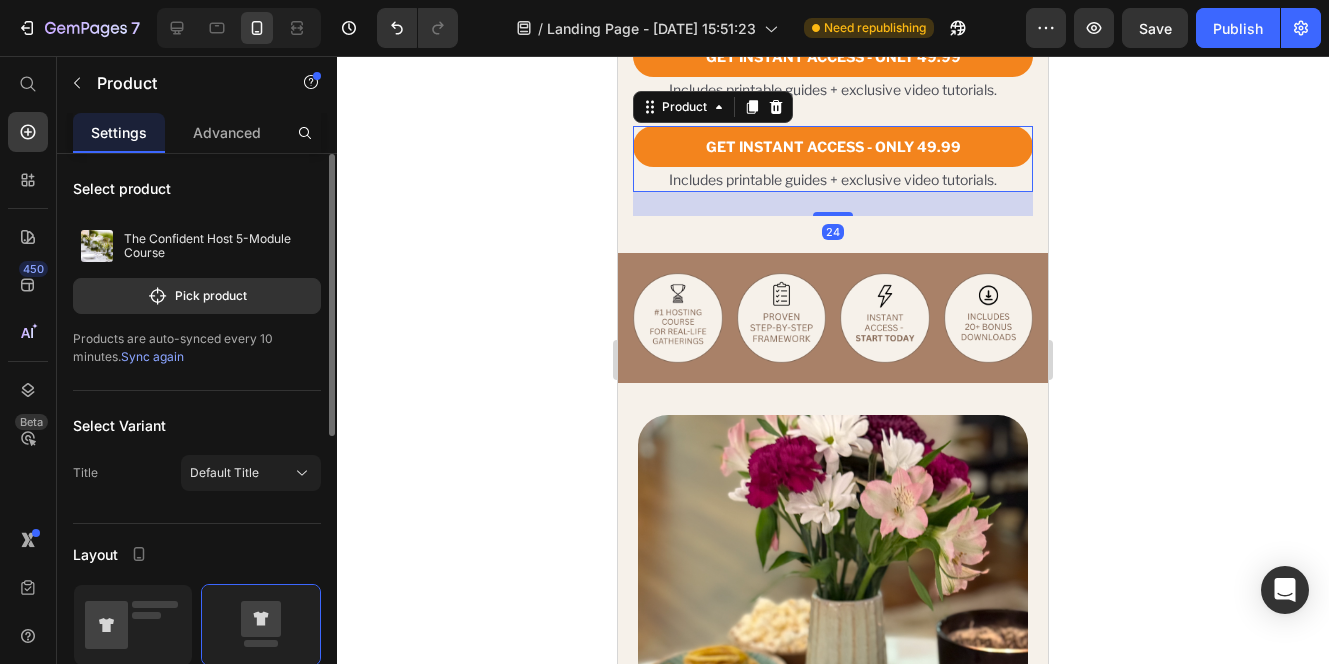 scroll, scrollTop: 545, scrollLeft: 0, axis: vertical 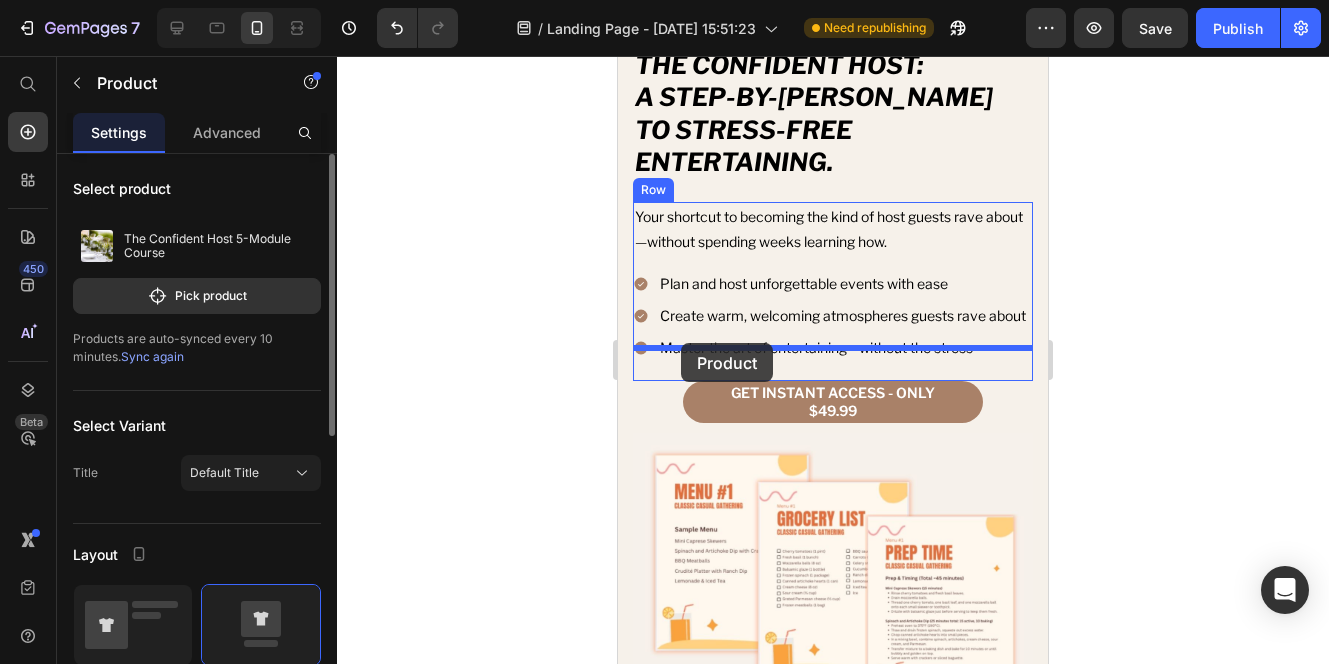 drag, startPoint x: 653, startPoint y: 78, endPoint x: 681, endPoint y: 343, distance: 266.47513 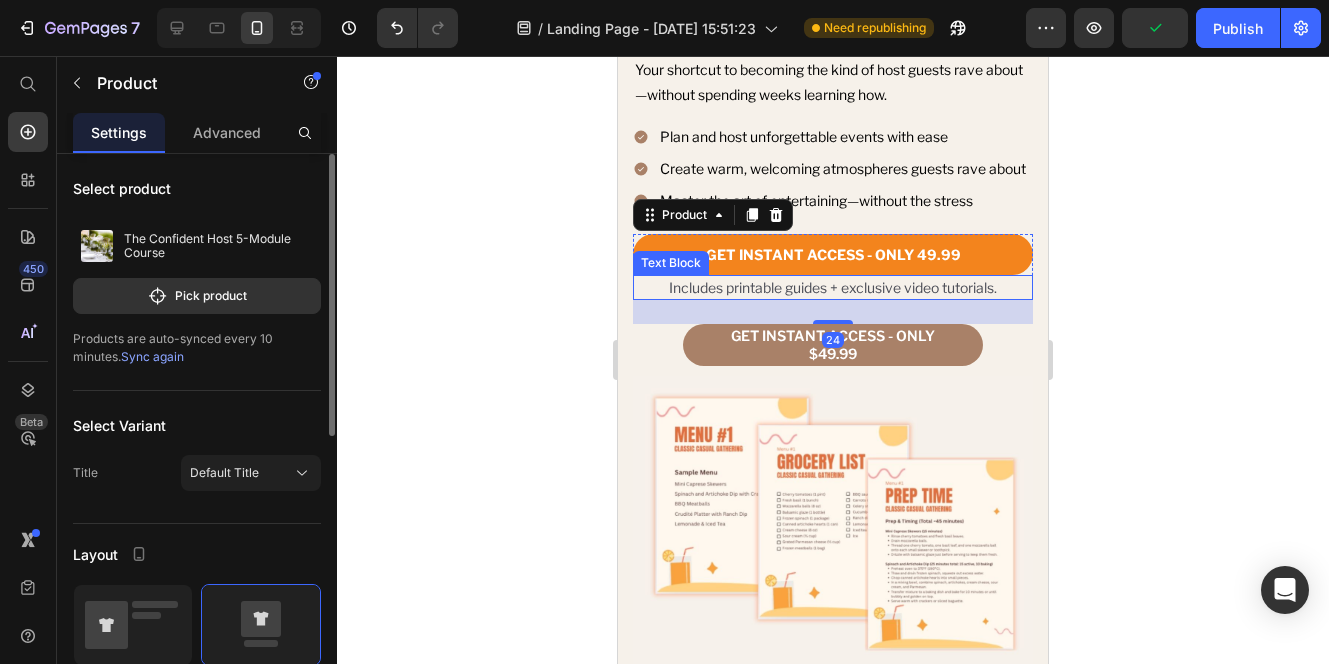 scroll, scrollTop: 1834, scrollLeft: 0, axis: vertical 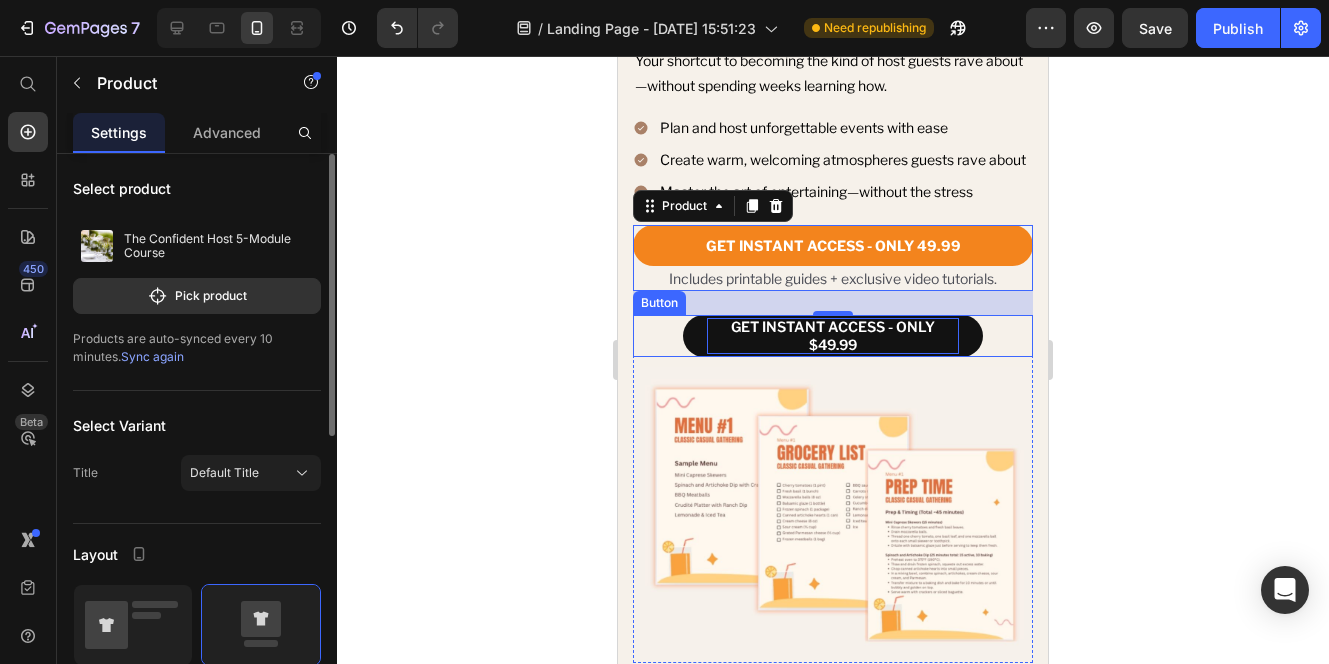 click on "GET INSTANT ACCESS - ONLY $49.99" at bounding box center [833, 336] 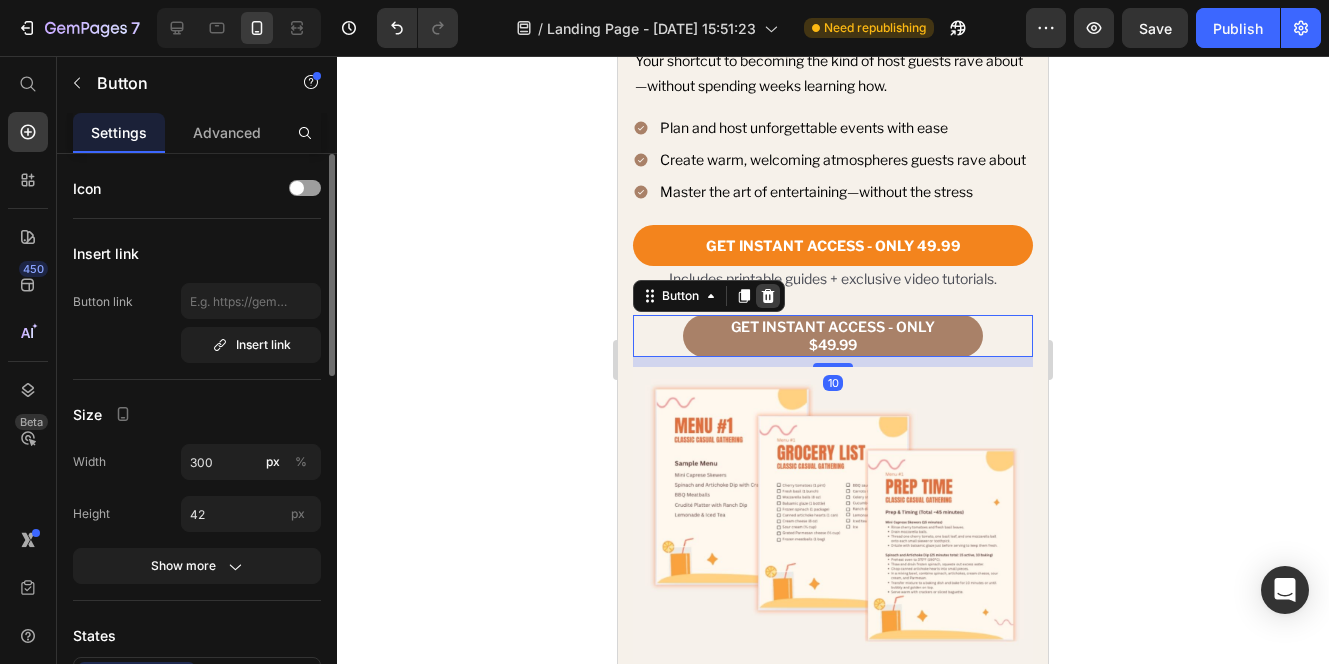 click 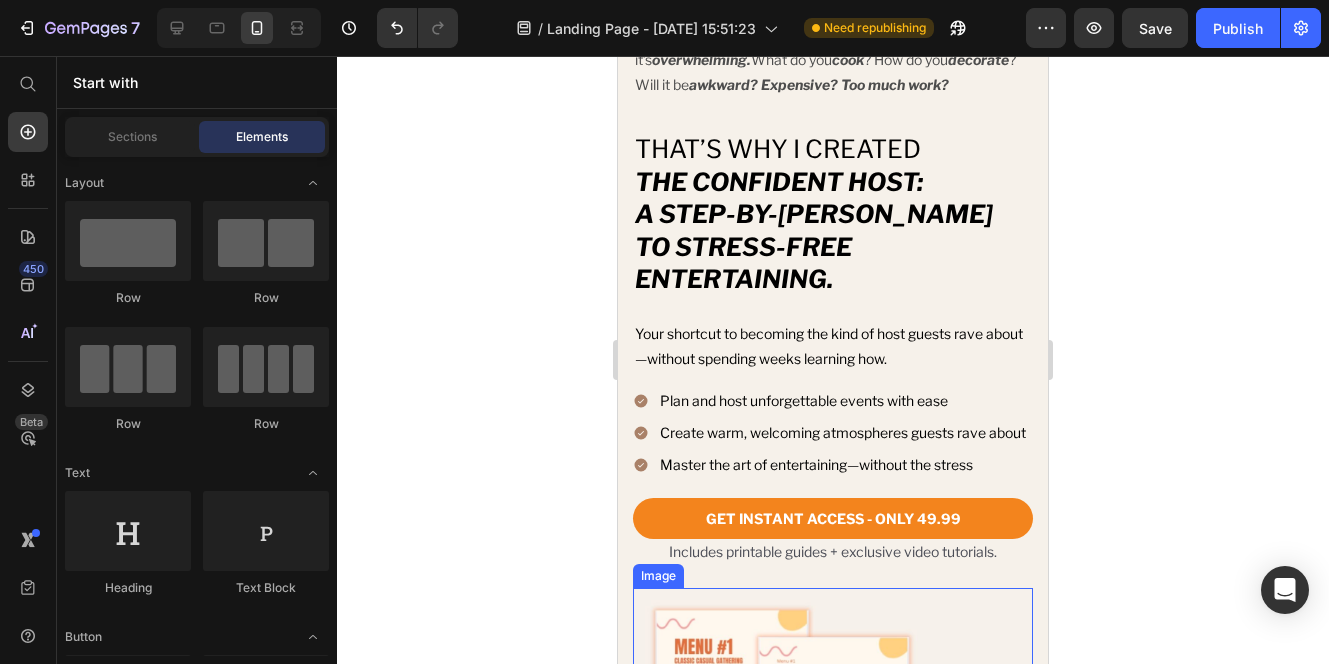 scroll, scrollTop: 1524, scrollLeft: 0, axis: vertical 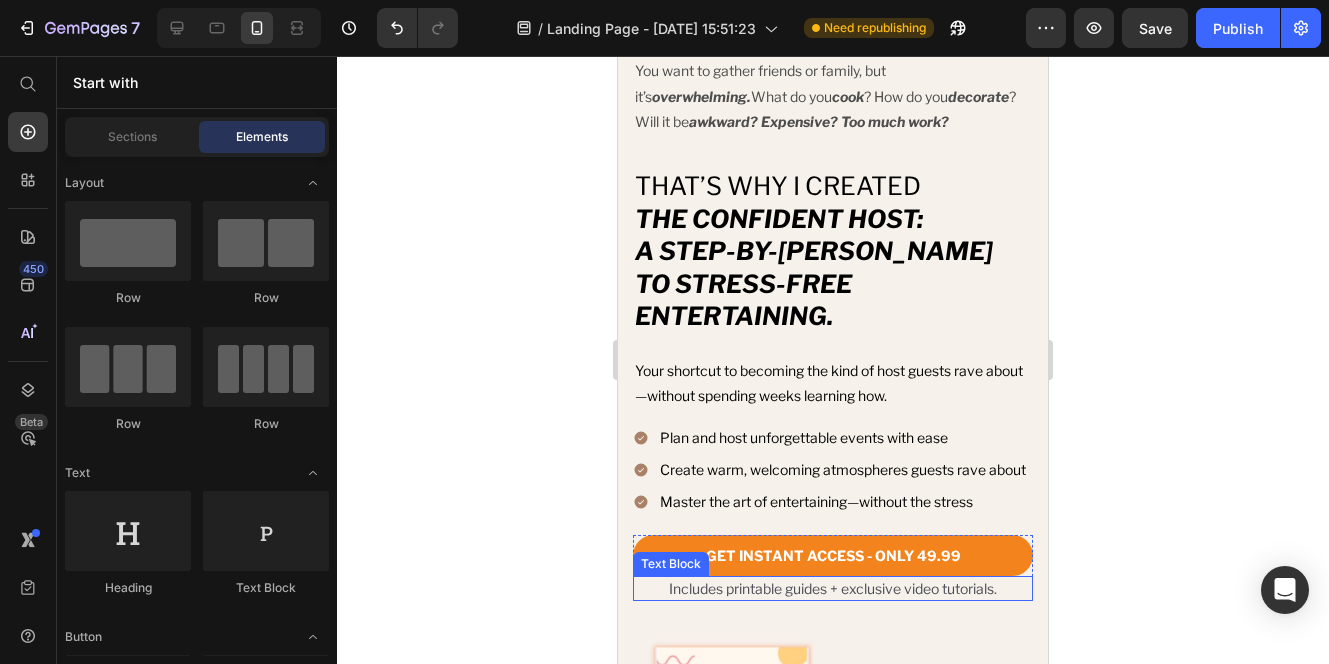 click on "Includes printable guides + exclusive video tutorials." at bounding box center [833, 588] 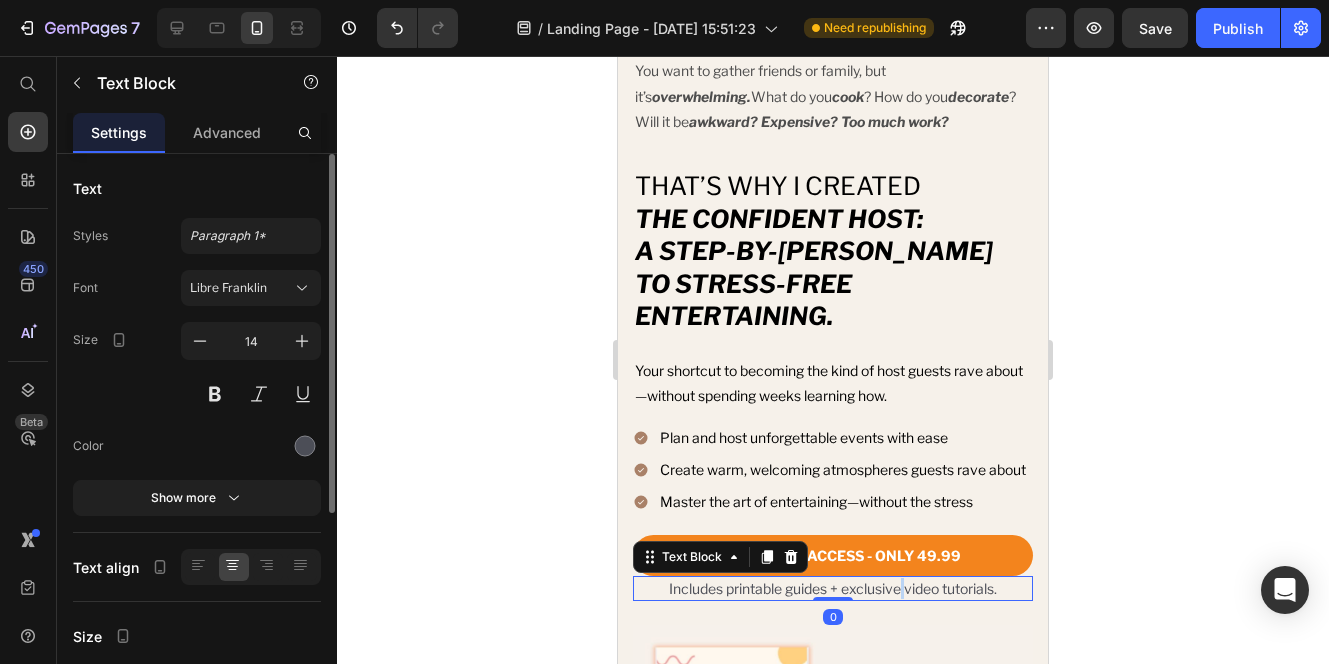 click on "Includes printable guides + exclusive video tutorials." at bounding box center (833, 588) 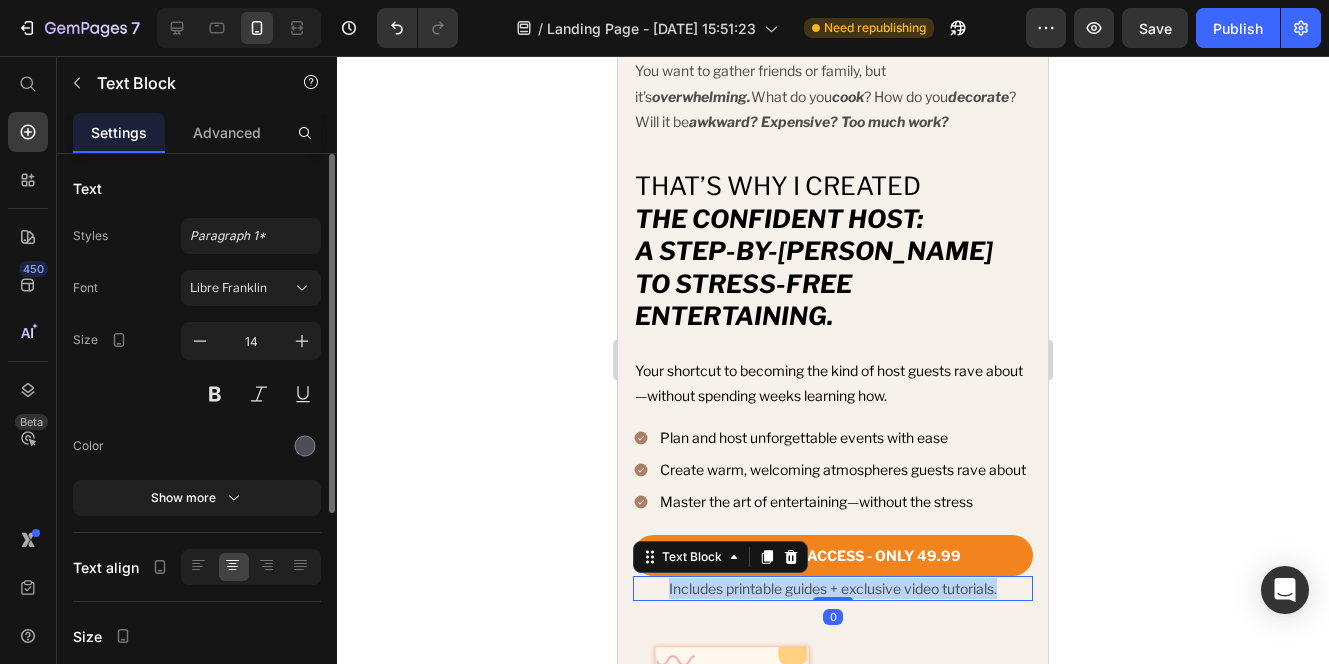 click on "Includes printable guides + exclusive video tutorials." at bounding box center [833, 588] 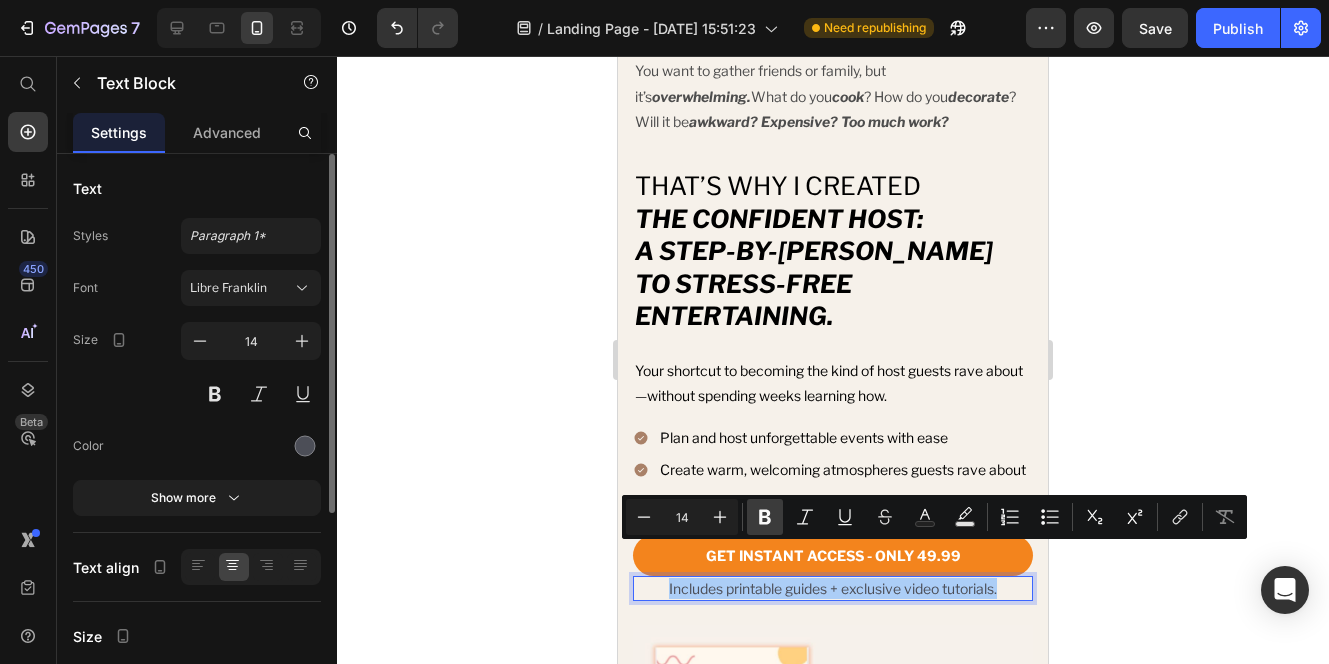 click 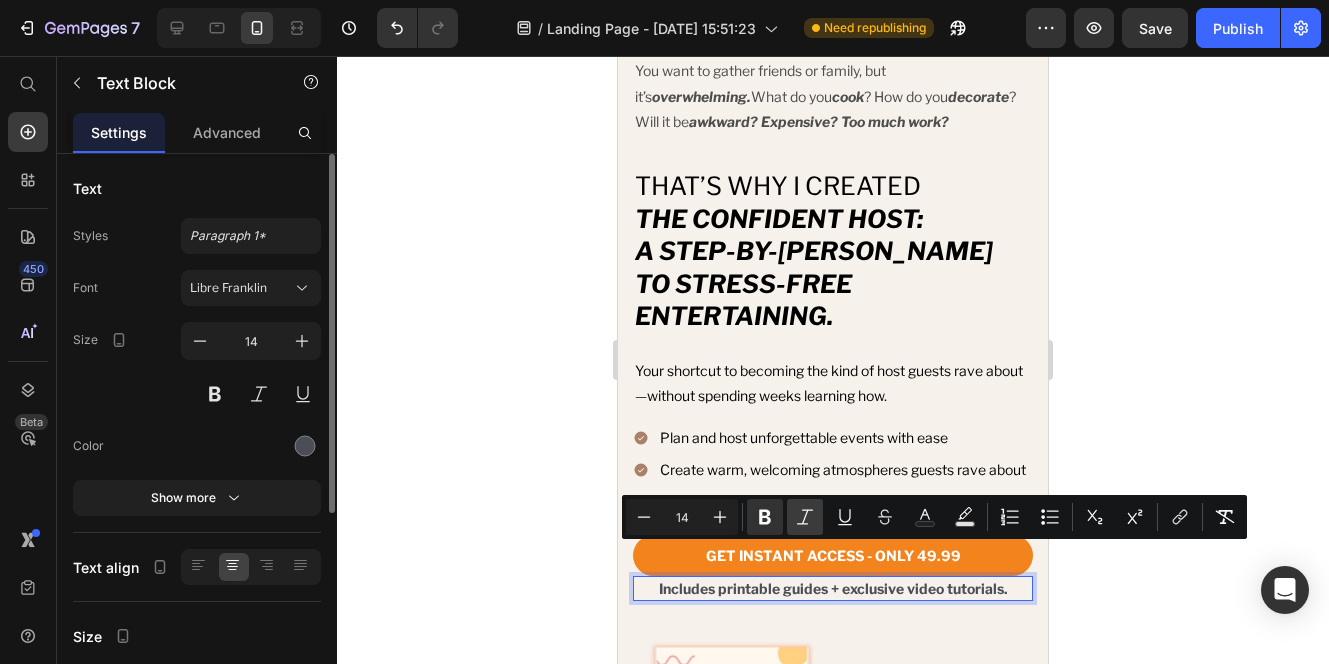 click 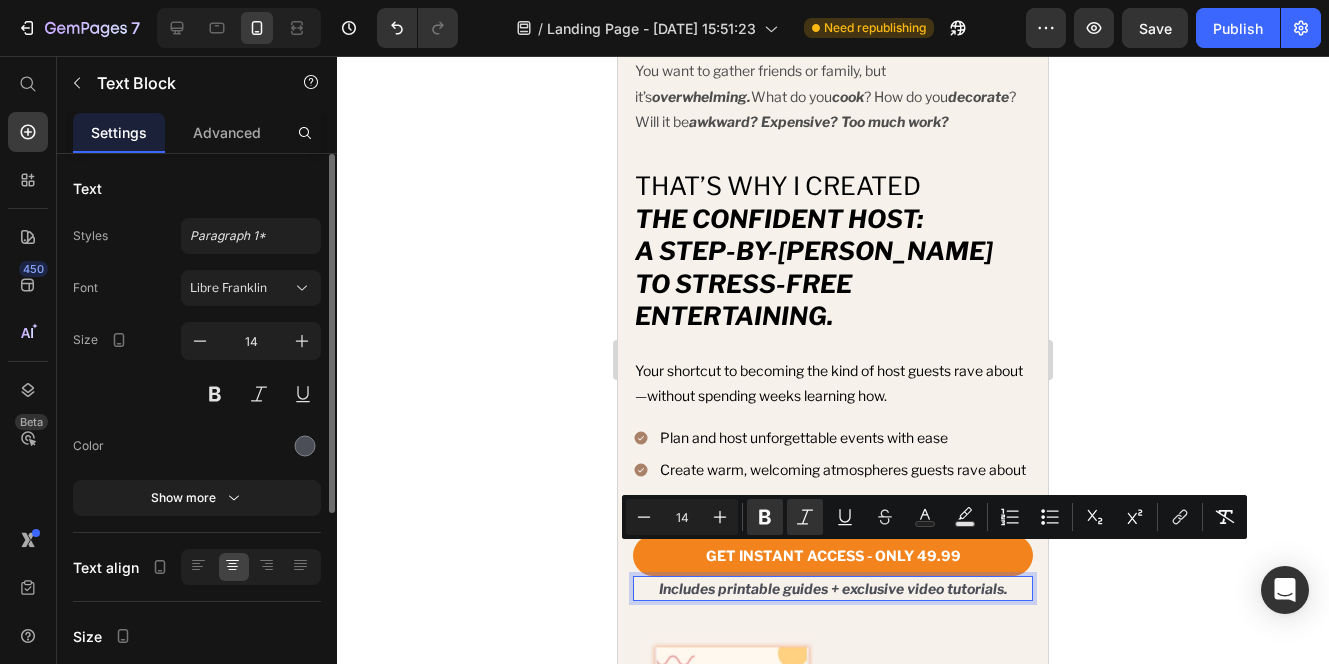 click 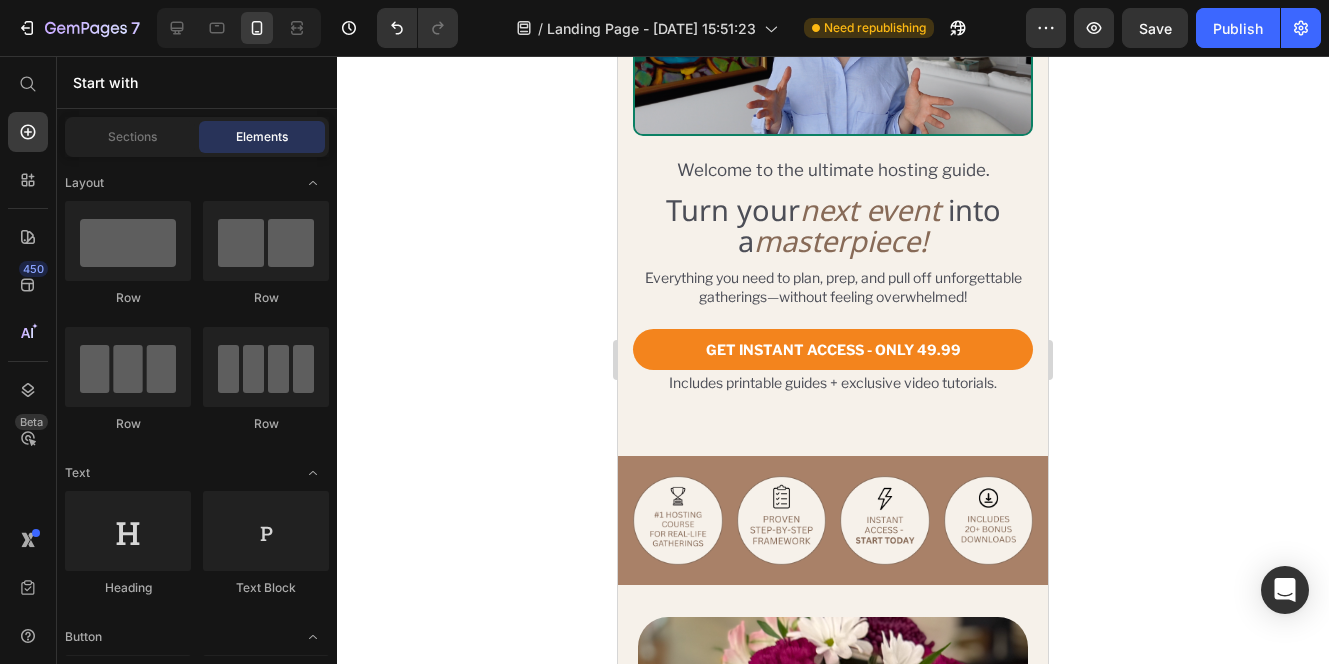 scroll, scrollTop: 2, scrollLeft: 0, axis: vertical 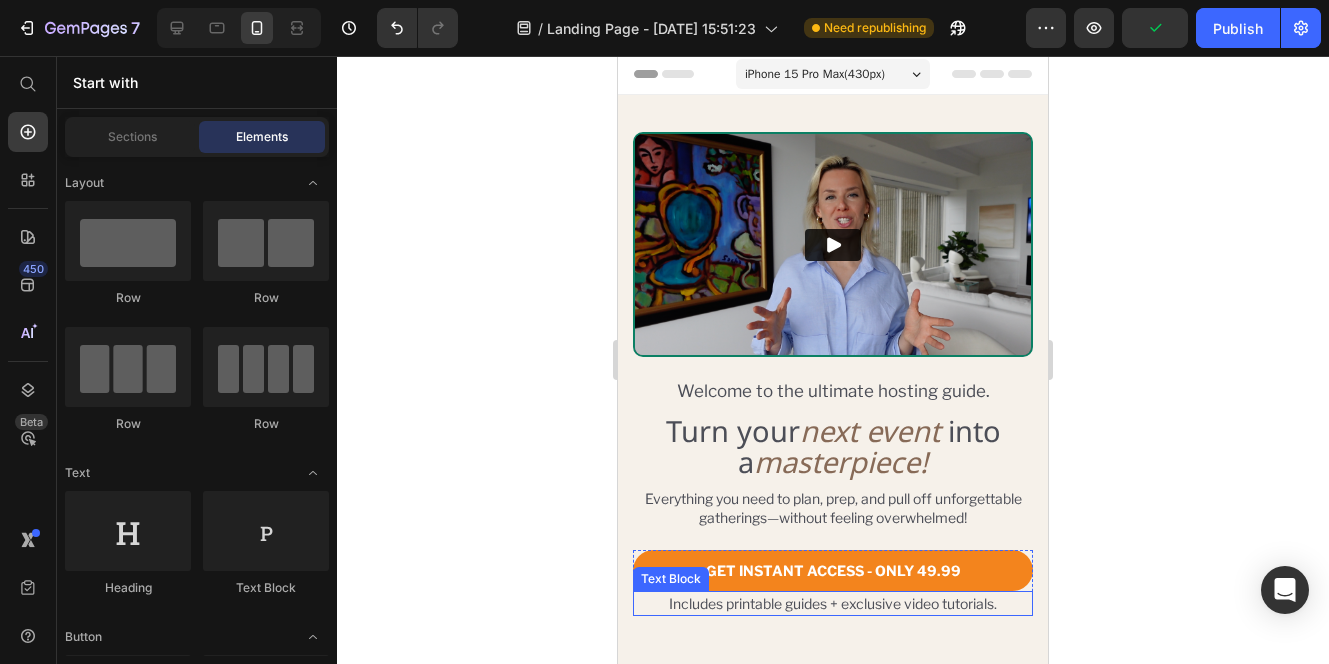 click on "Includes printable guides + exclusive video tutorials." at bounding box center (833, 603) 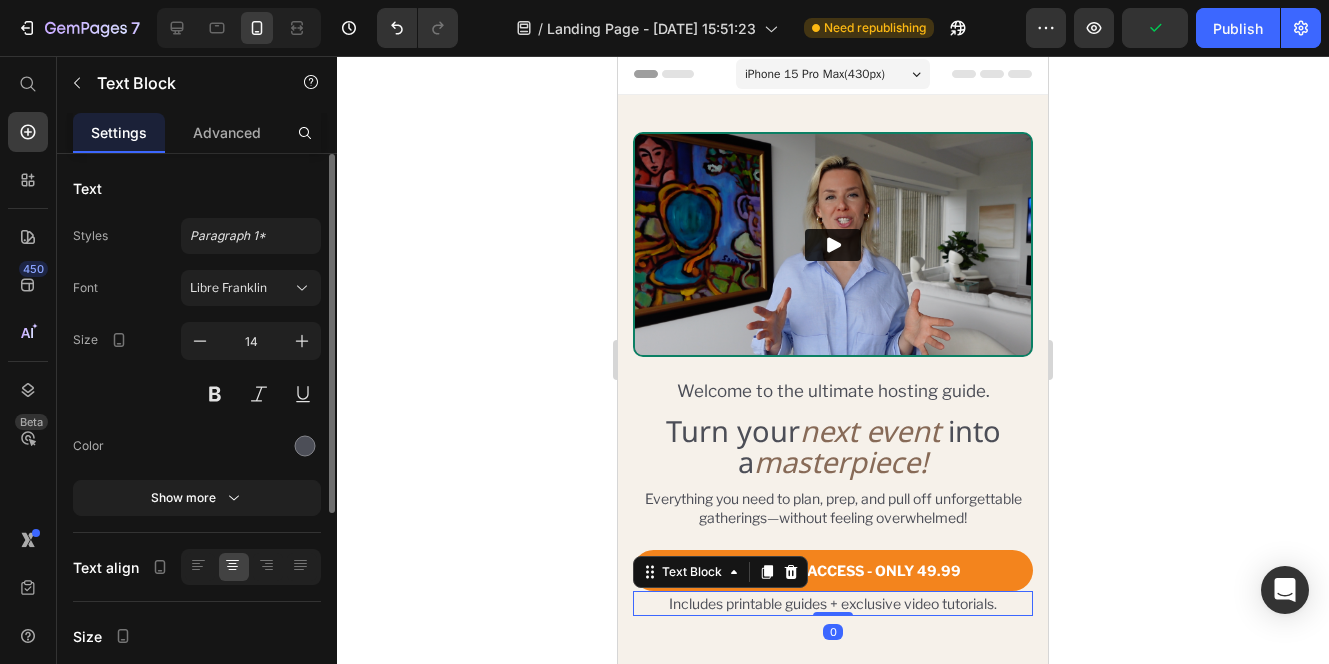 click on "Includes printable guides + exclusive video tutorials." at bounding box center (833, 603) 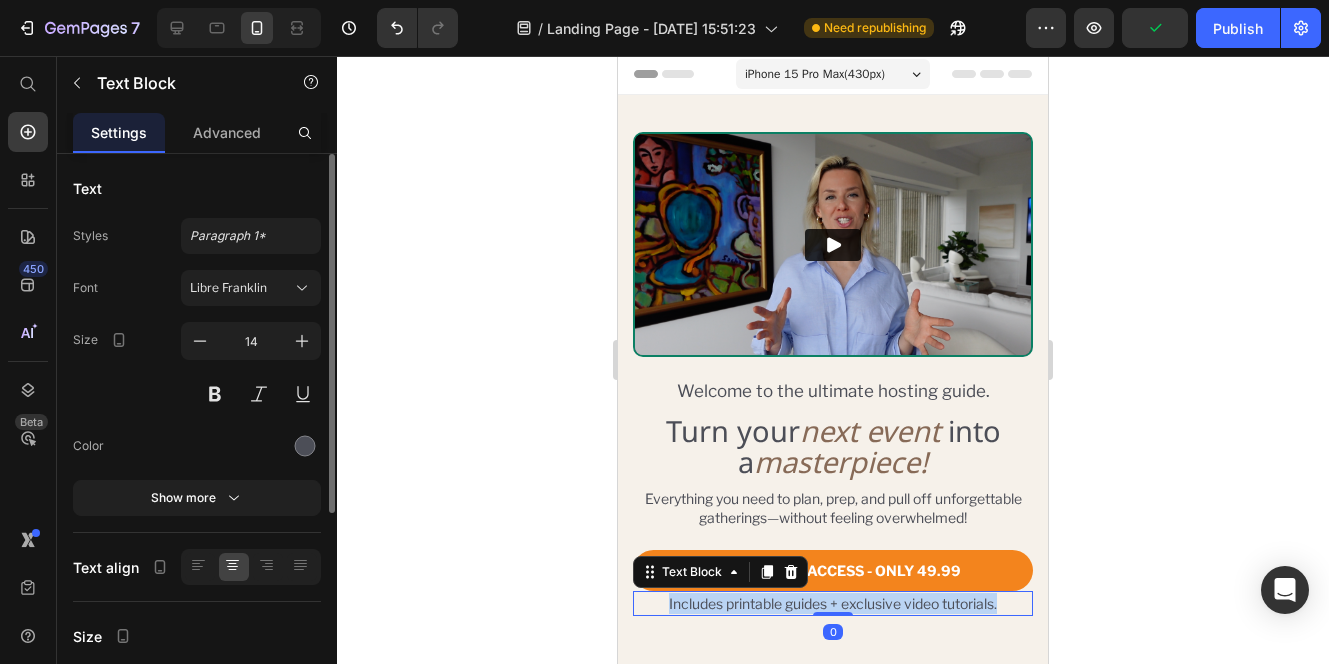 click on "Includes printable guides + exclusive video tutorials." at bounding box center (833, 603) 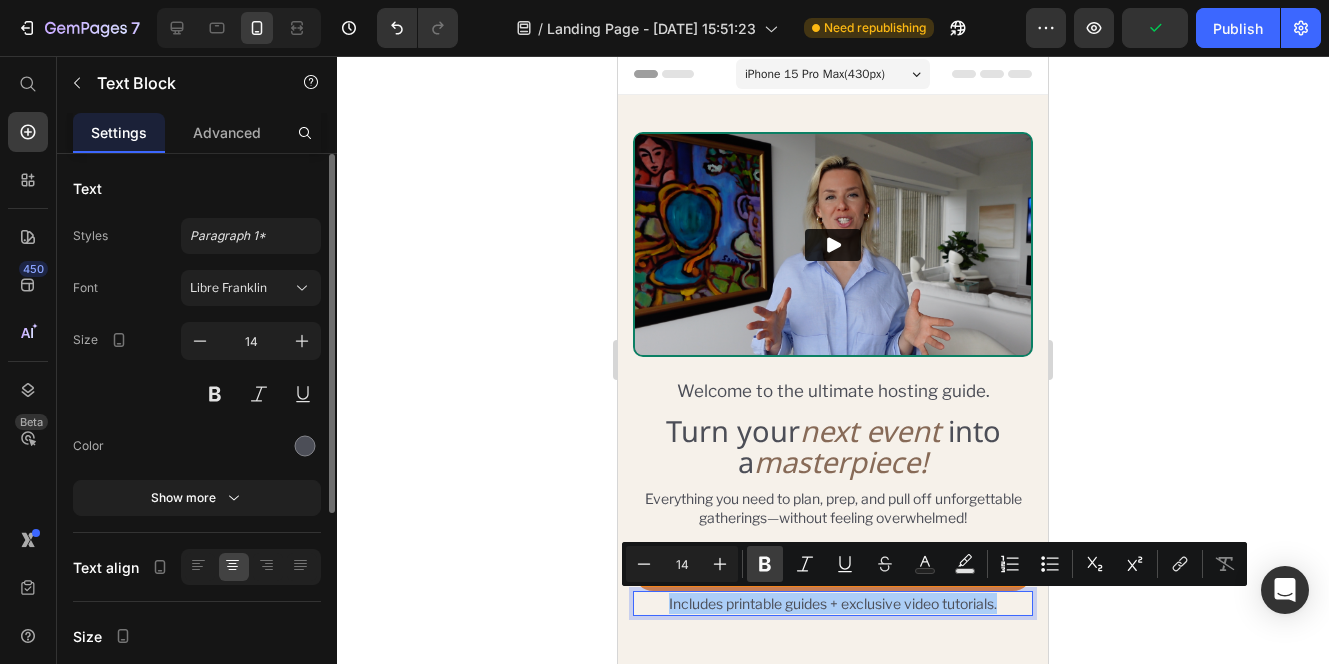 click on "Bold" at bounding box center (765, 564) 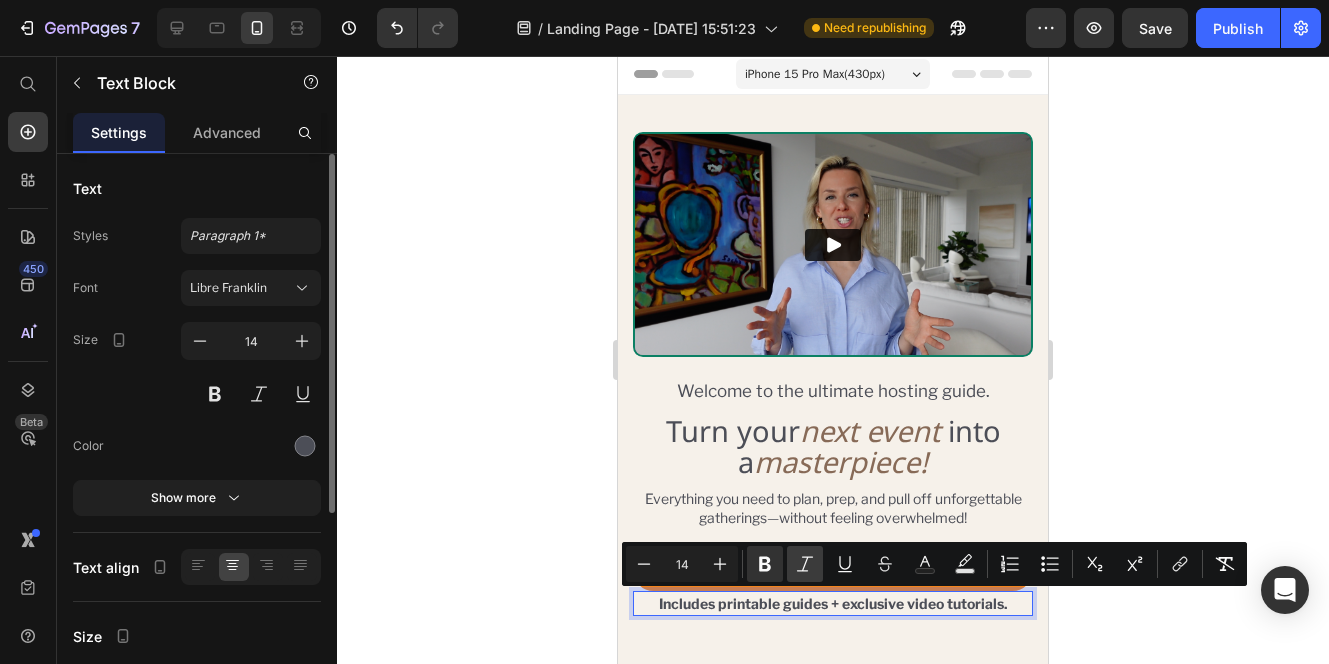 click 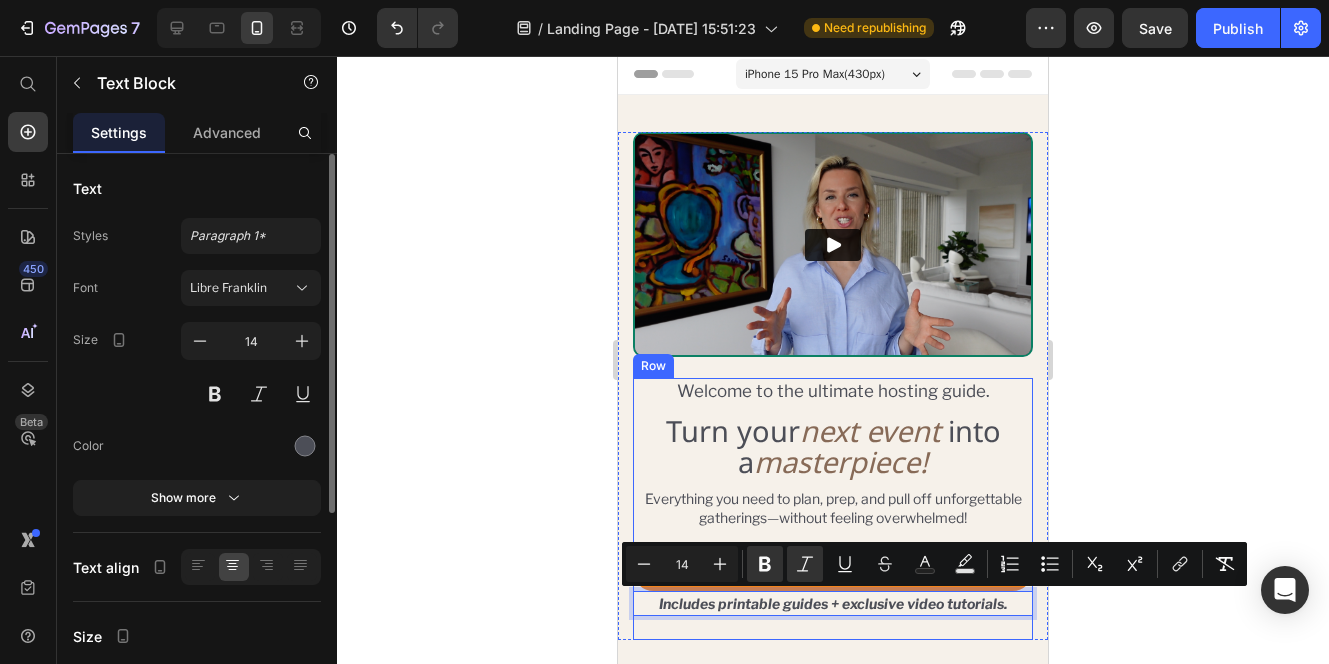 click 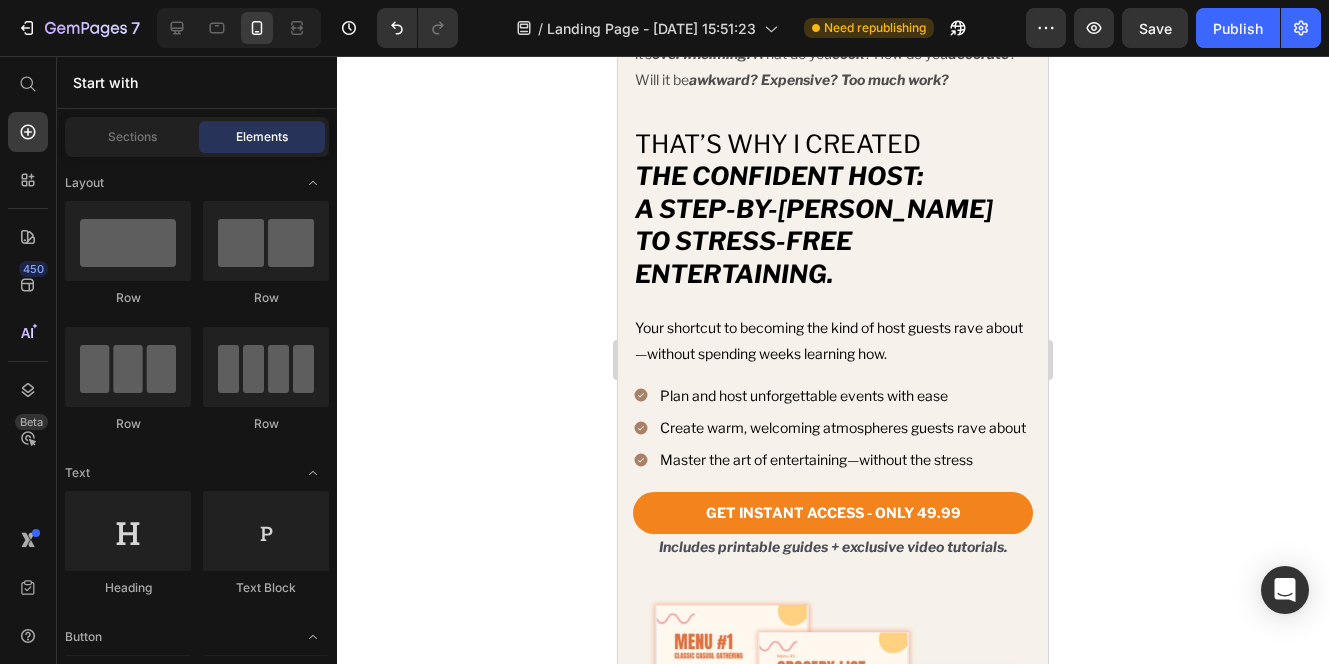 scroll, scrollTop: 1443, scrollLeft: 0, axis: vertical 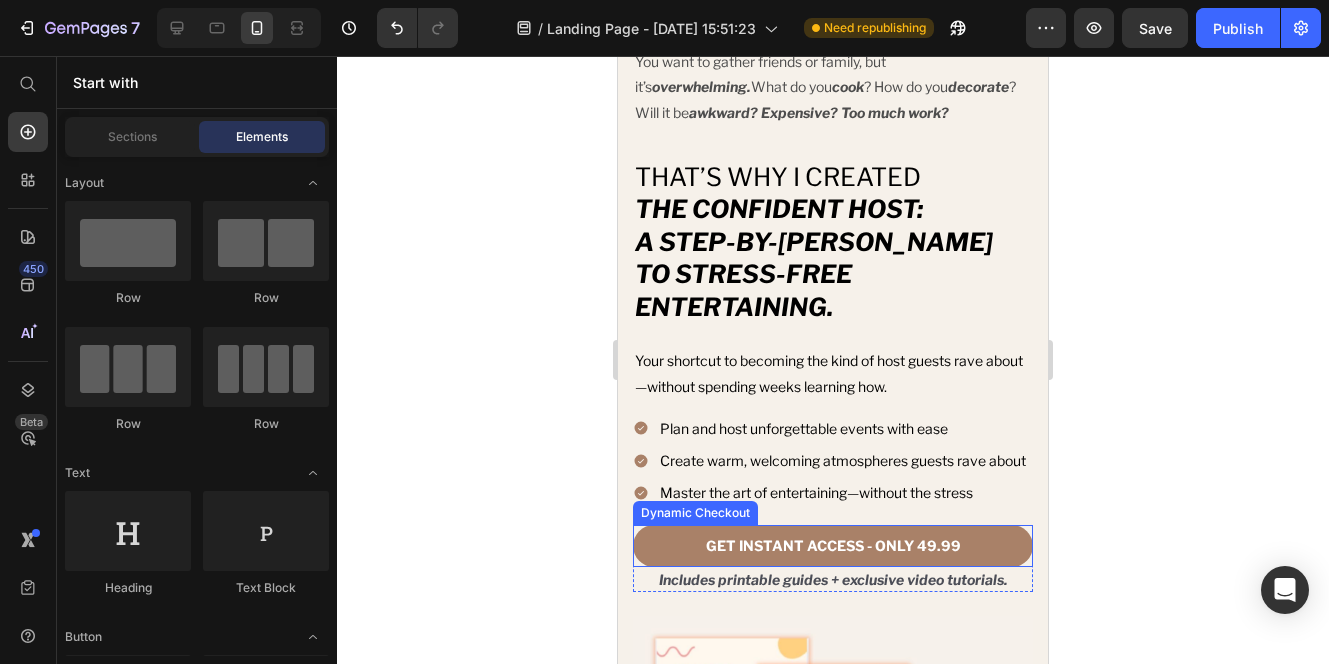 click on "GET INSTANT ACCESS - ONLY 49.99" at bounding box center [833, 545] 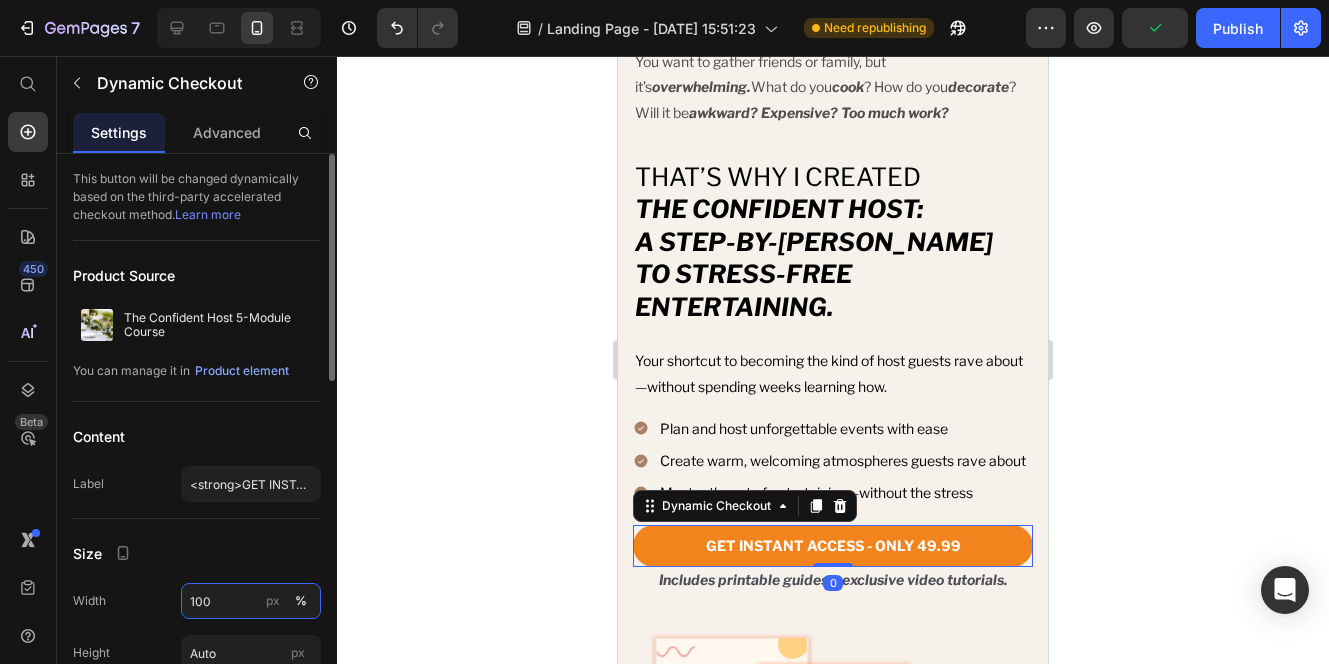 click on "100" at bounding box center (251, 601) 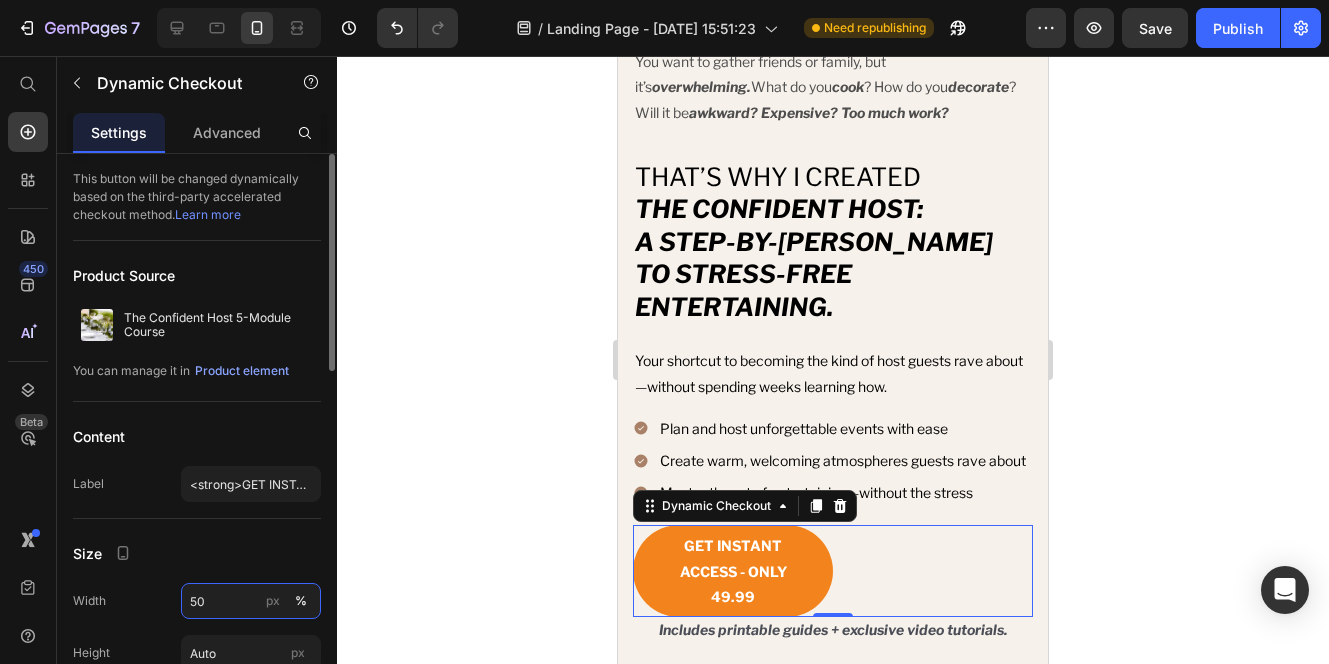 type on "5" 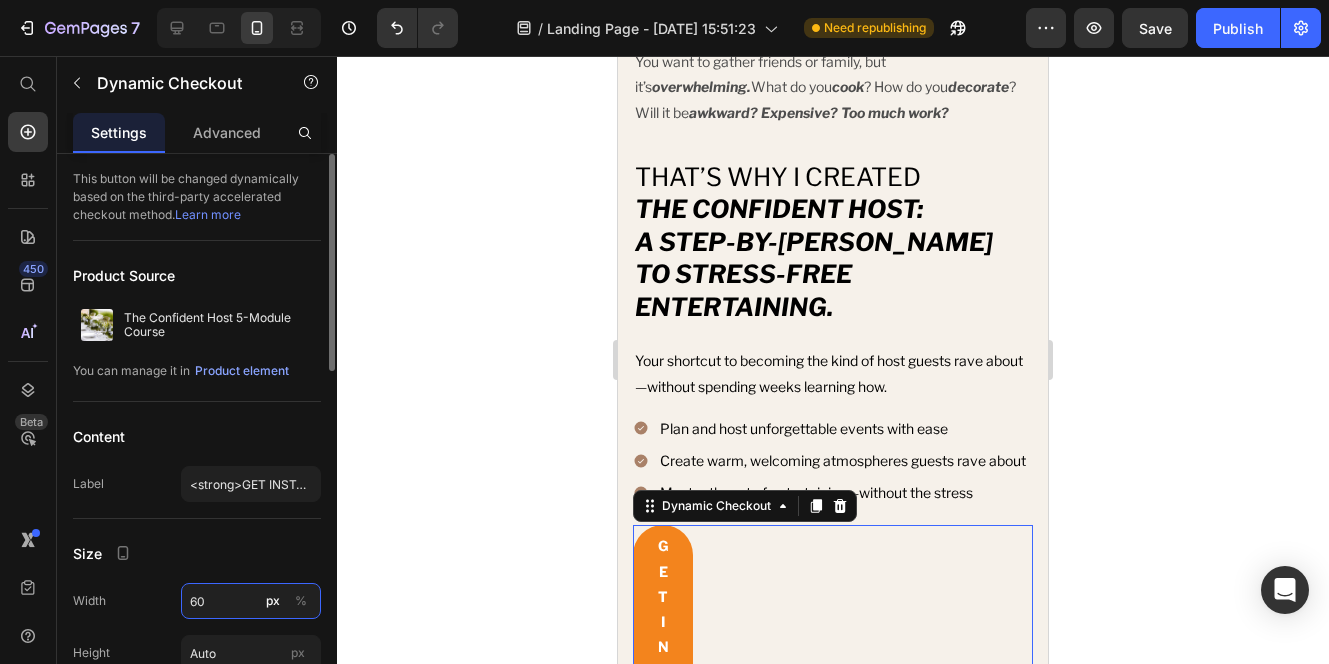 type on "60" 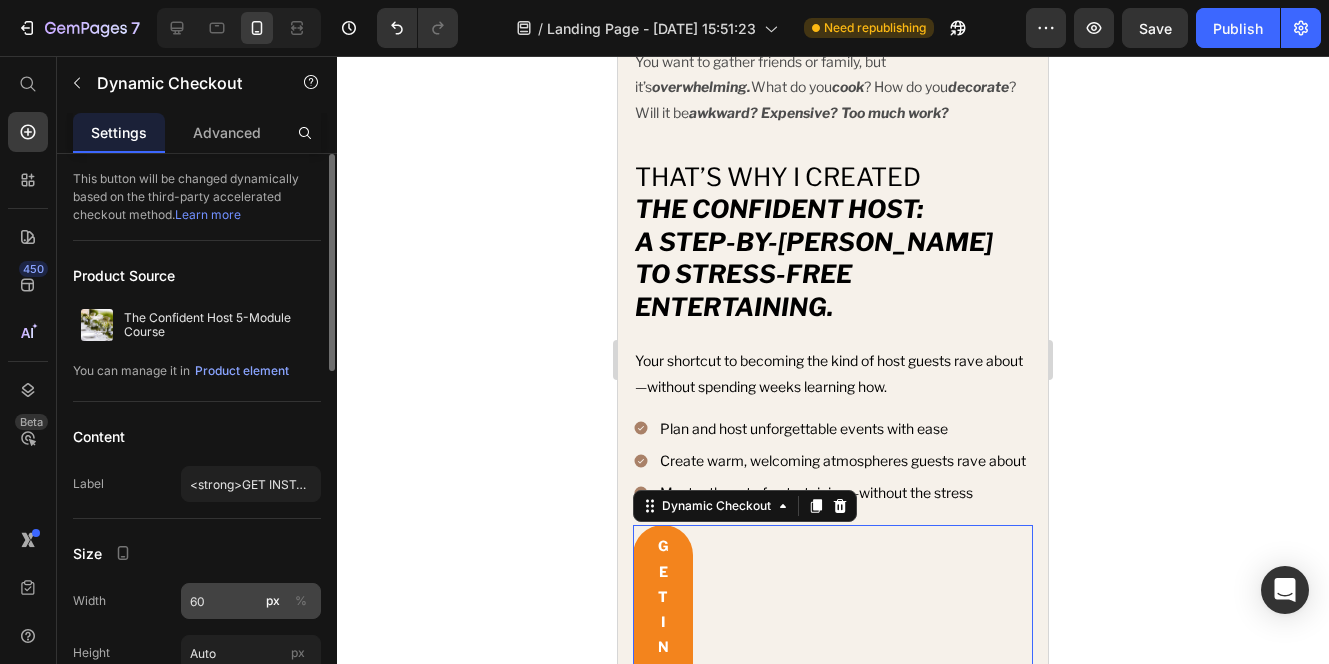 click on "%" 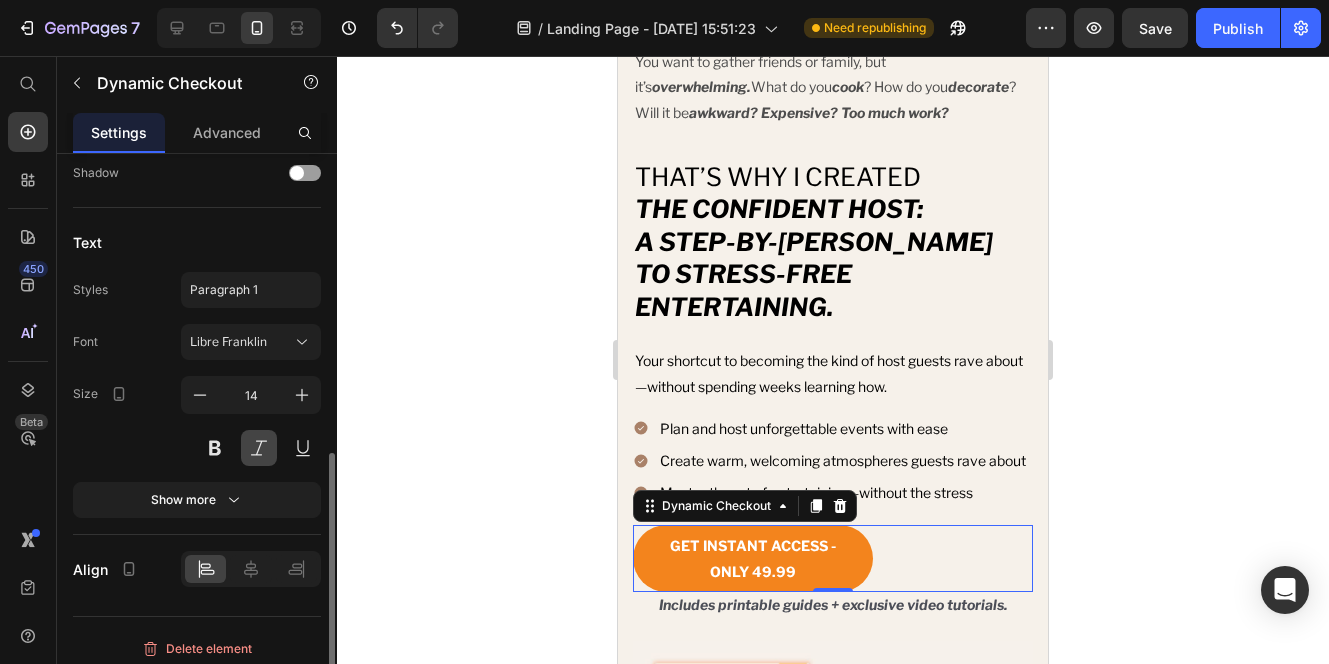scroll, scrollTop: 913, scrollLeft: 0, axis: vertical 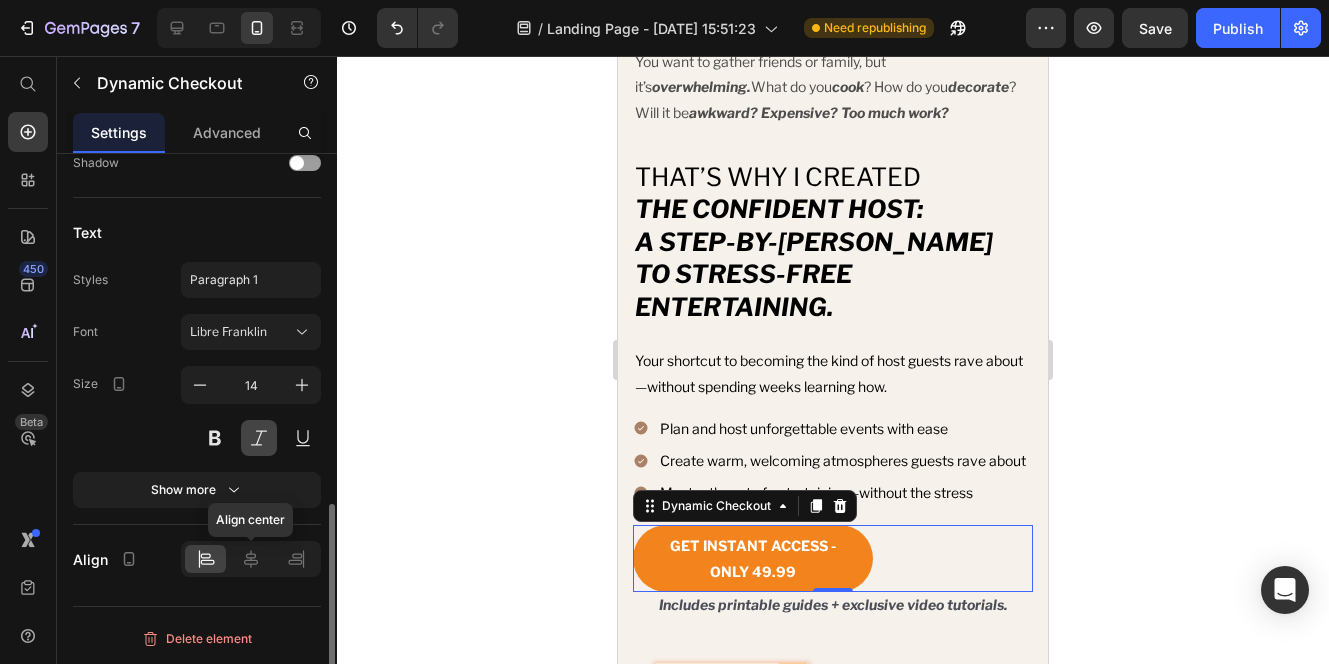 click 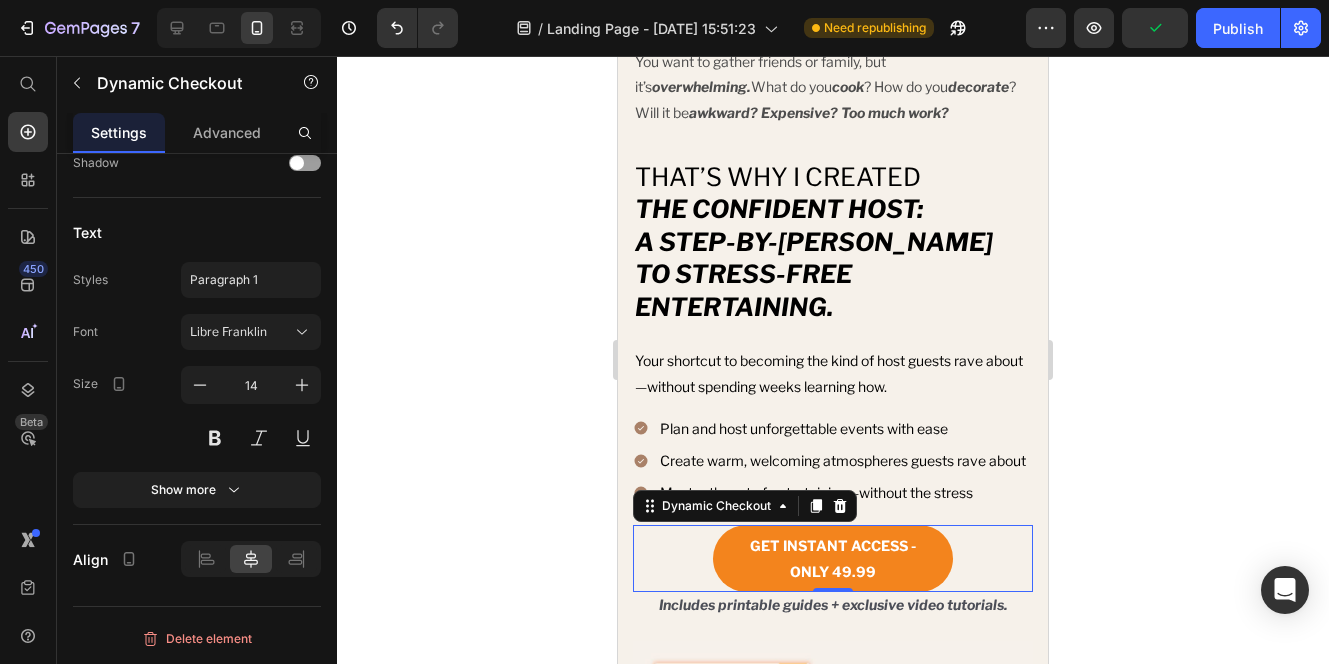 click 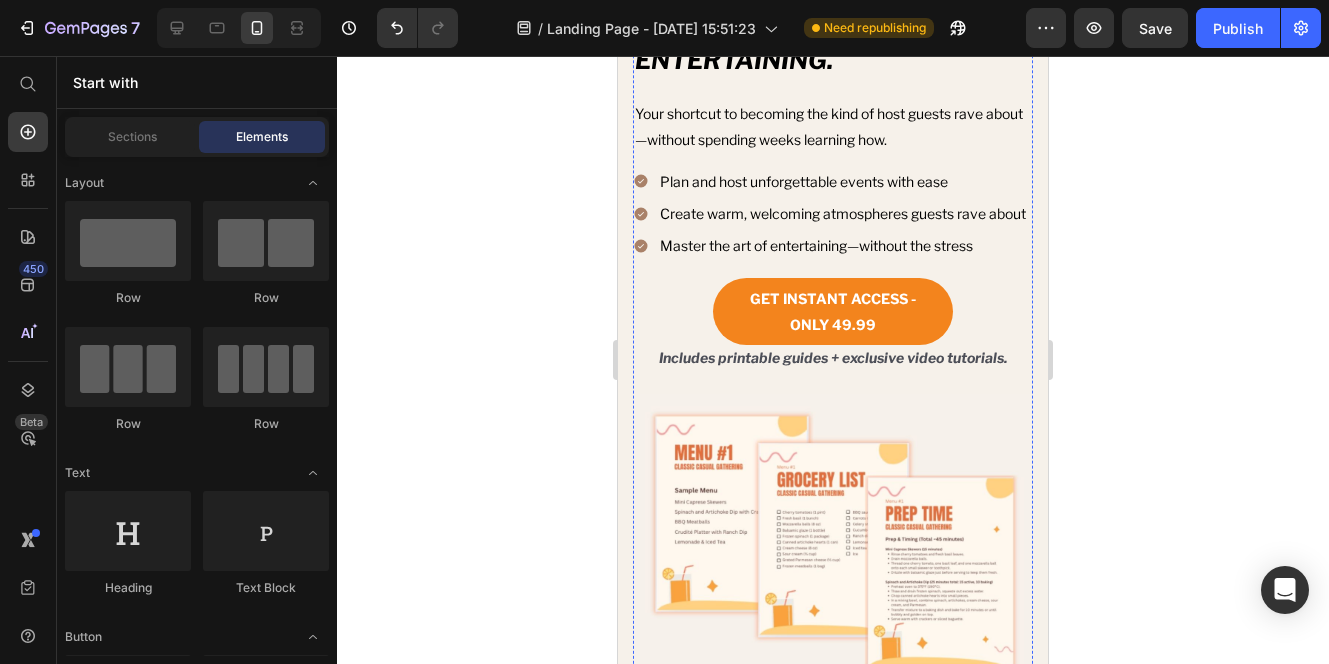 scroll, scrollTop: 1744, scrollLeft: 0, axis: vertical 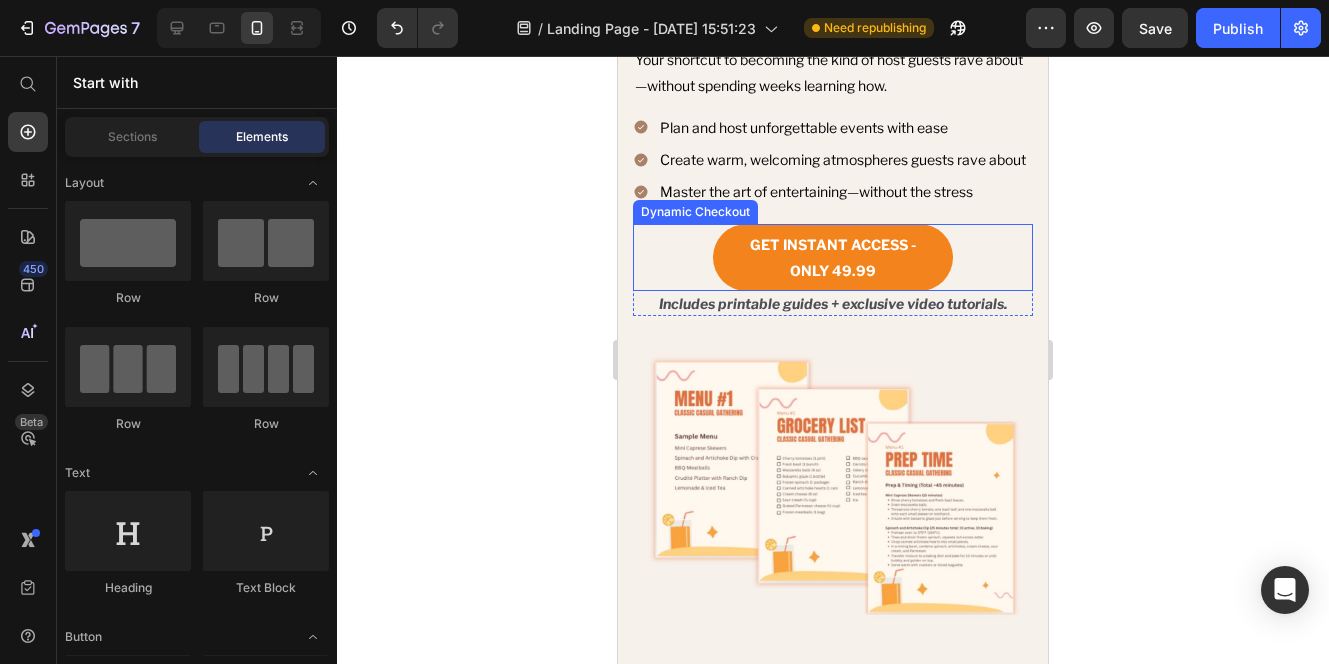 click on "Dynamic Checkout" at bounding box center [695, 212] 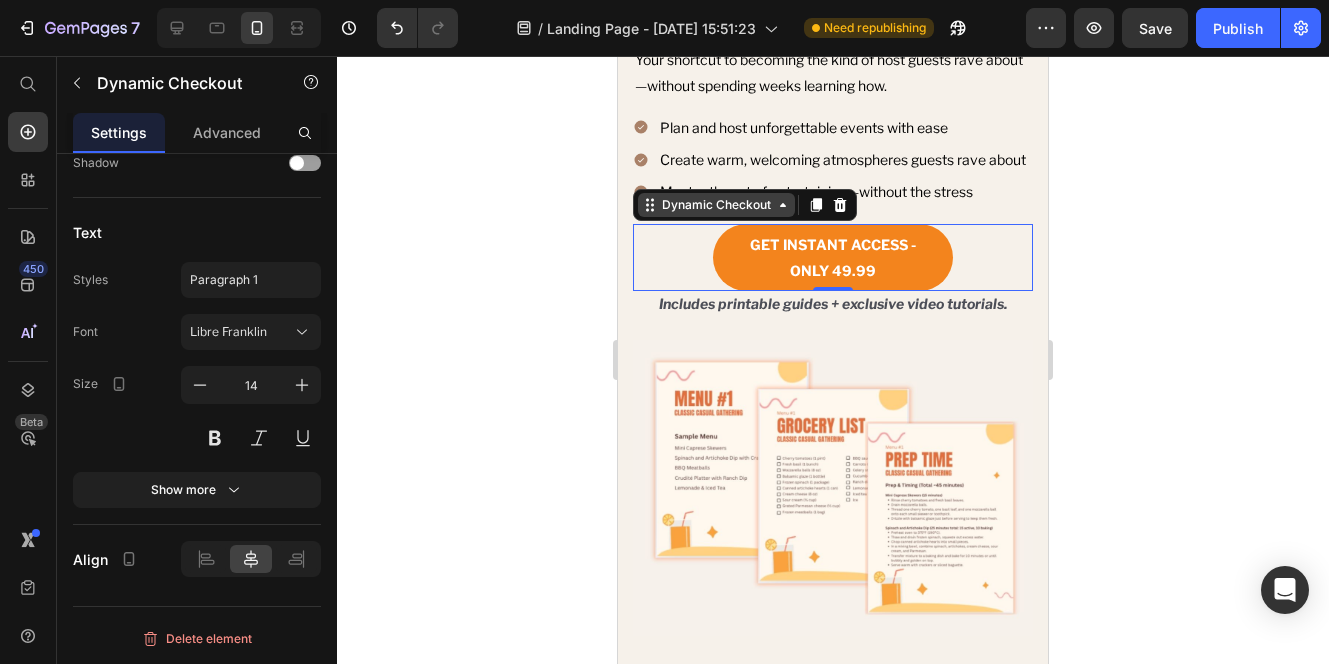 click on "Dynamic Checkout" at bounding box center [716, 205] 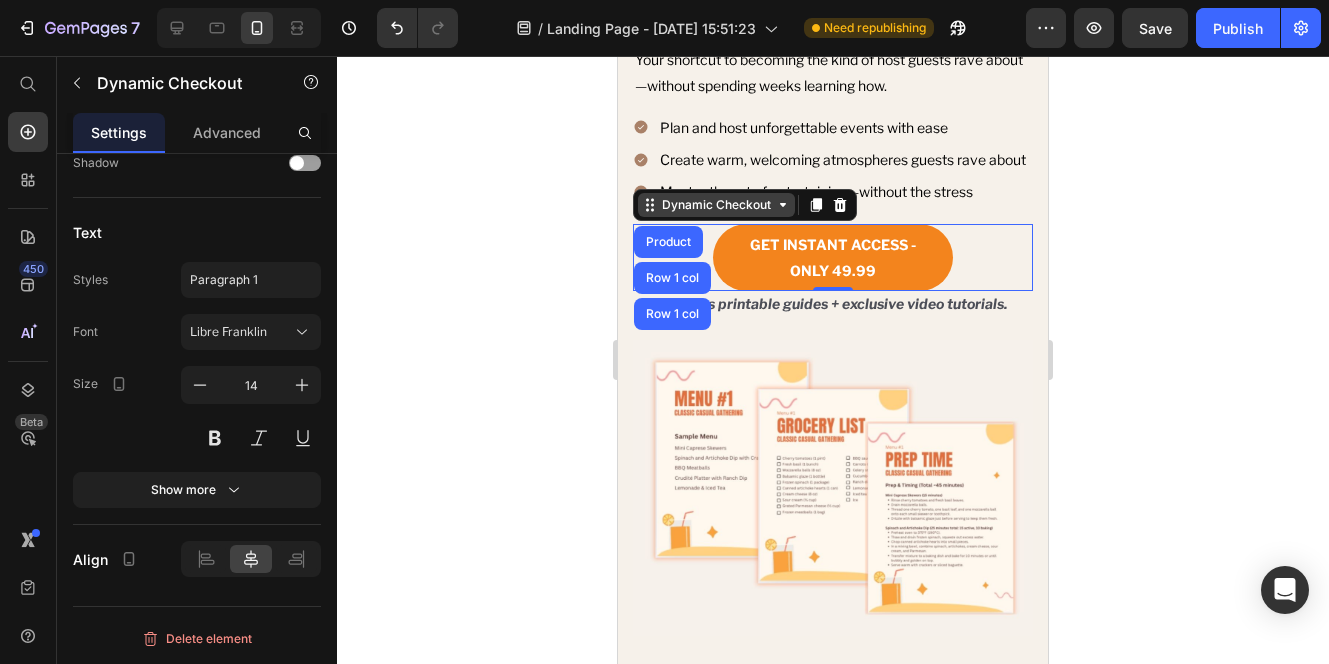 click on "Dynamic Checkout" at bounding box center (716, 205) 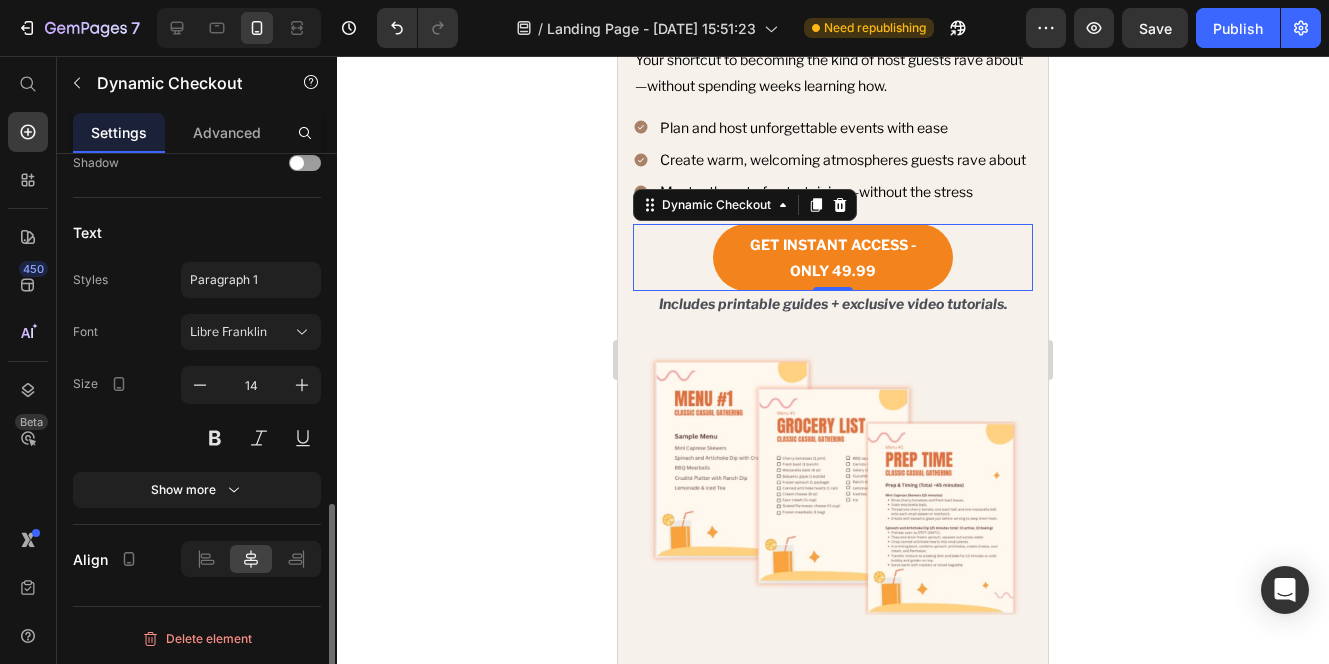 scroll, scrollTop: 0, scrollLeft: 0, axis: both 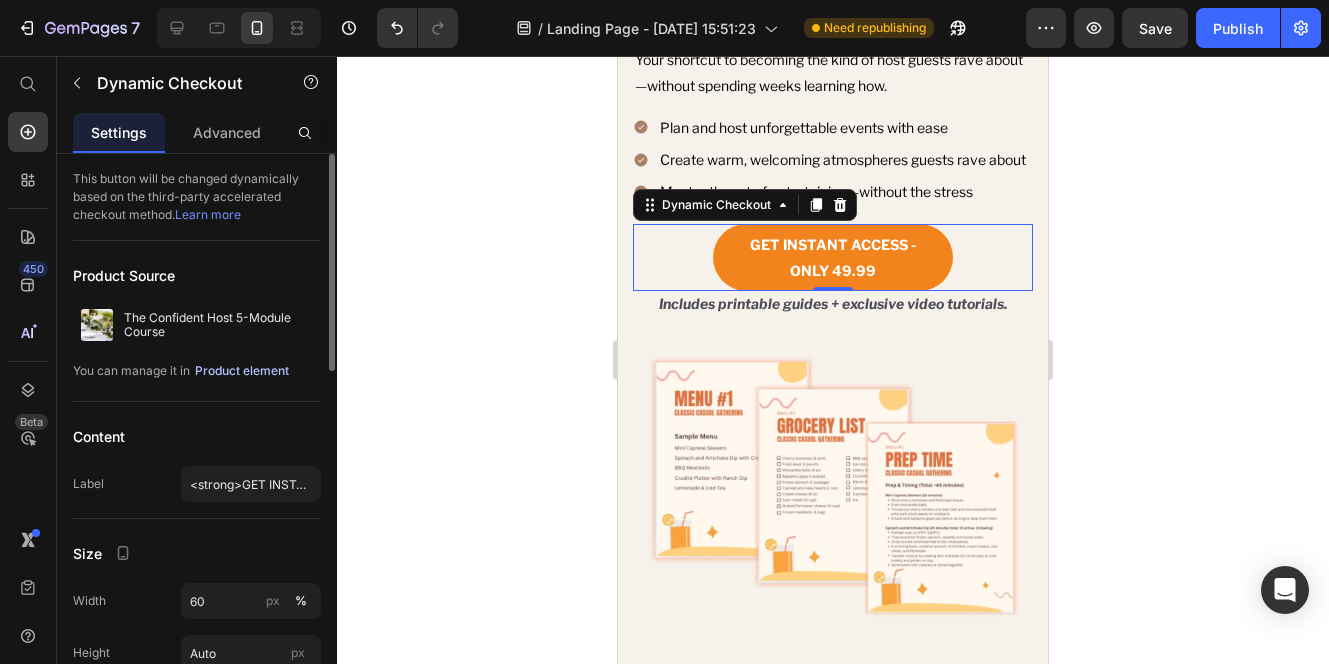 click on "Product element" at bounding box center (242, 371) 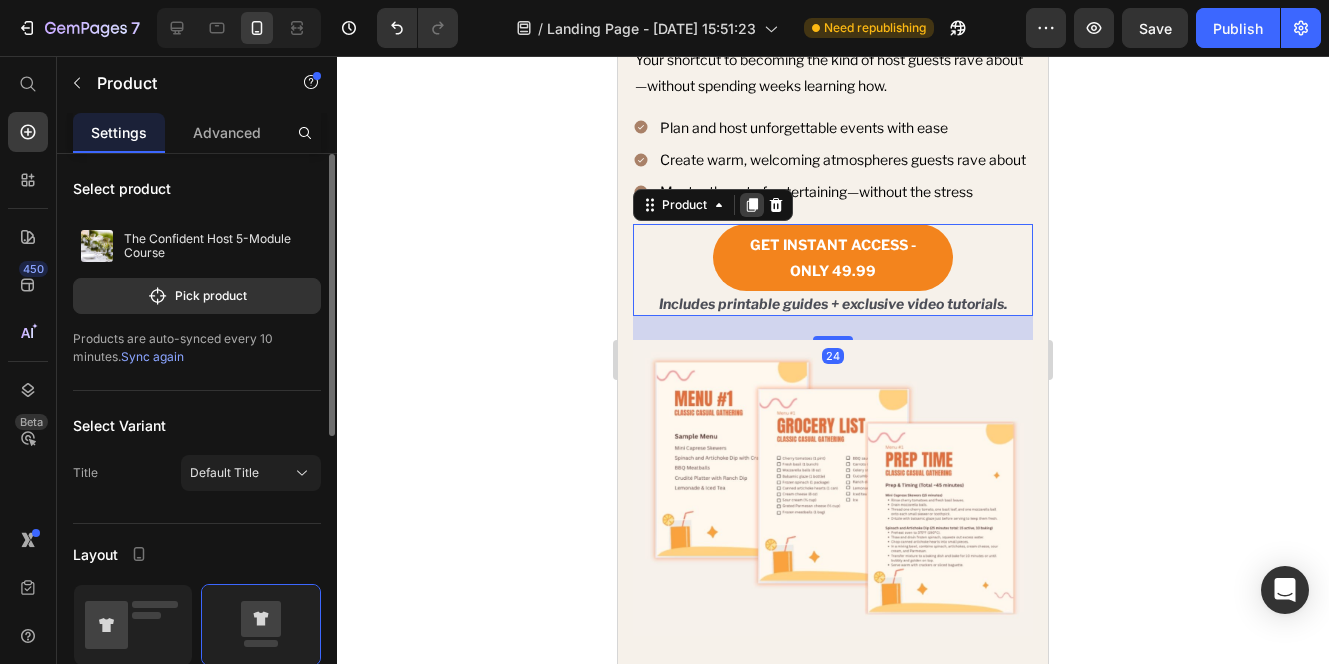 click 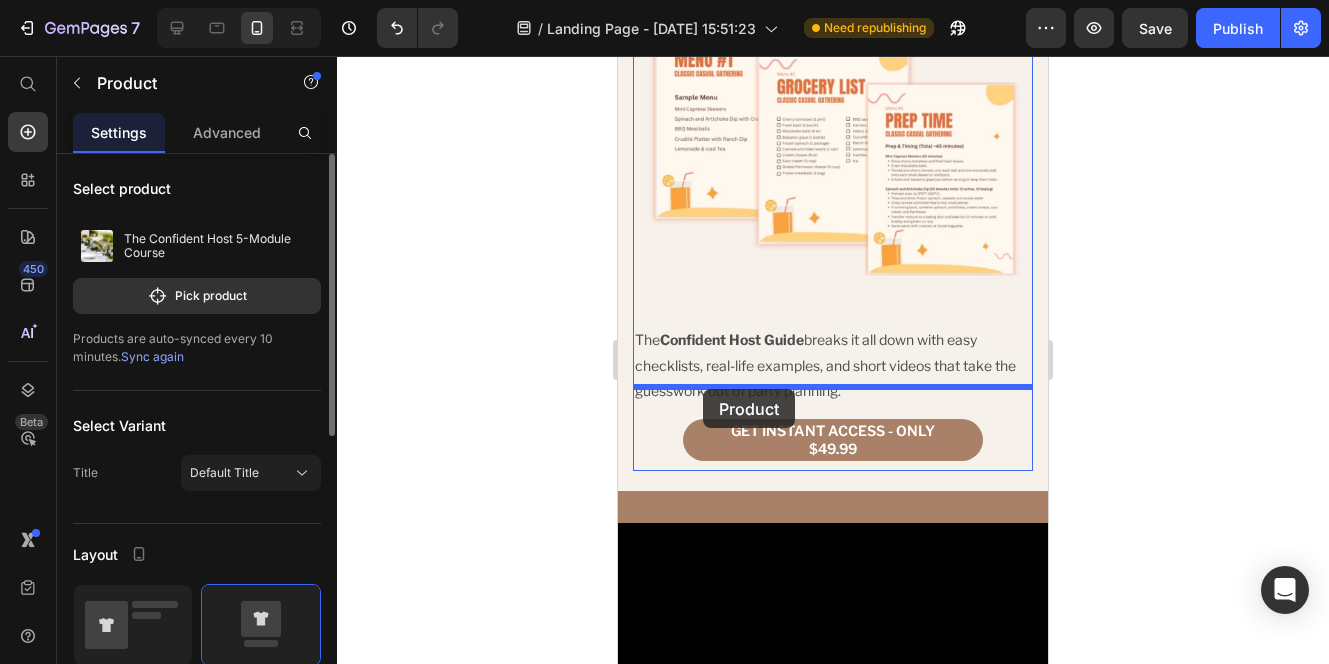 drag, startPoint x: 650, startPoint y: 289, endPoint x: 703, endPoint y: 389, distance: 113.17685 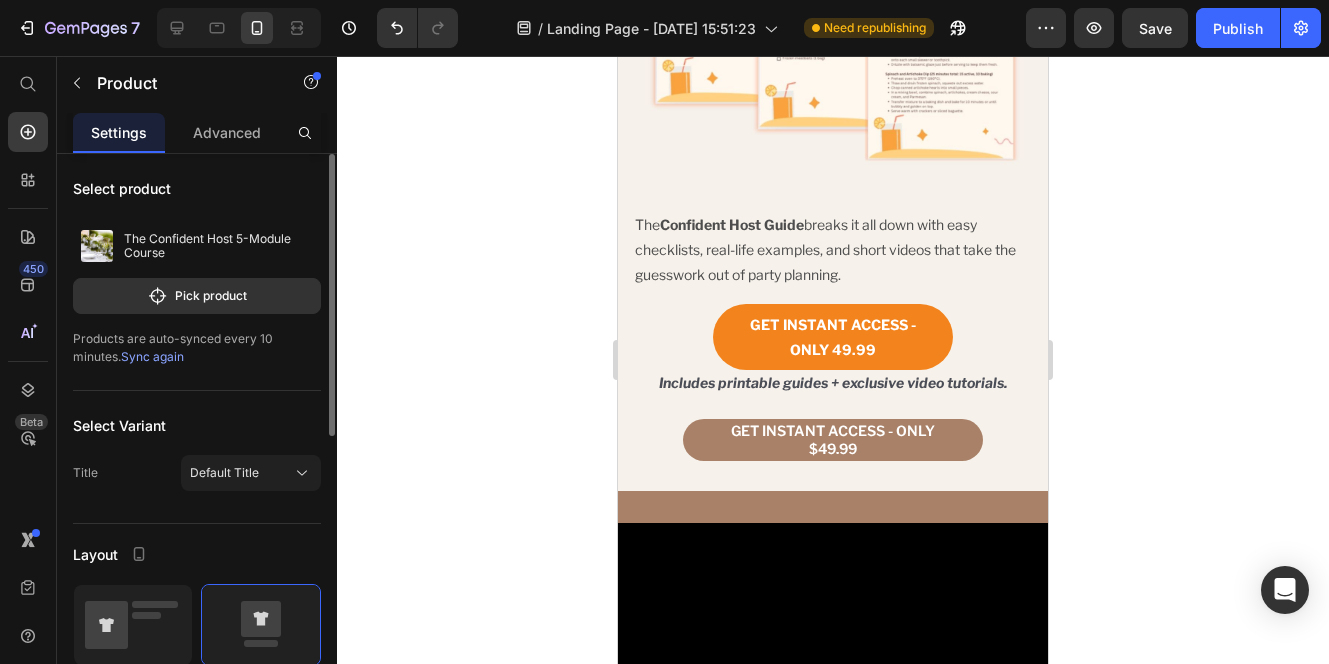 scroll, scrollTop: 2082, scrollLeft: 0, axis: vertical 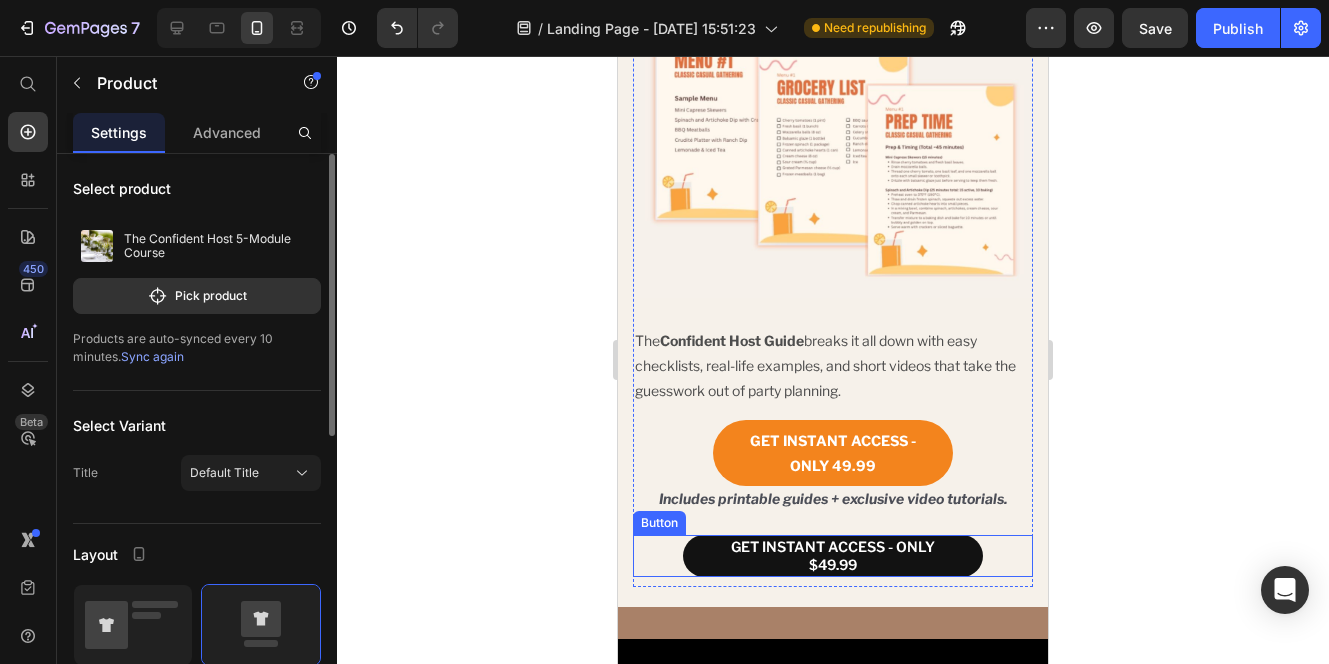 click on "GET INSTANT ACCESS - ONLY $49.99" at bounding box center [833, 556] 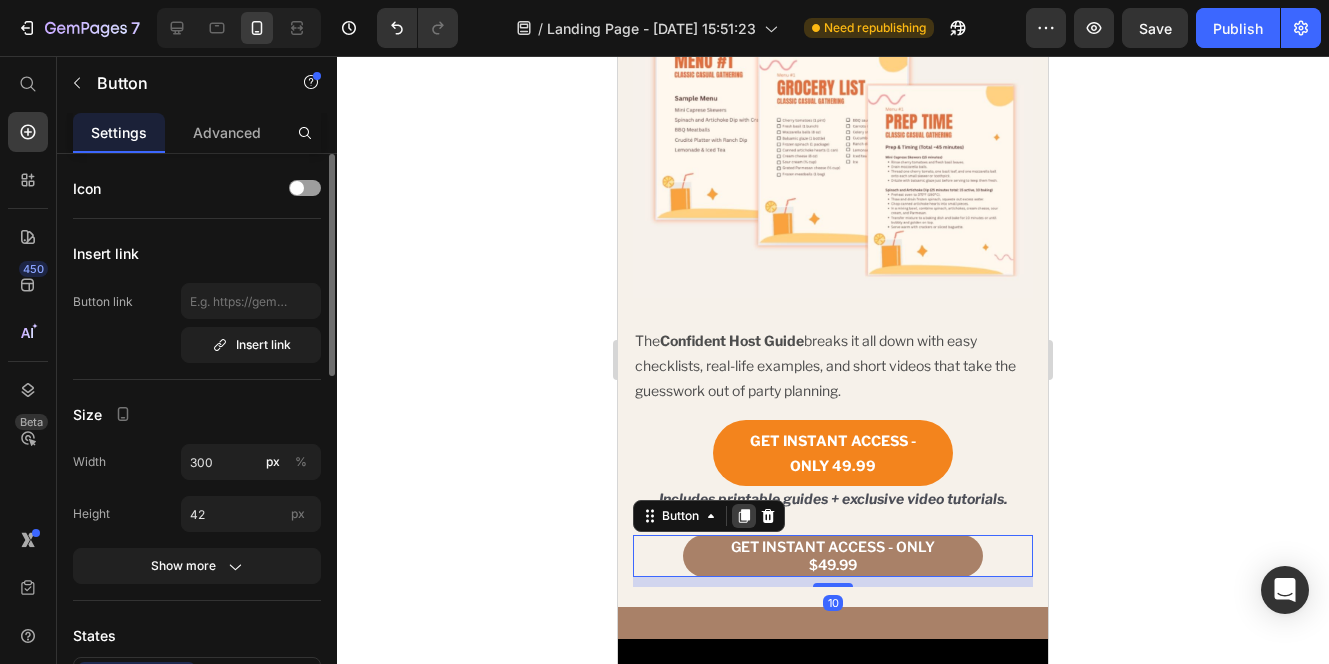 click 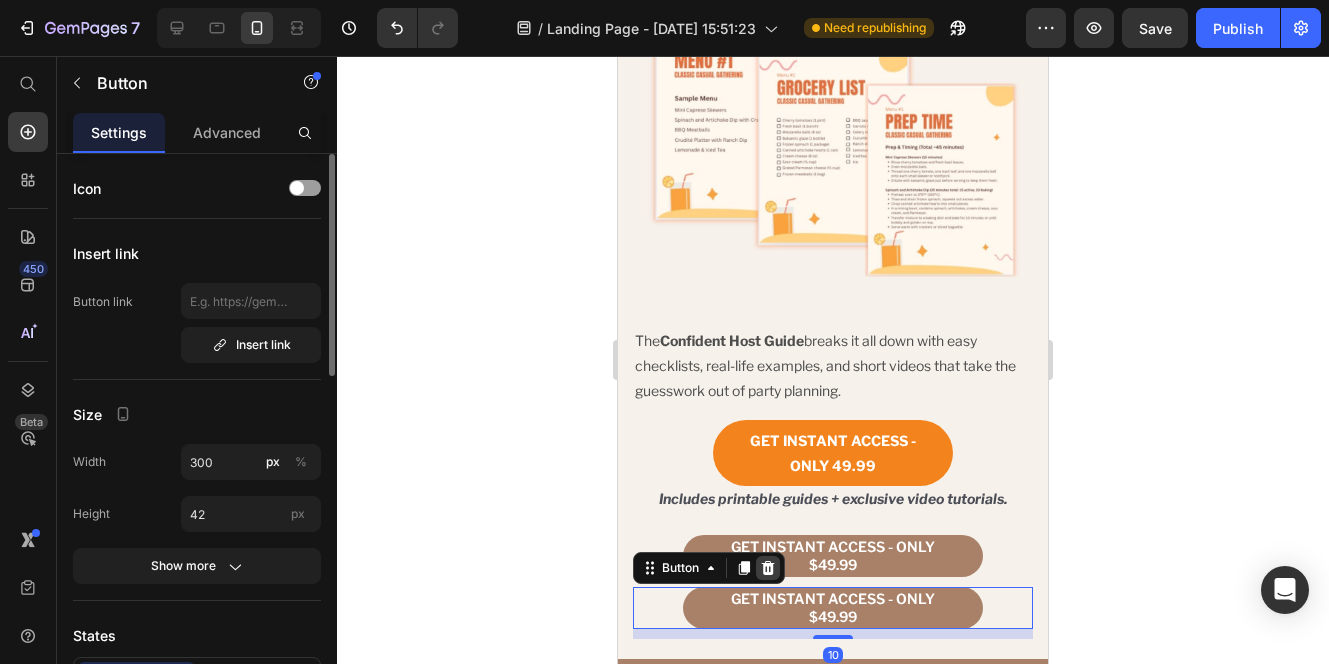 click 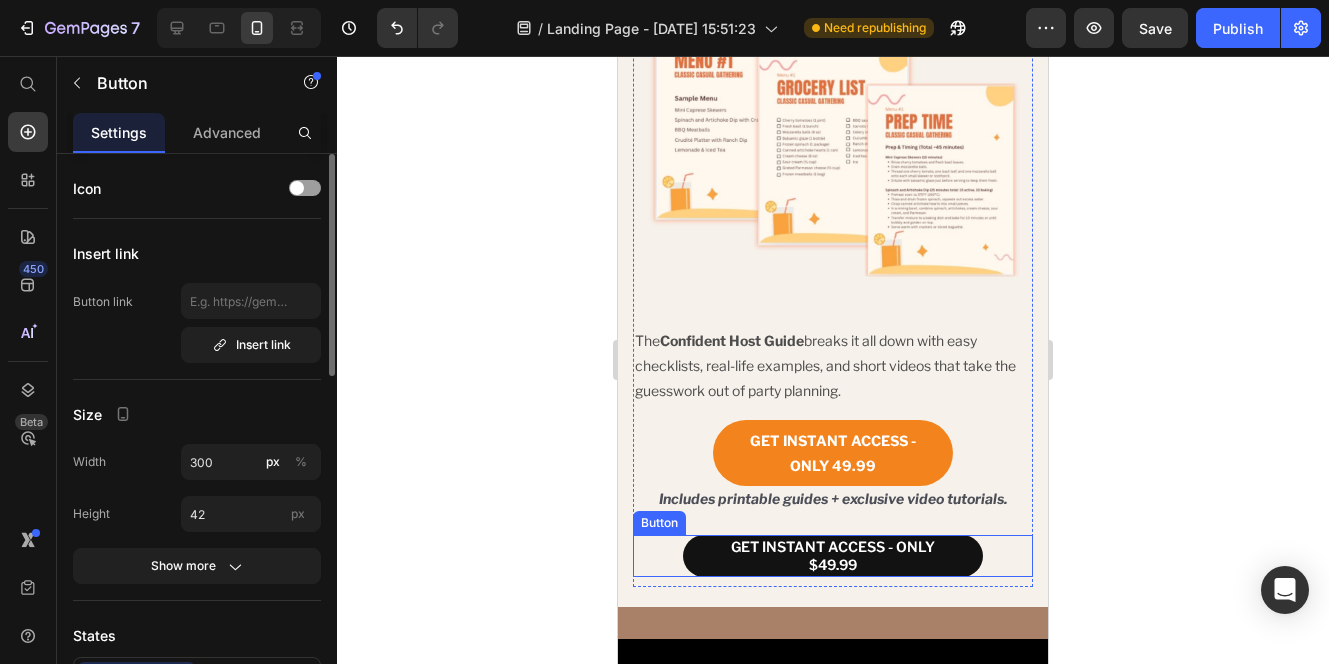 click on "GET INSTANT ACCESS - ONLY $49.99" at bounding box center [833, 556] 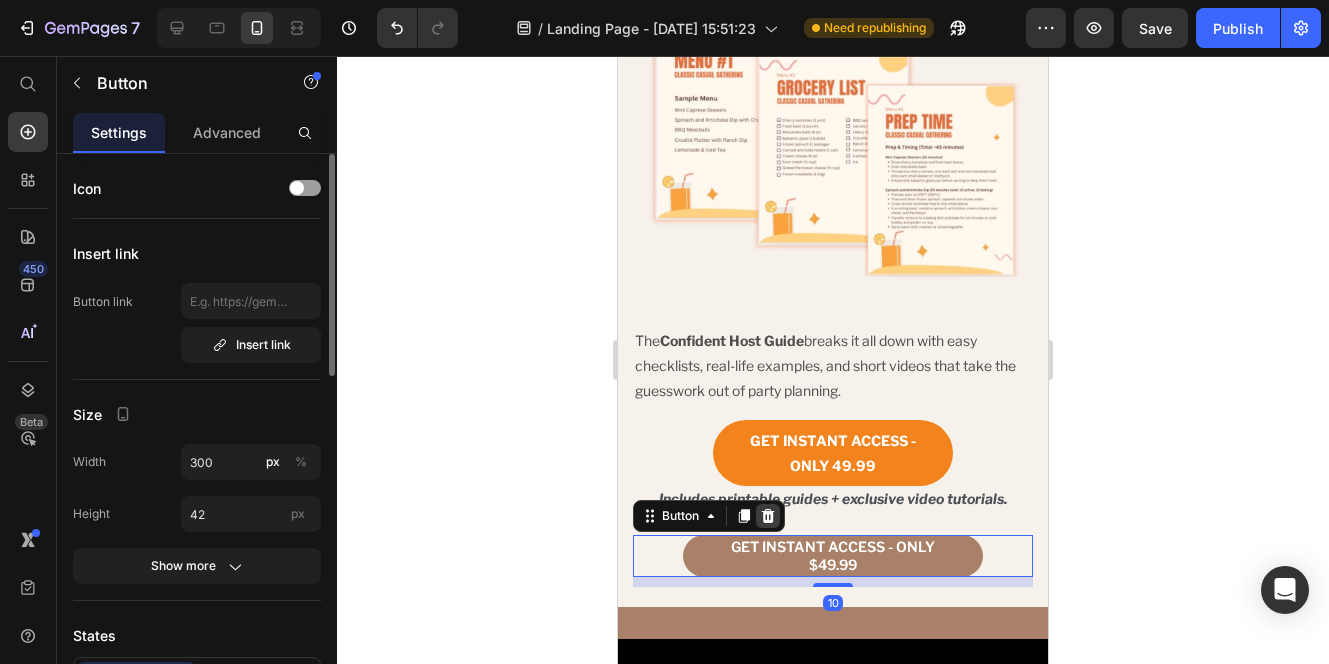 click 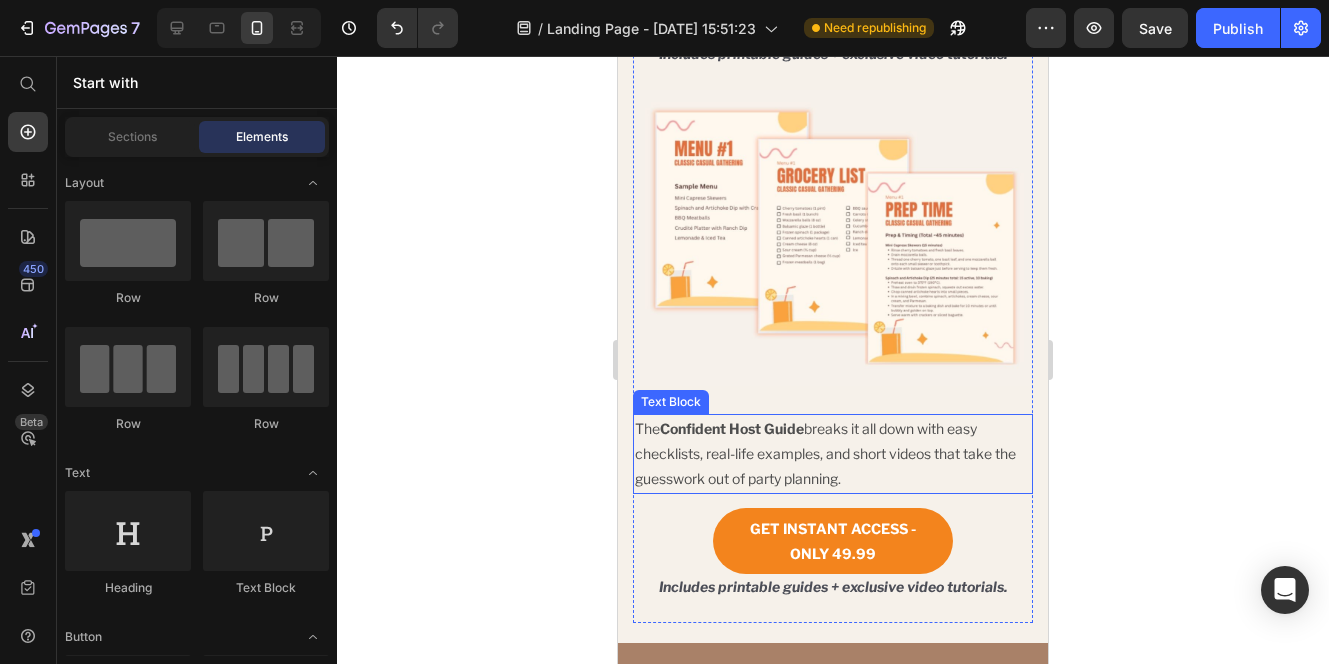 scroll, scrollTop: 2059, scrollLeft: 0, axis: vertical 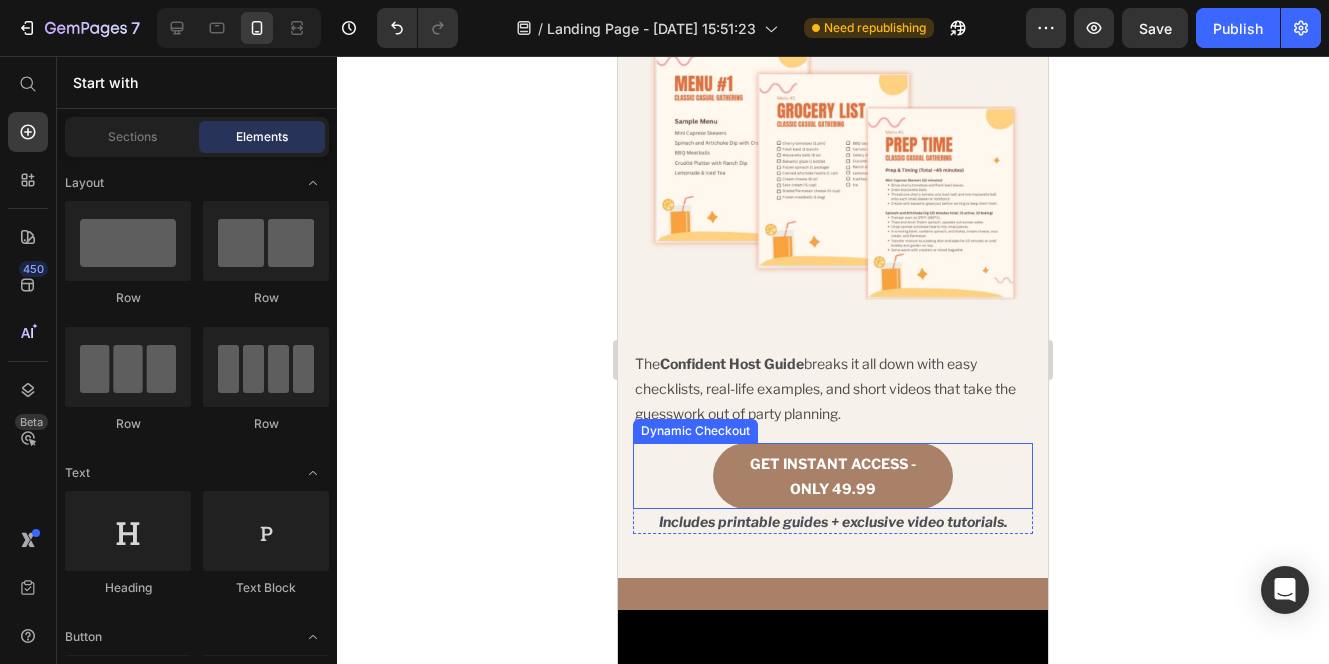 click on "GET INSTANT ACCESS - ONLY 49.99" at bounding box center [833, 476] 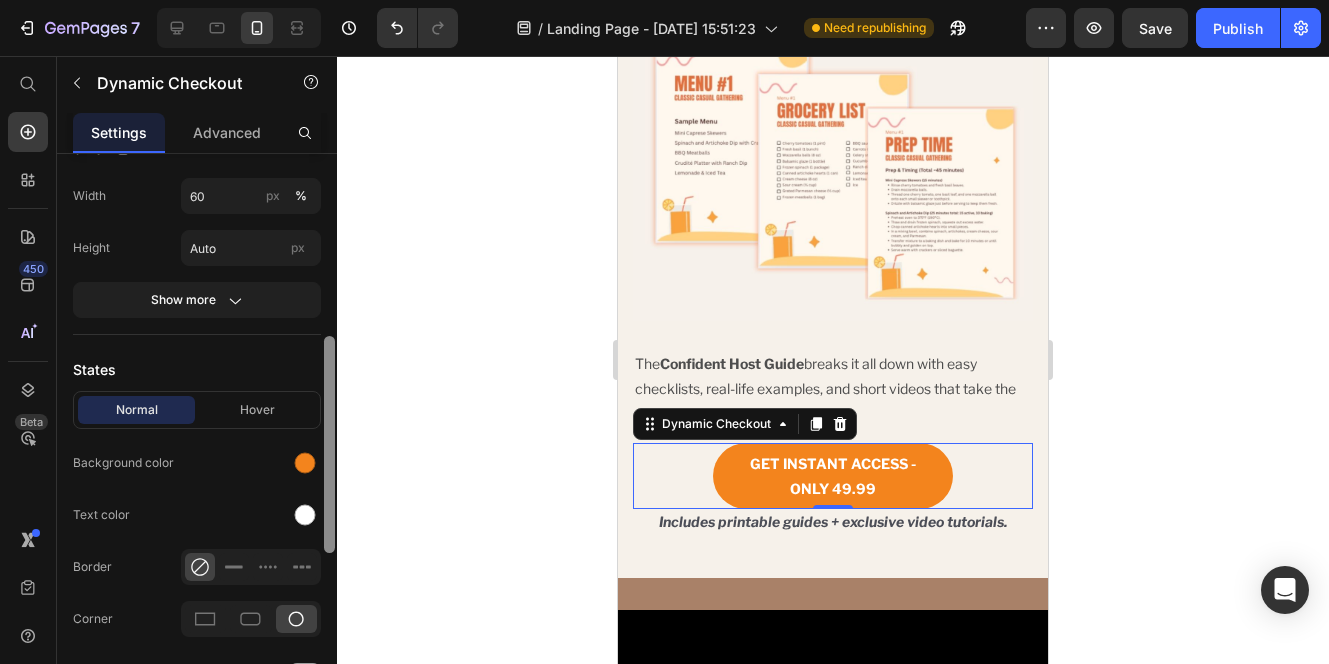 scroll, scrollTop: 425, scrollLeft: 0, axis: vertical 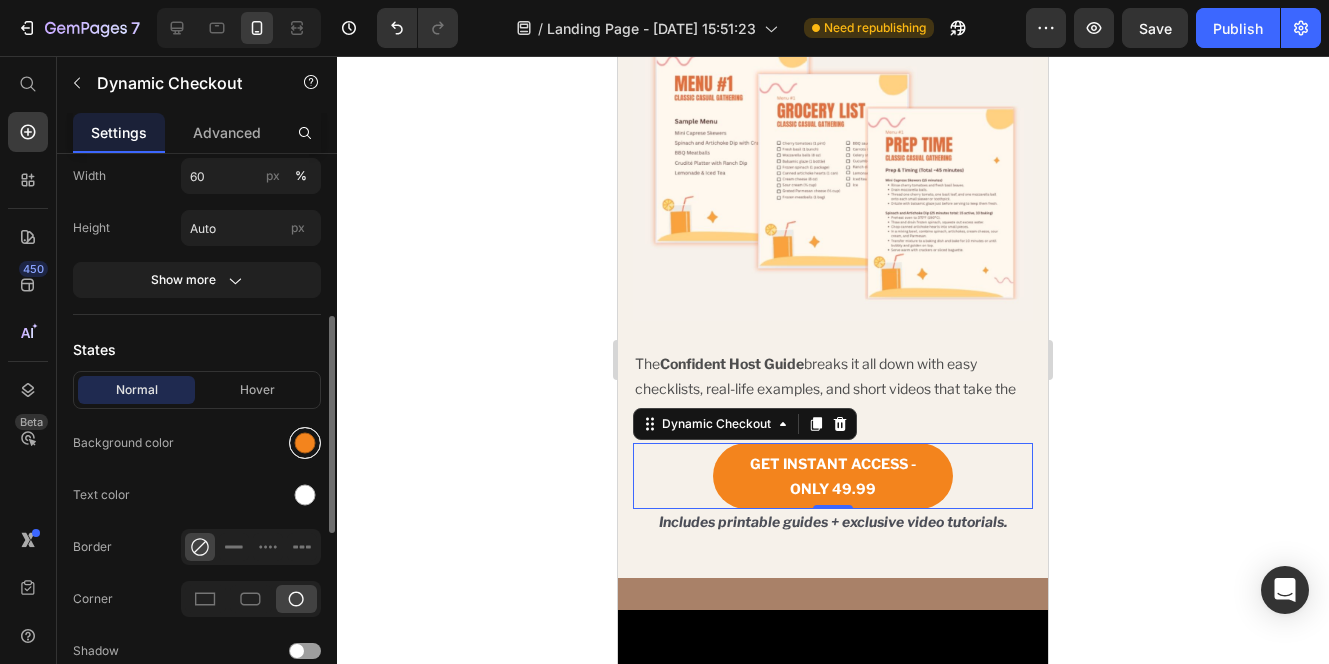 click at bounding box center (305, 443) 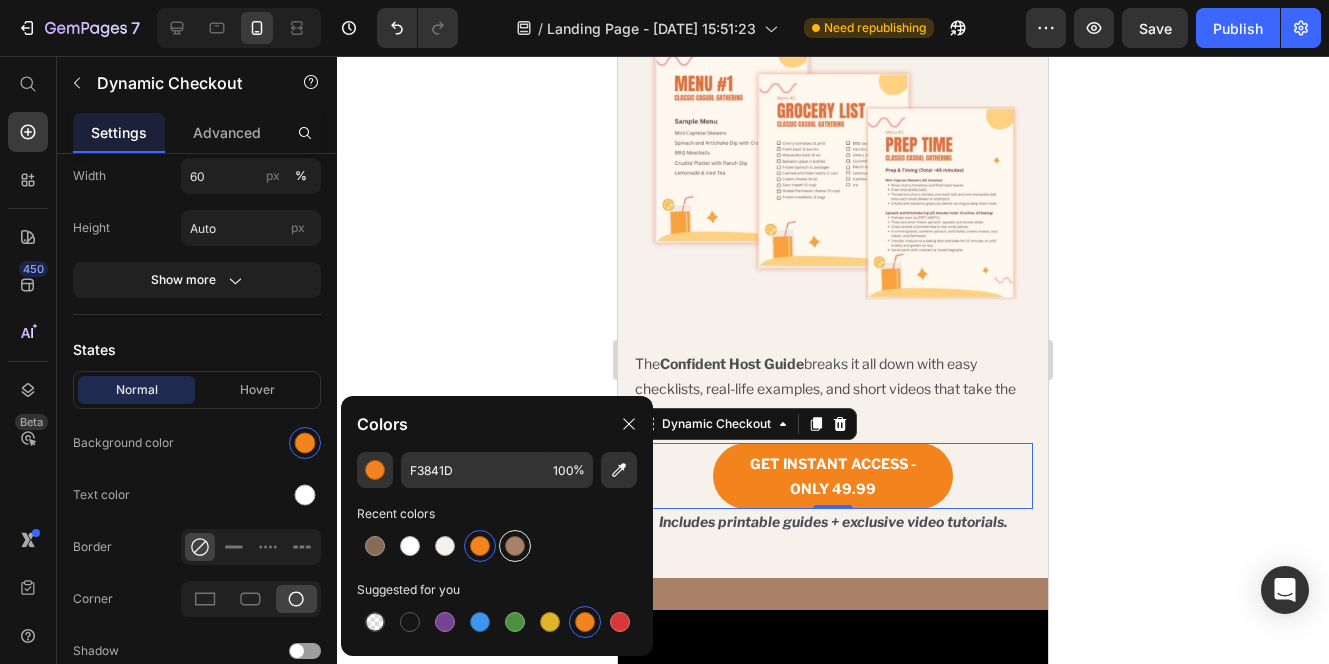 click at bounding box center [515, 546] 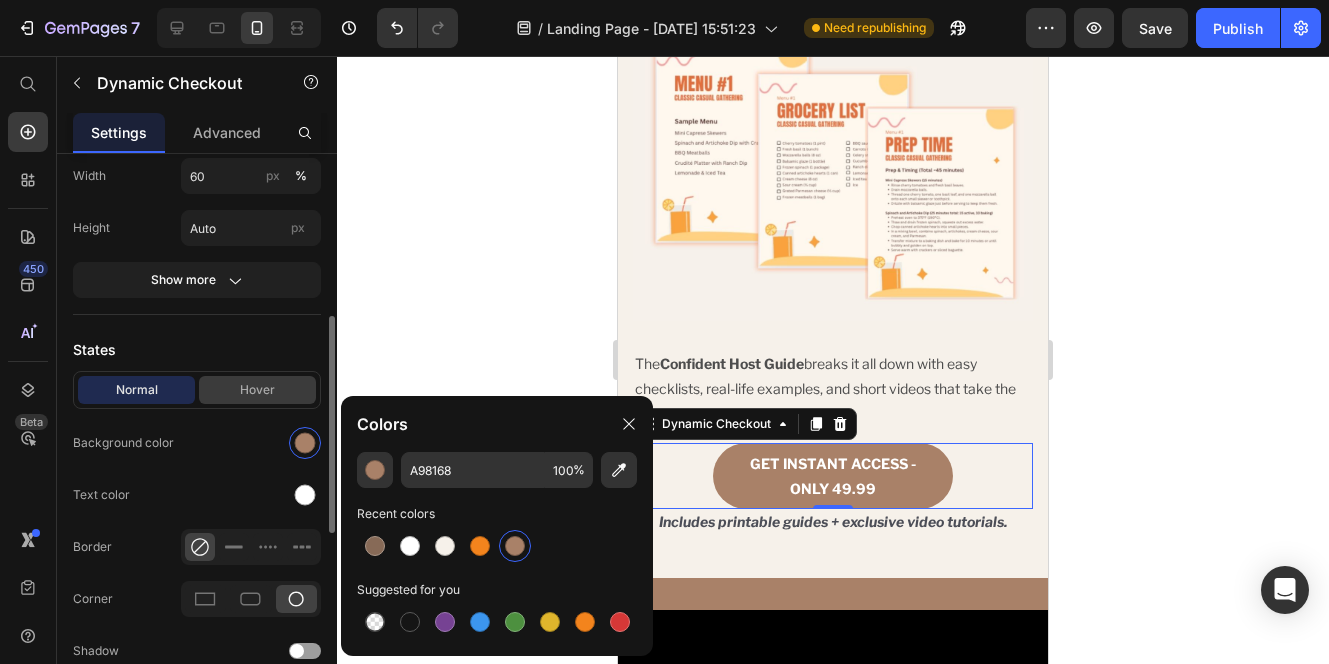 click on "Hover" at bounding box center (257, 390) 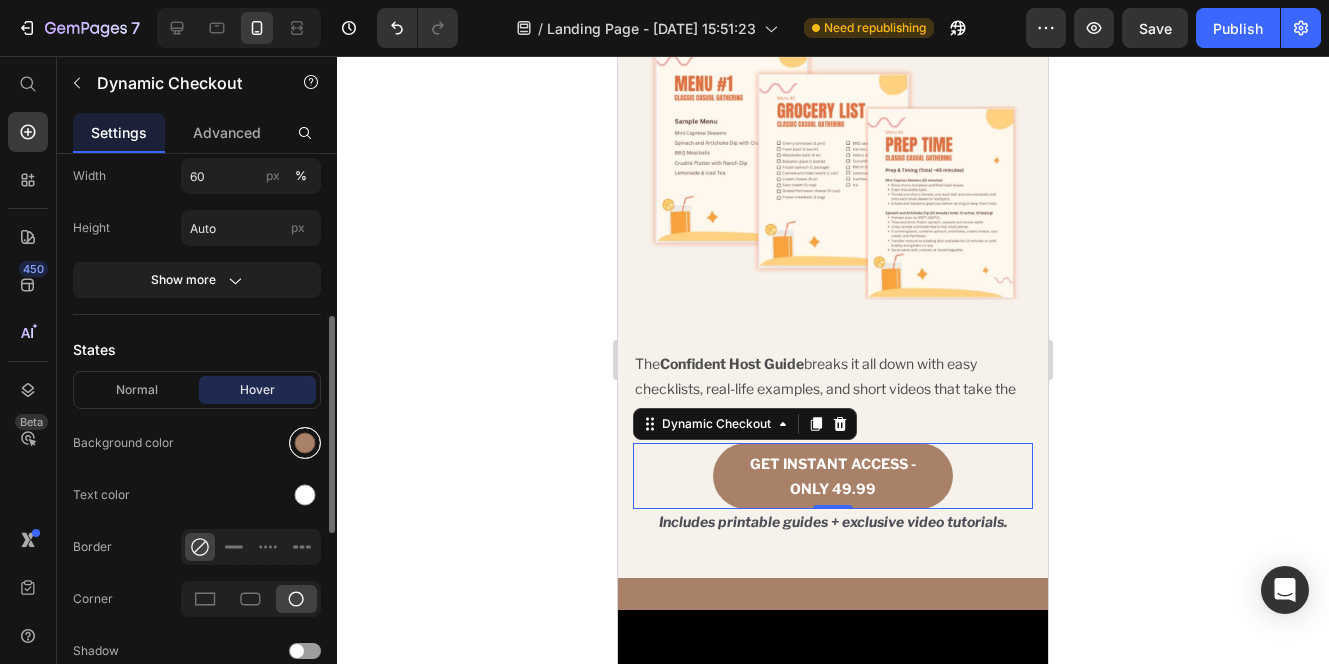 click at bounding box center (305, 443) 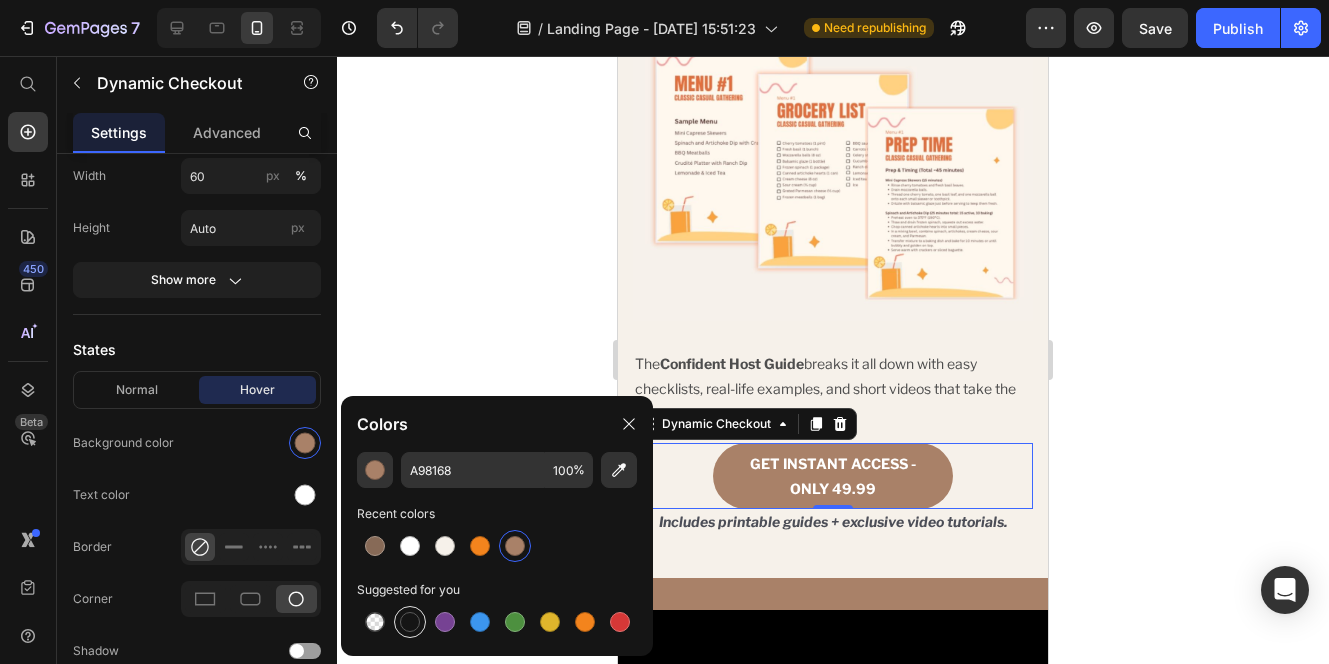 click at bounding box center (410, 622) 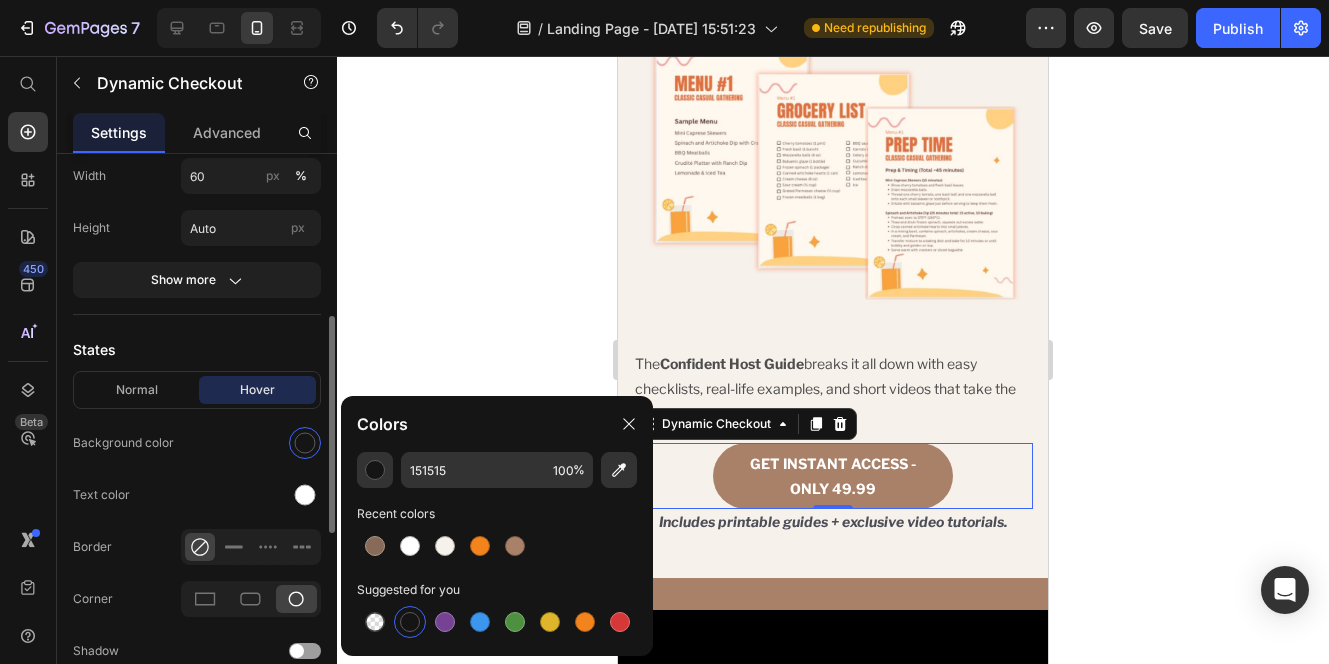 click on "Background color" 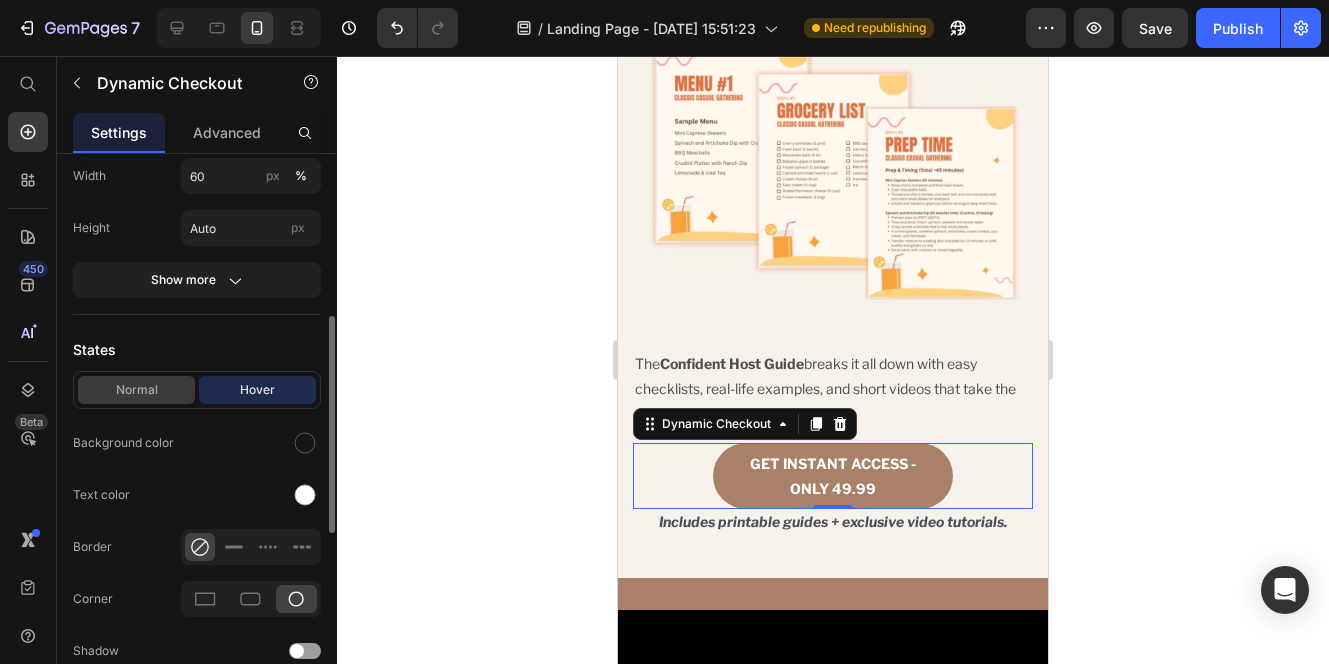 click on "Normal" at bounding box center [136, 390] 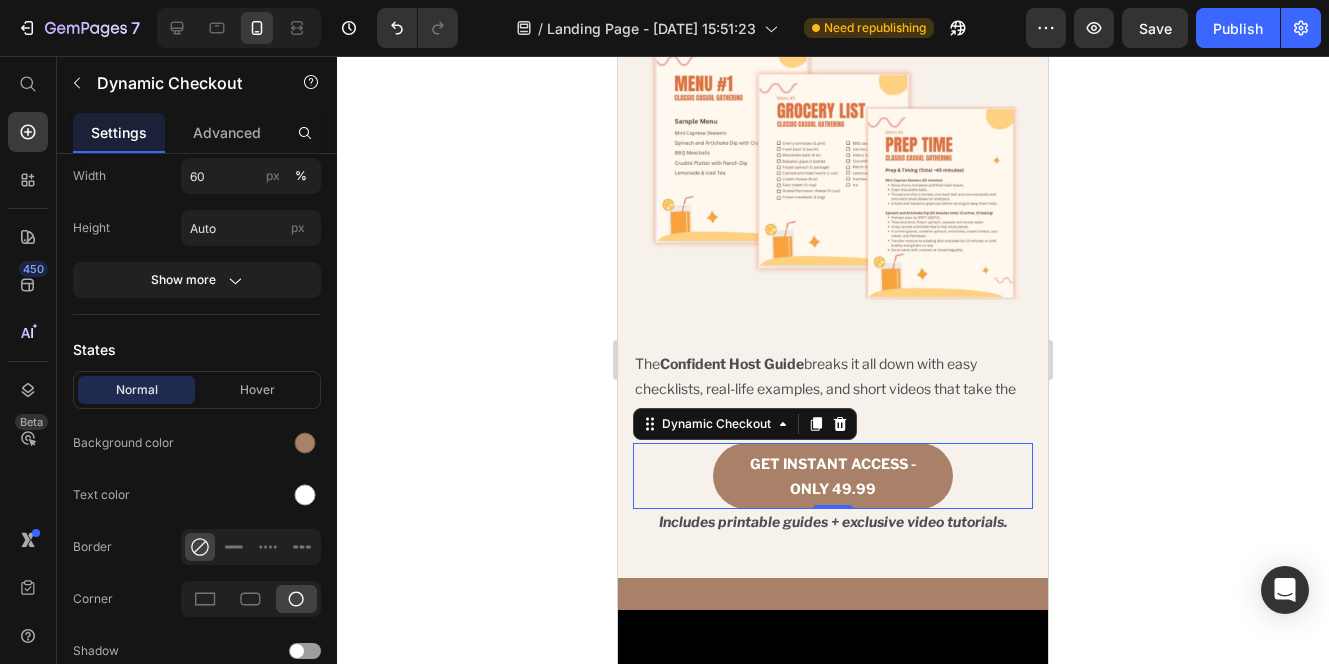click 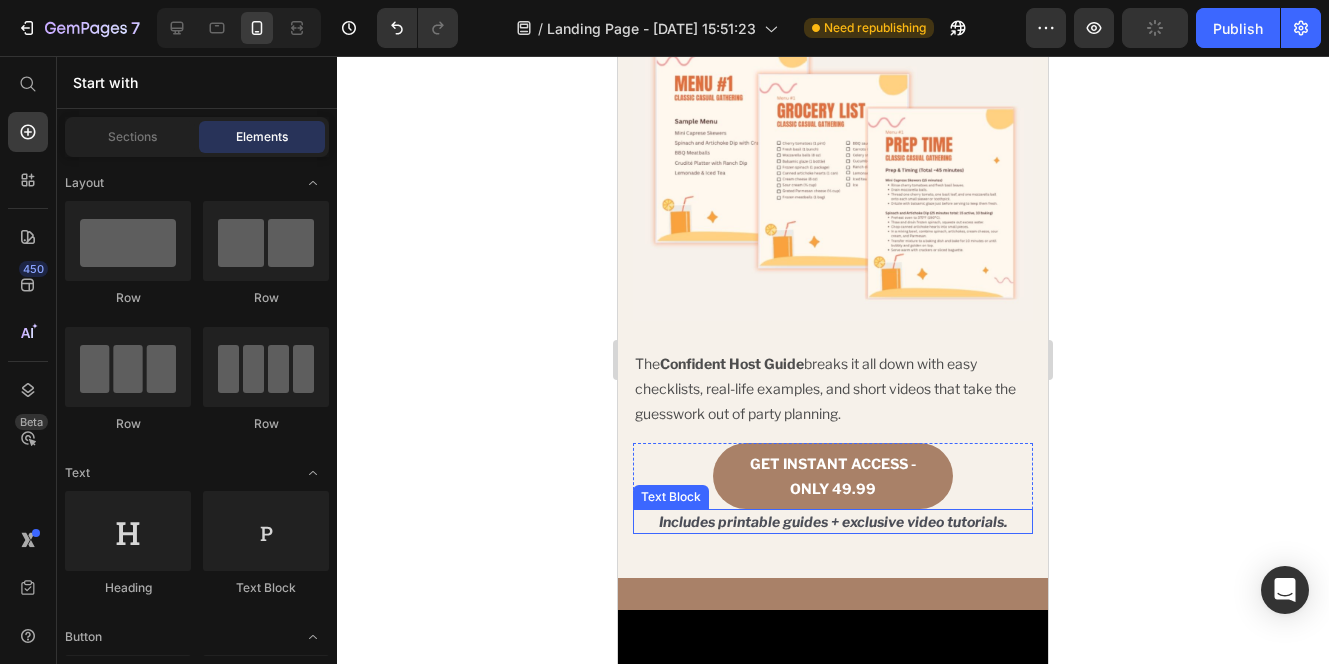 click on "Includes printable guides + exclusive video tutorials." at bounding box center (833, 521) 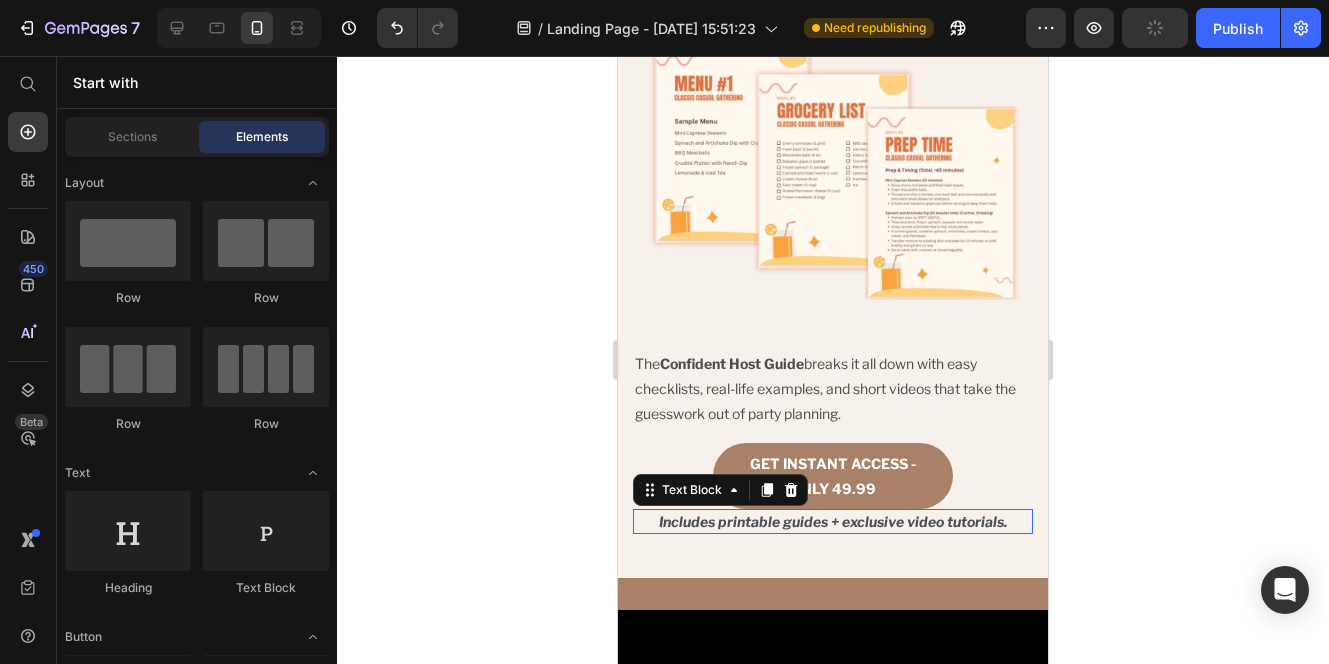 click on "Includes printable guides + exclusive video tutorials." at bounding box center (833, 521) 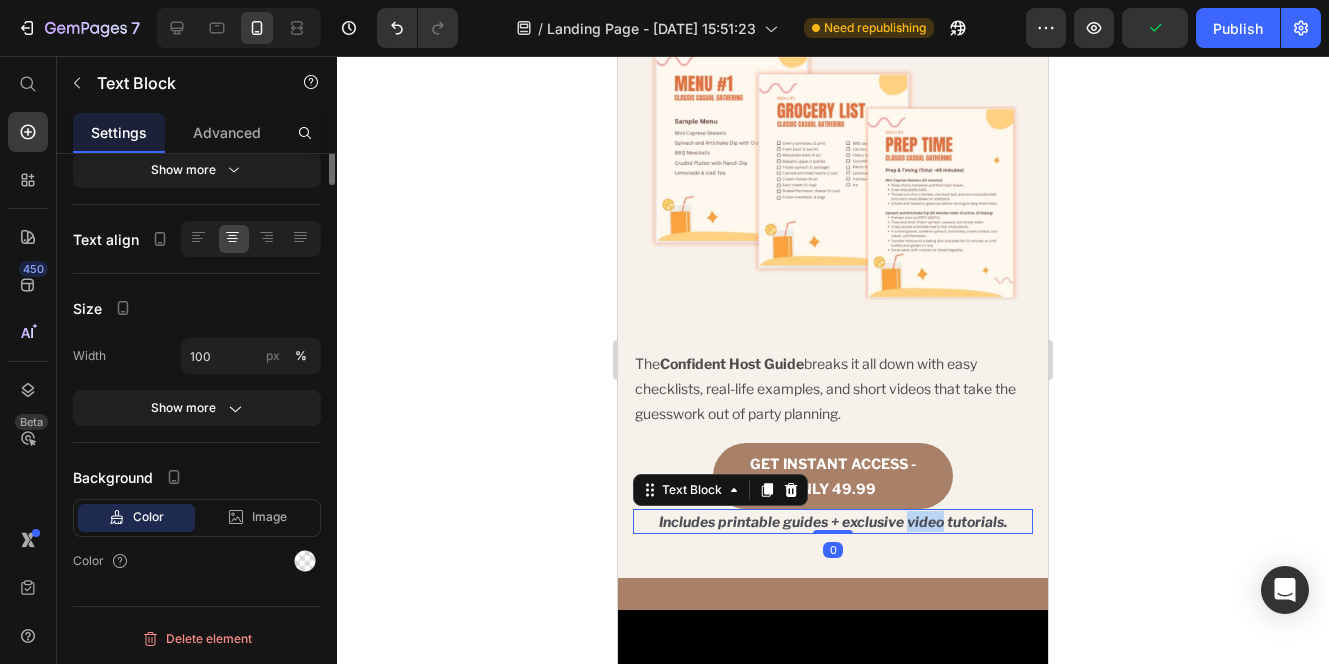 scroll, scrollTop: 0, scrollLeft: 0, axis: both 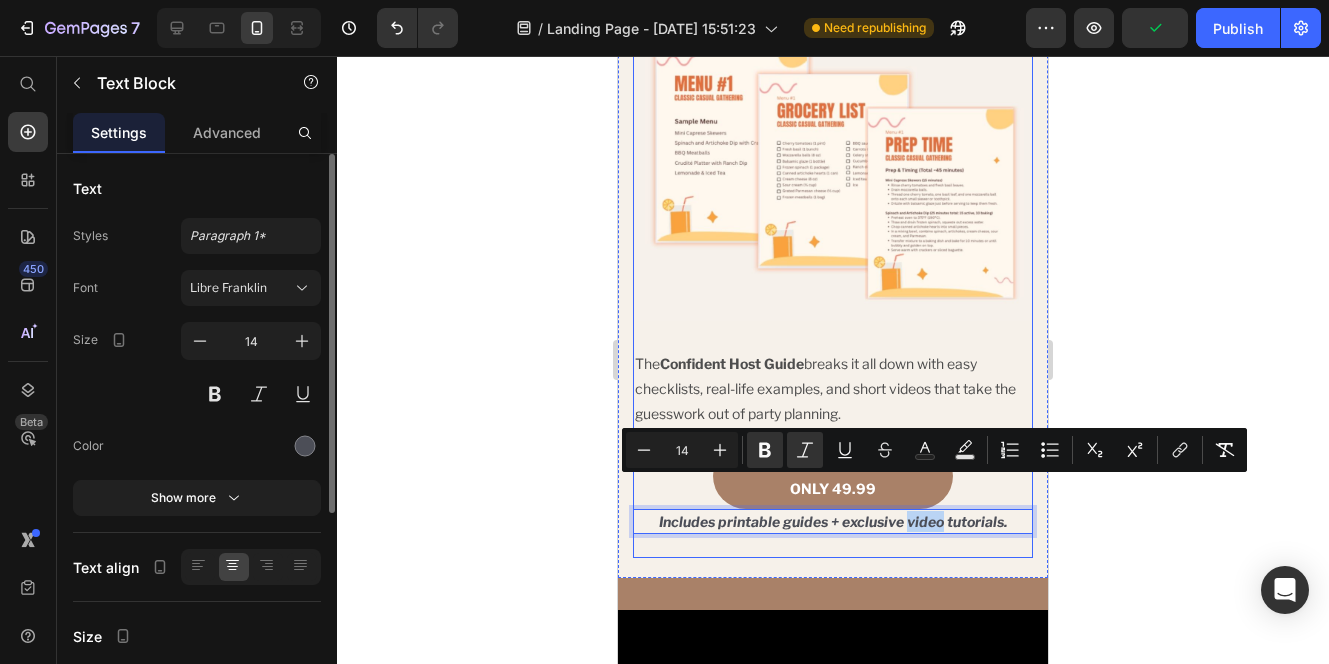 click on "GET INSTANT ACCESS - ONLY 49.99 Dynamic Checkout Includes printable guides + exclusive video tutorials. Text Block   0 Product" at bounding box center [833, 500] 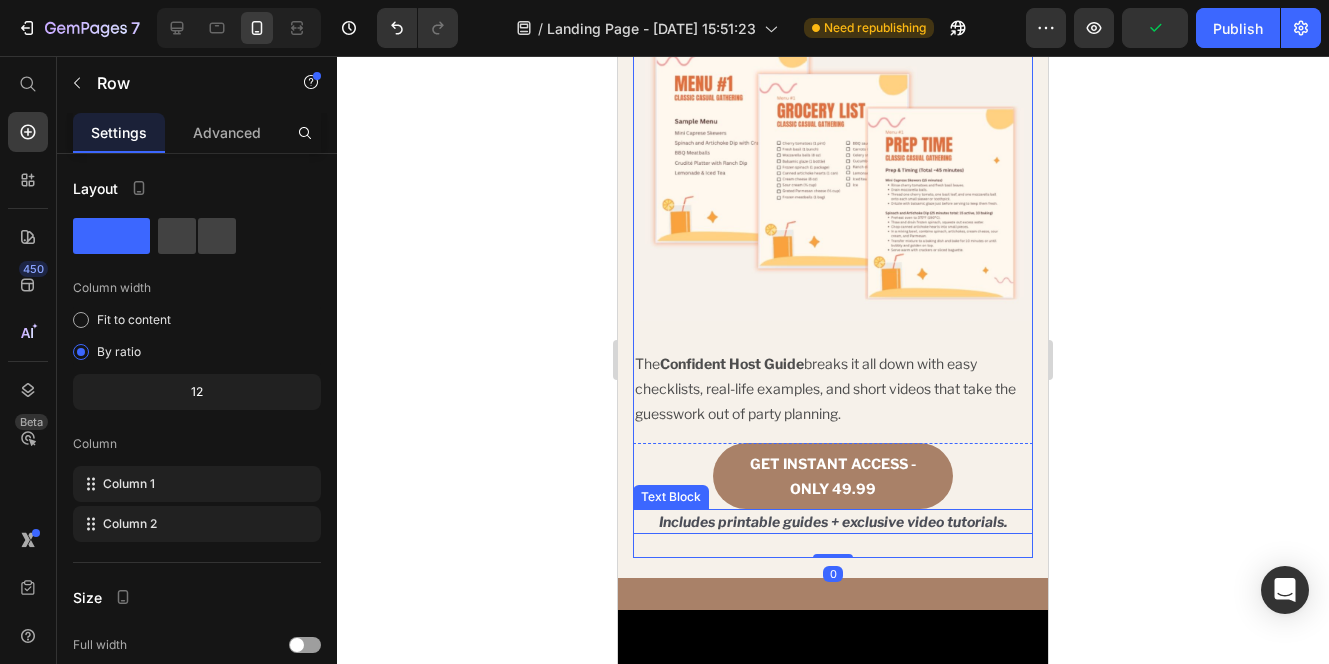click on "Includes printable guides + exclusive video tutorials." at bounding box center (833, 521) 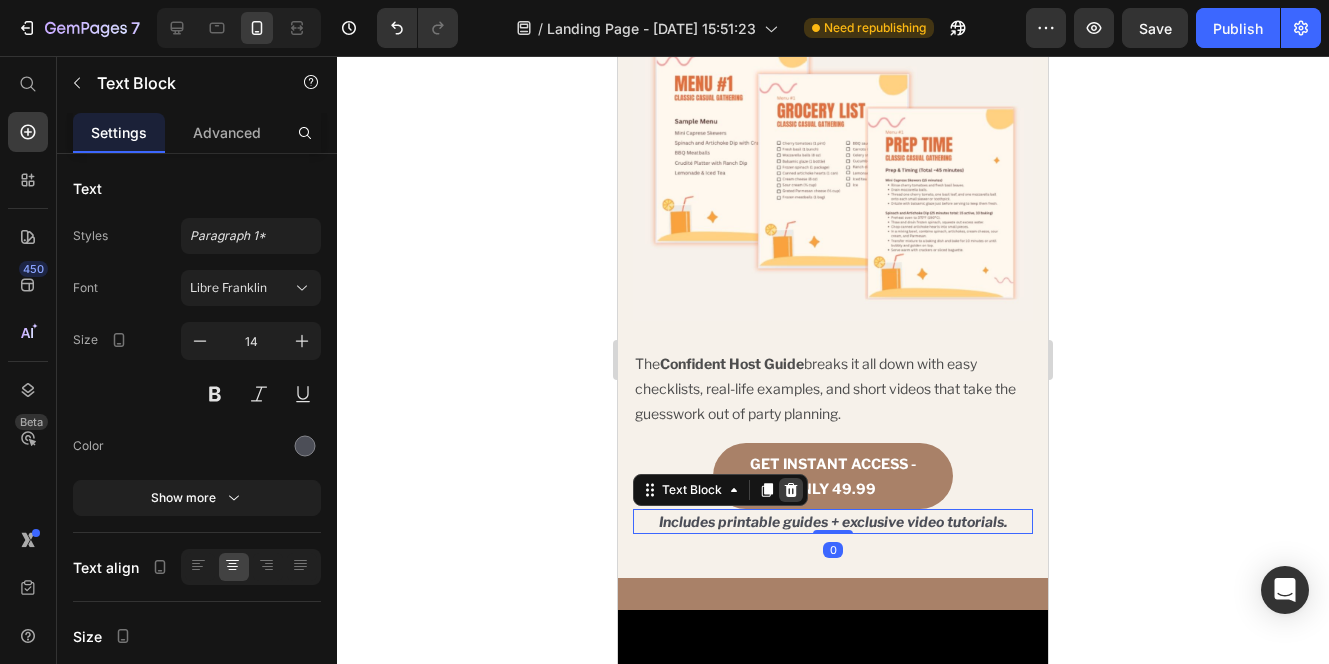 click 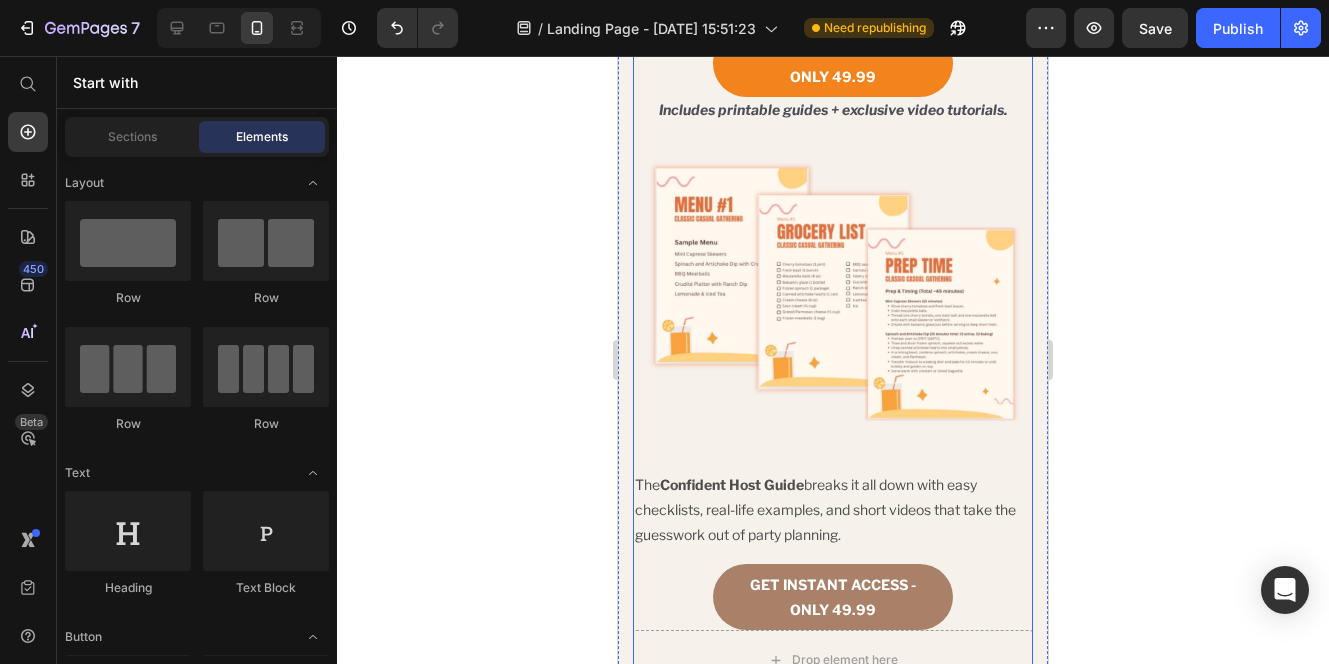 scroll, scrollTop: 1903, scrollLeft: 0, axis: vertical 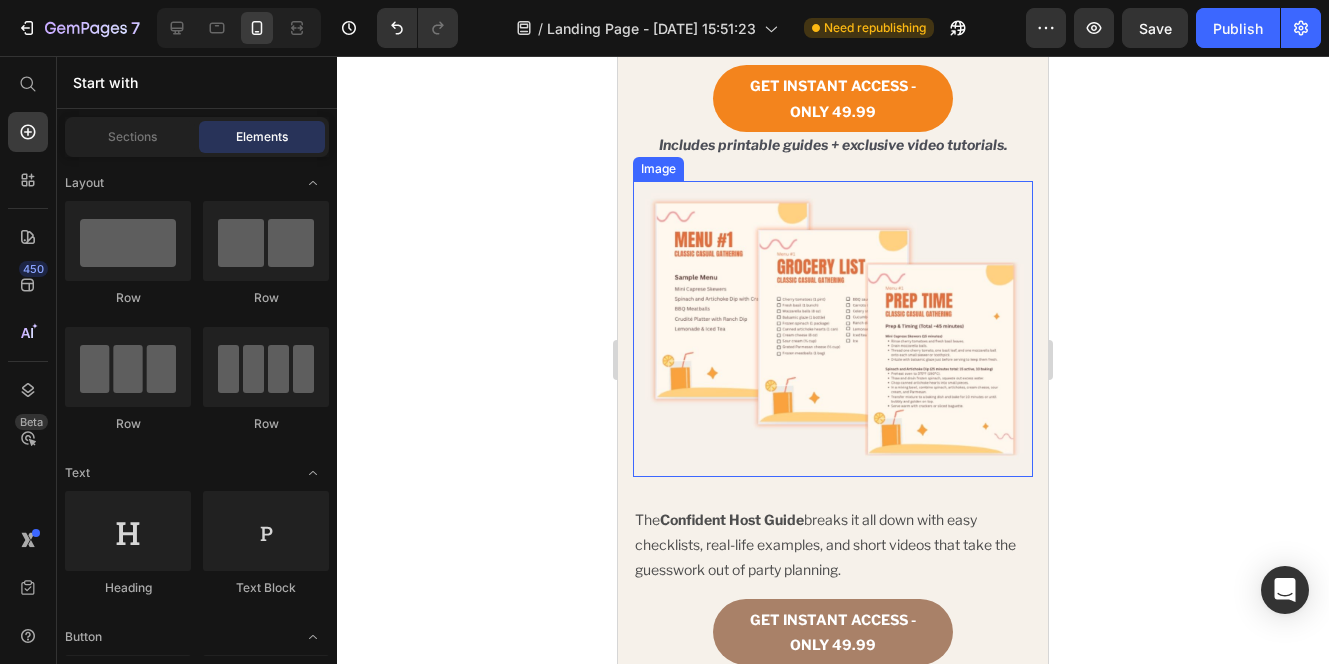 click 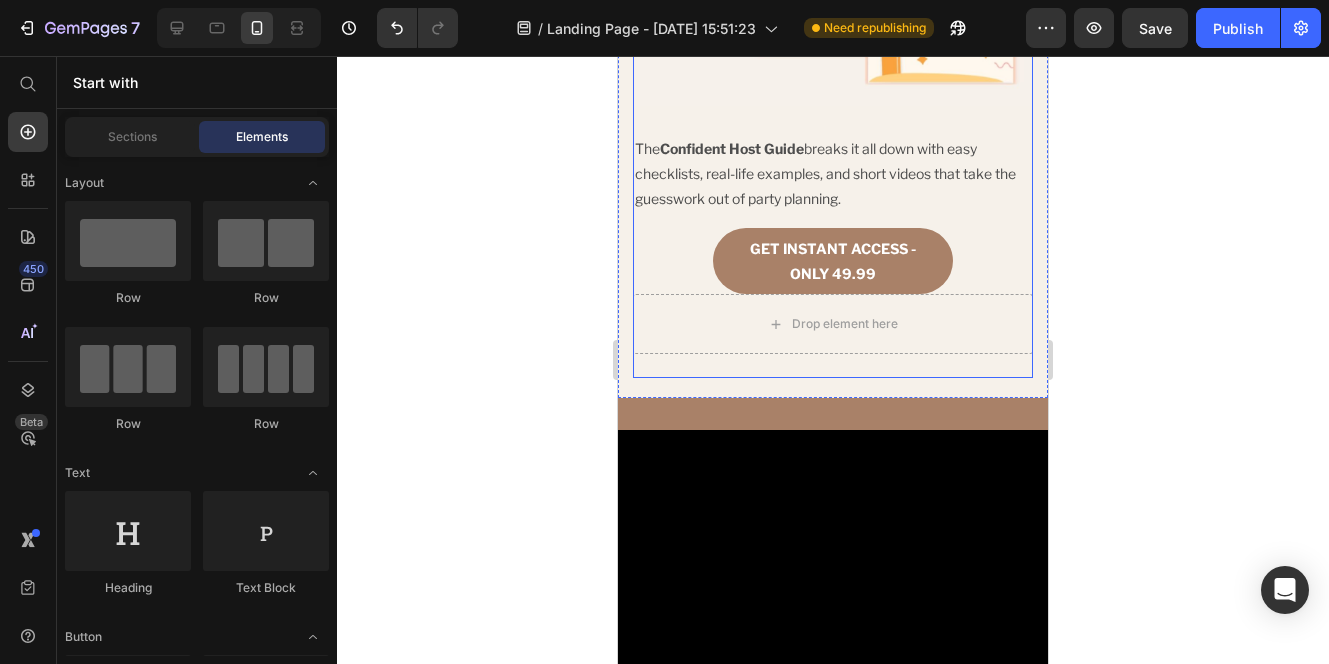 scroll, scrollTop: 2276, scrollLeft: 0, axis: vertical 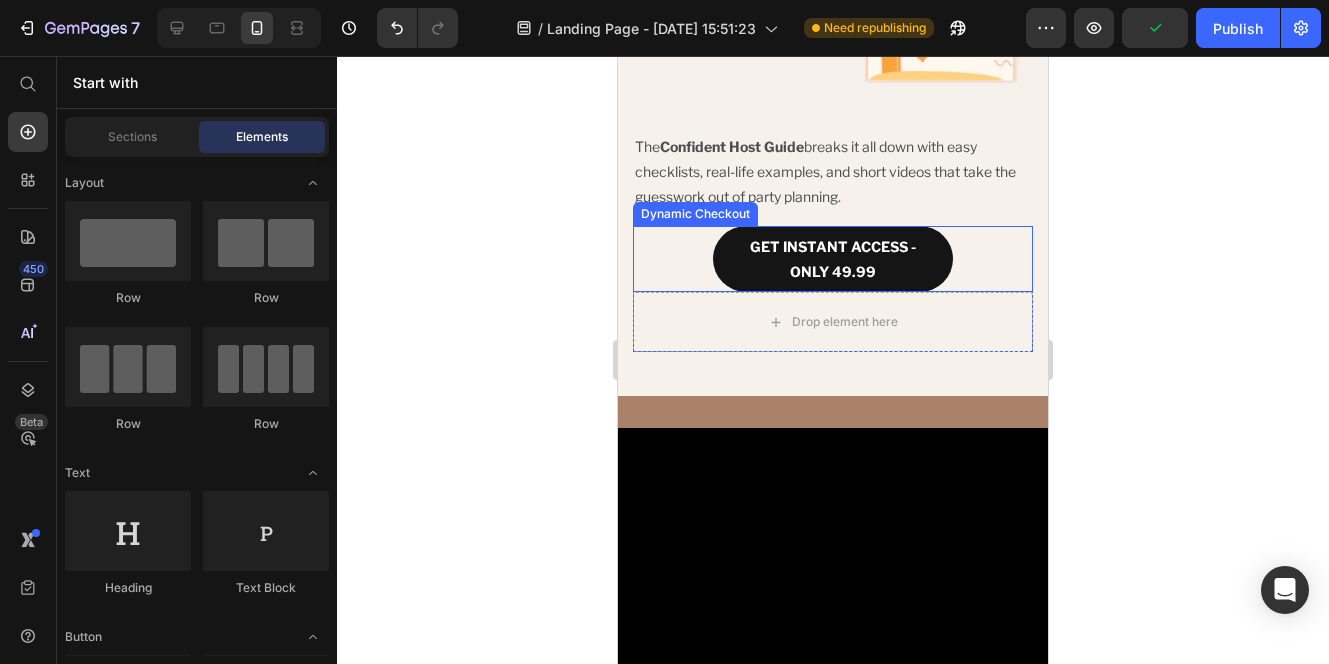 click on "GET INSTANT ACCESS - ONLY 49.99" at bounding box center [833, 259] 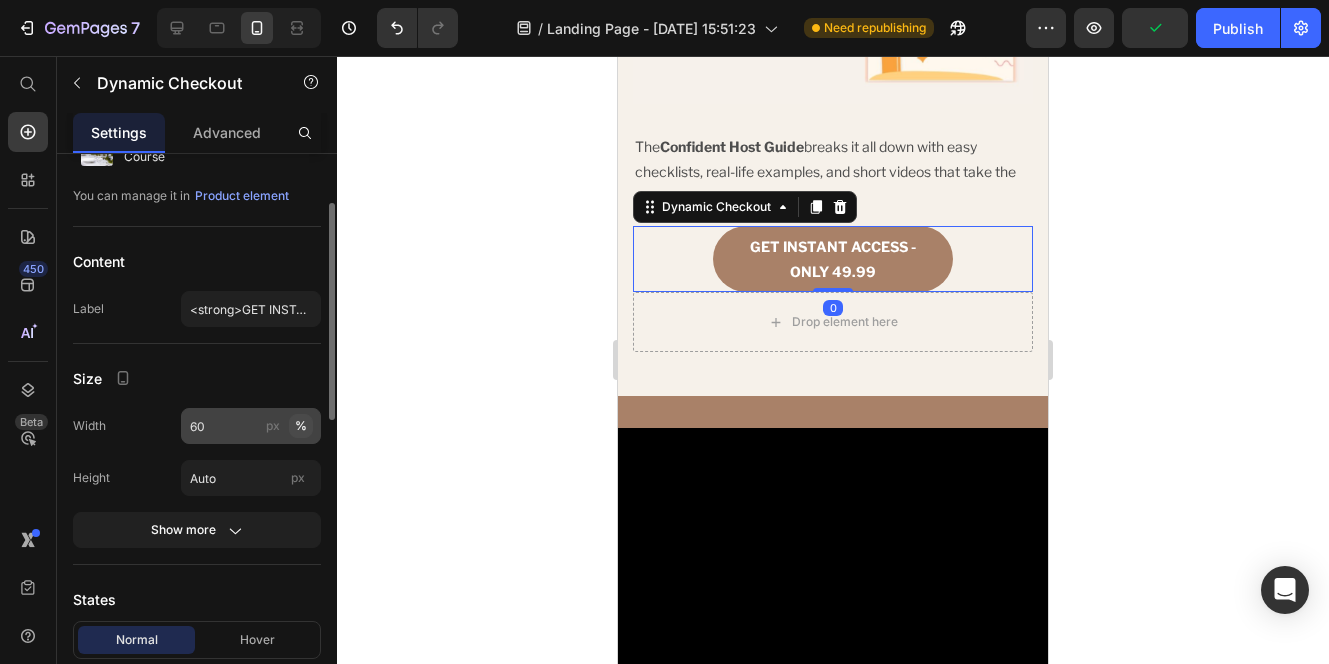 scroll, scrollTop: 210, scrollLeft: 0, axis: vertical 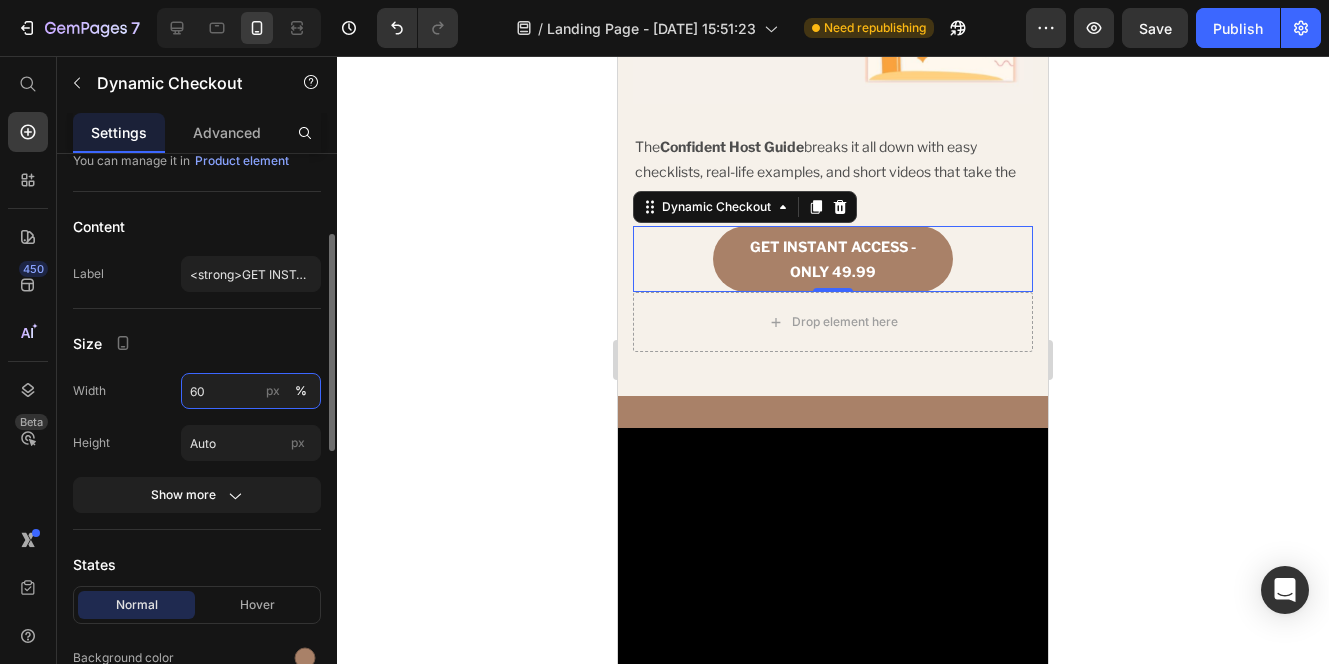 click on "60" at bounding box center [251, 391] 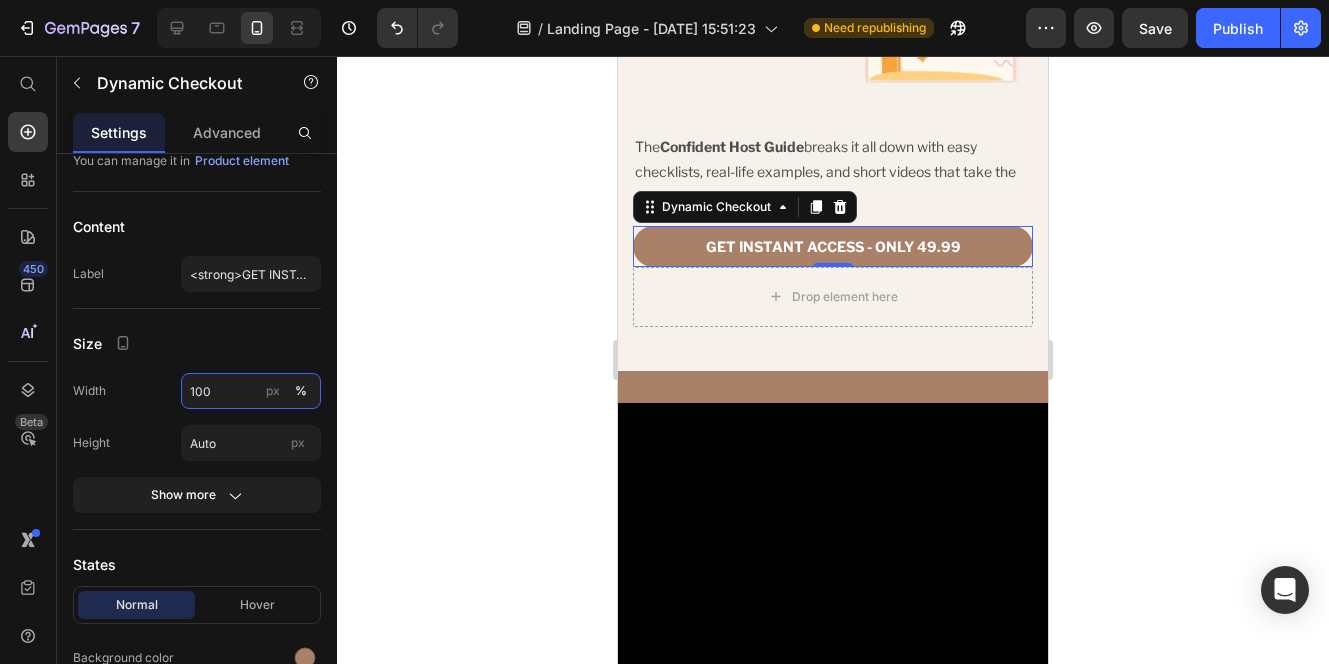 type on "100" 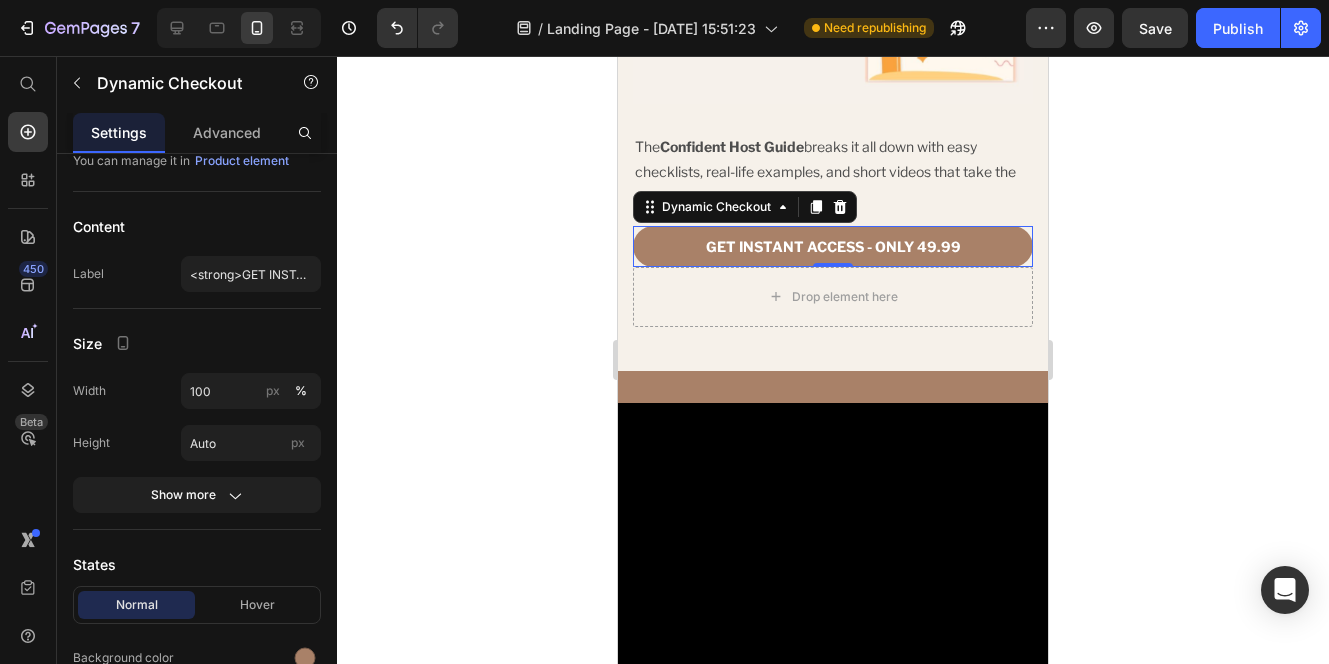 click 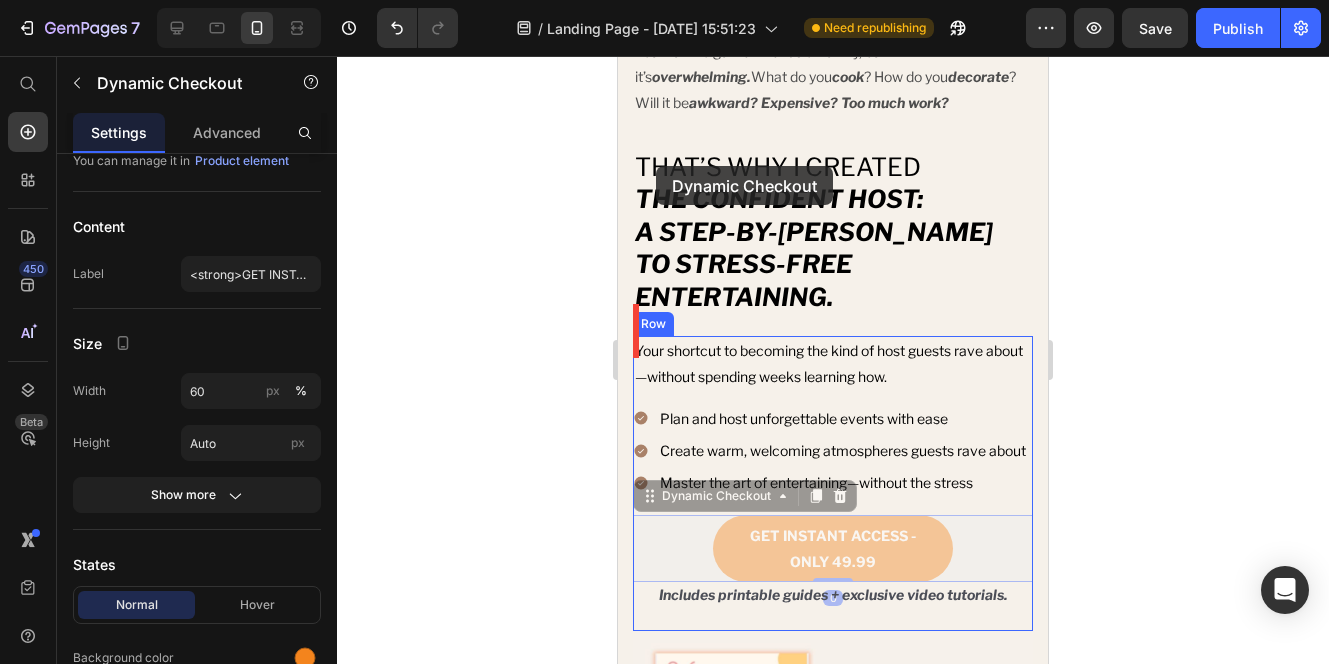 scroll, scrollTop: 1436, scrollLeft: 0, axis: vertical 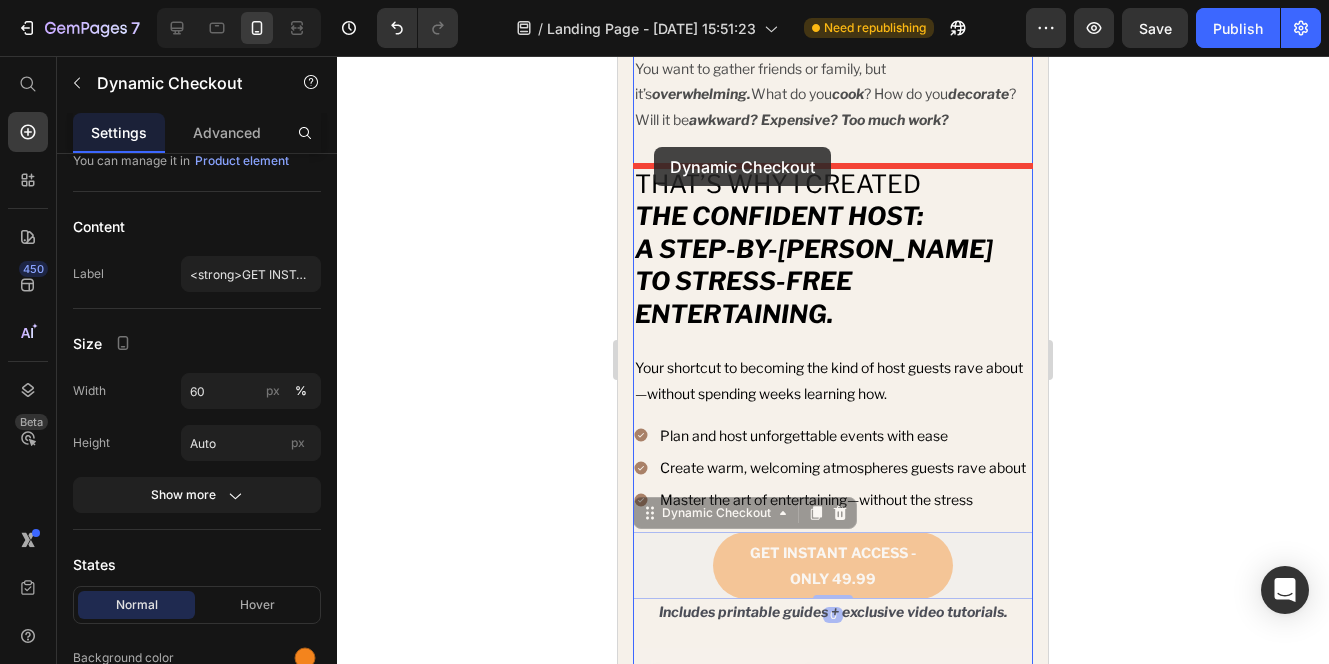 drag, startPoint x: 650, startPoint y: 325, endPoint x: 654, endPoint y: 147, distance: 178.04494 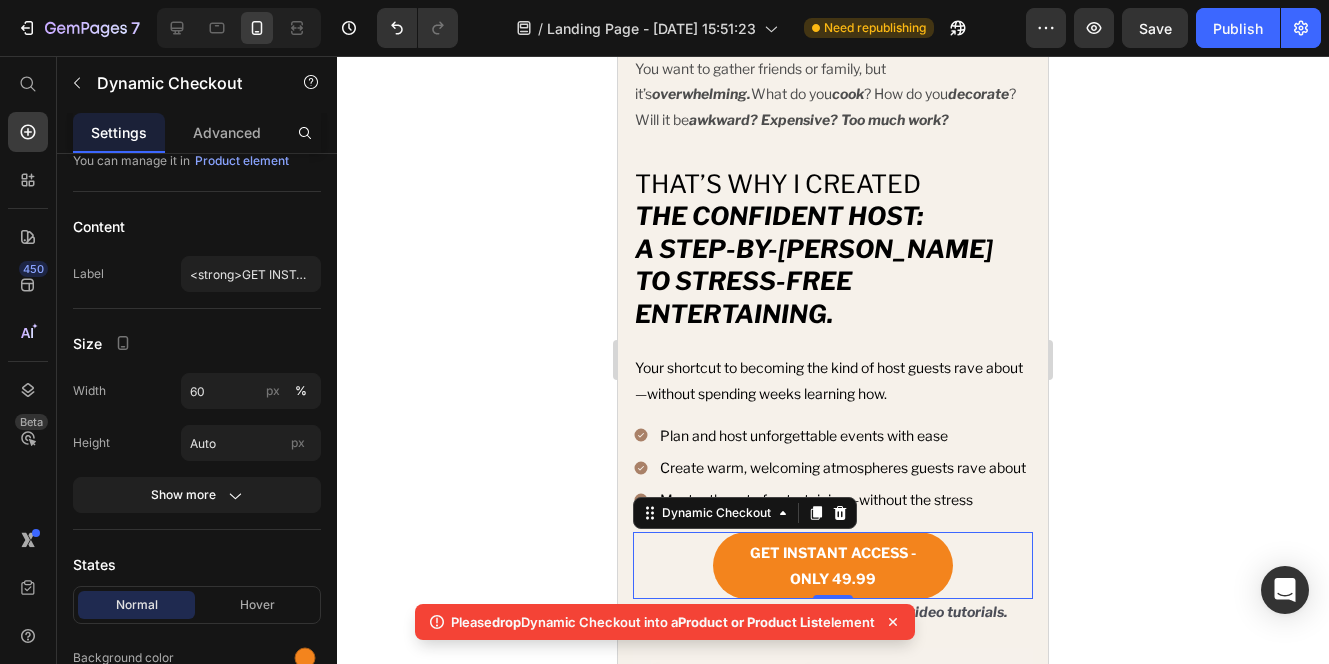 click on "GET INSTANT ACCESS - ONLY 49.99" at bounding box center (833, 565) 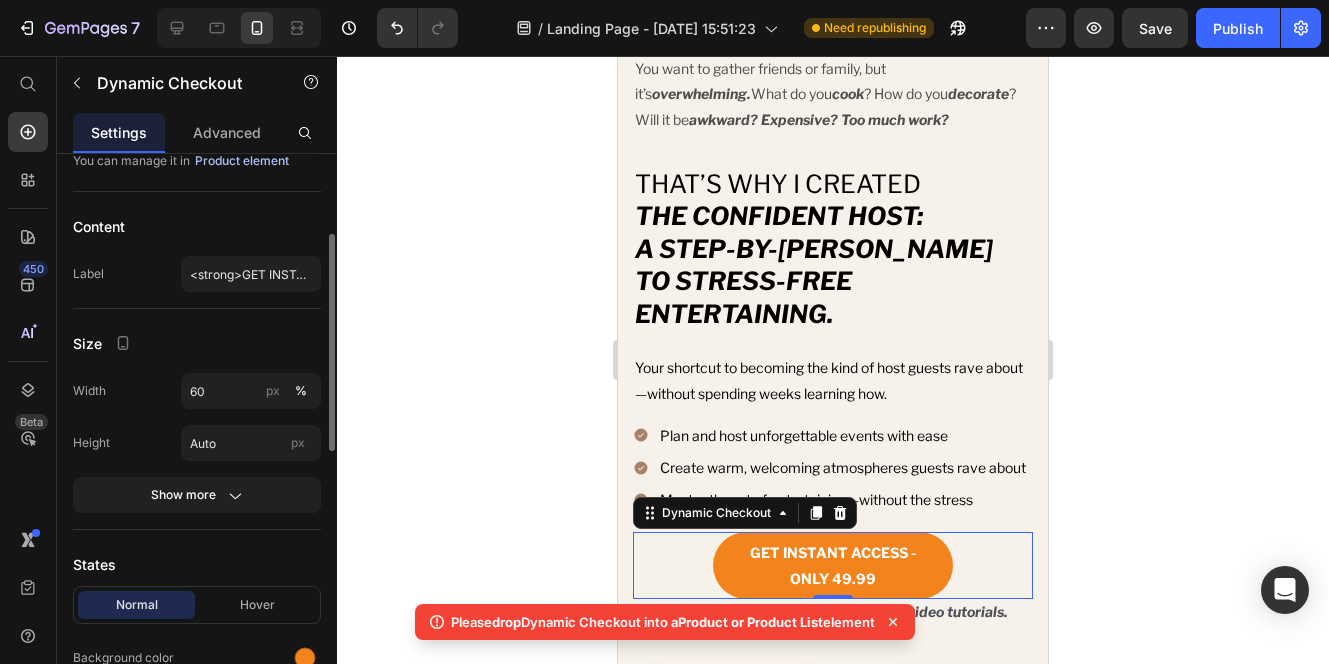 click on "Product element" at bounding box center [242, 161] 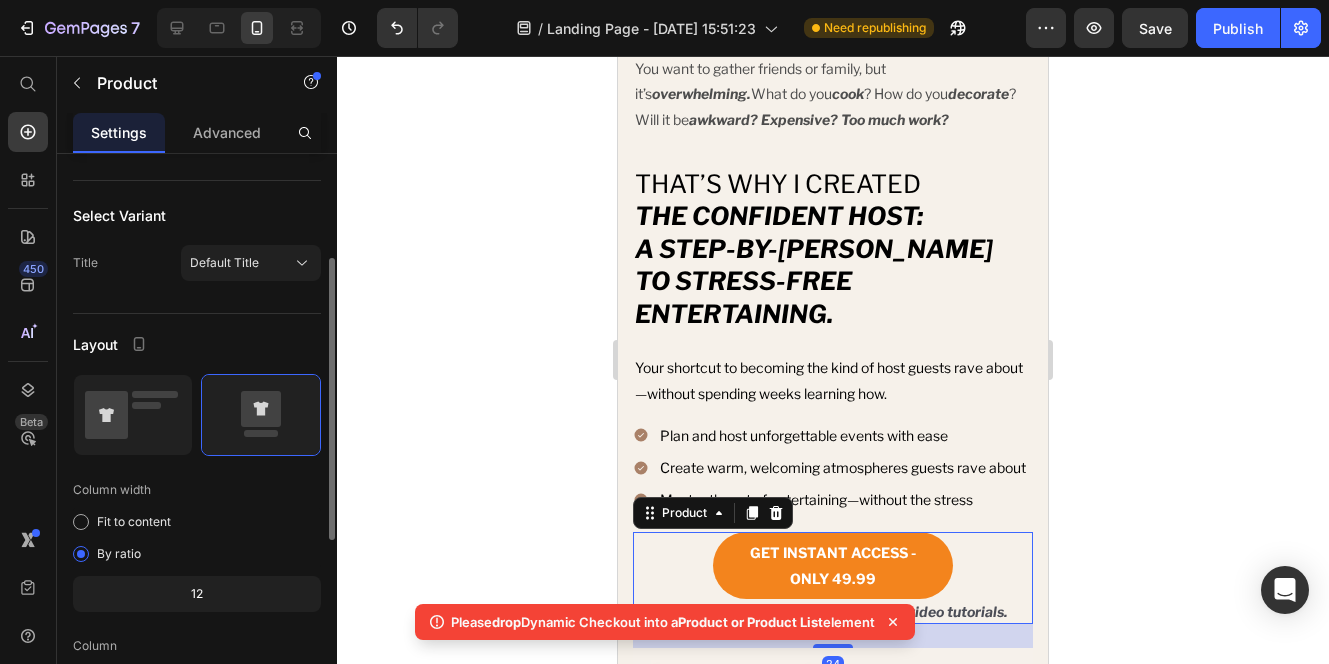 scroll, scrollTop: 0, scrollLeft: 0, axis: both 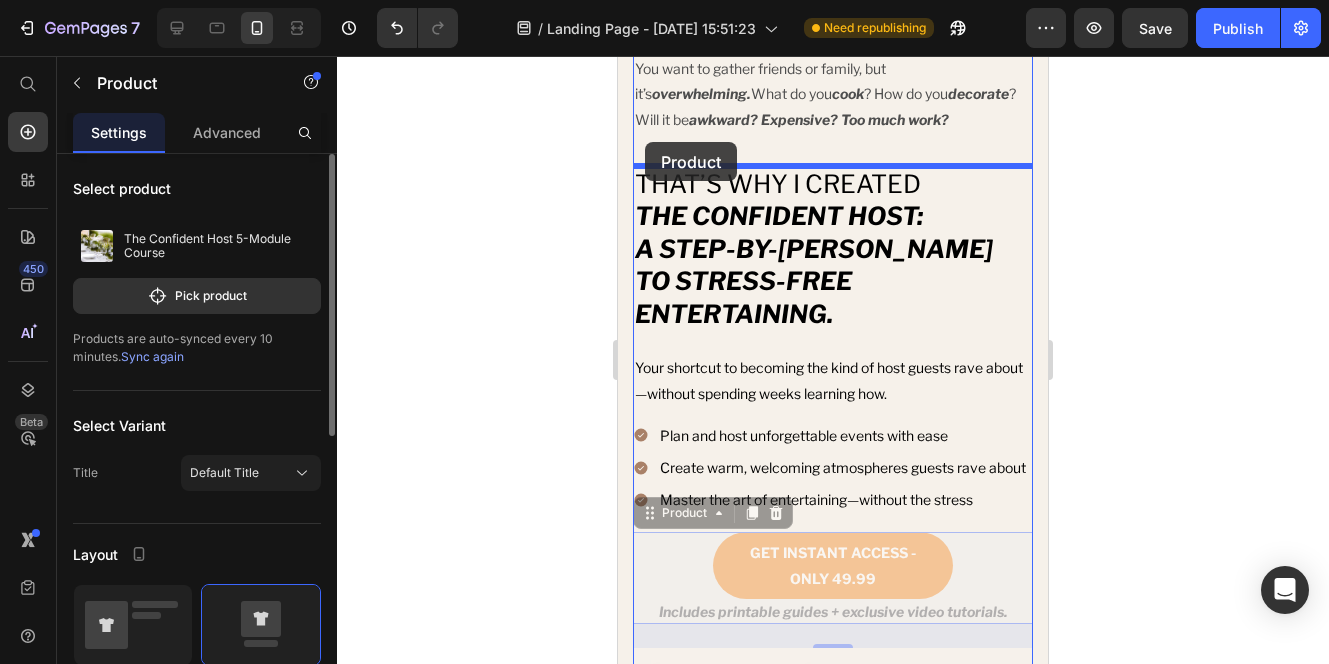 drag, startPoint x: 649, startPoint y: 478, endPoint x: 645, endPoint y: 142, distance: 336.0238 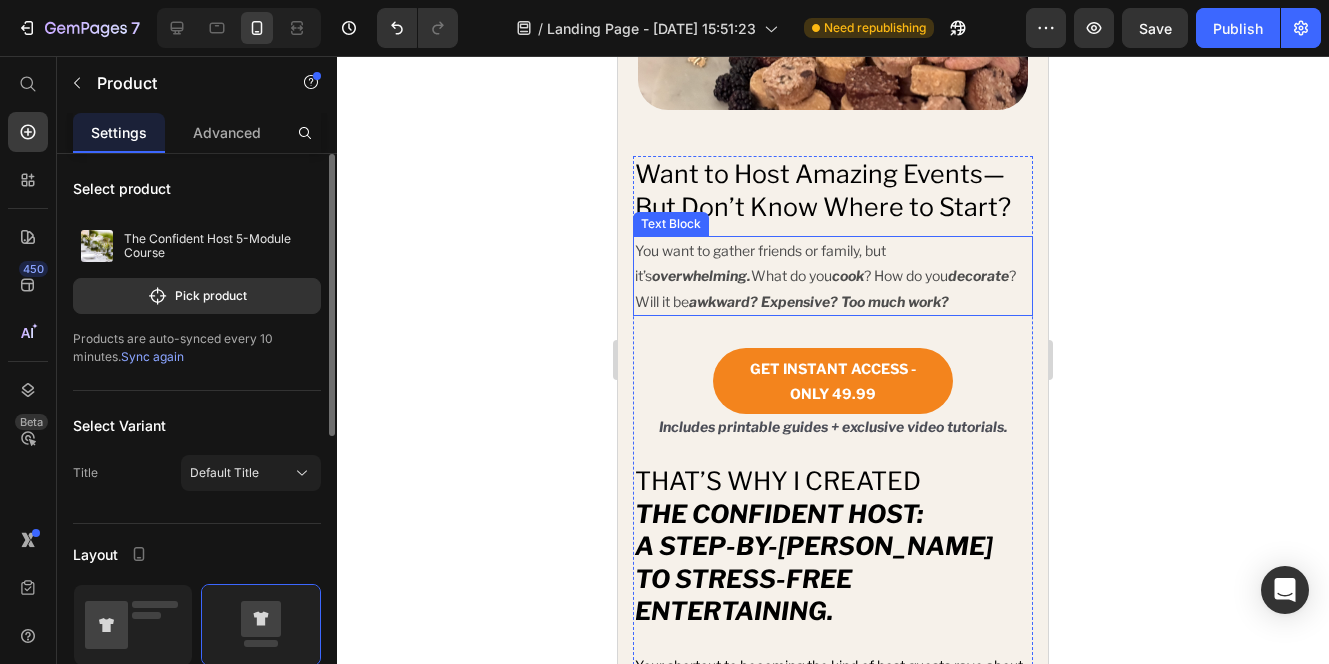 scroll, scrollTop: 1284, scrollLeft: 0, axis: vertical 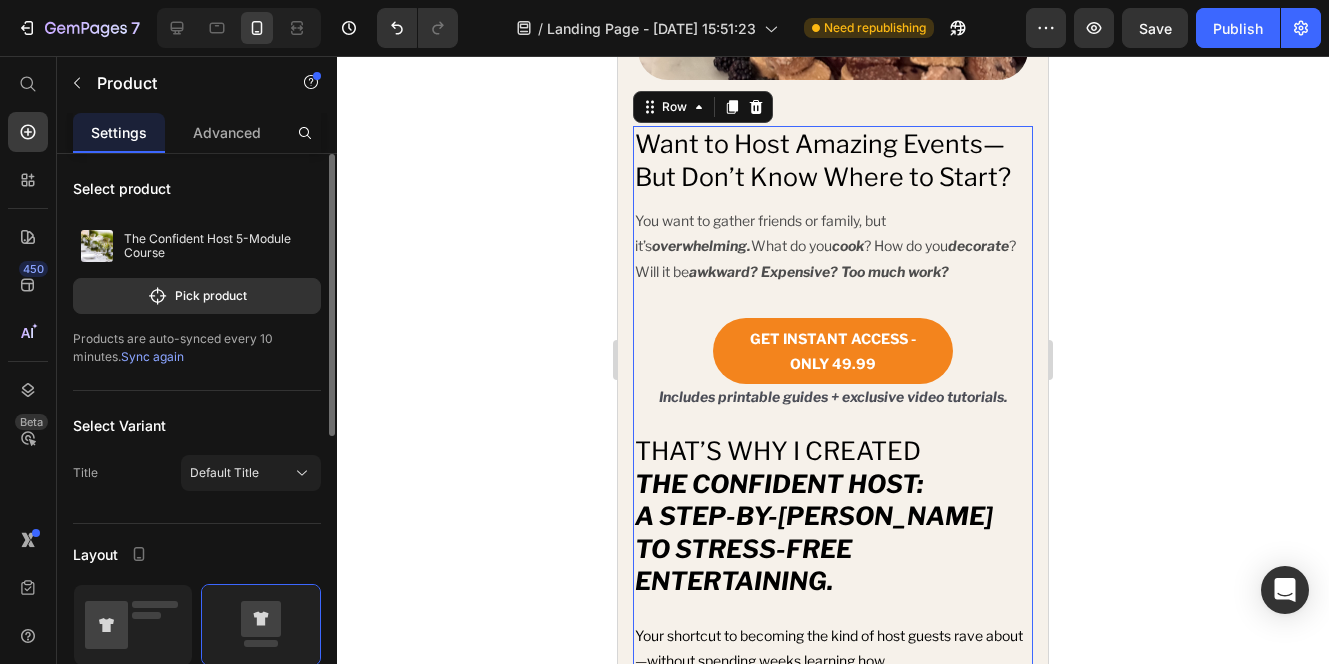 click on "Want to Host Amazing Events—But Don’t Know Where to Start? Heading You want to gather friends or family, but it’s  overwhelming.  What do you  cook ? How do you  decorate ? Will it be  awkward? Expensive? Too much work? Text Block GET INSTANT ACCESS - ONLY 49.99 Dynamic Checkout Includes printable guides + exclusive video tutorials. Text Block Product That’s why I created The Confident Host:  A Step-by-Step Guide to Stress-Free Entertaining. Heading Your shortcut to becoming the kind of host guests rave about—without spending weeks learning how. Text Block Plan and host unforgettable events with ease Create warm, welcoming atmospheres guests rave about Master the art of entertaining—without the stress Item List Row Image Row" at bounding box center (833, 611) 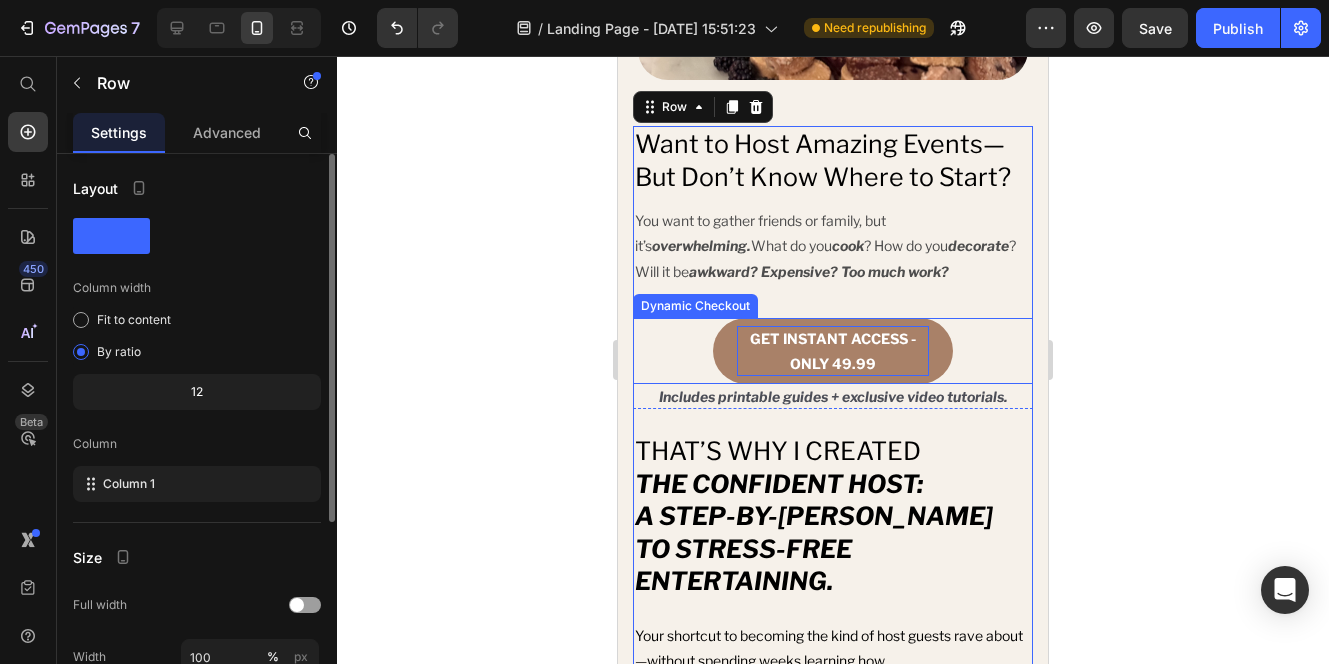 click on "GET INSTANT ACCESS - ONLY 49.99" at bounding box center (833, 351) 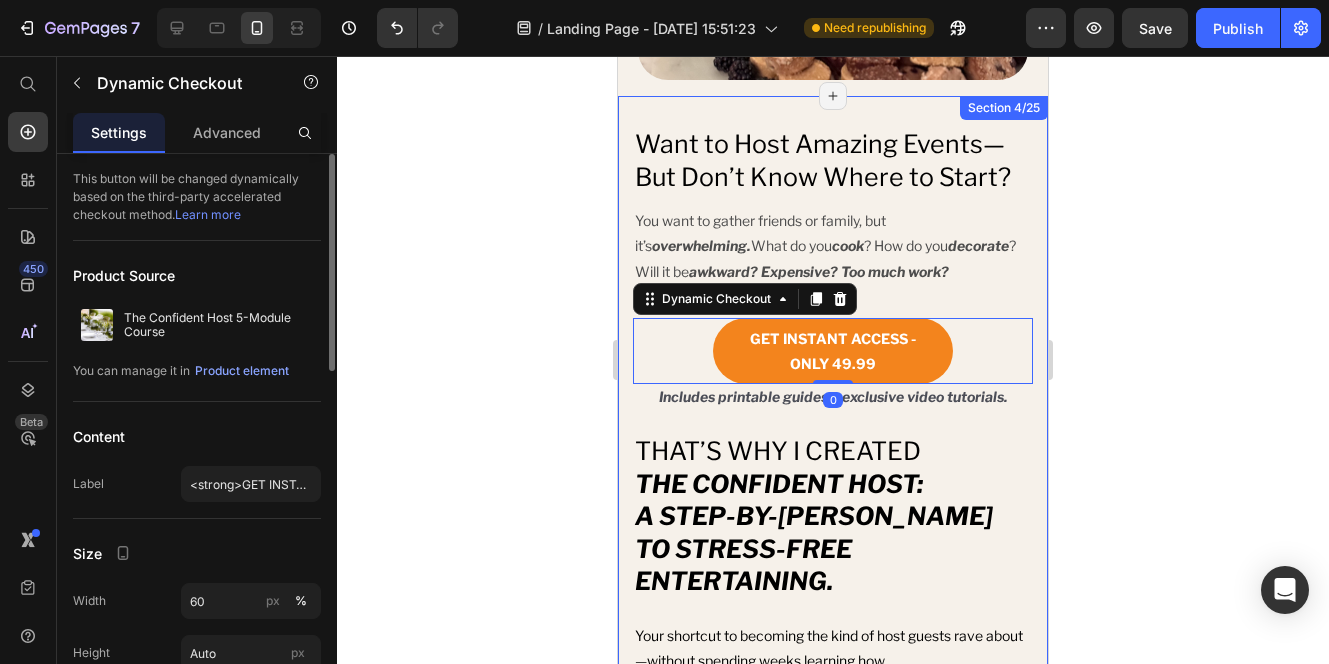 click on "You want to gather friends or family, but it’s  overwhelming.  What do you  cook ? How do you  decorate ? Will it be  awkward? Expensive? Too much work?" at bounding box center (833, 246) 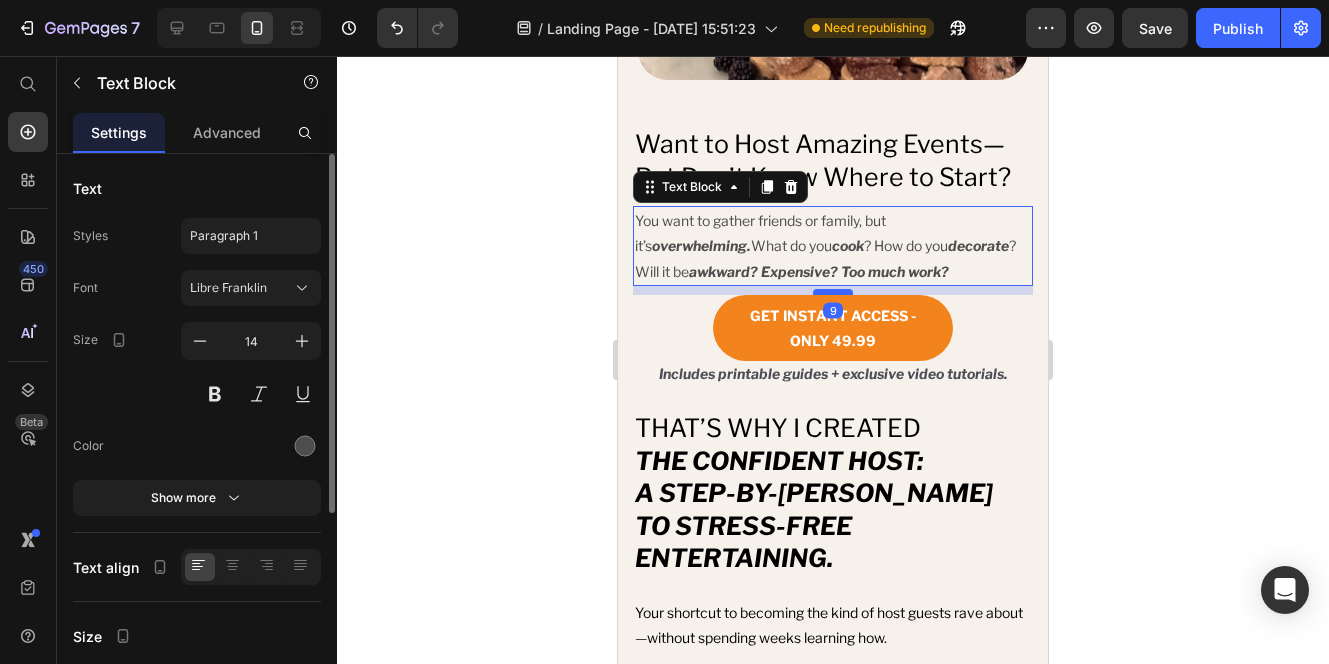 drag, startPoint x: 840, startPoint y: 314, endPoint x: 840, endPoint y: 291, distance: 23 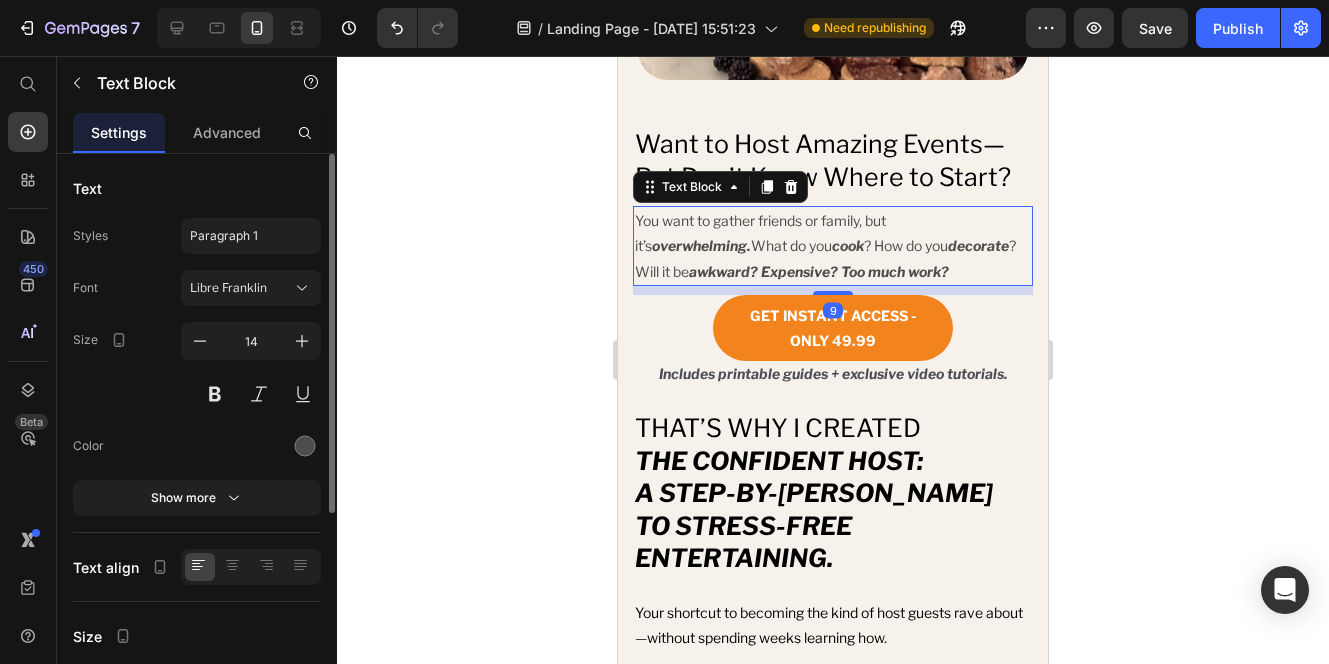 click 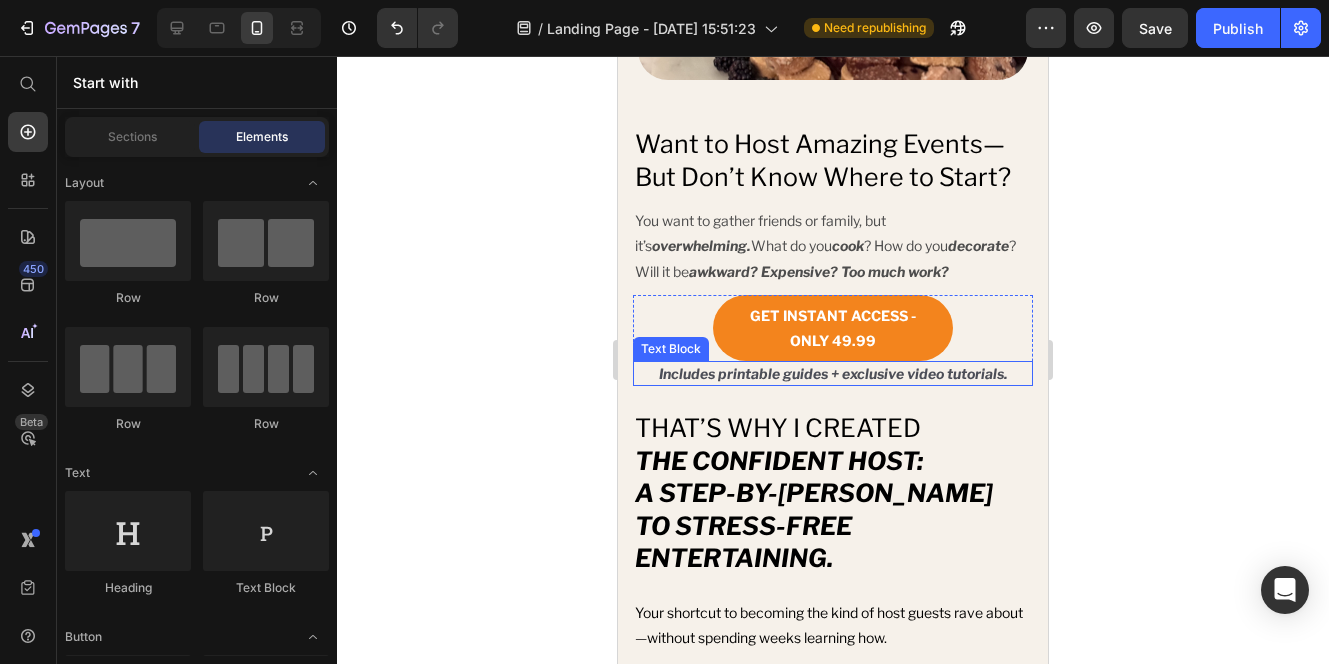 click on "Includes printable guides + exclusive video tutorials." at bounding box center (833, 373) 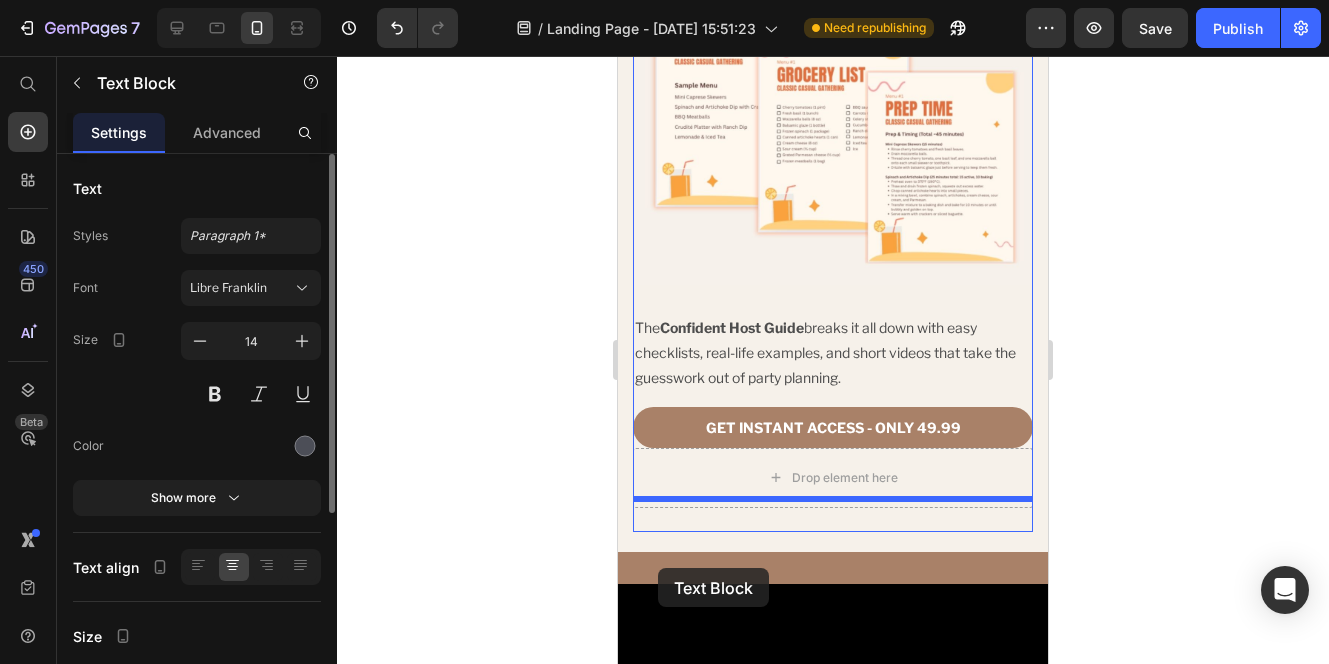 scroll, scrollTop: 2196, scrollLeft: 0, axis: vertical 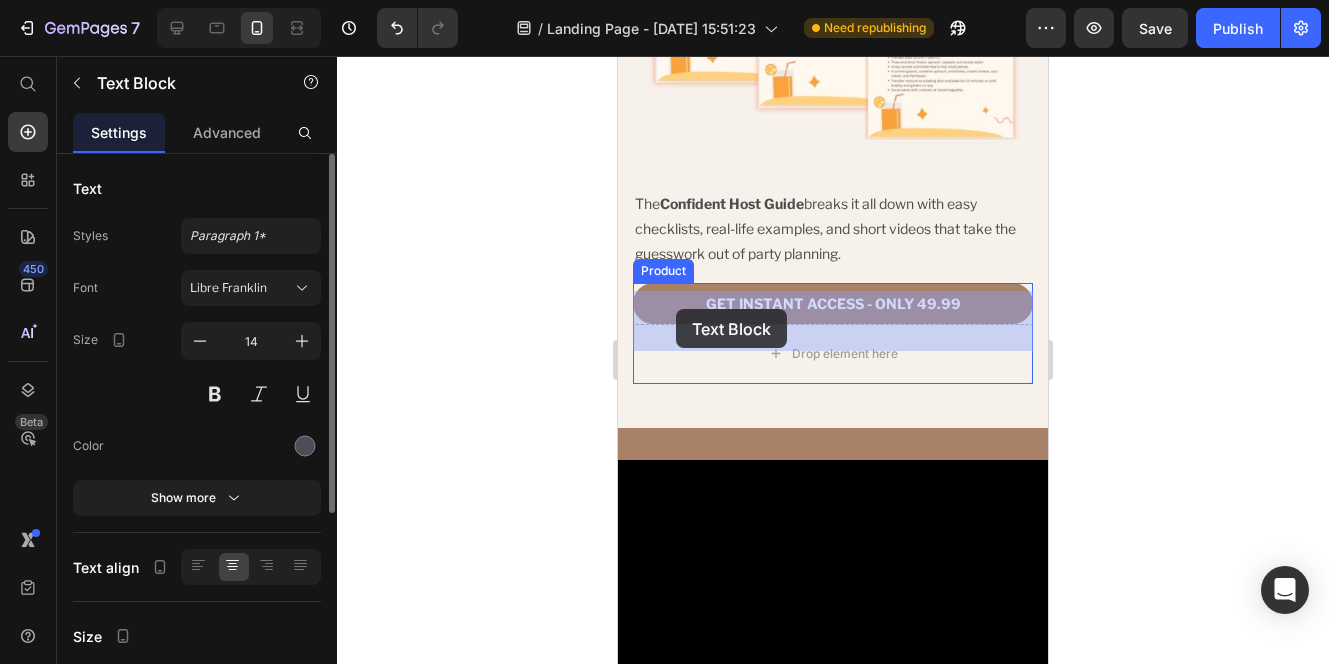 drag, startPoint x: 651, startPoint y: 346, endPoint x: 676, endPoint y: 309, distance: 44.65423 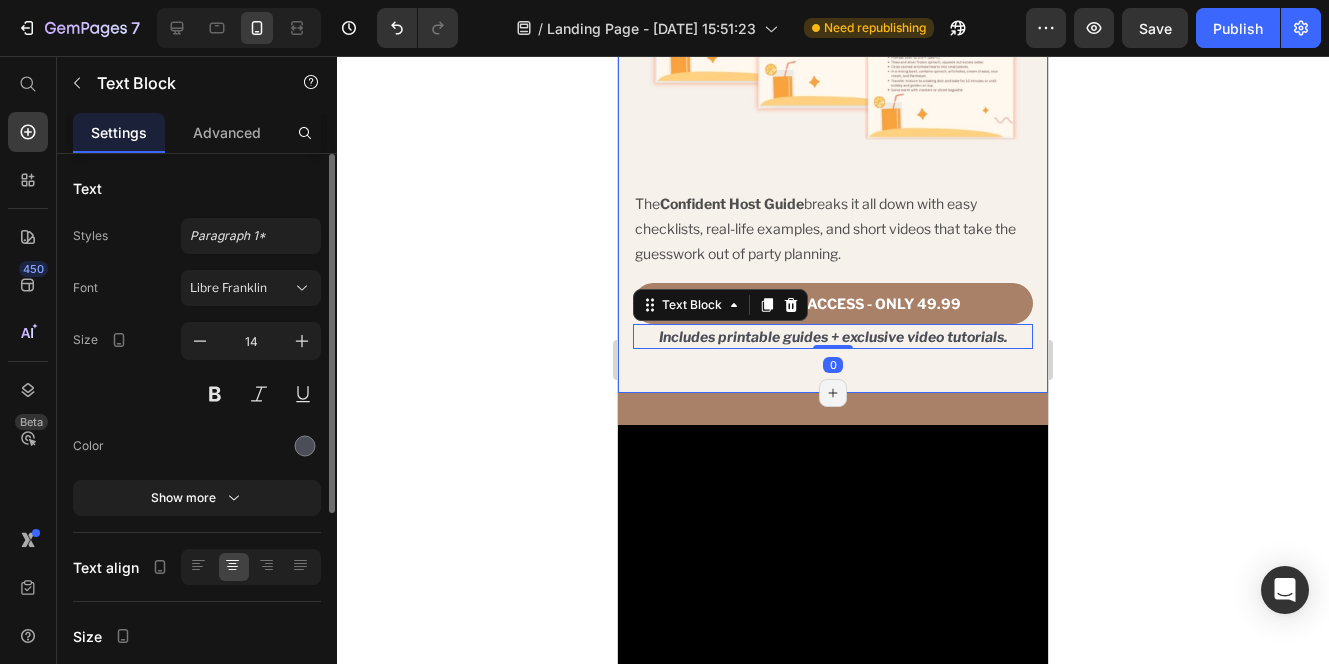 click 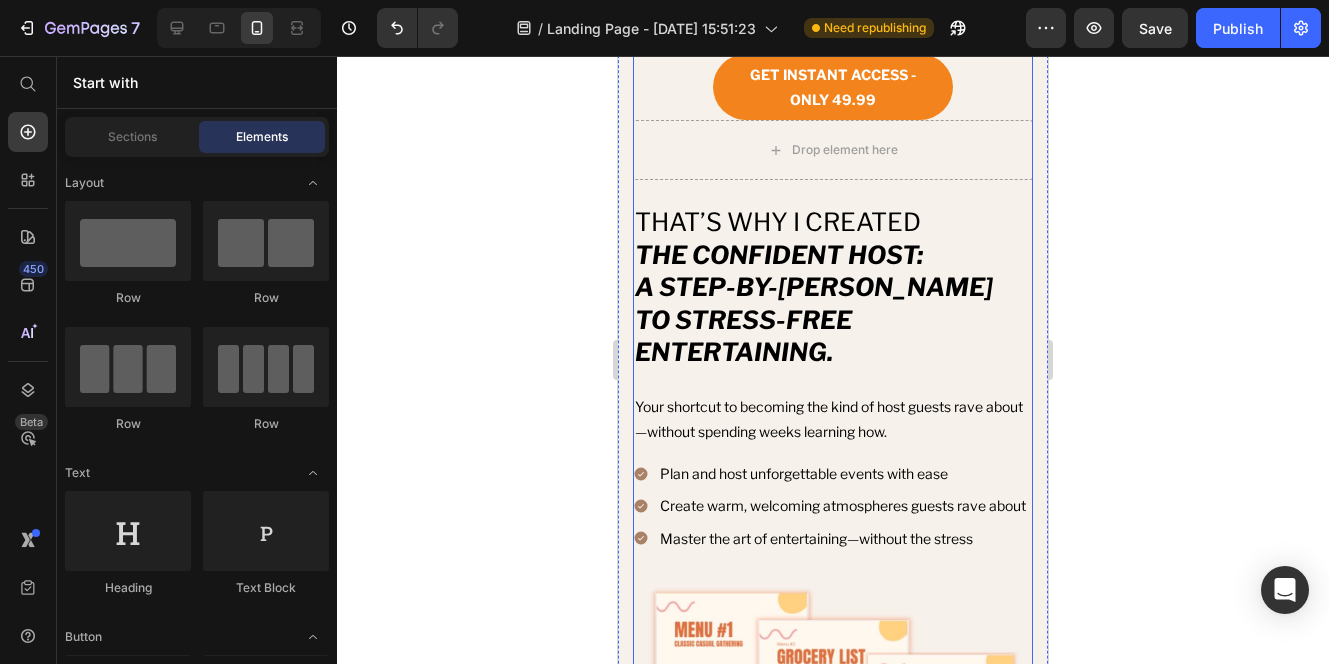 scroll, scrollTop: 1447, scrollLeft: 0, axis: vertical 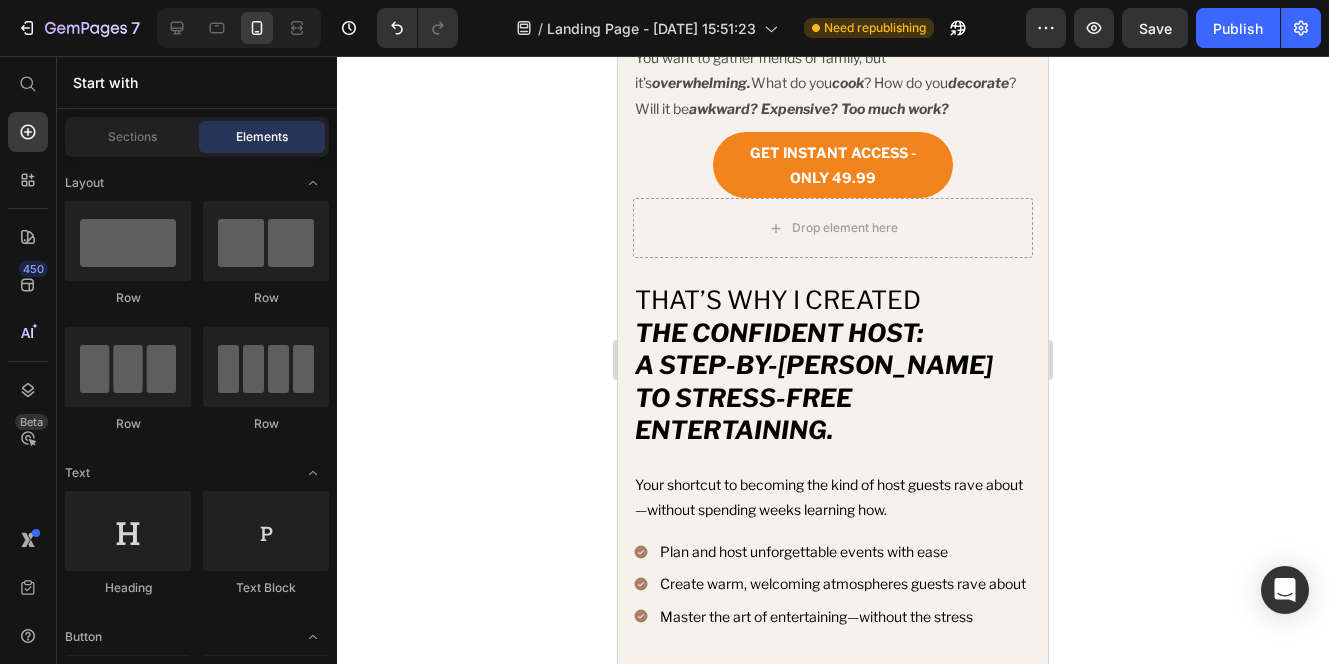 click 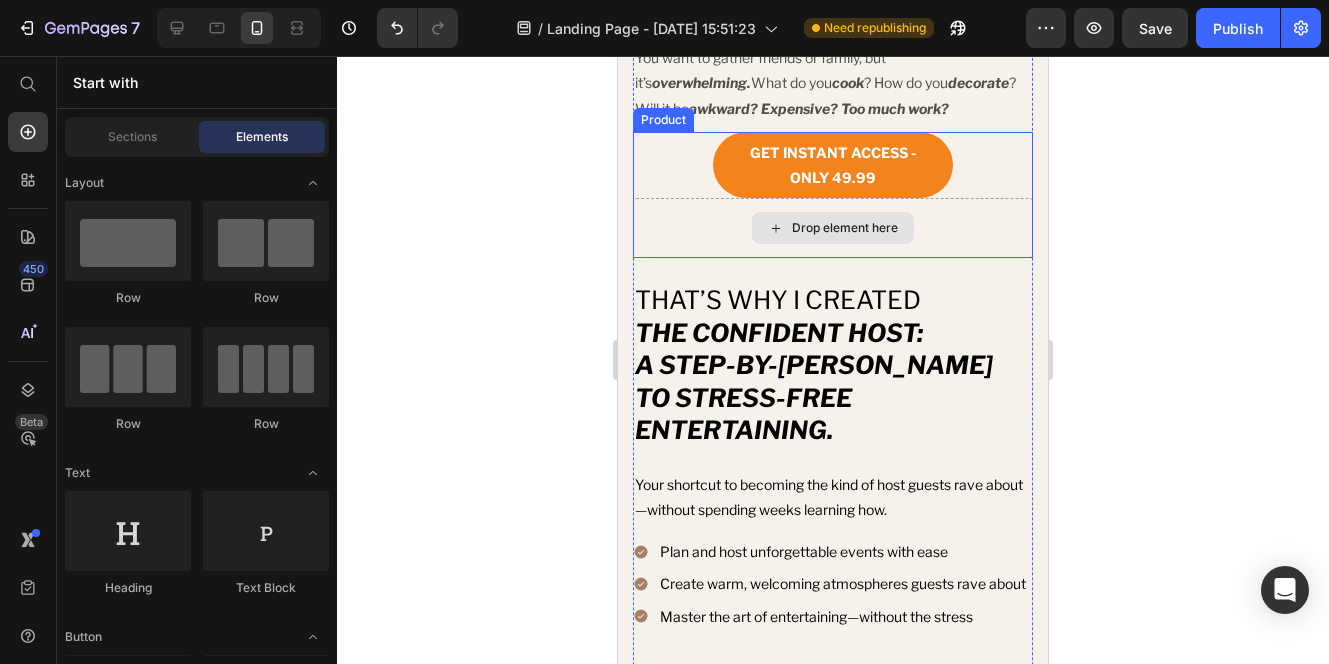 click on "Drop element here" at bounding box center [833, 228] 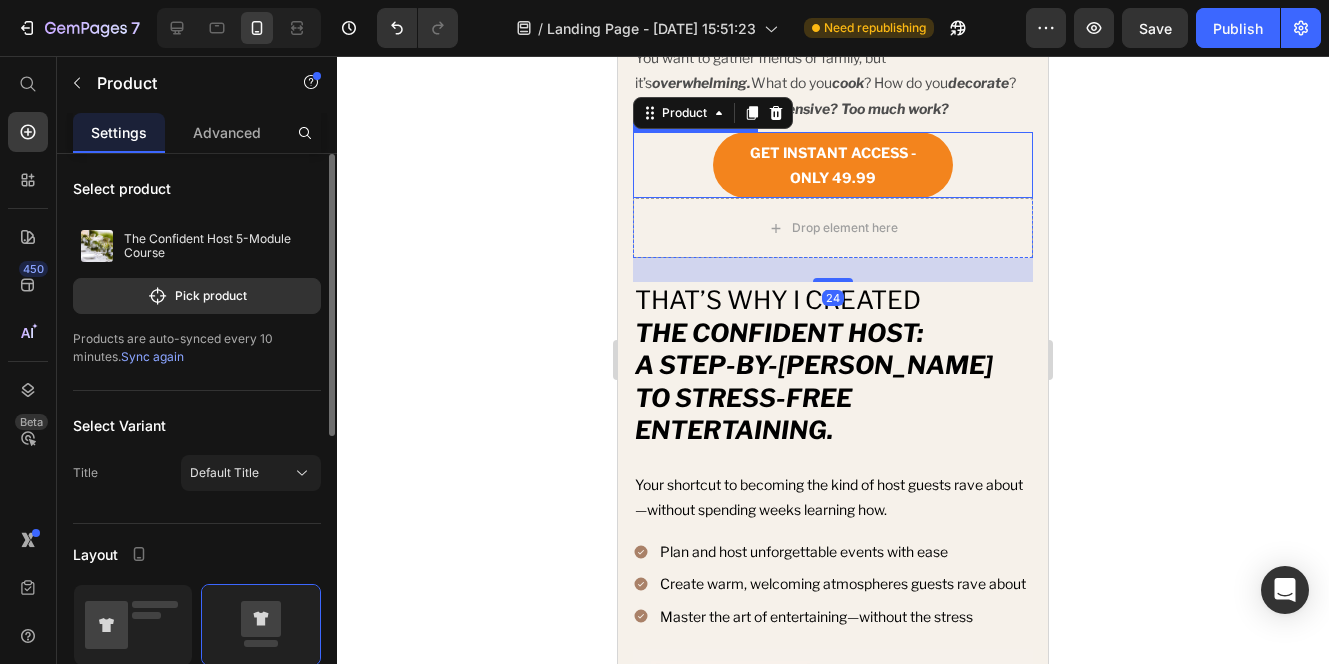 click on "GET INSTANT ACCESS - ONLY 49.99" at bounding box center (833, 165) 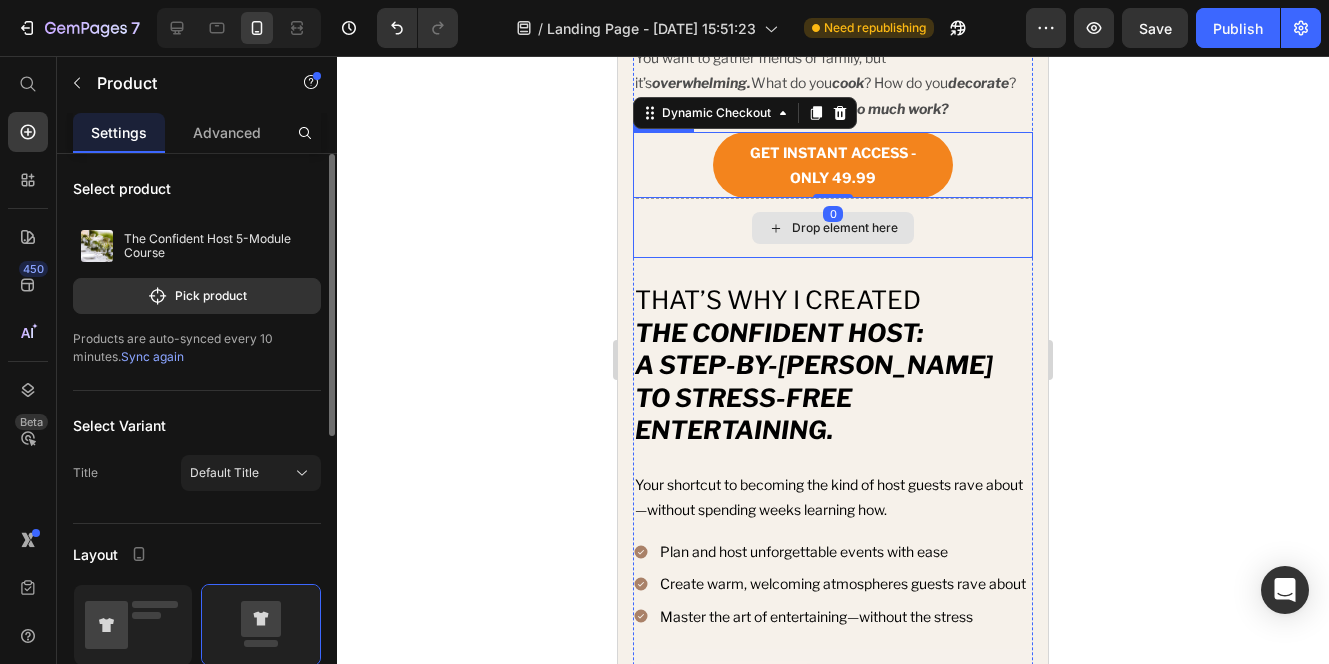 click on "Drop element here" at bounding box center [833, 228] 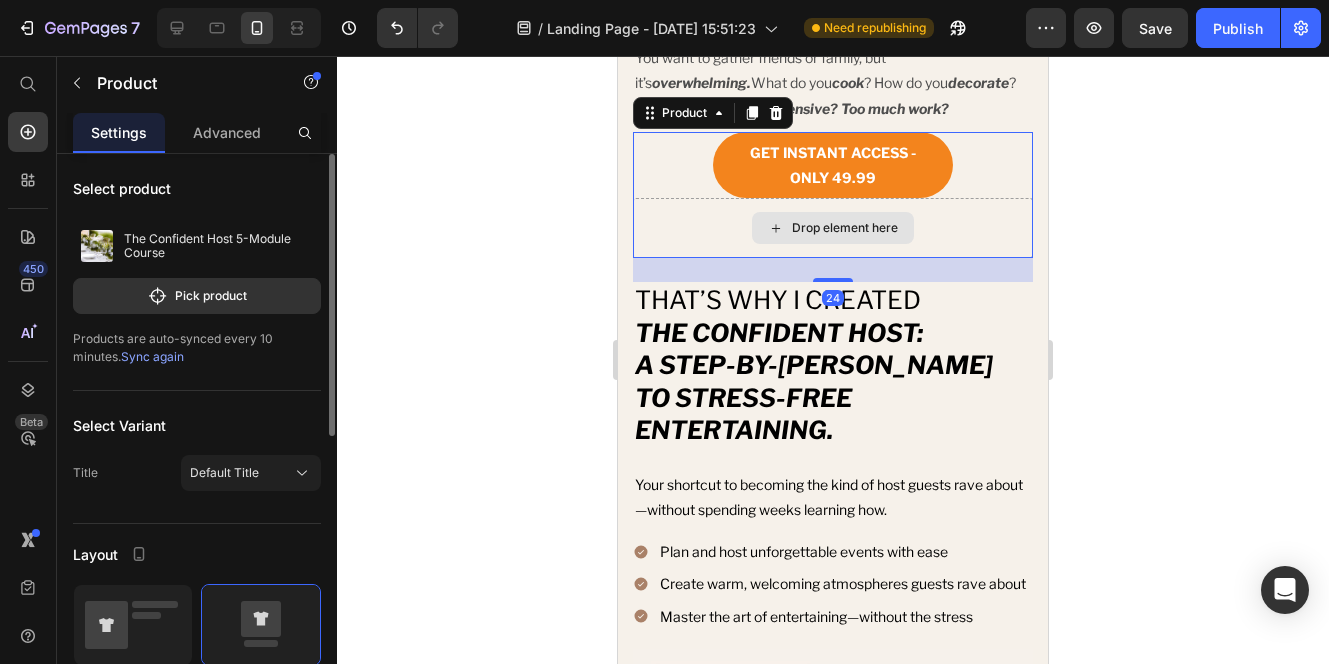 click on "Drop element here" at bounding box center [833, 228] 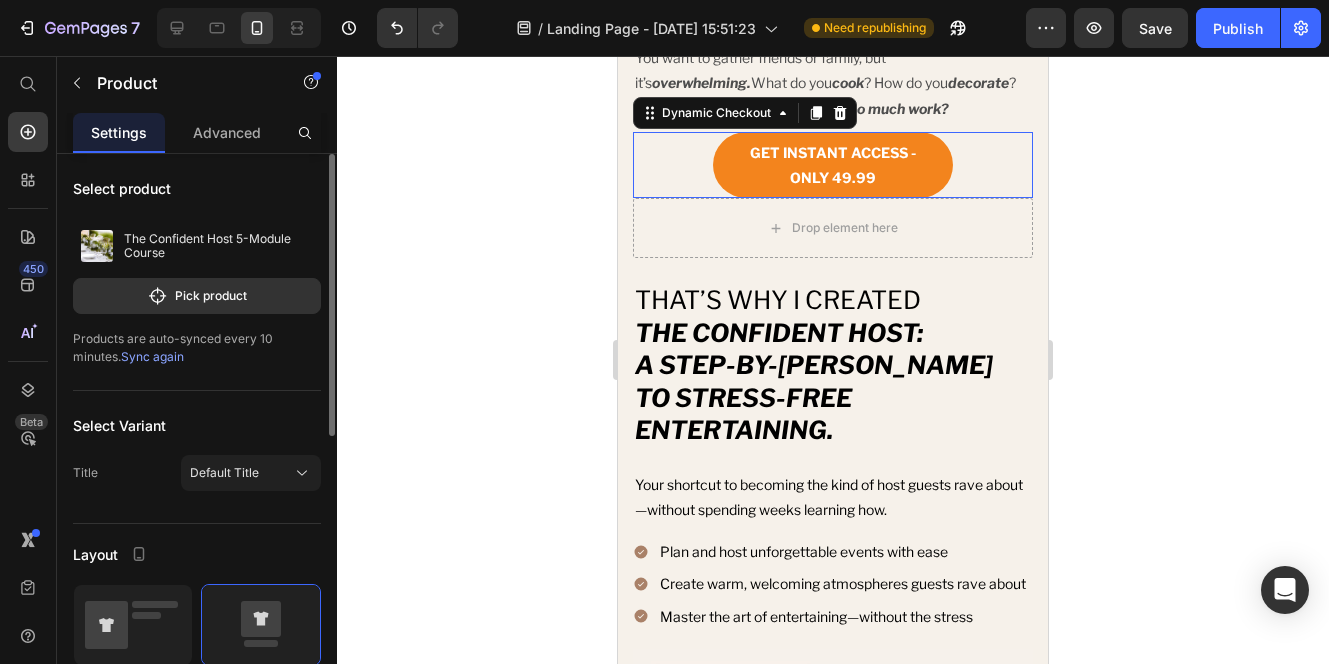 click on "GET INSTANT ACCESS - ONLY 49.99" at bounding box center [833, 165] 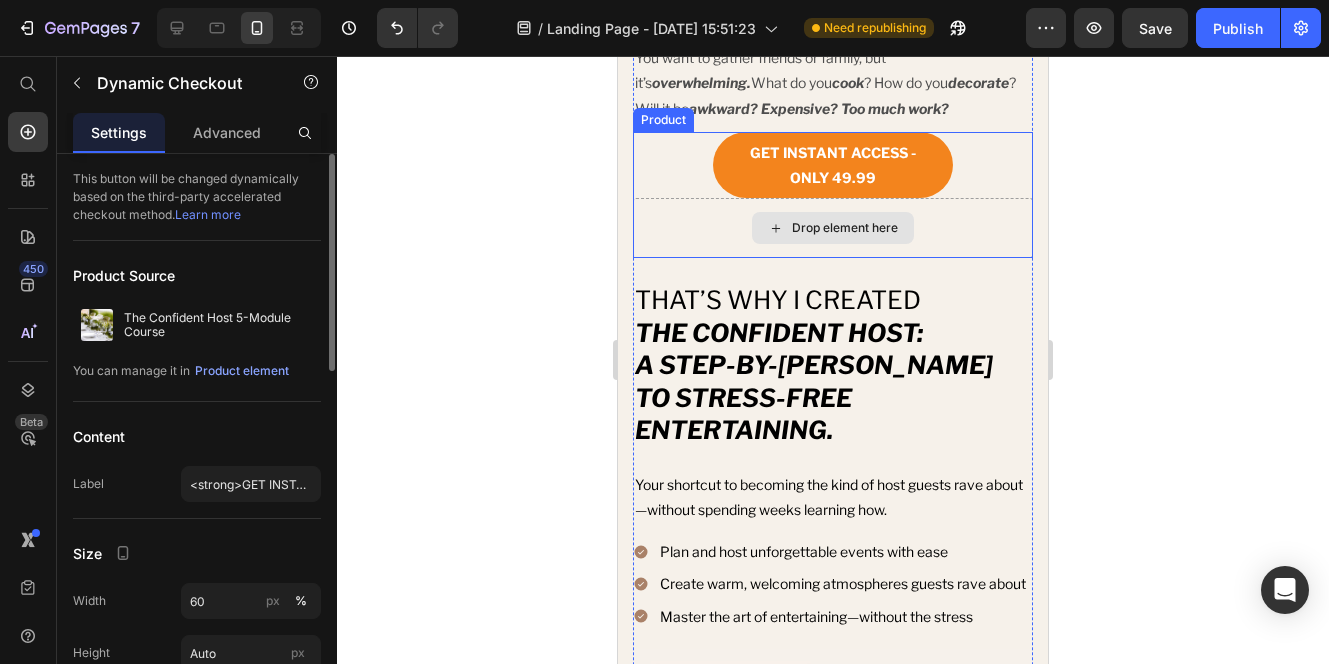 click on "Drop element here" at bounding box center [845, 228] 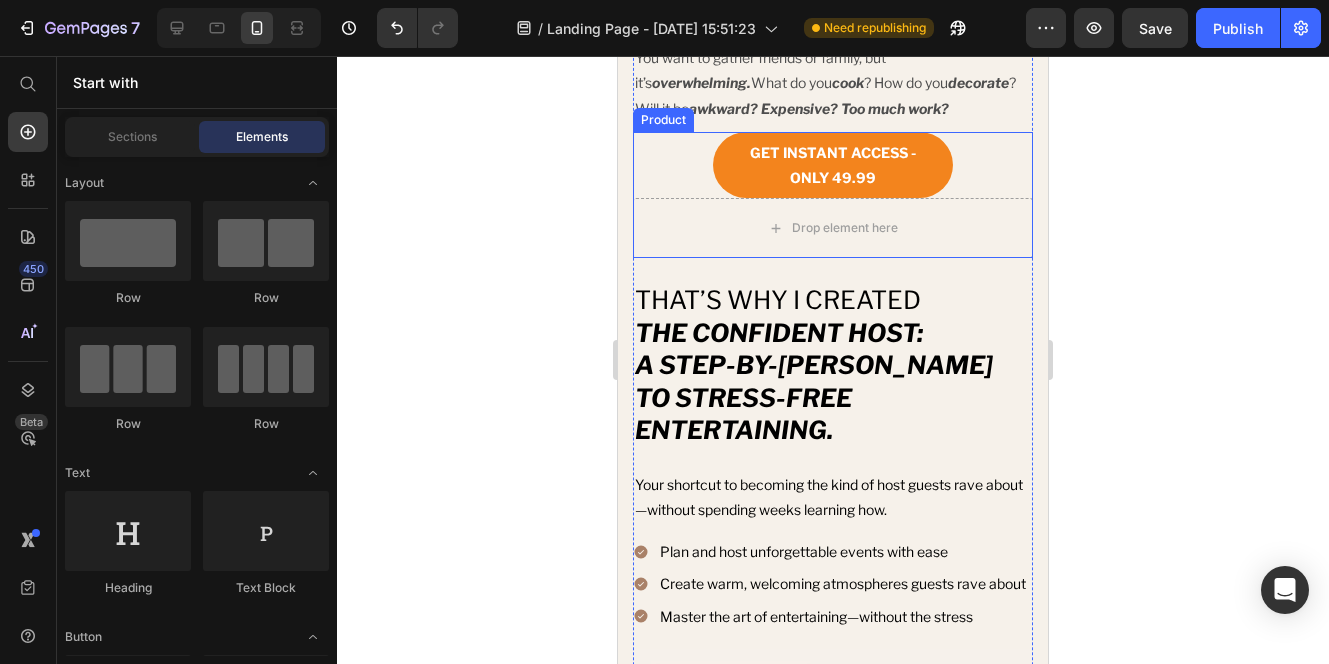 click 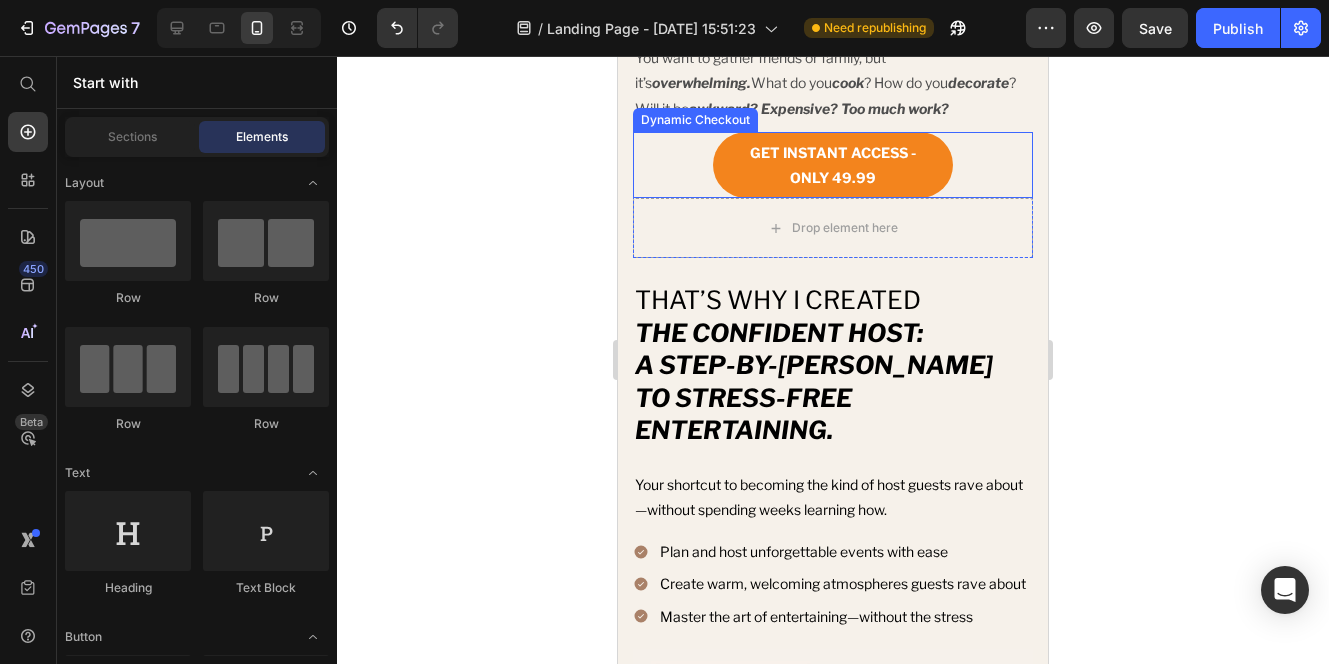 click 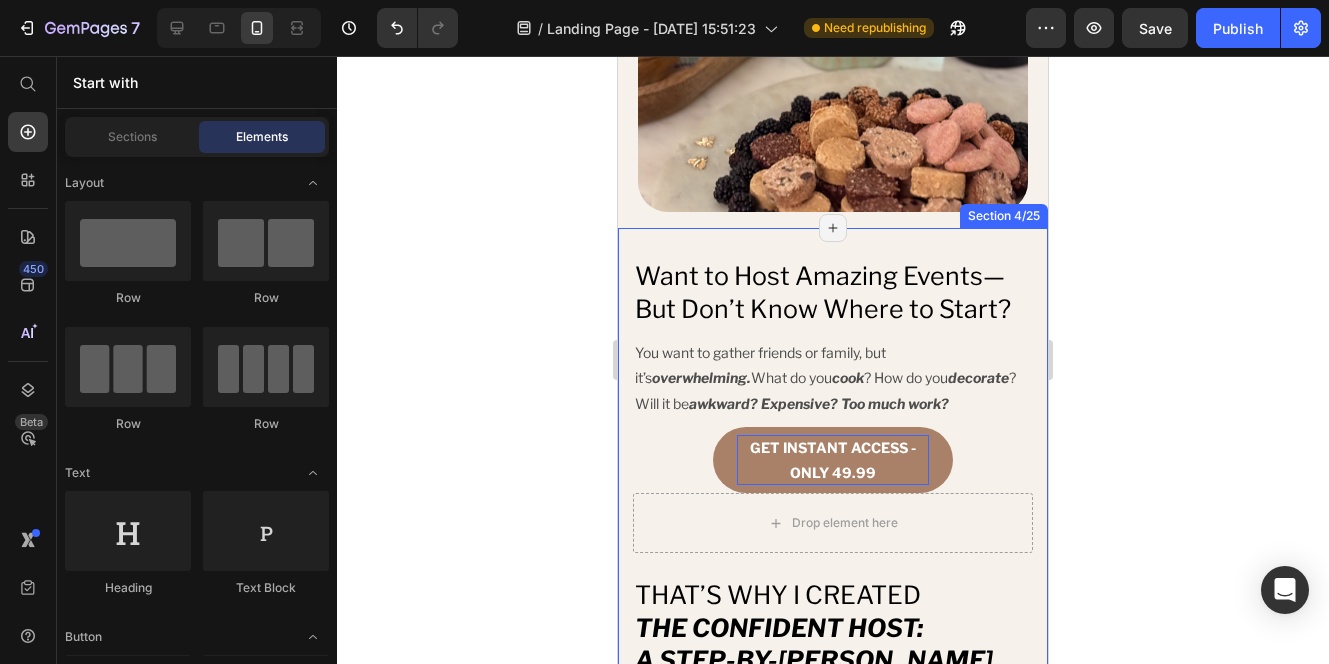 scroll, scrollTop: 1141, scrollLeft: 0, axis: vertical 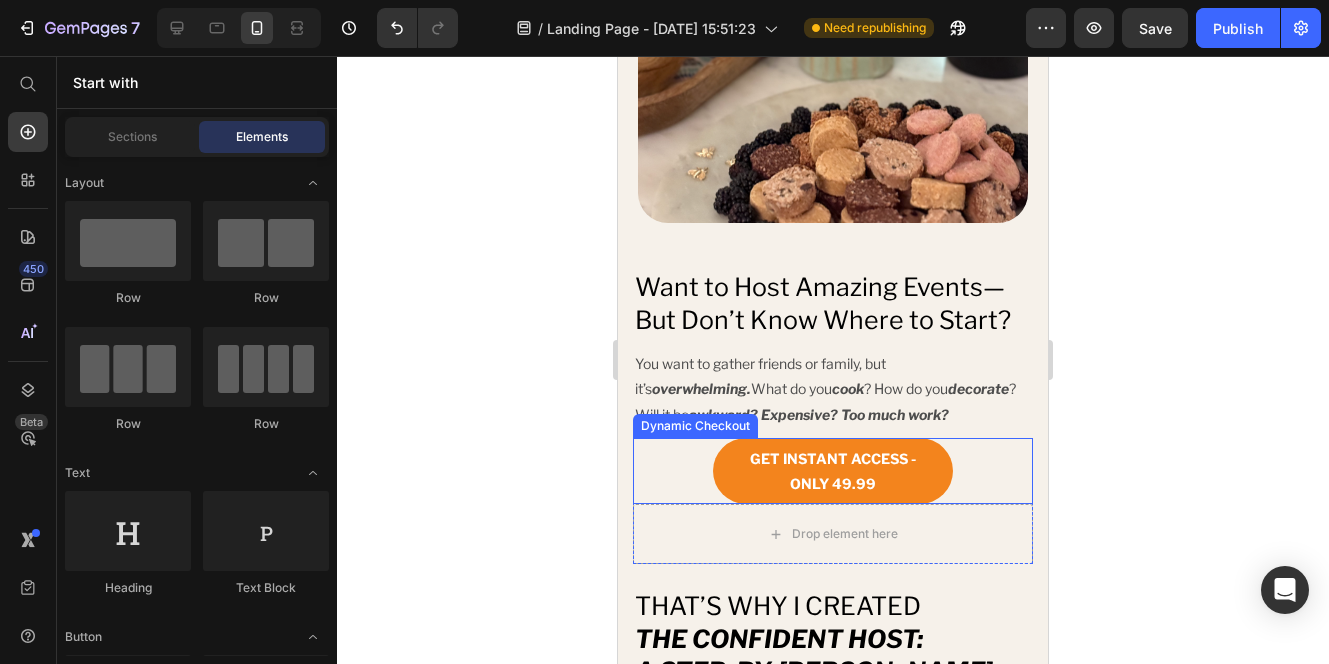 click on "GET INSTANT ACCESS - ONLY 49.99" at bounding box center [833, 471] 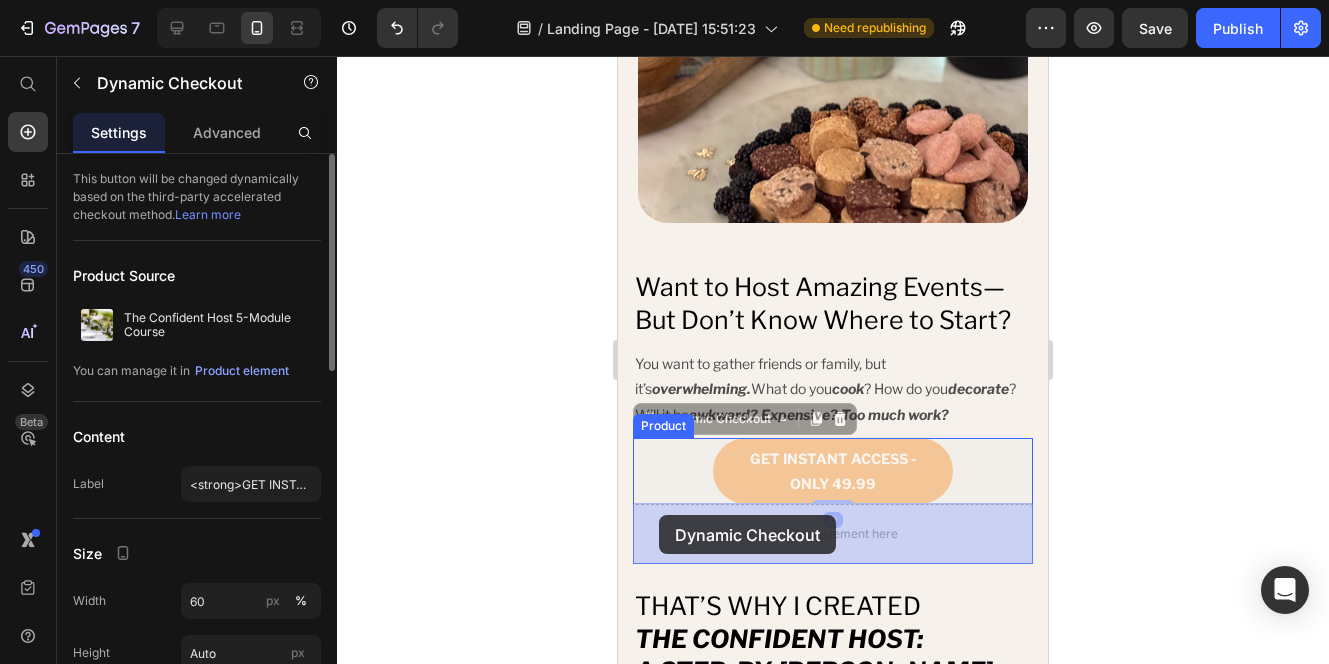 drag, startPoint x: 652, startPoint y: 419, endPoint x: 659, endPoint y: 515, distance: 96.25487 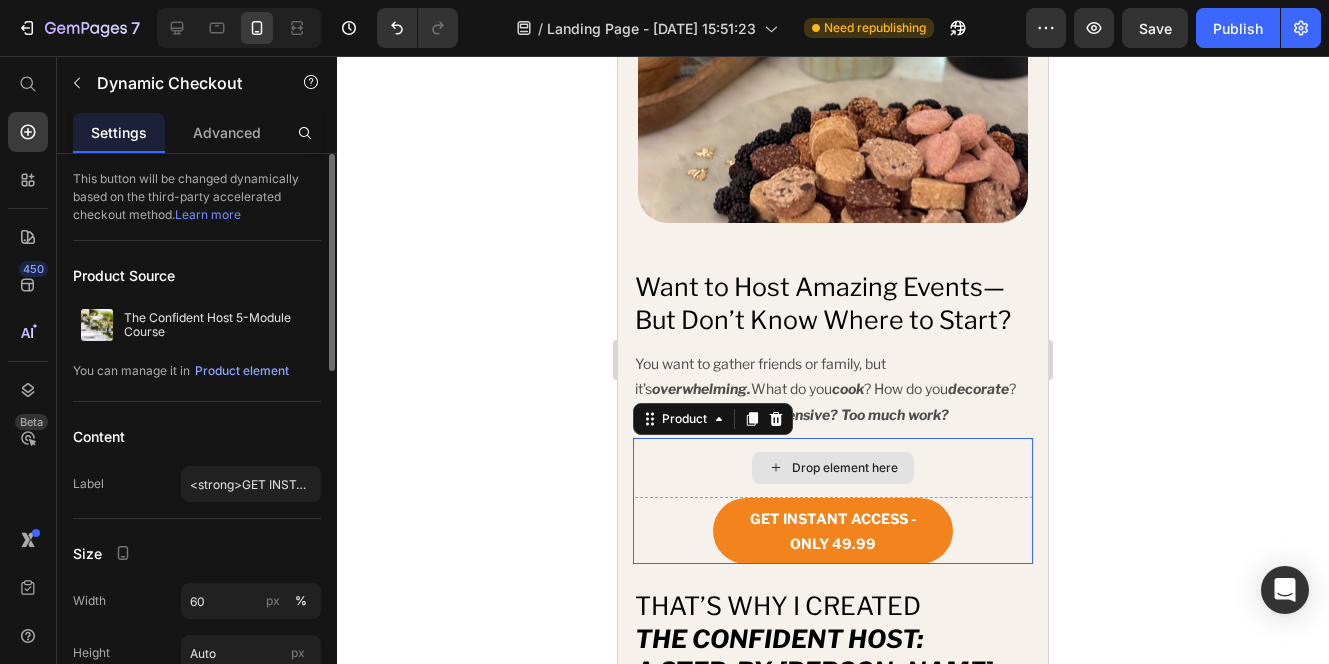 click on "Drop element here" at bounding box center (833, 468) 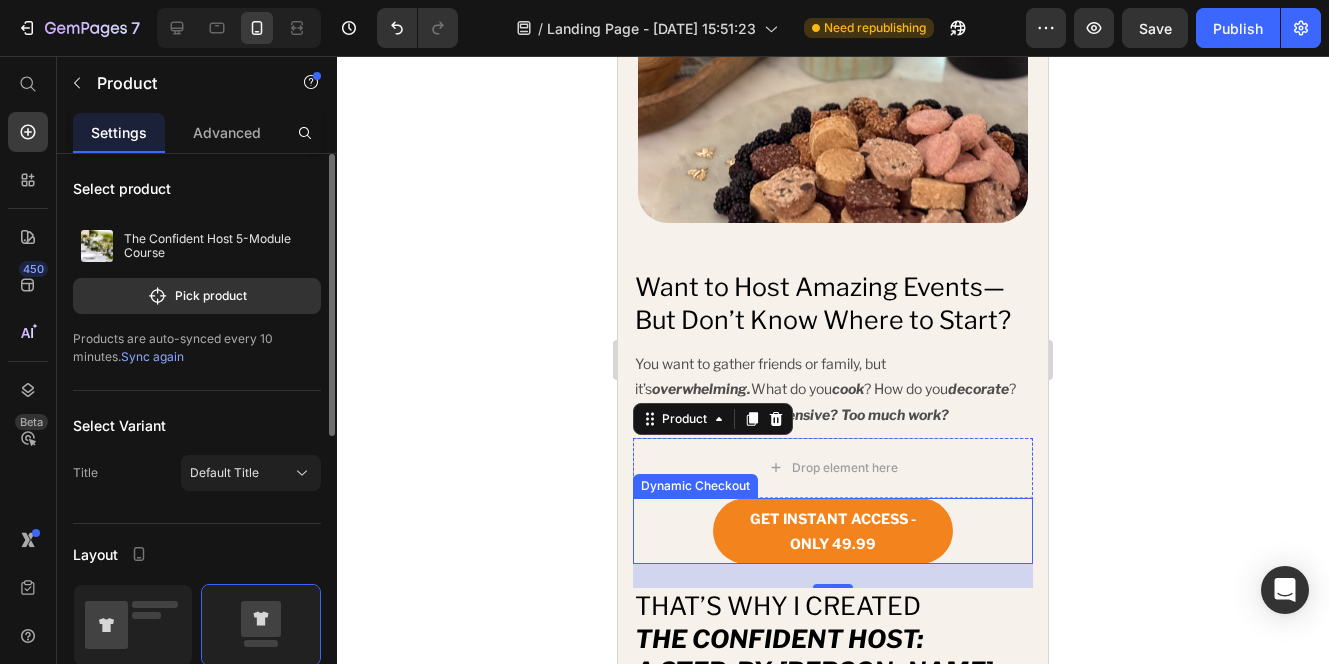 click on "GET INSTANT ACCESS - ONLY 49.99" at bounding box center (833, 531) 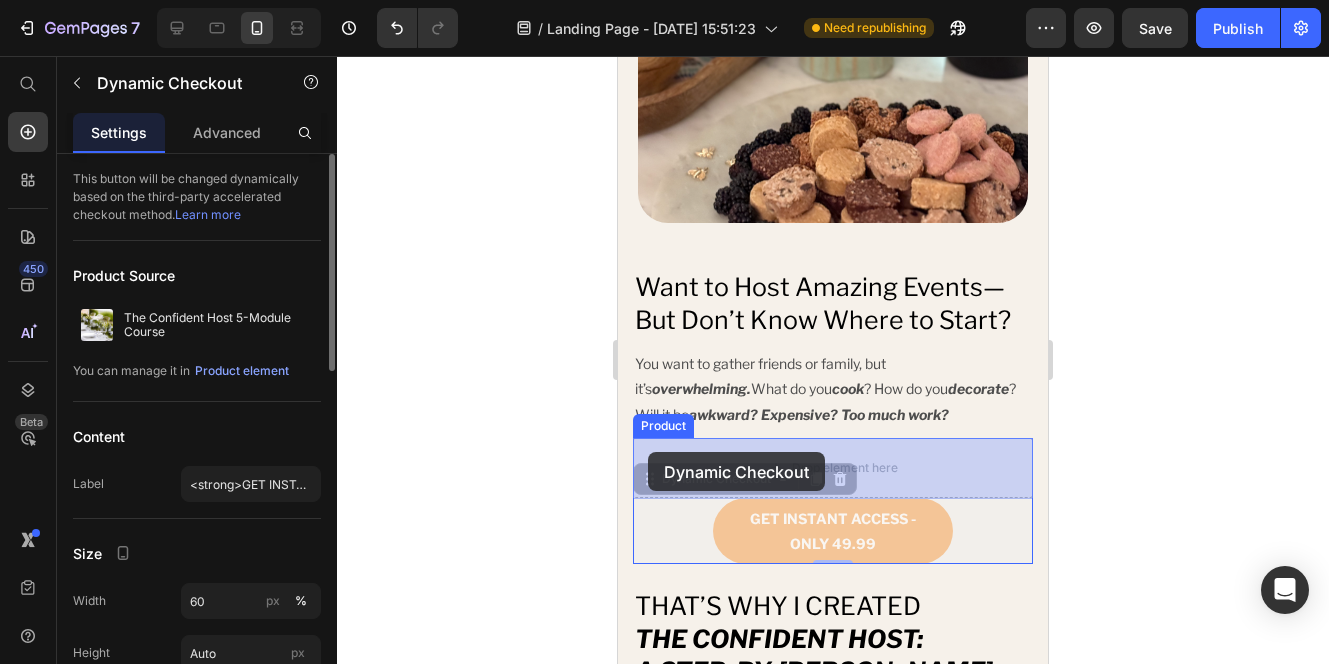 drag, startPoint x: 651, startPoint y: 481, endPoint x: 648, endPoint y: 452, distance: 29.15476 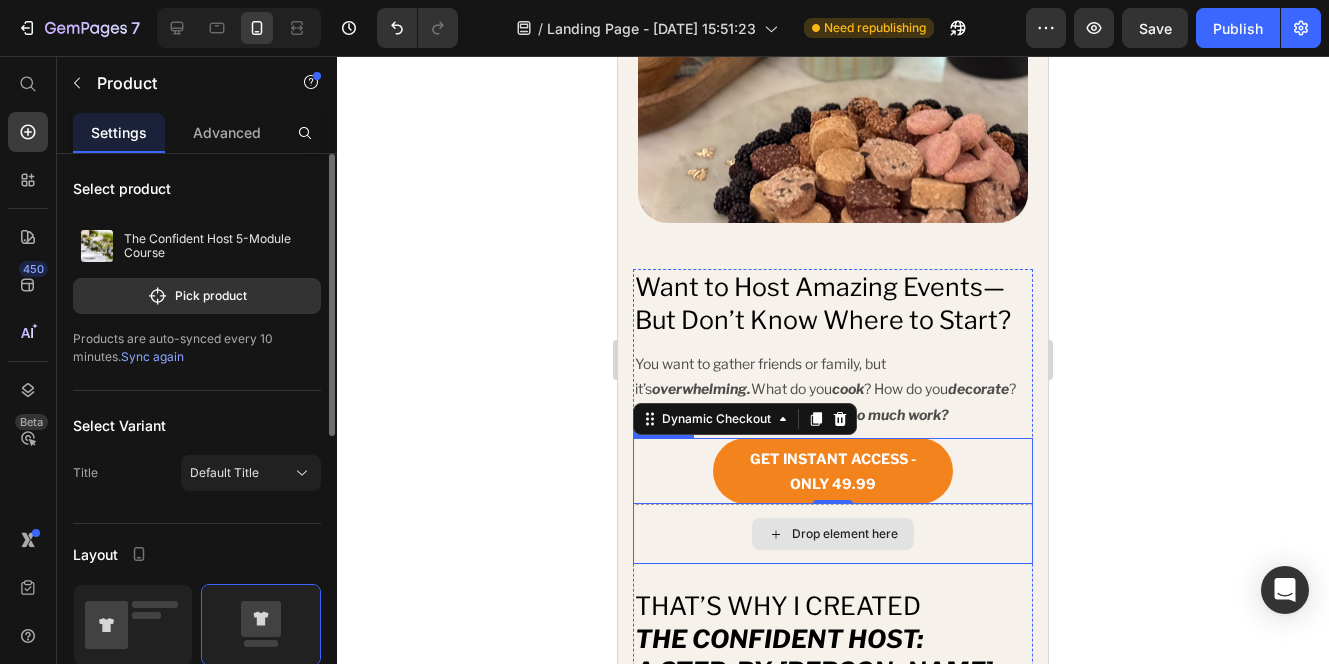 click on "Drop element here" at bounding box center (833, 534) 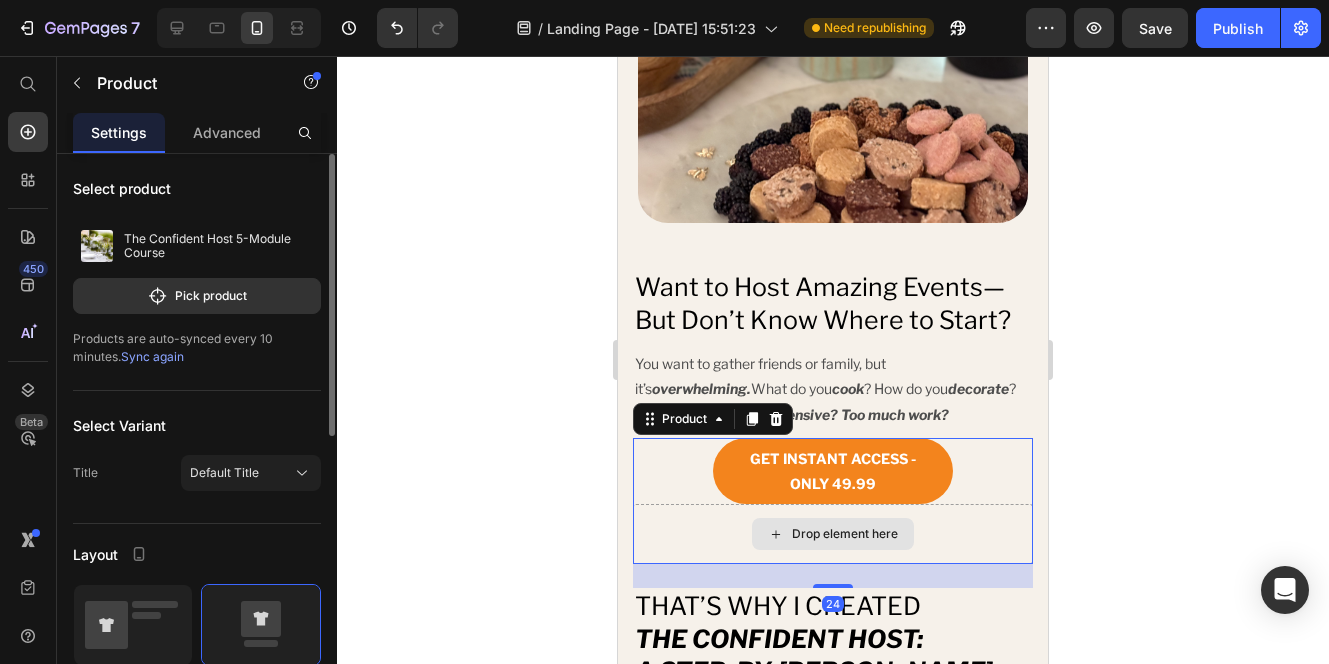 click 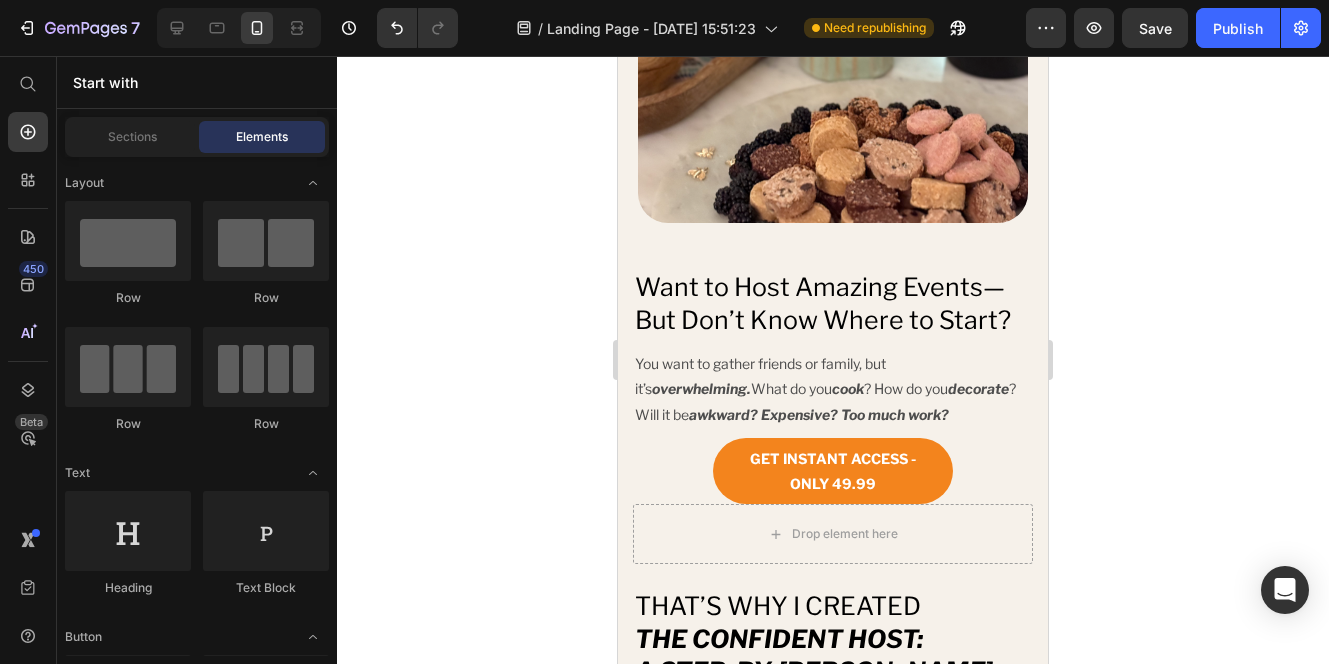 click 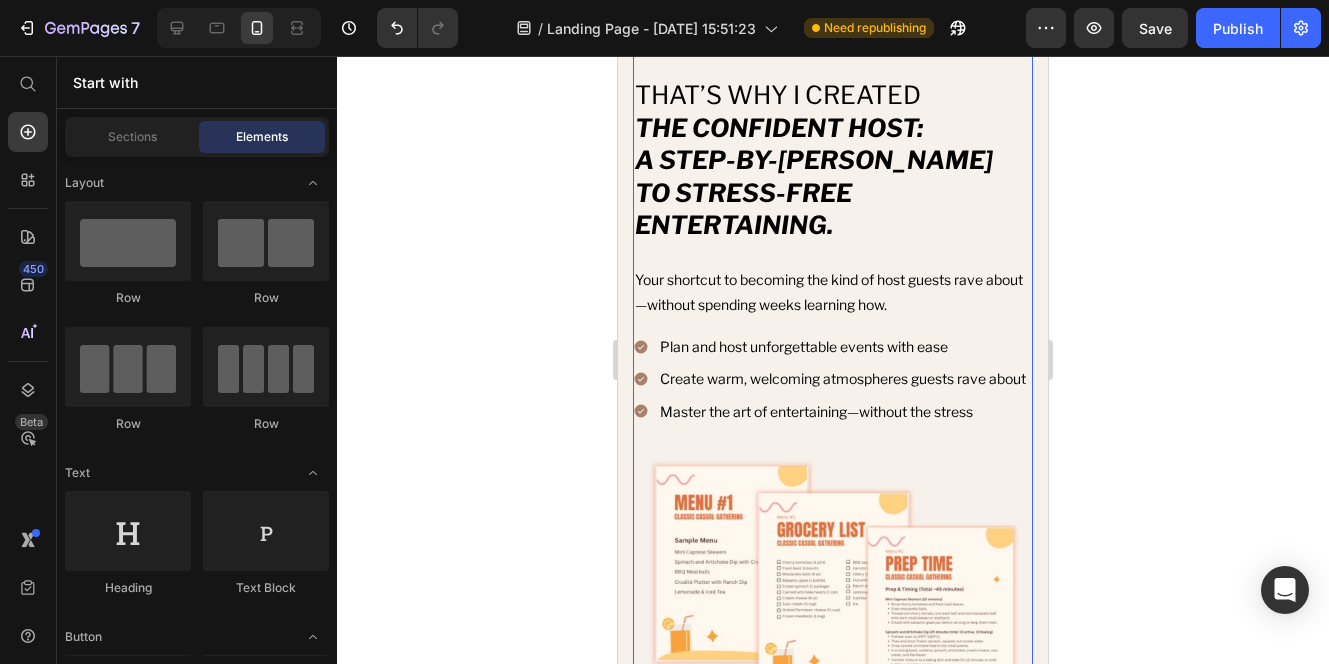 scroll, scrollTop: 1422, scrollLeft: 0, axis: vertical 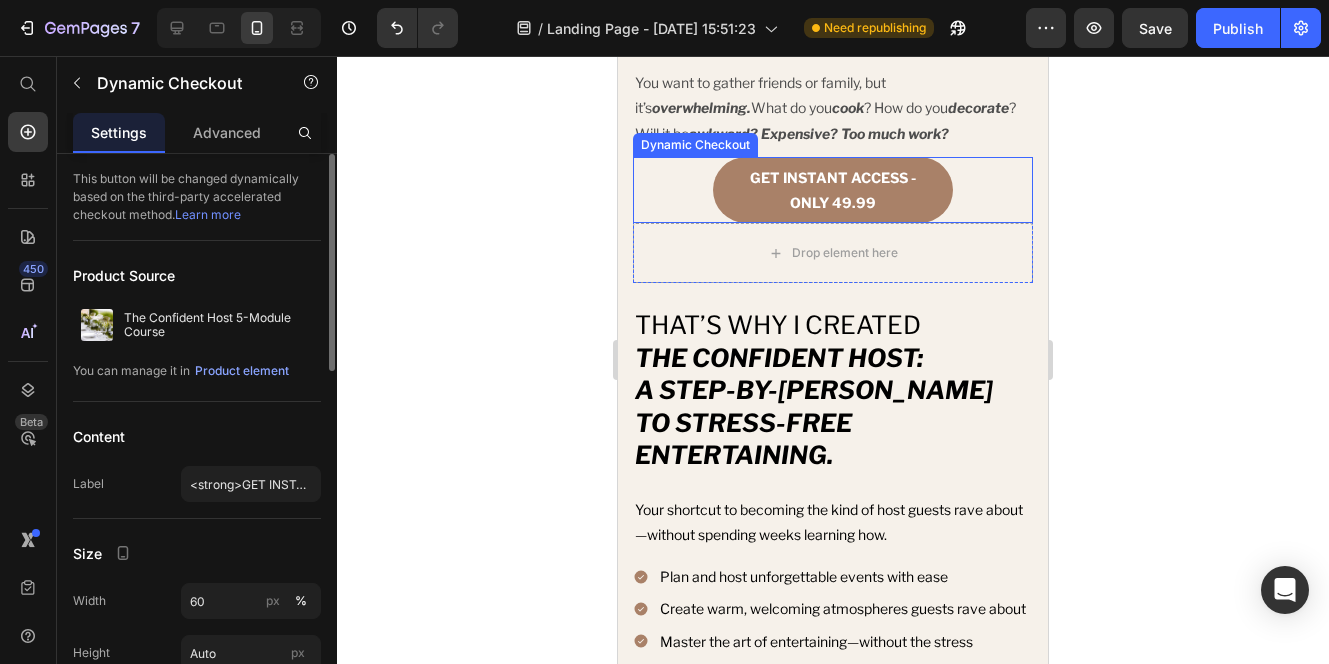 click on "GET INSTANT ACCESS - ONLY 49.99" at bounding box center [833, 190] 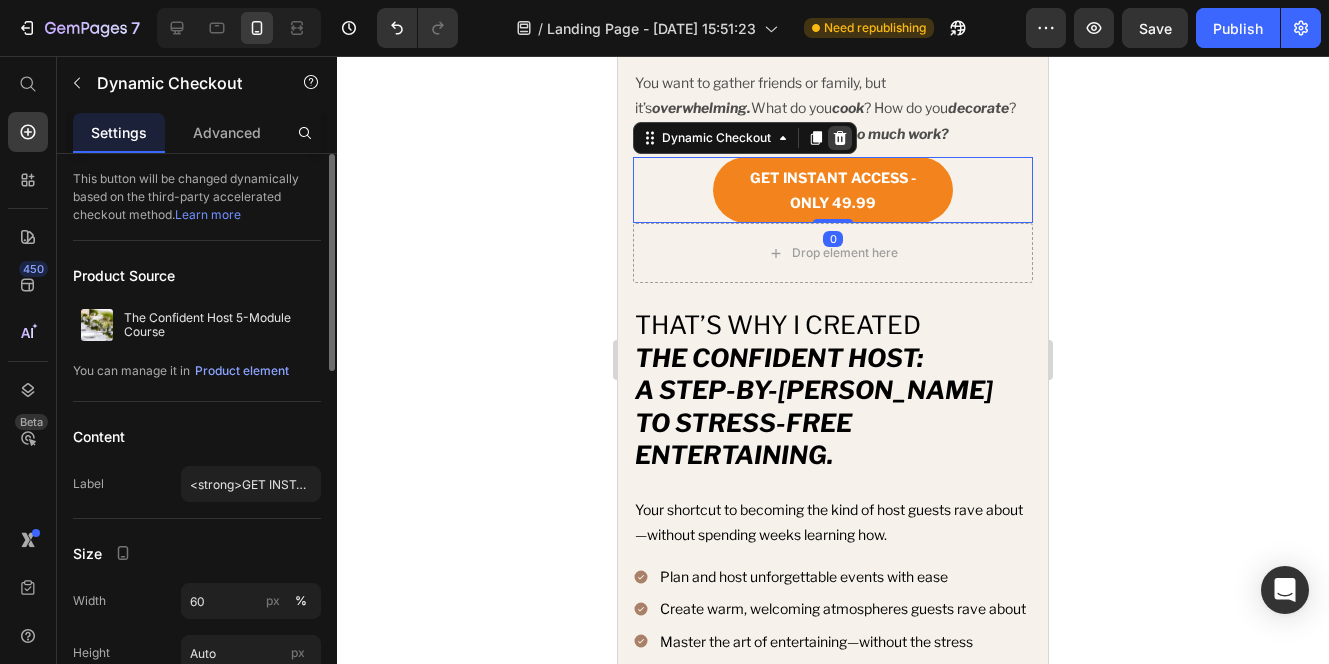 click 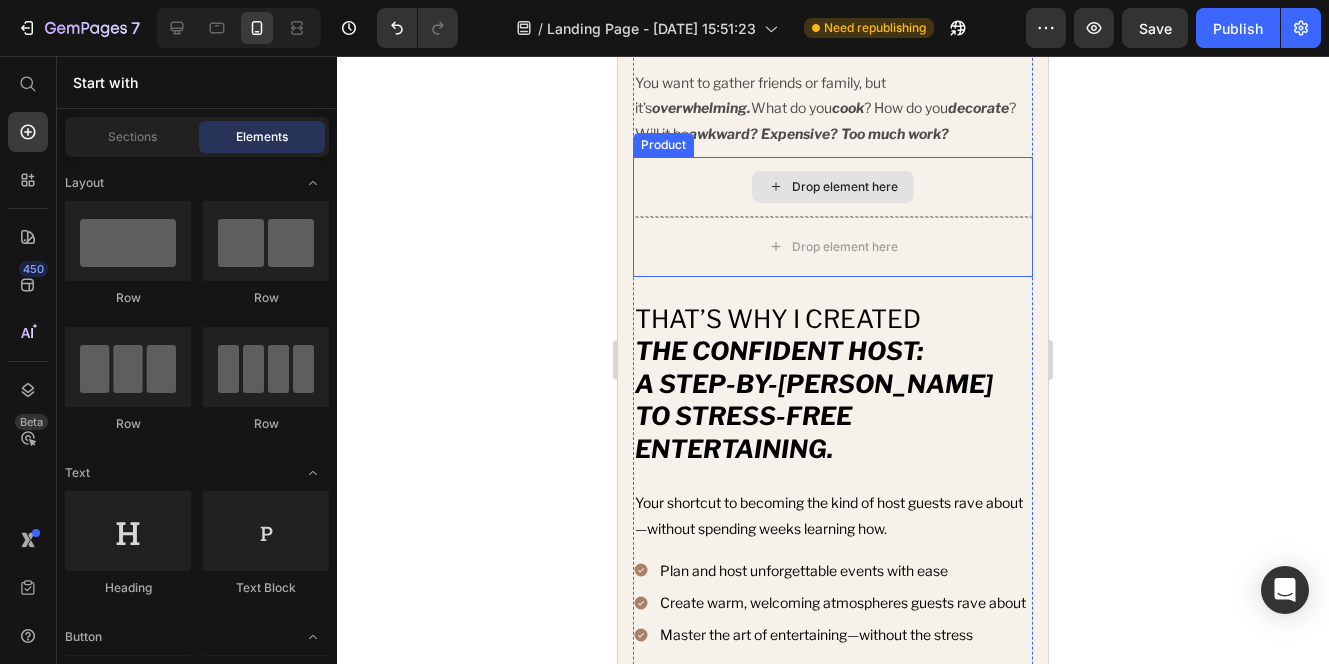 click on "Drop element here" at bounding box center (833, 187) 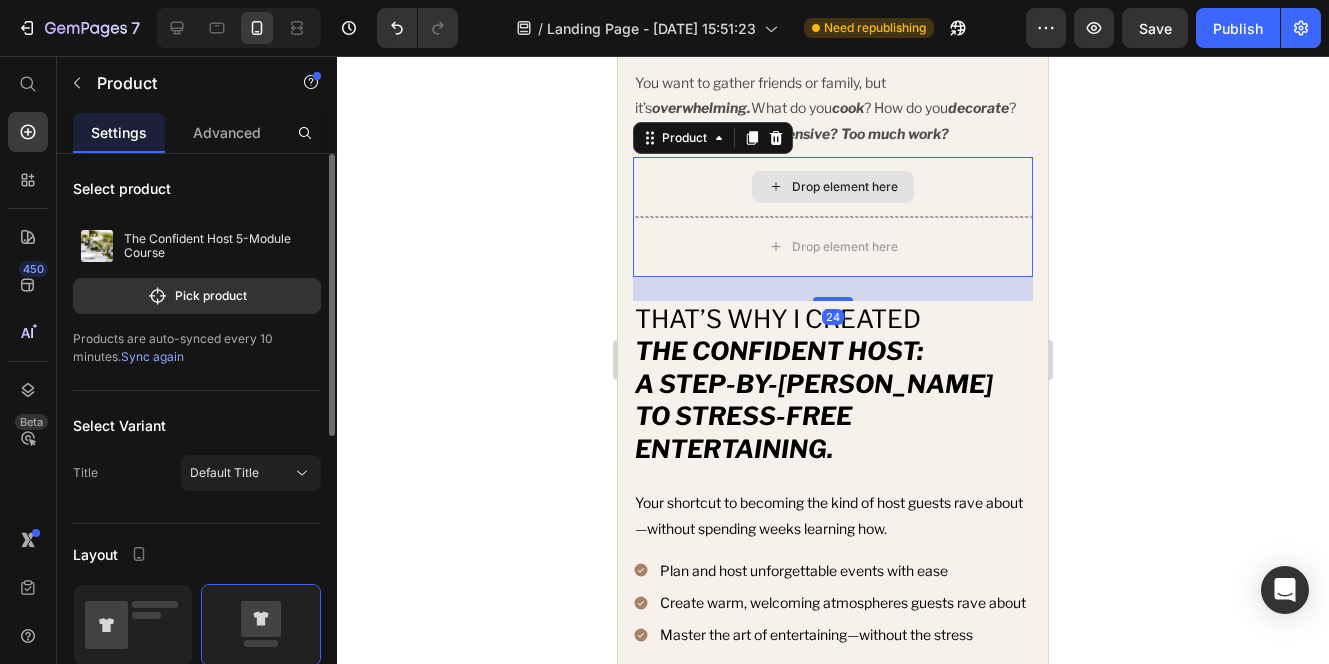 click on "Drop element here" at bounding box center (833, 187) 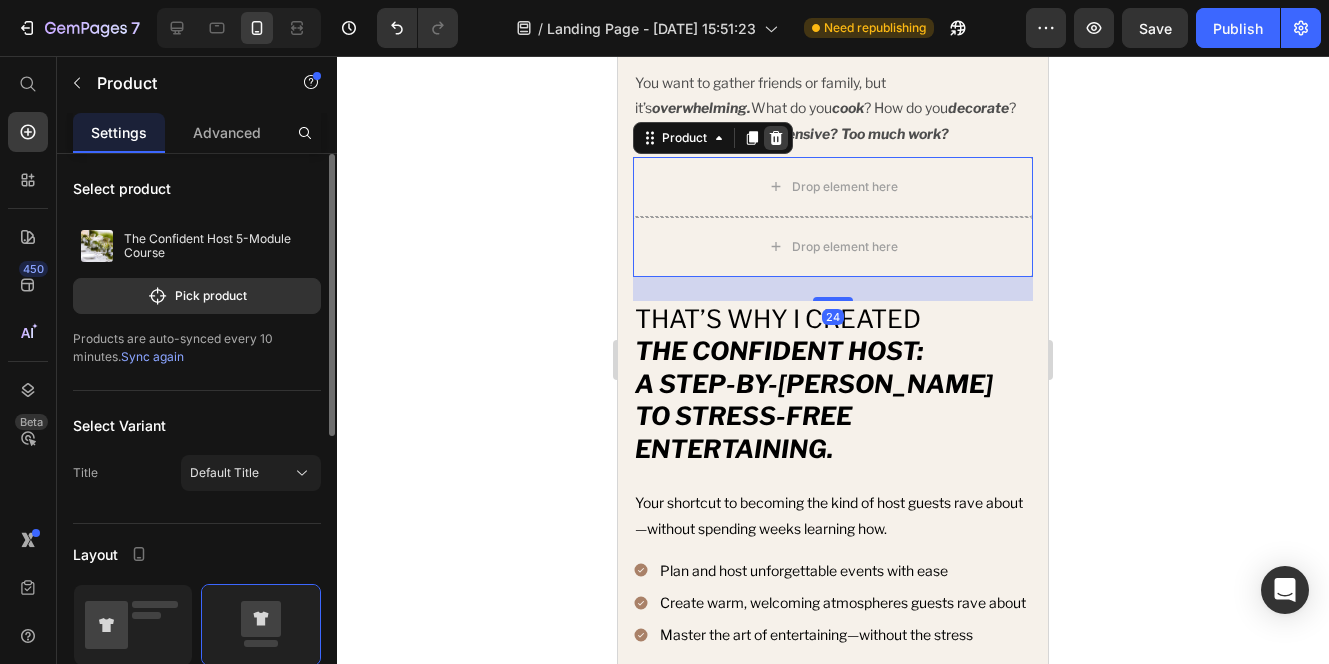 click 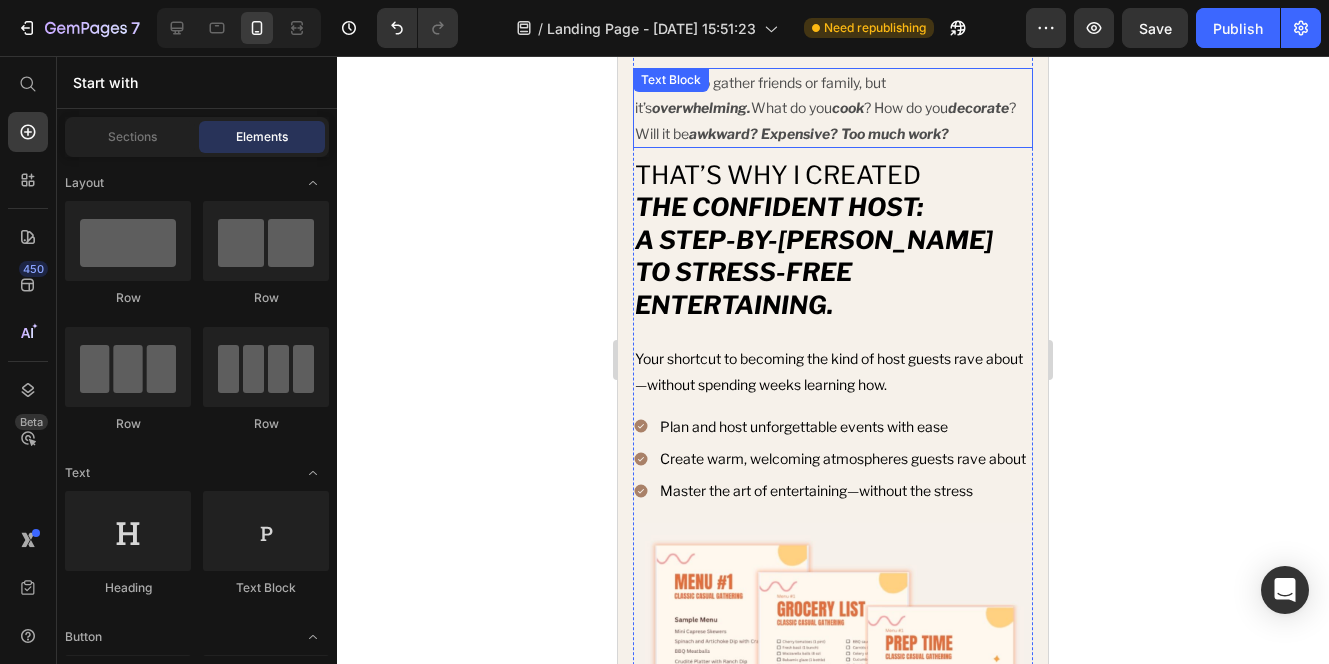 click on "You want to gather friends or family, but it’s  overwhelming.  What do you  cook ? How do you  decorate ? Will it be  awkward? Expensive? Too much work?" at bounding box center (833, 108) 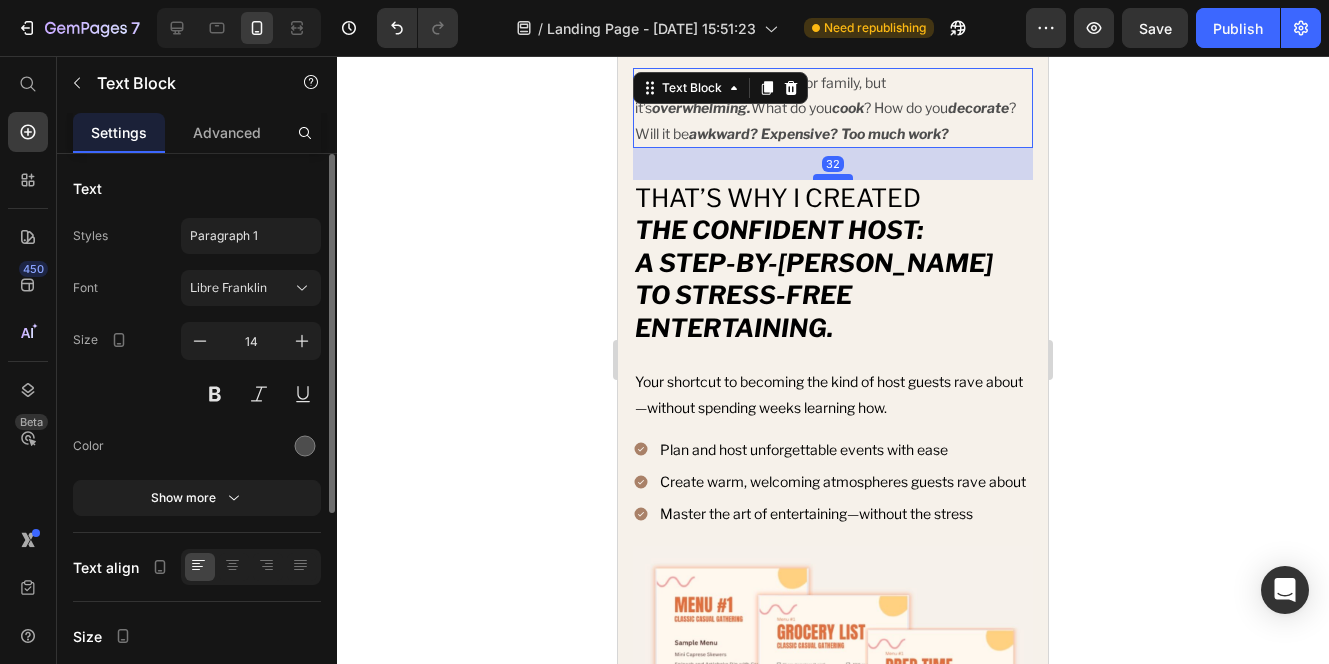 drag, startPoint x: 845, startPoint y: 153, endPoint x: 845, endPoint y: 176, distance: 23 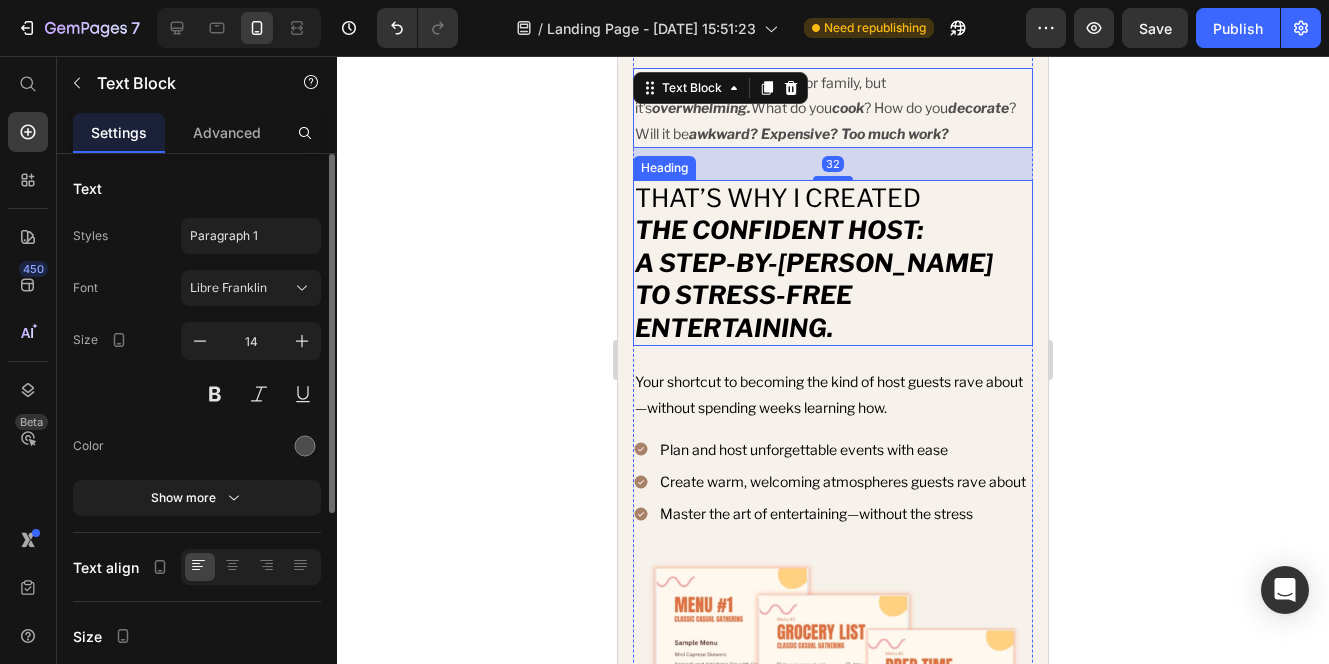 click 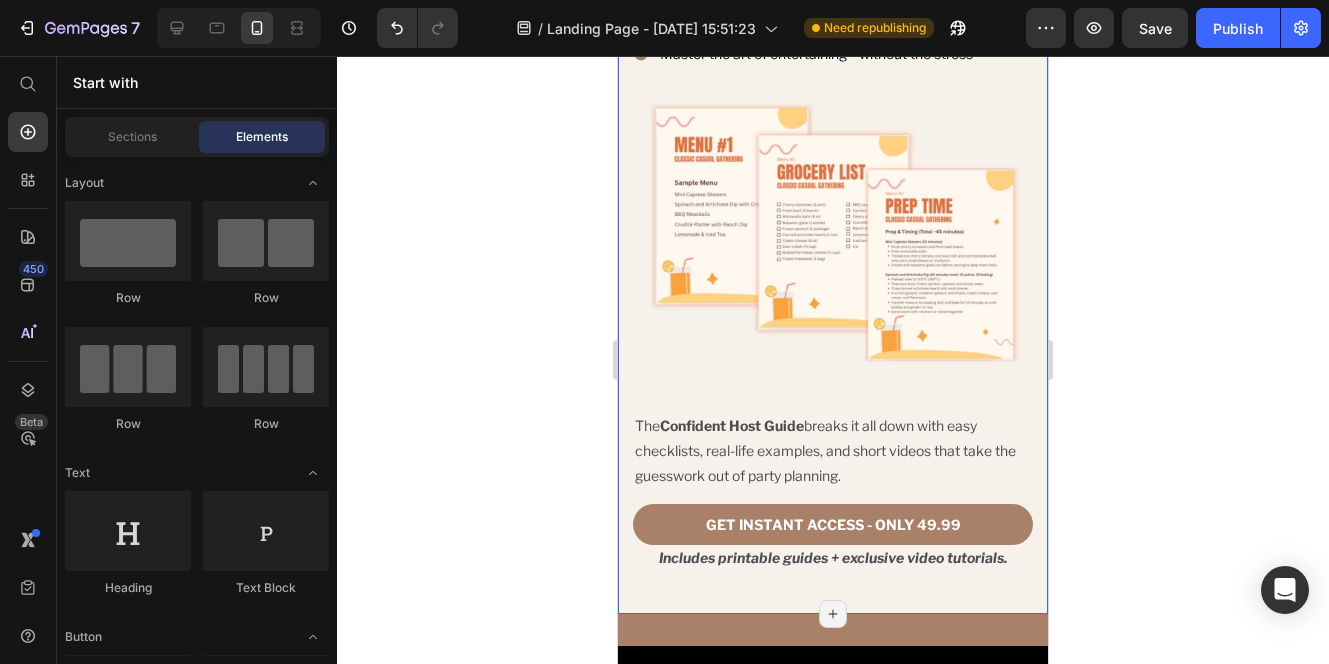 scroll, scrollTop: 1888, scrollLeft: 0, axis: vertical 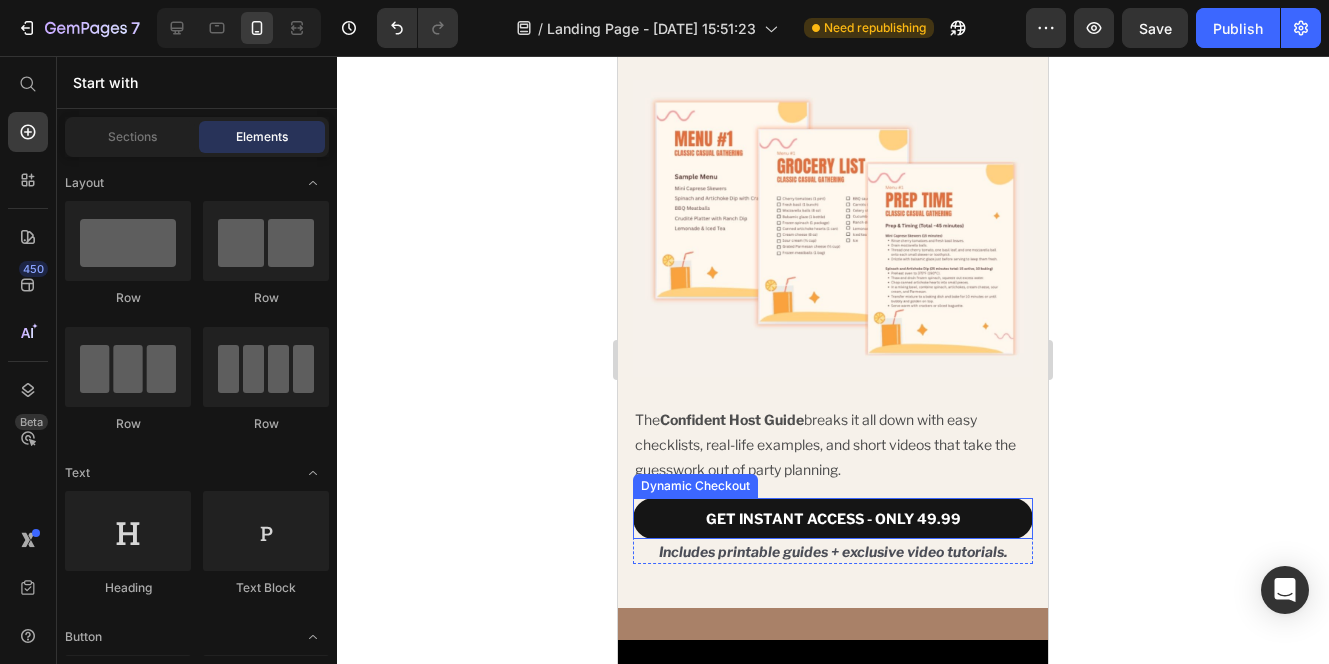 click on "GET INSTANT ACCESS - ONLY 49.99" at bounding box center (833, 518) 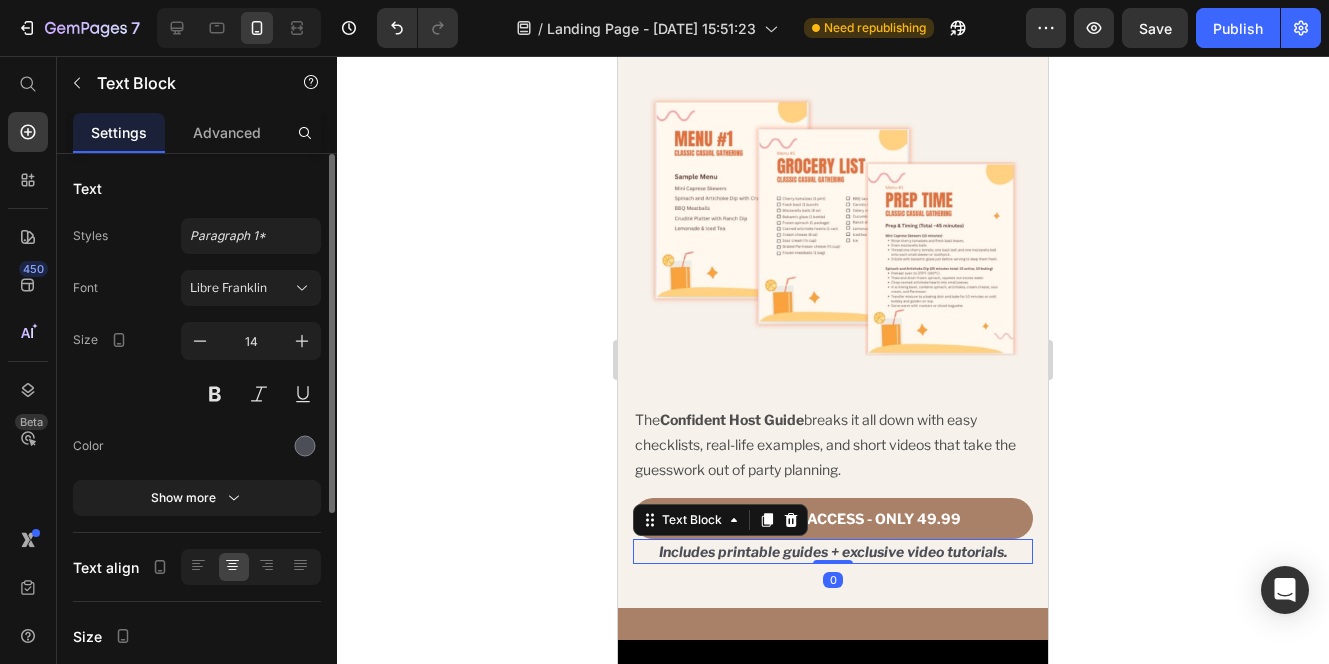 click on "Includes printable guides + exclusive video tutorials." at bounding box center [833, 551] 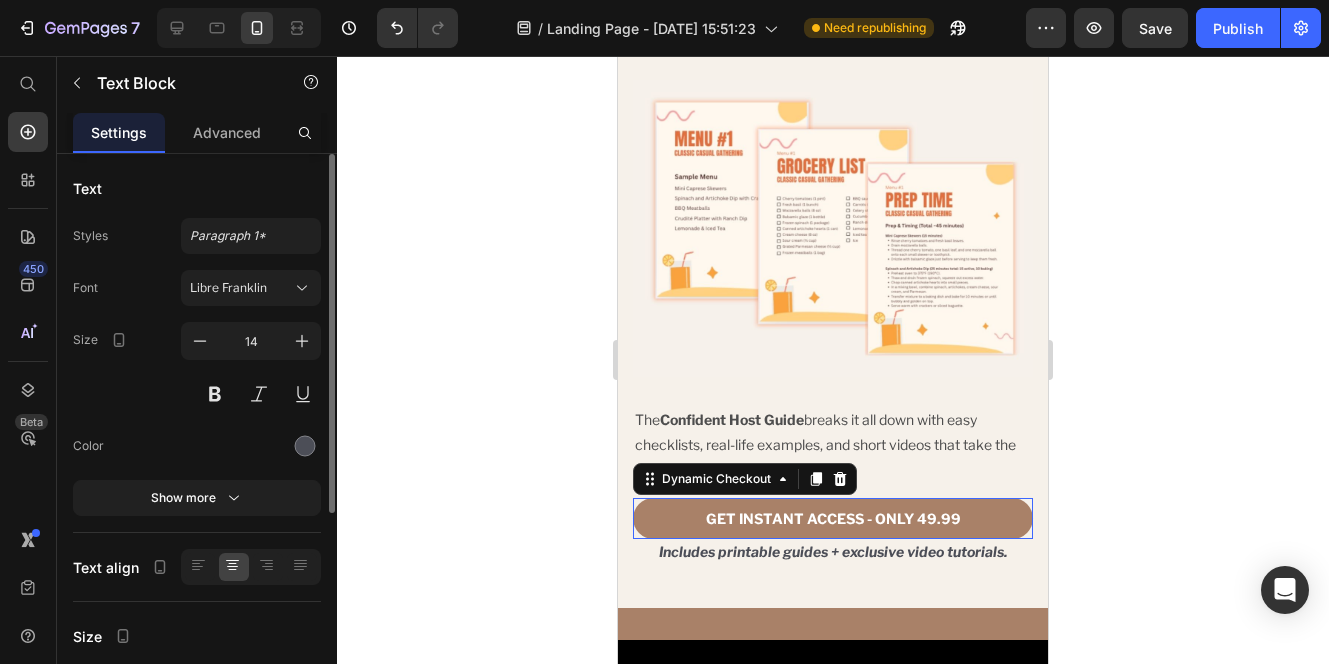 click on "Want to Host Amazing Events—But Don’t Know Where to Start? Heading You want to gather friends or family, but it’s  overwhelming.  What do you  cook ? How do you  decorate ? Will it be  awkward? Expensive? Too much work? Text Block That’s why I created The Confident Host:  A Step-by-Step Guide to Stress-Free Entertaining. Heading Your shortcut to becoming the kind of host guests rave about—without spending weeks learning how. Text Block Plan and host unforgettable events with ease Create warm, welcoming atmospheres guests rave about Master the art of entertaining—without the stress Item List Row Image Row Row The  Confident Host Guide  breaks it all down with easy checklists, real-life examples, and short videos that take the guesswork out of party planning. Text Block GET INSTANT ACCESS - ONLY 49.99 Dynamic Checkout   0 Includes printable guides + exclusive video tutorials. Text Block Product Row" at bounding box center [833, 55] 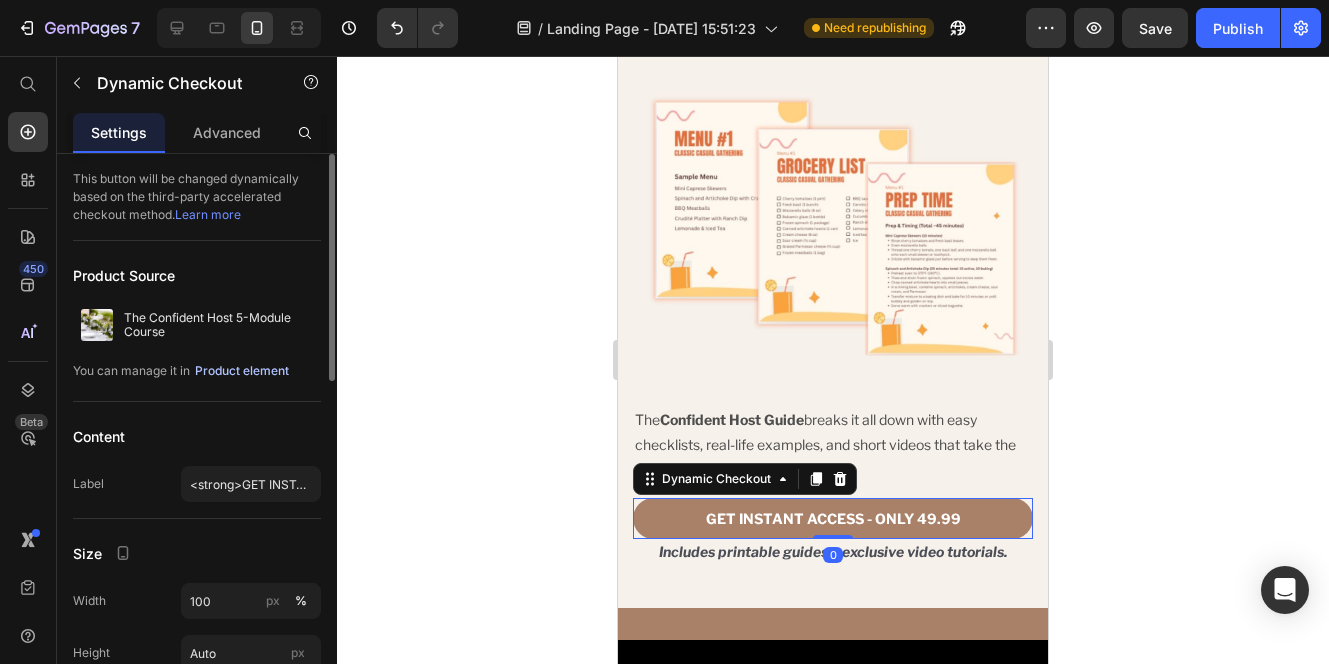 click on "Product element" at bounding box center [242, 371] 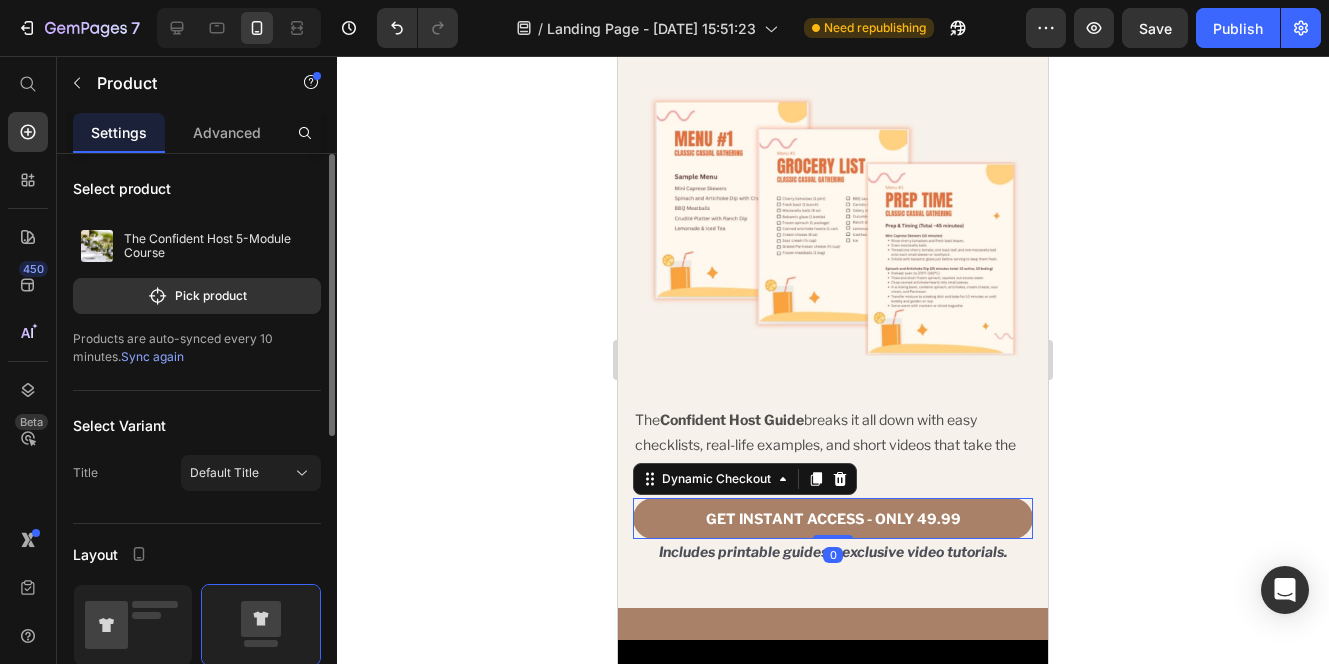 click on "Products are auto-synced every 10 minutes.  Sync again" at bounding box center [197, 348] 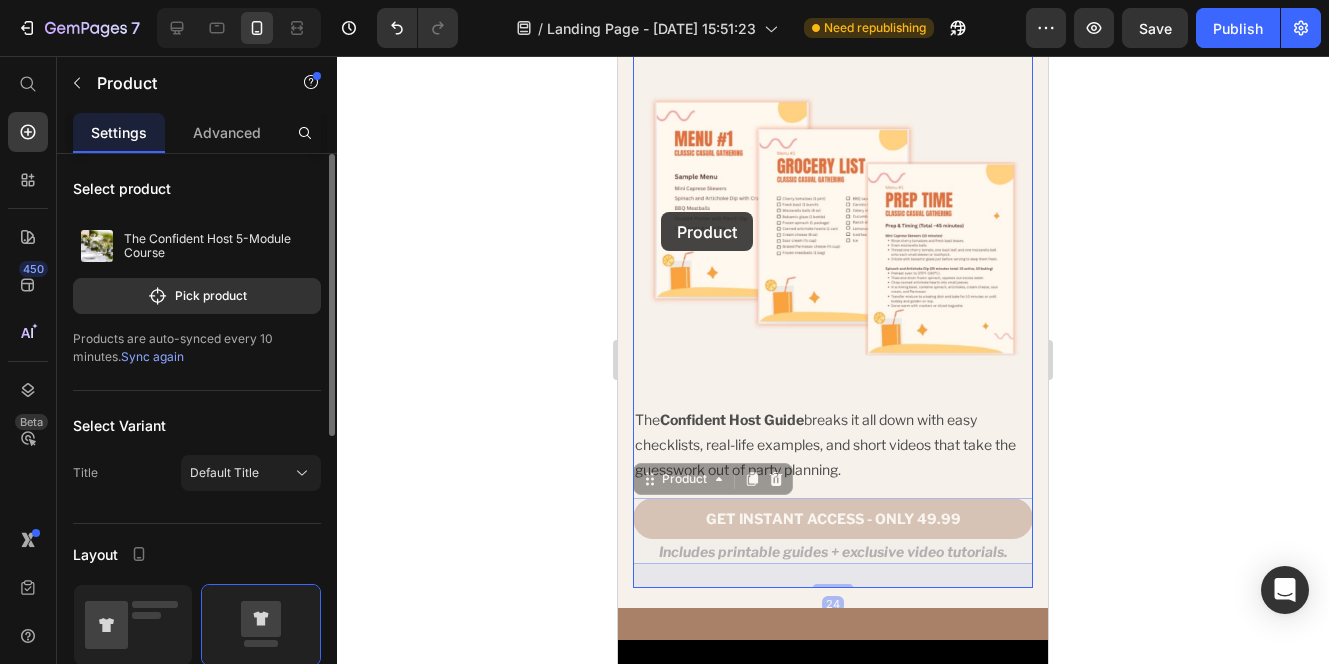 scroll, scrollTop: 1625, scrollLeft: 0, axis: vertical 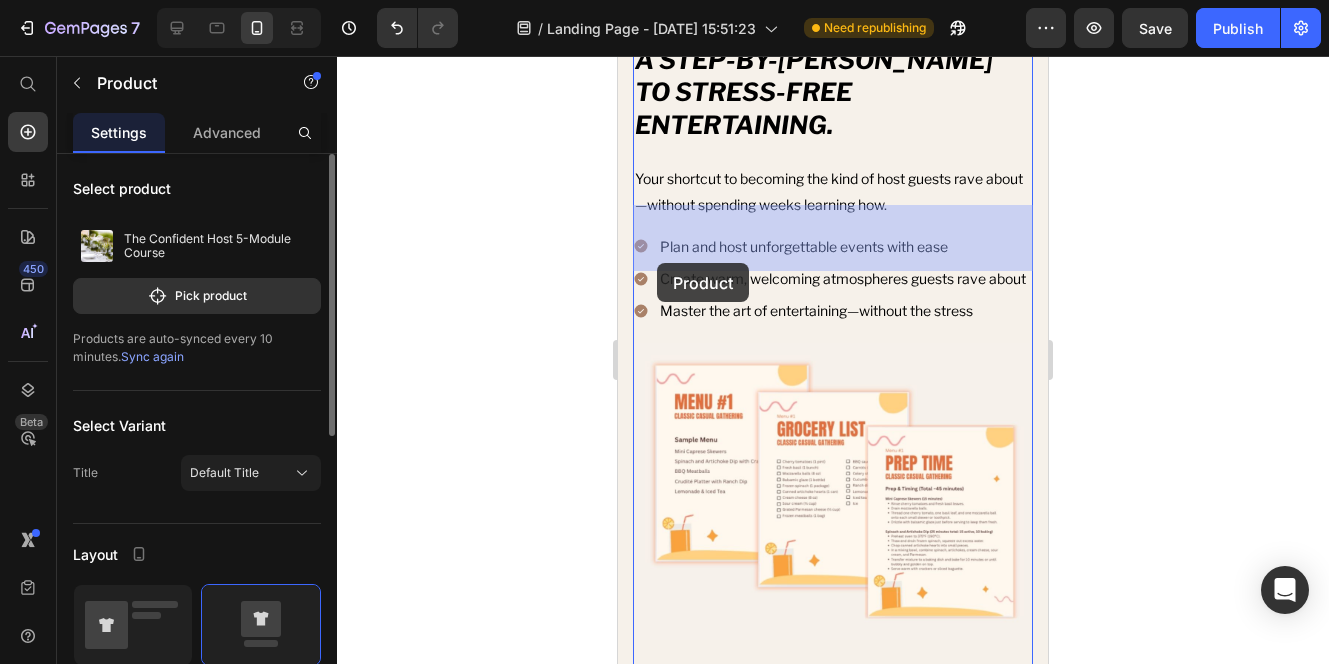 drag, startPoint x: 648, startPoint y: 446, endPoint x: 657, endPoint y: 263, distance: 183.22118 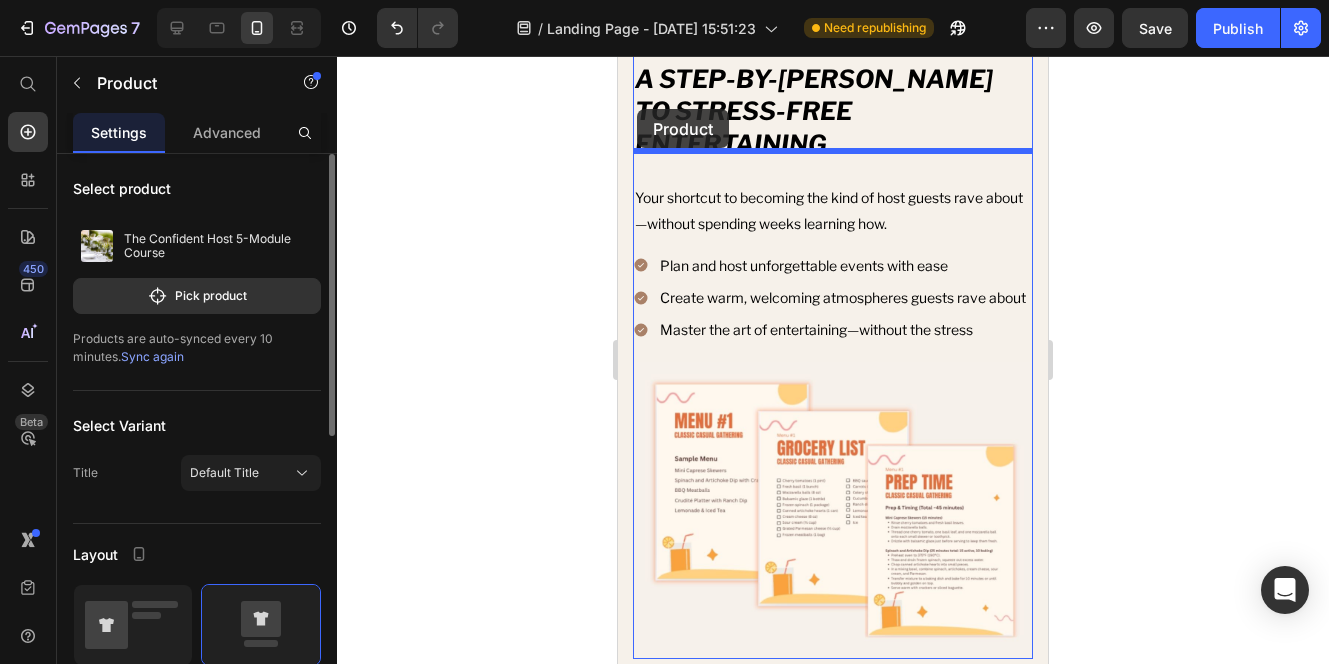 scroll, scrollTop: 1582, scrollLeft: 0, axis: vertical 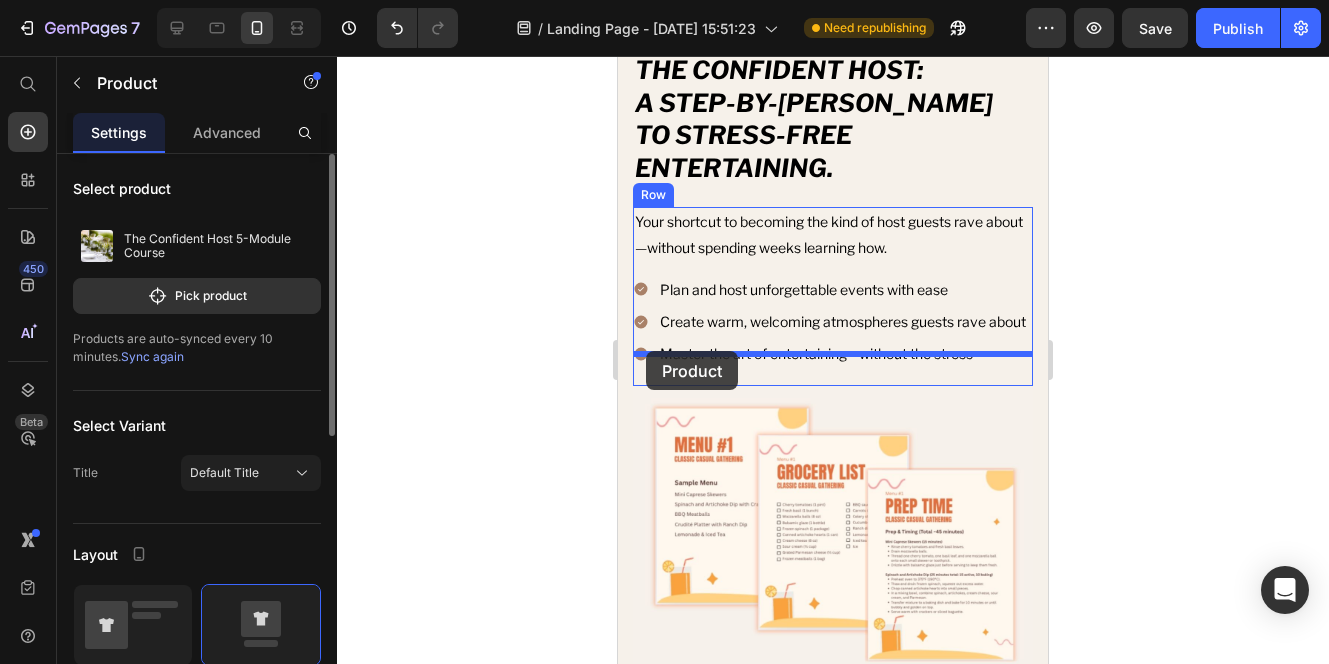 drag, startPoint x: 649, startPoint y: 500, endPoint x: 646, endPoint y: 351, distance: 149.0302 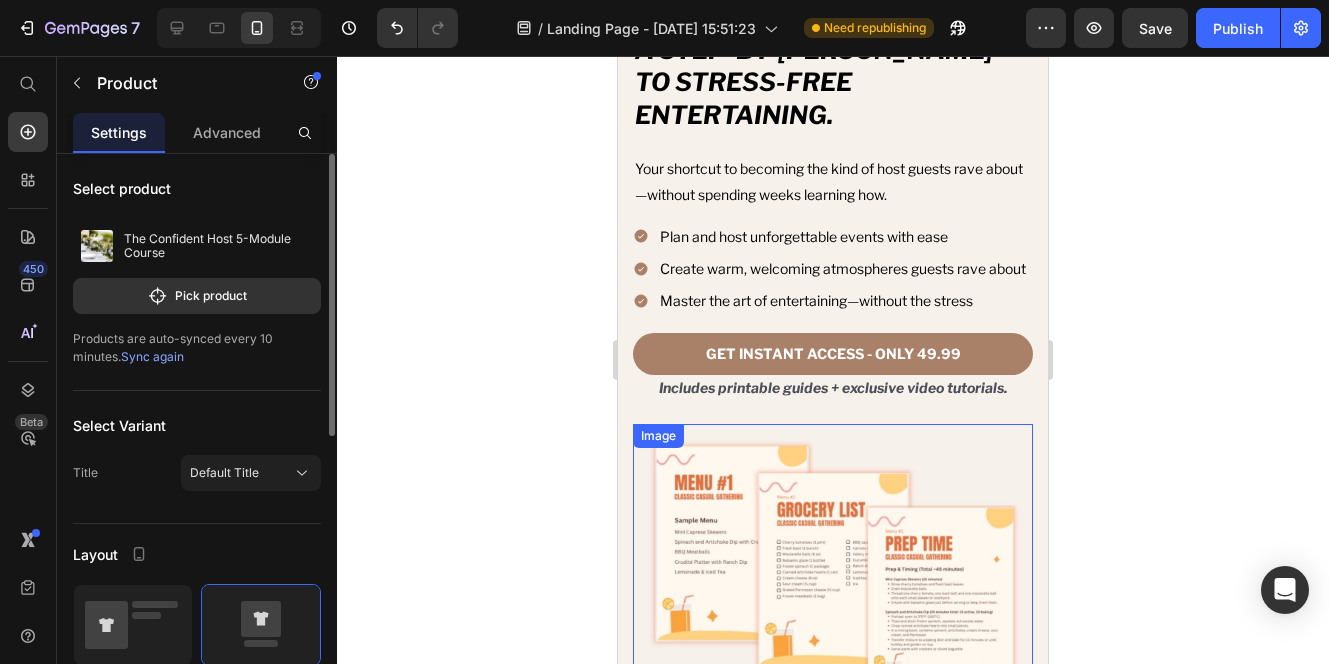 scroll, scrollTop: 1650, scrollLeft: 0, axis: vertical 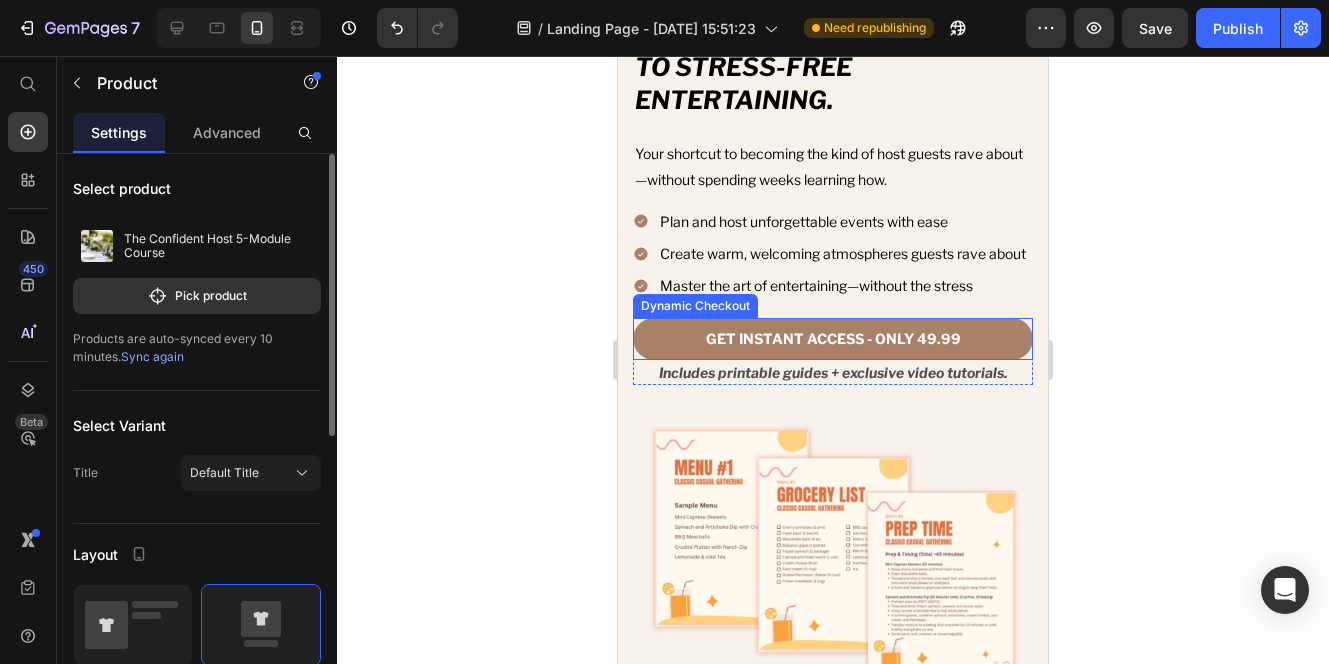 click on "Dynamic Checkout" at bounding box center [695, 306] 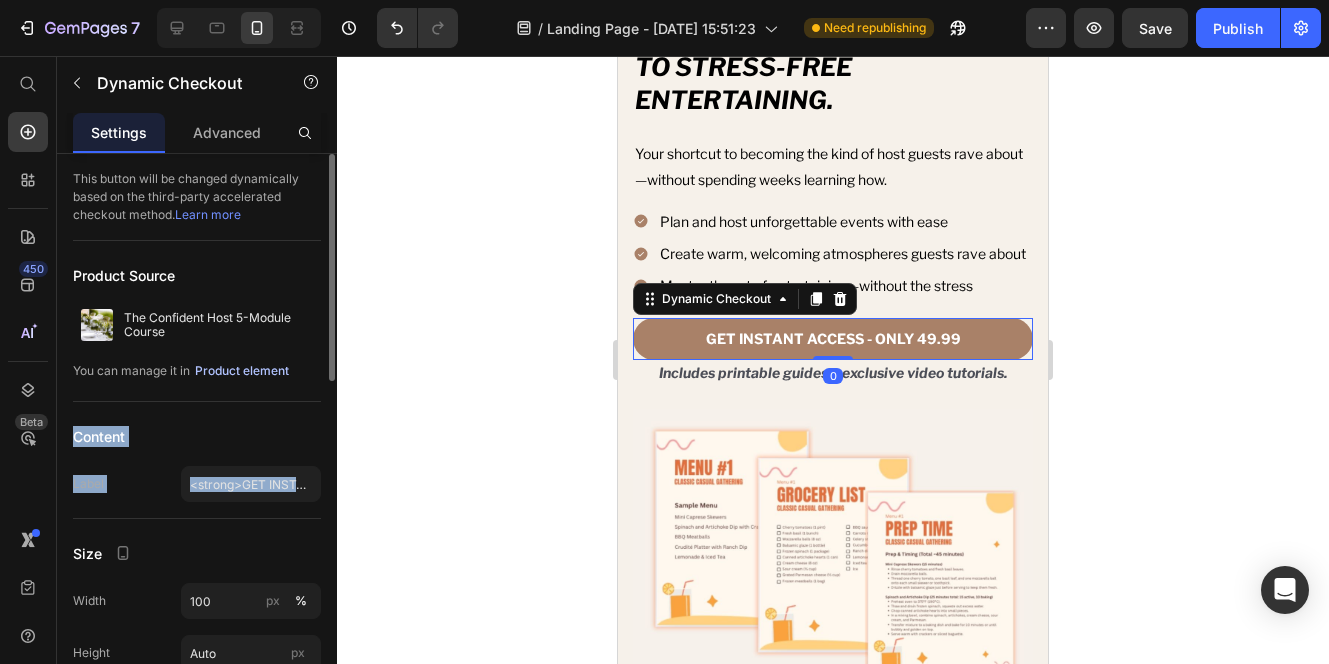 click on "Product element" at bounding box center (242, 371) 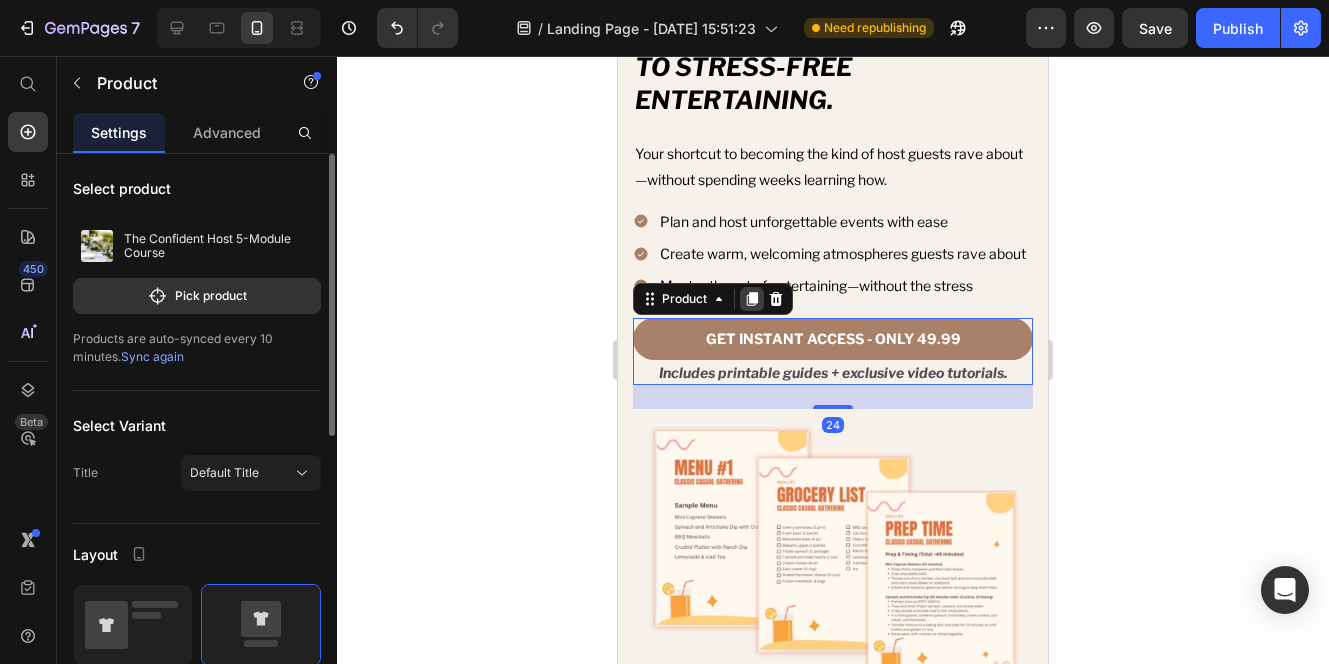 click 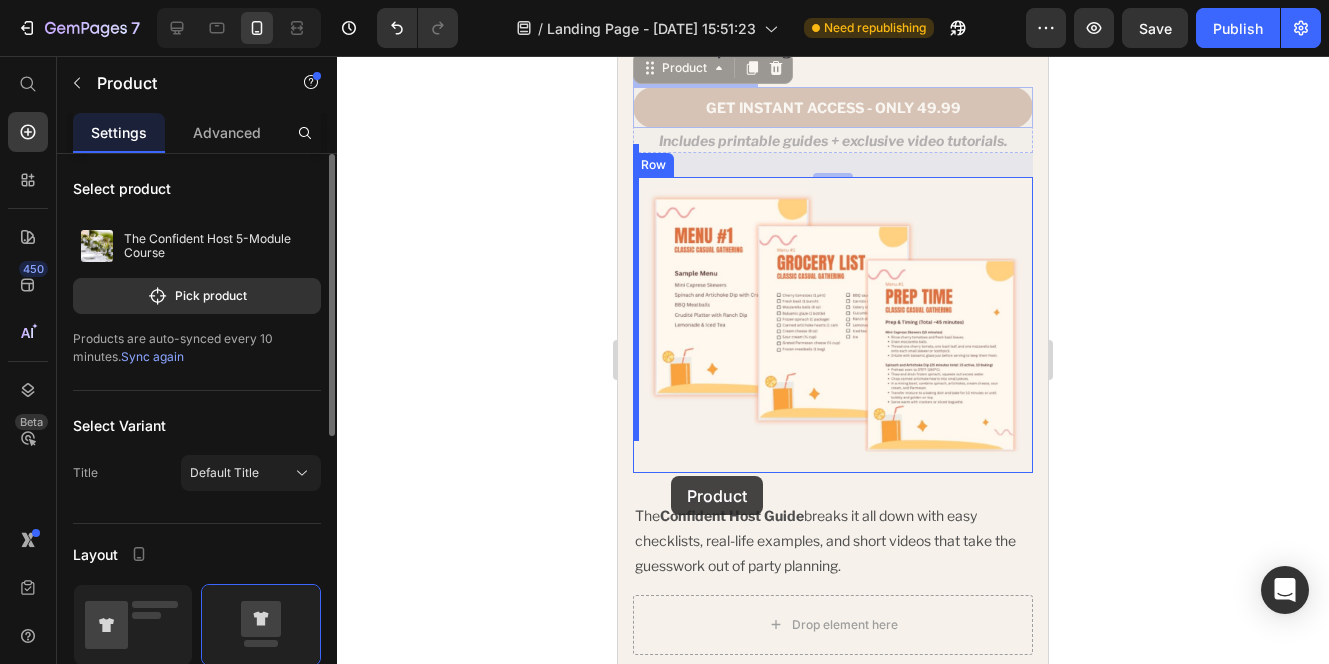 scroll, scrollTop: 2011, scrollLeft: 0, axis: vertical 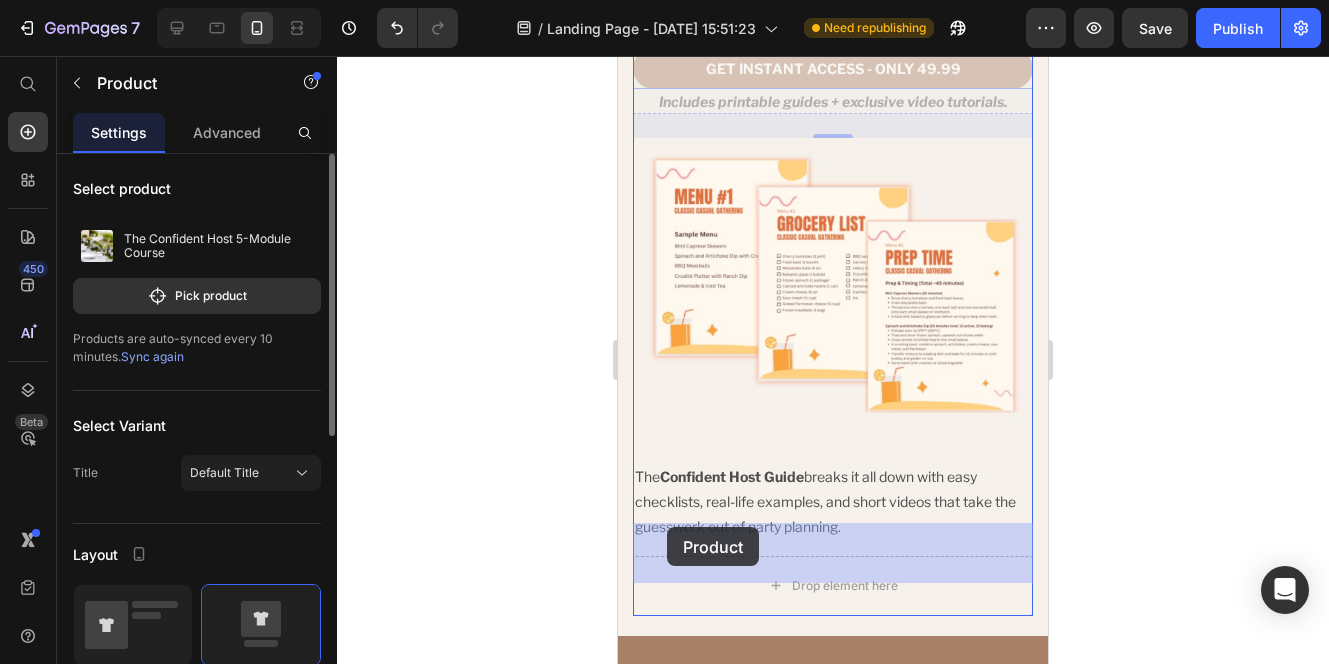 drag, startPoint x: 653, startPoint y: 360, endPoint x: 667, endPoint y: 527, distance: 167.5858 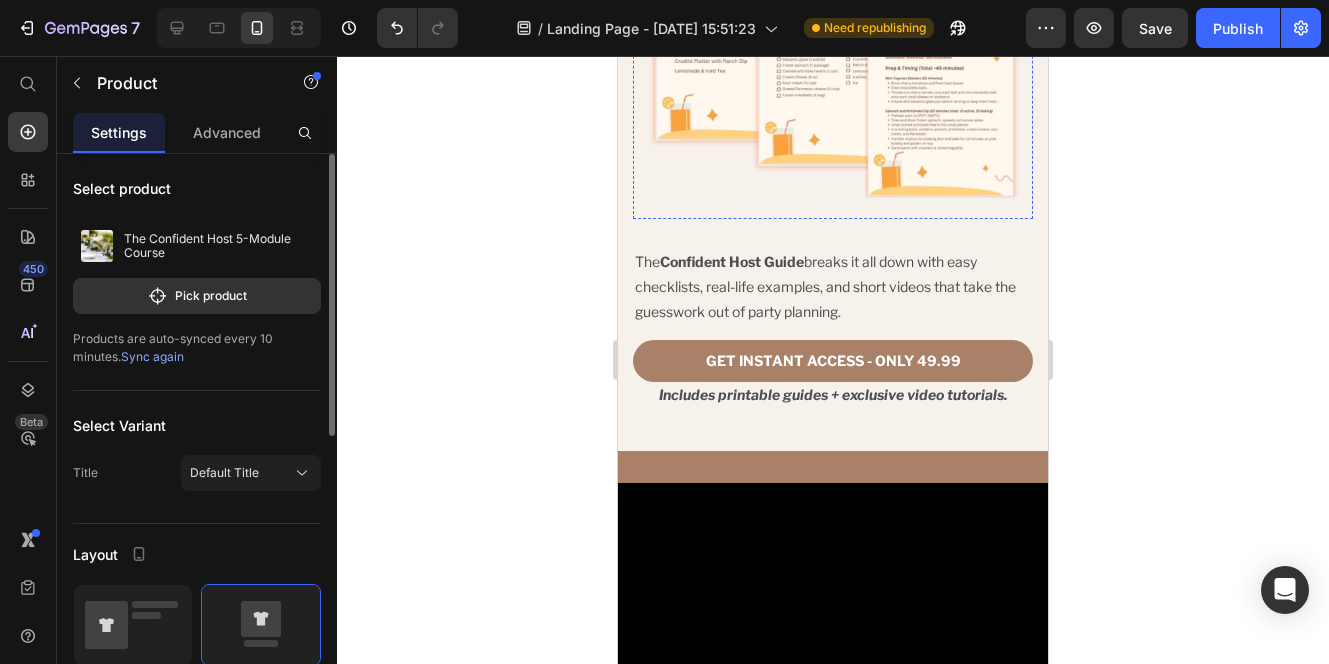 scroll, scrollTop: 2117, scrollLeft: 0, axis: vertical 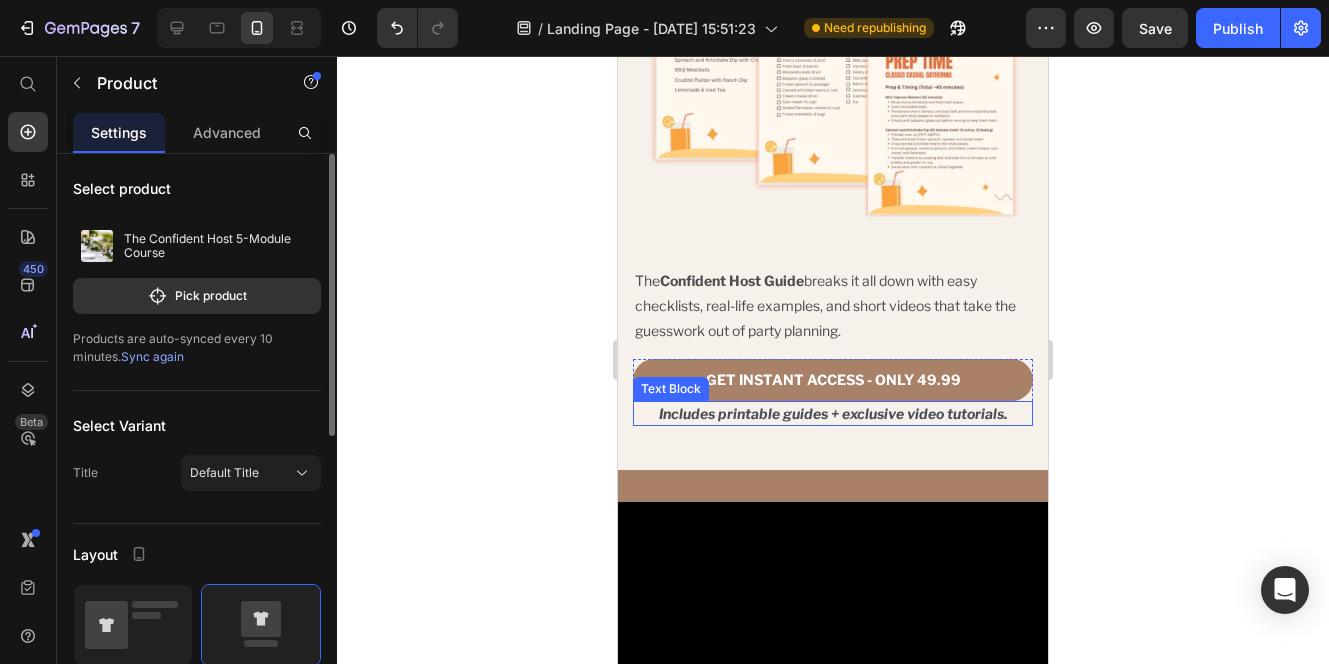 click on "Includes printable guides + exclusive video tutorials." at bounding box center (833, 413) 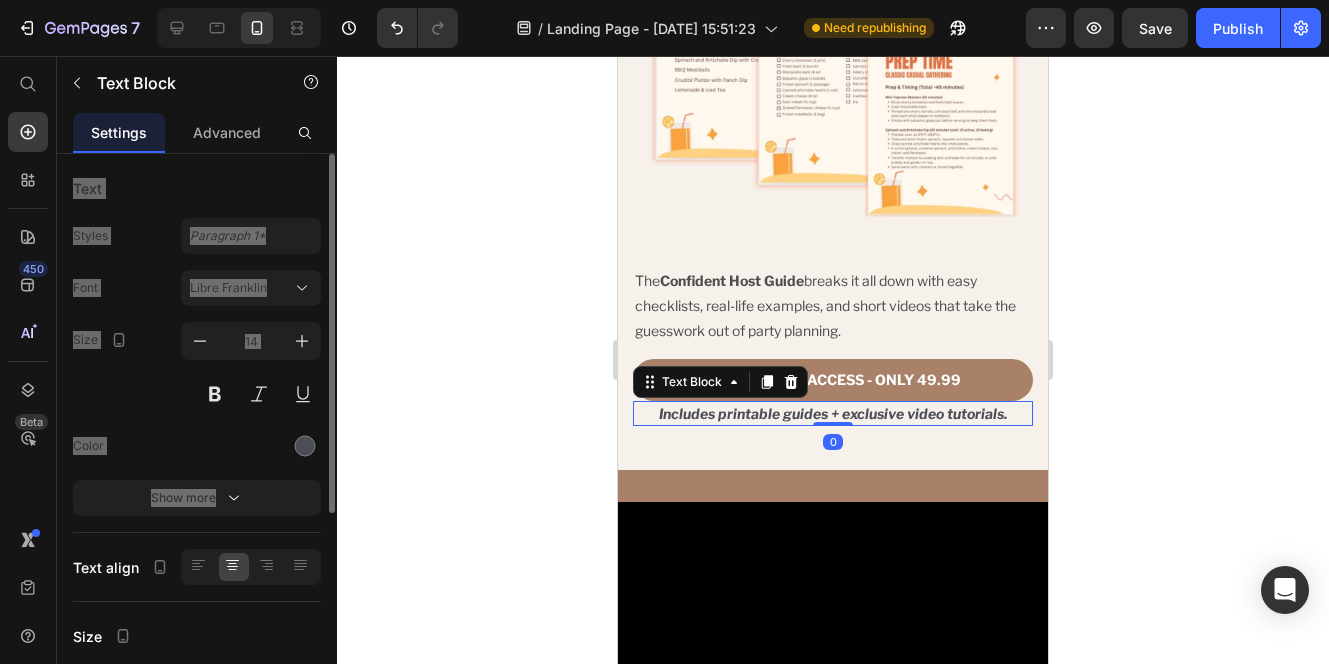 click on "Includes printable guides + exclusive video tutorials." at bounding box center [833, 413] 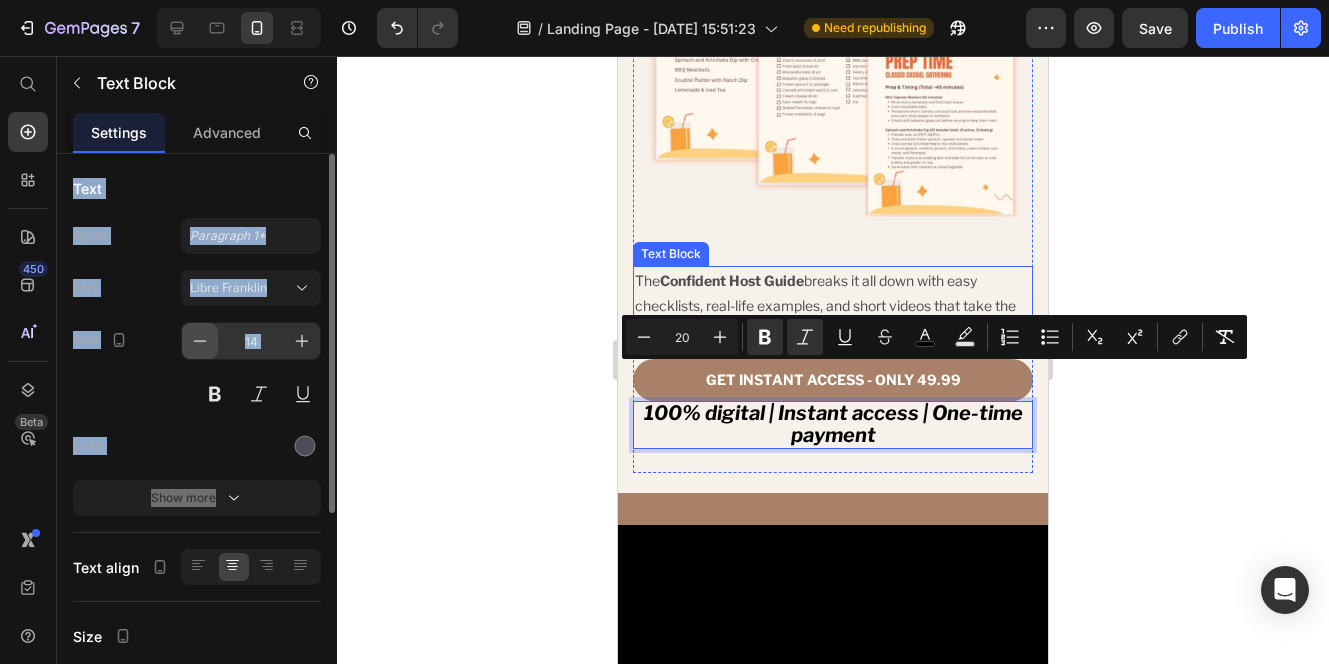 click 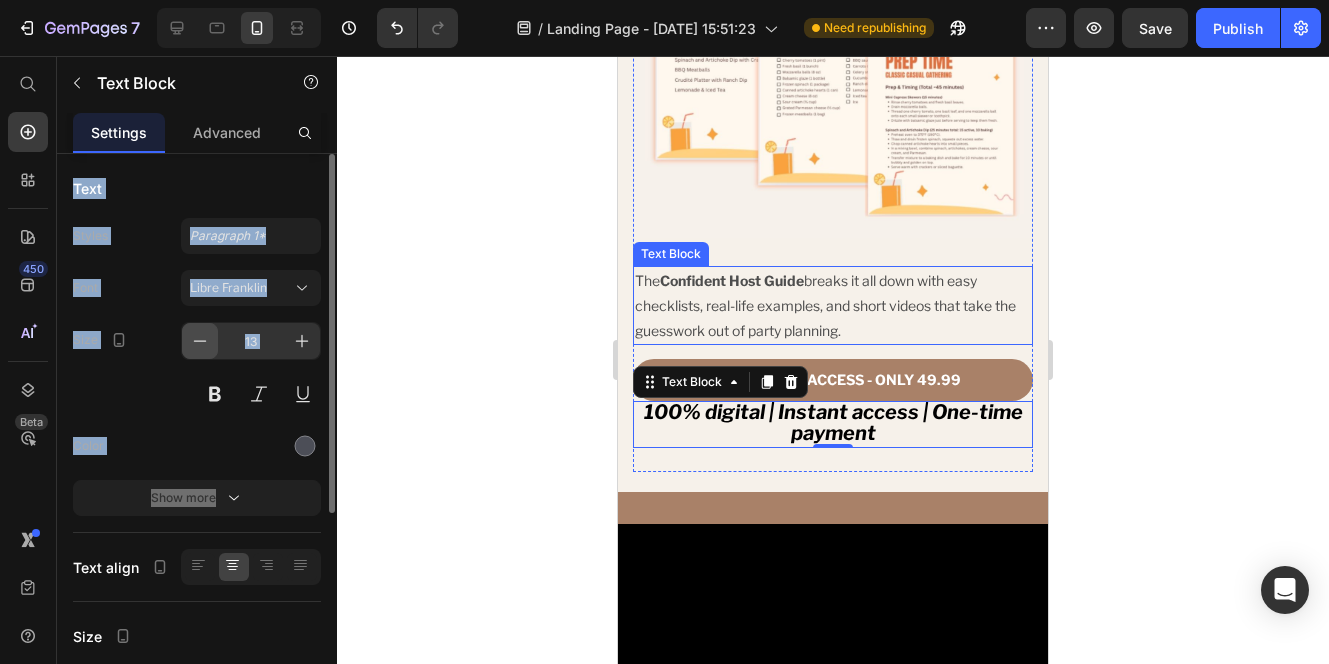 click 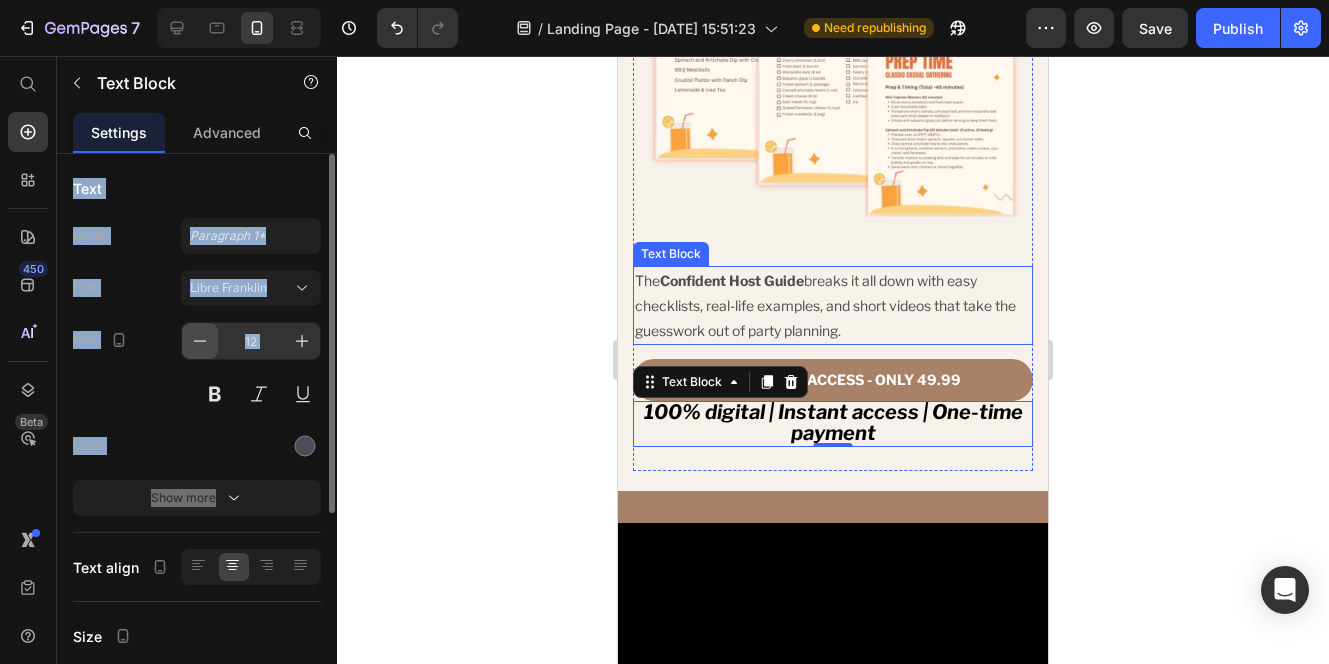 click 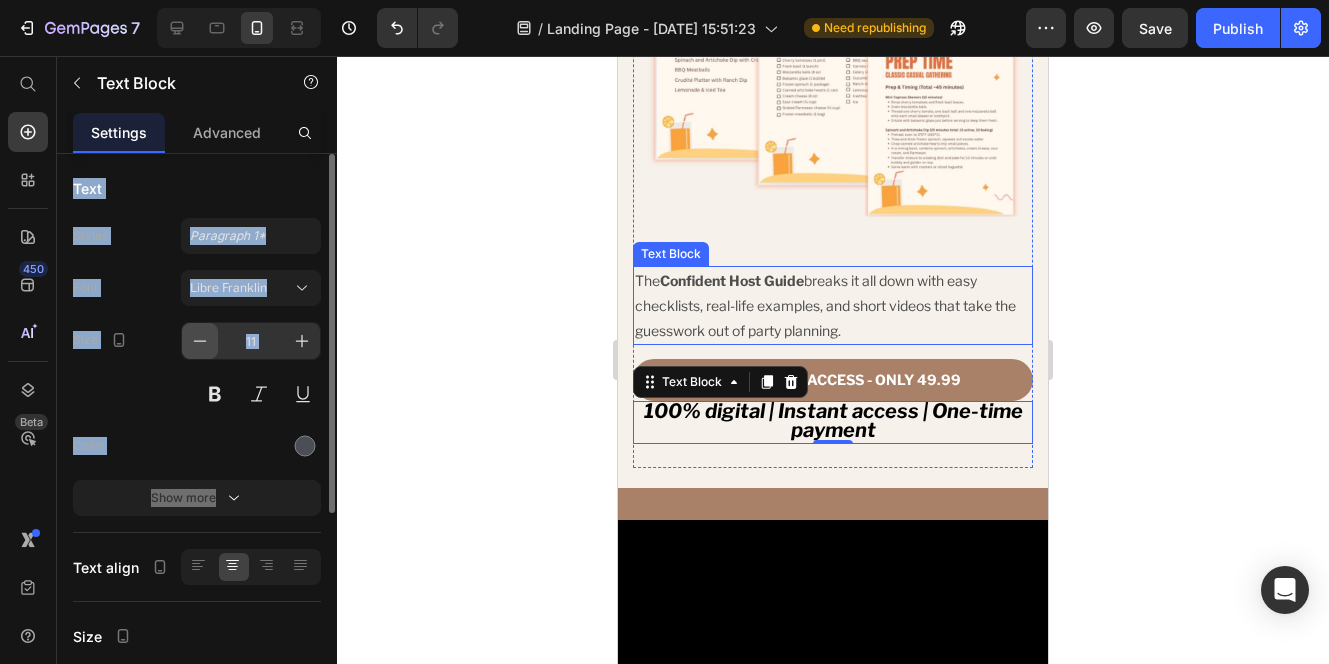 click 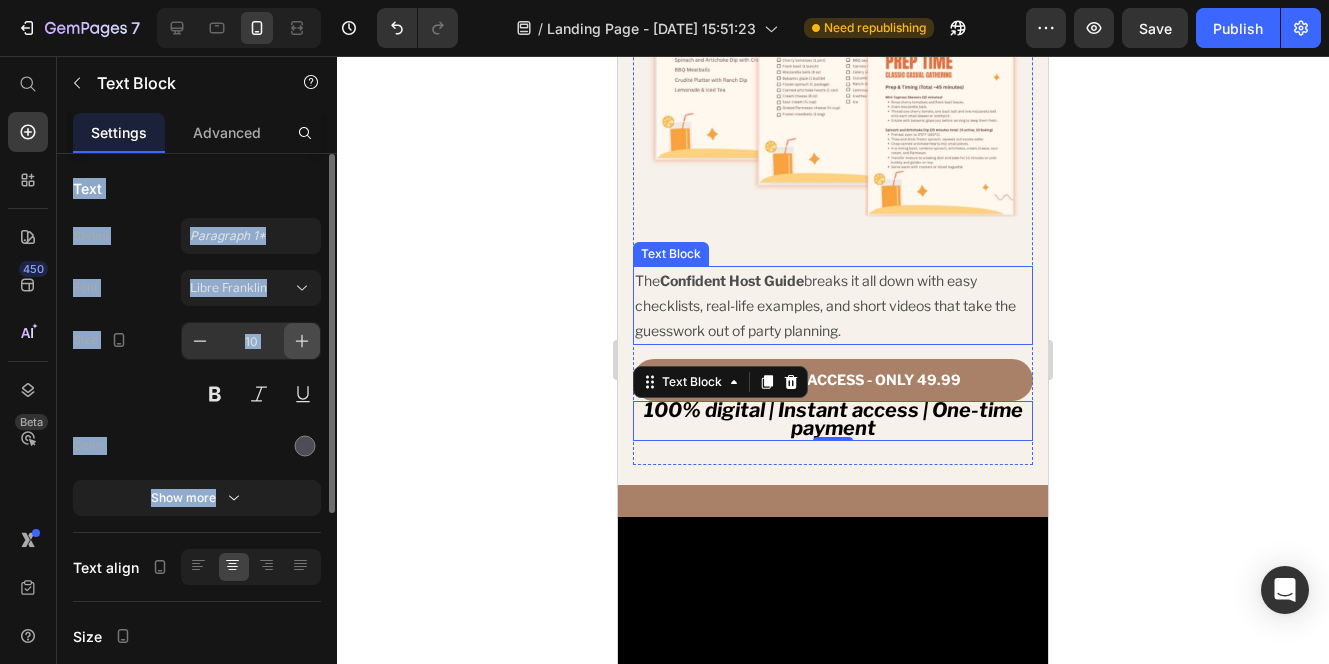 click at bounding box center (302, 341) 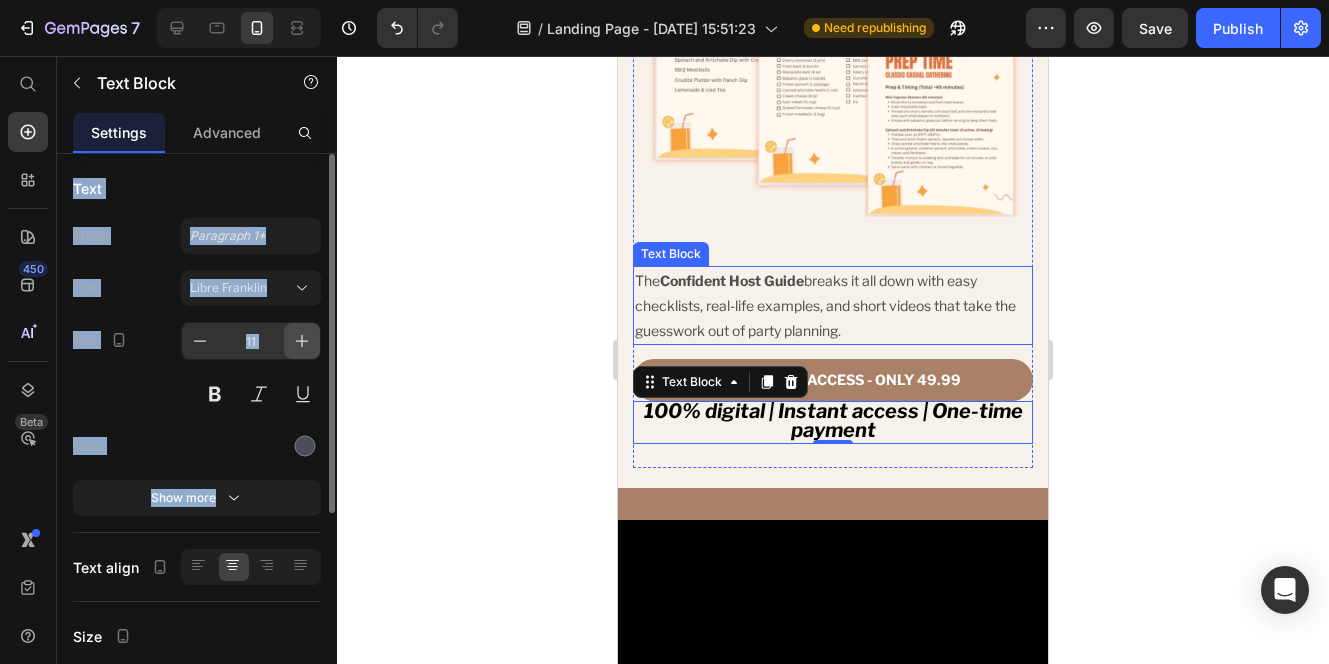 click at bounding box center (302, 341) 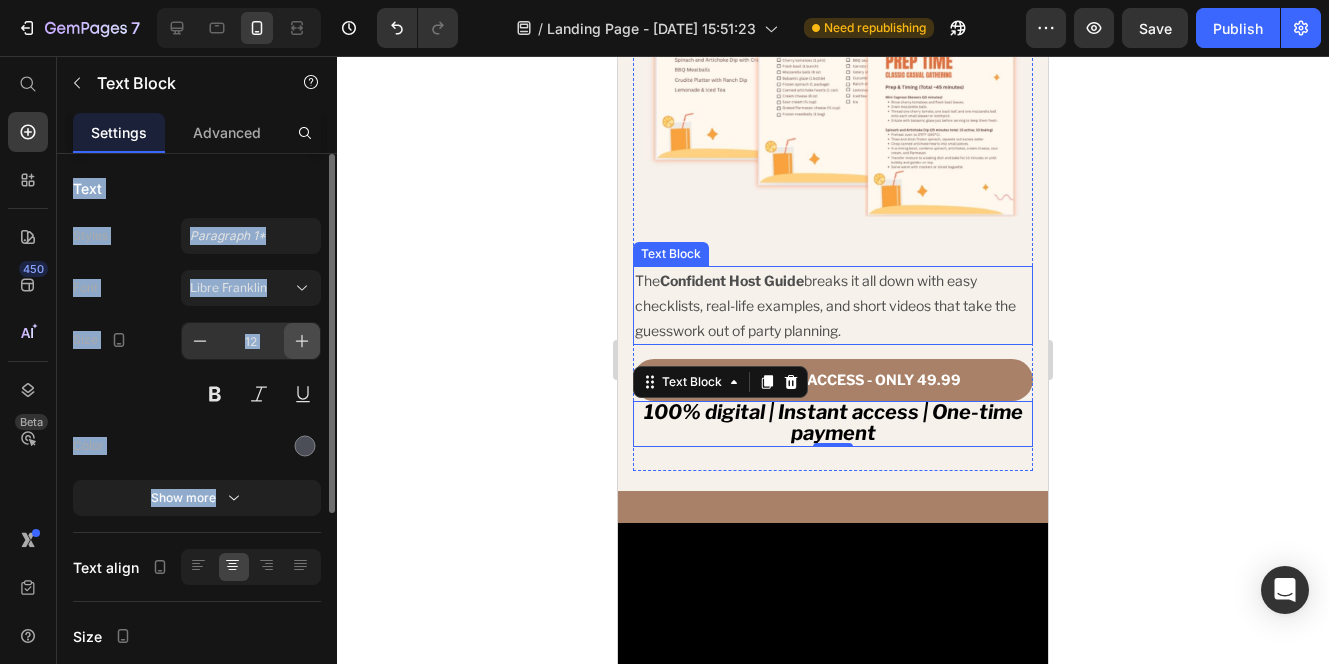 click at bounding box center [302, 341] 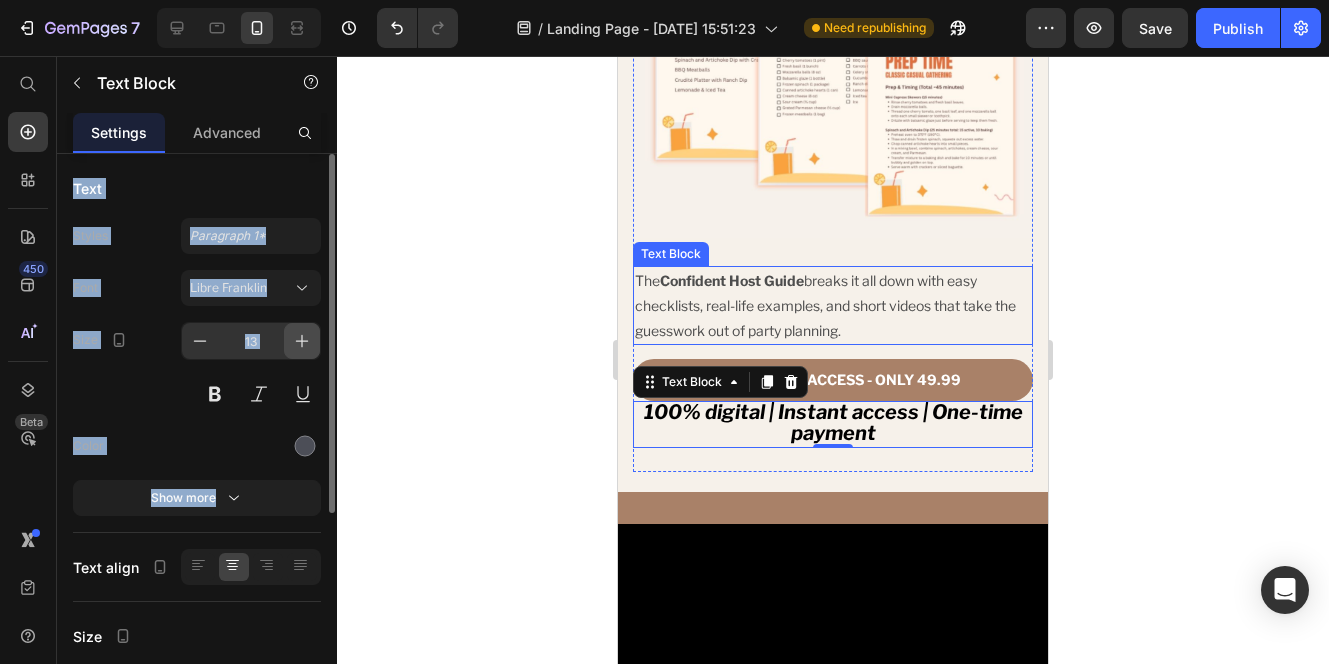 click at bounding box center [302, 341] 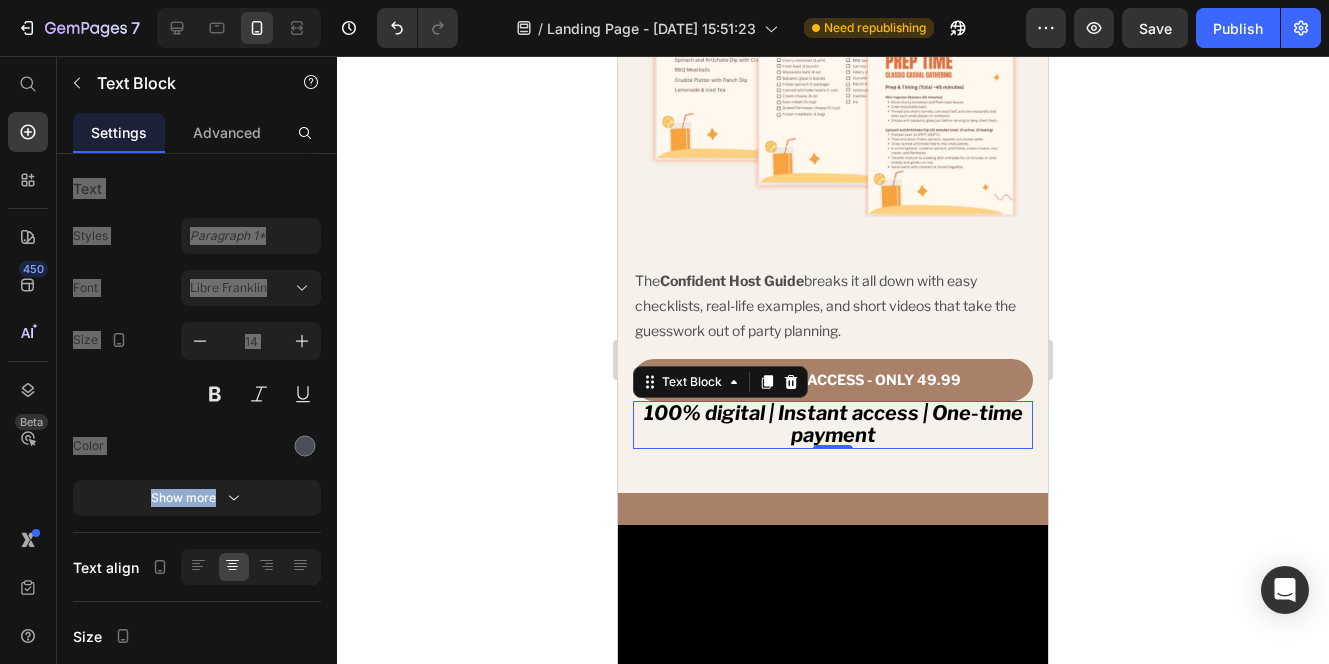 click on "100% digital | Instant access | One-time payment" at bounding box center [833, 424] 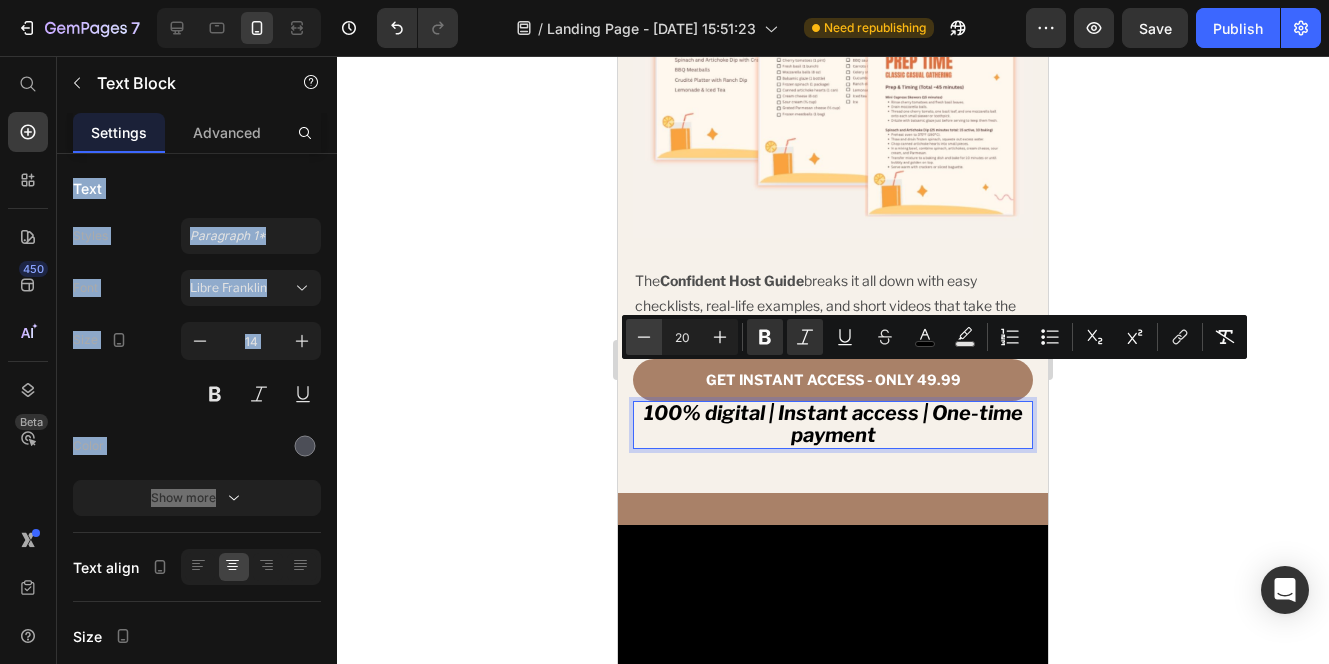 click 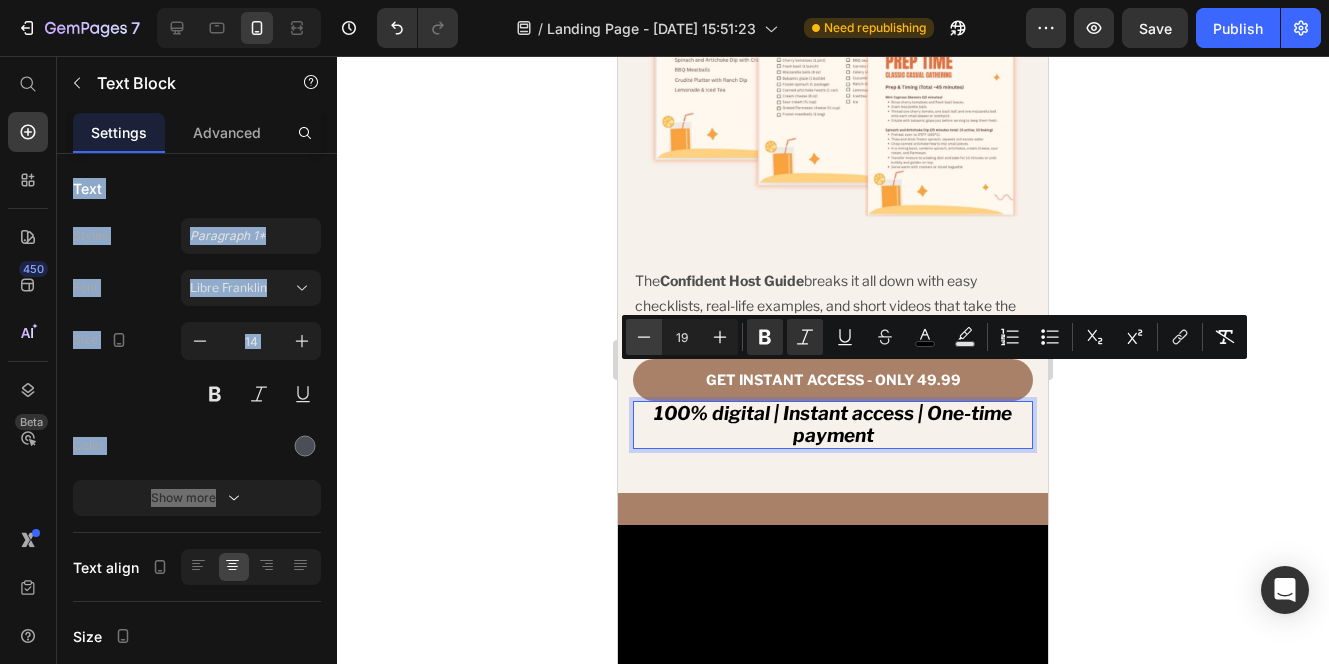 click 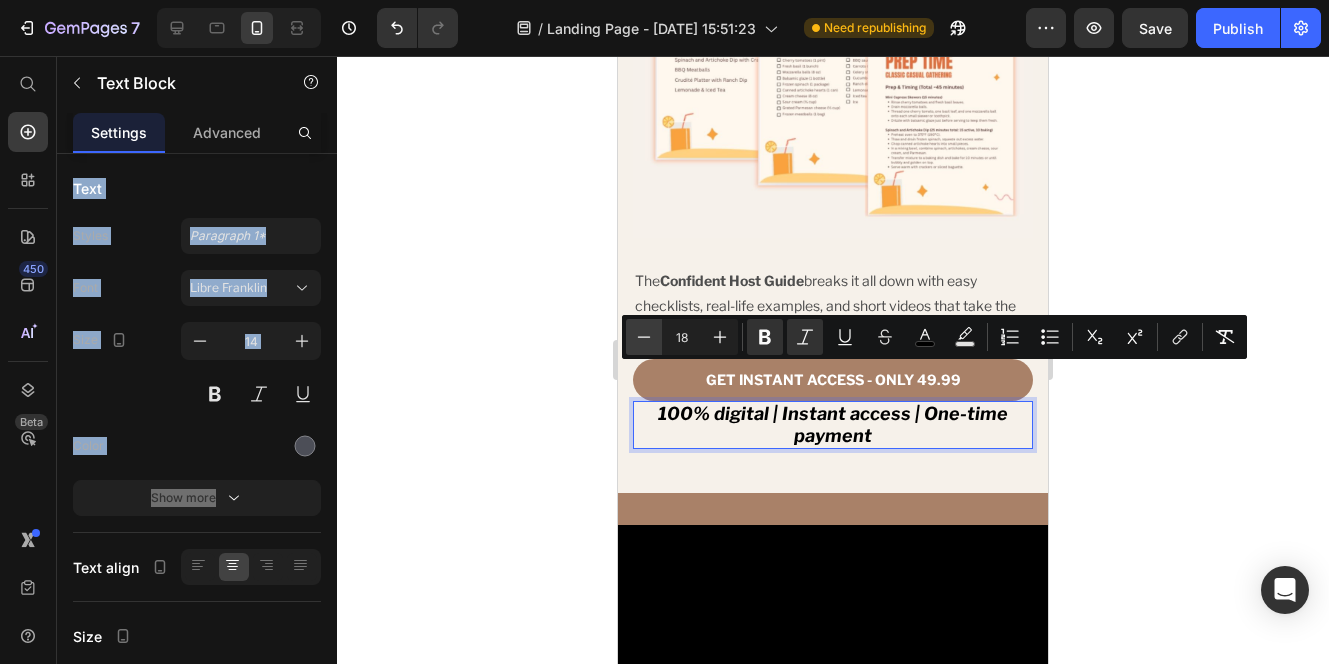 click 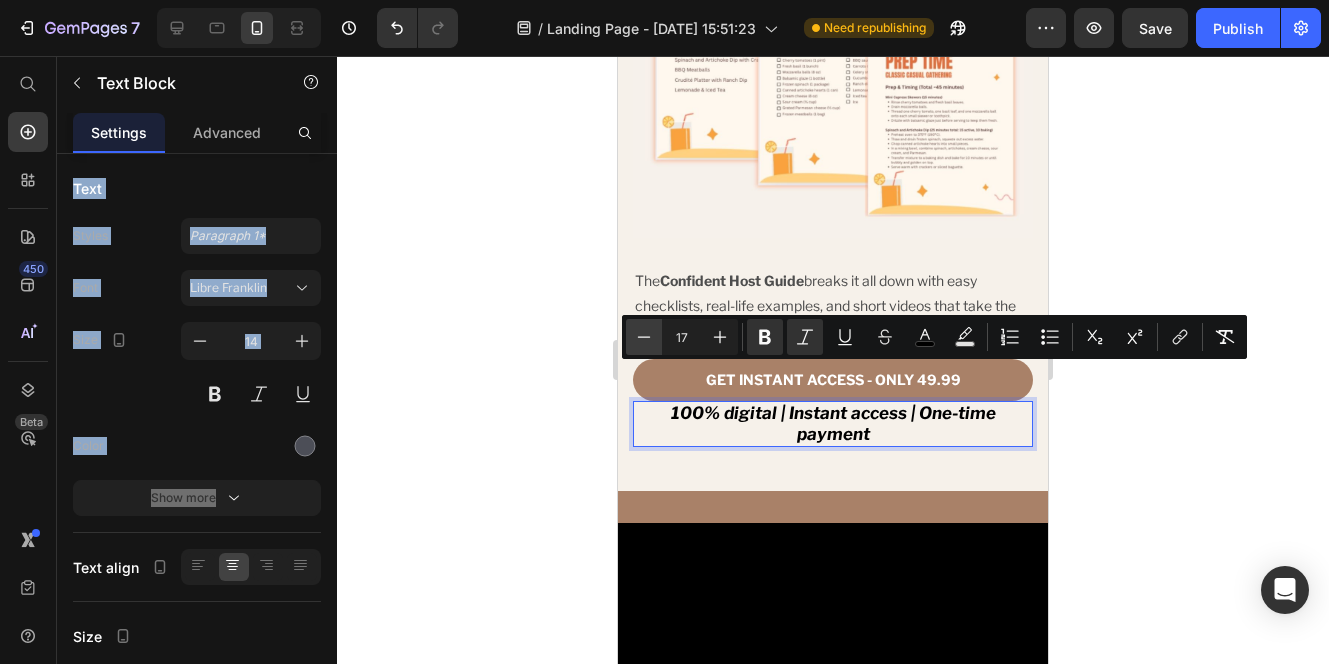 click 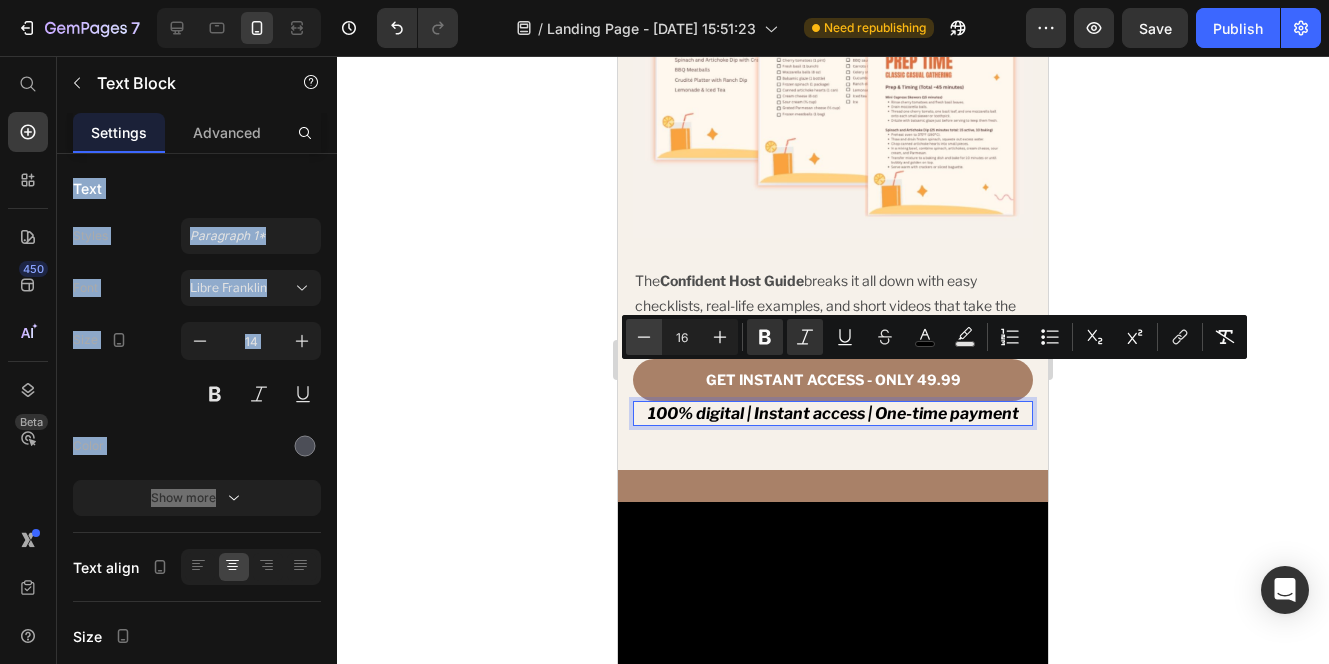 click 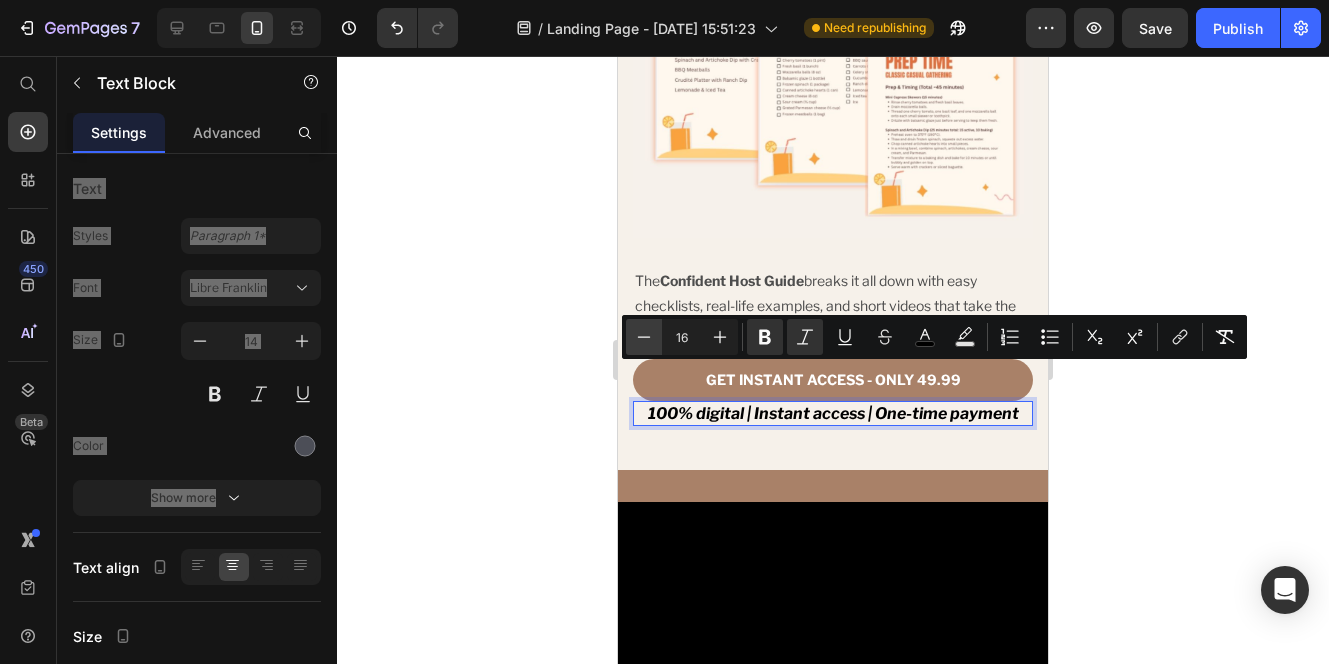 type on "15" 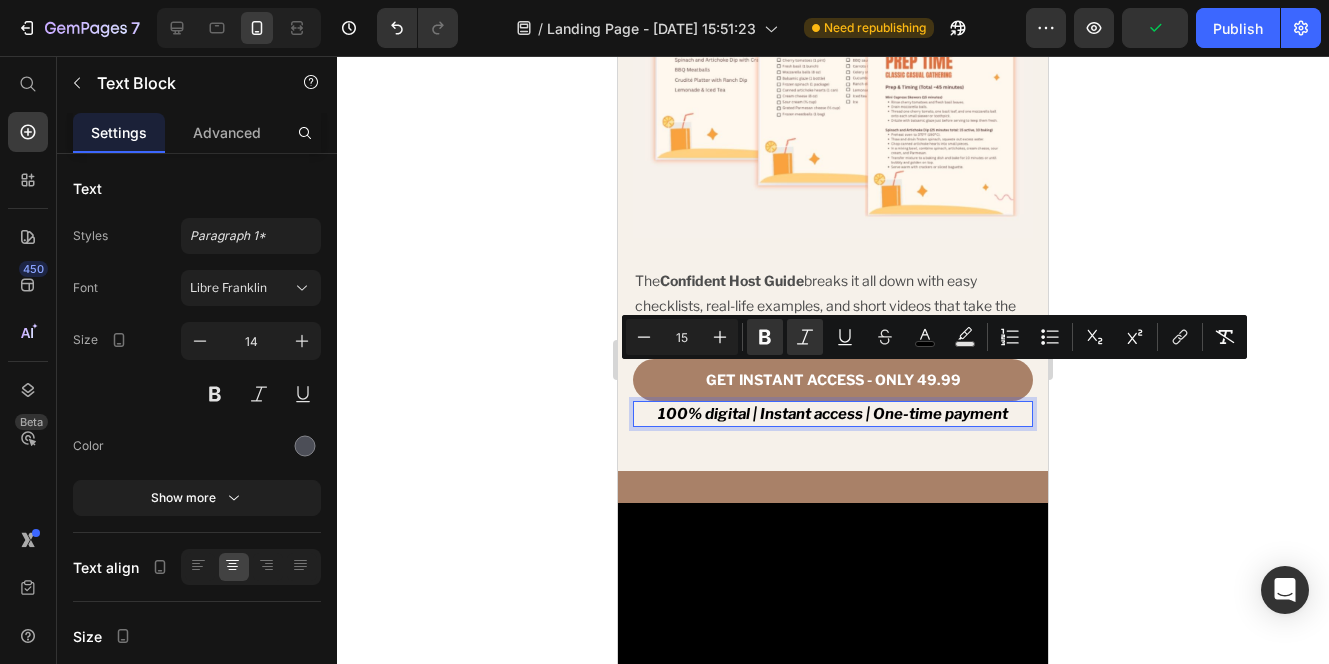 click 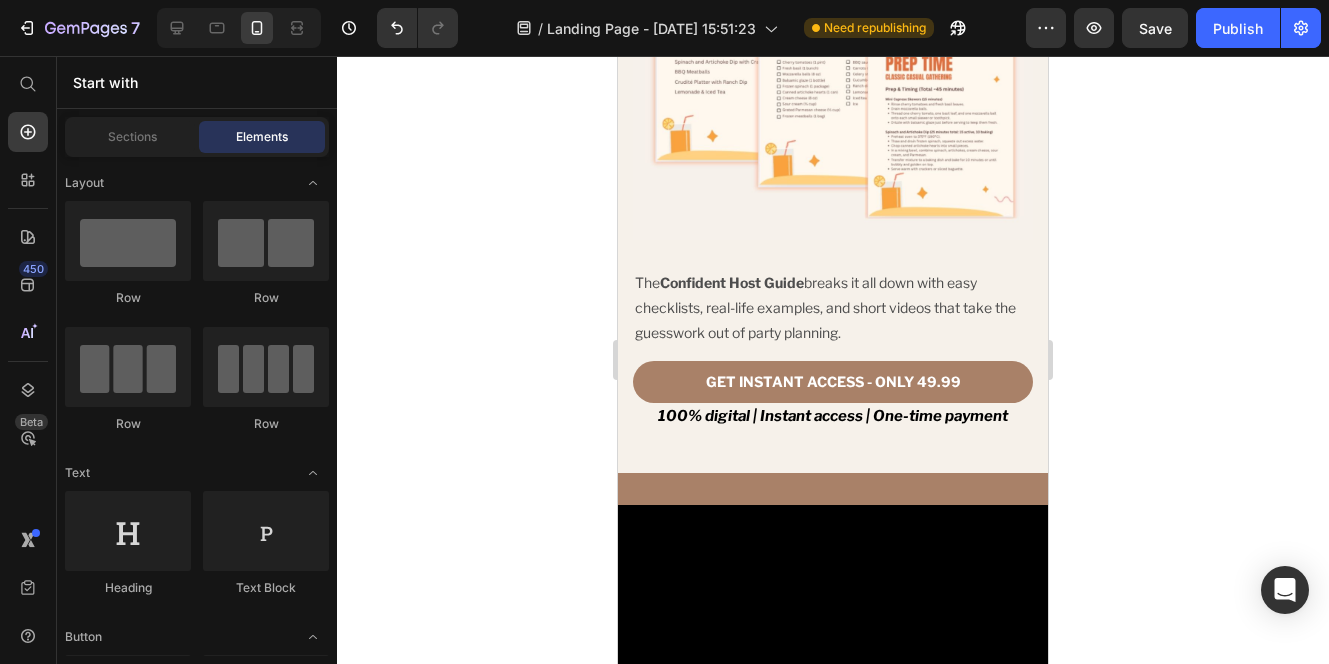 scroll, scrollTop: 2030, scrollLeft: 0, axis: vertical 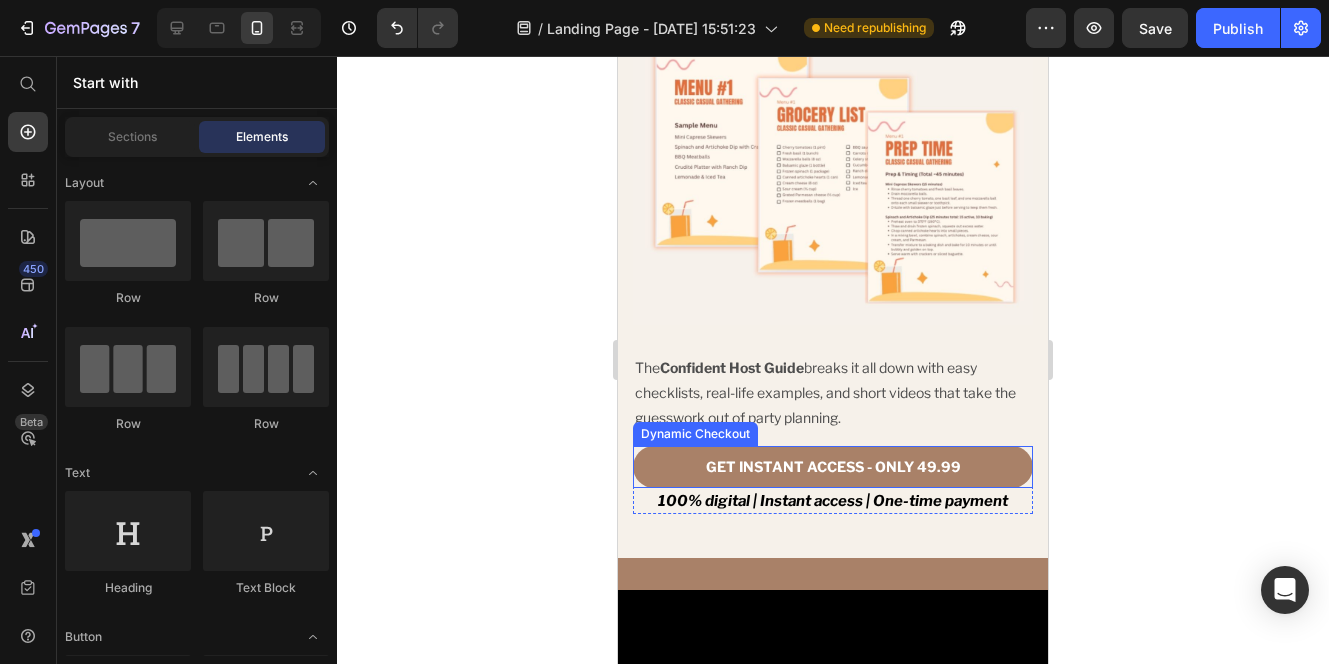 click on "Dynamic Checkout" at bounding box center [695, 434] 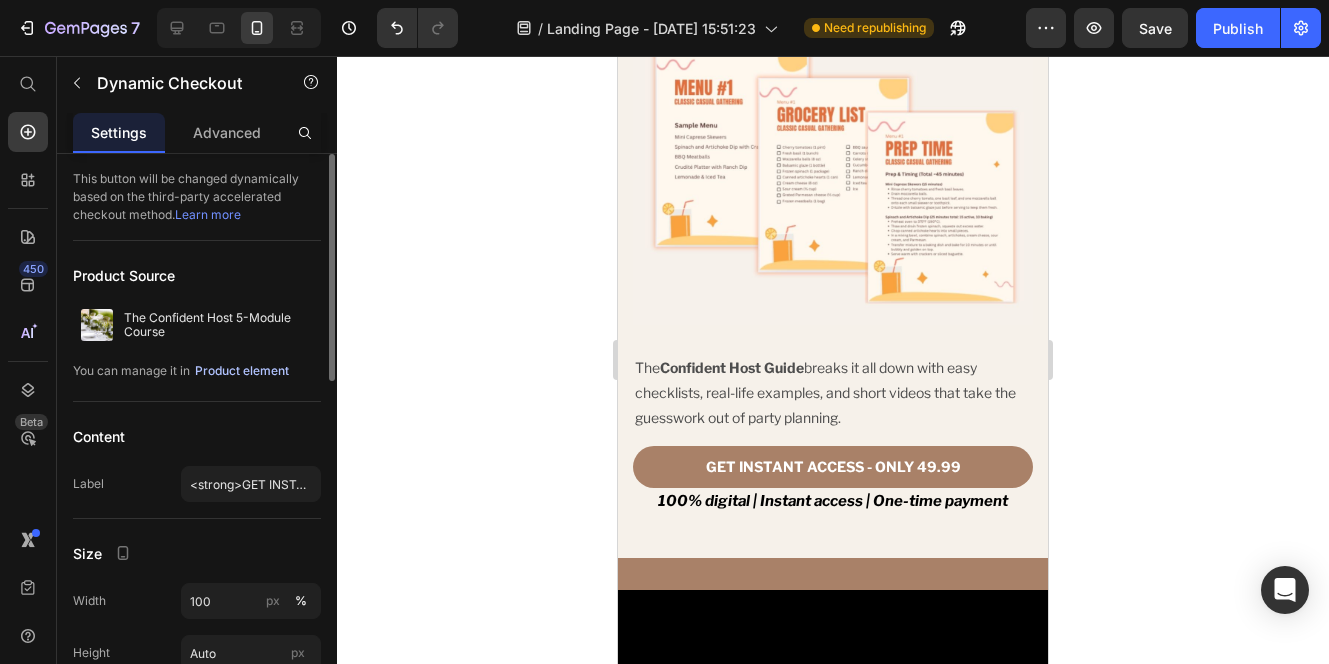 click on "Product element" at bounding box center (242, 371) 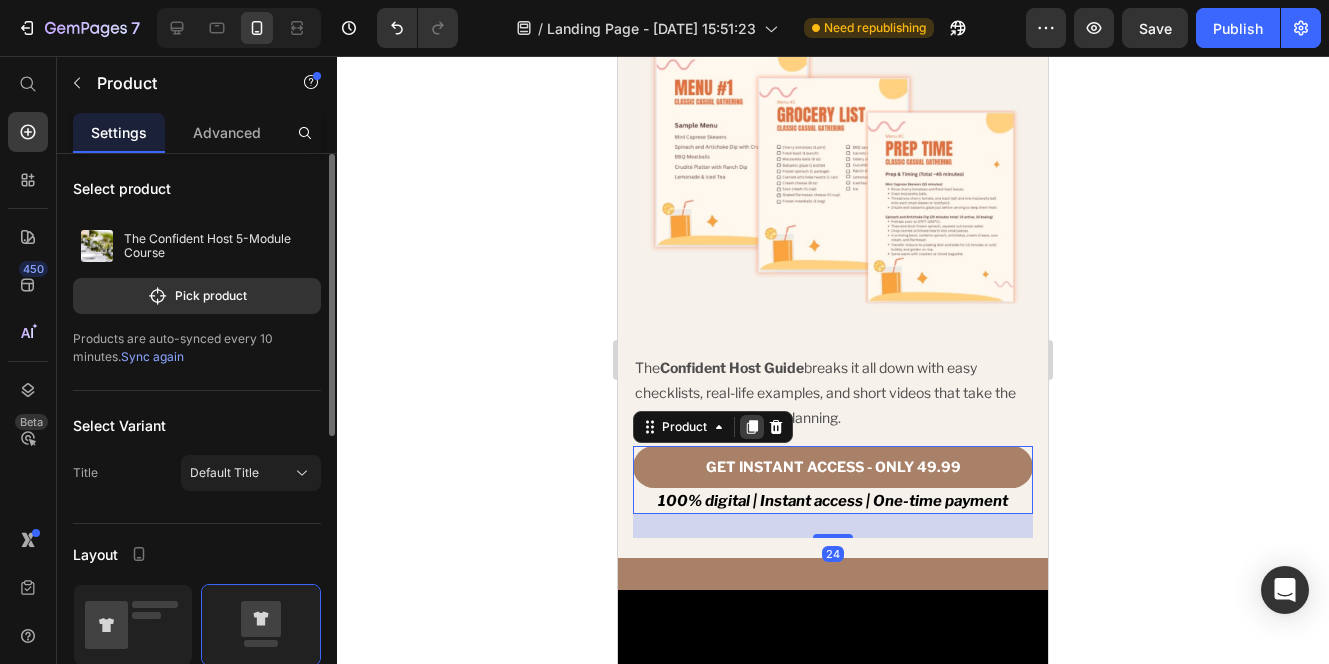 click 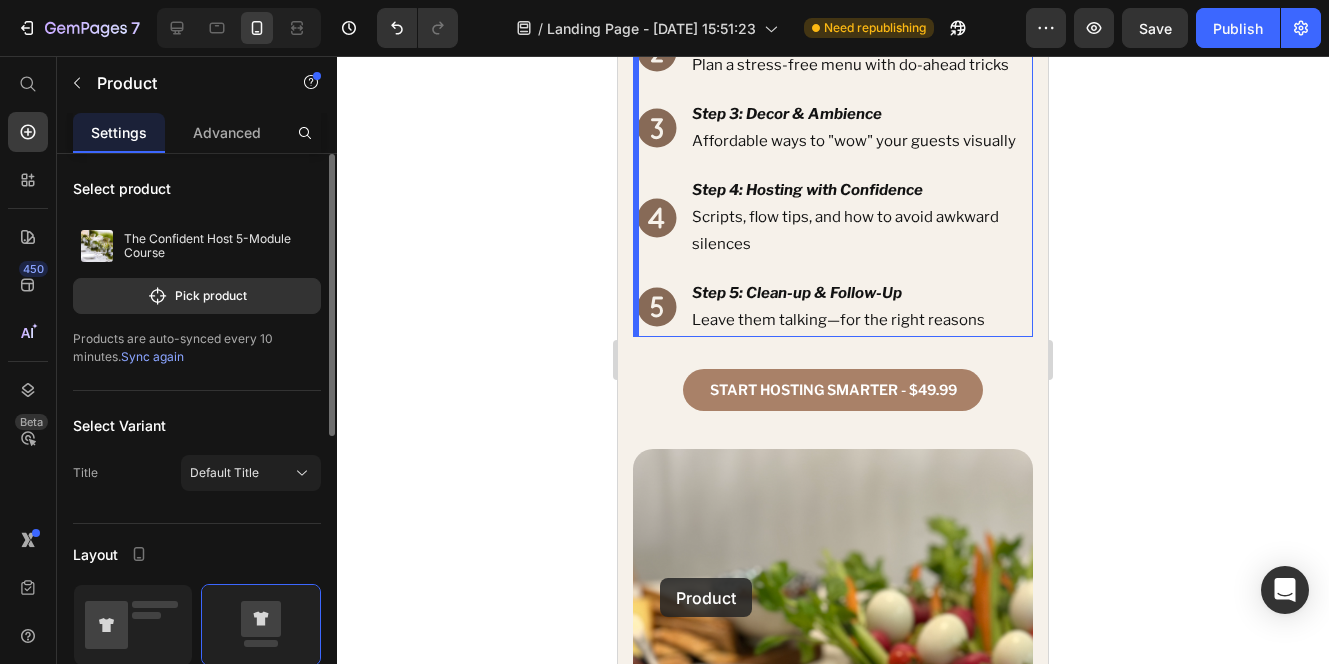 scroll, scrollTop: 3756, scrollLeft: 0, axis: vertical 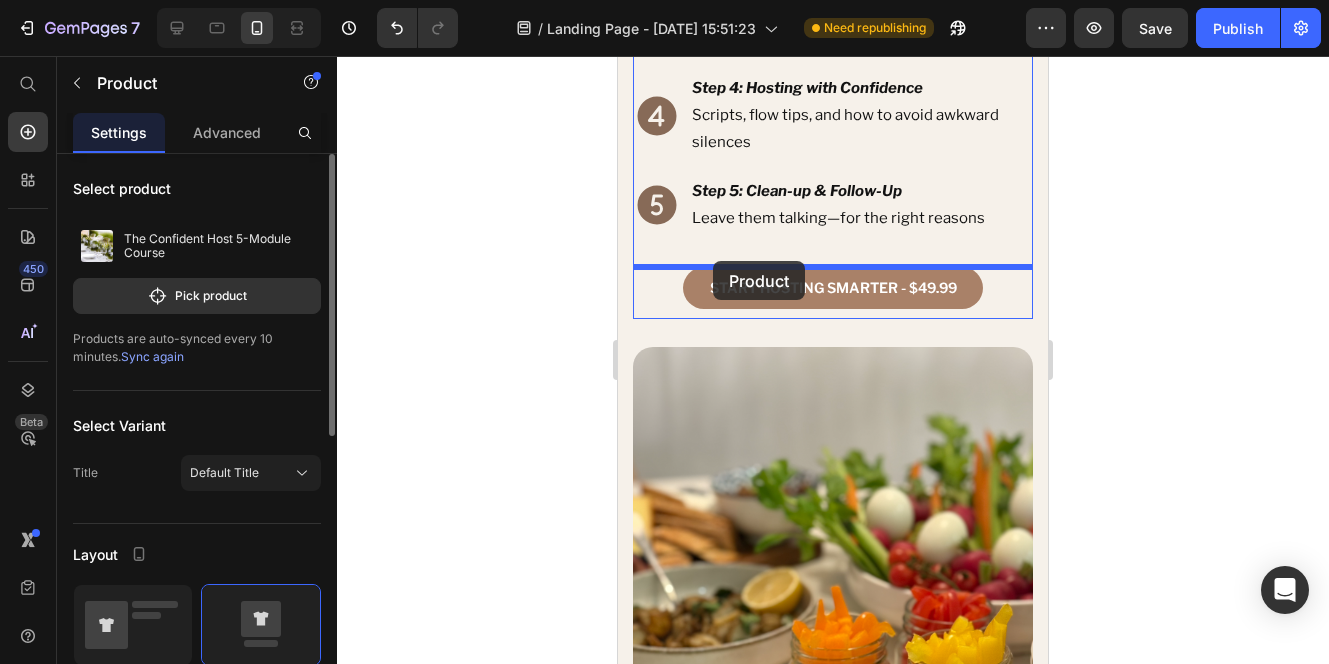 drag, startPoint x: 652, startPoint y: 491, endPoint x: 713, endPoint y: 261, distance: 237.95168 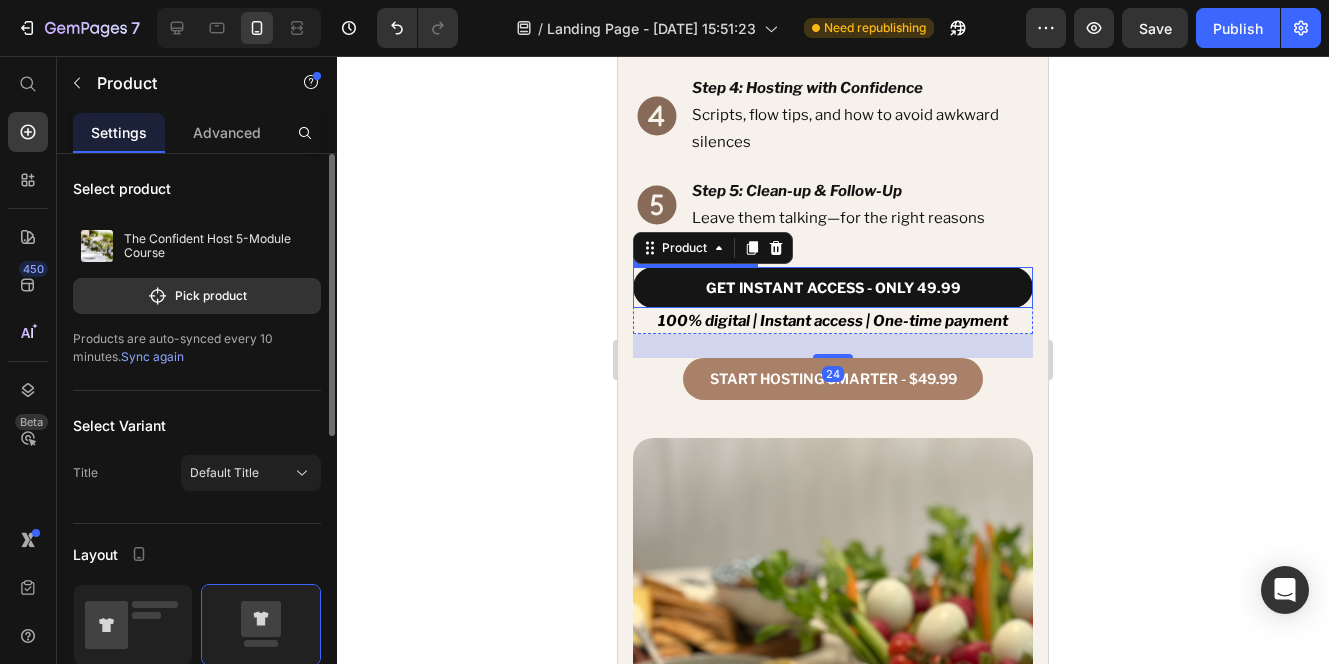 click on "GET INSTANT ACCESS - ONLY 49.99" at bounding box center (833, 287) 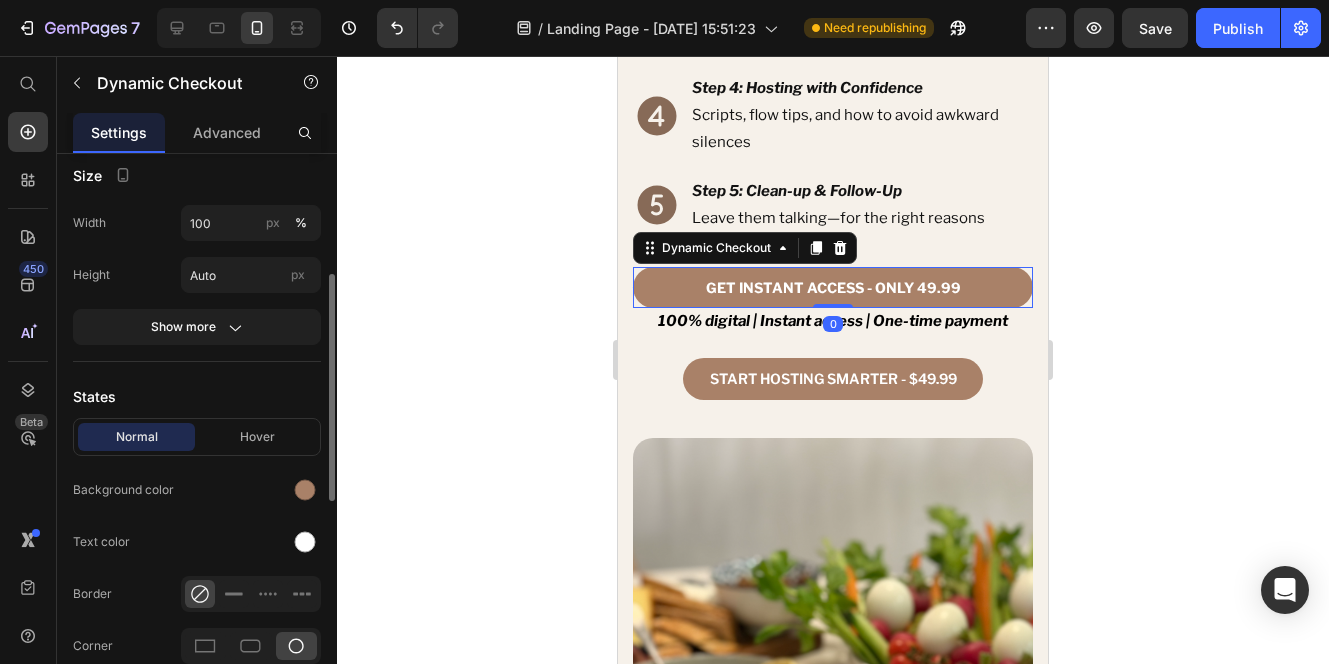 scroll, scrollTop: 404, scrollLeft: 0, axis: vertical 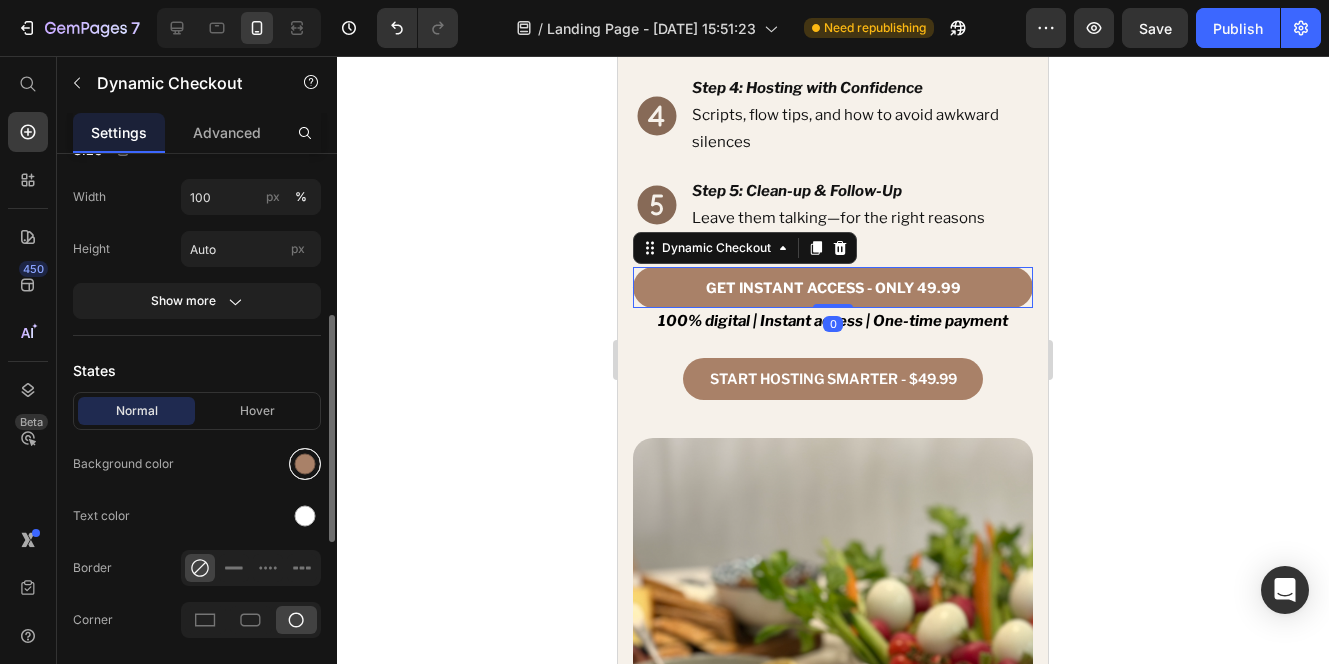 click at bounding box center [305, 464] 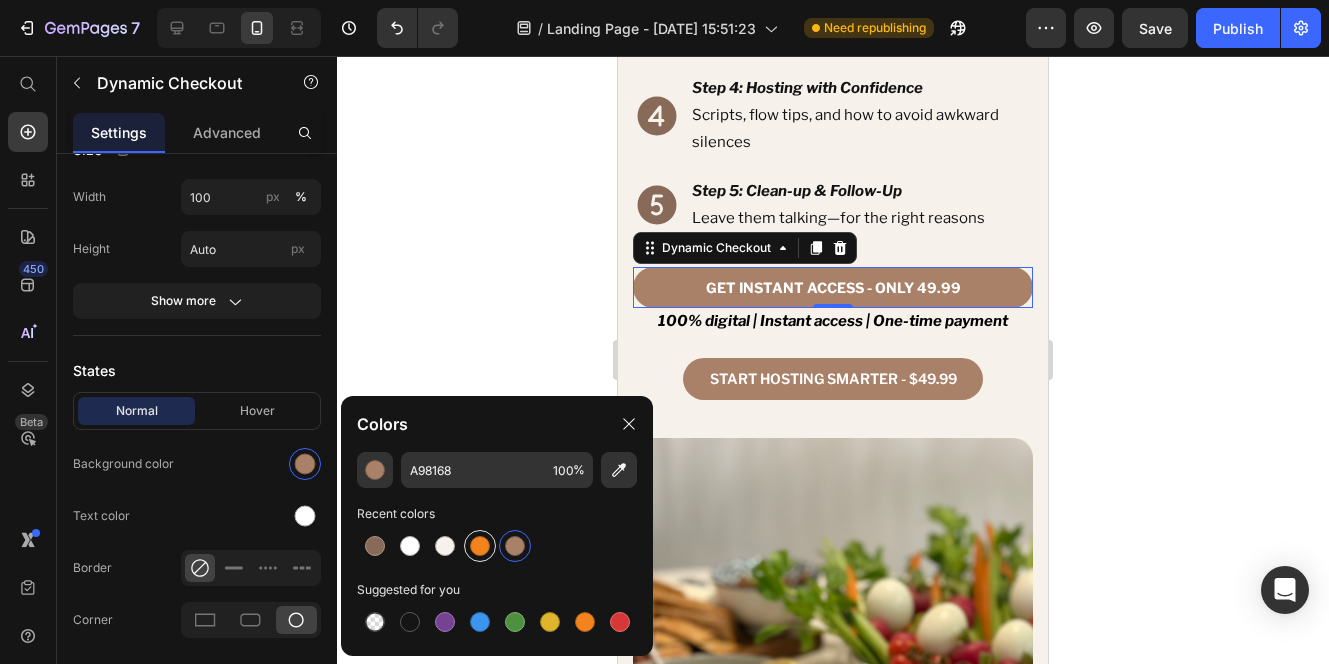 click at bounding box center [480, 546] 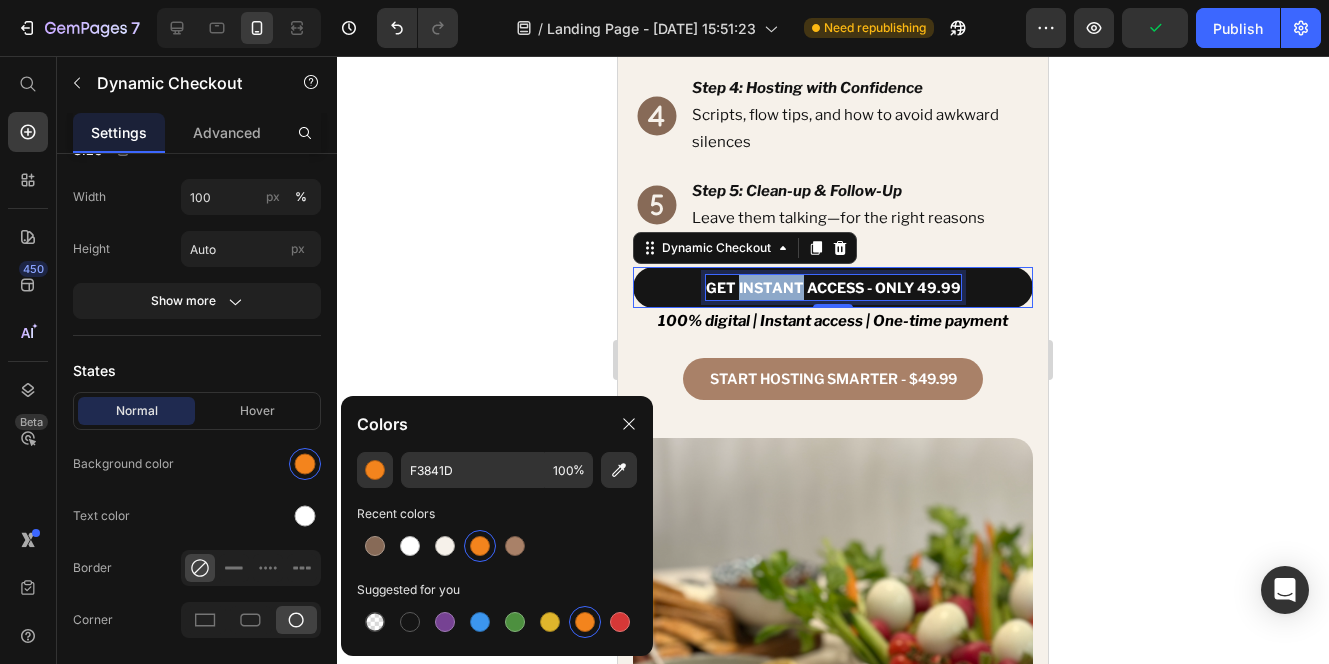 click on "GET INSTANT ACCESS - ONLY 49.99" at bounding box center [833, 287] 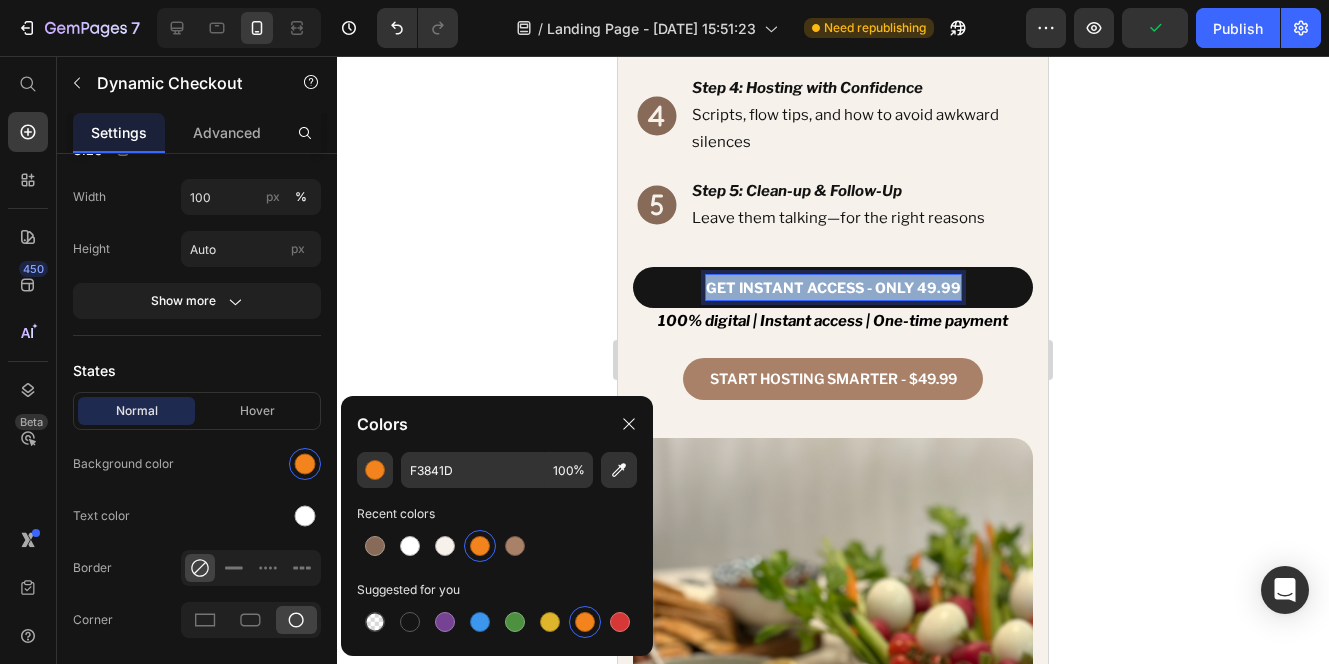 click on "GET INSTANT ACCESS - ONLY 49.99" at bounding box center (833, 287) 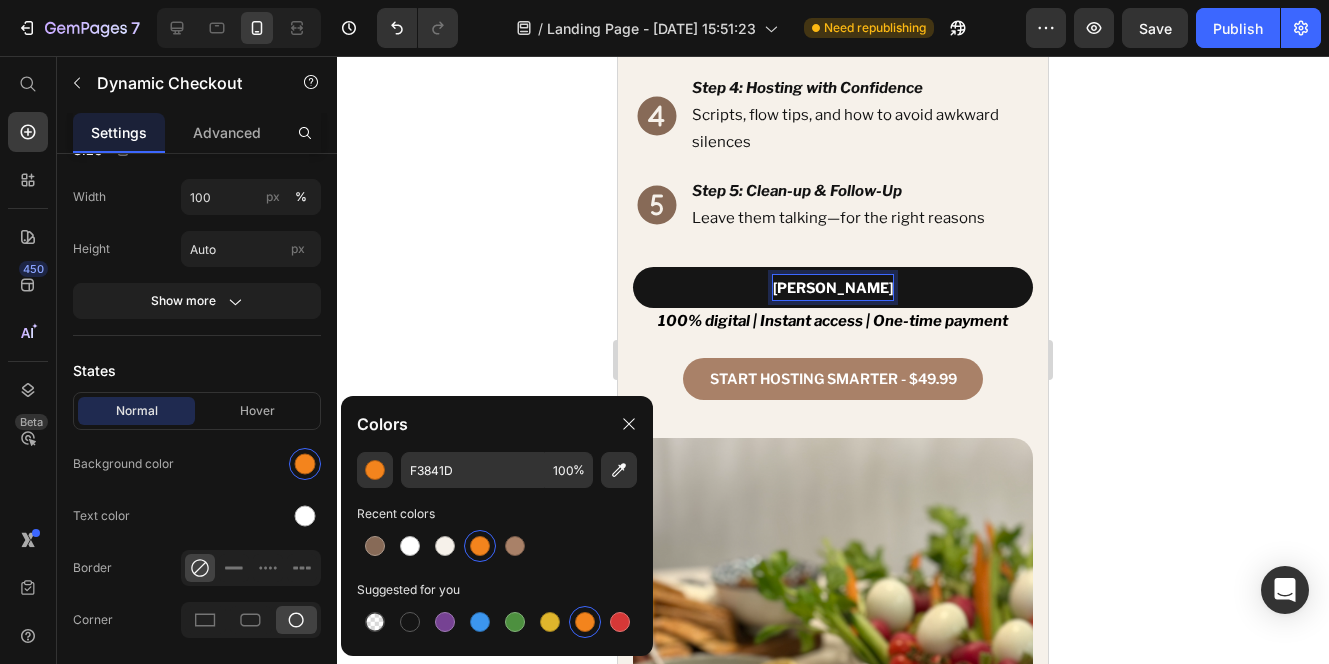 click on "STARTT" at bounding box center [833, 287] 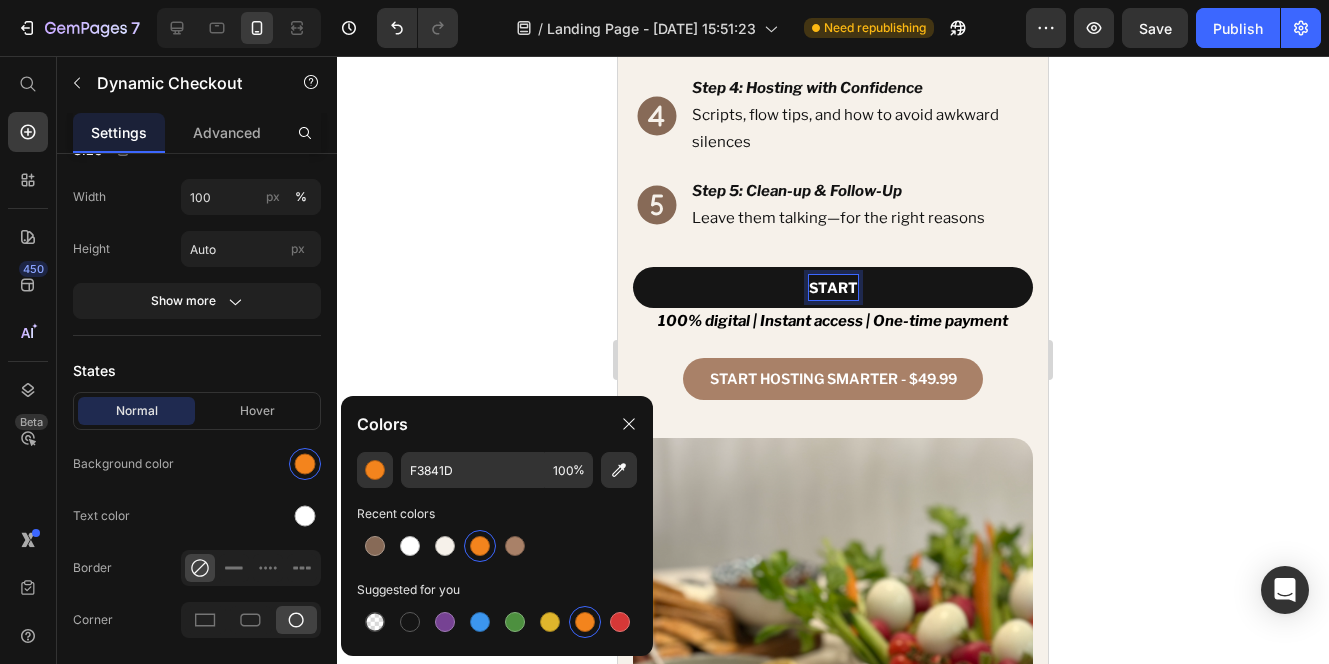 click on "START" at bounding box center [833, 287] 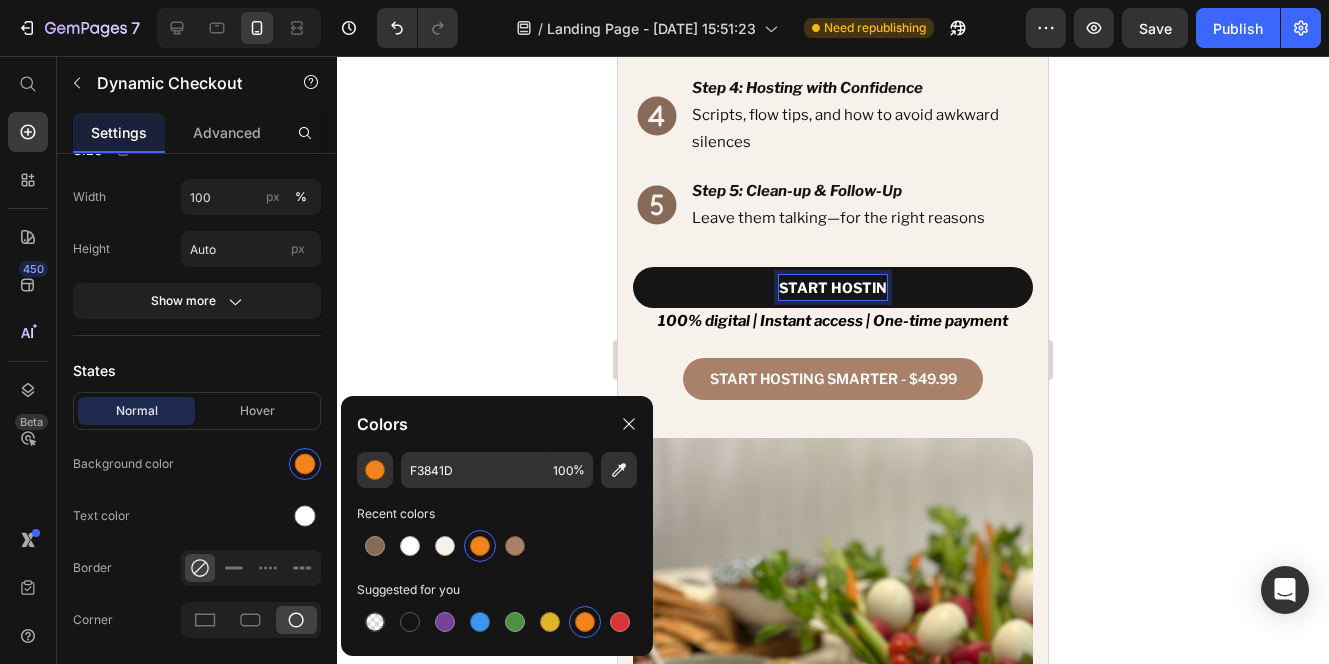 click on "START HOSTIN" at bounding box center (833, 287) 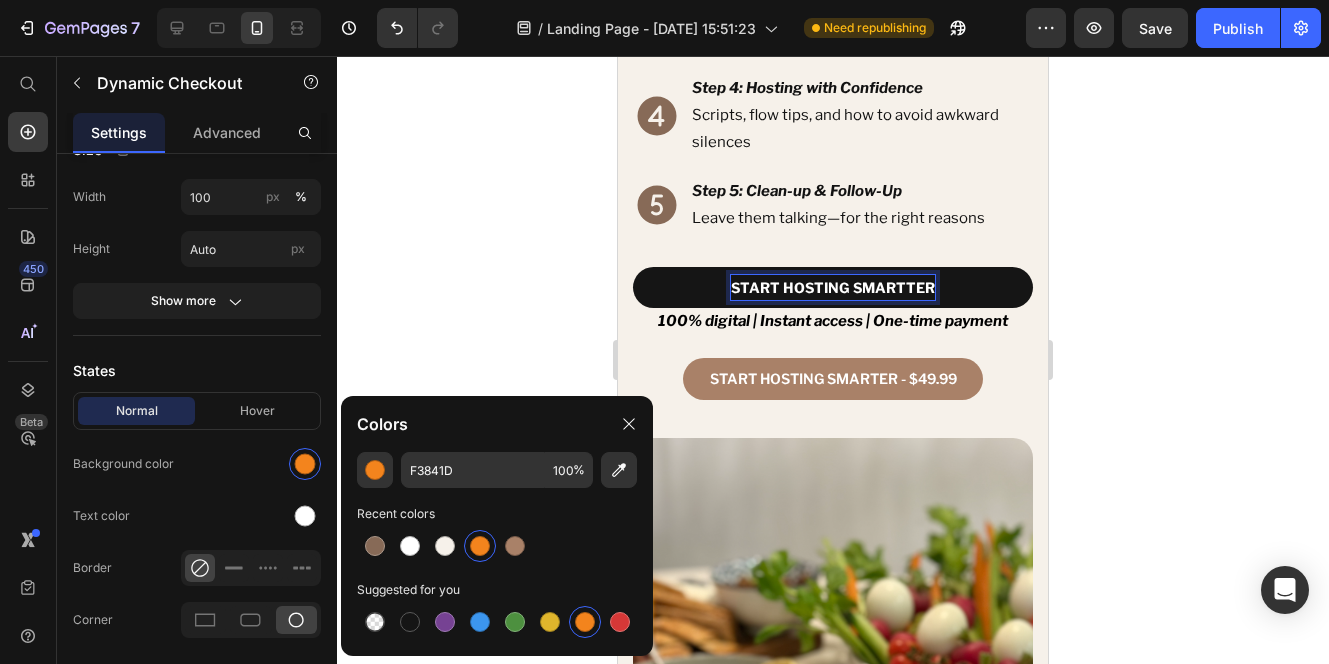 click on "START HOSTING SMARTTER" at bounding box center [833, 287] 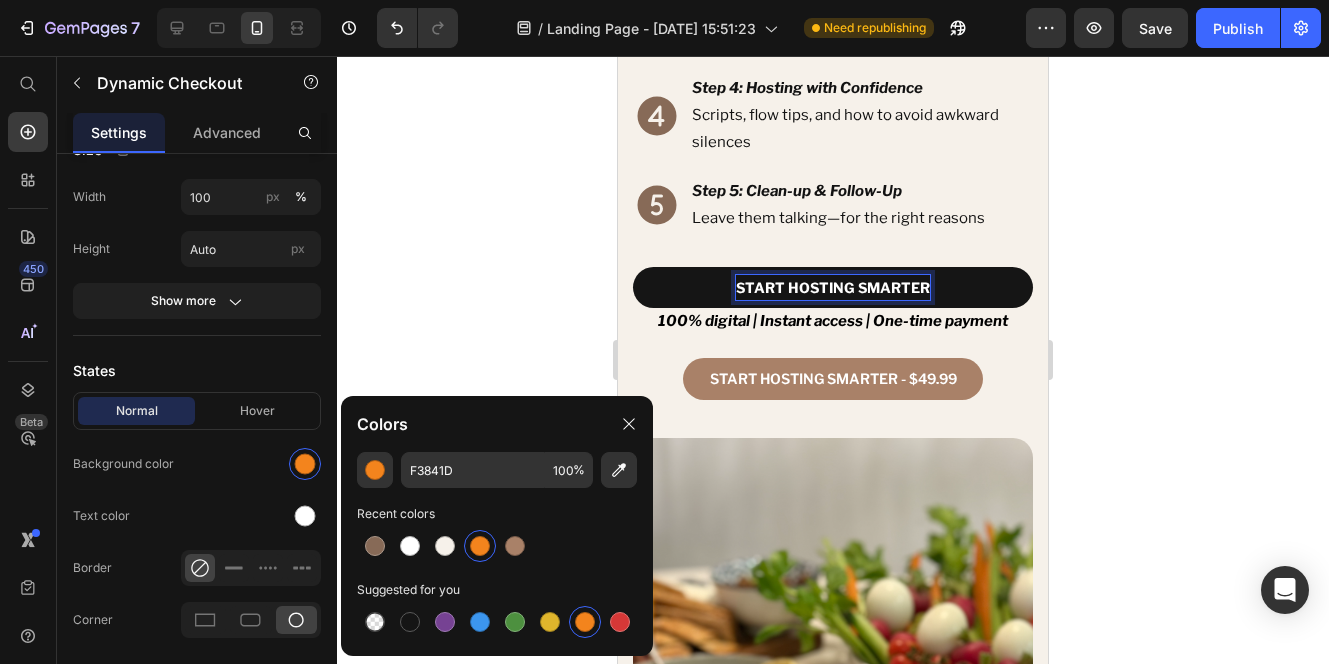 click on "START HOSTING SMARTER" at bounding box center (833, 287) 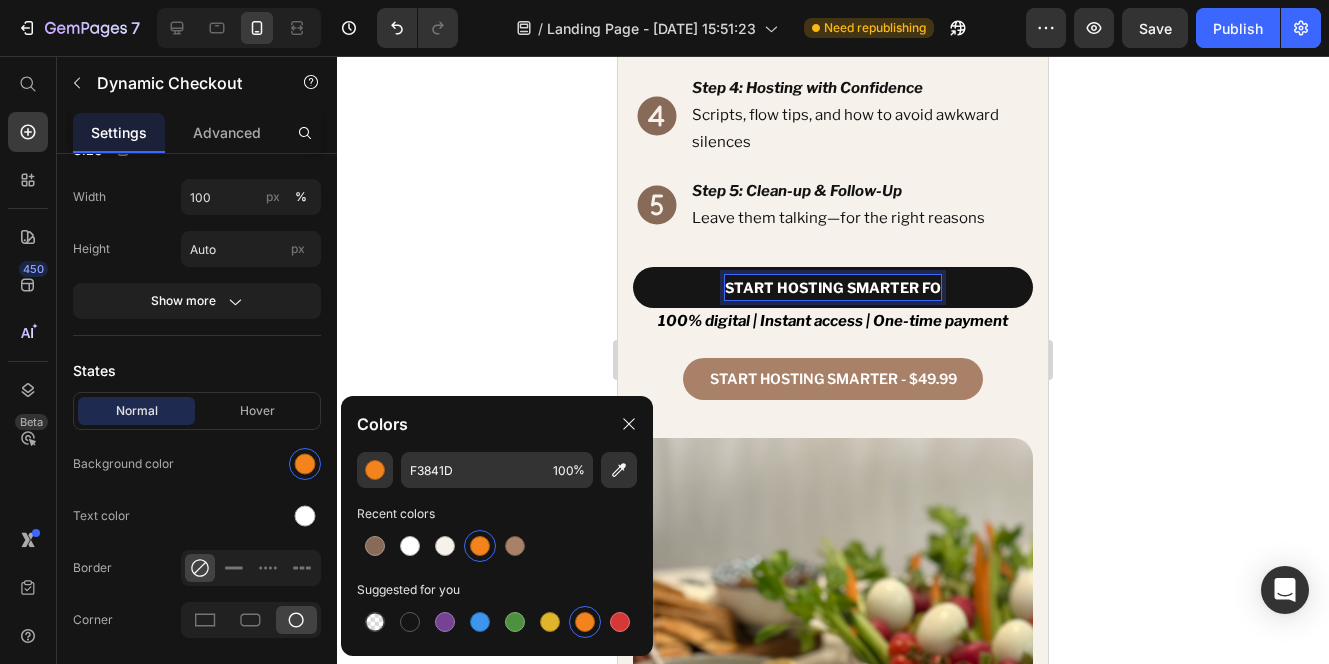 click on "START HOSTING SMARTER FO" at bounding box center (833, 287) 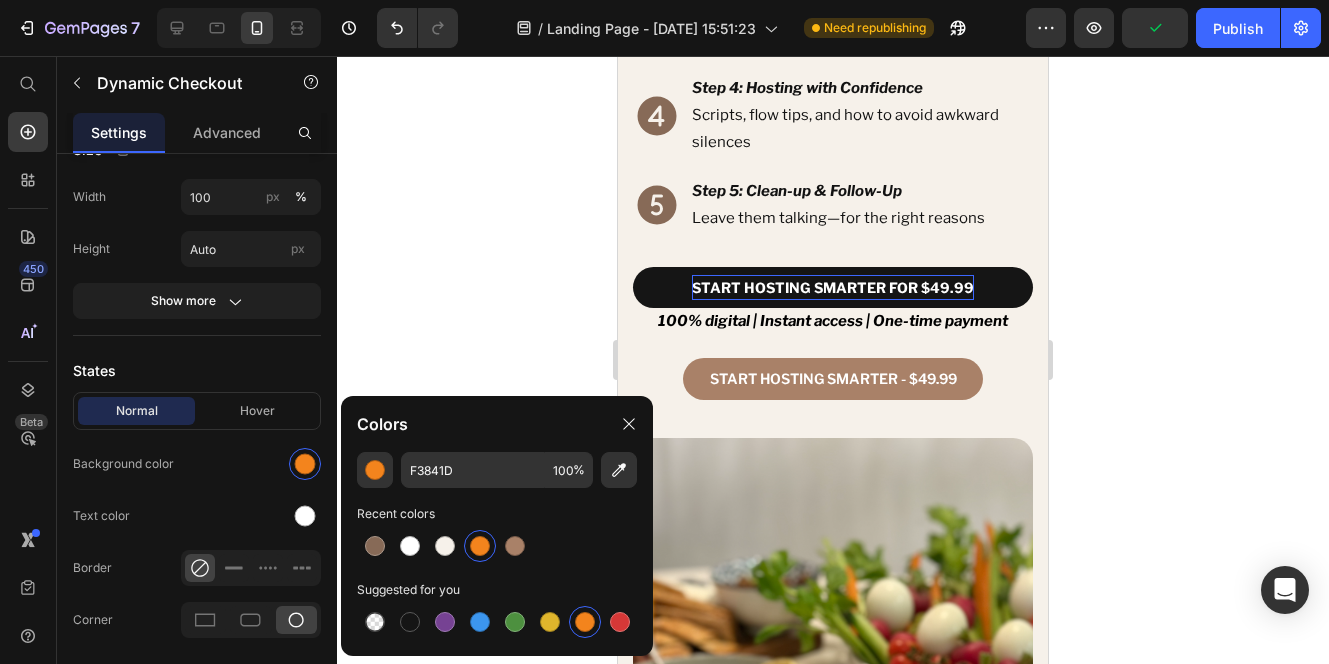 click 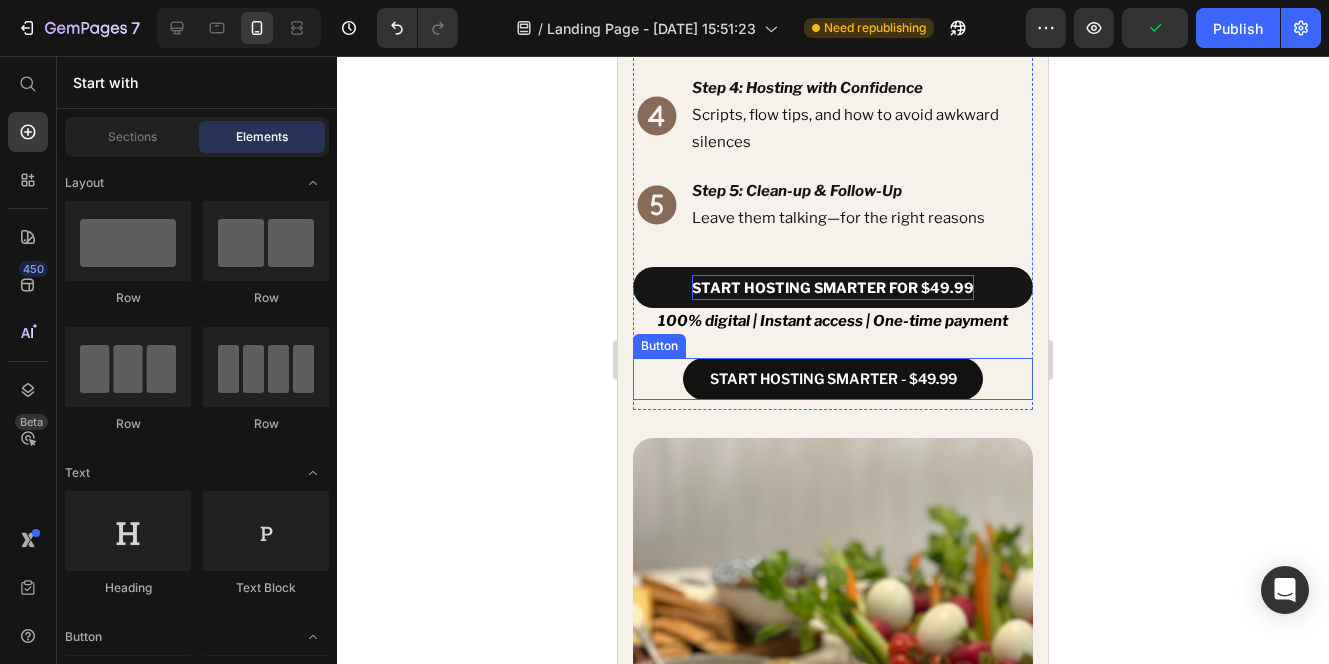 click on "START HOSTING SMARTER -   $49.99" at bounding box center (833, 379) 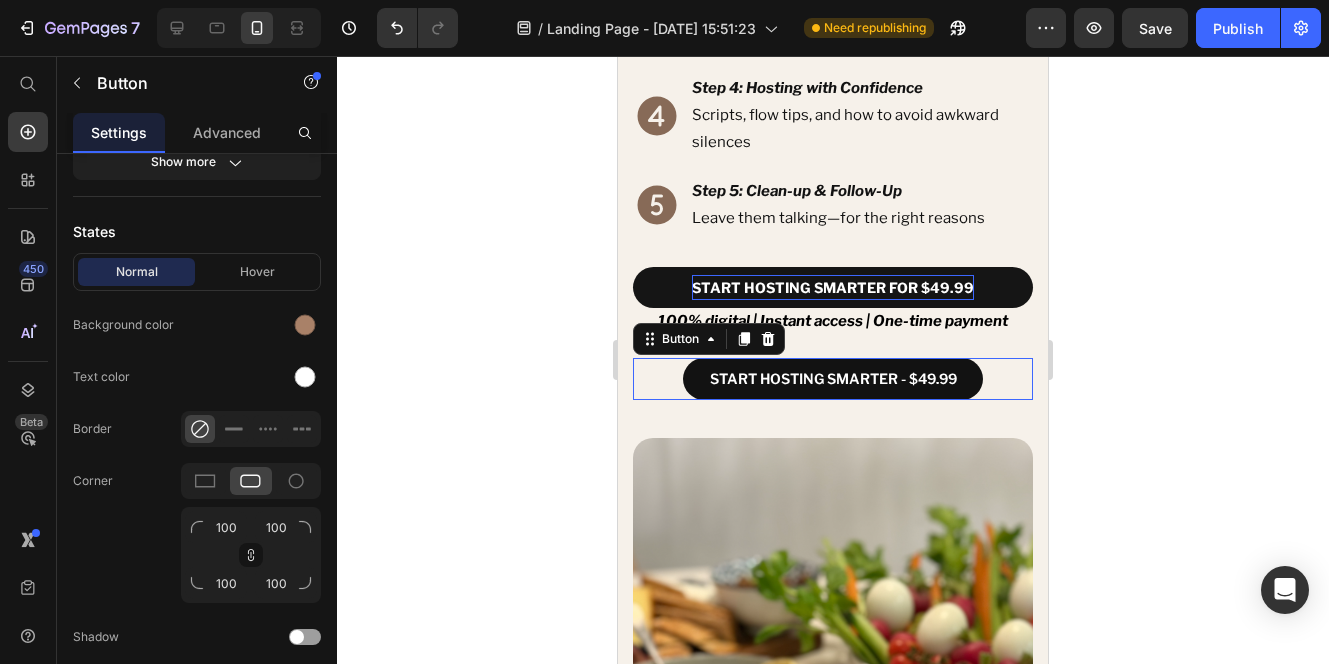scroll, scrollTop: 0, scrollLeft: 0, axis: both 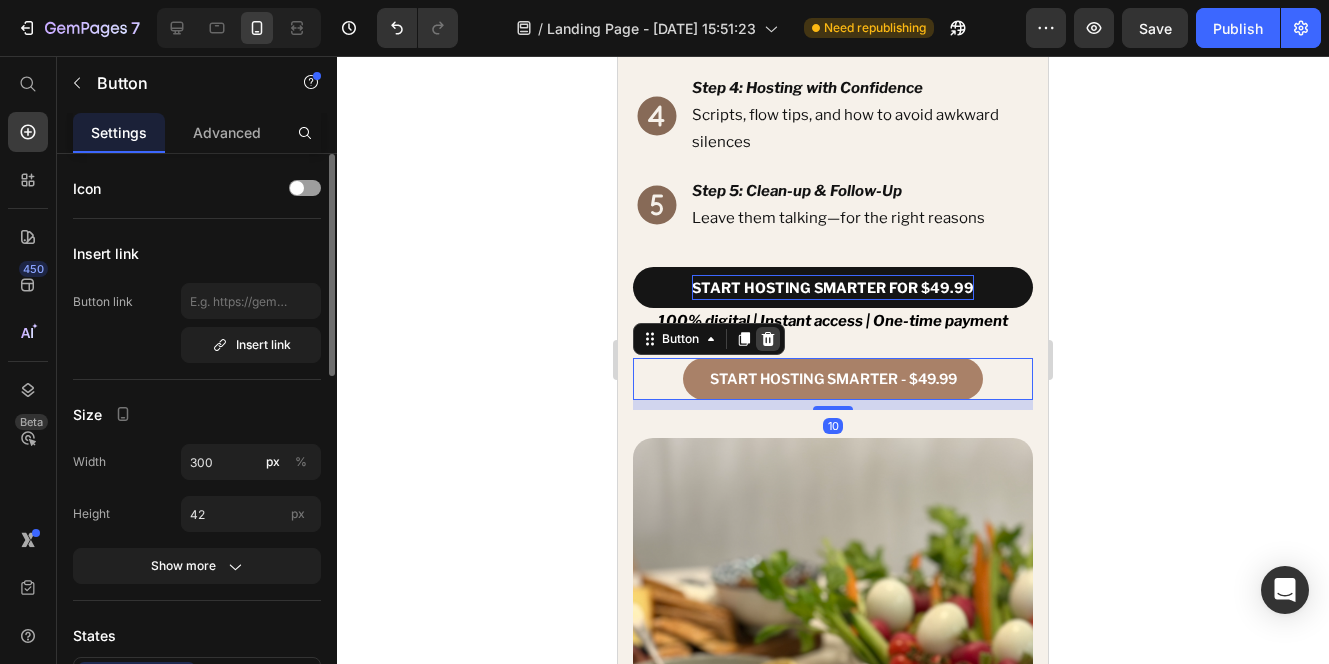 click 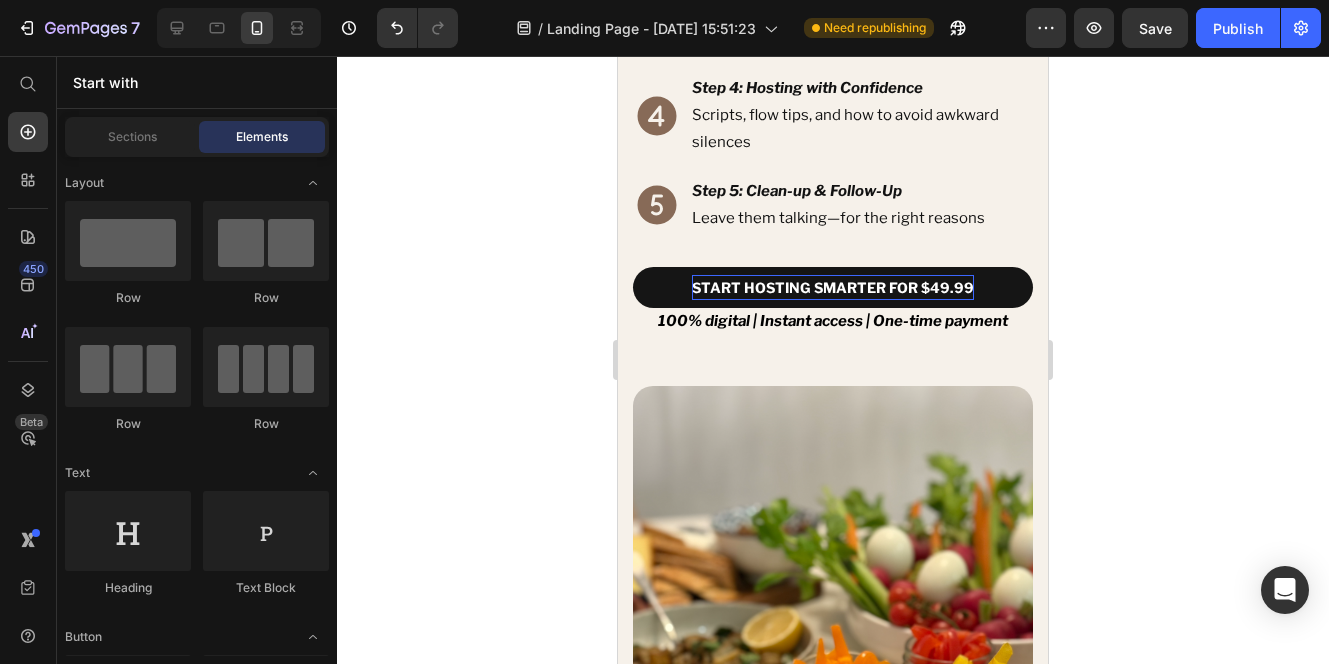 click 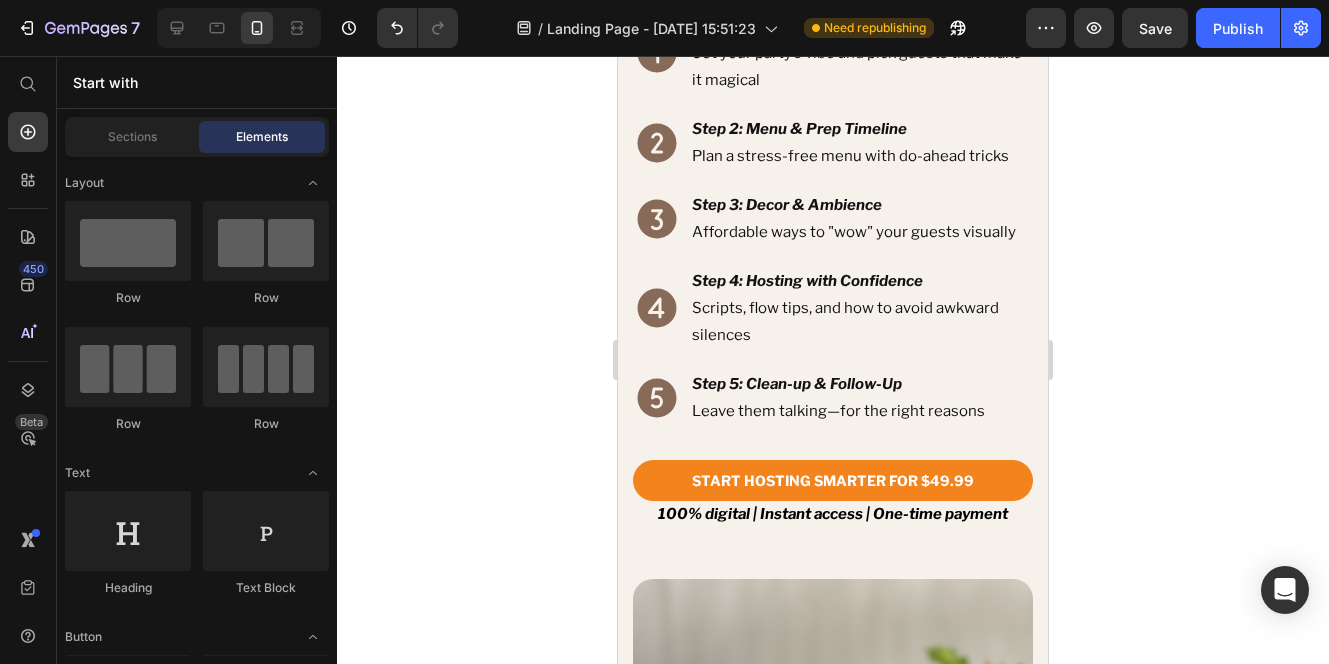 scroll, scrollTop: 3449, scrollLeft: 0, axis: vertical 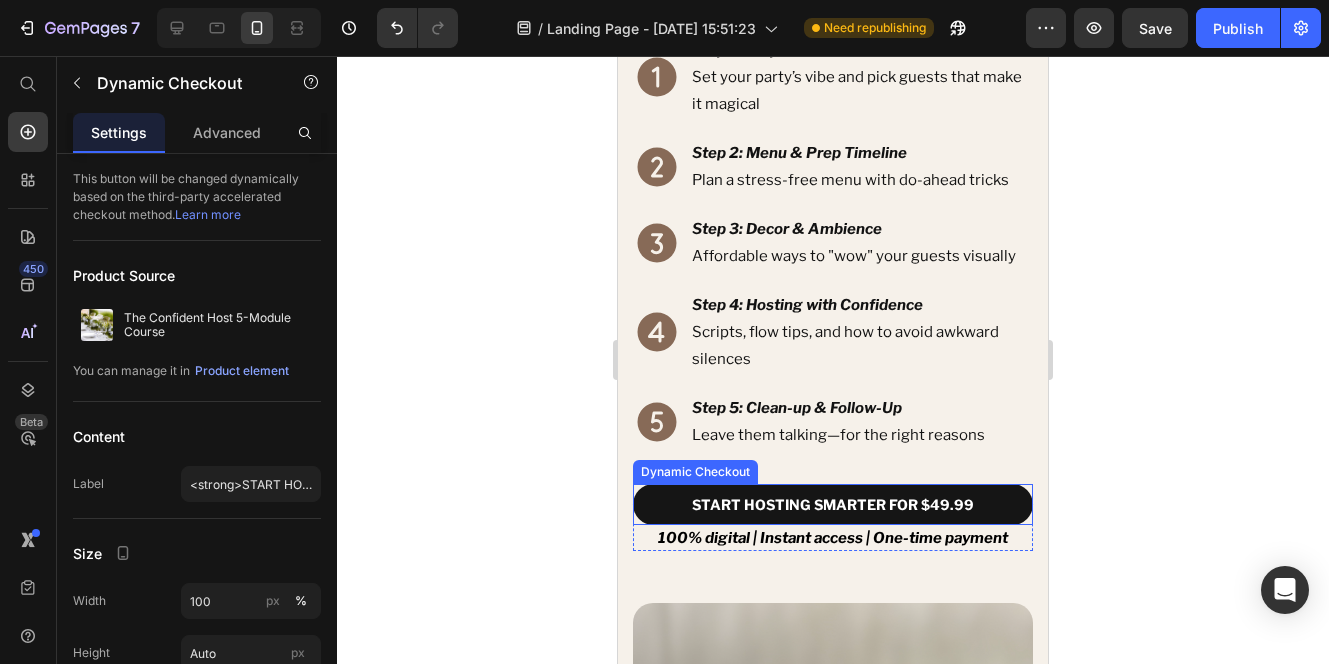 click on "START HOSTING SMARTER FOR $49.99" at bounding box center [833, 504] 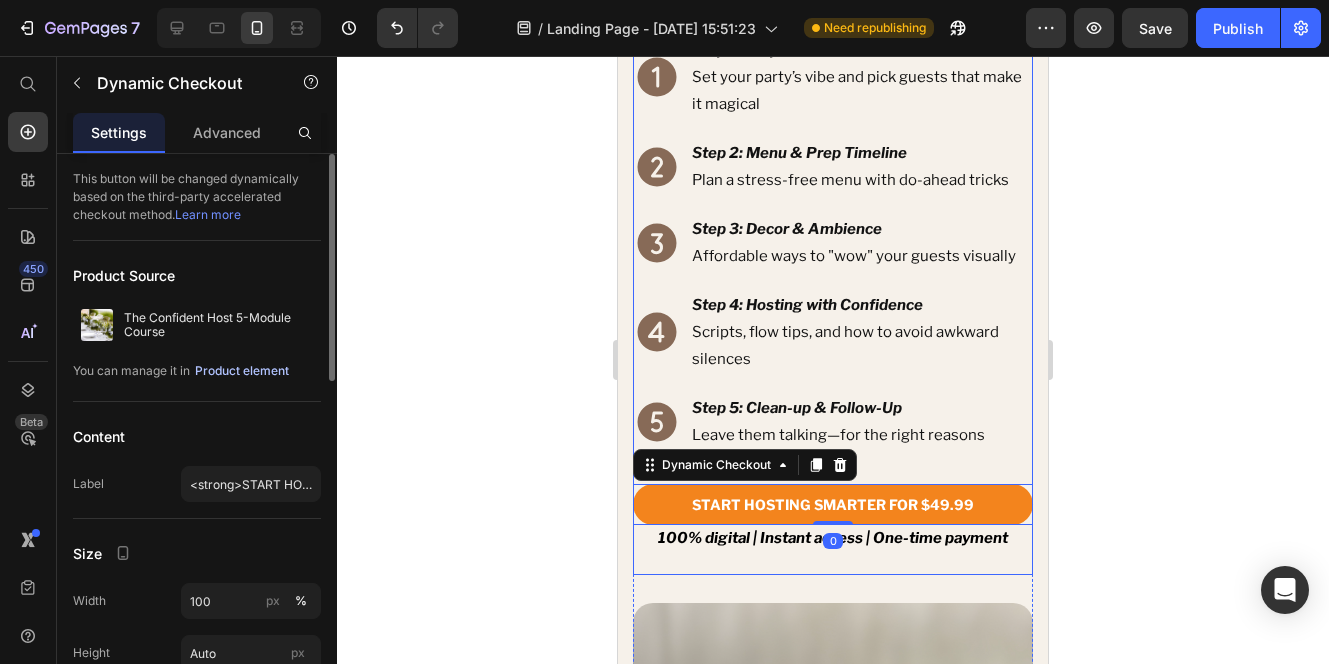 click on "Product element" at bounding box center [242, 371] 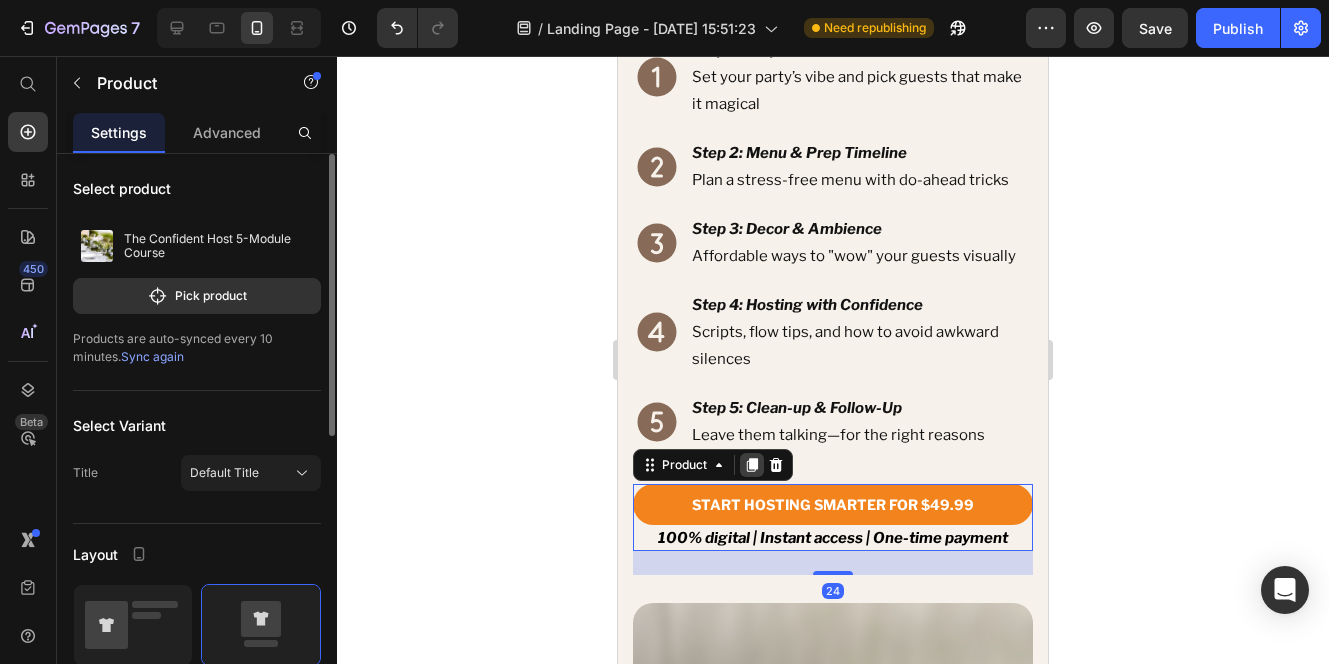 click 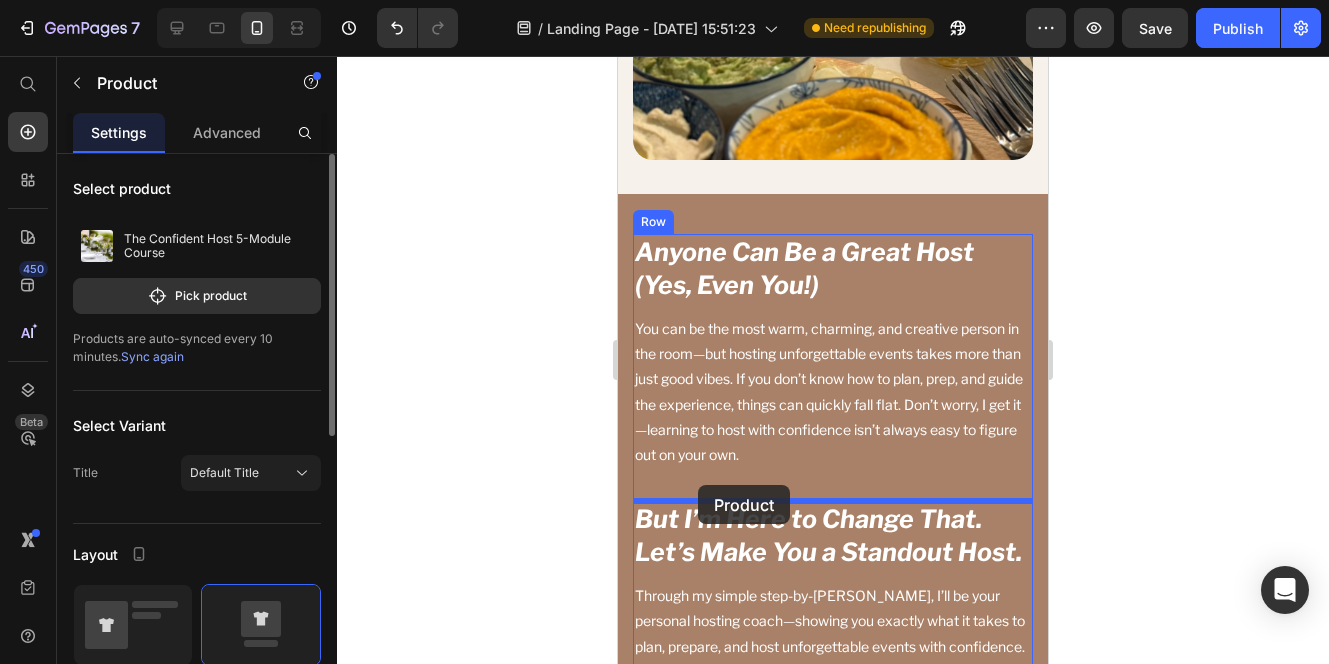 drag, startPoint x: 656, startPoint y: 562, endPoint x: 698, endPoint y: 485, distance: 87.70975 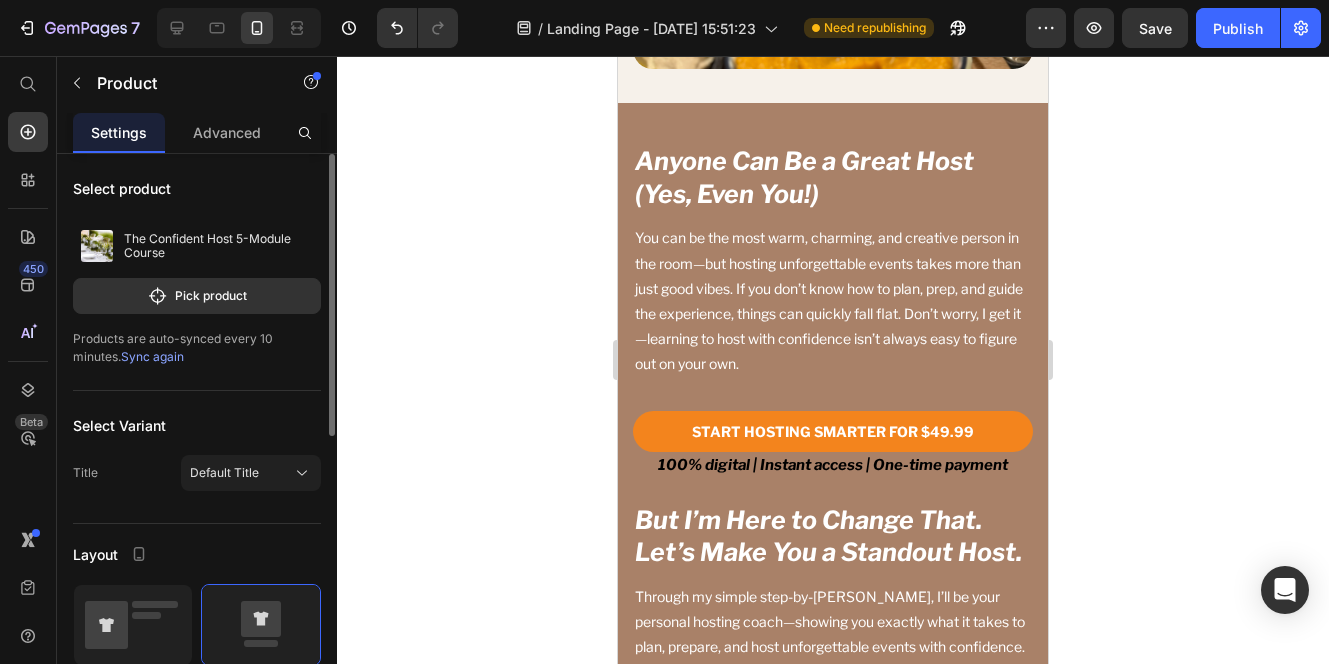 scroll, scrollTop: 4416, scrollLeft: 0, axis: vertical 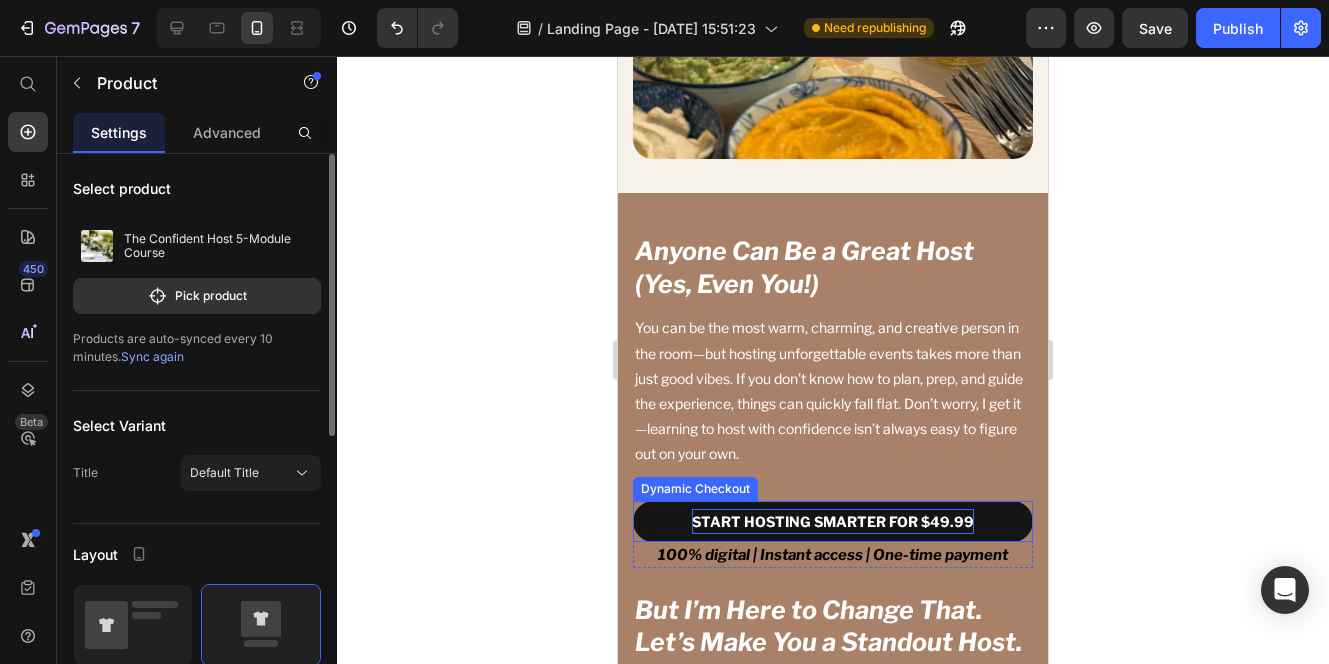 click on "START HOSTING SMARTER FOR $49.99" at bounding box center (833, 521) 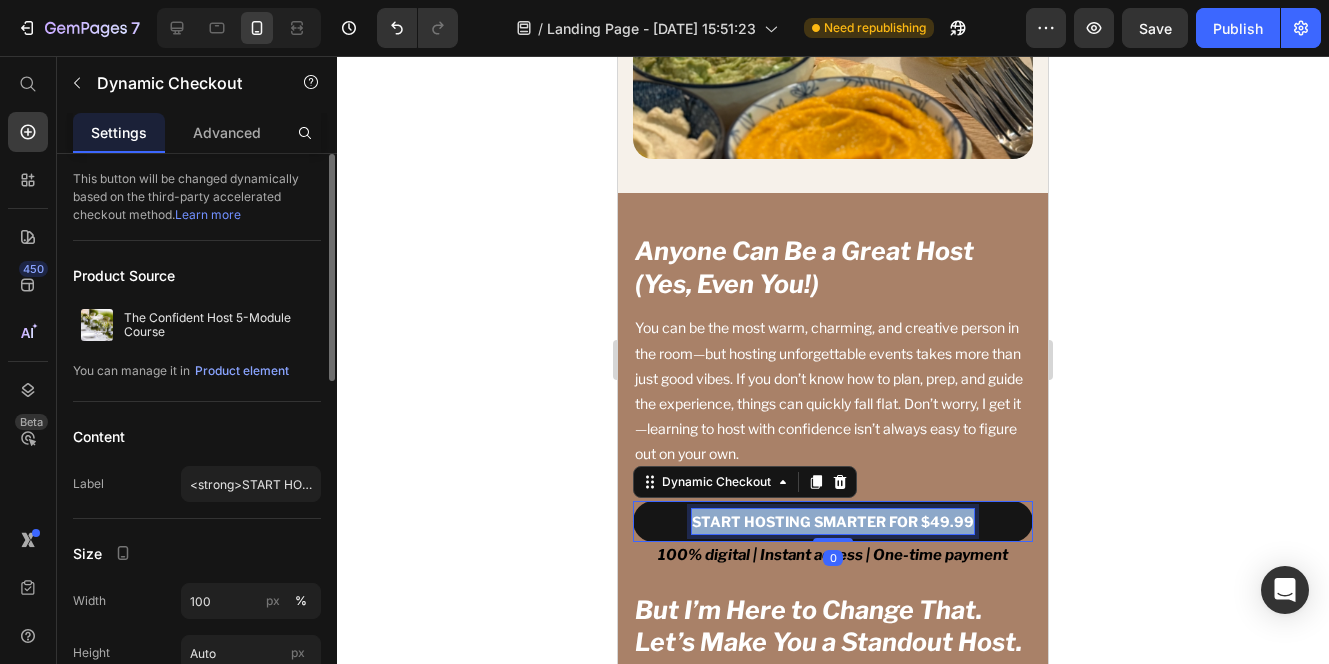 click on "START HOSTING SMARTER FOR $49.99" at bounding box center [833, 521] 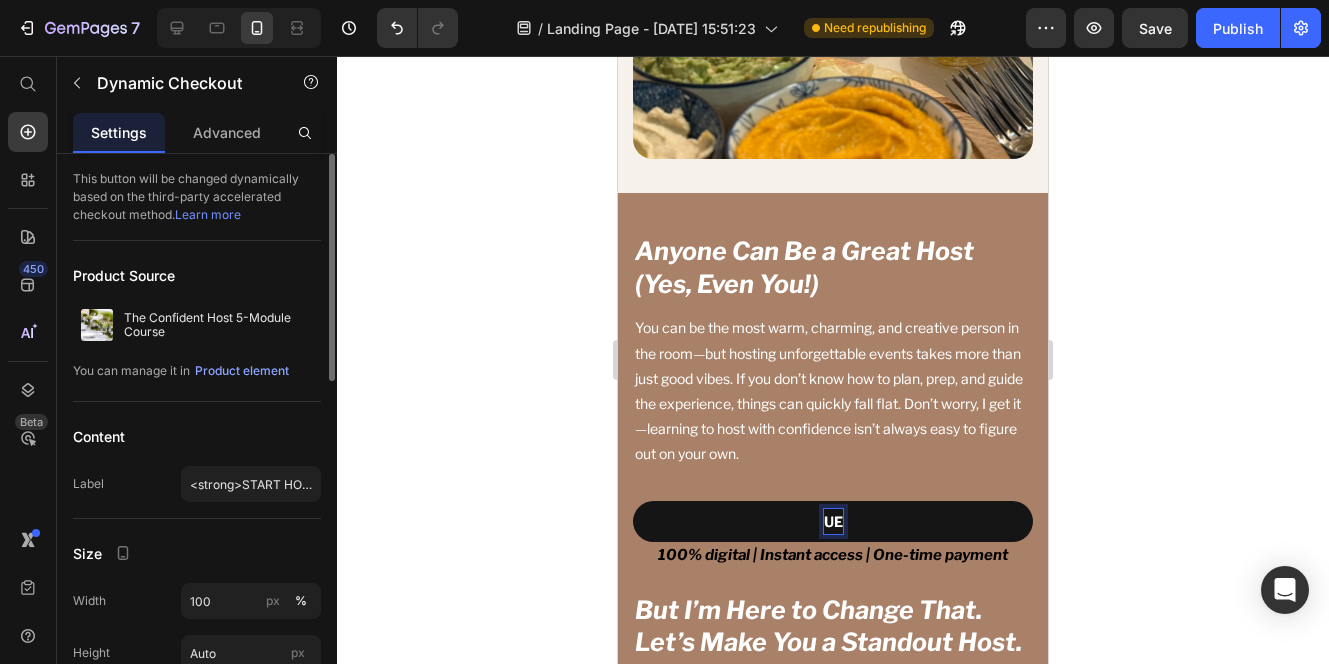 click on "UE" at bounding box center (833, 521) 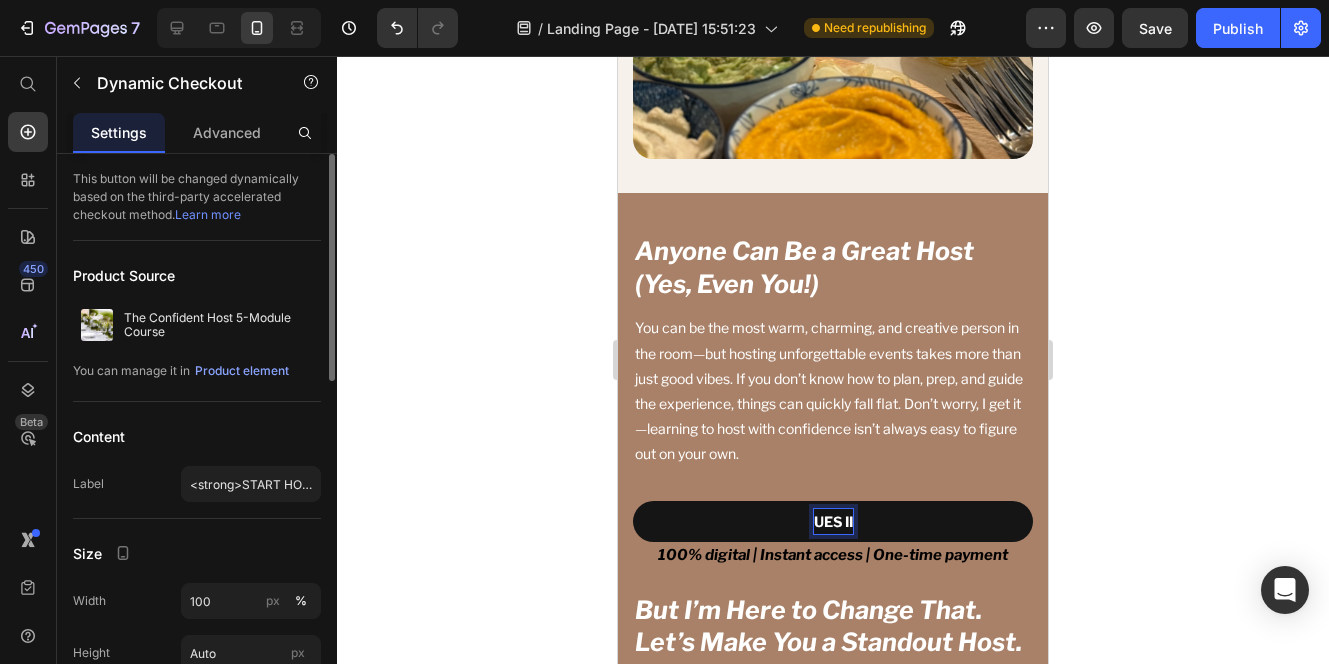 click on "UES II" at bounding box center (833, 521) 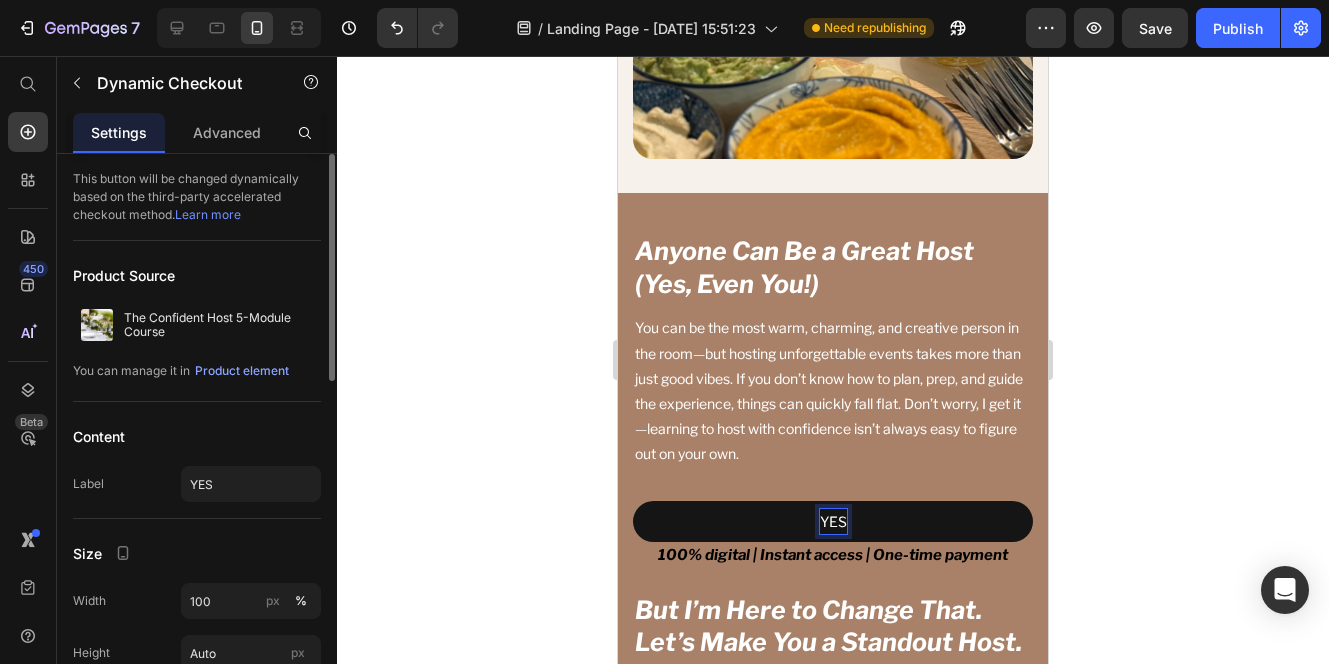 click on "YES" at bounding box center [833, 521] 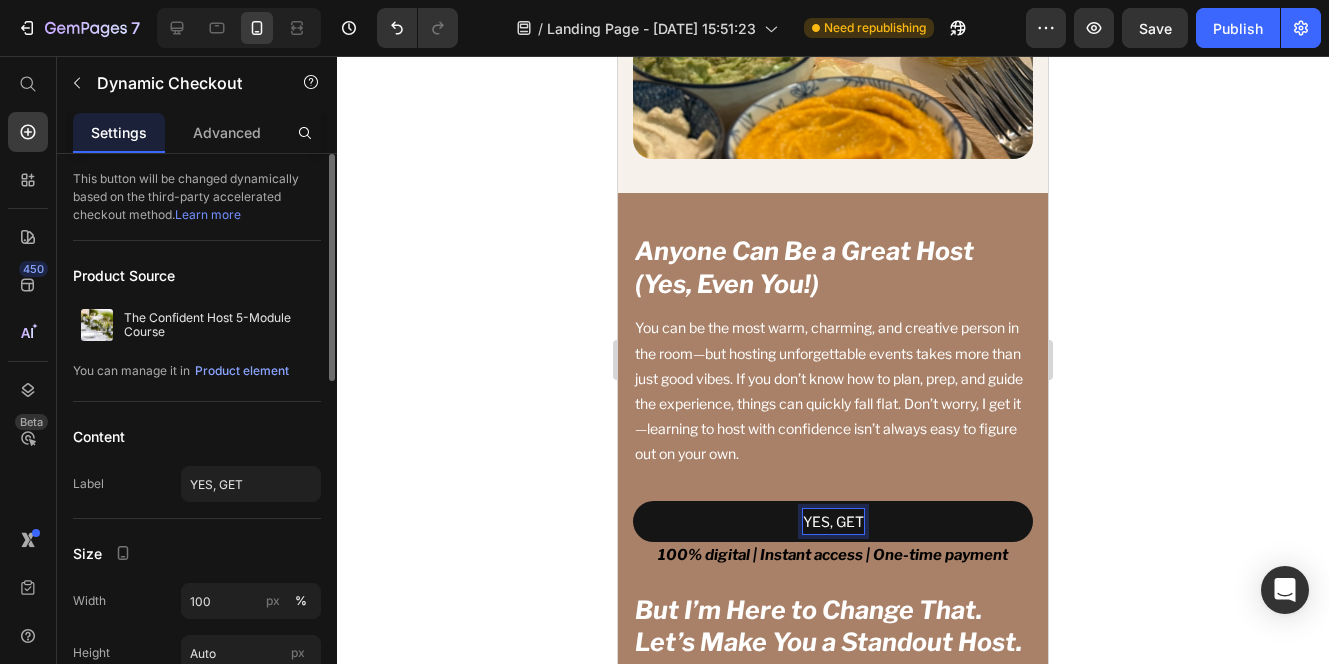 click on "YES, GET" at bounding box center (833, 521) 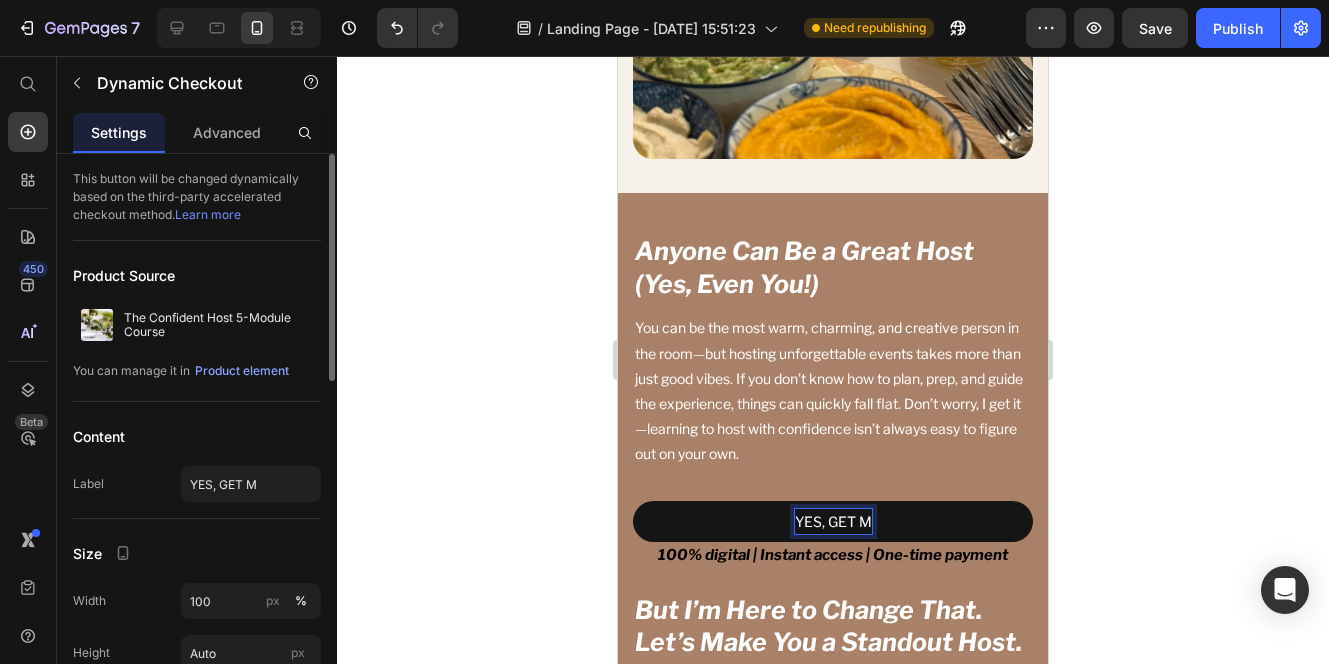 click on "YES, GET M" at bounding box center (833, 521) 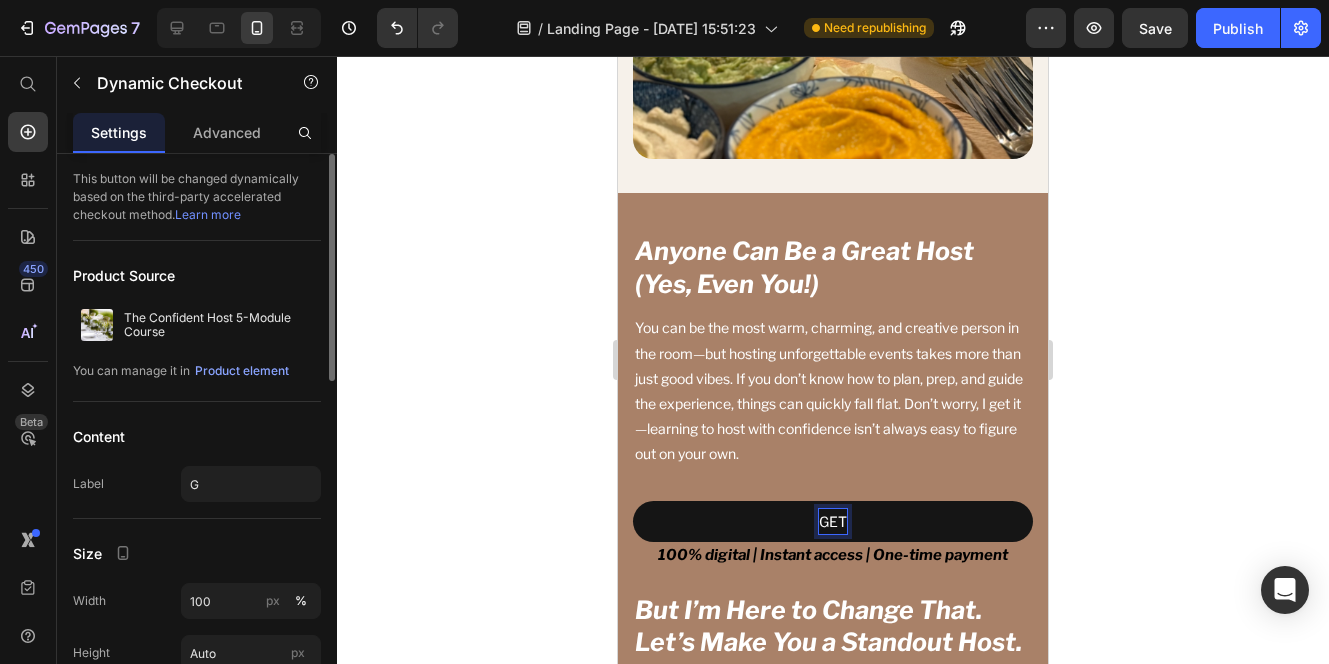 click on "GET" at bounding box center [833, 521] 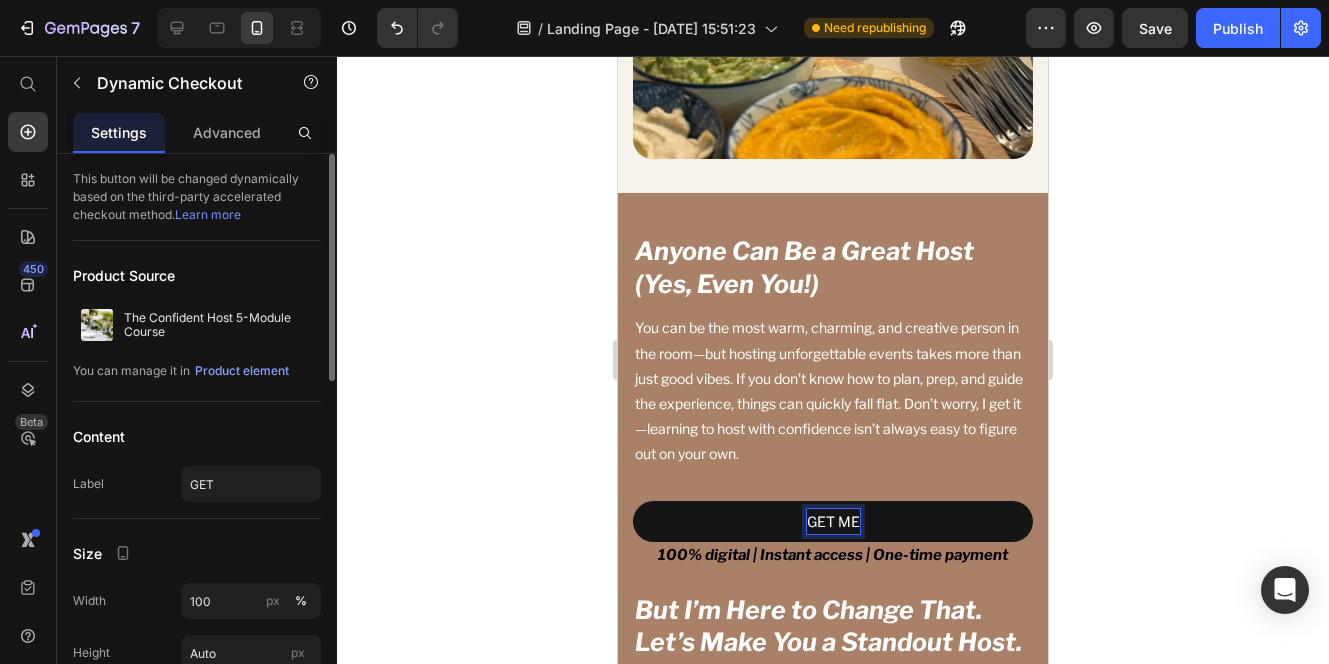 click on "GET ME" at bounding box center (833, 521) 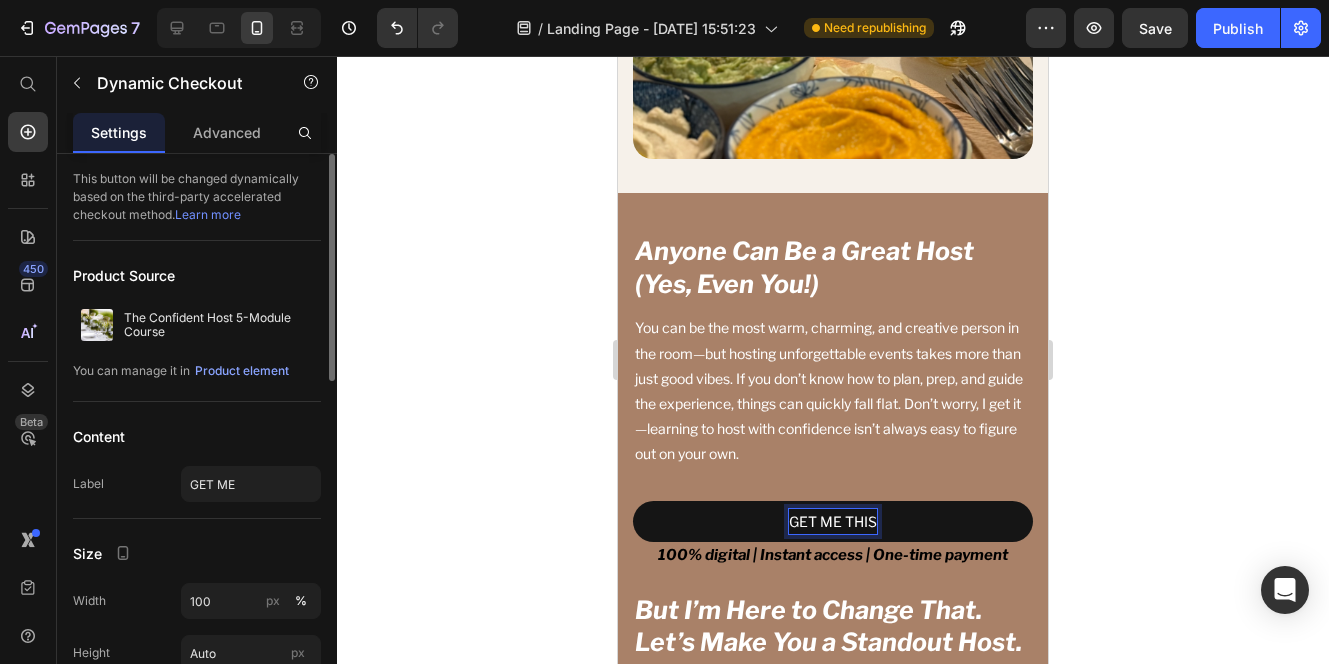 click on "GET ME THIS" at bounding box center (833, 521) 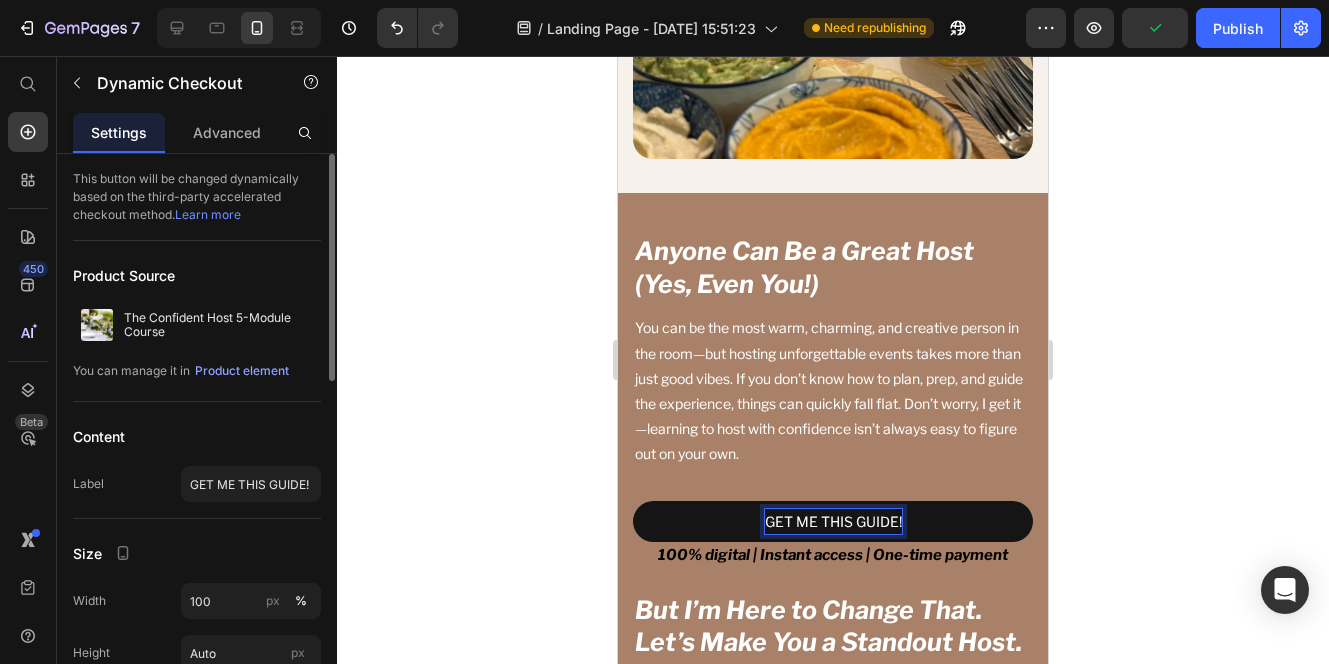click on "GET ME THIS GUIDE!" at bounding box center [833, 521] 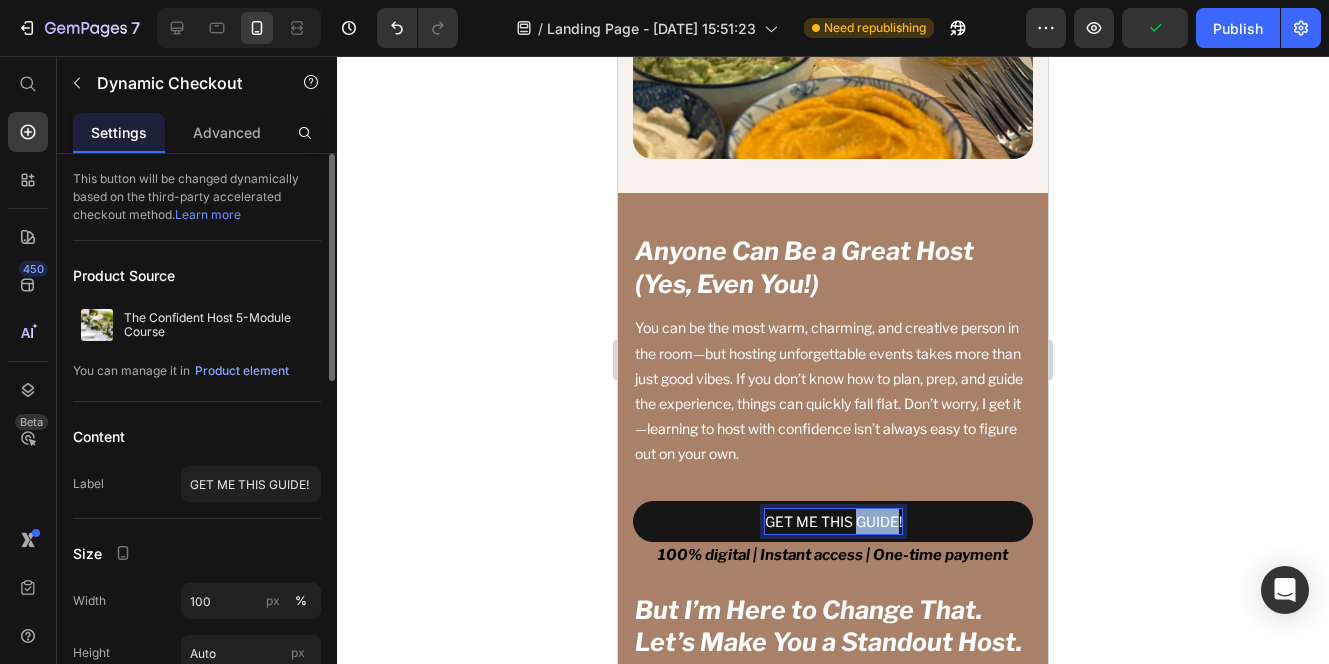 click on "GET ME THIS GUIDE!" at bounding box center [833, 521] 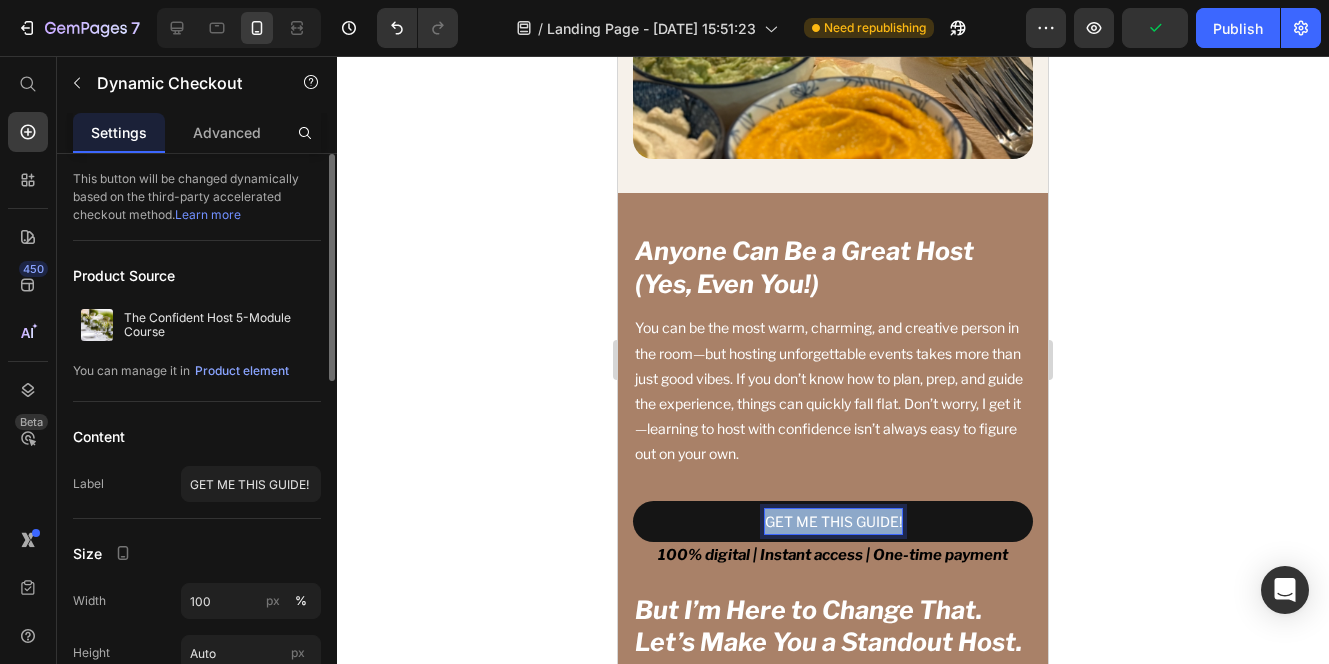 click on "GET ME THIS GUIDE!" at bounding box center (833, 521) 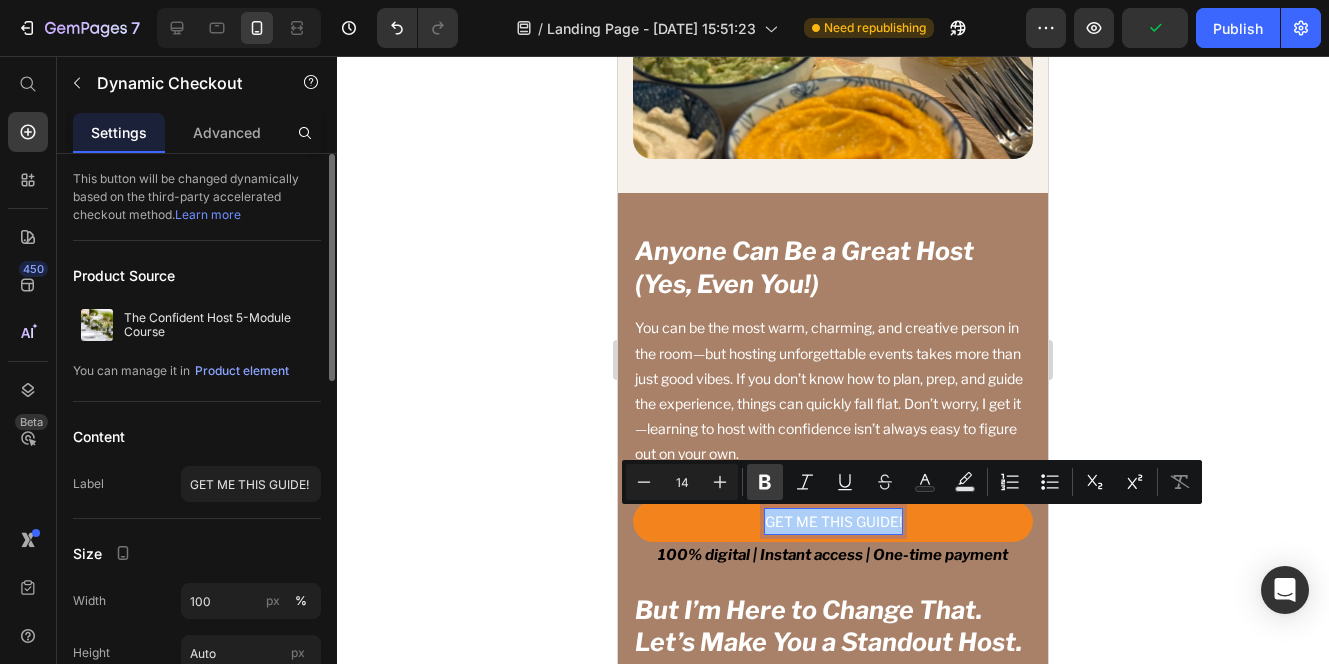 click 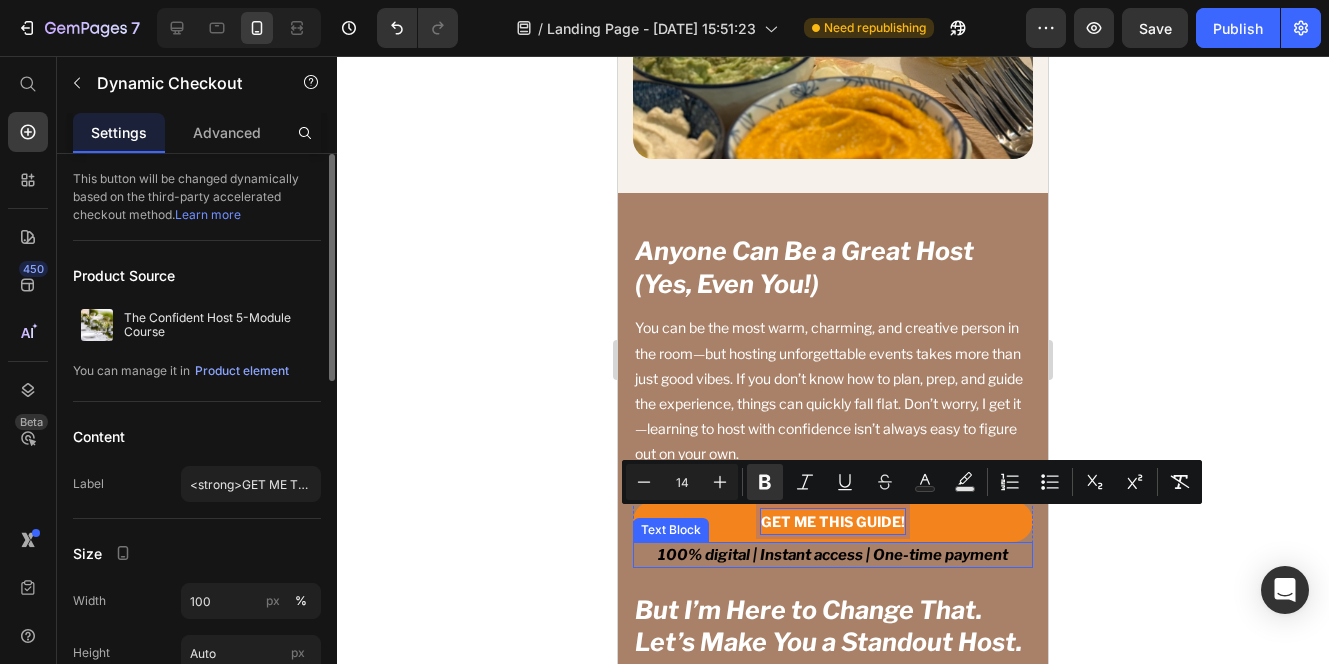click on "100% digital | Instant access | One-time payment" at bounding box center [833, 555] 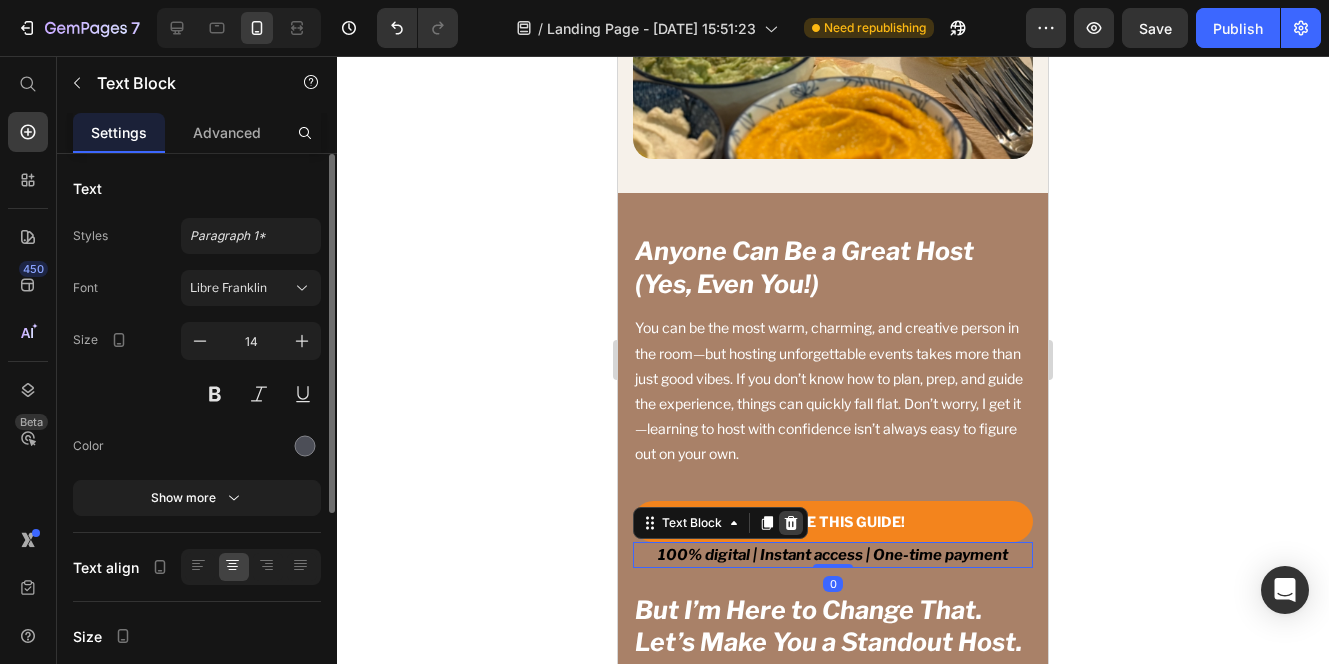 click 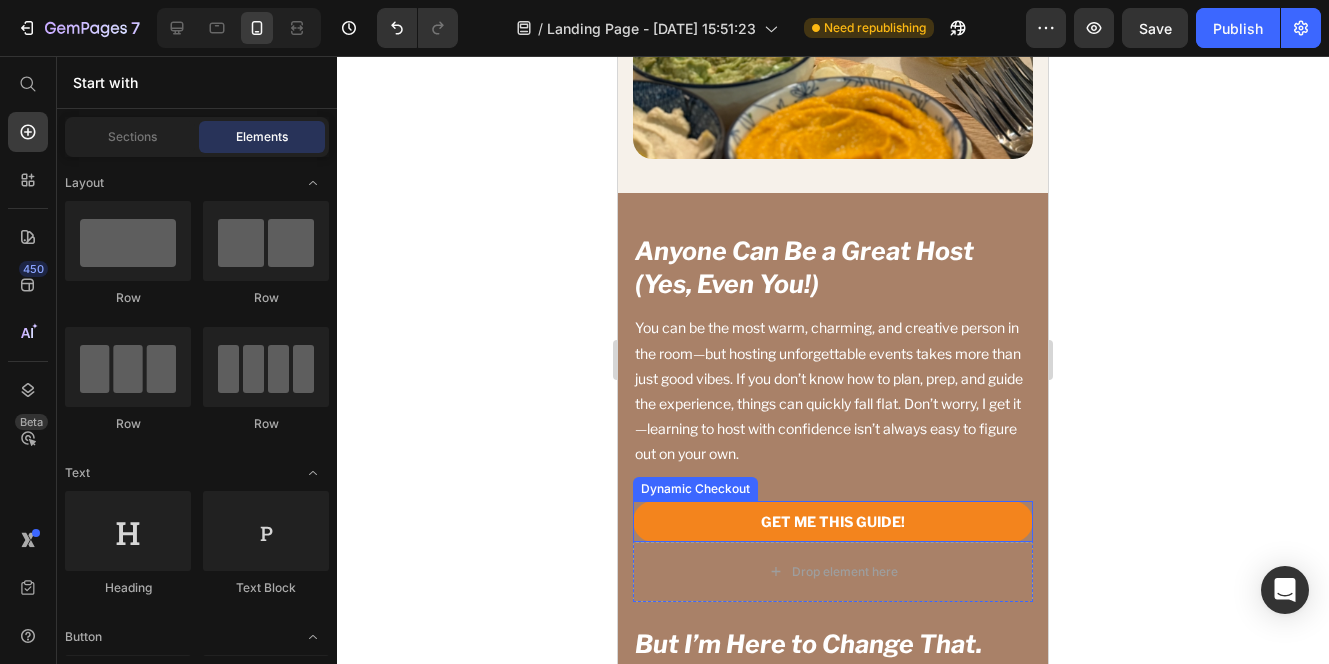 click 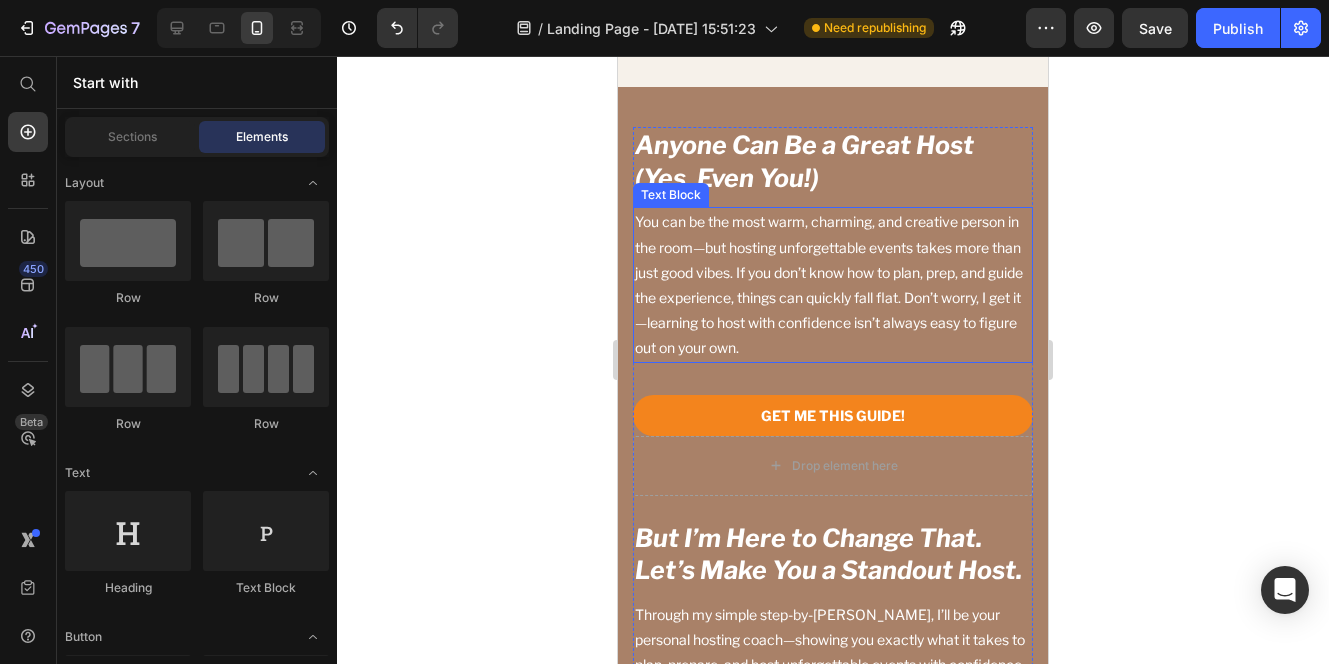 scroll, scrollTop: 4585, scrollLeft: 0, axis: vertical 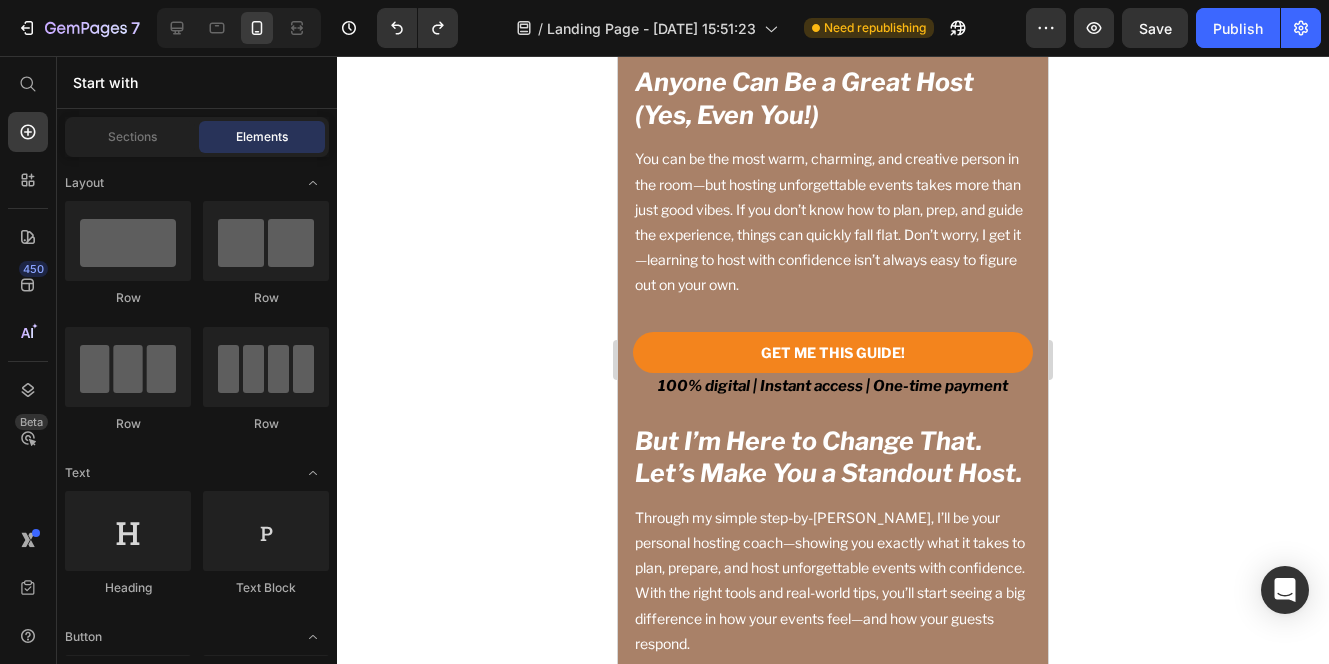 click 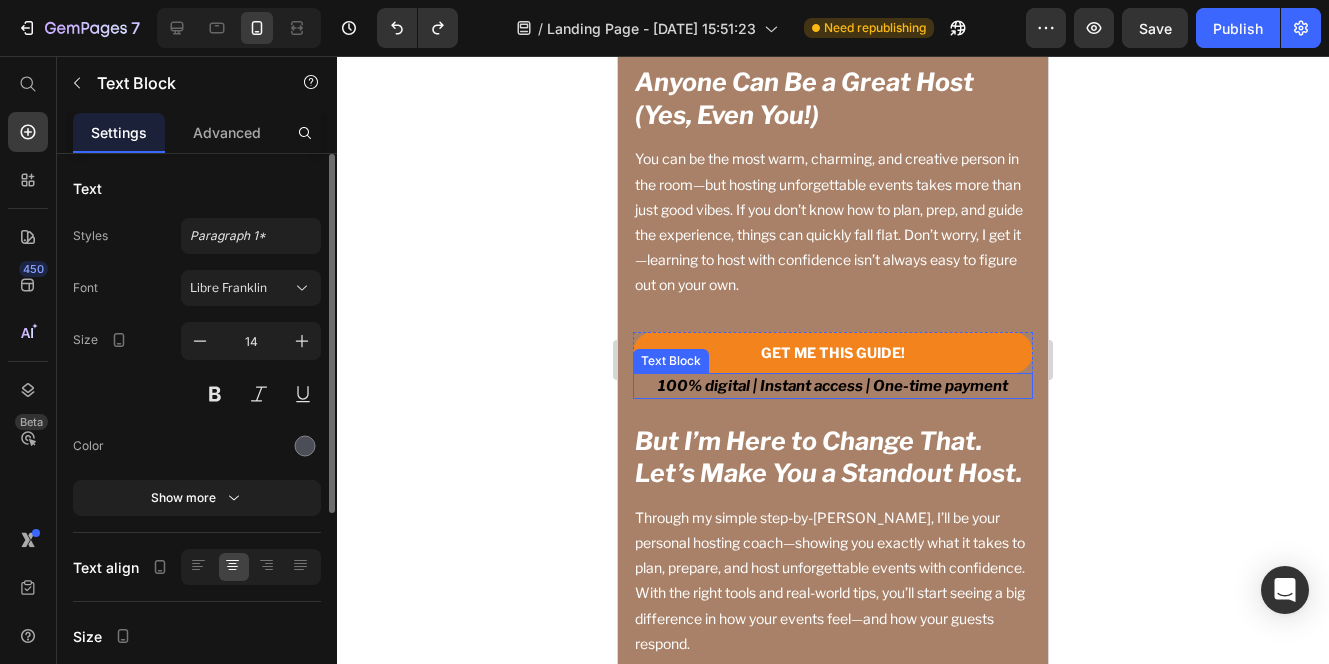 click on "100% digital | Instant access | One-time payment" at bounding box center [833, 386] 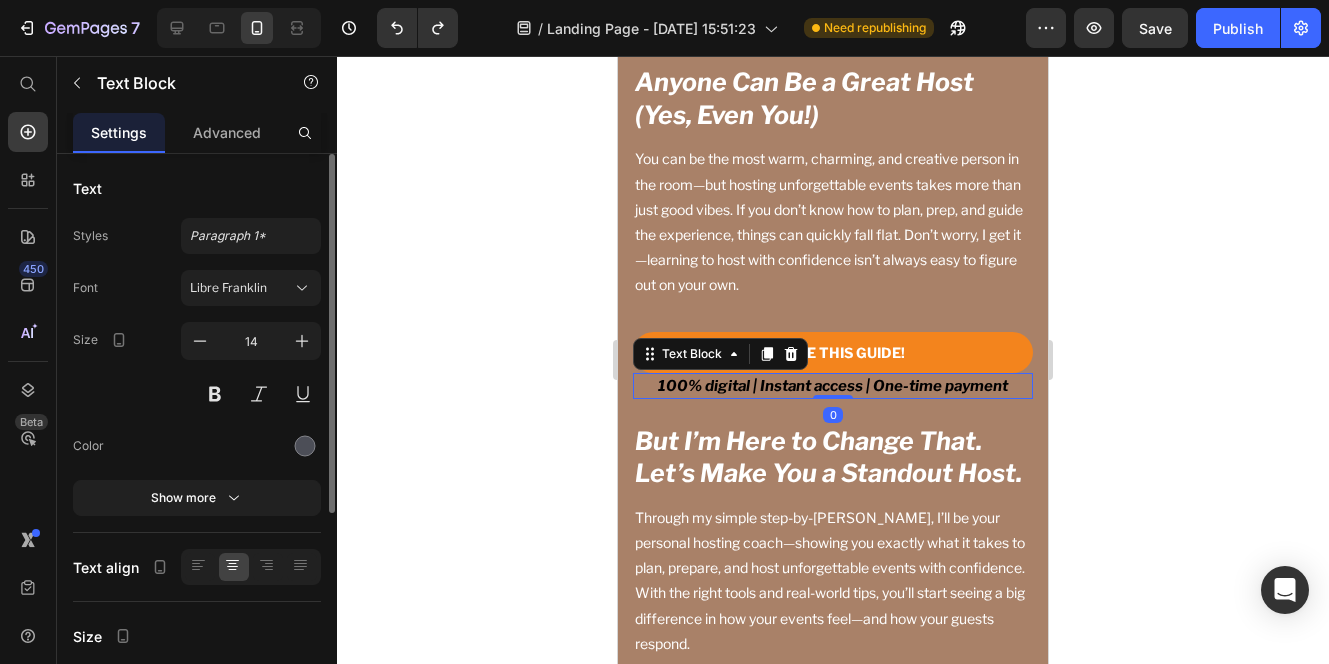 click on "100% digital | Instant access | One-time payment" at bounding box center (833, 386) 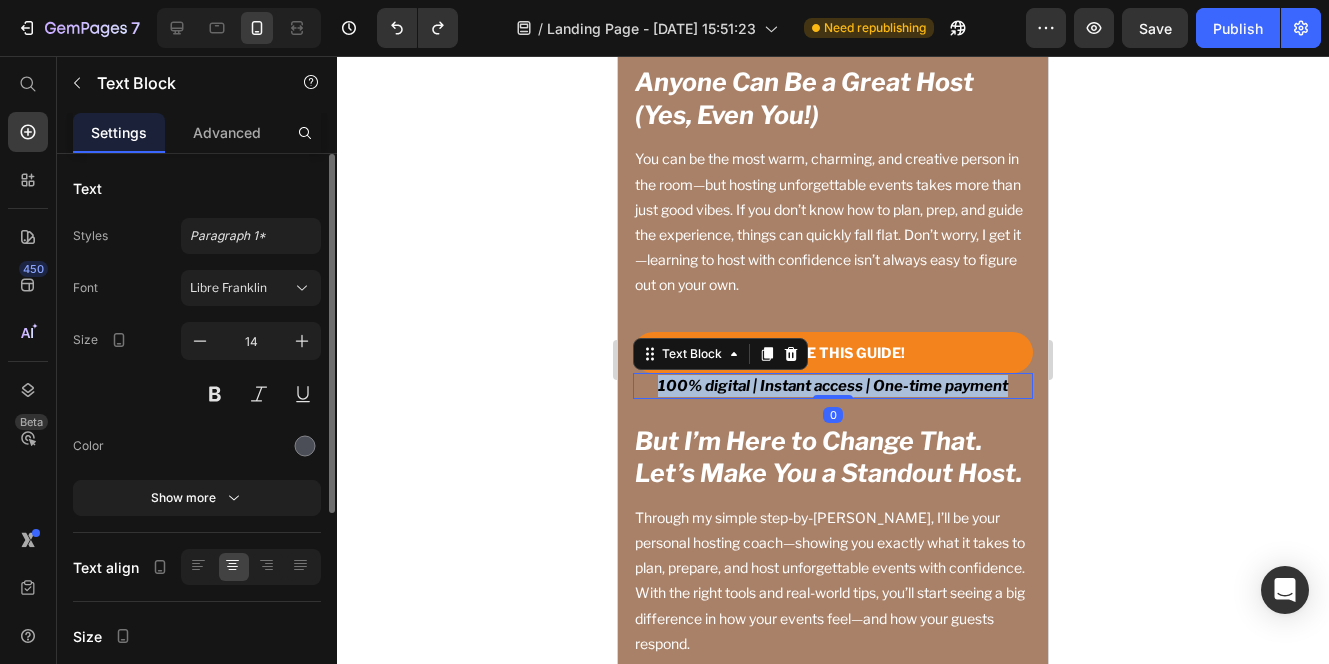 click on "100% digital | Instant access | One-time payment" at bounding box center [833, 386] 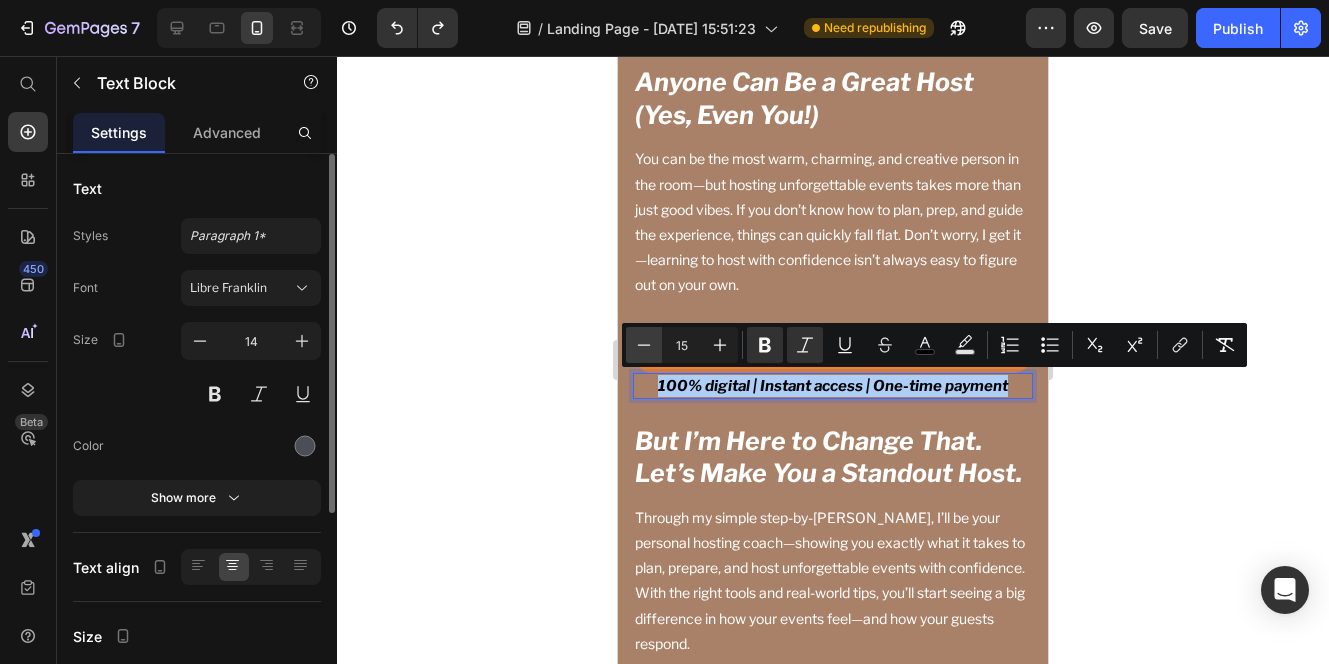 click on "Minus" at bounding box center [644, 345] 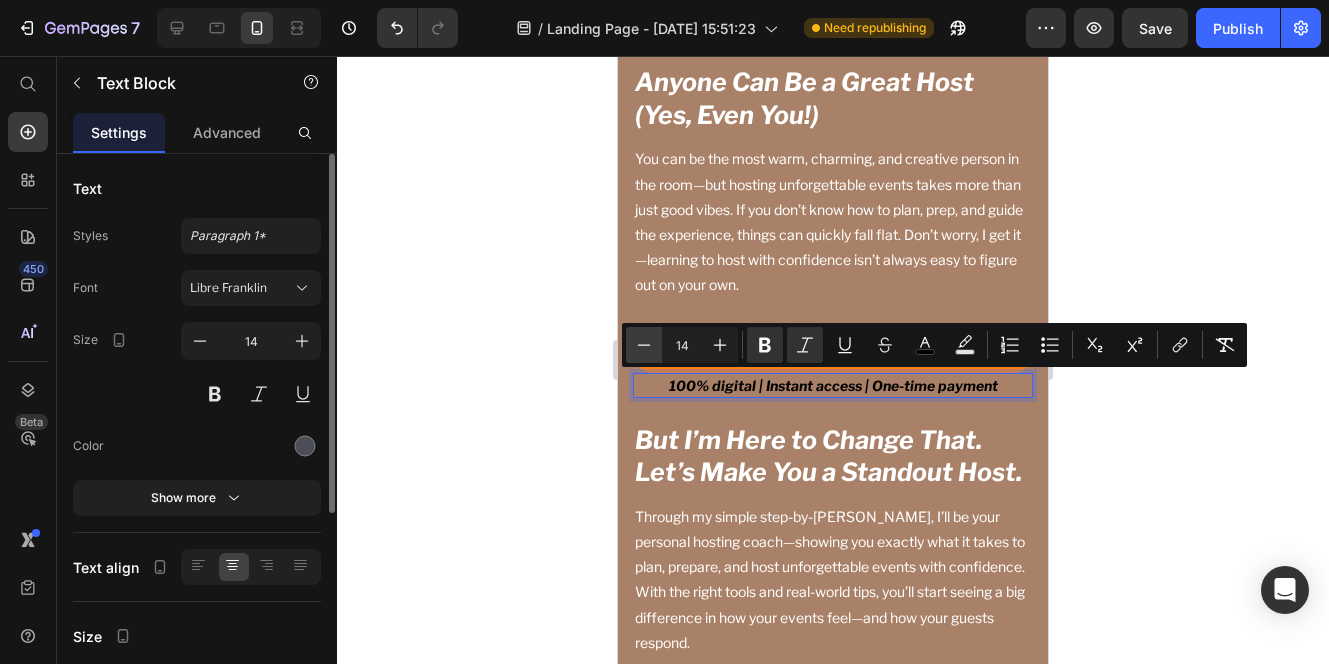 click on "Minus" at bounding box center [644, 345] 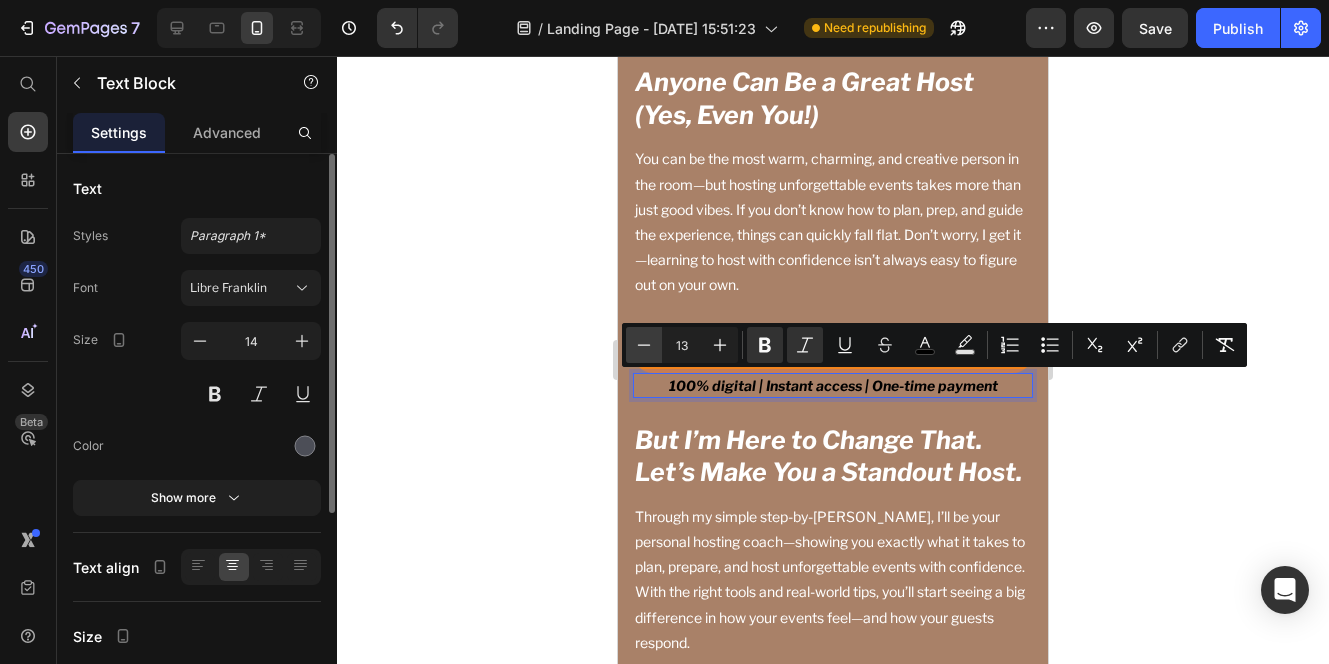 click on "Minus" at bounding box center [644, 345] 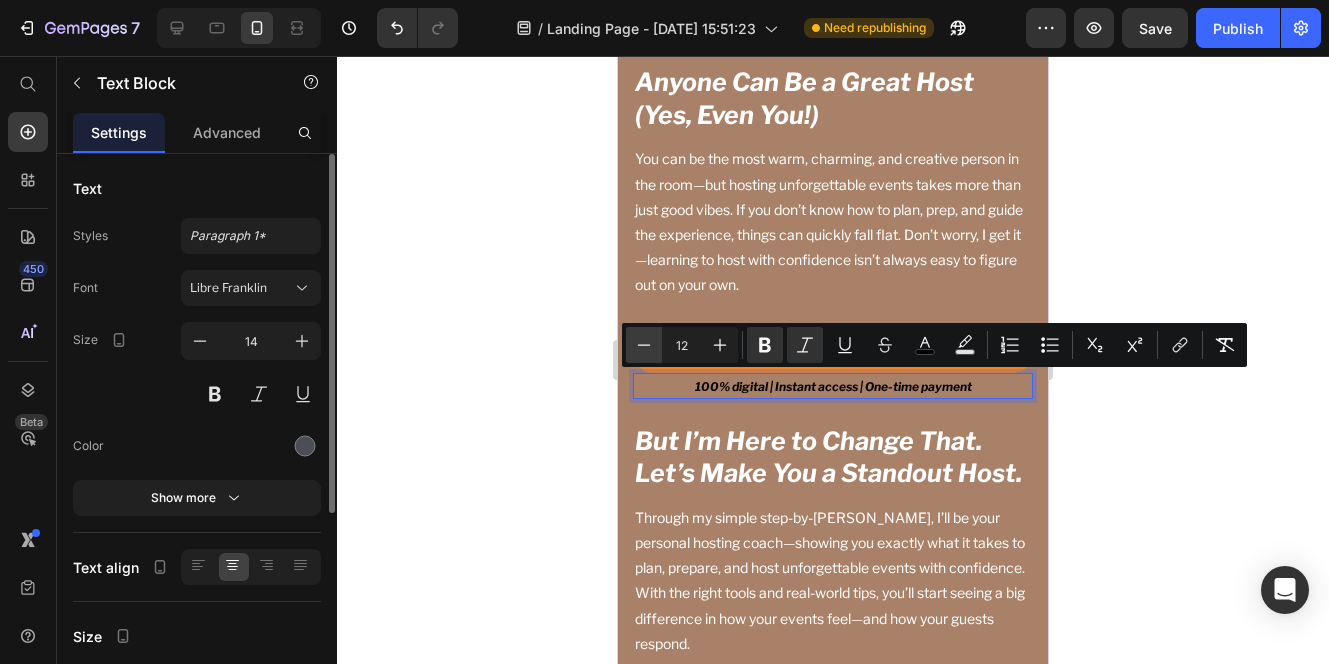 click on "Minus" at bounding box center [644, 345] 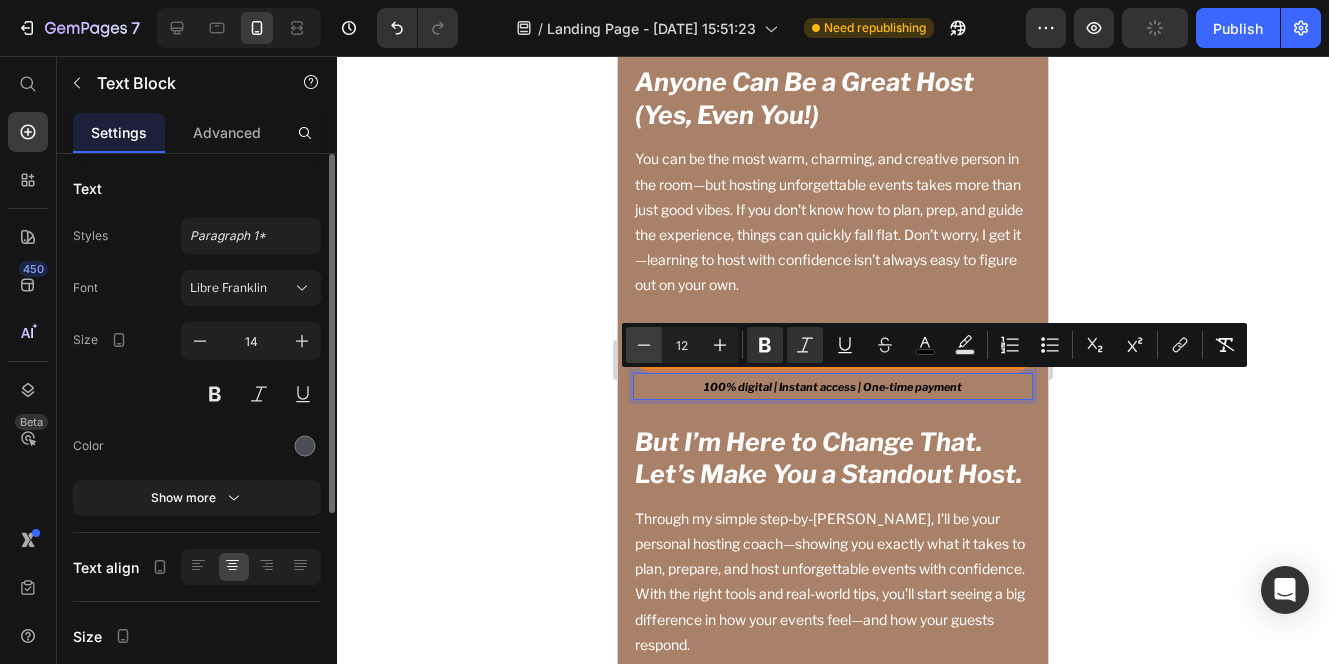 type on "11" 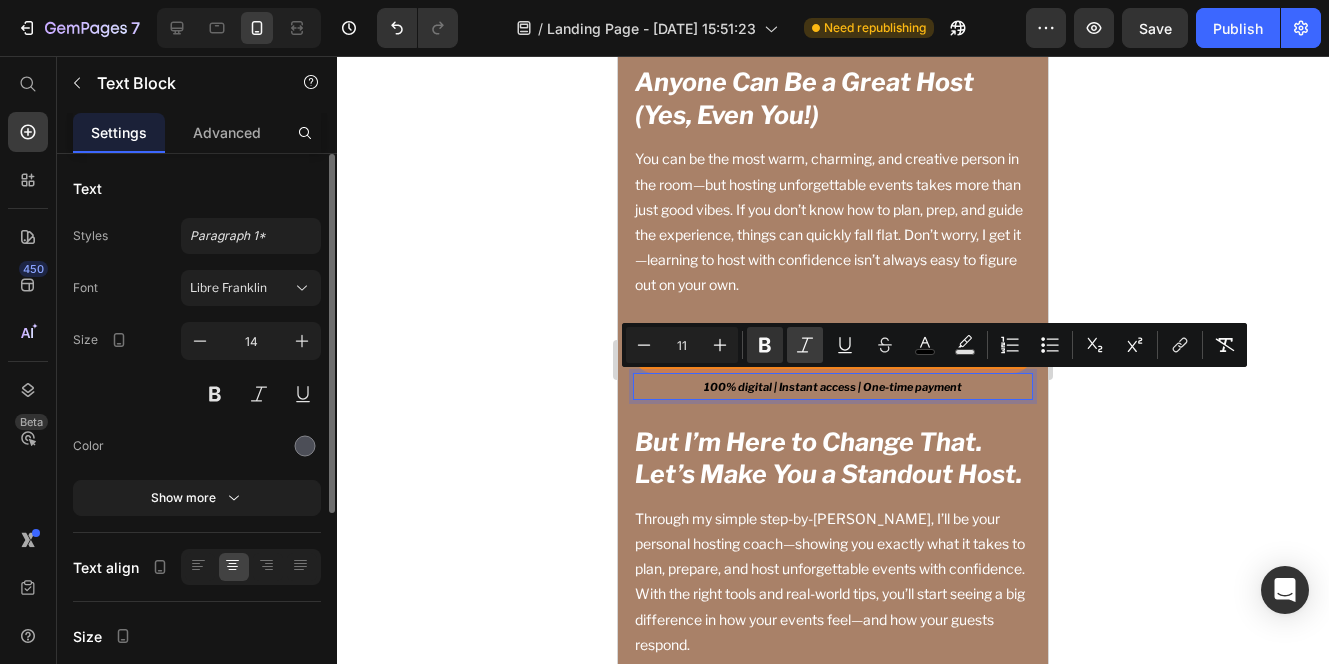 click 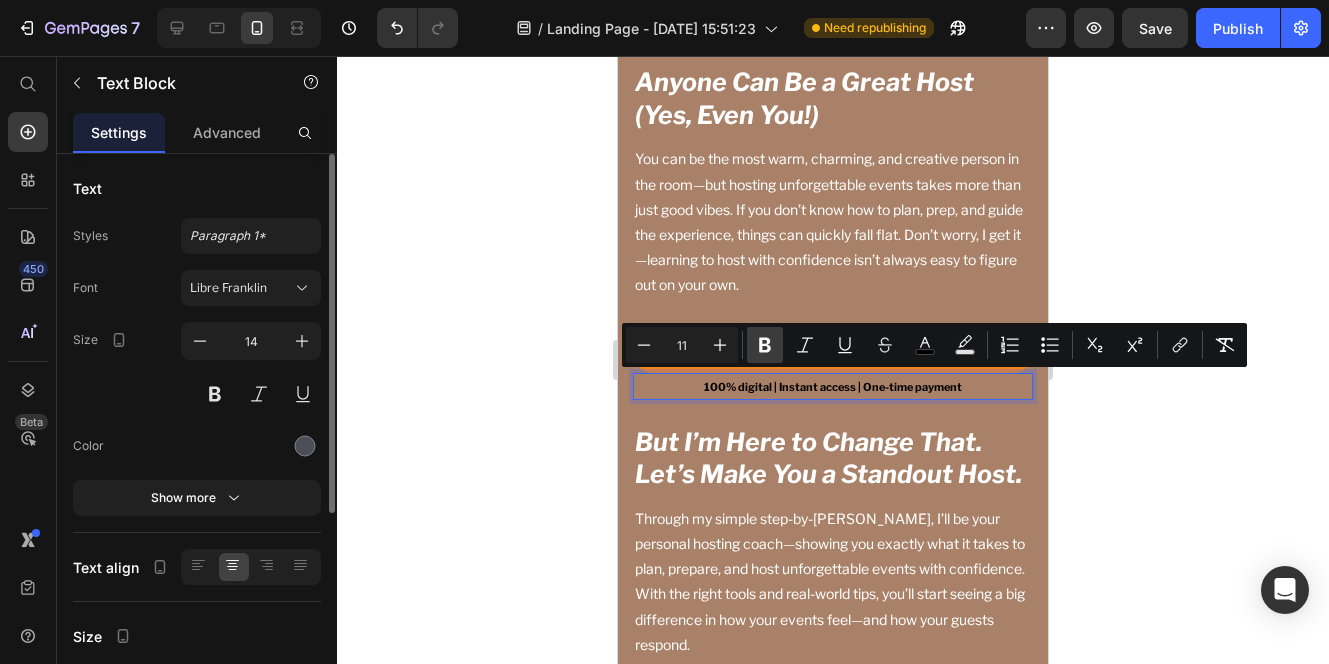 click on "Bold" at bounding box center [765, 345] 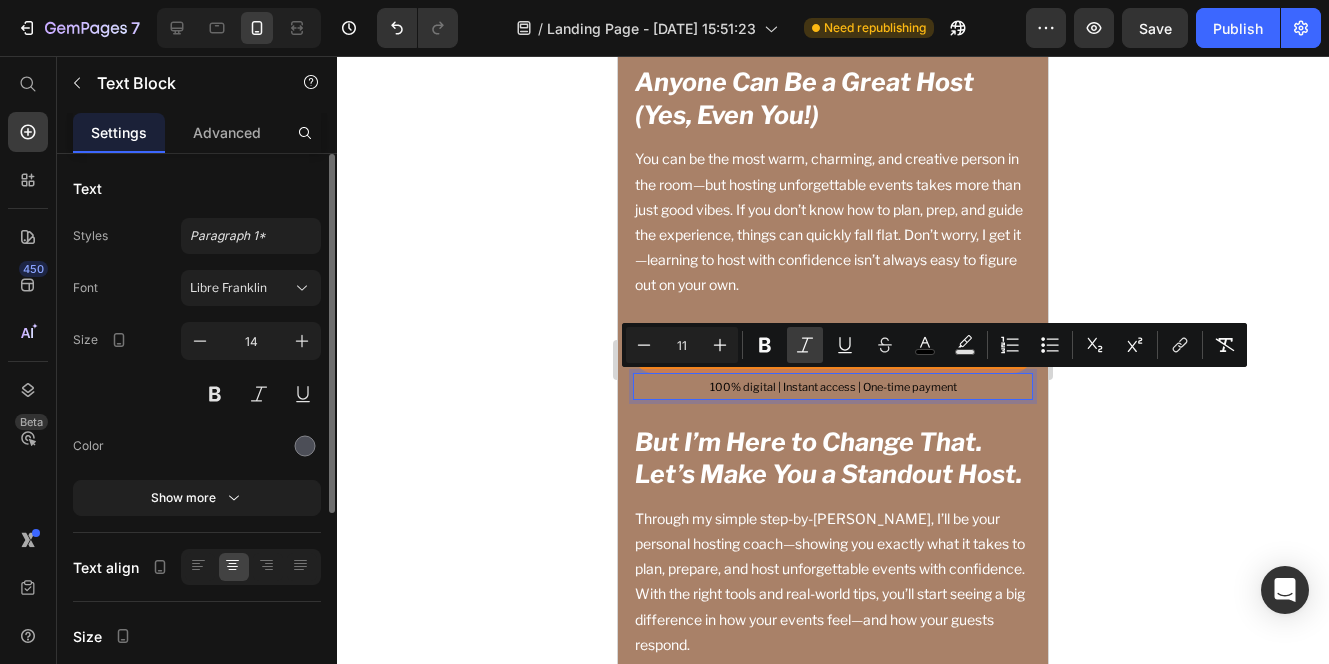 click 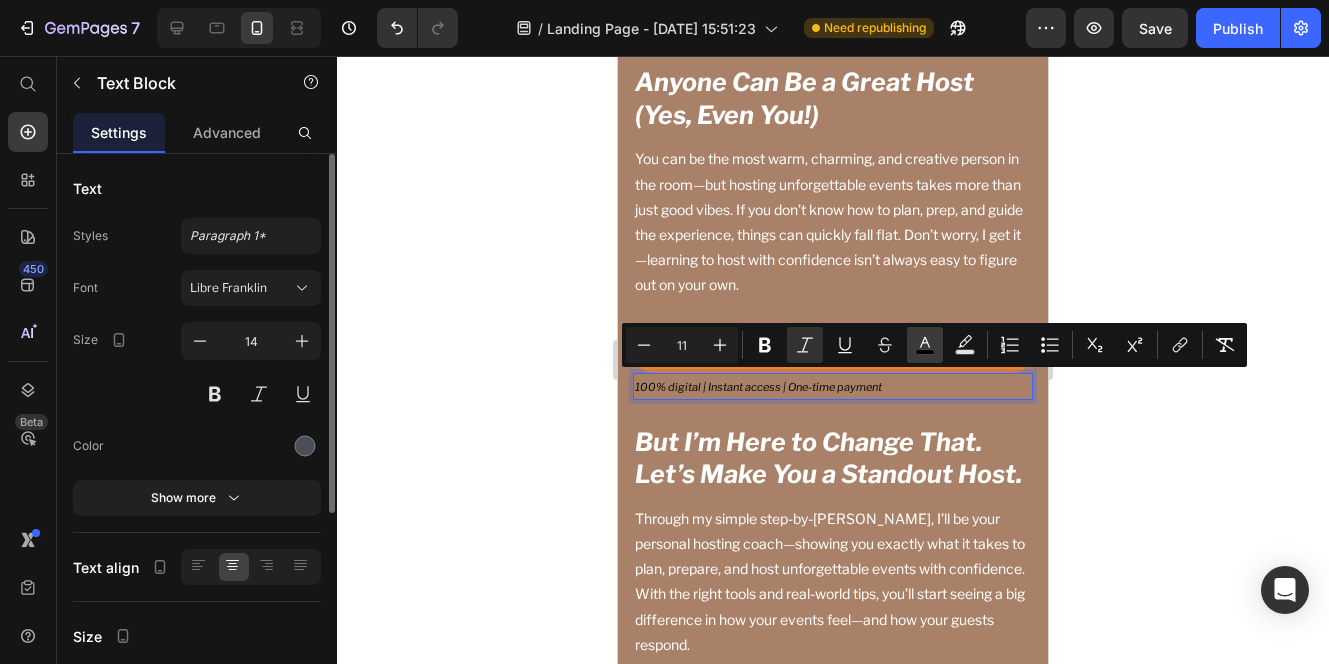 click 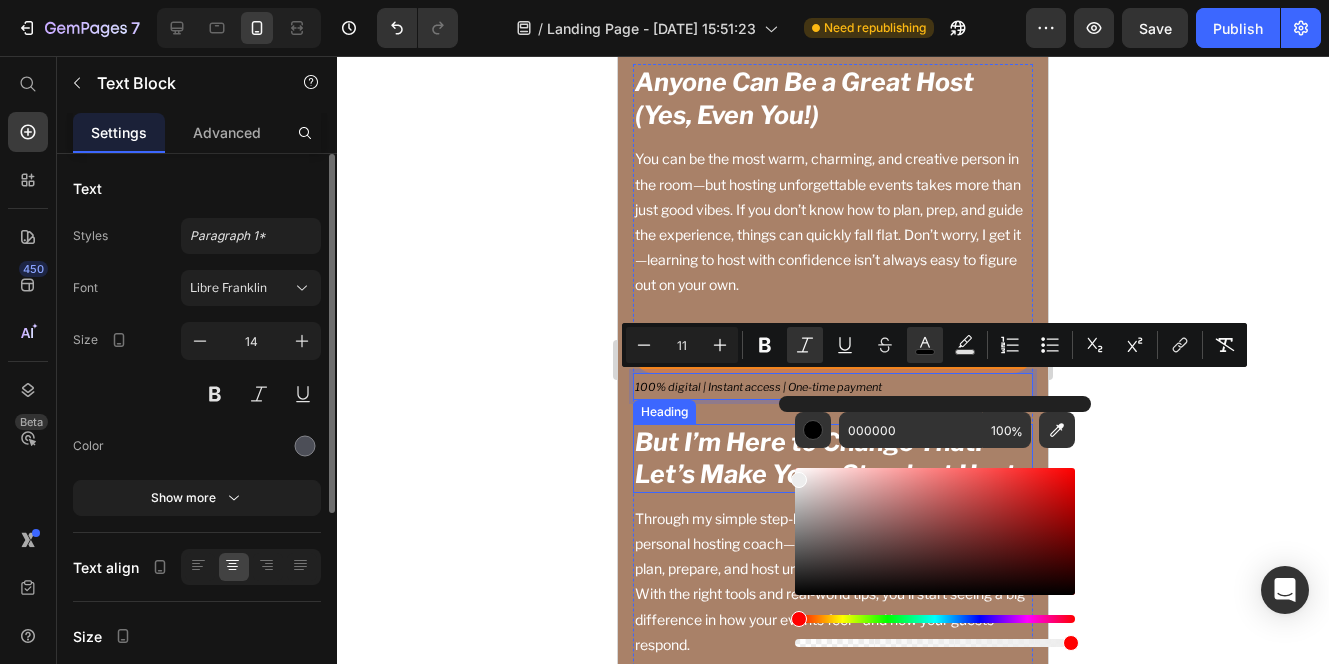 drag, startPoint x: 1460, startPoint y: 587, endPoint x: 755, endPoint y: 425, distance: 723.37335 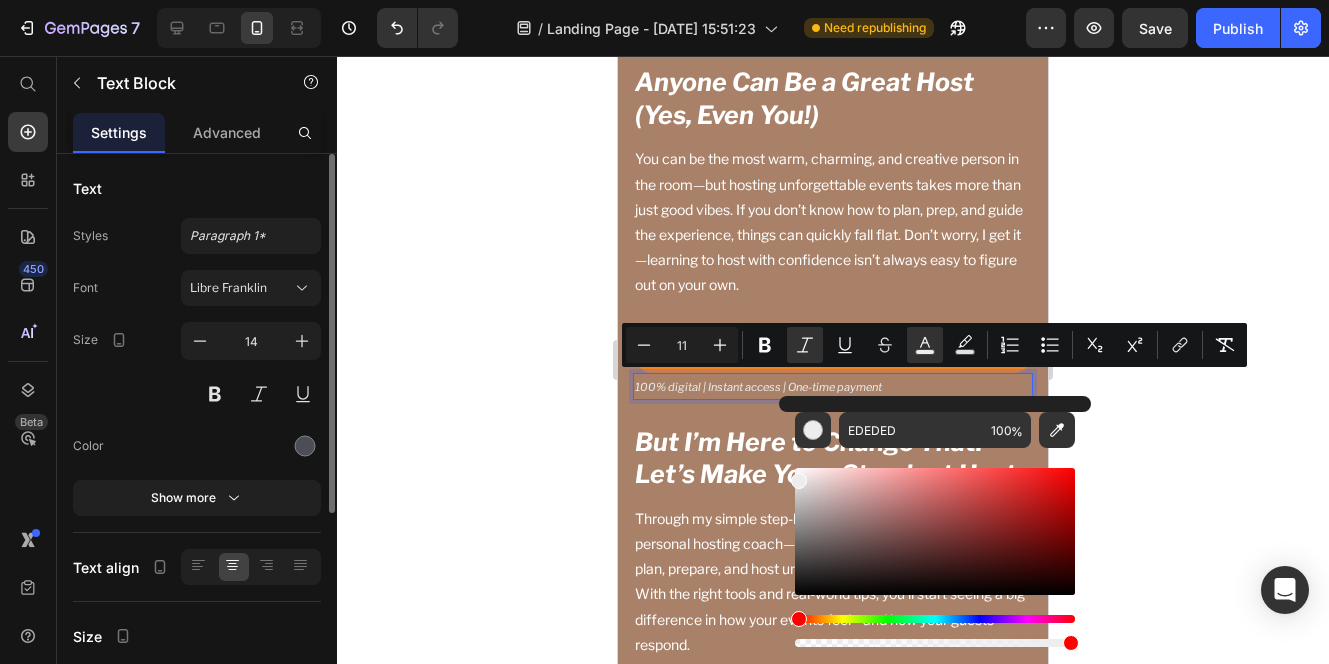 click 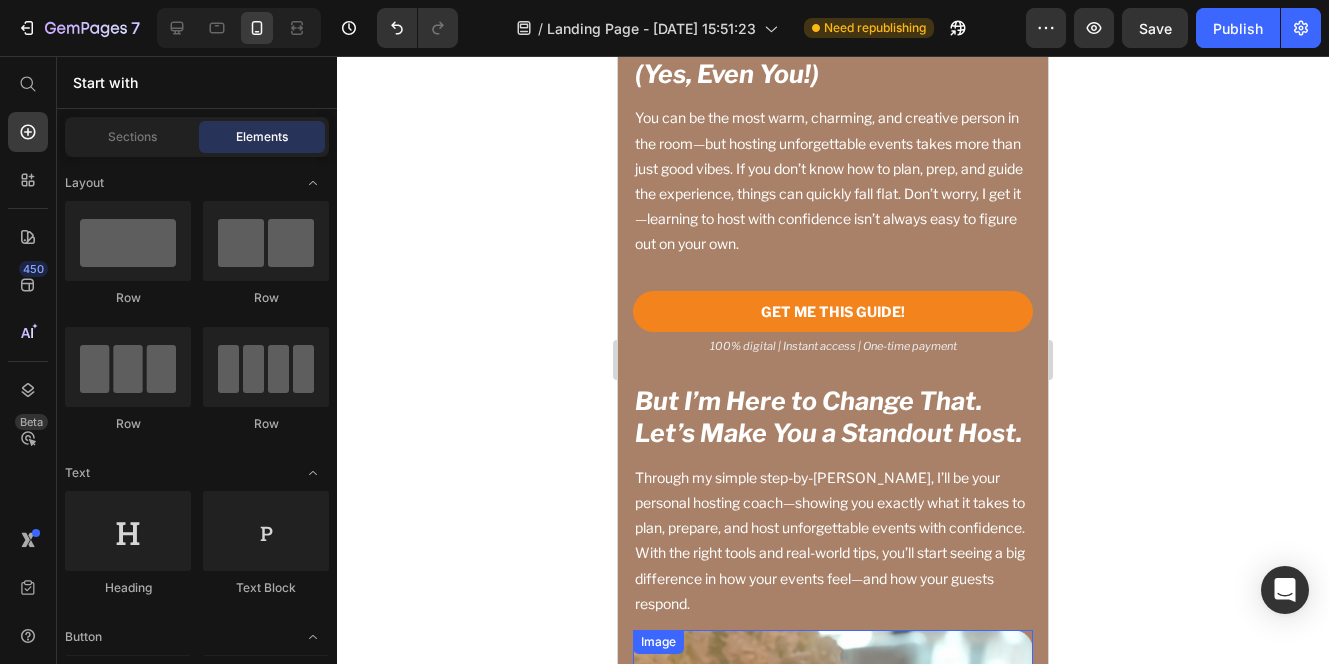 scroll, scrollTop: 4594, scrollLeft: 0, axis: vertical 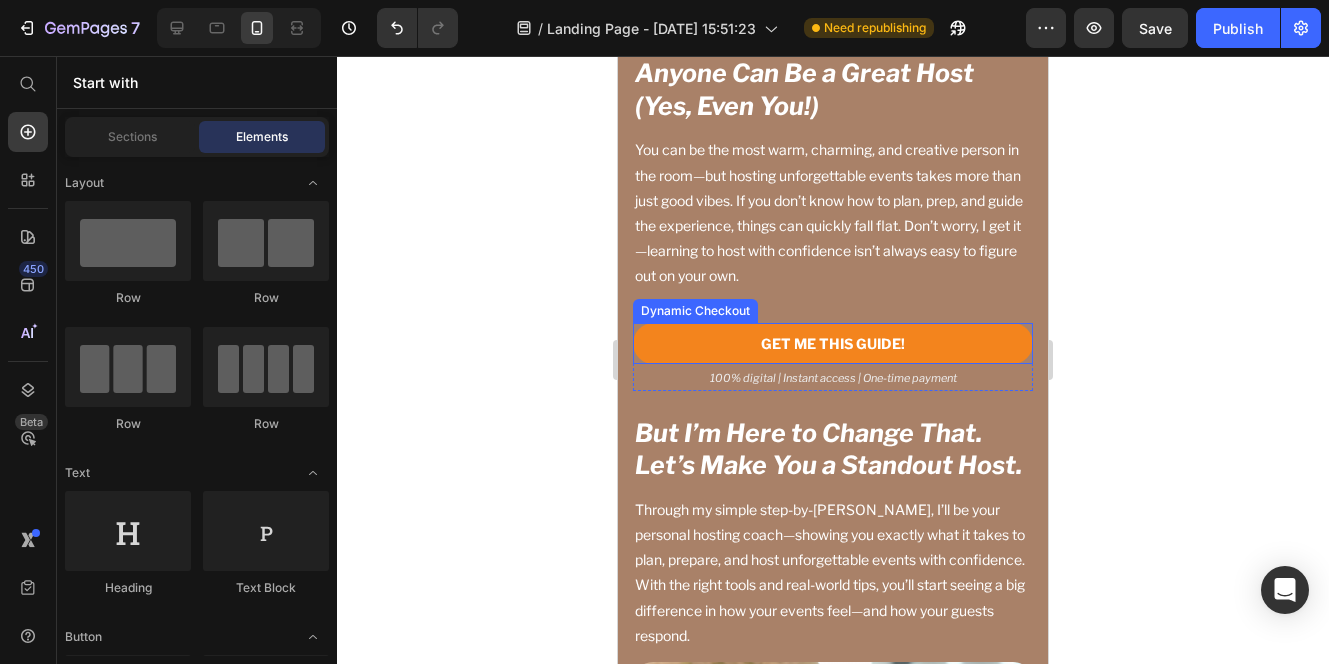 click on "Dynamic Checkout" at bounding box center [695, 311] 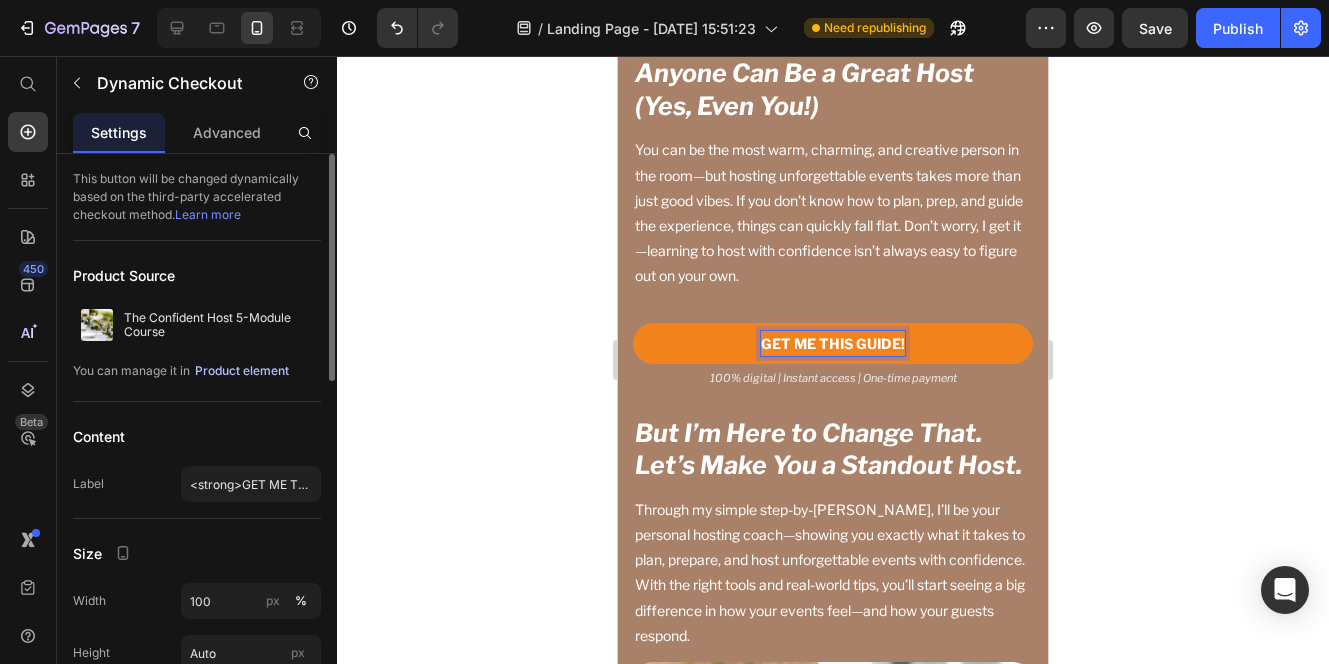 click on "Product element" at bounding box center [242, 371] 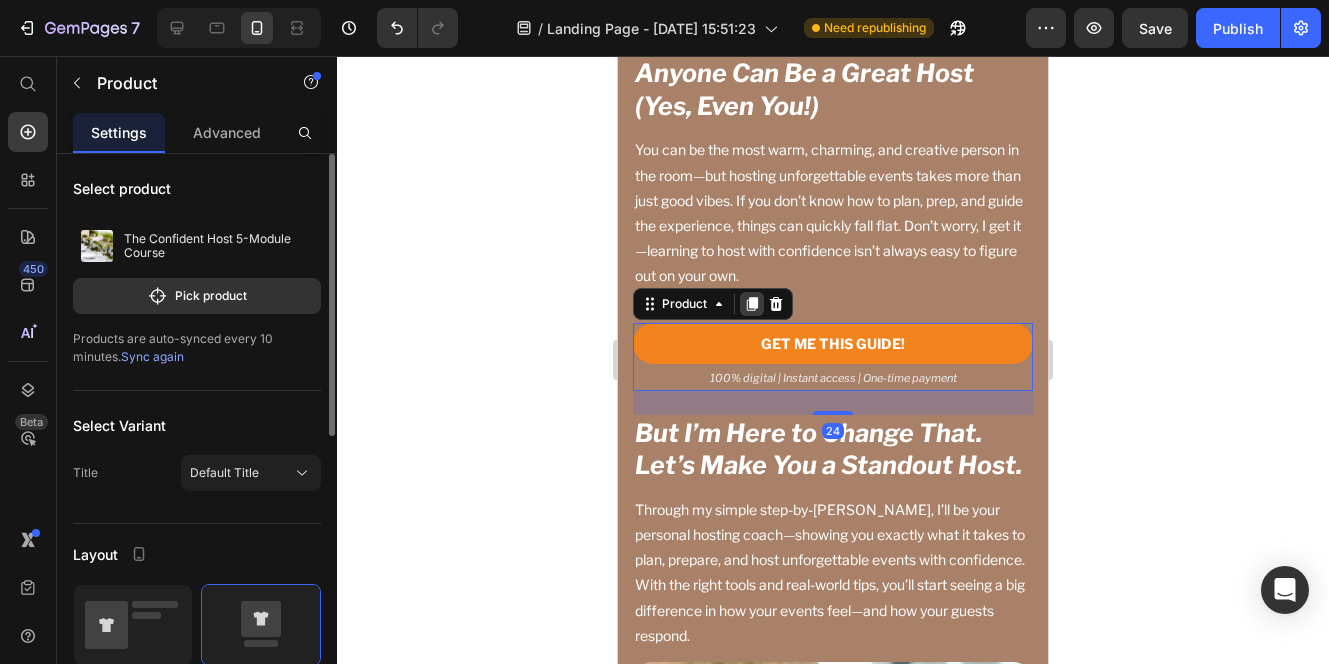 click 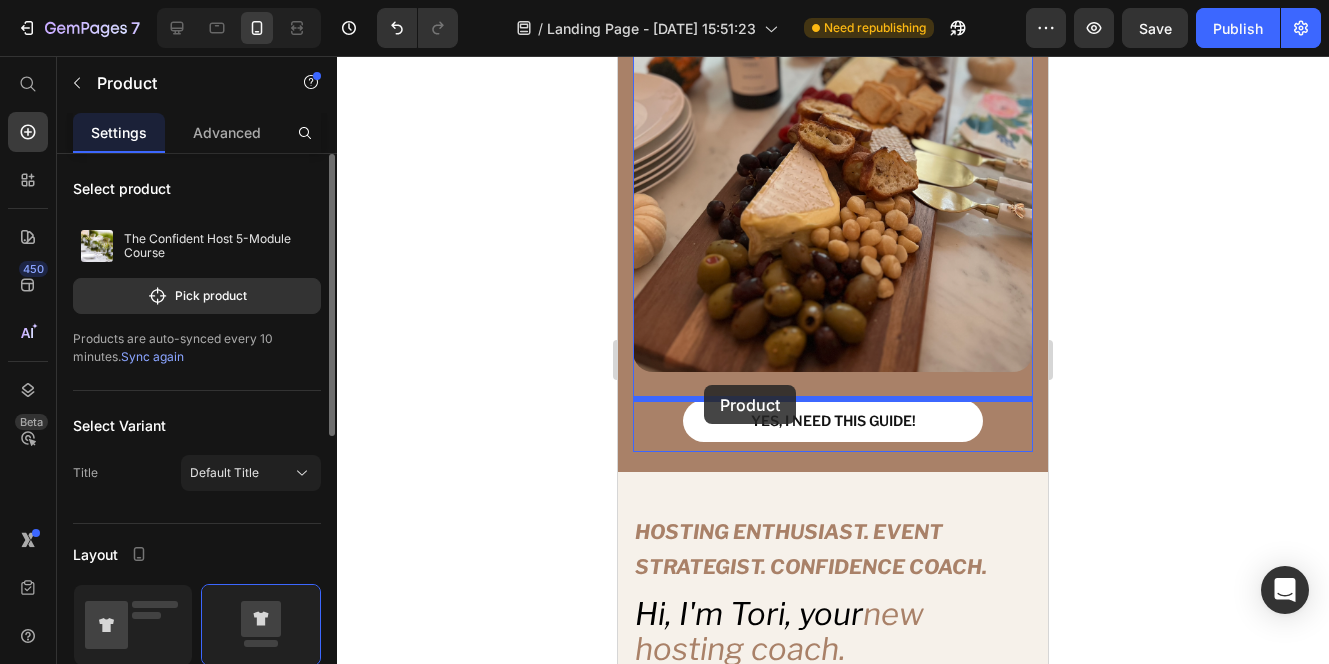 drag, startPoint x: 647, startPoint y: 390, endPoint x: 704, endPoint y: 385, distance: 57.21888 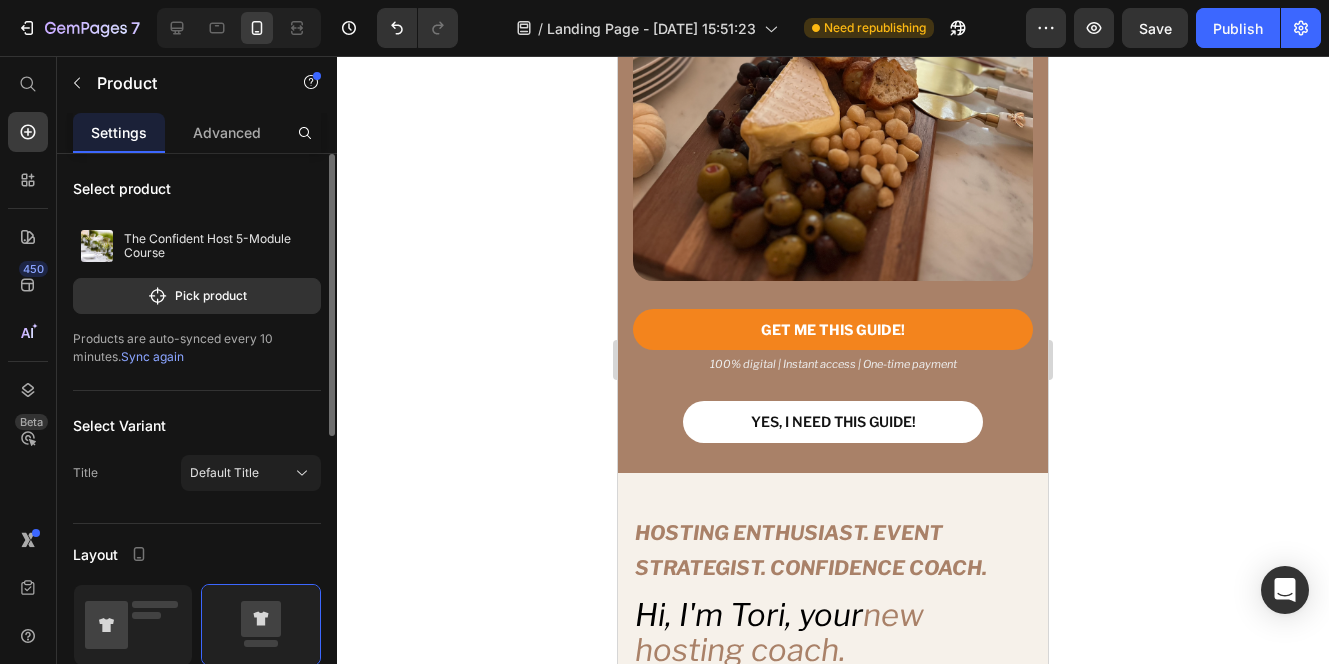scroll, scrollTop: 5412, scrollLeft: 0, axis: vertical 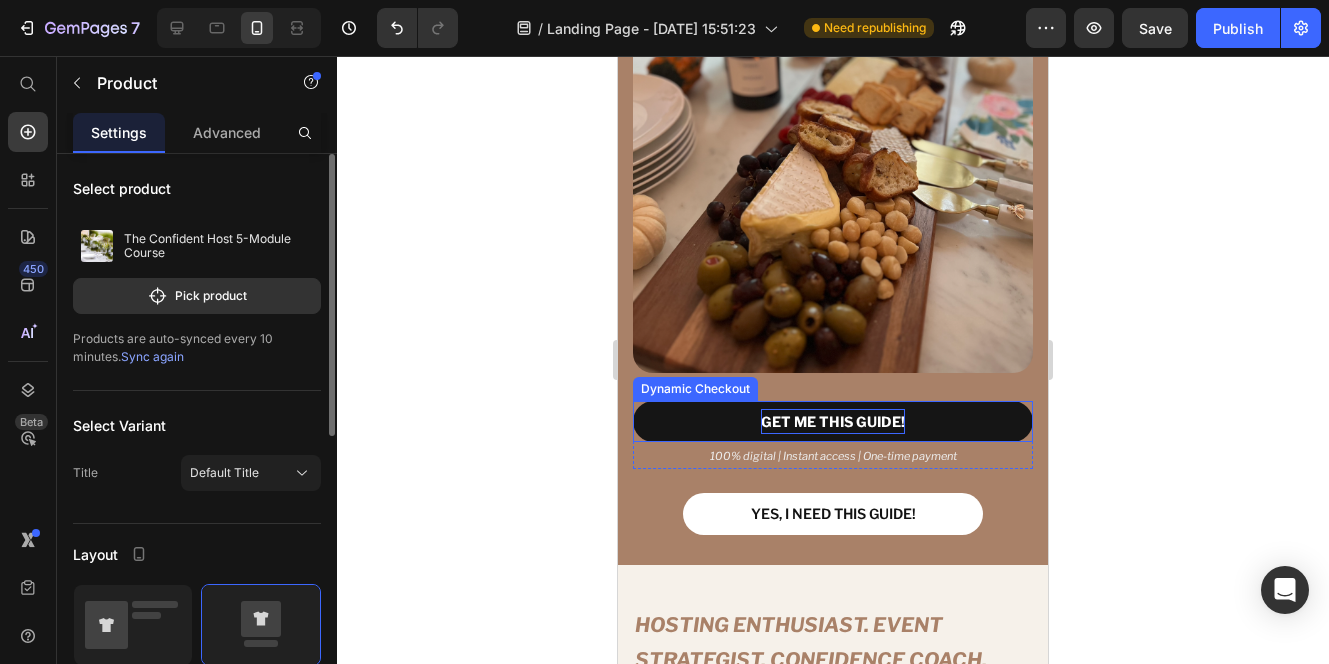 click on "GET ME THIS GUIDE!" at bounding box center (833, 421) 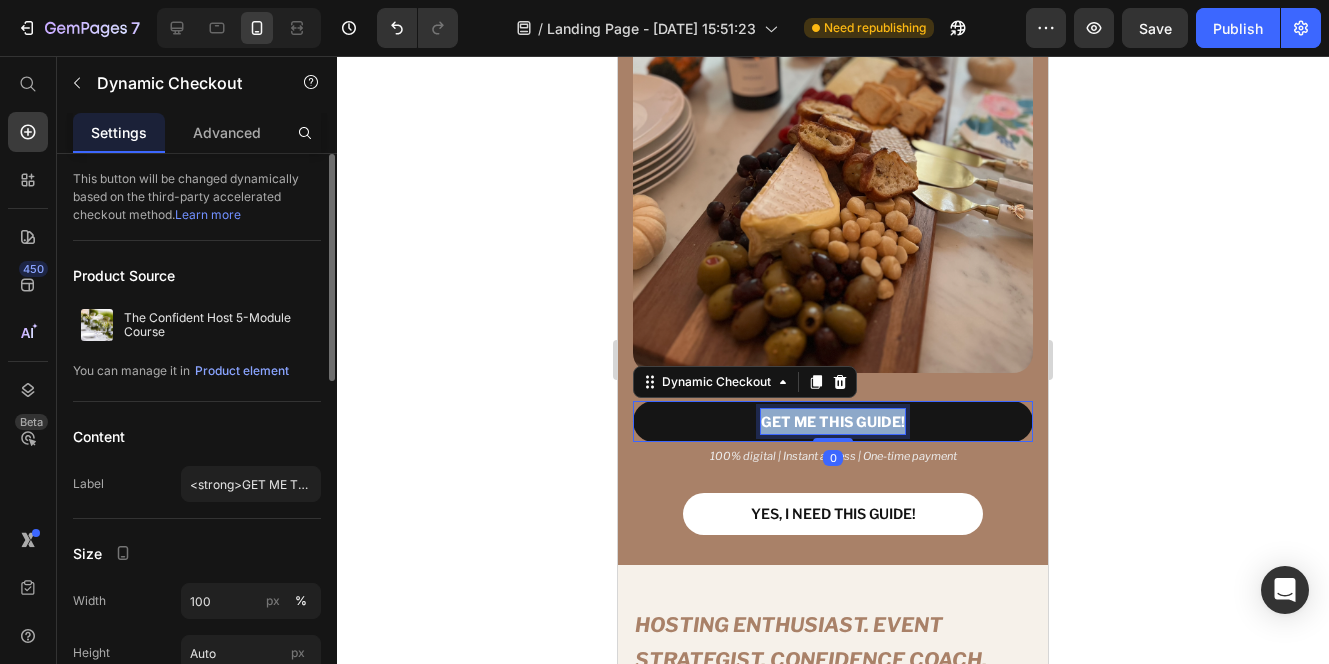 click on "GET ME THIS GUIDE!" at bounding box center [833, 421] 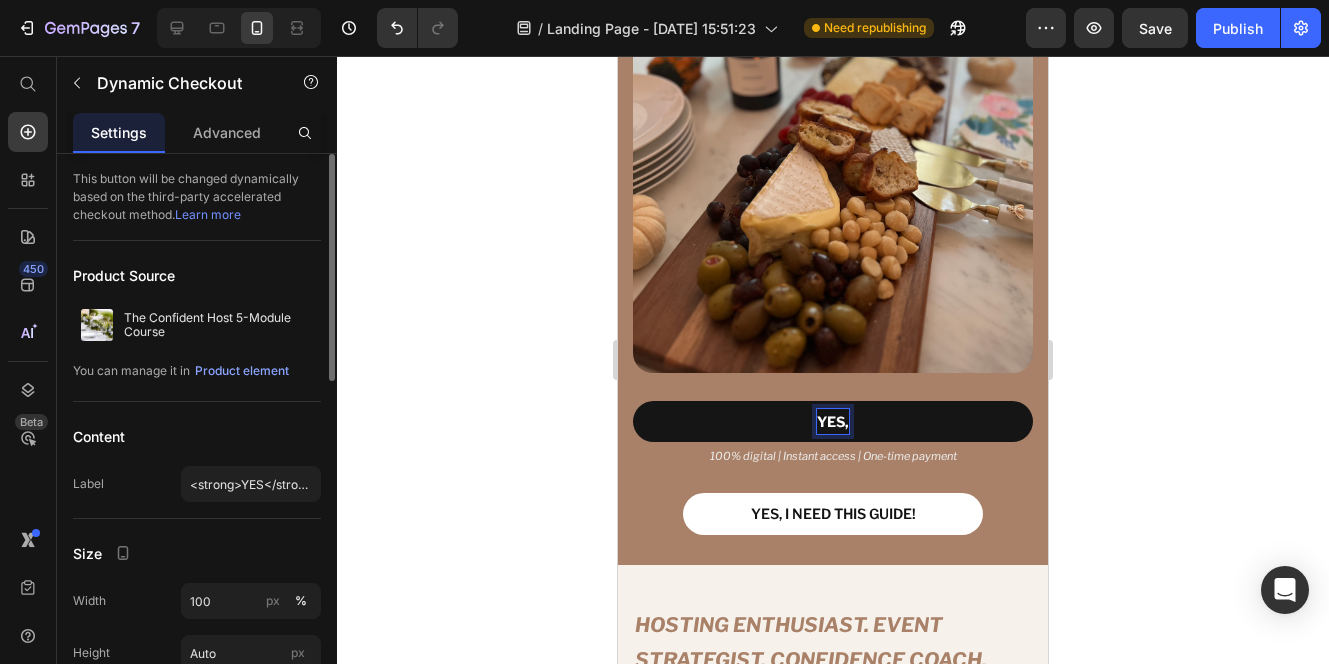click on "YES," at bounding box center (833, 421) 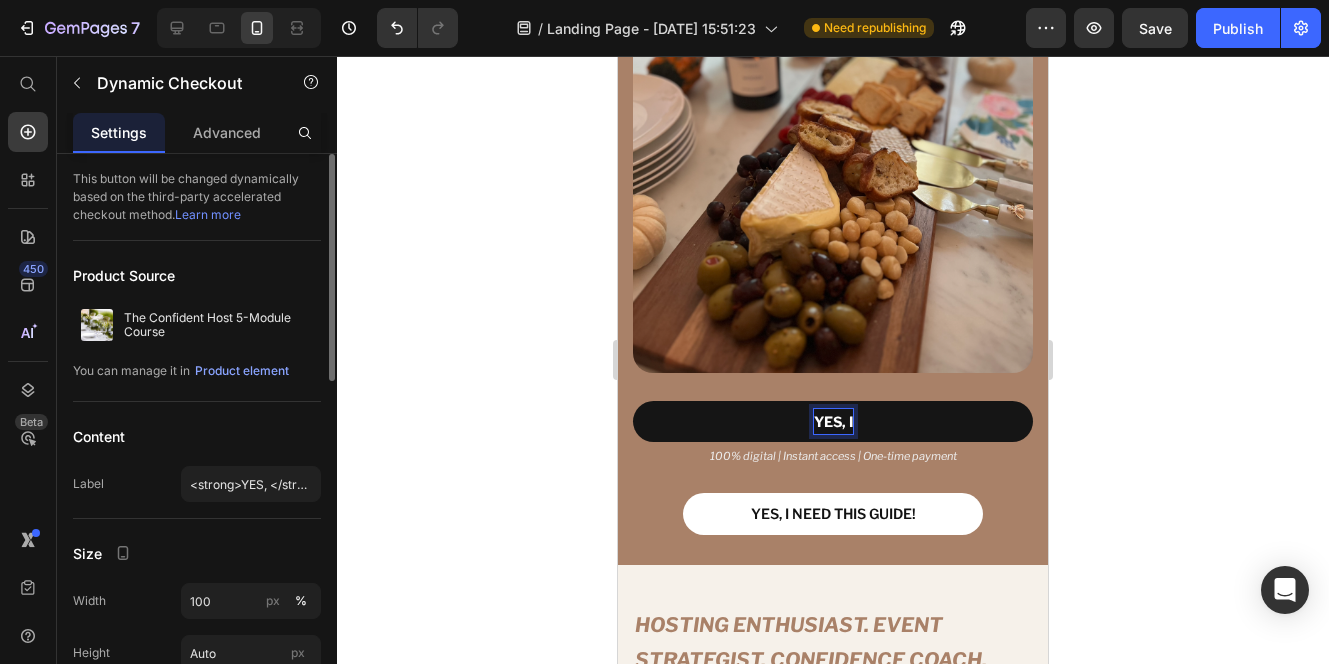 click on "YES, I" at bounding box center (833, 421) 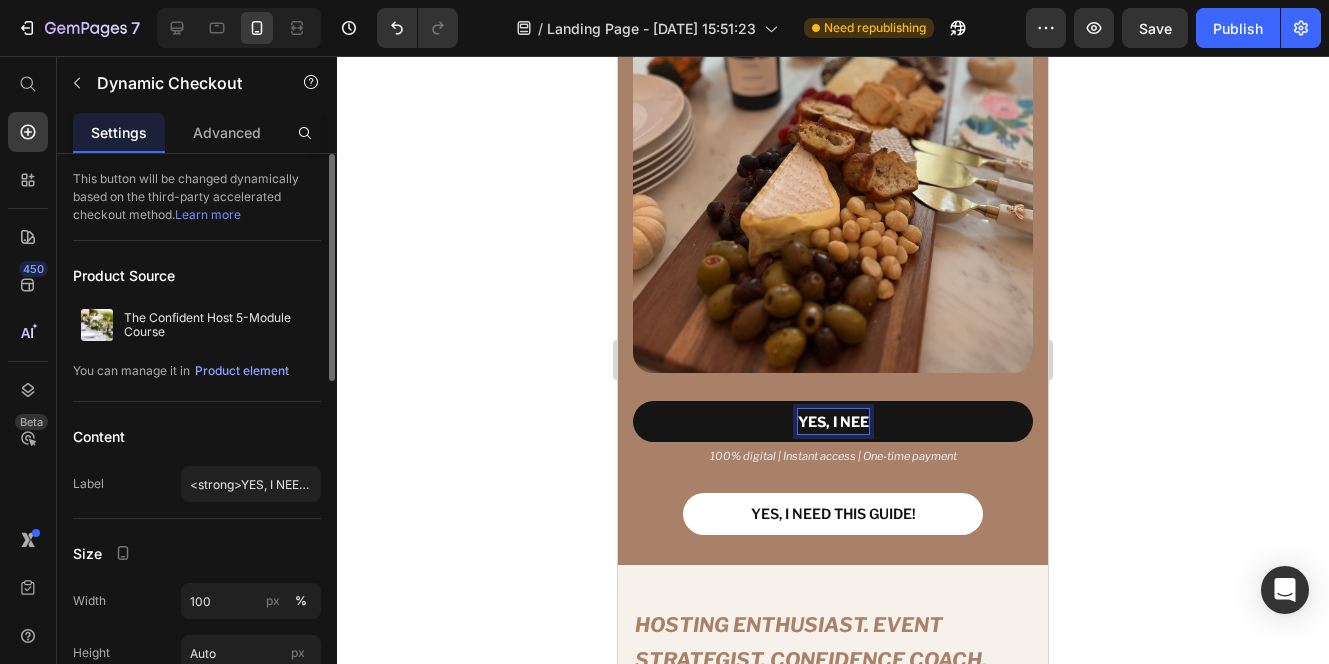 click on "YES, I NEE" at bounding box center (833, 421) 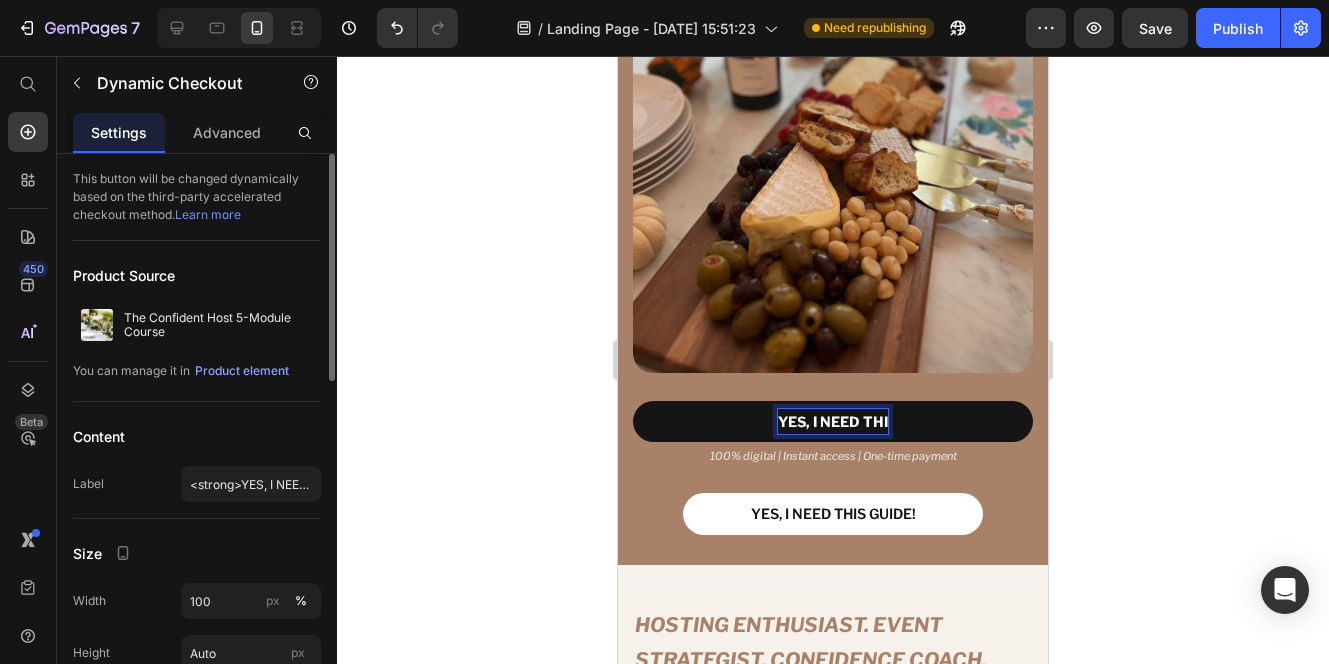 click on "YES, I NEED THI" at bounding box center [833, 421] 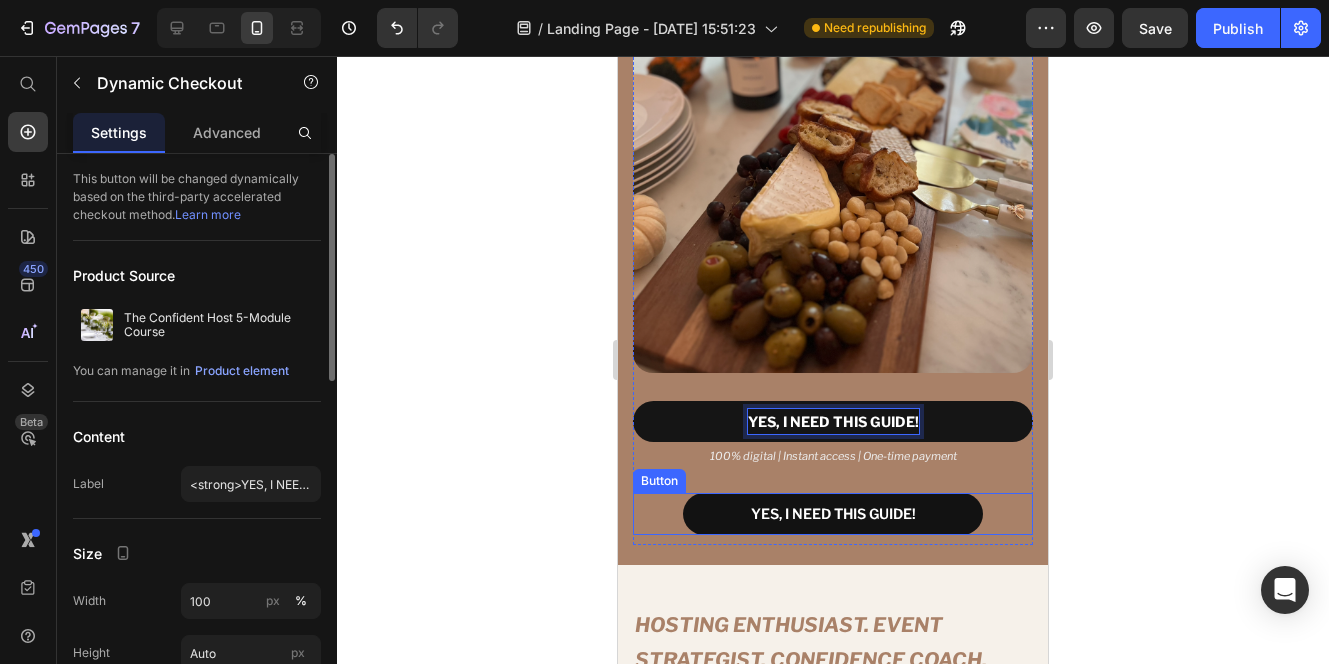 click on "YES, I NEED THIS GUIDE!" at bounding box center (833, 514) 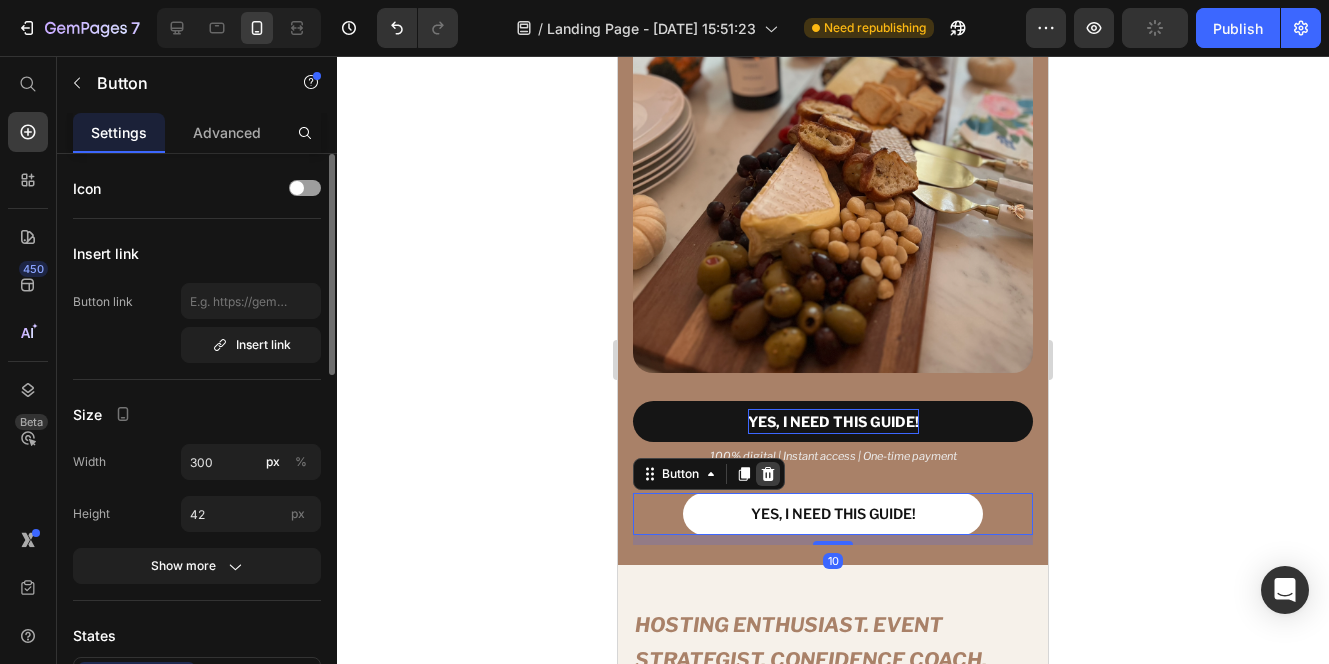 click 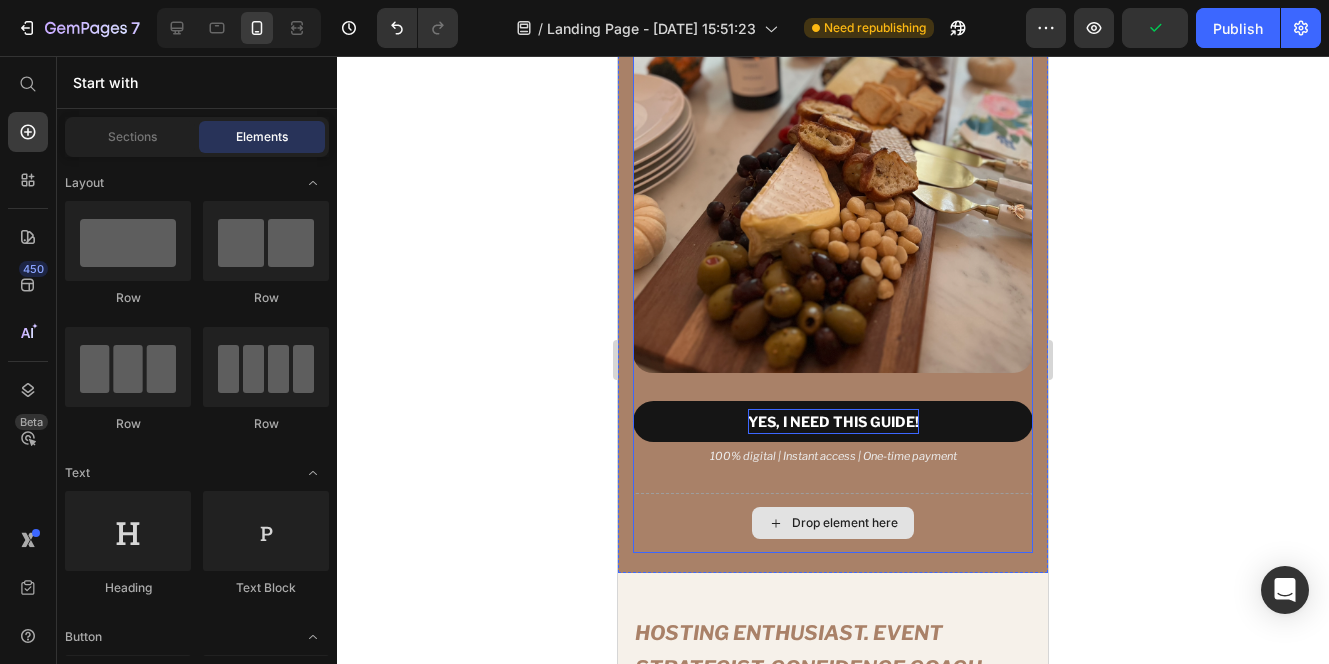 click on "Drop element here" at bounding box center (833, 523) 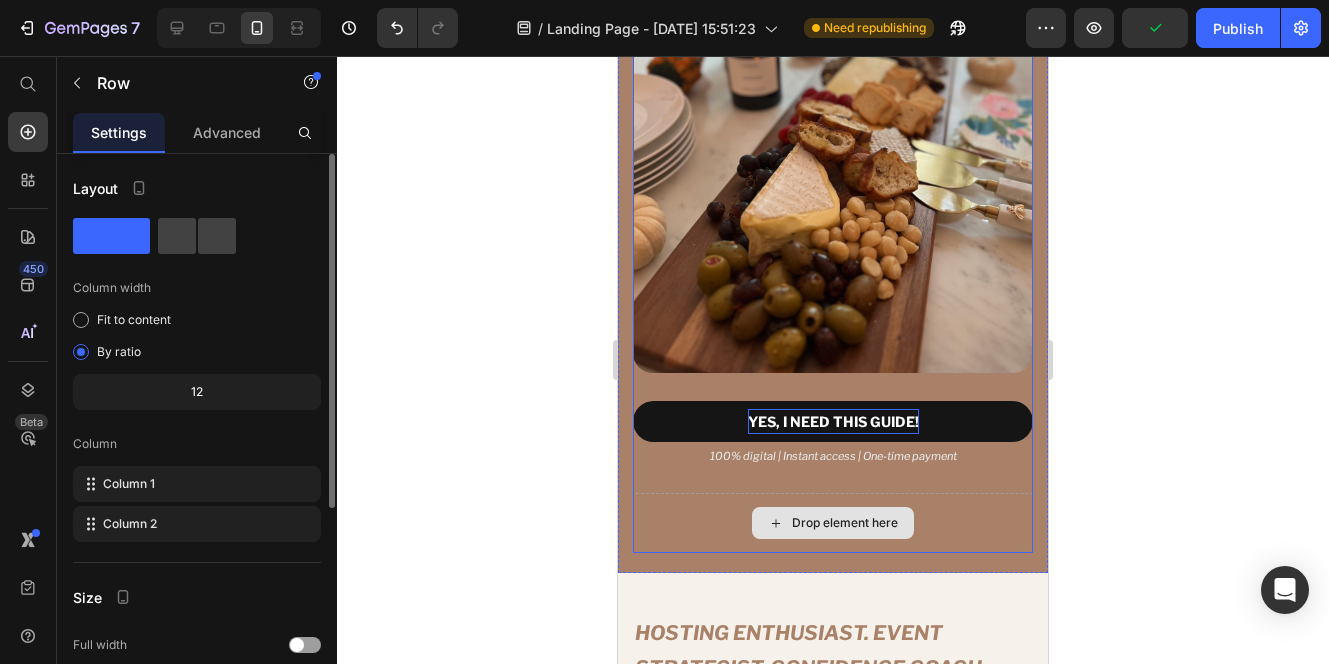 click on "Drop element here" at bounding box center (833, 523) 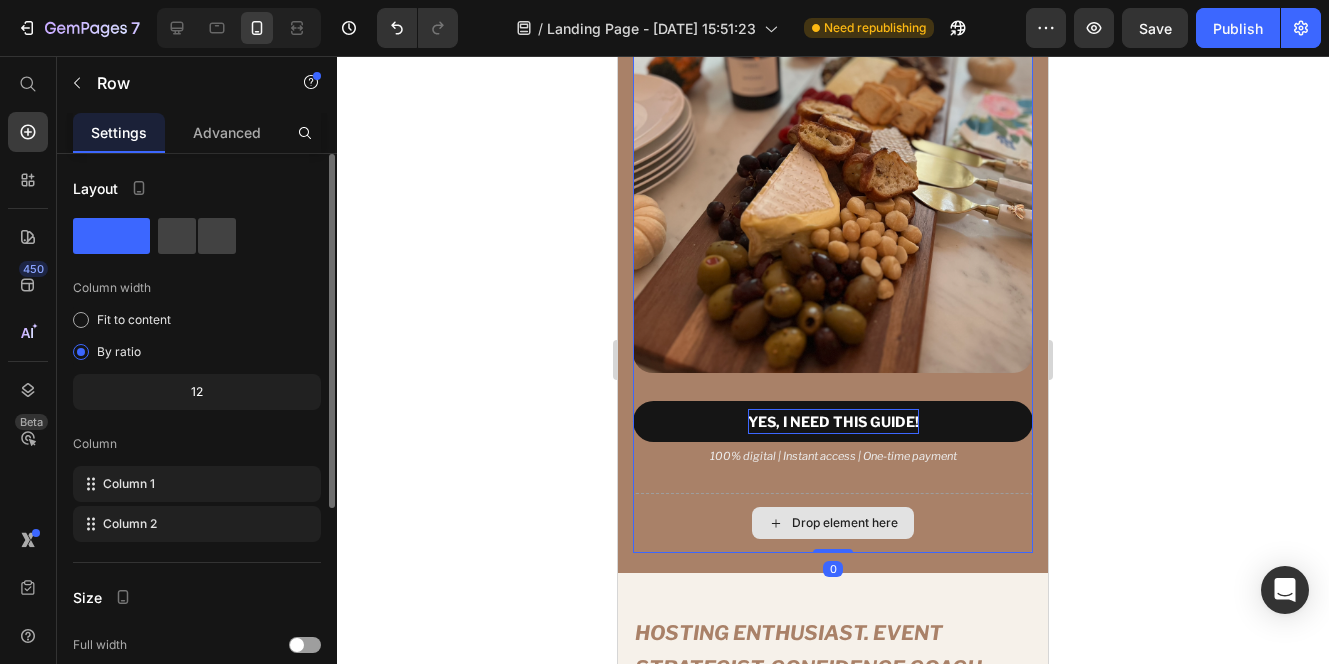 click on "Drop element here" at bounding box center [833, 523] 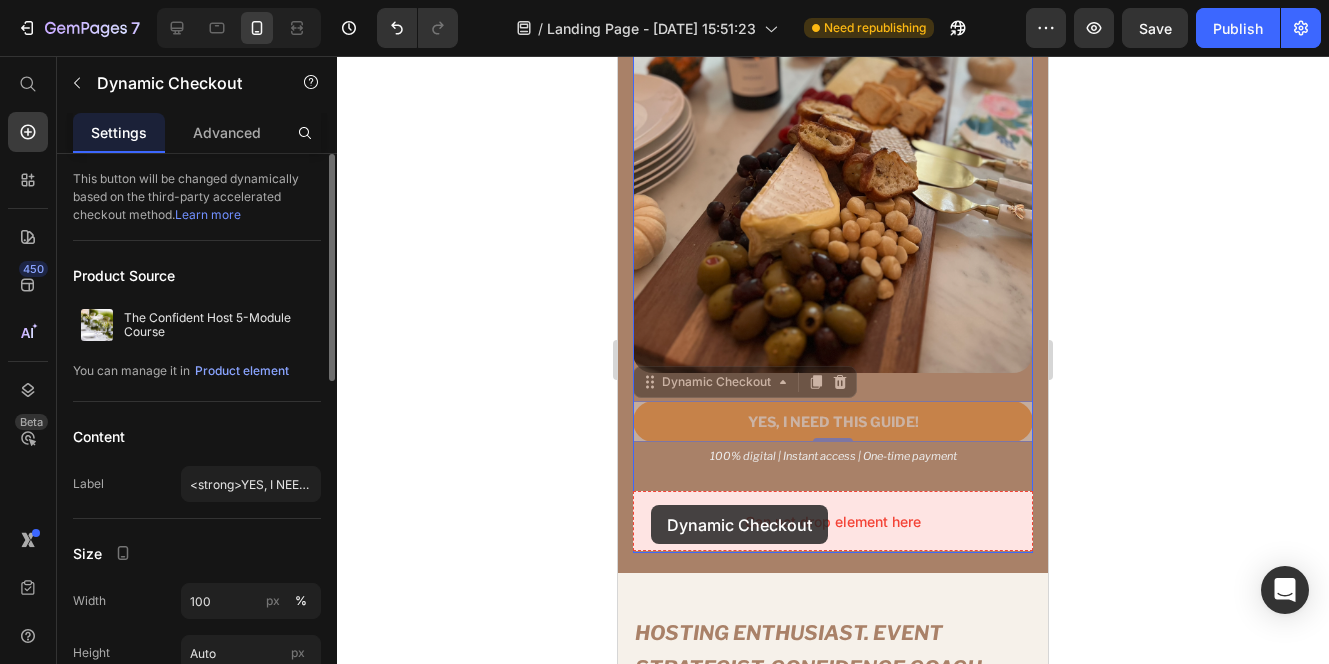 drag, startPoint x: 650, startPoint y: 383, endPoint x: 651, endPoint y: 504, distance: 121.004135 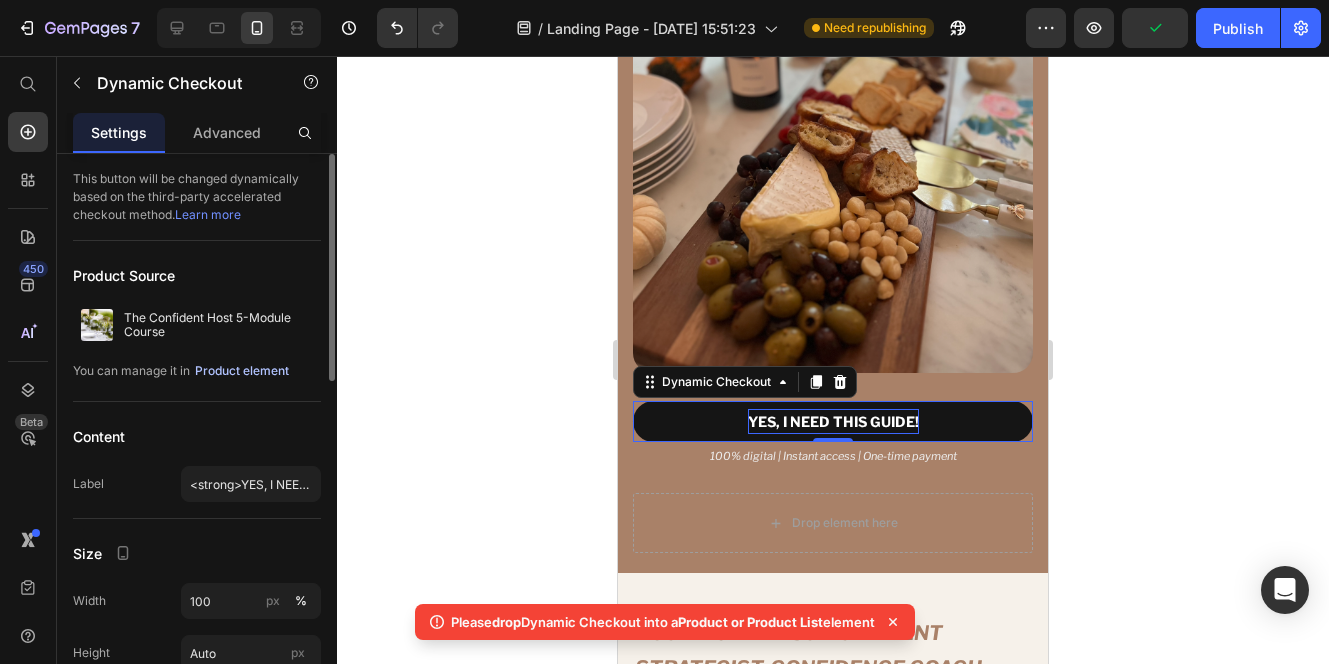 click on "Product element" at bounding box center [242, 371] 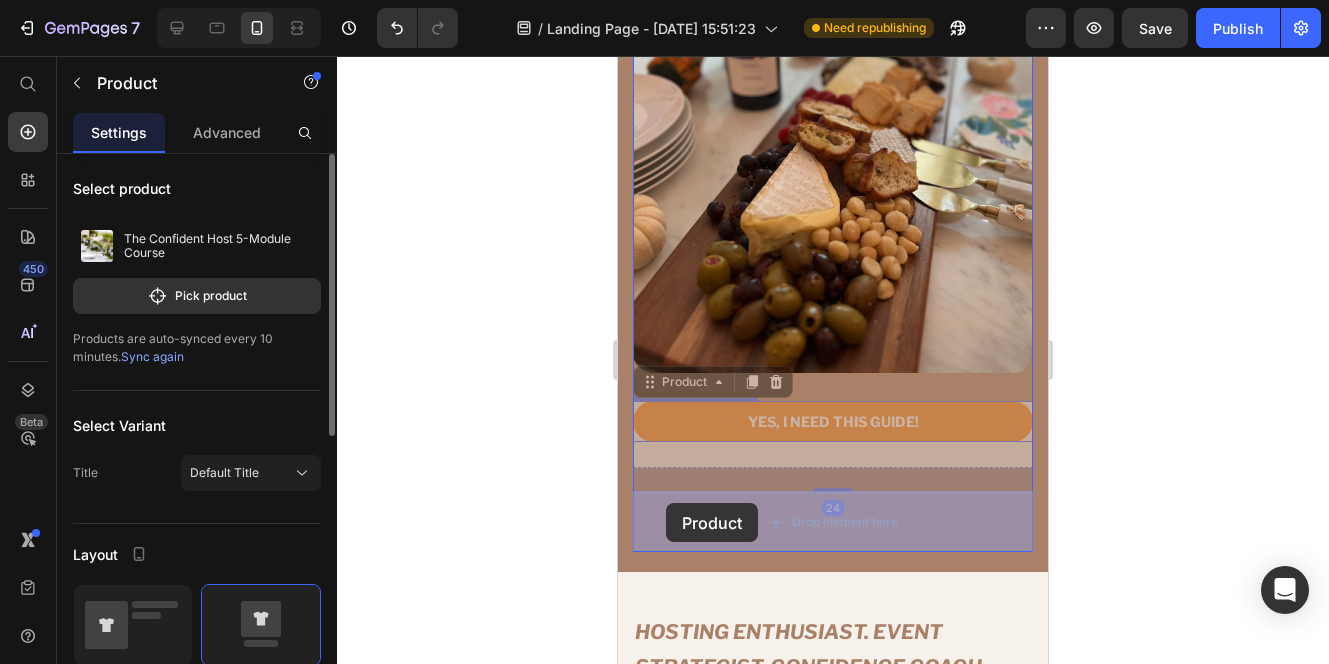 drag, startPoint x: 648, startPoint y: 381, endPoint x: 666, endPoint y: 504, distance: 124.3101 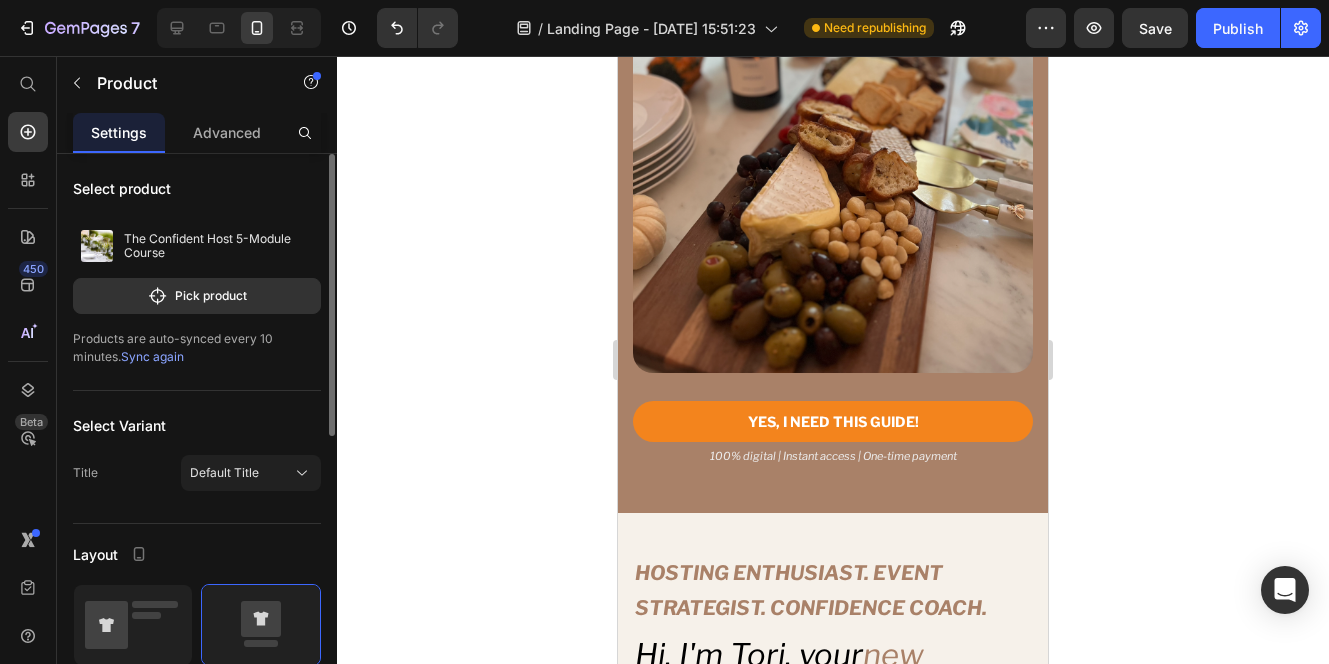 click 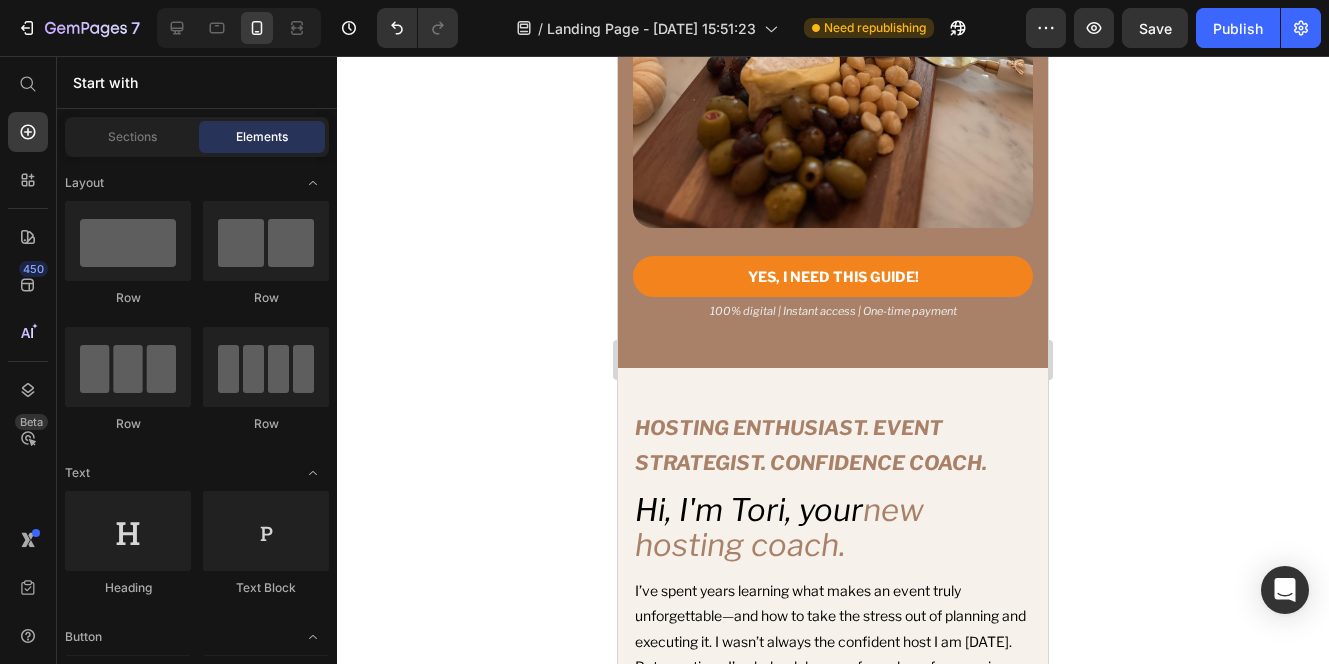 scroll, scrollTop: 5560, scrollLeft: 0, axis: vertical 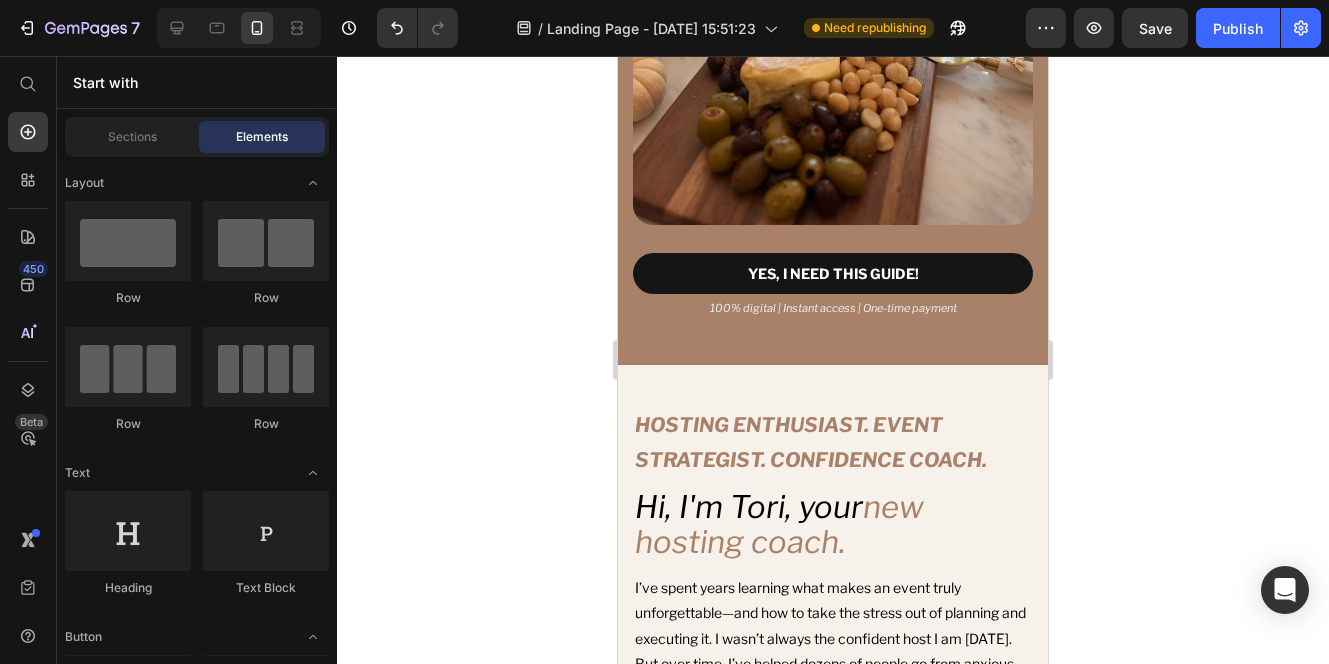 click on "YES, I NEED THIS GUIDE!" at bounding box center [833, 273] 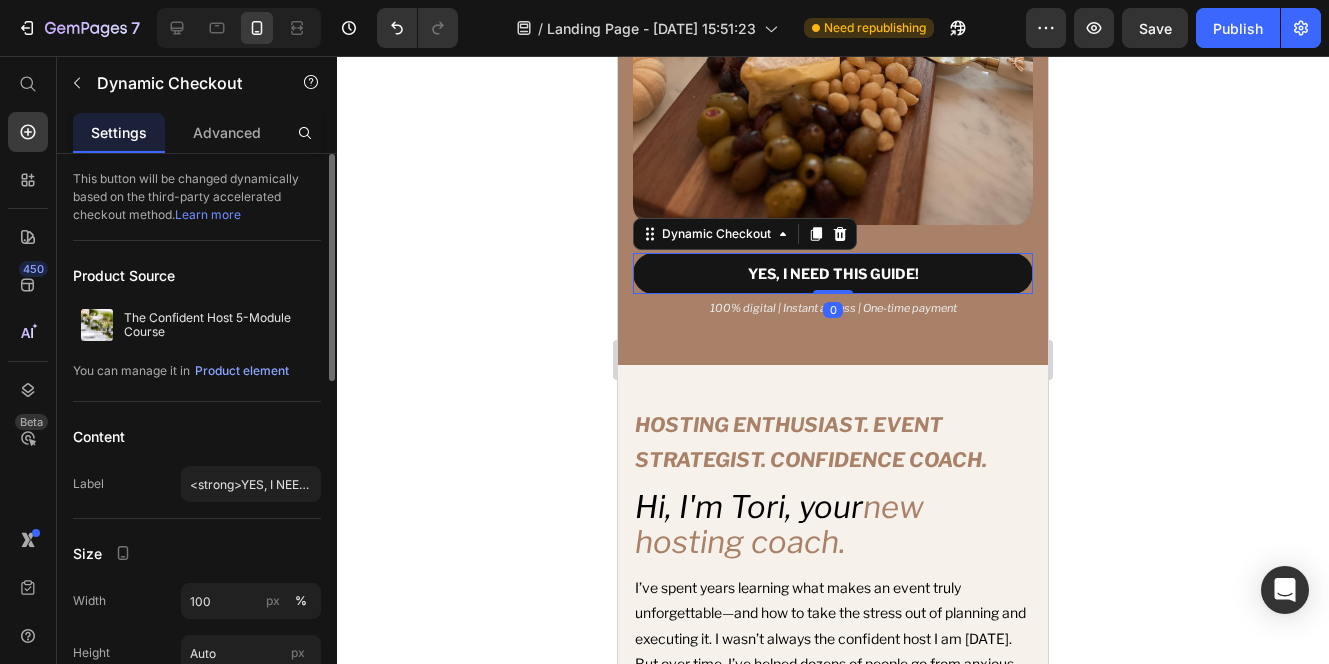 click on "YES, I NEED THIS GUIDE!" at bounding box center [833, 273] 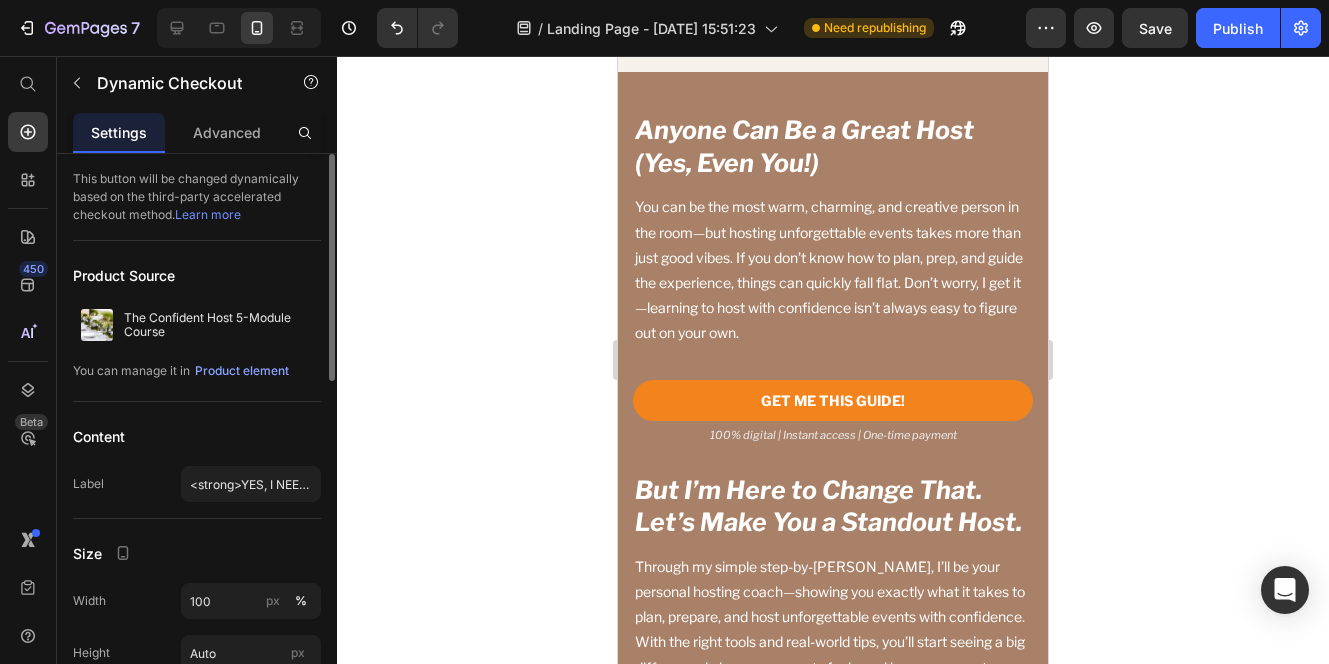 scroll, scrollTop: 4501, scrollLeft: 0, axis: vertical 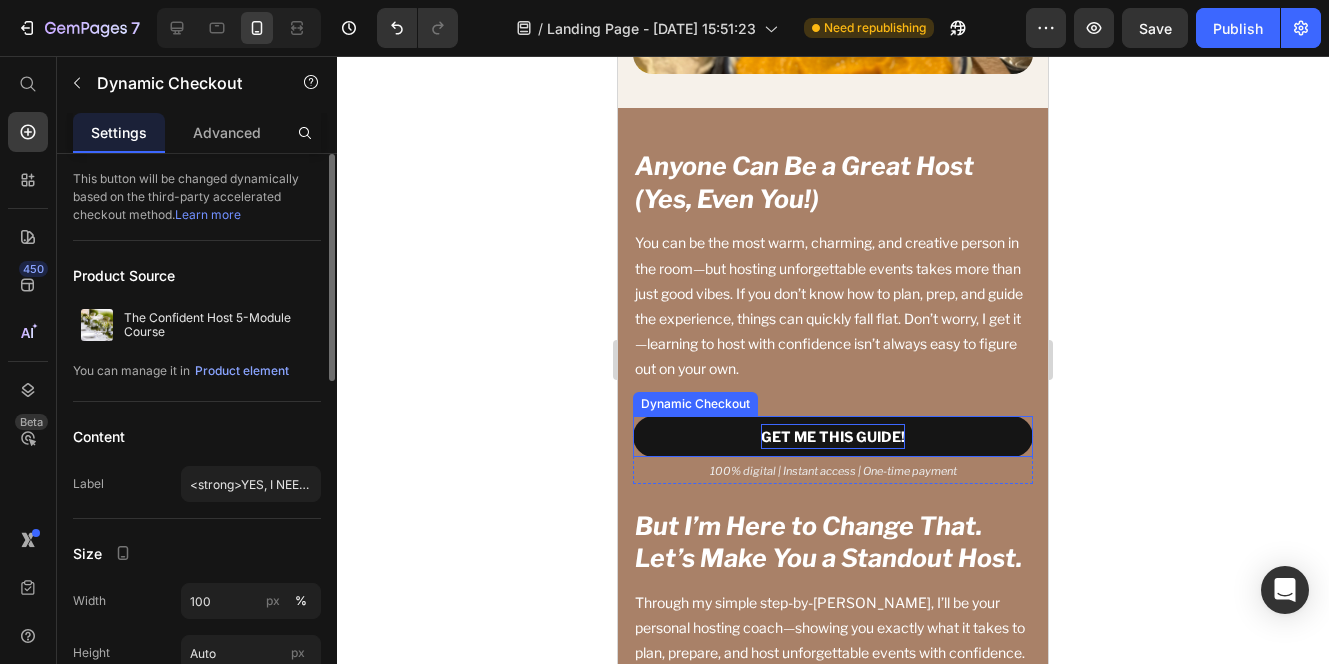 click on "GET ME THIS GUIDE!" at bounding box center (833, 436) 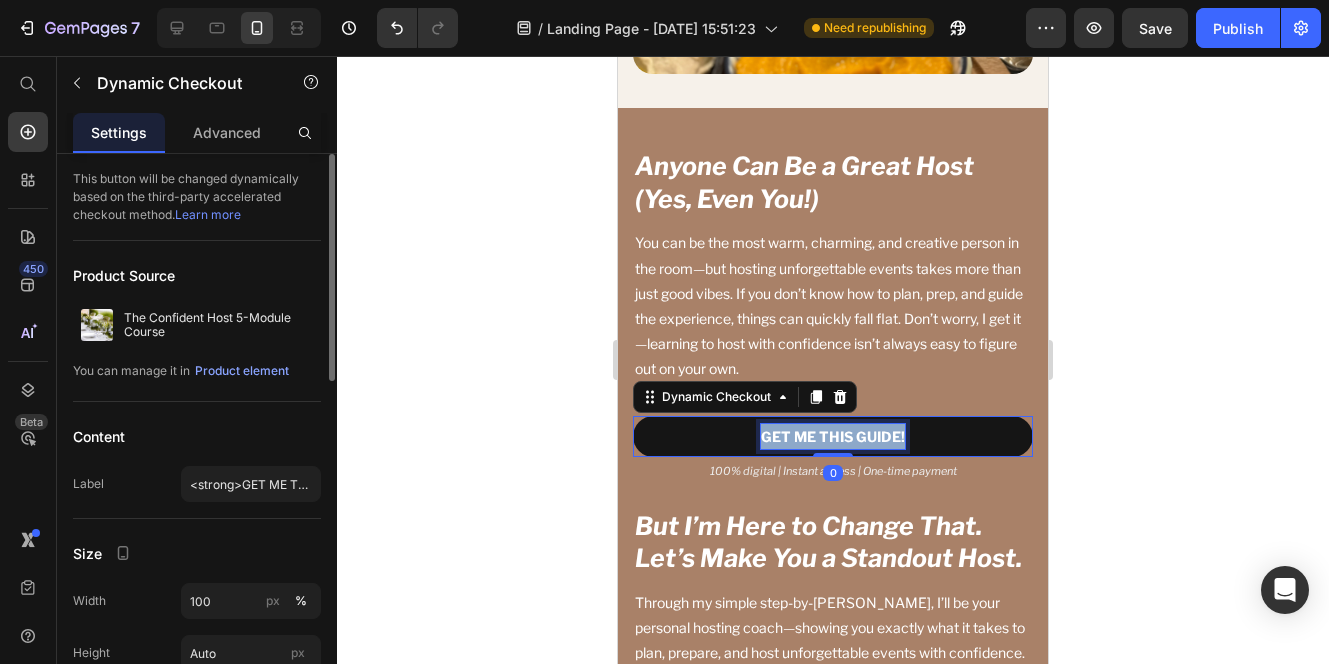 click on "GET ME THIS GUIDE!" at bounding box center (833, 436) 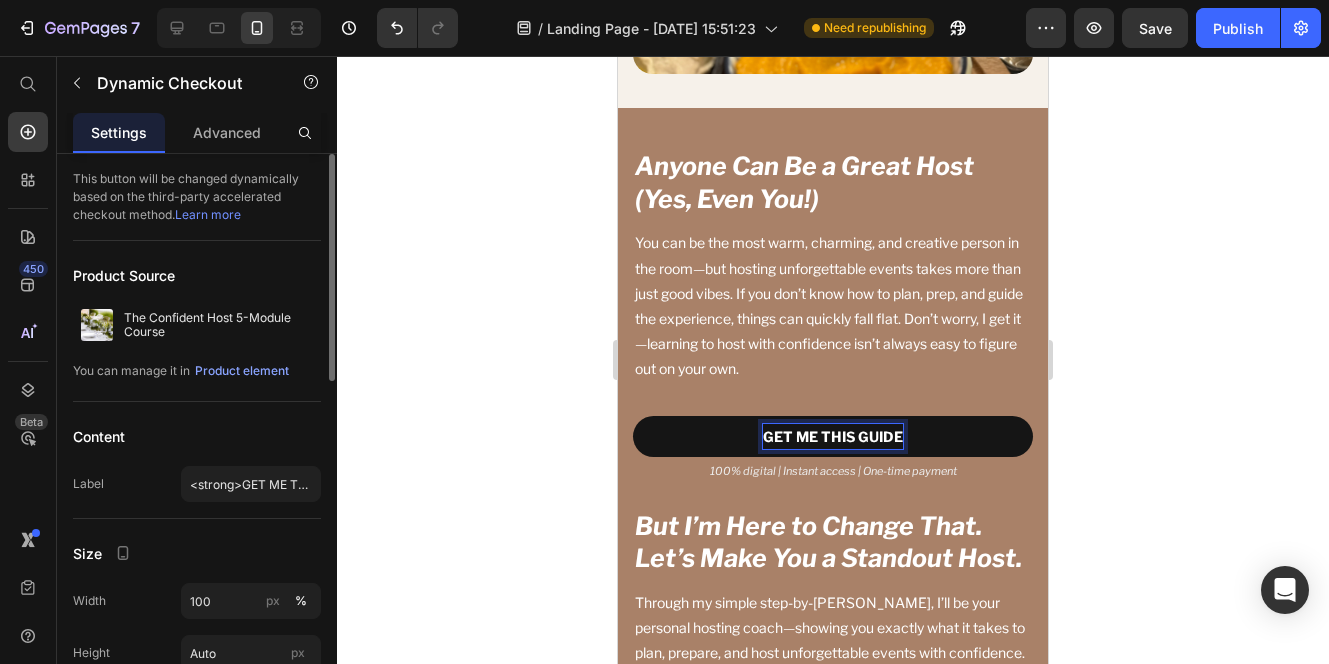 click on "GET ME THIS GUIDE" at bounding box center [833, 436] 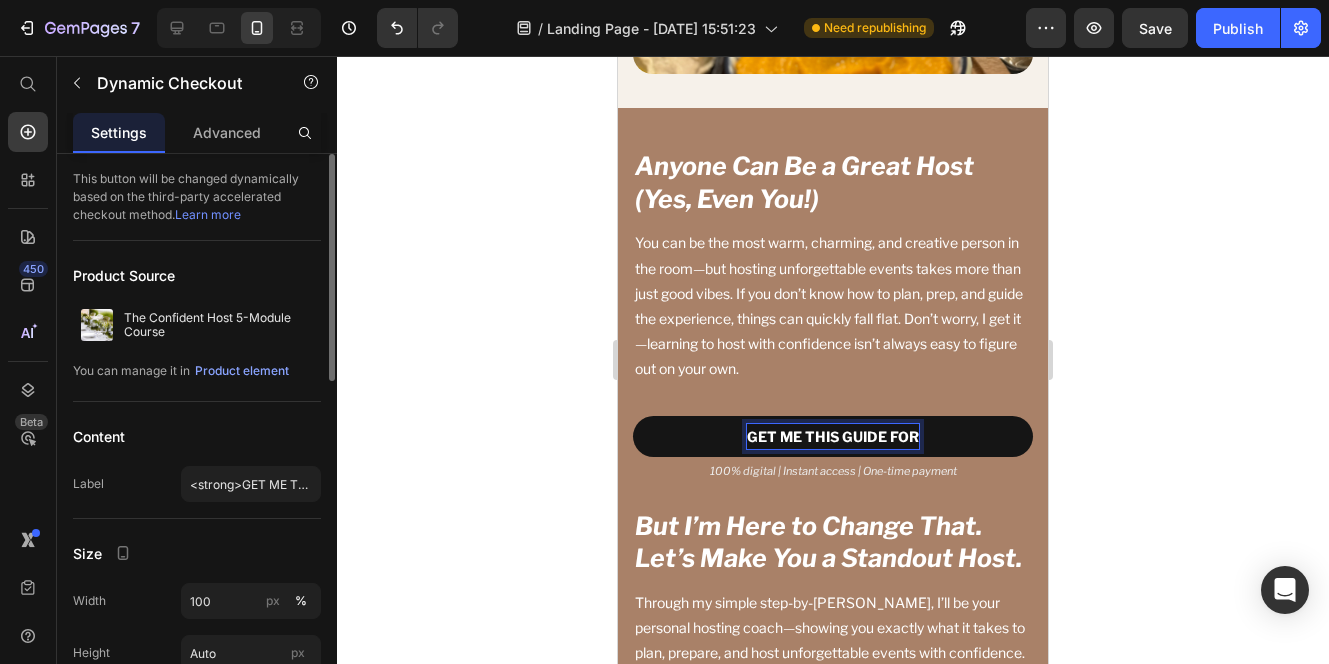 click on "GET ME THIS GUIDE FOR" at bounding box center [833, 436] 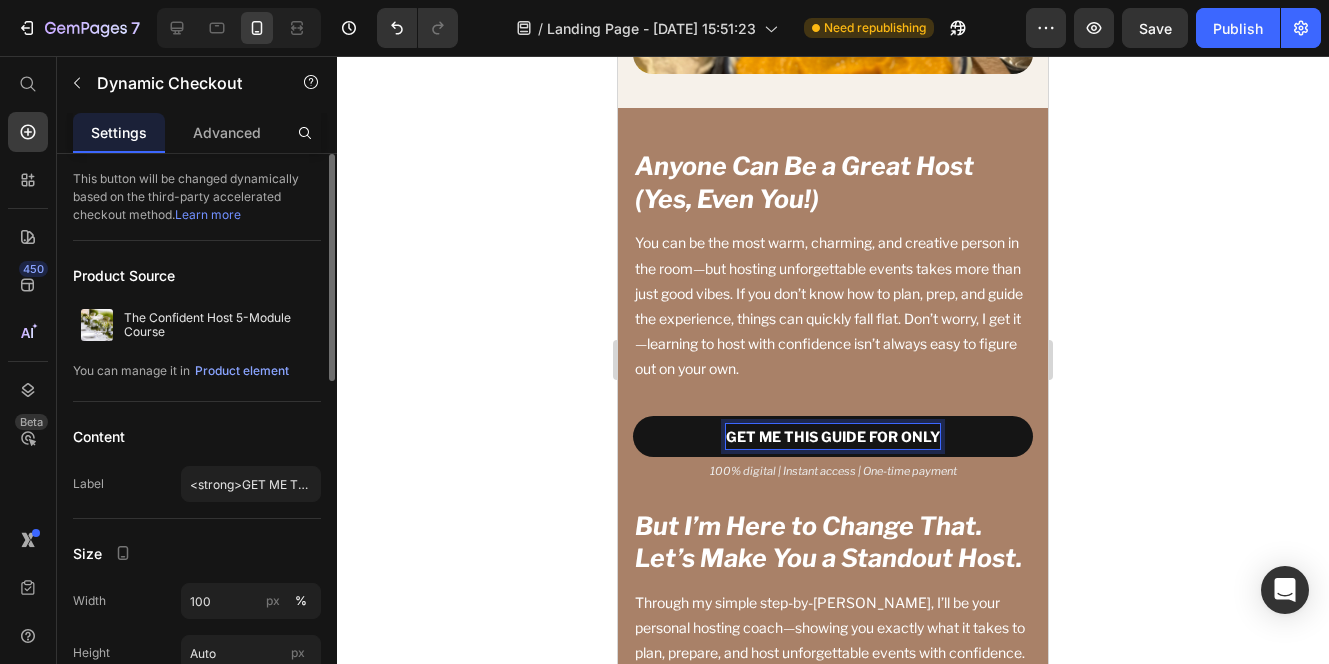 click on "GET ME THIS GUIDE FOR ONLY" at bounding box center [833, 436] 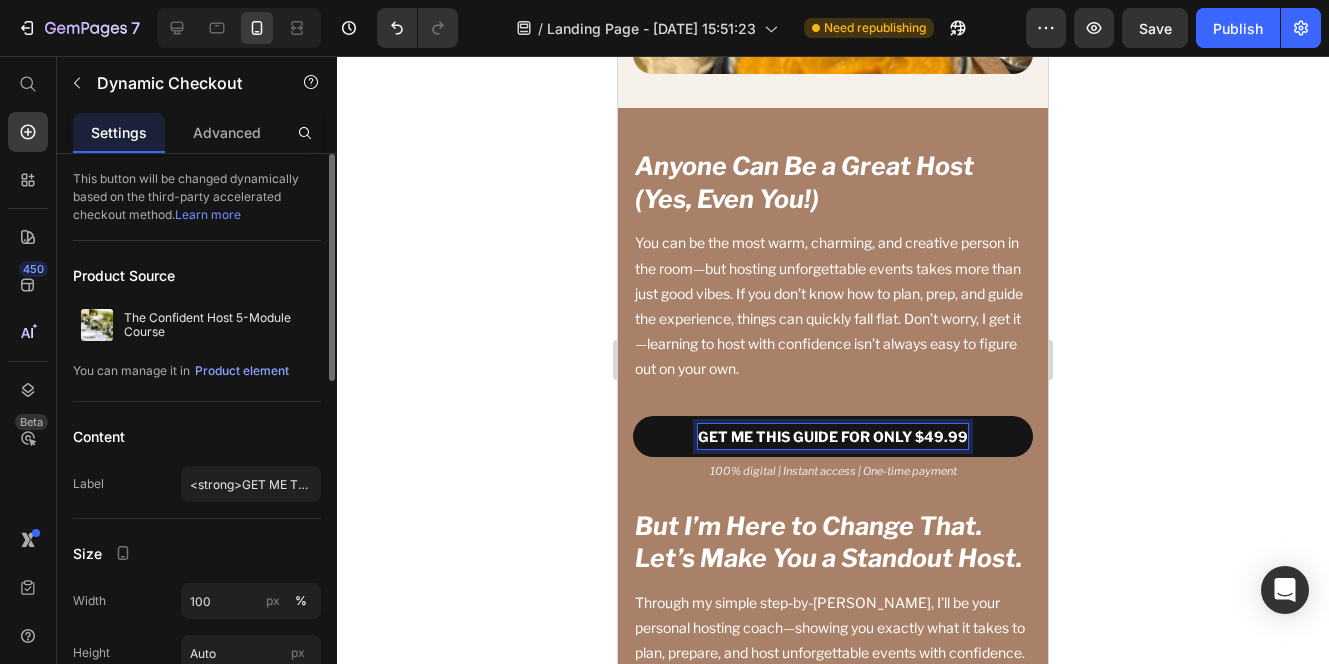 click 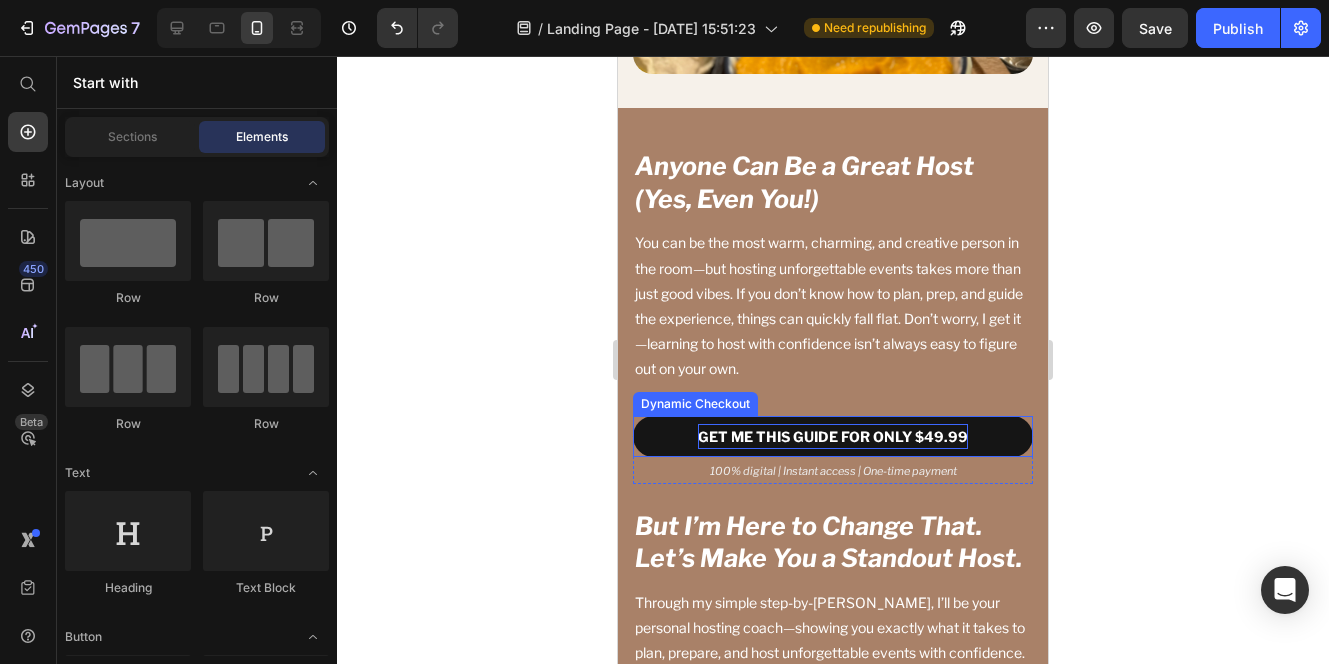 click on "GET ME THIS GUIDE FOR ONLY $49.99" at bounding box center [833, 436] 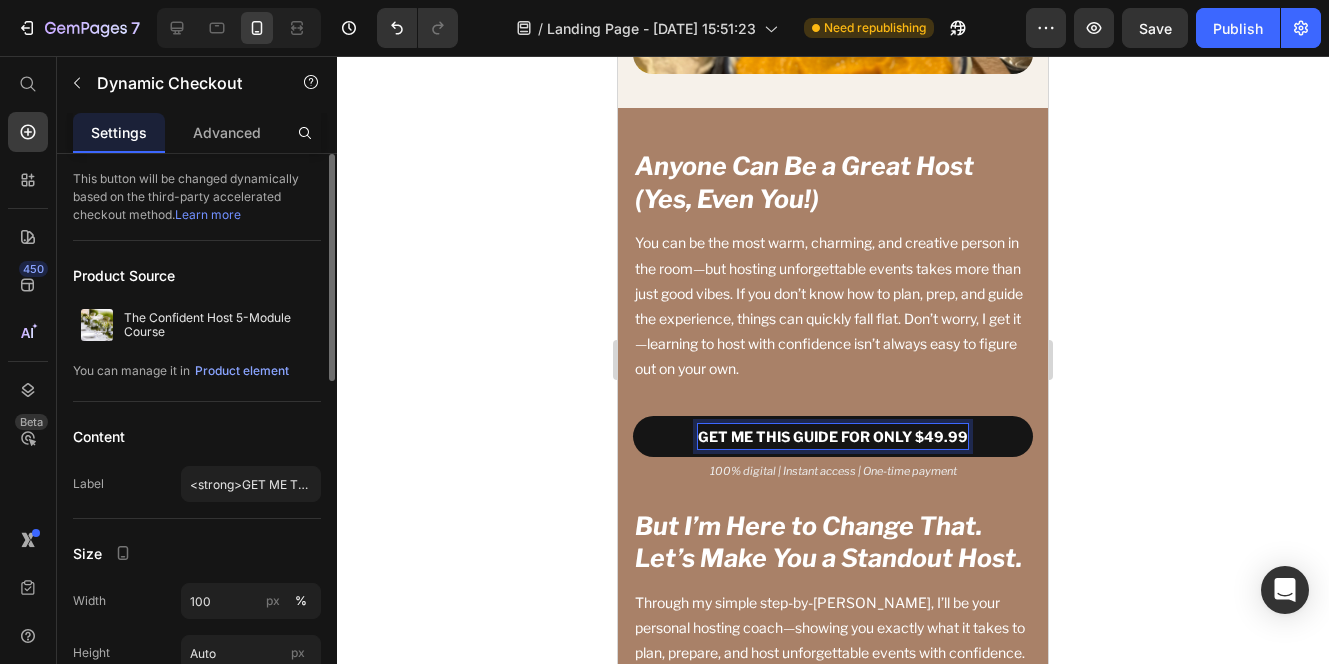 click on "GET ME THIS GUIDE FOR ONLY $49.99" at bounding box center (833, 436) 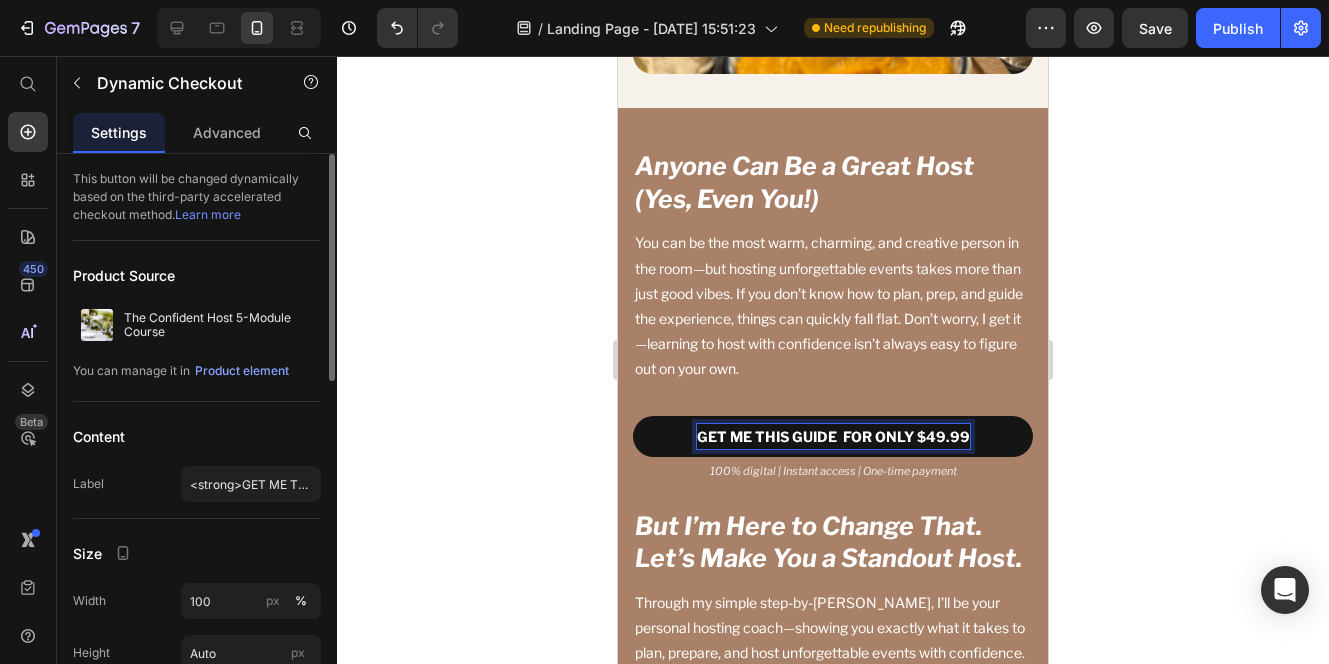 click on "GET ME THIS GUIDE  FOR ONLY $49.99" at bounding box center (833, 436) 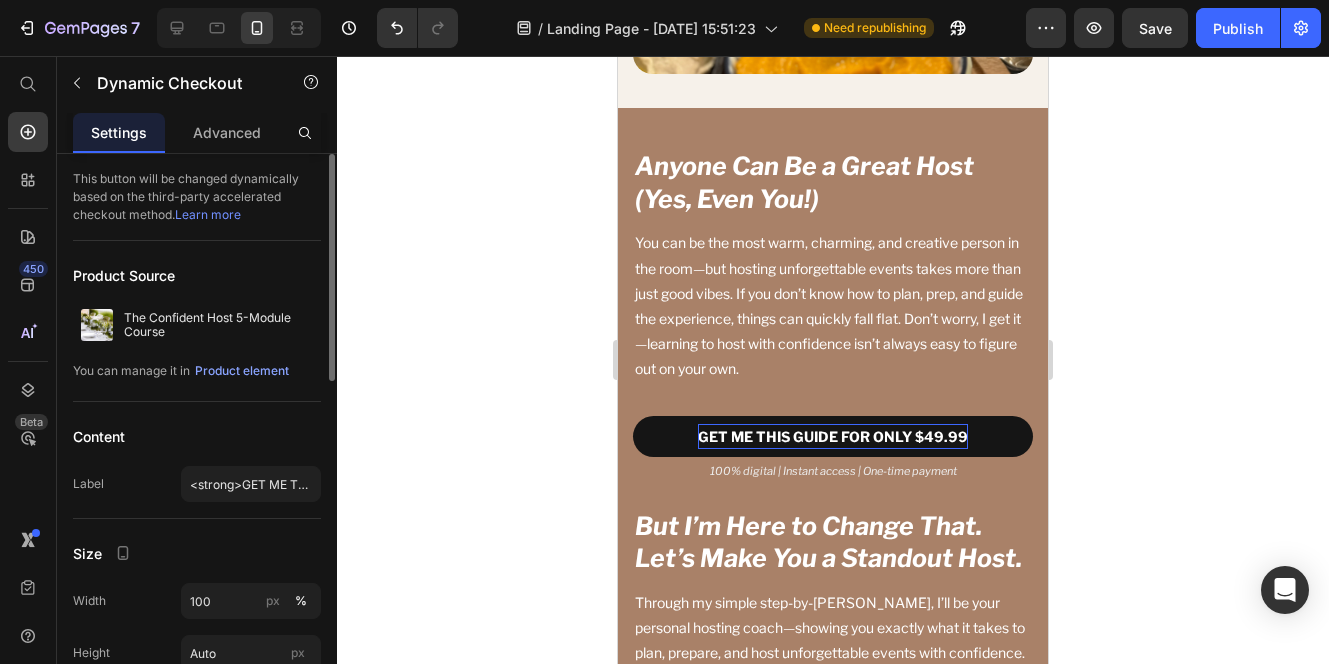 click 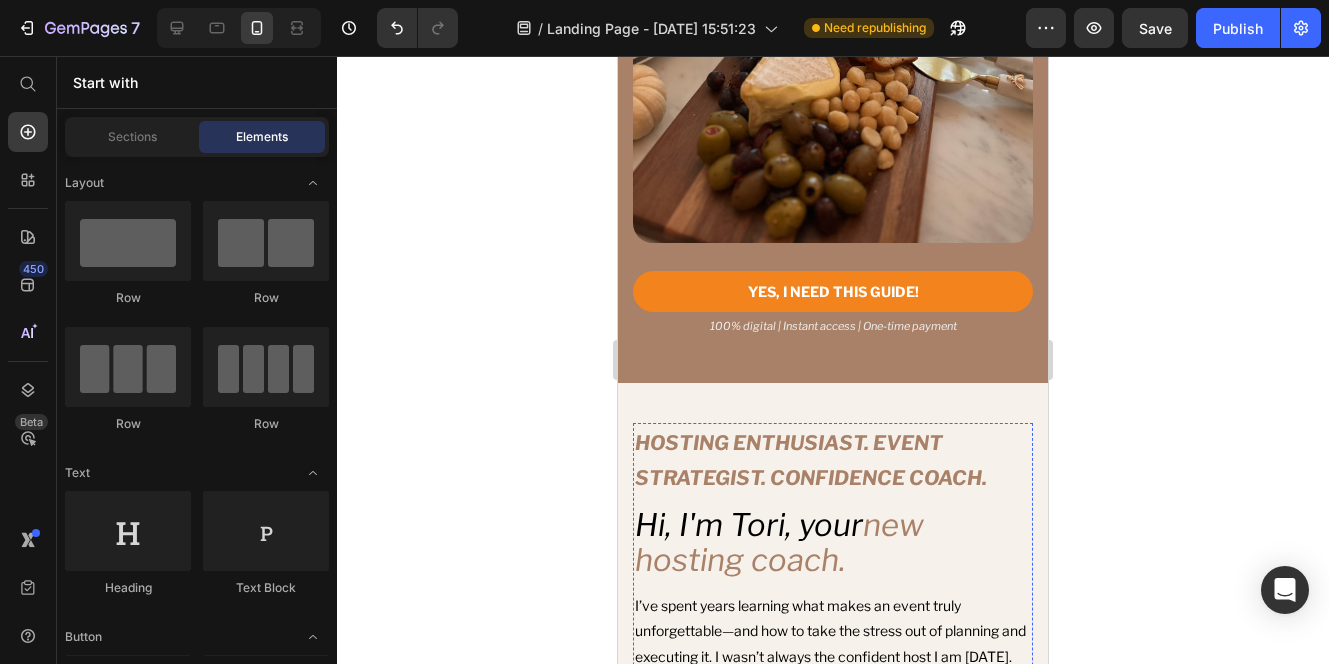 scroll, scrollTop: 5390, scrollLeft: 0, axis: vertical 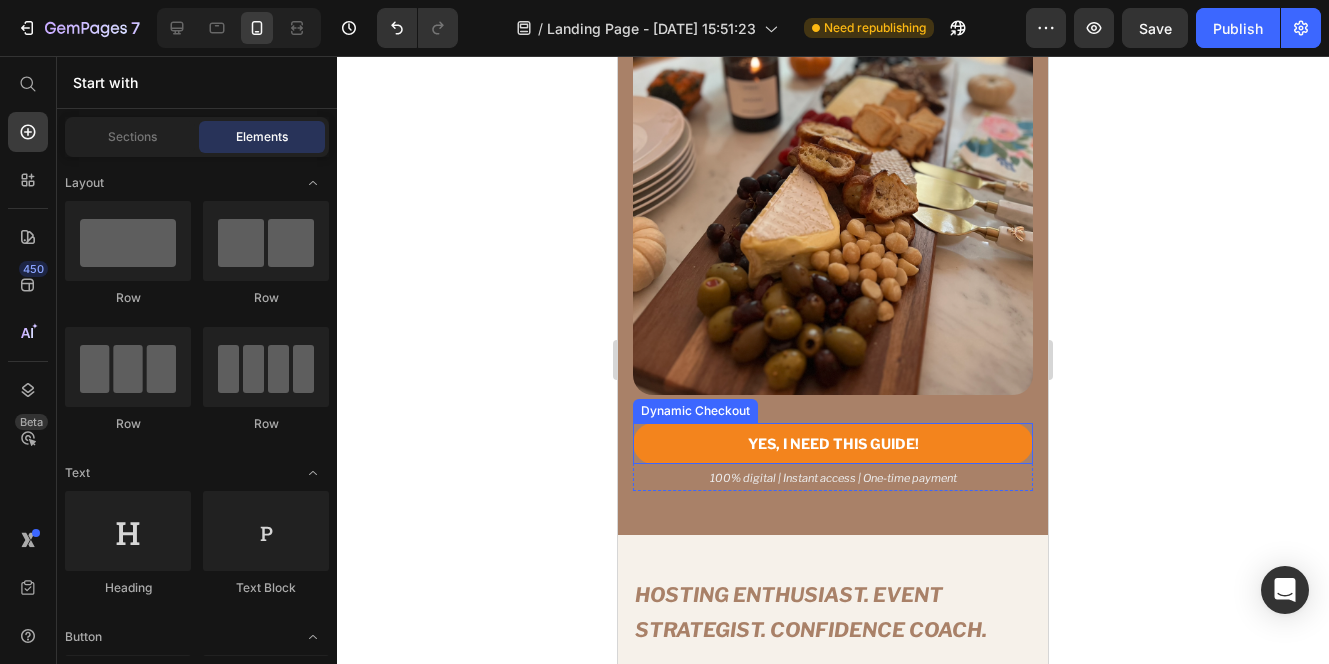 click on "Dynamic Checkout" at bounding box center [695, 411] 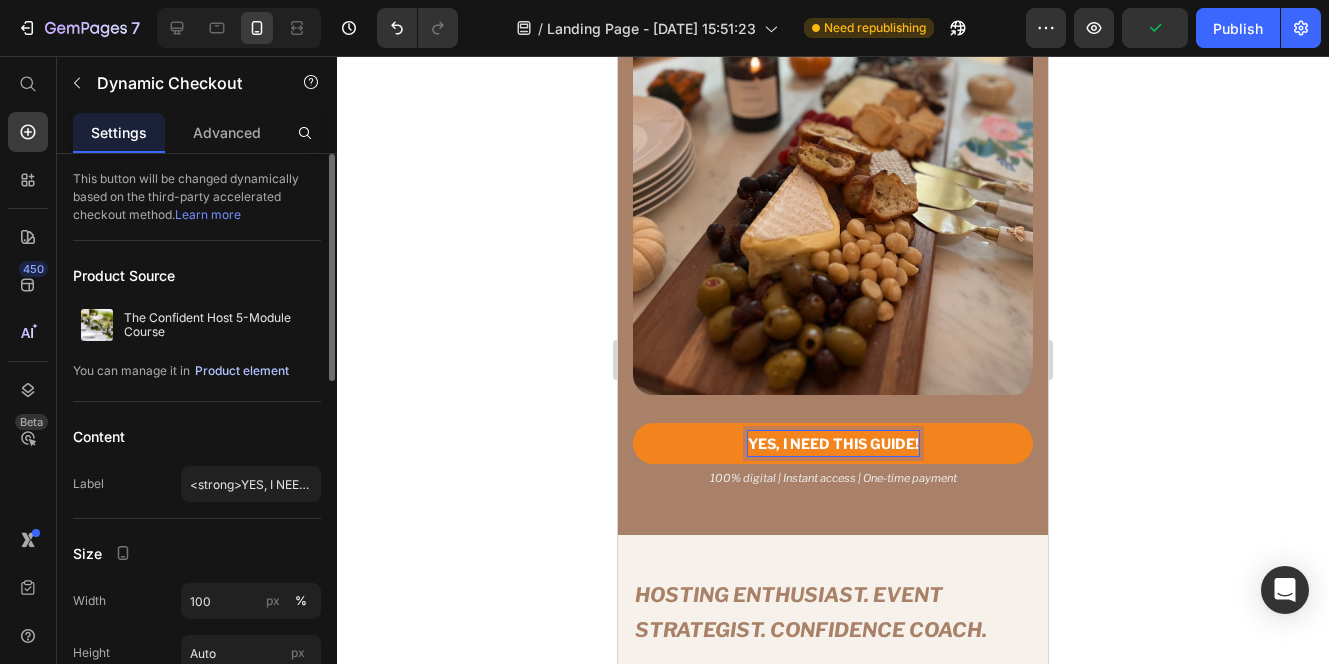 click on "Product element" at bounding box center [242, 371] 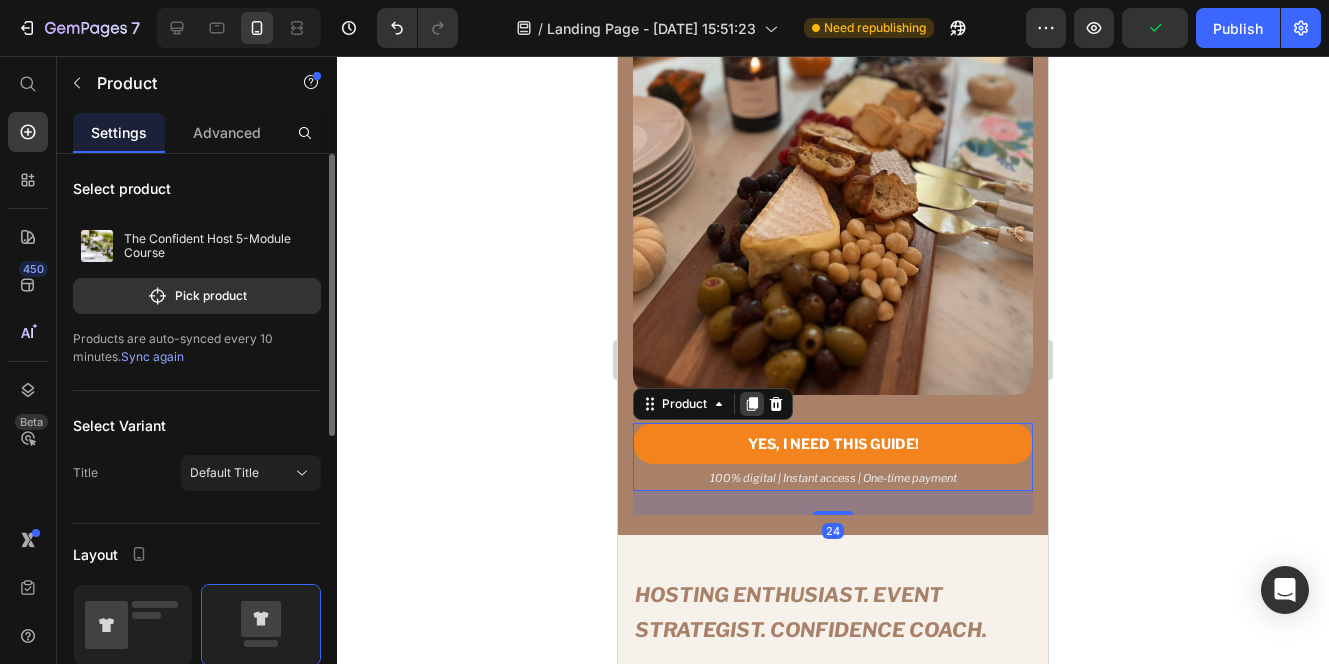 click 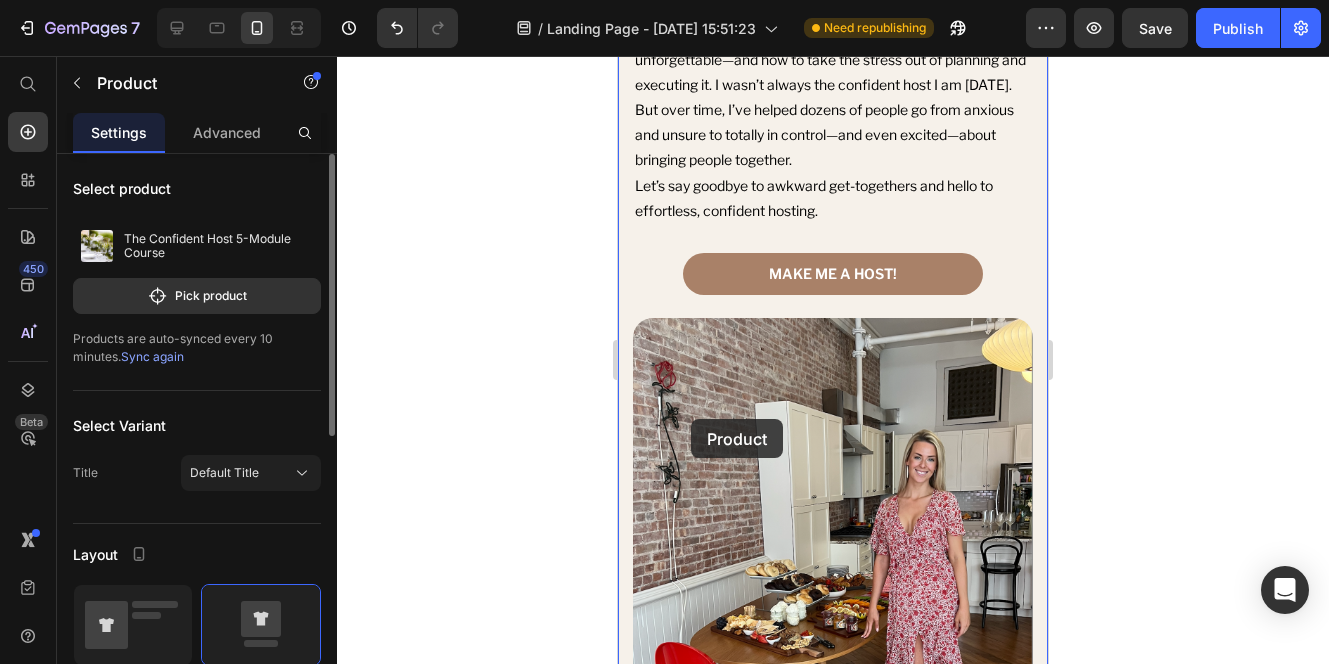 scroll, scrollTop: 6184, scrollLeft: 0, axis: vertical 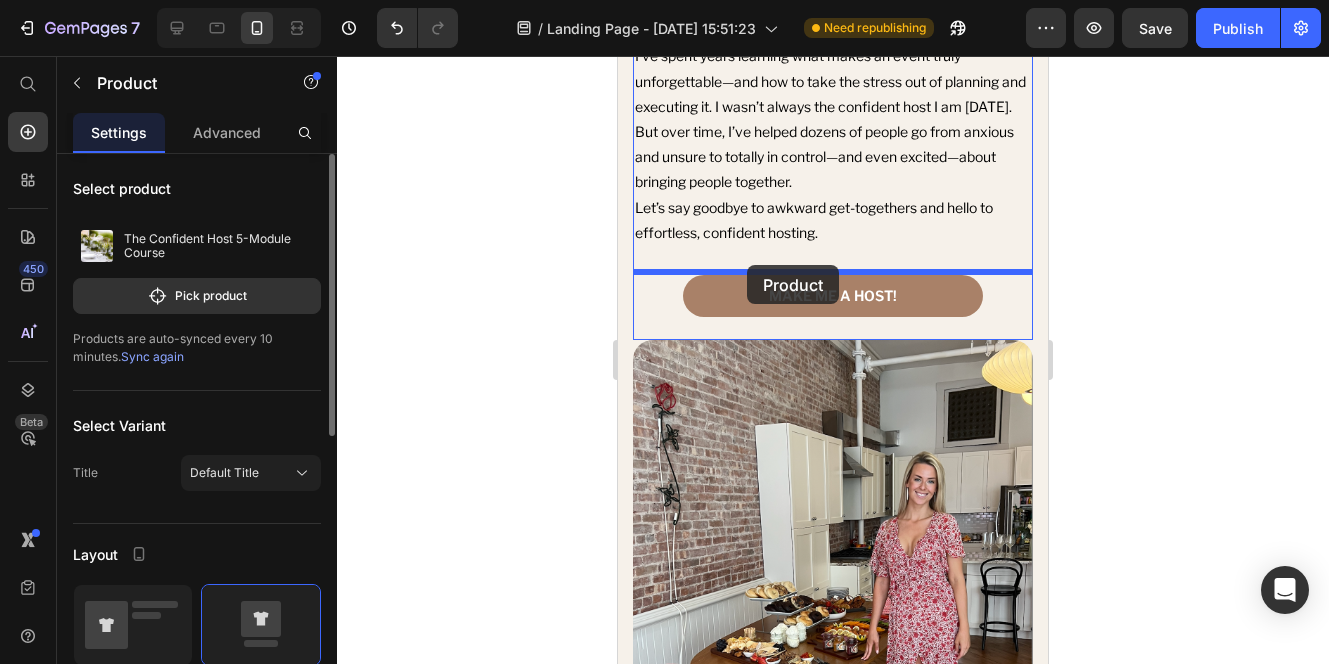 drag, startPoint x: 644, startPoint y: 488, endPoint x: 748, endPoint y: 265, distance: 246.05893 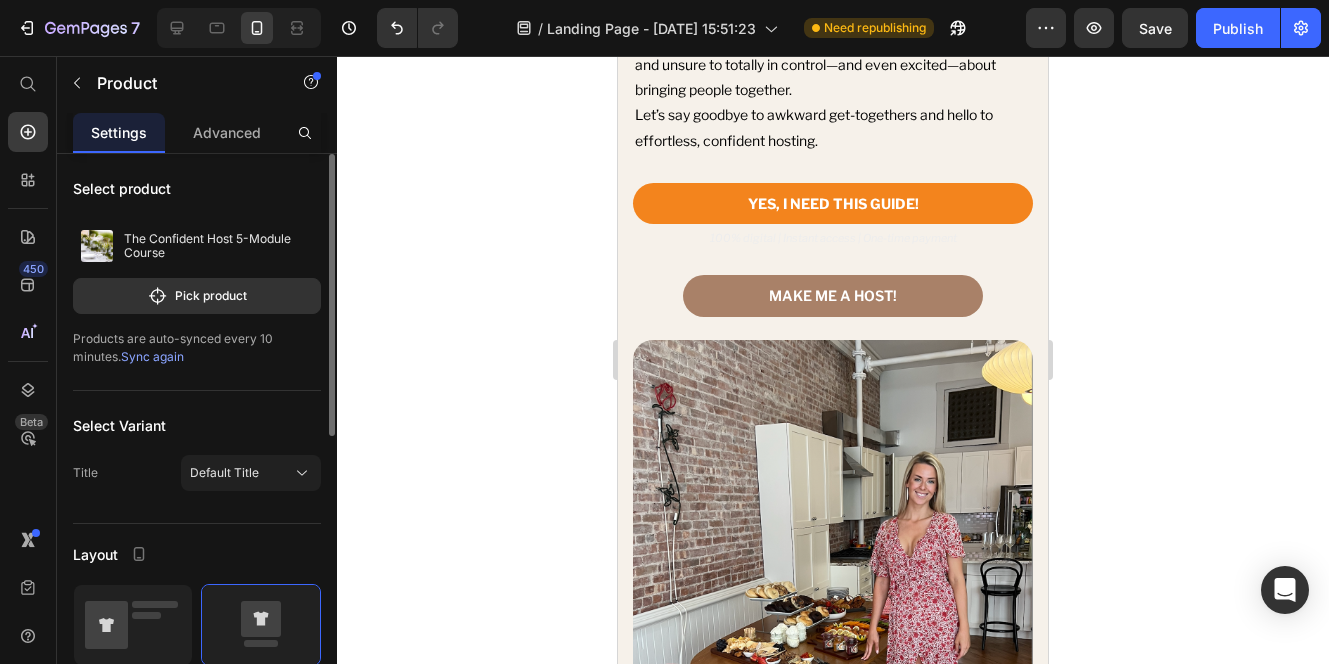 scroll, scrollTop: 6093, scrollLeft: 0, axis: vertical 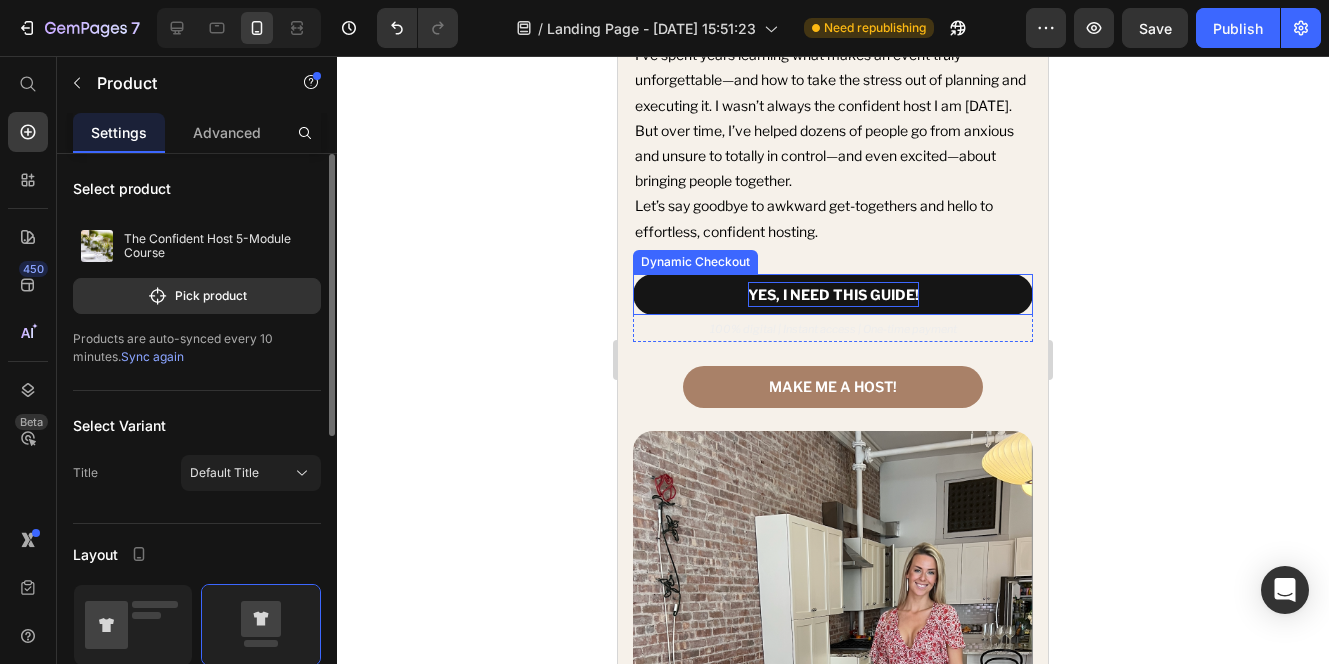 click on "YES, I NEED THIS GUIDE!" at bounding box center [833, 294] 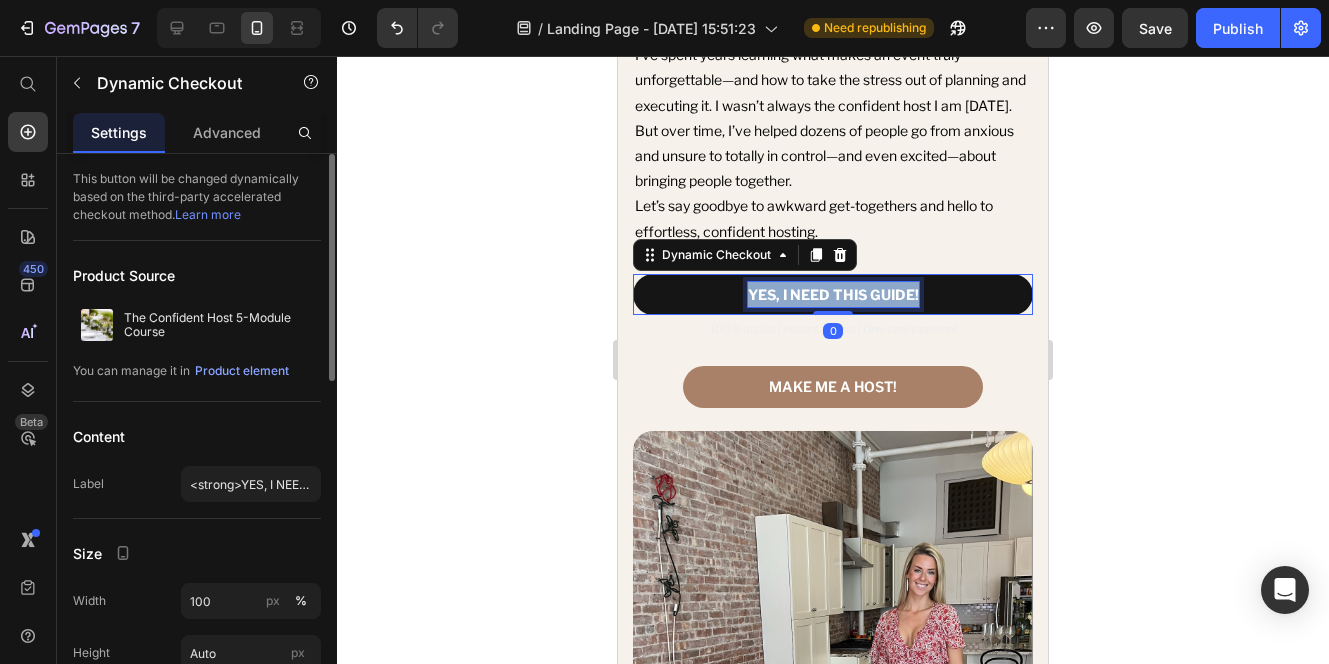 click on "YES, I NEED THIS GUIDE!" at bounding box center [833, 294] 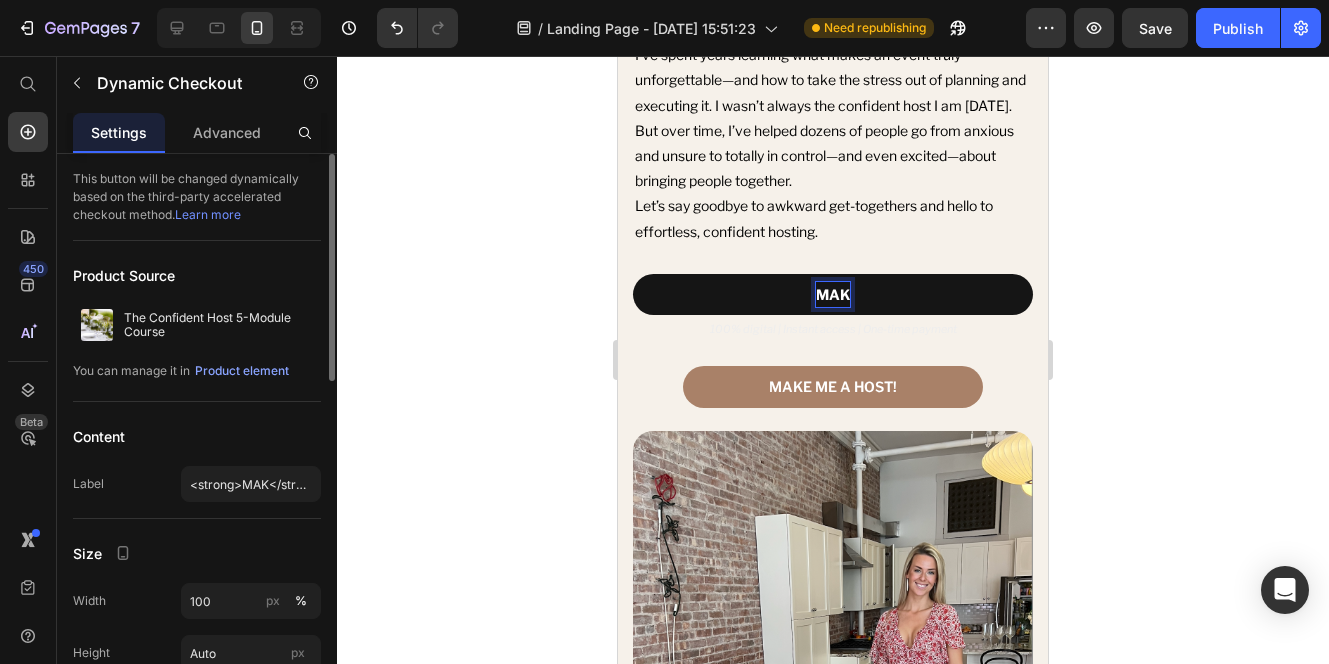 click on "MAK" at bounding box center [833, 294] 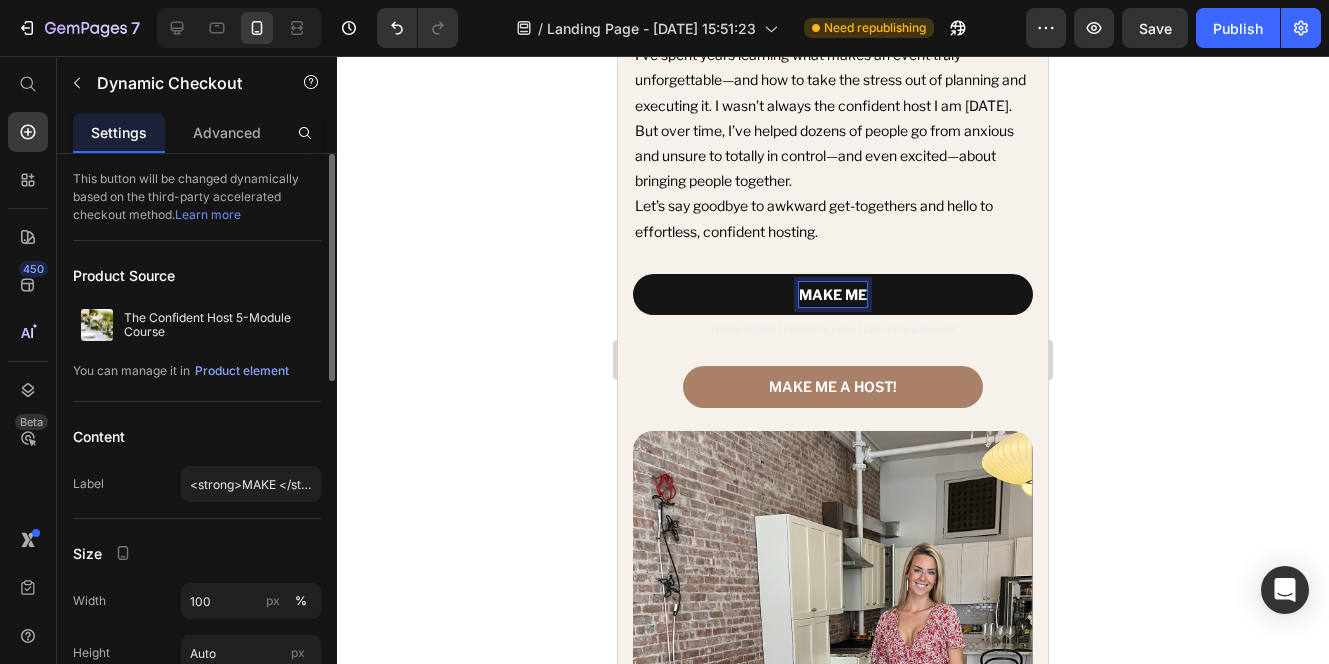 click on "MAKE ME" at bounding box center (833, 294) 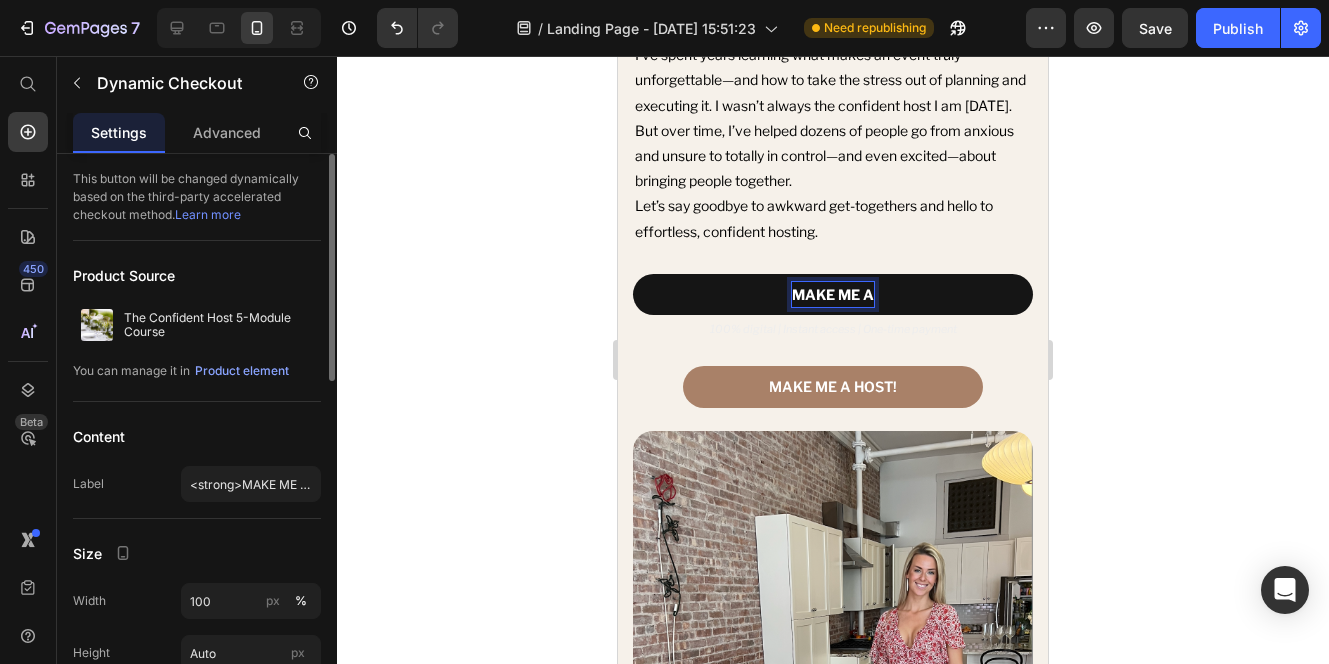 click on "MAKE ME A" at bounding box center (833, 294) 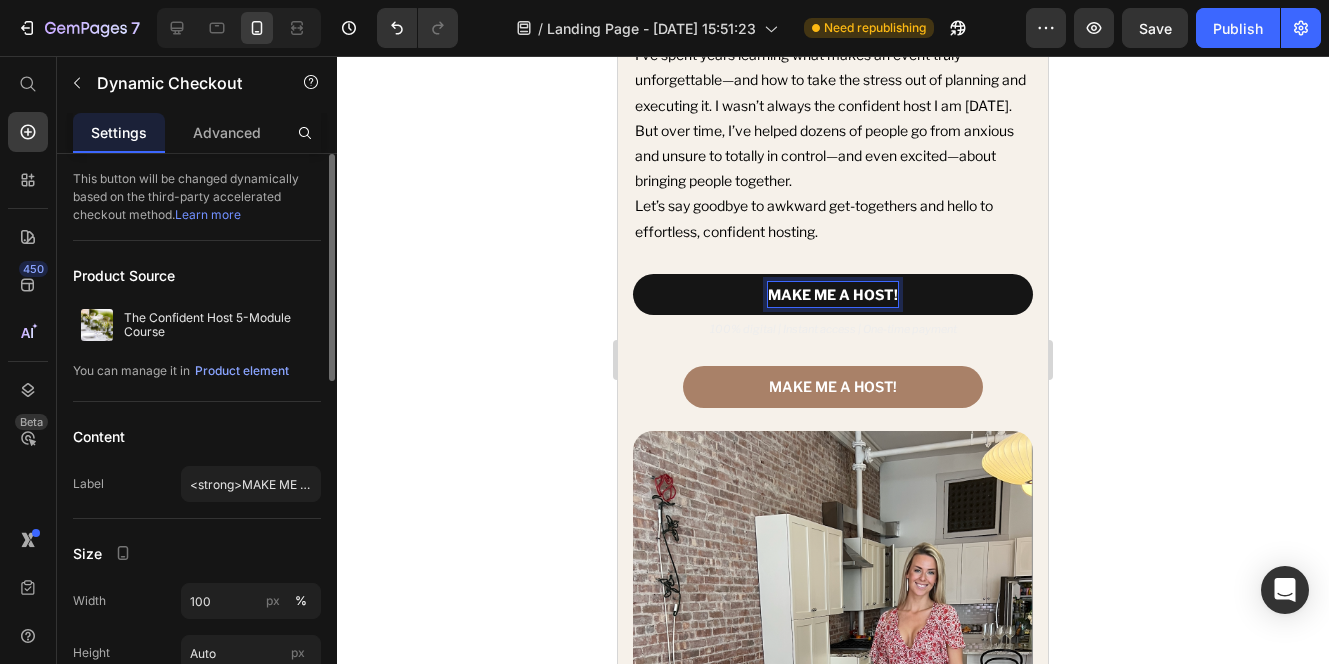 click on "MAKE ME A HOST!" at bounding box center (833, 294) 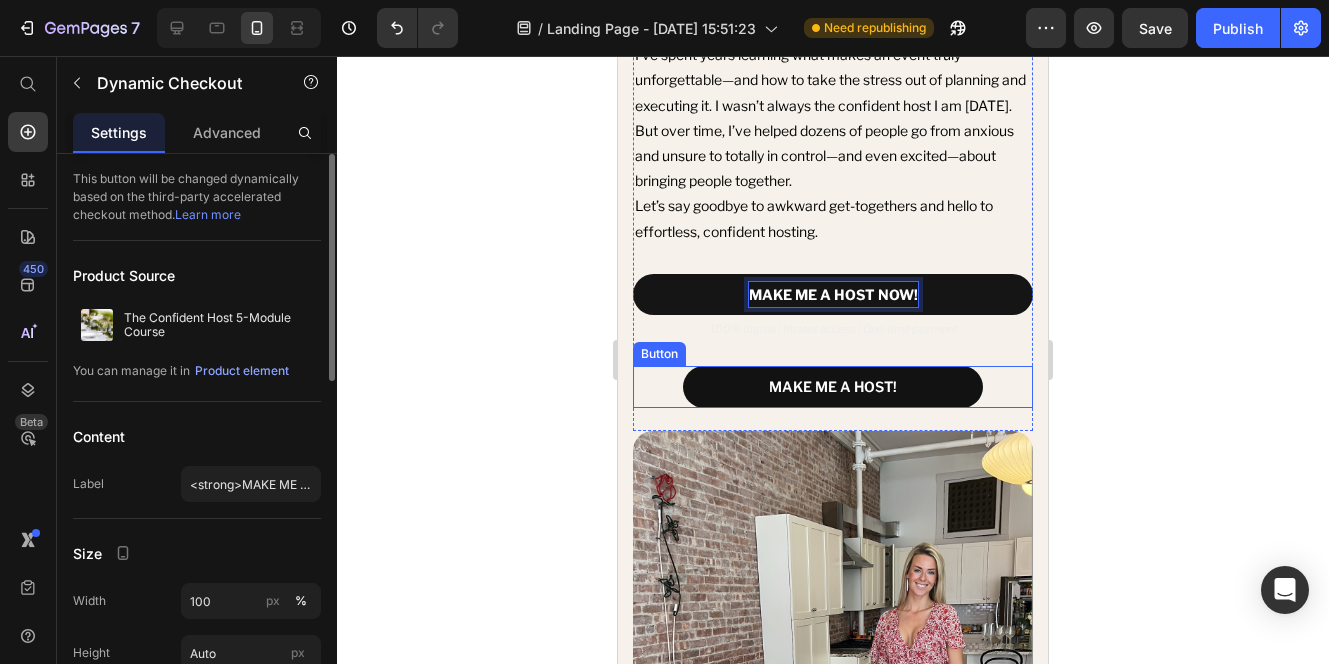 click on "MAKE ME A HOST!" at bounding box center [833, 387] 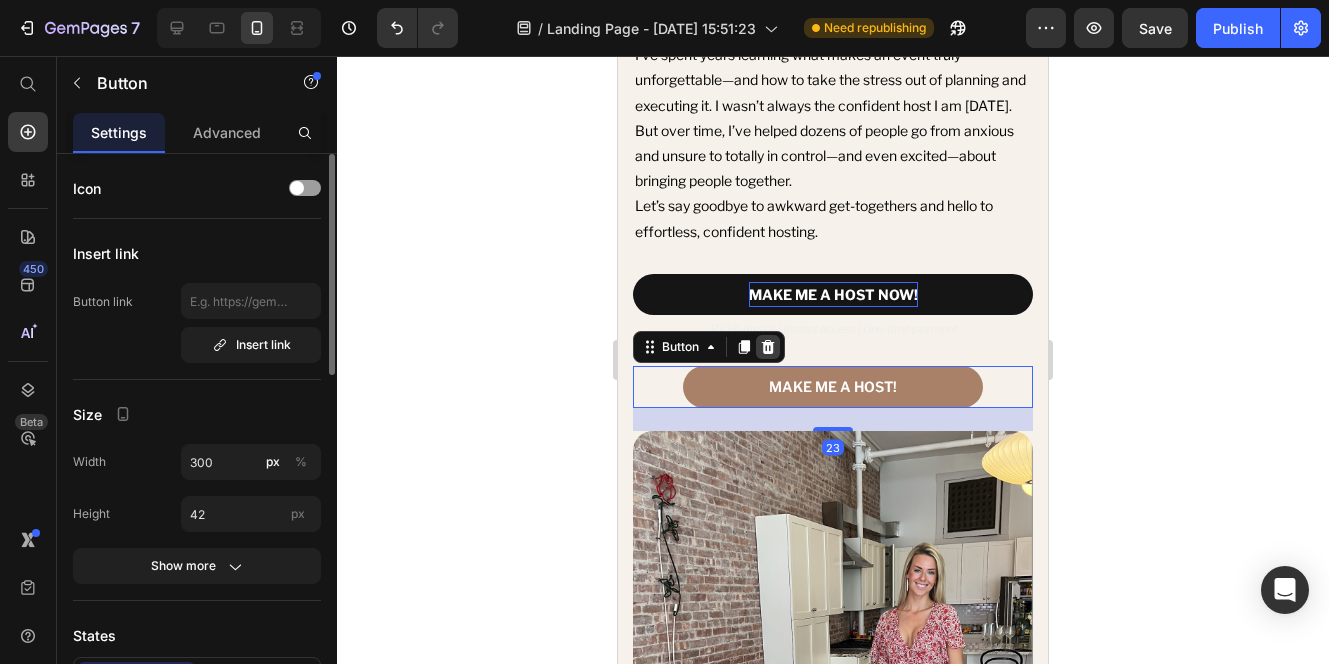 click 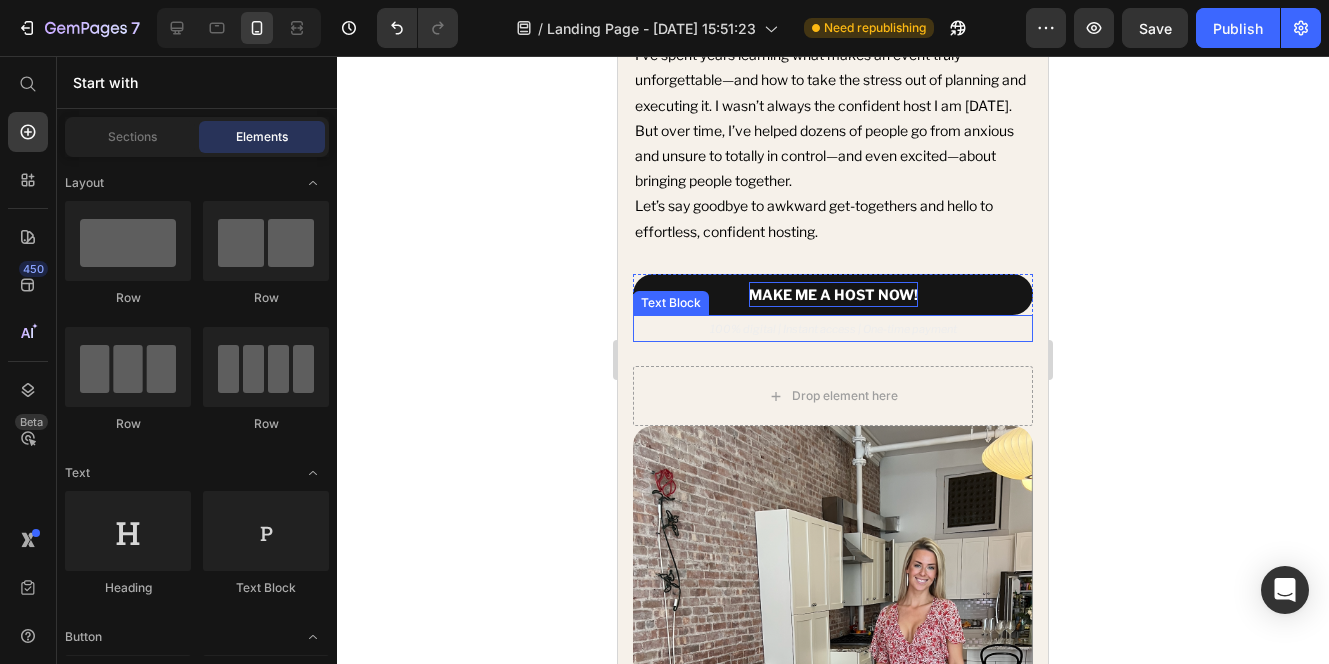 click on "100% digital | Instant access | One-time payment" at bounding box center (833, 329) 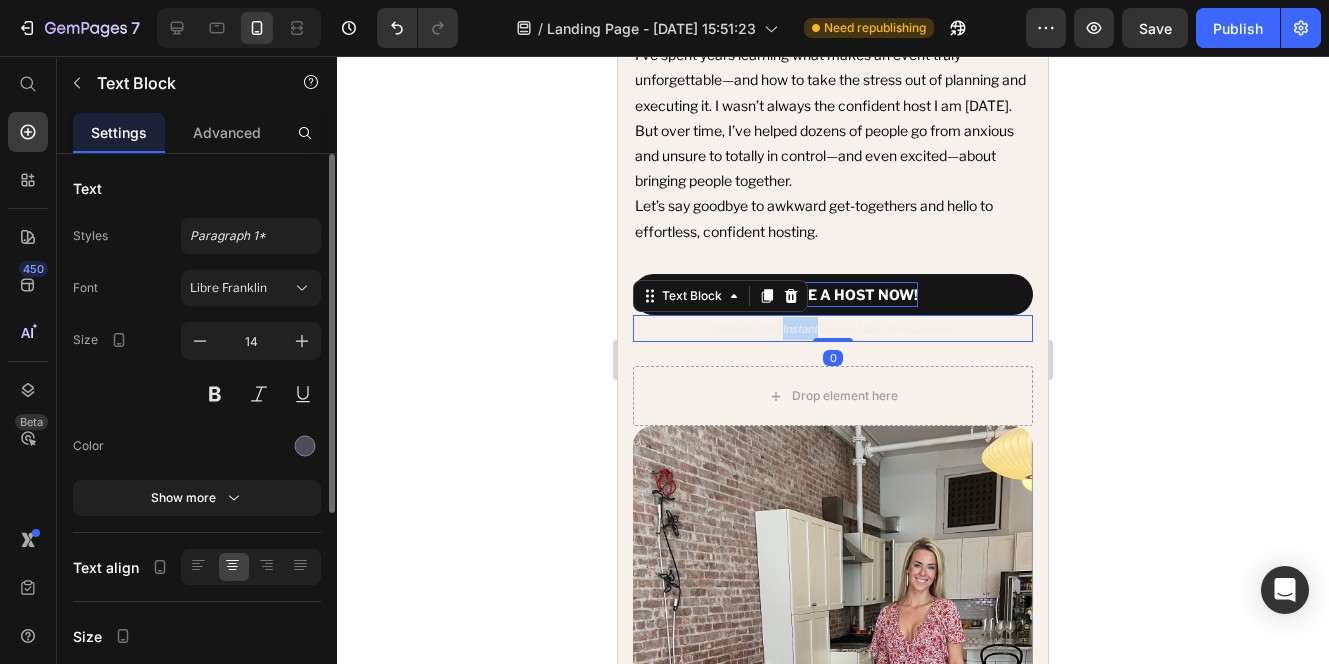 click on "100% digital | Instant access | One-time payment" at bounding box center [833, 329] 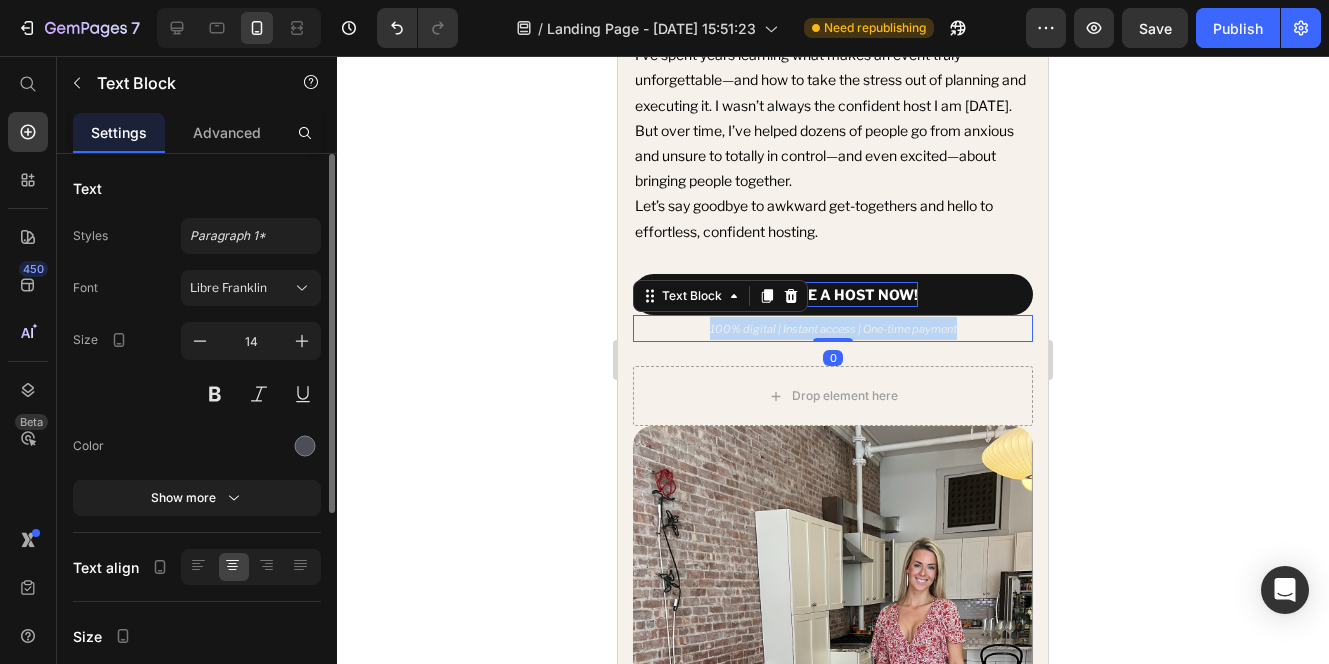 click on "100% digital | Instant access | One-time payment" at bounding box center (833, 329) 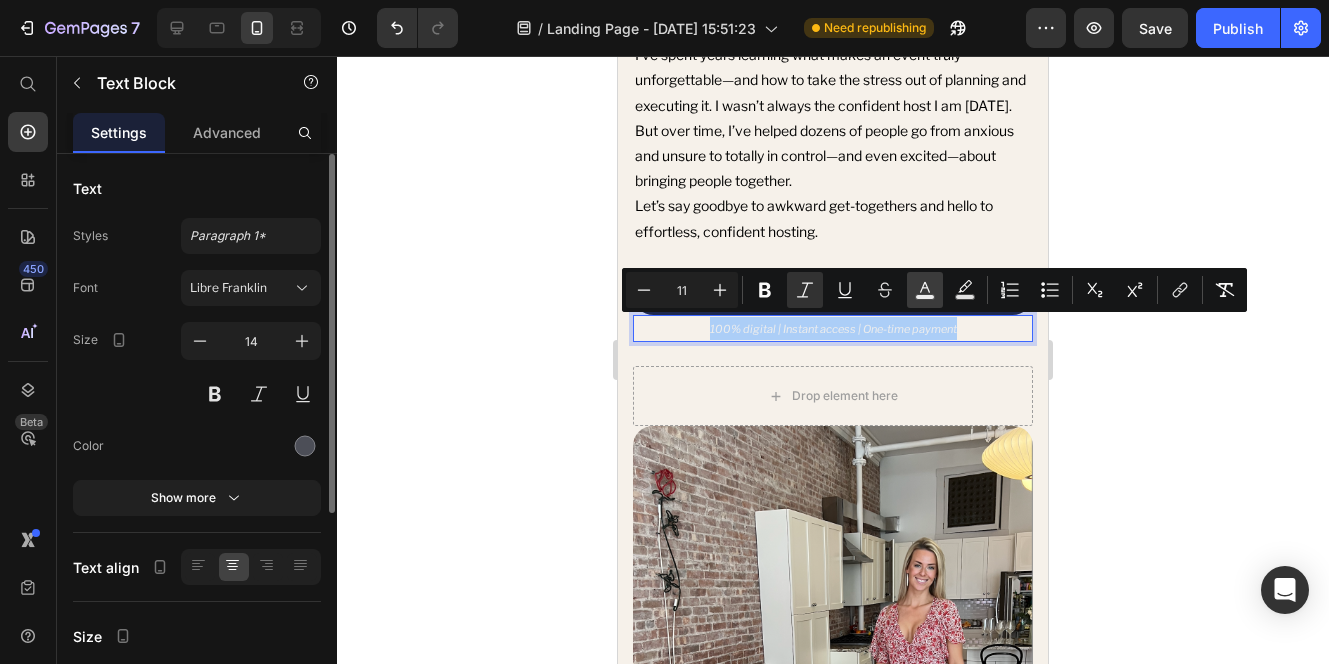 click 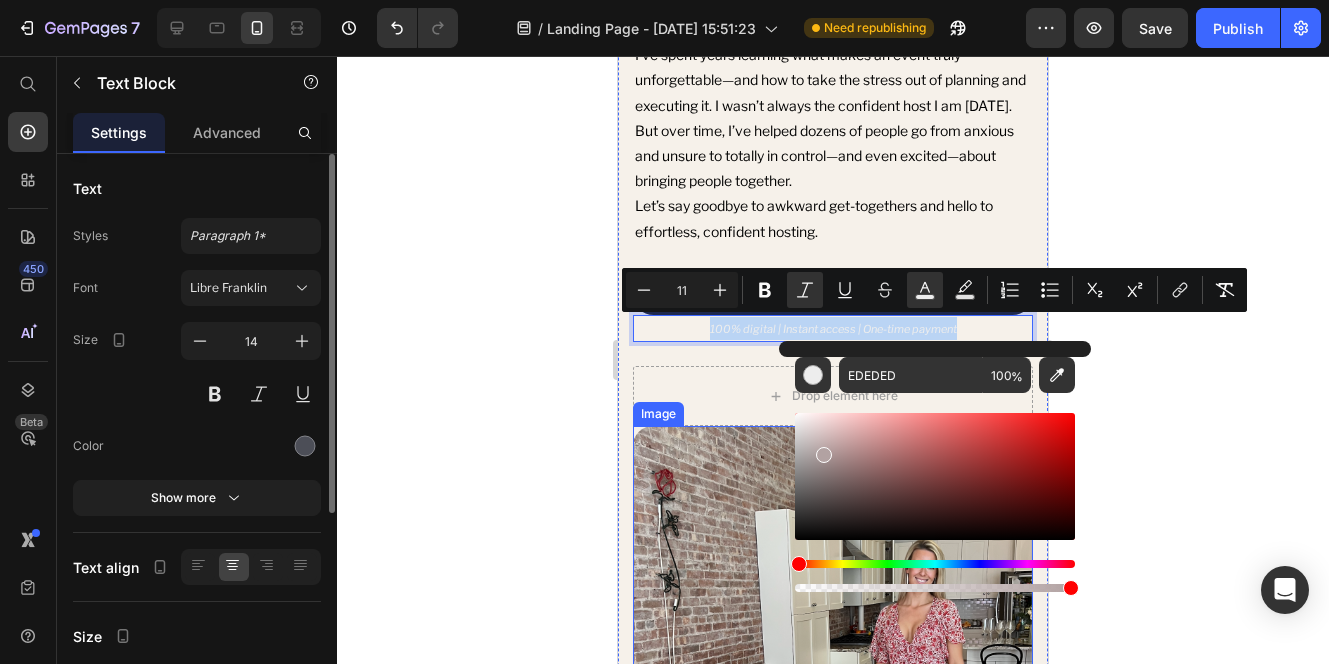 drag, startPoint x: 1487, startPoint y: 496, endPoint x: 736, endPoint y: 601, distance: 758.3047 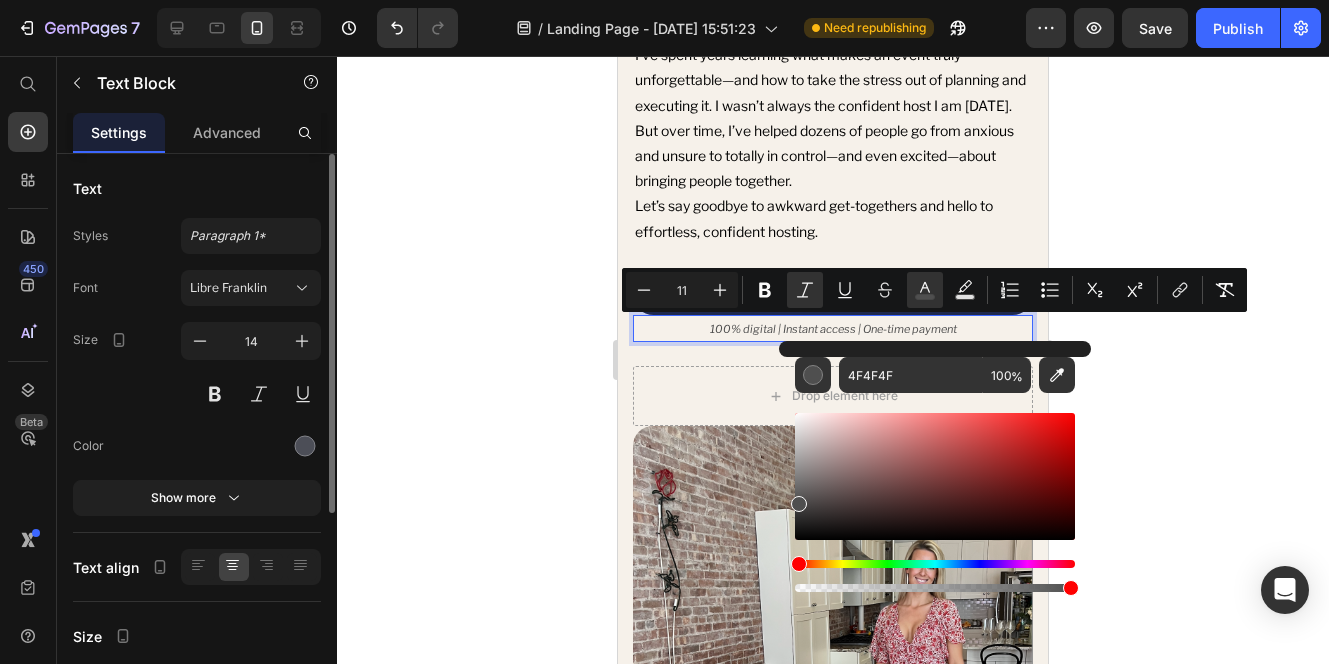 click 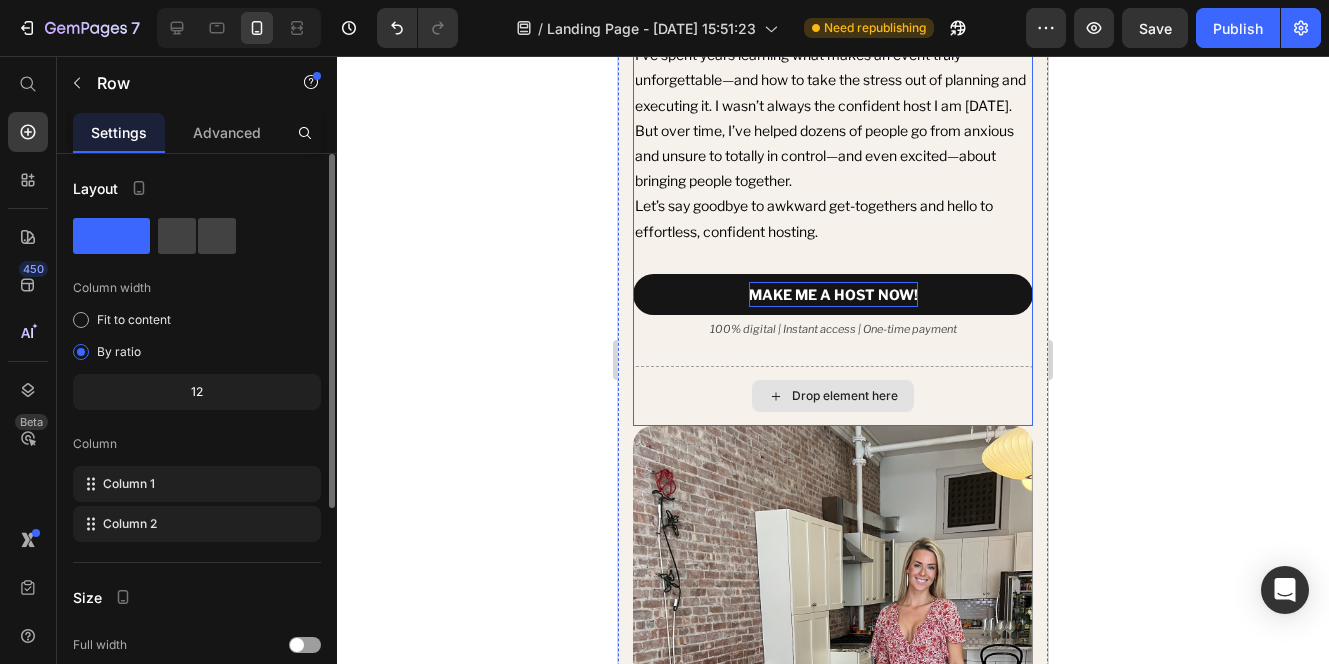 click on "Drop element here" at bounding box center [833, 396] 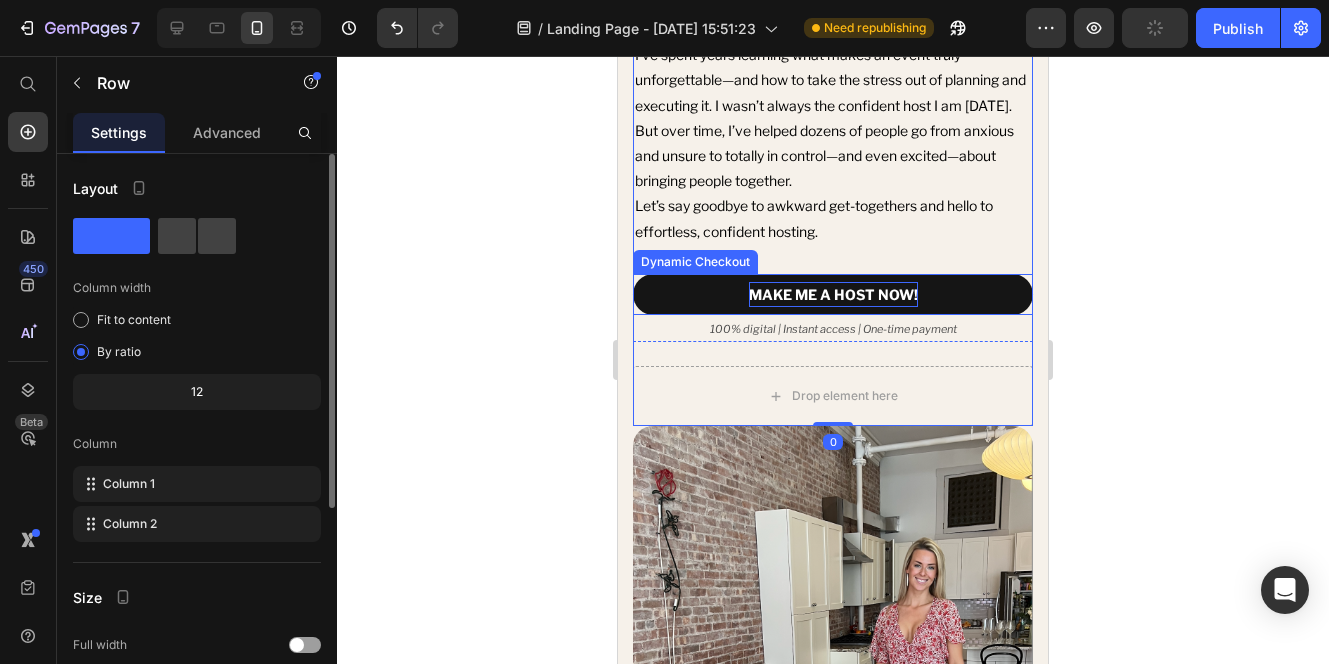 click on "MAKE ME A HOST NOW!" at bounding box center (833, 294) 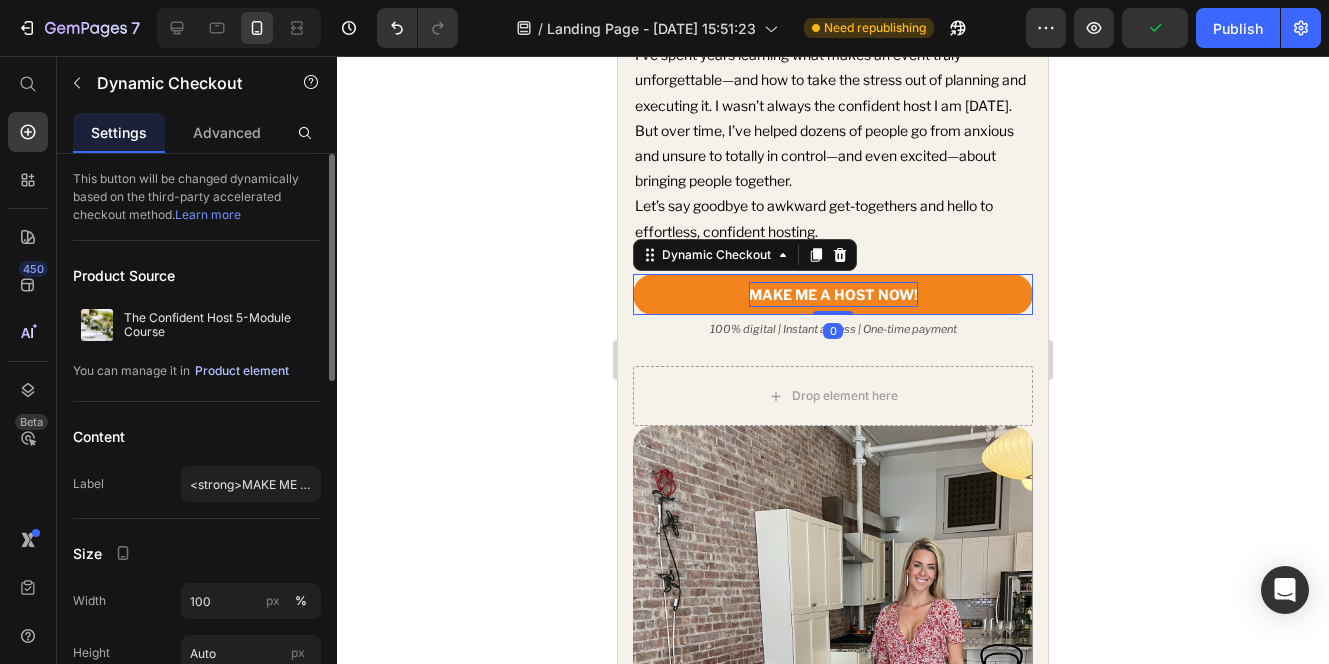click on "Product element" at bounding box center [242, 371] 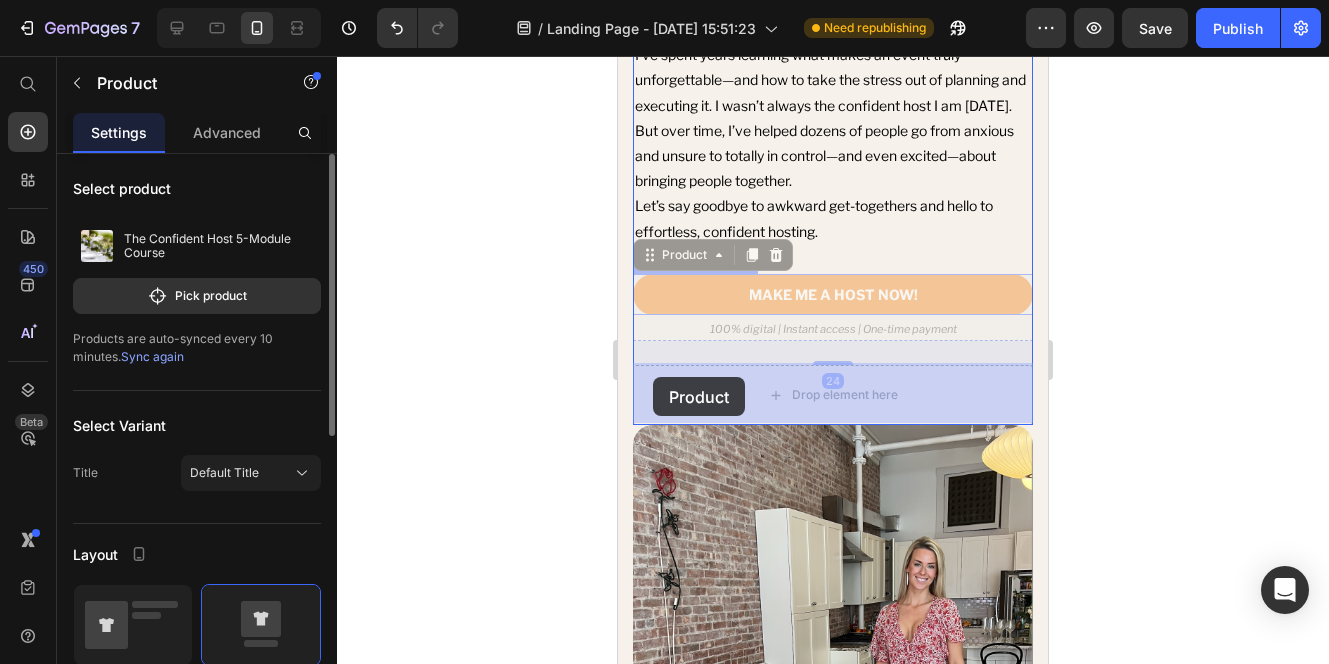 drag, startPoint x: 651, startPoint y: 255, endPoint x: 653, endPoint y: 377, distance: 122.016396 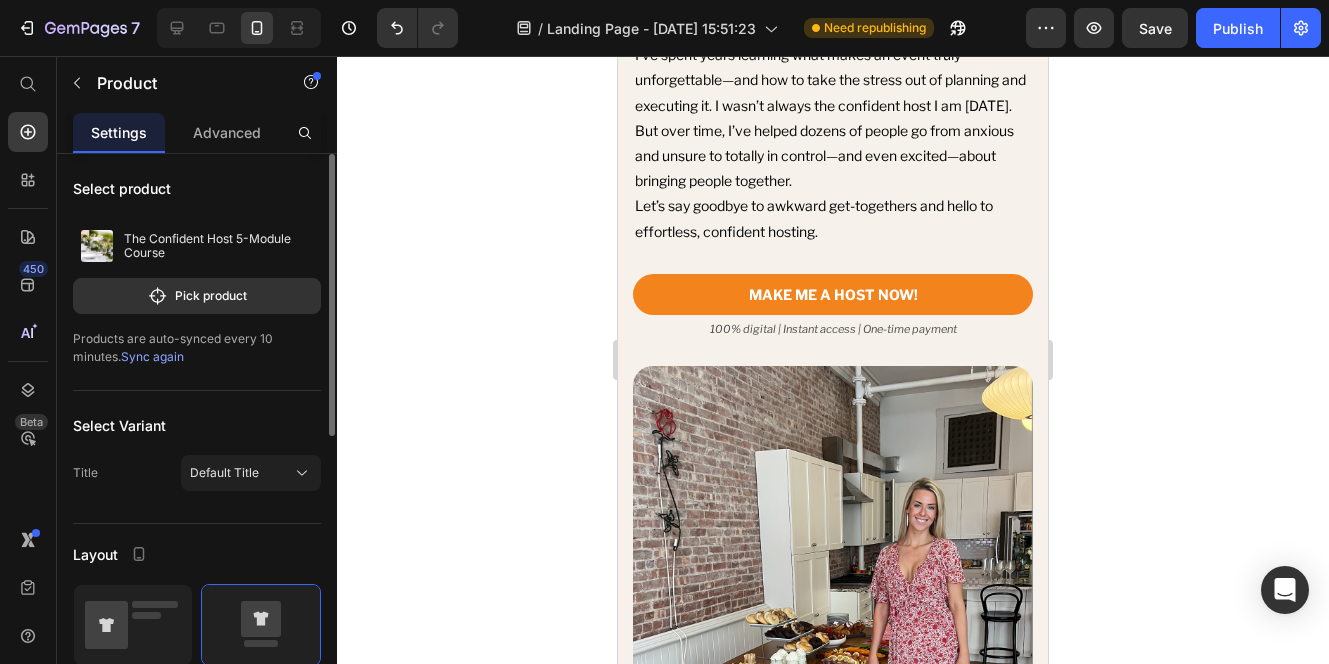 click 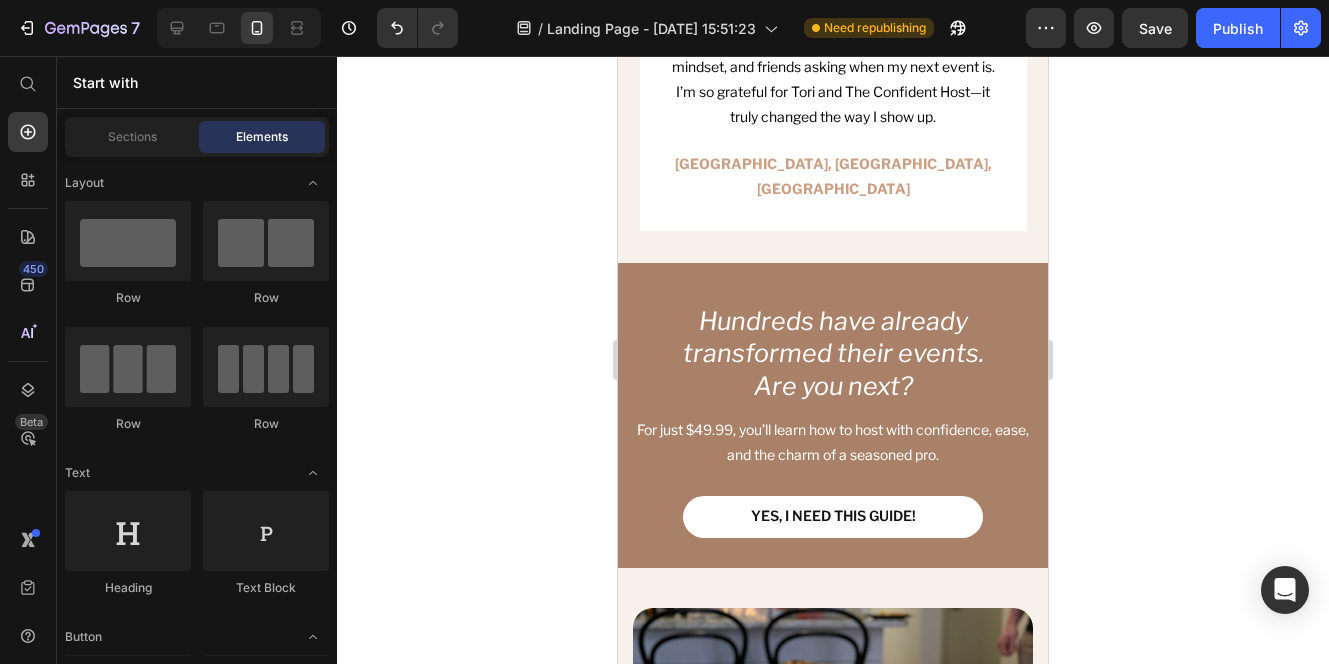 scroll, scrollTop: 7494, scrollLeft: 0, axis: vertical 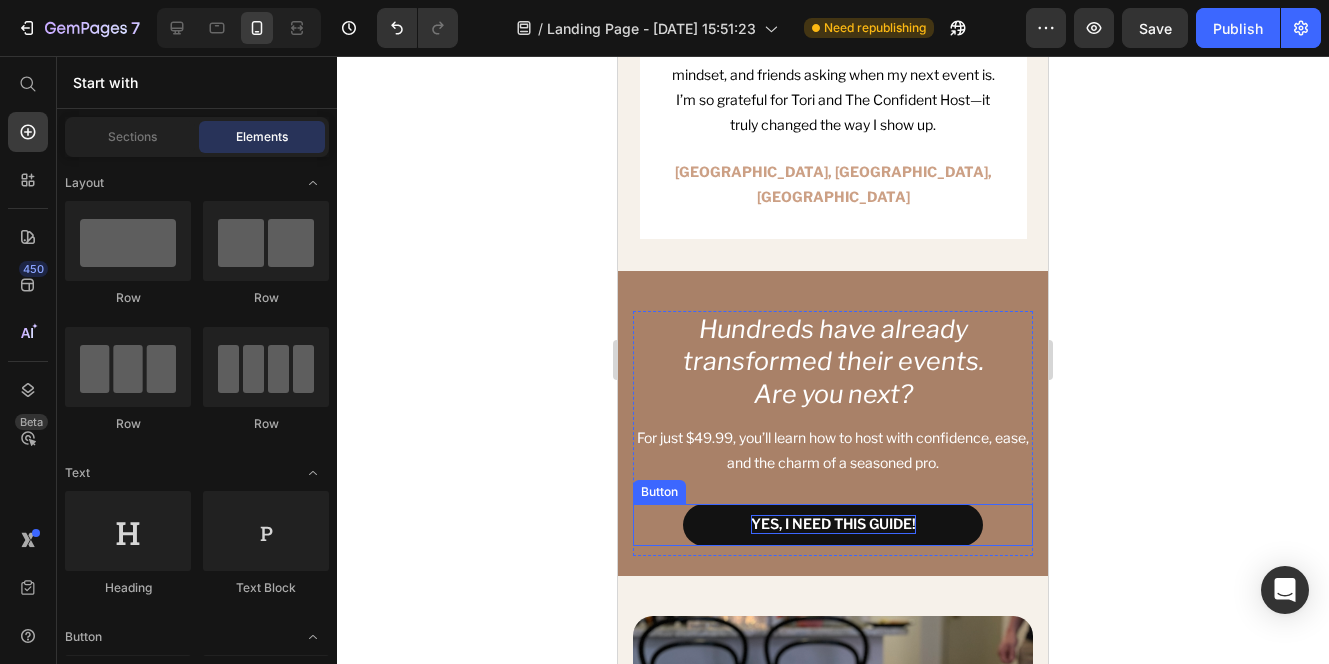 click on "YES, I NEED THIS GUIDE!" at bounding box center [833, 524] 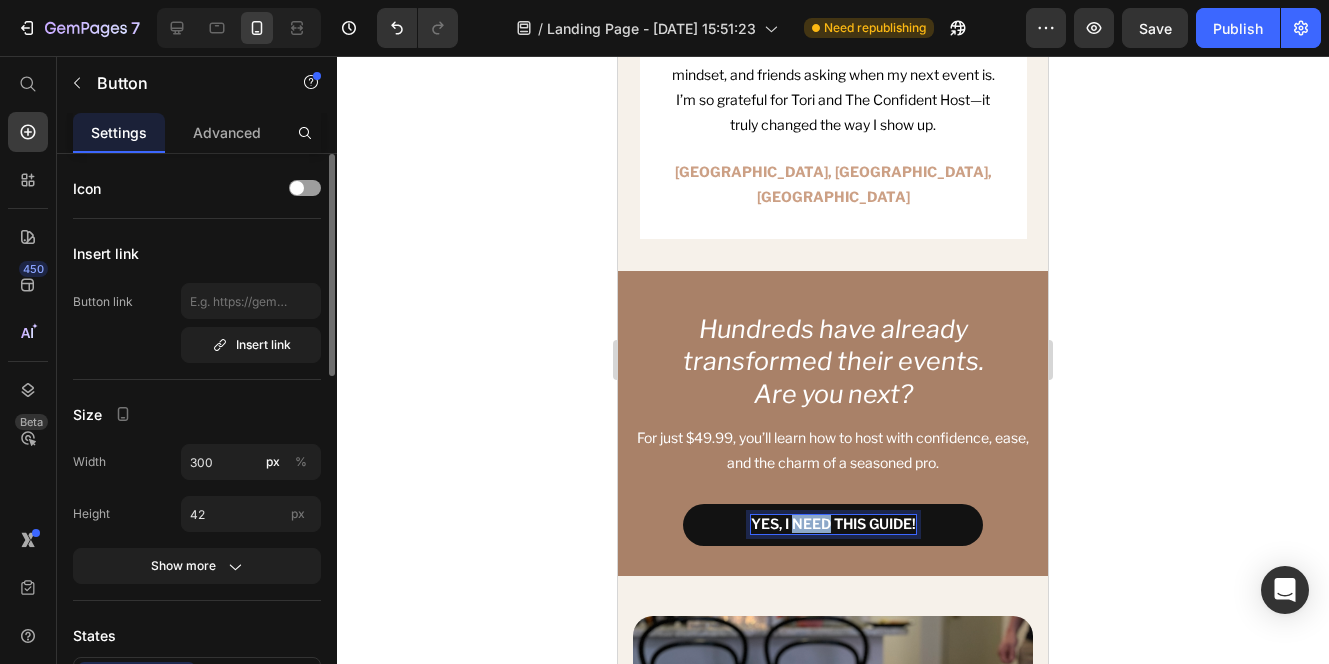 click on "YES, I NEED THIS GUIDE!" at bounding box center [833, 524] 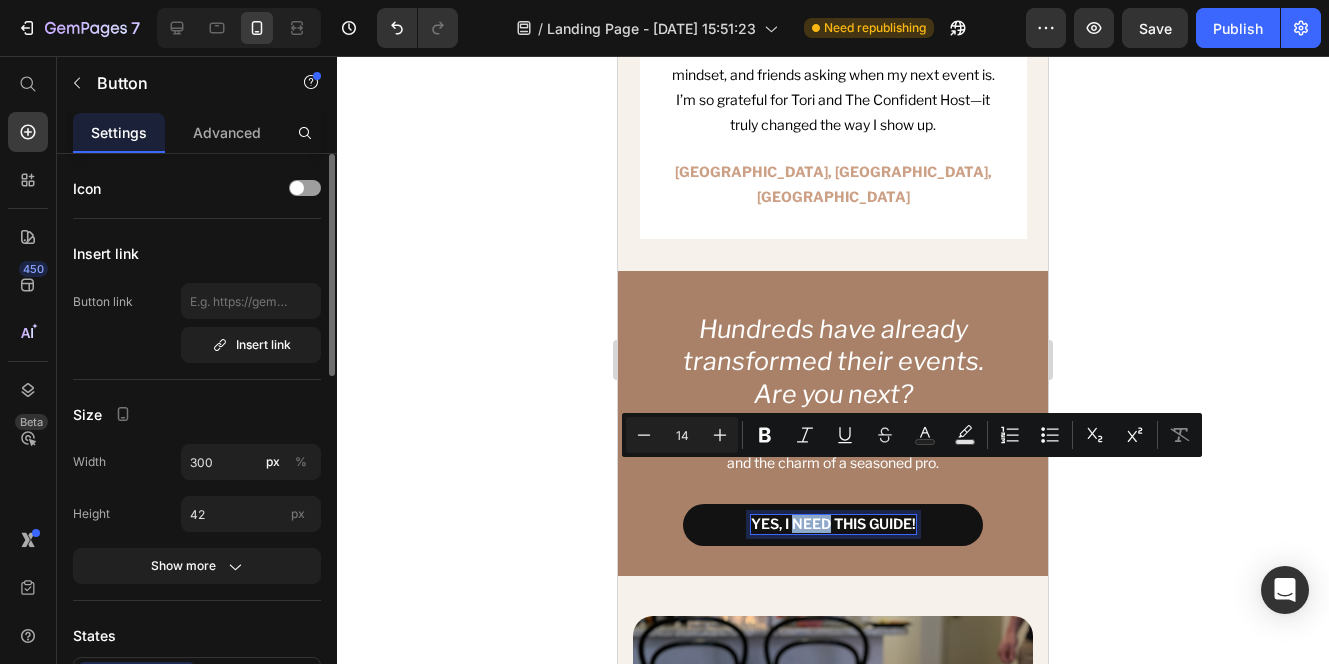 click on "YES, I NEED THIS GUIDE!" at bounding box center (833, 524) 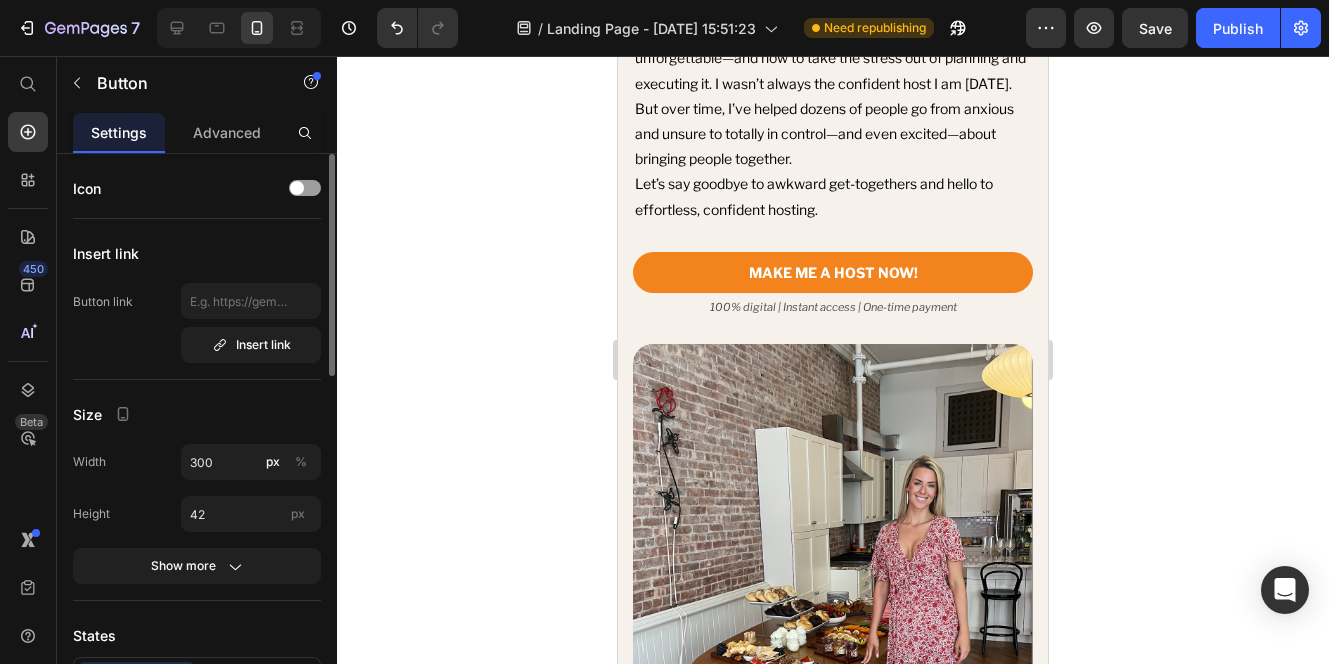 scroll, scrollTop: 5799, scrollLeft: 0, axis: vertical 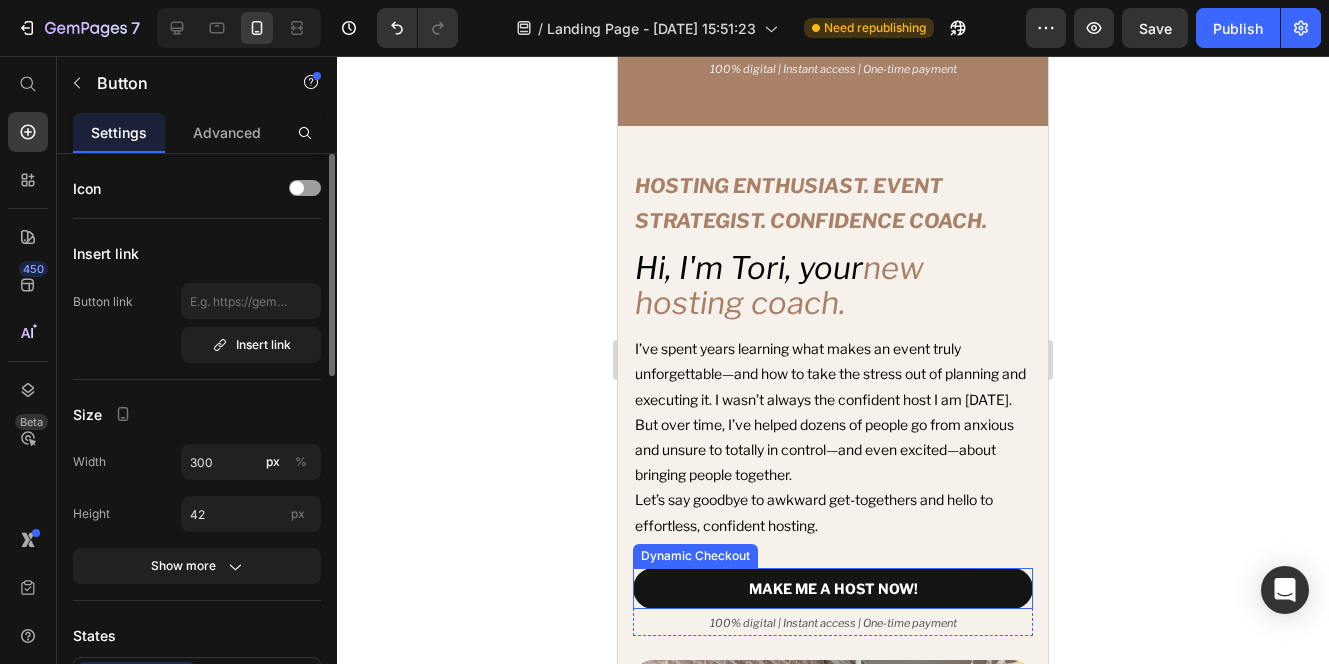 click on "MAKE ME A HOST NOW!" at bounding box center (833, 588) 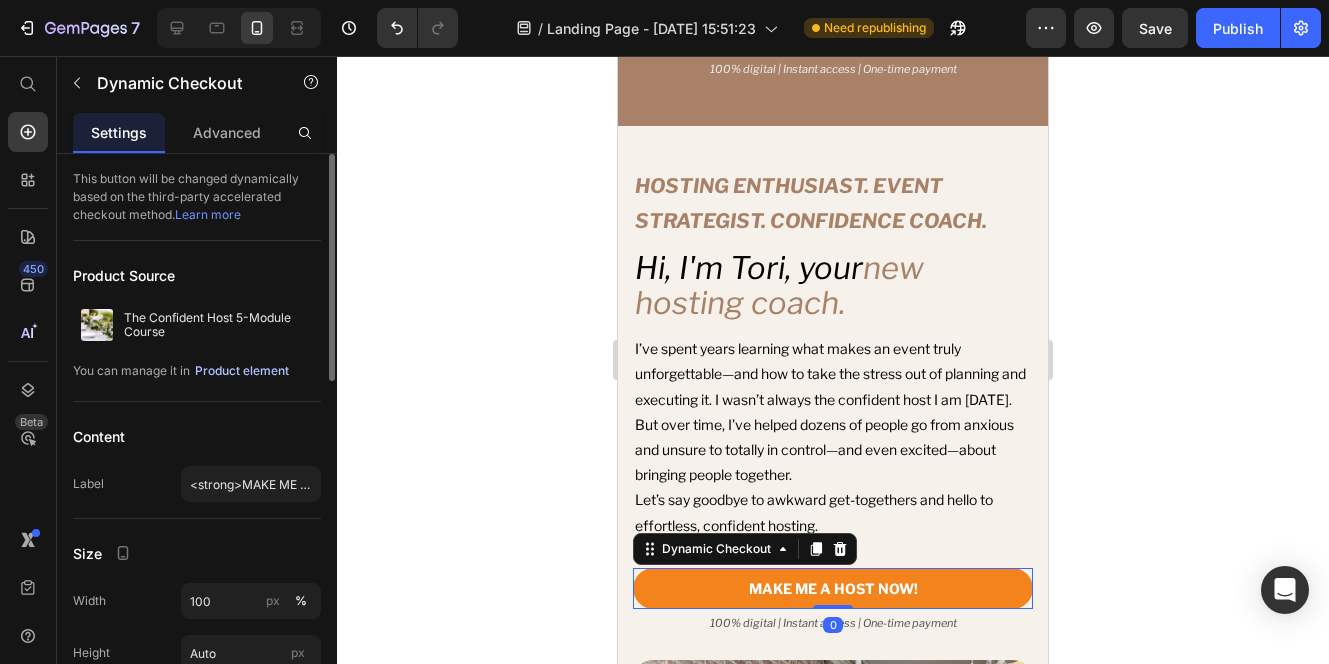 click on "Product element" at bounding box center [242, 371] 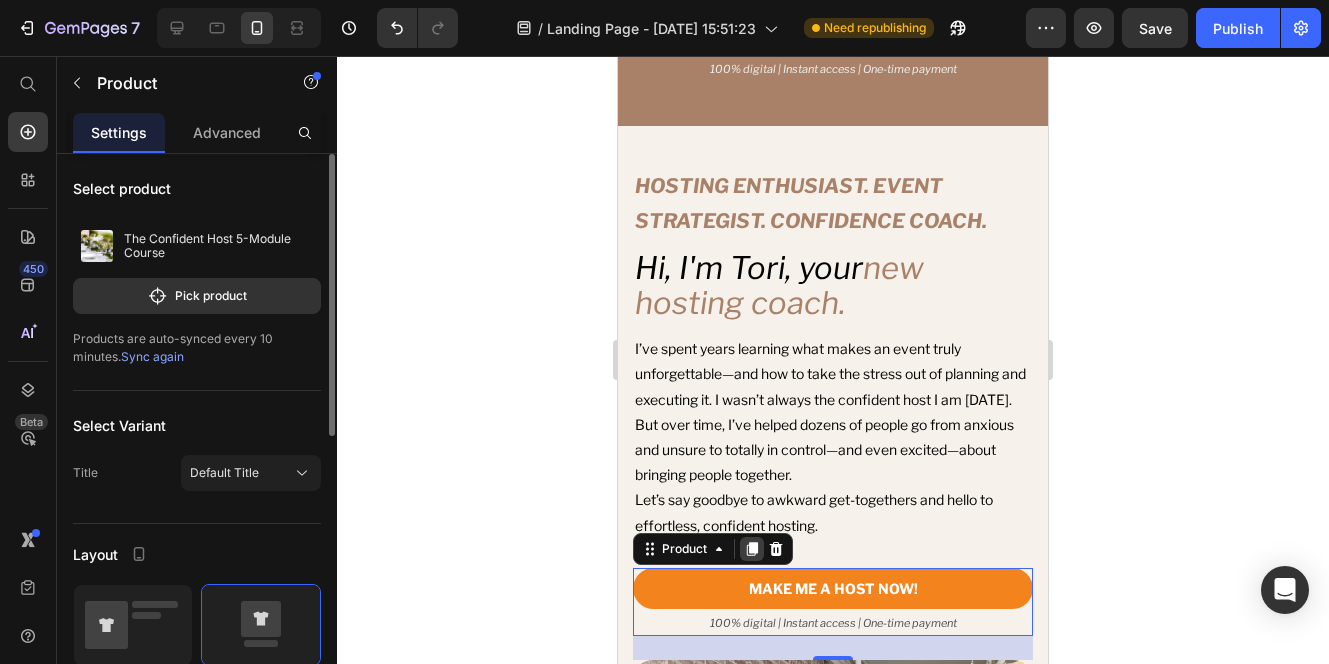 click 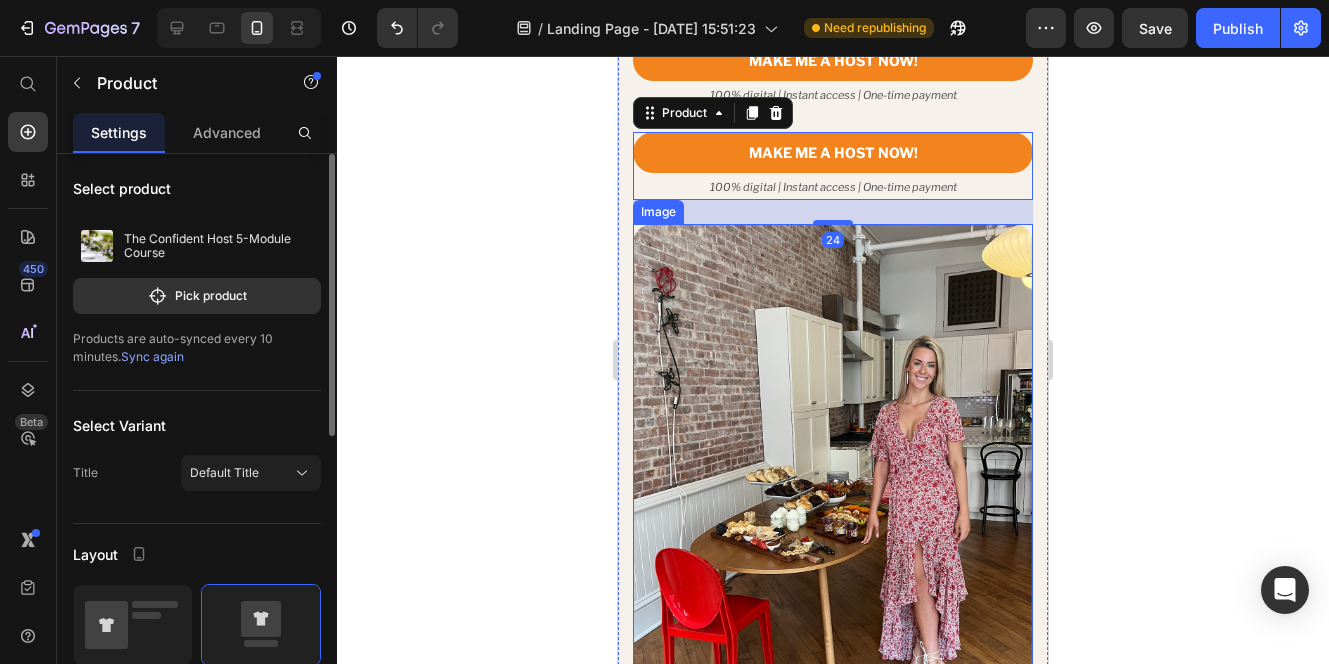 scroll, scrollTop: 6330, scrollLeft: 0, axis: vertical 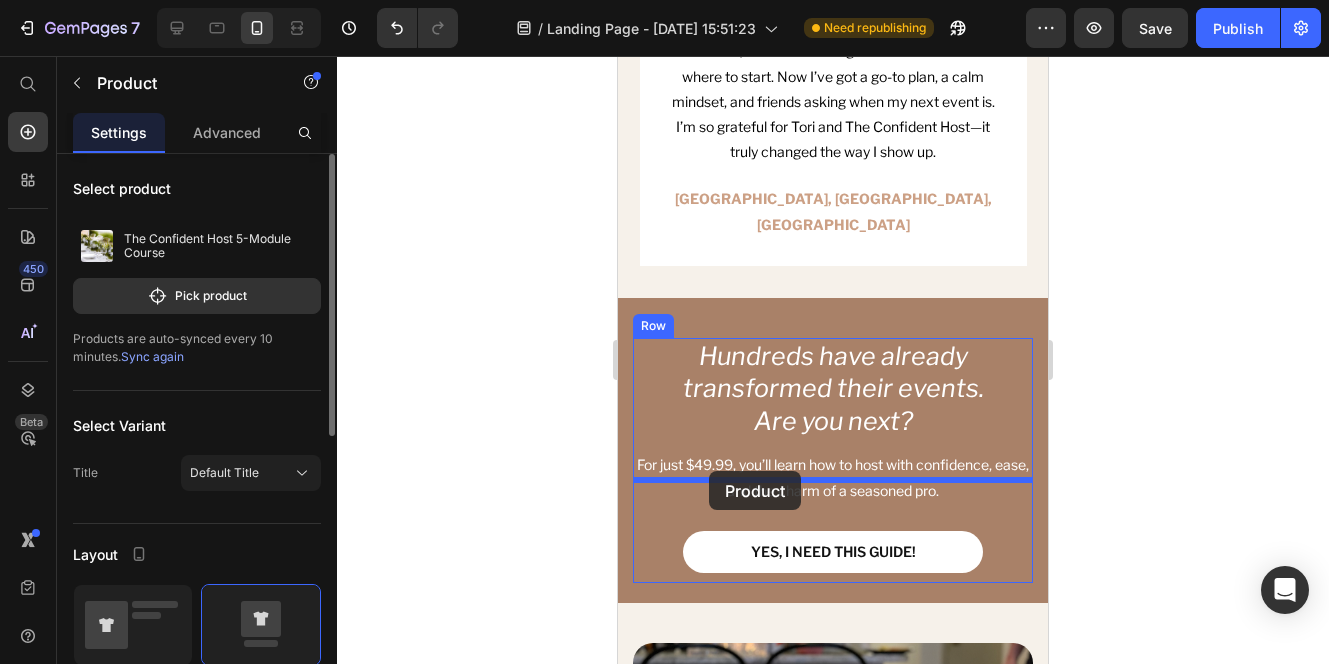 drag, startPoint x: 647, startPoint y: 106, endPoint x: 708, endPoint y: 473, distance: 372.03494 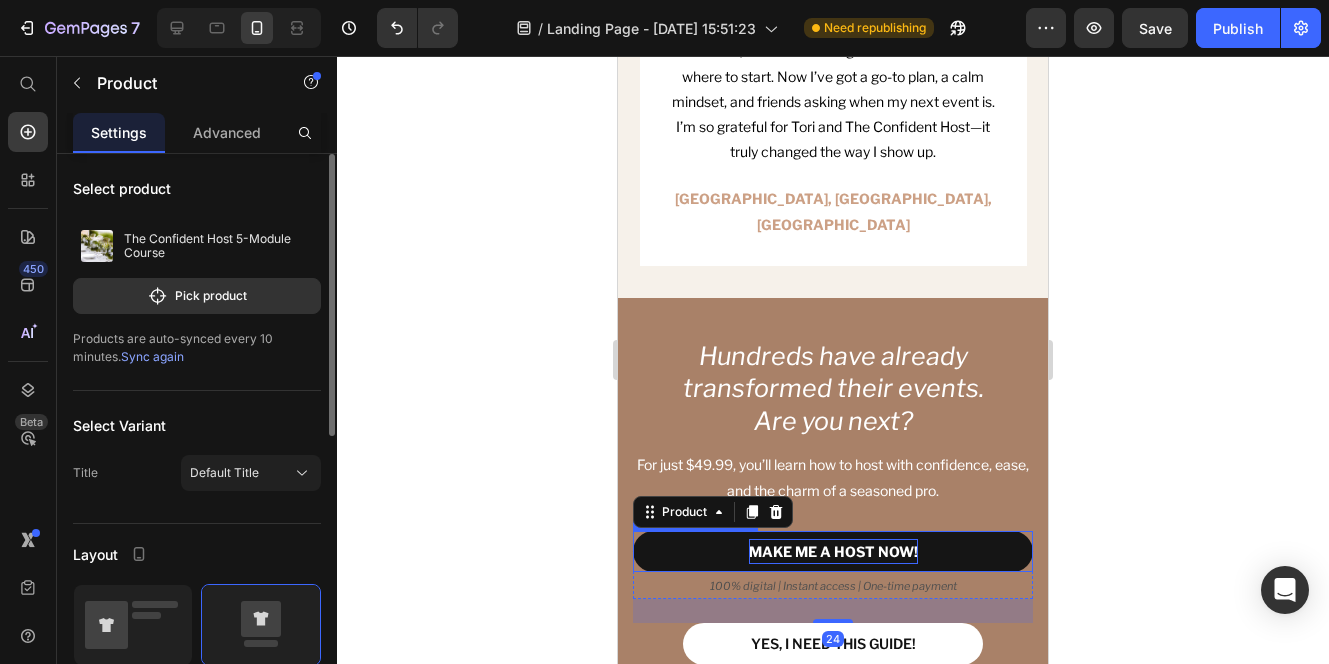 click on "MAKE ME A HOST NOW!" at bounding box center (833, 551) 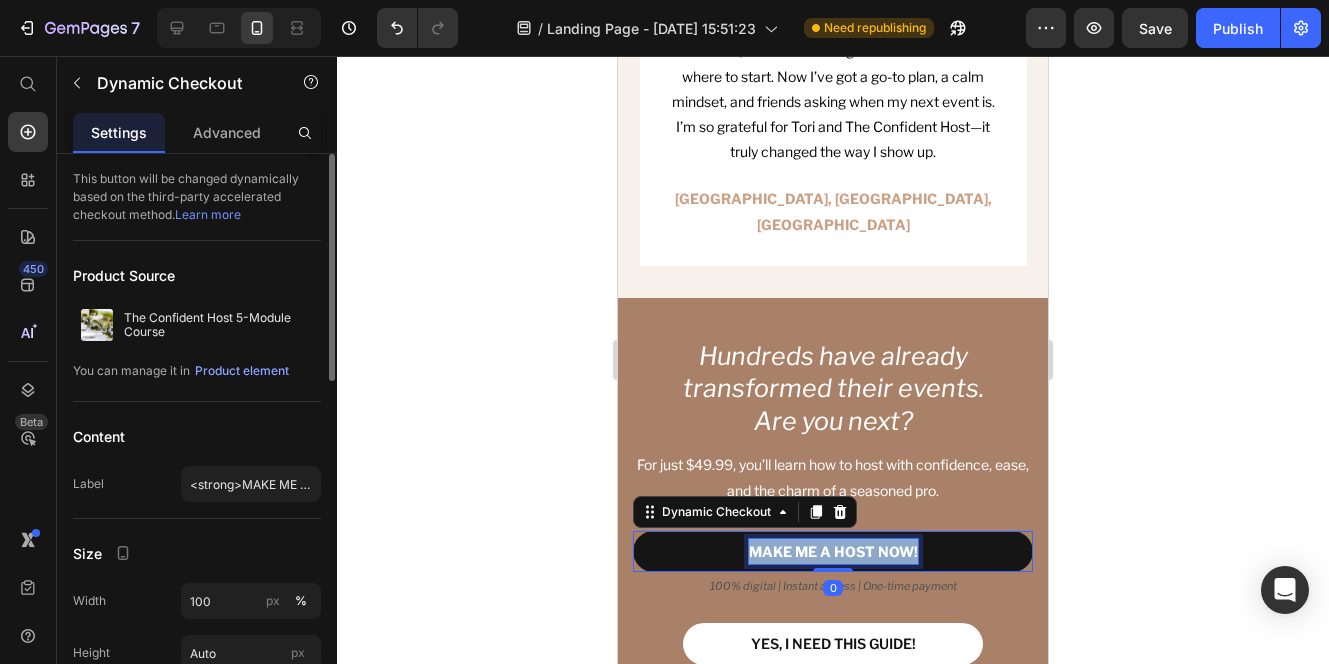 click on "MAKE ME A HOST NOW!" at bounding box center (833, 551) 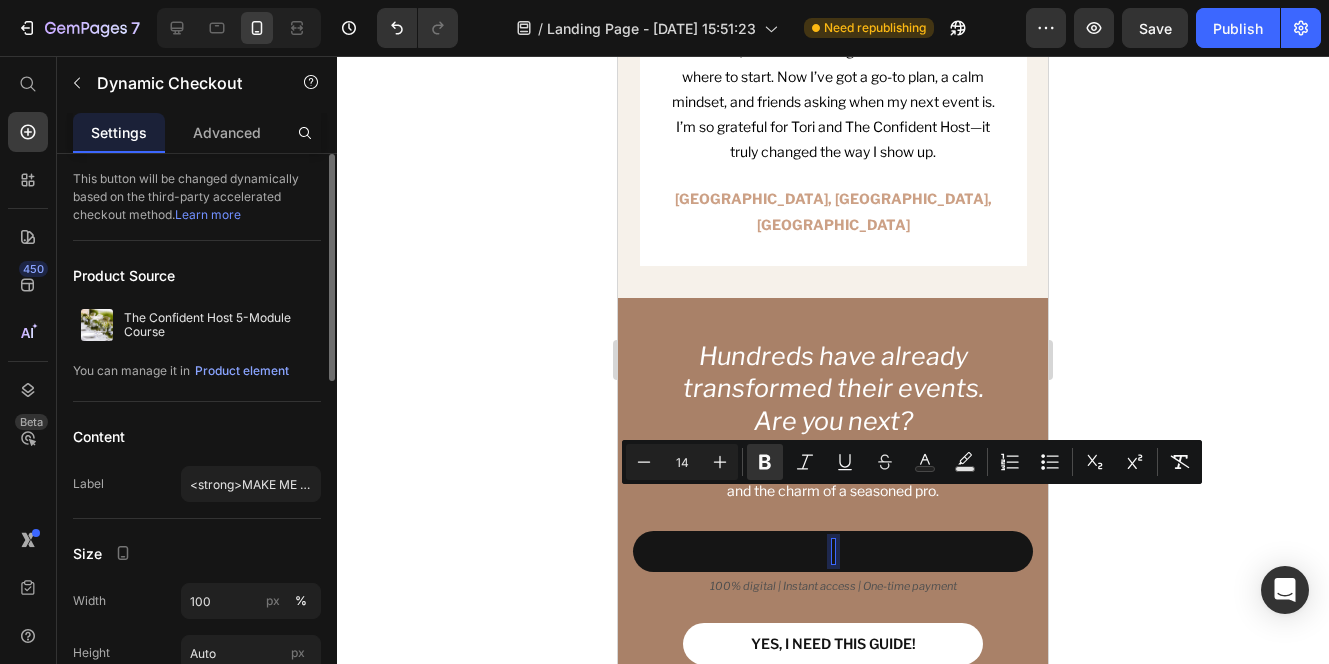 click at bounding box center (833, 551) 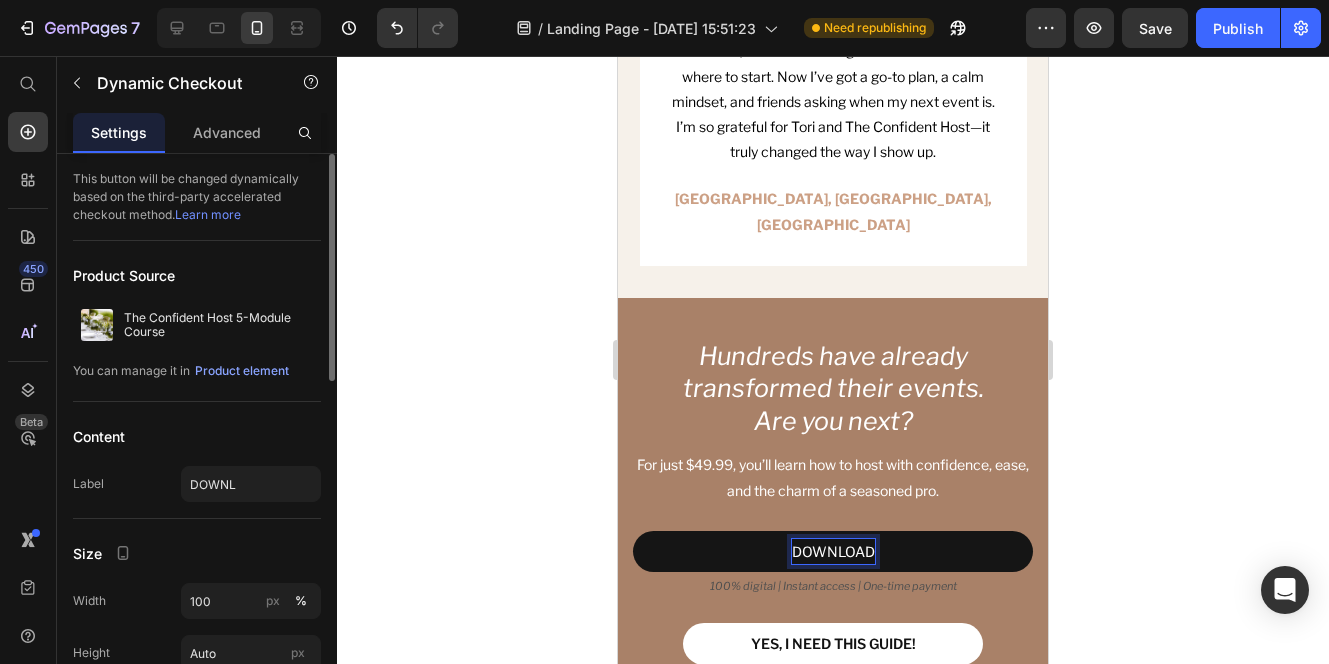 click on "DOWNLOAD" at bounding box center (833, 551) 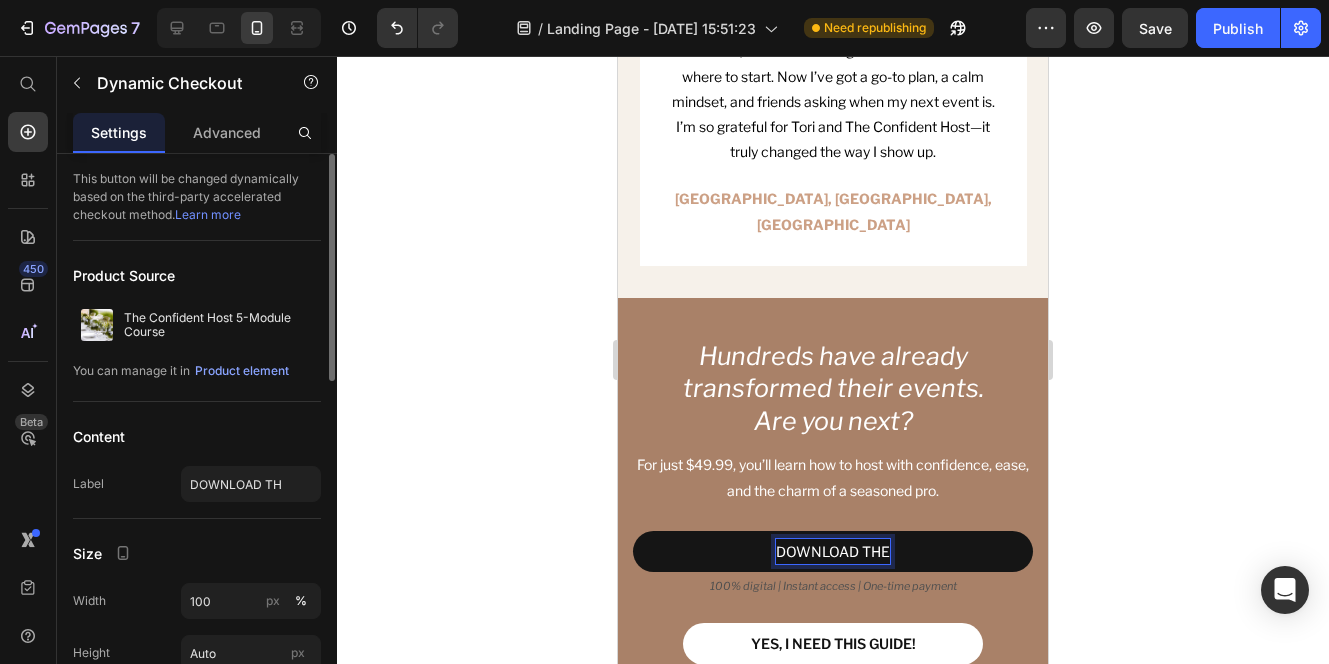click on "DOWNLOAD THE" at bounding box center [833, 551] 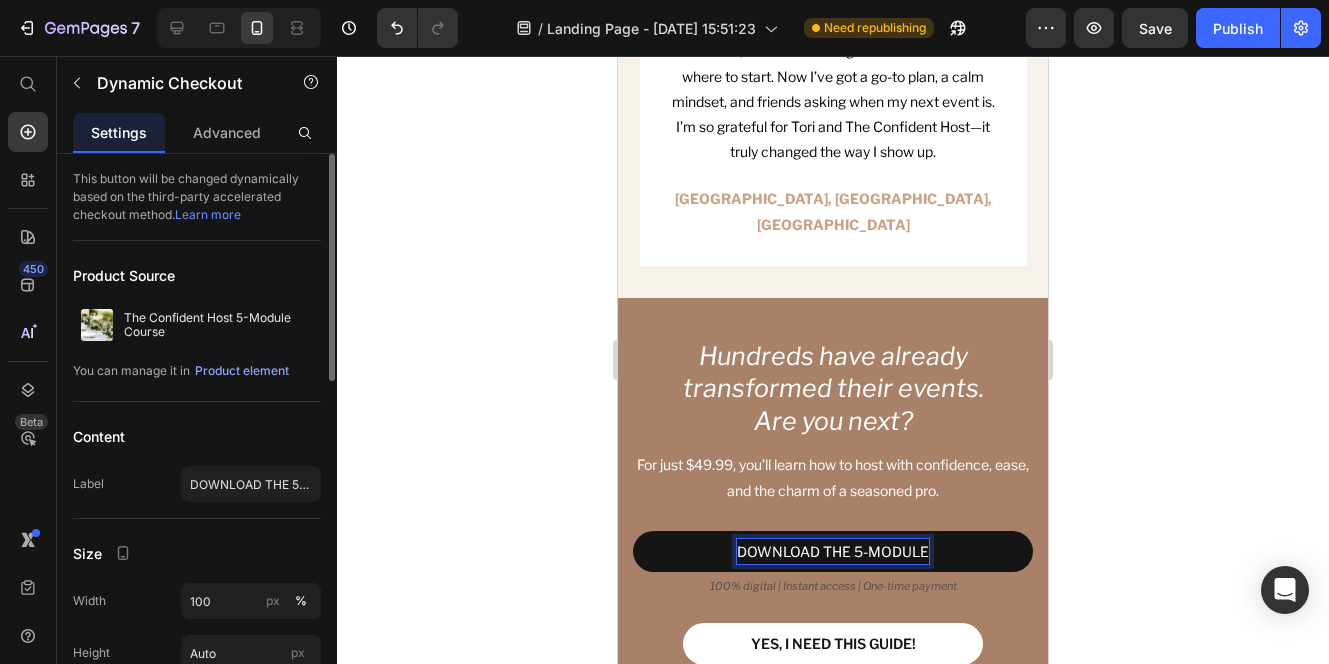 click on "DOWNLOAD THE 5-MODULE" at bounding box center [833, 551] 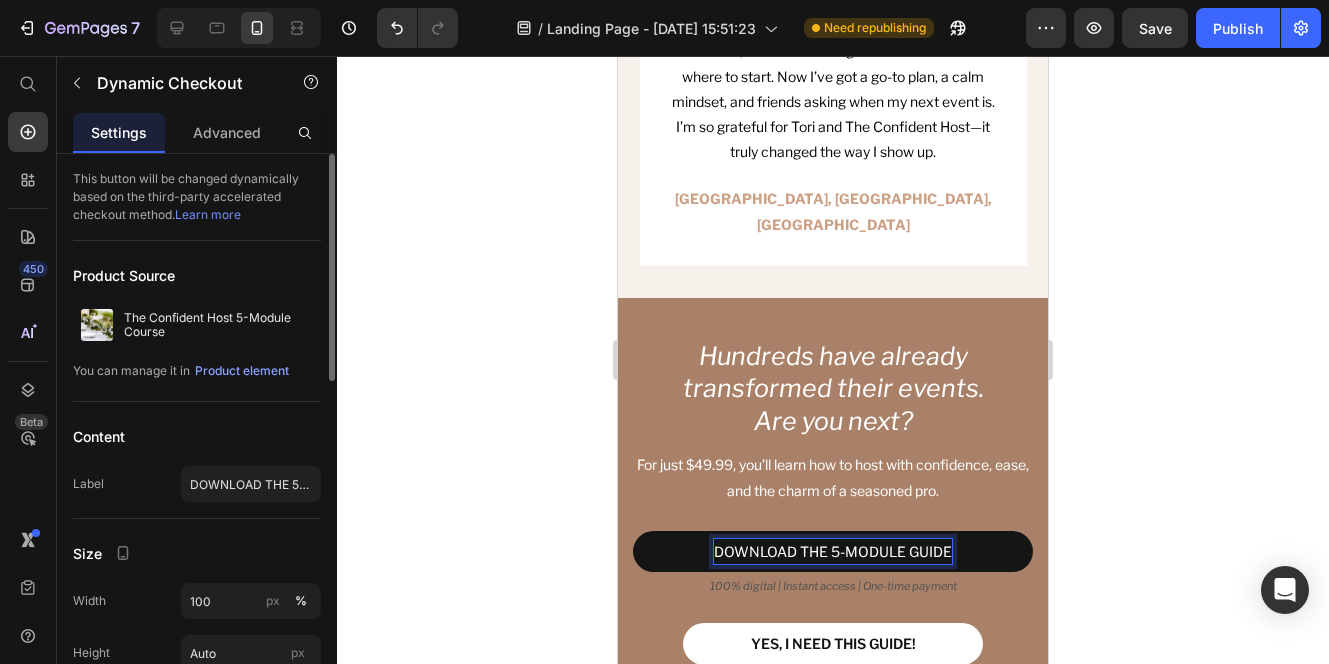 click on "DOWNLOAD THE 5-MODULE GUIDE" at bounding box center (833, 551) 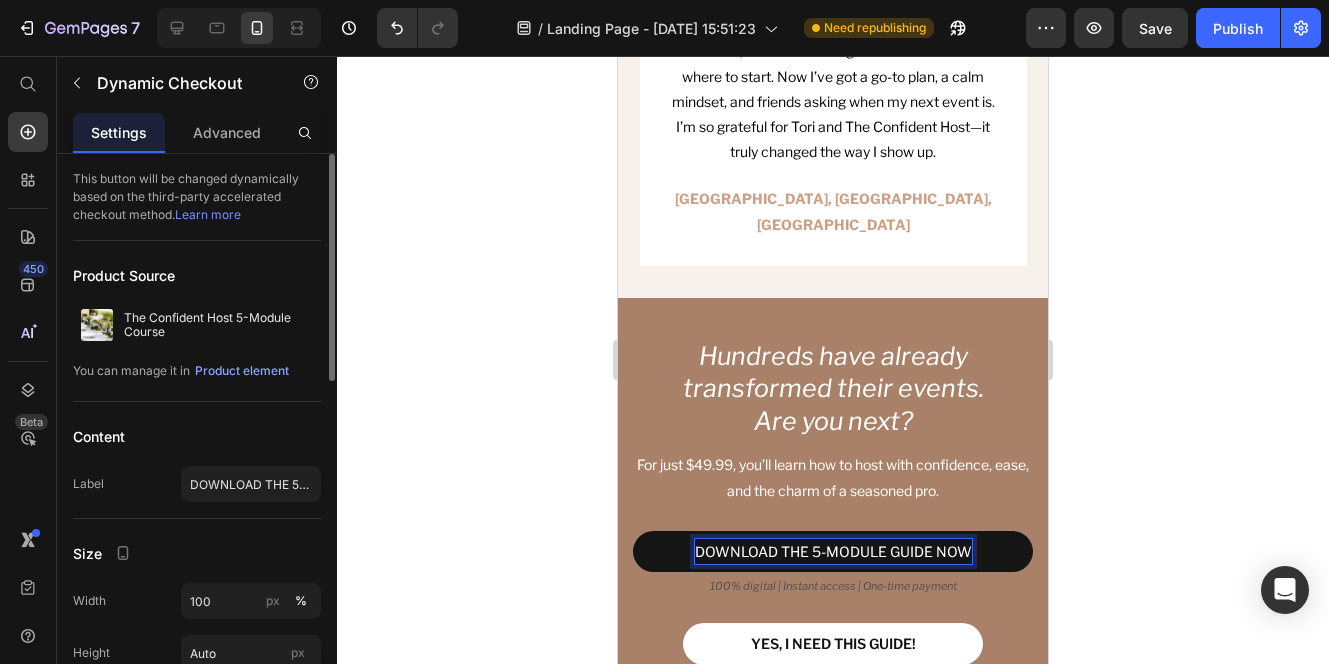 click on "DOWNLOAD THE 5-MODULE GUIDE NOW" at bounding box center (833, 551) 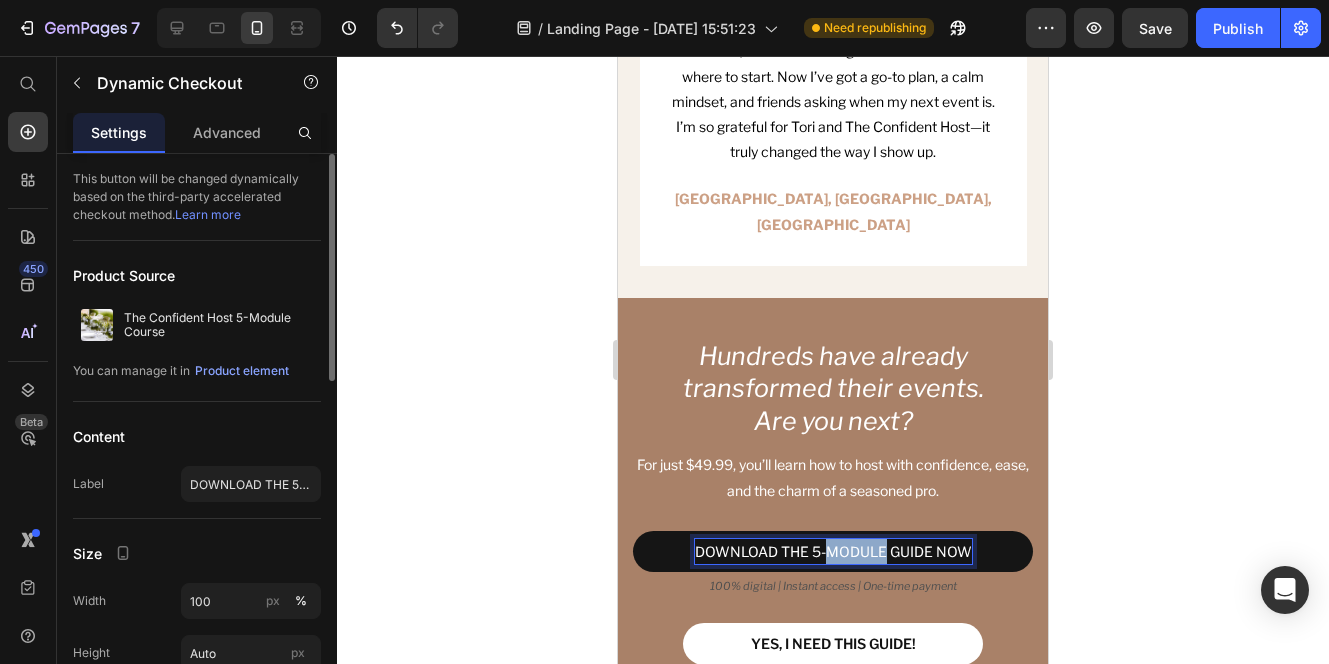 click on "DOWNLOAD THE 5-MODULE GUIDE NOW" at bounding box center [833, 551] 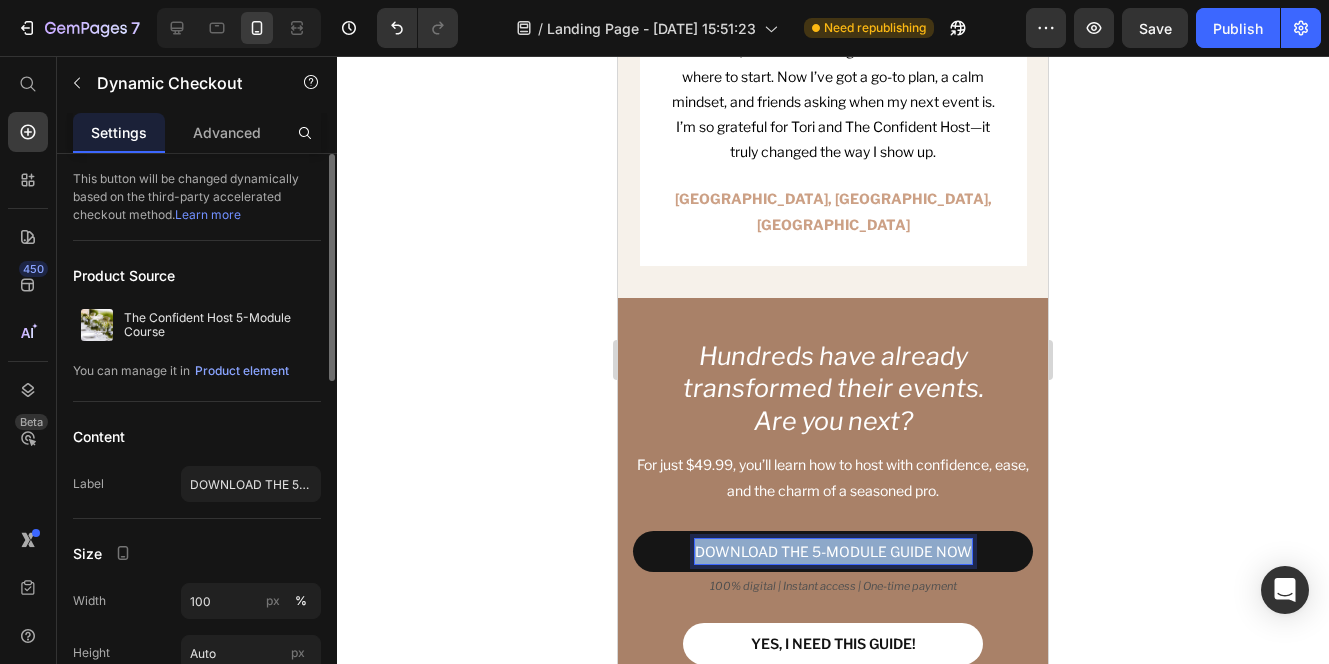 click on "DOWNLOAD THE 5-MODULE GUIDE NOW" at bounding box center [833, 551] 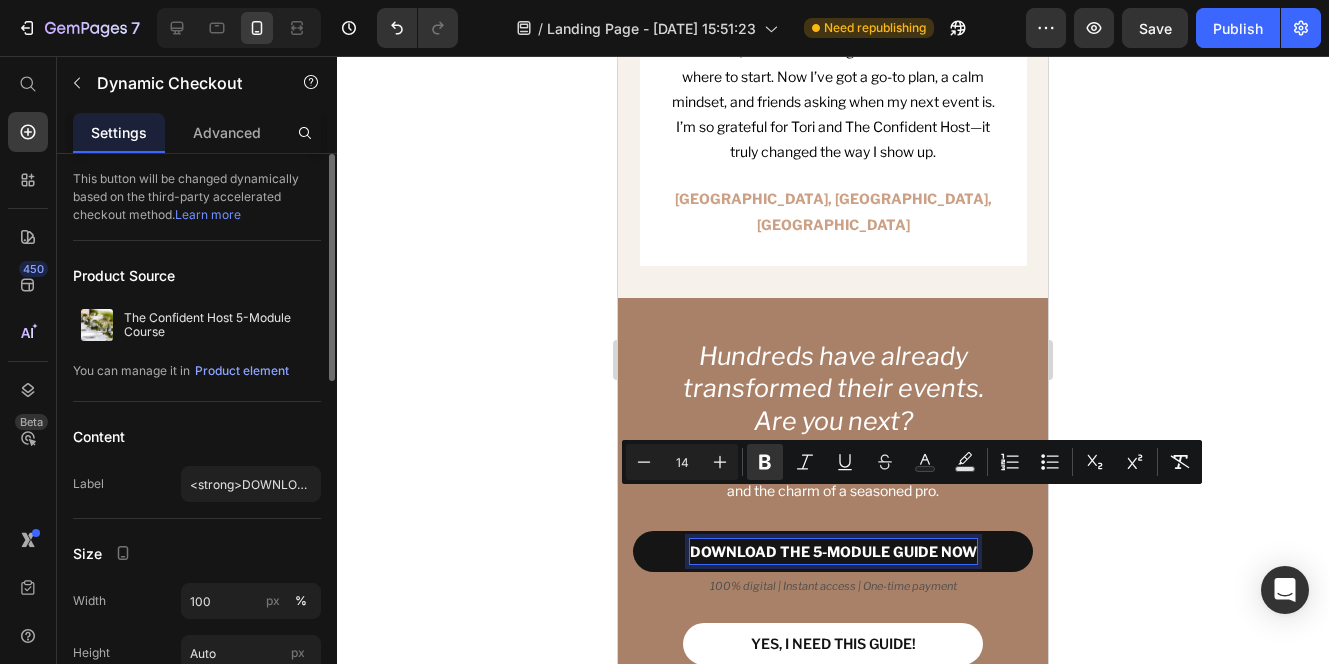 click 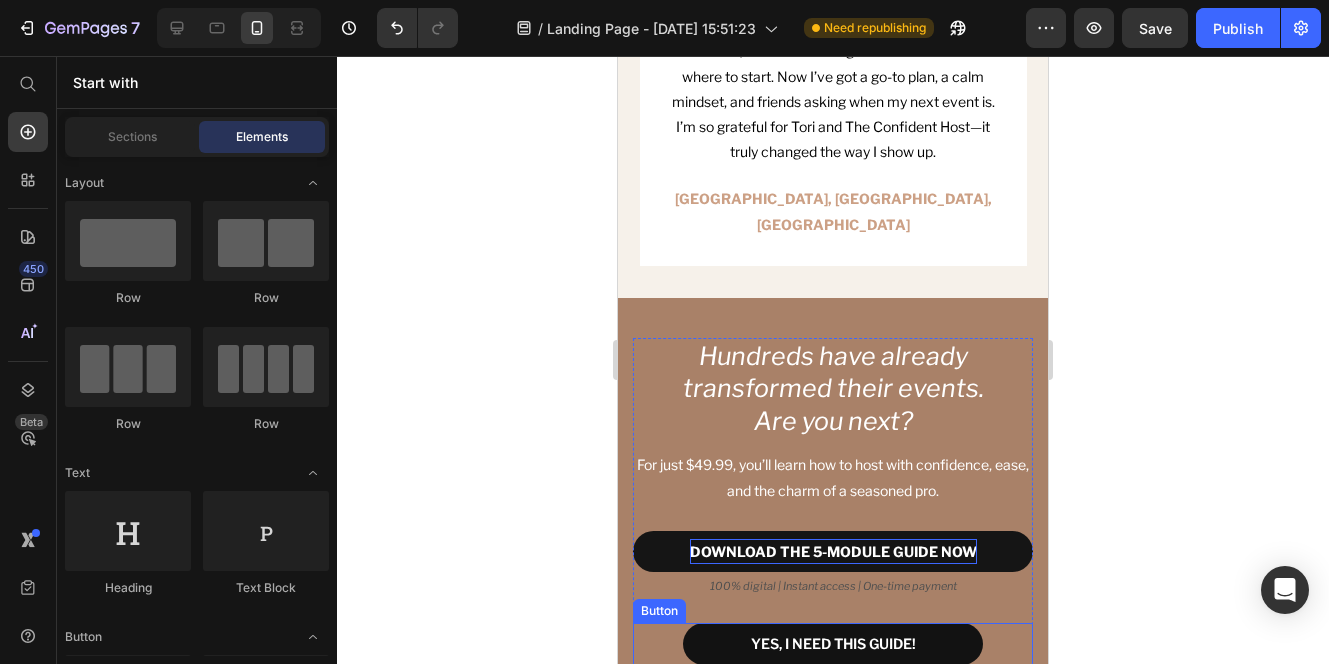 click on "YES, I NEED THIS GUIDE!" at bounding box center (833, 644) 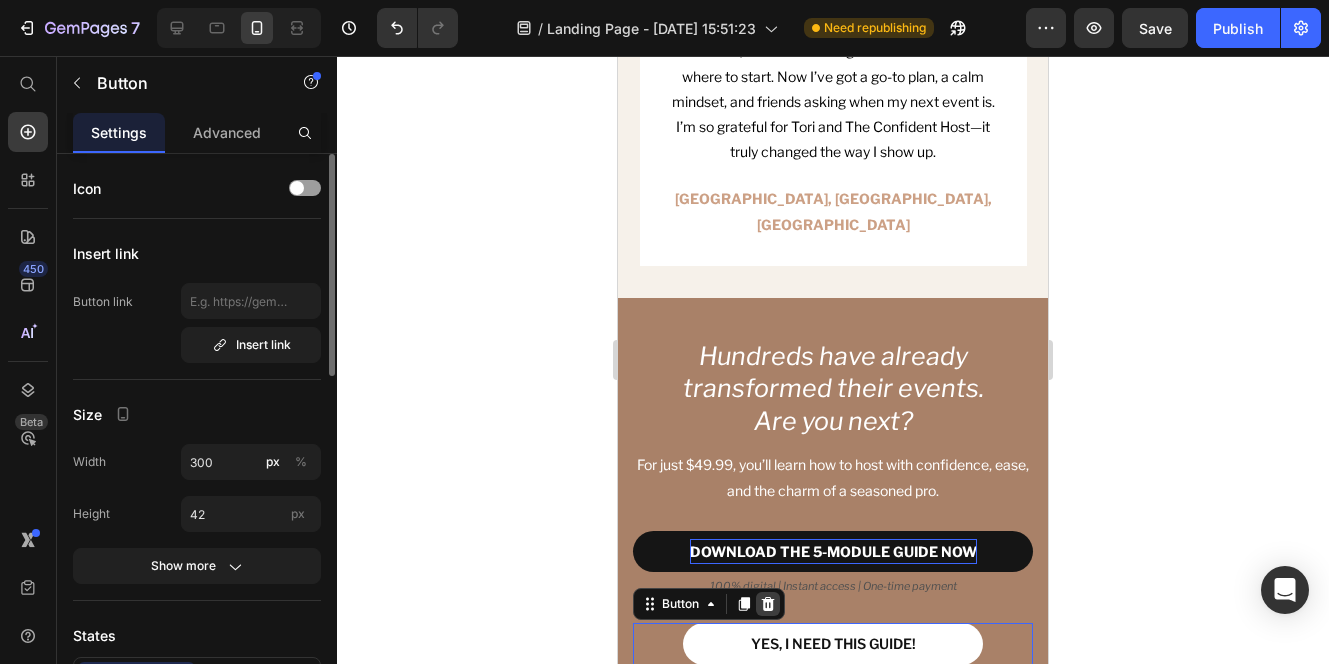 click at bounding box center [768, 604] 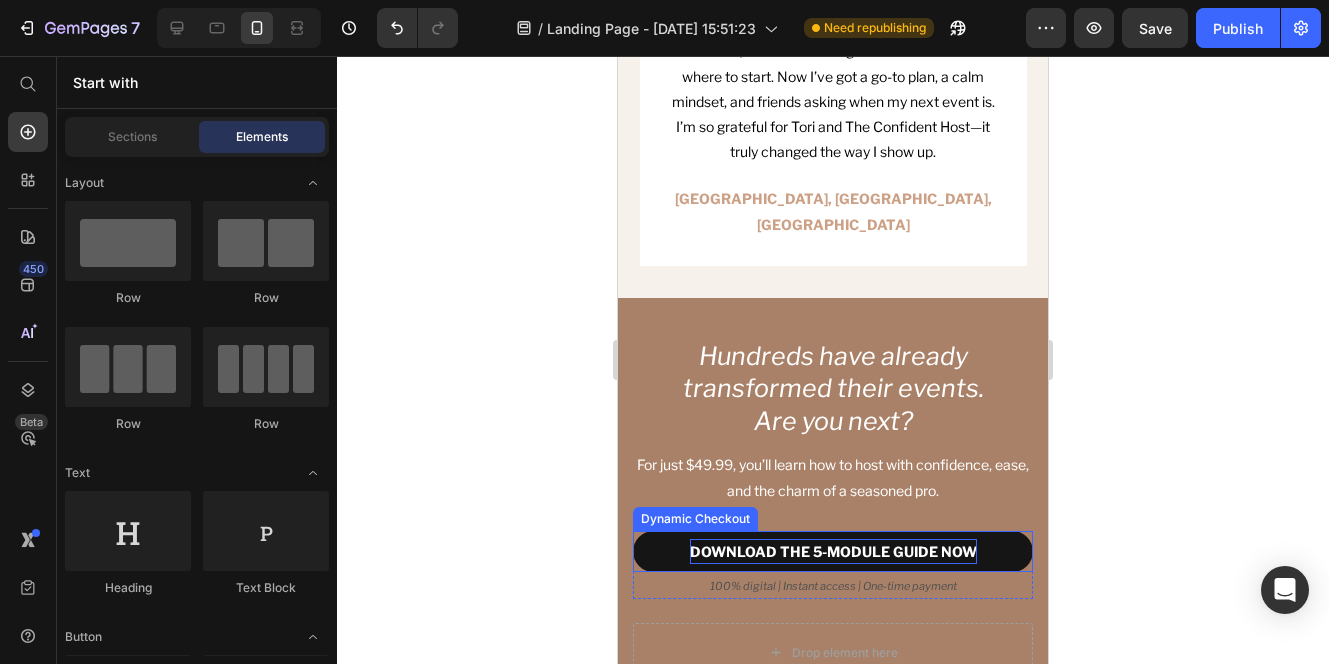 click on "Dynamic Checkout" at bounding box center (695, 519) 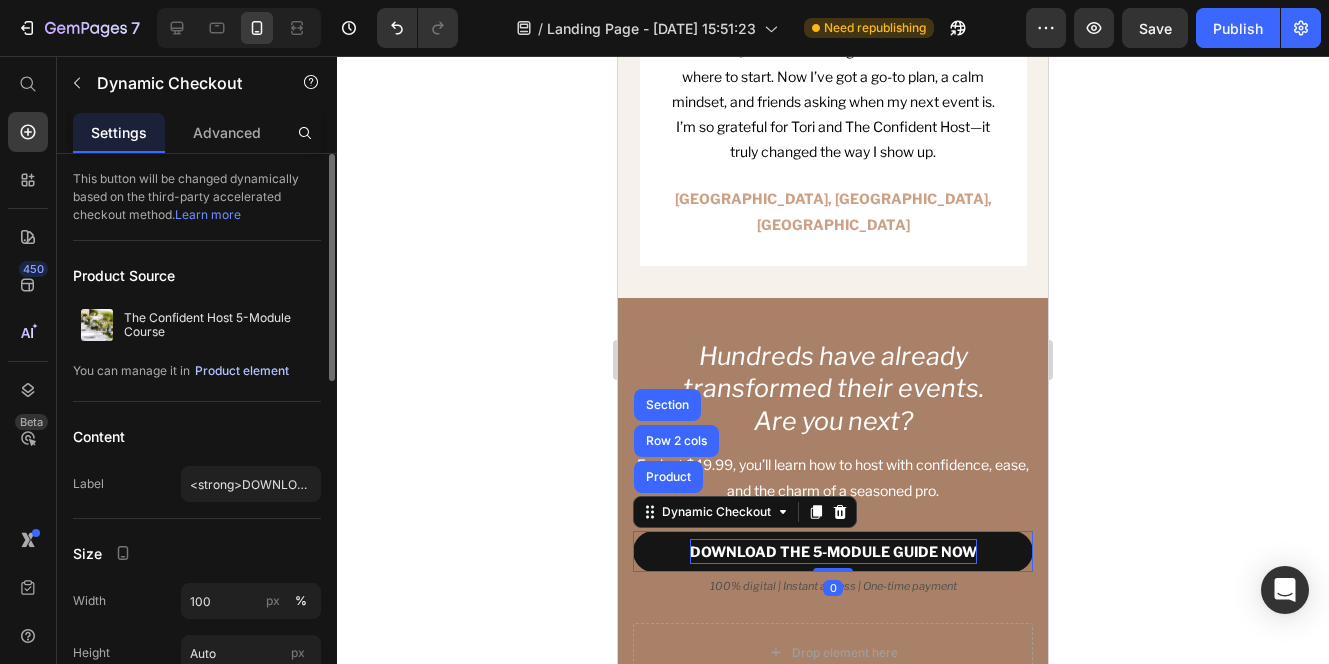 click on "Product element" at bounding box center (242, 371) 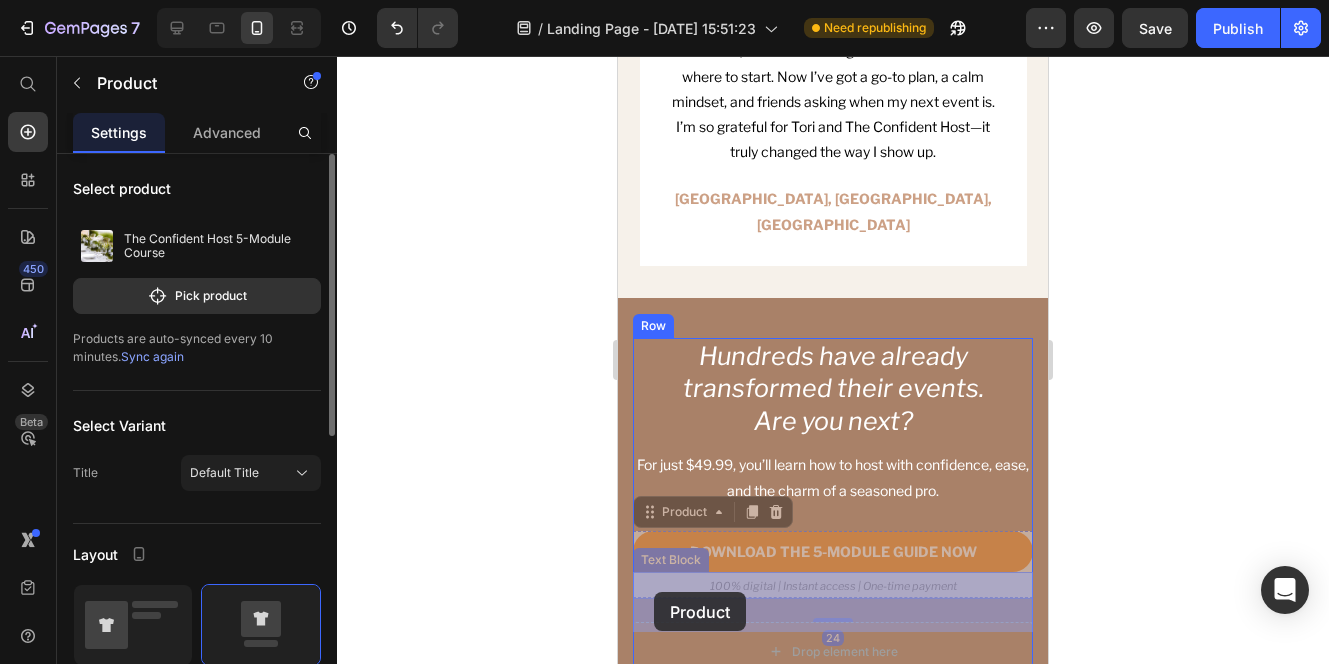drag, startPoint x: 648, startPoint y: 465, endPoint x: 654, endPoint y: 592, distance: 127.141655 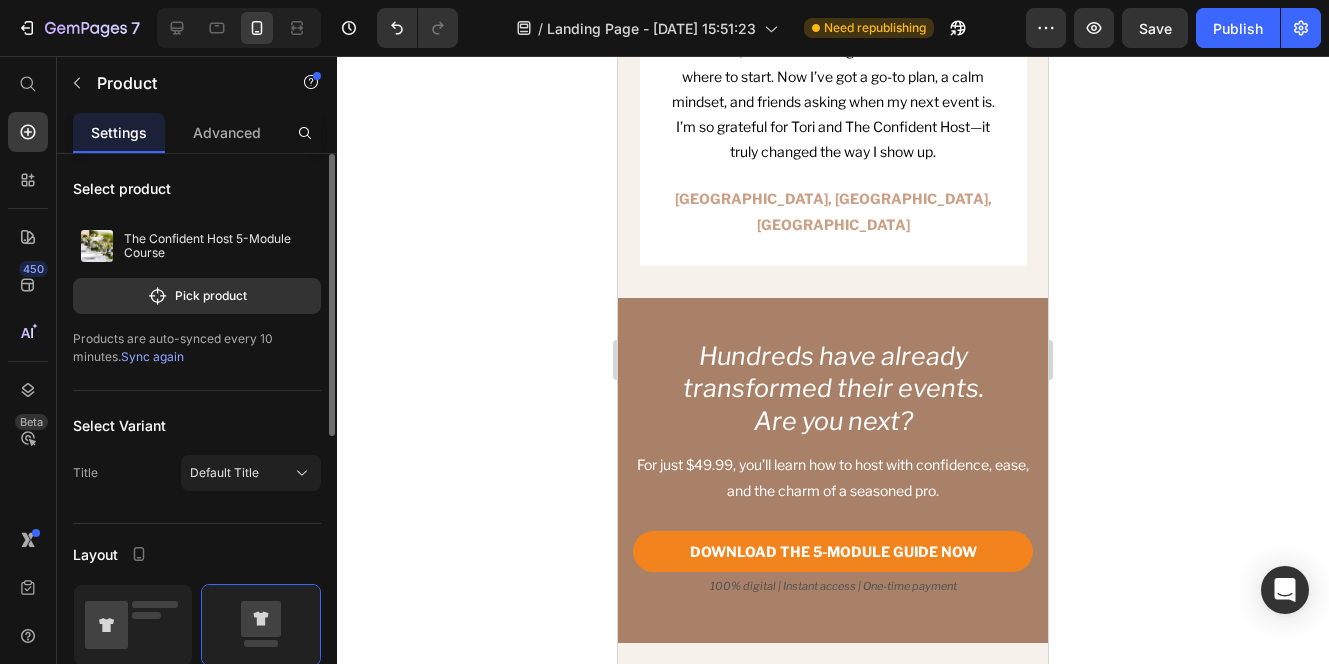 scroll, scrollTop: 7570, scrollLeft: 0, axis: vertical 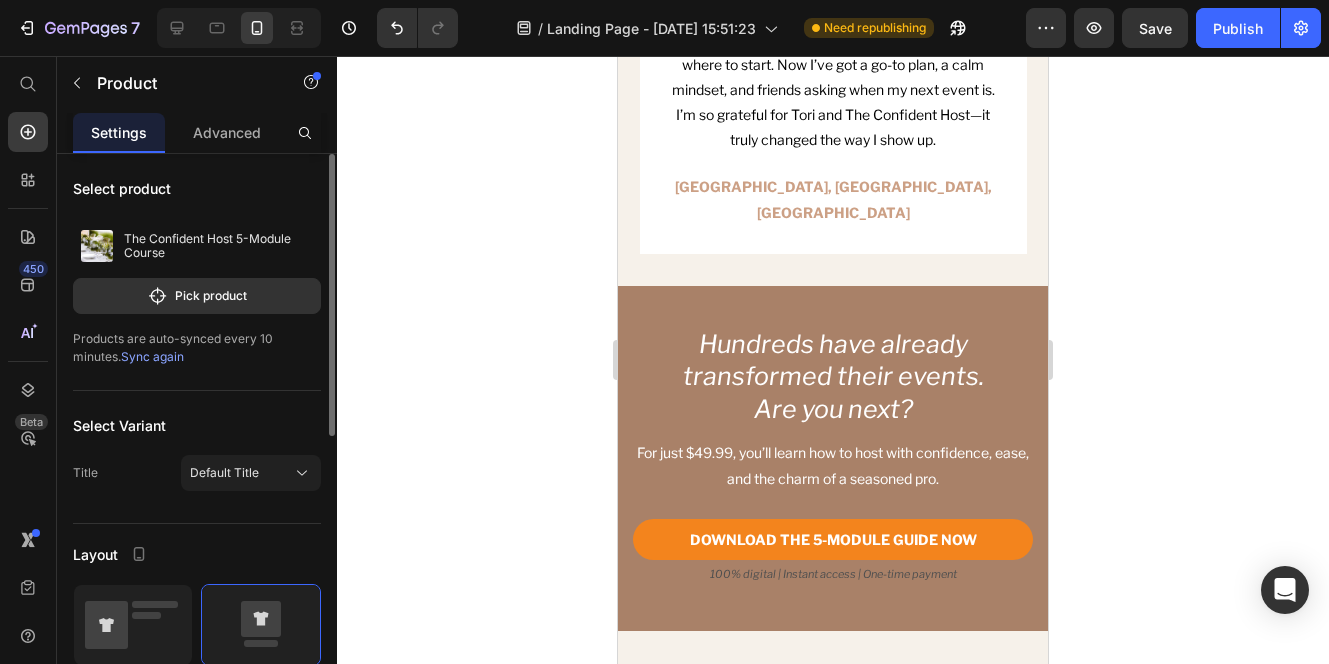 click 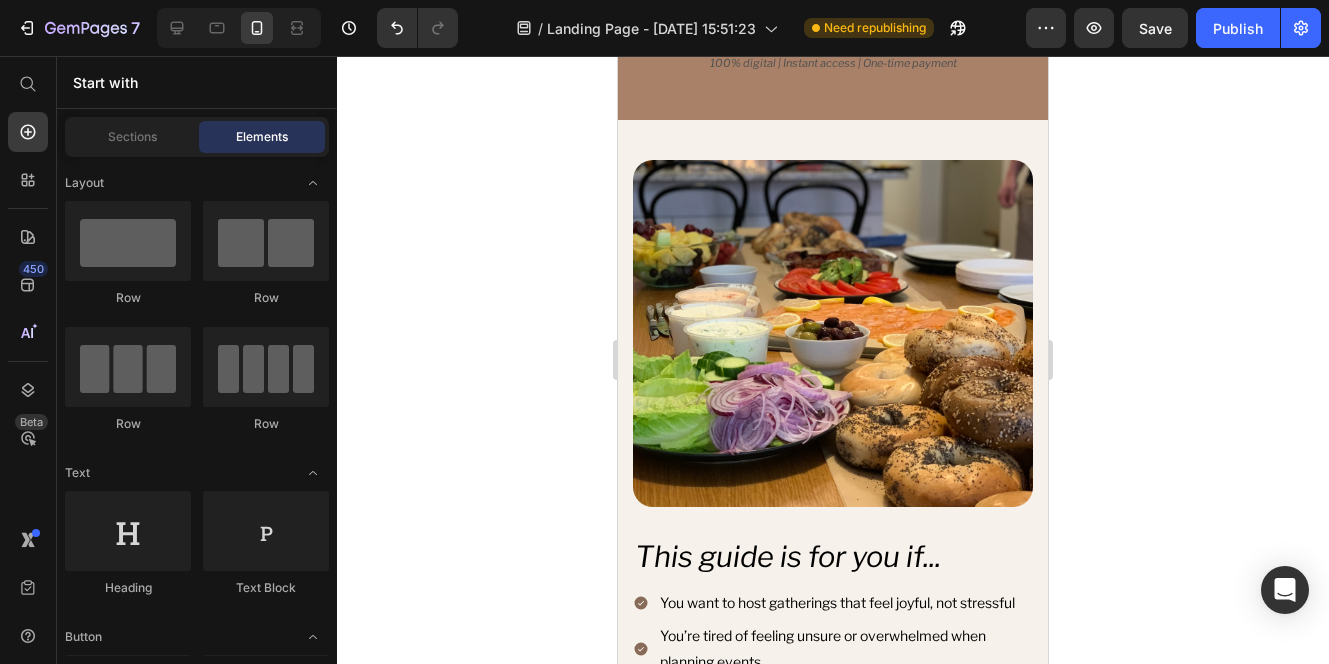 scroll, scrollTop: 7794, scrollLeft: 0, axis: vertical 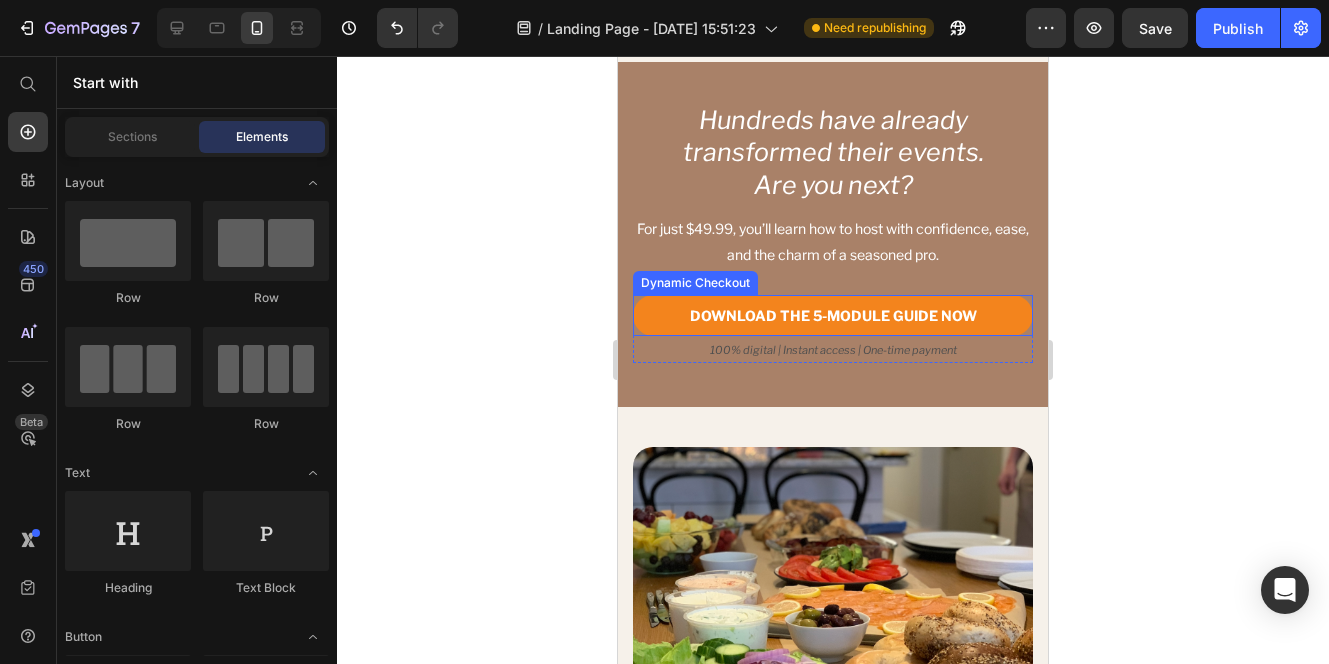click on "Dynamic Checkout" at bounding box center [695, 283] 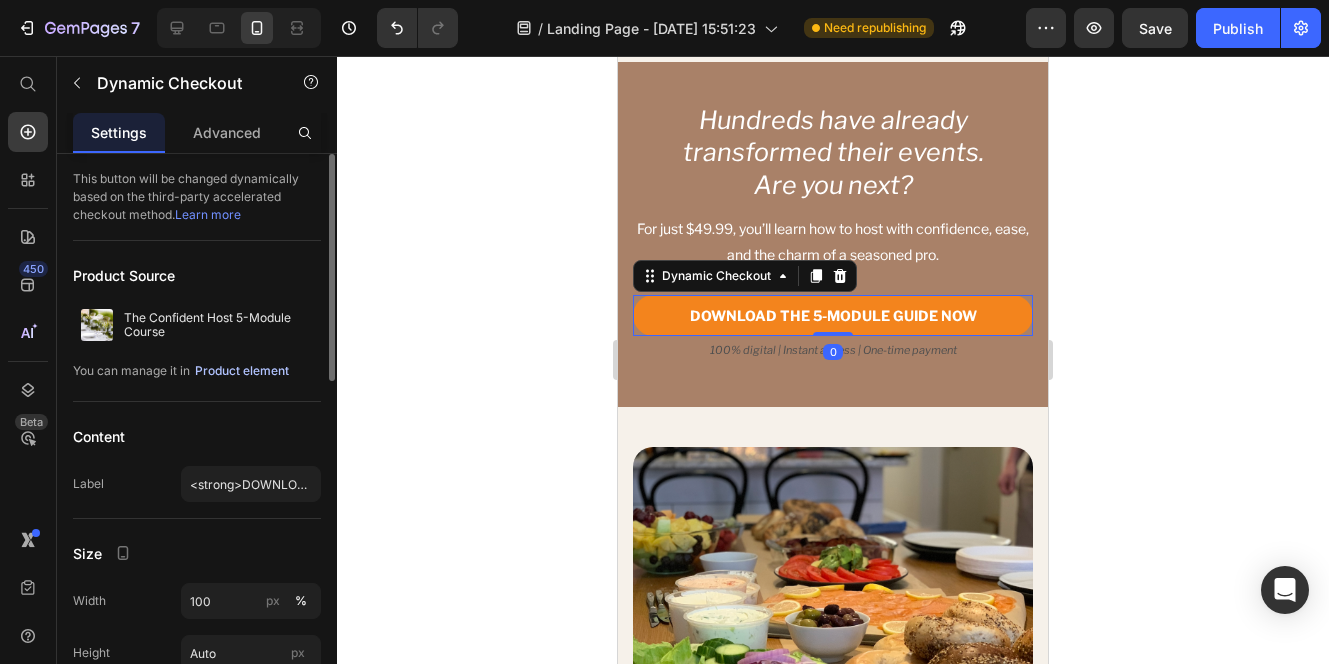 click on "Product element" at bounding box center (242, 371) 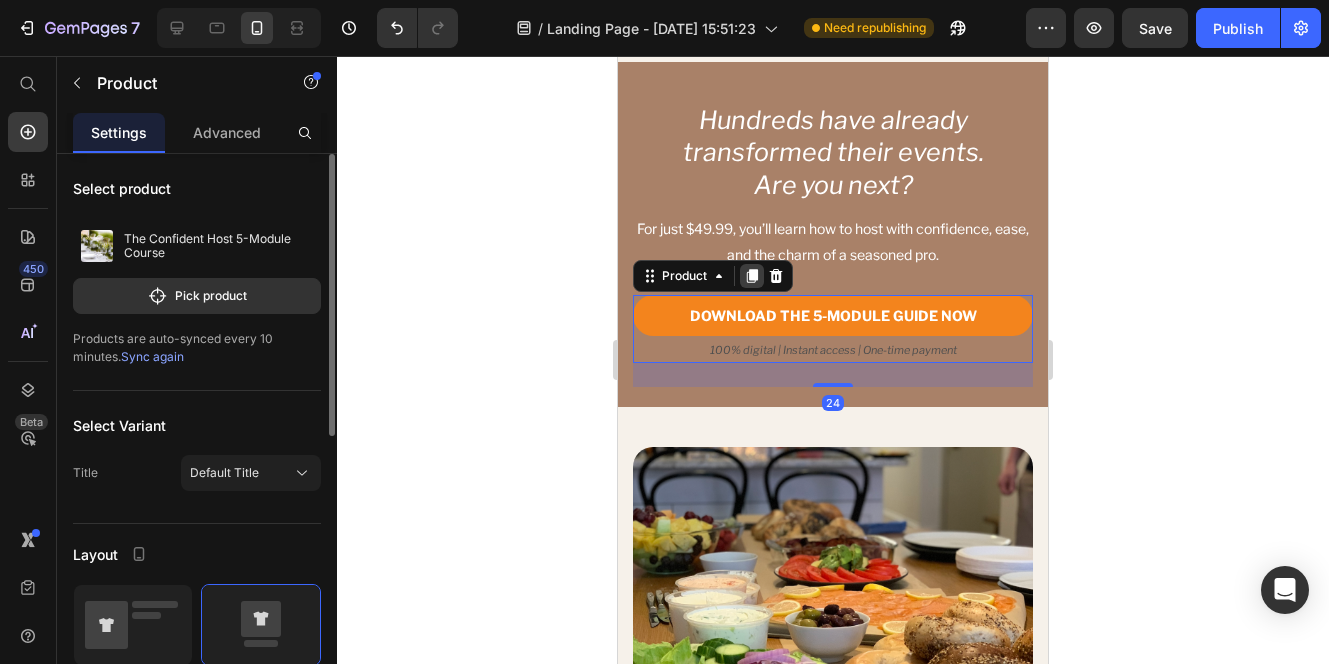 click 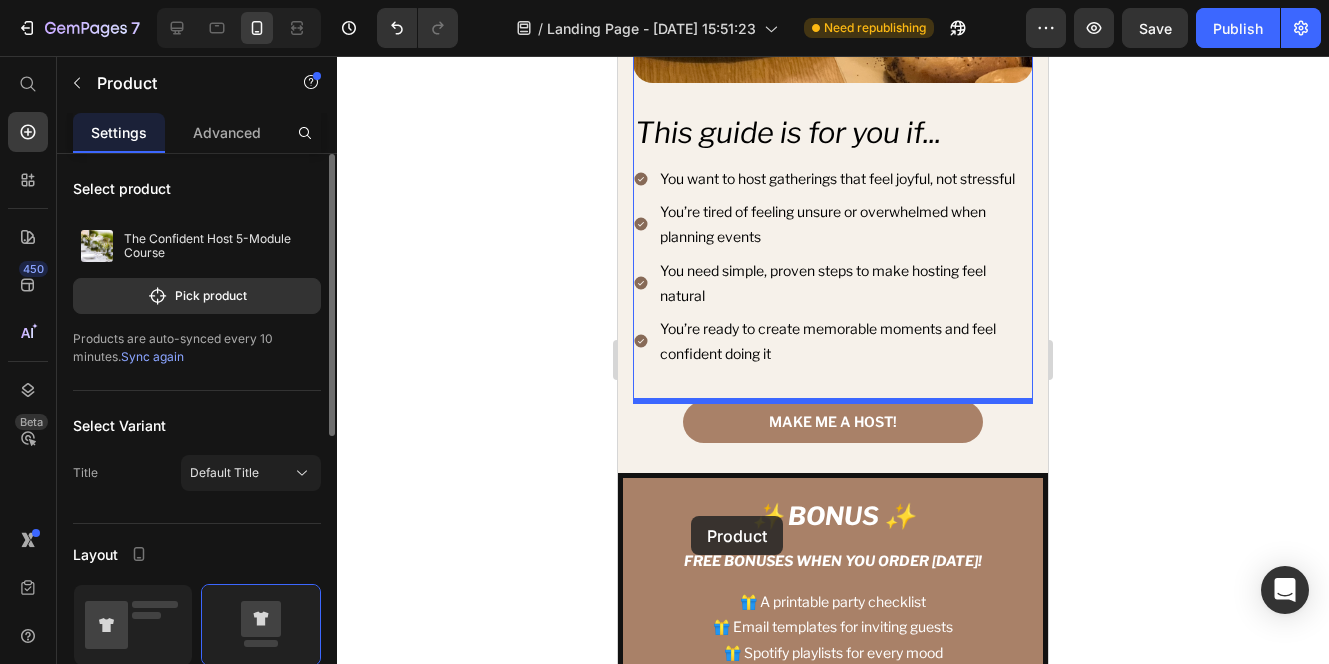 scroll, scrollTop: 8570, scrollLeft: 0, axis: vertical 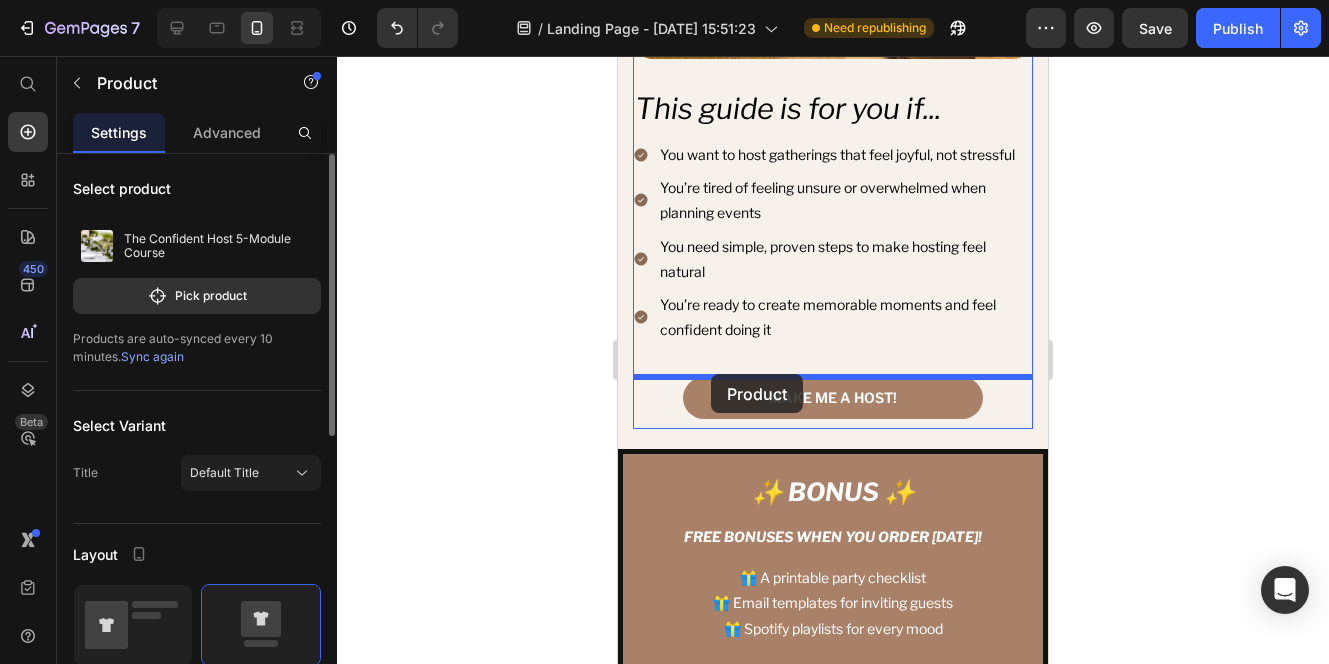 drag, startPoint x: 654, startPoint y: 323, endPoint x: 711, endPoint y: 374, distance: 76.48529 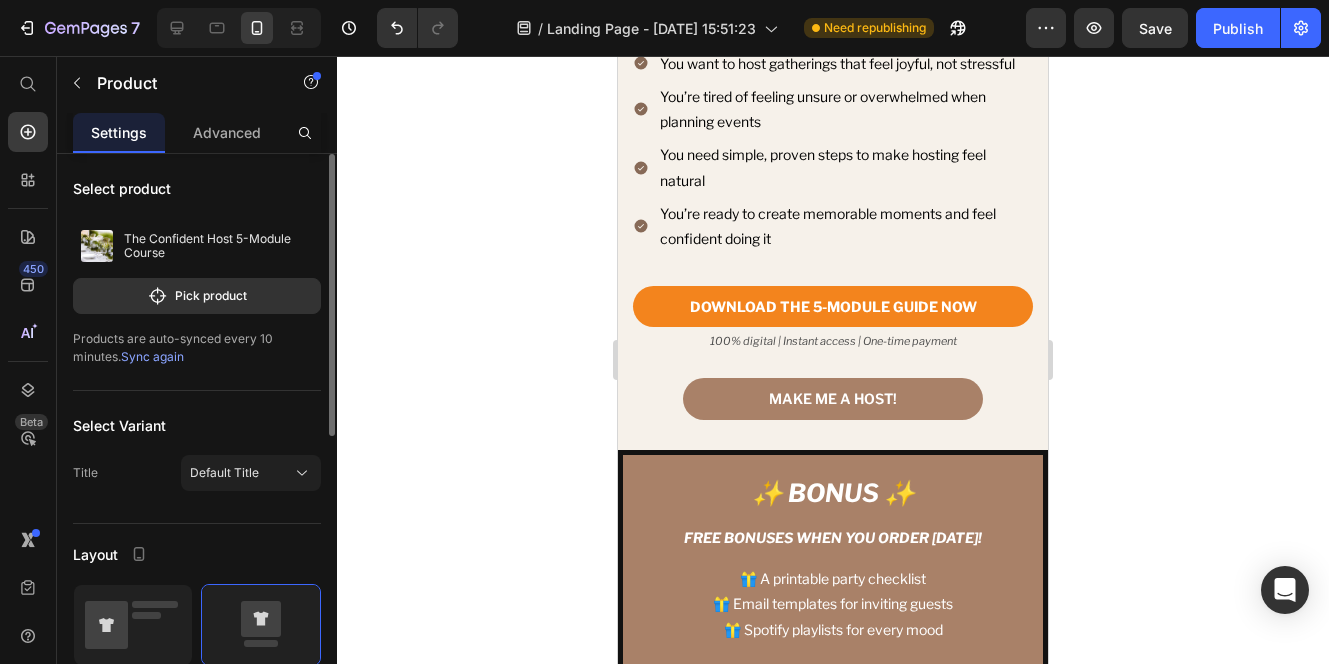 scroll, scrollTop: 8479, scrollLeft: 0, axis: vertical 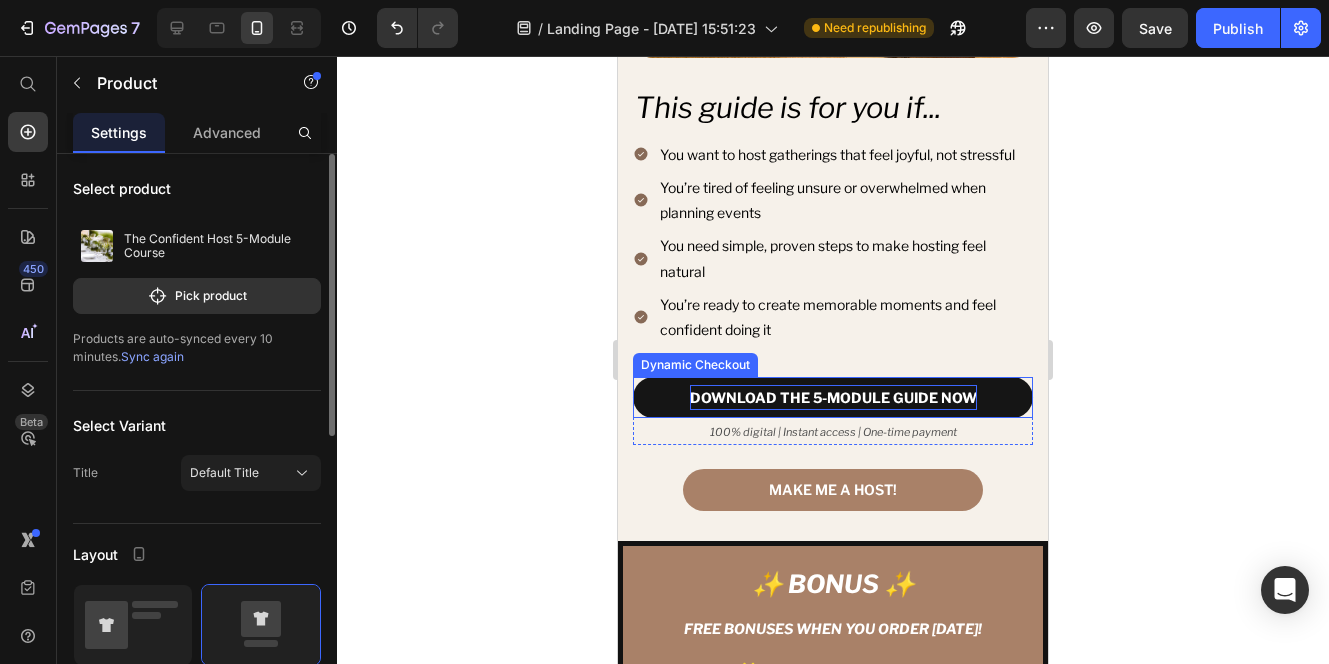 click on "DOWNLOAD THE 5-MODULE GUIDE NOW" at bounding box center (833, 397) 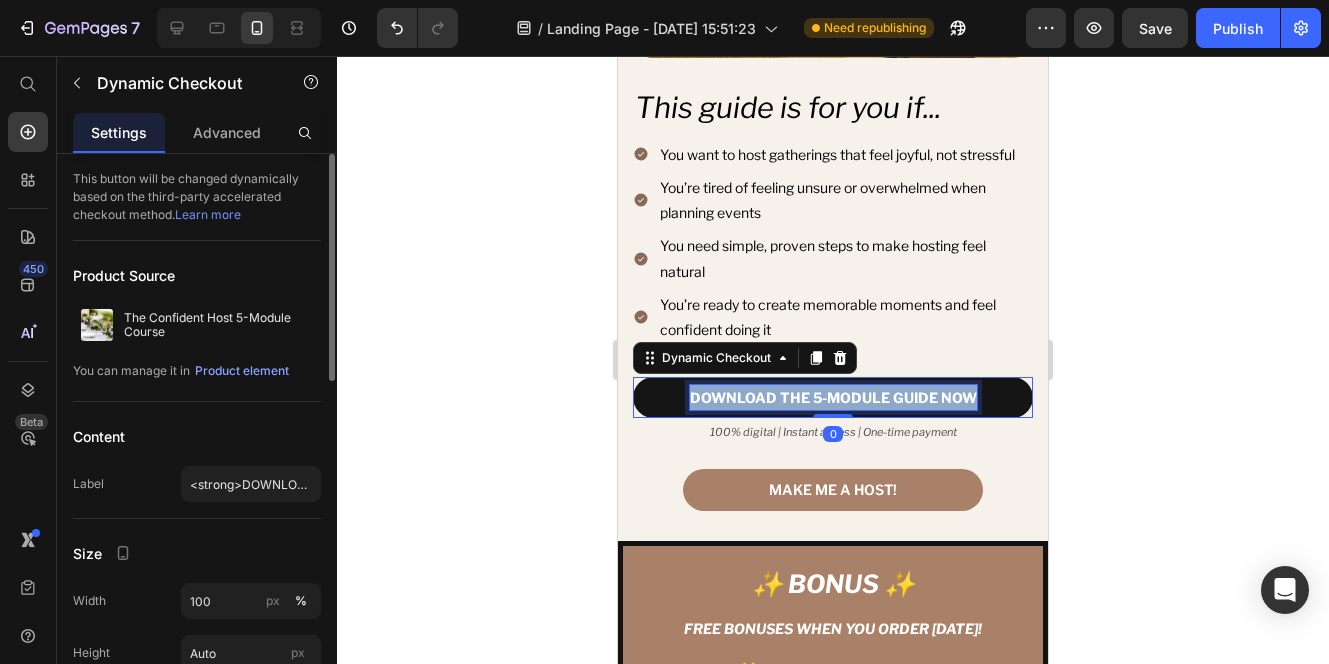 click on "DOWNLOAD THE 5-MODULE GUIDE NOW" at bounding box center (833, 397) 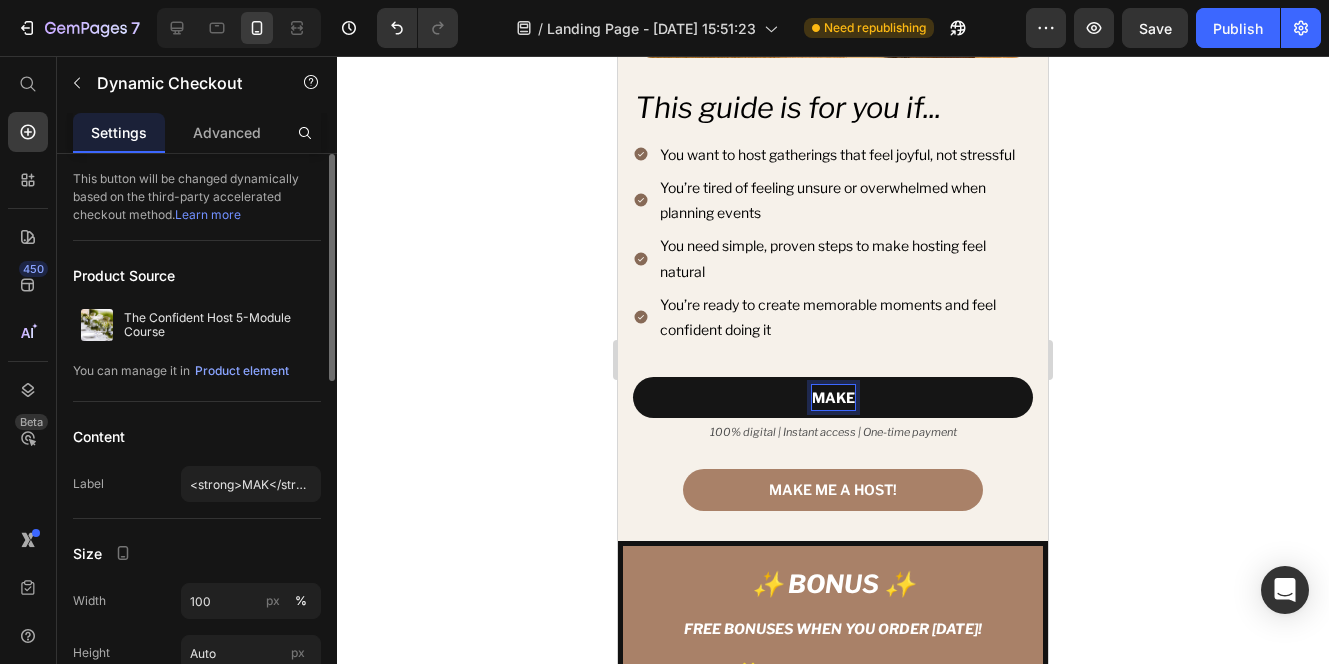 click on "MAKE" at bounding box center [833, 397] 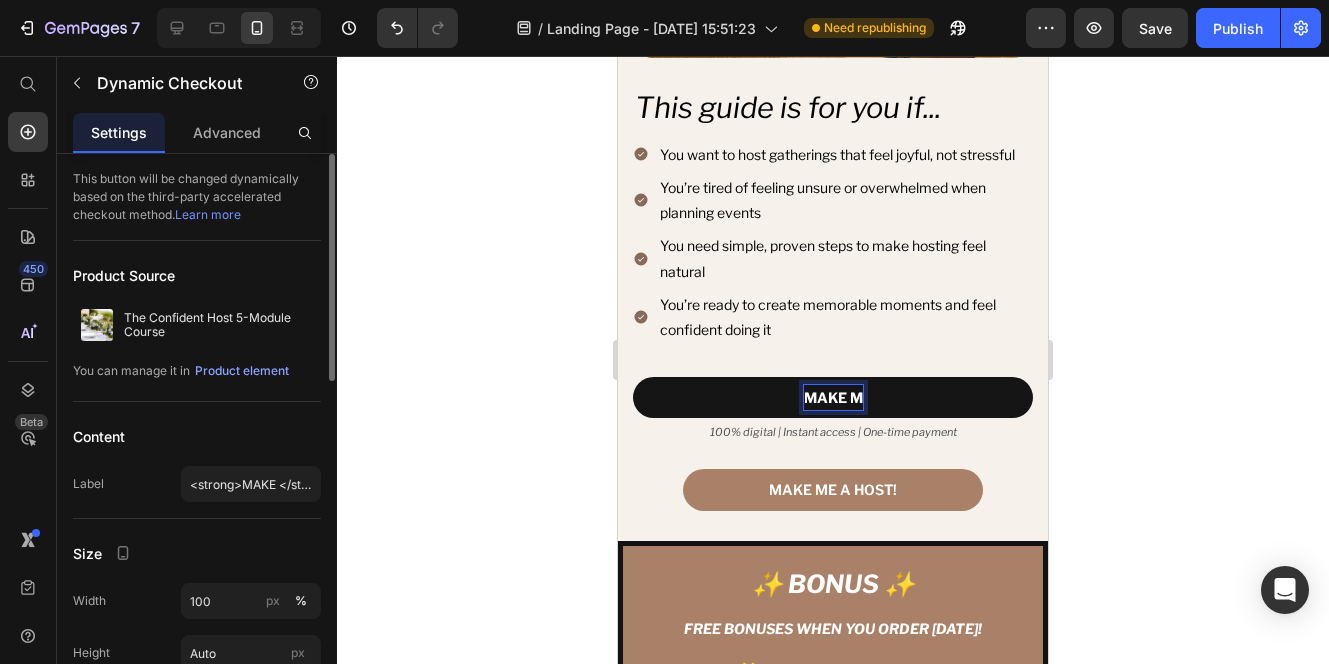click on "MAKE M" at bounding box center [833, 397] 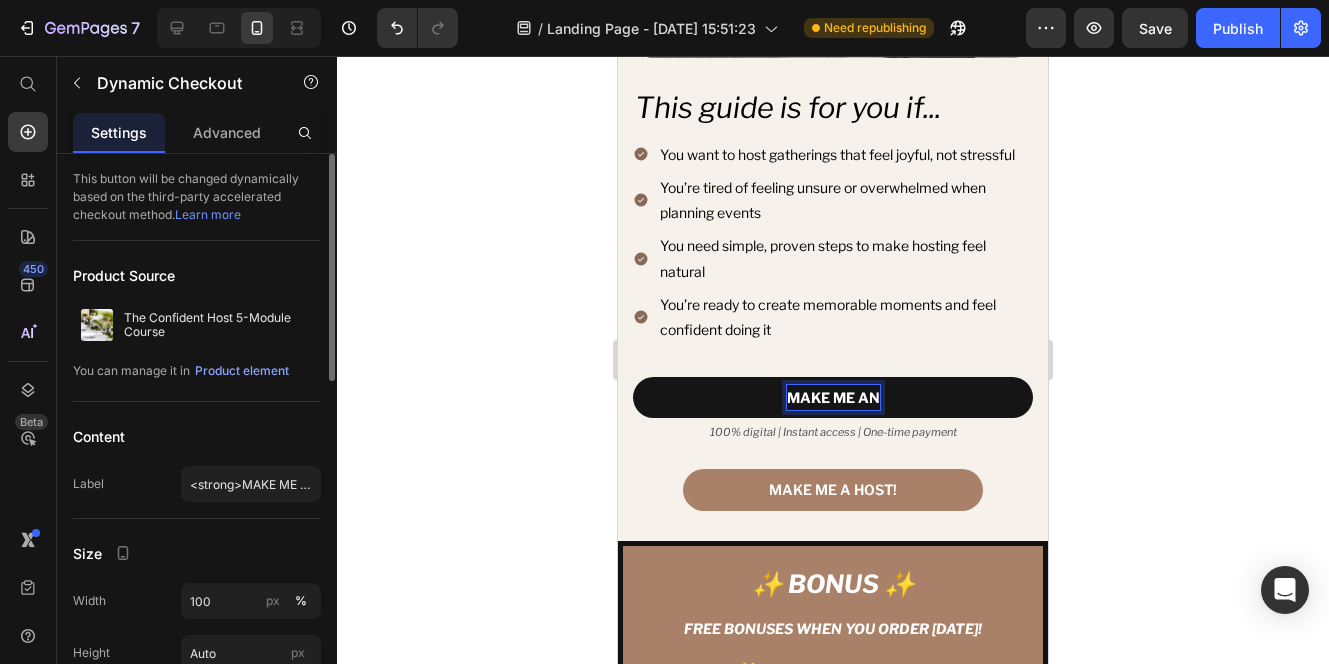 click on "MAKE ME AN" at bounding box center (833, 397) 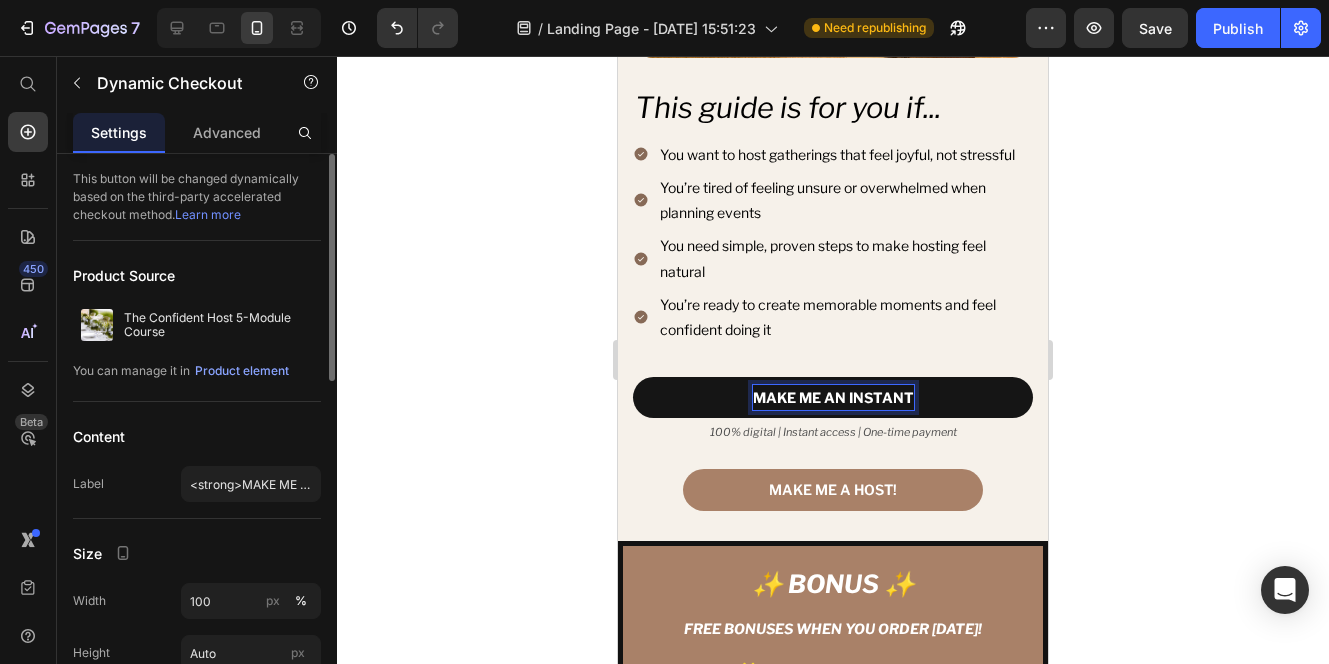 click on "MAKE ME AN INSTANT" at bounding box center (833, 397) 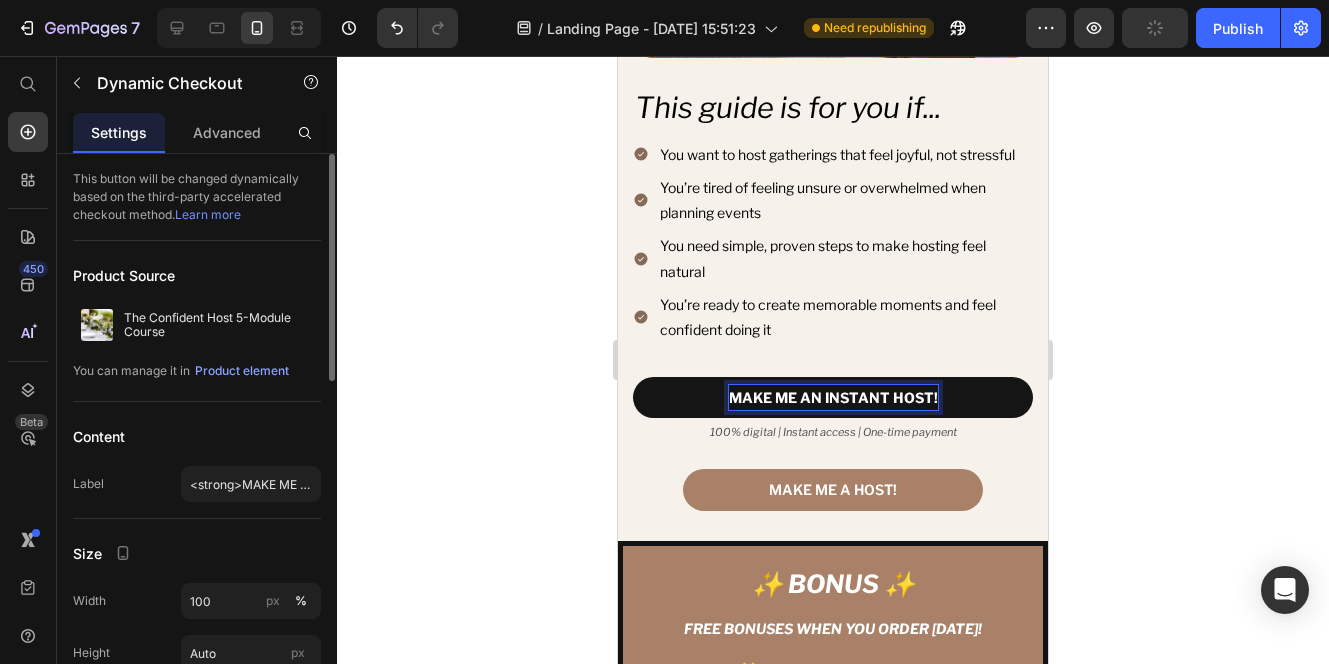 click on "MAKE ME AN INSTANT HOST!" at bounding box center [833, 397] 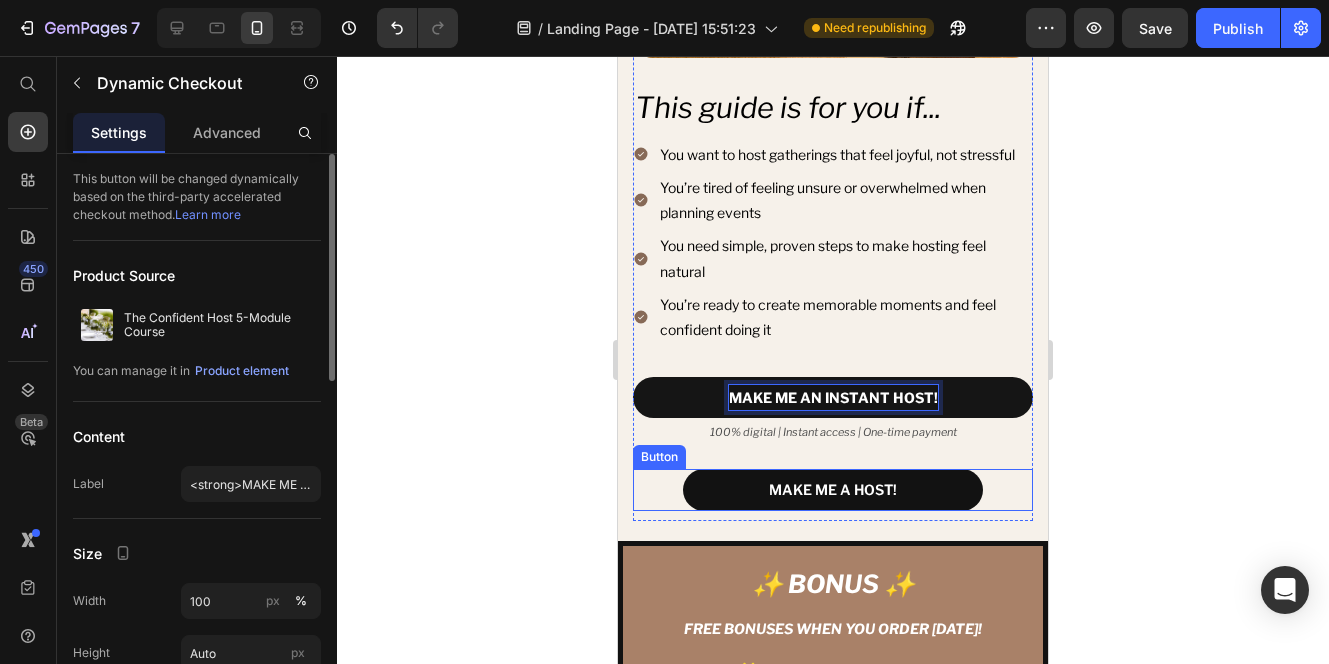 click on "MAKE ME A HOST!" at bounding box center (833, 490) 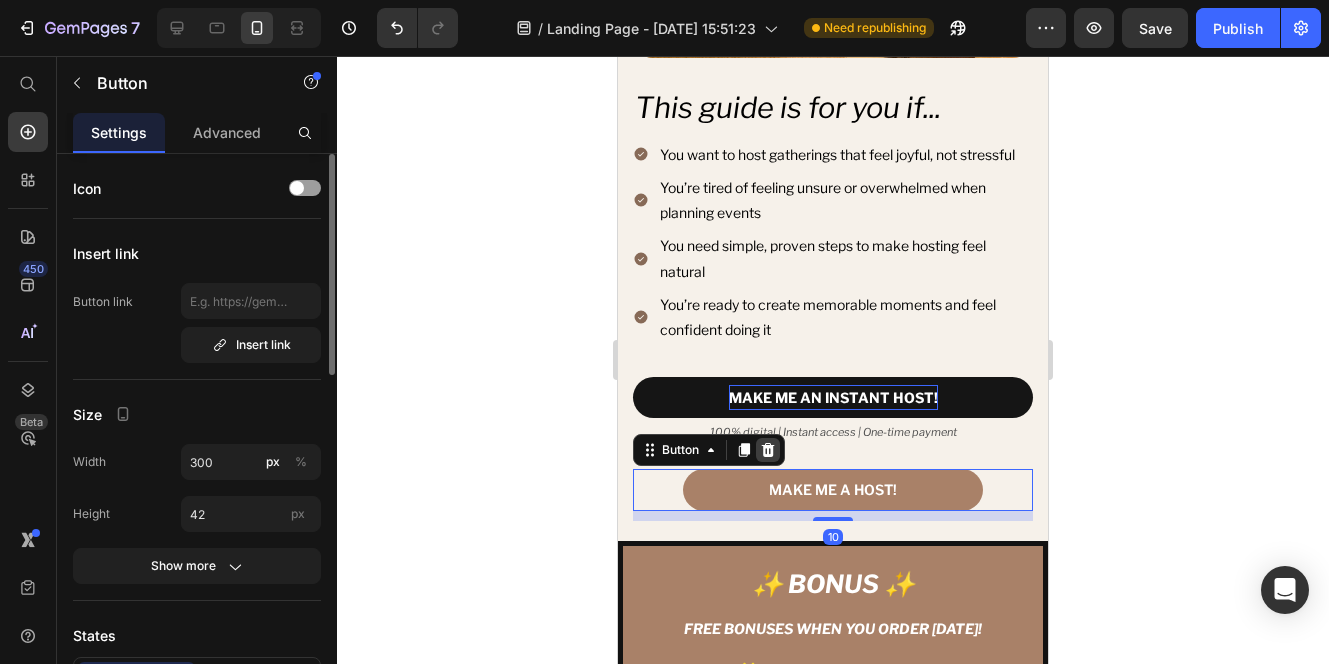 click 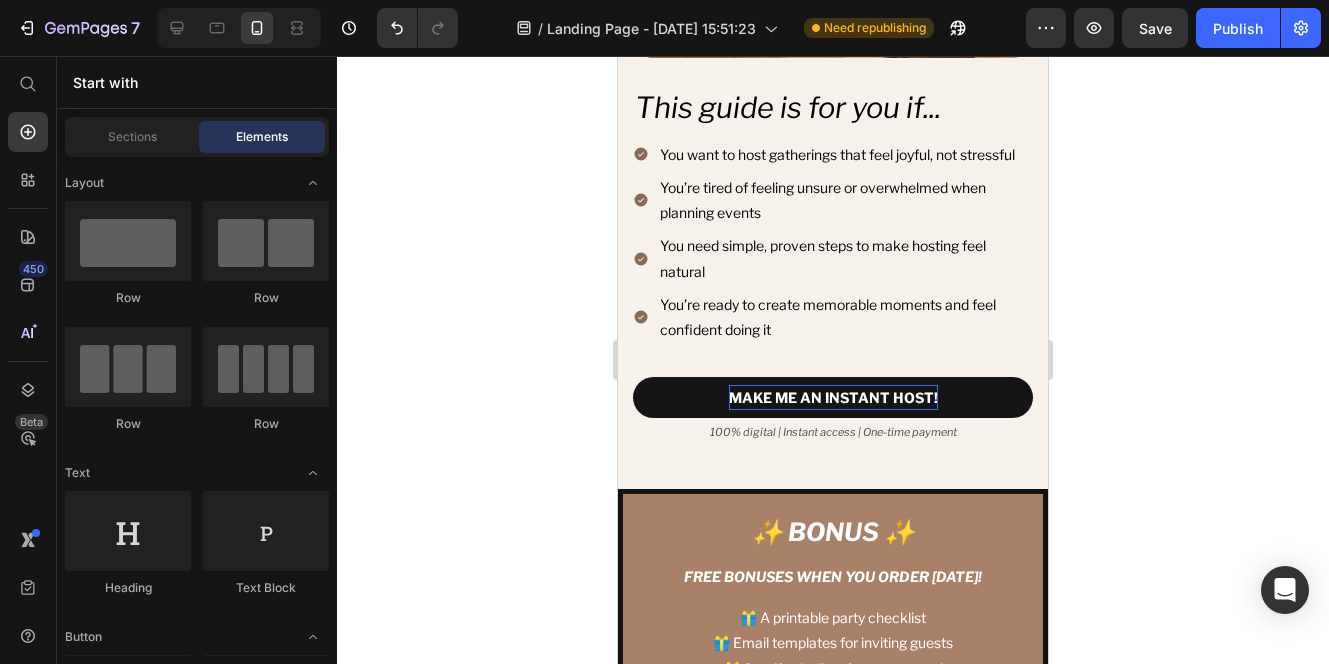 click 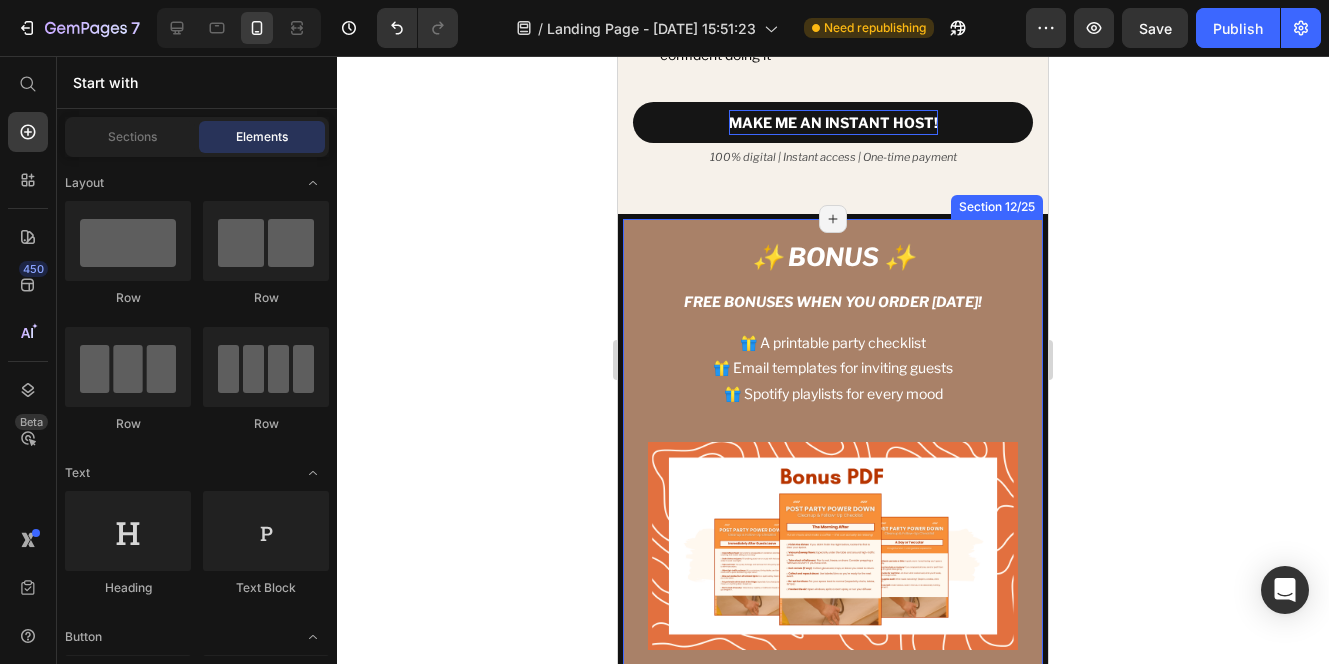 scroll, scrollTop: 8739, scrollLeft: 0, axis: vertical 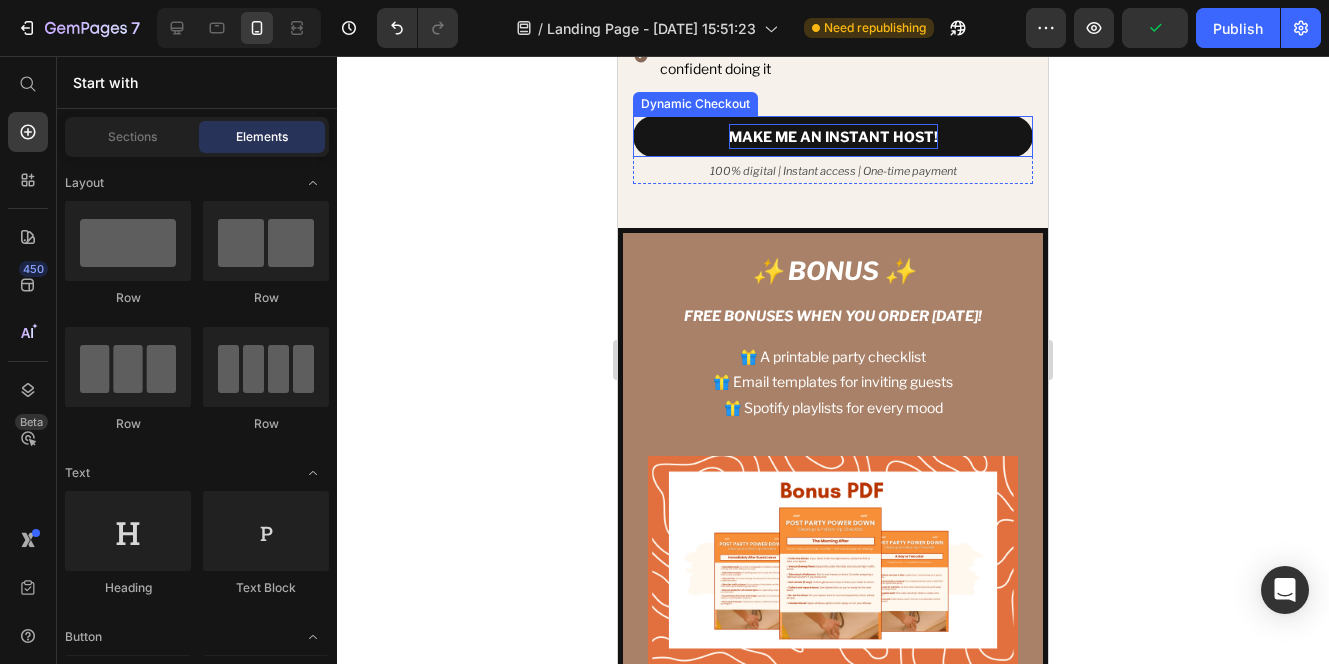 click on "MAKE ME AN INSTANT HOST!" at bounding box center (833, 136) 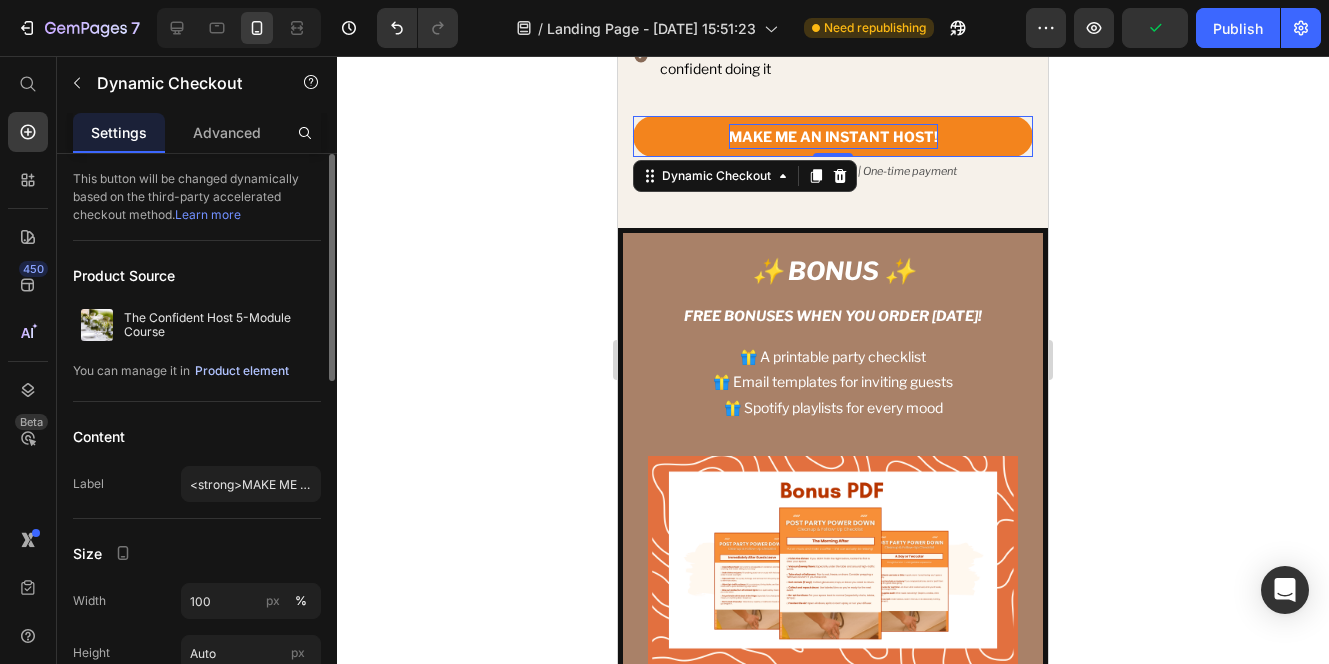 click on "Product element" at bounding box center [242, 371] 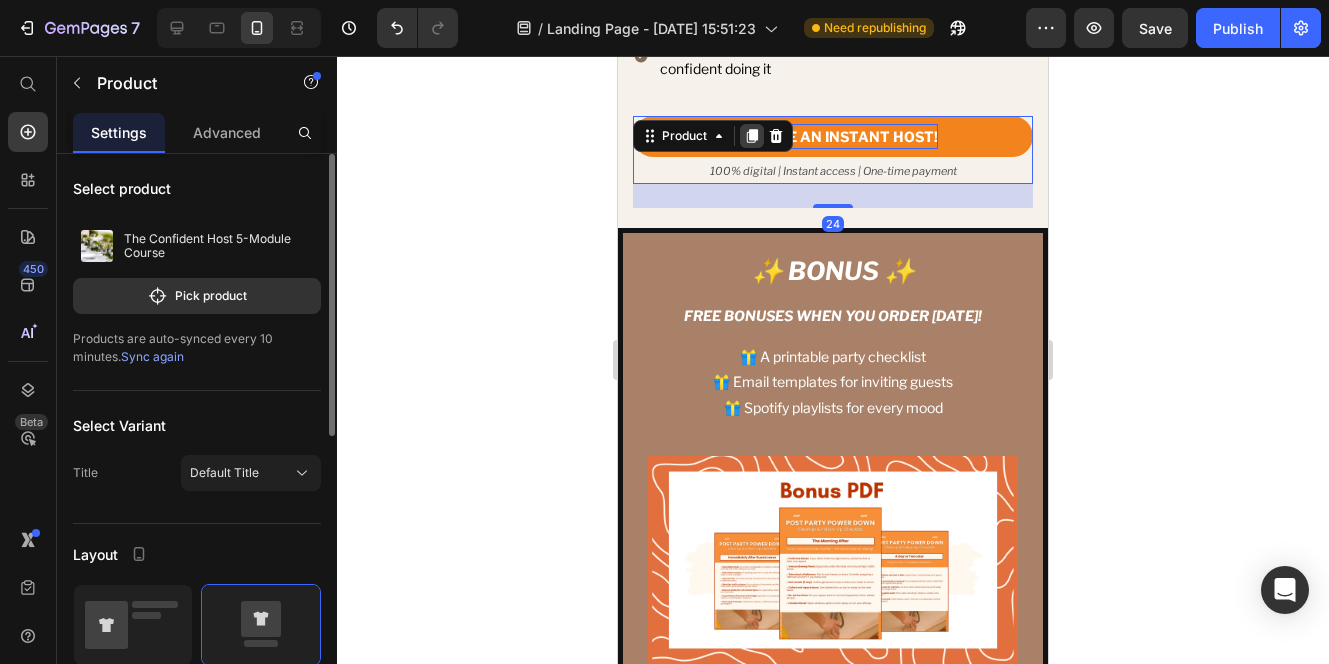 click 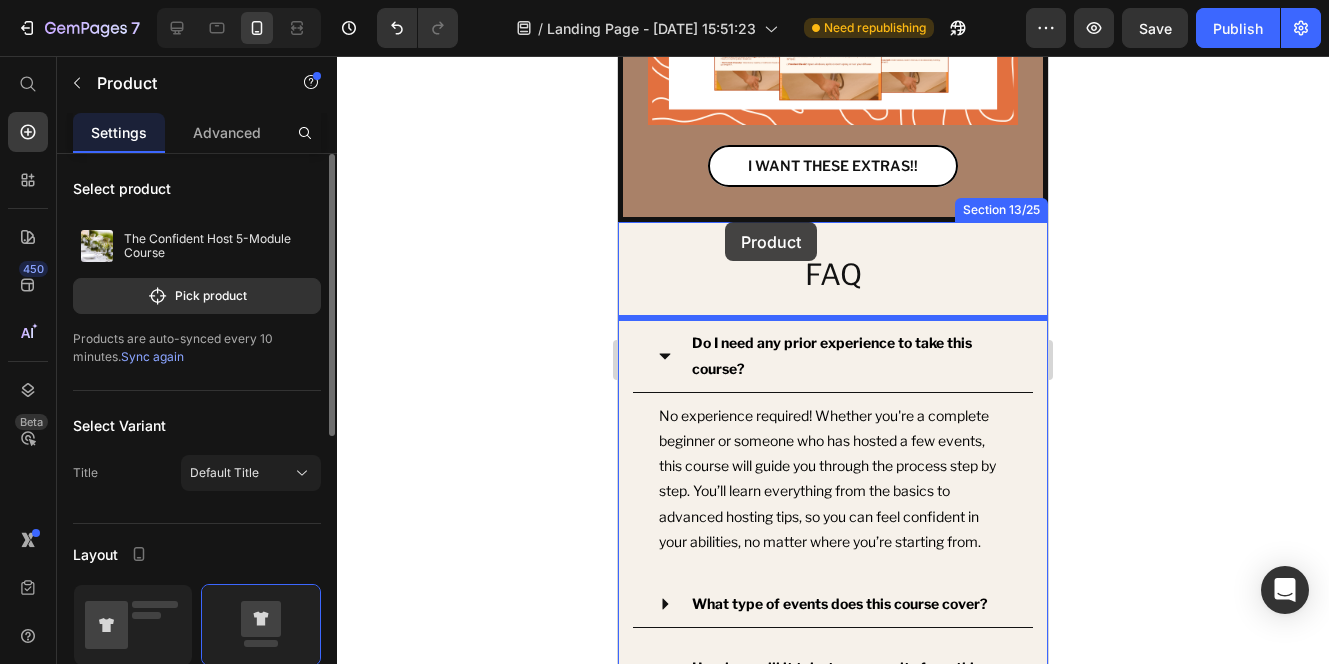 scroll, scrollTop: 9352, scrollLeft: 0, axis: vertical 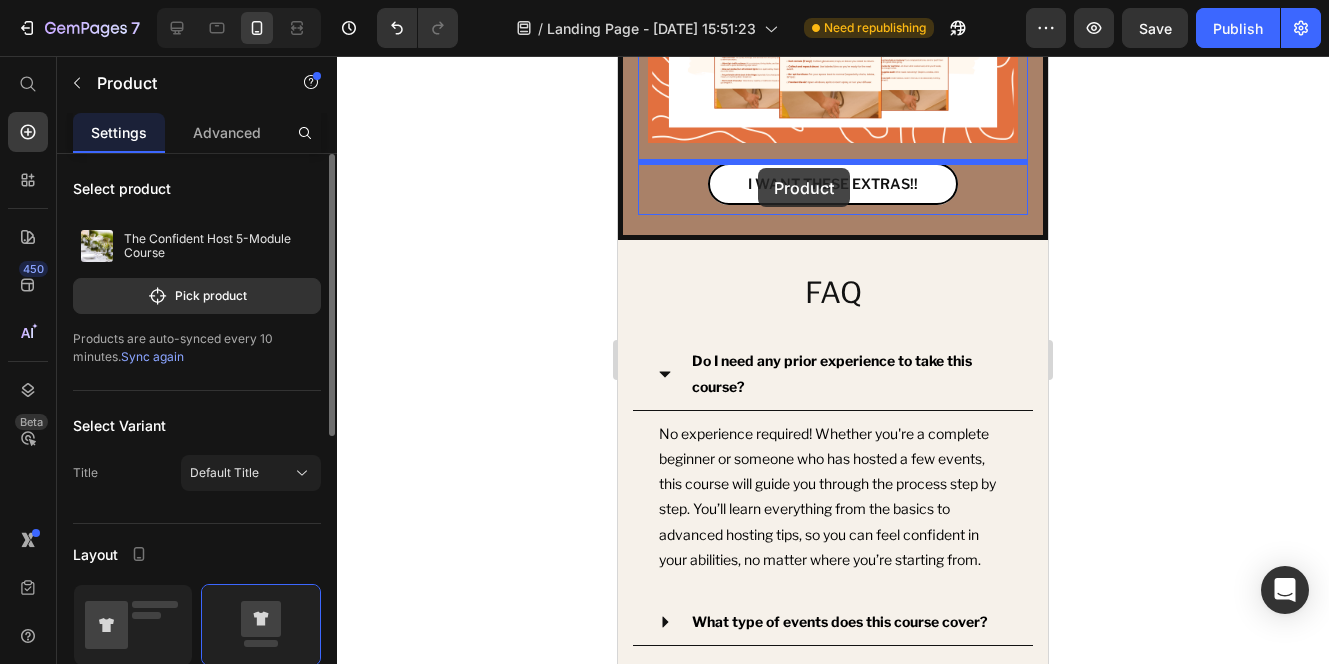drag, startPoint x: 647, startPoint y: 190, endPoint x: 758, endPoint y: 168, distance: 113.15918 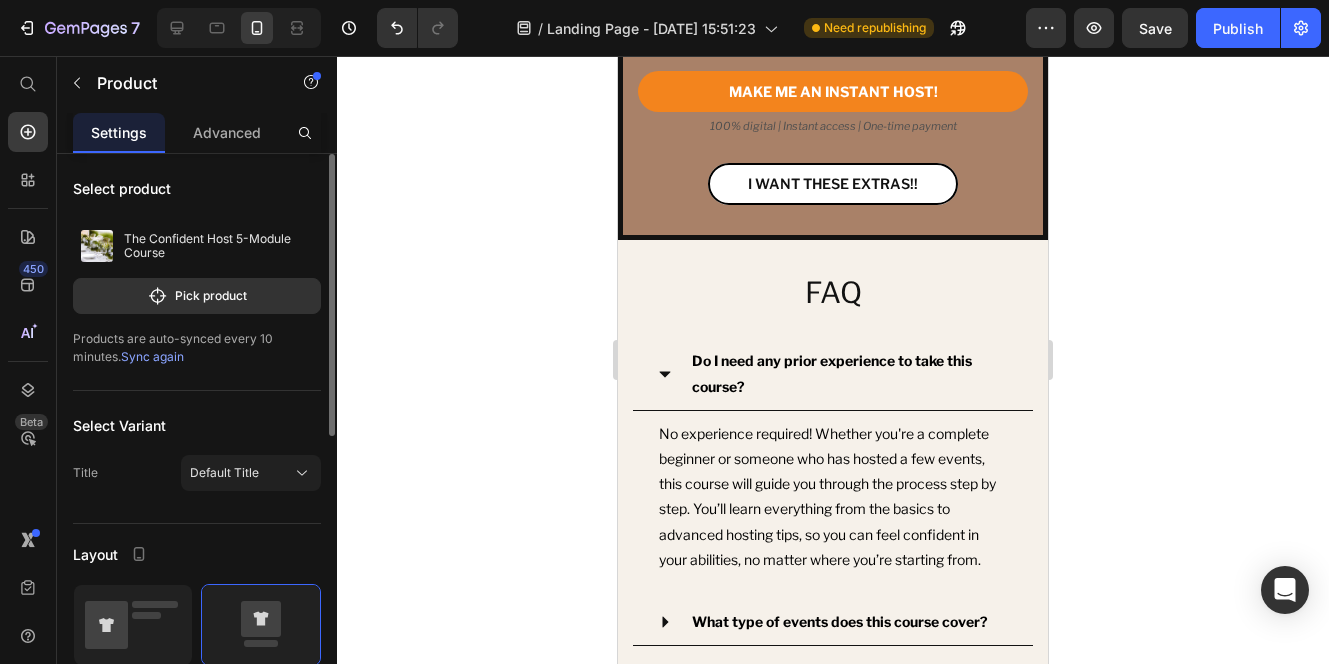 scroll, scrollTop: 9261, scrollLeft: 0, axis: vertical 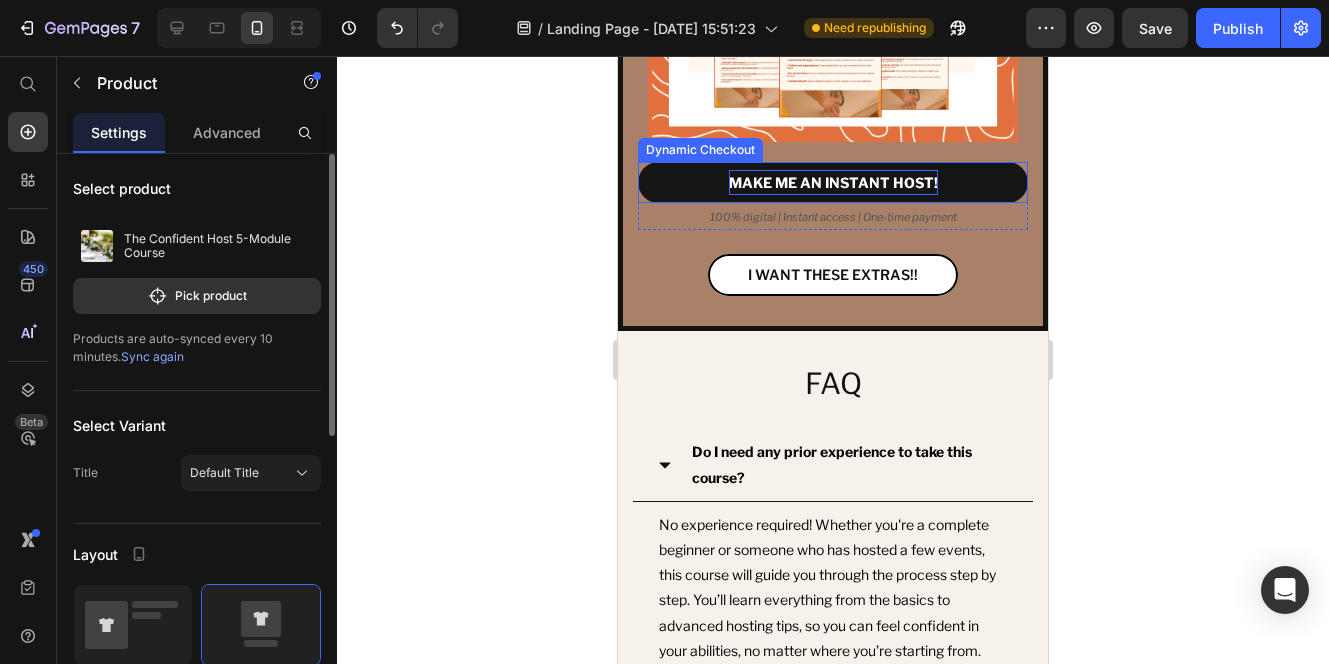 click on "MAKE ME AN INSTANT HOST!" at bounding box center (833, 182) 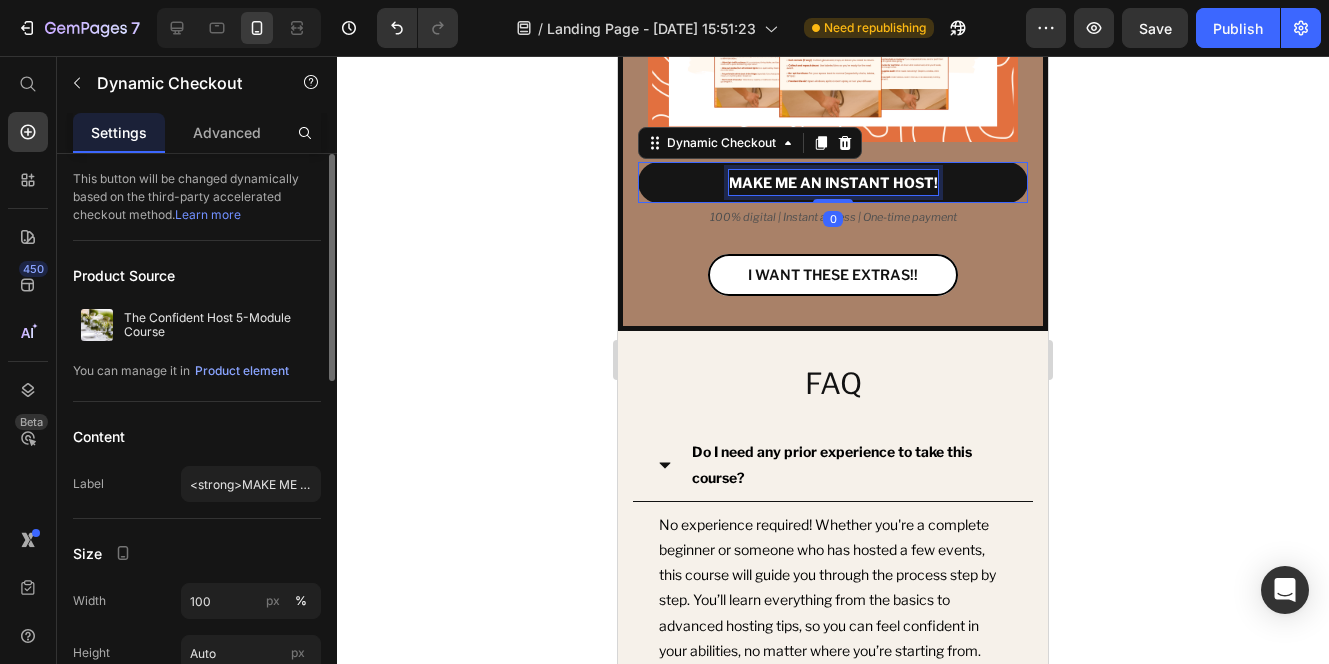 click on "MAKE ME AN INSTANT HOST!" at bounding box center [833, 182] 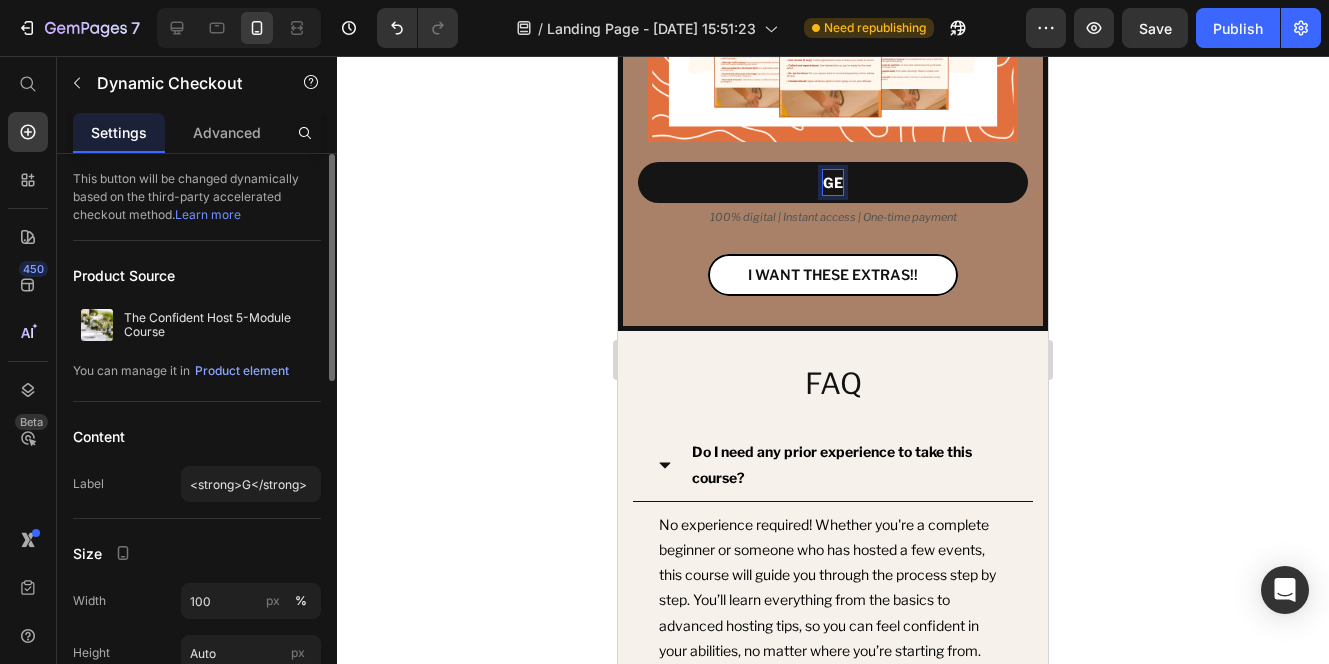 click on "GE" at bounding box center [833, 182] 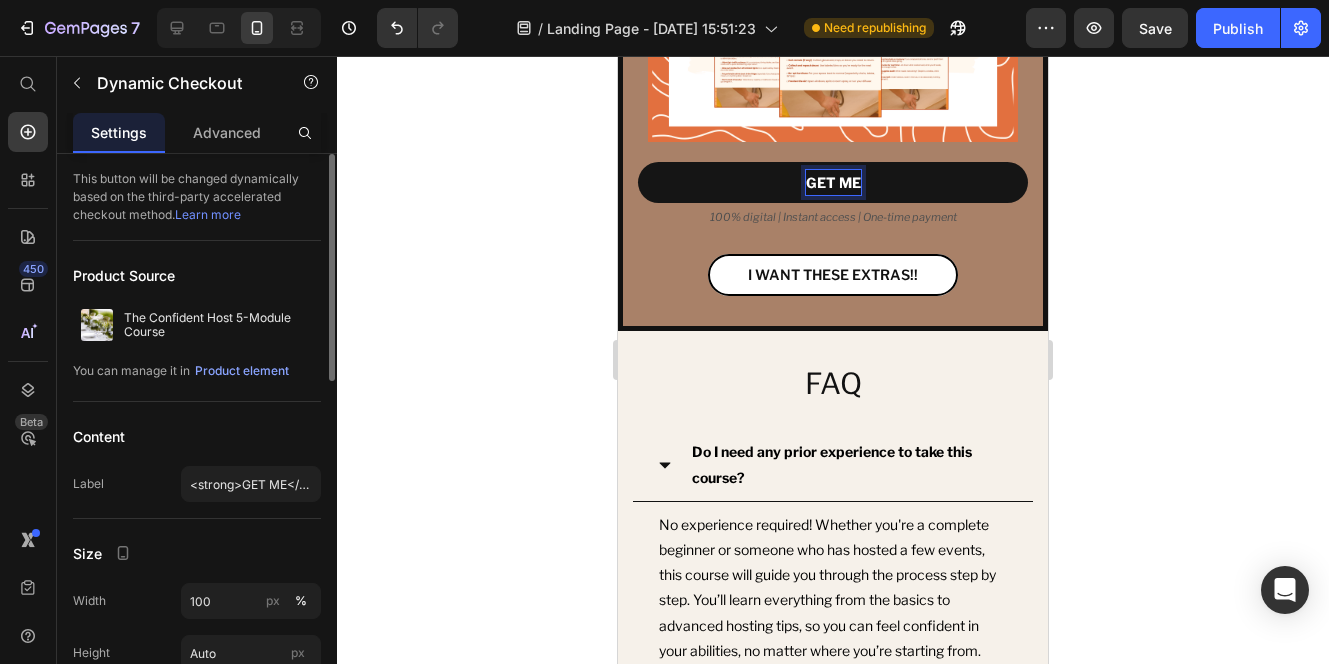 click on "GET ME" at bounding box center [833, 182] 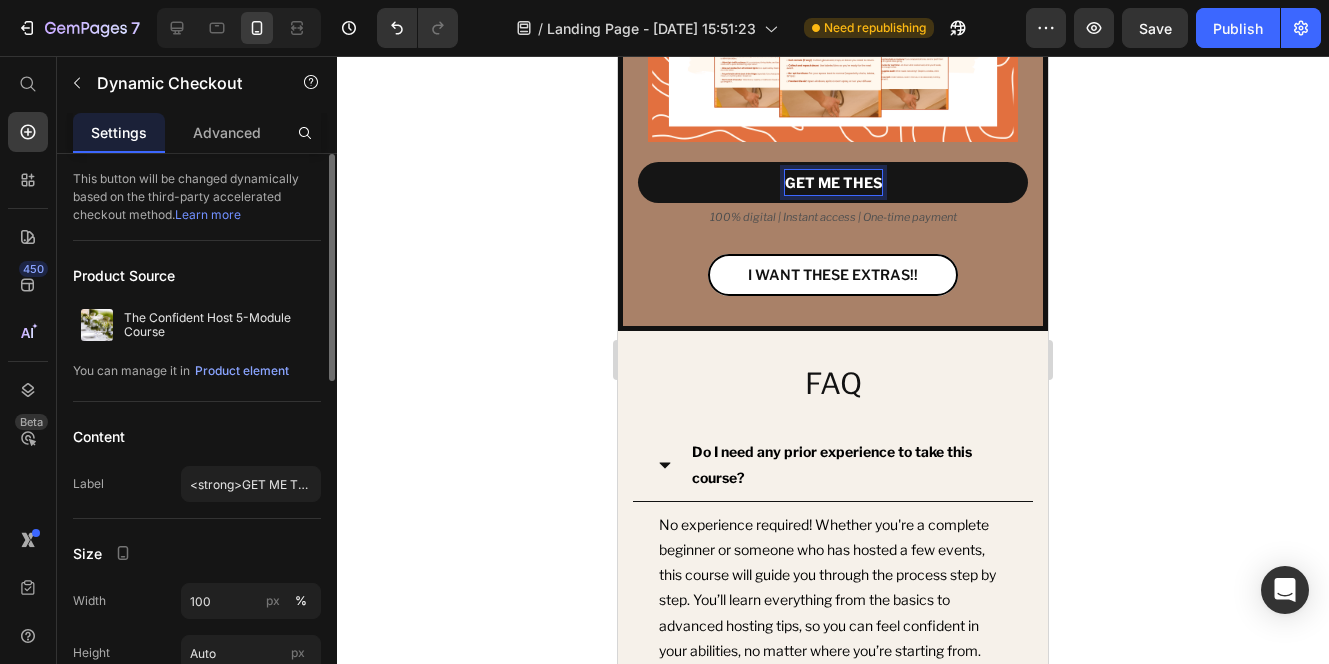 click on "GET ME THES" at bounding box center (833, 182) 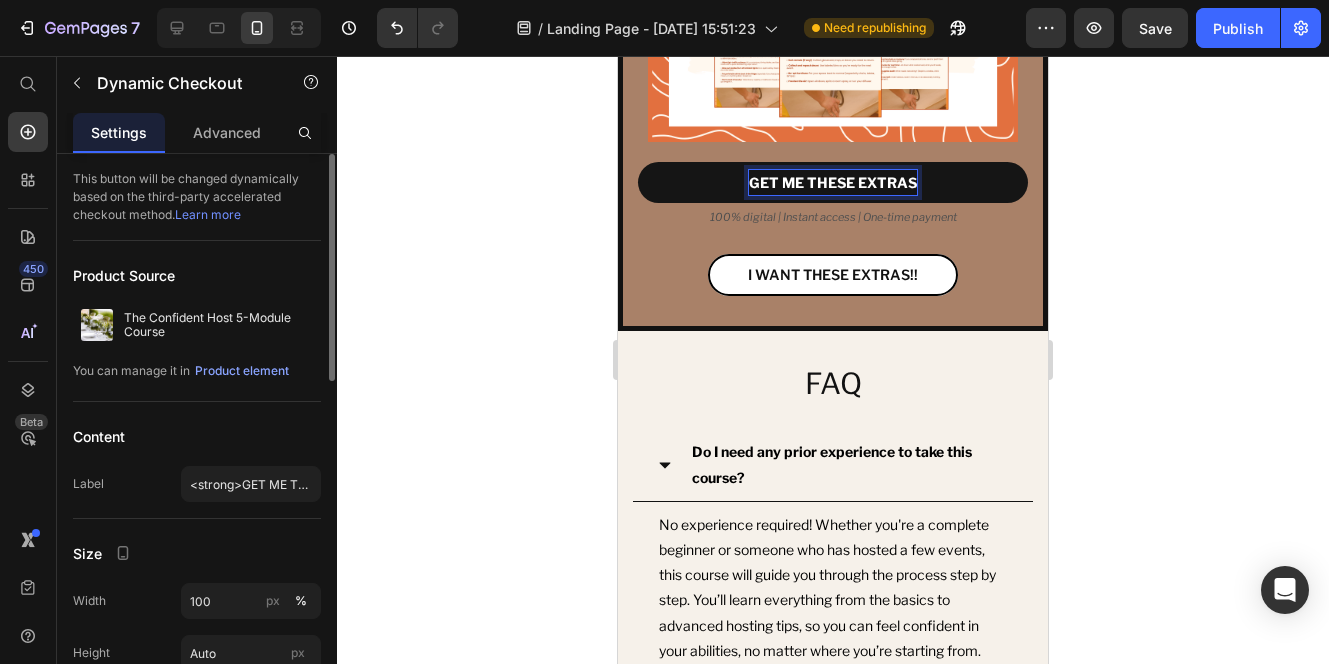 click on "GET ME THESE EXTRAS" at bounding box center [833, 182] 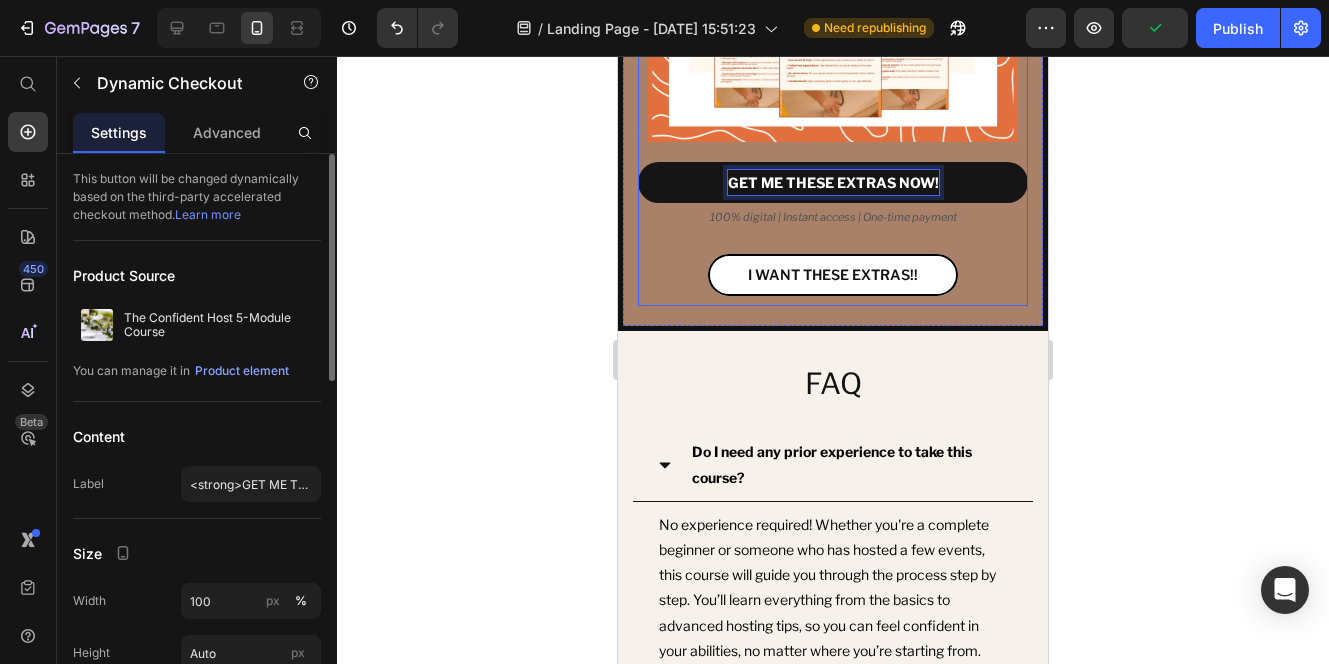 click on "GET ME THESE EXTRAS NOW! Dynamic Checkout   0 100% digital | Instant access | One-time payment Text Block Product I WANT THESE EXTRAS!! Button" at bounding box center [833, 234] 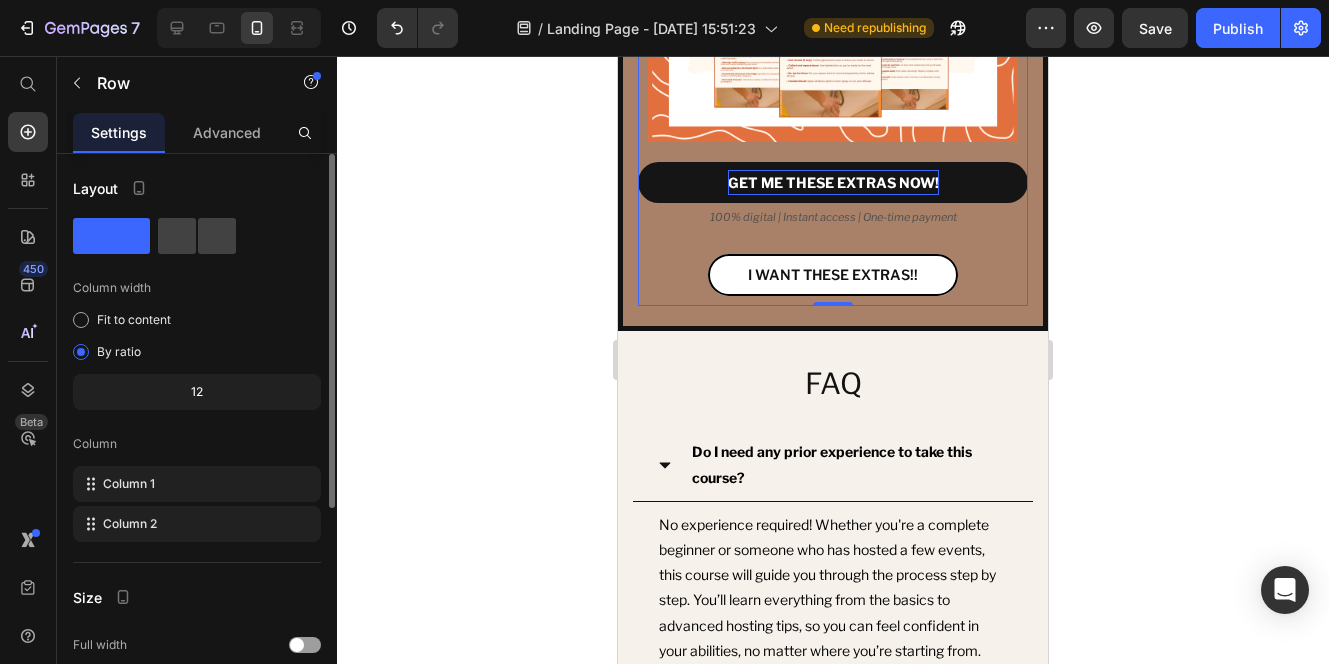 click on "GET ME THESE EXTRAS NOW! Dynamic Checkout 100% digital | Instant access | One-time payment Text Block Product I WANT THESE EXTRAS!! Button" at bounding box center [833, 234] 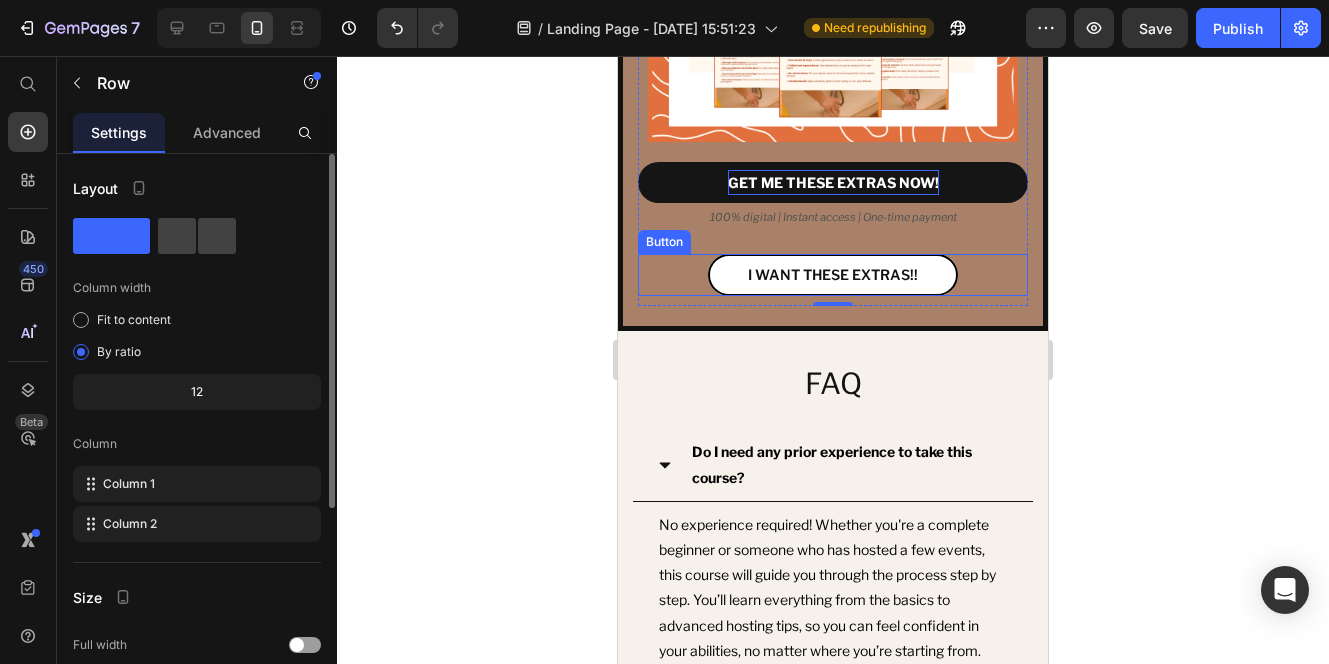 click on "I WANT THESE EXTRAS!! Button" at bounding box center [833, 275] 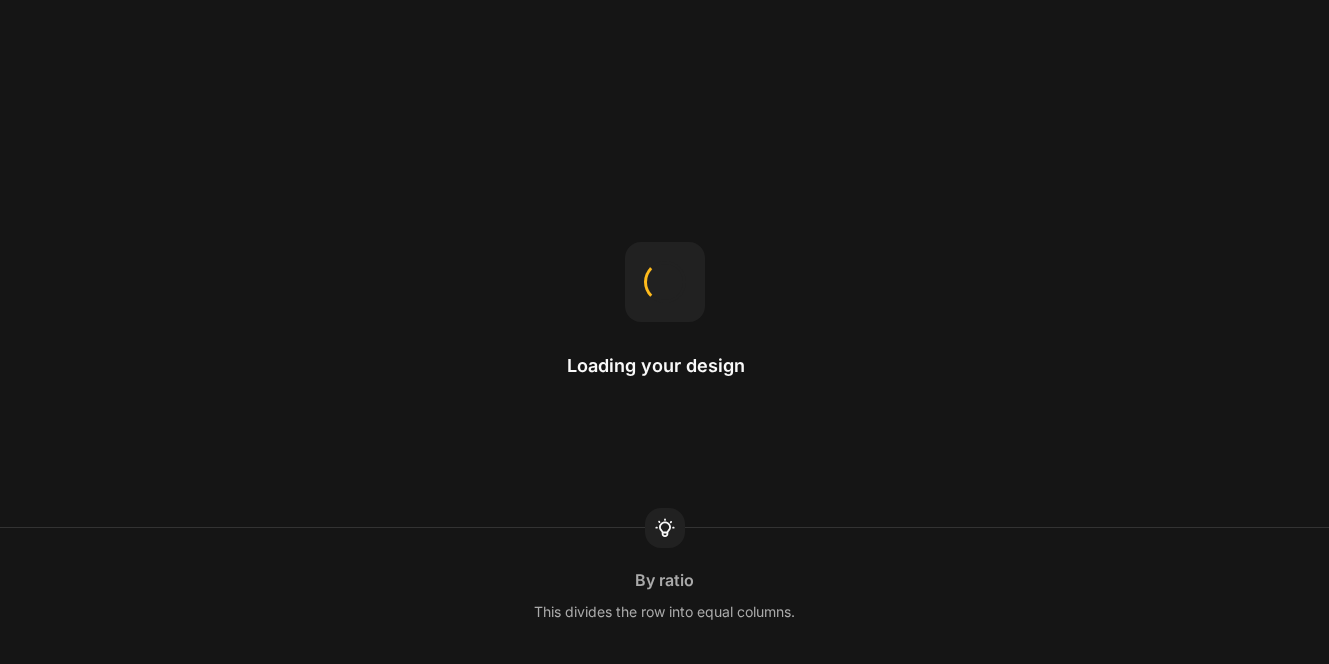 scroll, scrollTop: 0, scrollLeft: 0, axis: both 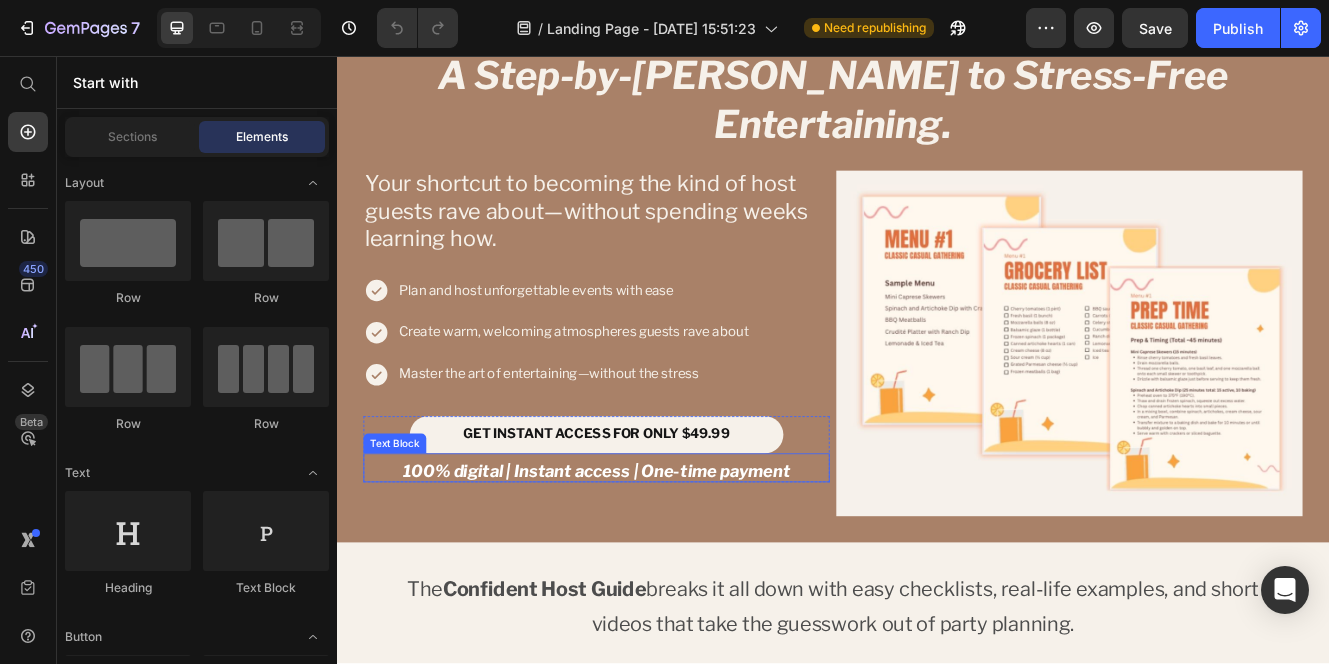 click on "100% digital | Instant access | One-time payment" at bounding box center (651, 558) 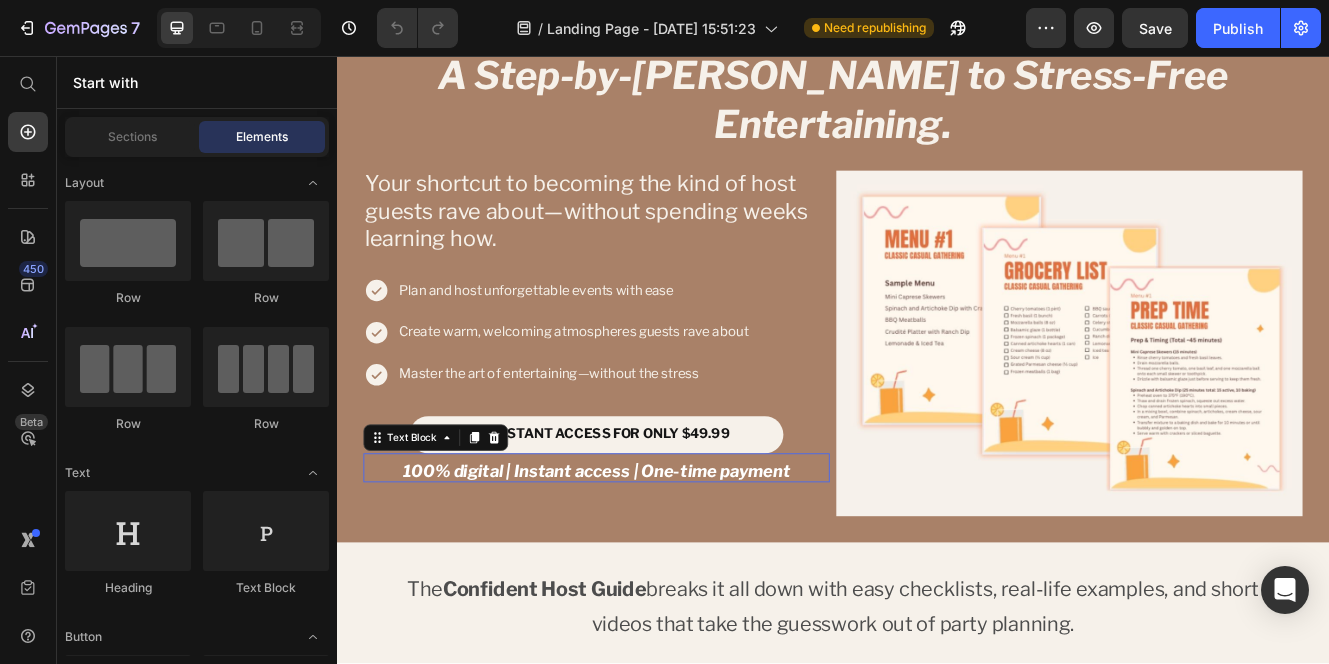 click on "100% digital | Instant access | One-time payment" at bounding box center [651, 558] 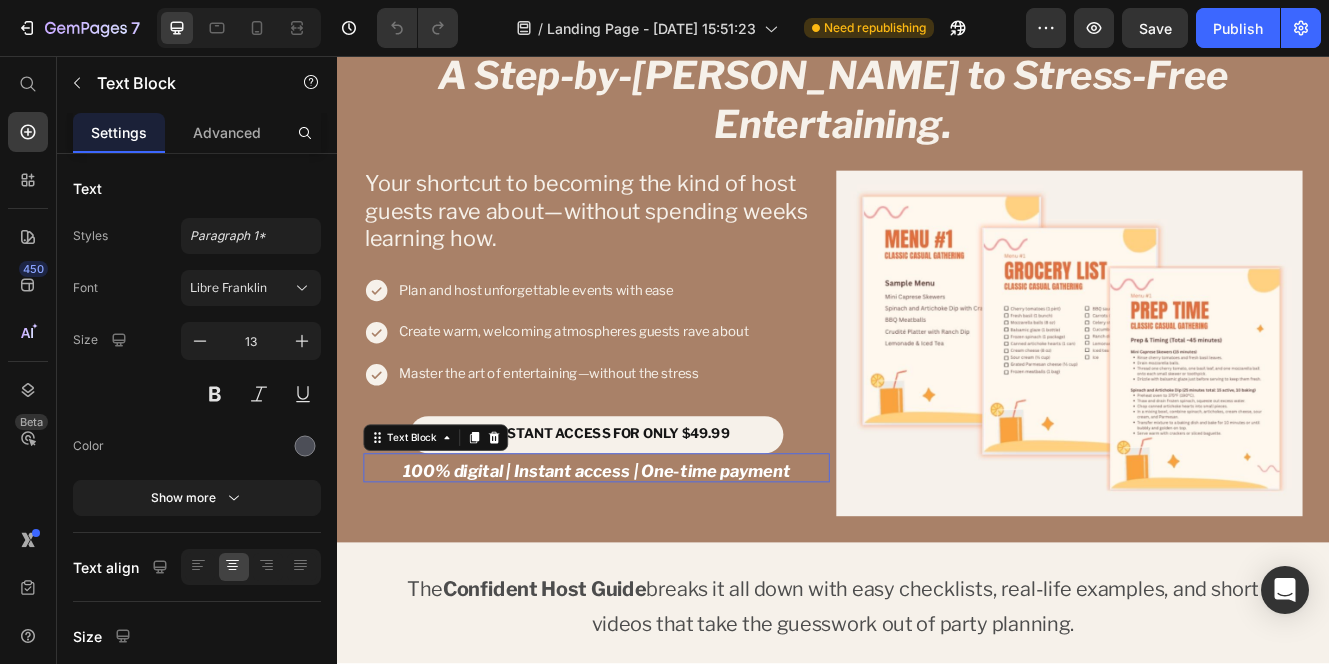 click on "100% digital | Instant access | One-time payment" at bounding box center (651, 558) 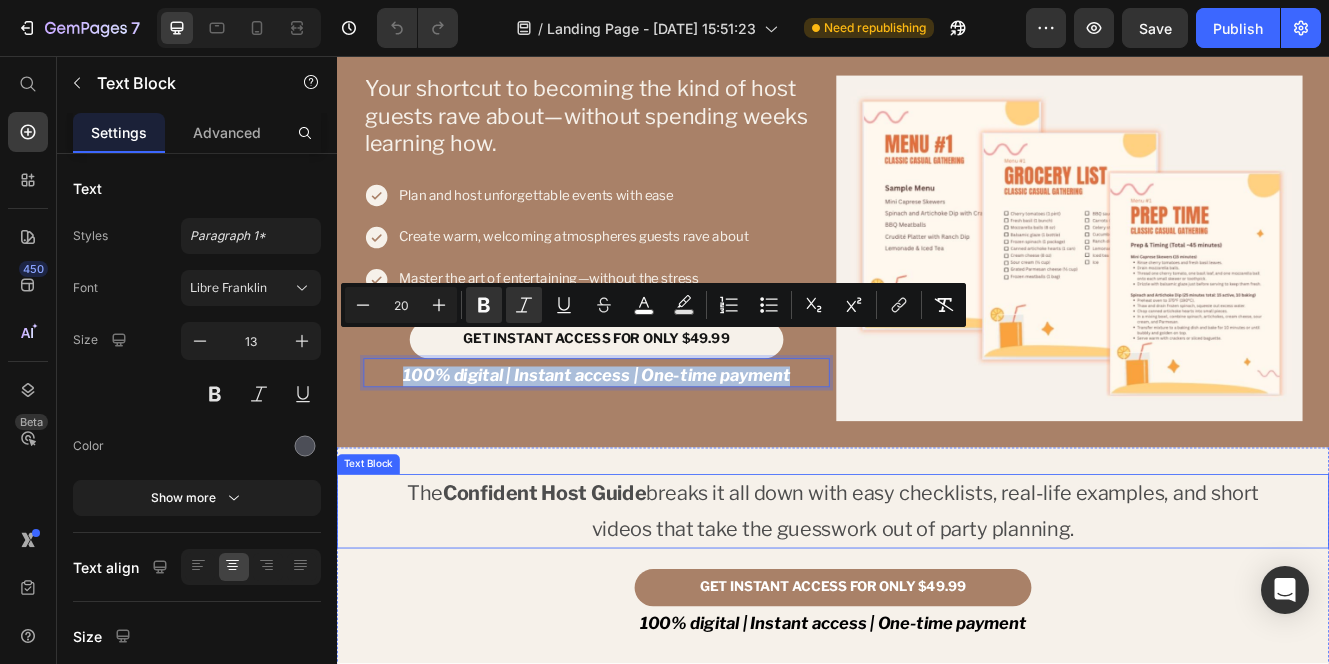 scroll, scrollTop: 1509, scrollLeft: 0, axis: vertical 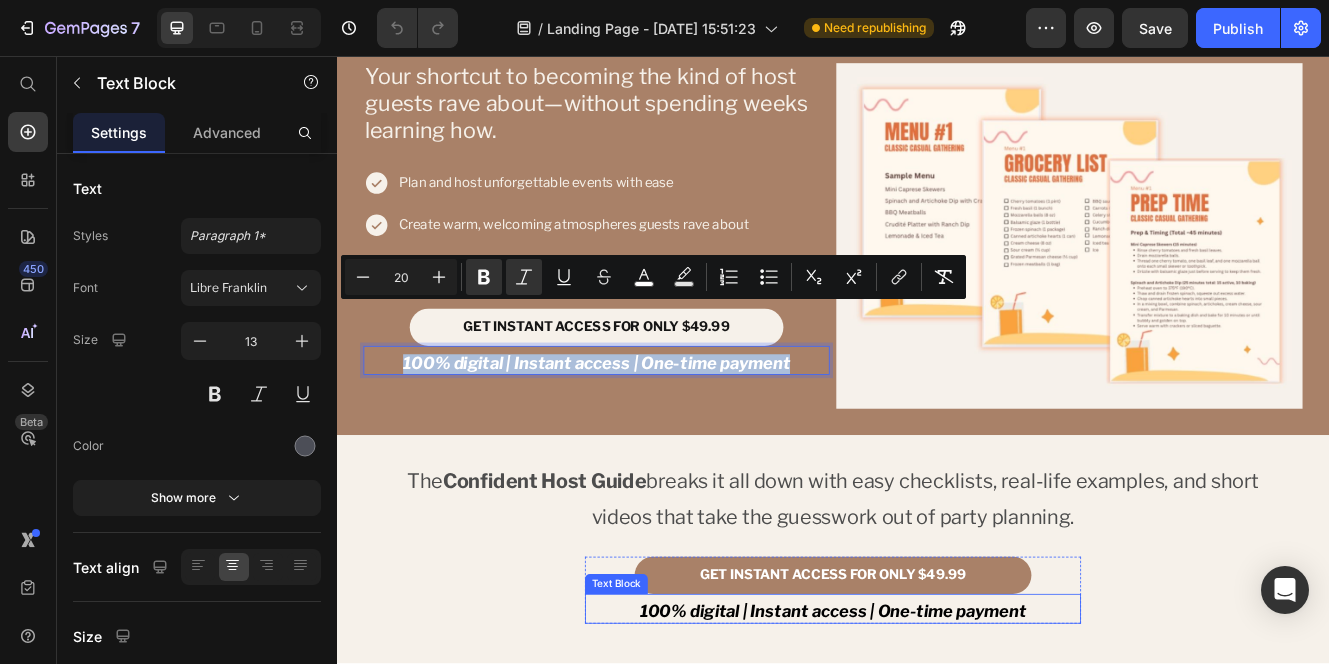 click on "100% digital | Instant access | One-time payment" at bounding box center (937, 728) 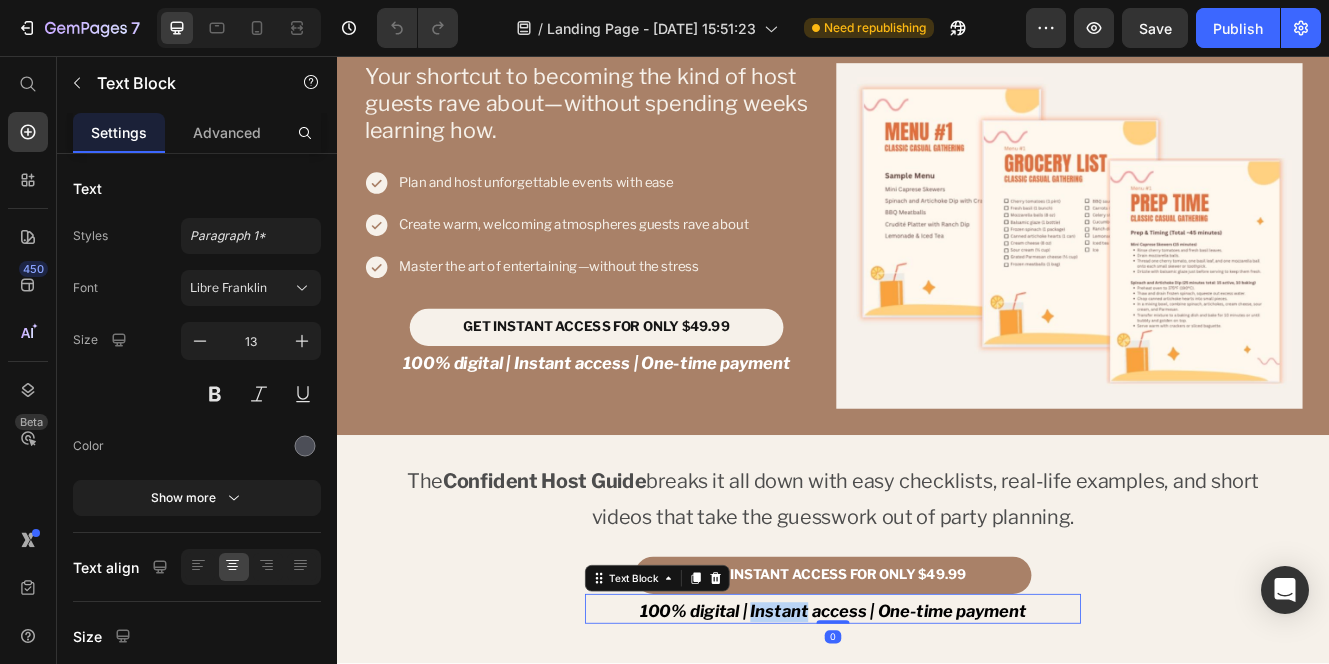 click on "100% digital | Instant access | One-time payment" at bounding box center [937, 728] 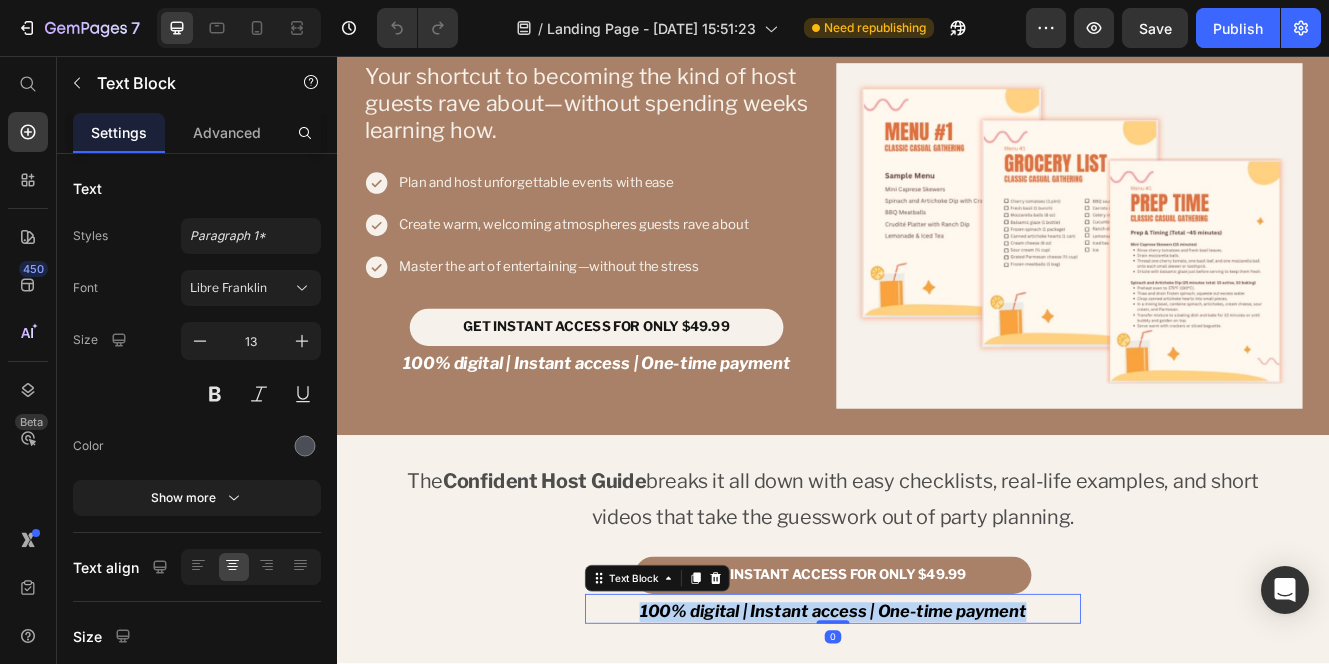 click on "100% digital | Instant access | One-time payment" at bounding box center (937, 728) 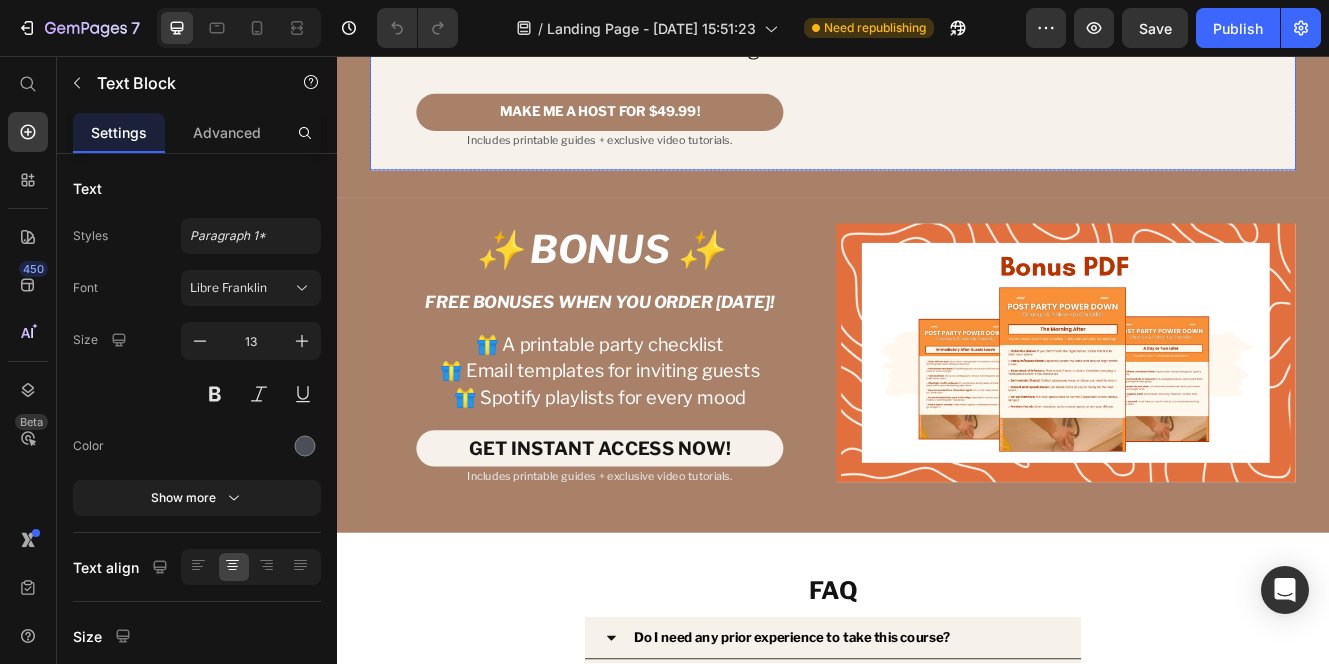 scroll, scrollTop: 5653, scrollLeft: 0, axis: vertical 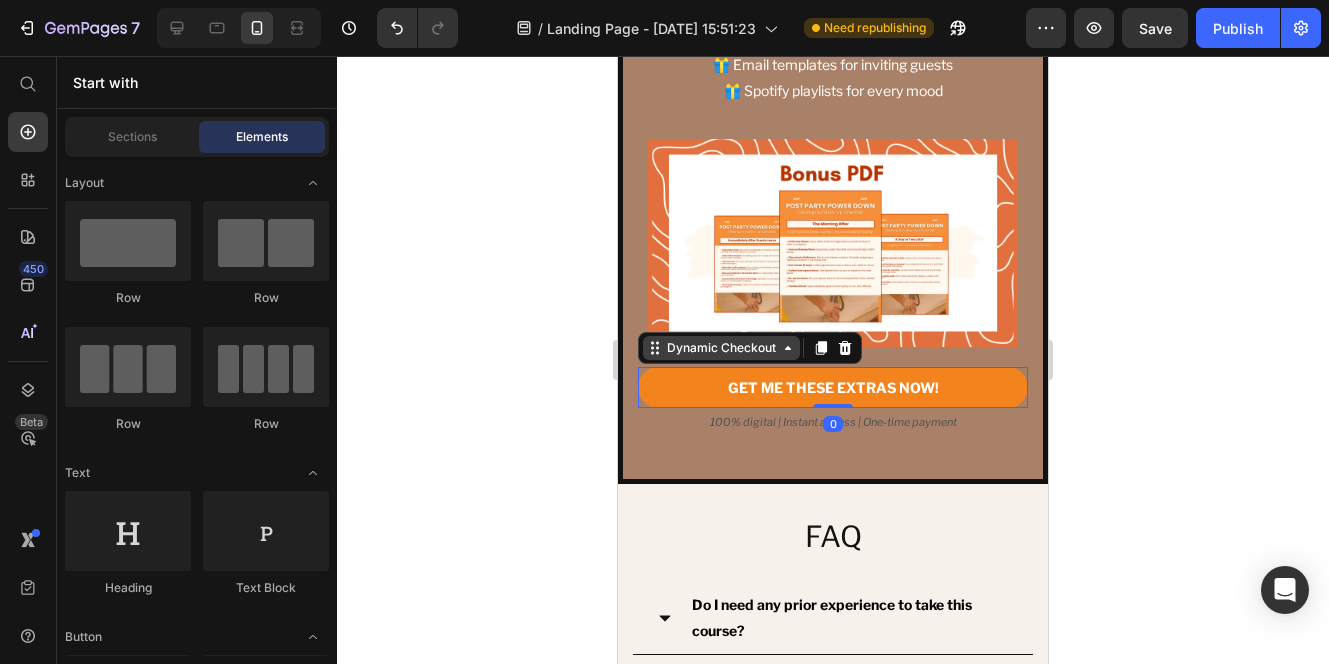 click on "Dynamic Checkout" at bounding box center (721, 348) 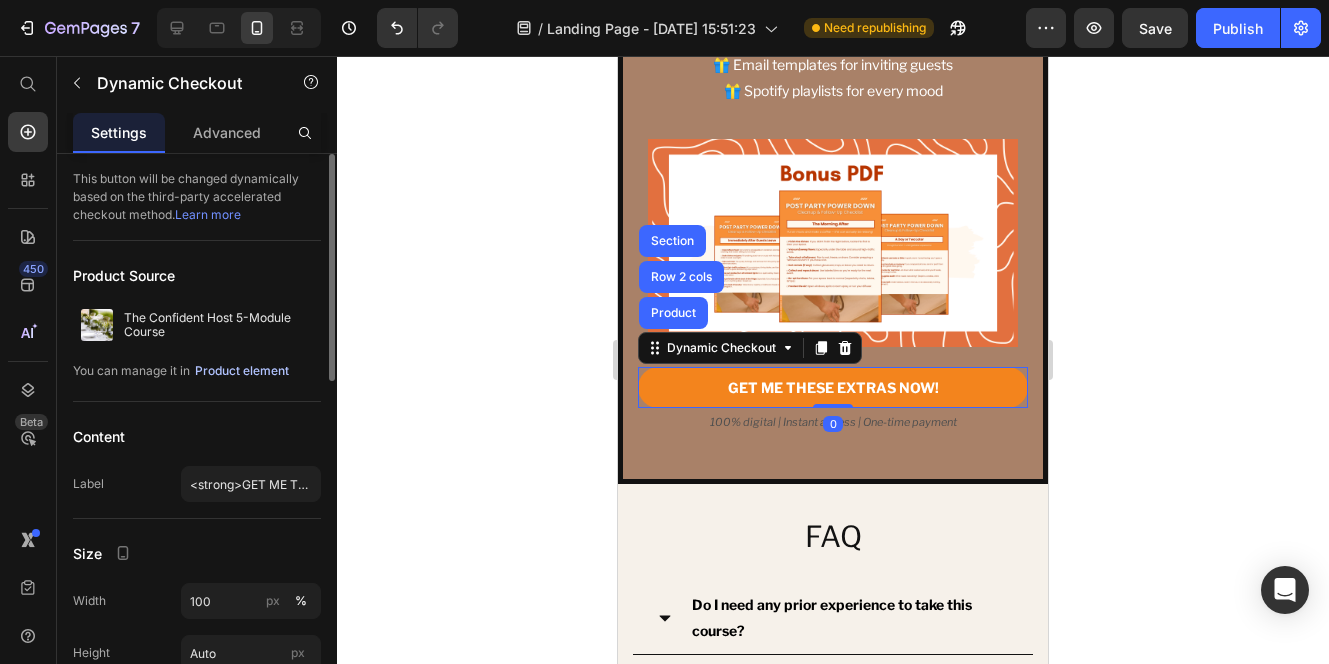click on "Product element" at bounding box center [242, 371] 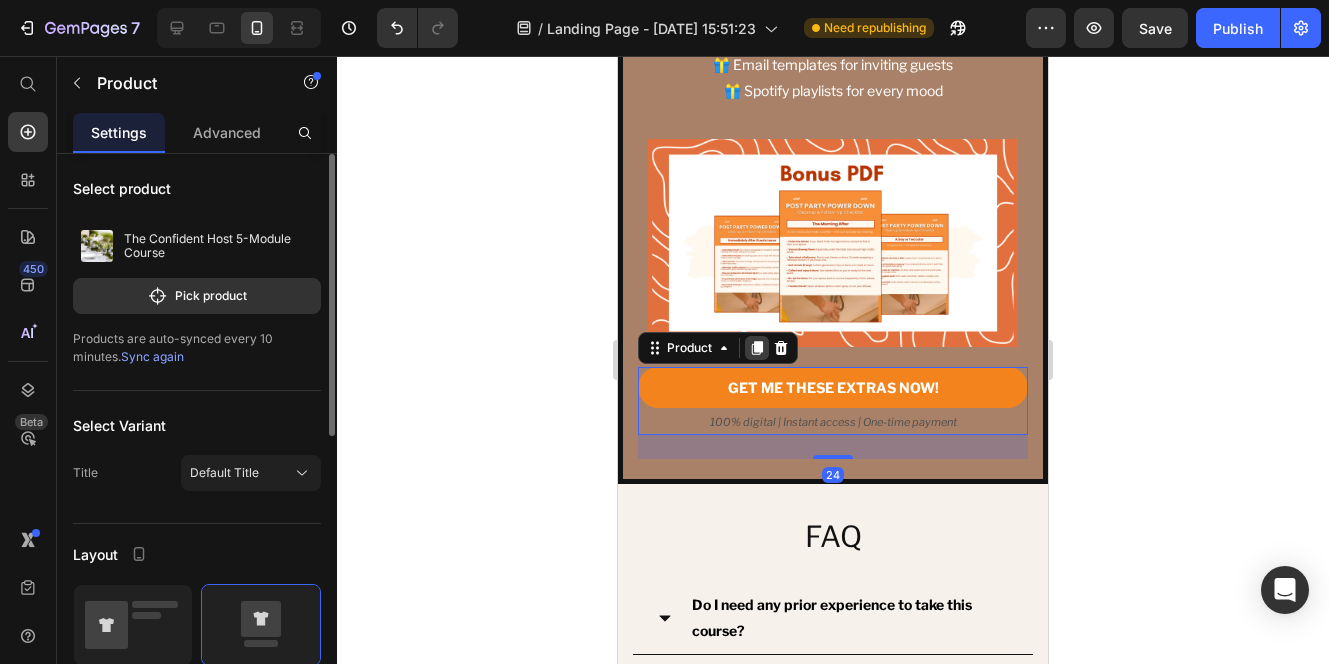 click 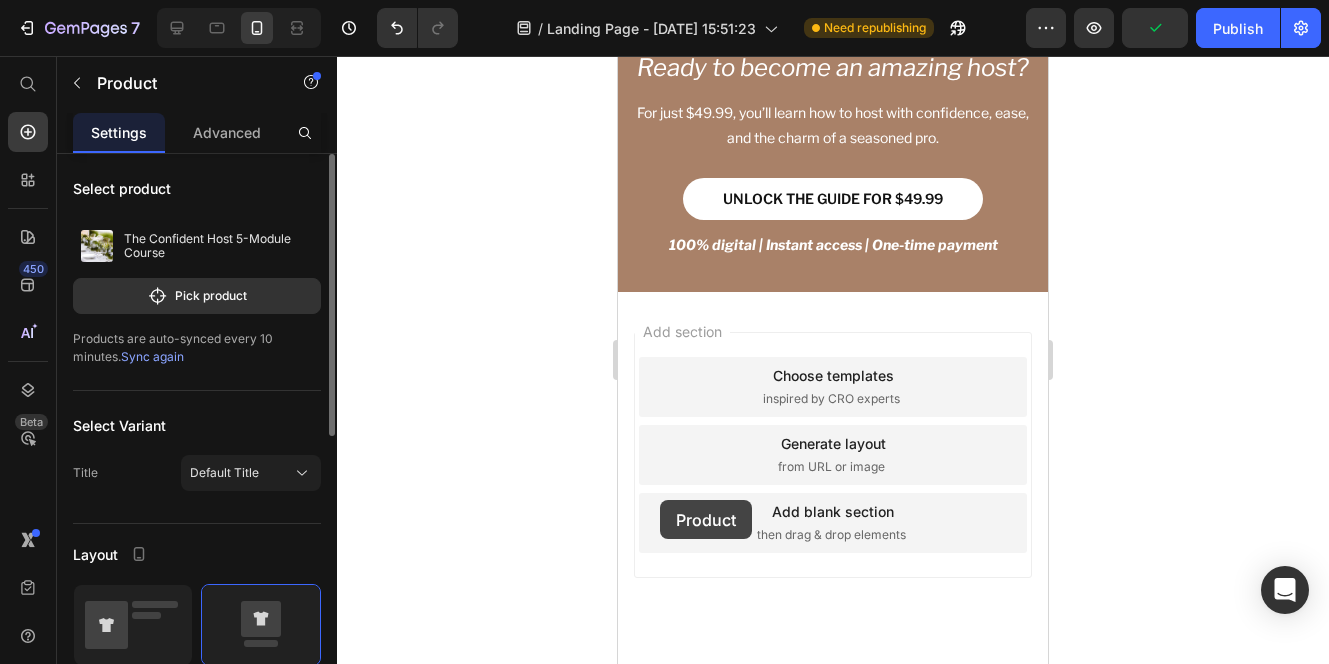 scroll, scrollTop: 10727, scrollLeft: 0, axis: vertical 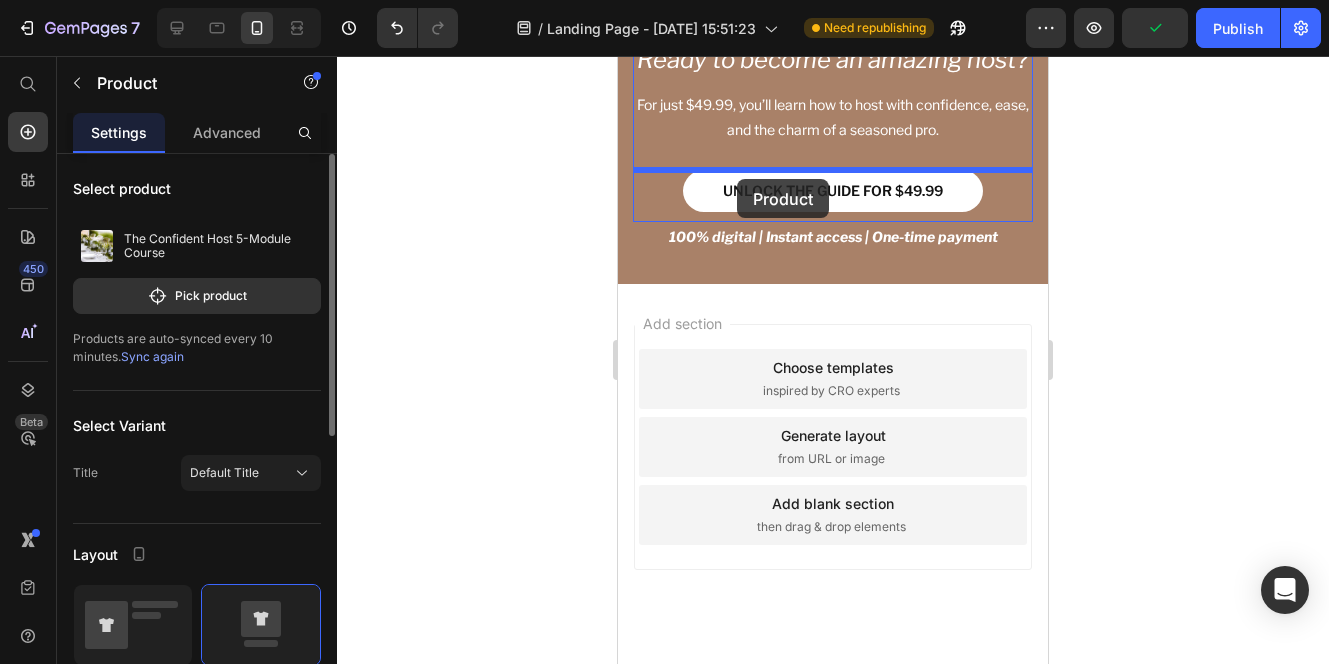 drag, startPoint x: 656, startPoint y: 433, endPoint x: 737, endPoint y: 179, distance: 266.6027 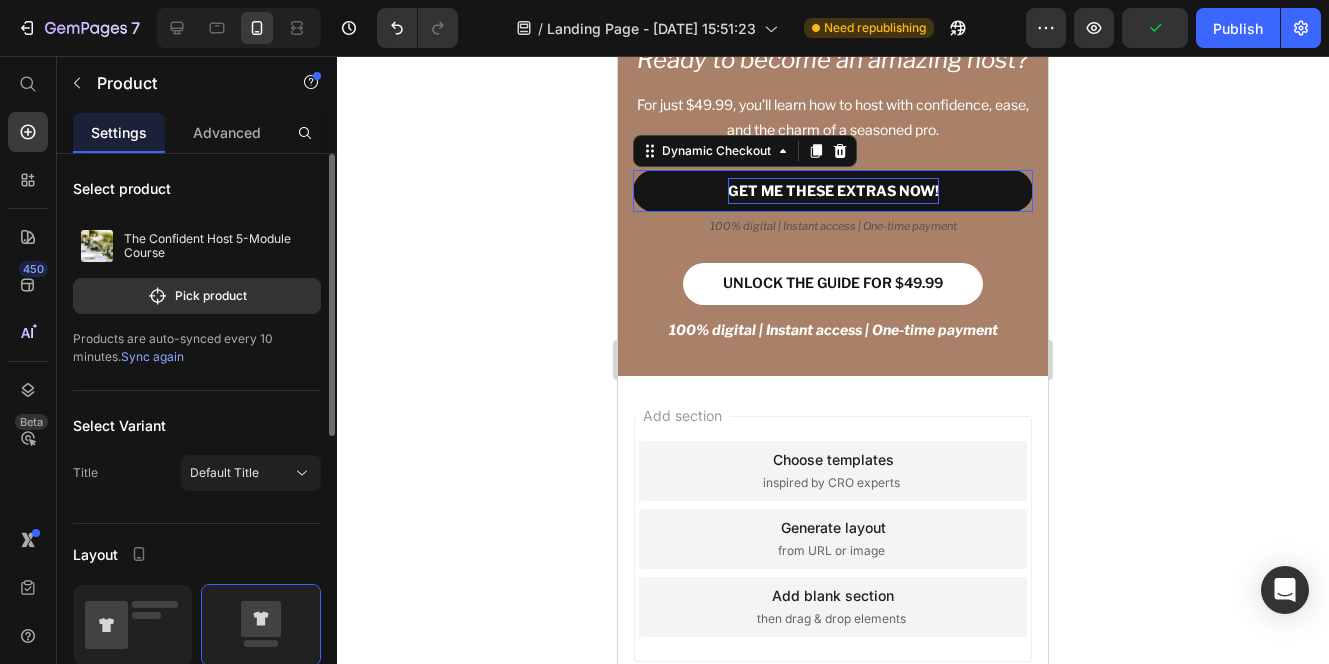 click on "GET ME THESE EXTRAS NOW!" at bounding box center (833, 190) 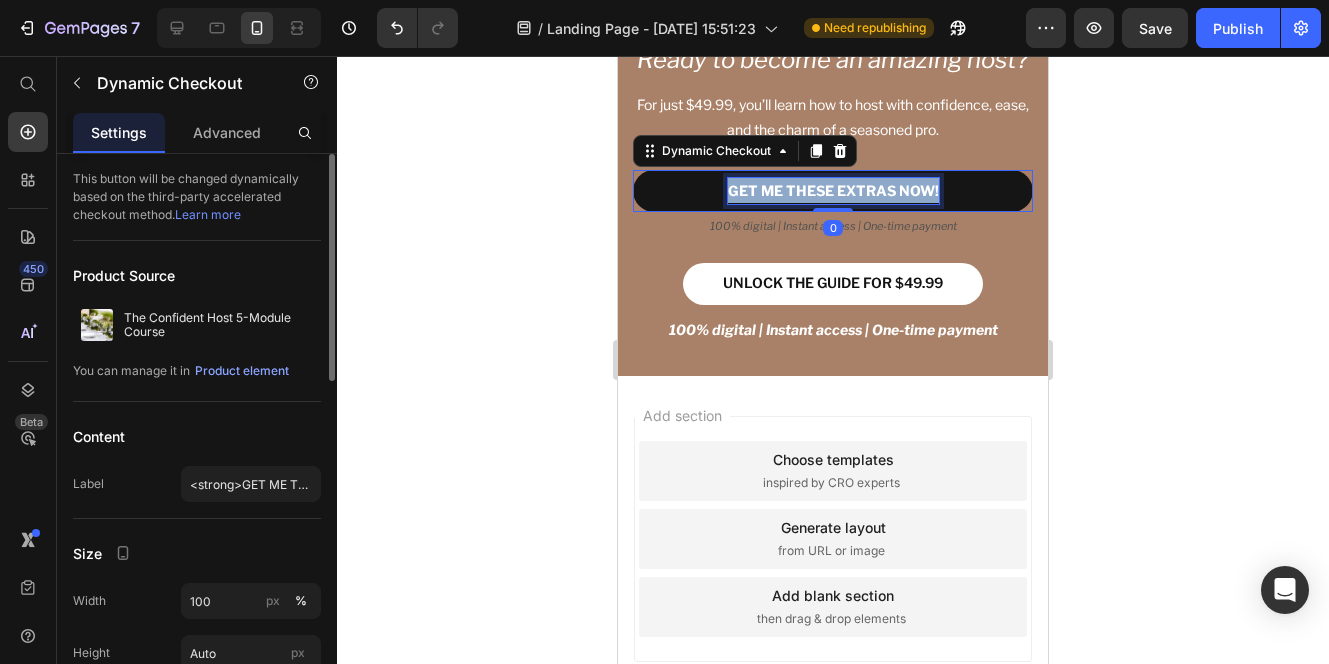 click on "GET ME THESE EXTRAS NOW!" at bounding box center (833, 190) 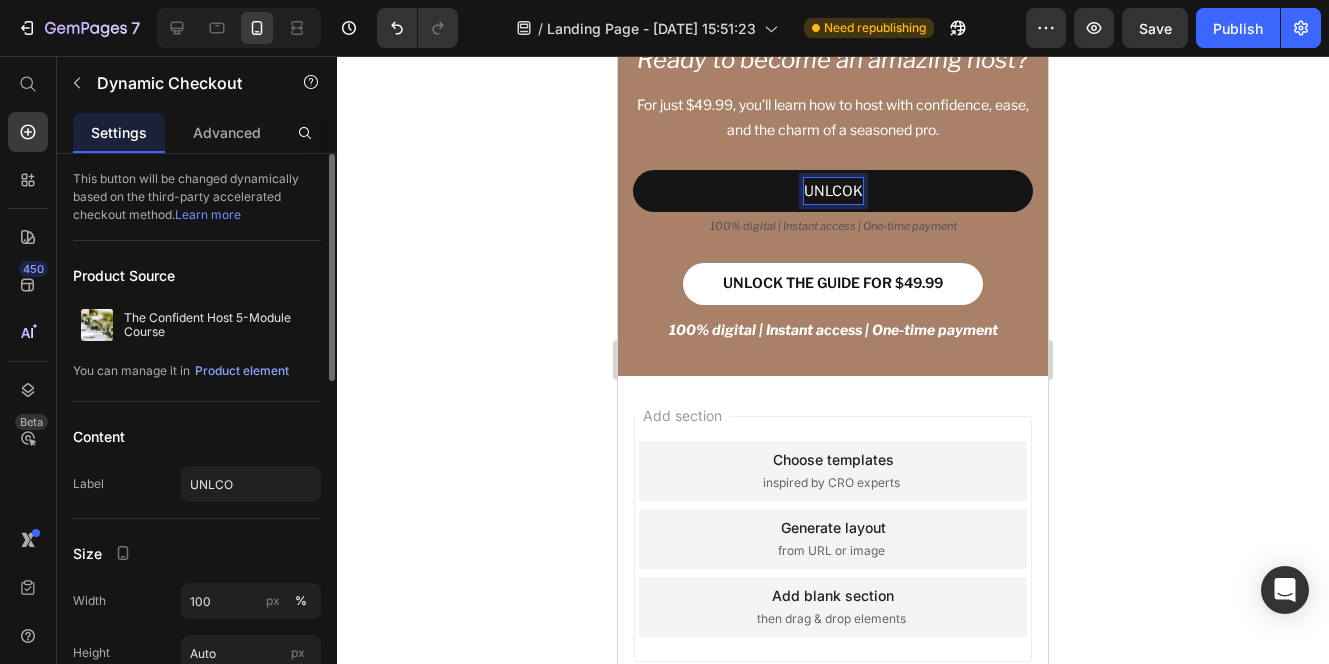 click on "UNLCOK" at bounding box center [833, 190] 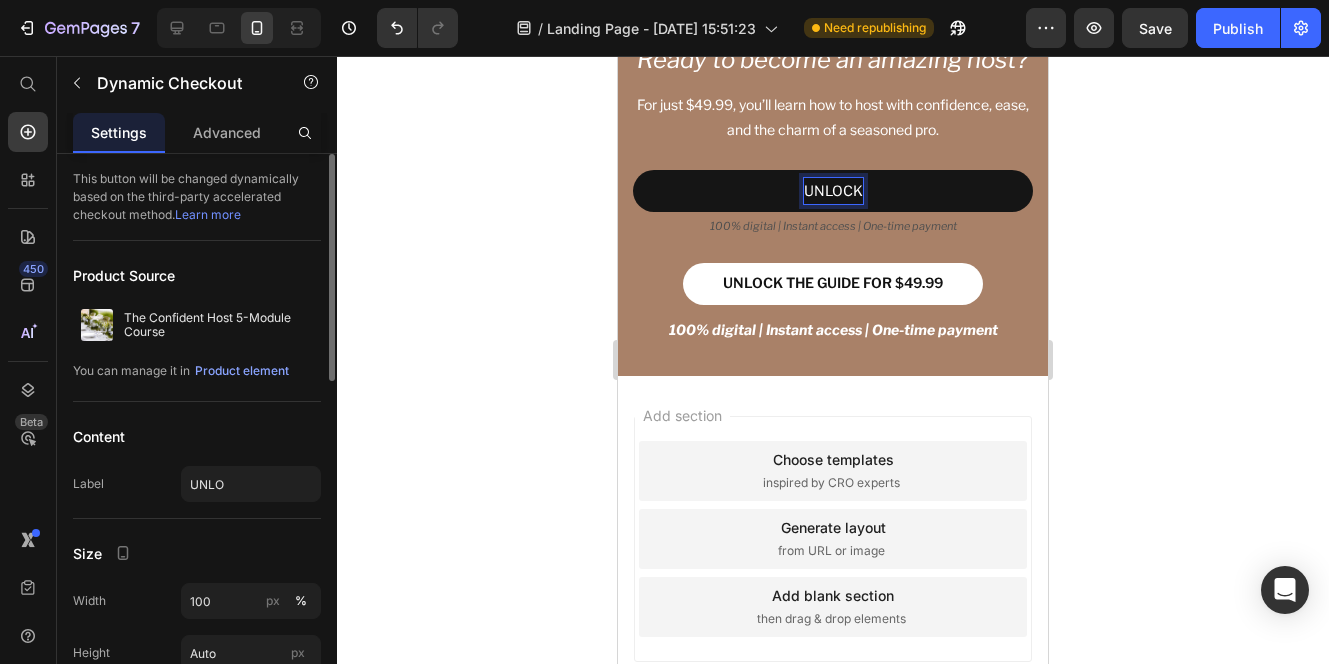 click on "UNLOCK" at bounding box center (833, 190) 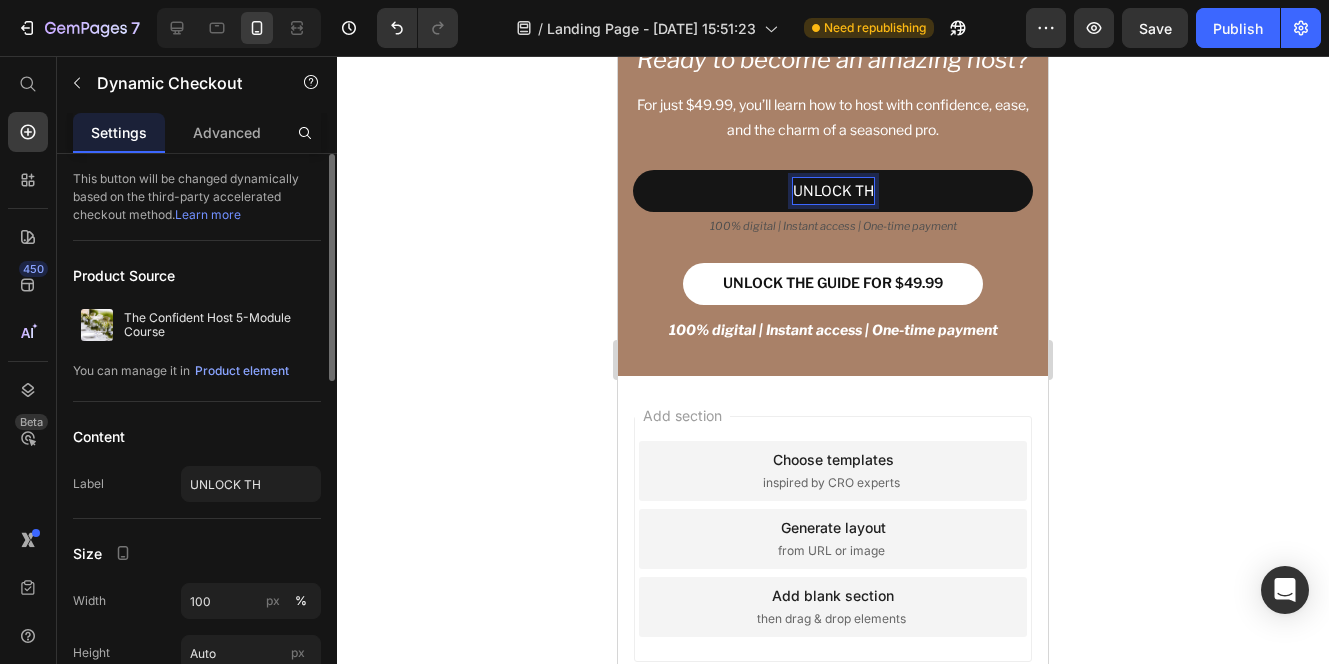 click on "UNLOCK TH" at bounding box center (833, 190) 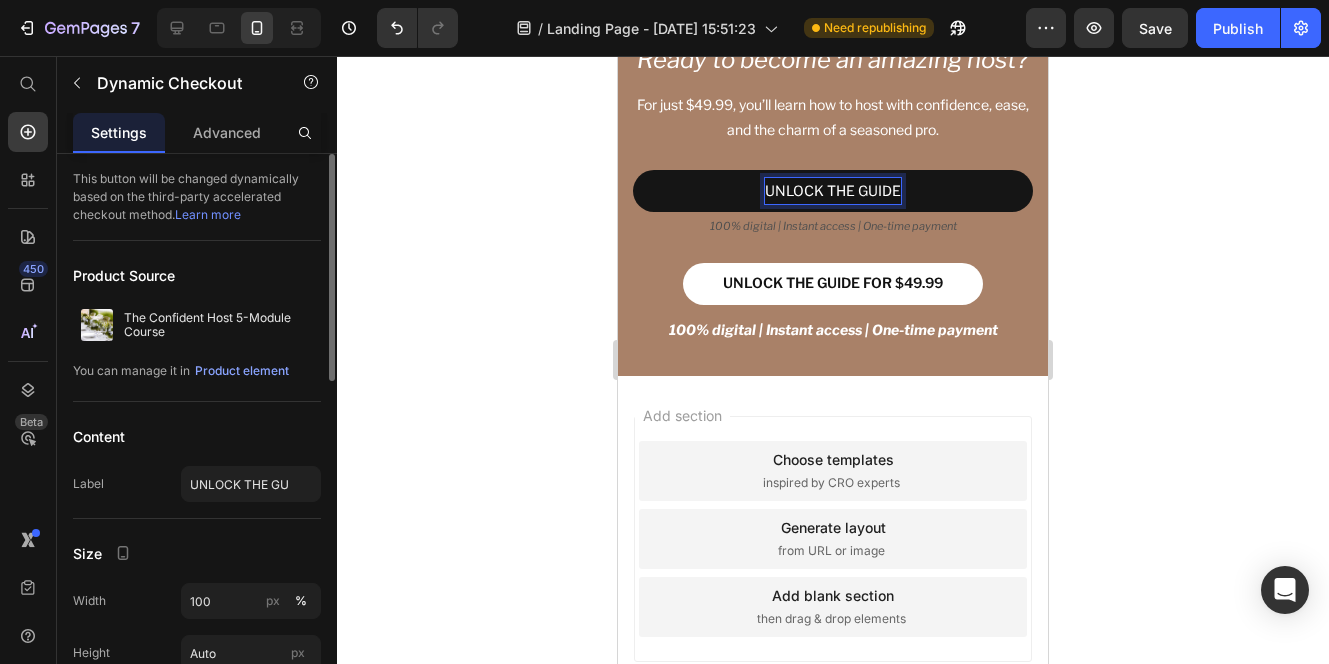 click on "UNLOCK THE GUIDE" at bounding box center [833, 190] 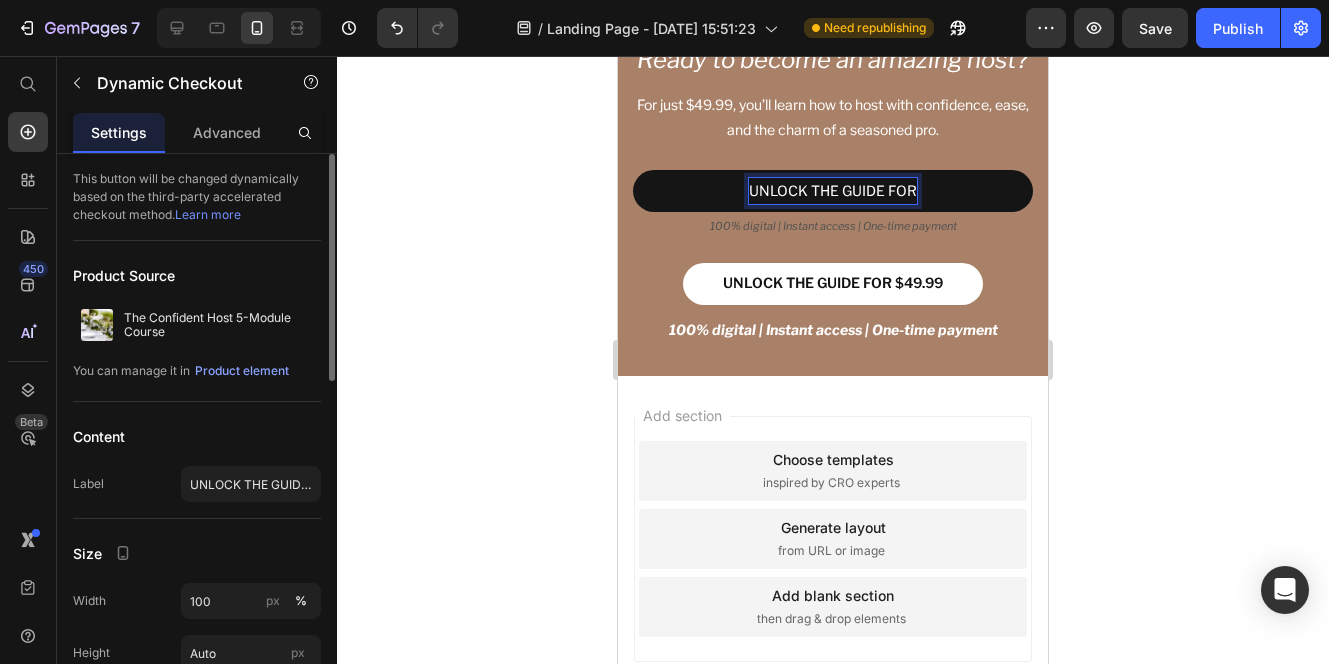 click on "UNLOCK THE GUIDE FOR" at bounding box center [833, 190] 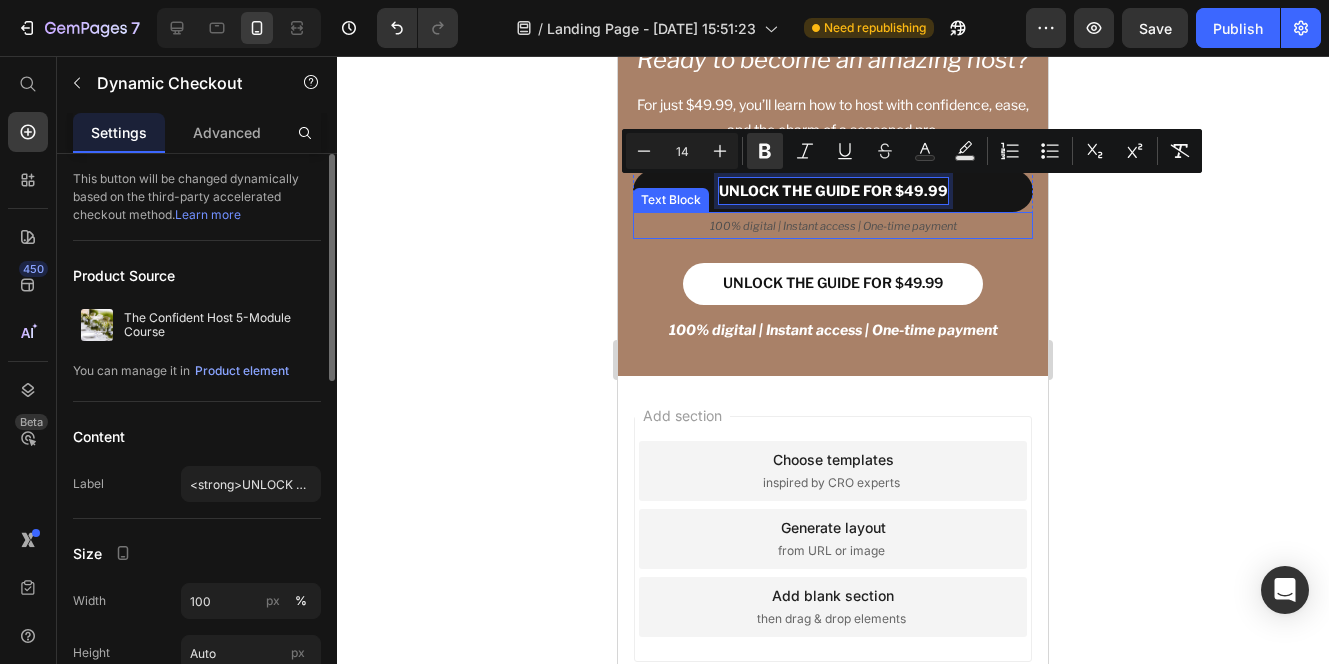 click on "100% digital | Instant access | One-time payment" at bounding box center (833, 226) 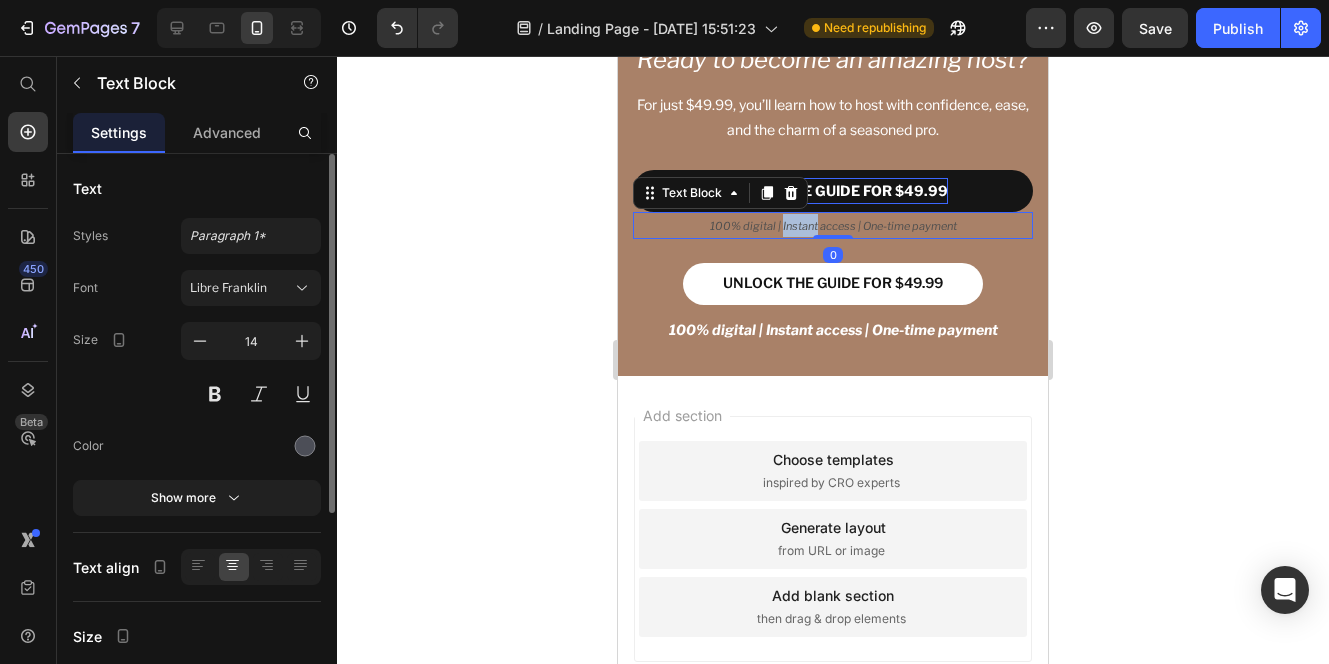 click on "100% digital | Instant access | One-time payment" at bounding box center (833, 226) 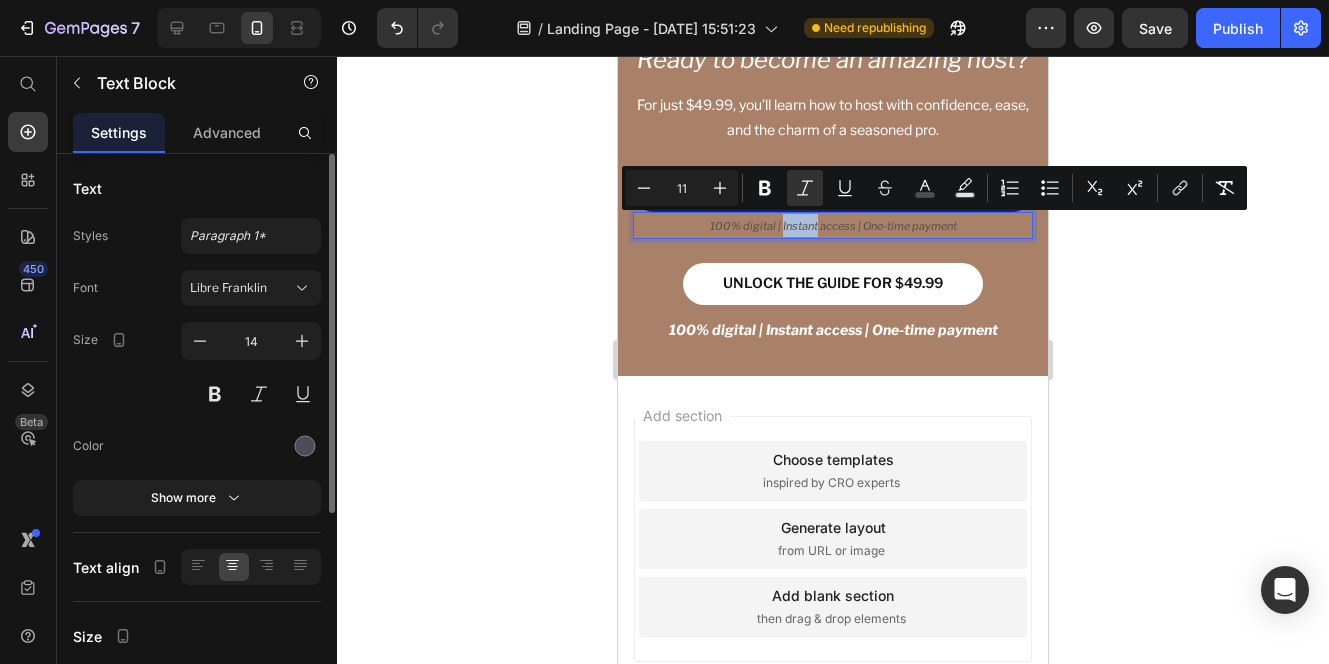 click on "100% digital | Instant access | One-time payment" at bounding box center [833, 226] 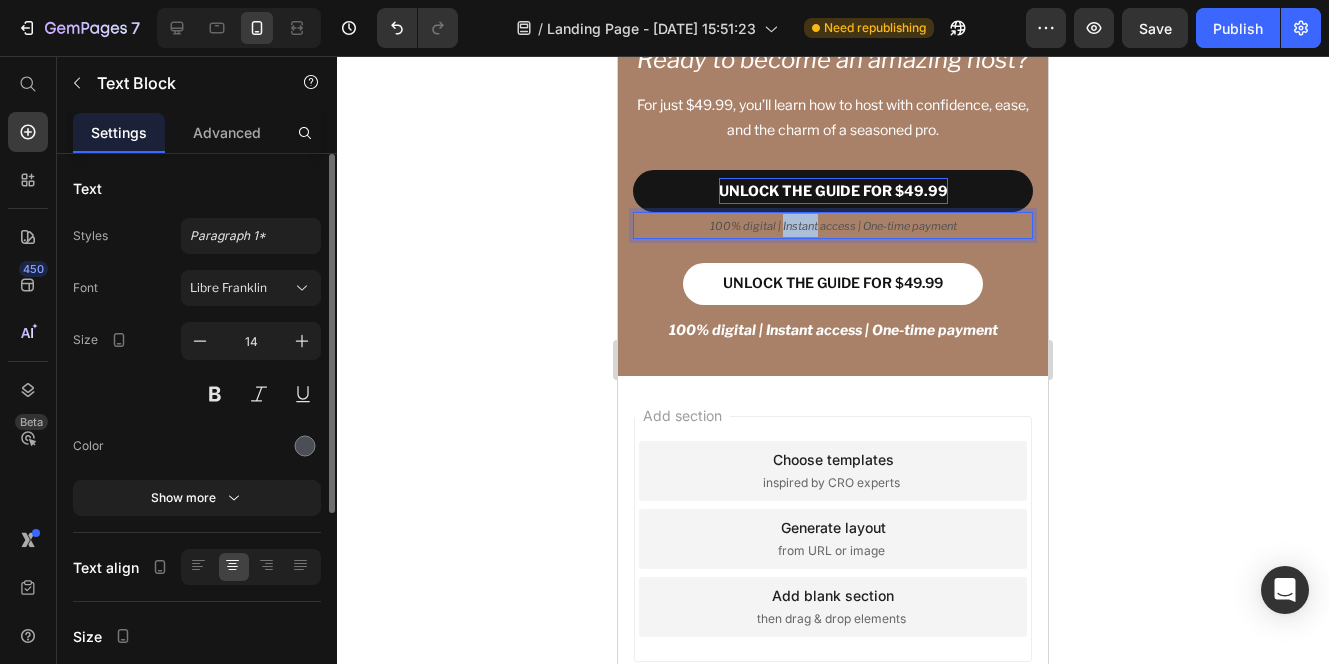 click on "100% digital | Instant access | One-time payment" at bounding box center (833, 226) 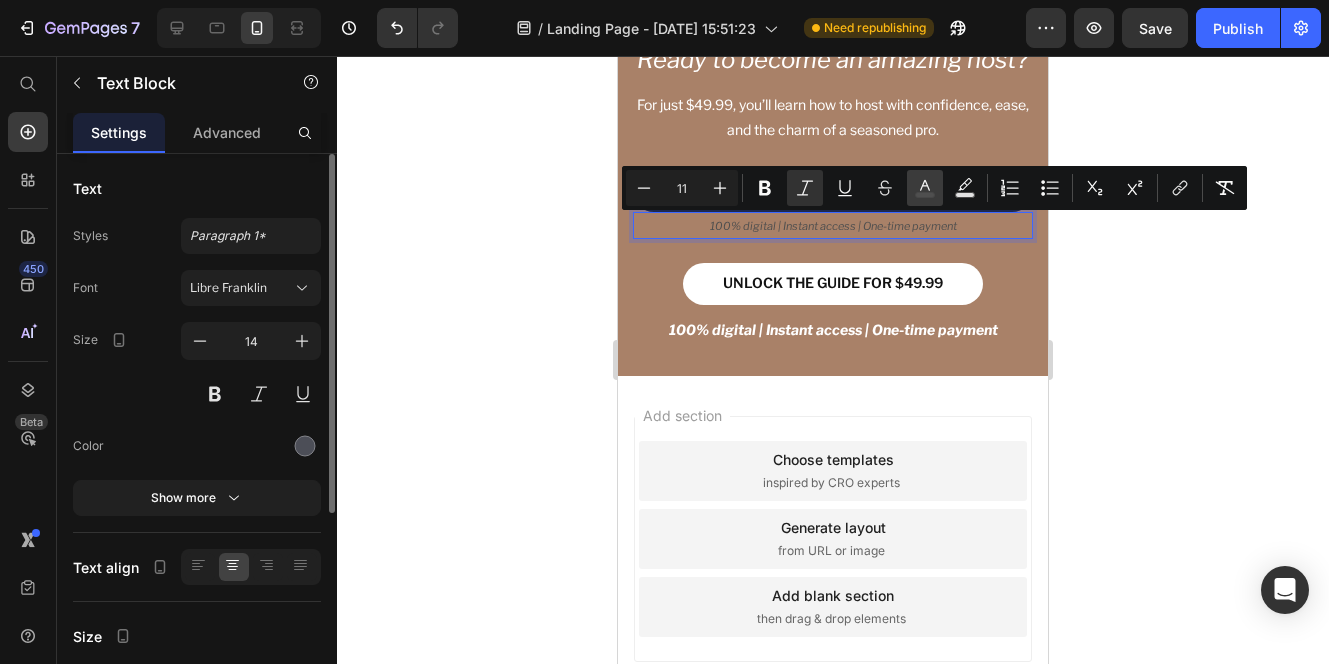 click 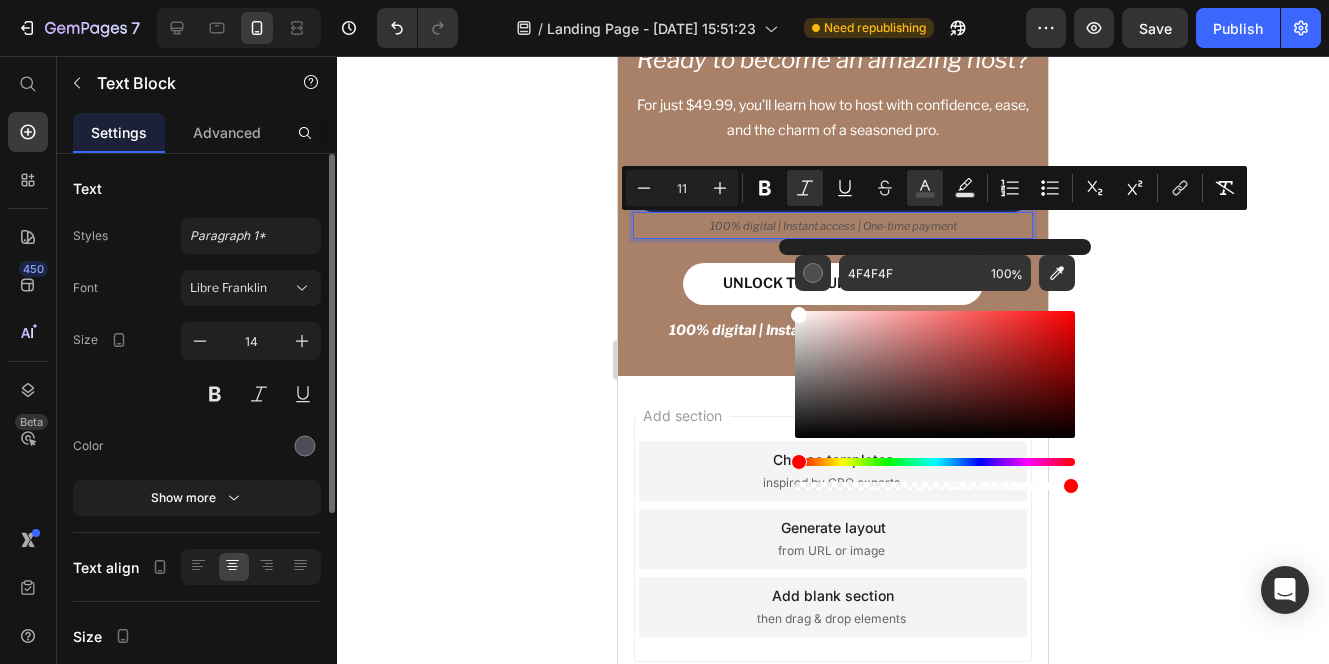 drag, startPoint x: 820, startPoint y: 374, endPoint x: 781, endPoint y: 283, distance: 99.00505 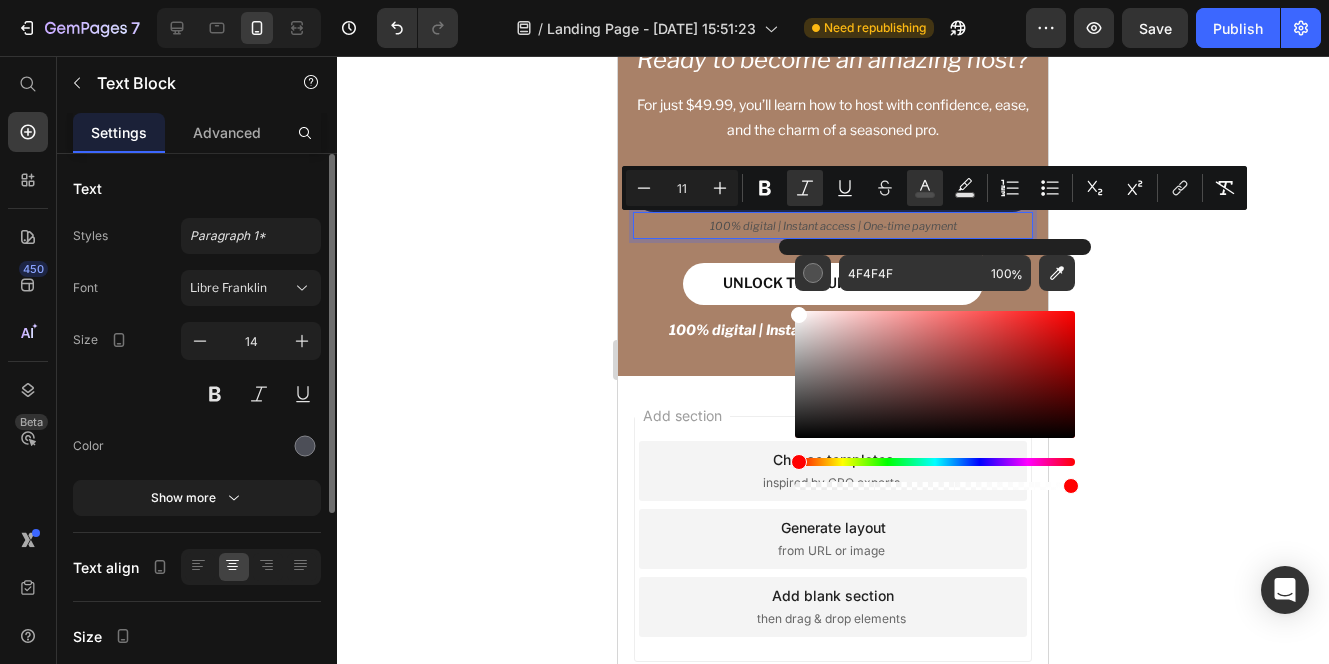 type on "FFFFFF" 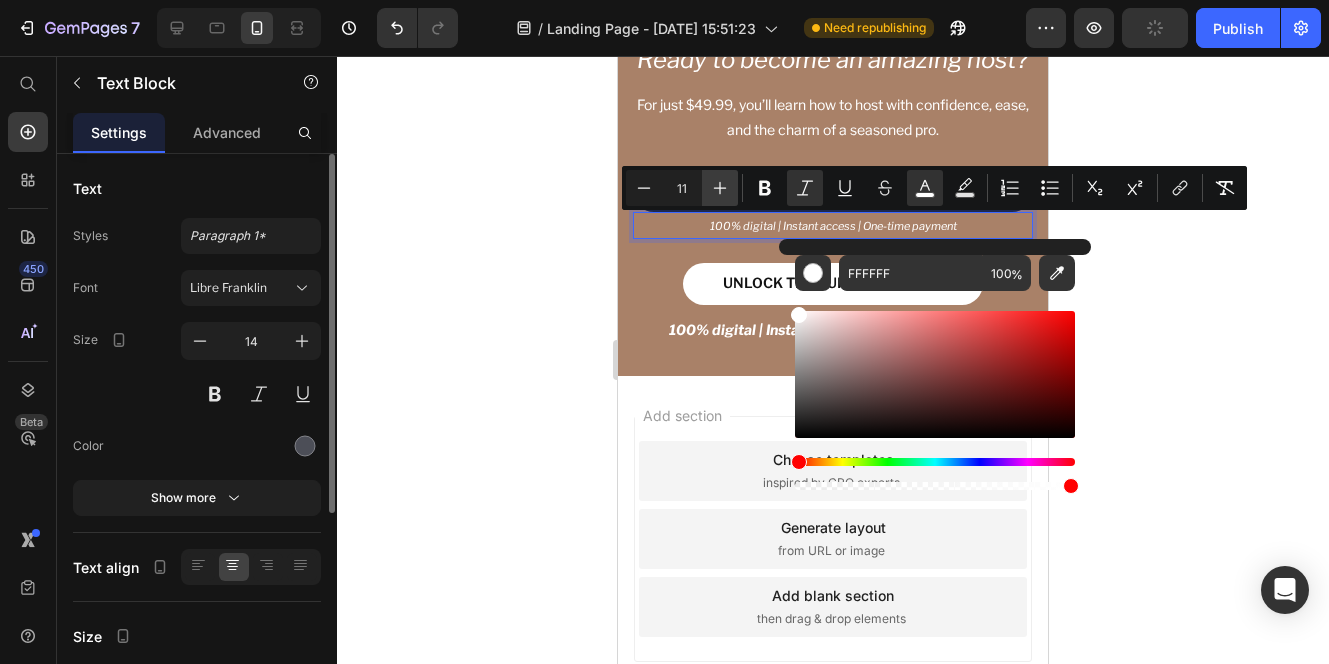 click 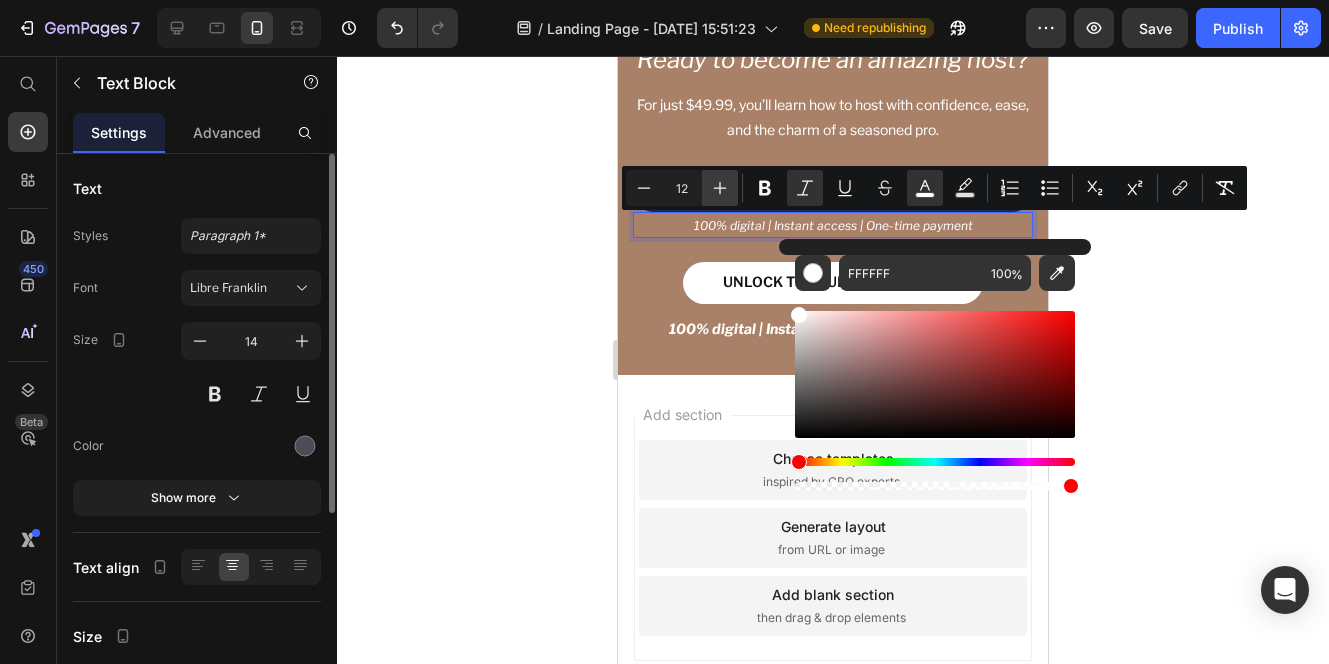 click 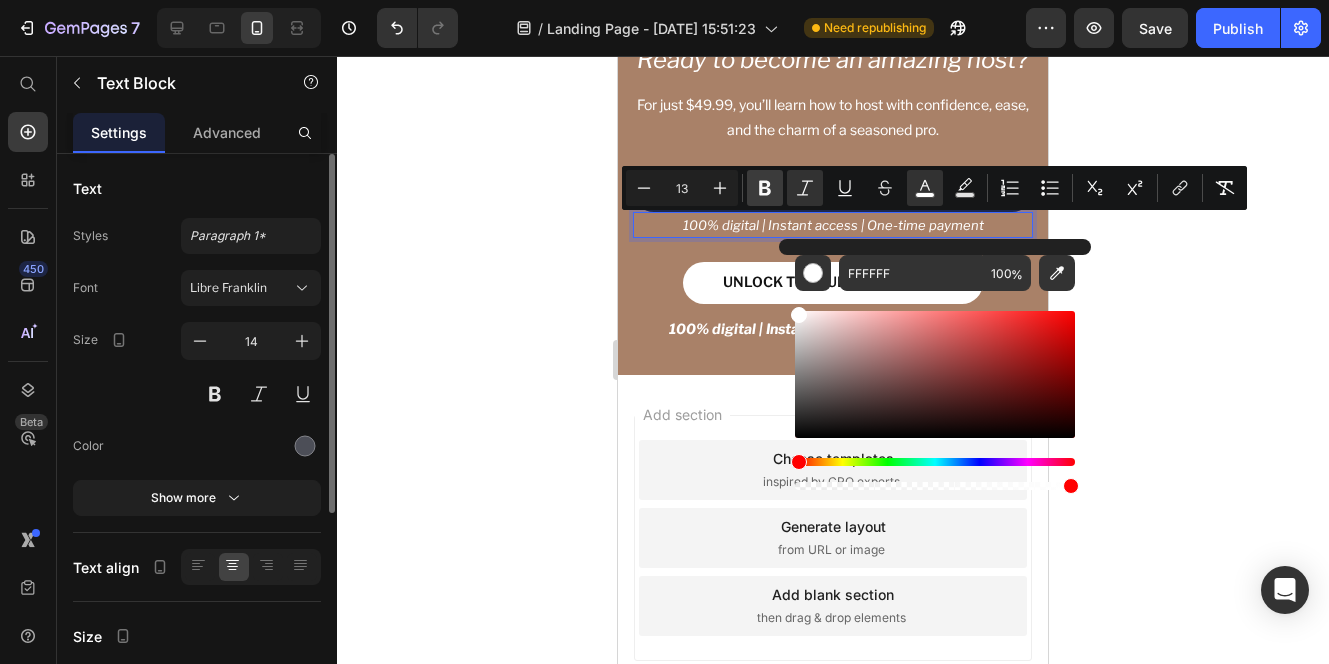 click on "Bold" at bounding box center [765, 188] 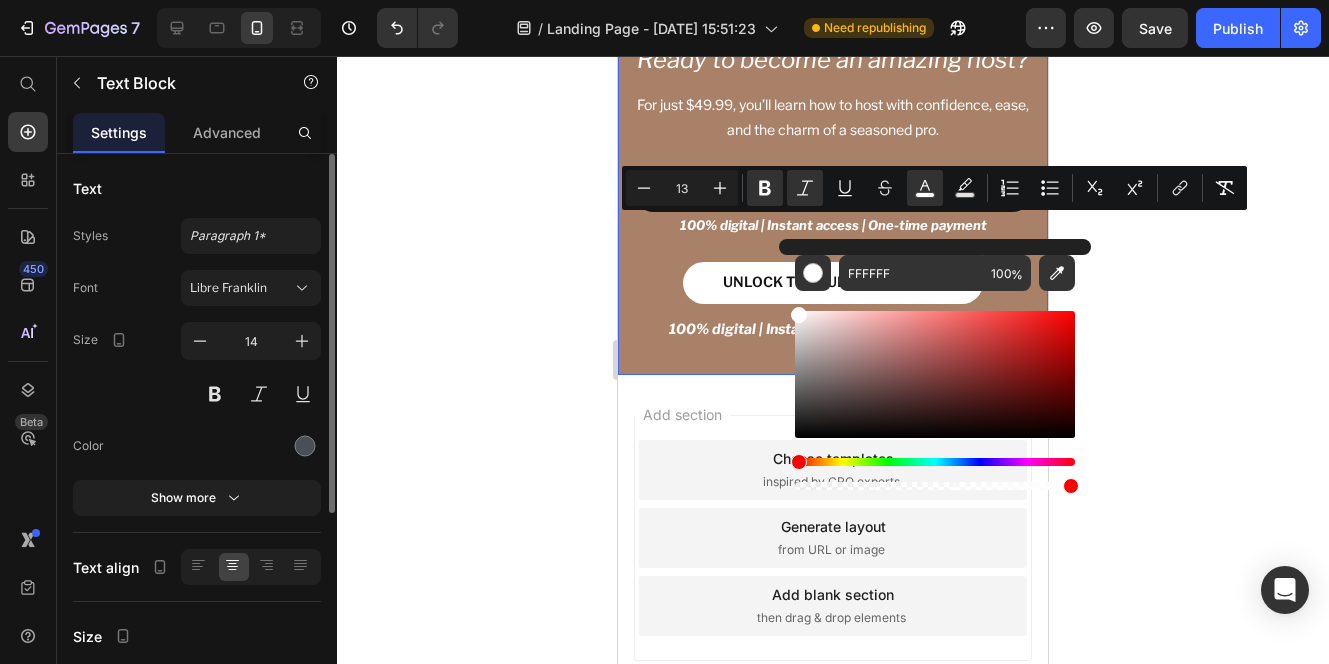 click on "Image Ready to become an amazing host? Heading For just $49.99, you’ll learn how to host with confidence, ease, and the charm of a seasoned pro. Text Block Row UNLOCK THE GUIDE FOR $49.99 Dynamic Checkout 100% digital | Instant access | One-time payment Text Block Product UNLOCK THE GUIDE FOR $49.99 Button Row 100% digital | Instant access | One-time payment Text Block" at bounding box center [833, -34] 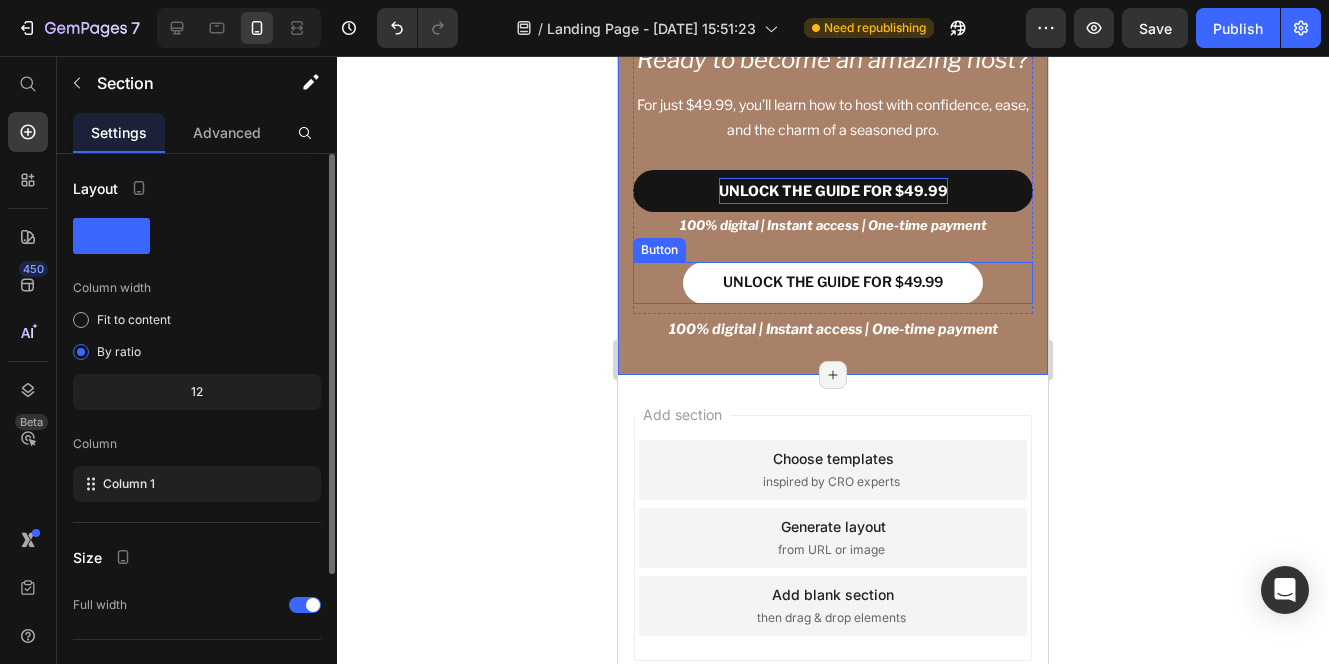 click on "UNLOCK THE GUIDE FOR $49.99 Button" at bounding box center (833, 283) 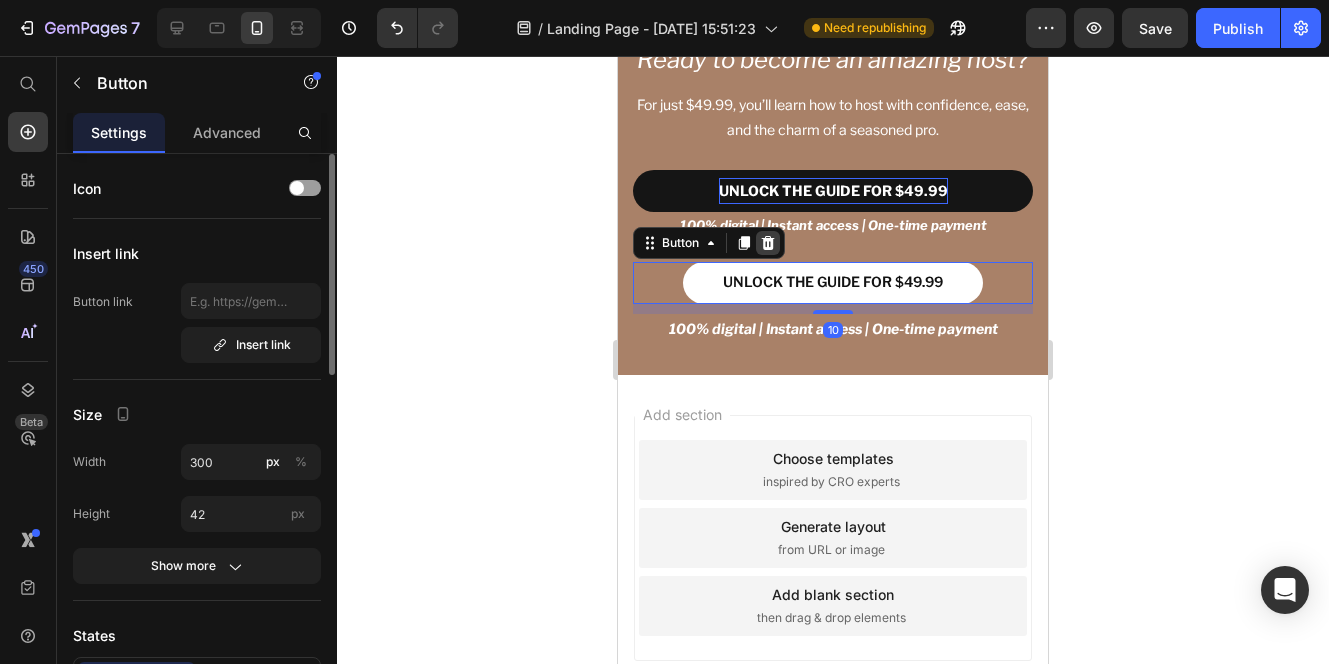 click 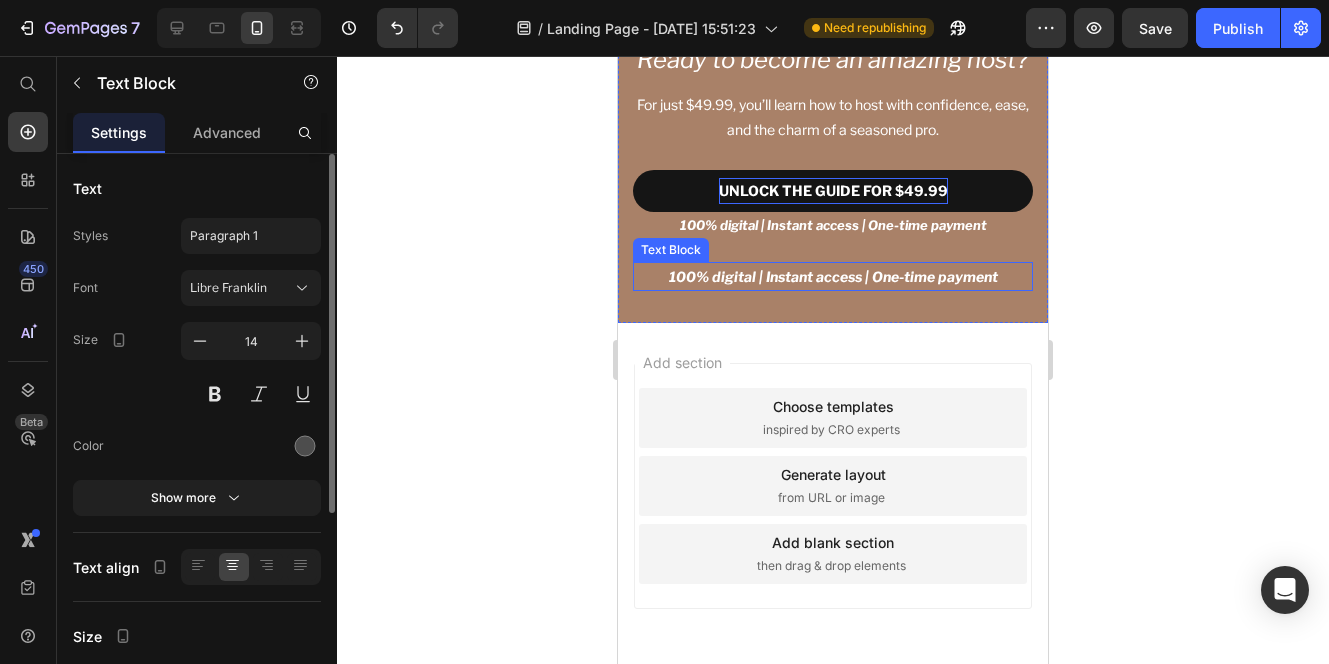 click on "100% digital | Instant access | One-time payment" at bounding box center (833, 276) 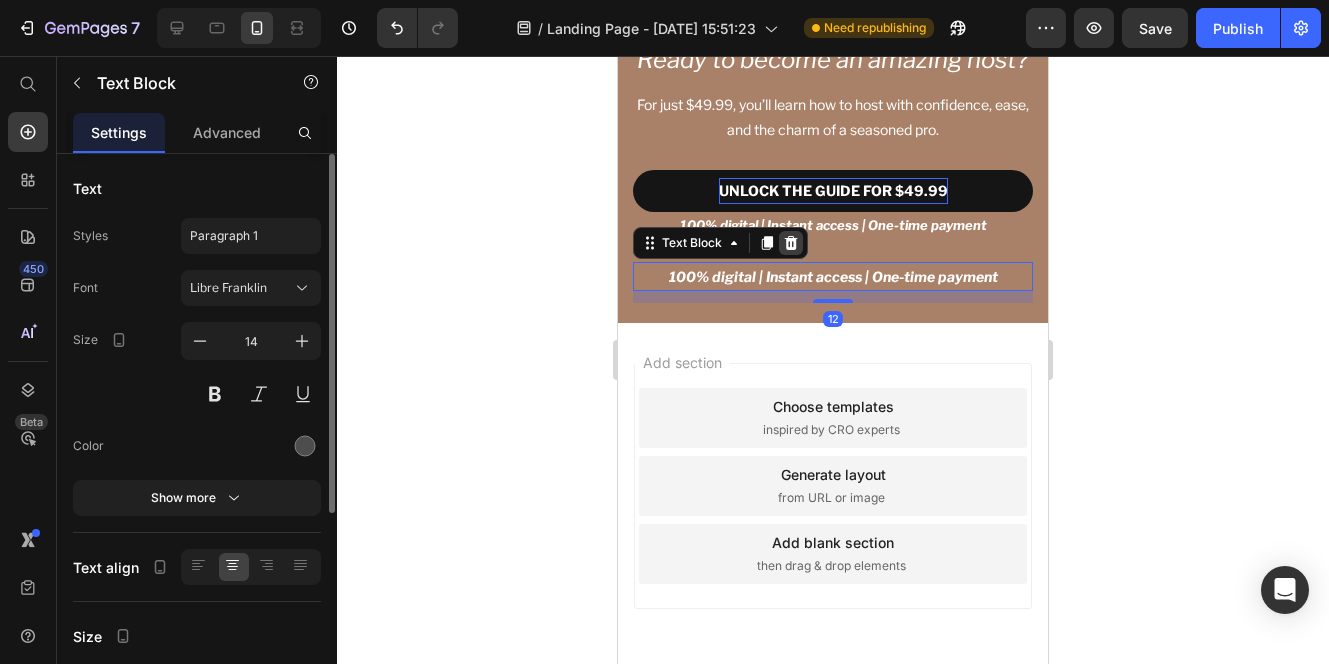 click 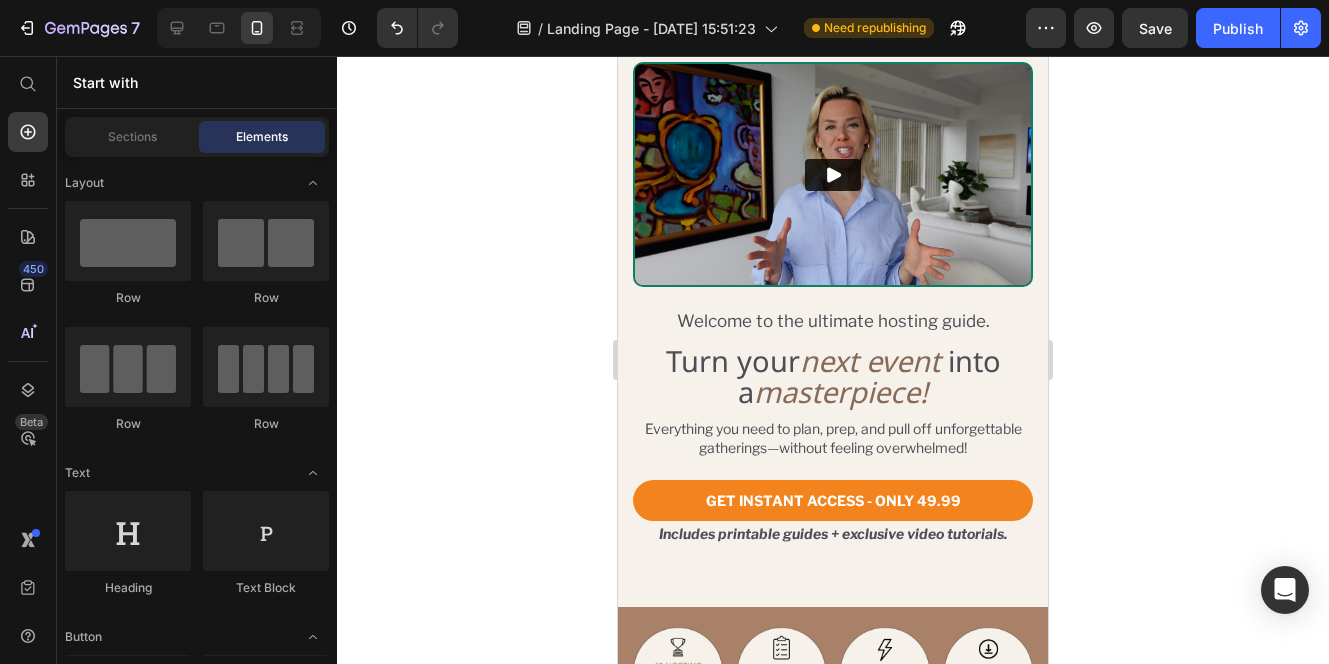 scroll, scrollTop: 0, scrollLeft: 0, axis: both 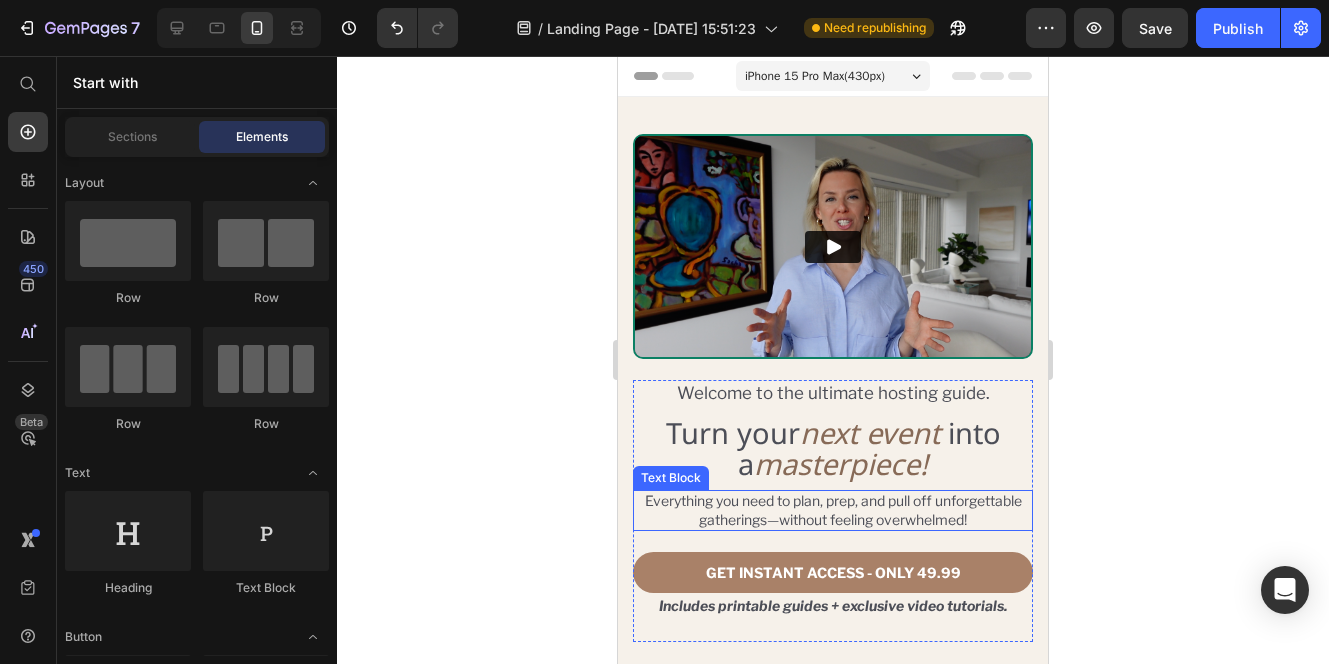 click on "GET INSTANT ACCESS - ONLY 49.99" at bounding box center [833, 572] 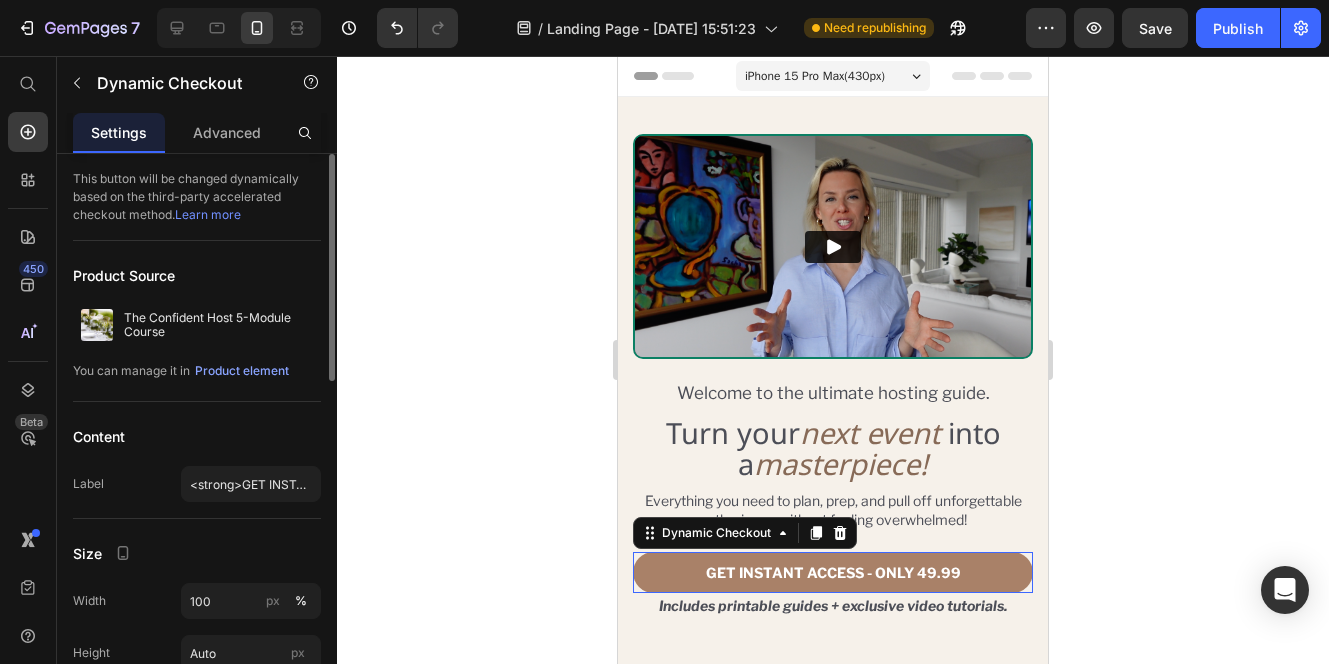 click on "GET INSTANT ACCESS - ONLY 49.99" at bounding box center (833, 572) 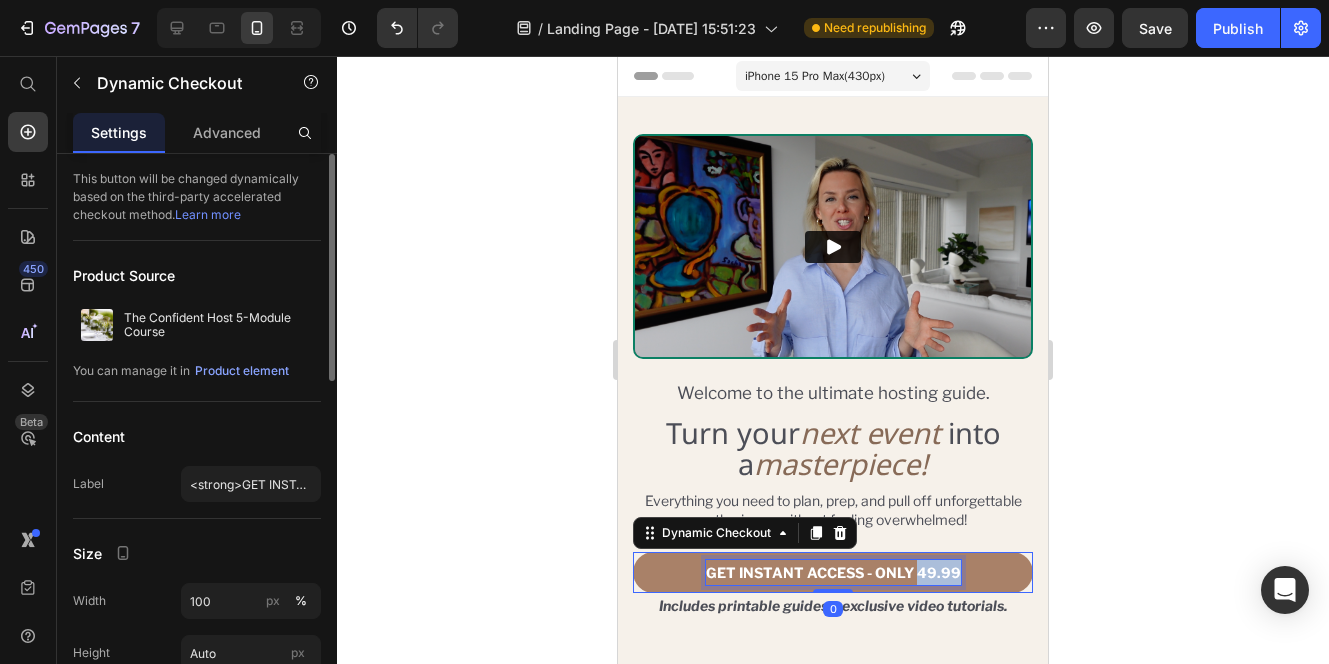 click on "GET INSTANT ACCESS - ONLY 49.99" at bounding box center (833, 572) 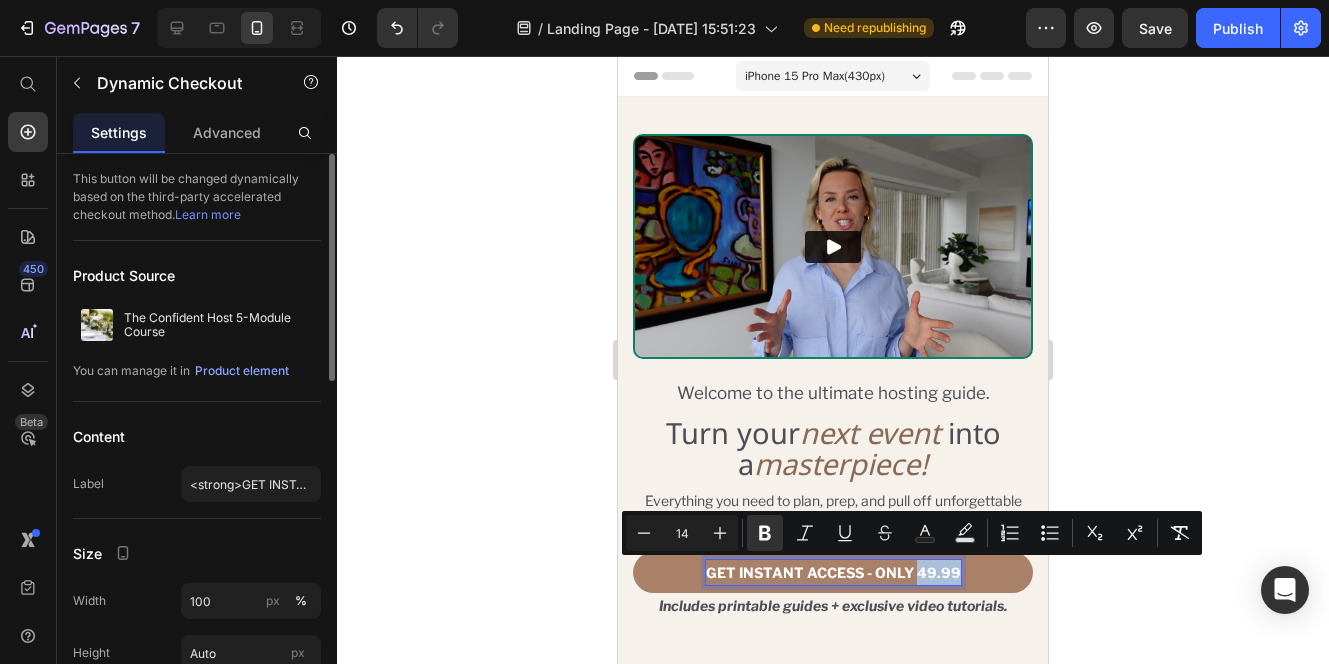 click on "GET INSTANT ACCESS - ONLY 49.99" at bounding box center (833, 572) 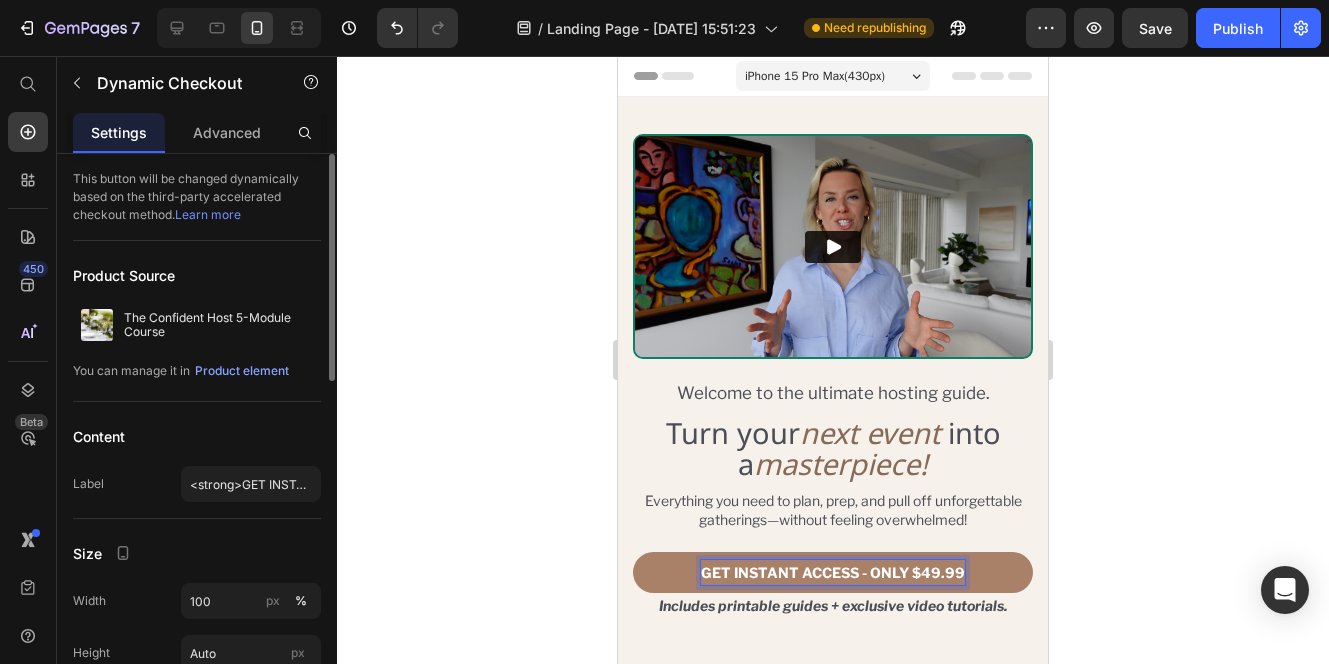 click 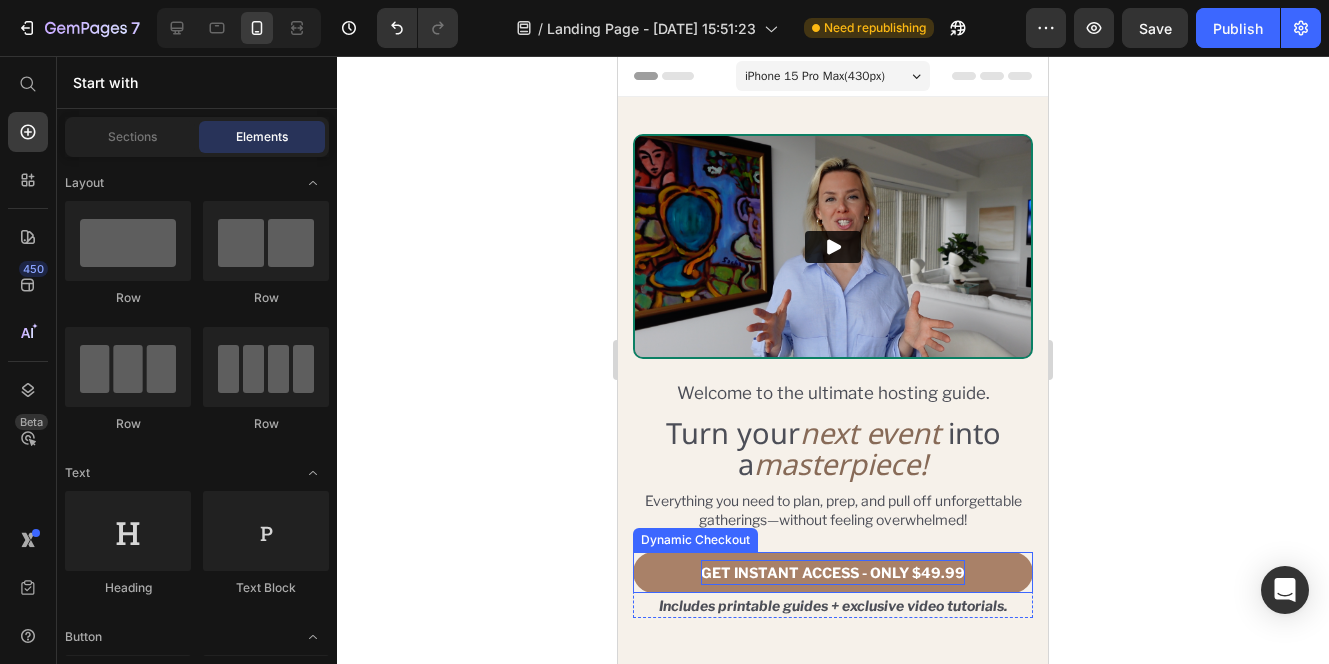 click on "GET INSTANT ACCESS - ONLY $49.99" at bounding box center (833, 572) 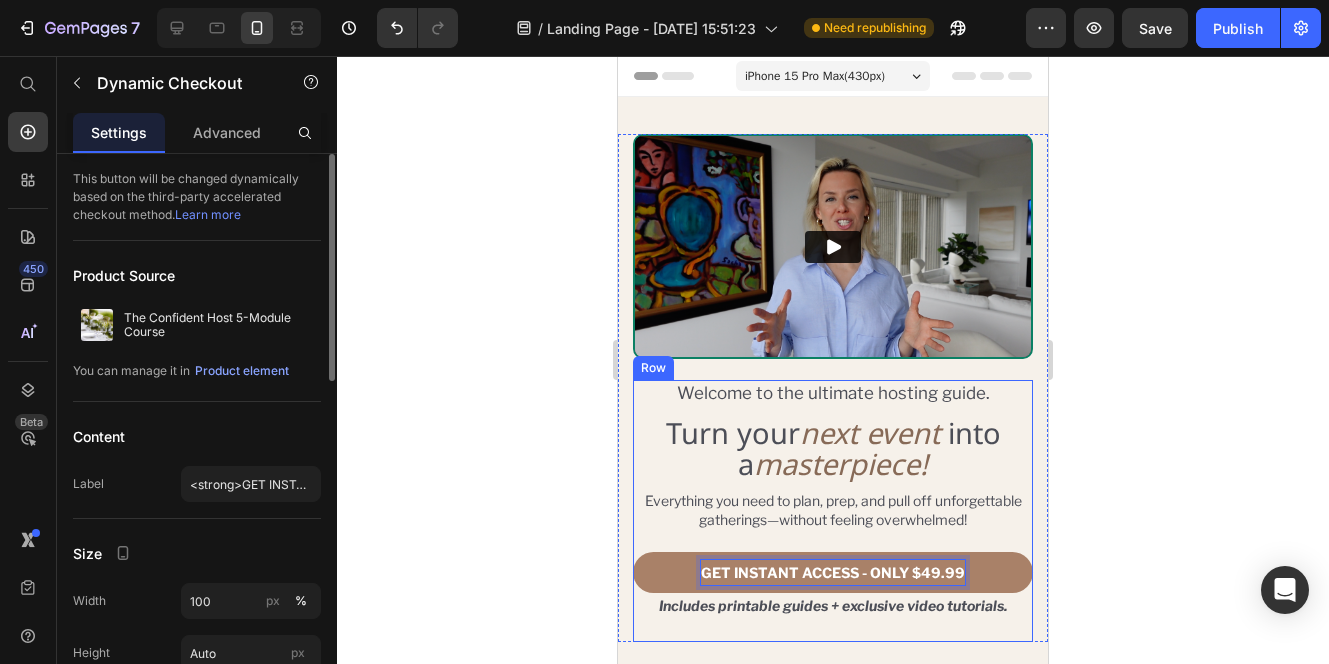 click 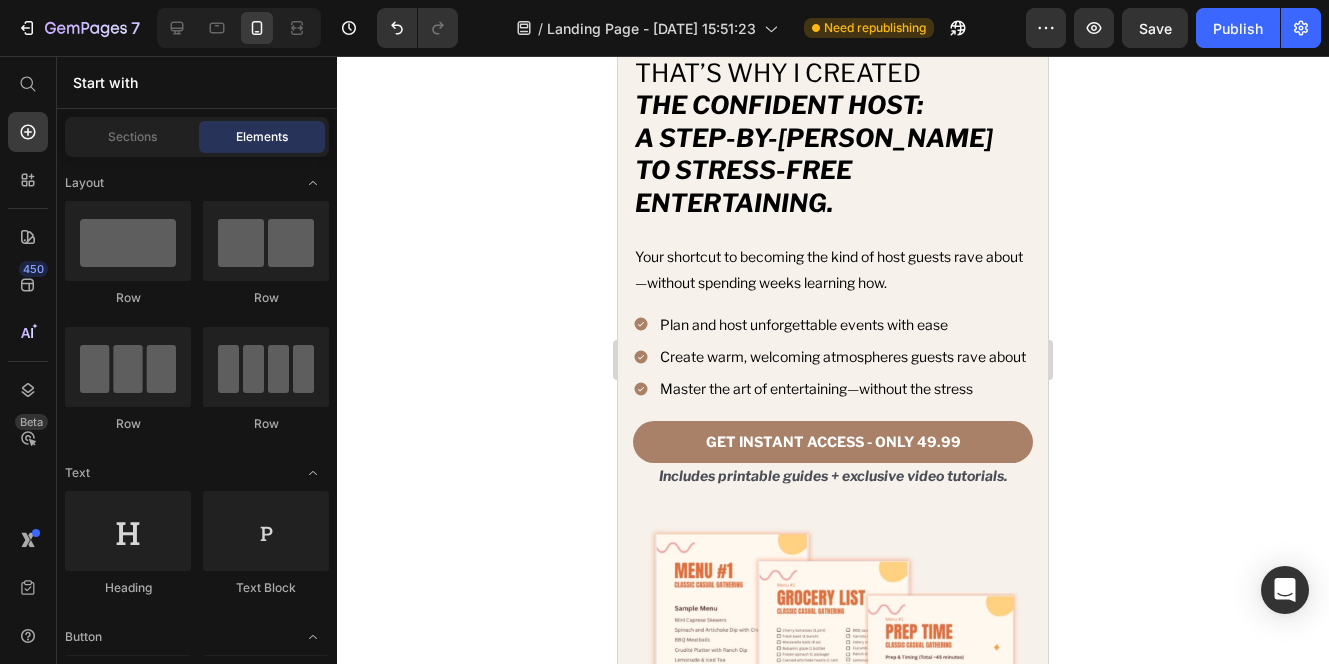 scroll, scrollTop: 1586, scrollLeft: 0, axis: vertical 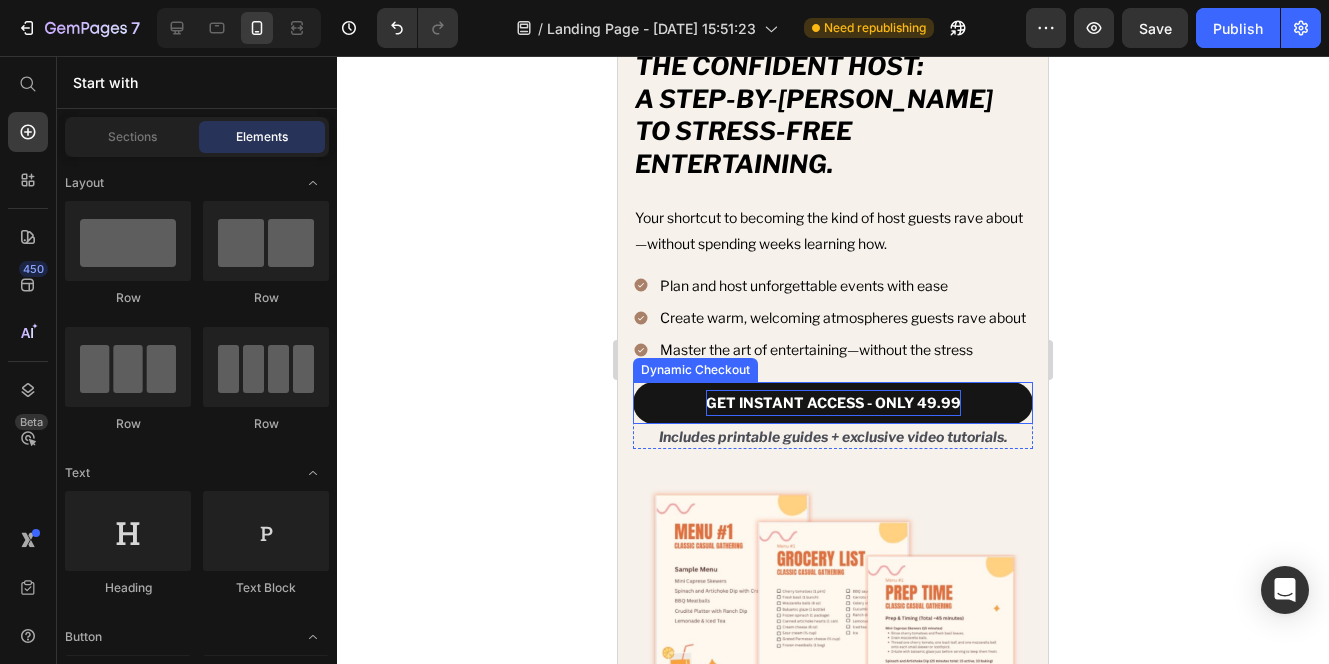 click on "GET INSTANT ACCESS - ONLY 49.99" at bounding box center (833, 402) 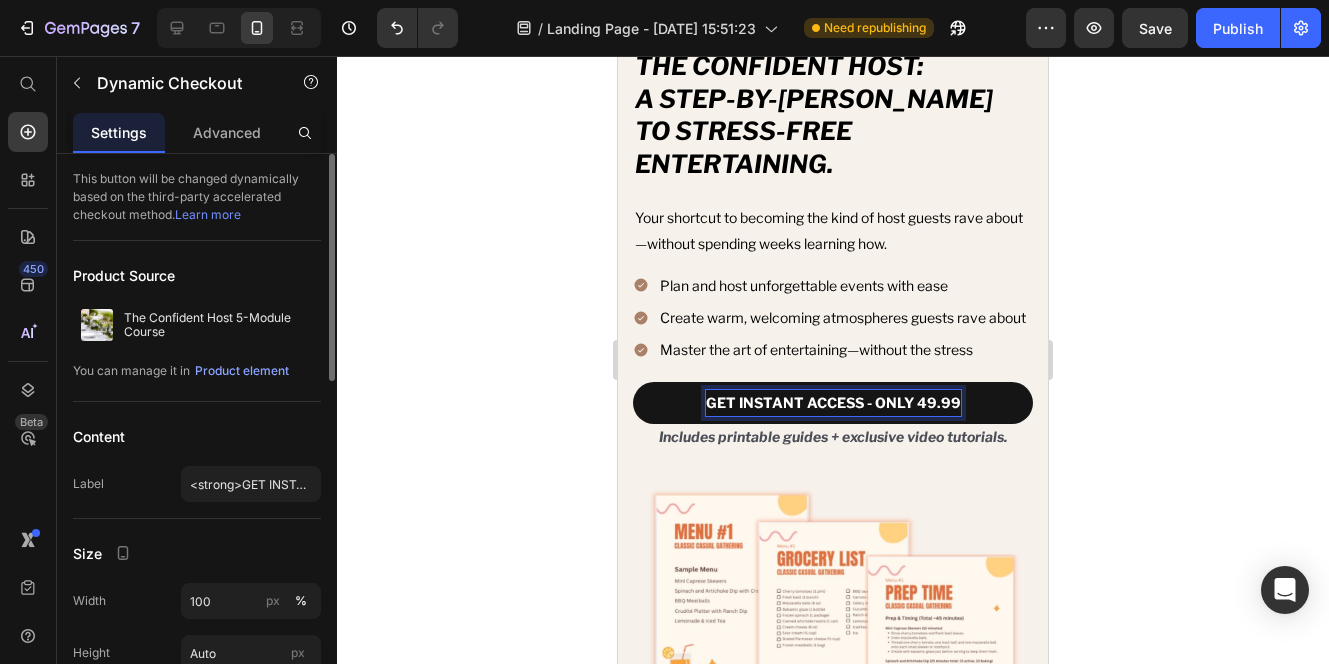 click on "GET INSTANT ACCESS - ONLY 49.99" at bounding box center (833, 402) 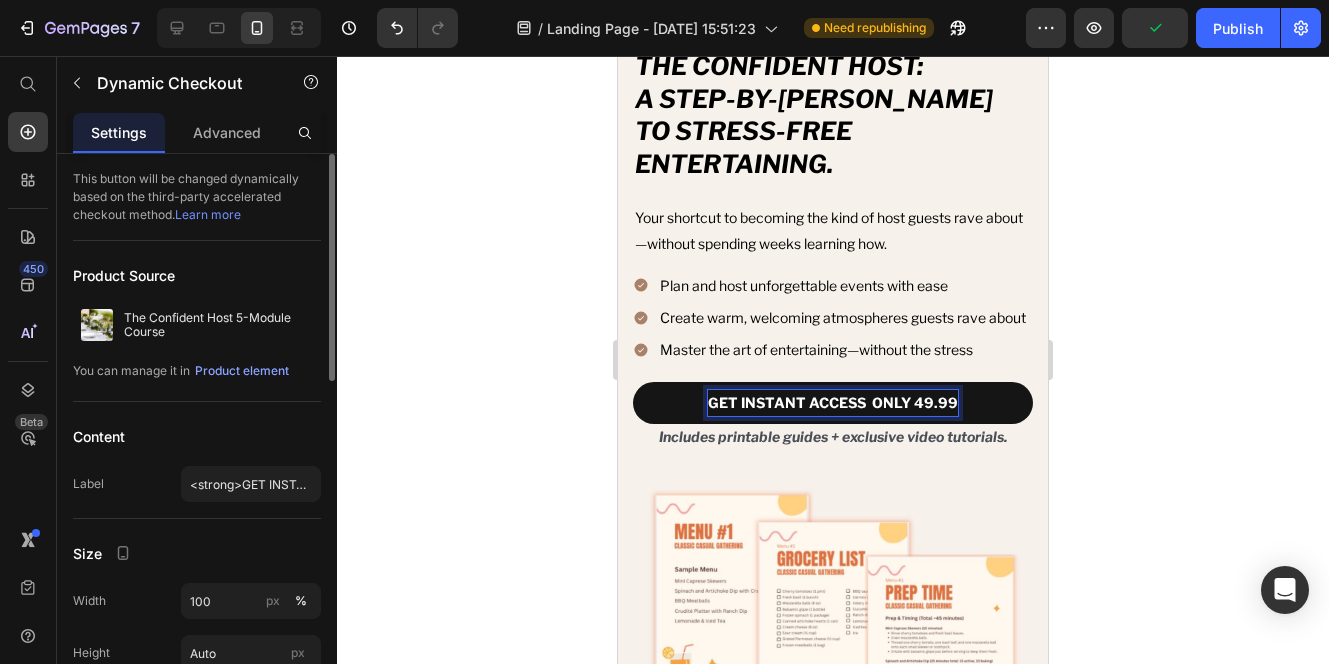 click on "GET INSTANT ACCESS  ONLY 49.99" at bounding box center [833, 402] 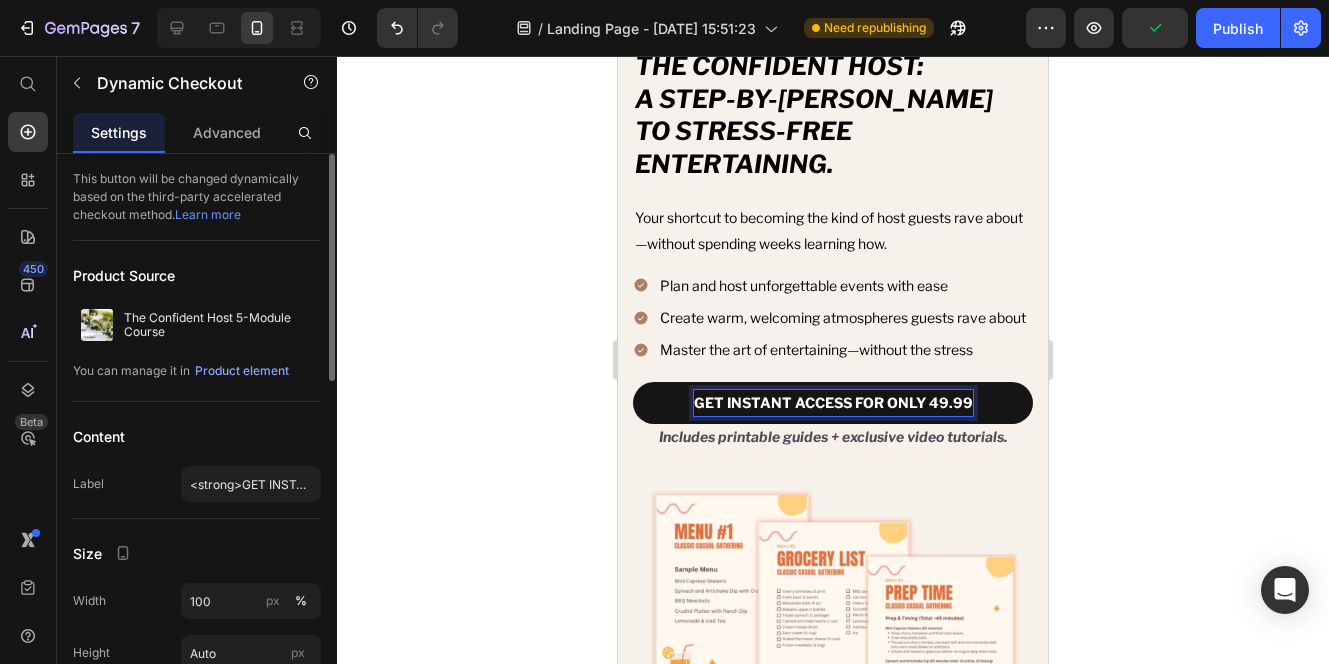 click on "GET INSTANT ACCESS FOR ONLY 49.99" at bounding box center (833, 402) 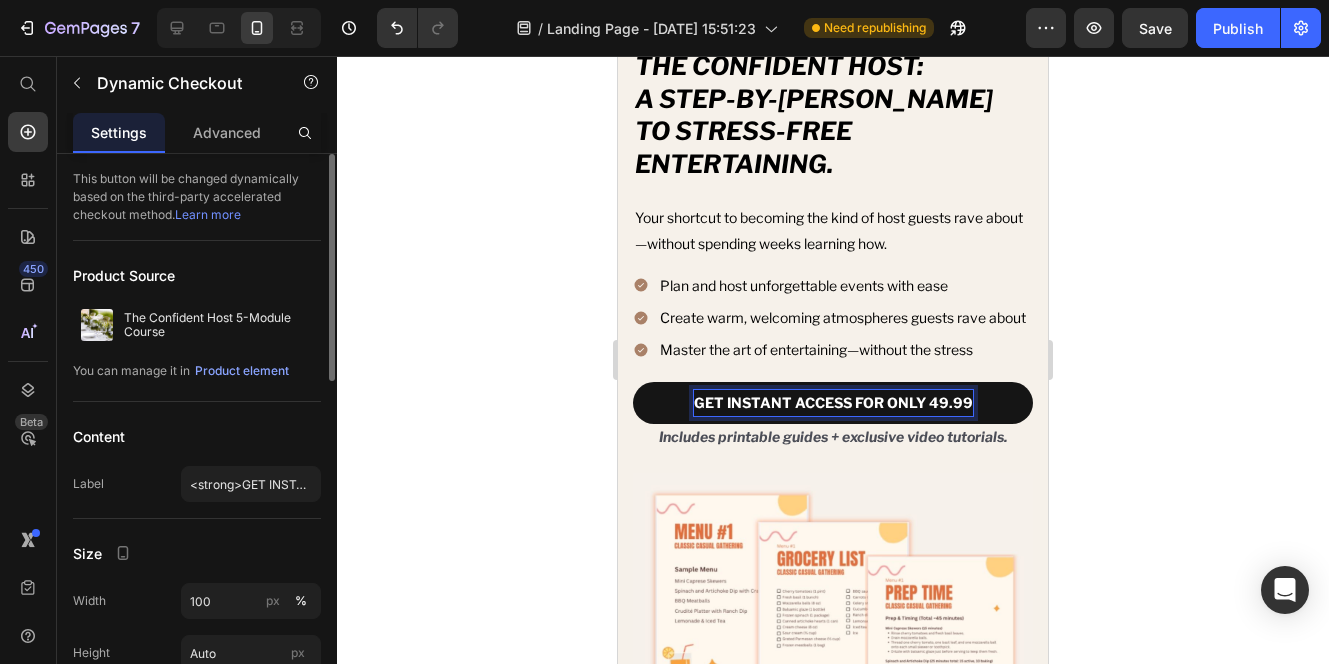 click 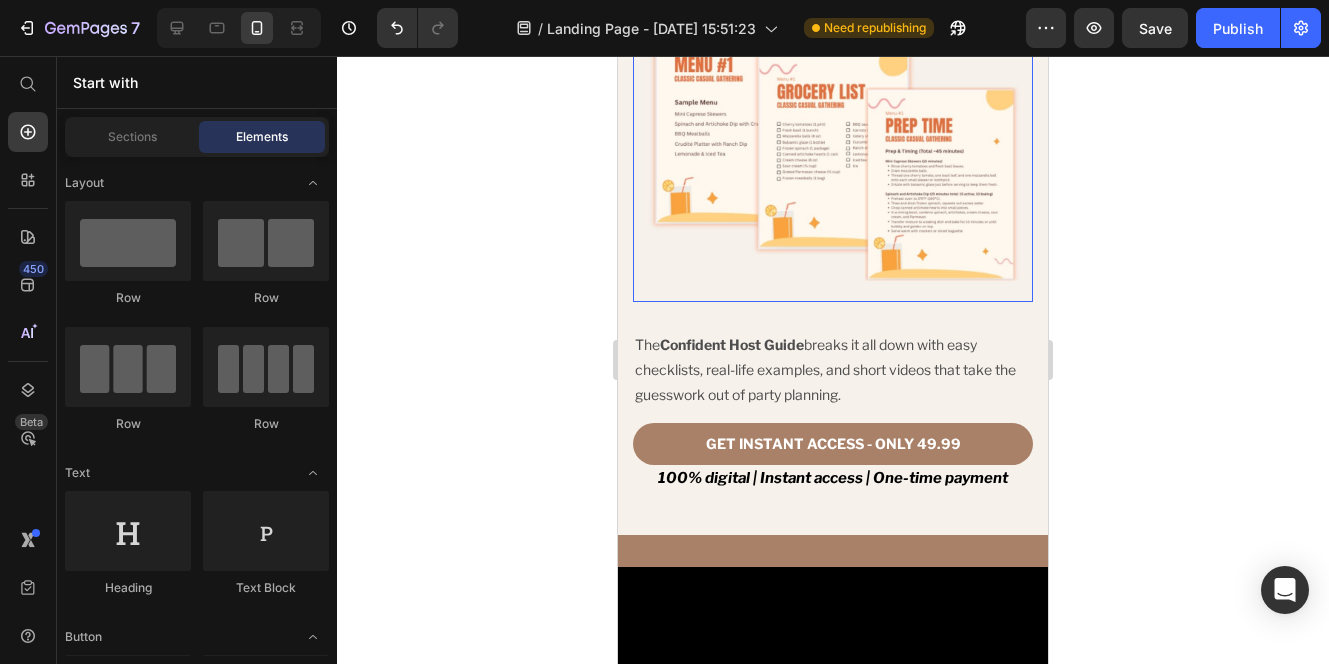 scroll, scrollTop: 2113, scrollLeft: 0, axis: vertical 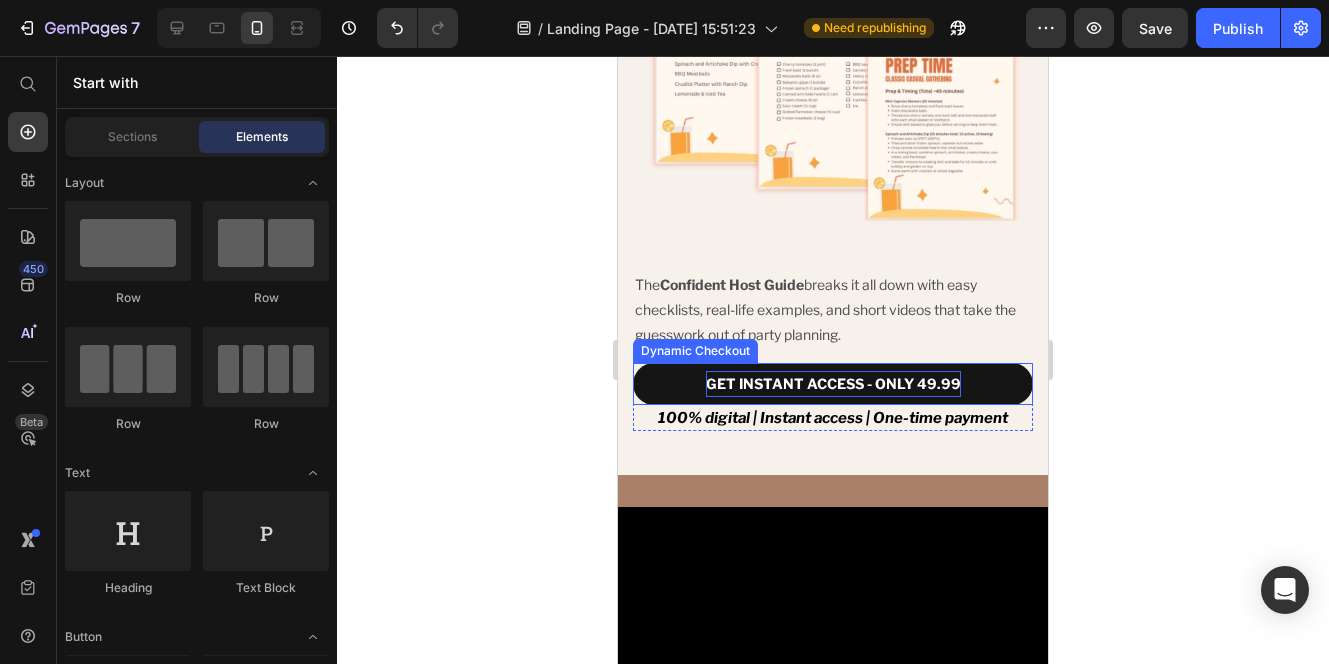 click on "GET INSTANT ACCESS - ONLY 49.99" at bounding box center [833, 383] 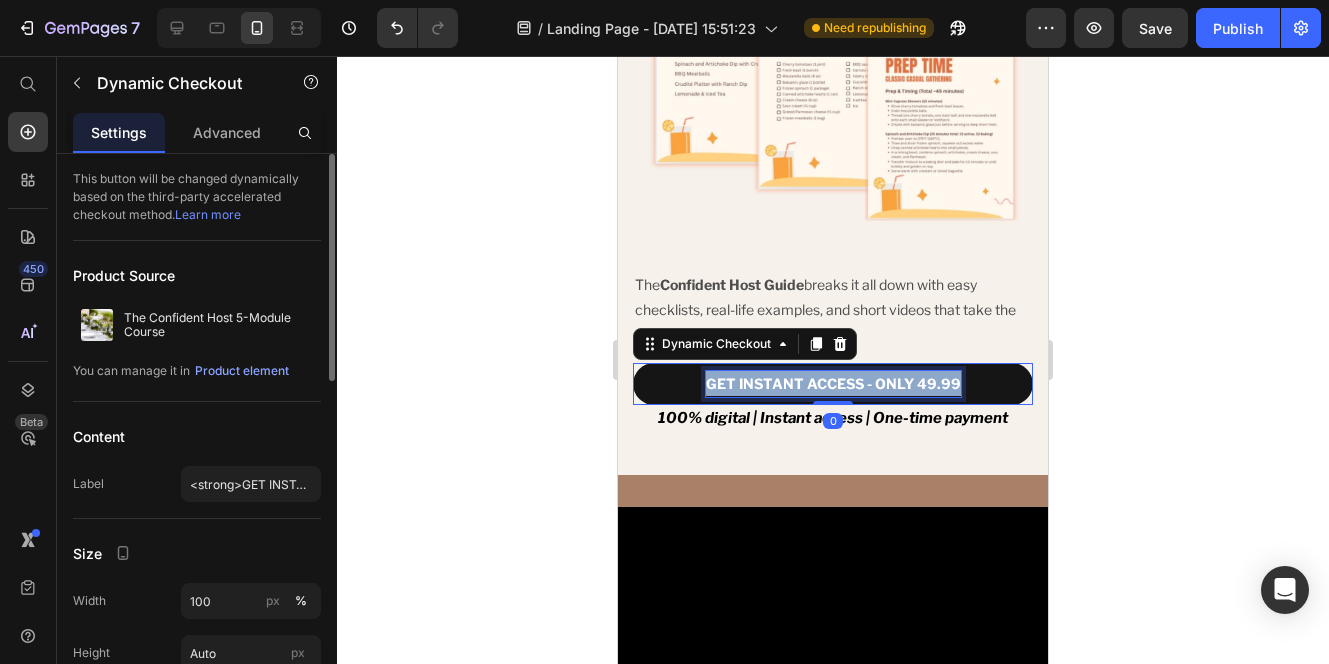 click on "GET INSTANT ACCESS - ONLY 49.99" at bounding box center (833, 383) 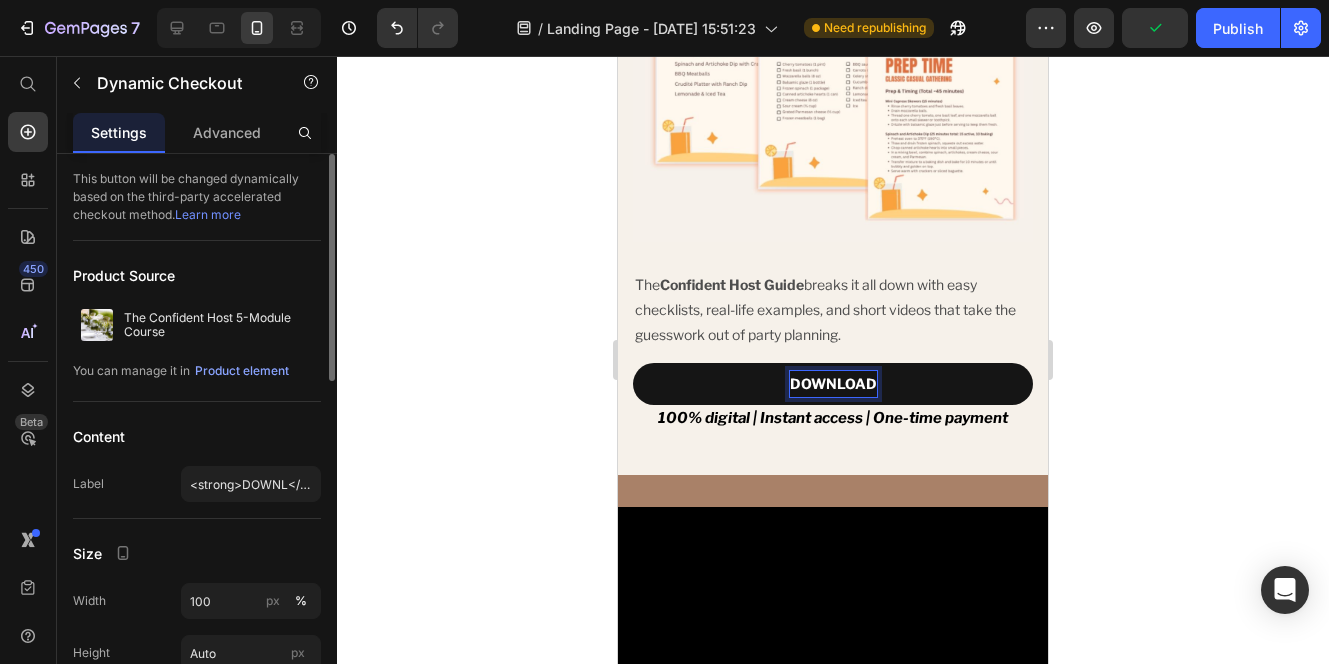 click on "DOWNLOAD" at bounding box center (833, 383) 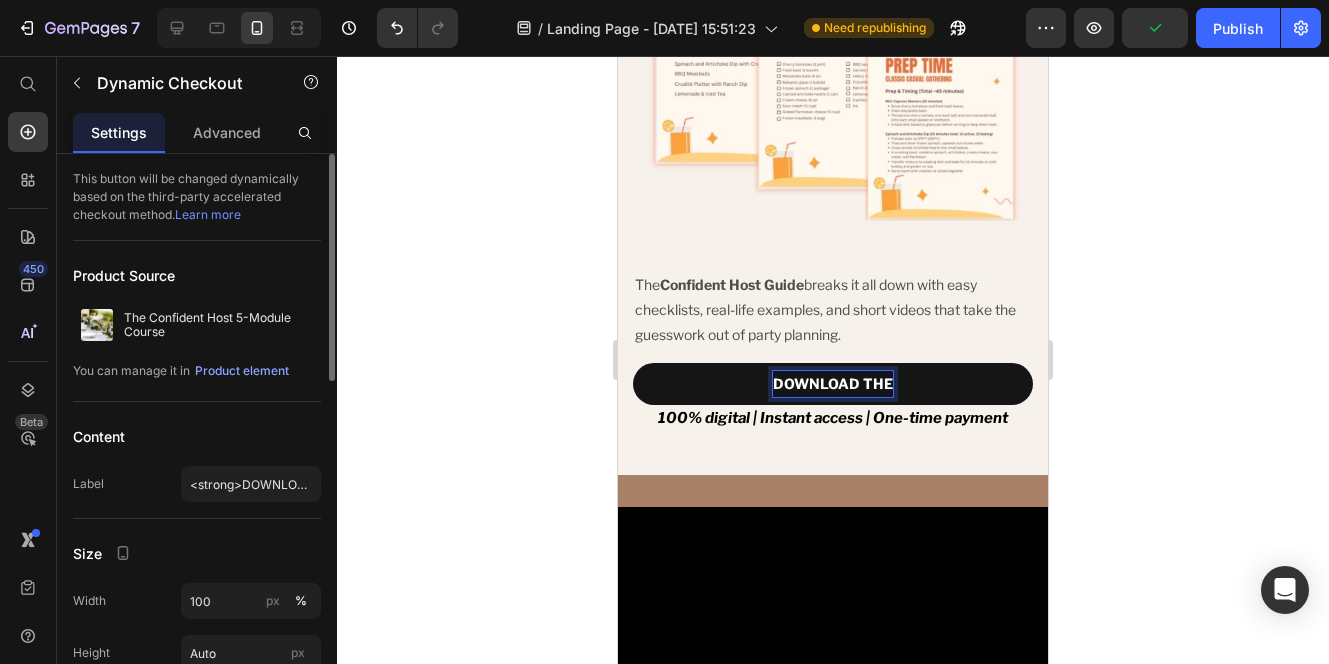 click on "DOWNLOAD THE" at bounding box center [833, 383] 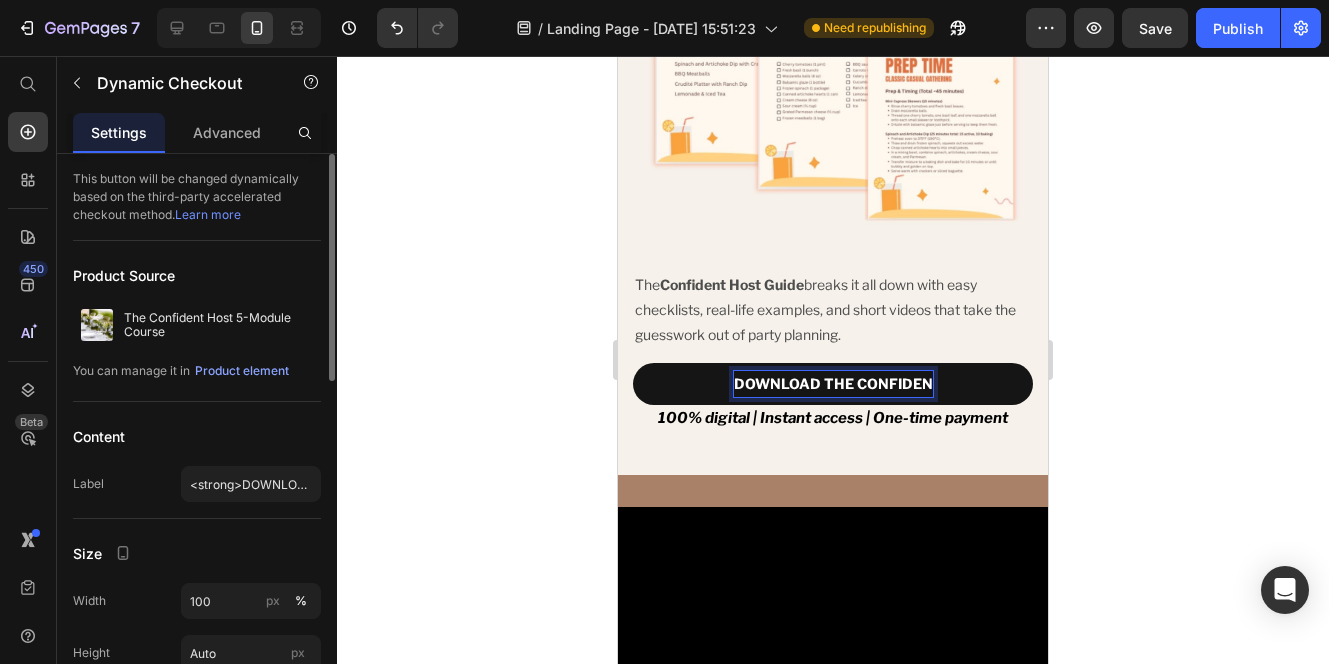 click on "DOWNLOAD THE CONFIDEN" at bounding box center (833, 383) 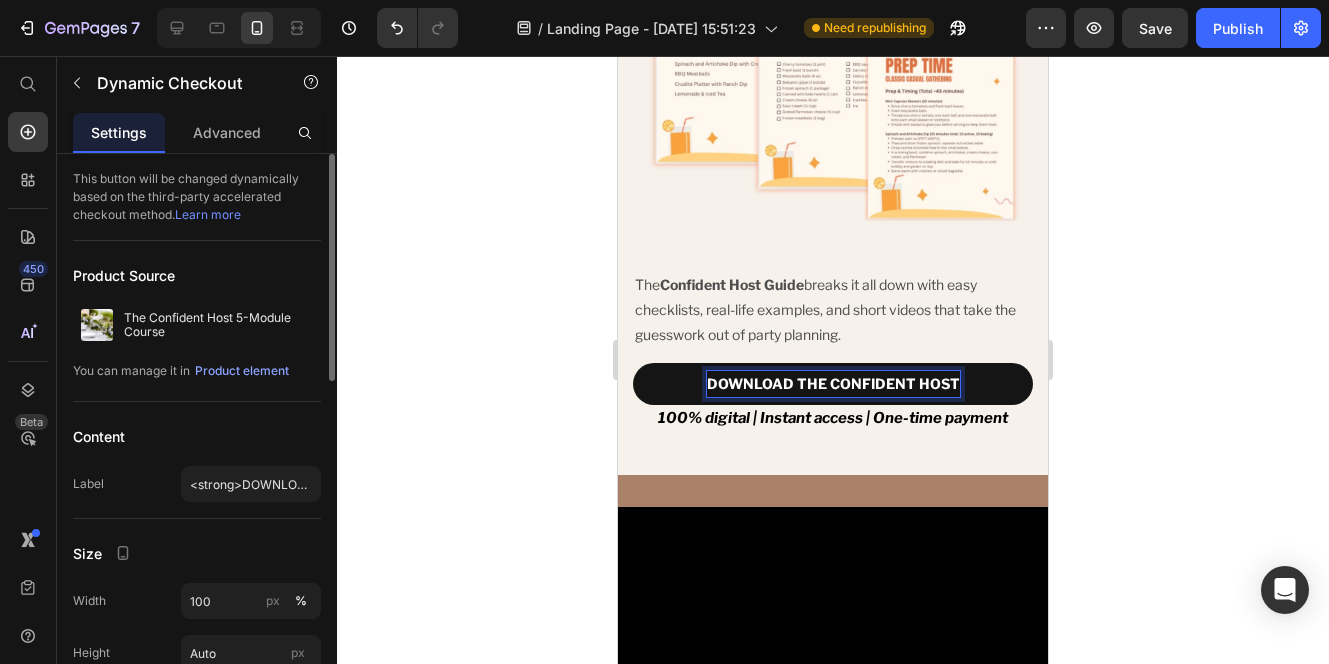 click on "DOWNLOAD THE CONFIDENT HOST" at bounding box center (833, 383) 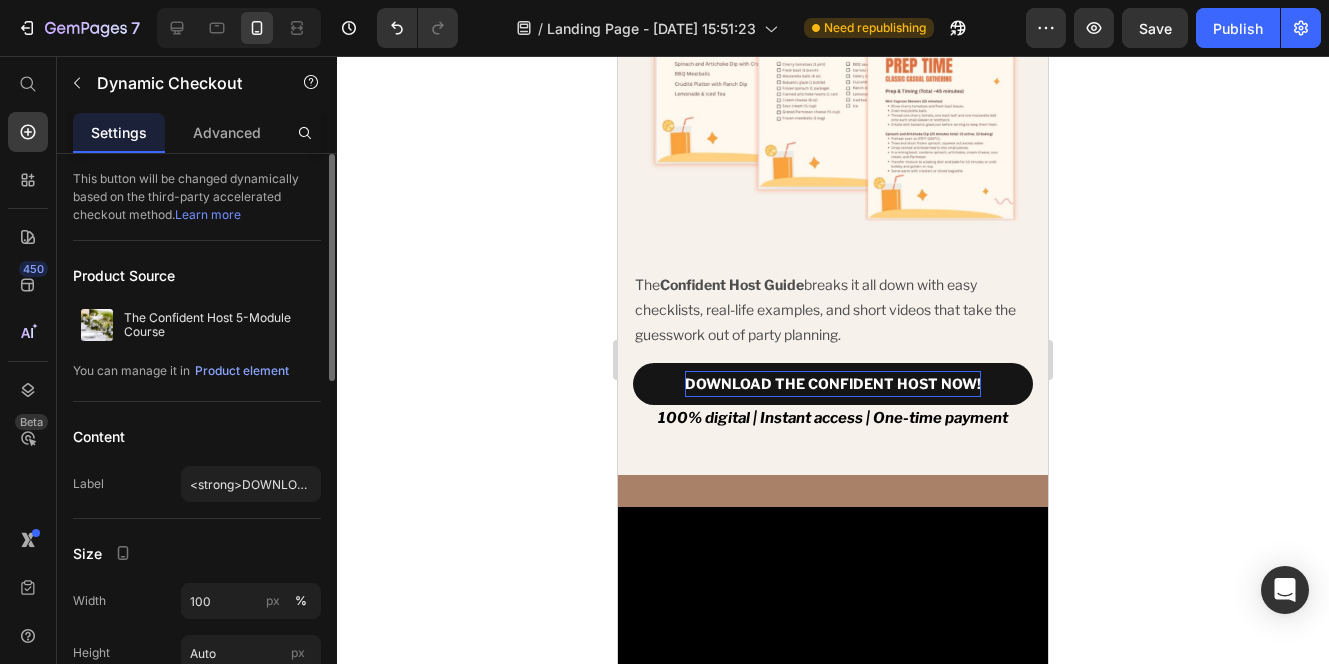 click 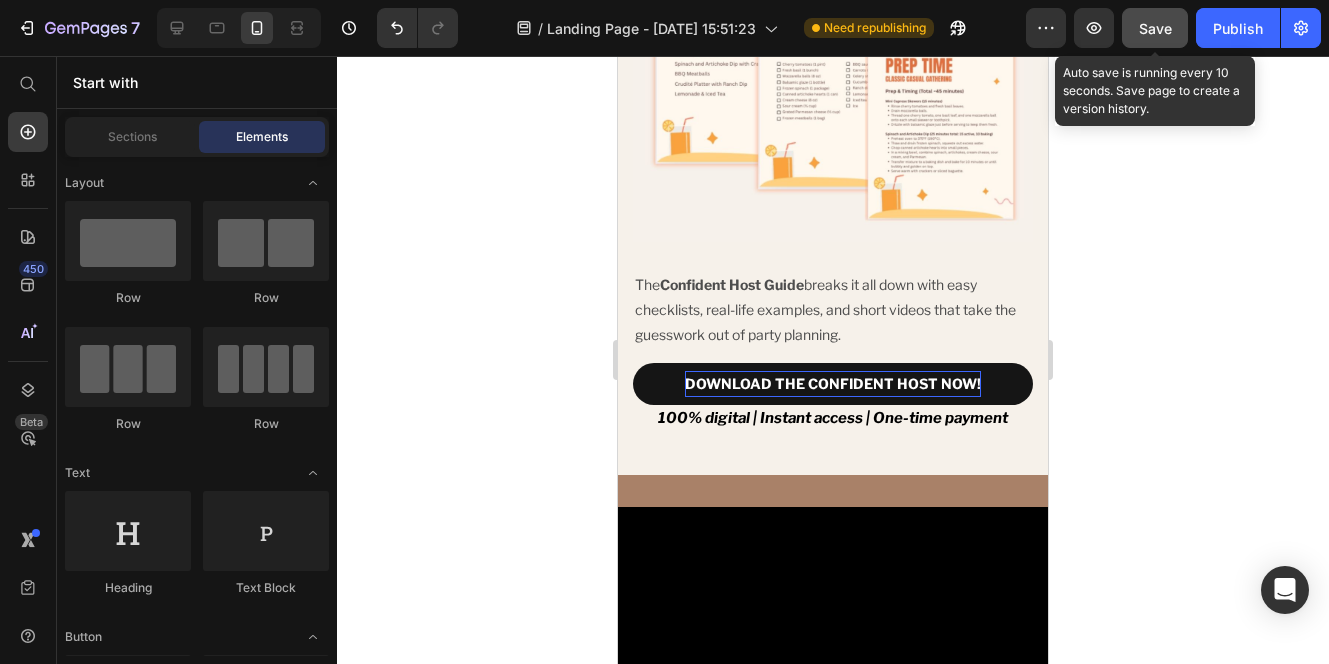 click on "Save" at bounding box center (1155, 28) 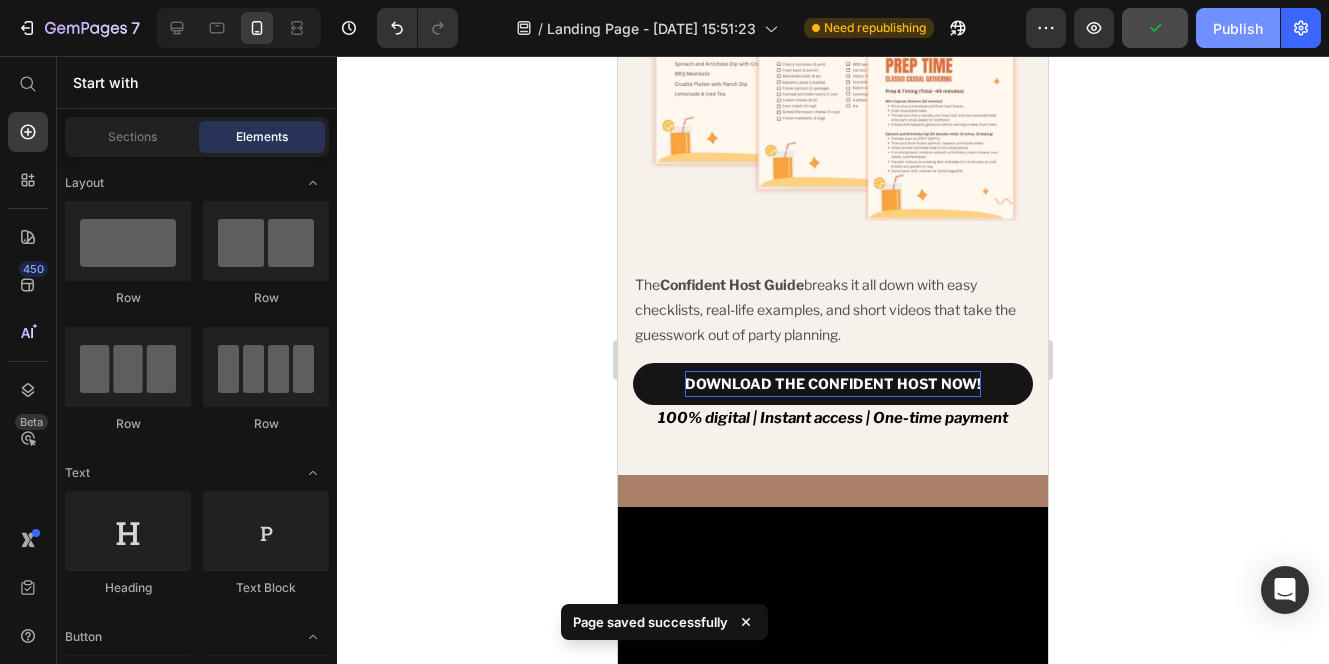 click on "Publish" at bounding box center [1238, 28] 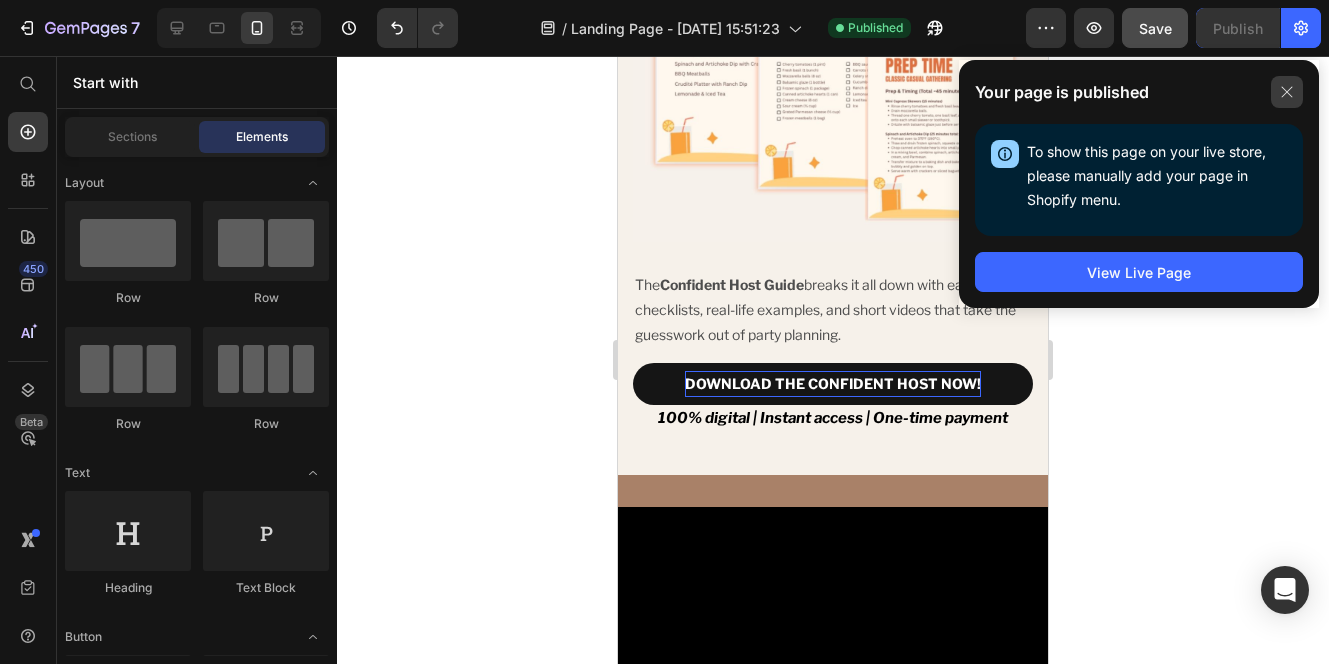 click 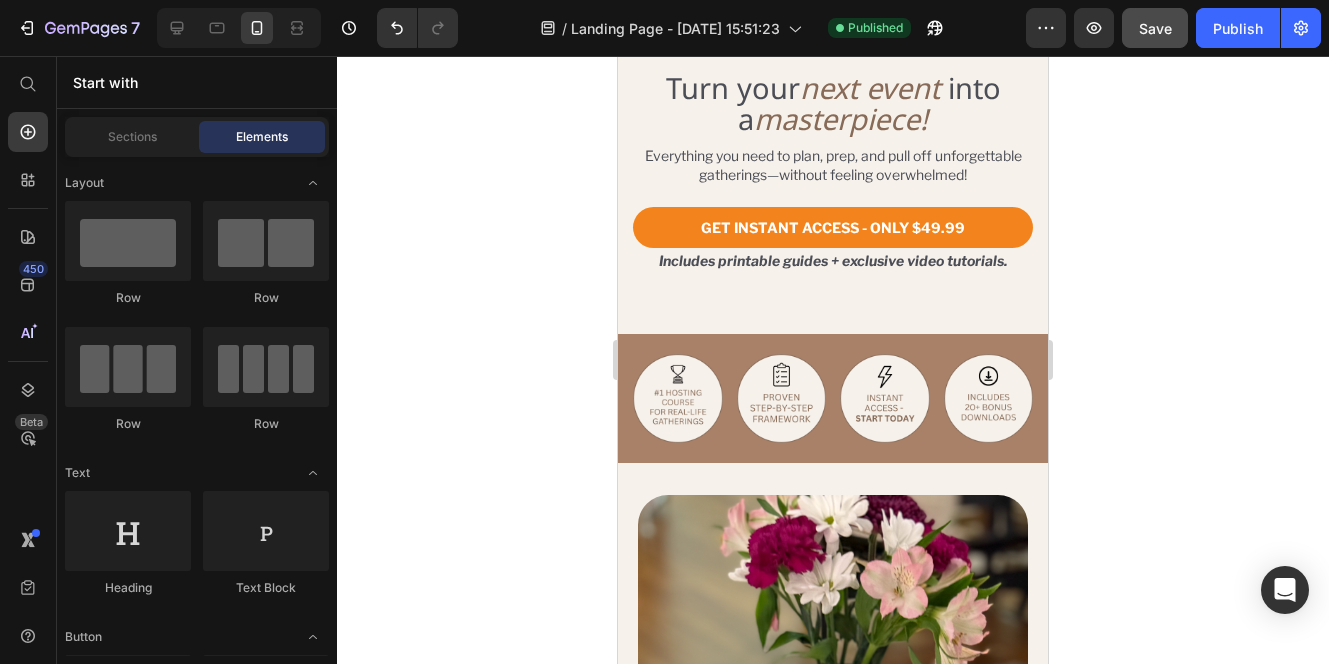 scroll, scrollTop: 2, scrollLeft: 0, axis: vertical 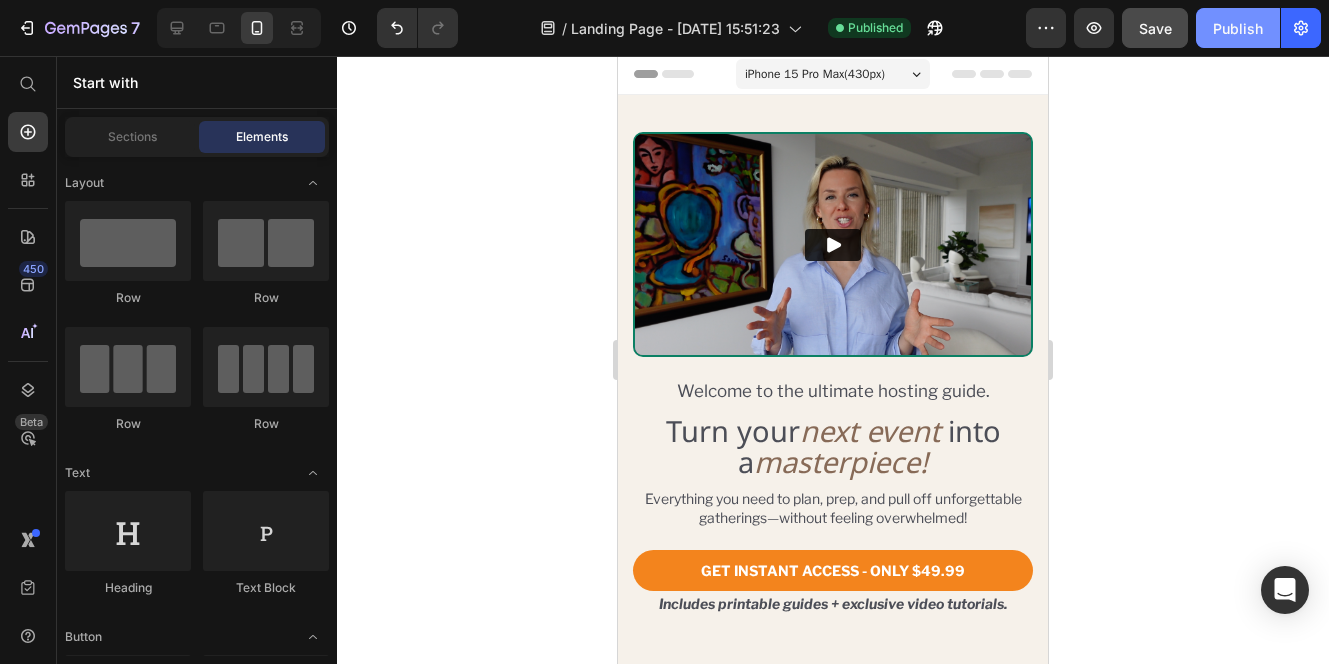 click on "Publish" at bounding box center [1238, 28] 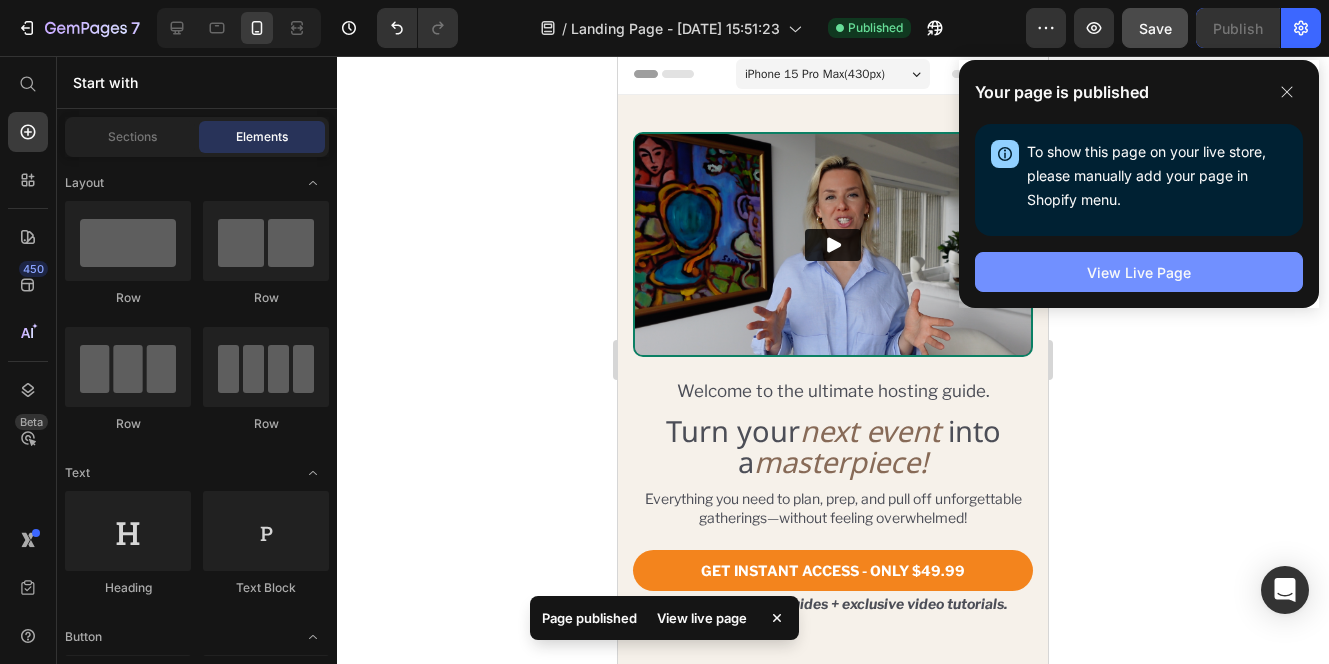 click on "View Live Page" at bounding box center [1139, 272] 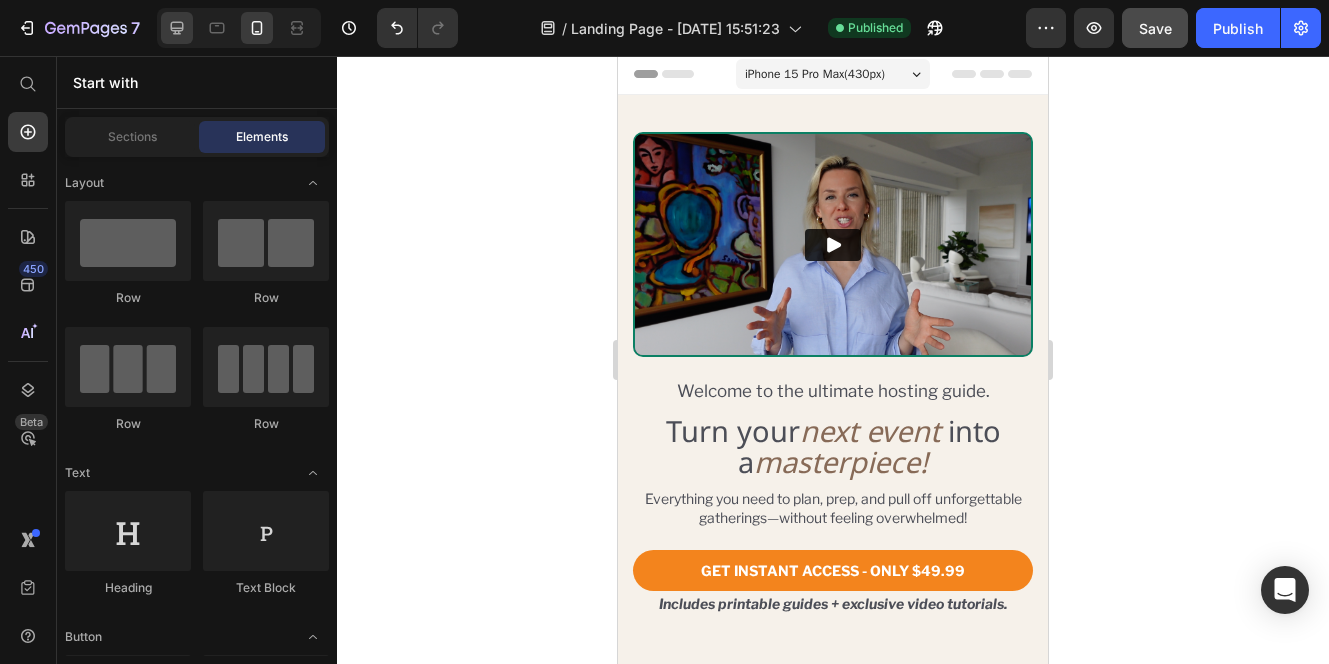 click 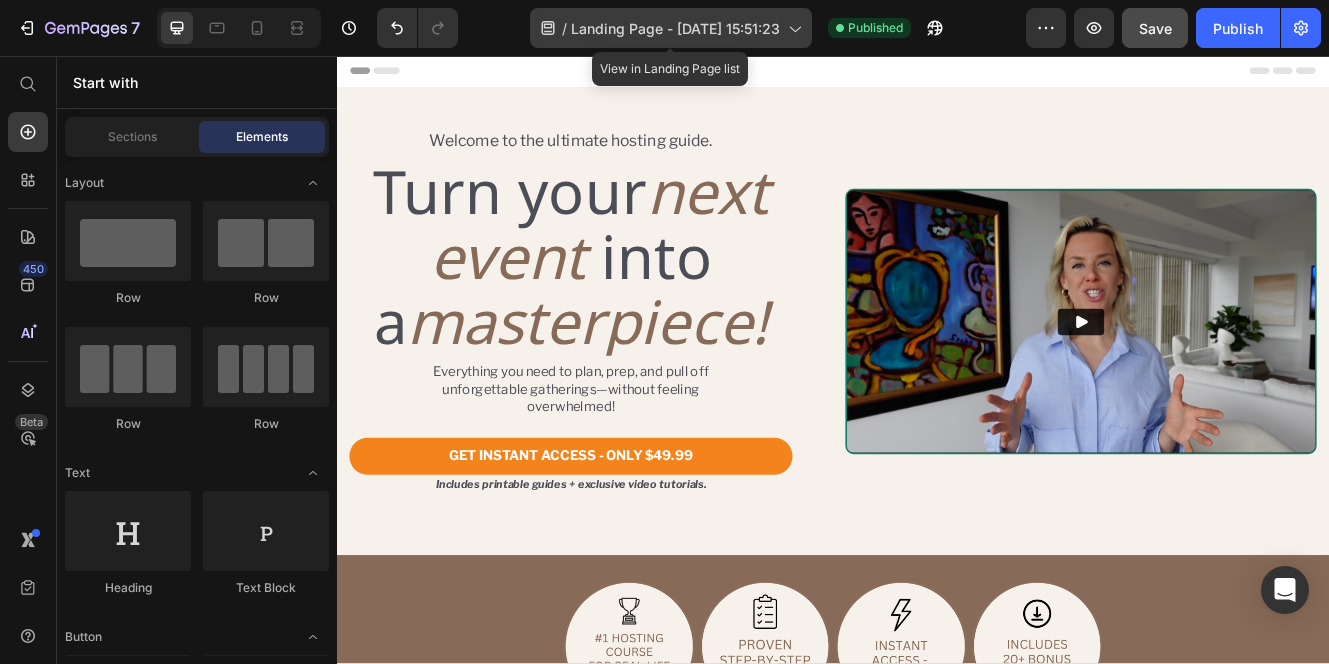 click on "Landing Page - [DATE] 15:51:23" at bounding box center [675, 28] 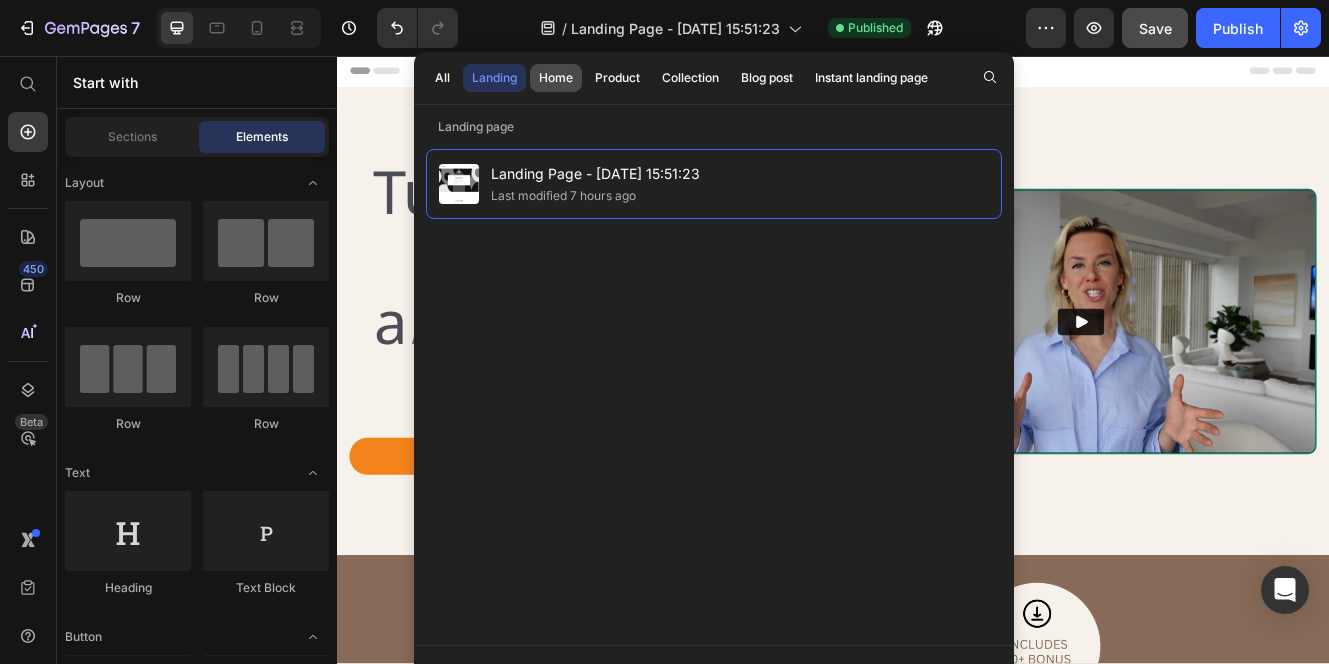 click on "Home" at bounding box center [556, 78] 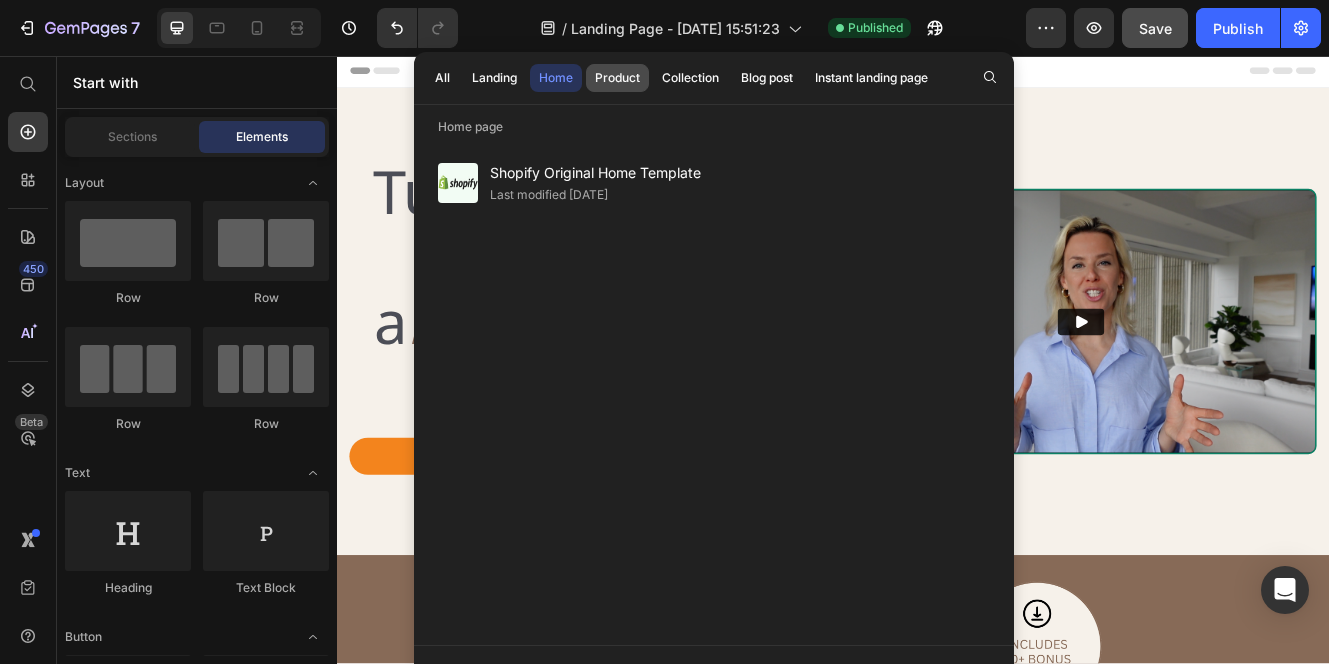 click on "Product" at bounding box center [617, 78] 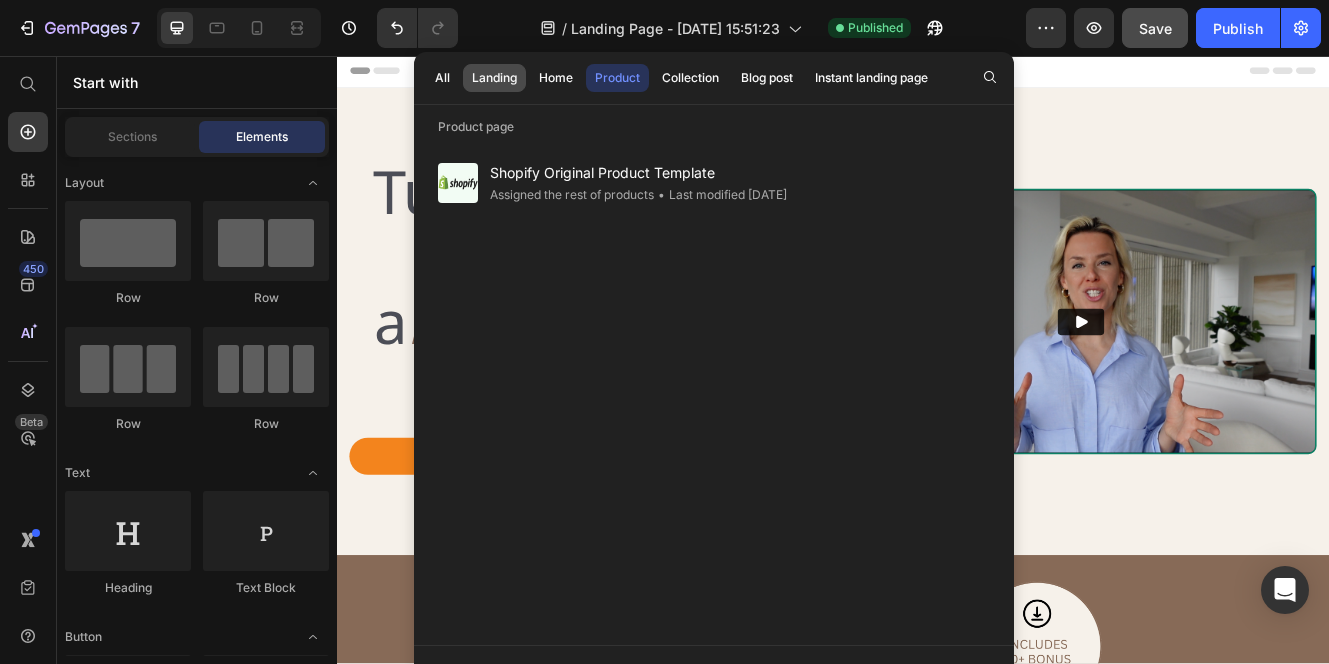 click on "Landing" at bounding box center (494, 78) 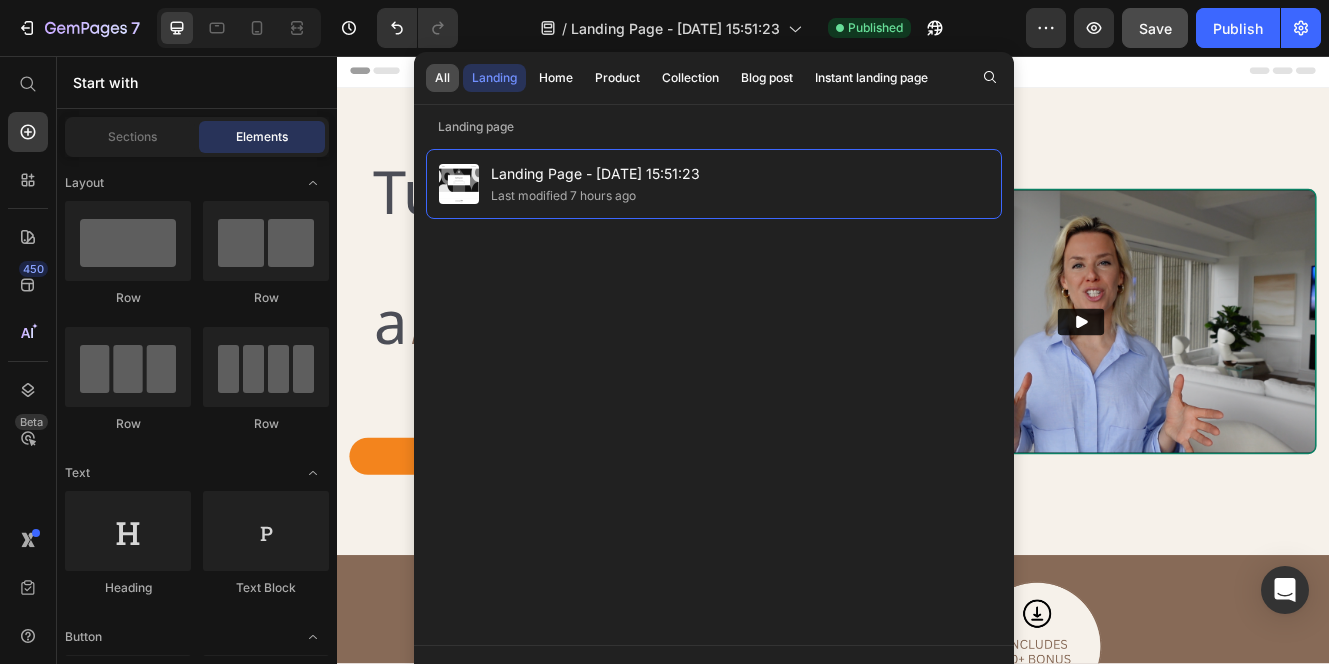 click on "All" 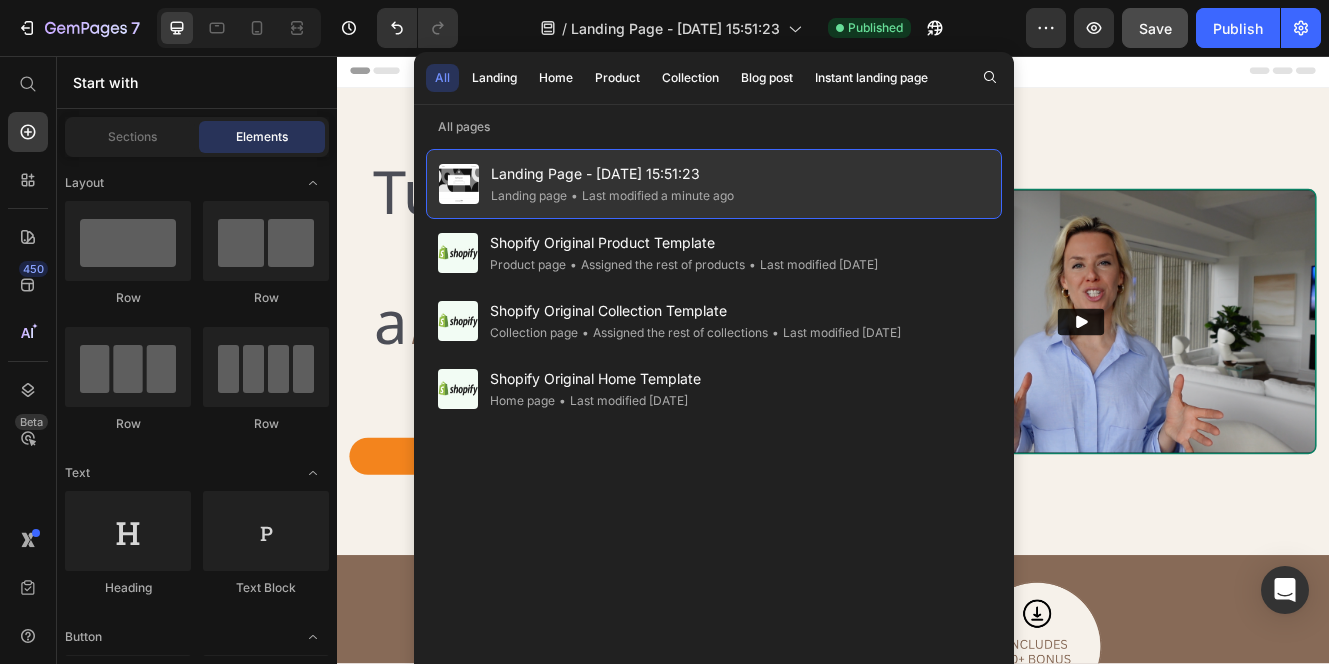 click on "Landing Page - [DATE] 15:51:23" at bounding box center (612, 174) 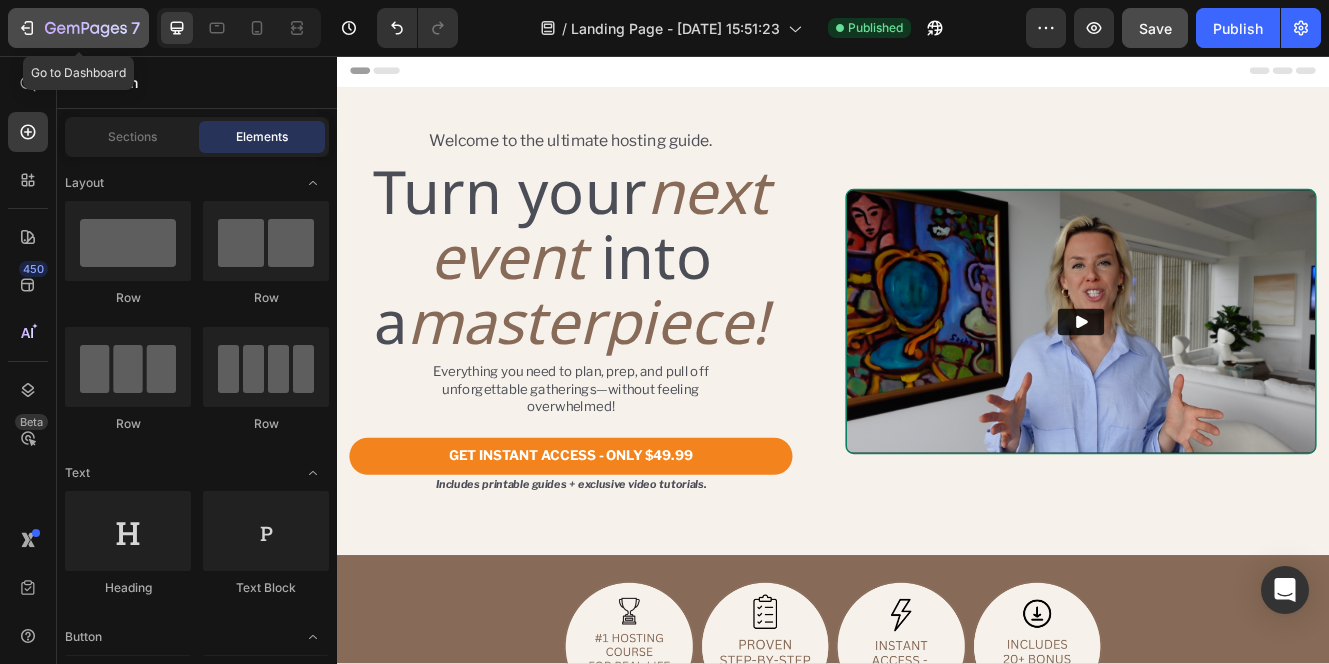 click 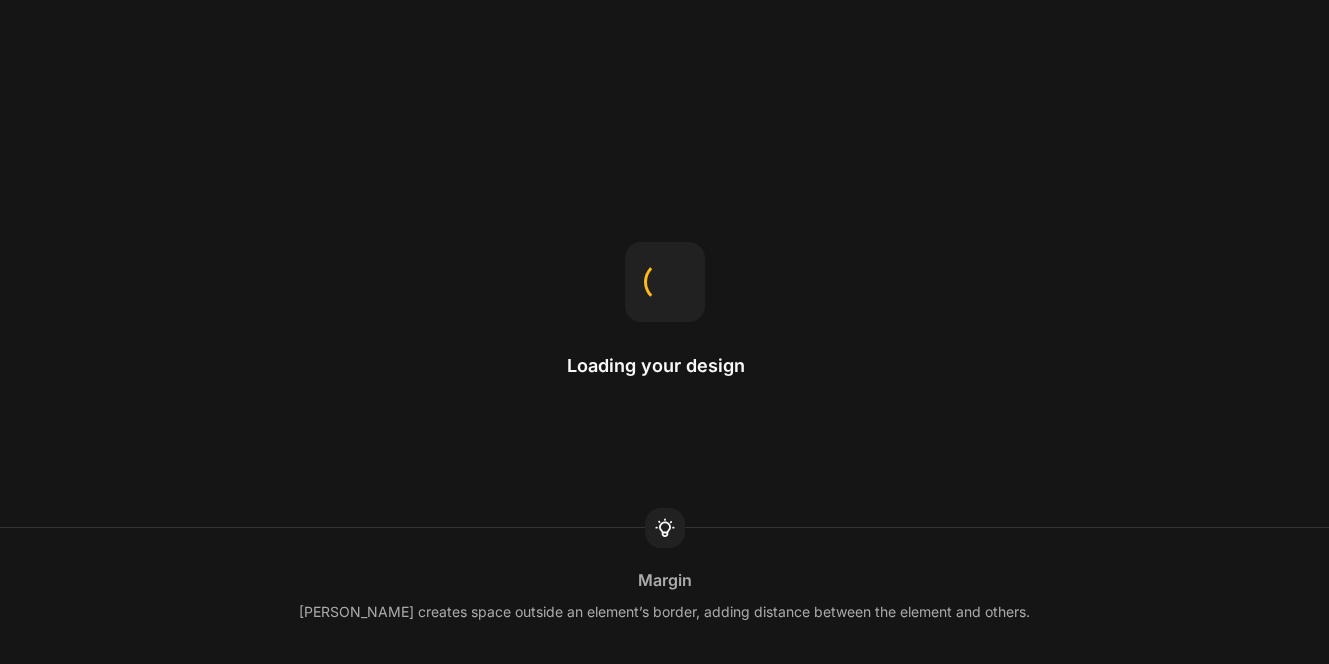 scroll, scrollTop: 0, scrollLeft: 0, axis: both 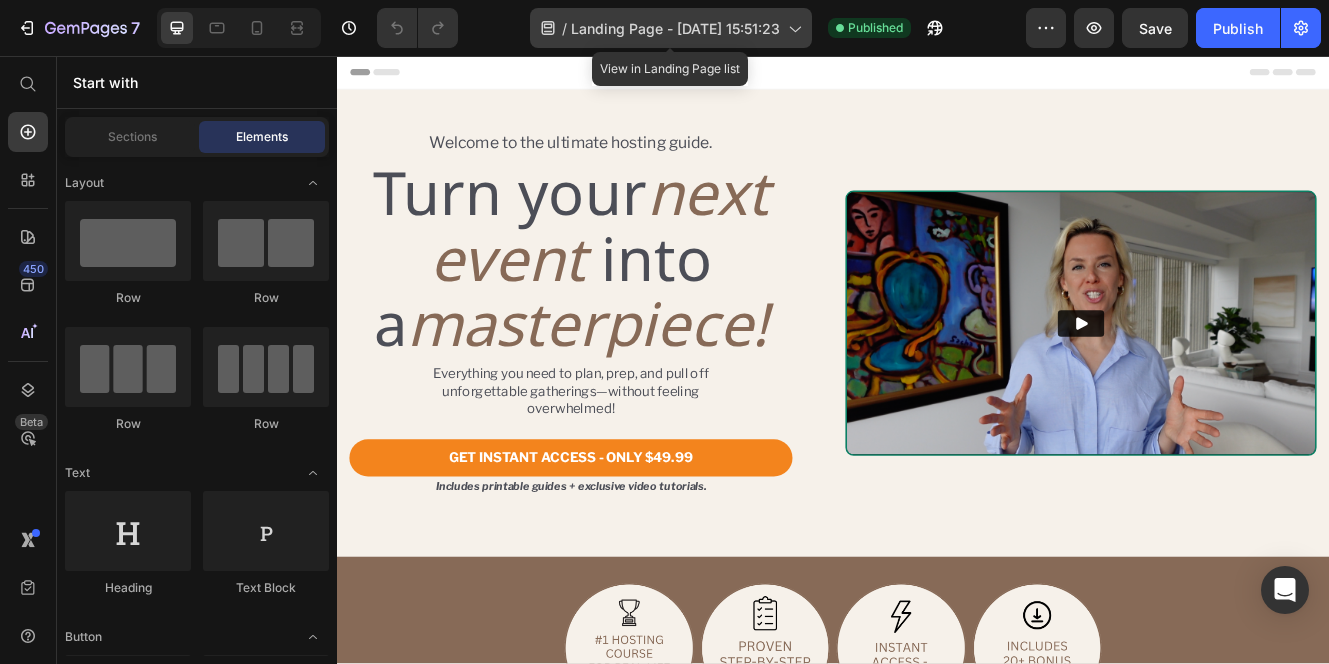 click on "Landing Page - [DATE] 15:51:23" at bounding box center (675, 28) 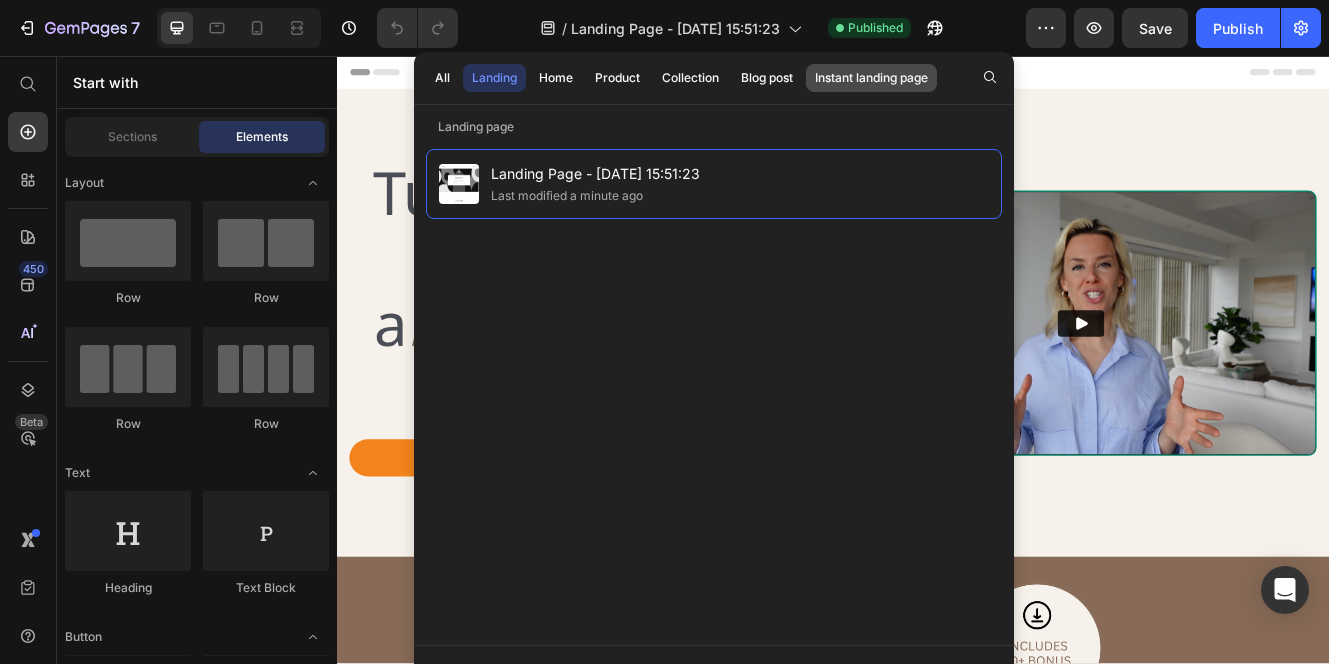 click on "Instant landing page" at bounding box center (871, 78) 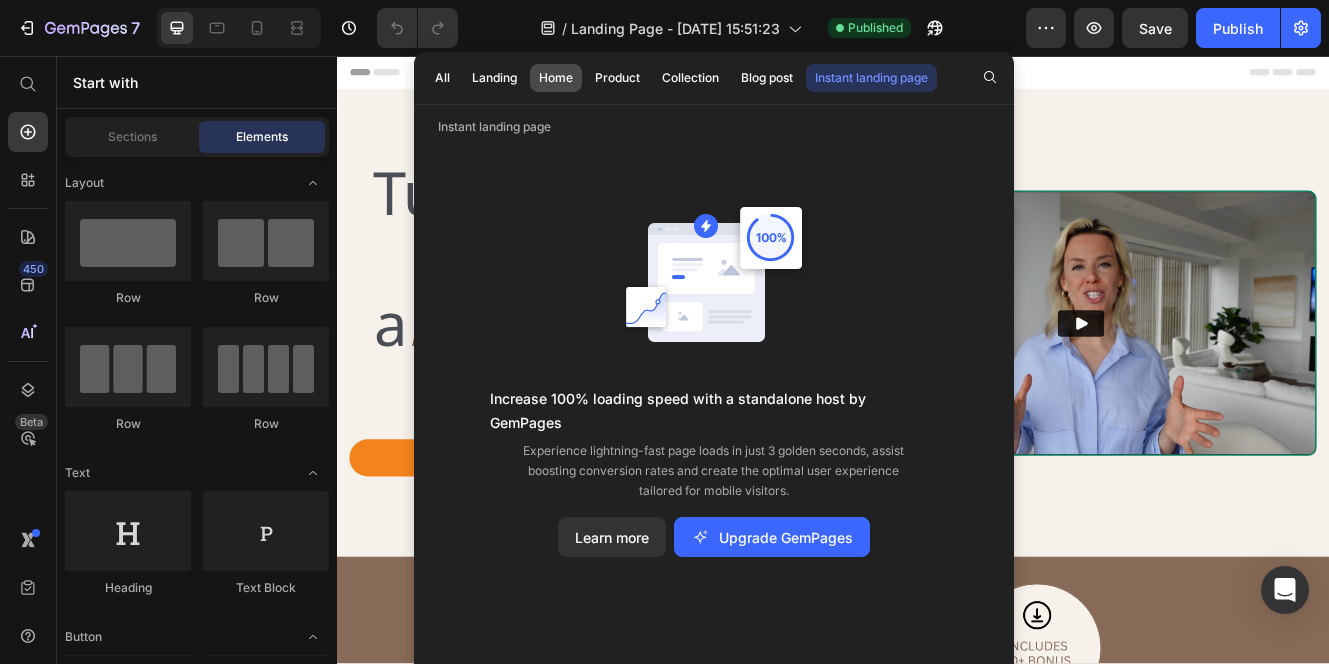 click on "Home" at bounding box center (556, 78) 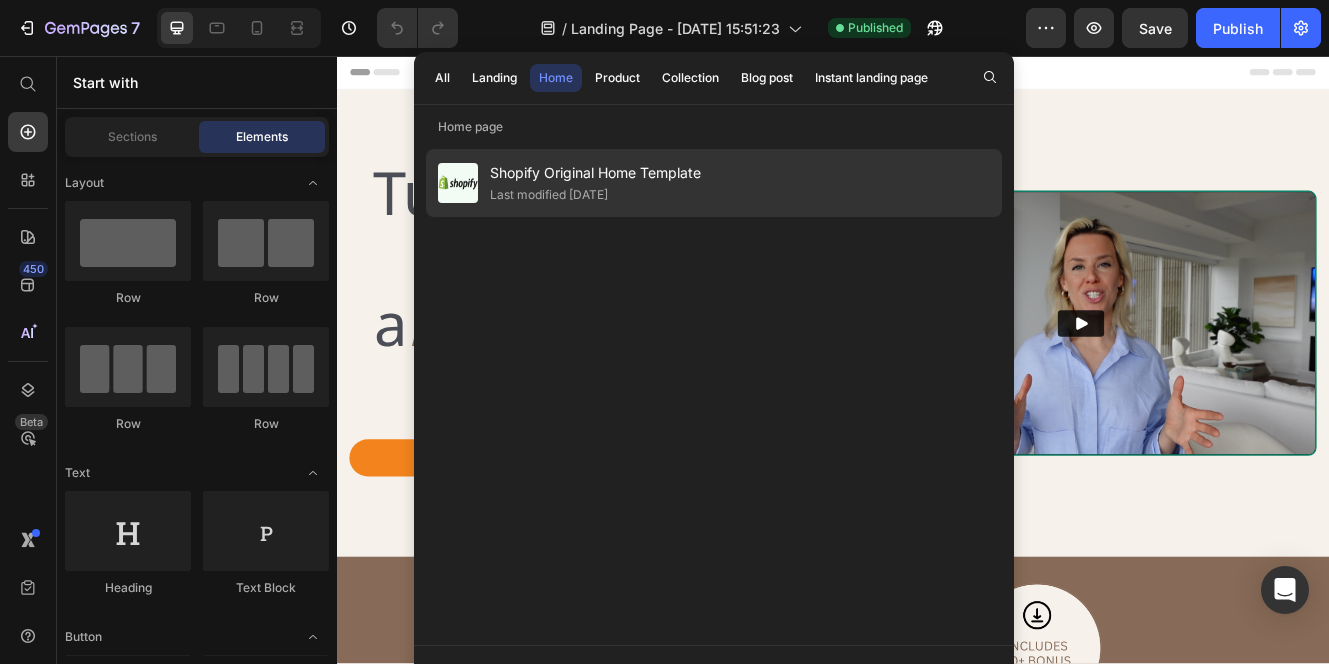 click on "Shopify Original Home Template" at bounding box center (595, 173) 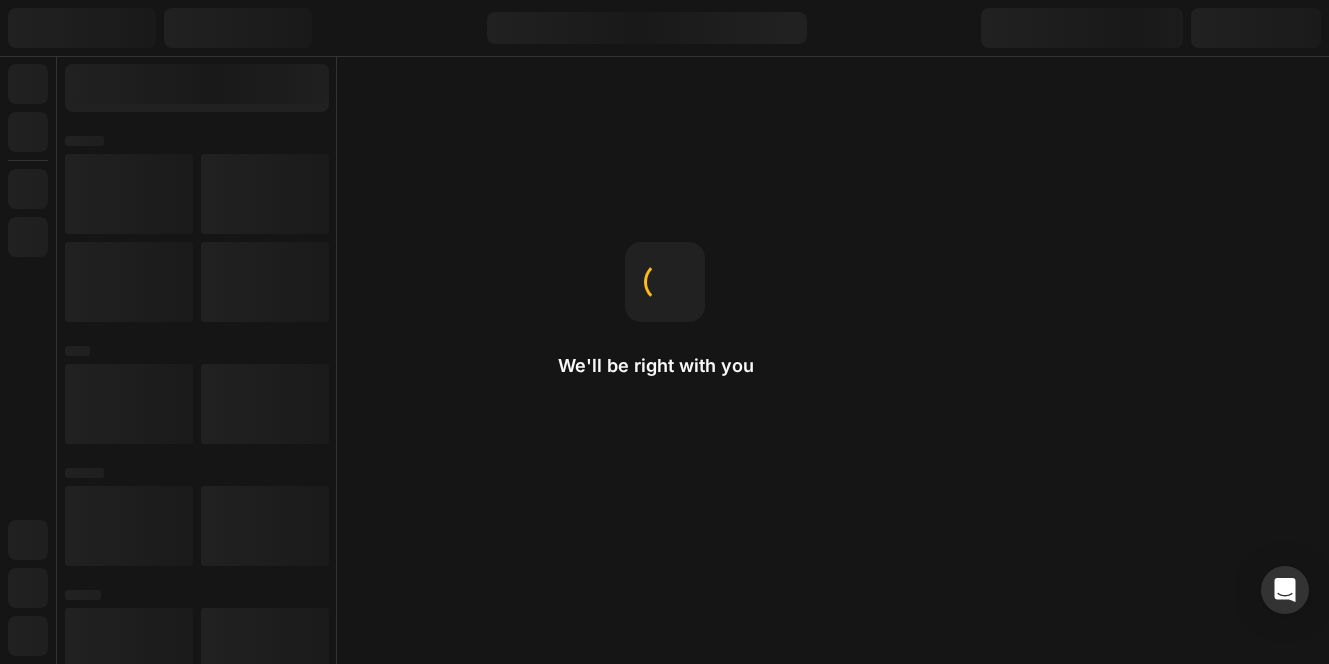 scroll, scrollTop: 0, scrollLeft: 0, axis: both 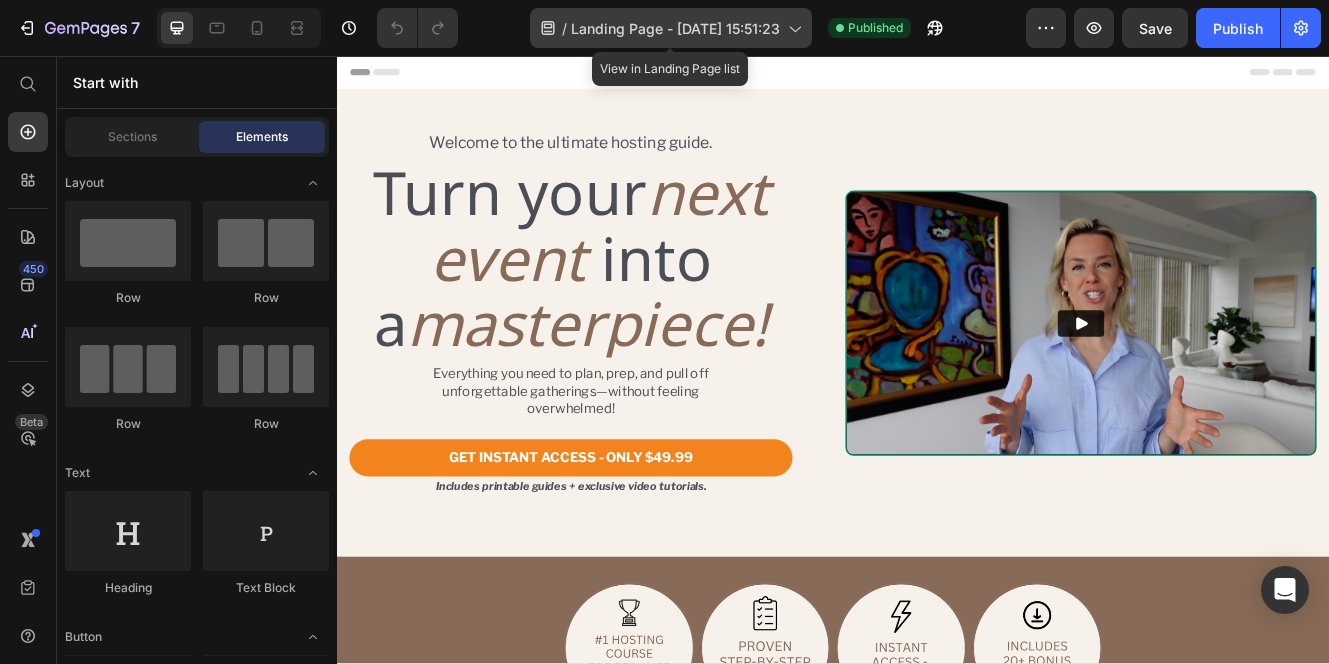 click on "Landing Page - [DATE] 15:51:23" at bounding box center (675, 28) 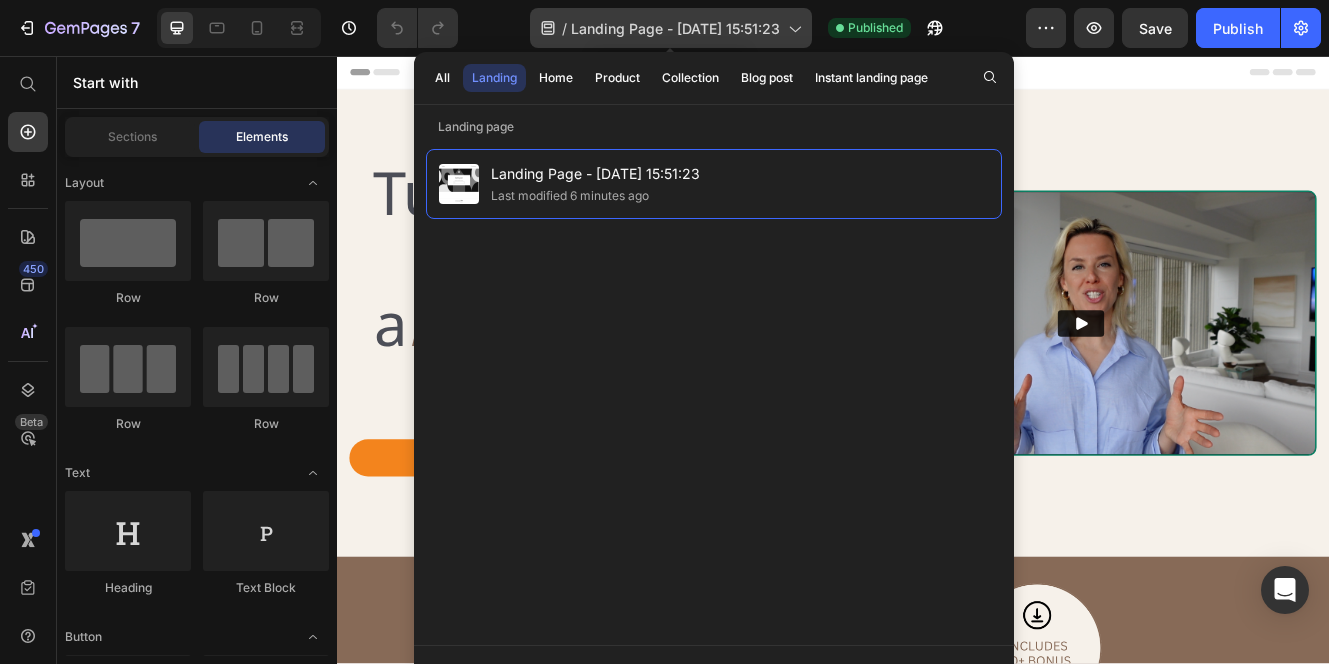 click on "Landing Page - [DATE] 15:51:23" at bounding box center (675, 28) 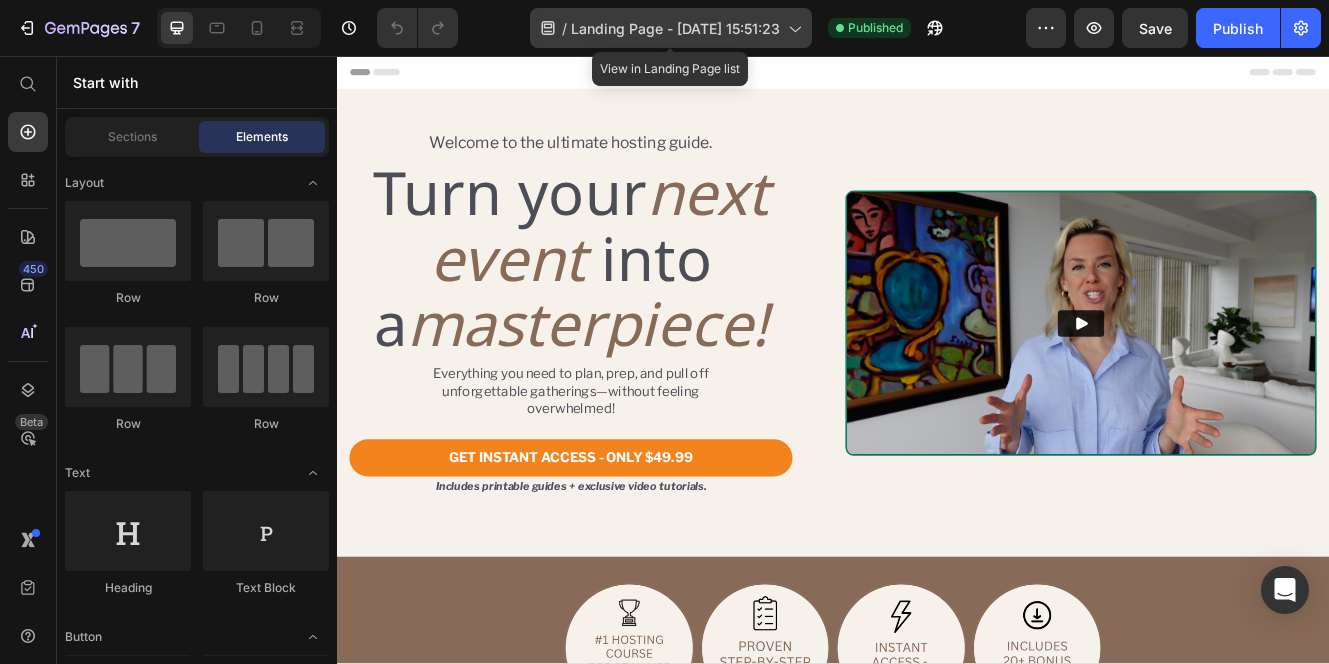 click 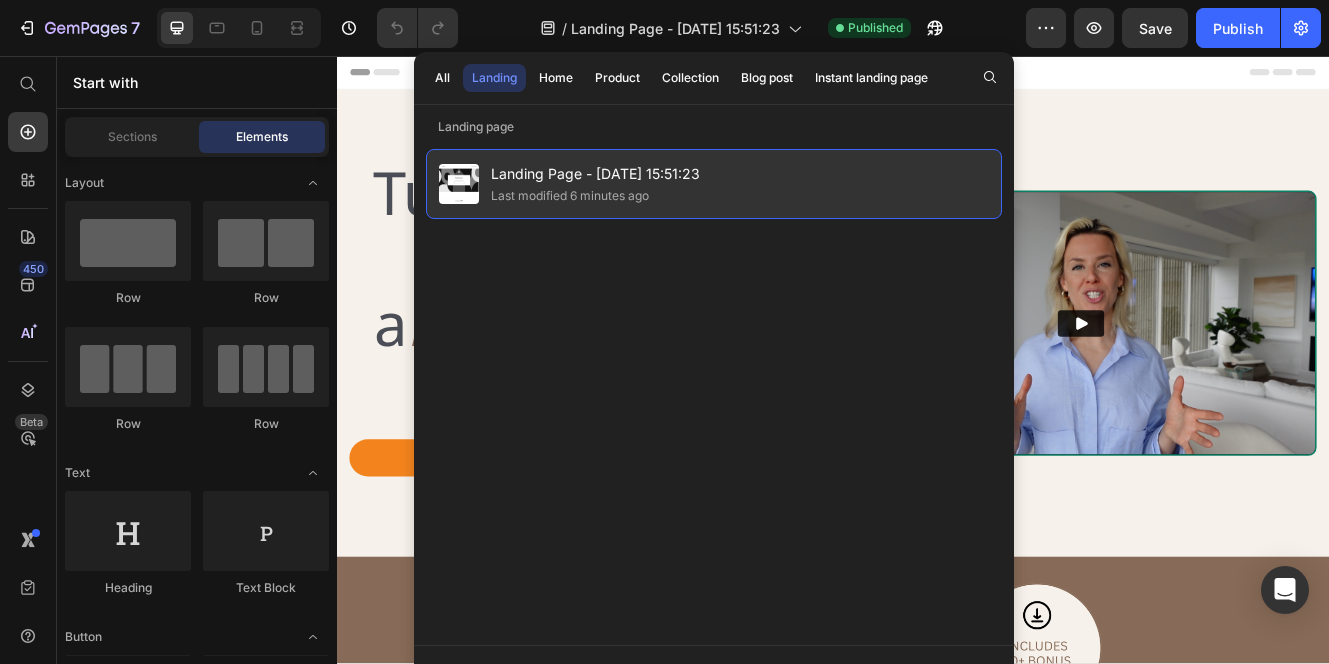 click on "Landing Page - [DATE] 15:51:23" at bounding box center [595, 174] 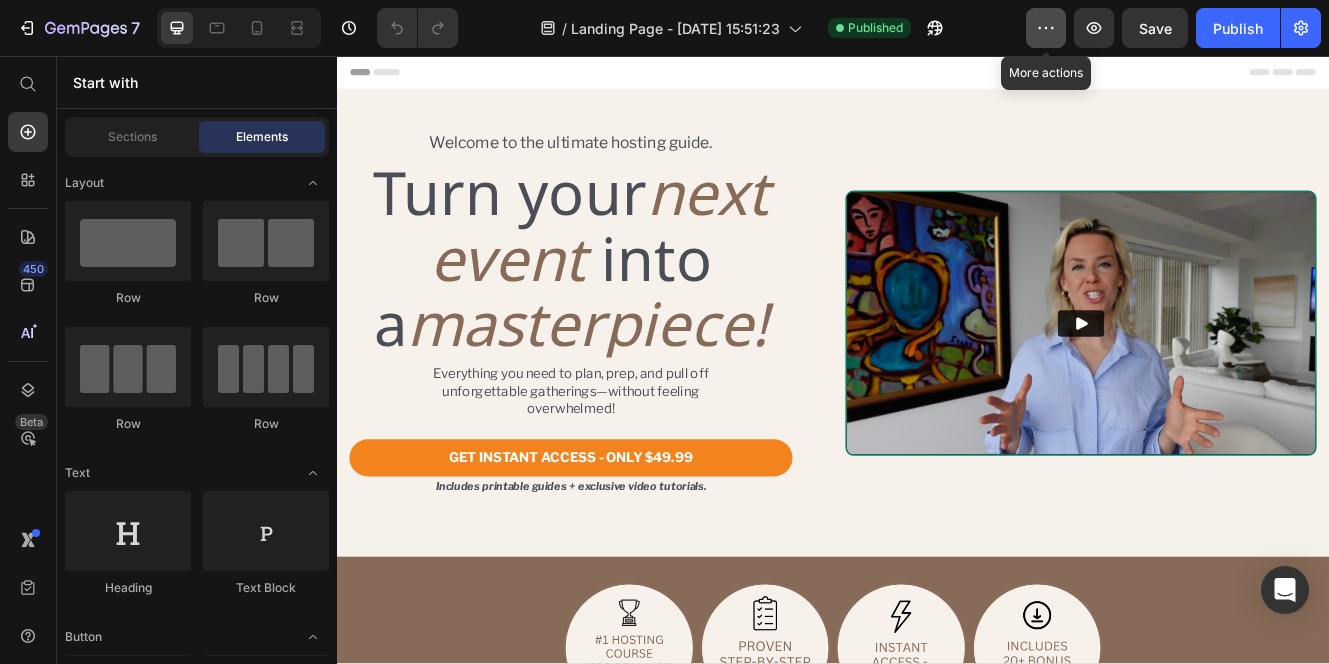 click 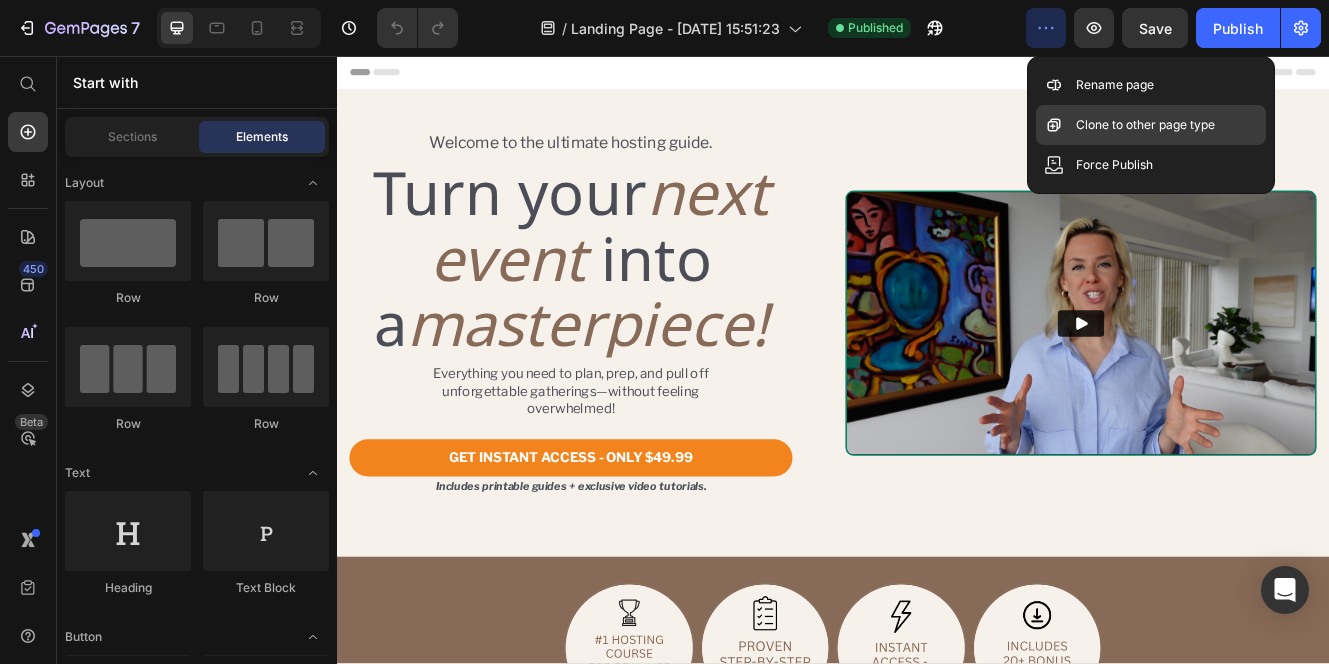 click on "Clone to other page type" at bounding box center [1145, 125] 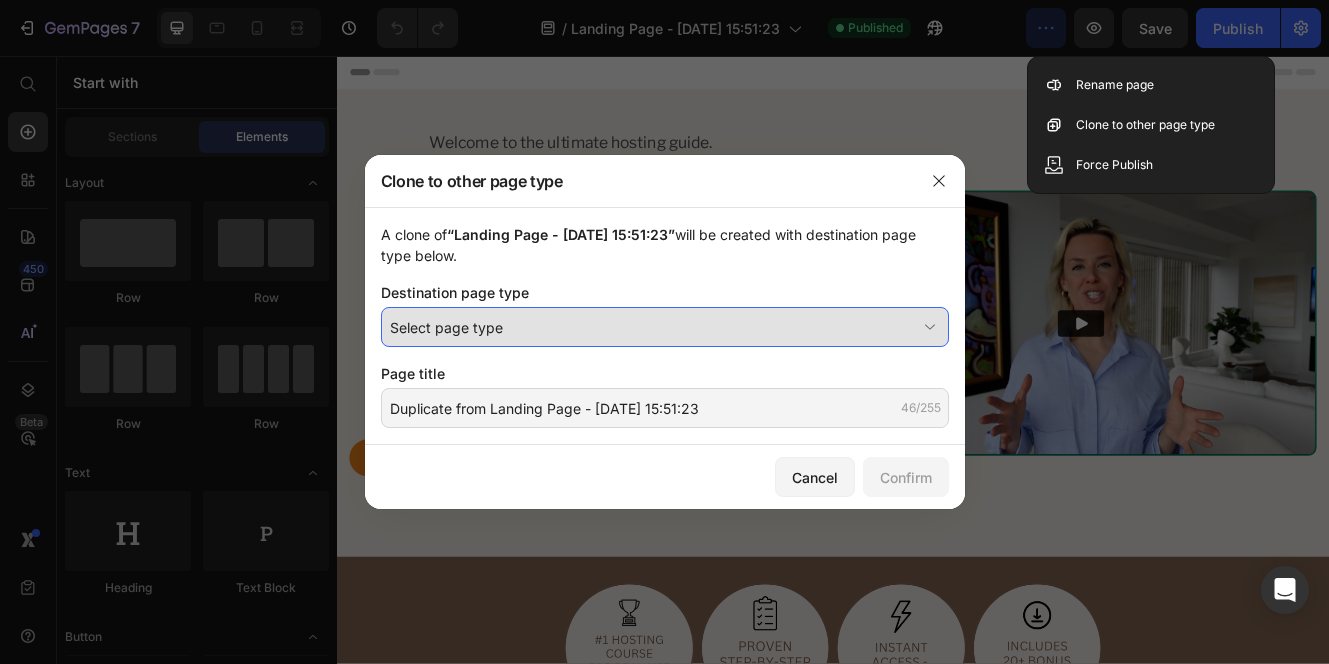 click on "Select page type" at bounding box center [653, 327] 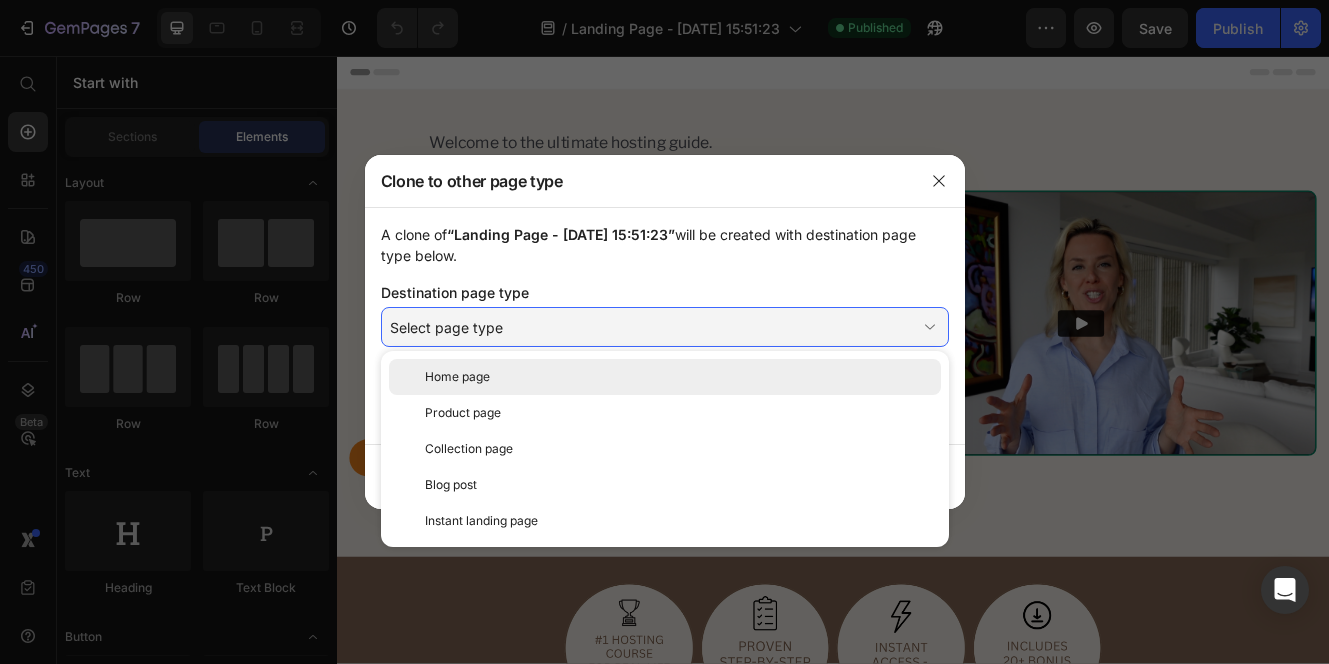 click on "Home page" 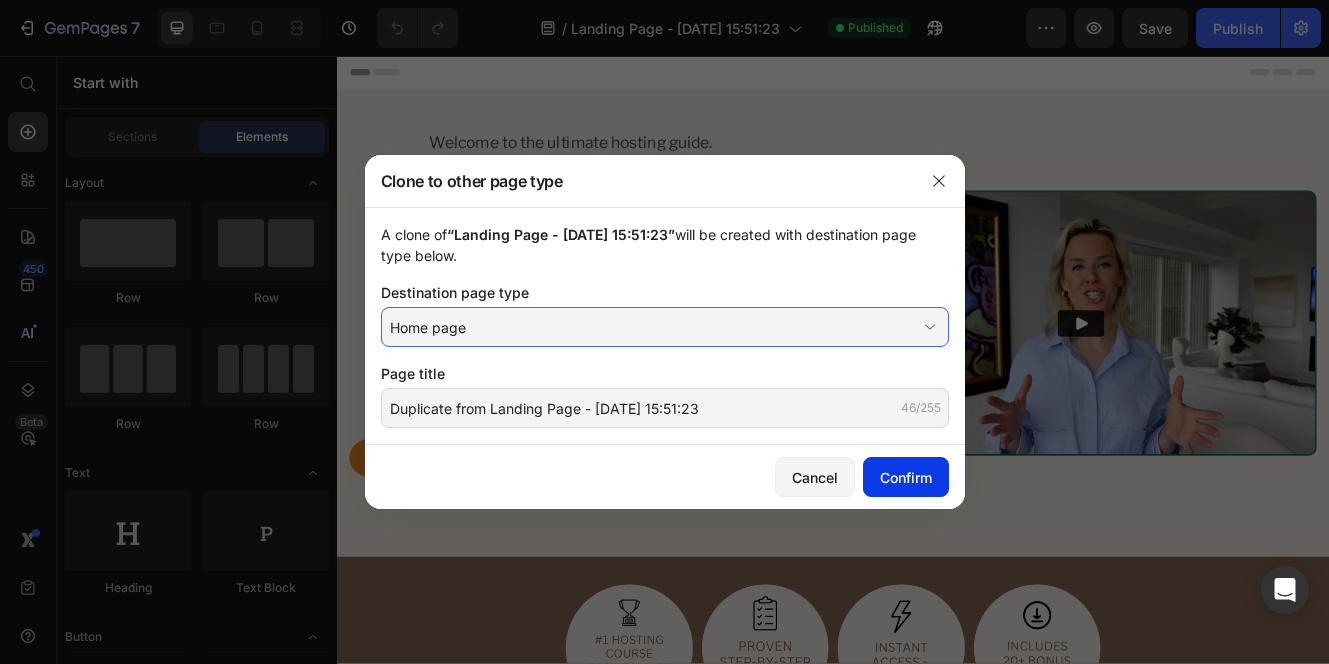 click on "Confirm" 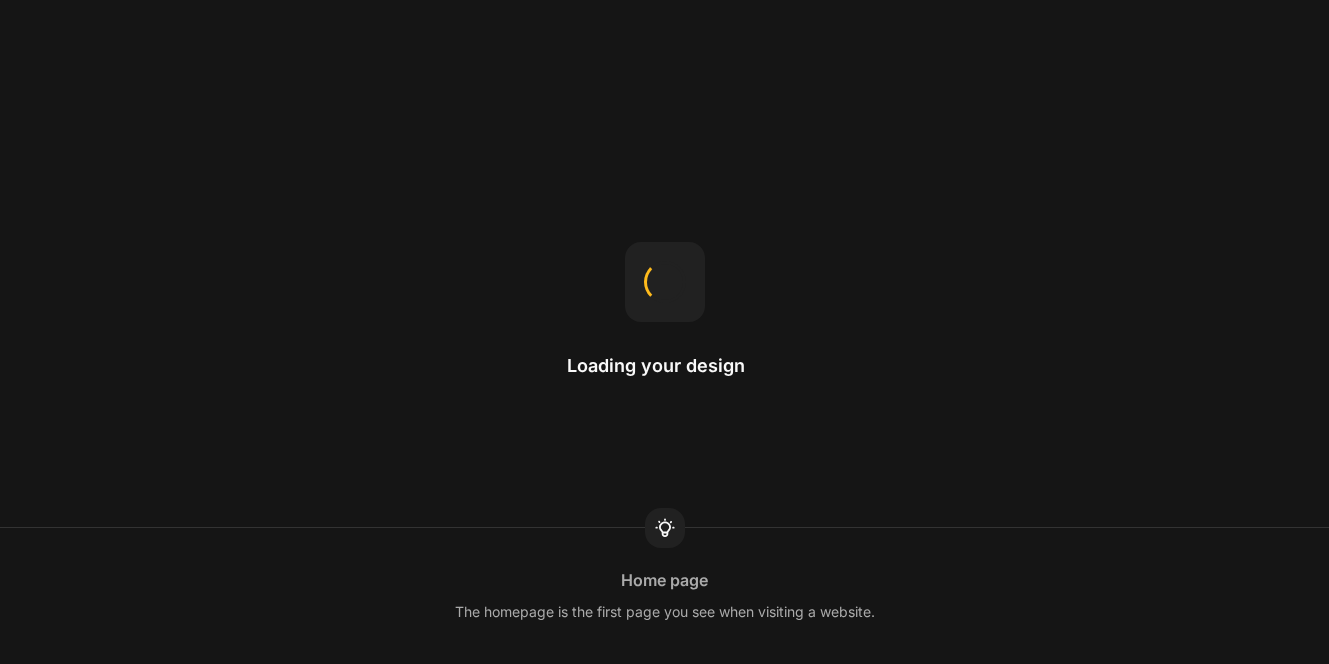 scroll, scrollTop: 0, scrollLeft: 0, axis: both 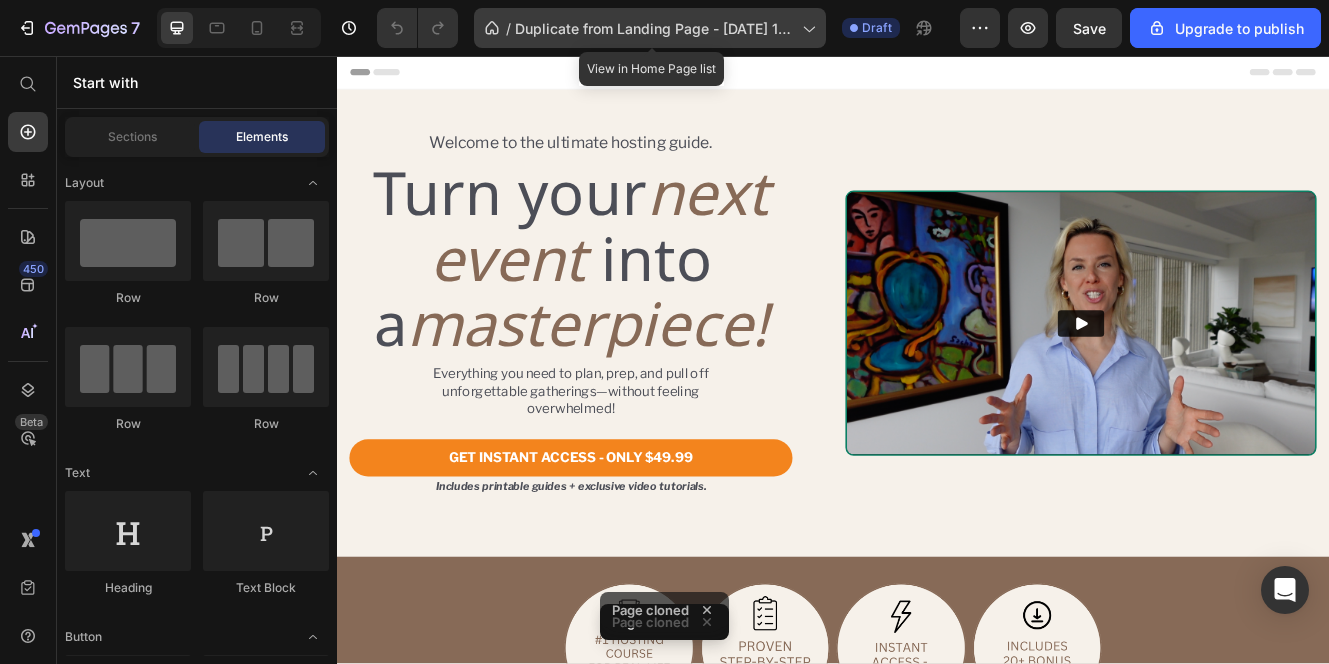 click on "Duplicate from Landing Page - [DATE] 15:51:23" at bounding box center [654, 28] 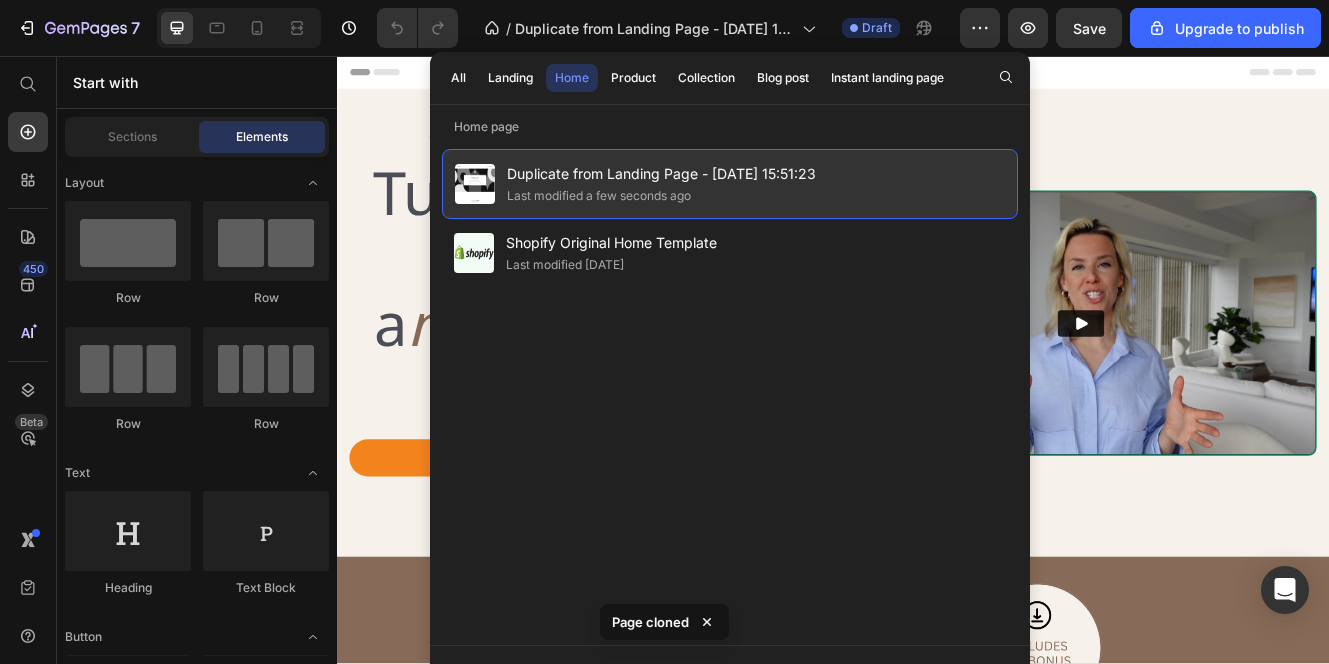 click on "Last modified a few seconds ago" at bounding box center [661, 196] 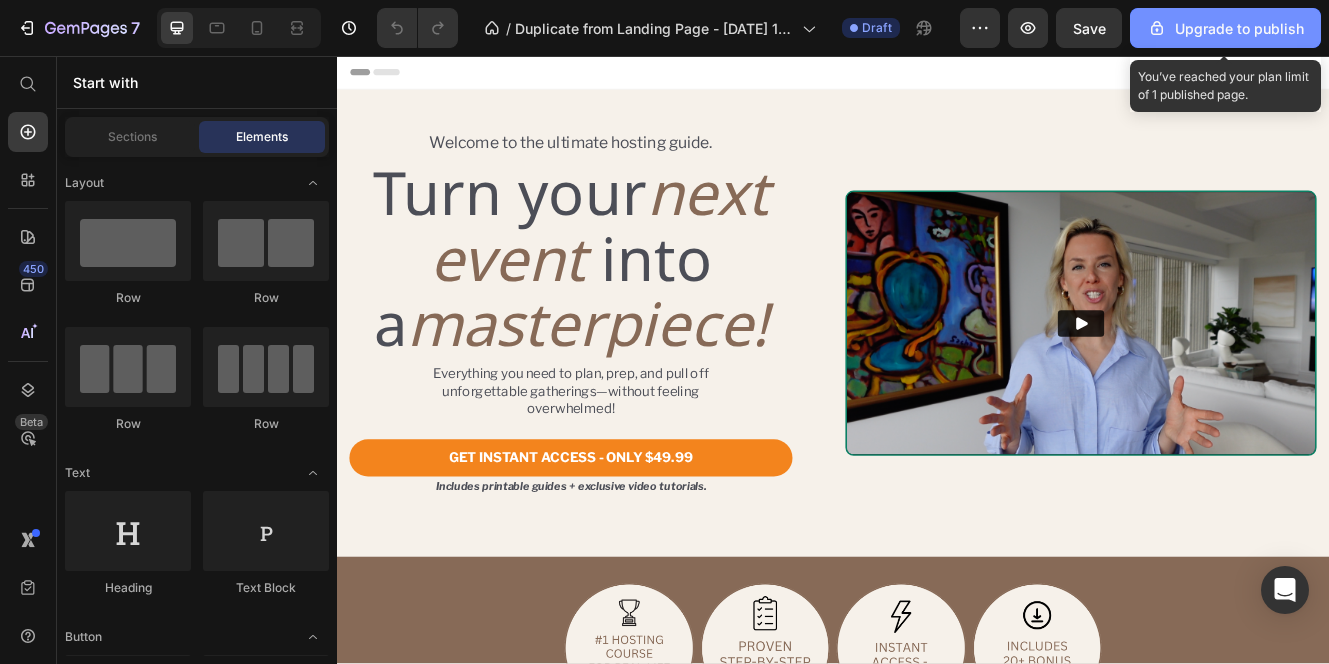 click on "Upgrade to publish" 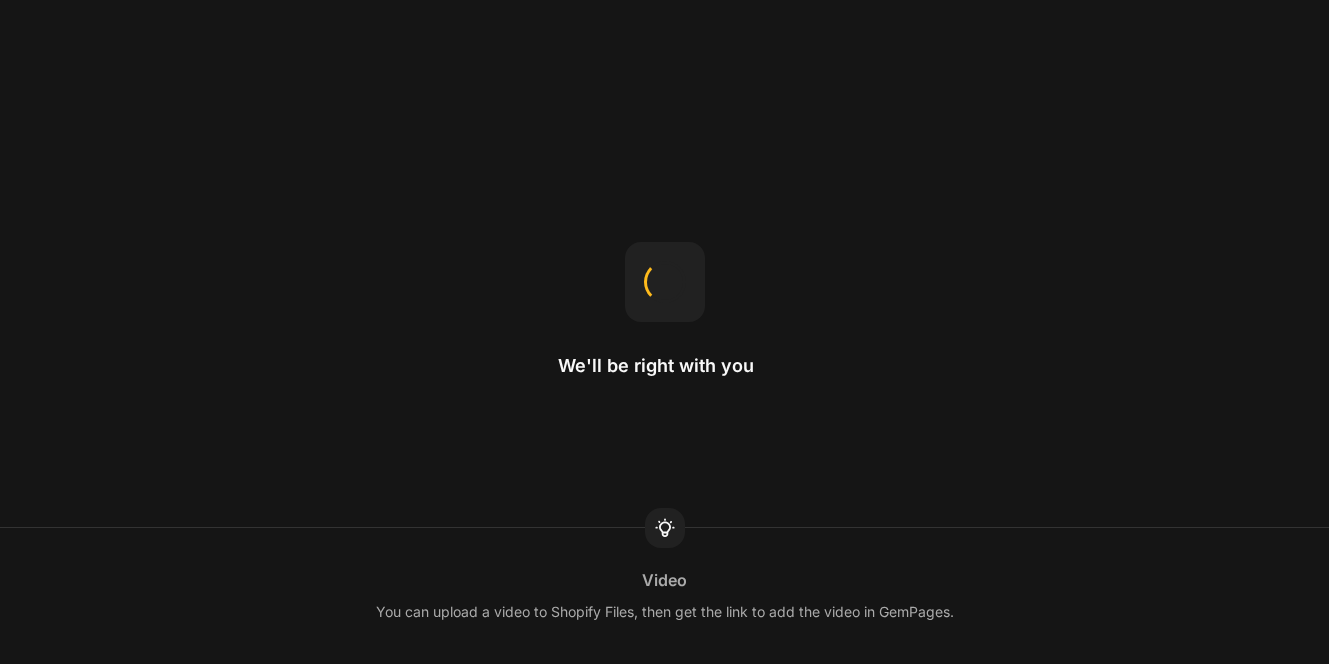 scroll, scrollTop: 0, scrollLeft: 0, axis: both 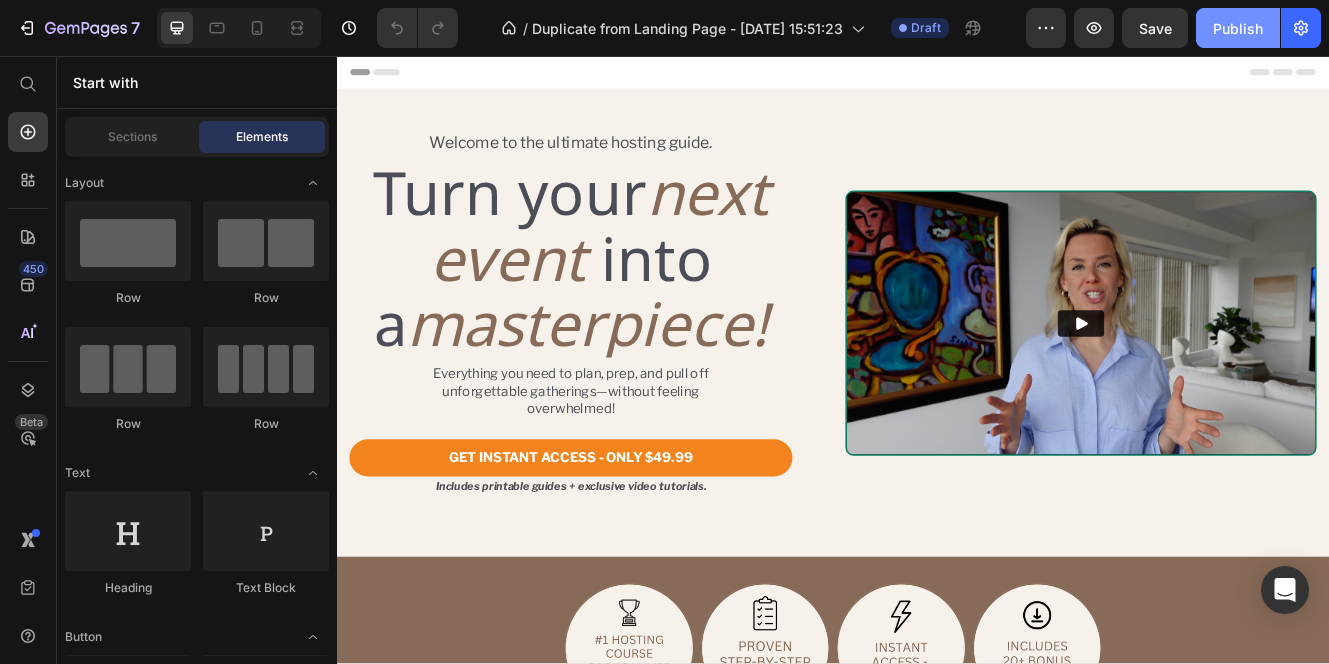click on "Publish" at bounding box center [1238, 28] 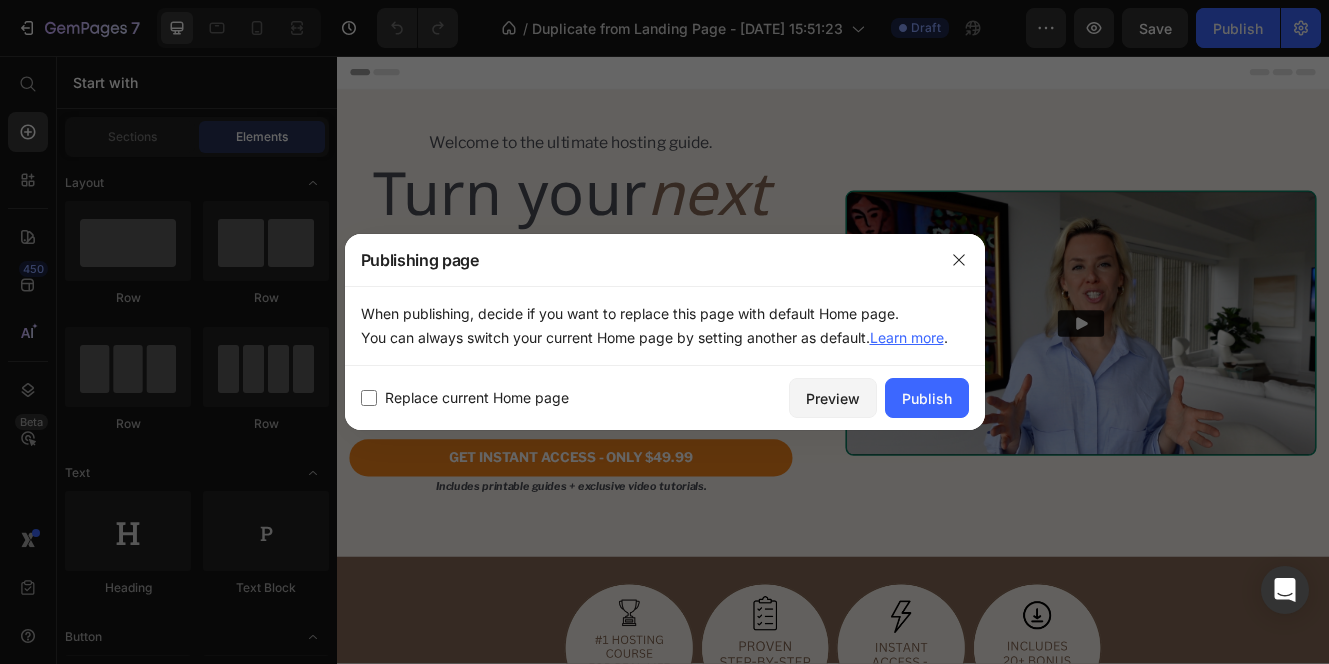 click on "Replace current Home page" at bounding box center [477, 398] 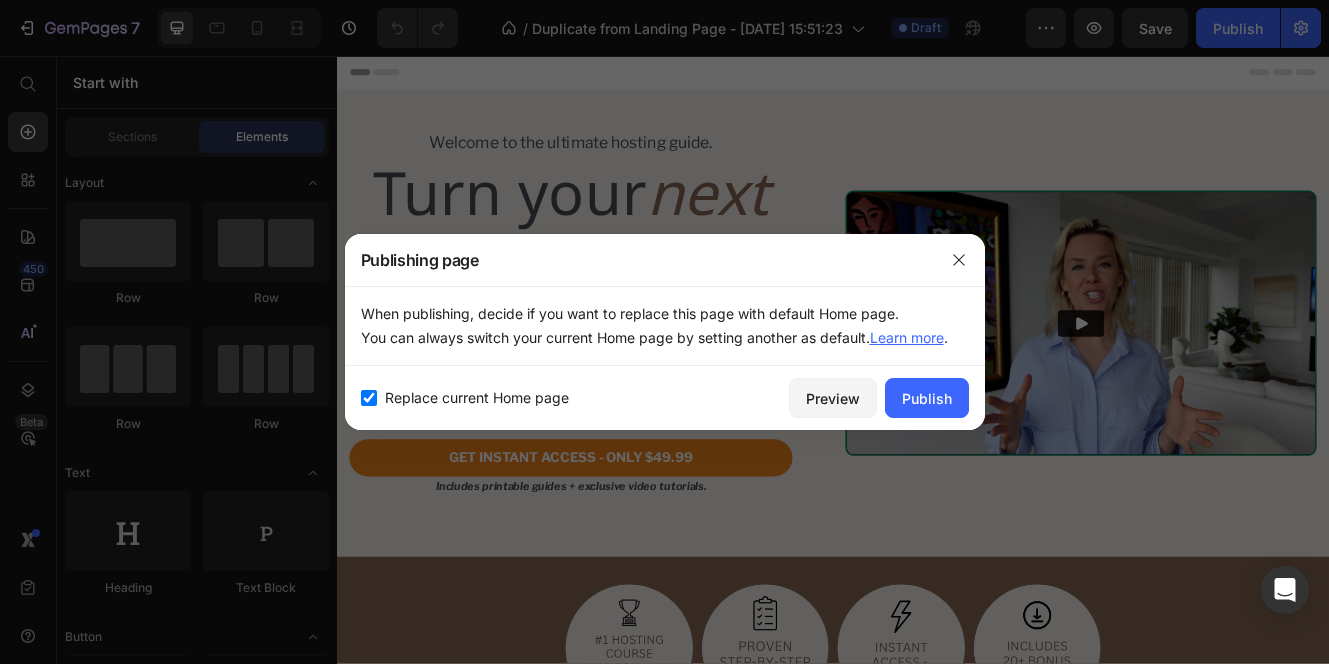 click on "Replace current Home page" at bounding box center [477, 398] 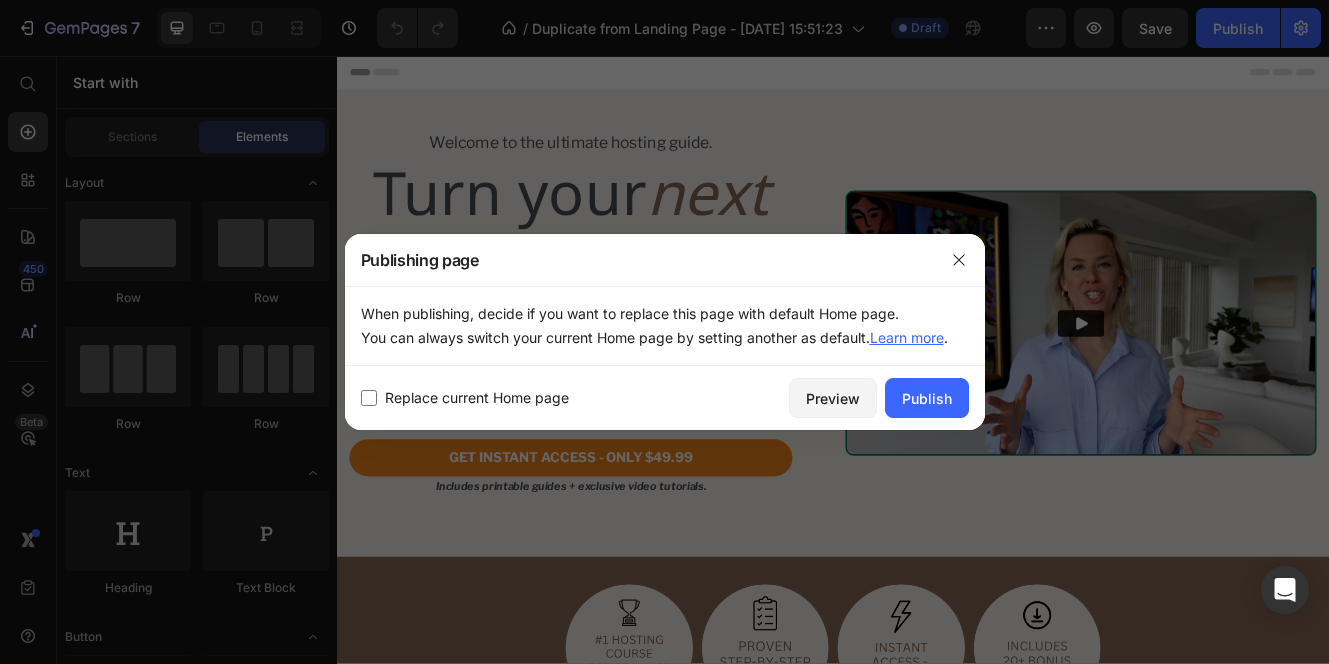 checkbox on "false" 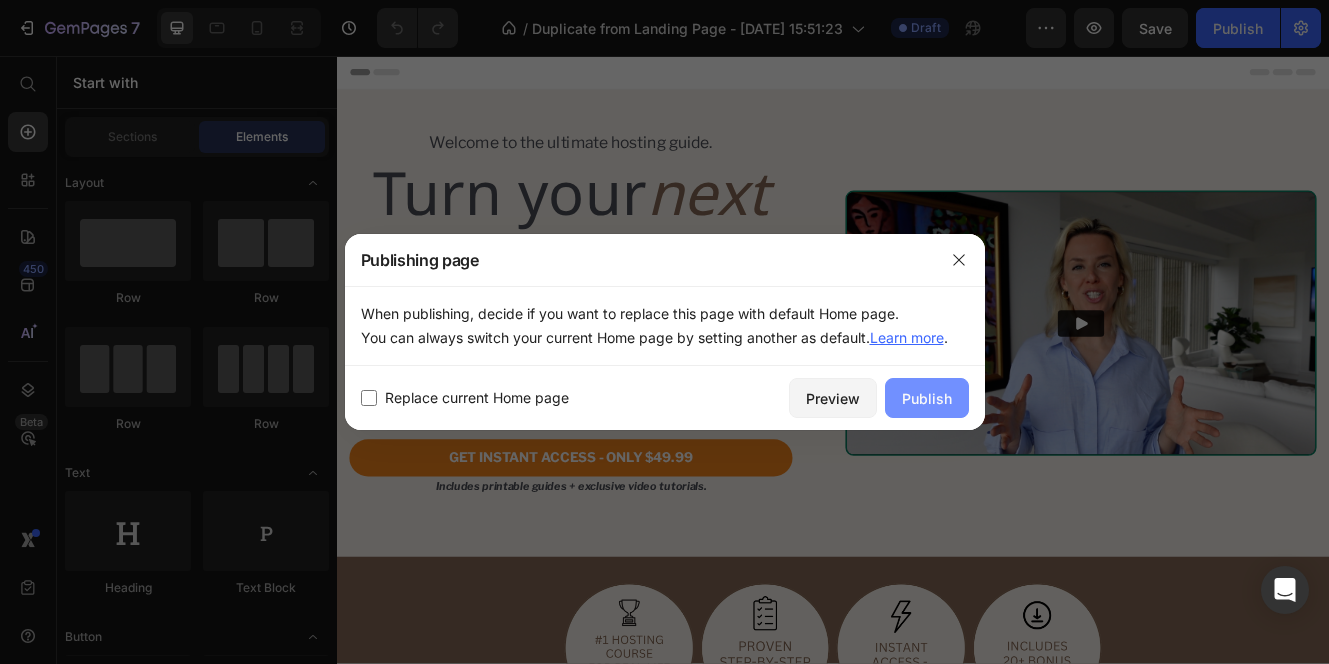 click on "Publish" at bounding box center [927, 398] 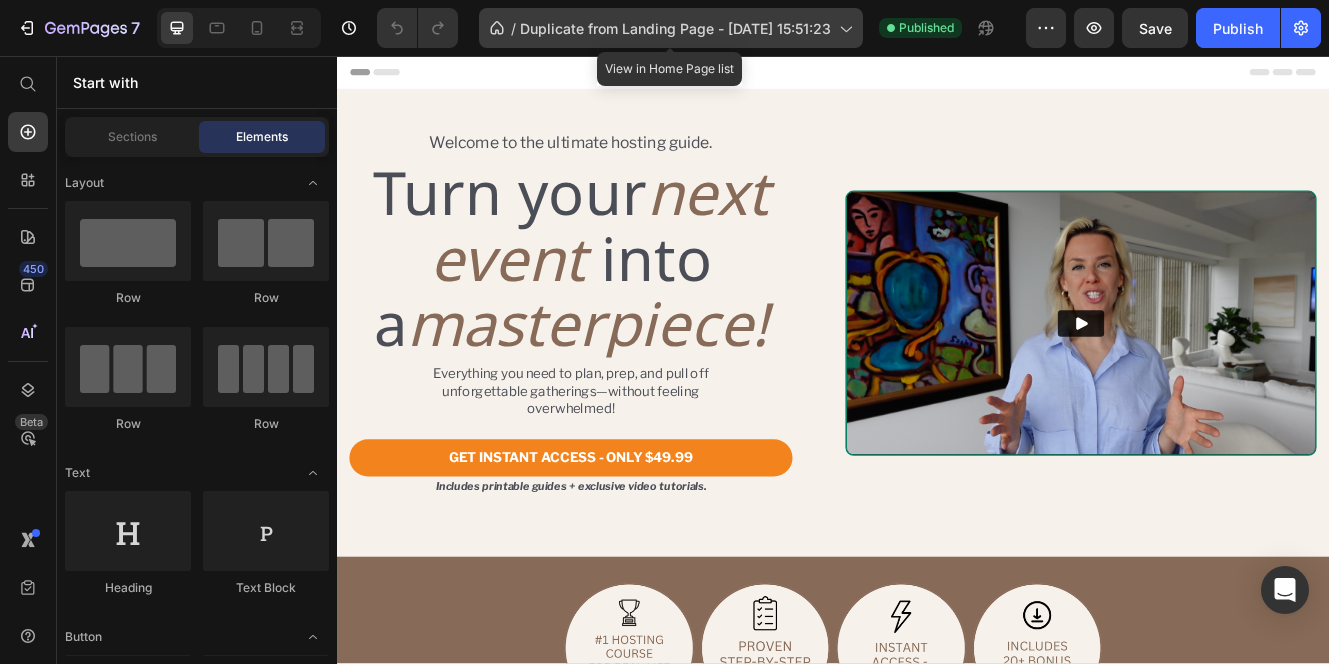 click on "Duplicate from Landing Page - [DATE] 15:51:23" at bounding box center [675, 28] 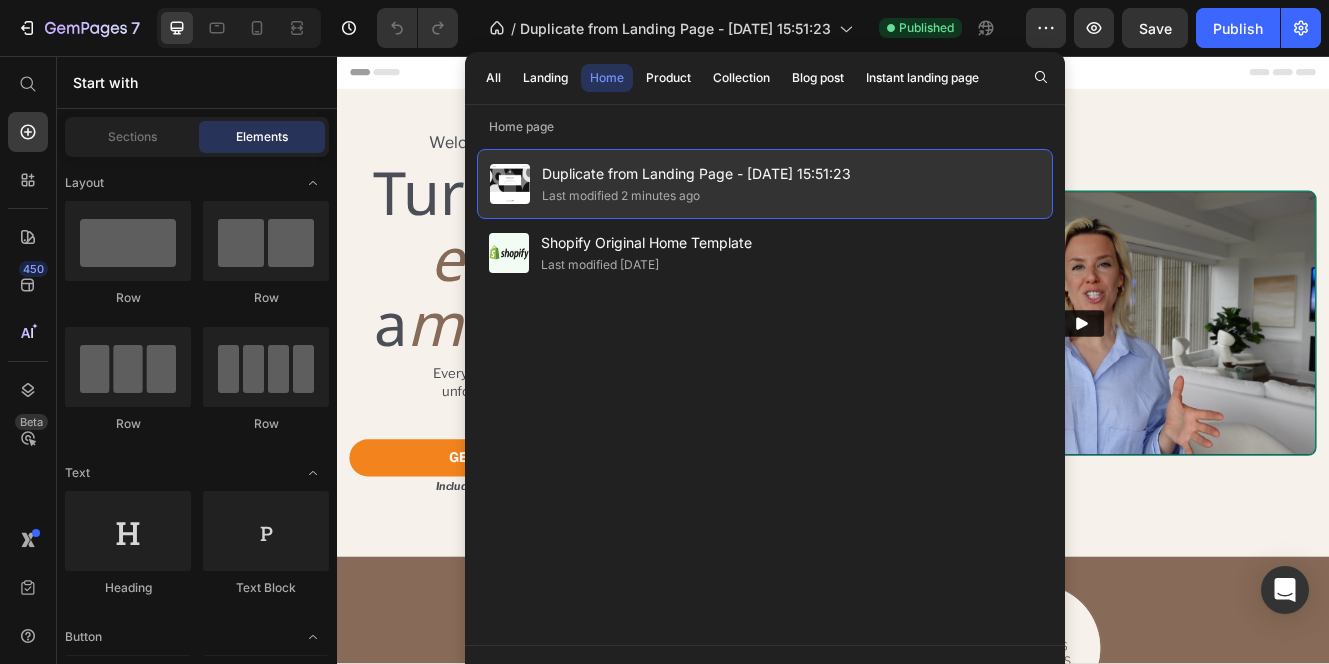 click on "Duplicate from Landing Page - [DATE] 15:51:23" at bounding box center (696, 174) 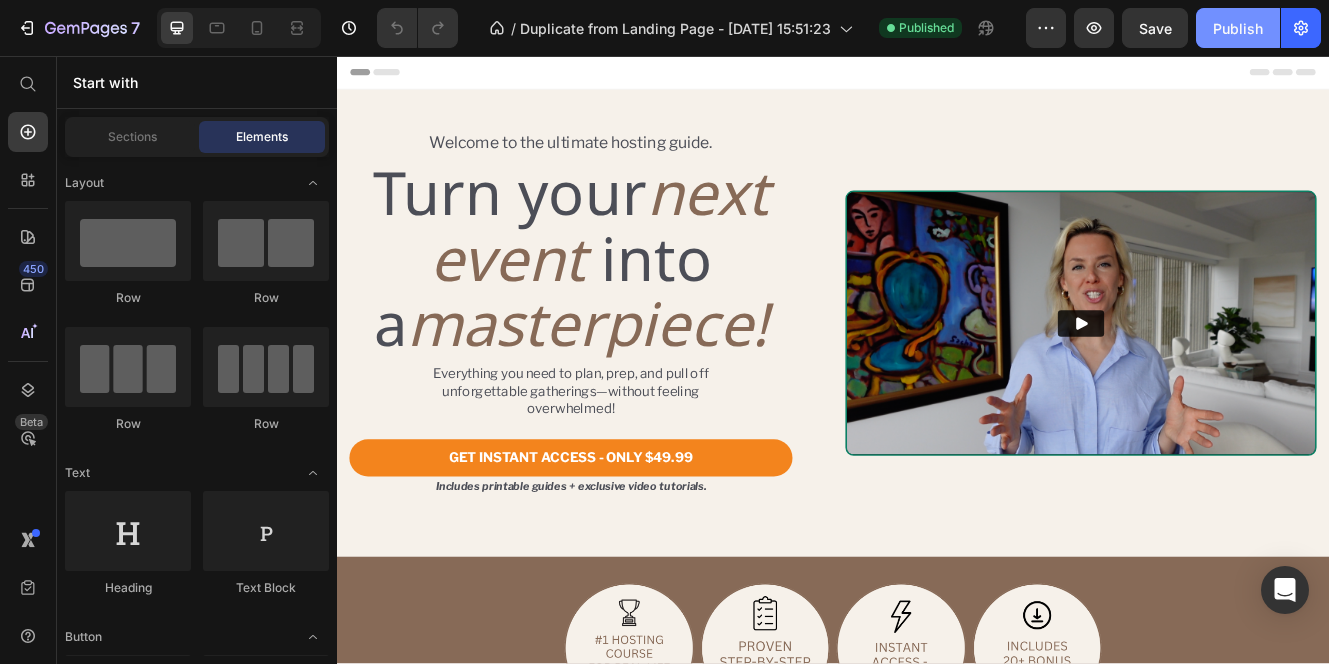click on "Publish" 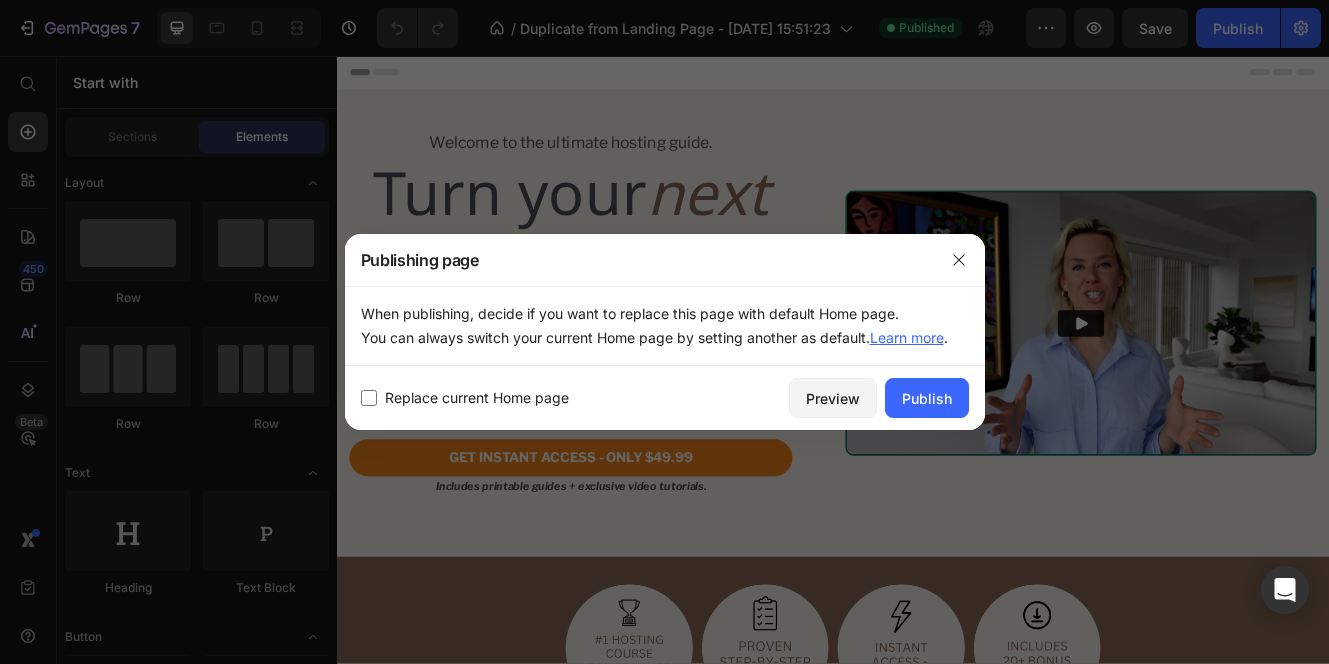 click on "Replace current Home page" at bounding box center (477, 398) 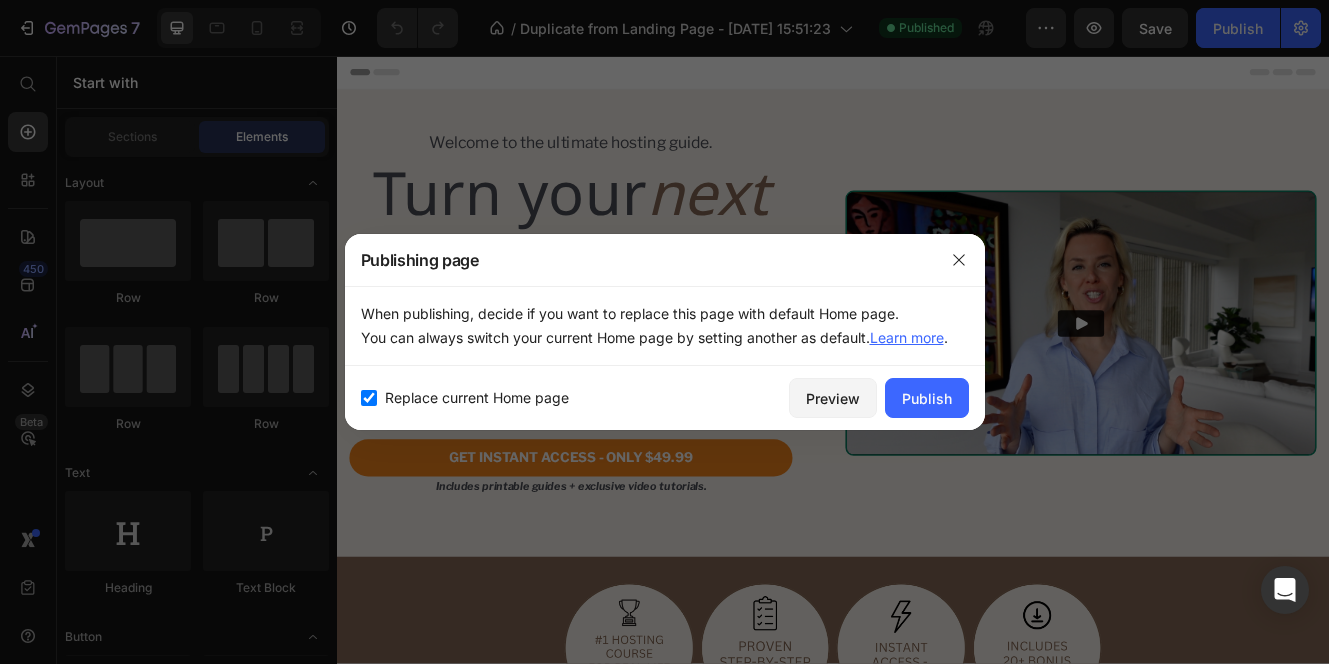 checkbox on "true" 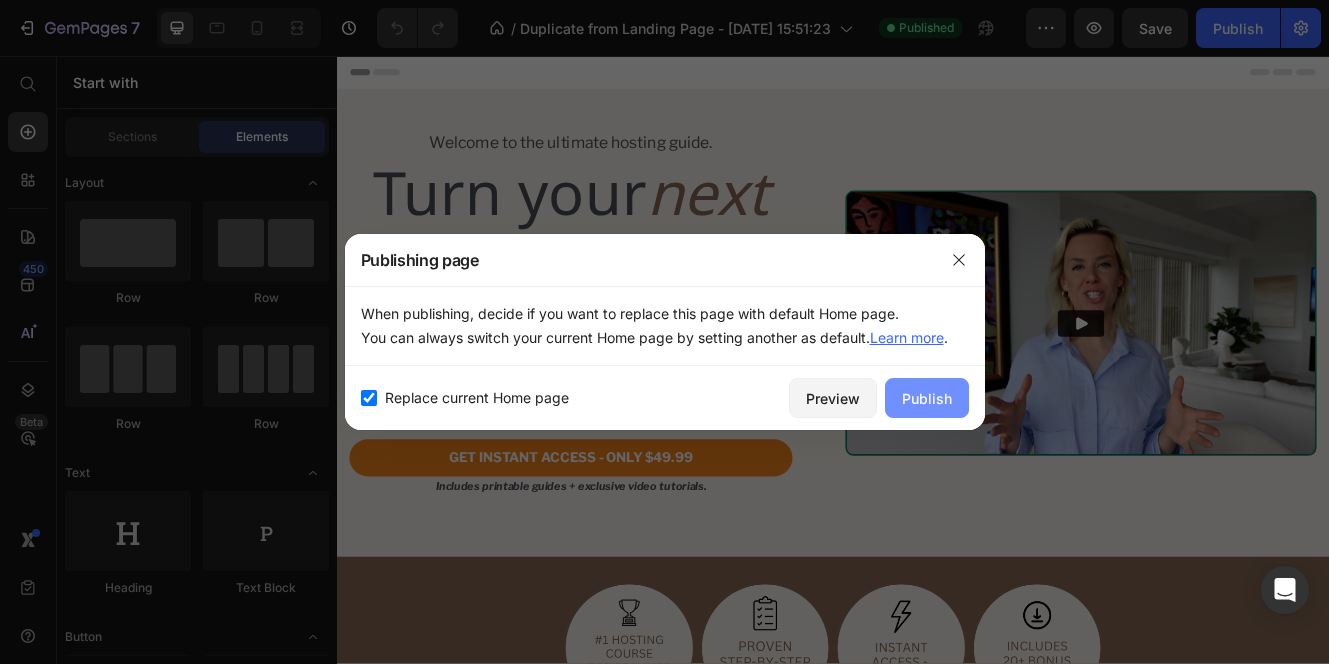 click on "Publish" at bounding box center (927, 398) 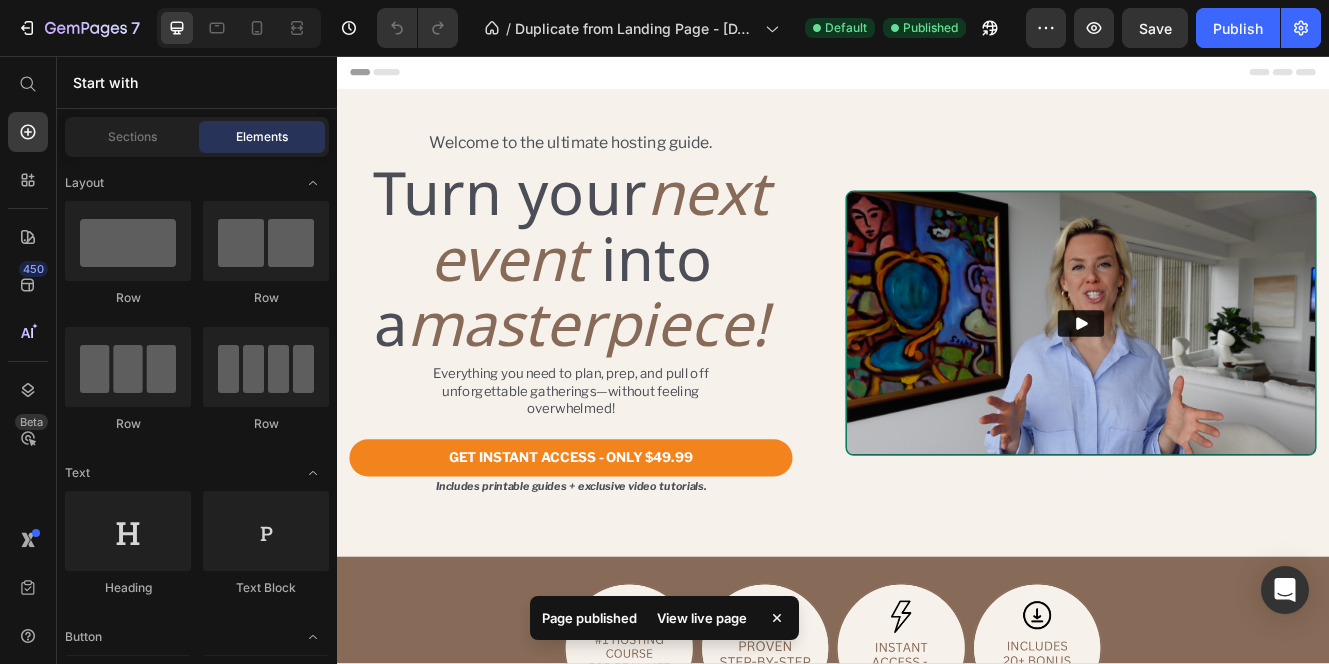 click on "View live page" at bounding box center (702, 618) 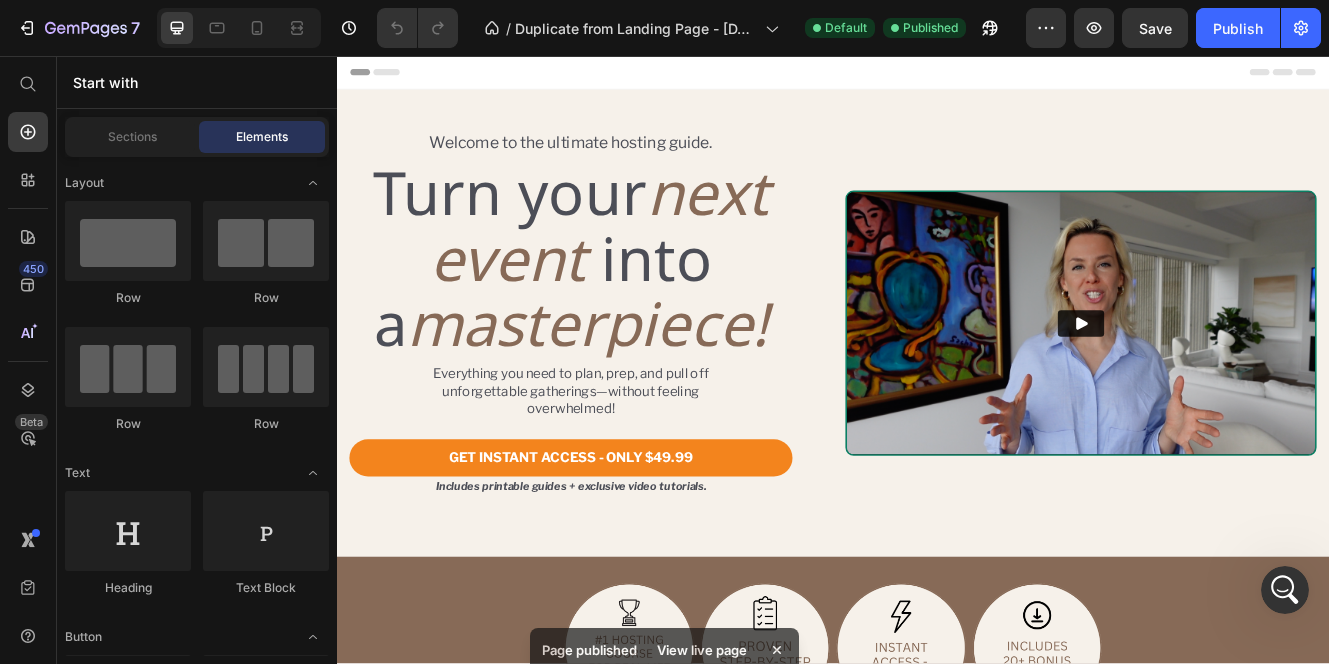 scroll, scrollTop: 0, scrollLeft: 0, axis: both 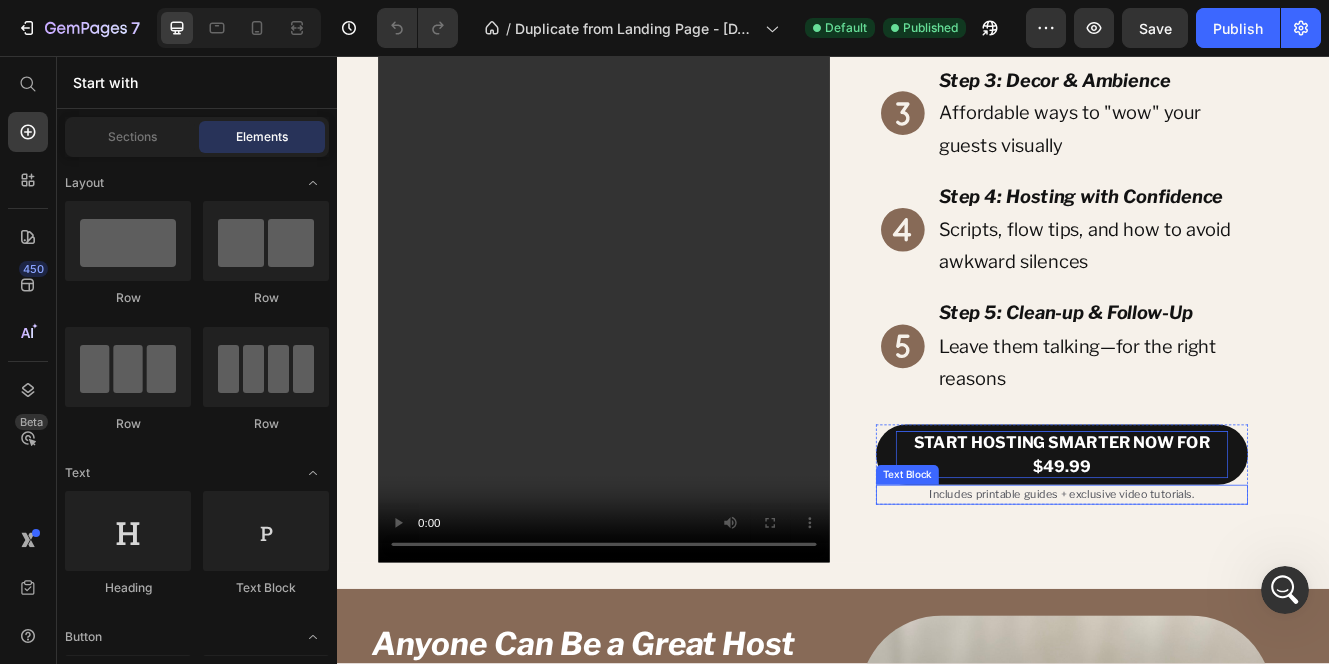 click on "START HOSTING SMARTER NOW FOR $49.99" at bounding box center [1214, 539] 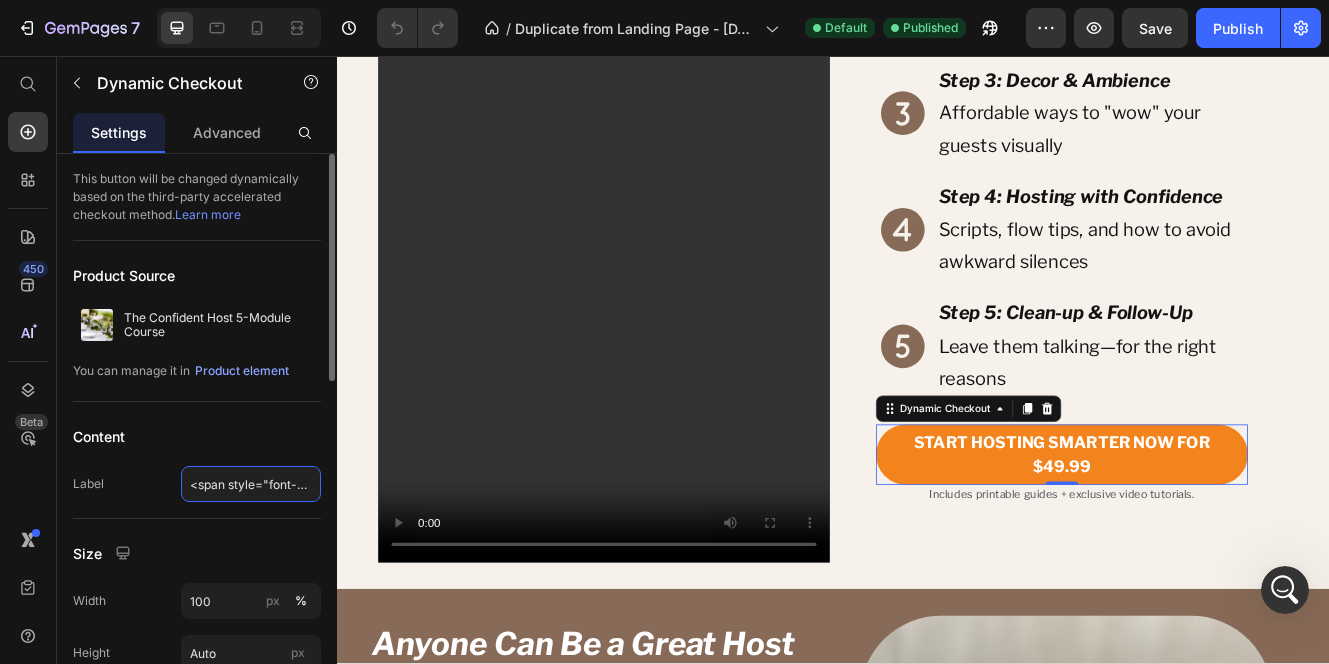 click on "<span style="font-size:19px;"><strong>START HOSTING SMARTER NOW FOR $49.99</strong></span>" 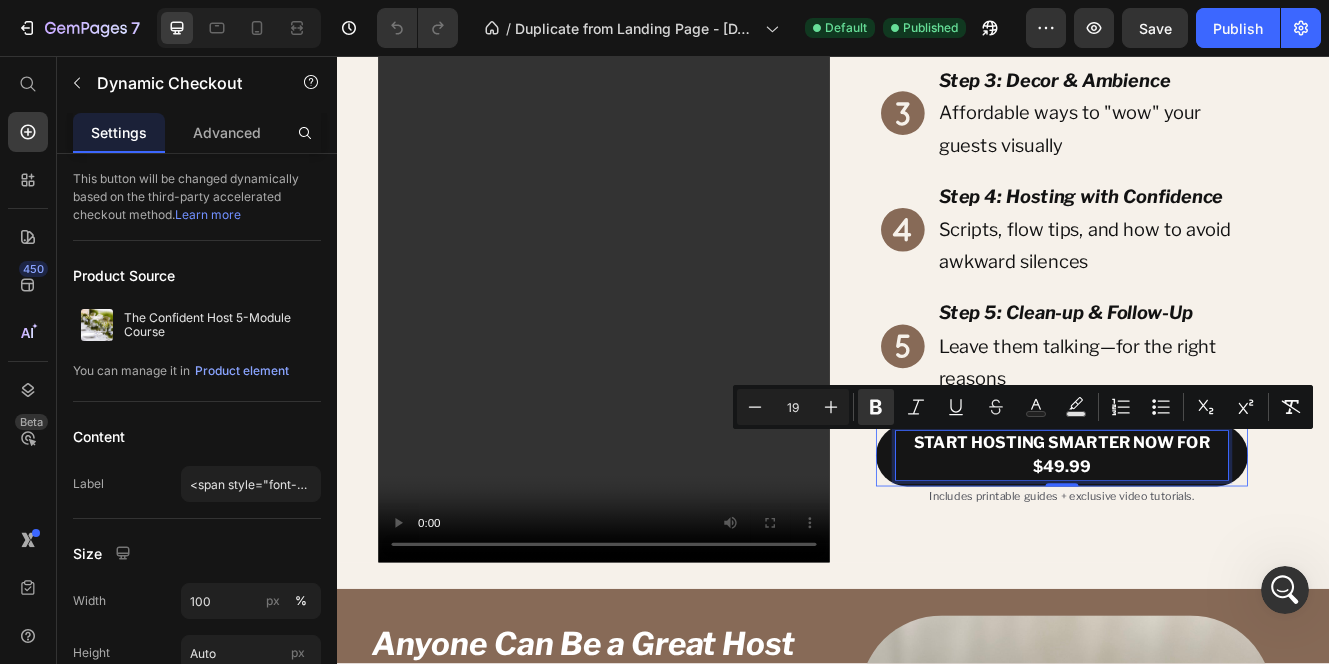 click on "START HOSTING SMARTER NOW FOR $49.99" at bounding box center (1214, 540) 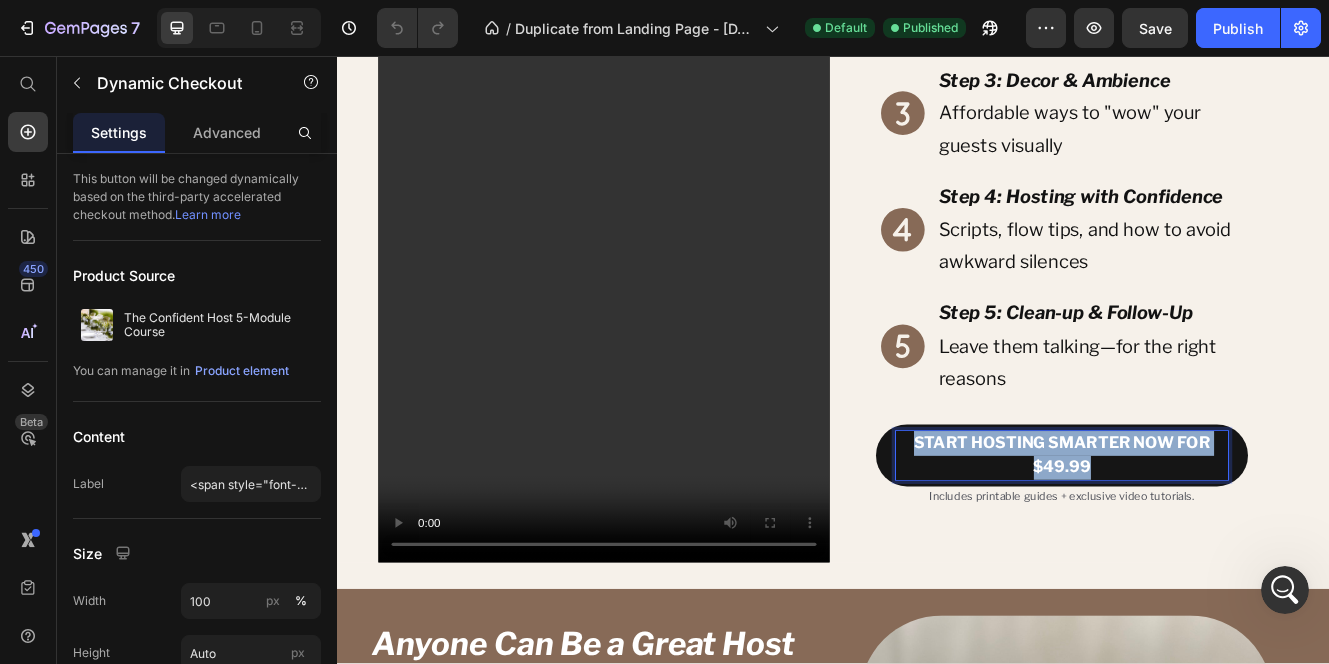 click on "START HOSTING SMARTER NOW FOR $49.99" at bounding box center (1214, 540) 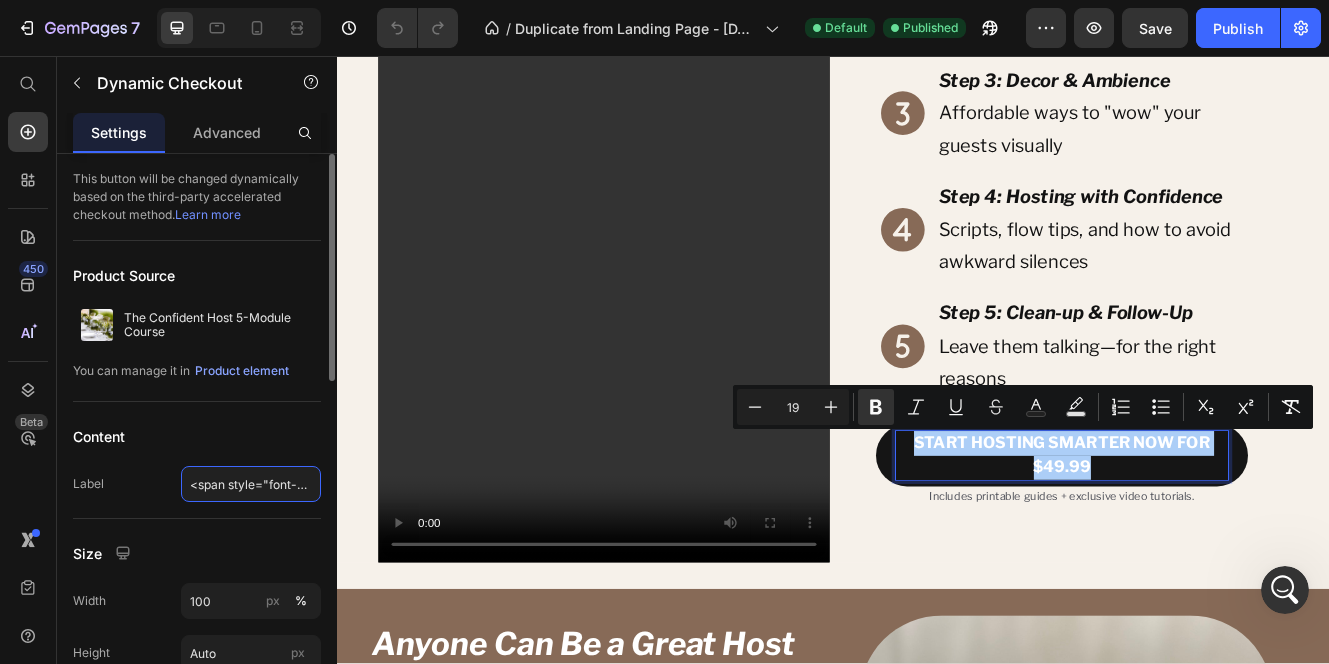 click on "<span style="font-size:19px;"><strong>START HOSTING SMARTER NOW FOR $49.99</strong></span>" 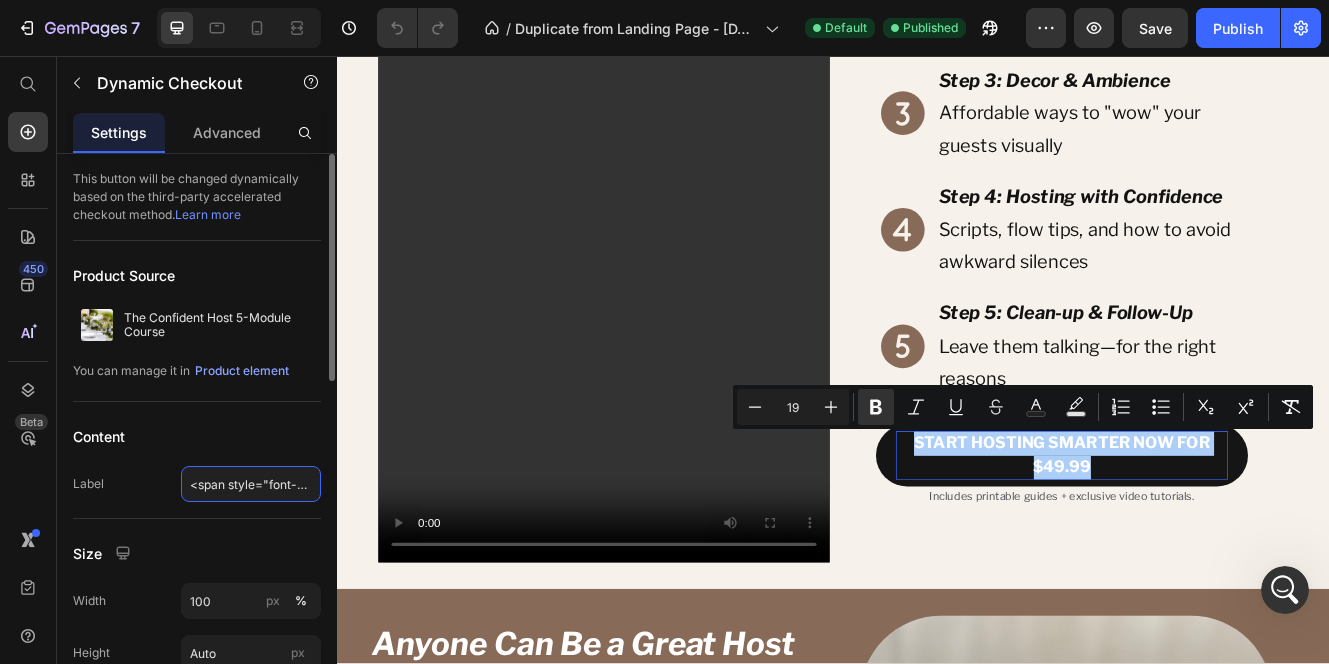 click on "<span style="font-size:19px;"><strong>START HOSTING SMARTER NOW FOR $49.99</strong></span>" 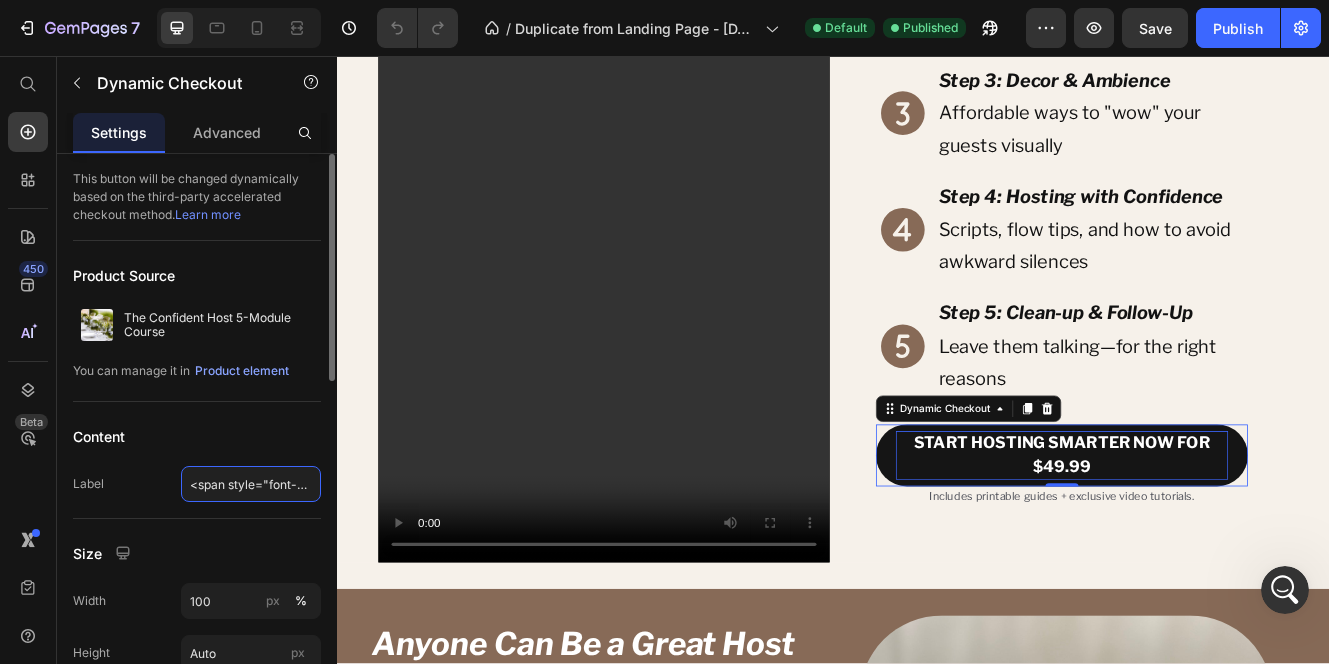 click on "<span style="font-size:19px;"><strong>START HOSTING SMARTER NOW FOR $49.99</strong></span>" 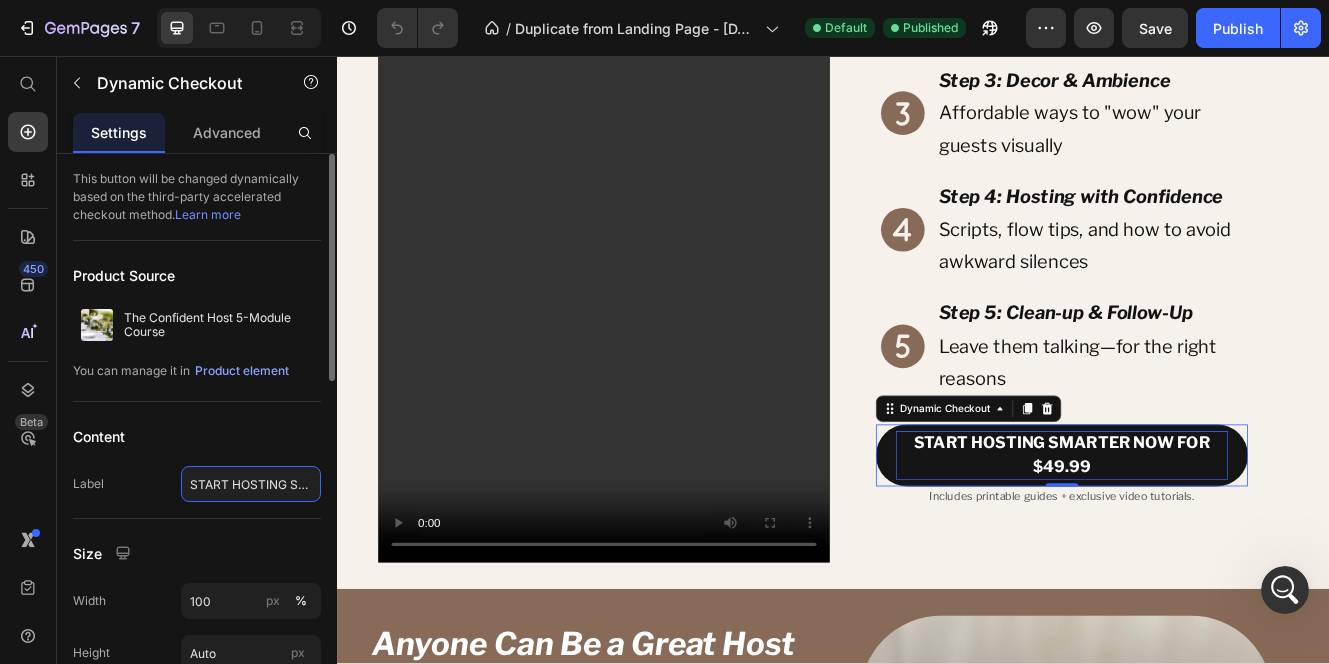 scroll, scrollTop: 0, scrollLeft: 139, axis: horizontal 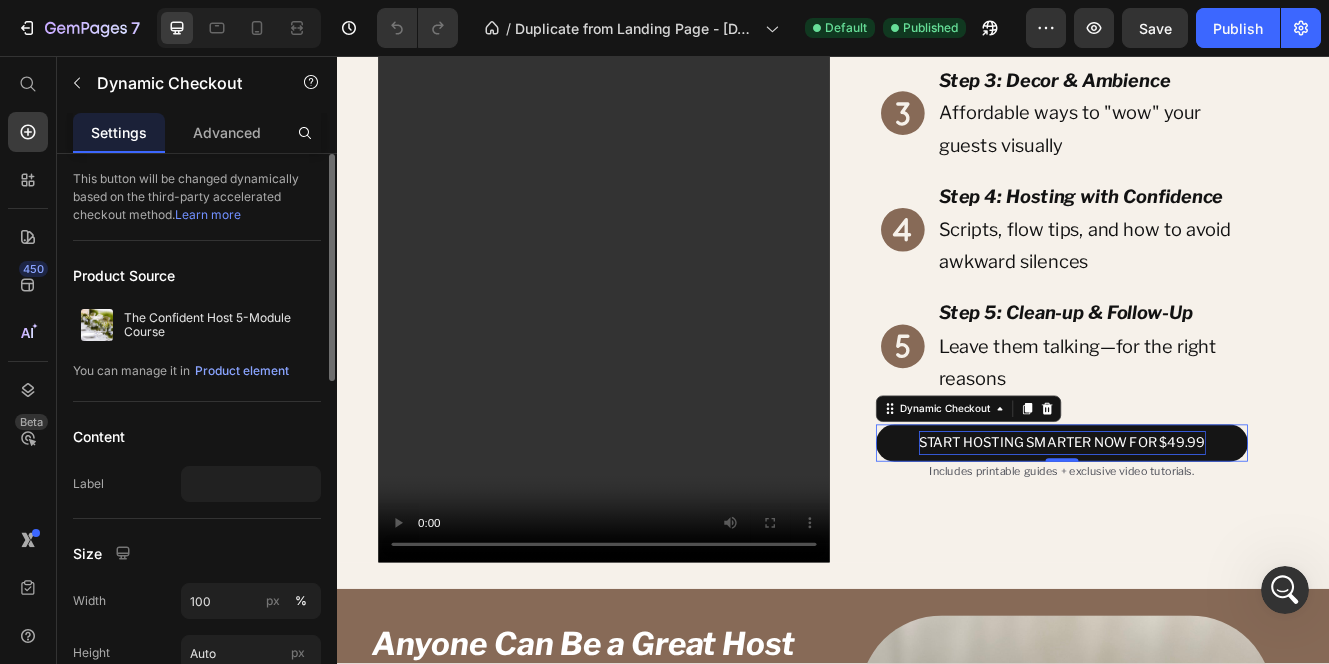 click on "Content" at bounding box center [197, 436] 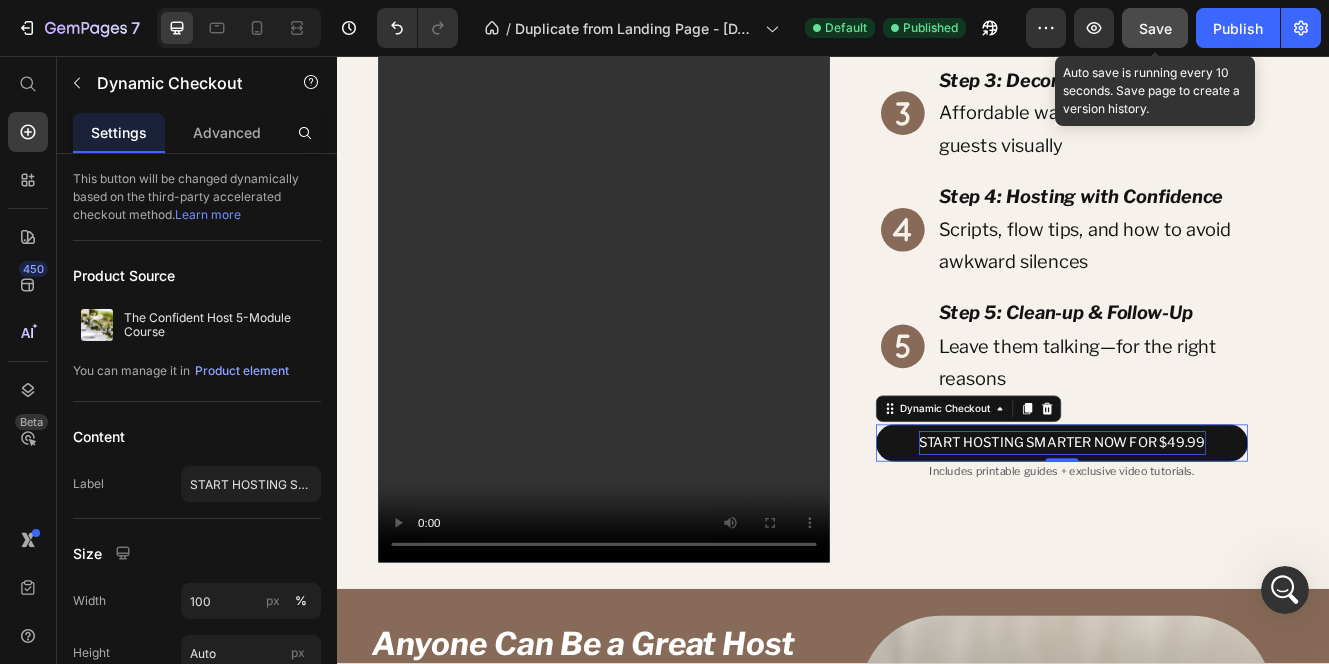 click on "Save" 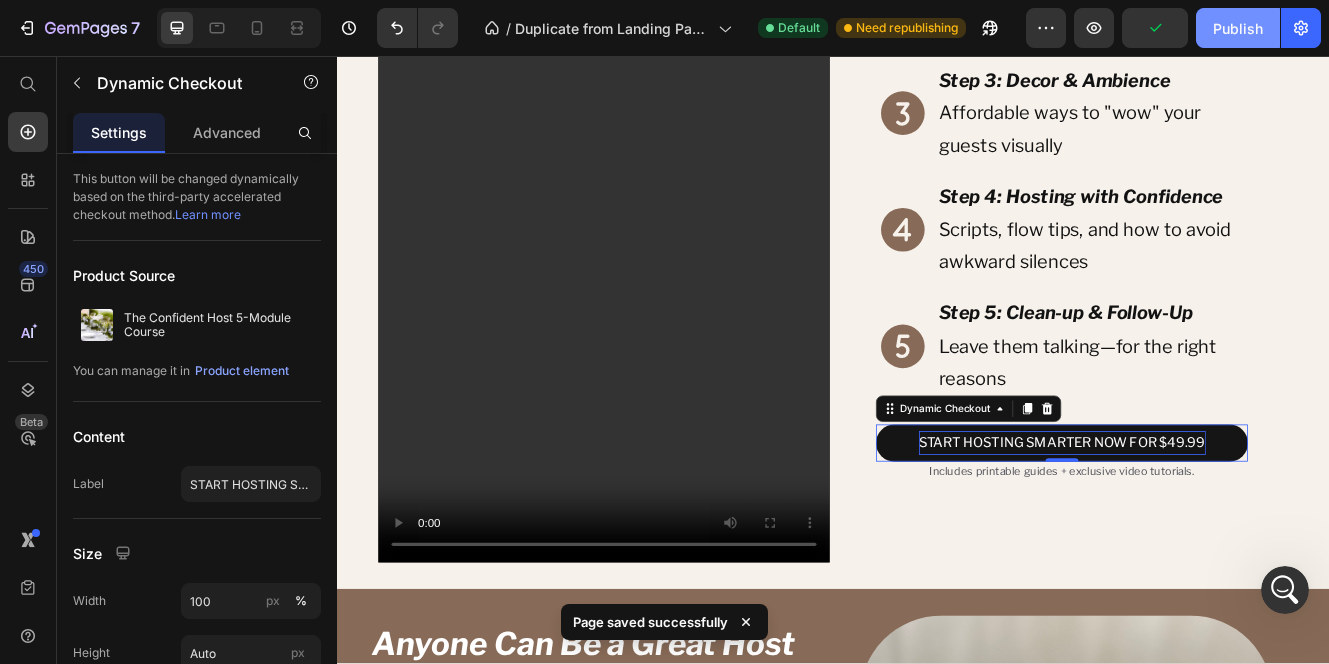 click on "Publish" at bounding box center [1238, 28] 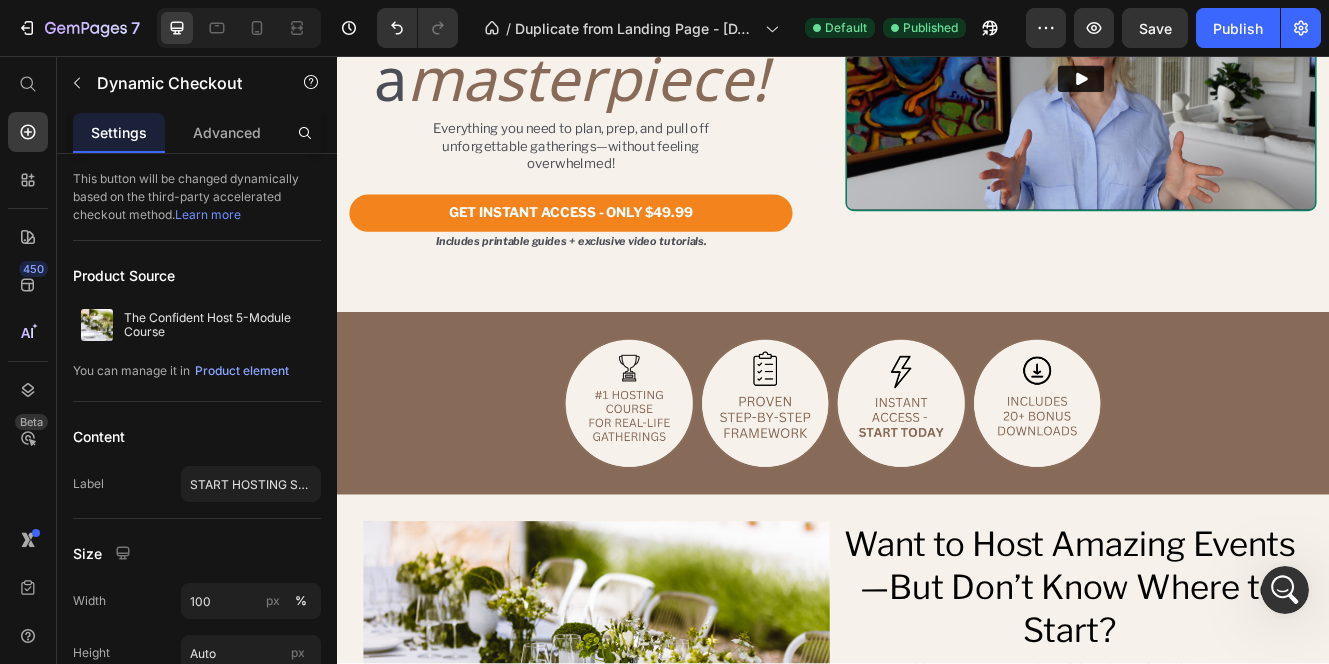 scroll, scrollTop: 0, scrollLeft: 0, axis: both 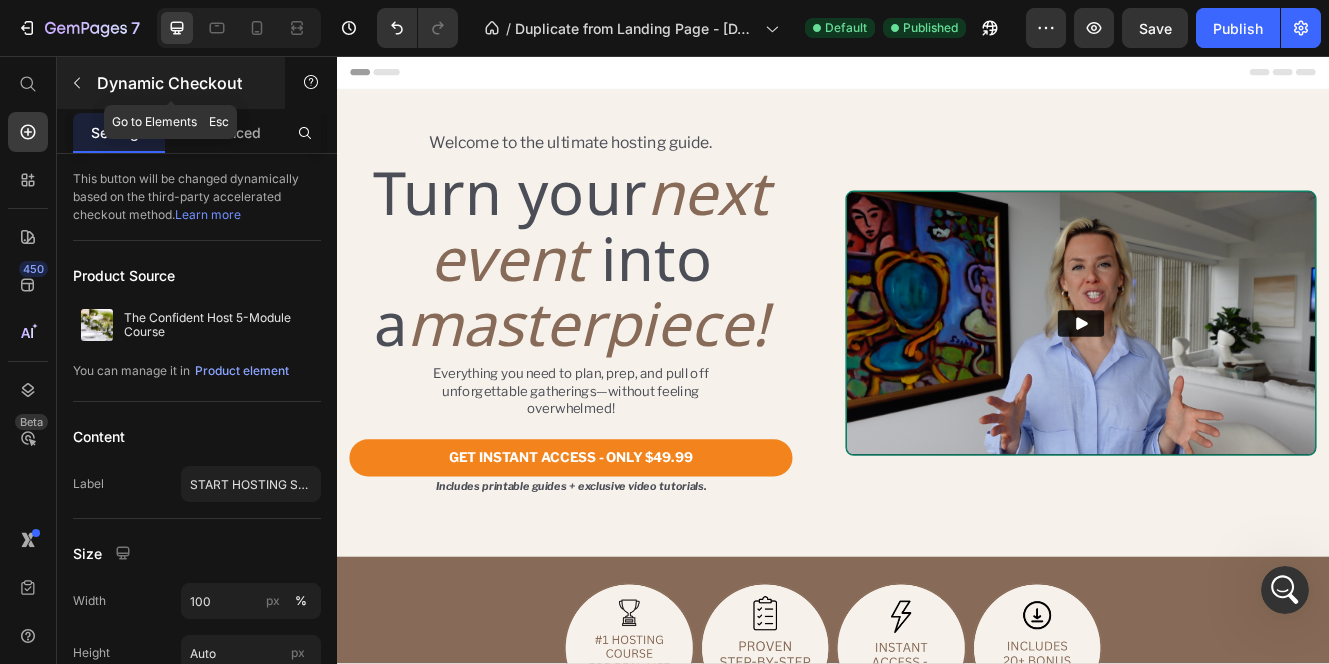 click 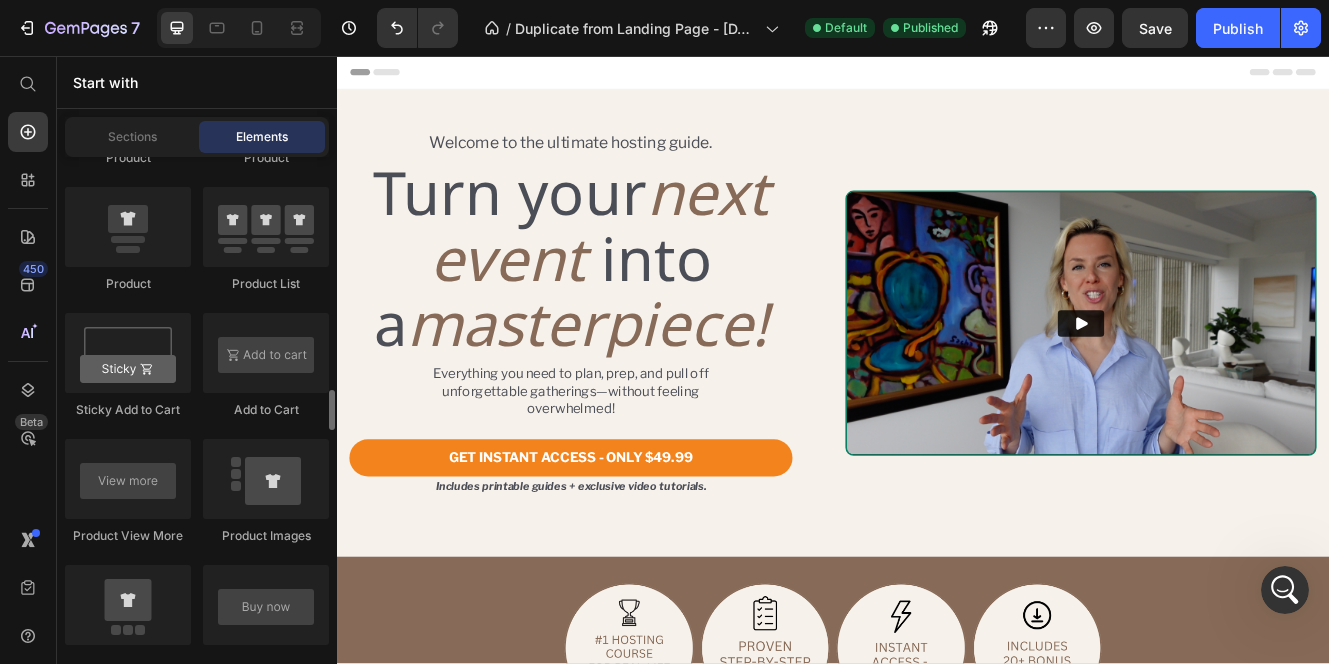 scroll, scrollTop: 2820, scrollLeft: 0, axis: vertical 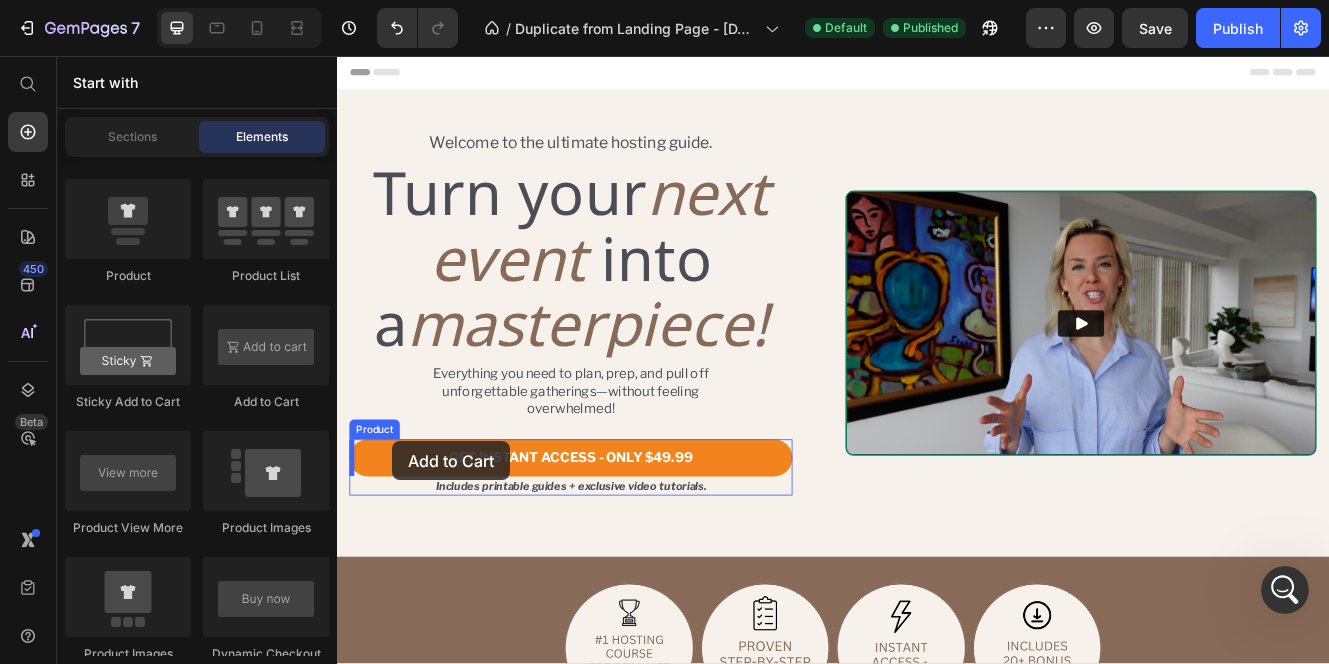 drag, startPoint x: 571, startPoint y: 399, endPoint x: 404, endPoint y: 522, distance: 207.4078 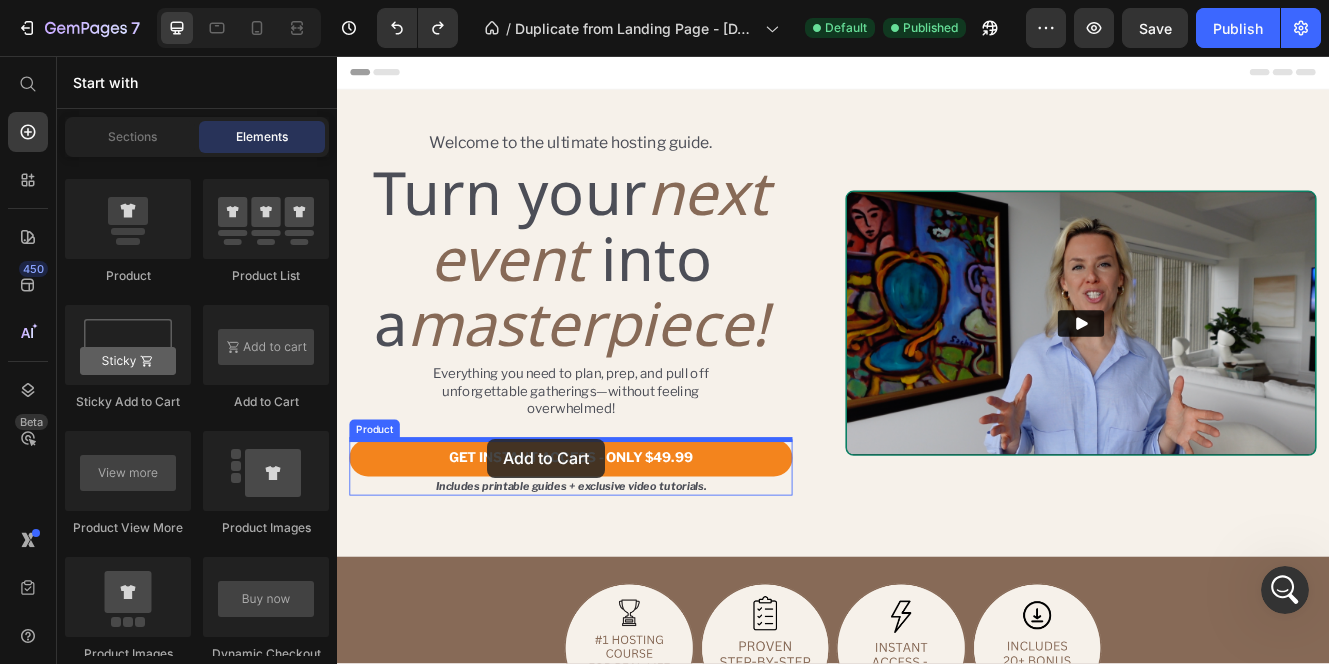 drag, startPoint x: 599, startPoint y: 397, endPoint x: 519, endPoint y: 519, distance: 145.89037 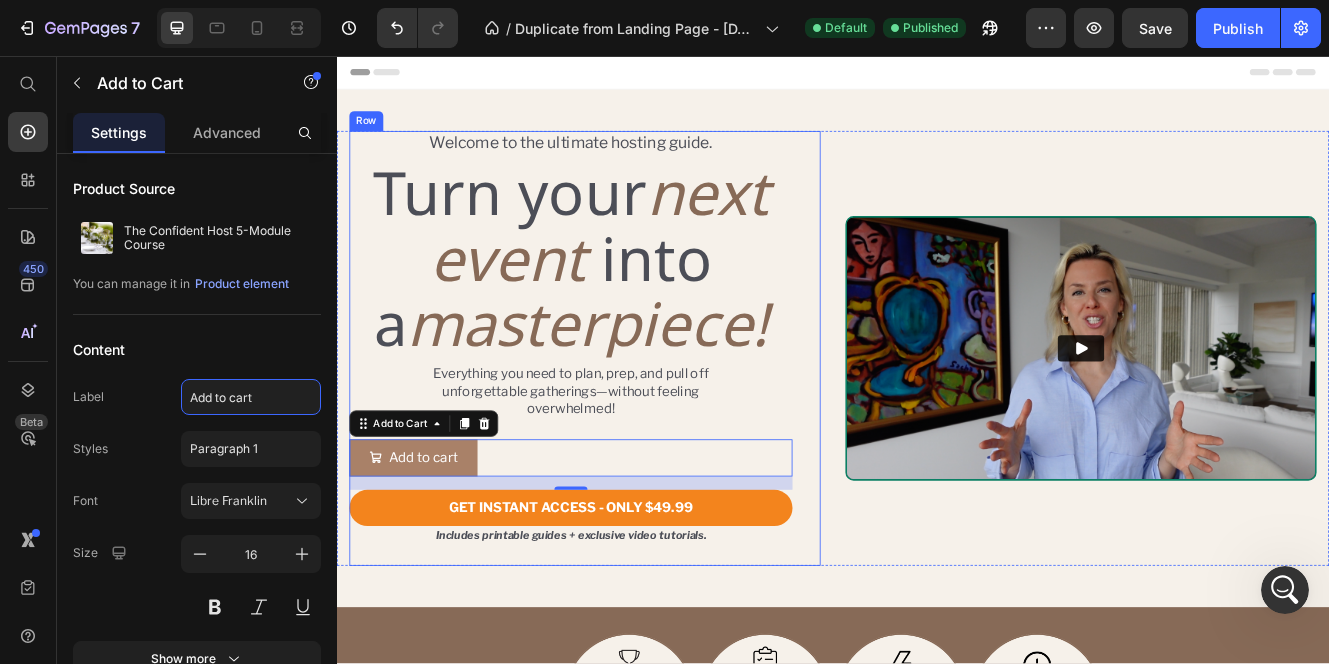 drag, startPoint x: 582, startPoint y: 445, endPoint x: 432, endPoint y: 419, distance: 152.23666 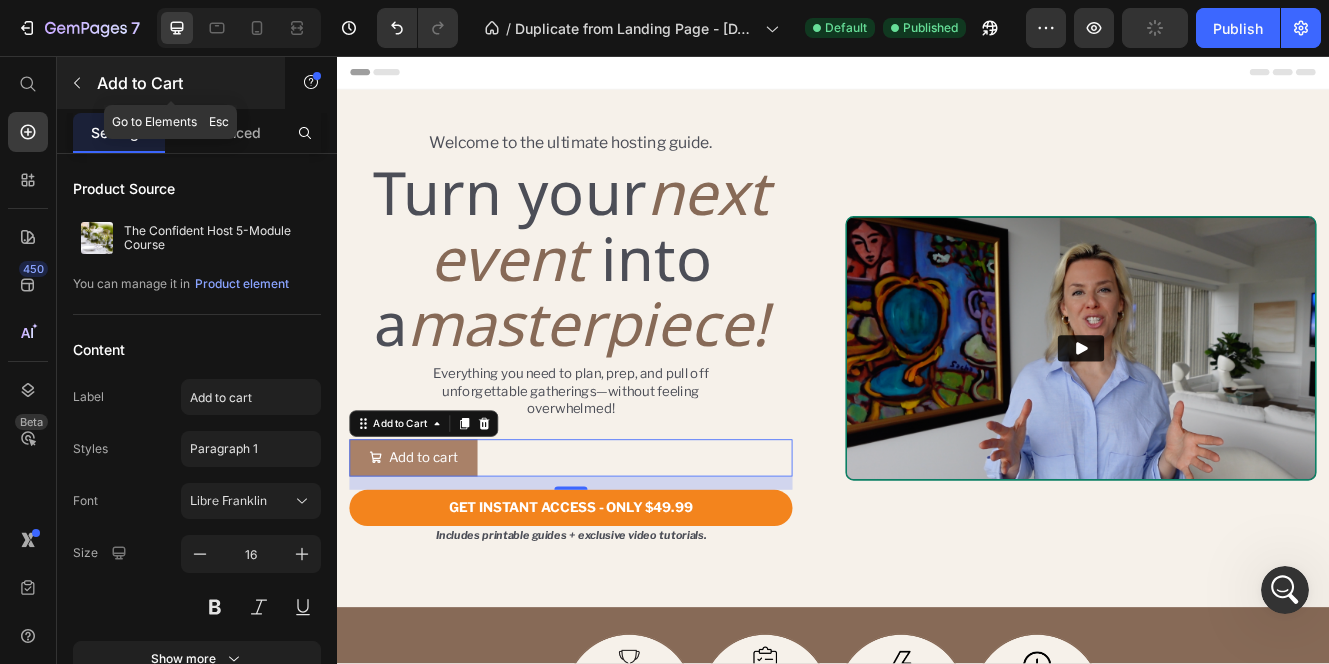 click 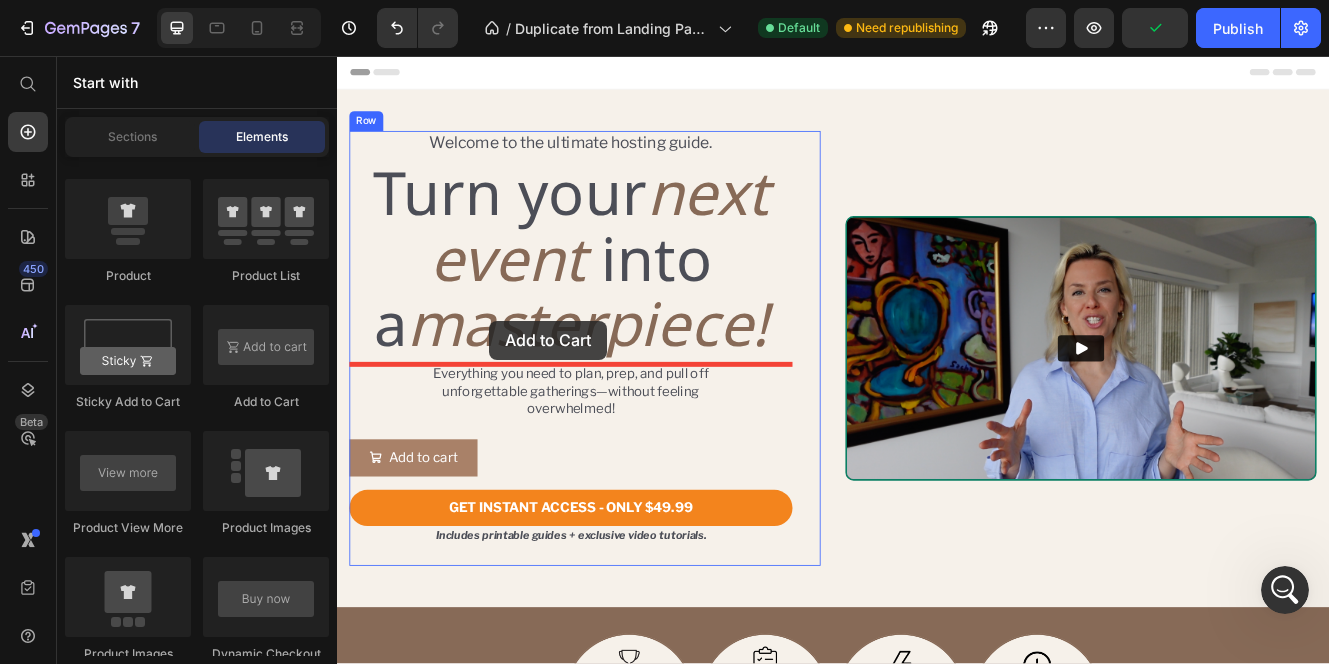 drag, startPoint x: 564, startPoint y: 382, endPoint x: 521, endPoint y: 376, distance: 43.416588 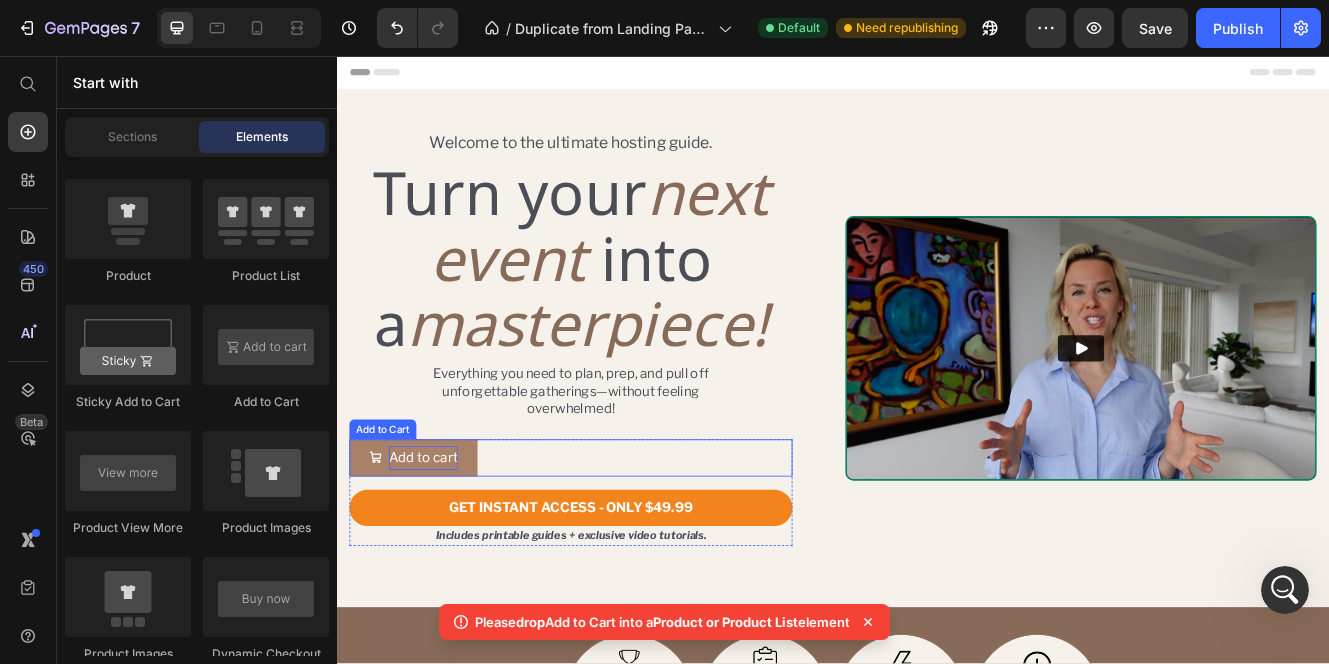 click on "Add to cart" at bounding box center (441, 542) 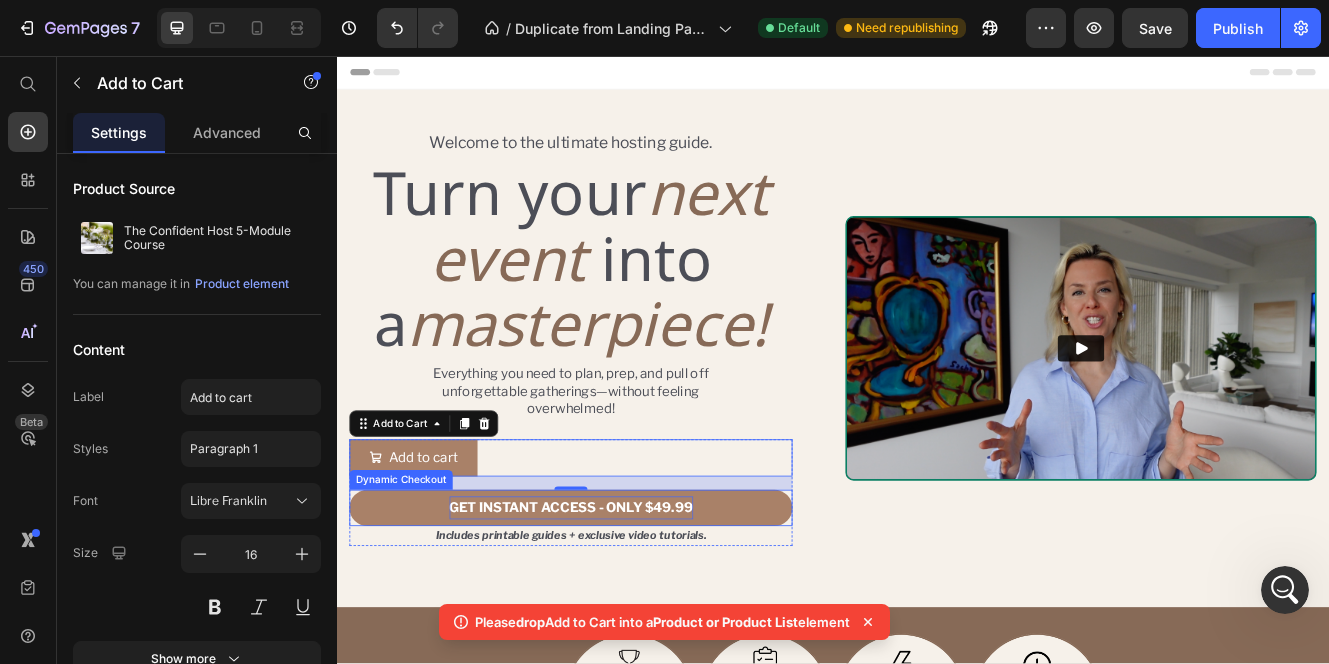 click on "GET INSTANT ACCESS - ONLY $49.99" at bounding box center (620, 603) 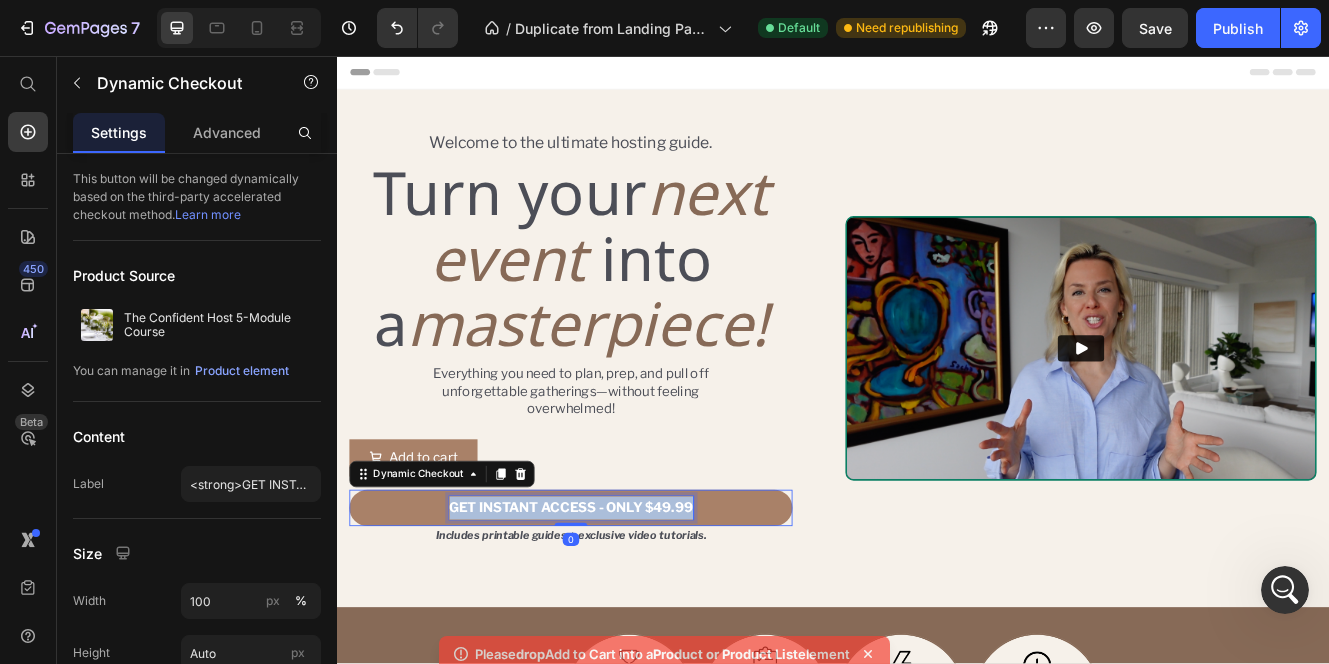 click on "GET INSTANT ACCESS - ONLY $49.99" at bounding box center (620, 602) 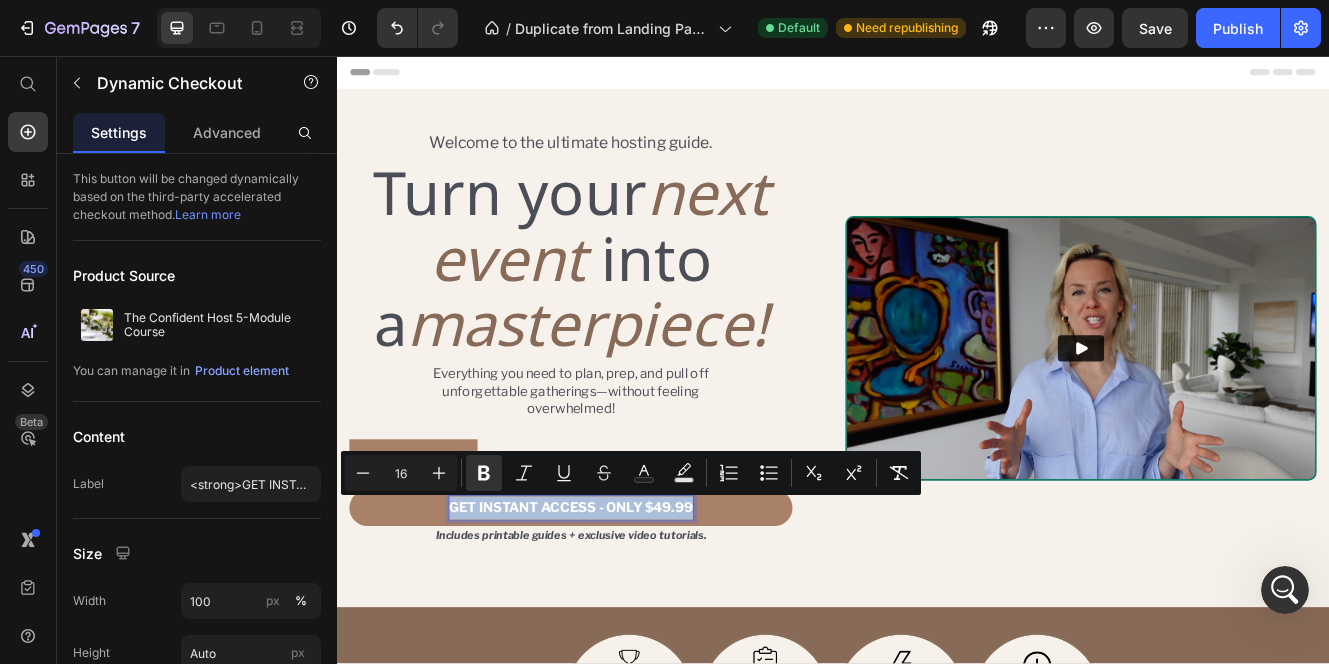 copy on "GET INSTANT ACCESS - ONLY $49.99" 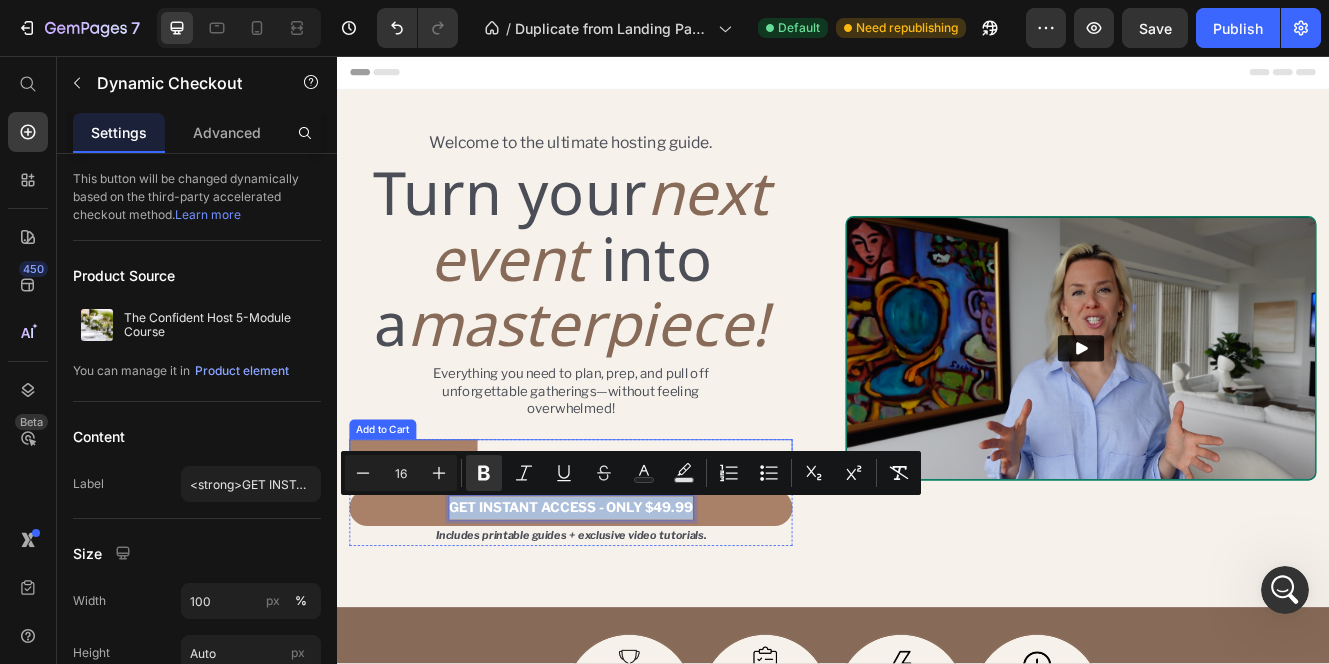 click on "Add to cart" at bounding box center [429, 542] 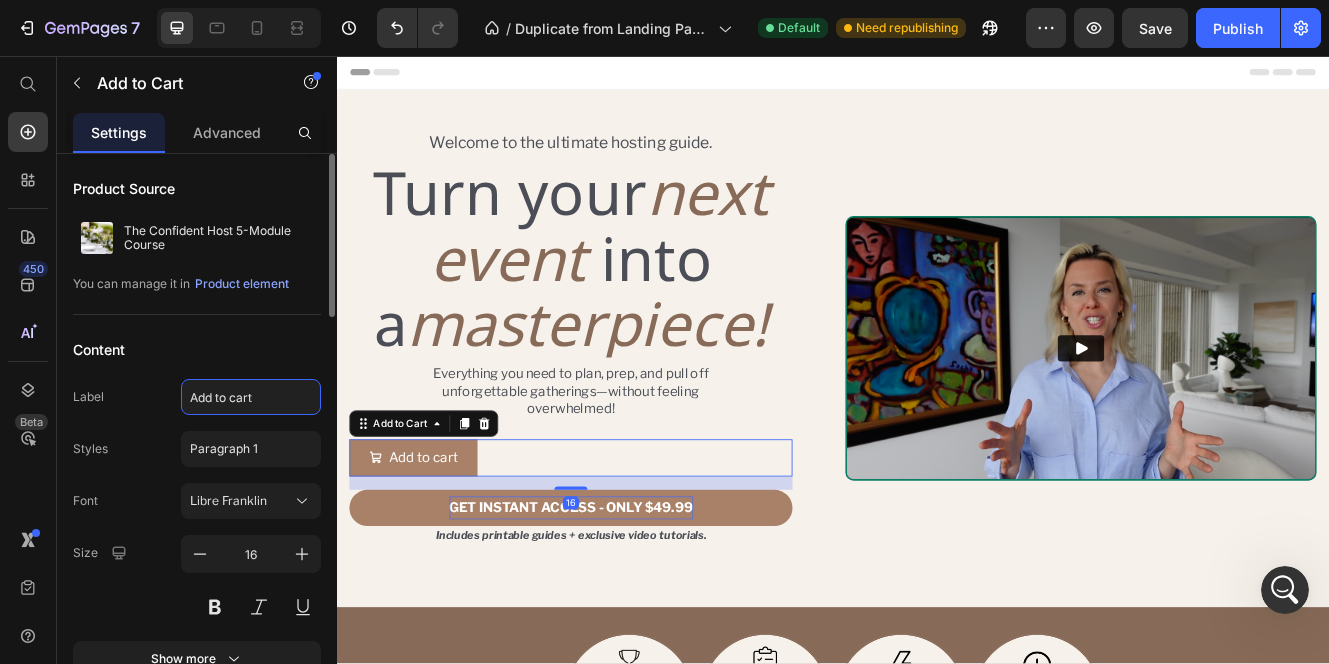 click on "Add to cart" 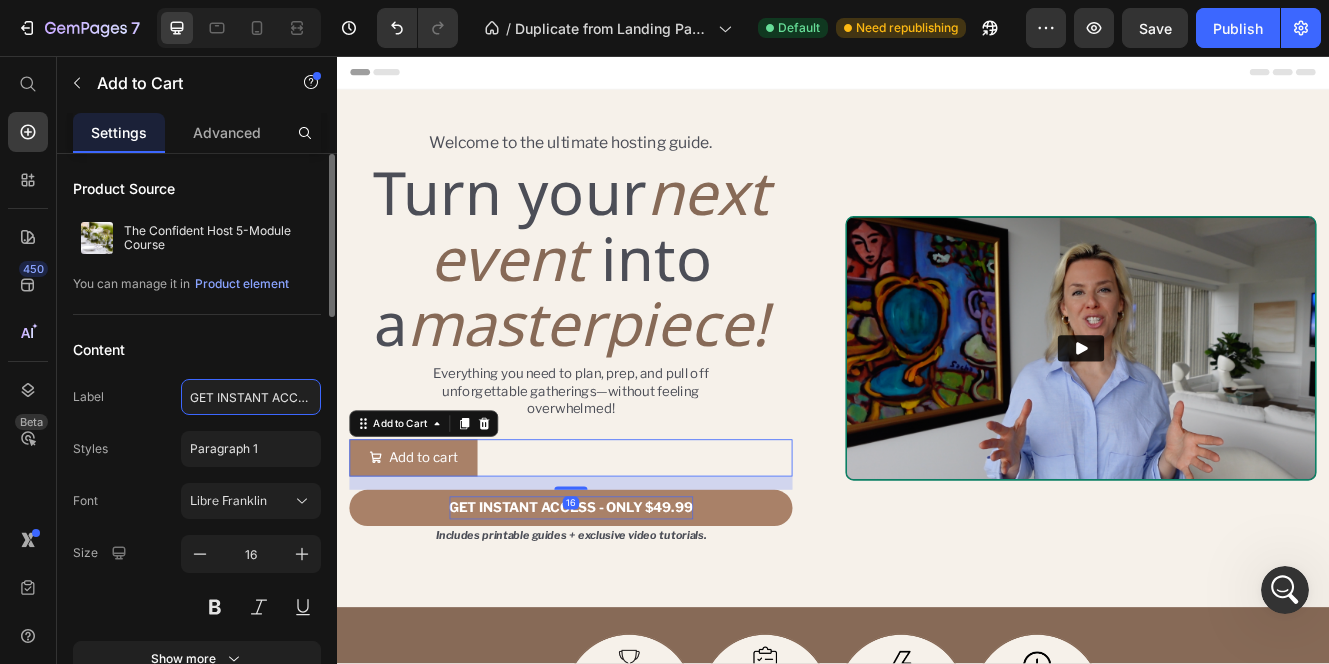 scroll, scrollTop: 0, scrollLeft: 97, axis: horizontal 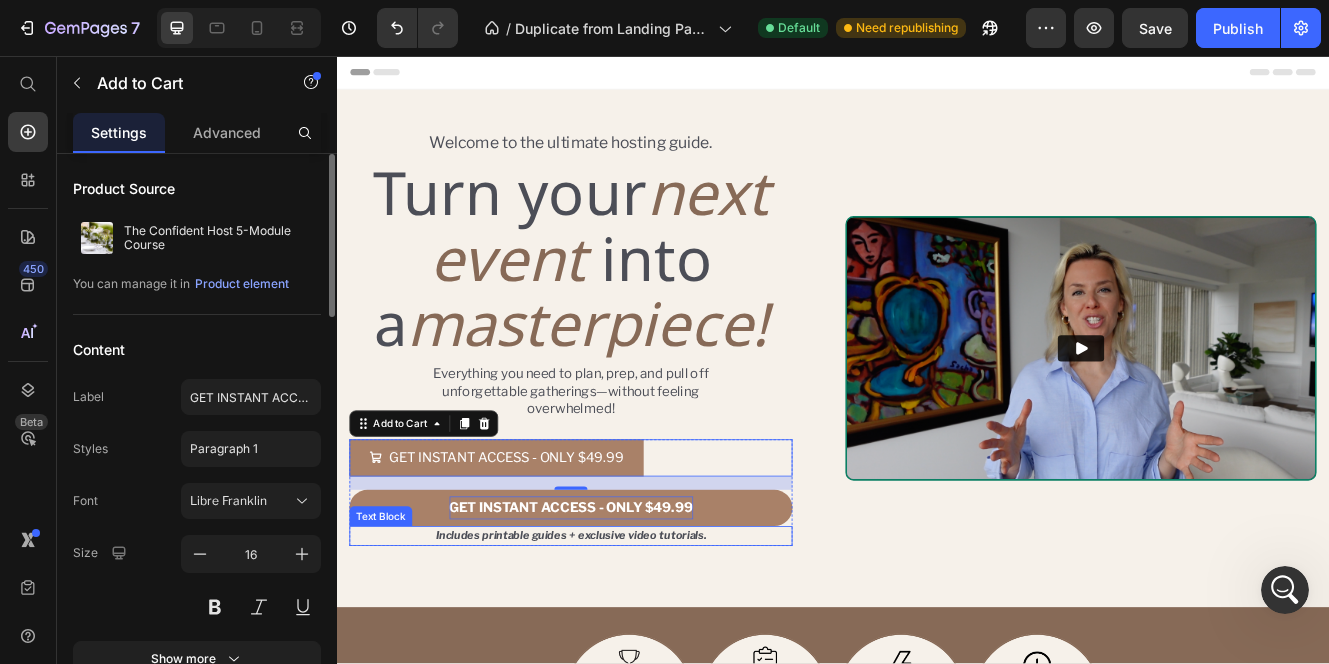 click on "Includes printable guides + exclusive video tutorials." at bounding box center [620, 637] 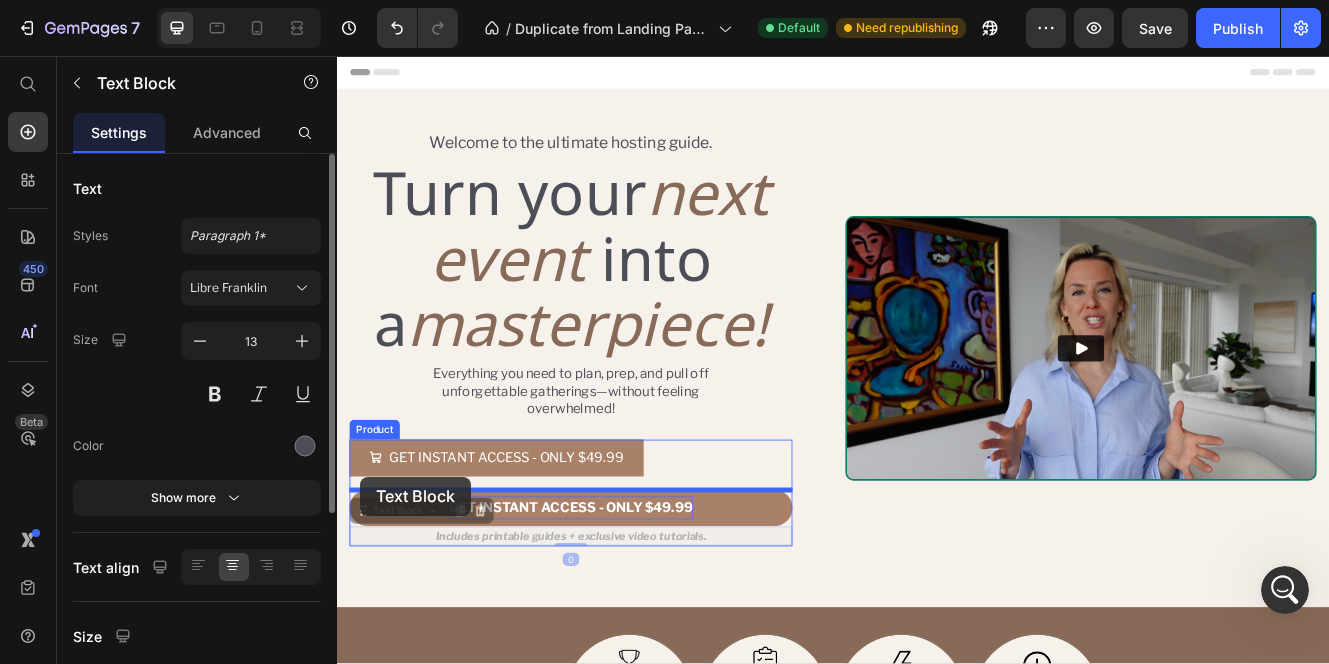 drag, startPoint x: 369, startPoint y: 612, endPoint x: 365, endPoint y: 565, distance: 47.169907 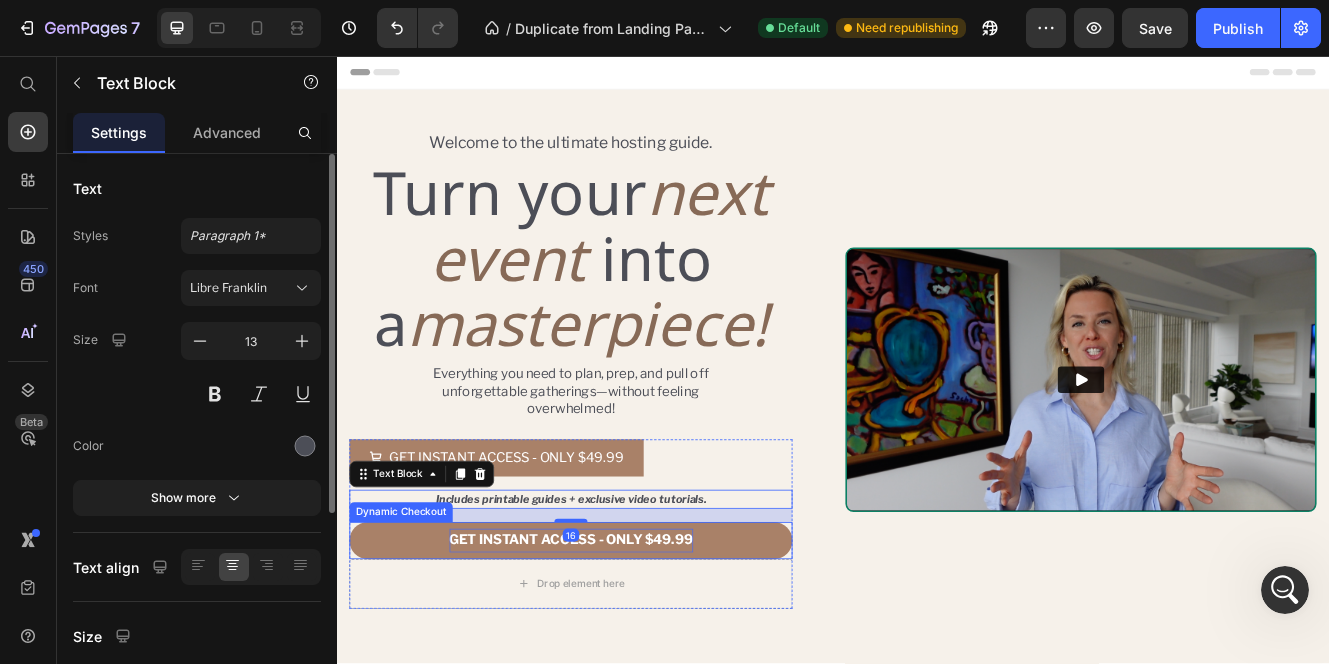 click on "GET INSTANT ACCESS - ONLY $49.99" at bounding box center (620, 642) 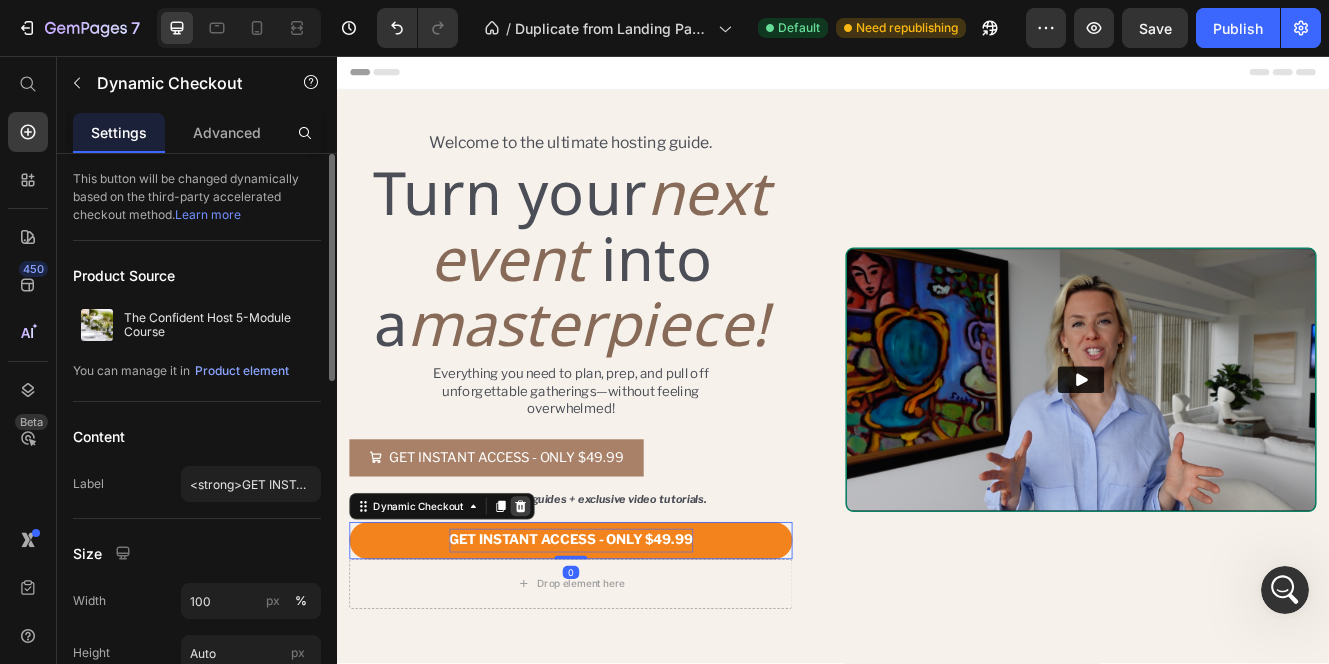 click 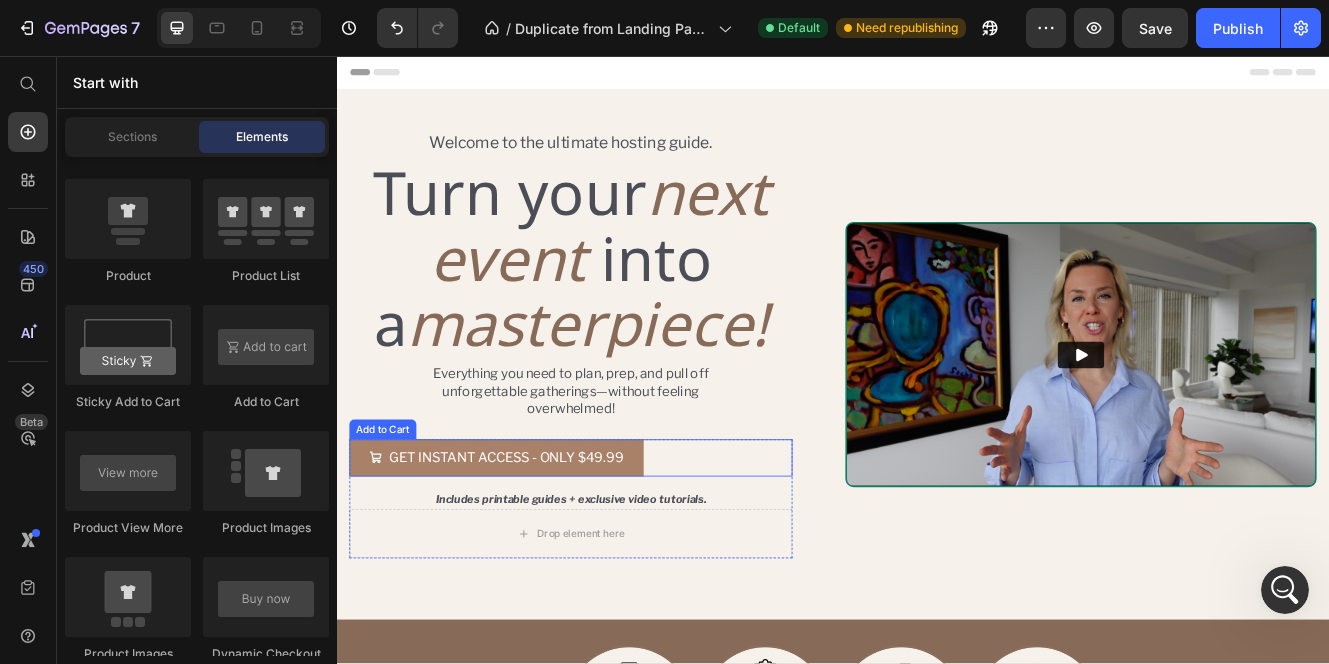 click on "GET INSTANT ACCESS - ONLY $49.99" at bounding box center [530, 542] 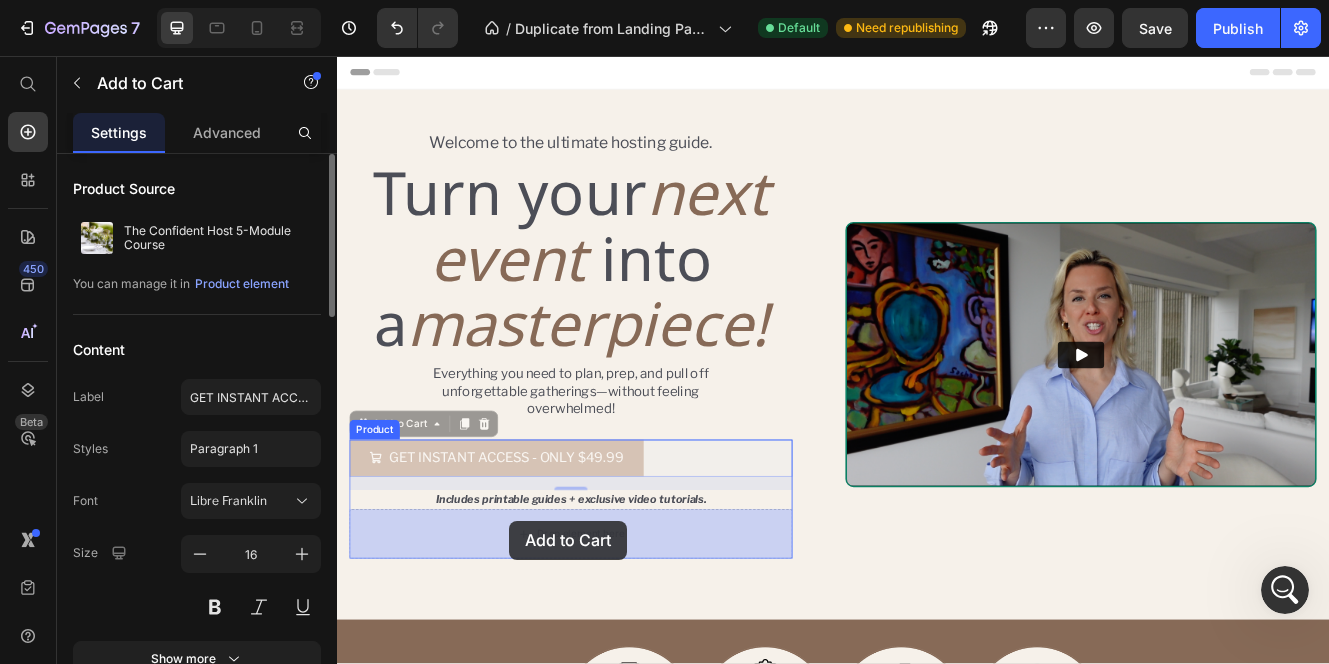 drag, startPoint x: 545, startPoint y: 525, endPoint x: 545, endPoint y: 618, distance: 93 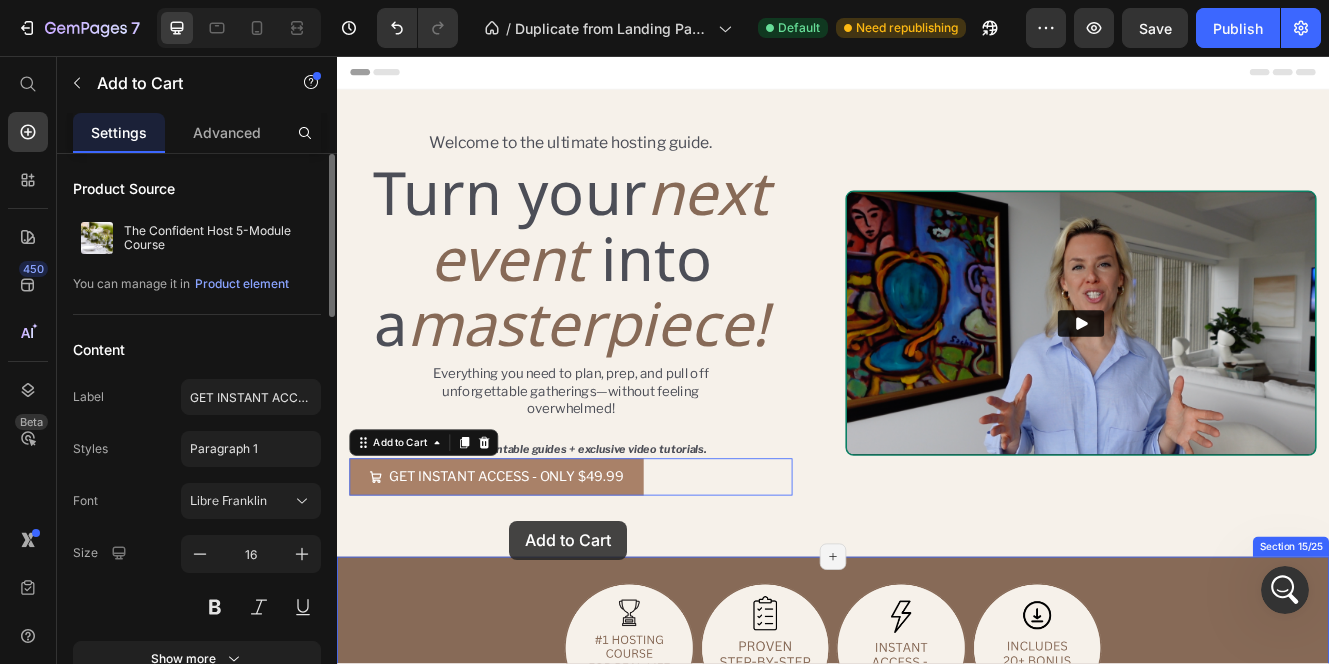 scroll, scrollTop: 60, scrollLeft: 0, axis: vertical 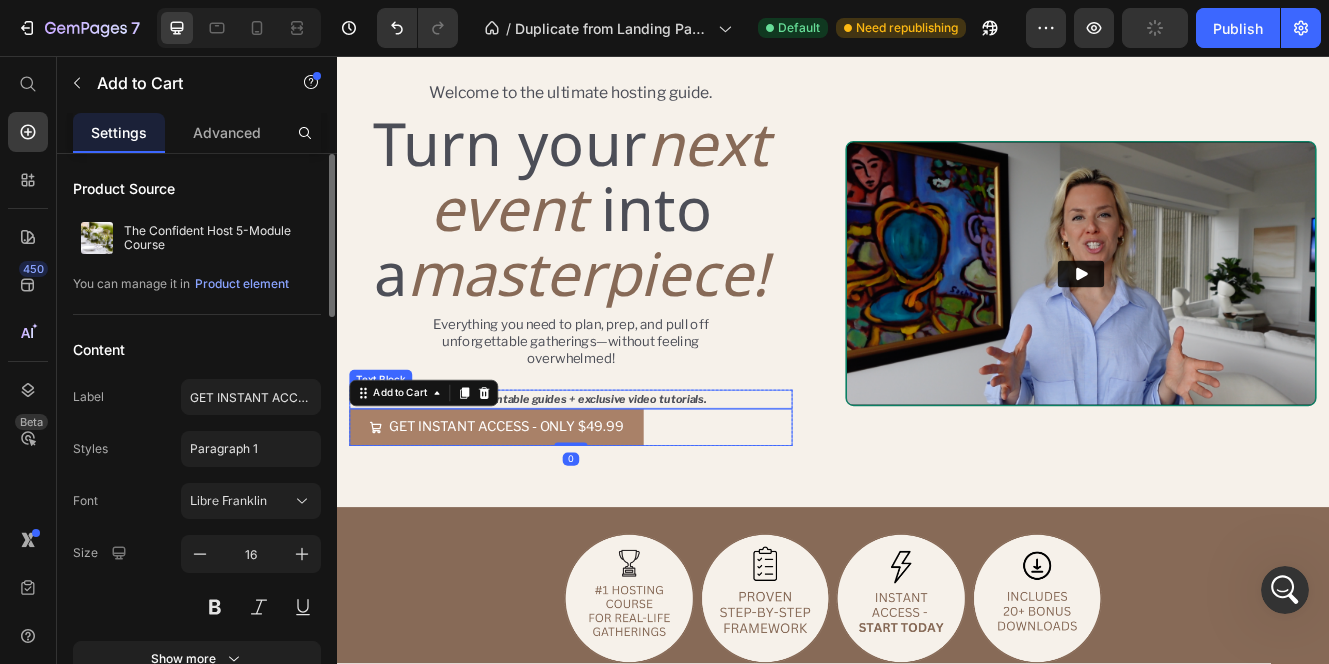 click on "Includes printable guides + exclusive video tutorials." at bounding box center (620, 471) 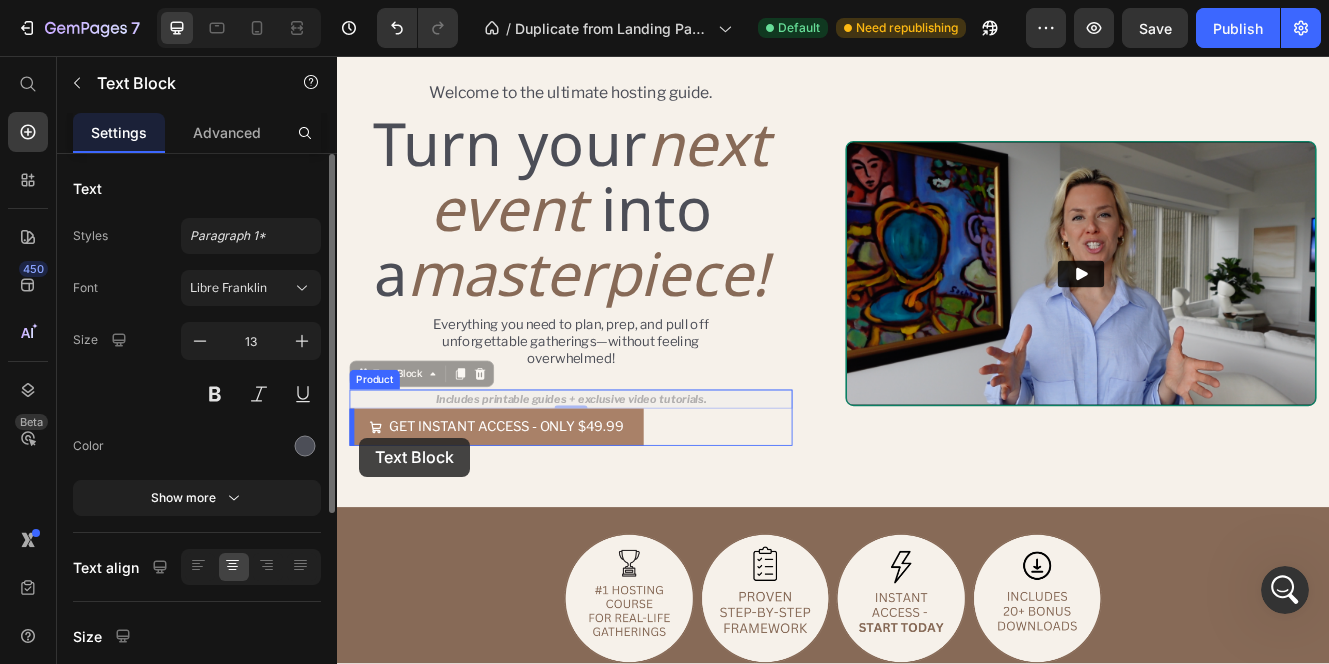 drag, startPoint x: 365, startPoint y: 446, endPoint x: 363, endPoint y: 520, distance: 74.02702 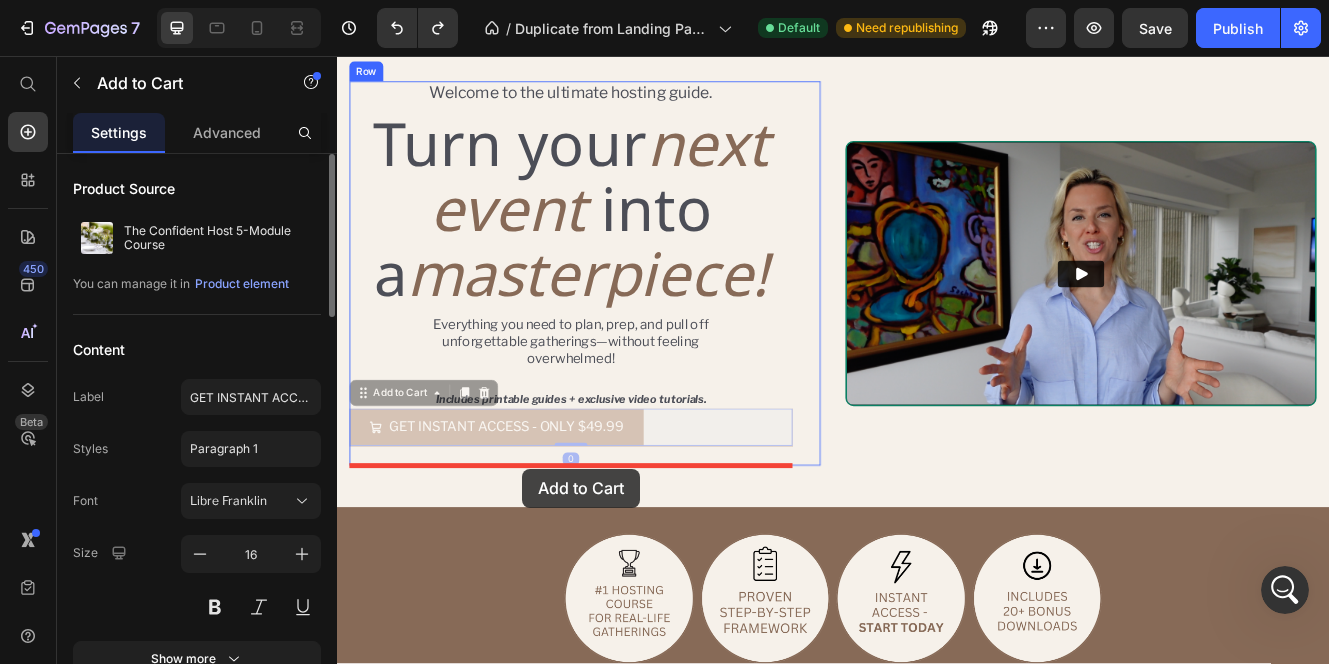 drag, startPoint x: 367, startPoint y: 469, endPoint x: 561, endPoint y: 555, distance: 212.20744 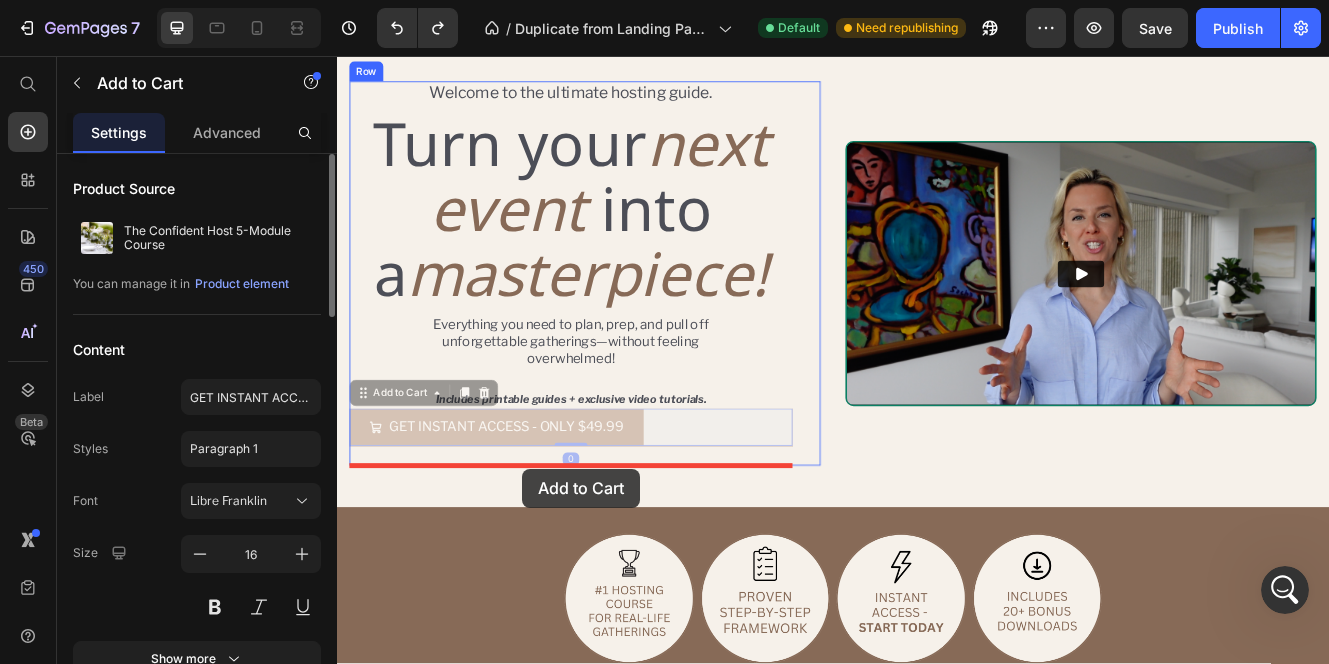 click on "Header Welcome to the ultimate hosting guide. Text Block Turn your  next event   into a  masterpiece! Heading Everything you need to plan, prep, and pull off unforgettable gatherings—without feeling overwhelmed! Text Block Includes printable guides + exclusive video tutorials. Text Block
GET INSTANT ACCESS - ONLY $49.99 Add to Cart   0
GET INSTANT ACCESS - ONLY $49.99 Add to Cart   0 Product Row Video Row Section 1/25 Page has reached Shopify’s 25 section-limit Page has reached Shopify’s 25 section-limit Image Image Image Image Row Row Section 2/25 Page has reached Shopify’s 25 section-limit Page has reached Shopify’s 25 section-limit Image Row Section 3/25 Page has reached Shopify’s 25 section-limit Page has reached Shopify’s 25 section-limit Want to Host Amazing Events—But Don’t Know Where to Start? Heading You want to gather friends or family, but it’s  overwhelming.  What do you  cook ? How do you  decorate ? Will it be  Text Block That’s why I created" at bounding box center (937, 3619) 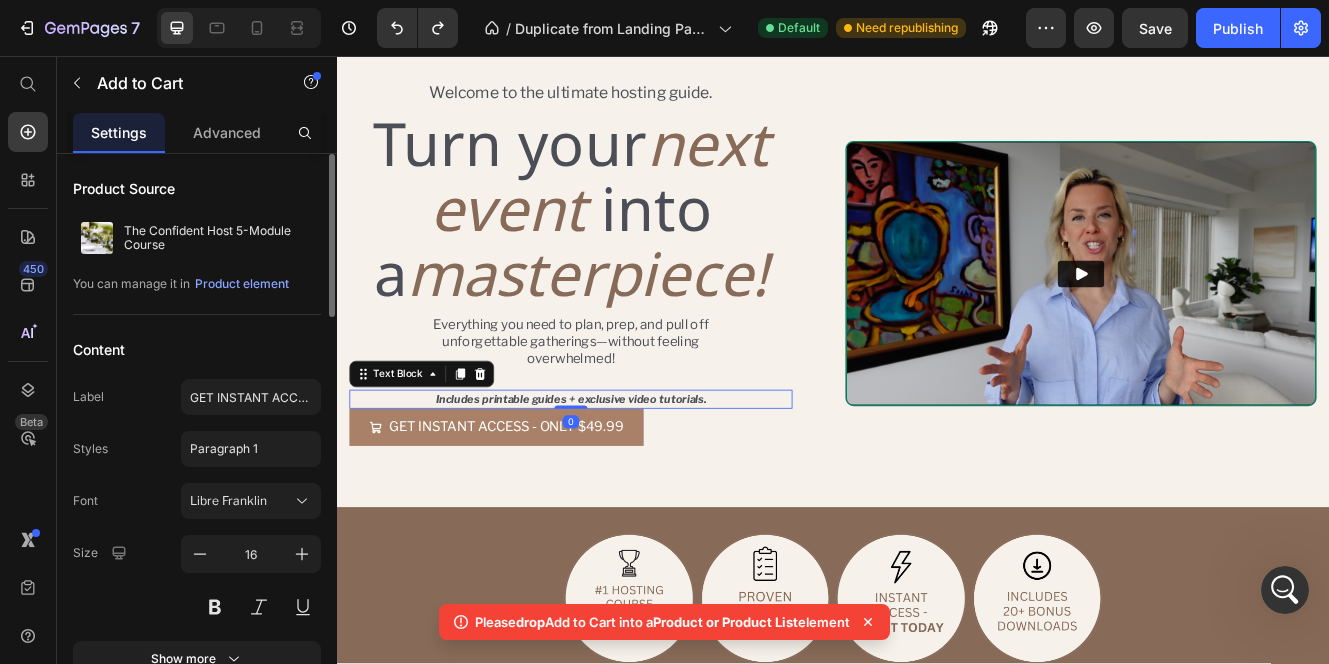 click on "Includes printable guides + exclusive video tutorials." at bounding box center (620, 471) 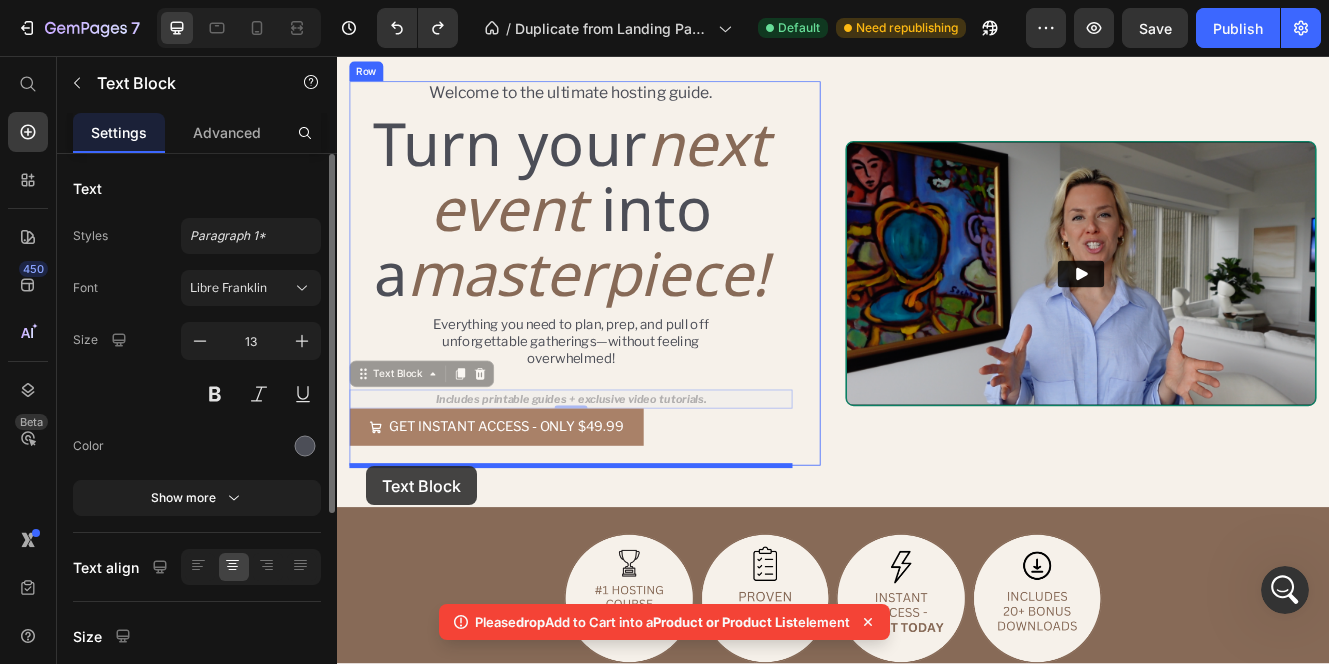 drag, startPoint x: 368, startPoint y: 440, endPoint x: 372, endPoint y: 552, distance: 112.0714 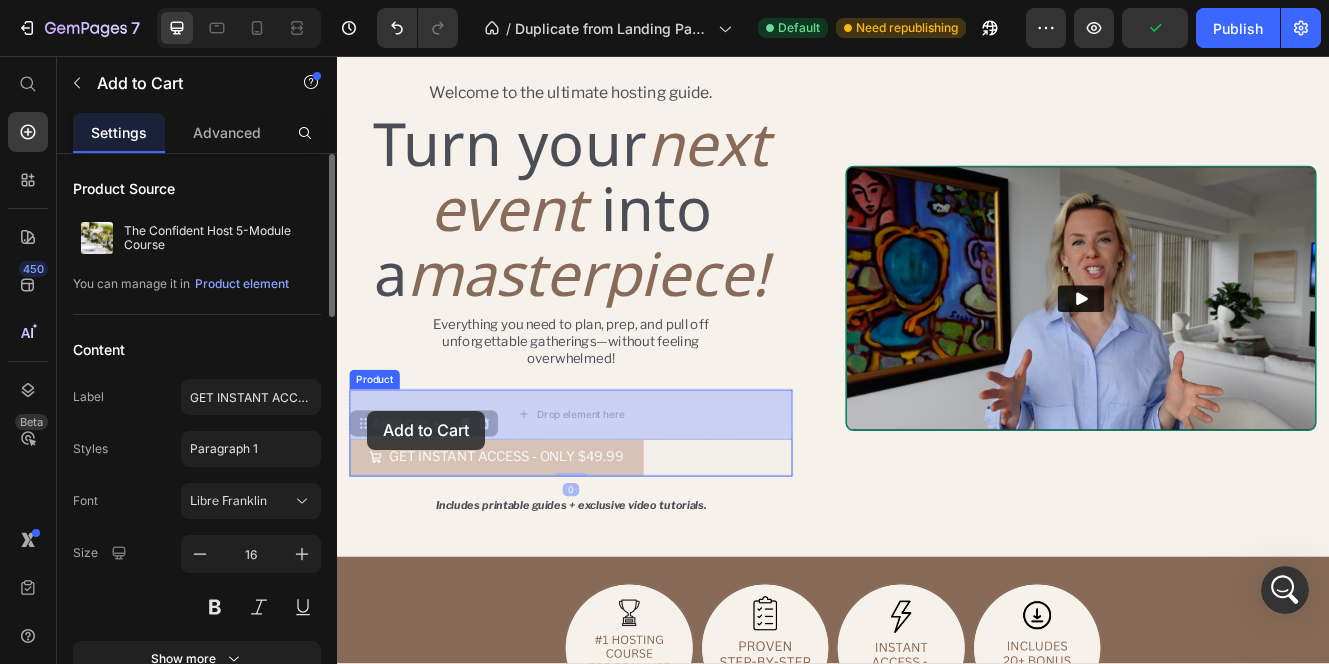 drag, startPoint x: 370, startPoint y: 507, endPoint x: 373, endPoint y: 480, distance: 27.166155 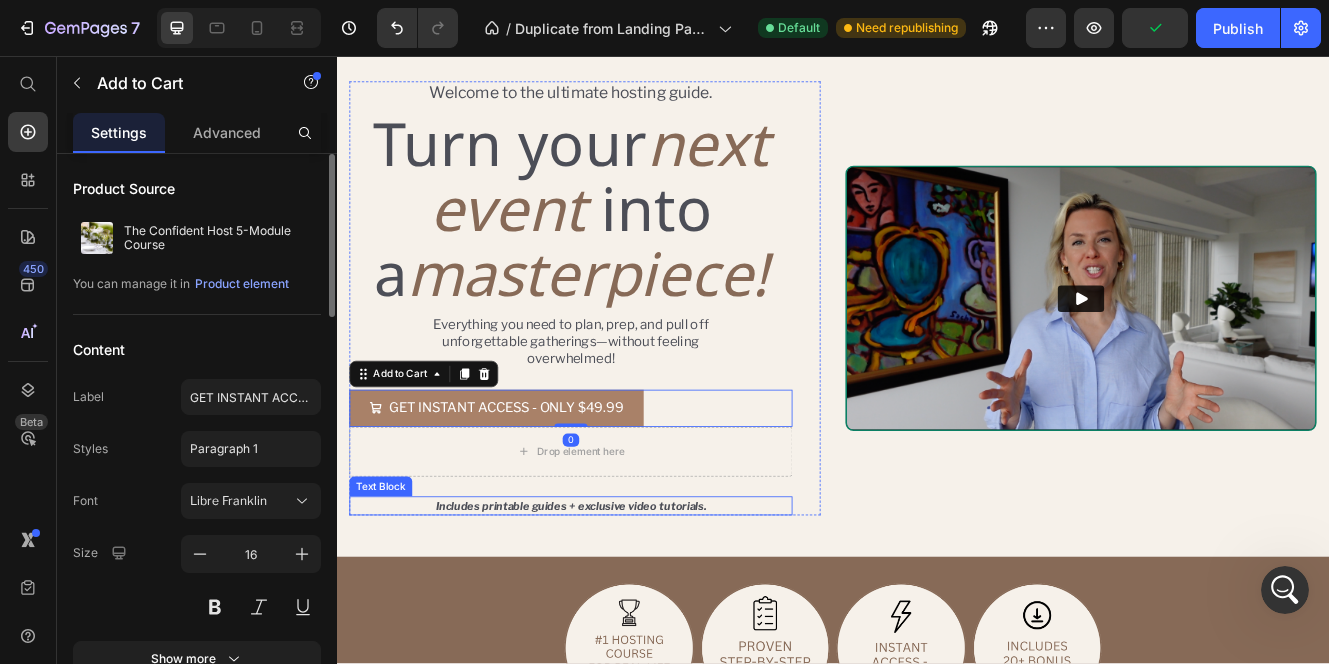 click on "Includes printable guides + exclusive video tutorials." at bounding box center (620, 600) 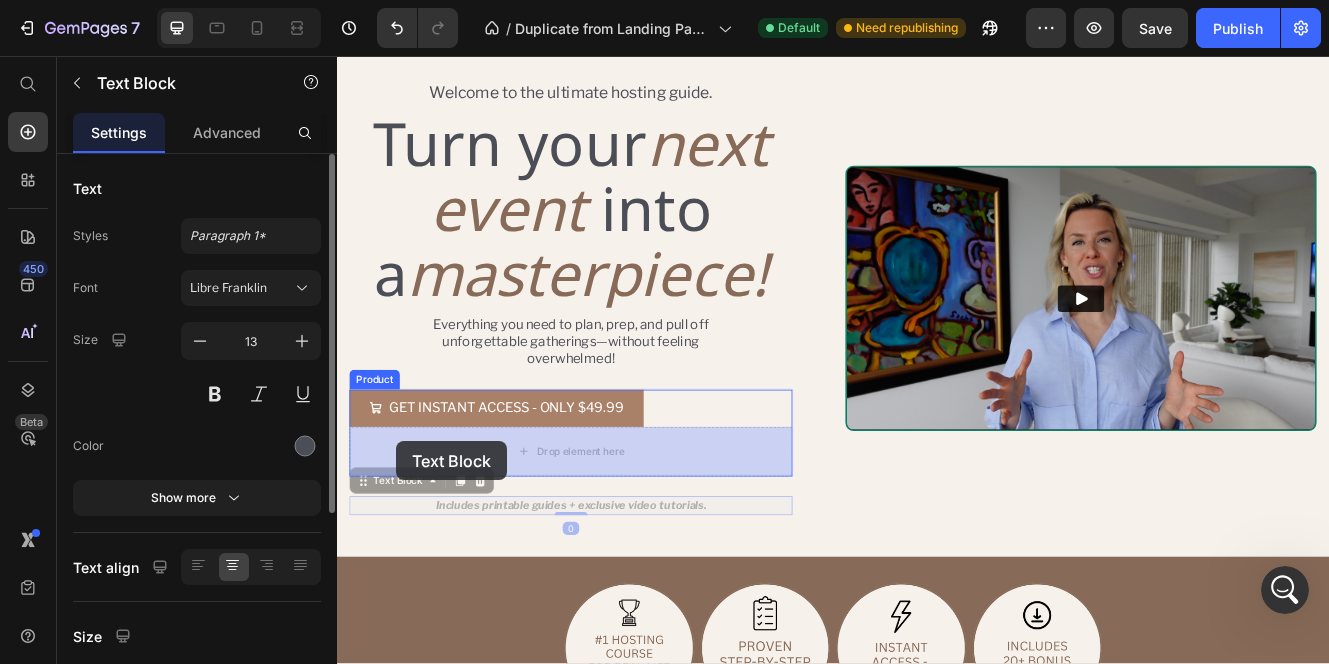 drag, startPoint x: 407, startPoint y: 570, endPoint x: 408, endPoint y: 522, distance: 48.010414 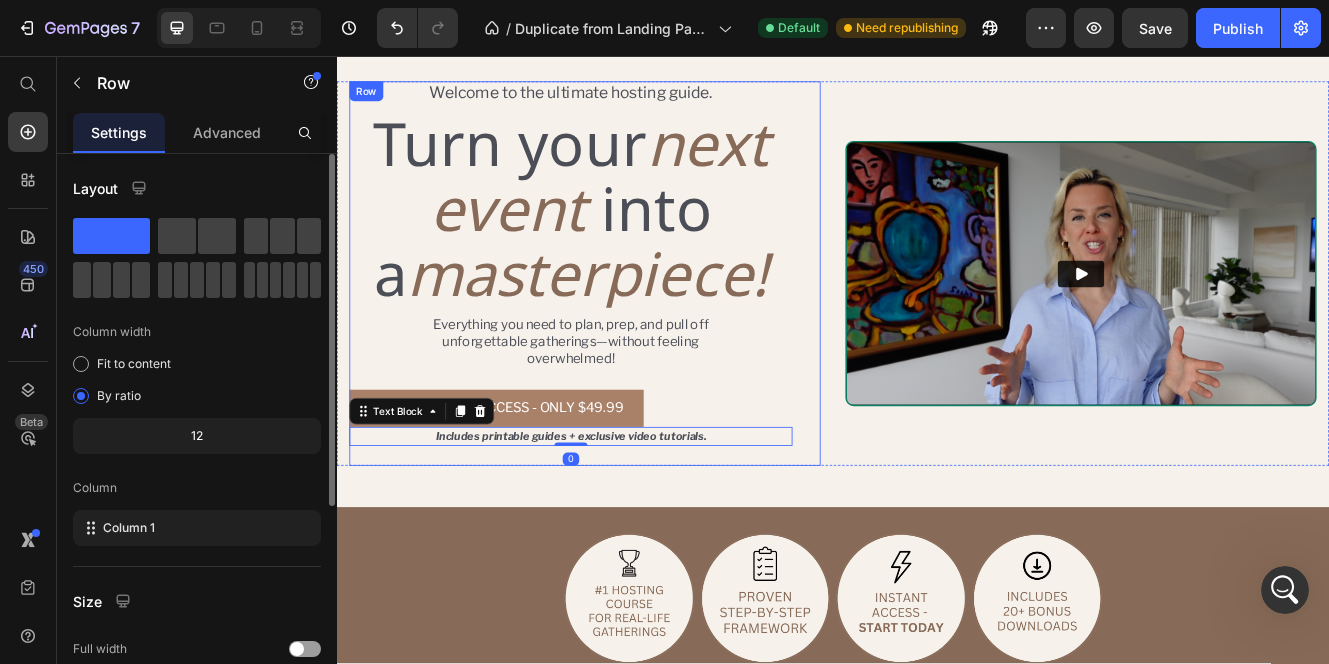 click on "Welcome to the ultimate hosting guide. Text Block Turn your  next event   into a  masterpiece! Heading Everything you need to plan, prep, and pull off unforgettable gatherings—without feeling overwhelmed! Text Block
GET INSTANT ACCESS - ONLY $49.99 Add to Cart Includes printable guides + exclusive video tutorials. Text Block   0 Product" at bounding box center [620, 319] 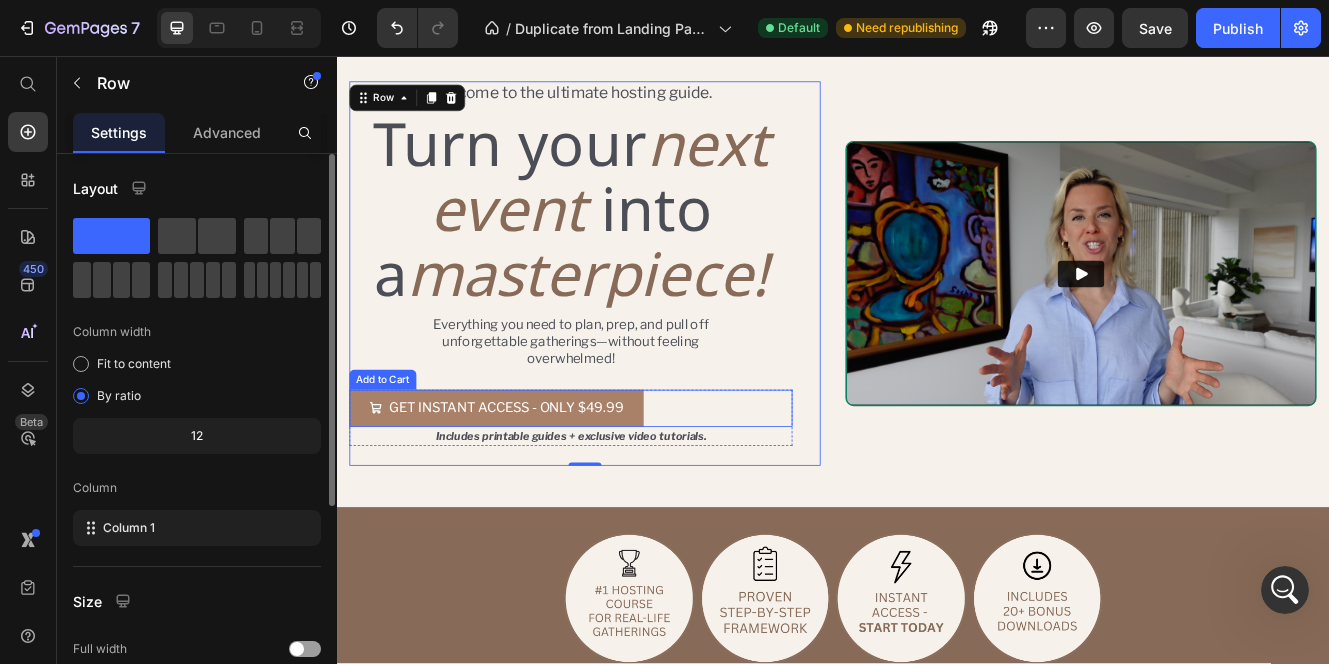 click on "GET INSTANT ACCESS - ONLY $49.99" at bounding box center (530, 482) 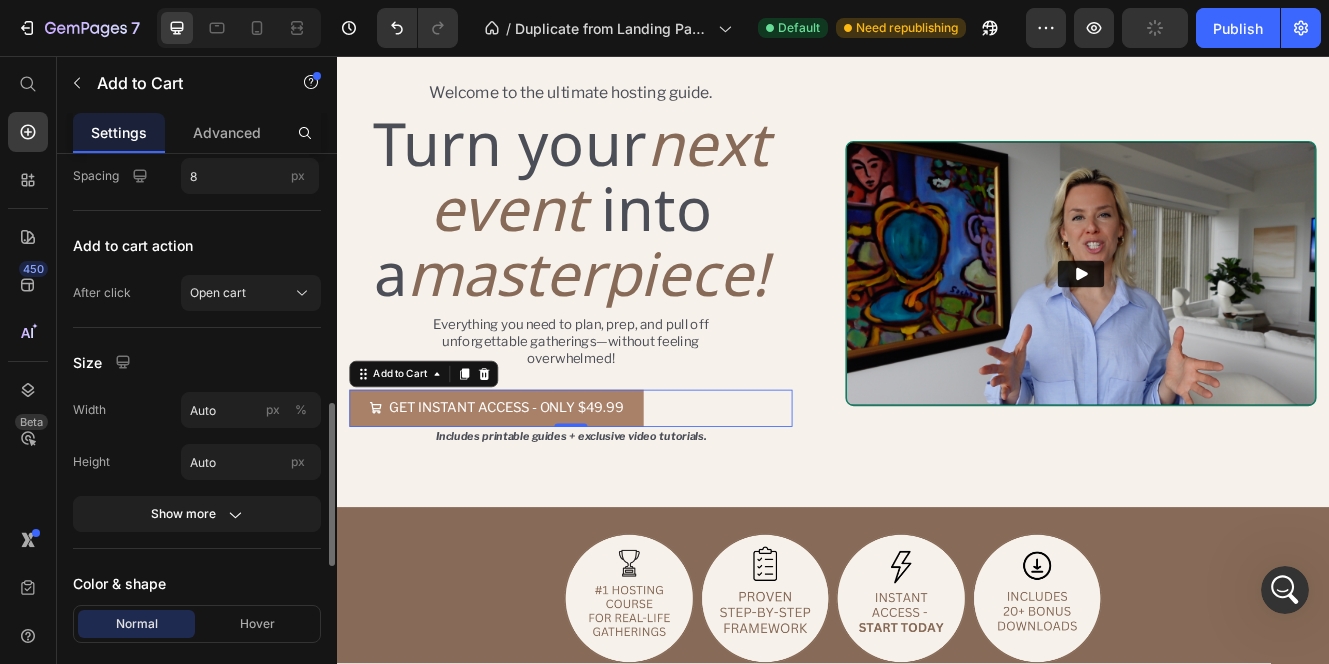 scroll, scrollTop: 847, scrollLeft: 0, axis: vertical 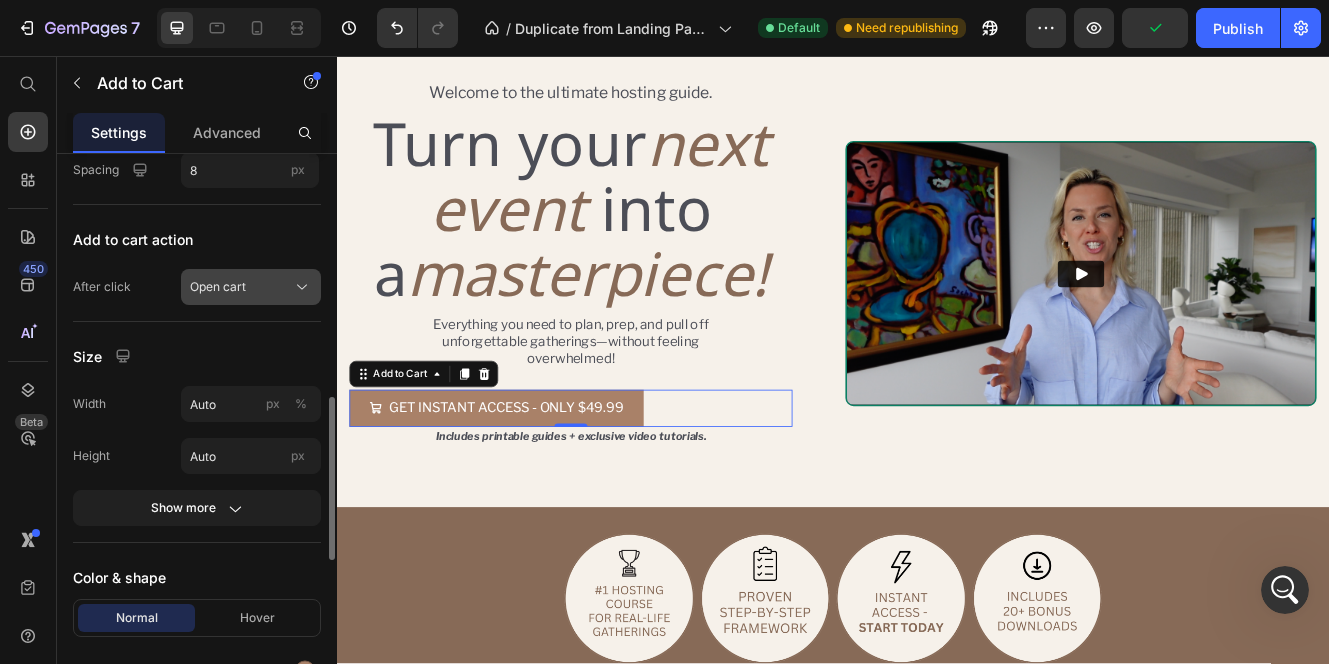 click on "Open cart" at bounding box center (251, 287) 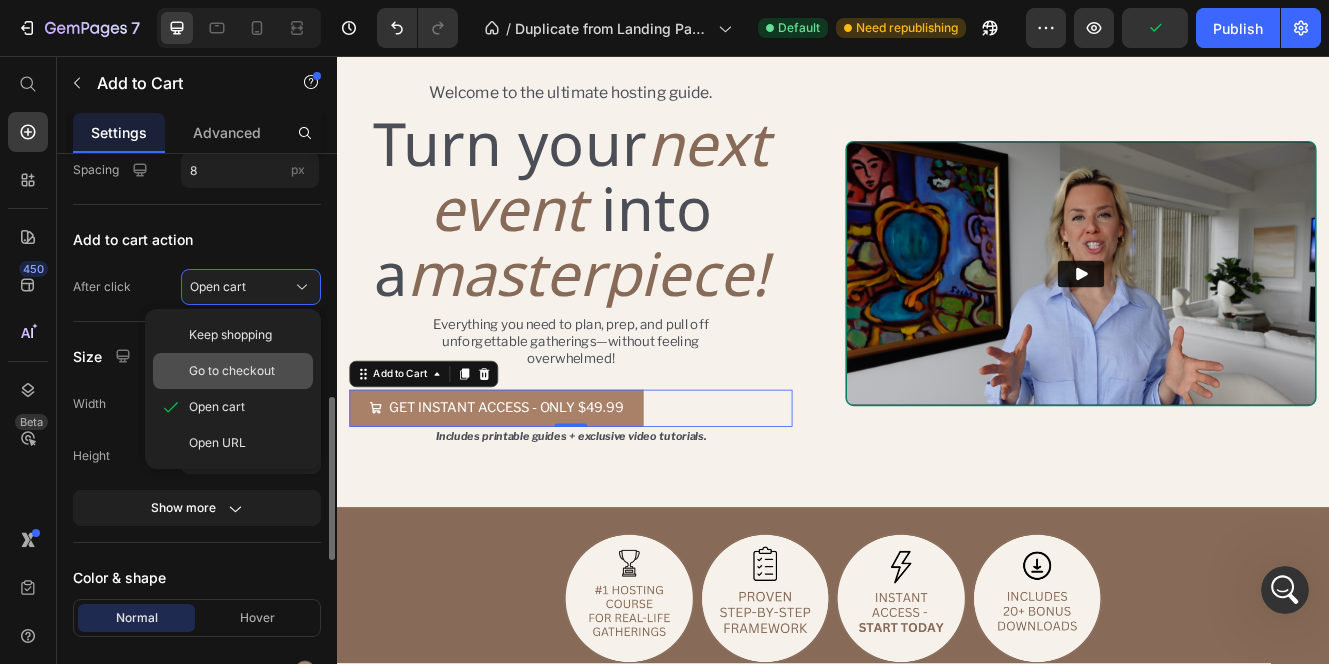 click on "Go to checkout" at bounding box center (232, 371) 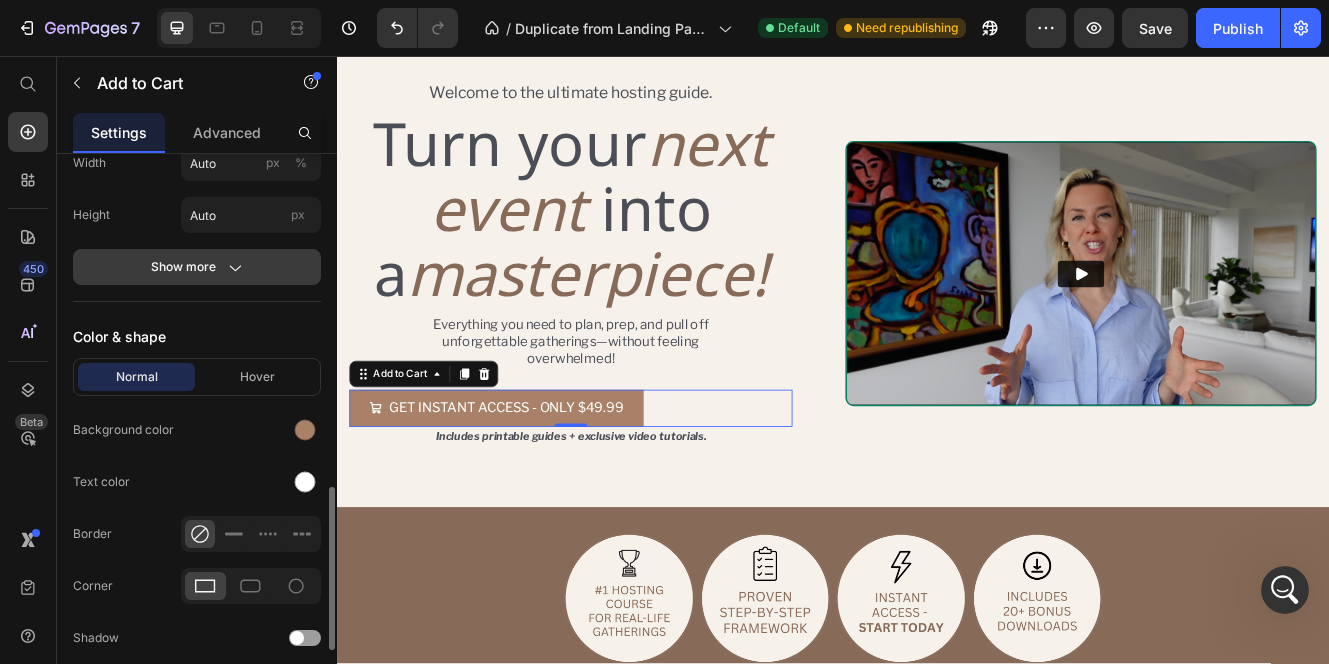 scroll, scrollTop: 1182, scrollLeft: 0, axis: vertical 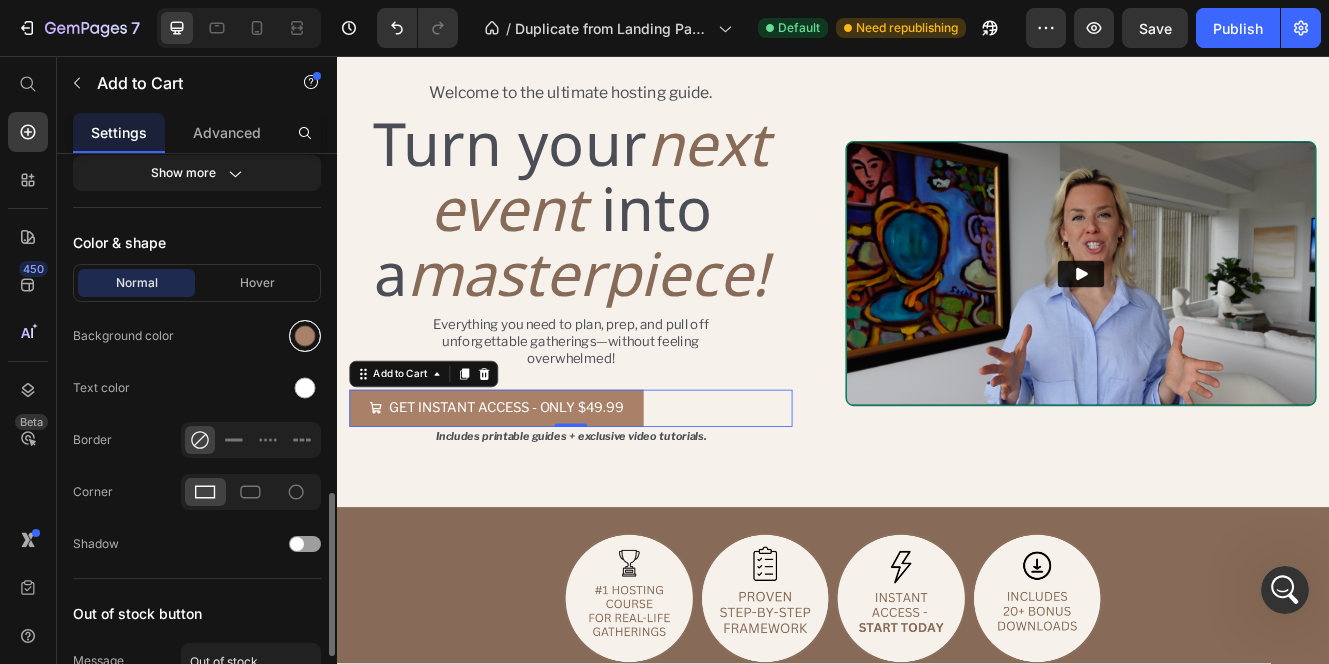 click at bounding box center (305, 336) 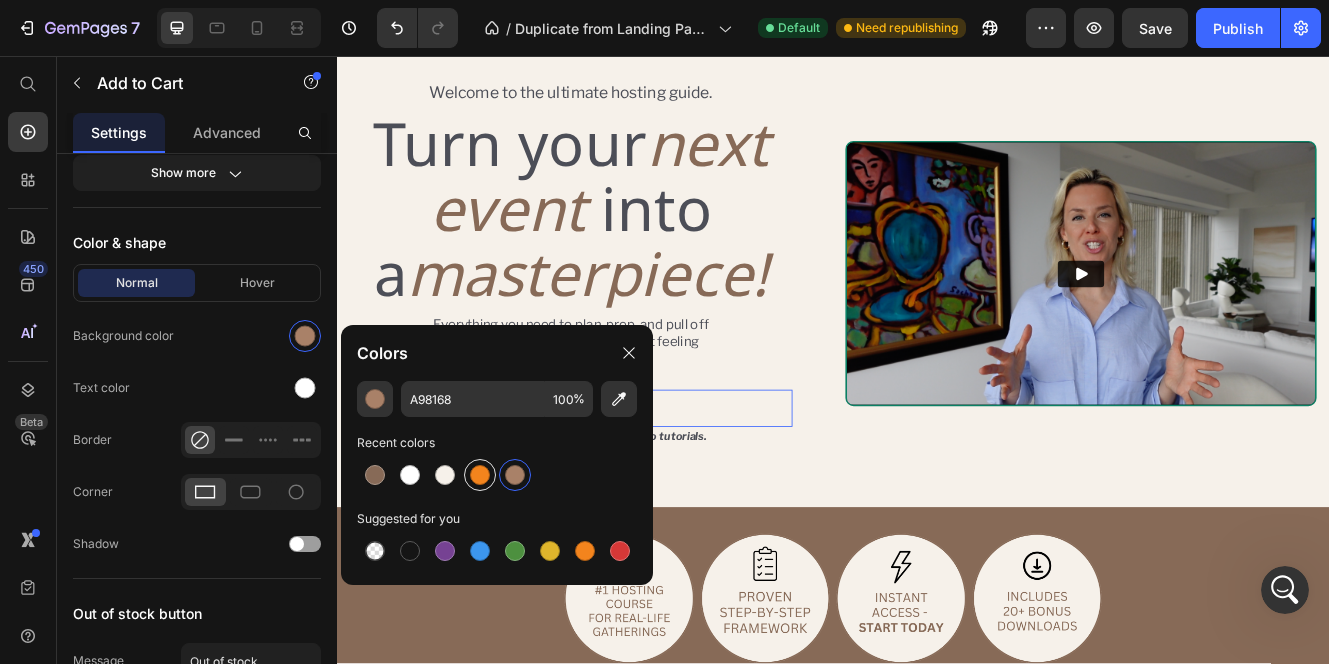 click at bounding box center [480, 475] 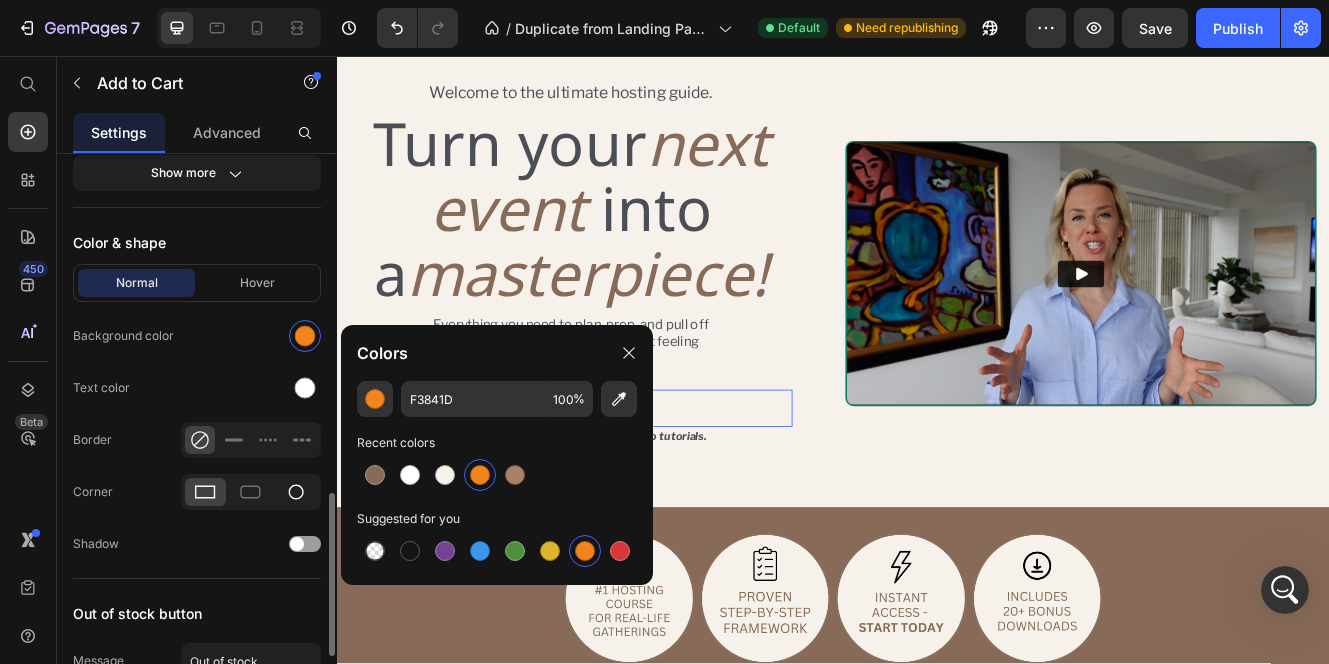 click 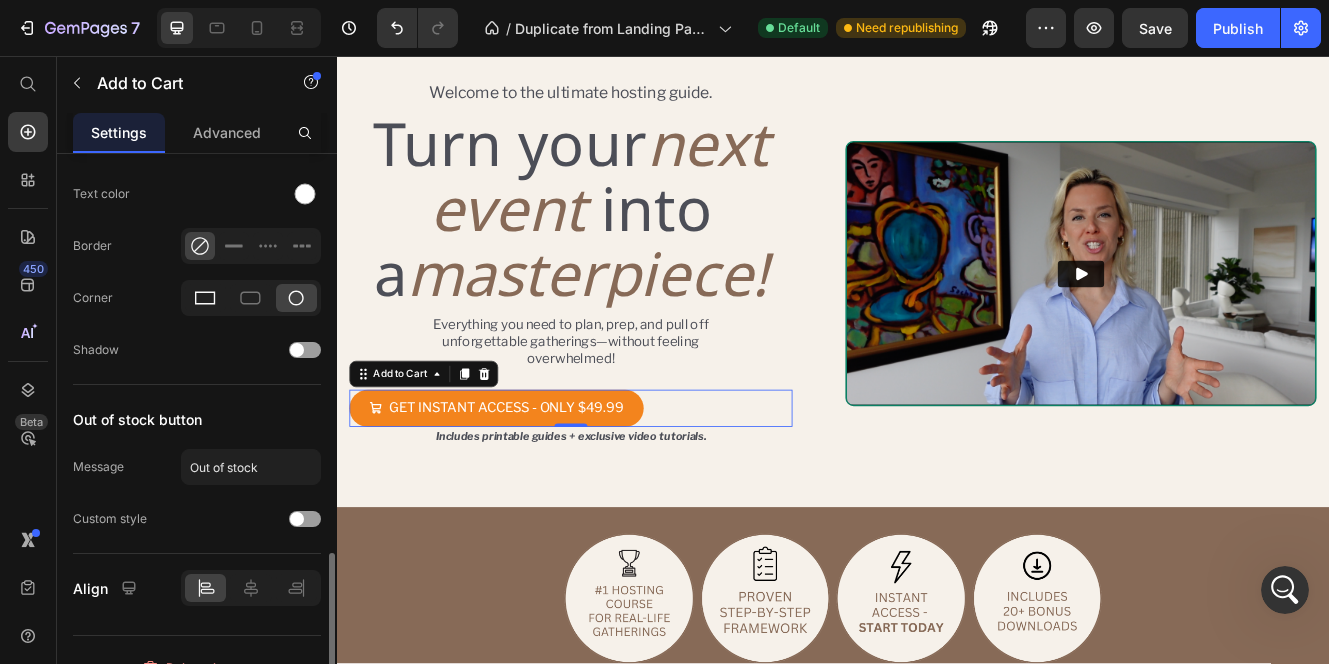 scroll, scrollTop: 1405, scrollLeft: 0, axis: vertical 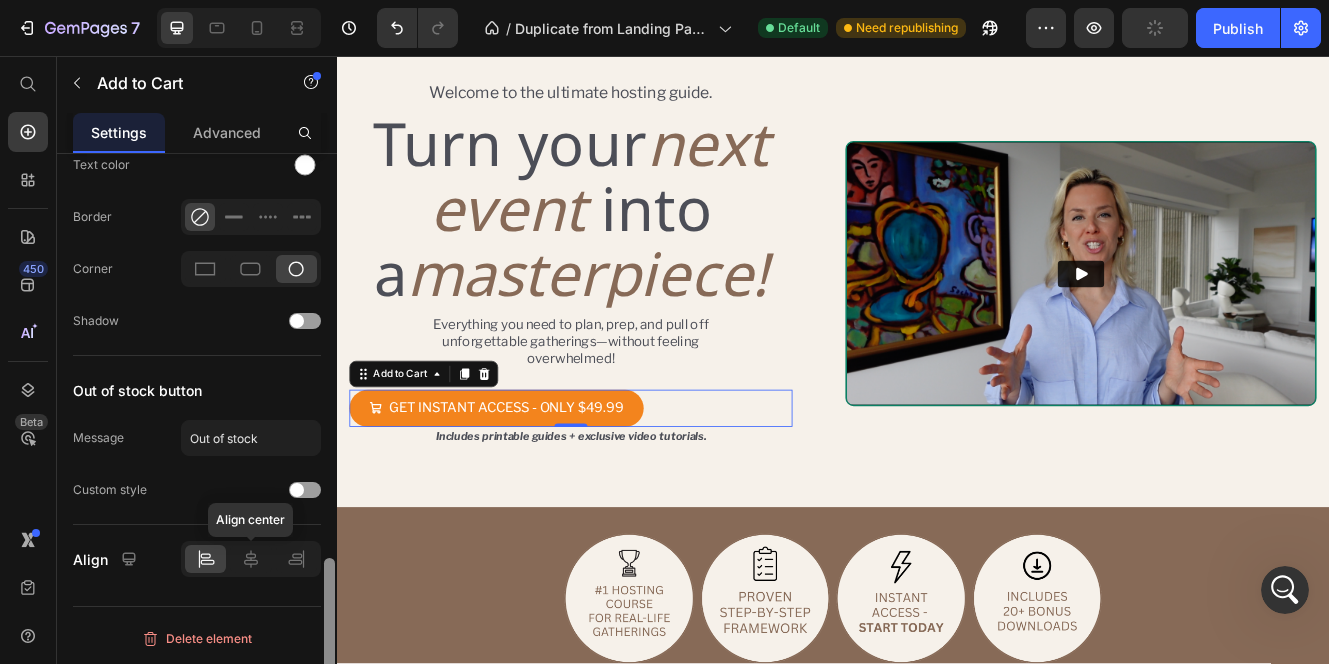 click 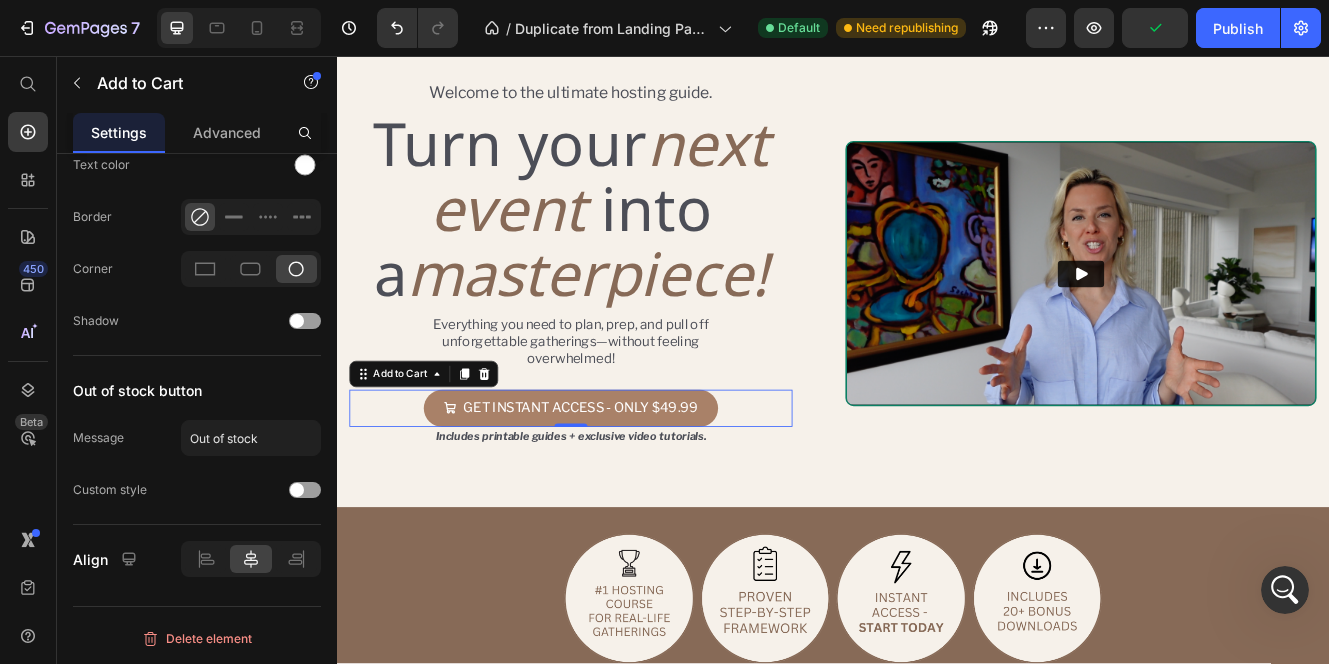click on "GET INSTANT ACCESS - ONLY $49.99" at bounding box center [620, 482] 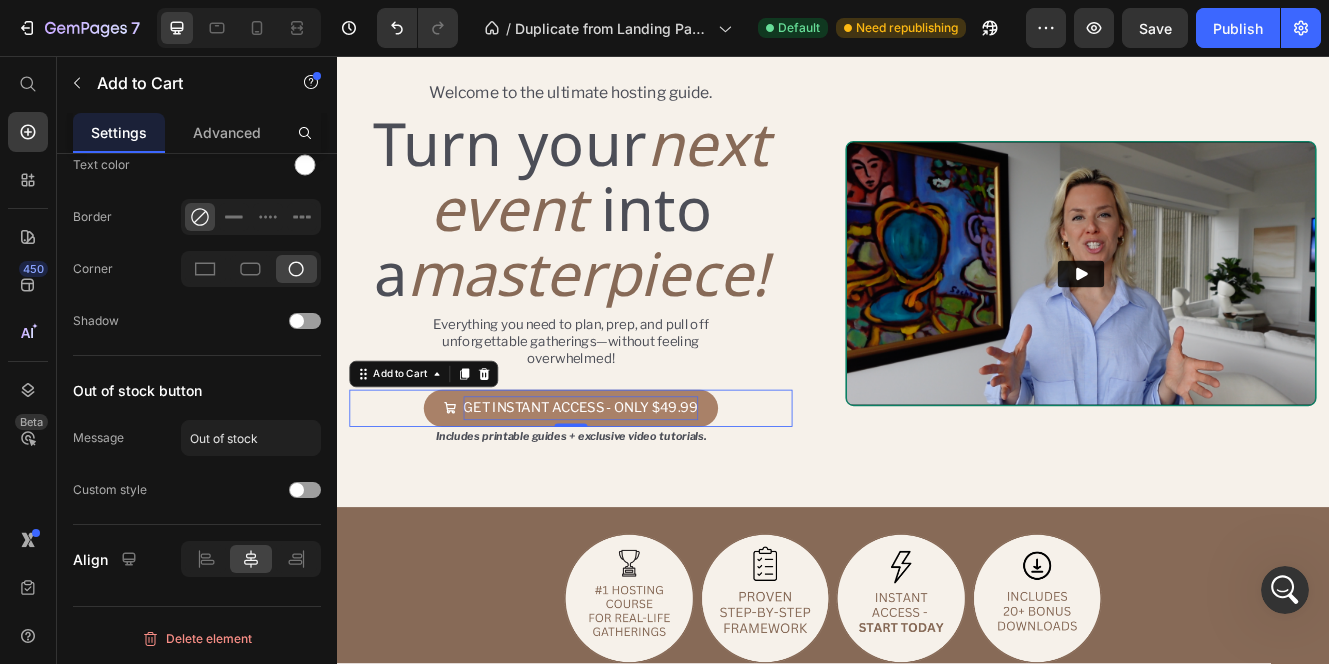 click on "GET INSTANT ACCESS - ONLY $49.99" at bounding box center [632, 482] 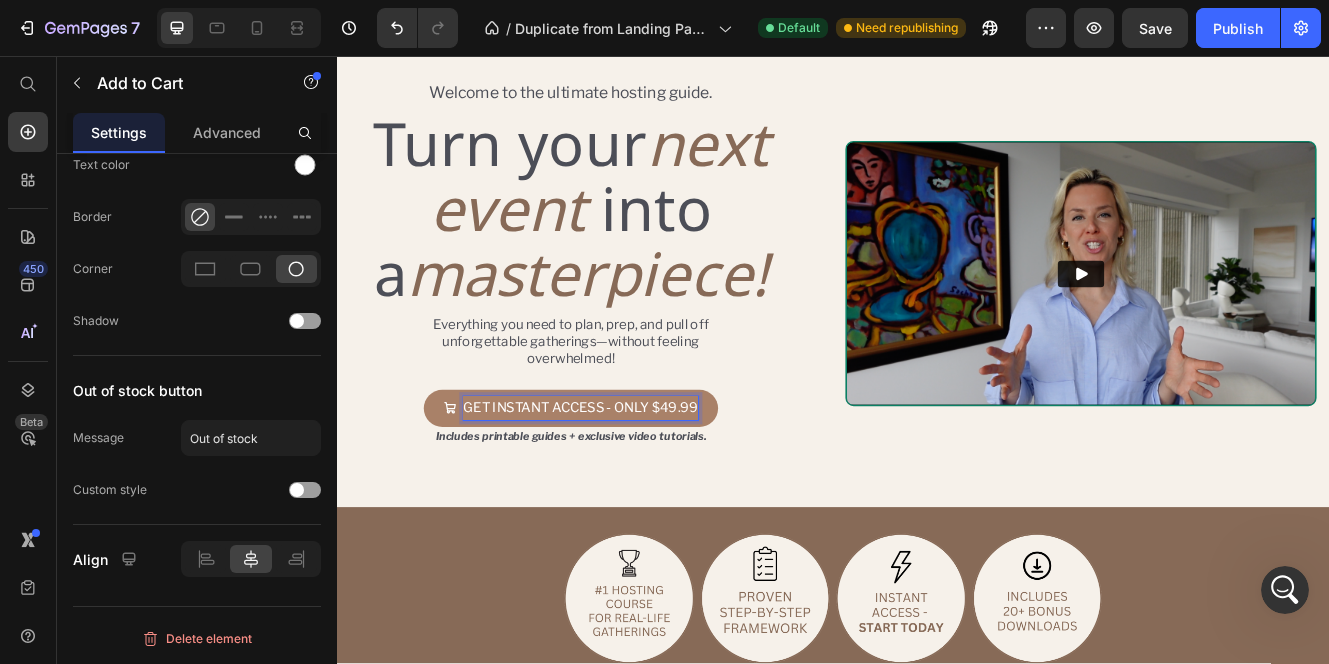 click on "GET INSTANT ACCESS - ONLY $49.99" at bounding box center (632, 482) 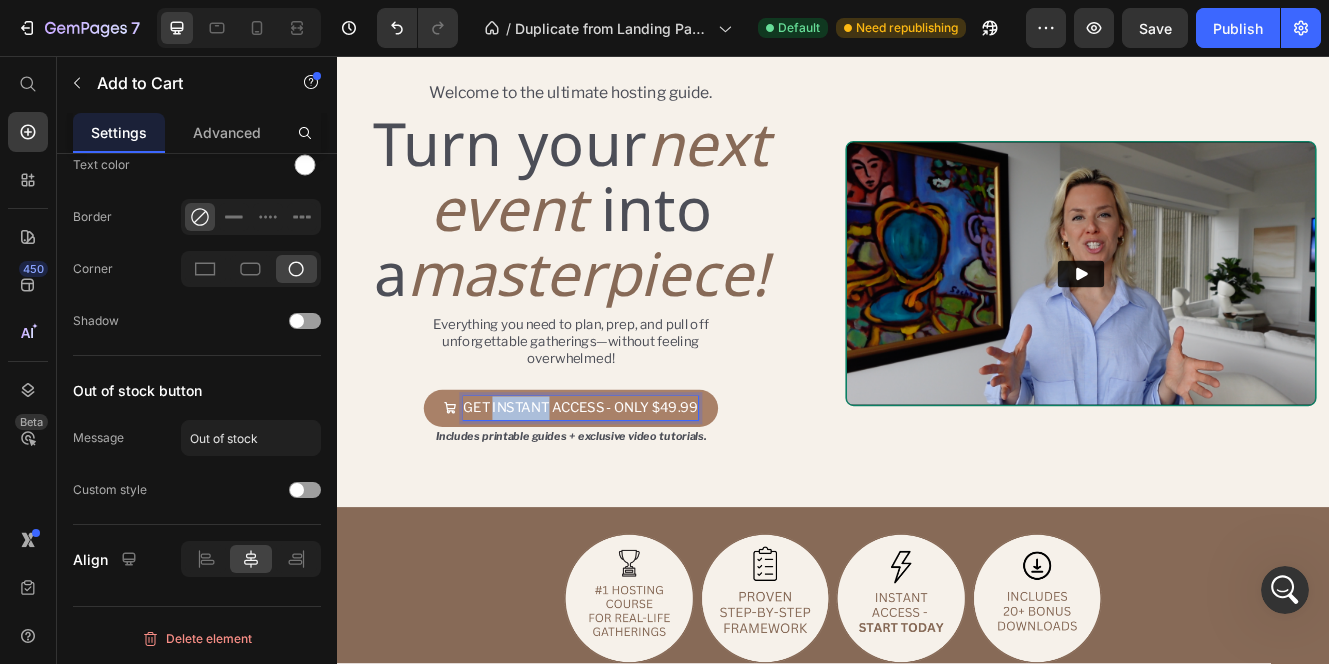 click on "GET INSTANT ACCESS - ONLY $49.99" at bounding box center (632, 482) 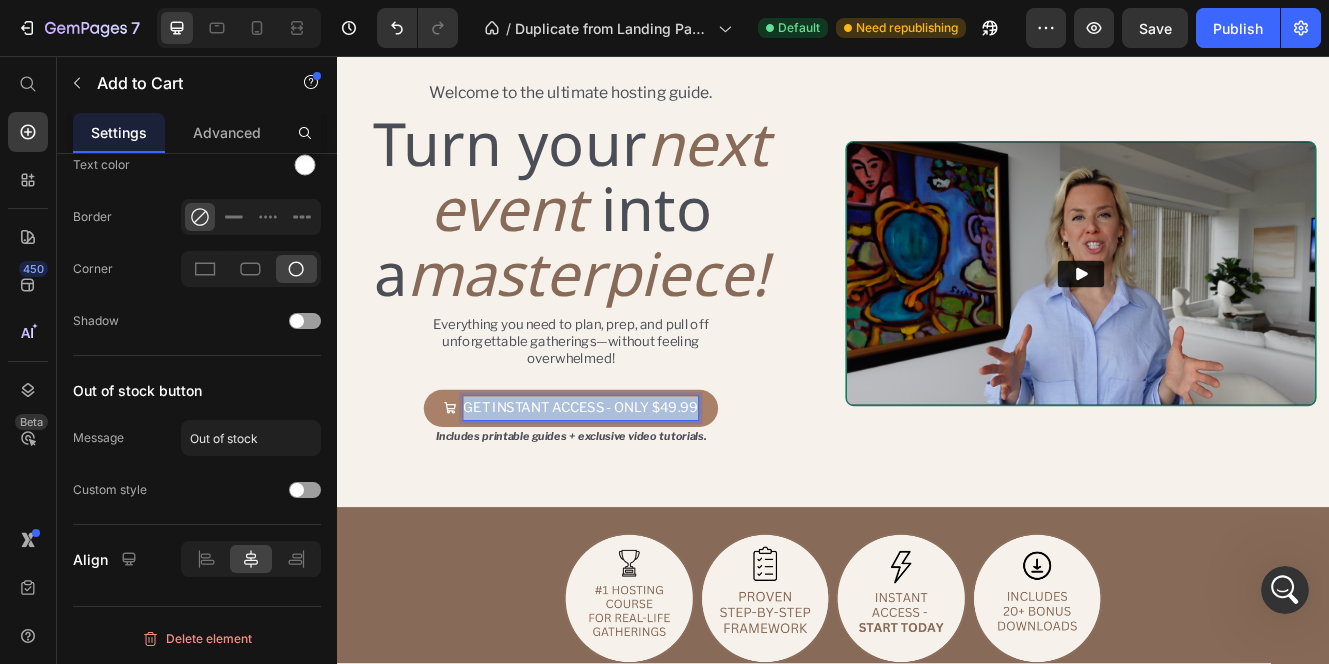 click on "GET INSTANT ACCESS - ONLY $49.99" at bounding box center [632, 482] 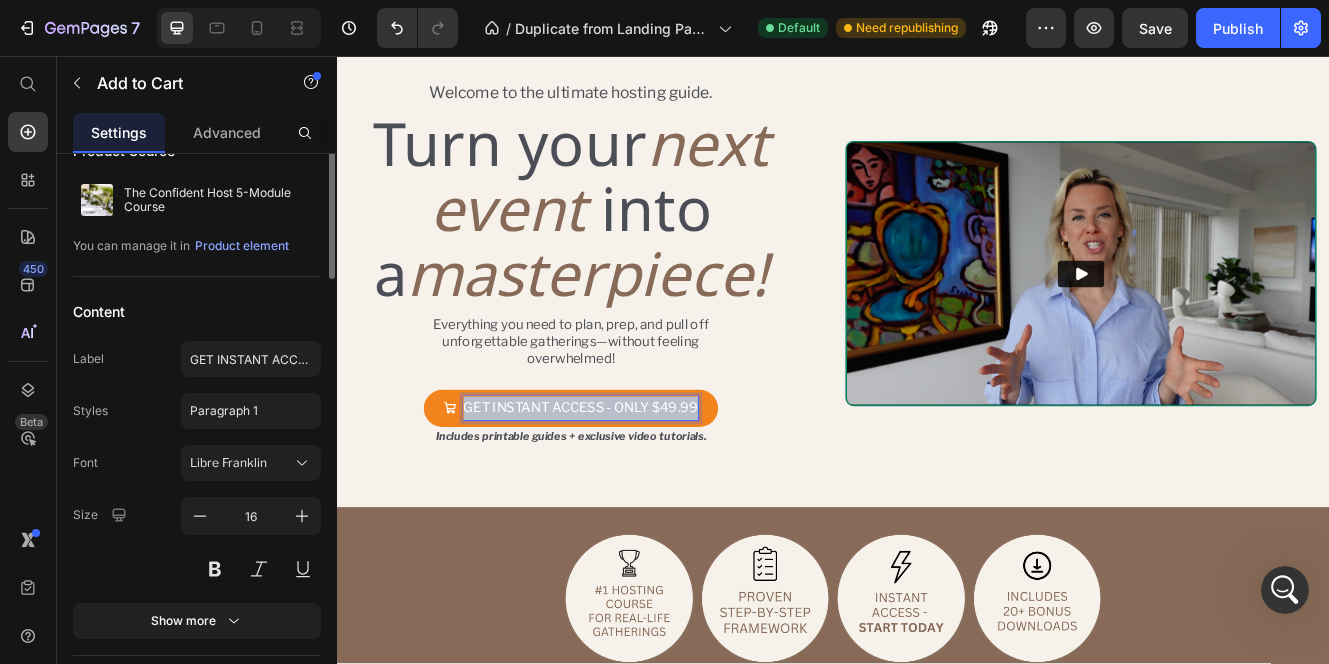 scroll, scrollTop: 0, scrollLeft: 0, axis: both 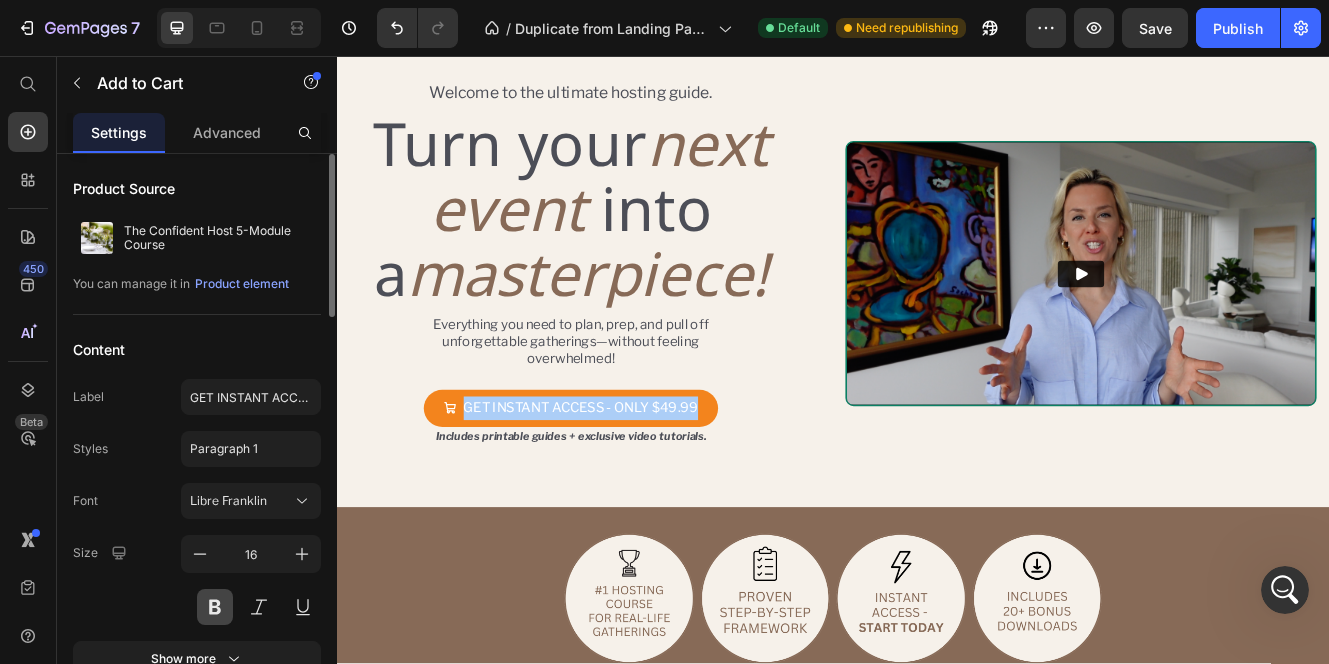 click at bounding box center (215, 607) 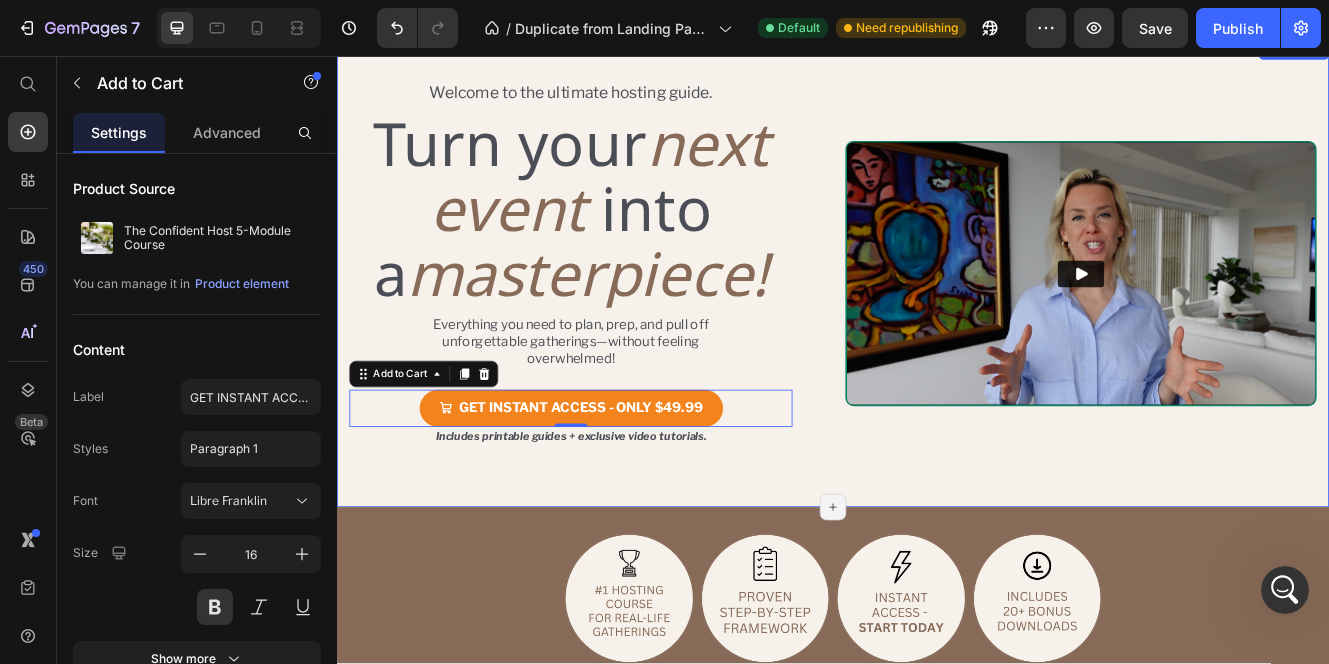 click on "Welcome to the ultimate hosting guide. Text Block Turn your  next event   into a  masterpiece! Heading Everything you need to plan, prep, and pull off unforgettable gatherings—without feeling overwhelmed! Text Block
GET INSTANT ACCESS - ONLY $49.99 Add to Cart   0 Includes printable guides + exclusive video tutorials. Text Block Product Row Video Row Section 1/25 Page has reached Shopify’s 25 section-limit Page has reached Shopify’s 25 section-limit" at bounding box center [937, 319] 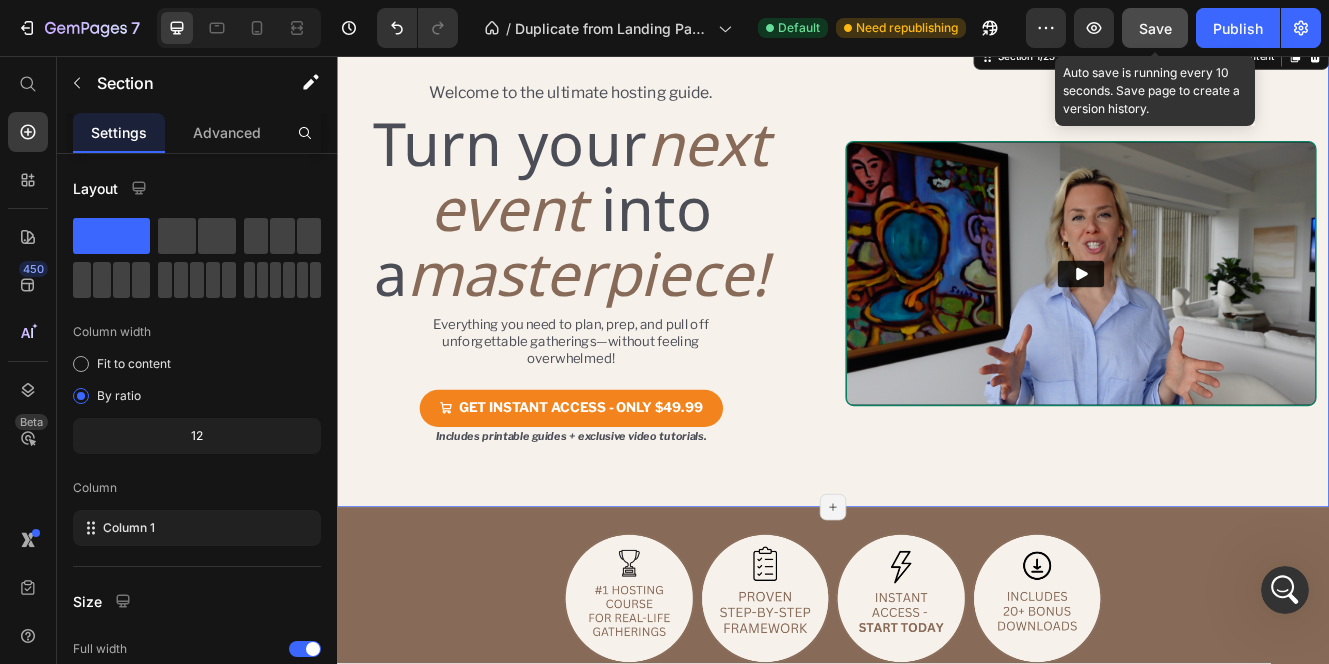 click on "Save" at bounding box center (1155, 28) 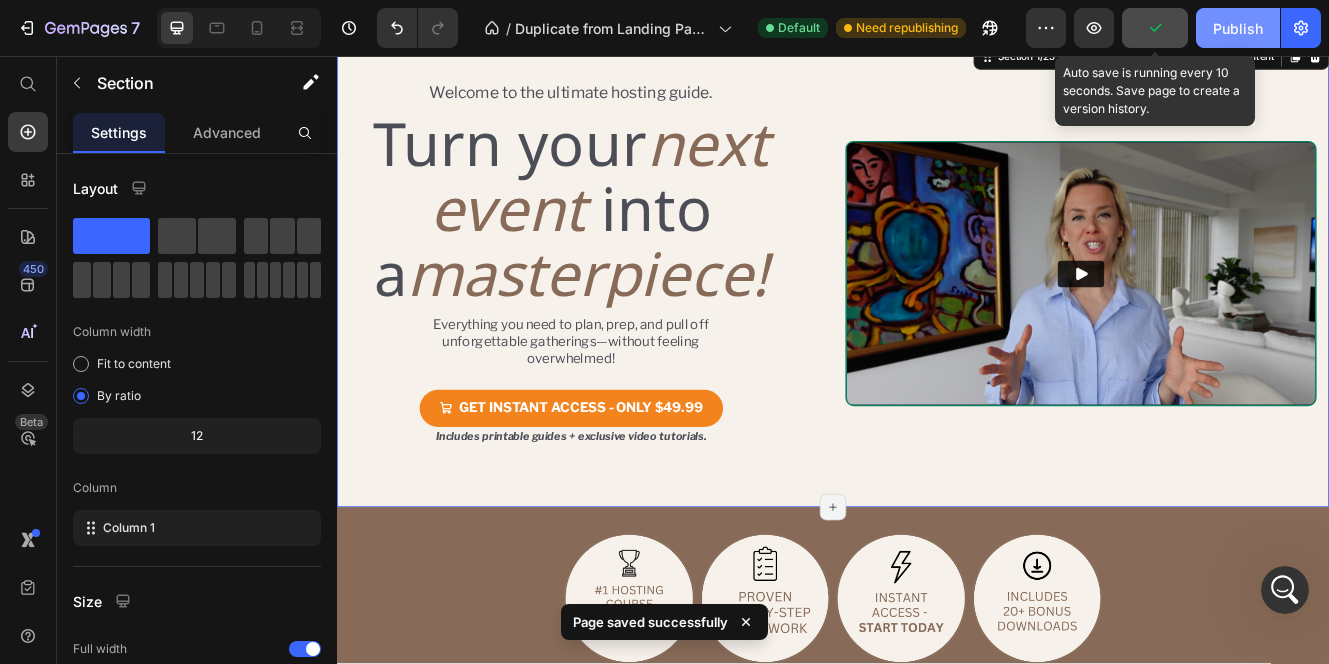 click on "Publish" at bounding box center (1238, 28) 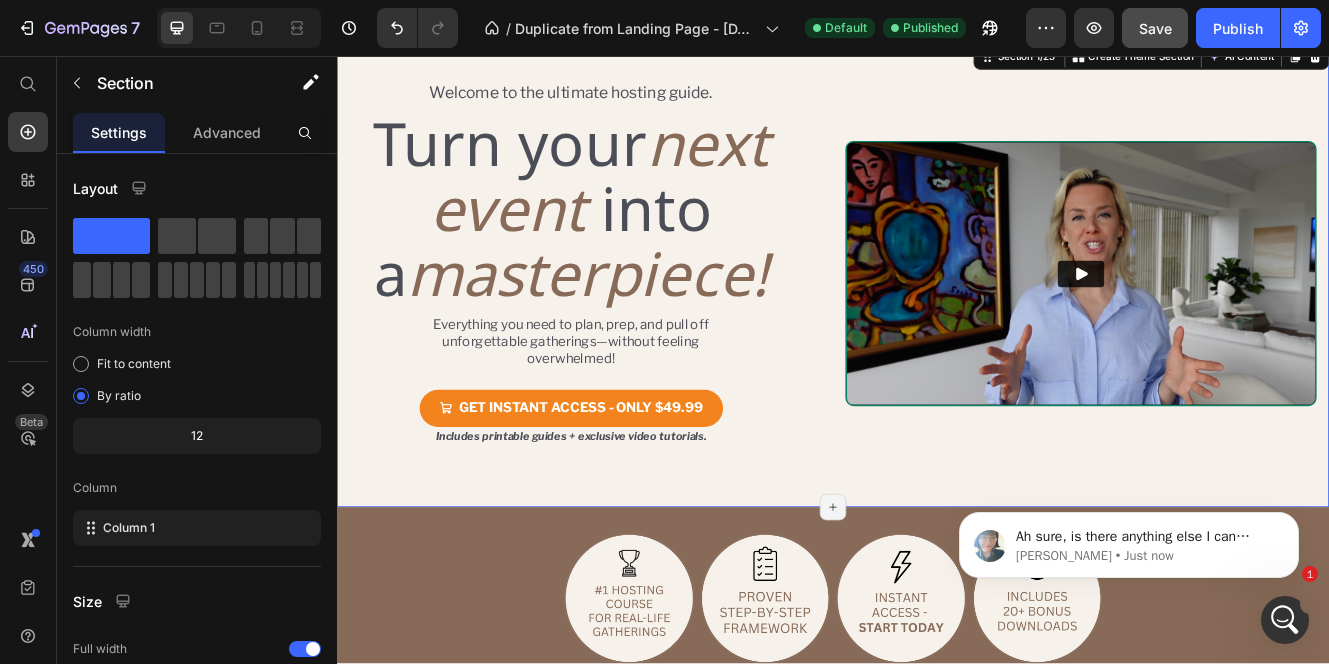 scroll, scrollTop: 0, scrollLeft: 0, axis: both 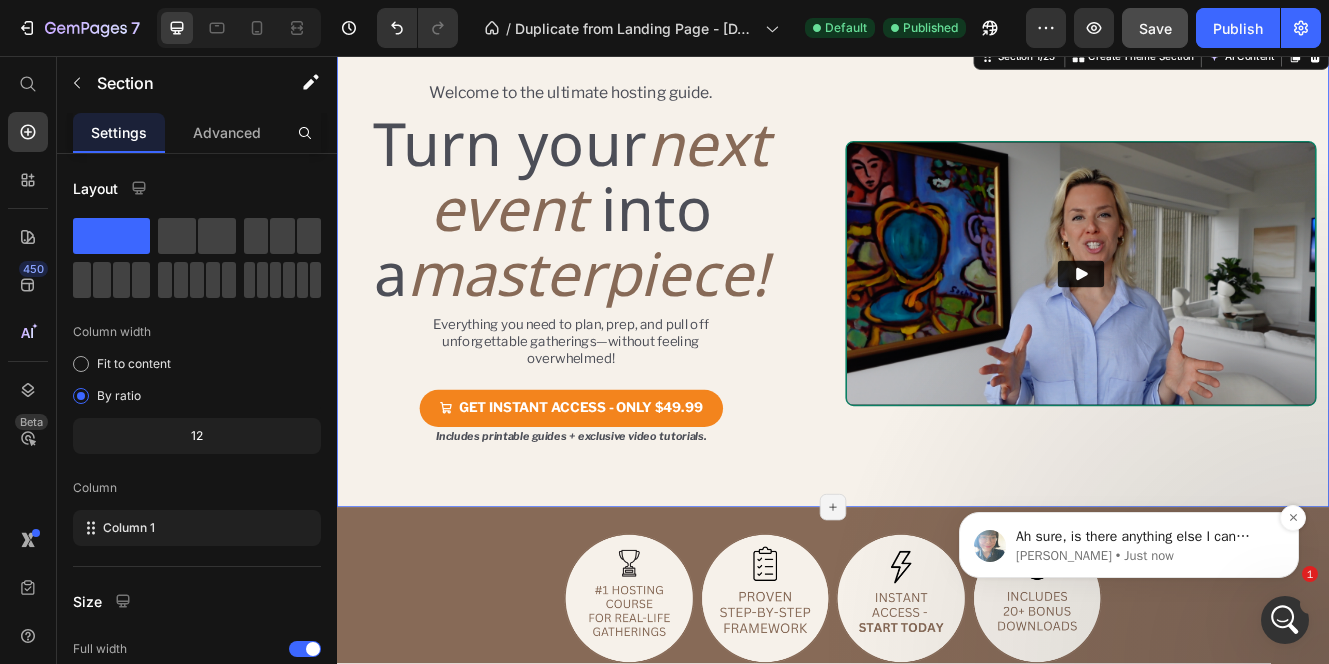click on "Ah sure, is there anything else I can assist you with? I'm here if you have any other questions.    ​" at bounding box center (1145, 537) 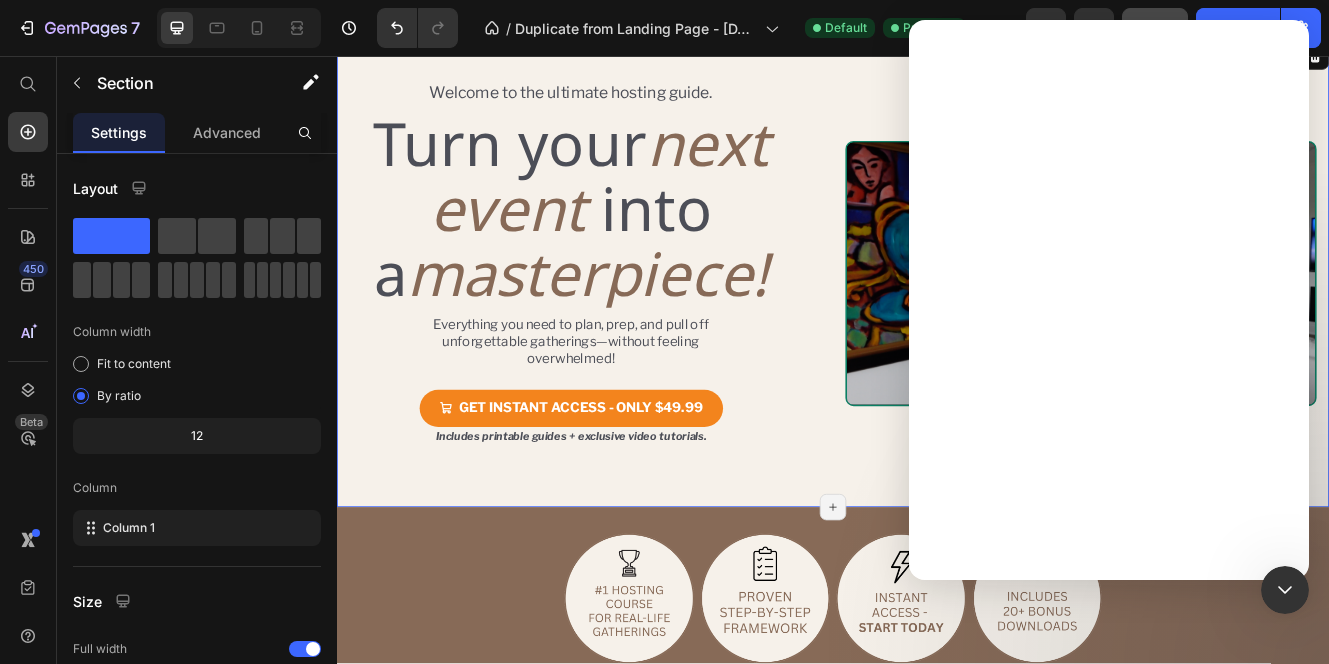 scroll, scrollTop: 0, scrollLeft: 0, axis: both 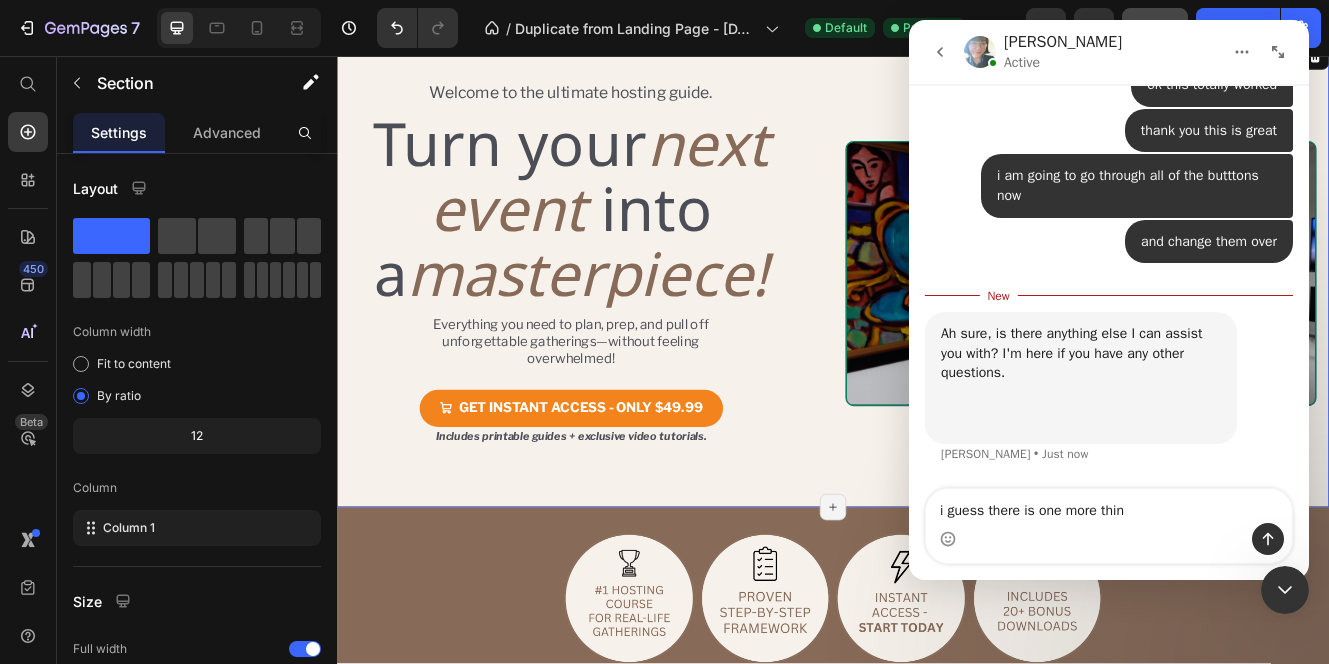 type on "i guess there is one more thing" 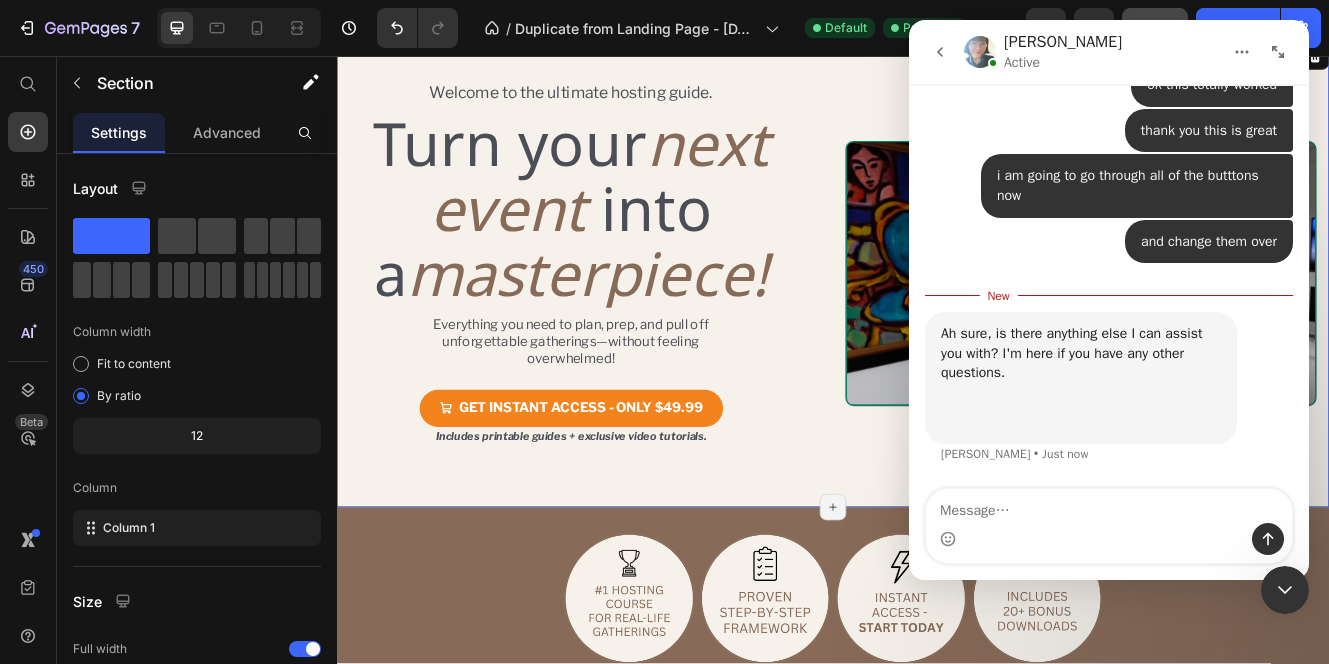 scroll, scrollTop: 4274, scrollLeft: 0, axis: vertical 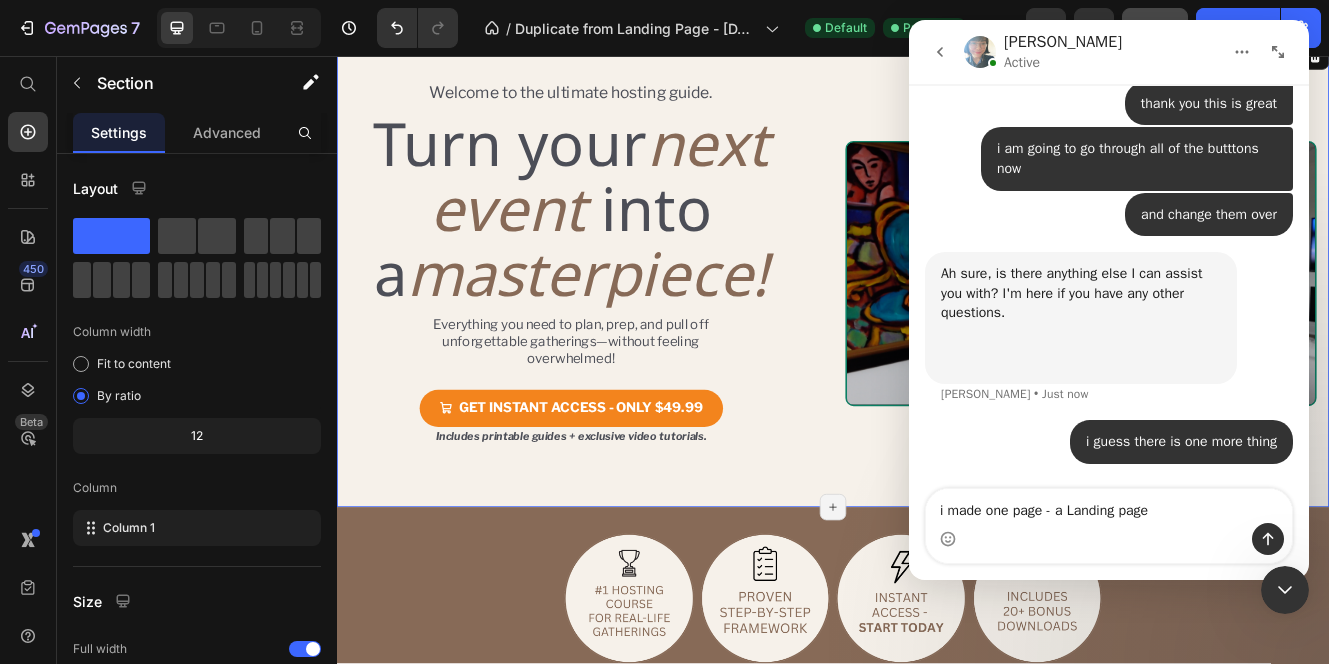 type on "i made one page - a Landing page" 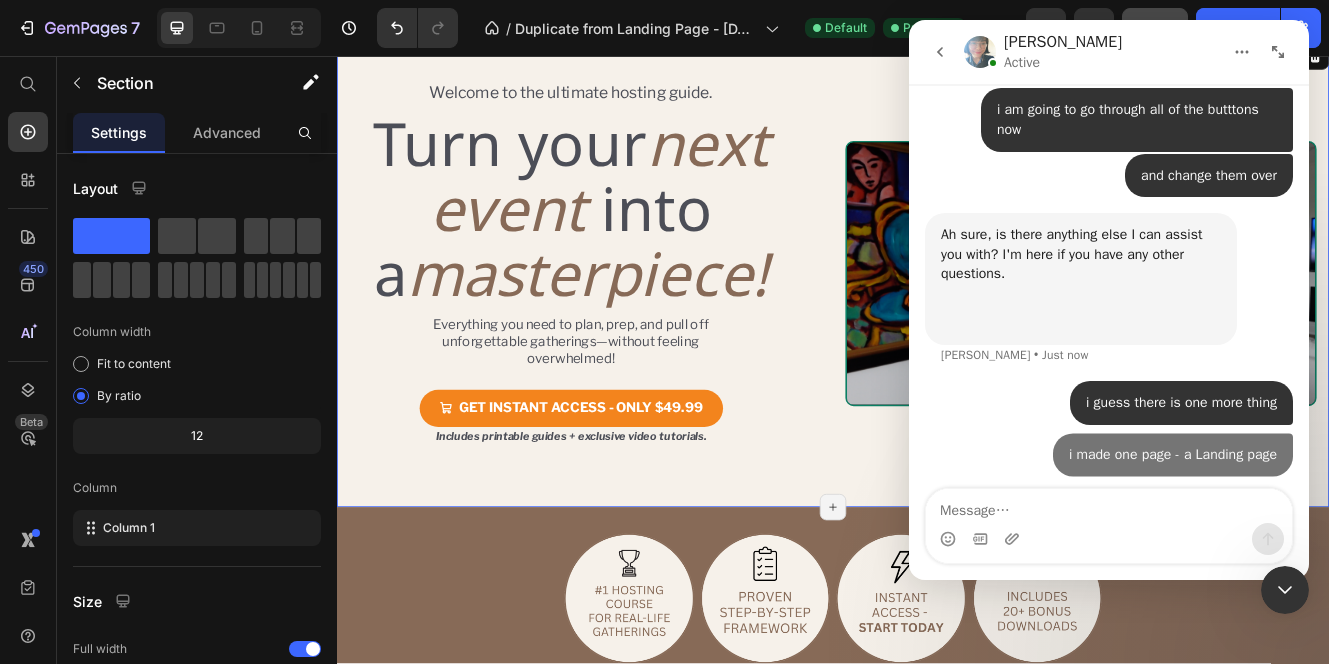 scroll, scrollTop: 4319, scrollLeft: 0, axis: vertical 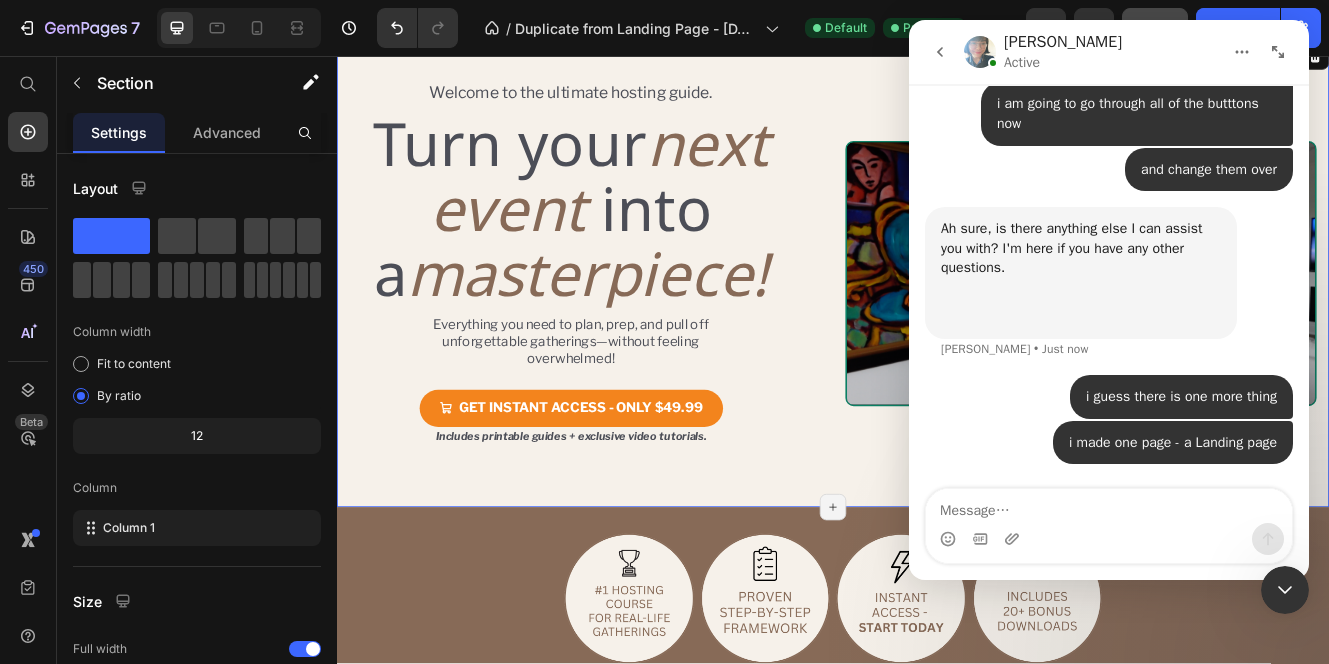 type on "a" 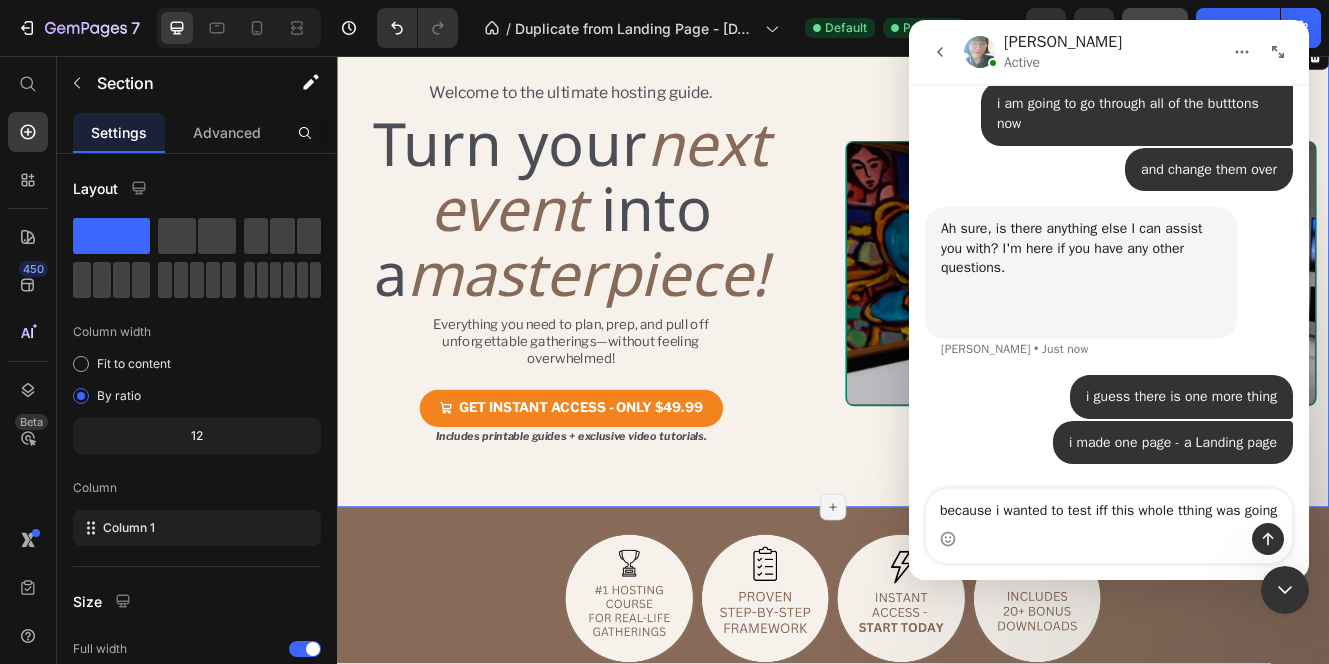 scroll, scrollTop: 4339, scrollLeft: 0, axis: vertical 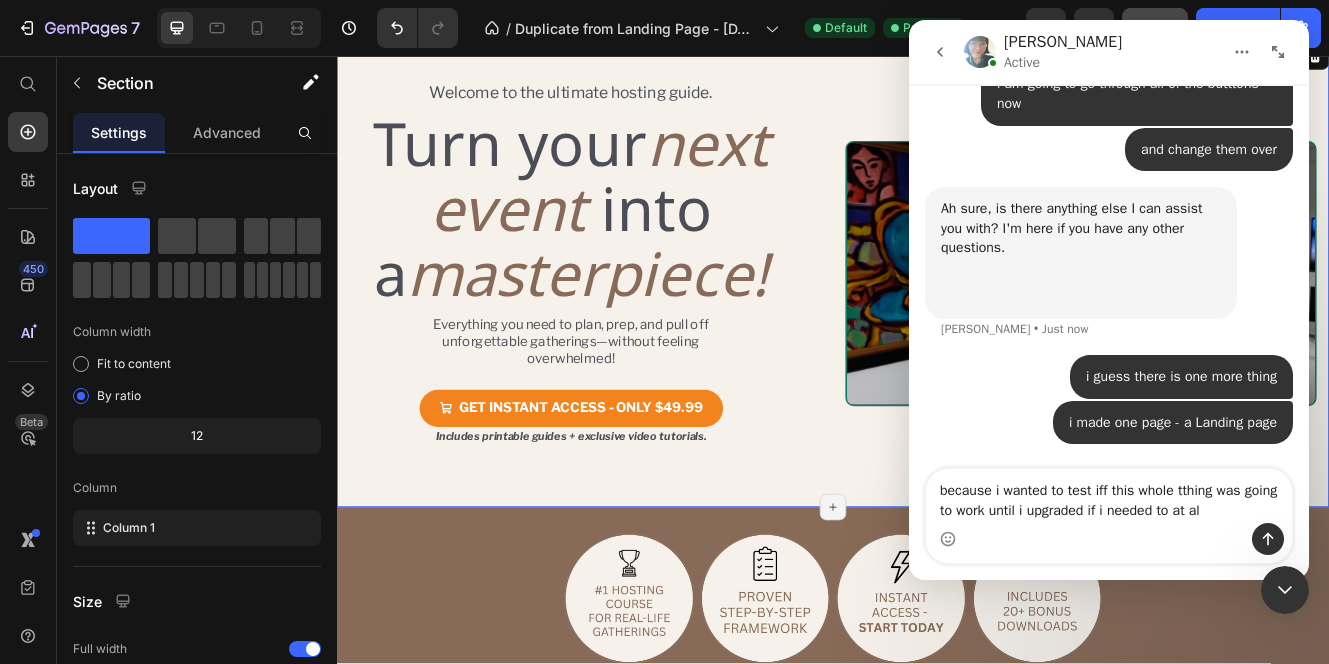type on "because i wanted to test iff this whole tthing was going to work until i upgraded if i needed to at all" 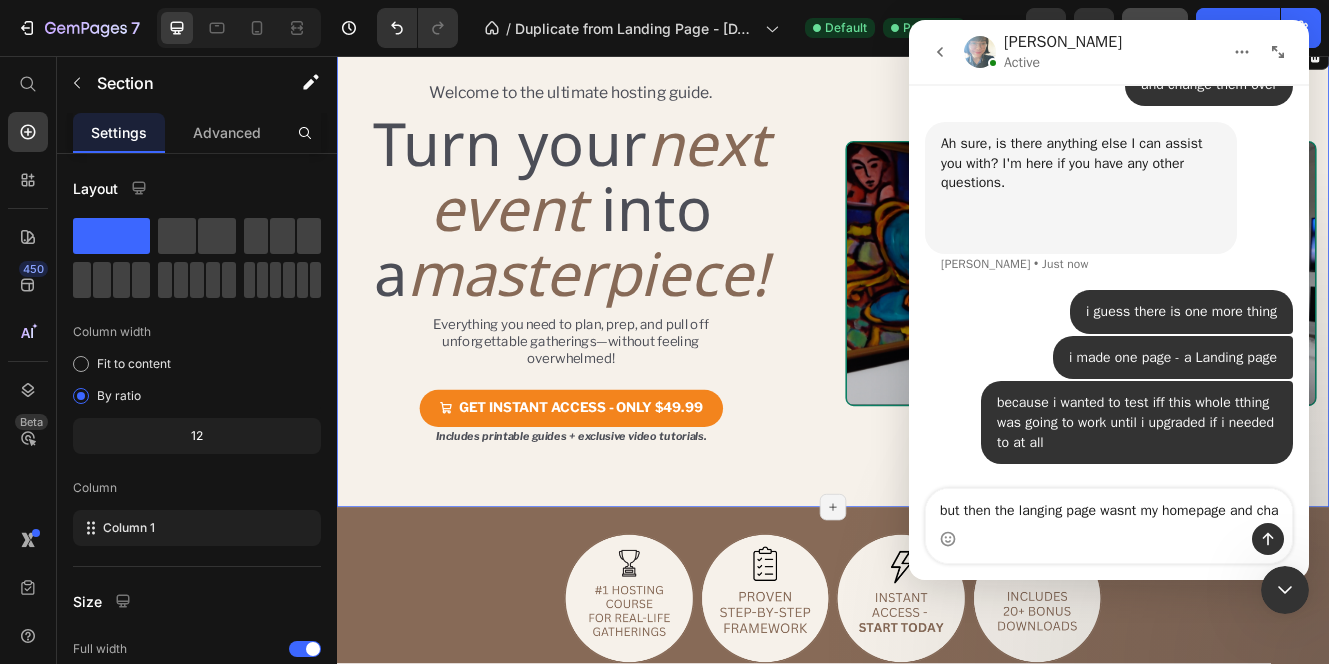 scroll, scrollTop: 4424, scrollLeft: 0, axis: vertical 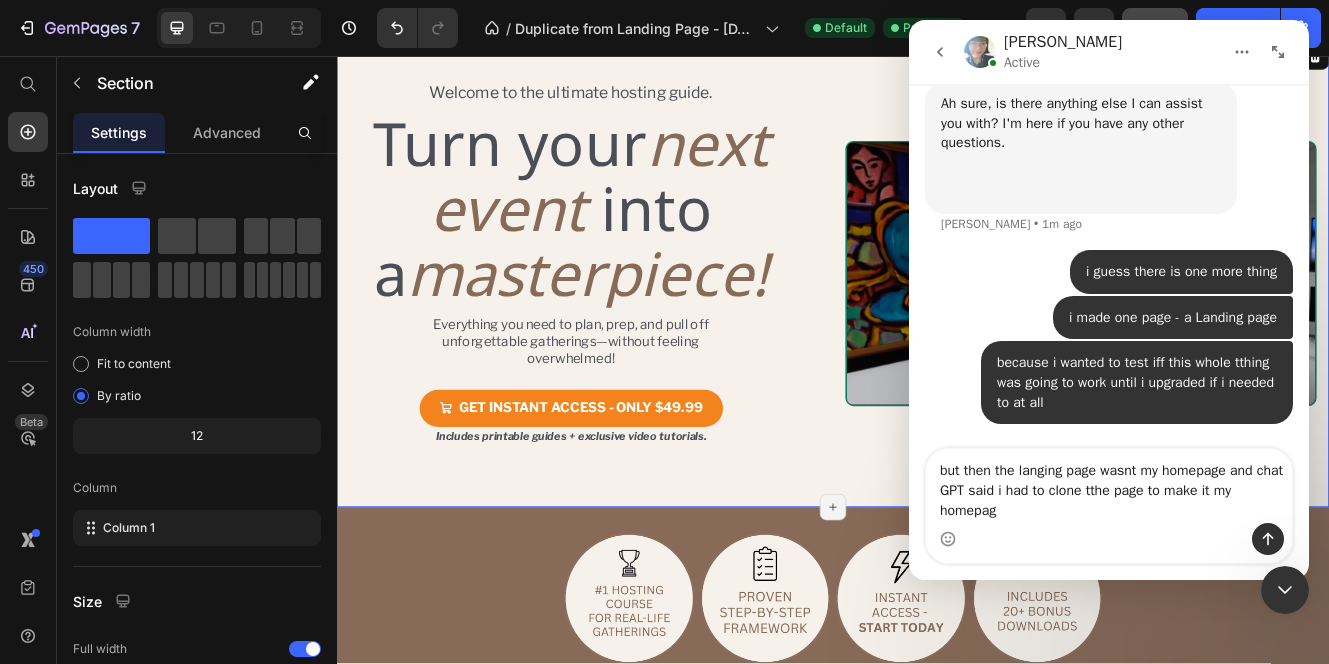 type on "but then the langing page wasnt my homepage and chat GPT said i had to clone tthe page to make it my homepage" 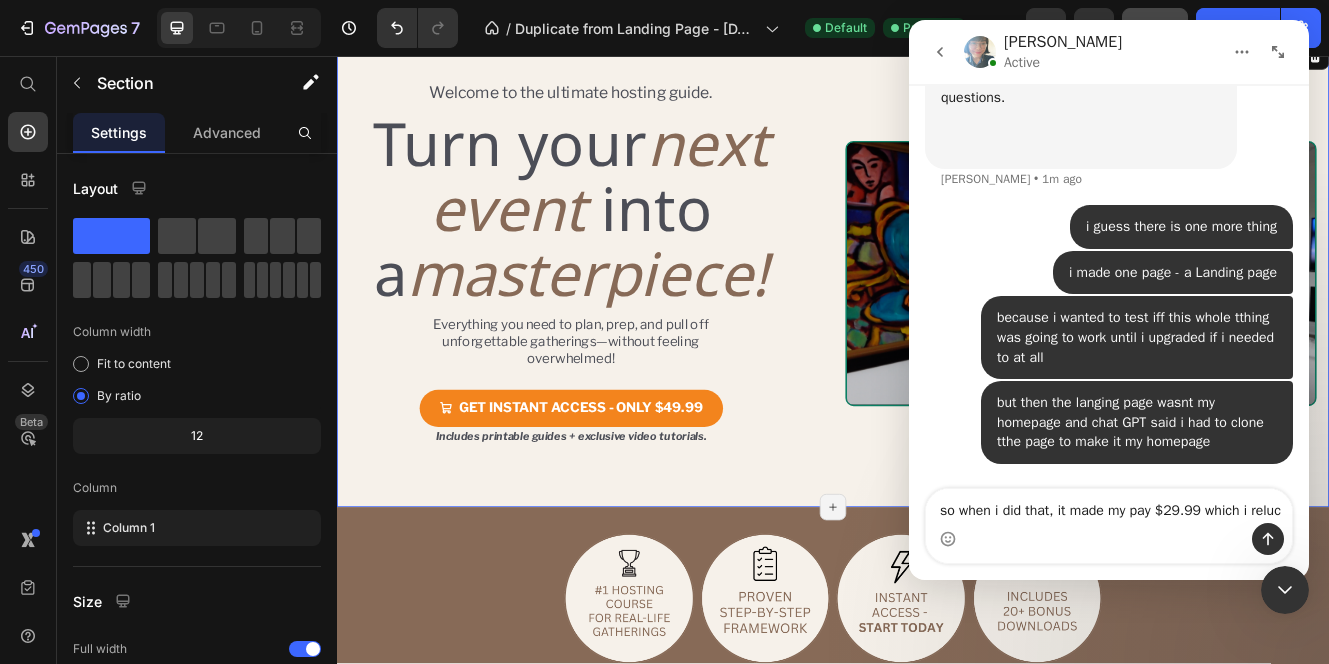 scroll, scrollTop: 4509, scrollLeft: 0, axis: vertical 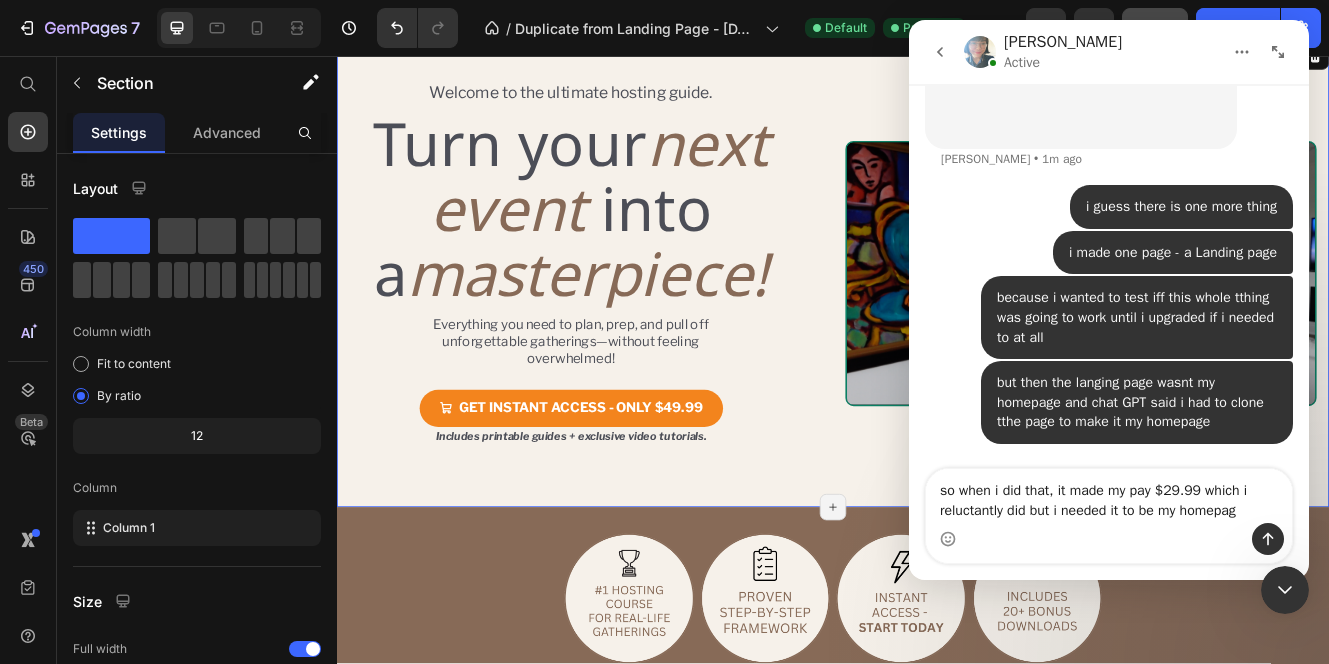 type on "so when i did that, it made my pay $29.99 which i reluctantly did but i needed it to be my homepage" 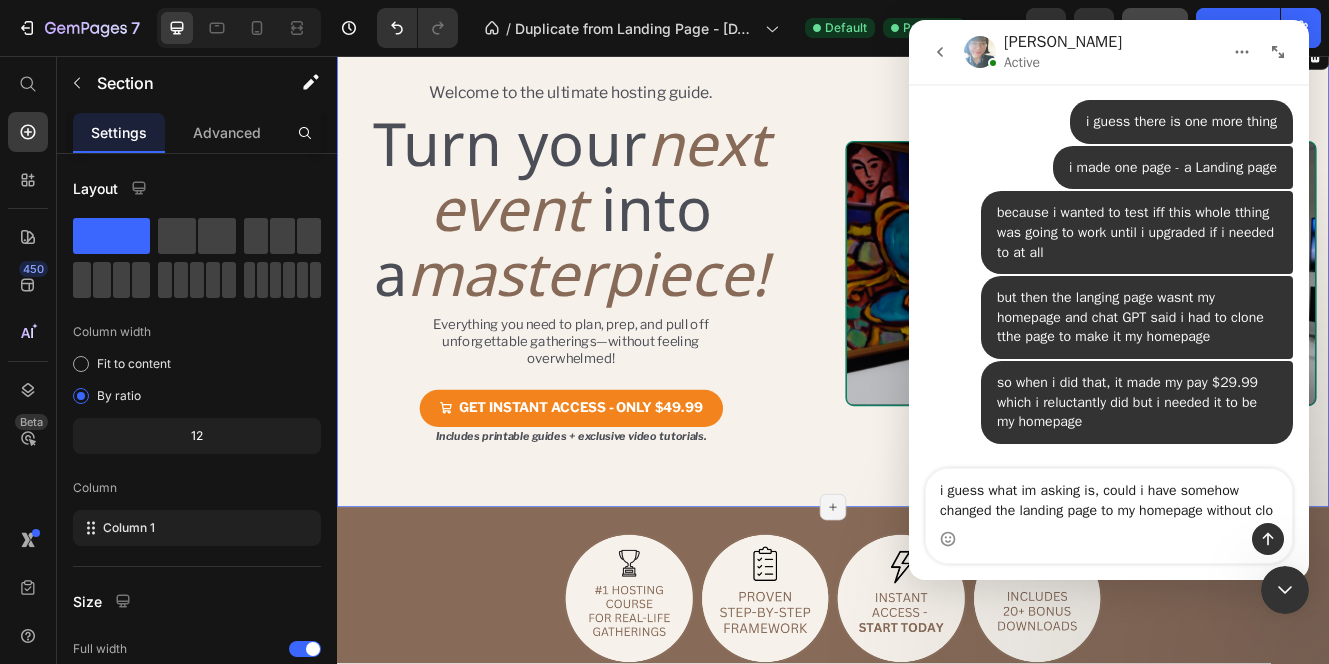 scroll, scrollTop: 4614, scrollLeft: 0, axis: vertical 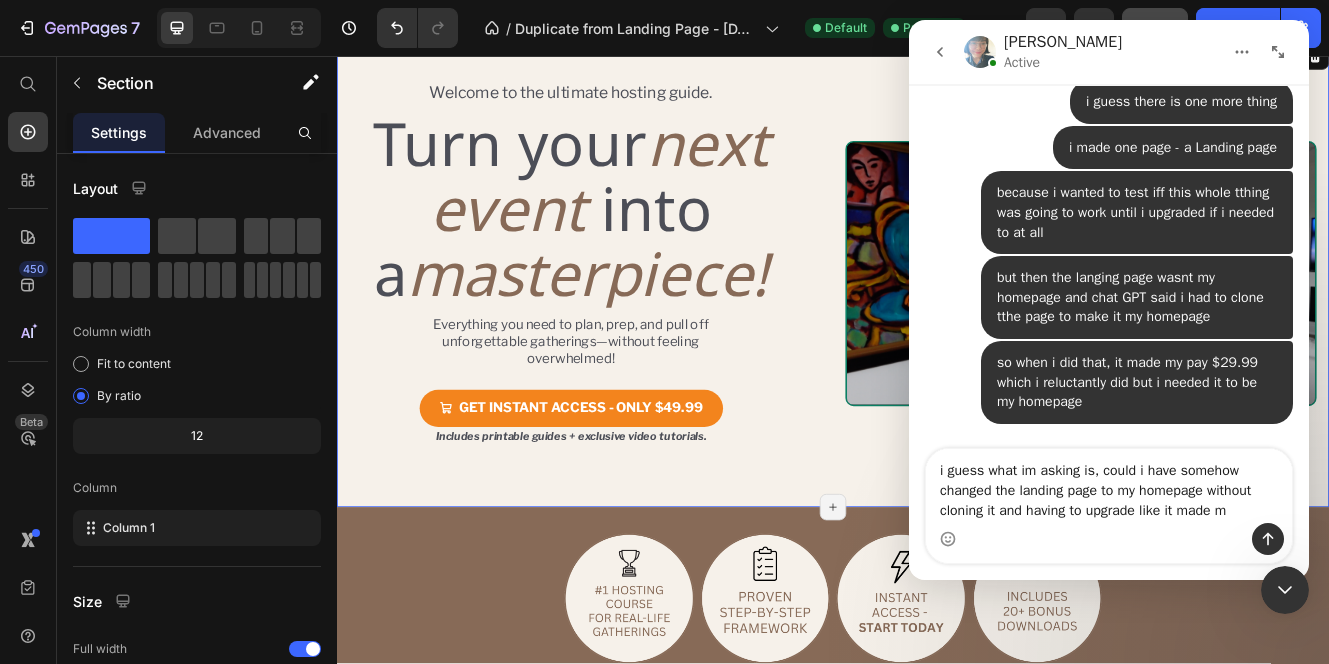 type on "i guess what im asking is, could i have somehow changed the landing page to my homepage without cloning it and having to upgrade like it made m?" 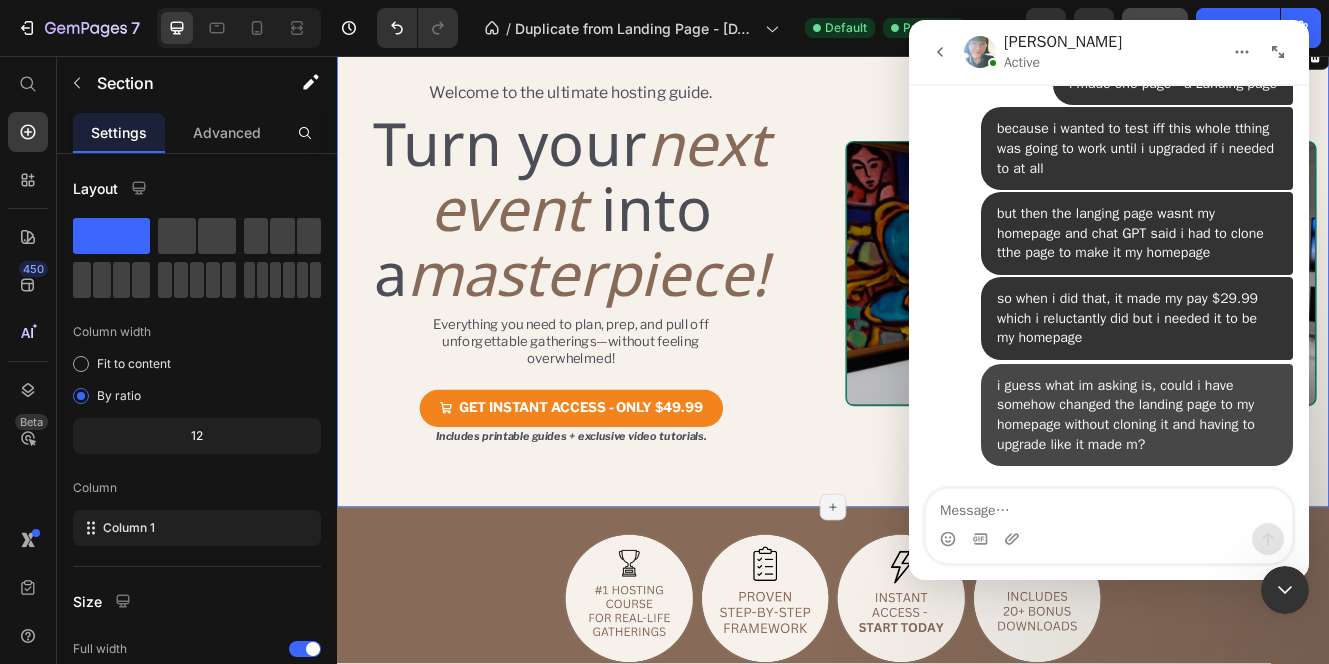 scroll, scrollTop: 4678, scrollLeft: 0, axis: vertical 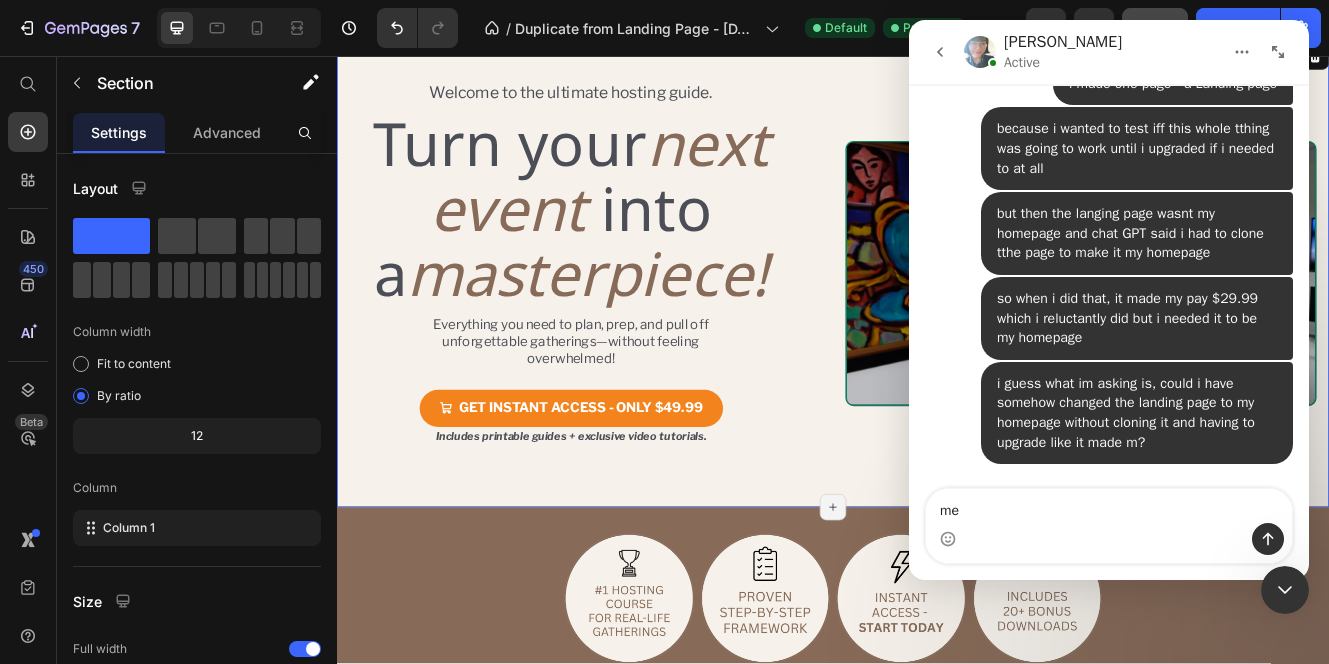 type on "me?" 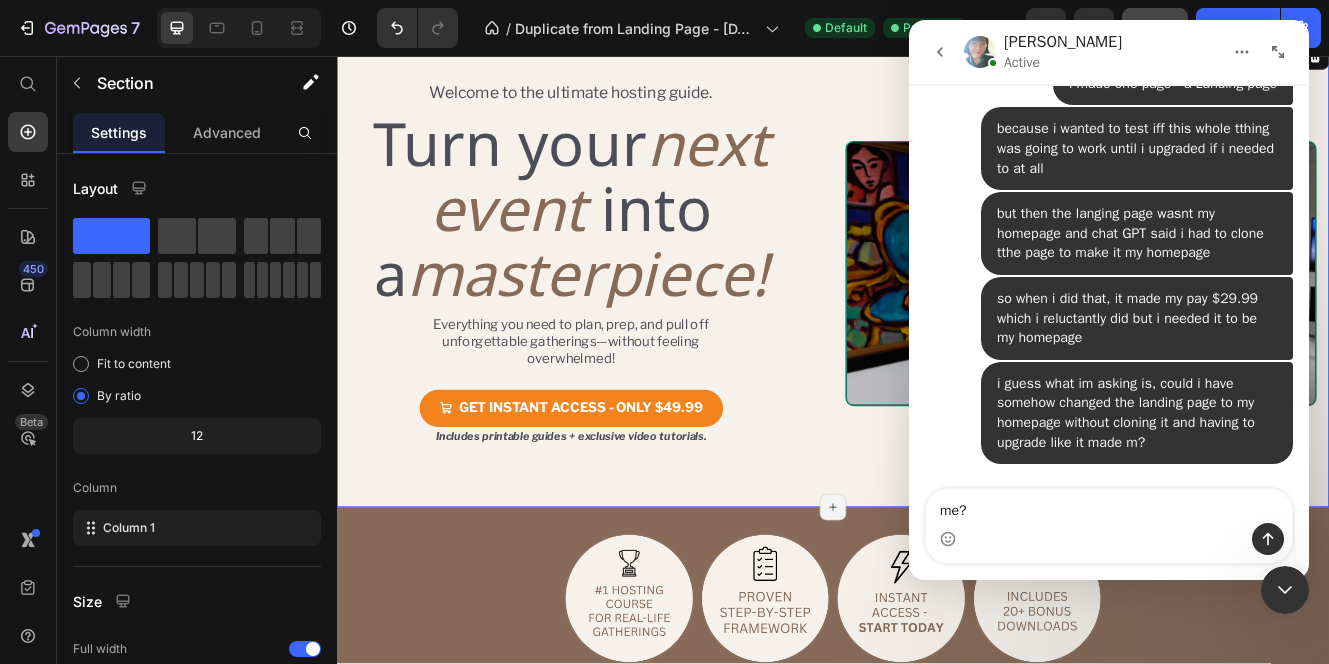 type 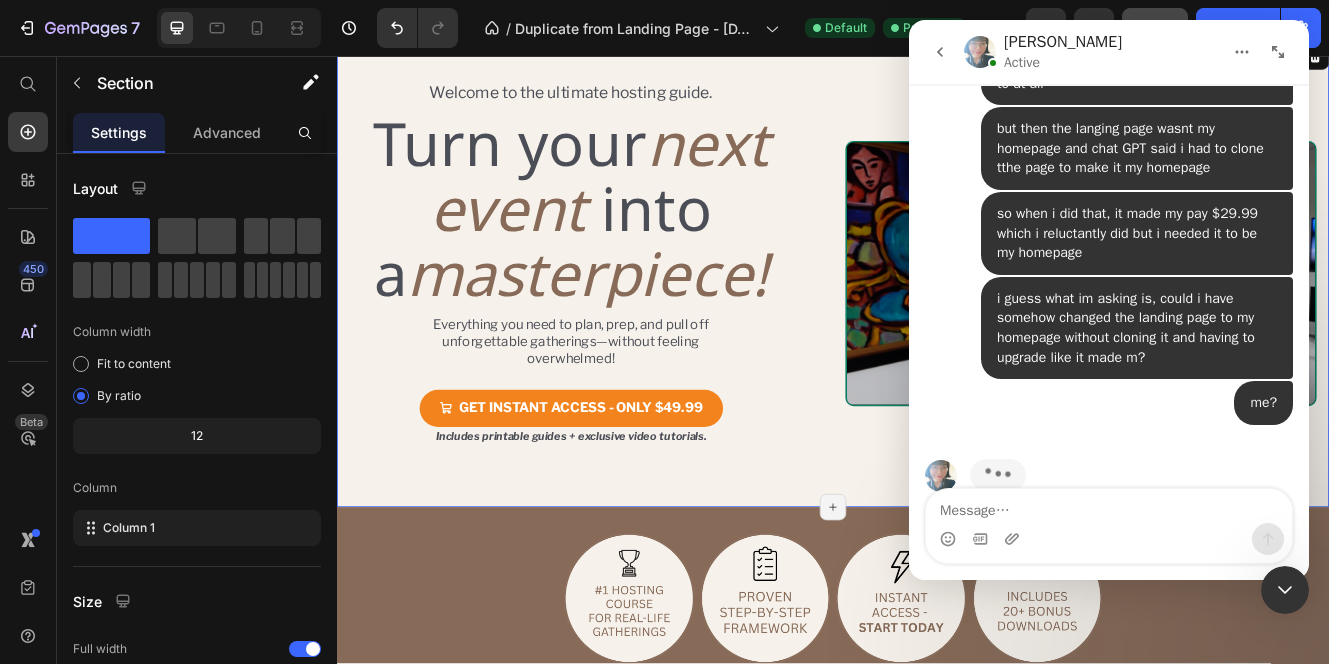 scroll, scrollTop: 4801, scrollLeft: 0, axis: vertical 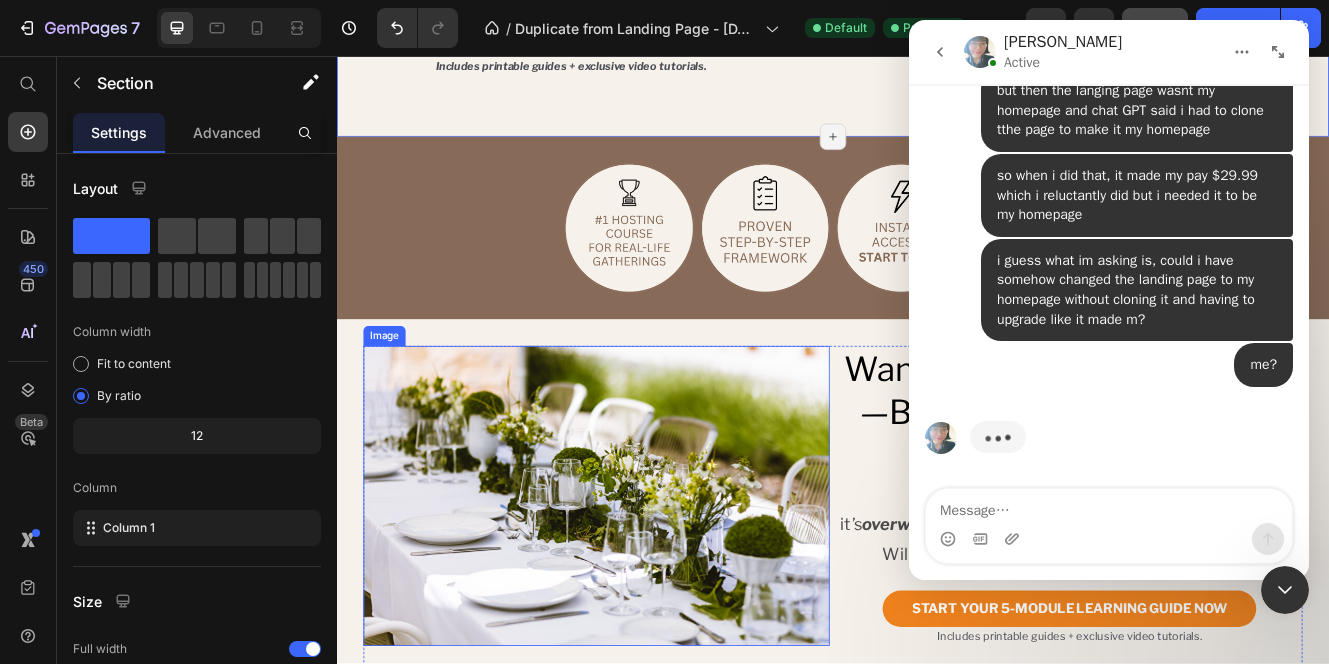 click on "Image Want to Host Amazing Events—But Don’t Know Where to Start? Heading You want to gather friends or family, but it’s  overwhelming.  What do you  cook ? How do you  decorate ? Will it be  awkward? Expensive? Too much work? Text Block START YOUR 5-MODULE LEARNING GUIDE NOW Dynamic Checkout Includes printable guides + exclusive video tutorials. Text Block Product Row Section 16/25 Page has reached Shopify’s 25 section-limit Page has reached Shopify’s 25 section-limit" at bounding box center (937, 601) 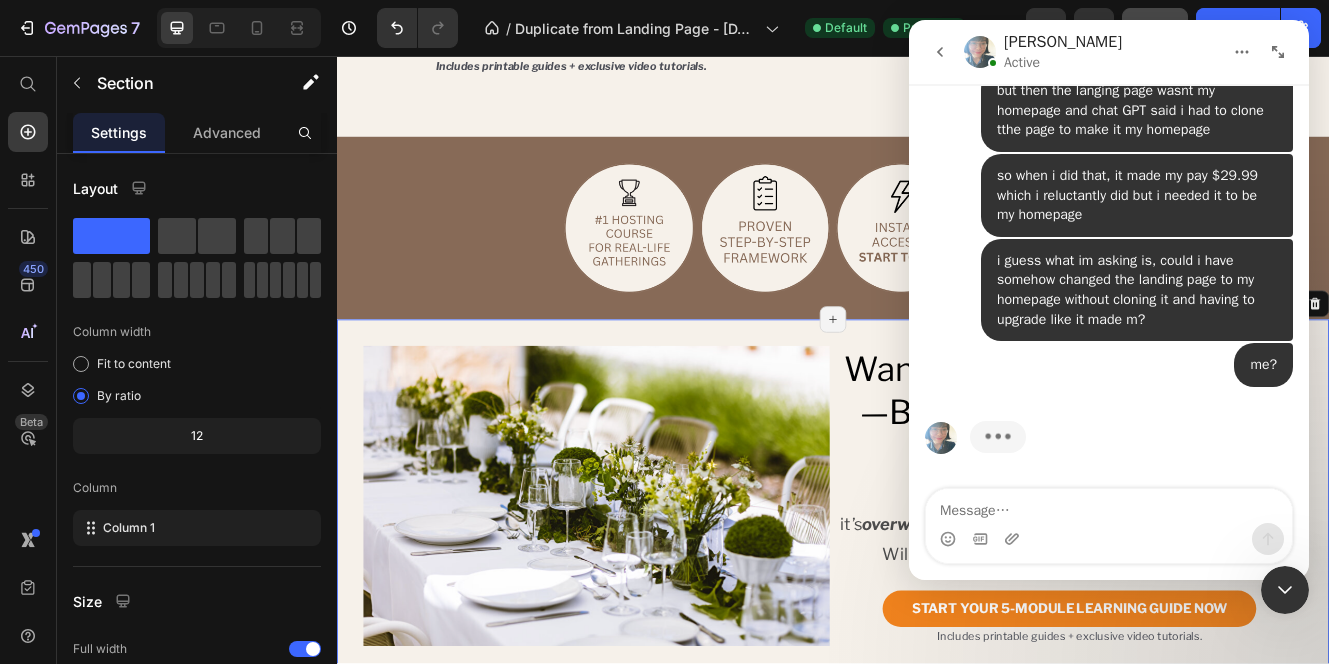 click 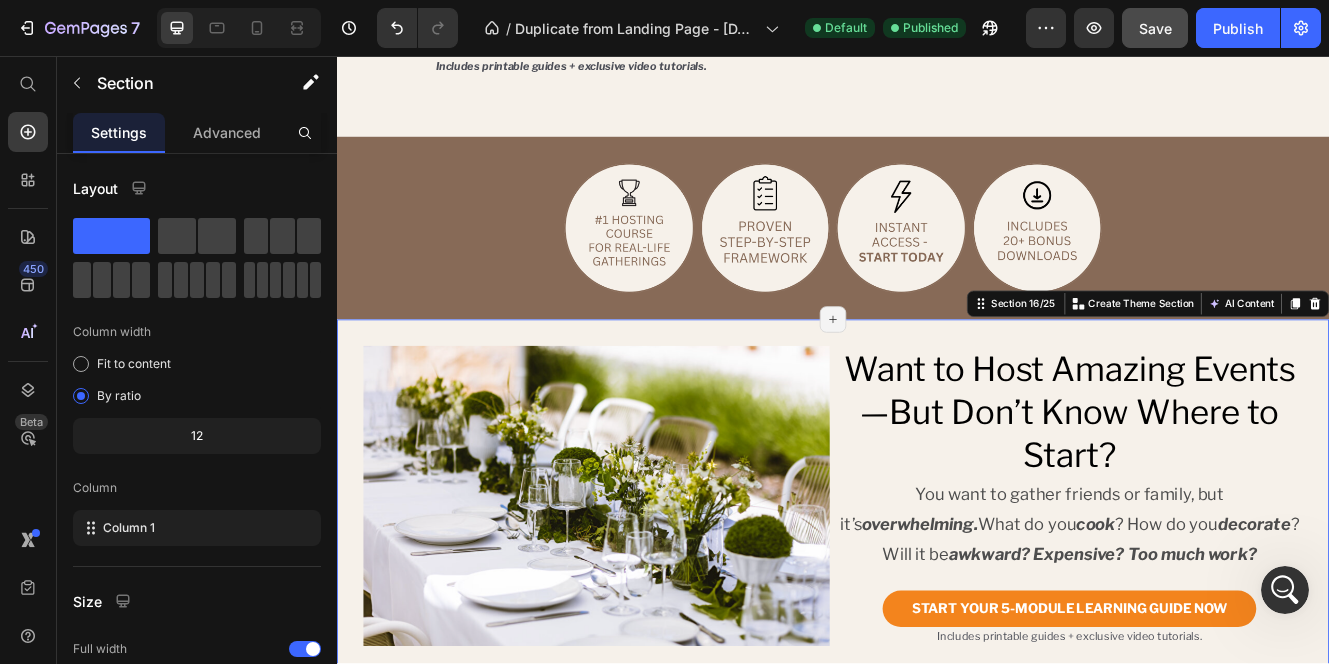 scroll, scrollTop: 0, scrollLeft: 0, axis: both 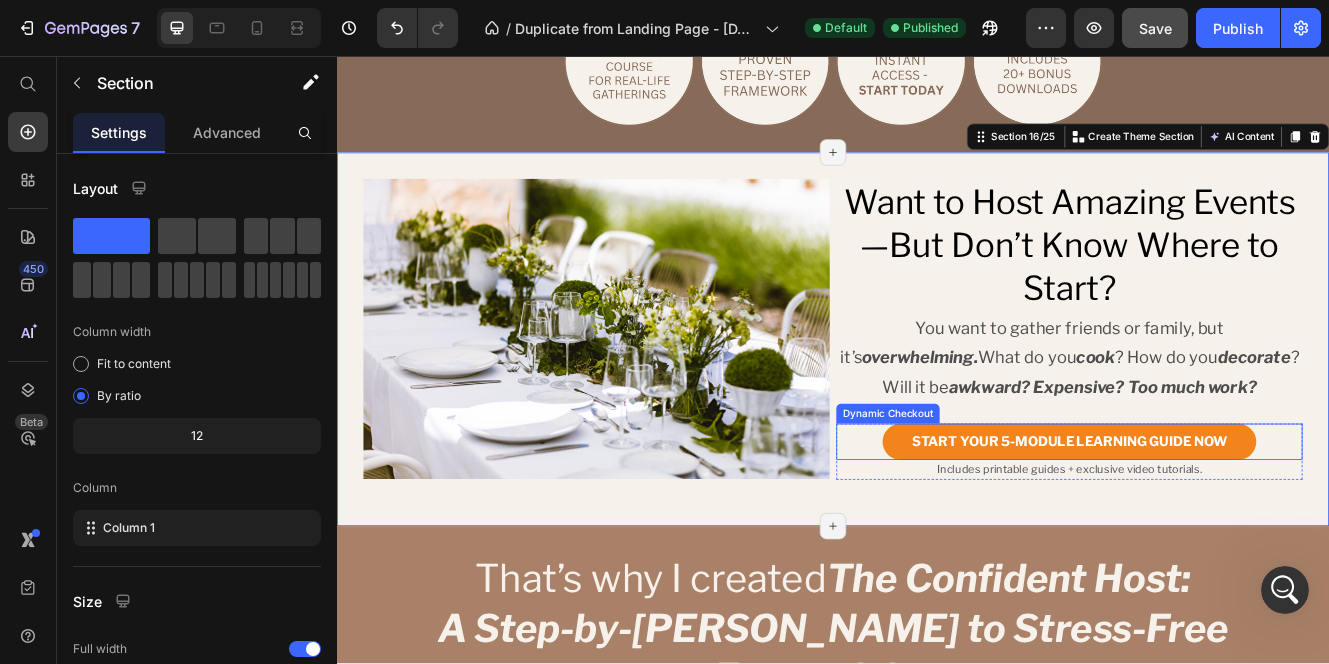 click on "START YOUR 5-MODULE LEARNING GUIDE NOW" at bounding box center [1223, 523] 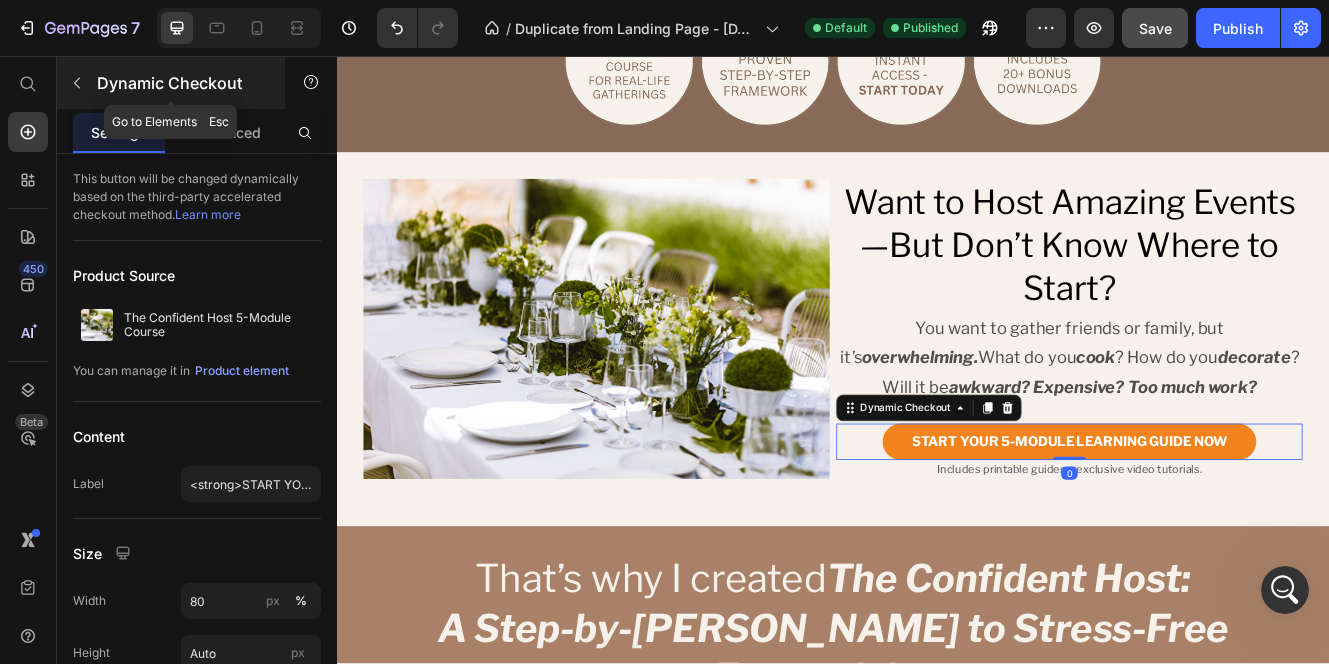 click 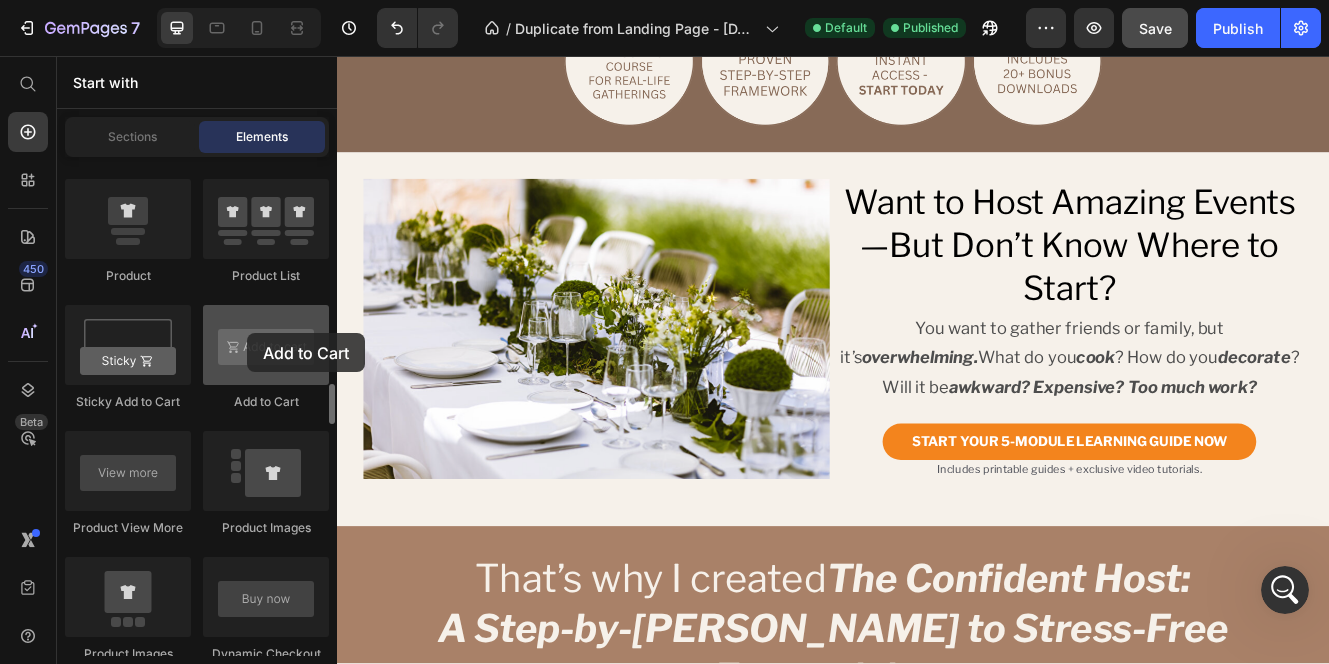 click at bounding box center (266, 345) 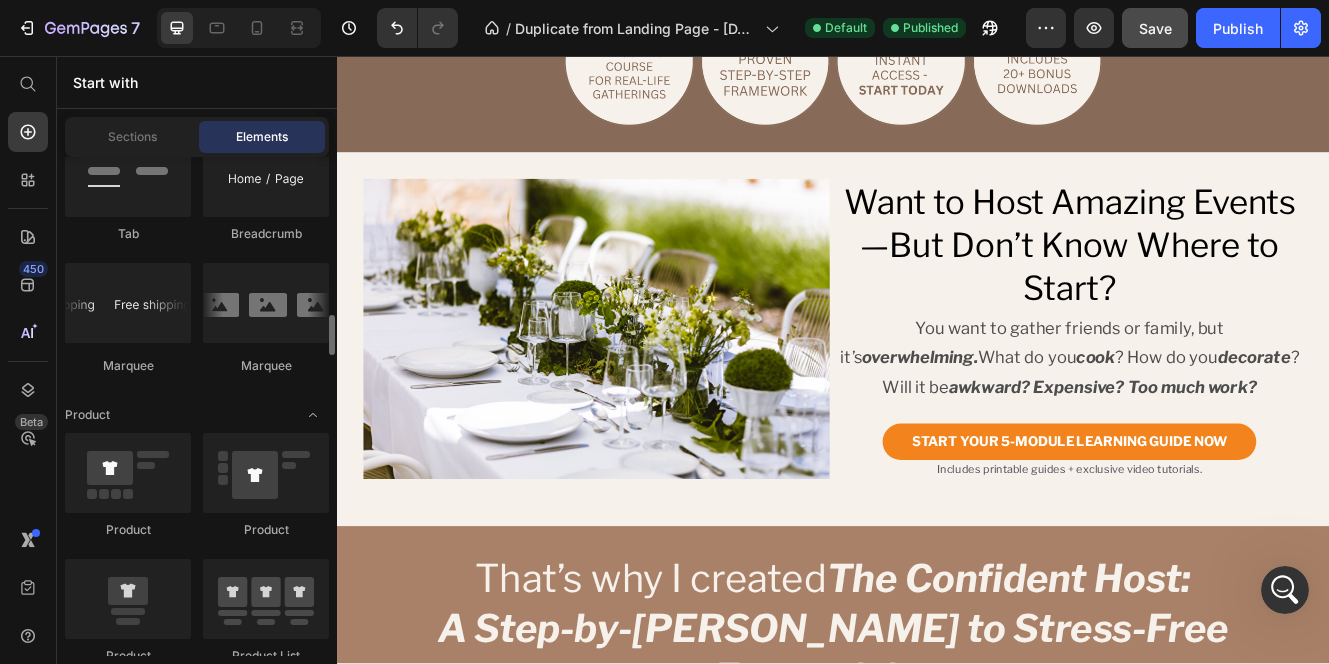 scroll, scrollTop: 2404, scrollLeft: 0, axis: vertical 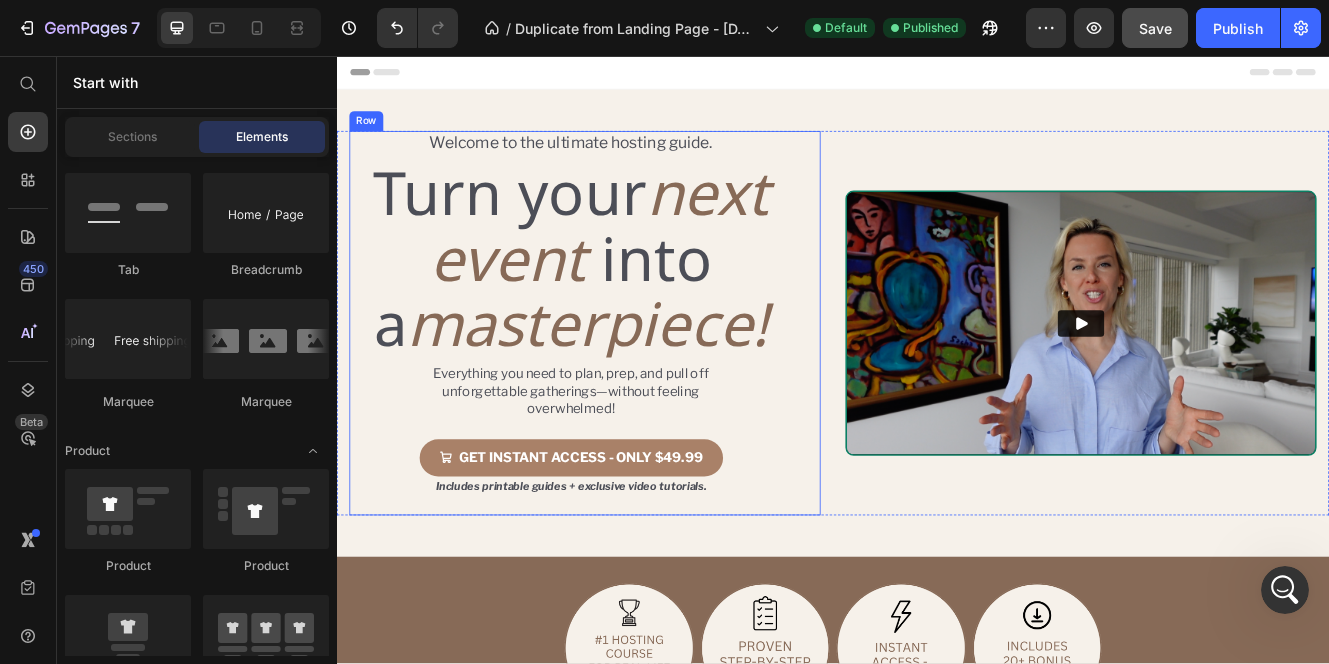 click on "GET INSTANT ACCESS - ONLY $49.99" at bounding box center [620, 542] 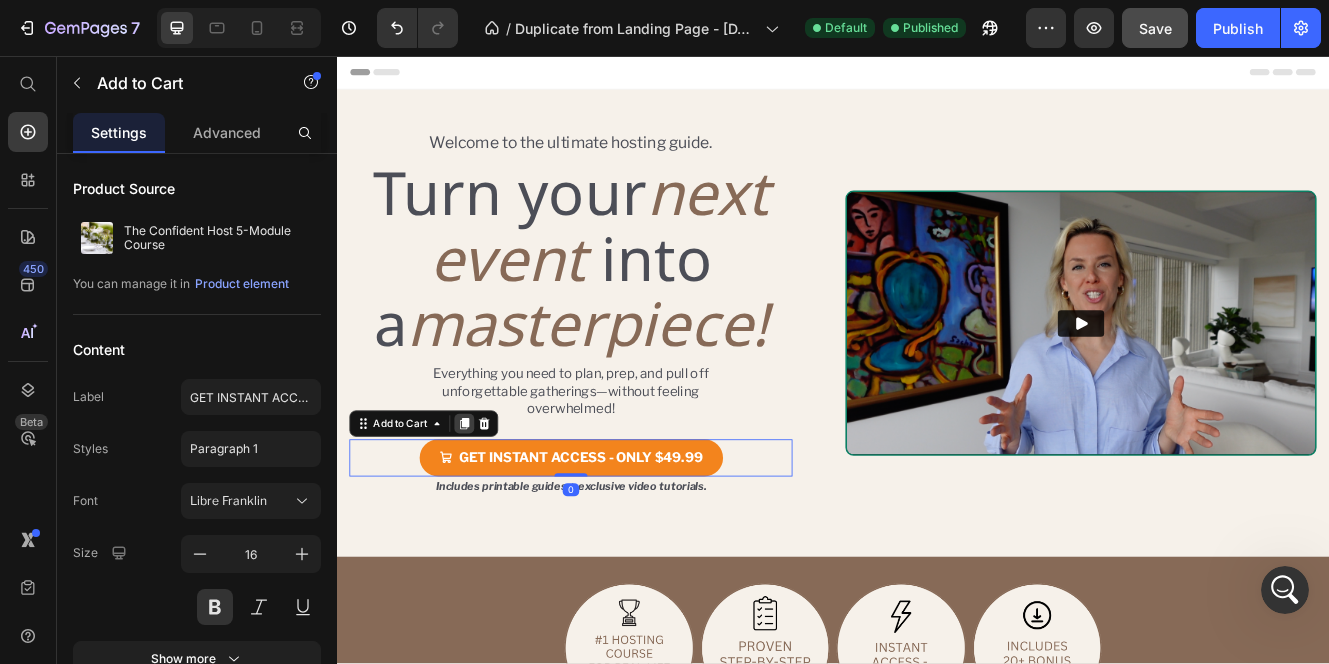 click at bounding box center (491, 501) 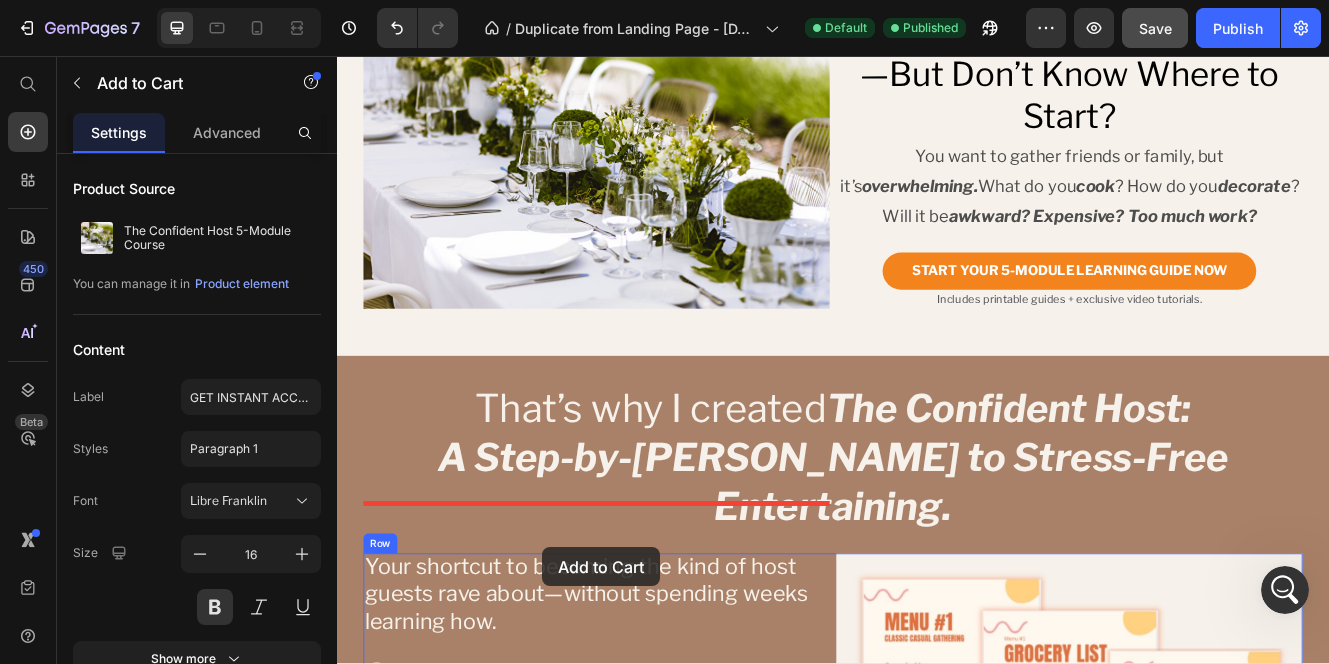 scroll, scrollTop: 977, scrollLeft: 0, axis: vertical 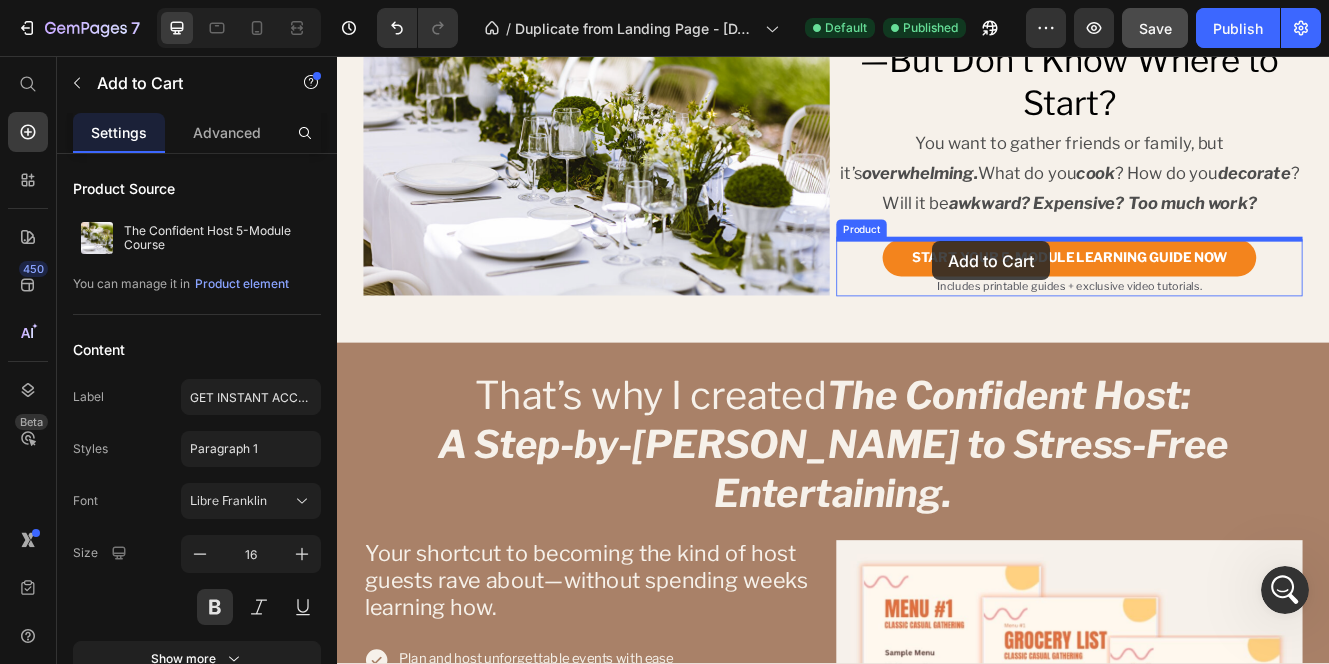 drag, startPoint x: 373, startPoint y: 551, endPoint x: 1057, endPoint y: 280, distance: 735.7289 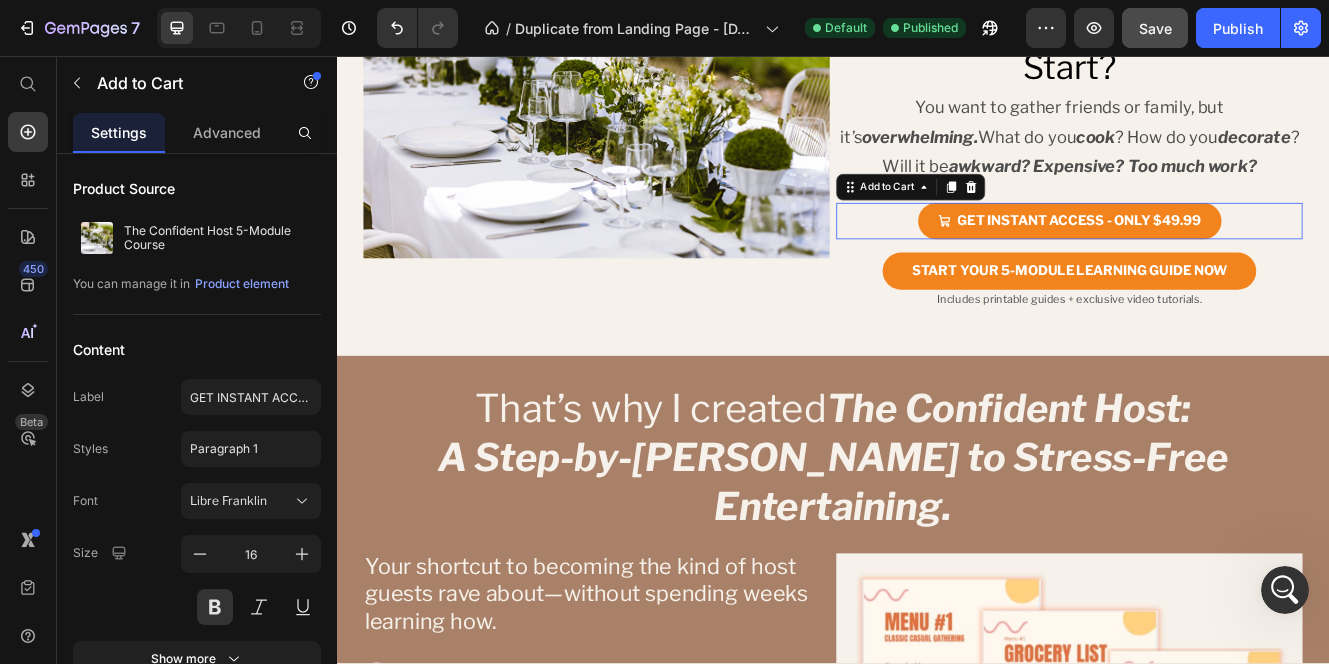 scroll, scrollTop: 932, scrollLeft: 0, axis: vertical 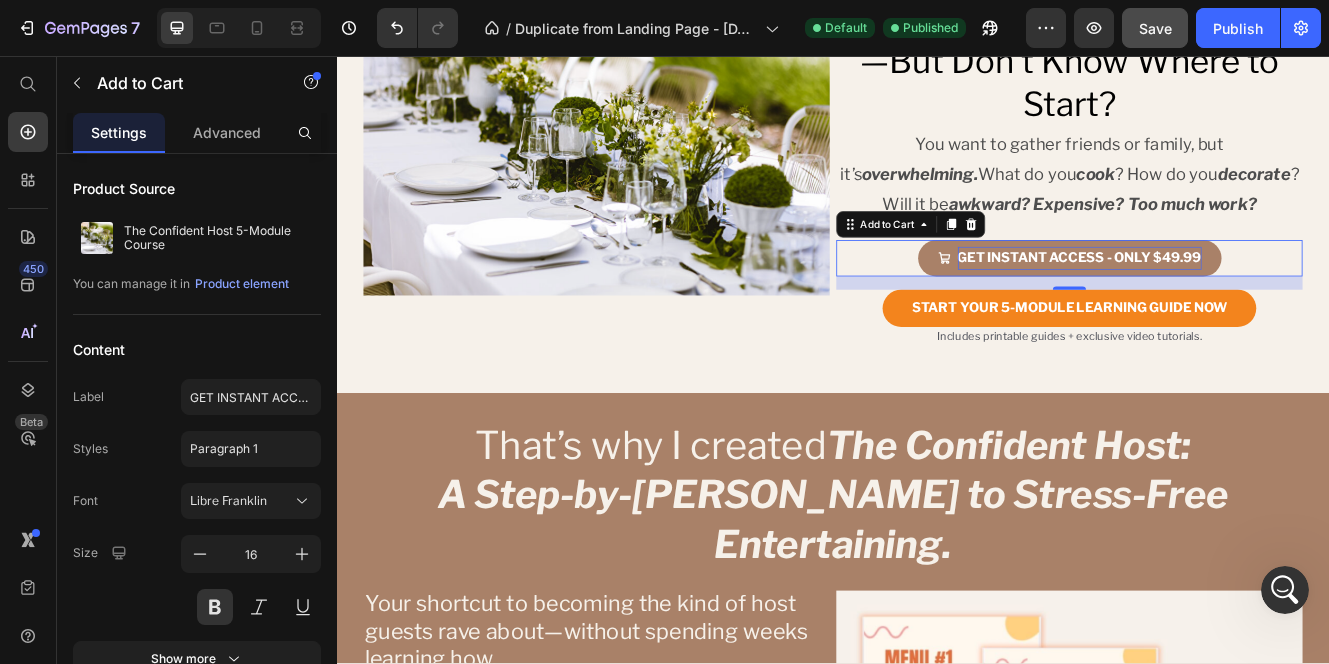click on "GET INSTANT ACCESS - ONLY $49.99" at bounding box center [1235, 301] 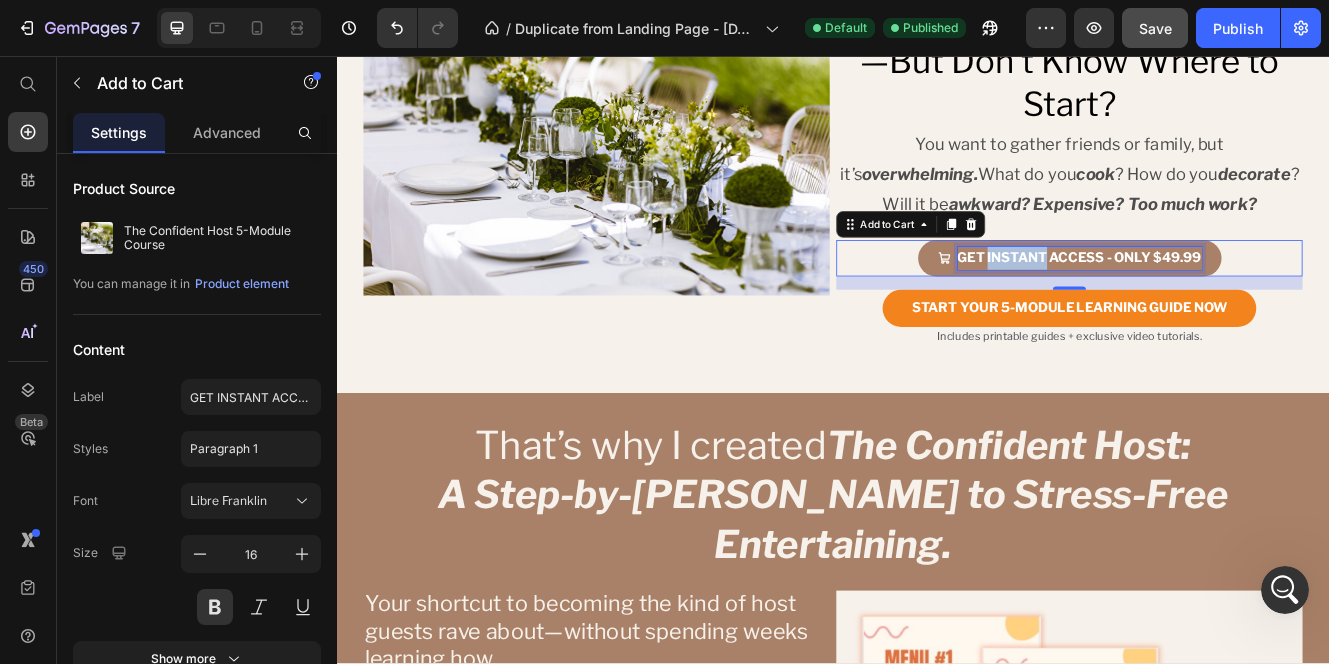 click on "GET INSTANT ACCESS - ONLY $49.99" at bounding box center (1235, 301) 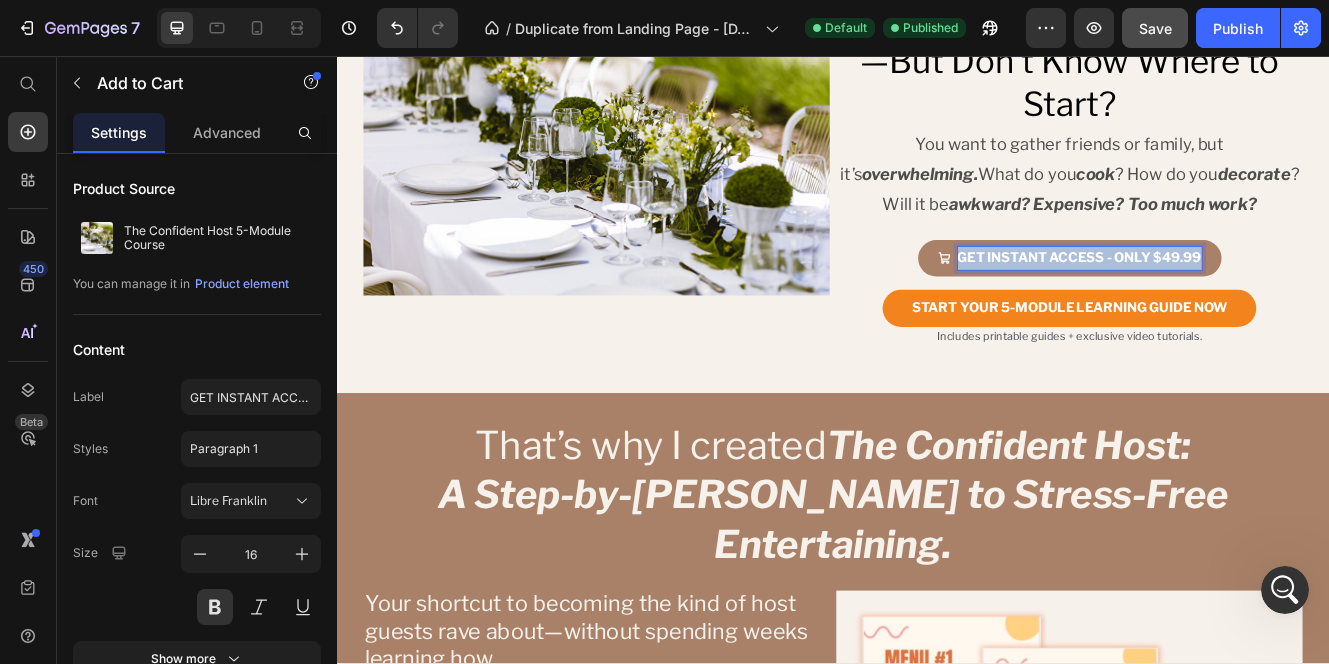 click on "GET INSTANT ACCESS - ONLY $49.99" at bounding box center (1235, 301) 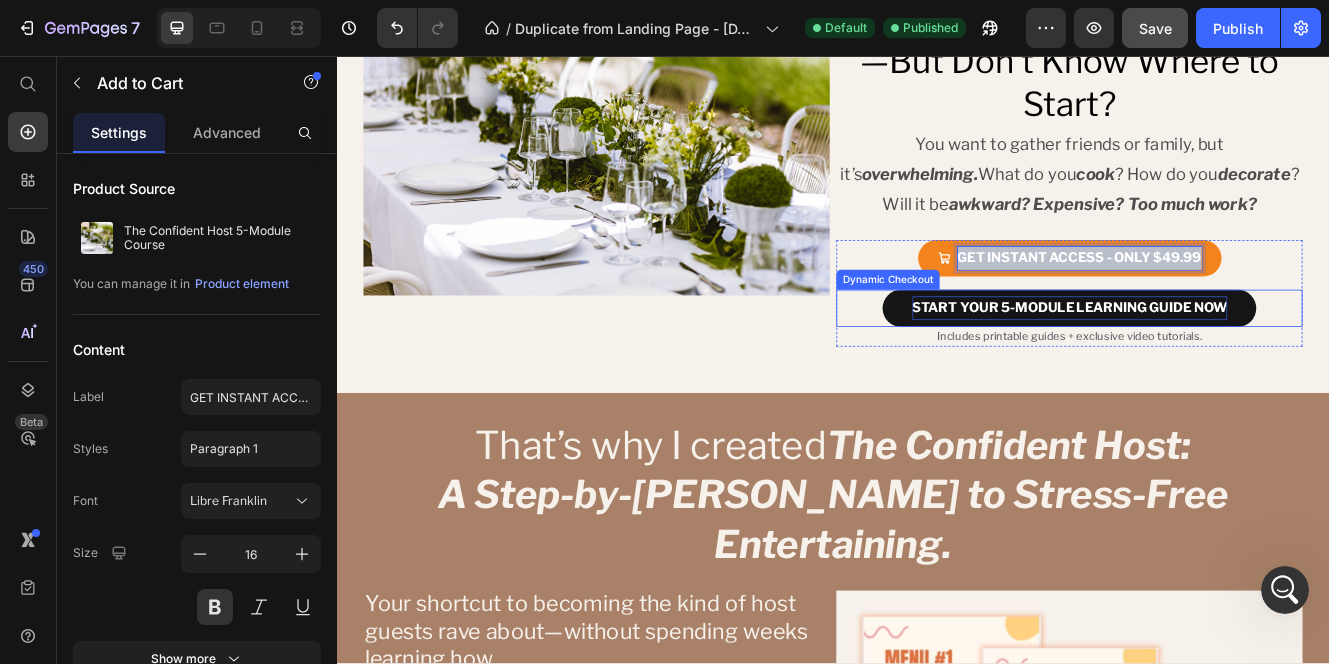 click on "START YOUR 5-MODULE LEARNING GUIDE NOW" at bounding box center (1223, 361) 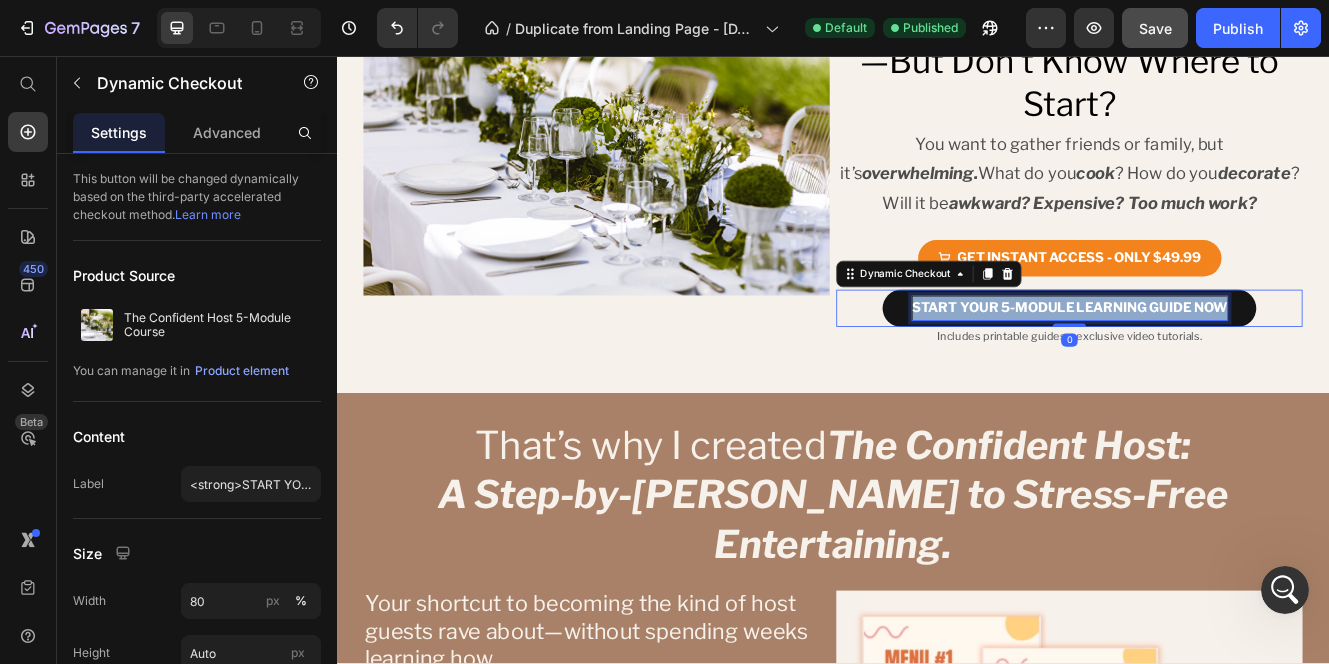 click on "START YOUR 5-MODULE LEARNING GUIDE NOW" at bounding box center (1223, 360) 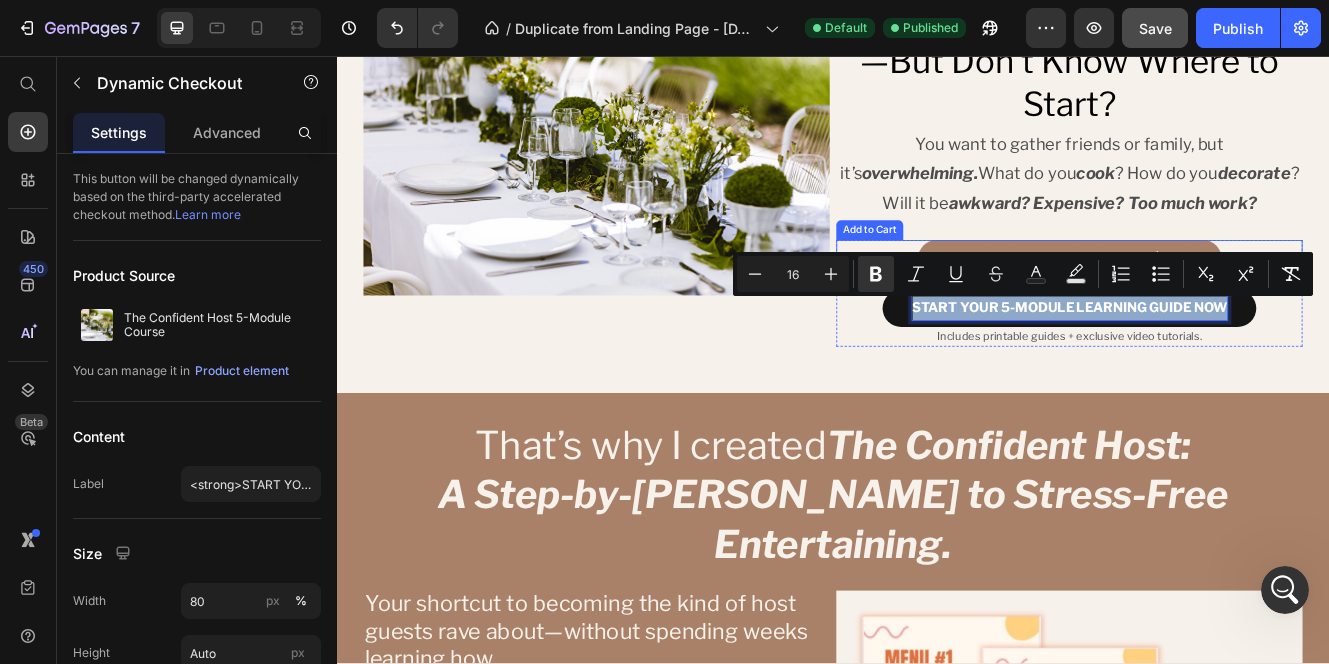 click on "GET INSTANT ACCESS - ONLY $49.99" at bounding box center [1223, 301] 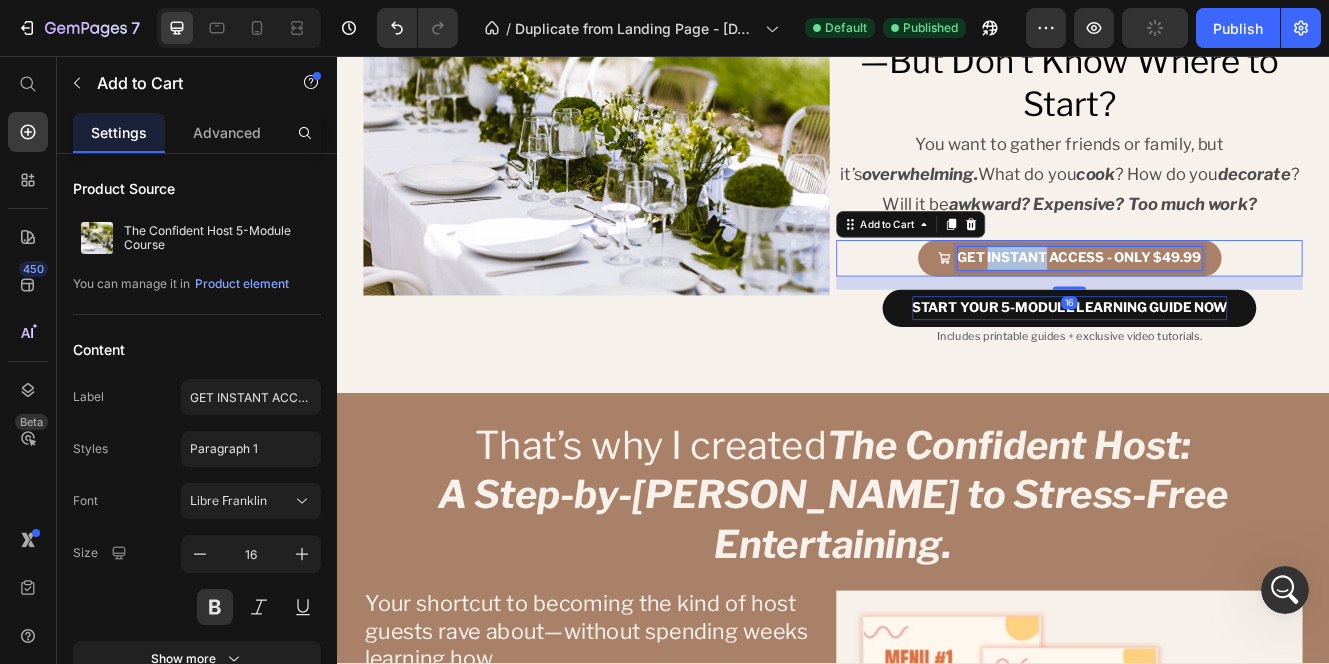 click on "GET INSTANT ACCESS - ONLY $49.99" at bounding box center [1235, 301] 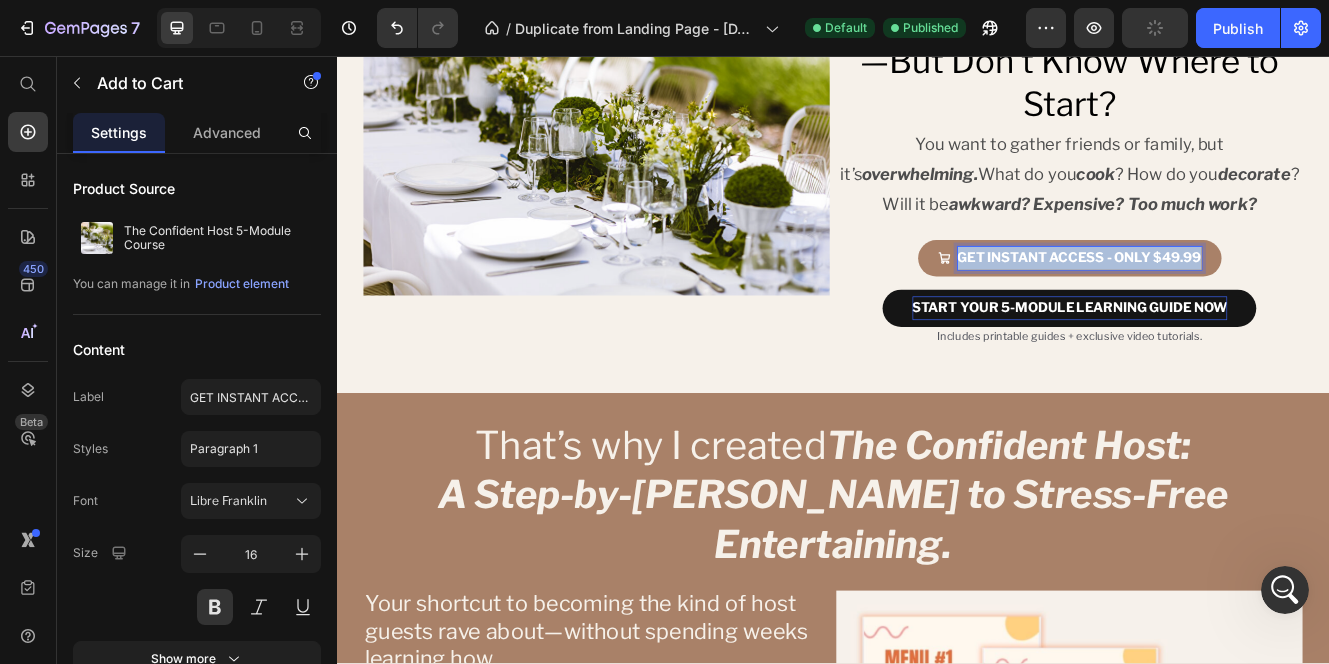 click on "GET INSTANT ACCESS - ONLY $49.99" at bounding box center (1235, 301) 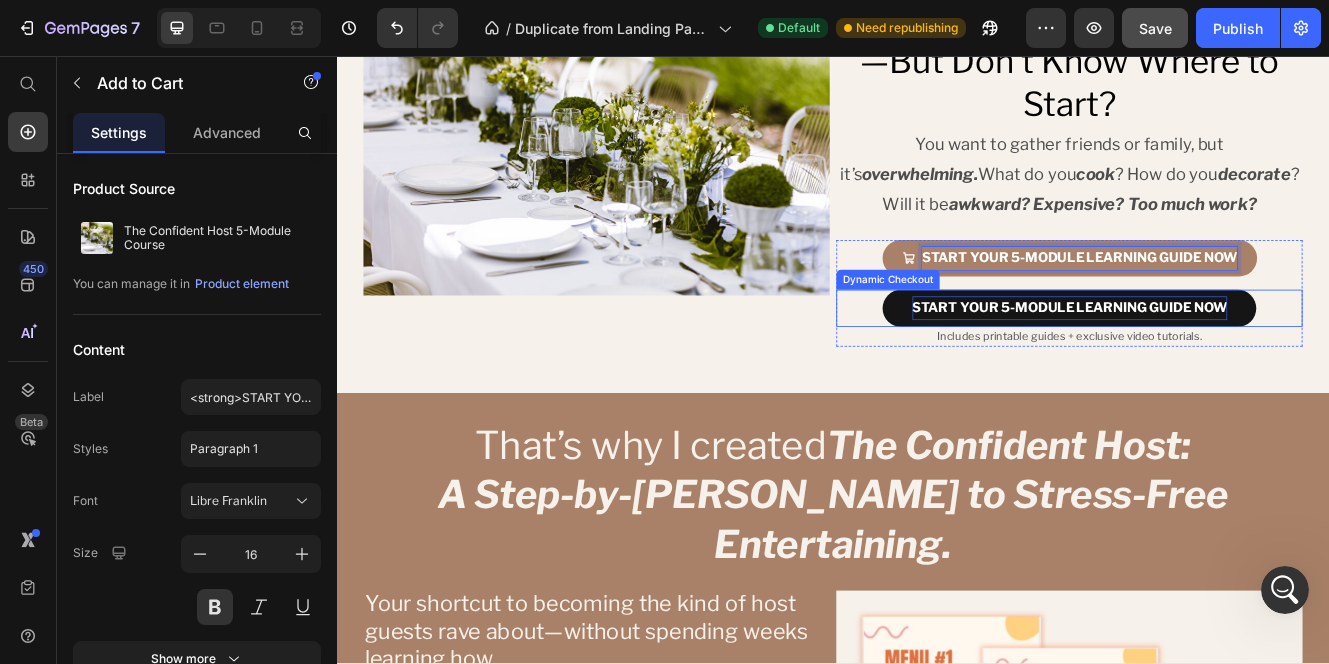 click on "START YOUR 5-MODULE LEARNING GUIDE NOW" at bounding box center (1222, 361) 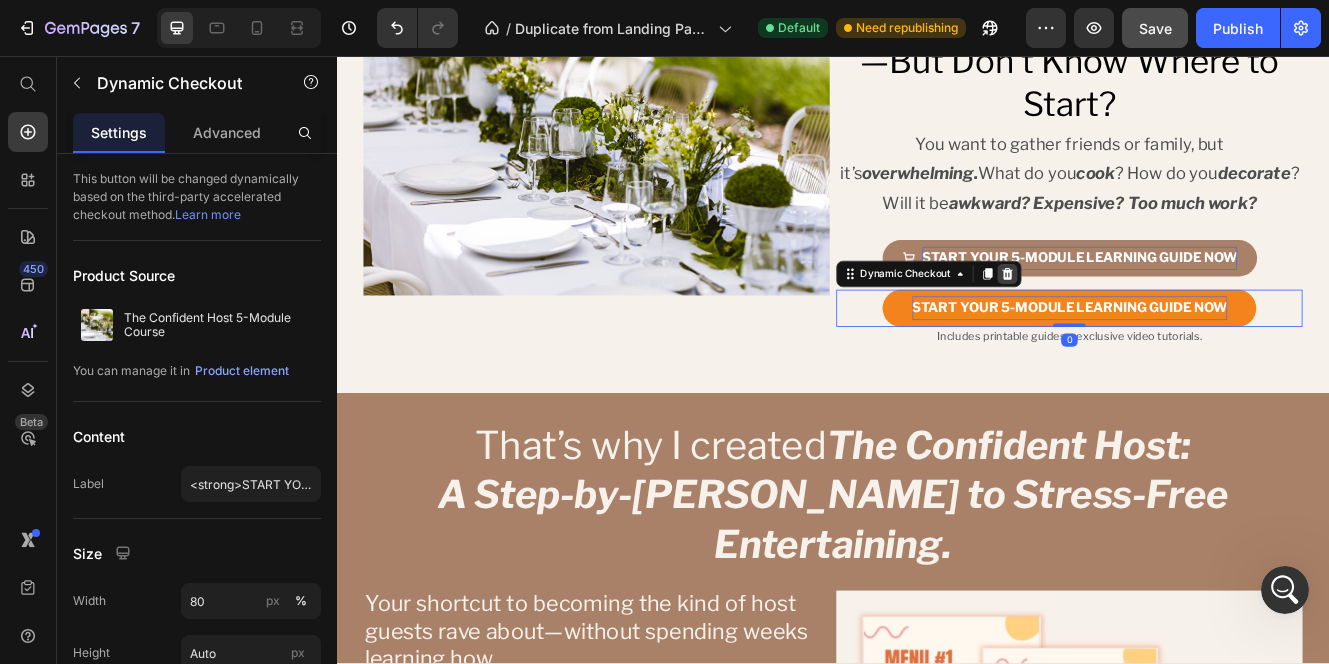 click 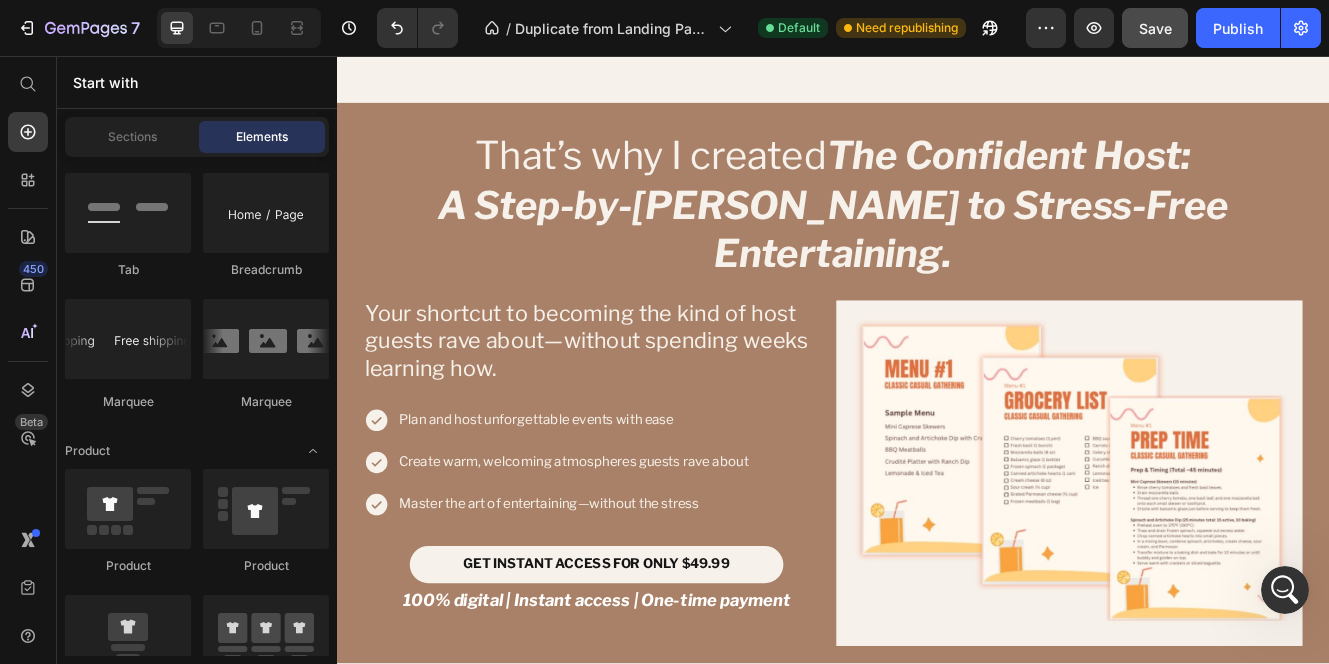 scroll, scrollTop: 1261, scrollLeft: 0, axis: vertical 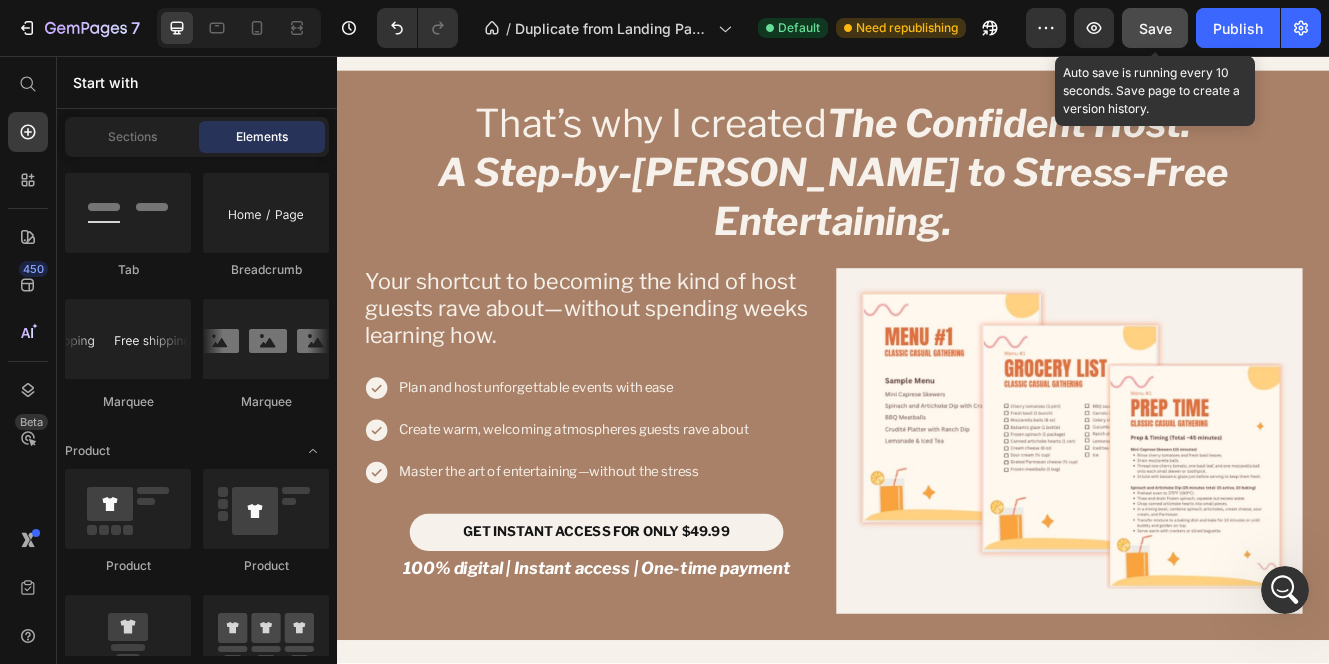 click on "Save" at bounding box center (1155, 28) 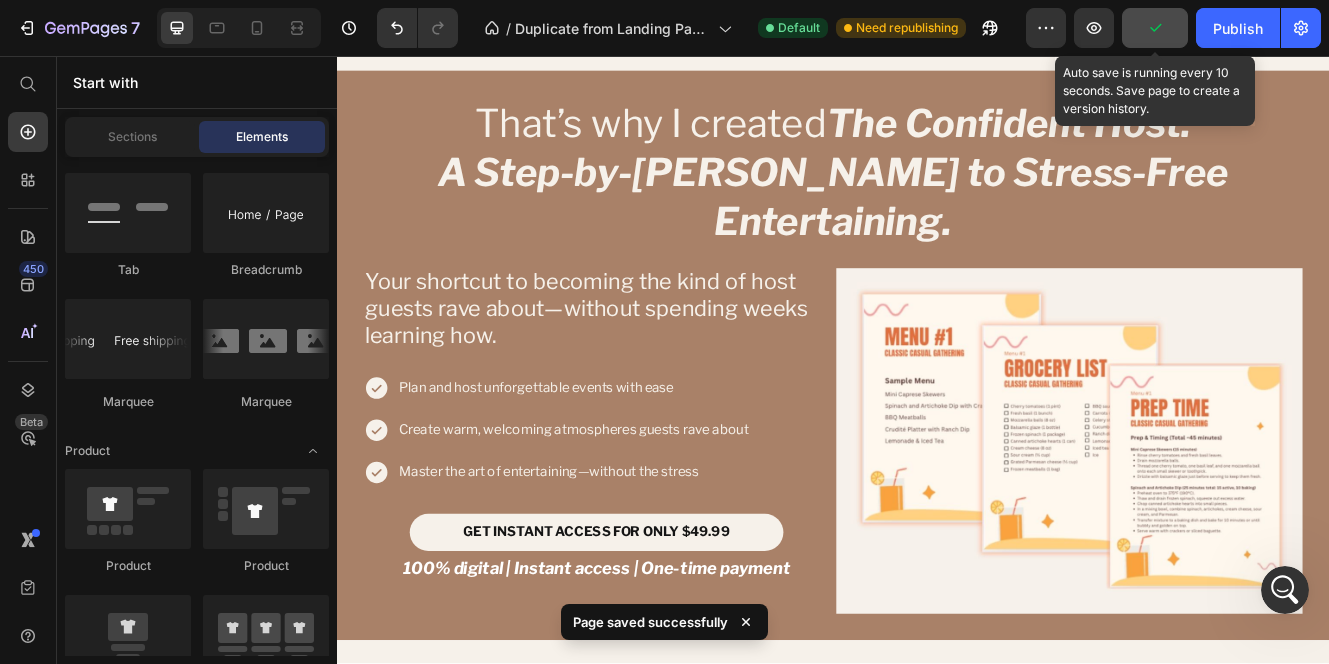 click at bounding box center (1285, 590) 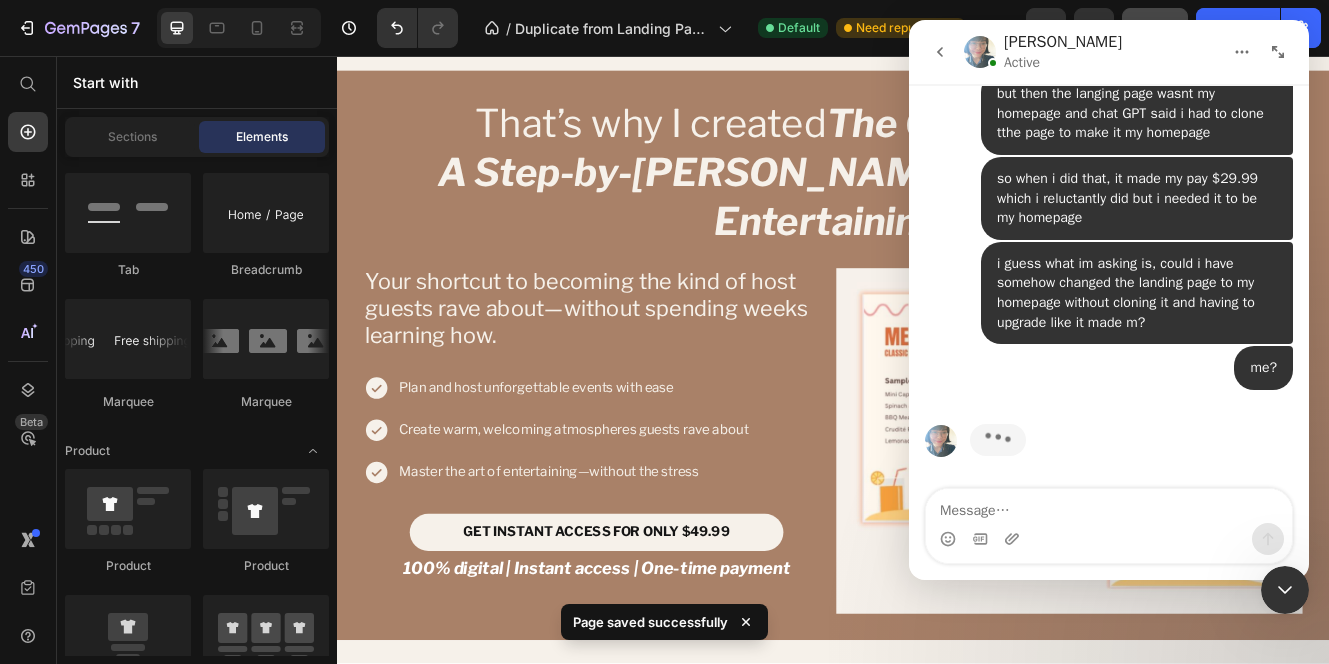 scroll, scrollTop: 4801, scrollLeft: 0, axis: vertical 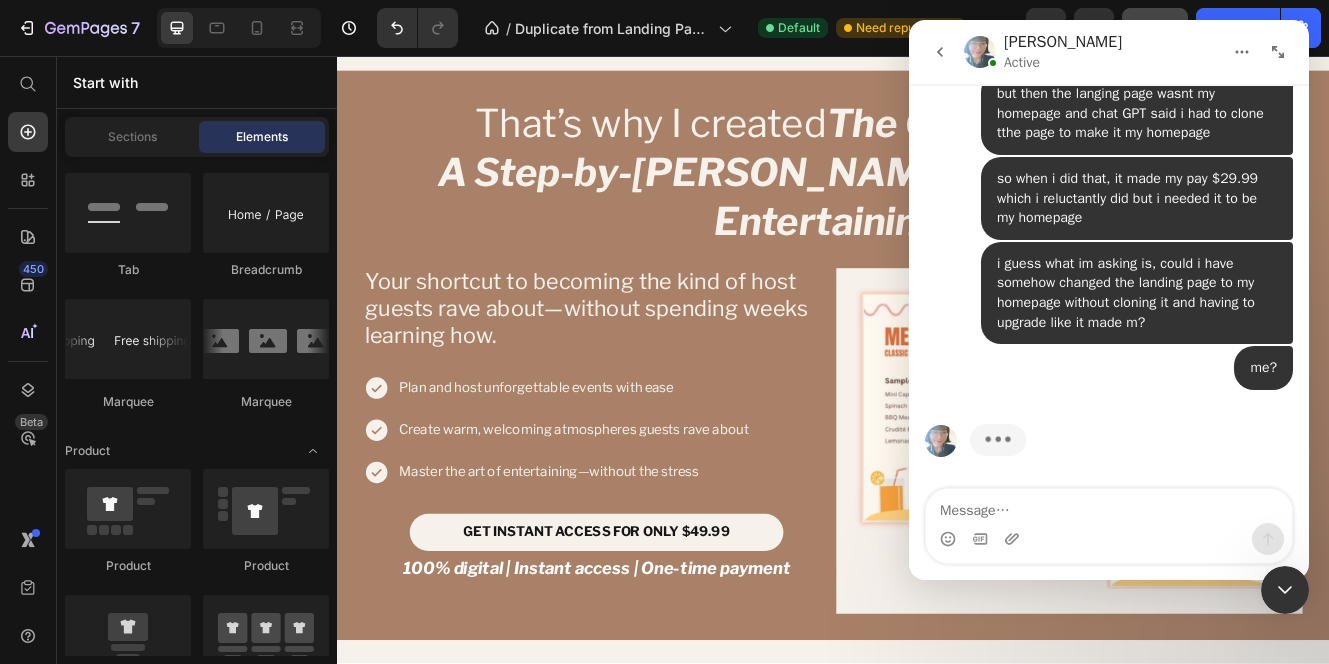 click 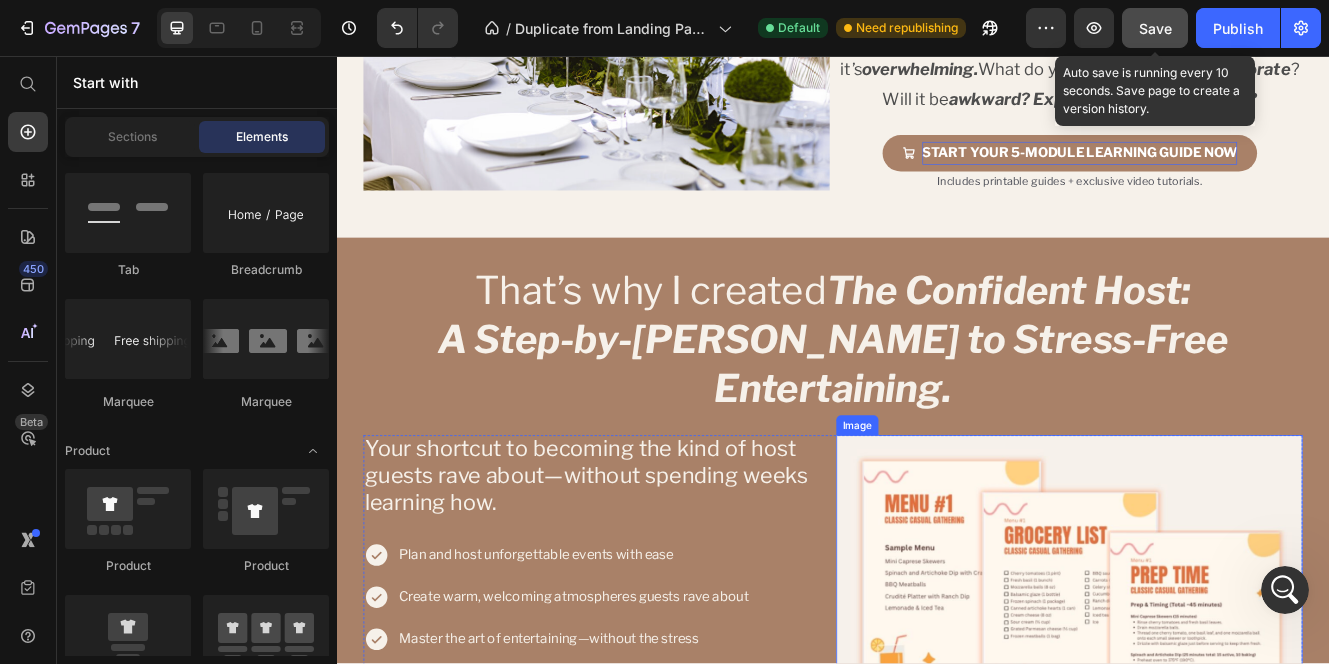 scroll, scrollTop: 1053, scrollLeft: 0, axis: vertical 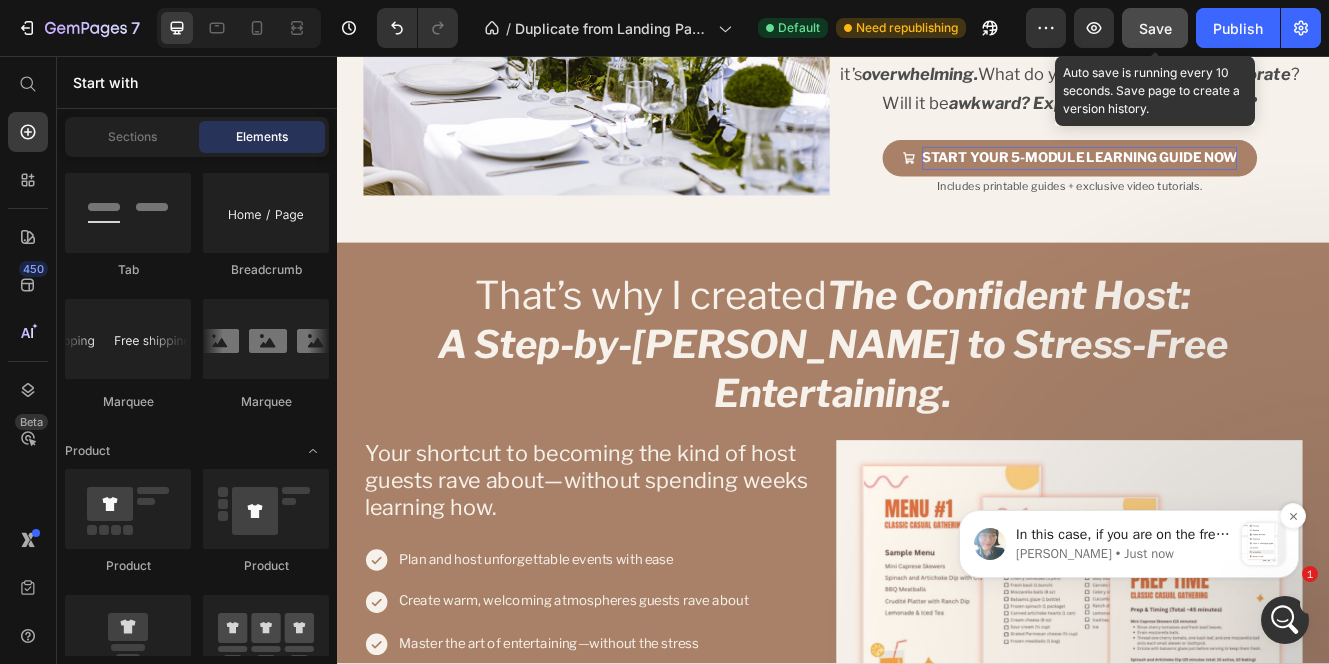 click on "In this case, if you are on the free plan, after you complete your design on this page, you can publish your landing page to see if it works fine first.   Then, you can unpublish your landing page    Then, clone it to the Homepage type" at bounding box center [1124, 535] 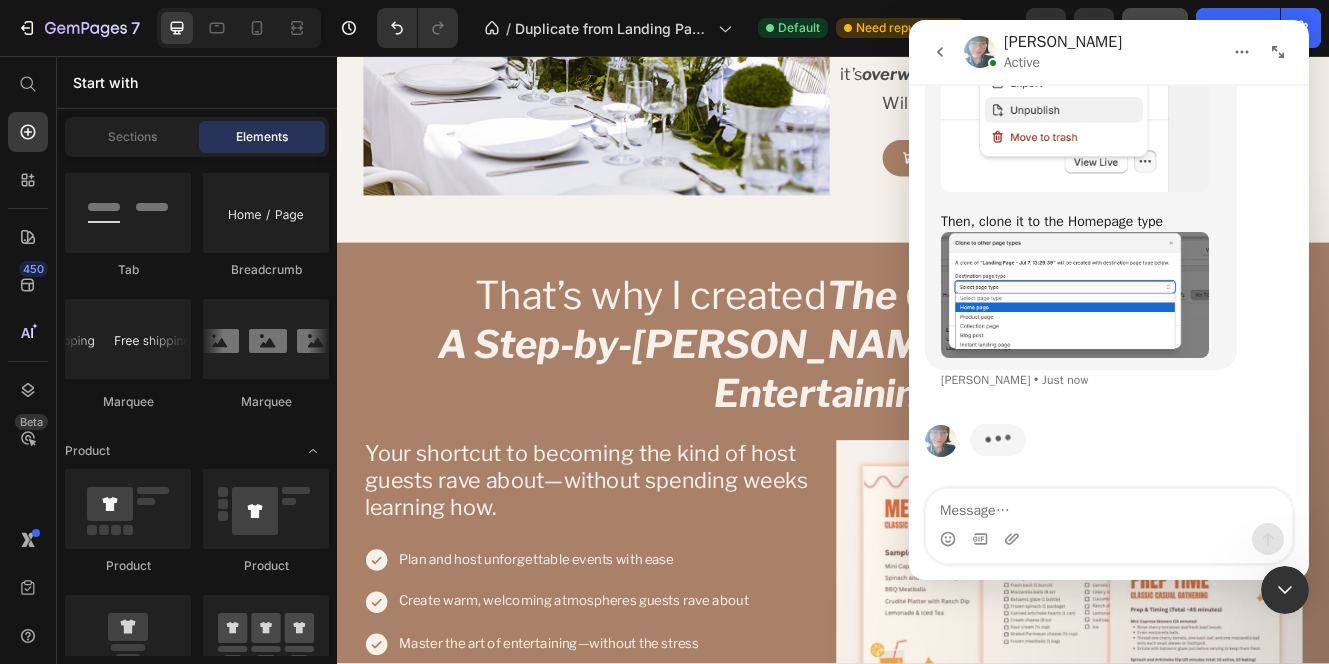 scroll, scrollTop: 0, scrollLeft: 0, axis: both 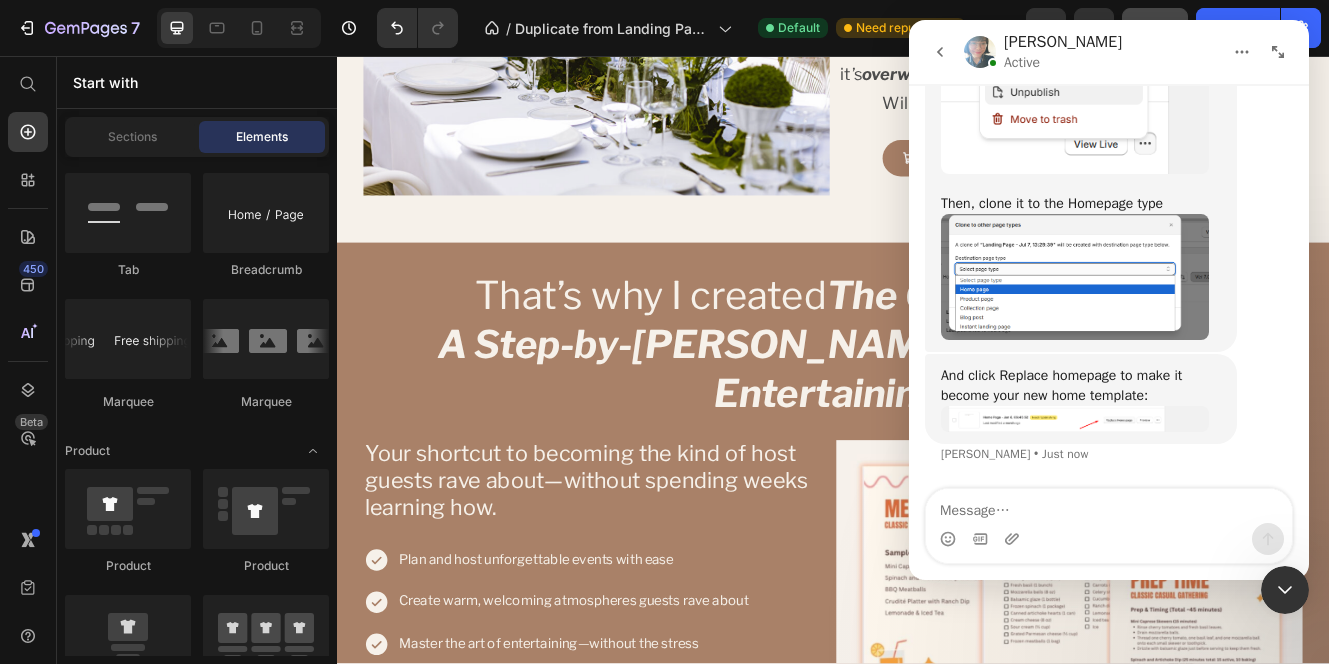 click at bounding box center [1109, 506] 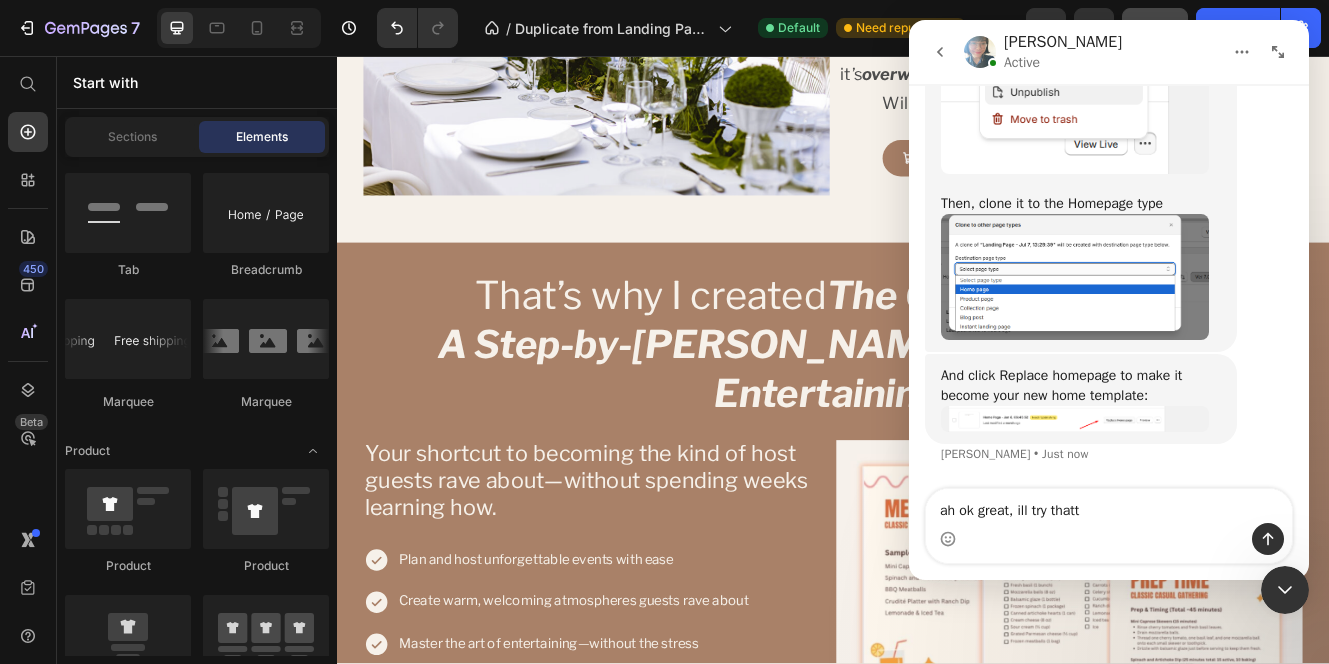 type on "ah ok great, ill try thatt" 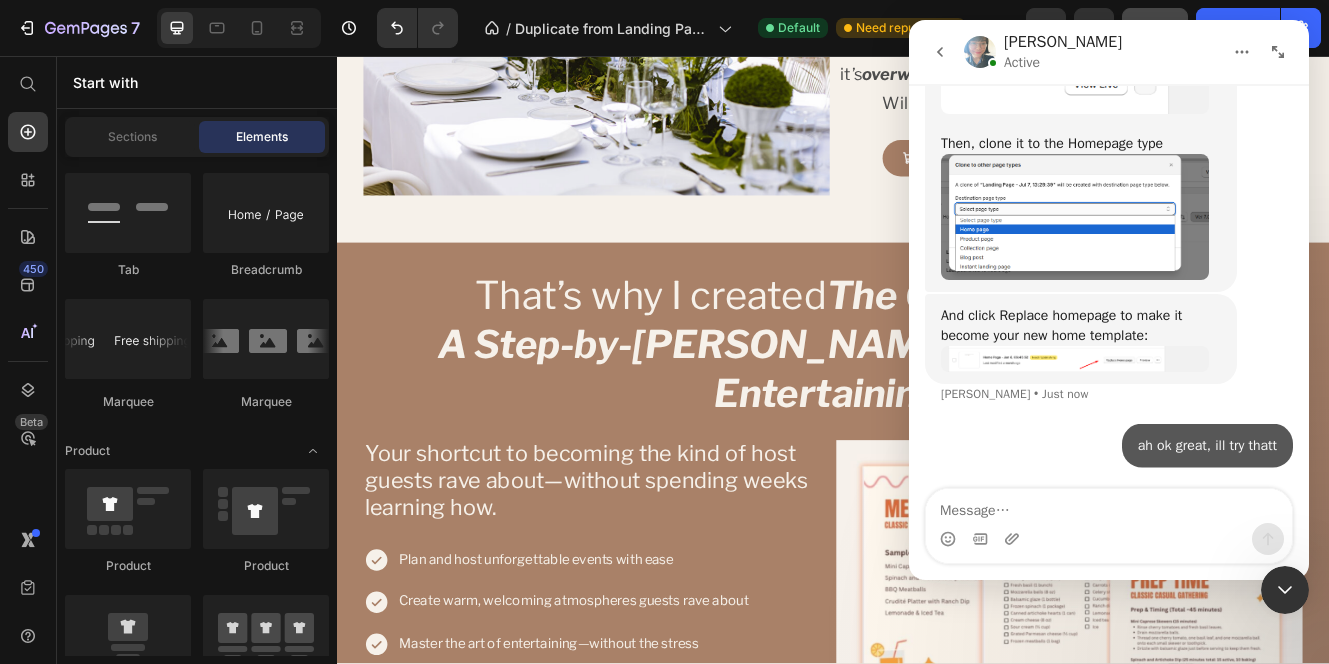 scroll, scrollTop: 5558, scrollLeft: 0, axis: vertical 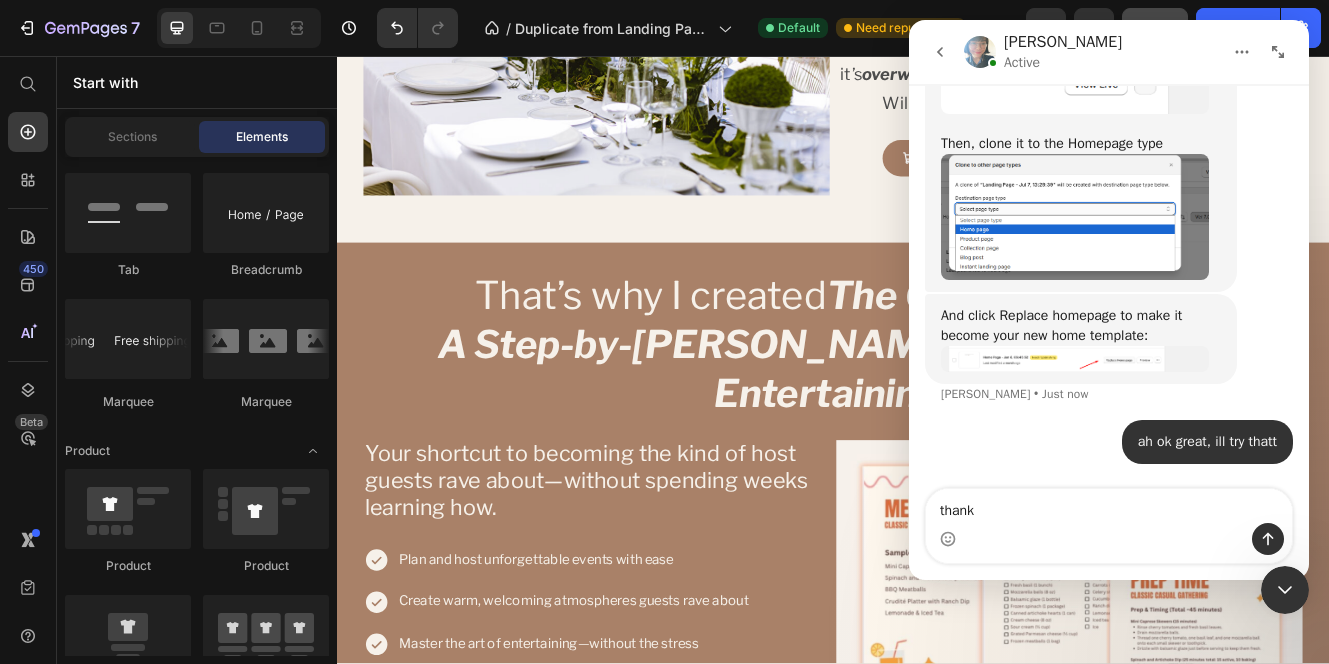 type on "thanks" 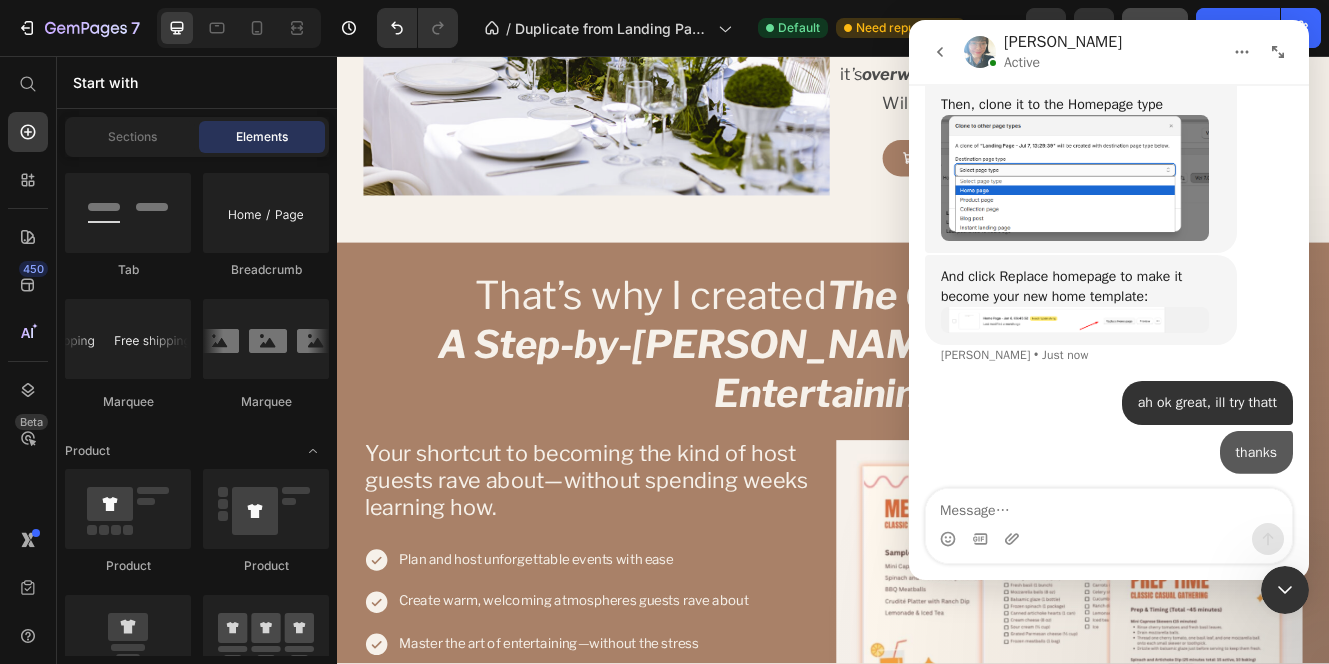 scroll, scrollTop: 5603, scrollLeft: 0, axis: vertical 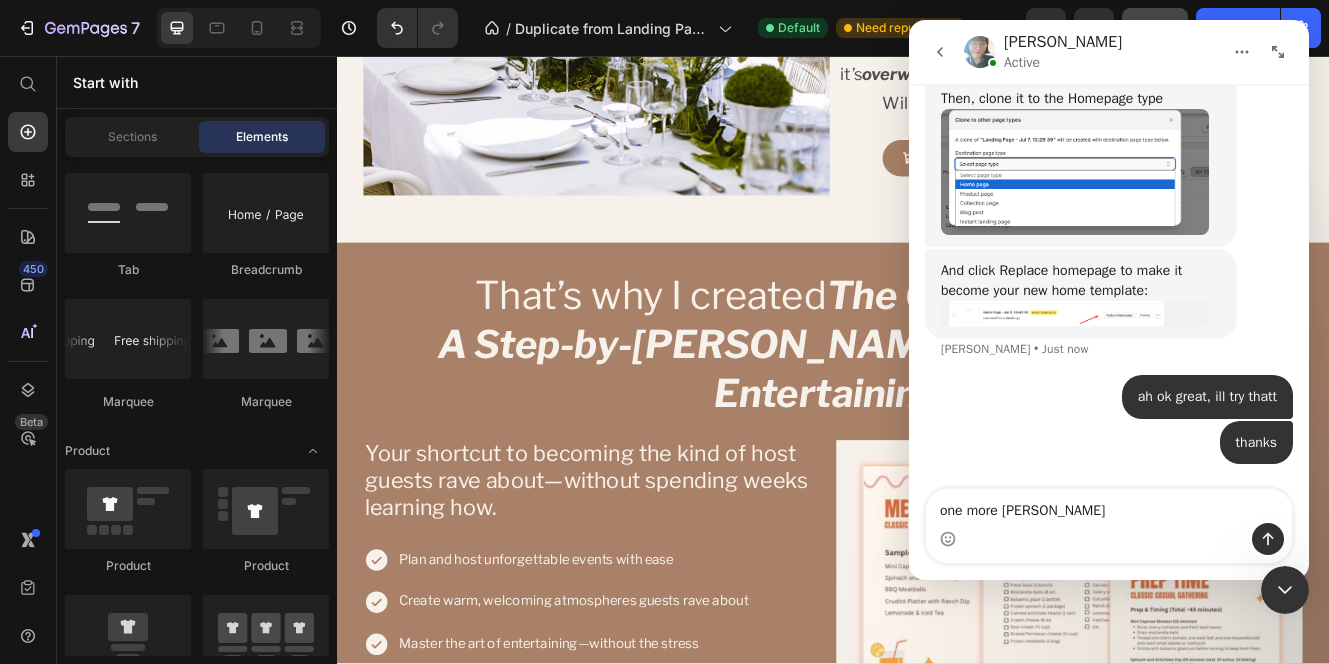 type on "one more questiton" 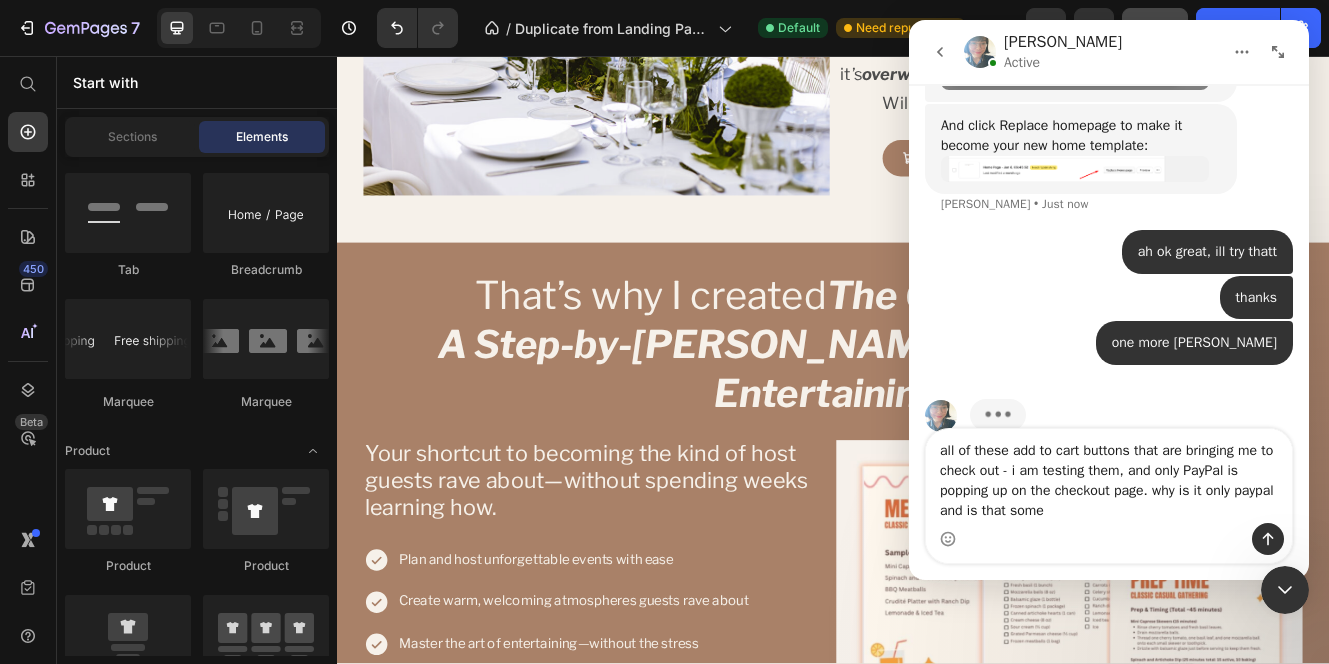 scroll, scrollTop: 5786, scrollLeft: 0, axis: vertical 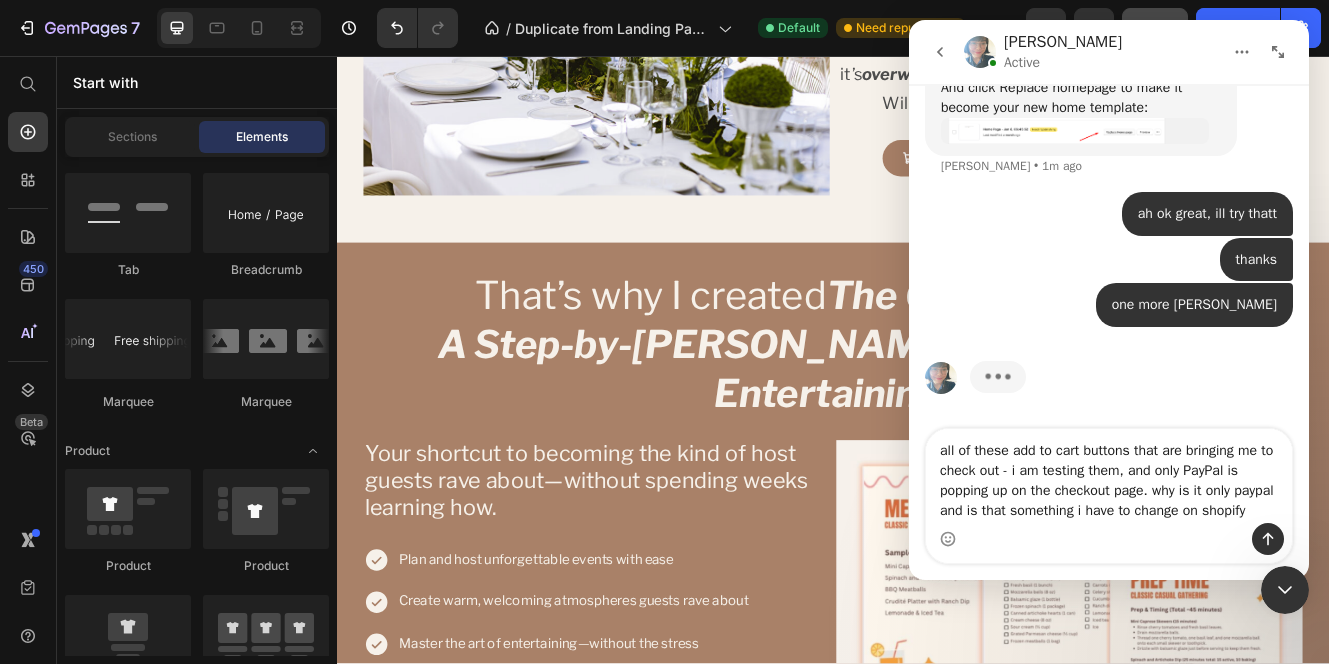 type on "all of these add to cart buttons that are bringing me to check out - i am testing them, and only PayPal is popping up on the checkout page. why is it only paypal and is that something i have to change on shopify?" 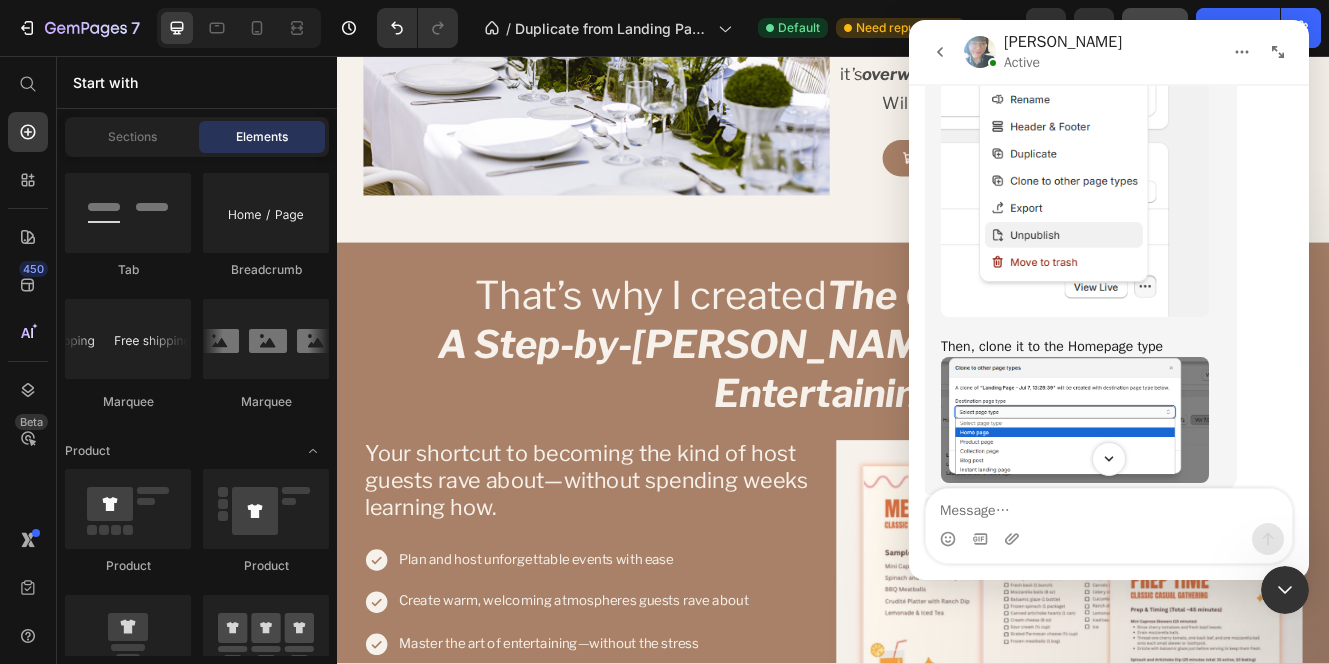 scroll, scrollTop: 5310, scrollLeft: 0, axis: vertical 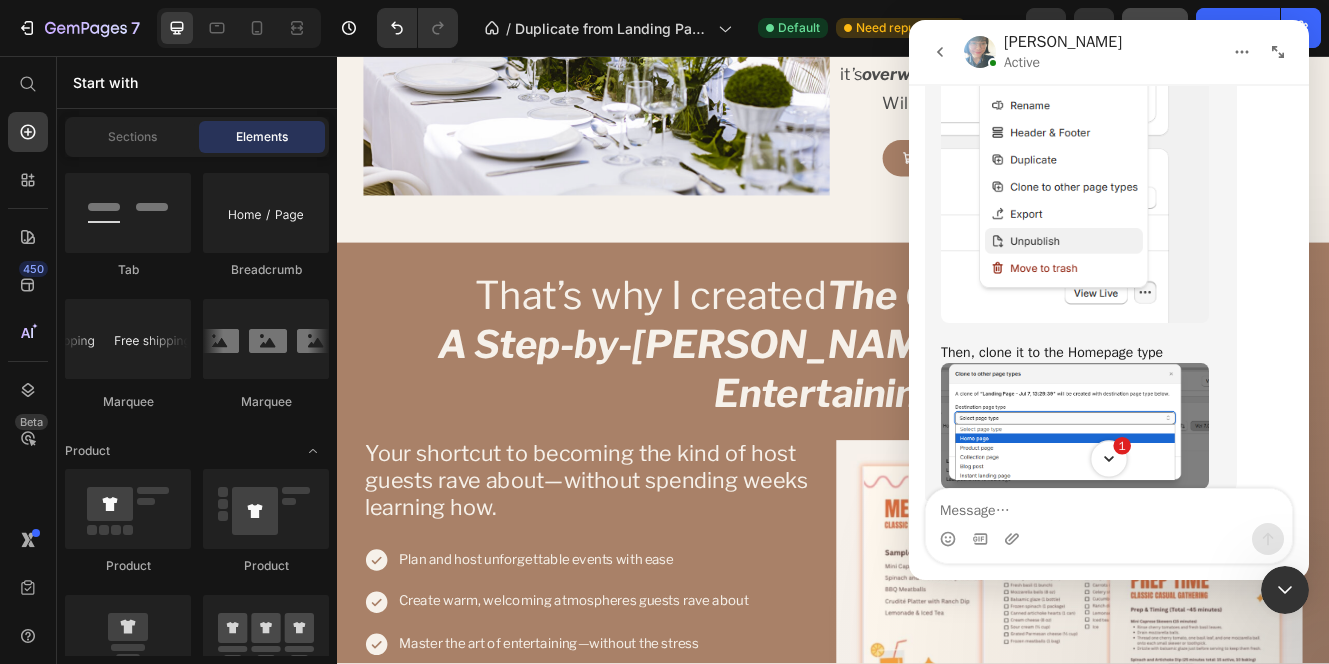 click on "1" at bounding box center [1108, 458] 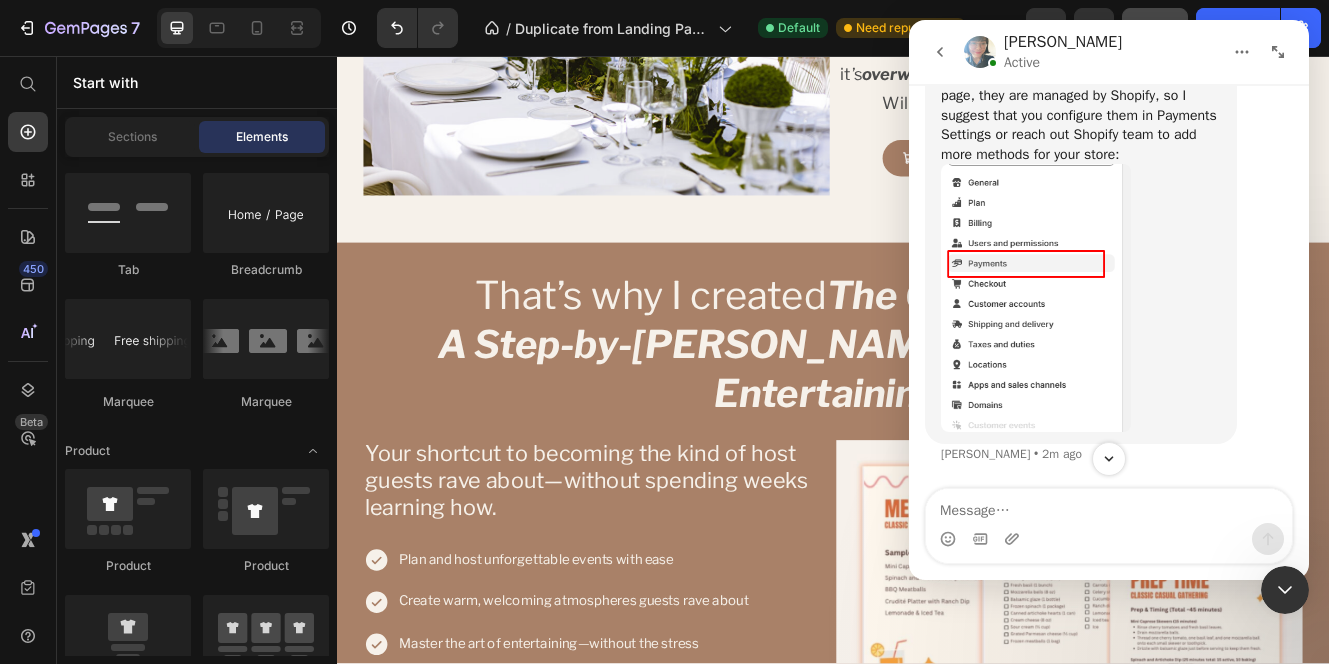 scroll, scrollTop: 6277, scrollLeft: 0, axis: vertical 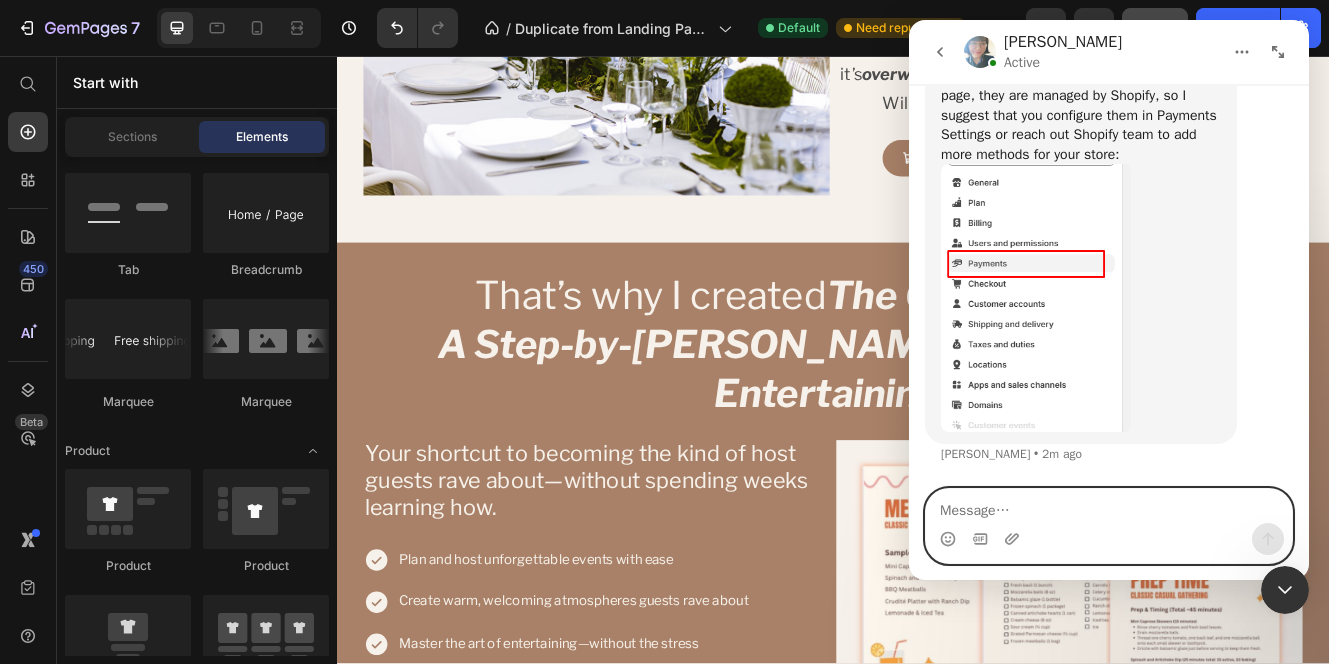 click at bounding box center (1109, 506) 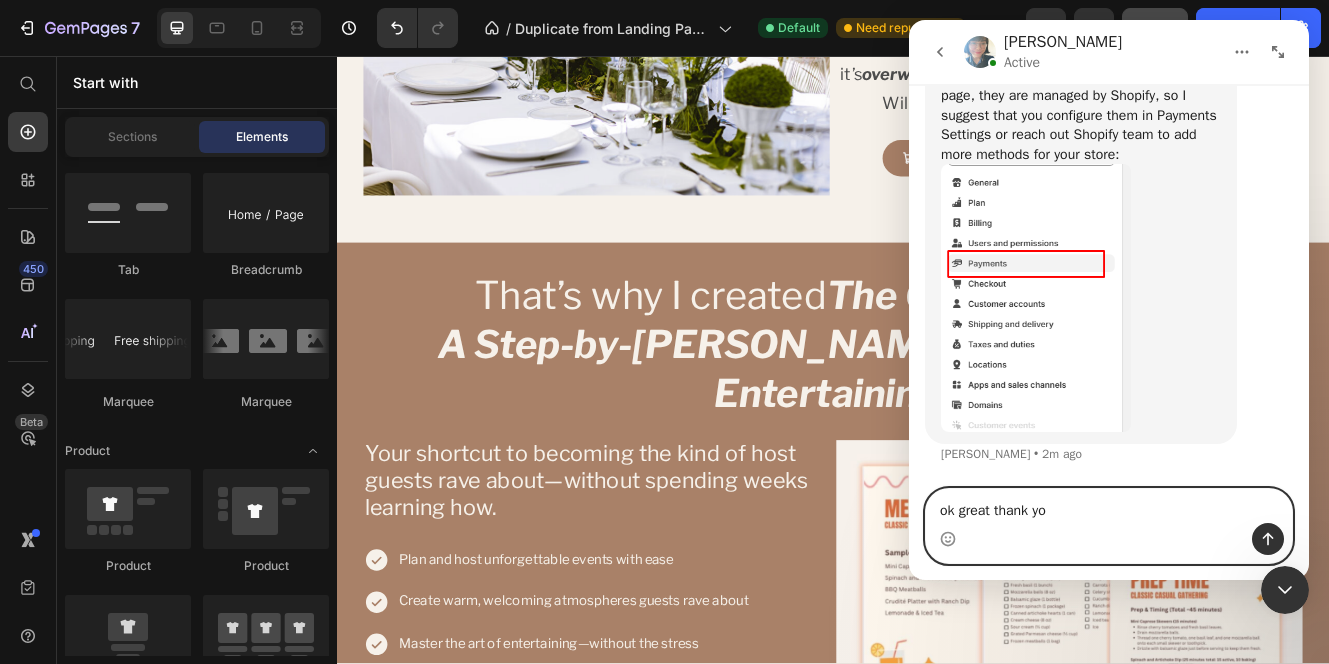type on "ok great thank you" 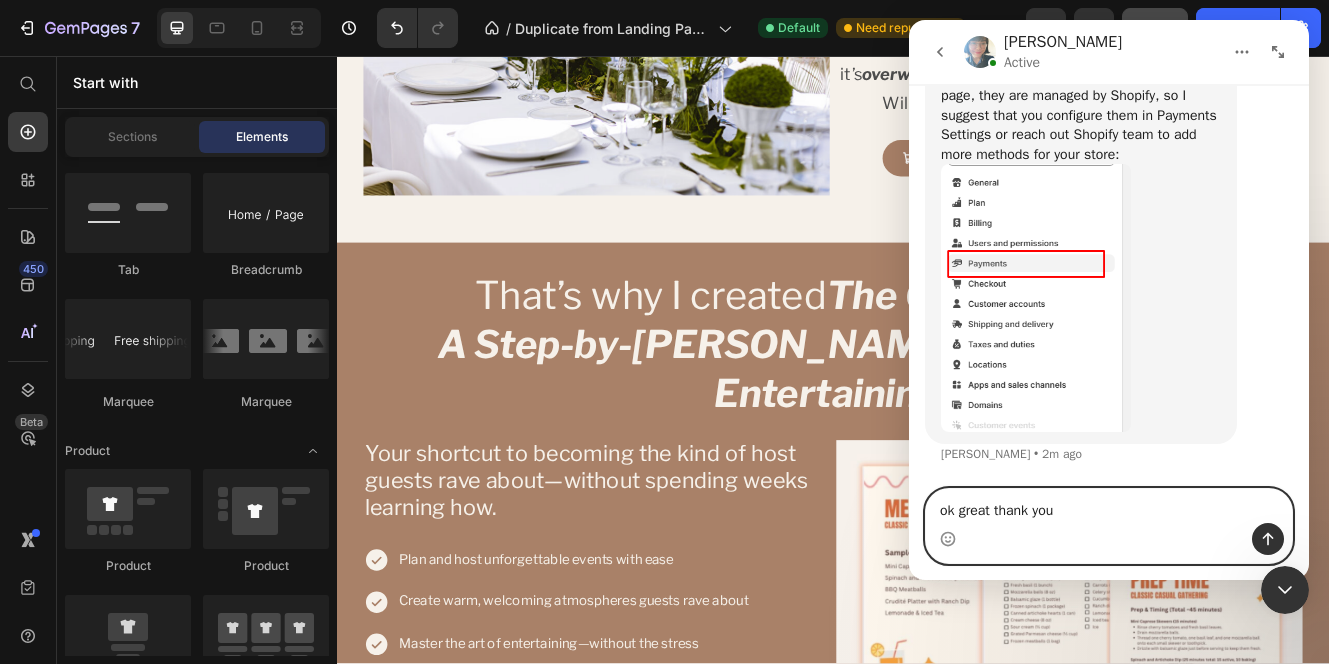 type 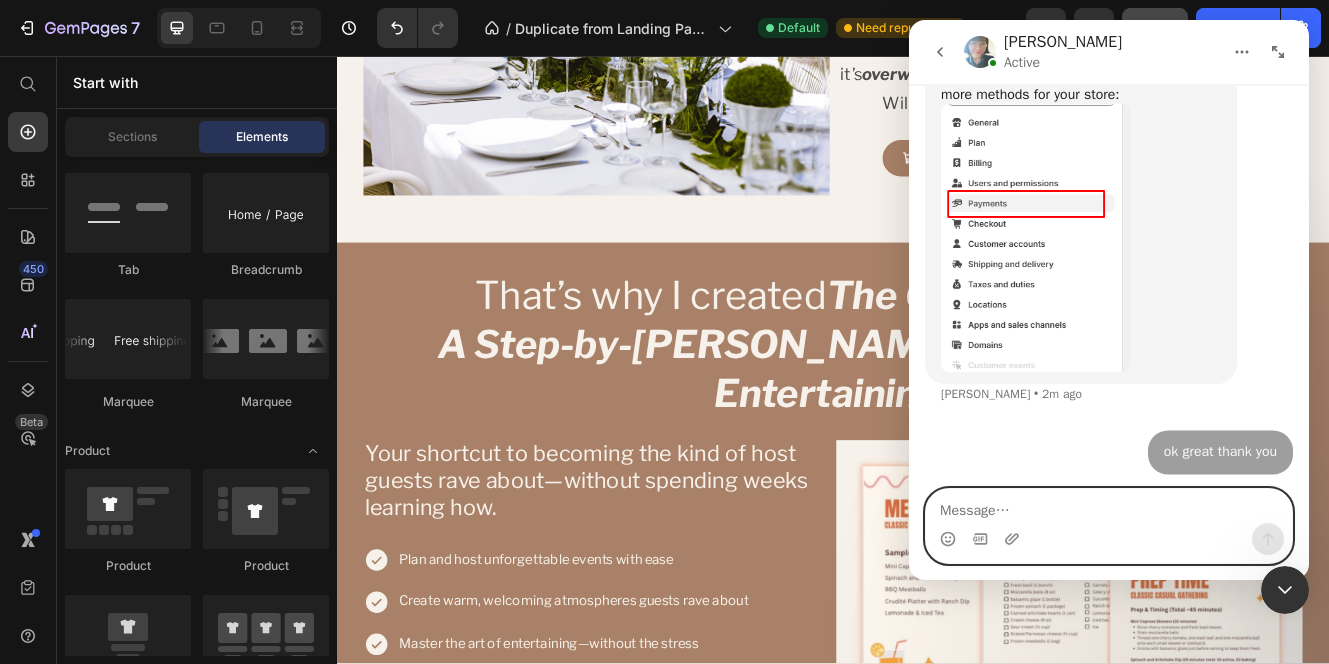 scroll, scrollTop: 6304, scrollLeft: 0, axis: vertical 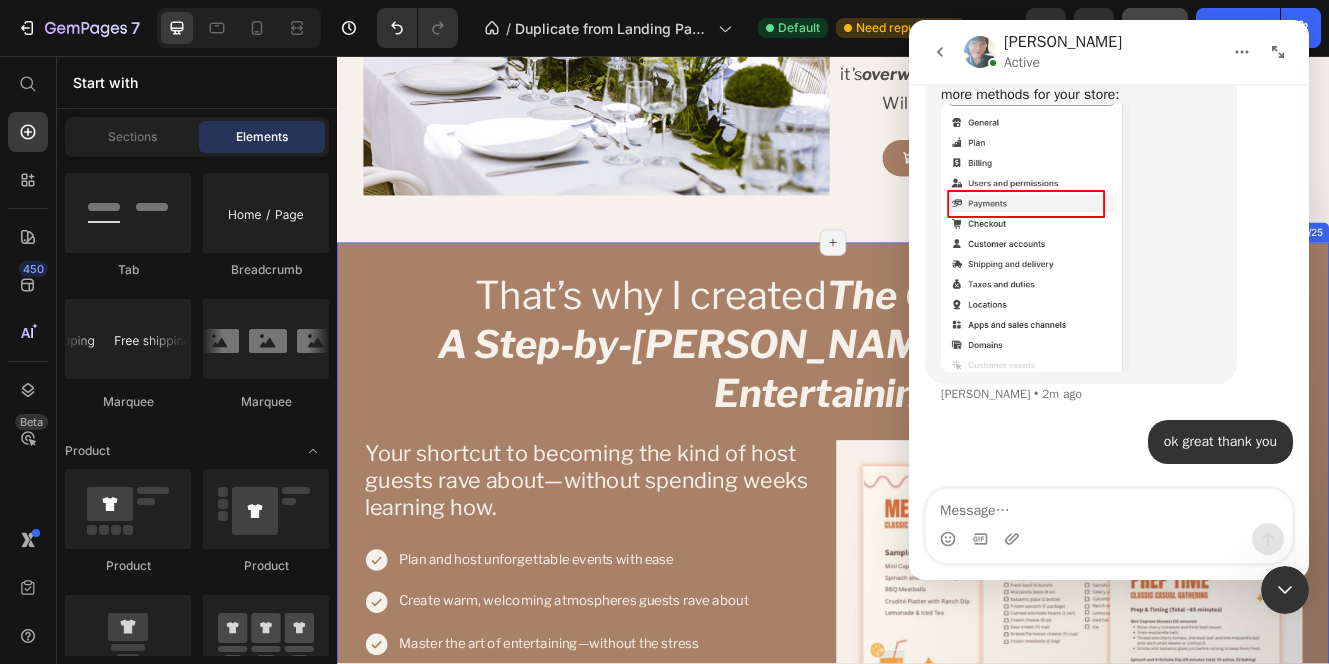 click on "That’s why I created  The Confident Host:  A Step-by-Step Guide to Stress-Free Entertaining. Heading Your shortcut to becoming the kind of host guests rave about—without spending weeks learning how. Text Block Plan and host unforgettable events with ease Create warm, welcoming atmospheres guests rave about Master the art of entertaining—without the stress Item List GET INSTANT ACCESS FOR ONLY $49.99 Dynamic Checkout 100% digital | Instant access | One-time payment Text Block Product Image Row Section 17/25 Page has reached Shopify’s 25 section-limit Page has reached Shopify’s 25 section-limit" at bounding box center (937, 626) 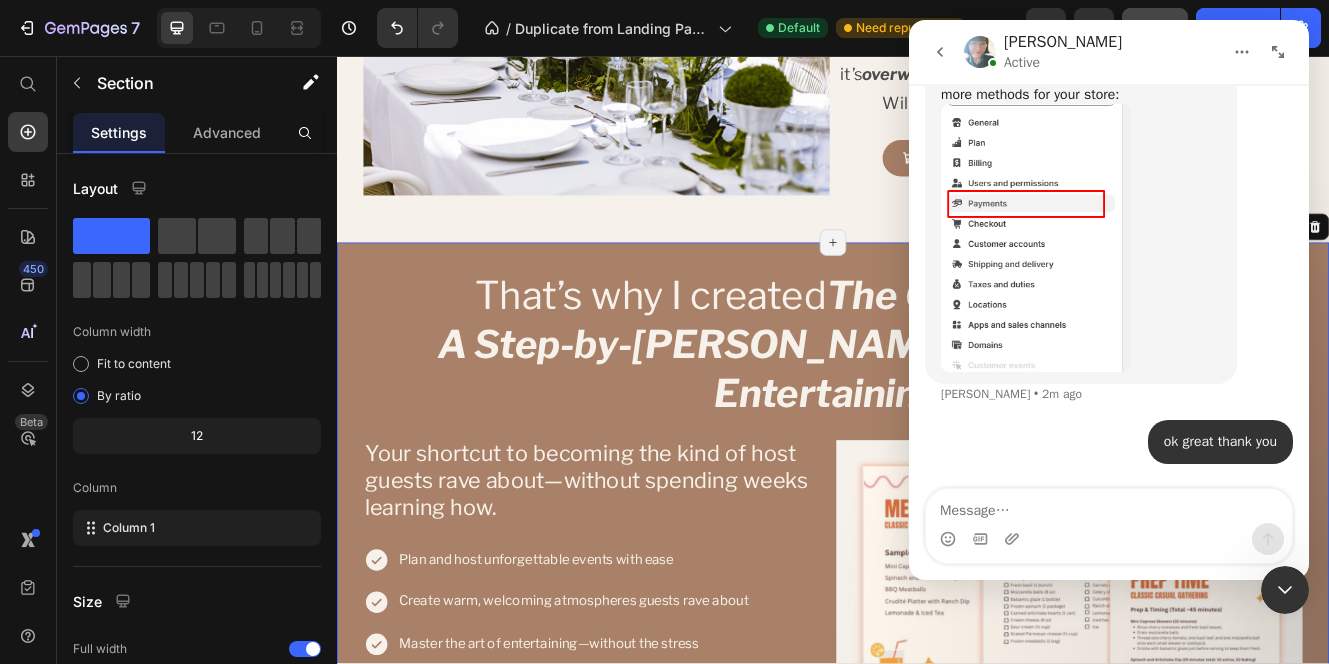 click 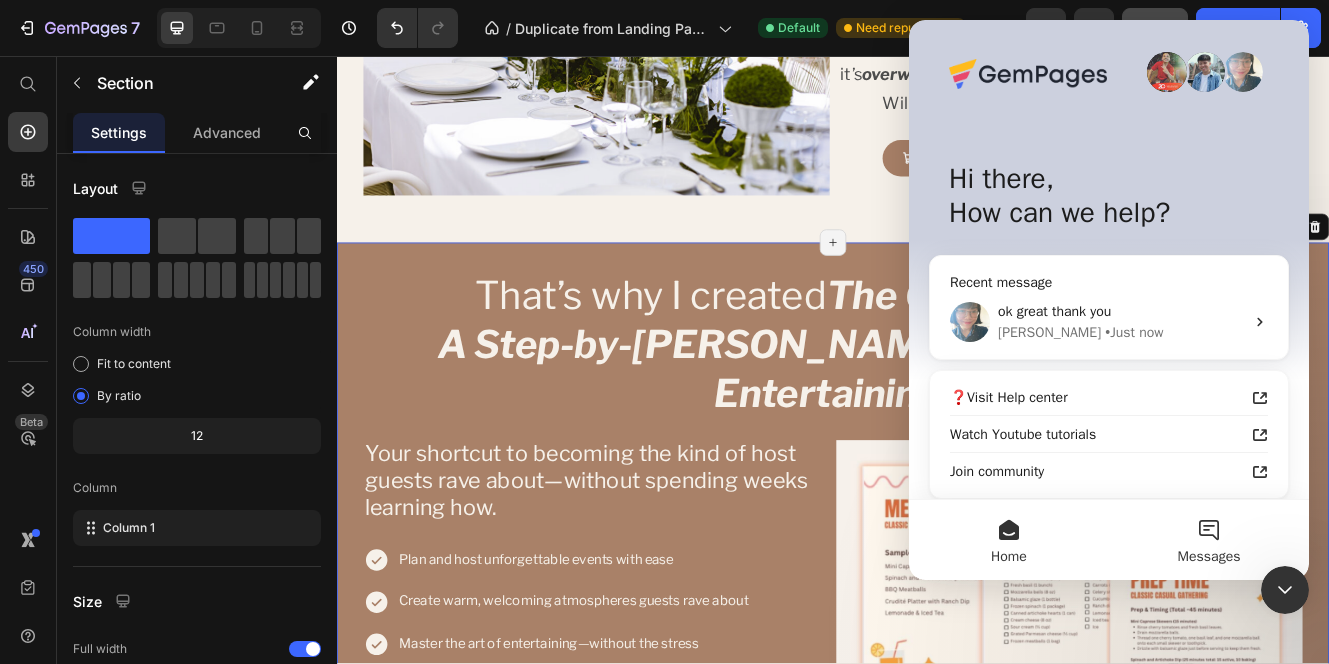 click on "Messages" at bounding box center [1209, 540] 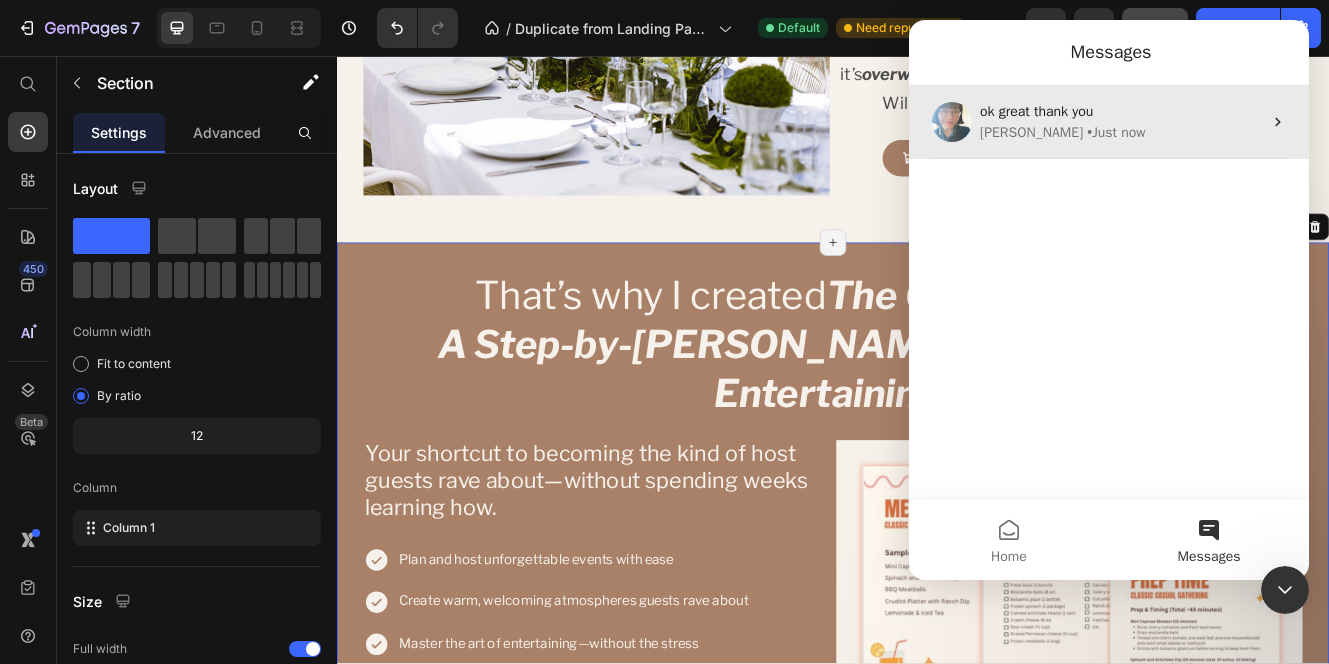 click on "ok great thank you Annie •  Just now" at bounding box center [1109, 122] 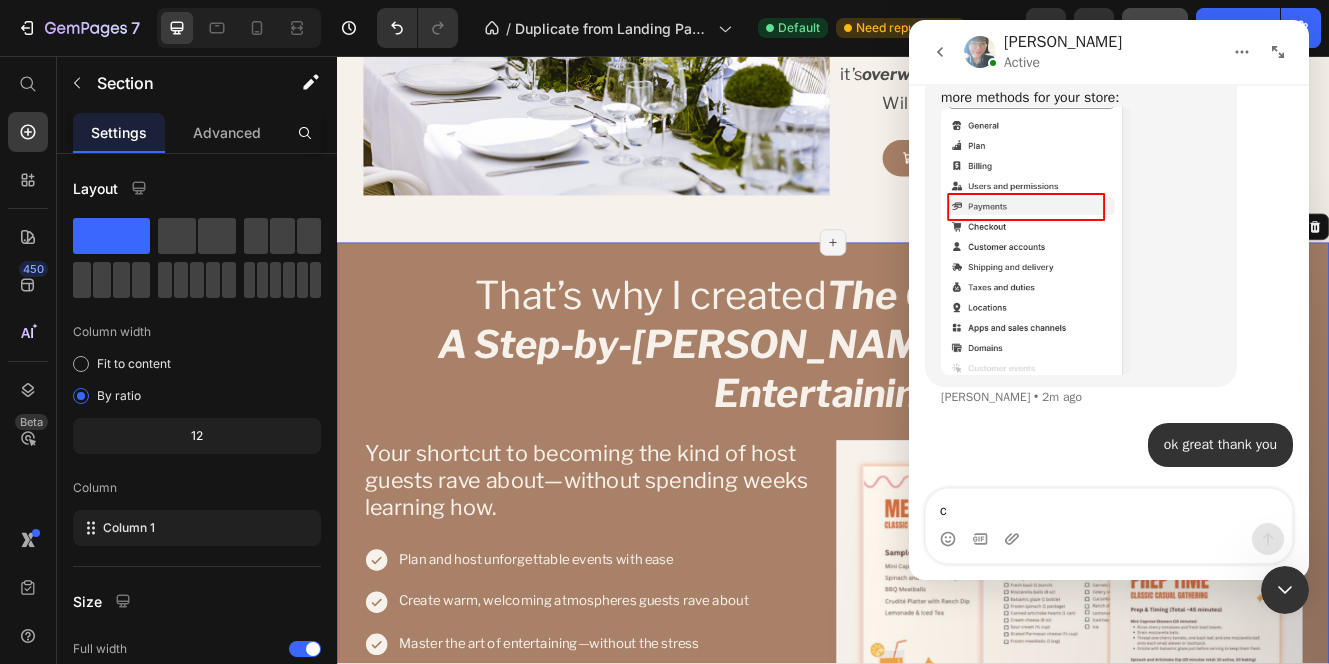 scroll, scrollTop: 6304, scrollLeft: 0, axis: vertical 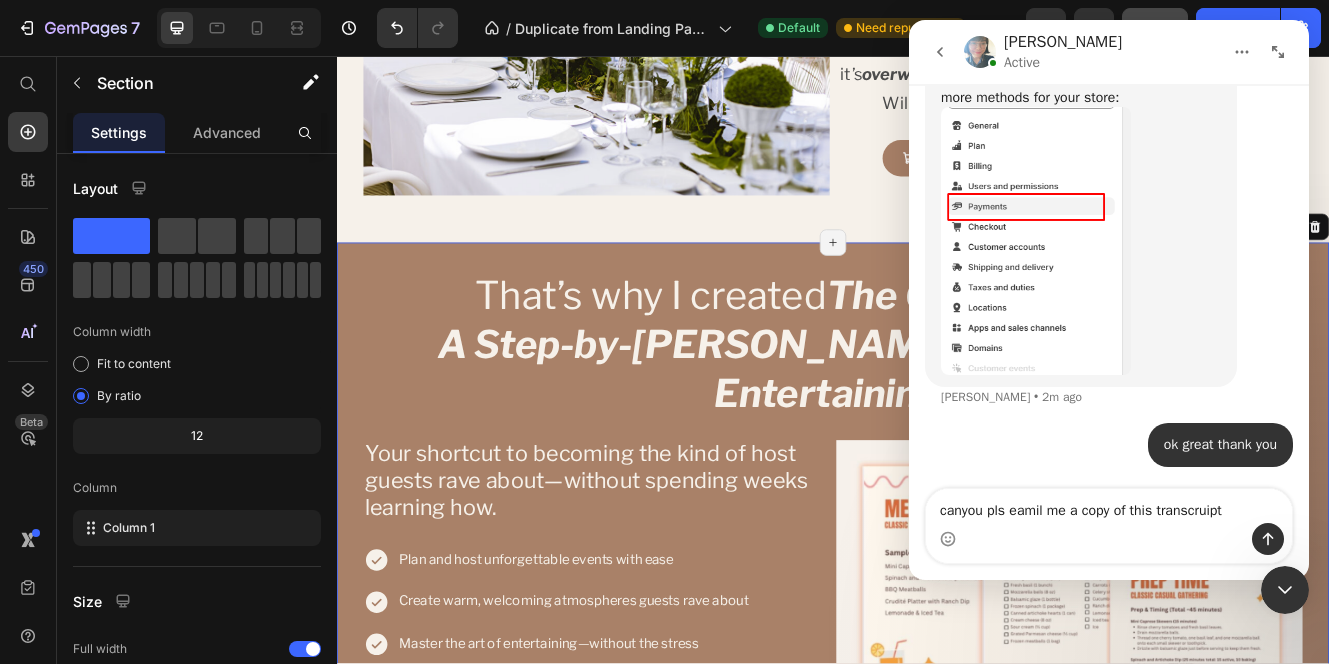 type on "canyou pls eamil me a copy of this transcruipt?" 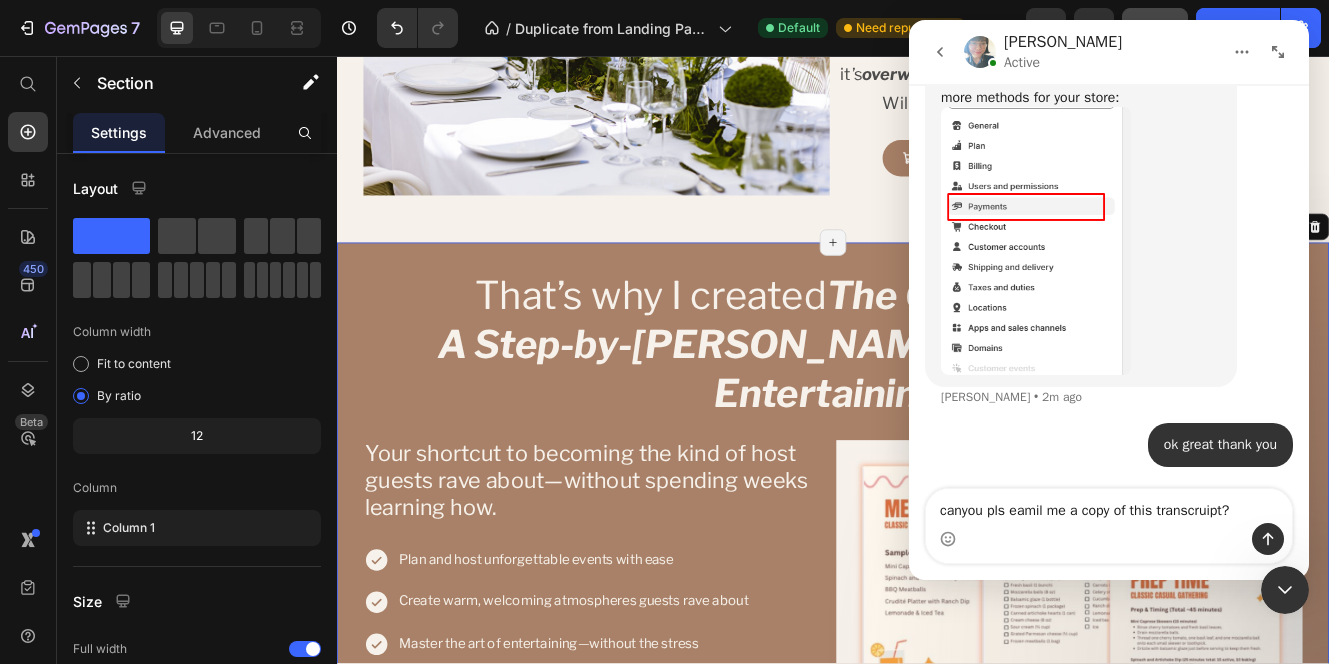 type 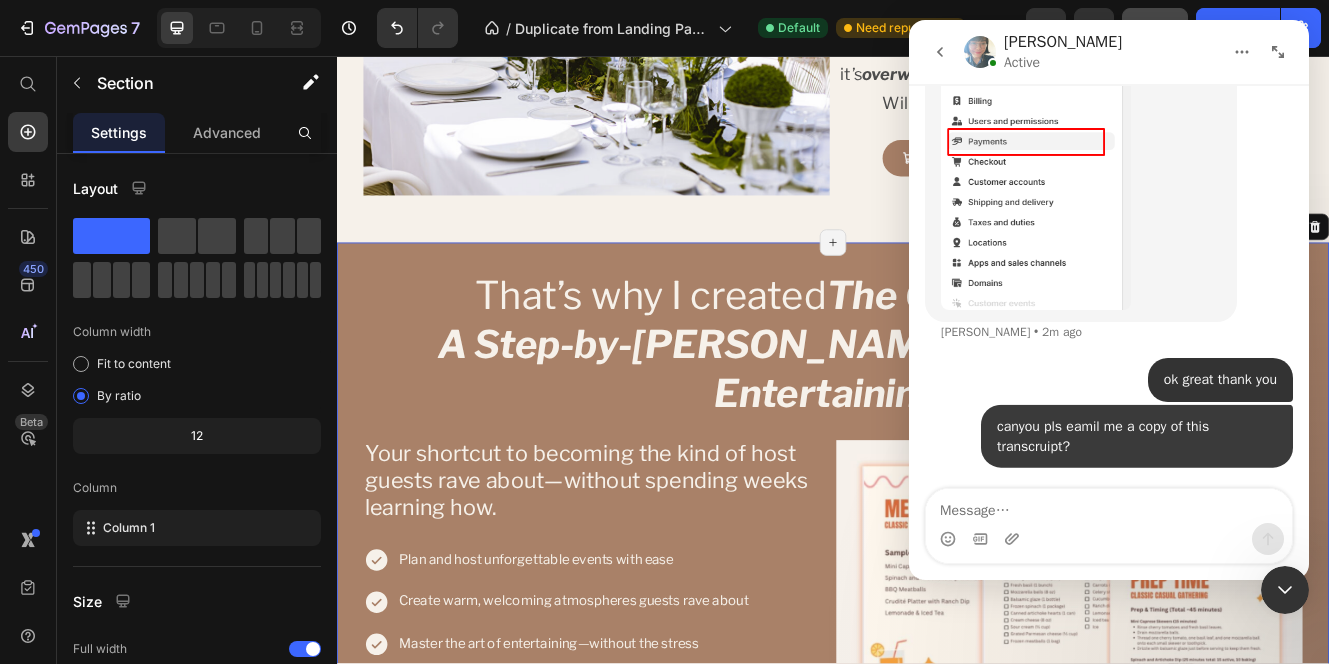 scroll, scrollTop: 6369, scrollLeft: 0, axis: vertical 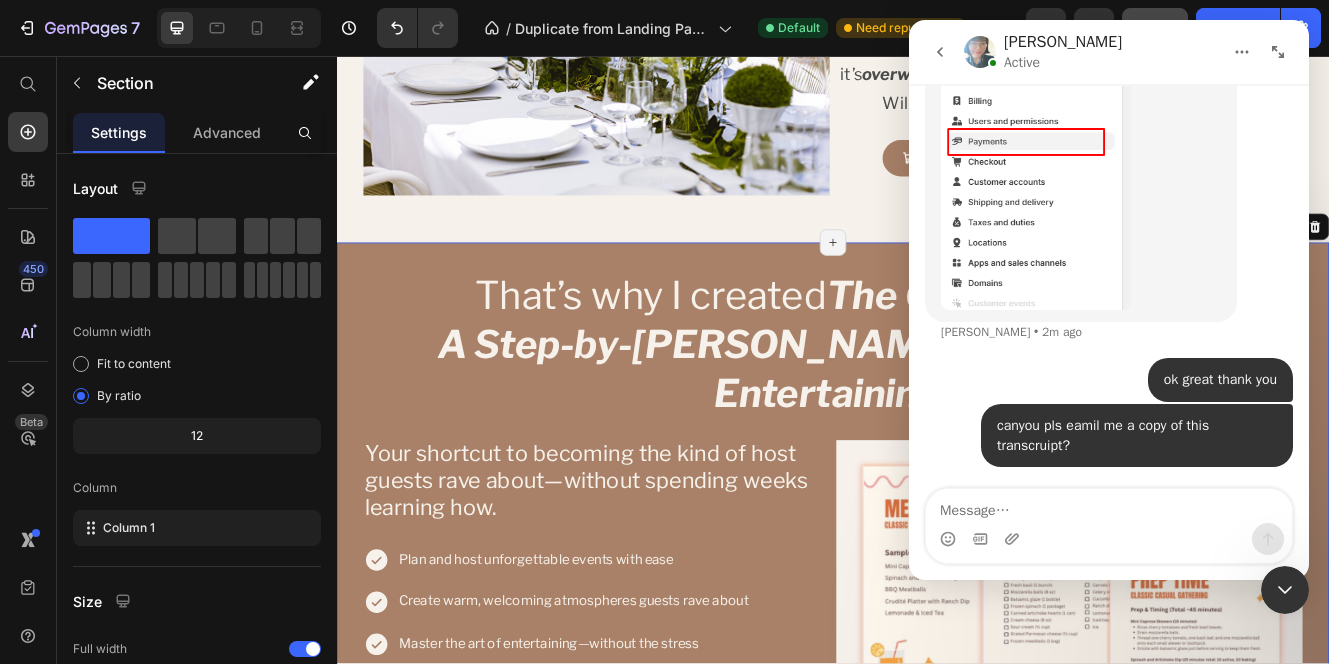 click 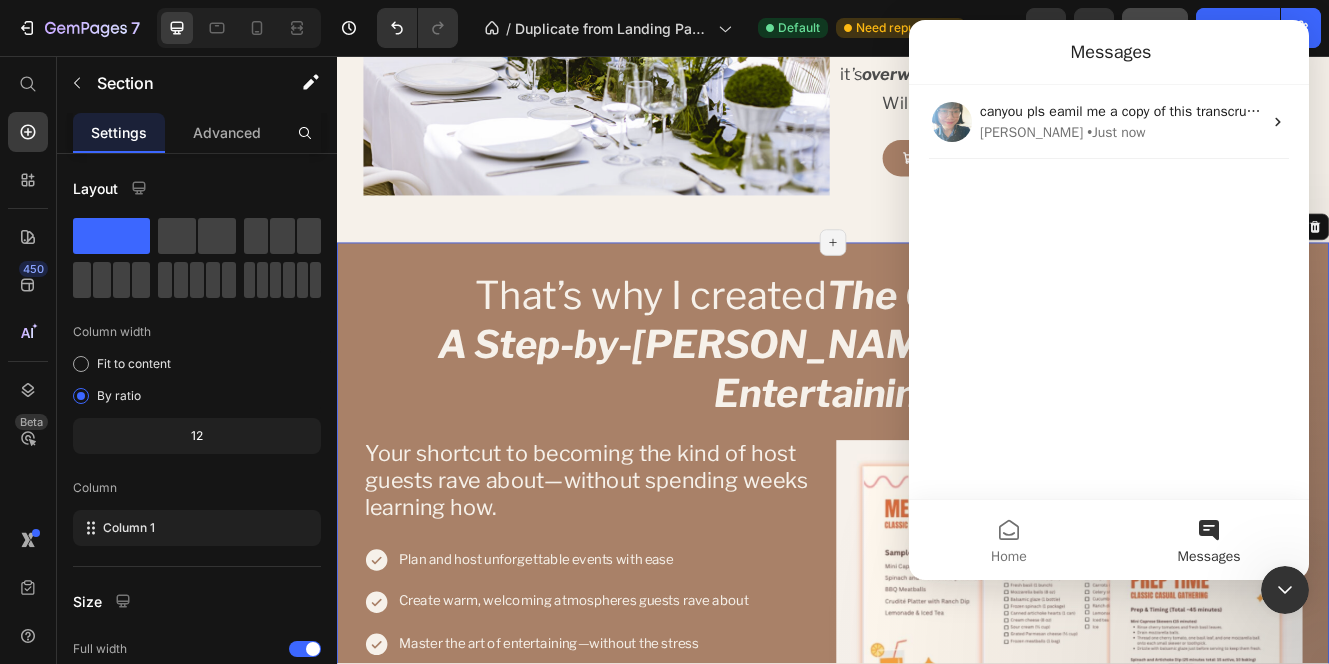 click 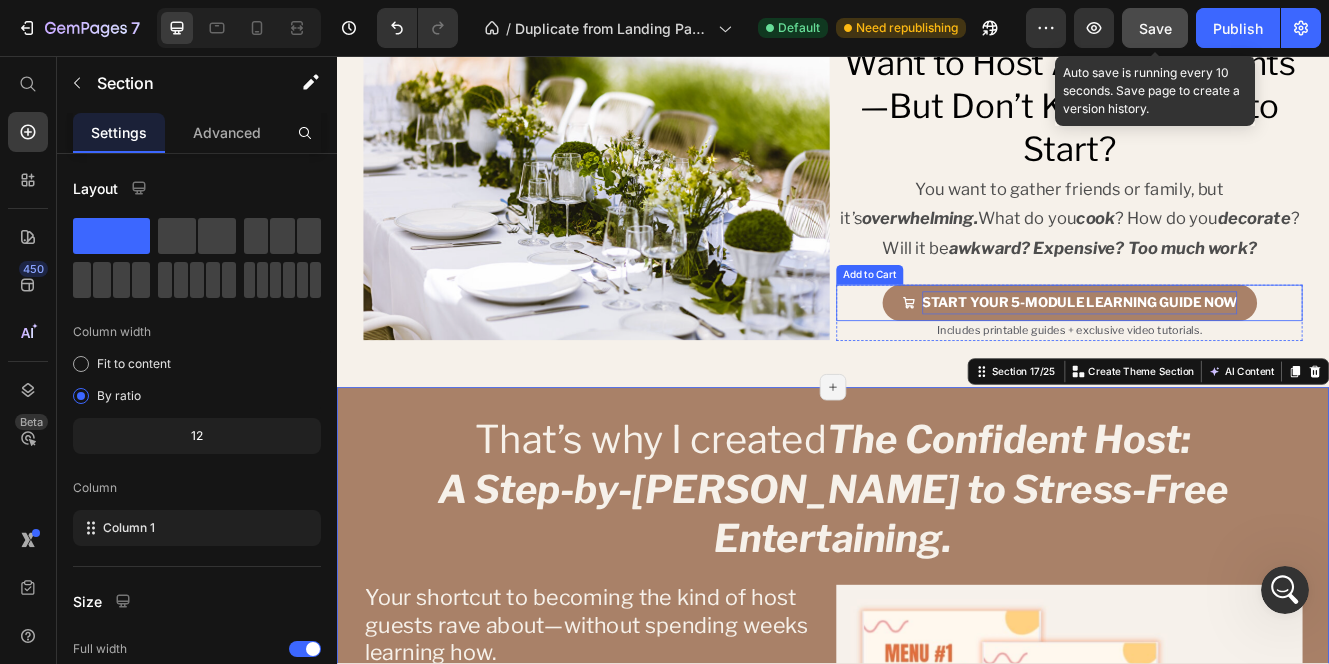 scroll, scrollTop: 862, scrollLeft: 0, axis: vertical 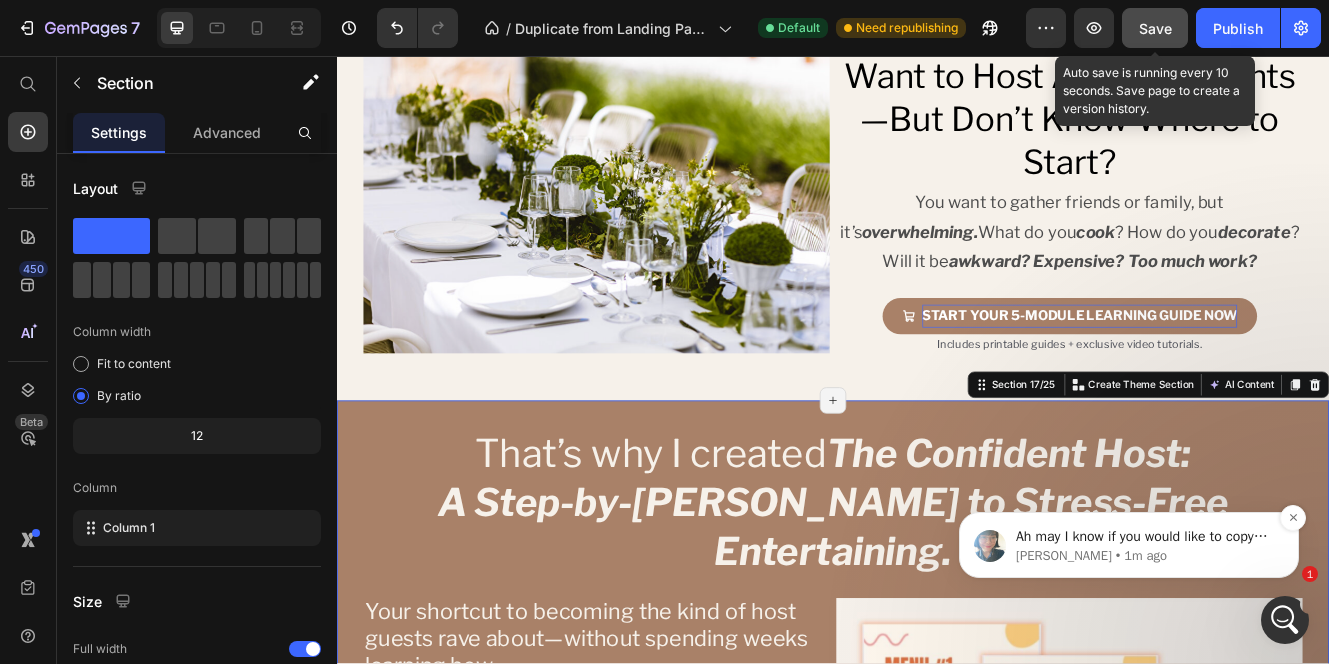 click on "Ah may I know if you would like to copy the transcript of this chat box?" at bounding box center (1145, 537) 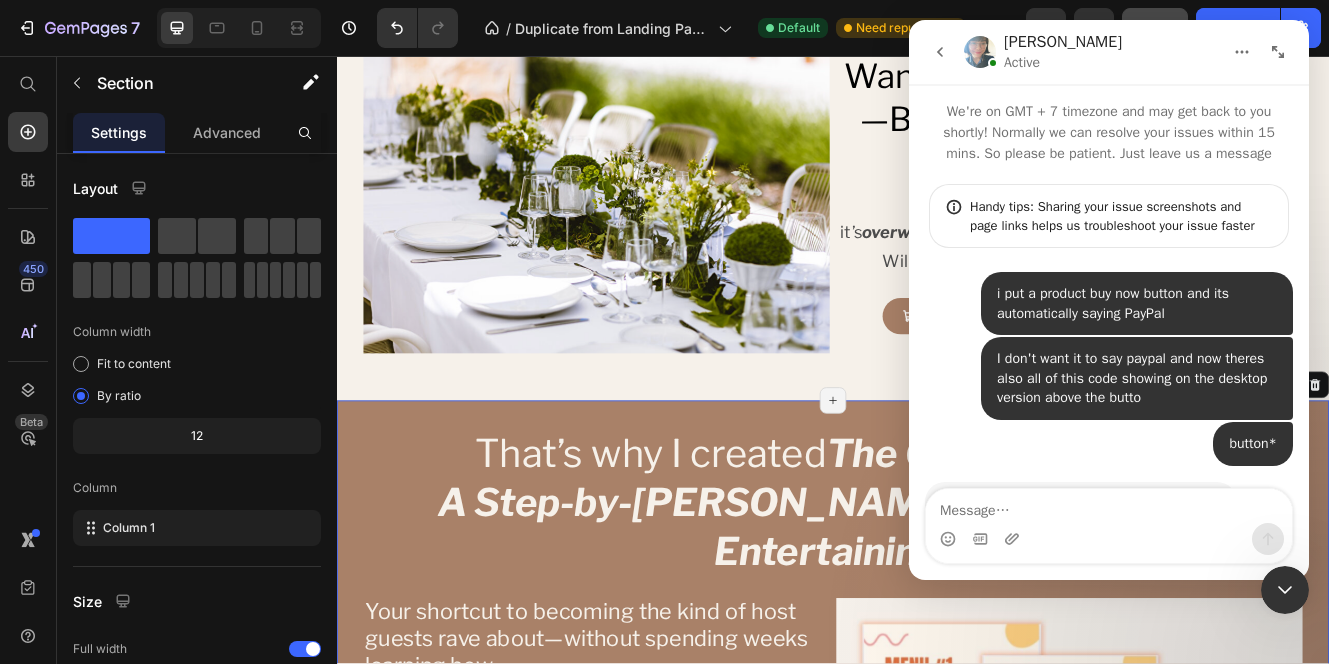 scroll, scrollTop: 3, scrollLeft: 0, axis: vertical 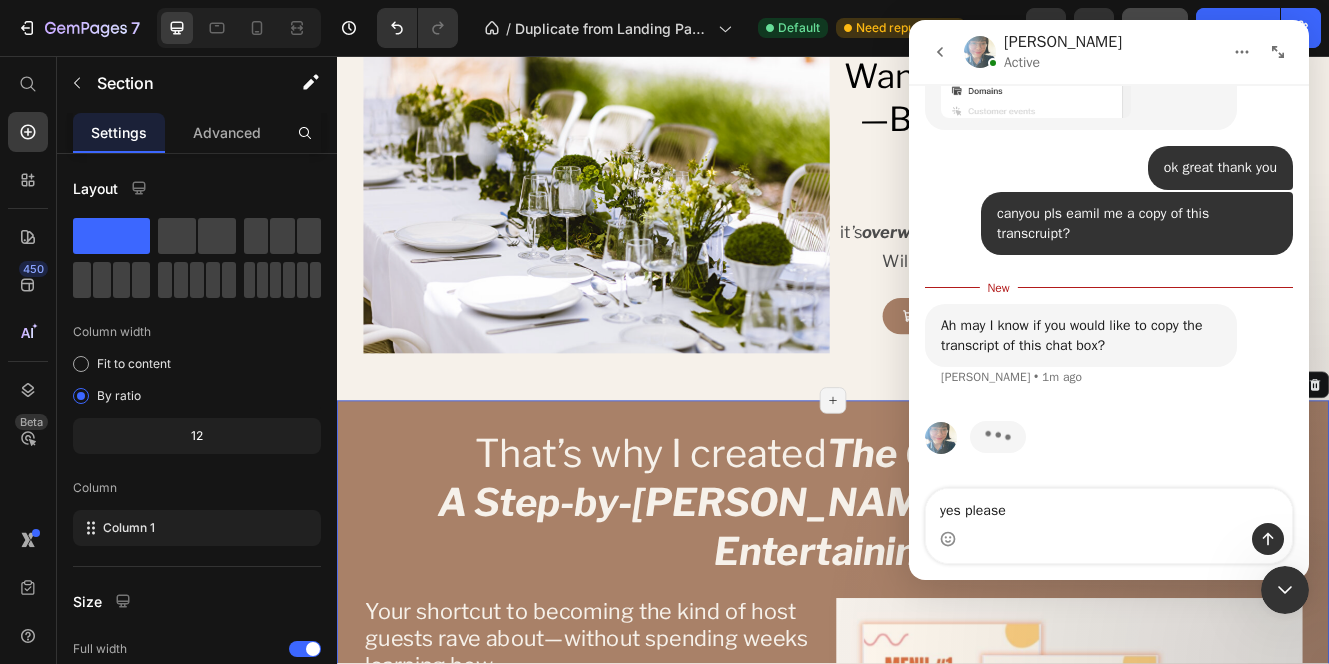 type on "yes please" 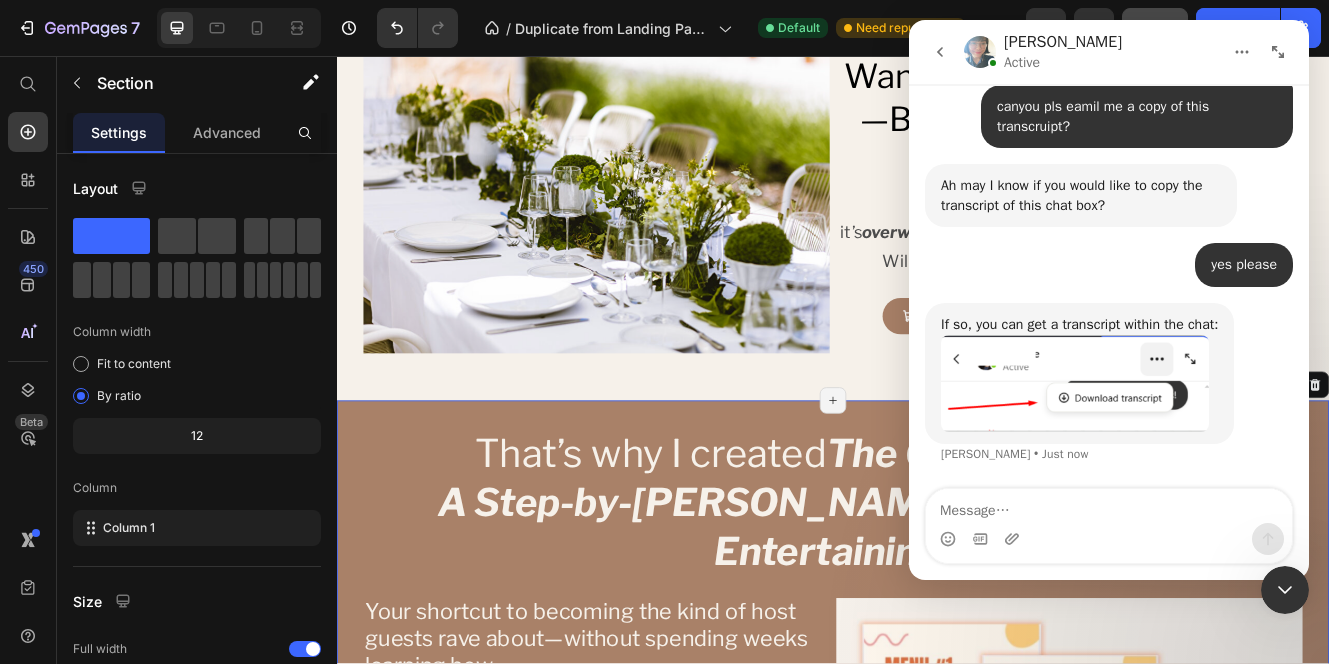 scroll, scrollTop: 6684, scrollLeft: 0, axis: vertical 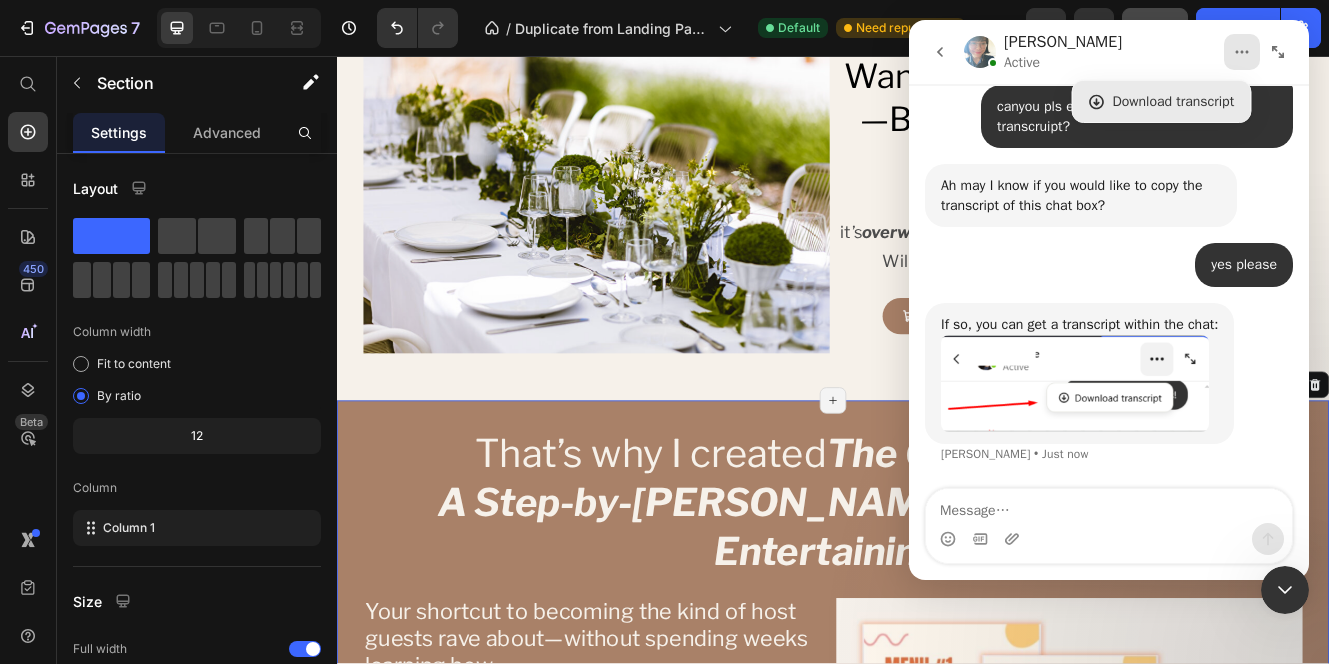 click on "Download transcript" at bounding box center [1162, 101] 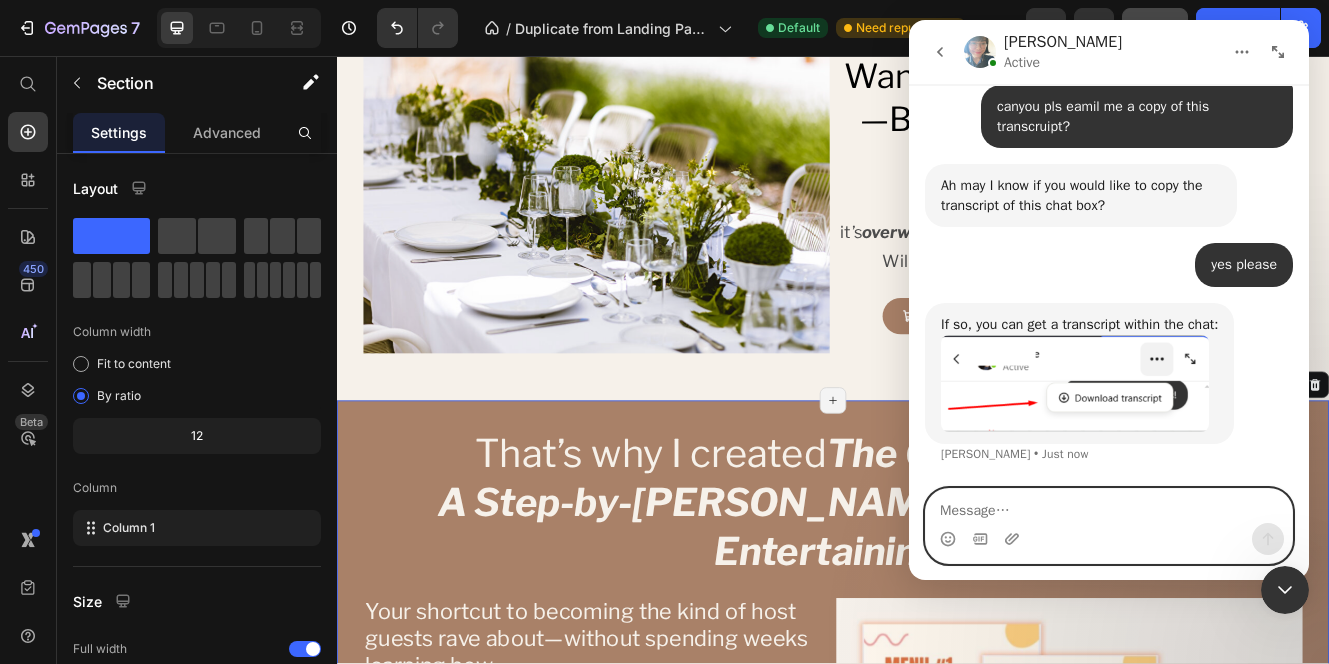 click at bounding box center (1109, 506) 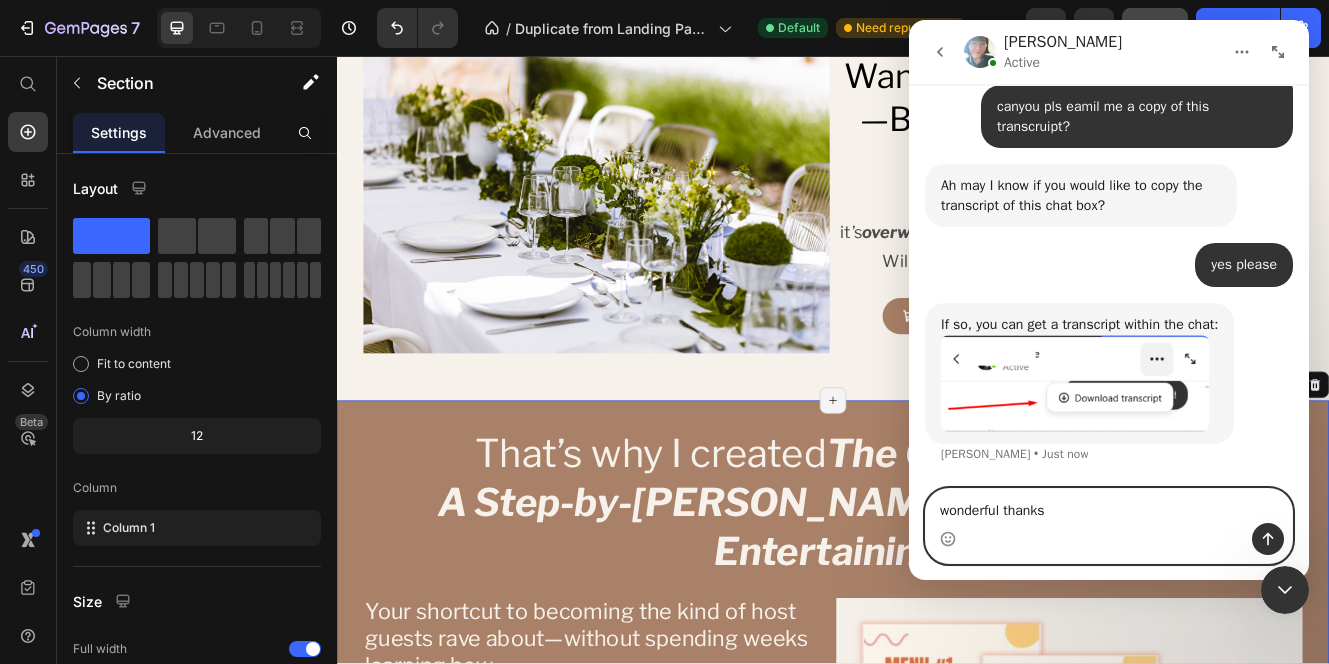 type on "wonderful thanks" 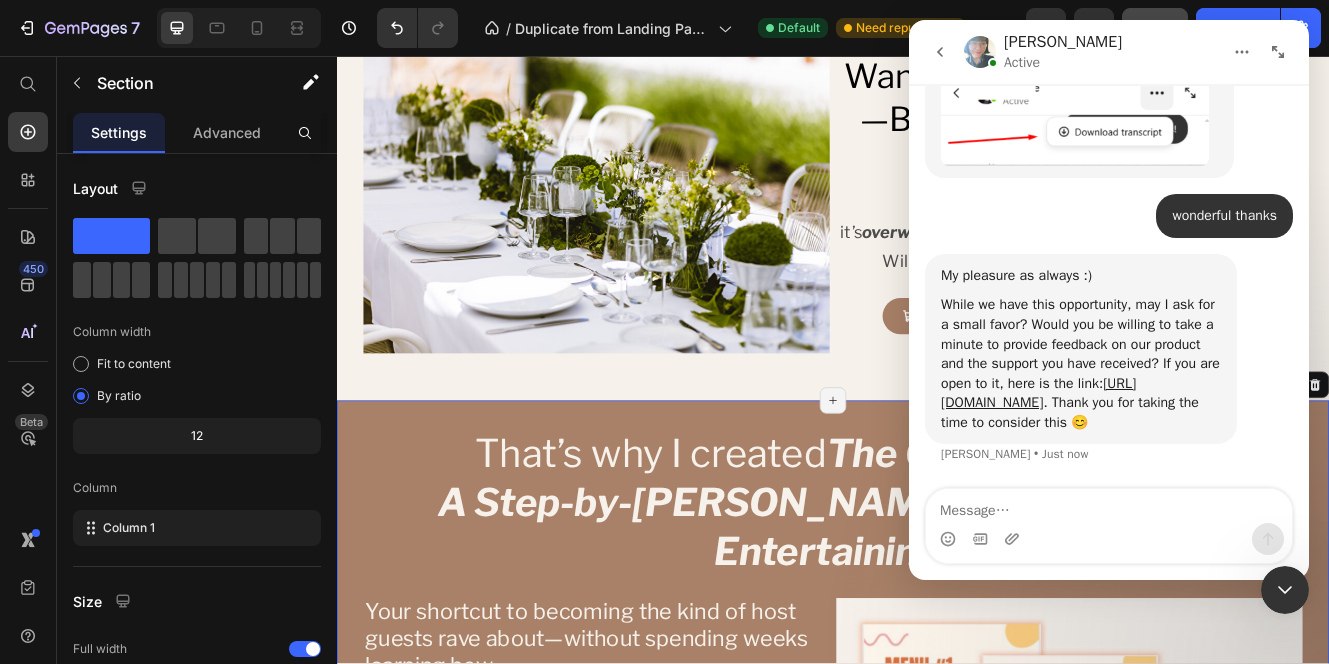 scroll, scrollTop: 6990, scrollLeft: 0, axis: vertical 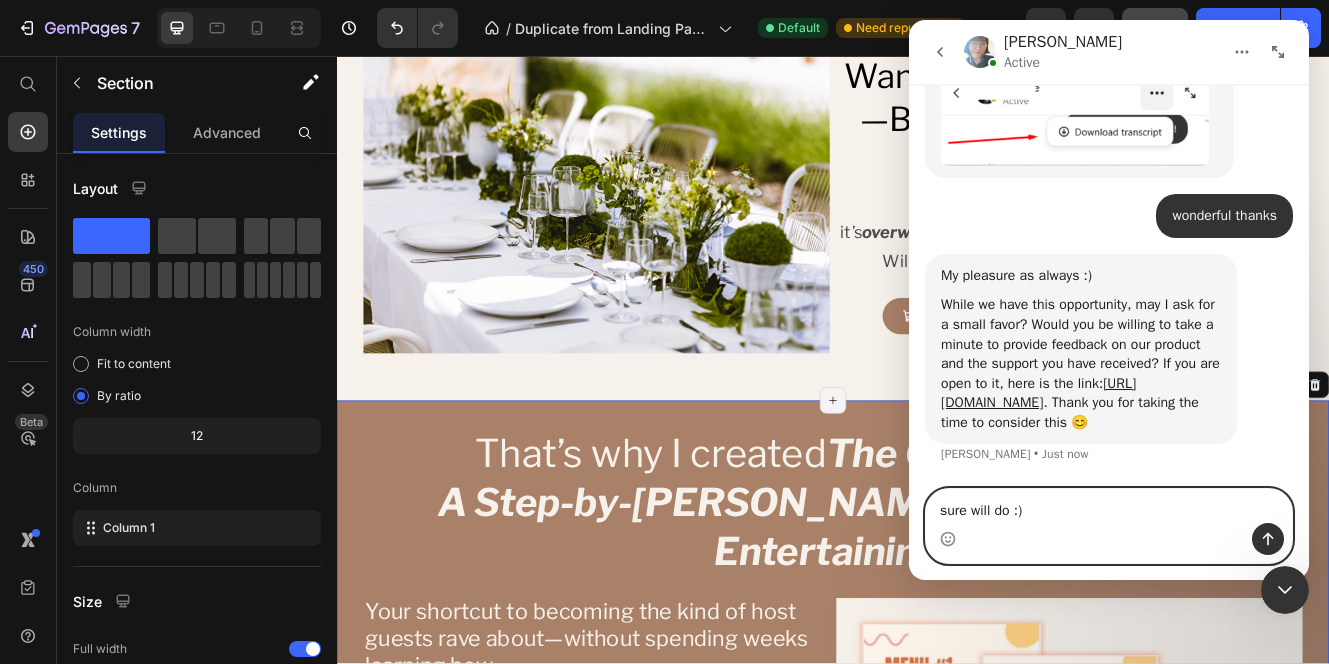 type on "sure will do :)" 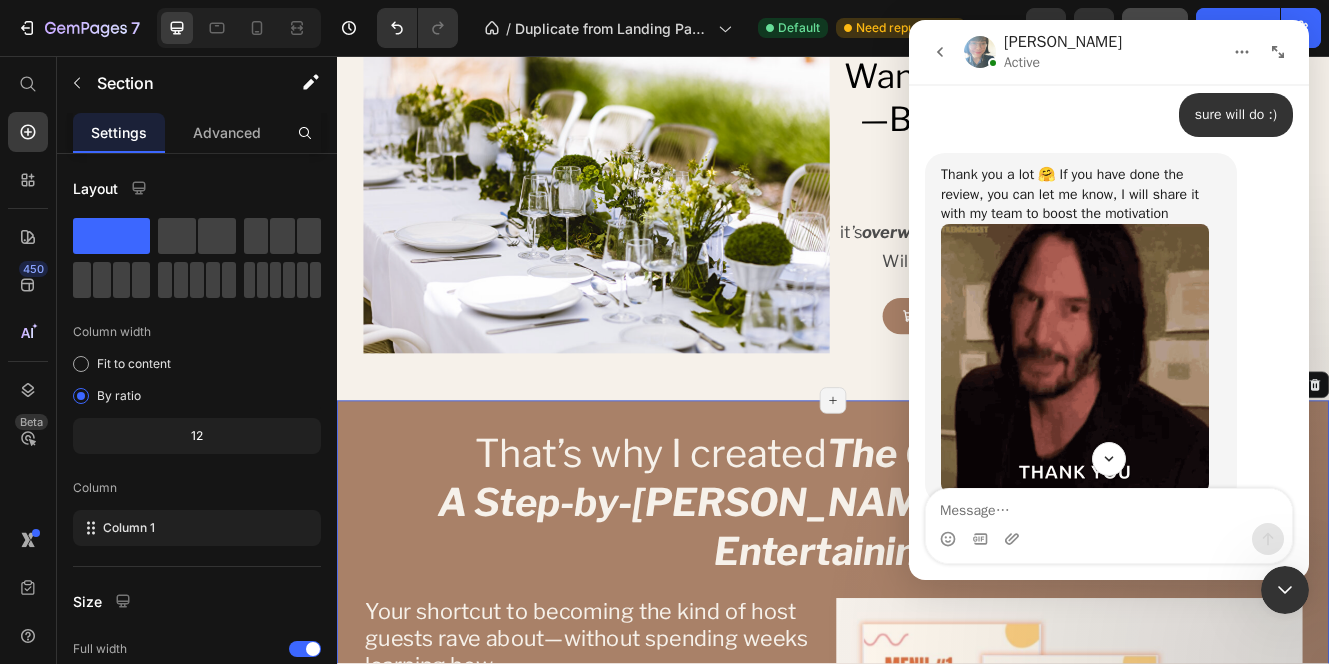 scroll, scrollTop: 7140, scrollLeft: 0, axis: vertical 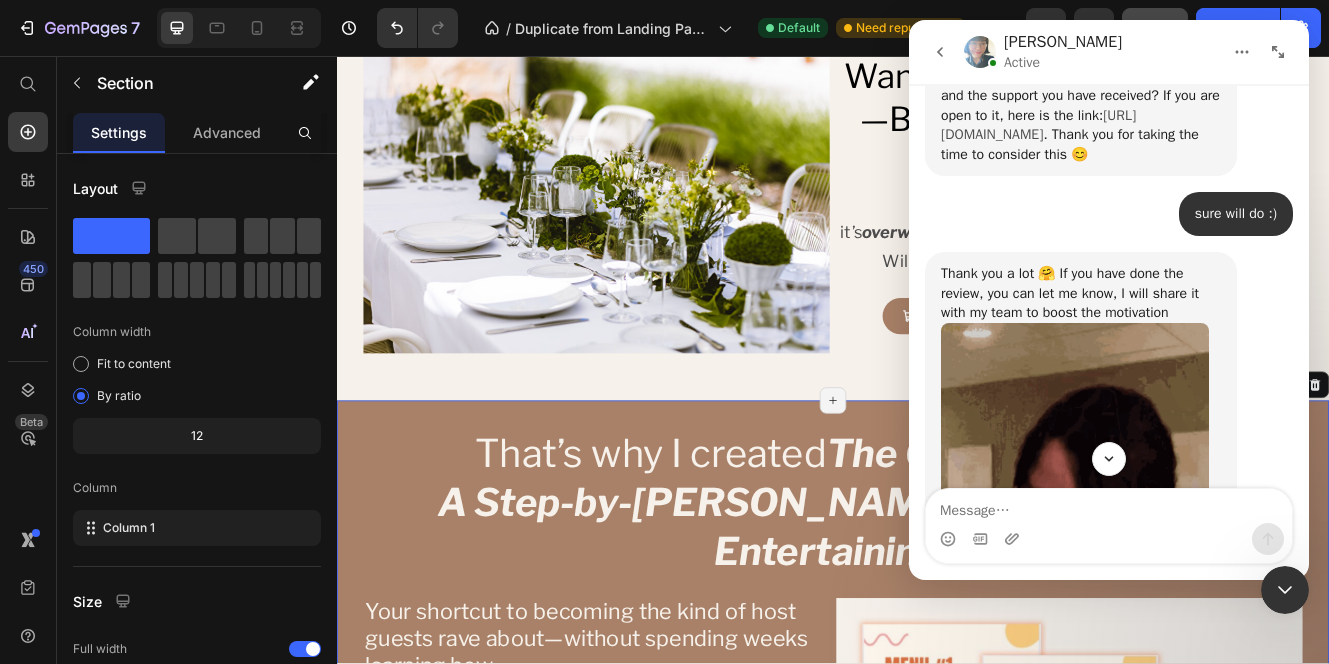 click on "https://apps.shopify.com/gempages#modal-show=ReviewListingModal" at bounding box center (1038, 125) 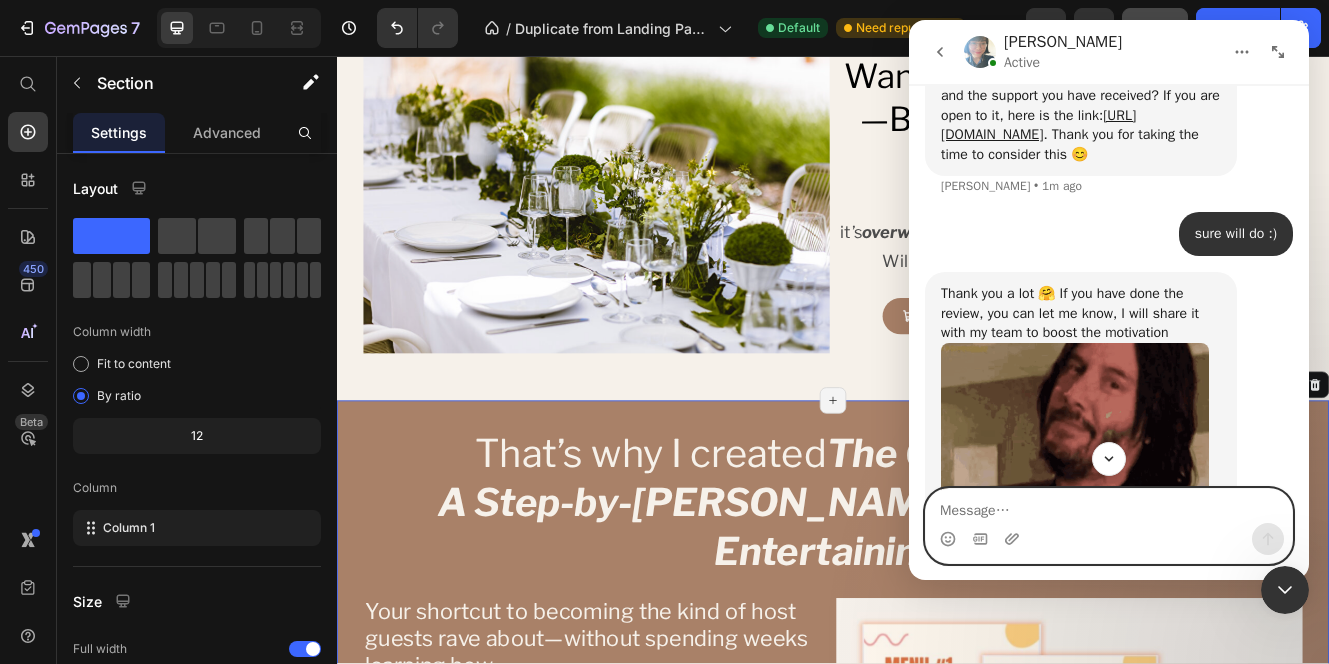 click at bounding box center (1109, 506) 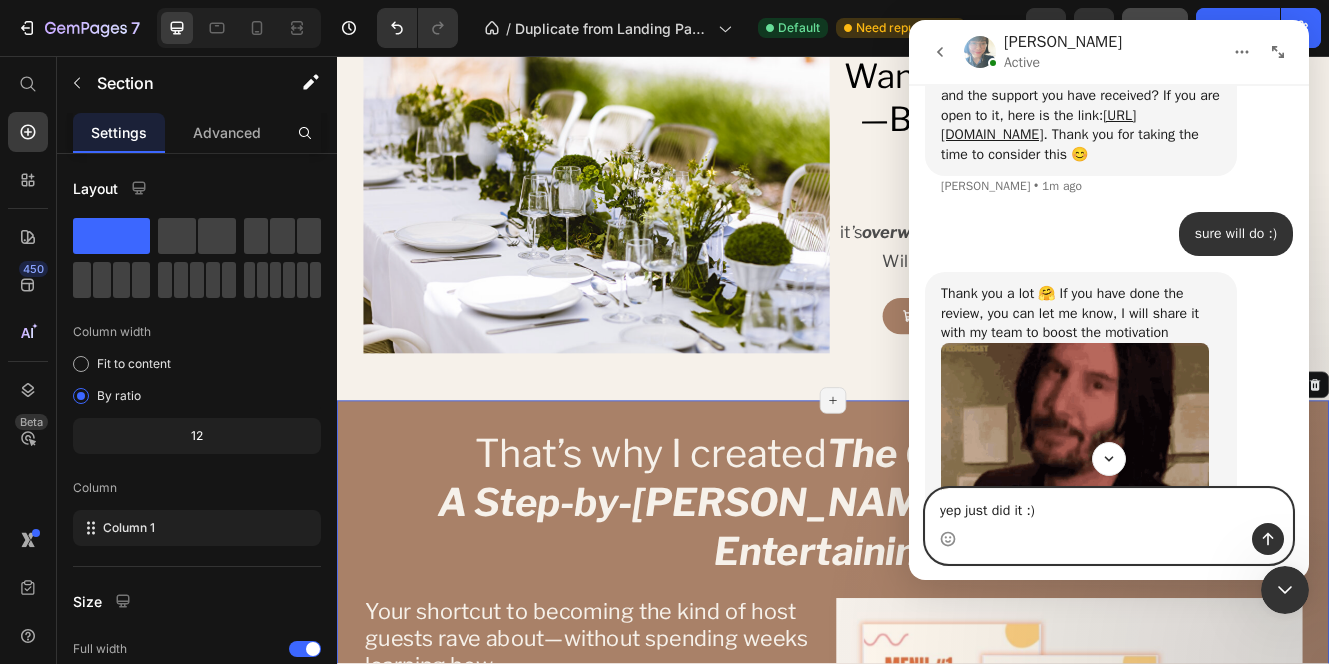 type on "yep just did it :)" 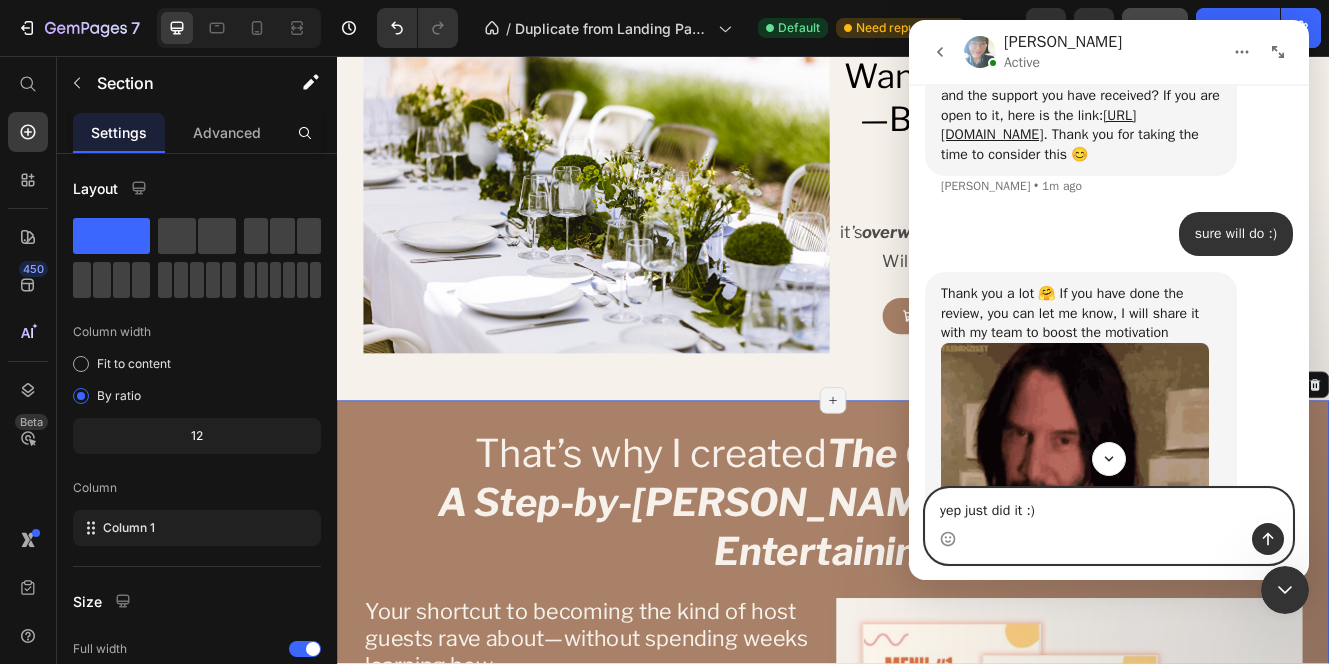 type 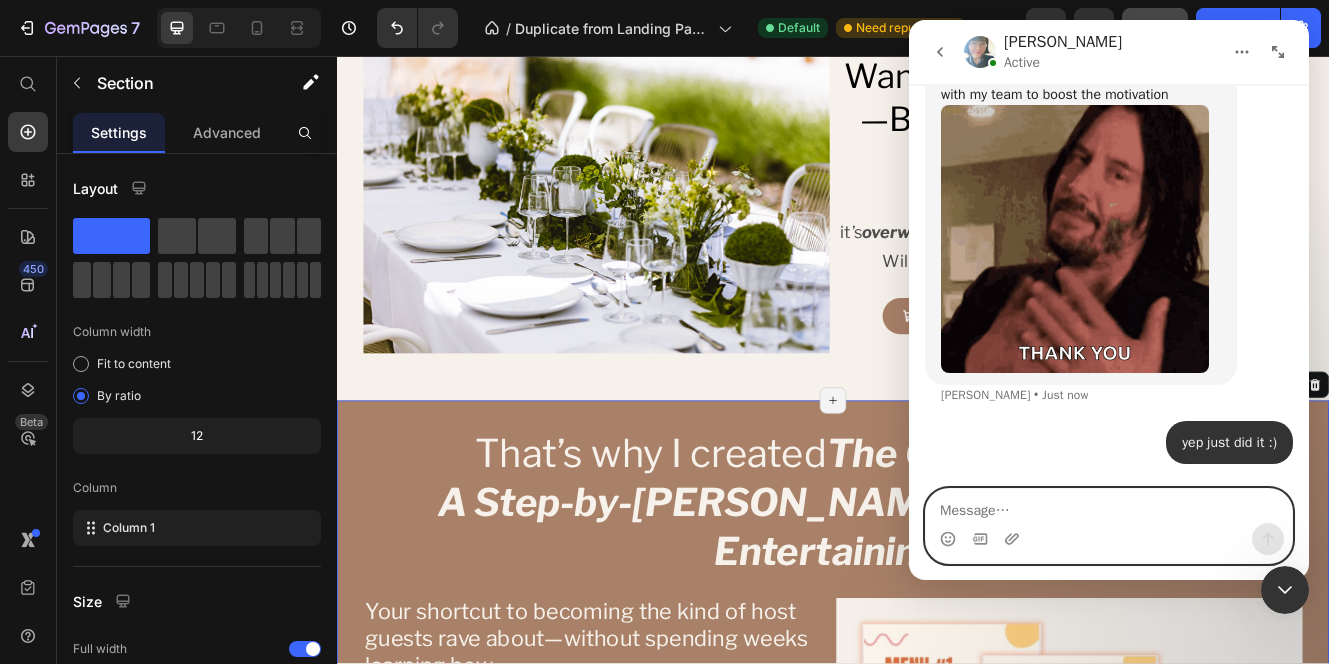 scroll, scrollTop: 7496, scrollLeft: 0, axis: vertical 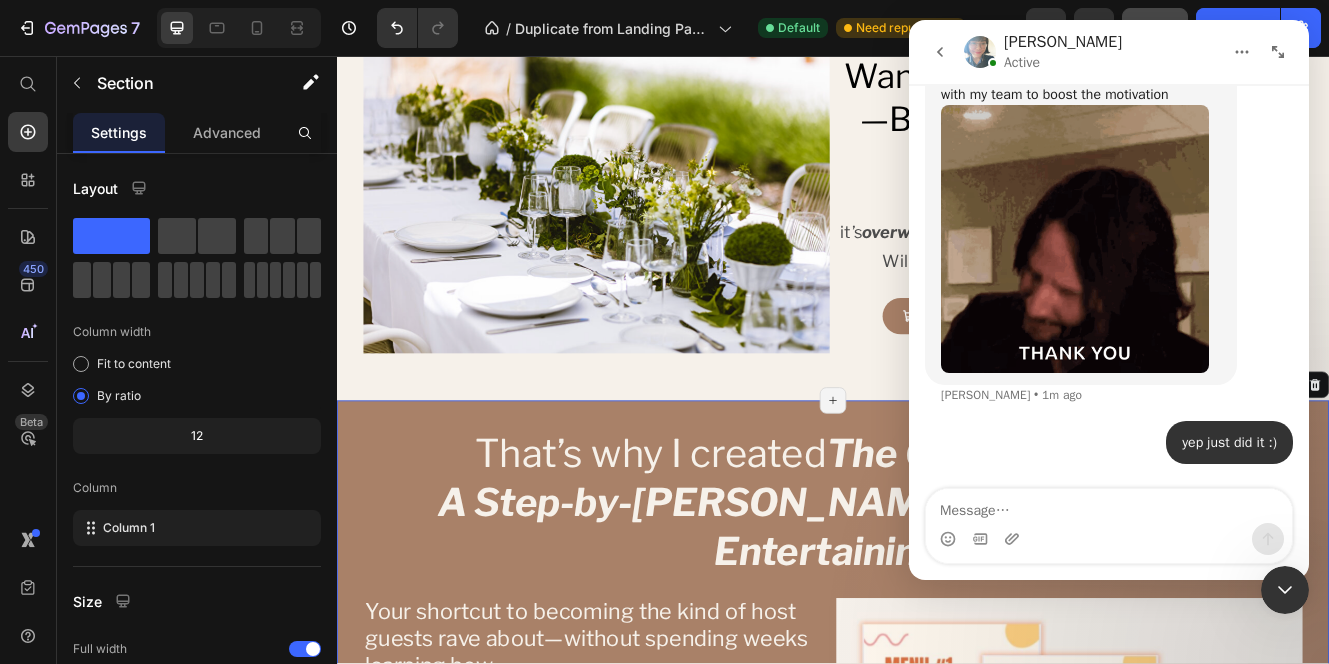 click on "Annie Active" at bounding box center (1093, 52) 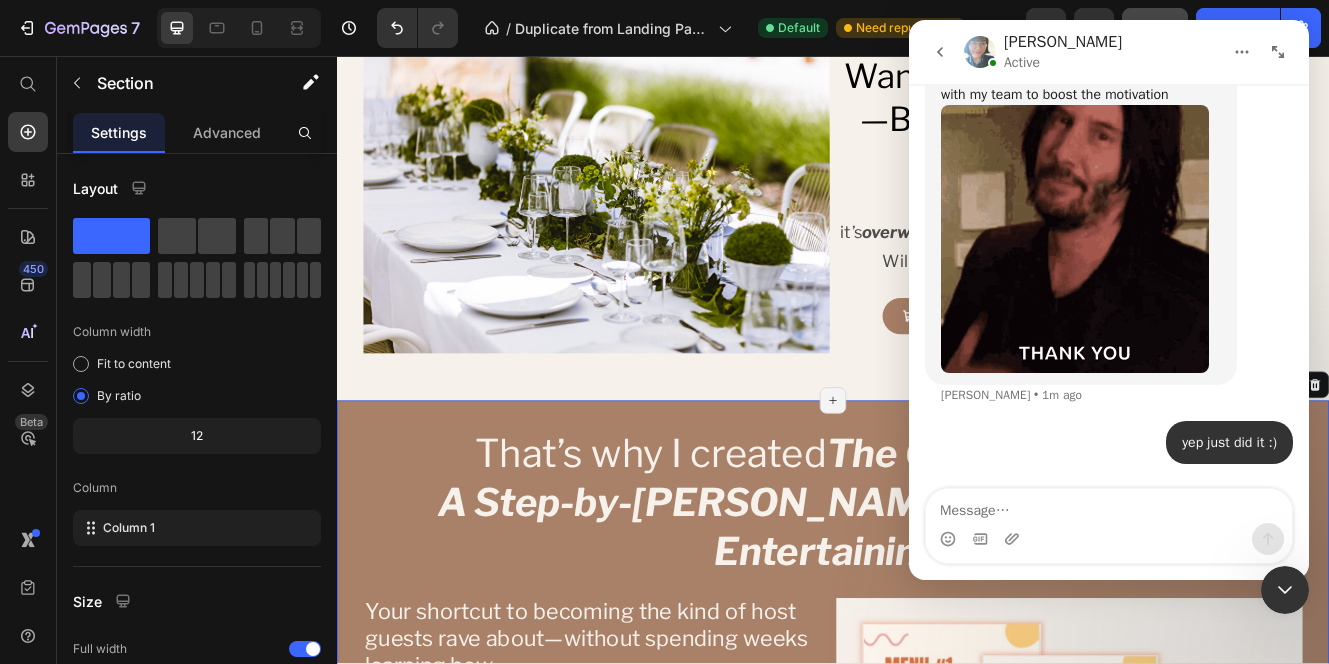 click at bounding box center (1285, 590) 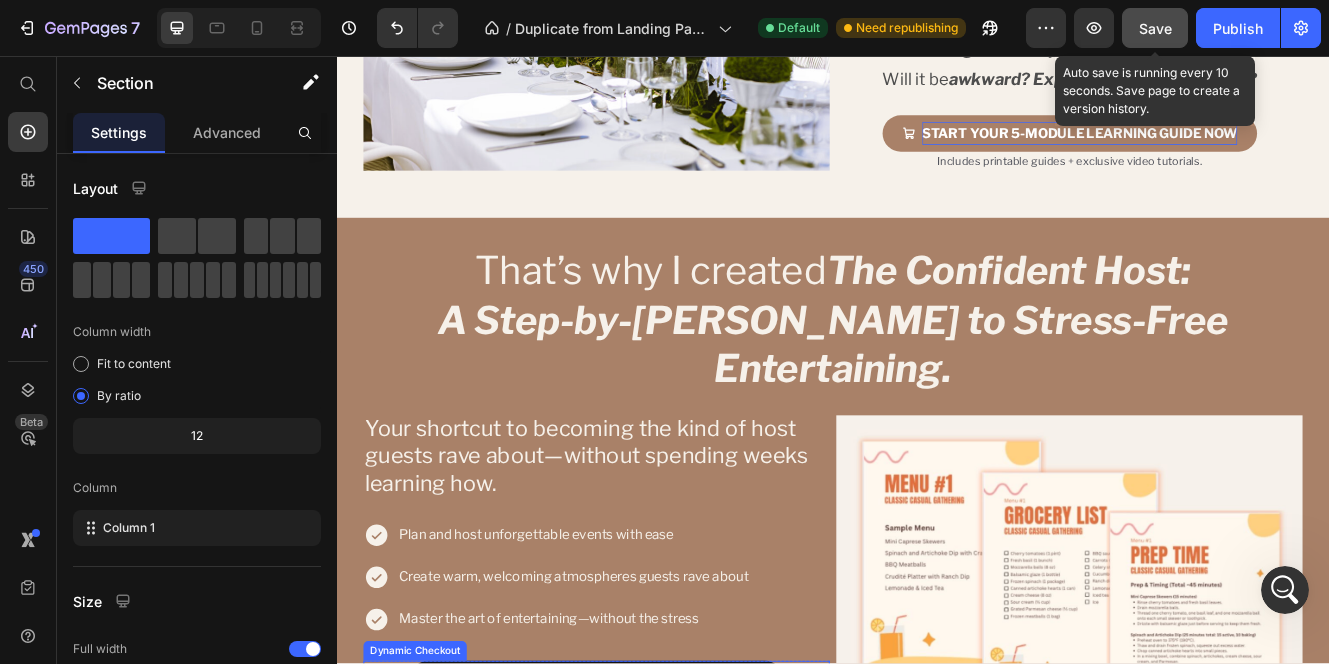 scroll, scrollTop: 924, scrollLeft: 0, axis: vertical 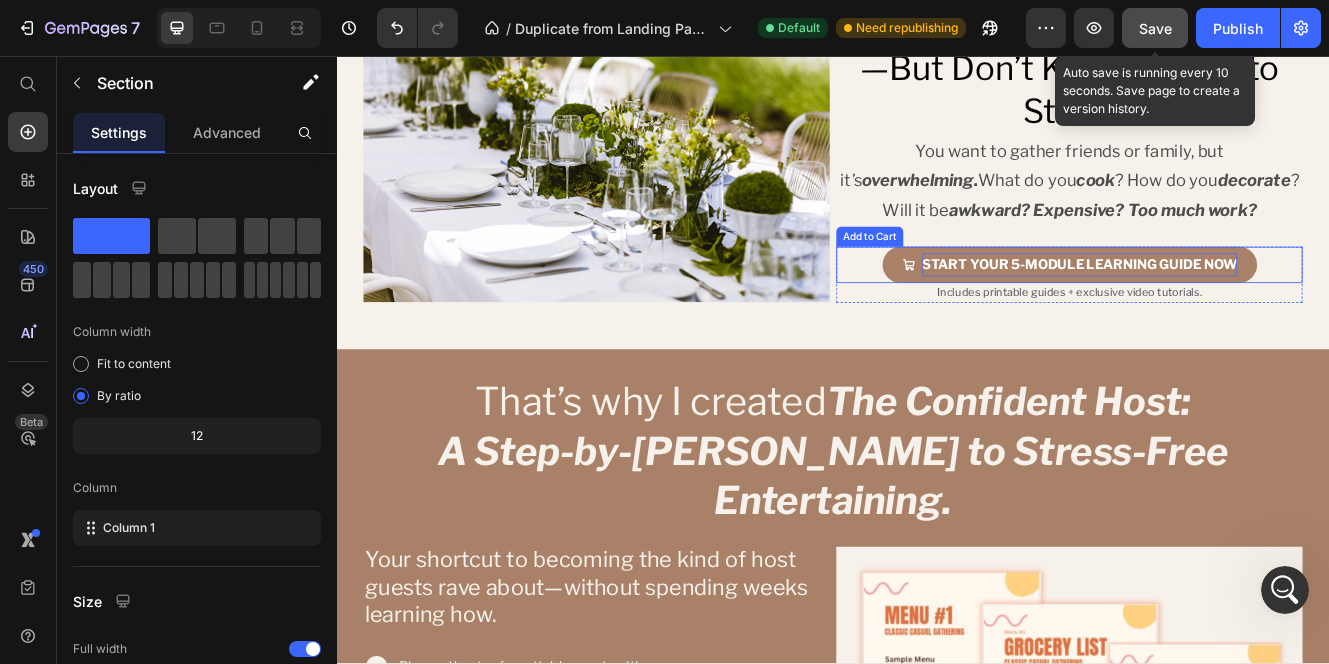 click on "Add to Cart" at bounding box center [981, 275] 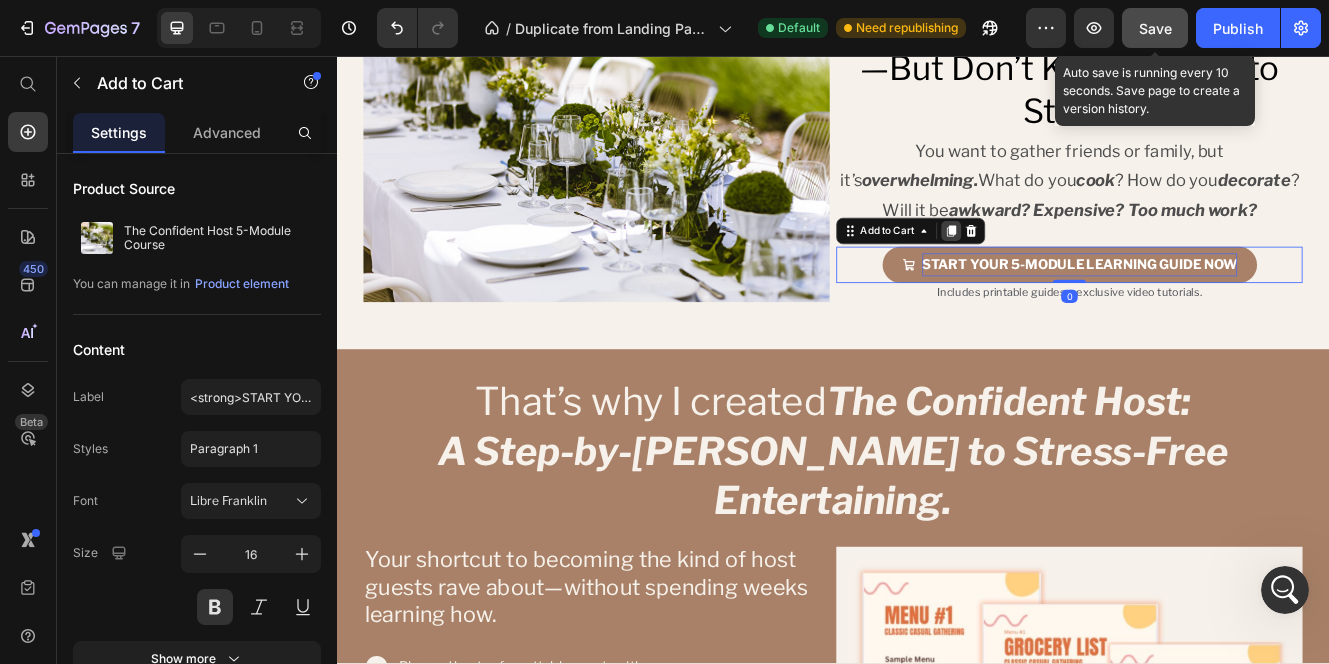 click 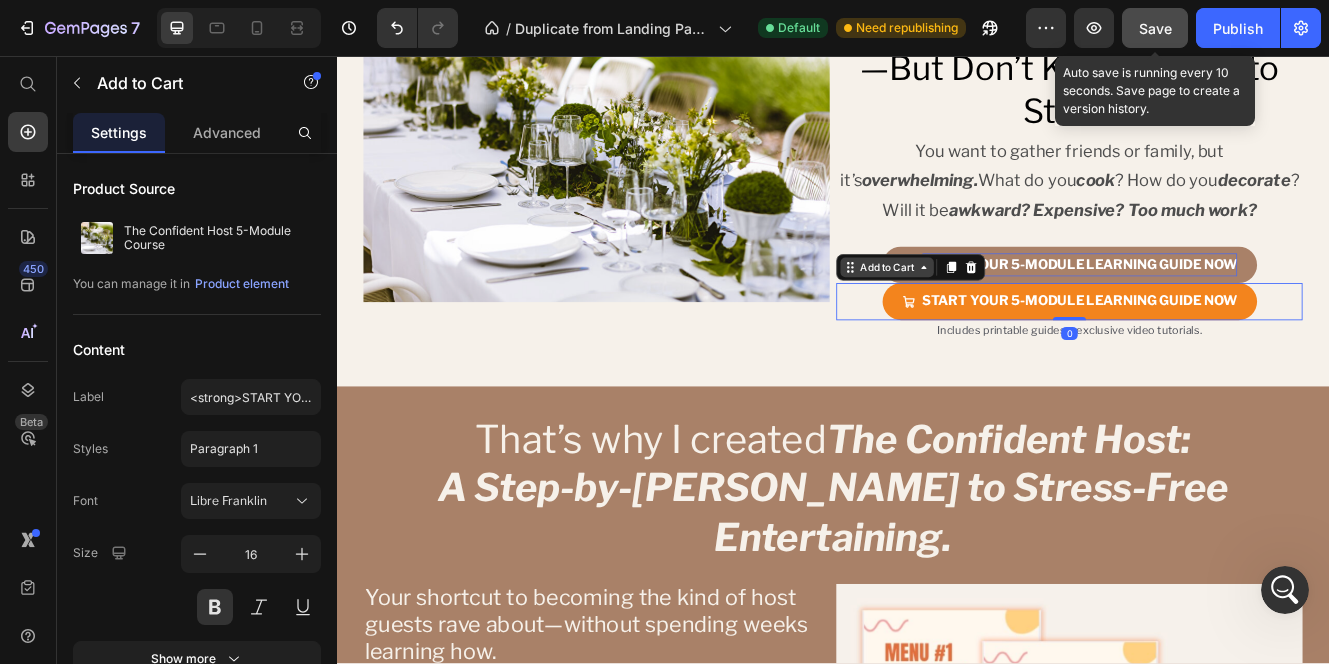 scroll, scrollTop: 7573, scrollLeft: 0, axis: vertical 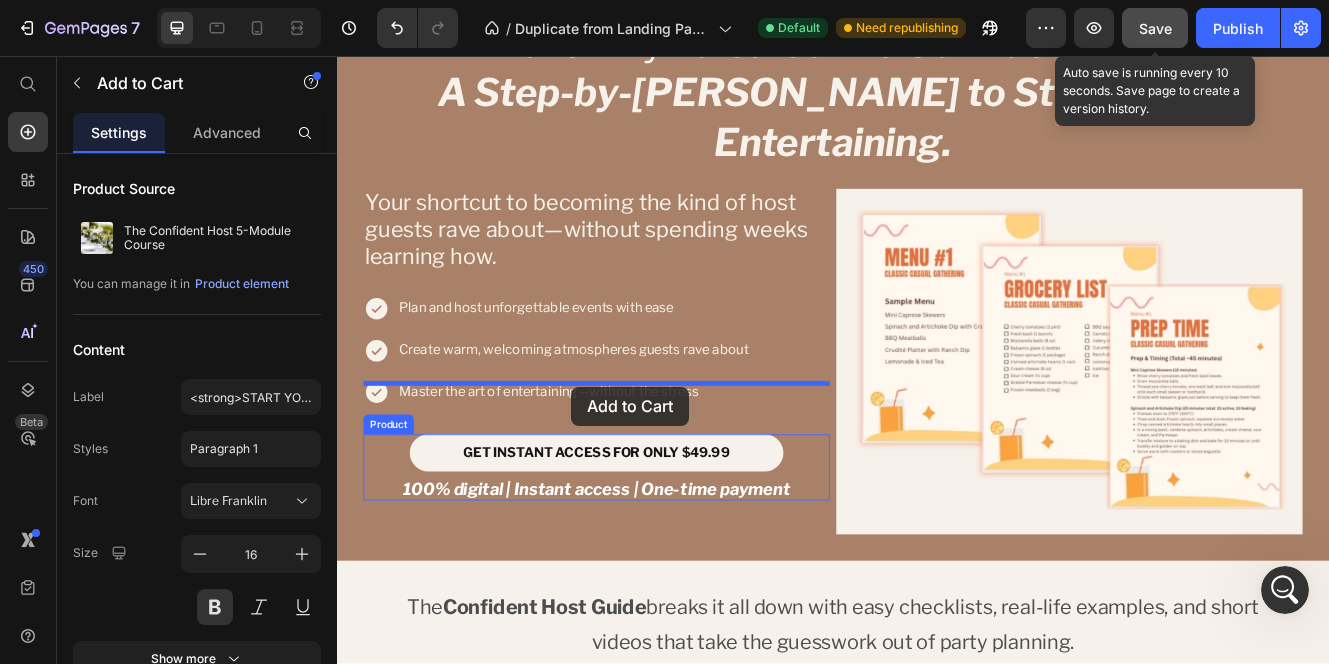 drag, startPoint x: 963, startPoint y: 310, endPoint x: 620, endPoint y: 456, distance: 372.7801 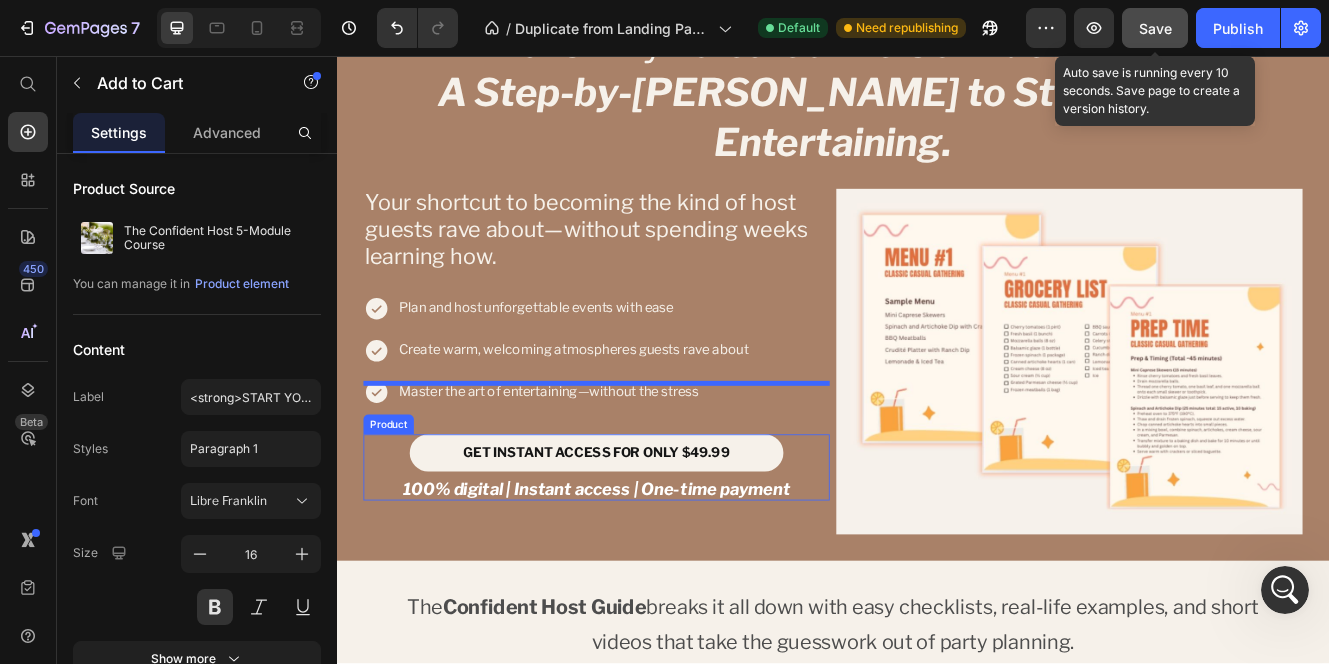 scroll, scrollTop: 1357, scrollLeft: 0, axis: vertical 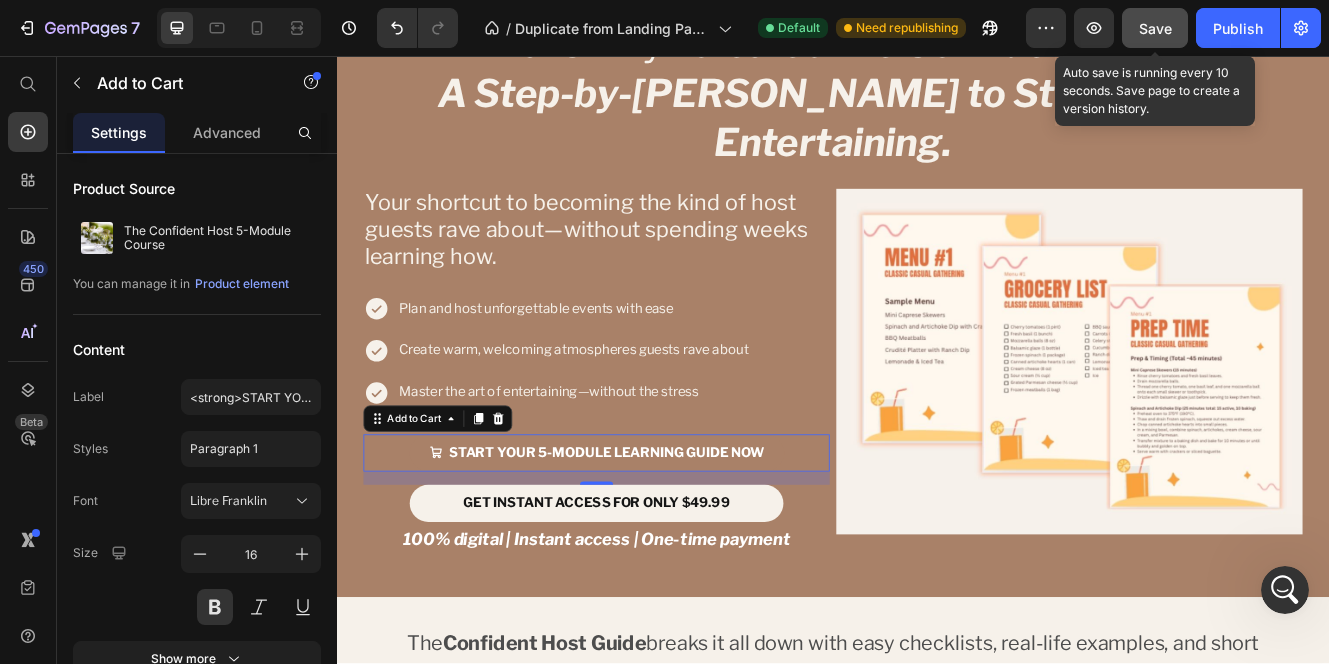 click on "START YOUR 5-MODULE LEARNING GUIDE NOW" at bounding box center (651, 536) 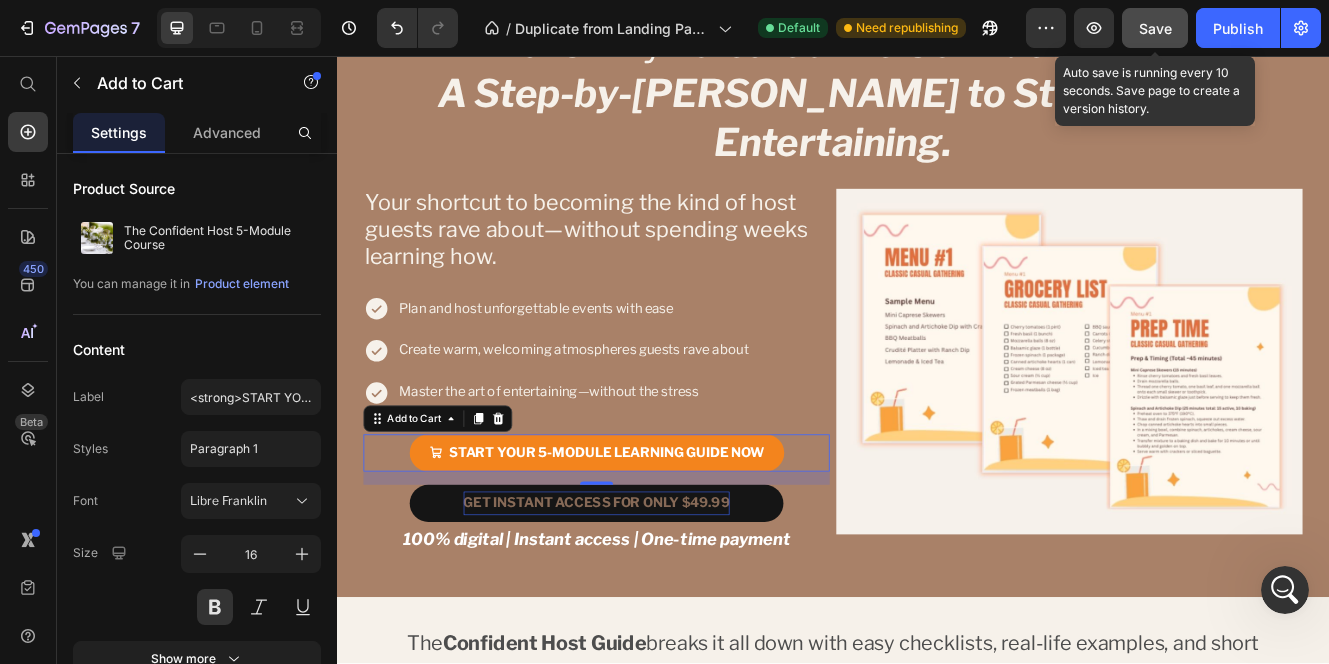 click on "GET INSTANT ACCESS FOR ONLY $49.99" at bounding box center [651, 597] 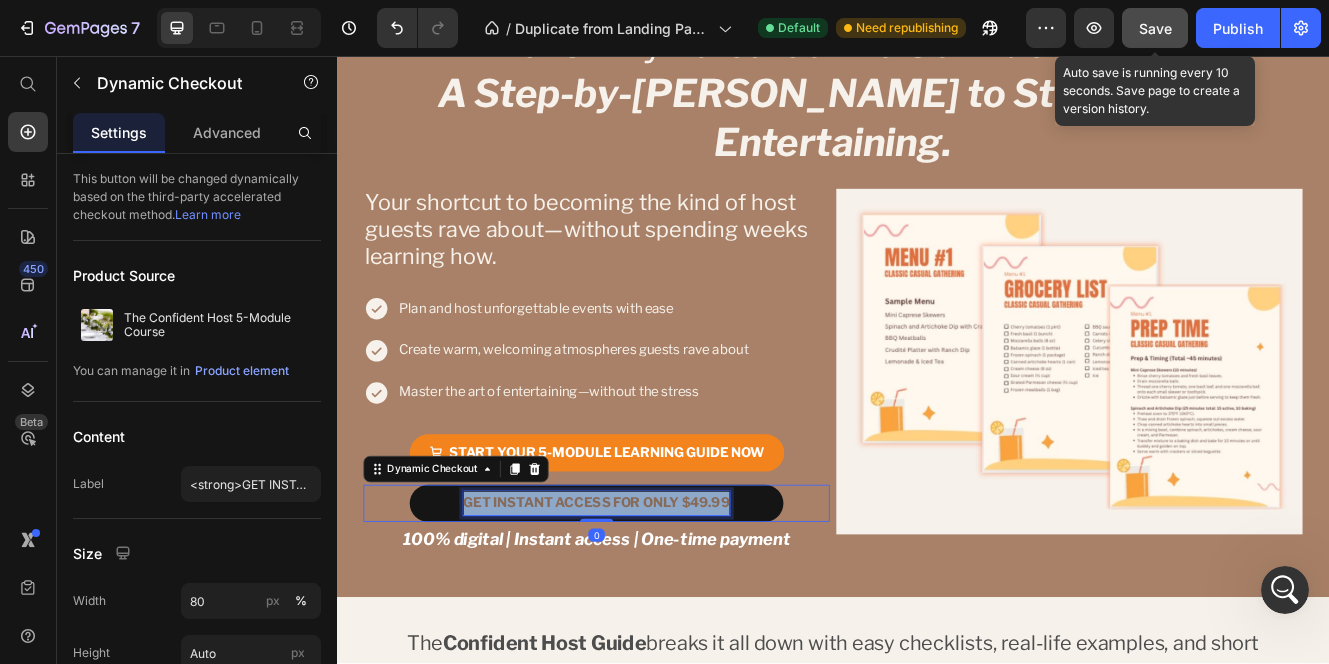 click on "GET INSTANT ACCESS FOR ONLY $49.99" at bounding box center [651, 596] 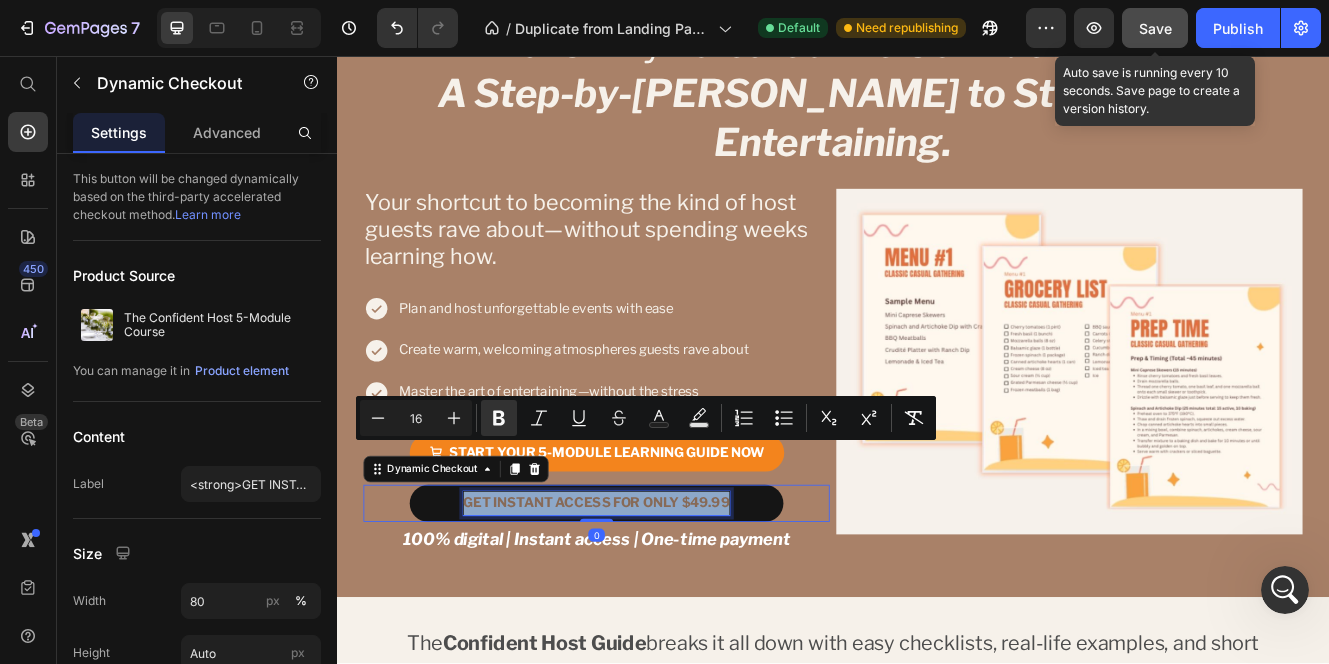 copy on "GET INSTANT ACCESS FOR ONLY $49.99" 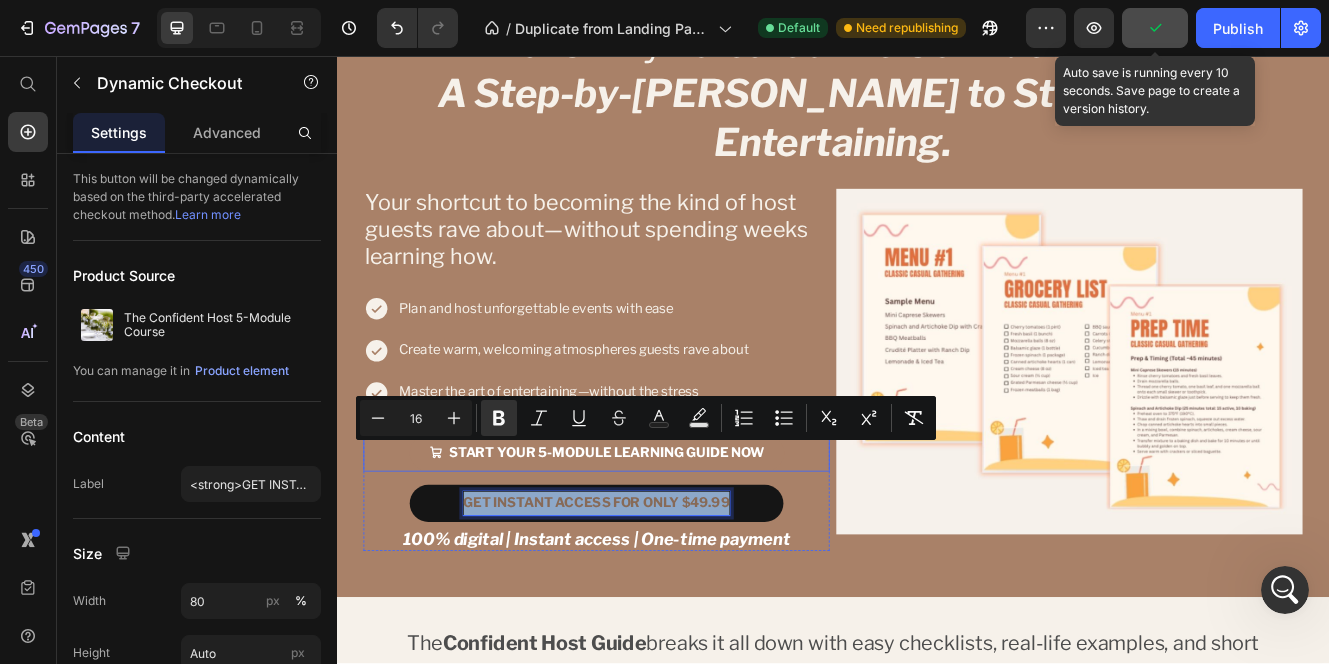 click on "START YOUR 5-MODULE LEARNING GUIDE NOW" at bounding box center [651, 536] 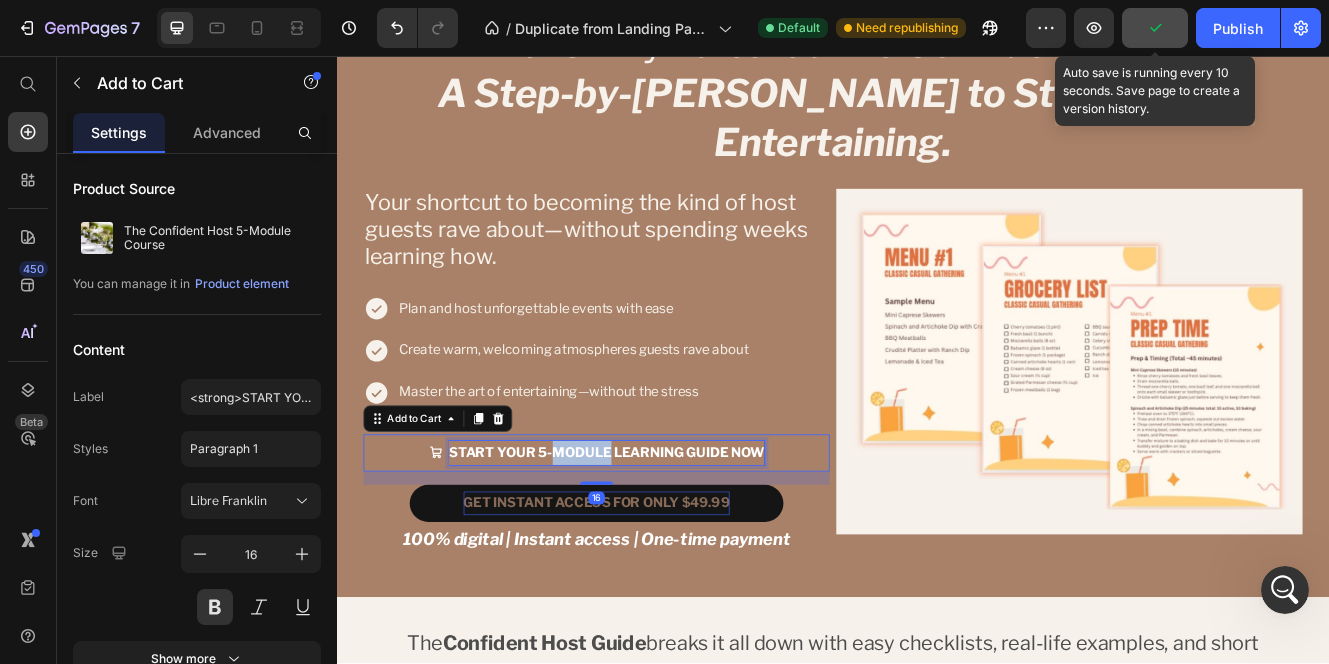 click on "START YOUR 5-MODULE LEARNING GUIDE NOW" at bounding box center [663, 535] 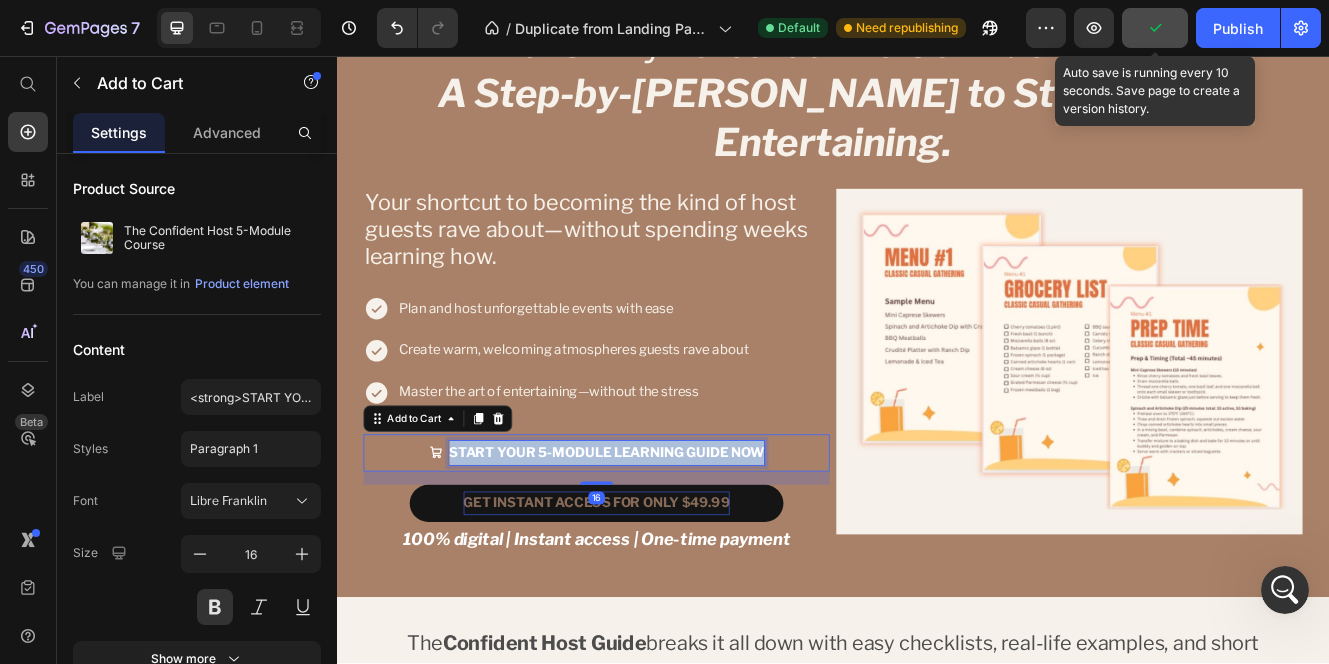 click on "START YOUR 5-MODULE LEARNING GUIDE NOW" at bounding box center (663, 535) 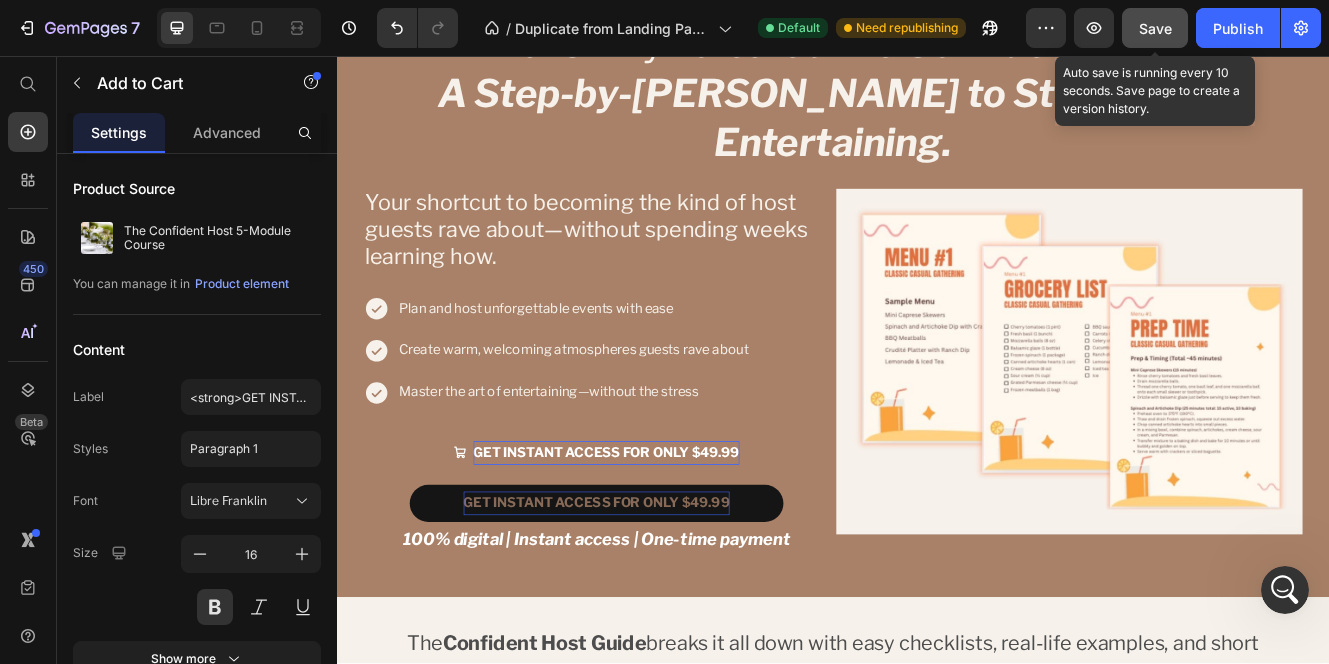 click on "GET INSTANT ACCESS FOR ONLY $49.99" at bounding box center [651, 536] 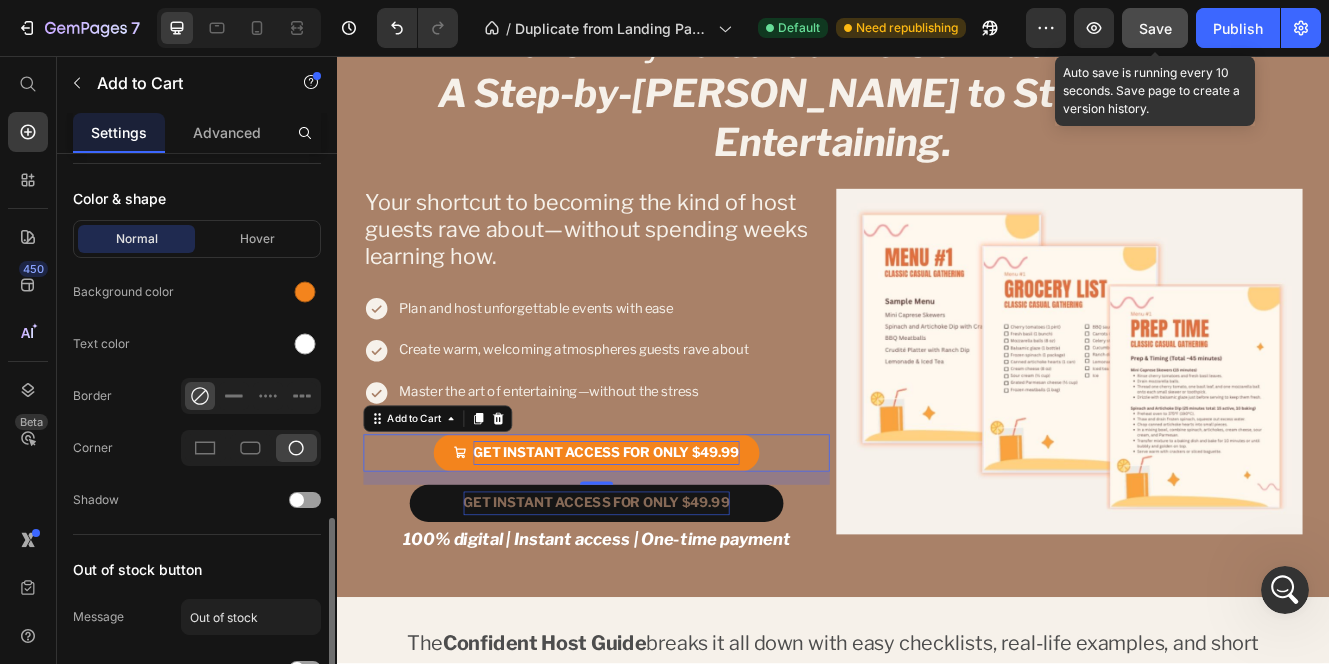 scroll, scrollTop: 1265, scrollLeft: 0, axis: vertical 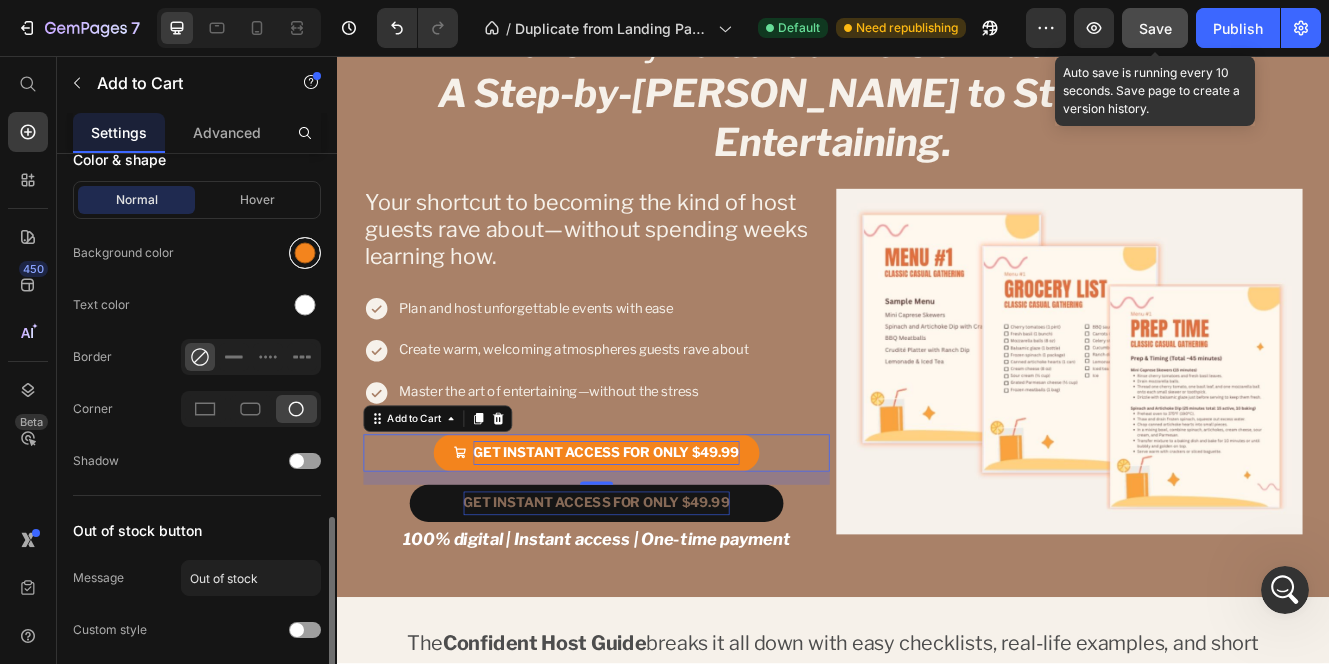 click at bounding box center [305, 253] 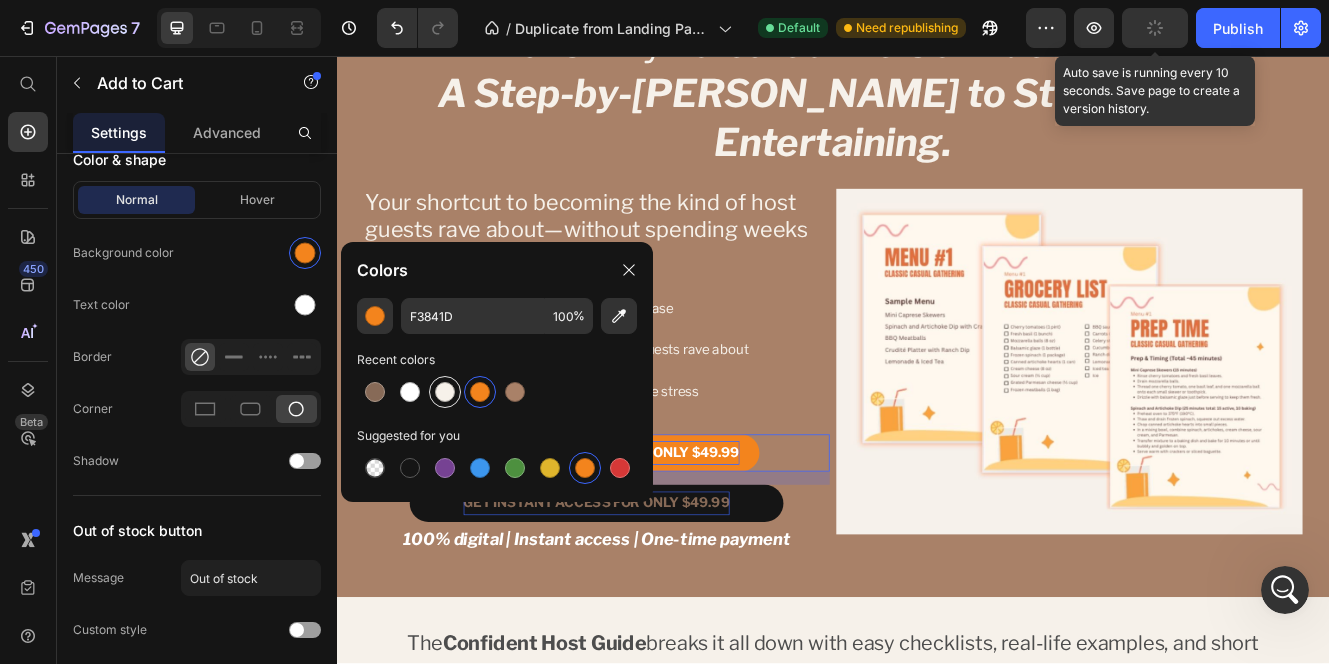 click at bounding box center [445, 392] 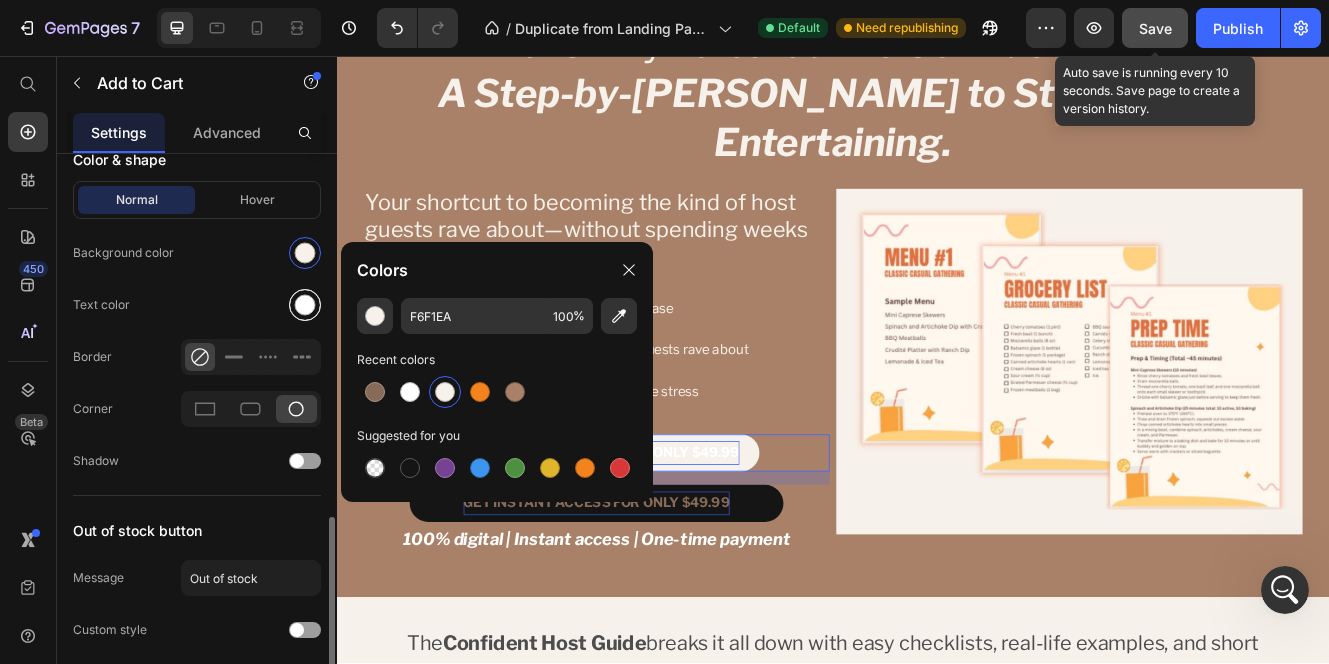 click at bounding box center [305, 305] 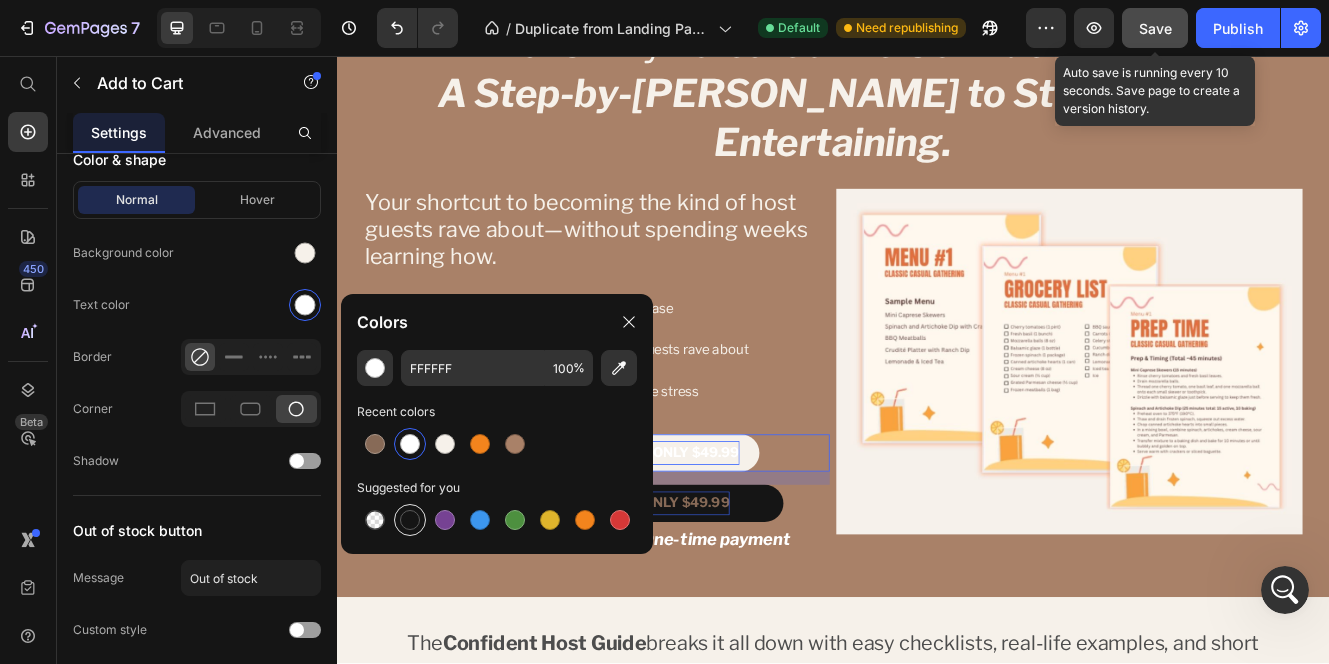 click at bounding box center [410, 520] 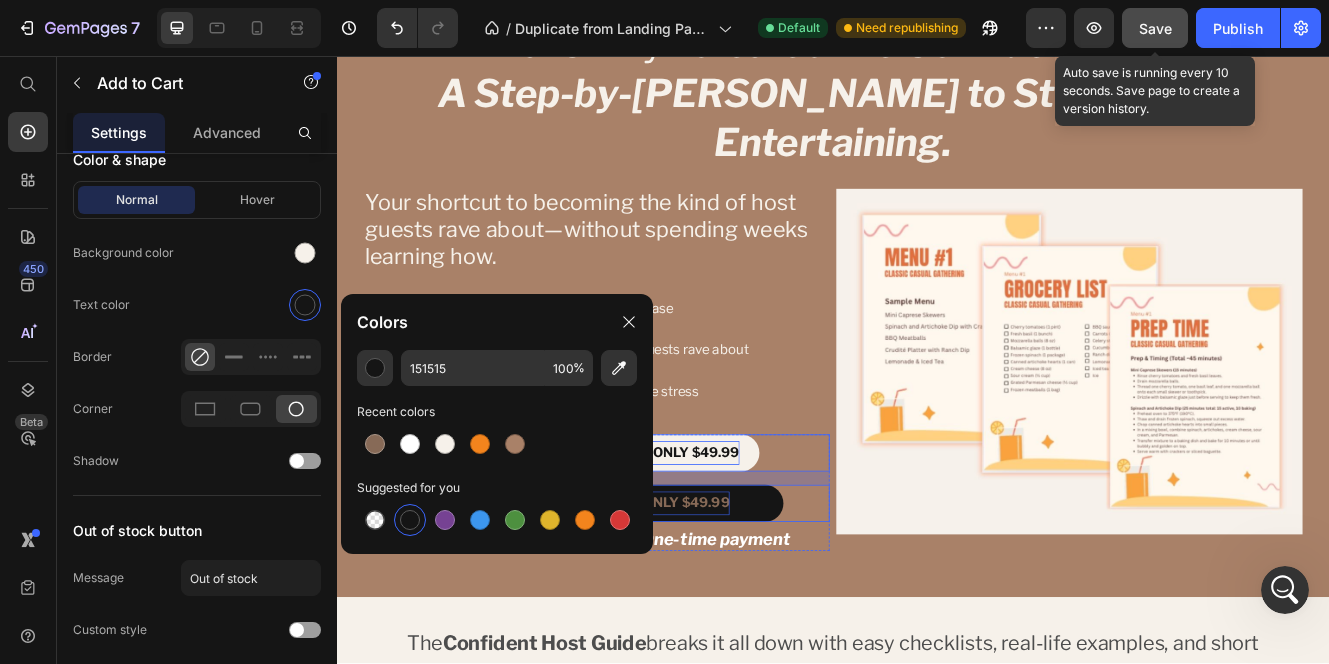 scroll, scrollTop: 7496, scrollLeft: 0, axis: vertical 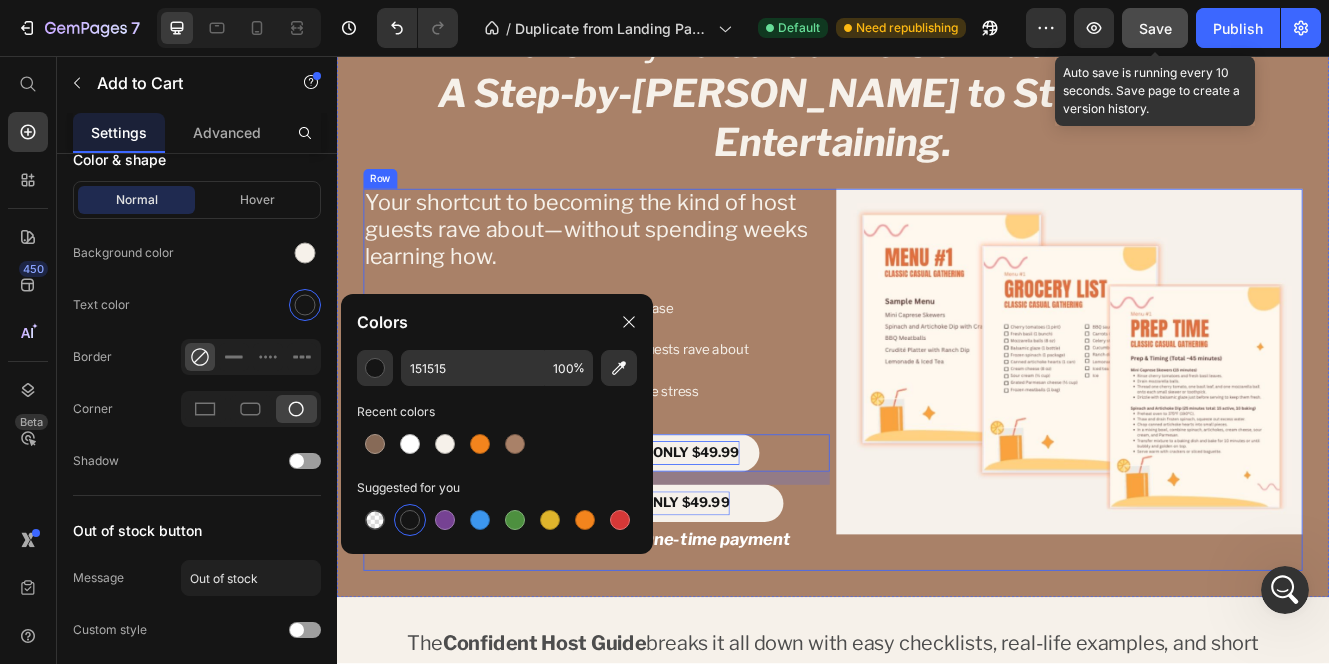 click on "Plan and host unforgettable events with ease Create warm, welcoming atmospheres guests rave about Master the art of entertaining—without the stress" at bounding box center [651, 413] 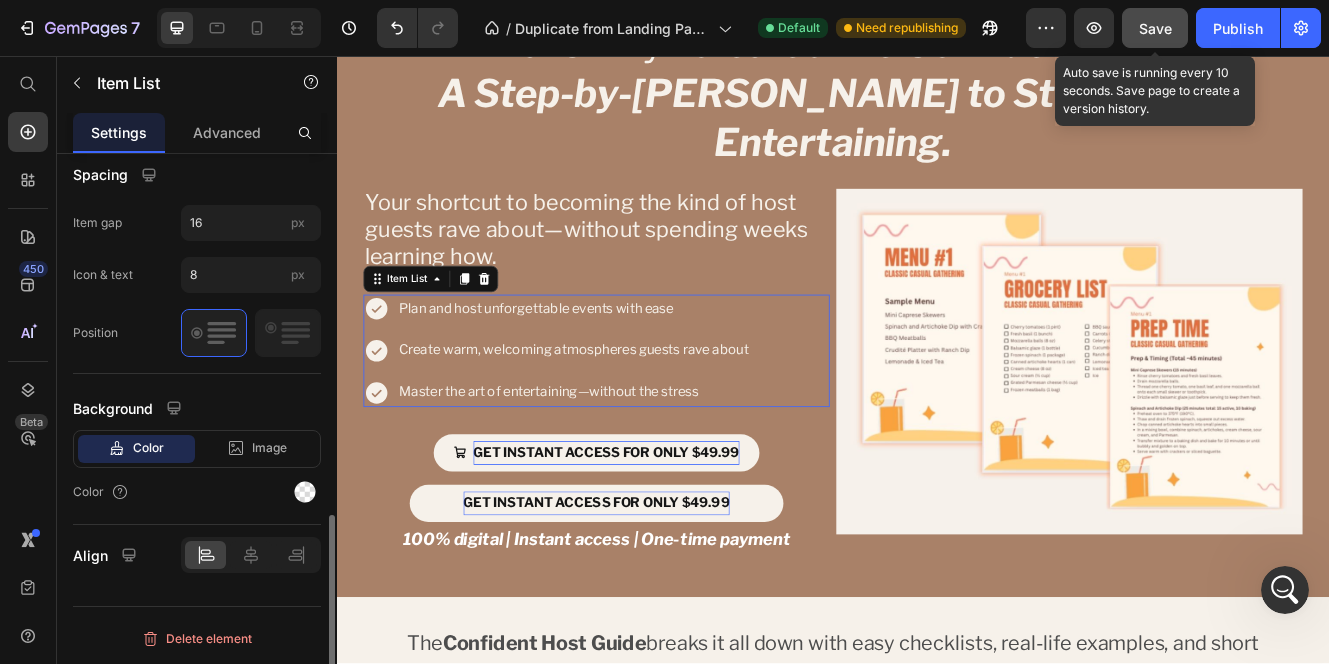 scroll, scrollTop: 0, scrollLeft: 0, axis: both 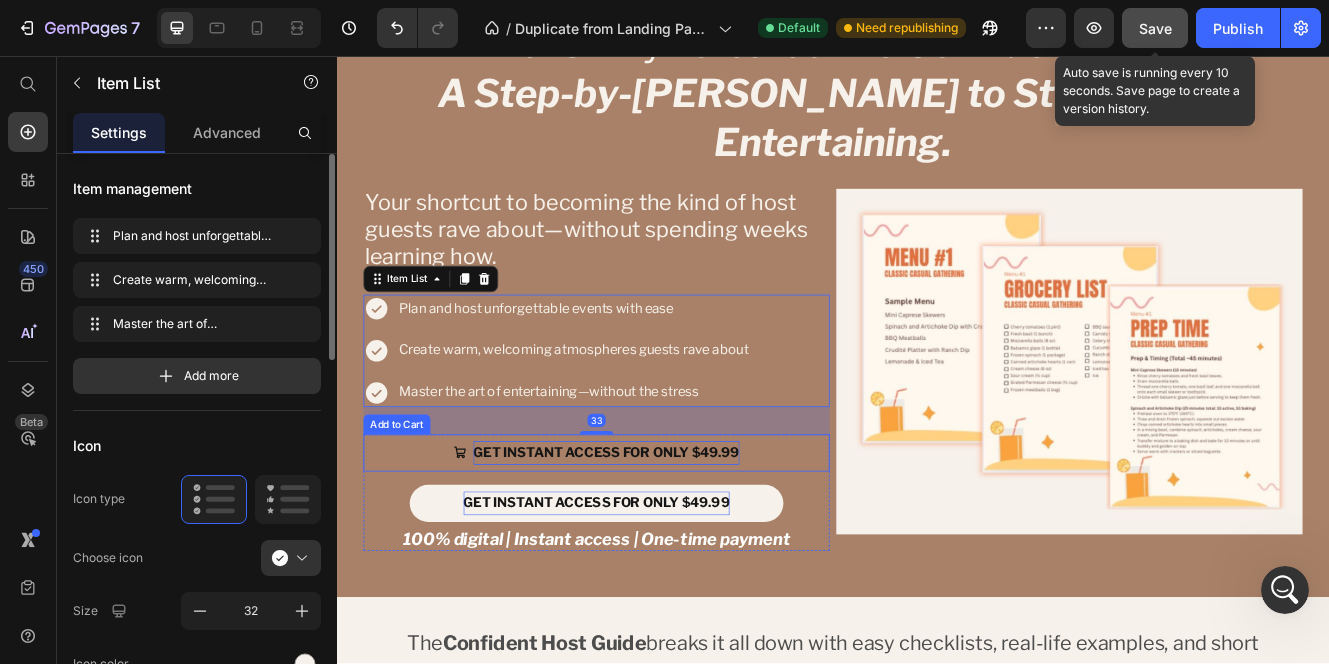 click on "GET INSTANT ACCESS FOR ONLY $49.99" at bounding box center [651, 536] 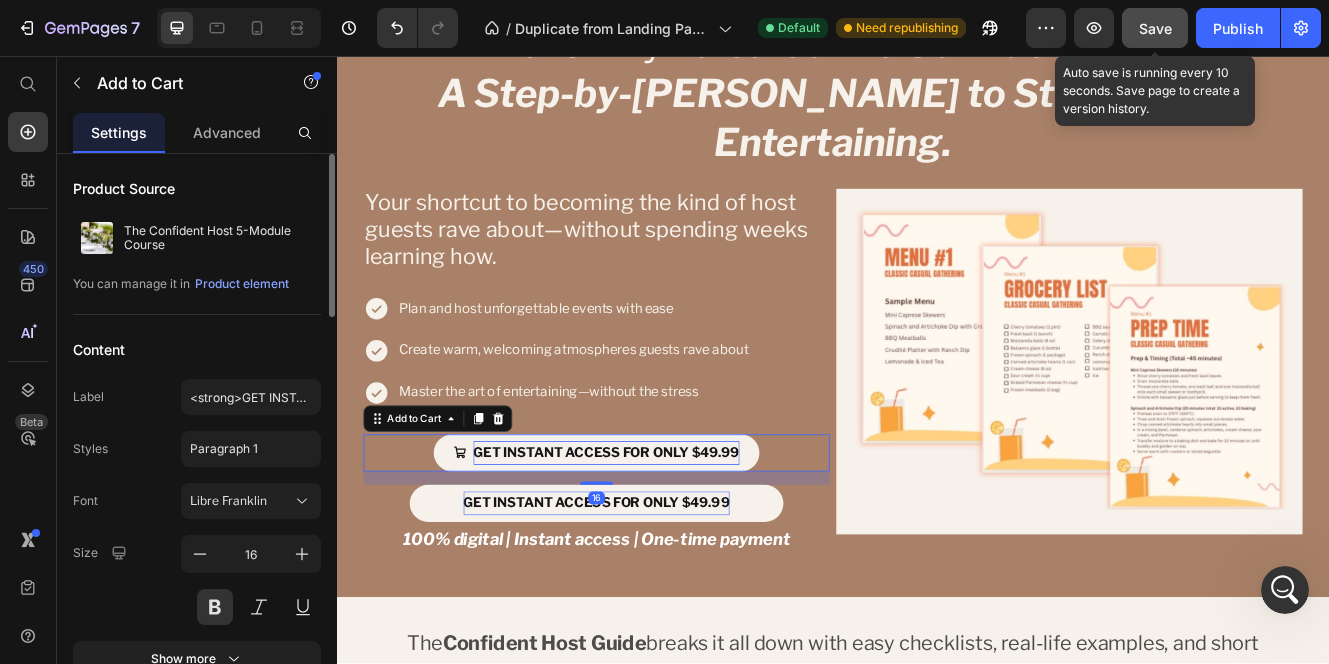 scroll, scrollTop: 7573, scrollLeft: 0, axis: vertical 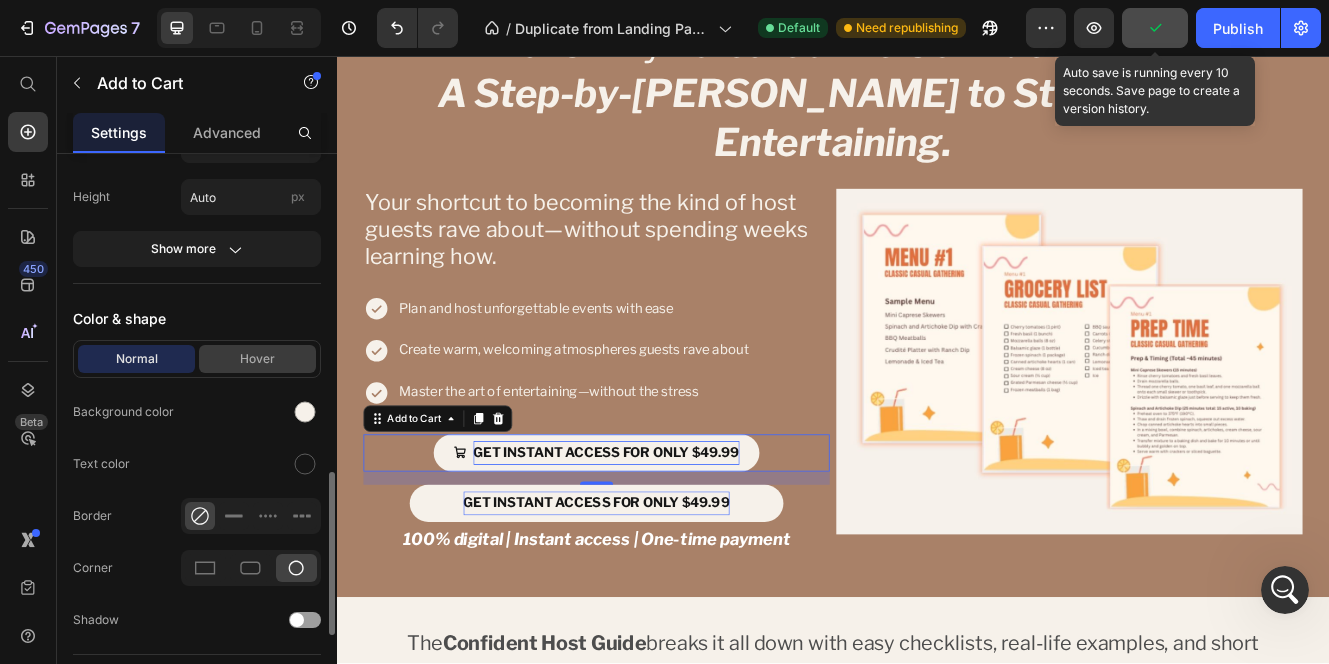 click on "Hover" at bounding box center [257, 359] 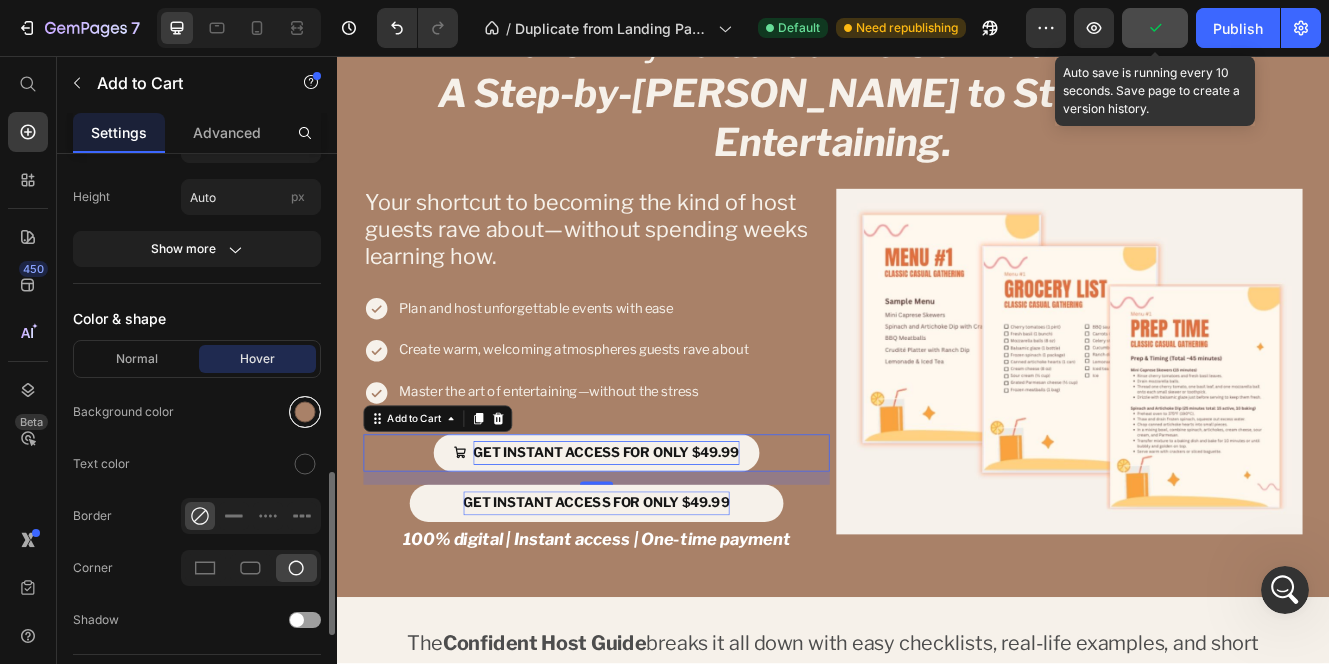 click at bounding box center [305, 412] 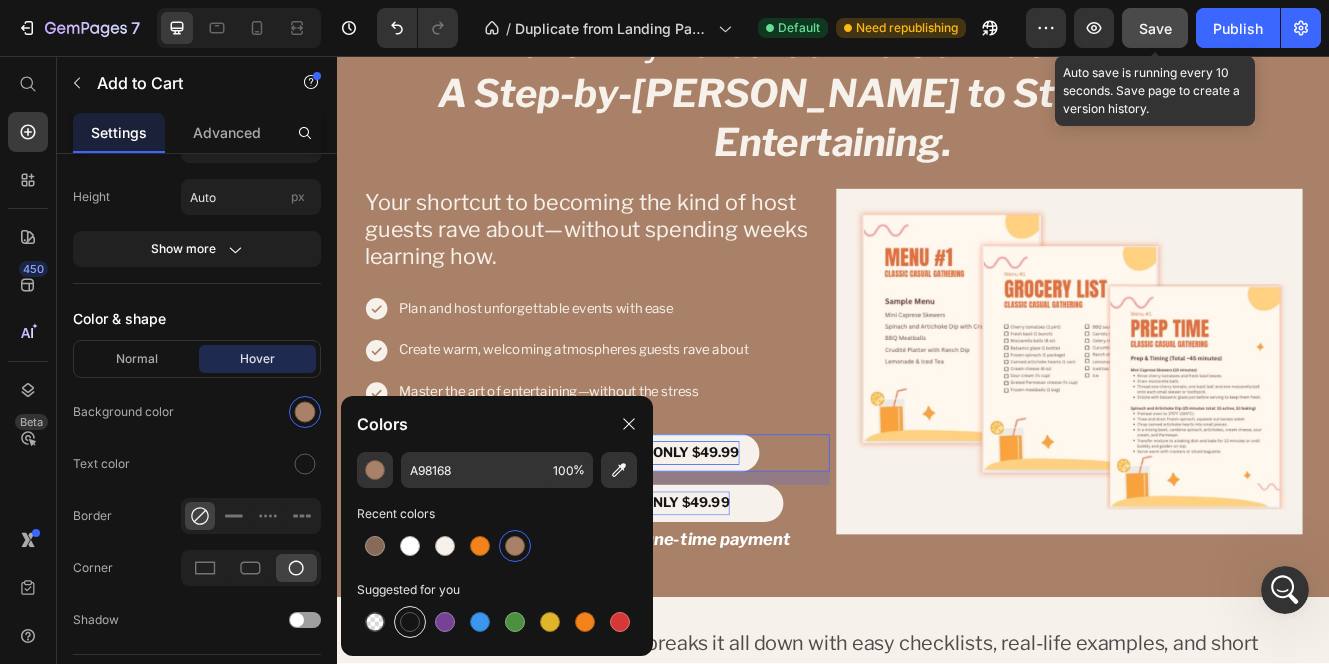 click at bounding box center [410, 622] 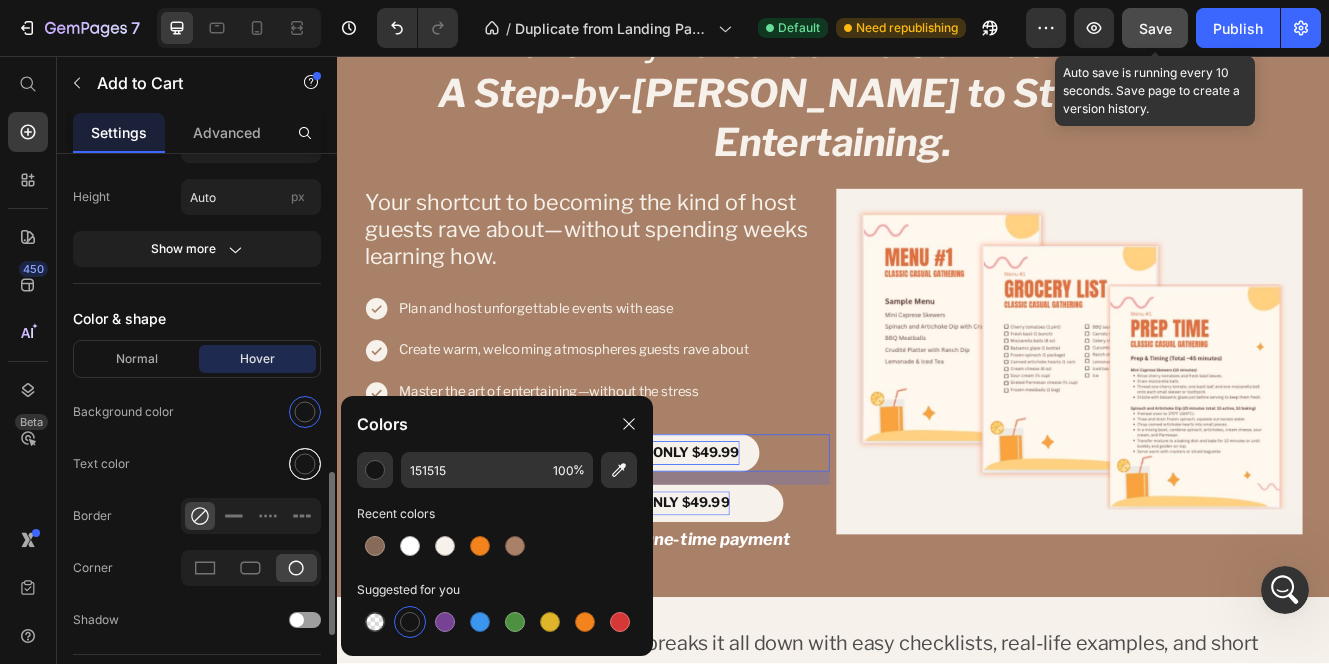 click at bounding box center (305, 464) 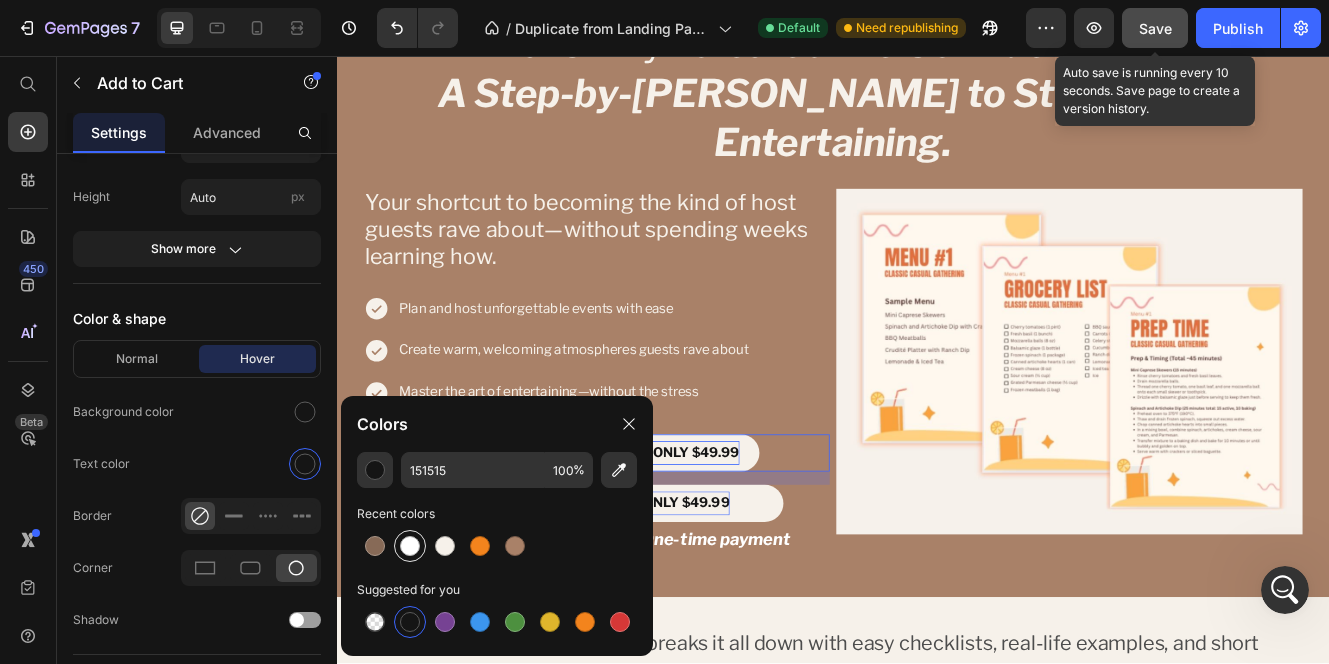 click at bounding box center [410, 546] 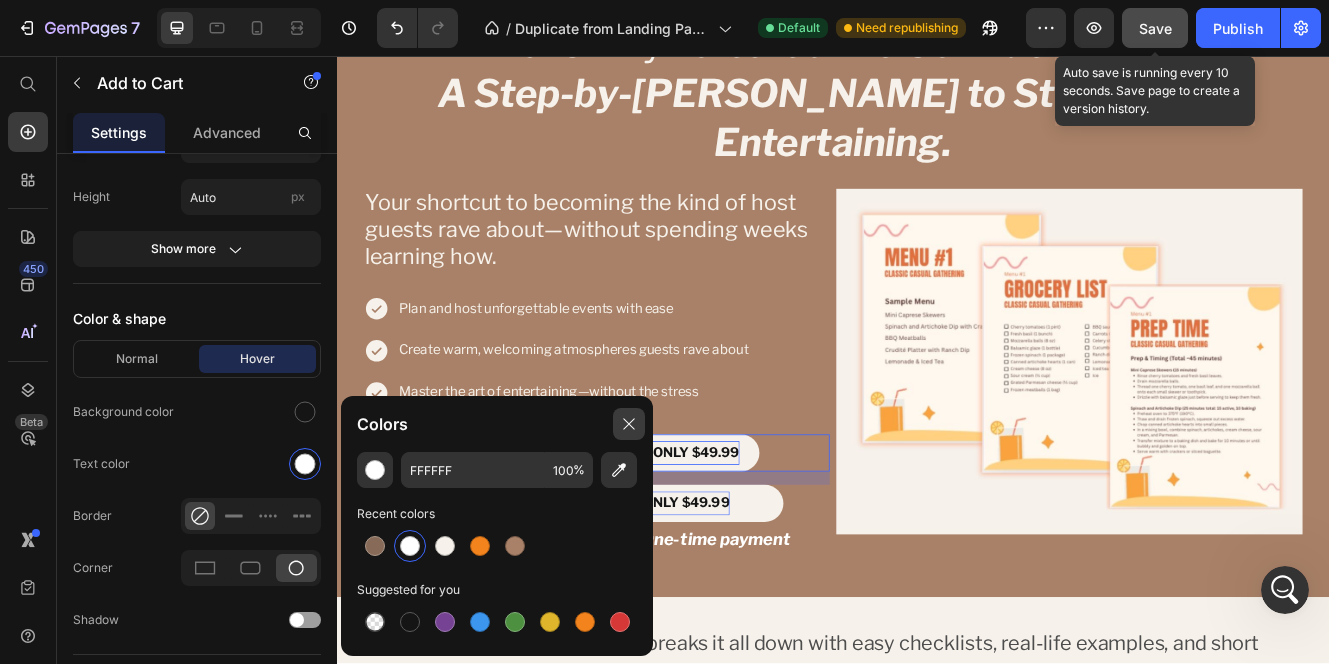 click 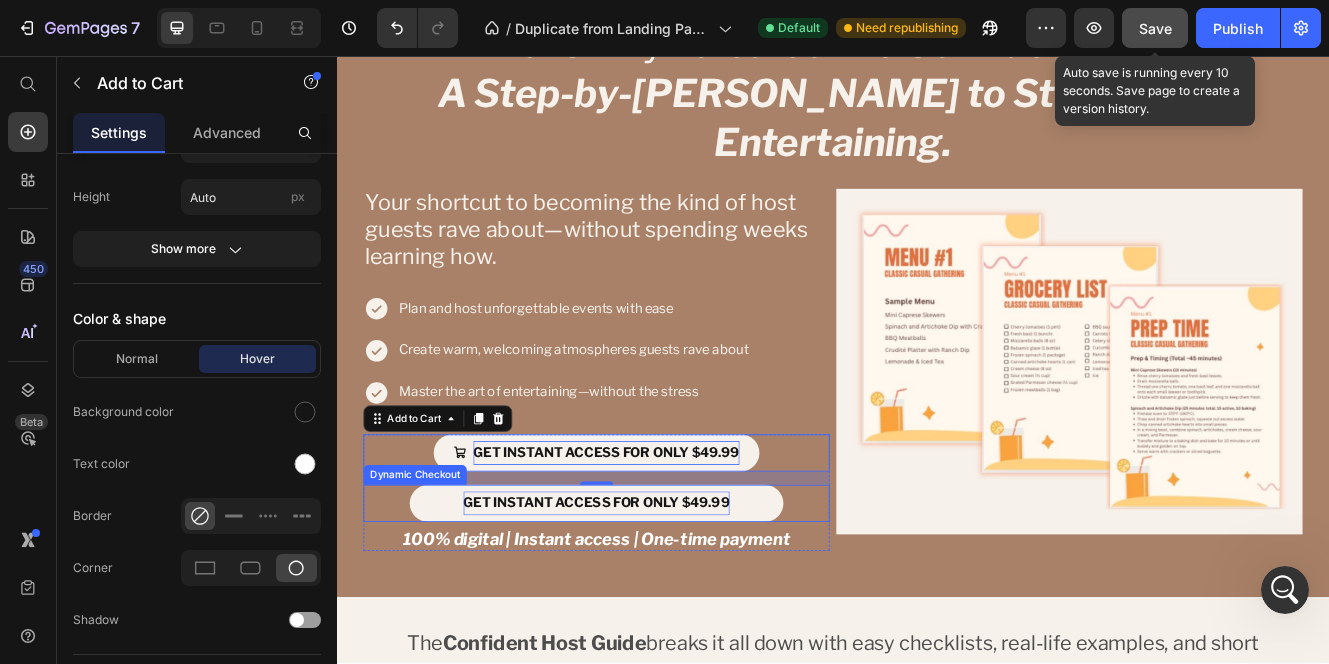 click on "GET INSTANT ACCESS FOR ONLY $49.99" at bounding box center (651, 597) 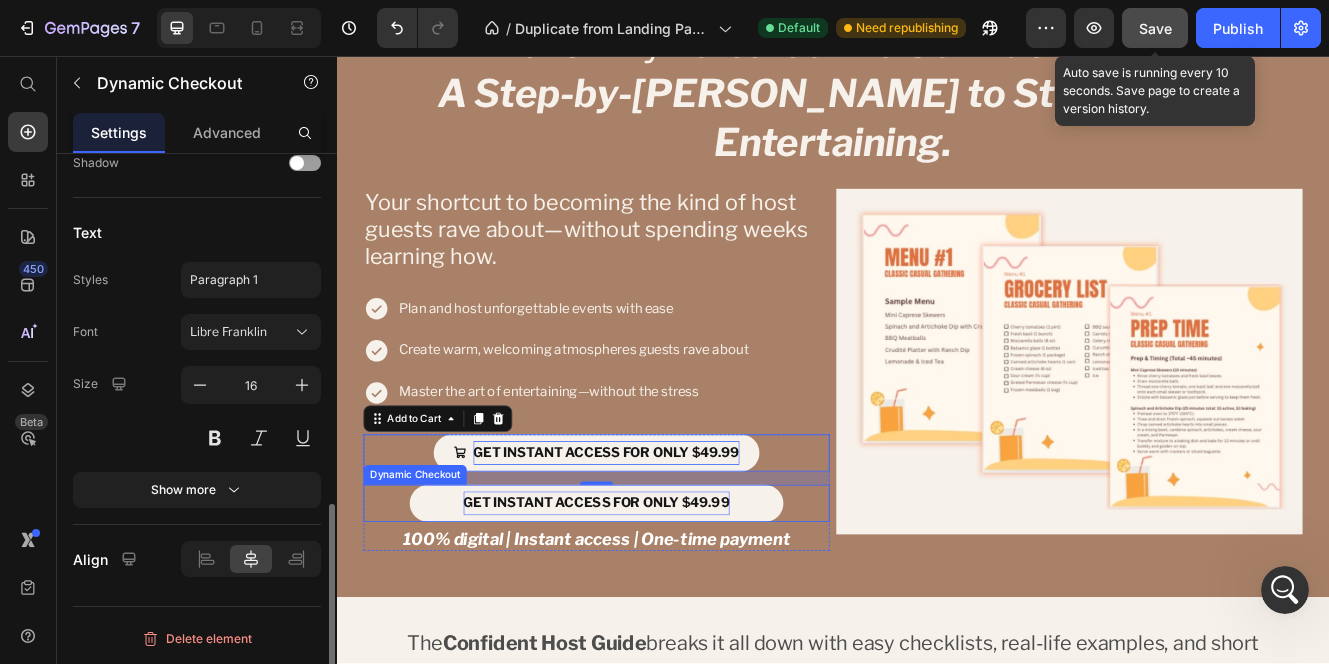 scroll, scrollTop: 0, scrollLeft: 0, axis: both 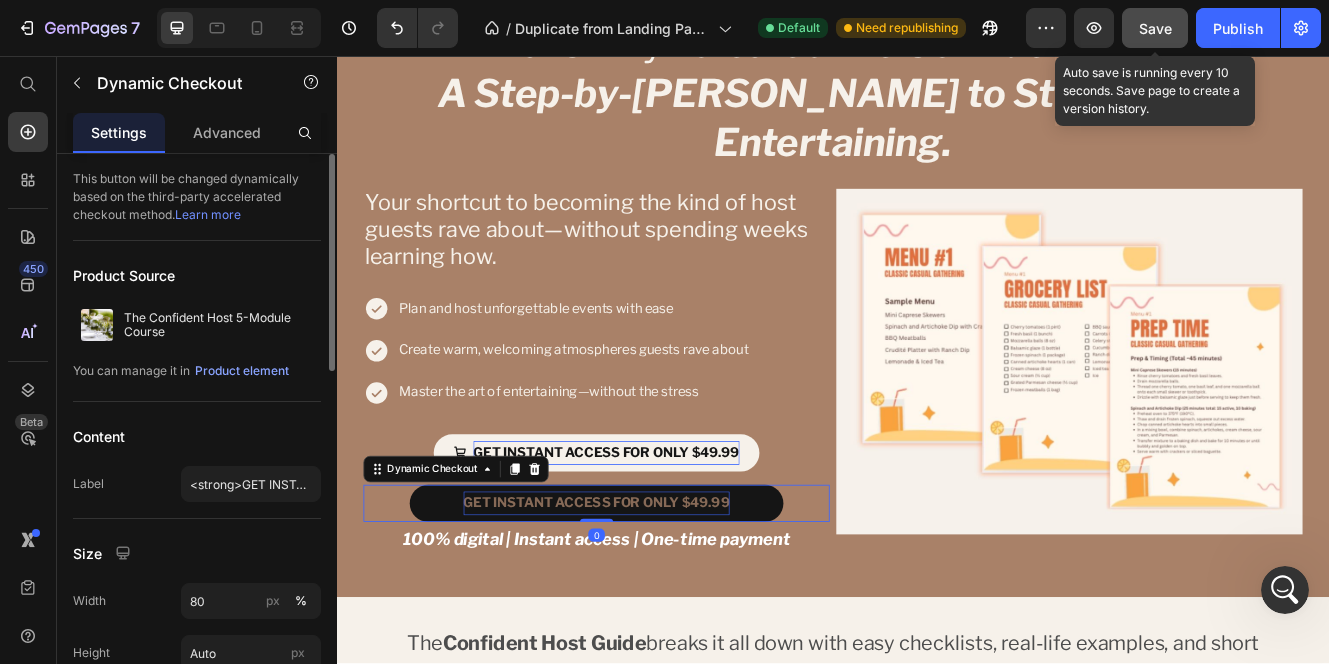 click on "GET INSTANT ACCESS FOR ONLY $49.99" at bounding box center [650, 597] 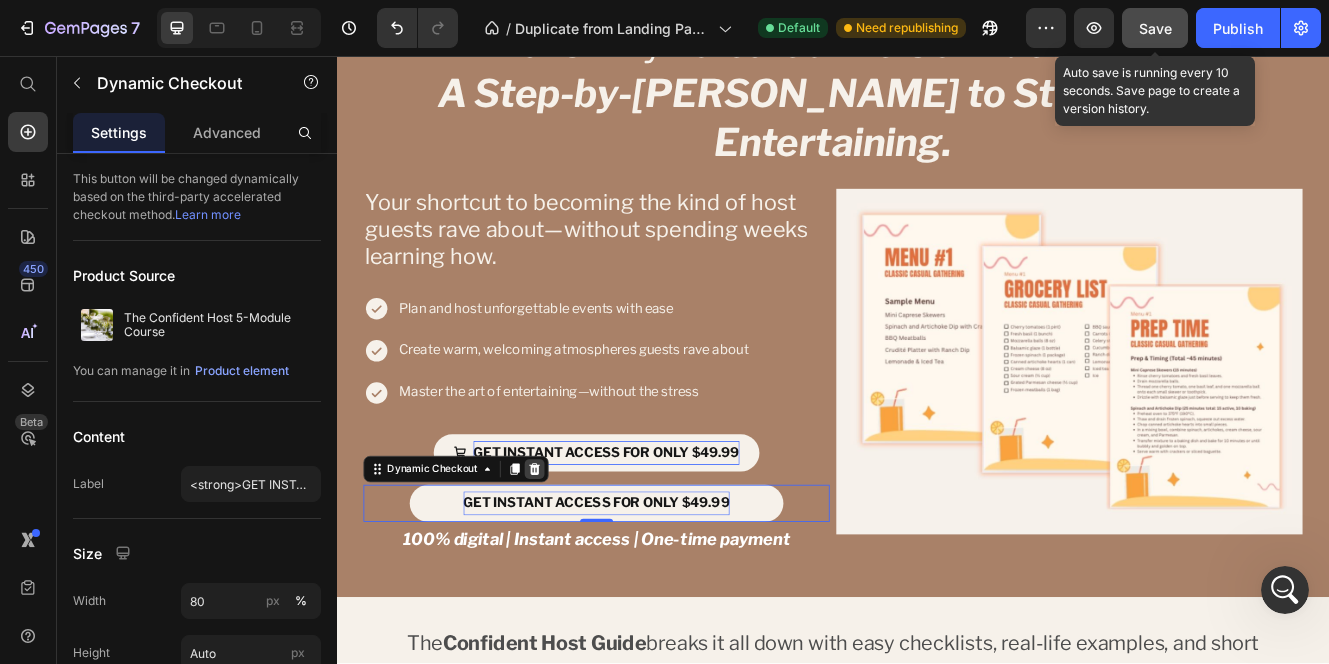 click 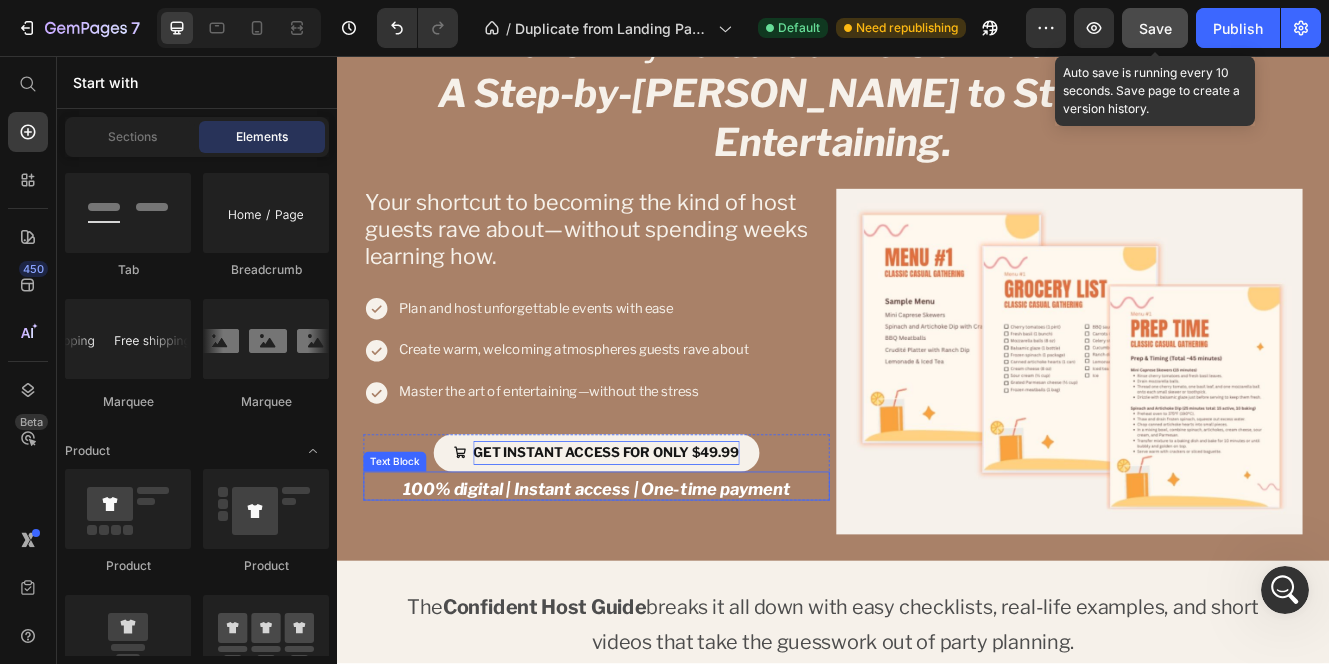 scroll, scrollTop: 7496, scrollLeft: 0, axis: vertical 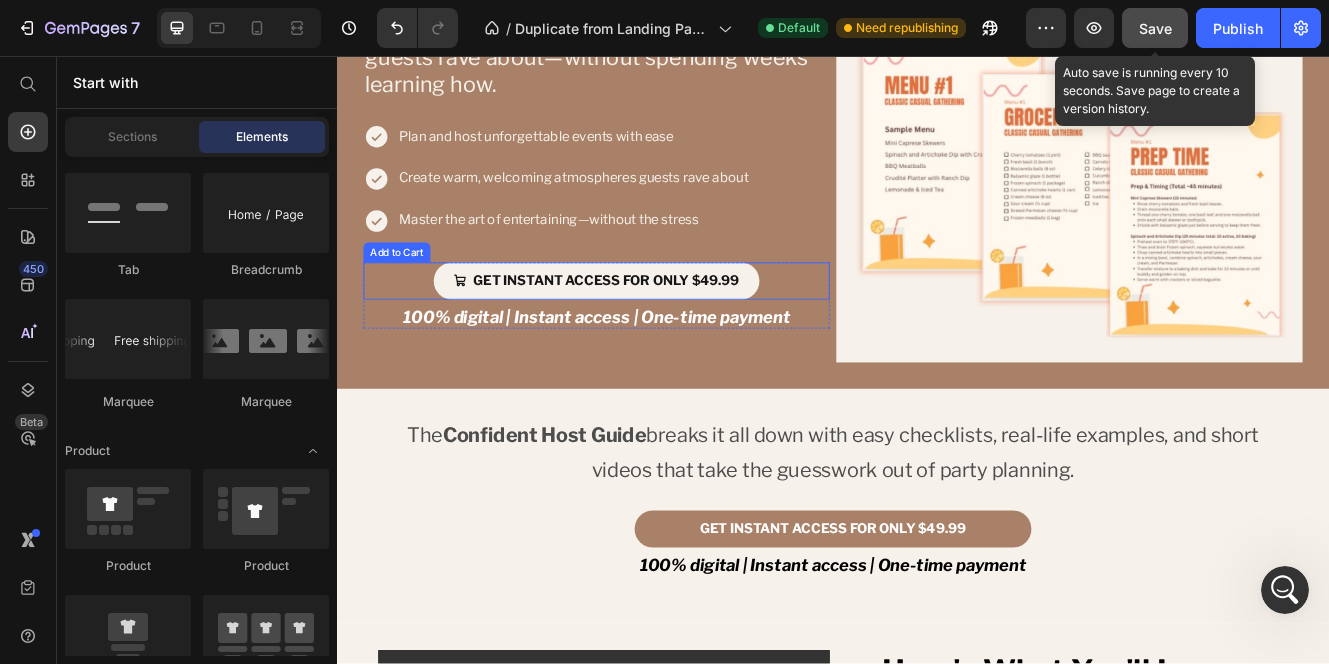 click on "Add to Cart" at bounding box center (409, 294) 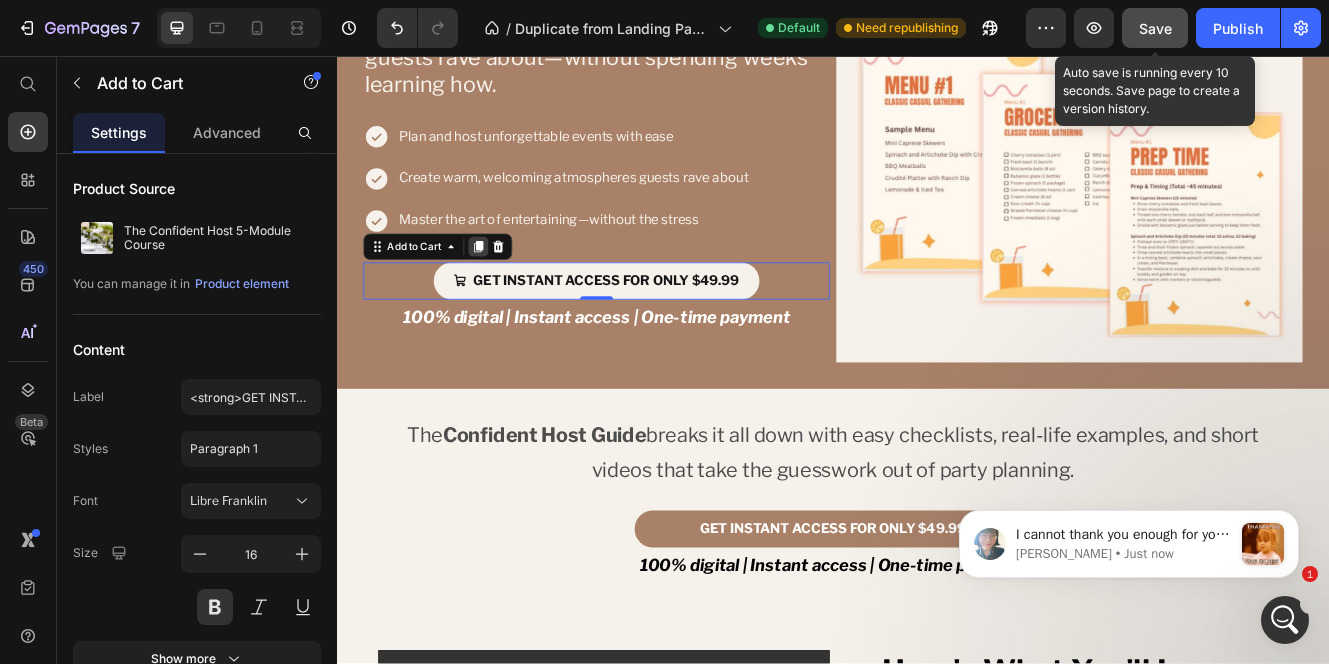 scroll, scrollTop: 0, scrollLeft: 0, axis: both 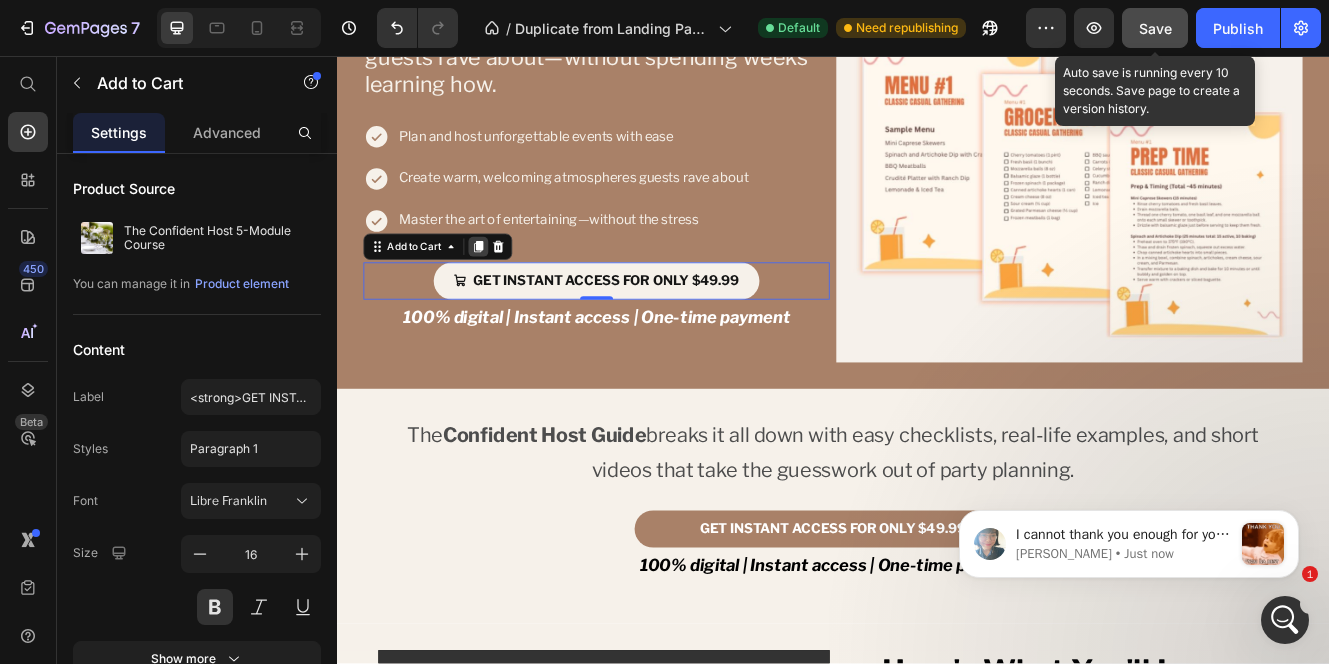 click 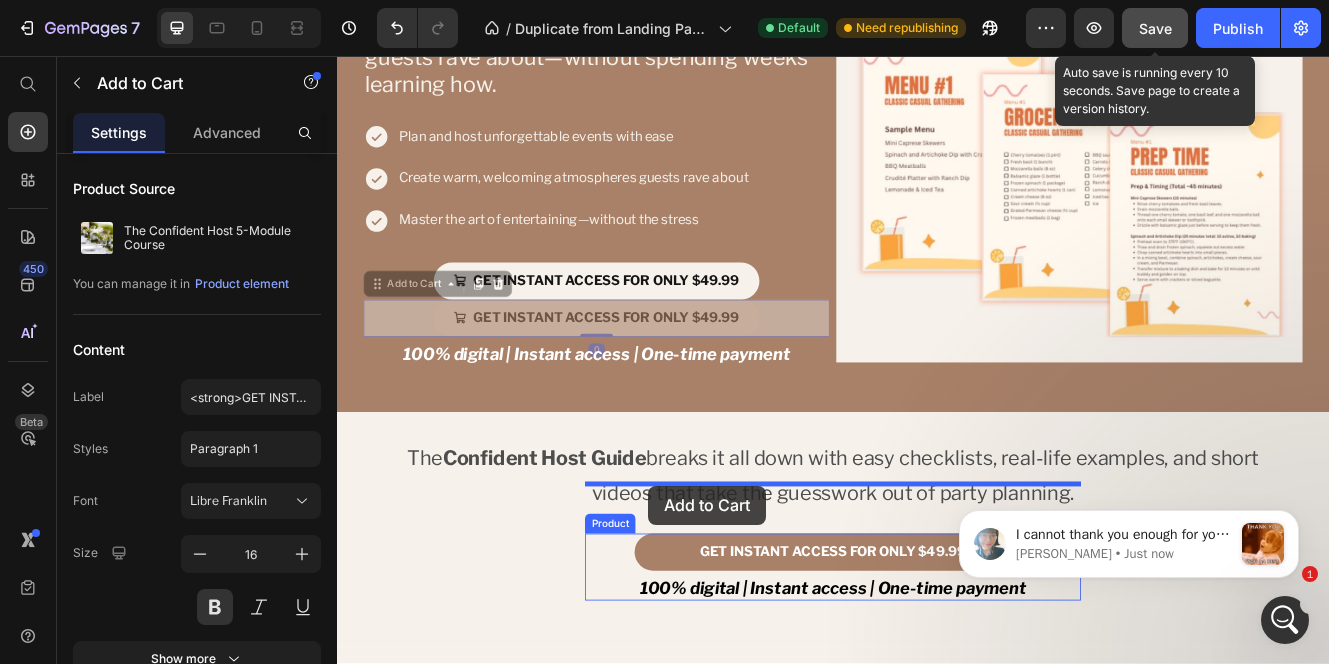 drag, startPoint x: 388, startPoint y: 268, endPoint x: 713, endPoint y: 576, distance: 447.75998 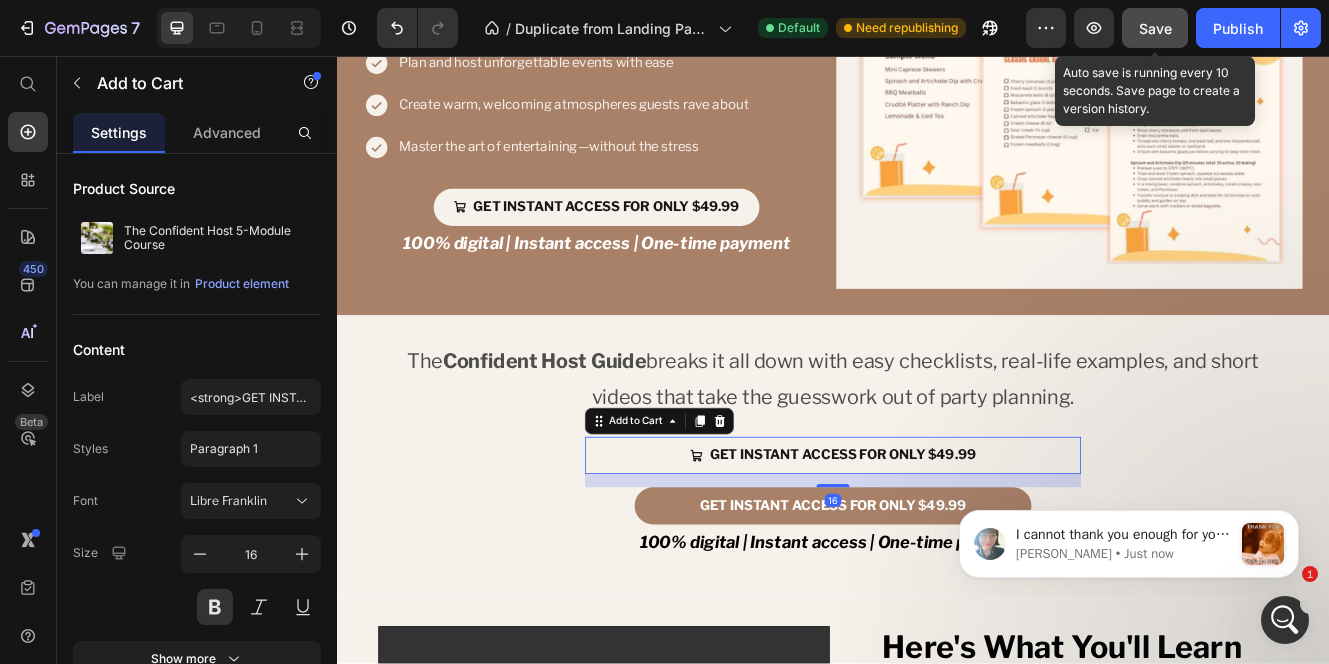 scroll, scrollTop: 1659, scrollLeft: 0, axis: vertical 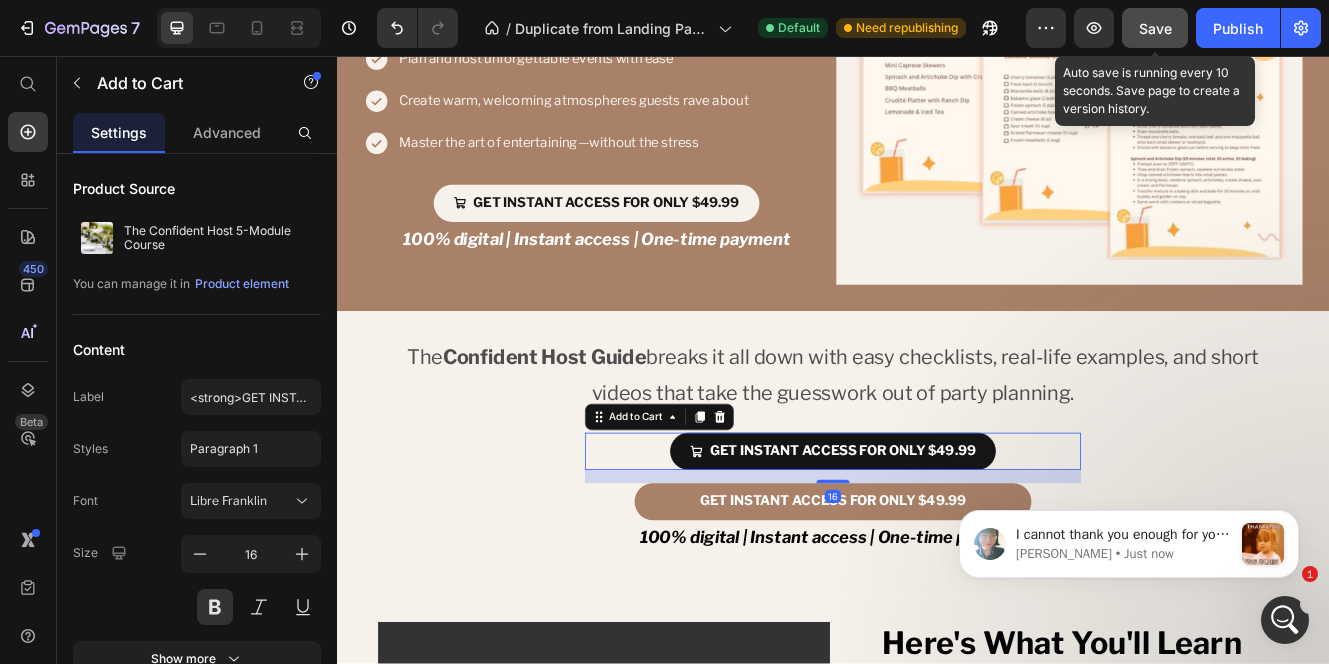 click on "GET INSTANT ACCESS FOR ONLY $49.99" at bounding box center (937, 534) 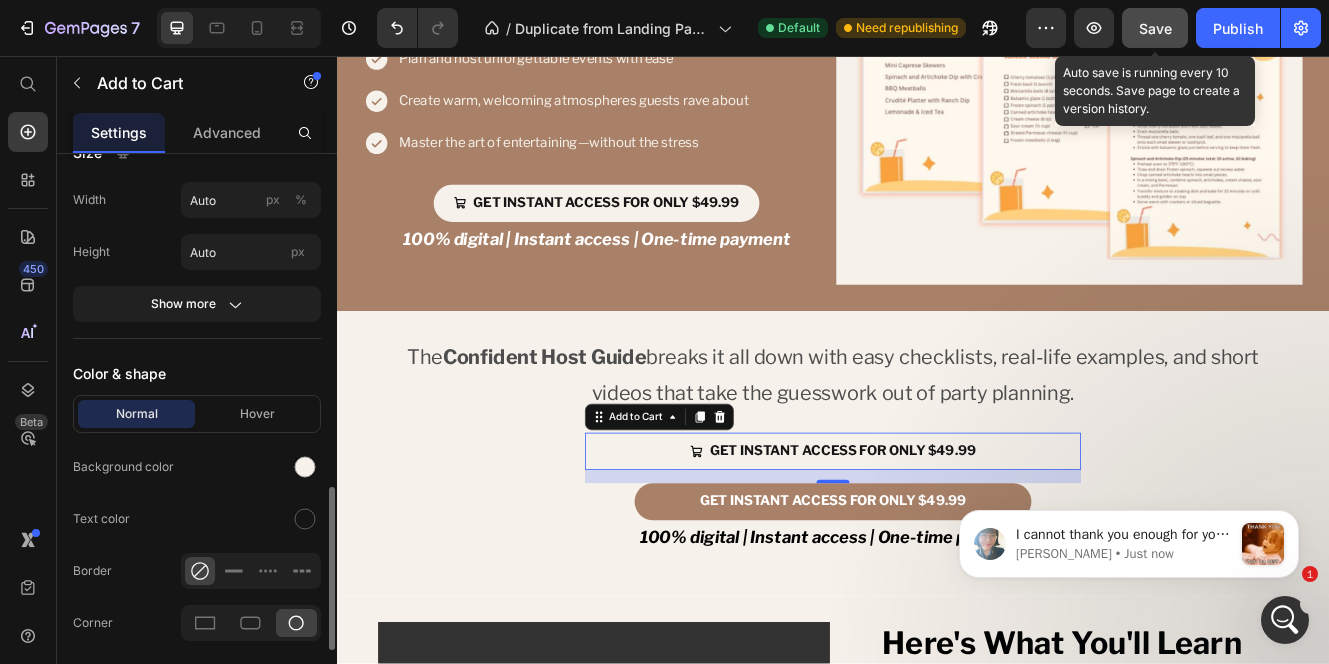 scroll, scrollTop: 1080, scrollLeft: 0, axis: vertical 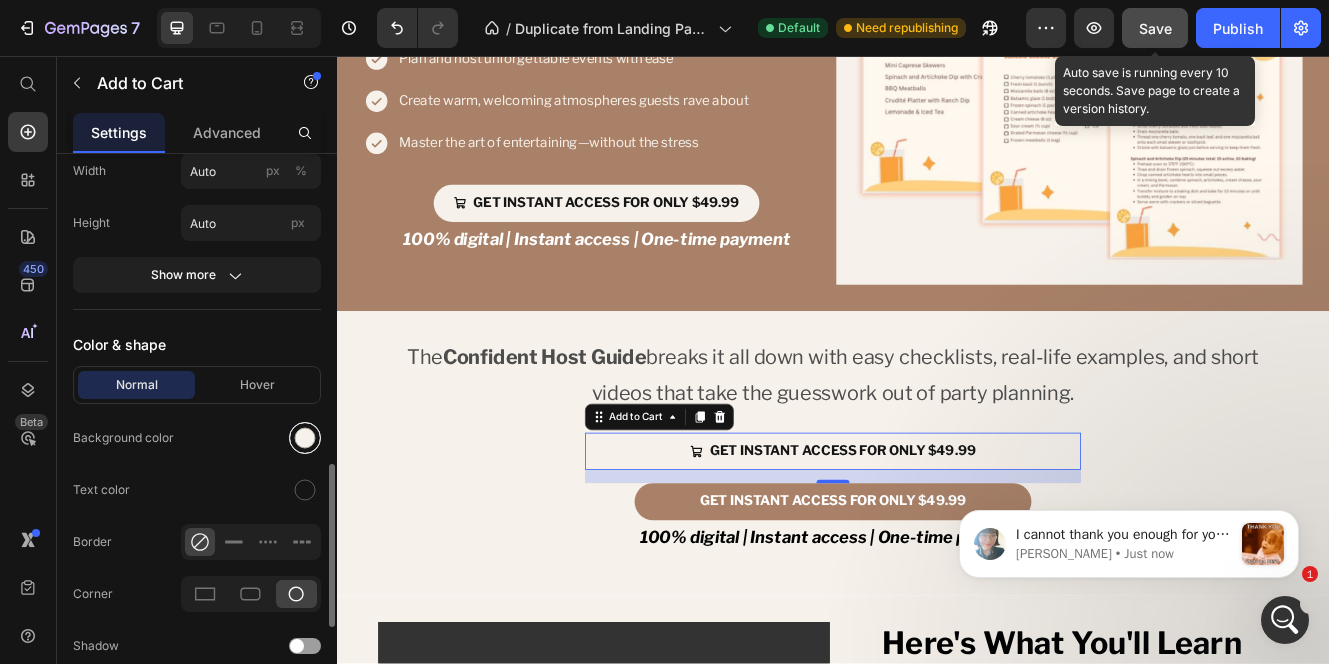click at bounding box center (305, 438) 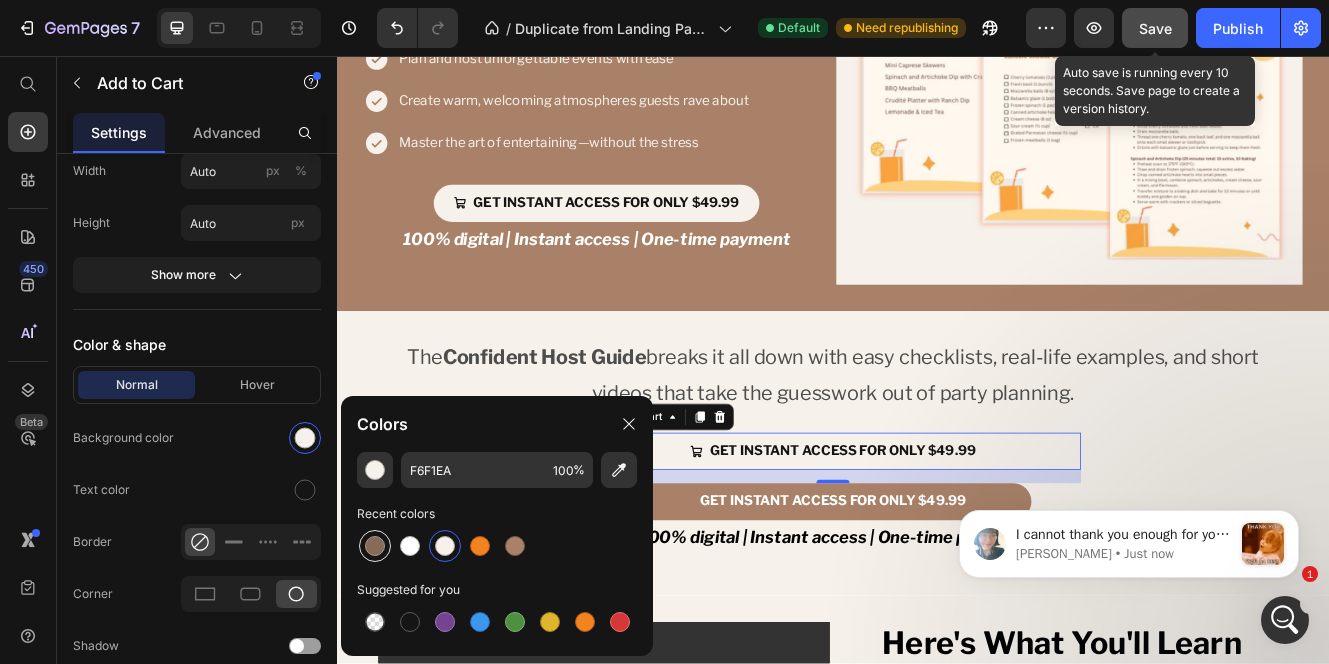 click at bounding box center (375, 546) 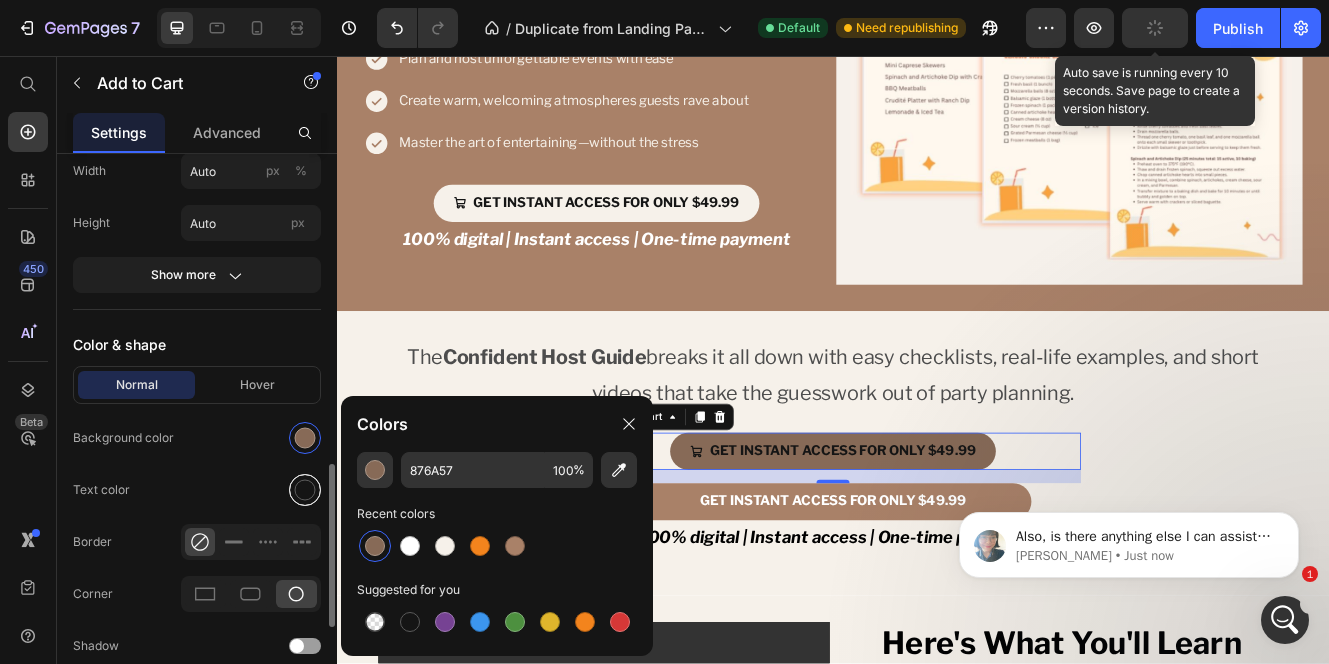 scroll, scrollTop: 7958, scrollLeft: 0, axis: vertical 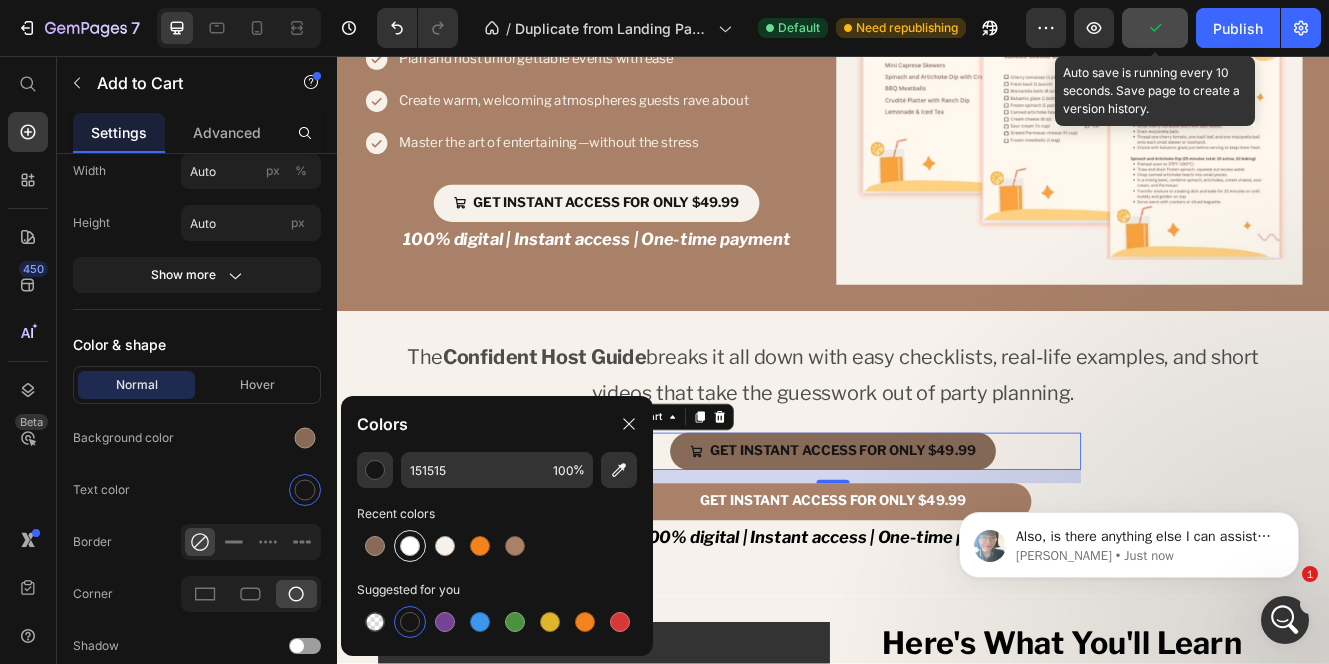 click at bounding box center [410, 546] 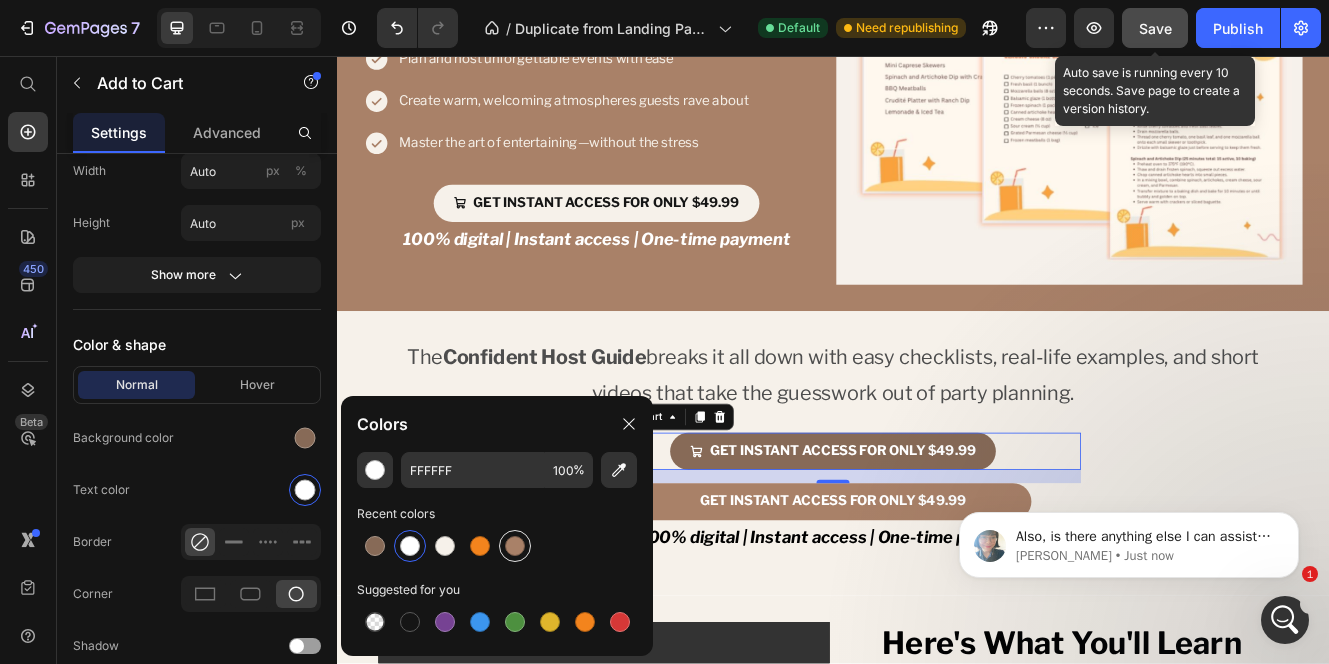 click at bounding box center [515, 546] 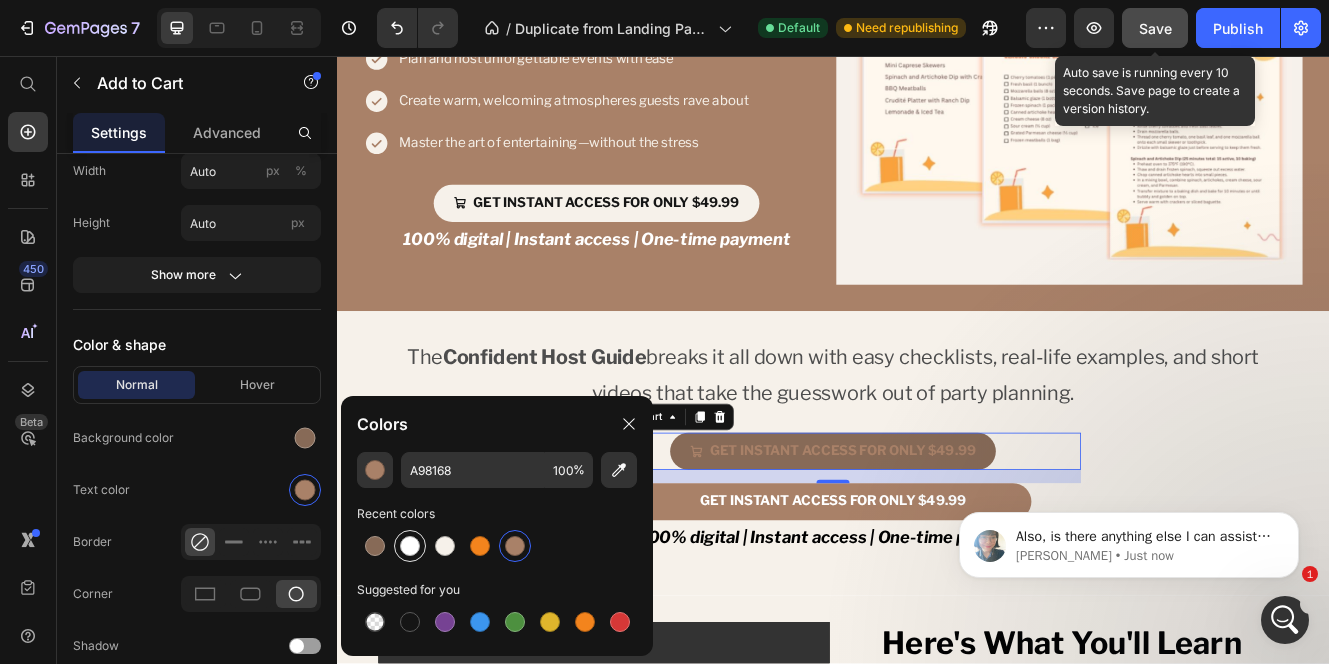 click at bounding box center (410, 546) 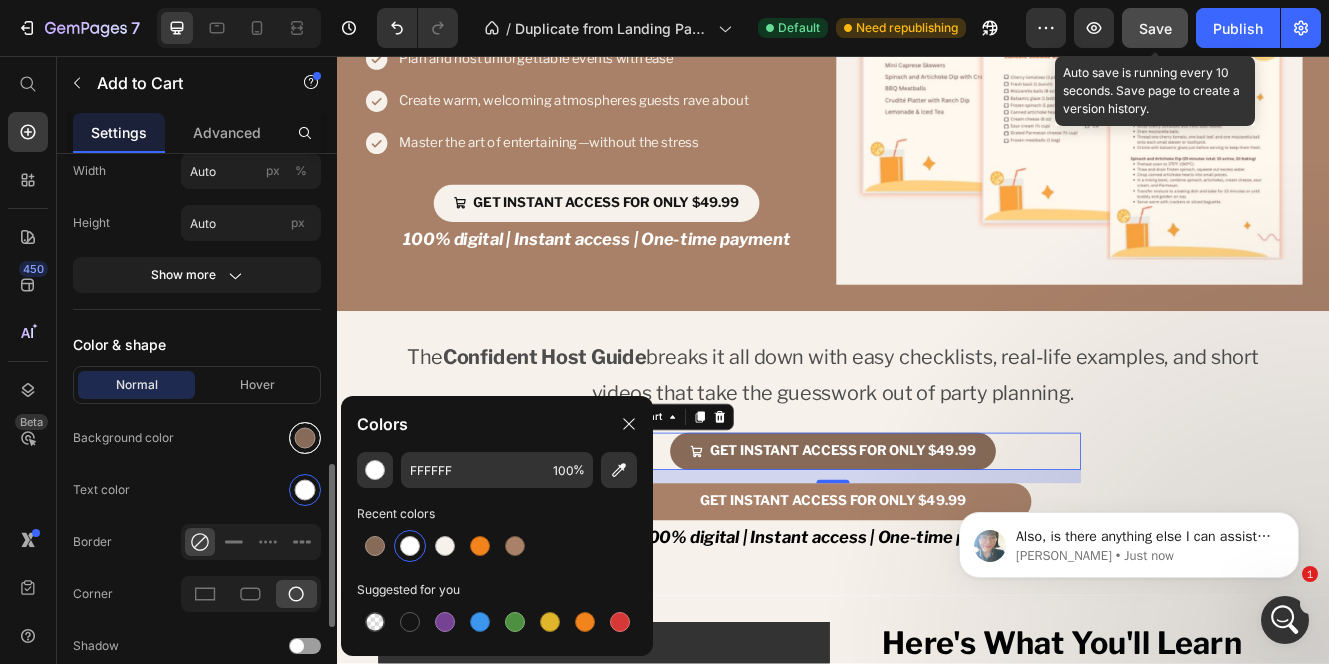 click at bounding box center (305, 438) 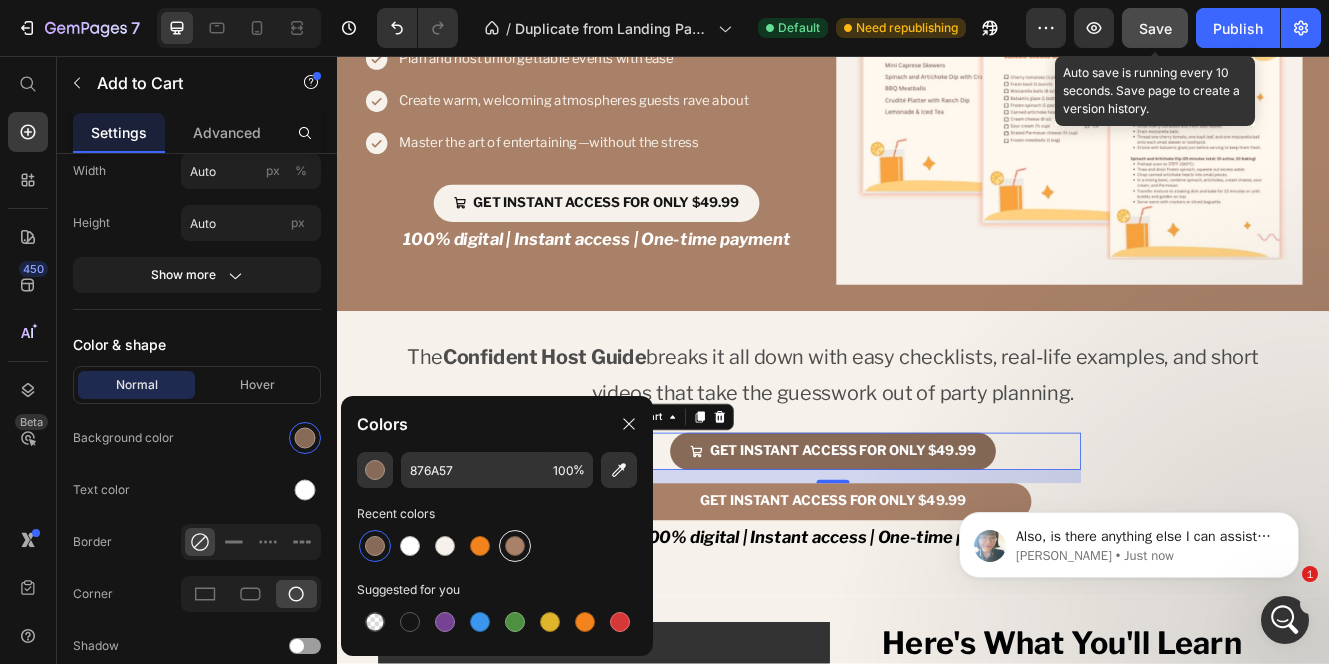click at bounding box center [515, 546] 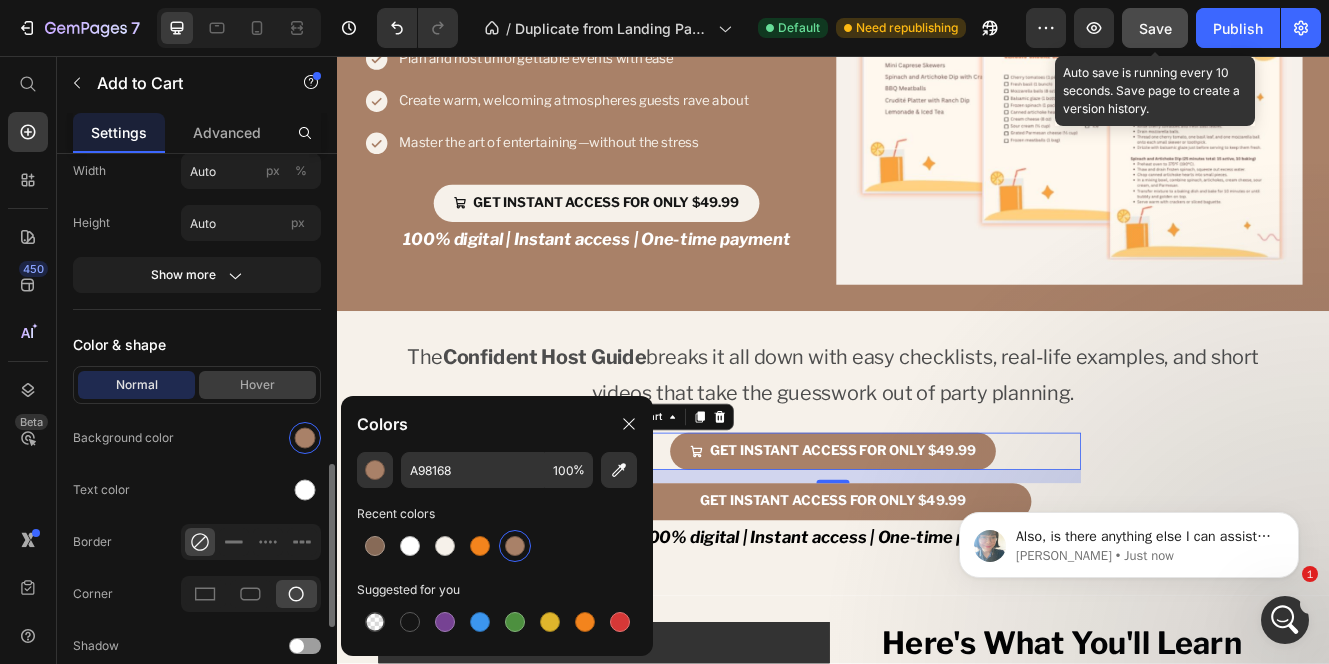 click on "Hover" at bounding box center [257, 385] 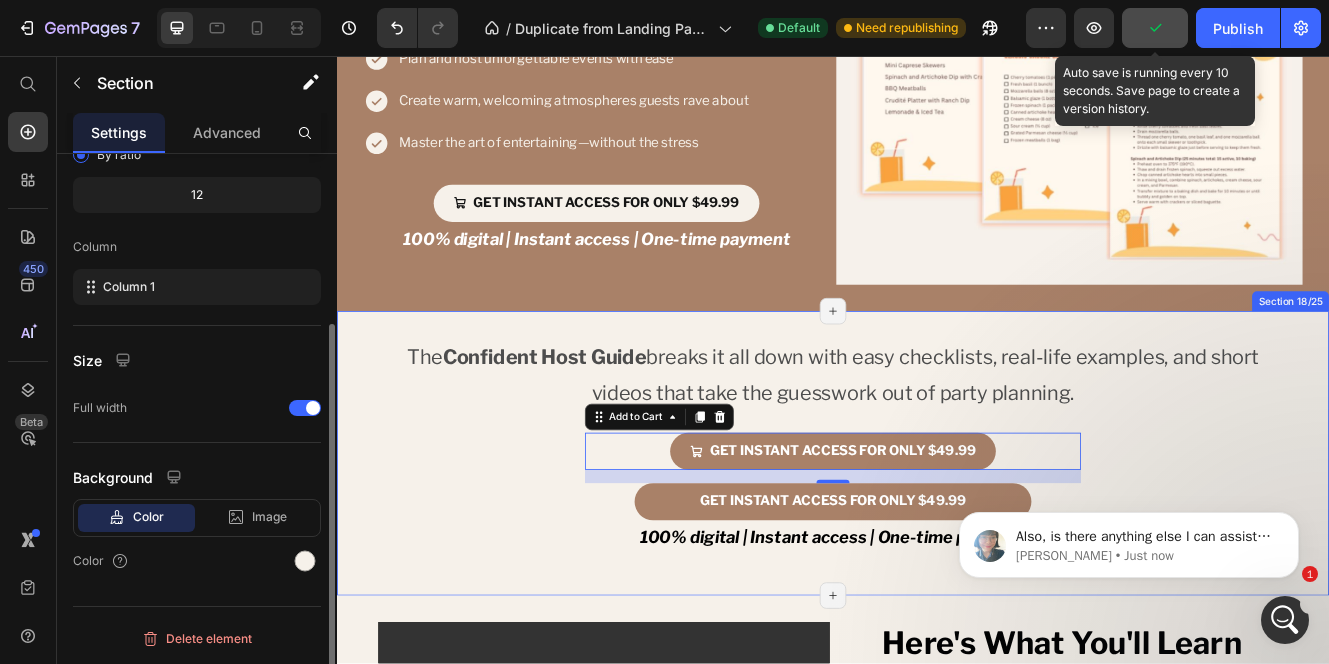 click on "The  Confident Host Guide  breaks it all down with easy checklists, real-life examples, and short videos that take the guesswork out of party planning. Text Block
GET INSTANT ACCESS FOR ONLY $49.99 Add to Cart   16 GET INSTANT ACCESS FOR ONLY $49.99 Dynamic Checkout 100% digital | Instant access | One-time payment Text Block Product" at bounding box center [937, 537] 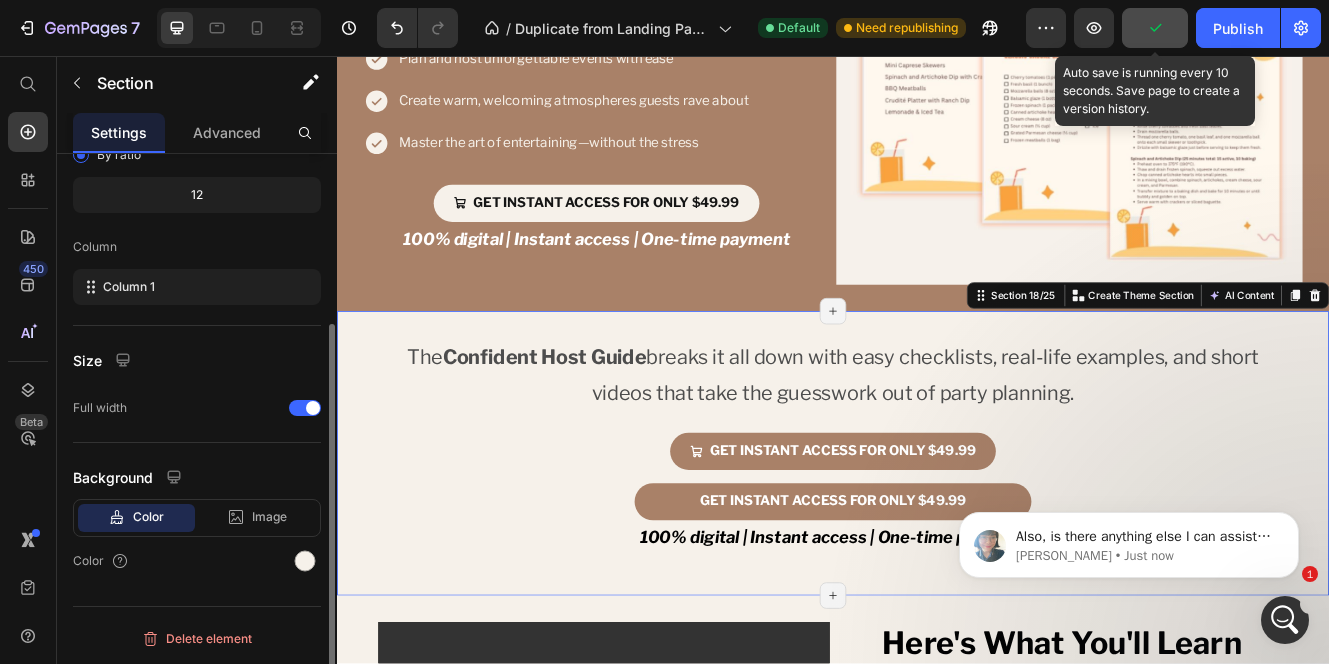 scroll, scrollTop: 0, scrollLeft: 0, axis: both 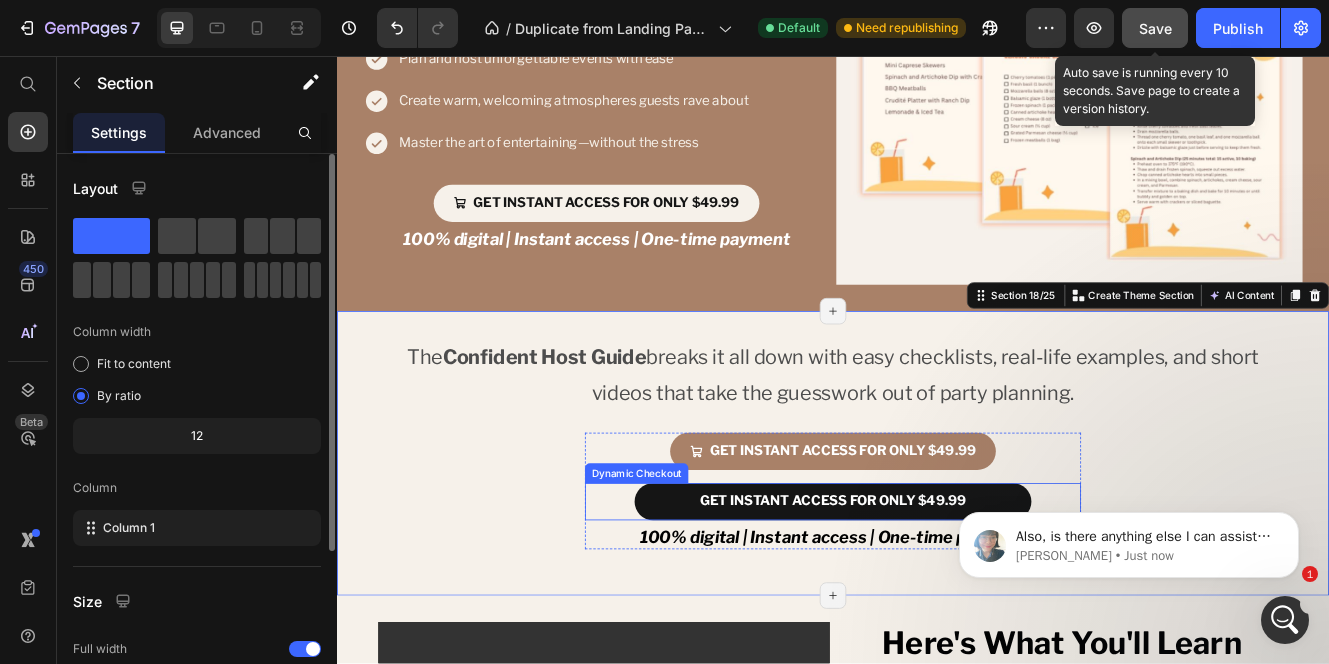 click on "GET INSTANT ACCESS FOR ONLY $49.99" at bounding box center [937, 595] 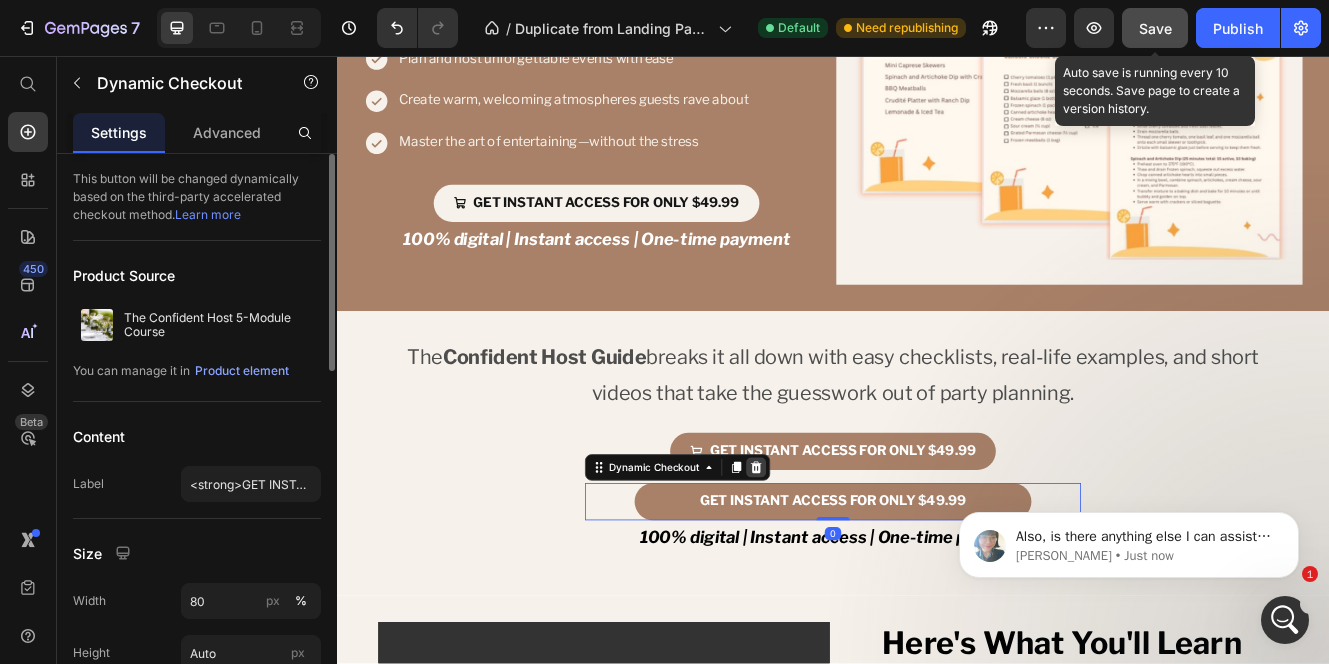 click 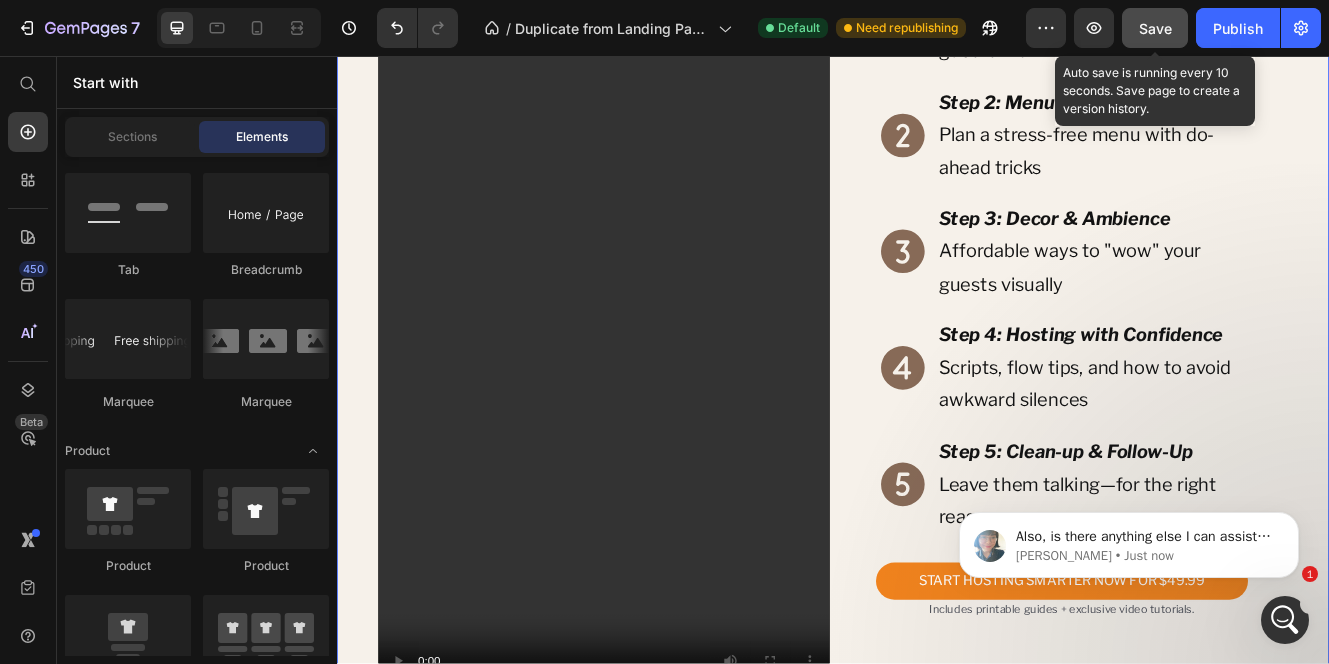 scroll, scrollTop: 2416, scrollLeft: 0, axis: vertical 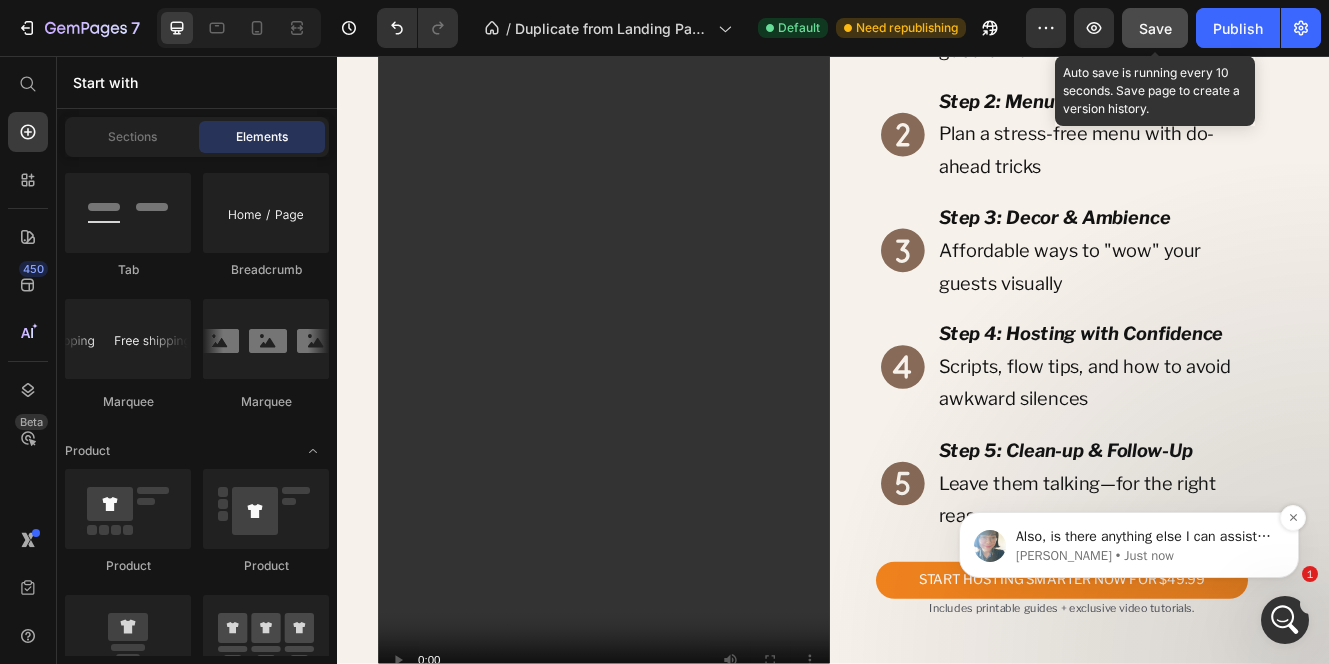 click on "Annie • Just now" at bounding box center (1145, 556) 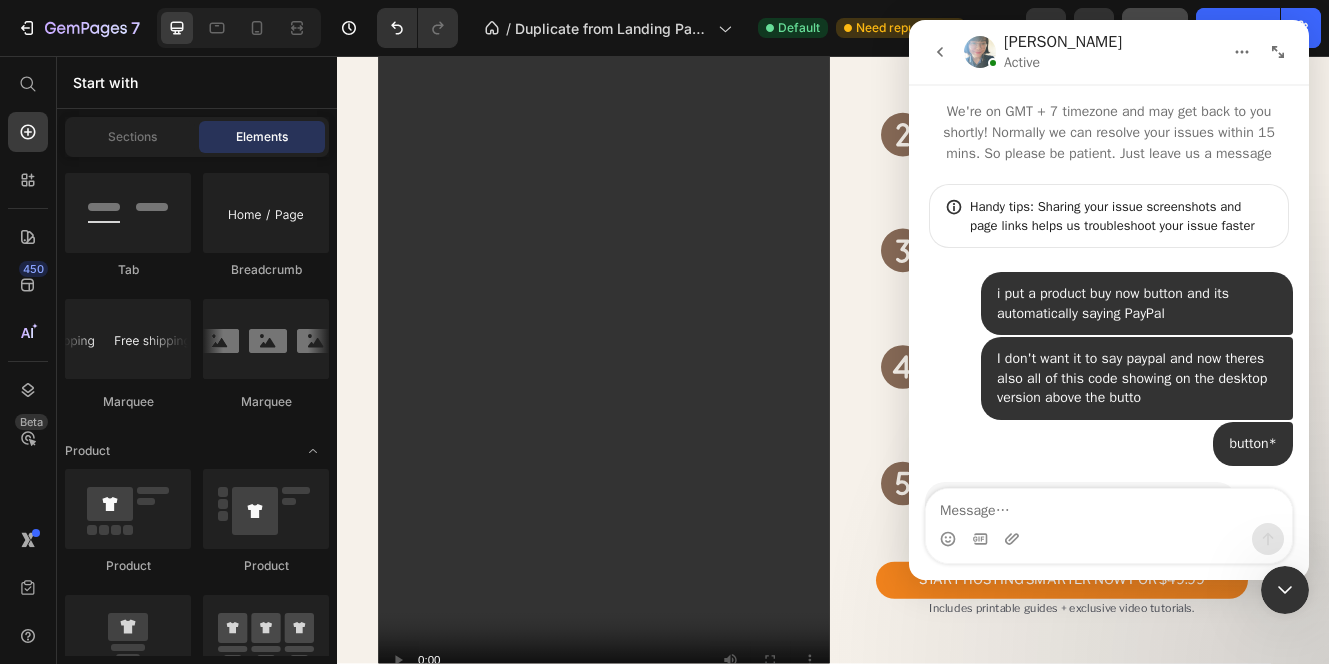 scroll, scrollTop: 3, scrollLeft: 0, axis: vertical 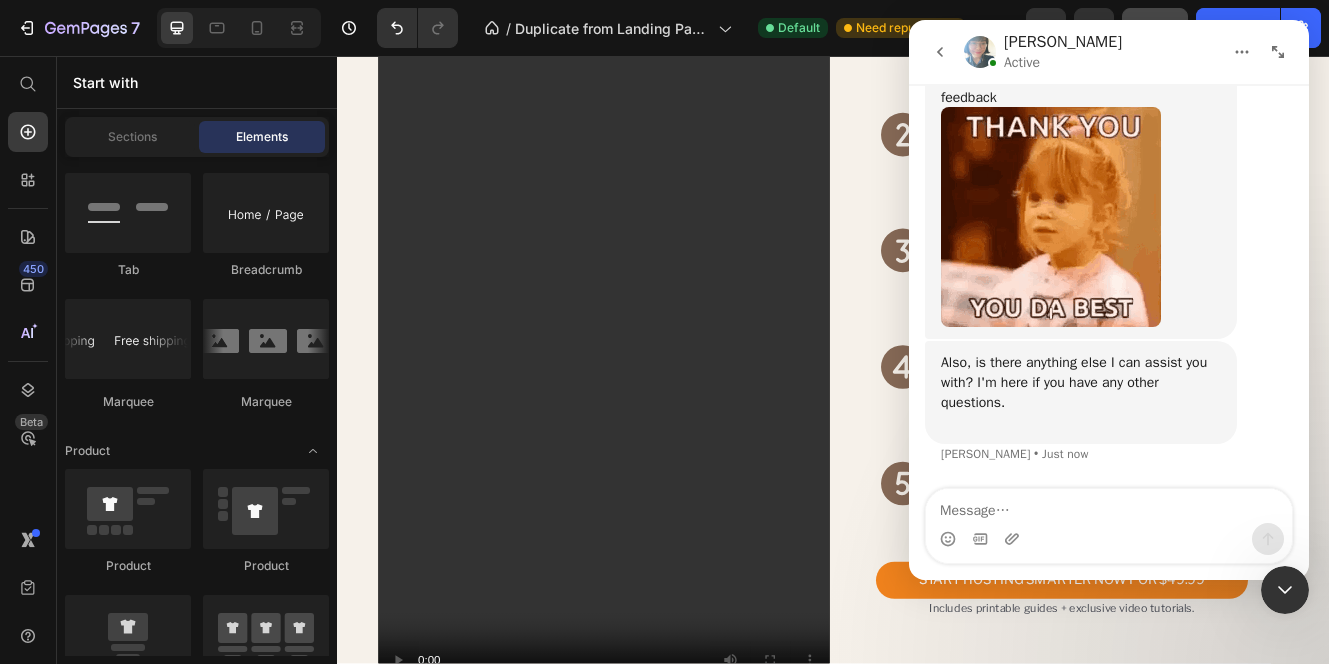 click at bounding box center [1109, 506] 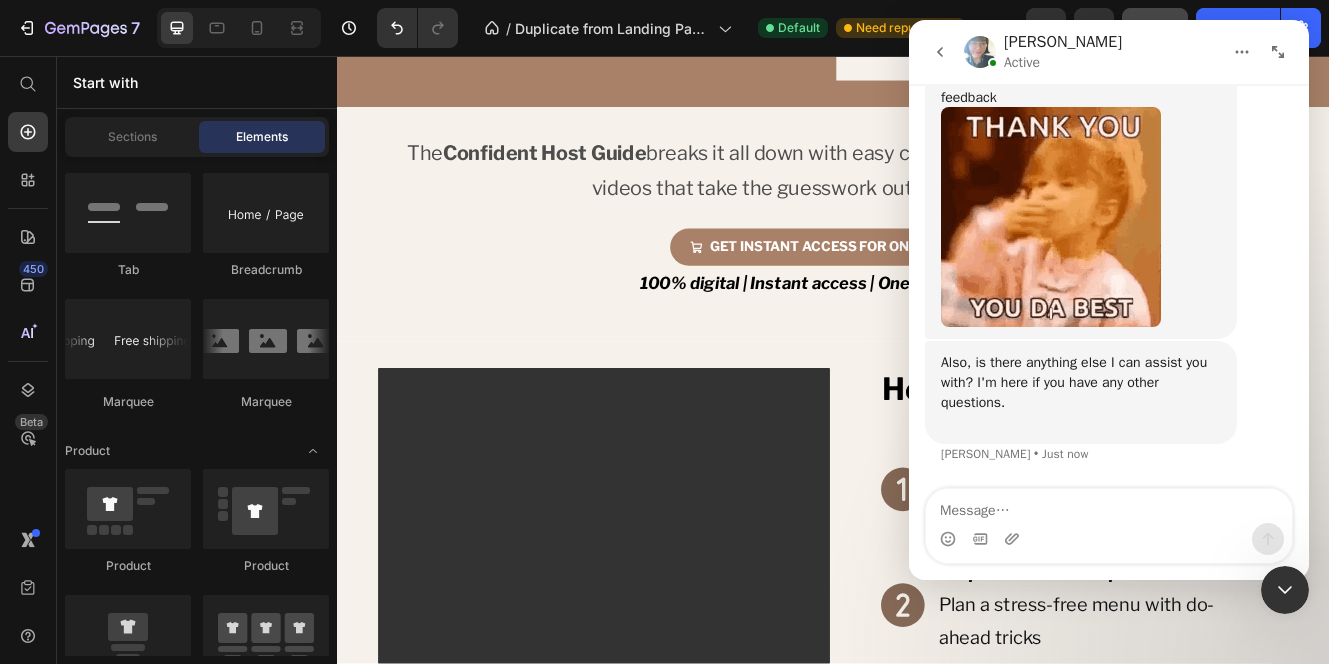 scroll, scrollTop: 1907, scrollLeft: 0, axis: vertical 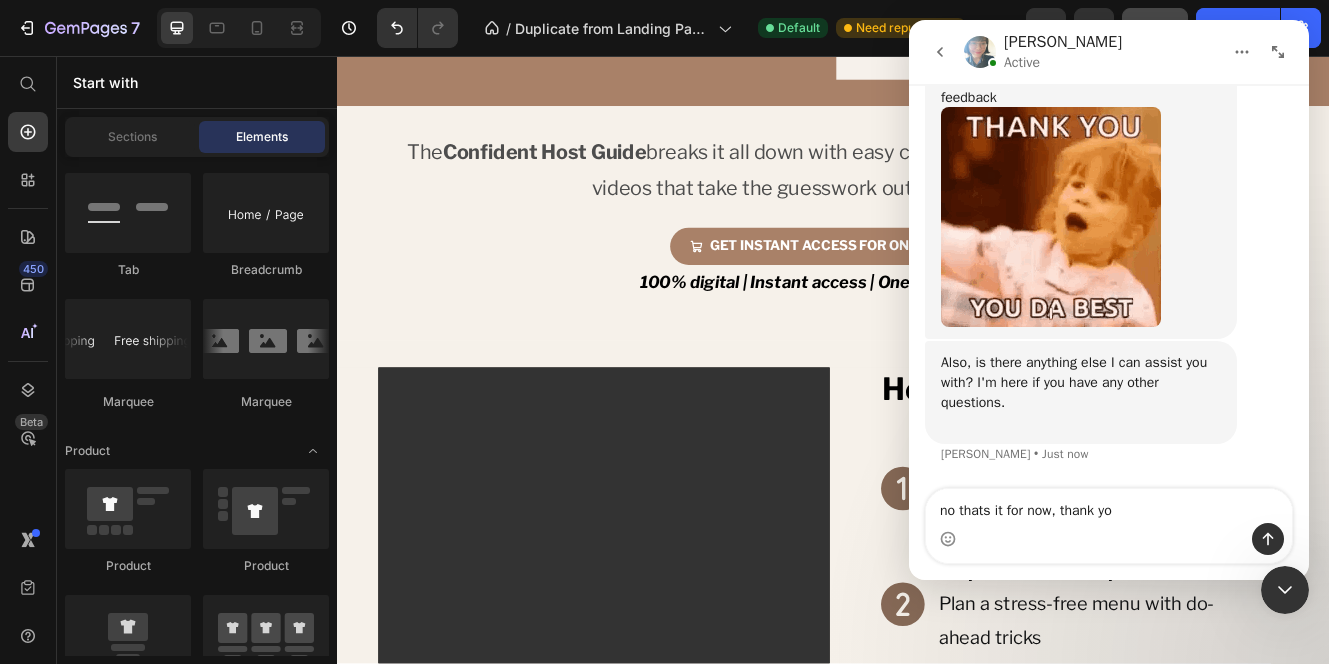 type on "no thats it for now, thank you" 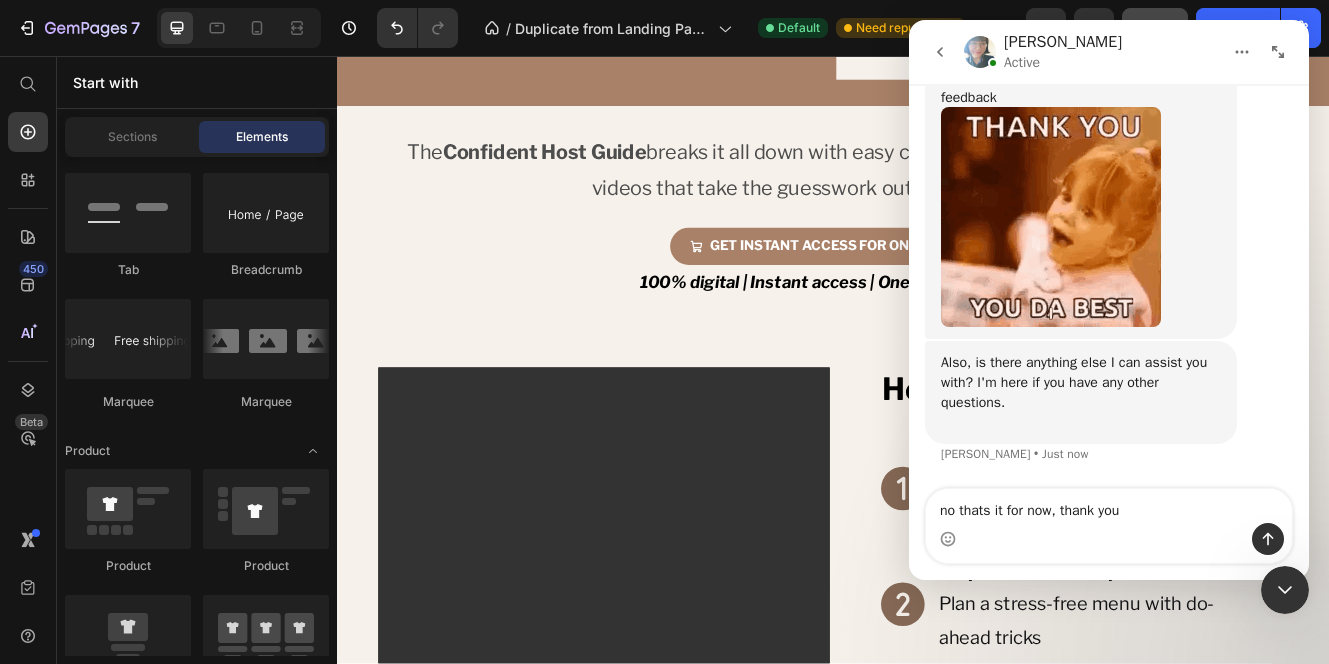 type 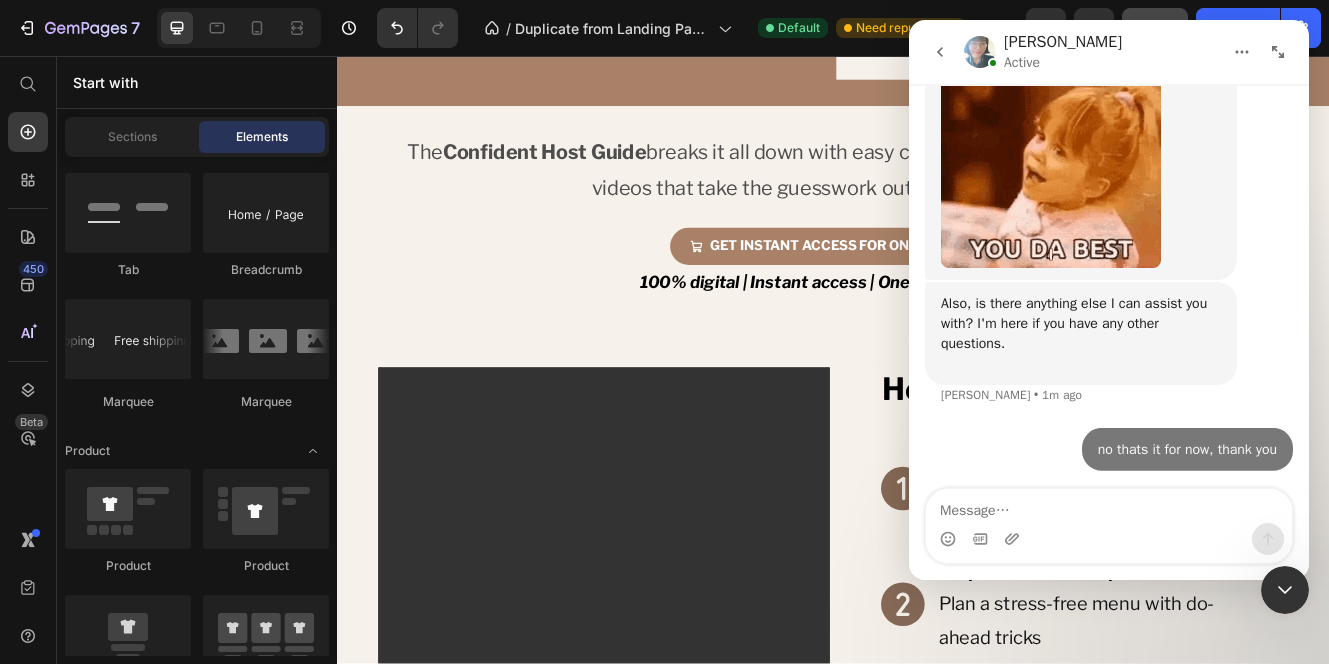 scroll, scrollTop: 7998, scrollLeft: 0, axis: vertical 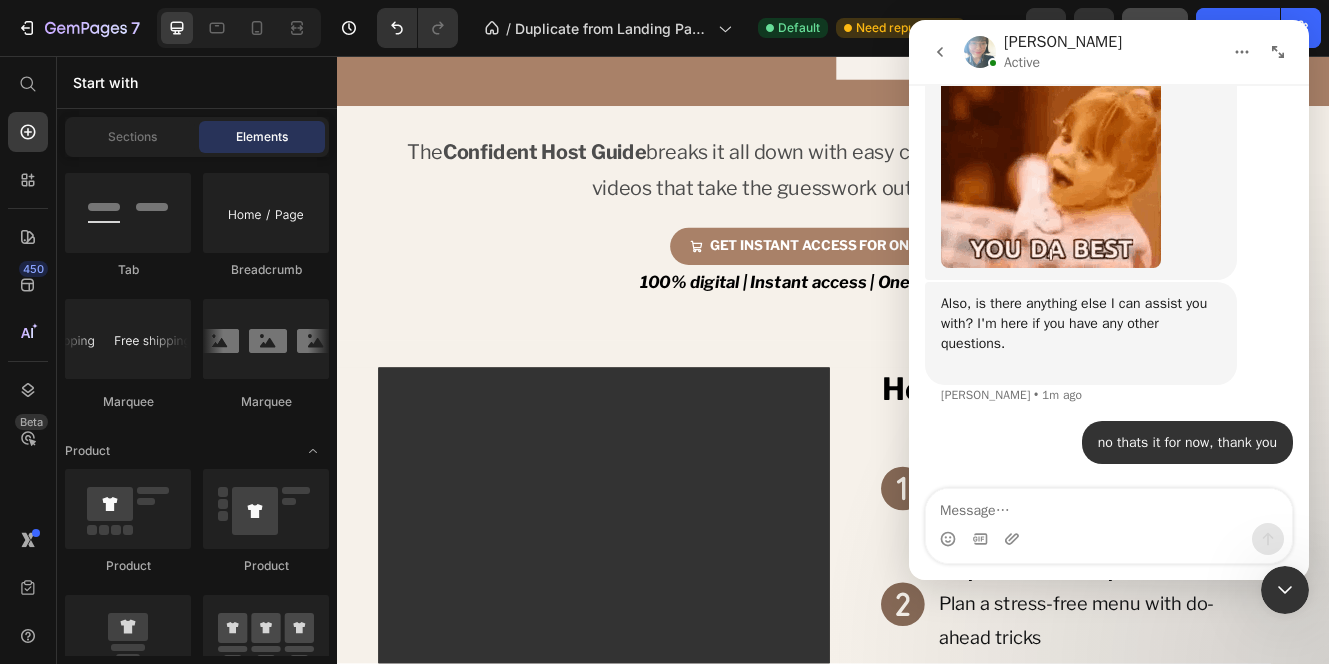 click 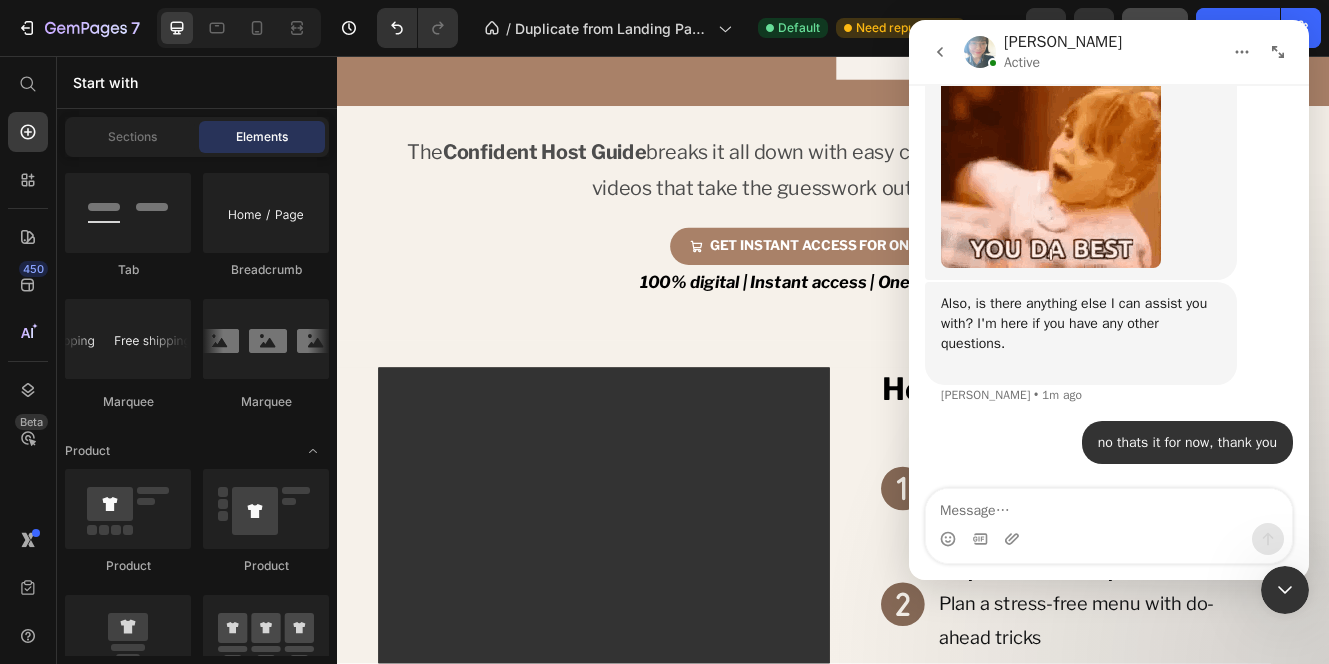 scroll, scrollTop: 0, scrollLeft: 0, axis: both 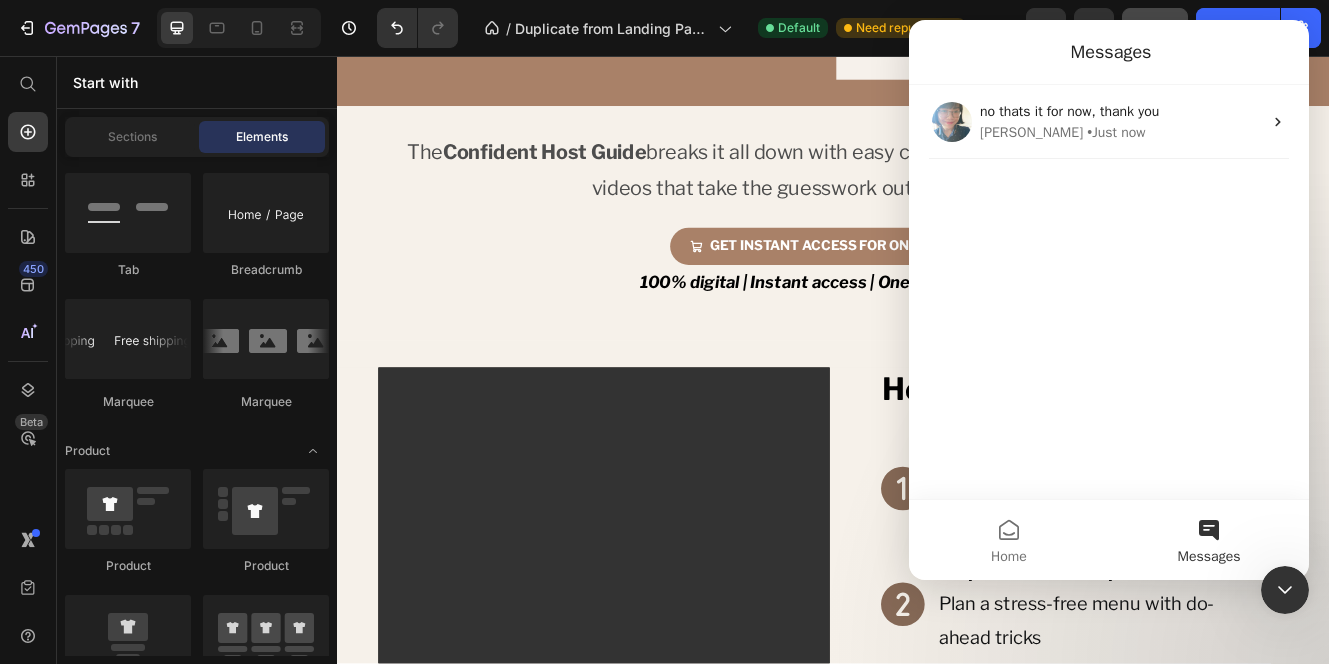 click on "Messages" at bounding box center (1209, 540) 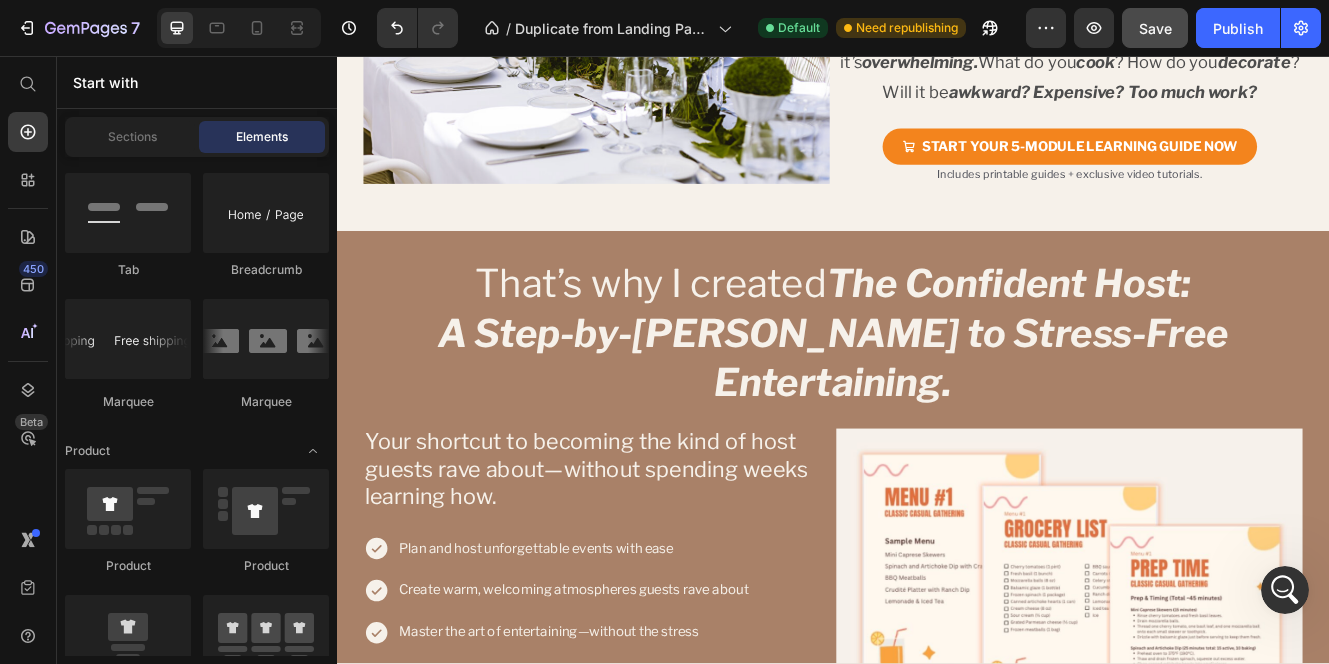scroll, scrollTop: 859, scrollLeft: 0, axis: vertical 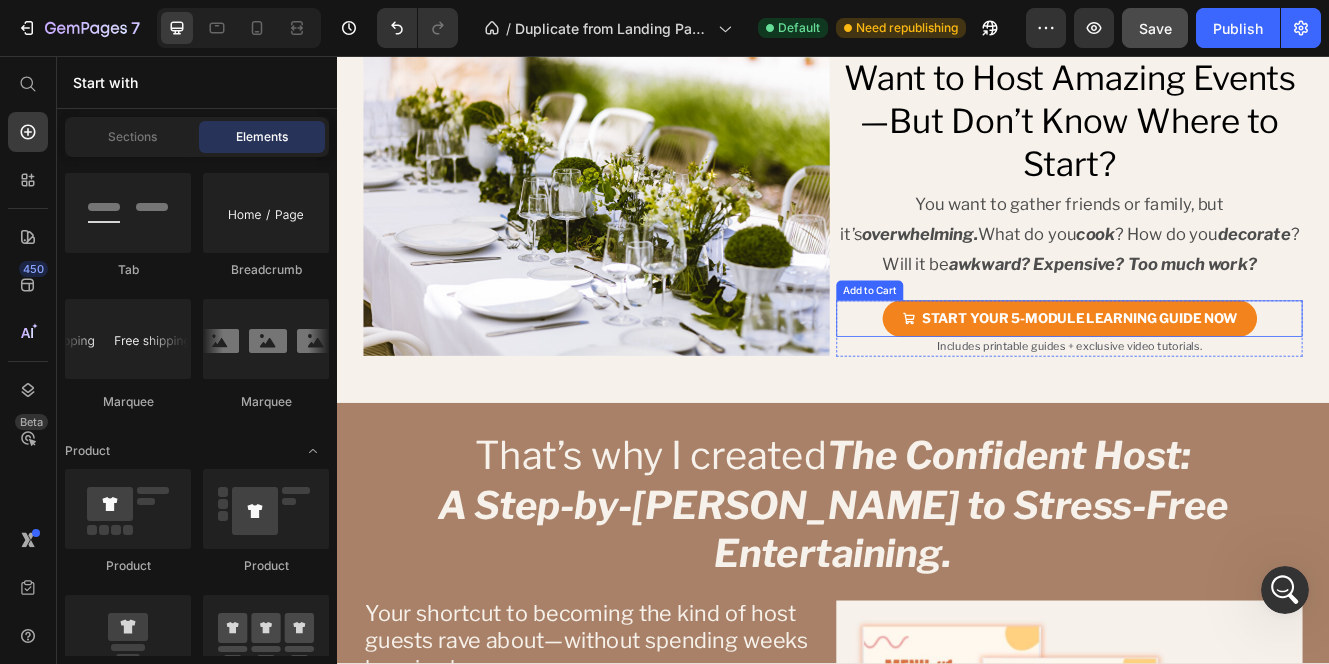click on "Add to Cart" at bounding box center (981, 340) 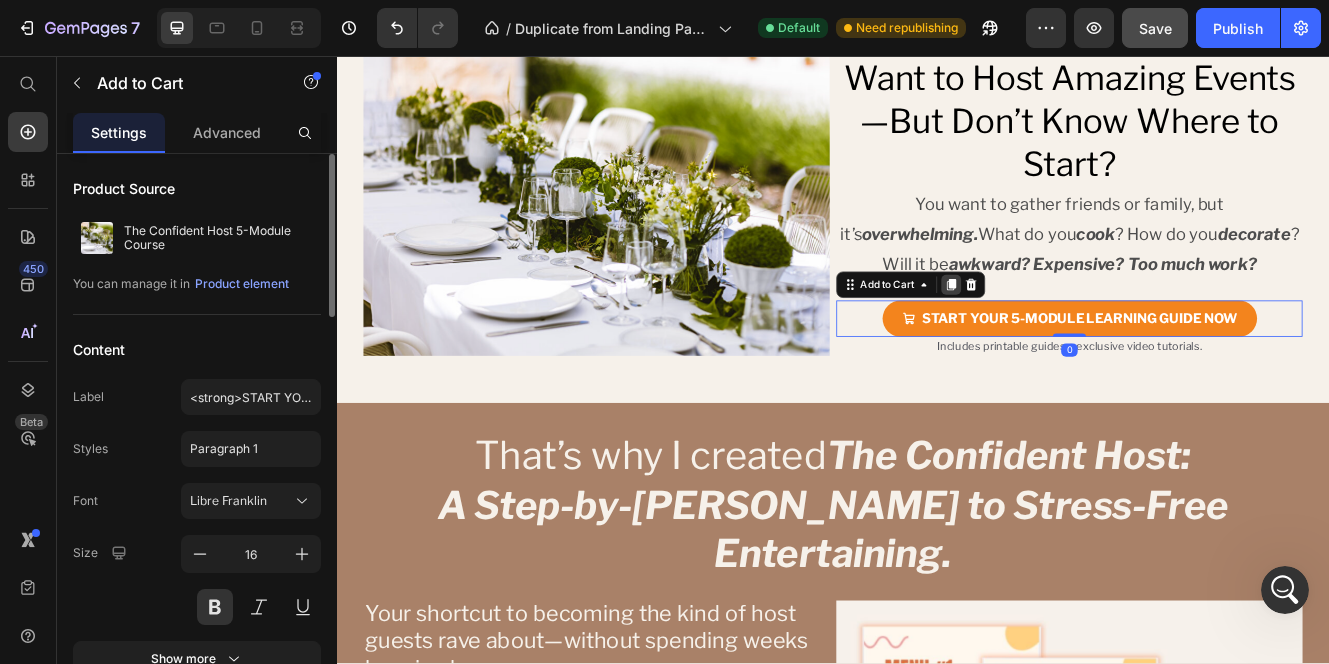 click 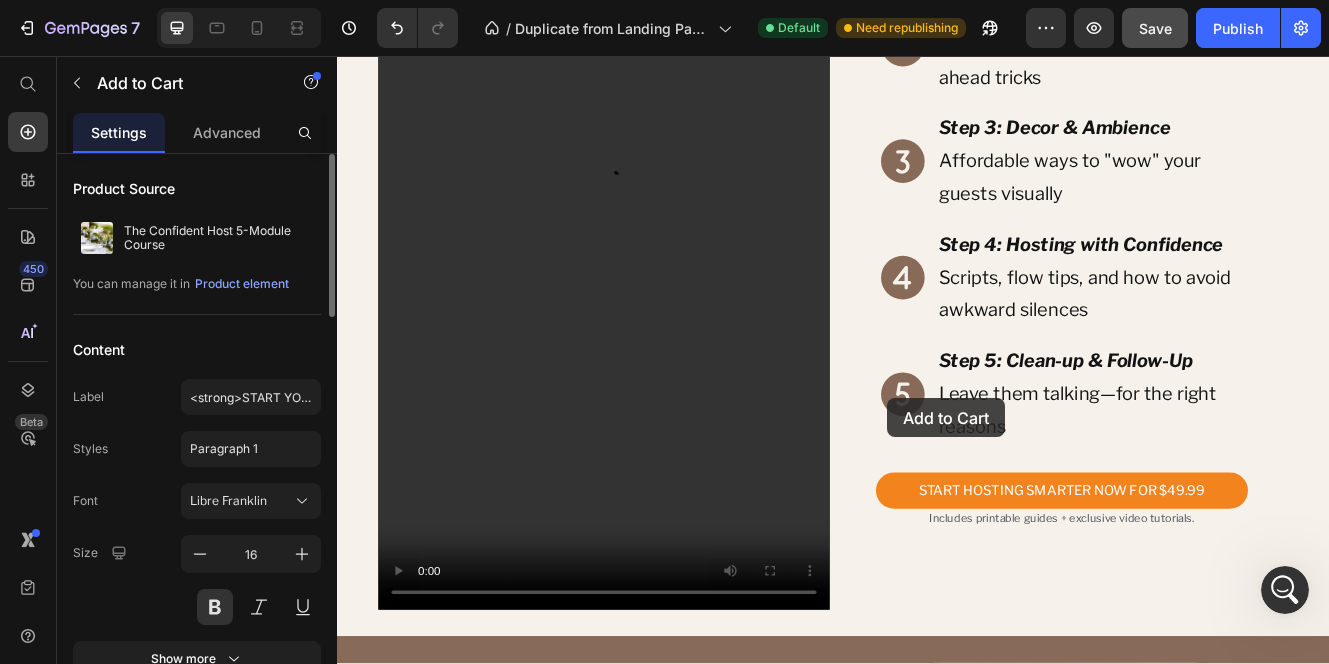 scroll, scrollTop: 2579, scrollLeft: 0, axis: vertical 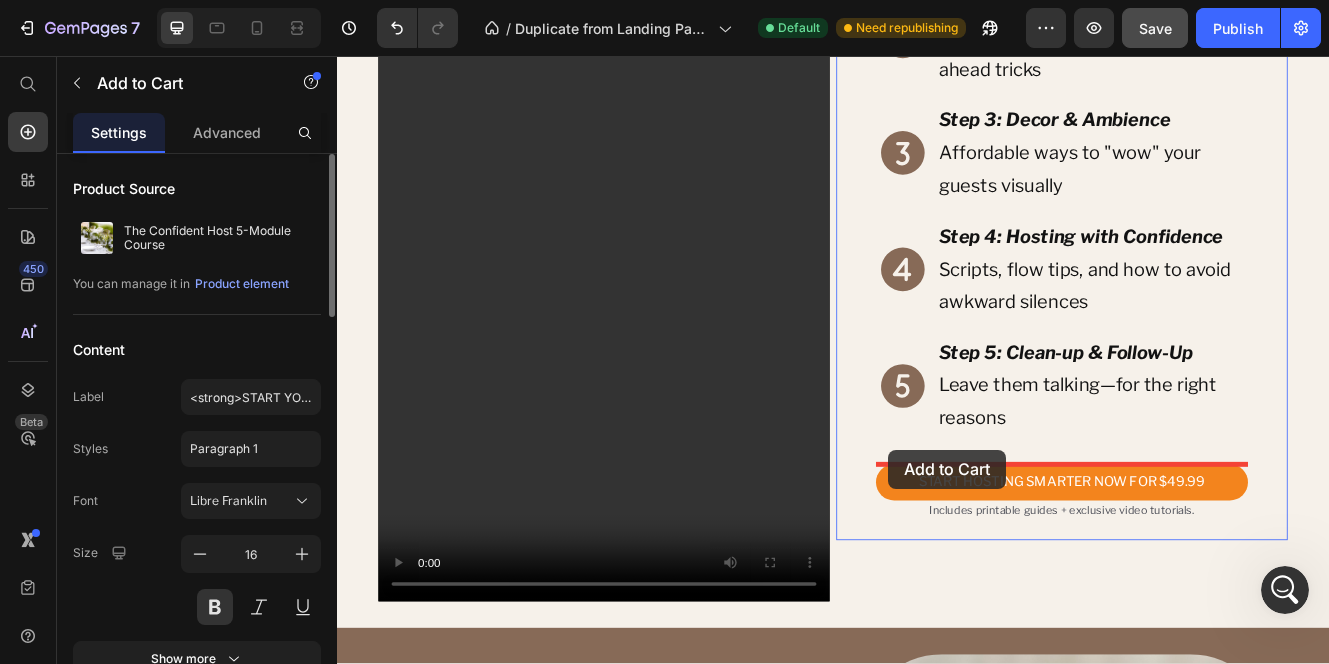 drag, startPoint x: 954, startPoint y: 371, endPoint x: 1003, endPoint y: 532, distance: 168.29141 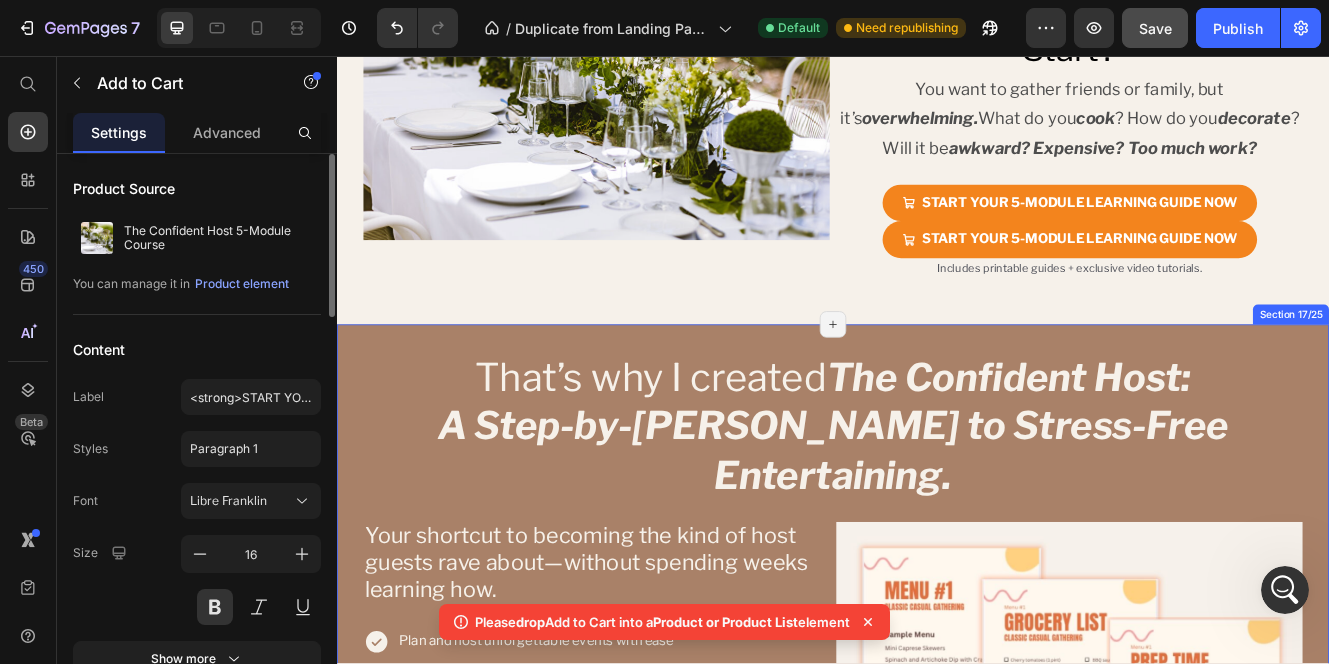 scroll, scrollTop: 982, scrollLeft: 0, axis: vertical 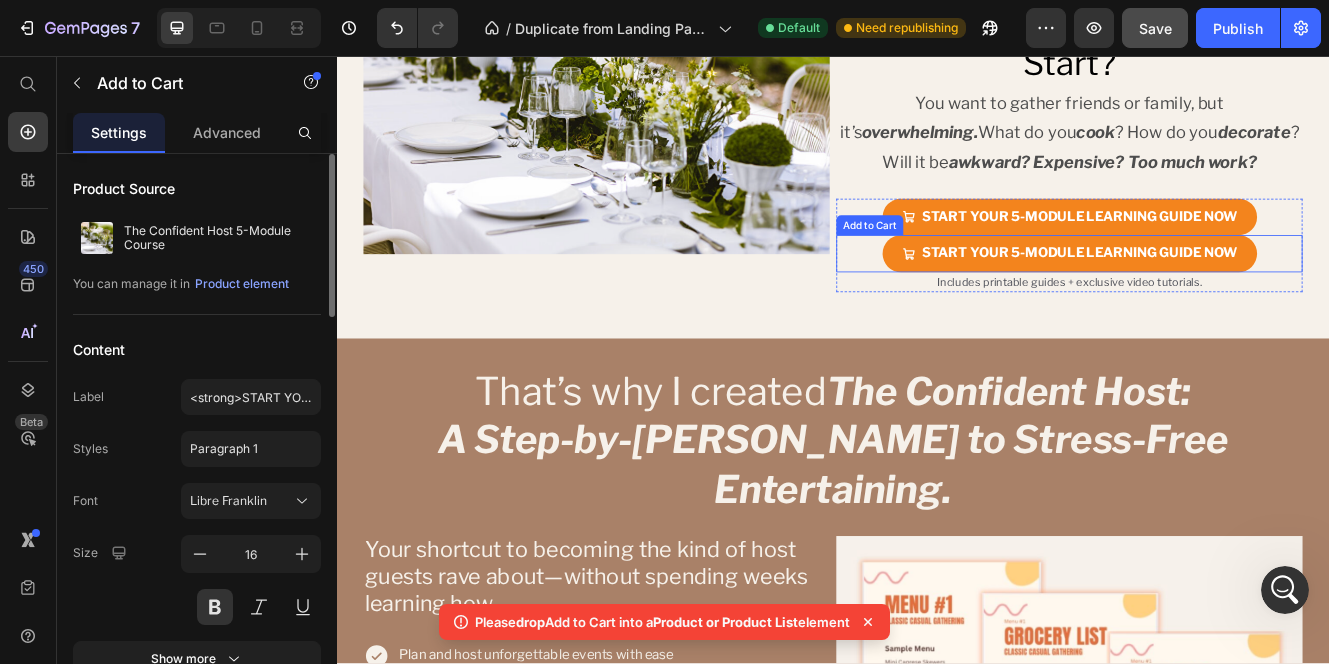 click on "START YOUR 5-MODULE LEARNING GUIDE NOW Add to Cart" at bounding box center [1223, 295] 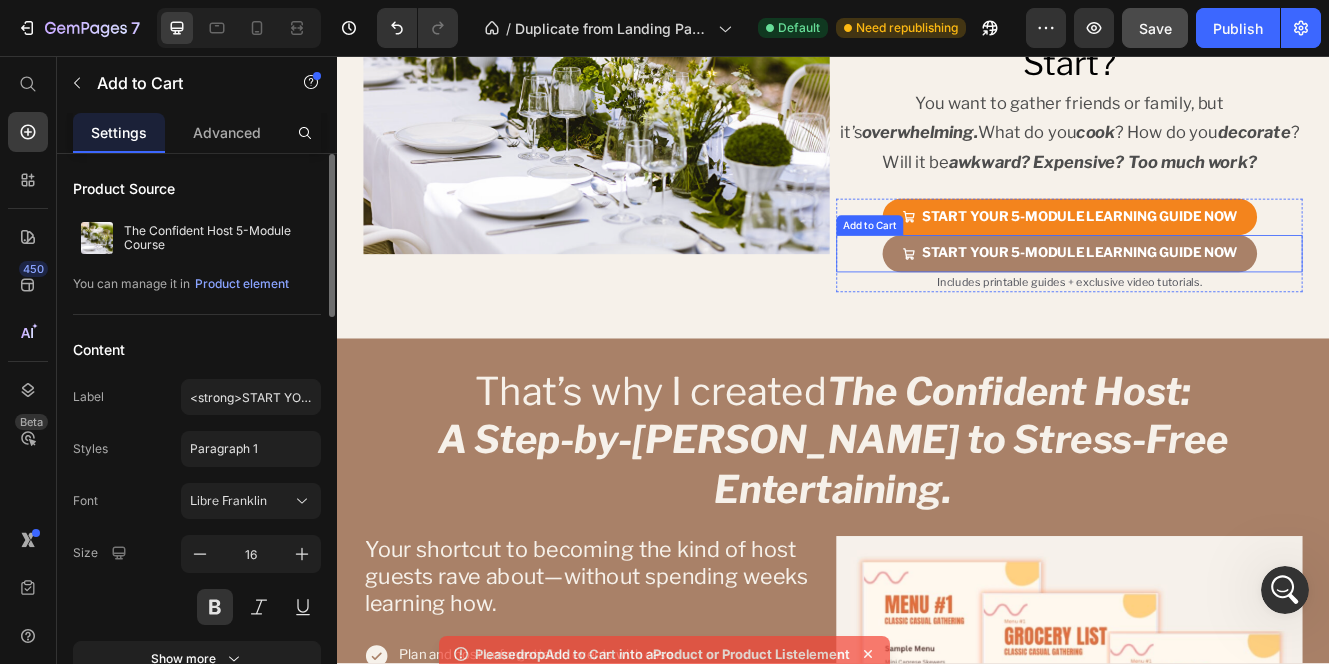 click on "START YOUR 5-MODULE LEARNING GUIDE NOW" at bounding box center (1223, 295) 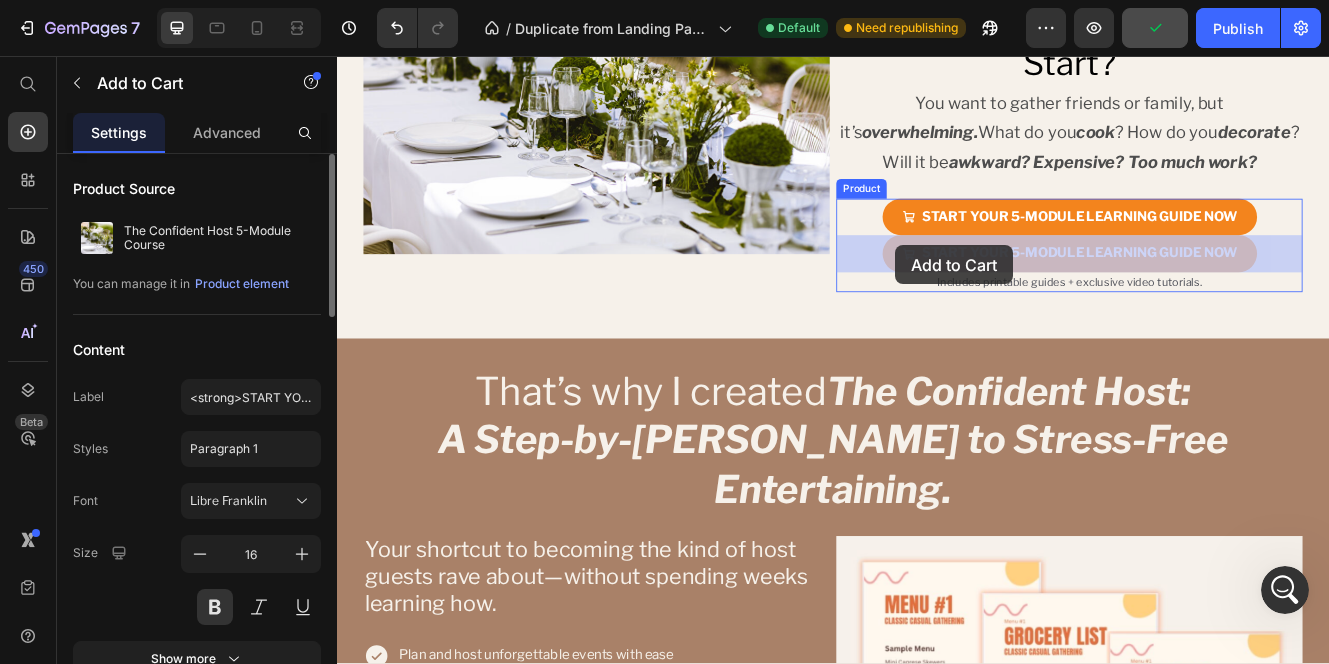 drag, startPoint x: 1004, startPoint y: 262, endPoint x: 1012, endPoint y: 285, distance: 24.351591 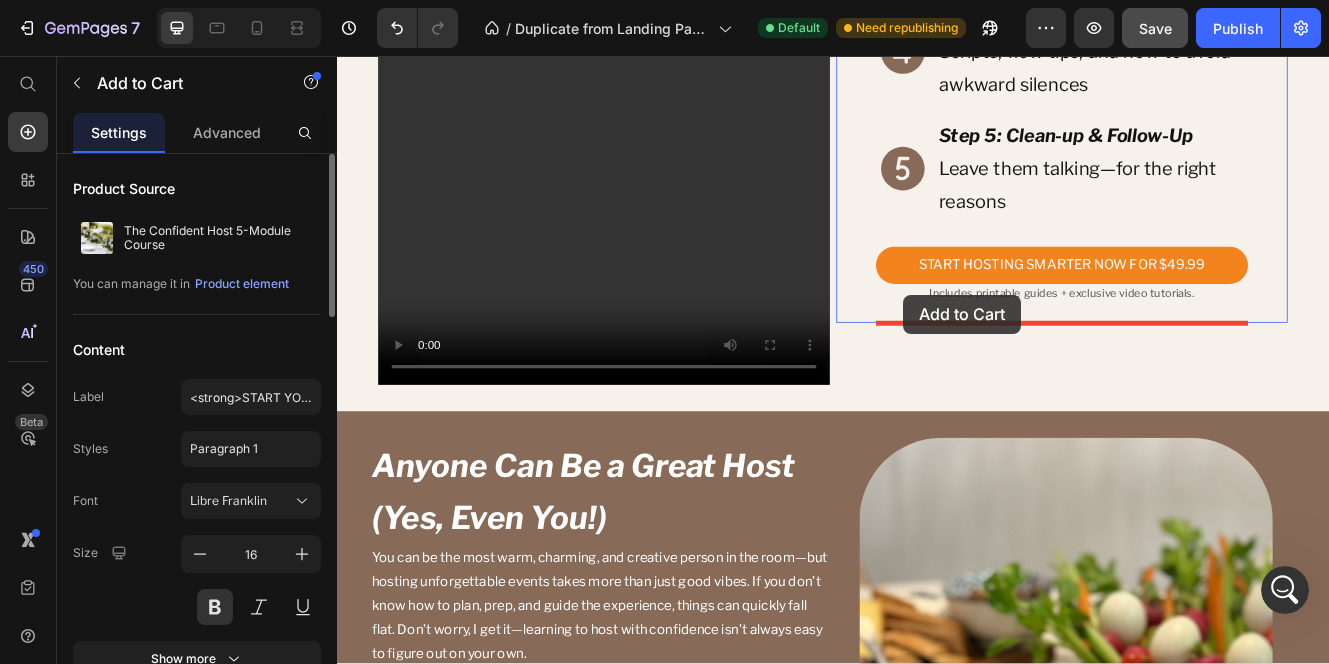scroll, scrollTop: 2844, scrollLeft: 0, axis: vertical 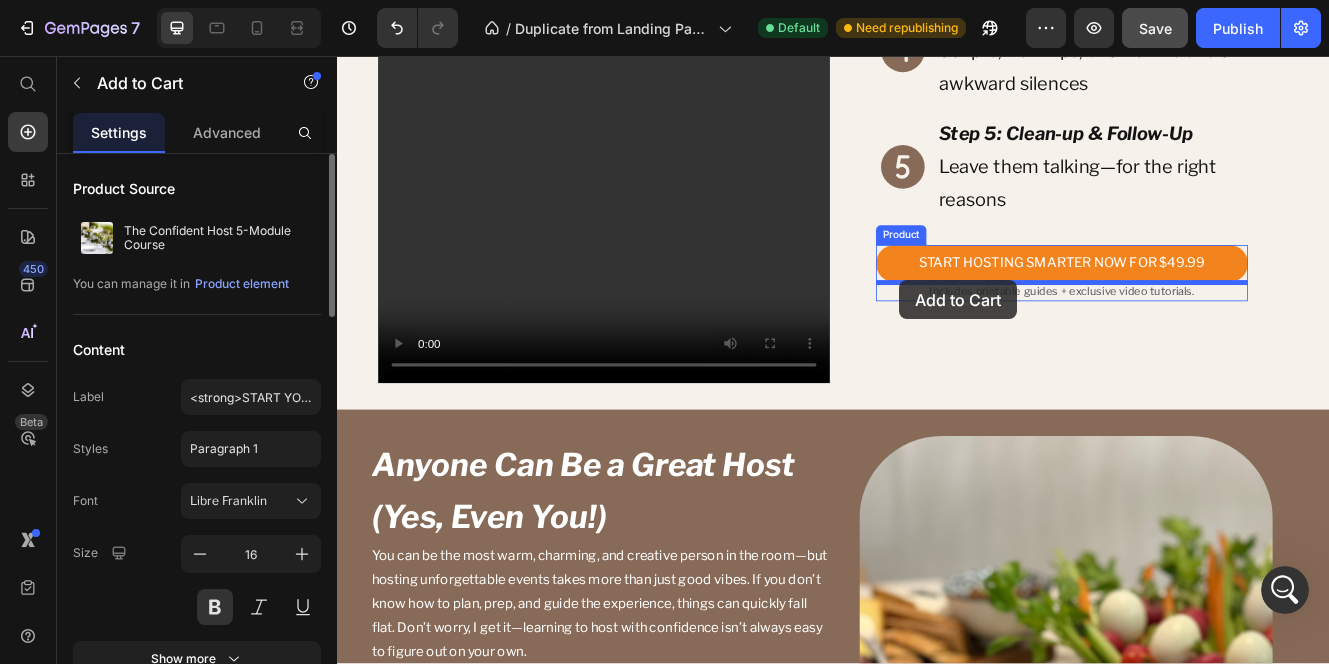 drag, startPoint x: 961, startPoint y: 258, endPoint x: 1017, endPoint y: 327, distance: 88.86507 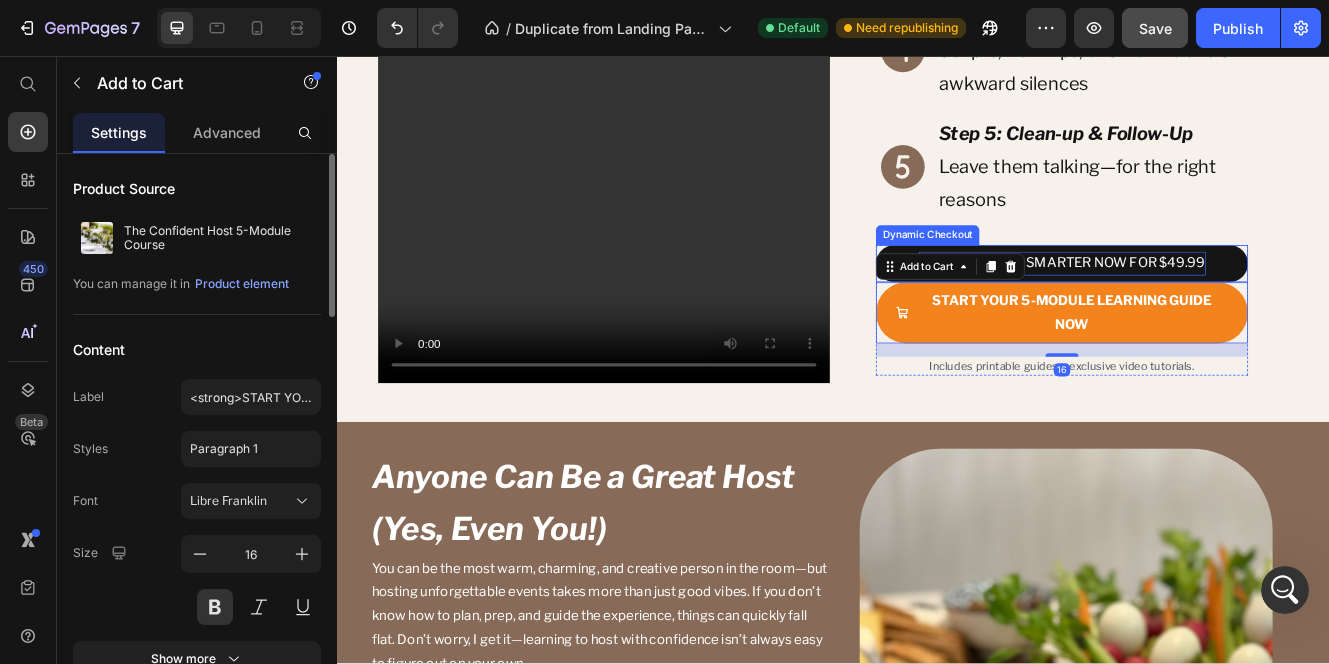 click on "START HOSTING SMARTER NOW FOR $49.99" at bounding box center [1214, 307] 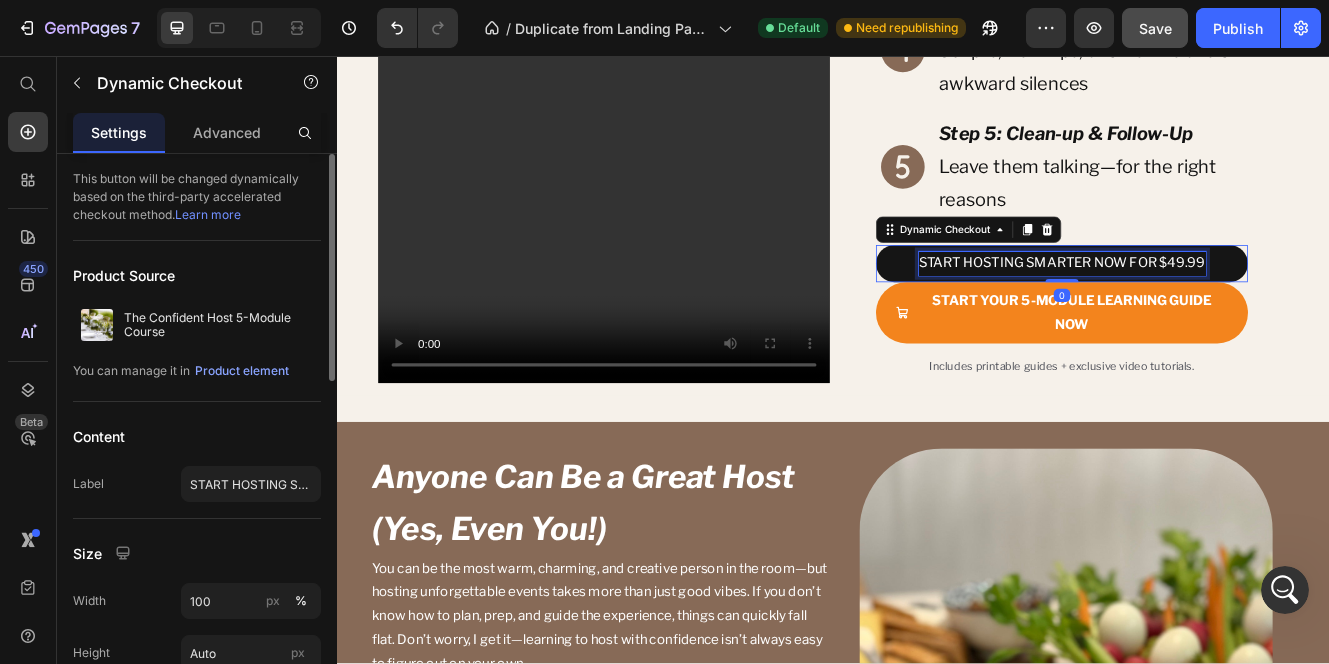 click on "START HOSTING SMARTER NOW FOR $49.99" at bounding box center [1214, 307] 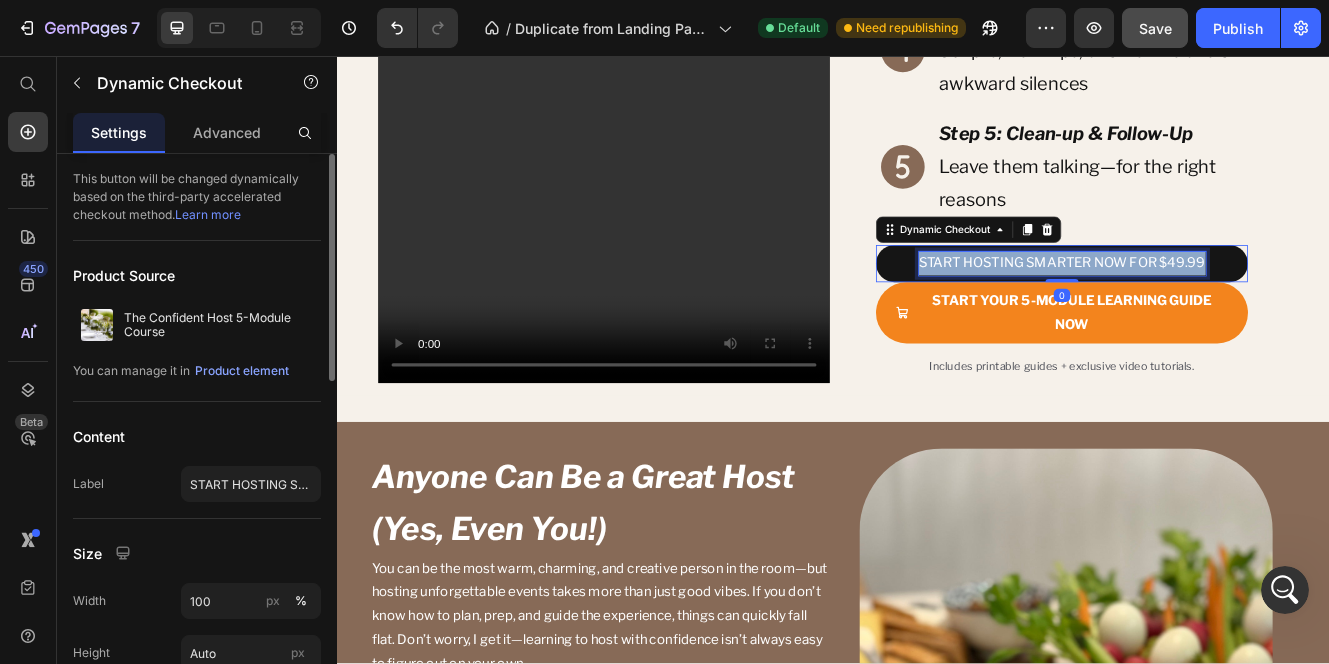 click on "START HOSTING SMARTER NOW FOR $49.99" at bounding box center [1214, 307] 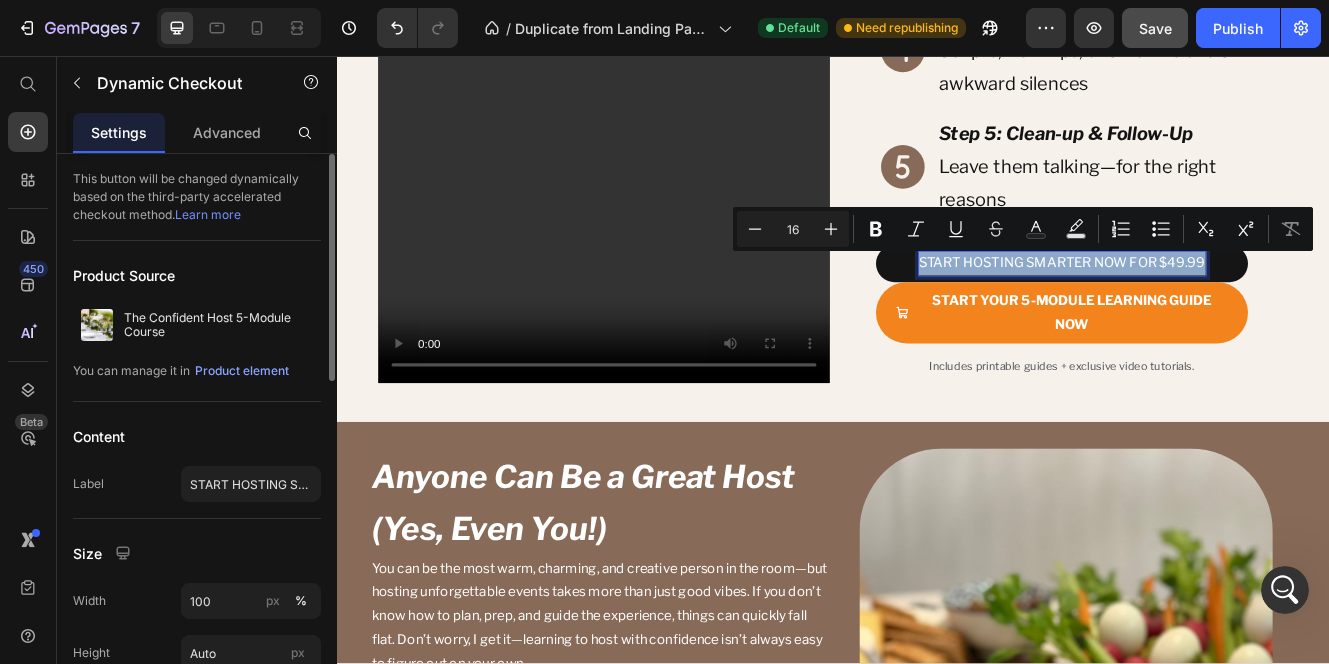 copy on "START HOSTING SMARTER NOW FOR $49.99" 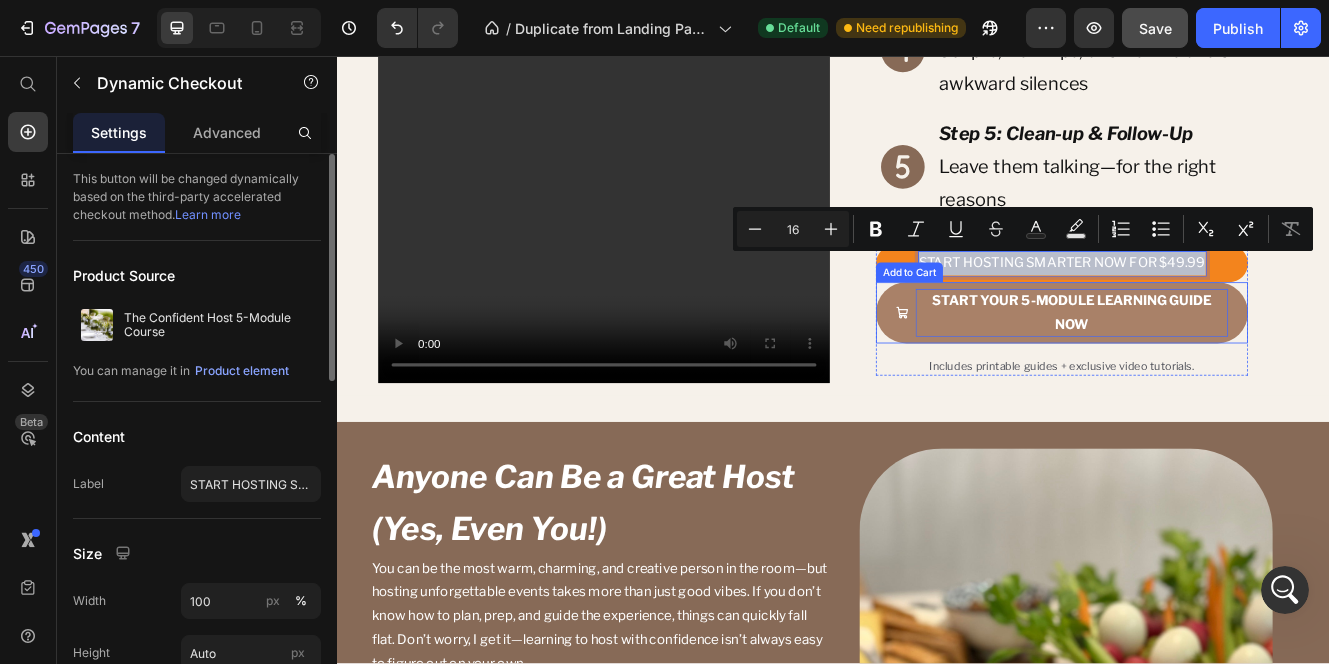 click on "START YOUR 5-MODULE LEARNING GUIDE NOW" at bounding box center [1226, 367] 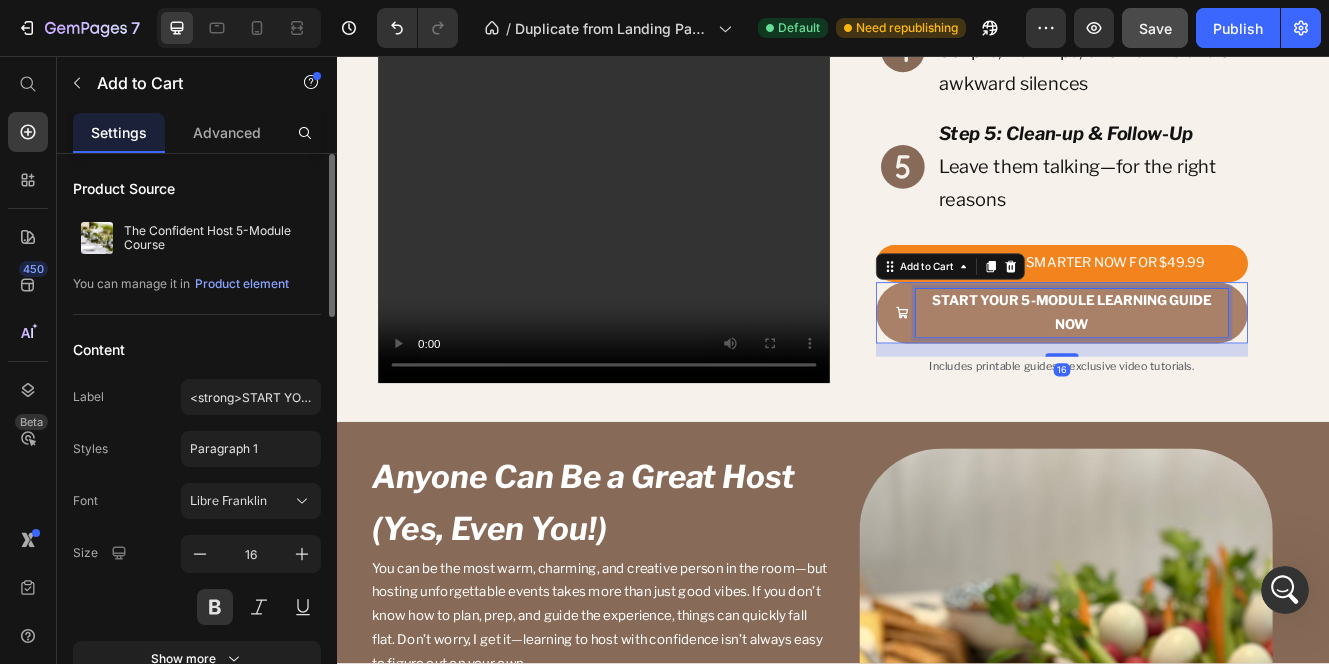 click on "START YOUR 5-MODULE LEARNING GUIDE NOW" at bounding box center (1226, 367) 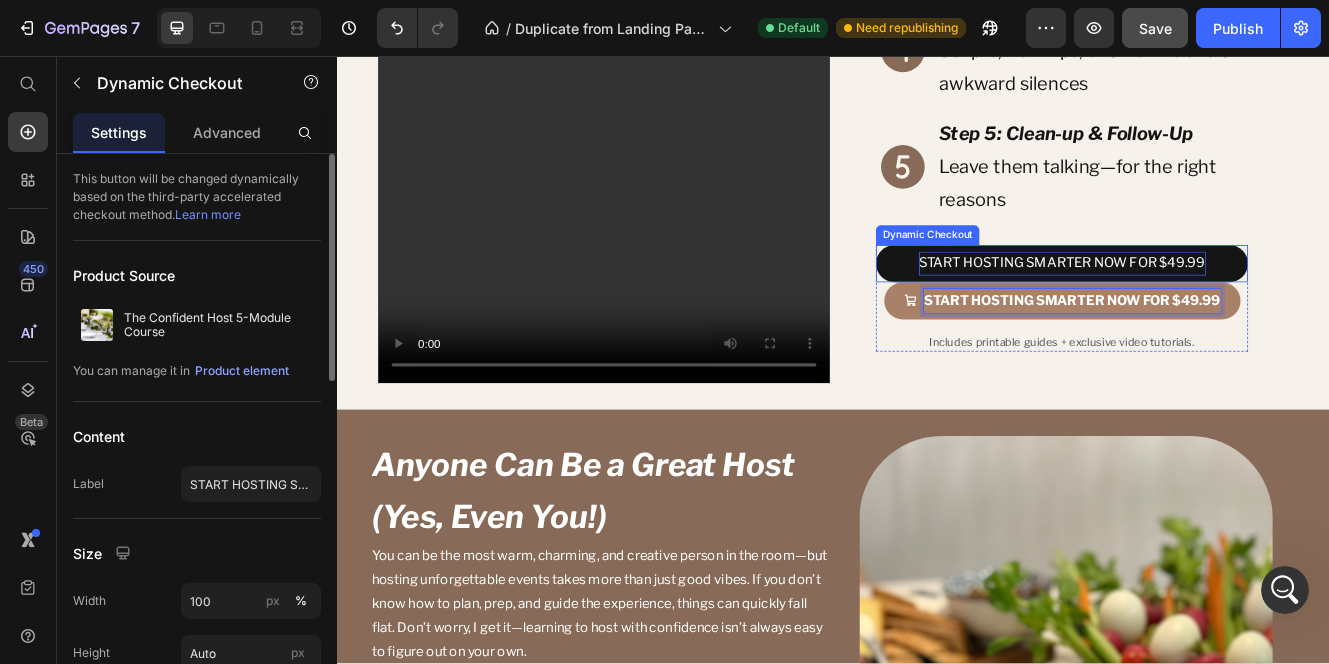 click on "START HOSTING SMARTER NOW FOR $49.99" at bounding box center [1214, 307] 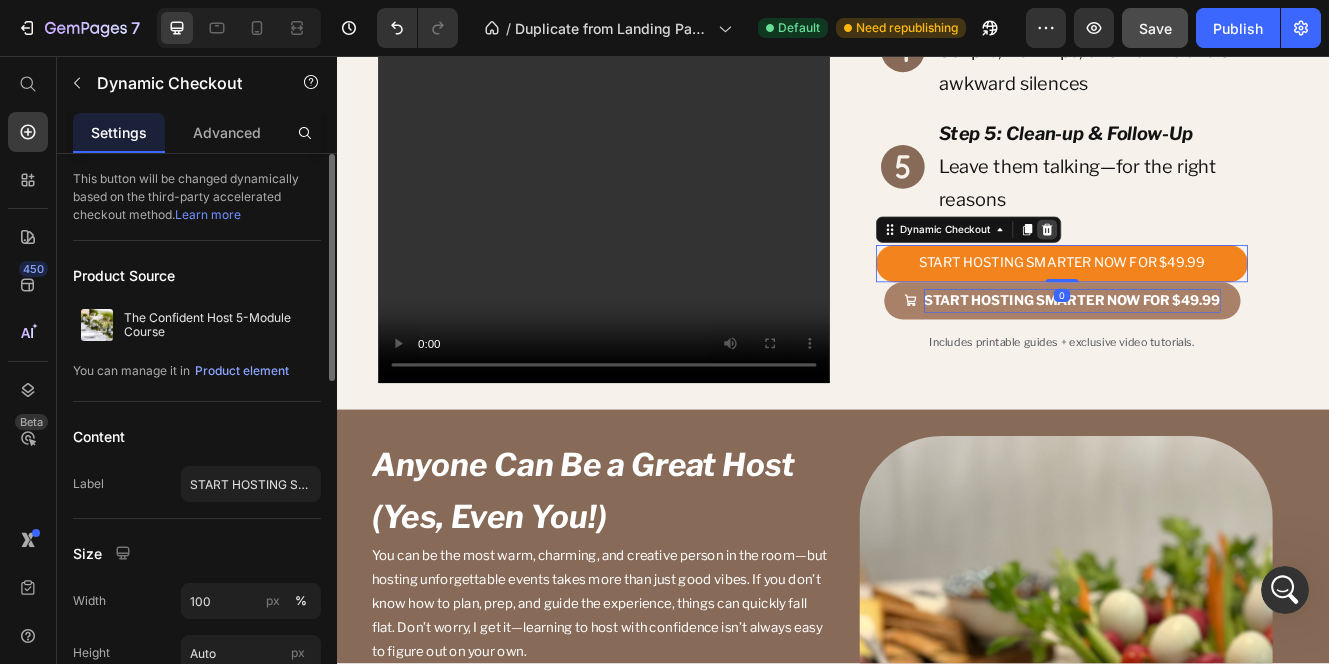 click 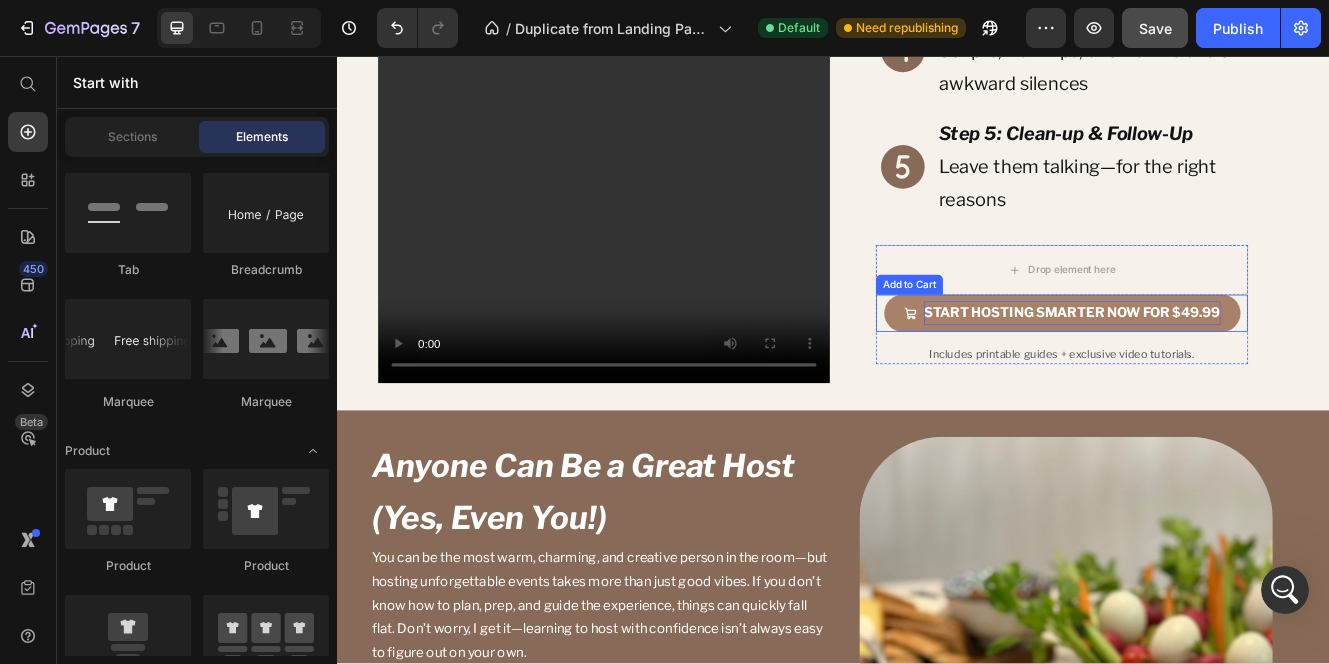 click on "START HOSTING SMARTER NOW FOR $49.99" at bounding box center (1214, 367) 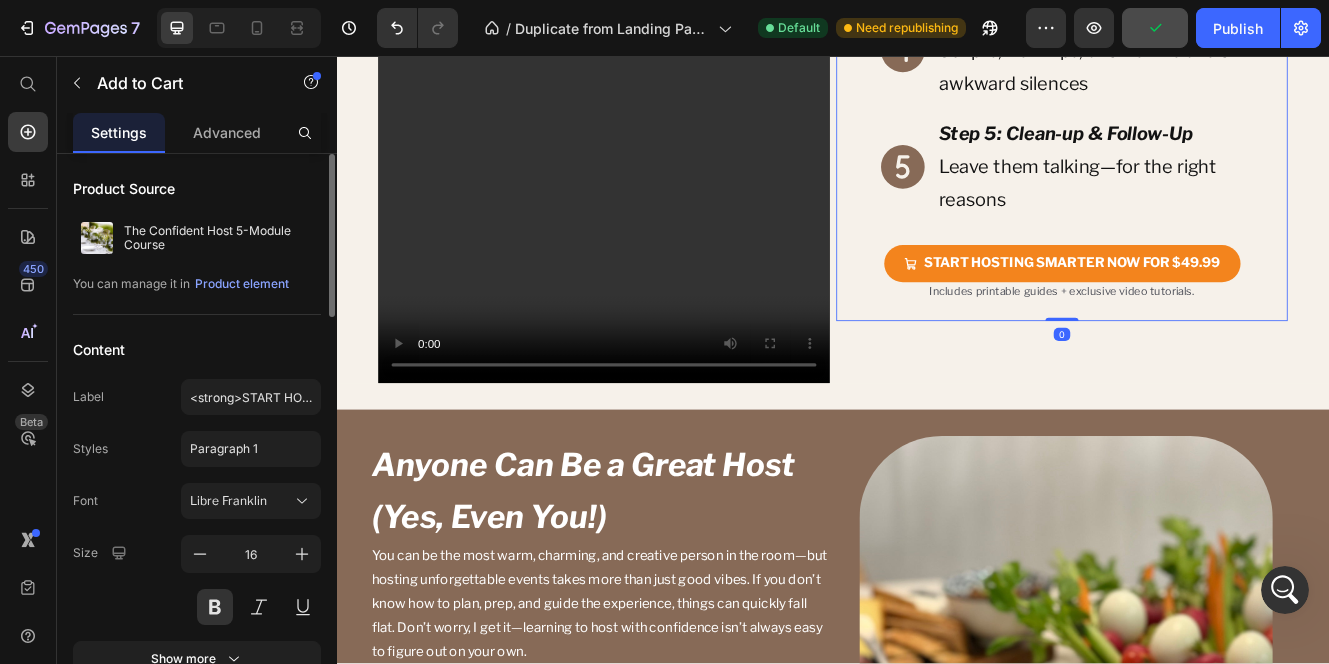 click on "Here's What You'll Learn Heading
Step 1: Purpose & Guest List Set your party’s vibe and pick guests that make it magical
Step 2: Menu & Prep Timeline Plan a stress-free menu with do-ahead tricks
Step 3: Decor & Ambience Affordable ways to "wow" your guests visually
Step 4: Hosting with Confidence Scripts, flow tips, and how to avoid awkward silences
Step 5: Clean-up & Follow-Up Leave them talking—for the right reasons Item List Row
START HOSTING SMARTER NOW FOR $49.99 Add to Cart Includes printable guides + exclusive video tutorials. Text Block Product" at bounding box center (1214, -71) 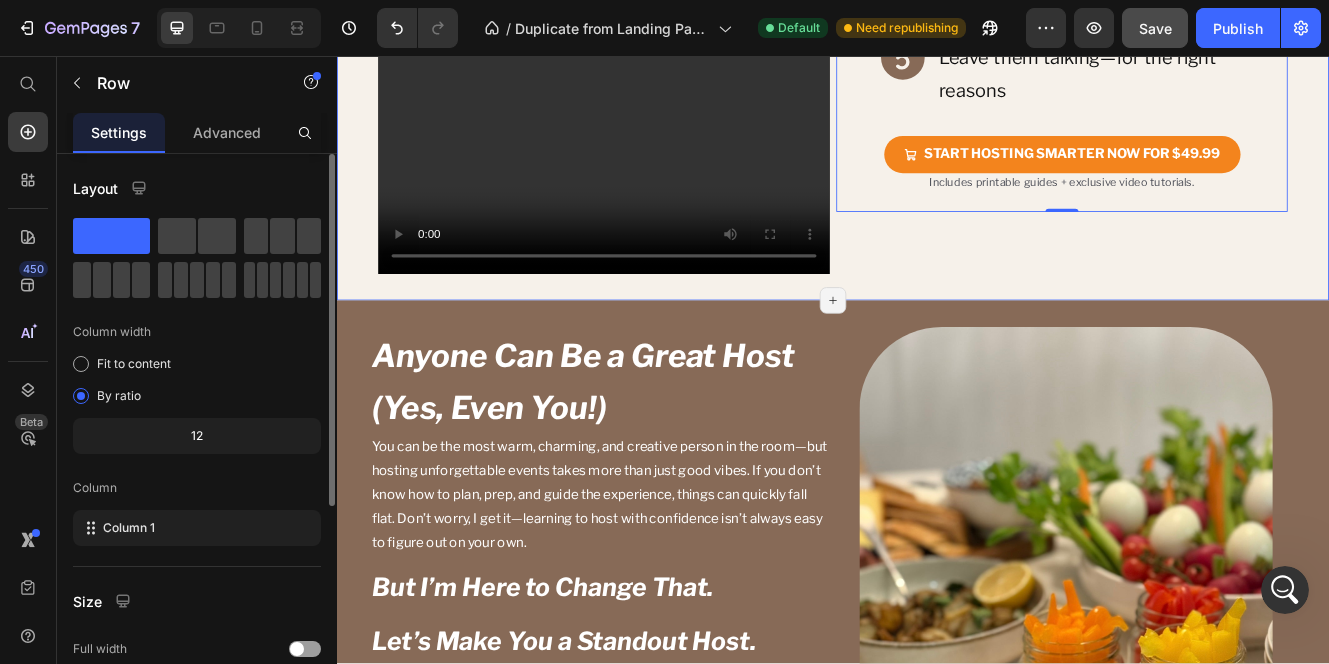 scroll, scrollTop: 2876, scrollLeft: 0, axis: vertical 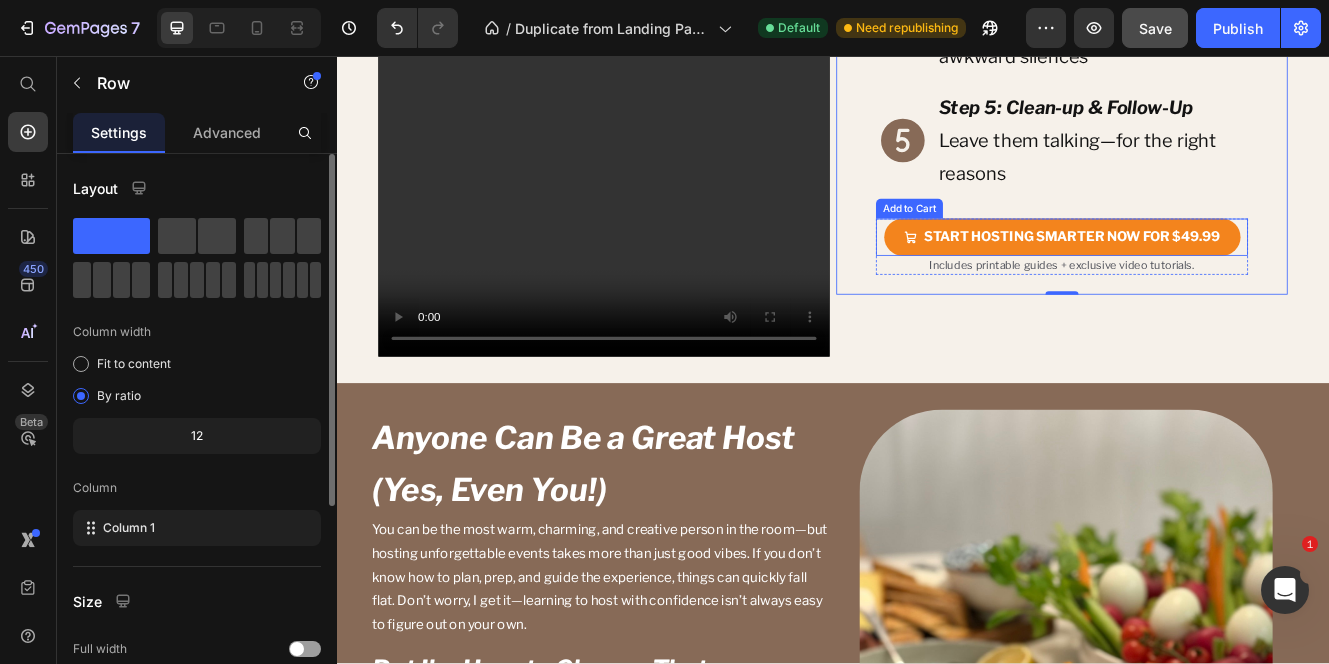 click on "START HOSTING SMARTER NOW FOR $49.99 Add to Cart" at bounding box center [1214, 275] 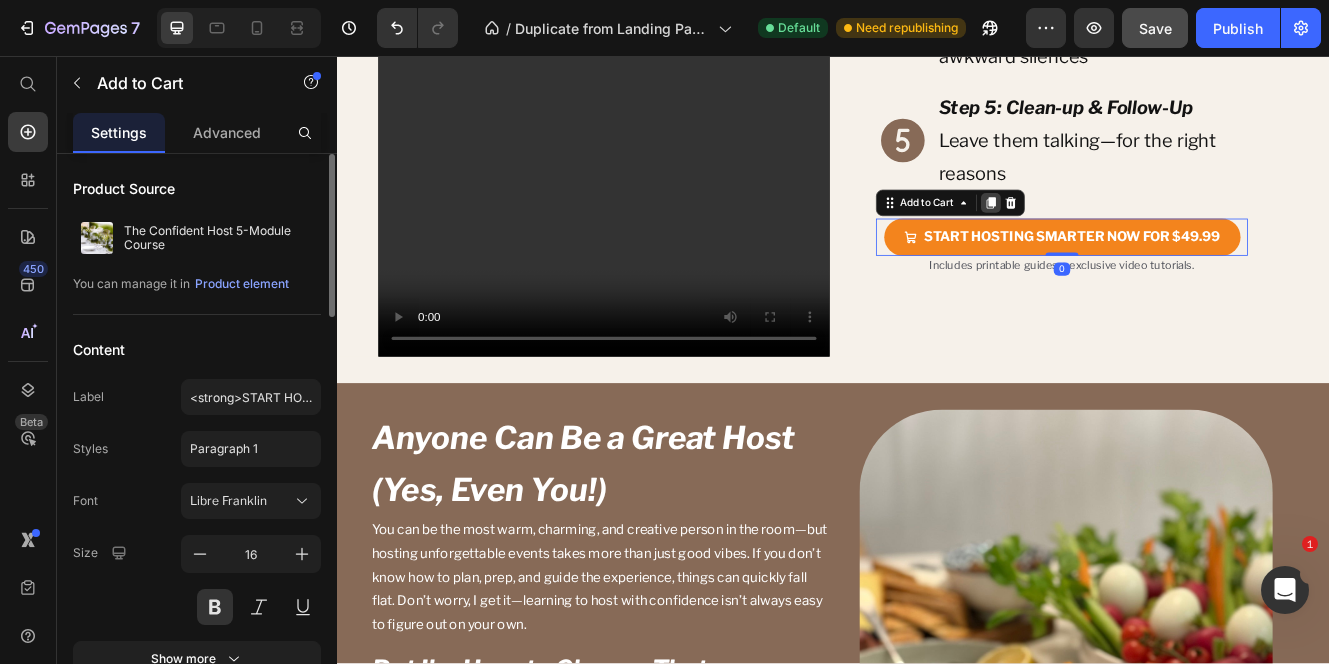 click 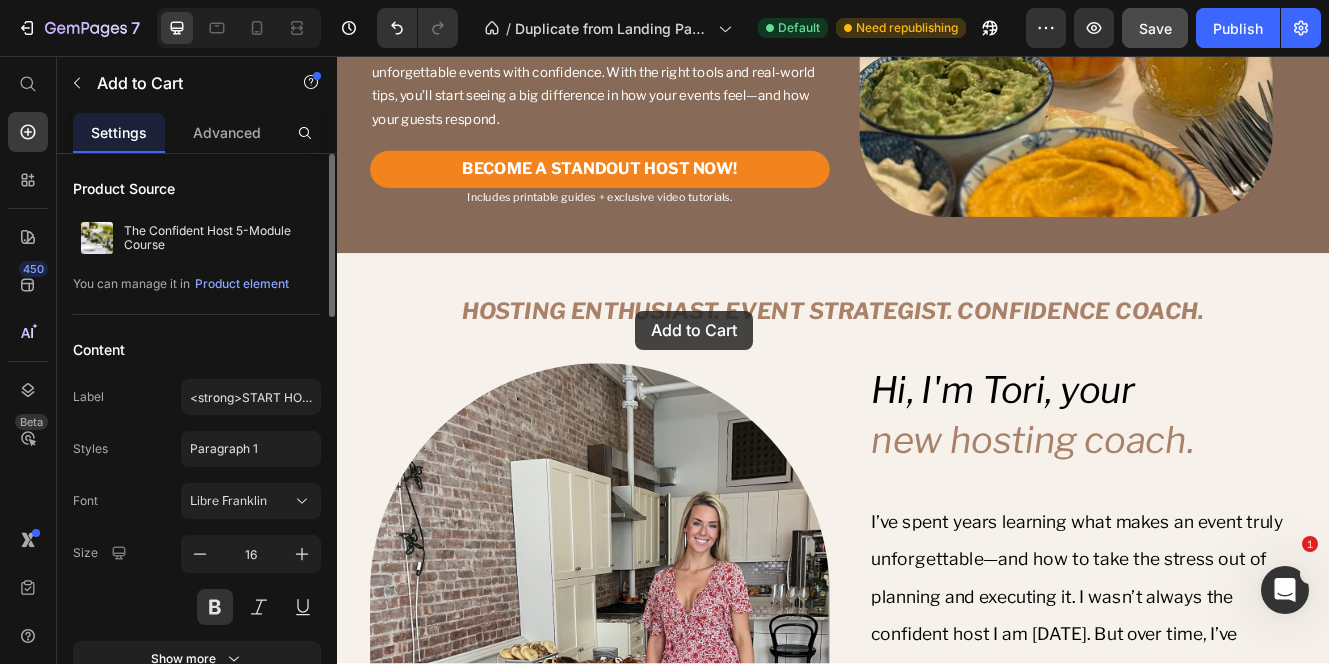 scroll, scrollTop: 3740, scrollLeft: 0, axis: vertical 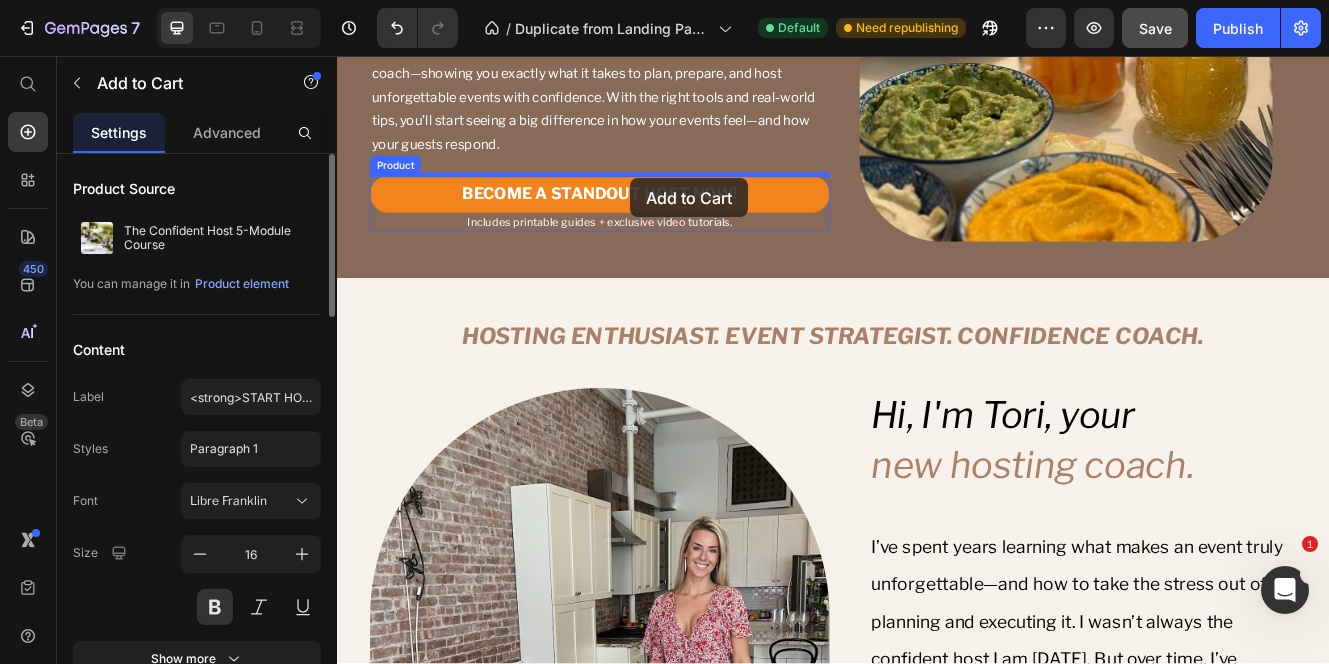 drag, startPoint x: 1008, startPoint y: 283, endPoint x: 692, endPoint y: 204, distance: 325.72534 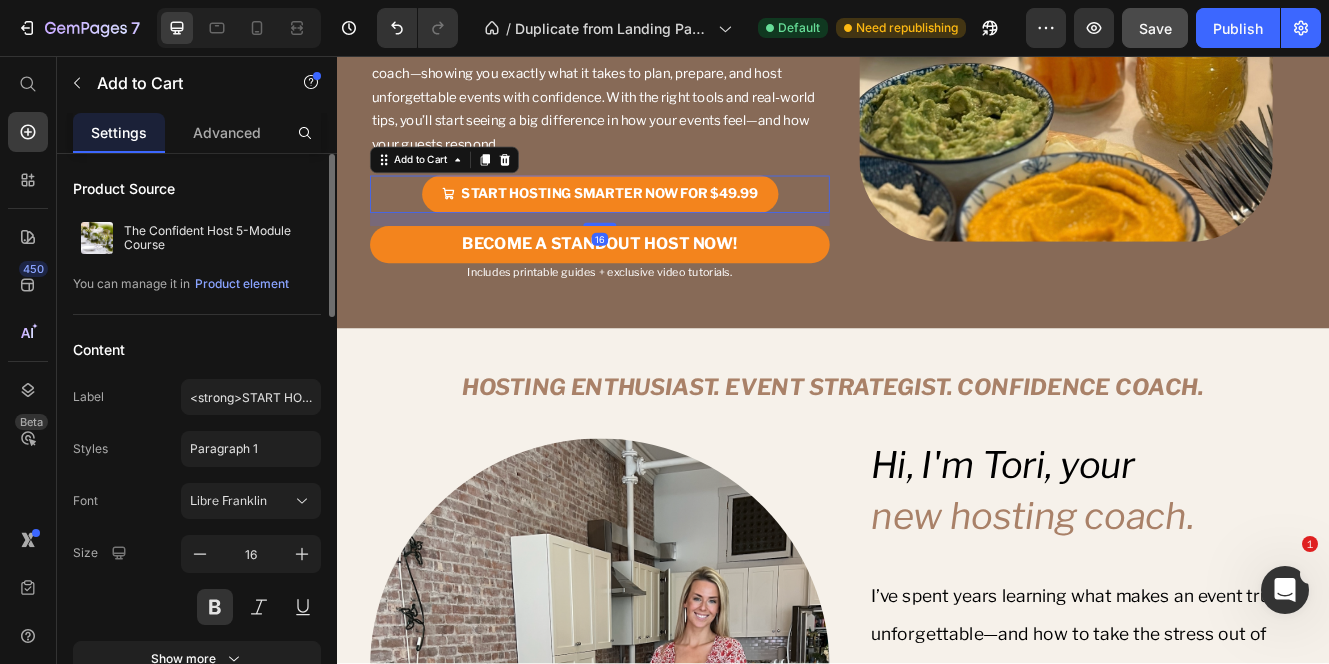 scroll, scrollTop: 3386, scrollLeft: 0, axis: vertical 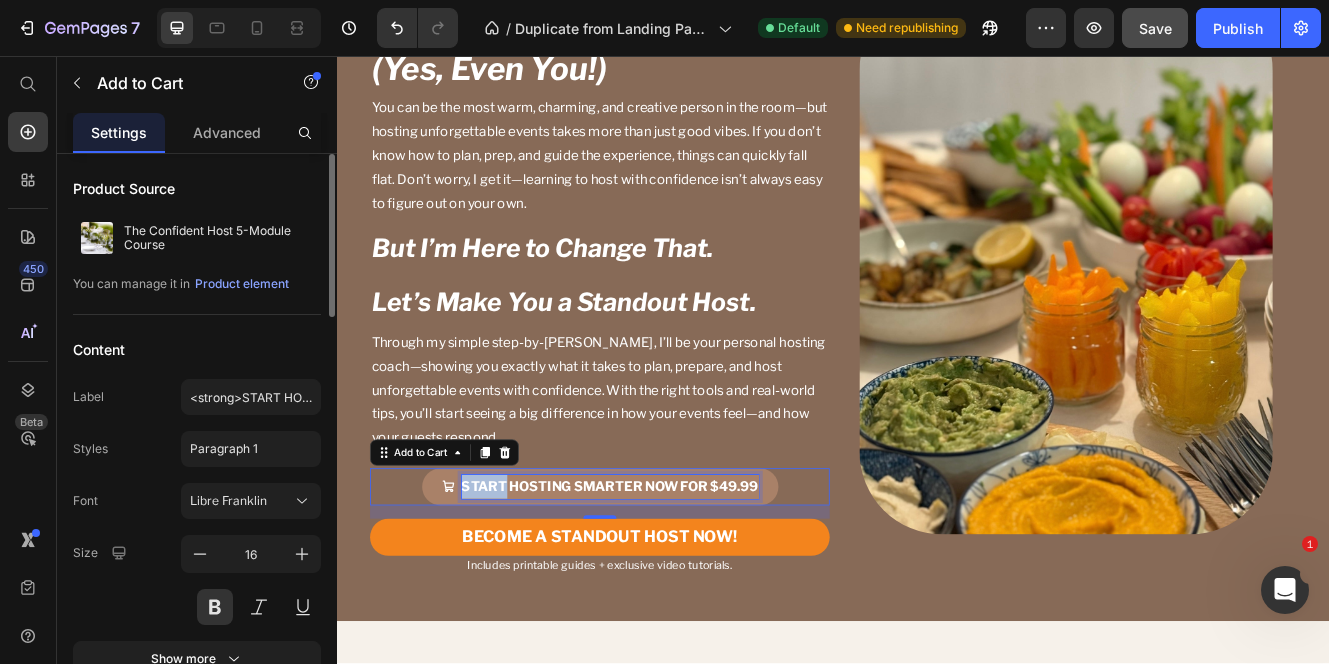 click on "START HOSTING SMARTER NOW FOR $49.99" at bounding box center [667, 576] 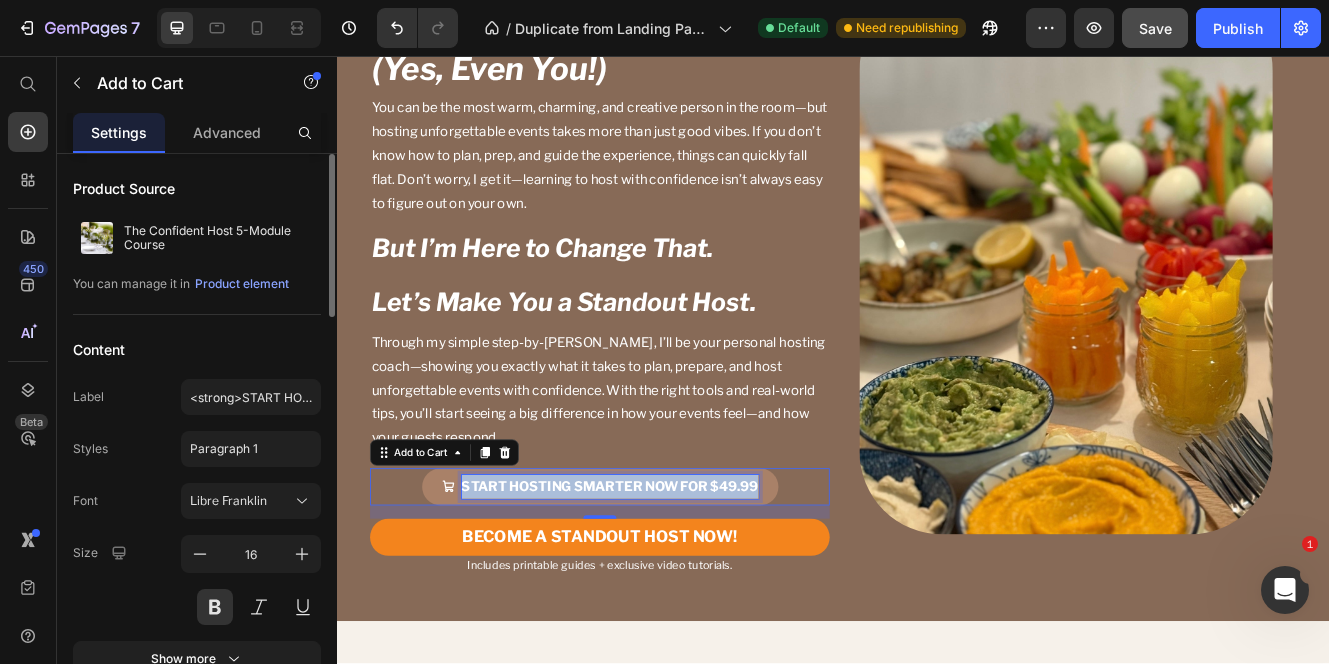 click on "START HOSTING SMARTER NOW FOR $49.99" at bounding box center (667, 576) 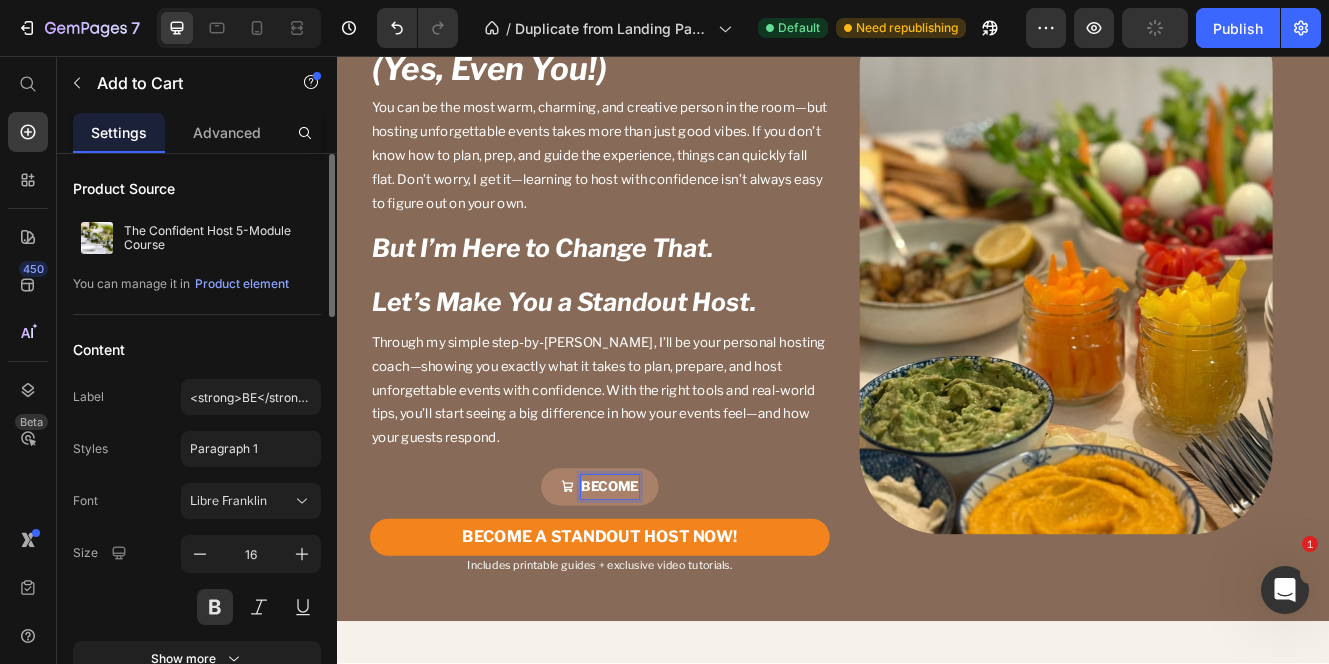 click on "BECOME" at bounding box center (655, 577) 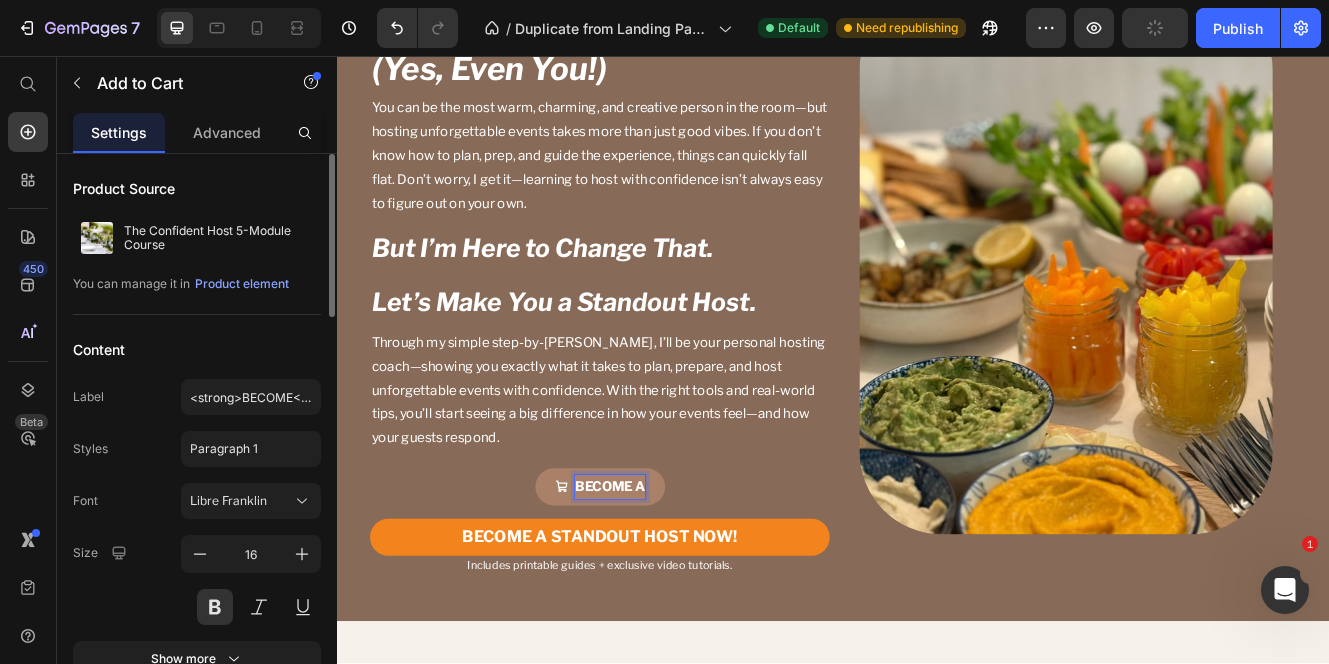 click on "BECOME A" at bounding box center (655, 577) 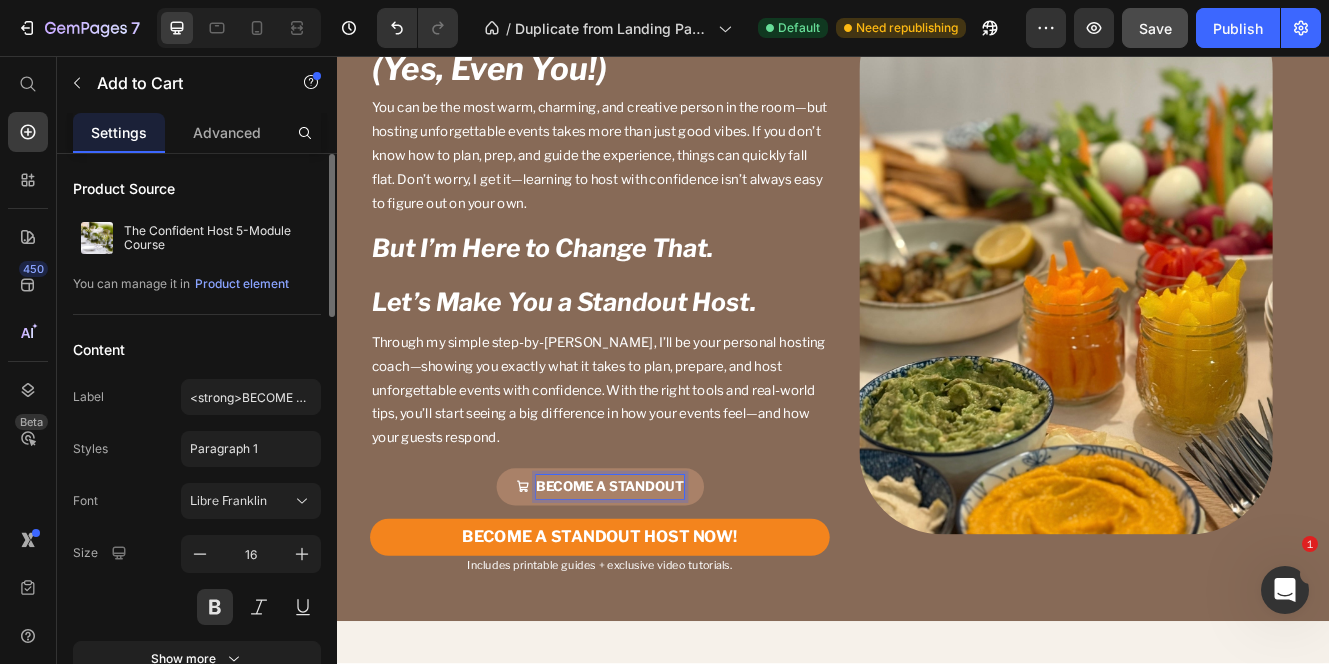 click on "BECOME A STANDOUT" at bounding box center [655, 577] 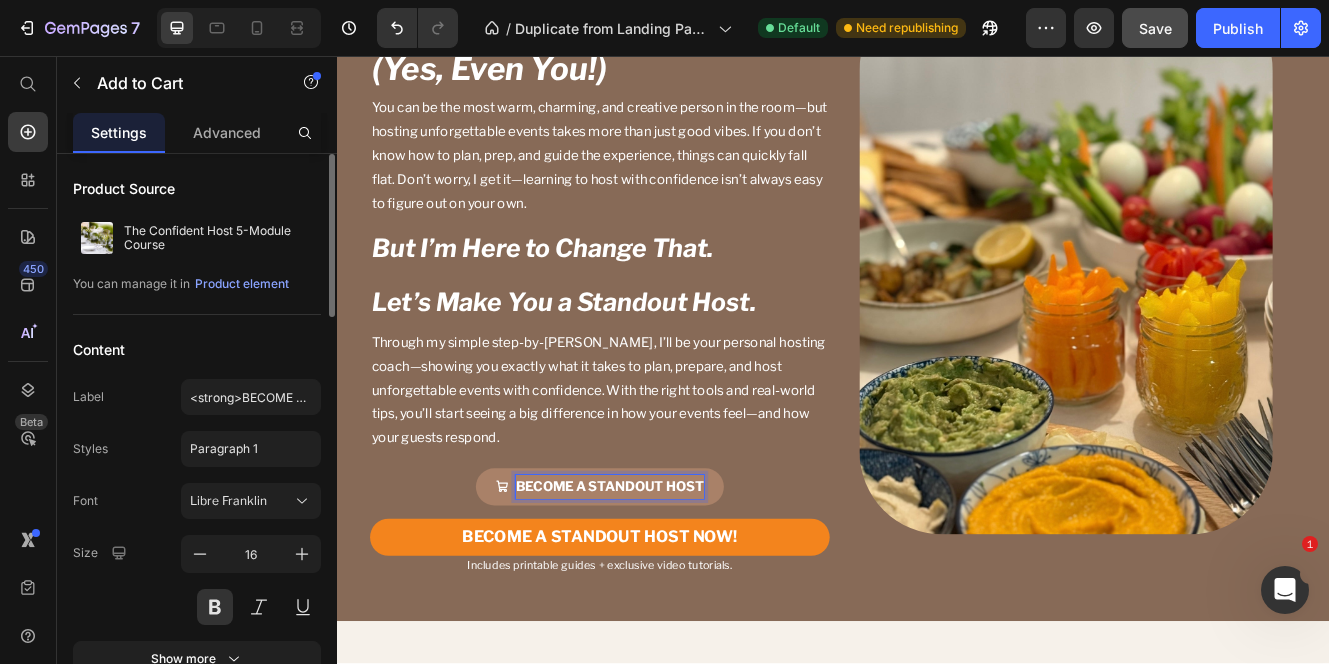 click on "BECOME A STANDOUT HOST" at bounding box center [655, 577] 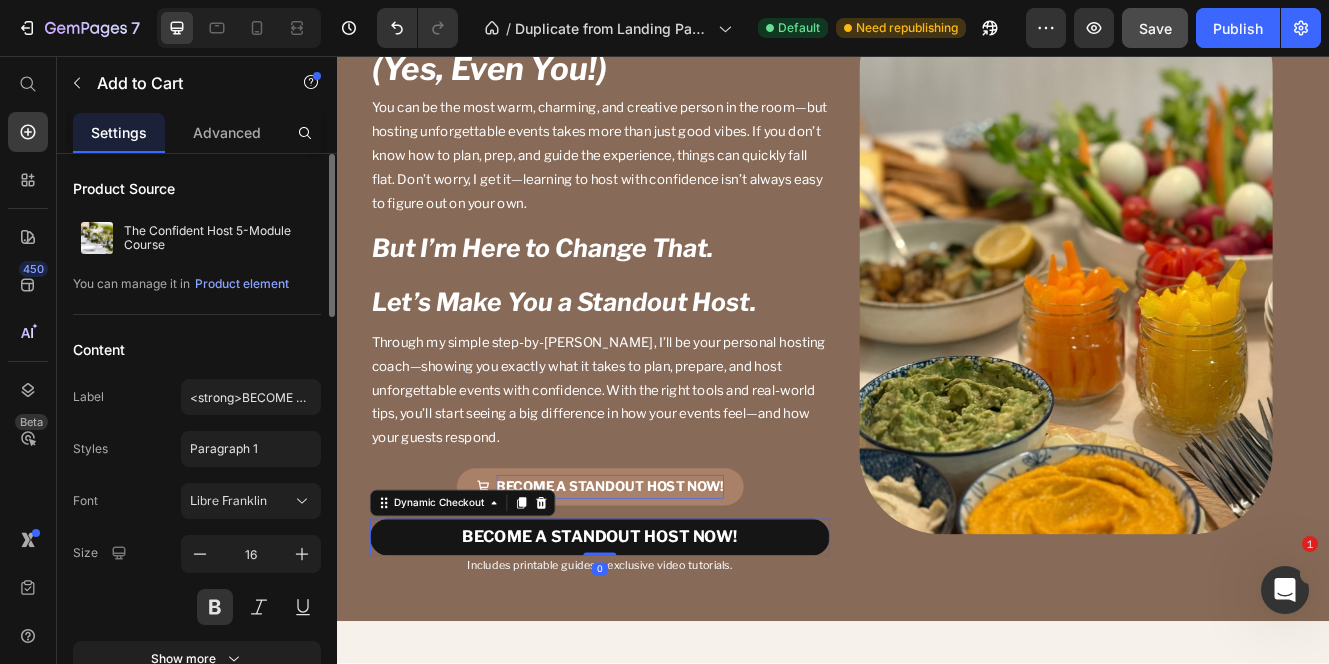 click on "BECOME A STANDOUT HOST NOW!" at bounding box center [655, 638] 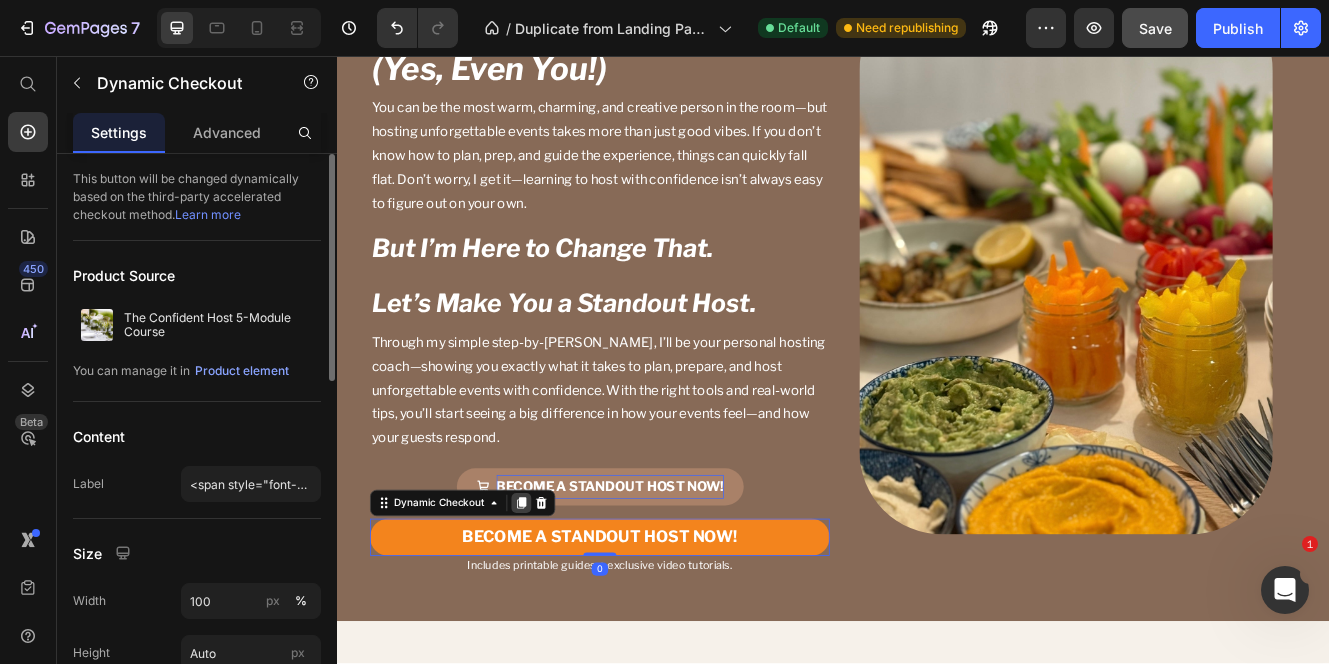 click 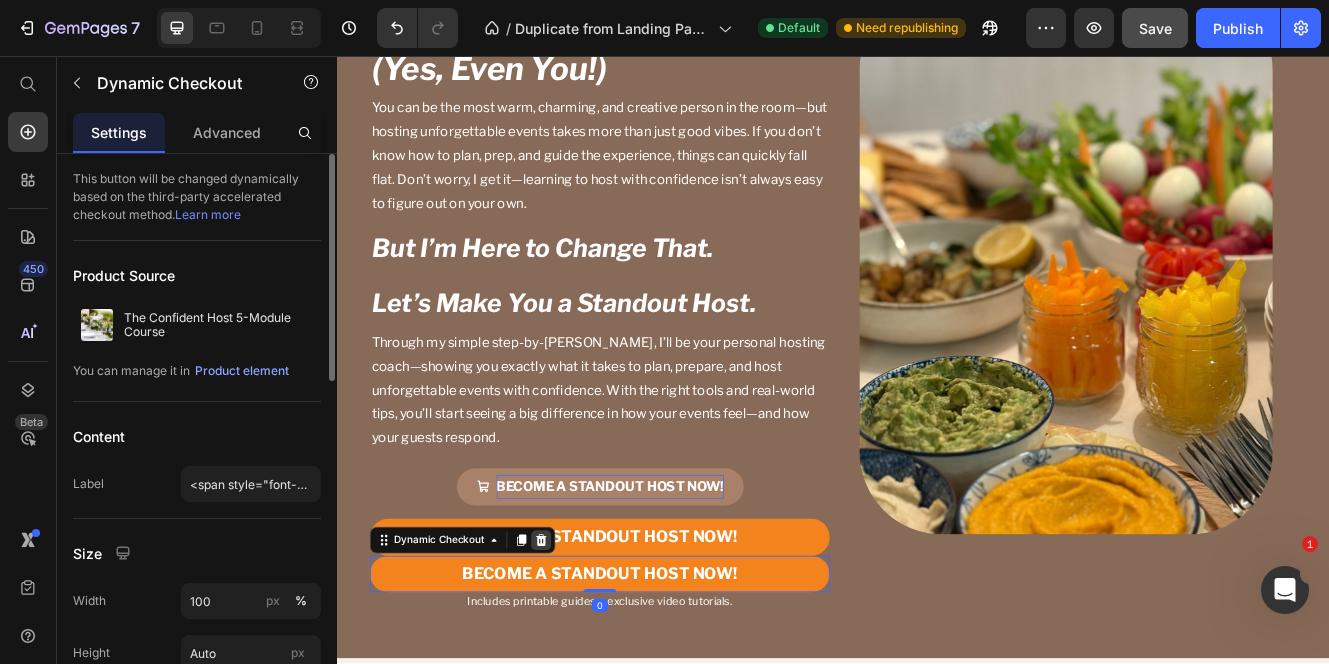 click 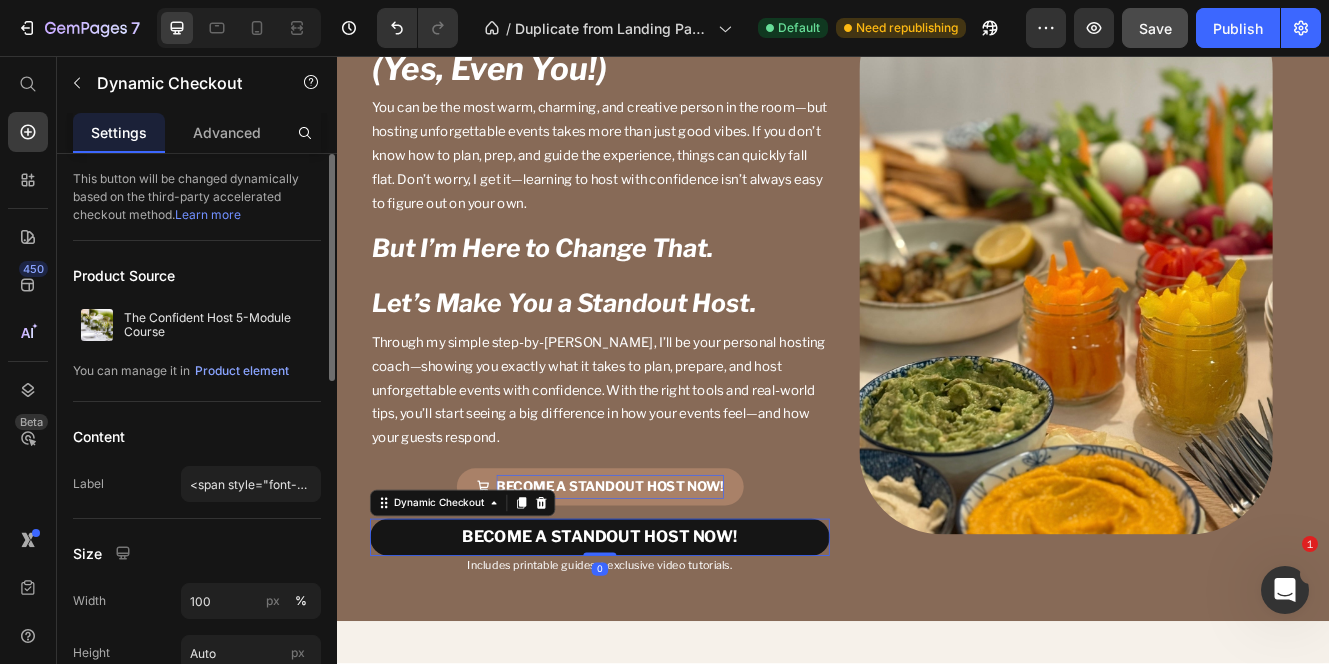 click on "BECOME A STANDOUT HOST NOW!" at bounding box center (655, 638) 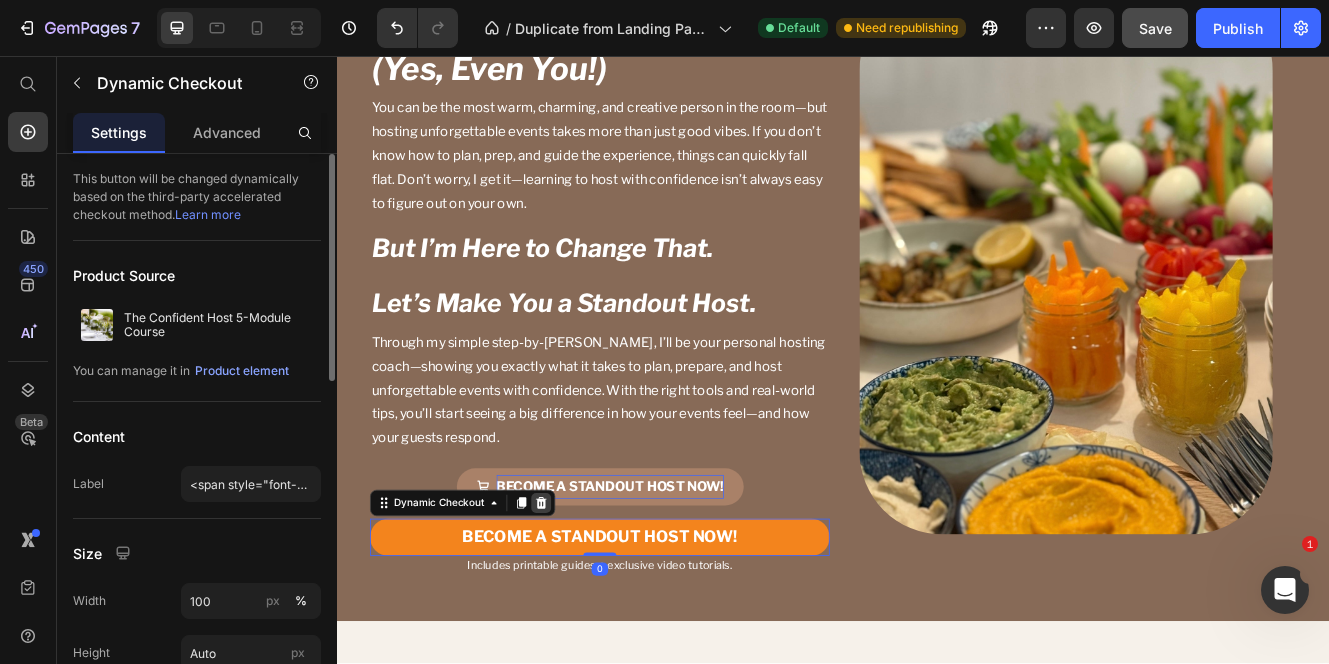 click 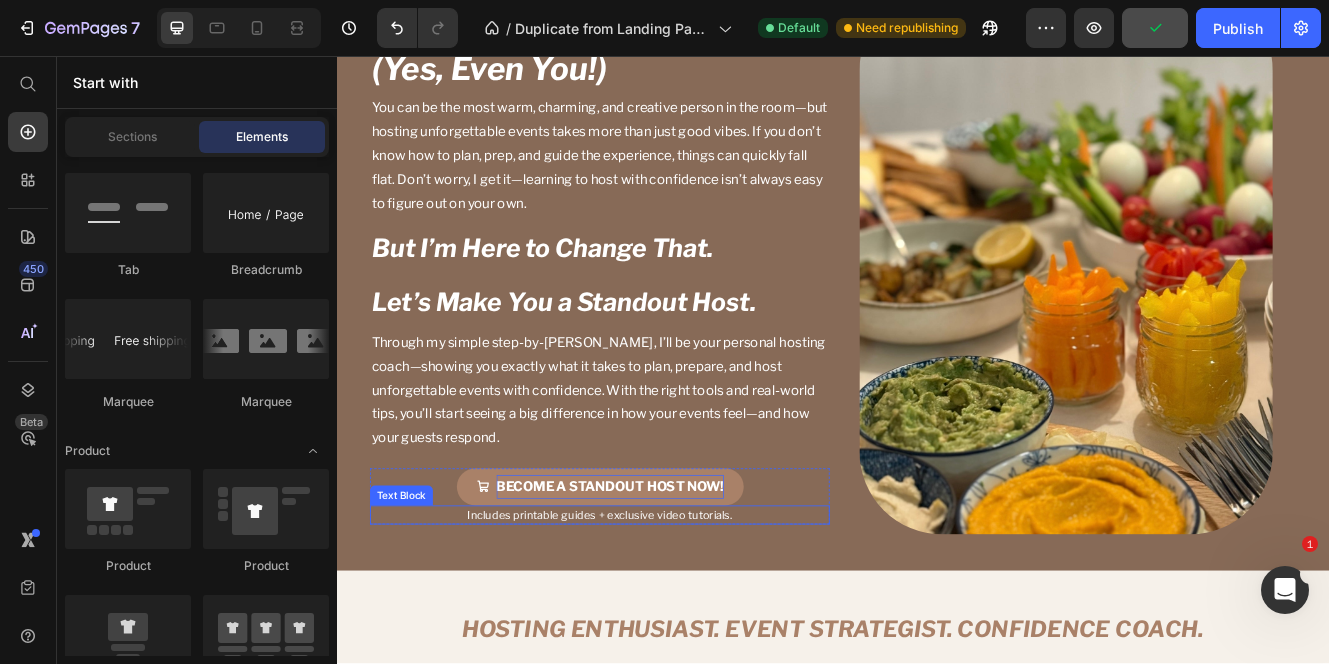 click on "Includes printable guides + exclusive video tutorials." at bounding box center [655, 611] 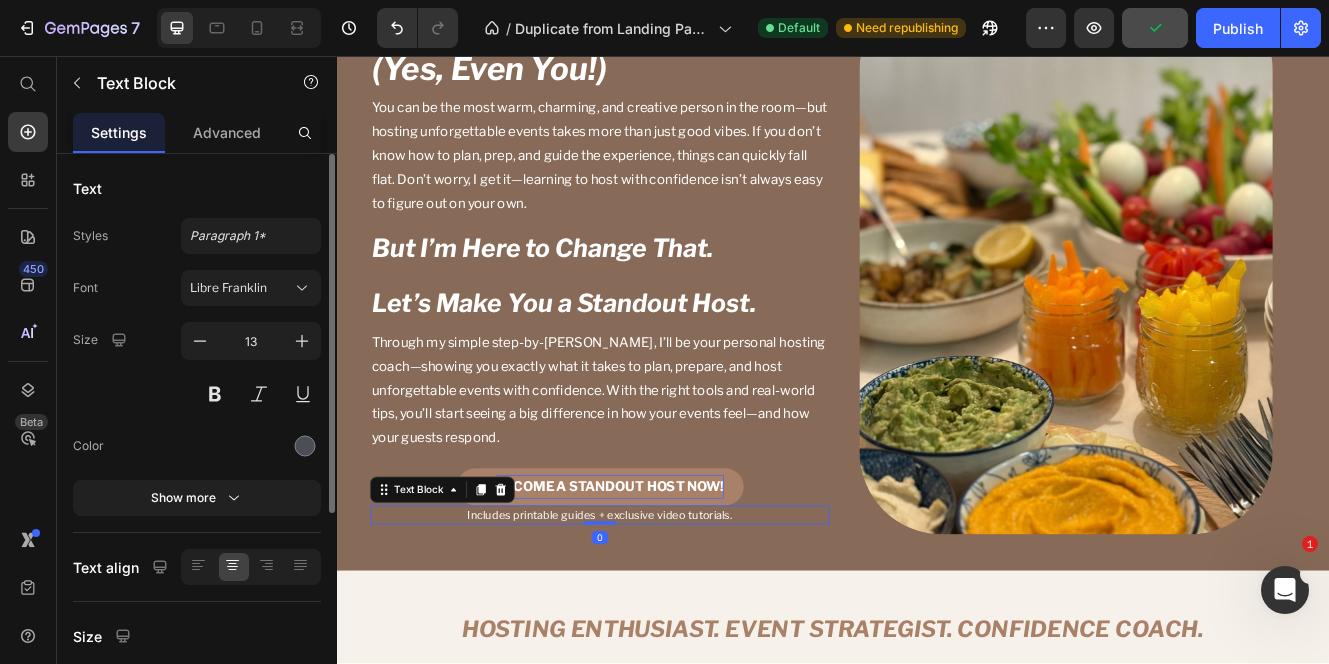 click on "Includes printable guides + exclusive video tutorials." at bounding box center (655, 611) 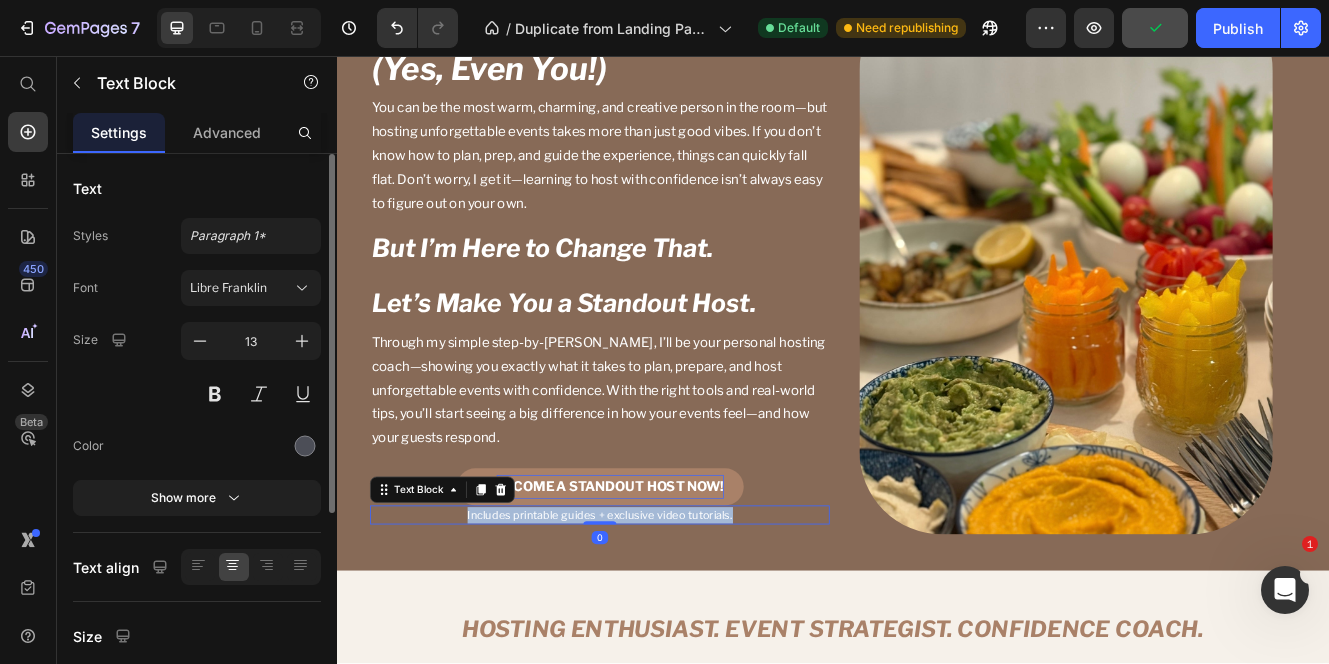 click on "Includes printable guides + exclusive video tutorials." at bounding box center [655, 611] 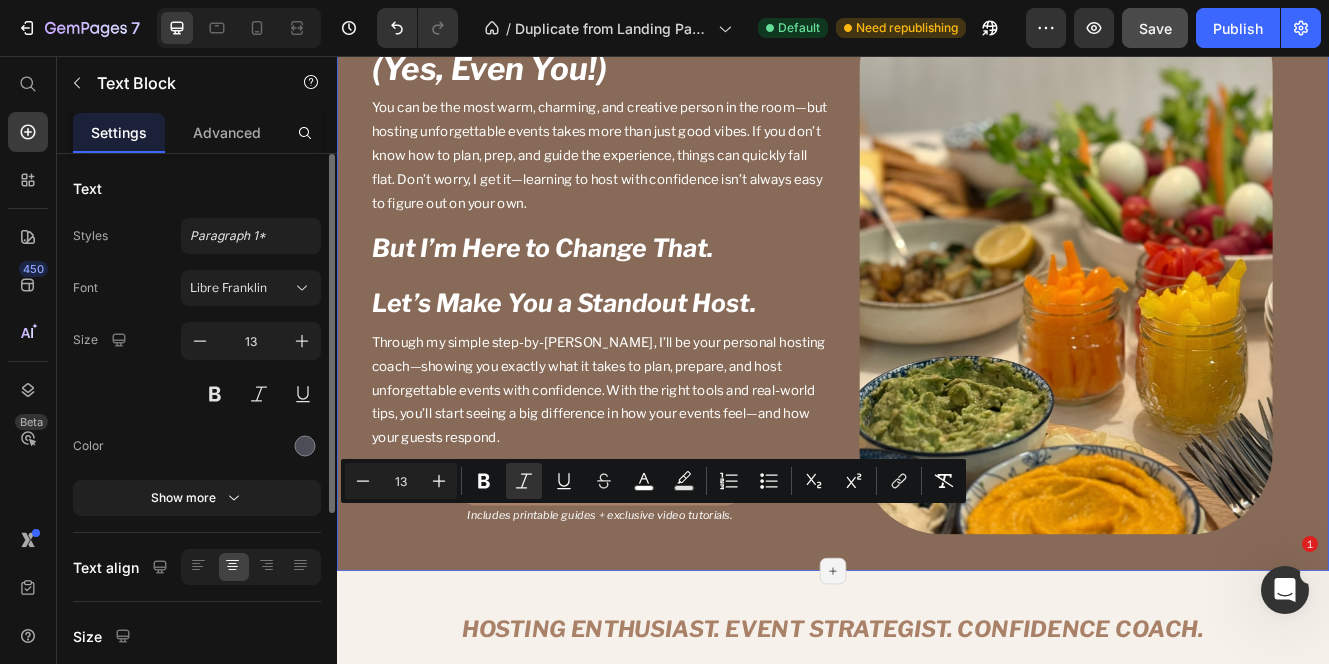 click on "Anyone Can Be a Great Host  (Yes, Even You!) Heading You can be the most warm, charming, and creative person in the room—but hosting unforgettable events takes more than just good vibes. If you don’t know how to plan, prep, and guide the experience, things can quickly fall flat. Don’t worry, I get it—learning to host with confidence isn’t always easy to figure out on your own. Text Block But I’m Here to Change That.  Let’s Make You a Standout Host. Heading Through my simple step-by-step guide, I’ll be your personal hosting coach—showing you exactly what it takes to plan, prepare, and host unforgettable events with confidence. With the right tools and real-world tips, you’ll start seeing a big difference in how your events feel—and how your guests respond. Text Block
BECOME A STANDOUT HOST NOW! Add to Cart Includes printable guides + exclusive video tutorials. Text Block Product Image Row Section 20/25   You can create reusable sections Create Theme Section AI Content" at bounding box center (937, 310) 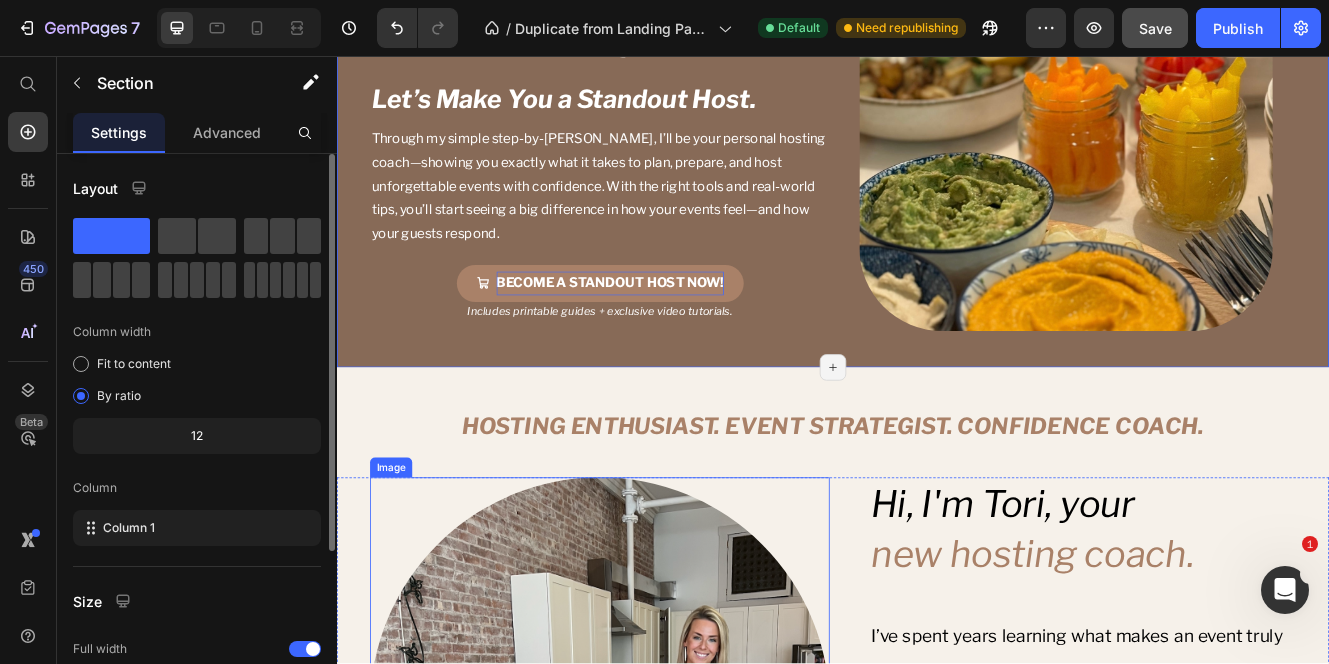 scroll, scrollTop: 3609, scrollLeft: 0, axis: vertical 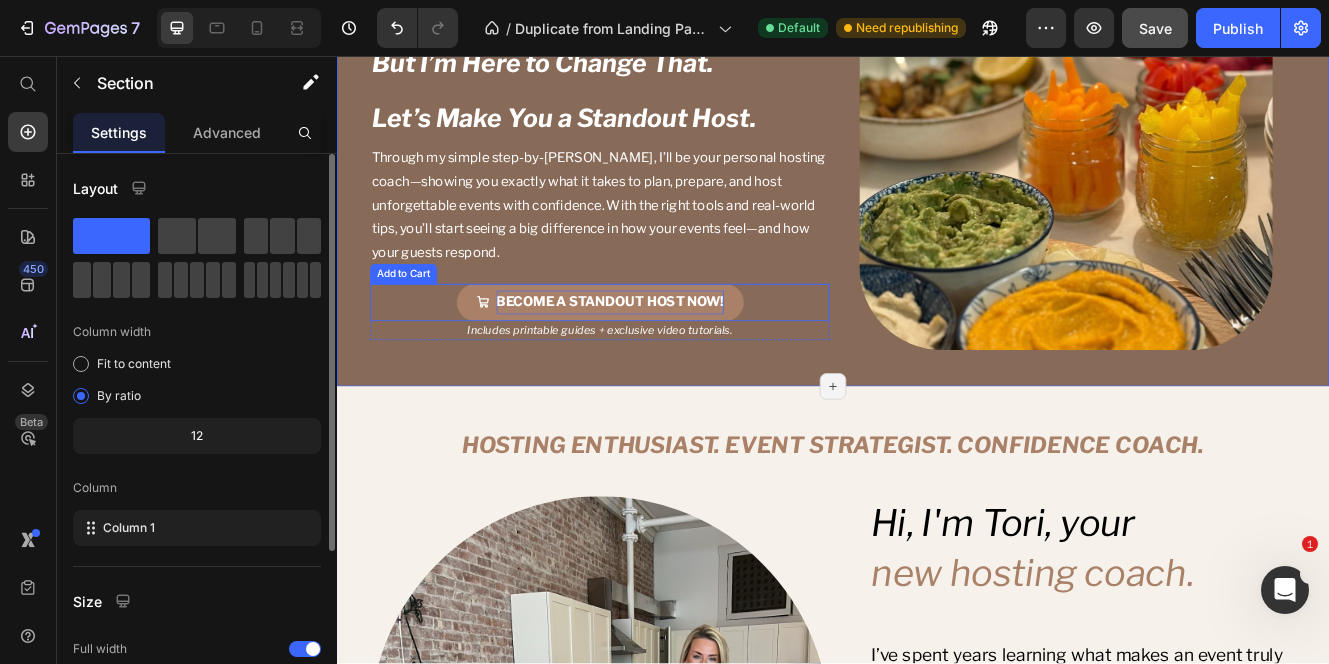 click on "BECOME A STANDOUT HOST NOW! Add to Cart" at bounding box center (655, 354) 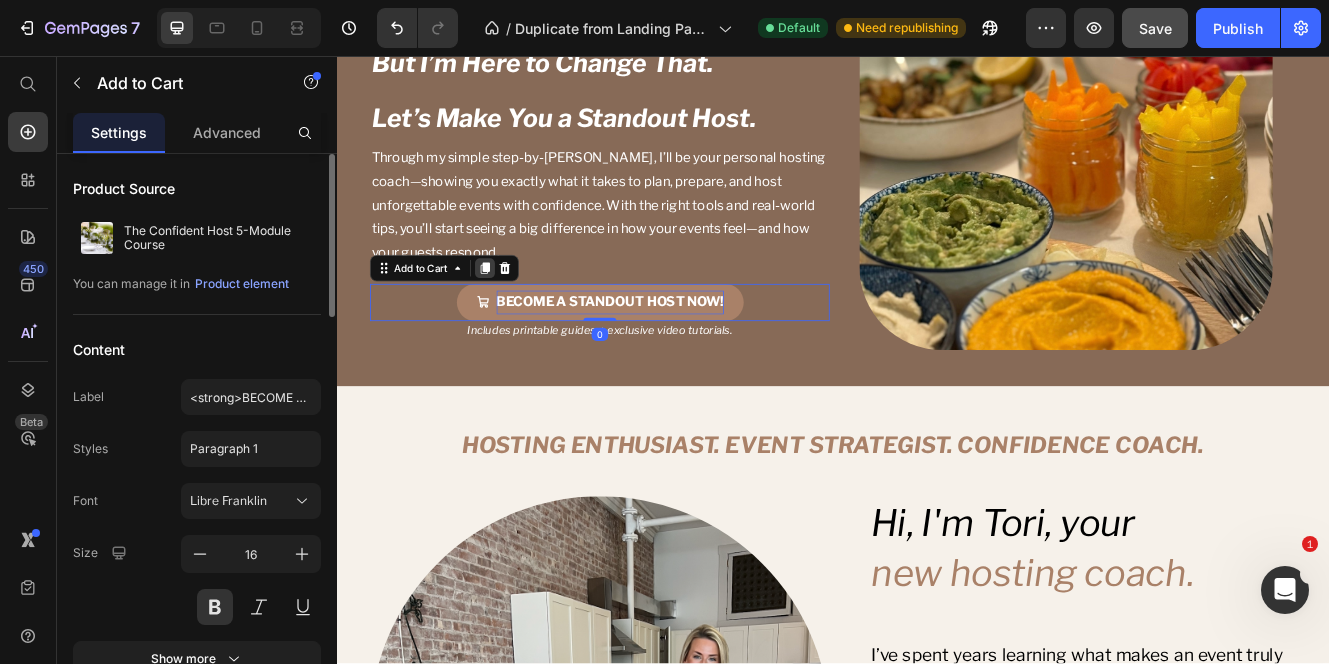 click 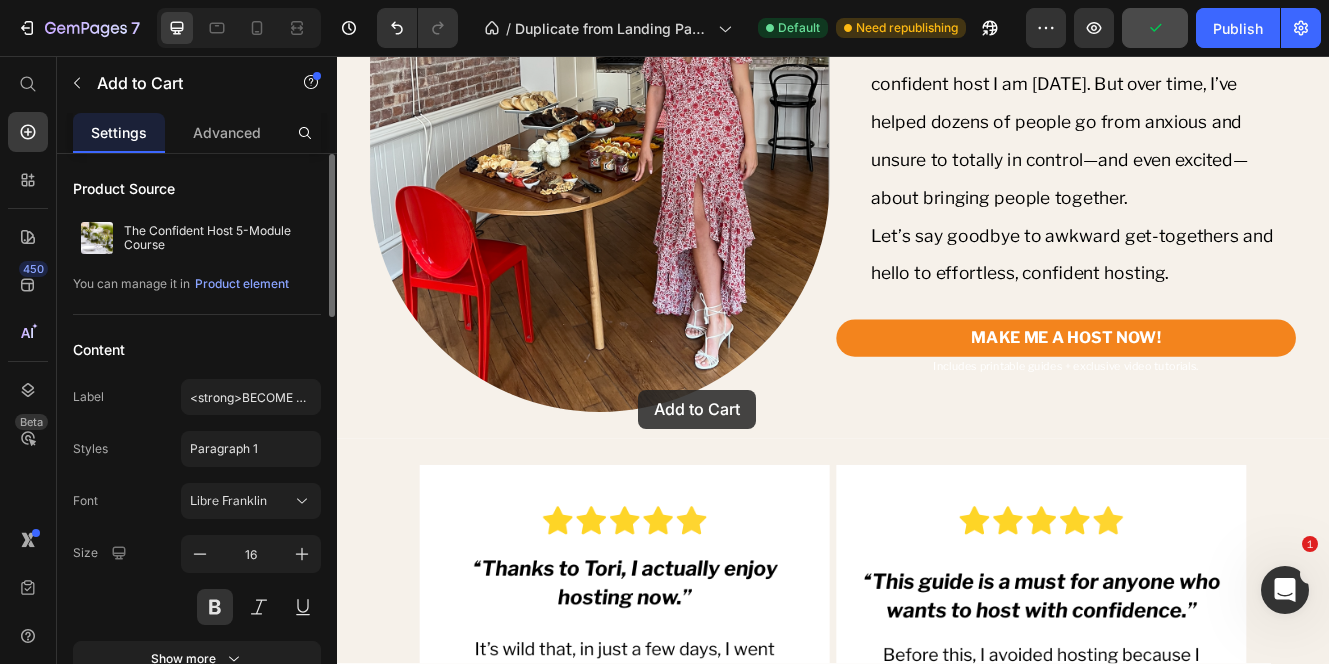 scroll, scrollTop: 4552, scrollLeft: 0, axis: vertical 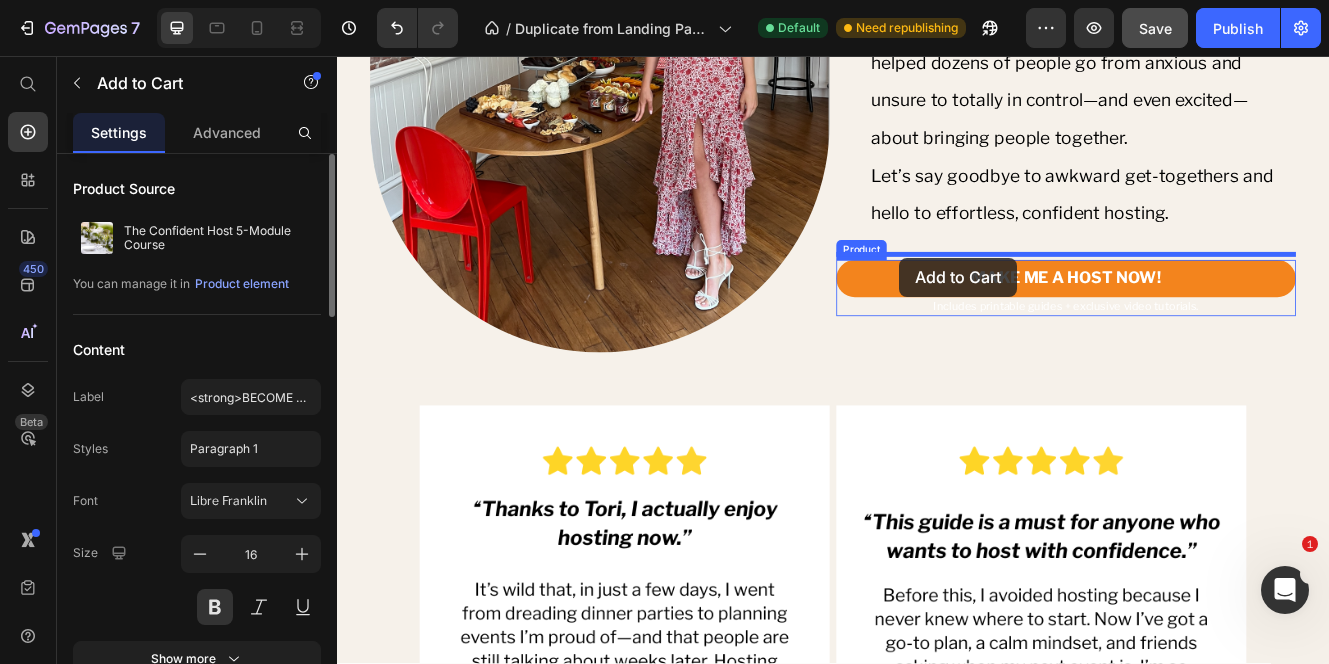 drag, startPoint x: 397, startPoint y: 359, endPoint x: 1017, endPoint y: 300, distance: 622.8009 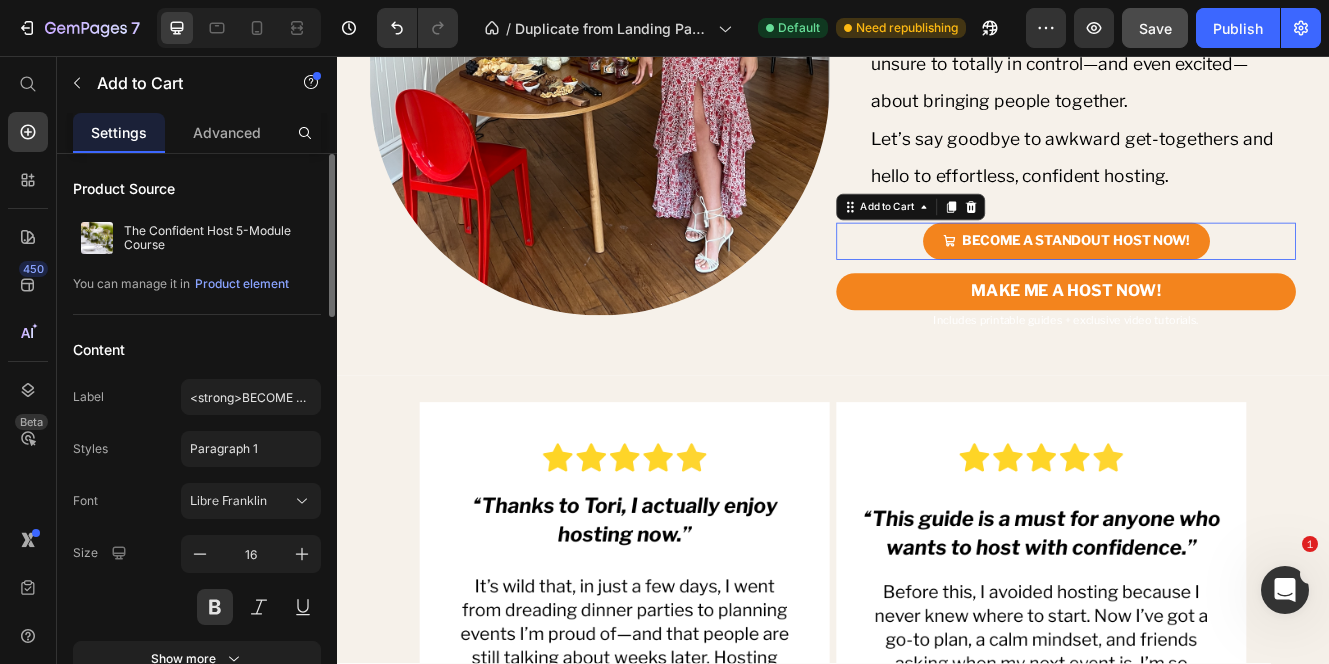 scroll, scrollTop: 4507, scrollLeft: 0, axis: vertical 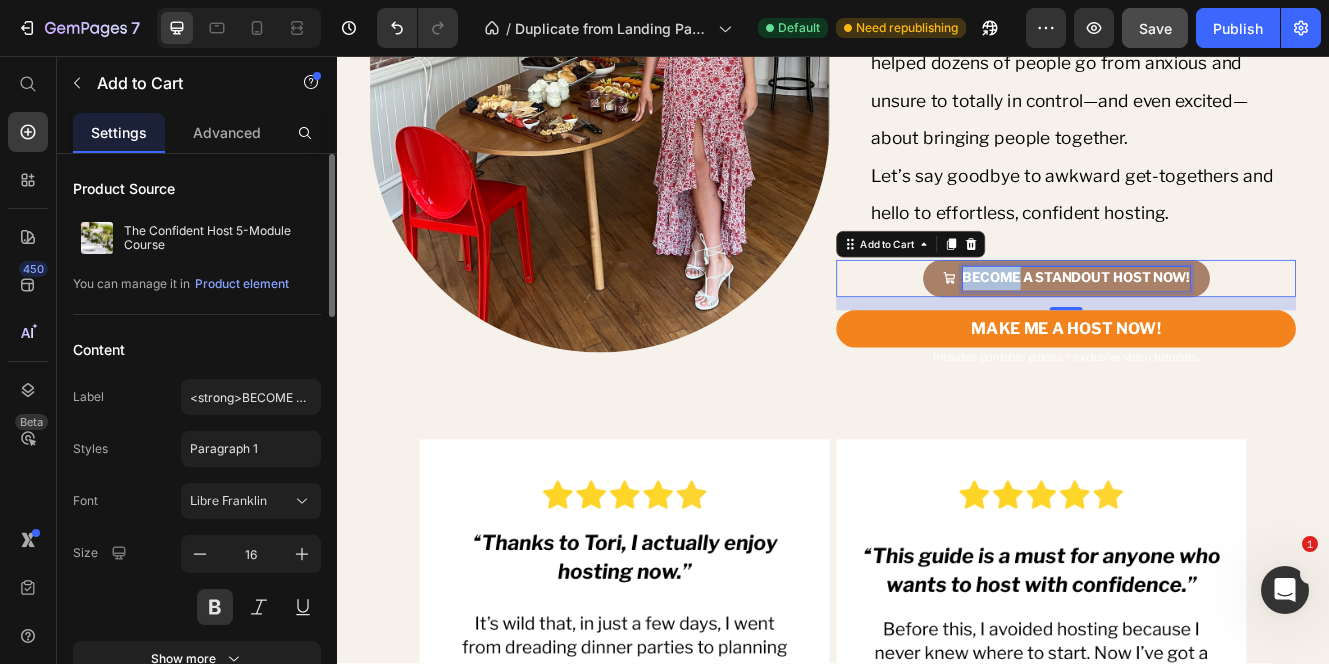 click on "BECOME A STANDOUT HOST NOW!" at bounding box center [1231, 324] 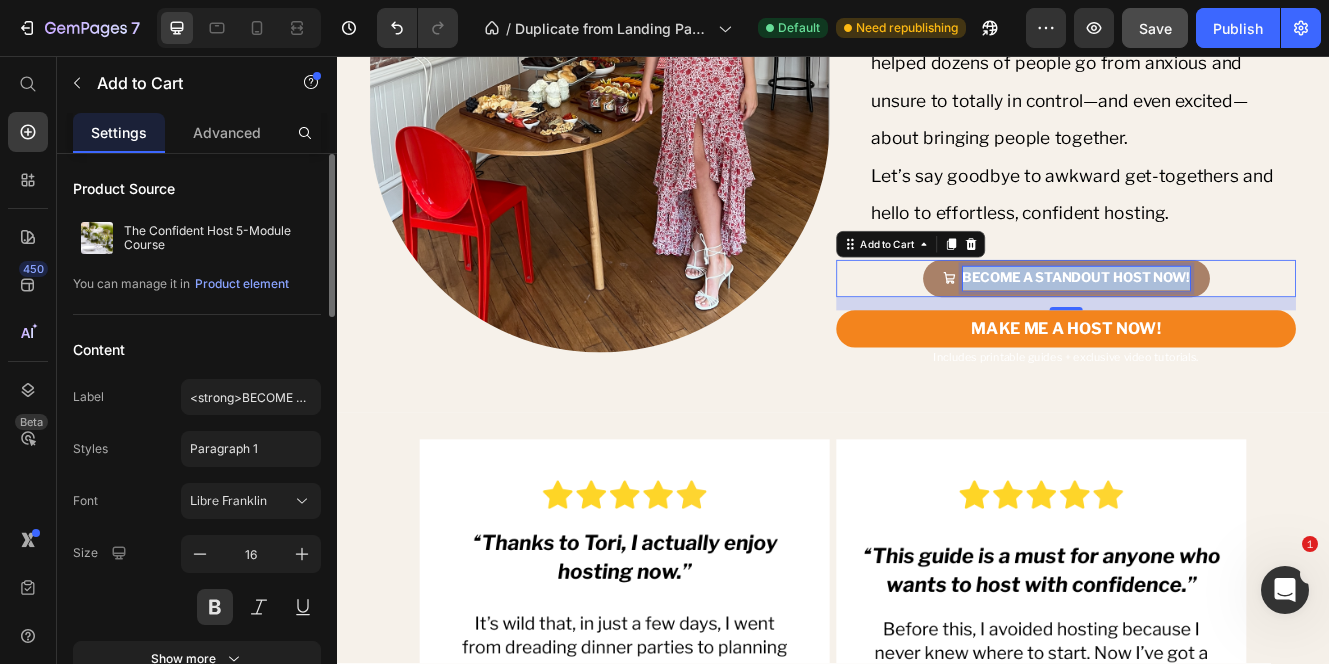 click on "BECOME A STANDOUT HOST NOW!" at bounding box center (1231, 324) 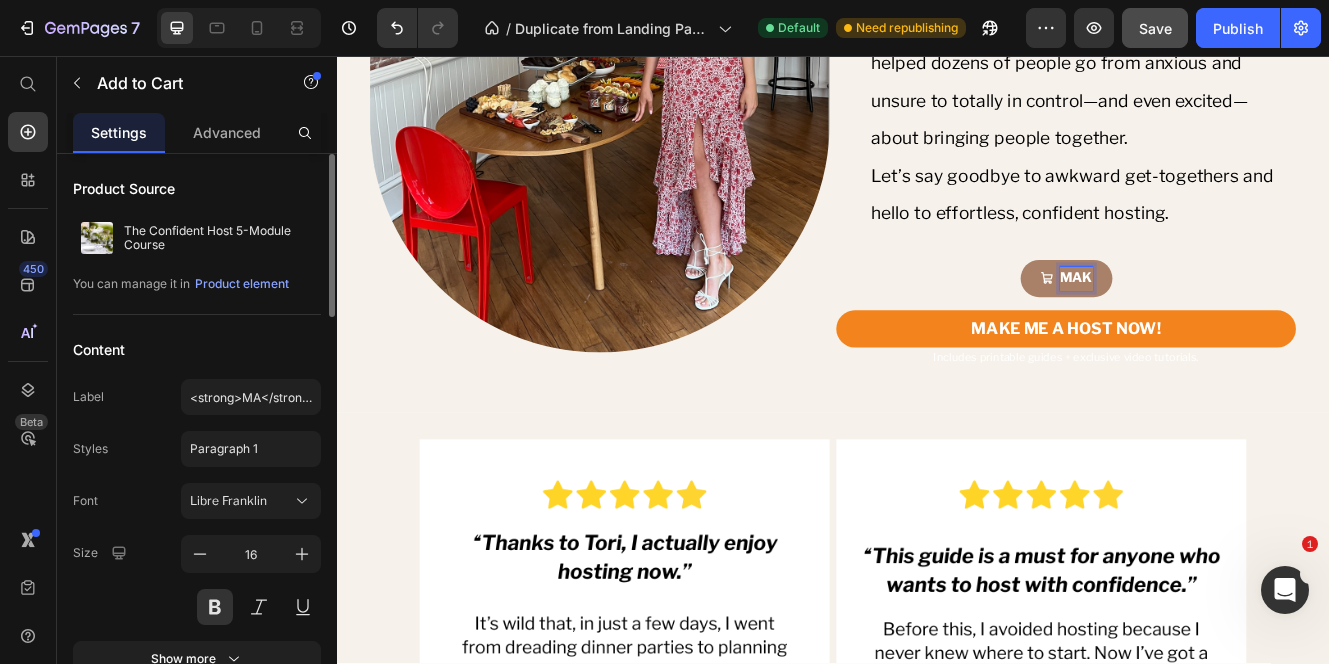 click on "MAK" at bounding box center [1219, 325] 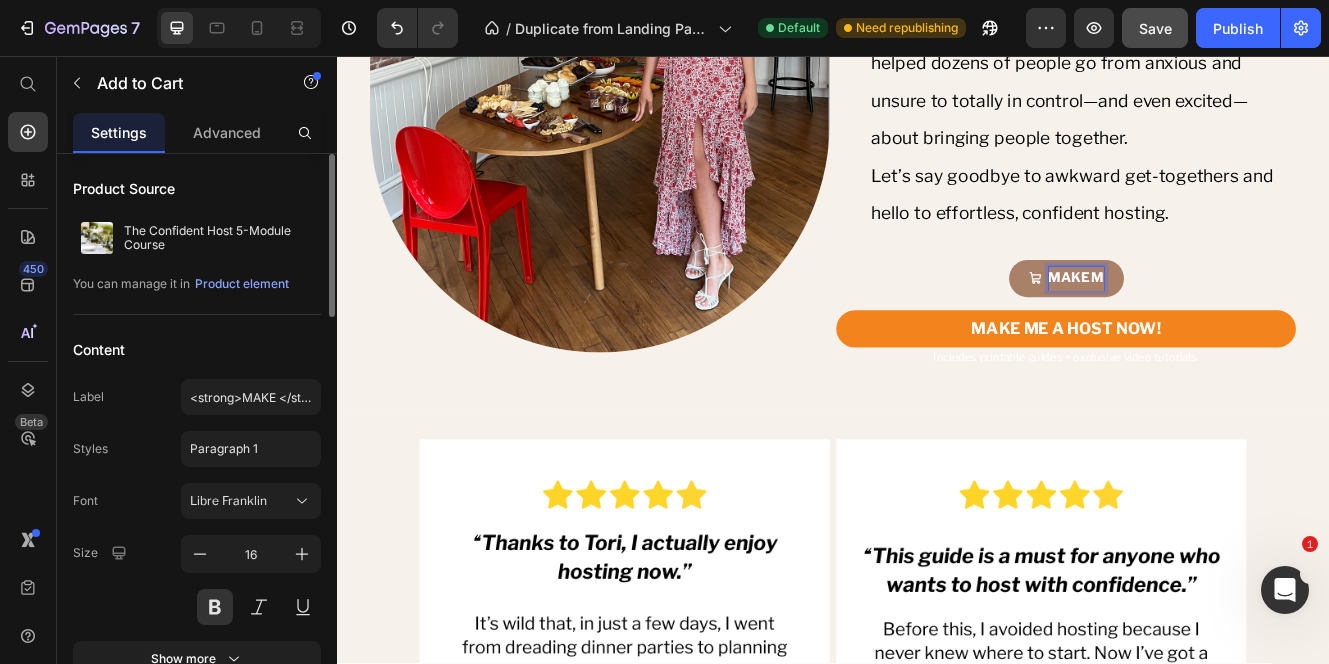 click on "MAKE M" at bounding box center (1219, 325) 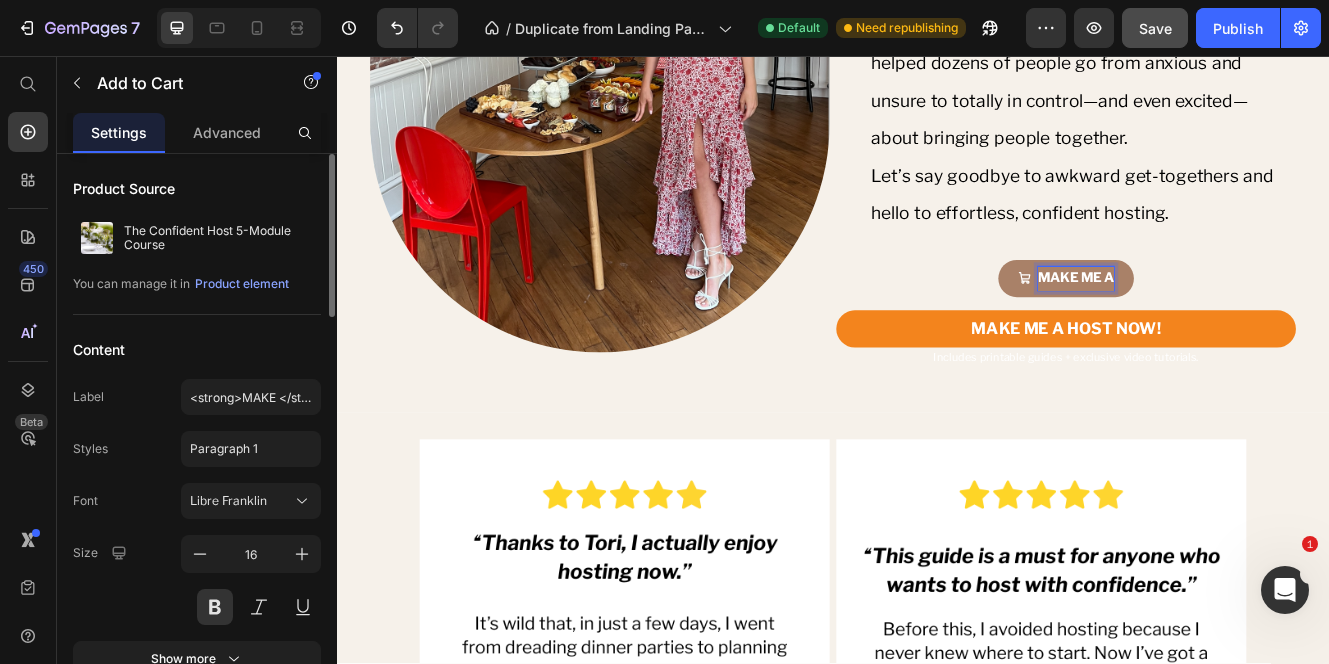 click on "MAKE ME A" at bounding box center (1219, 325) 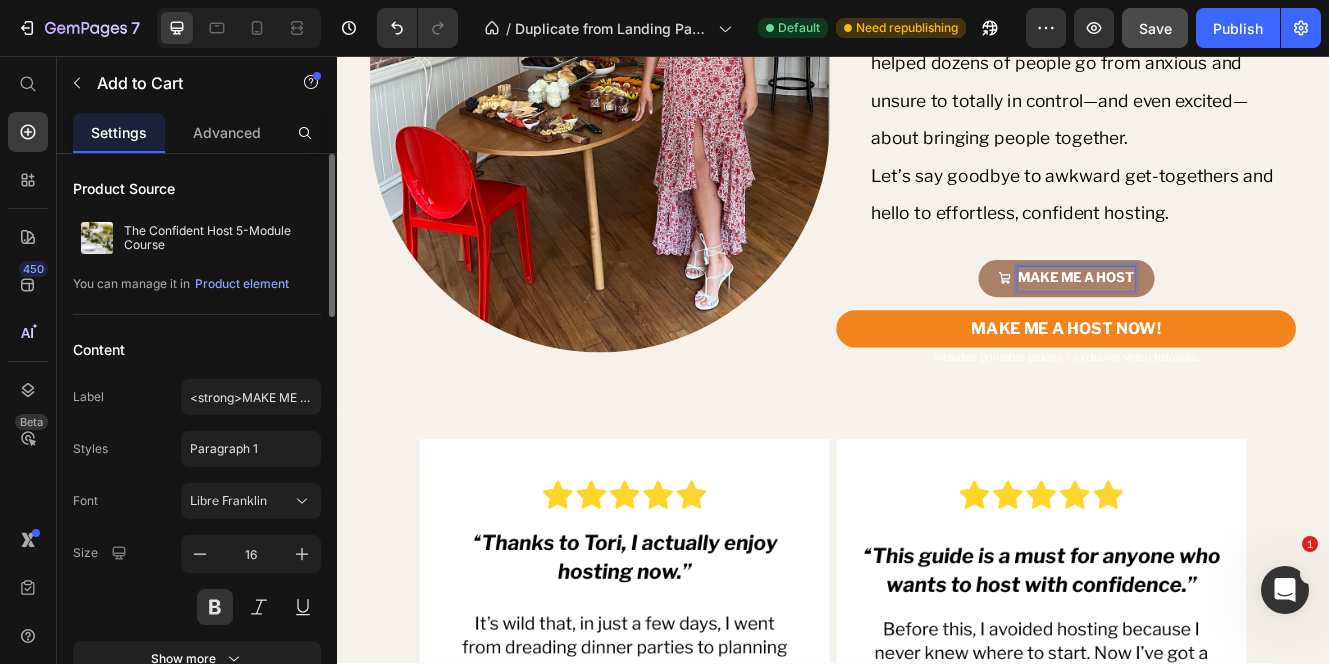 click on "MAKE ME A HOST" at bounding box center (1219, 325) 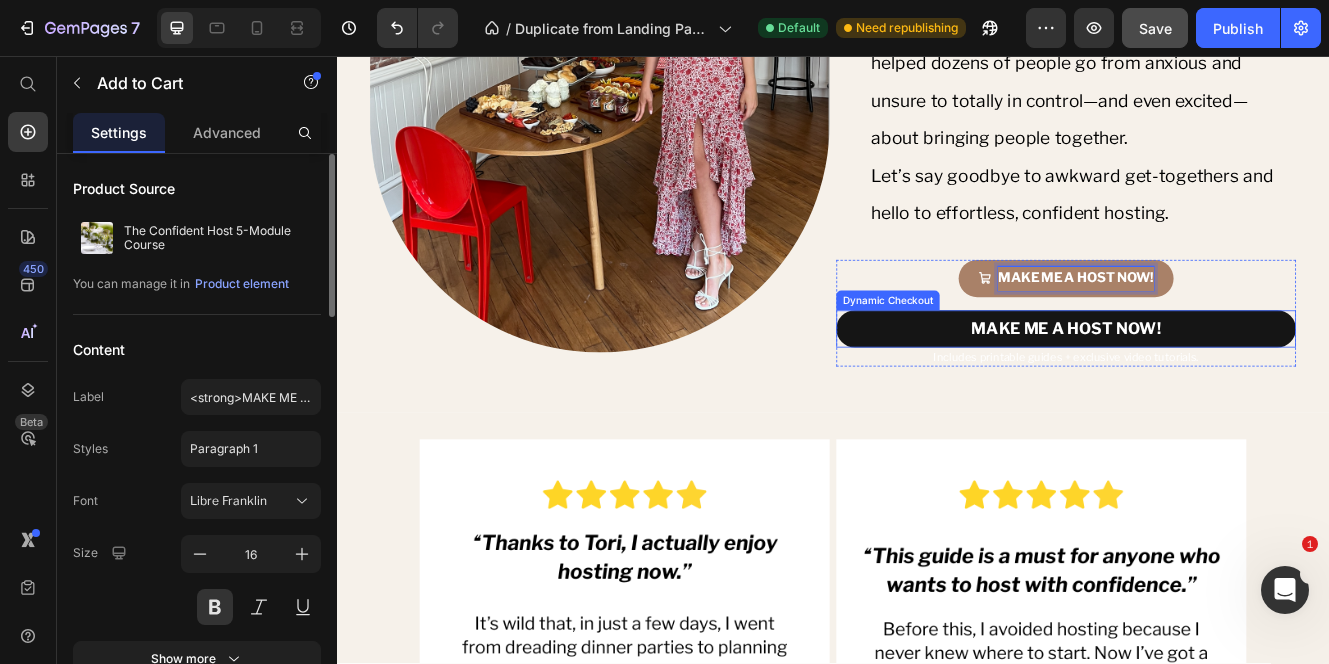 click on "MAKE ME A HOST NOW!" at bounding box center [1219, 386] 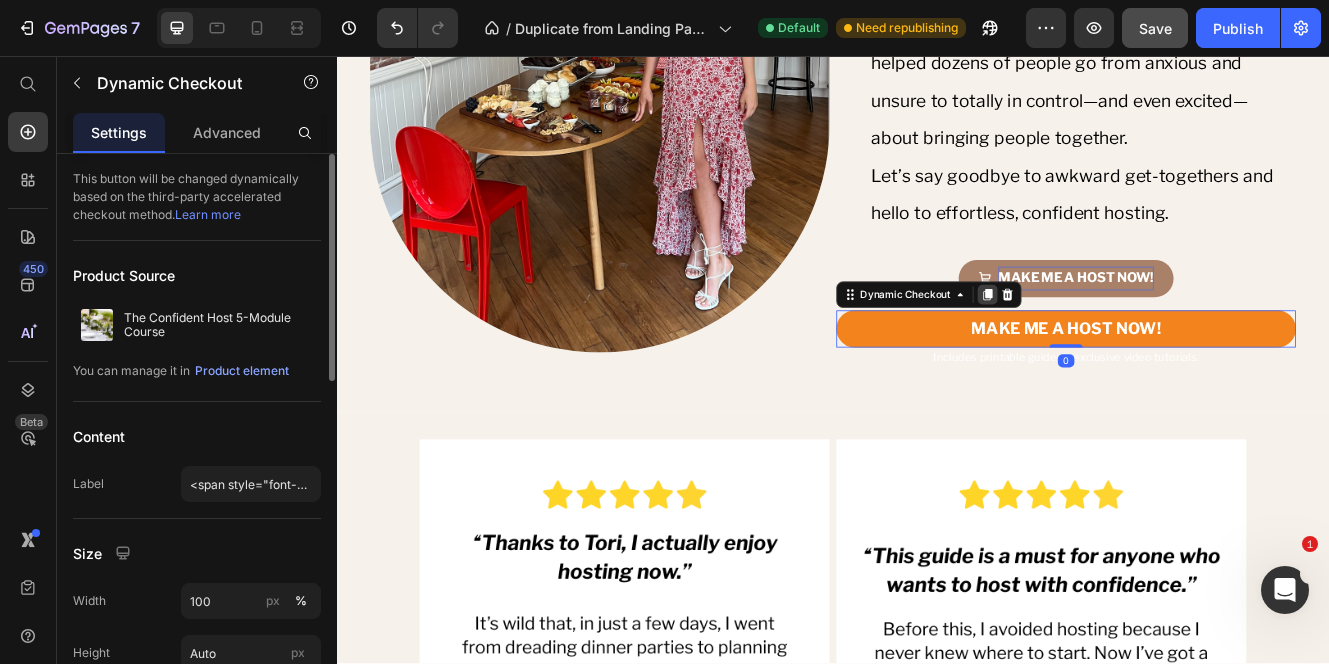 click 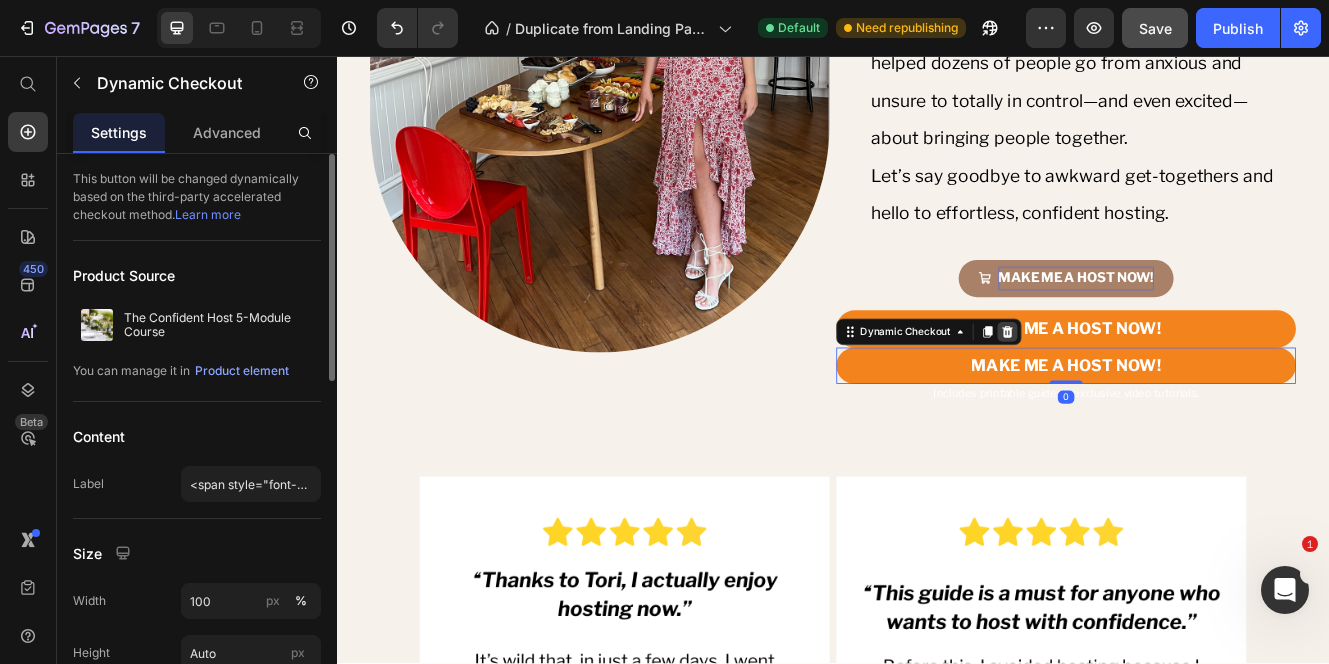 click 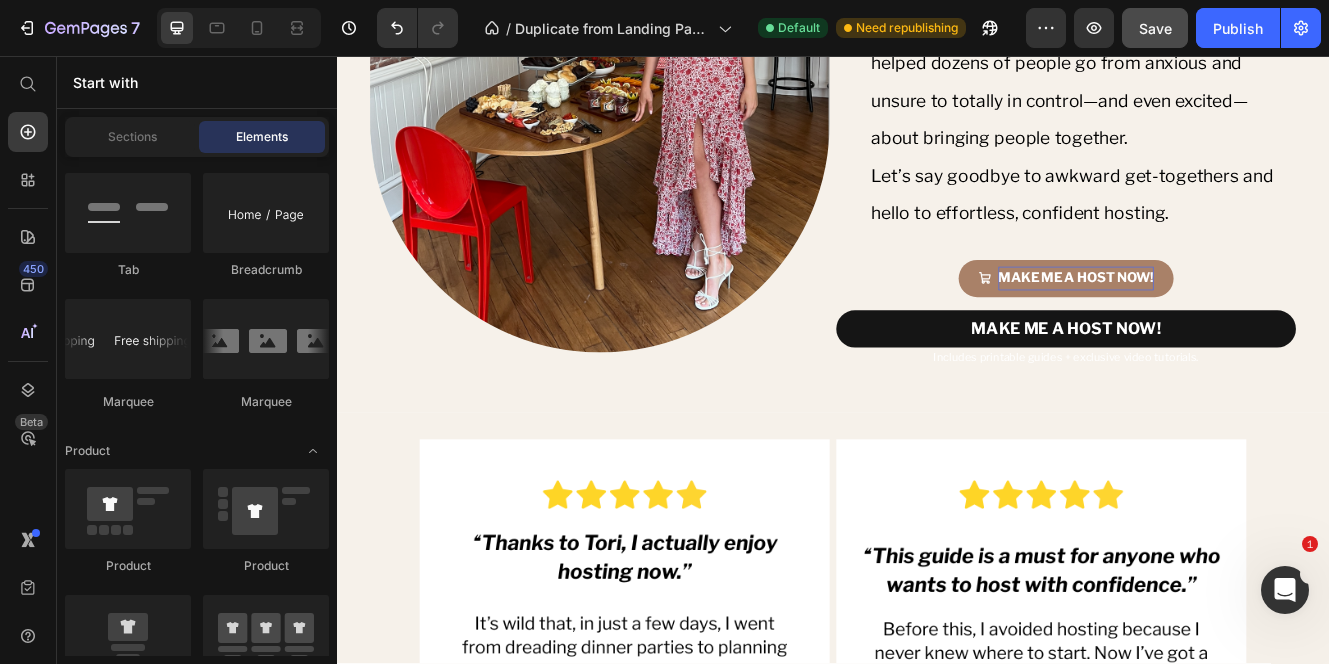 click on "MAKE ME A HOST NOW!" at bounding box center [1219, 386] 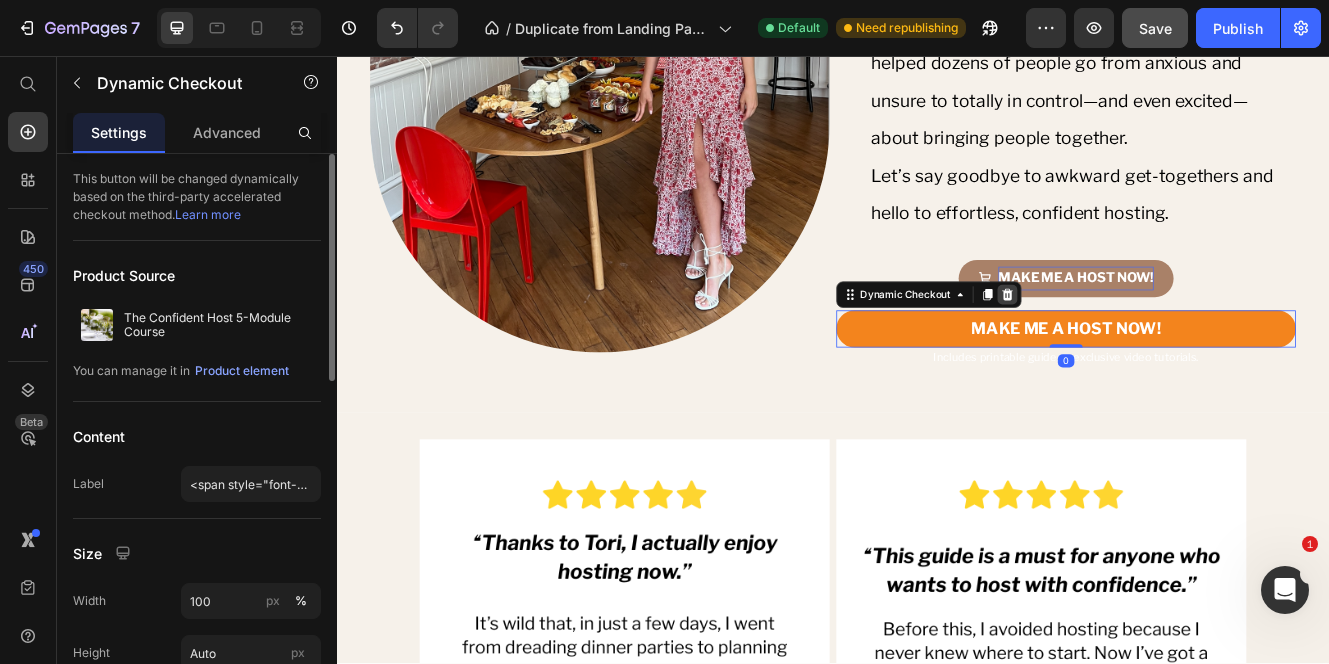 click at bounding box center (1148, 345) 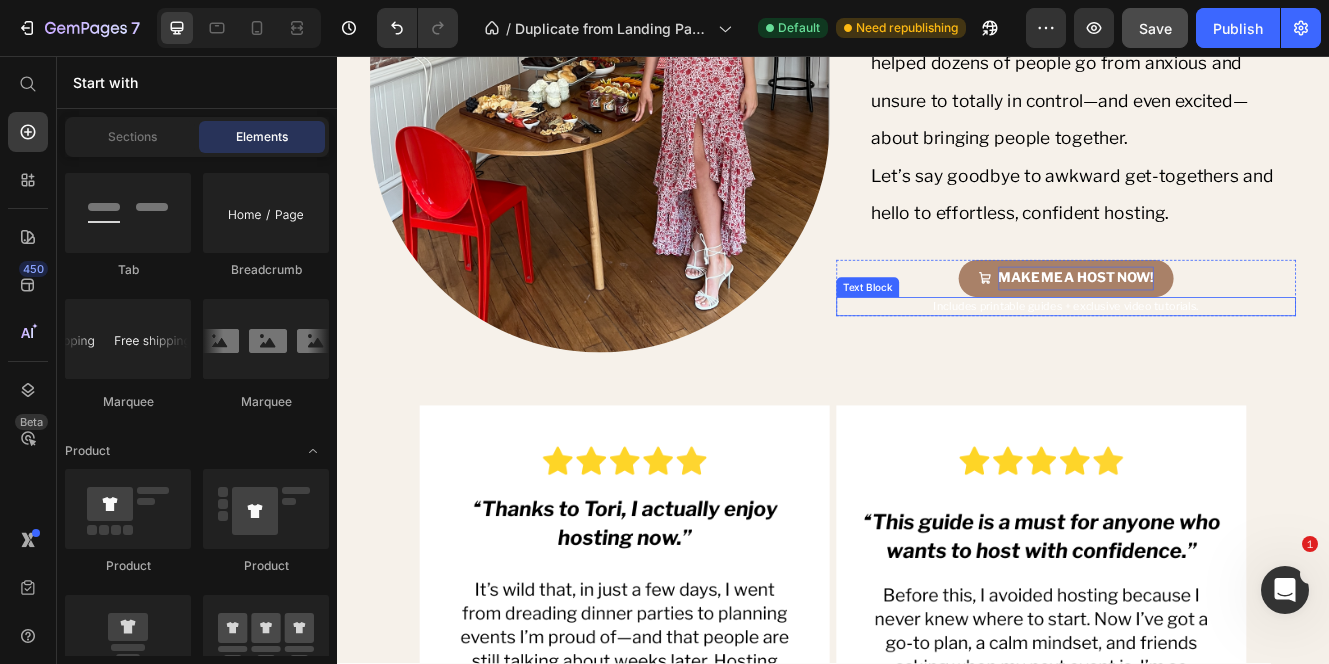 click on "Includes printable guides + exclusive video tutorials." at bounding box center (1219, 359) 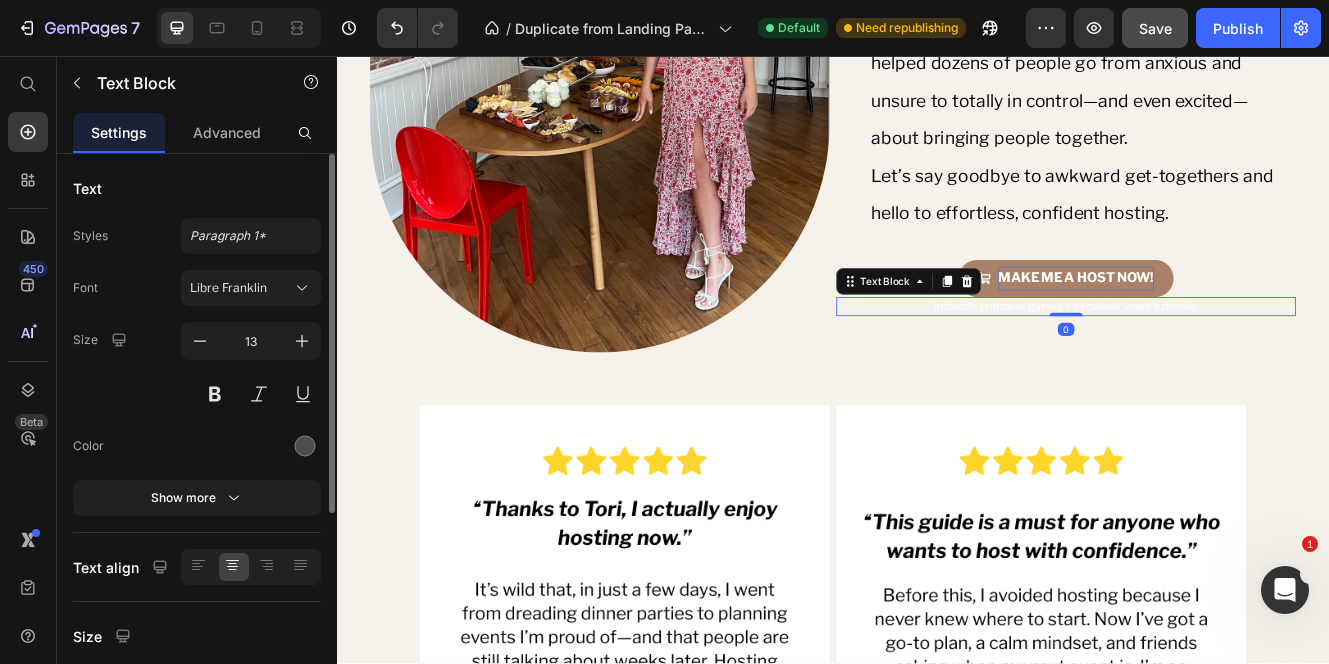click on "Includes printable guides + exclusive video tutorials." at bounding box center (1219, 359) 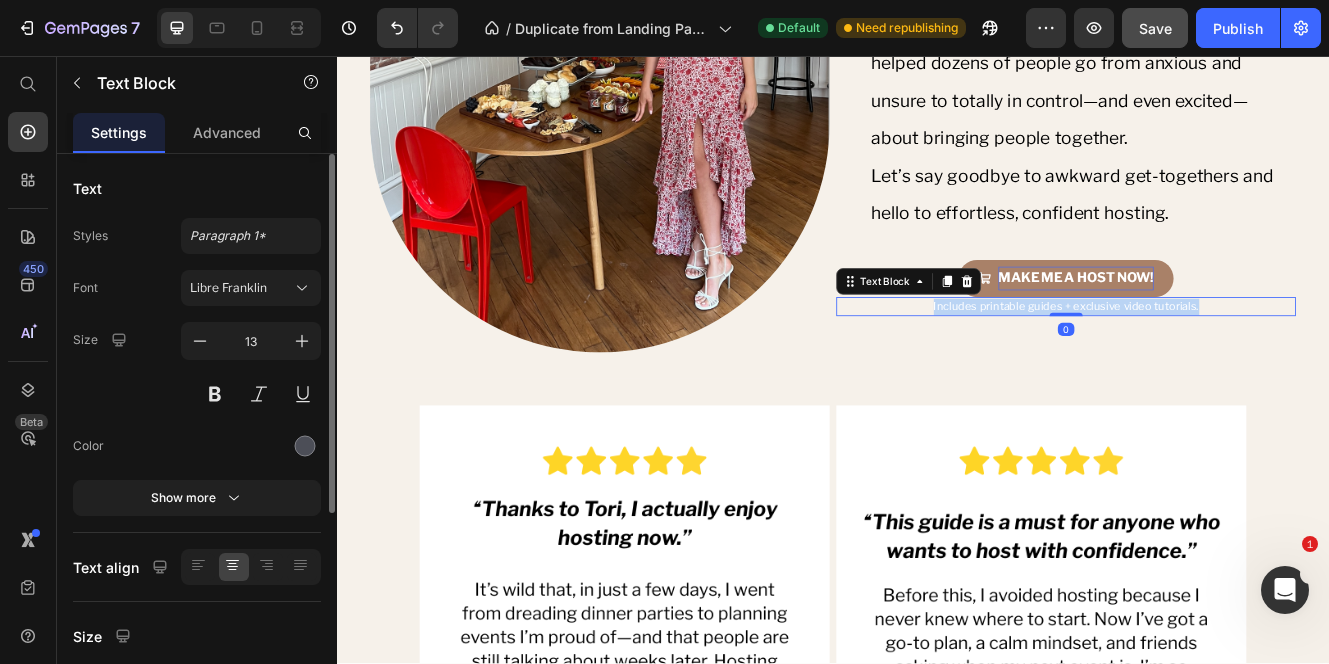 click on "Includes printable guides + exclusive video tutorials." at bounding box center [1219, 359] 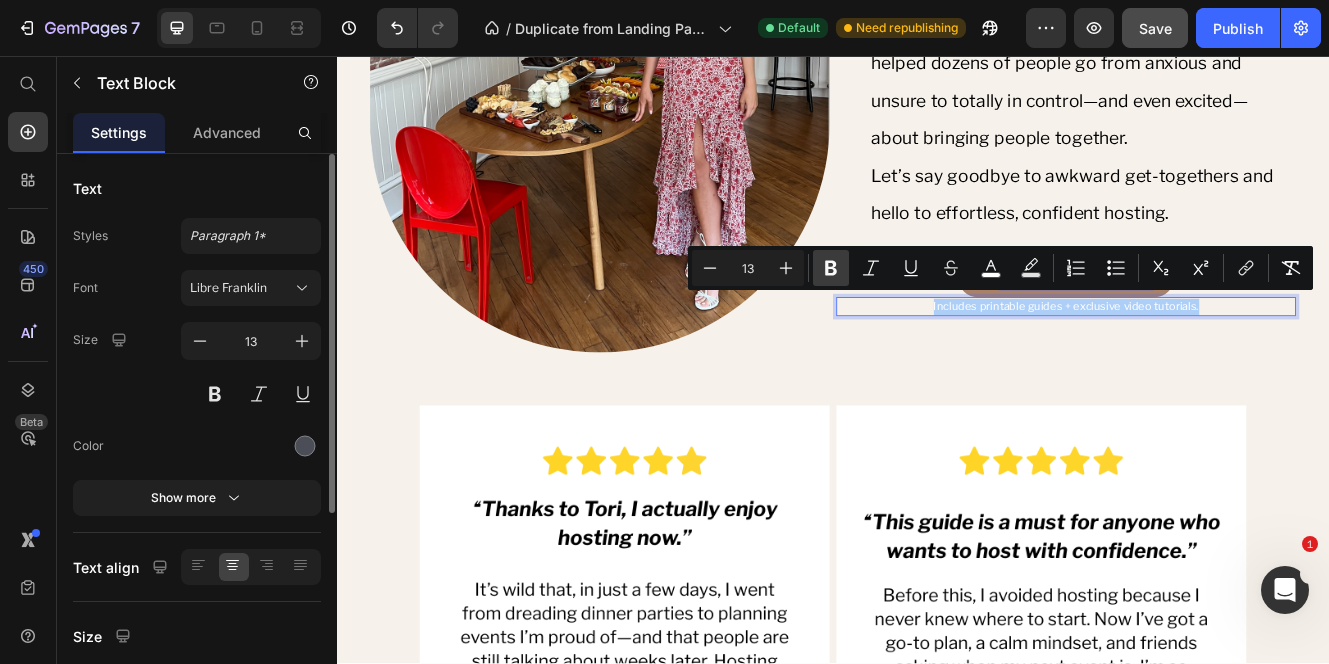 click 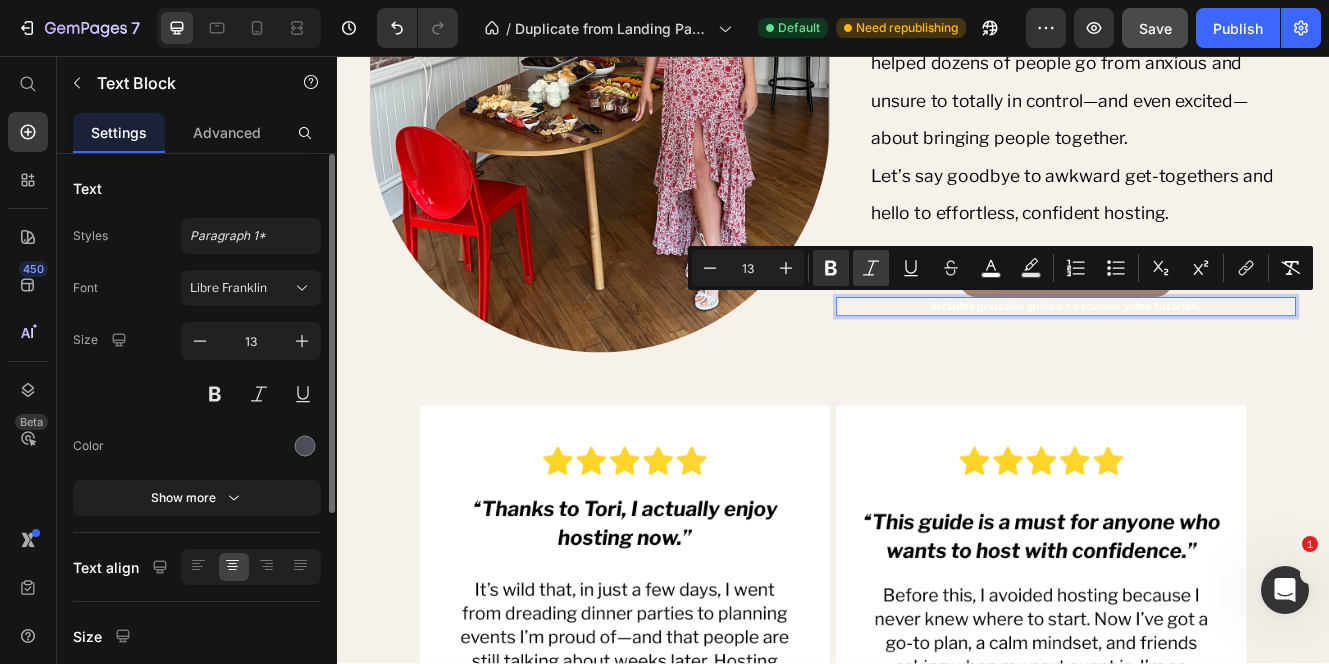 click 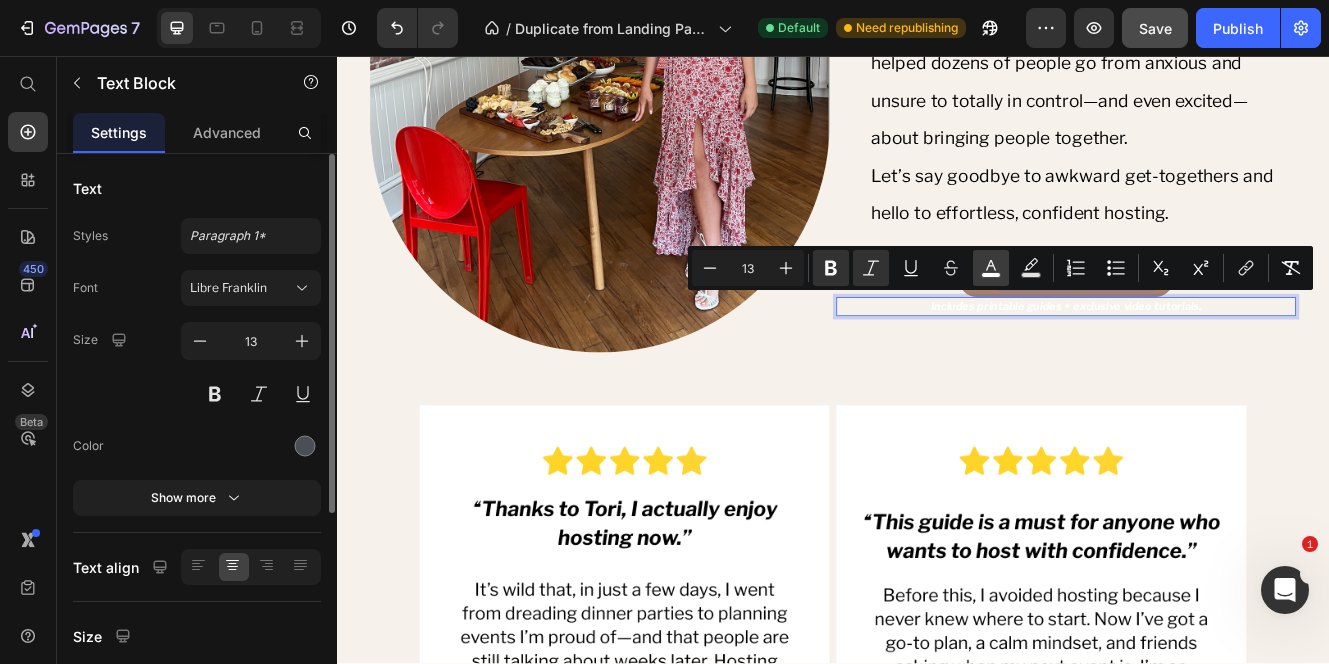 click 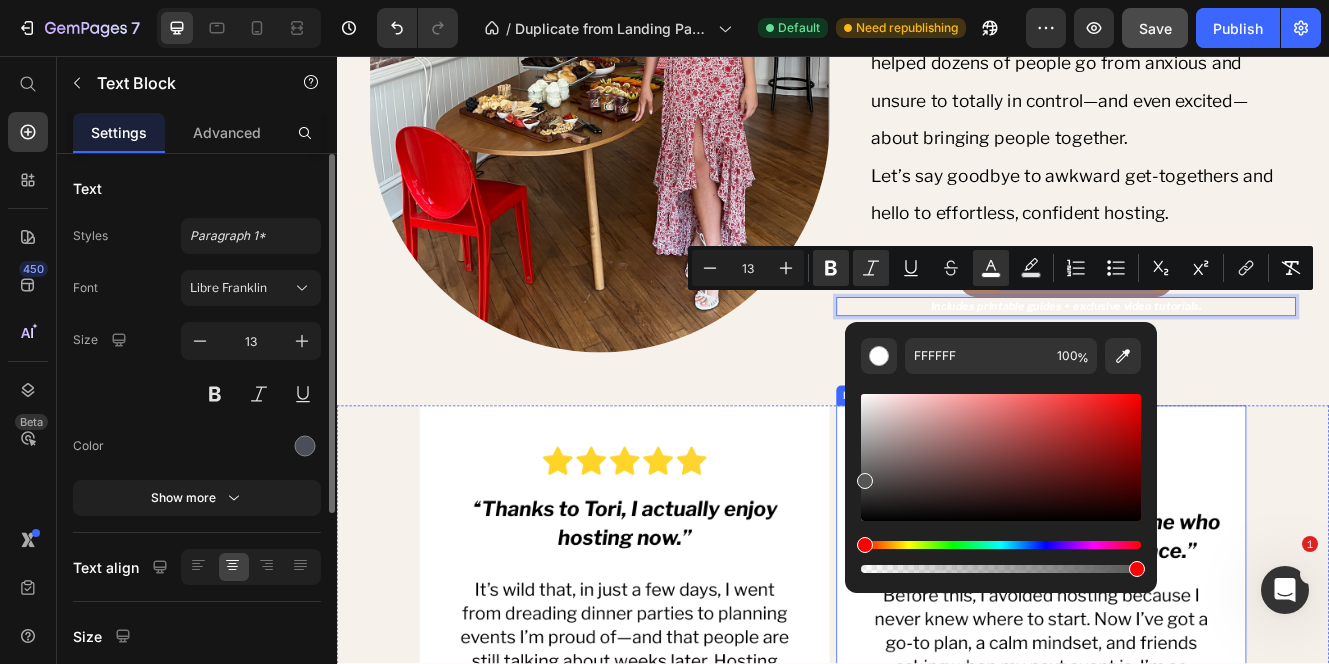 type on "565656" 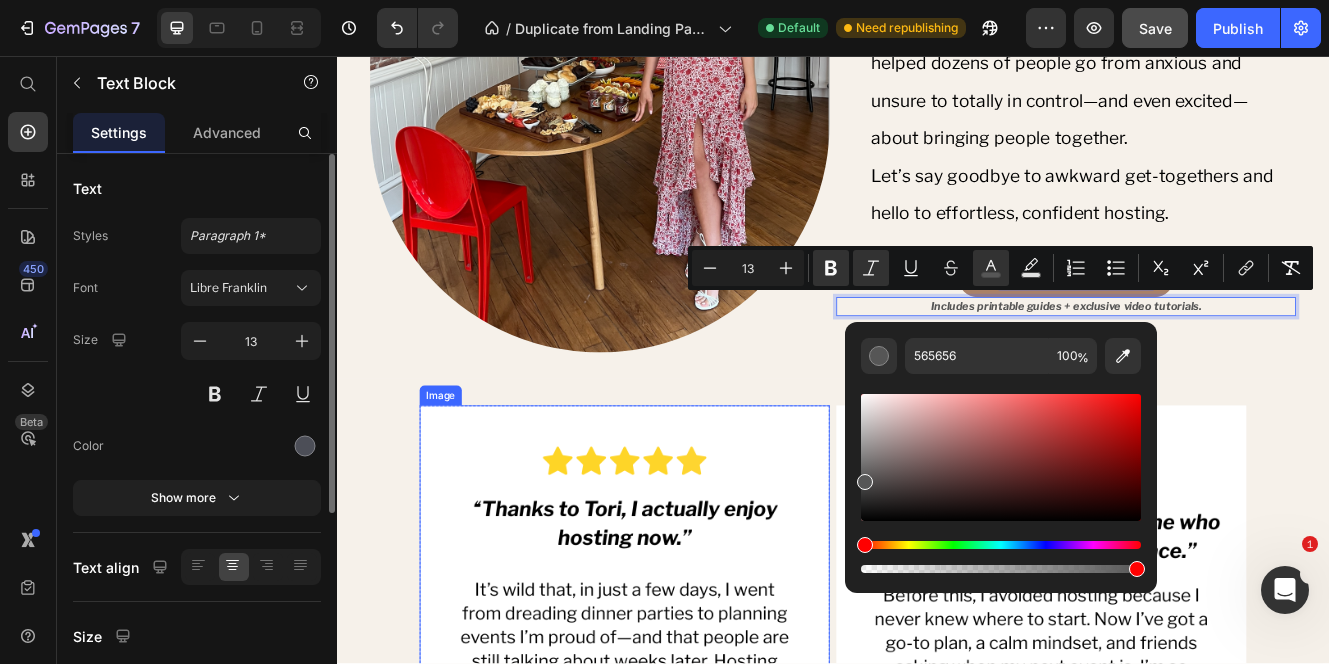 drag, startPoint x: 1222, startPoint y: 497, endPoint x: 926, endPoint y: 645, distance: 330.93805 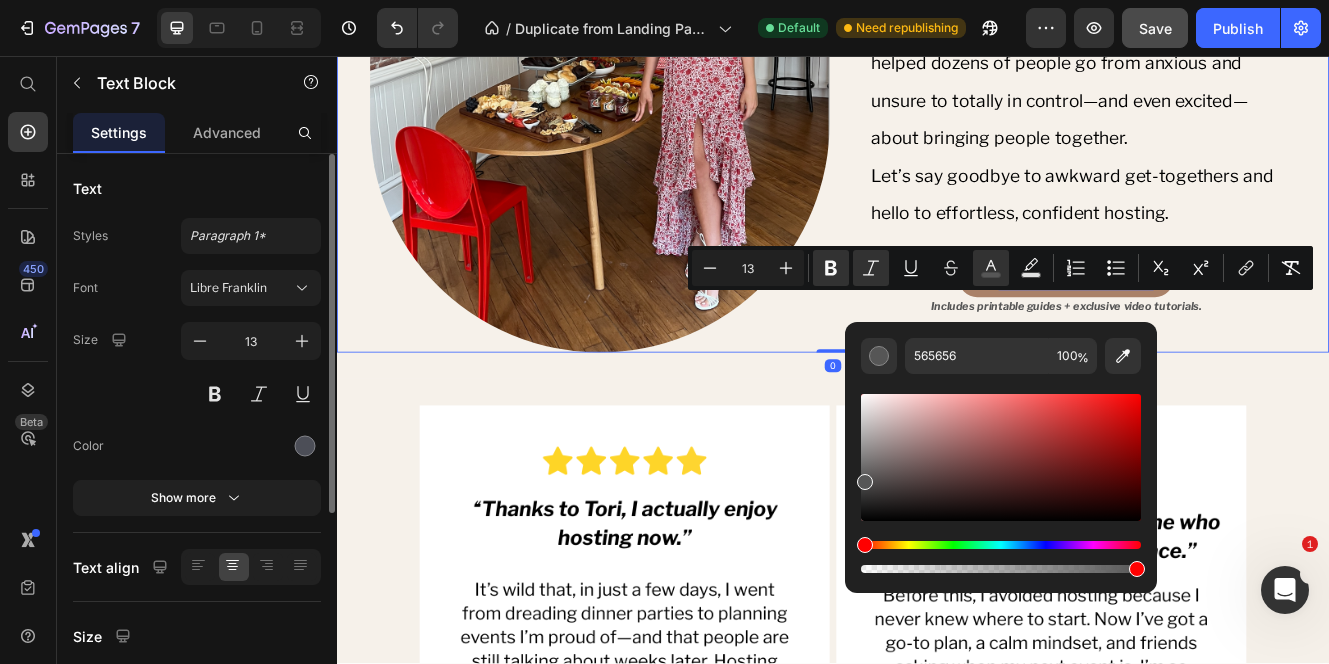 click on "Hi, I'm Tori, your   new hosting coach. Heading I’ve spent years learning what makes an event truly unforgettable—and how to take the stress out of planning and executing it. I wasn’t always the confident host I am today. But over time, I’ve helped dozens of people go from anxious and unsure to totally in control—and even excited—about bringing people together. Let’s say goodbye to awkward get-togethers and hello to effortless, confident hosting. Text Block
MAKE ME A HOST NOW! Add to Cart Includes printable guides + exclusive video tutorials. Text Block Product" at bounding box center (1219, 53) 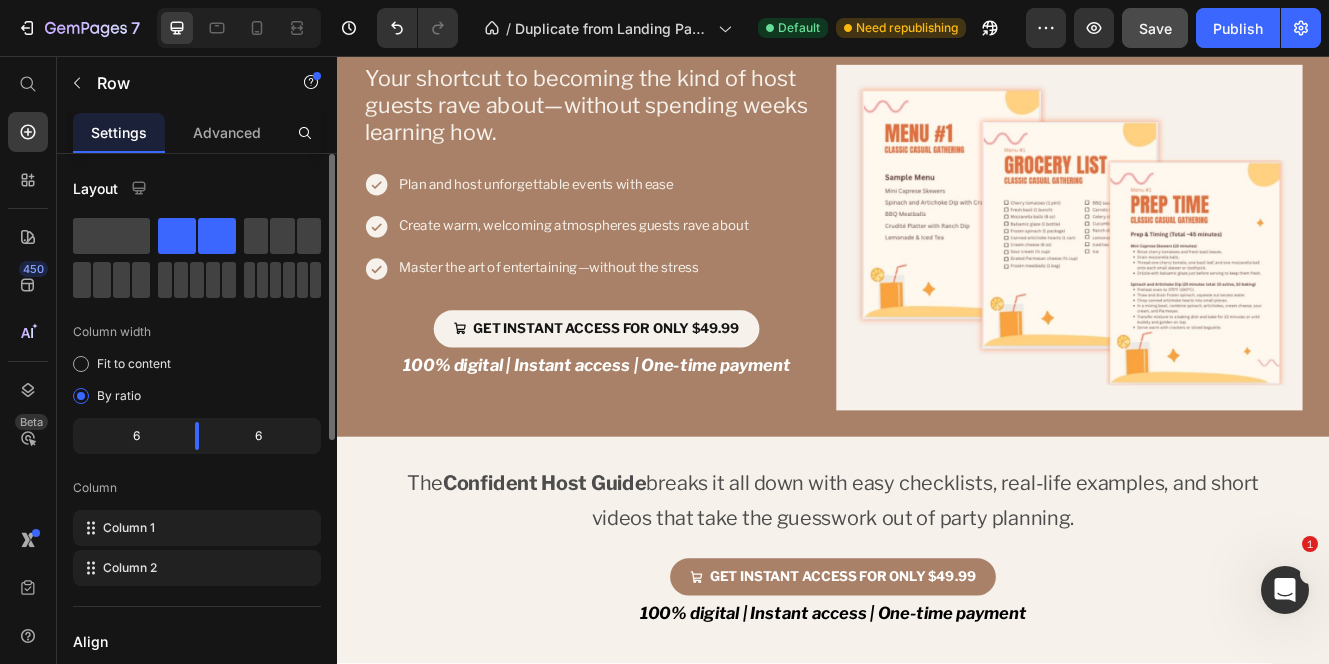 scroll, scrollTop: 1493, scrollLeft: 0, axis: vertical 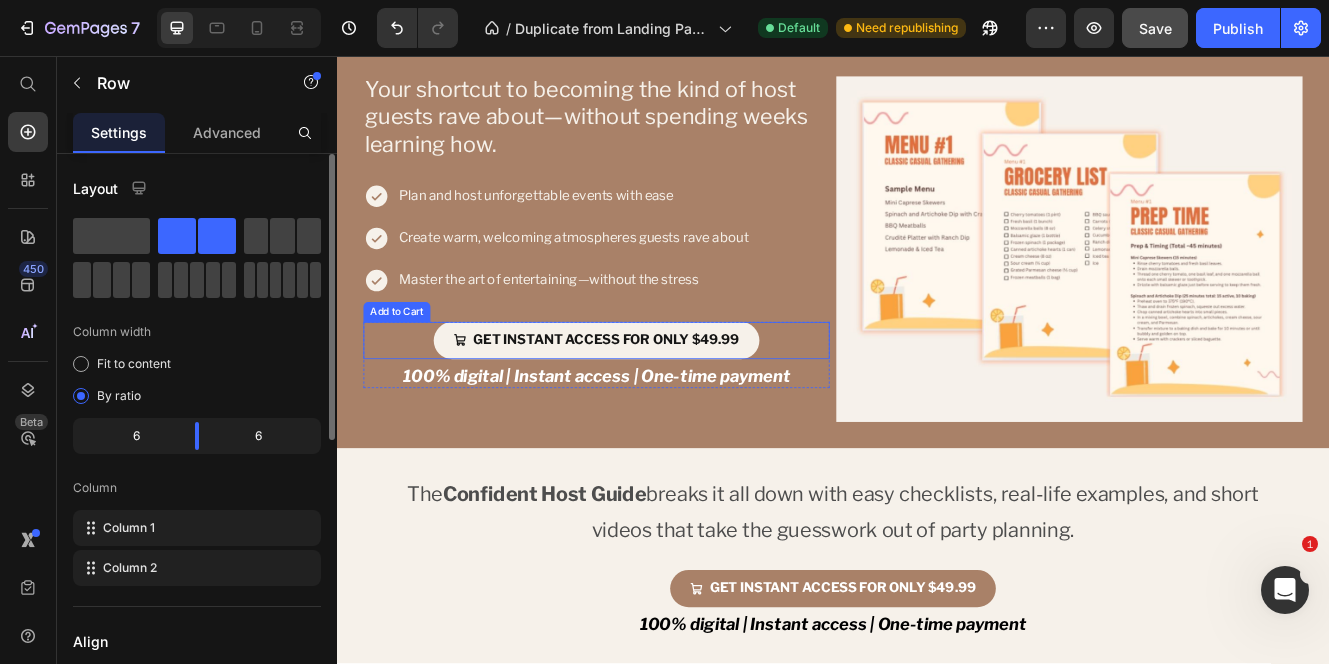 click on "Add to Cart" at bounding box center [409, 366] 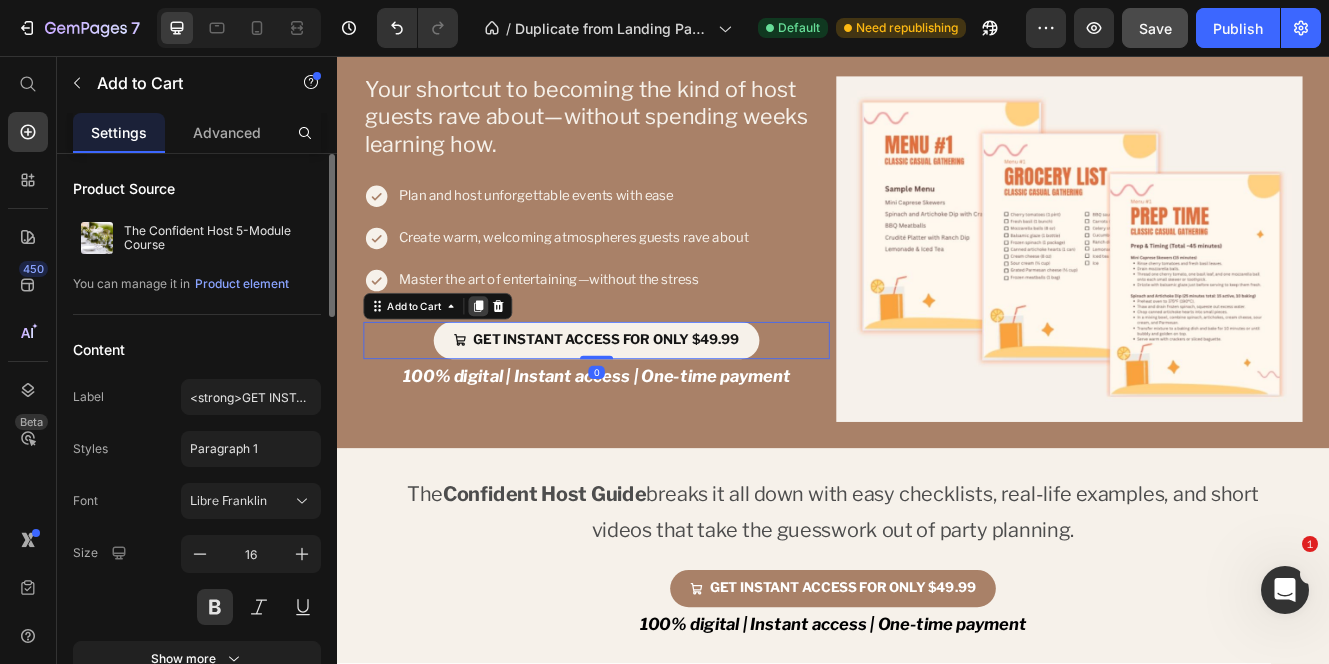 click at bounding box center [508, 359] 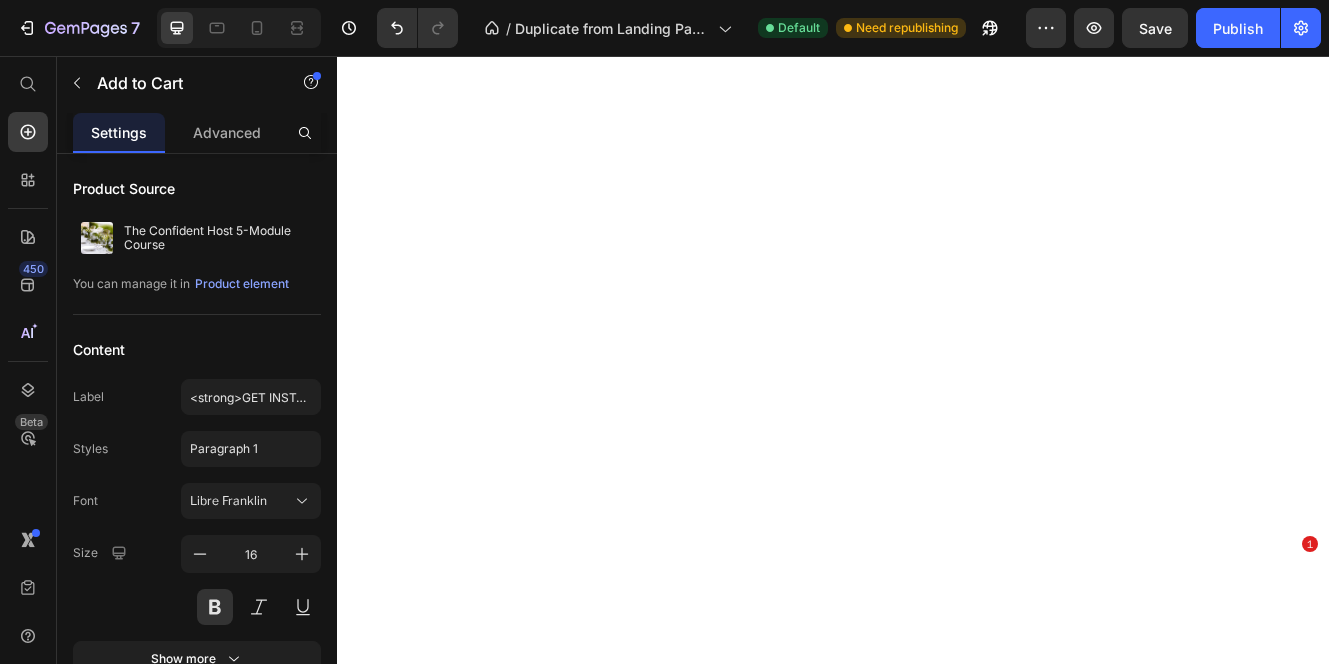 scroll, scrollTop: 0, scrollLeft: 0, axis: both 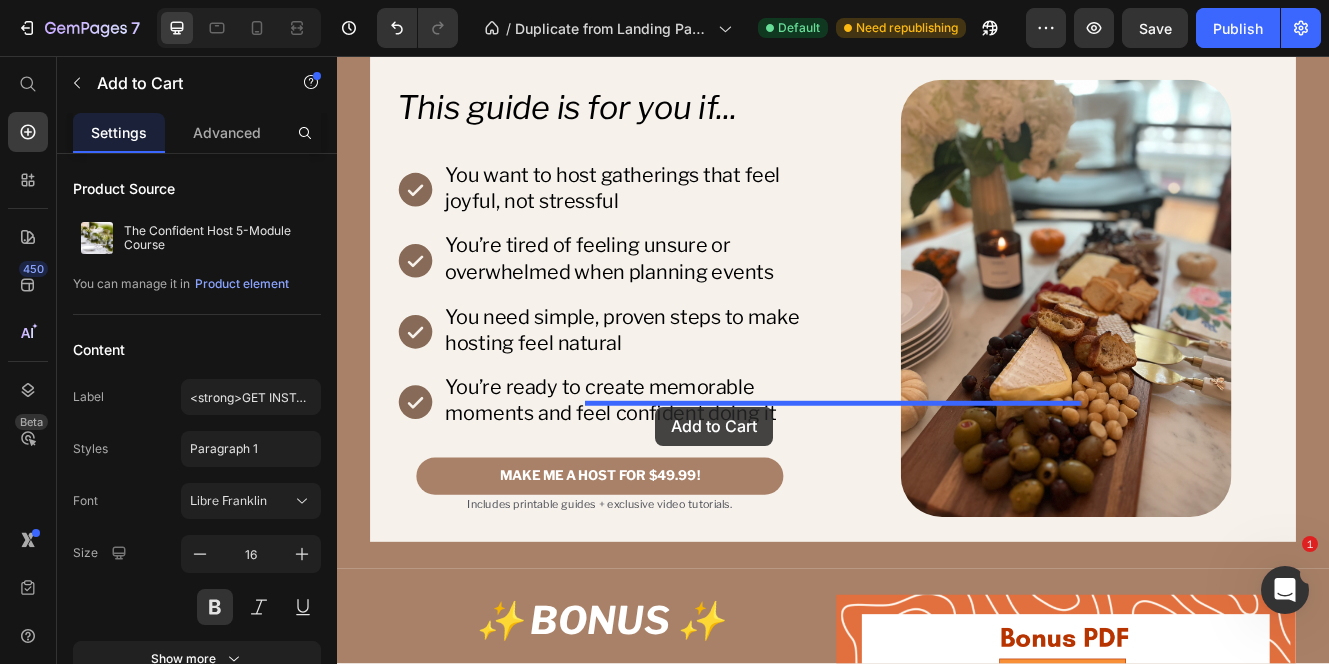 drag, startPoint x: 394, startPoint y: 344, endPoint x: 722, endPoint y: 480, distance: 355.07745 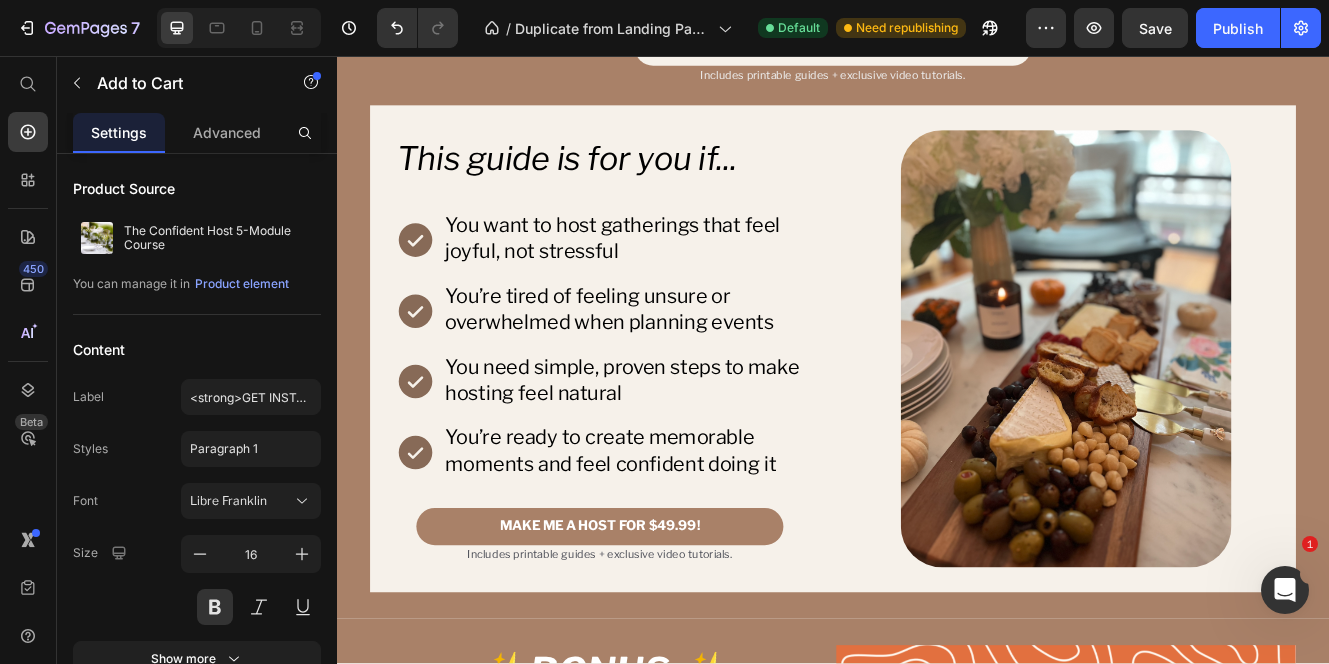 click on "GET INSTANT ACCESS FOR ONLY $49.99" at bounding box center [949, -16] 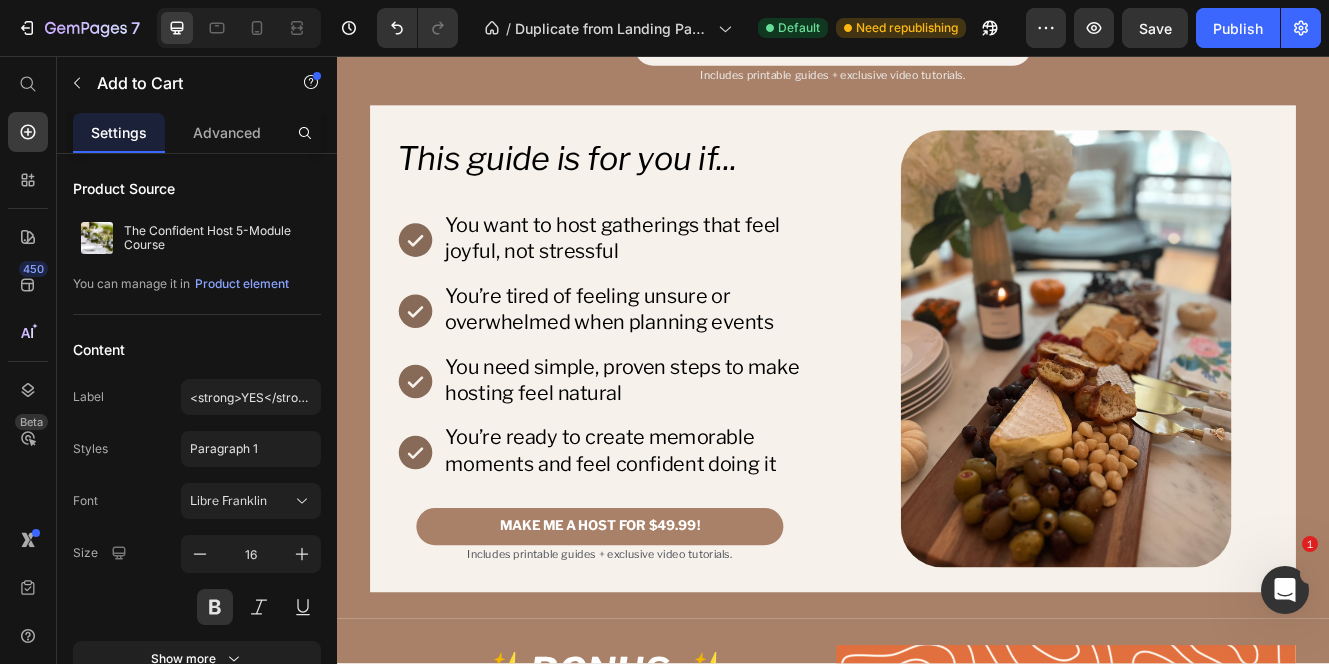 click on "YES," at bounding box center (937, -15) 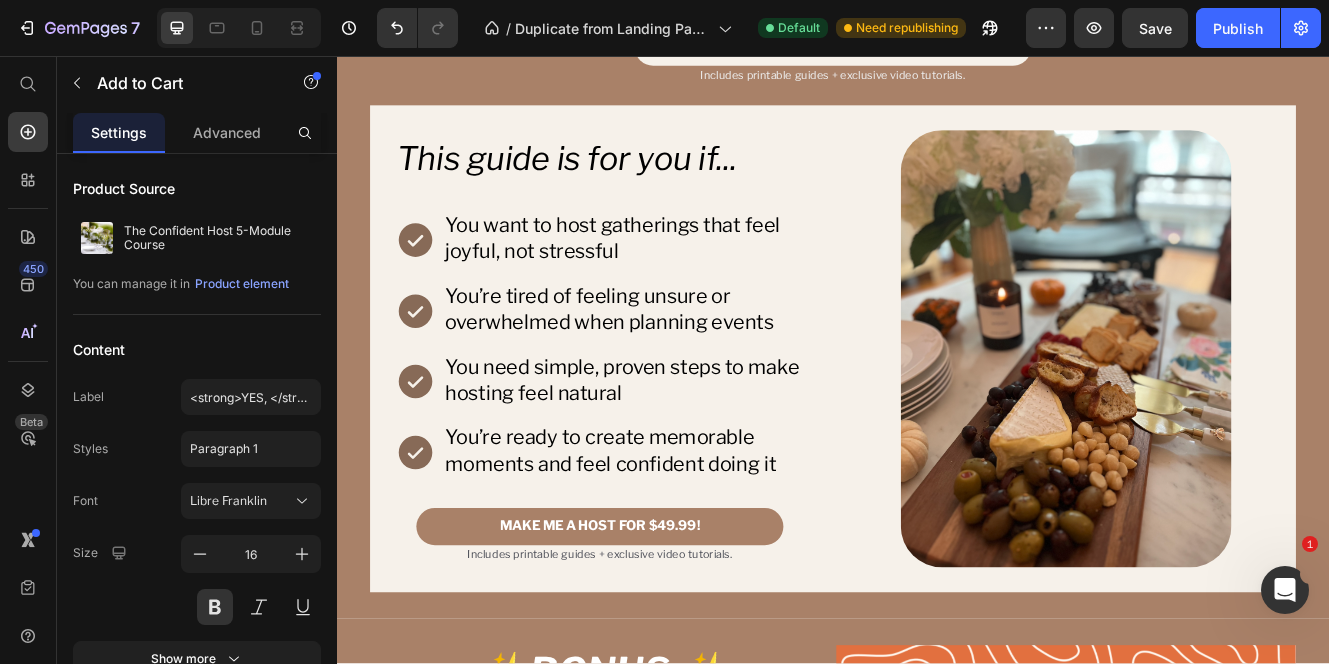 click on "YES, I" at bounding box center (937, -15) 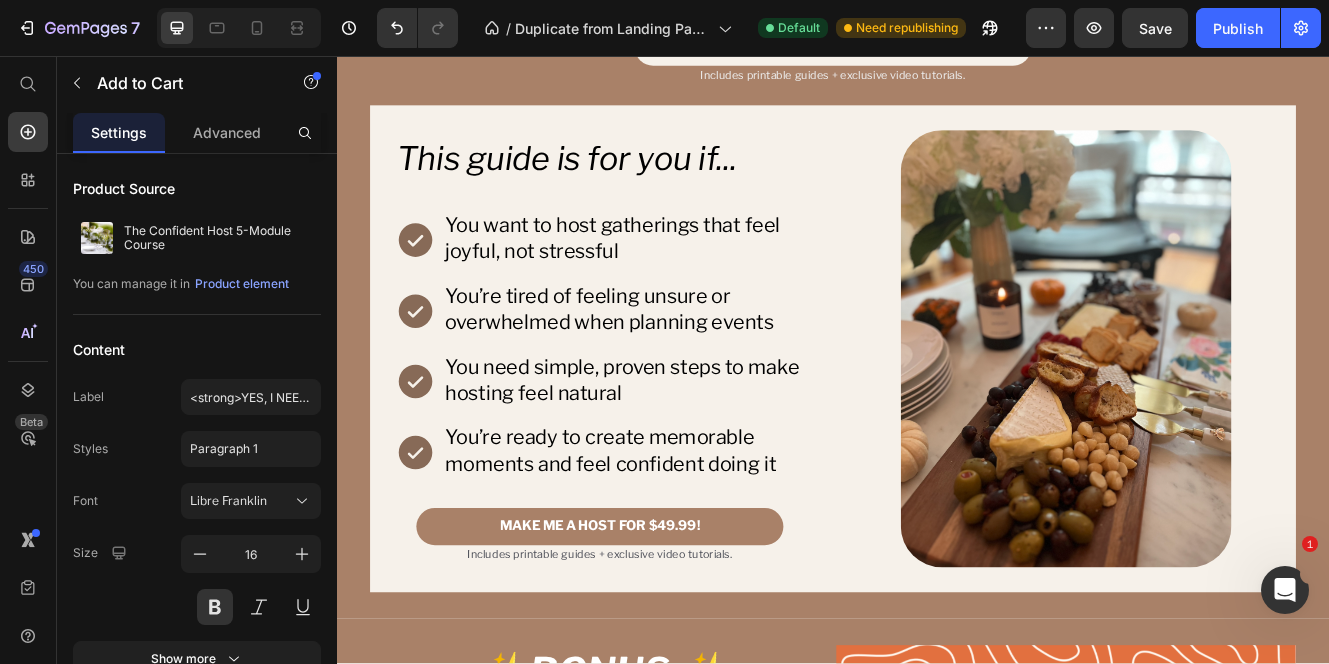 click on "YES, I NEED" at bounding box center [937, -15] 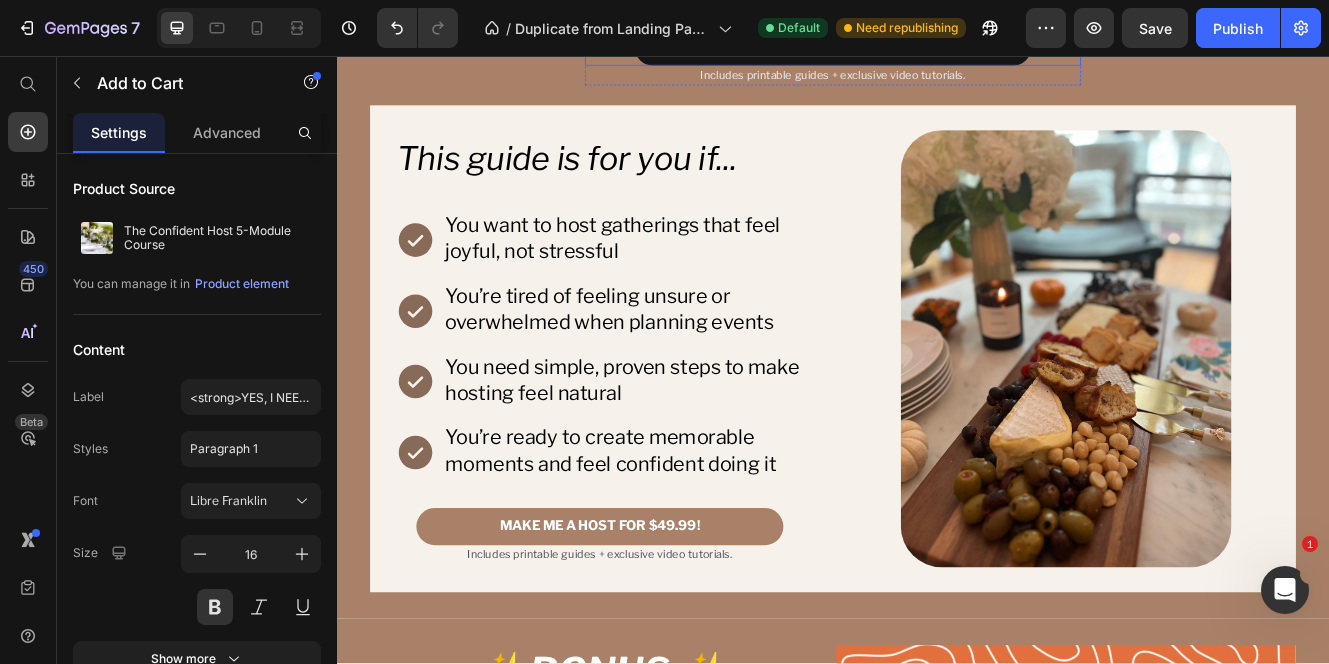click on "YES, I NEED THIS GUIDE!" at bounding box center [937, 45] 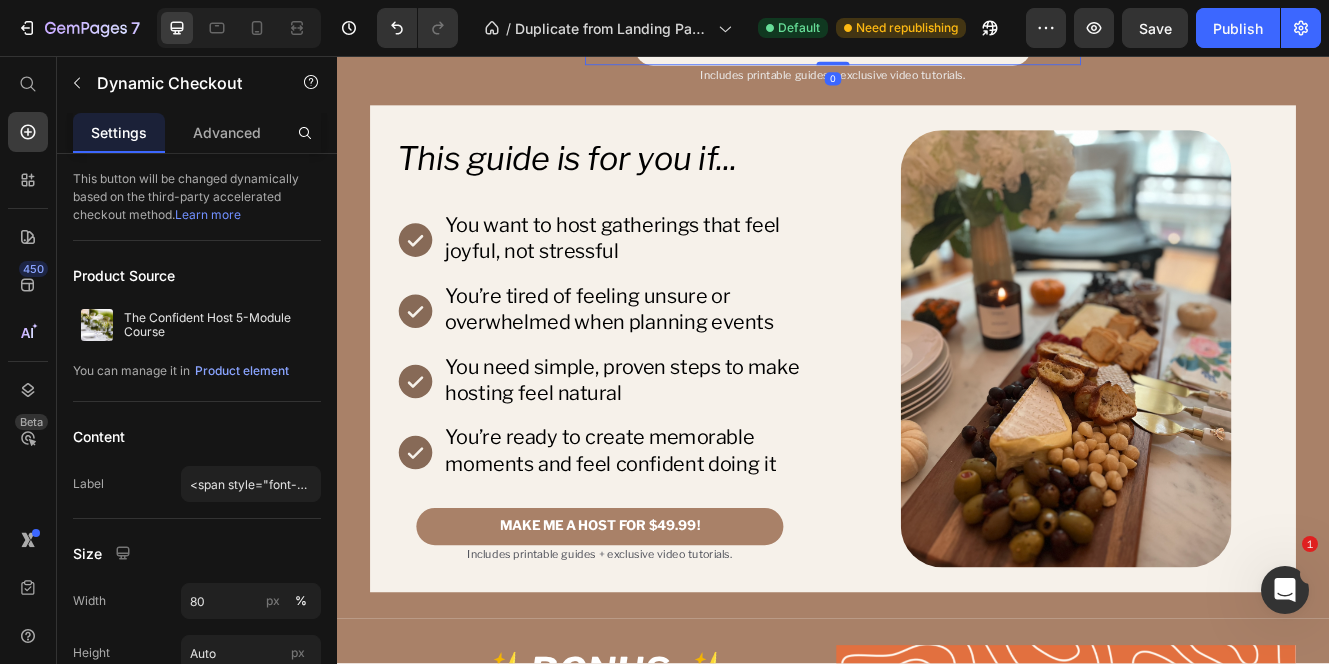 click 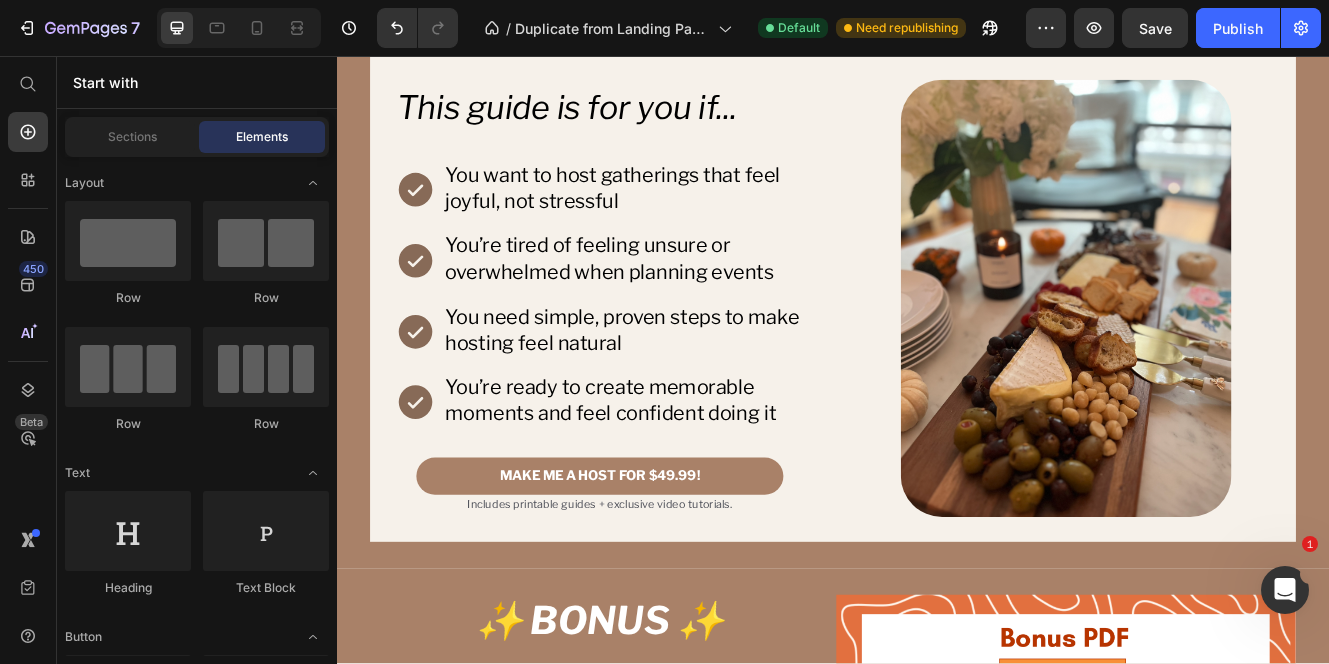 click 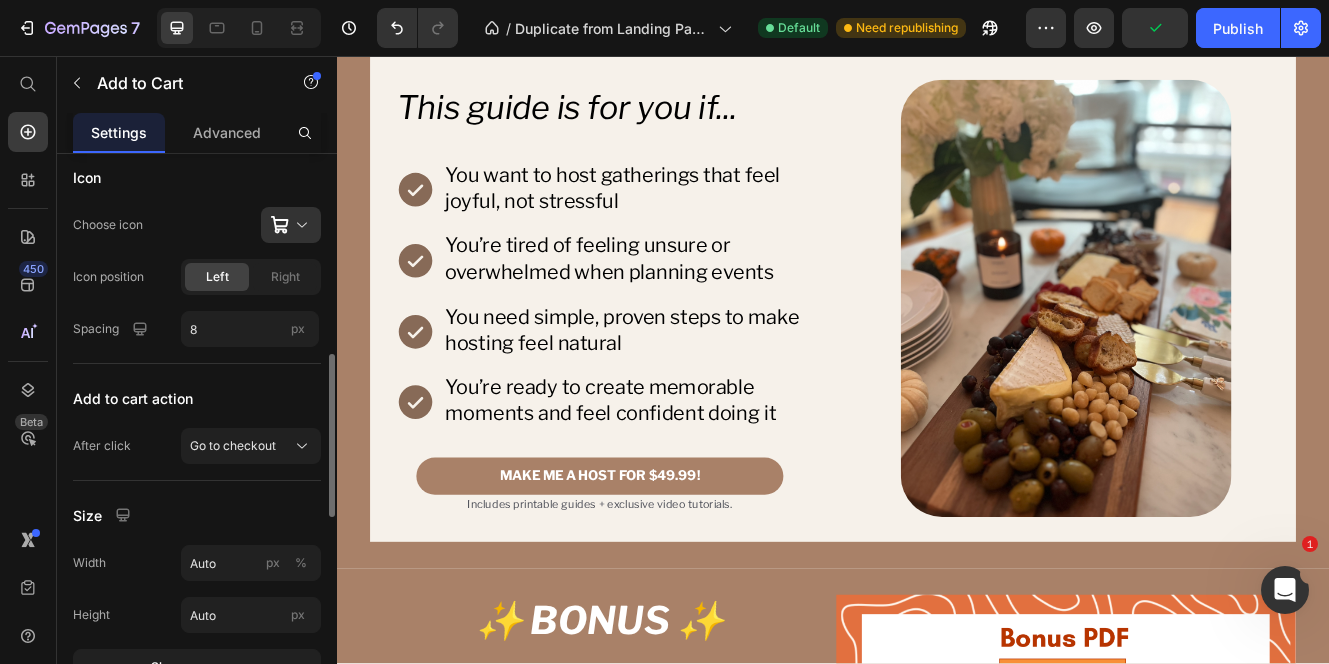 scroll, scrollTop: 691, scrollLeft: 0, axis: vertical 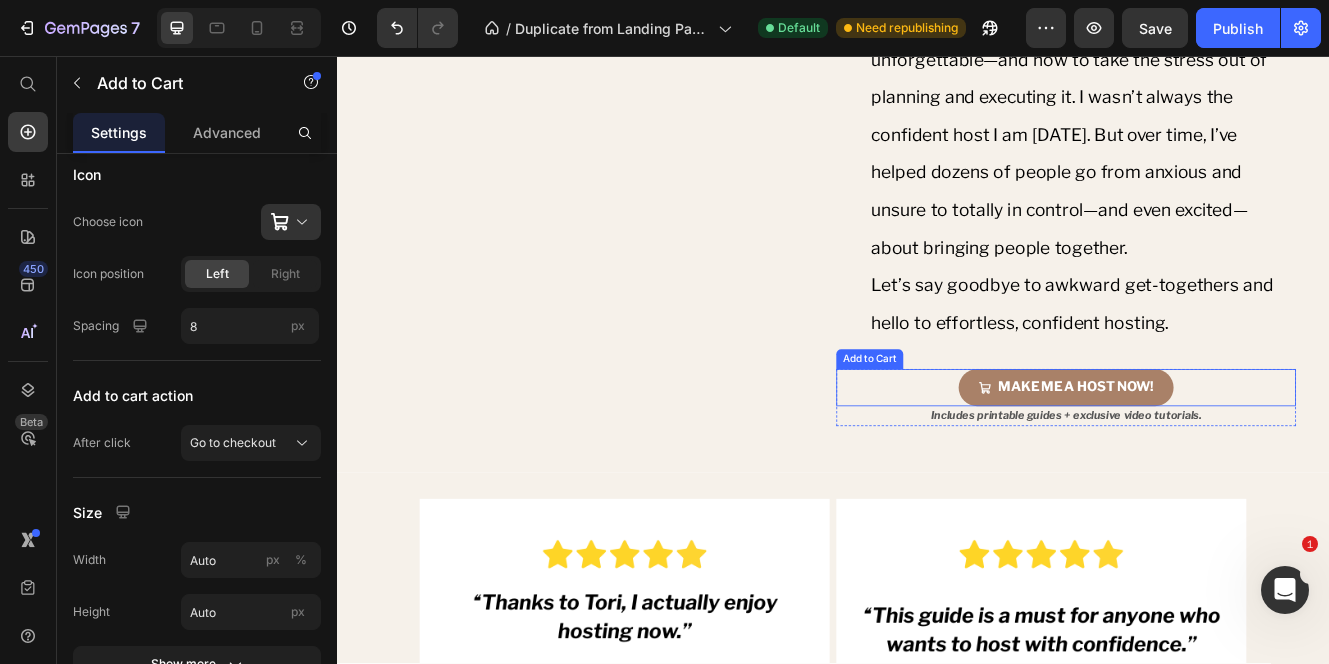 click on "MAKE ME A HOST NOW!" at bounding box center (1219, 457) 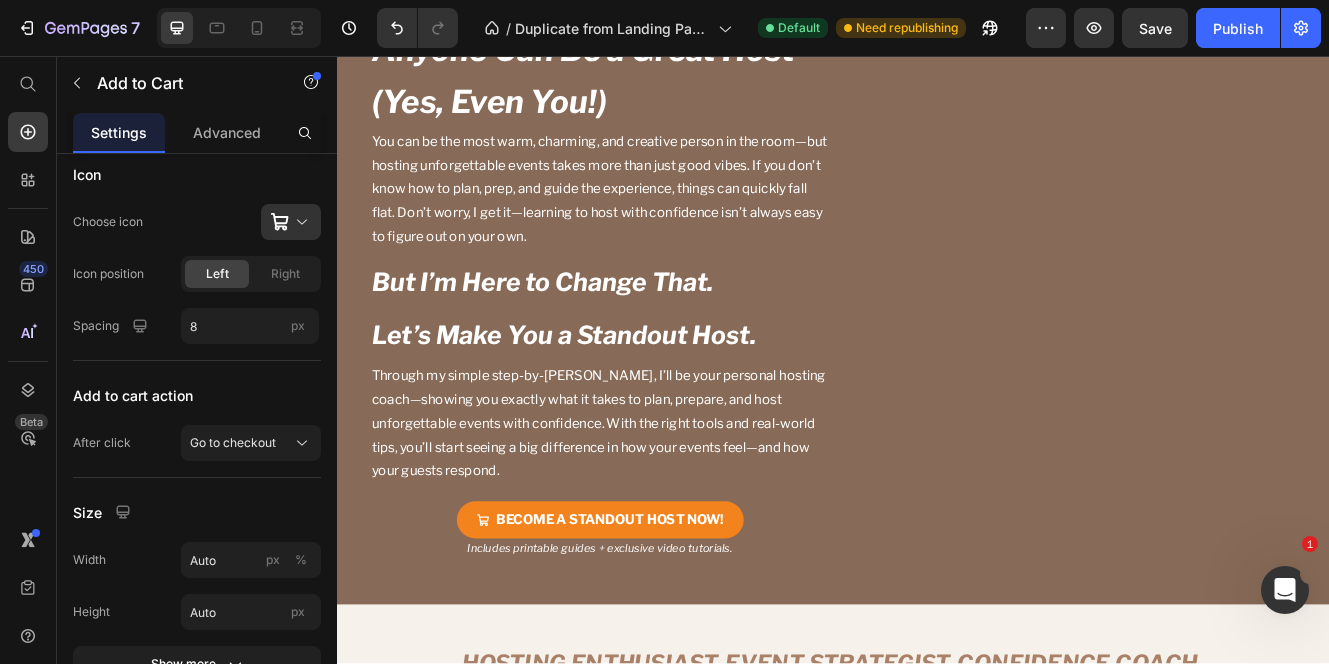 scroll, scrollTop: 3569, scrollLeft: 0, axis: vertical 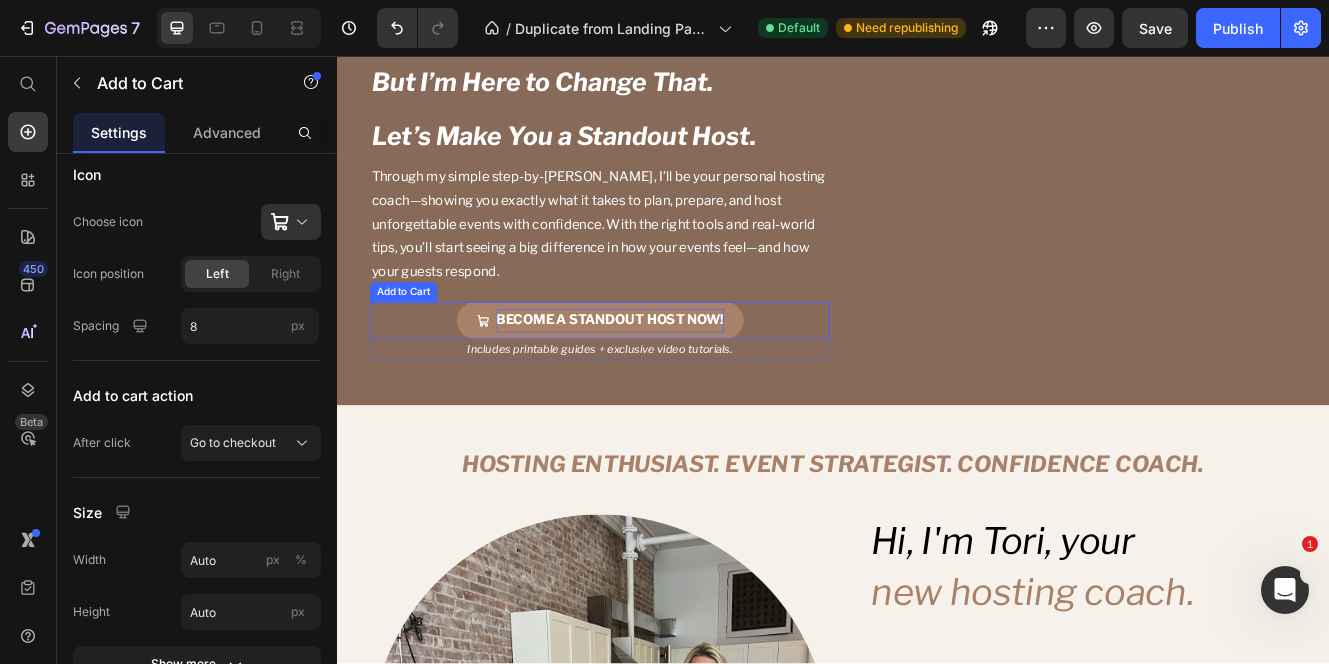 click on "BECOME A STANDOUT HOST NOW!" at bounding box center [667, 376] 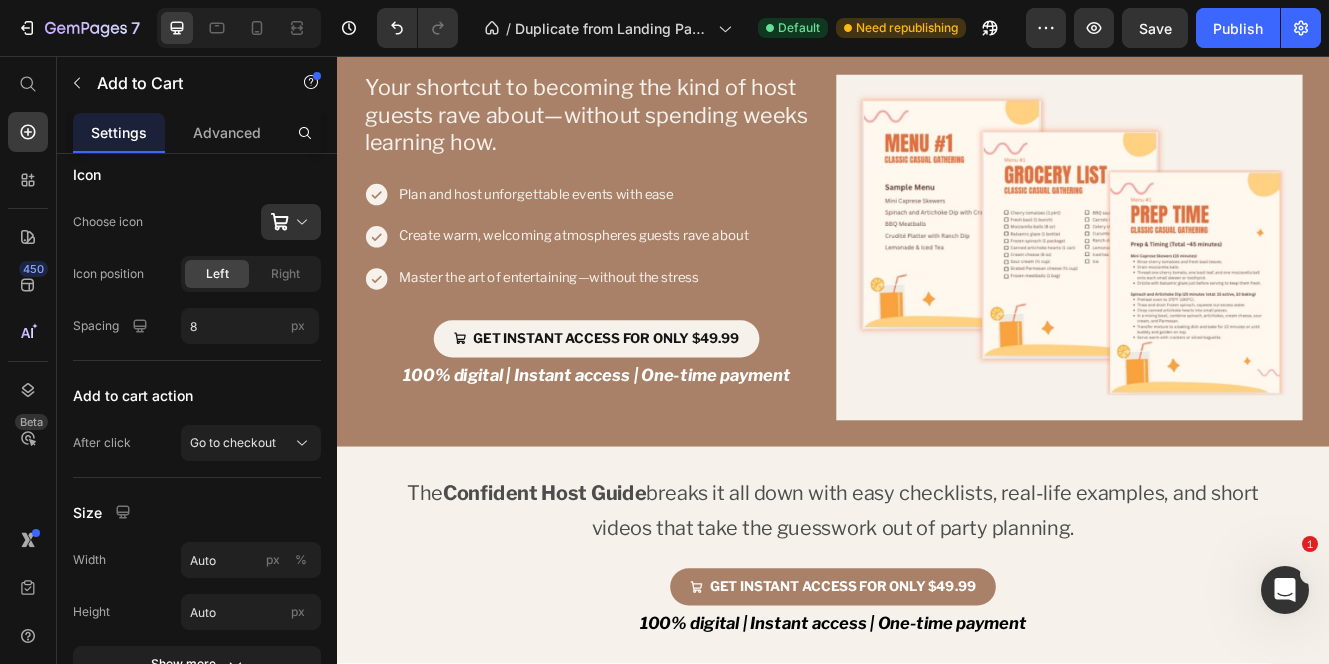 scroll, scrollTop: 1469, scrollLeft: 0, axis: vertical 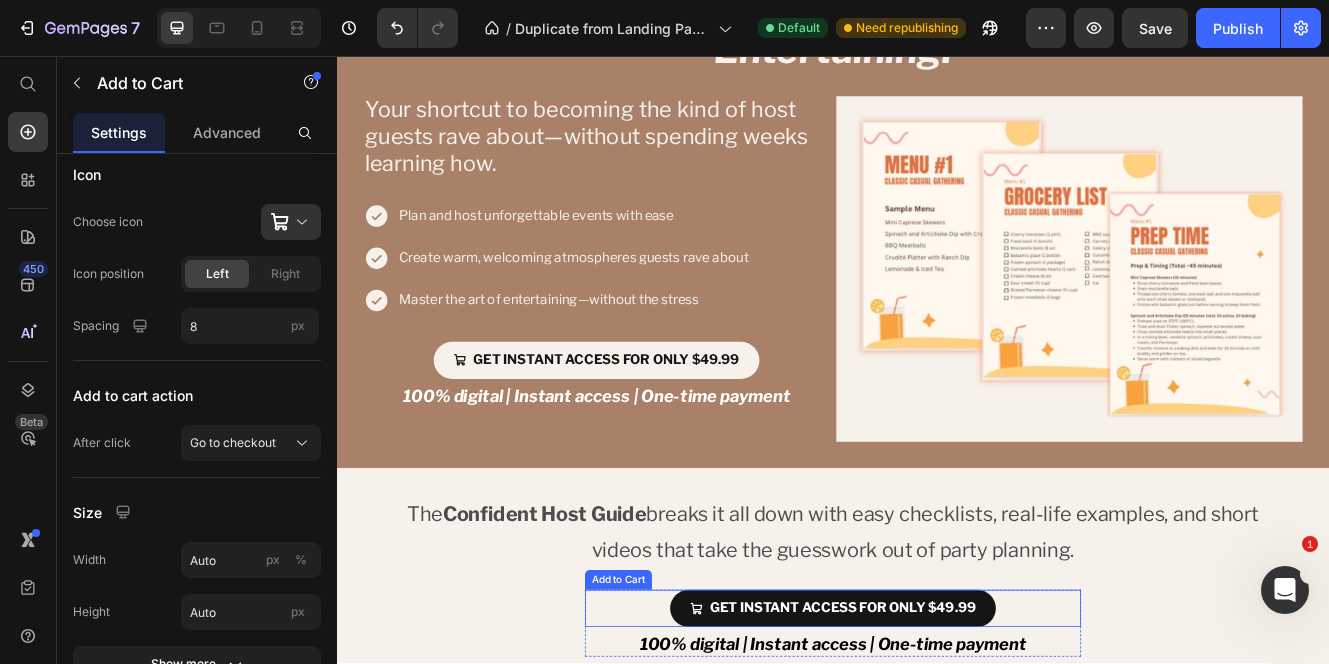 click on "GET INSTANT ACCESS FOR ONLY $49.99" at bounding box center [937, 724] 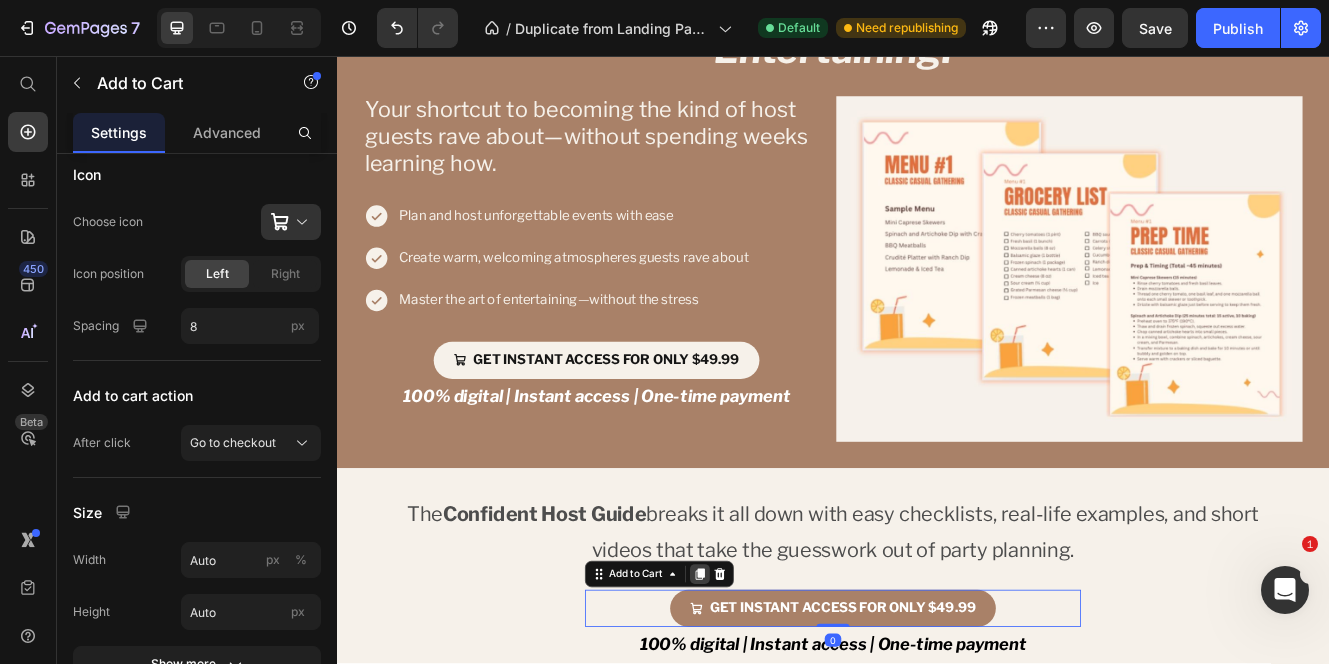 click 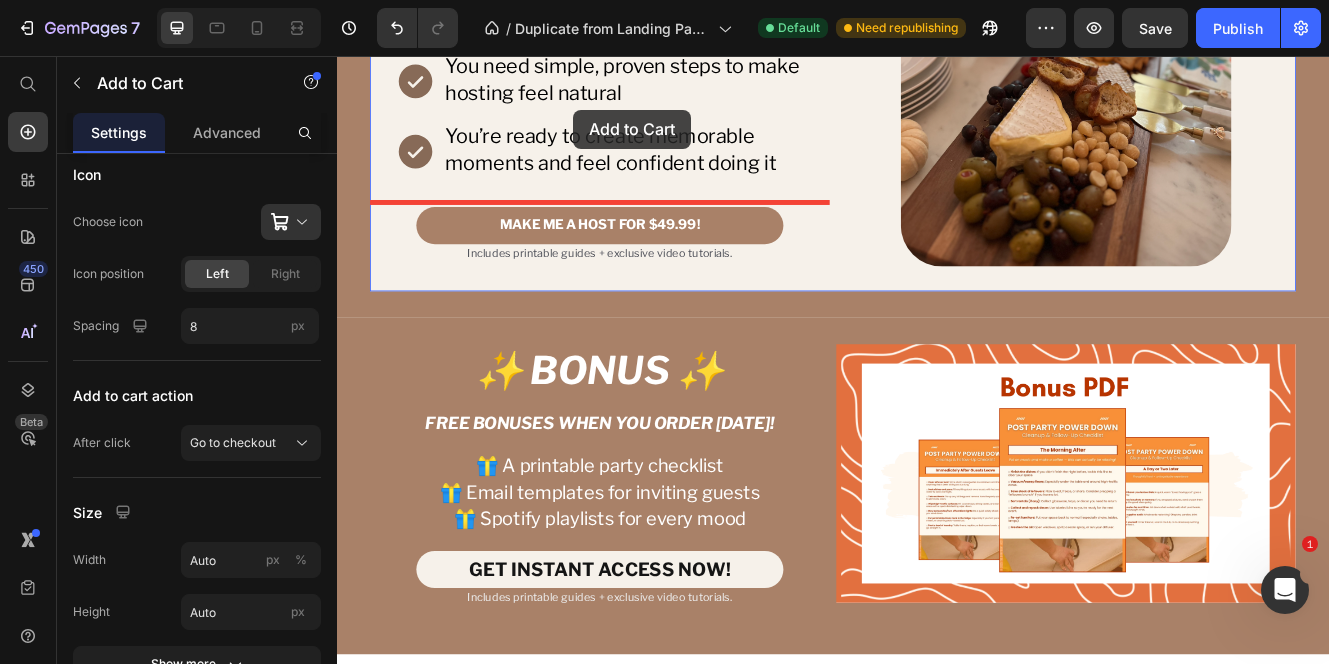 scroll, scrollTop: 6044, scrollLeft: 0, axis: vertical 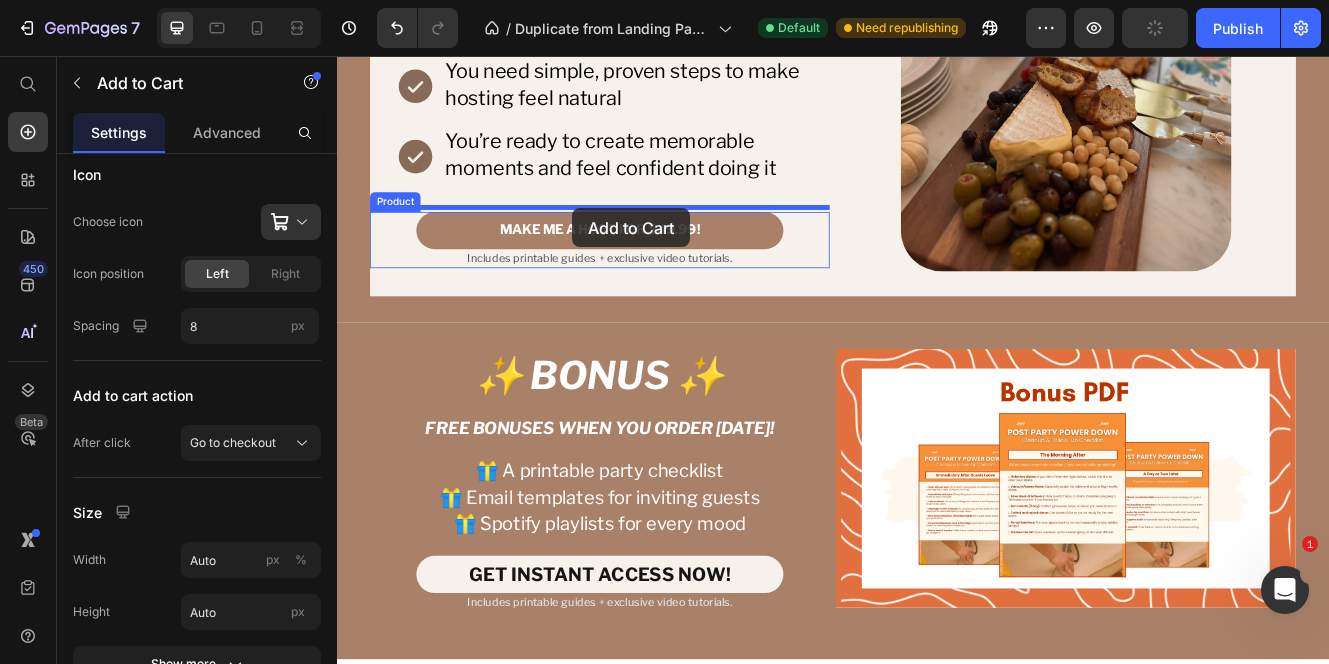 drag, startPoint x: 659, startPoint y: 669, endPoint x: 621, endPoint y: 240, distance: 430.6797 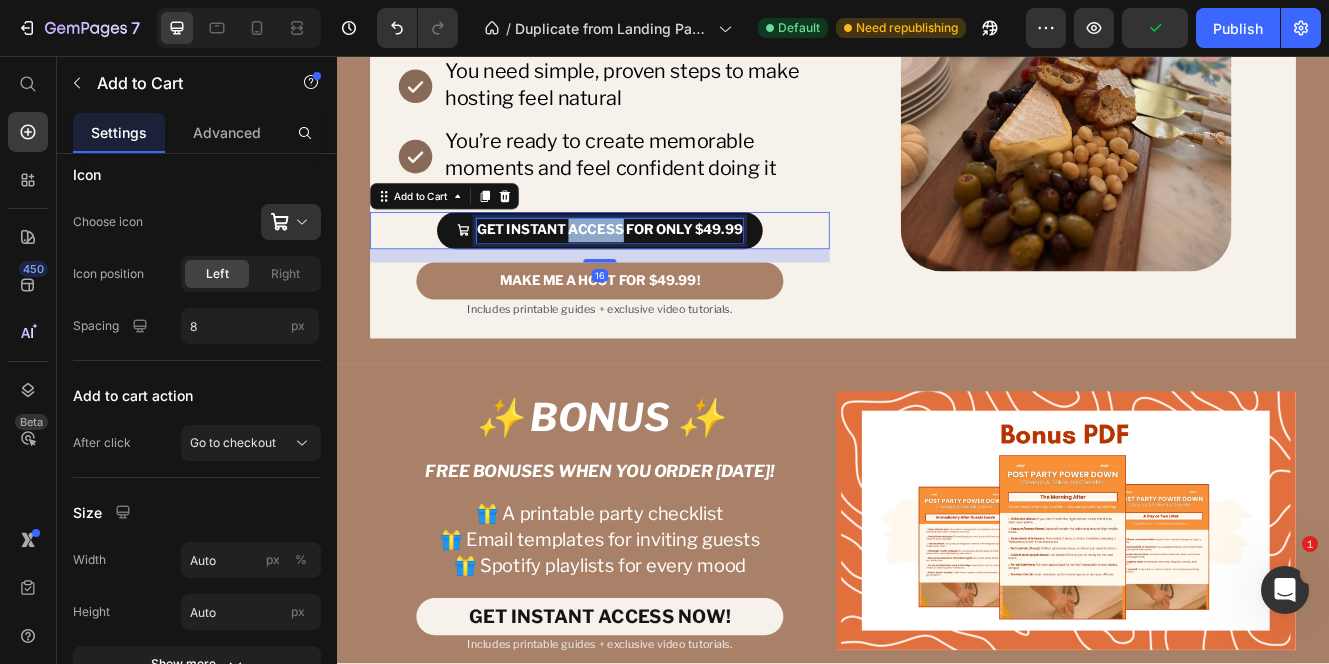 click on "GET INSTANT ACCESS FOR ONLY $49.99" at bounding box center [667, 266] 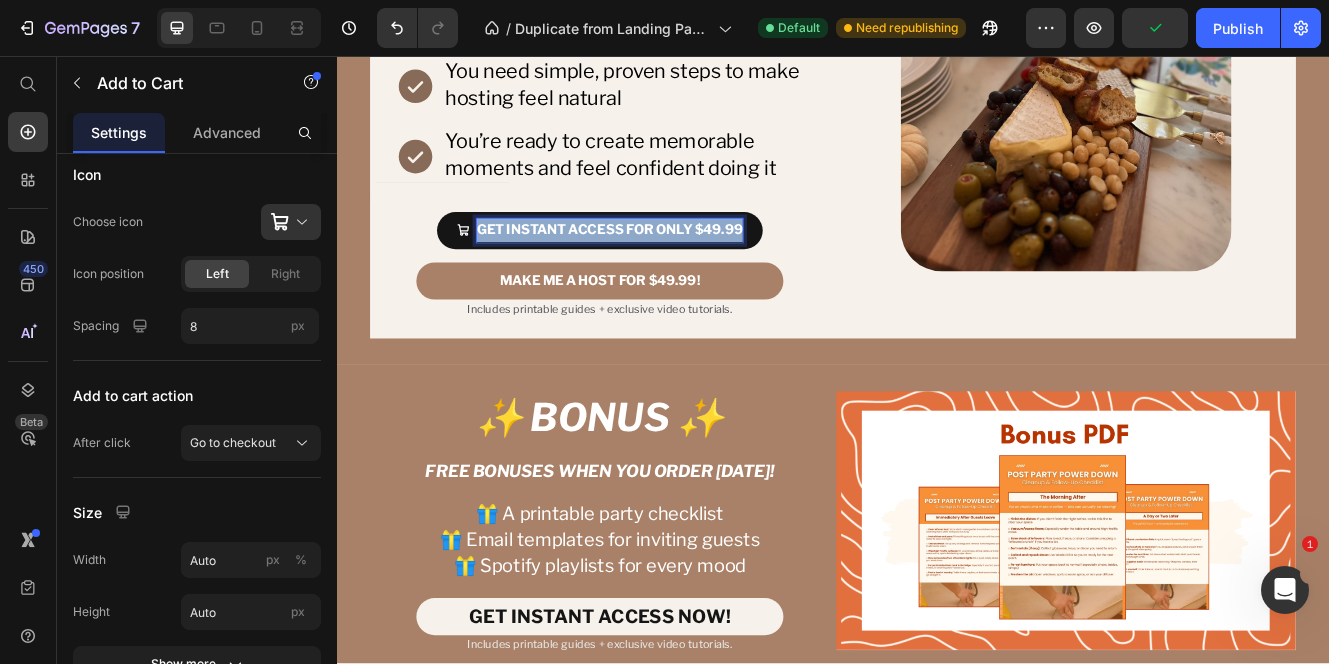 click on "GET INSTANT ACCESS FOR ONLY $49.99" at bounding box center (667, 266) 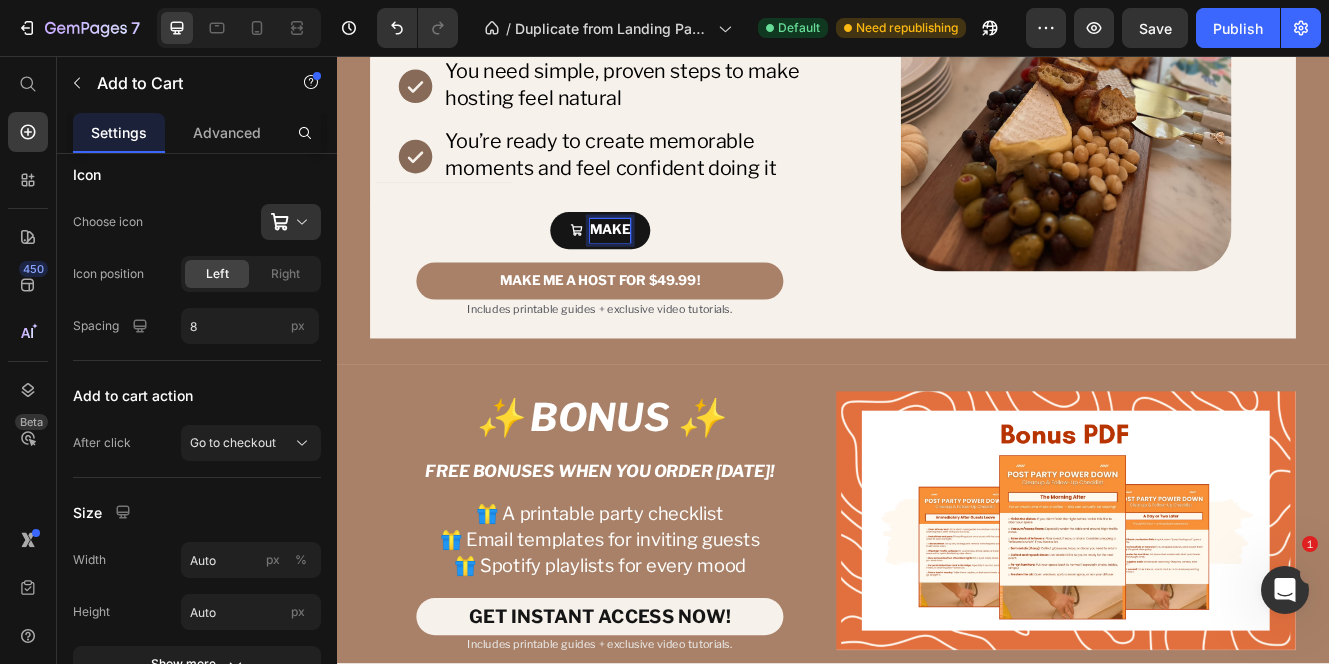click on "MAKE" at bounding box center [655, 267] 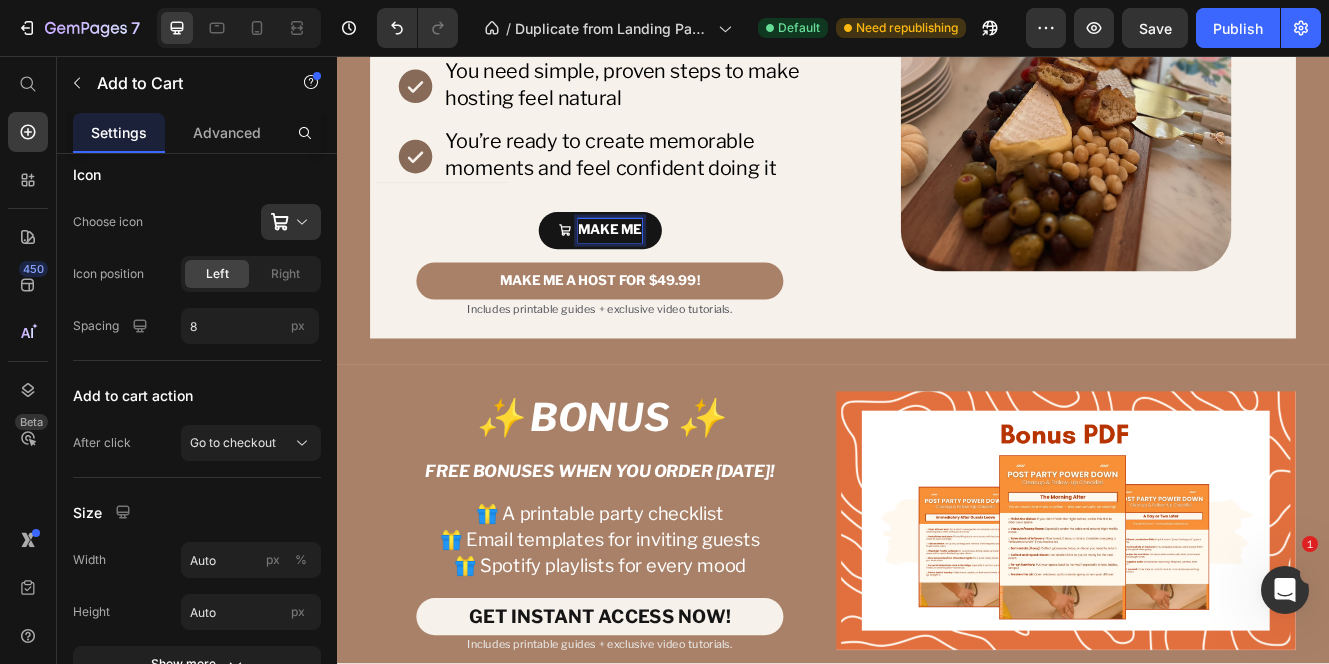 click on "MAKE ME" at bounding box center (655, 267) 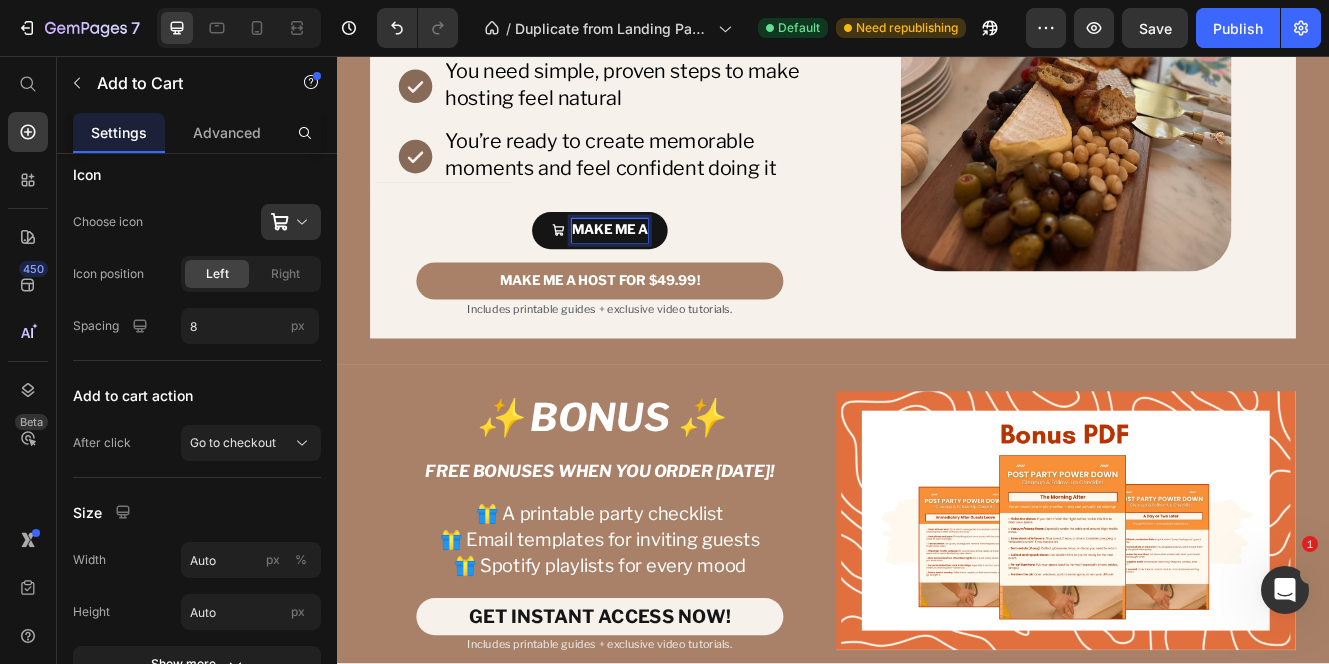 click on "MAKE ME A" at bounding box center [655, 267] 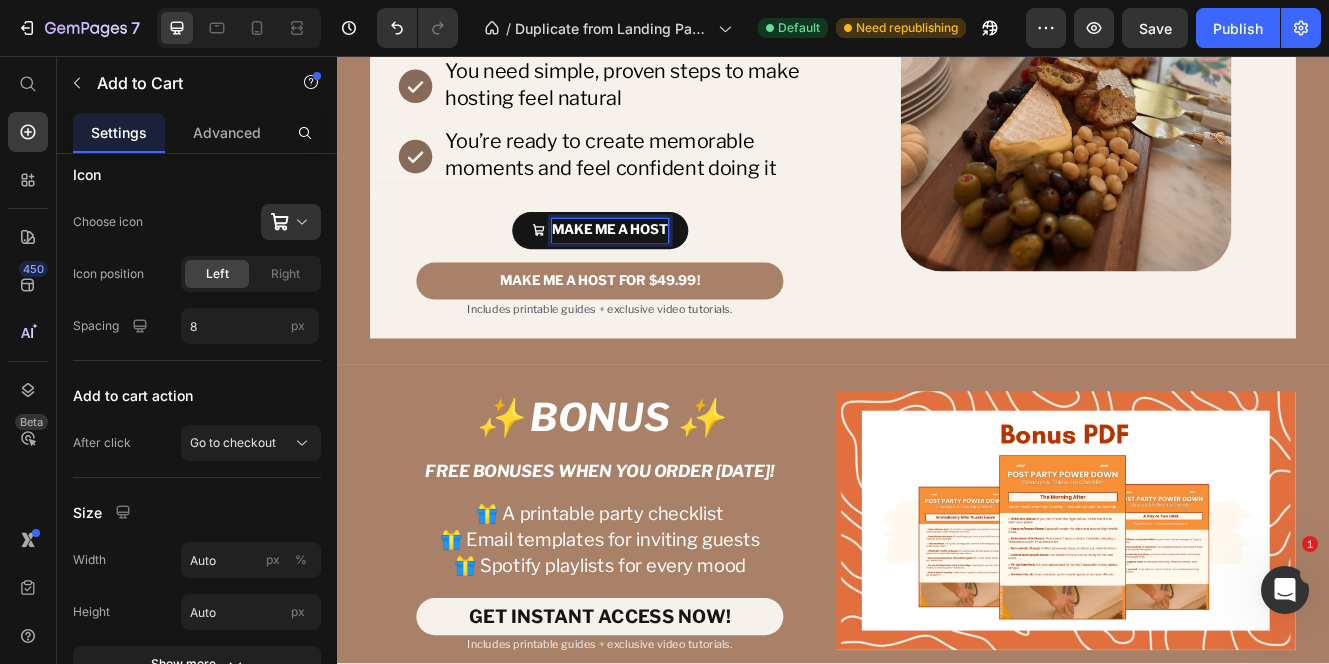 click on "MAKE ME A HOST" at bounding box center (655, 267) 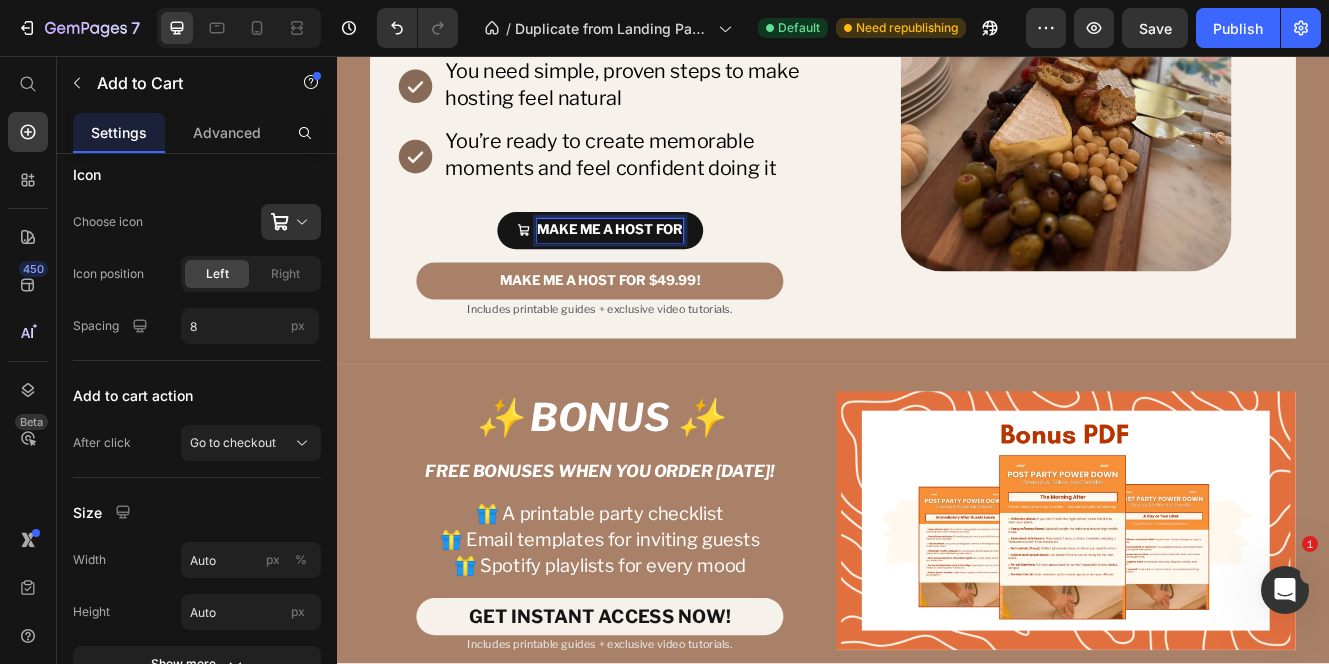 click on "MAKE ME A HOST FOR" at bounding box center [655, 267] 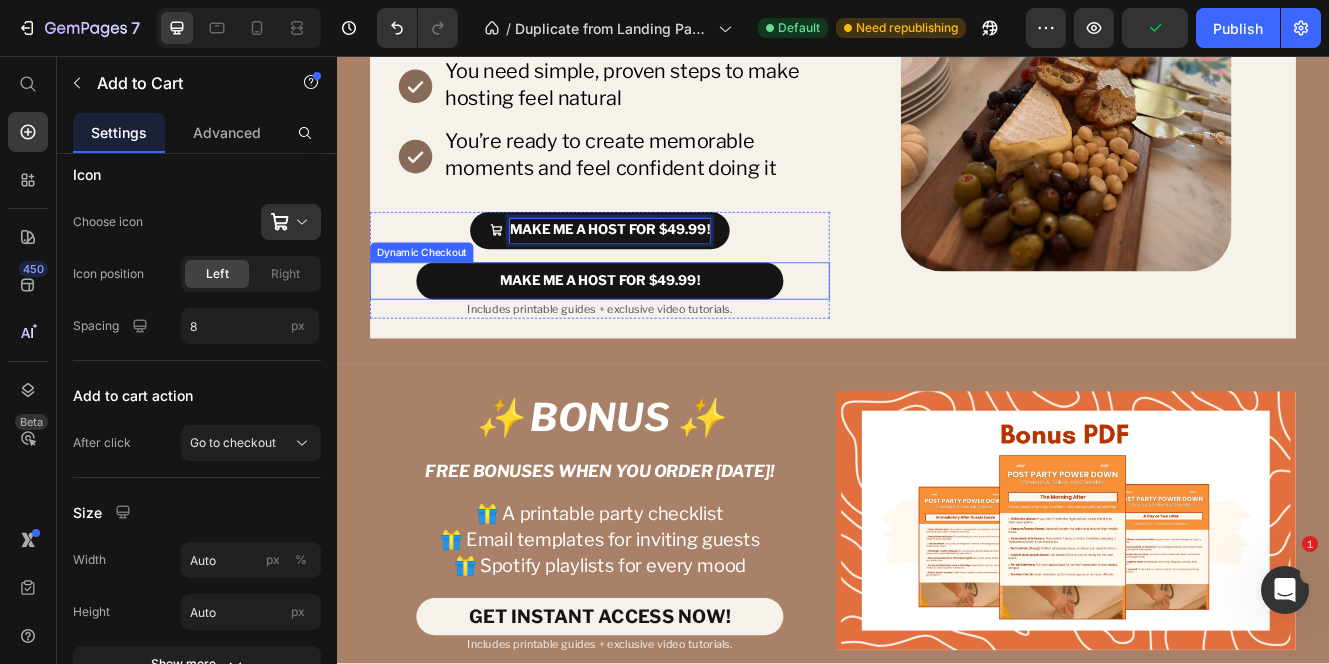 click on "MAKE ME A HOST FOR $49.99!" at bounding box center (655, 328) 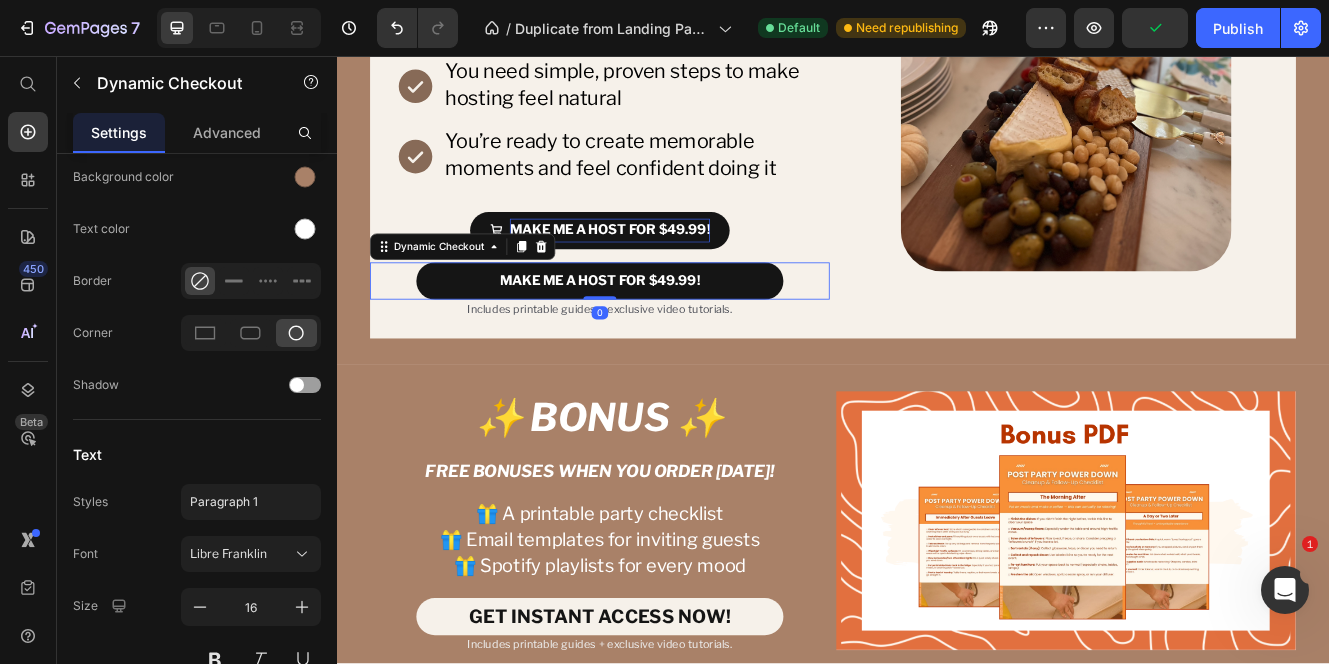 scroll, scrollTop: 0, scrollLeft: 0, axis: both 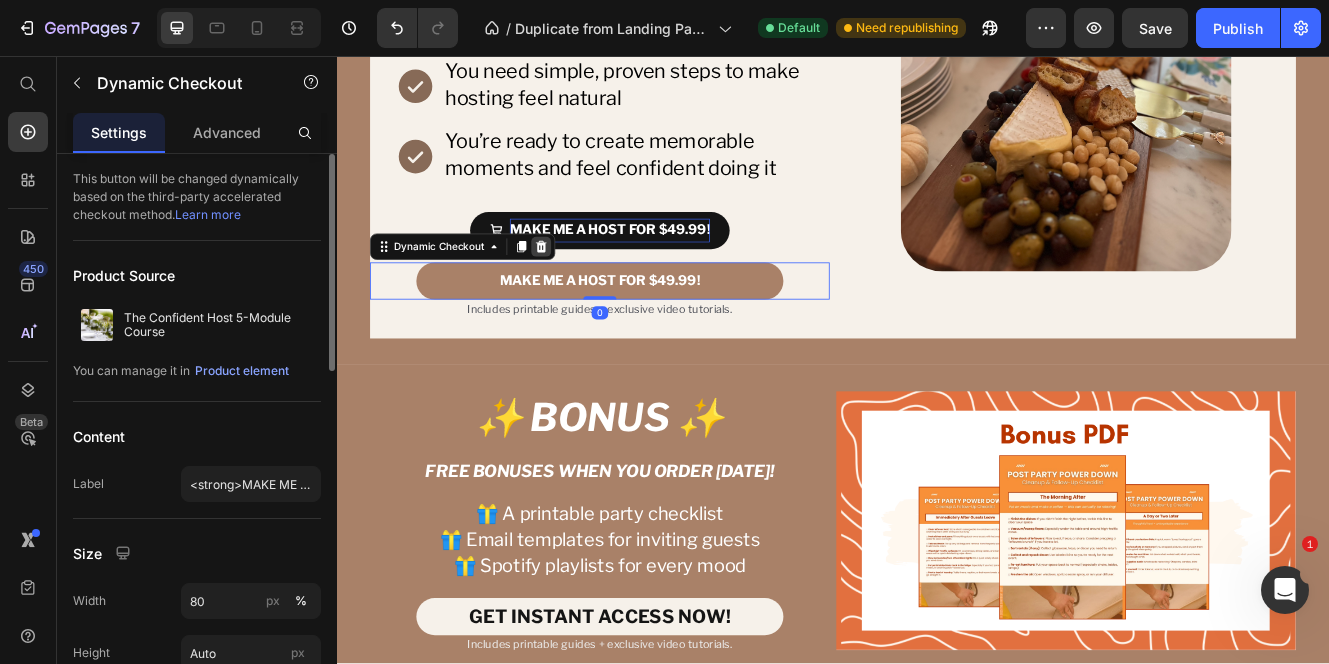 click 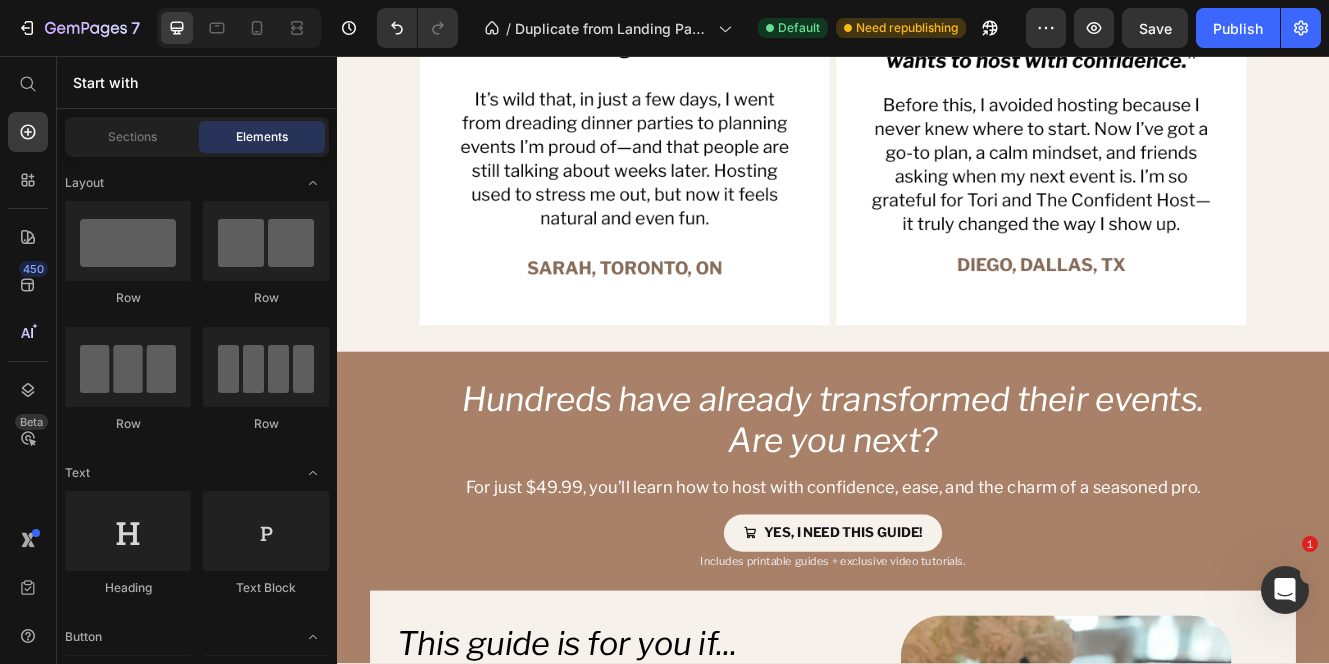 scroll, scrollTop: 5214, scrollLeft: 0, axis: vertical 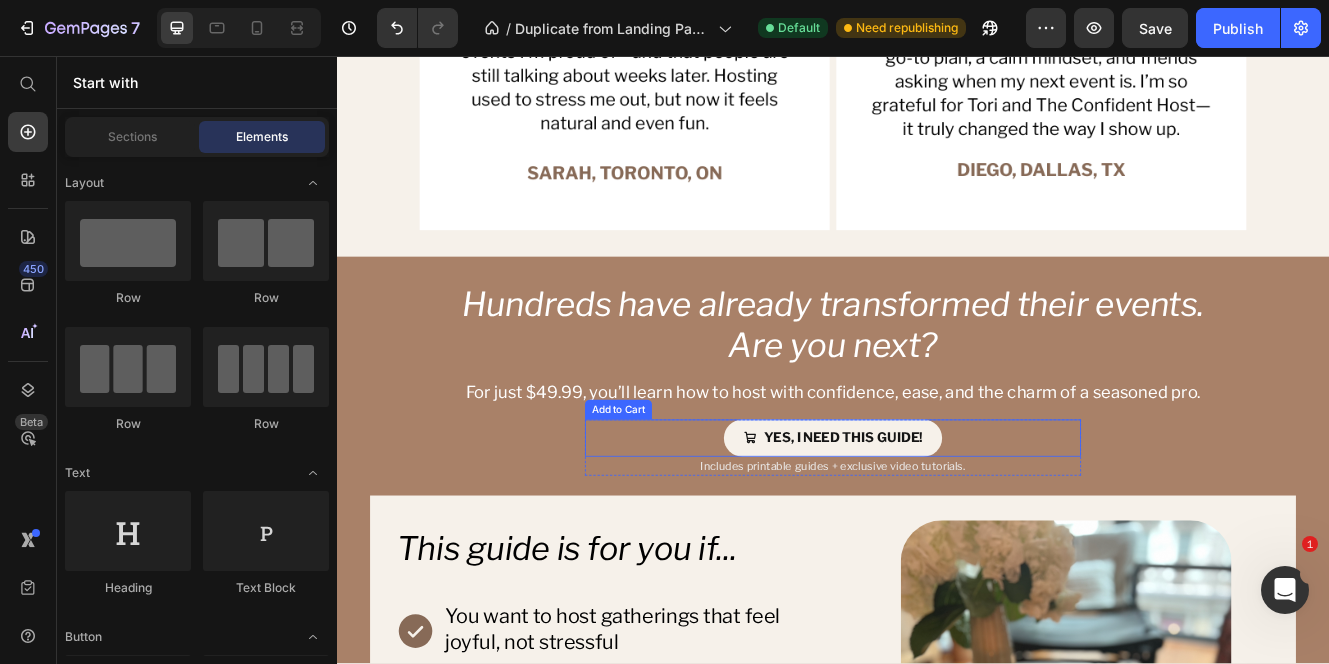 click on "YES, I NEED THIS GUIDE! Add to Cart" at bounding box center [937, 518] 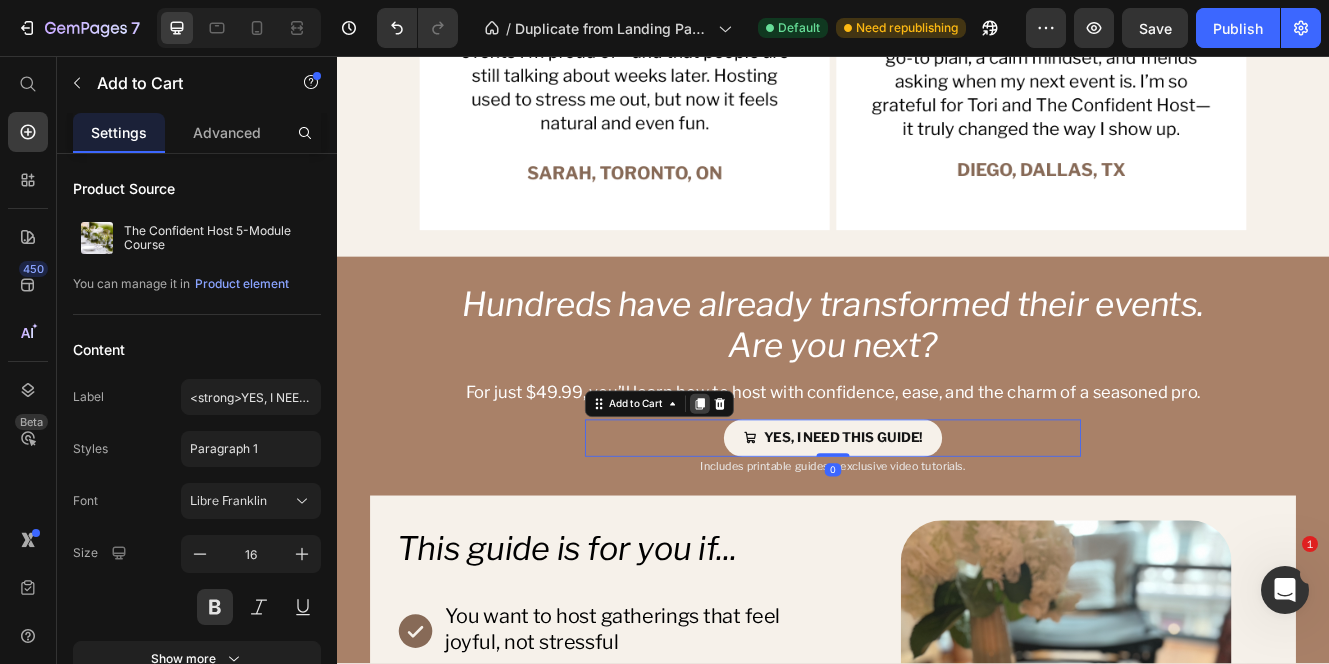 click at bounding box center (776, 477) 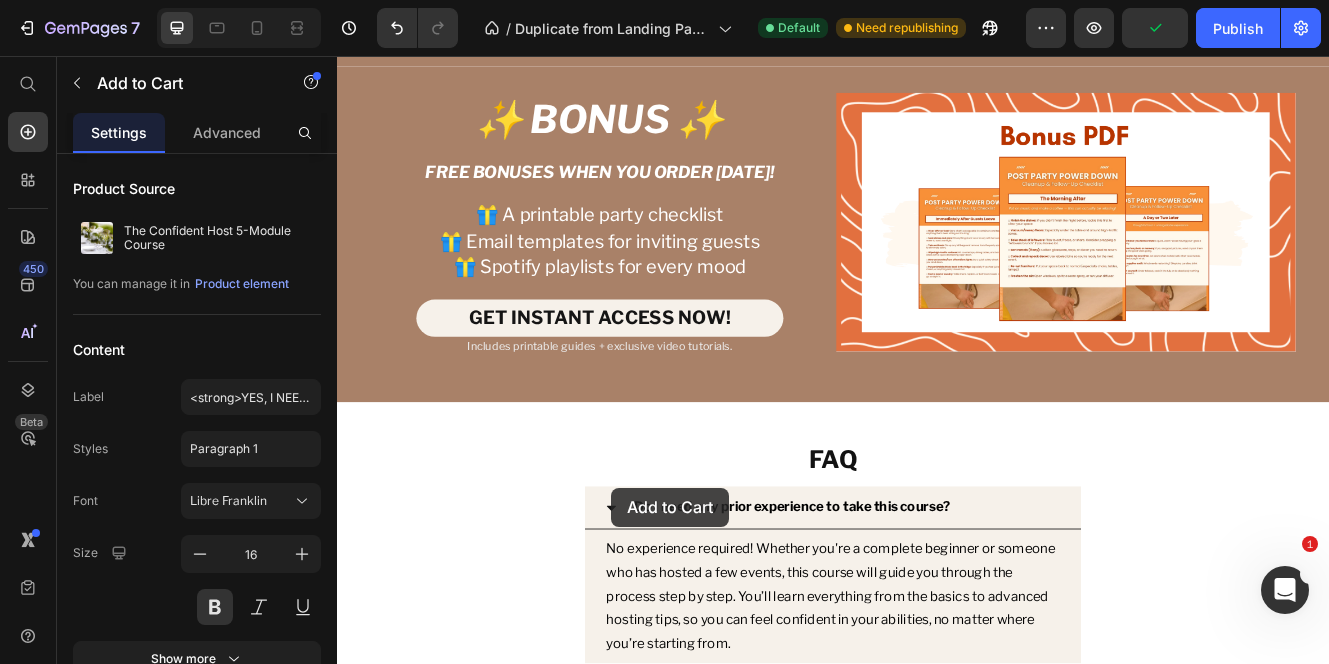 scroll, scrollTop: 6481, scrollLeft: 0, axis: vertical 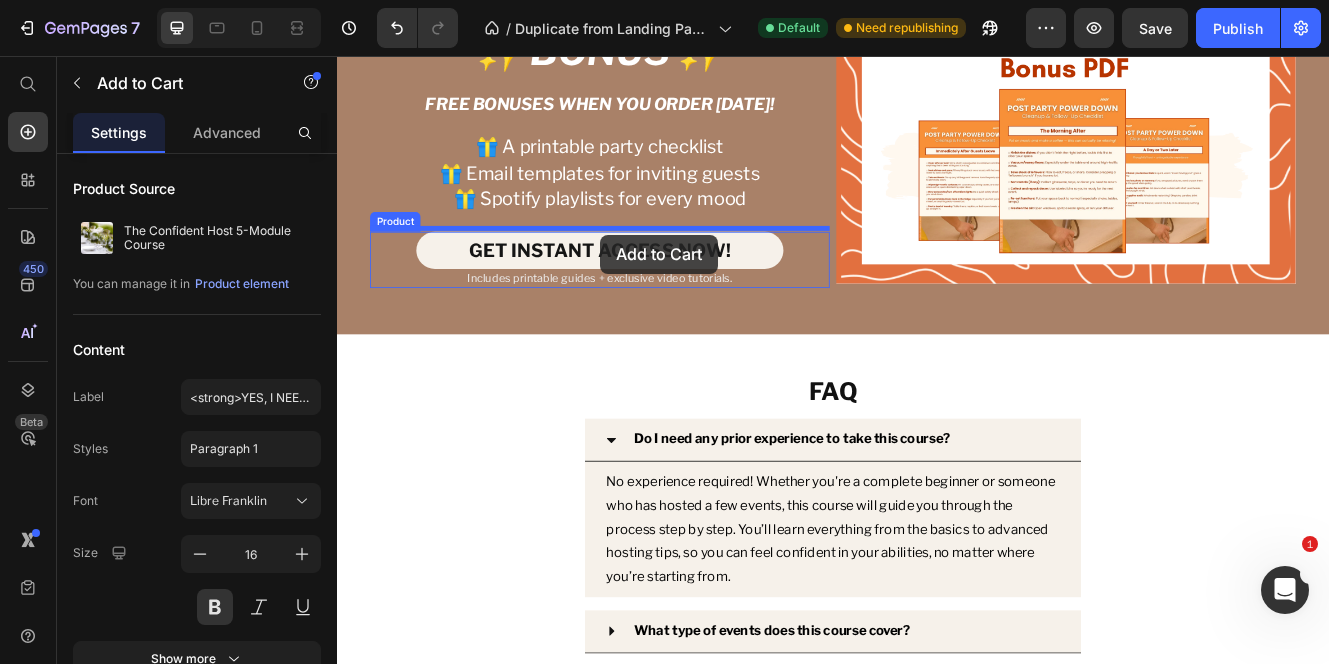 drag, startPoint x: 659, startPoint y: 521, endPoint x: 655, endPoint y: 272, distance: 249.03212 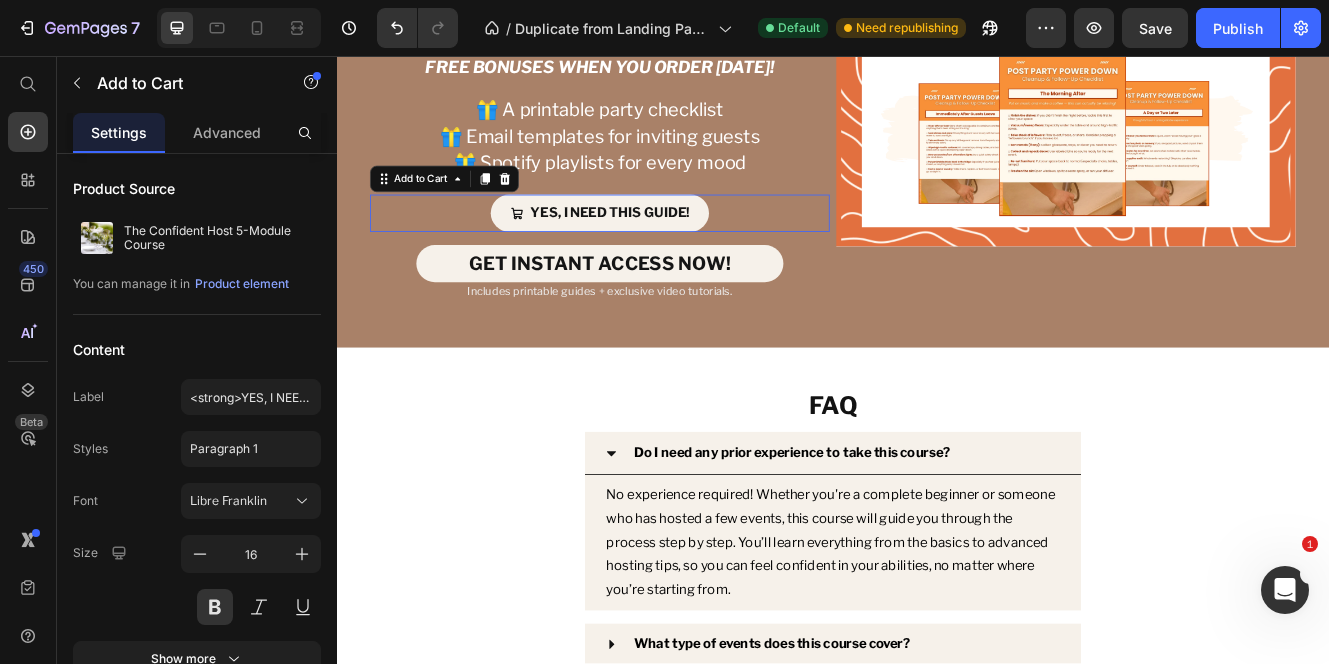 scroll, scrollTop: 6436, scrollLeft: 0, axis: vertical 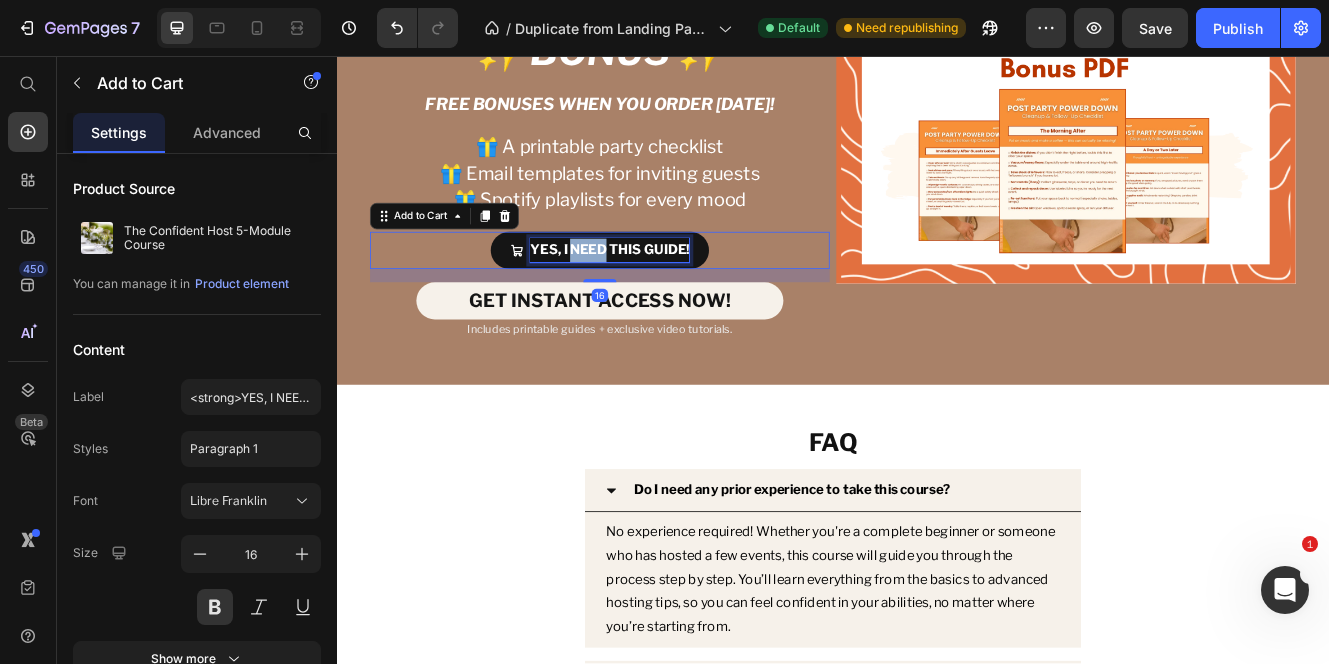 click on "YES, I NEED THIS GUIDE!" at bounding box center (667, 290) 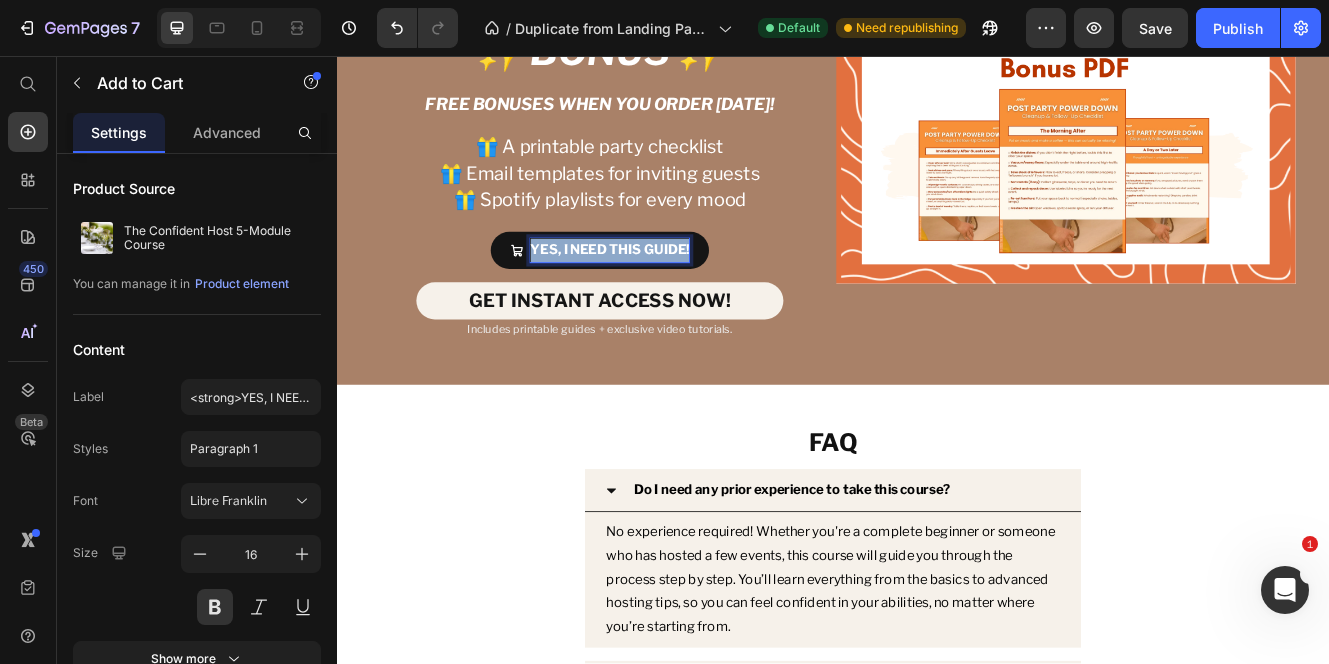 click on "YES, I NEED THIS GUIDE!" at bounding box center [667, 290] 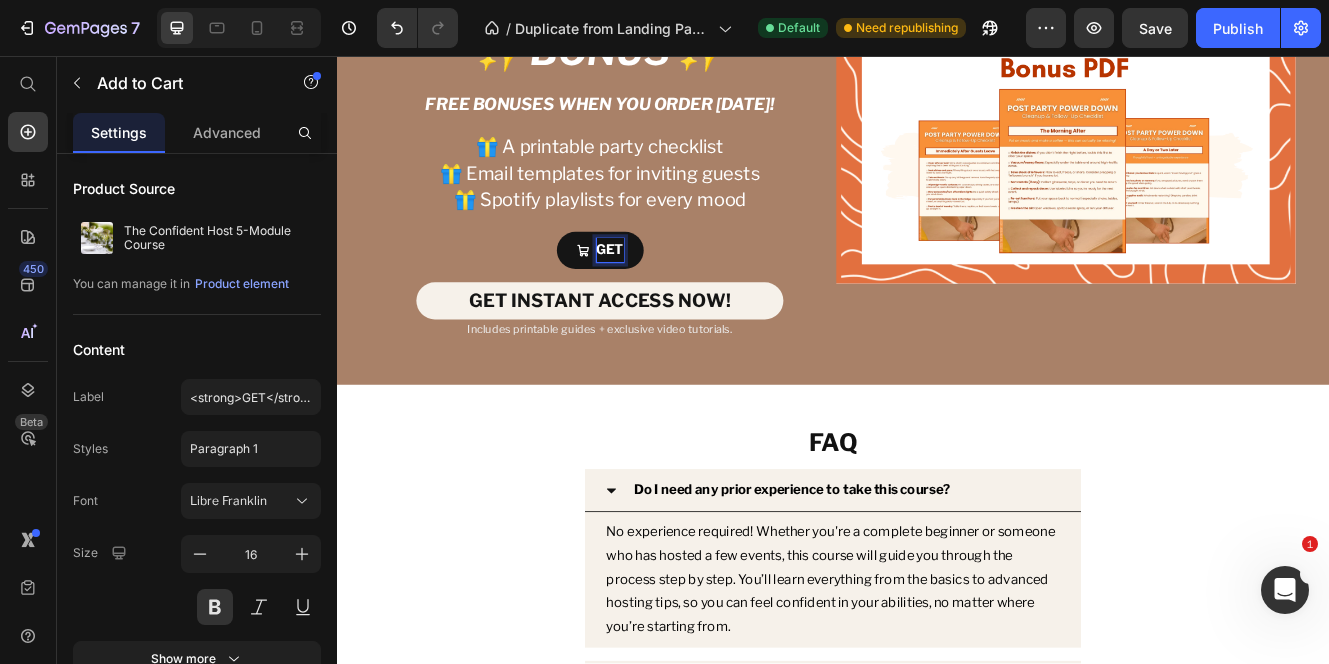 click on "GET" at bounding box center [655, 291] 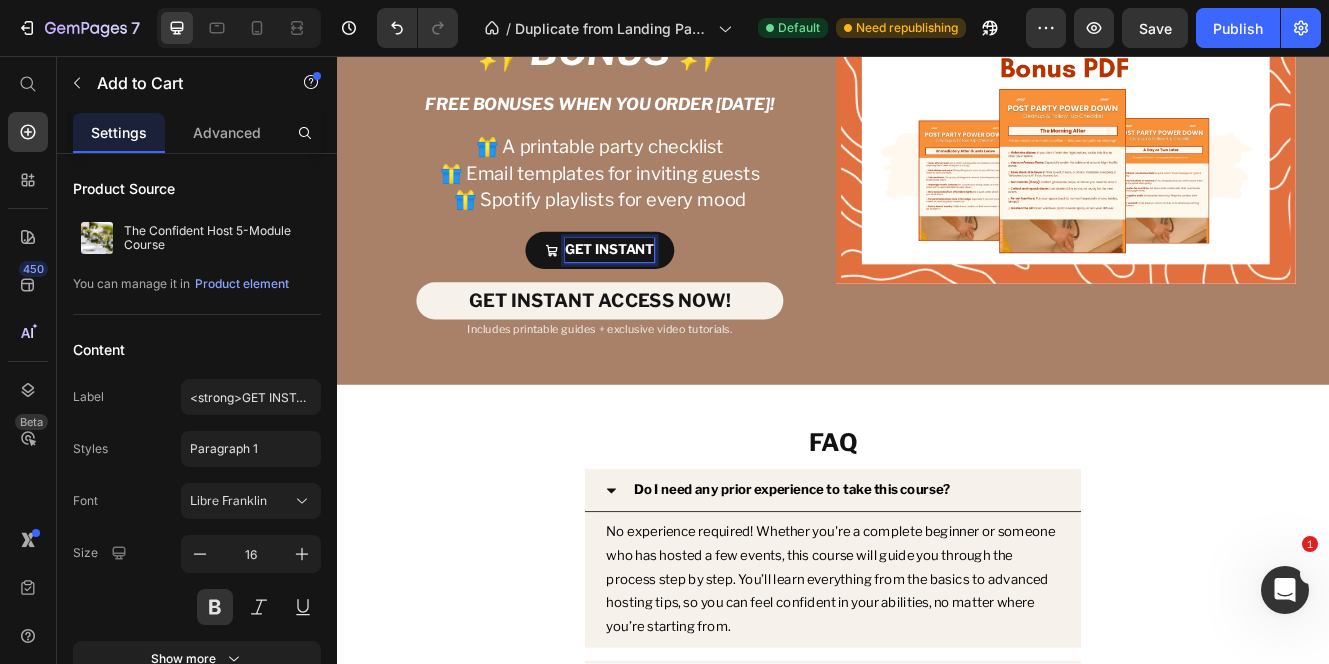 click on "GET INSTANT" at bounding box center (655, 291) 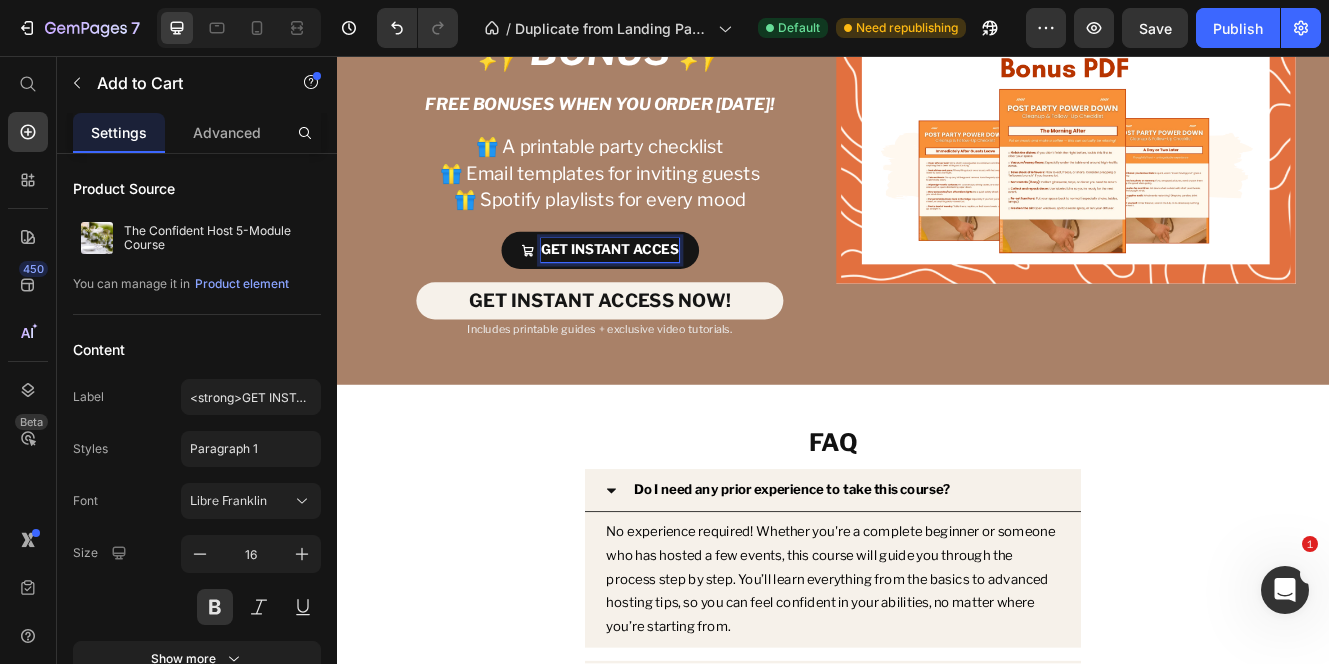 click on "GET INSTANT ACCES" at bounding box center (655, 291) 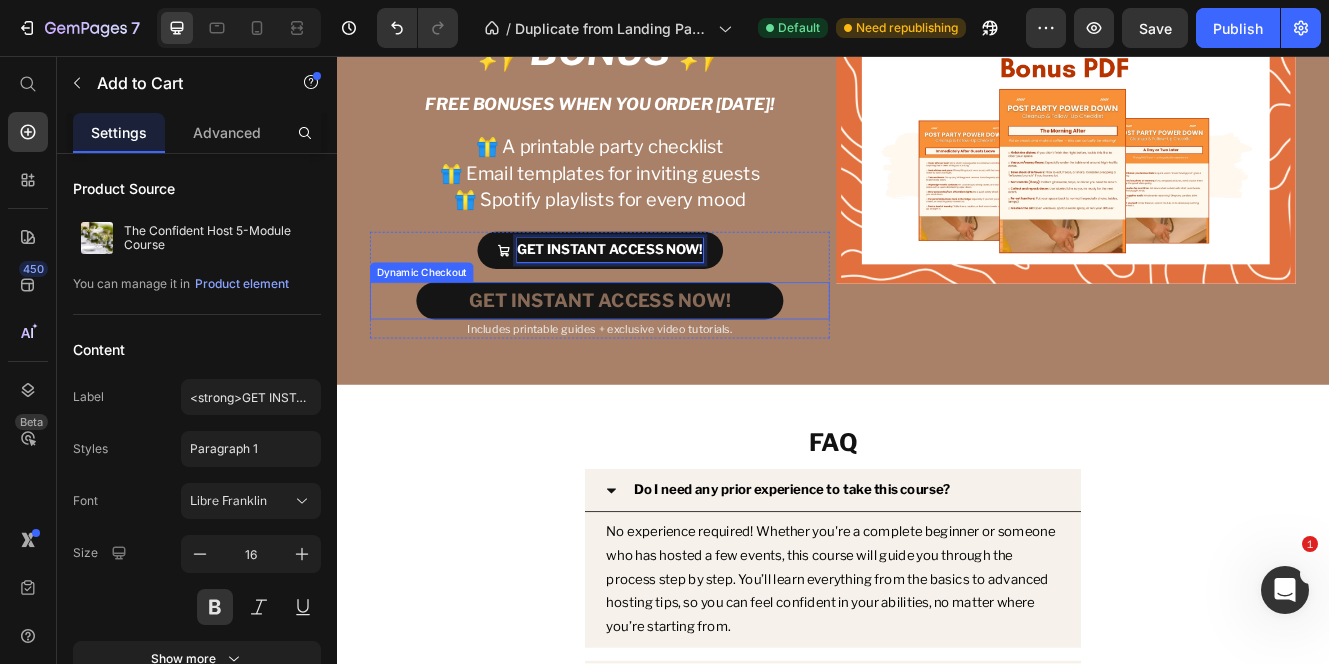 click on "GET INSTANT ACCESS NOW!" at bounding box center (655, 352) 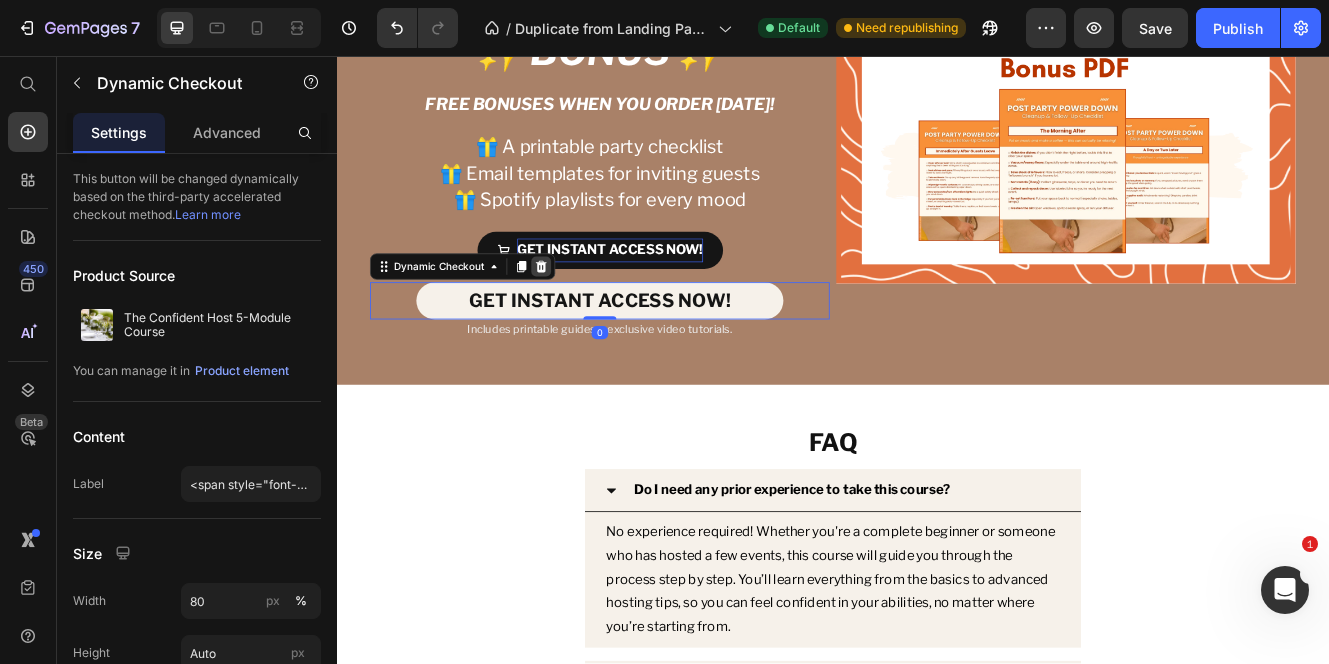 click 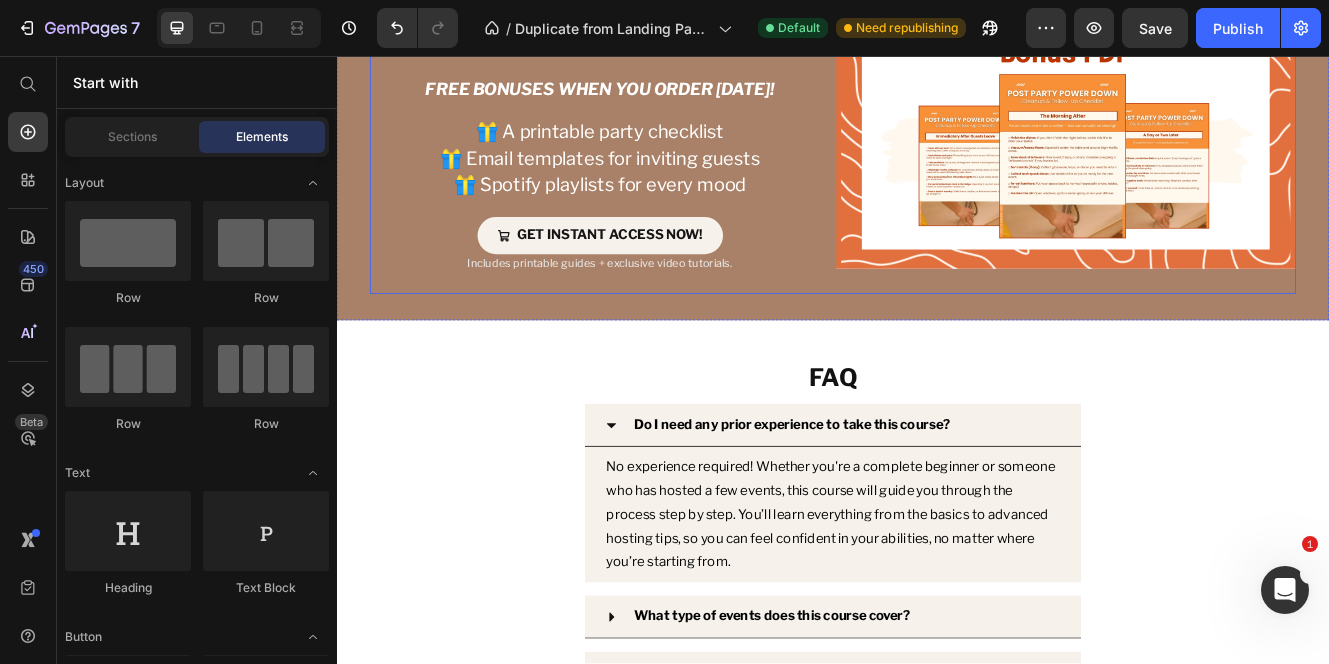 scroll, scrollTop: 6419, scrollLeft: 0, axis: vertical 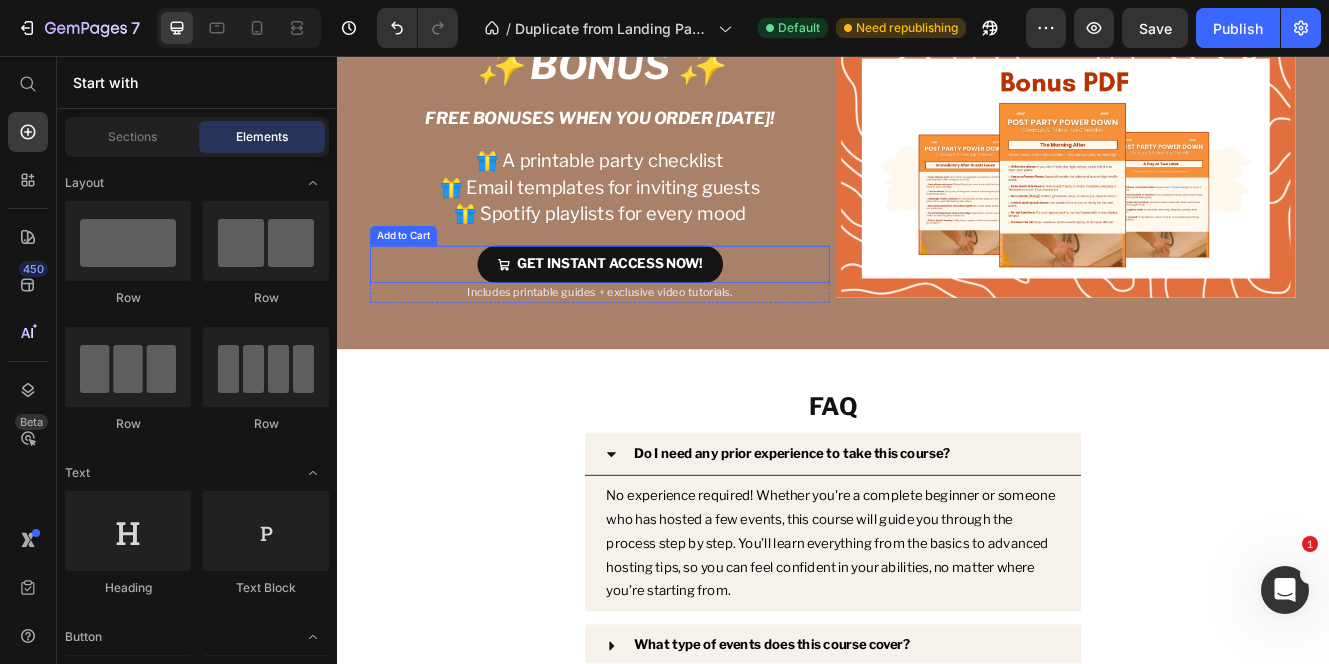 click on "GET INSTANT ACCESS NOW!" at bounding box center (655, 308) 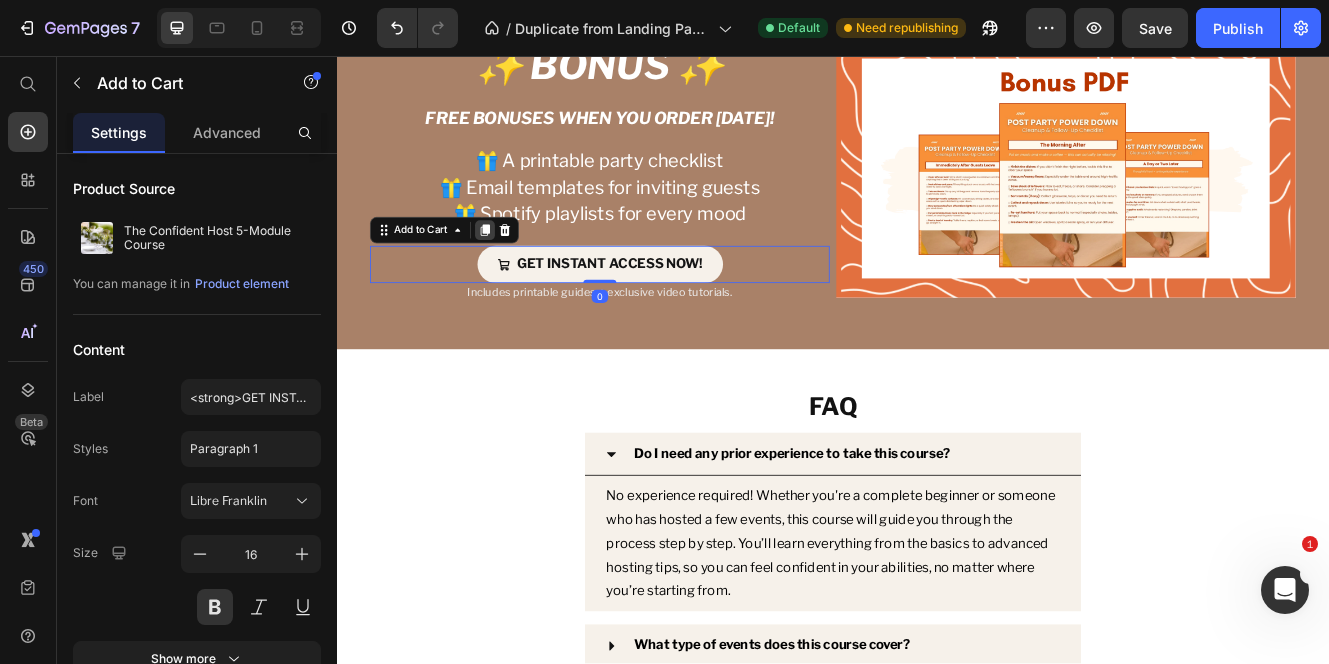 click 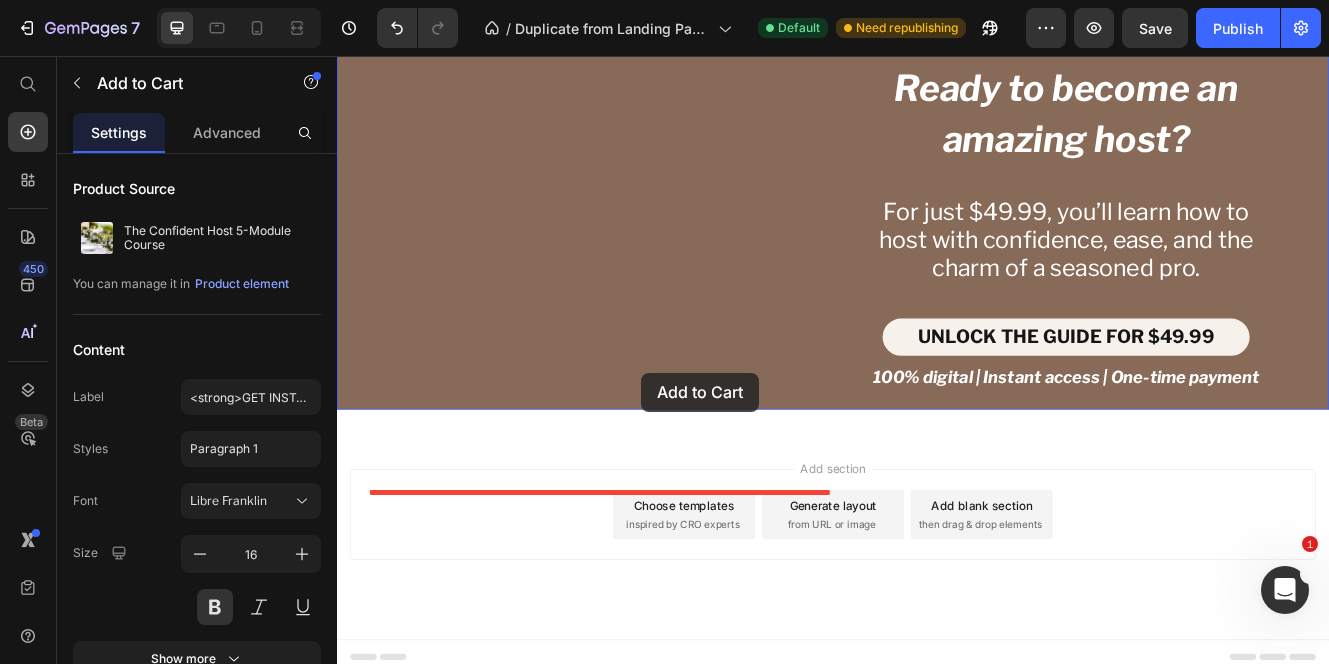 scroll, scrollTop: 7585, scrollLeft: 0, axis: vertical 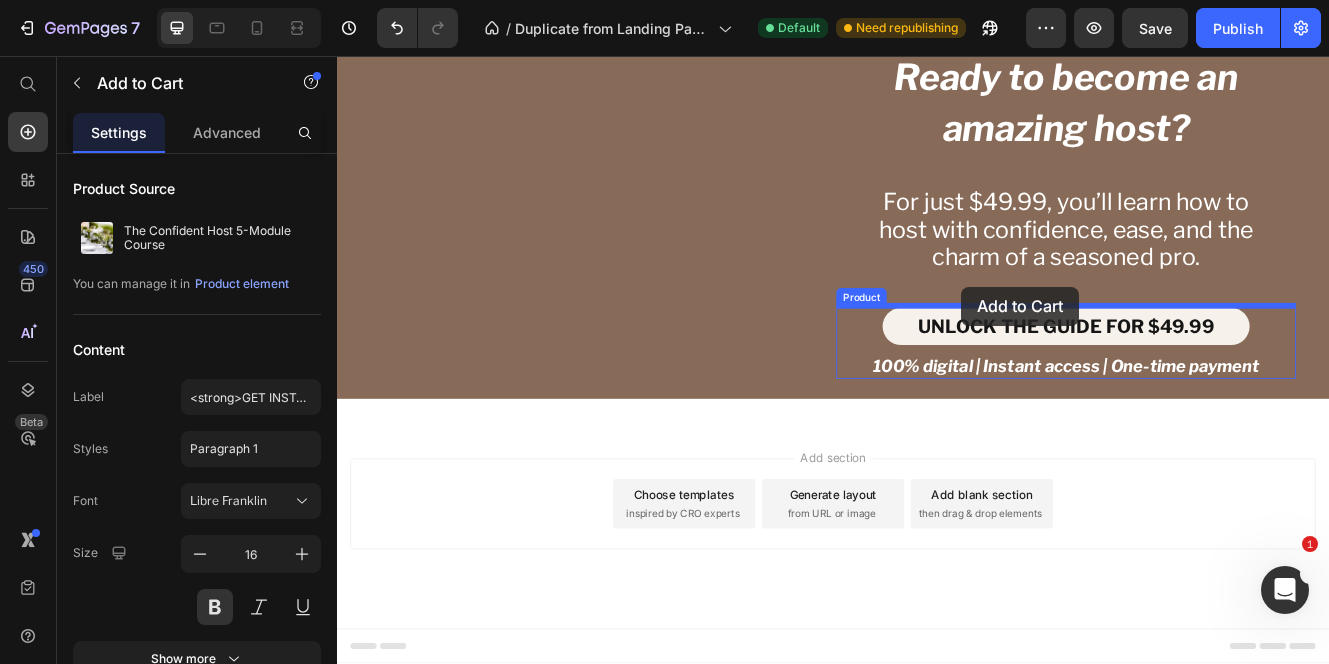 drag, startPoint x: 393, startPoint y: 311, endPoint x: 1092, endPoint y: 335, distance: 699.4119 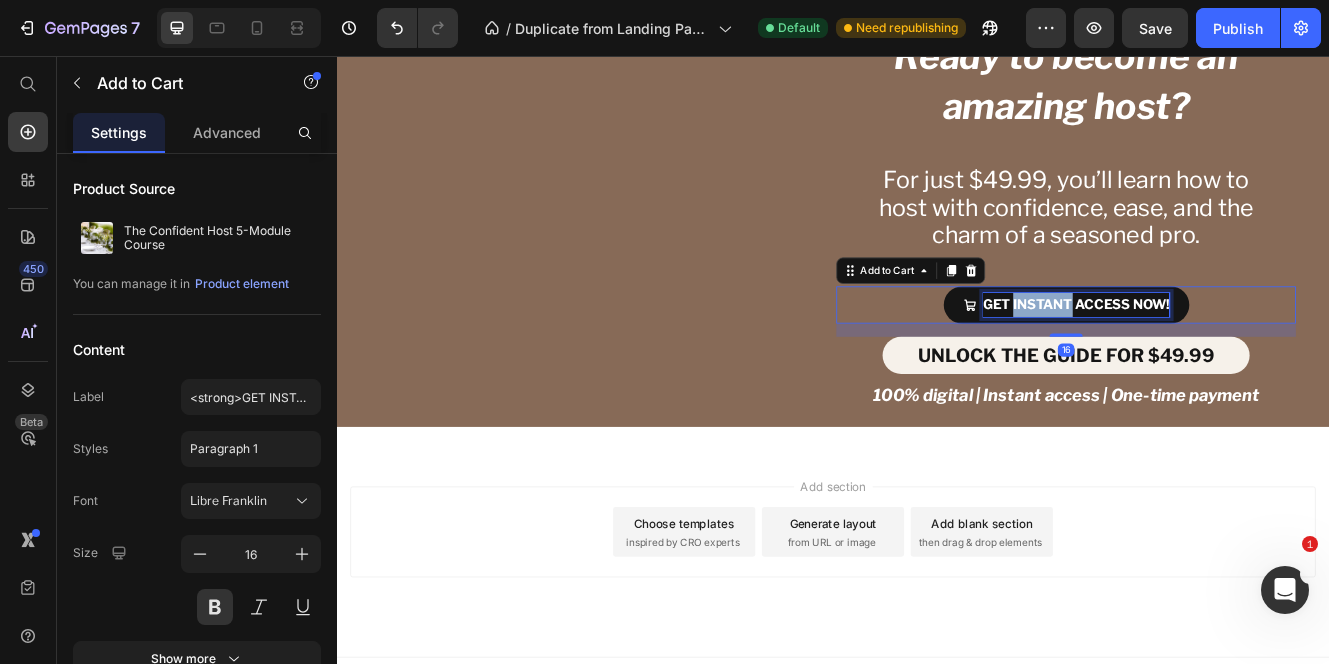 click on "GET INSTANT ACCESS NOW!" at bounding box center [1231, 356] 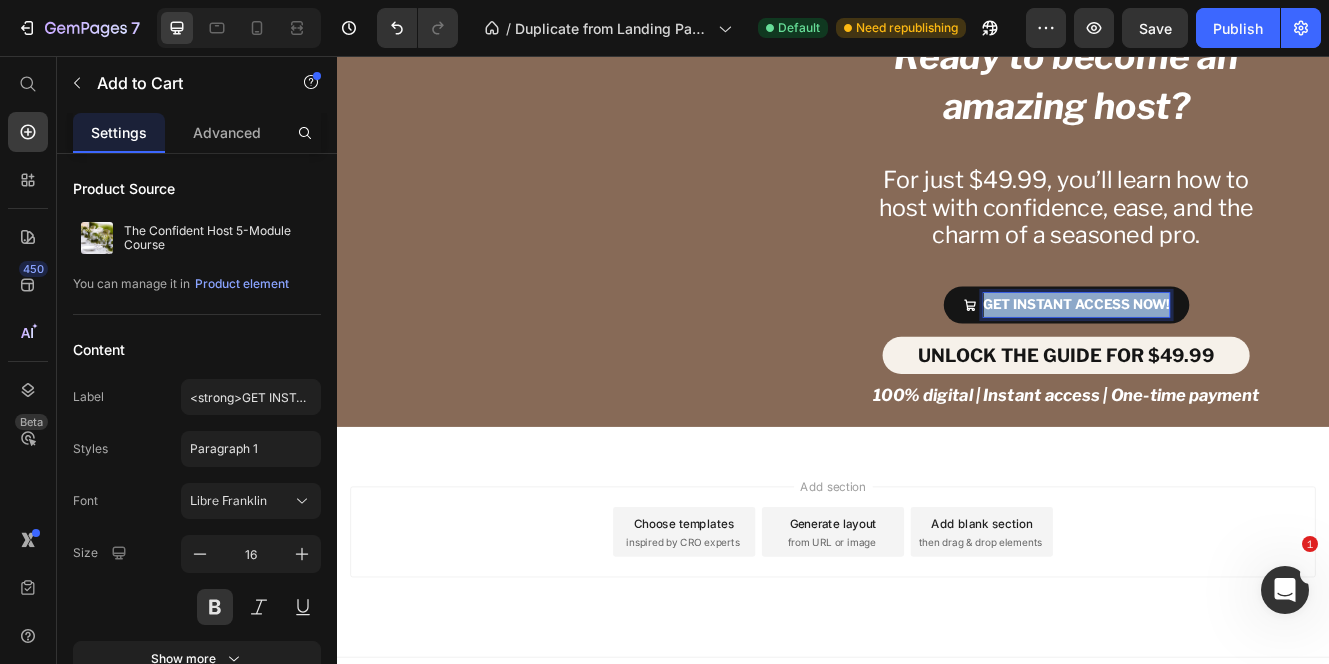 click on "GET INSTANT ACCESS NOW!" at bounding box center (1231, 356) 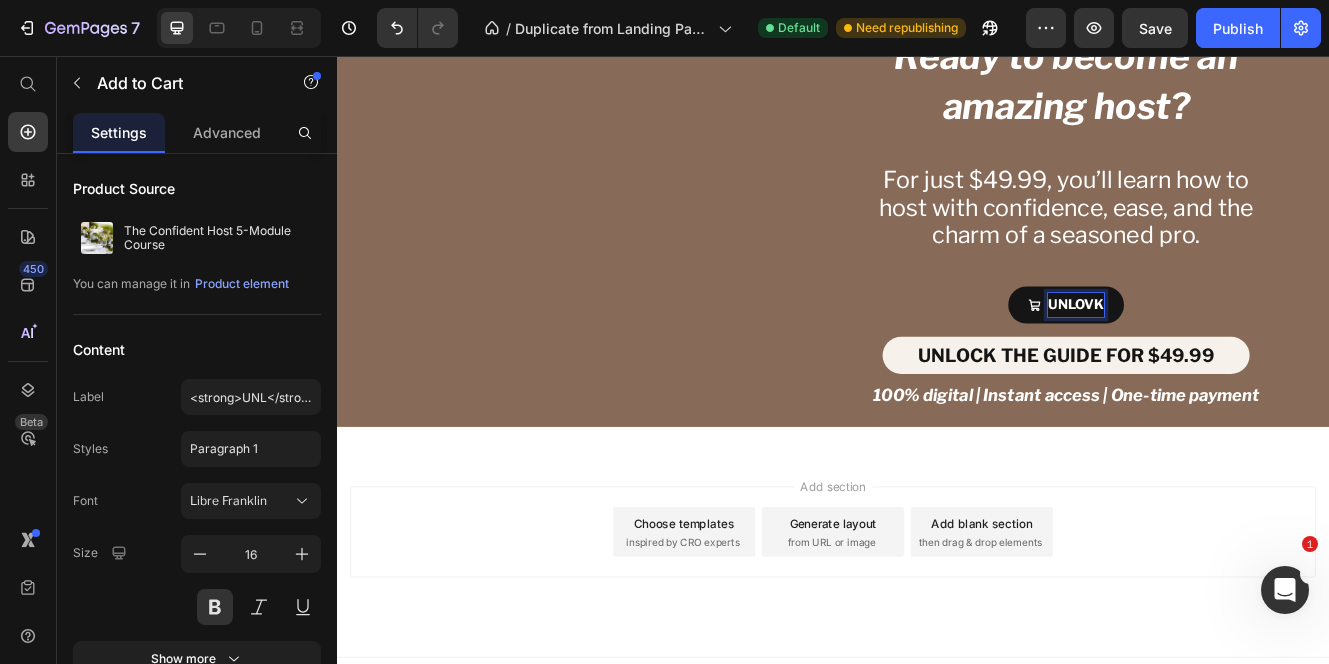click on "UNLOVK" at bounding box center (1219, 357) 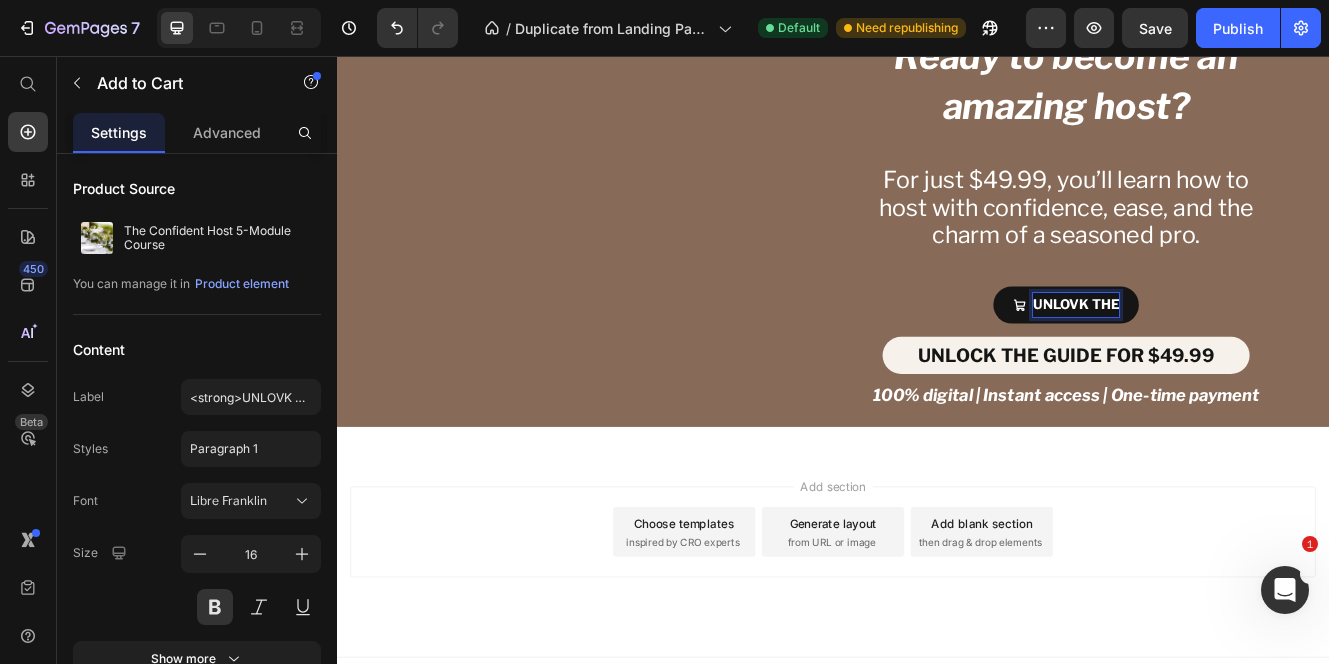 click on "UNLOVK THE" at bounding box center [1219, 357] 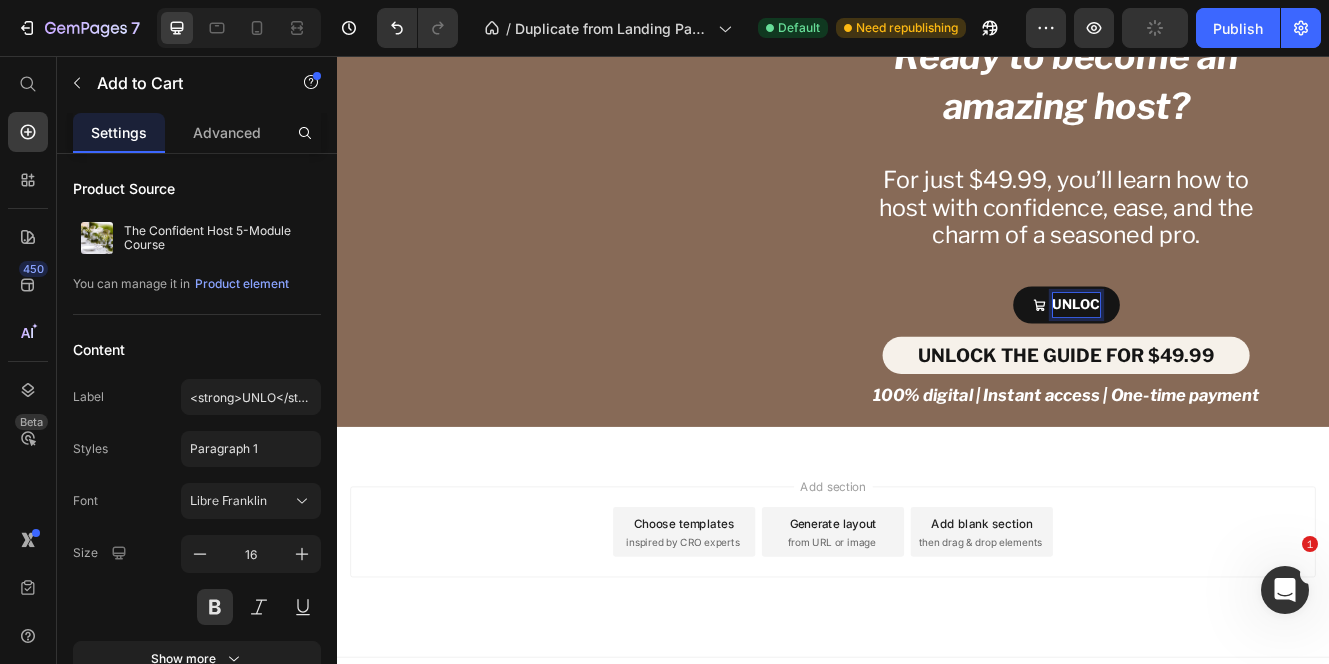 click on "UNLOC" at bounding box center [1219, 357] 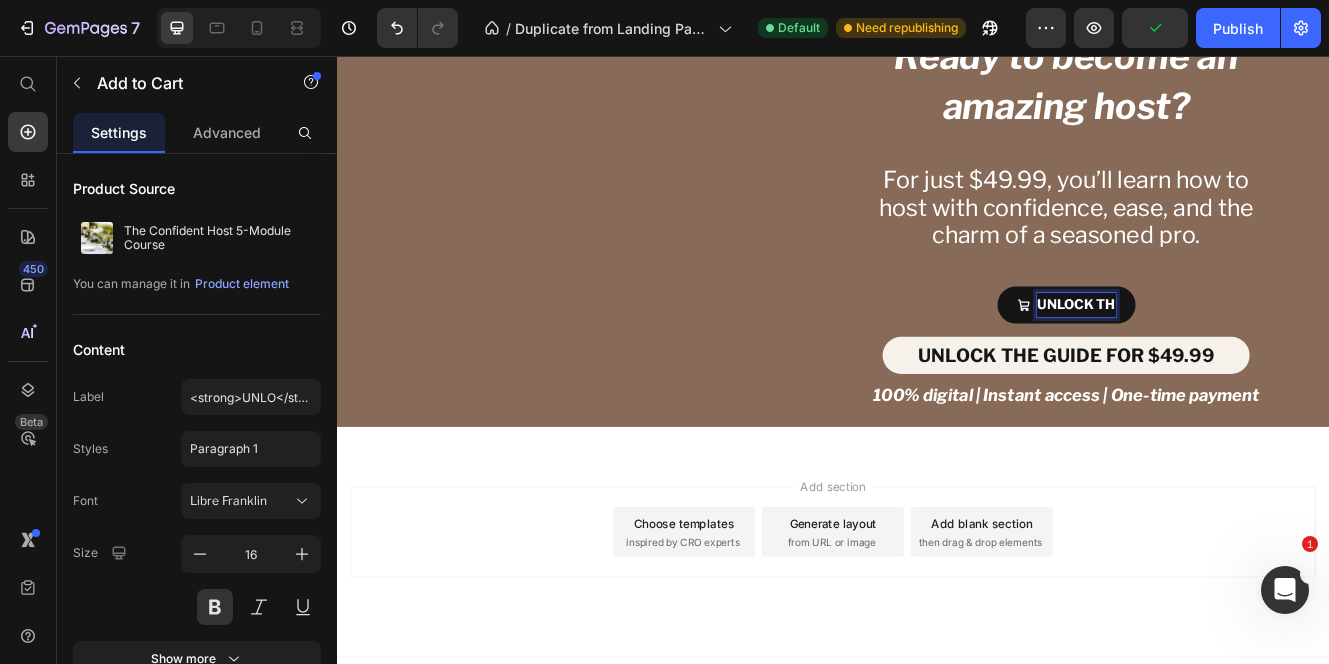 click on "UNLOCK TH" at bounding box center [1219, 357] 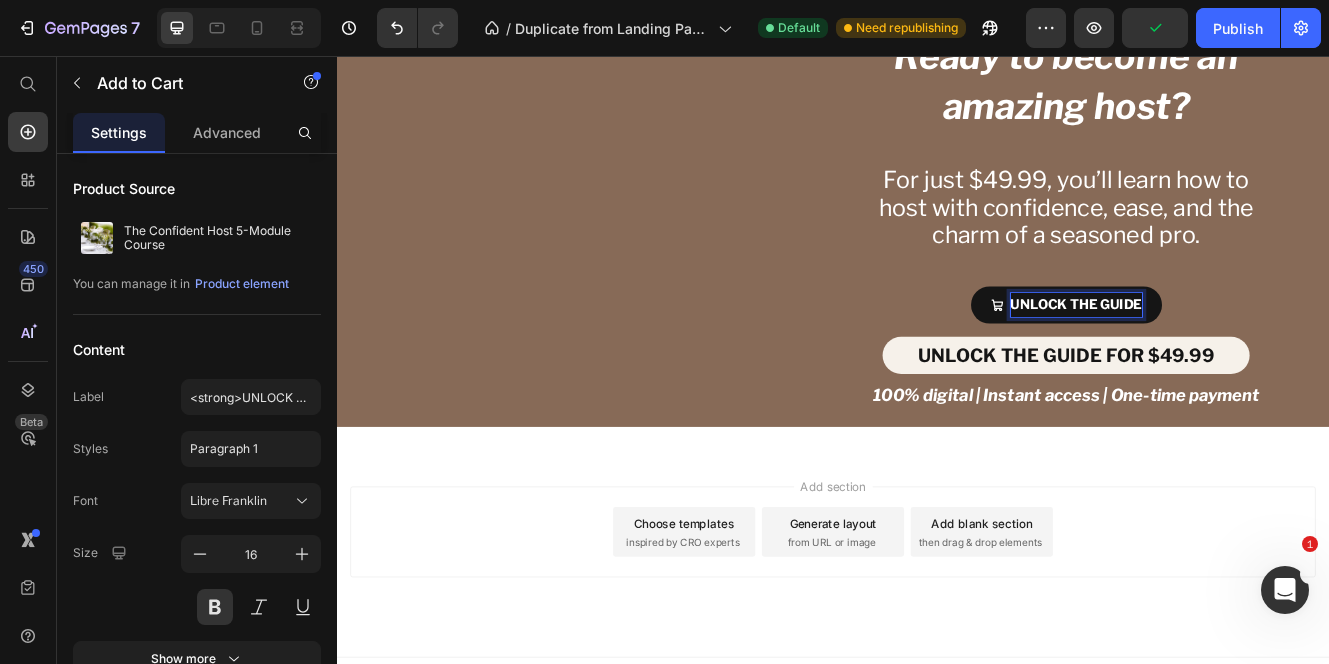 click on "UNLOCK THE GUIDE" at bounding box center (1219, 357) 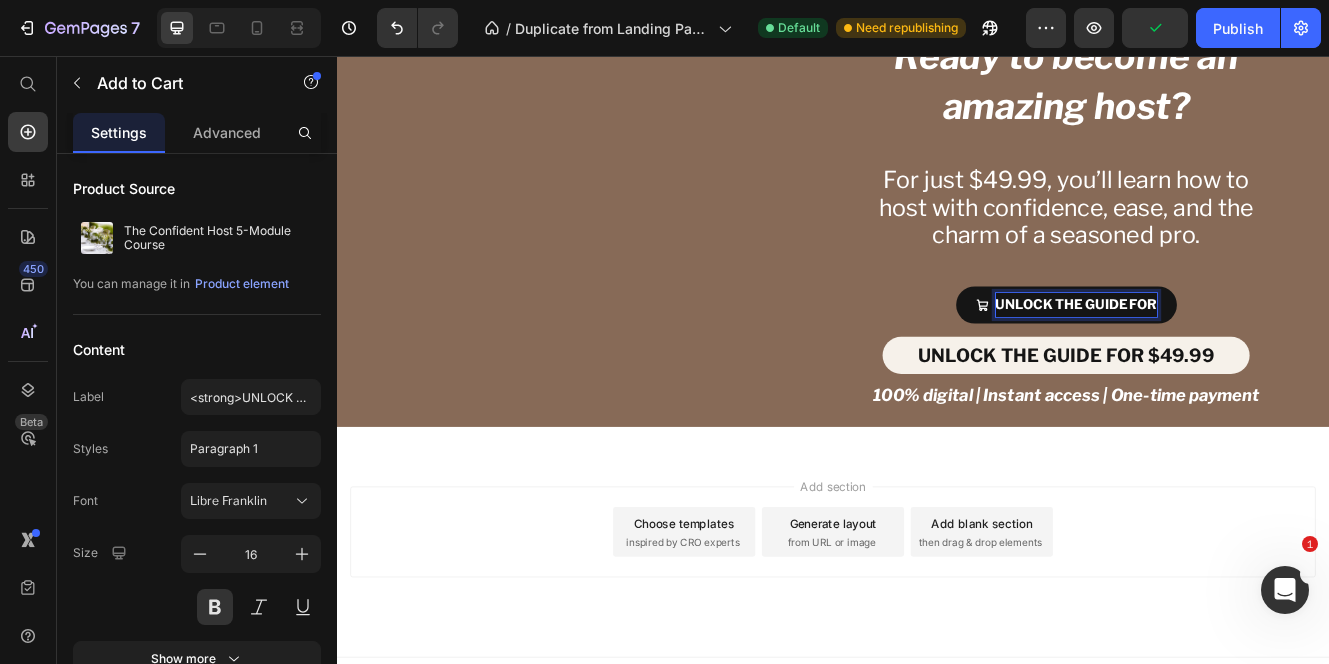 click on "UNLOCK THE GUIDE FOR" at bounding box center [1219, 357] 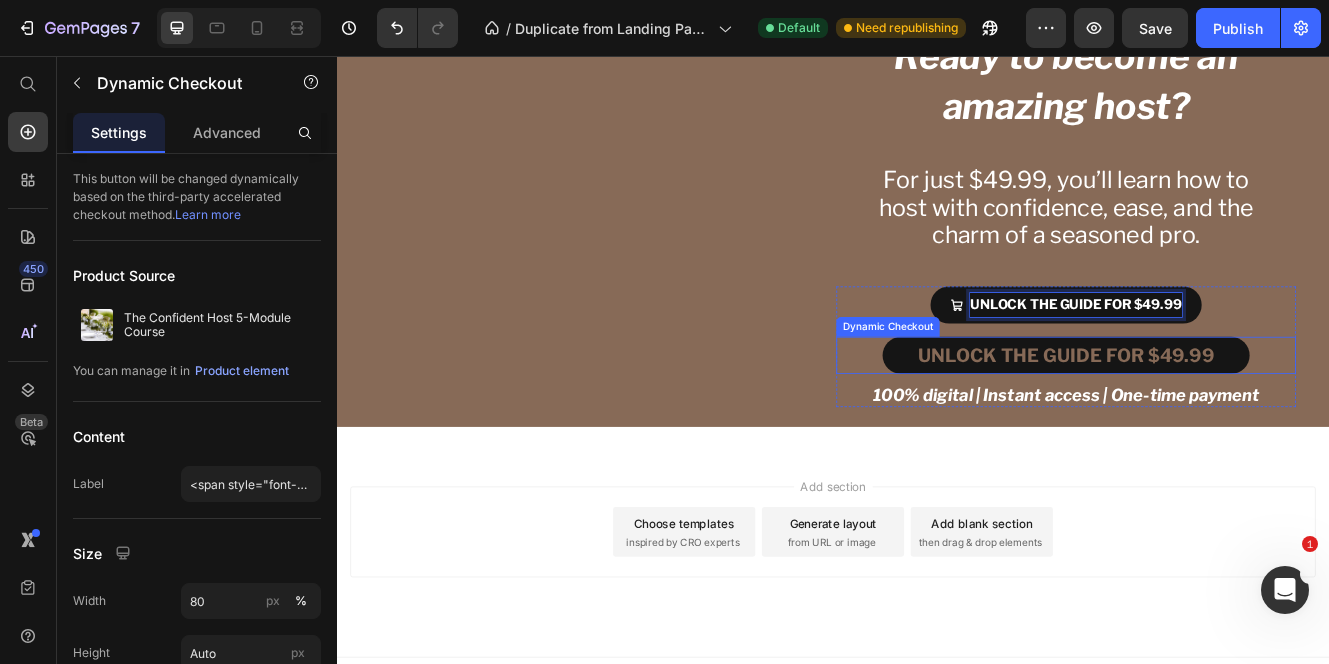 click on "UNLOCK THE GUIDE FOR $49.99" at bounding box center (1219, 418) 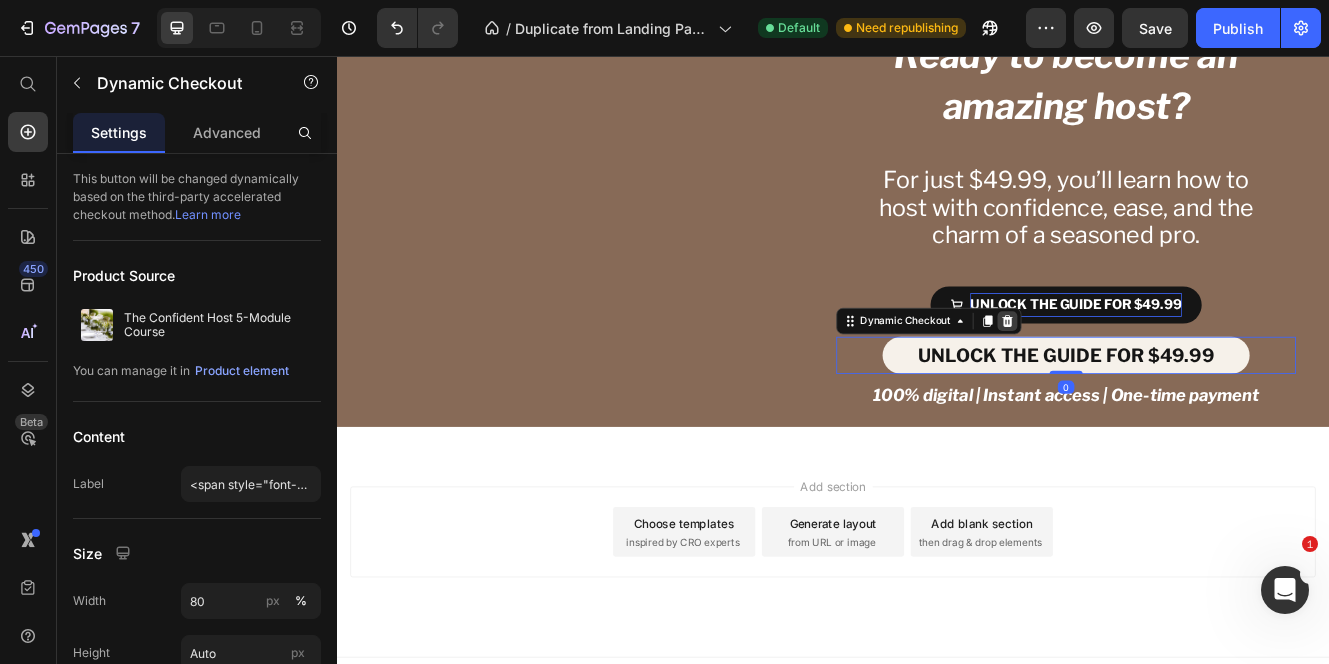 click 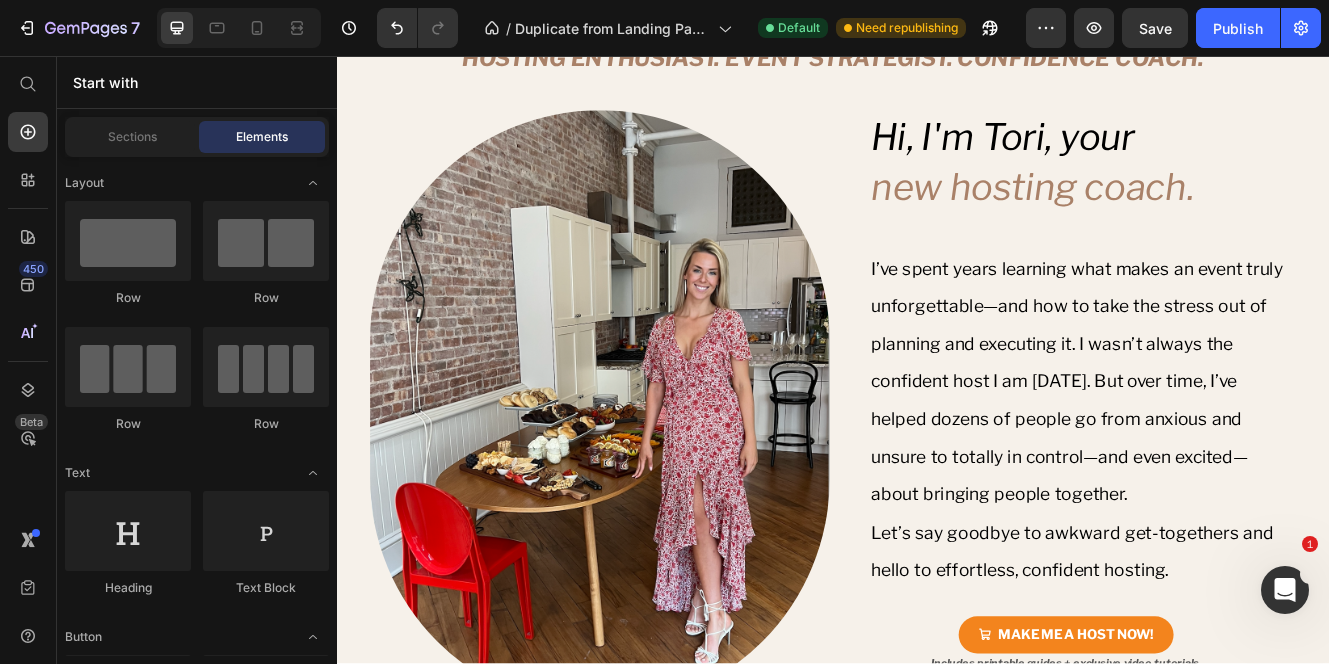 scroll, scrollTop: 4046, scrollLeft: 0, axis: vertical 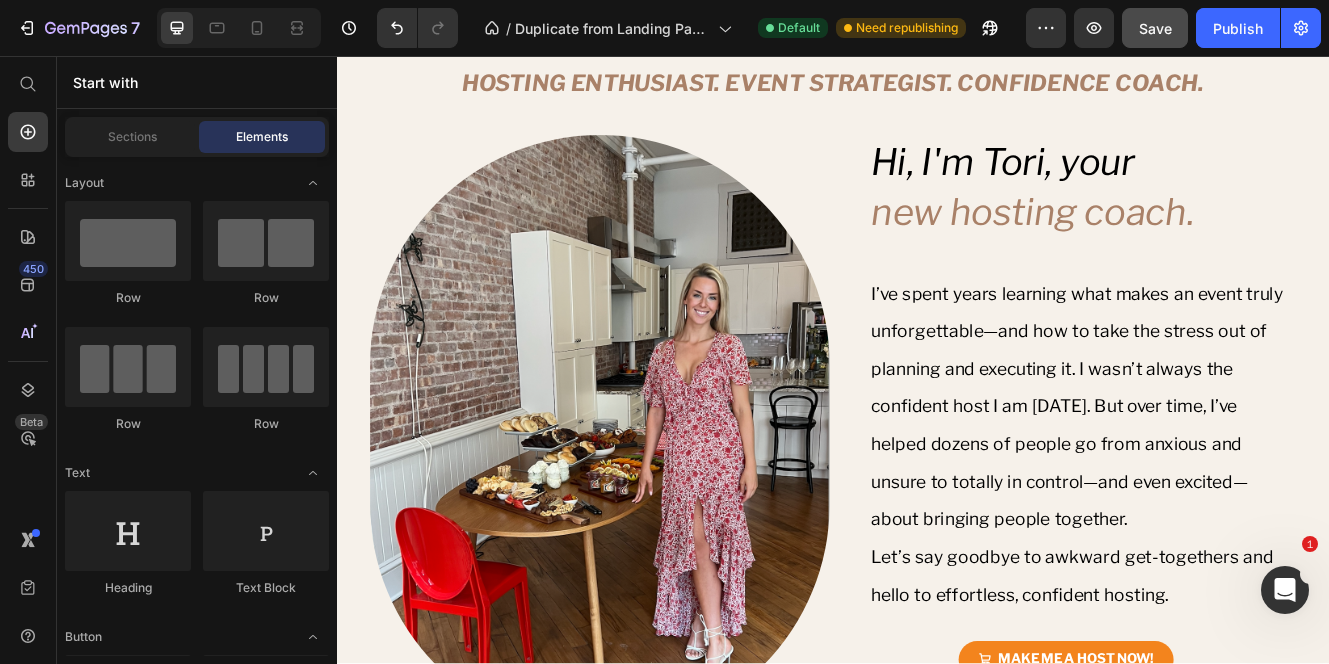click on "Save" 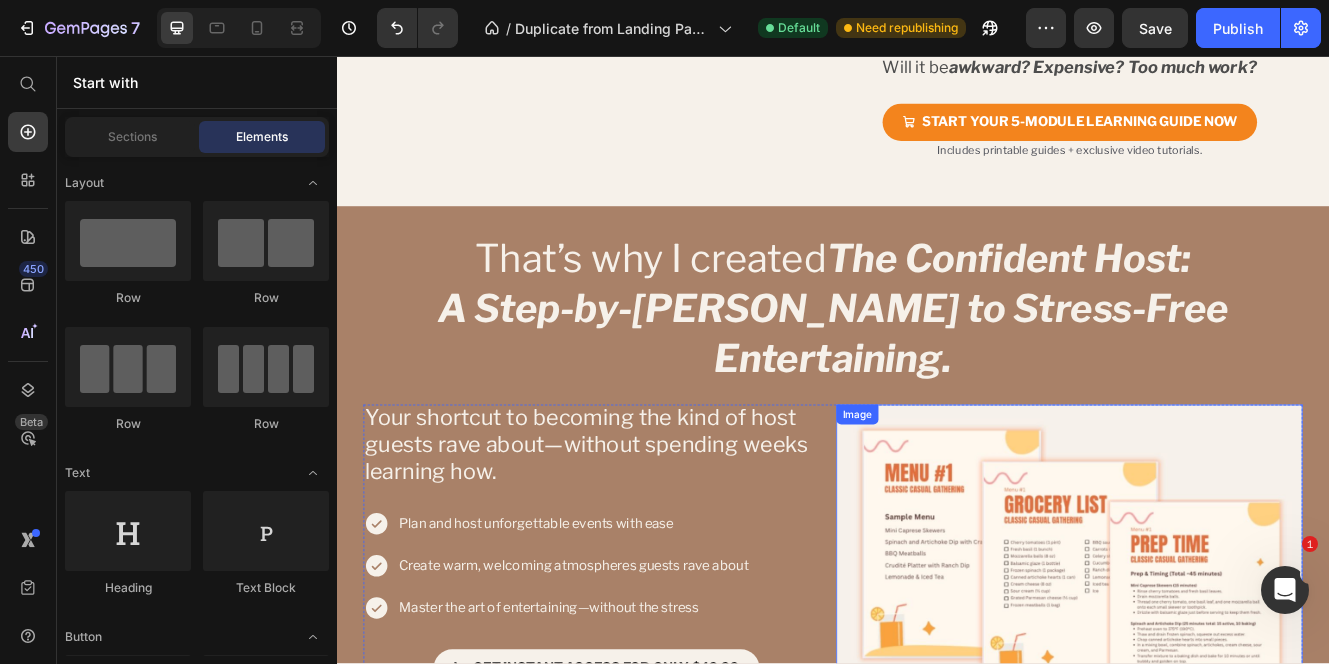 scroll, scrollTop: 0, scrollLeft: 0, axis: both 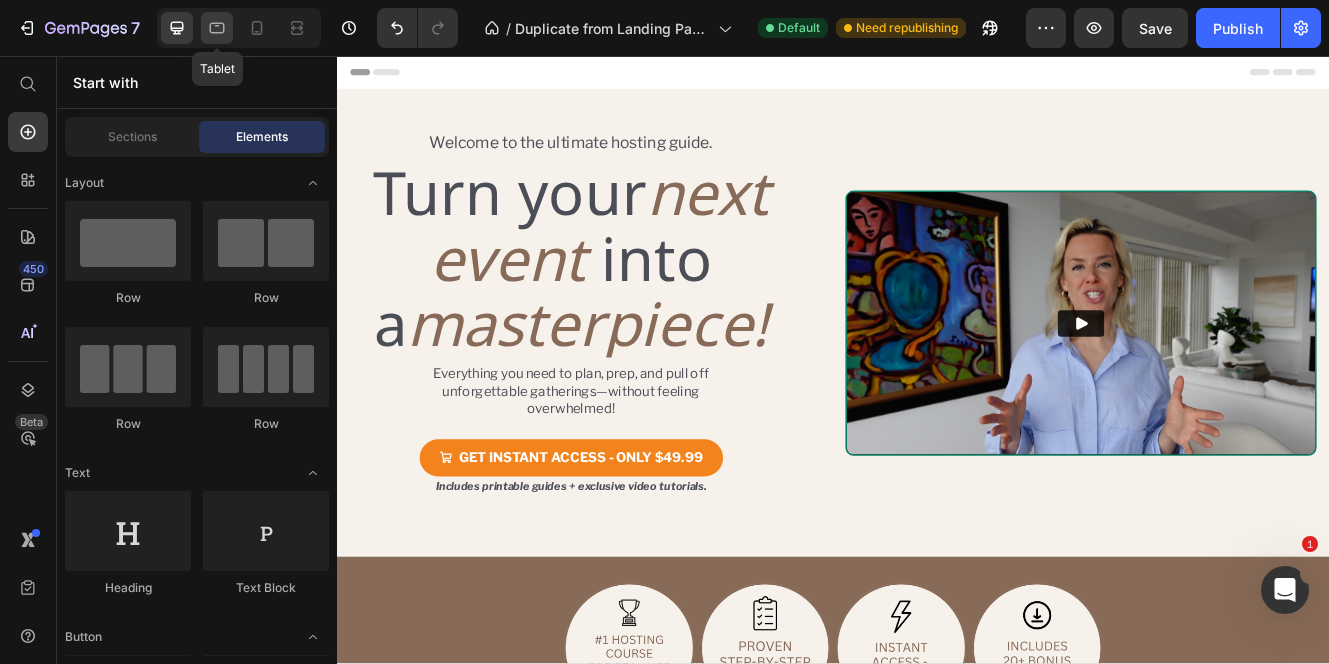 click 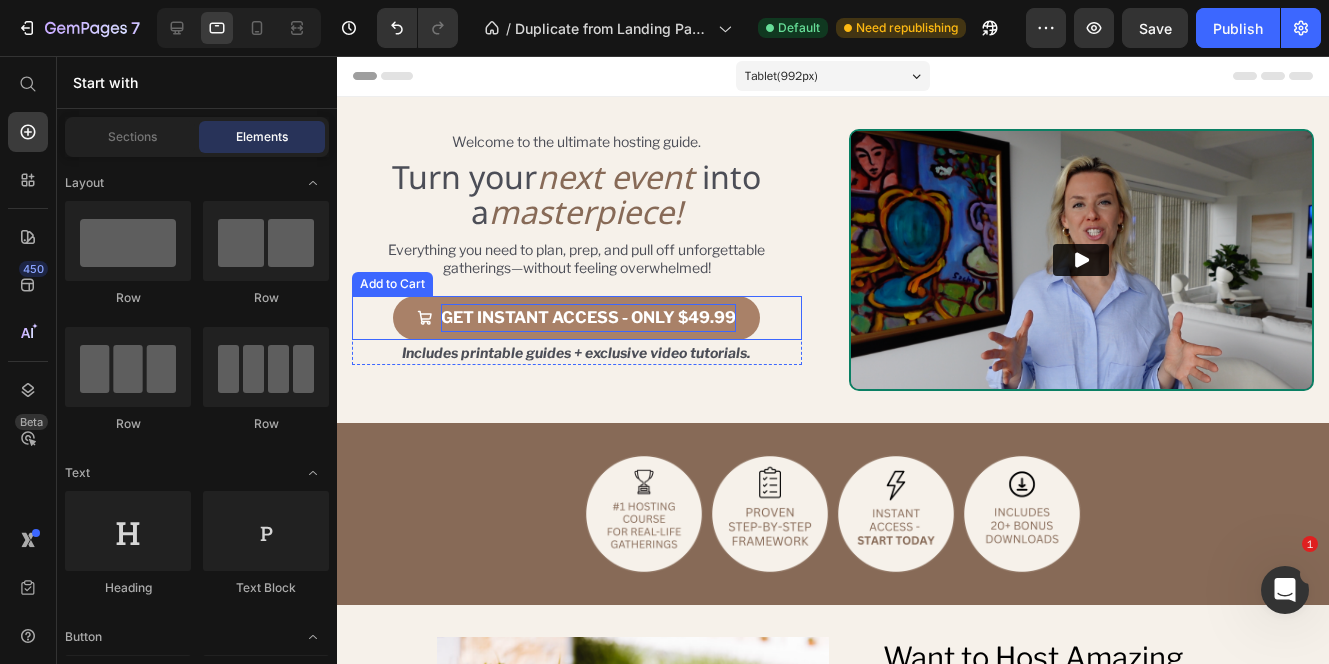 click on "GET INSTANT ACCESS - ONLY $49.99" at bounding box center [588, 318] 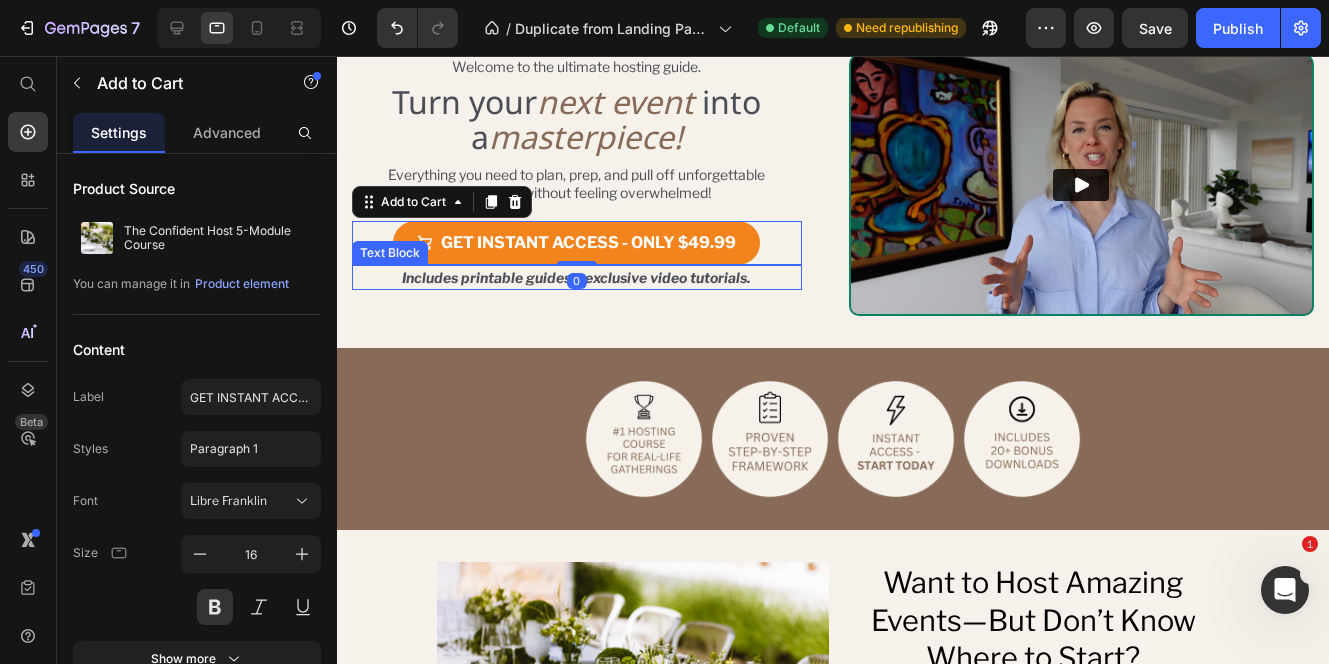 scroll, scrollTop: 127, scrollLeft: 0, axis: vertical 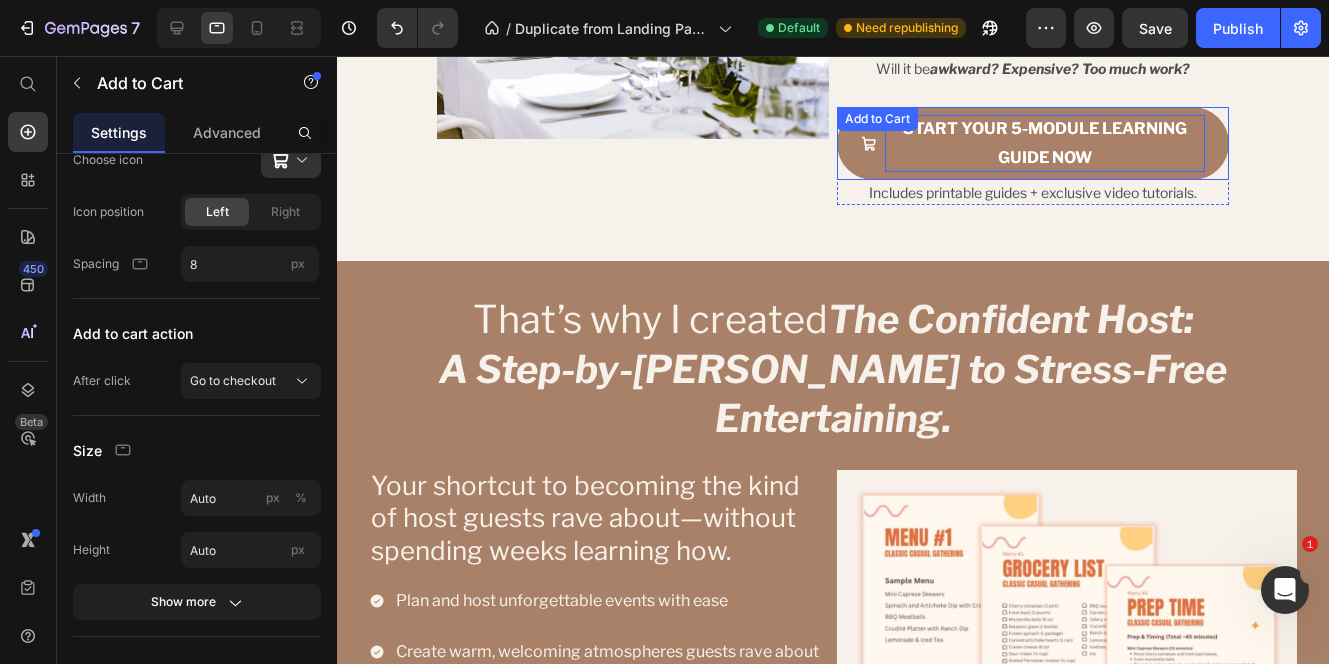 click on "START YOUR 5-MODULE LEARNING GUIDE NOW" at bounding box center [1045, 144] 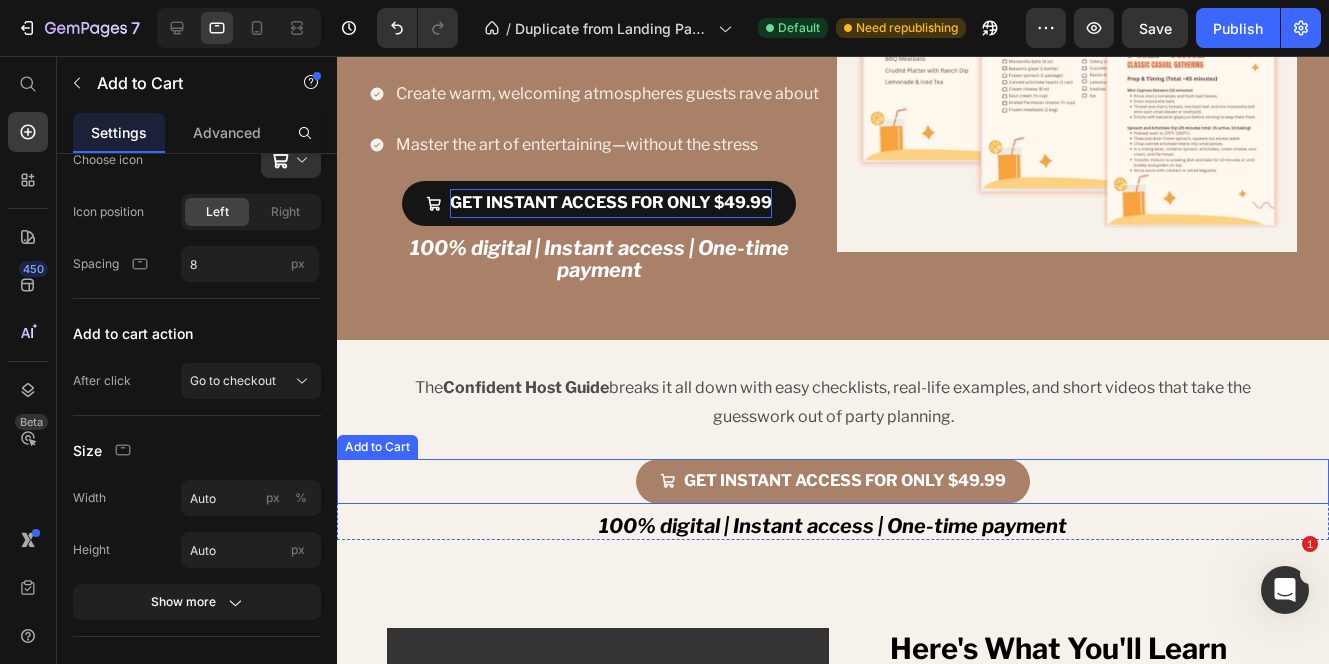 scroll, scrollTop: 1244, scrollLeft: 0, axis: vertical 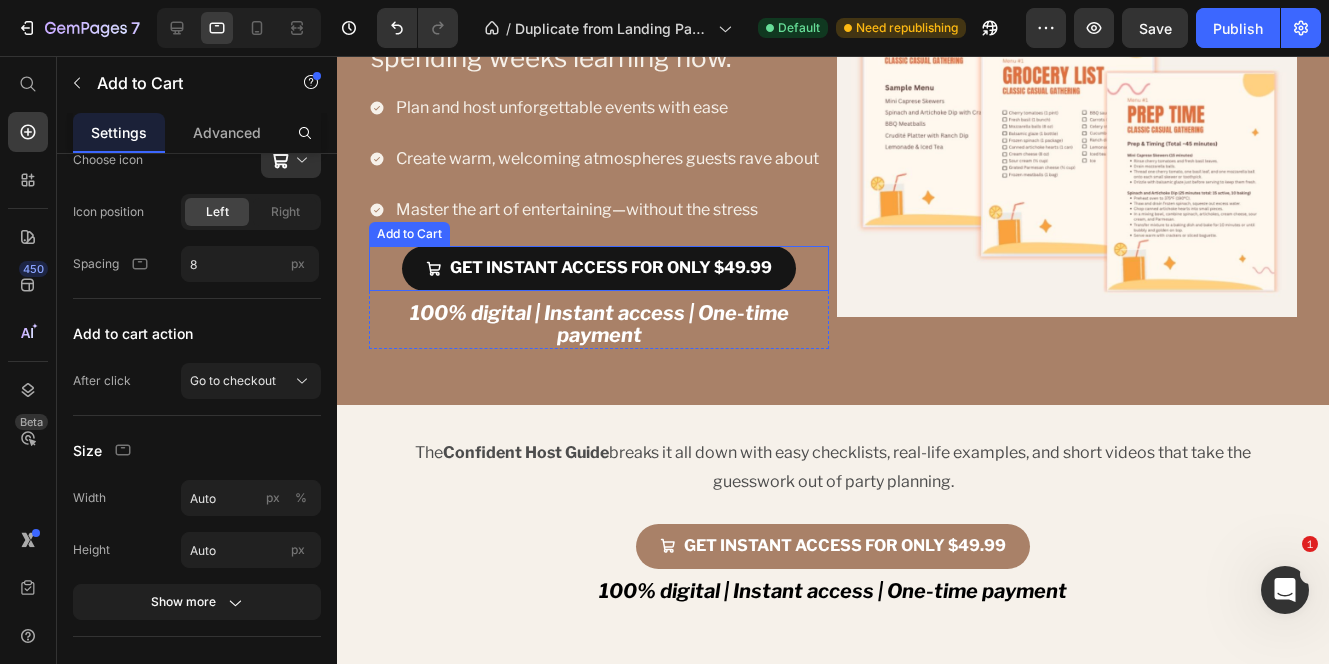 click on "GET INSTANT ACCESS FOR ONLY $49.99" at bounding box center (599, 268) 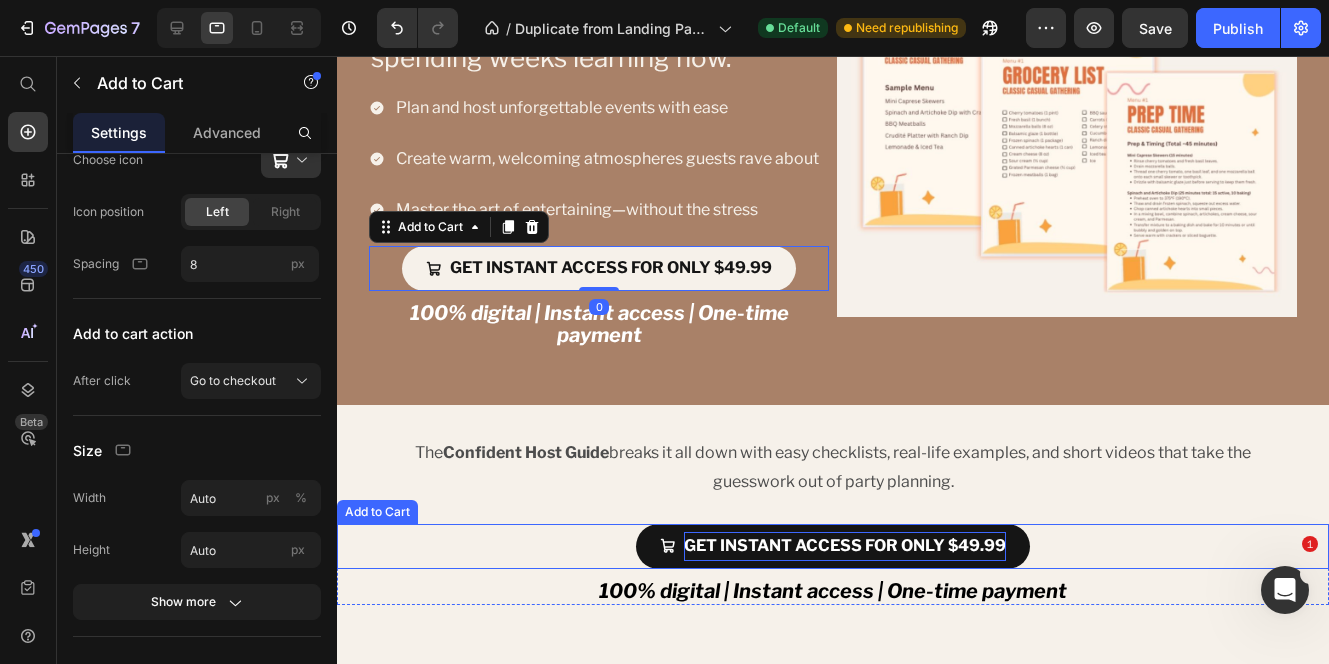 click on "GET INSTANT ACCESS FOR ONLY $49.99" at bounding box center (845, 546) 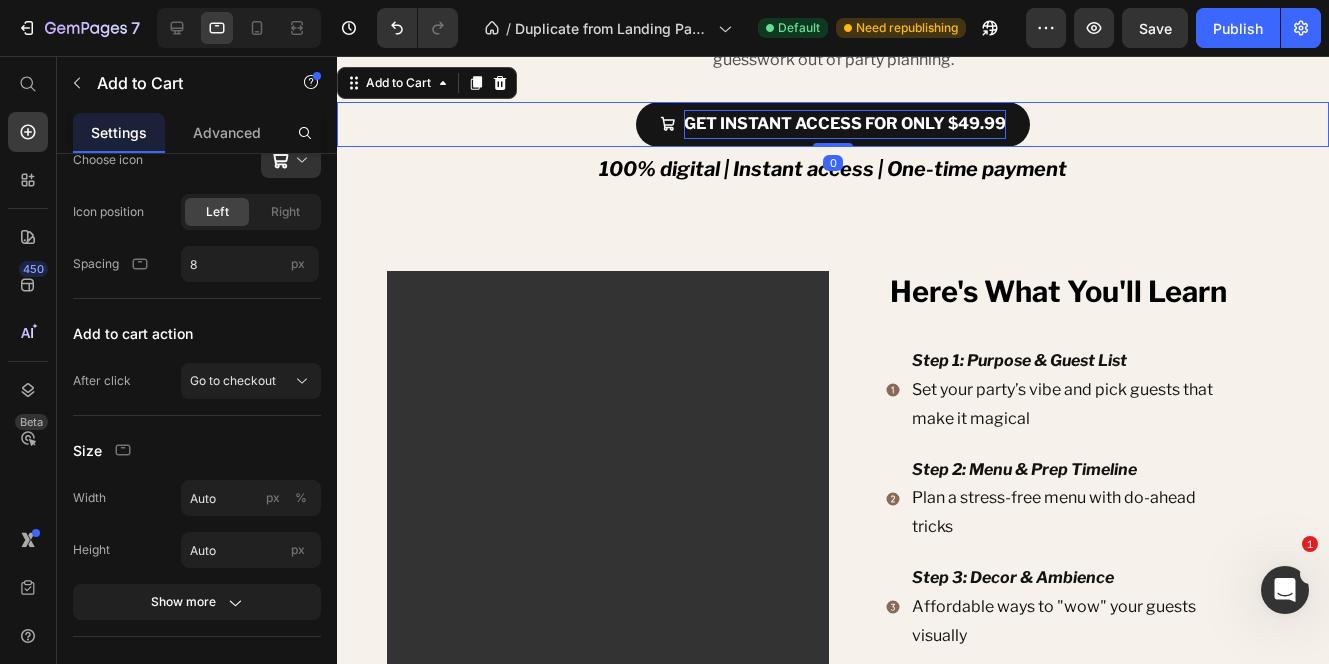 scroll, scrollTop: 1682, scrollLeft: 0, axis: vertical 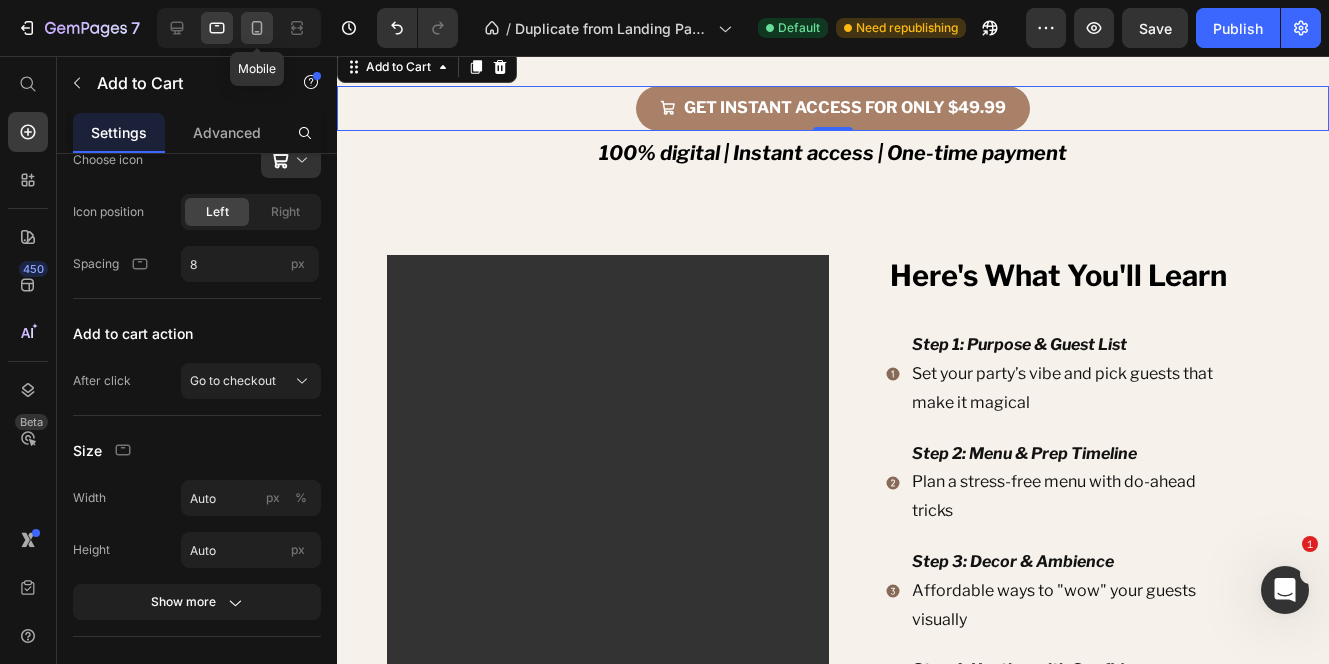 click 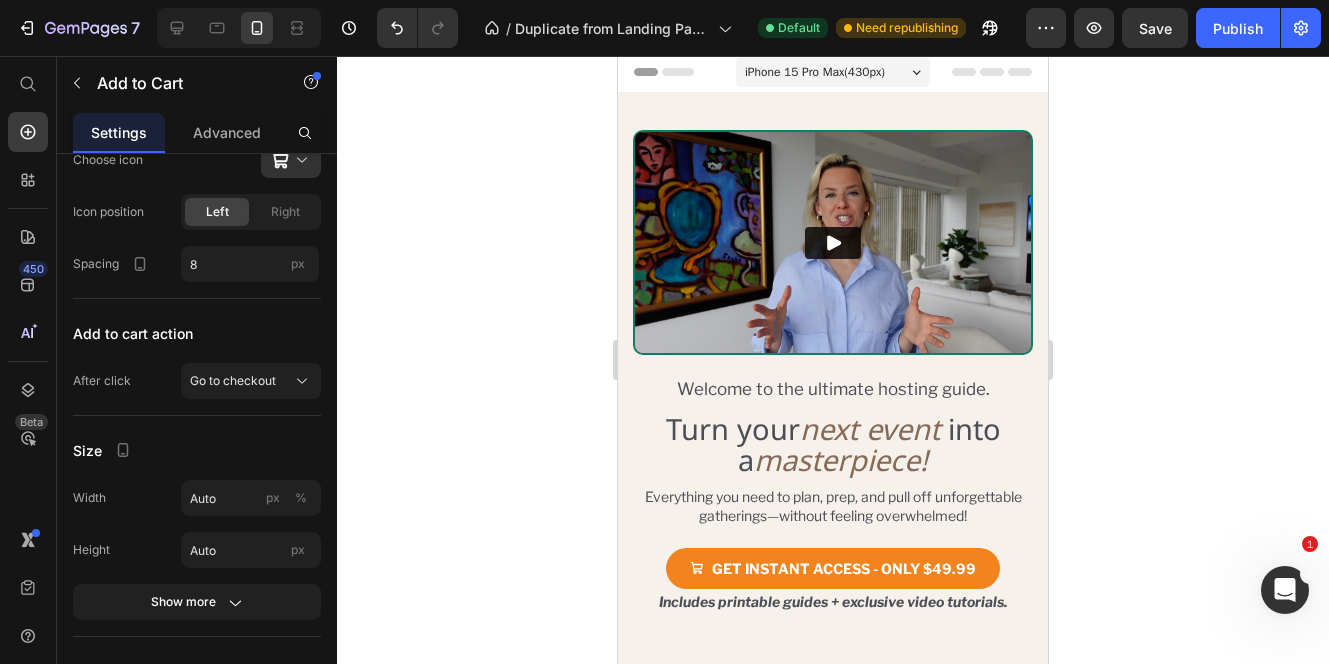 scroll, scrollTop: 0, scrollLeft: 0, axis: both 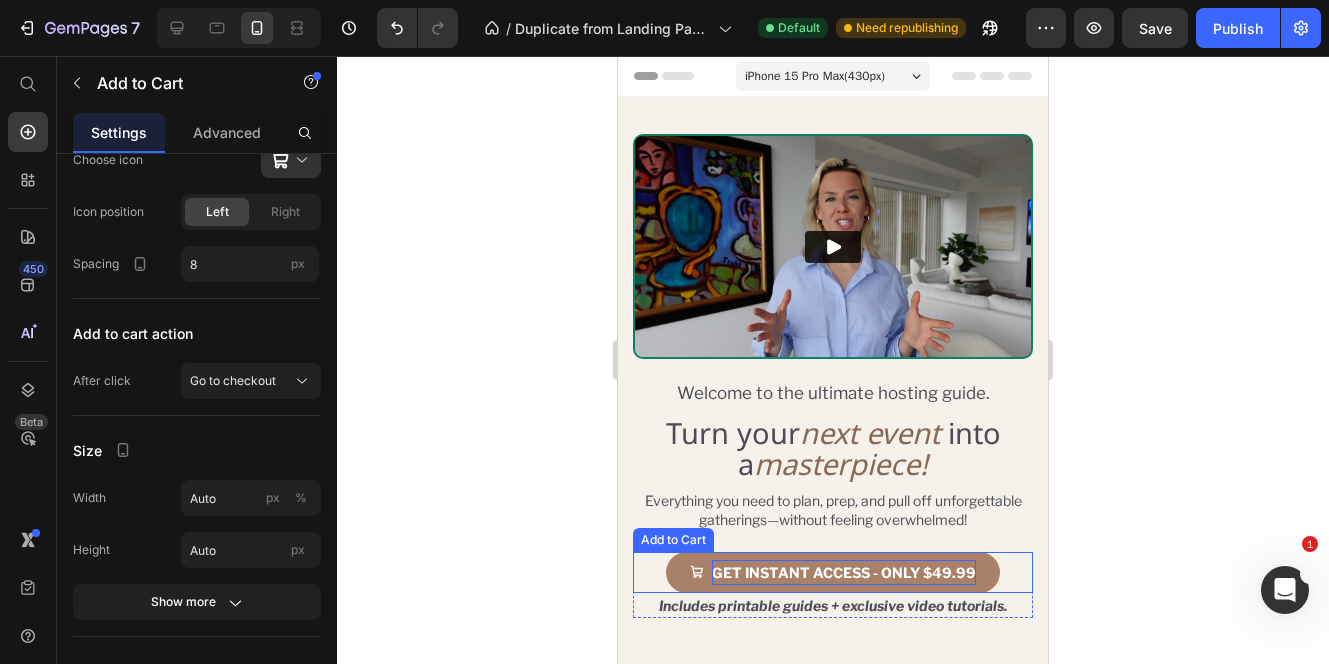 click on "GET INSTANT ACCESS - ONLY $49.99" at bounding box center (844, 572) 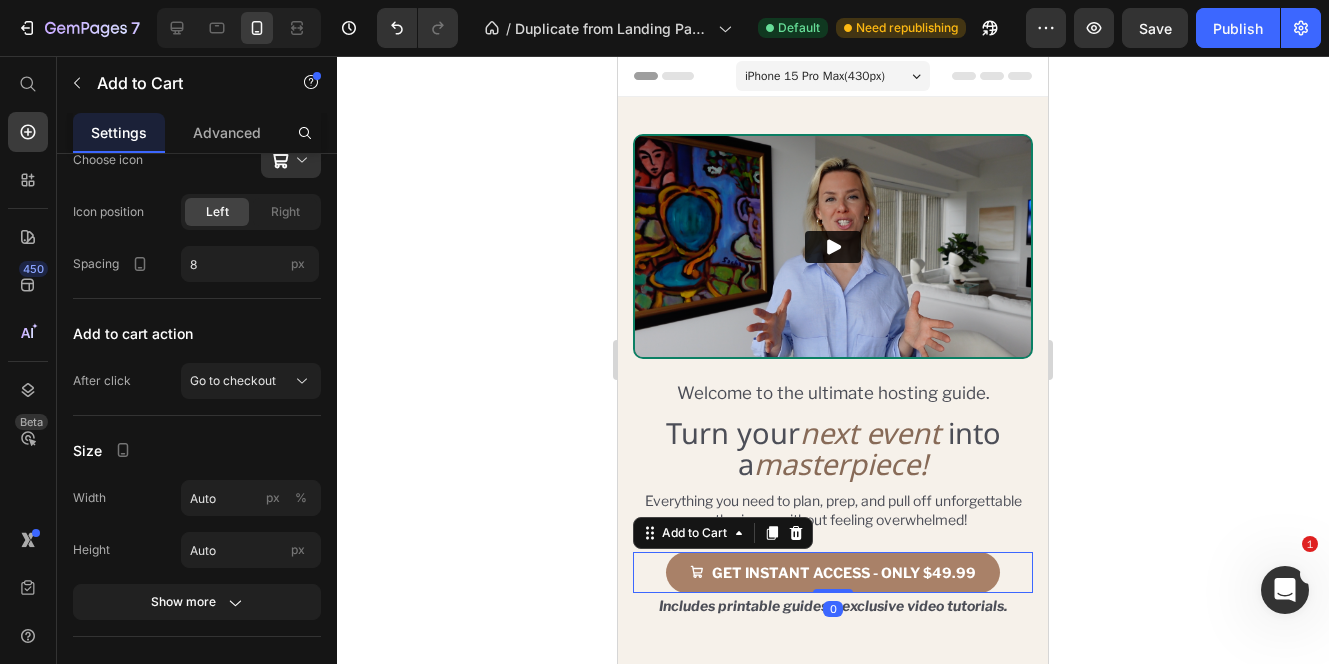 click on "GET INSTANT ACCESS - ONLY $49.99" at bounding box center [833, 572] 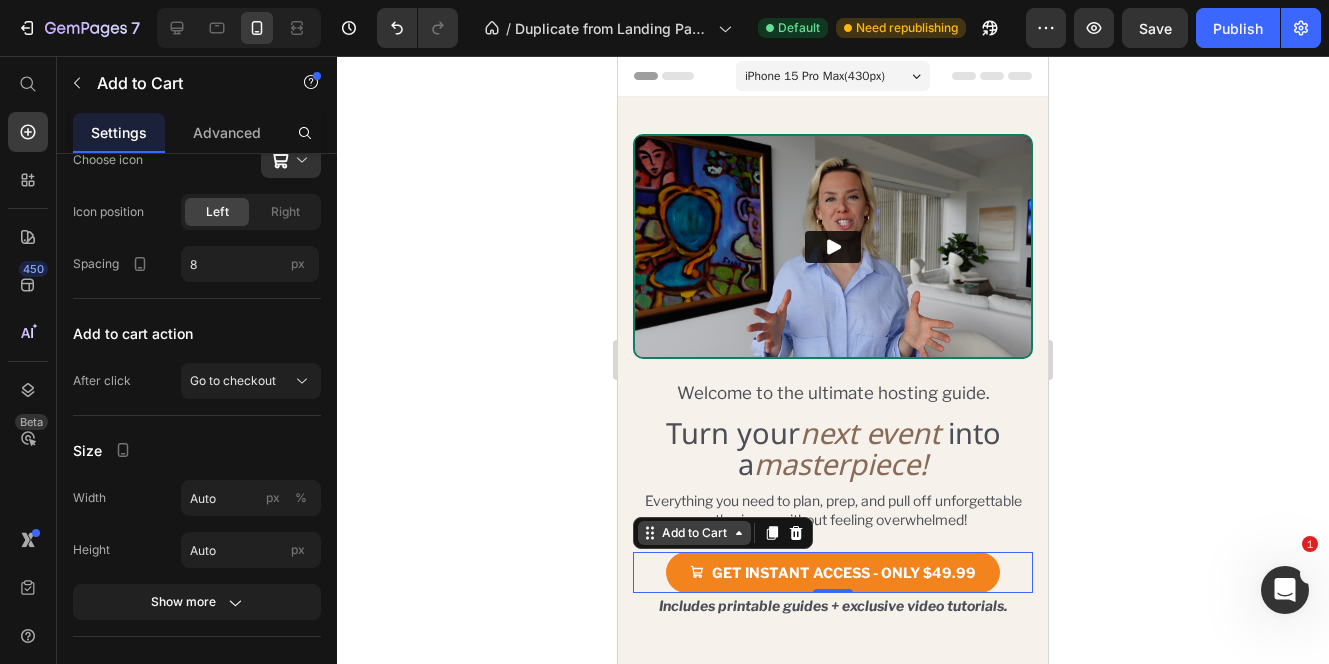 click 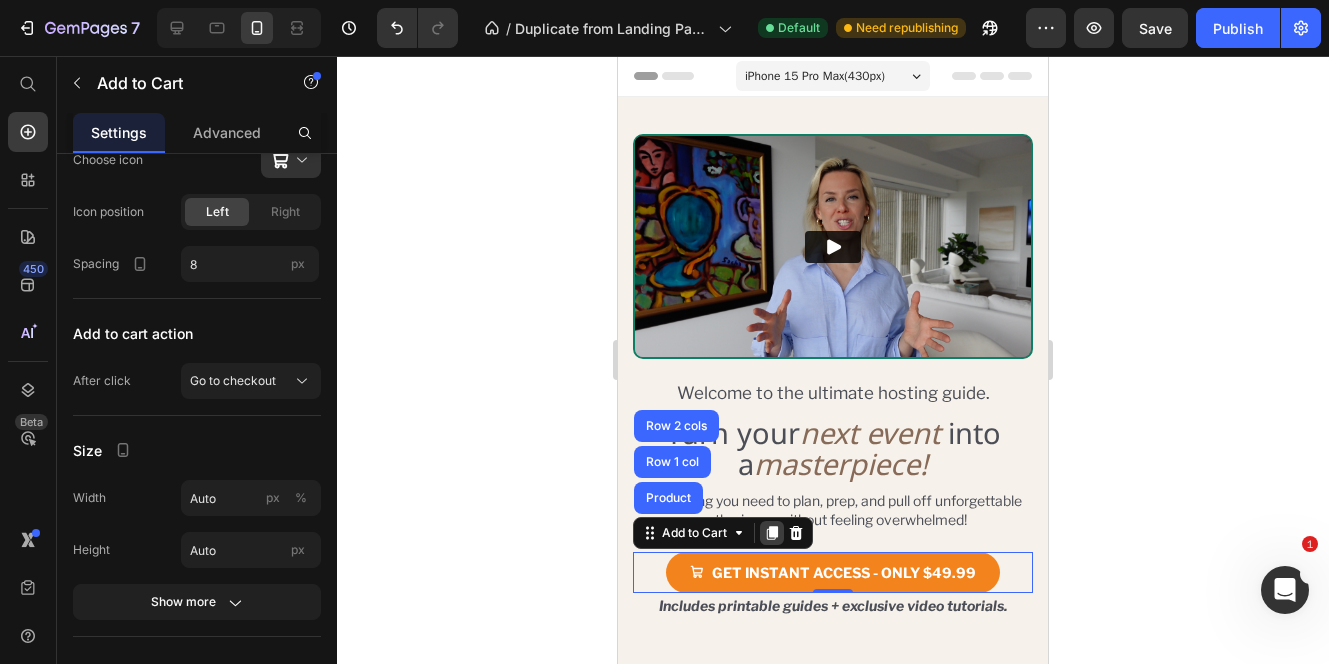 click 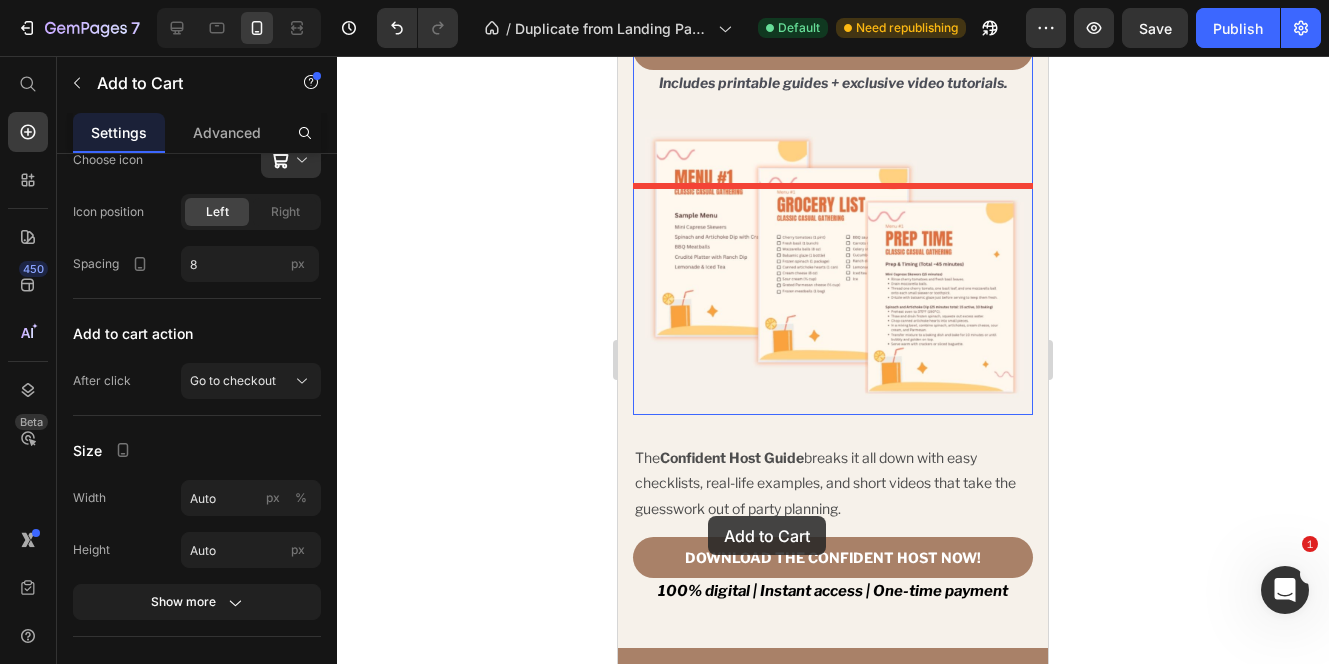 scroll, scrollTop: 1460, scrollLeft: 0, axis: vertical 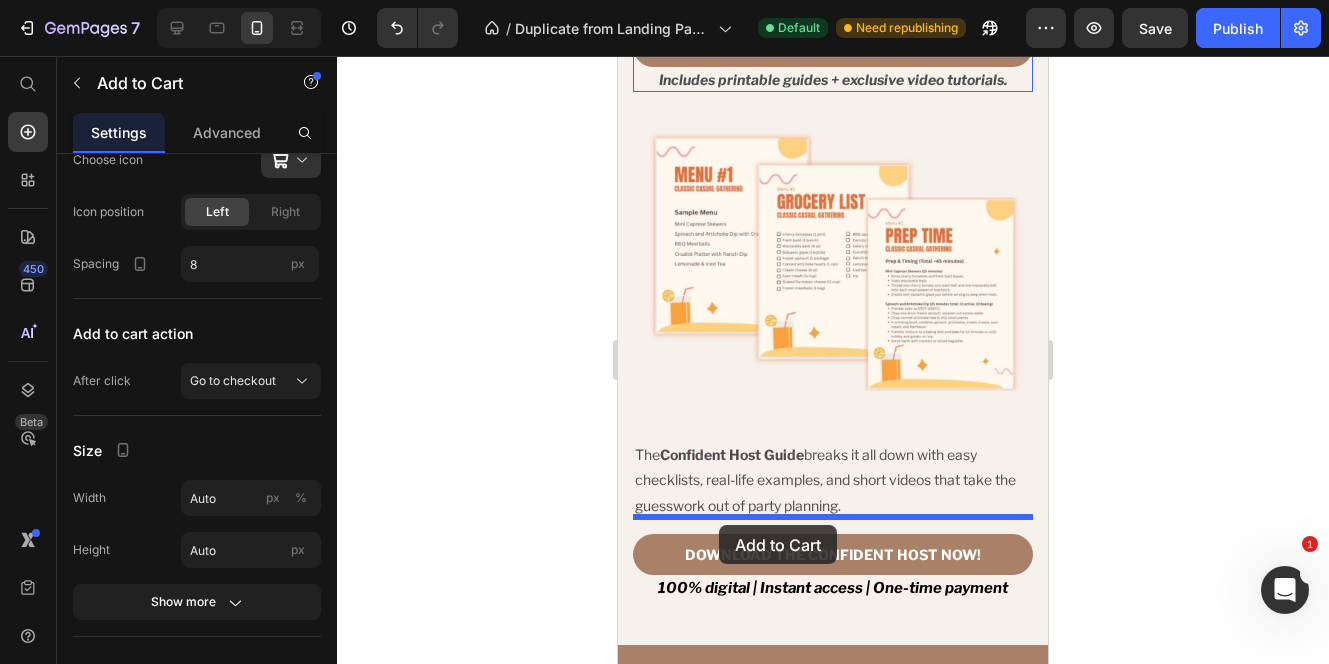 drag, startPoint x: 652, startPoint y: 574, endPoint x: 719, endPoint y: 525, distance: 83.00603 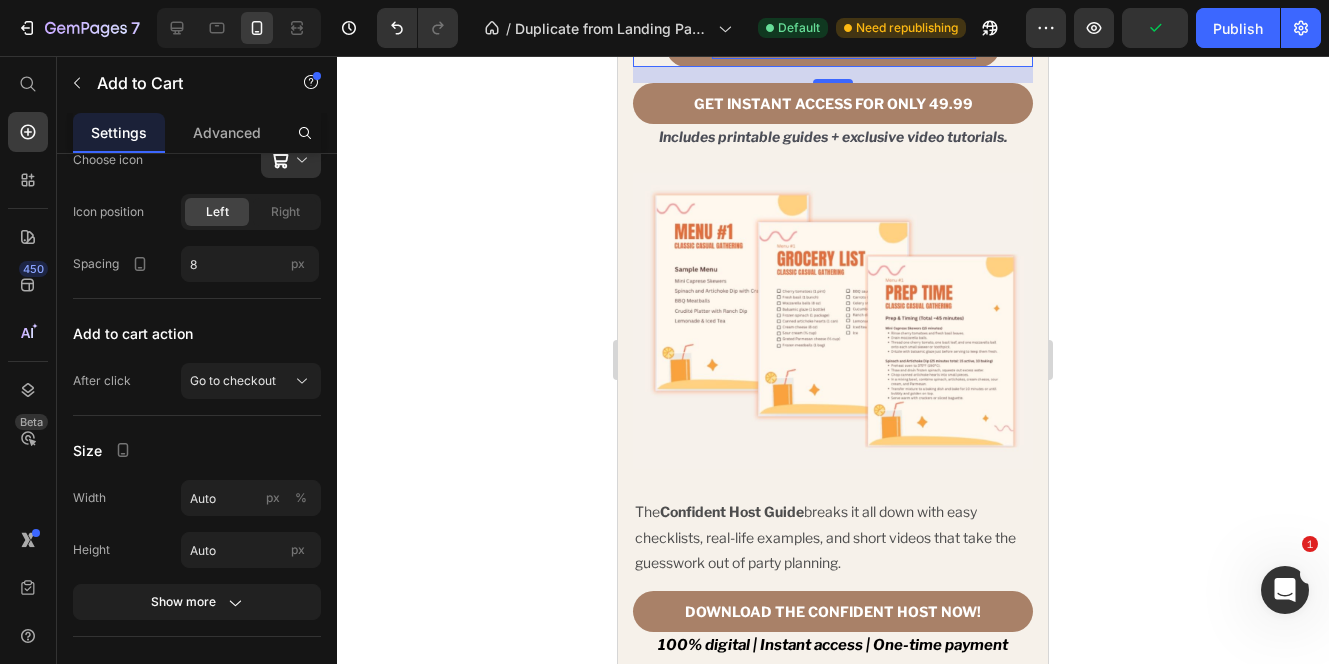 click on "GET INSTANT ACCESS - ONLY $49.99" at bounding box center (844, 46) 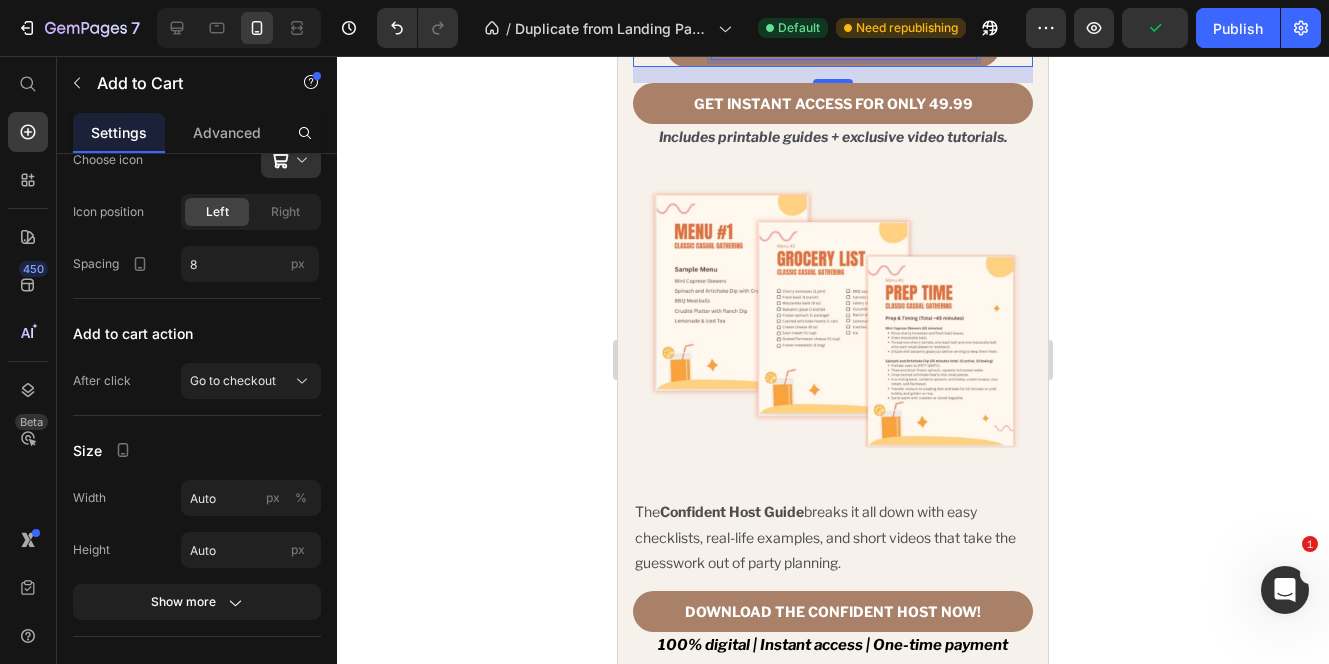 click on "GET INSTANT ACCESS - ONLY $49.99" at bounding box center (844, 46) 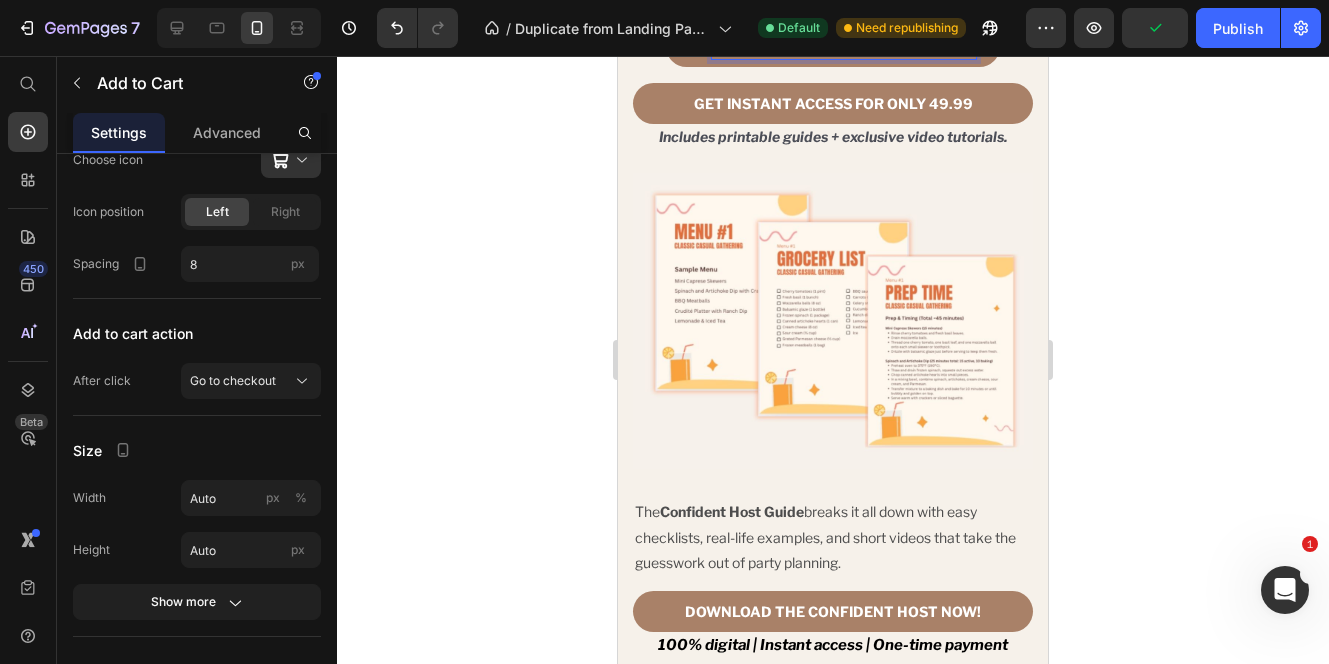 click on "GET INSTANT ACCESS - ONLY $49.99" at bounding box center (844, 46) 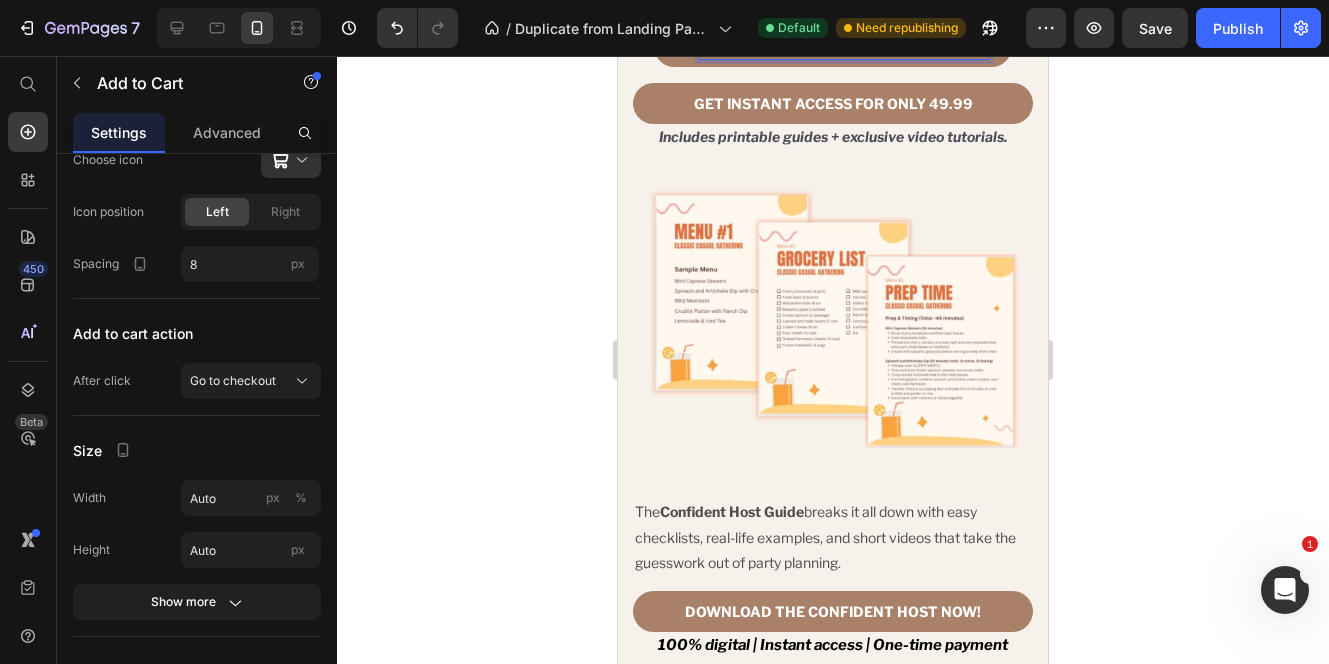 click on "GET INSTANT ACCESS FOR ONLY $49.99" at bounding box center (833, 46) 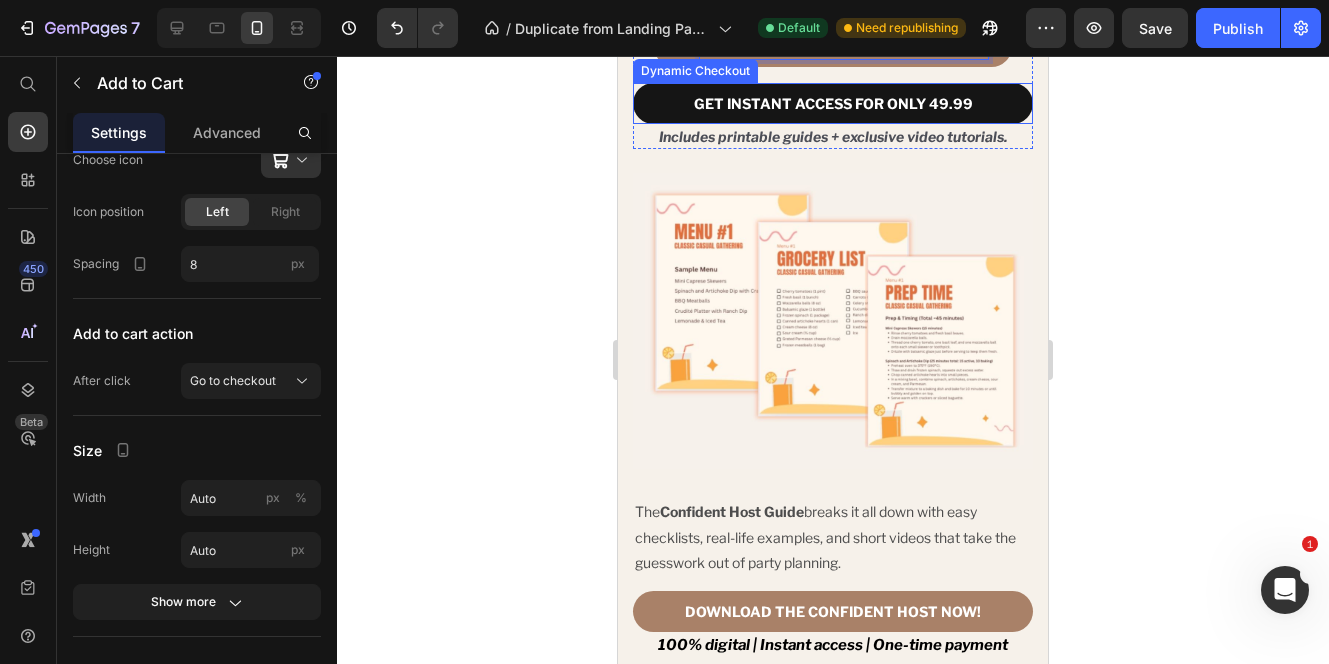 click on "GET INSTANT ACCESS FOR ONLY 49.99" at bounding box center [833, 103] 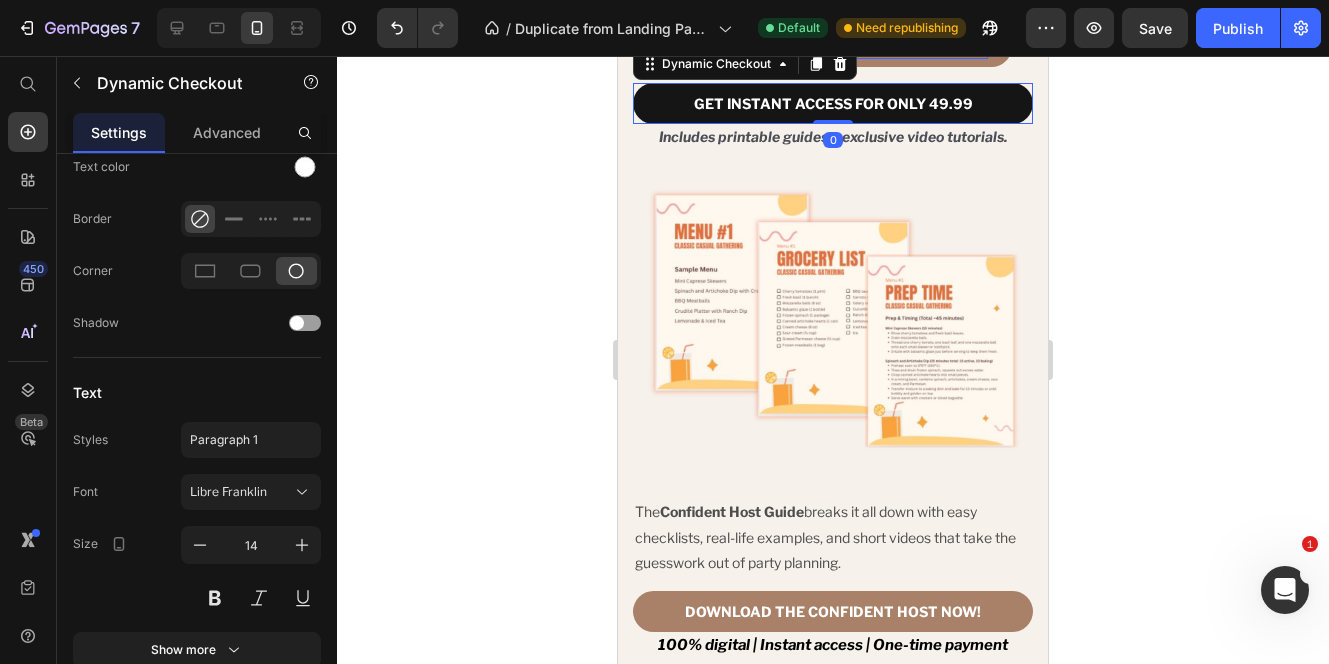 scroll, scrollTop: 0, scrollLeft: 0, axis: both 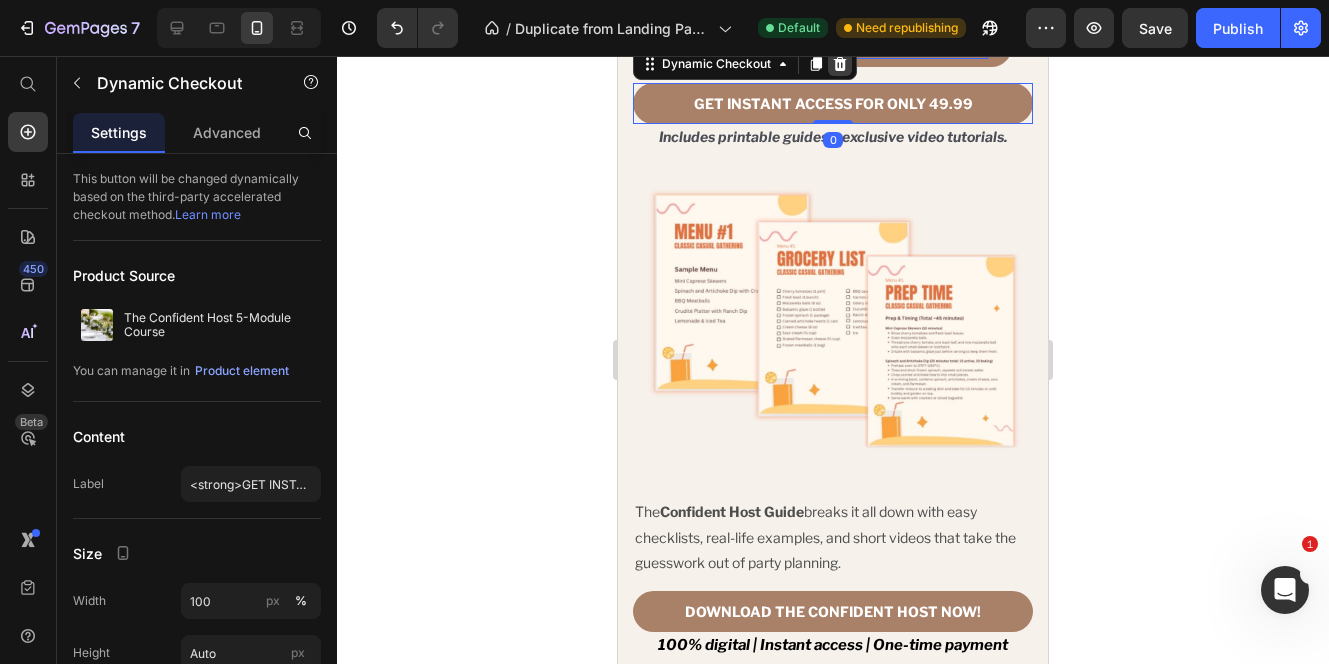 click 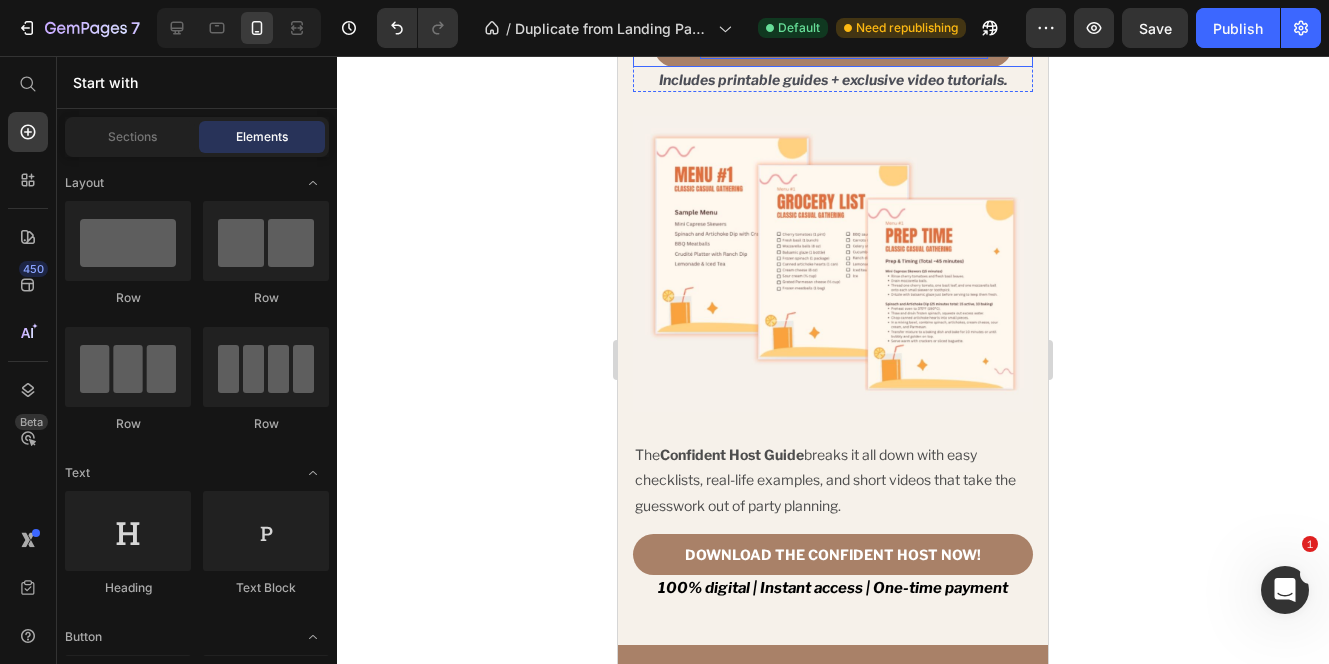 click on "GET INSTANT ACCESS FOR ONLY $49.99" at bounding box center [833, 46] 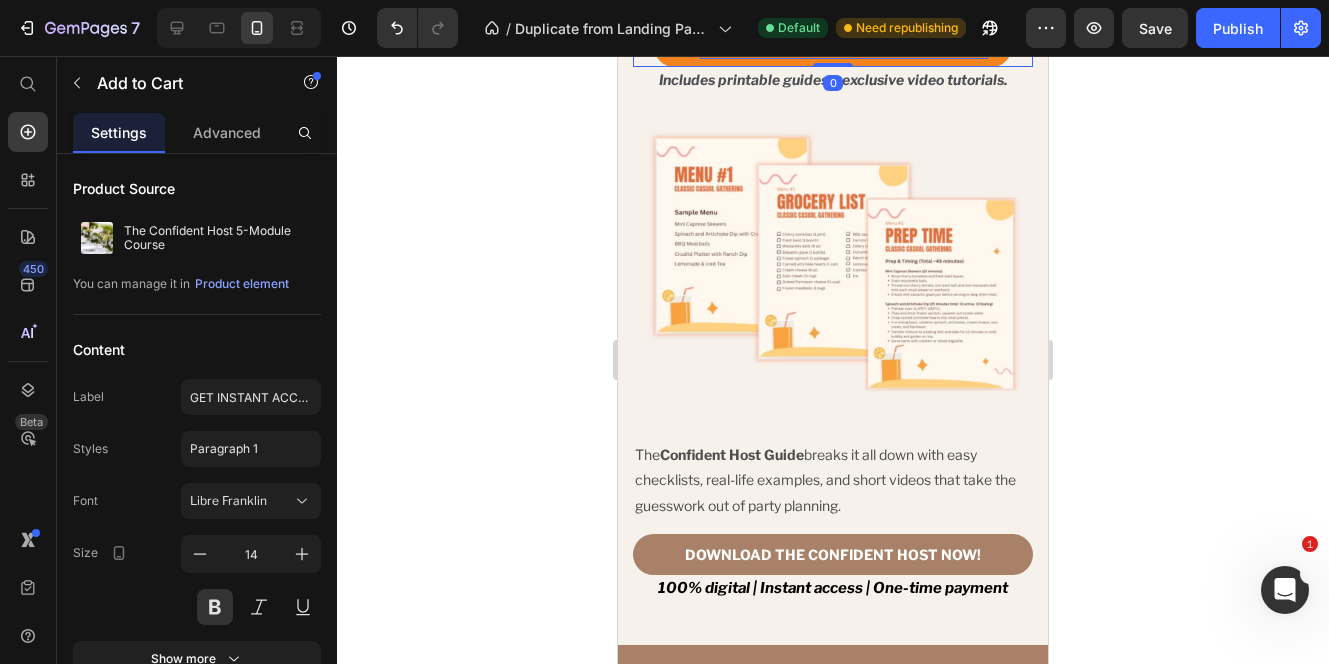 click 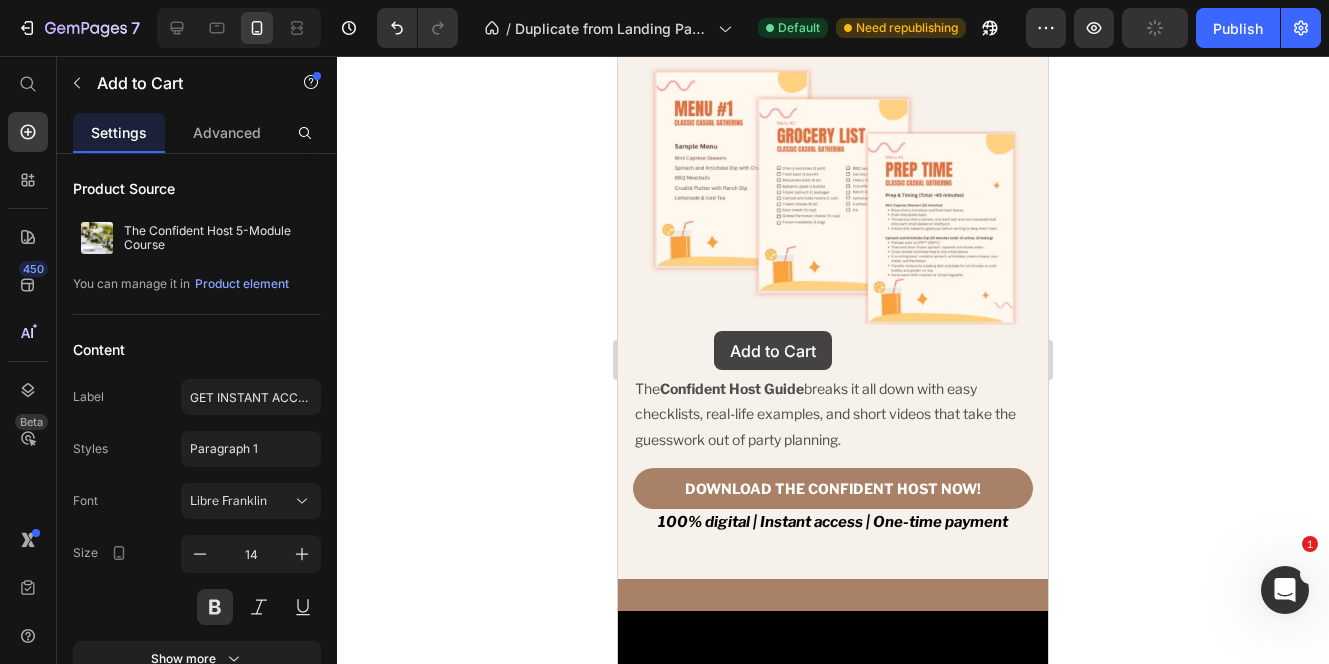 scroll, scrollTop: 2252, scrollLeft: 0, axis: vertical 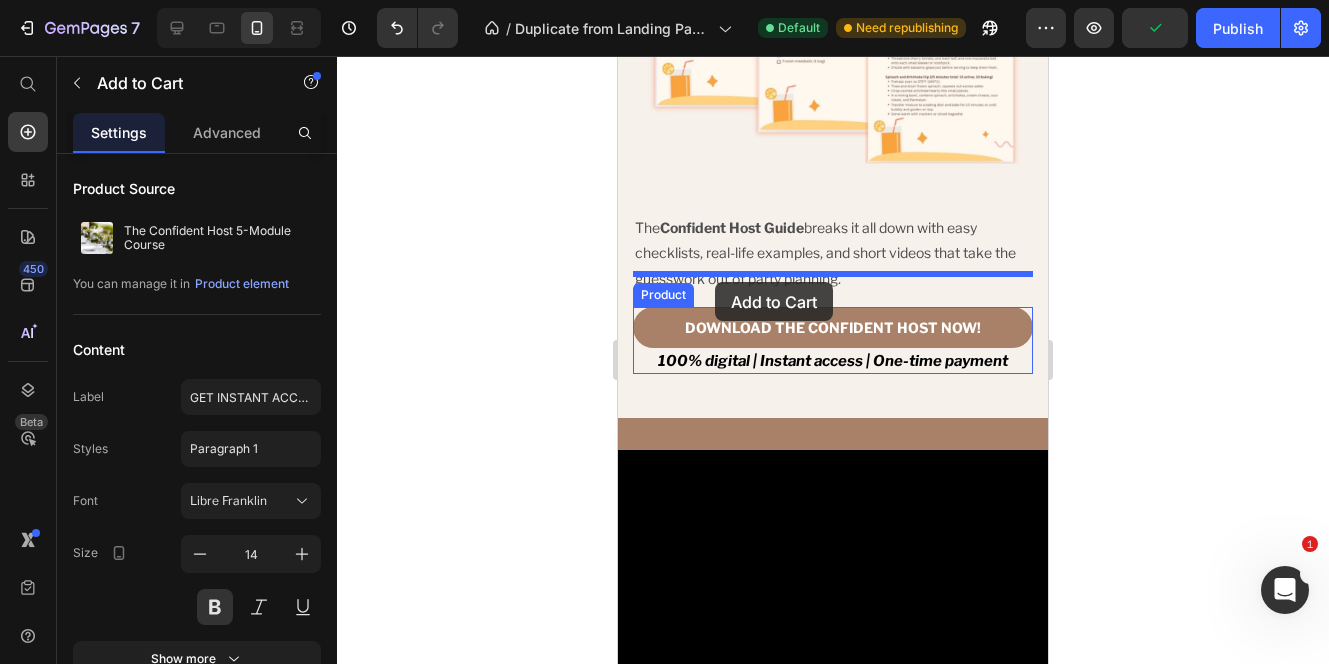 drag, startPoint x: 651, startPoint y: 538, endPoint x: 715, endPoint y: 282, distance: 263.87875 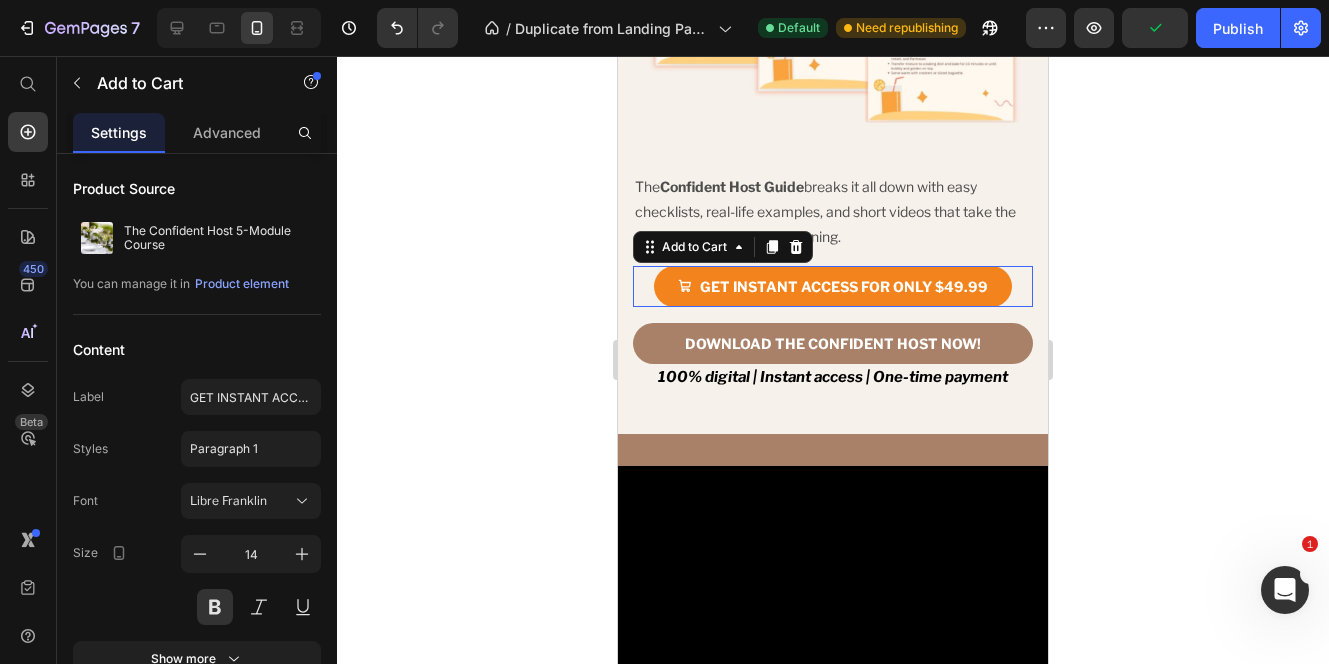 scroll, scrollTop: 2210, scrollLeft: 0, axis: vertical 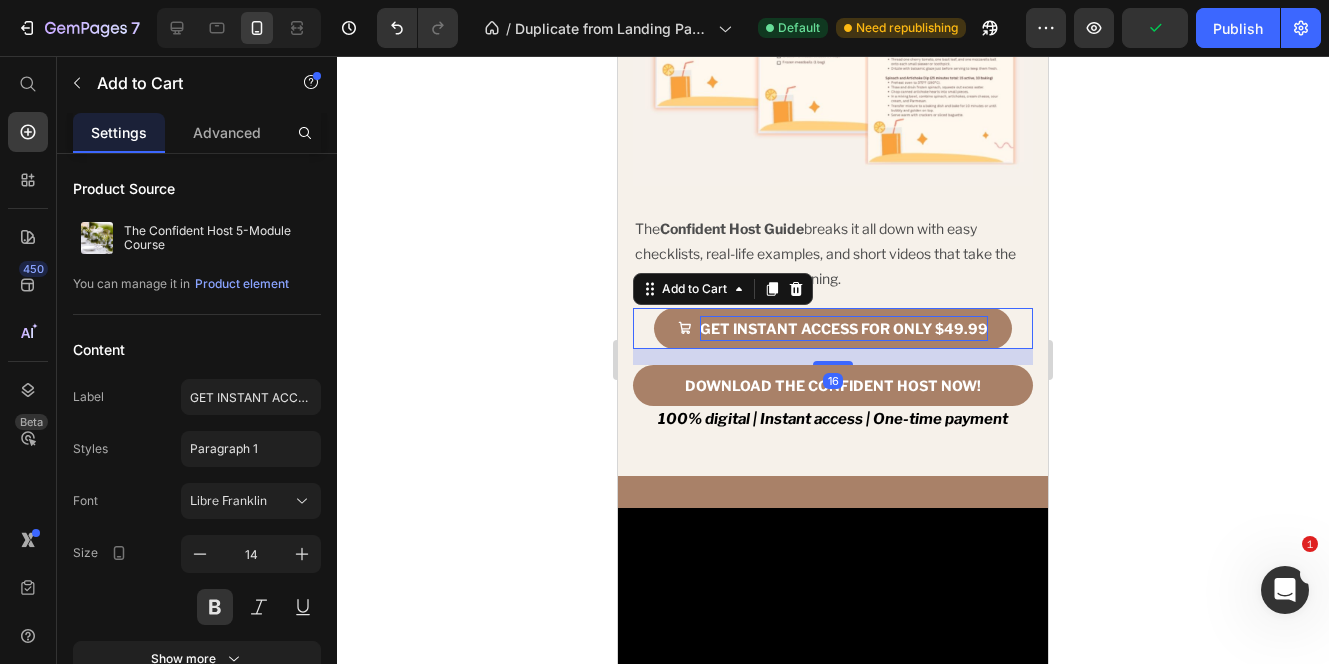 click on "GET INSTANT ACCESS FOR ONLY $49.99" at bounding box center [844, 328] 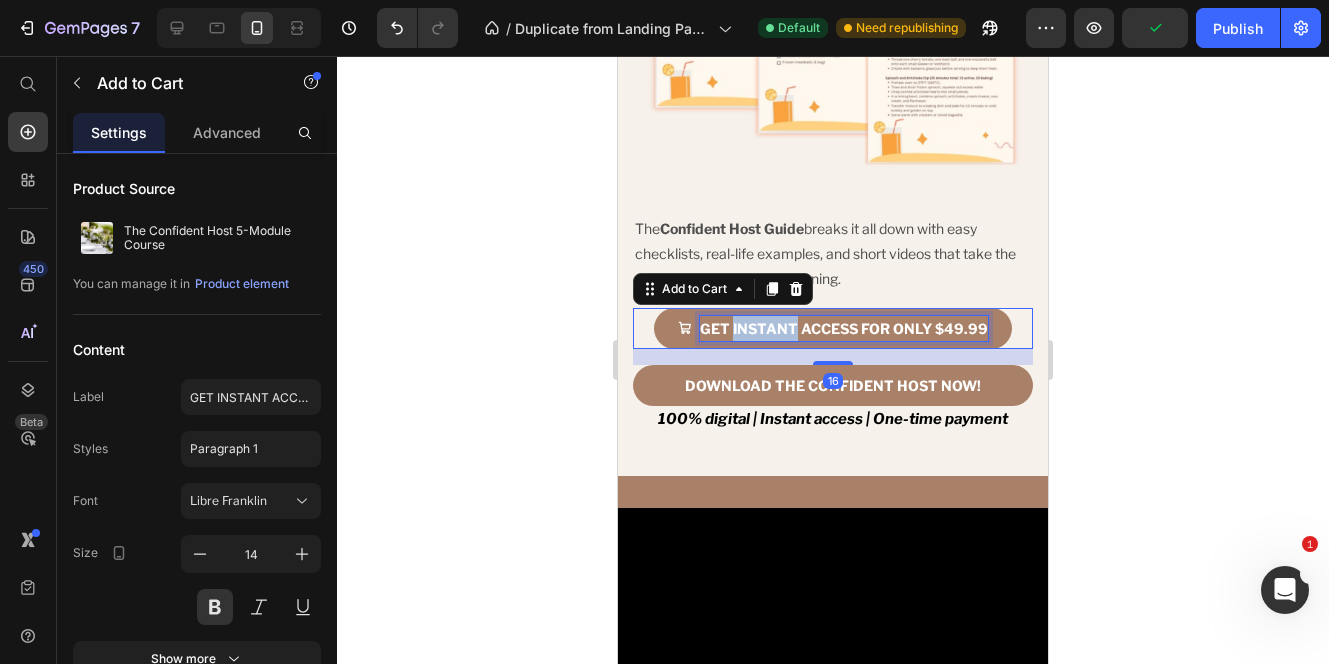 click on "GET INSTANT ACCESS FOR ONLY $49.99" at bounding box center (844, 328) 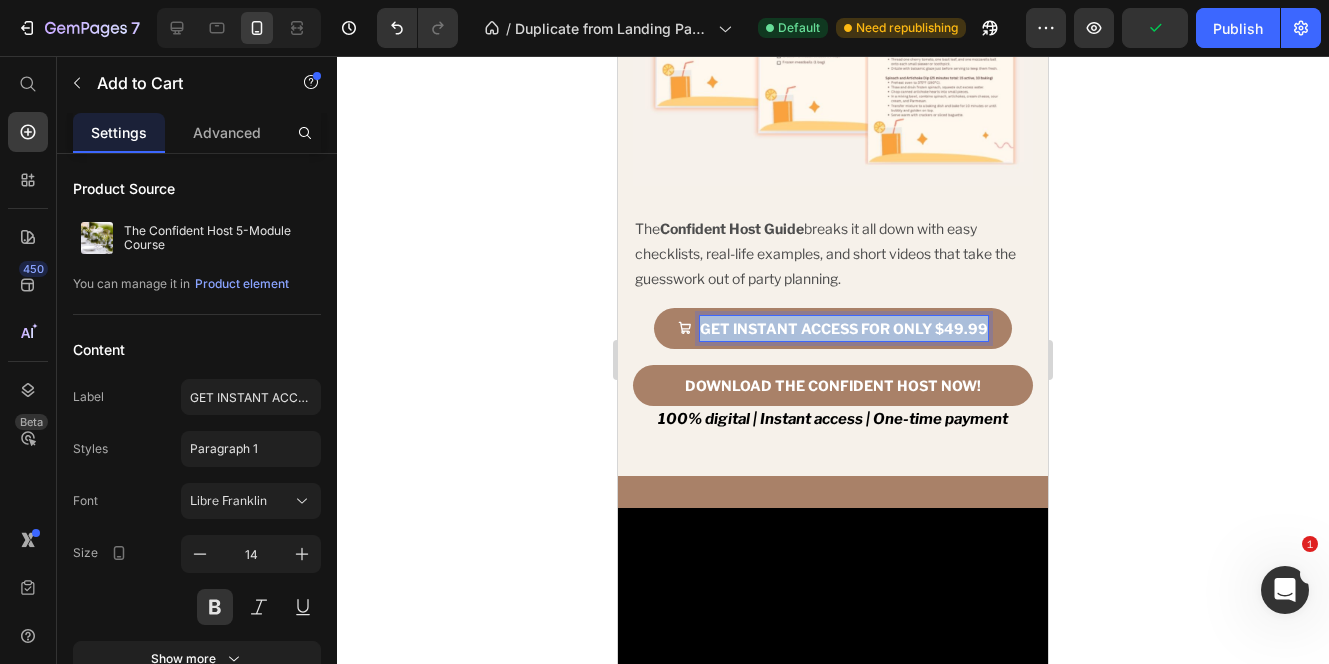 click on "GET INSTANT ACCESS FOR ONLY $49.99" at bounding box center (844, 328) 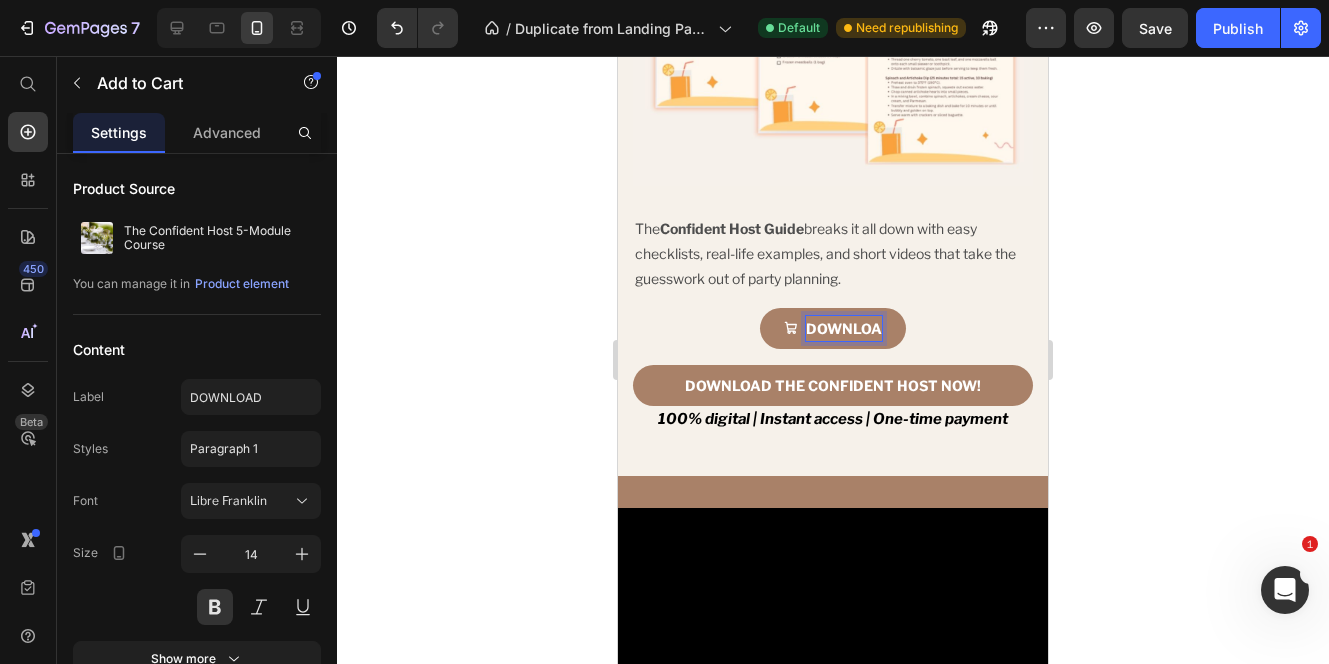 click on "DOWNLOA" at bounding box center [833, 328] 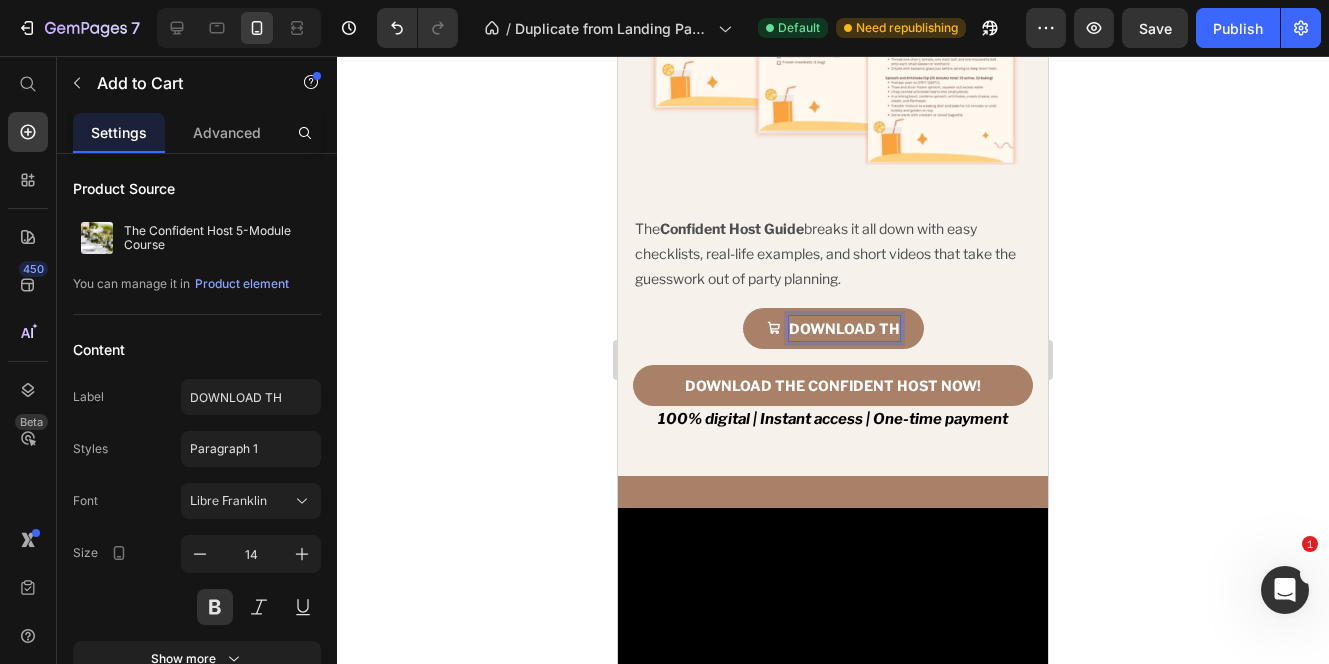 click on "DOWNLOAD TH" at bounding box center (833, 328) 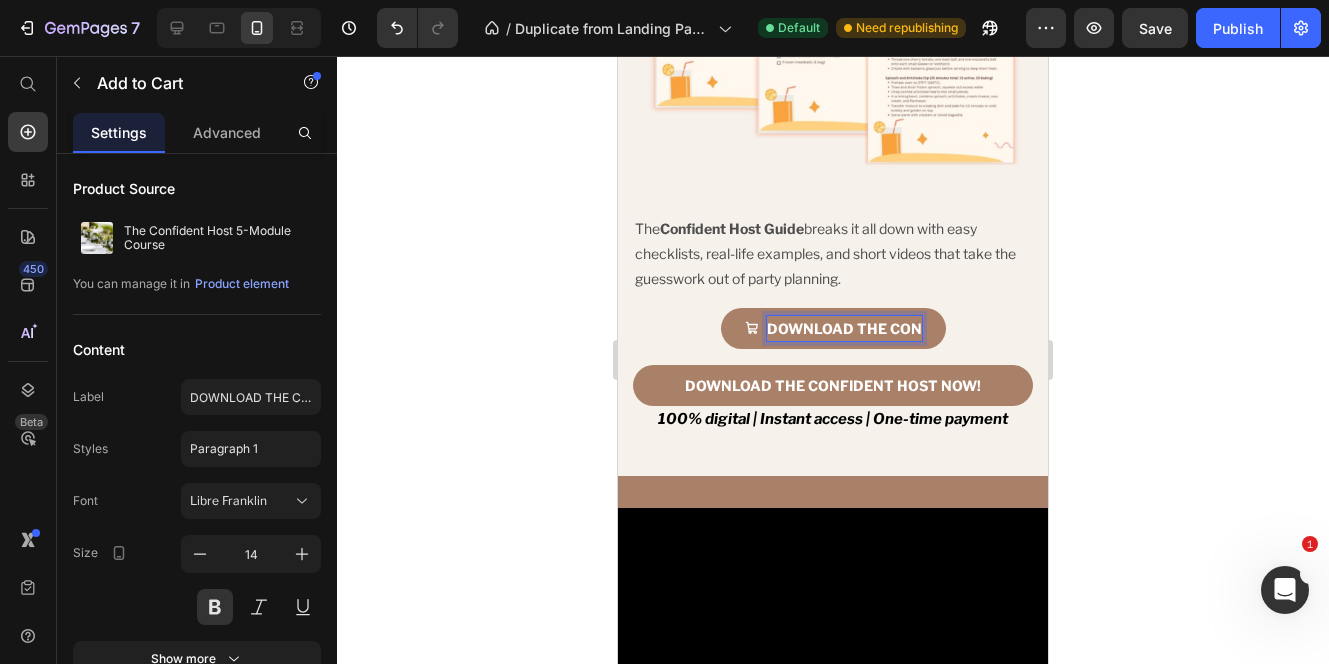 click on "DOWNLOAD THE CON" at bounding box center [844, 328] 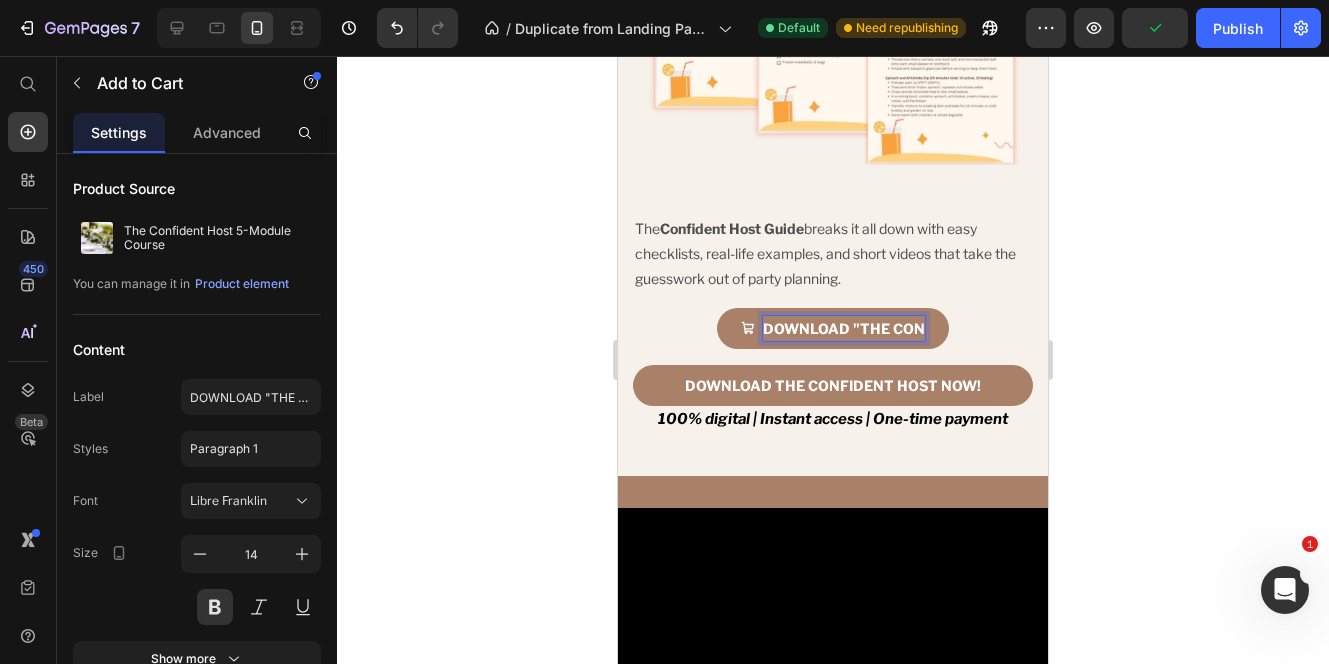 click on "DOWNLOAD "THE CON" at bounding box center (844, 328) 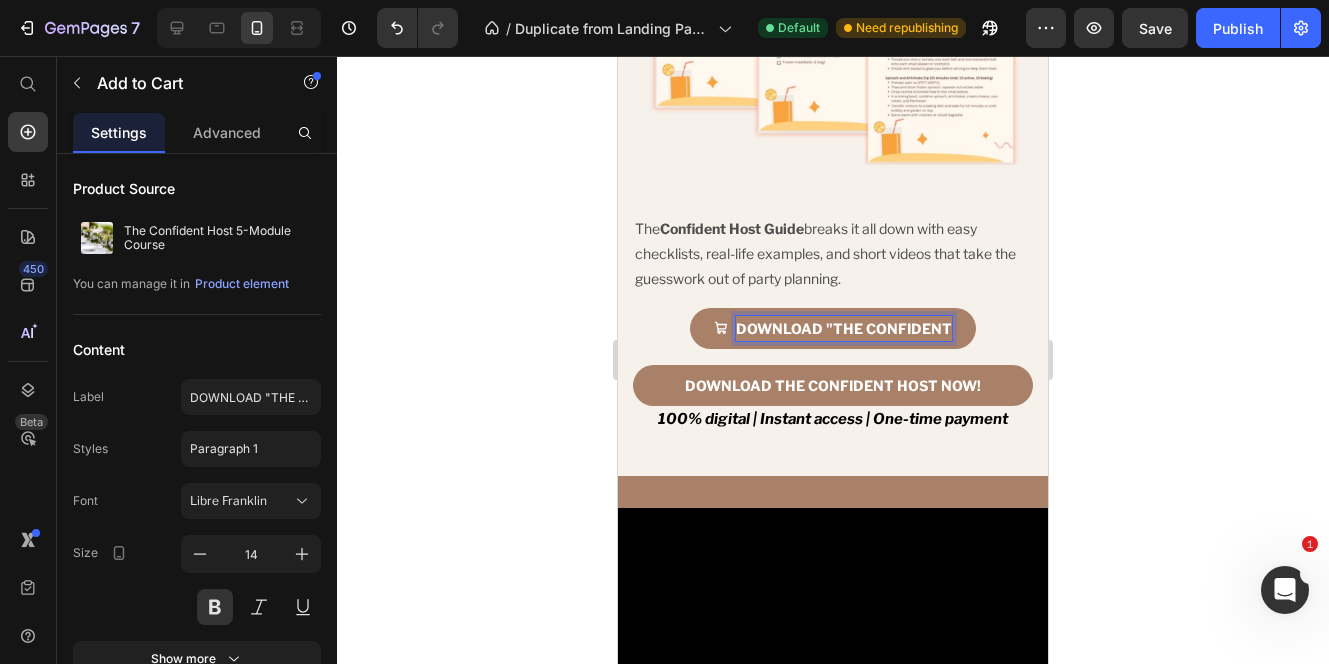 click on "DOWNLOAD "THE CONFIDENT" at bounding box center (833, 328) 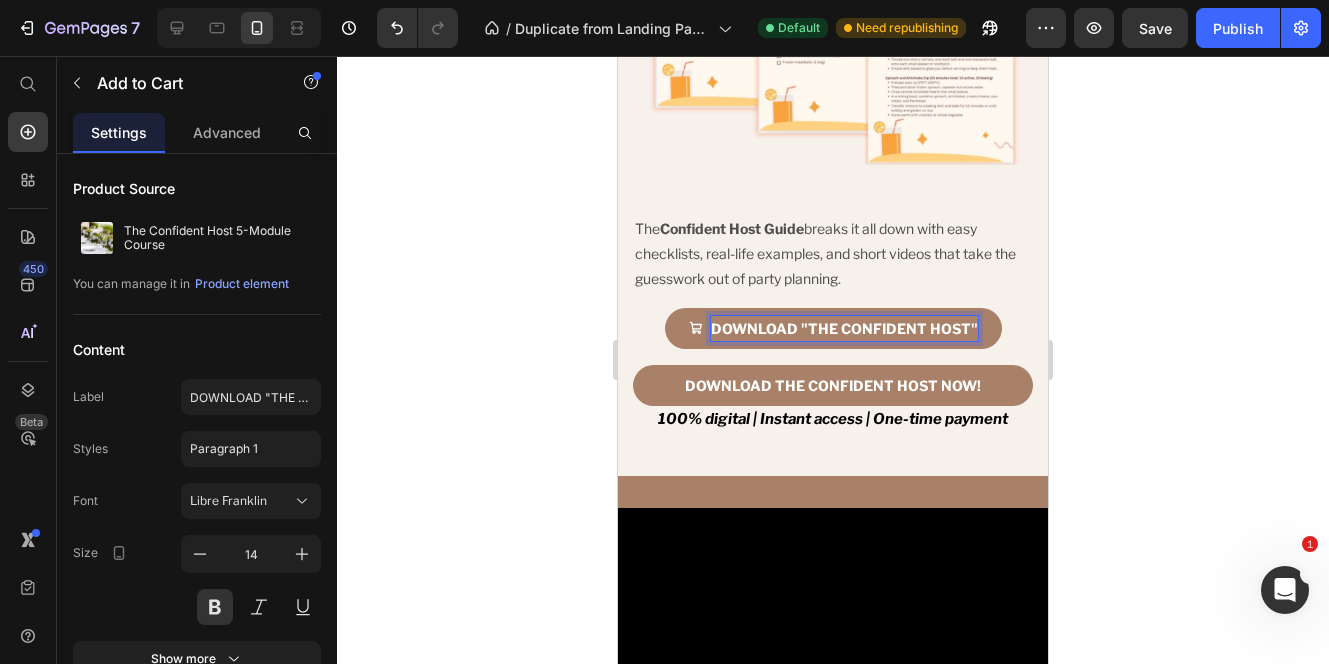 click on "DOWNLOAD "THE CONFIDENT HOST"" at bounding box center (833, 328) 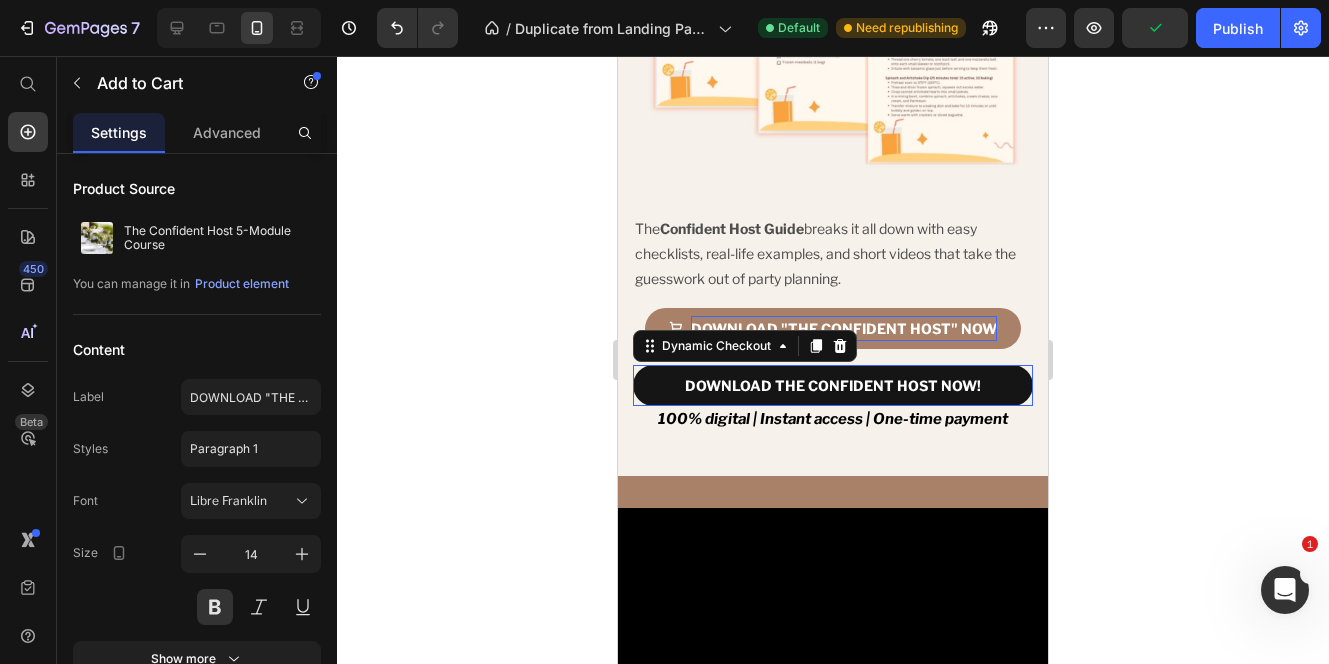 click on "DOWNLOAD THE CONFIDENT HOST NOW!" at bounding box center [833, 385] 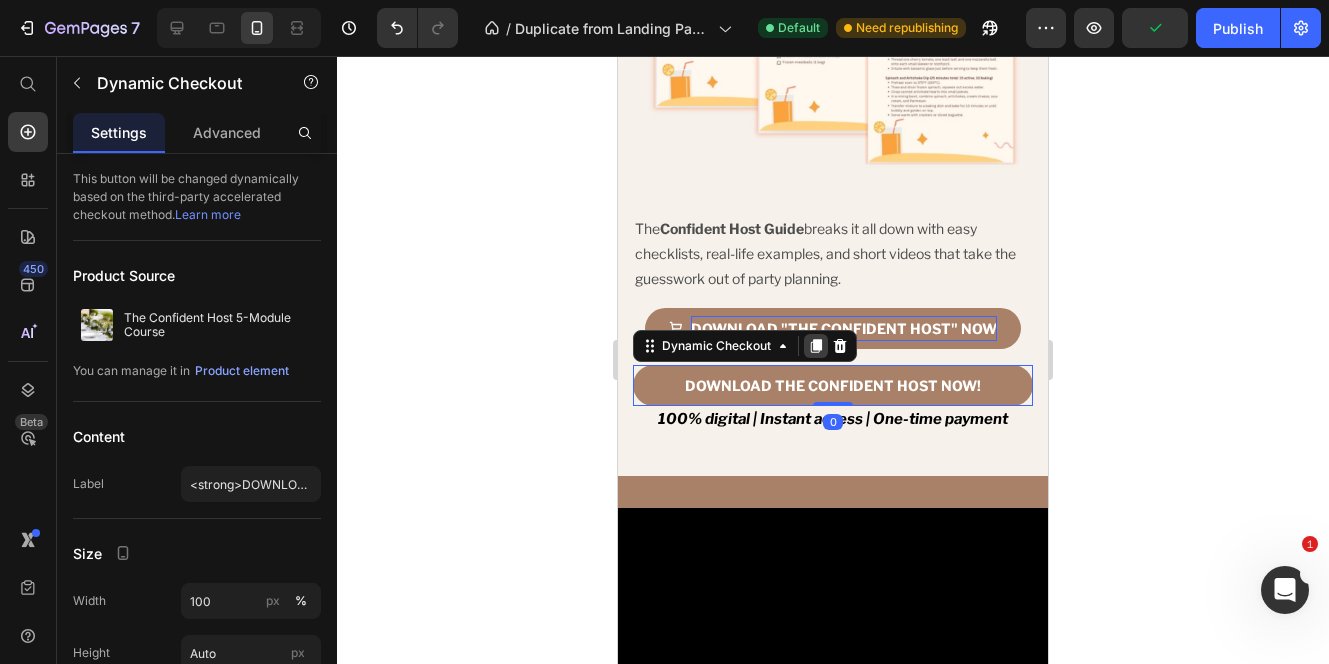 click 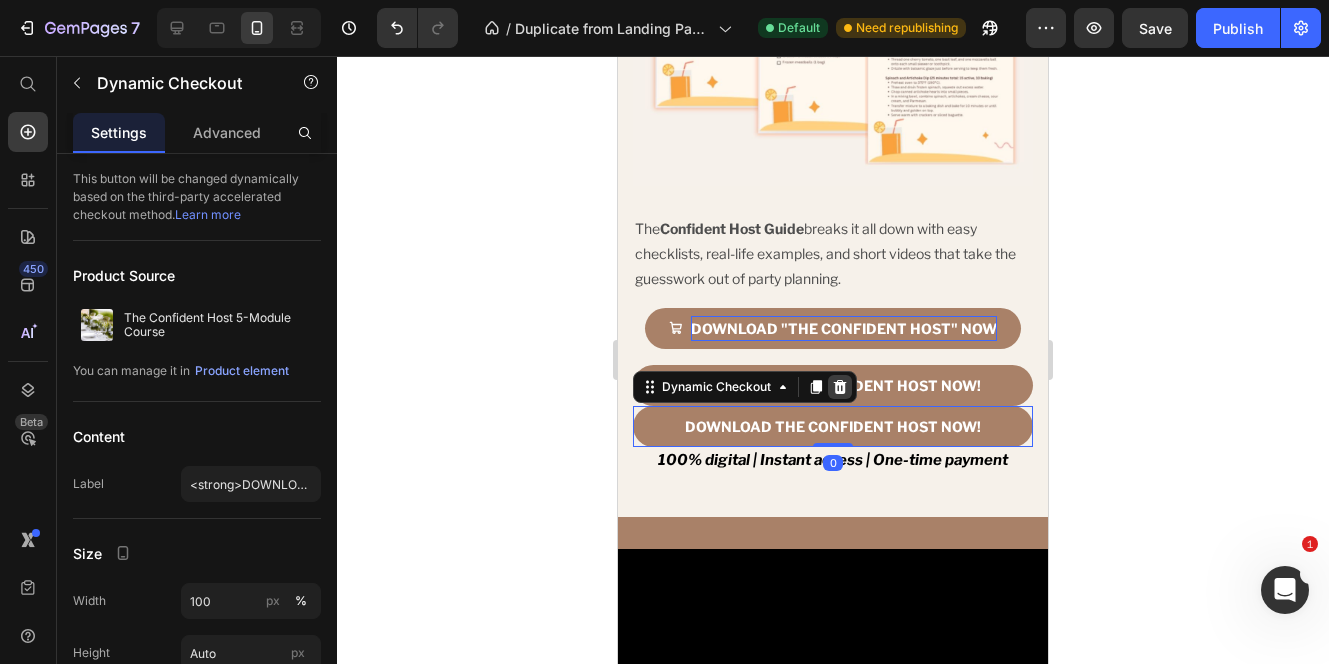 click 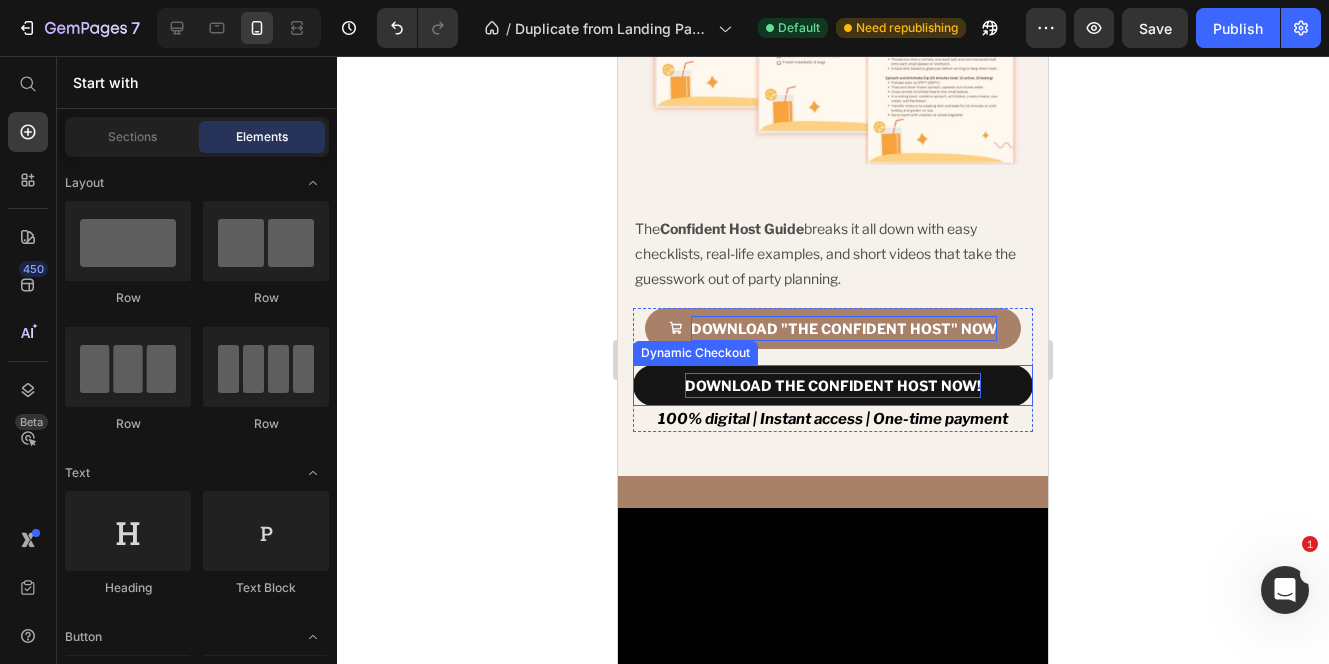 click on "DOWNLOAD THE CONFIDENT HOST NOW!" at bounding box center [833, 385] 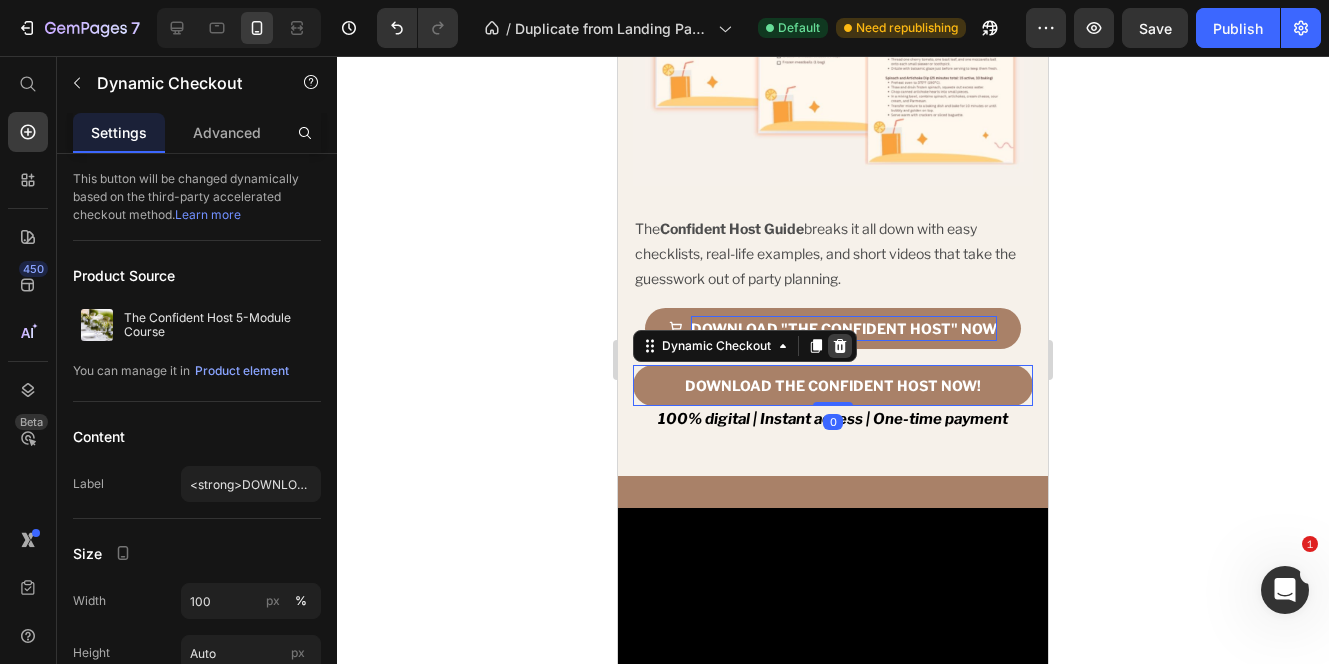 click 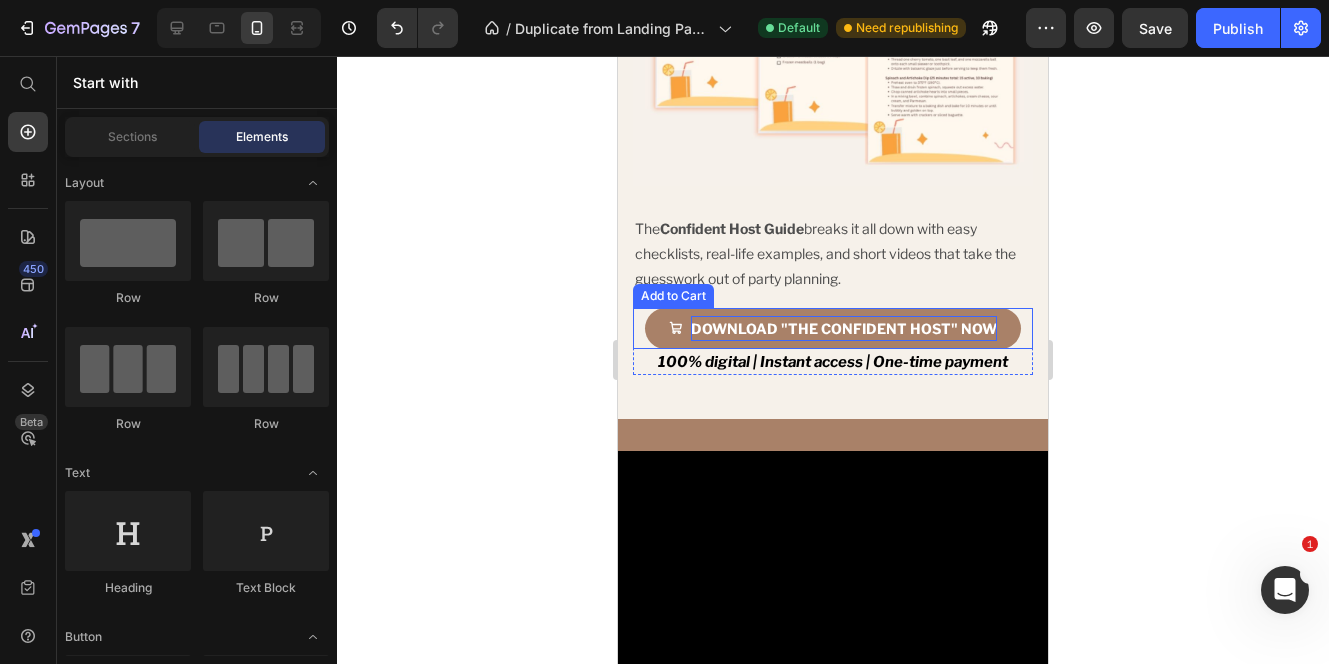 click on "DOWNLOAD "THE CONFIDENT HOST" NOW Add to Cart" at bounding box center (833, 328) 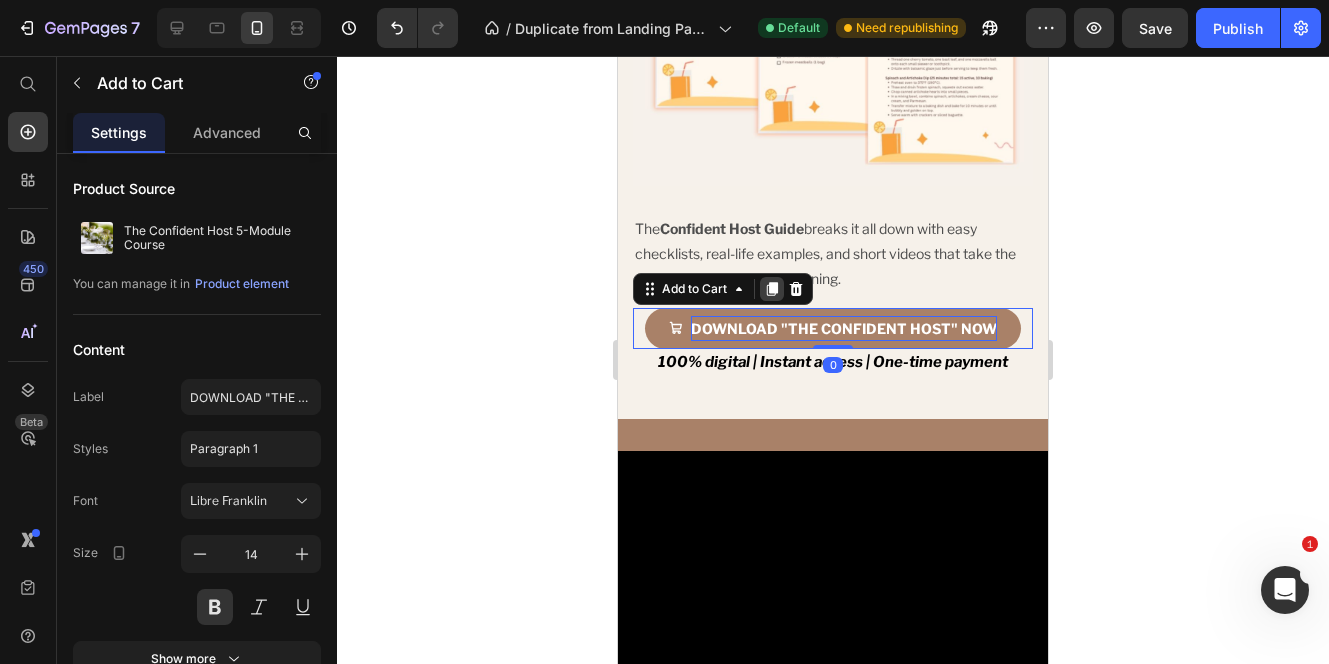click 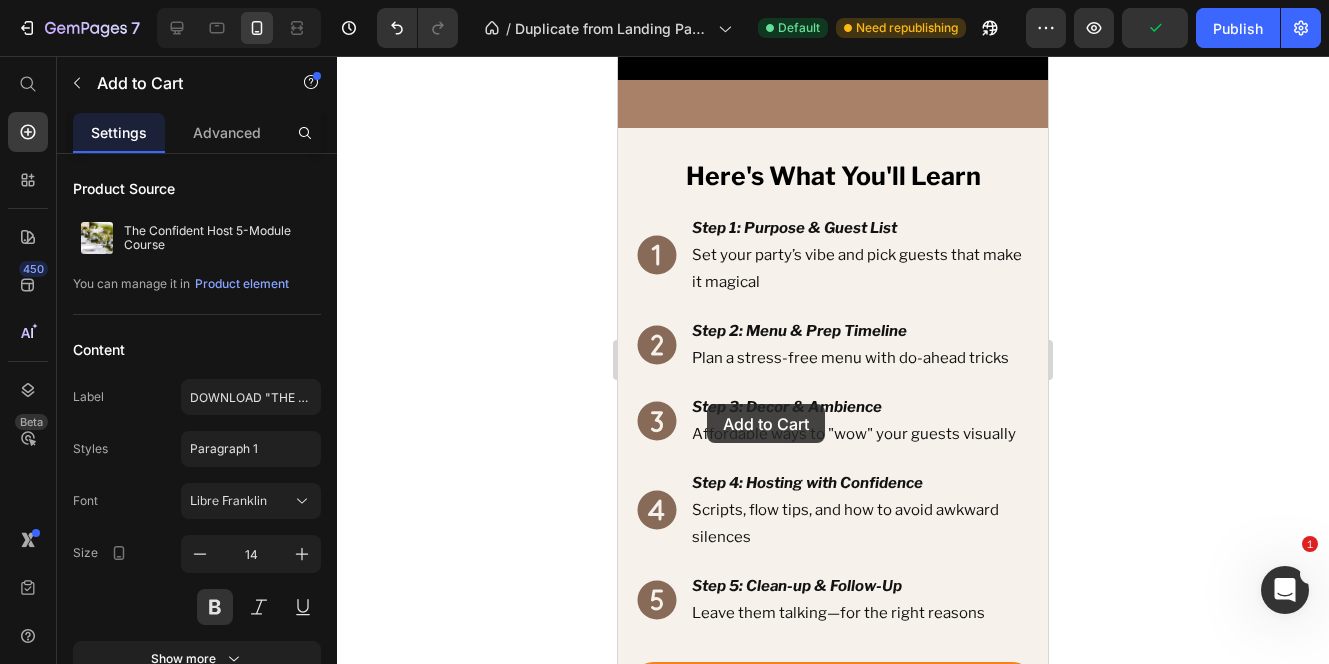 scroll, scrollTop: 3788, scrollLeft: 0, axis: vertical 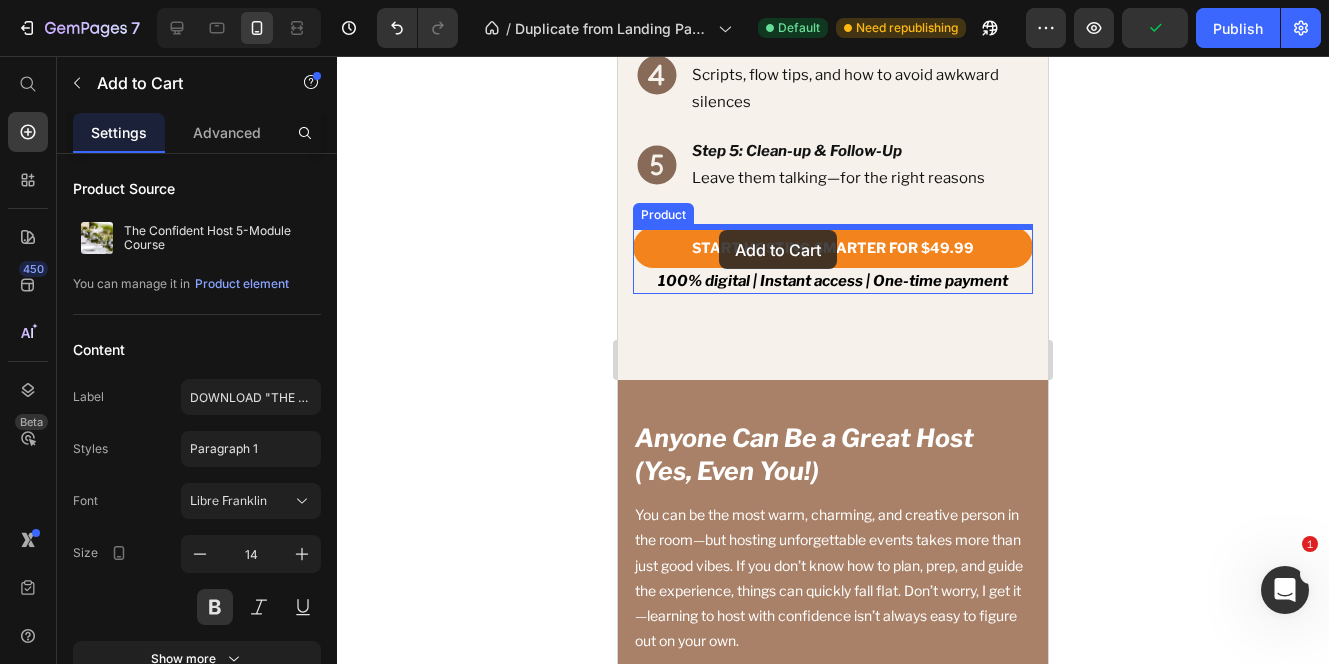 drag, startPoint x: 652, startPoint y: 299, endPoint x: 719, endPoint y: 230, distance: 96.17692 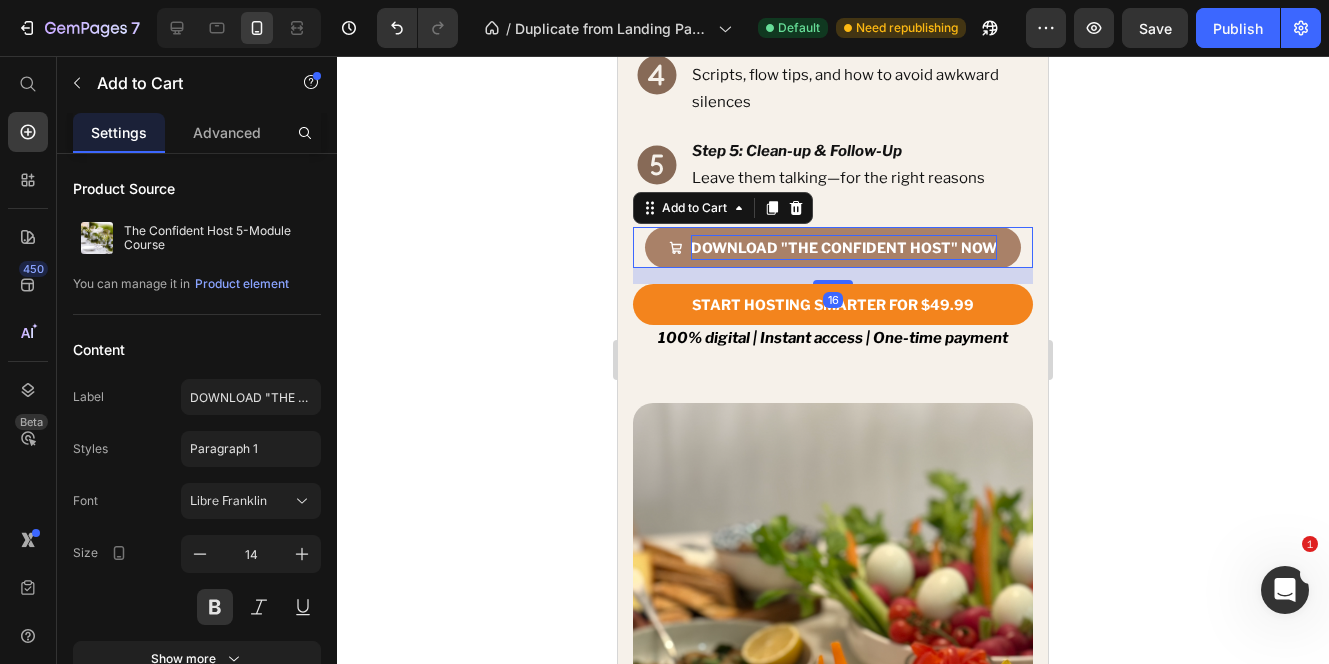 click on "DOWNLOAD "THE CONFIDENT HOST" NOW" at bounding box center [844, 247] 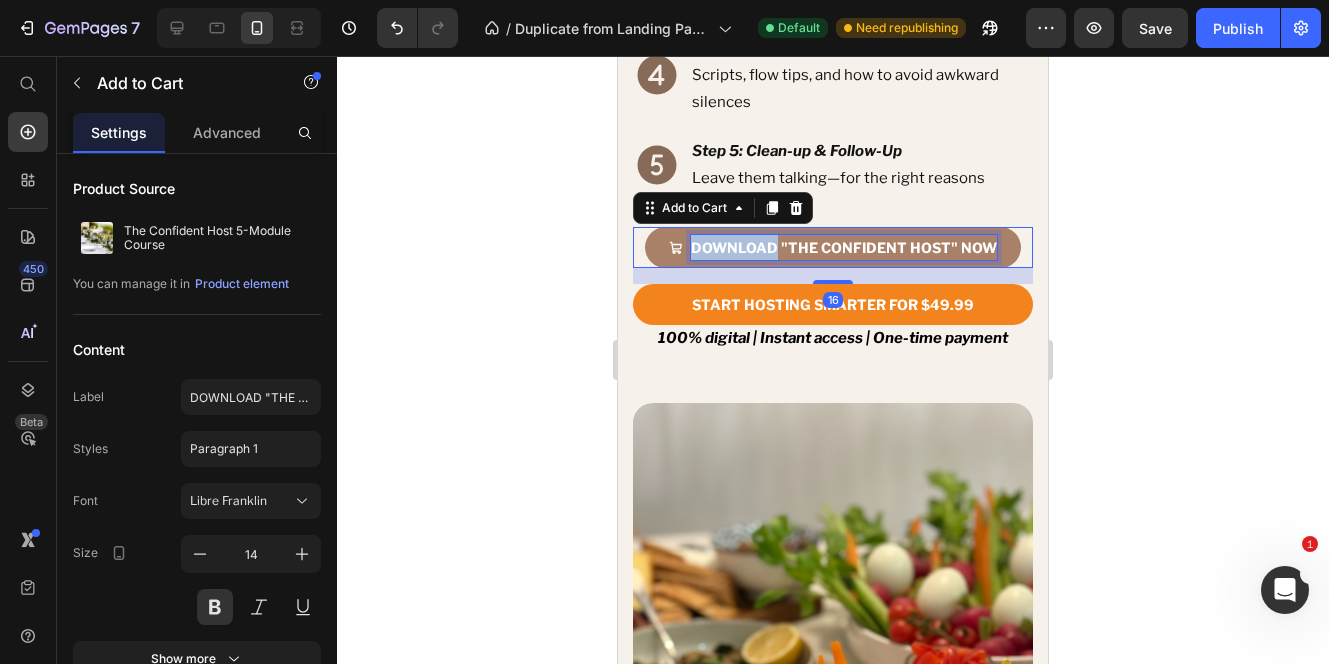 click on "DOWNLOAD "THE CONFIDENT HOST" NOW" at bounding box center (844, 247) 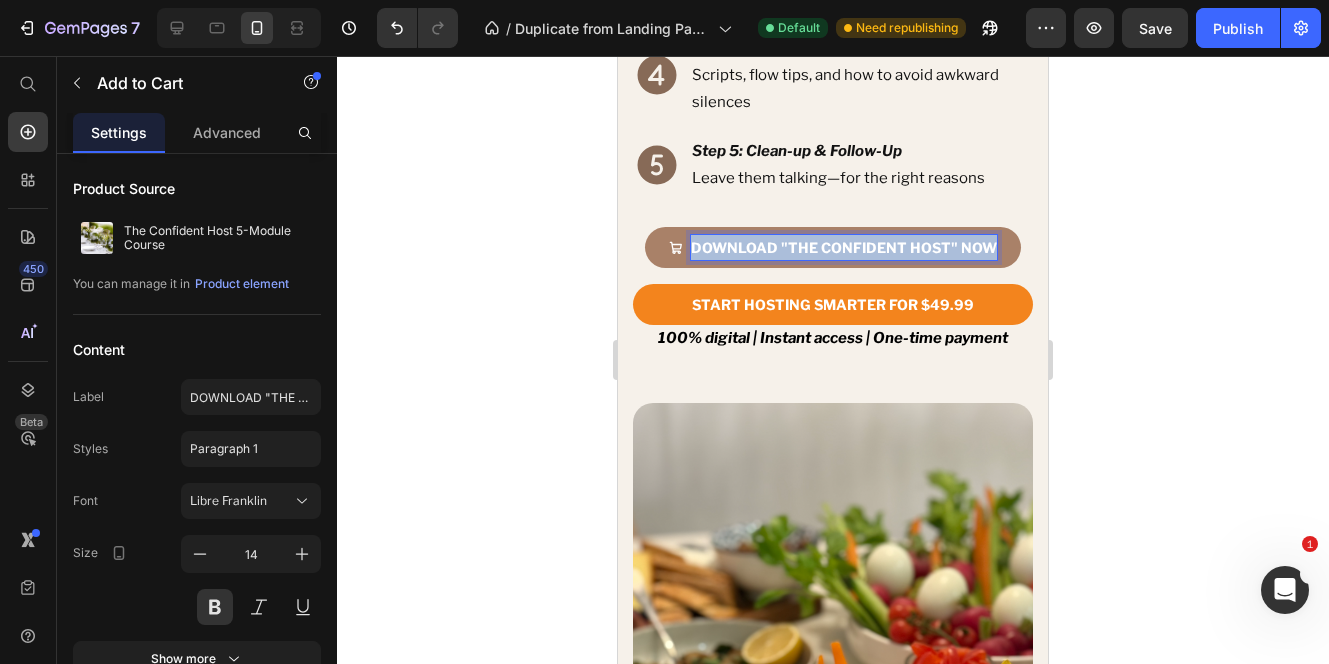 click on "DOWNLOAD "THE CONFIDENT HOST" NOW" at bounding box center [844, 247] 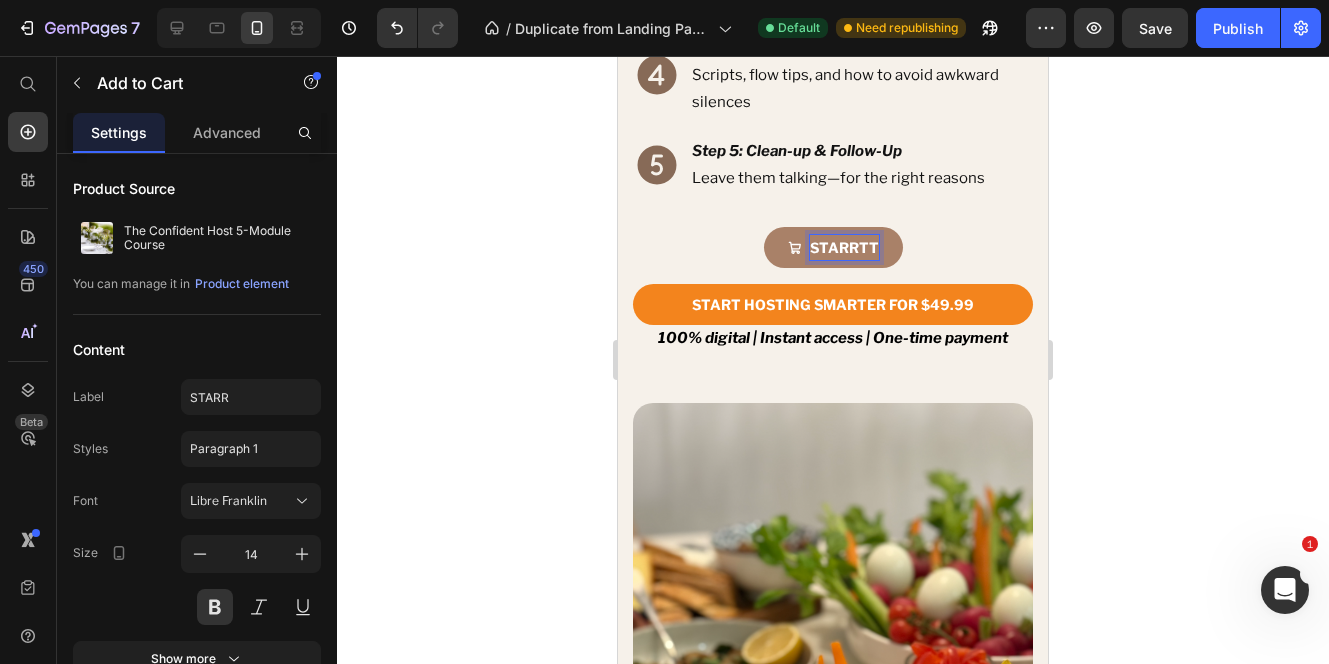 click on "STARRTT" at bounding box center (833, 247) 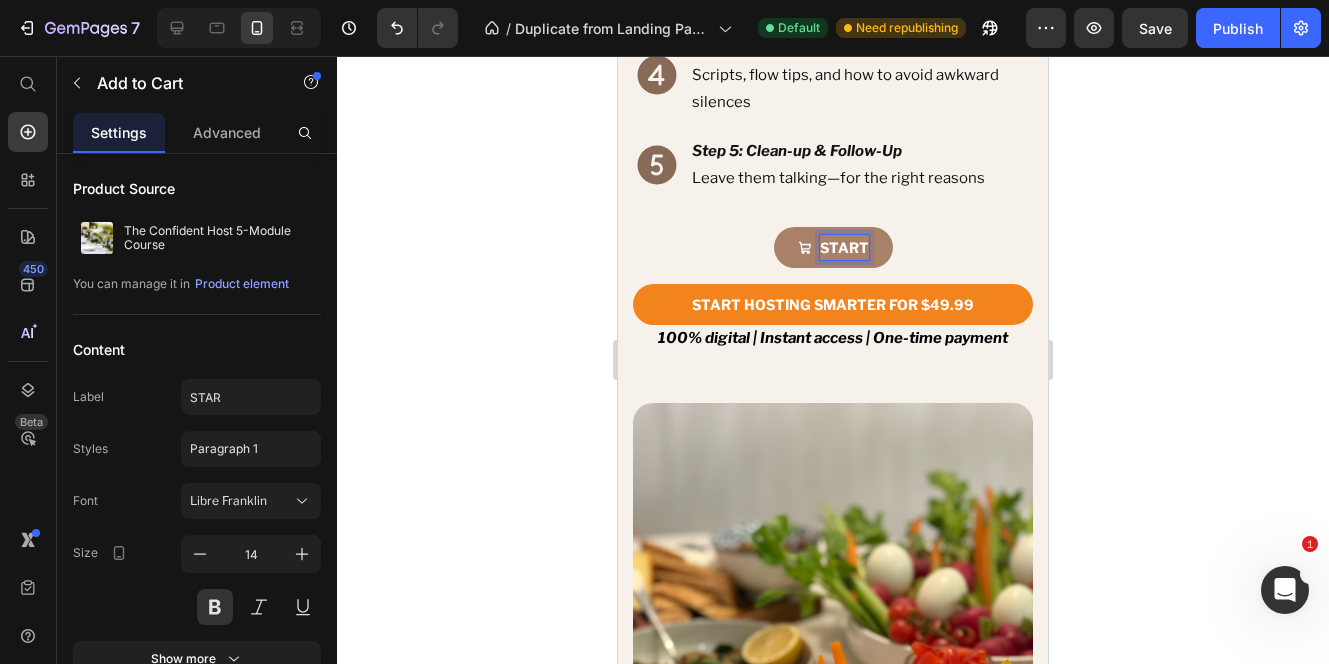 click on "START" at bounding box center [833, 247] 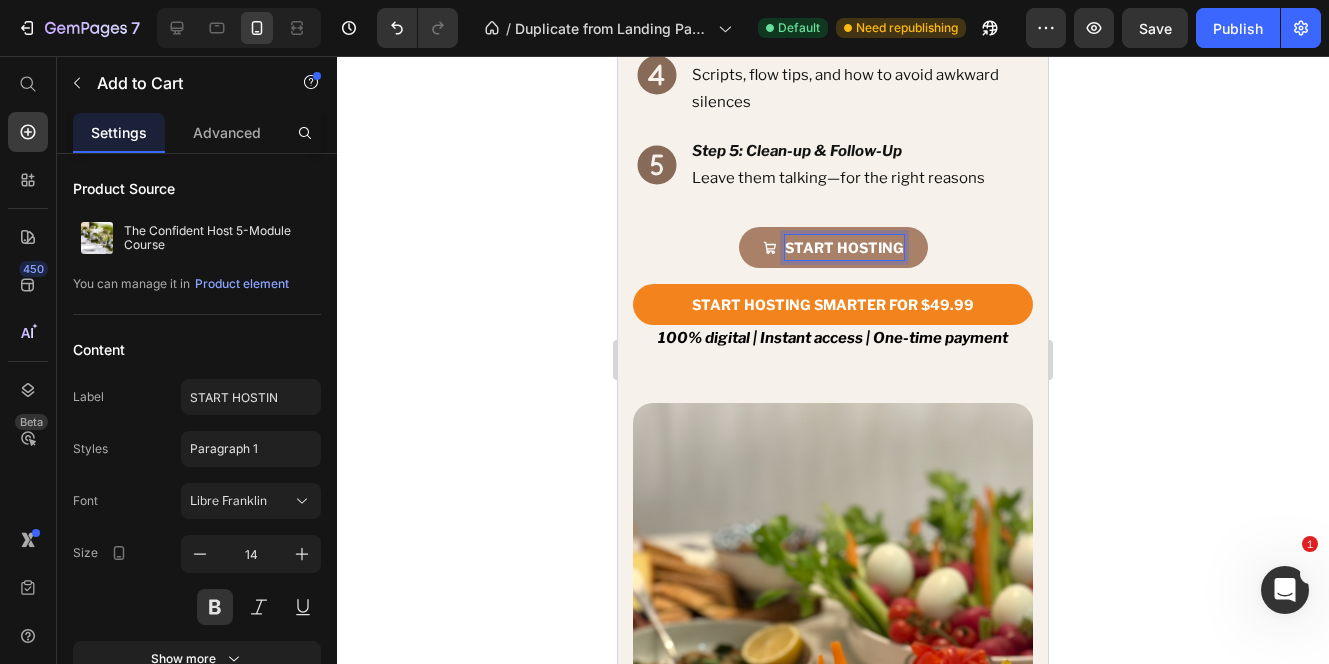 click on "START HOSTING" at bounding box center [833, 247] 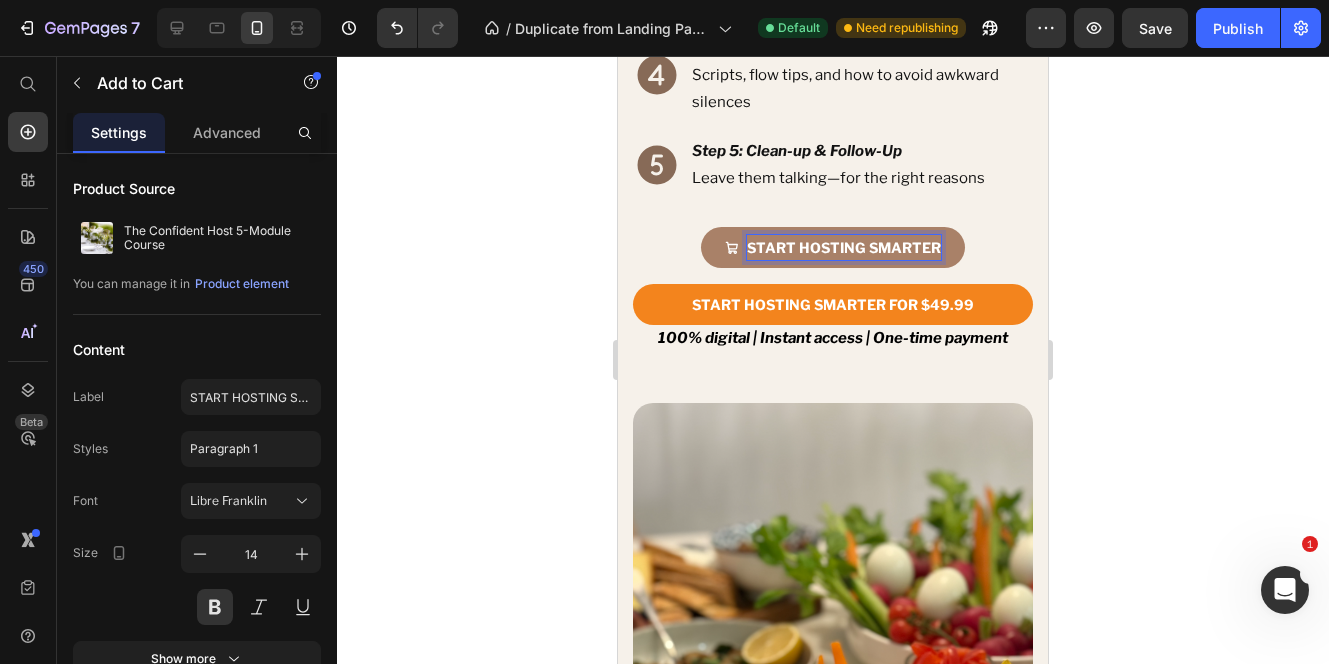 click on "START HOSTING SMARTER" at bounding box center [833, 247] 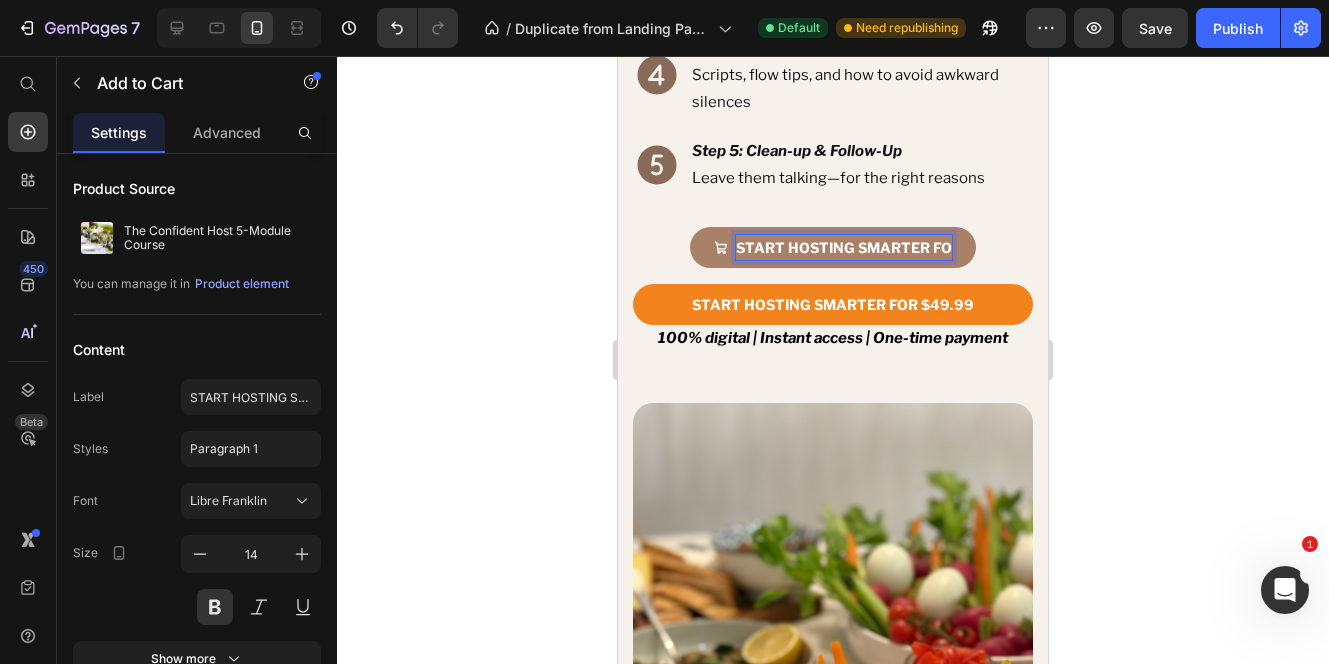 click on "START HOSTING SMARTER FO" at bounding box center (833, 247) 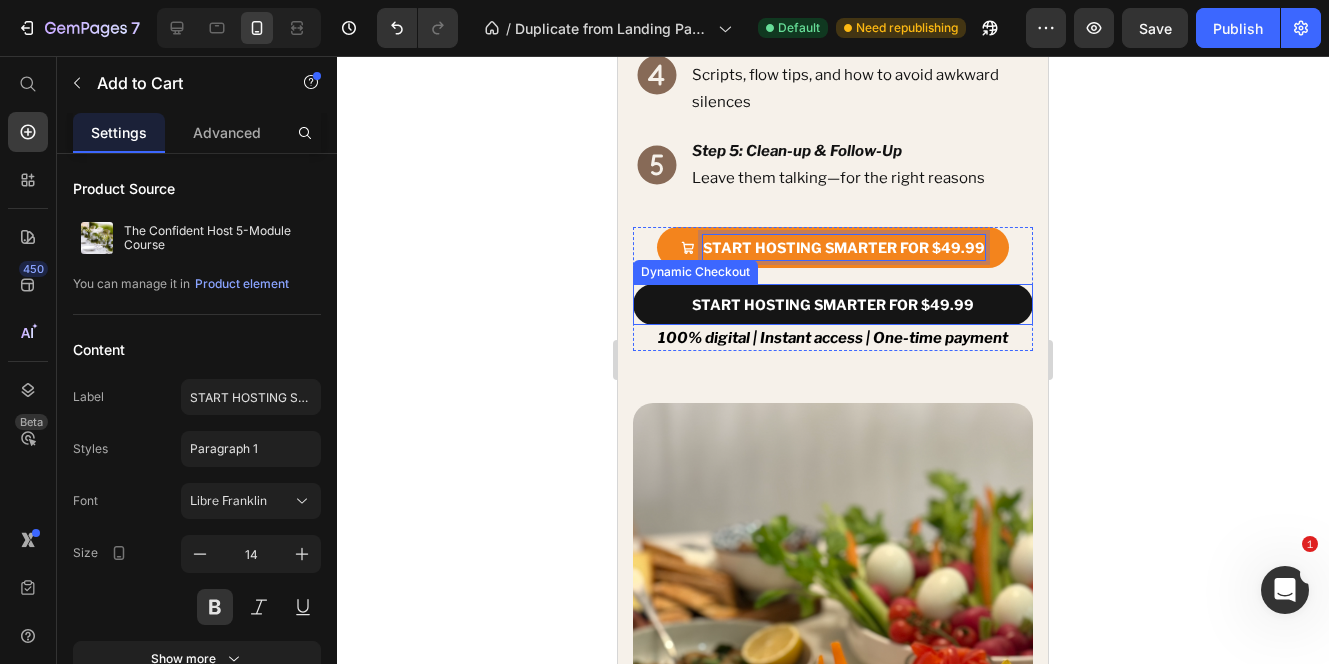 click on "START HOSTING SMARTER FOR $49.99" at bounding box center (833, 304) 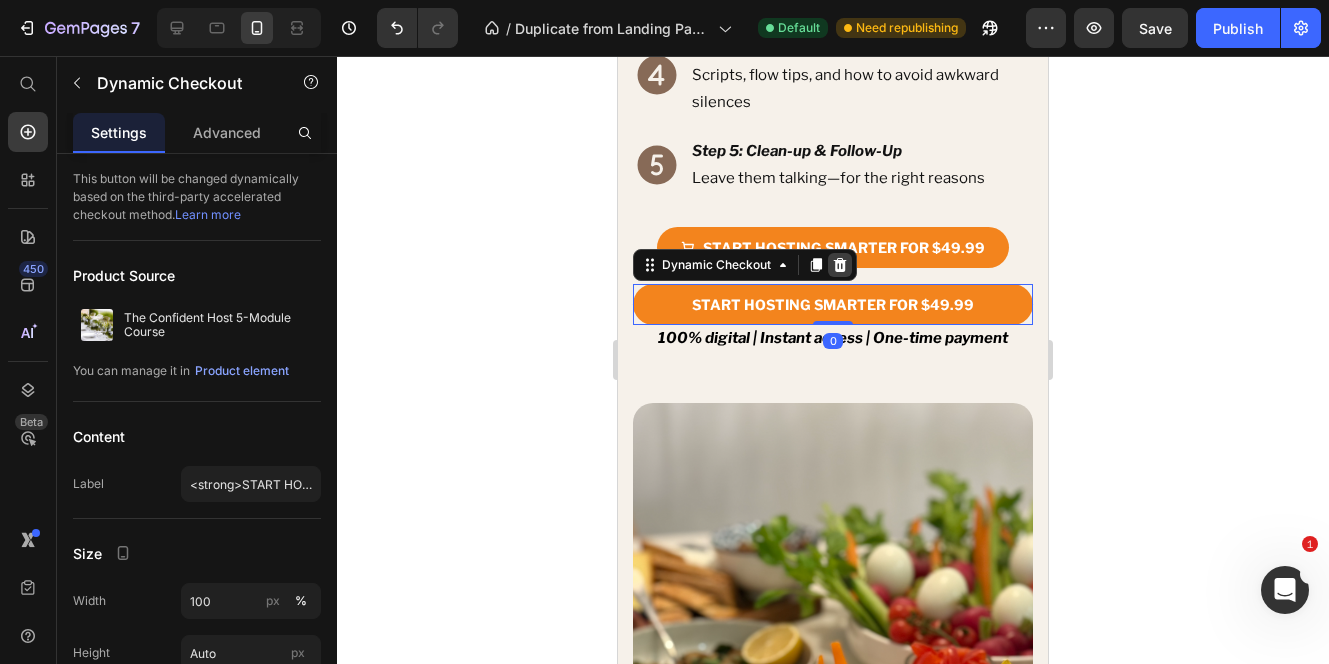 click 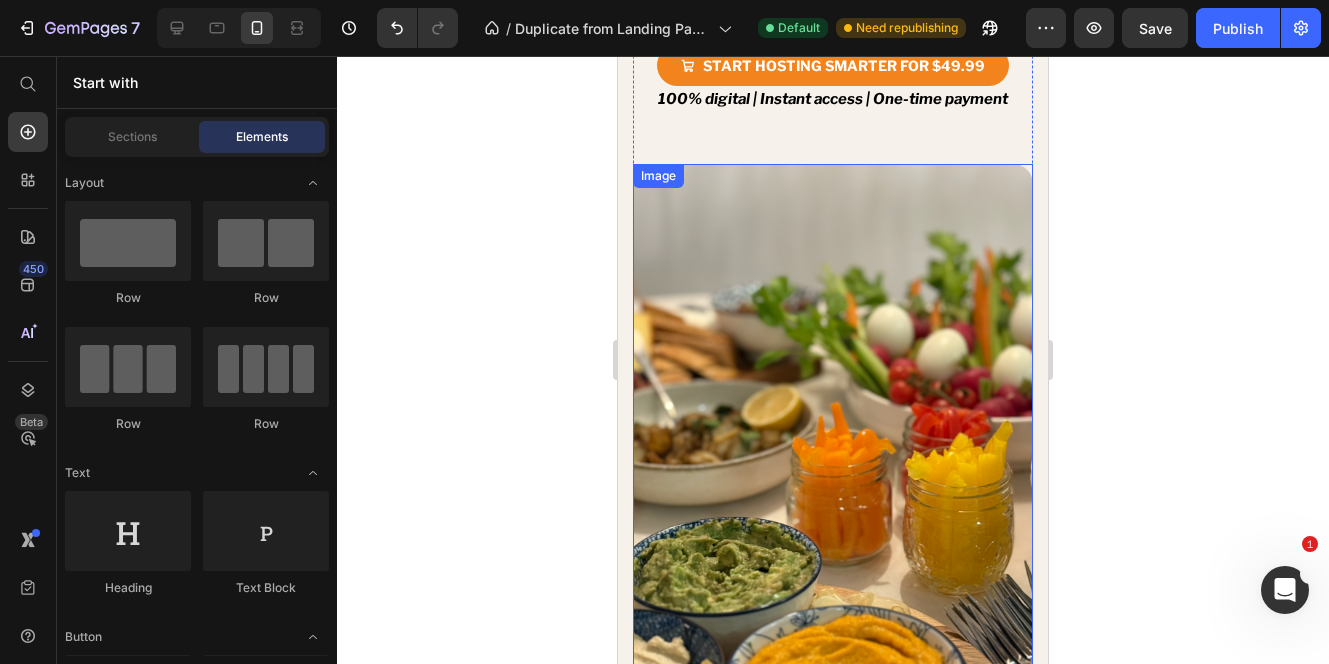 scroll, scrollTop: 3849, scrollLeft: 0, axis: vertical 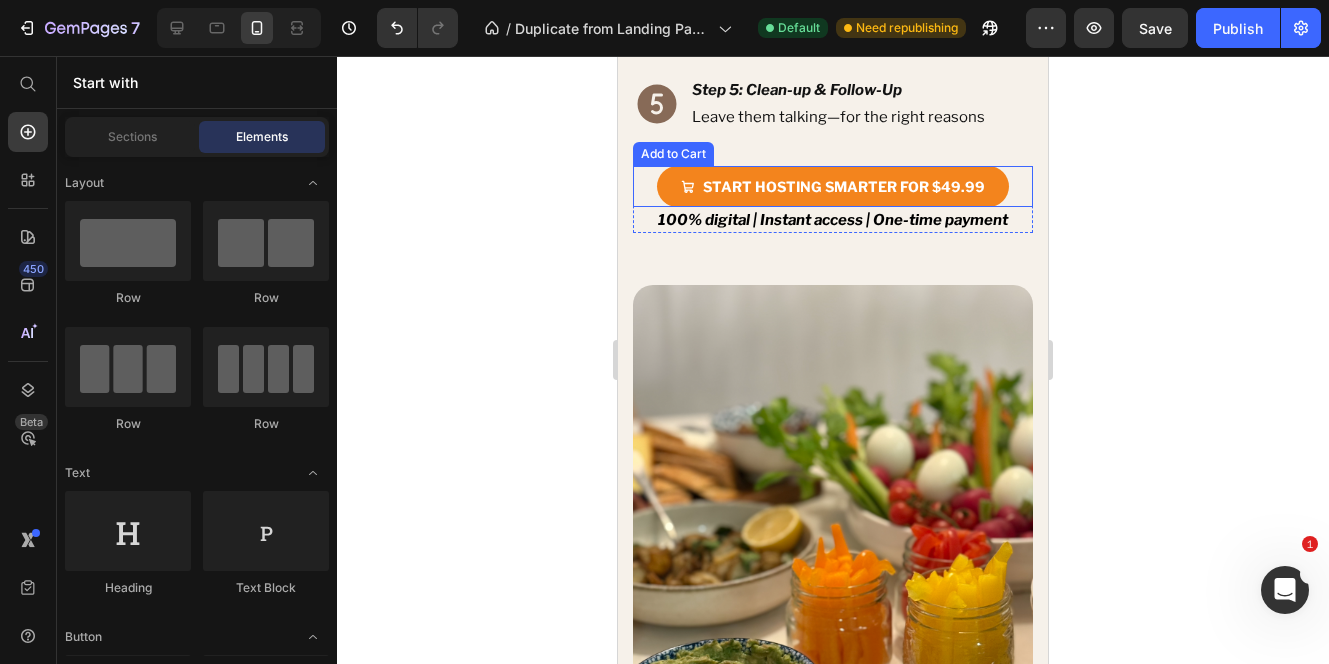 click on "Add to Cart" at bounding box center [673, 154] 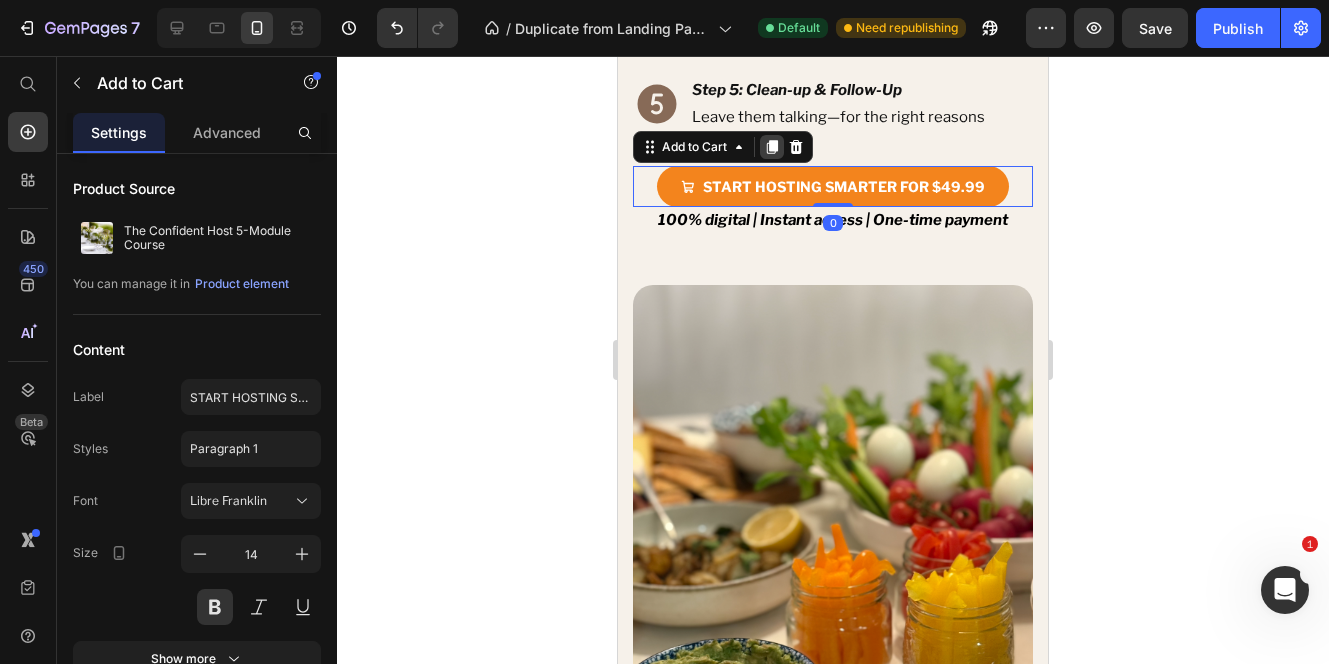 click 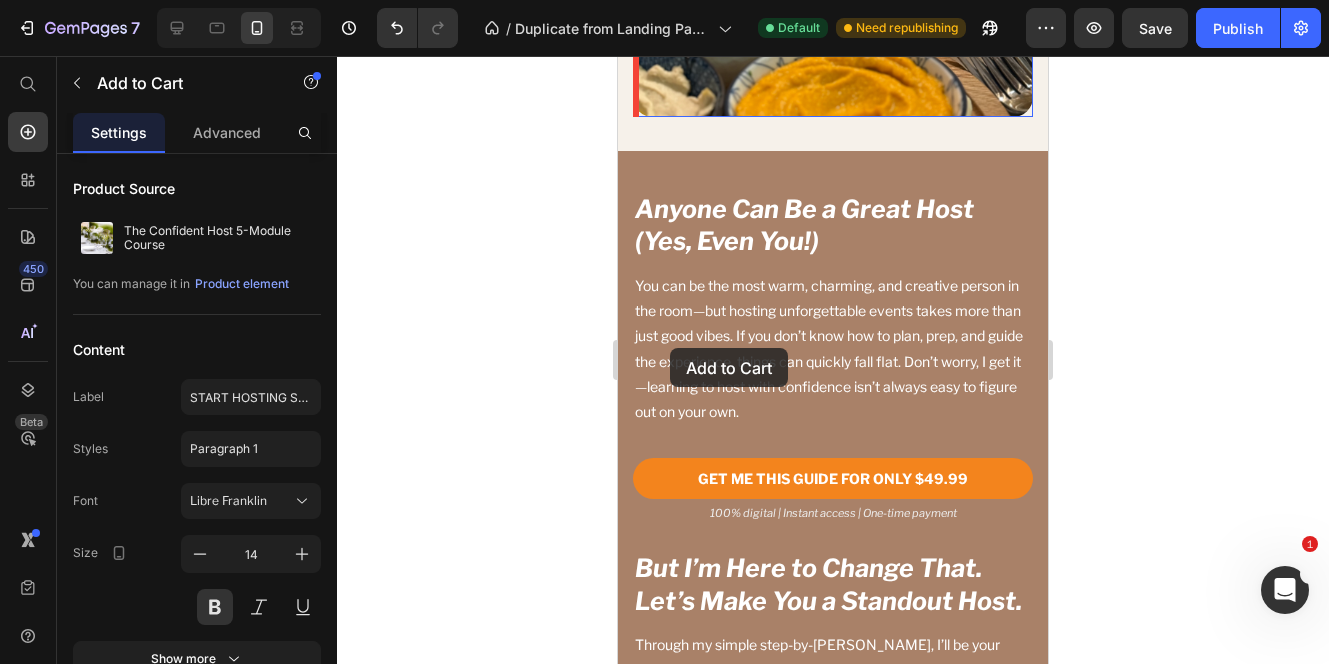 scroll, scrollTop: 4659, scrollLeft: 0, axis: vertical 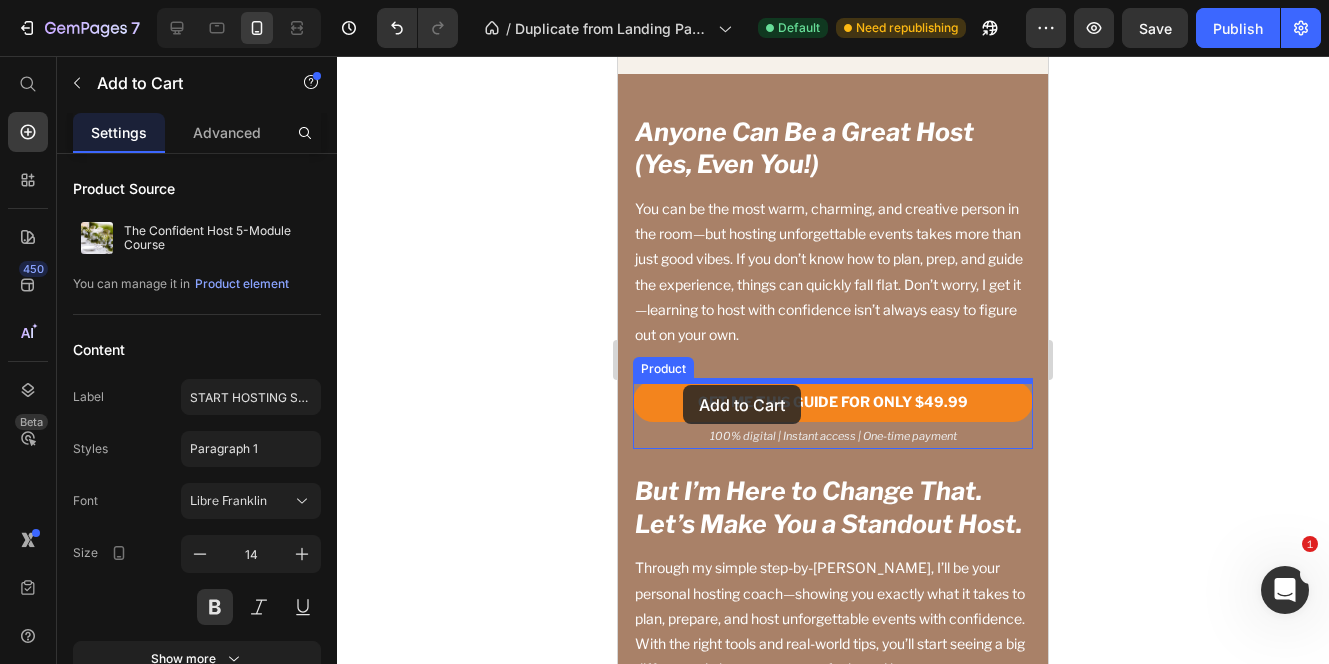drag, startPoint x: 651, startPoint y: 183, endPoint x: 683, endPoint y: 385, distance: 204.51895 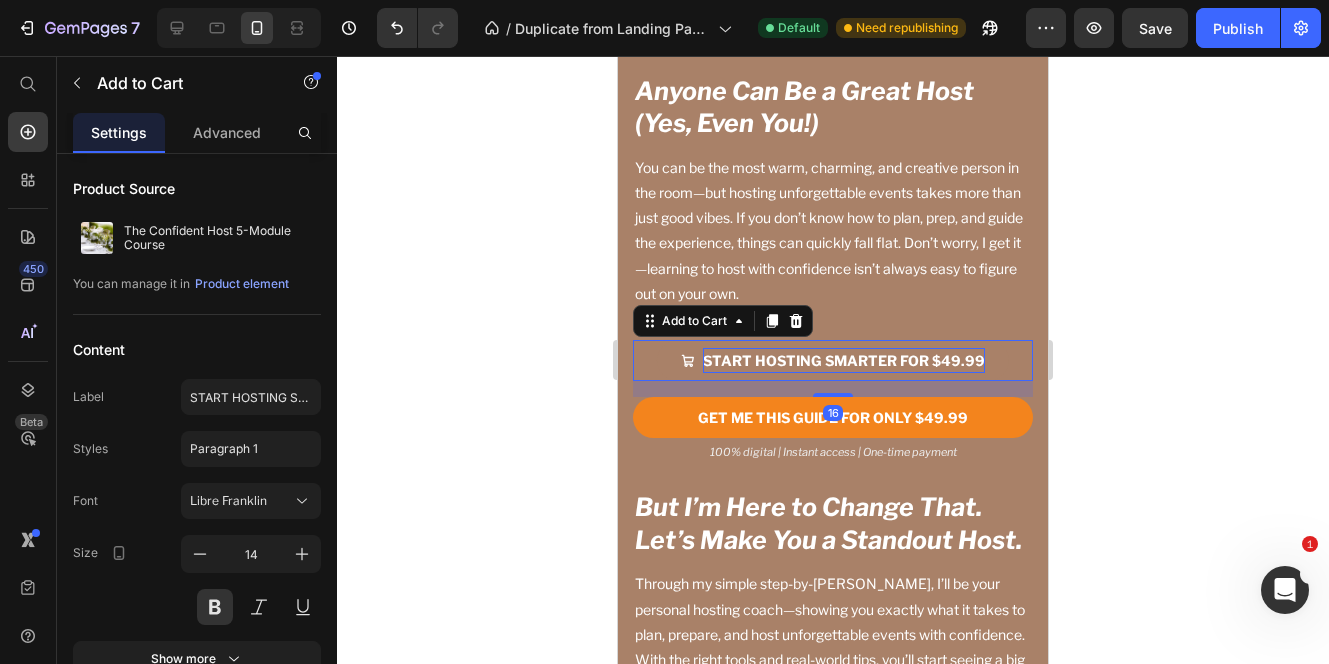 click on "START HOSTING SMARTER FOR $49.99" at bounding box center (844, 360) 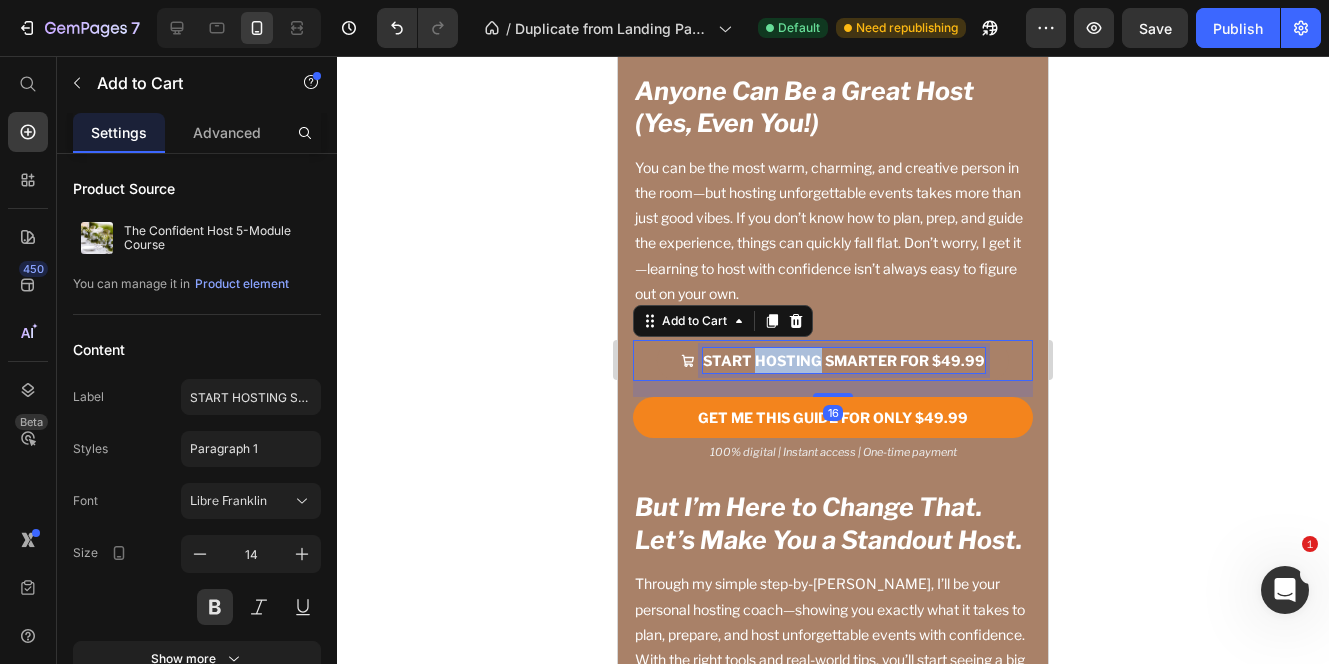 click on "START HOSTING SMARTER FOR $49.99" at bounding box center [844, 360] 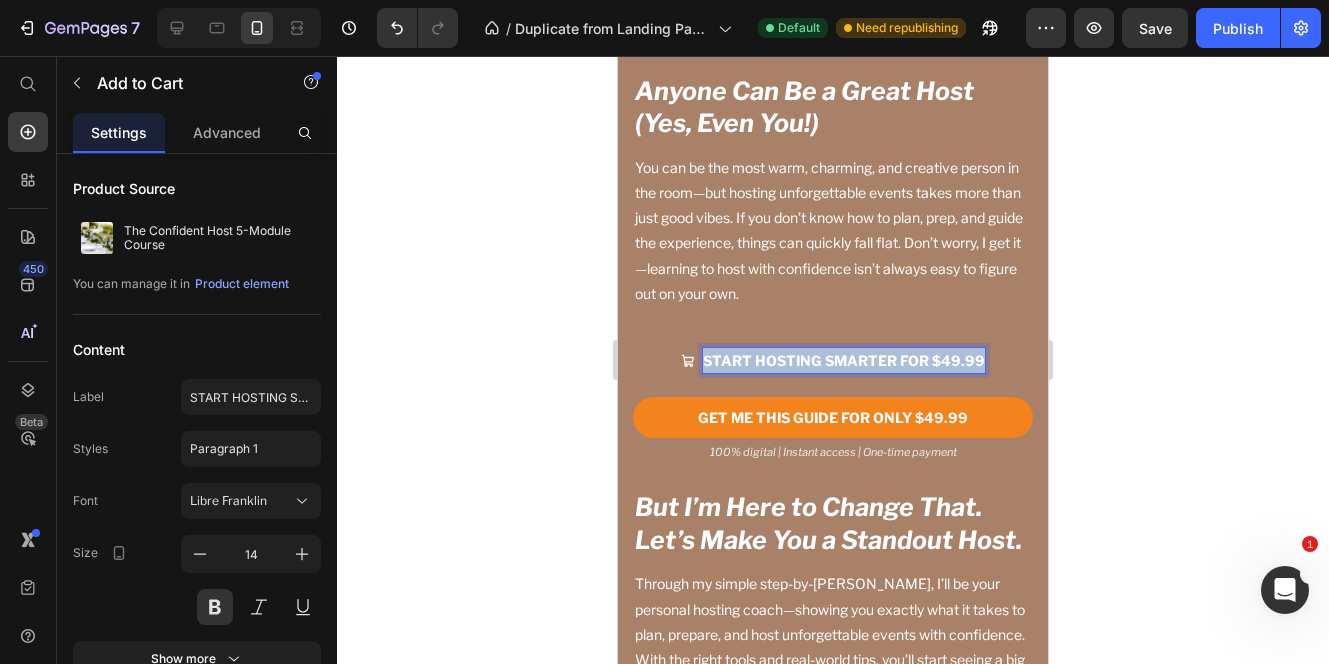 click on "START HOSTING SMARTER FOR $49.99" at bounding box center [844, 360] 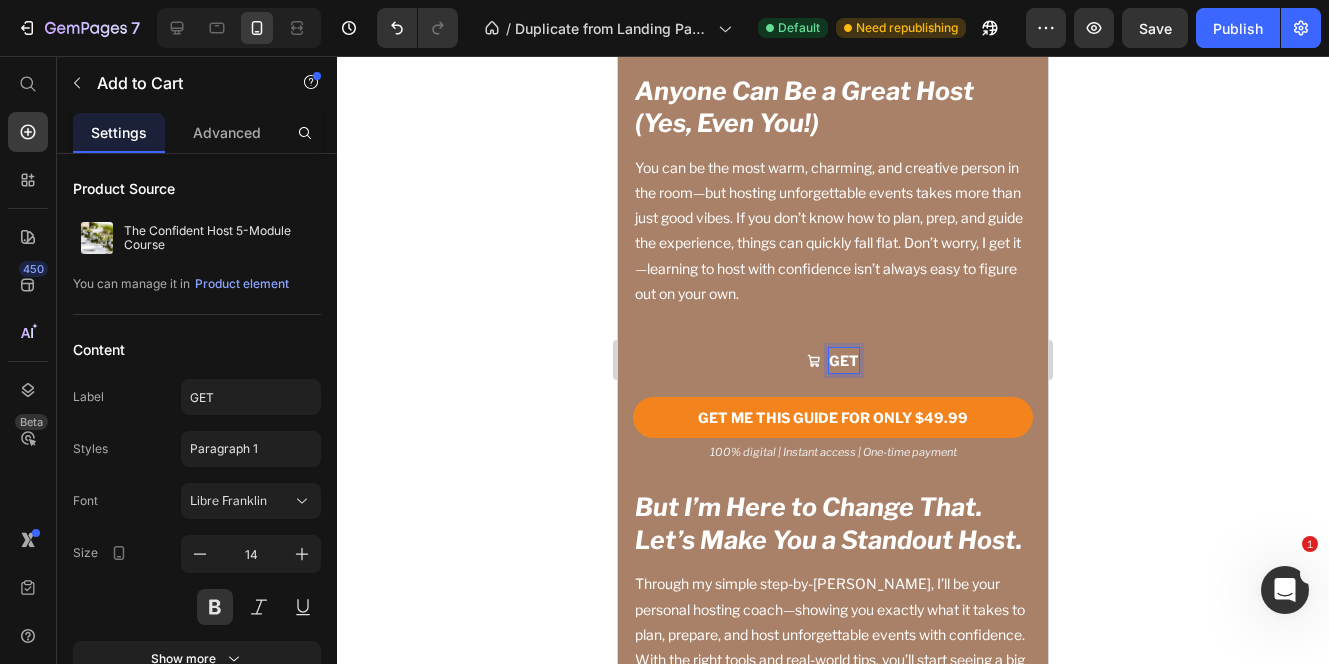 click on "GET" at bounding box center [833, 360] 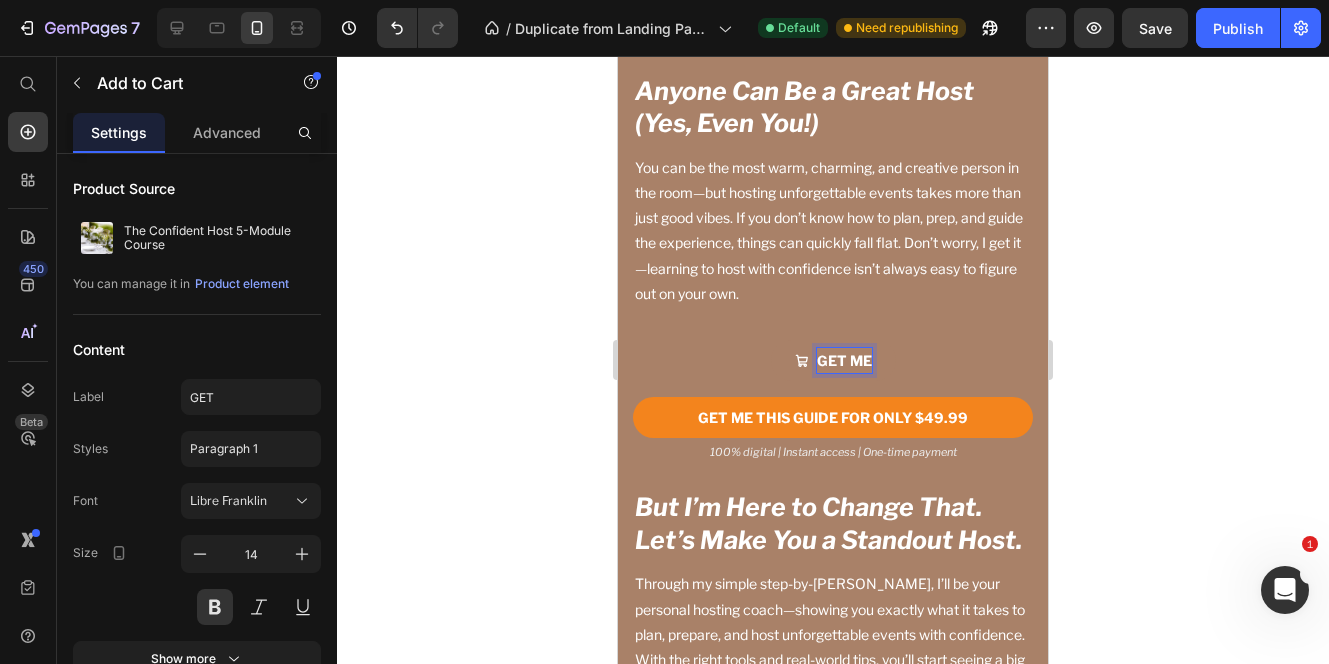 click on "GET ME" at bounding box center (833, 360) 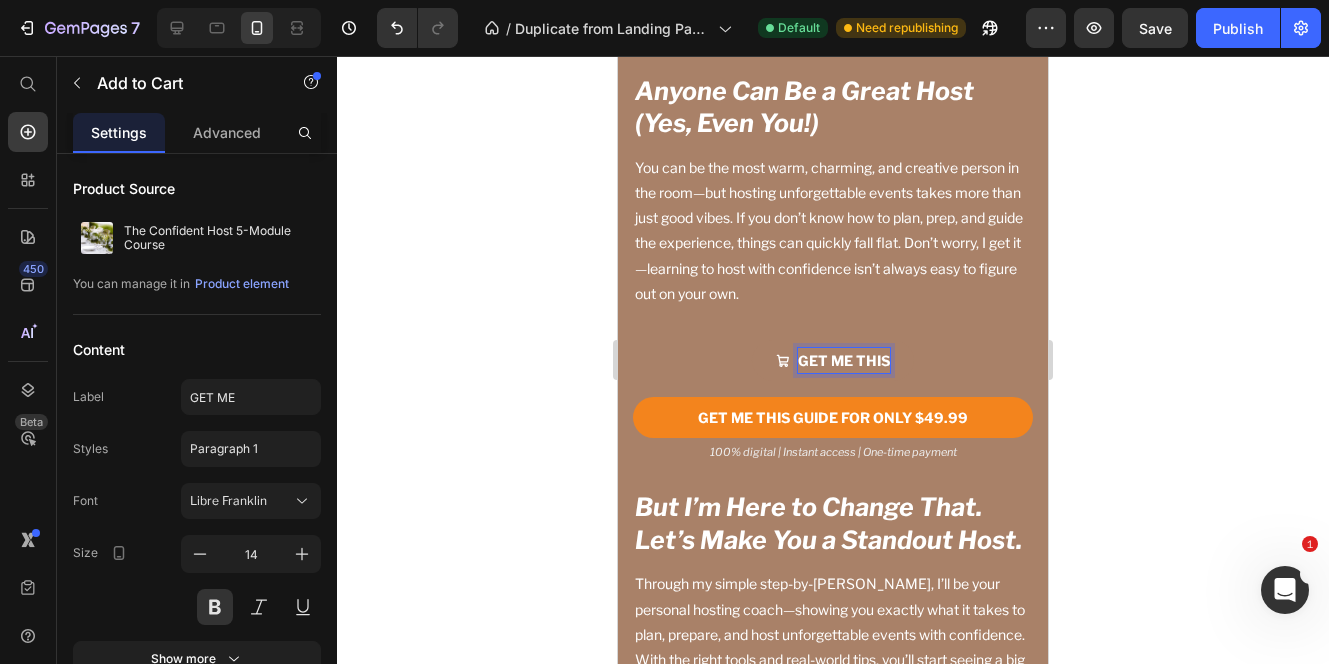 click on "GET ME THIS" at bounding box center (833, 360) 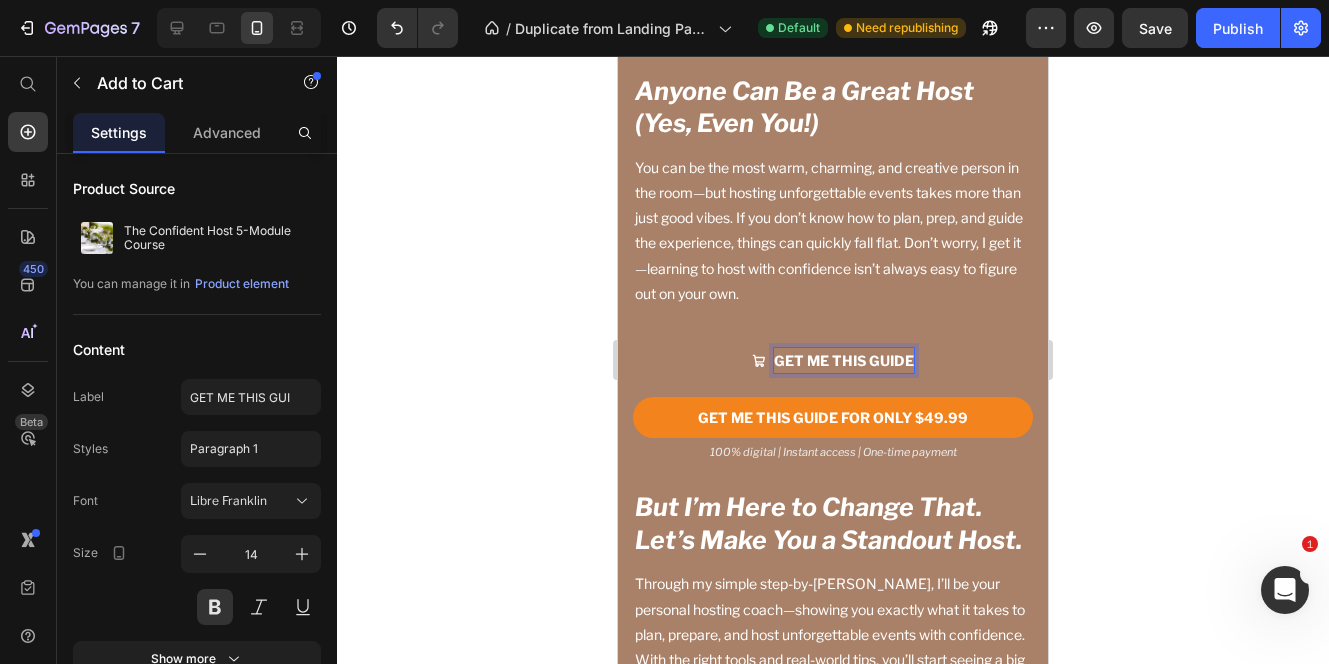 click on "GET ME THIS GUIDE" at bounding box center (833, 360) 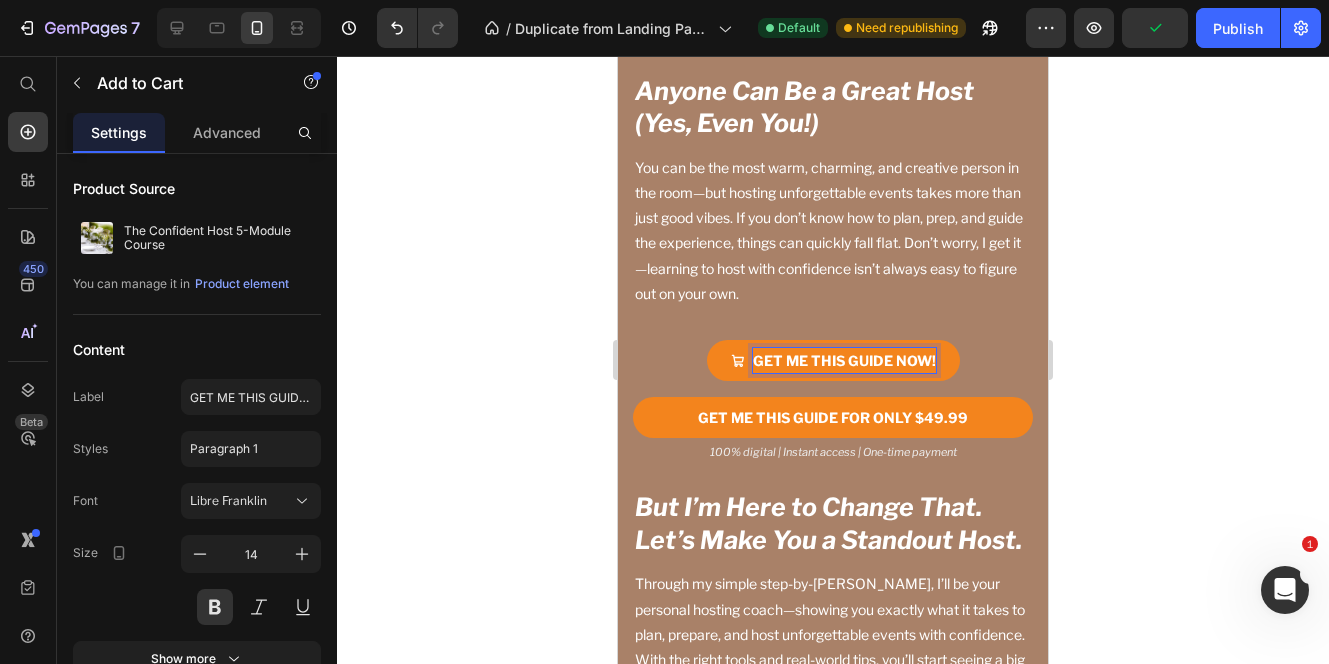 click 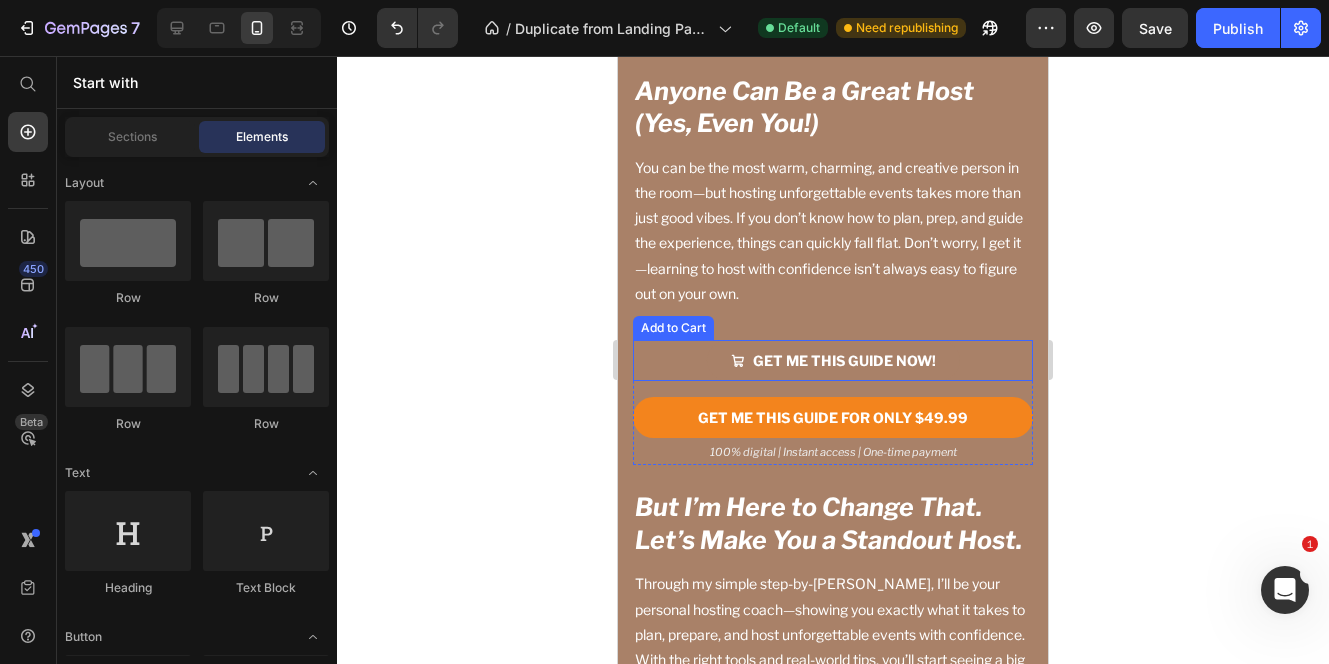 click on "GET ME THIS GUIDE NOW!" at bounding box center (833, 360) 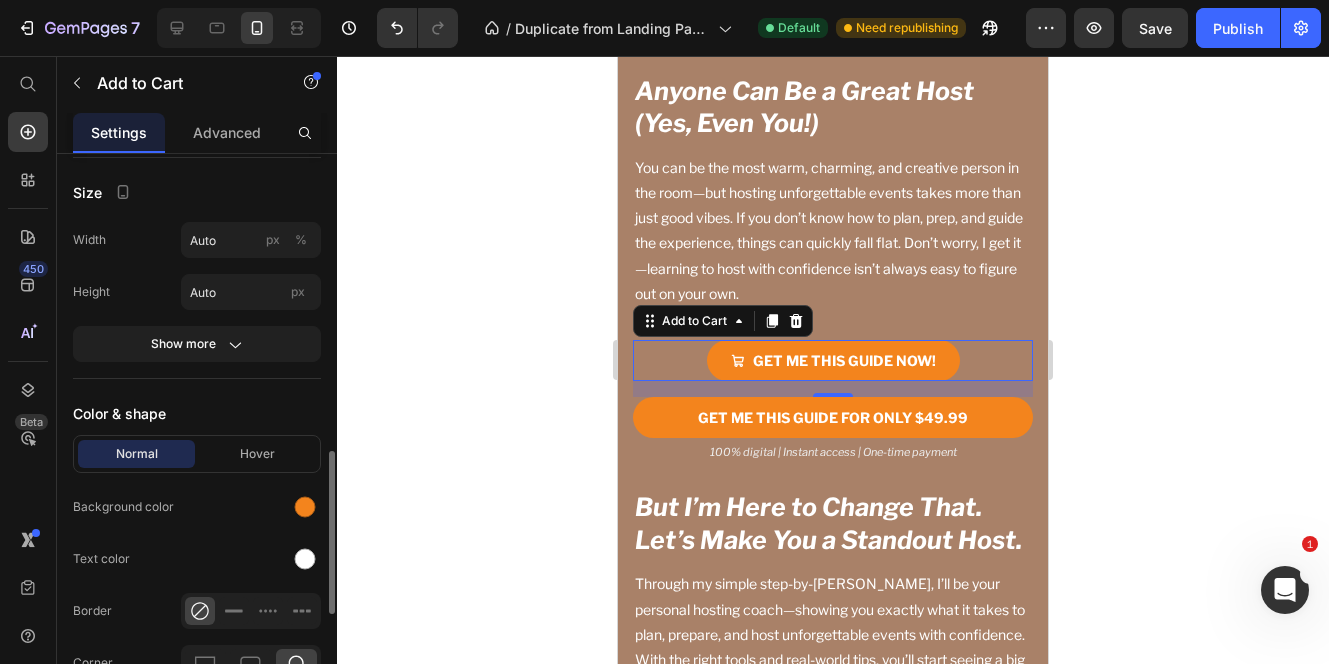 scroll, scrollTop: 1038, scrollLeft: 0, axis: vertical 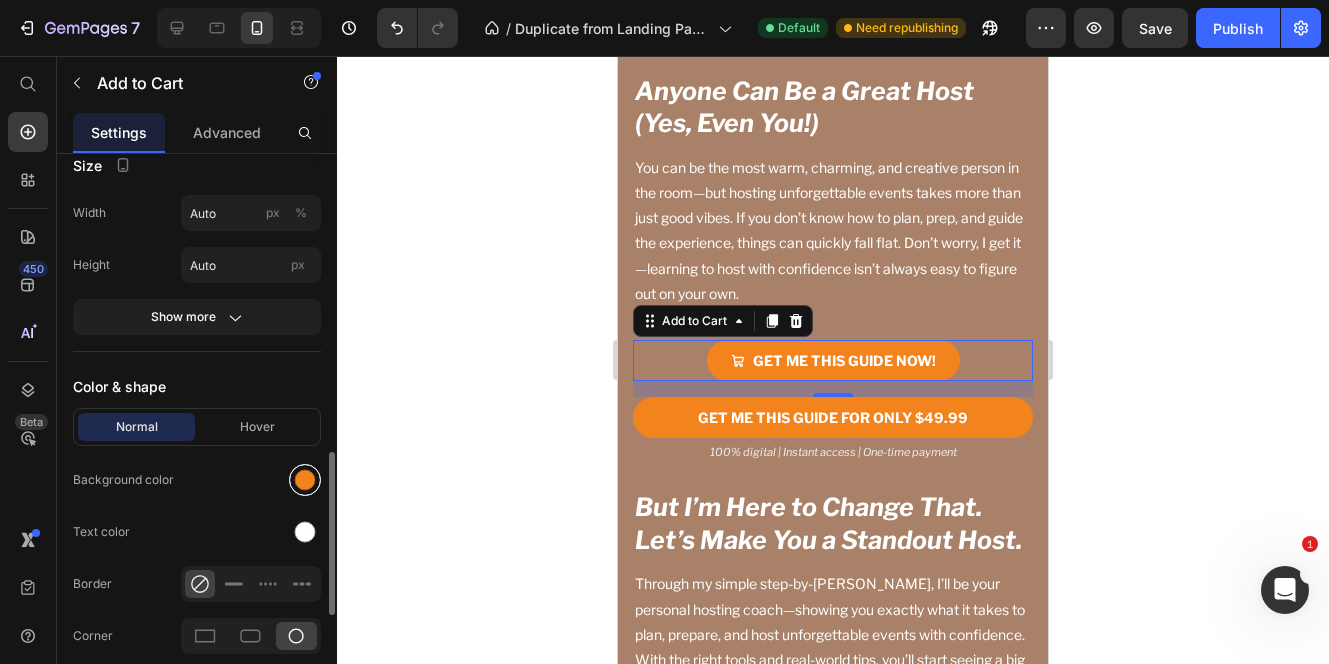 click at bounding box center (305, 480) 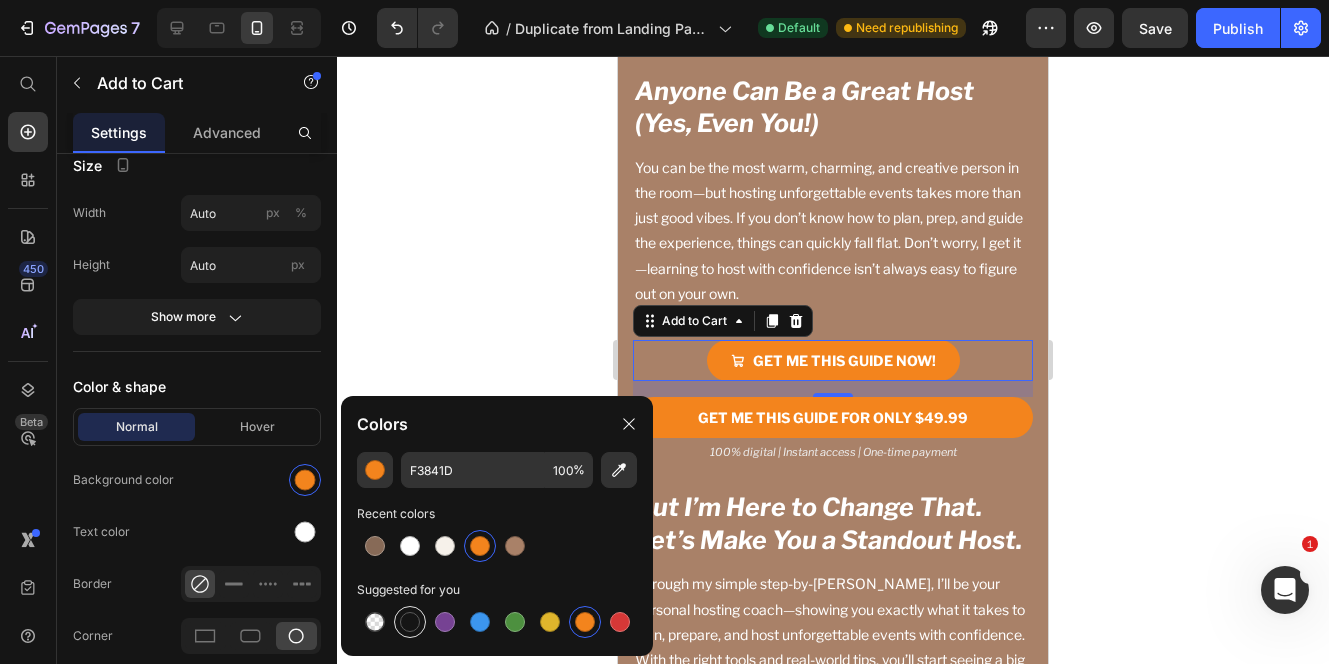 click at bounding box center [410, 622] 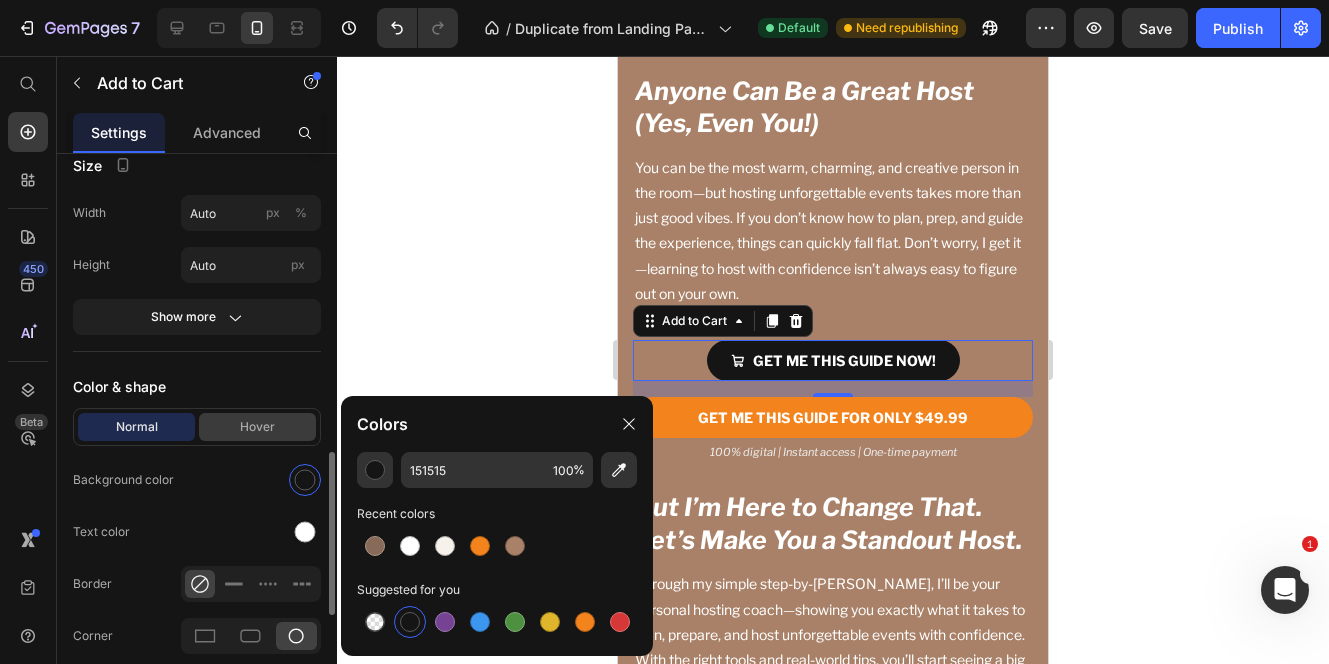 click on "Hover" at bounding box center [257, 427] 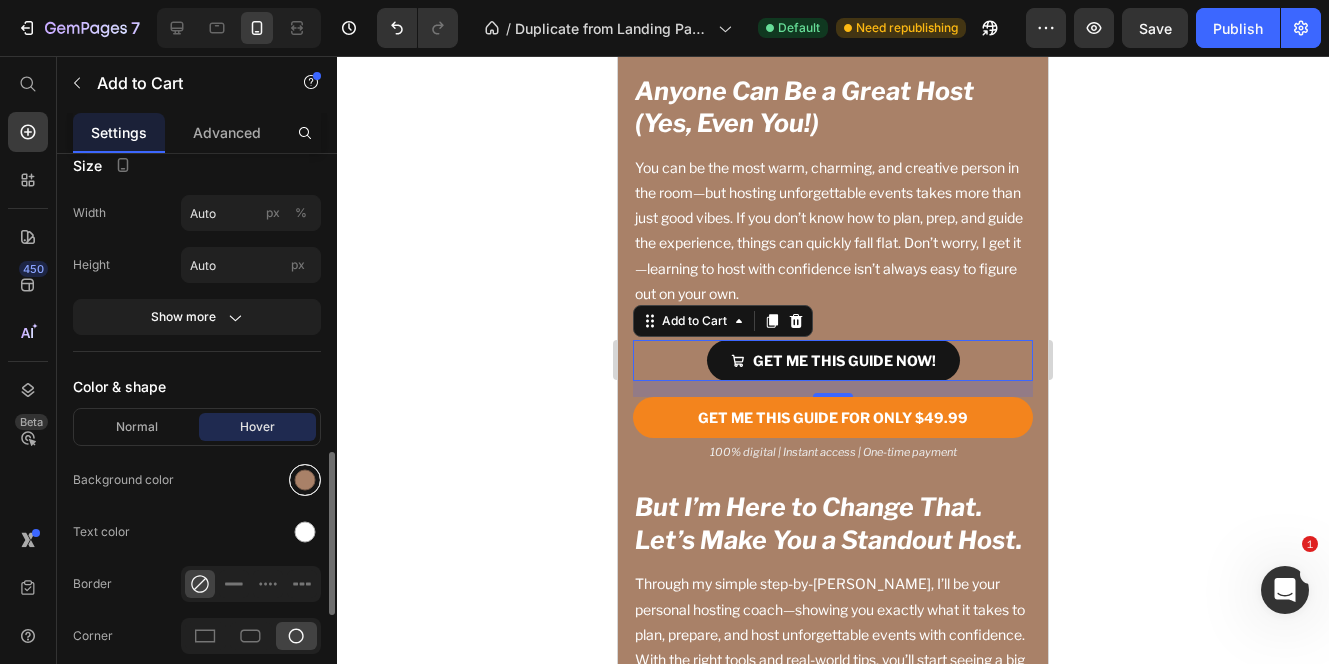 click at bounding box center [305, 480] 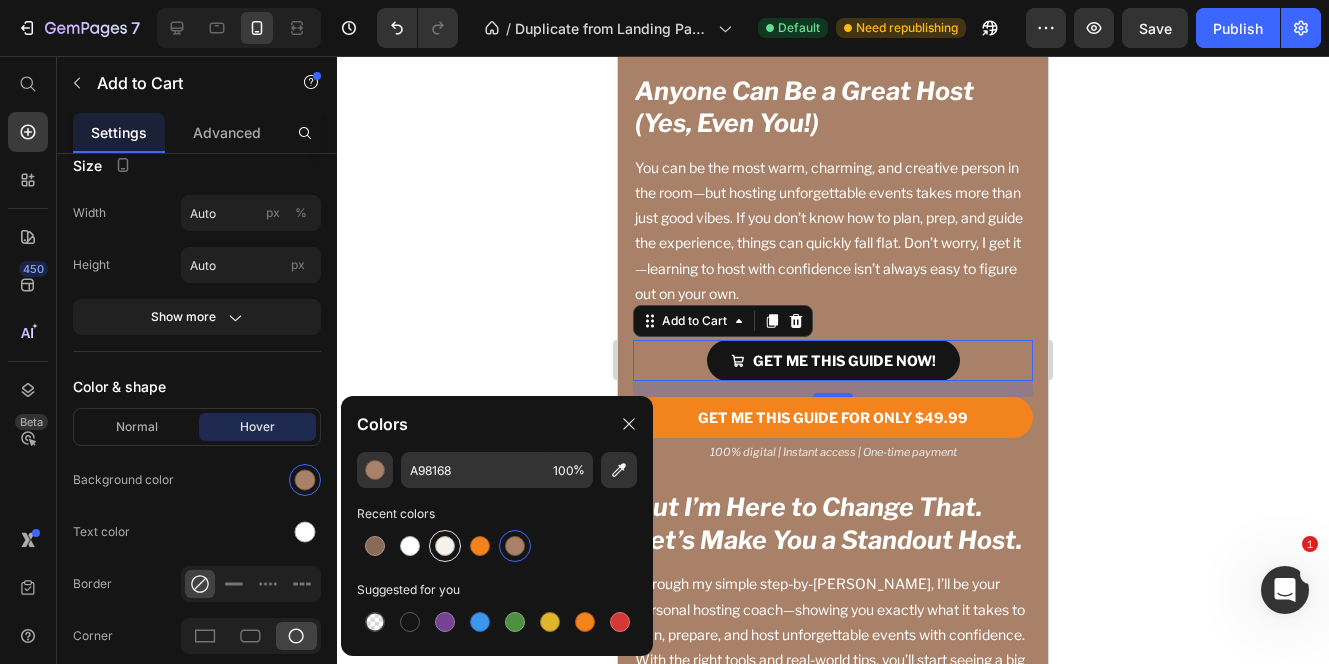 click at bounding box center (445, 546) 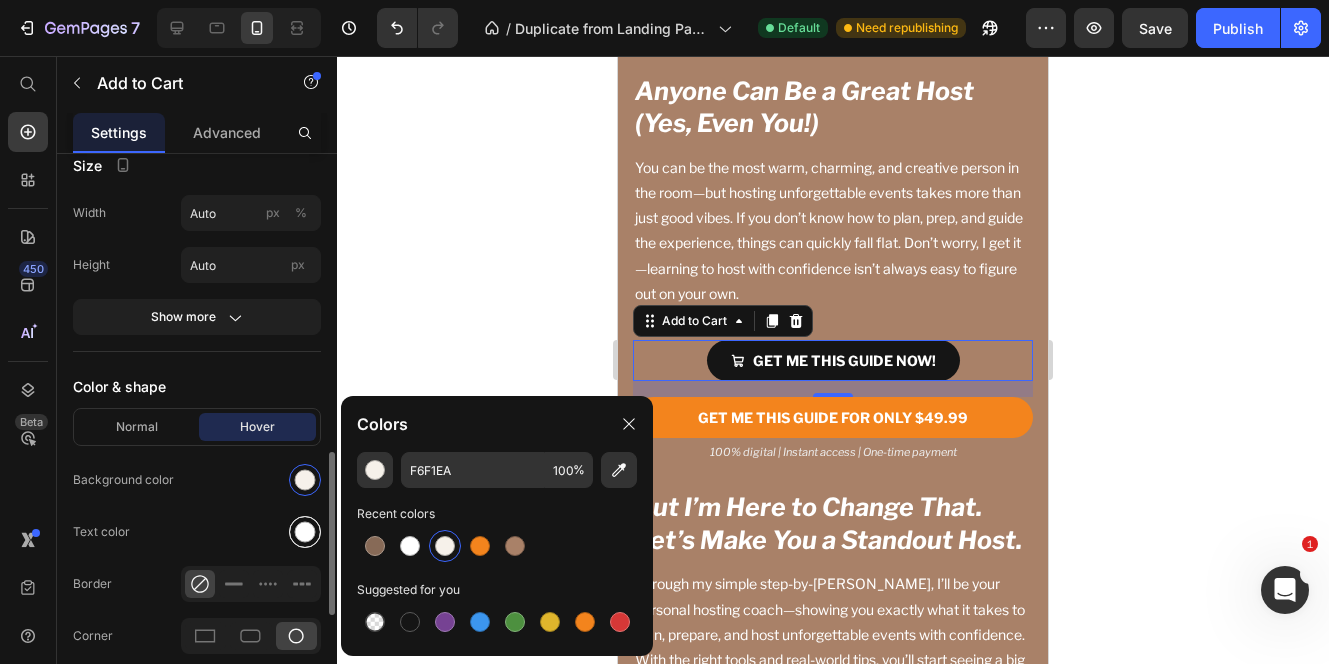 click at bounding box center (305, 532) 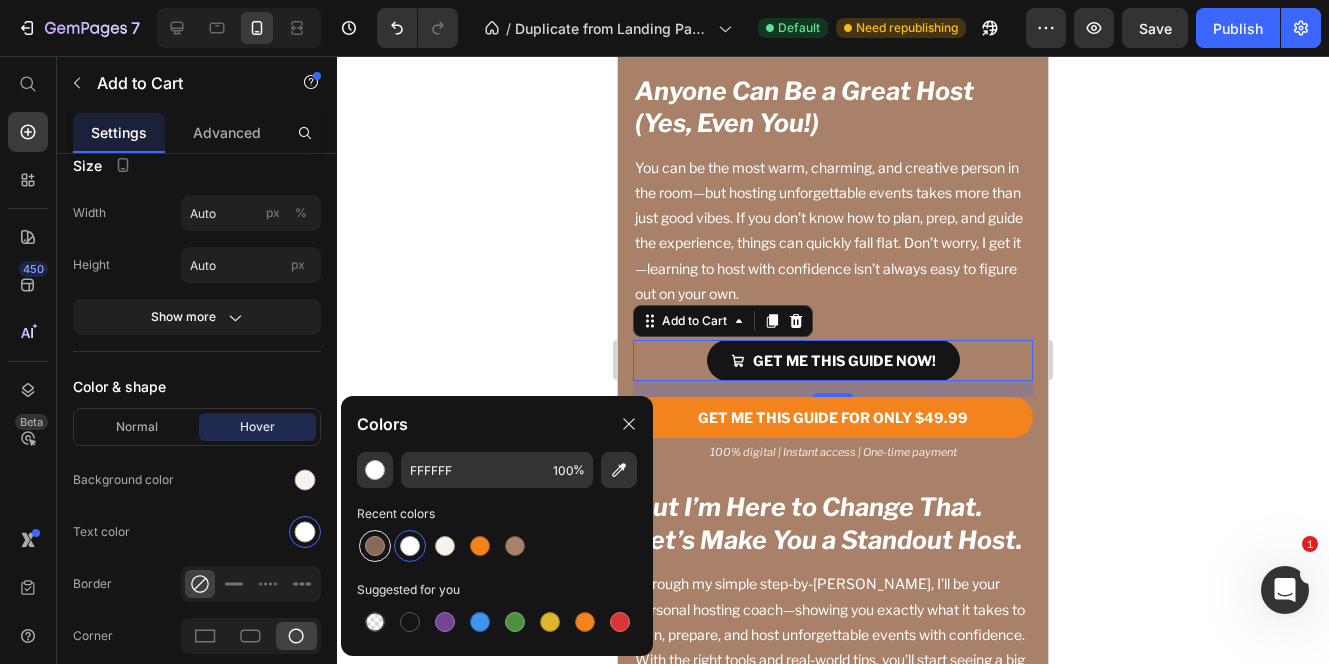 click at bounding box center [375, 546] 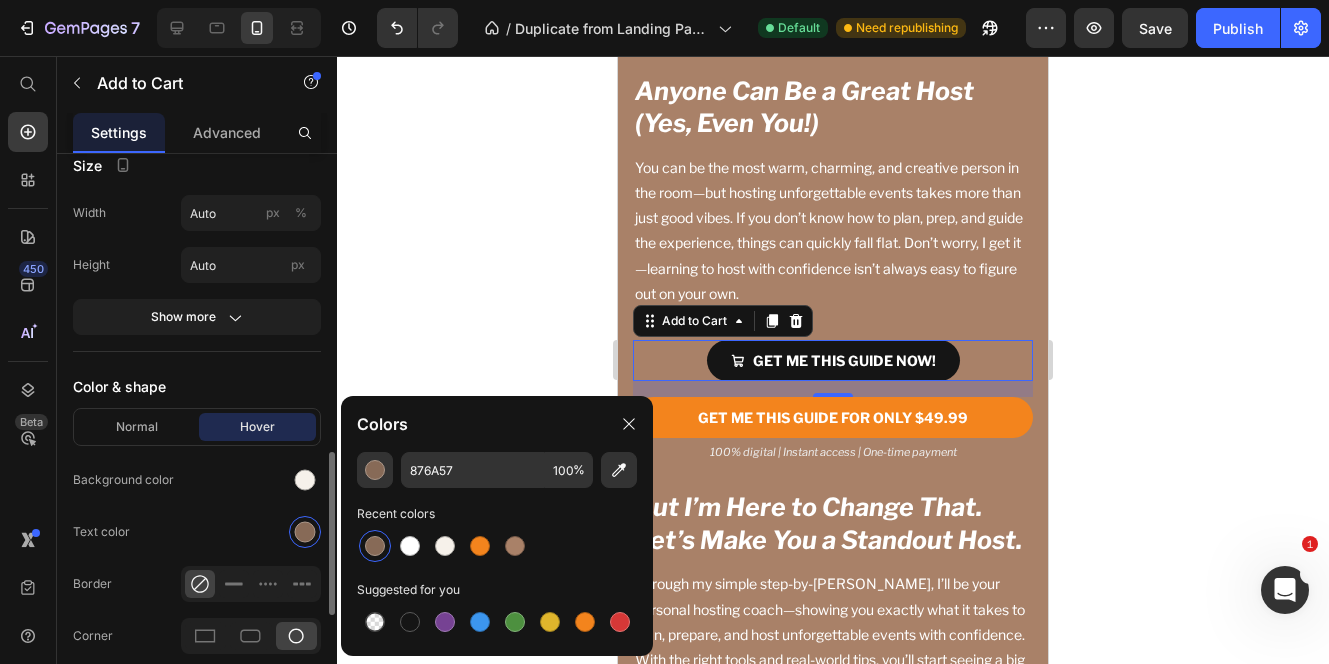 click on "Normal Hover" at bounding box center [197, 427] 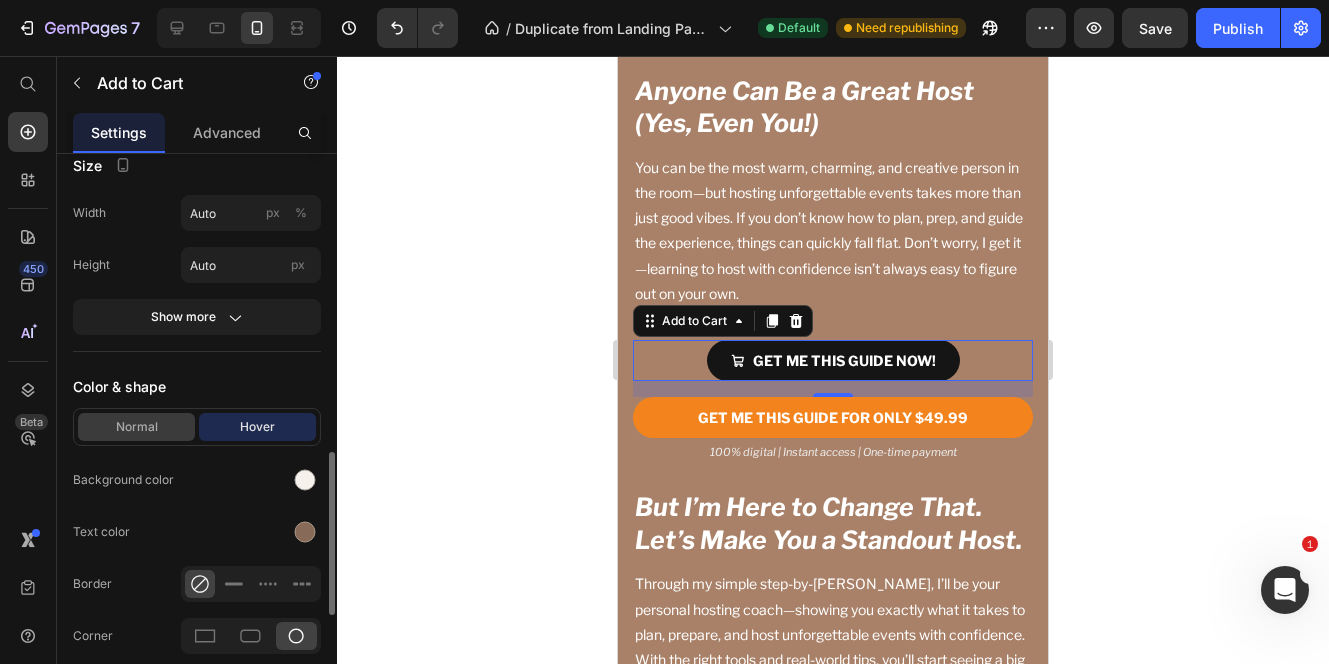 click on "Normal" at bounding box center [136, 427] 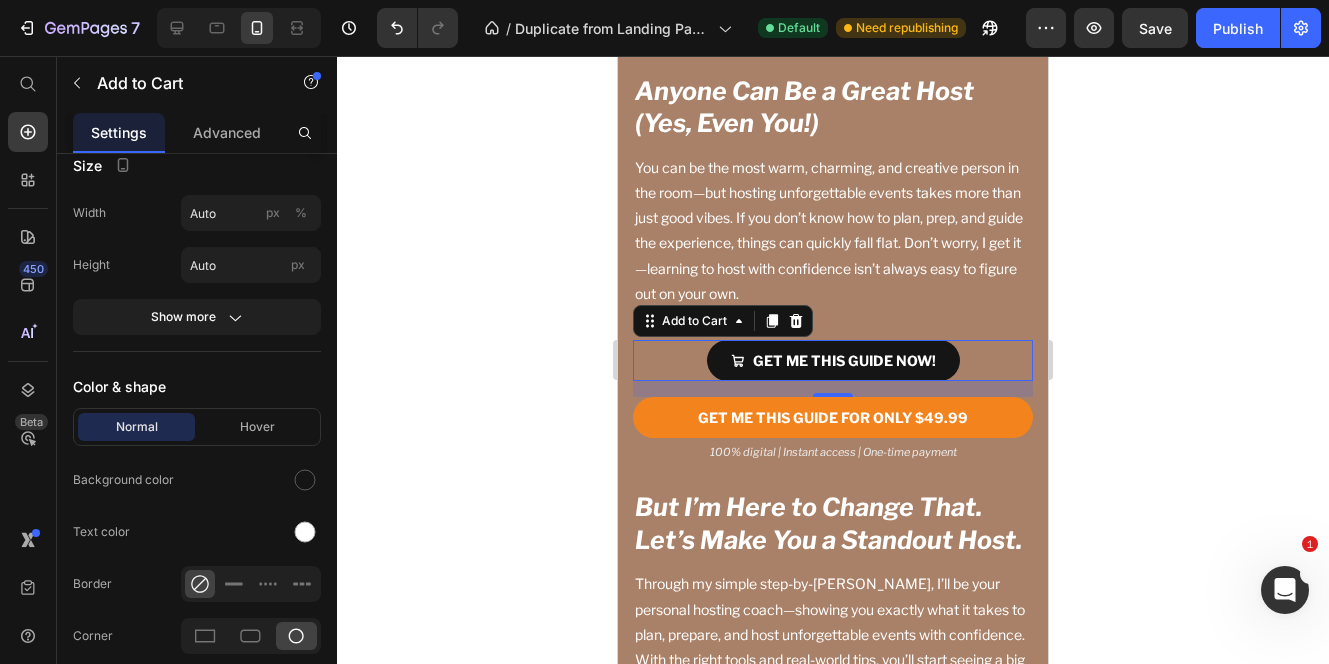 click 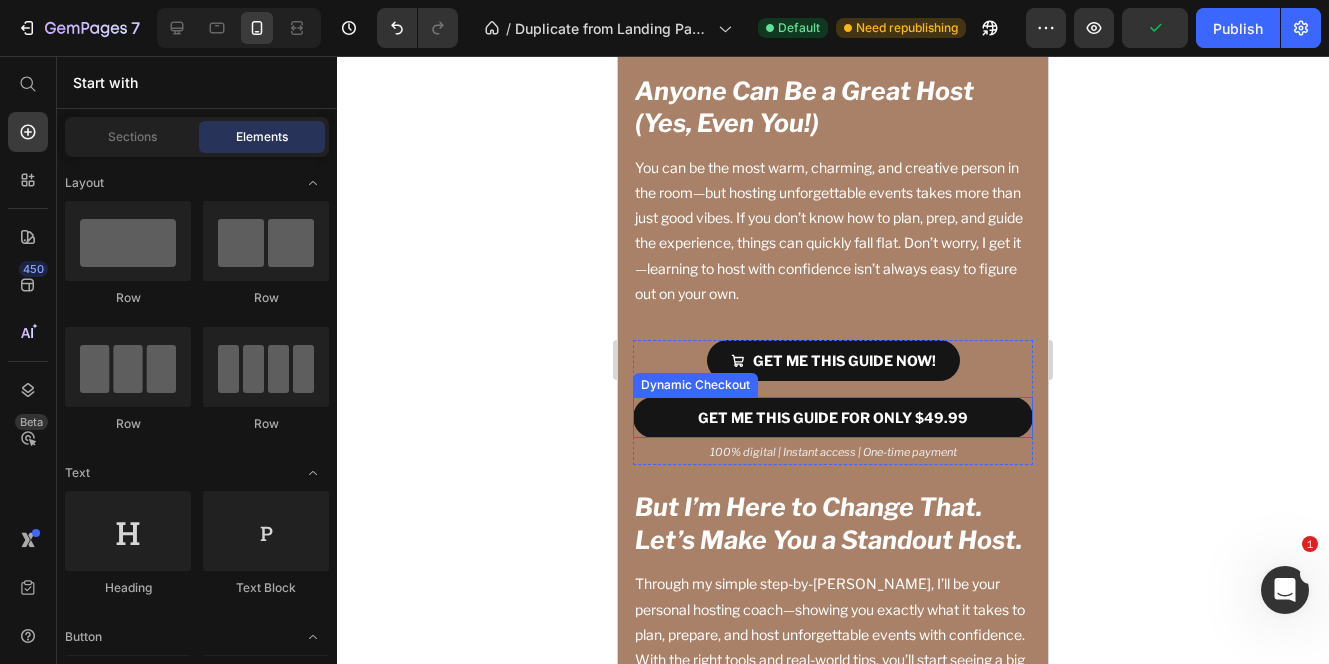 click on "GET ME THIS GUIDE FOR ONLY $49.99" at bounding box center [833, 417] 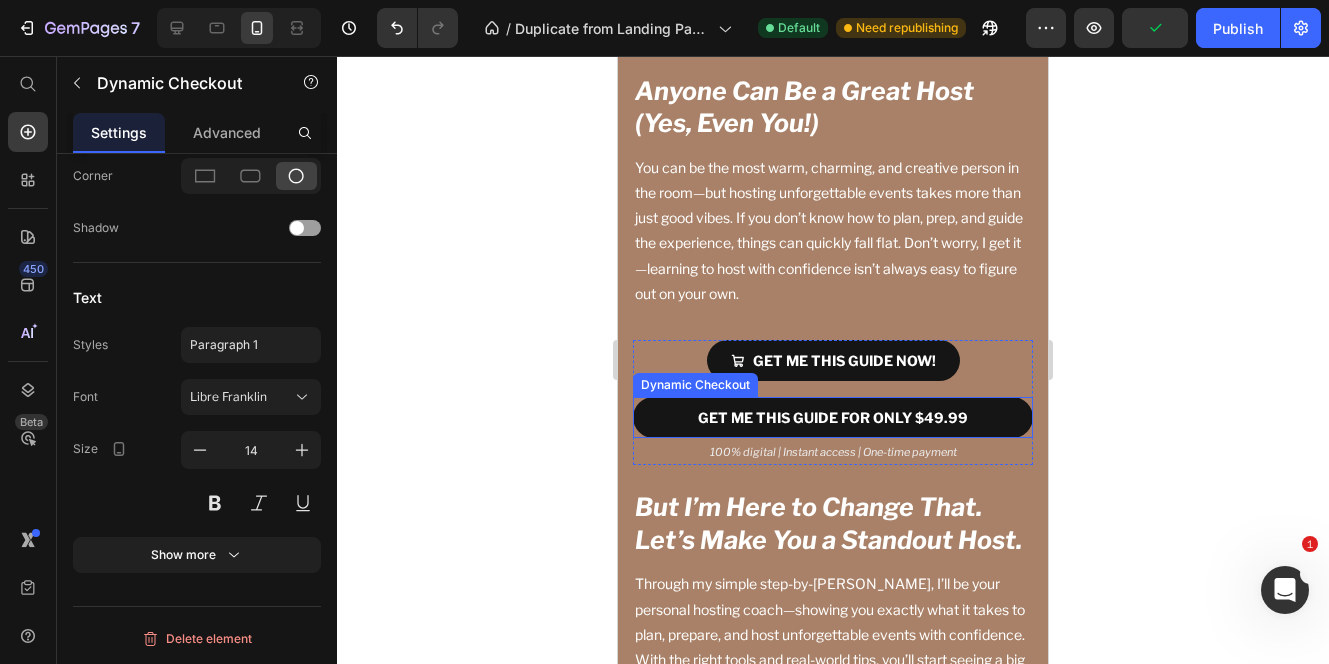 scroll, scrollTop: 0, scrollLeft: 0, axis: both 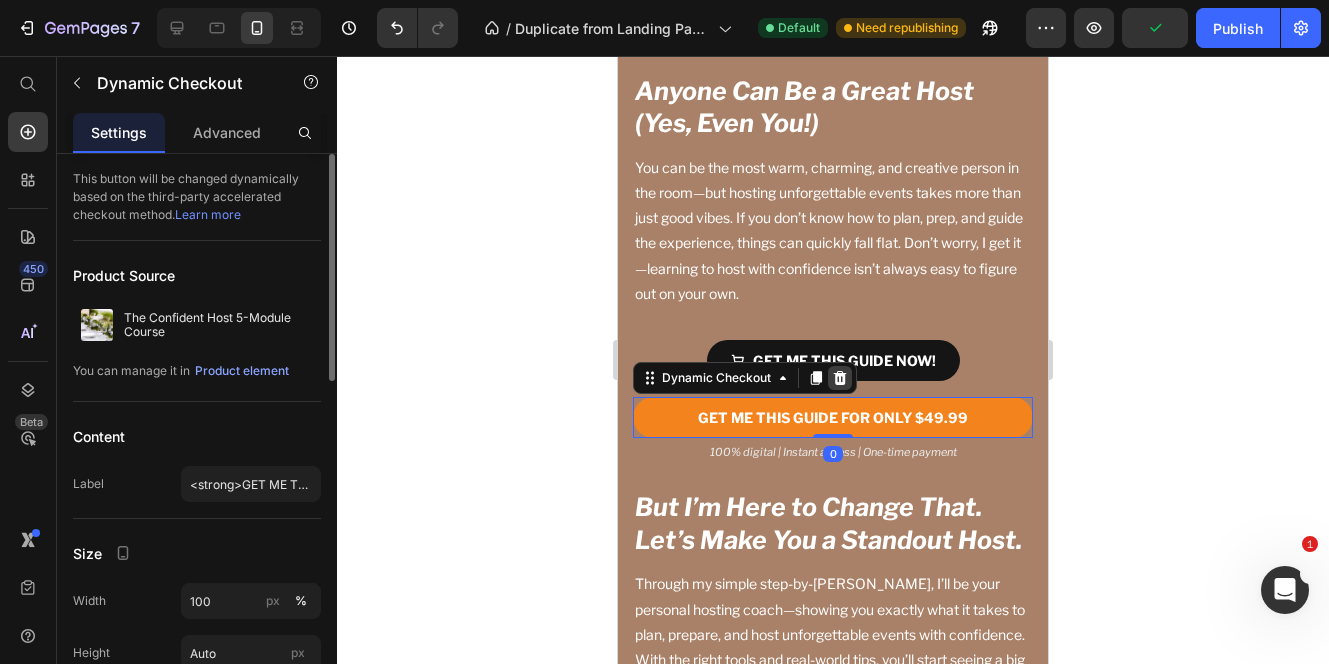 click 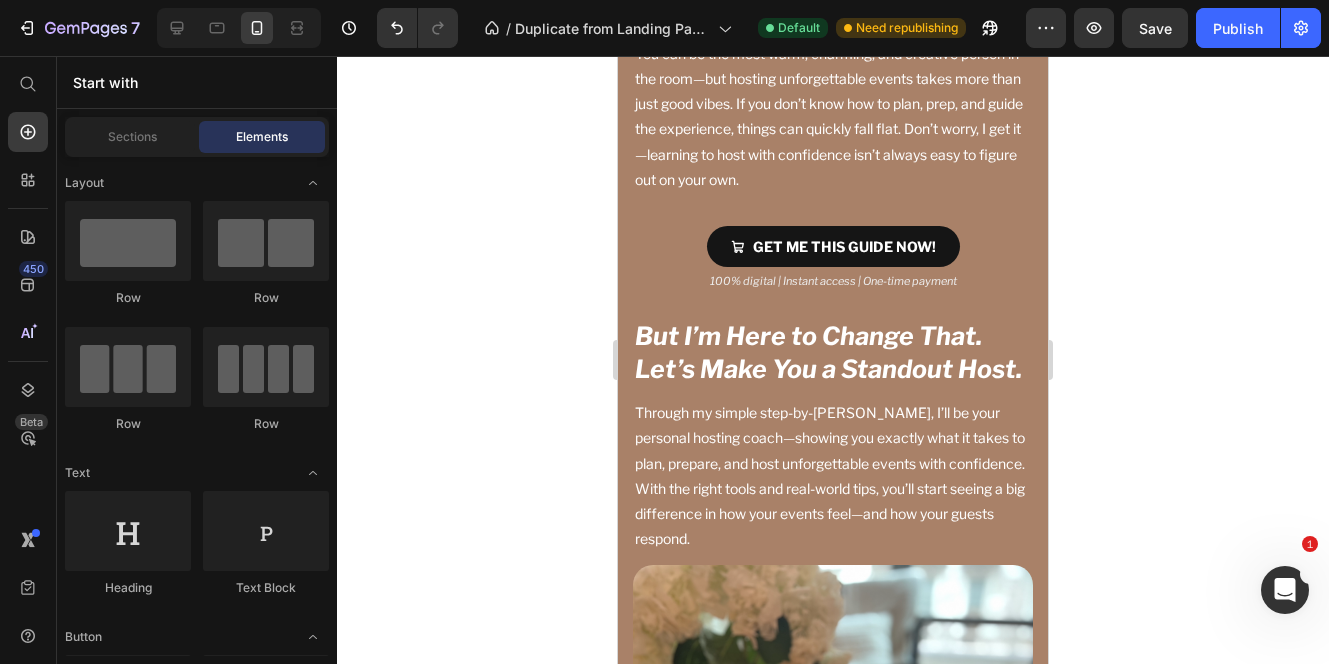 scroll, scrollTop: 4652, scrollLeft: 0, axis: vertical 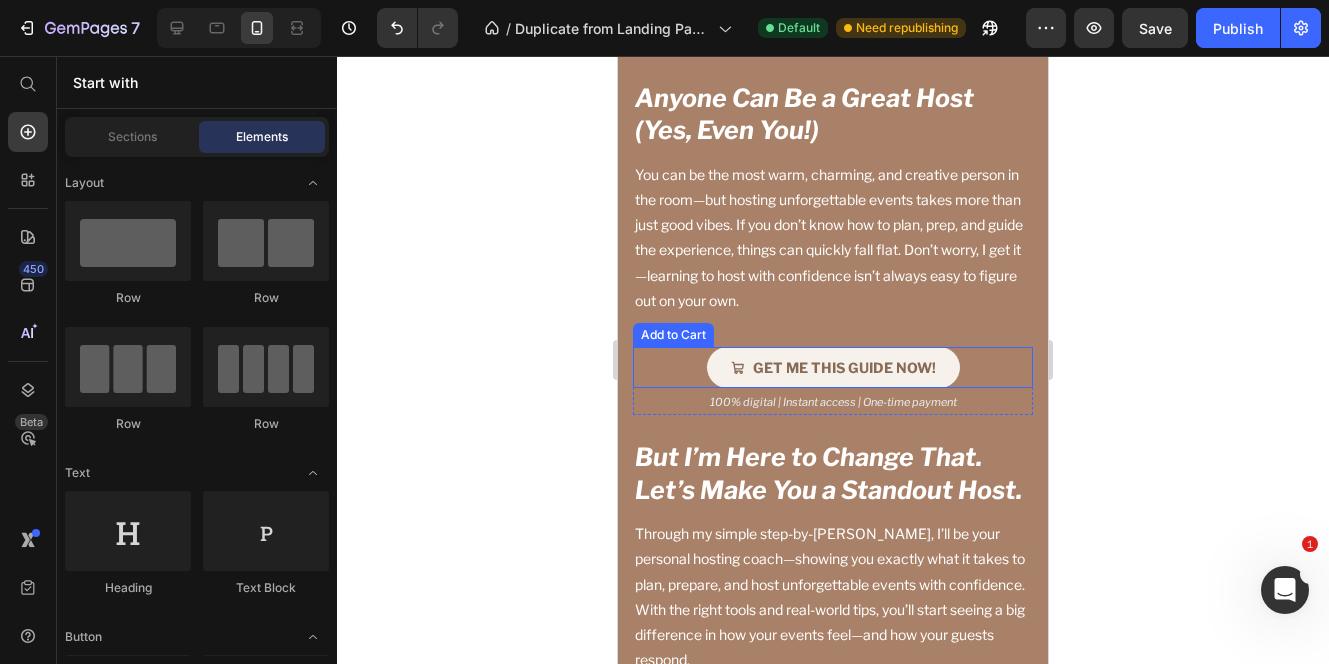 click on "GET ME THIS GUIDE NOW!" at bounding box center (833, 367) 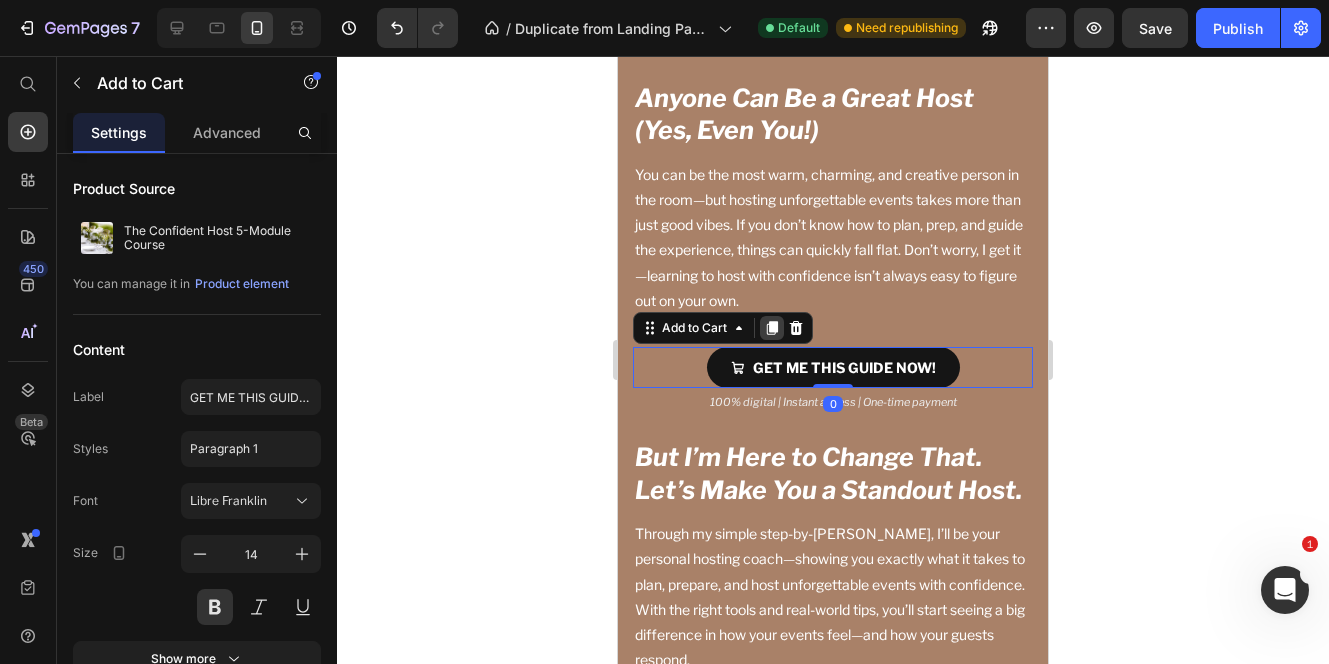click at bounding box center [772, 328] 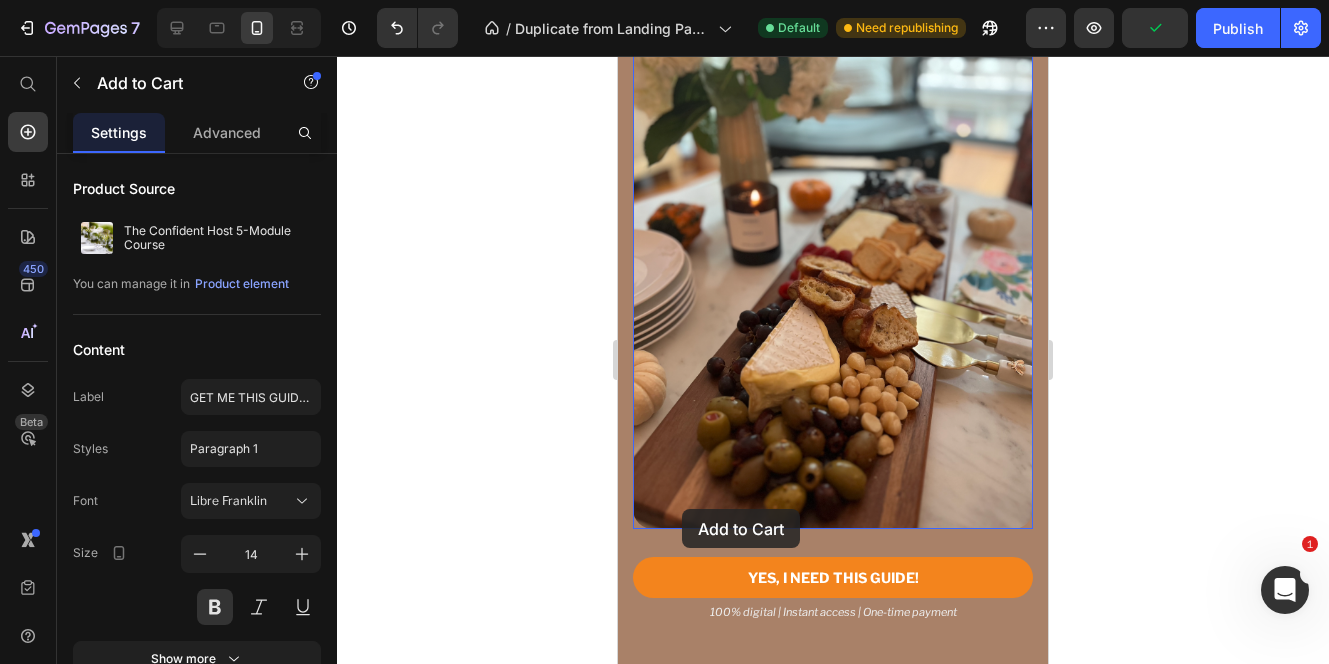 scroll, scrollTop: 5452, scrollLeft: 0, axis: vertical 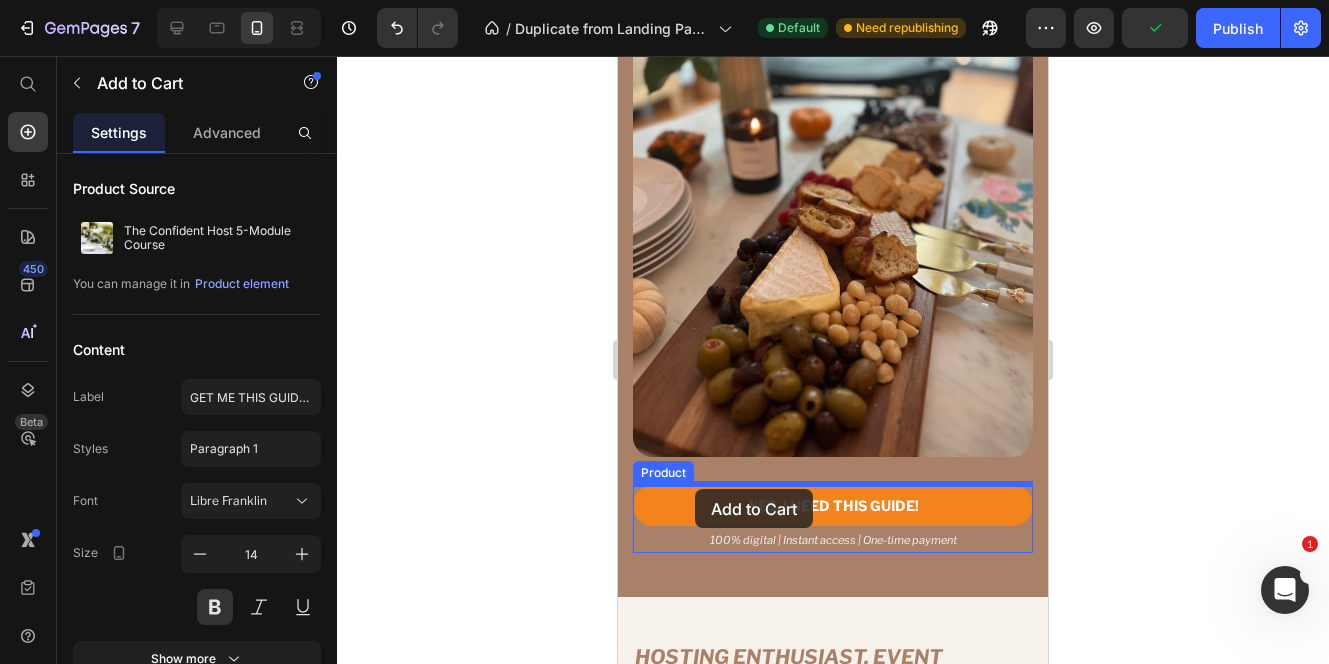 drag, startPoint x: 652, startPoint y: 369, endPoint x: 695, endPoint y: 489, distance: 127.471565 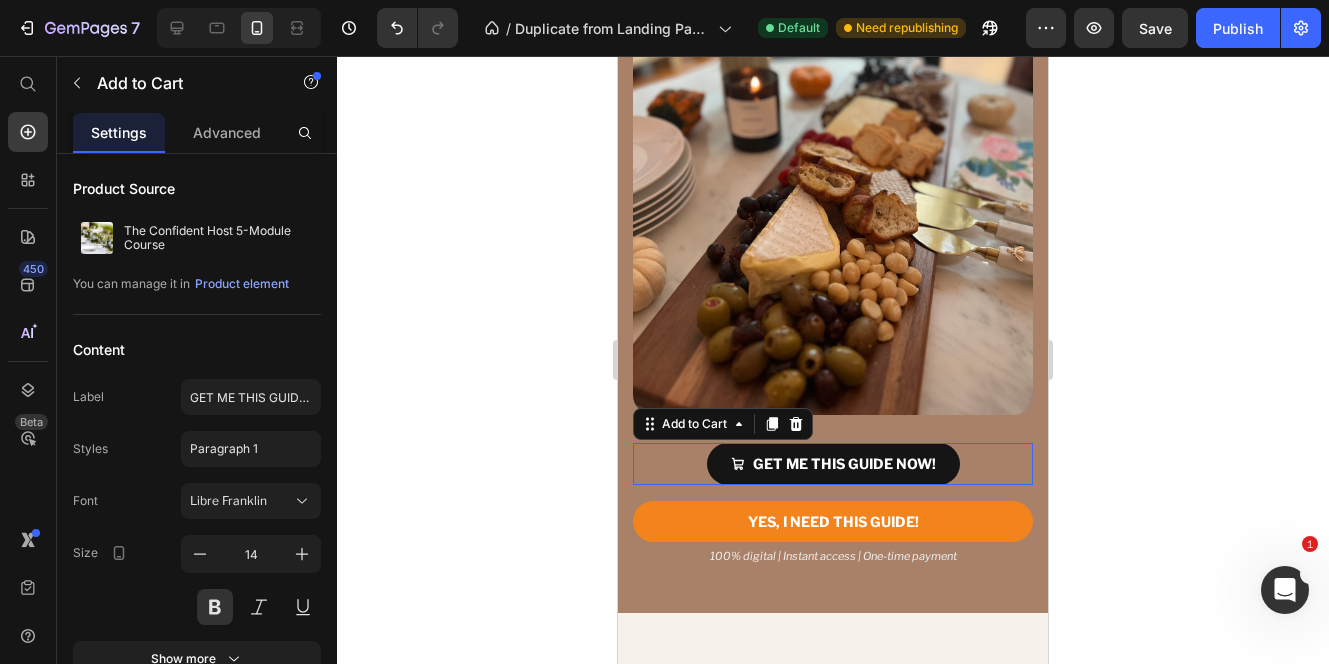 scroll, scrollTop: 5411, scrollLeft: 0, axis: vertical 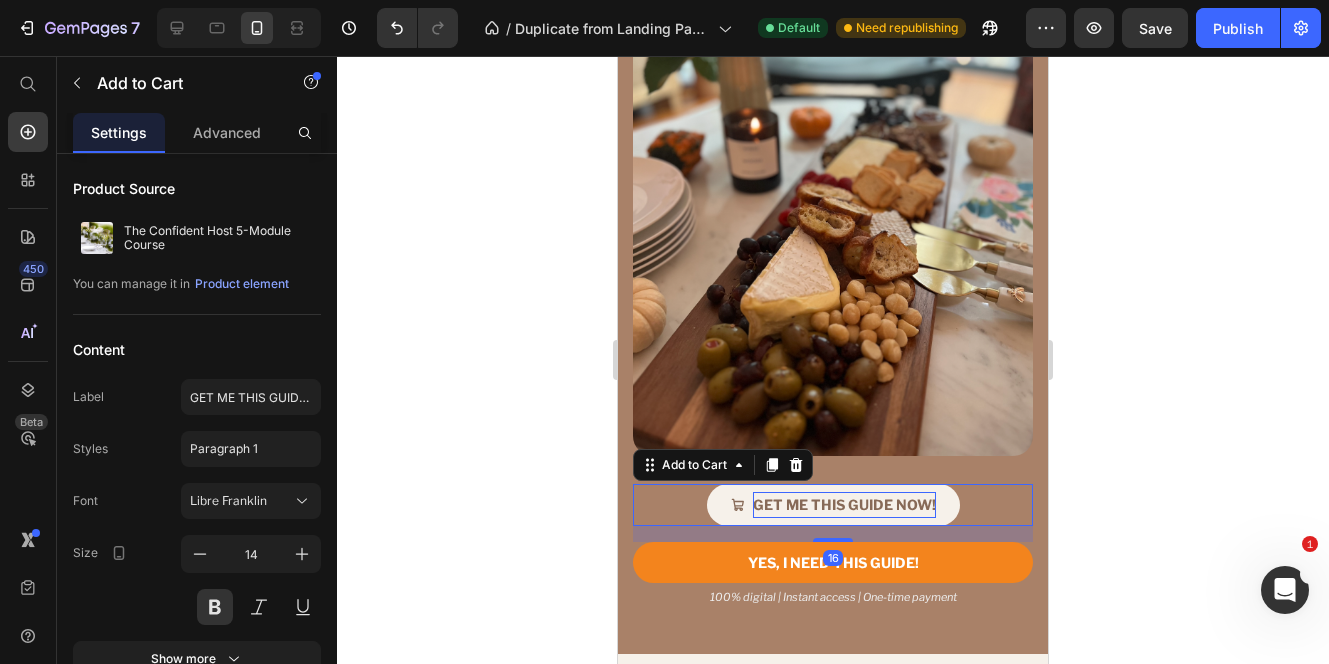 click on "GET ME THIS GUIDE NOW!" at bounding box center [844, 504] 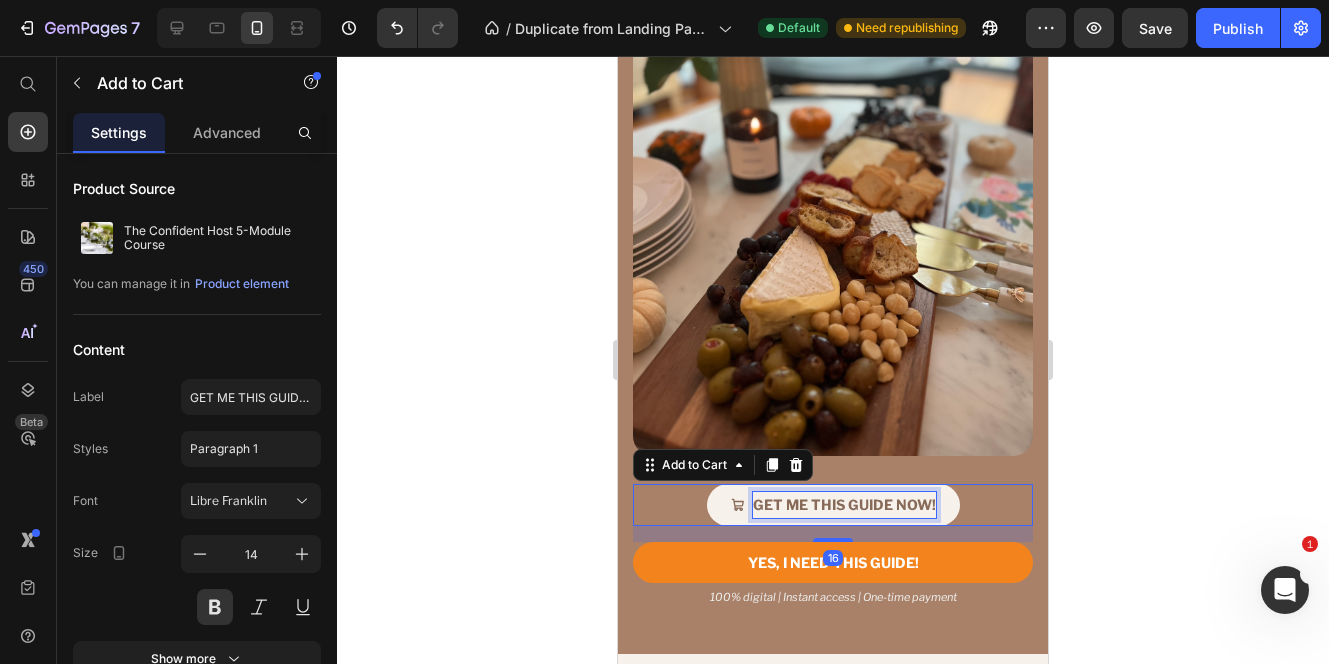click on "GET ME THIS GUIDE NOW!" at bounding box center [844, 504] 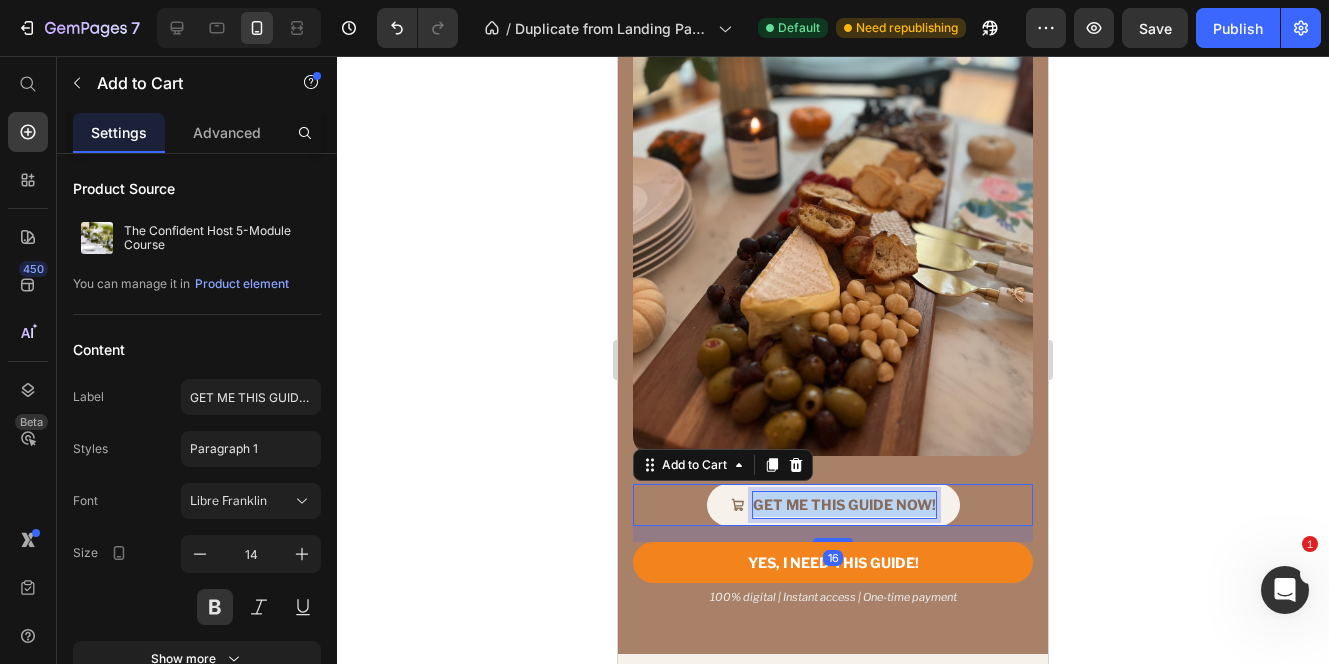 click on "GET ME THIS GUIDE NOW!" at bounding box center [844, 504] 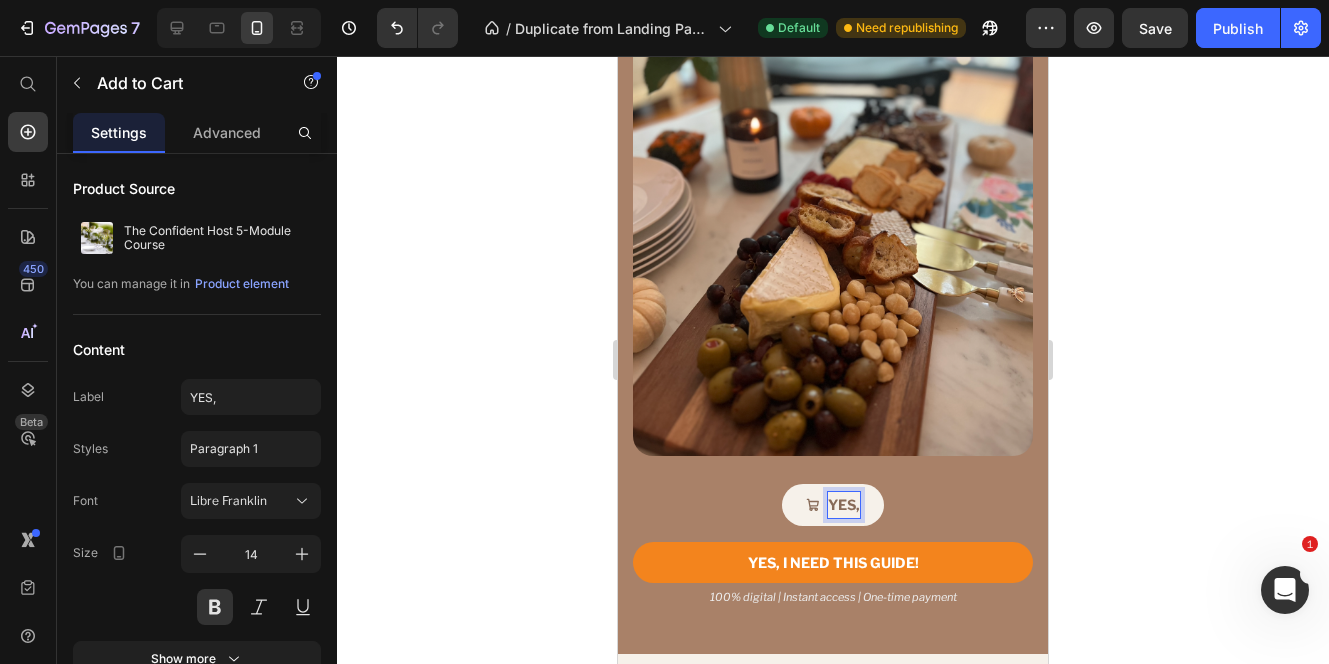 click on "YES," at bounding box center (833, 504) 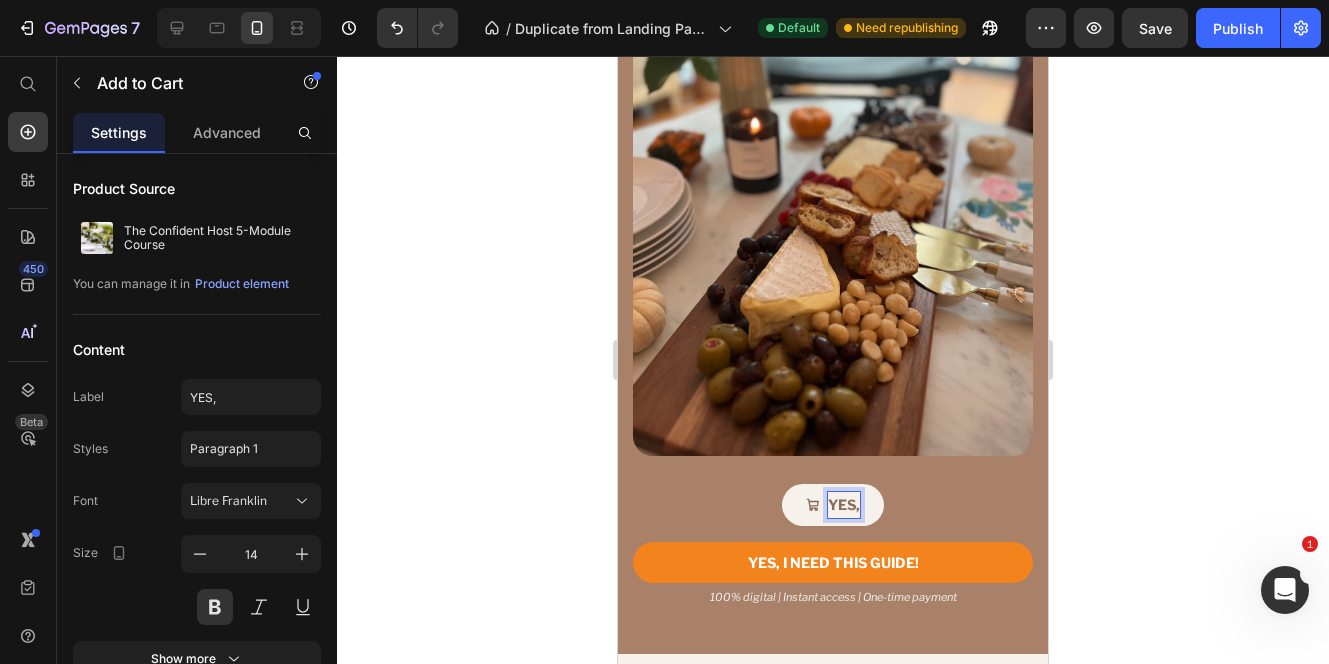 click on "YES," at bounding box center (833, 504) 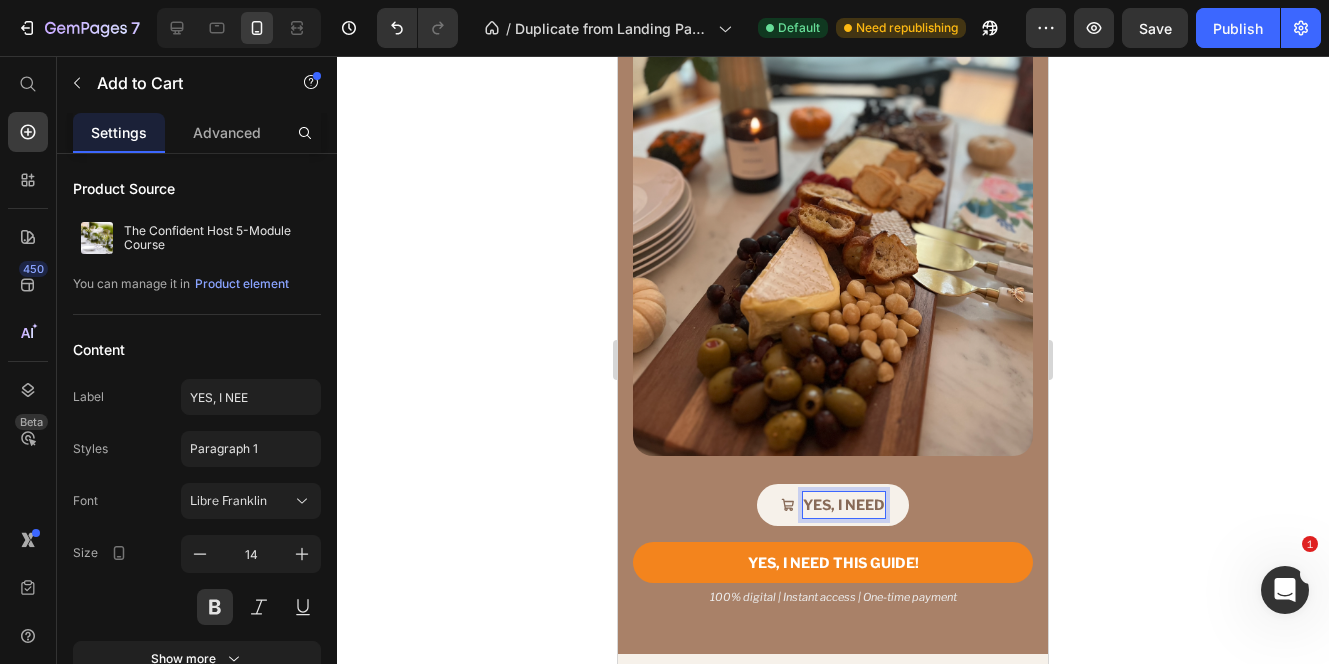 click on "YES, I NEED" at bounding box center (833, 504) 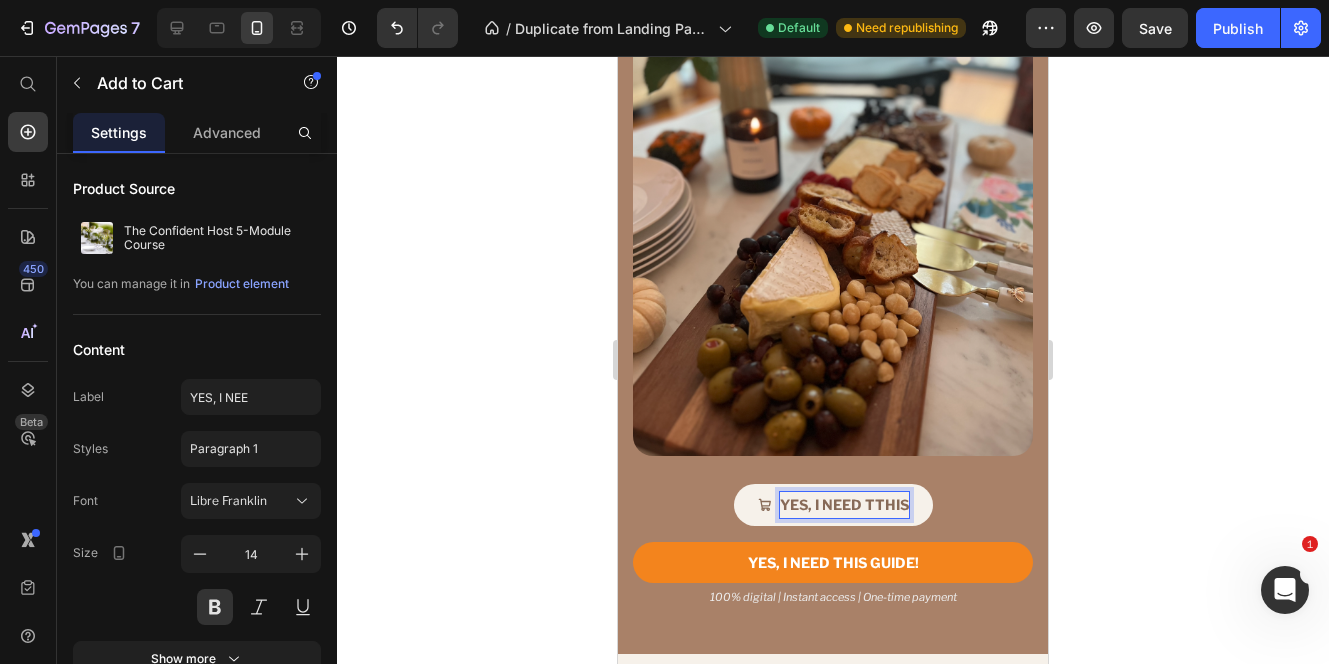 click on "YES, I NEED TTHIS" at bounding box center [833, 504] 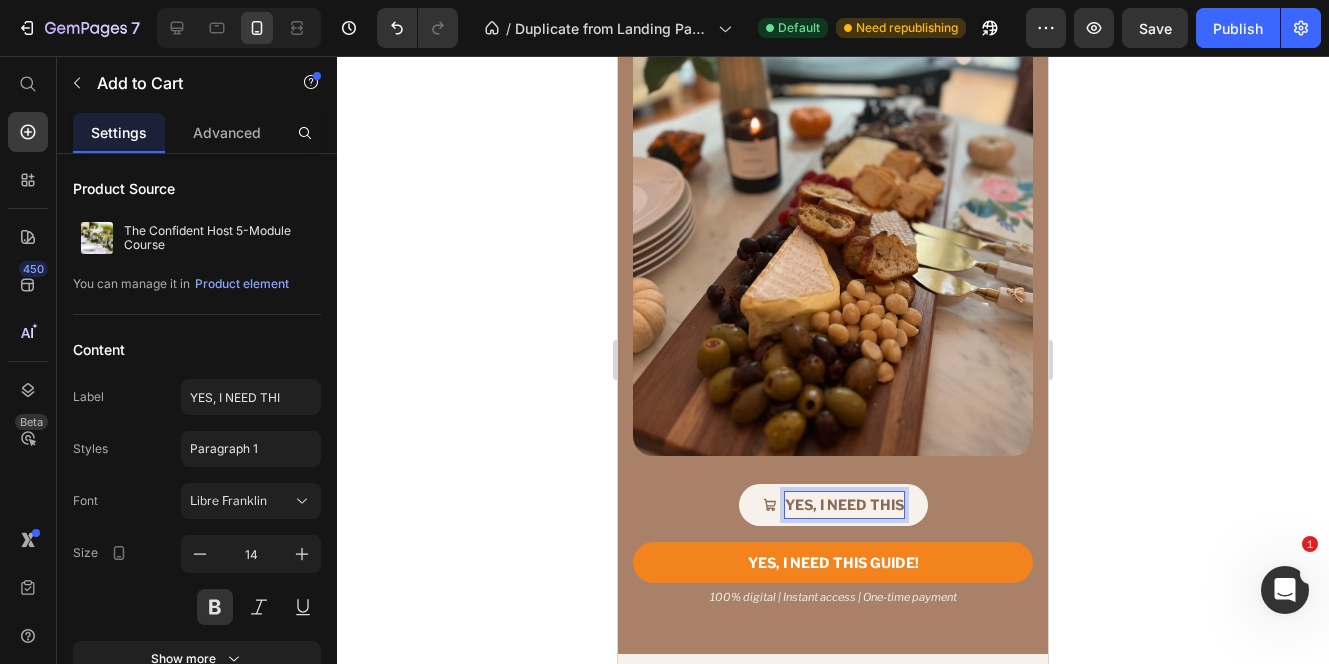 click on "YES, I NEED THIS" at bounding box center (833, 504) 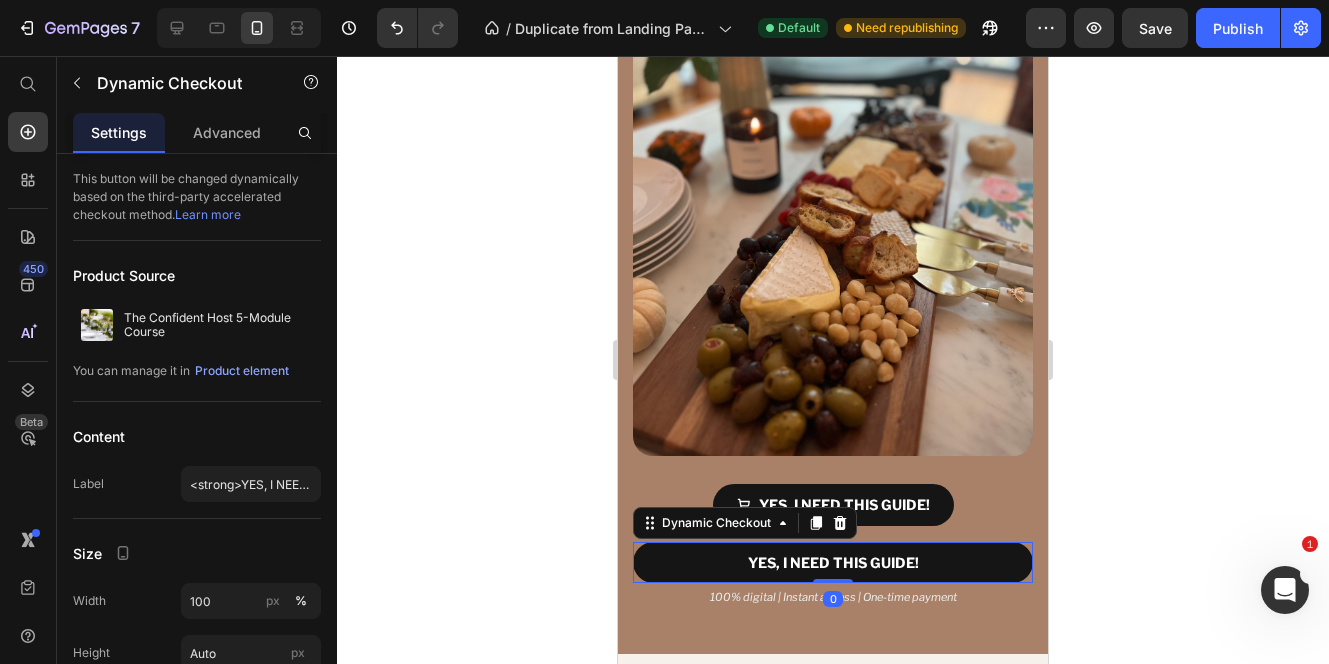 click on "YES, I NEED THIS GUIDE!" at bounding box center (833, 562) 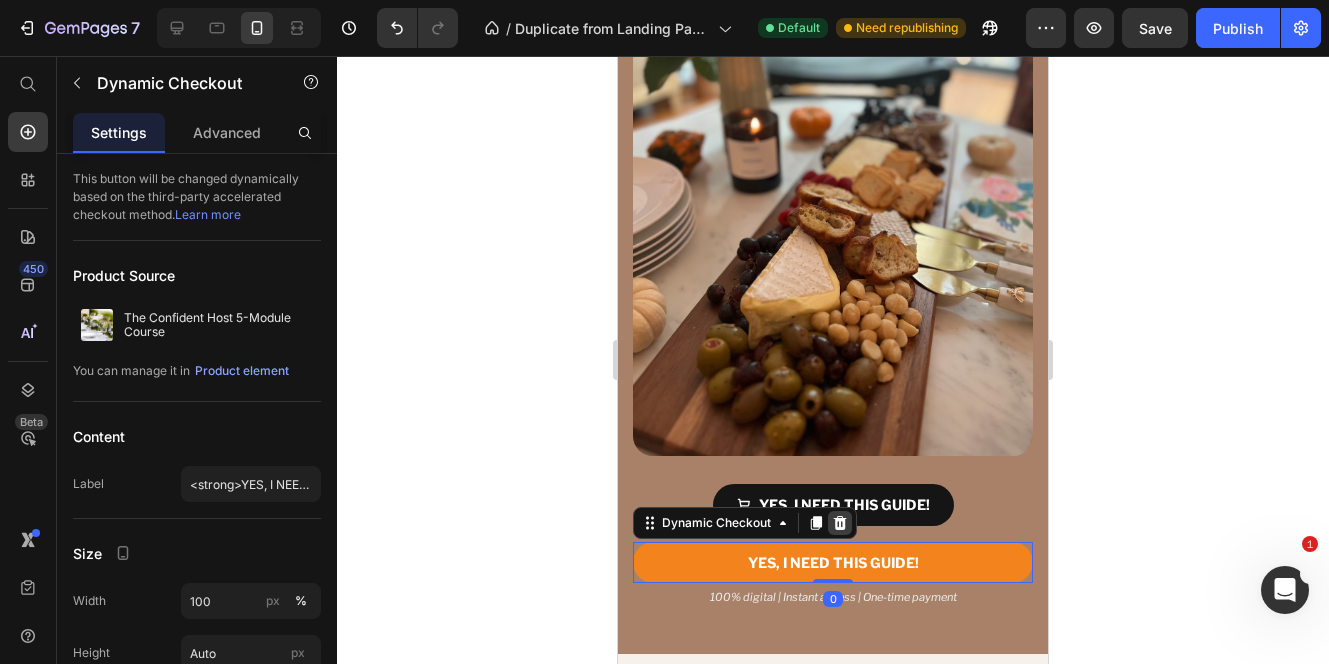 click 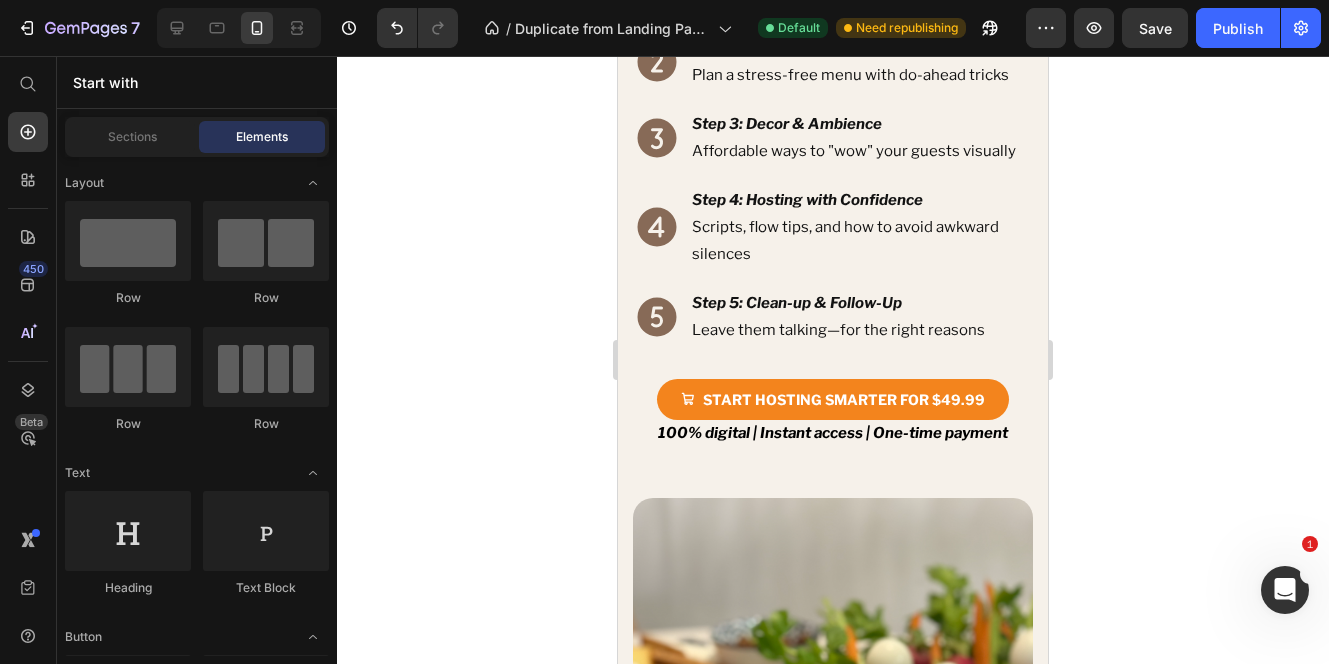 scroll, scrollTop: 3558, scrollLeft: 0, axis: vertical 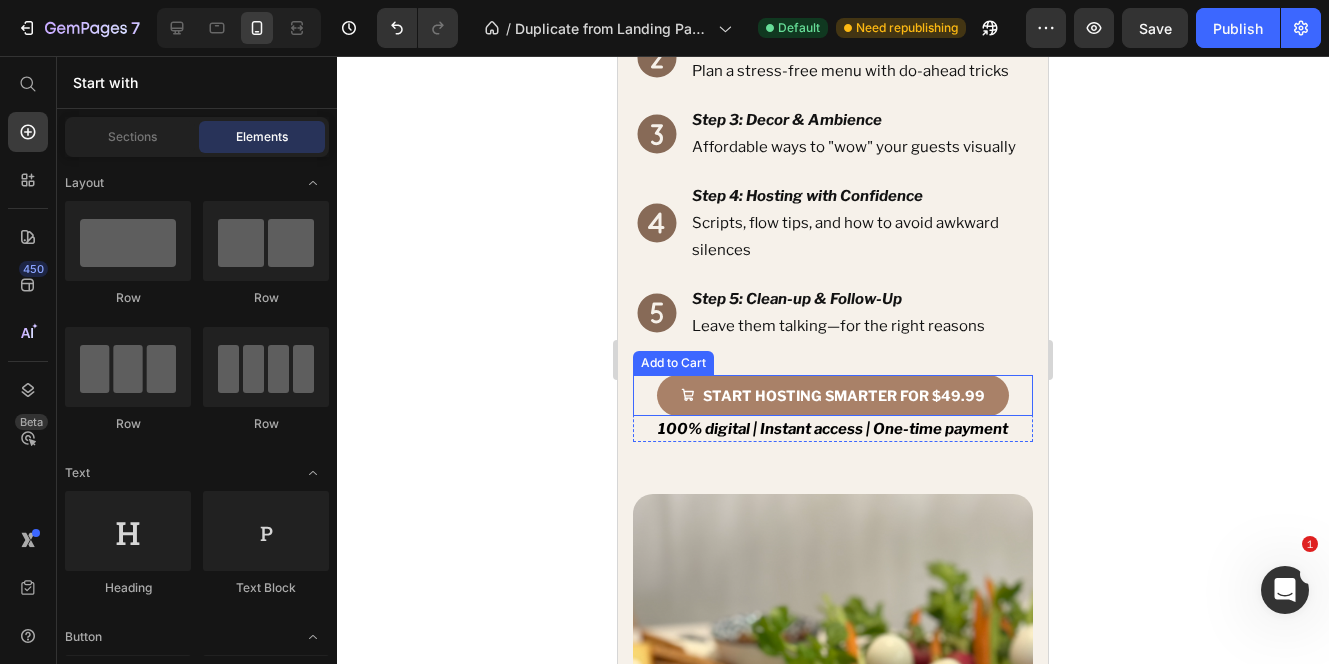 click on "START HOSTING SMARTER FOR $49.99" at bounding box center (833, 395) 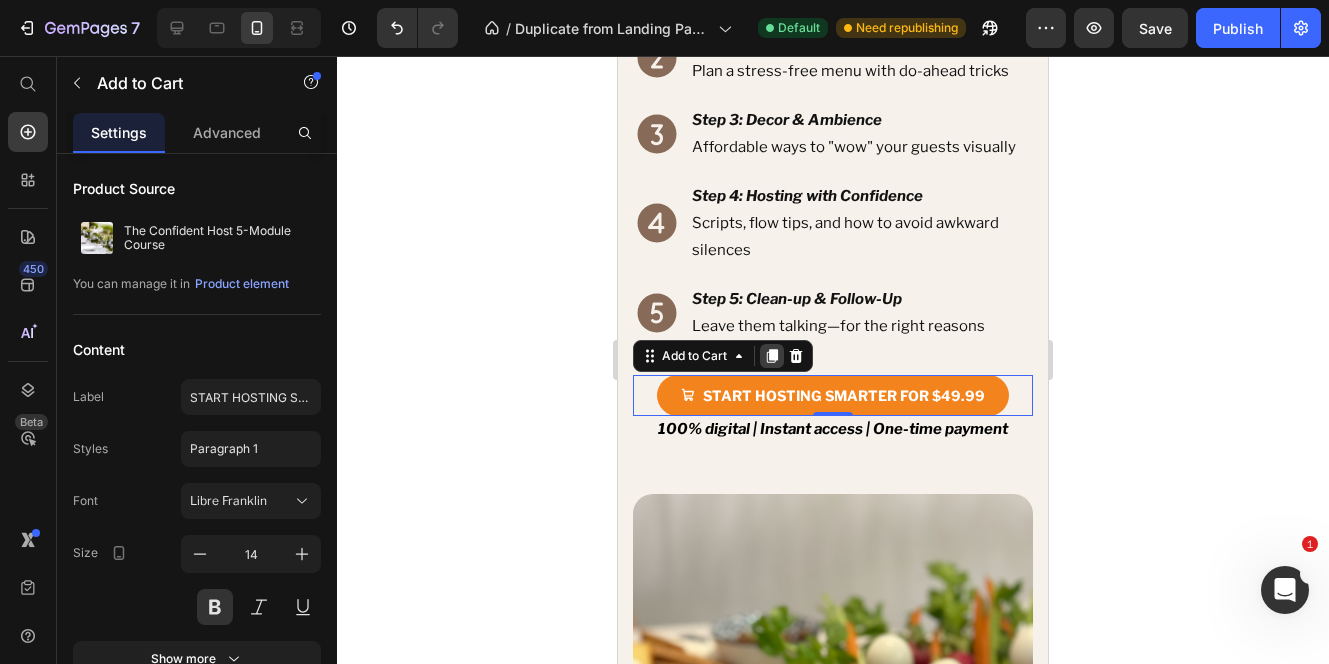 click 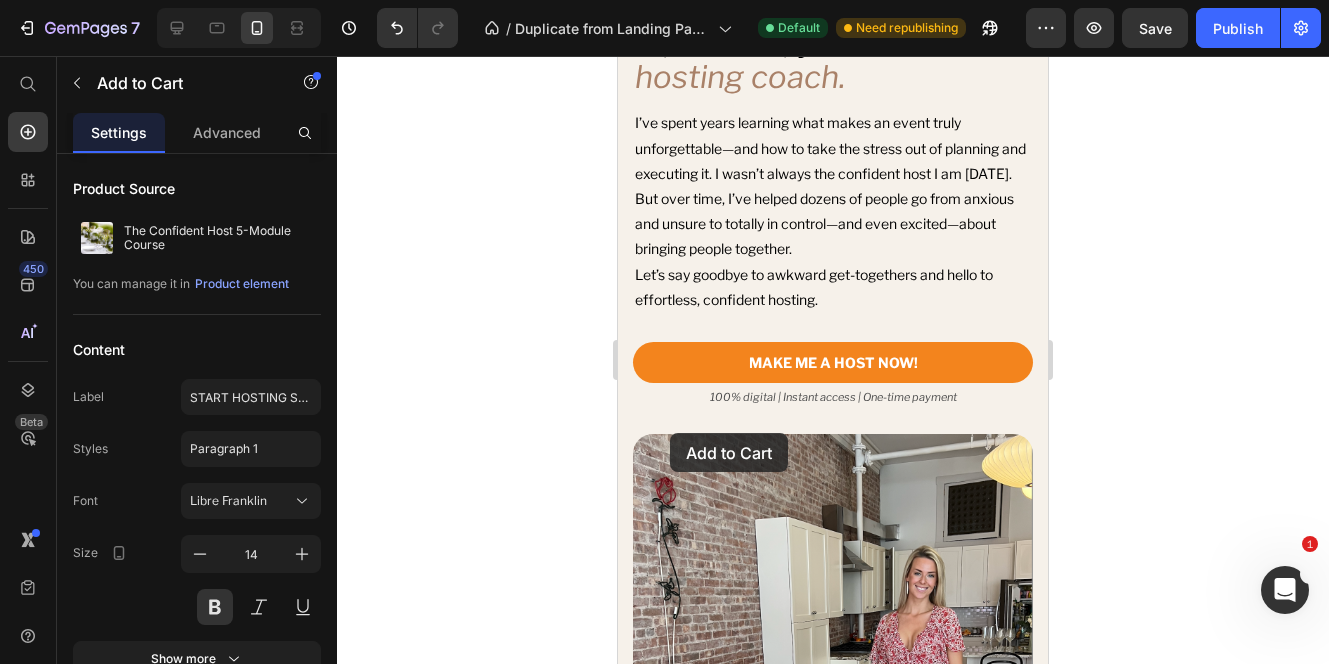 scroll, scrollTop: 6143, scrollLeft: 0, axis: vertical 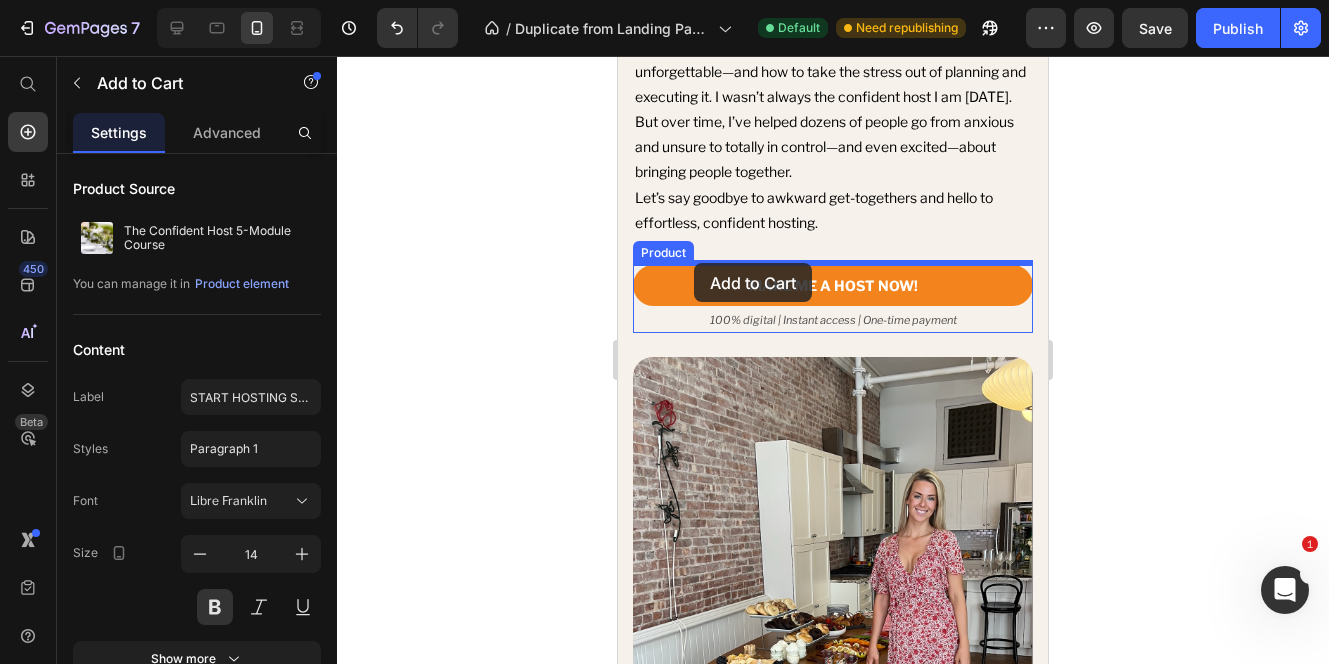 drag, startPoint x: 655, startPoint y: 398, endPoint x: 694, endPoint y: 263, distance: 140.52046 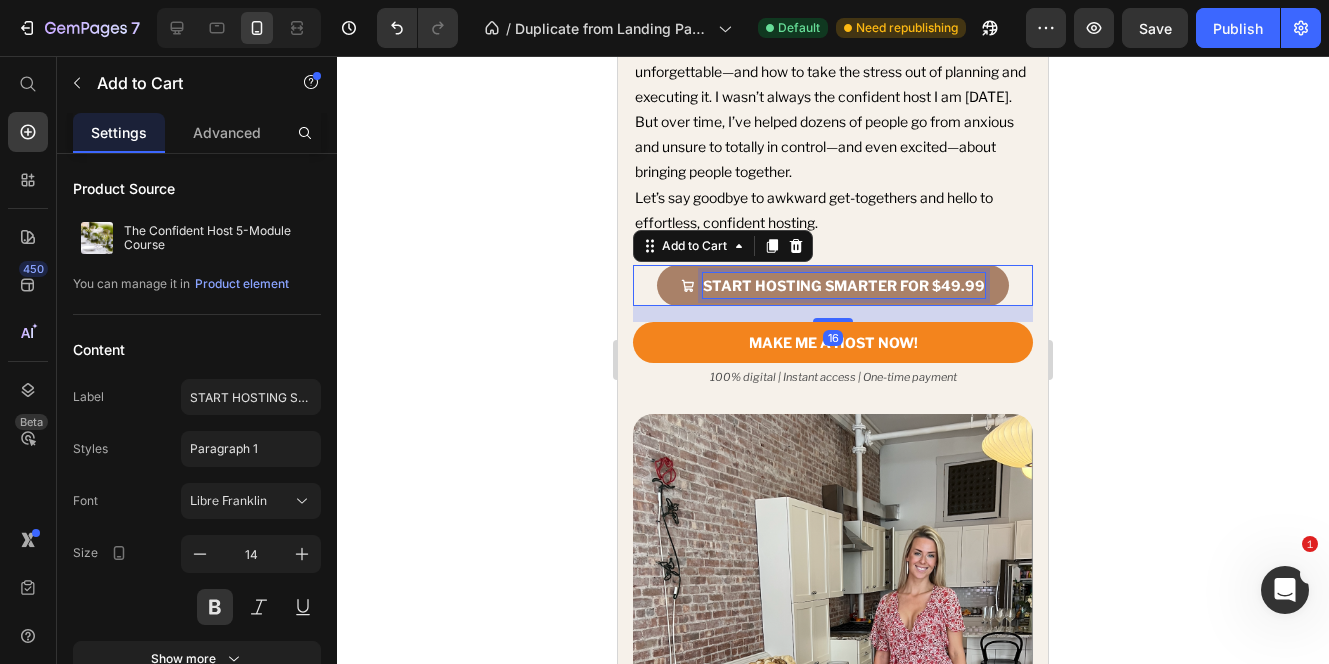 click on "START HOSTING SMARTER FOR $49.99" at bounding box center [844, 285] 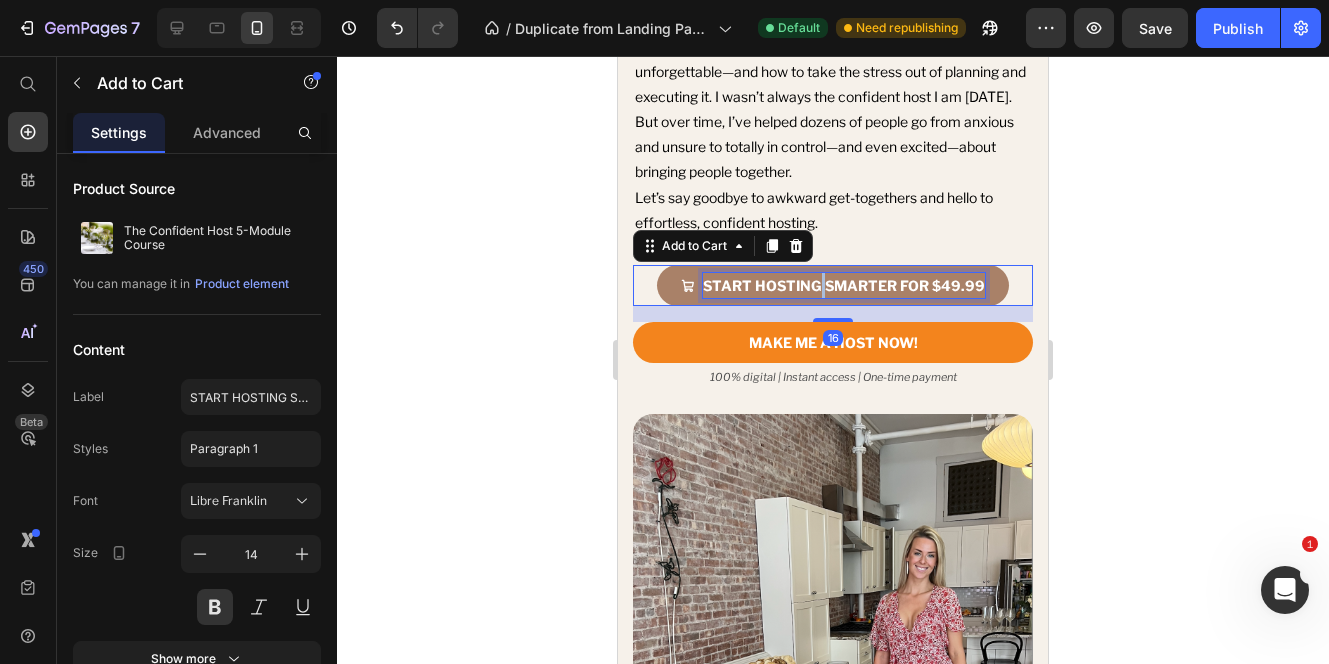 click on "START HOSTING SMARTER FOR $49.99" at bounding box center [844, 285] 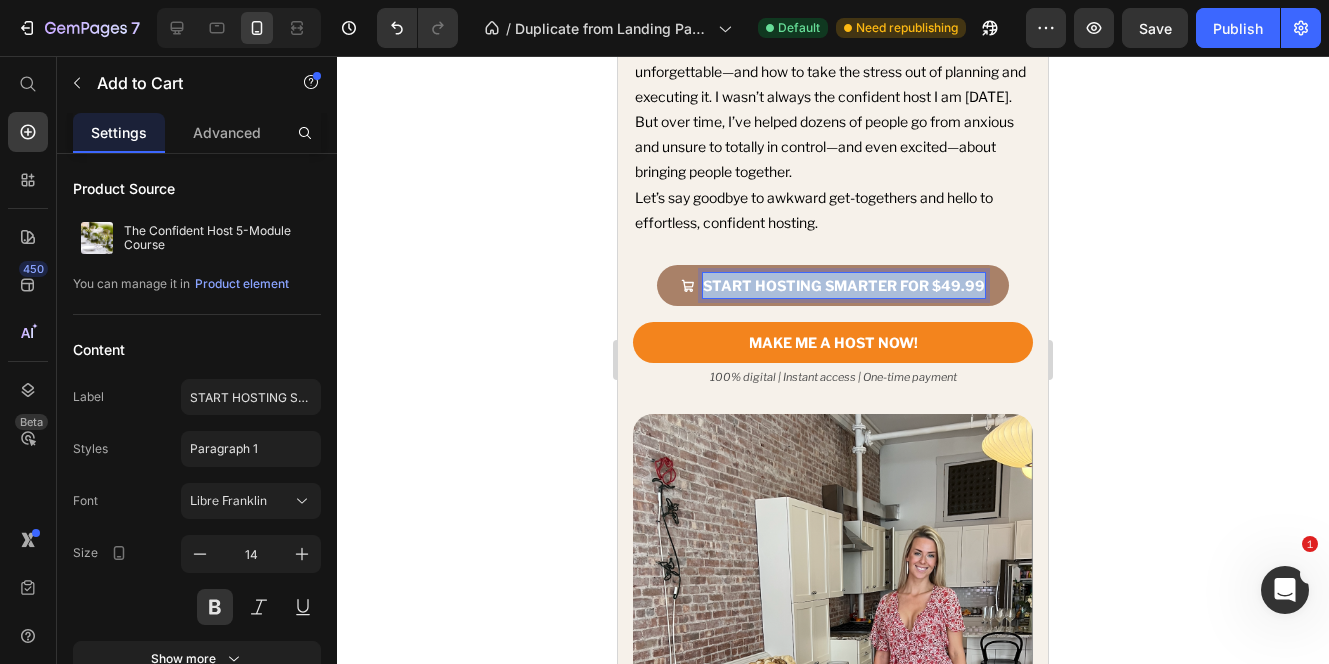 click on "START HOSTING SMARTER FOR $49.99" at bounding box center (844, 285) 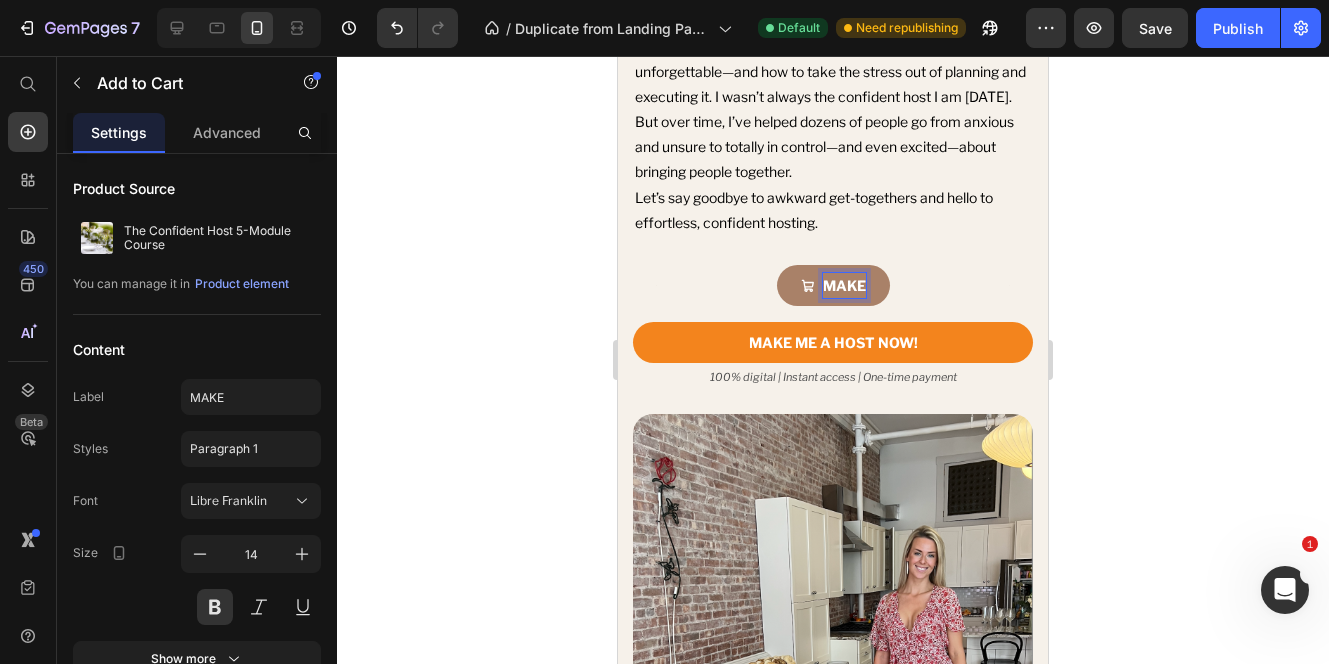 click on "MAKE" at bounding box center [833, 285] 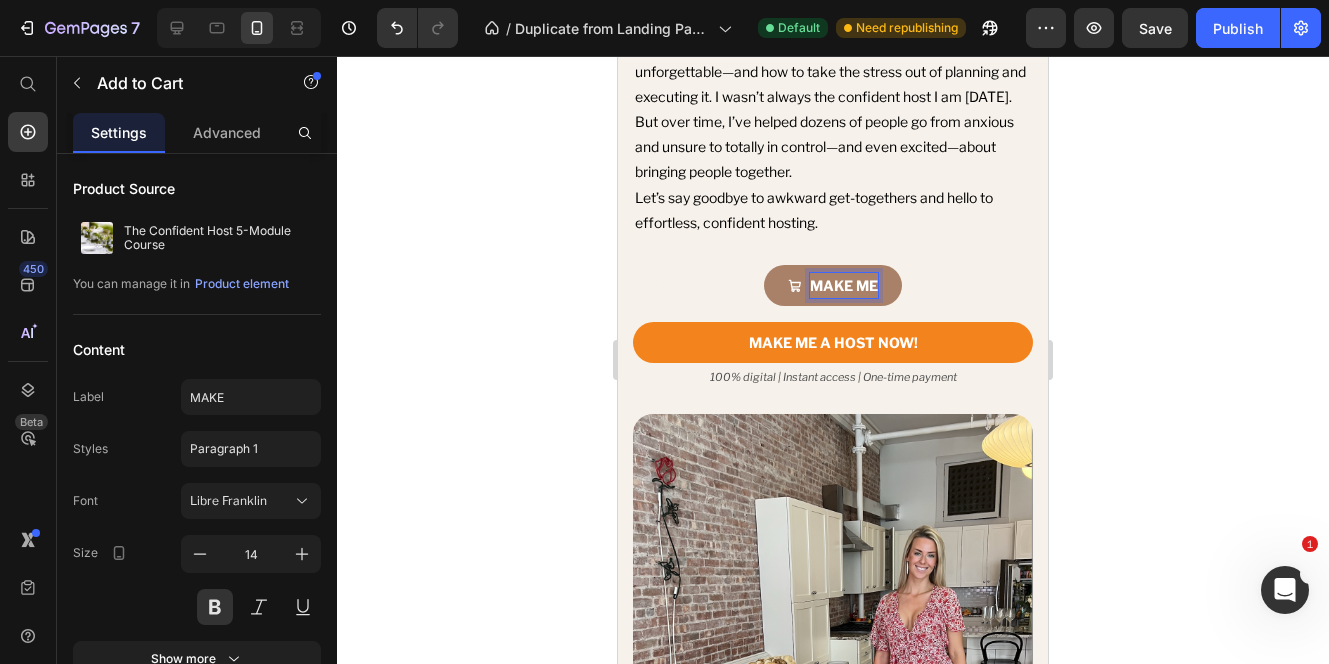 click on "MAKE ME" at bounding box center [833, 285] 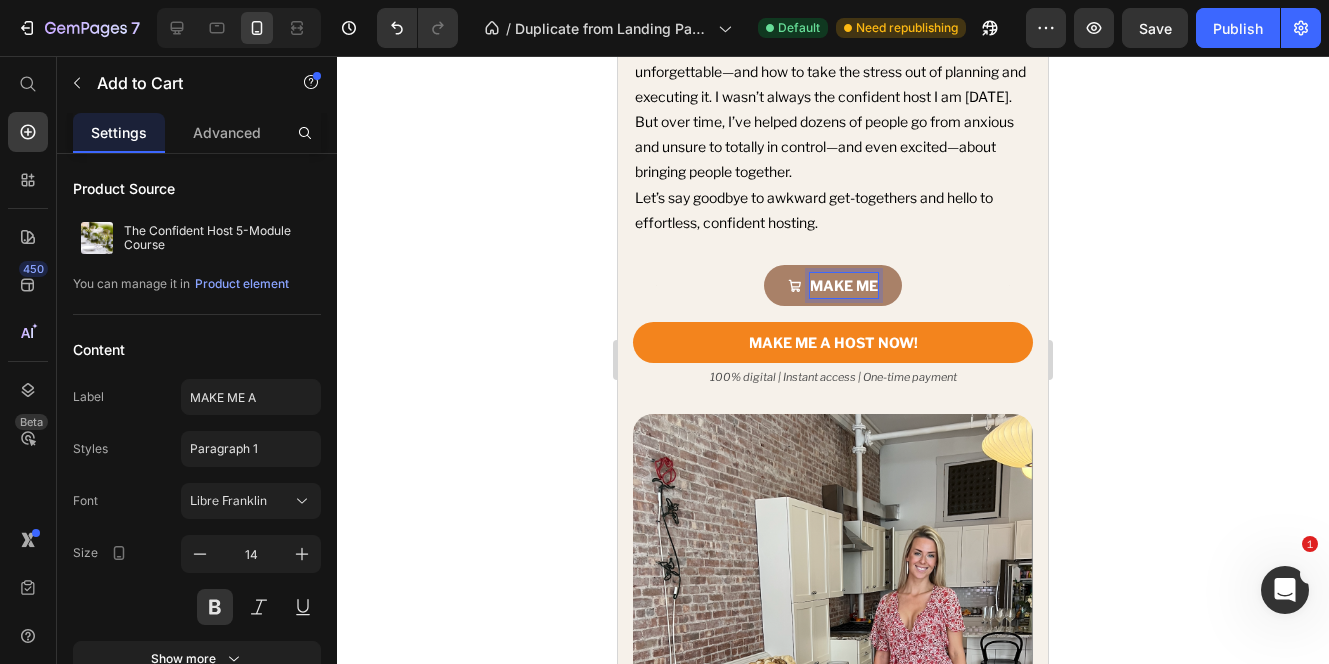click on "MAKE ME" at bounding box center (833, 285) 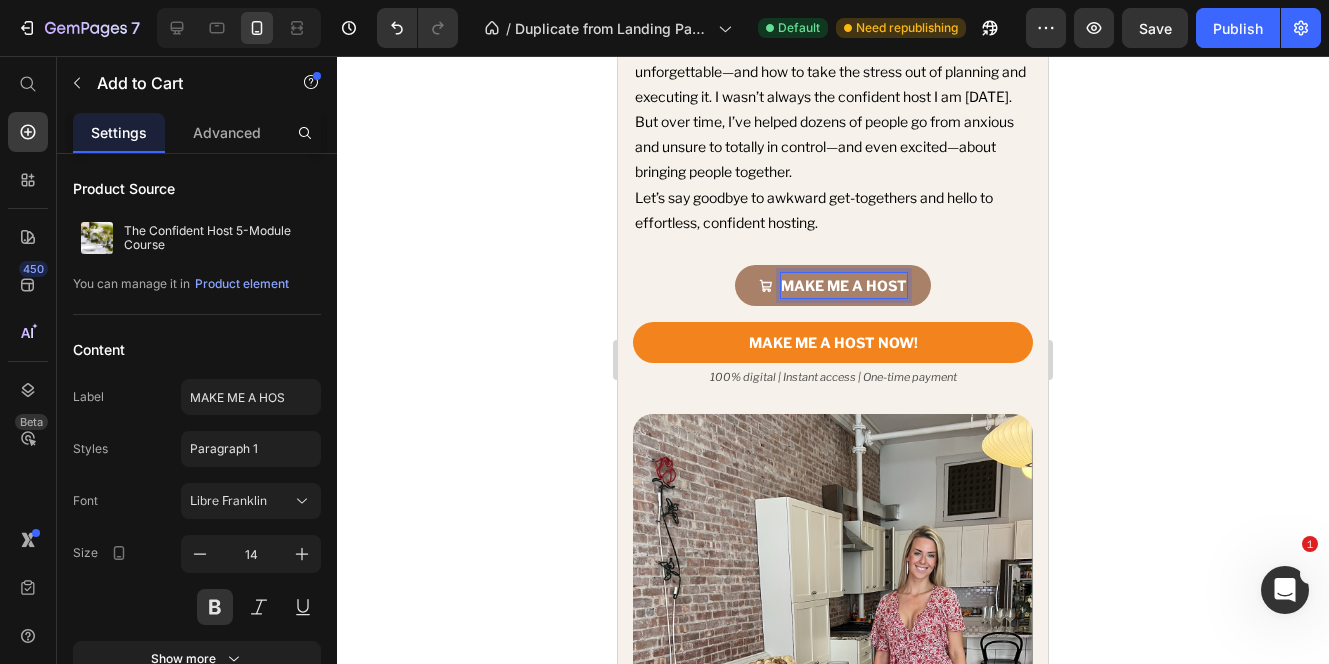click on "MAKE ME A HOST" at bounding box center (833, 285) 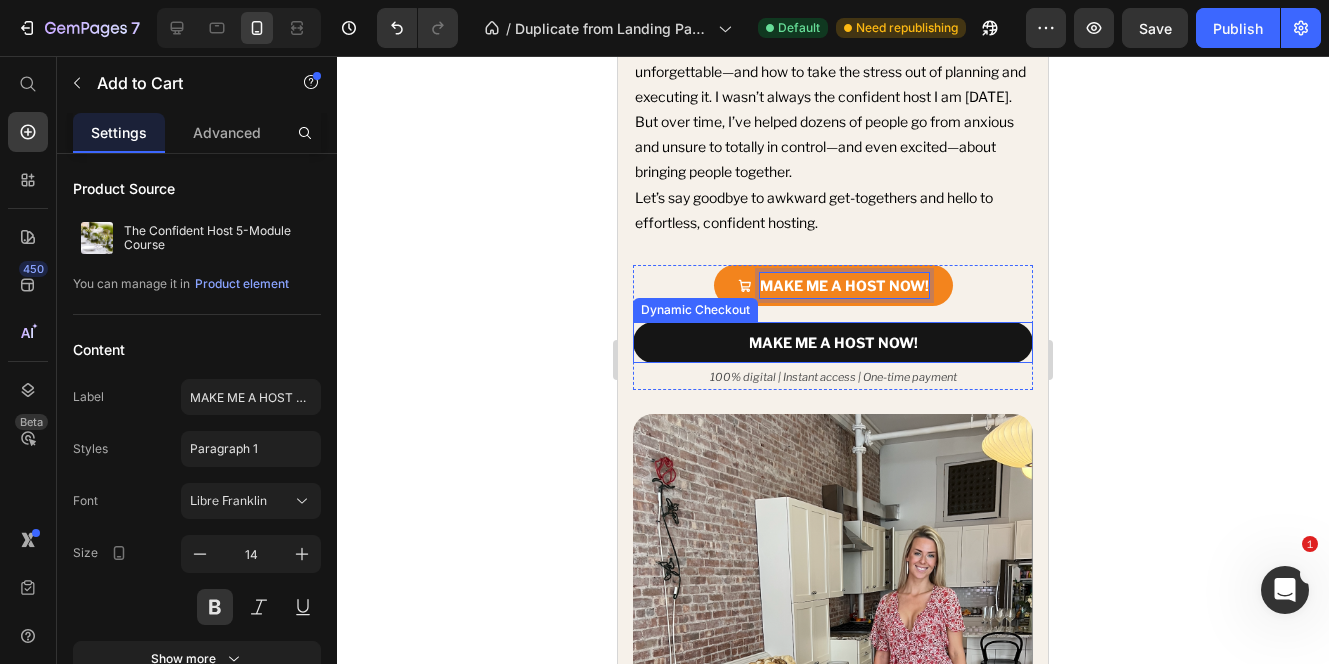 click on "MAKE ME A HOST NOW!" at bounding box center (833, 342) 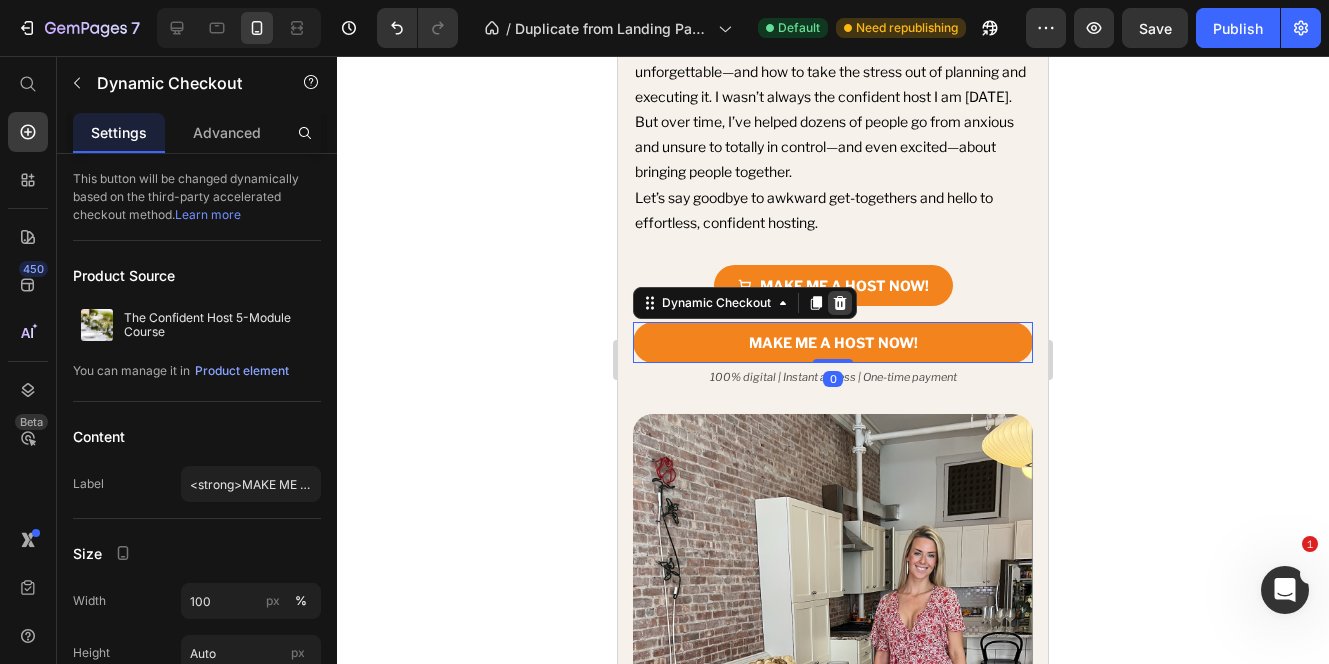 click 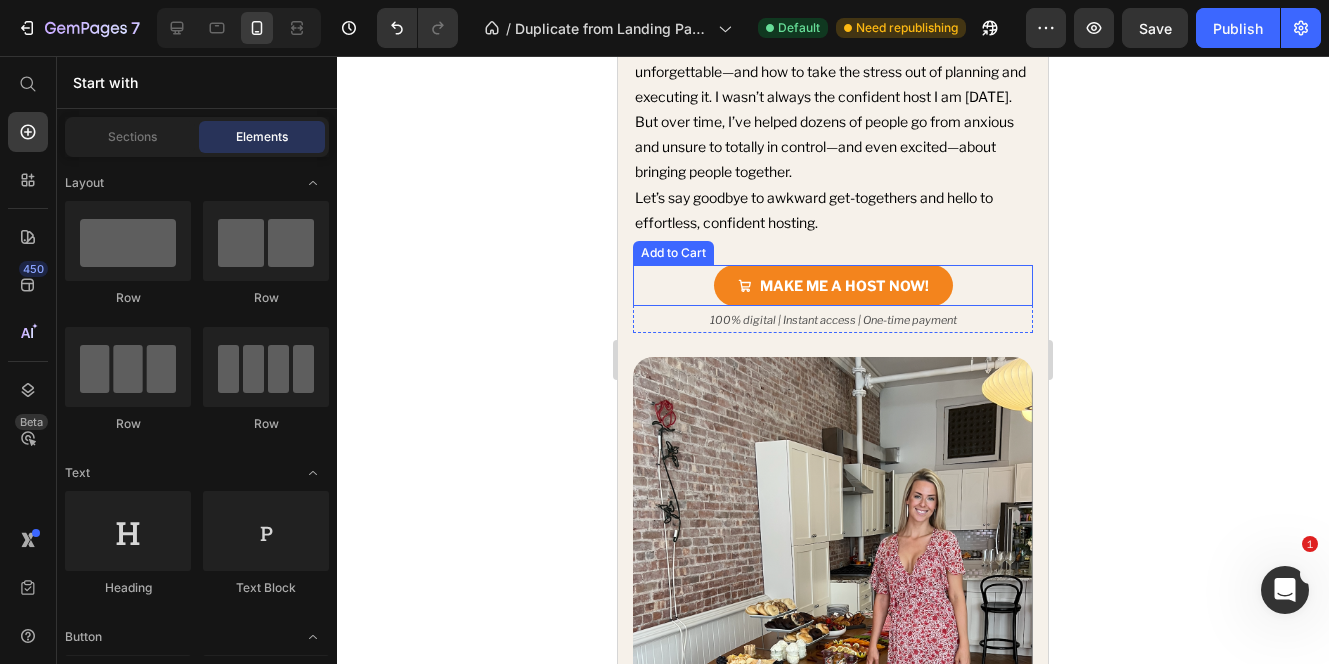click on "MAKE ME A HOST NOW! Add to Cart" at bounding box center (833, 285) 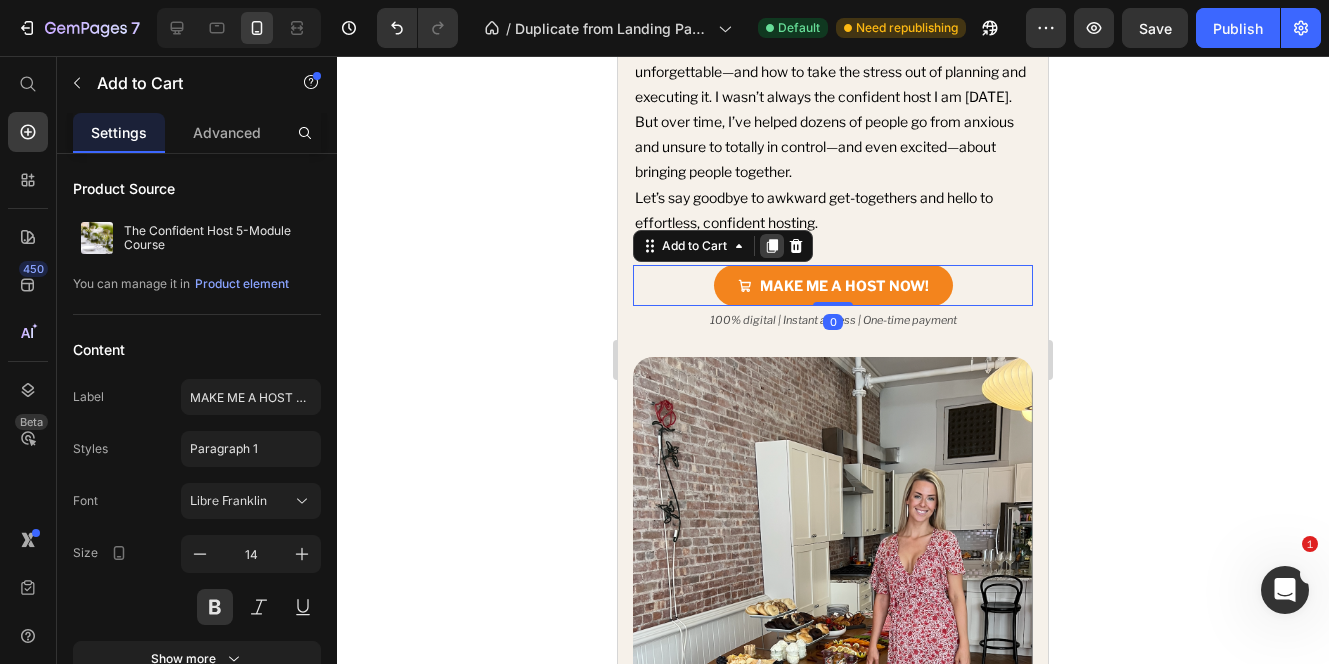 click 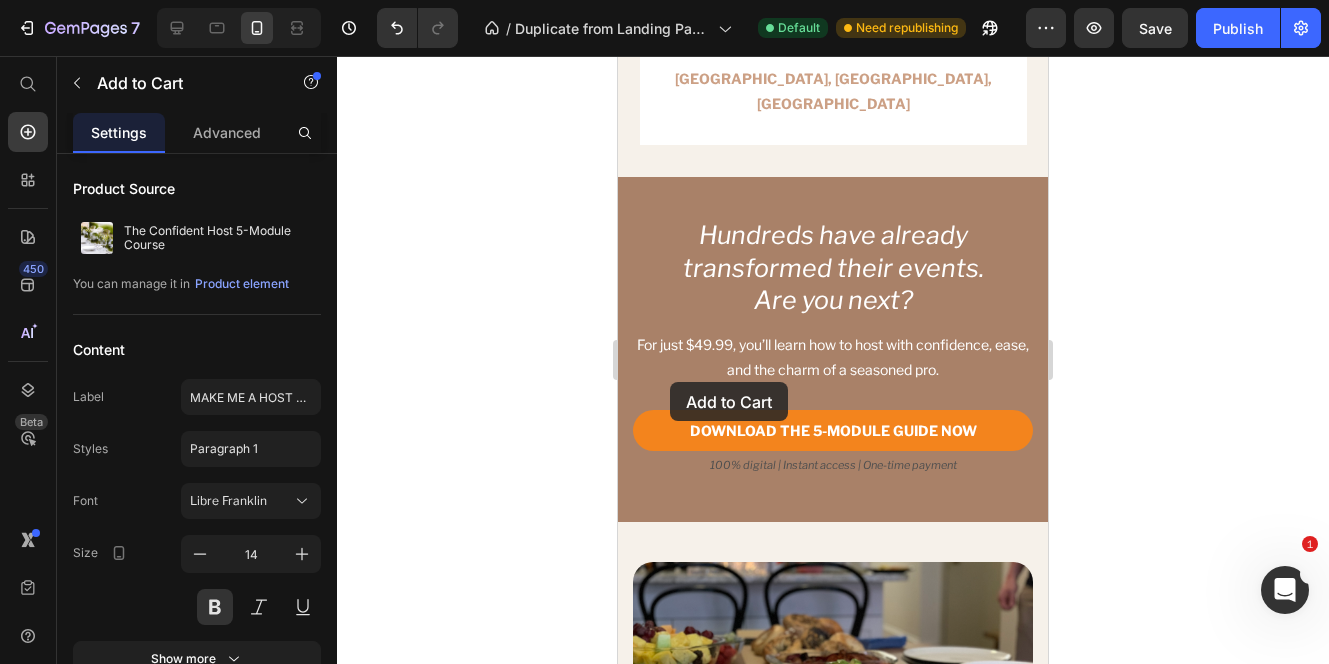 scroll, scrollTop: 7682, scrollLeft: 0, axis: vertical 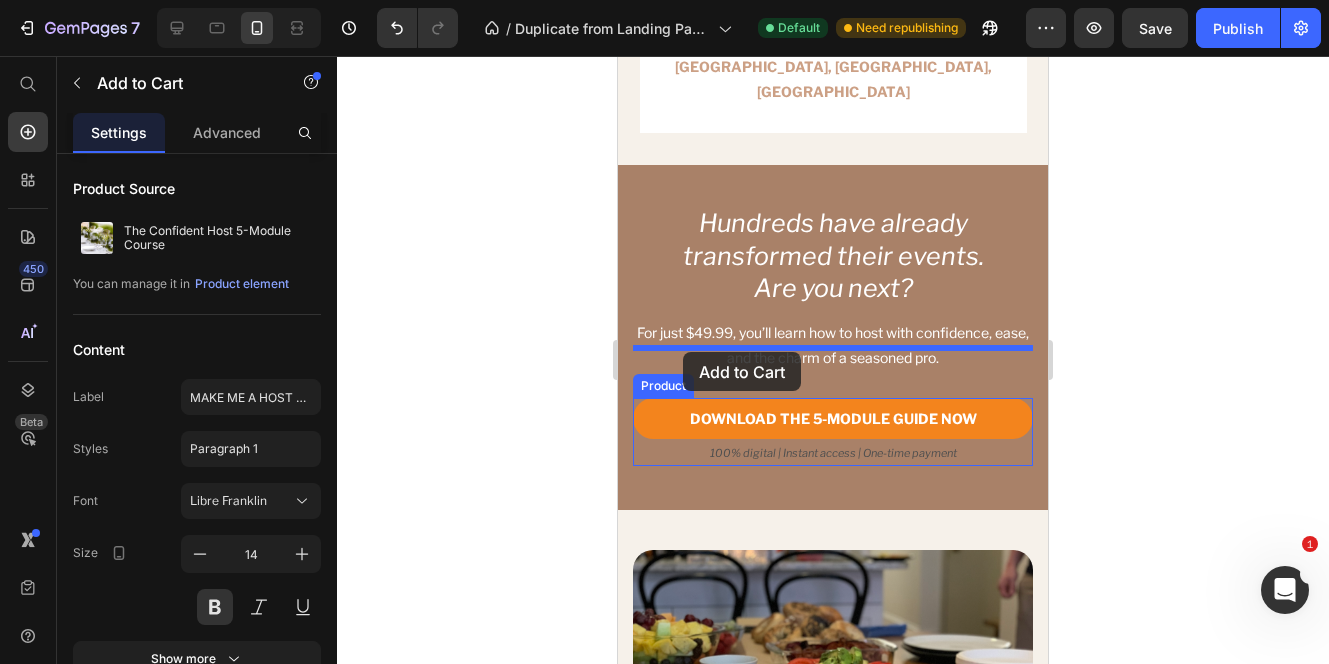 drag, startPoint x: 655, startPoint y: 287, endPoint x: 683, endPoint y: 352, distance: 70.77429 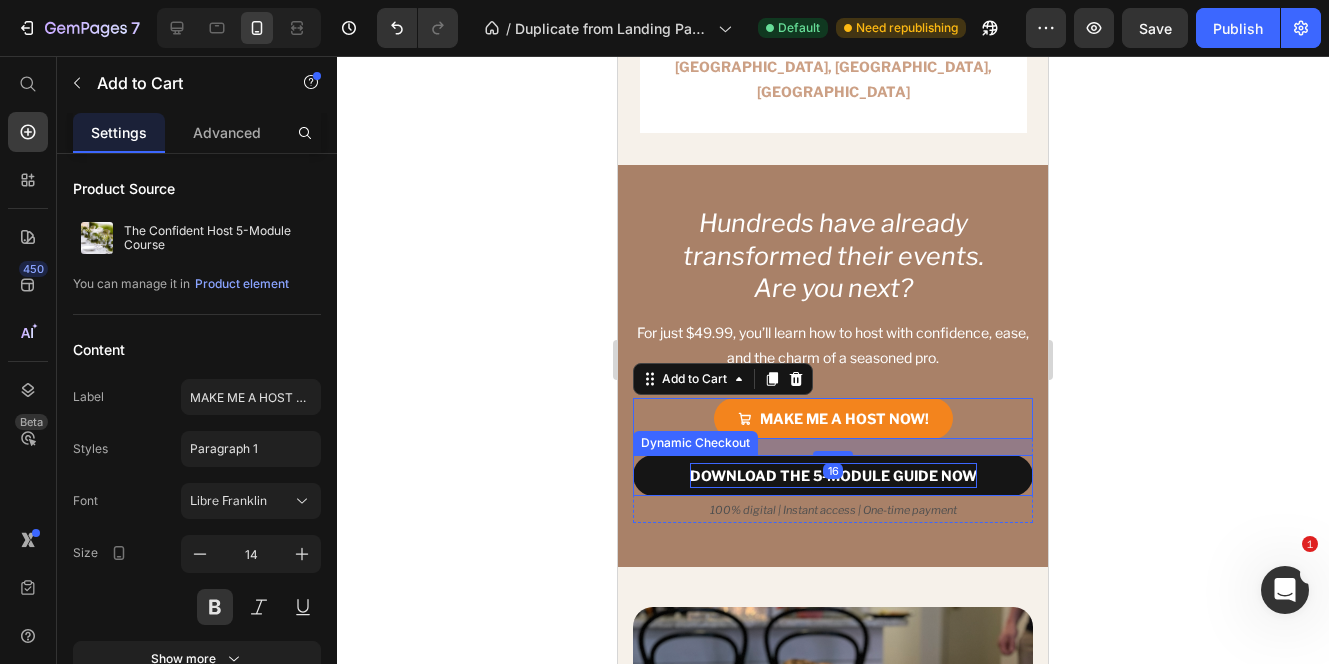 click on "DOWNLOAD THE 5-MODULE GUIDE NOW" at bounding box center [833, 475] 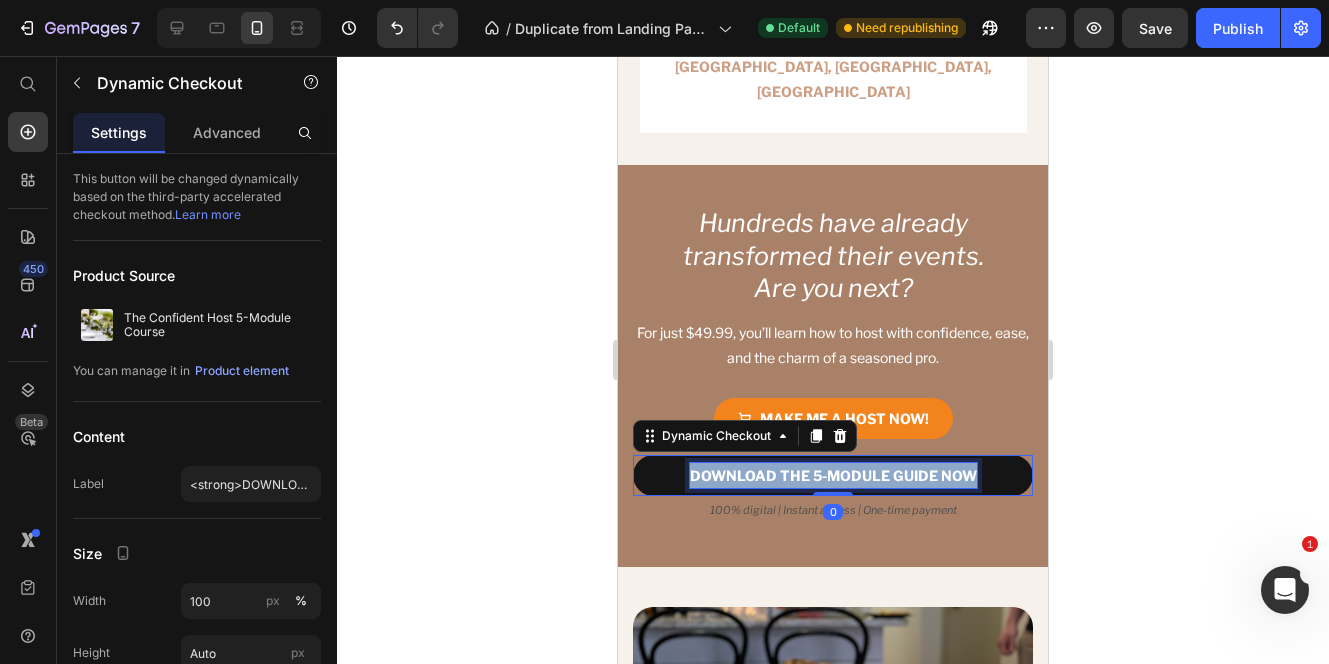 click on "DOWNLOAD THE 5-MODULE GUIDE NOW" at bounding box center [833, 475] 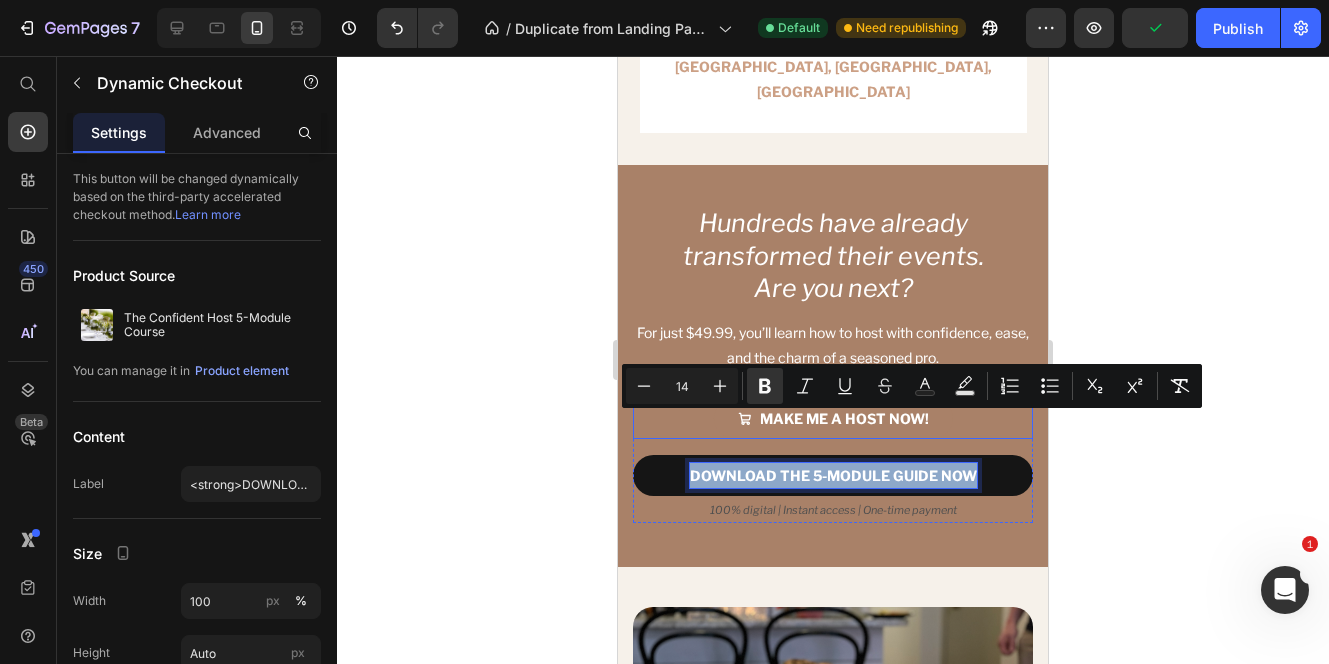 click on "MAKE ME A HOST NOW!" at bounding box center [833, 418] 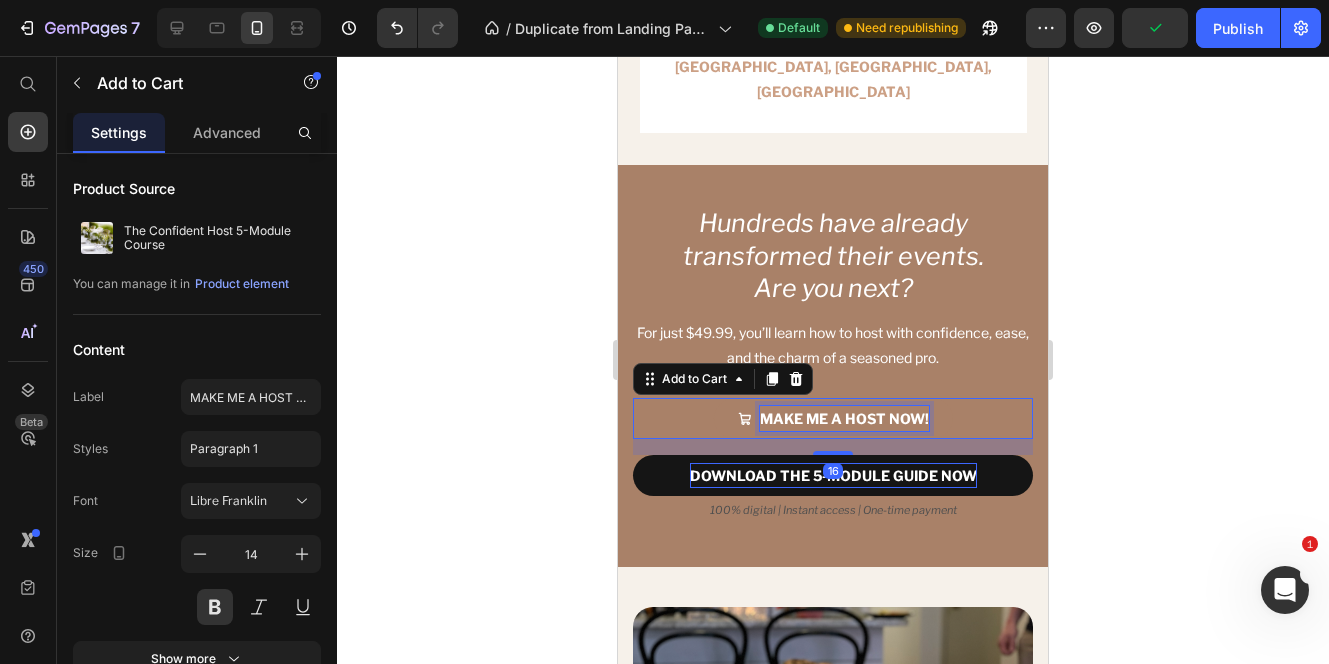 click on "MAKE ME A HOST NOW!" at bounding box center [844, 418] 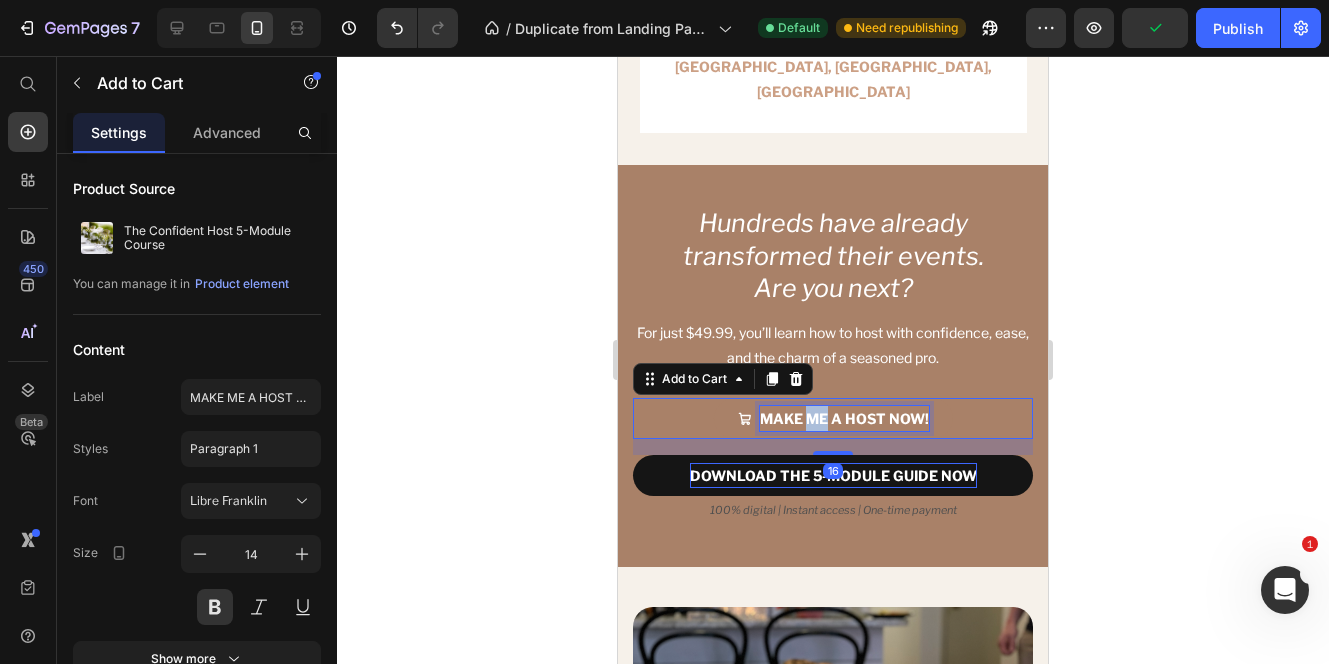 click on "MAKE ME A HOST NOW!" at bounding box center [844, 418] 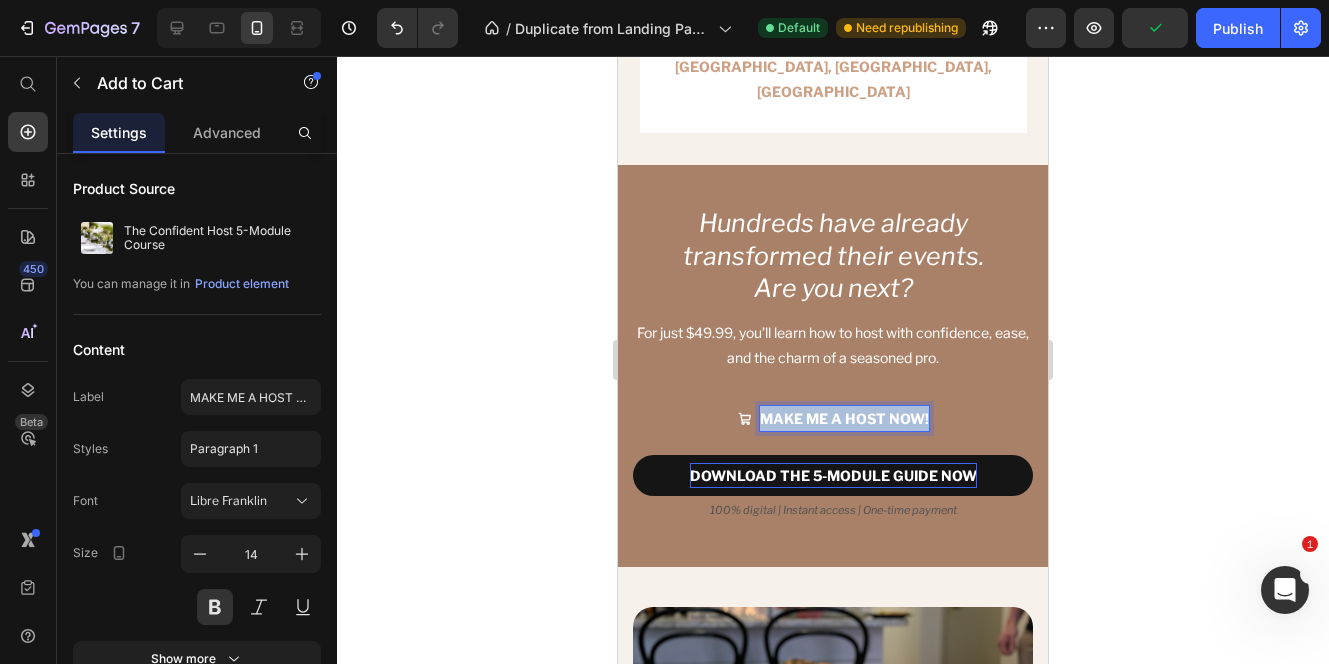 click on "MAKE ME A HOST NOW!" at bounding box center [844, 418] 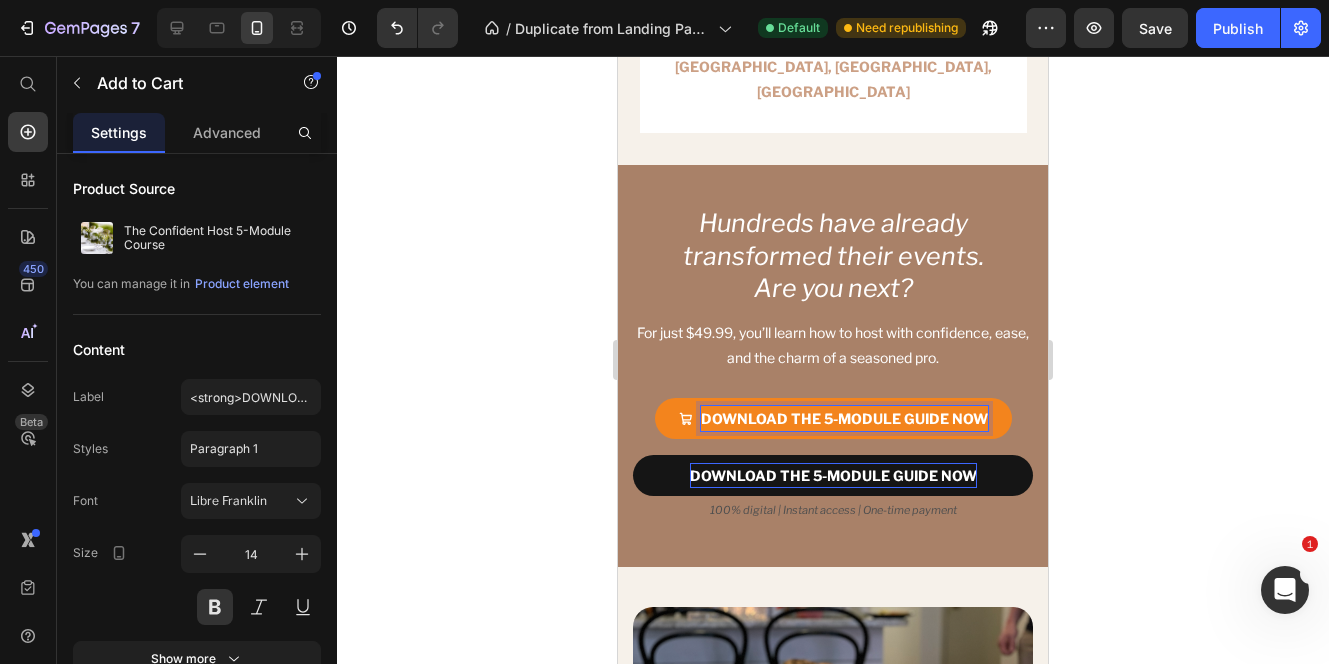 click 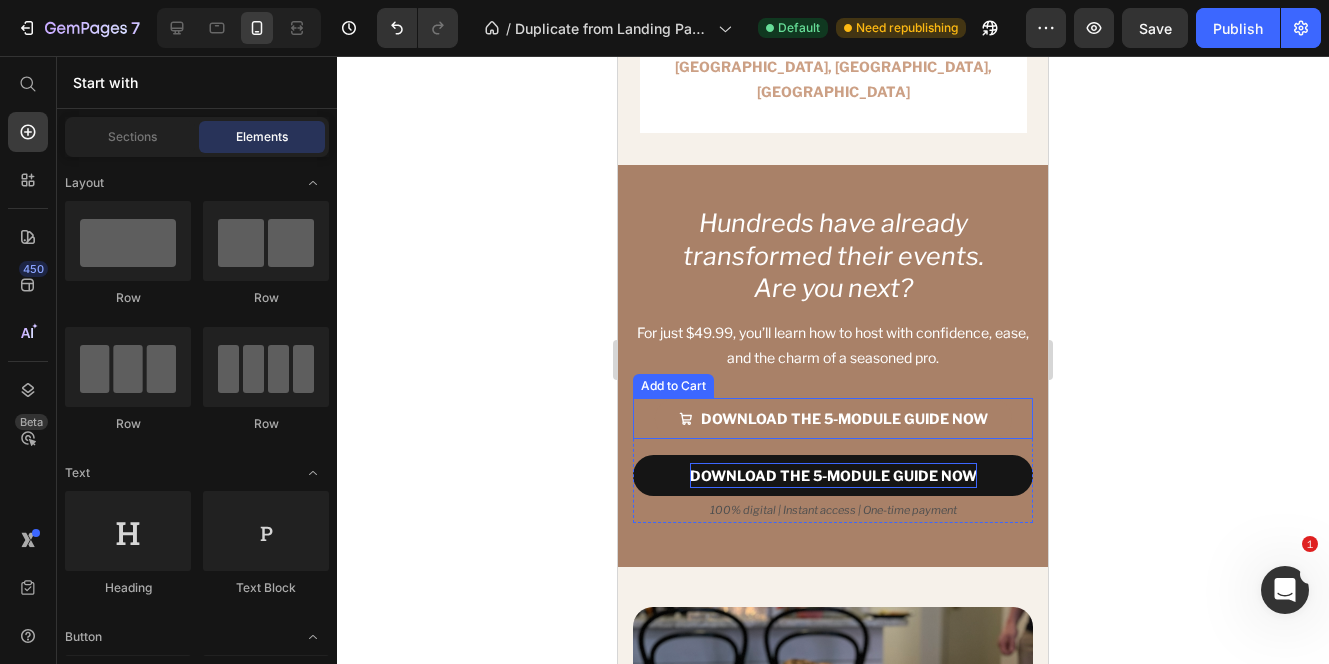 click on "DOWNLOAD THE 5-MODULE GUIDE NOW" at bounding box center (833, 418) 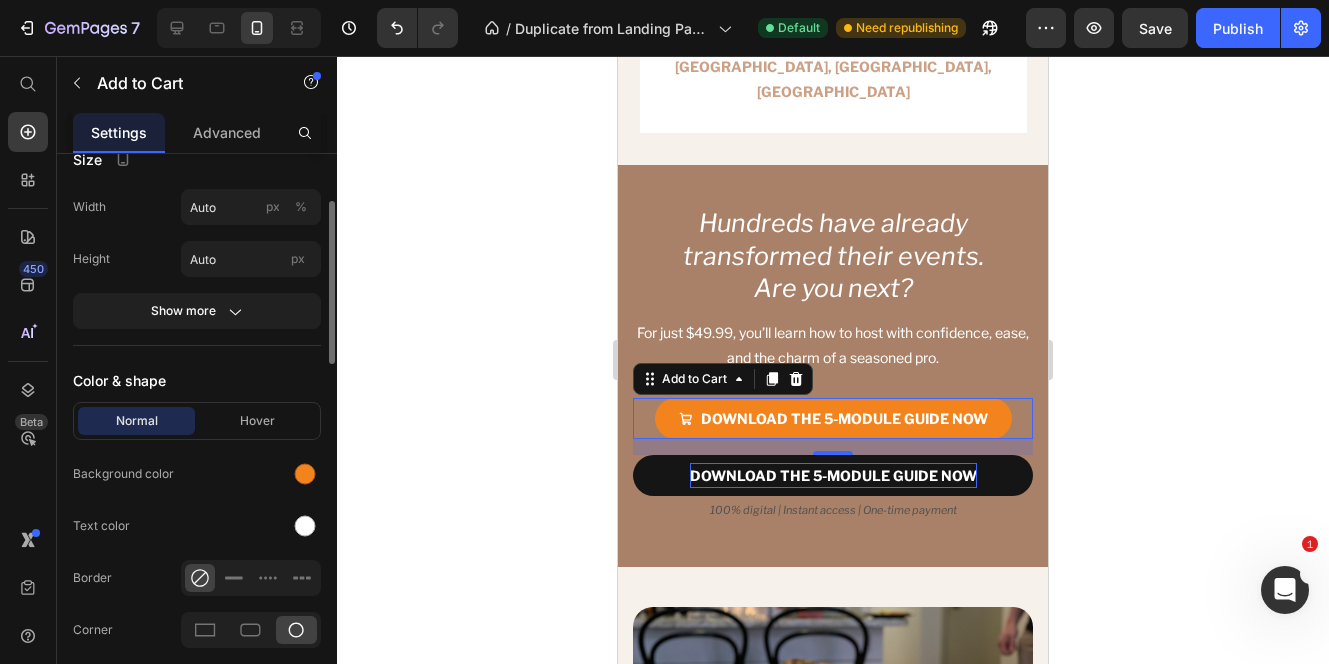 scroll, scrollTop: 1125, scrollLeft: 0, axis: vertical 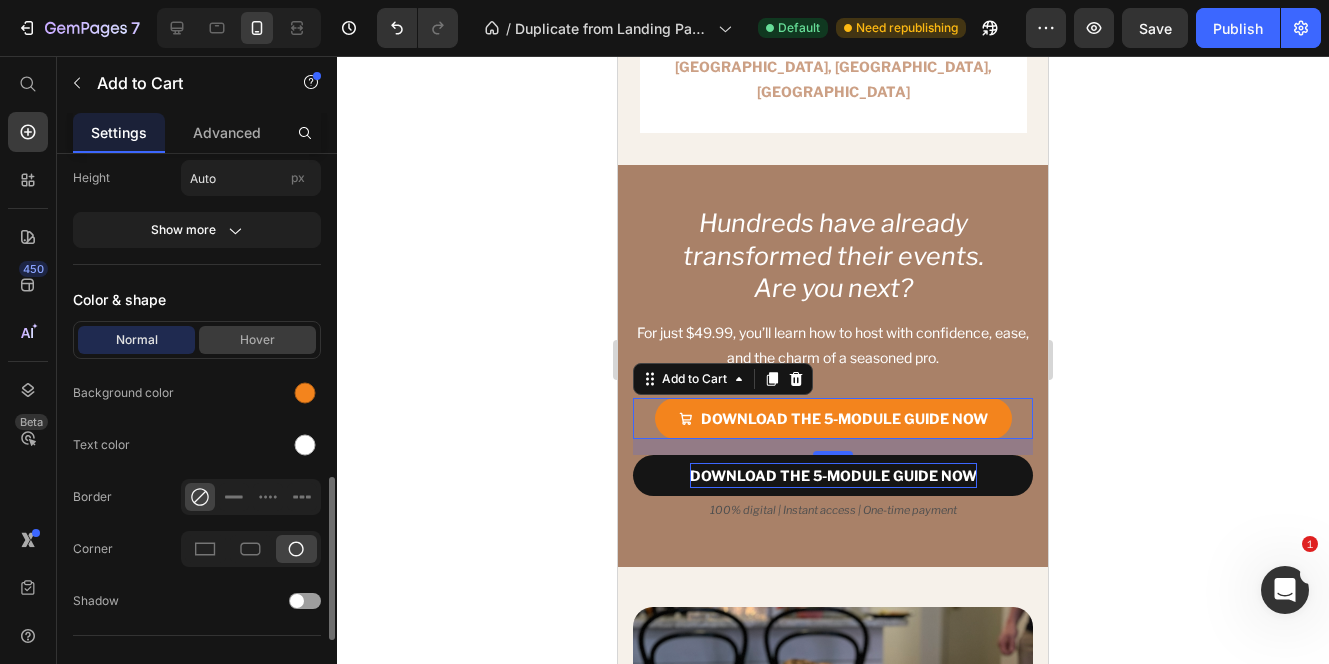 click on "Hover" at bounding box center [257, 340] 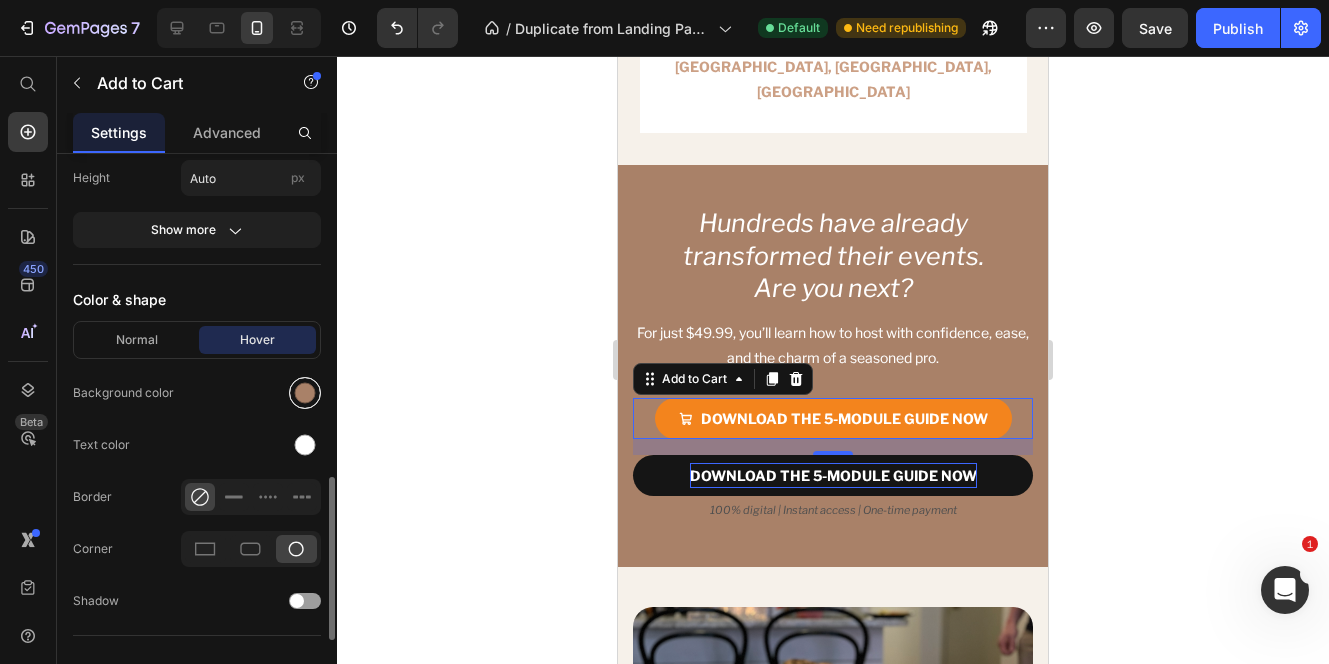 click at bounding box center (305, 393) 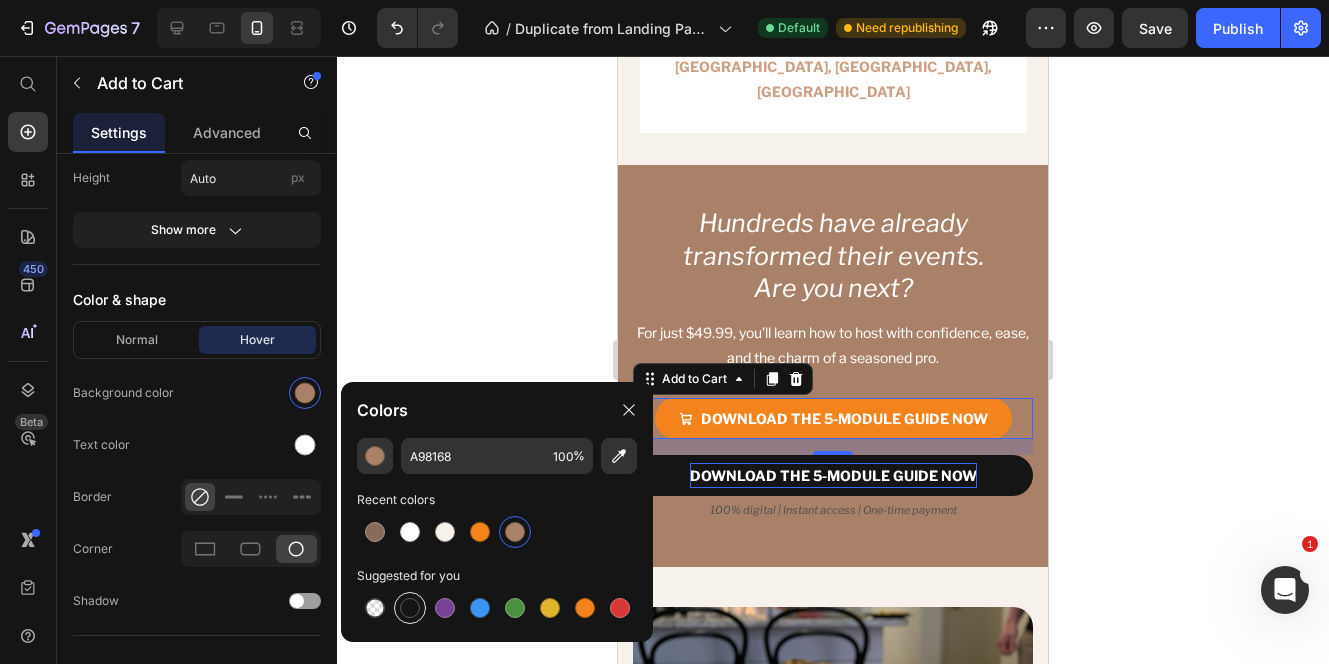 click at bounding box center (410, 608) 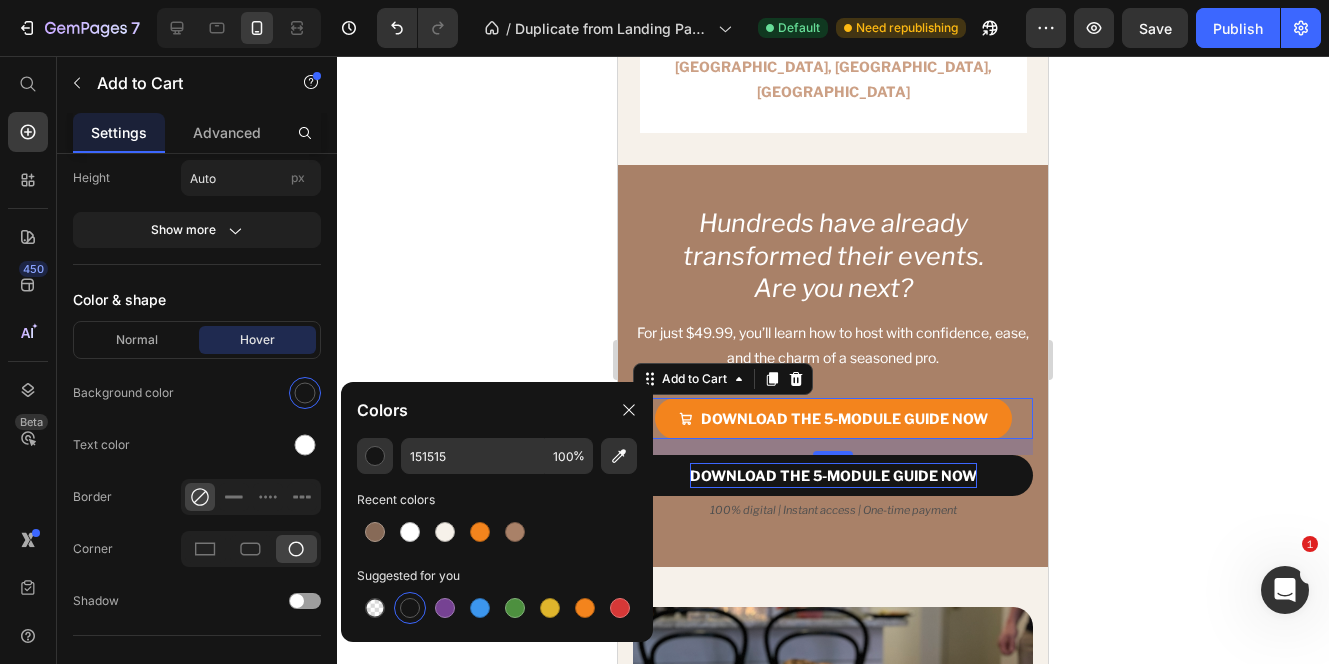 click 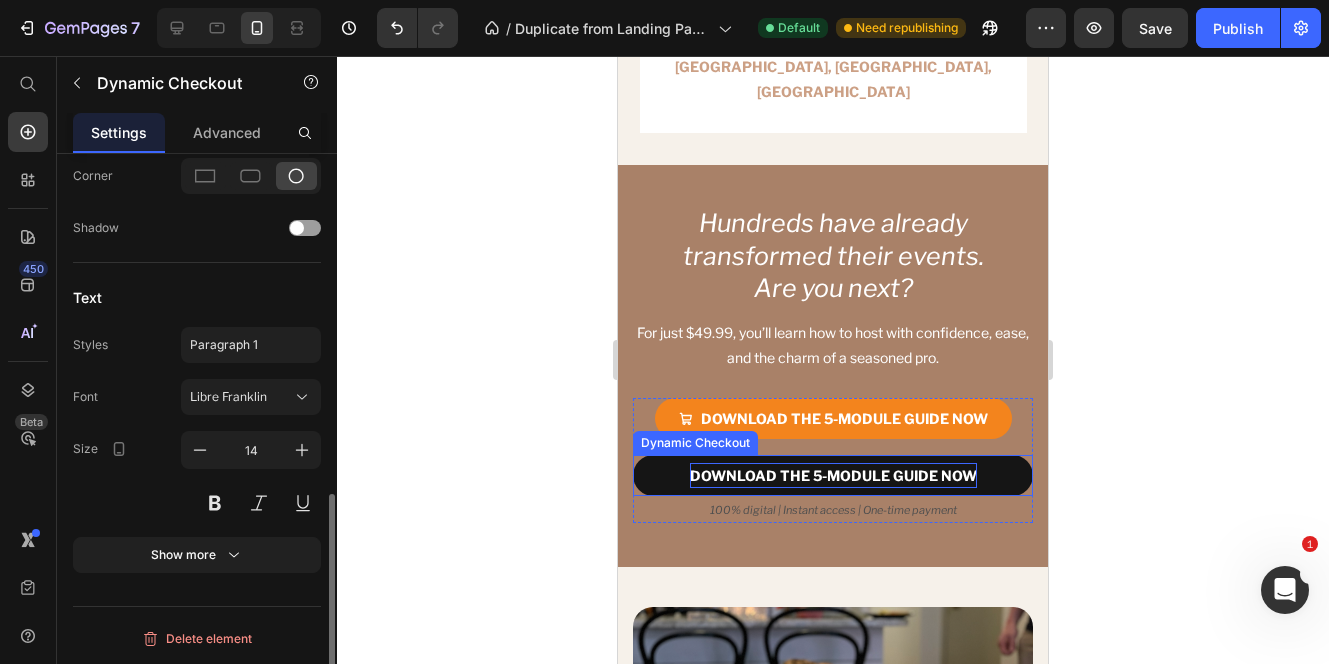 click on "DOWNLOAD THE 5-MODULE GUIDE NOW" at bounding box center (833, 475) 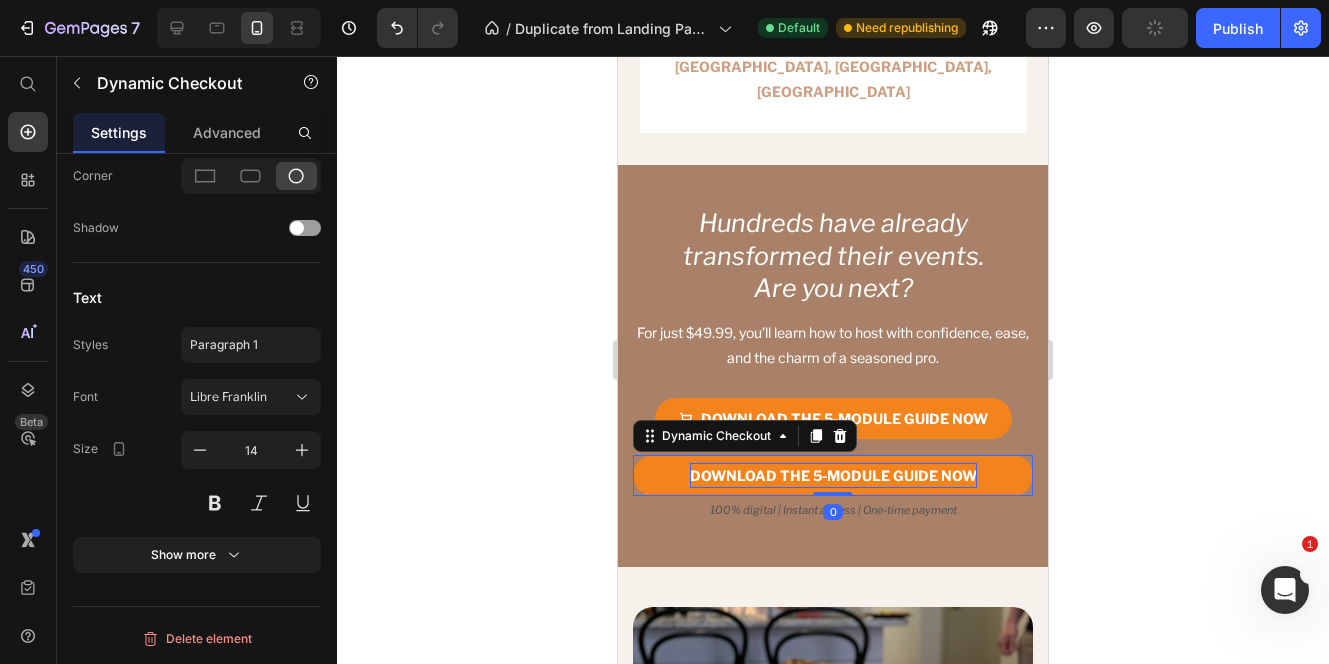scroll, scrollTop: 0, scrollLeft: 0, axis: both 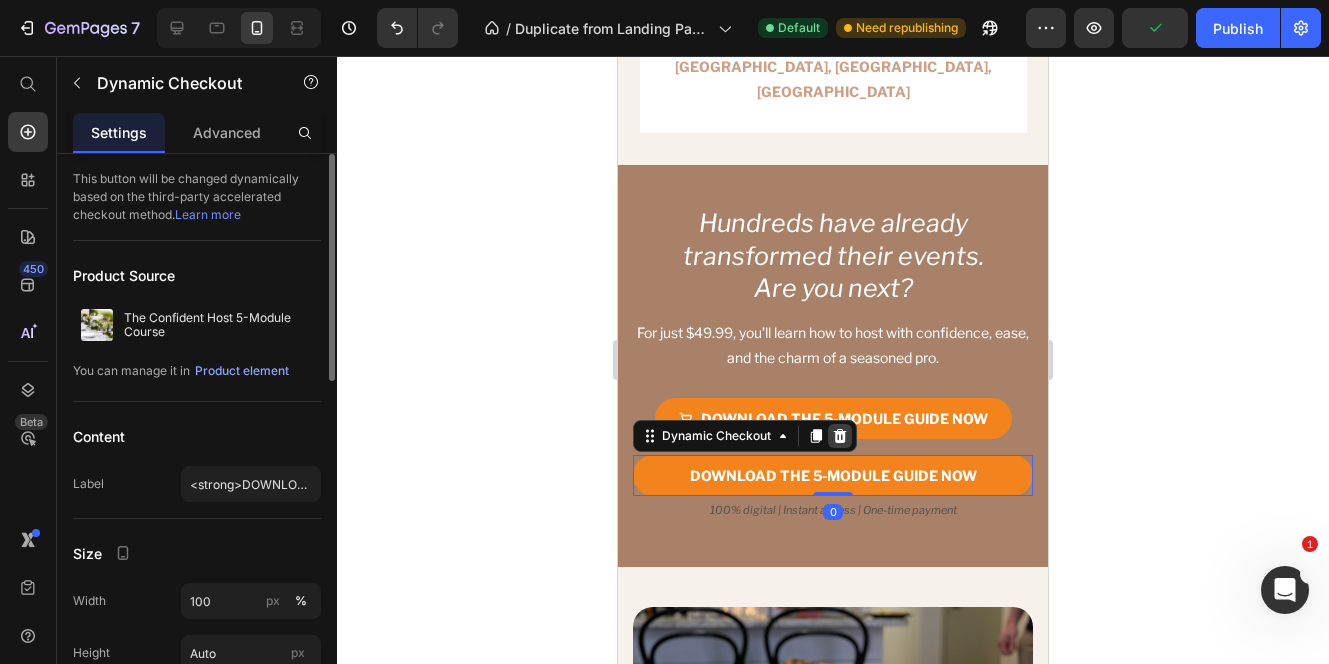 click 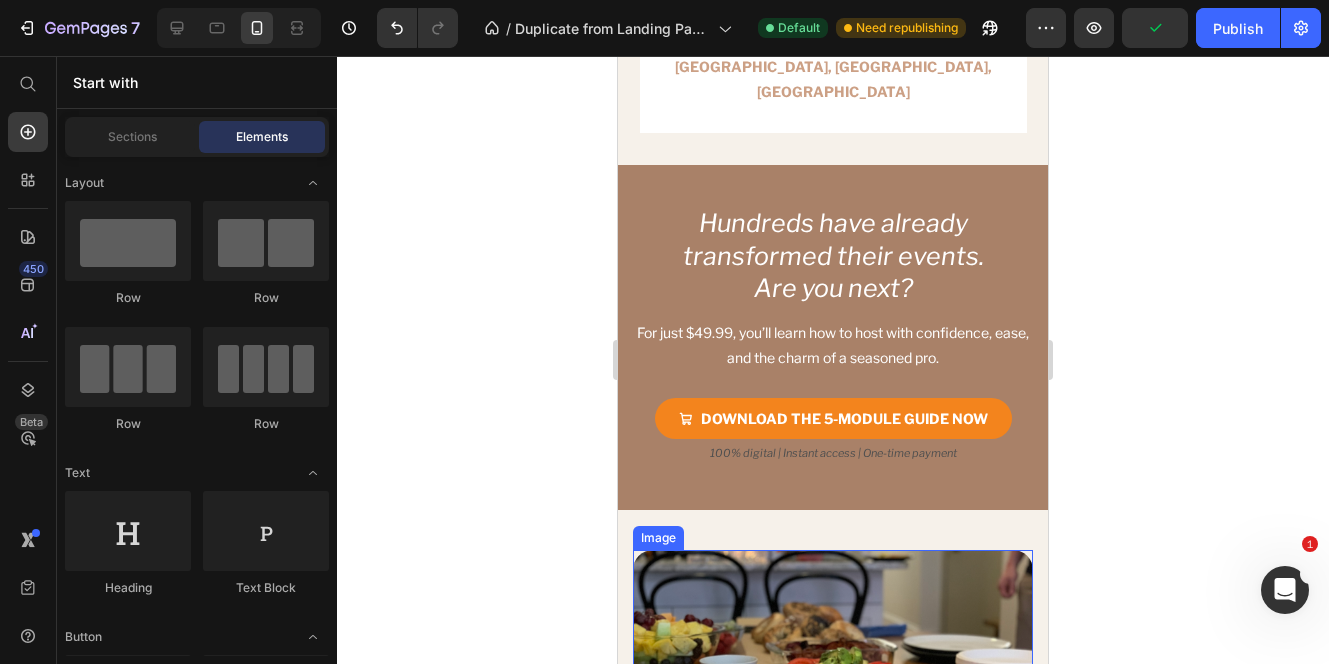scroll, scrollTop: 7694, scrollLeft: 0, axis: vertical 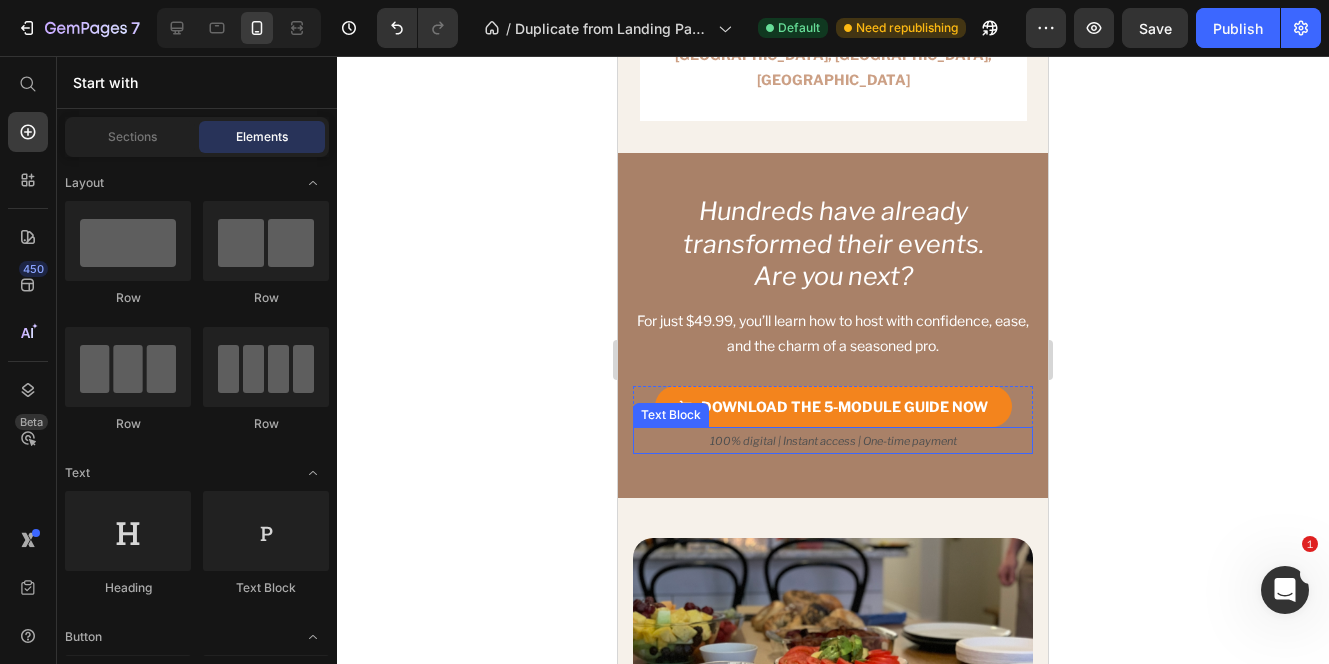 click on "100% digital | Instant access | One-time payment" at bounding box center [833, 441] 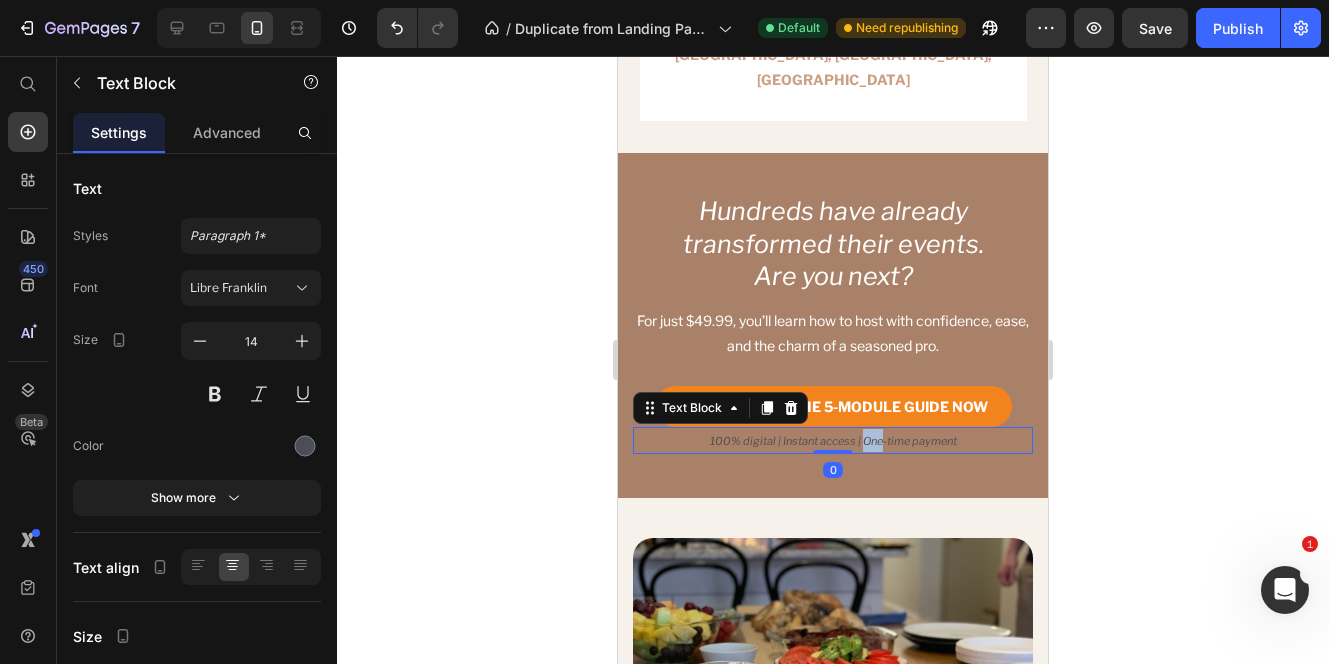 click on "100% digital | Instant access | One-time payment" at bounding box center (833, 441) 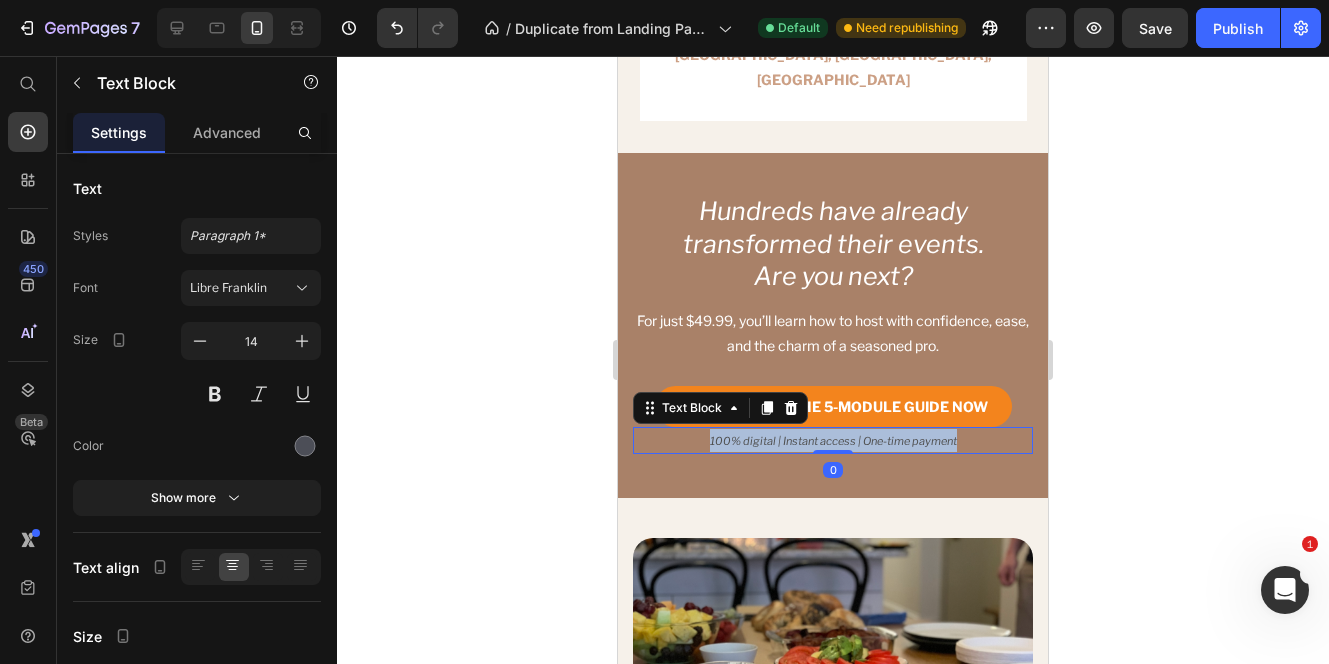 click on "100% digital | Instant access | One-time payment" at bounding box center (833, 441) 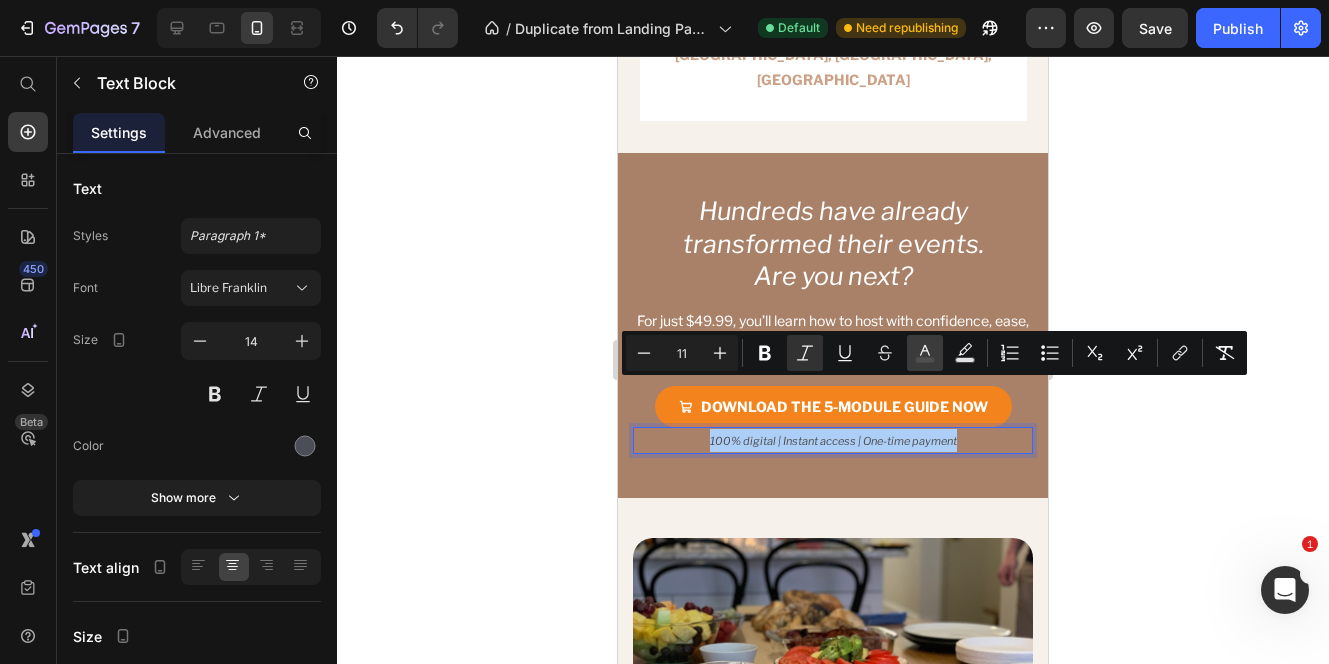 click 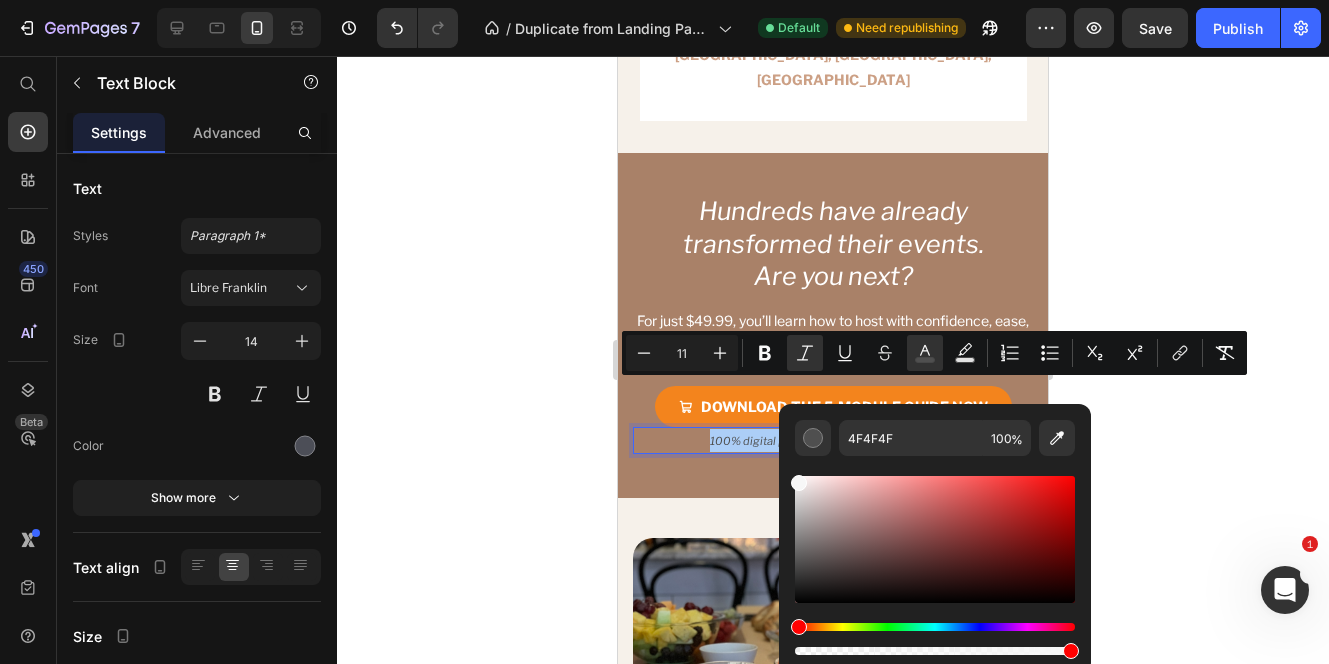 drag, startPoint x: 830, startPoint y: 507, endPoint x: 781, endPoint y: 460, distance: 67.89698 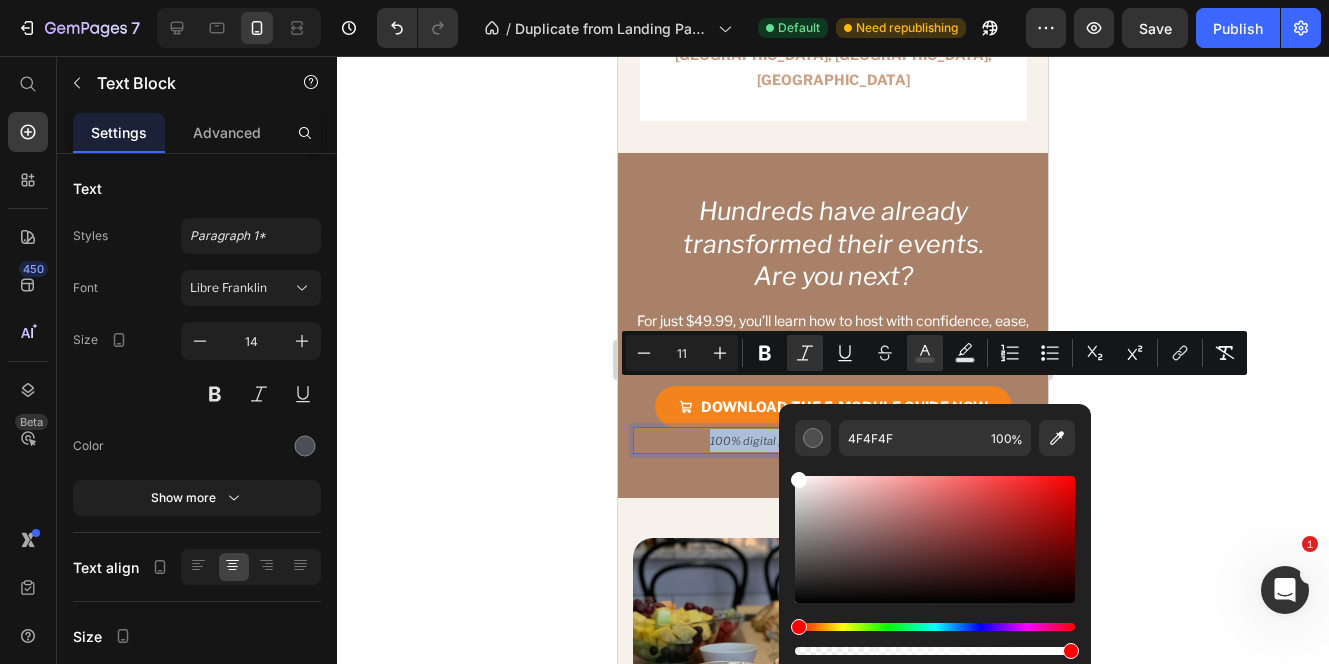 type on "FFFFFF" 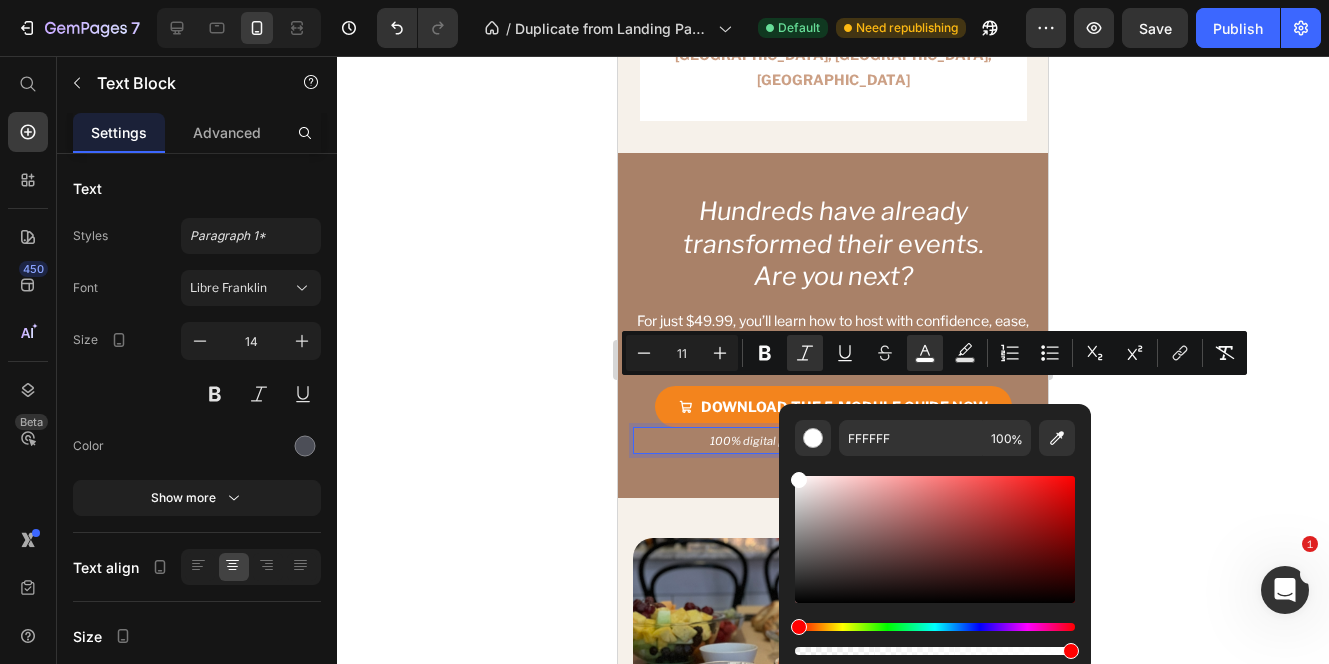 click 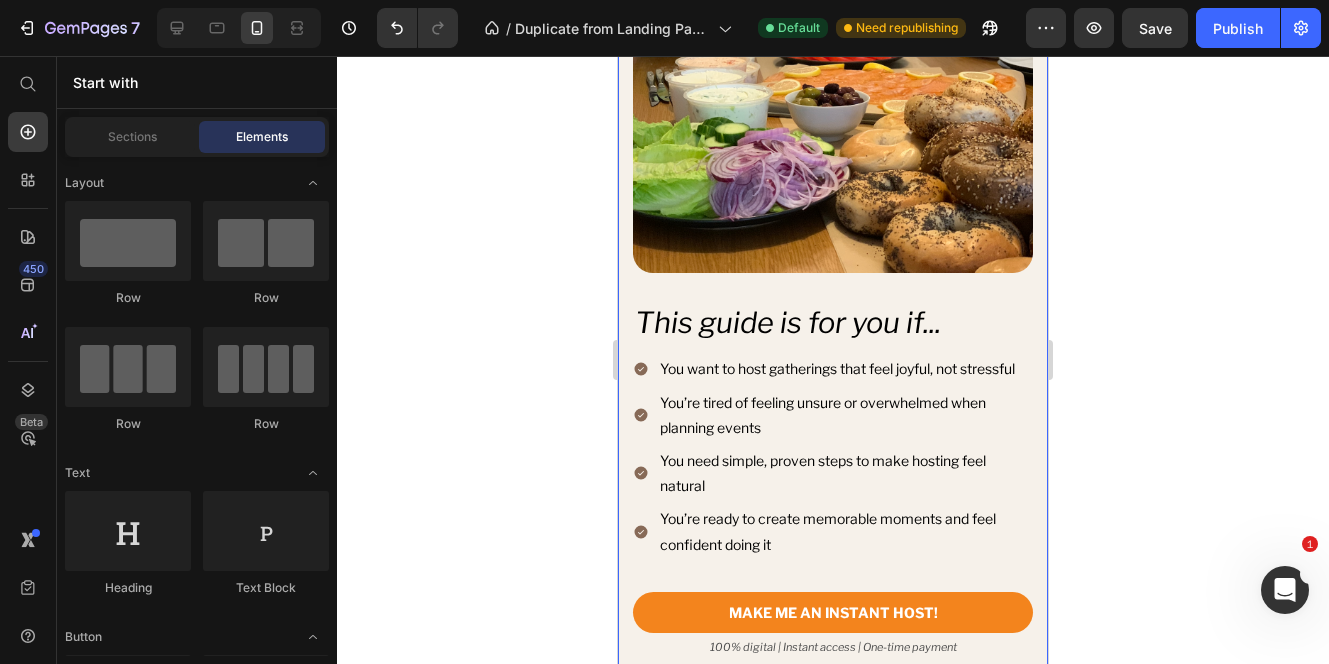 scroll, scrollTop: 7883, scrollLeft: 0, axis: vertical 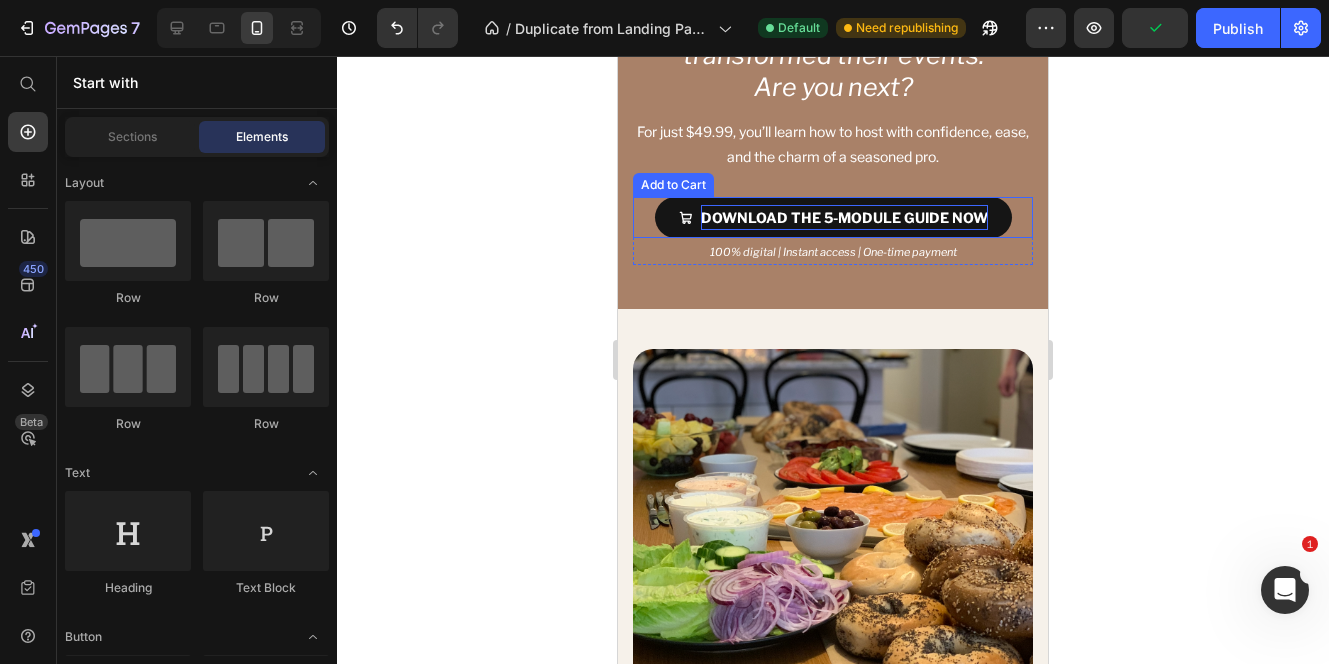 click on "DOWNLOAD THE 5-MODULE GUIDE NOW" at bounding box center [844, 217] 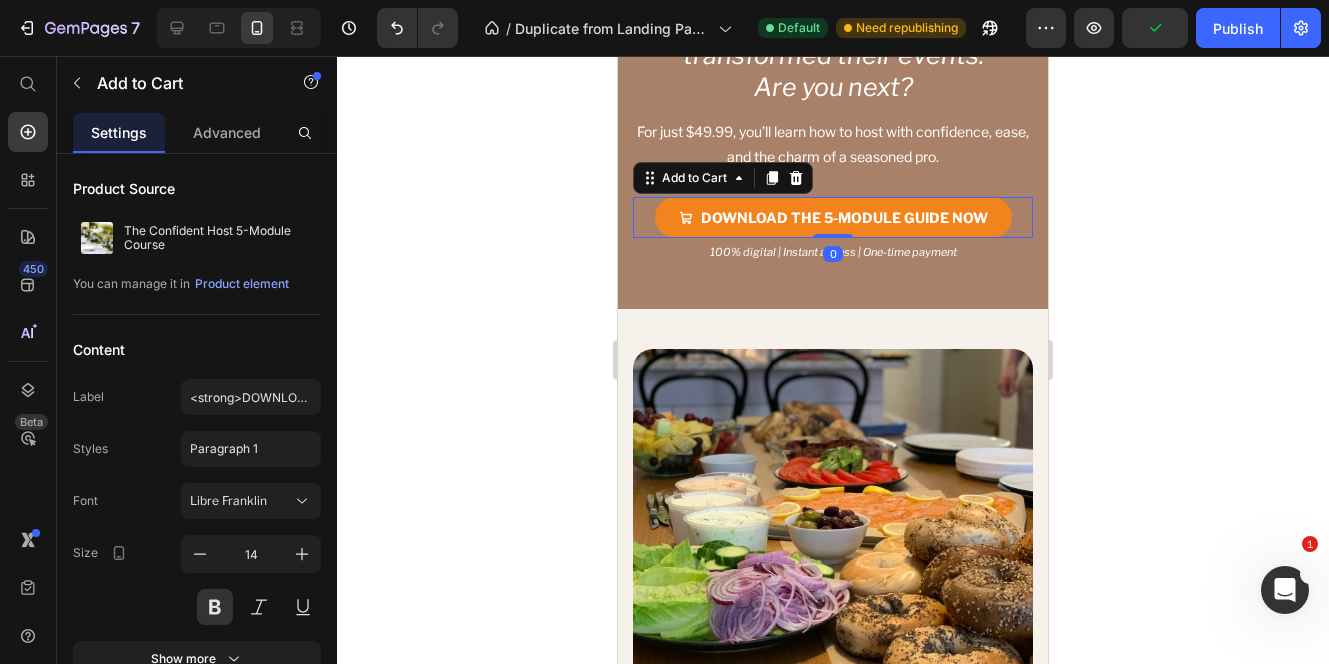 click 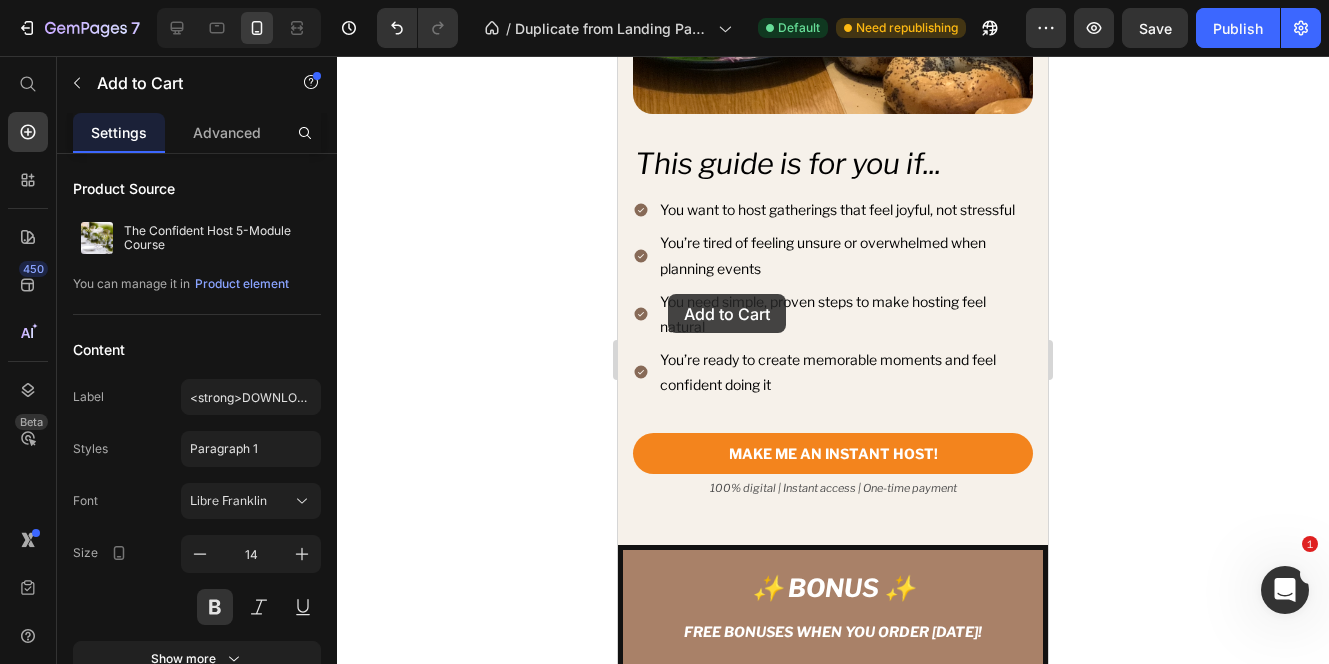 scroll, scrollTop: 8540, scrollLeft: 0, axis: vertical 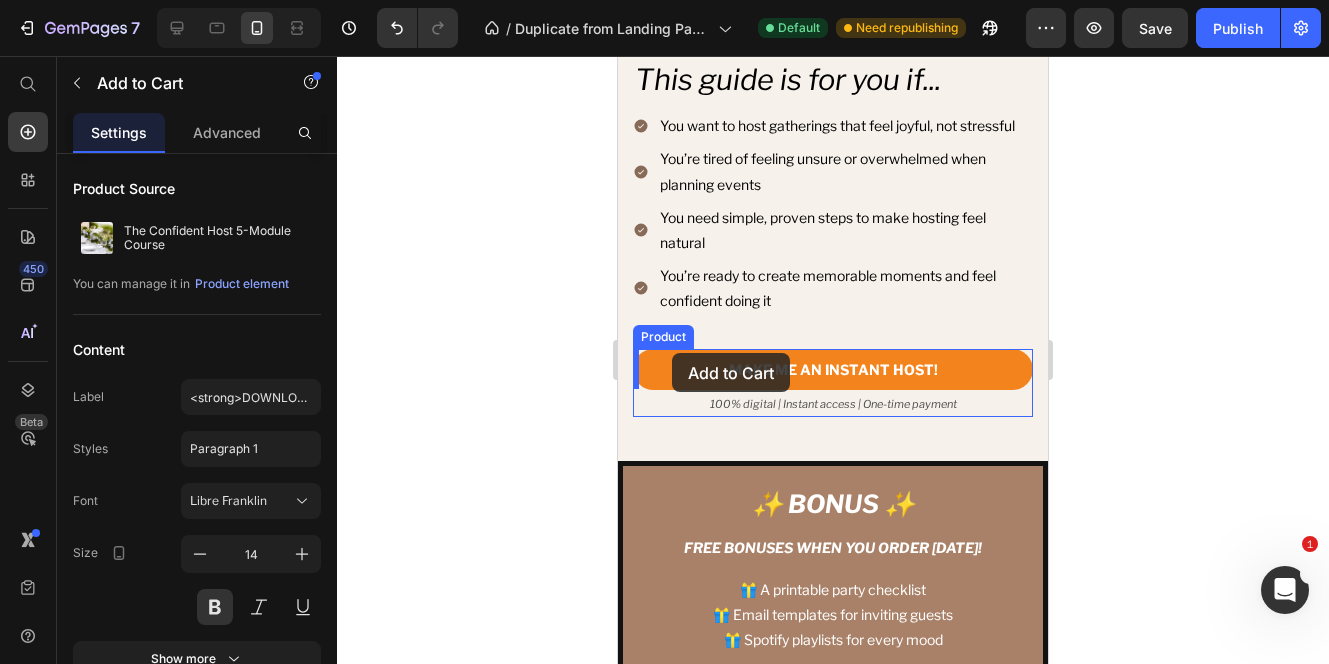 drag, startPoint x: 657, startPoint y: 169, endPoint x: 672, endPoint y: 353, distance: 184.6104 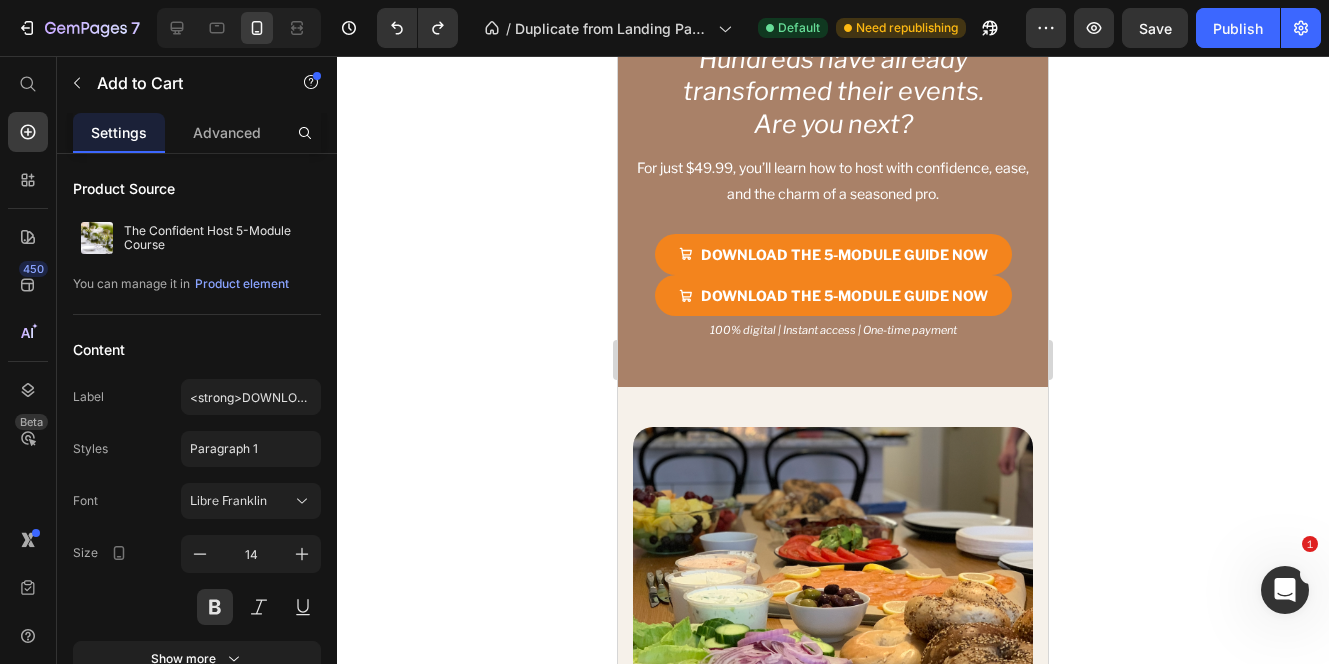 scroll, scrollTop: 7851, scrollLeft: 0, axis: vertical 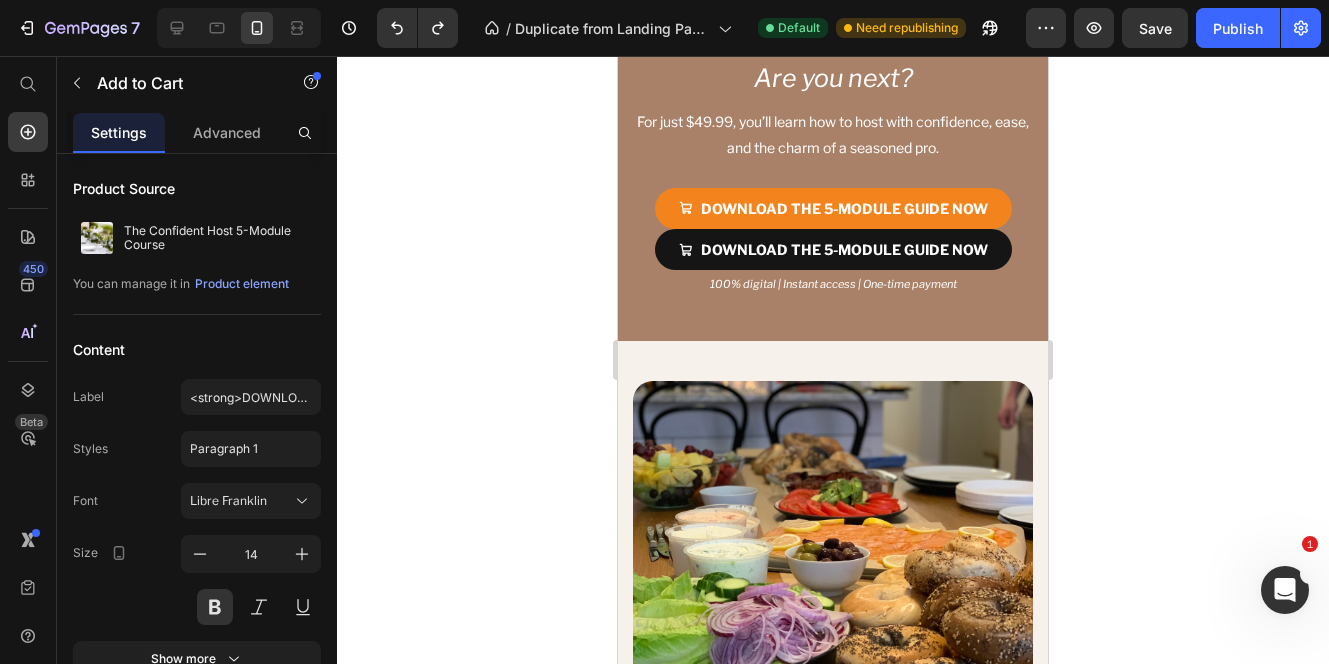 click on "DOWNLOAD THE 5-MODULE GUIDE NOW" at bounding box center (833, 249) 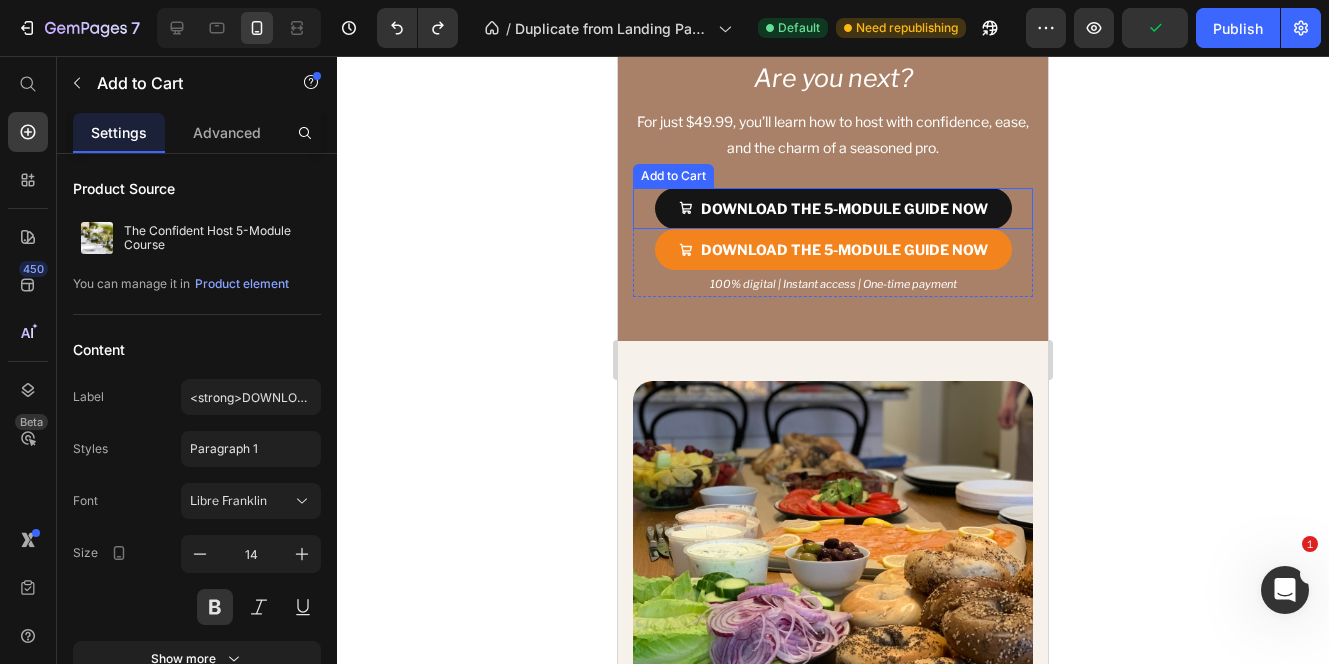 click 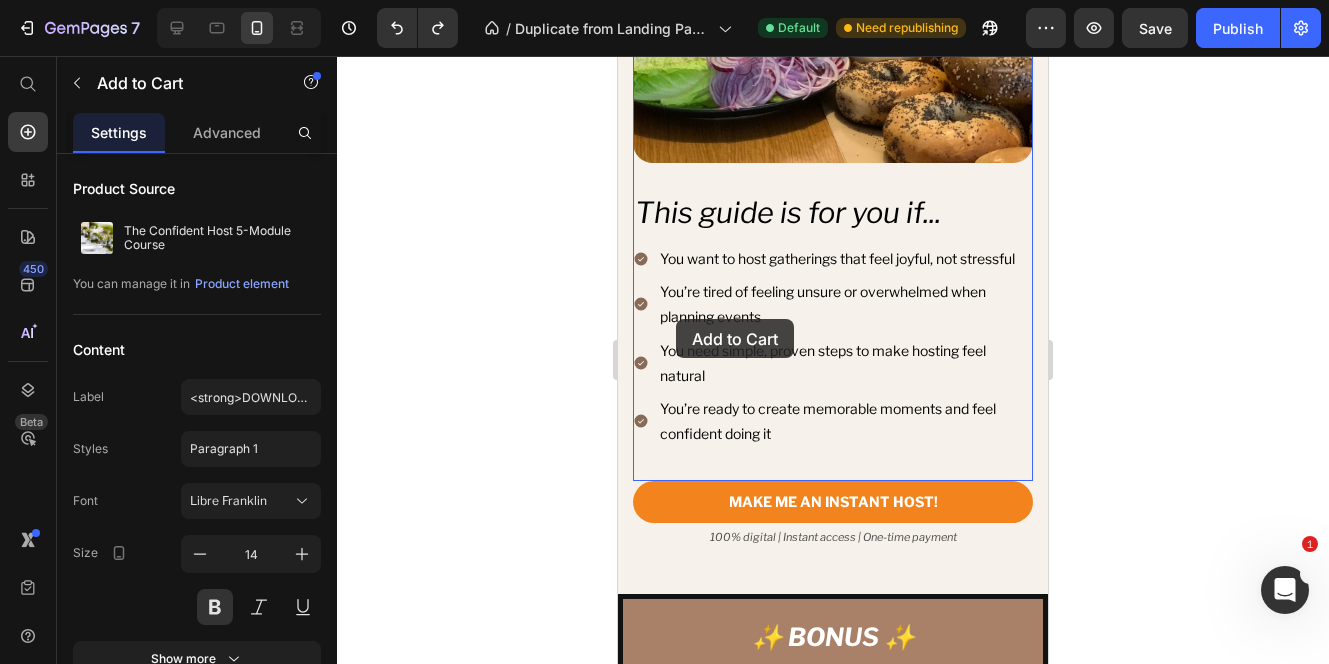 scroll, scrollTop: 8439, scrollLeft: 0, axis: vertical 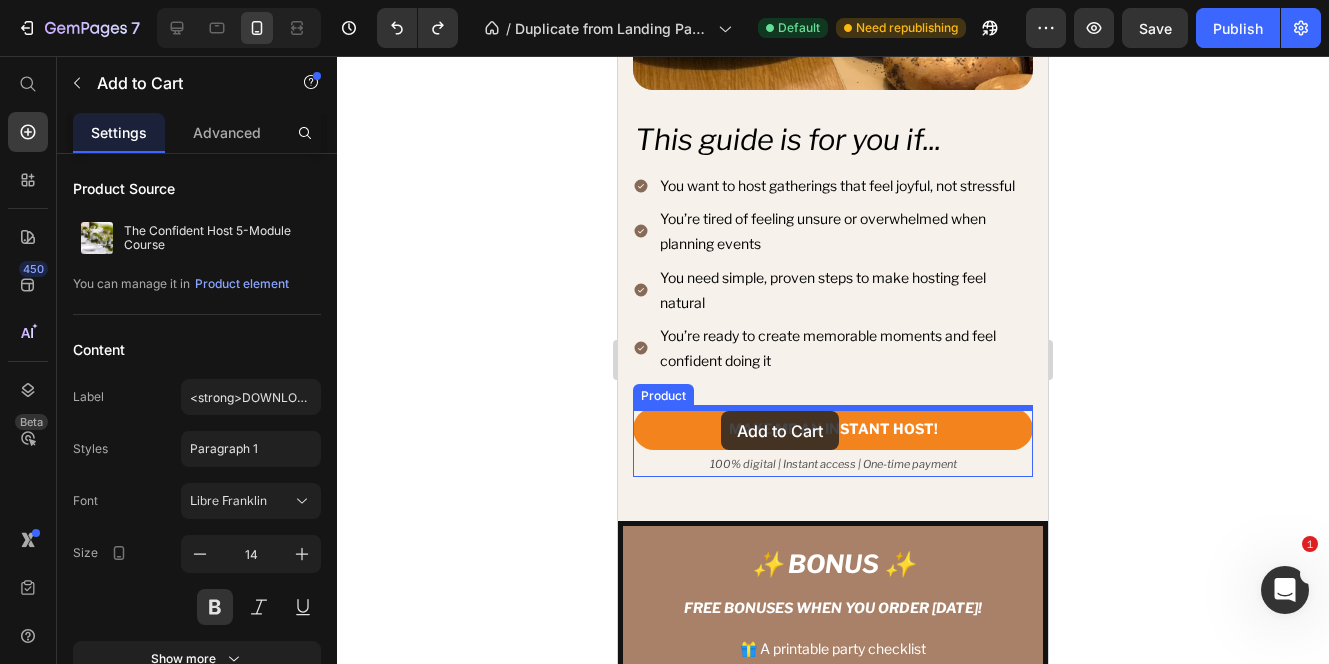 drag, startPoint x: 649, startPoint y: 111, endPoint x: 721, endPoint y: 411, distance: 308.51904 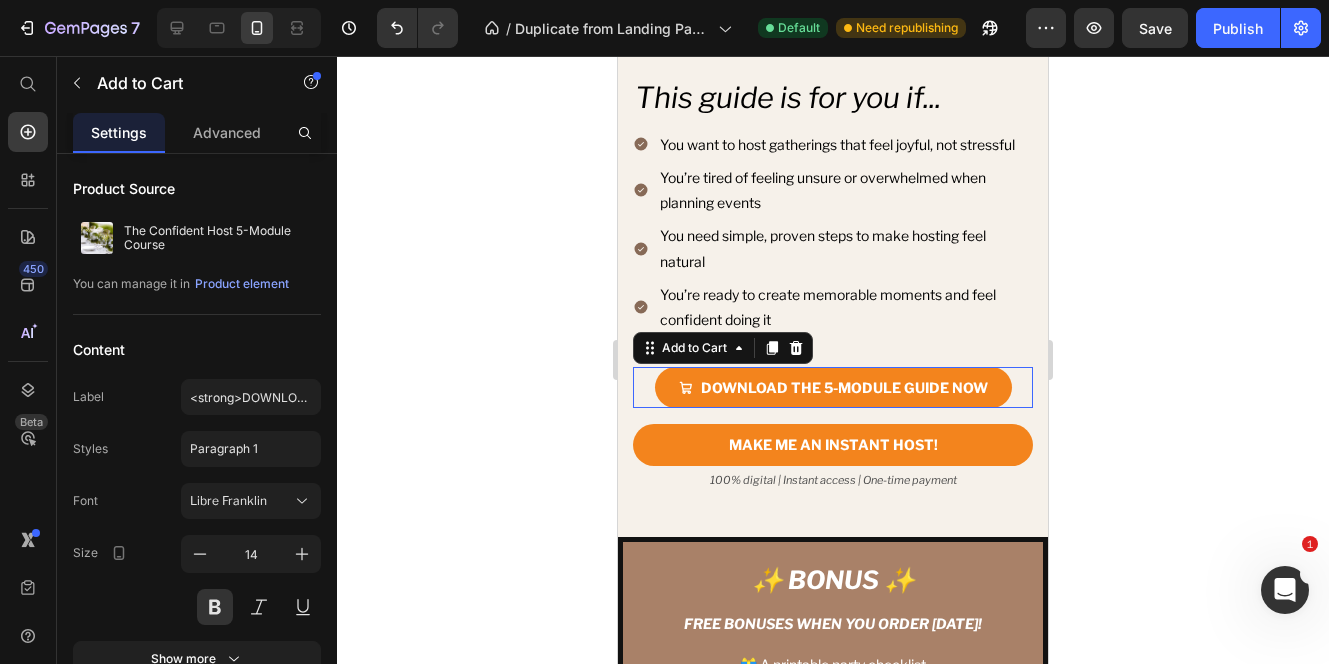 scroll, scrollTop: 8397, scrollLeft: 0, axis: vertical 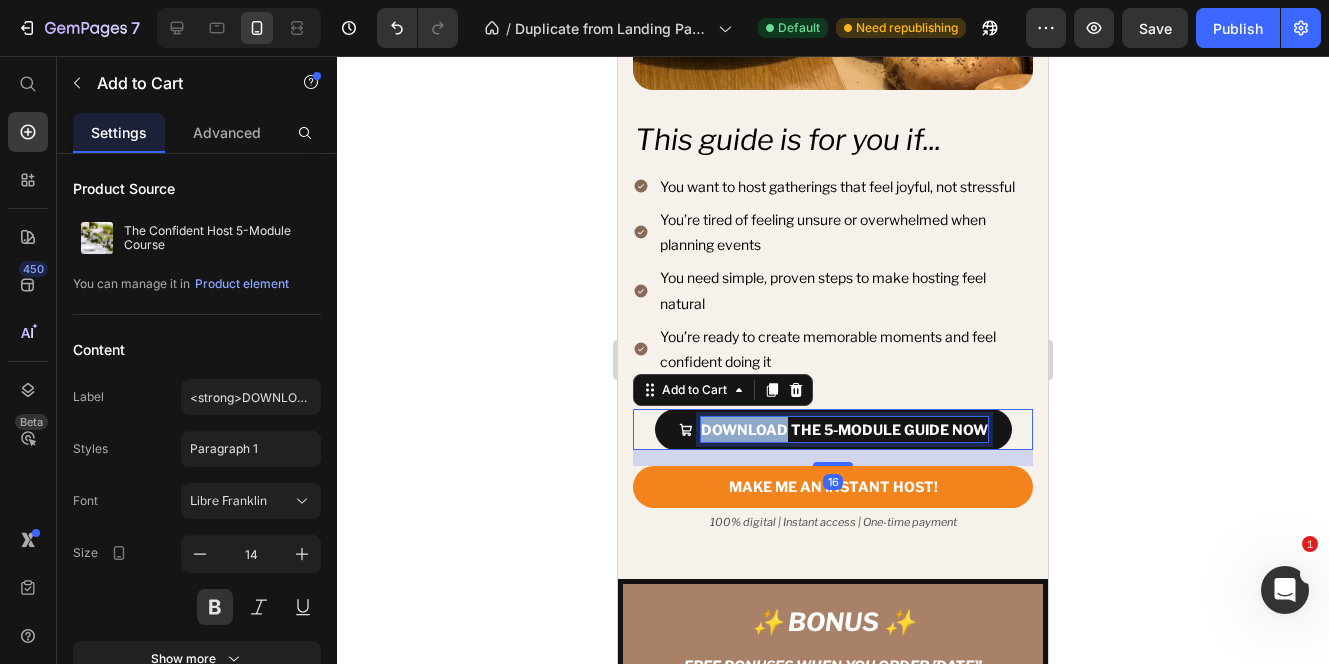 click on "DOWNLOAD THE 5-MODULE GUIDE NOW" at bounding box center (844, 429) 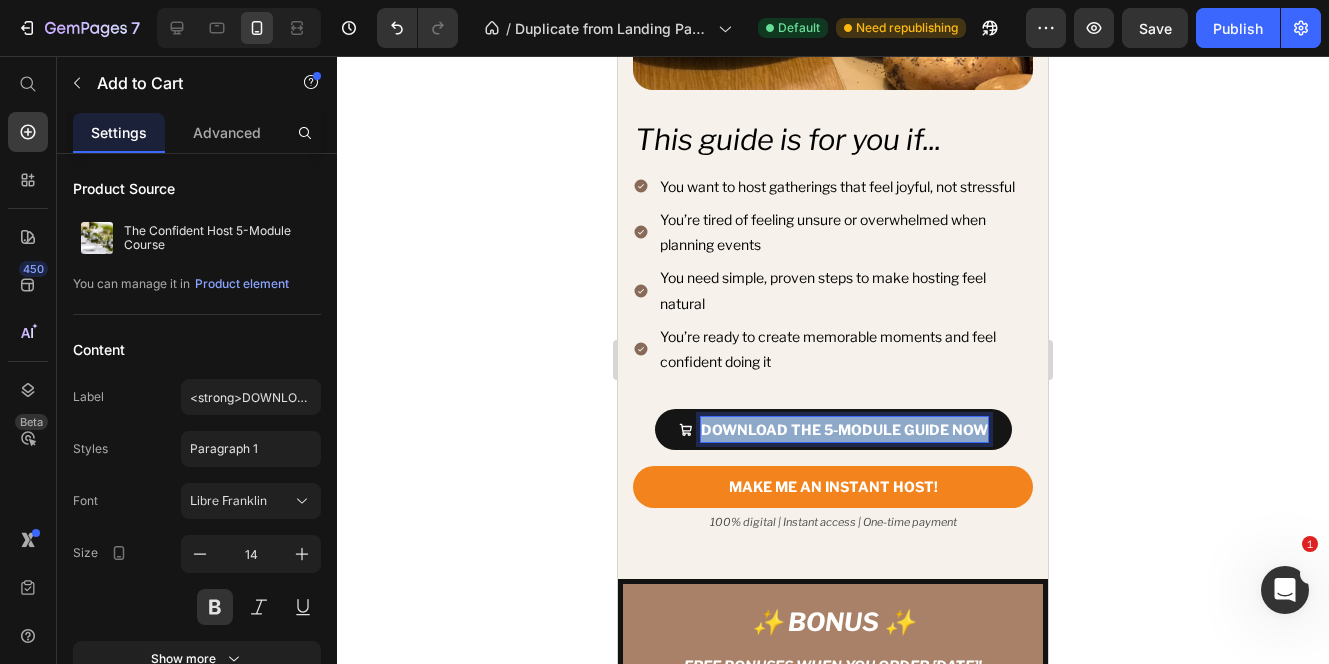 click on "DOWNLOAD THE 5-MODULE GUIDE NOW" at bounding box center (844, 429) 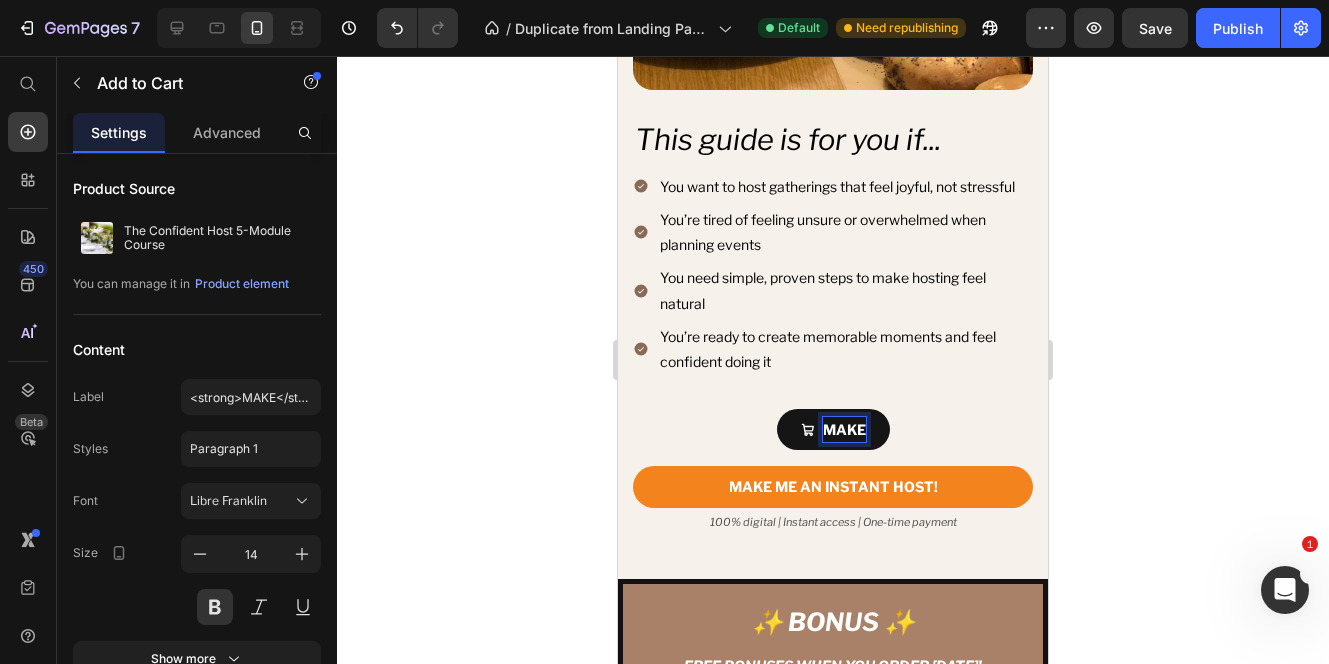 click on "MAKE" at bounding box center (833, 429) 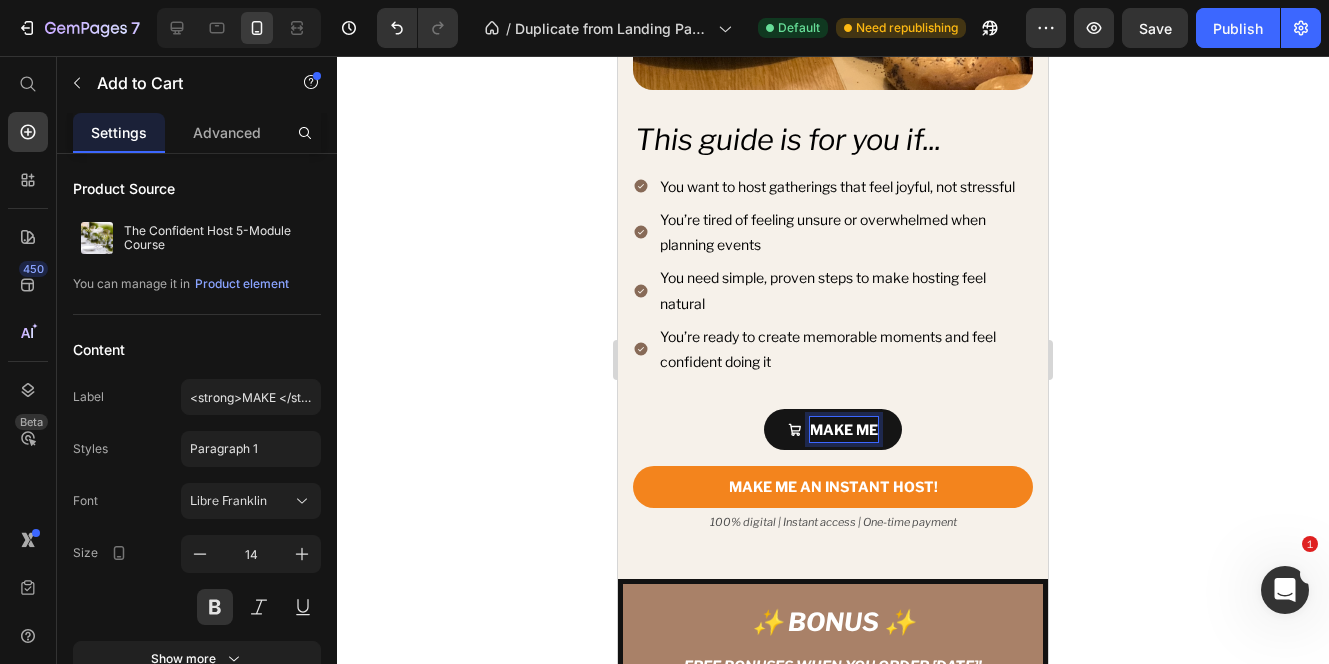 click on "MAKE ME" at bounding box center (833, 429) 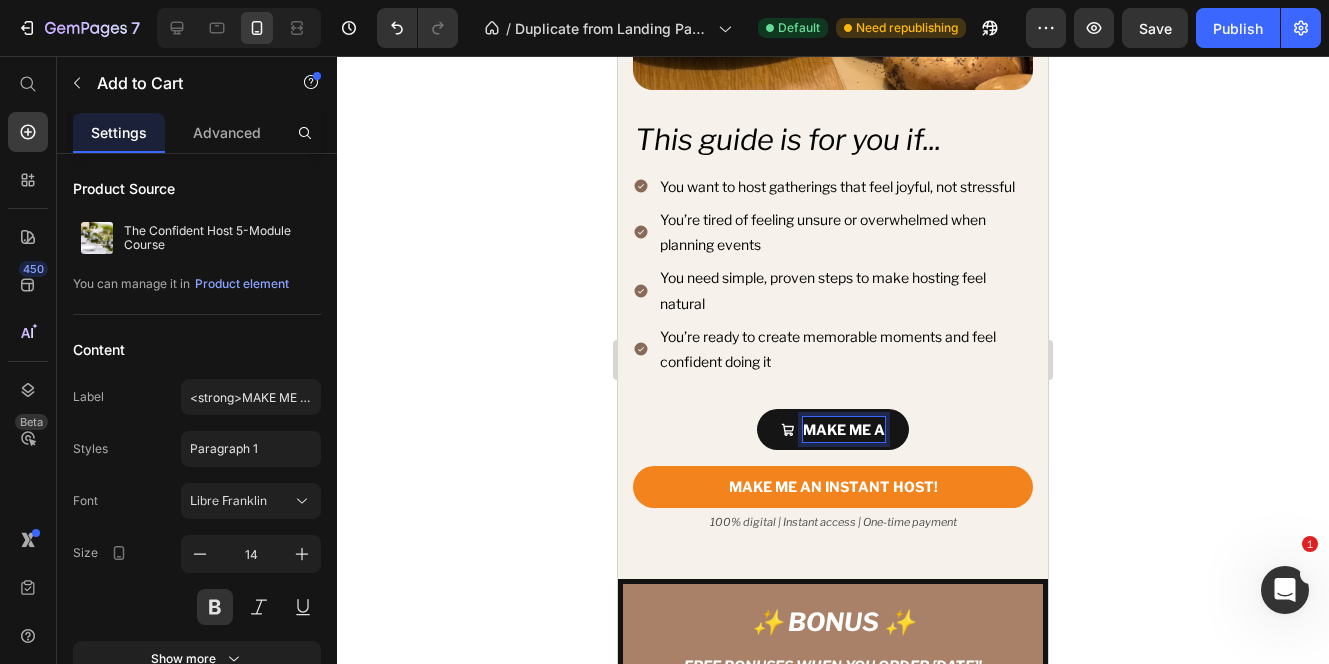 click on "MAKE ME A" at bounding box center (833, 429) 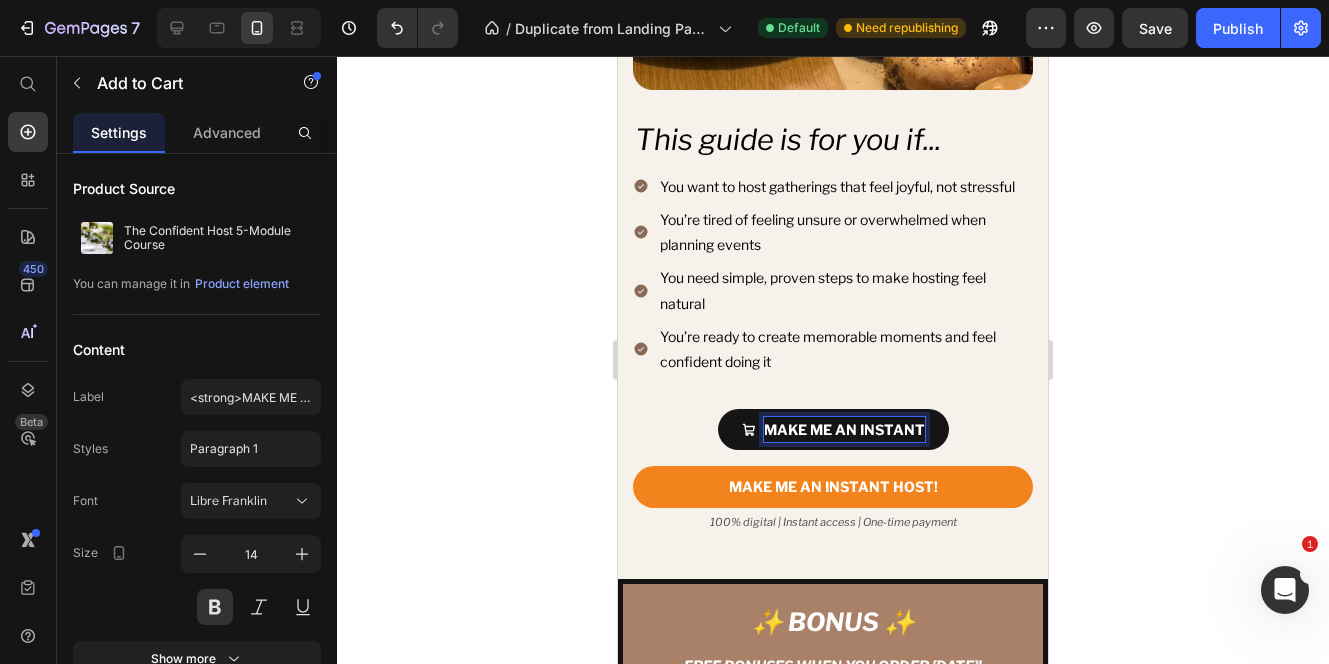 click on "MAKE ME AN INSTANT" at bounding box center [833, 429] 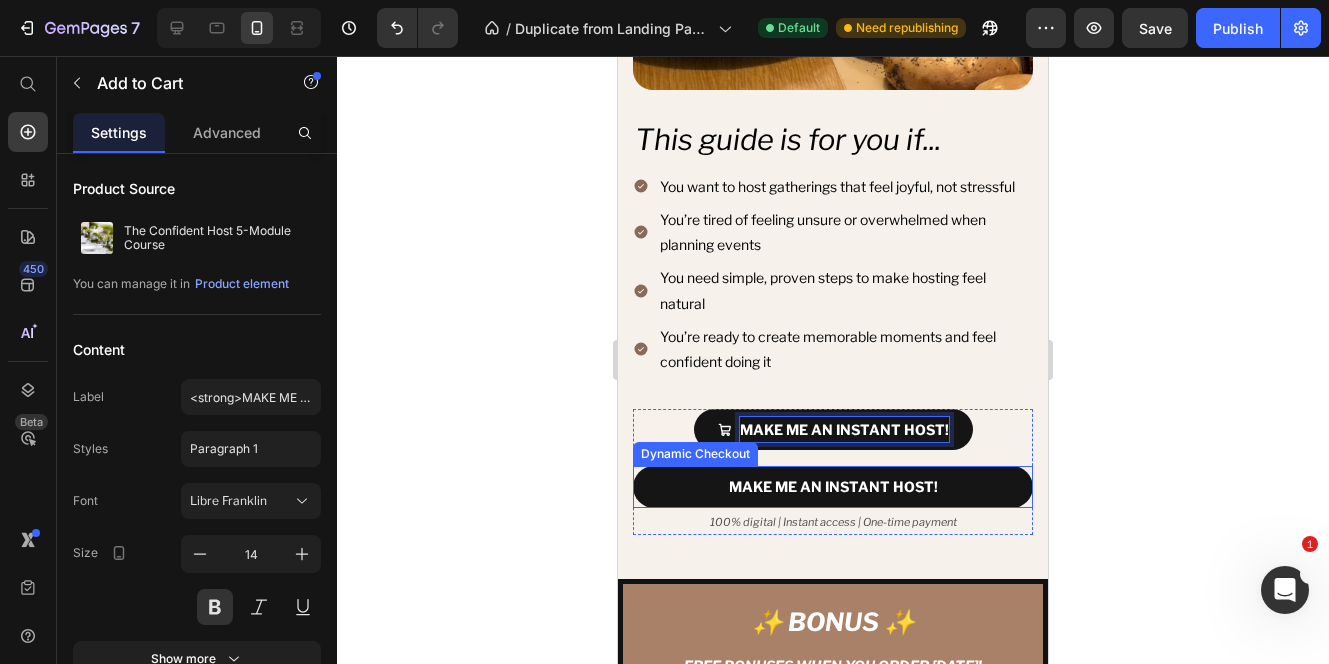 click on "MAKE ME AN INSTANT HOST!" at bounding box center [833, 486] 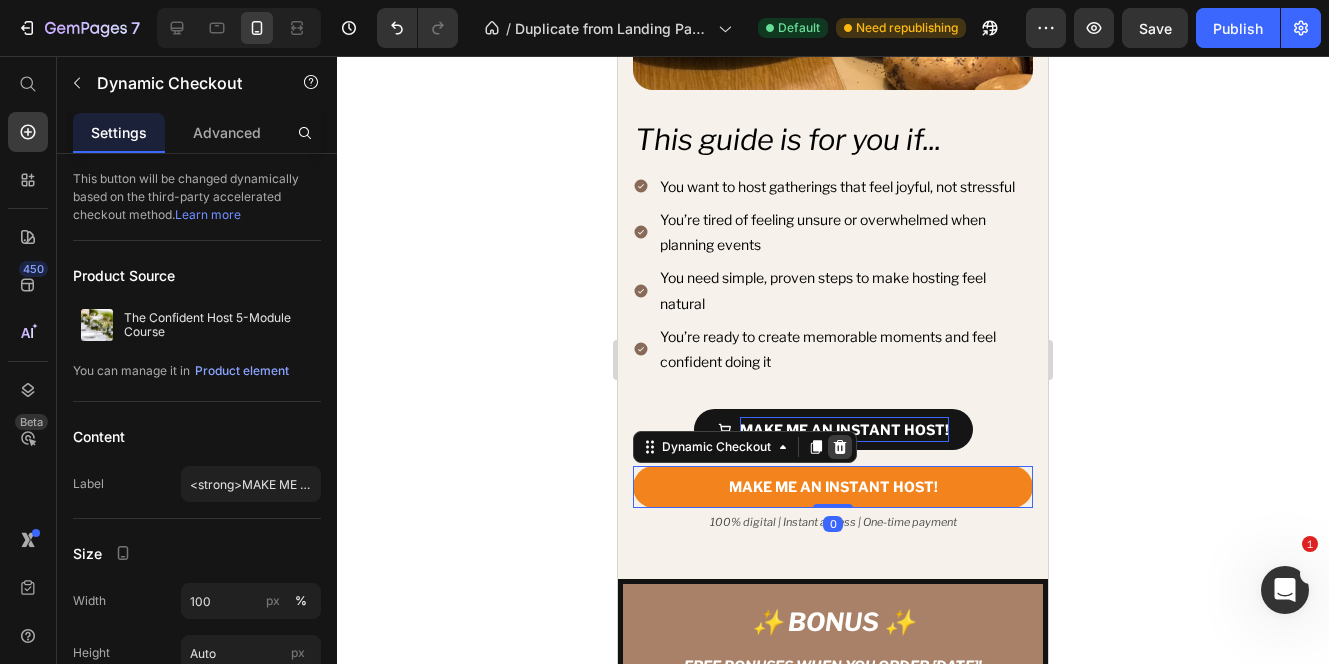 click 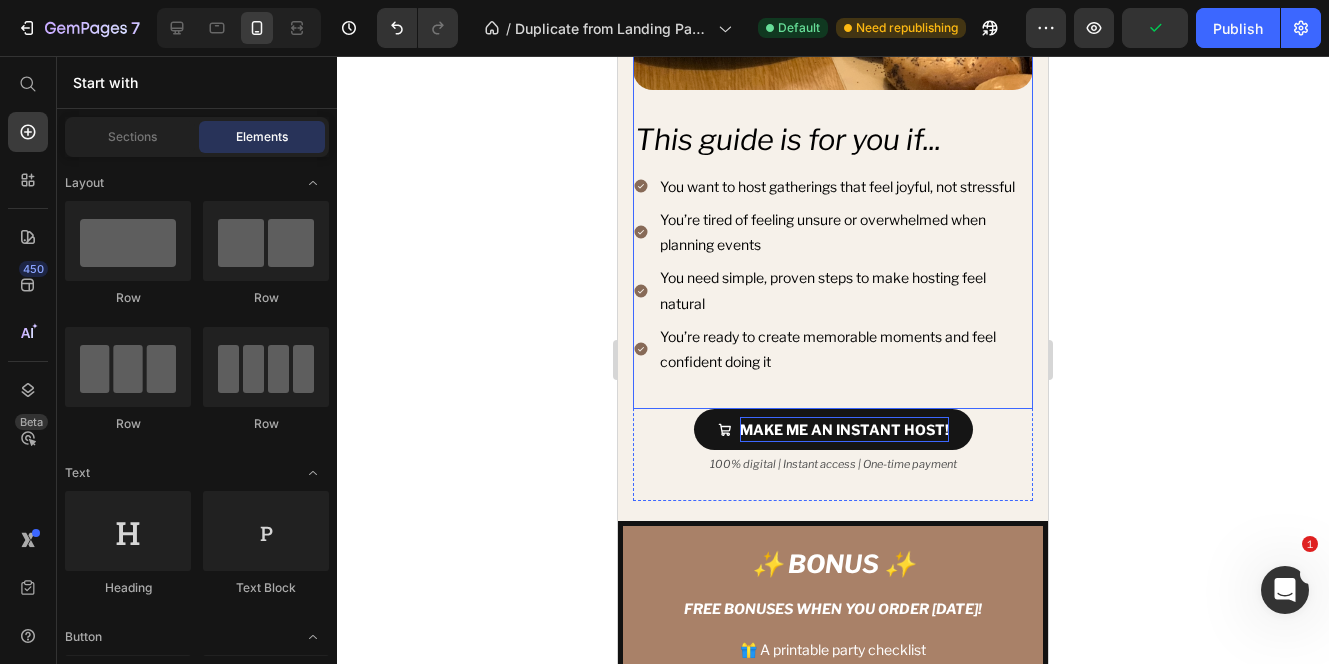 click on "MAKE ME AN INSTANT HOST! Add to Cart" at bounding box center [833, 429] 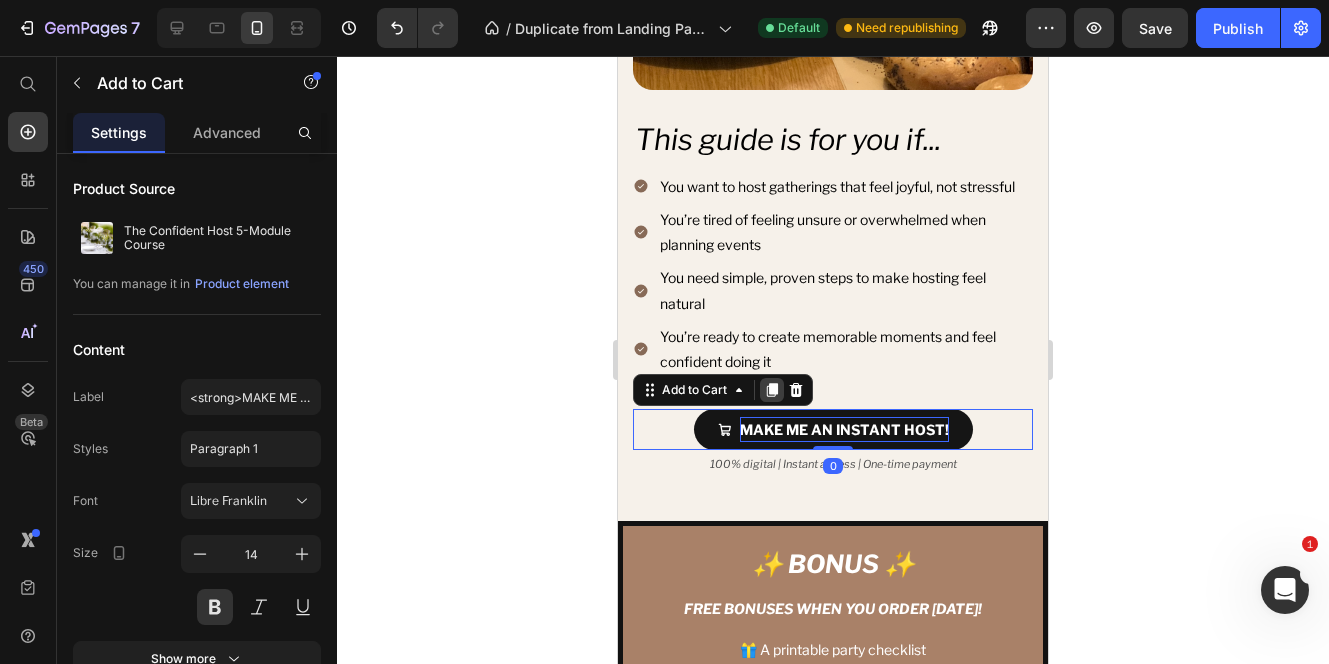 click 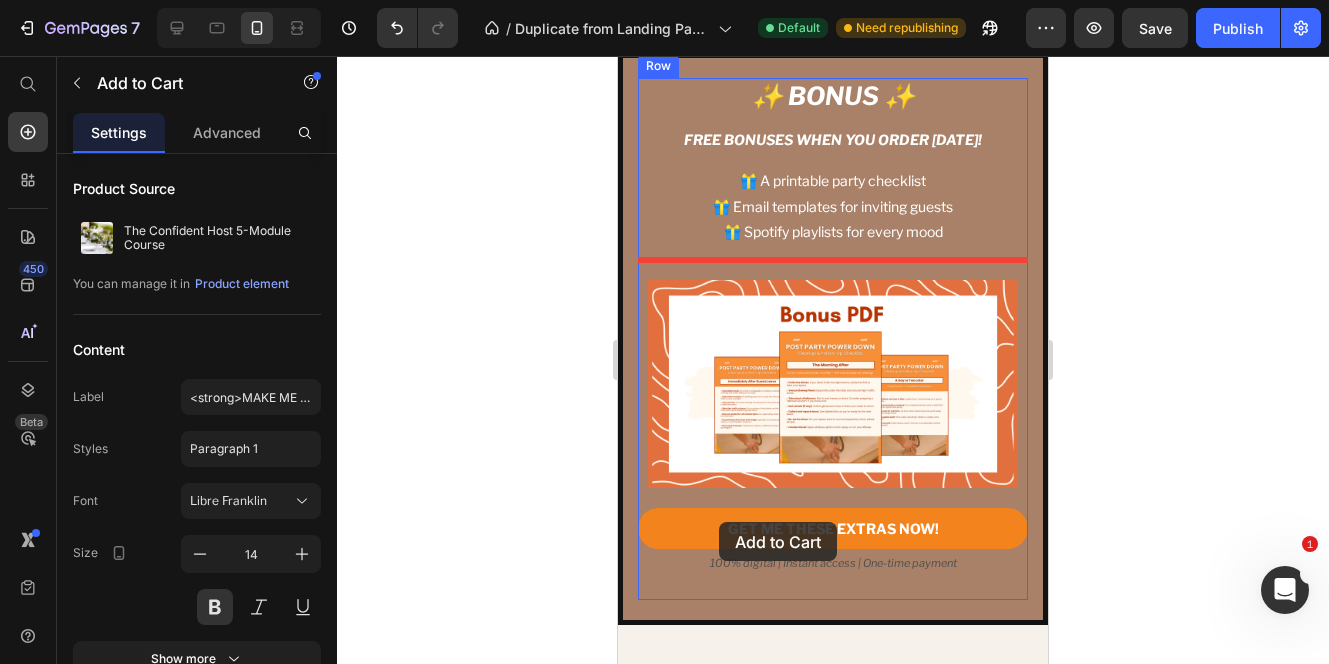 scroll, scrollTop: 8924, scrollLeft: 0, axis: vertical 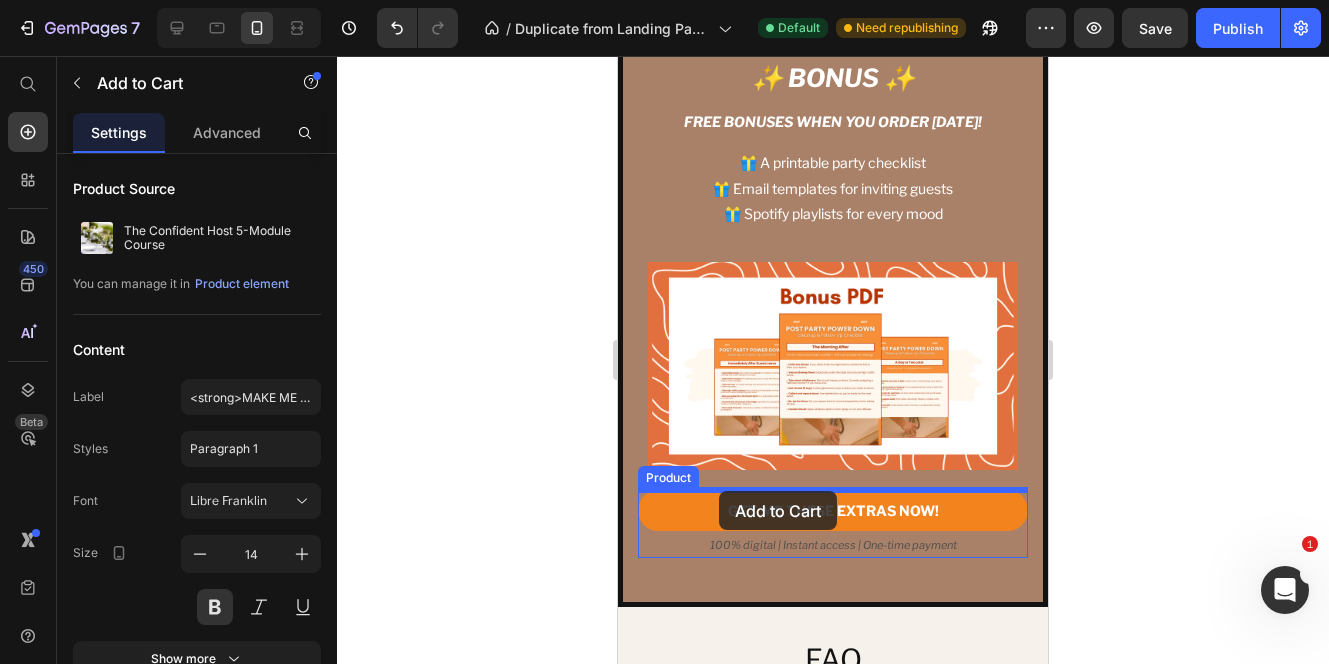 drag, startPoint x: 655, startPoint y: 433, endPoint x: 719, endPoint y: 494, distance: 88.4138 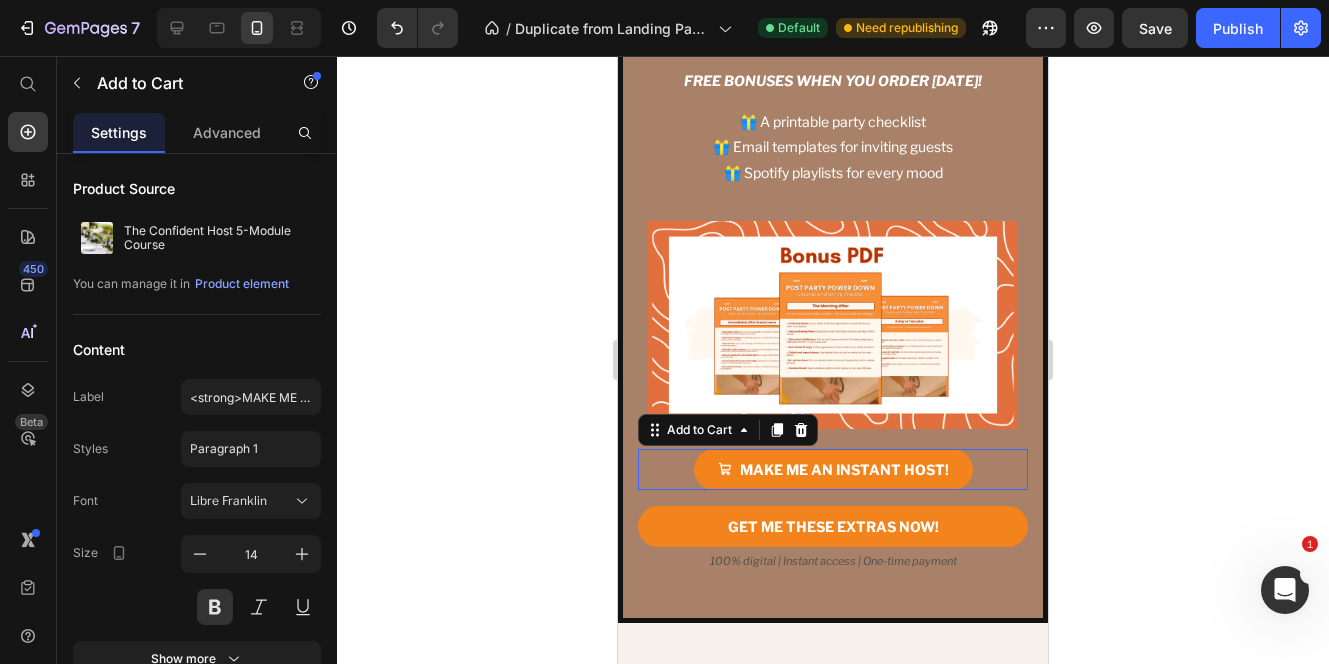 scroll, scrollTop: 8883, scrollLeft: 0, axis: vertical 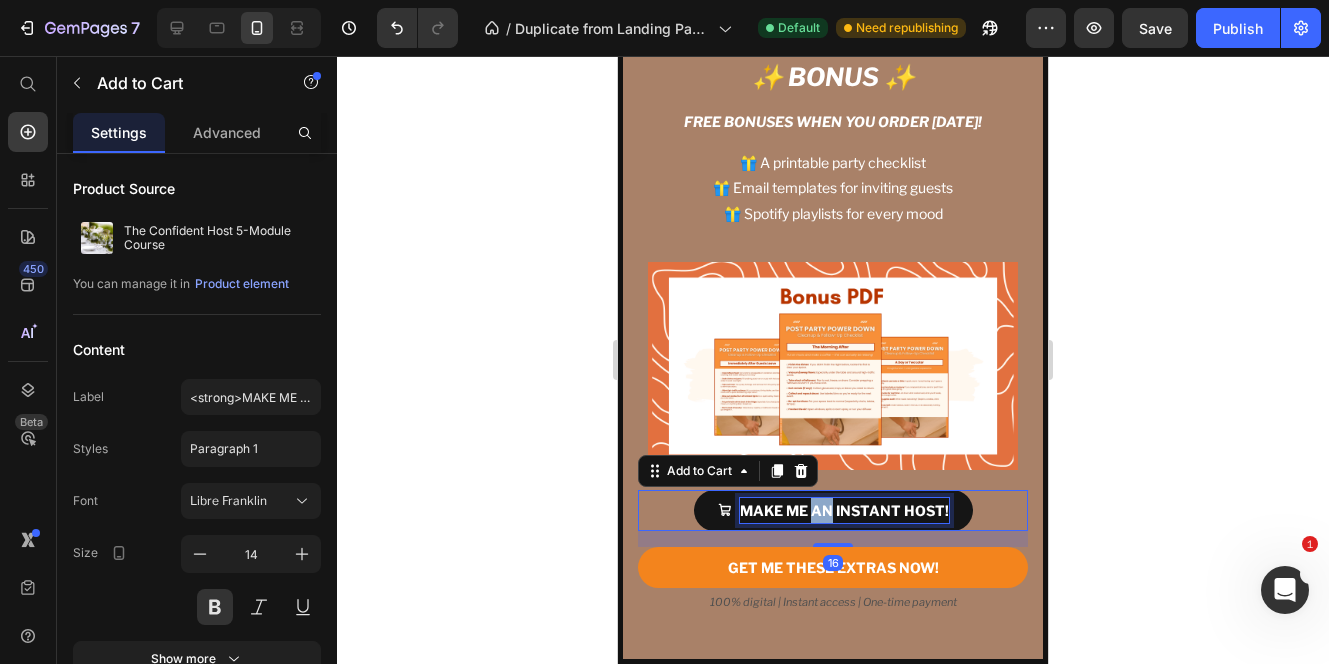 click on "MAKE ME AN INSTANT HOST!" at bounding box center (844, 510) 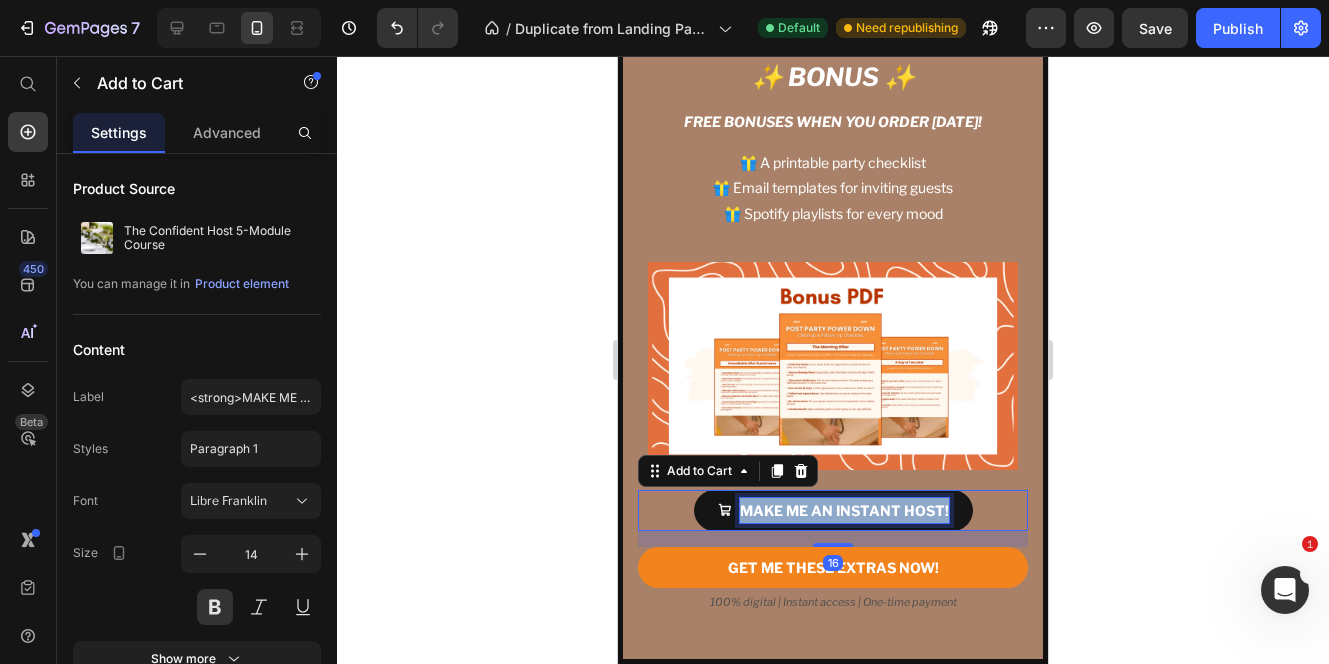 click on "MAKE ME AN INSTANT HOST!" at bounding box center (844, 510) 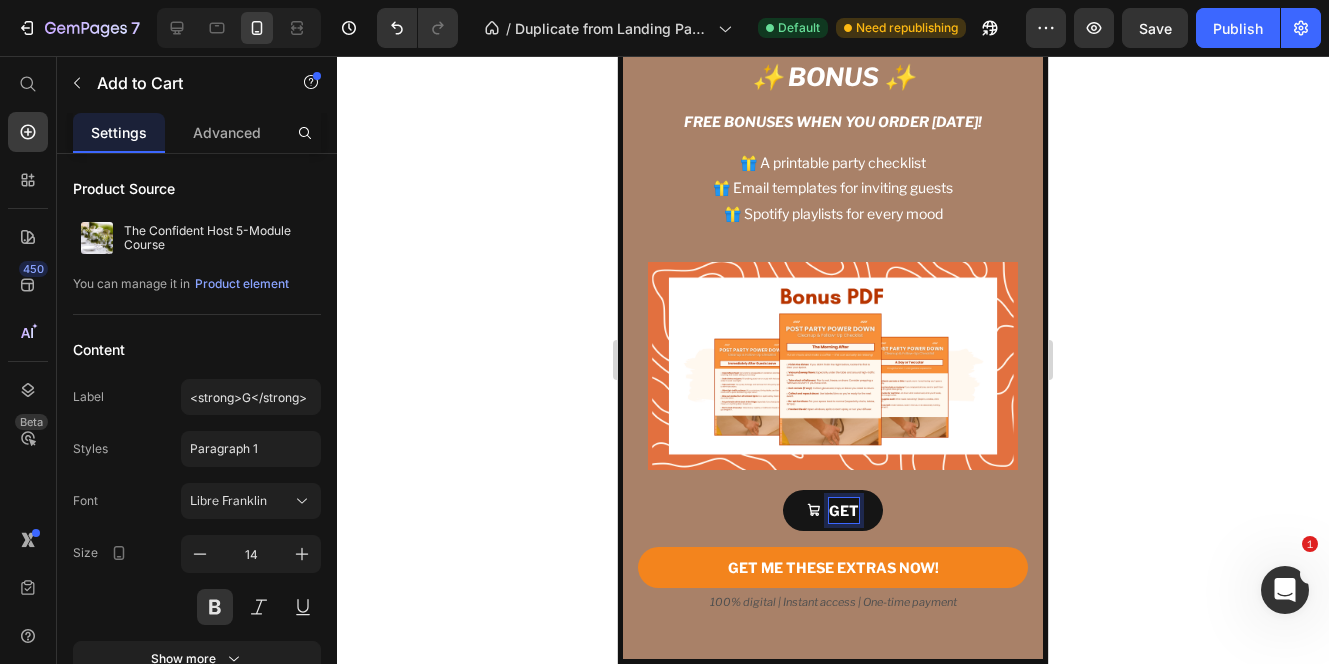 click on "GET" at bounding box center [833, 510] 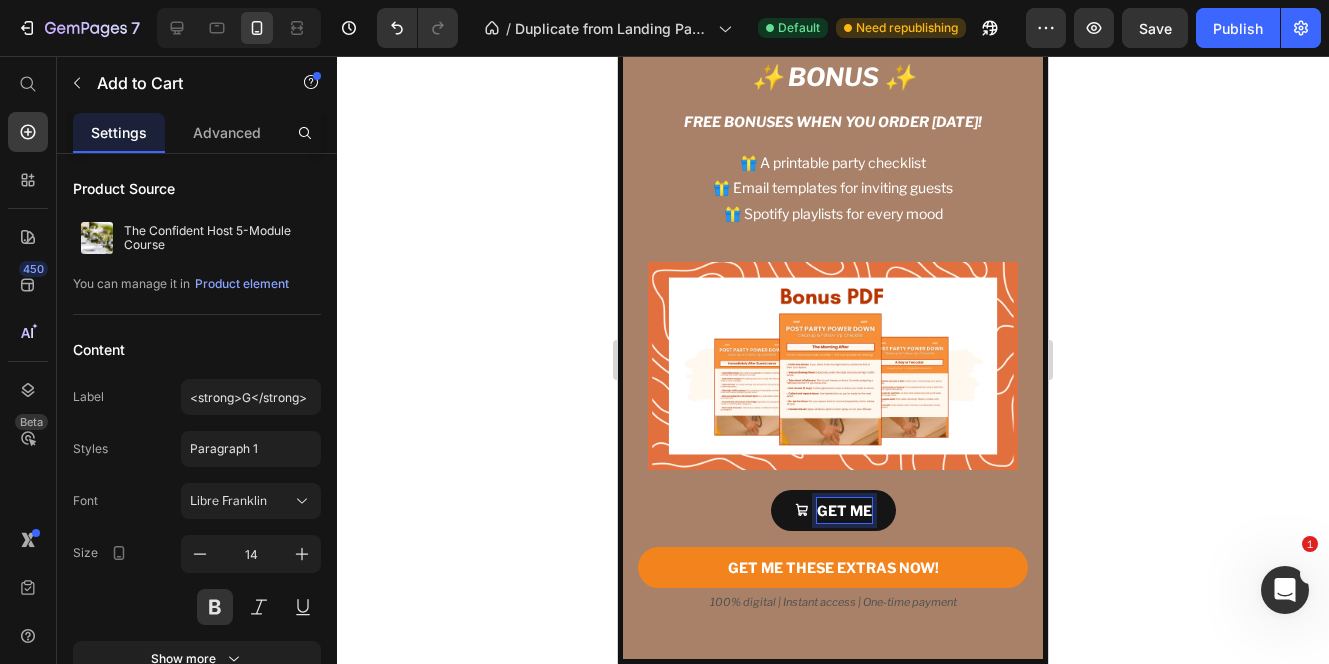 click on "GET ME" at bounding box center (833, 510) 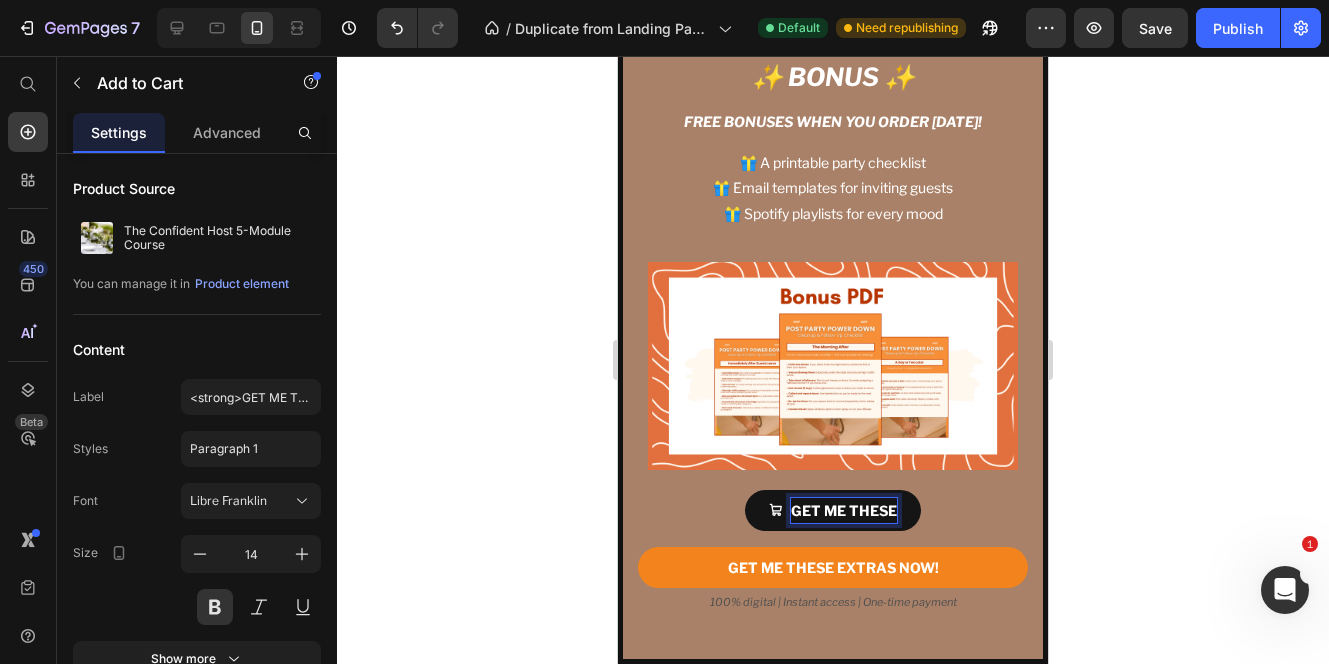 click on "GET ME THESE" at bounding box center (833, 510) 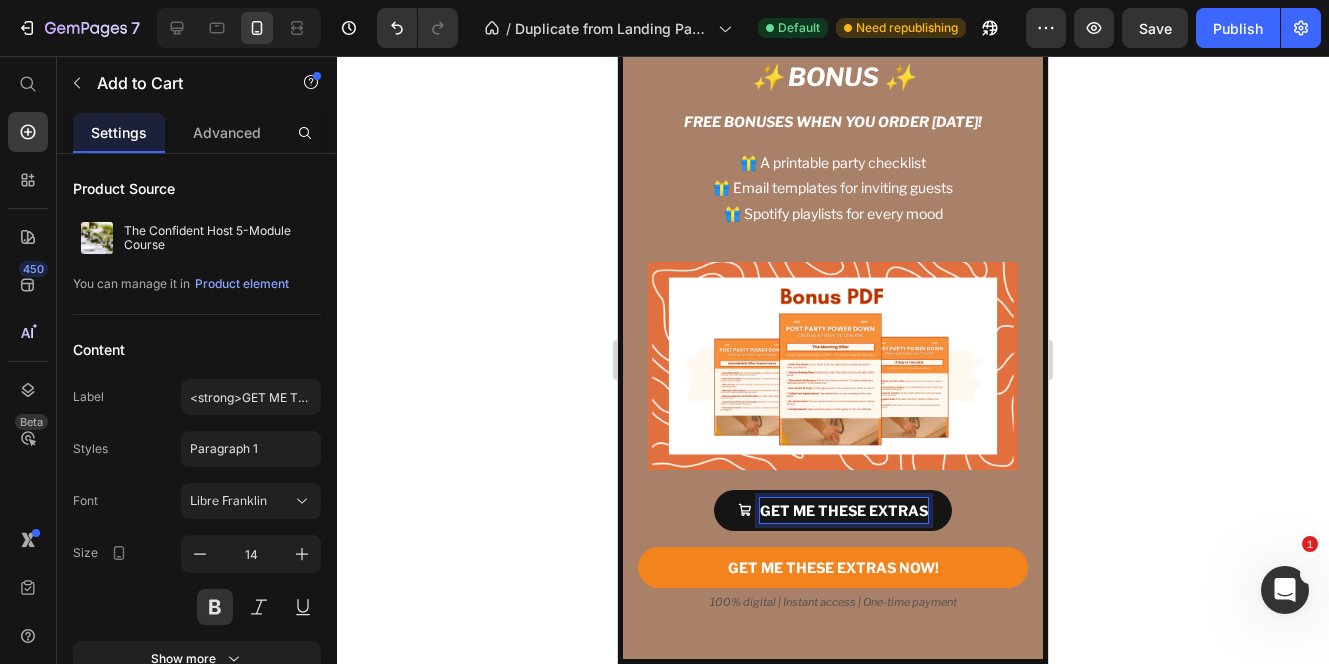 click on "GET ME THESE EXTRAS" at bounding box center (833, 510) 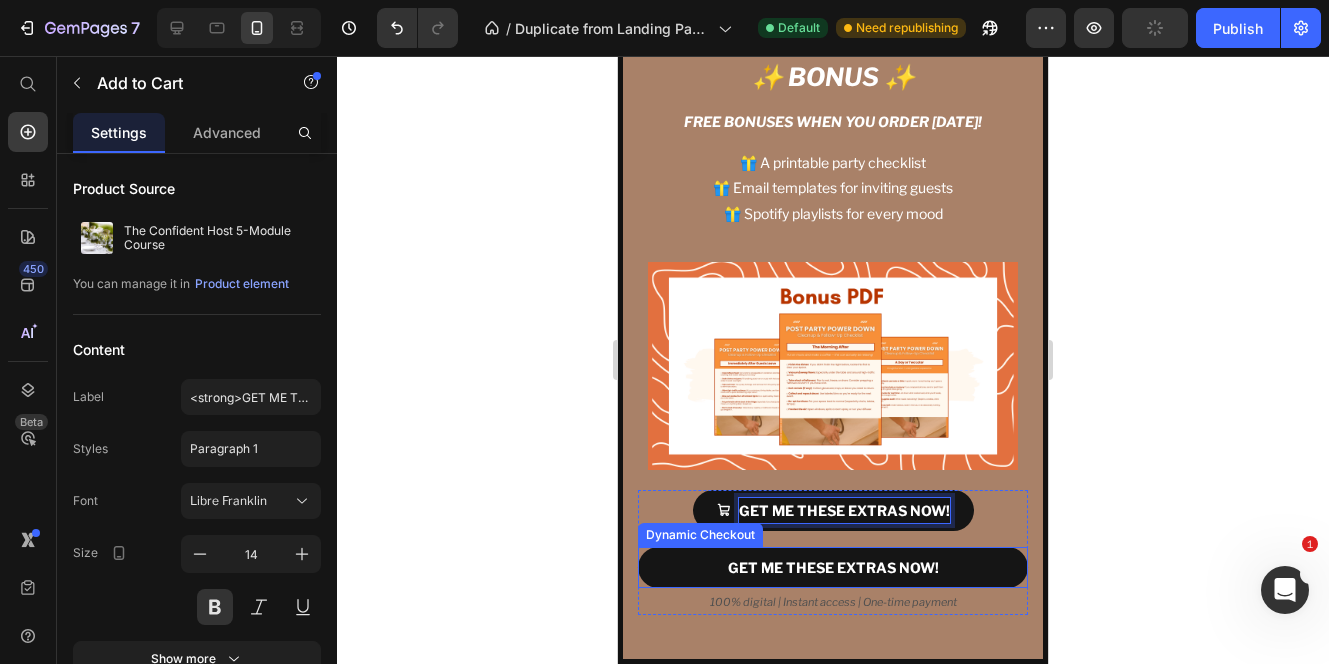click on "GET ME THESE EXTRAS NOW!" at bounding box center [833, 567] 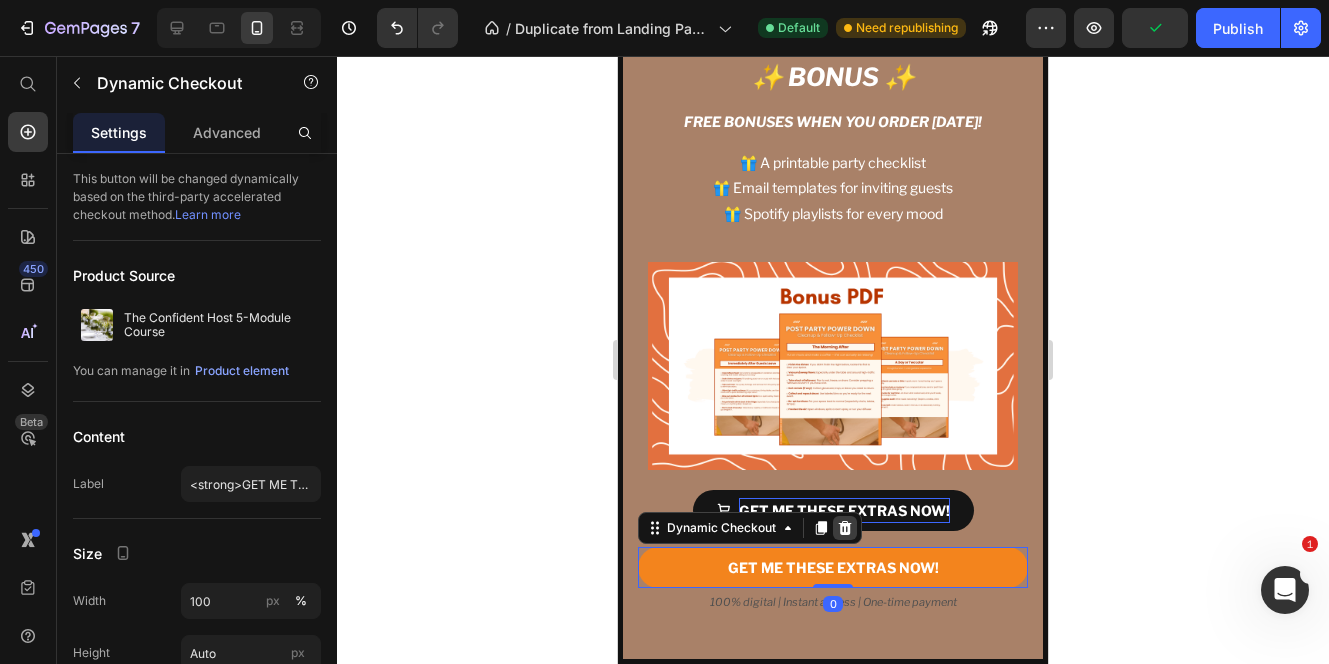 click at bounding box center [845, 528] 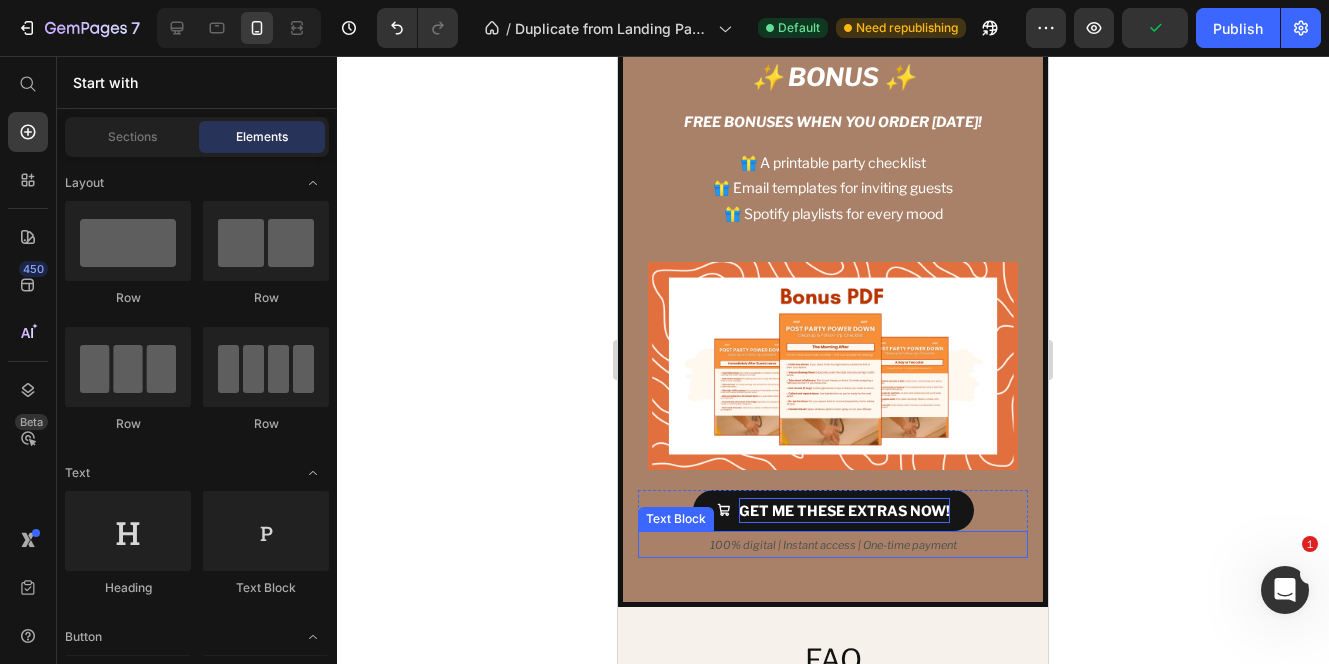 click on "100% digital | Instant access | One-time payment" at bounding box center (833, 545) 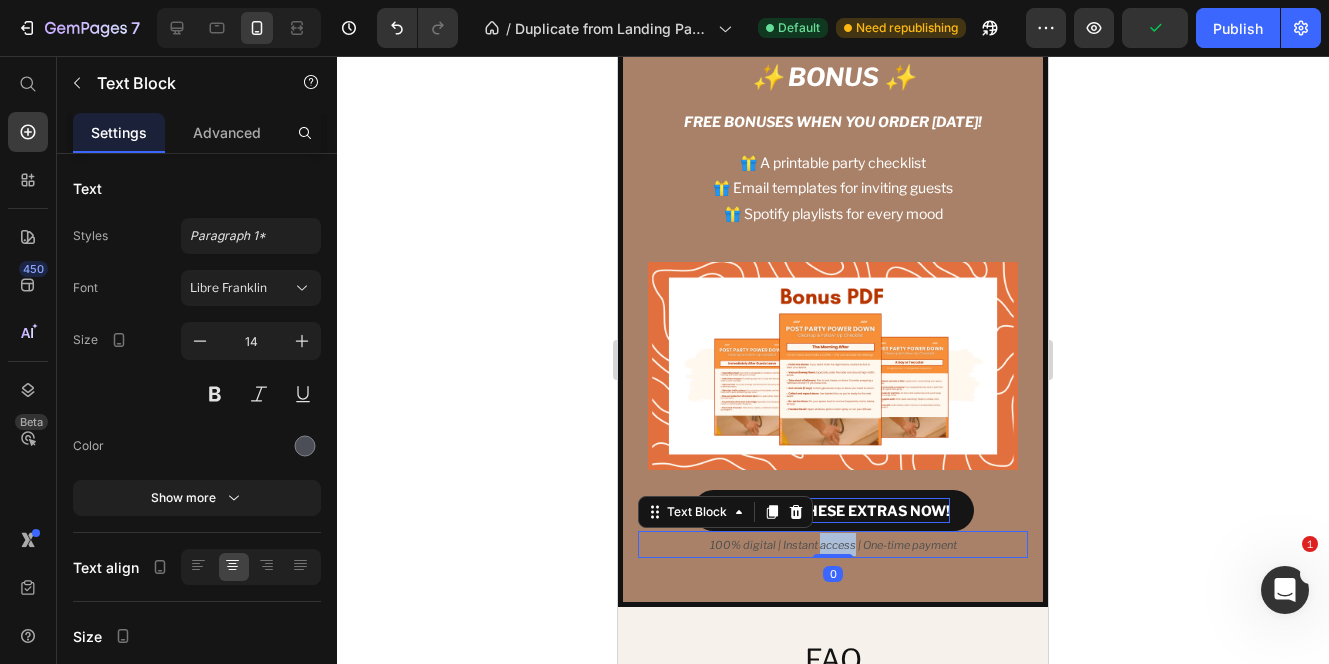 click on "100% digital | Instant access | One-time payment" at bounding box center [833, 545] 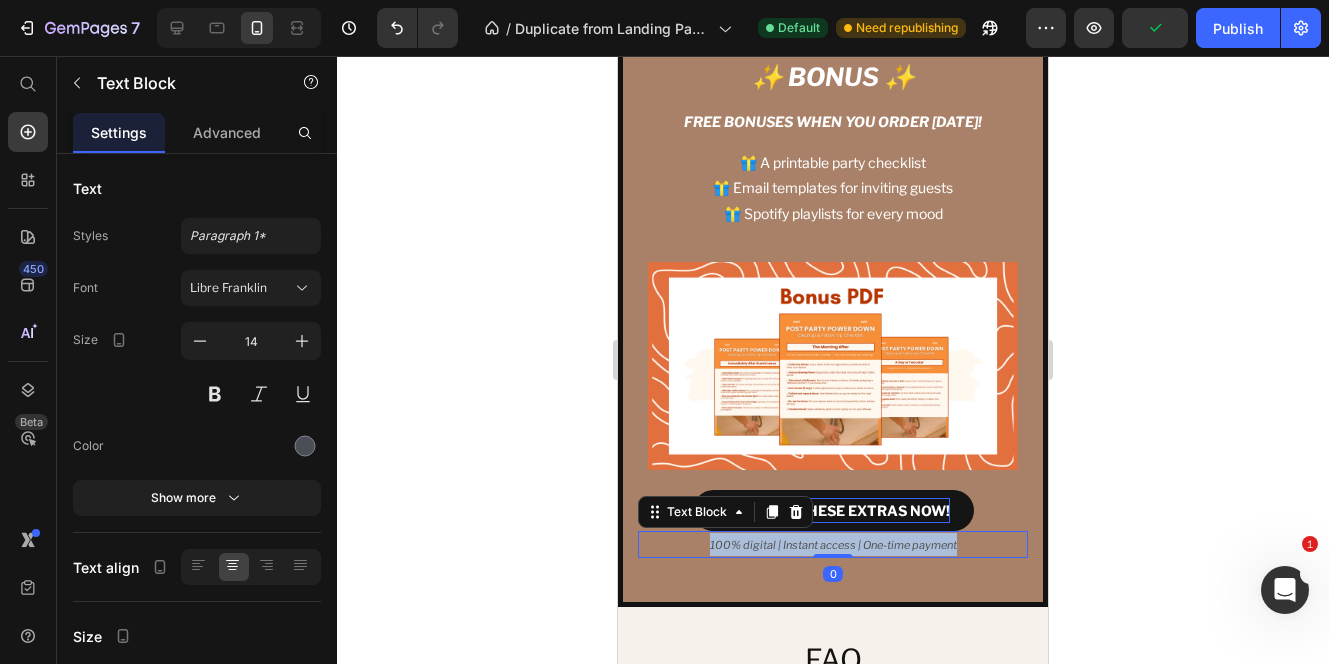 click on "100% digital | Instant access | One-time payment" at bounding box center [833, 545] 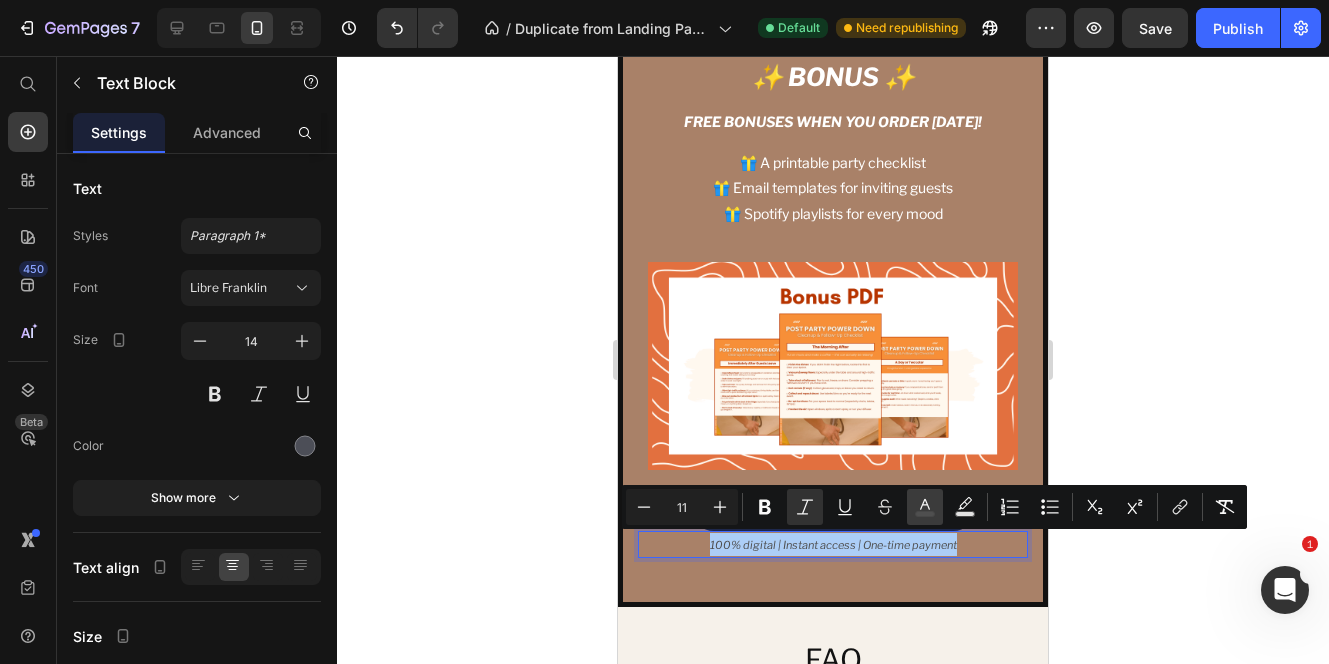 click 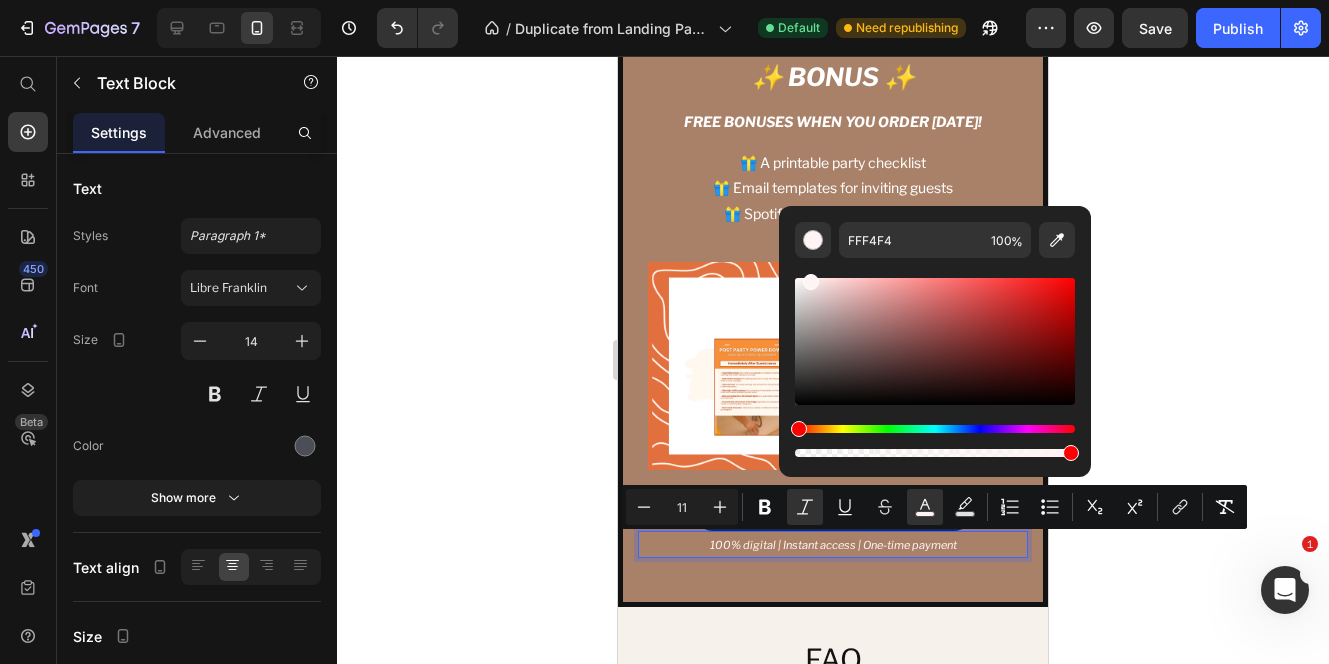 drag, startPoint x: 816, startPoint y: 311, endPoint x: 802, endPoint y: 266, distance: 47.127487 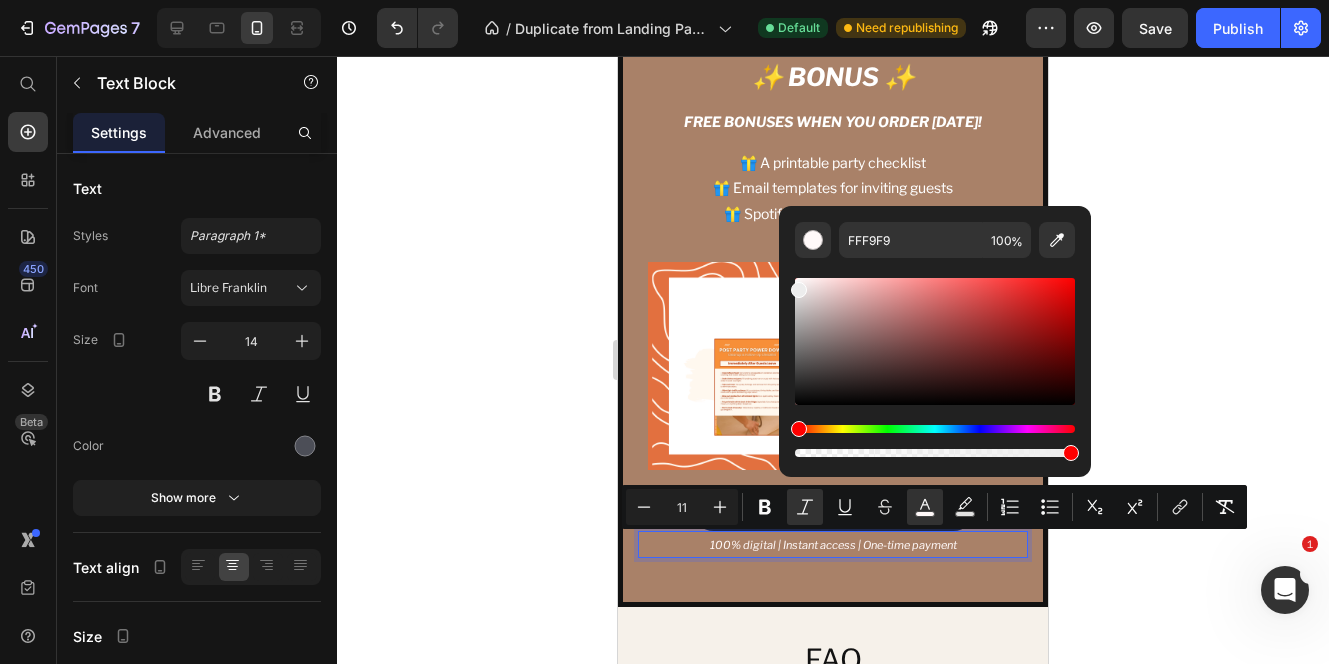 drag, startPoint x: 1420, startPoint y: 342, endPoint x: 777, endPoint y: 285, distance: 645.5215 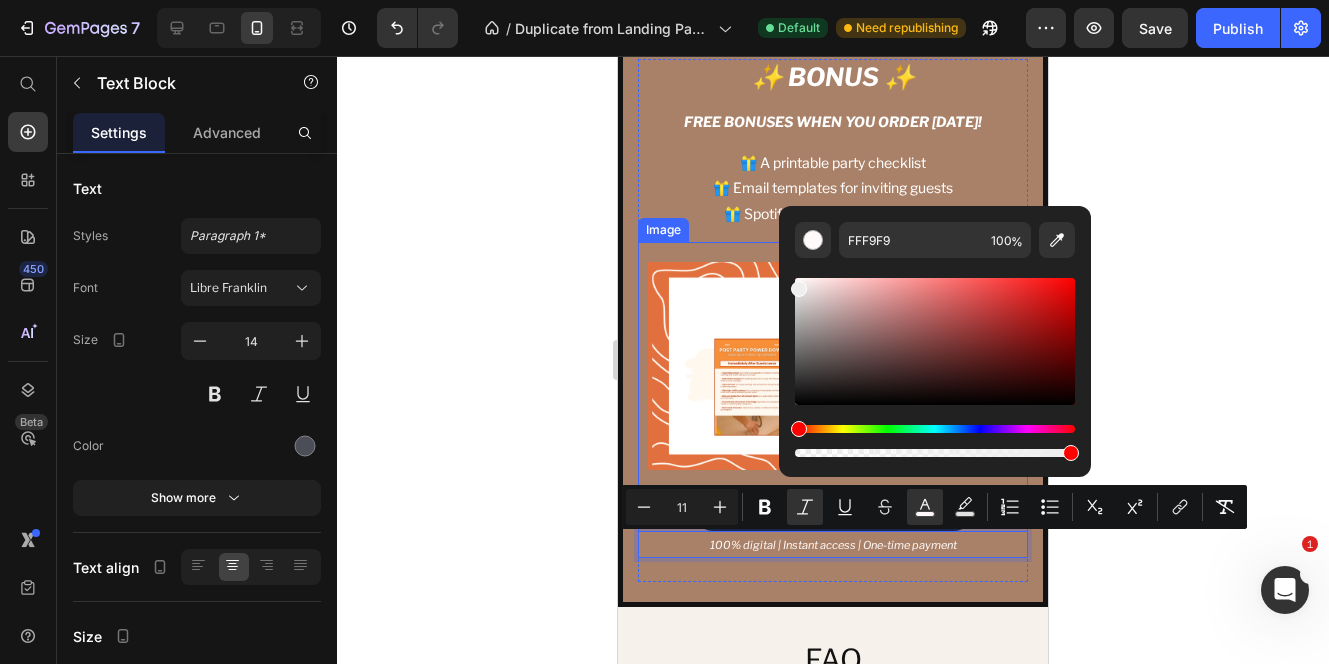 type on "EFEFEF" 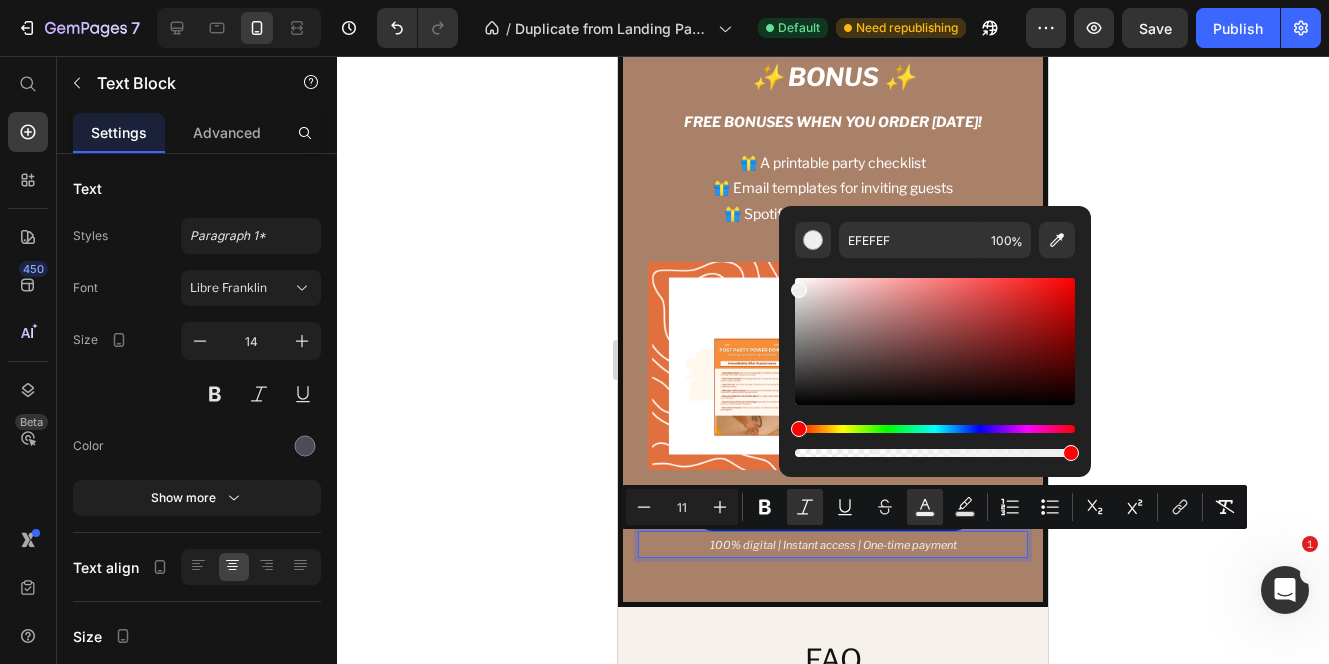 click 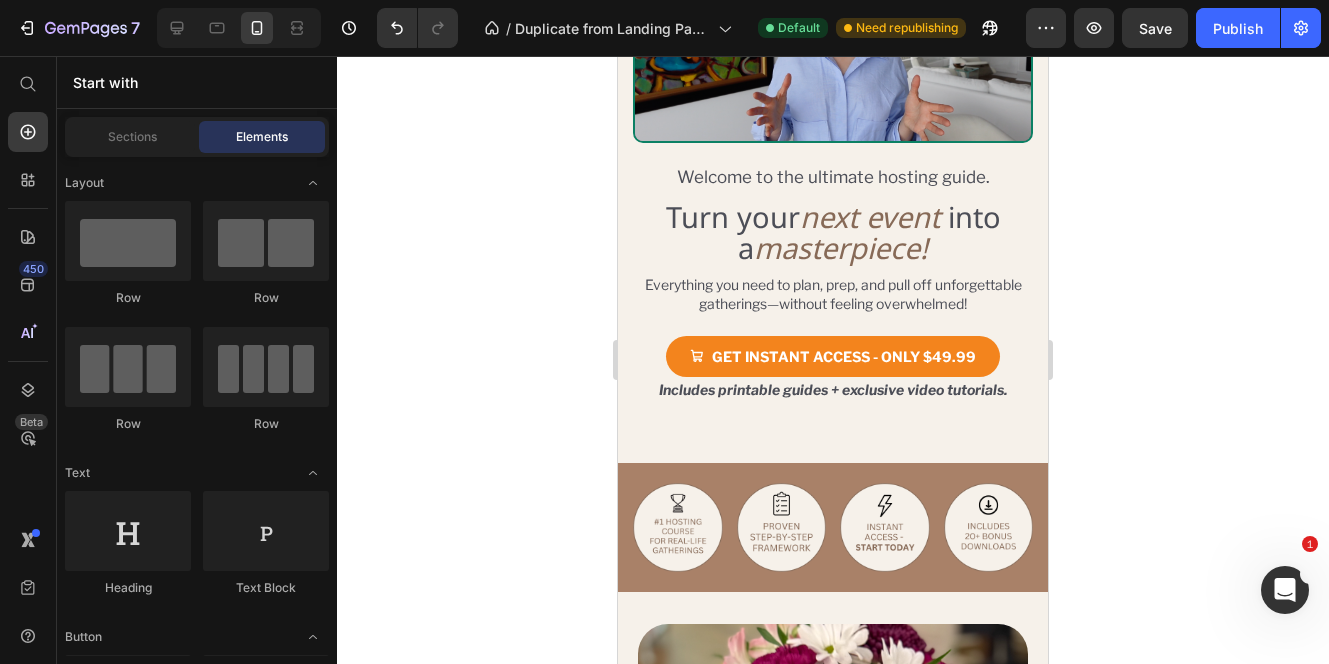 scroll, scrollTop: 208, scrollLeft: 0, axis: vertical 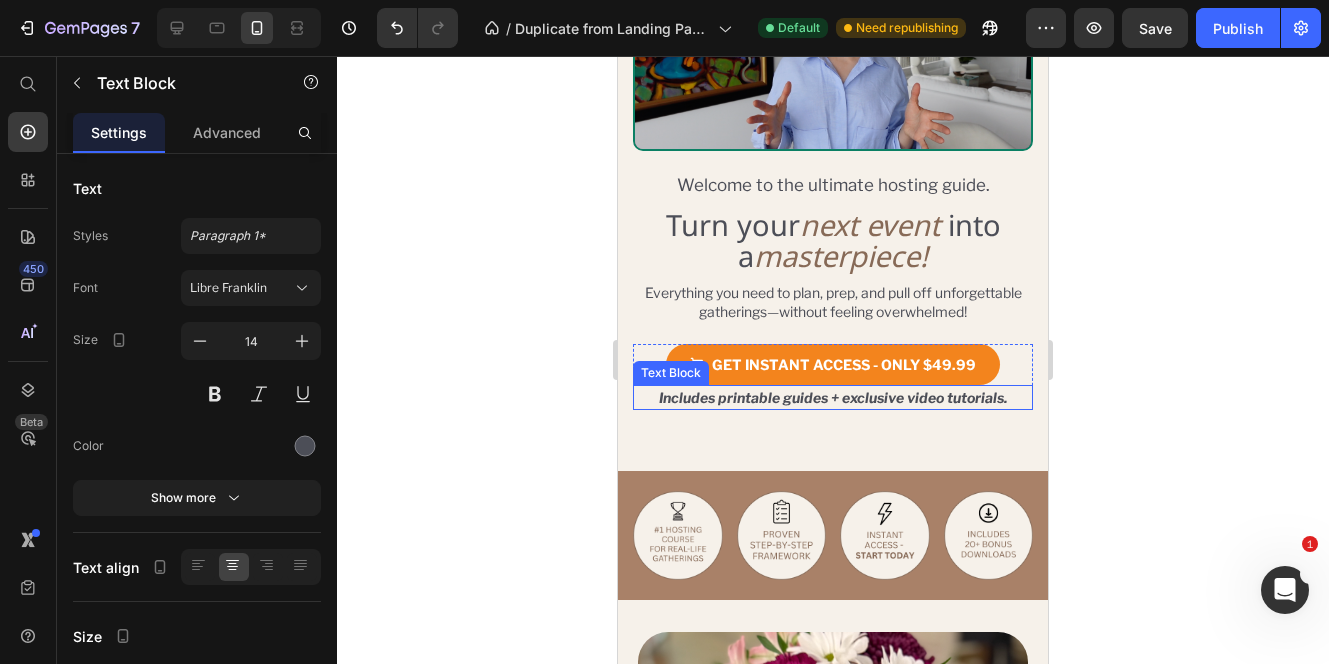 click on "Includes printable guides + exclusive video tutorials." at bounding box center (833, 397) 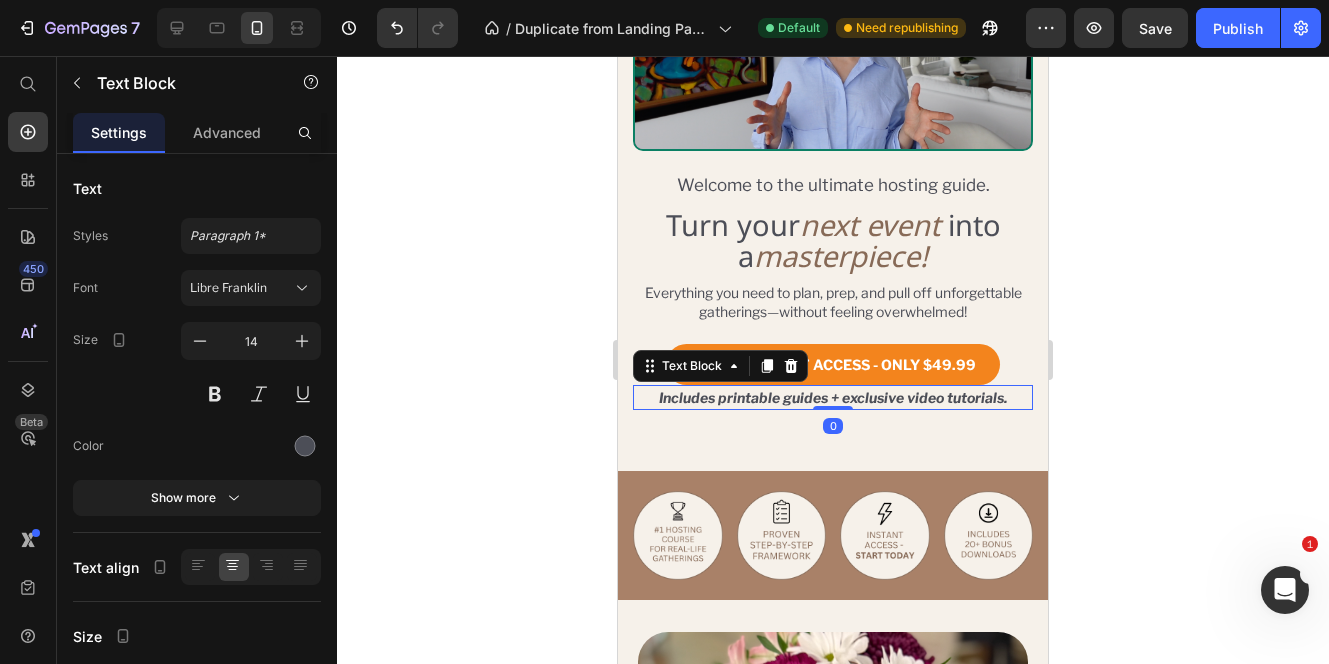 click on "Includes printable guides + exclusive video tutorials." at bounding box center [833, 397] 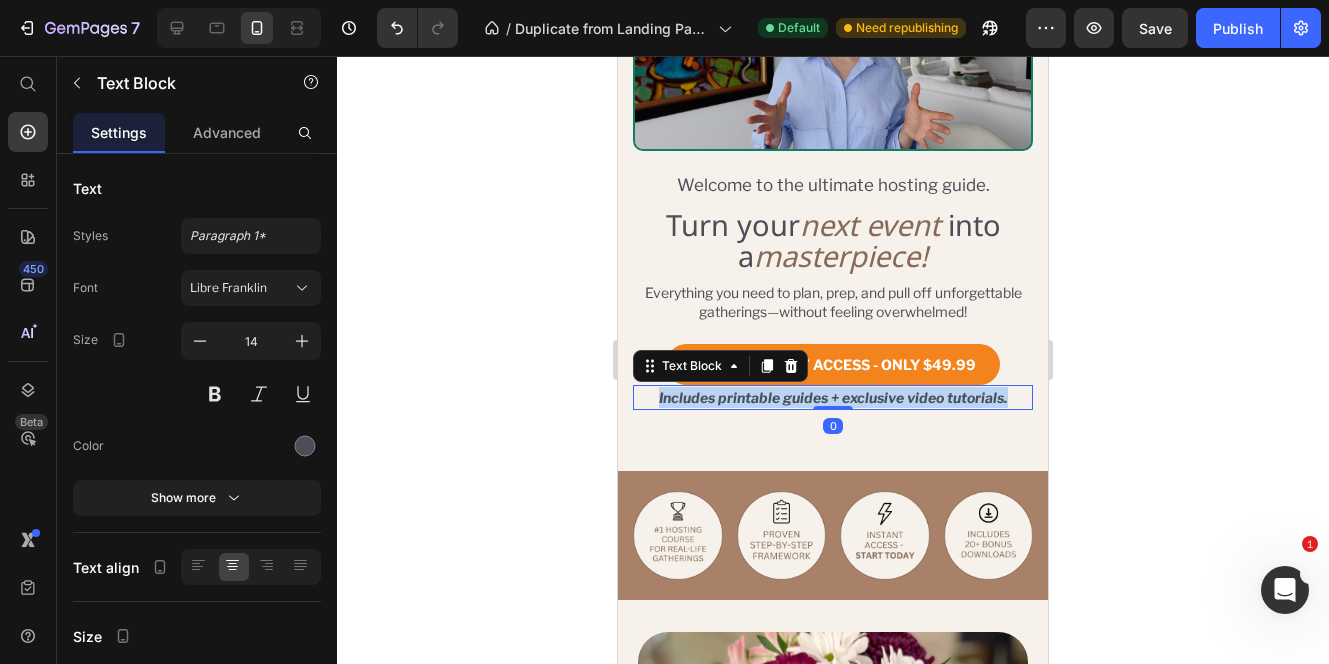 click on "Includes printable guides + exclusive video tutorials." at bounding box center [833, 397] 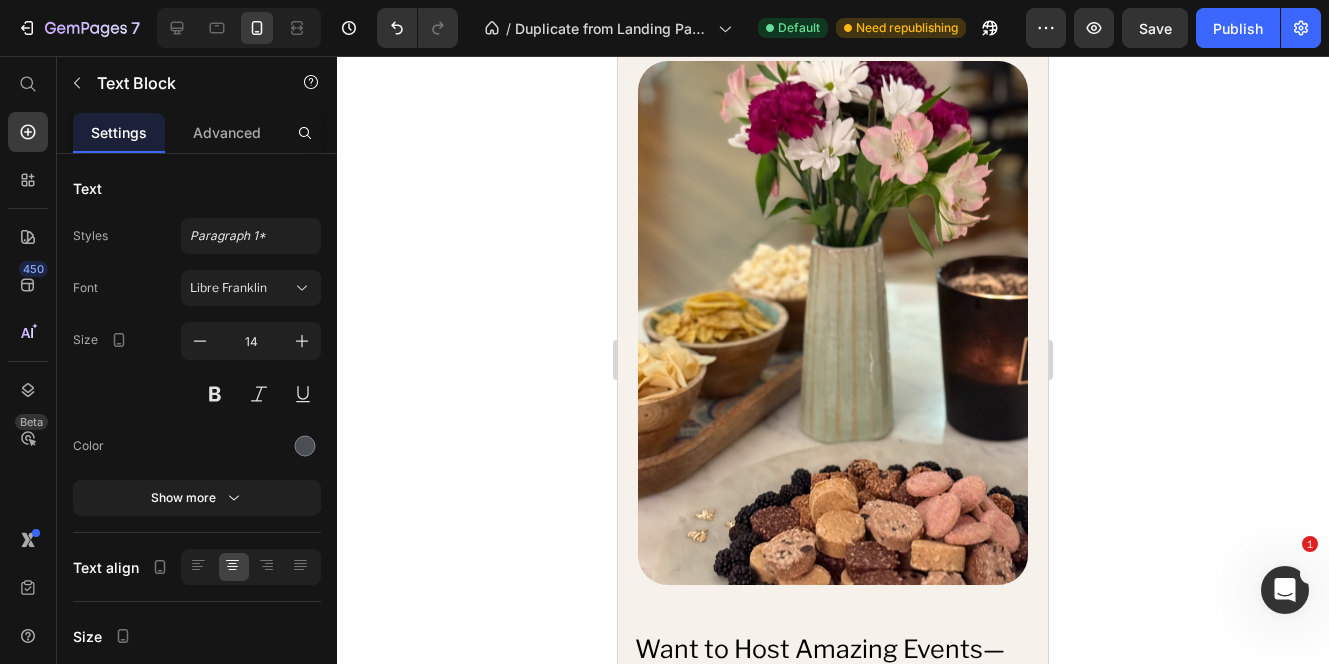 type on "16" 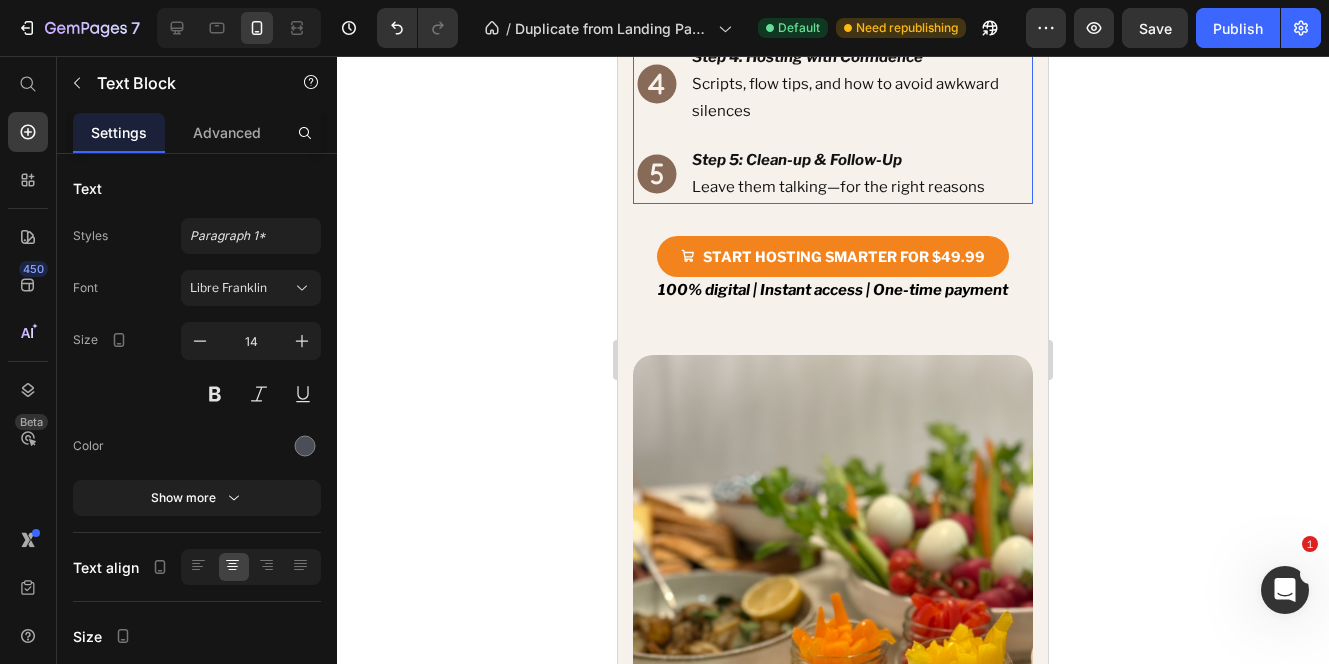 scroll, scrollTop: 3763, scrollLeft: 0, axis: vertical 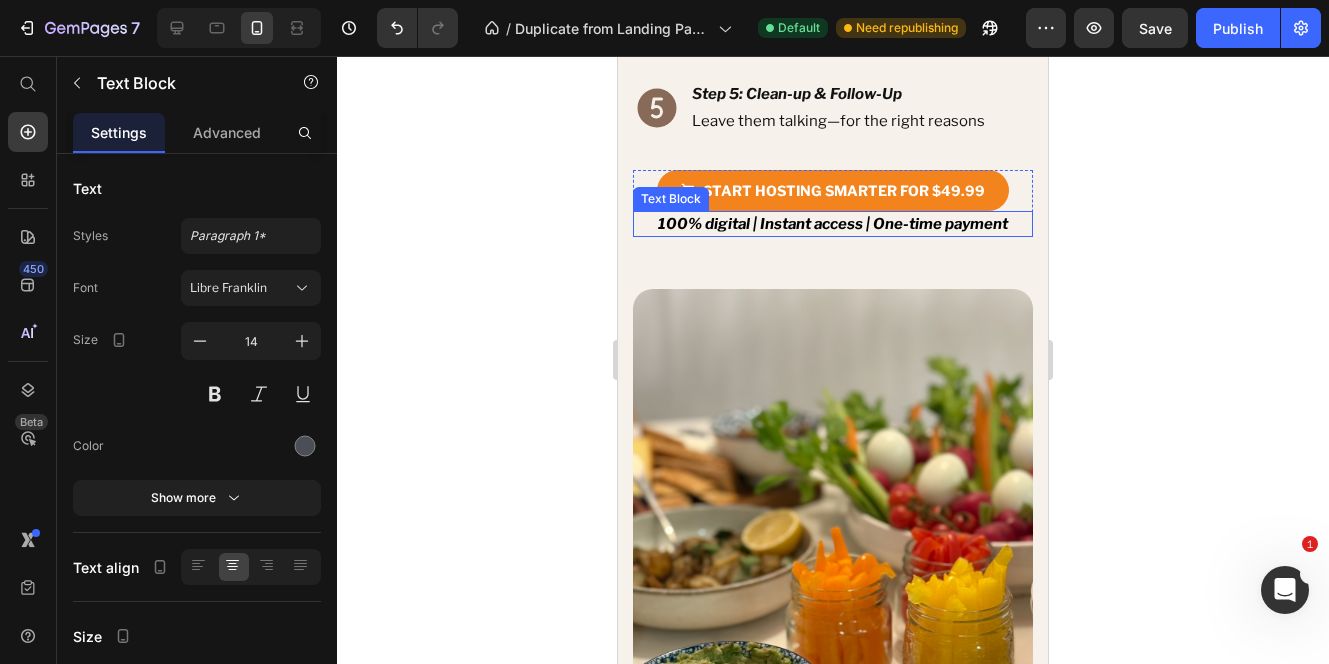 click on "100% digital | Instant access | One-time payment" at bounding box center (833, 224) 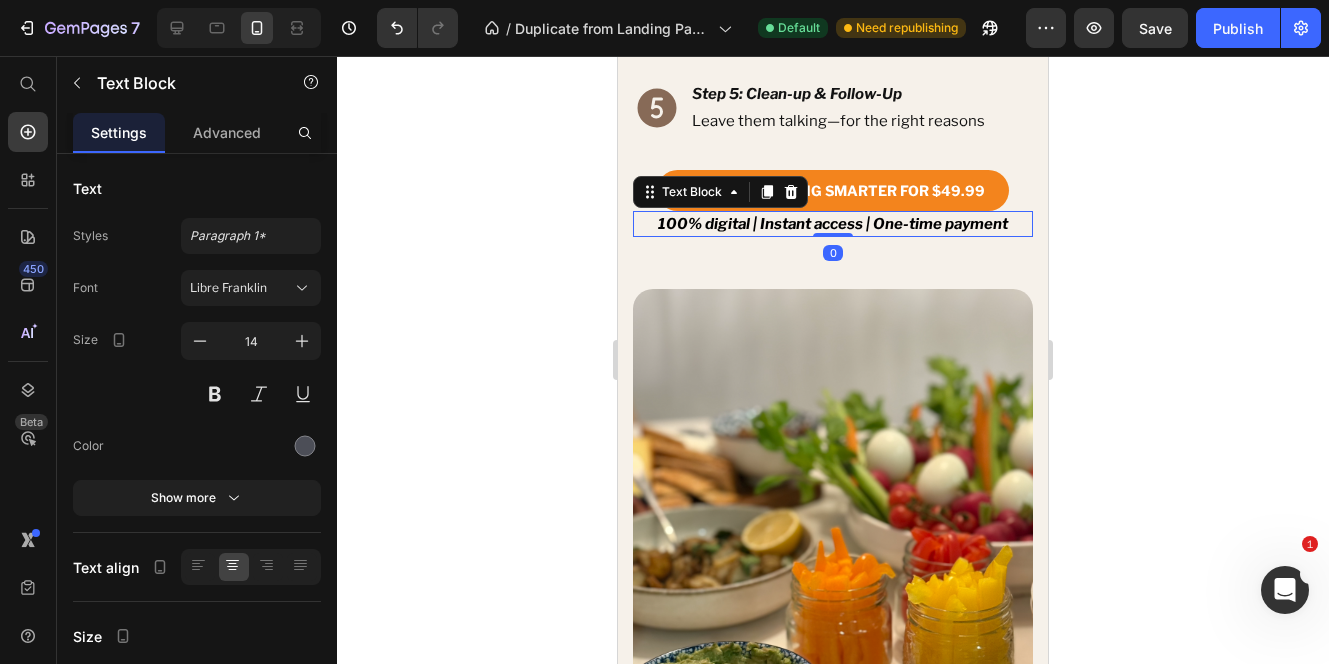 click on "100% digital | Instant access | One-time payment" at bounding box center [833, 224] 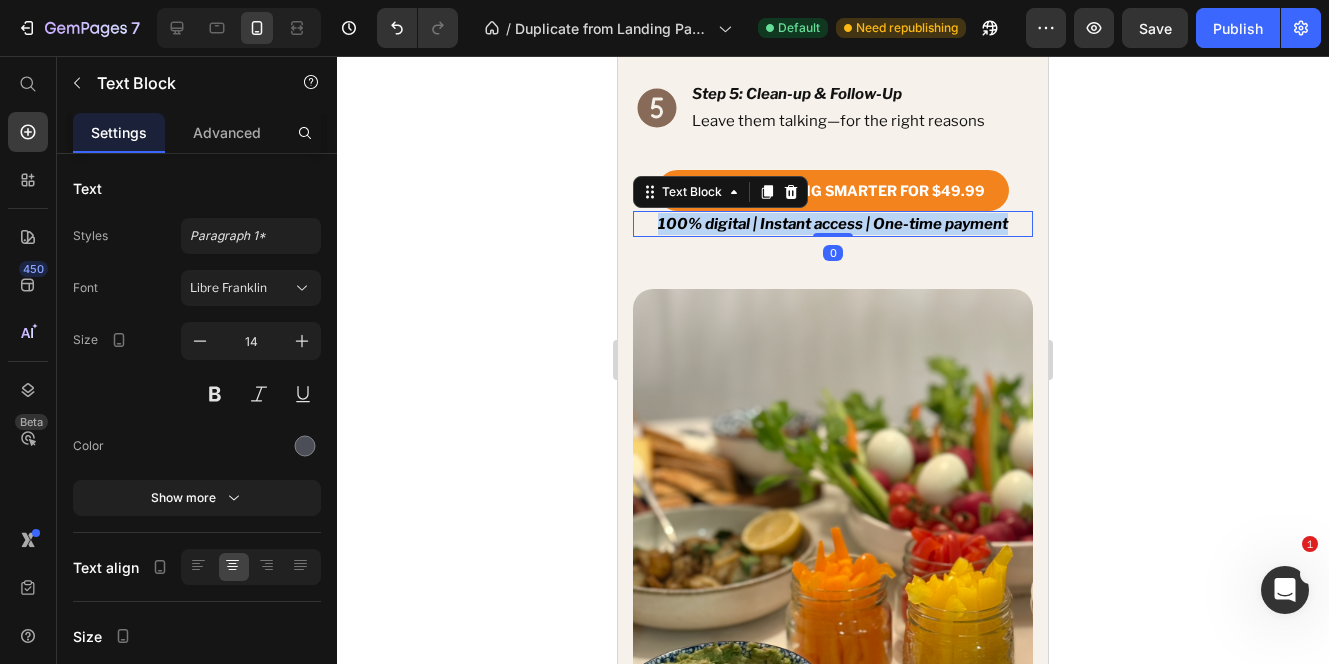 click on "100% digital | Instant access | One-time payment" at bounding box center (833, 224) 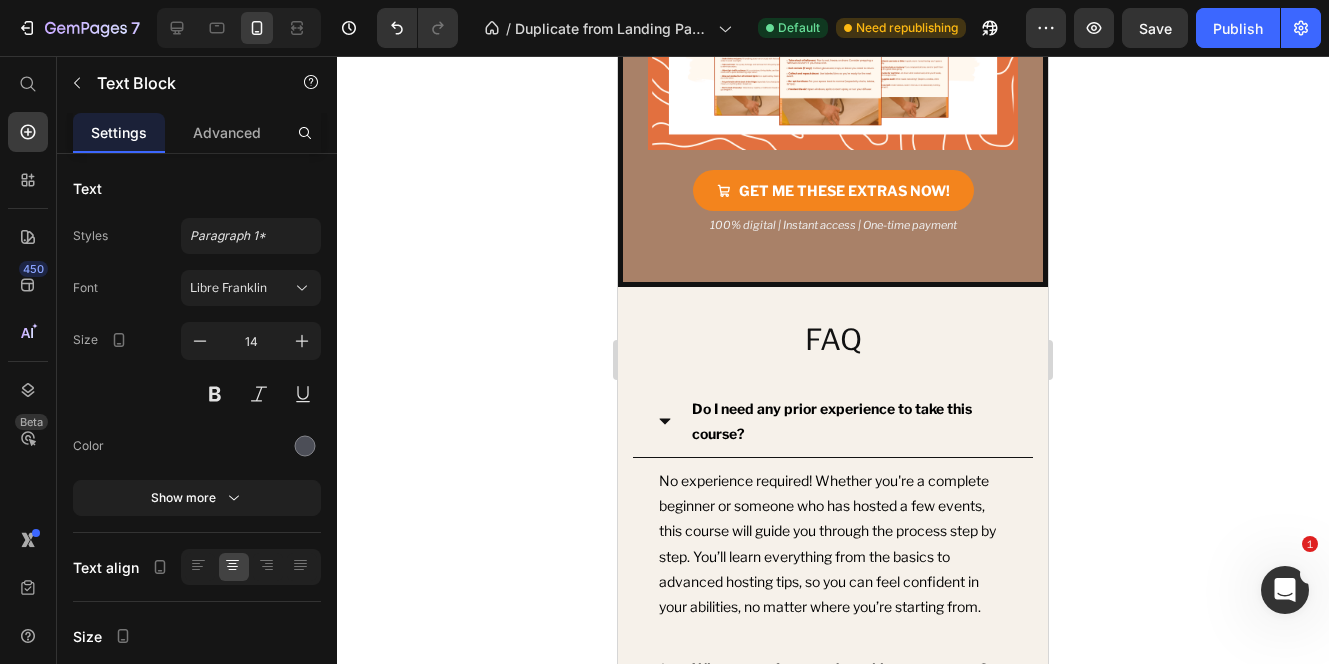 scroll, scrollTop: 9144, scrollLeft: 0, axis: vertical 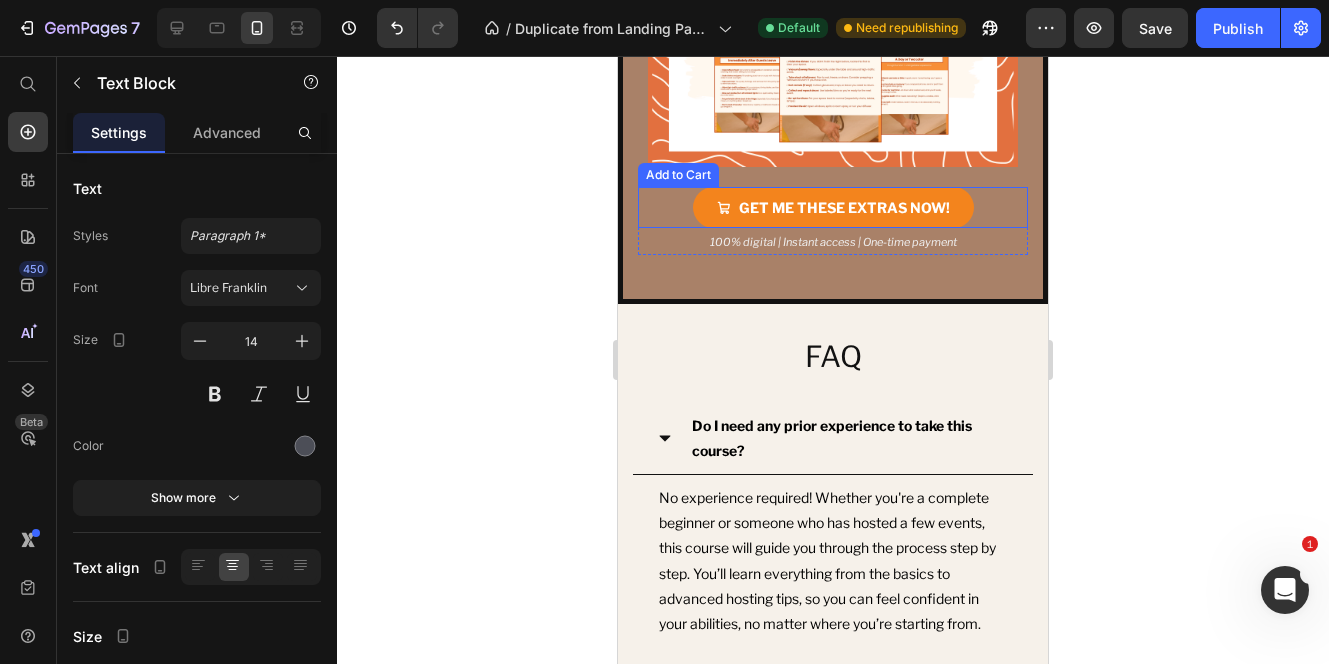 click on "Add to Cart" at bounding box center (678, 175) 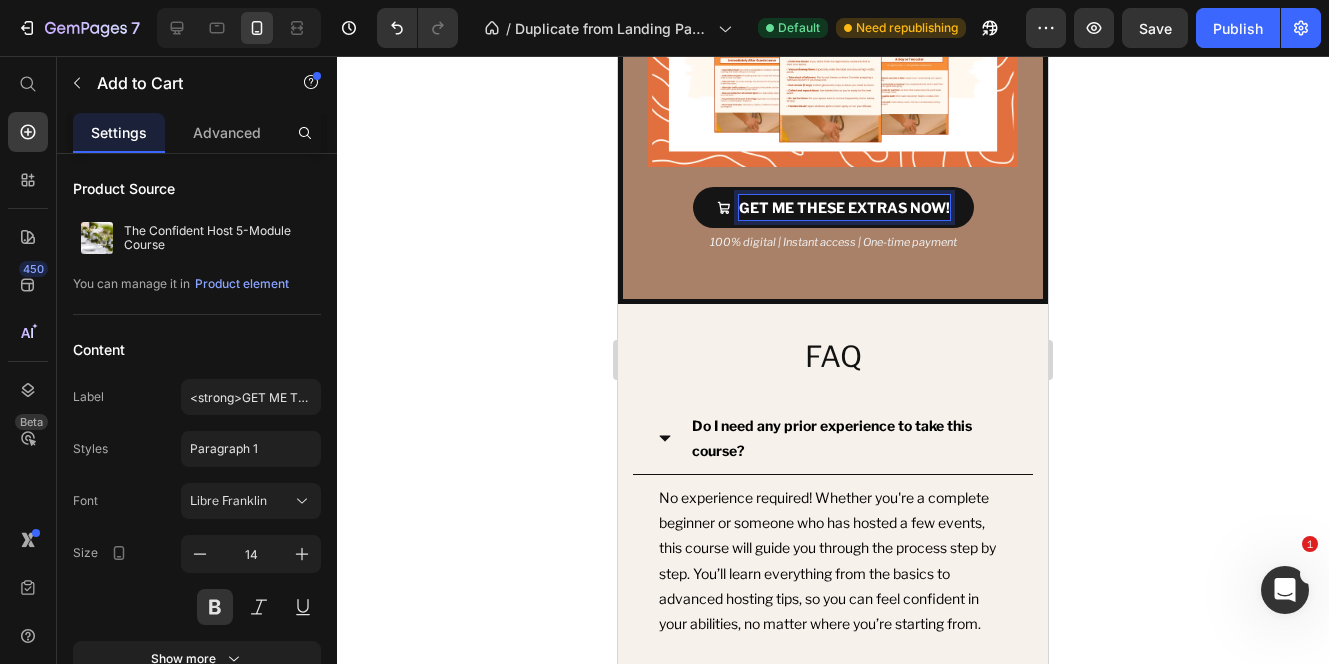 click on "GET ME THESE EXTRAS NOW!" at bounding box center (833, 207) 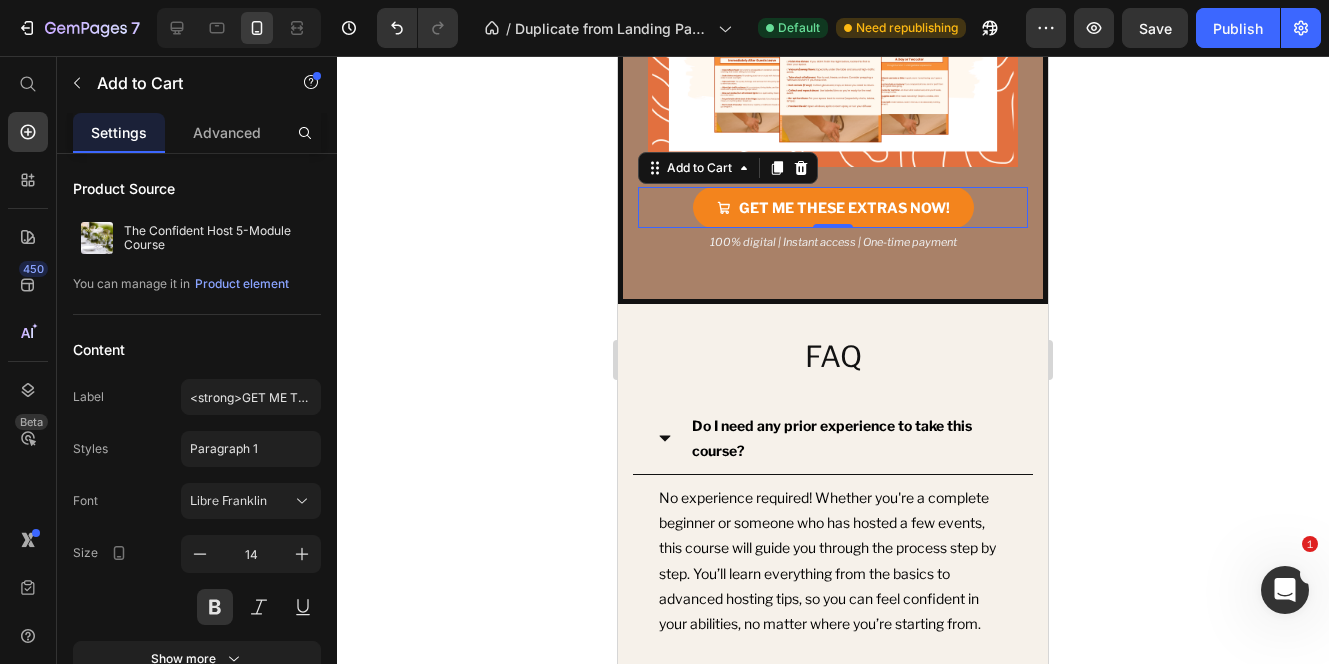 click 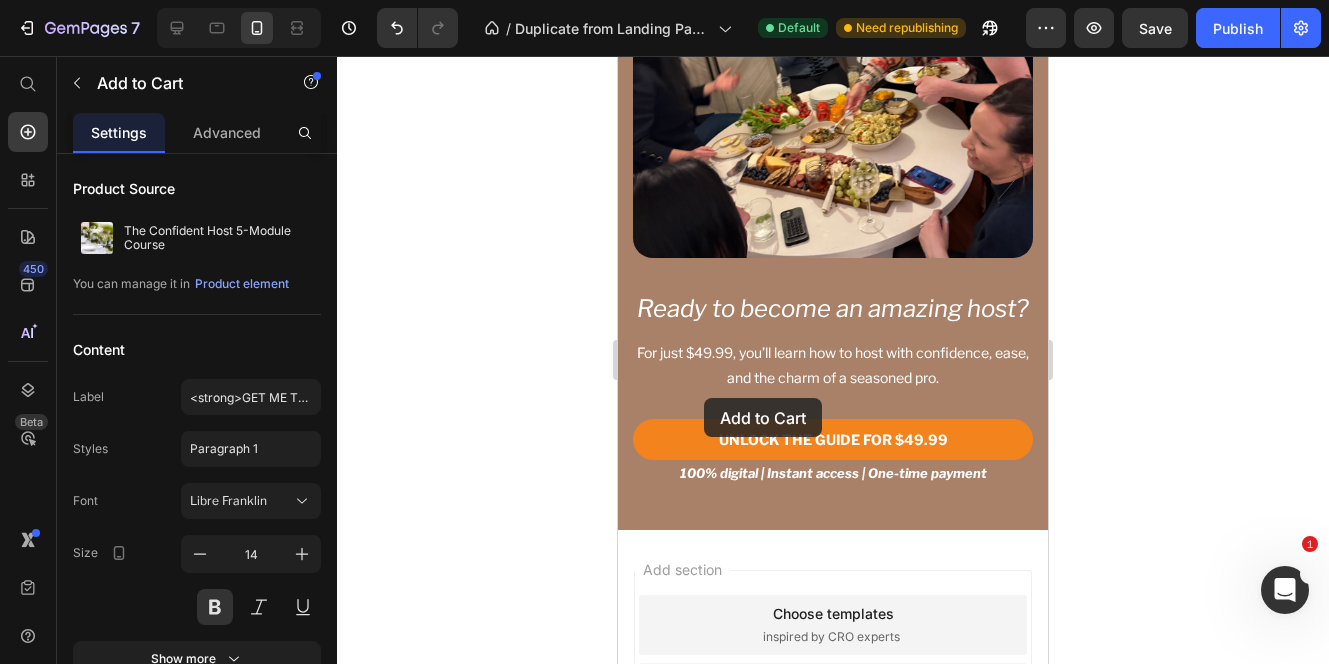 scroll, scrollTop: 10413, scrollLeft: 0, axis: vertical 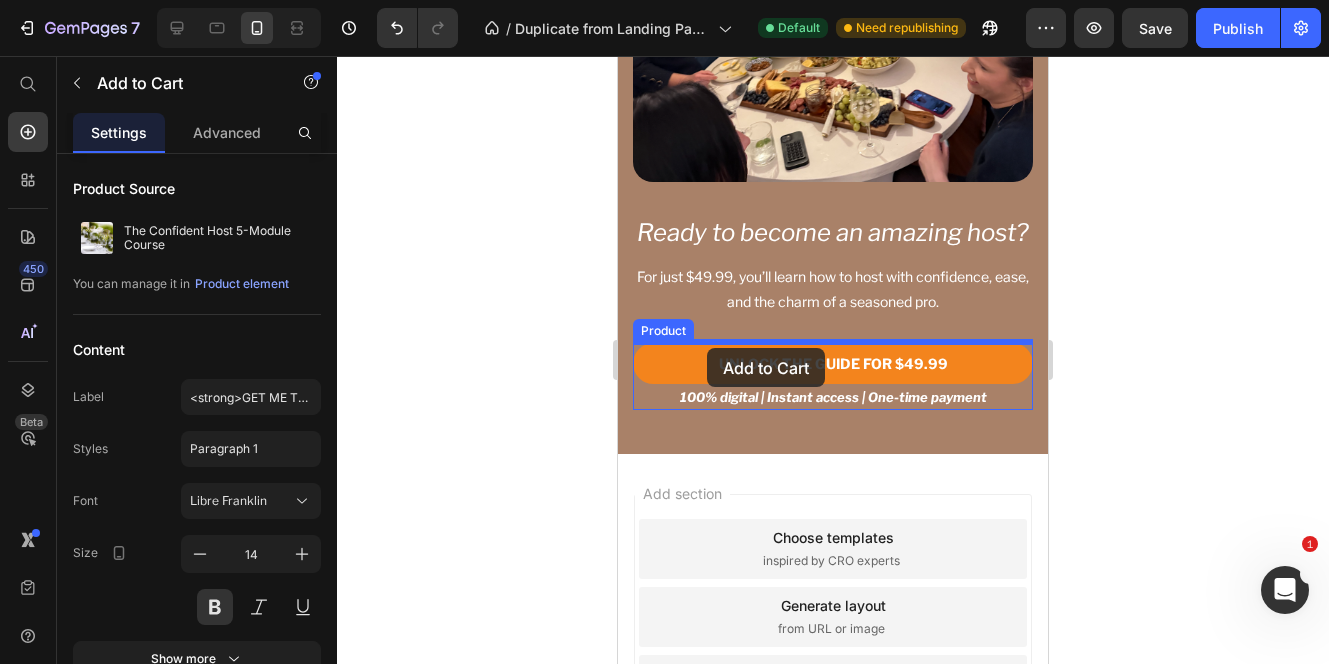 drag, startPoint x: 653, startPoint y: 207, endPoint x: 708, endPoint y: 348, distance: 151.34729 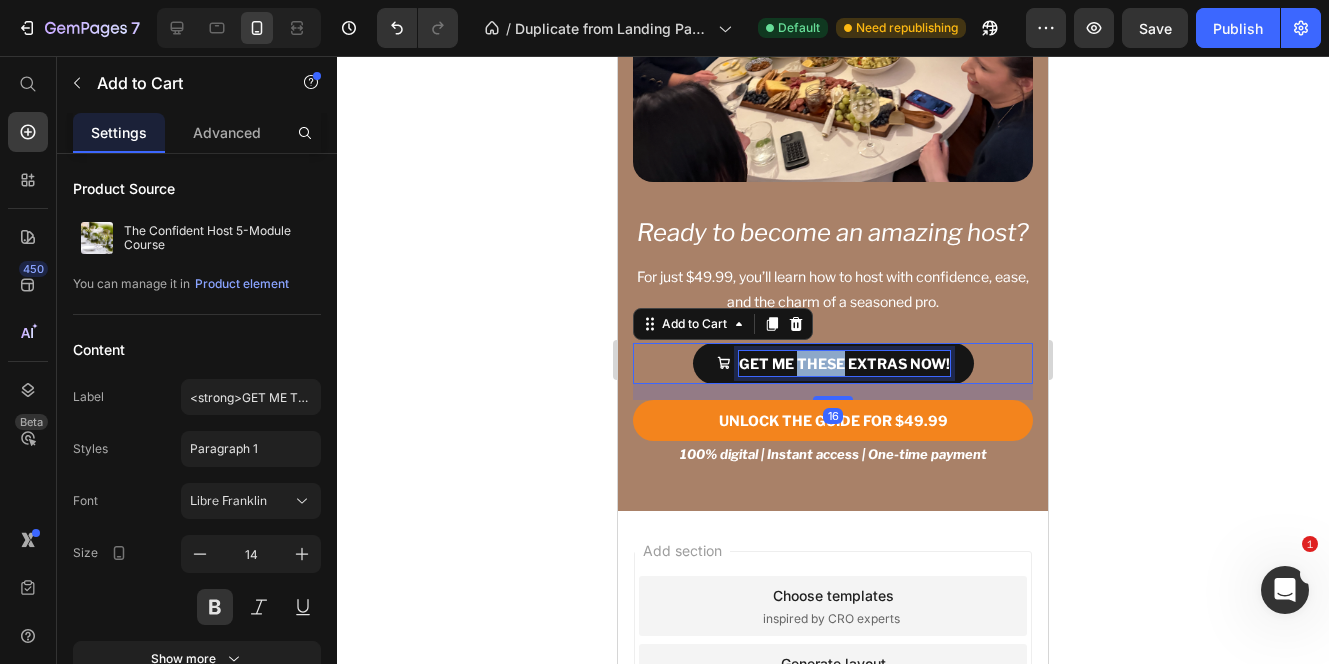 click on "GET ME THESE EXTRAS NOW!" at bounding box center (844, 363) 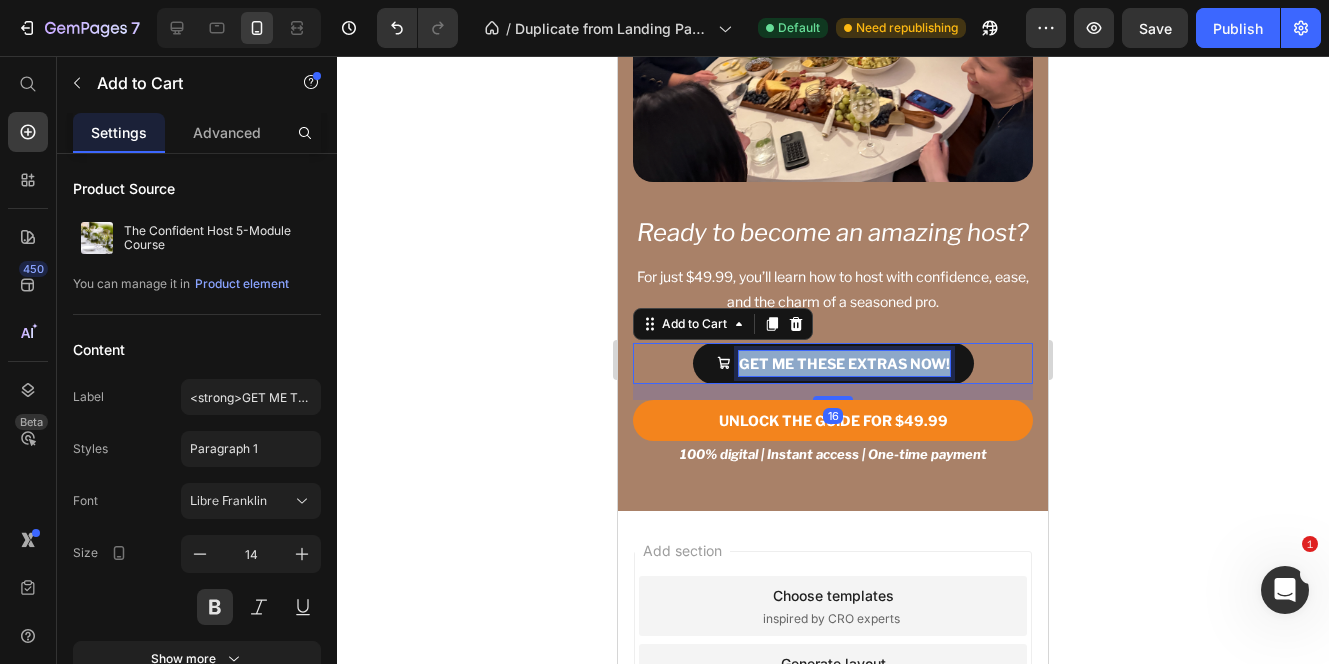 click on "GET ME THESE EXTRAS NOW!" at bounding box center [844, 363] 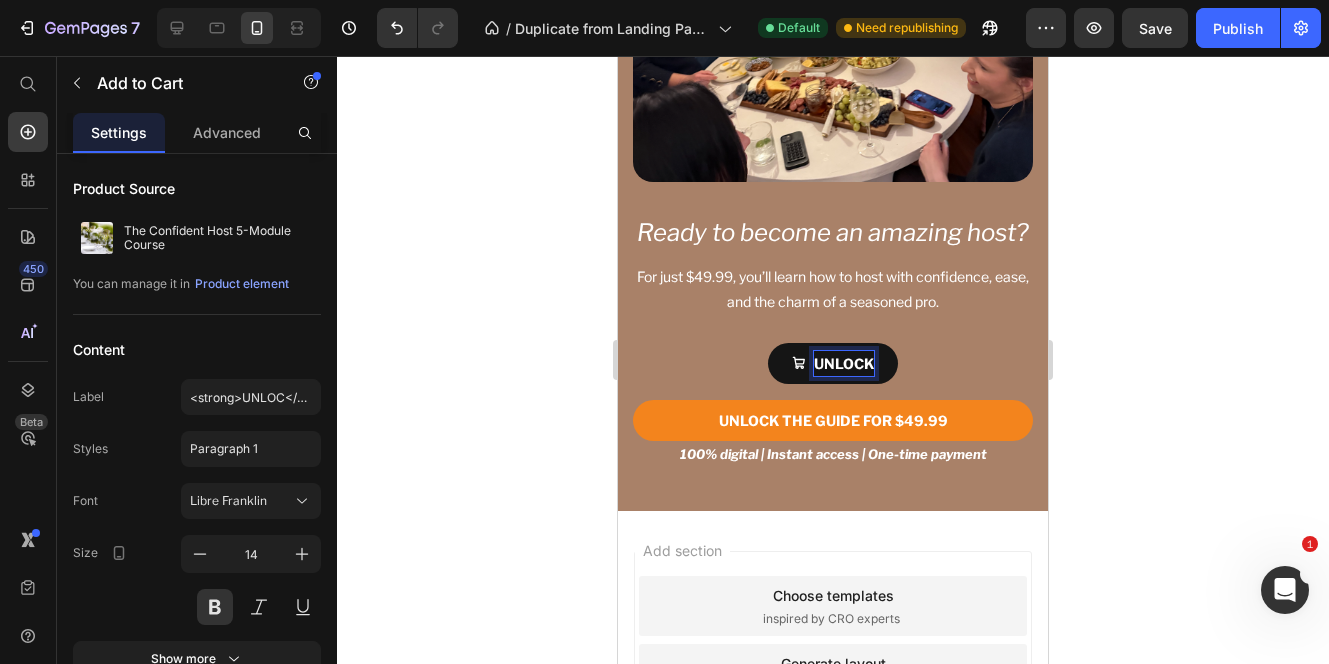 click on "UNLOCK" at bounding box center [833, 363] 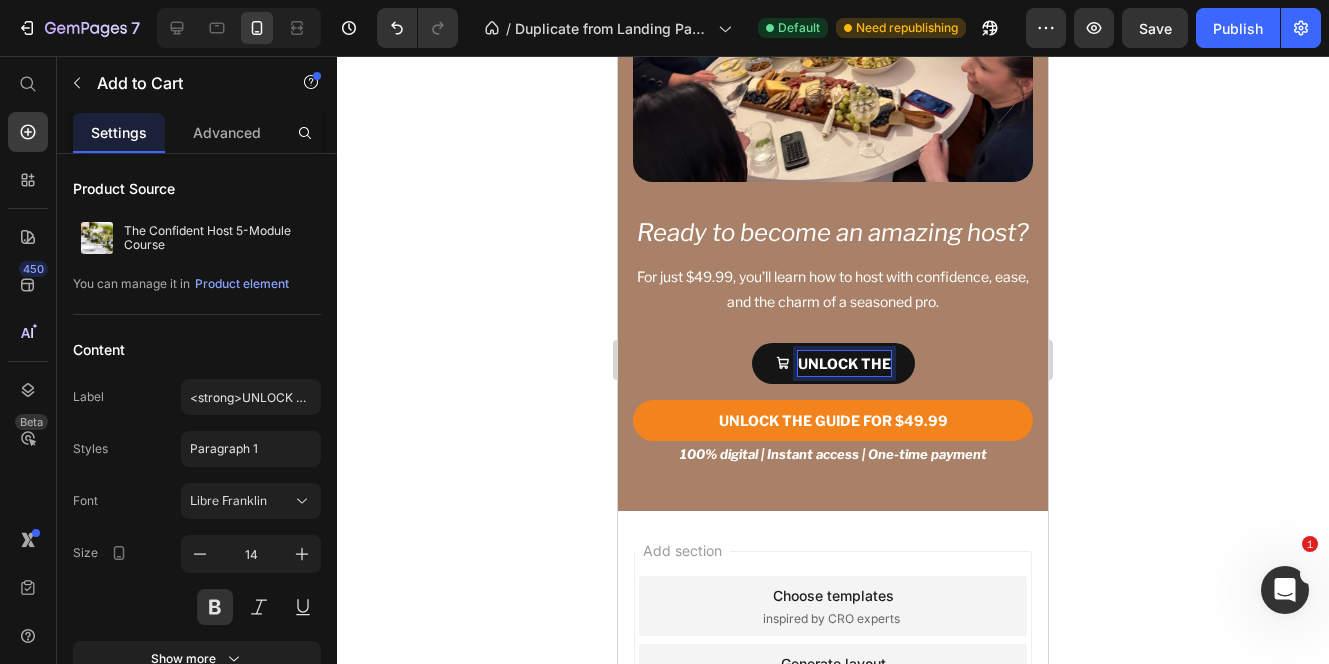 click on "UNLOCK THE" at bounding box center (833, 363) 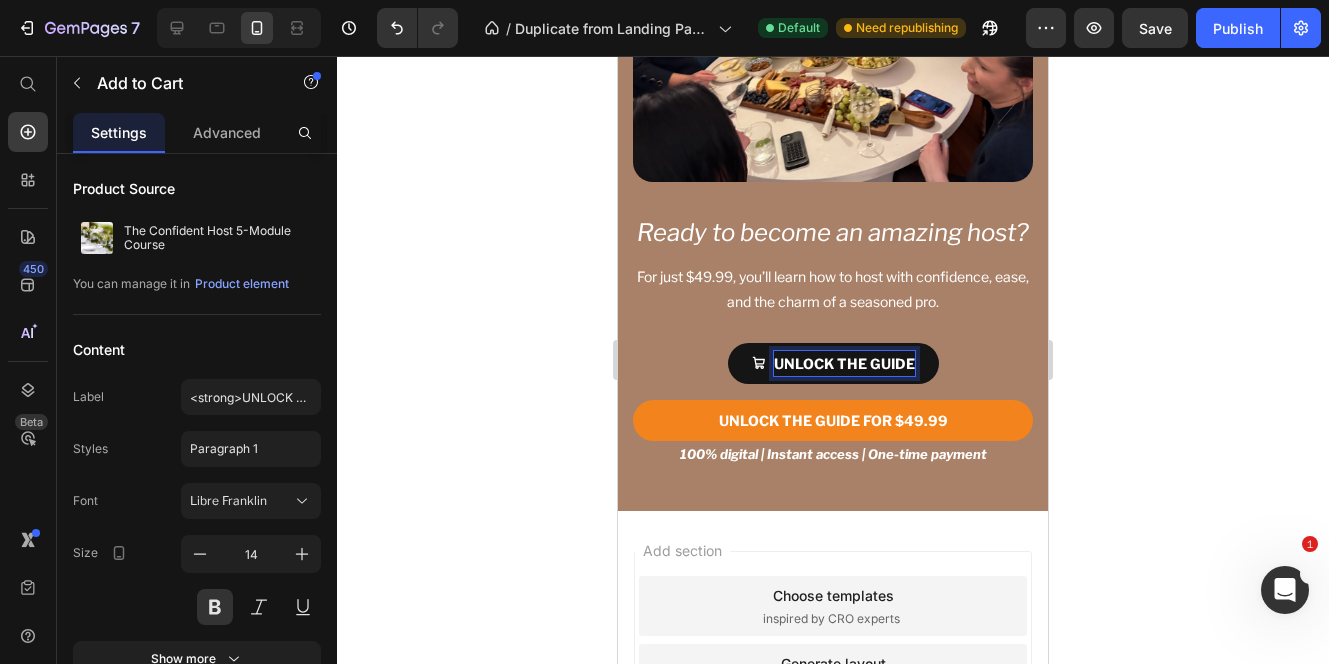 click on "UNLOCK THE GUIDE" at bounding box center (833, 363) 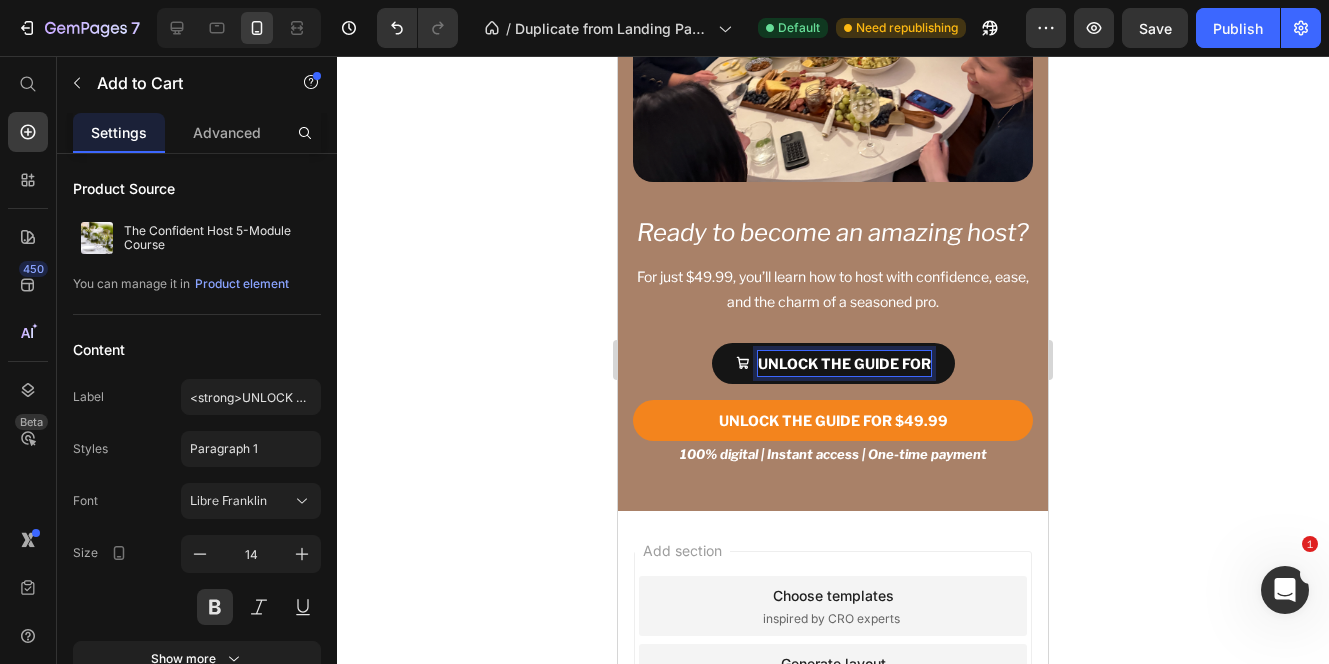 click on "UNLOCK THE GUIDE FOR" at bounding box center (833, 363) 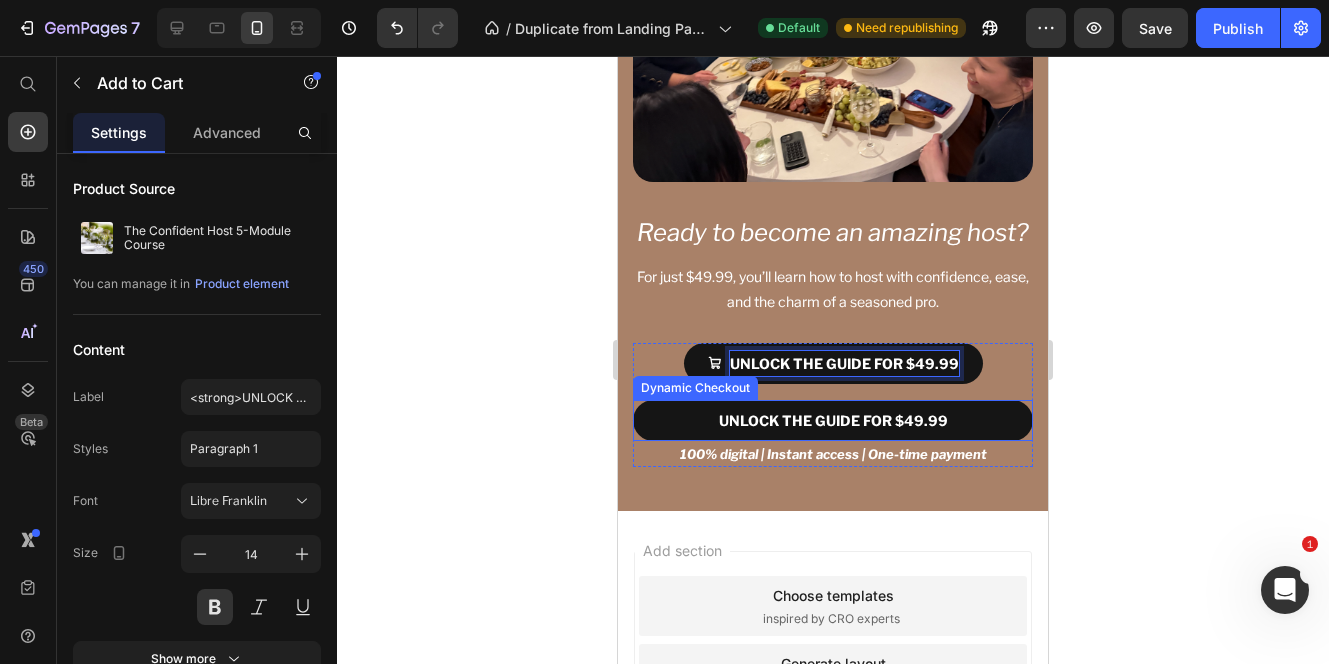 click on "UNLOCK THE GUIDE FOR $49.99" at bounding box center [833, 420] 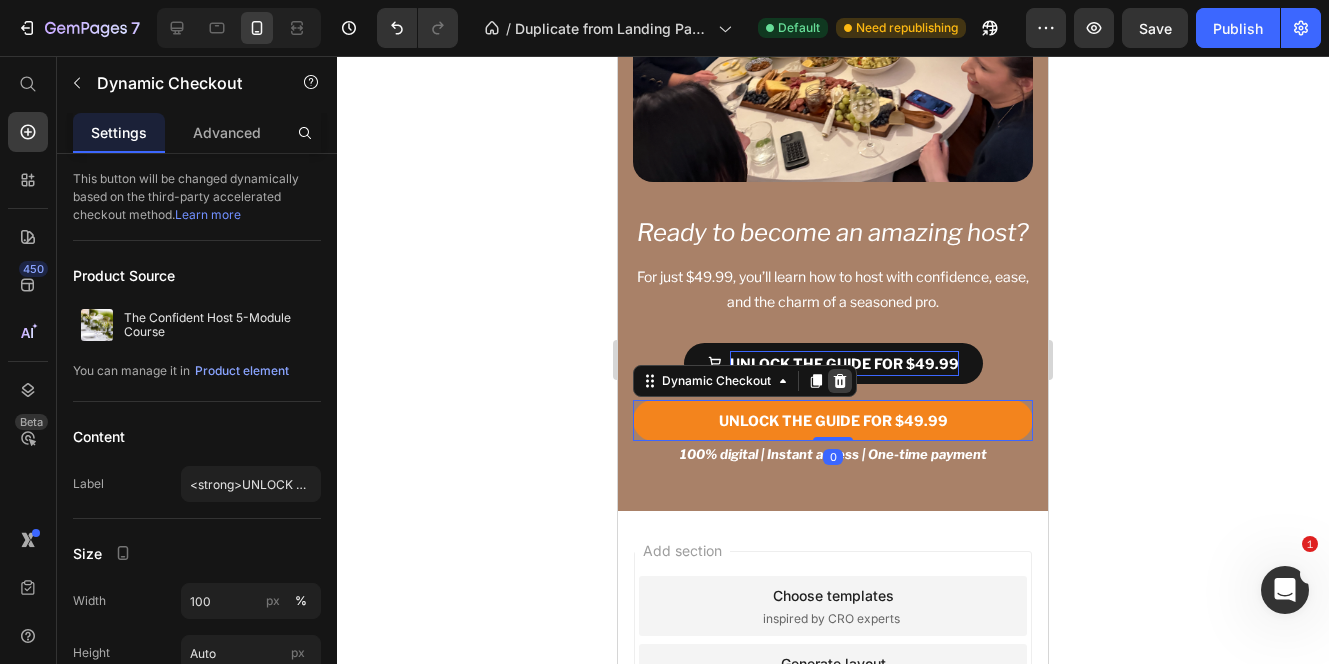 click 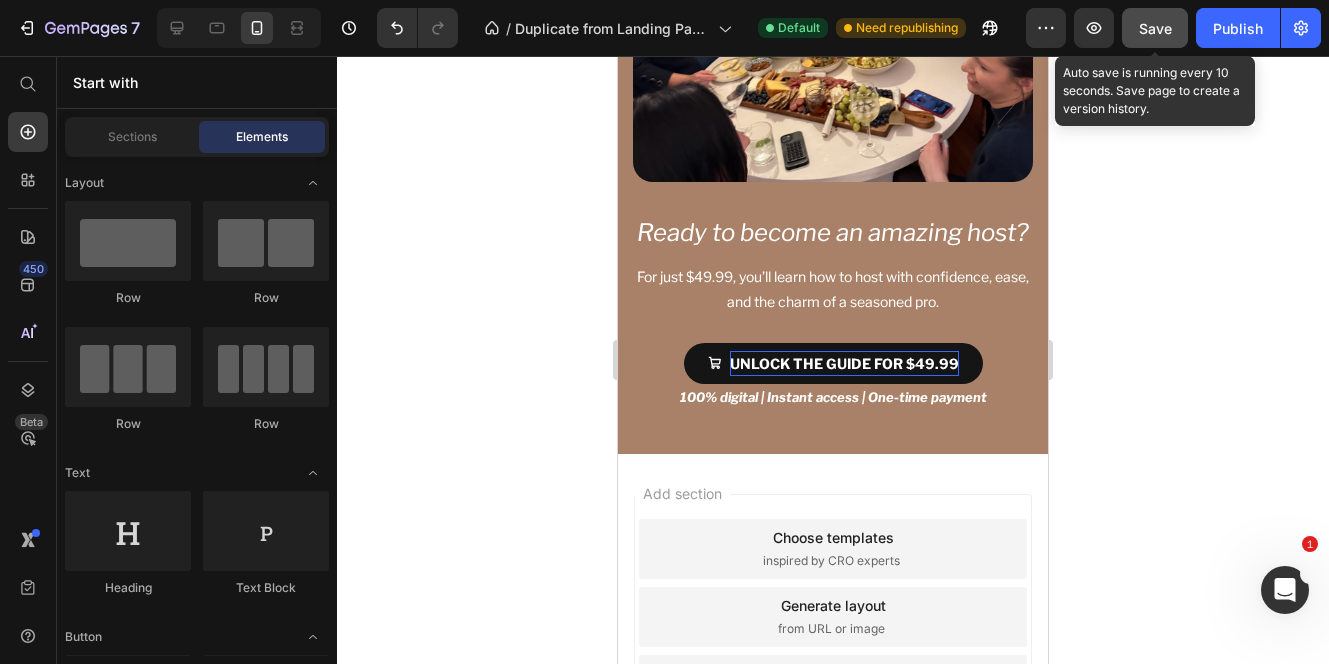 click on "Save" at bounding box center (1155, 28) 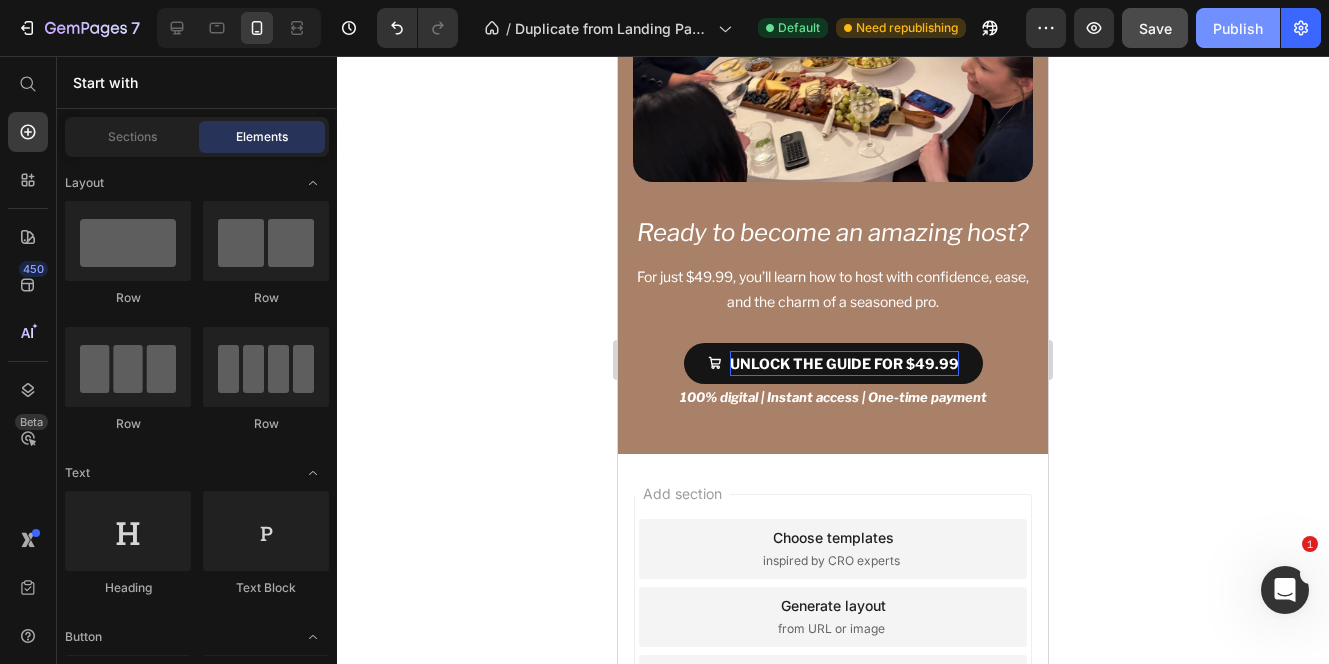 click on "Publish" at bounding box center [1238, 28] 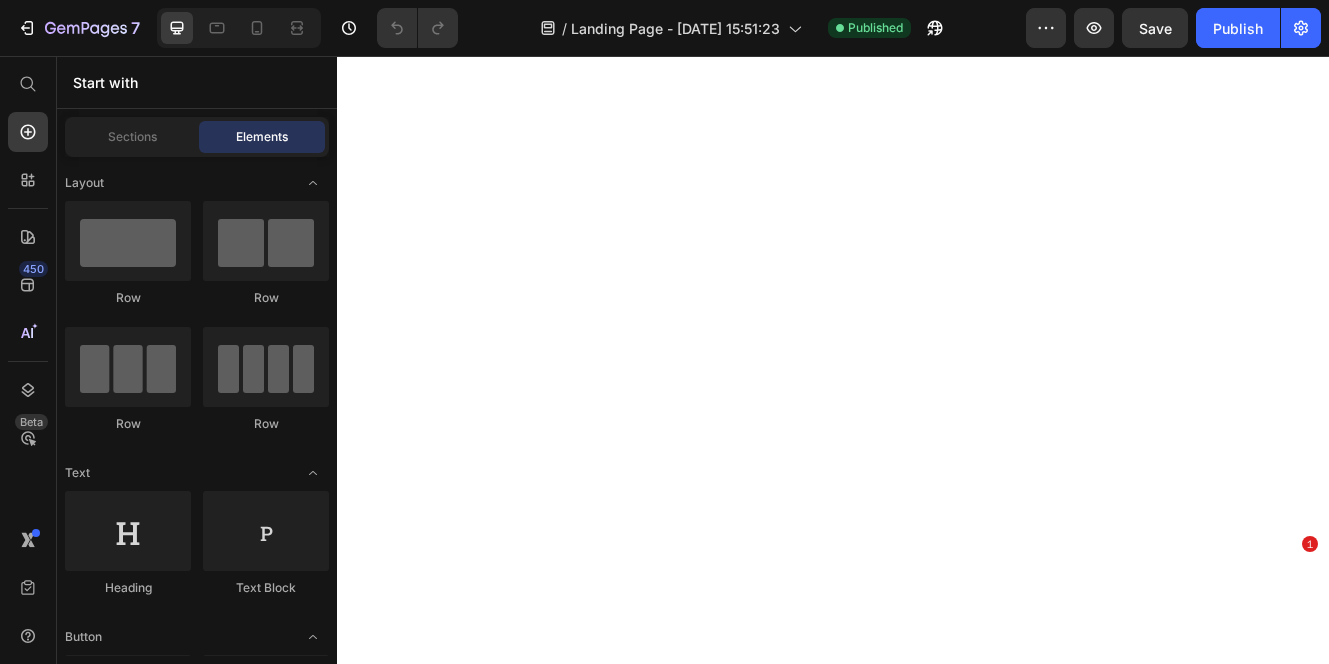 scroll, scrollTop: 0, scrollLeft: 0, axis: both 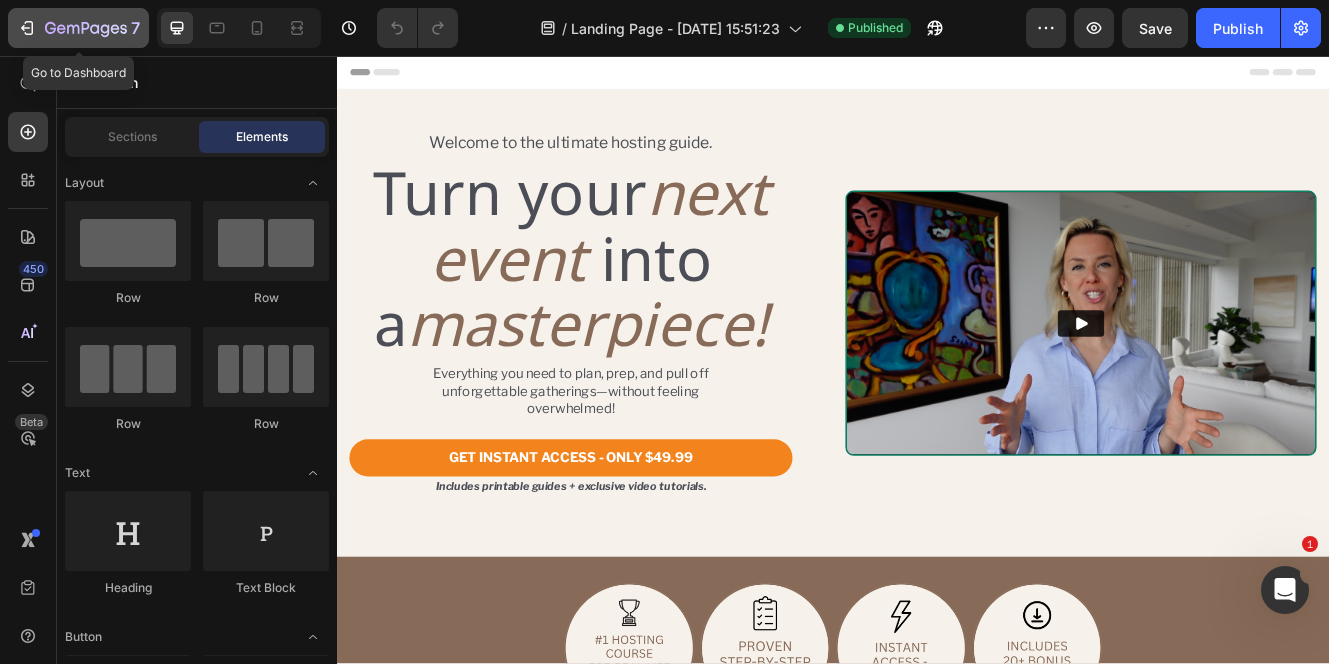 click 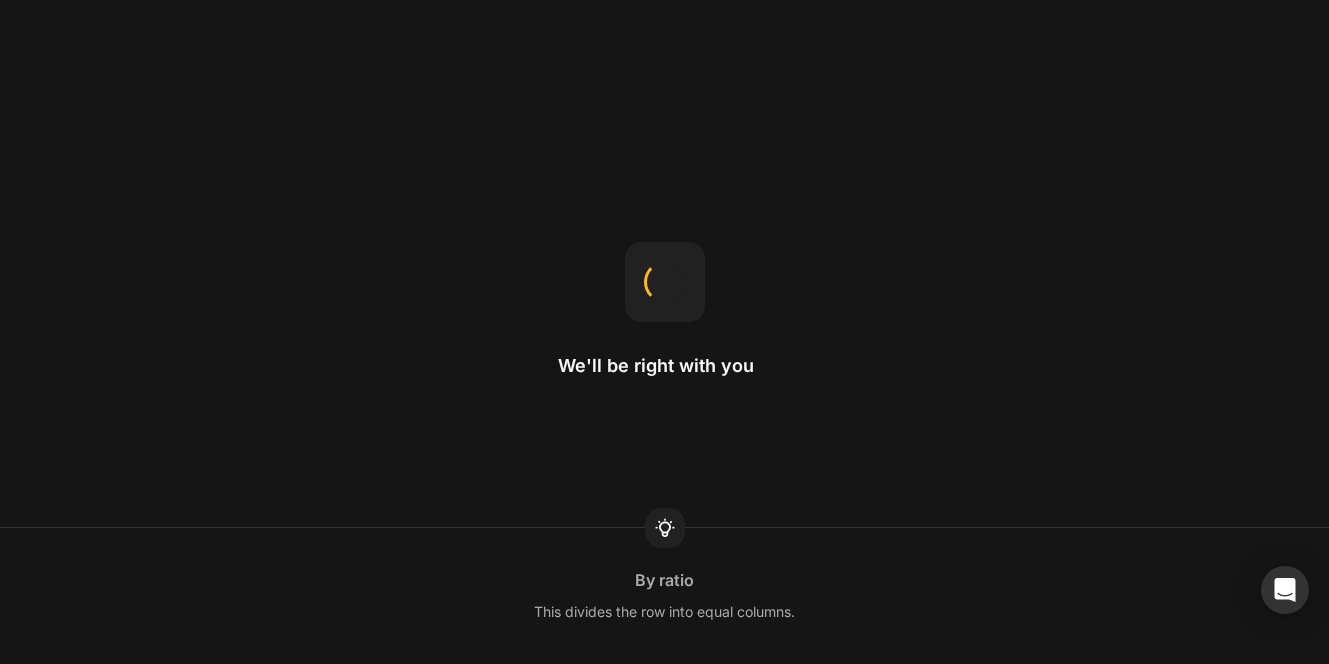scroll, scrollTop: 0, scrollLeft: 0, axis: both 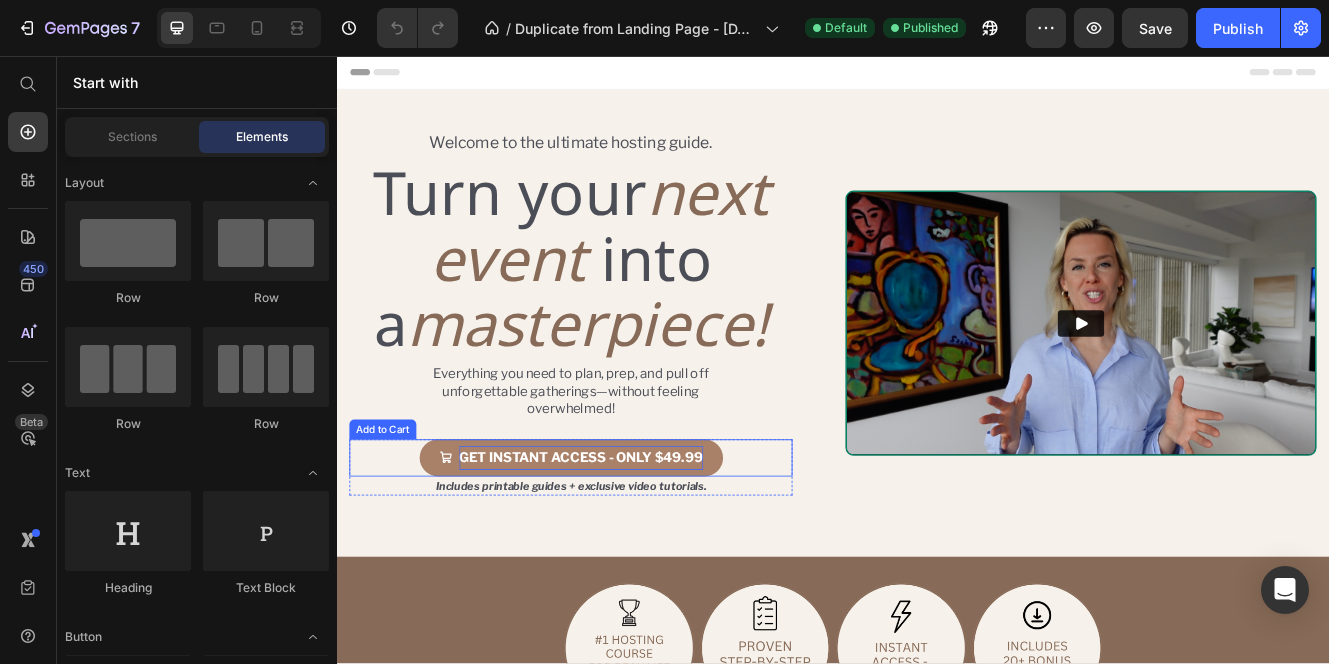 click on "GET INSTANT ACCESS - ONLY $49.99" at bounding box center [632, 542] 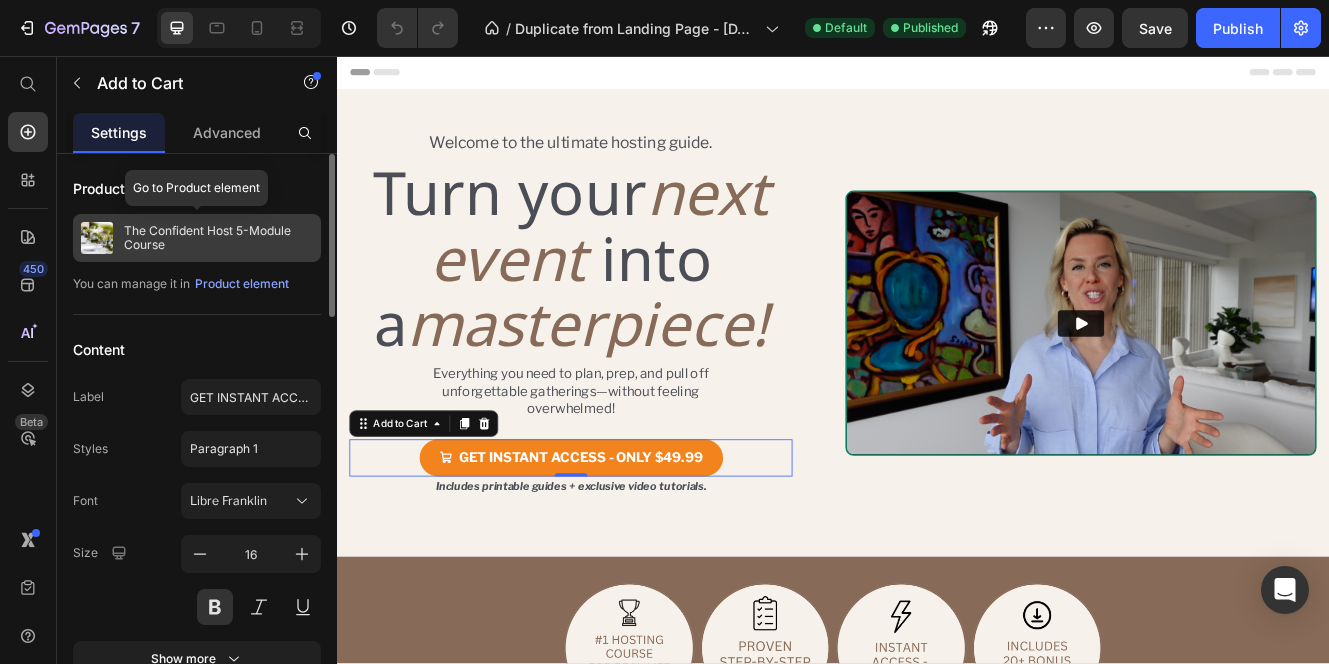 click on "The Confident Host 5-Module Course" at bounding box center [218, 238] 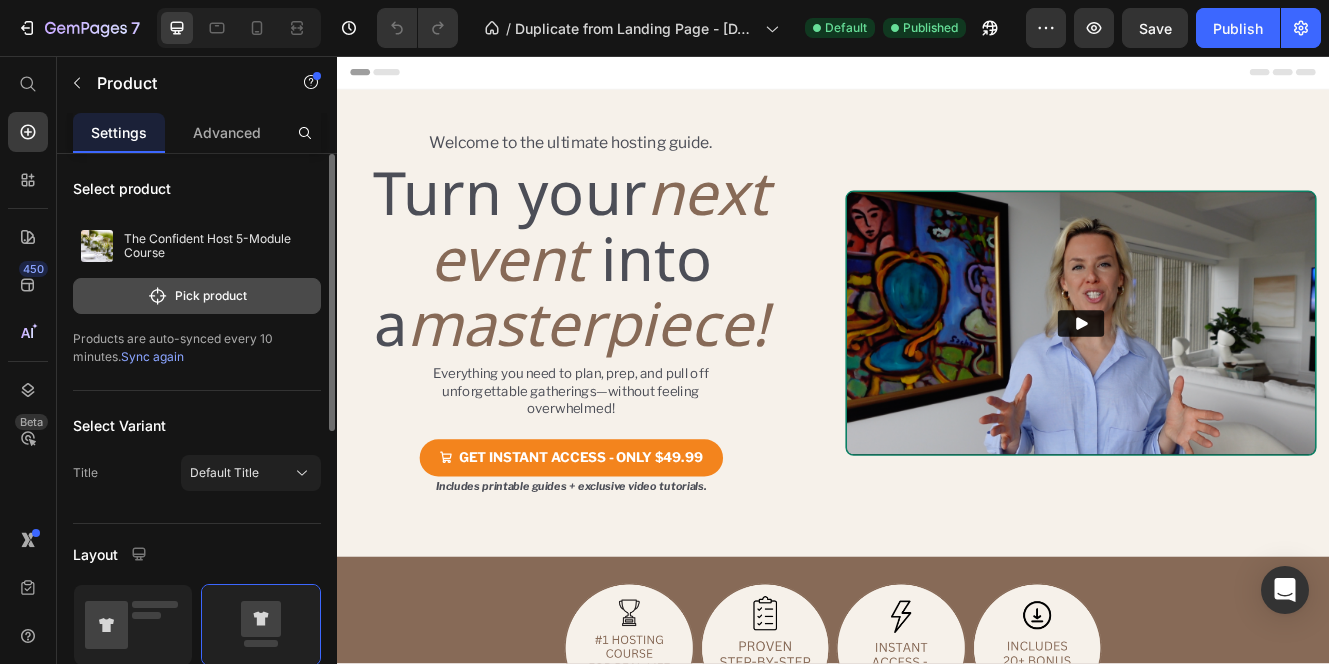 click on "Pick product" 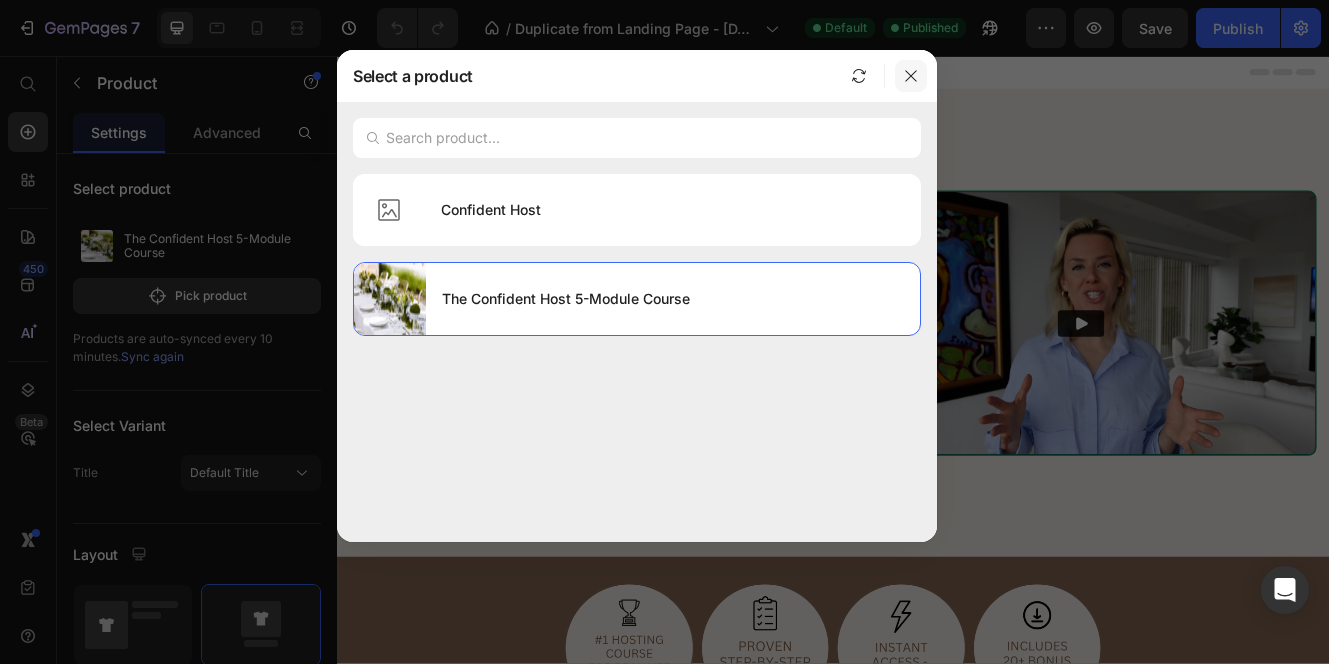 click 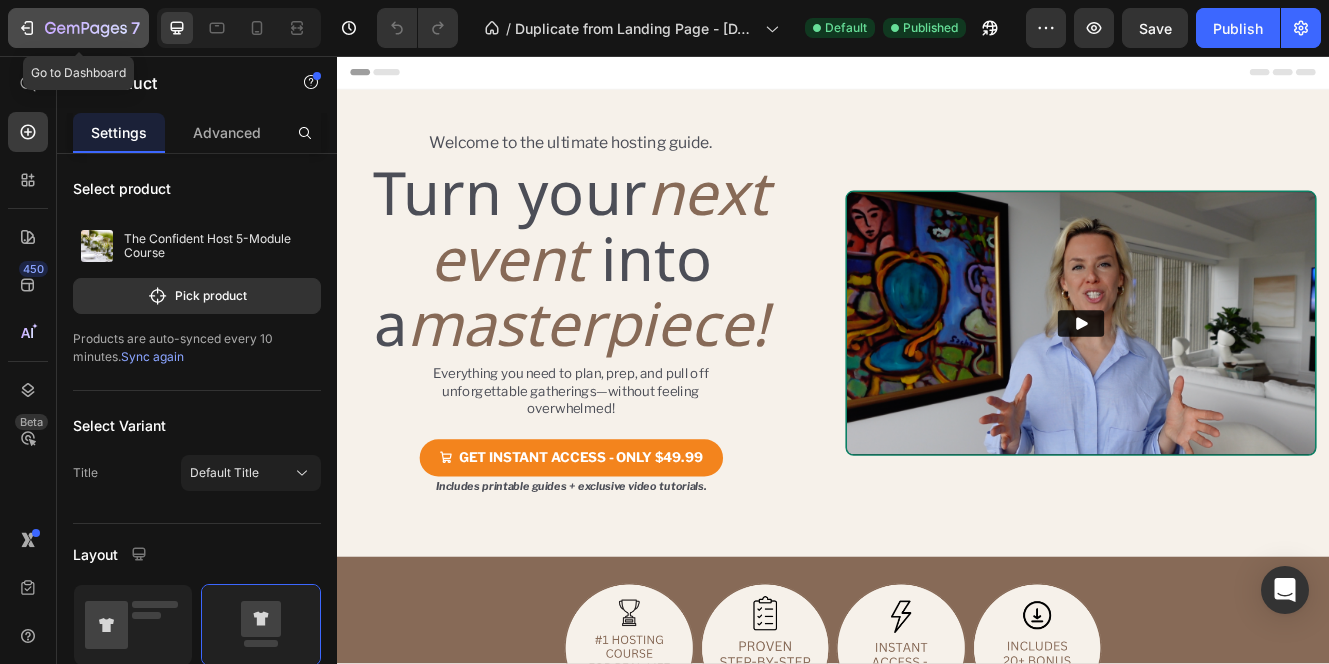 click 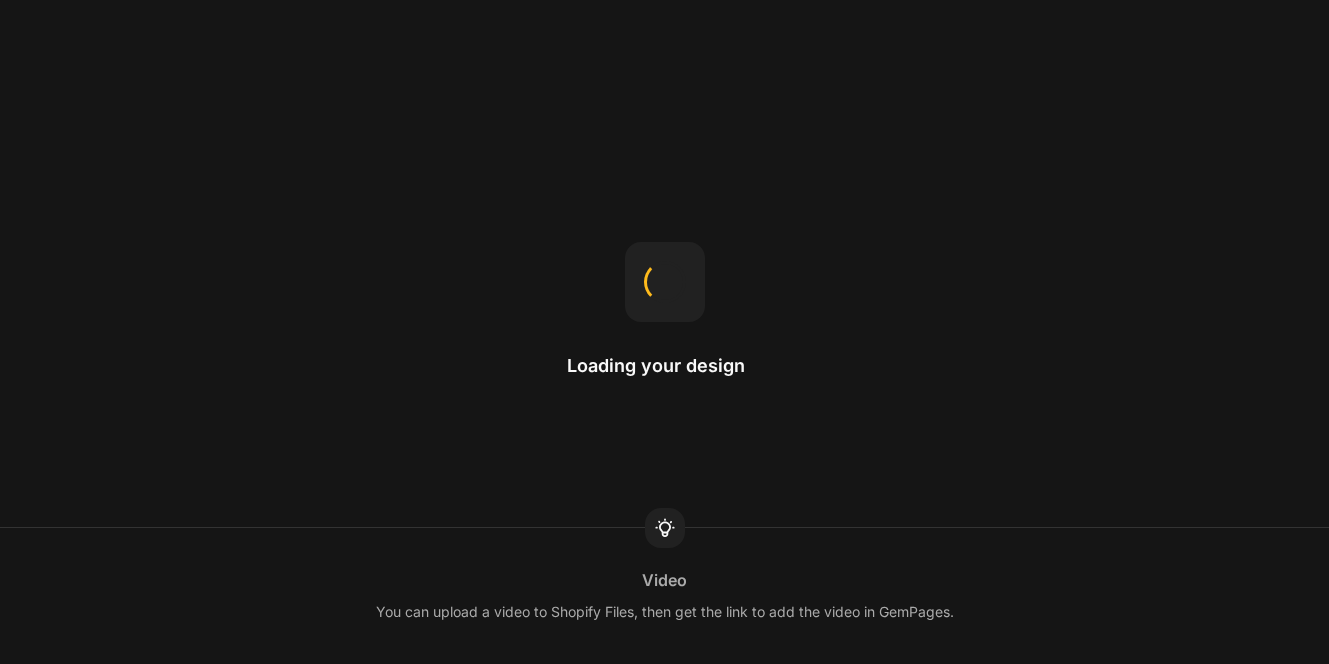 scroll, scrollTop: 0, scrollLeft: 0, axis: both 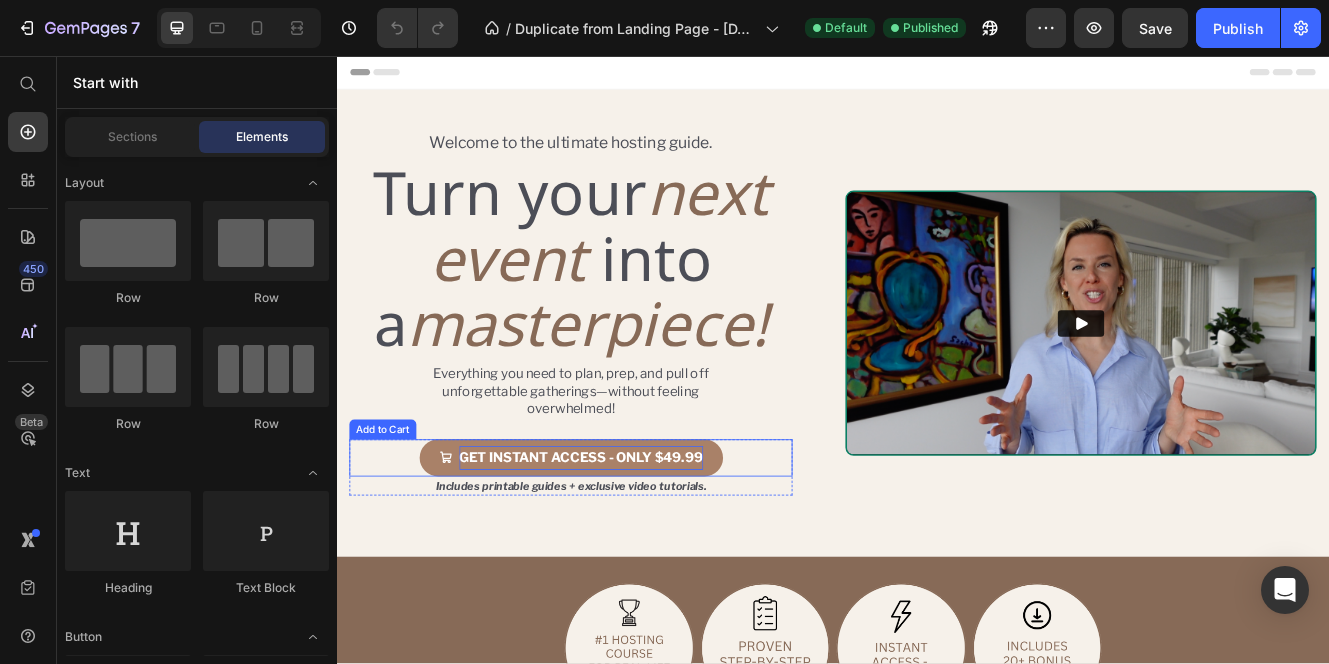 click on "GET INSTANT ACCESS - ONLY $49.99" at bounding box center (632, 542) 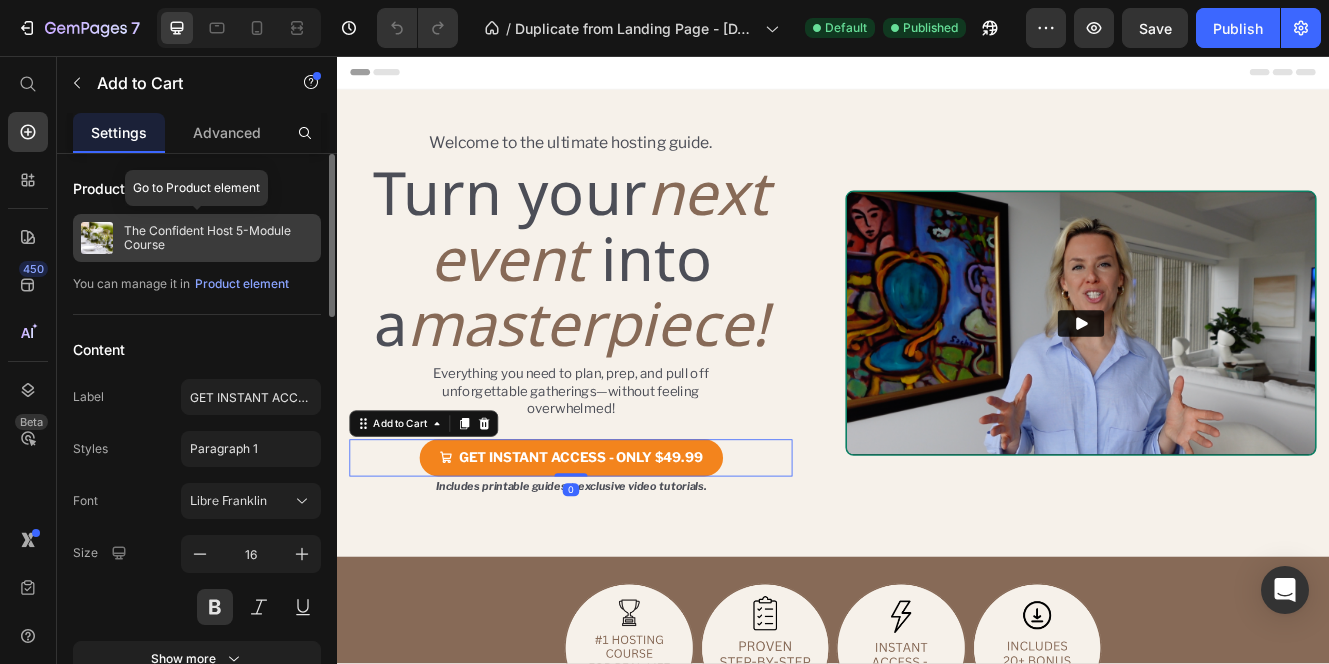 click on "The Confident Host 5-Module Course" at bounding box center (218, 238) 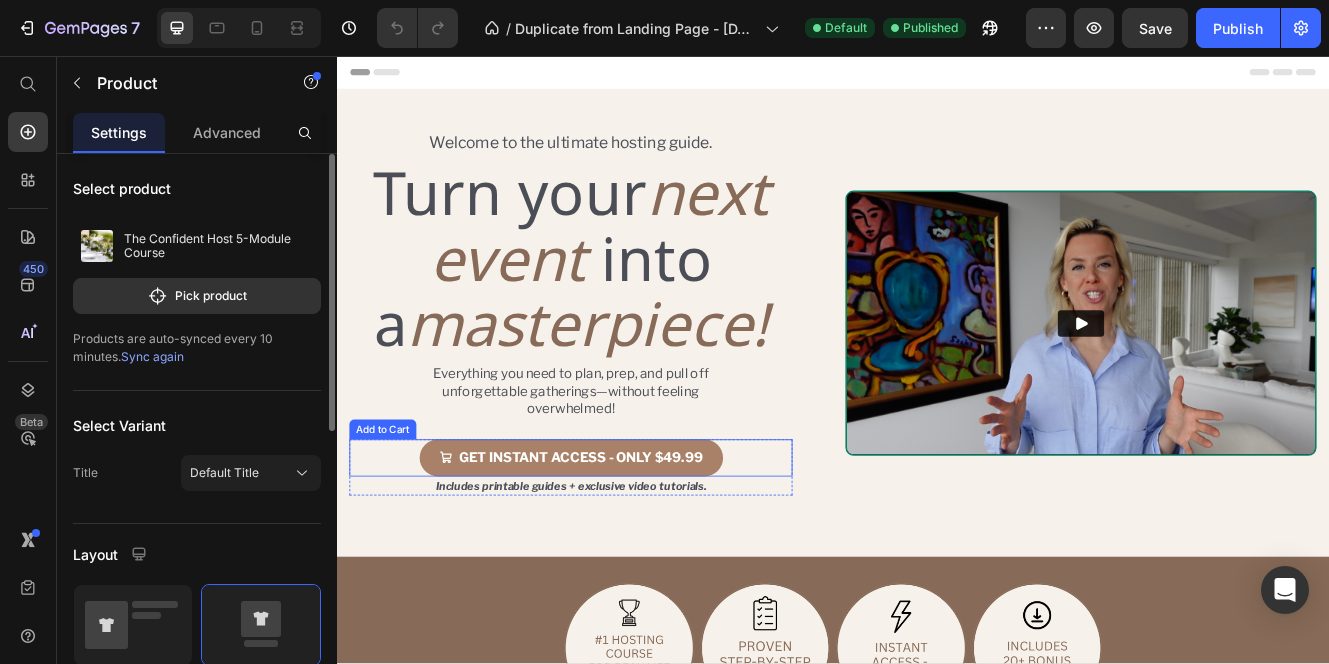 click 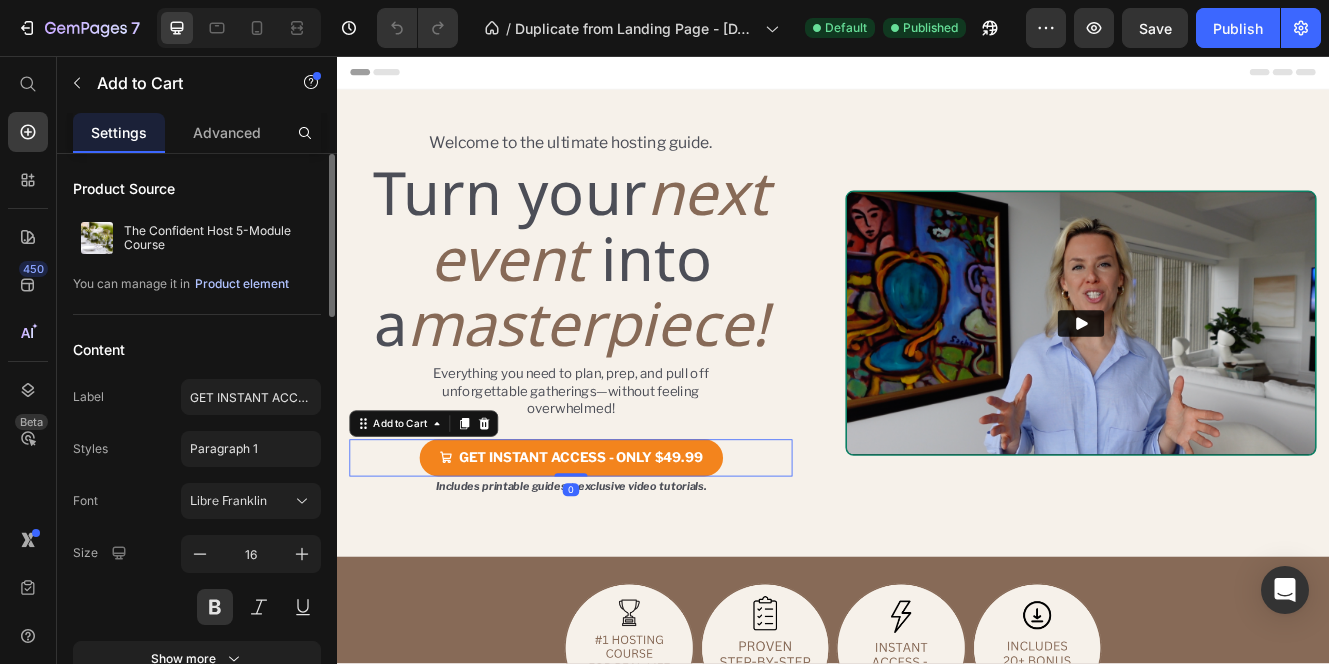 click on "Product element" at bounding box center (242, 284) 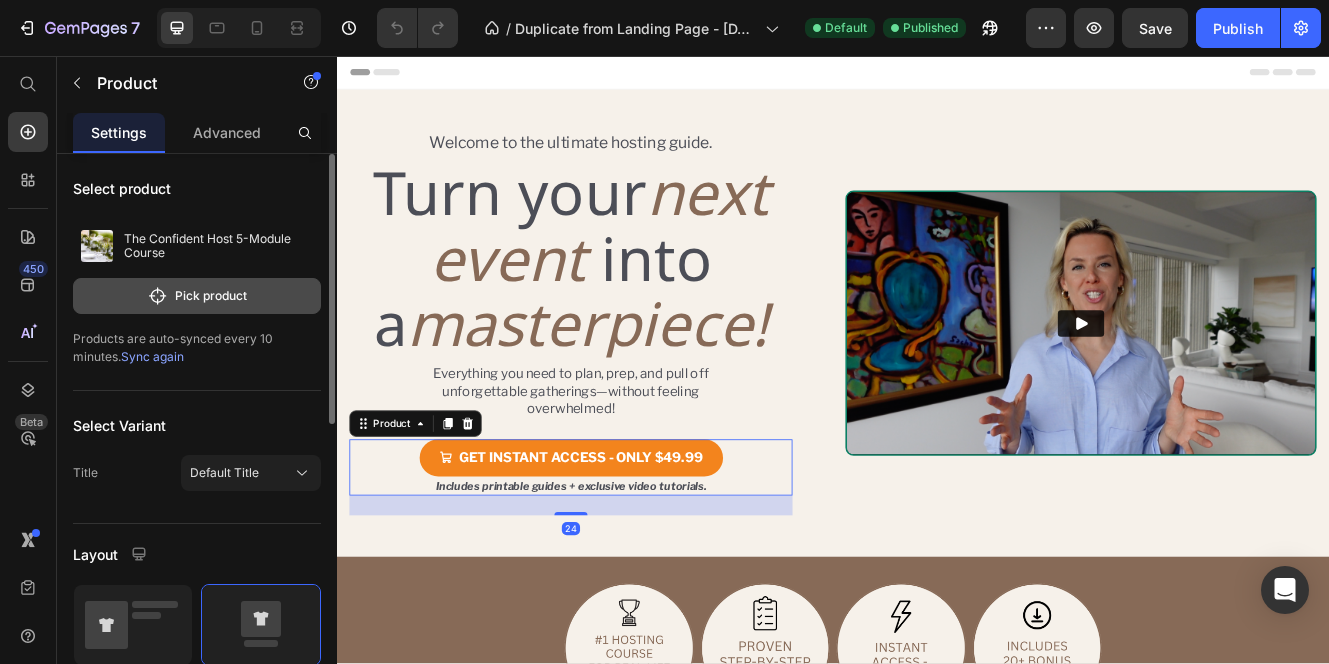 click on "Pick product" 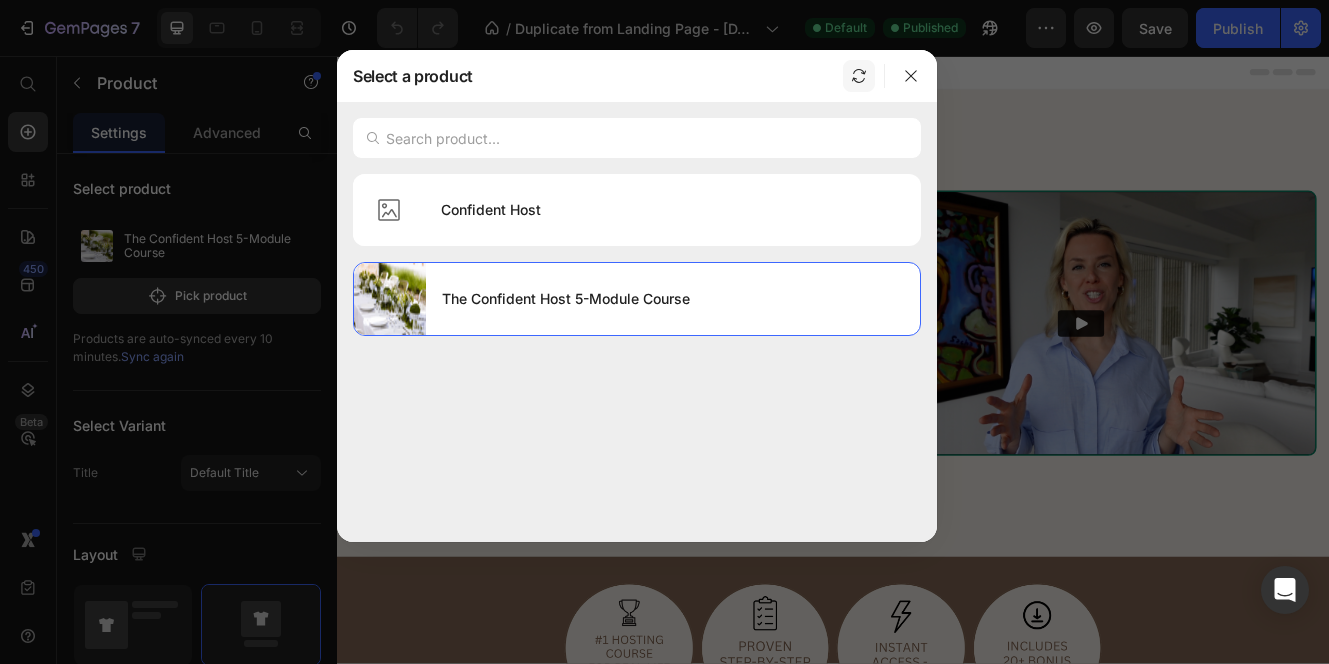 click 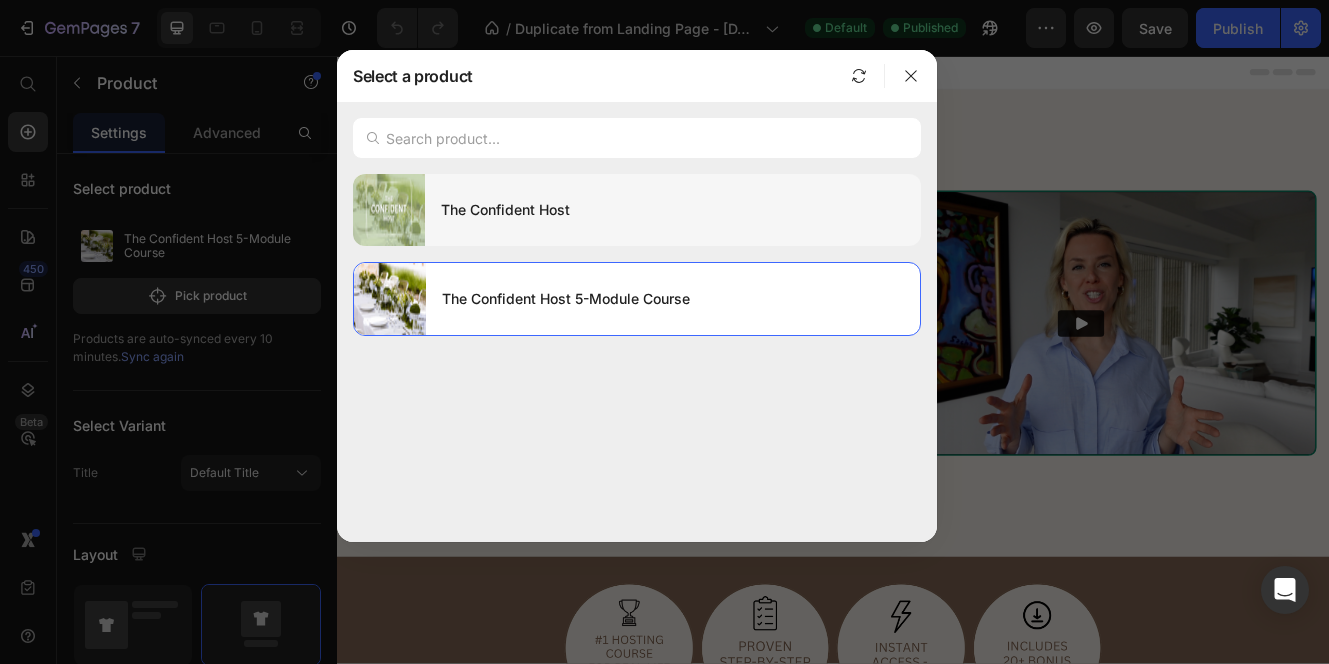 click on "The Confident Host" at bounding box center [673, 210] 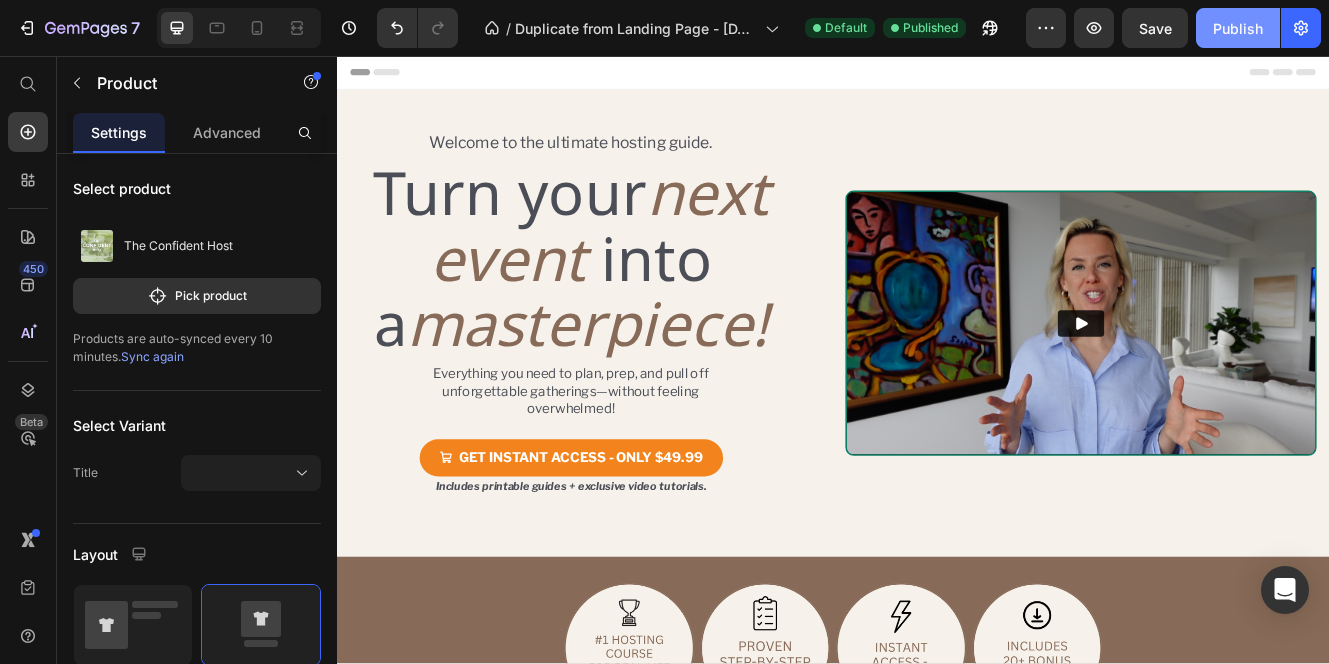 click on "Publish" at bounding box center (1238, 28) 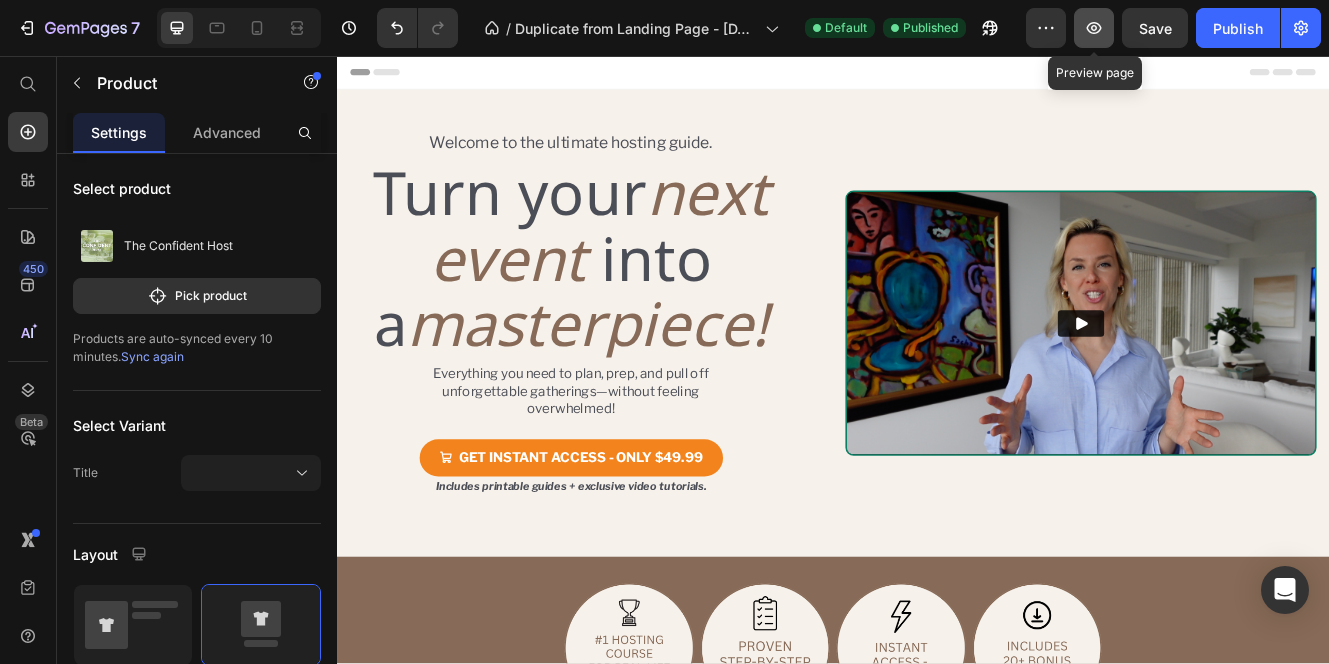click 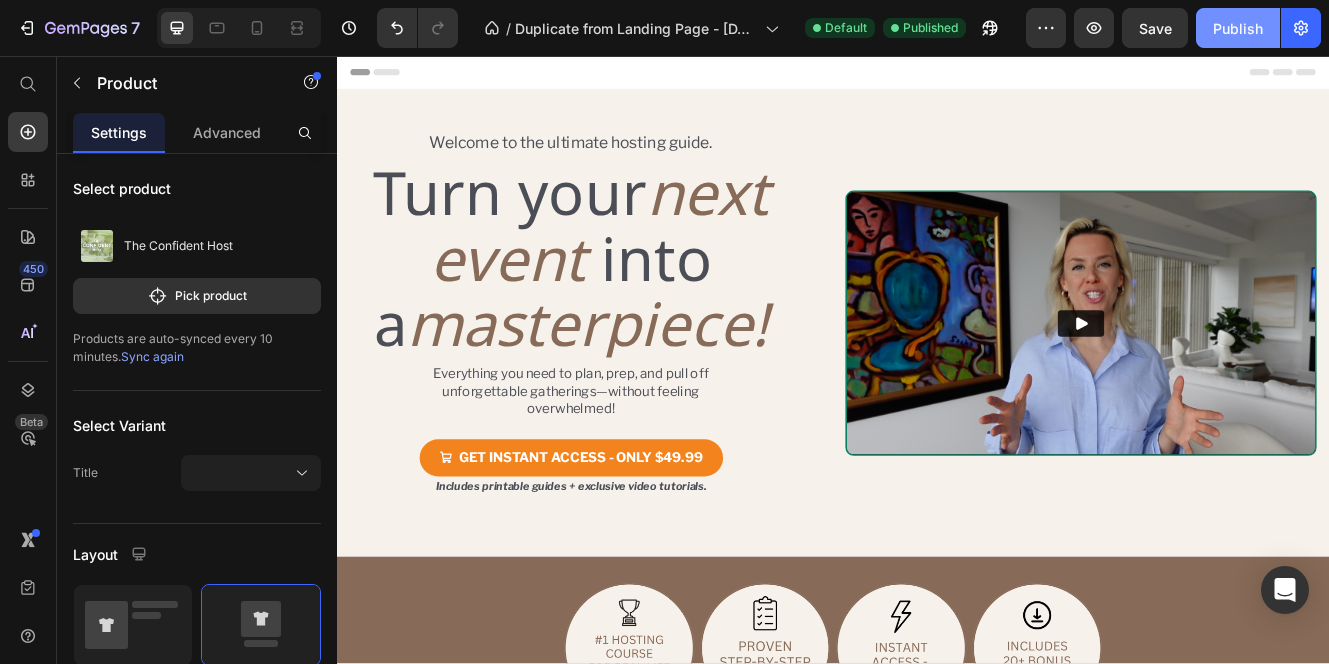 click on "Publish" at bounding box center (1238, 28) 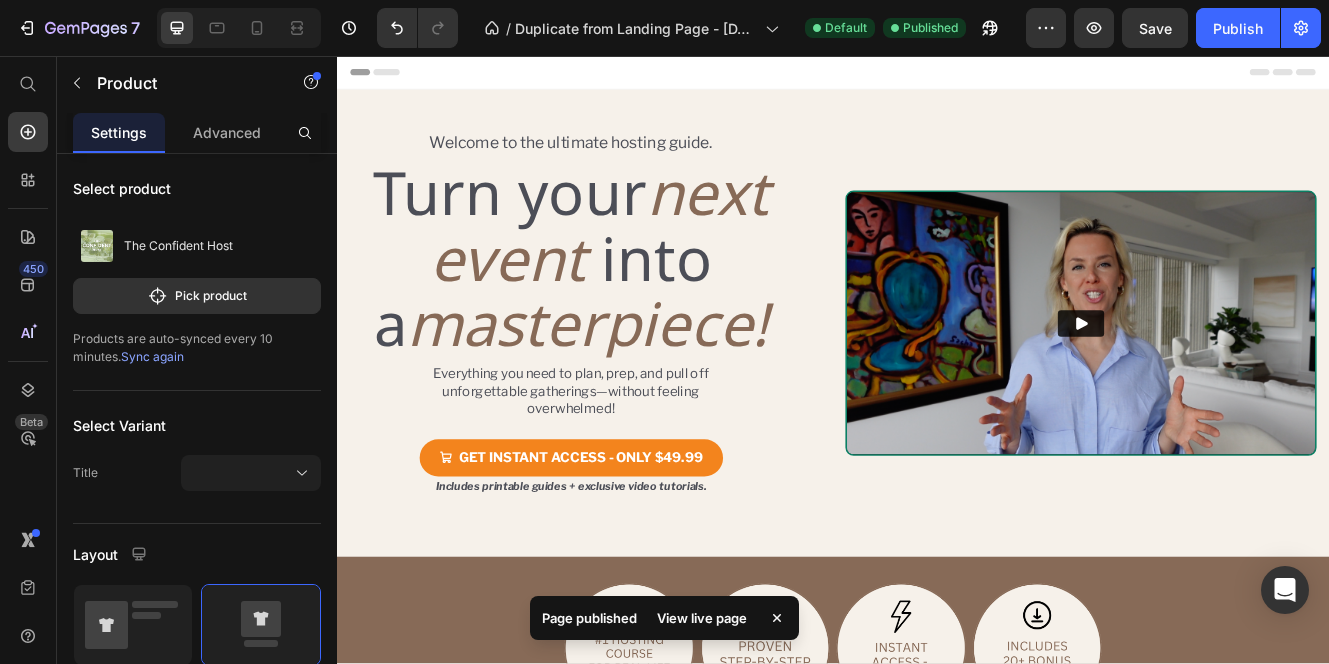 click on "View live page" at bounding box center [702, 618] 